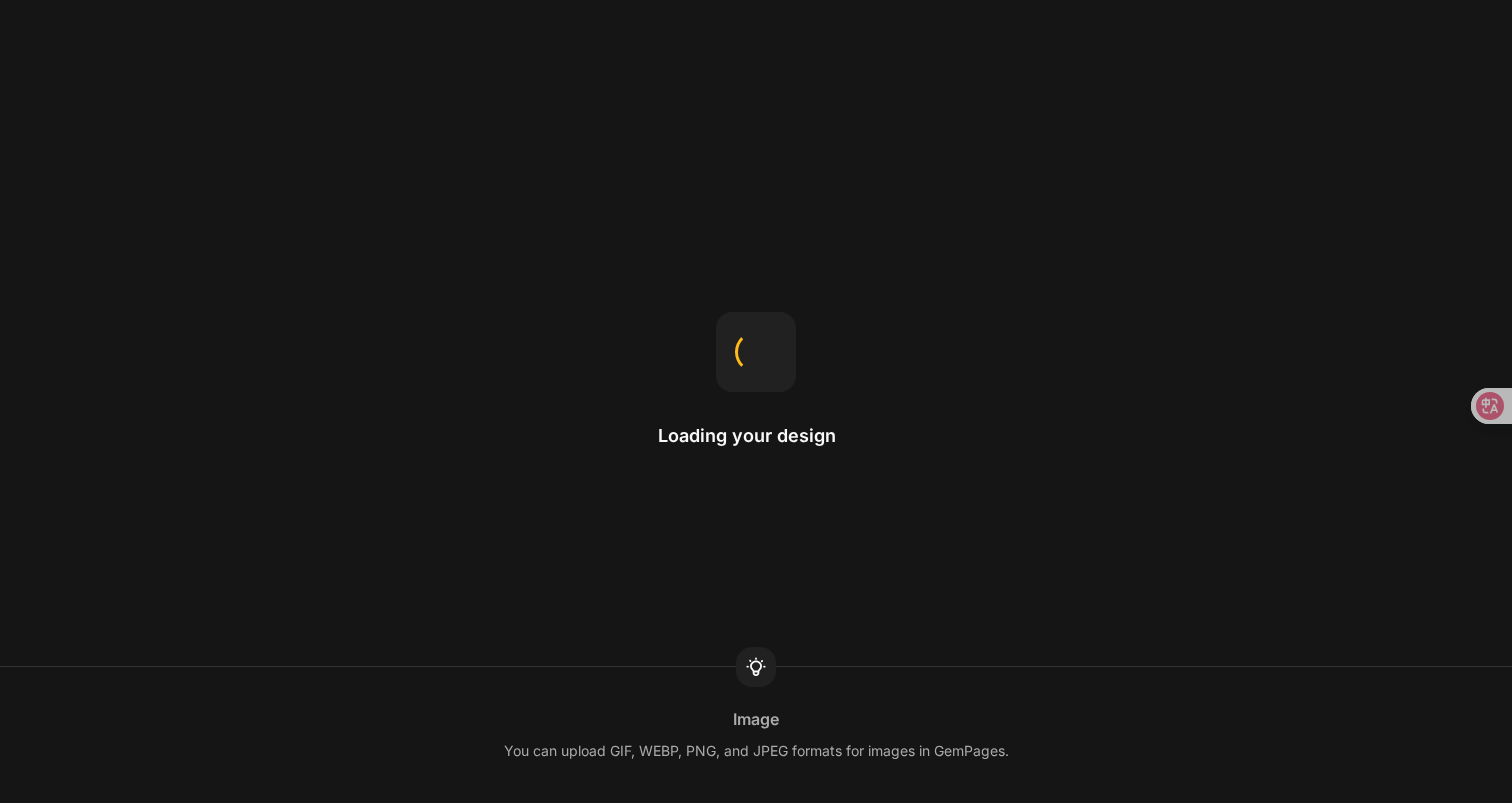 scroll, scrollTop: 0, scrollLeft: 0, axis: both 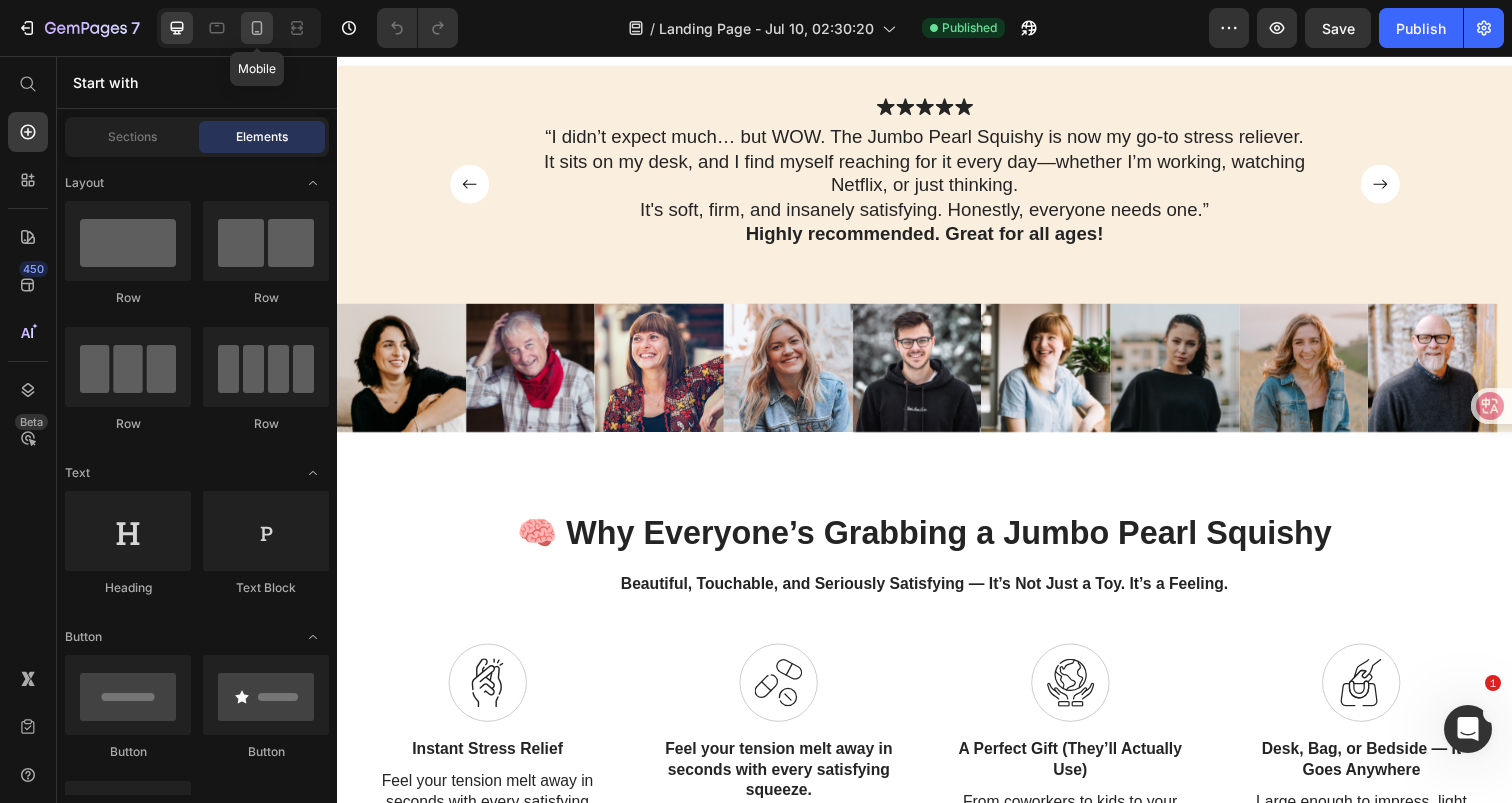 click 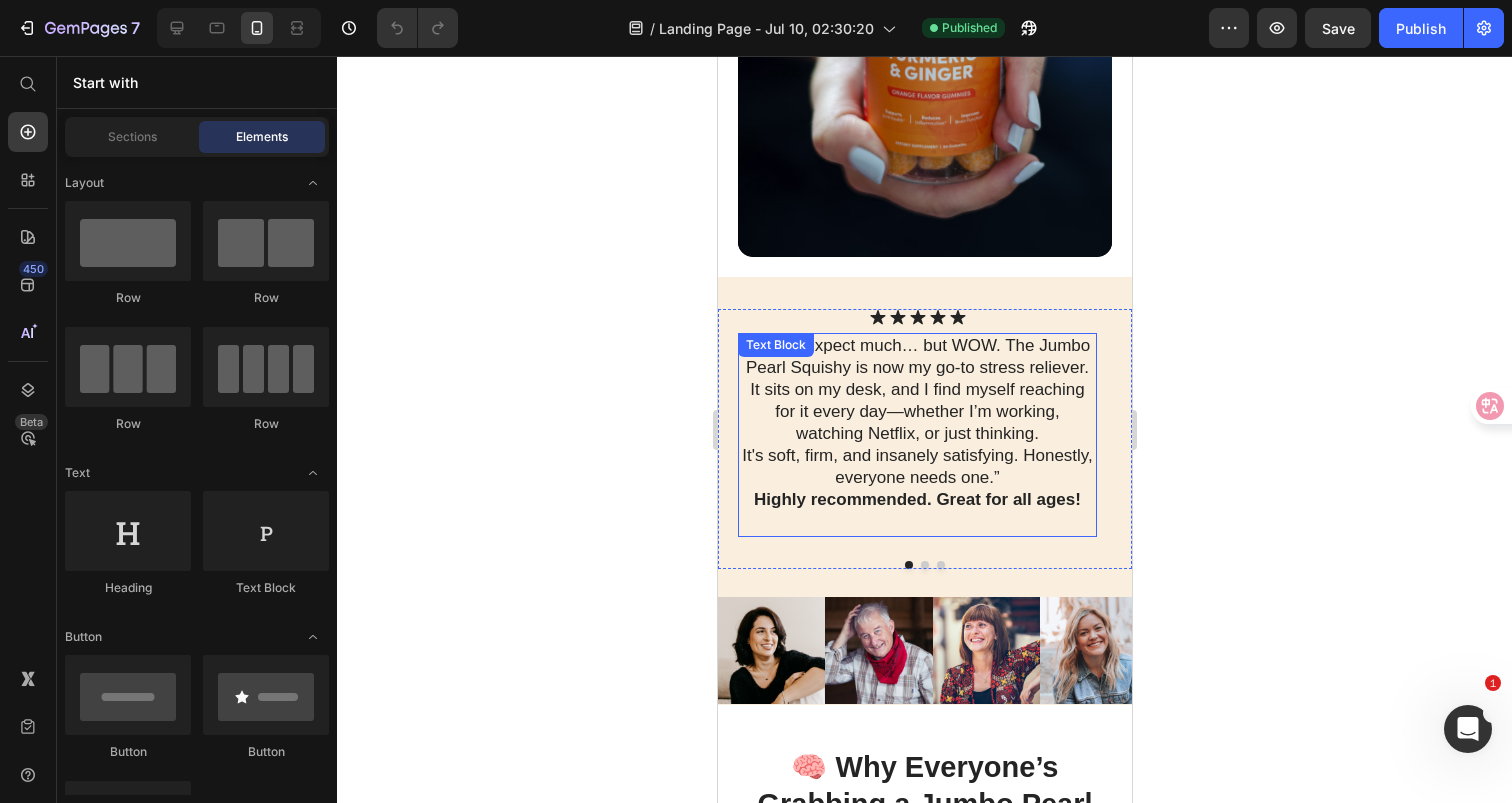 scroll, scrollTop: 960, scrollLeft: 0, axis: vertical 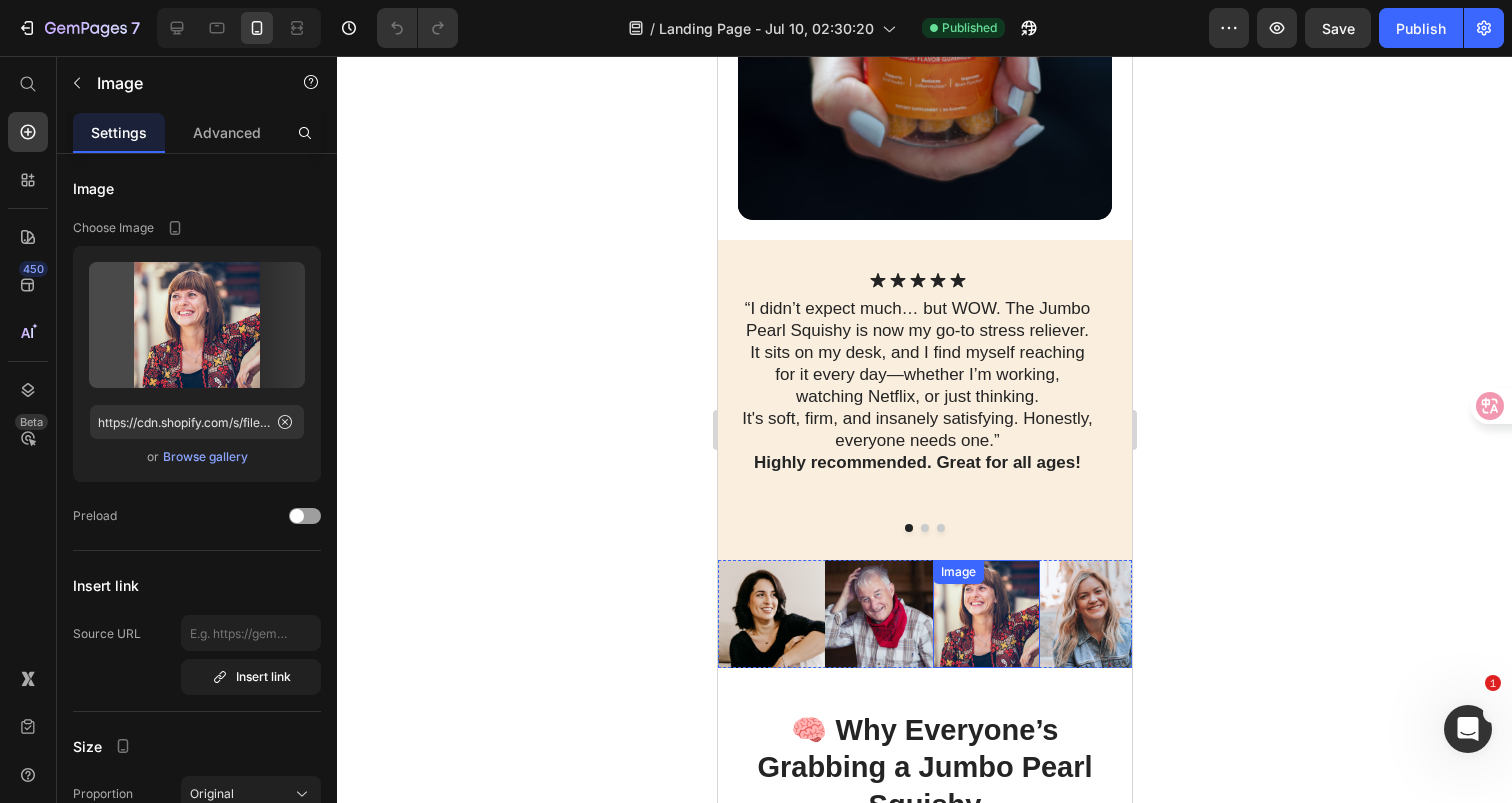 click at bounding box center [985, 613] 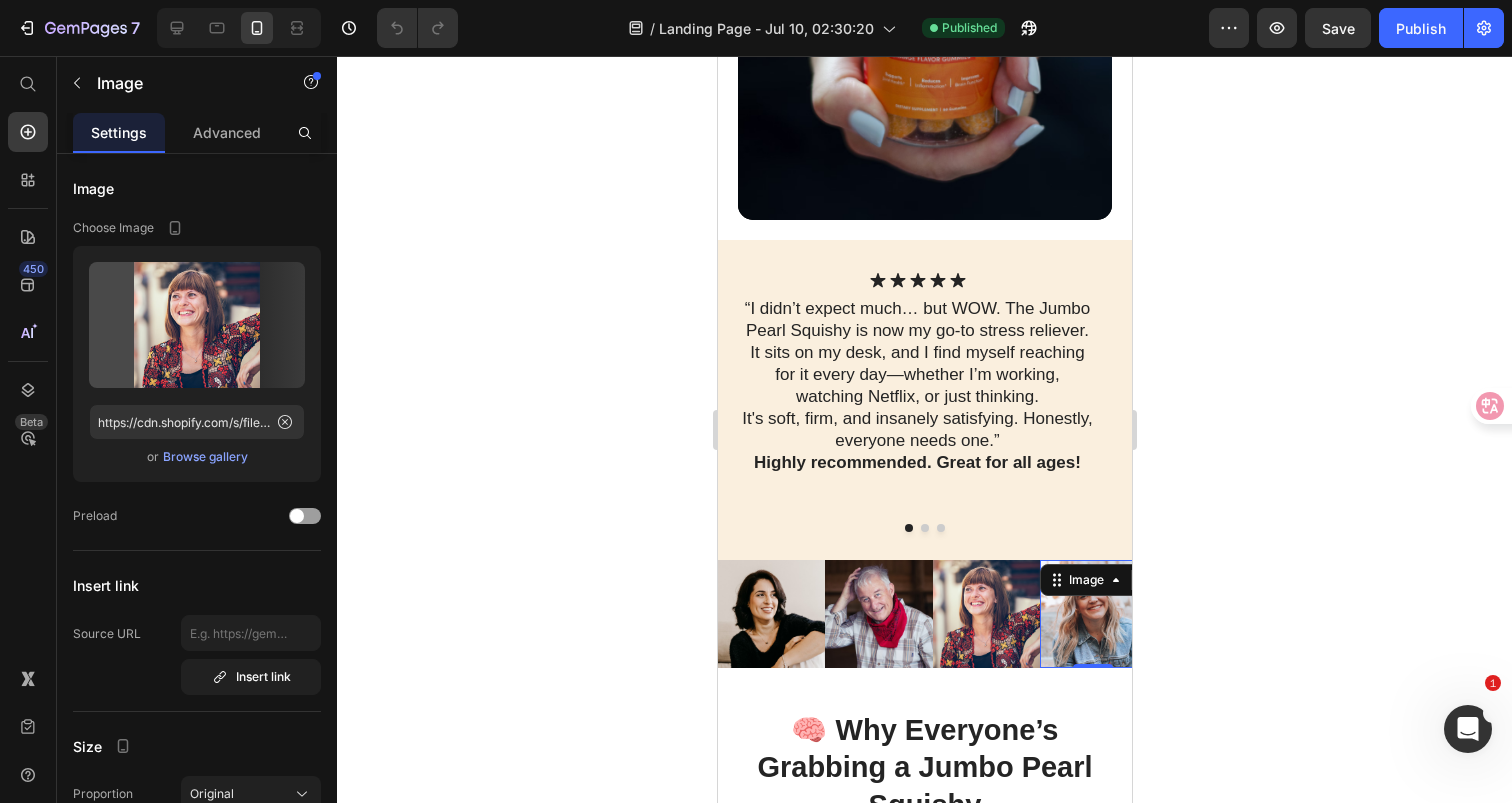 click at bounding box center (1092, 613) 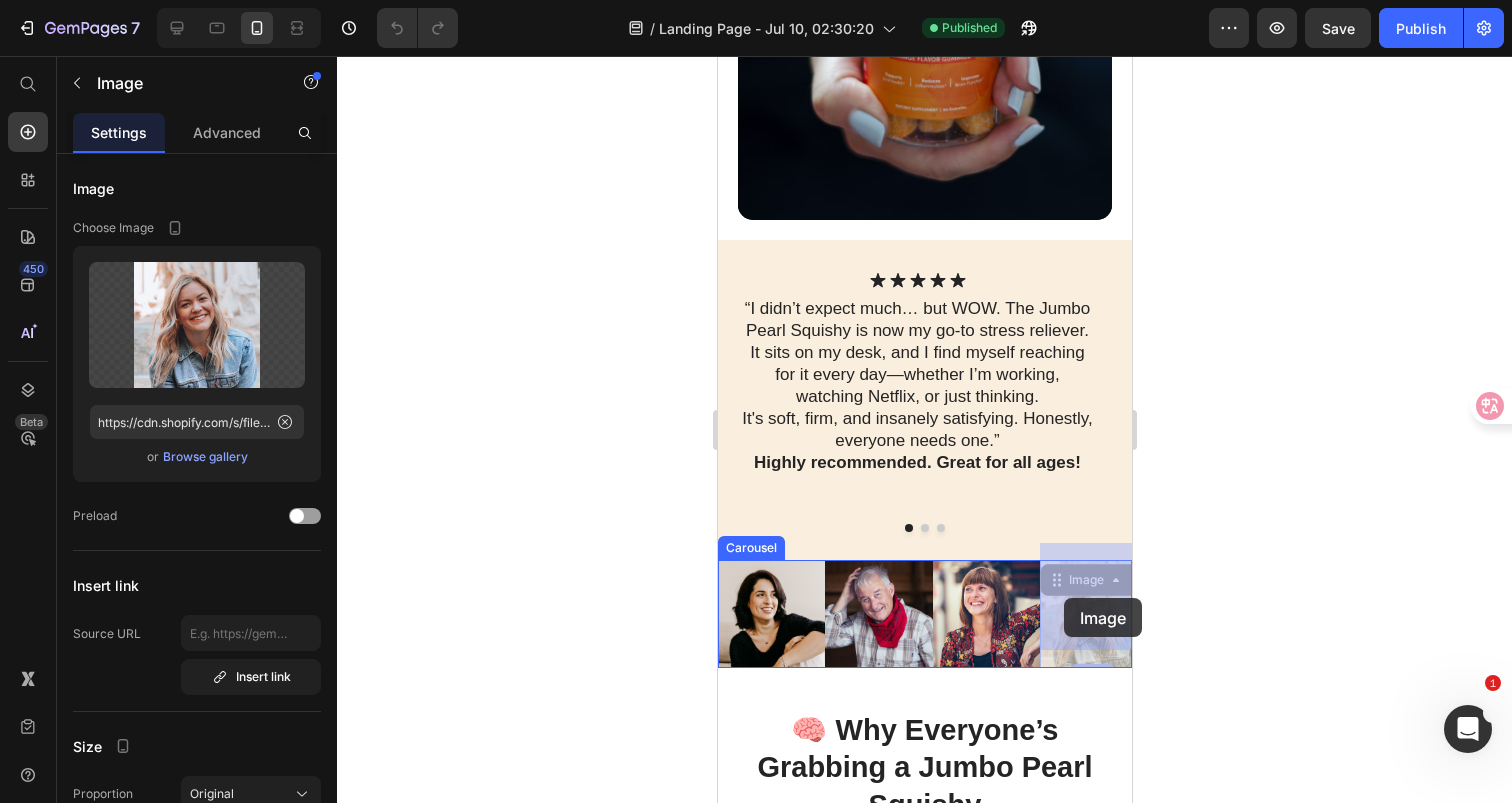 drag, startPoint x: 1080, startPoint y: 610, endPoint x: 1063, endPoint y: 598, distance: 20.808653 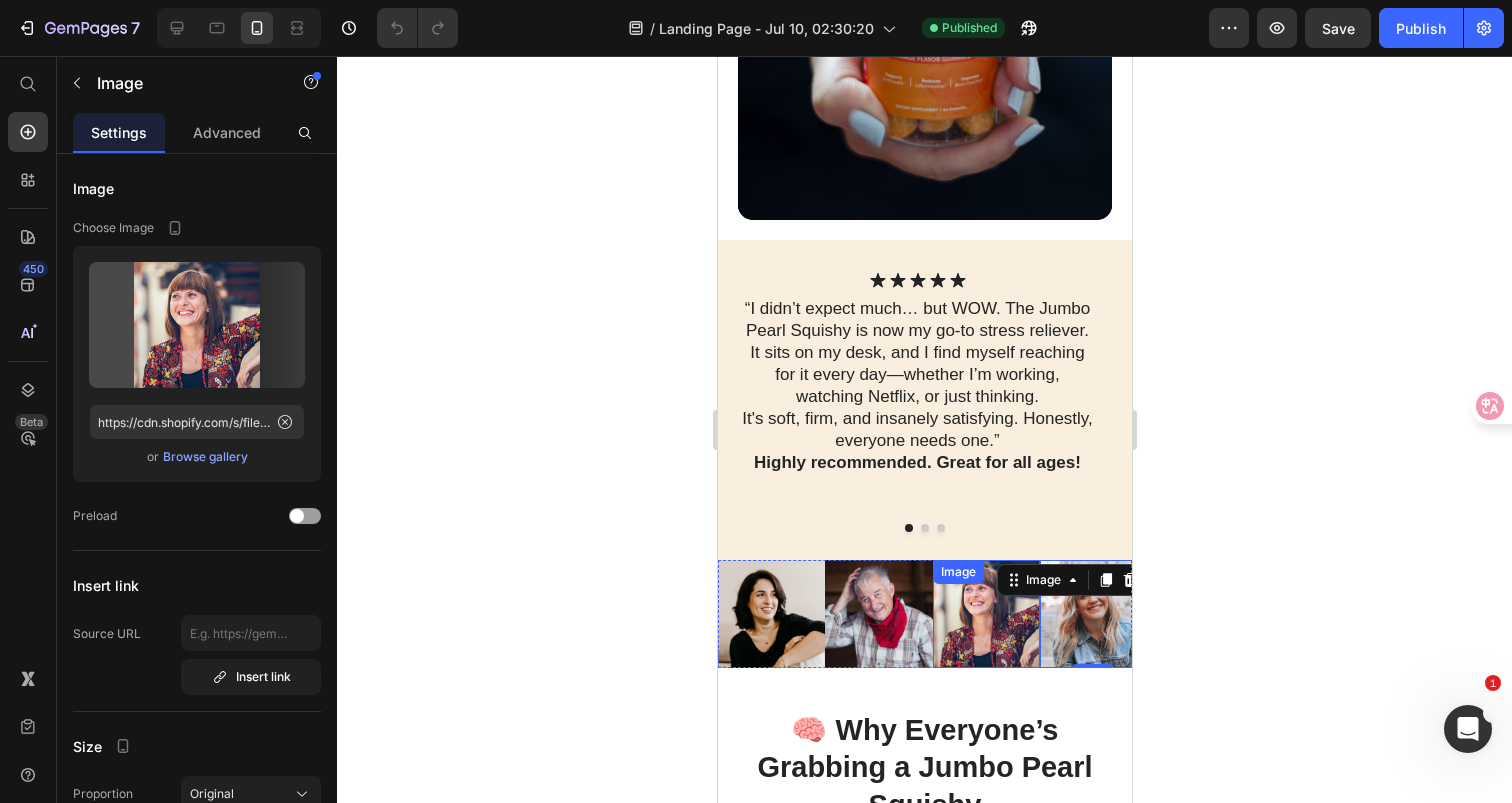 click at bounding box center [985, 613] 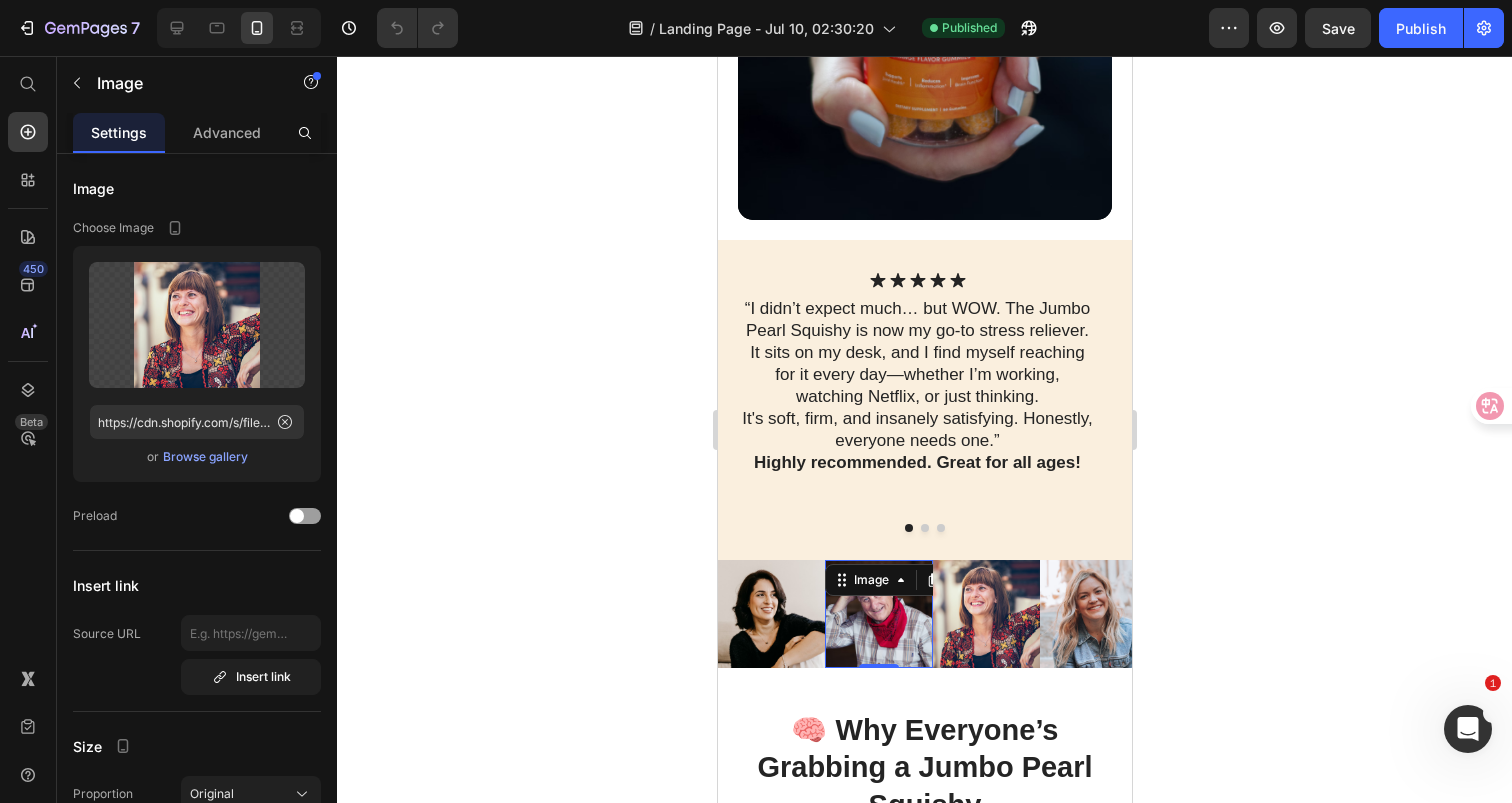 click at bounding box center (877, 613) 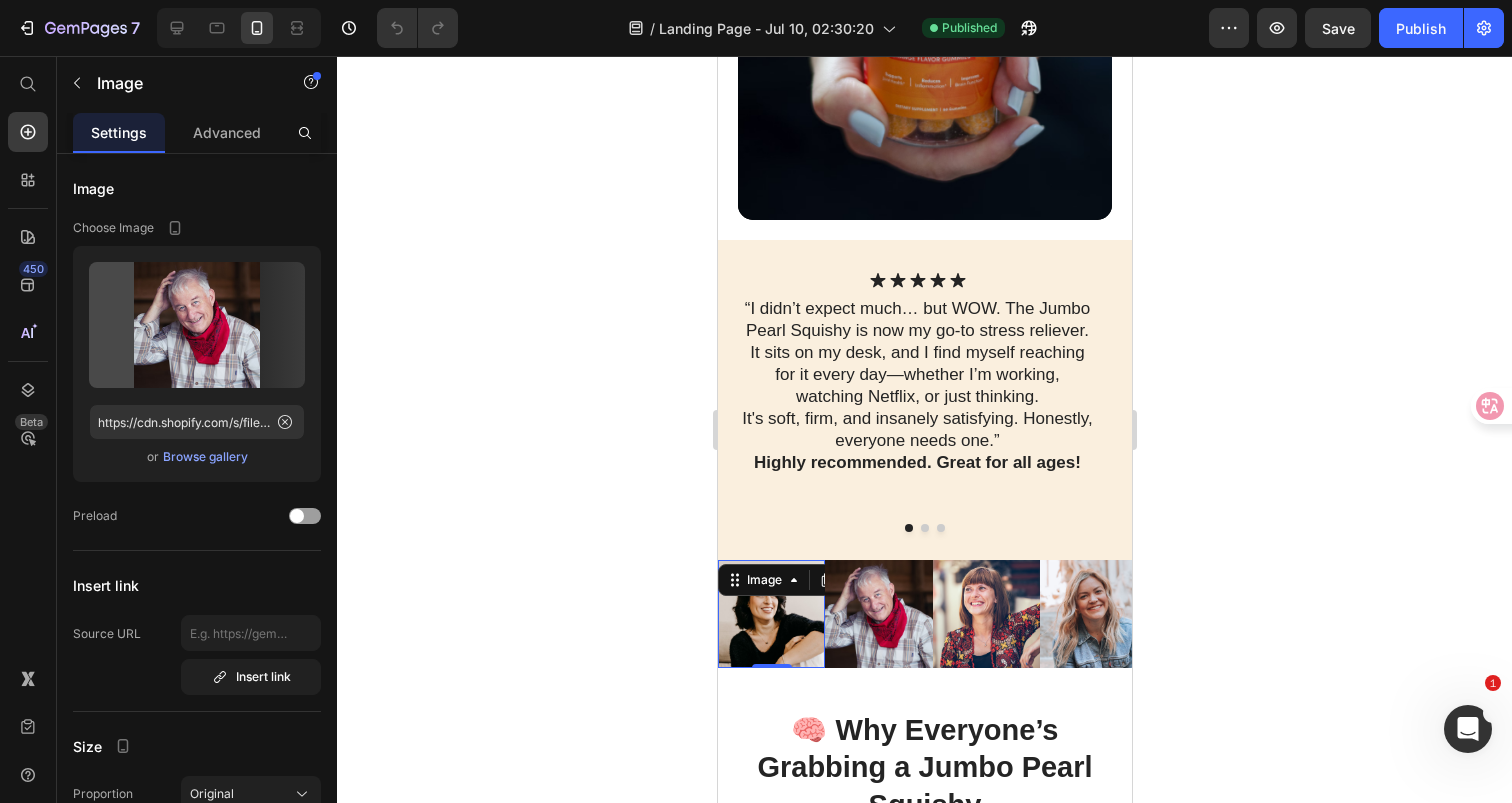 click at bounding box center [770, 613] 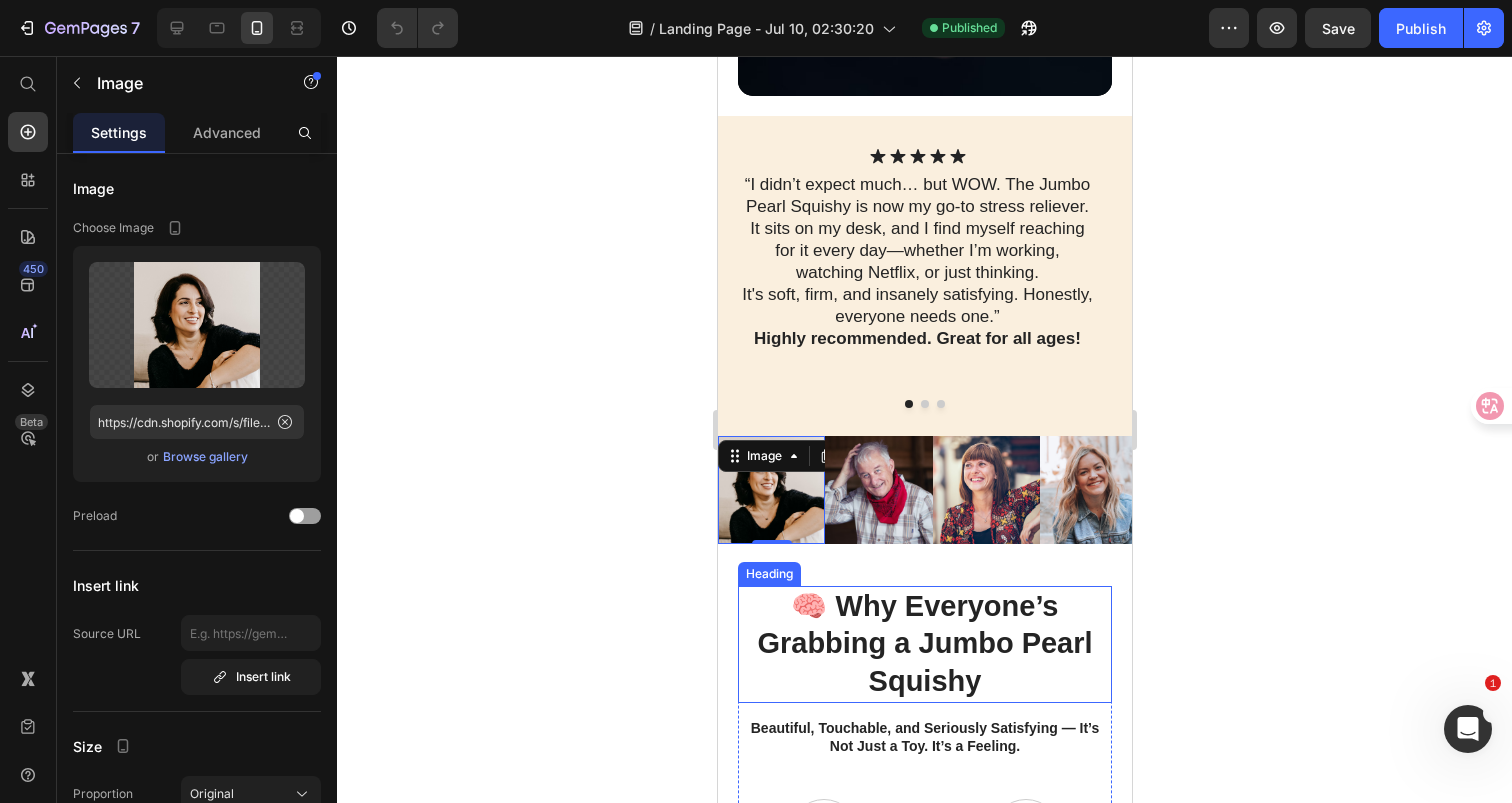 scroll, scrollTop: 1109, scrollLeft: 0, axis: vertical 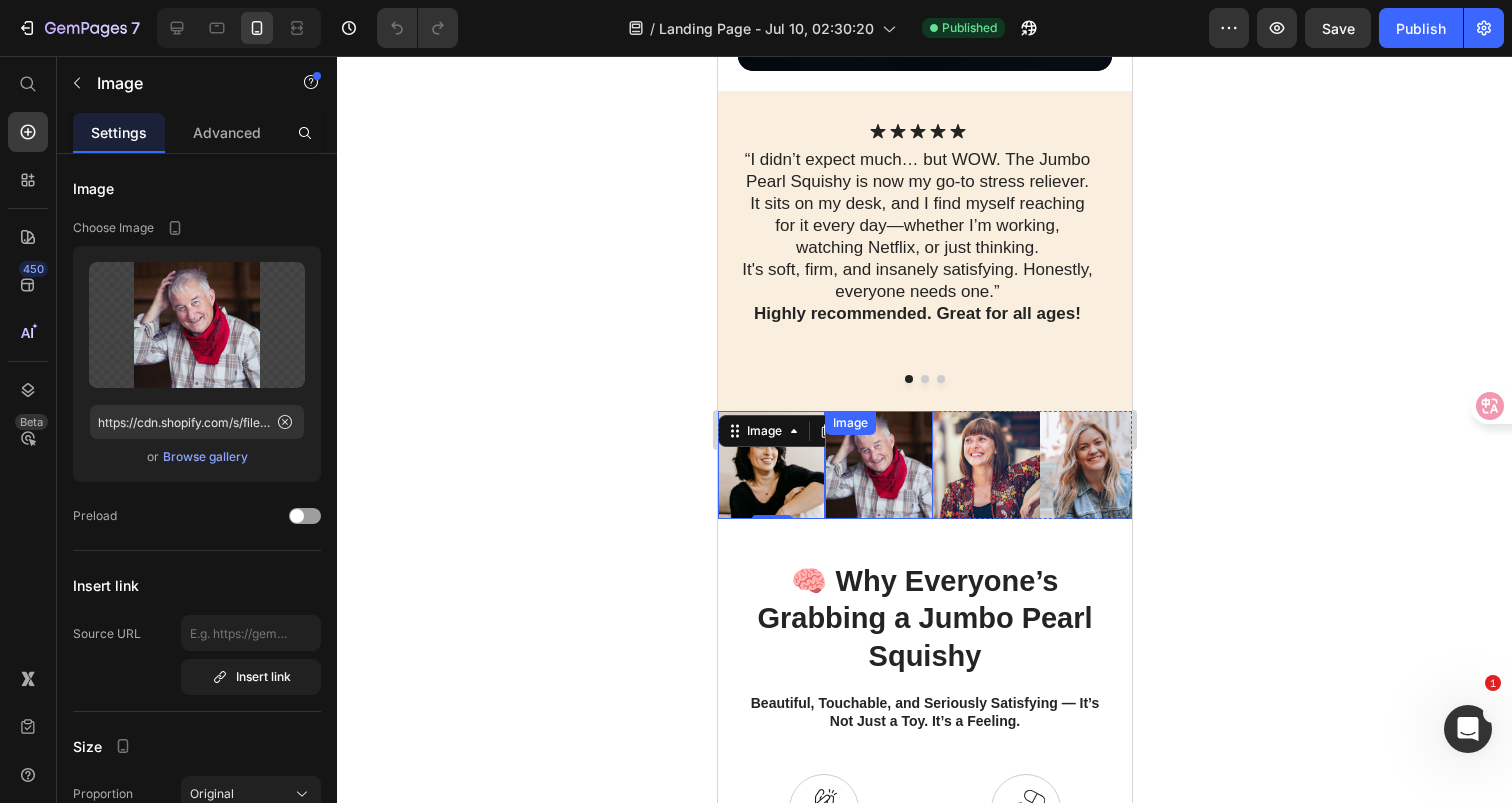 click at bounding box center [877, 464] 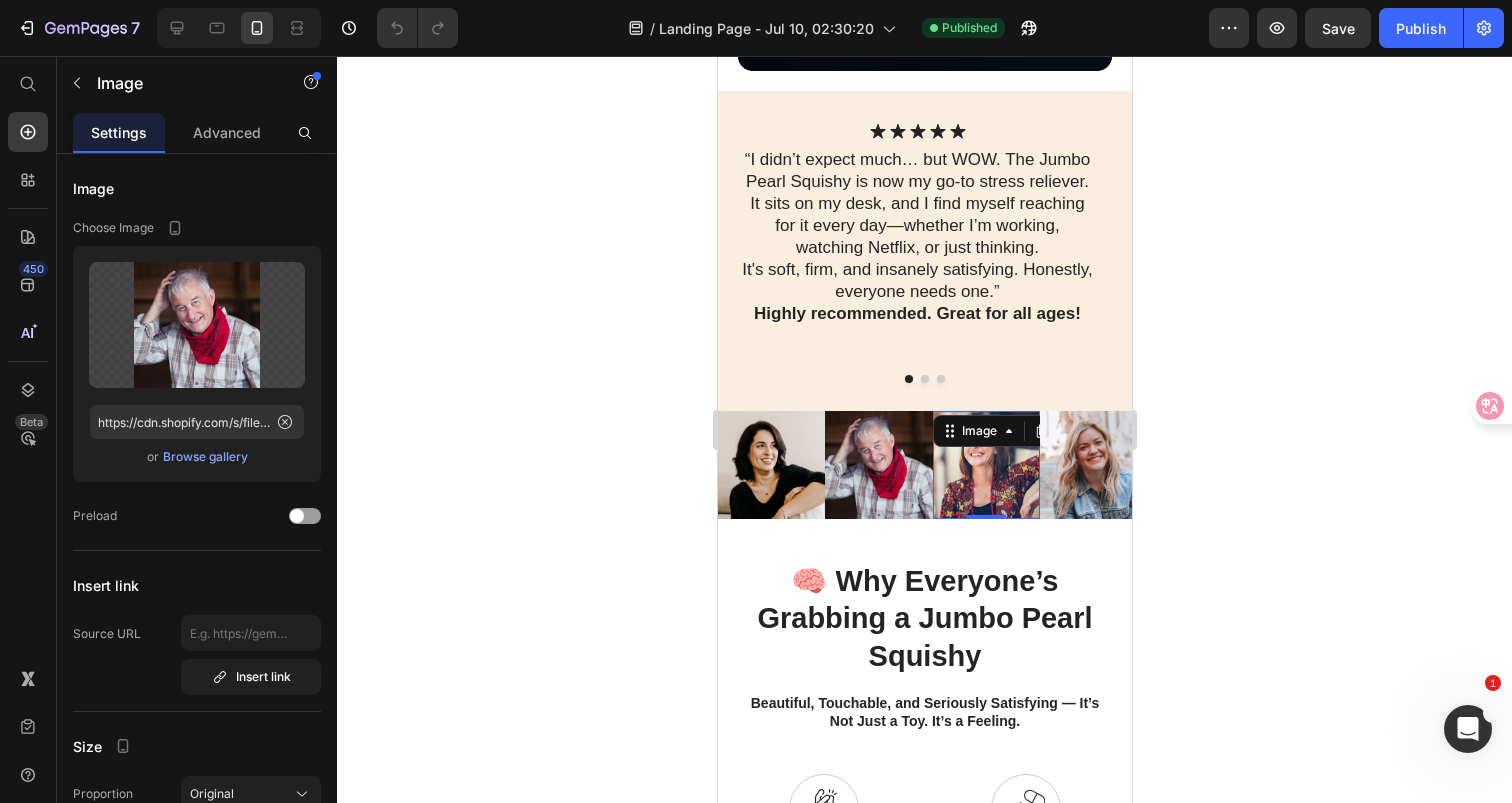 click at bounding box center (985, 464) 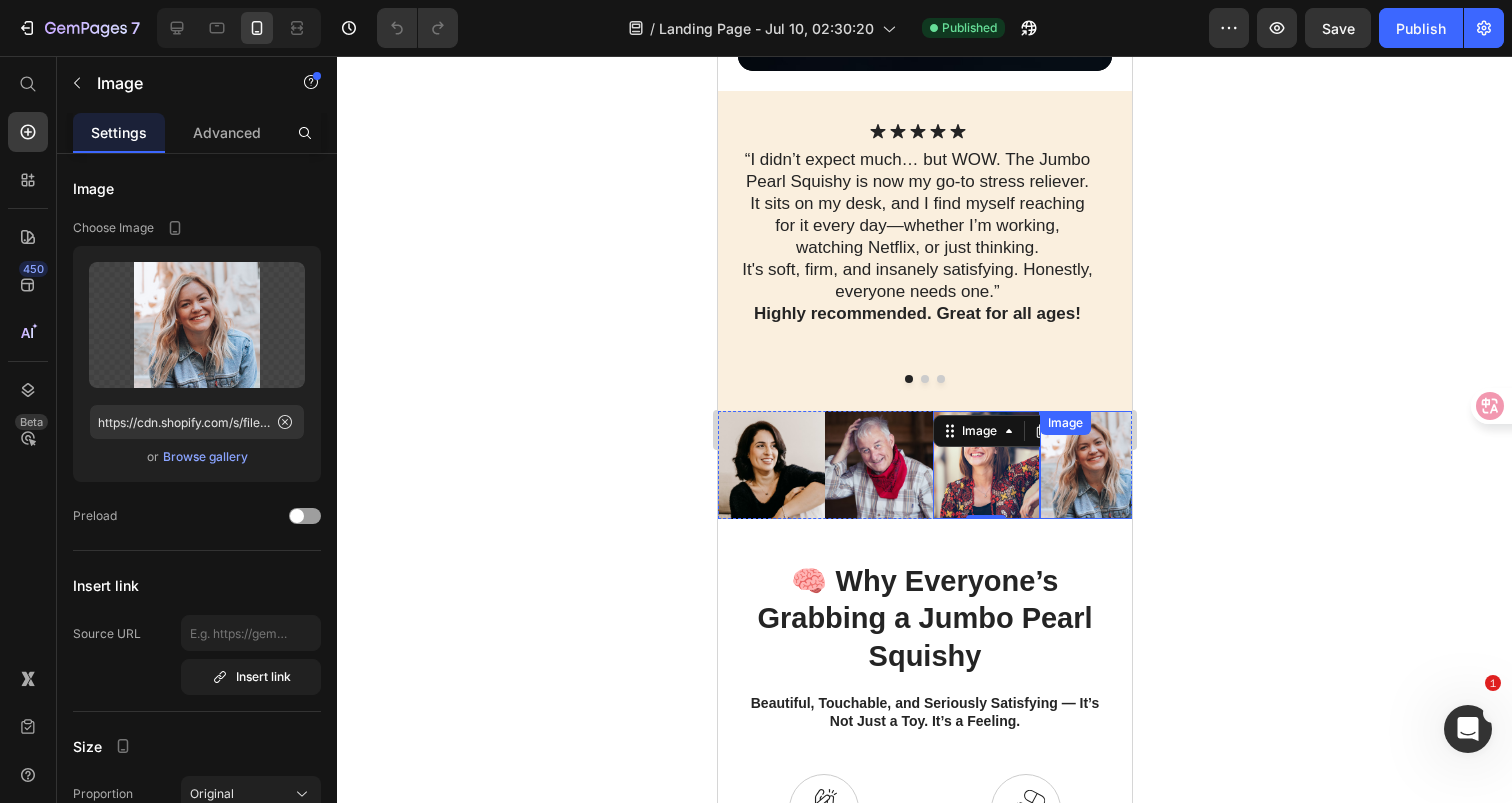 click at bounding box center (1092, 464) 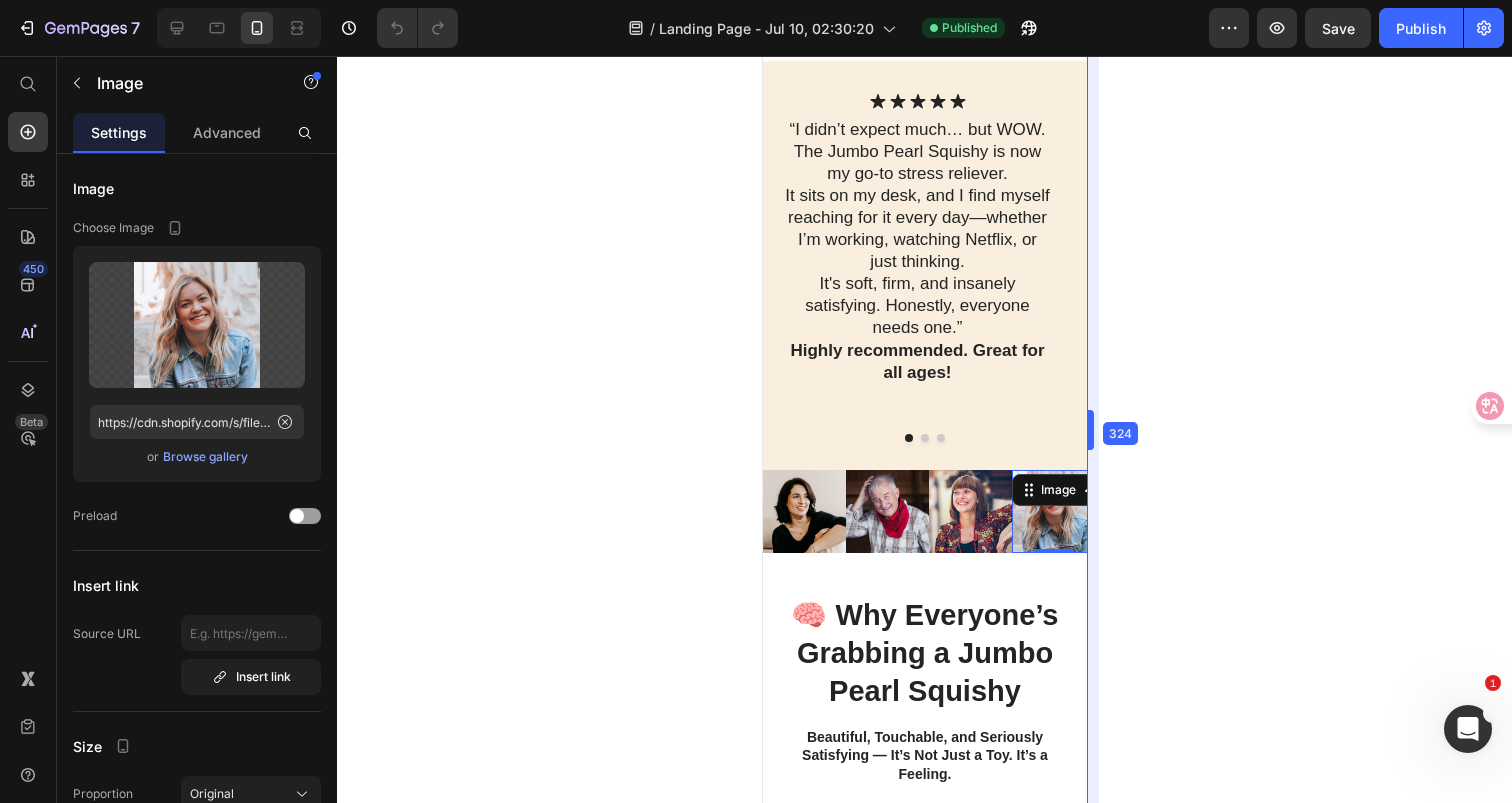 drag, startPoint x: 1135, startPoint y: 465, endPoint x: 252, endPoint y: 394, distance: 885.84985 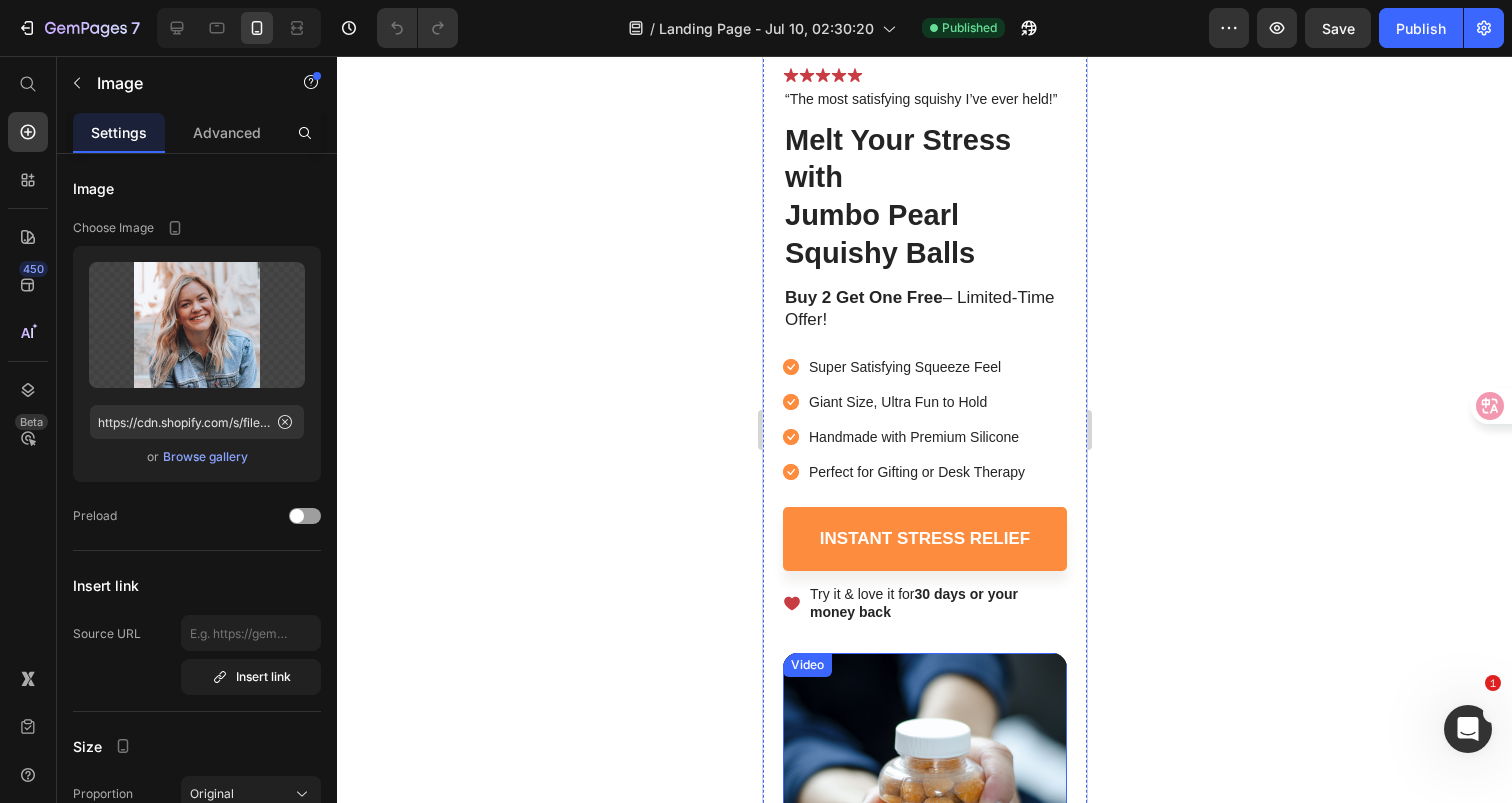 scroll, scrollTop: 0, scrollLeft: 0, axis: both 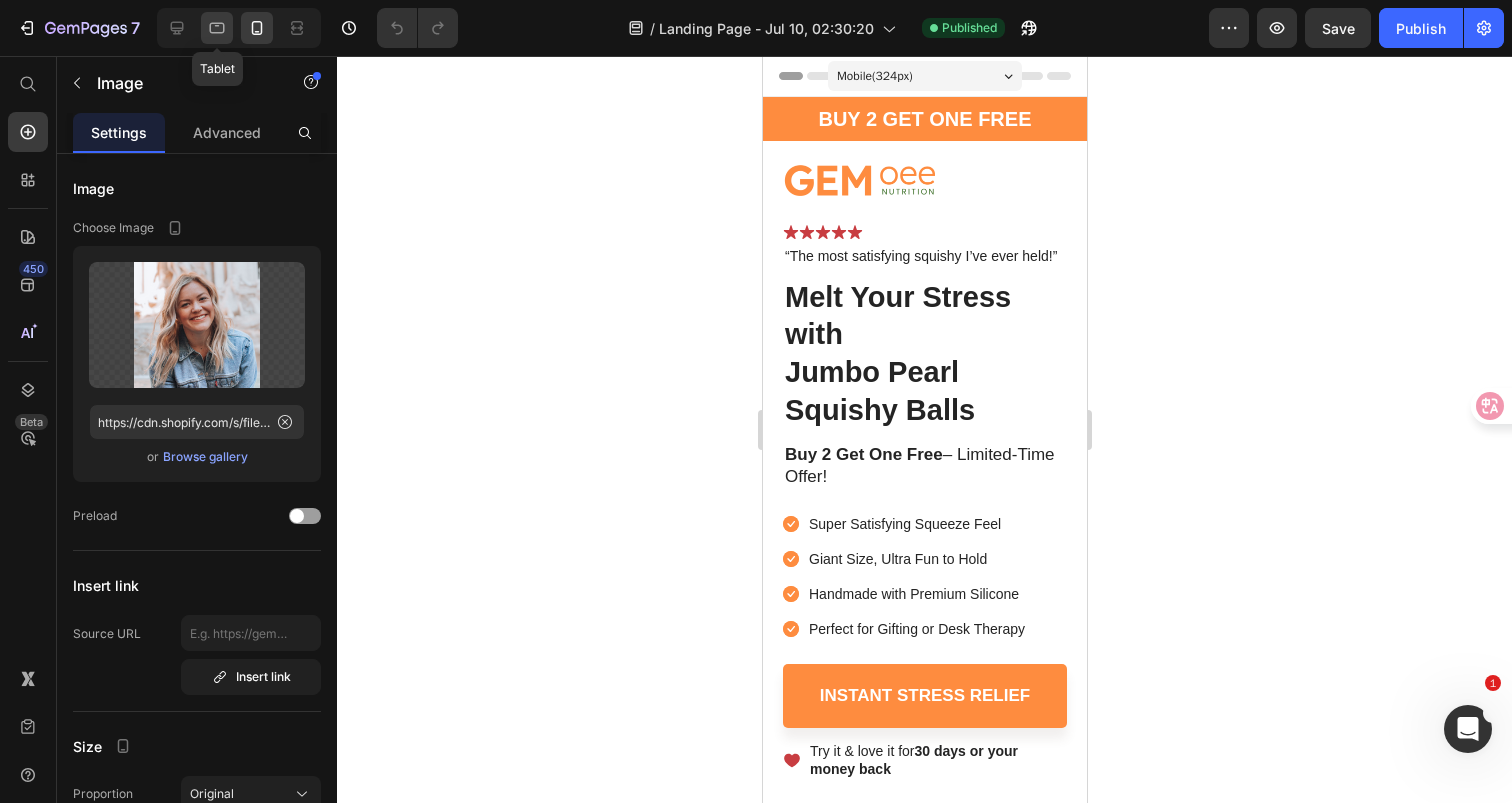 click 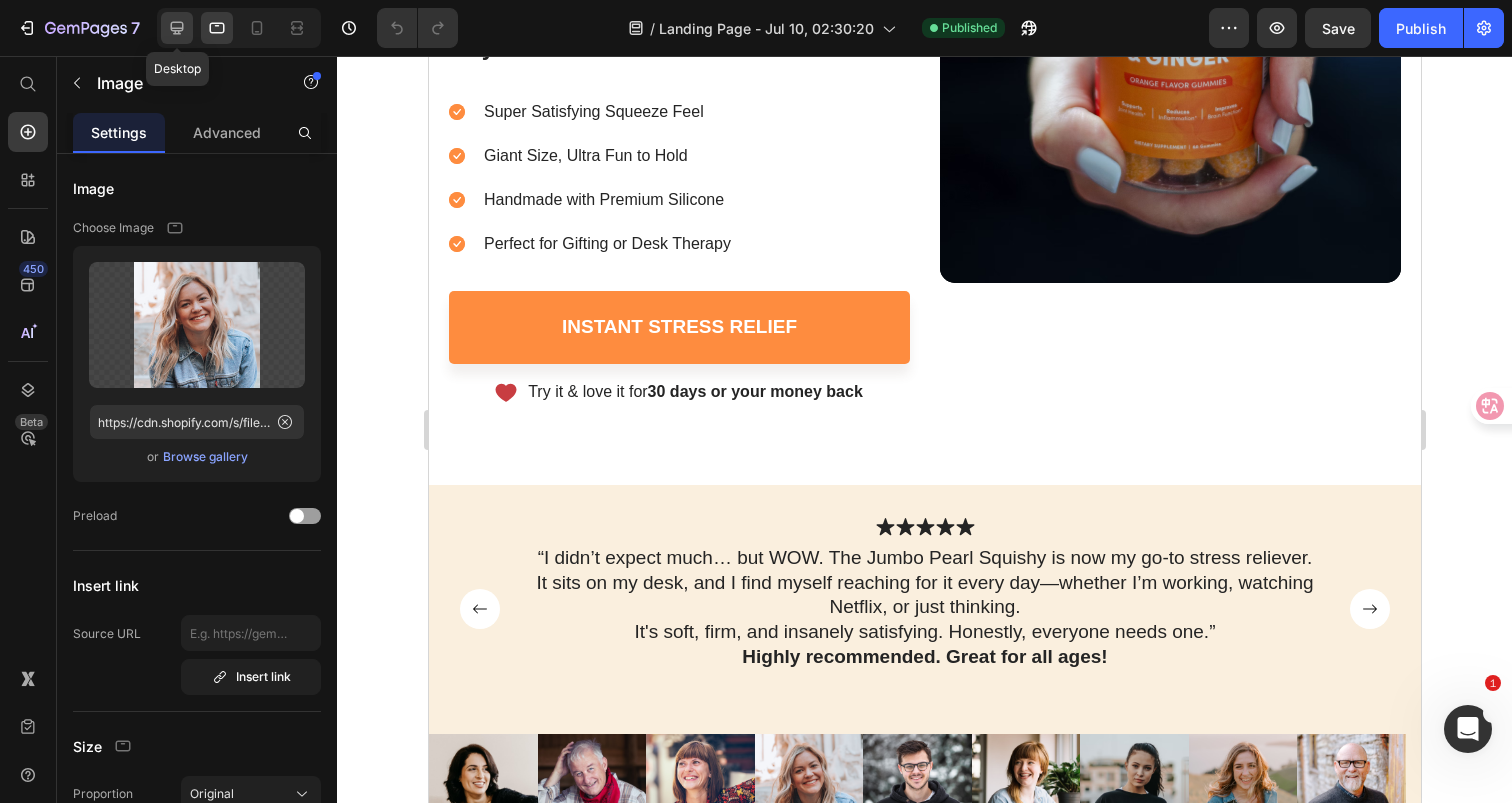 click 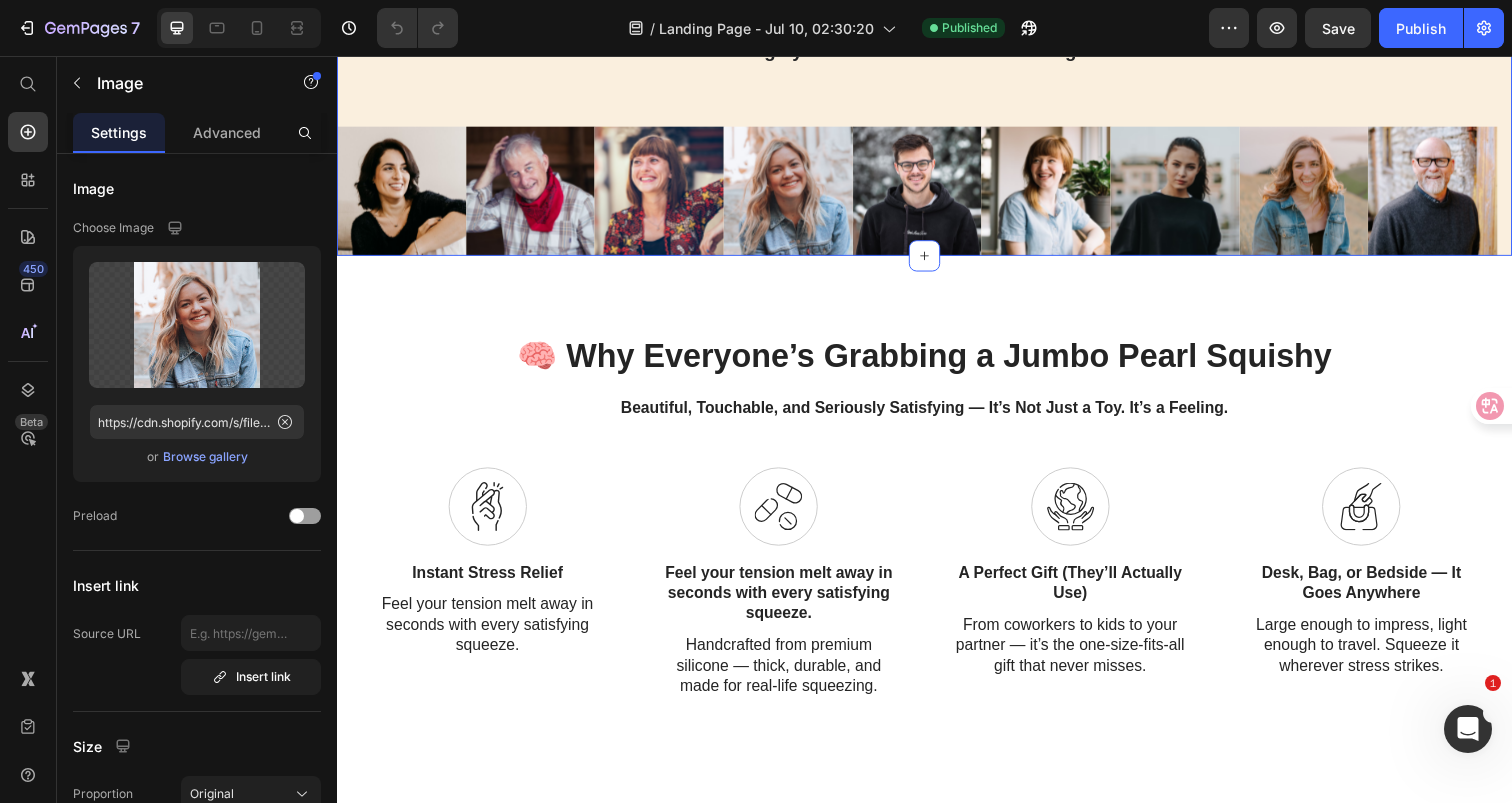 scroll, scrollTop: 1149, scrollLeft: 0, axis: vertical 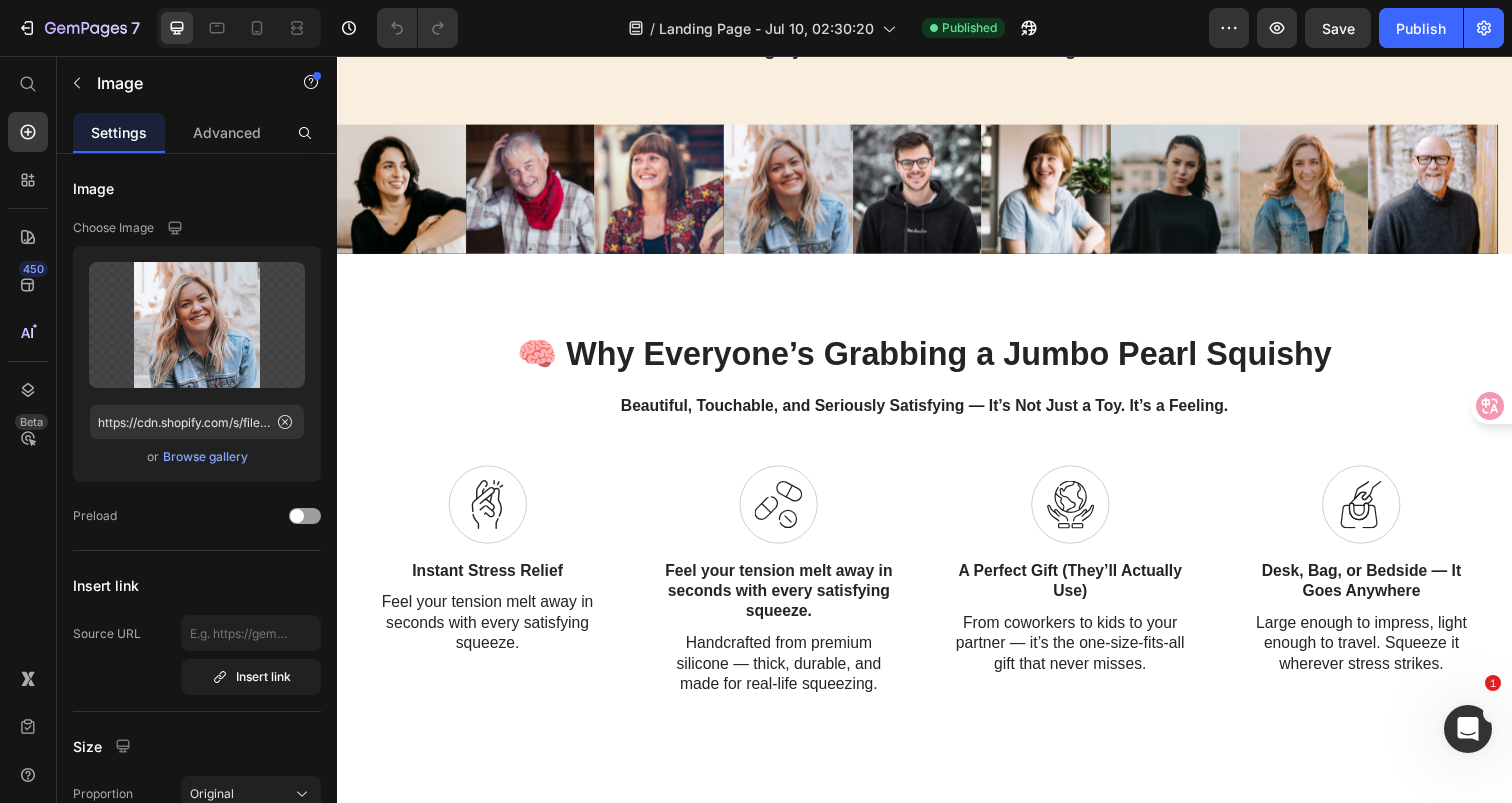 click on "7  Version history  /  Landing Page - Jul 10, 02:30:20 Published Preview  Save   Publish" 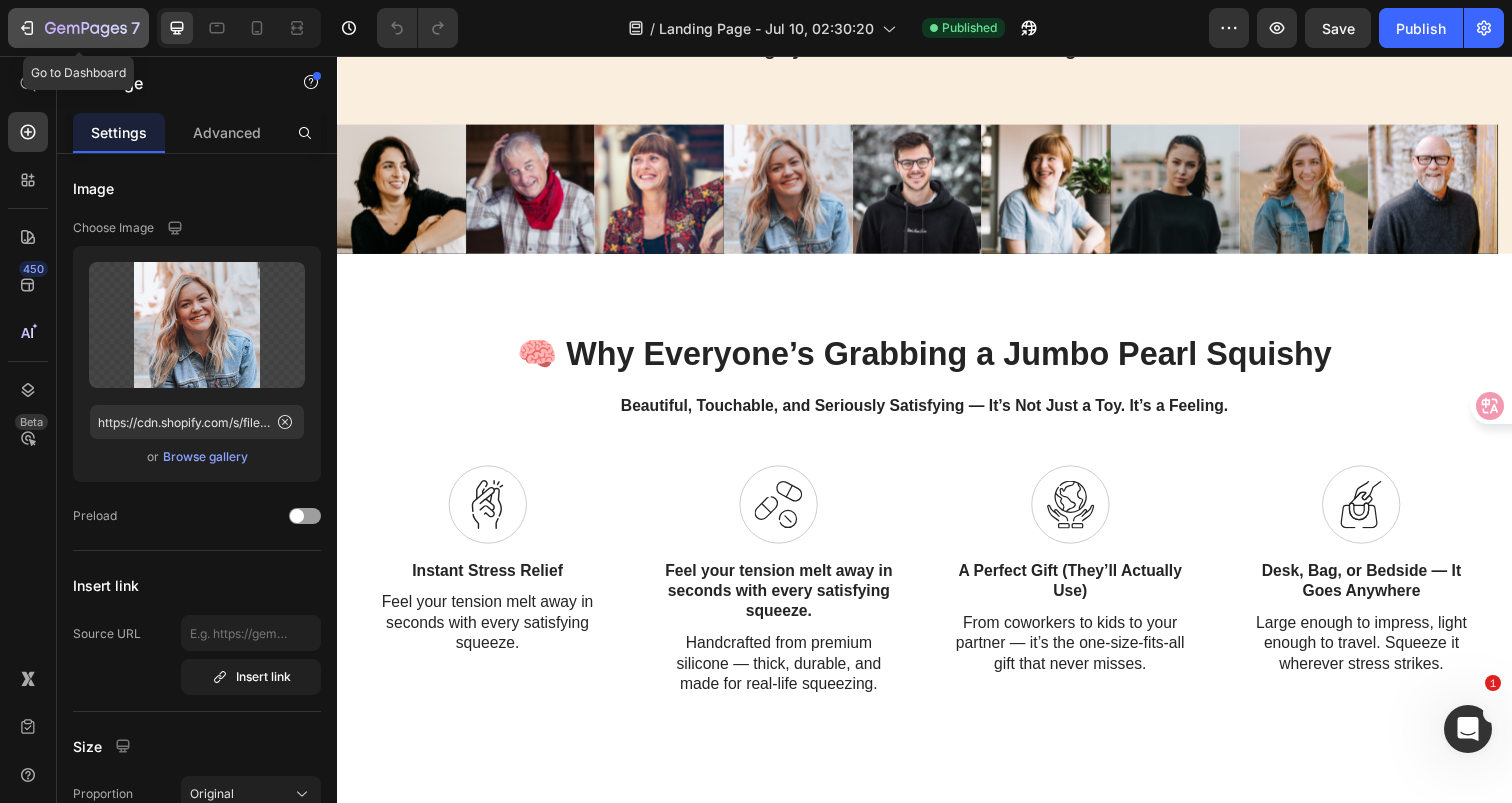 click 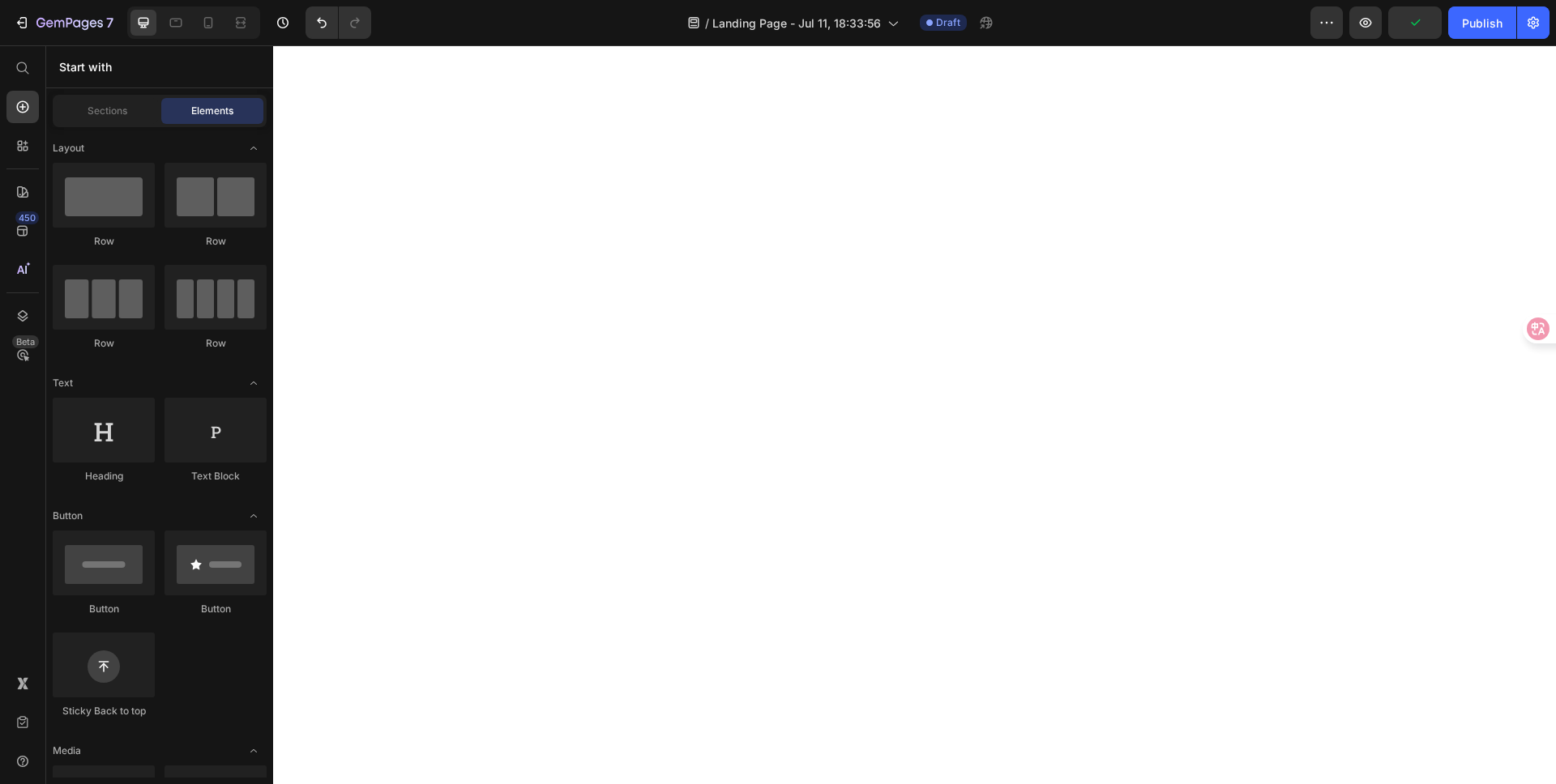 scroll, scrollTop: 0, scrollLeft: 0, axis: both 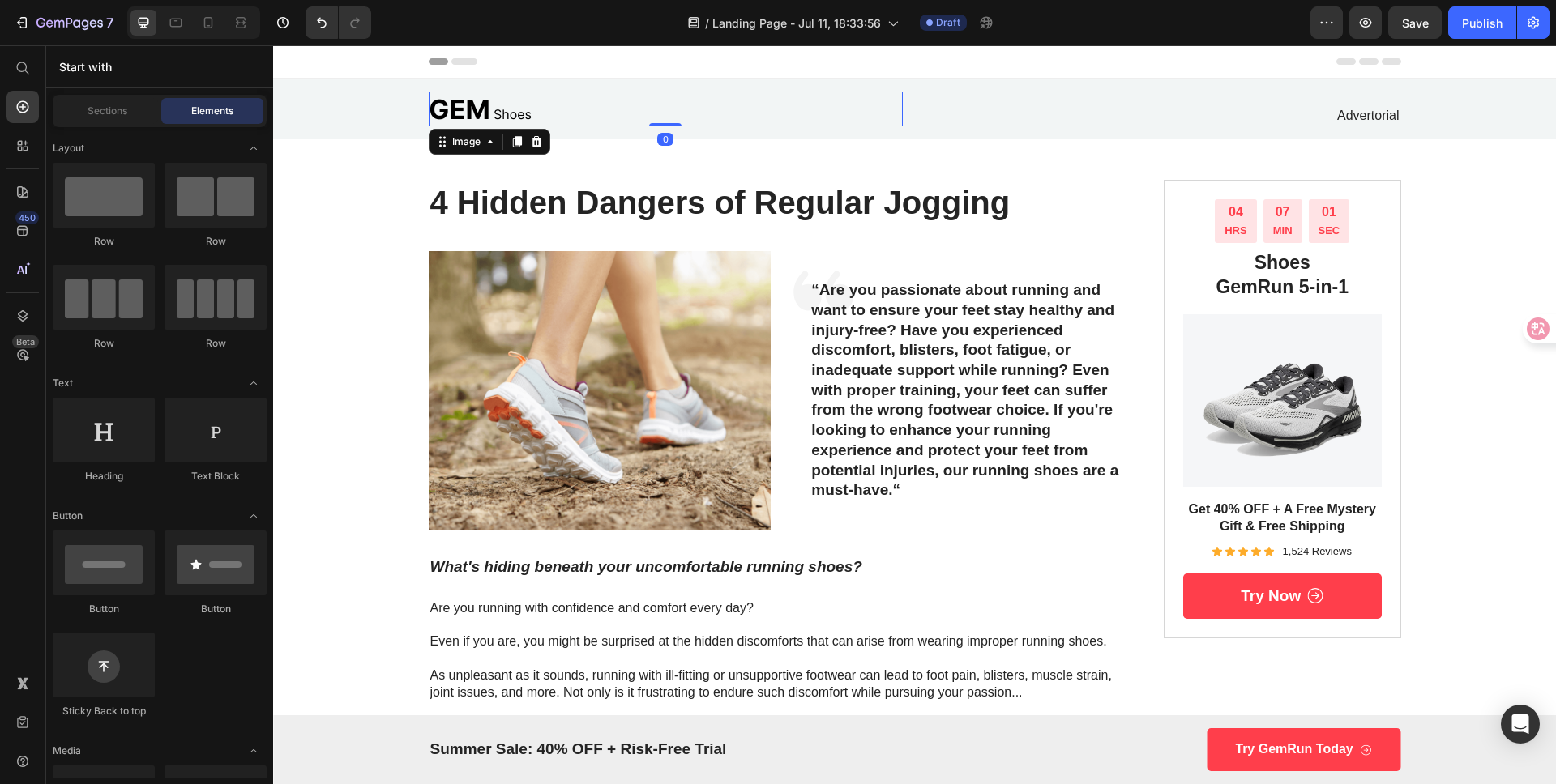 click at bounding box center (665, 109) 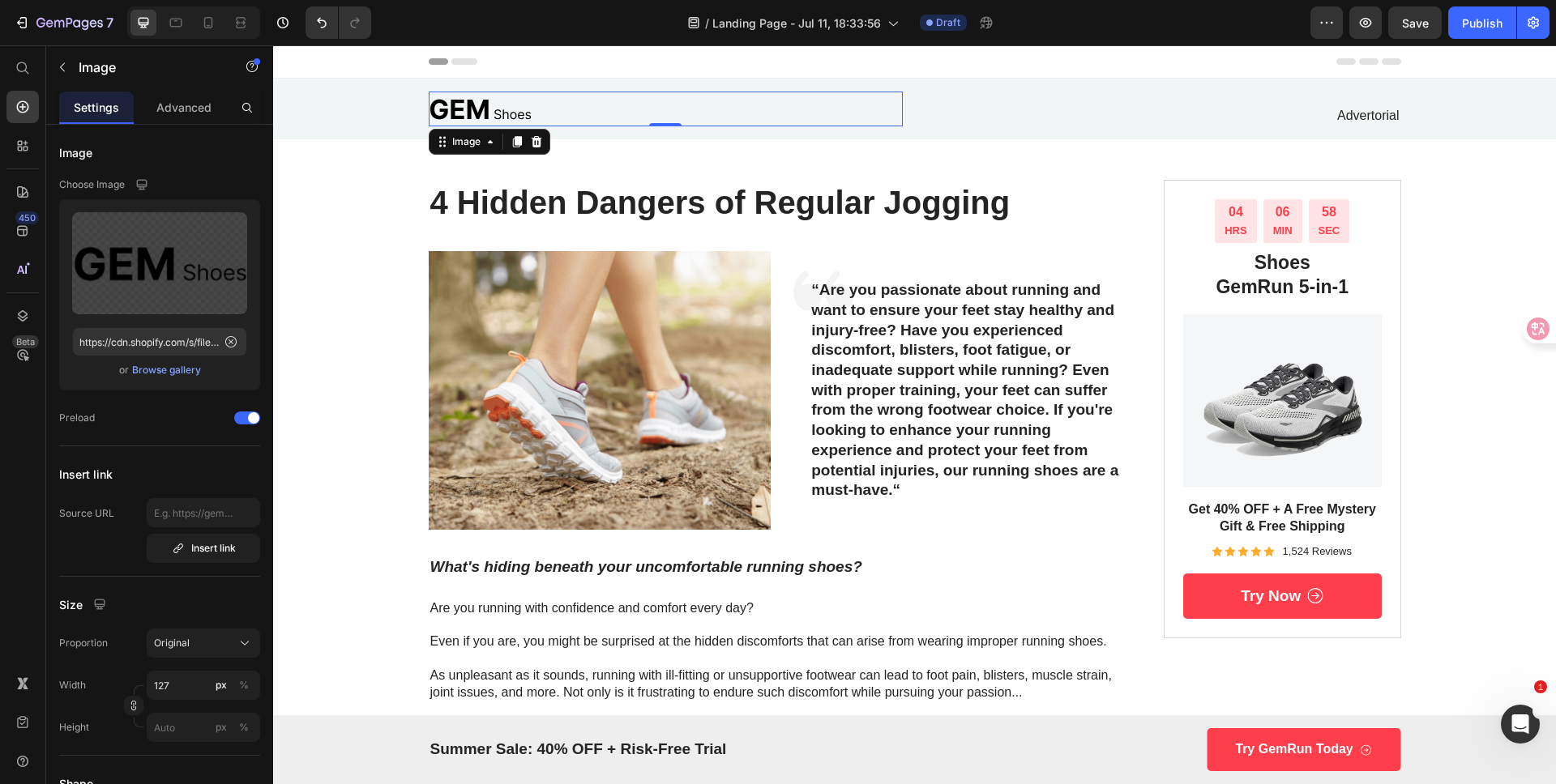 scroll, scrollTop: 0, scrollLeft: 0, axis: both 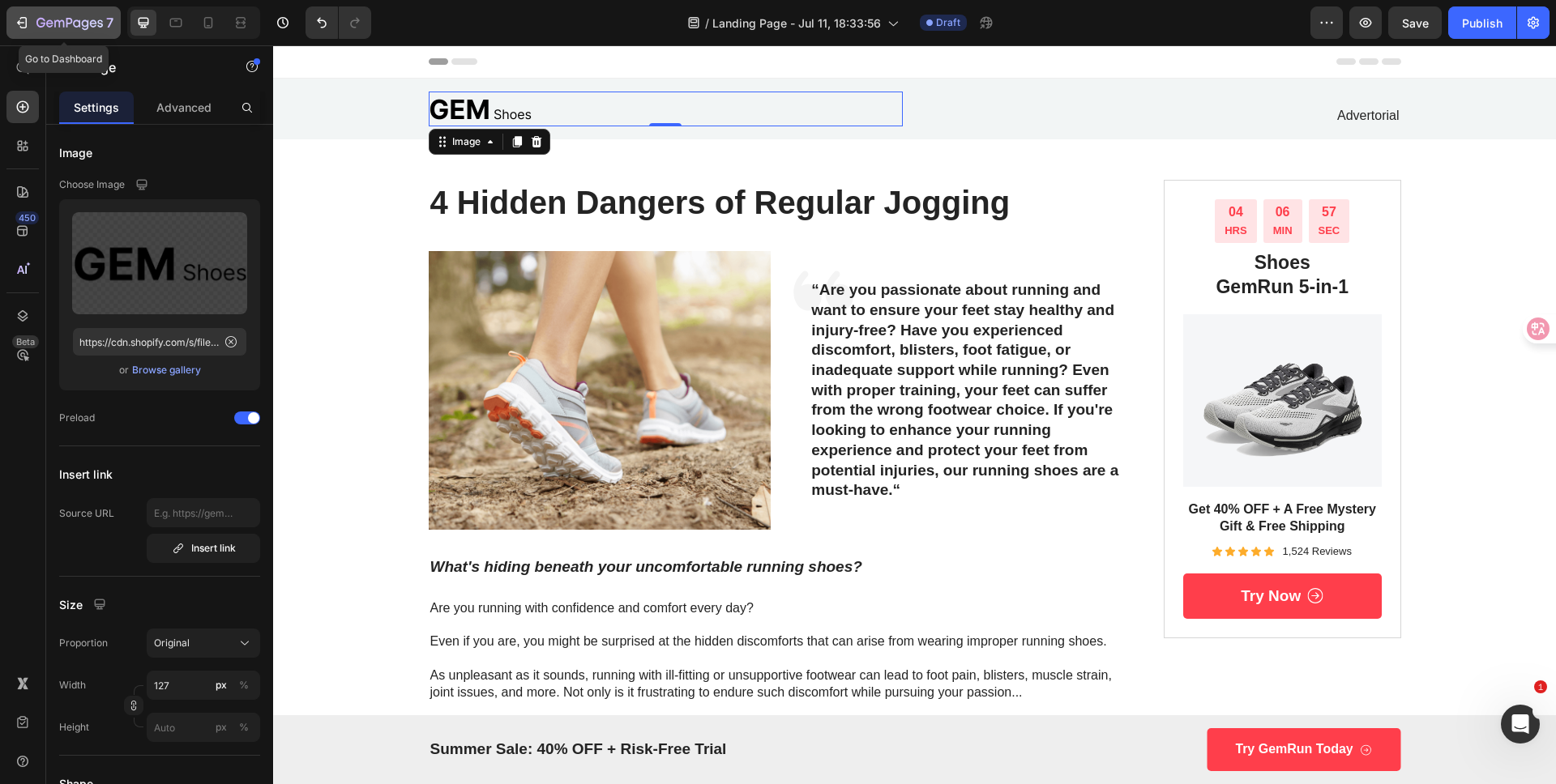 click 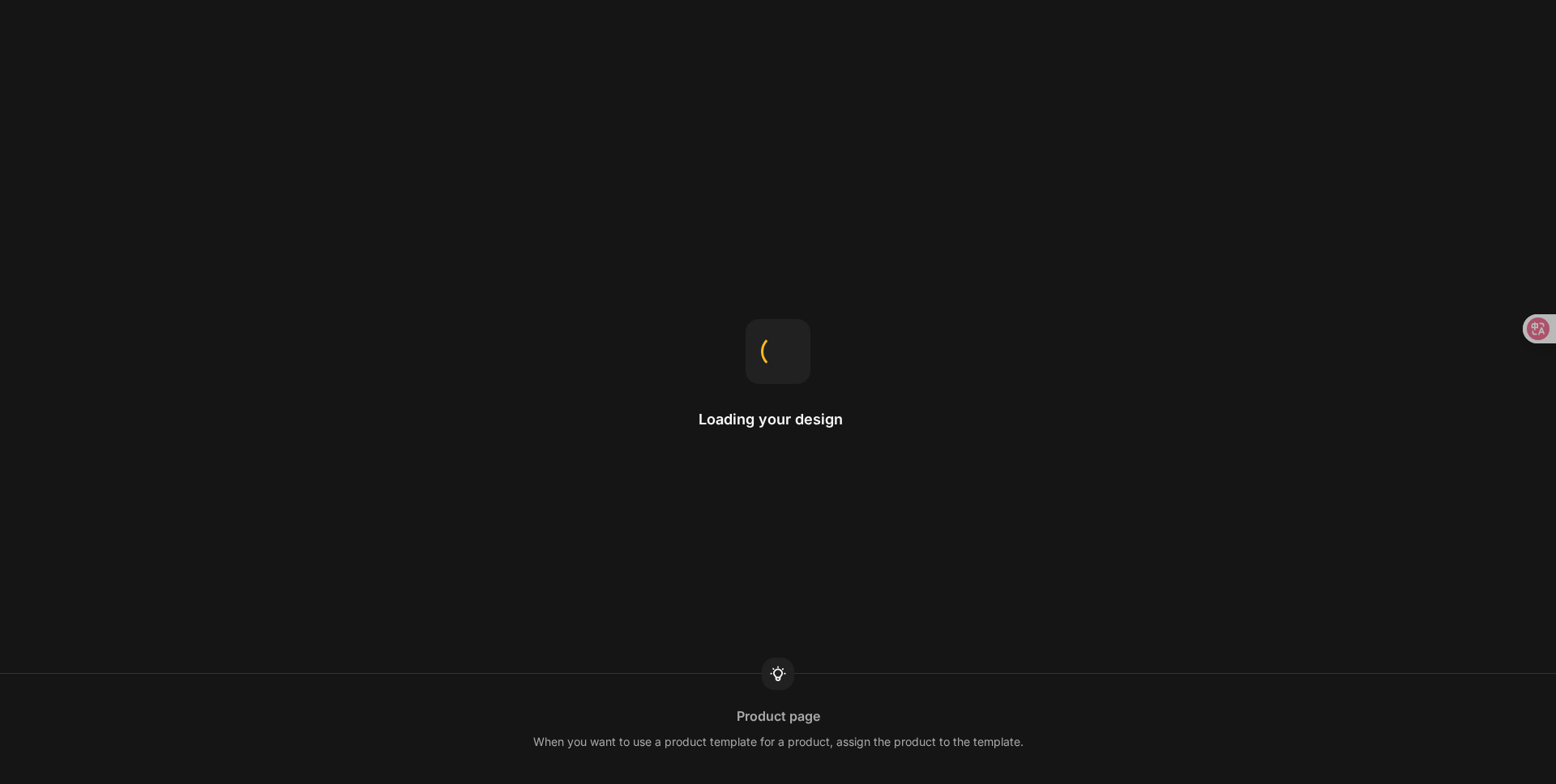 scroll, scrollTop: 0, scrollLeft: 0, axis: both 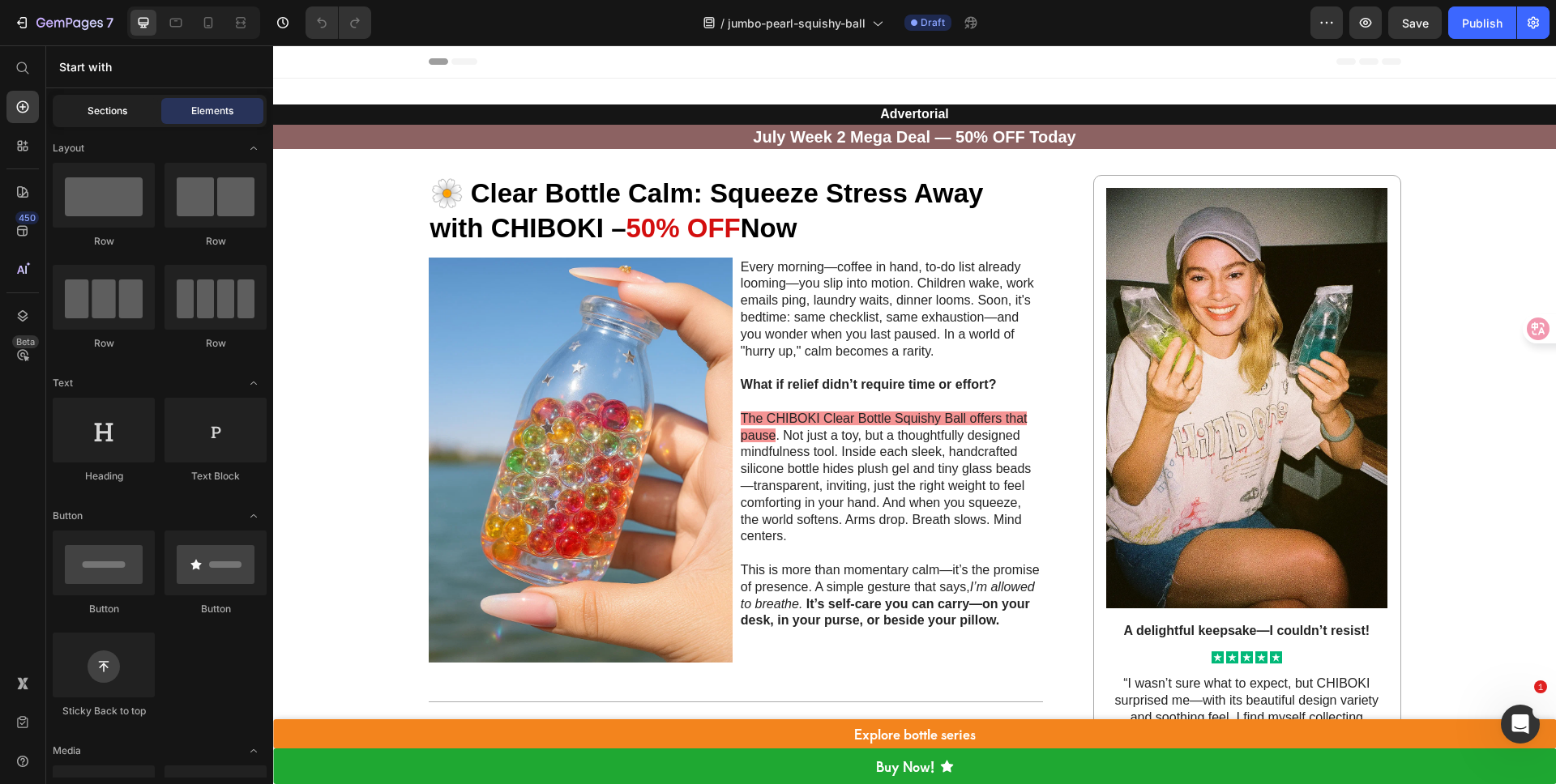 click on "Sections" 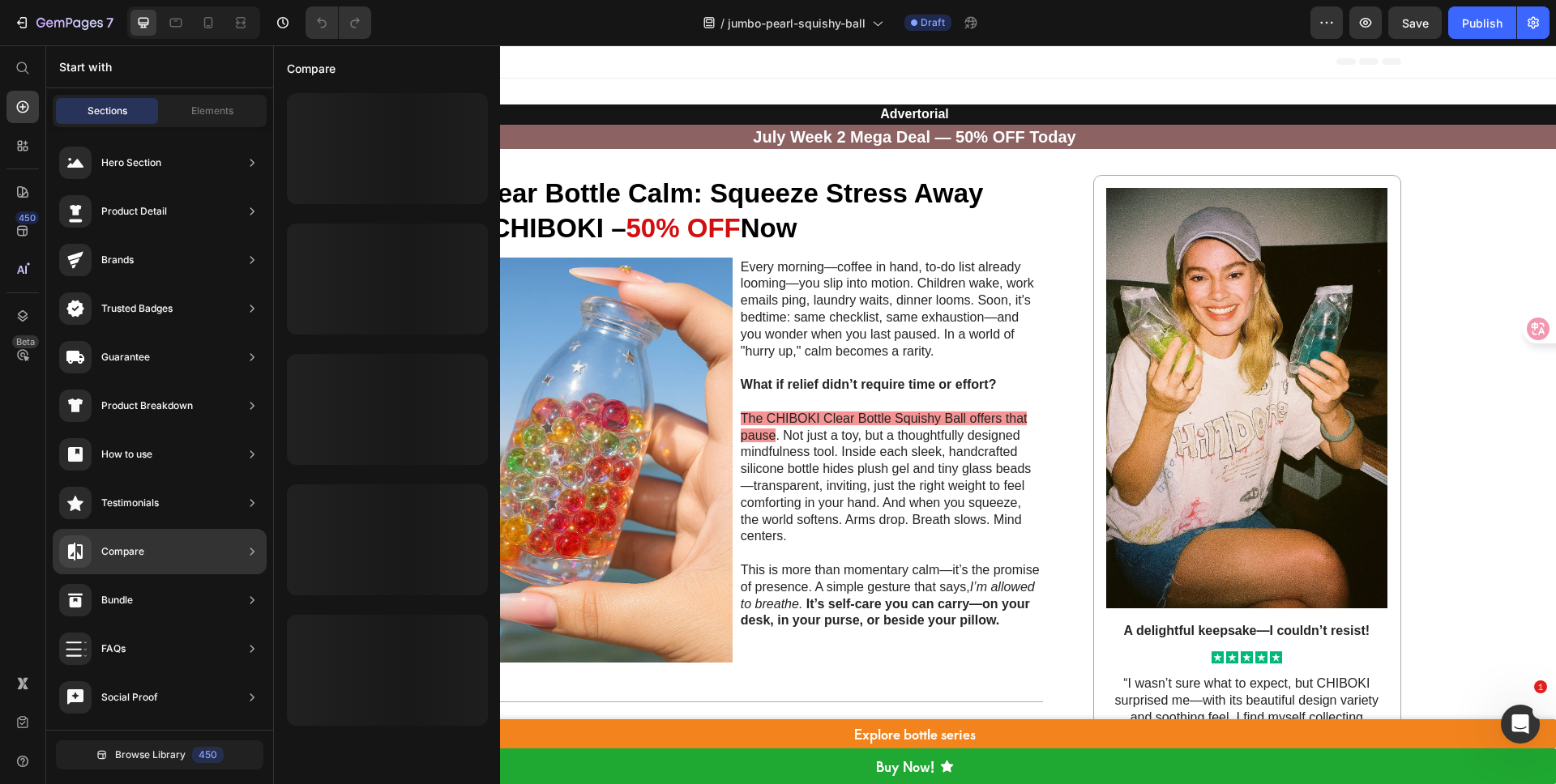 scroll, scrollTop: 0, scrollLeft: 0, axis: both 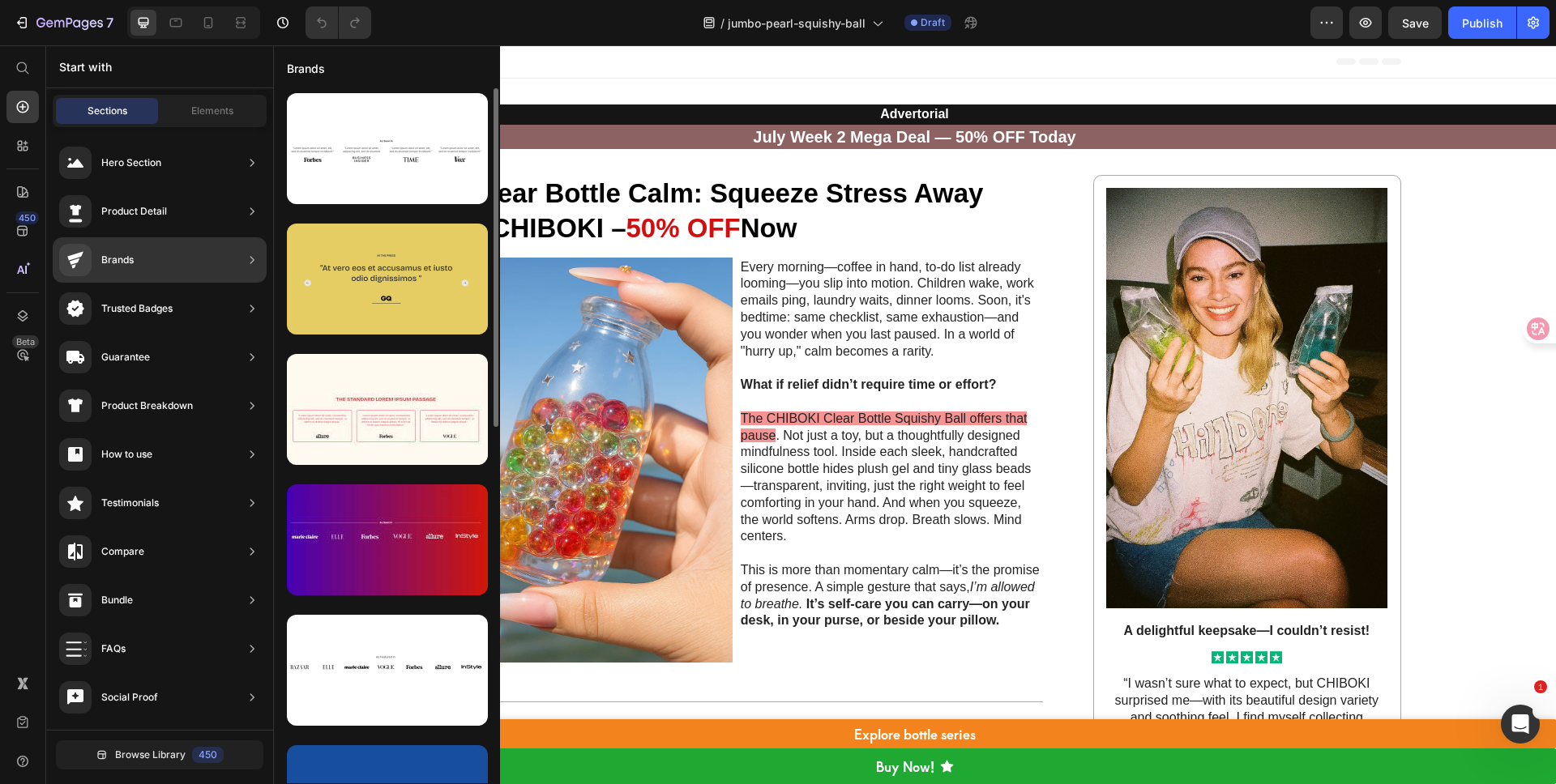 click at bounding box center (387, 279) 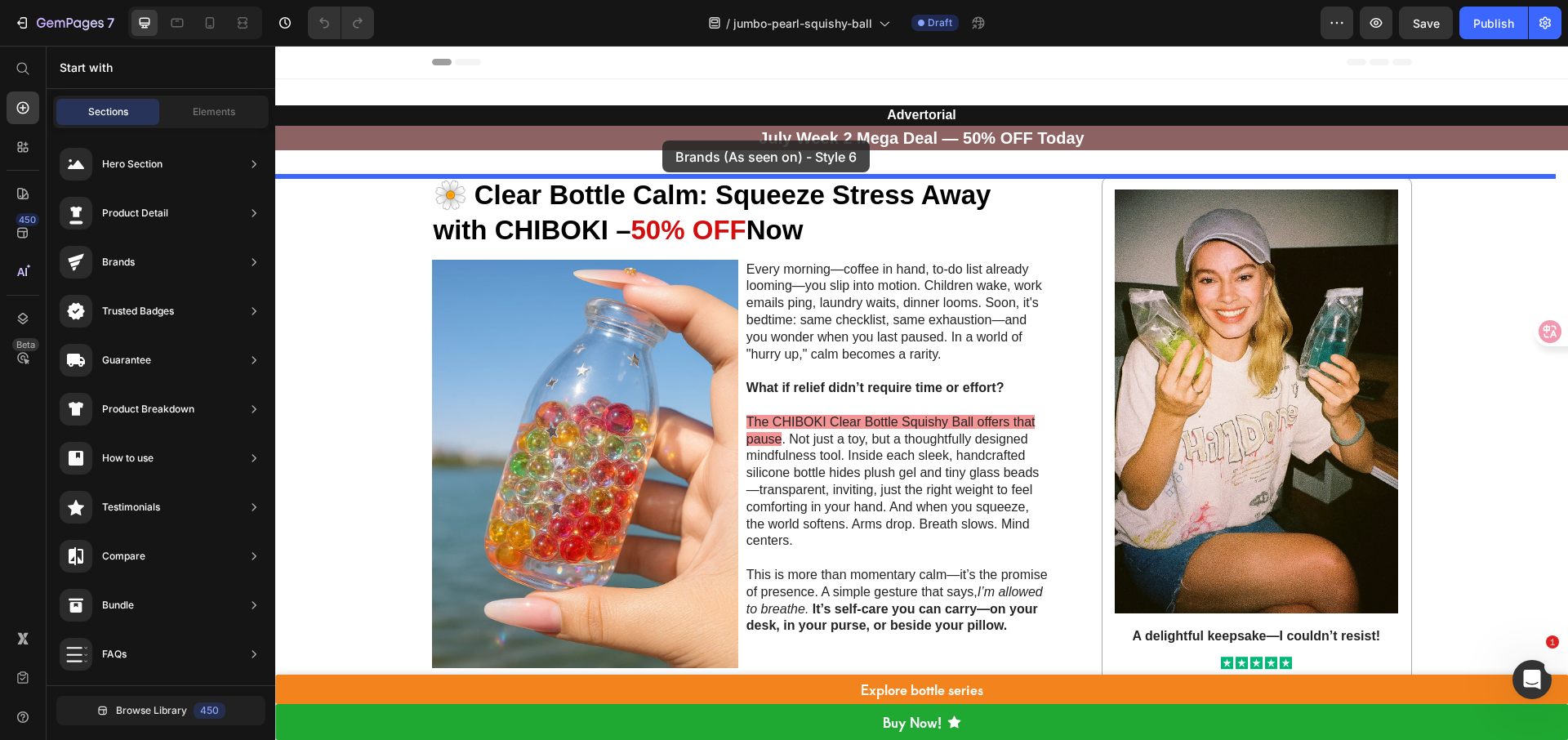 drag, startPoint x: 663, startPoint y: 309, endPoint x: 662, endPoint y: 140, distance: 169.00296 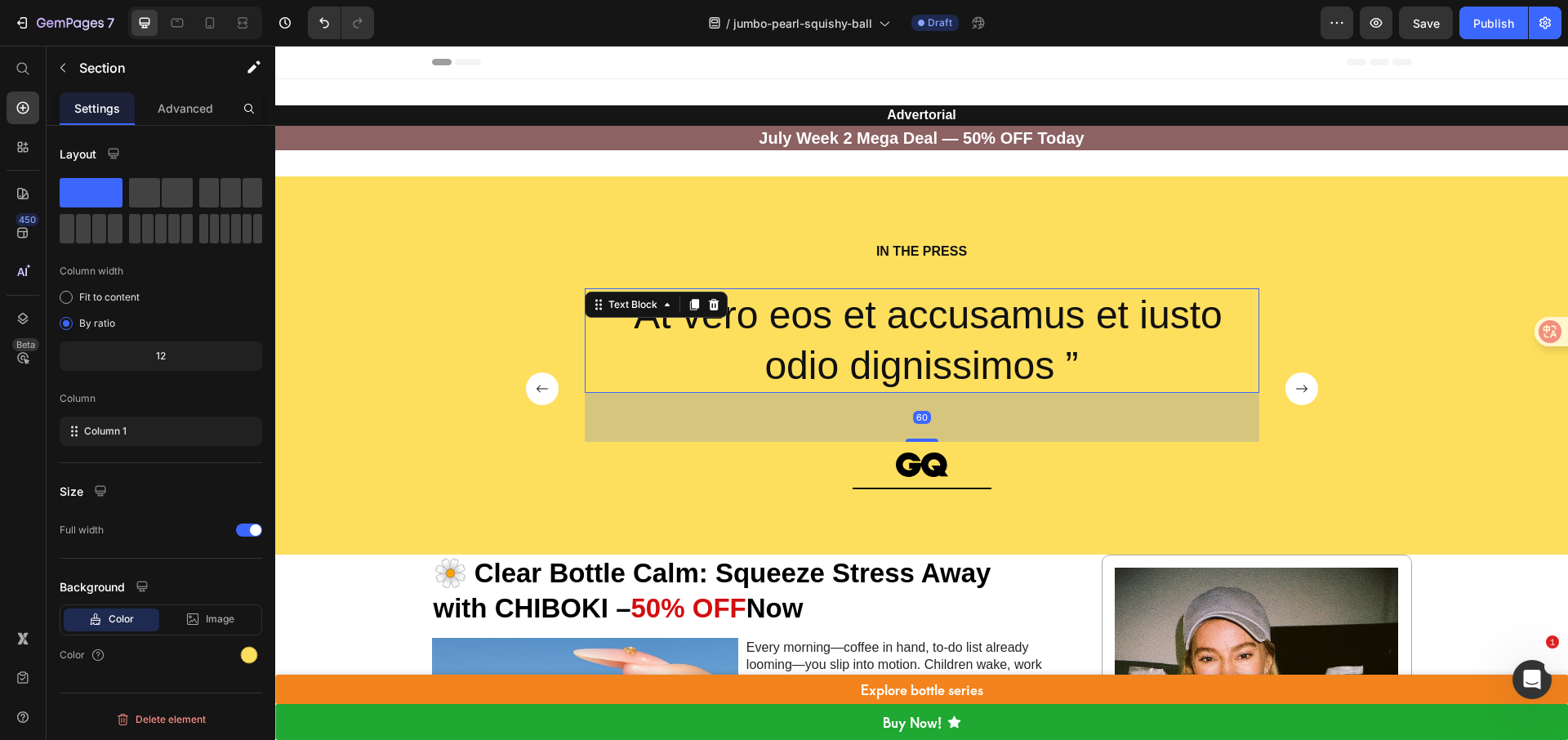 click on "“At vero eos et accusamus et iusto odio dignissimos ”" at bounding box center [922, 341] 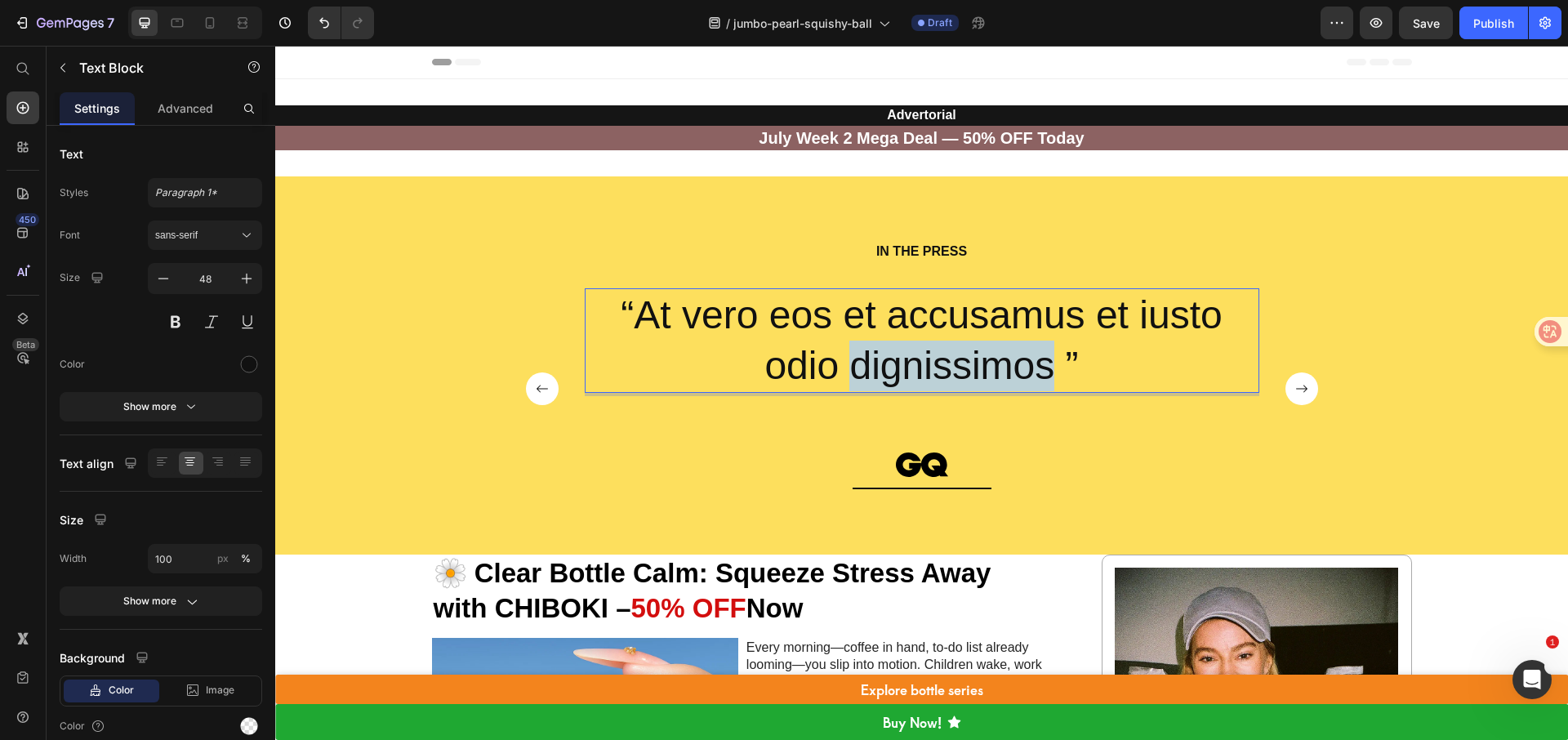 click on "“At vero eos et accusamus et iusto odio dignissimos ”" at bounding box center [922, 341] 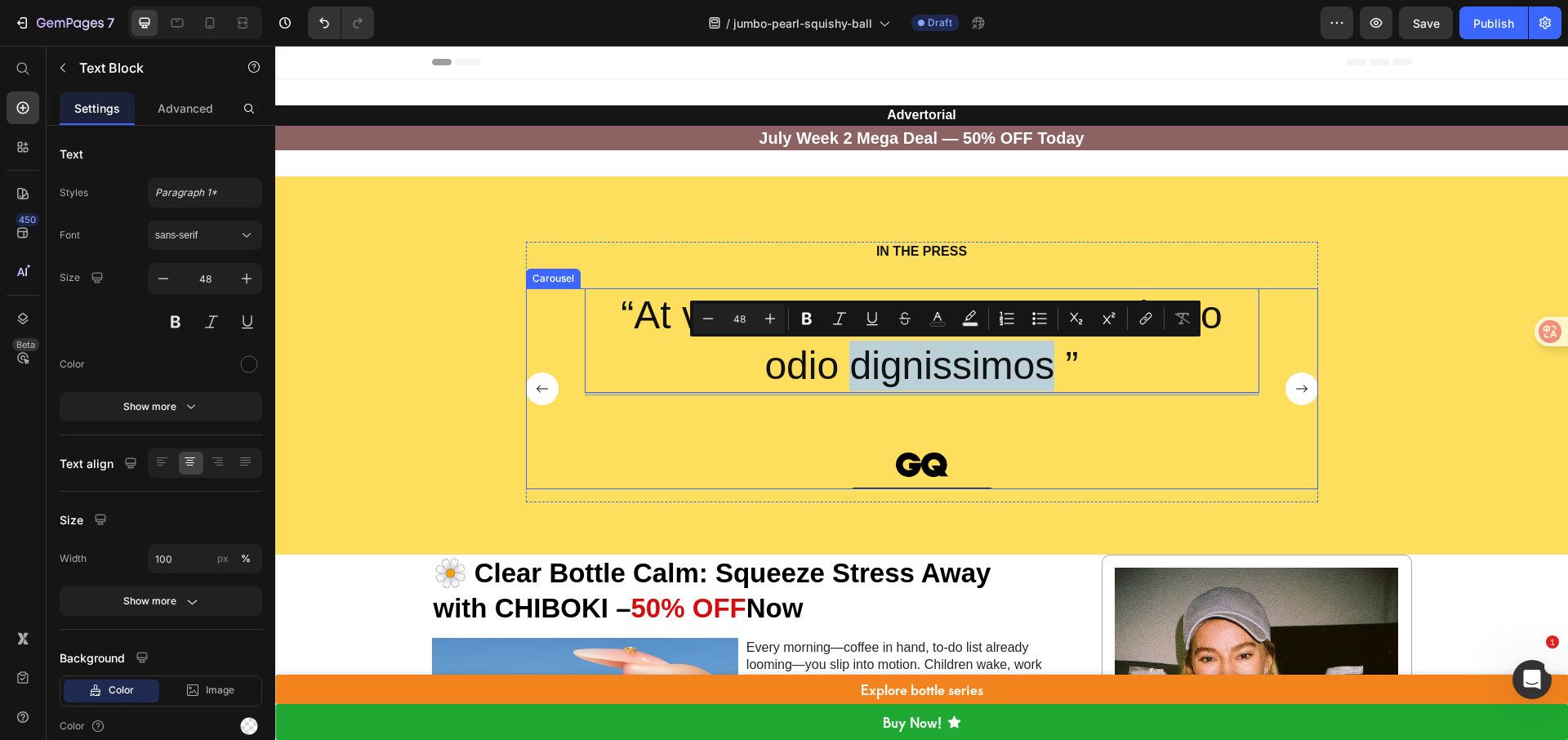 click on "“At vero eos et accusamus et iusto odio dignissimos ” Text Block   60 Image Row" at bounding box center [922, 389] 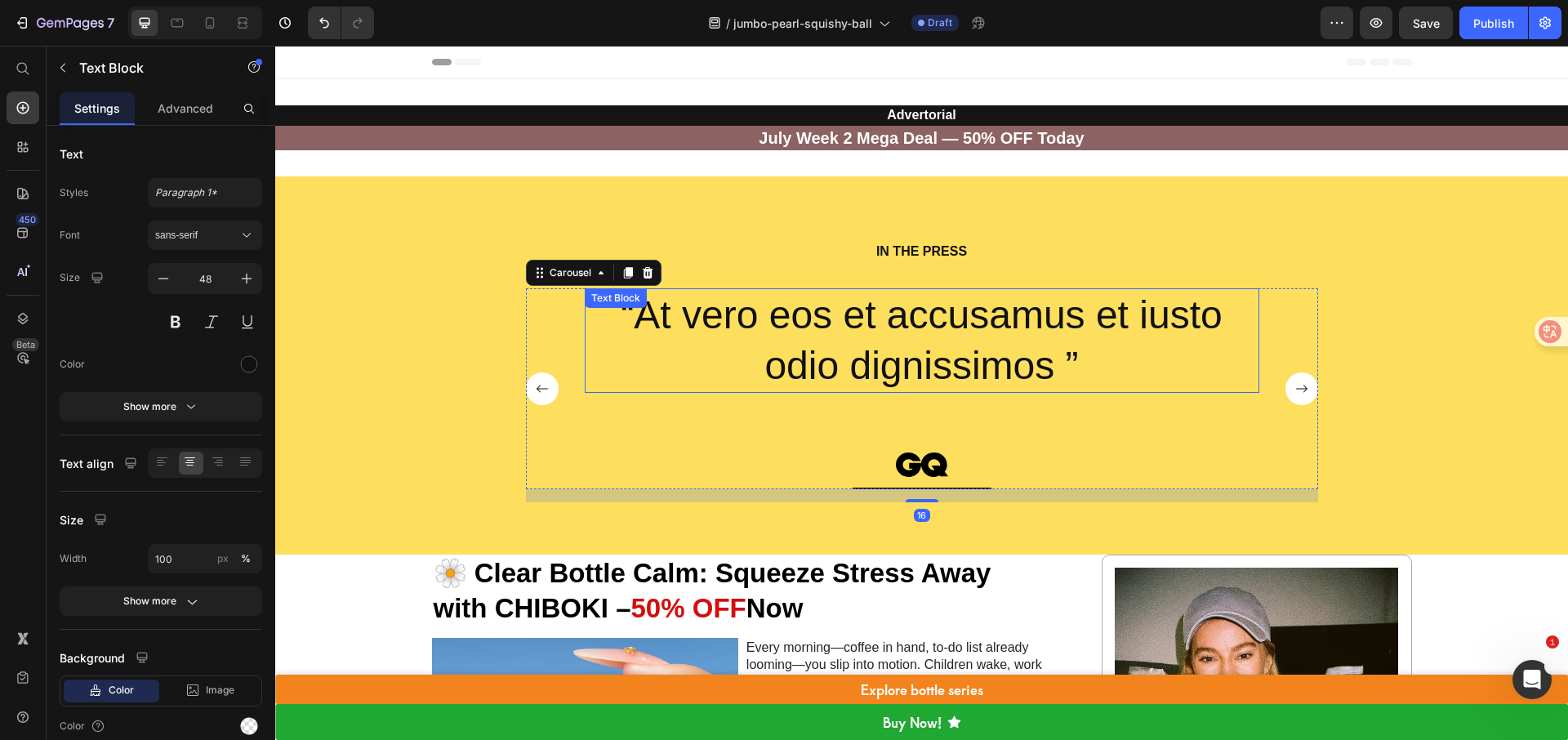 click on "“At vero eos et accusamus et iusto odio dignissimos ”" at bounding box center [922, 341] 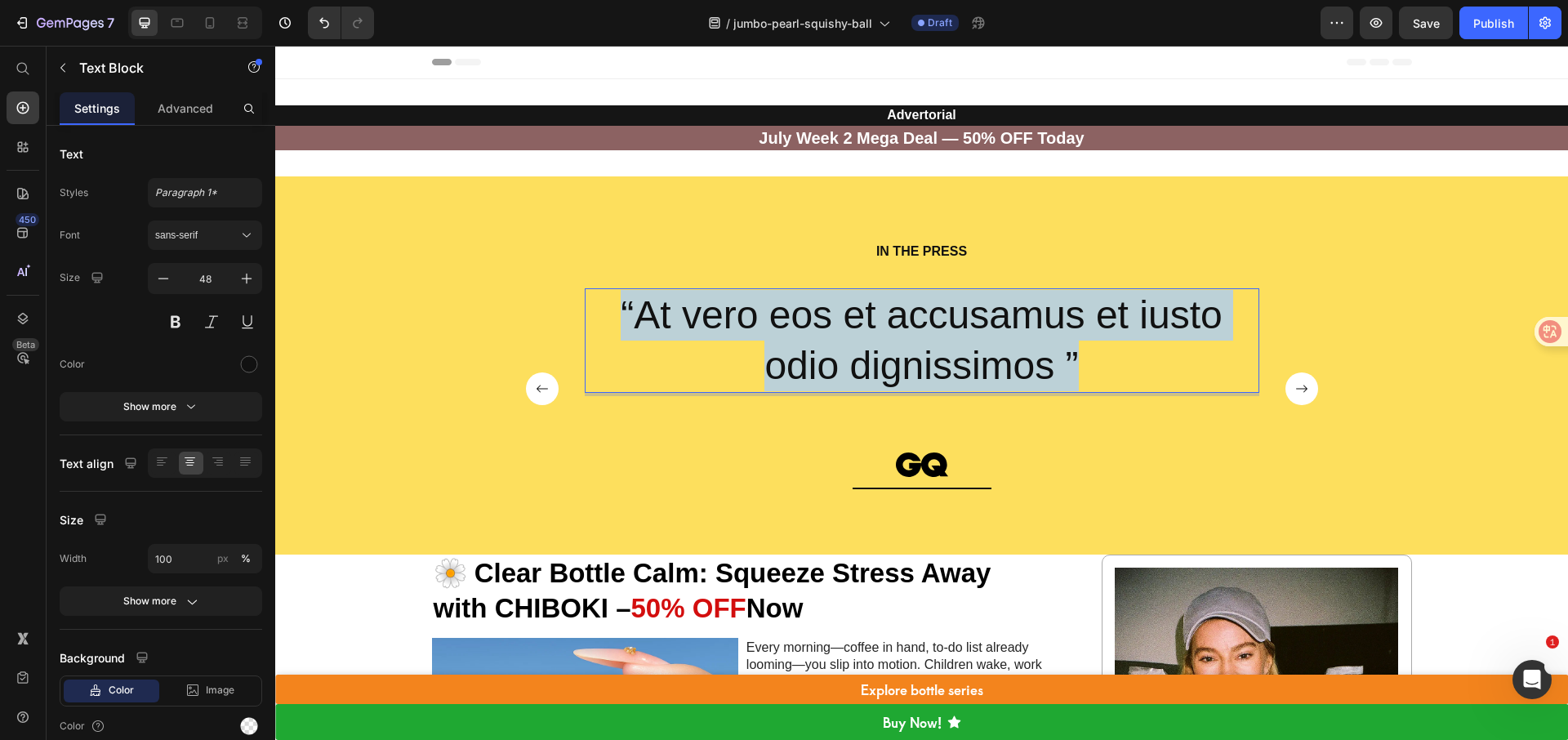 click on "“At vero eos et accusamus et iusto odio dignissimos ”" at bounding box center [922, 341] 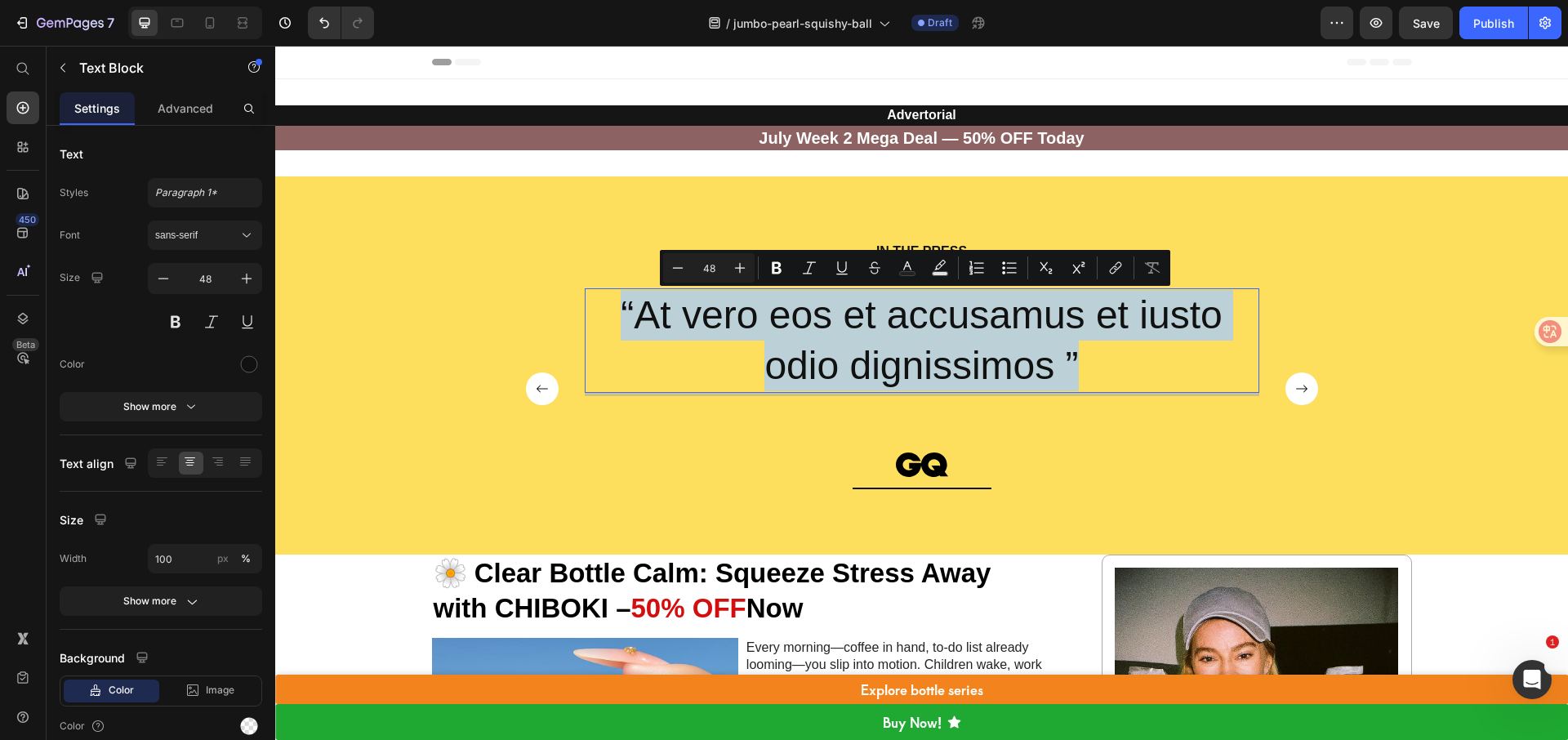 click on "“At vero eos et accusamus et iusto odio dignissimos ”" at bounding box center (922, 341) 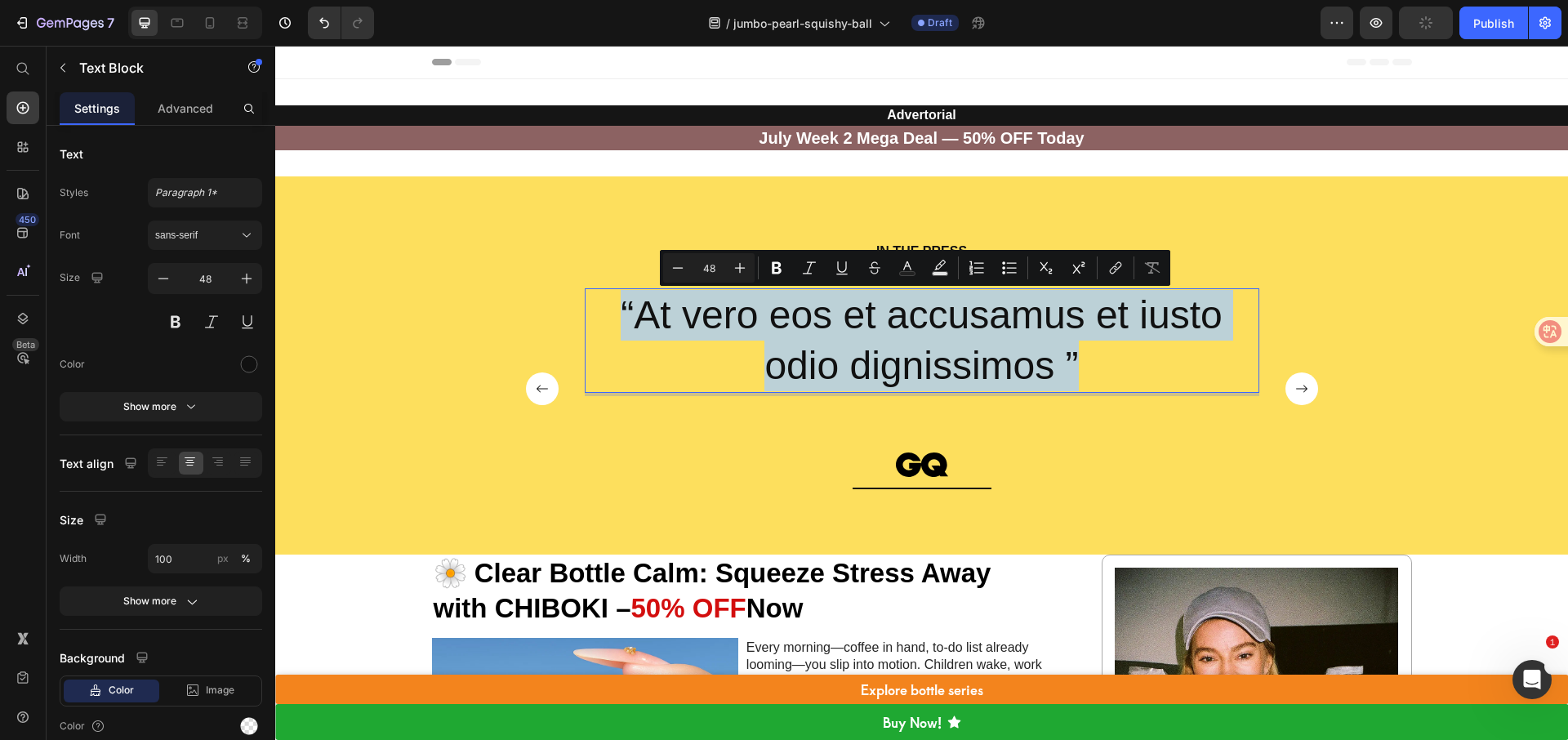 click on "“At vero eos et accusamus et iusto odio dignissimos ”" at bounding box center (922, 341) 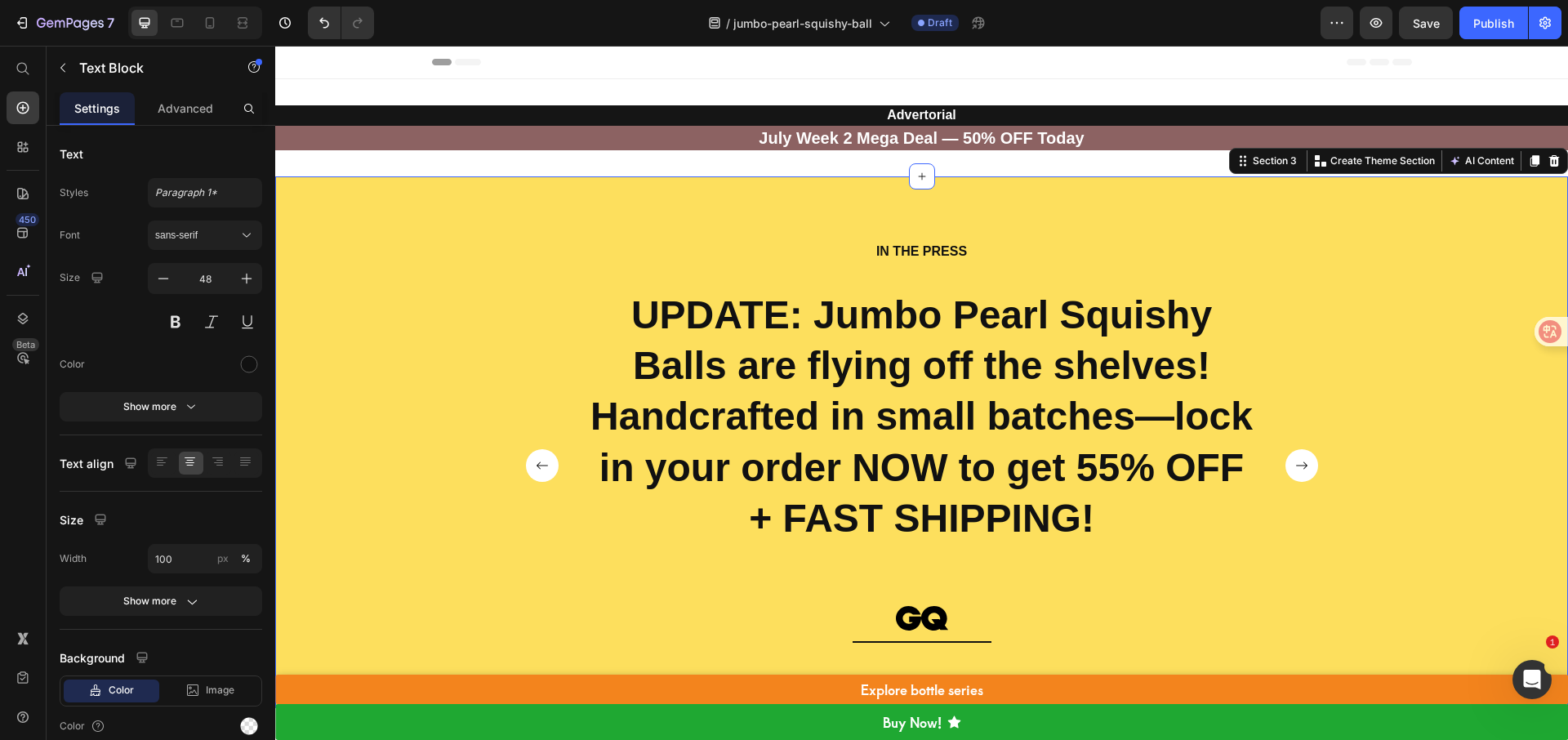 click on "IN THE PRESS Heading
UPDATE: Jumbo Pearl Squishy Balls are flying off the shelves! Handcrafted in small batches—lock in your order NOW to get 55% OFF + FAST SHIPPING! Text Block Image Row “At vero eos et accusamus et iusto odio dignissimos ” Text Block Image Row “At vero eos et accusamus et iusto odio dignissimos ” Text Block Image Row “At vero eos et accusamus et iusto odio dignissimos ” Text Block Image Row
Carousel Row" at bounding box center (921, 455) 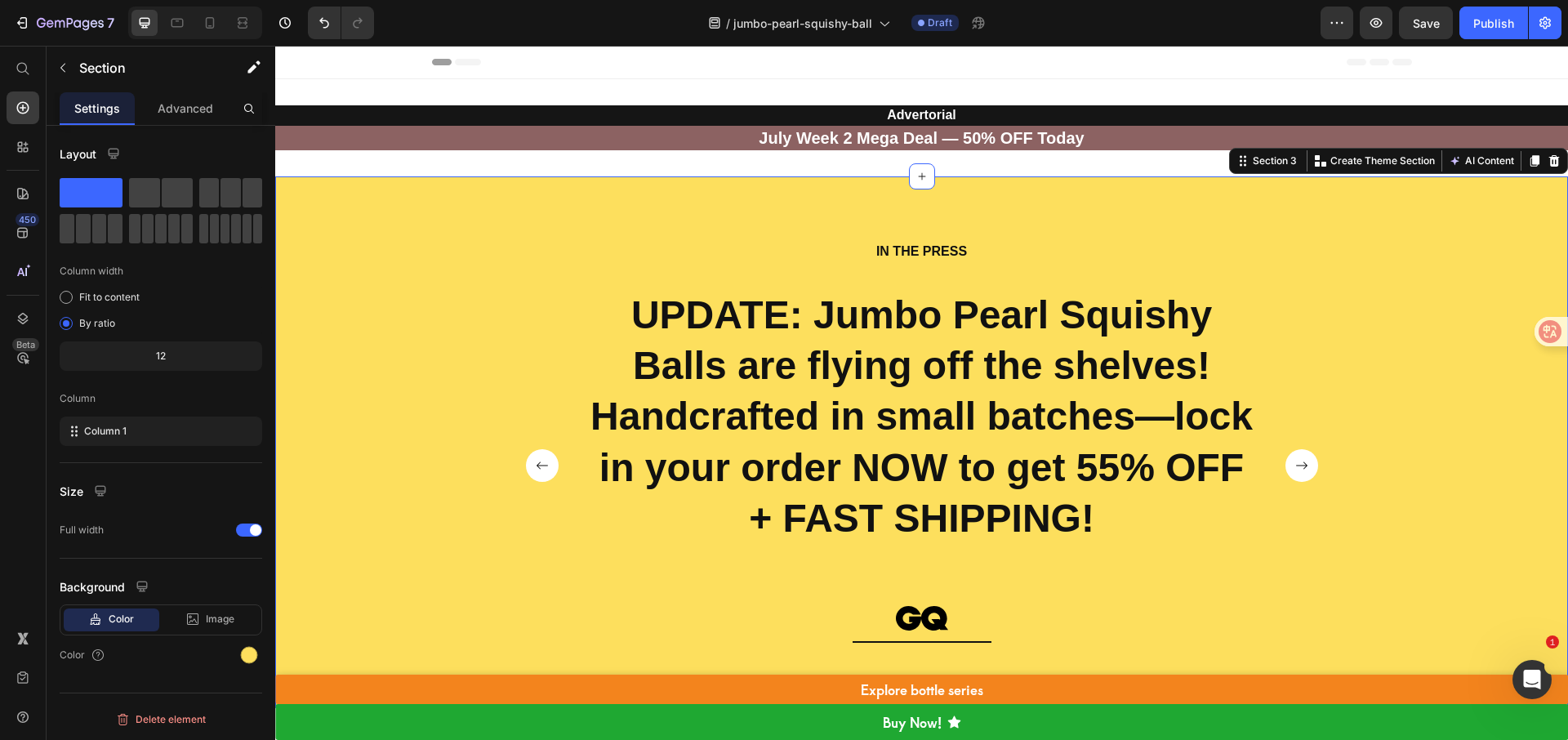 click on "IN THE PRESS Heading
UPDATE: Jumbo Pearl Squishy Balls are flying off the shelves! Handcrafted in small batches—lock in your order NOW to get 55% OFF + FAST SHIPPING! Text Block Image Row “At vero eos et accusamus et iusto odio dignissimos ” Text Block Image Row “At vero eos et accusamus et iusto odio dignissimos ” Text Block Image Row “At vero eos et accusamus et iusto odio dignissimos ” Text Block Image Row
Carousel Row" at bounding box center [921, 455] 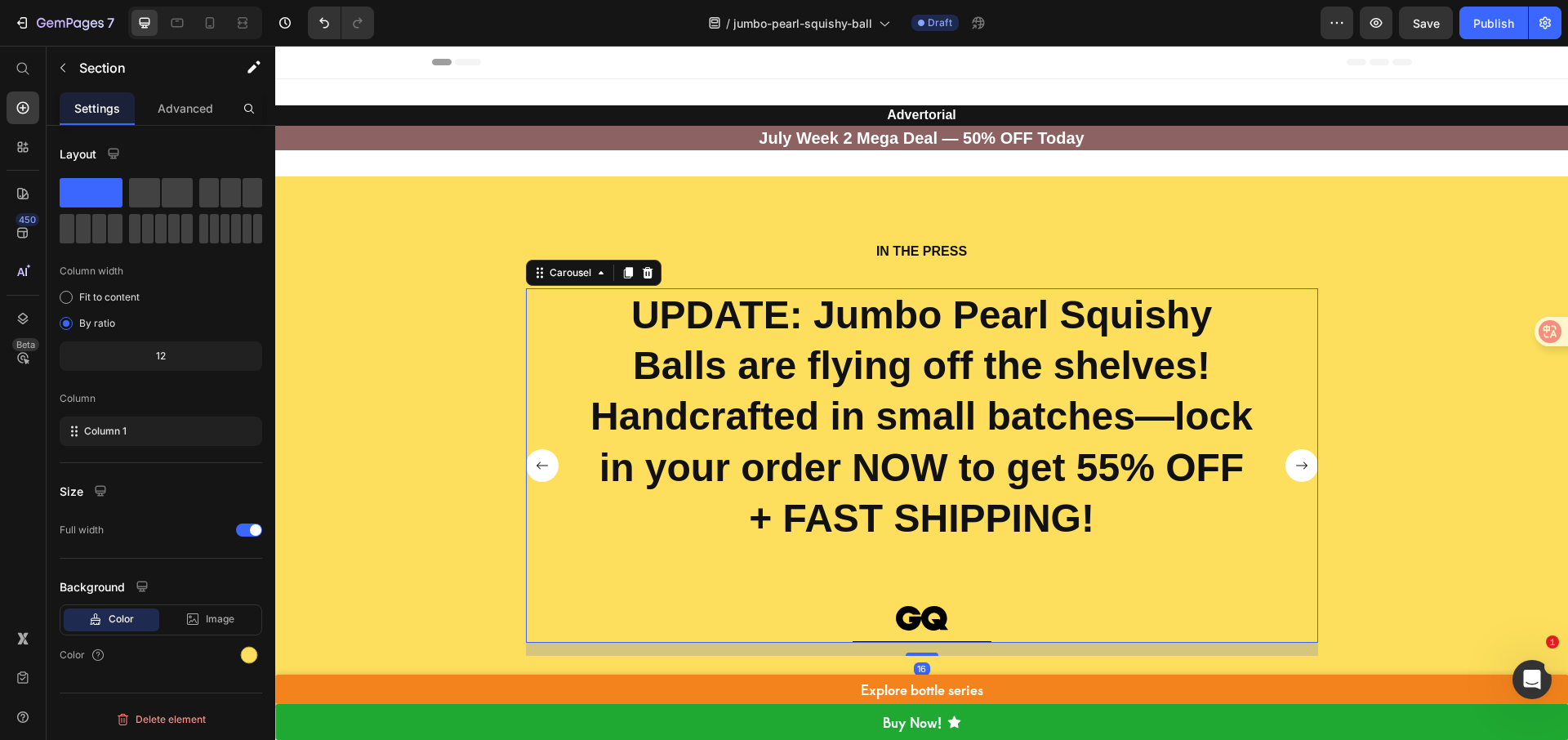 click on "UPDATE: Jumbo Pearl Squishy Balls are flying off the shelves! Handcrafted in small batches—lock in your order NOW to get 55% OFF + FAST SHIPPING! Text Block Image Row “At vero eos et accusamus et iusto odio dignissimos ” Text Block Image Row “At vero eos et accusamus et iusto odio dignissimos ” Text Block Image Row “At vero eos et accusamus et iusto odio dignissimos ” Text Block Image Row" at bounding box center [922, 466] 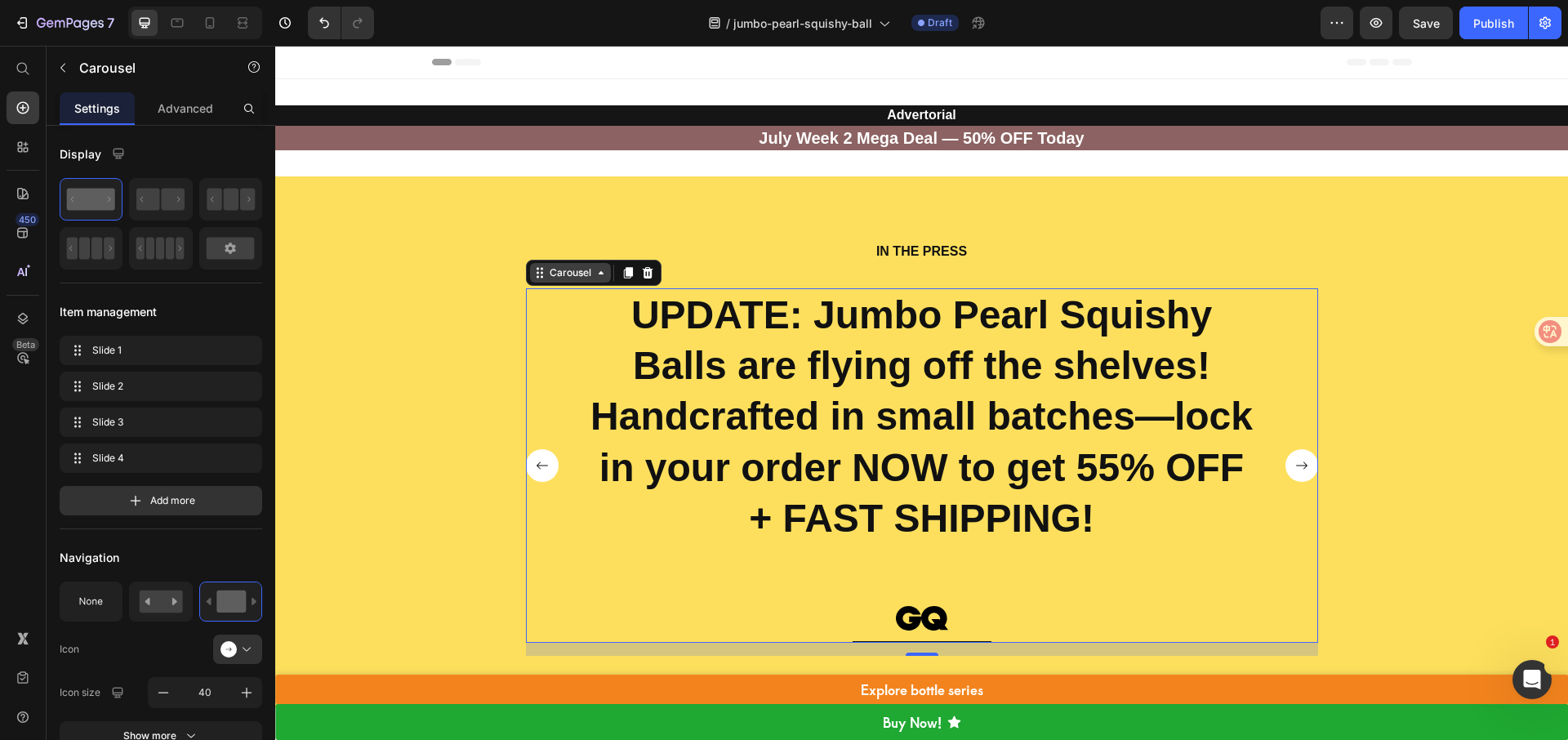 click on "Carousel" at bounding box center (570, 273) 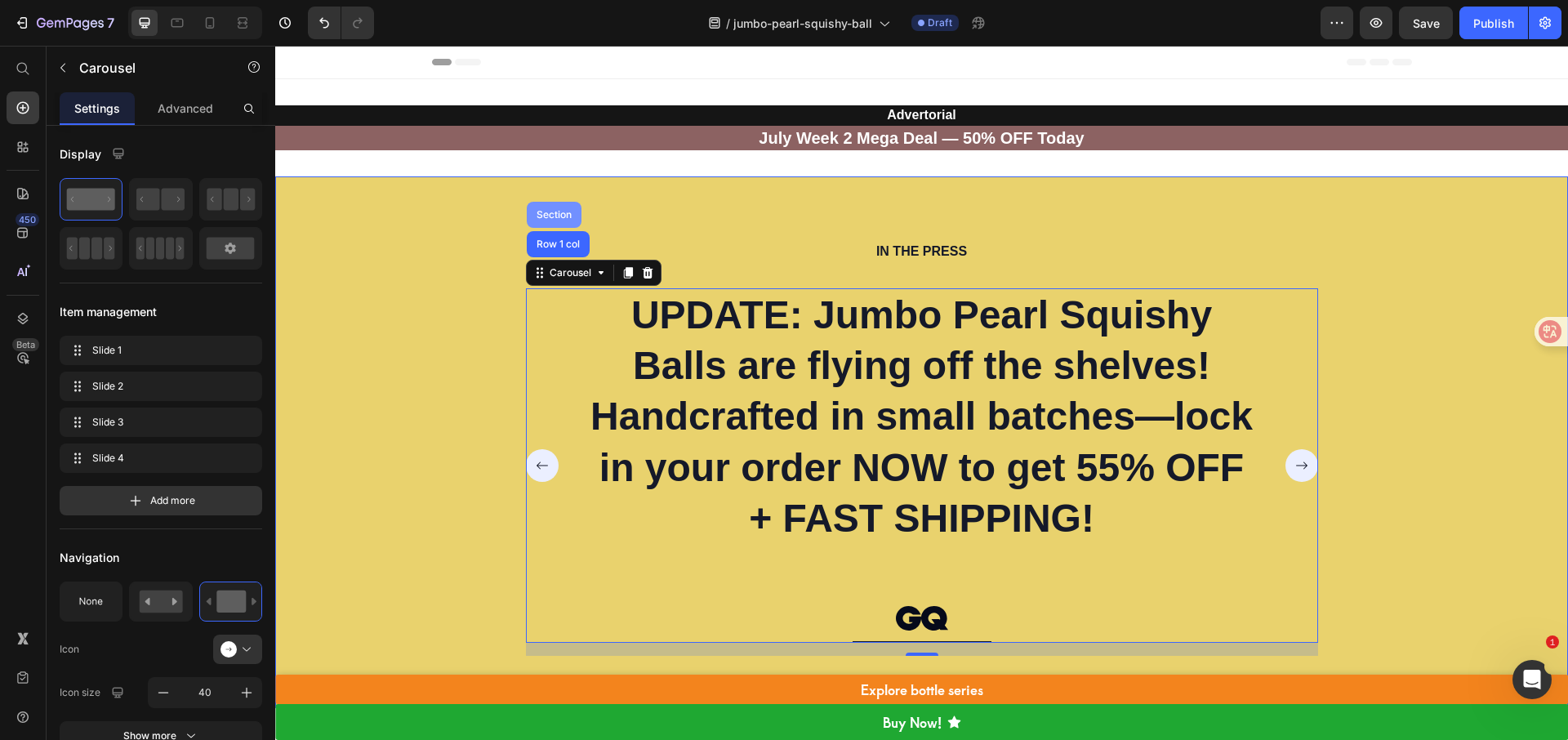 click on "Section" at bounding box center (554, 215) 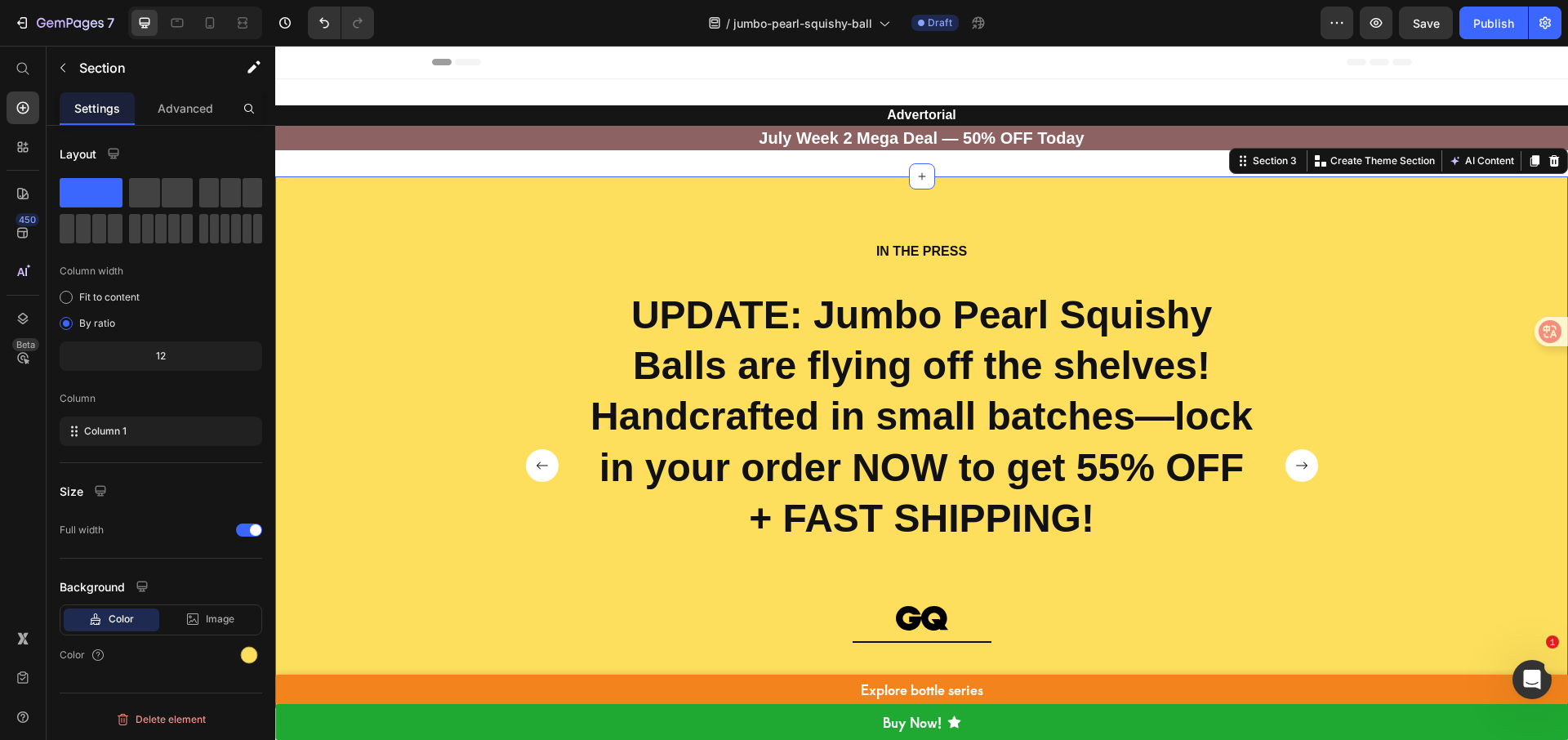 click on "IN THE PRESS Heading
UPDATE: Jumbo Pearl Squishy Balls are flying off the shelves! Handcrafted in small batches—lock in your order NOW to get 55% OFF + FAST SHIPPING! Text Block Image Row “At vero eos et accusamus et iusto odio dignissimos ” Text Block Image Row “At vero eos et accusamus et iusto odio dignissimos ” Text Block Image Row “At vero eos et accusamus et iusto odio dignissimos ” Text Block Image Row
Carousel Row" at bounding box center [921, 455] 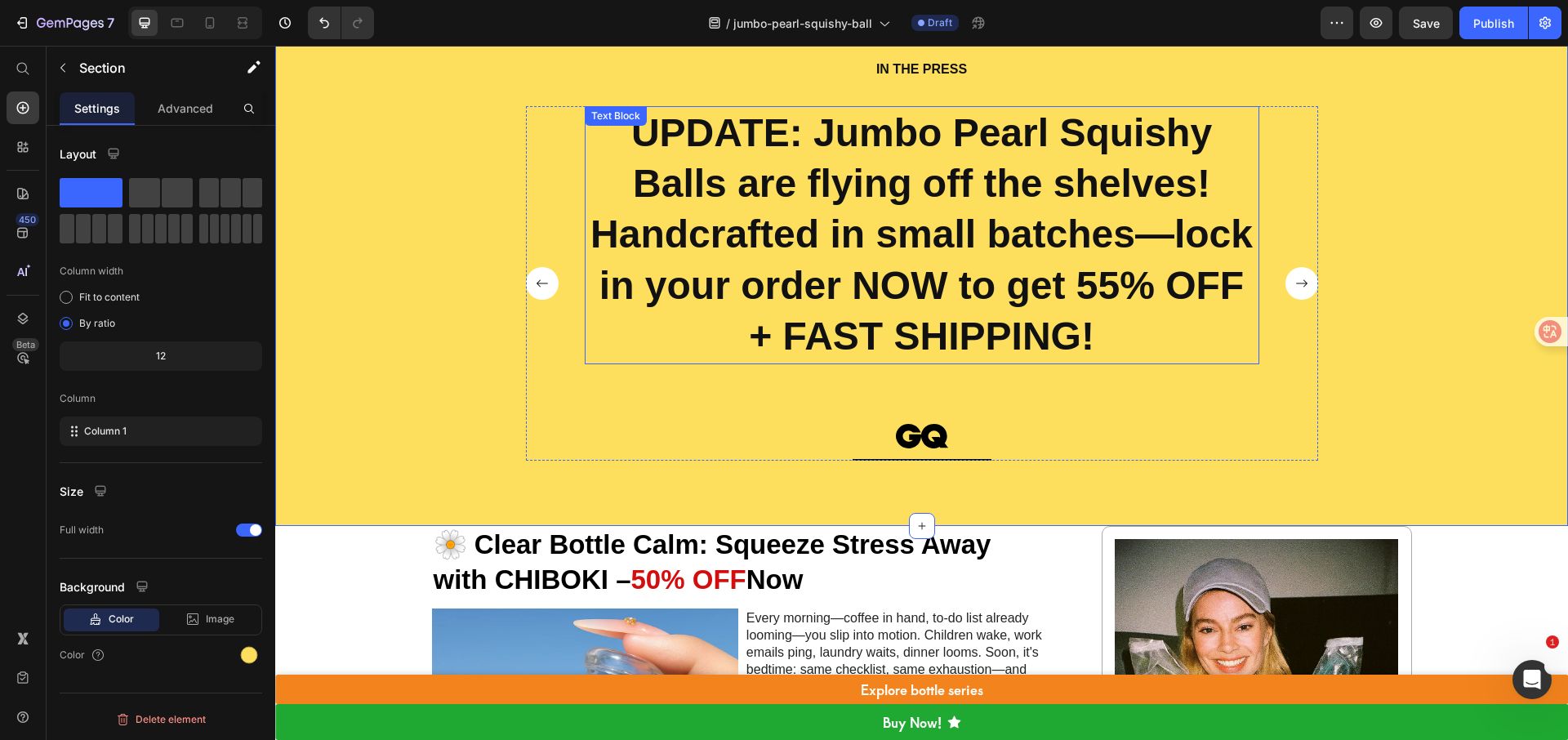 scroll, scrollTop: 157, scrollLeft: 0, axis: vertical 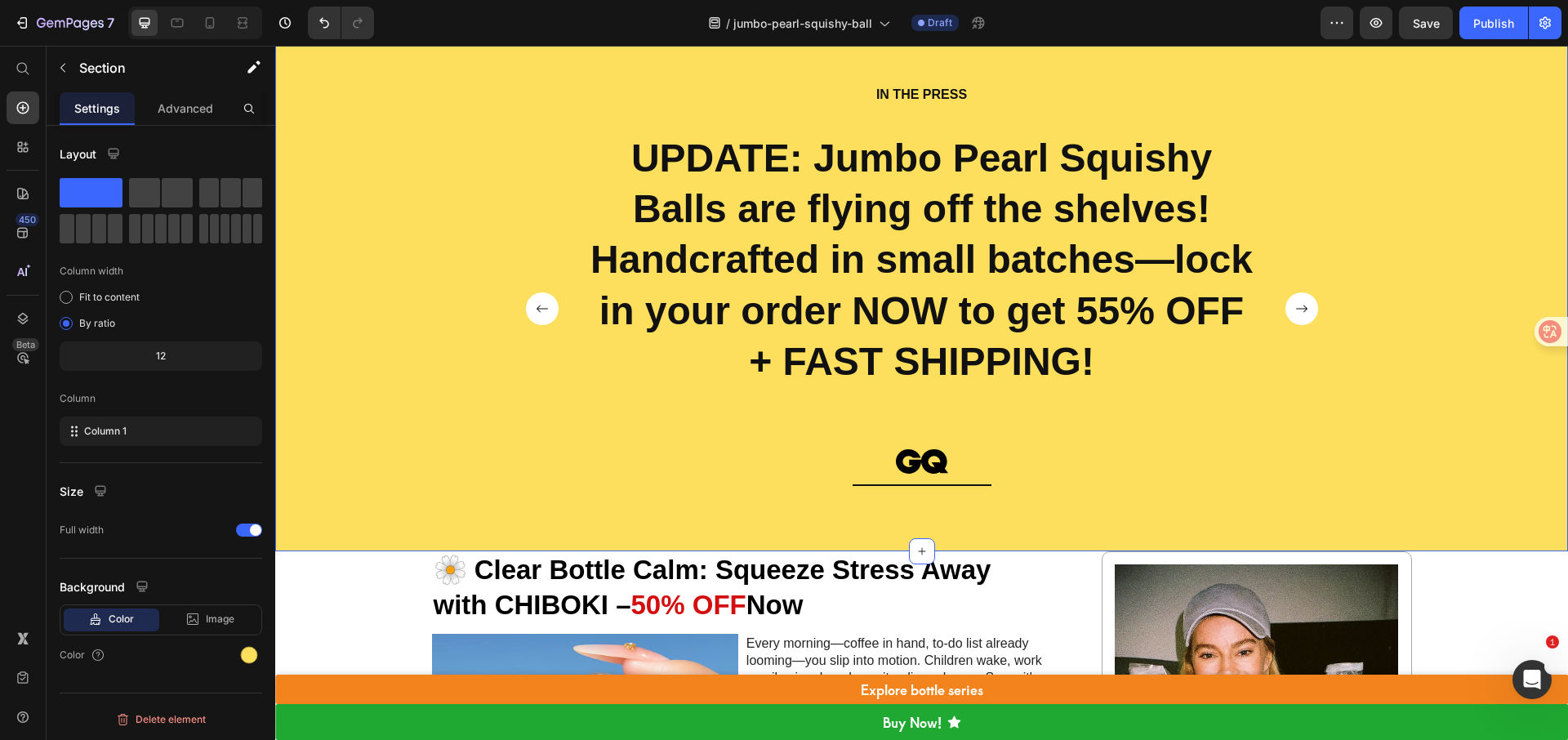 click on "IN THE PRESS Heading
UPDATE: Jumbo Pearl Squishy Balls are flying off the shelves! Handcrafted in small batches—lock in your order NOW to get 55% OFF + FAST SHIPPING! Text Block Image Row “At vero eos et accusamus et iusto odio dignissimos ” Text Block Image Row “At vero eos et accusamus et iusto odio dignissimos ” Text Block Image Row “At vero eos et accusamus et iusto odio dignissimos ” Text Block Image Row
Carousel Row" at bounding box center [921, 298] 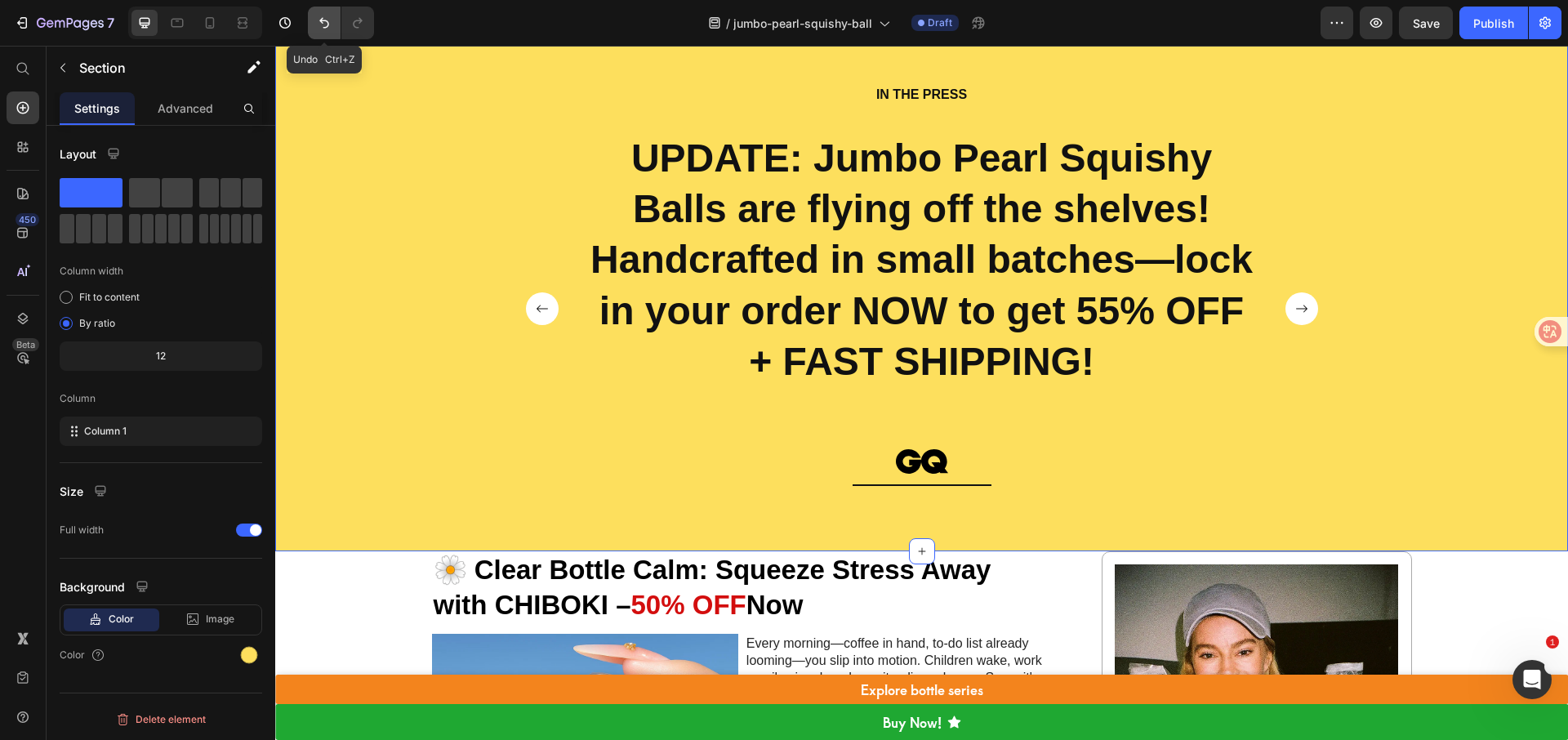 click 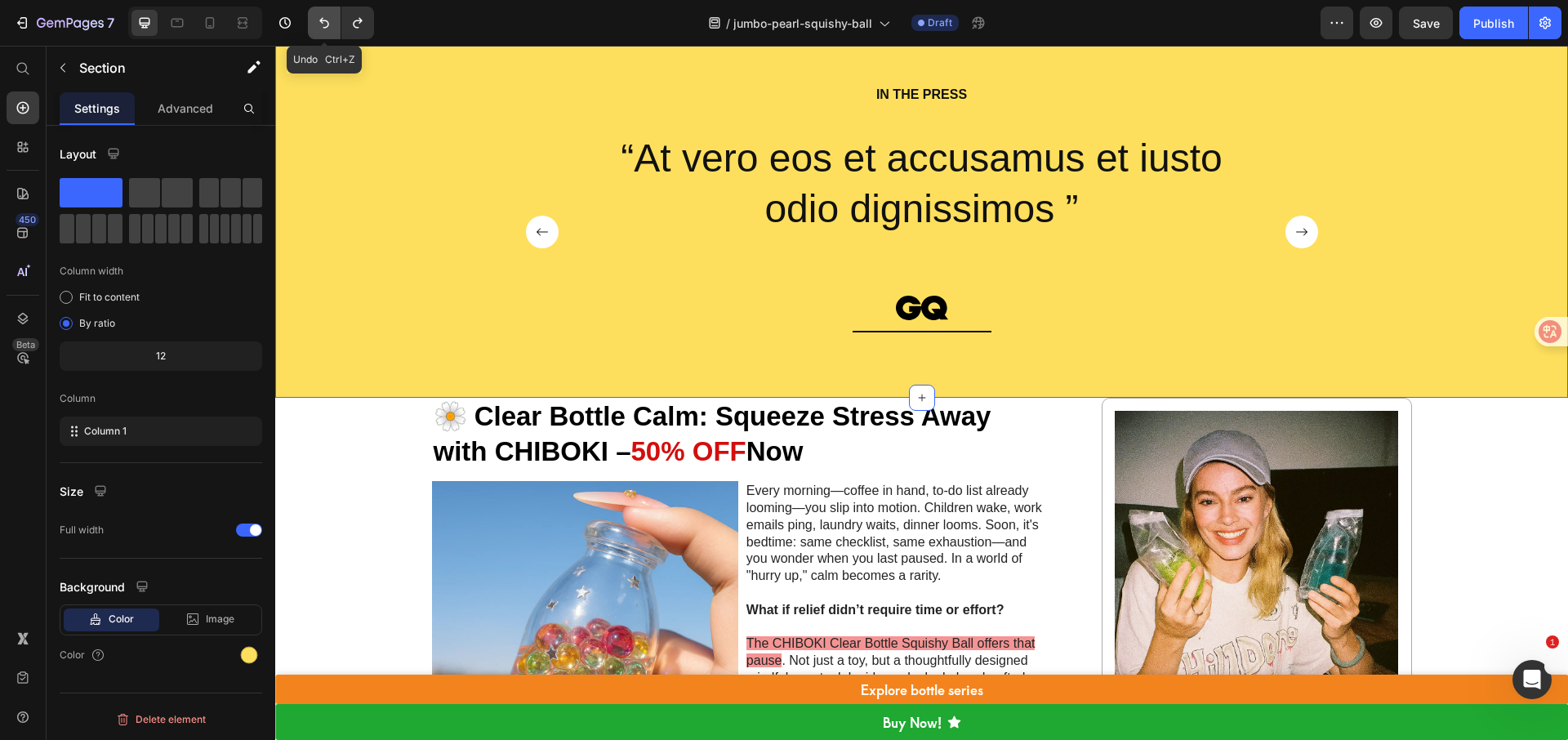 click 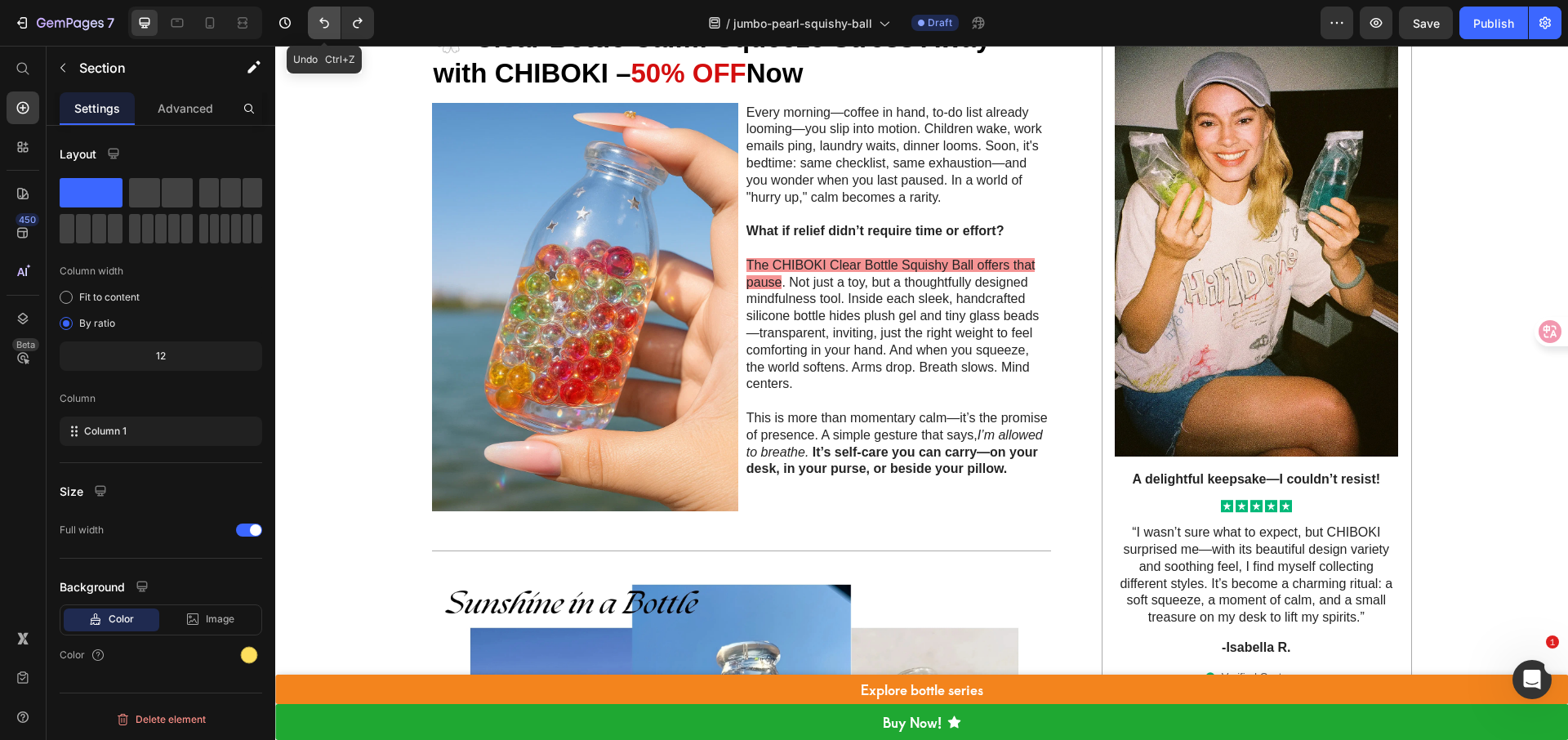 scroll, scrollTop: 0, scrollLeft: 0, axis: both 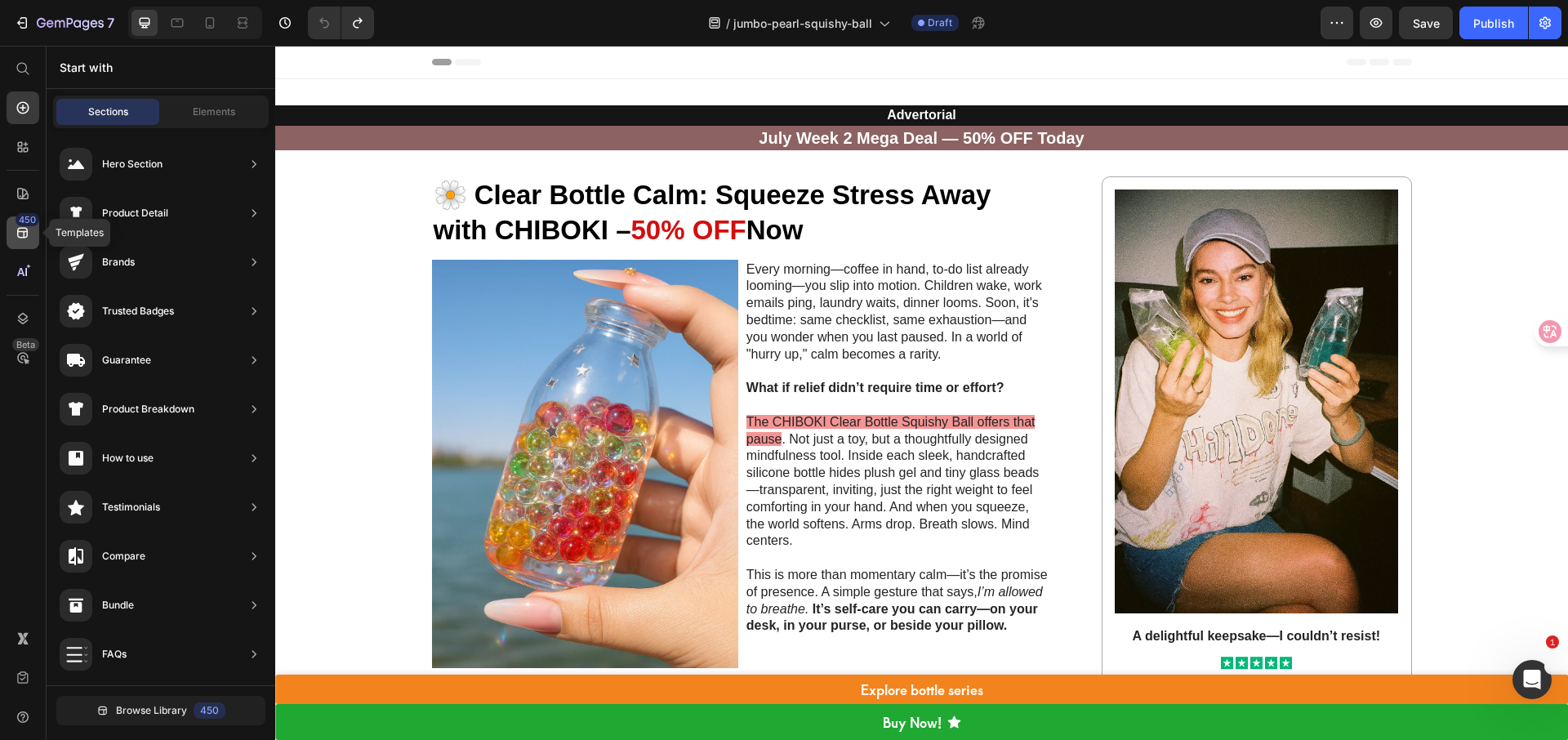 click 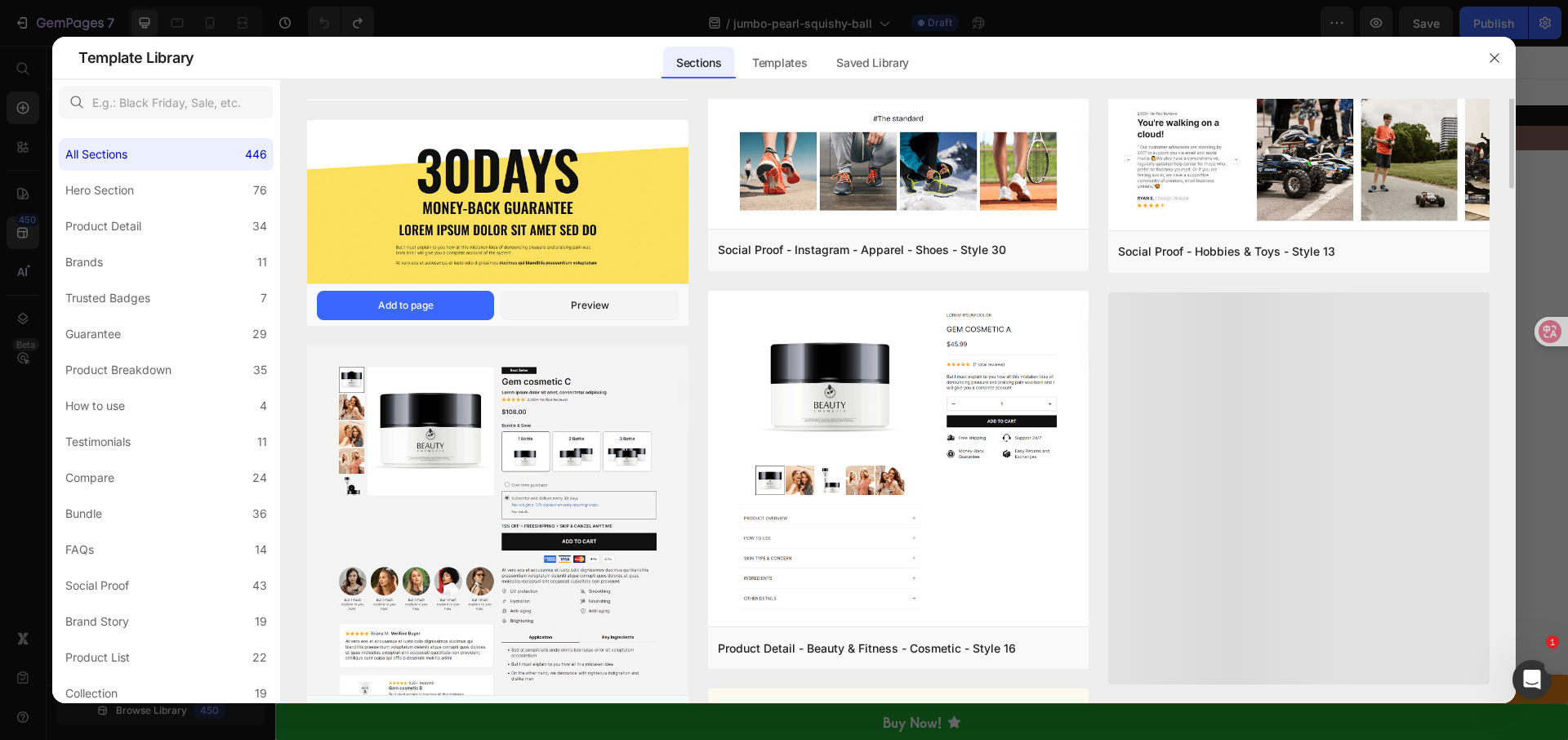 scroll, scrollTop: 261, scrollLeft: 0, axis: vertical 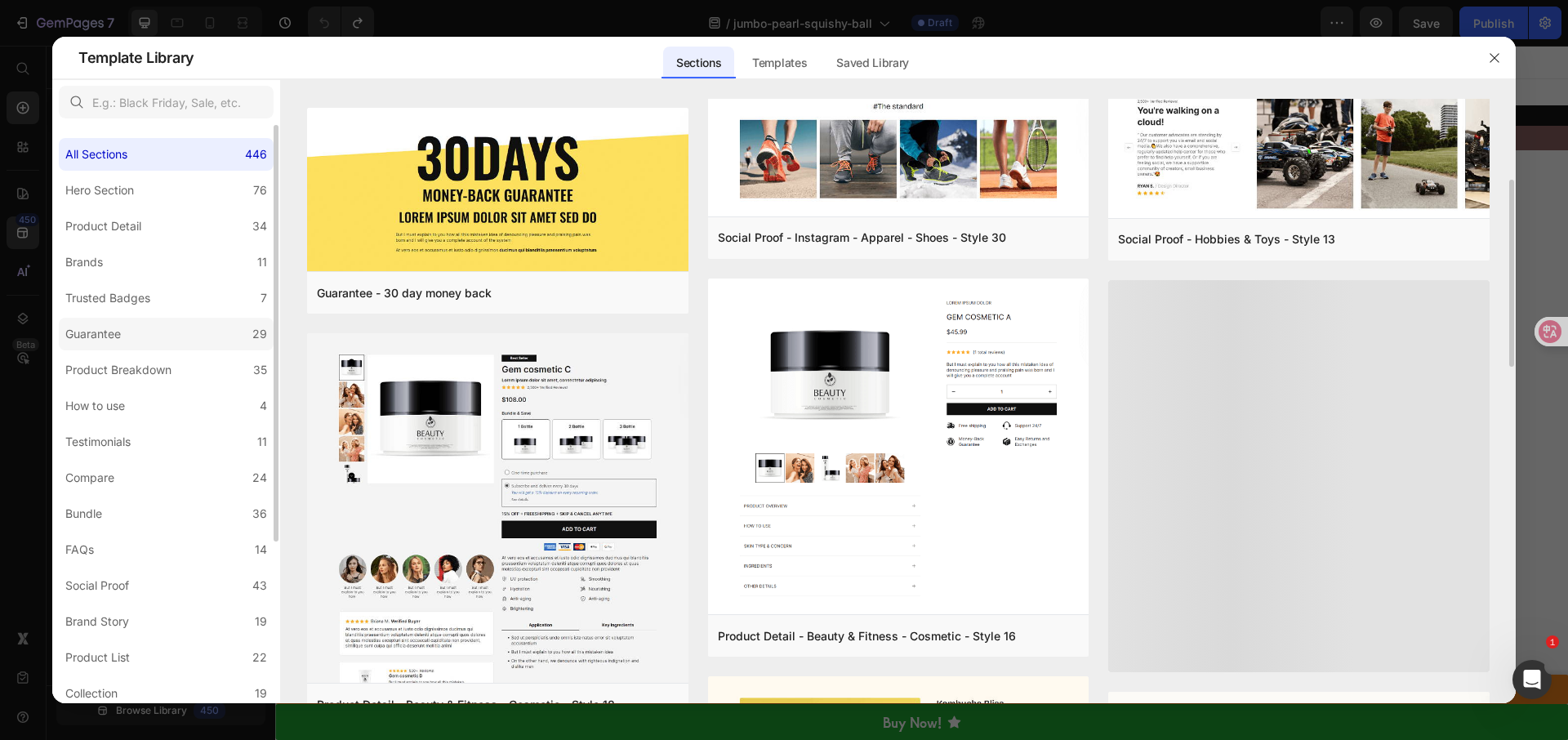 click on "Guarantee" at bounding box center [93, 334] 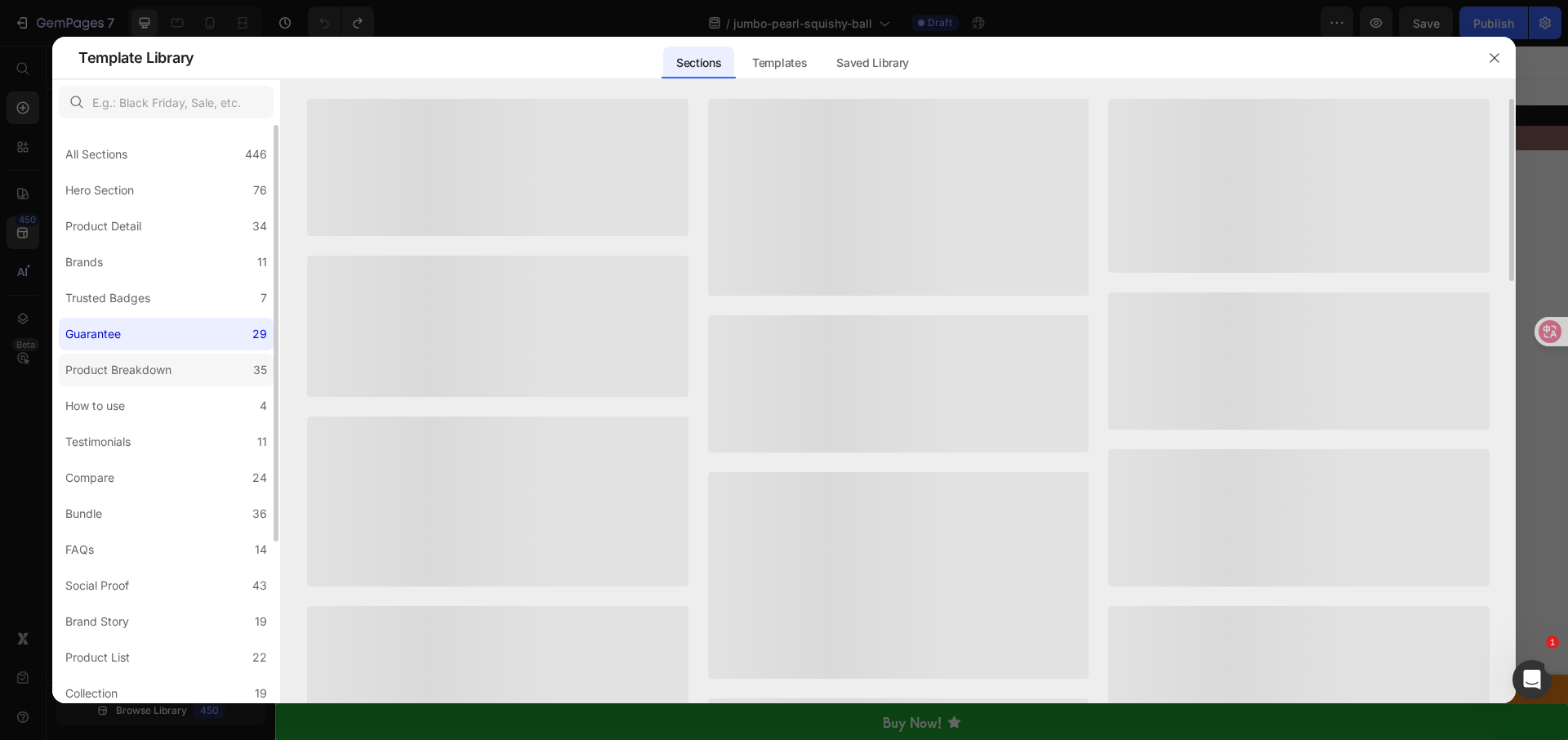 click on "Product Breakdown 35" 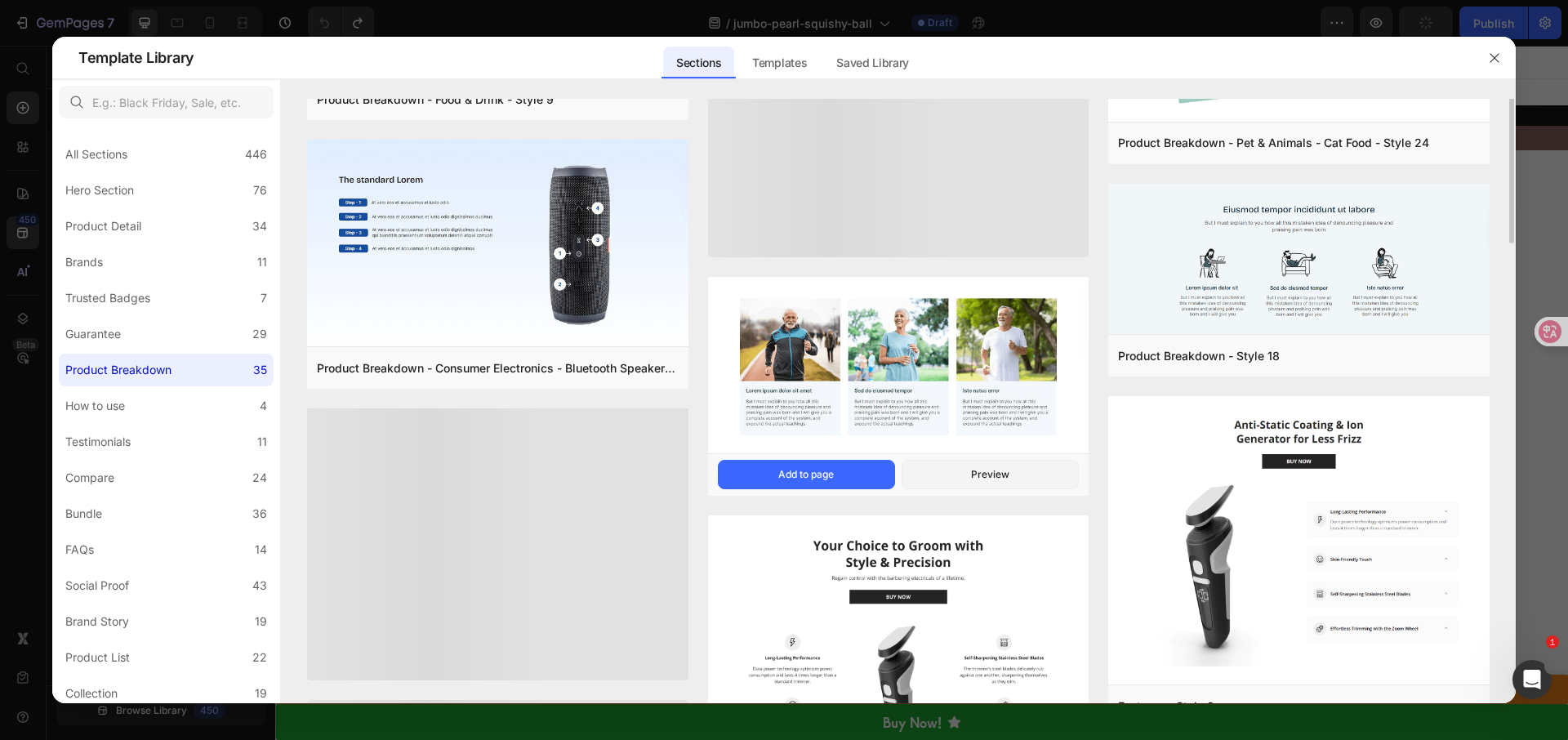 scroll, scrollTop: 243, scrollLeft: 0, axis: vertical 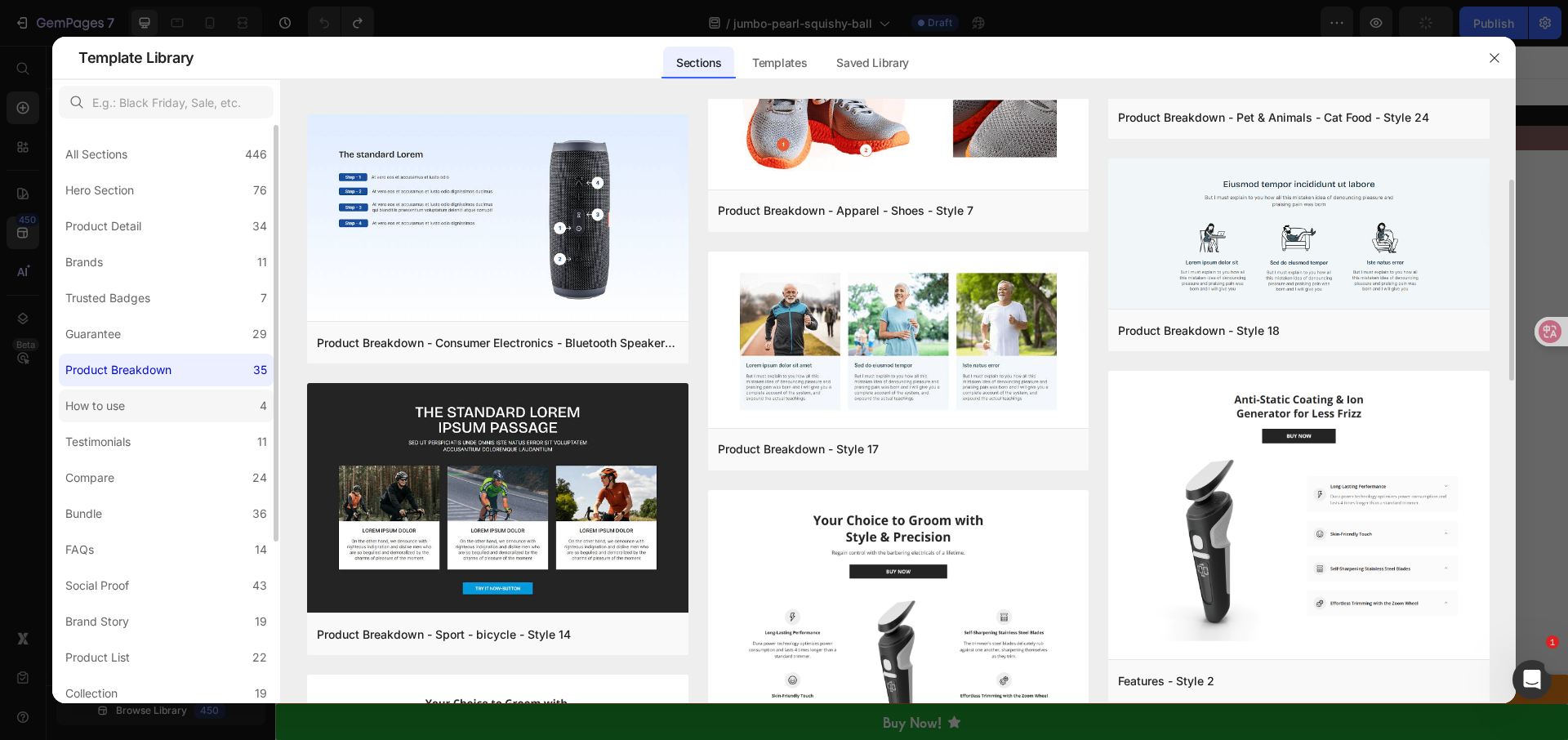 click on "How to use 4" 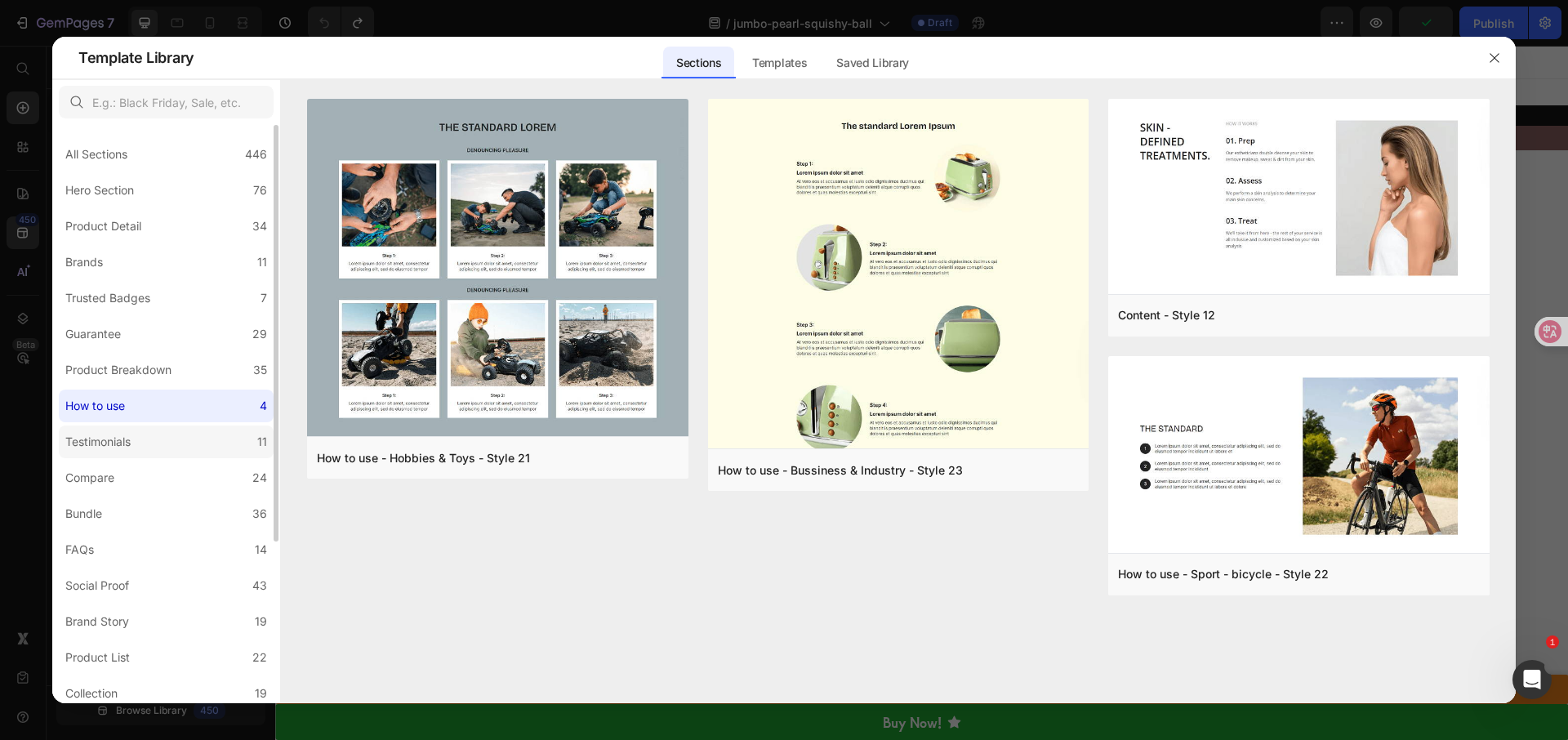 click on "Testimonials 11" 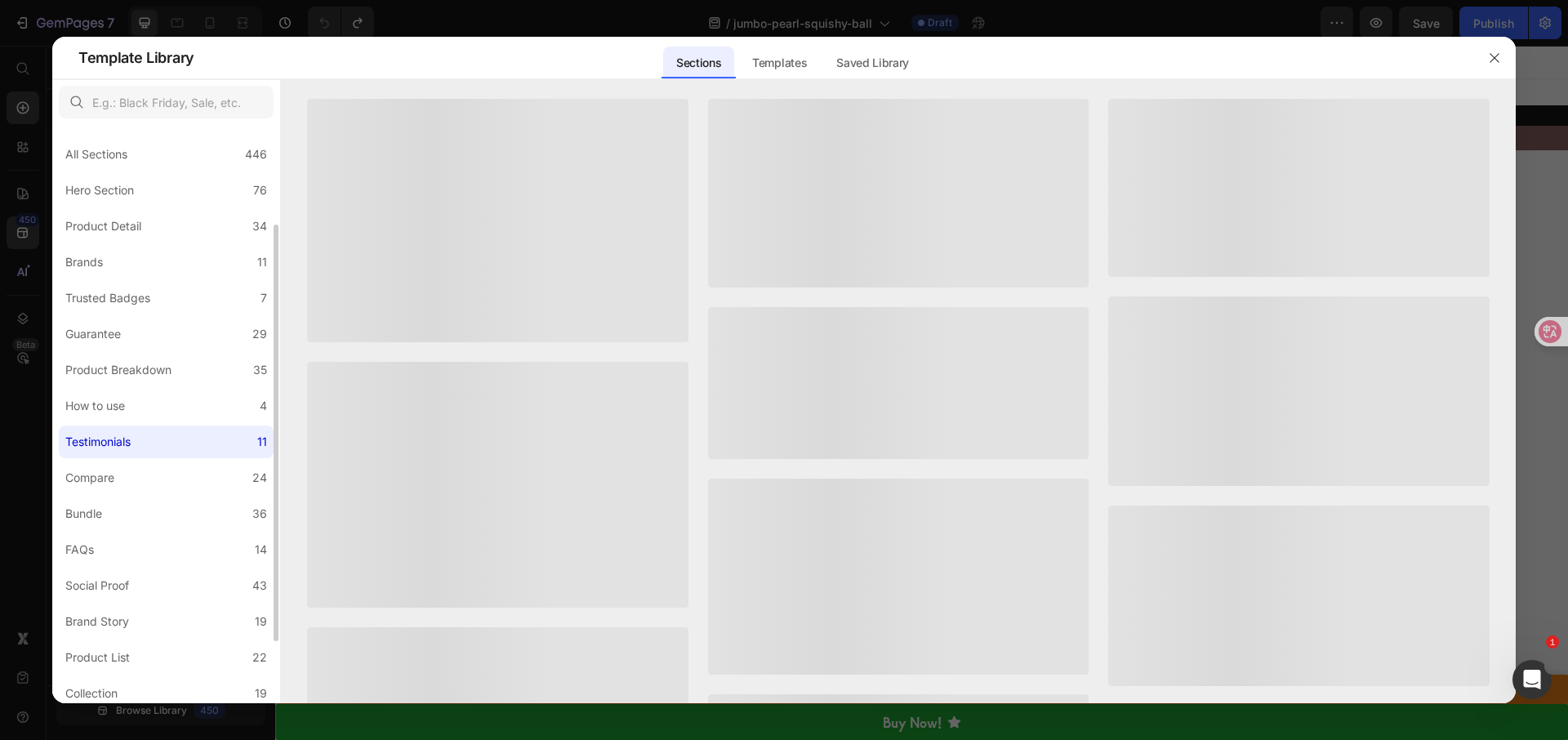 scroll, scrollTop: 222, scrollLeft: 0, axis: vertical 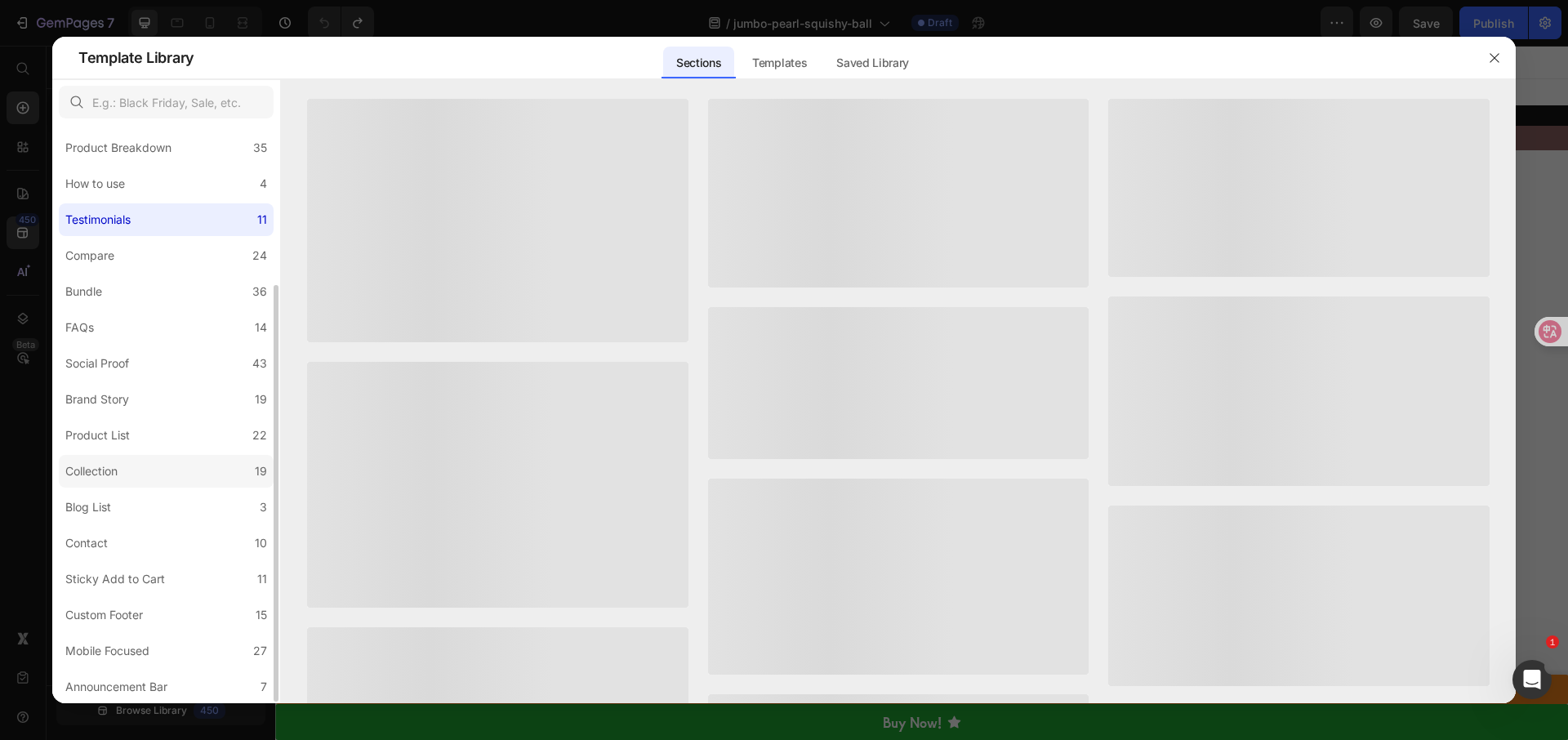 click on "Collection 19" 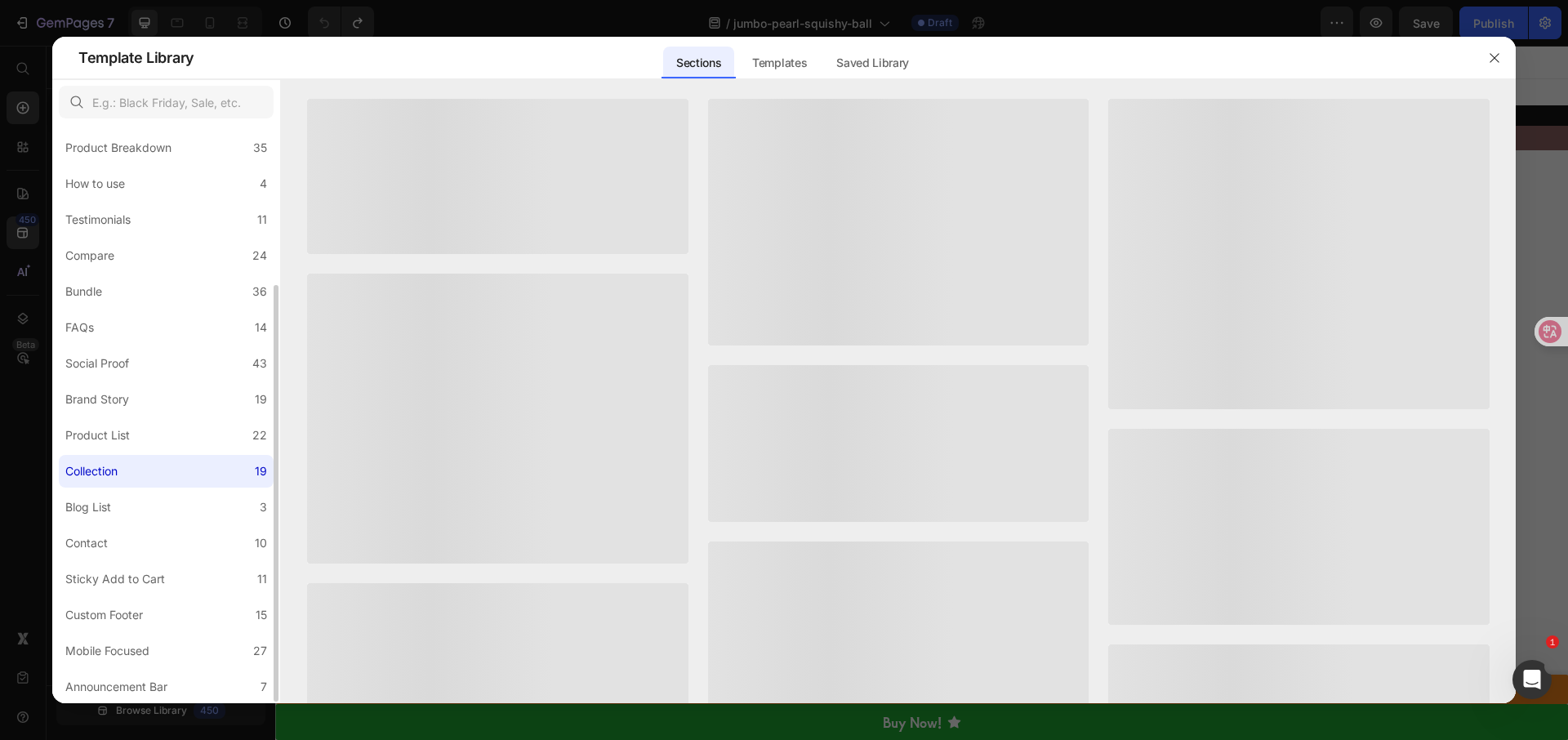 click on "All Sections 446 Hero Section 76 Product Detail 34 Brands 11 Trusted Badges 7 Guarantee 29 Product Breakdown 35 How to use 4 Testimonials 11 Compare 24 Bundle 36 FAQs 14 Social Proof 43 Brand Story 19 Product List 22 Collection 19 Blog List 3 Contact 10 Sticky Add to Cart 11 Custom Footer 15 Mobile Focused 27 Announcement Bar 7" at bounding box center [166, 303] 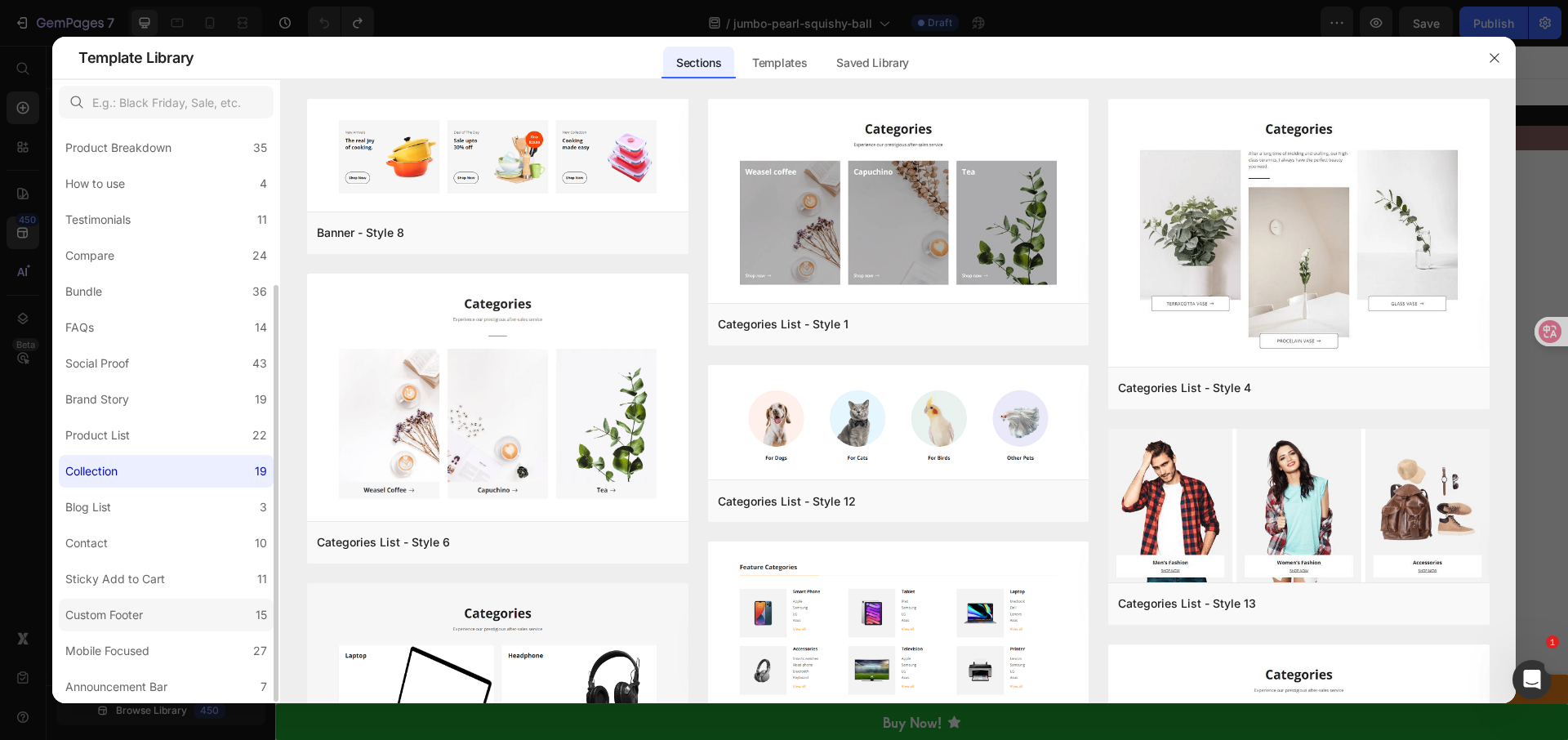click on "Custom Footer" at bounding box center [107, 615] 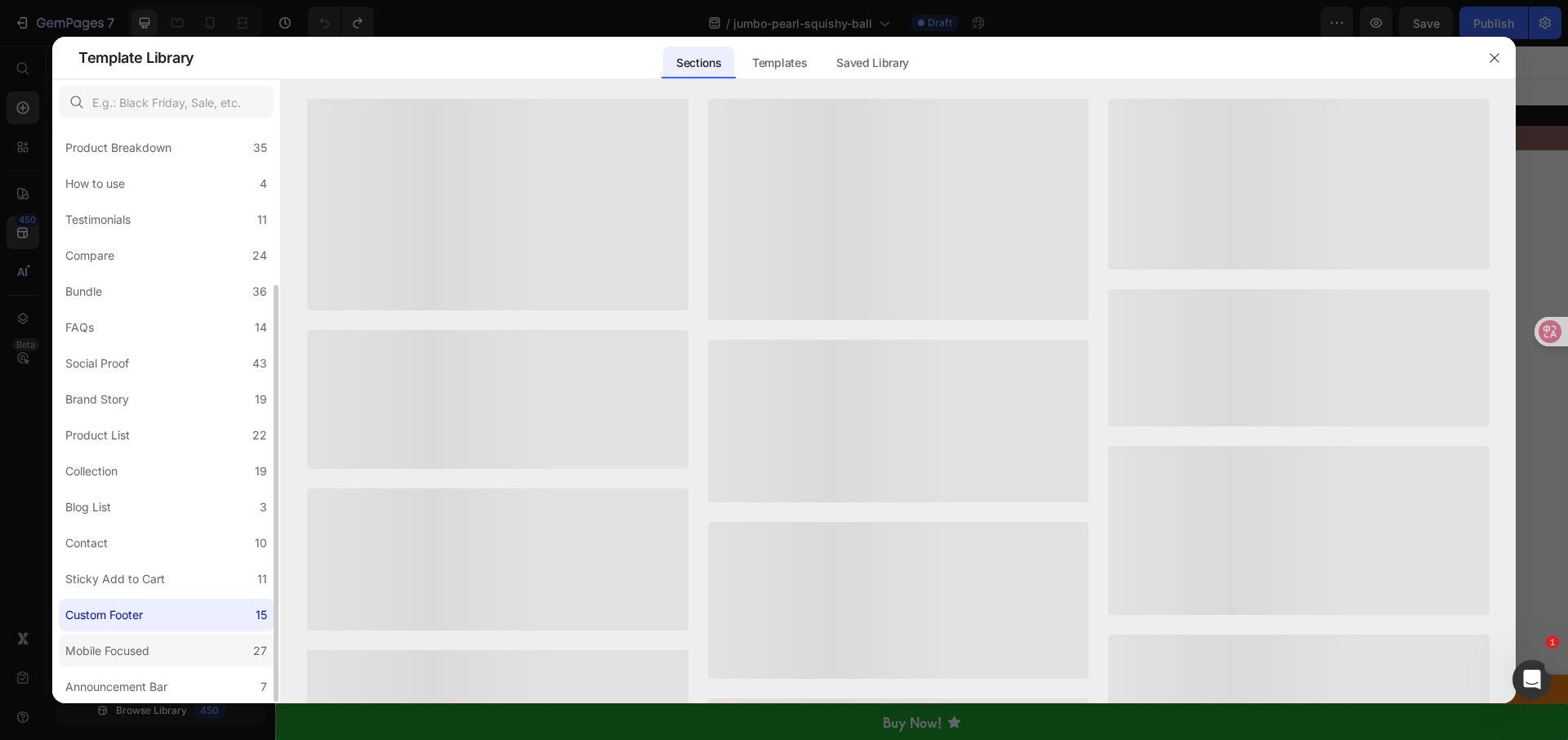 click on "Mobile Focused 27" 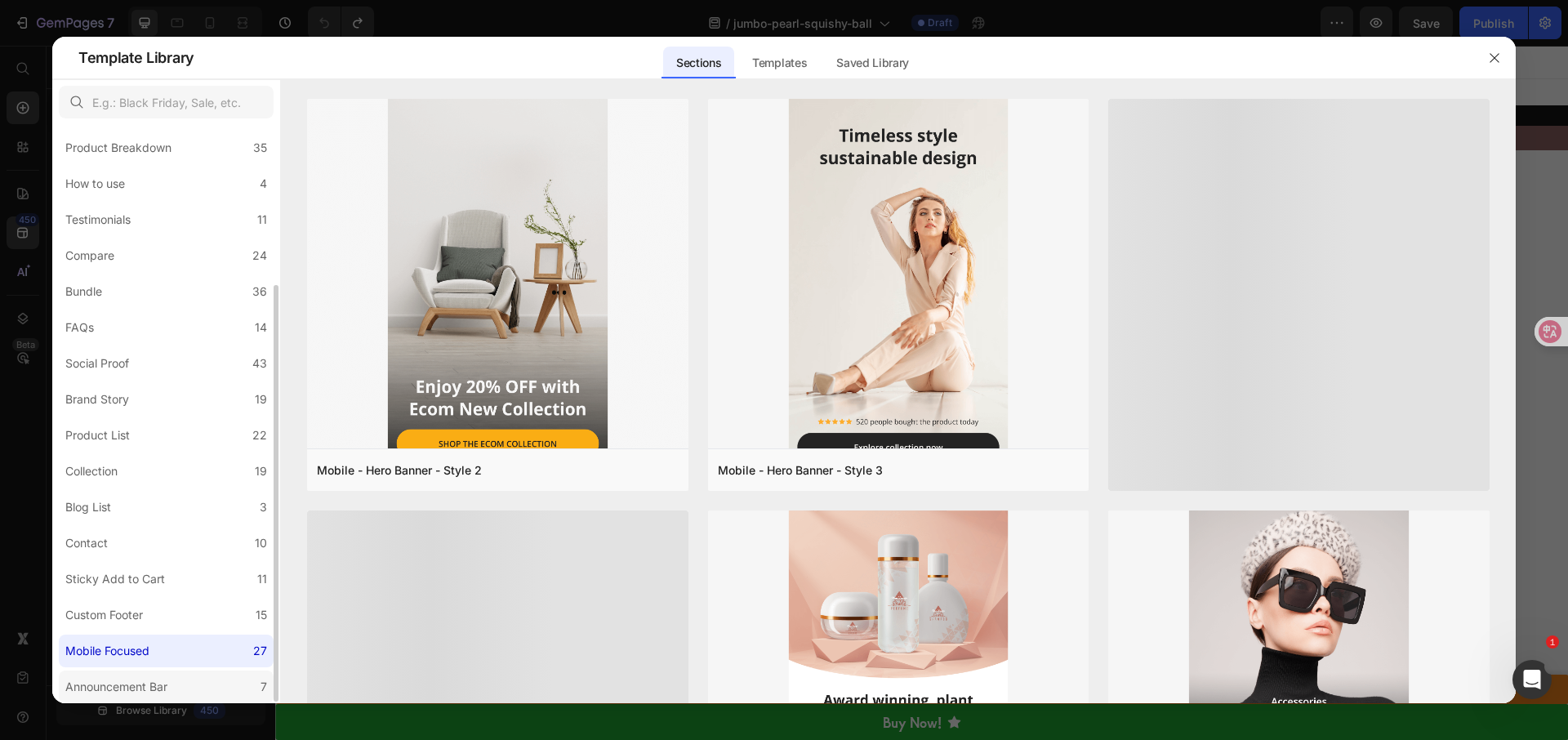 click on "Announcement Bar" at bounding box center [116, 687] 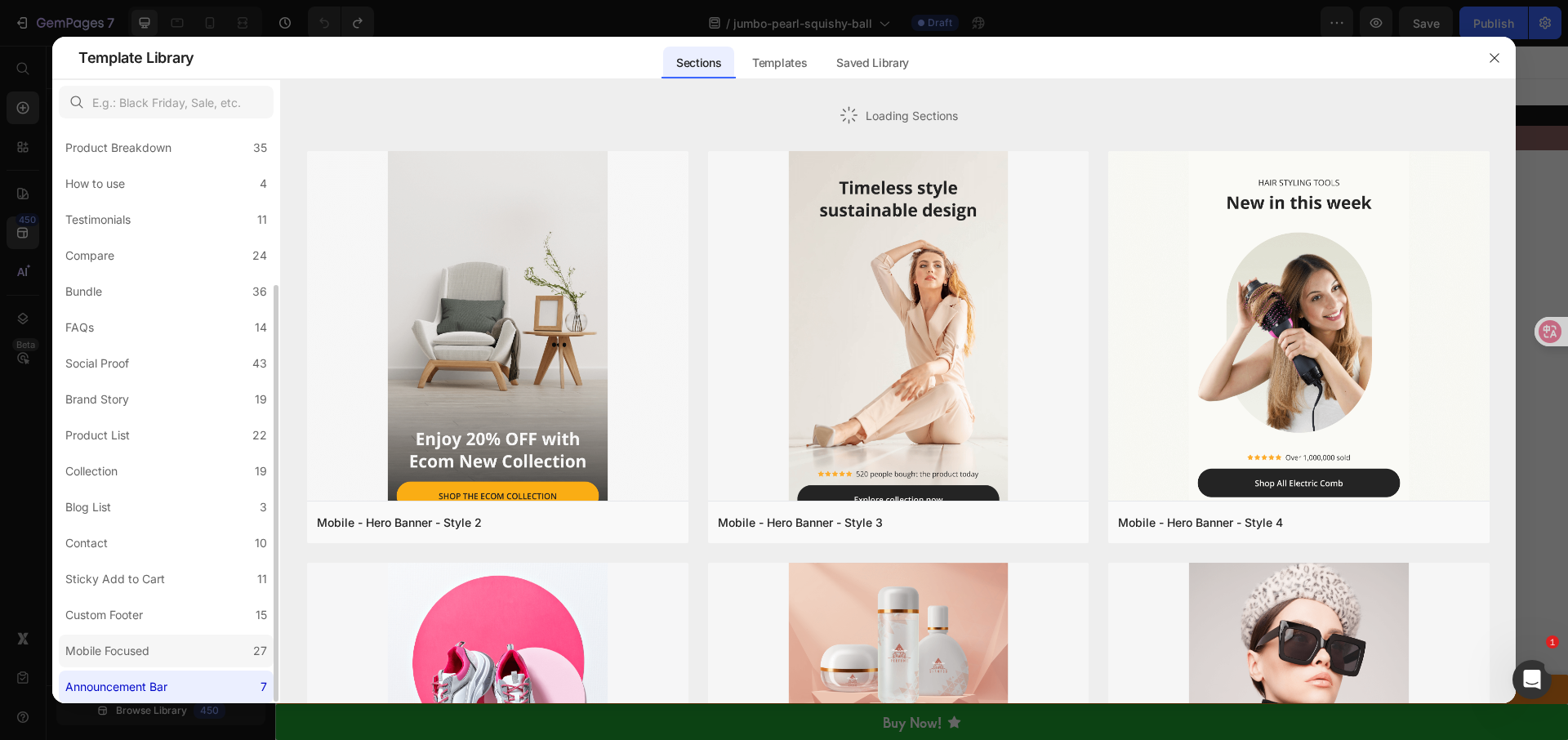 click on "Mobile Focused 27" 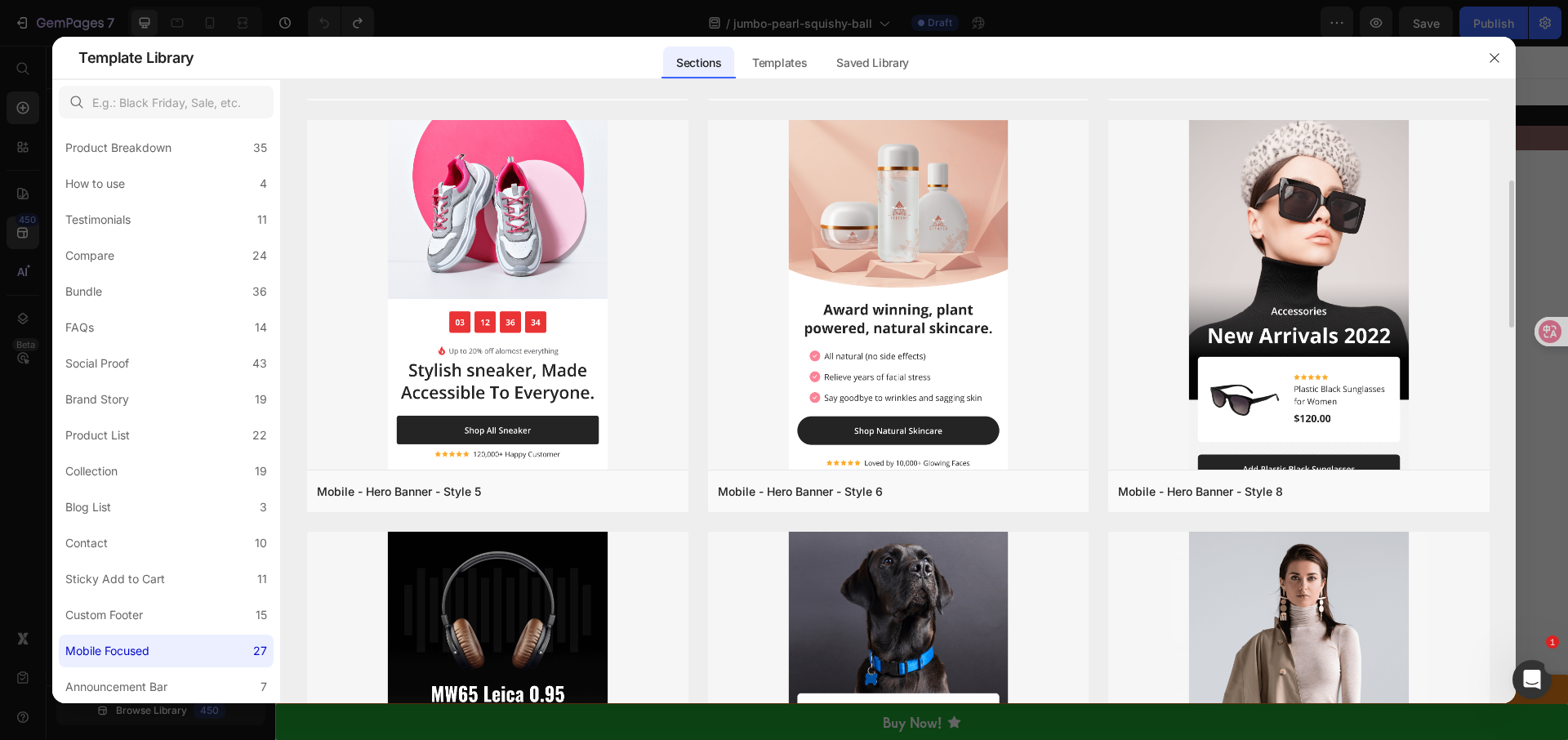scroll, scrollTop: 0, scrollLeft: 0, axis: both 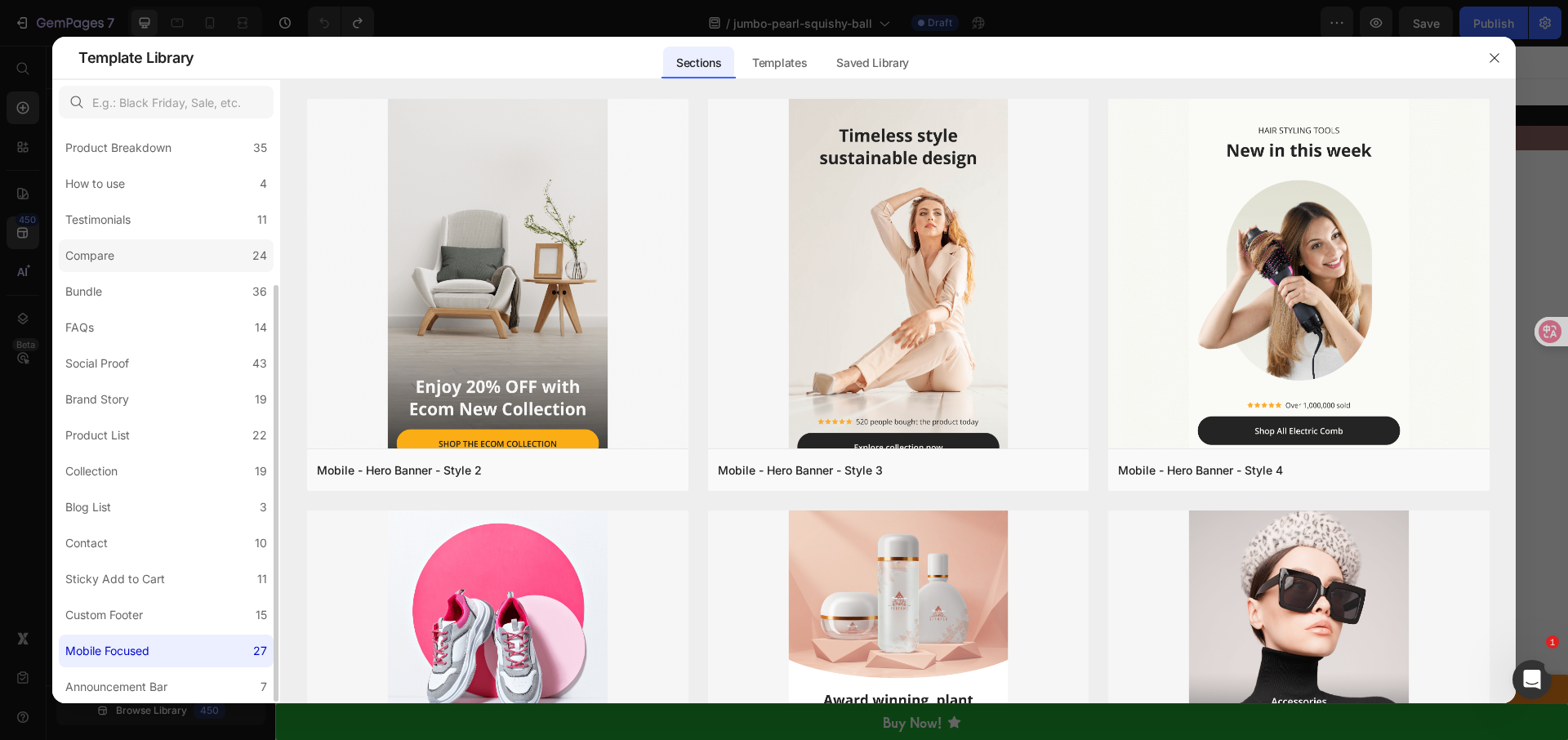 click on "Compare 24" 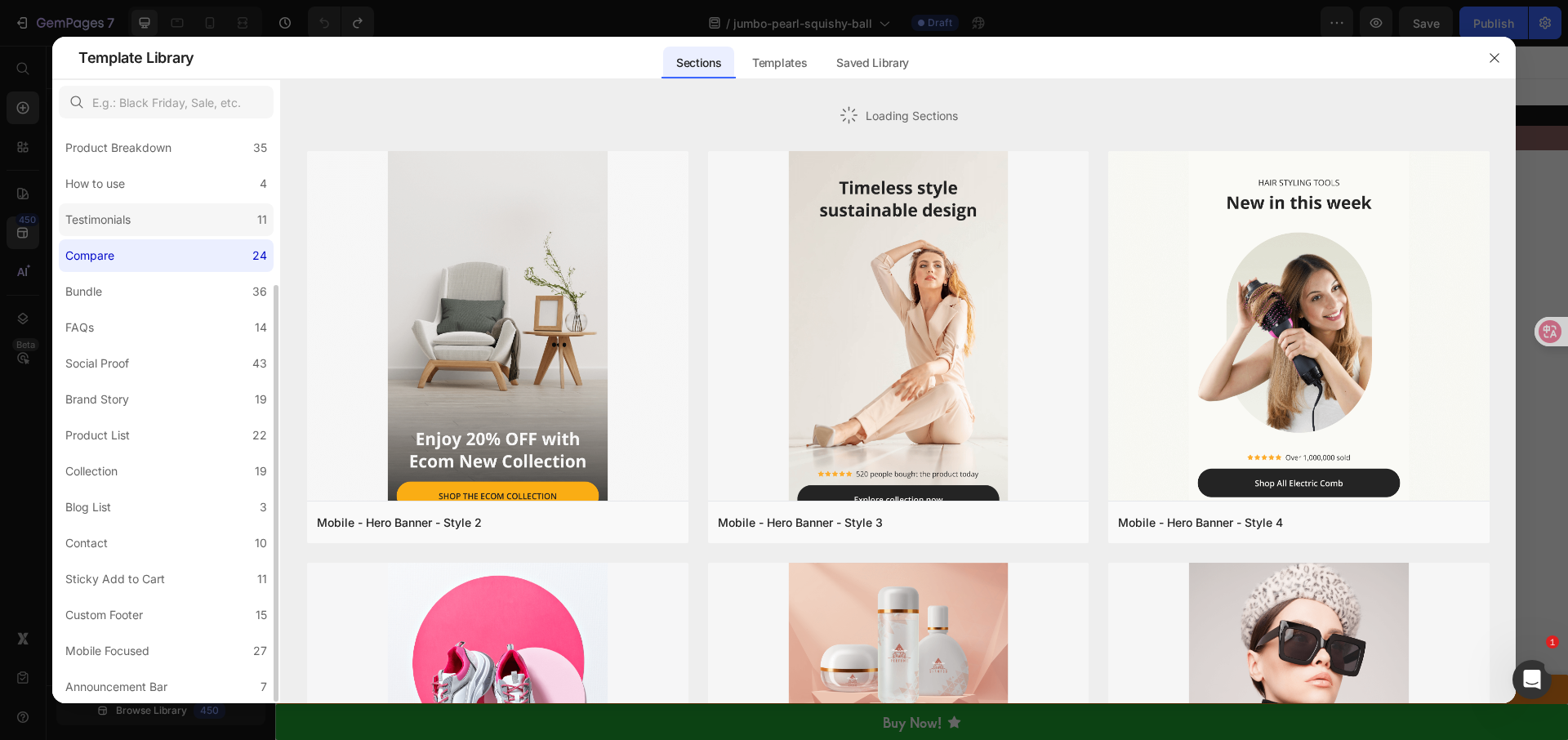 click on "Testimonials 11" 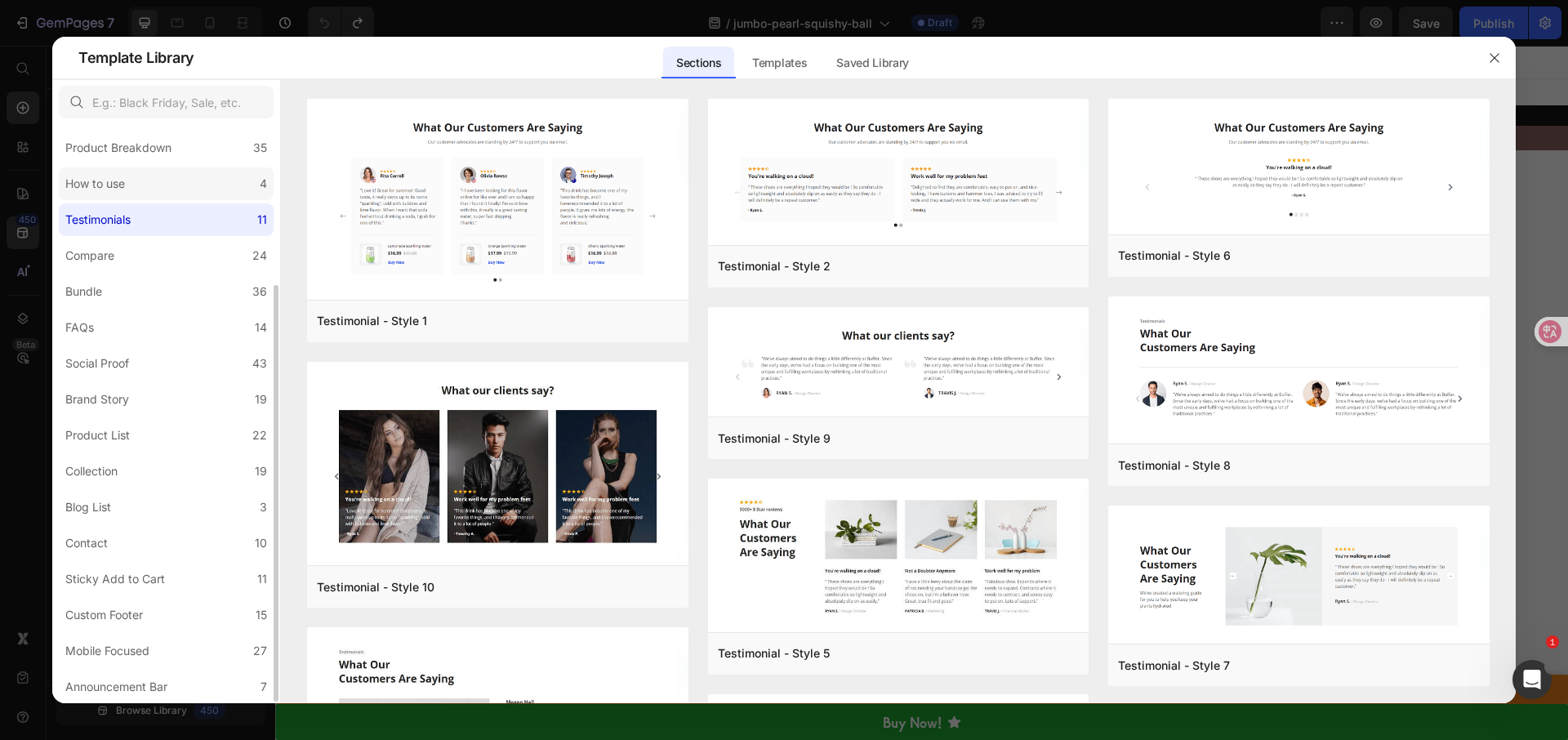 click on "How to use 4" 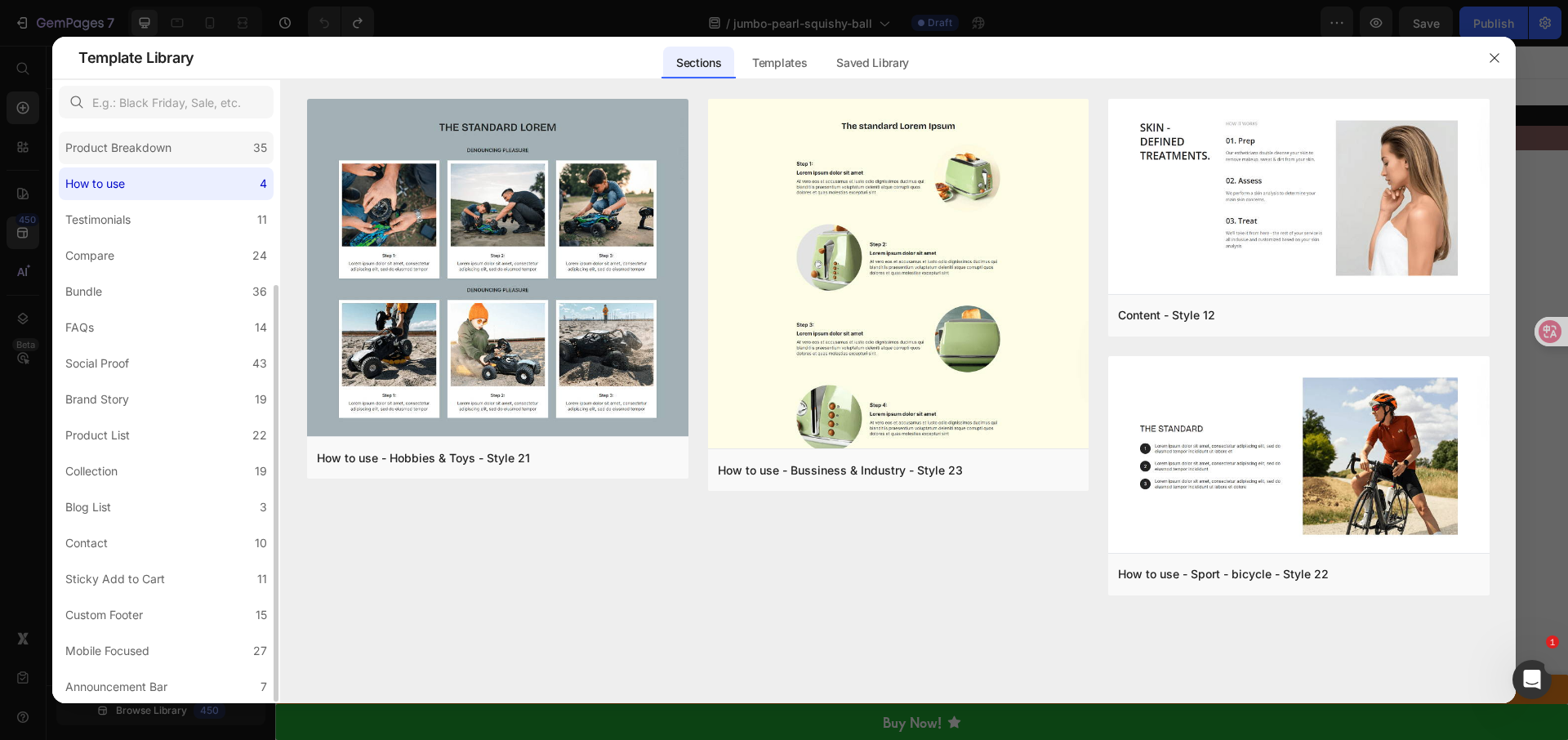 click on "Product Breakdown" at bounding box center (118, 148) 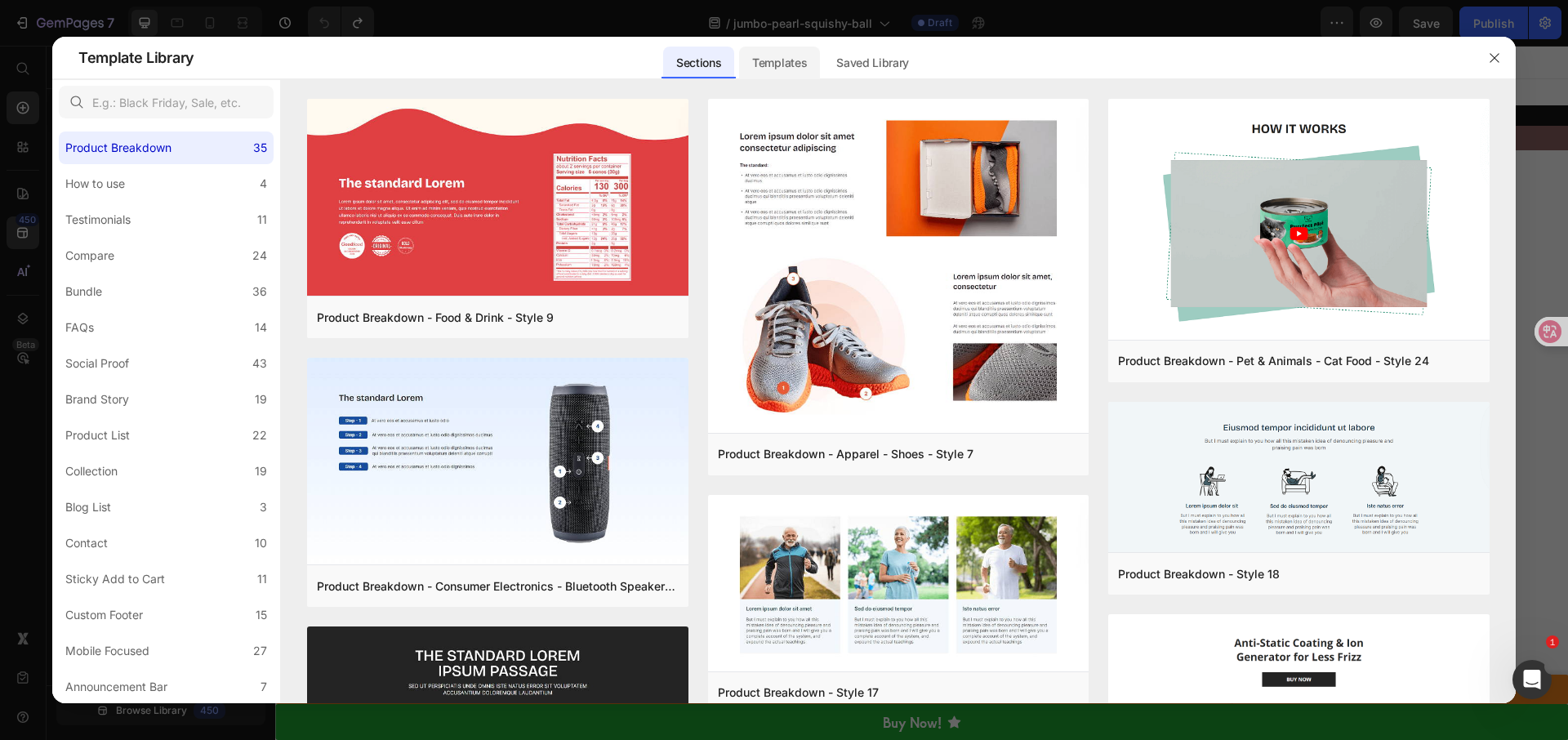 drag, startPoint x: 775, startPoint y: 79, endPoint x: 774, endPoint y: 69, distance: 10.0498756 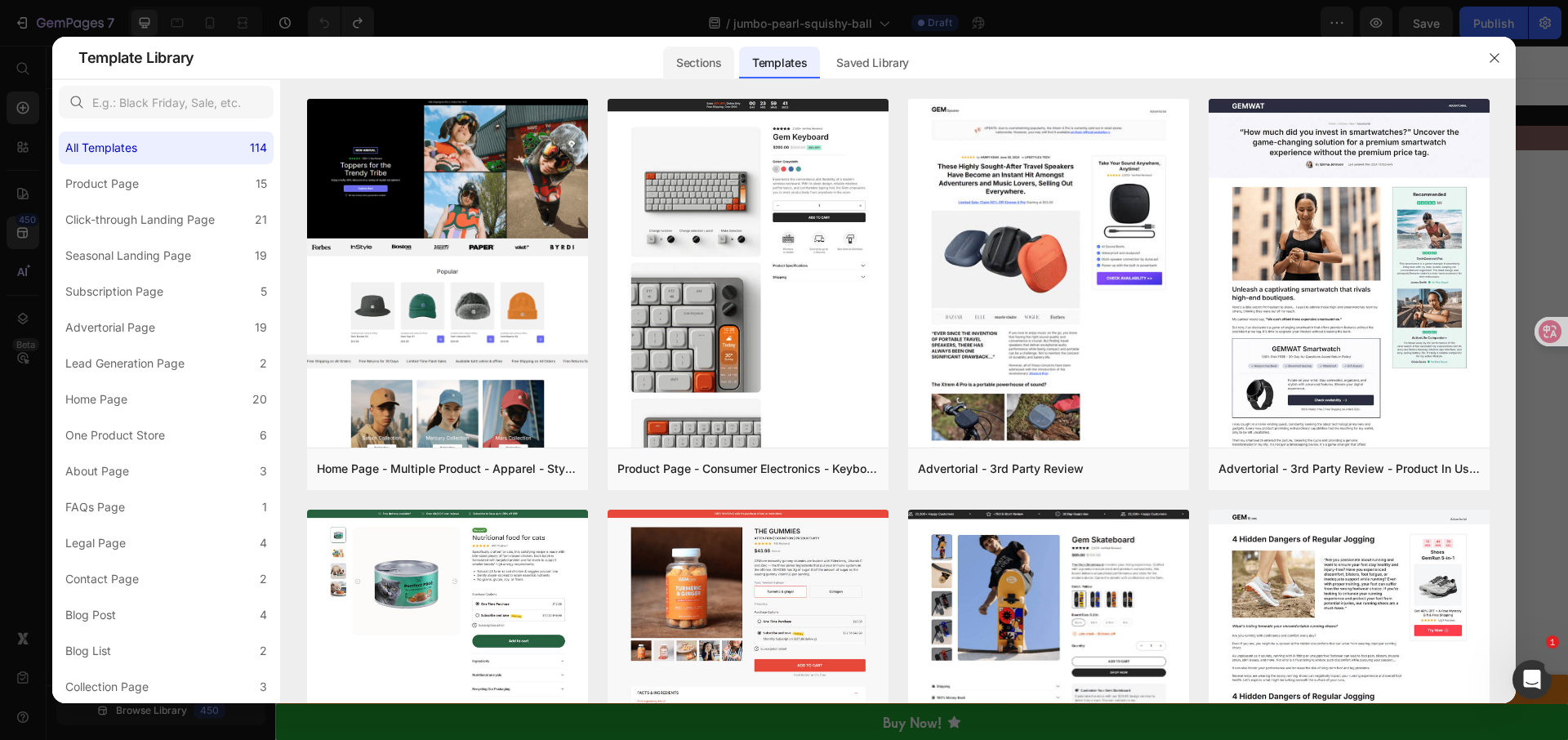 click on "Sections" 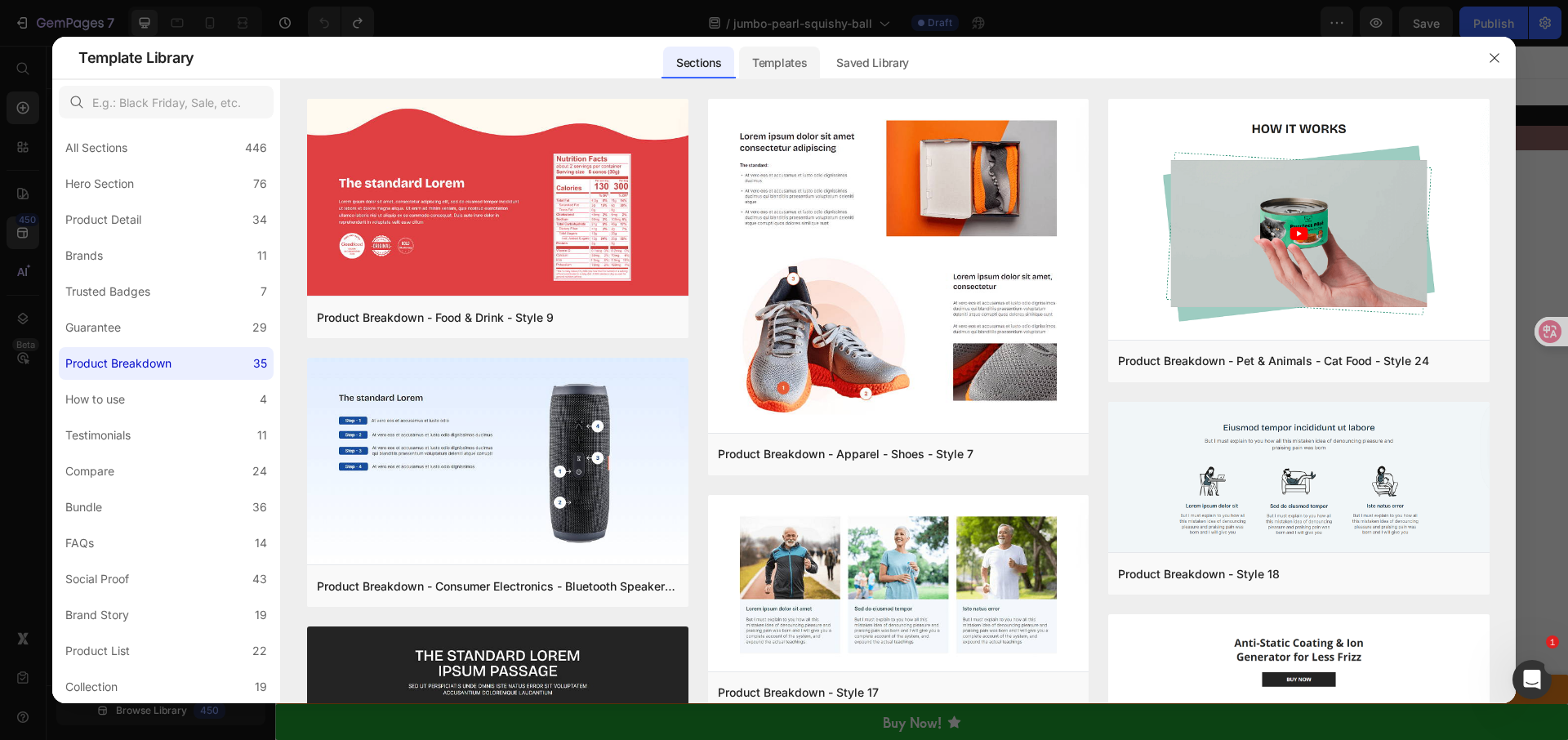 click on "Templates" 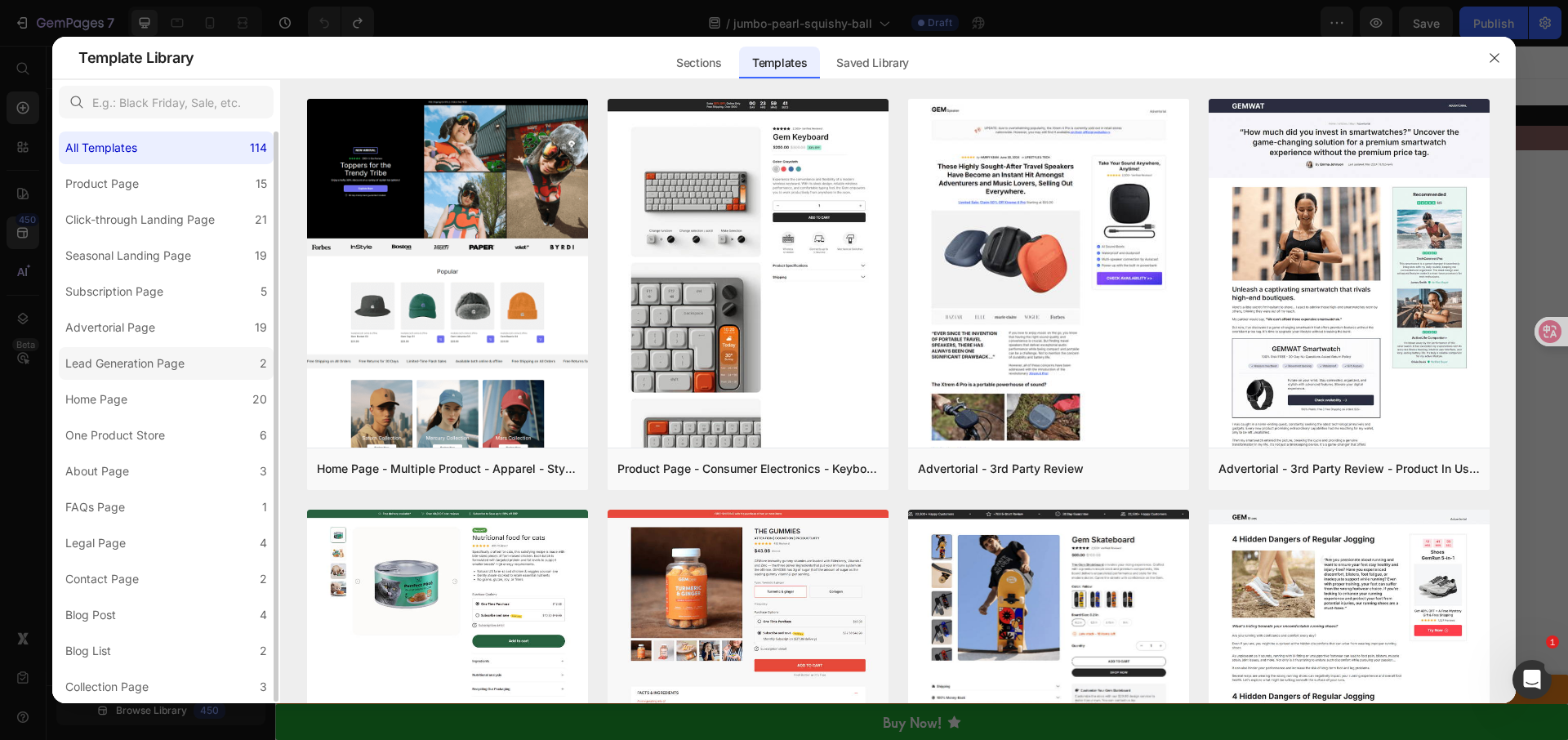 click on "Lead Generation Page 2" 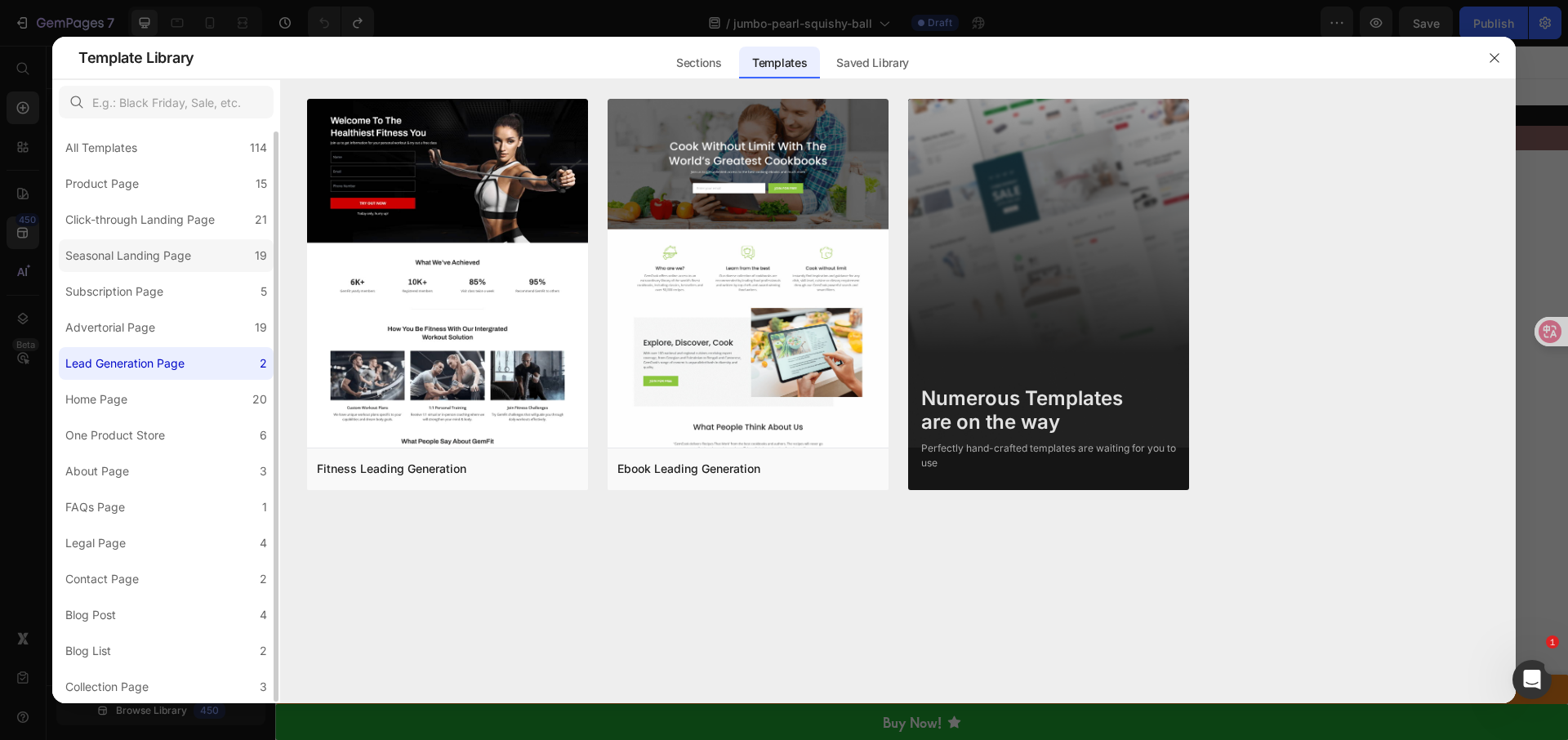 click on "Seasonal Landing Page" at bounding box center (131, 256) 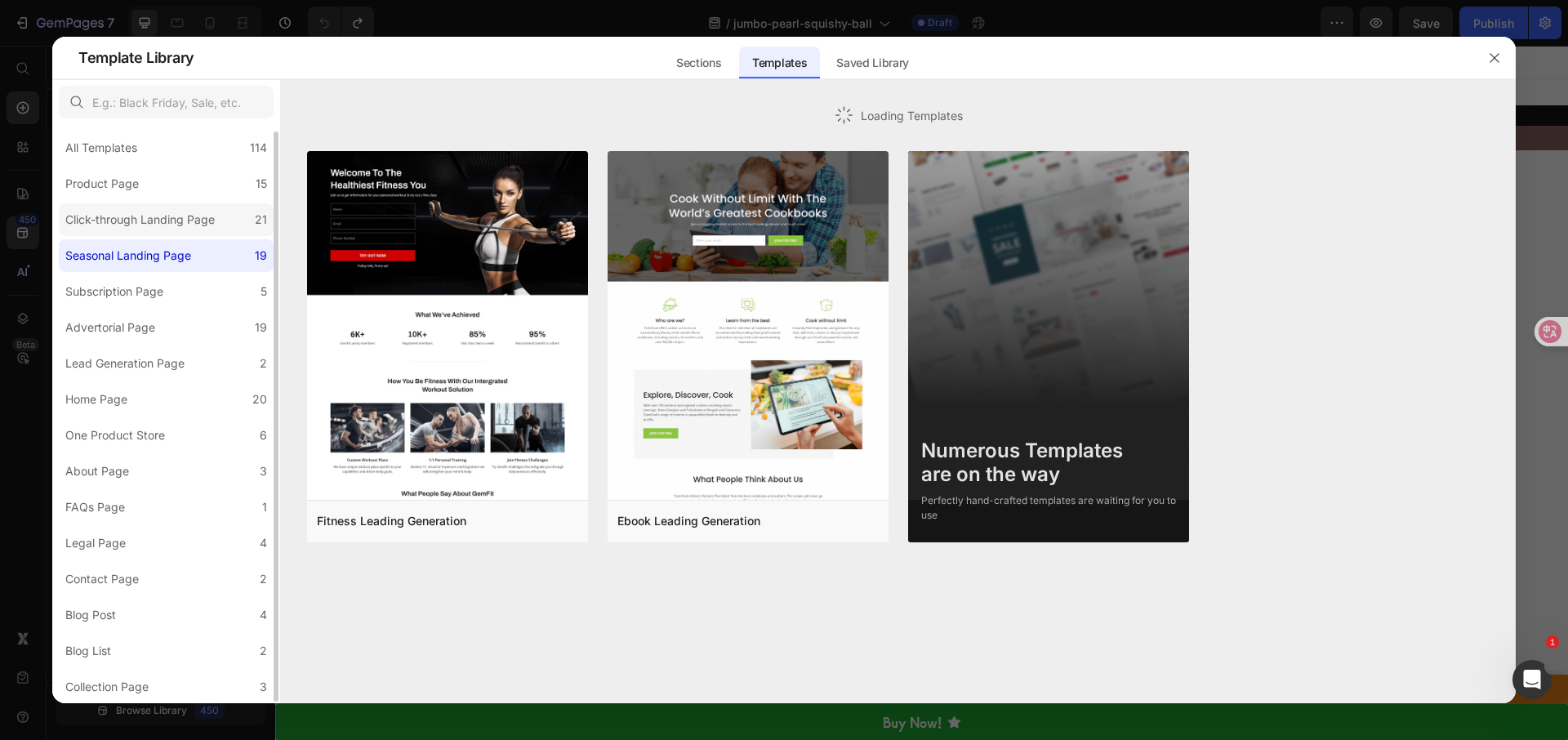 click on "Click-through Landing Page" at bounding box center (140, 220) 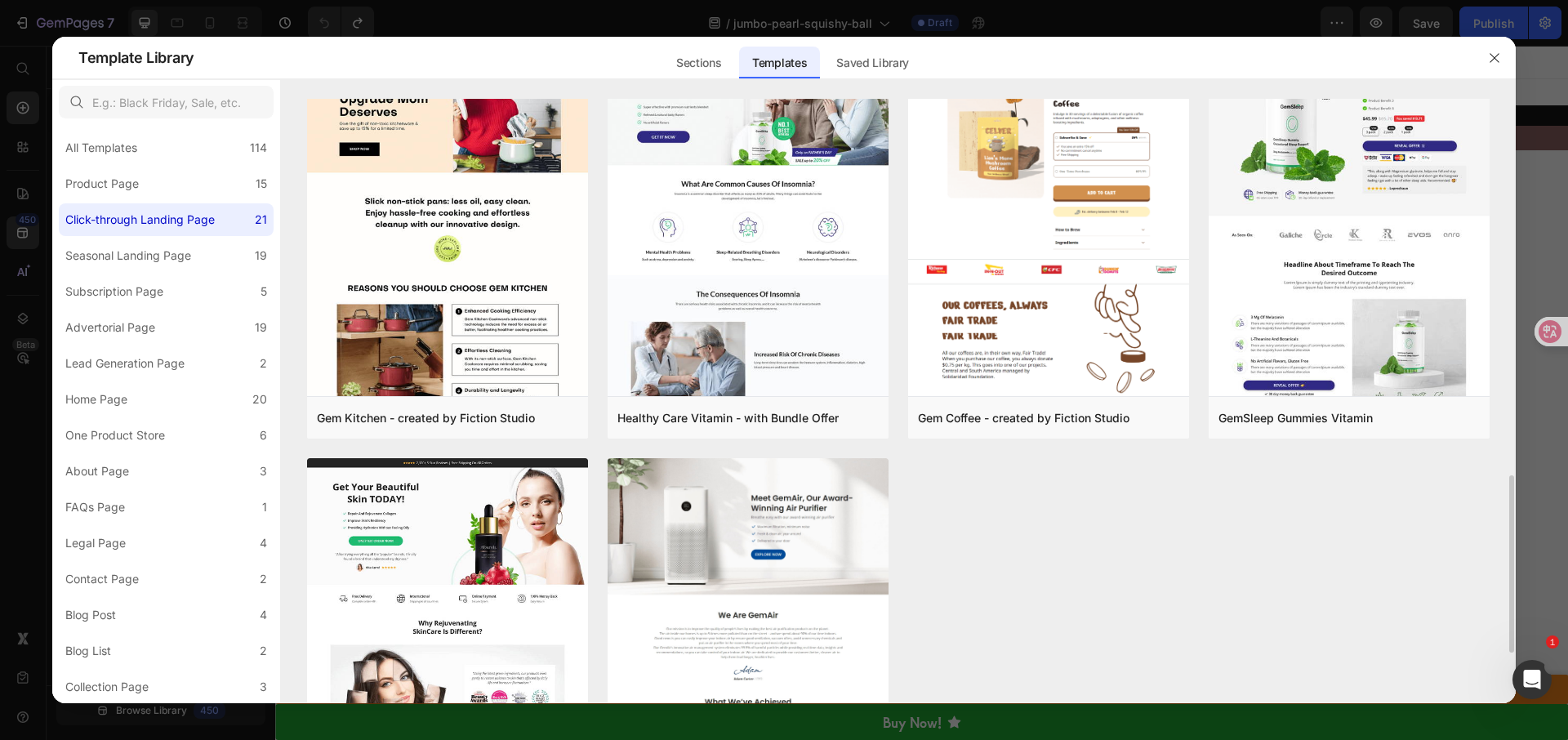 scroll, scrollTop: 1481, scrollLeft: 0, axis: vertical 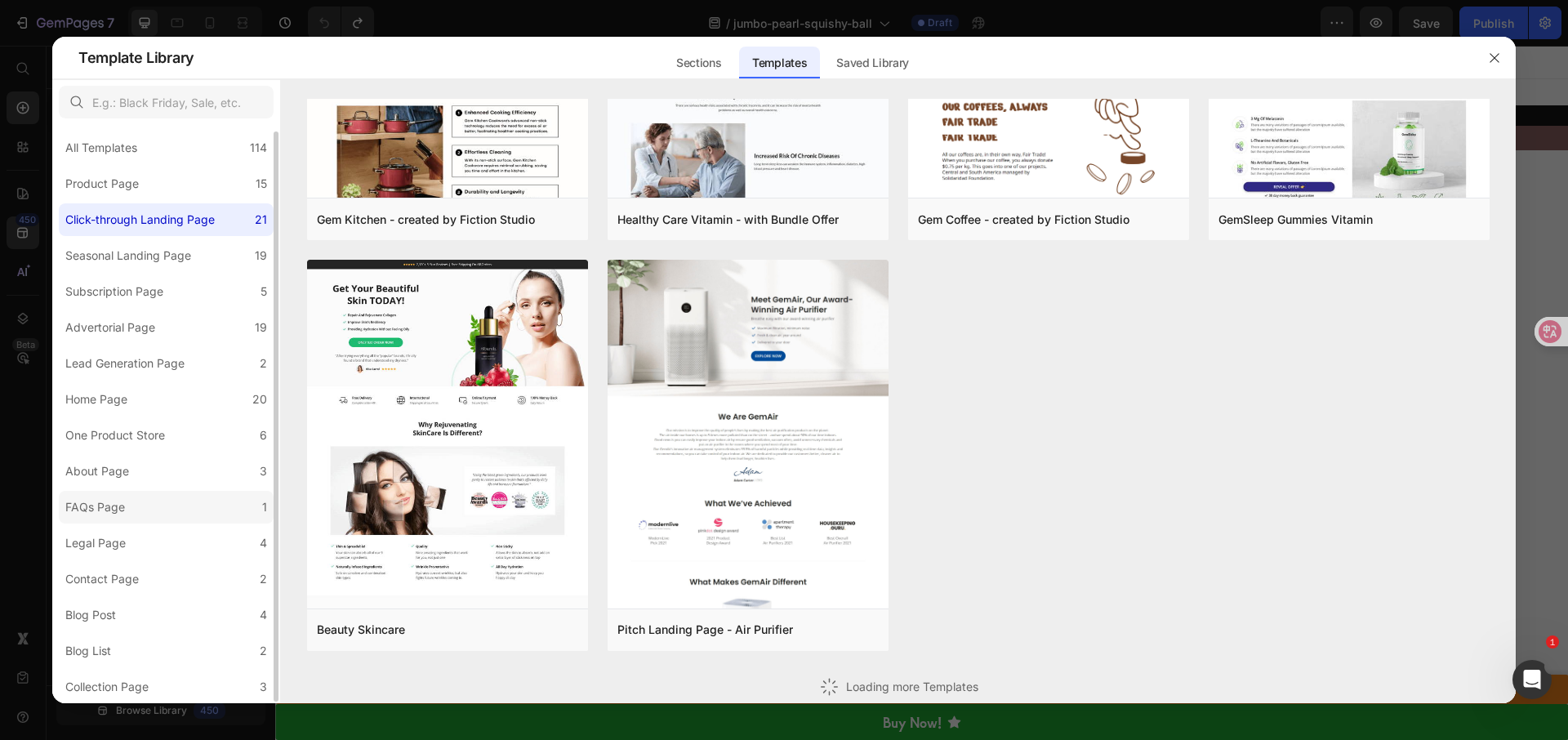 click on "FAQs Page 1" 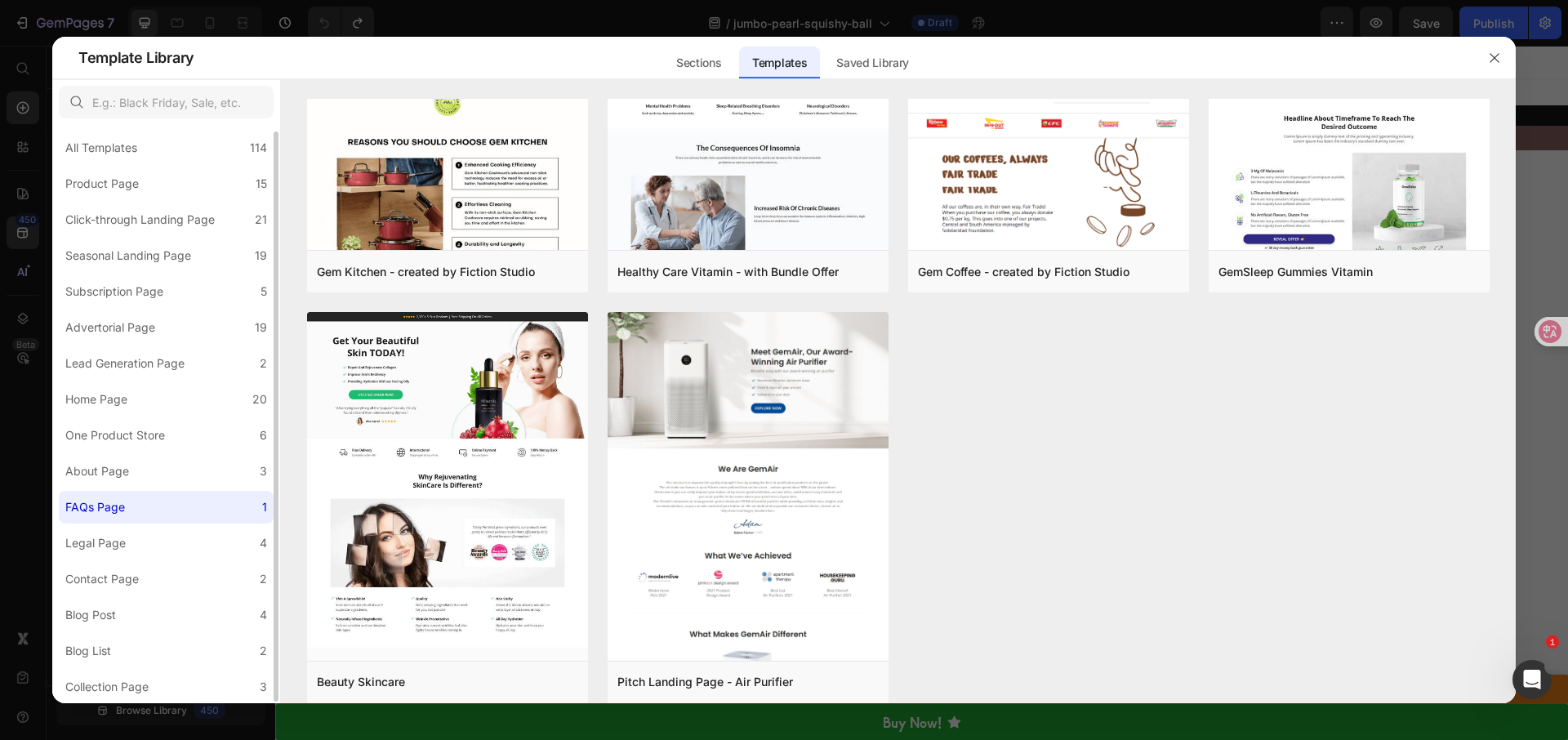 scroll, scrollTop: 0, scrollLeft: 0, axis: both 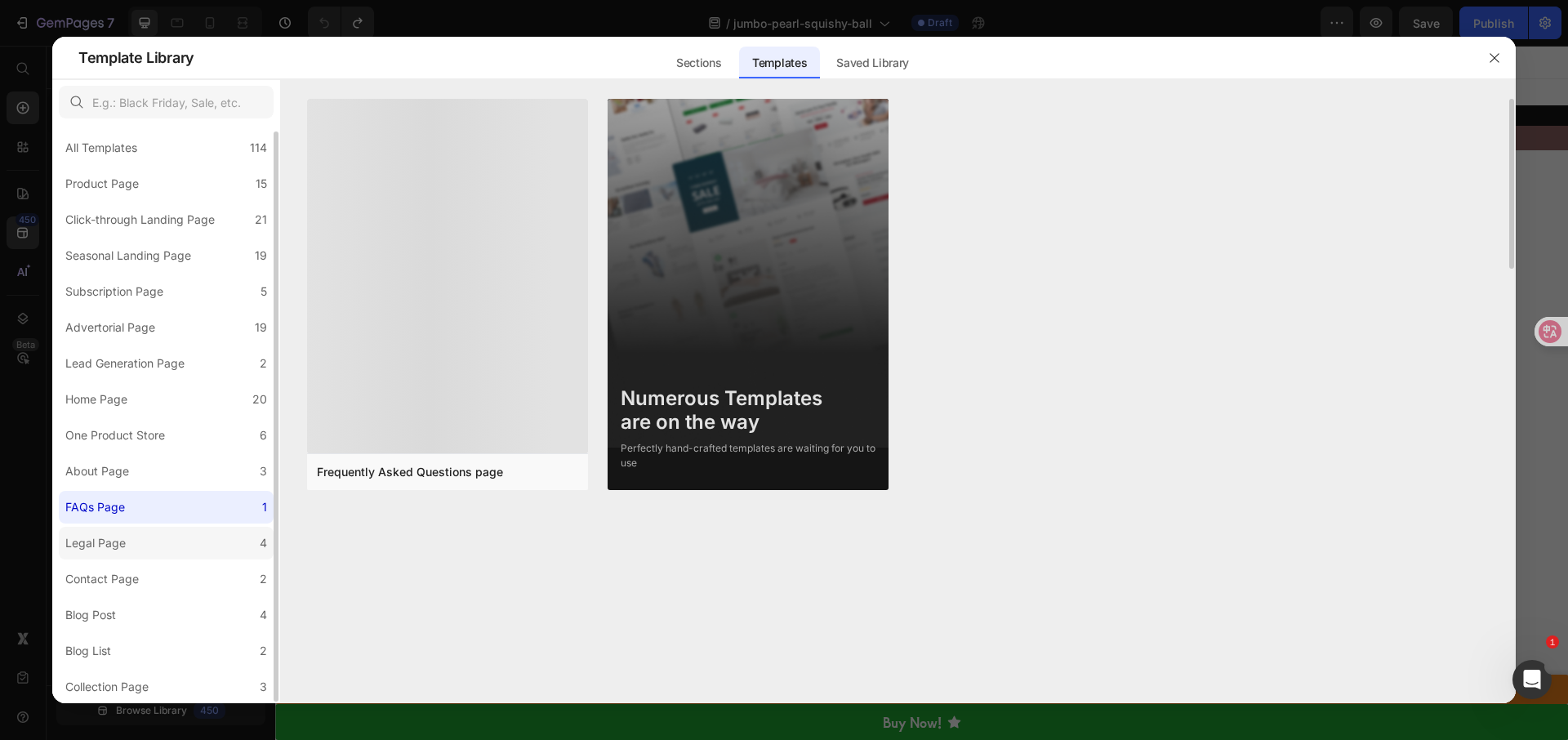 click on "Legal Page 4" 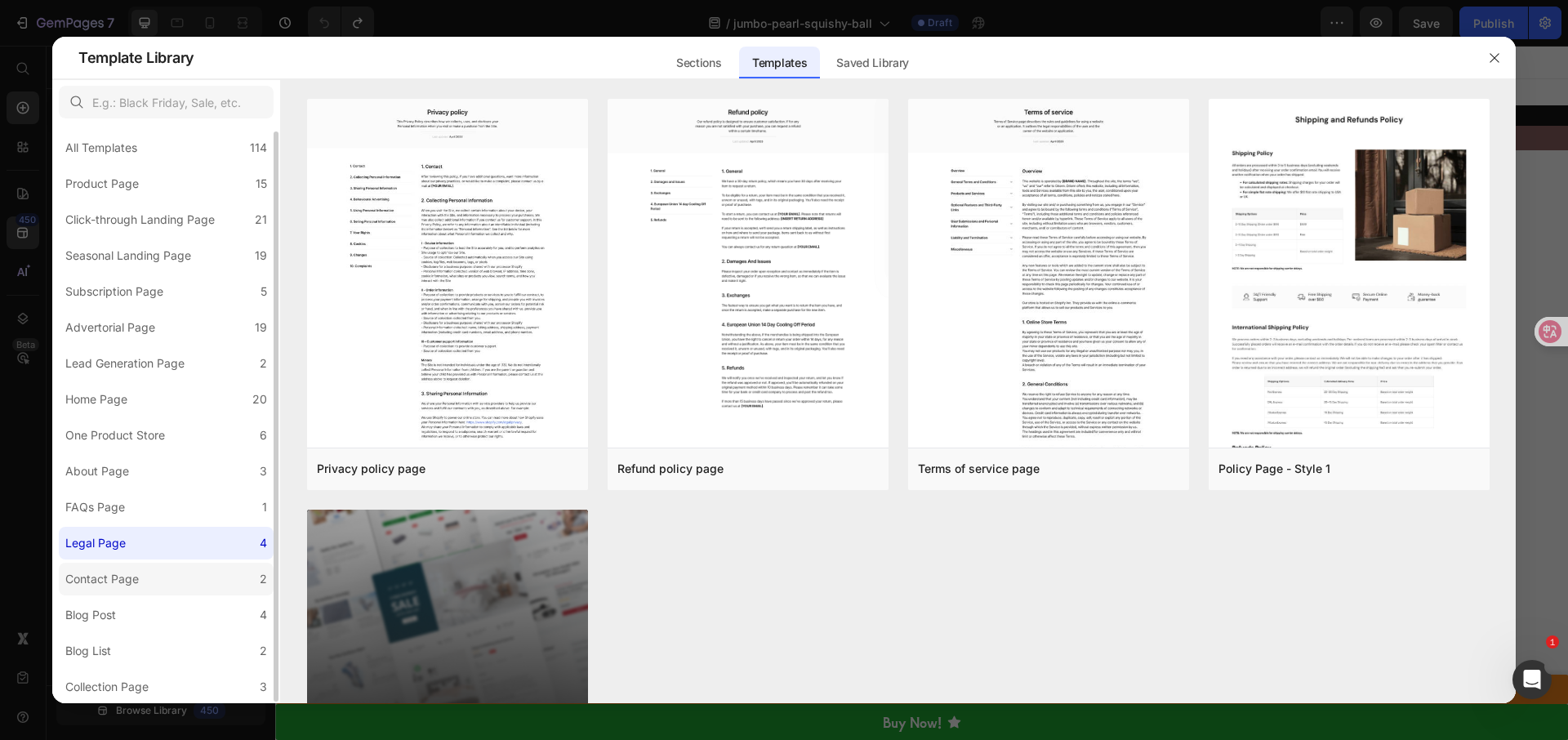 click on "Contact Page 2" 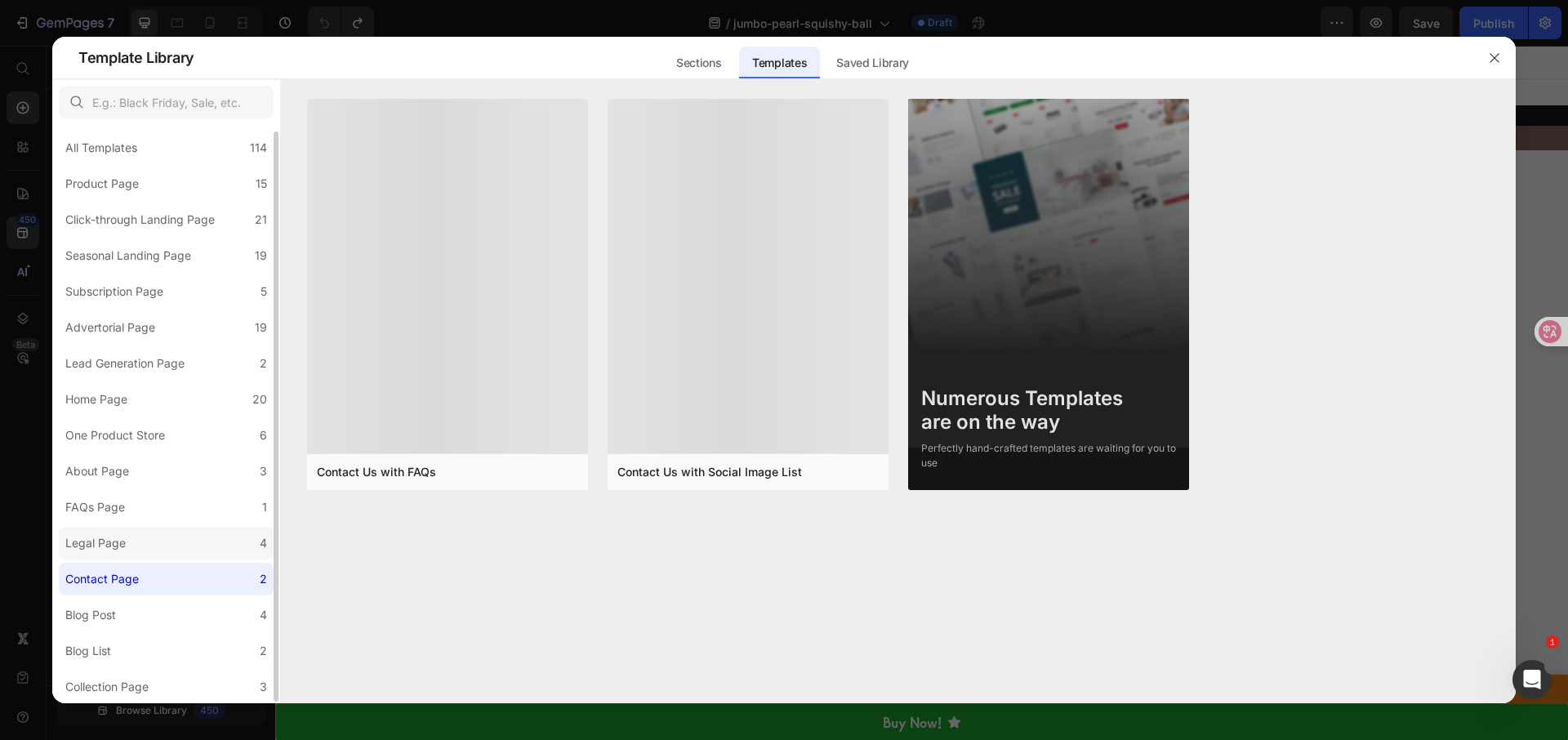 scroll, scrollTop: 0, scrollLeft: 0, axis: both 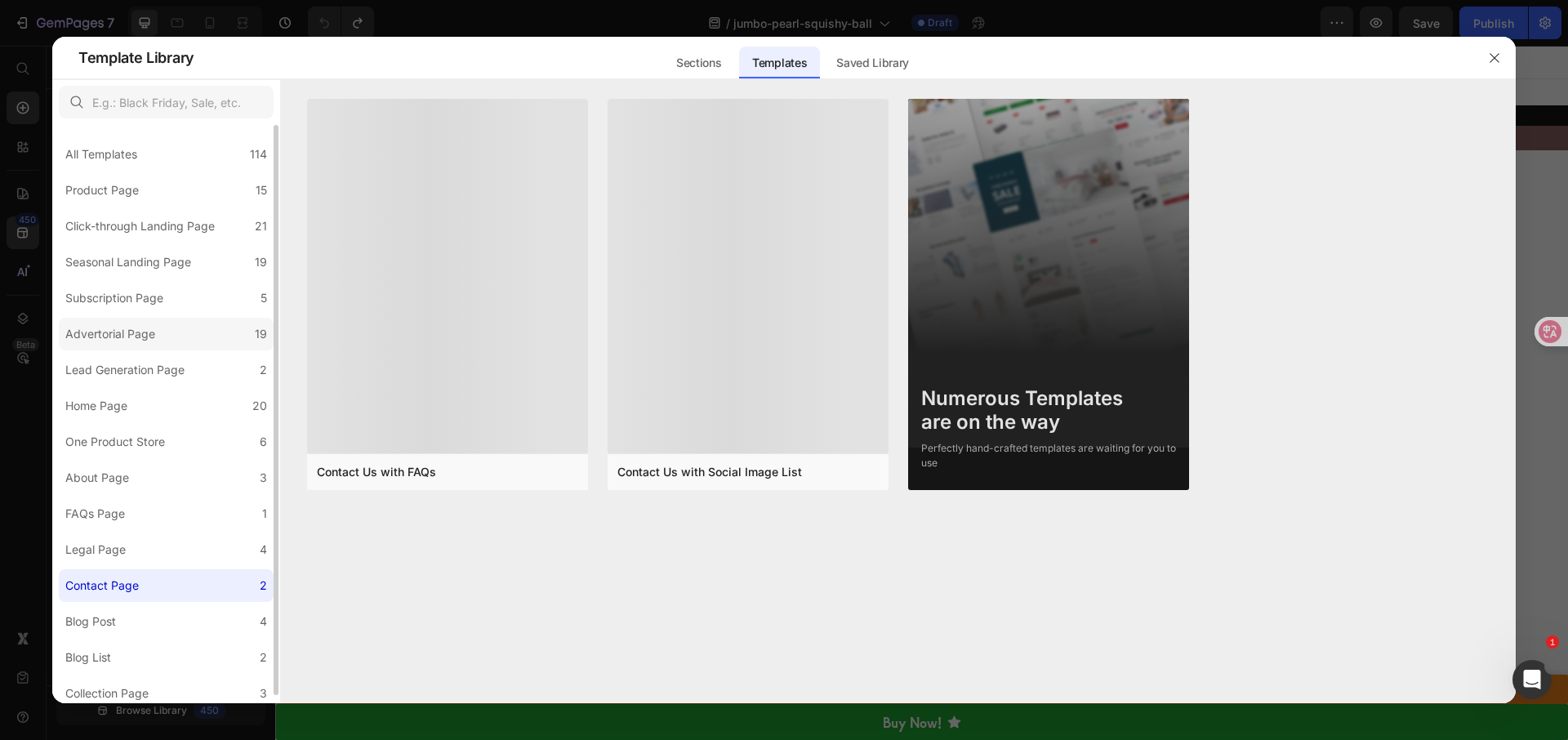 click on "Advertorial Page 19" 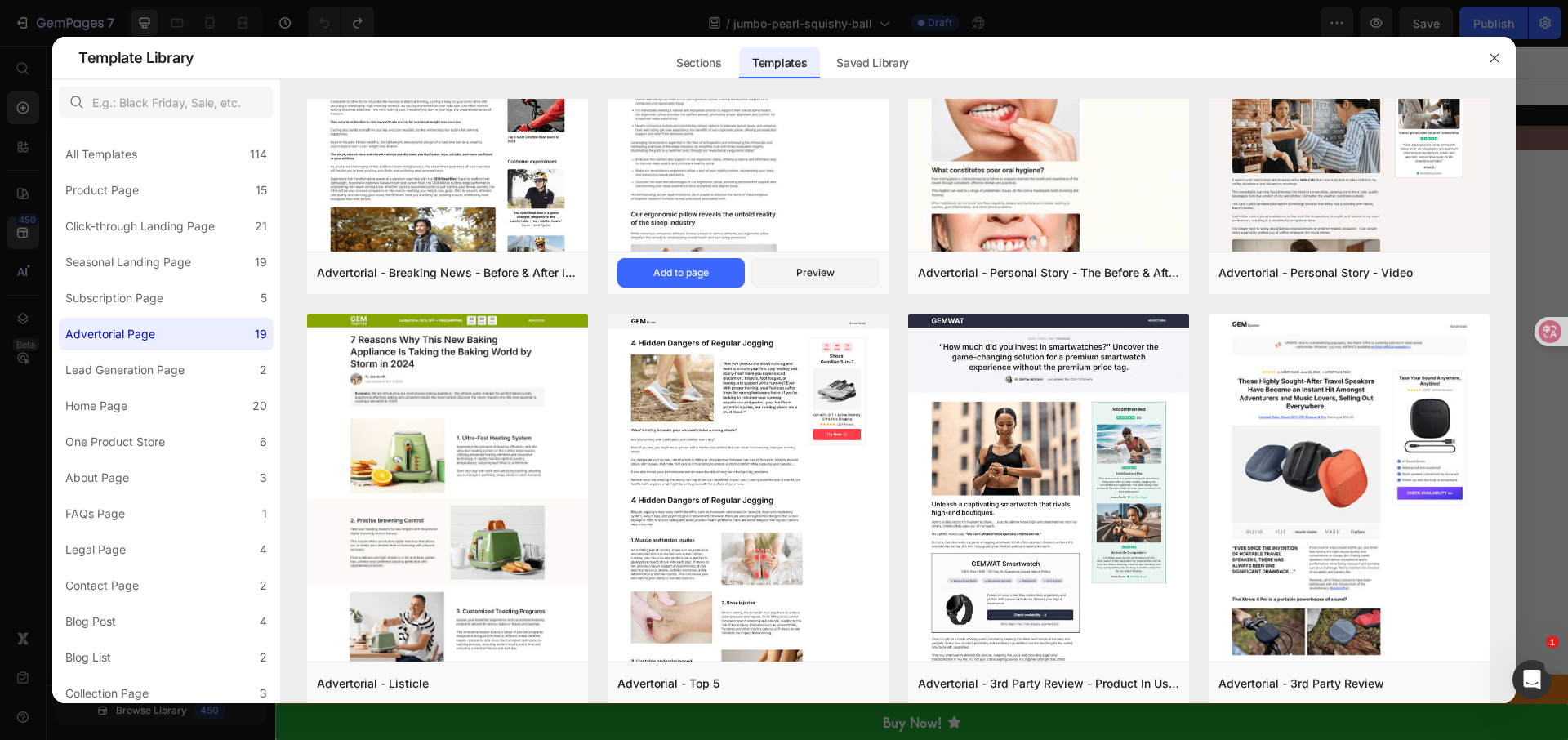scroll, scrollTop: 0, scrollLeft: 0, axis: both 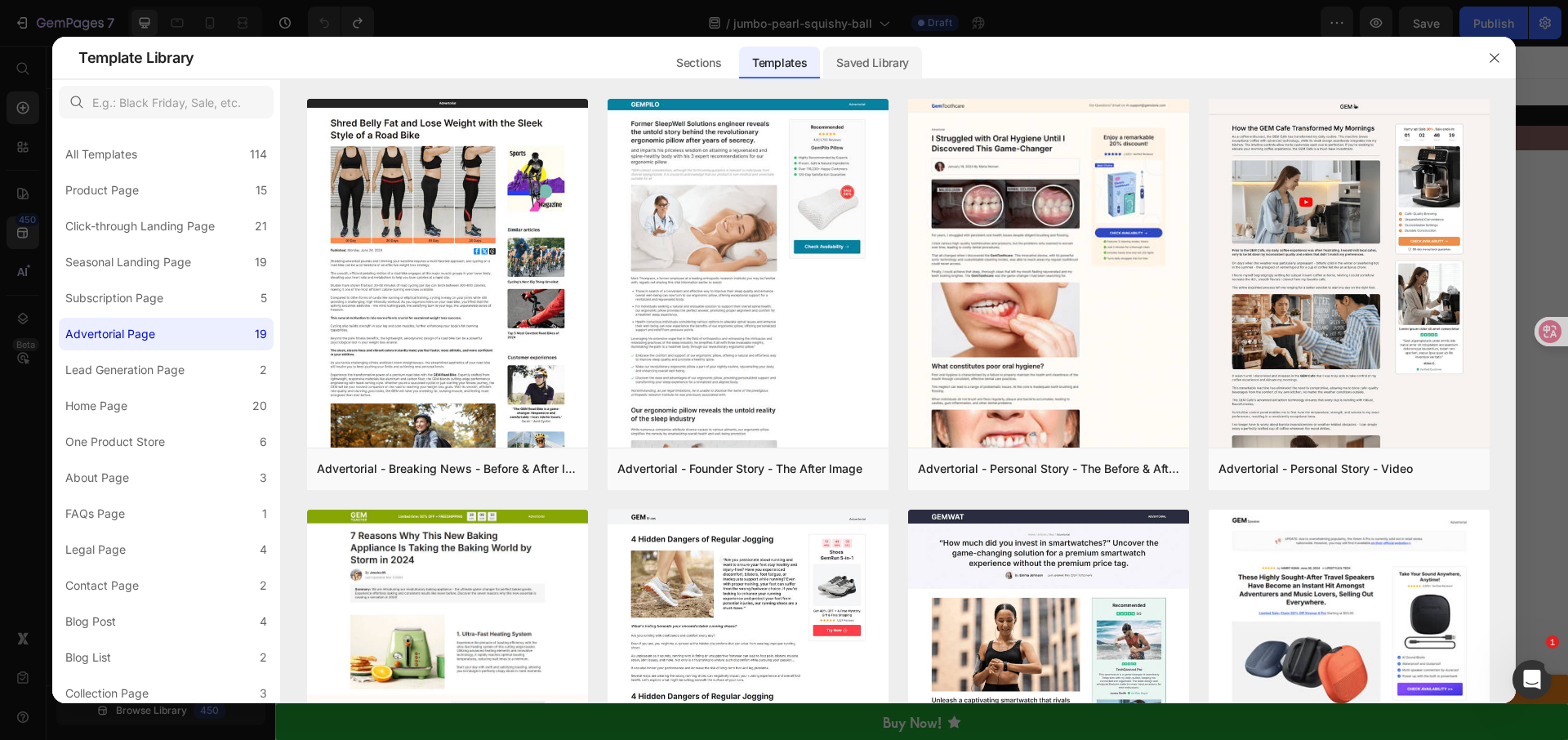 click on "Saved Library" 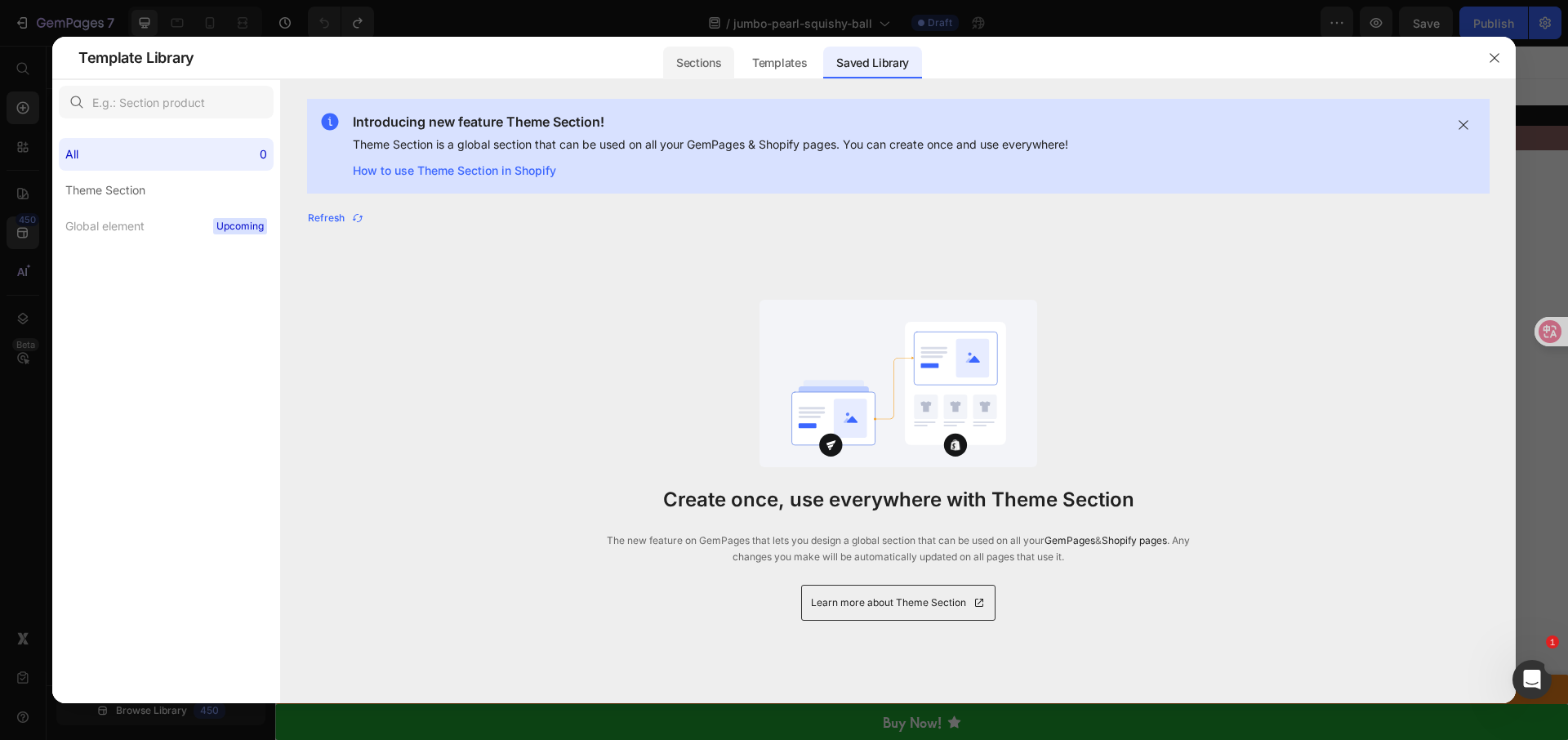click on "Sections" 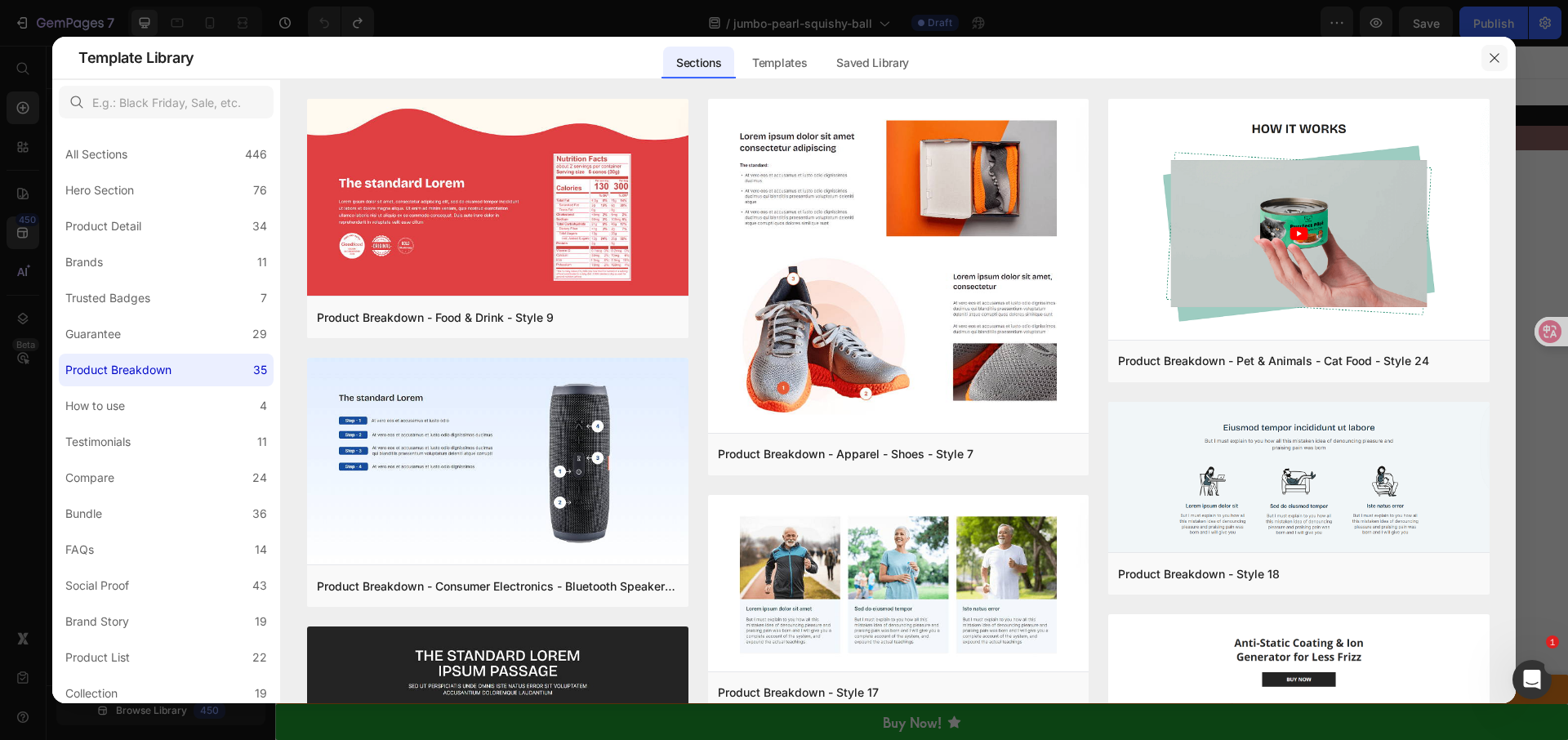 click 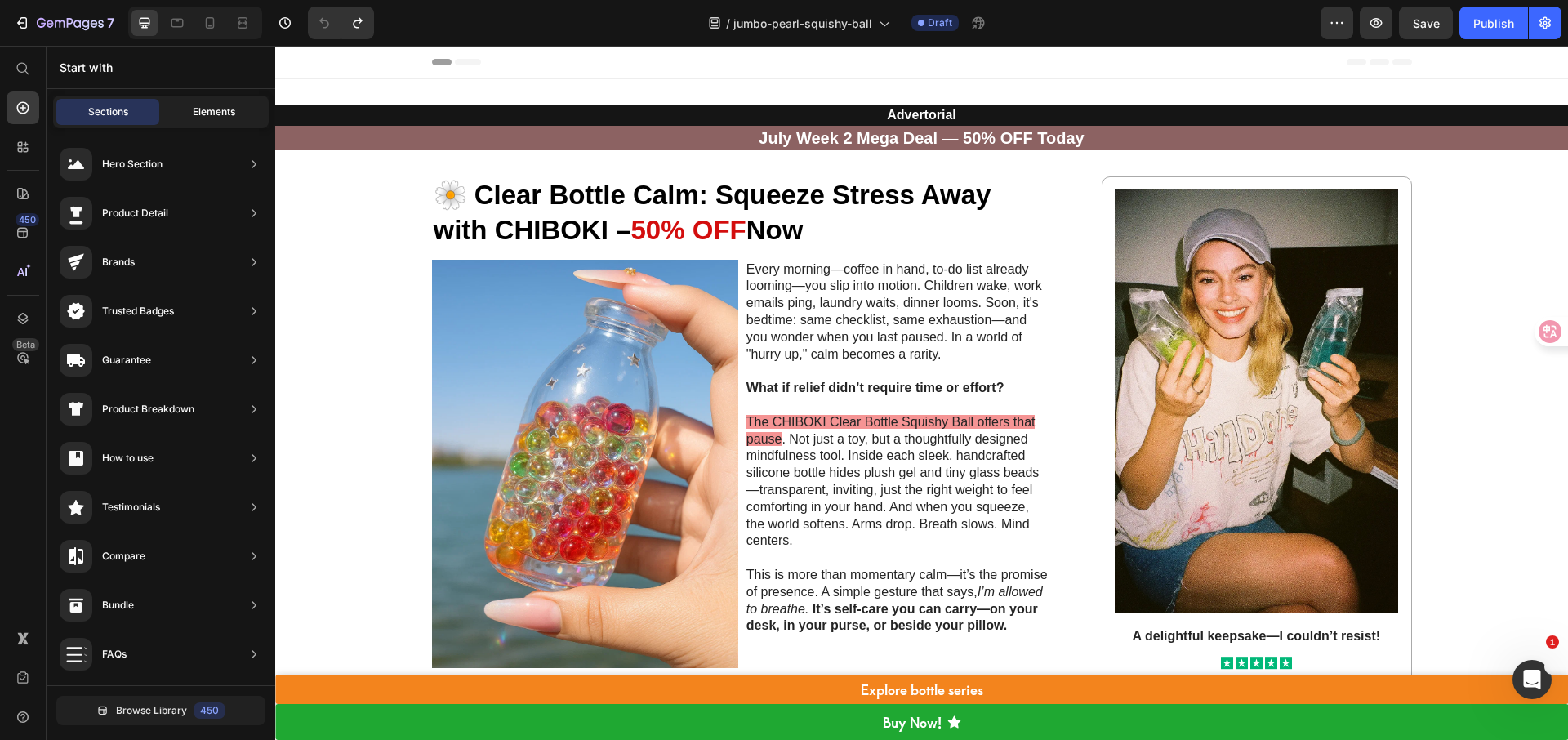 click on "Elements" at bounding box center [214, 112] 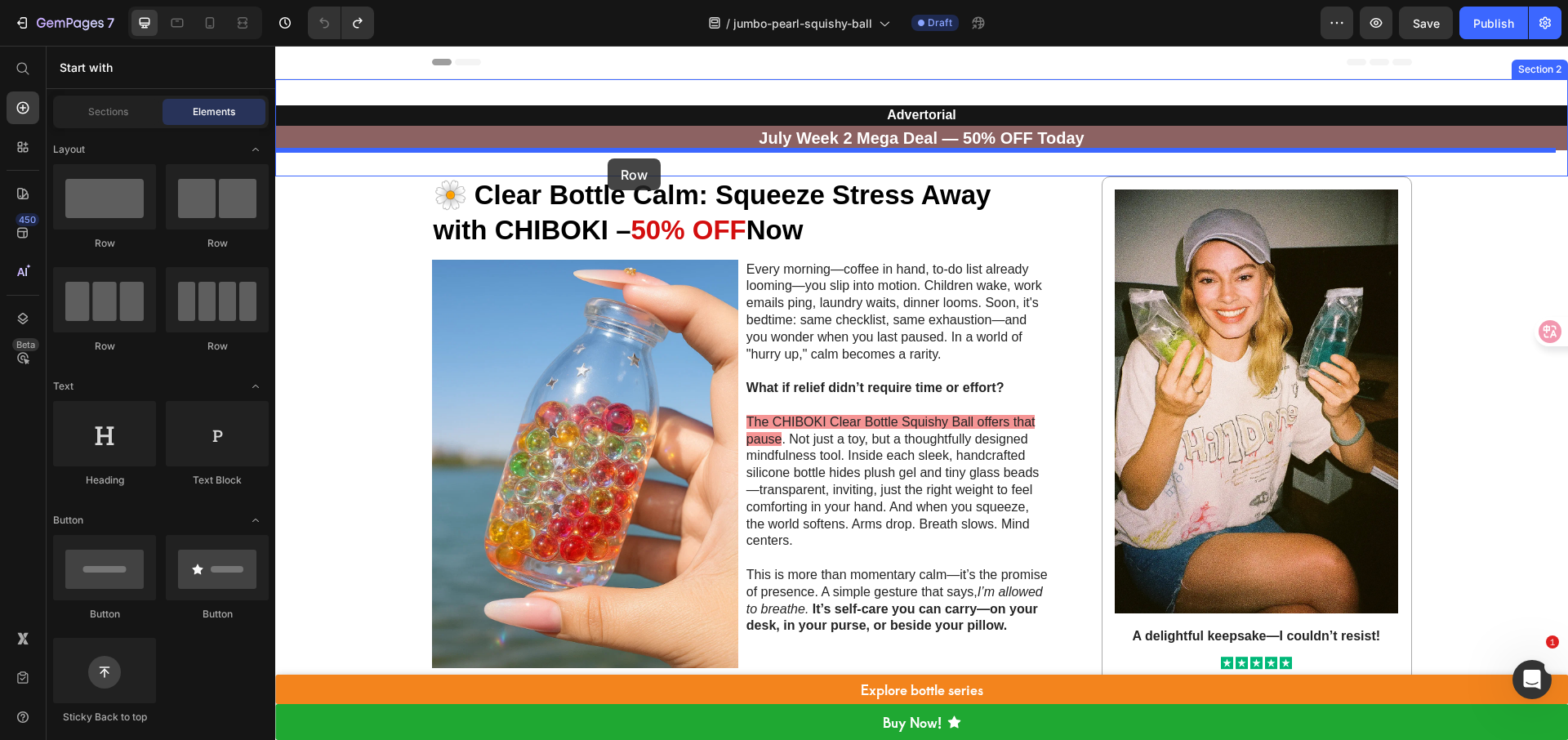 drag, startPoint x: 403, startPoint y: 224, endPoint x: 608, endPoint y: 158, distance: 215.3625 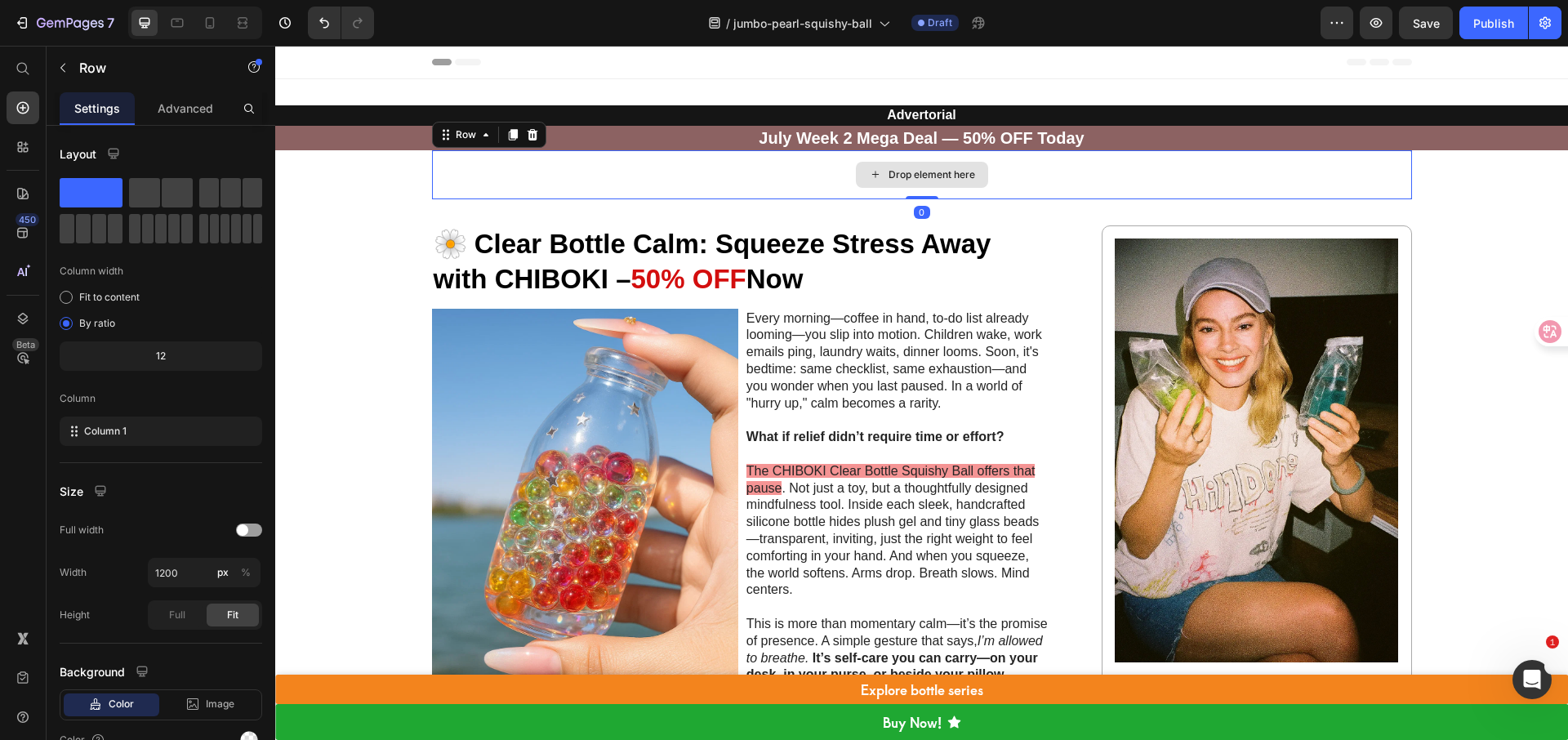 click on "Drop element here" at bounding box center [922, 175] 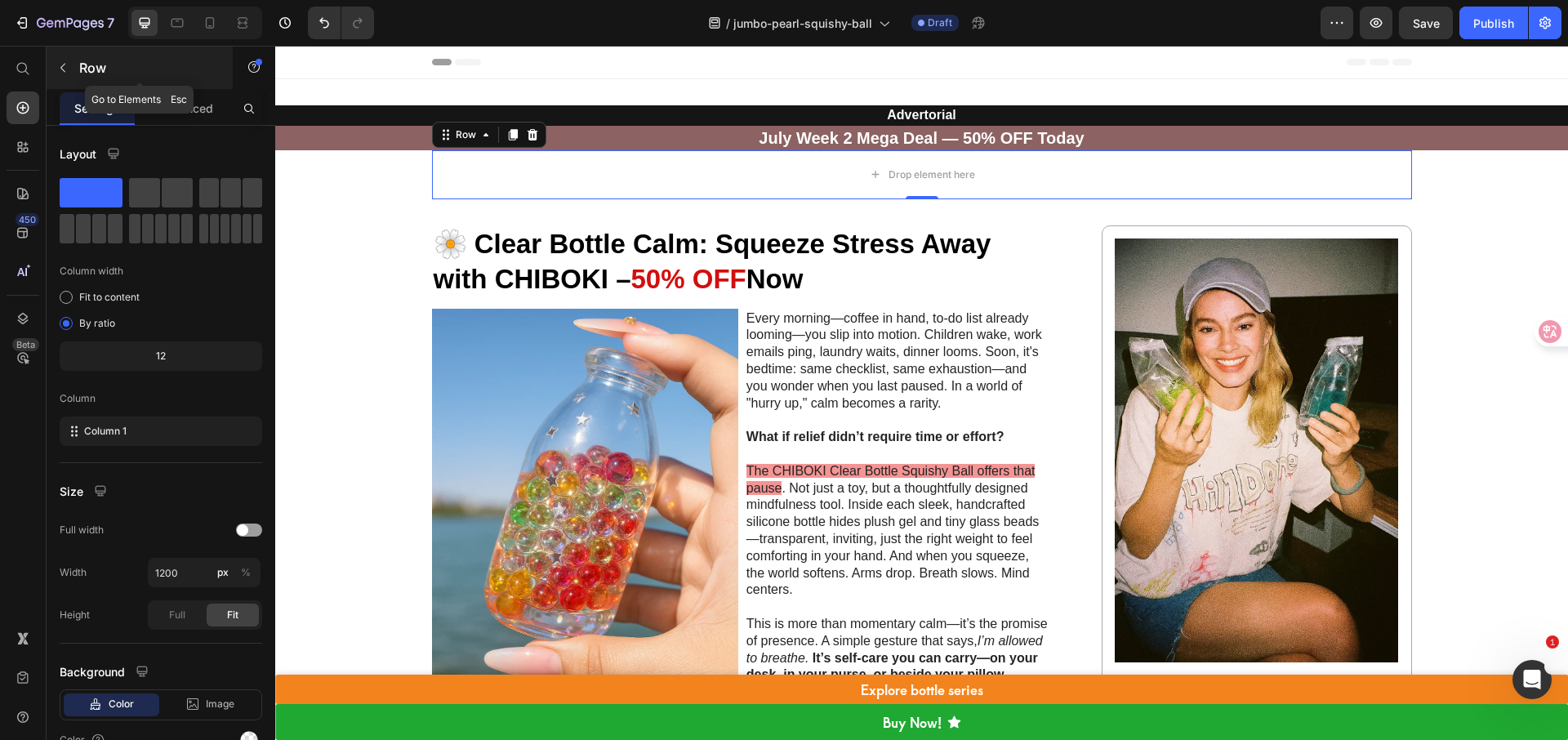 click 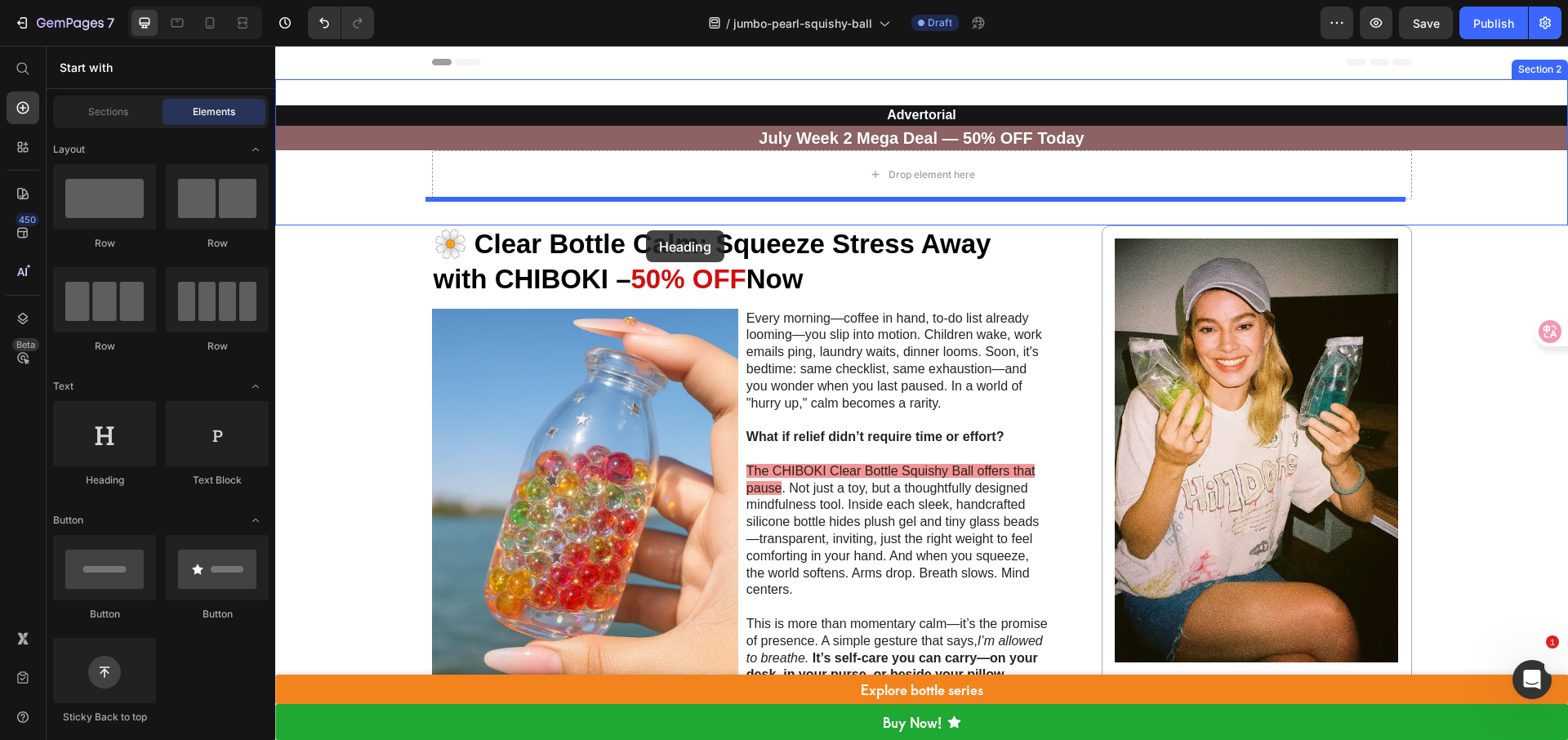 drag, startPoint x: 391, startPoint y: 487, endPoint x: 693, endPoint y: 191, distance: 422.87114 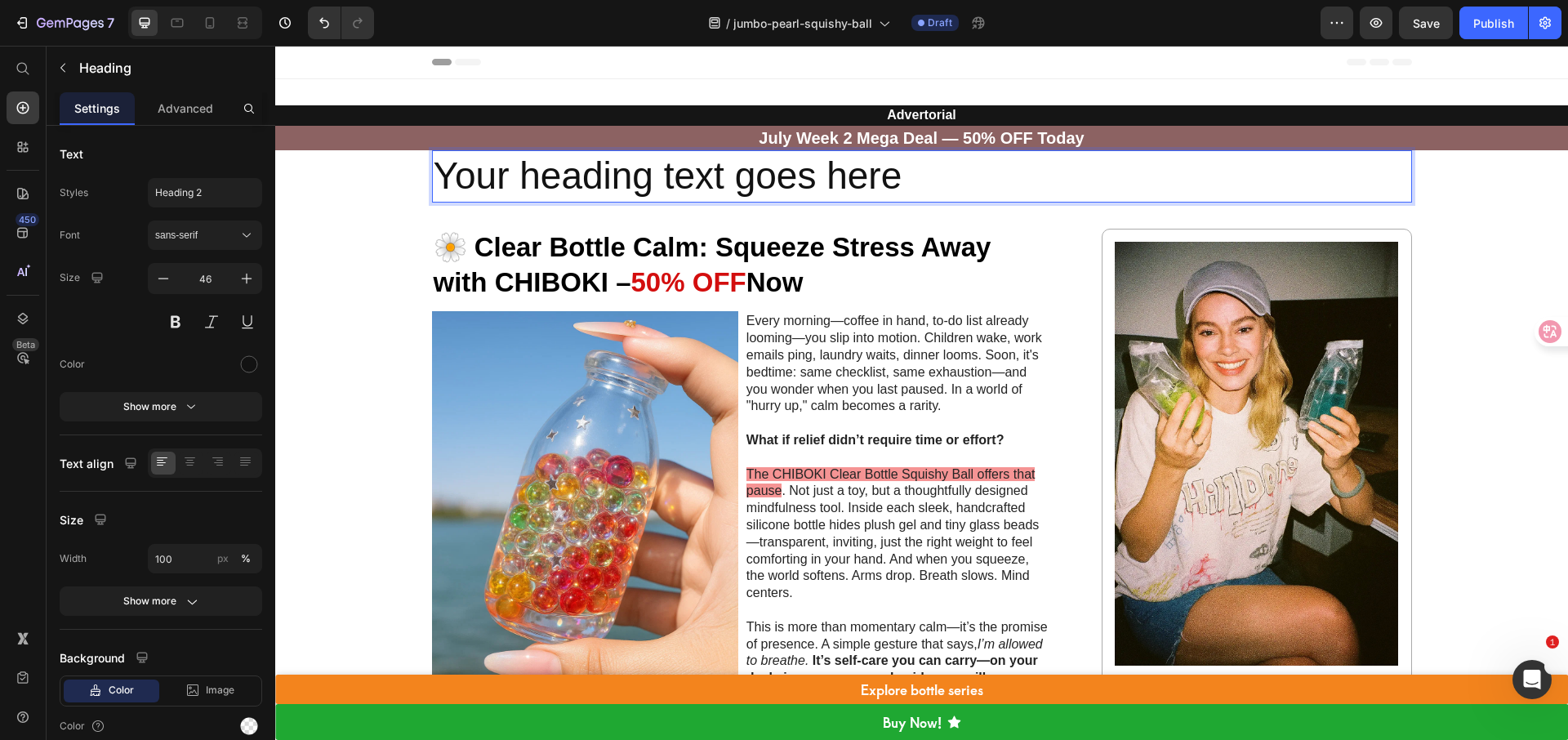 click on "Your heading text goes here" at bounding box center (922, 176) 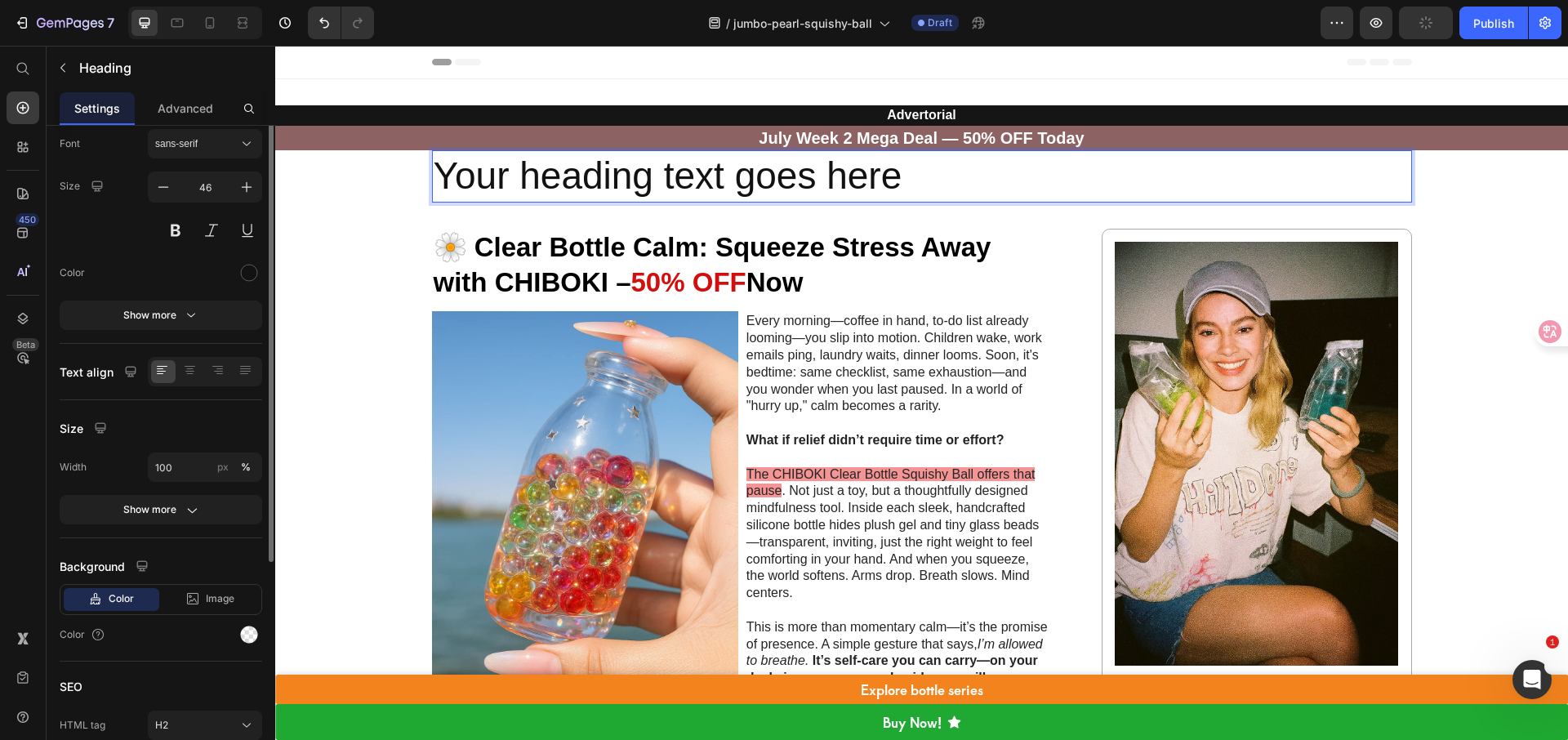 scroll, scrollTop: 166, scrollLeft: 0, axis: vertical 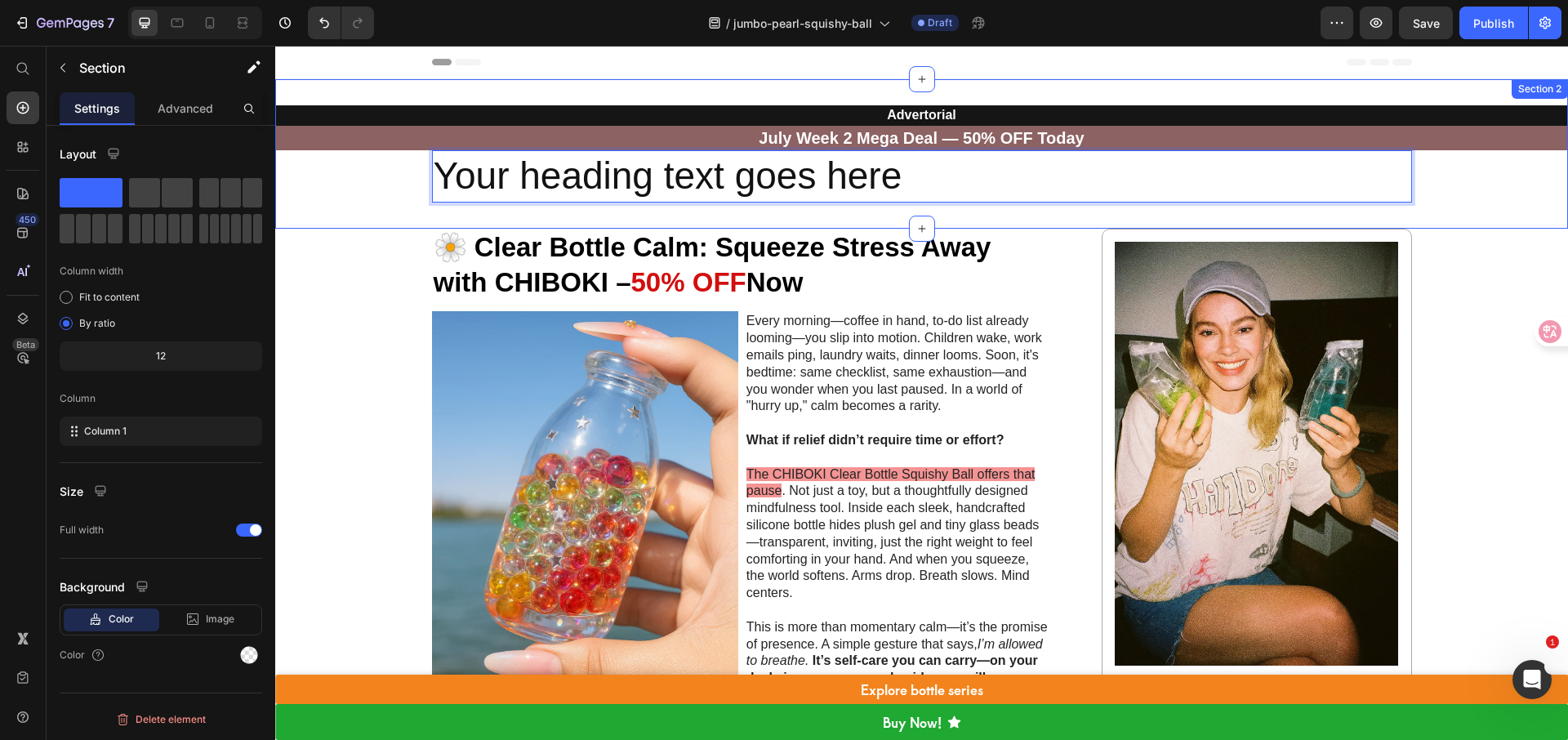 click on "Advertorial Heading July Week 2 Mega Deal — 50% OFF Today Heading Row Row Your heading text goes here Heading   0 Row Section 2" at bounding box center [921, 154] 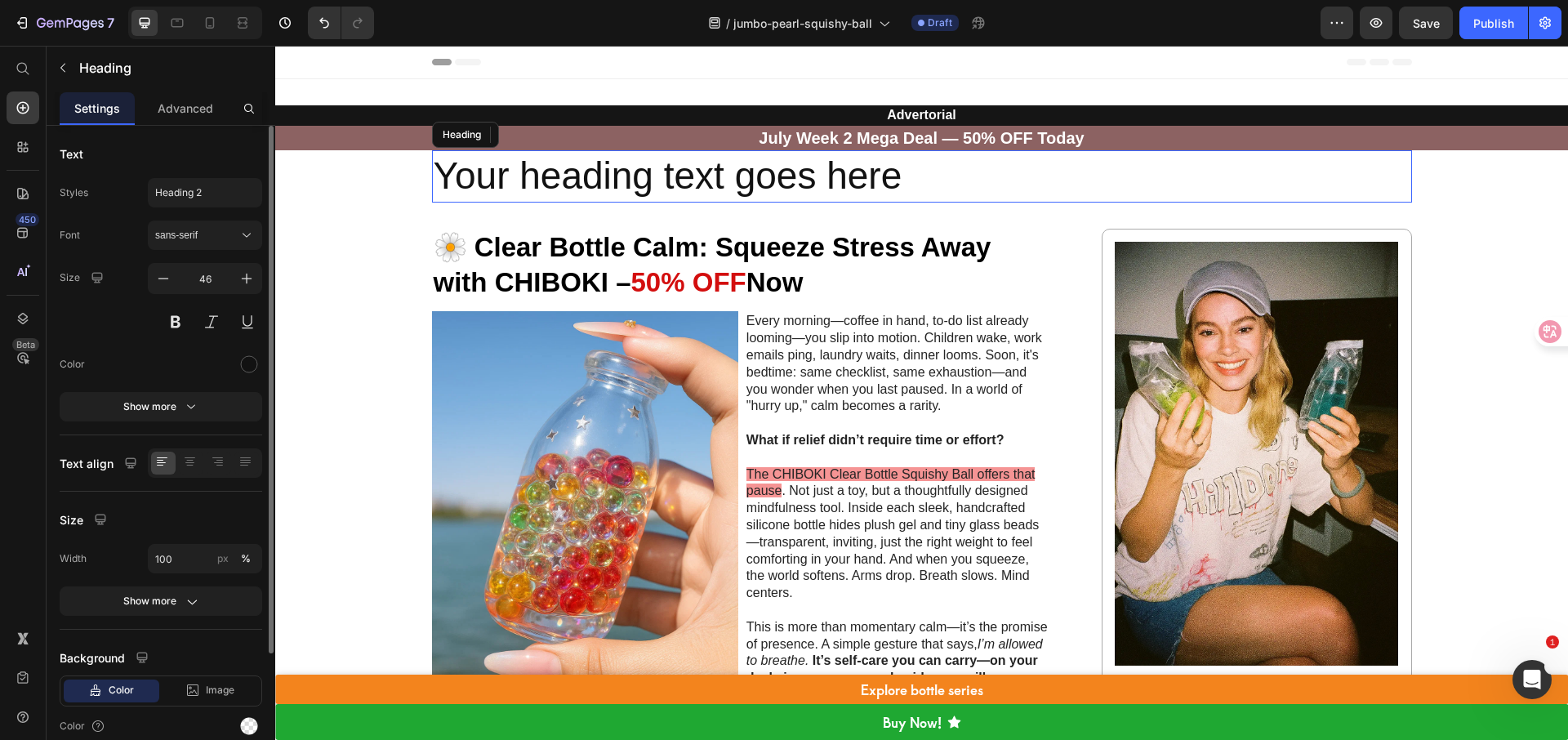 click on "Your heading text goes here" at bounding box center [922, 176] 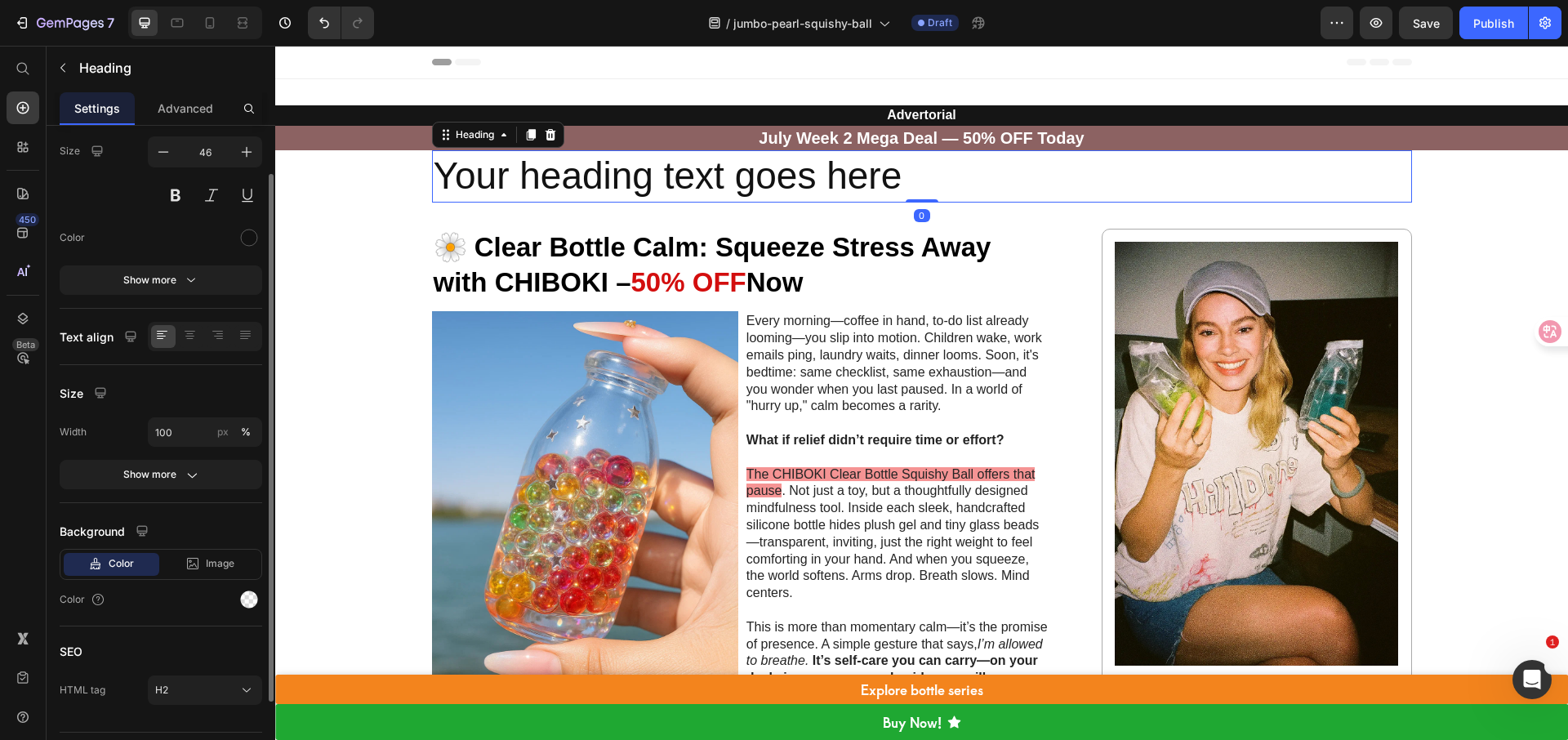 scroll, scrollTop: 166, scrollLeft: 0, axis: vertical 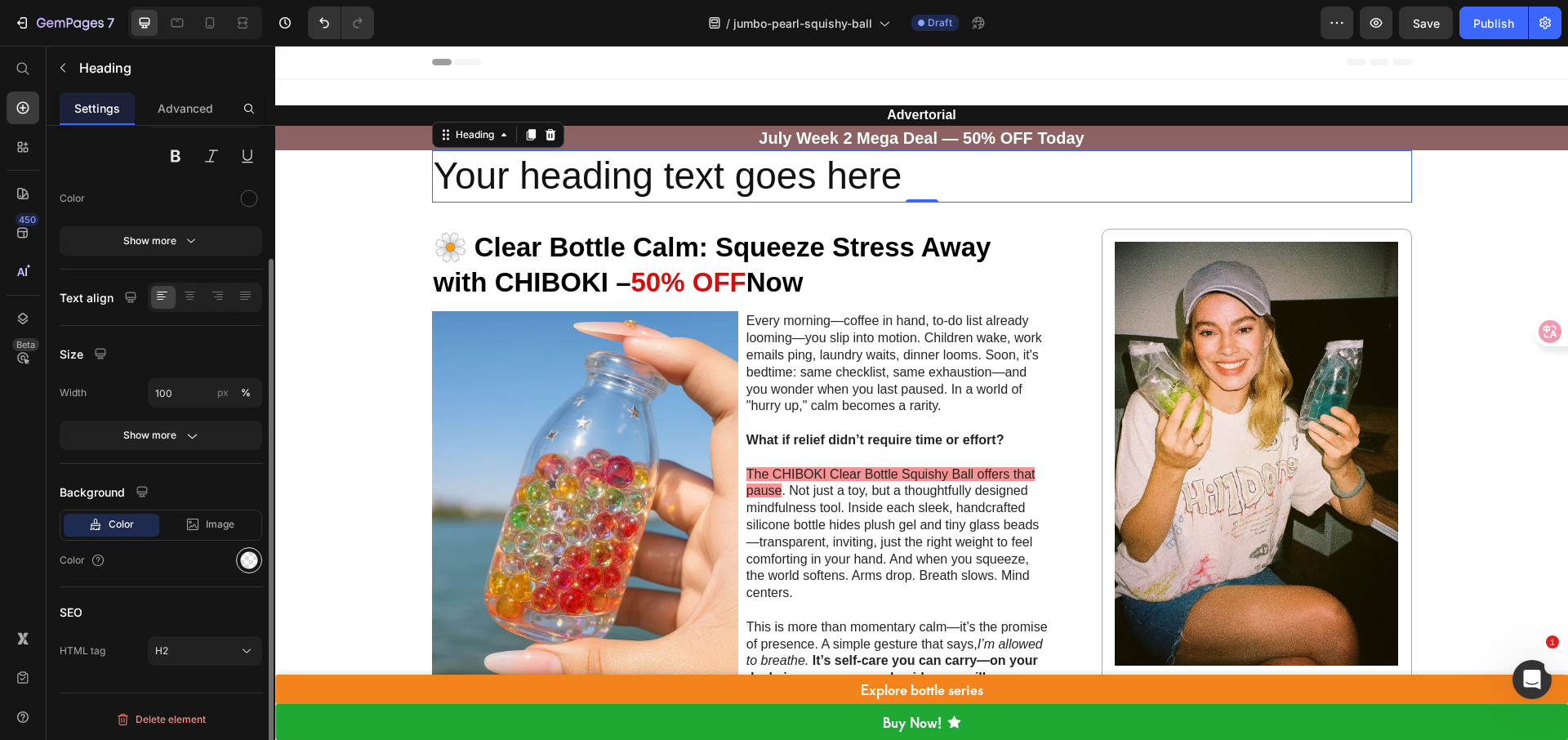 click at bounding box center [249, 560] 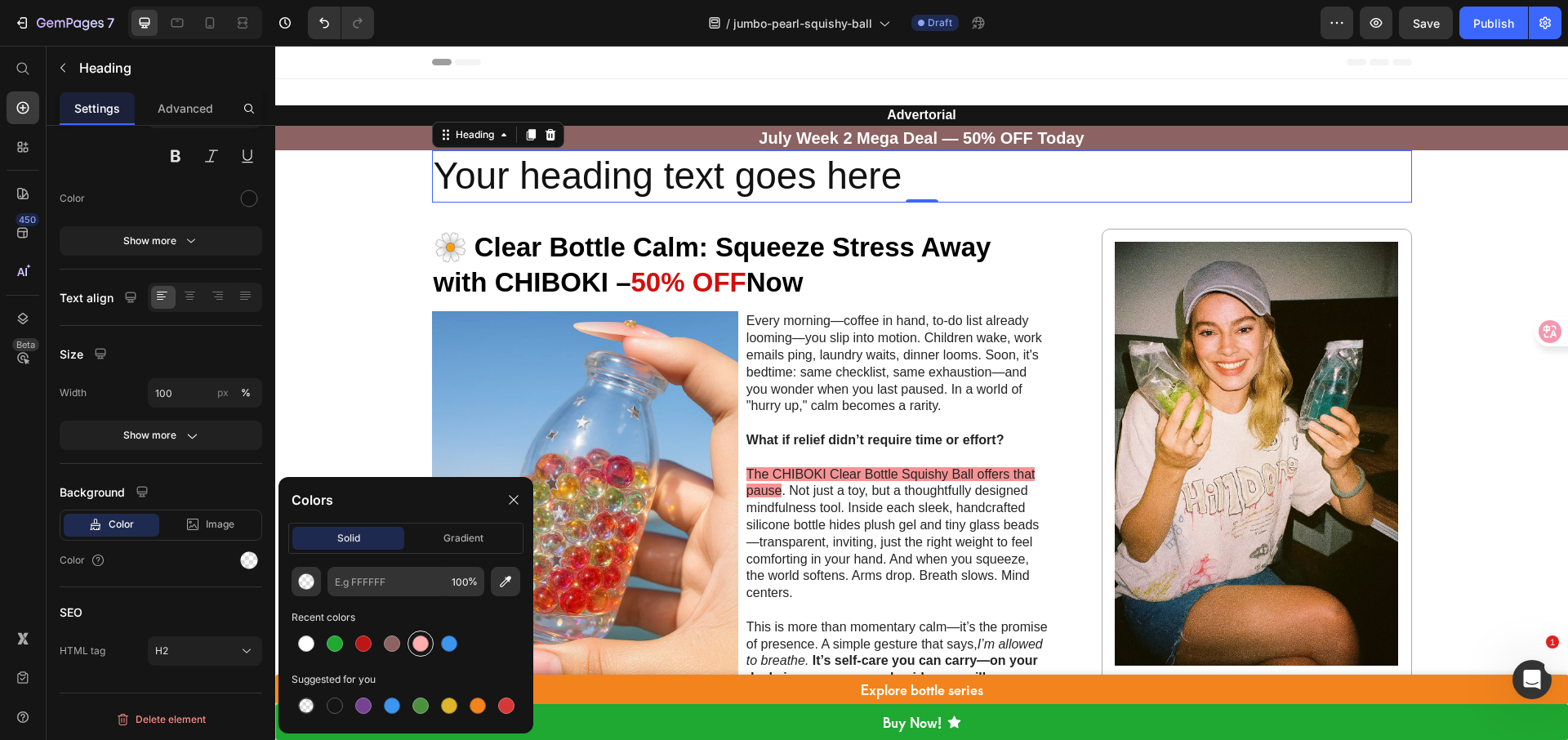 click at bounding box center (421, 644) 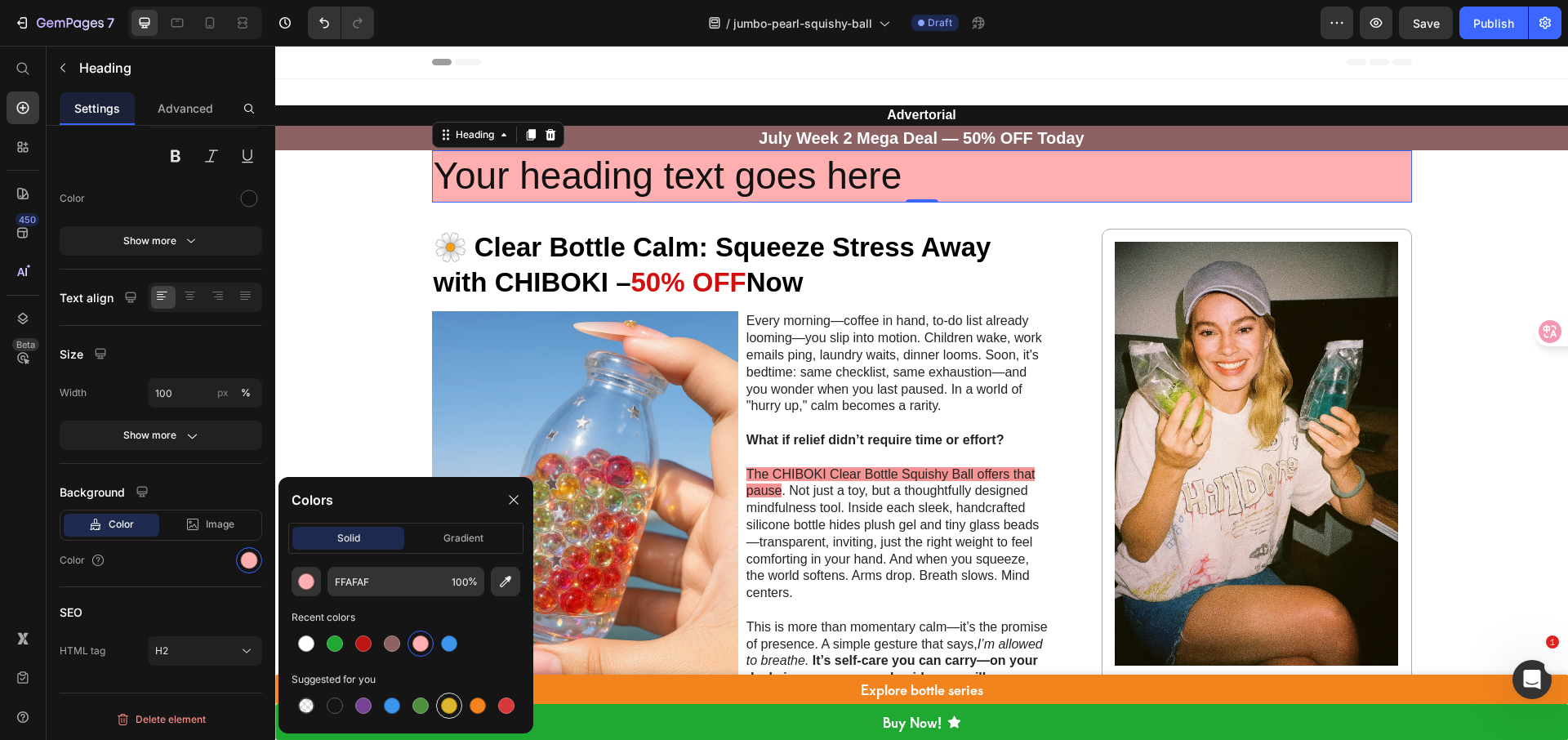 click at bounding box center [449, 706] 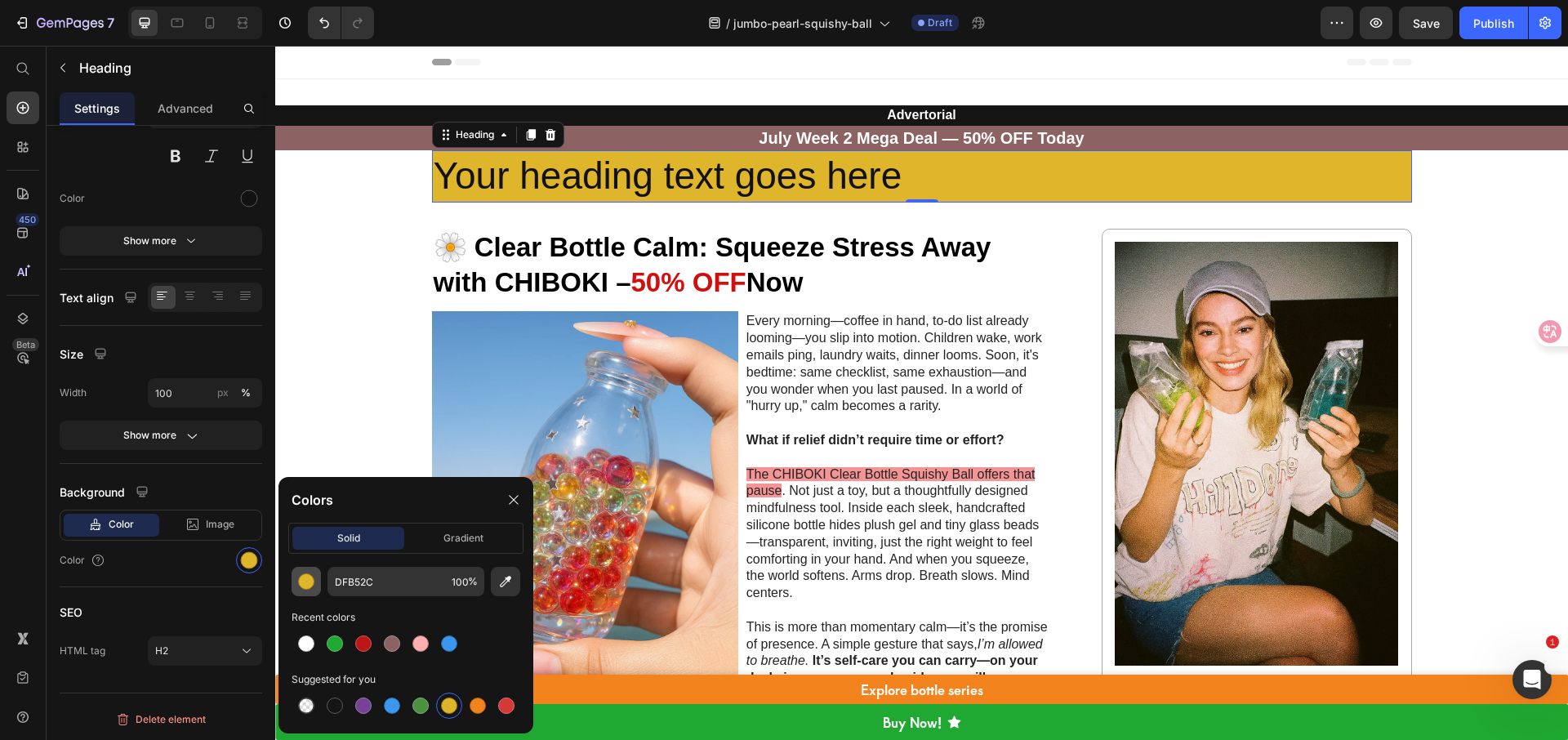 click at bounding box center [306, 582] 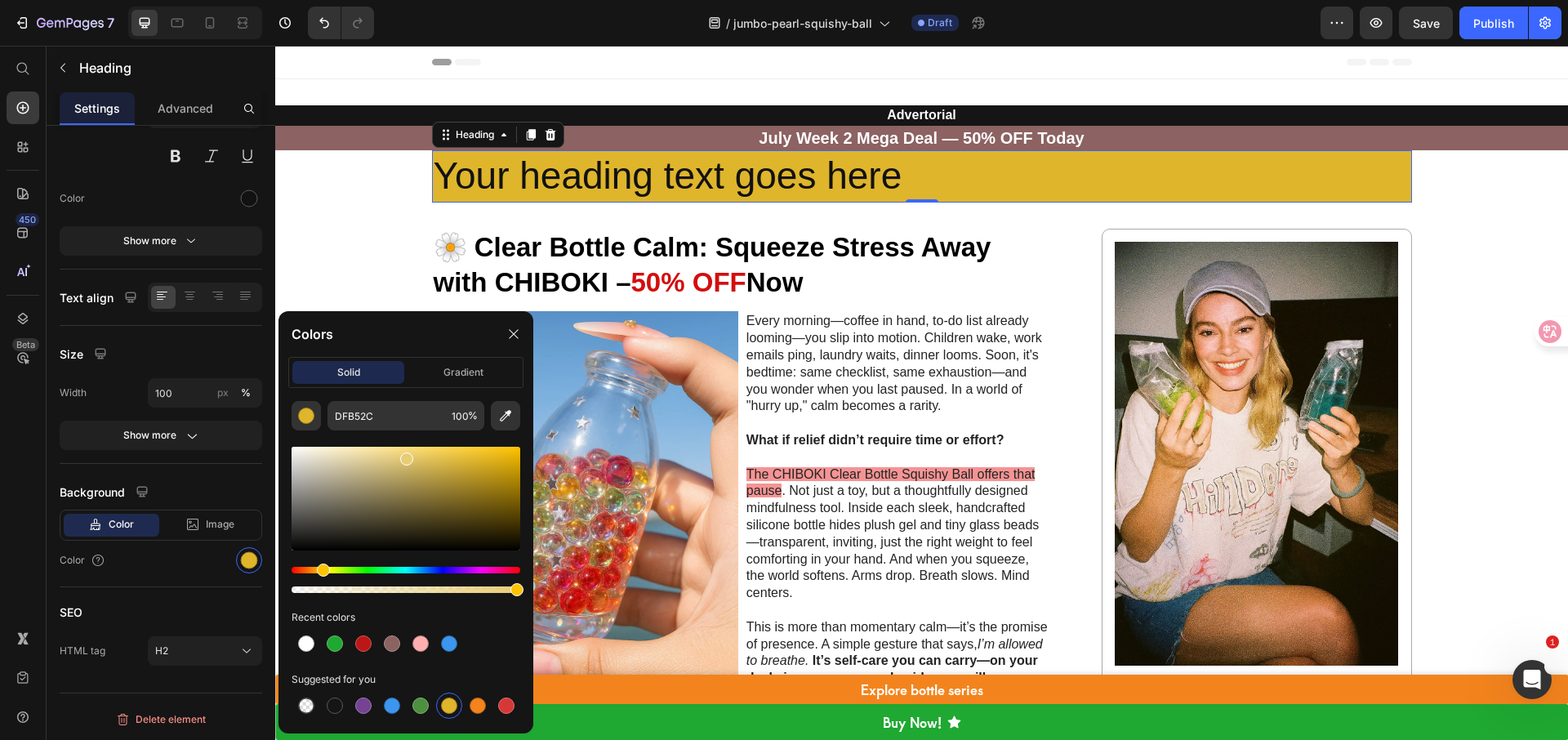 drag, startPoint x: 416, startPoint y: 463, endPoint x: 404, endPoint y: 456, distance: 13.892444 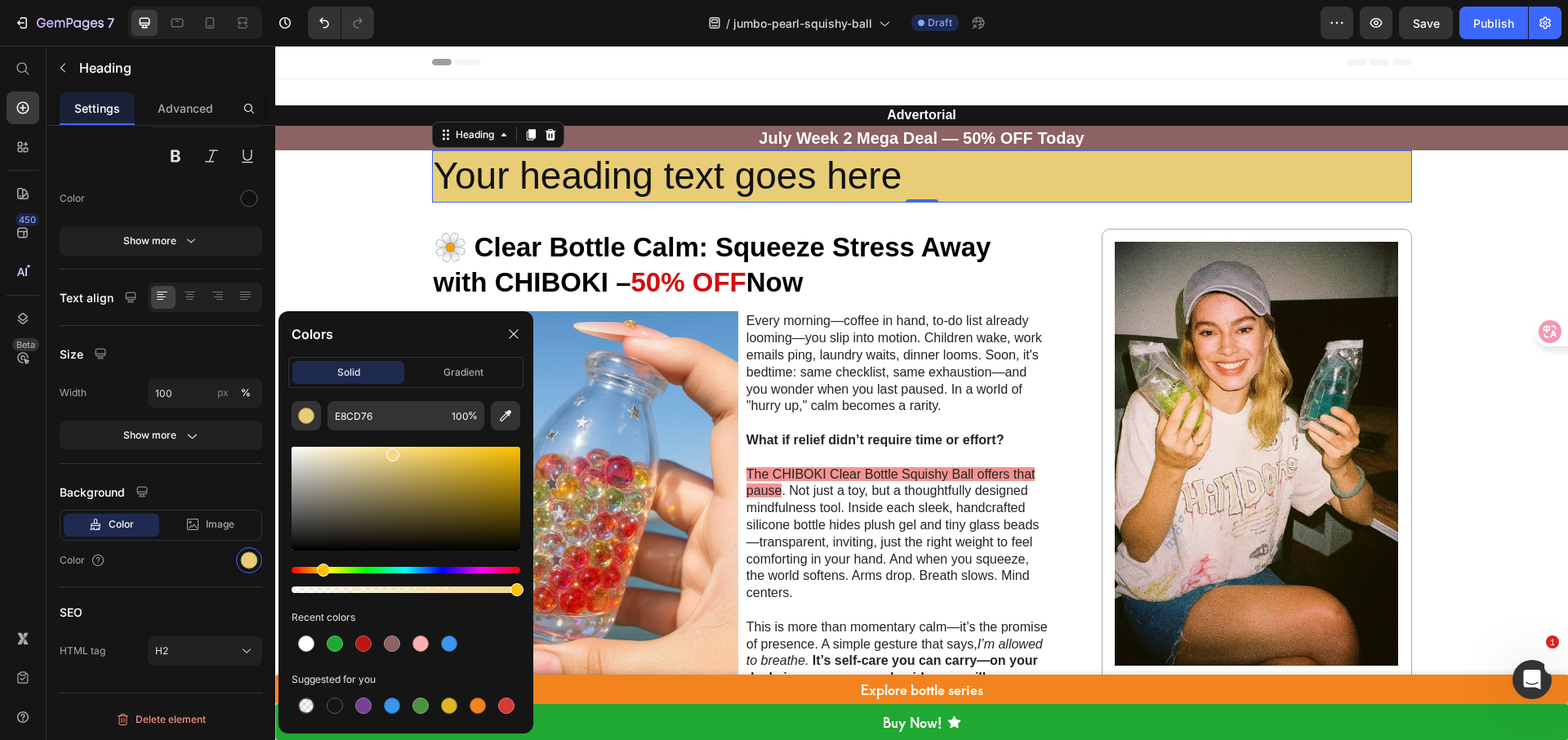 drag, startPoint x: 404, startPoint y: 456, endPoint x: 383, endPoint y: 450, distance: 21.84033 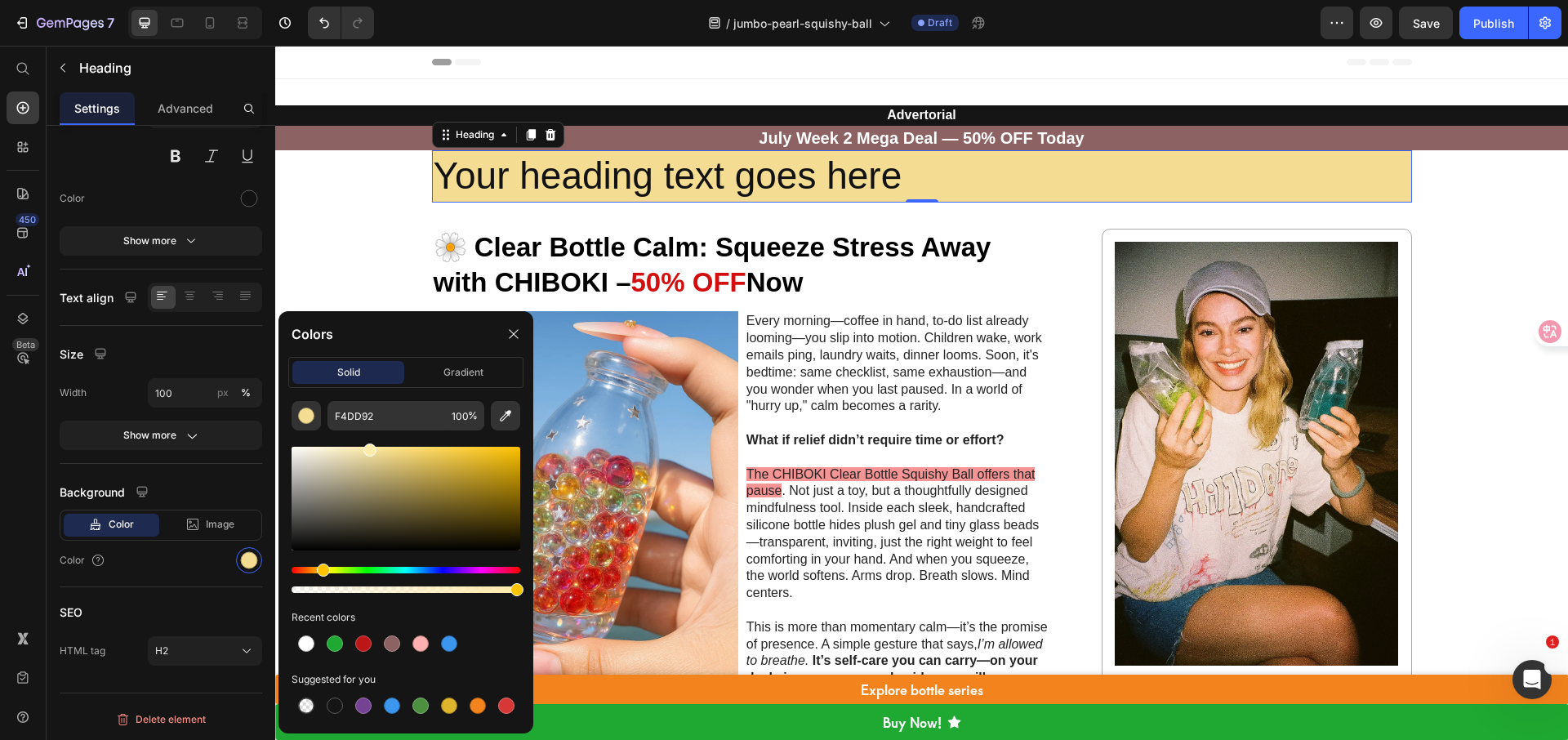 drag, startPoint x: 383, startPoint y: 450, endPoint x: 355, endPoint y: 443, distance: 28.86174 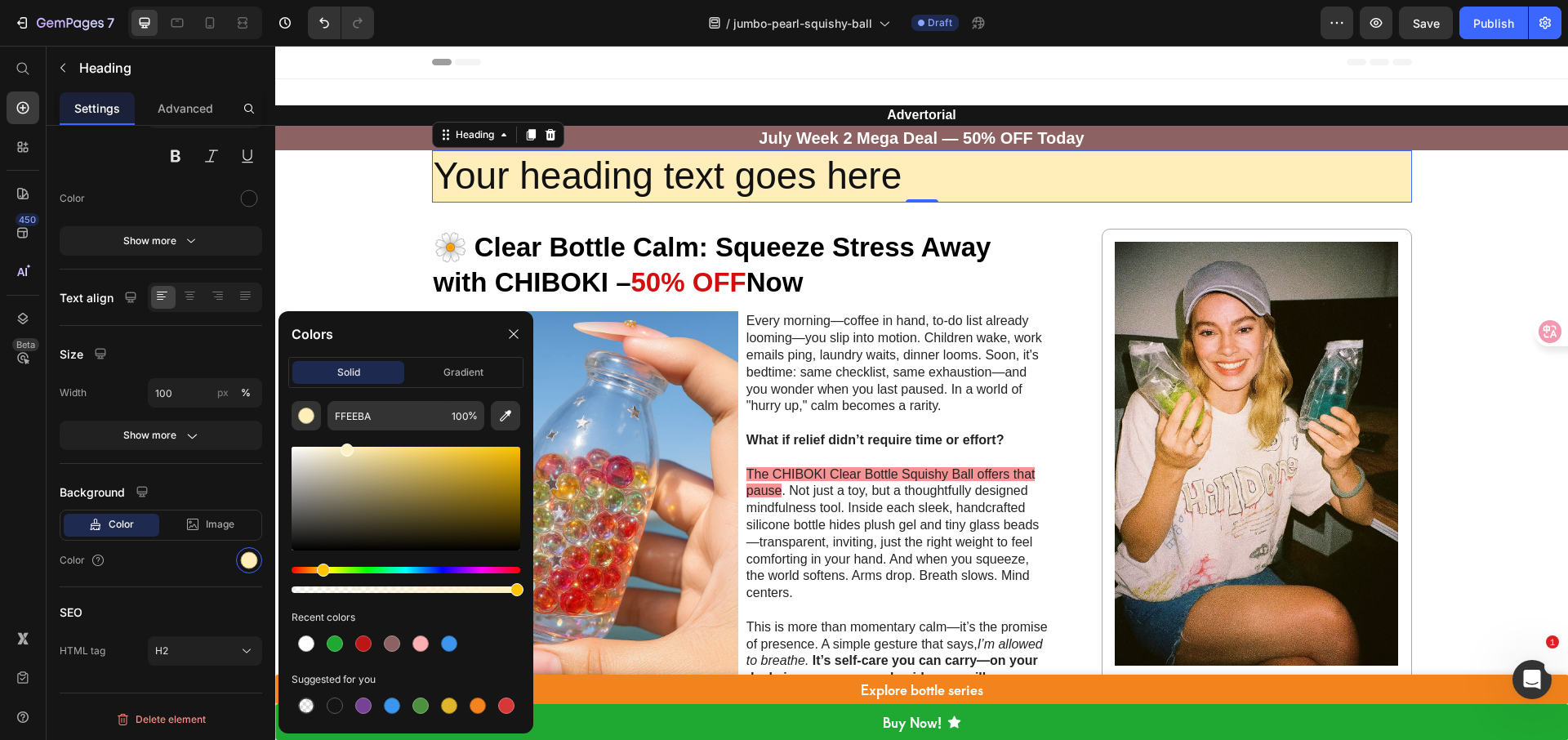 drag, startPoint x: 359, startPoint y: 445, endPoint x: 334, endPoint y: 439, distance: 25.70992 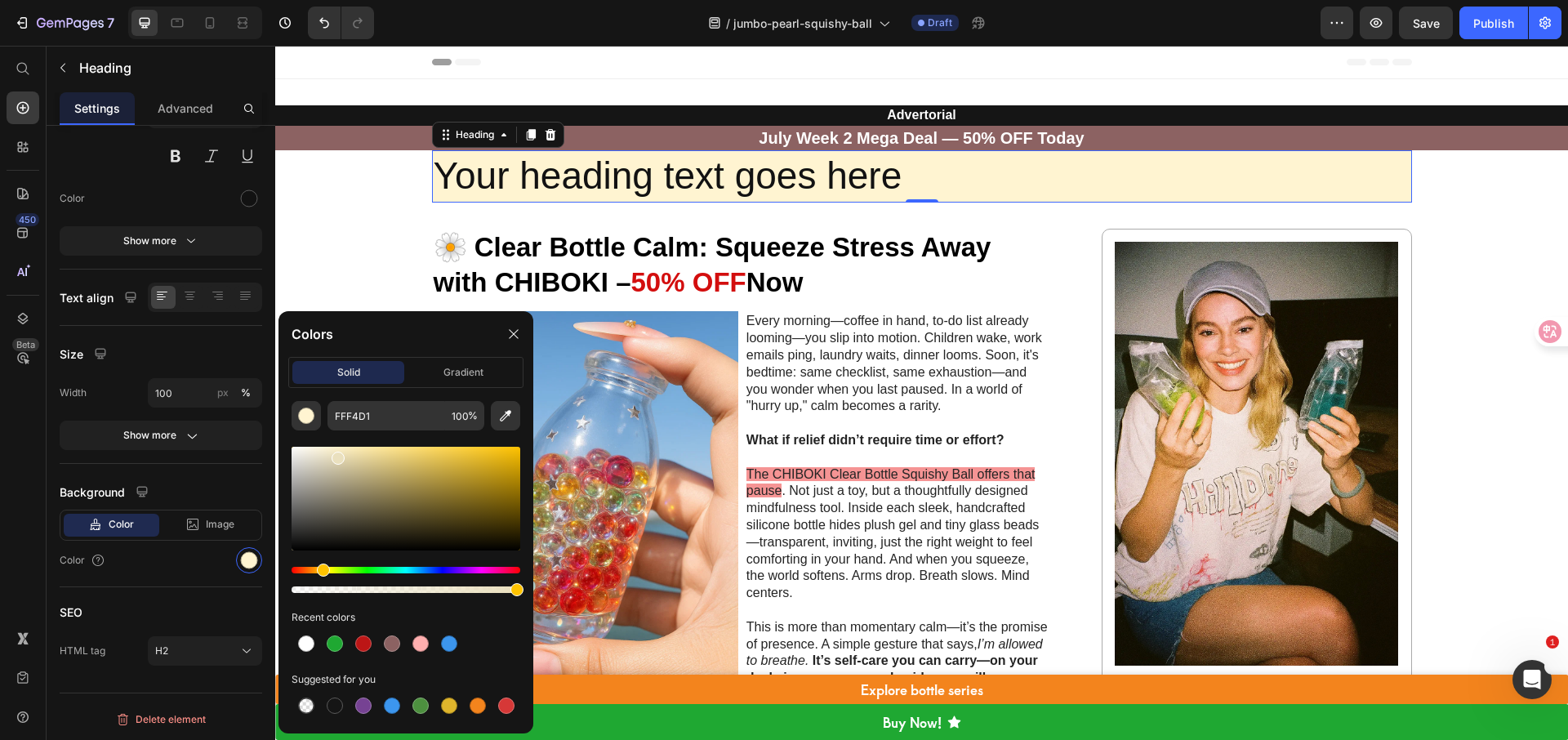drag, startPoint x: 336, startPoint y: 453, endPoint x: 325, endPoint y: 465, distance: 16.27882 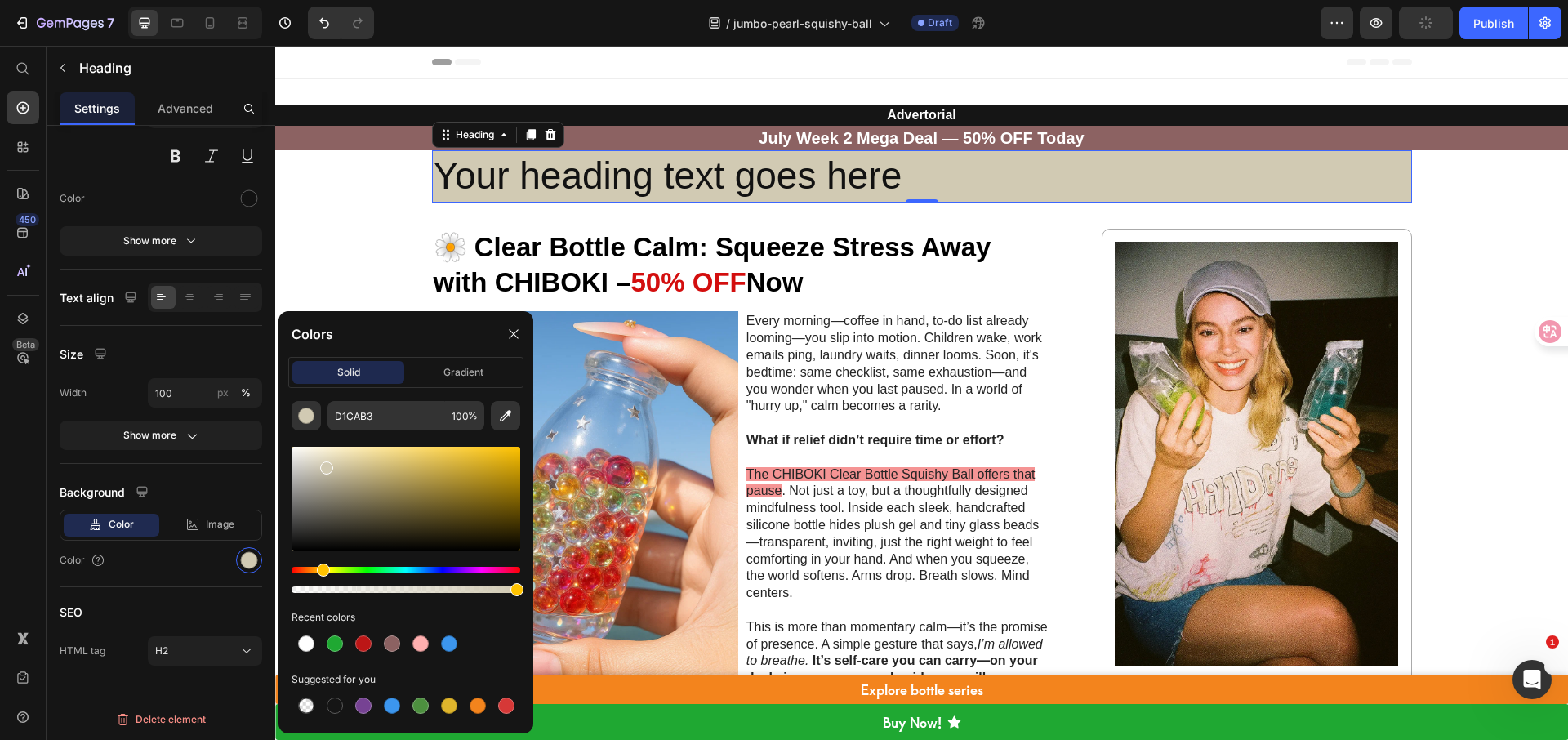 drag, startPoint x: 337, startPoint y: 457, endPoint x: 346, endPoint y: 452, distance: 10.29563 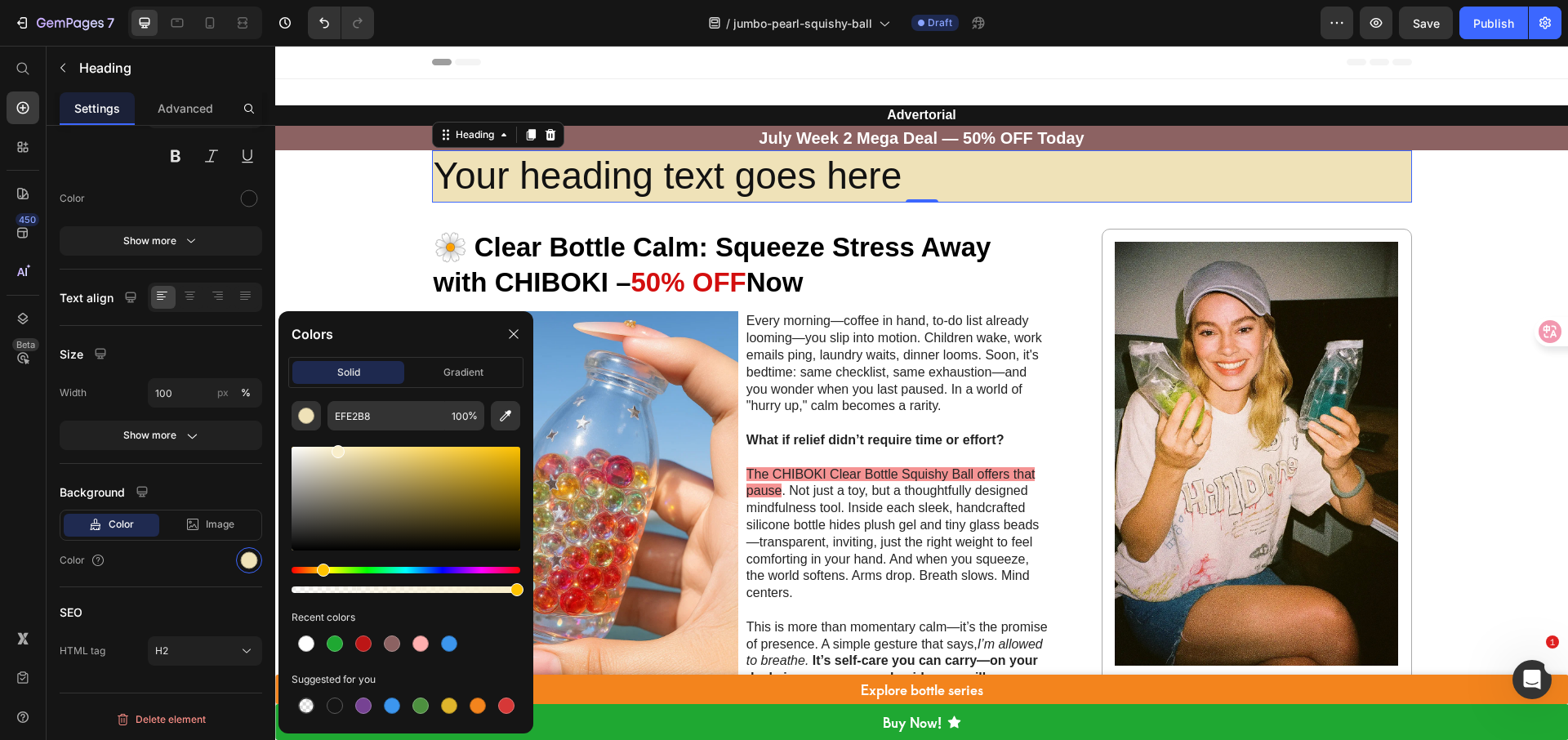 drag, startPoint x: 346, startPoint y: 453, endPoint x: 328, endPoint y: 443, distance: 20.59126 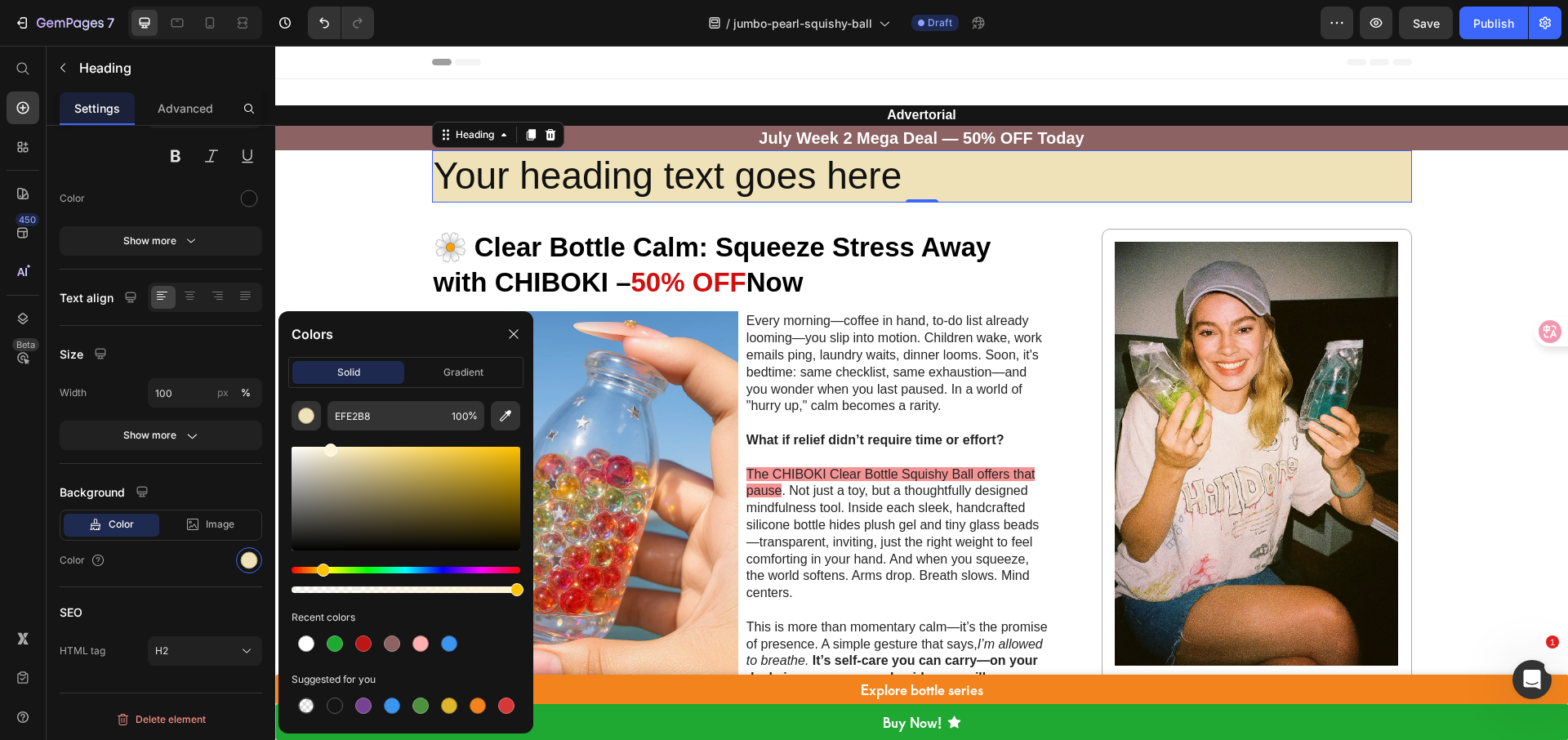 type on "FFF5D6" 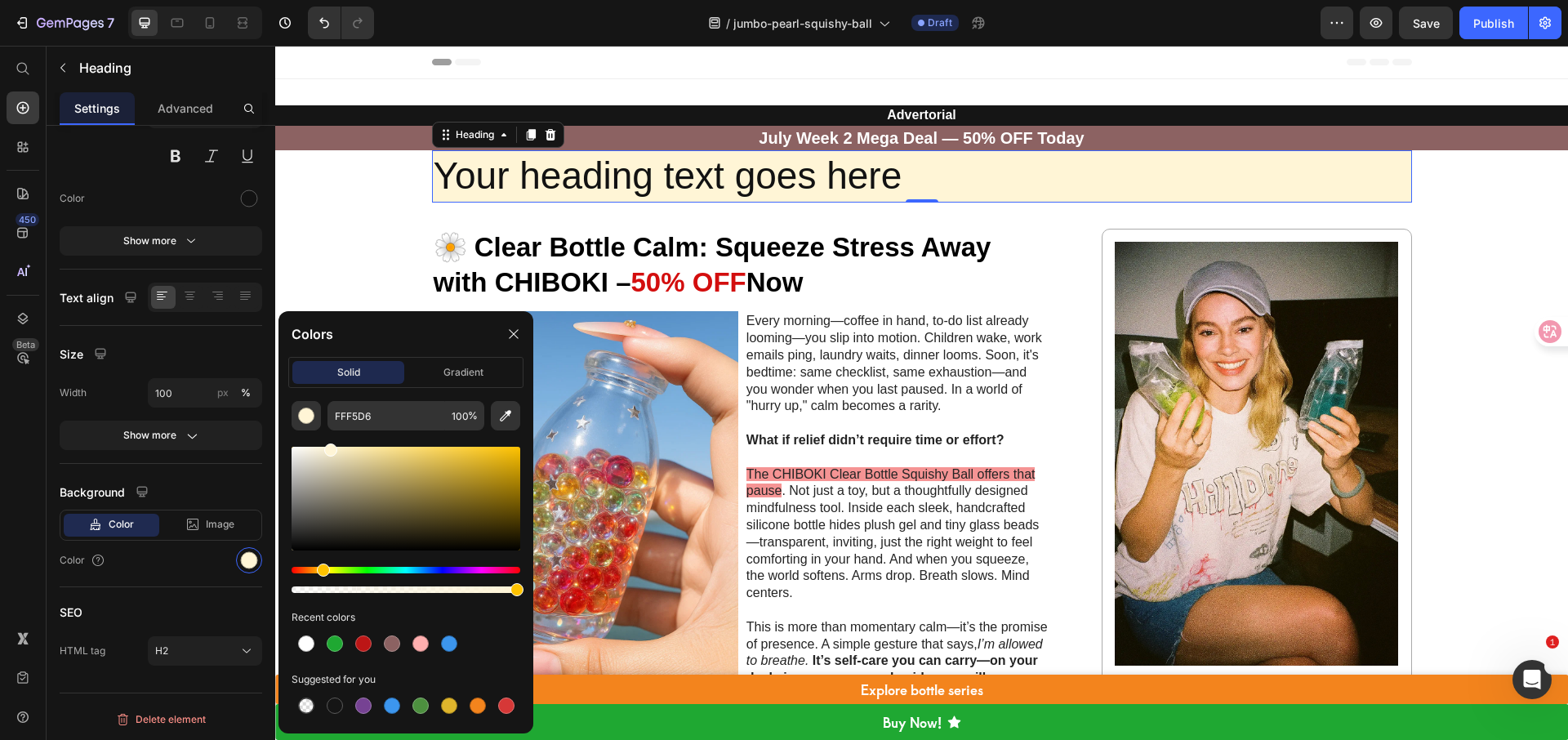 click 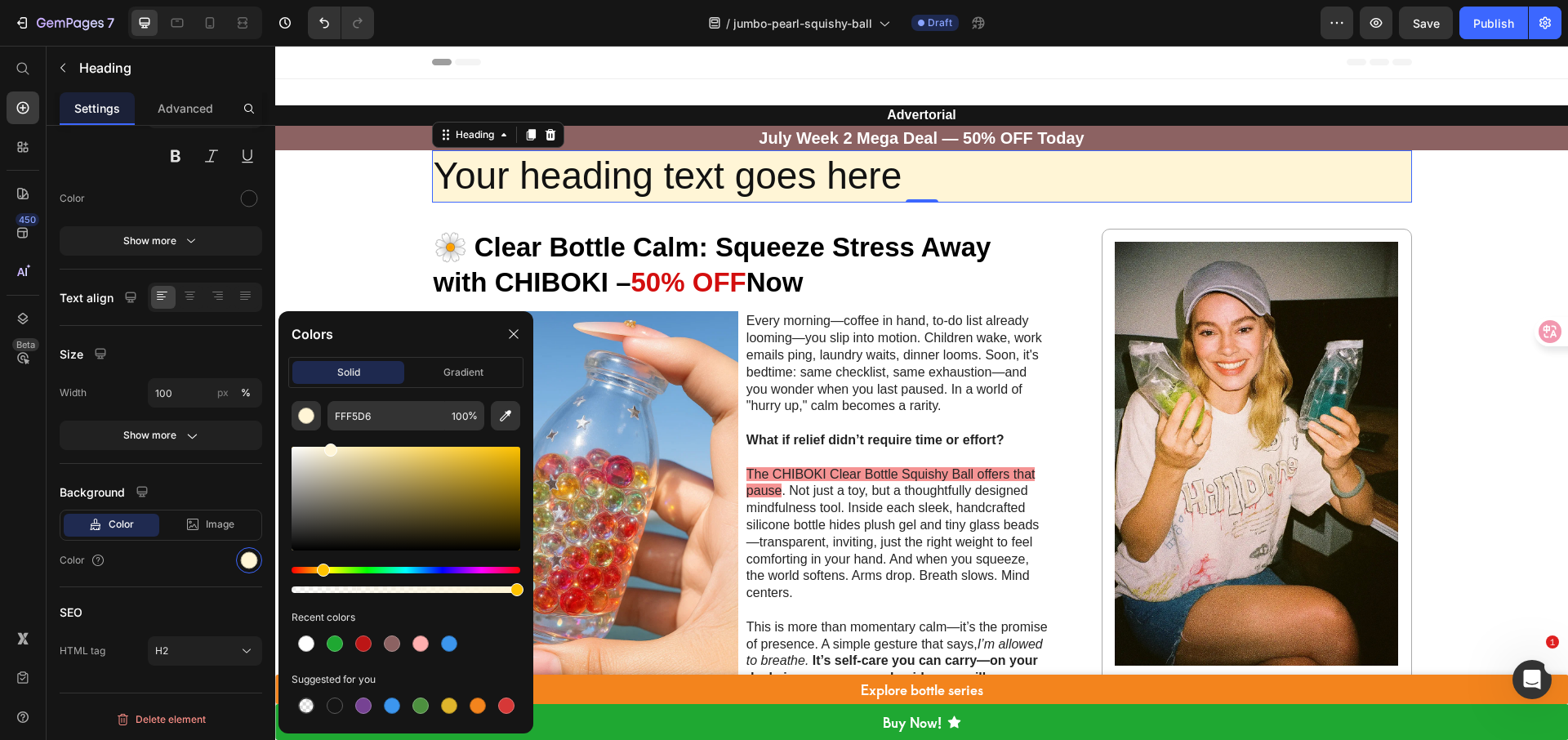 click on "Colors" 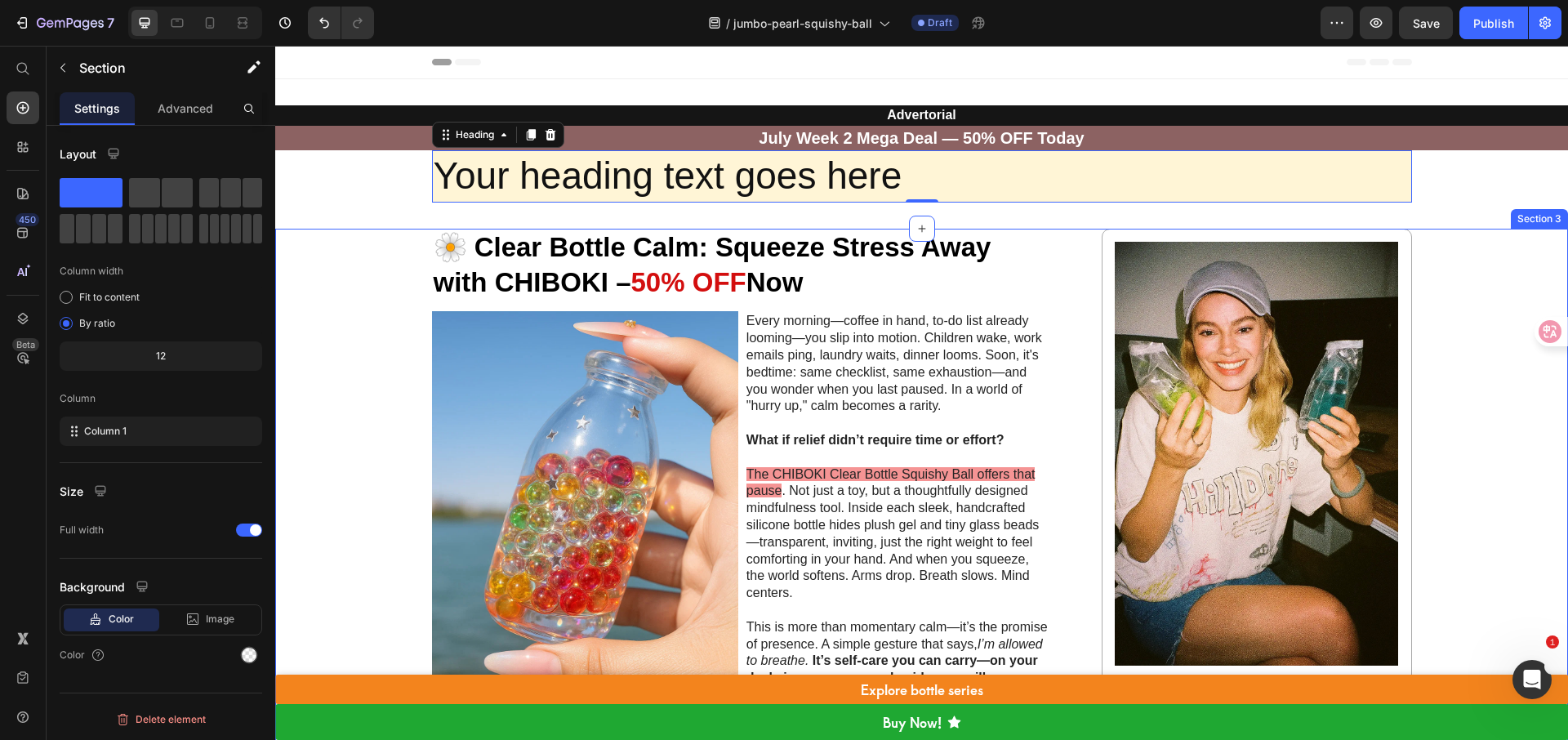 click on "🌼 Clear Bottle Calm: Squeeze Stress Away with CHIBOKI –  50% OFF  Now Heading Image Every morning—coffee in hand, to-do list already looming—you slip into motion. Children wake, work emails ping, laundry waits, dinner looms. Soon, it's bedtime: same checklist, same exhaustion—and you wonder when you last paused. In a world of "hurry up," calm becomes a rarity.   What if relief didn’t require time or effort? The CHIBOKI Clear Bottle Squishy Ball offers that pause . Not just a toy, but a thoughtfully designed mindfulness tool. Inside each sleek, handcrafted silicone bottle hides plush gel and tiny glass beads—transparent, inviting, just the right weight to feel comforting in your hand. And when you squeeze, the world softens. Arms drop. Breath slows. Mind centers.   This is more than momentary calm—it’s the promise of presence. A simple gesture that says,  I’m allowed to breathe.   It’s self-care you can carry—on your desk, in your purse, or beside your pillow. Text Block Row Title" at bounding box center [921, 1671] 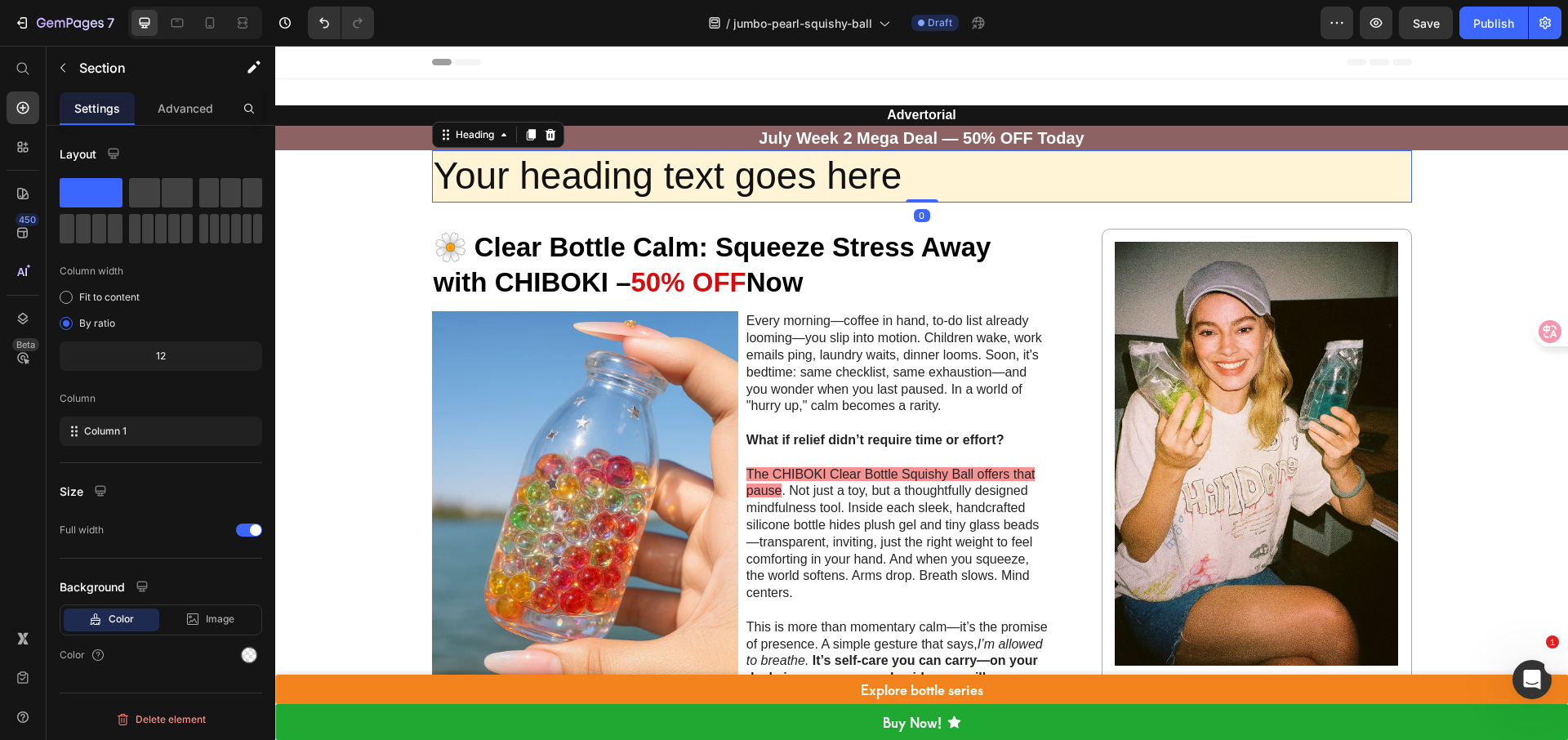click on "Your heading text goes here" at bounding box center (922, 176) 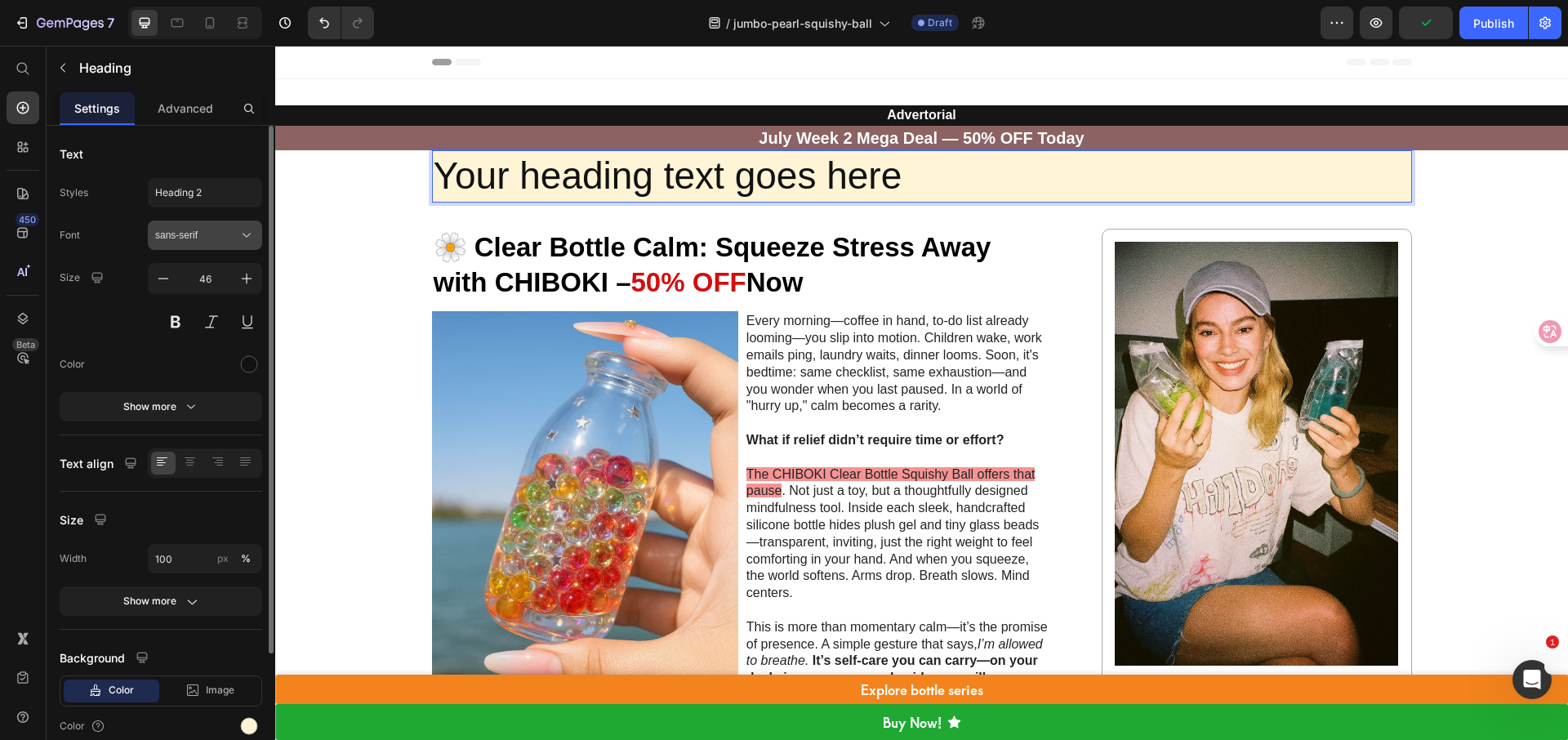 click 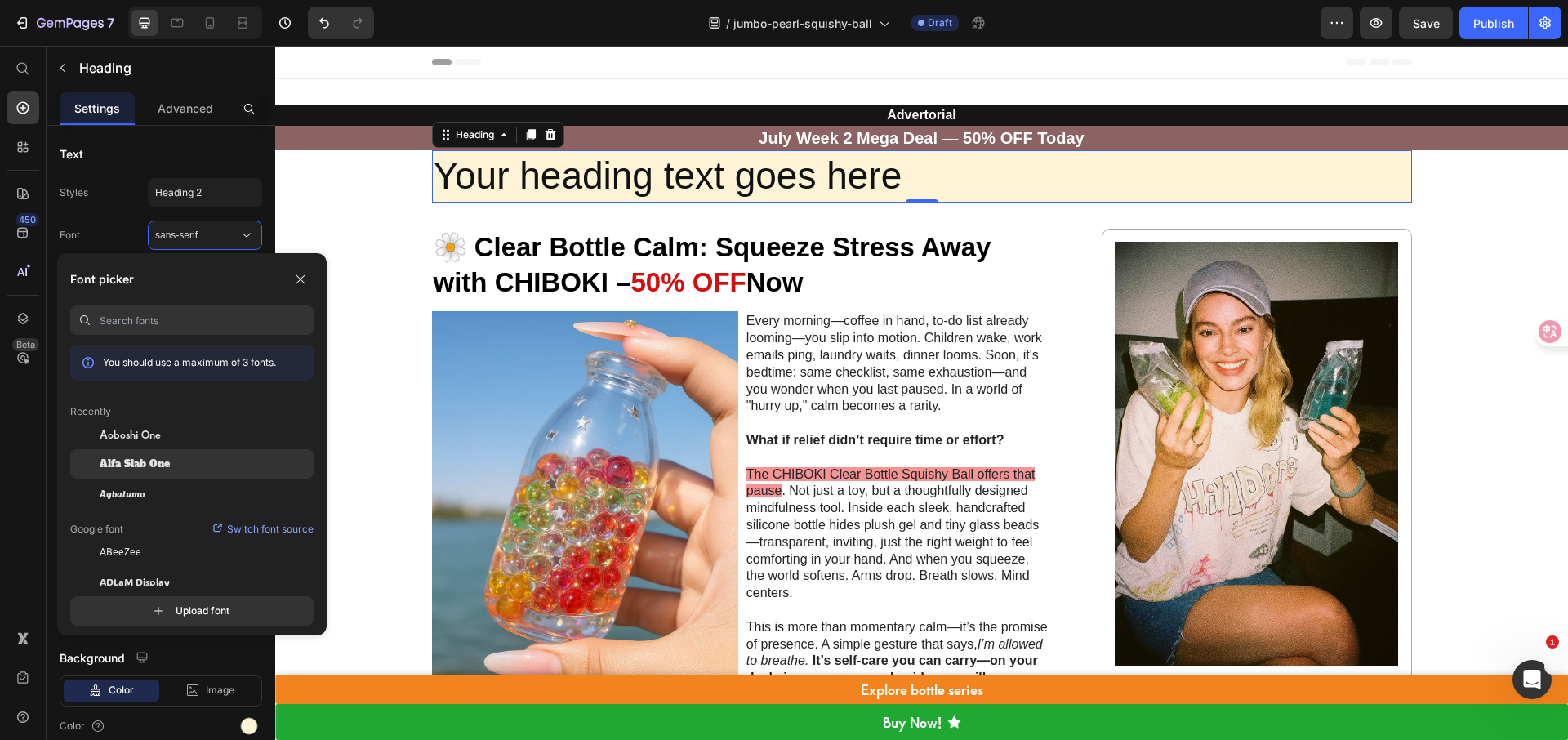 click on "Alfa Slab One" 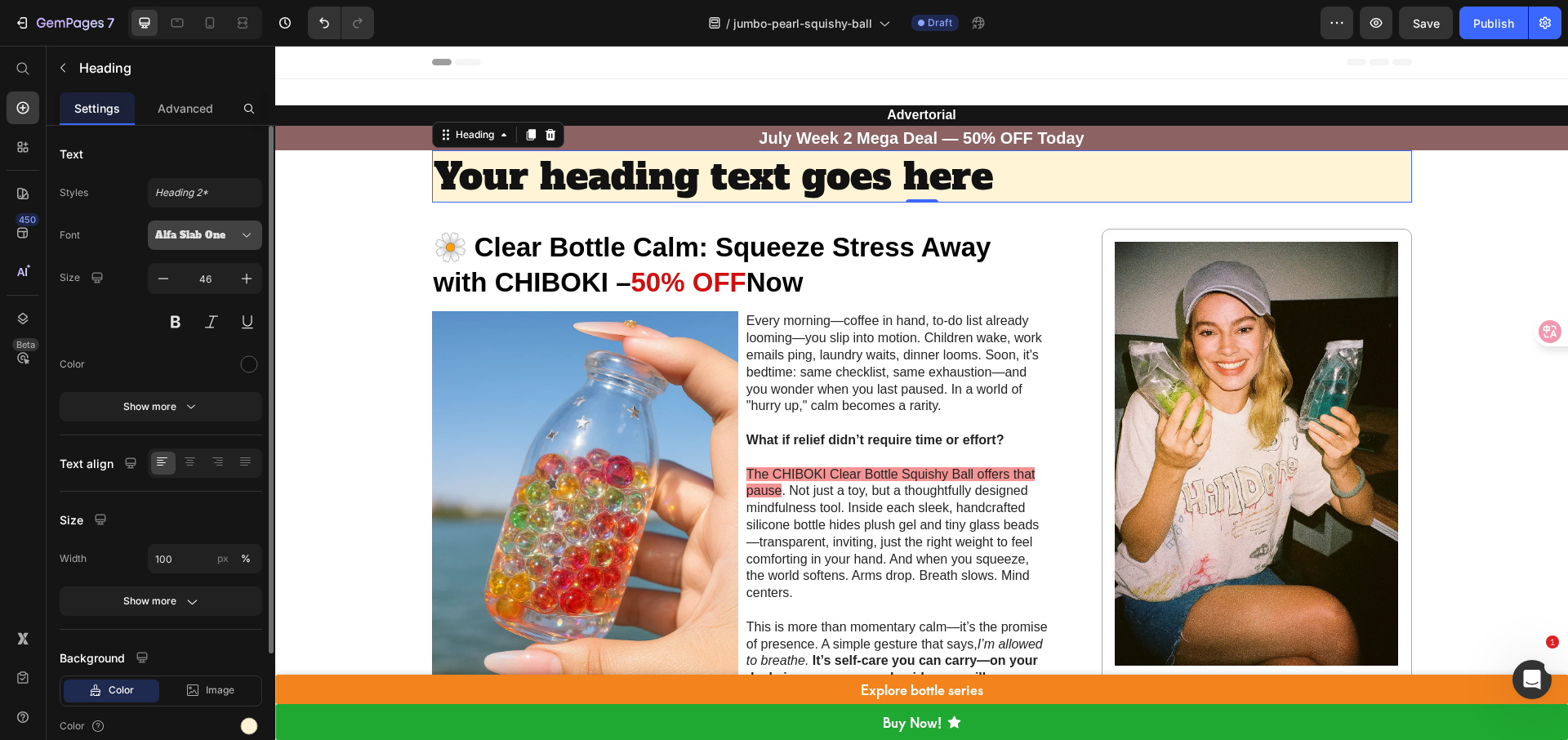 click on "Alfa Slab One" at bounding box center [197, 235] 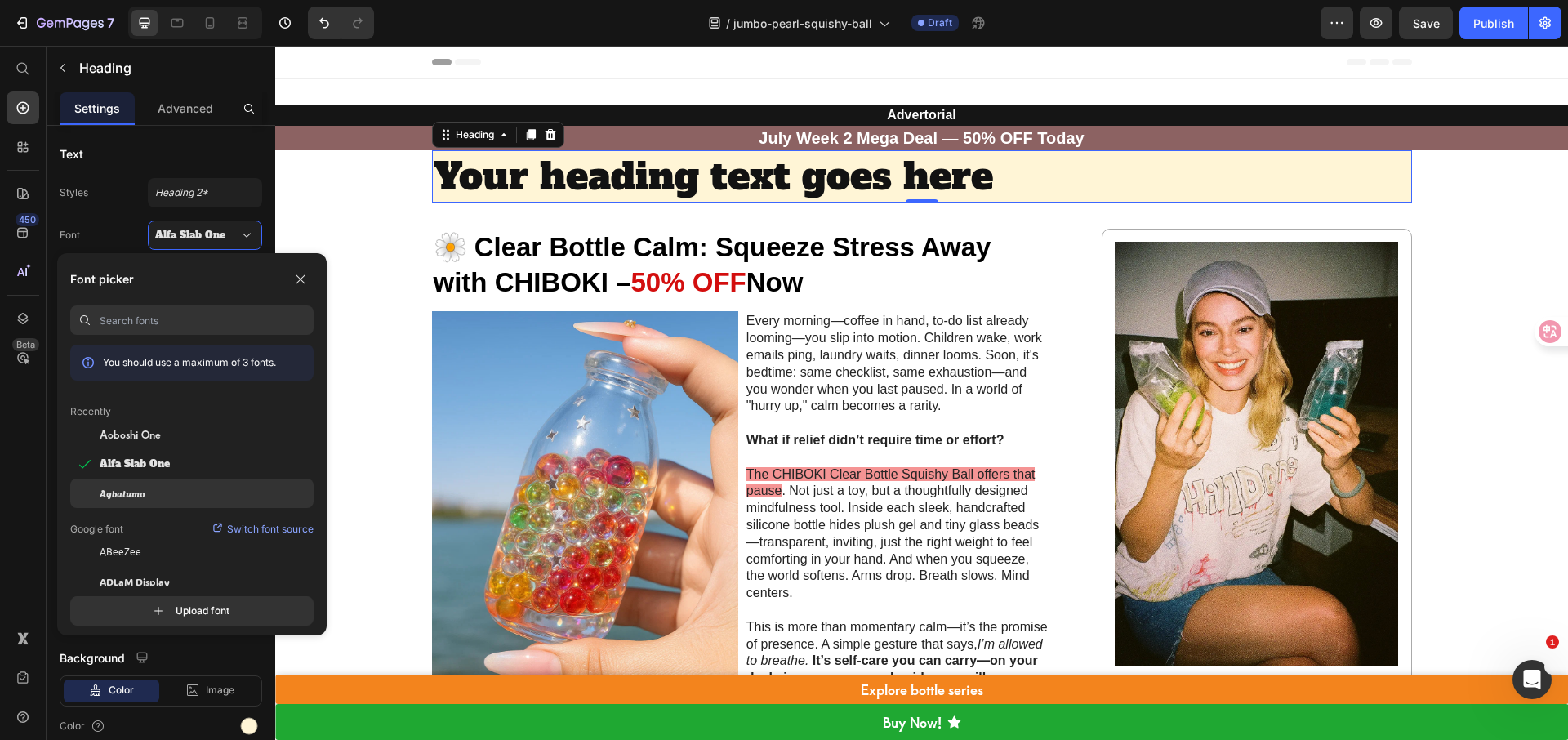click on "Agbalumo" 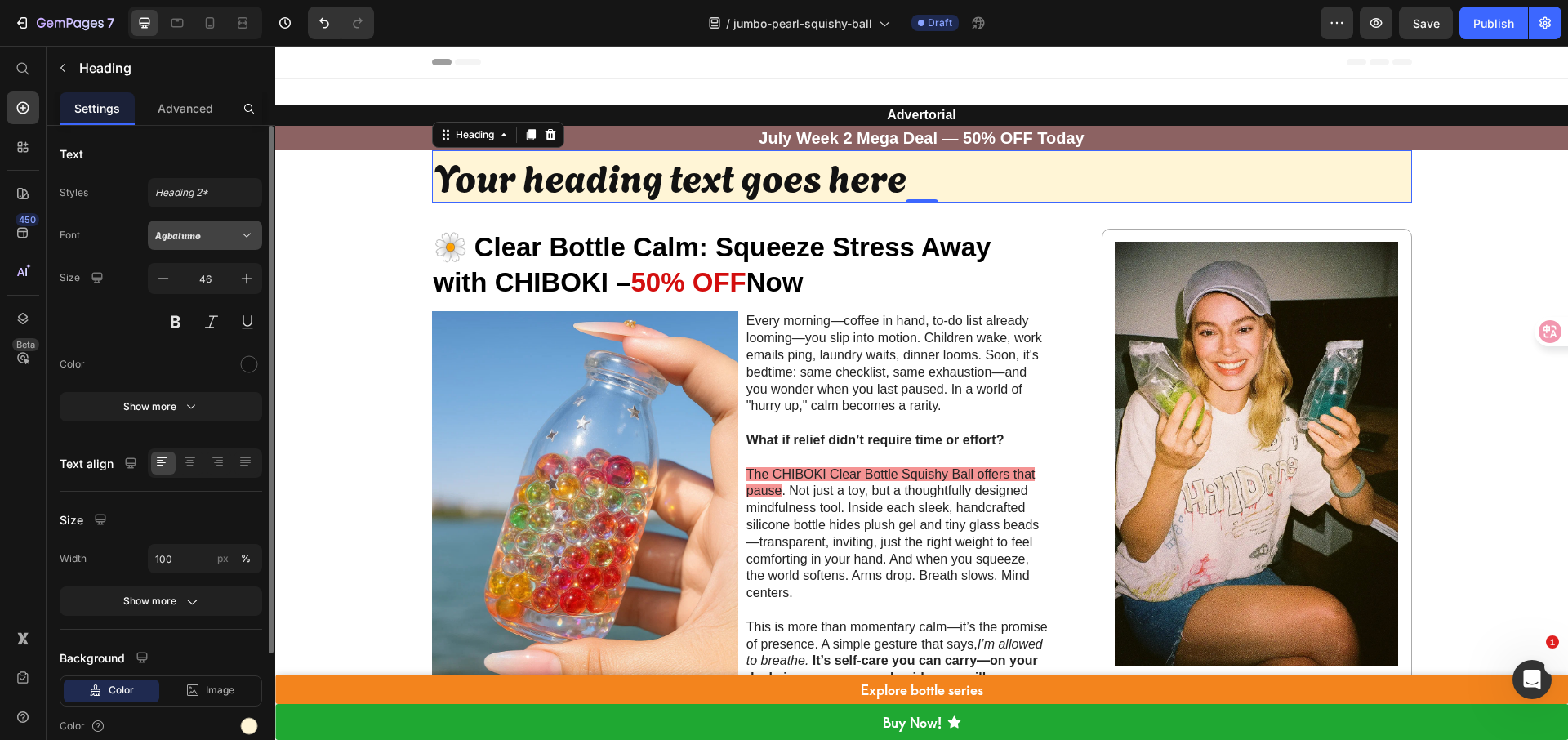 click on "Agbalumo" at bounding box center (205, 235) 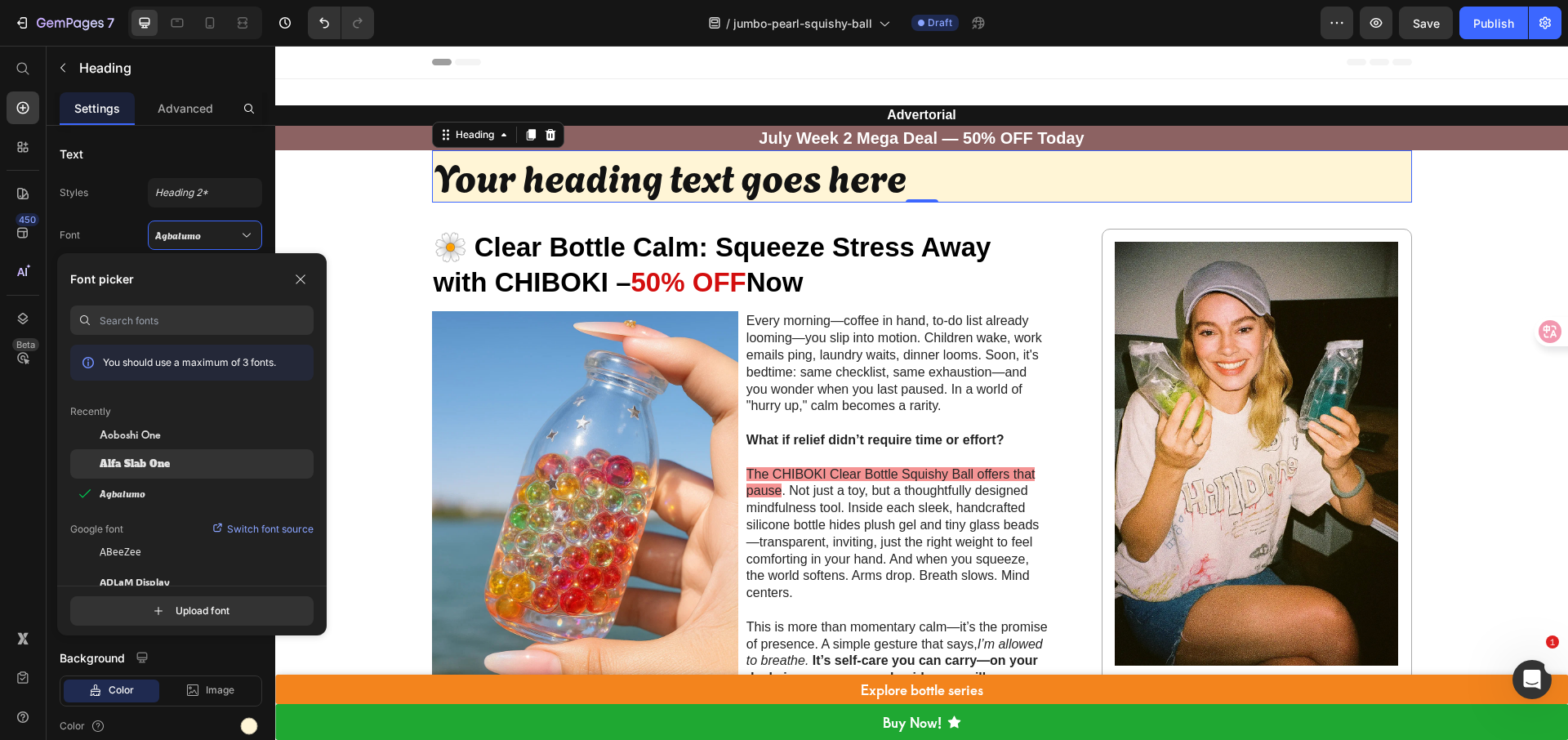 scroll, scrollTop: 122, scrollLeft: 0, axis: vertical 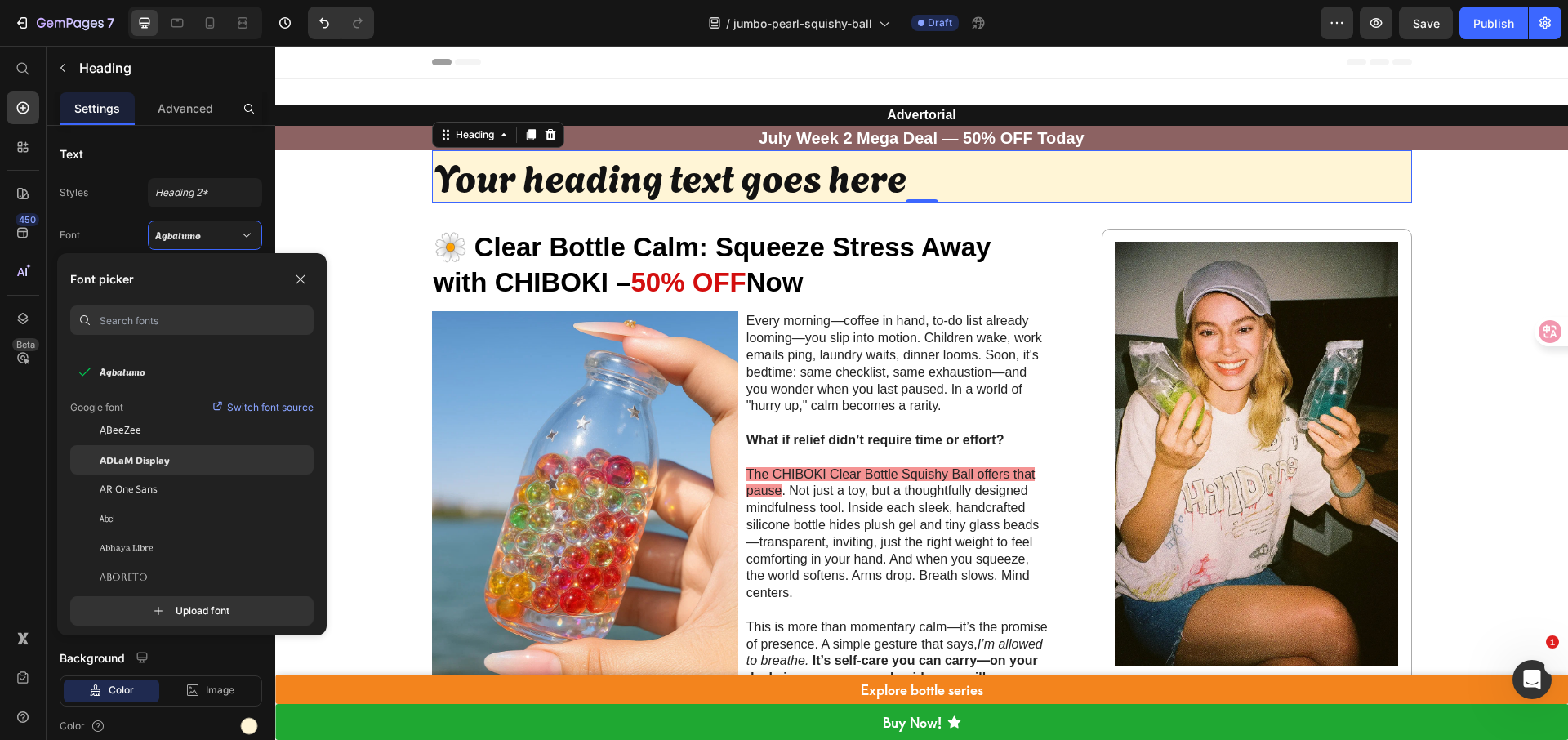 click on "ADLaM Display" at bounding box center (135, 460) 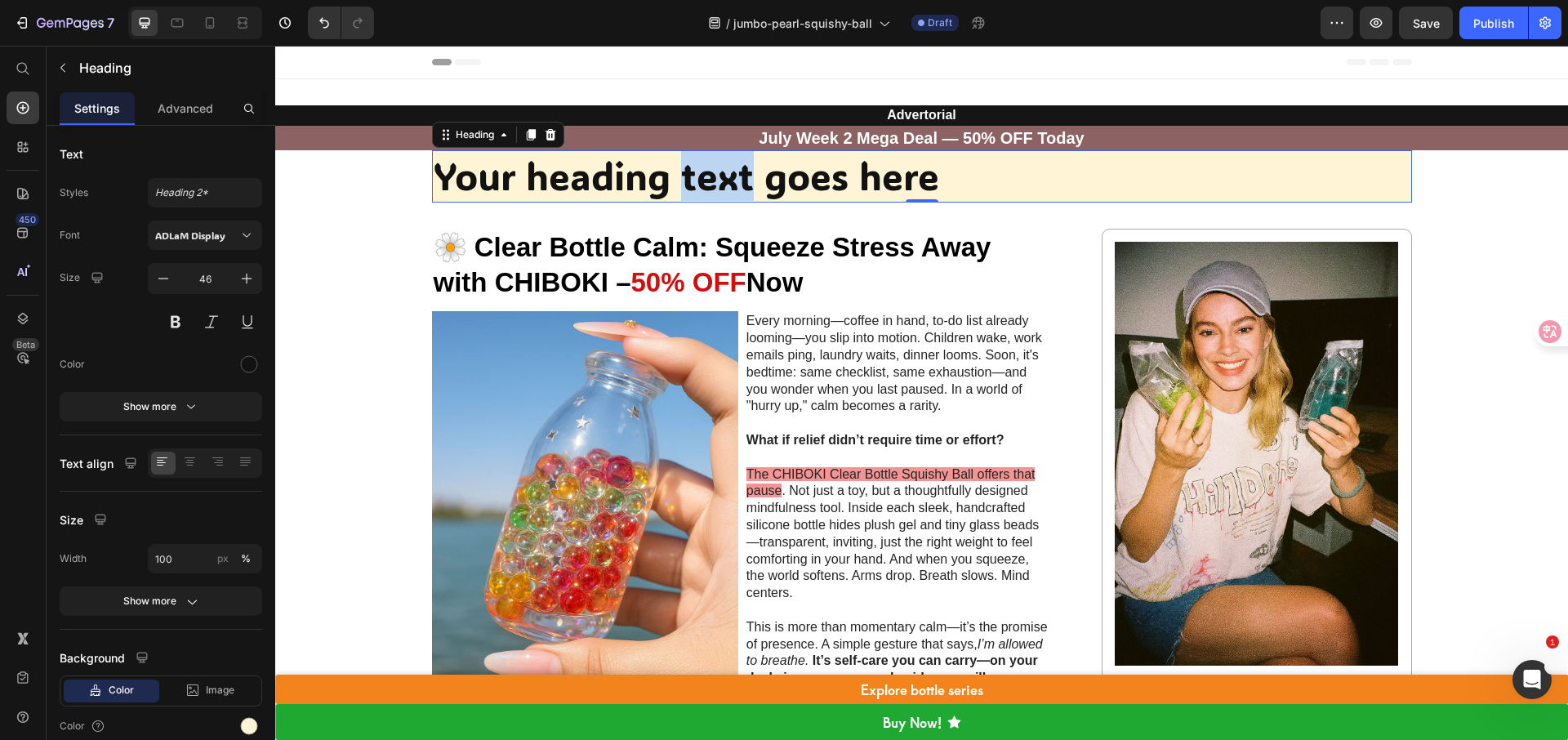 click on "Your heading text goes here" at bounding box center [922, 176] 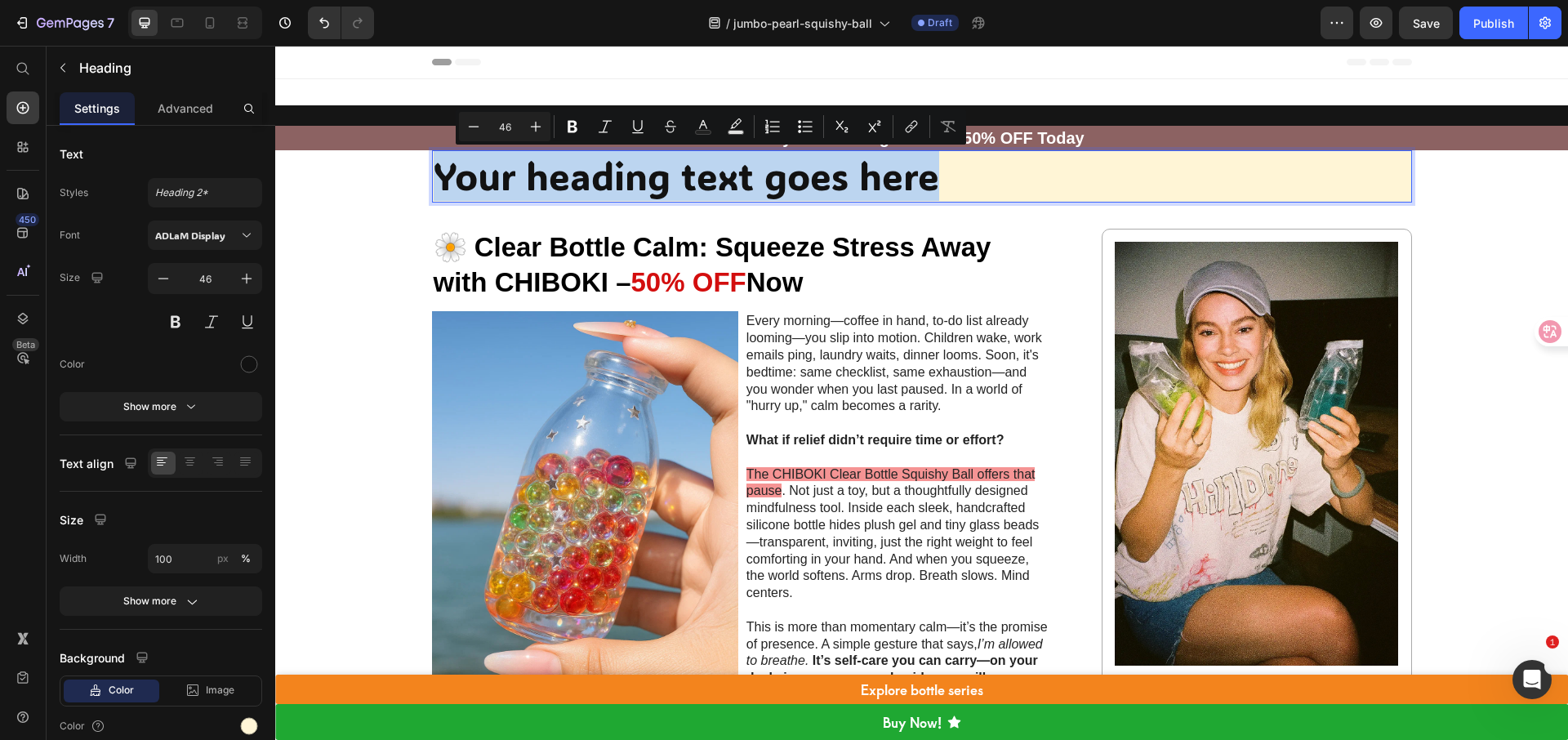 click on "Your heading text goes here" at bounding box center (922, 176) 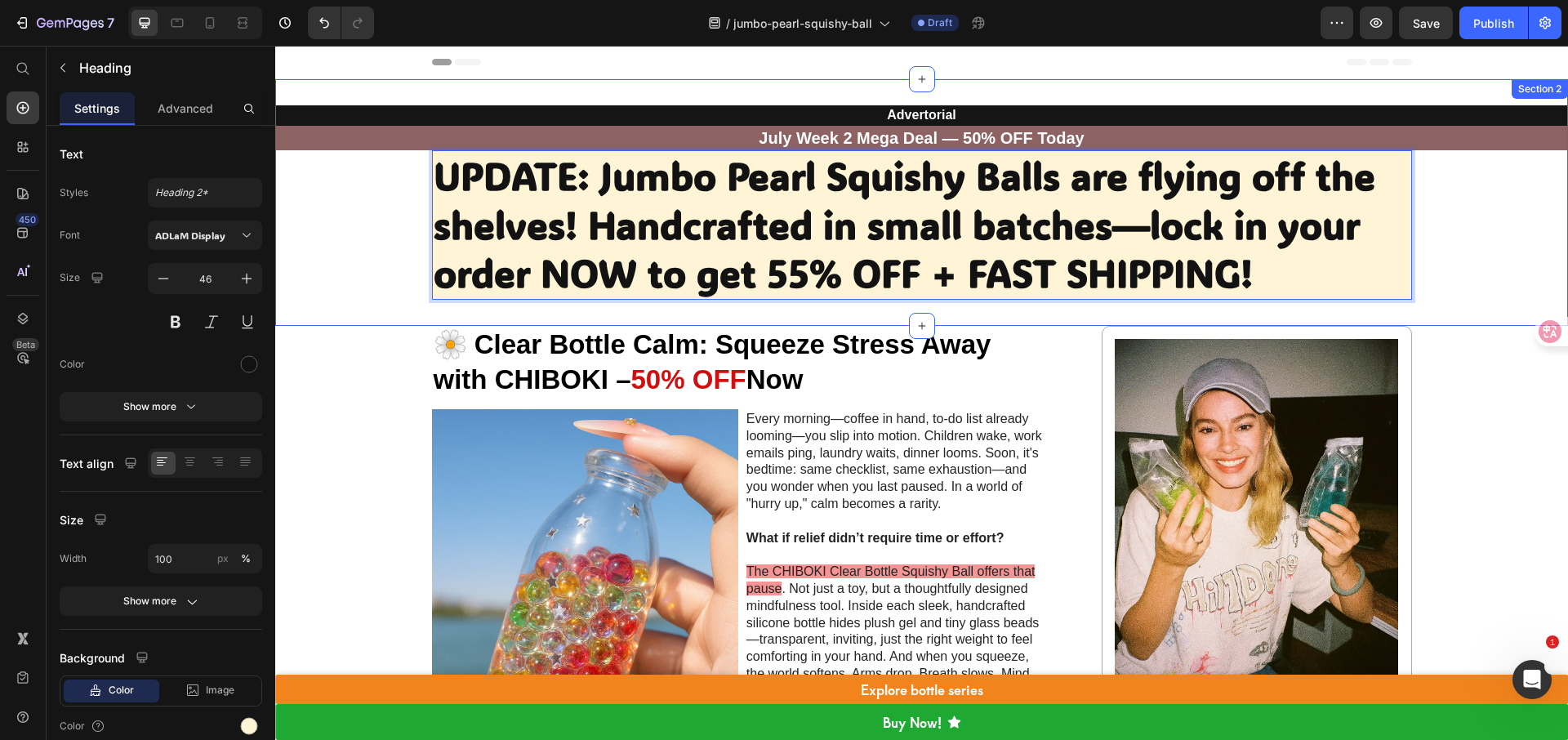 click on "Advertorial Heading July Week 2 Mega Deal — 50% OFF Today Heading Row Row UPDATE: Jumbo Pearl Squishy Balls are flying off the shelves! Handcrafted in small batches—lock in your order NOW to get 55% OFF + FAST SHIPPING! Heading   0 Row" at bounding box center (921, 203) 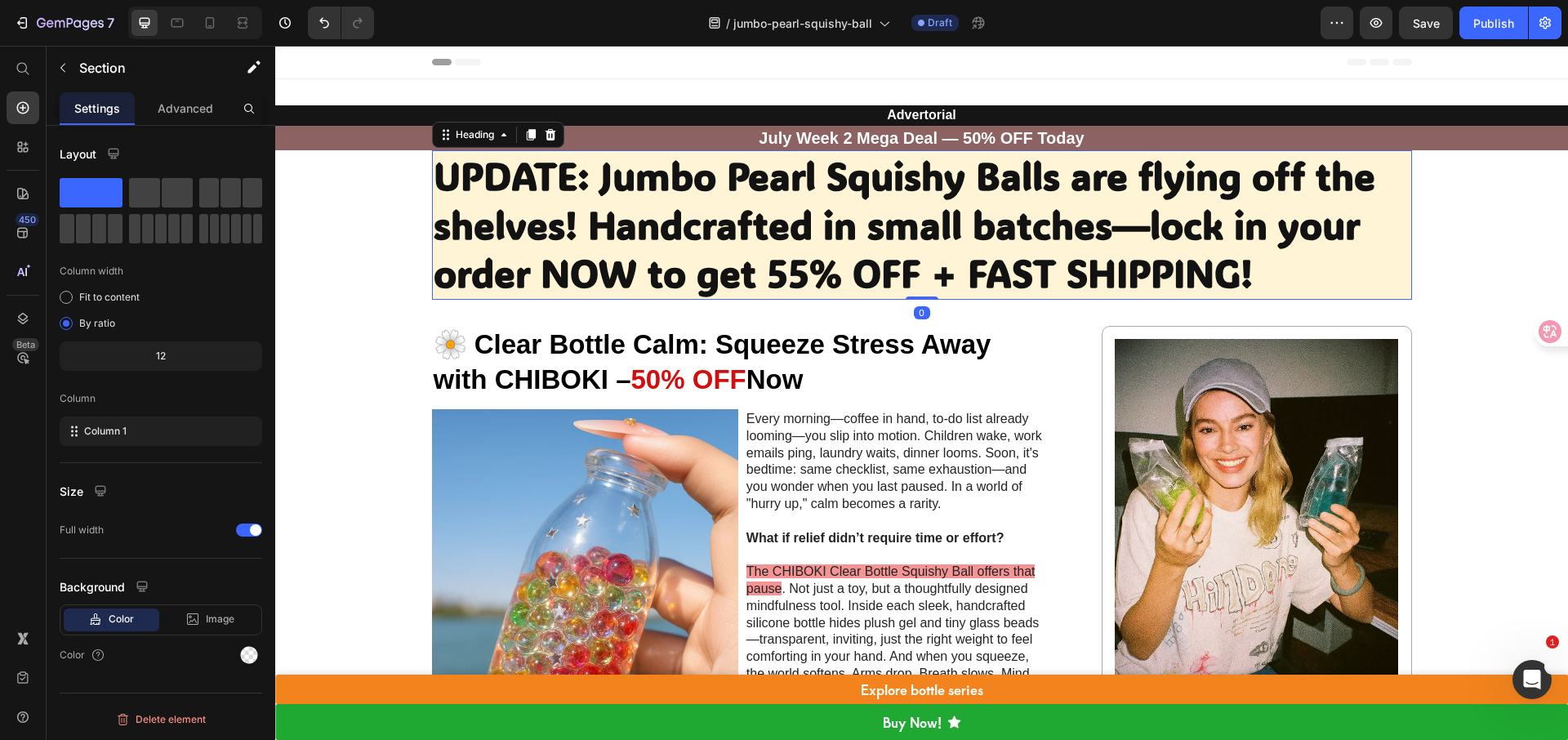 click on "UPDATE: Jumbo Pearl Squishy Balls are flying off the shelves! Handcrafted in small batches—lock in your order NOW to get 55% OFF + FAST SHIPPING!" at bounding box center (904, 225) 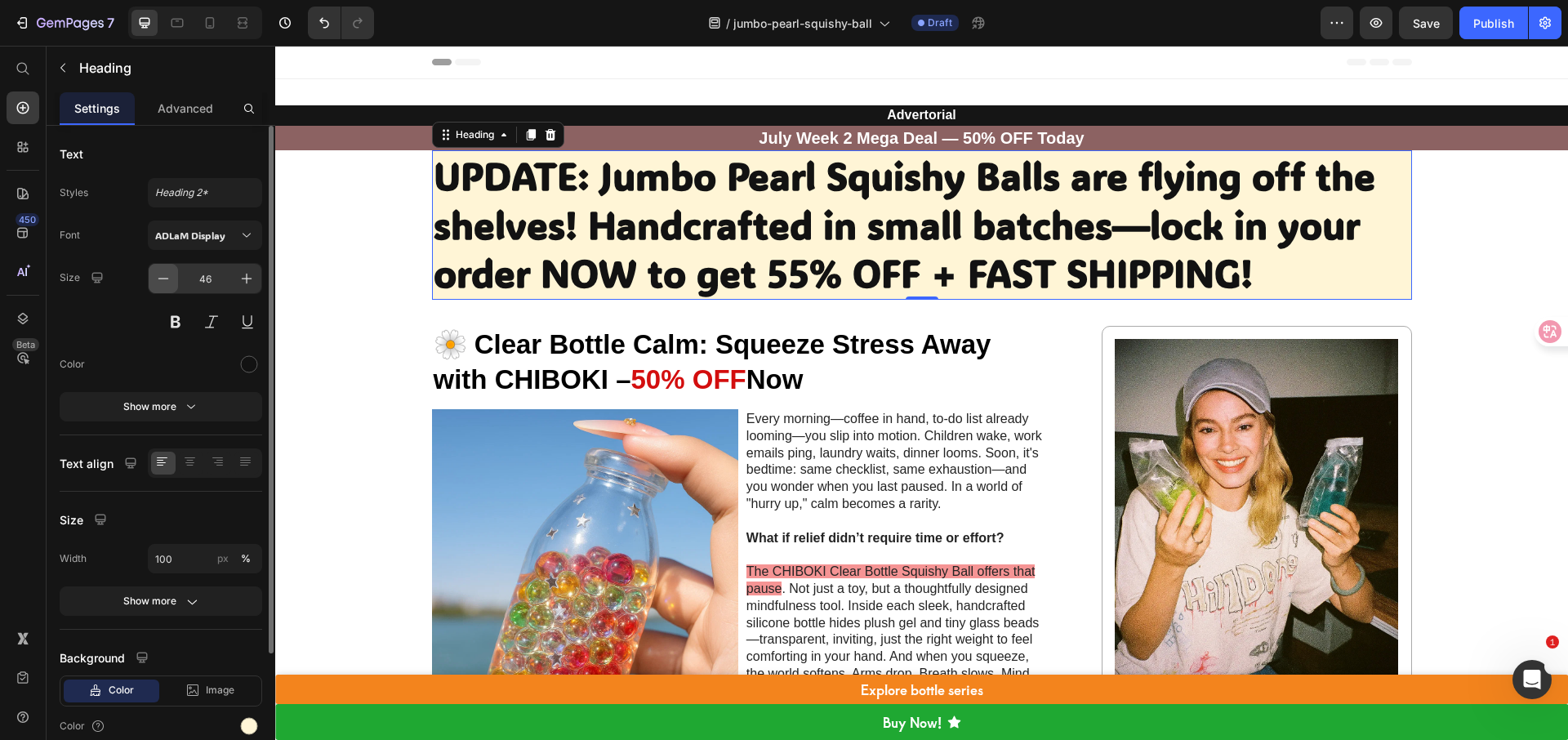 click 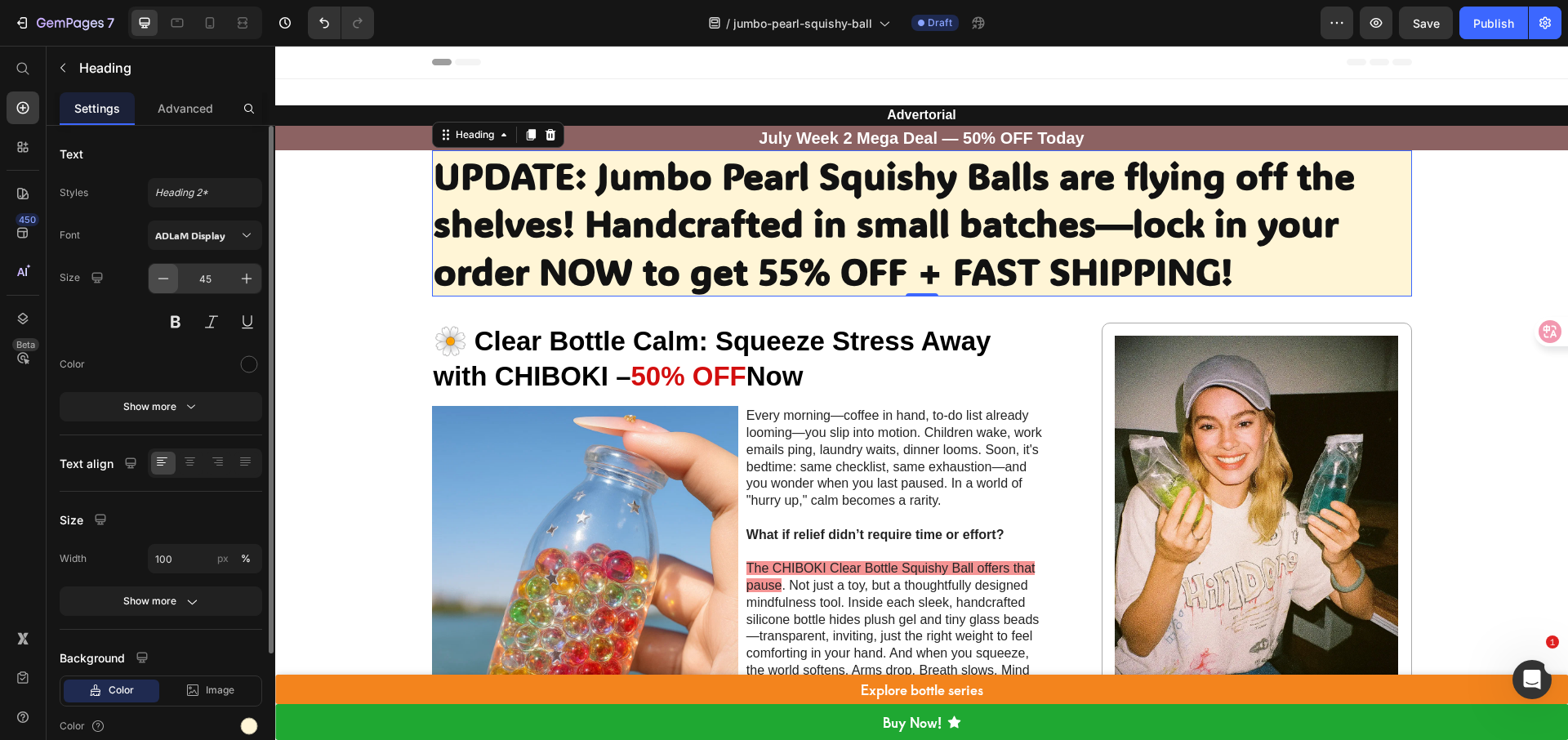 click 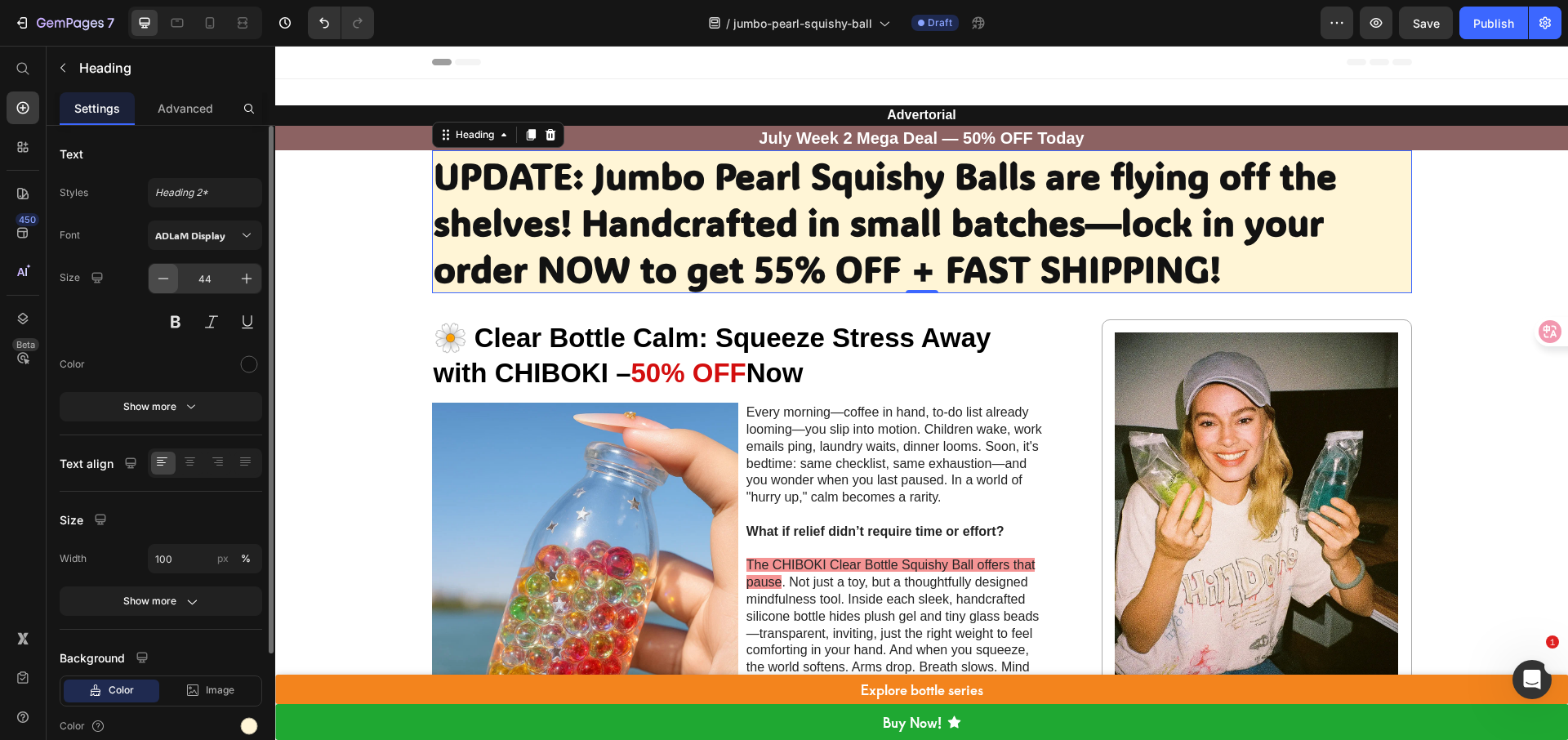 click 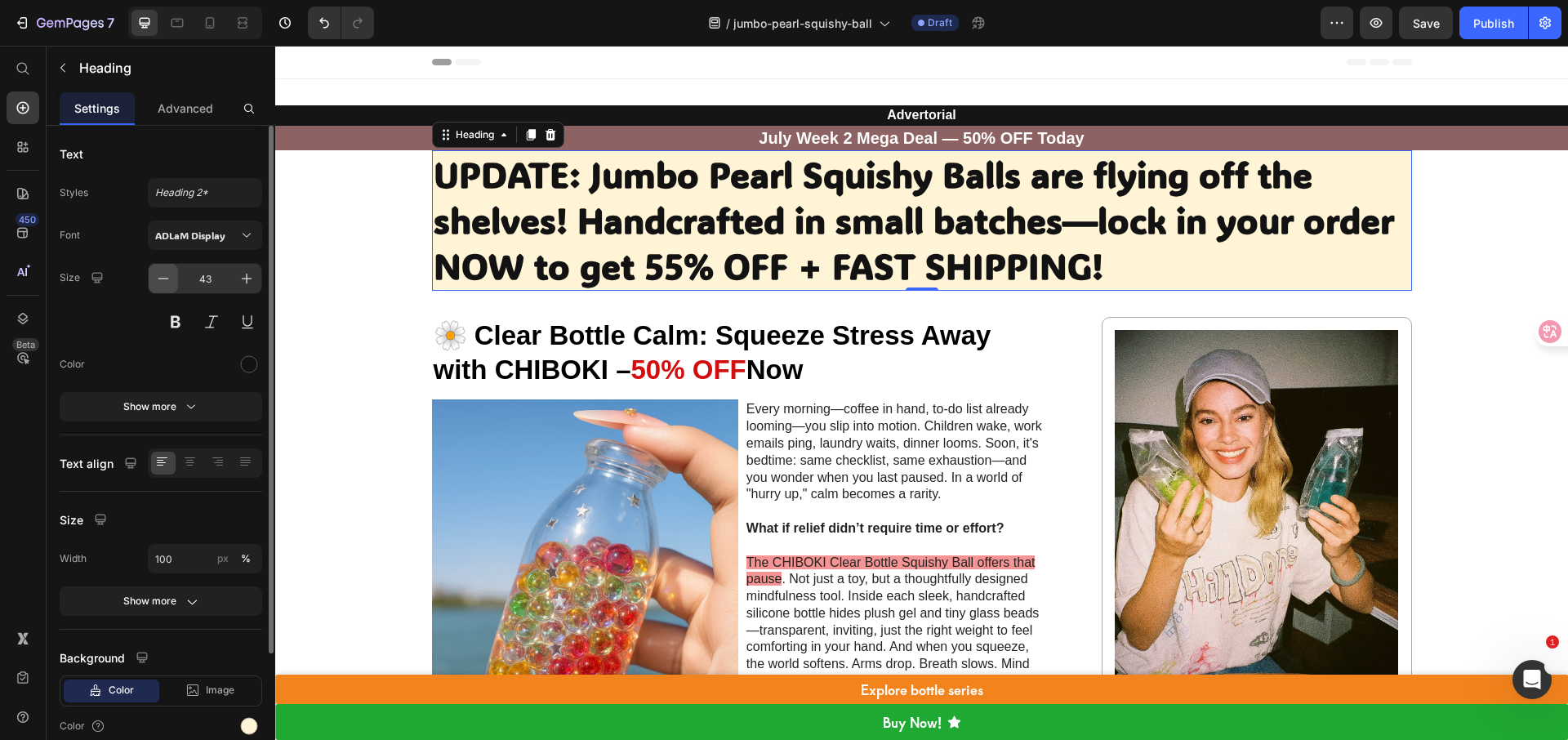 click 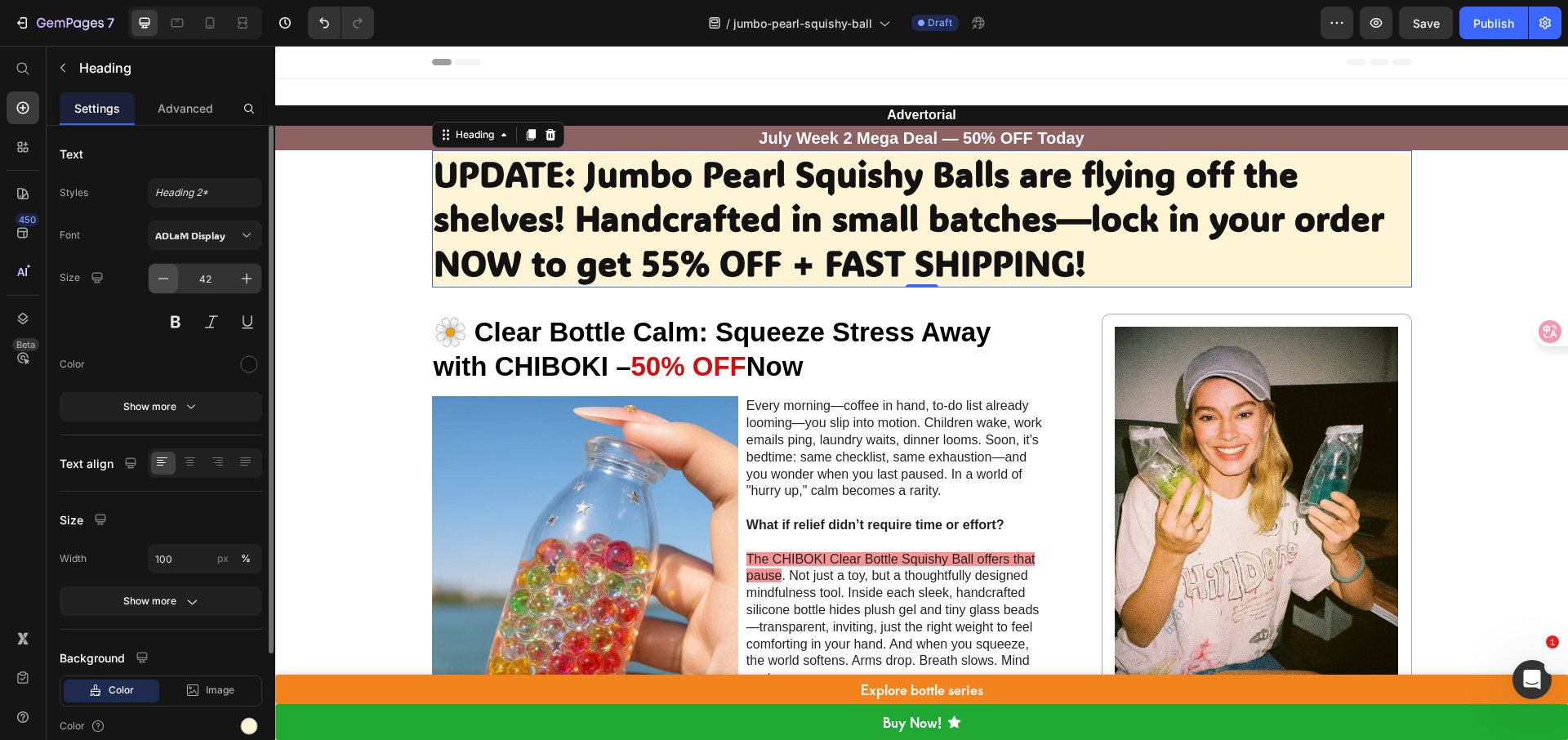 click 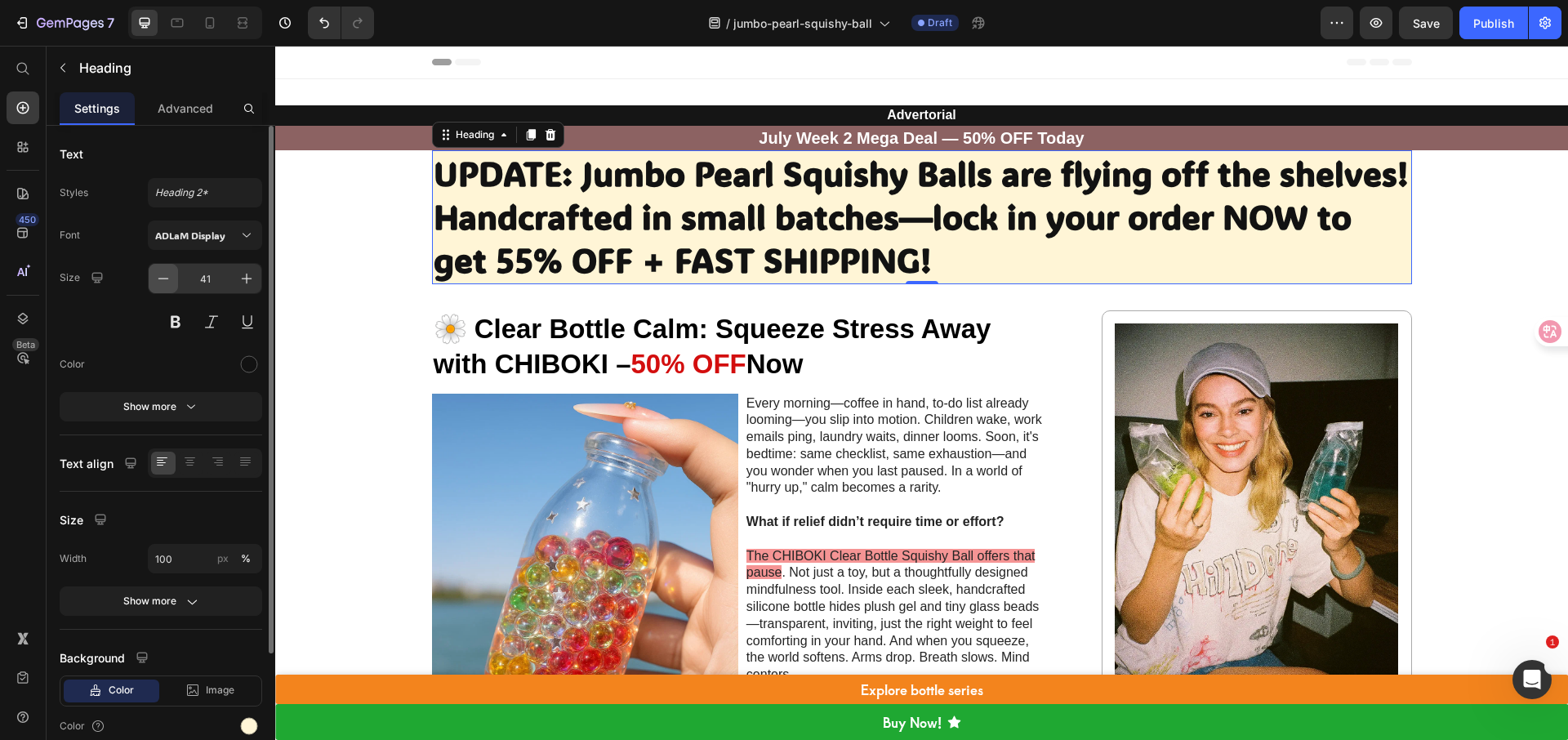 click 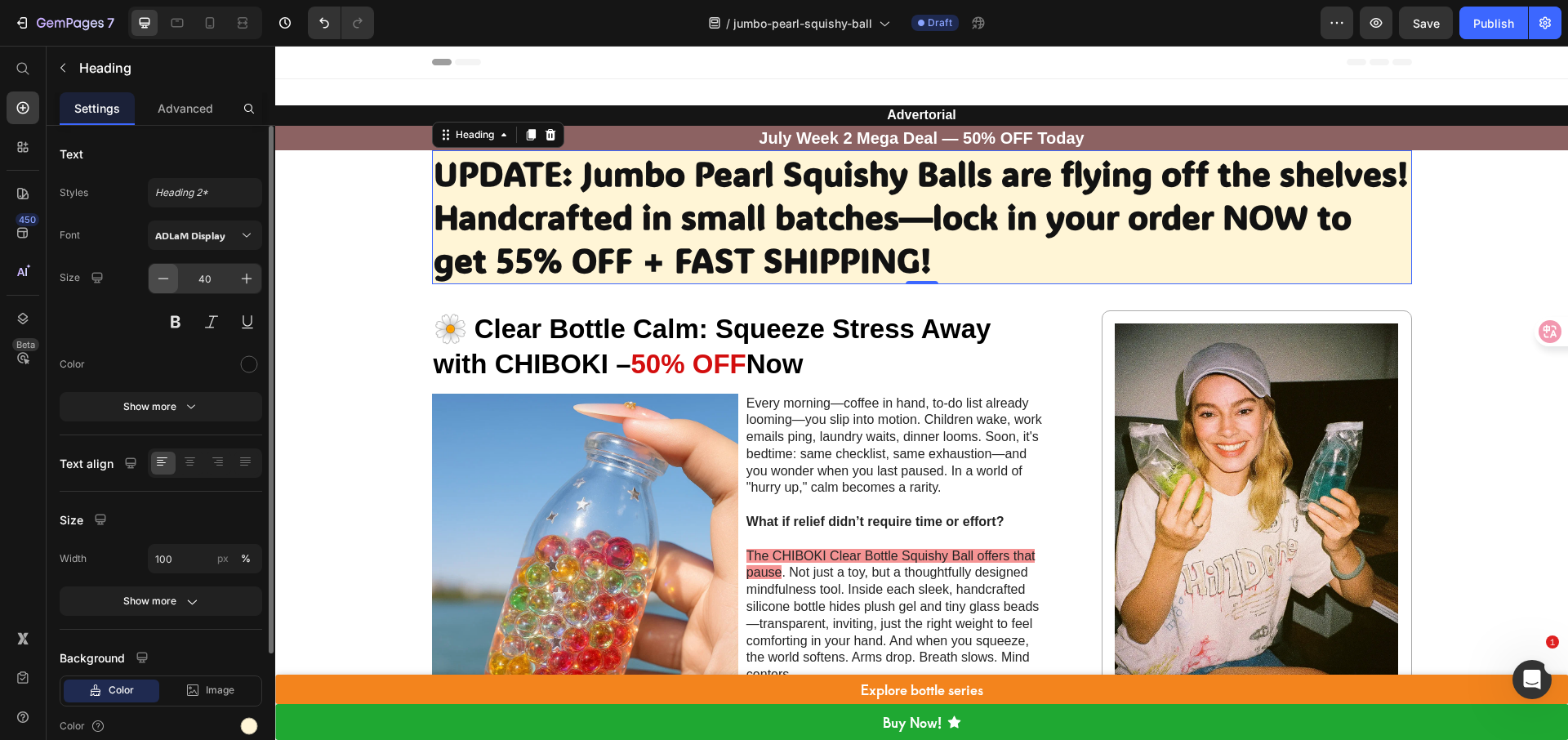 click 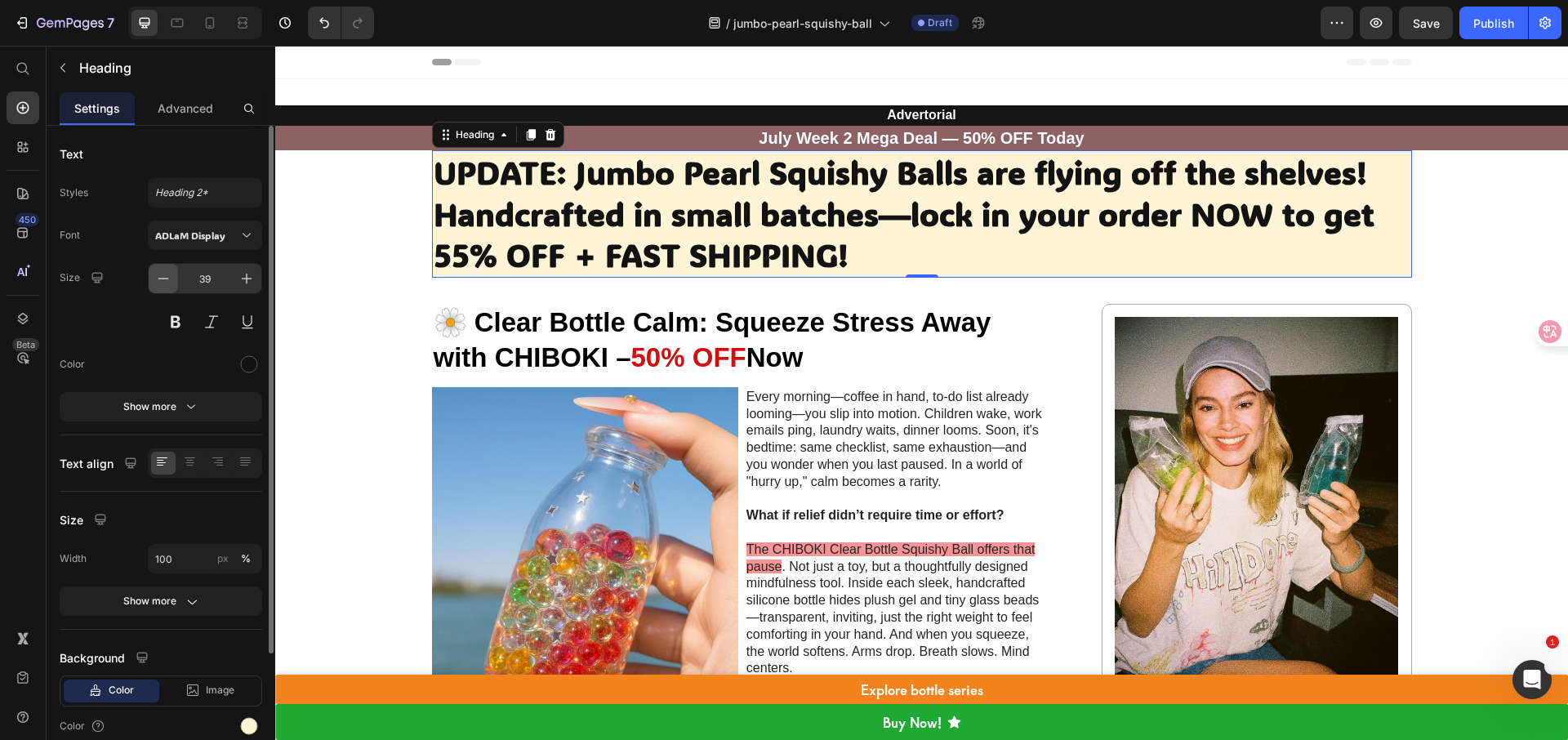 click 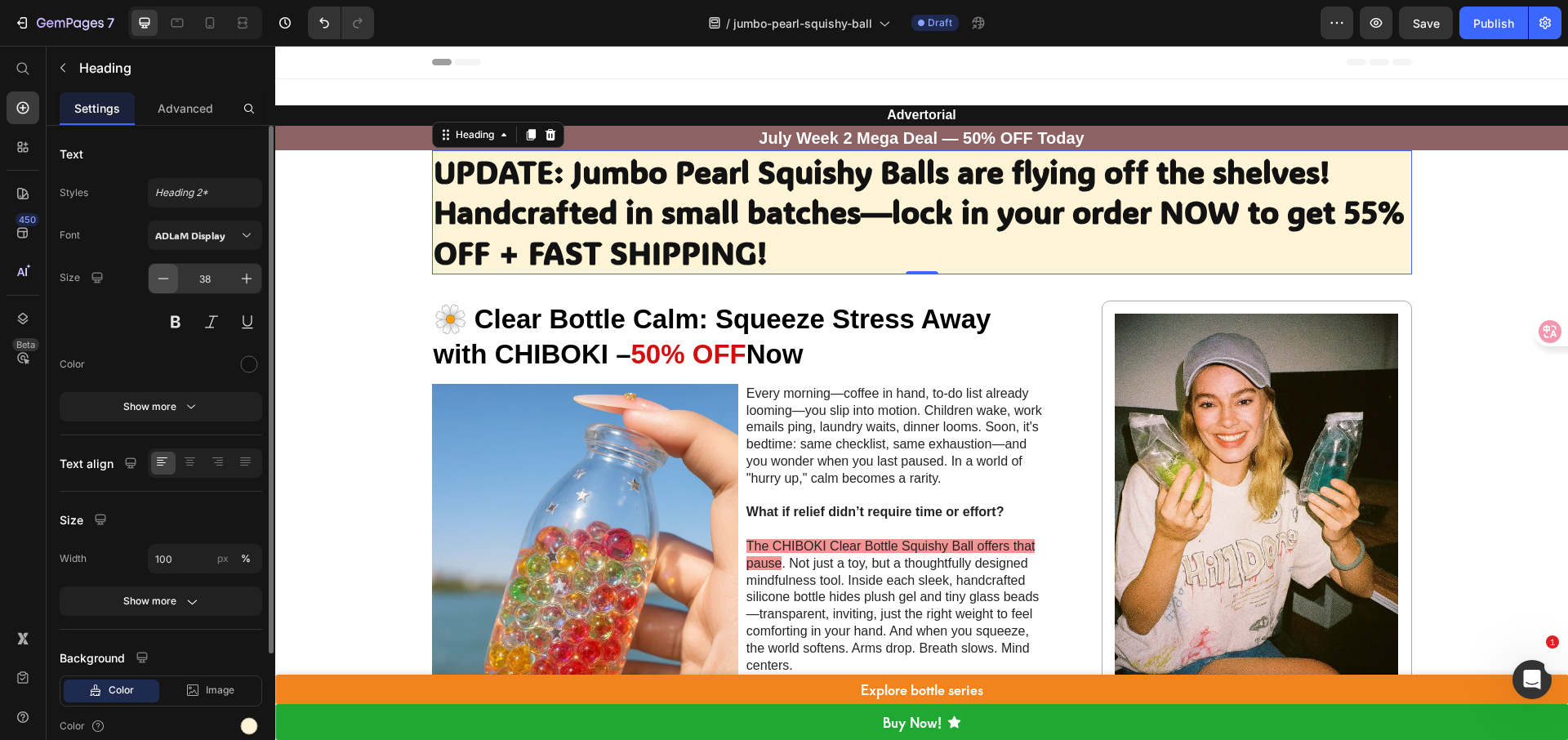 click 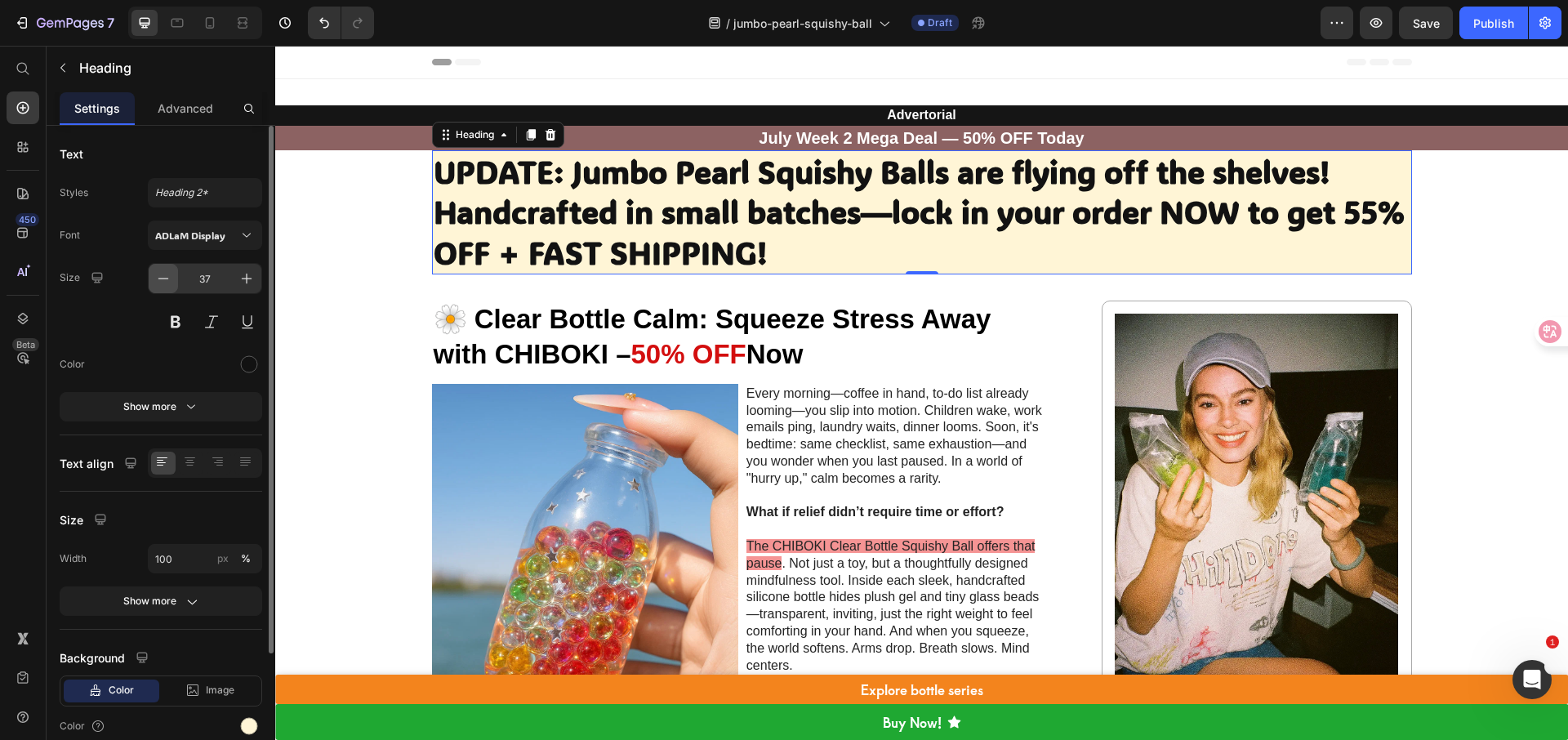 click 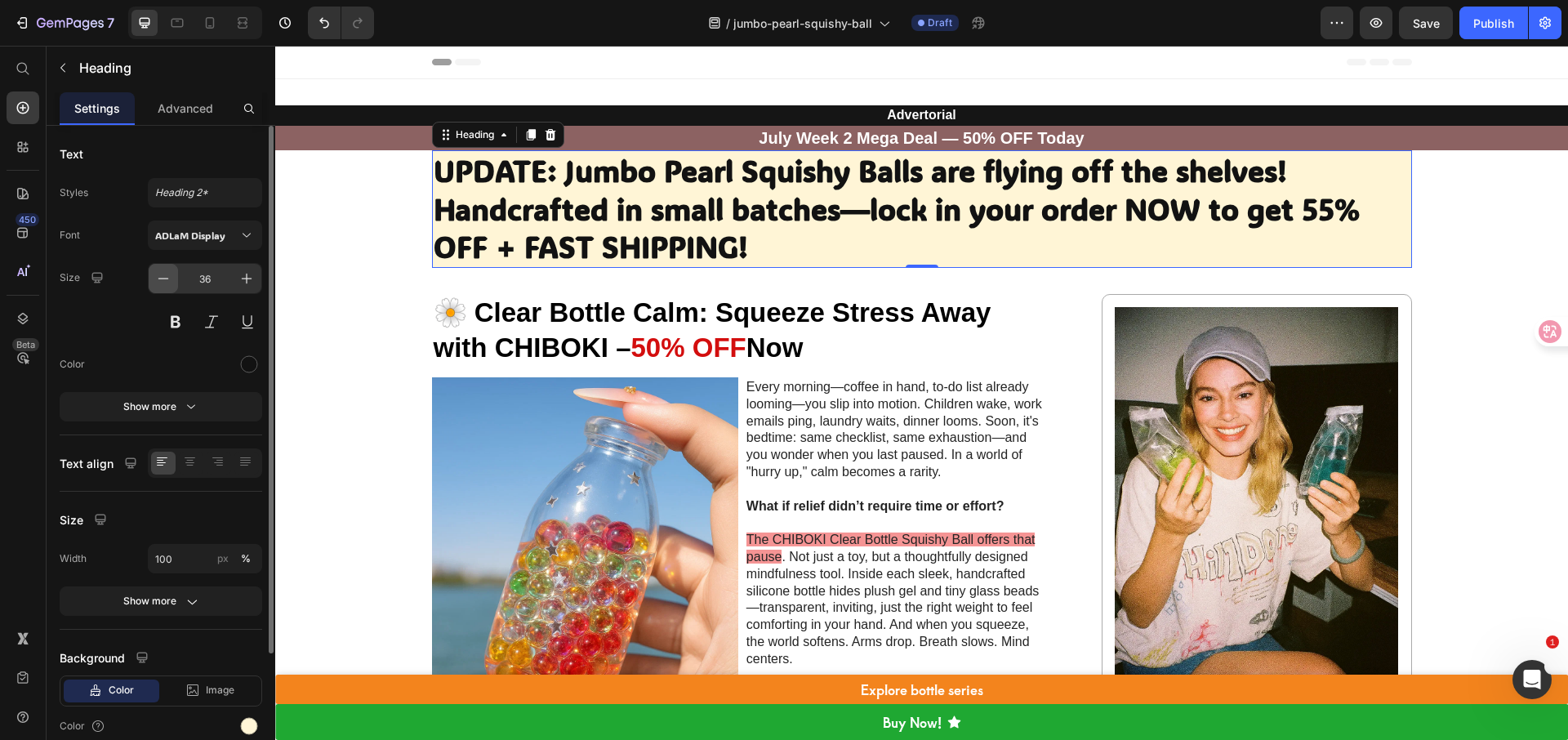 click 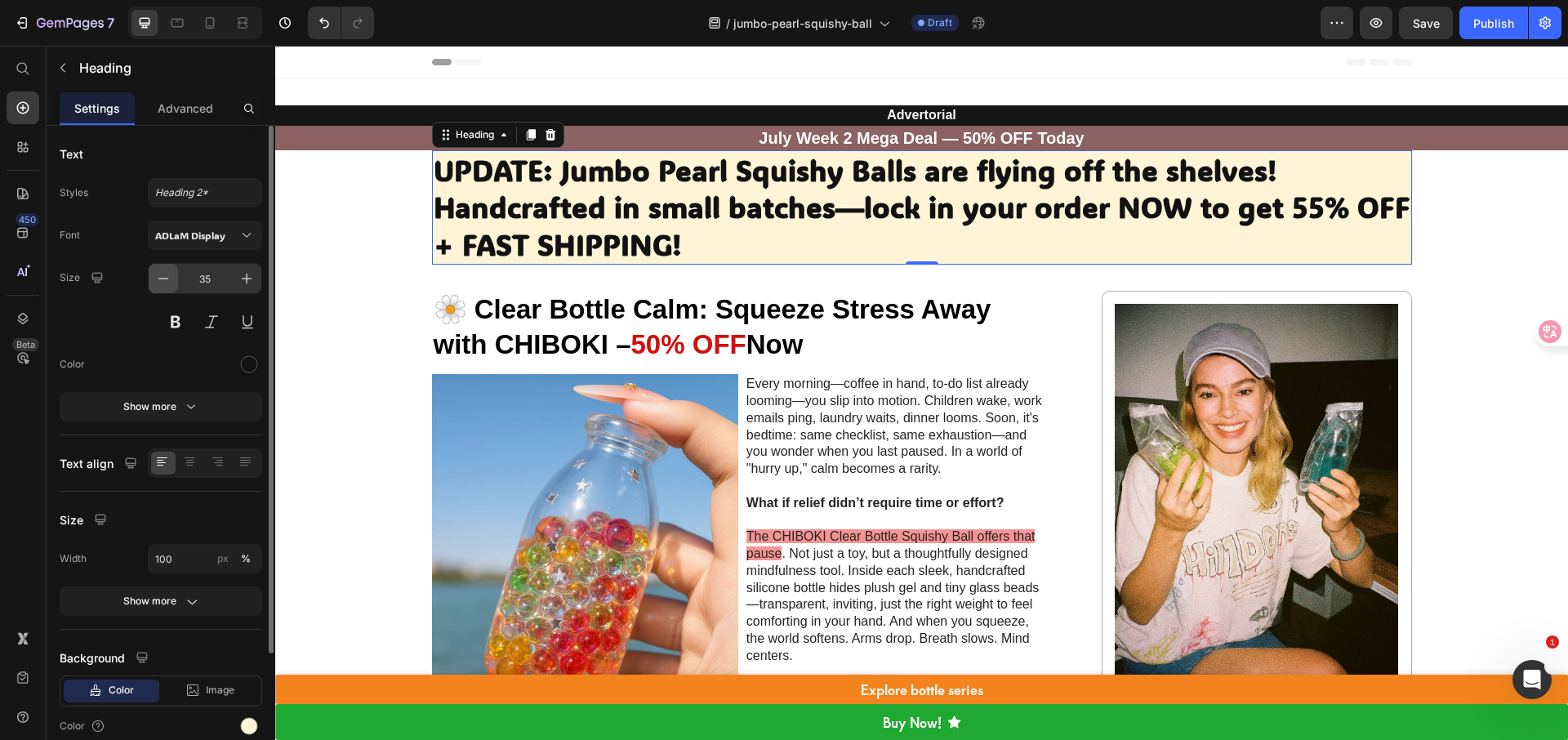 click 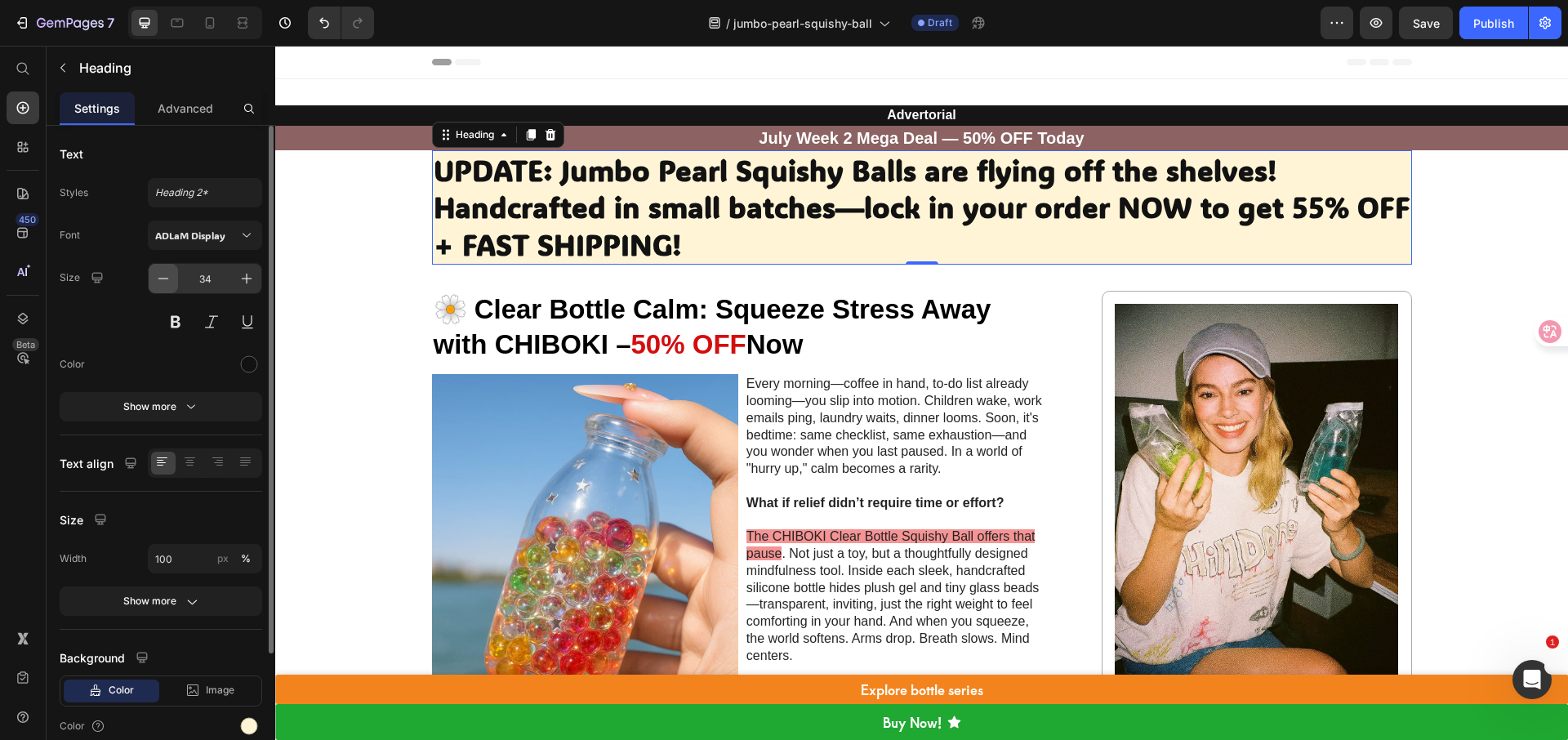 click 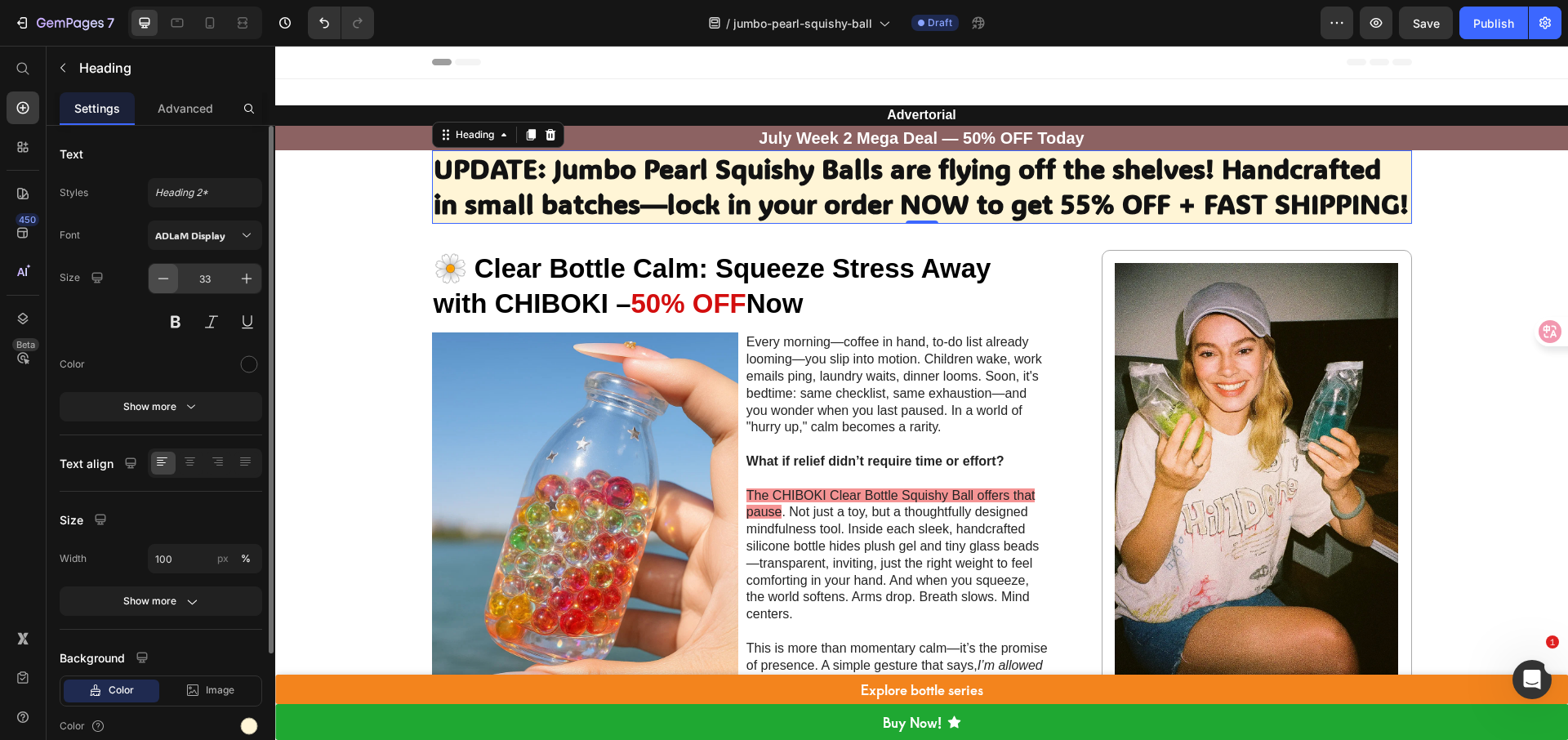 click 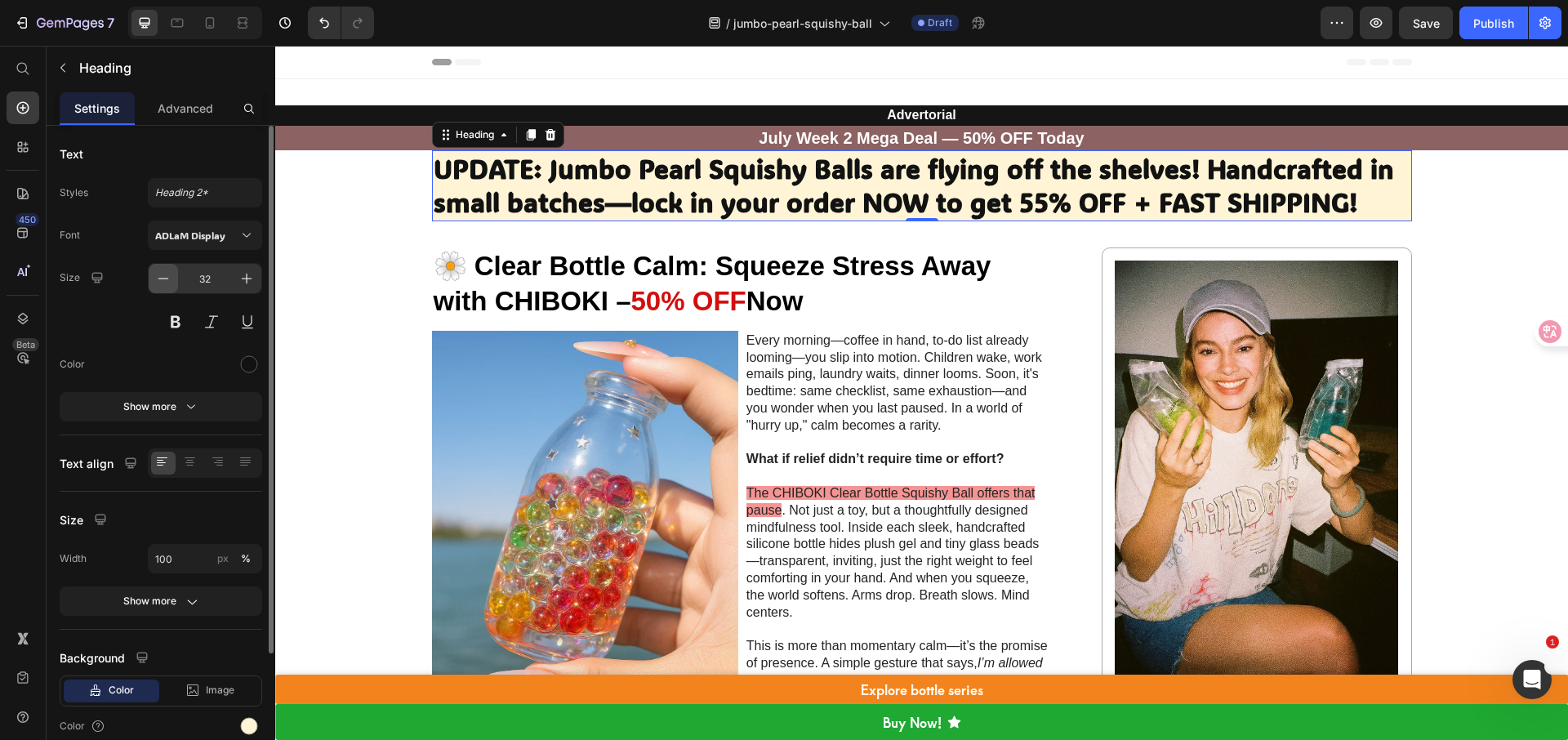 click 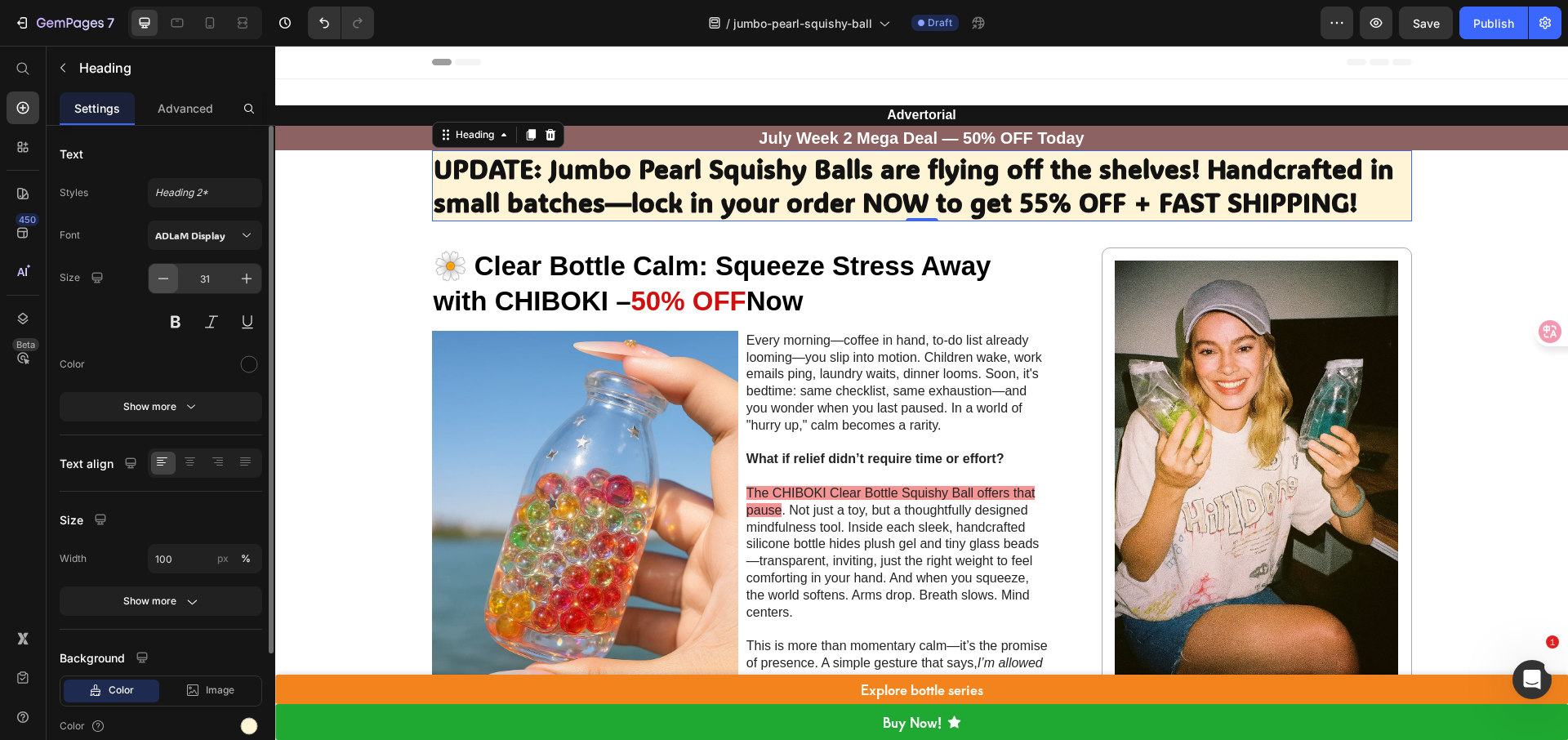 click 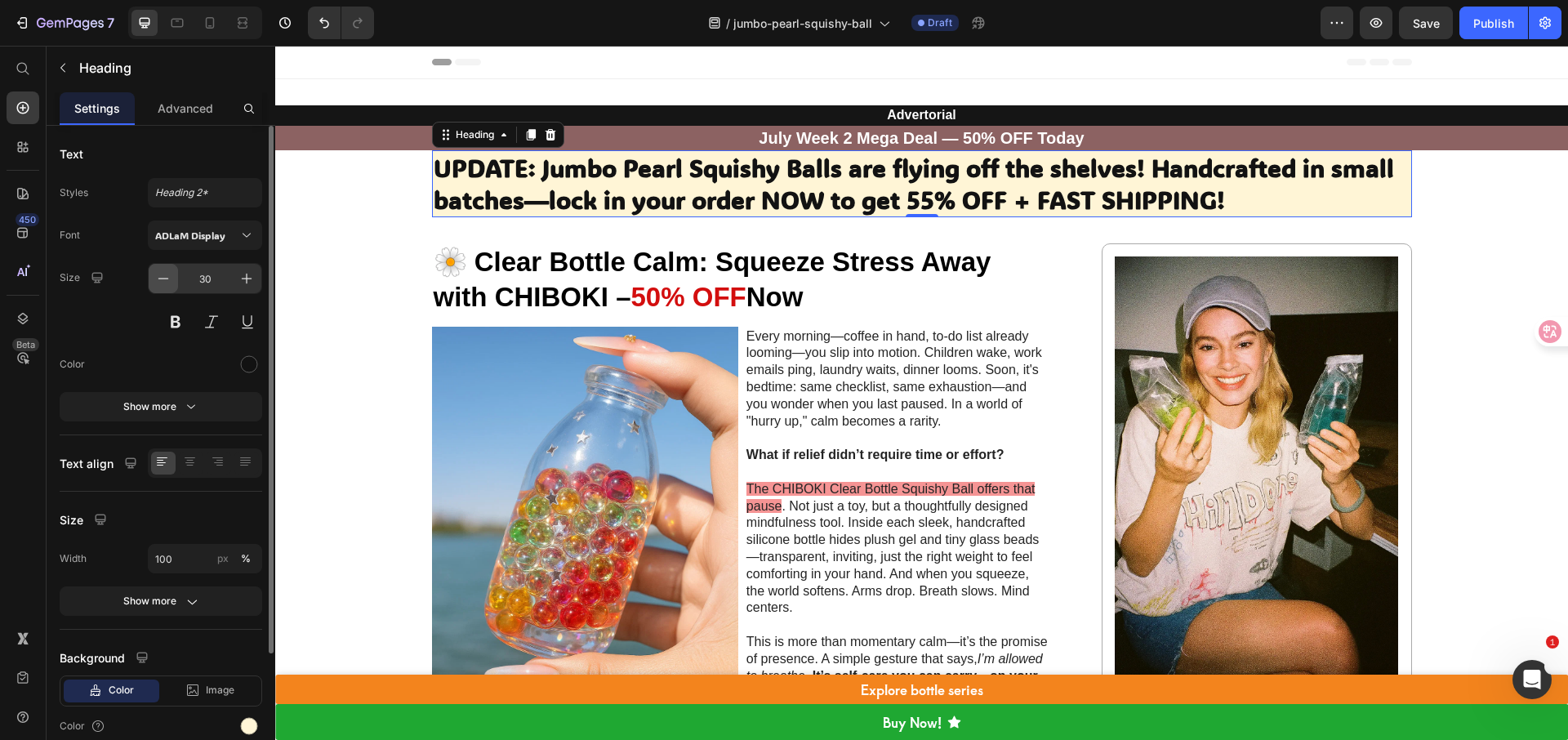 click 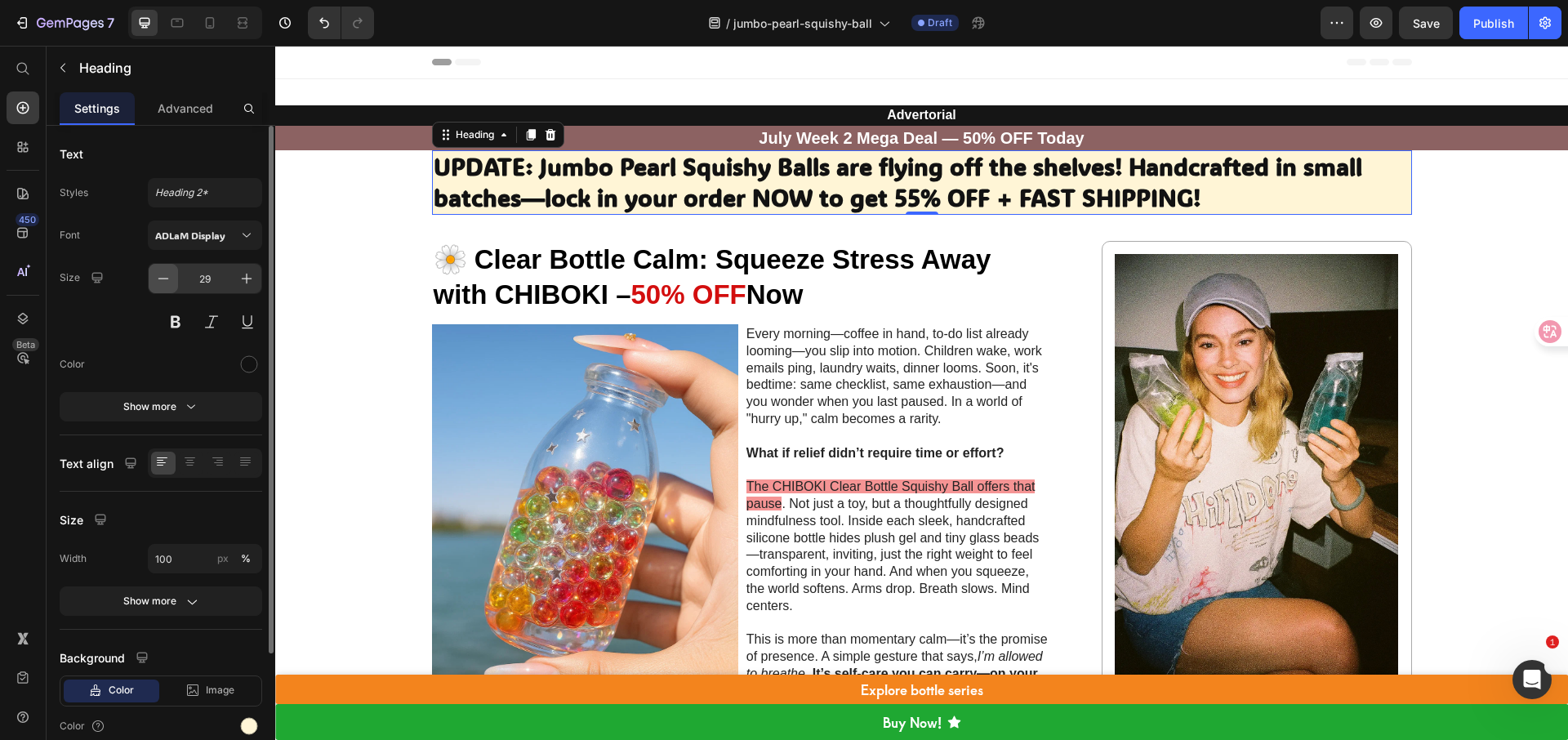 click 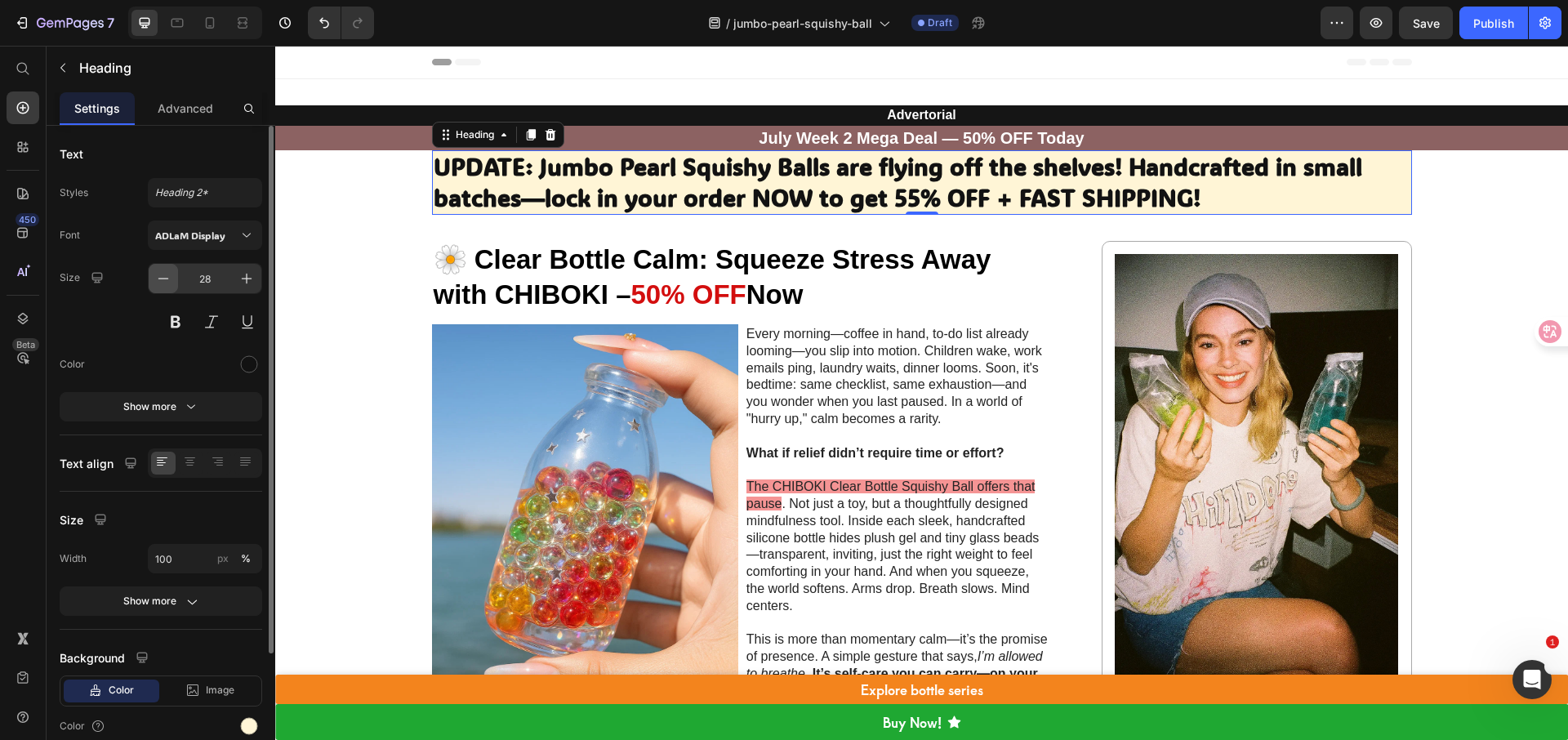 click 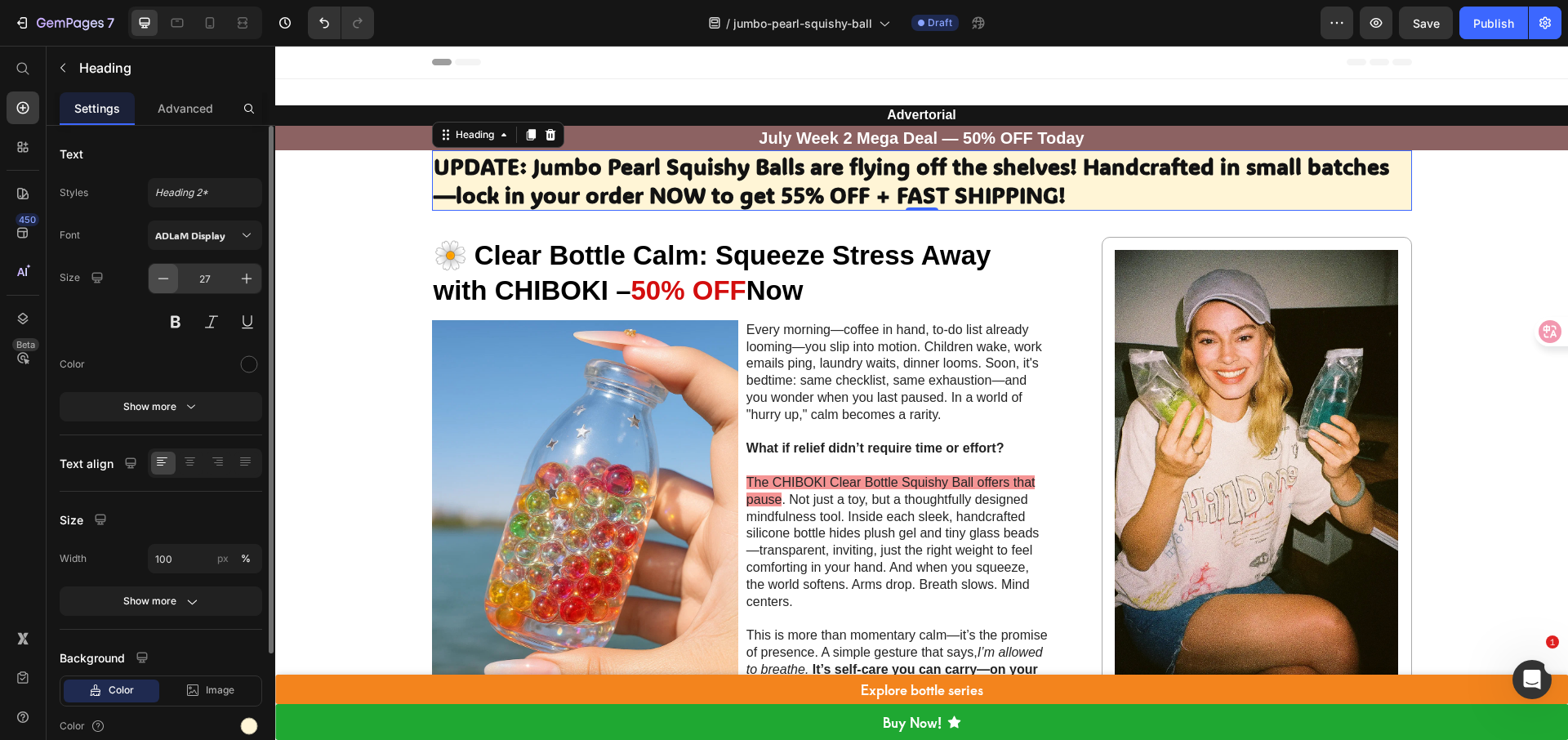 click 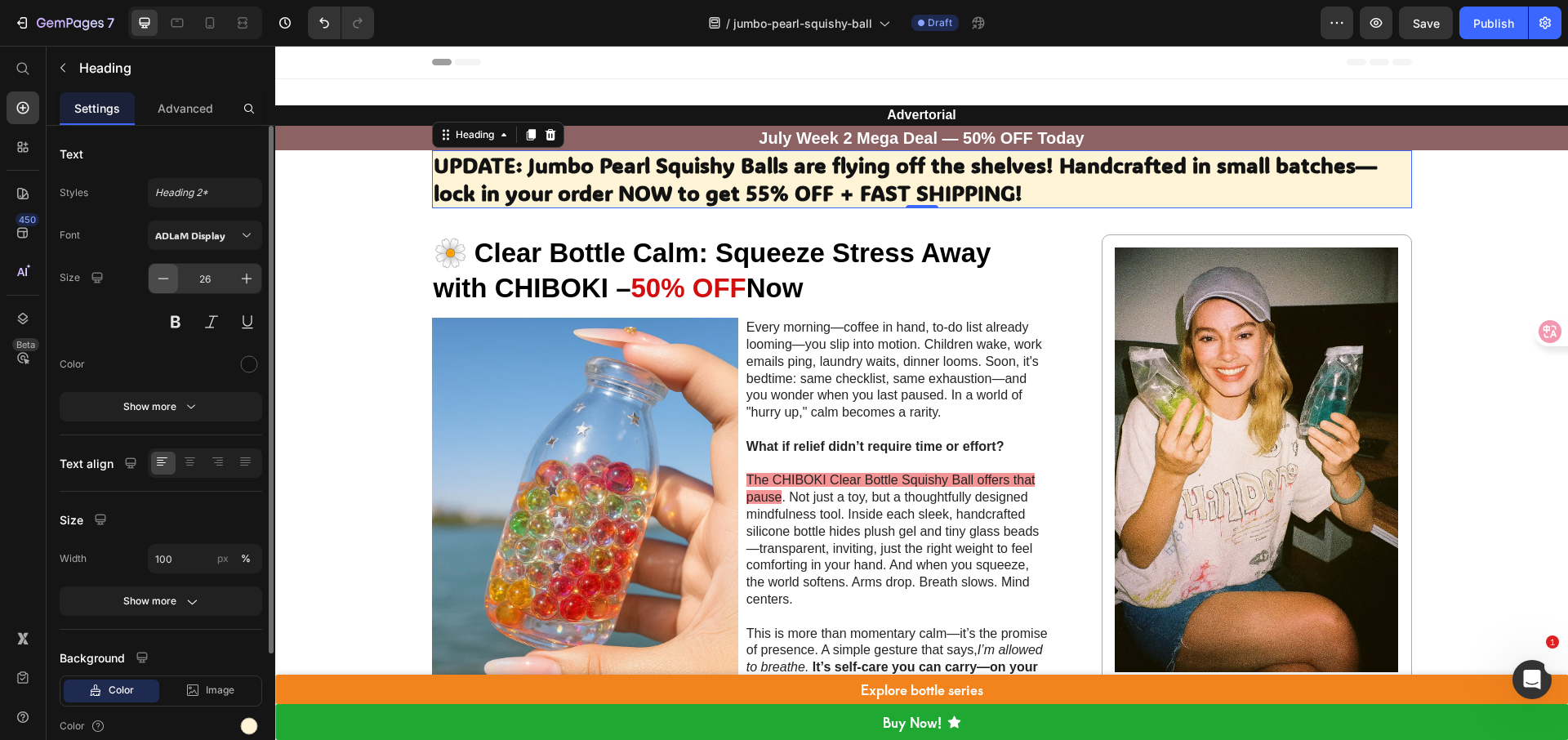 click 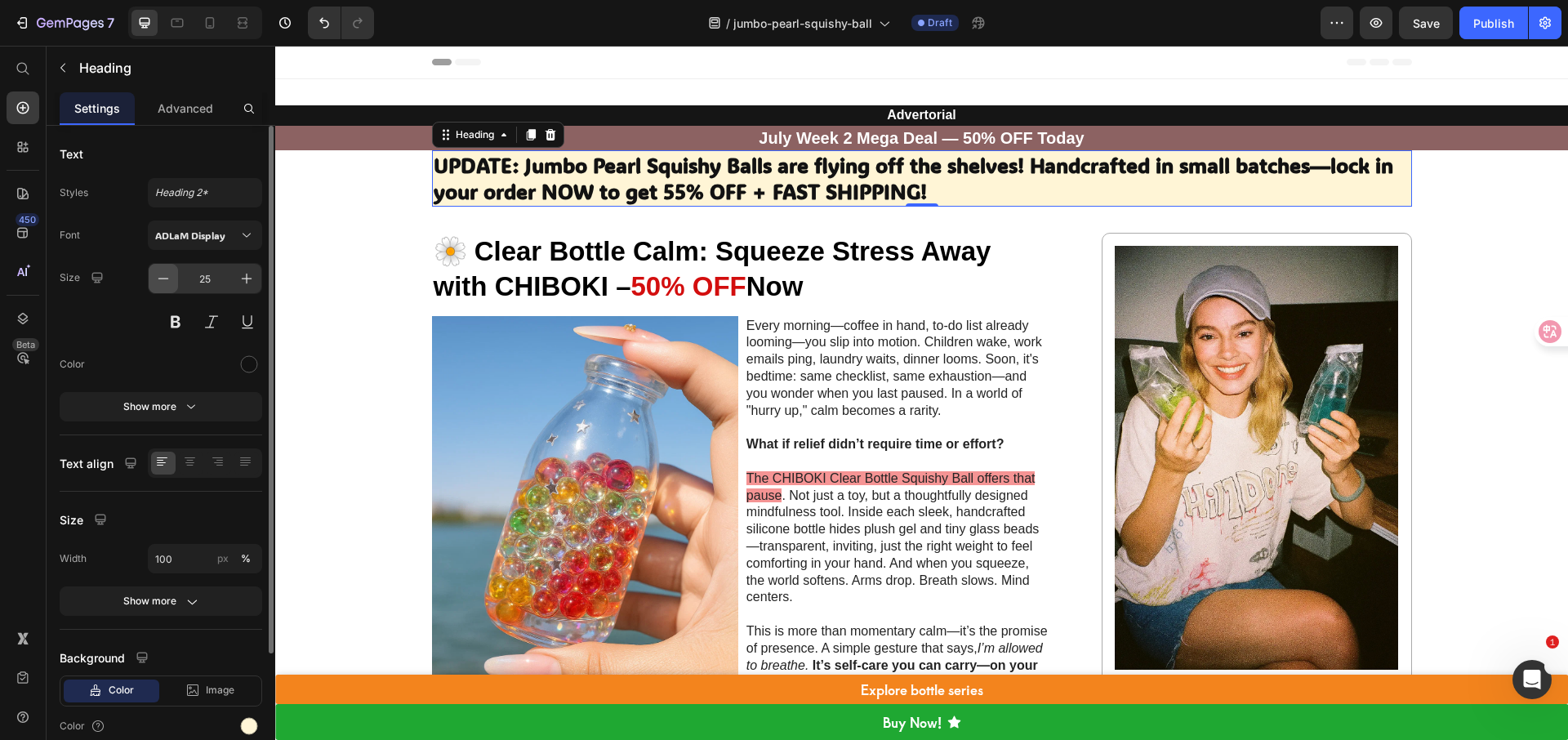 click 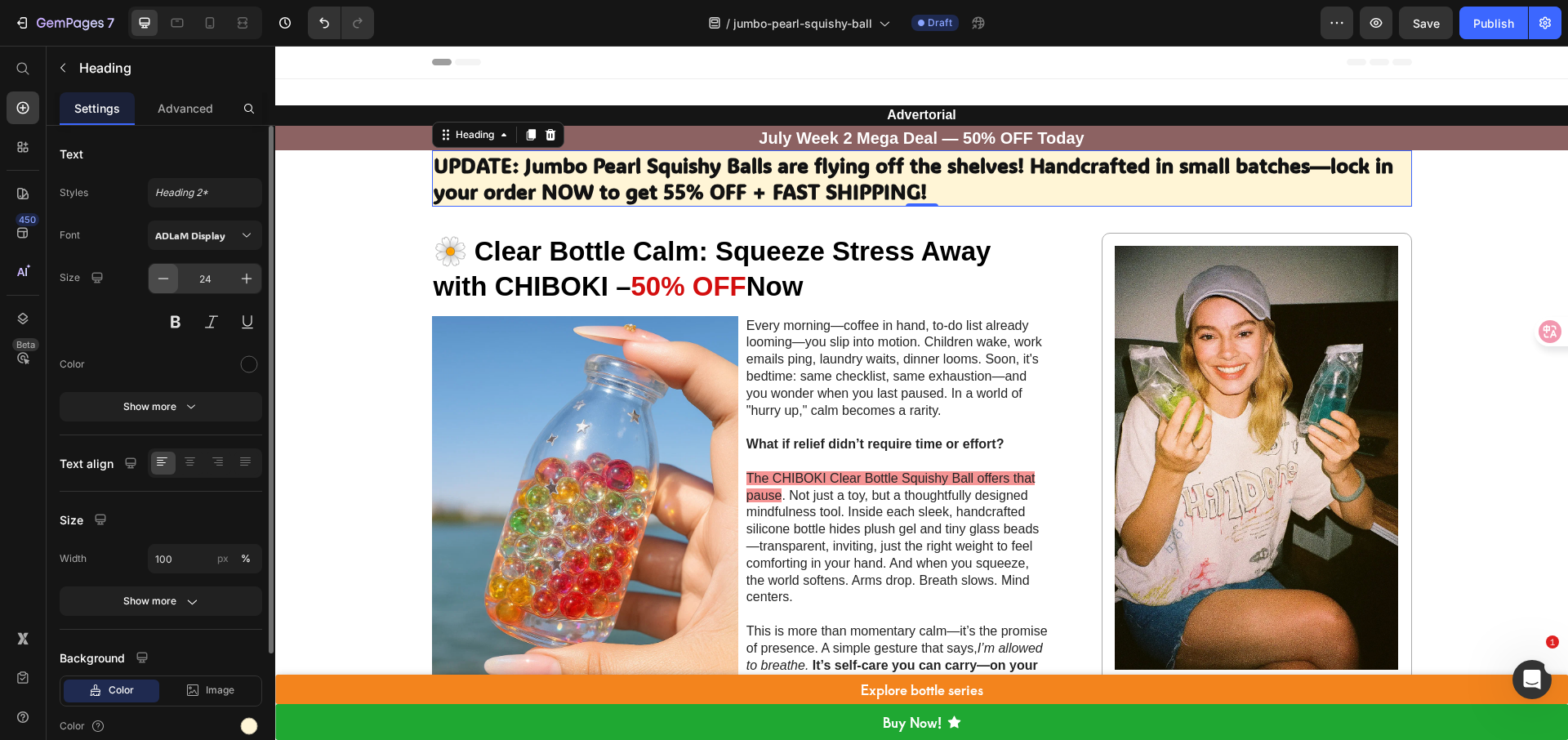 click 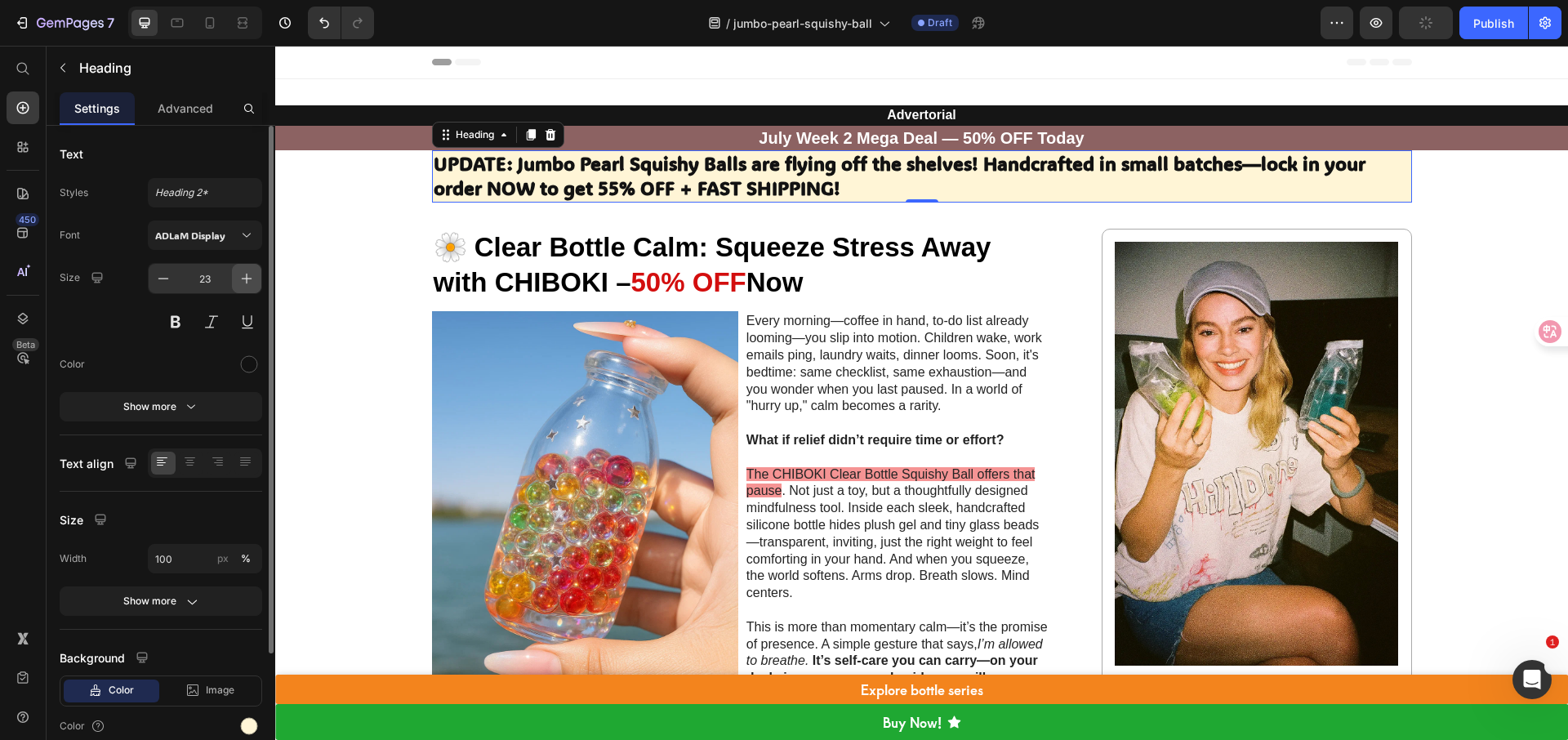 click 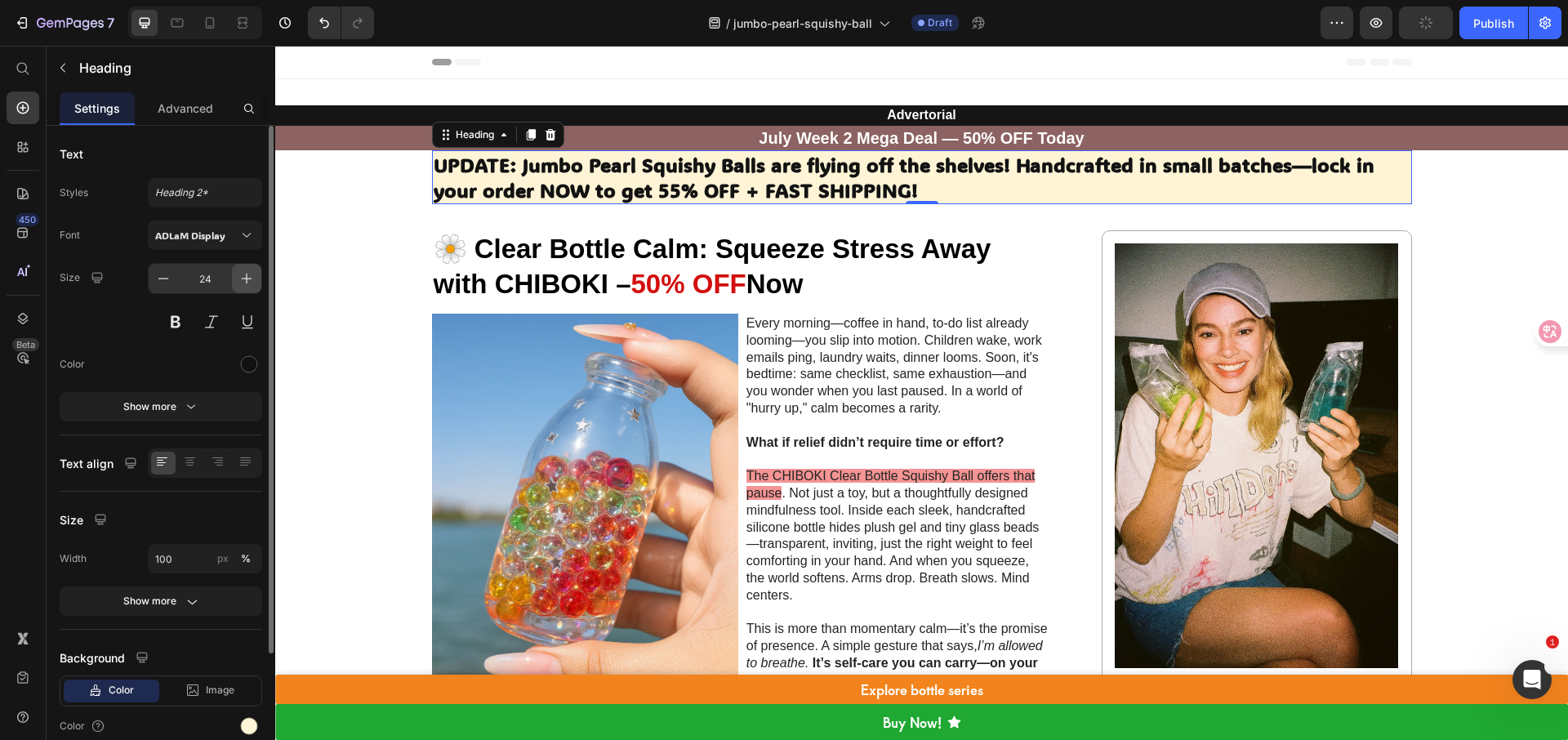 click 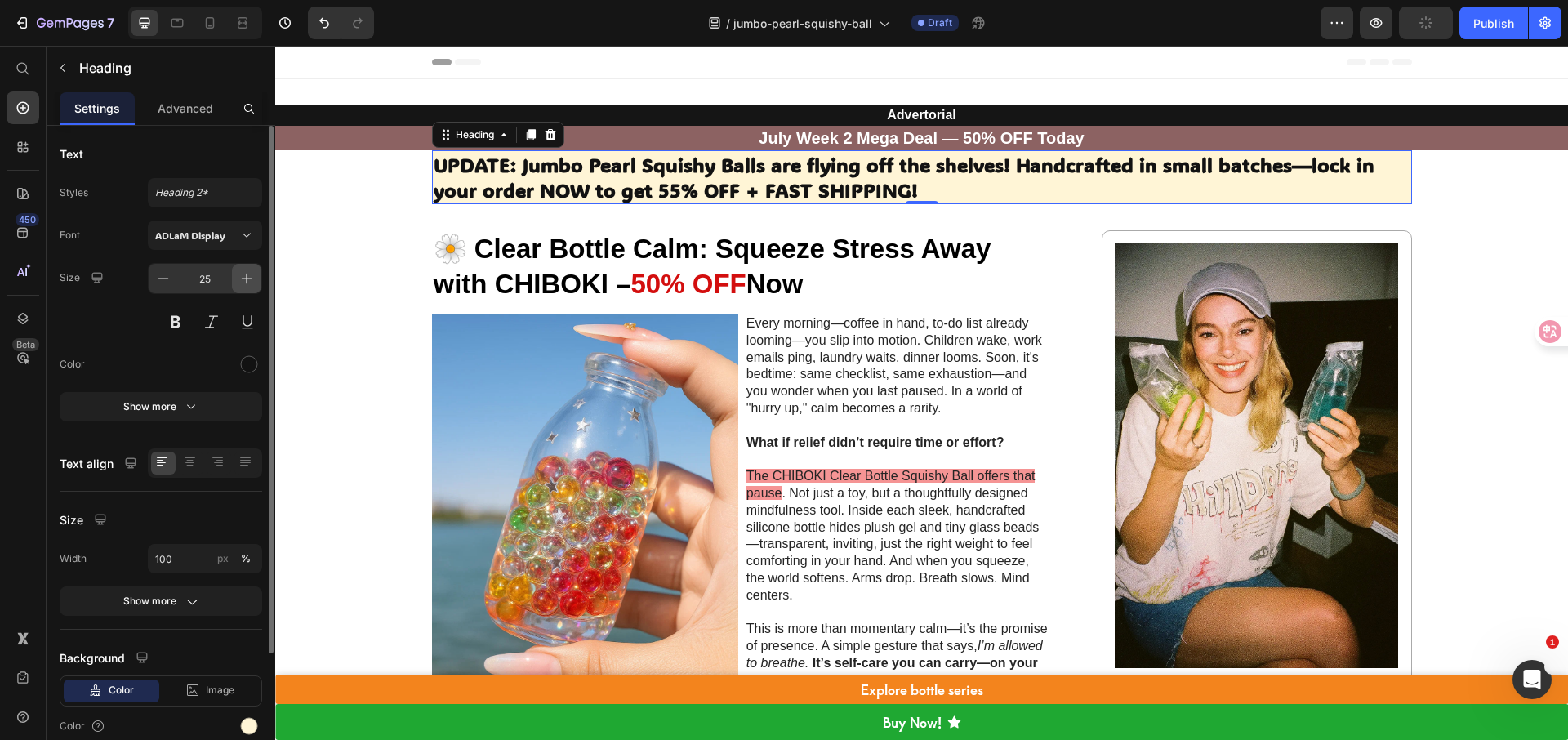 click 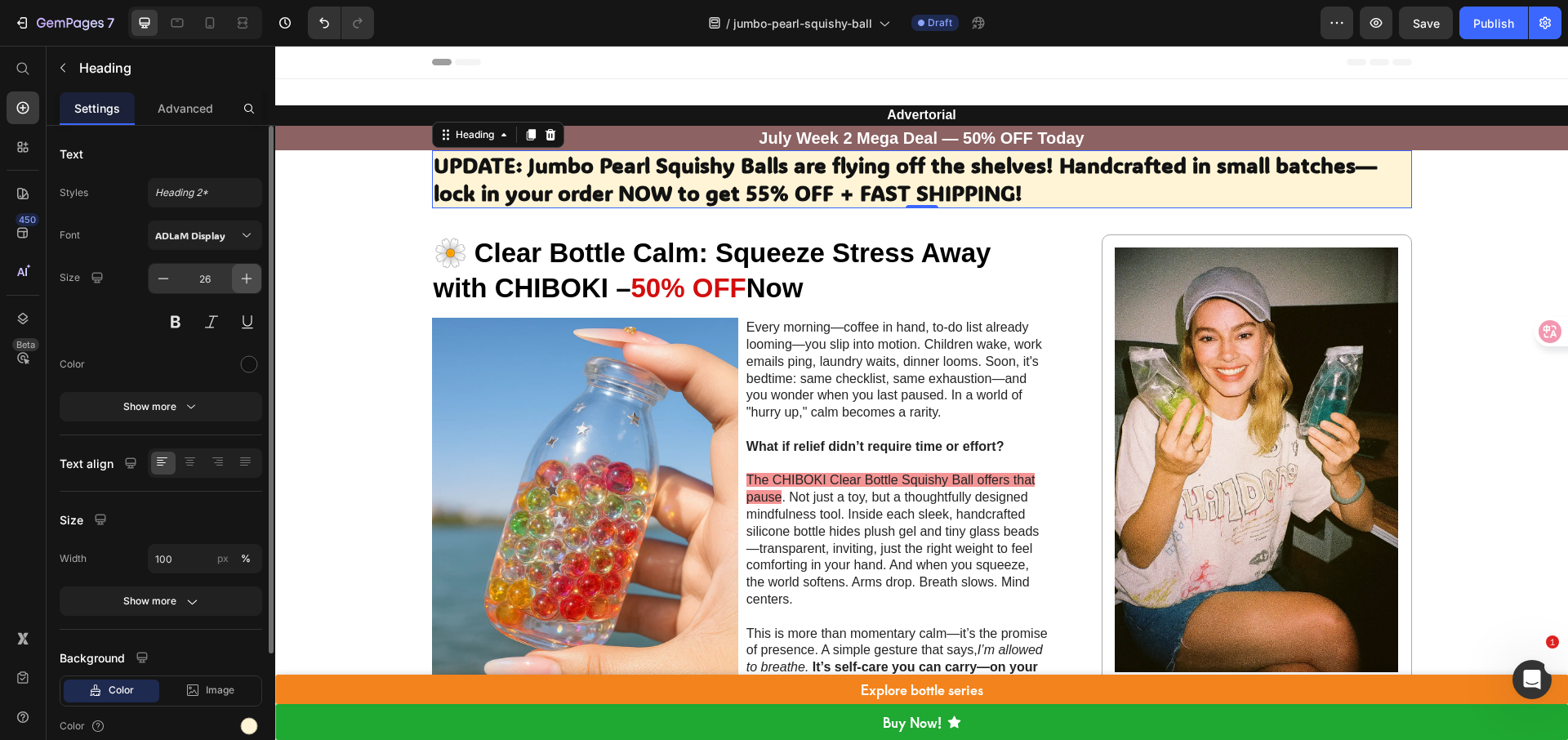 click 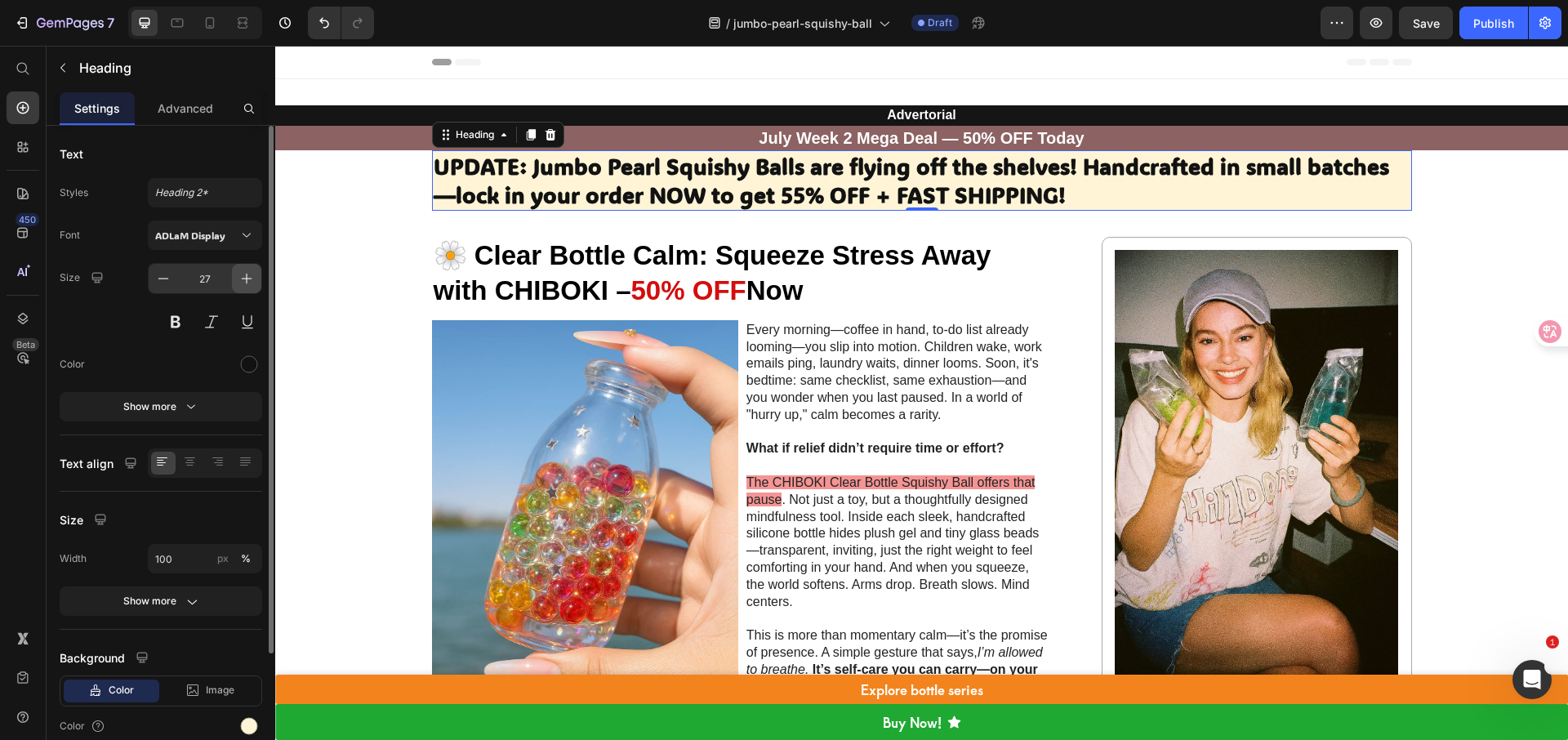 click 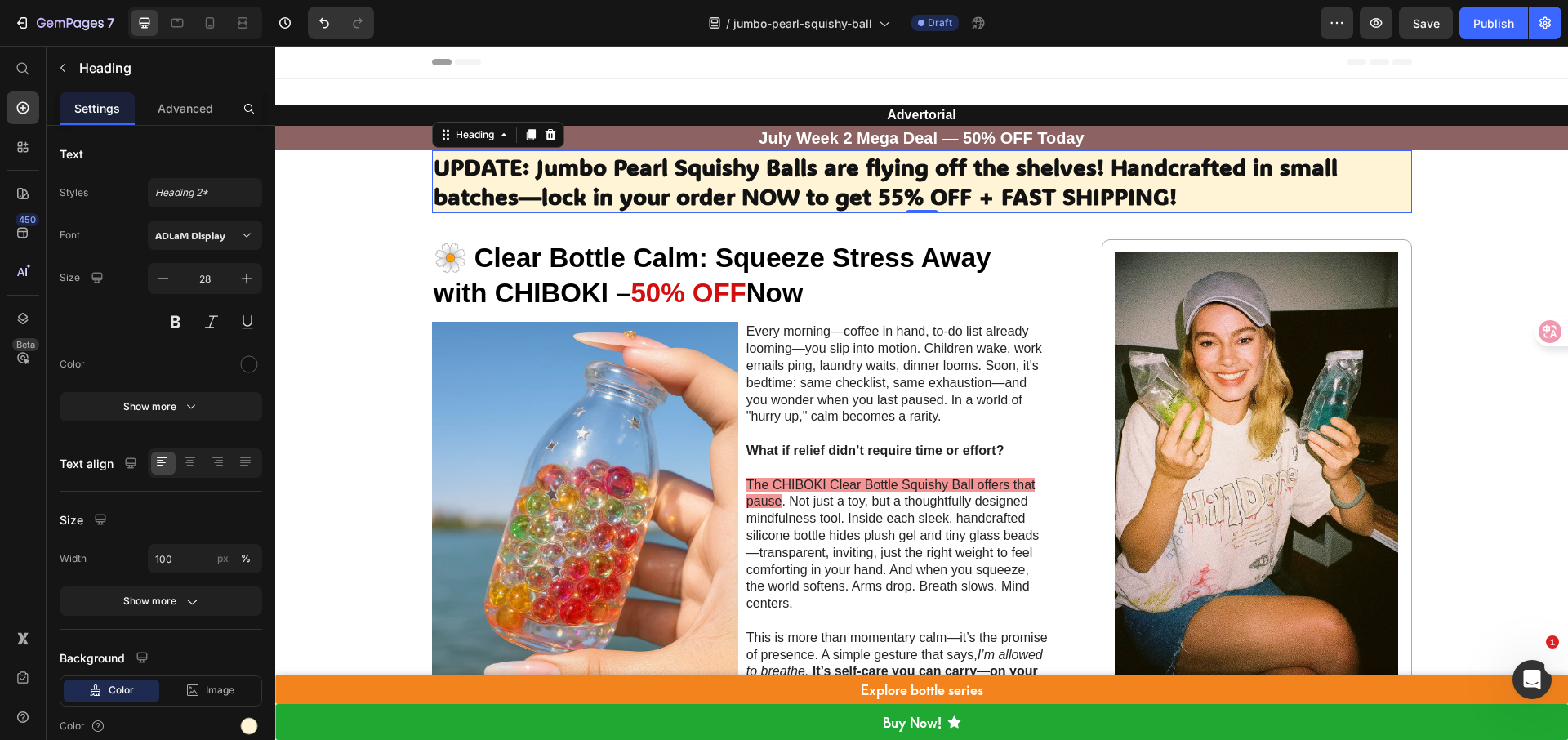 click on "UPDATE: Jumbo Pearl Squishy Balls are flying off the shelves! Handcrafted in small batches—lock in your order NOW to get 55% OFF + FAST SHIPPING!" at bounding box center (885, 181) 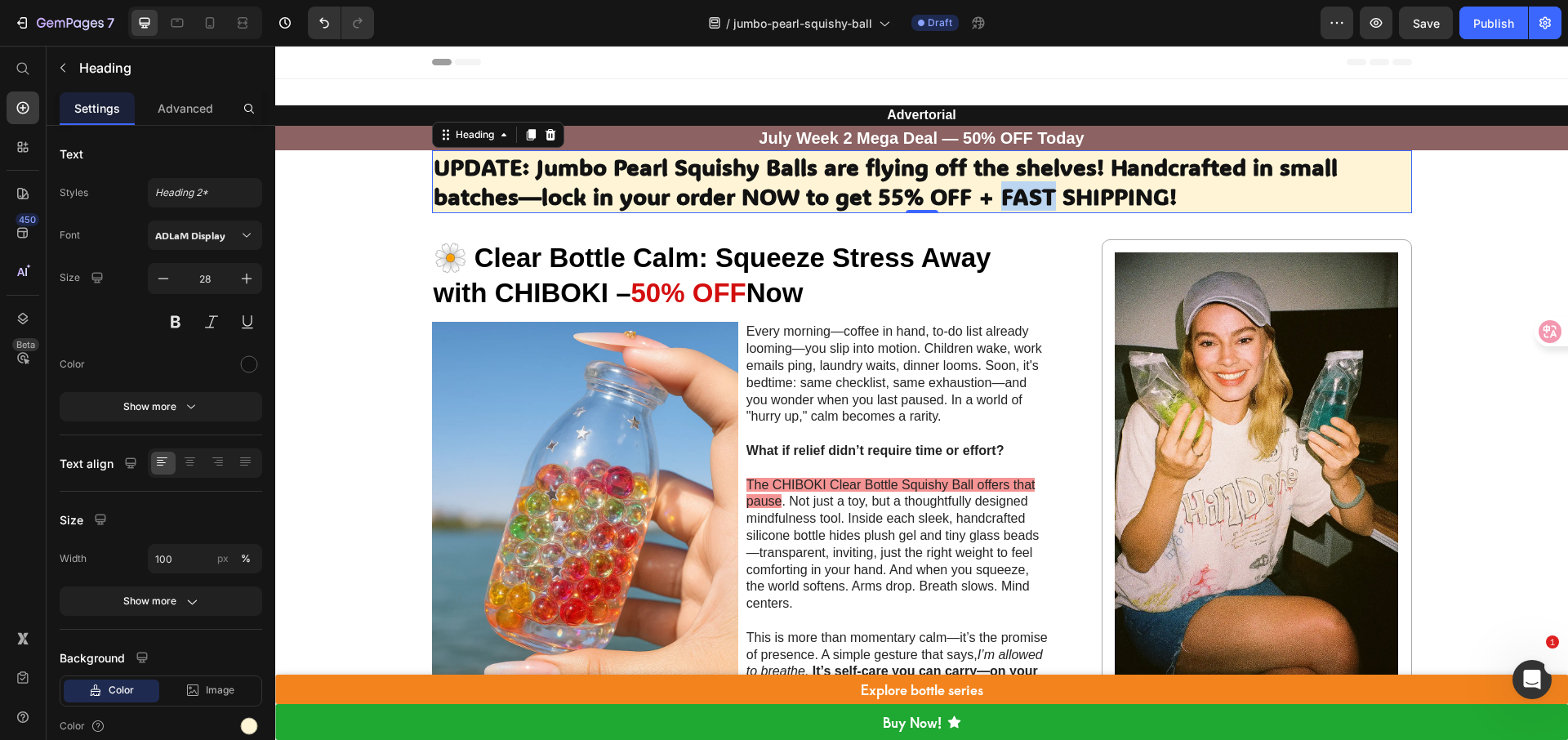 click on "UPDATE: Jumbo Pearl Squishy Balls are flying off the shelves! Handcrafted in small batches—lock in your order NOW to get 55% OFF + FAST SHIPPING!" at bounding box center [885, 181] 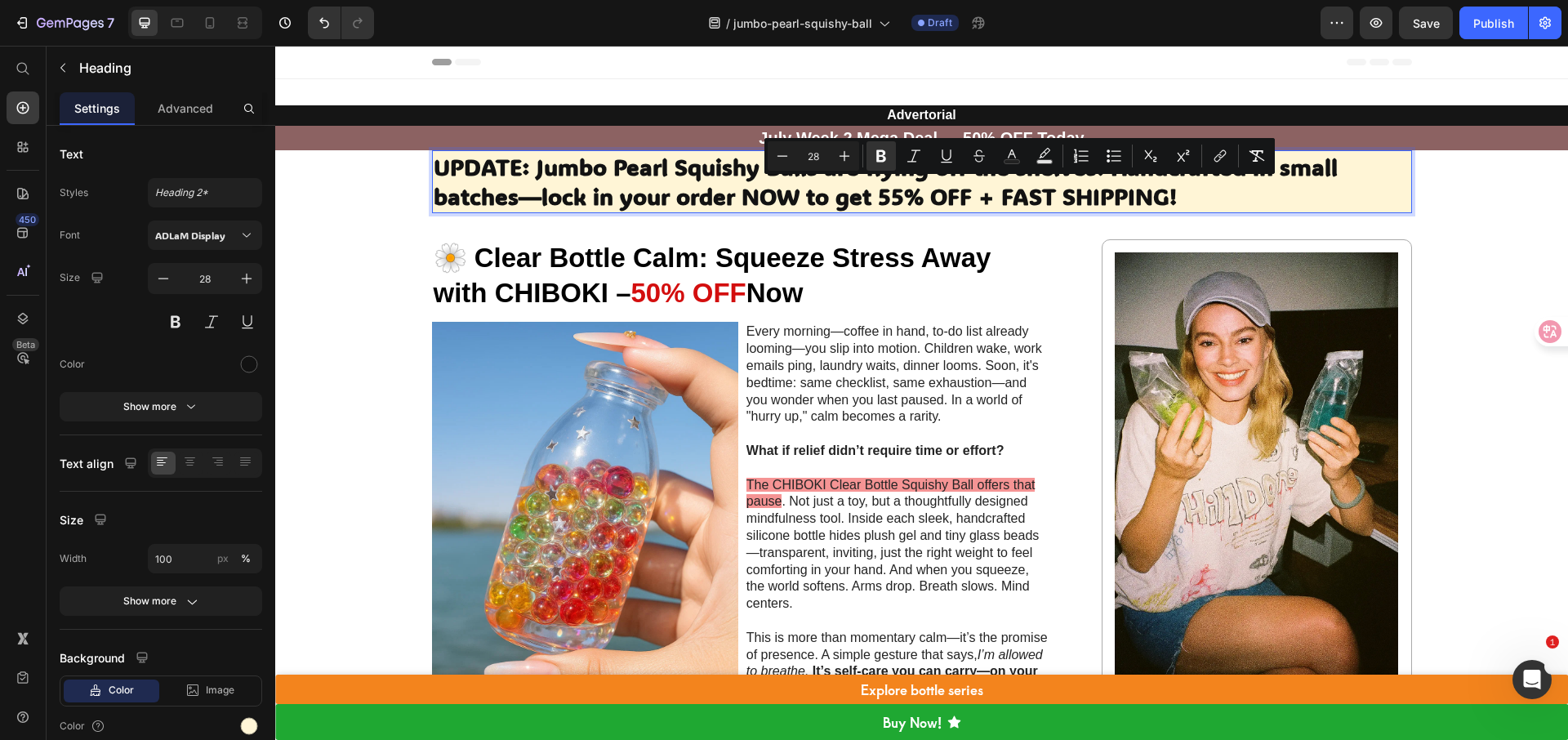 click on "UPDATE: Jumbo Pearl Squishy Balls are flying off the shelves! Handcrafted in small batches—lock in your order NOW to get 55% OFF + FAST SHIPPING!" at bounding box center (885, 181) 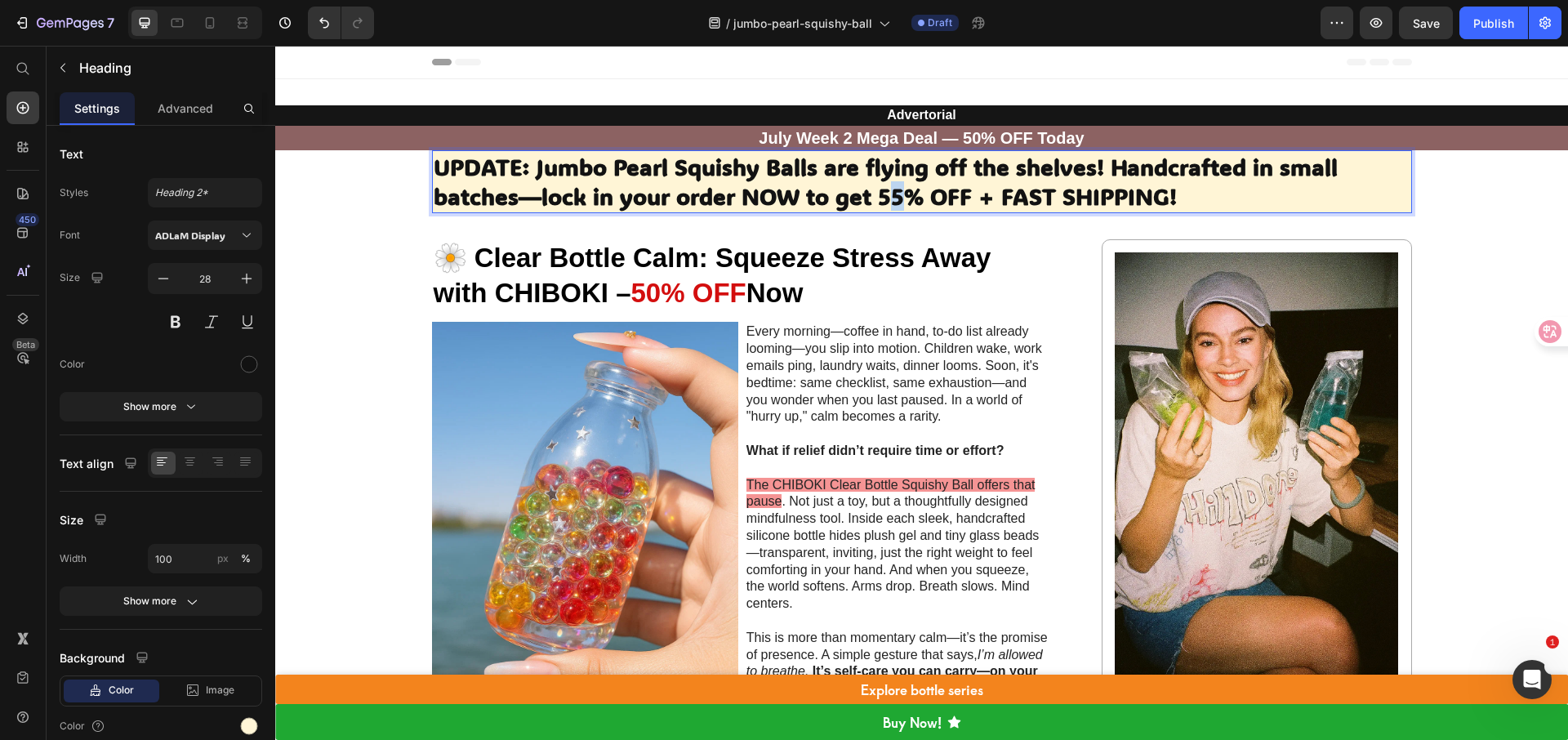 click on "UPDATE: Jumbo Pearl Squishy Balls are flying off the shelves! Handcrafted in small batches—lock in your order NOW to get 55% OFF + FAST SHIPPING!" at bounding box center (885, 181) 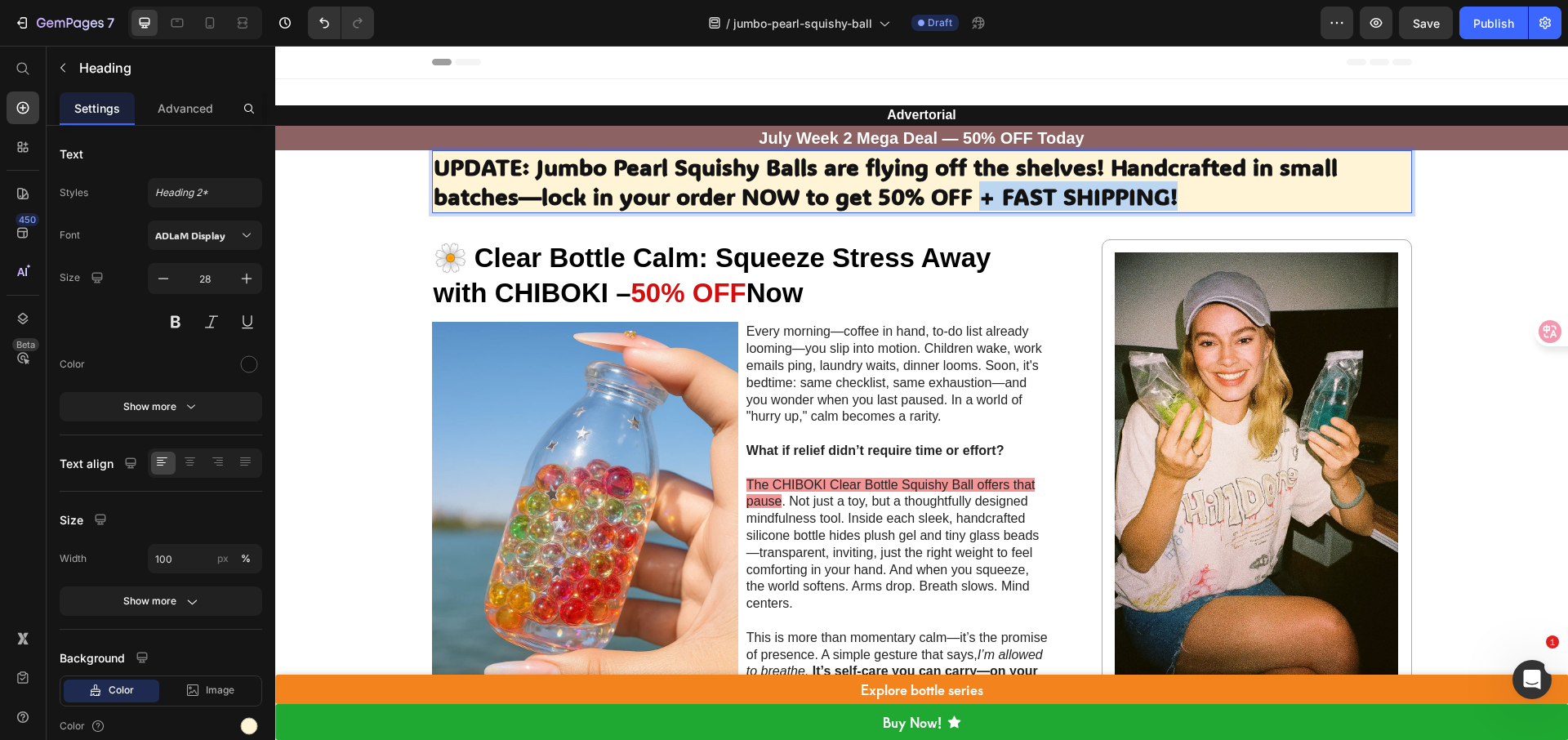 drag, startPoint x: 978, startPoint y: 197, endPoint x: 1200, endPoint y: 203, distance: 222.08107 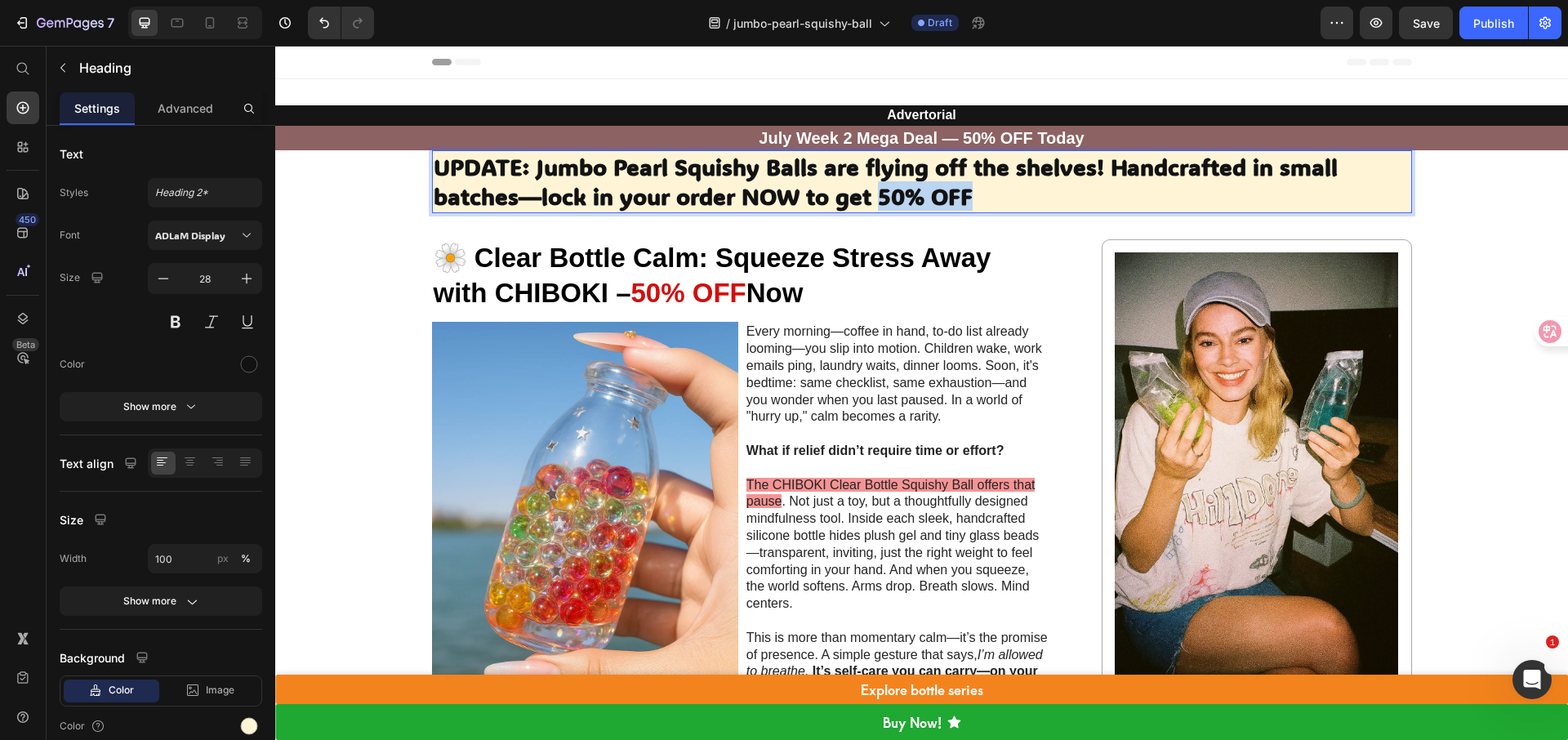 drag, startPoint x: 879, startPoint y: 203, endPoint x: 984, endPoint y: 204, distance: 105.00476 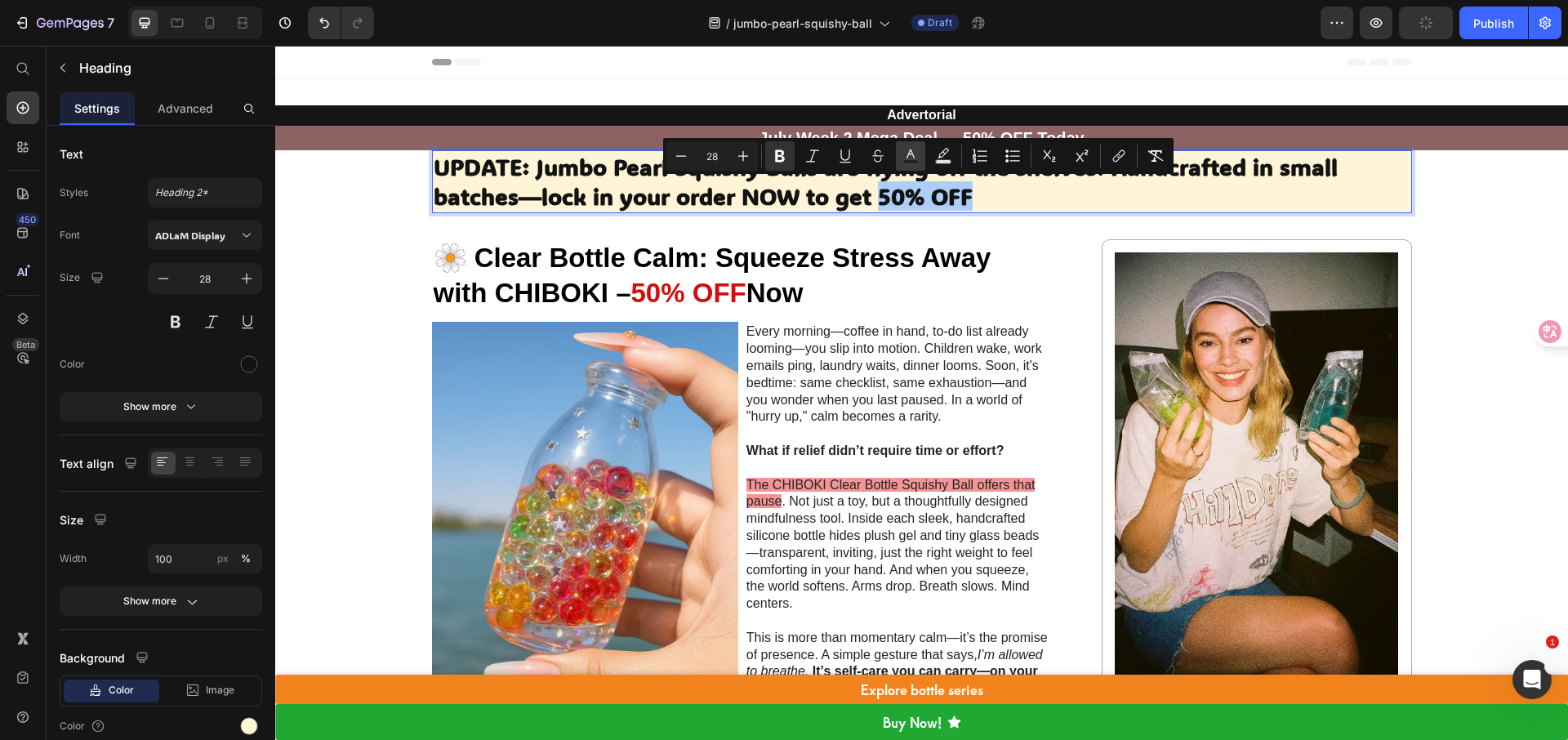 click 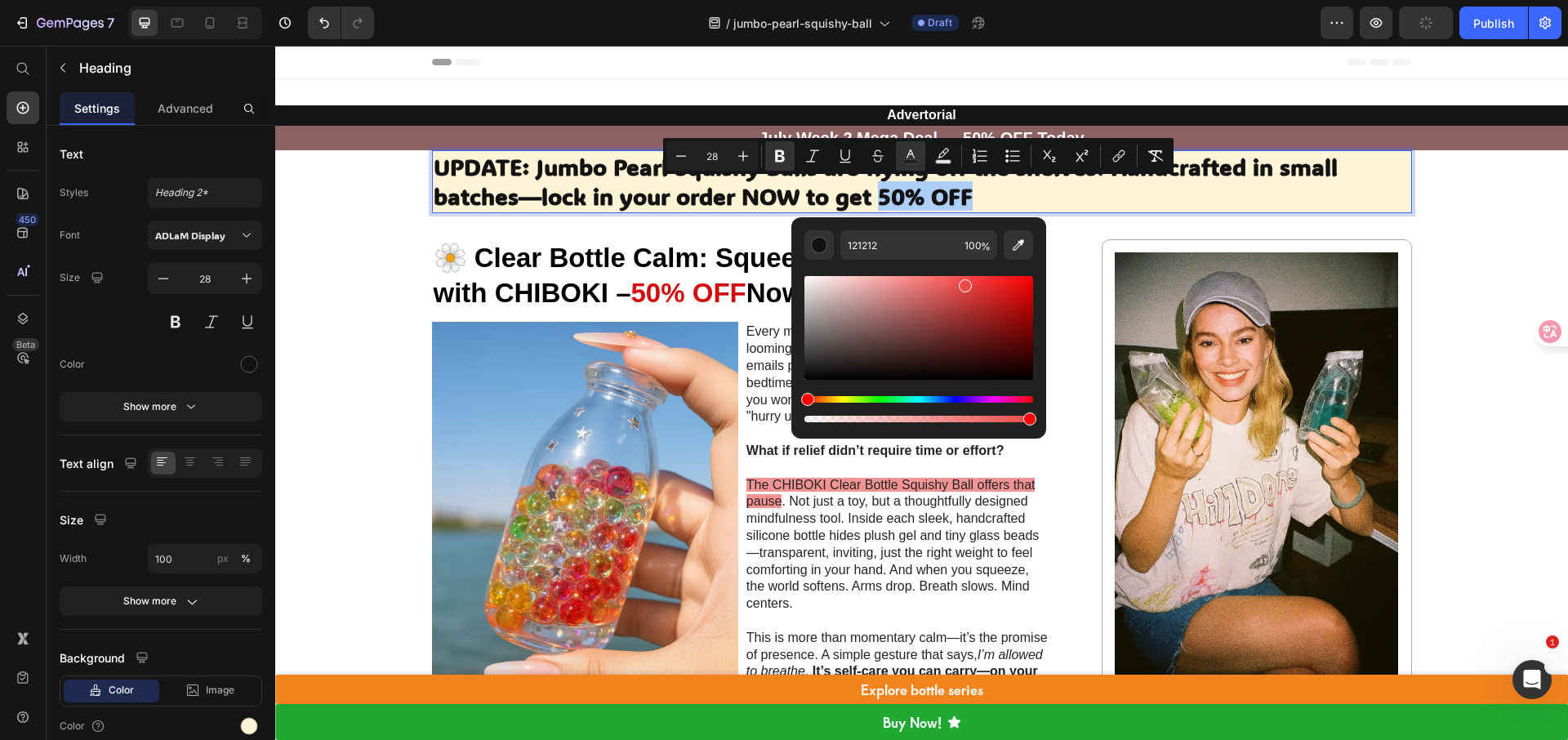 drag, startPoint x: 948, startPoint y: 292, endPoint x: 968, endPoint y: 283, distance: 21.931712 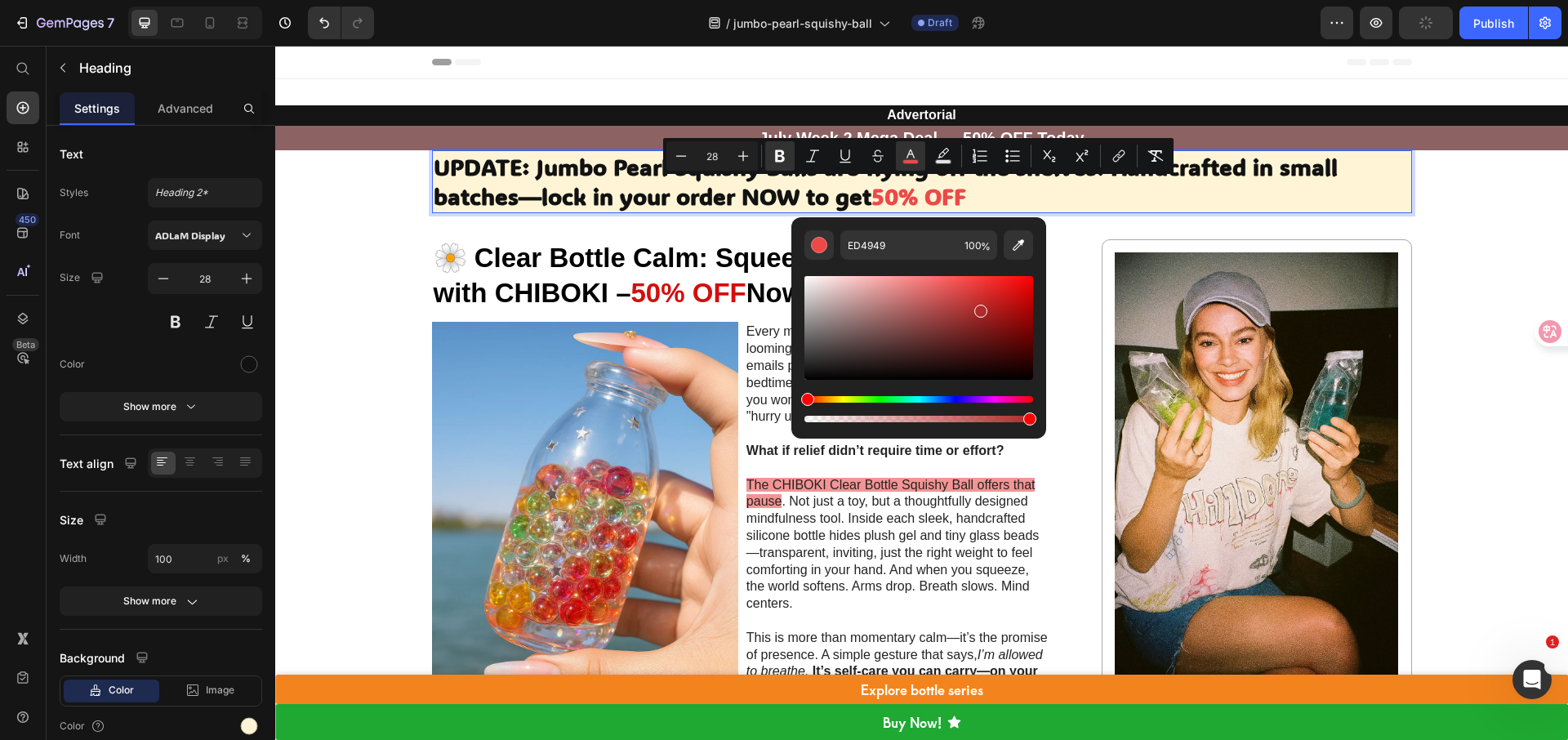 drag, startPoint x: 970, startPoint y: 298, endPoint x: 988, endPoint y: 318, distance: 26.90725 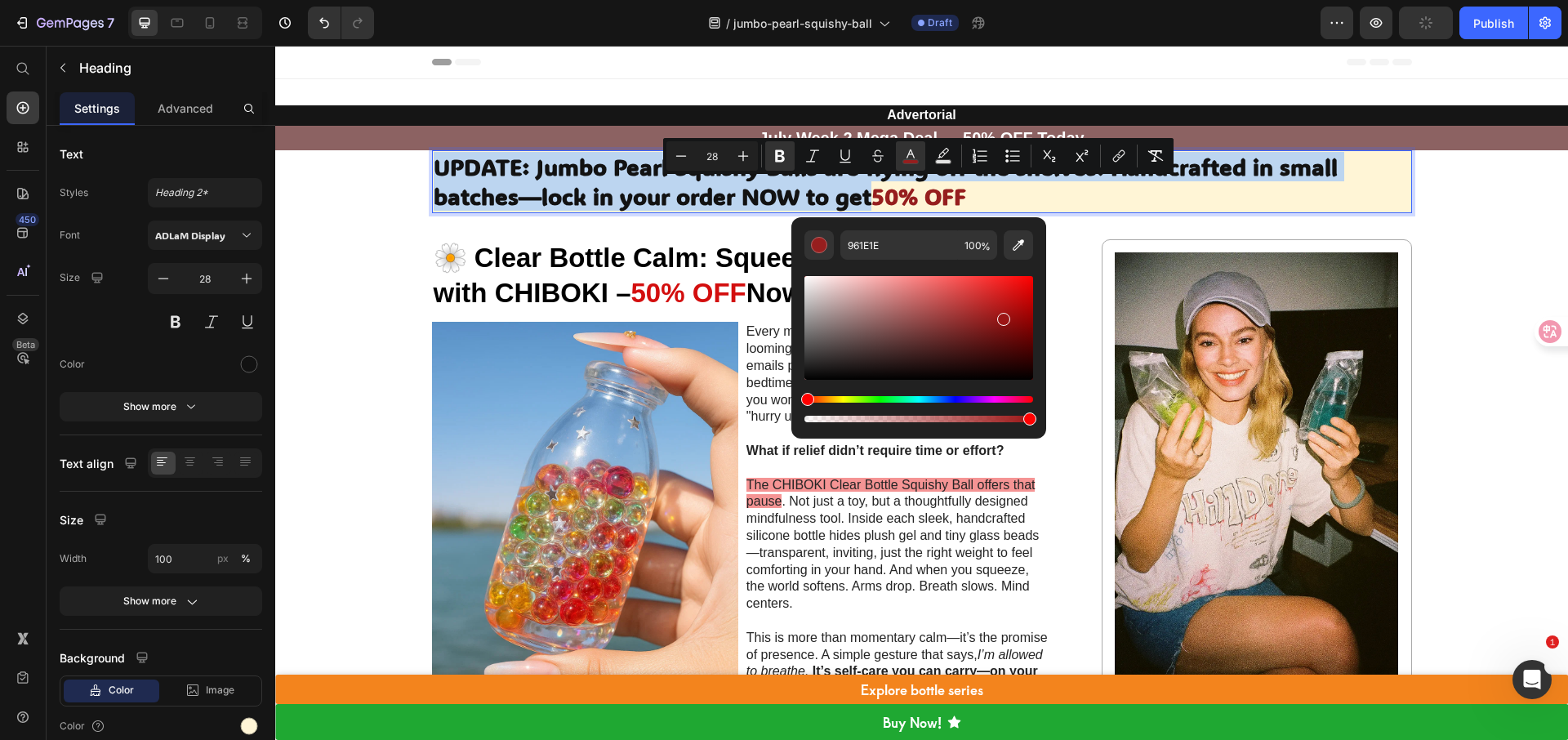 drag, startPoint x: 1001, startPoint y: 316, endPoint x: 982, endPoint y: 297, distance: 26.87006 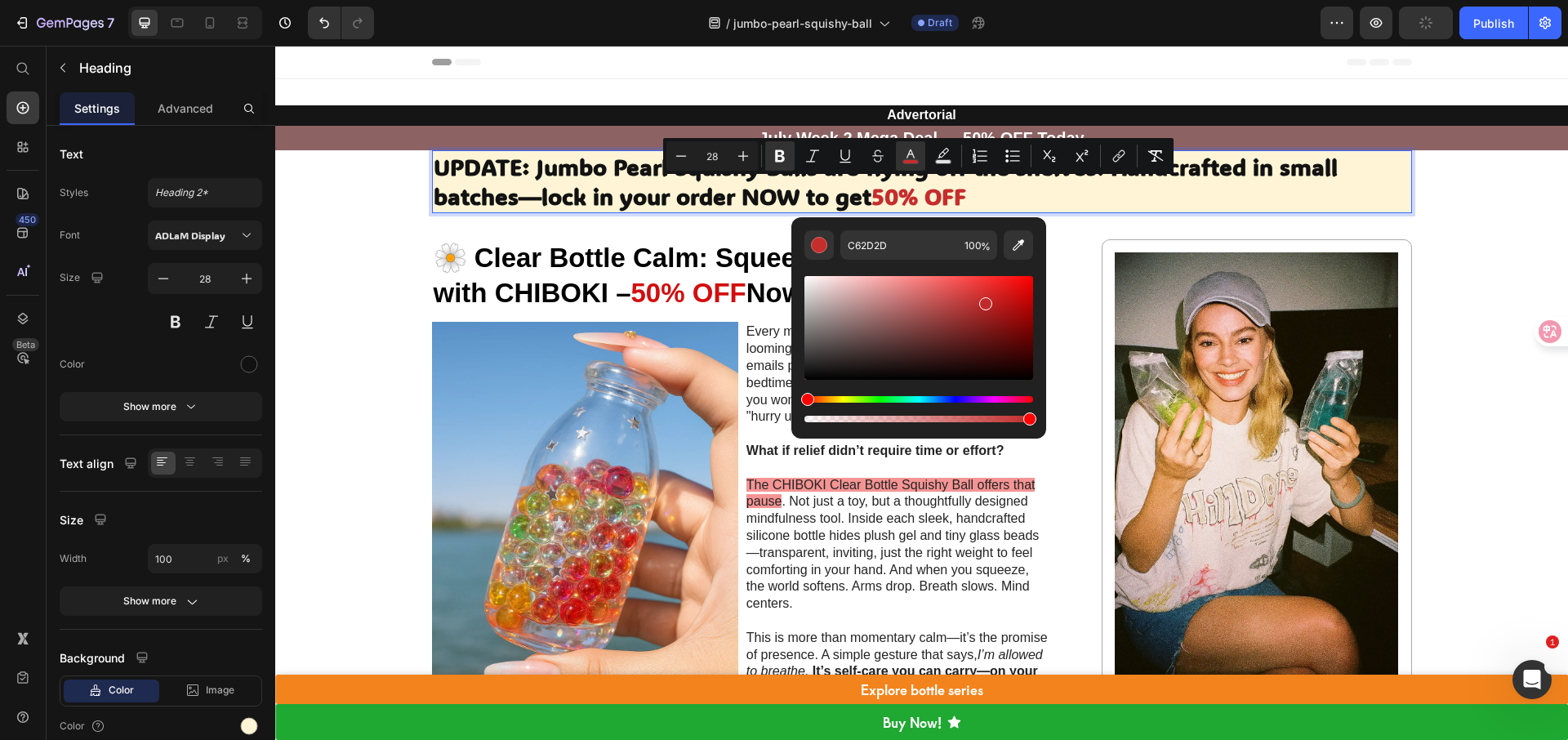 drag, startPoint x: 982, startPoint y: 302, endPoint x: 984, endPoint y: 286, distance: 16.12452 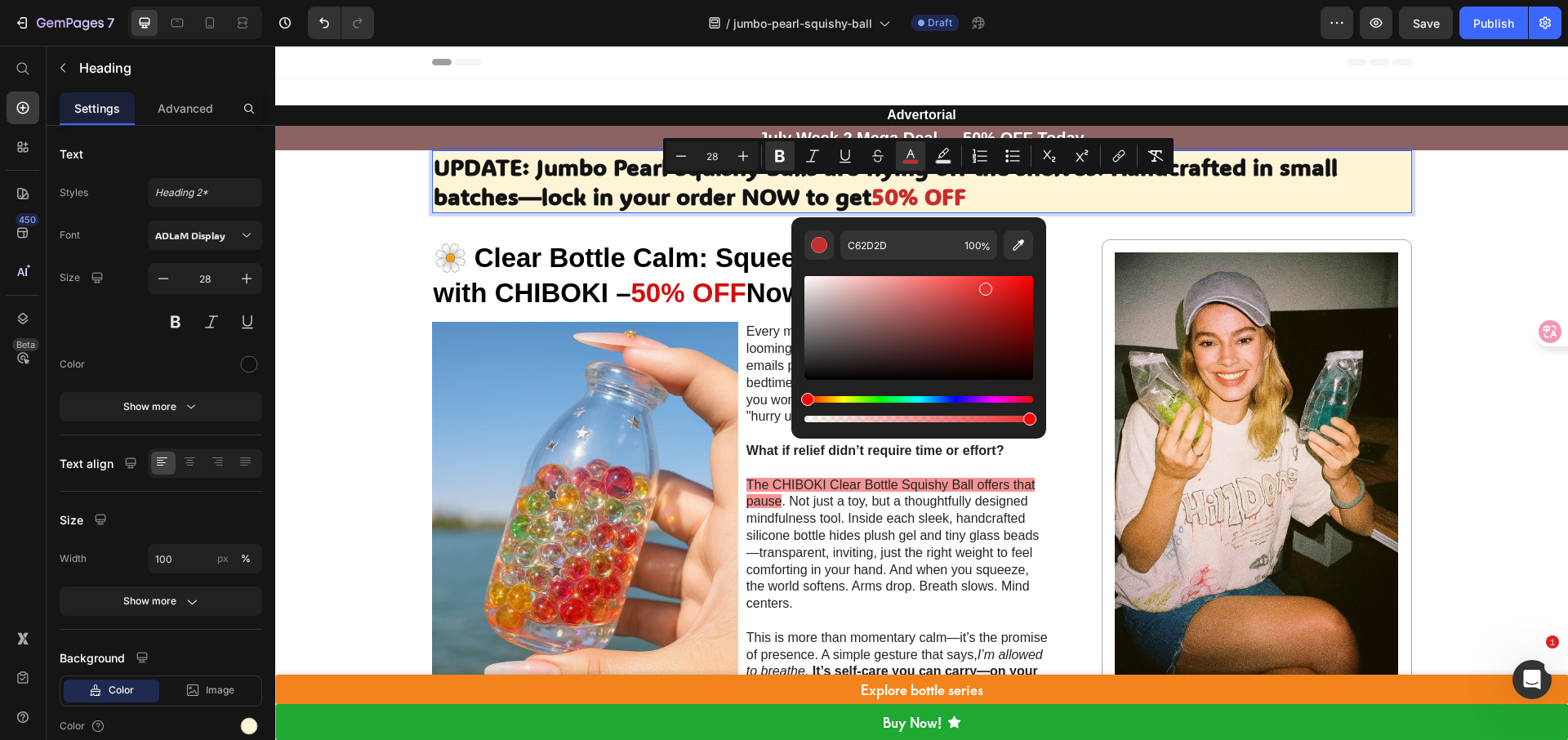 type on "E53232" 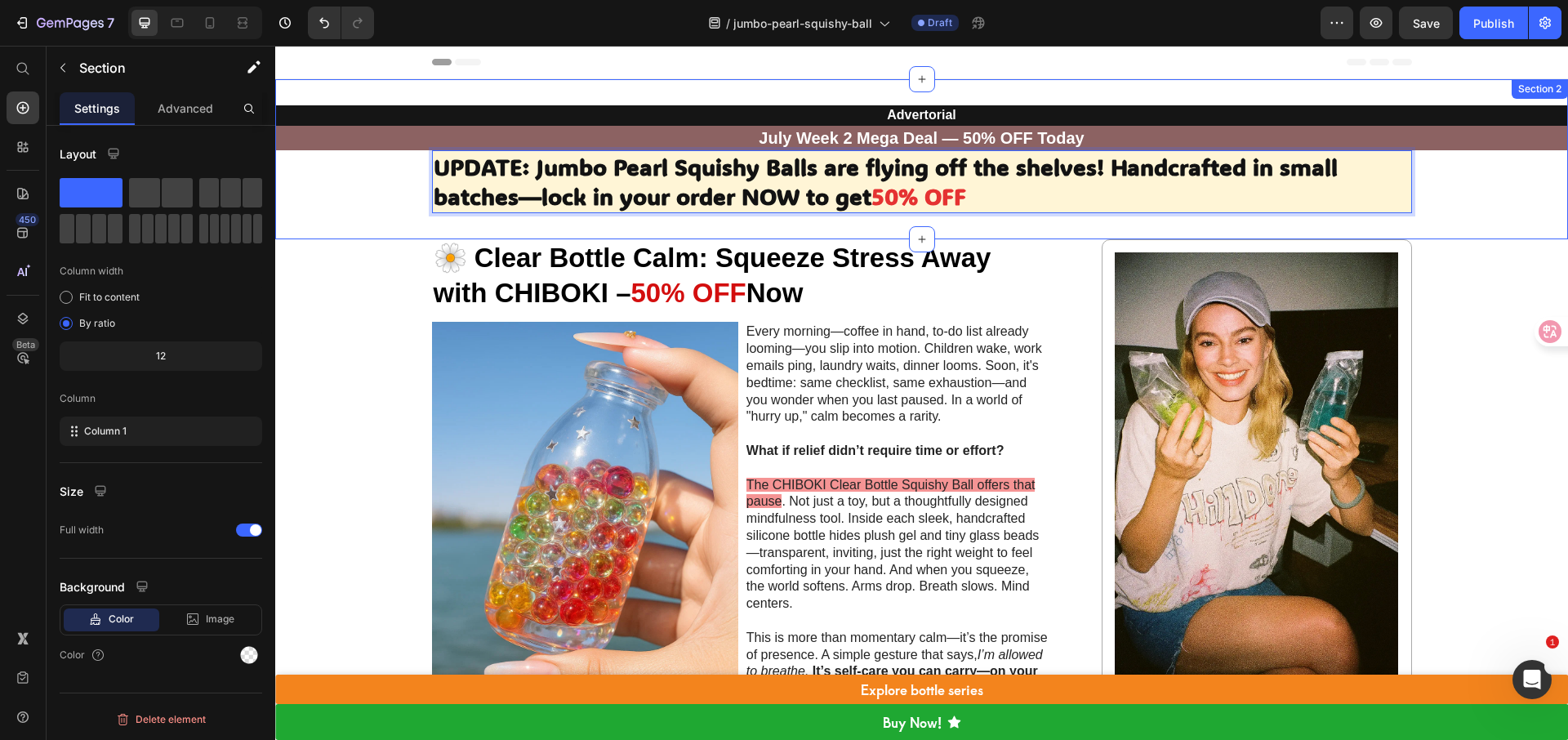 click on "Advertorial Heading July Week 2 Mega Deal — 50% OFF Today Heading Row Row UPDATE: Jumbo Pearl Squishy Balls are flying off the shelves! Handcrafted in small batches—lock in your order NOW to get  50% OFF Heading   0 Row" at bounding box center [921, 159] 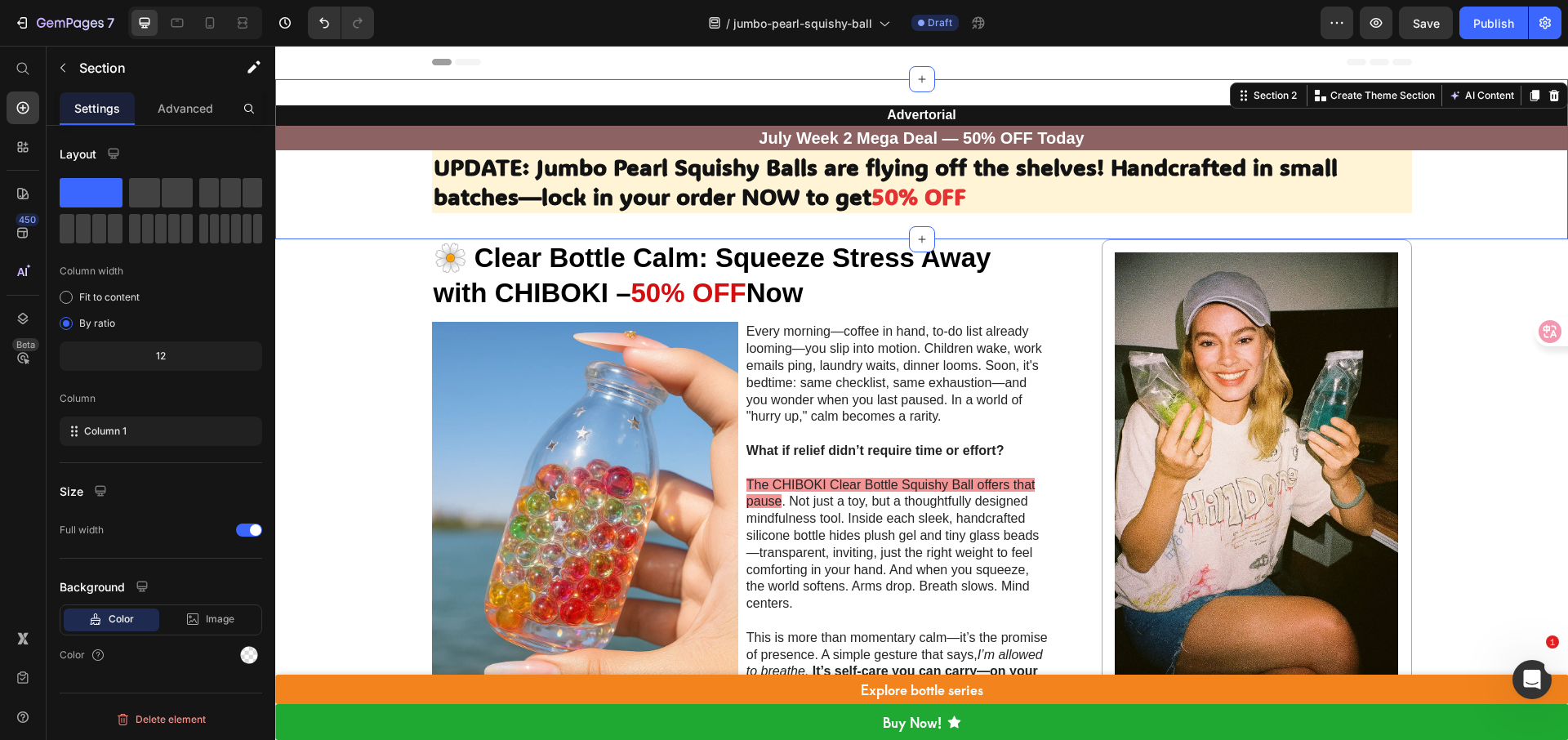 click on "UPDATE: Jumbo Pearl Squishy Balls are flying off the shelves! Handcrafted in small batches—lock in your order NOW to get" at bounding box center [885, 181] 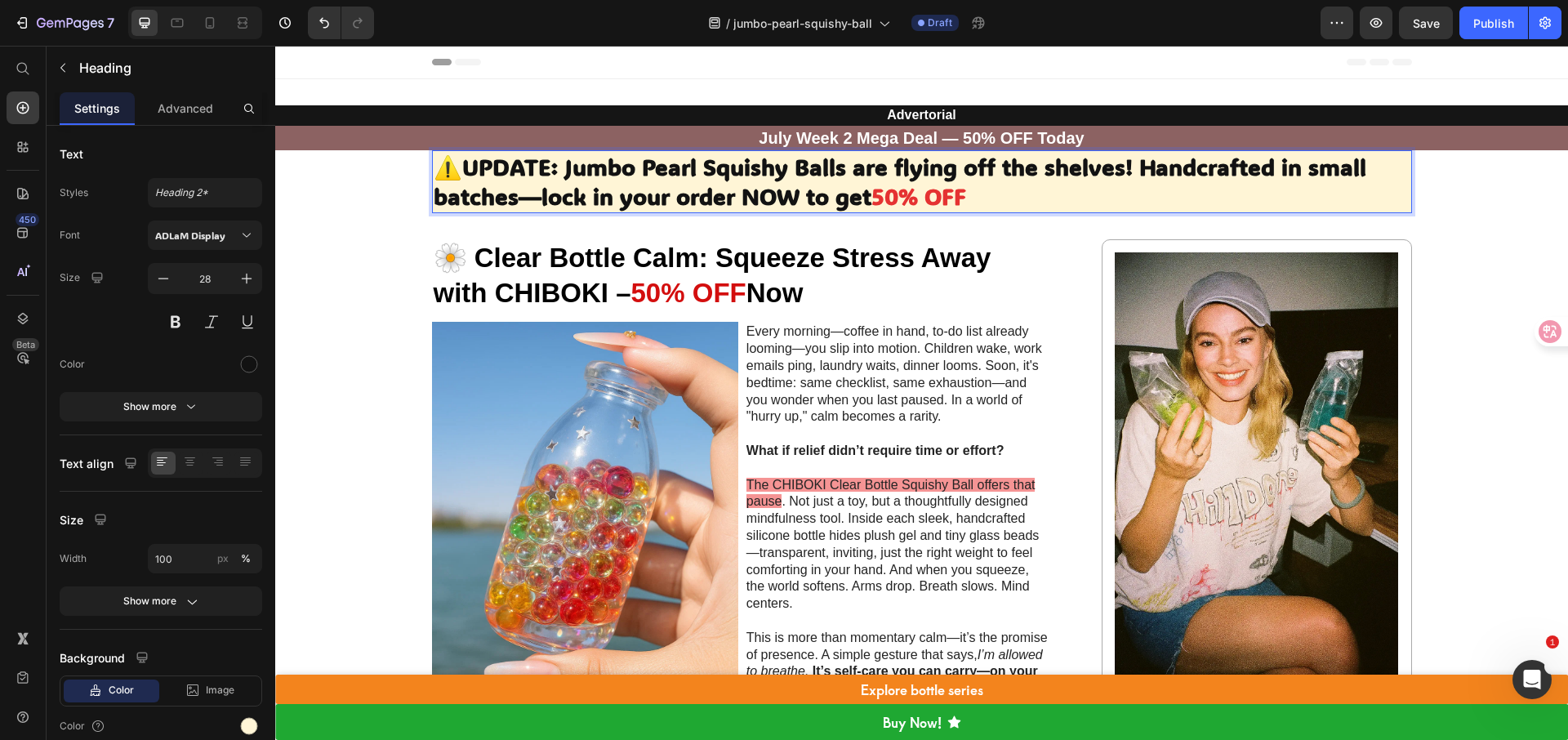click on "⚠️UPDATE: Jumbo Pearl Squishy Balls are flying off the shelves! Handcrafted in small batches—lock in your order NOW to get" at bounding box center [900, 181] 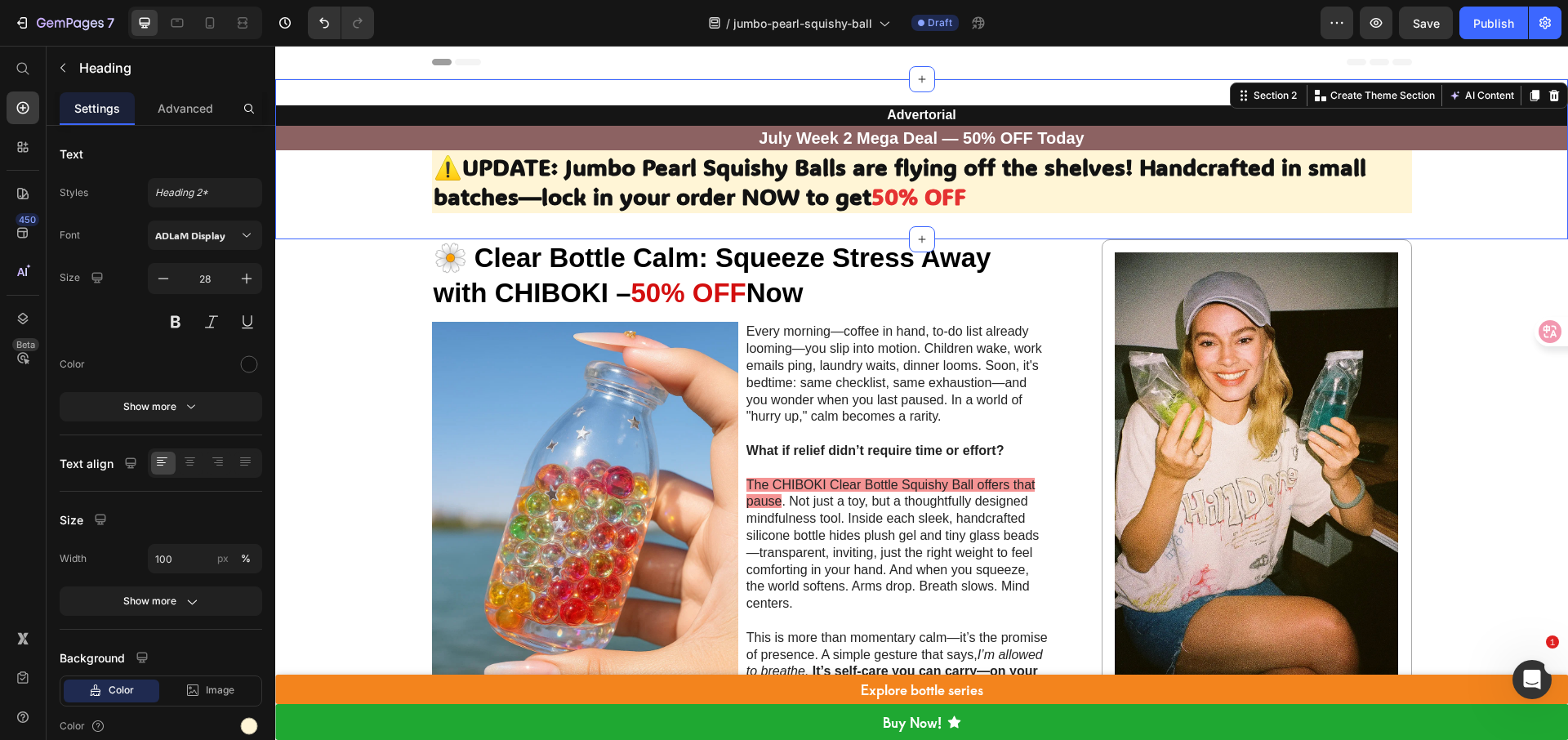 click on "Advertorial Heading July Week 2 Mega Deal — 50% OFF Today Heading Row Row ⁠⁠⁠⁠⁠⁠⁠ ⚠️UPDATE: Jumbo Pearl Squishy Balls are flying off the shelves! Handcrafted in small batches—lock in your order NOW to get  50% OFF Heading Row Section 2   You can create reusable sections Create Theme Section AI Content Write with GemAI What would you like to describe here? Tone and Voice Persuasive Product [CHIBOKI]Pearl Squishy Ball – Handmade Stress Relief Toy for All Ages | Hard Candy Texture Series Show more Generate" at bounding box center [921, 159] 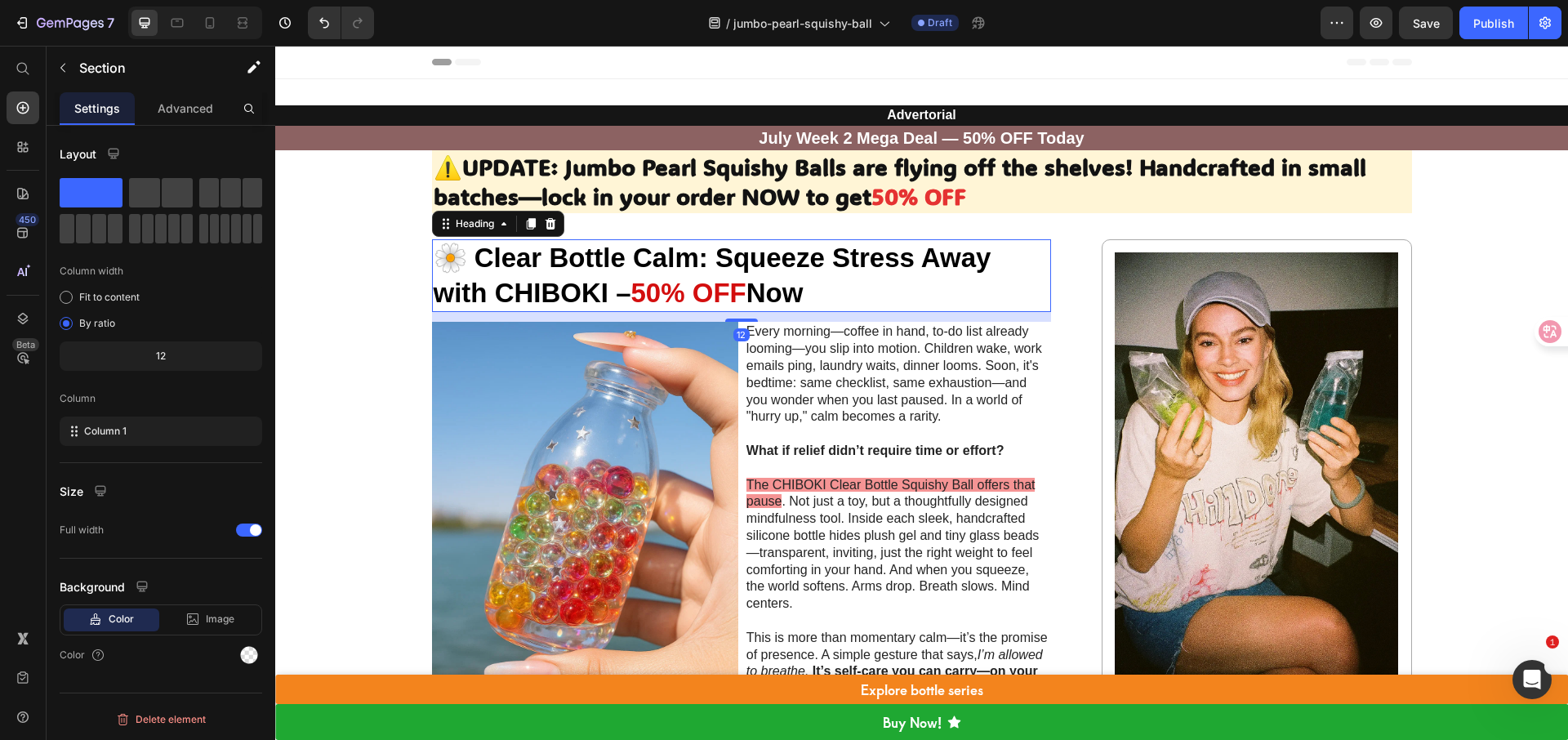 click on "🌼 Clear Bottle Calm: Squeeze Stress Away with CHIBOKI –  50% OFF  Now" at bounding box center (742, 276) 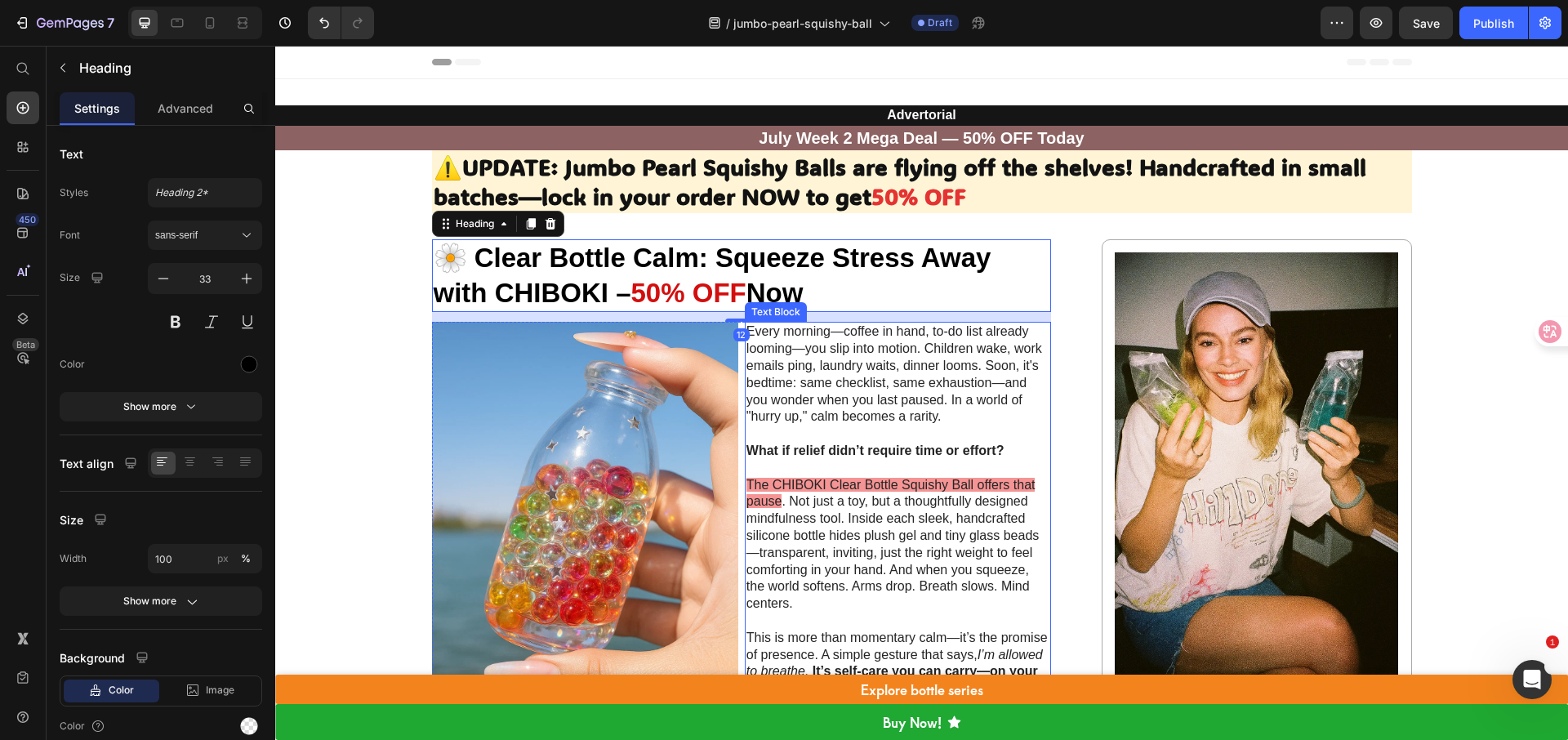 click on "Every morning—coffee in hand, to-do list already looming—you slip into motion. Children wake, work emails ping, laundry waits, dinner looms. Soon, it's bedtime: same checklist, same exhaustion—and you wonder when you last paused. In a world of "hurry up," calm becomes a rarity." at bounding box center [898, 374] 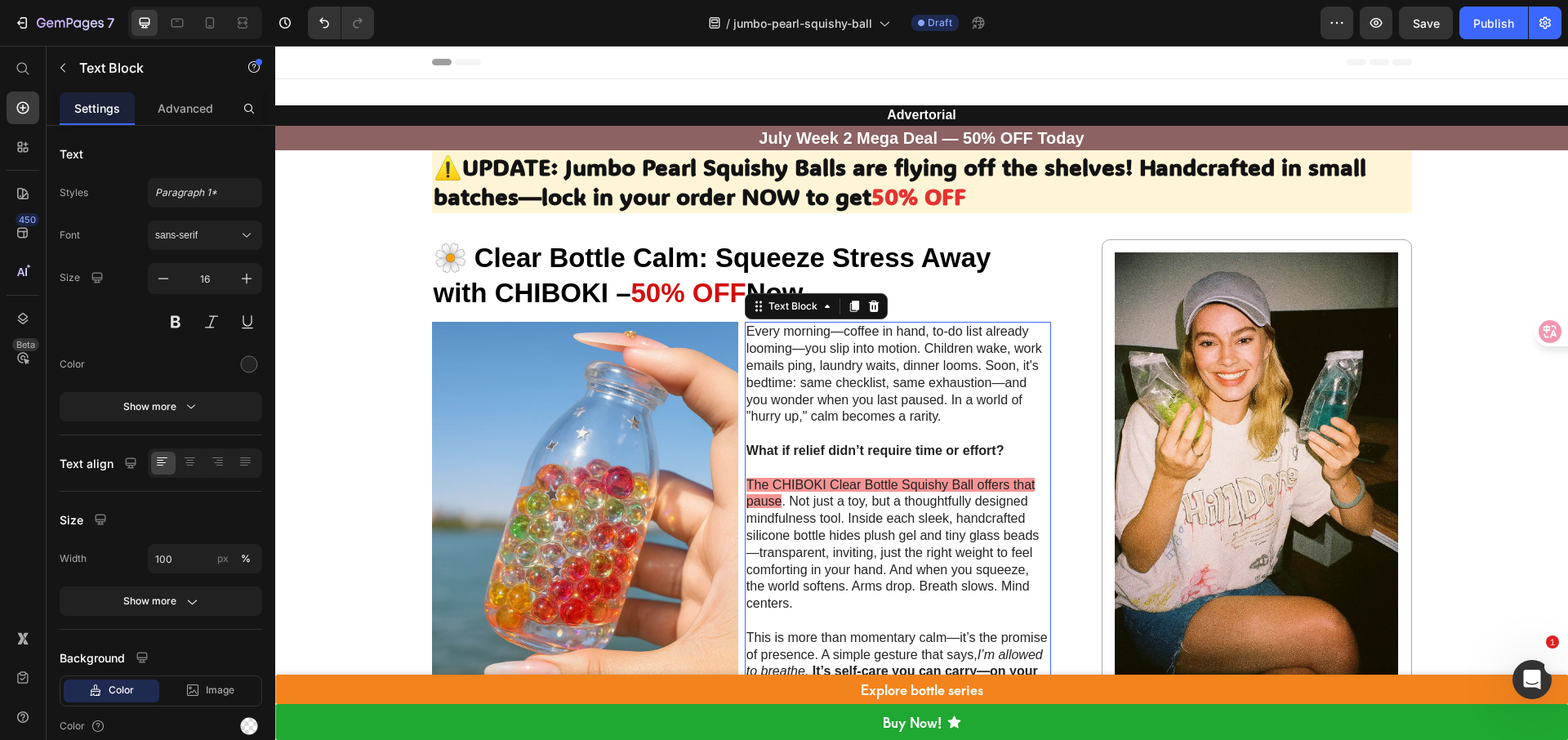 click on "Every morning—coffee in hand, to-do list already looming—you slip into motion. Children wake, work emails ping, laundry waits, dinner looms. Soon, it's bedtime: same checklist, same exhaustion—and you wonder when you last paused. In a world of "hurry up," calm becomes a rarity." at bounding box center (898, 374) 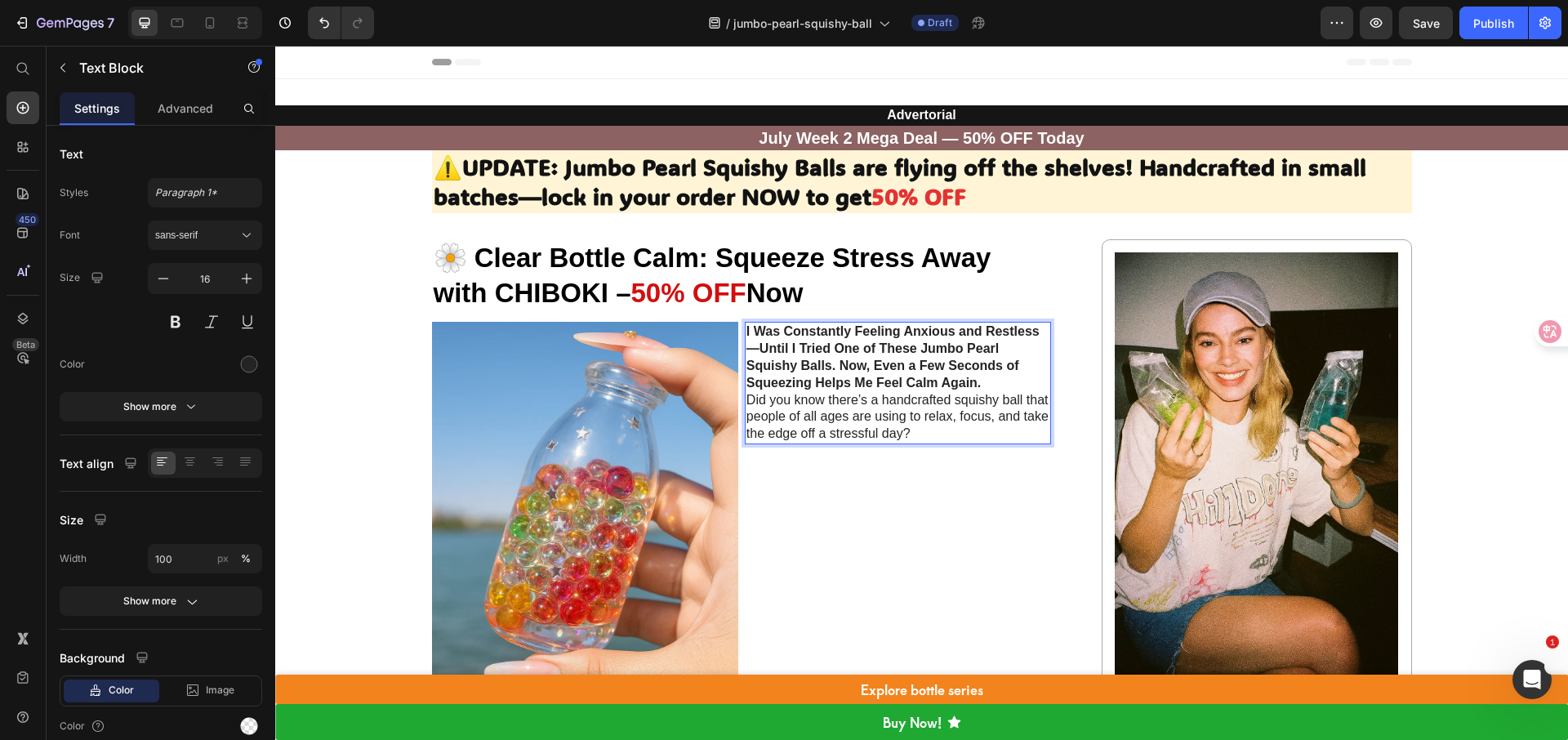 click on "I Was Constantly Feeling Anxious and Restless—Until I Tried One of These Jumbo Pearl Squishy Balls. Now, Even a Few Seconds of Squeezing Helps Me Feel Calm Again." at bounding box center [898, 357] 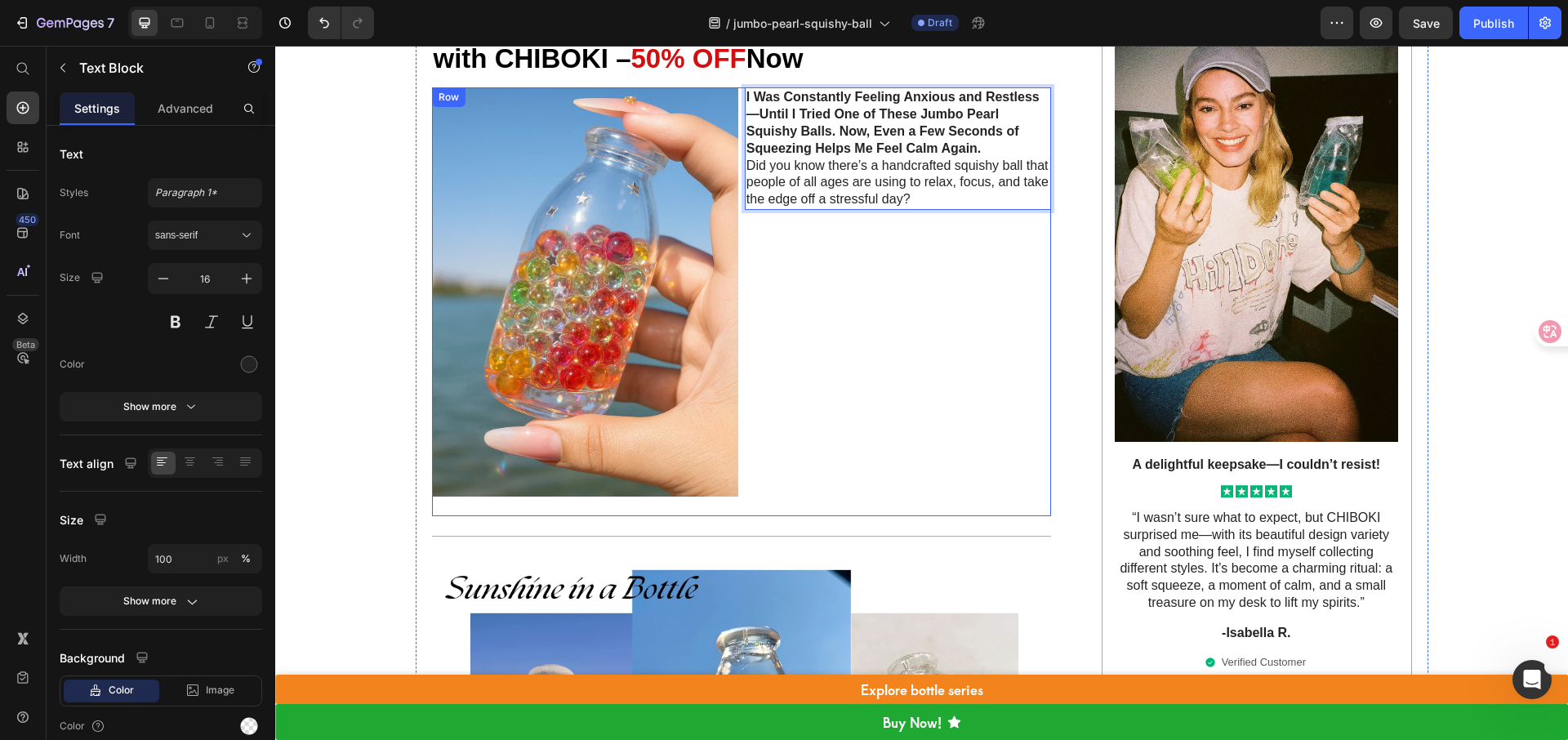 scroll, scrollTop: 260, scrollLeft: 0, axis: vertical 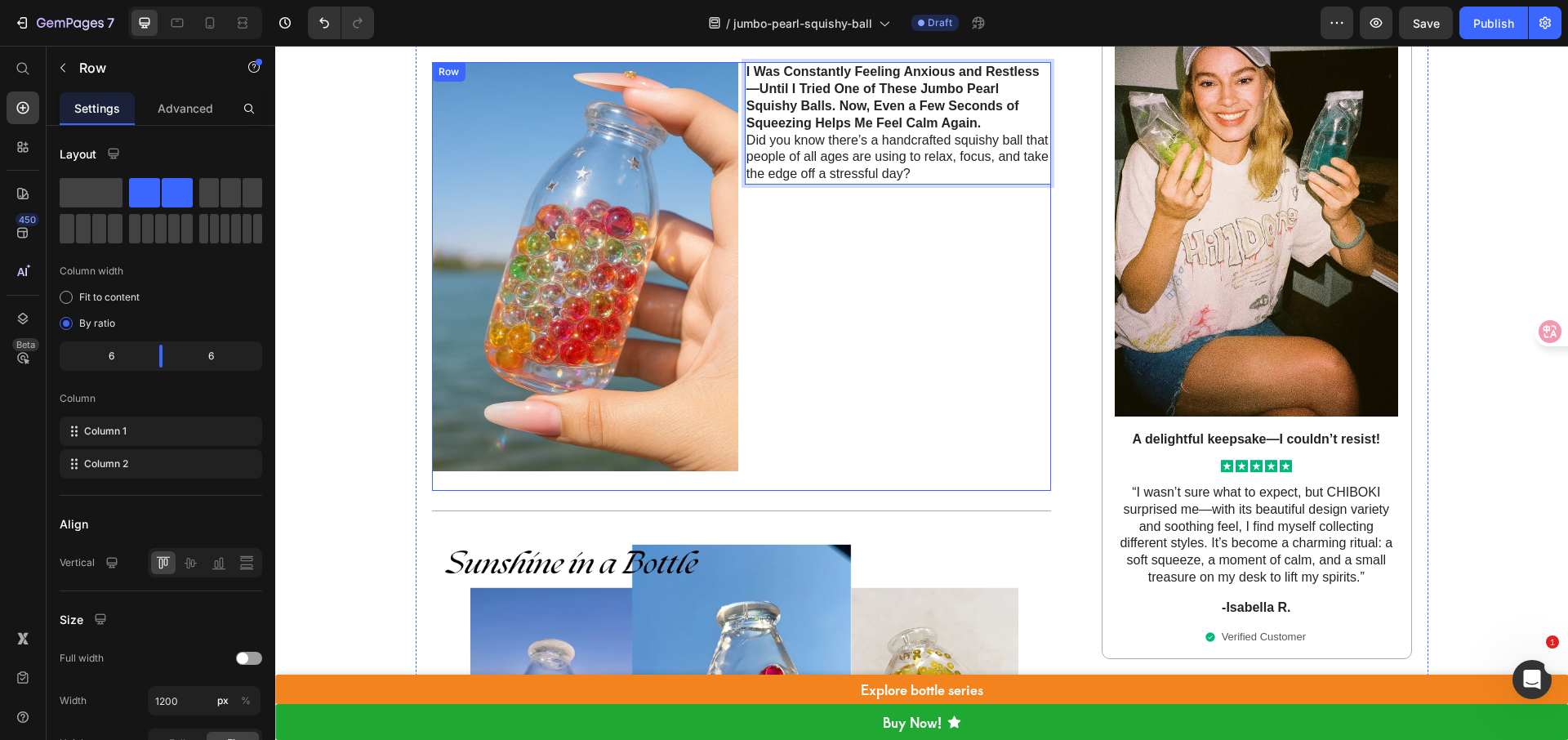 click on "I Was Constantly Feeling Anxious and Restless—Until I Tried One of These Jumbo Pearl Squishy Balls. Now, Even a Few Seconds of Squeezing Helps Me Feel Calm Again. Did you know there’s a handcrafted squishy ball that people of all ages are using to relax, focus, and take the edge off a stressful day? Text Block   12" at bounding box center [898, 276] 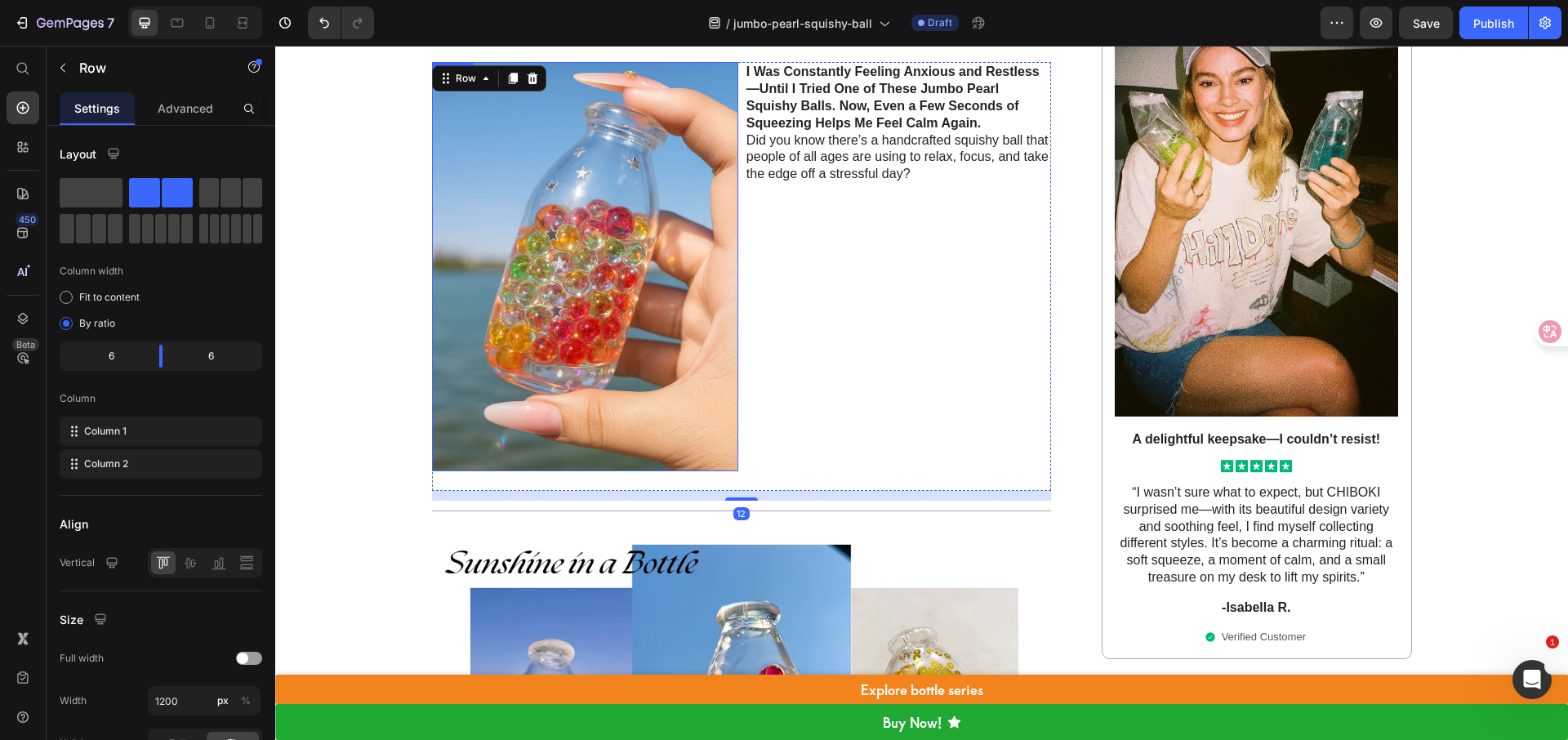 click at bounding box center (585, 266) 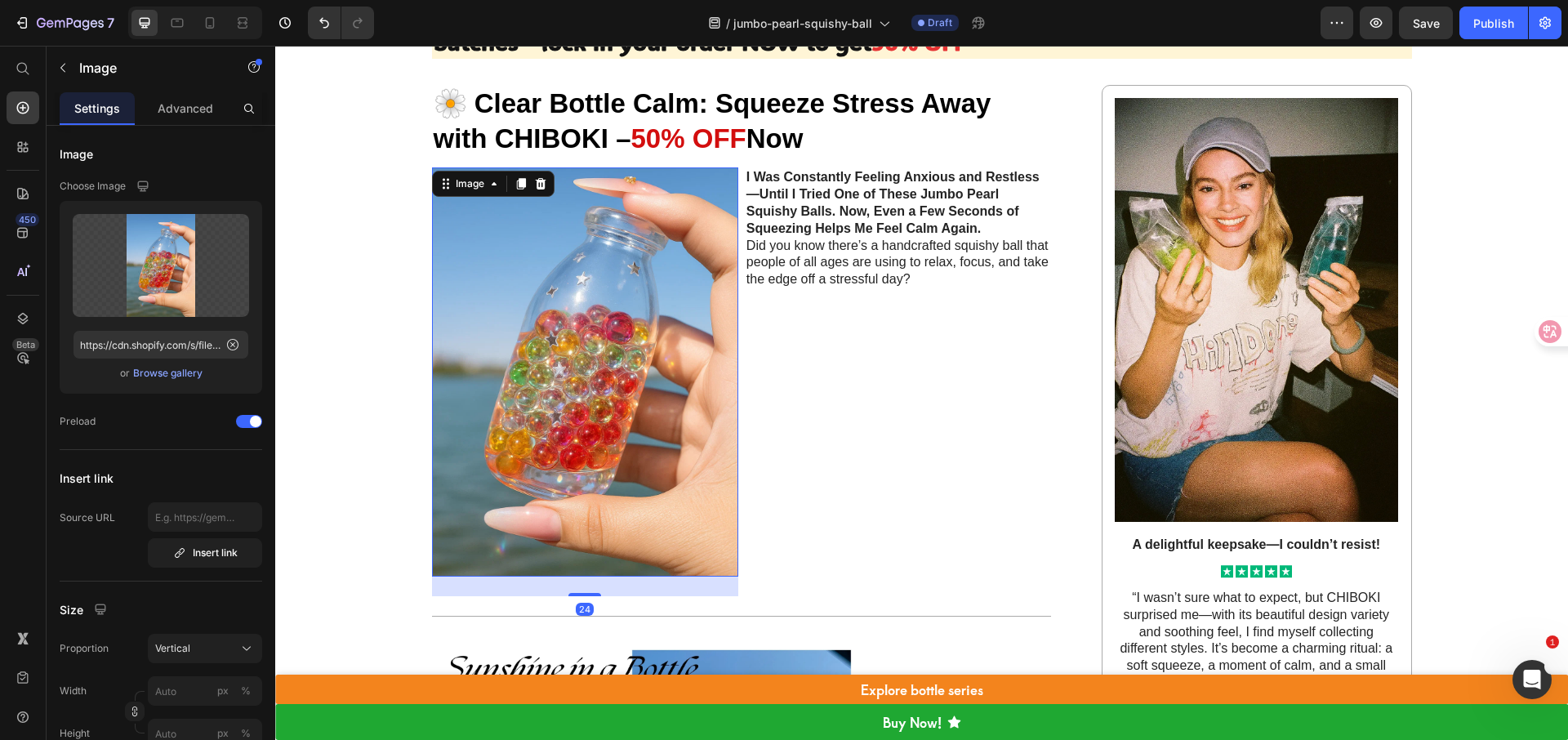 scroll, scrollTop: 138, scrollLeft: 0, axis: vertical 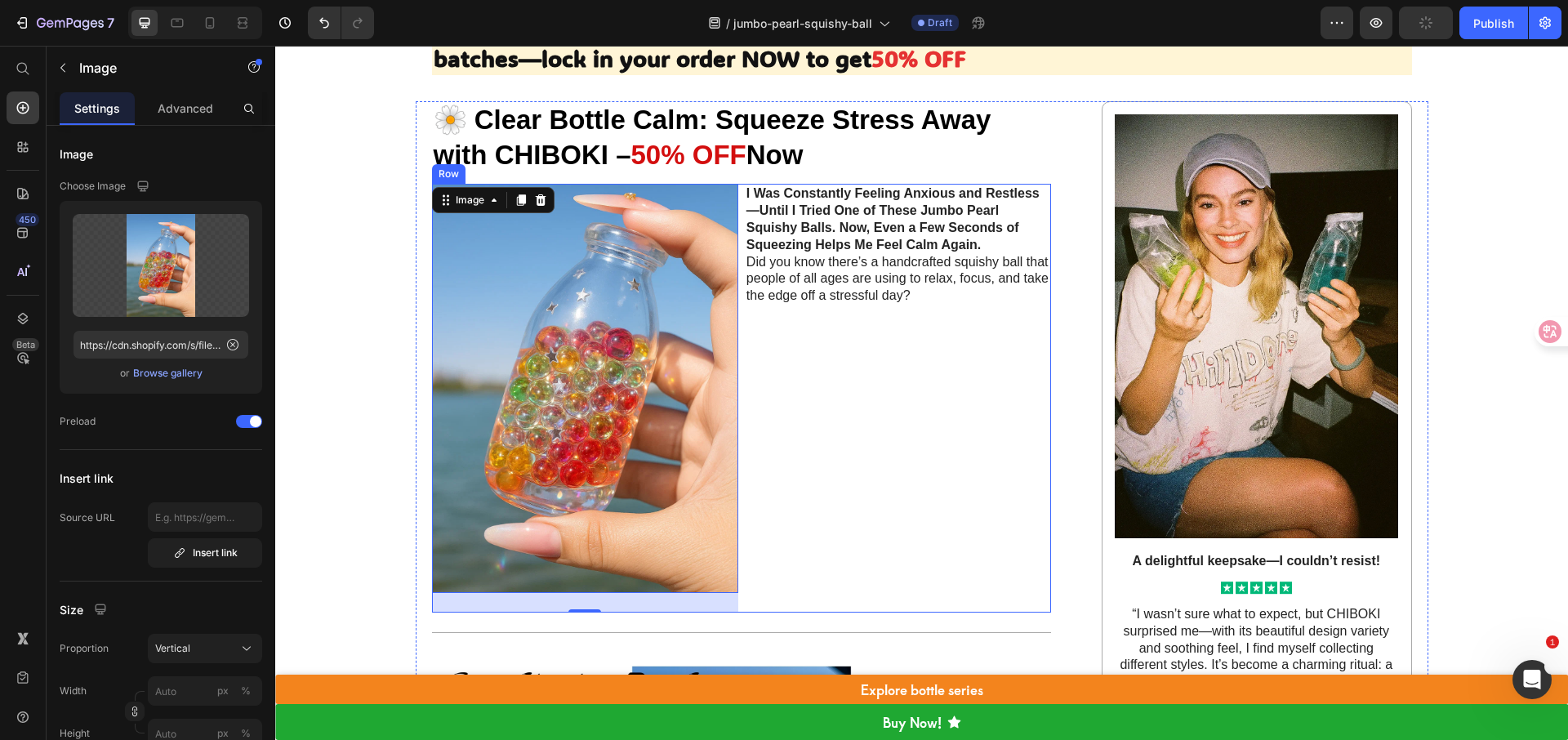 click on "I Was Constantly Feeling Anxious and Restless—Until I Tried One of These Jumbo Pearl Squishy Balls. Now, Even a Few Seconds of Squeezing Helps Me Feel Calm Again. Did you know there’s a handcrafted squishy ball that people of all ages are using to relax, focus, and take the edge off a stressful day? Text Block" at bounding box center (898, 398) 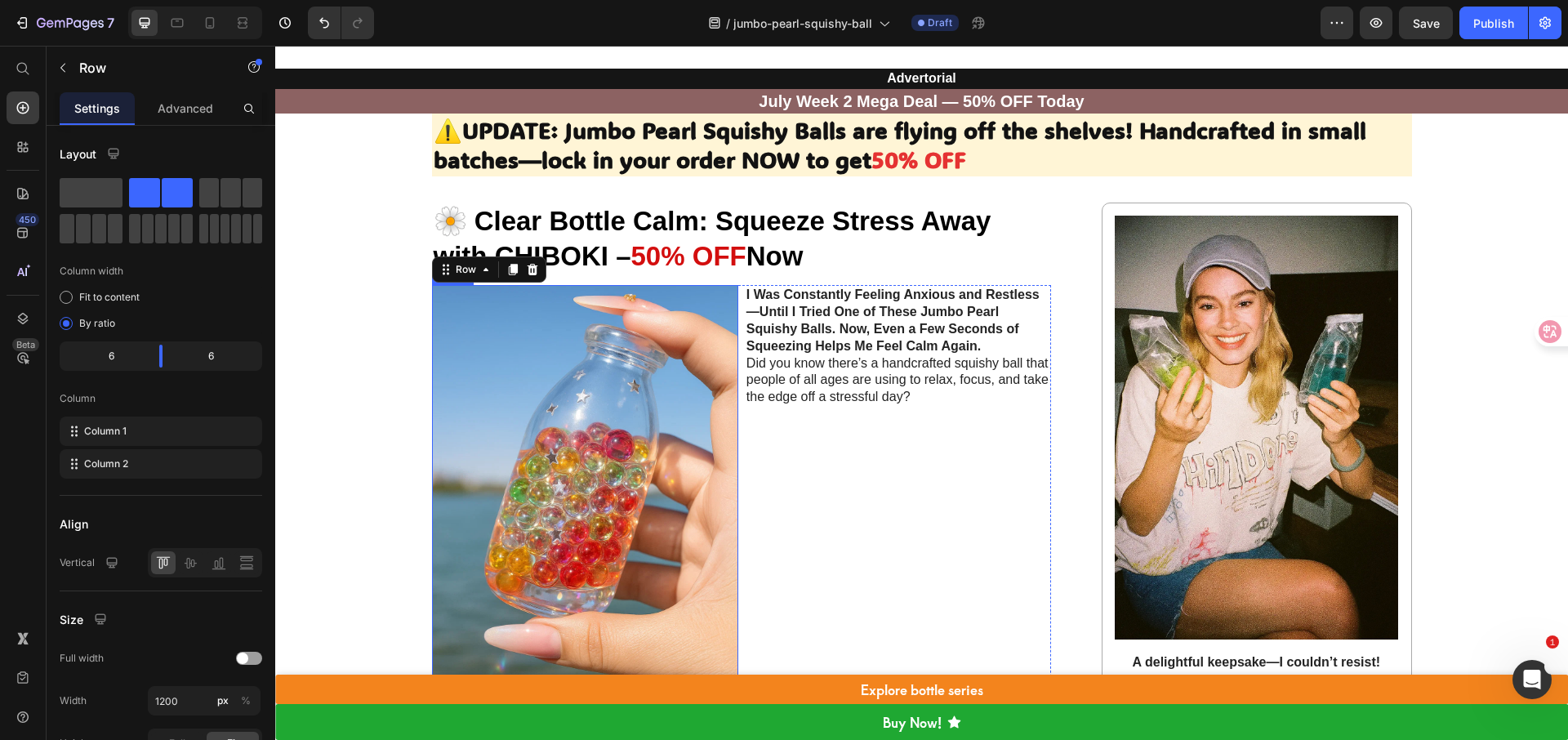 scroll, scrollTop: 16, scrollLeft: 0, axis: vertical 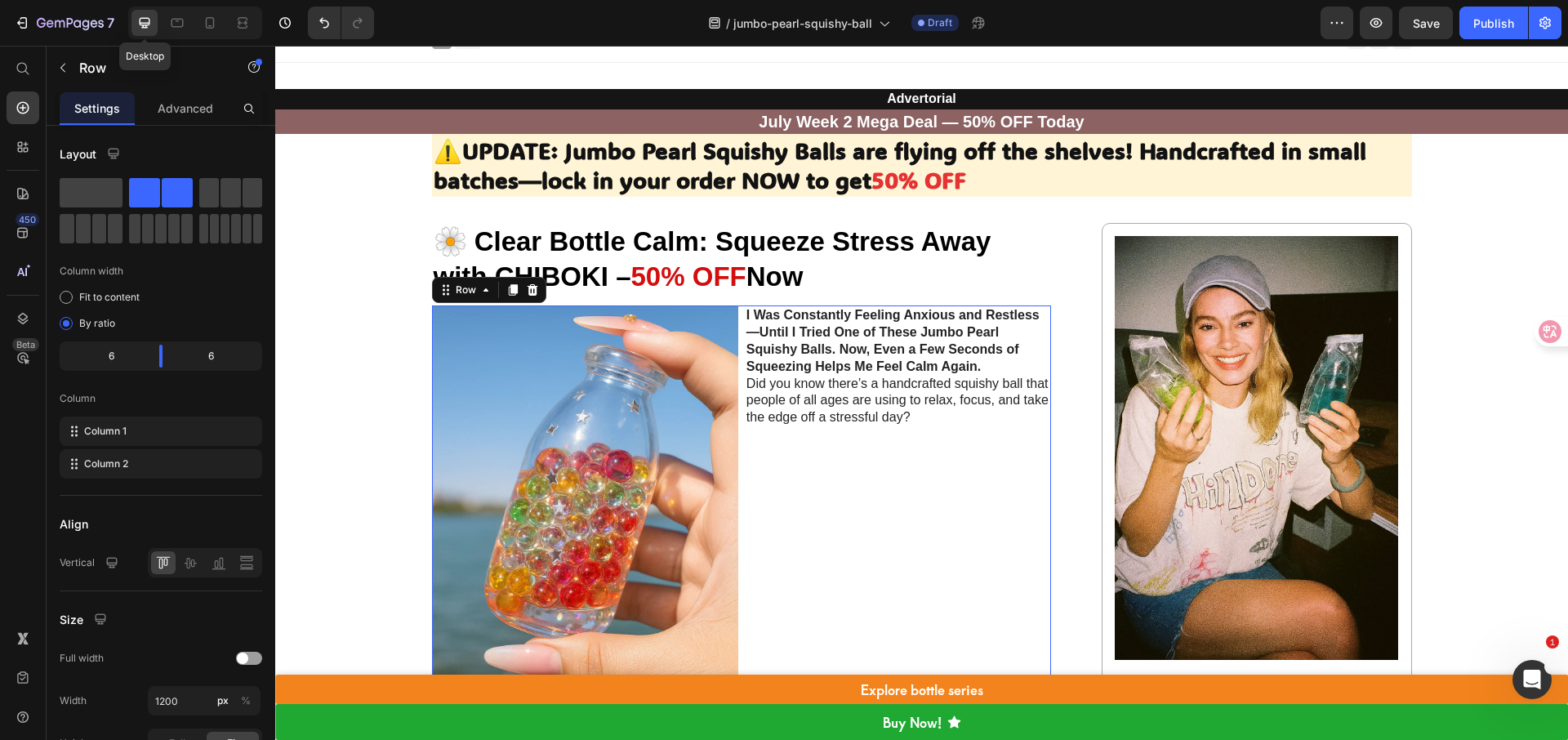 click 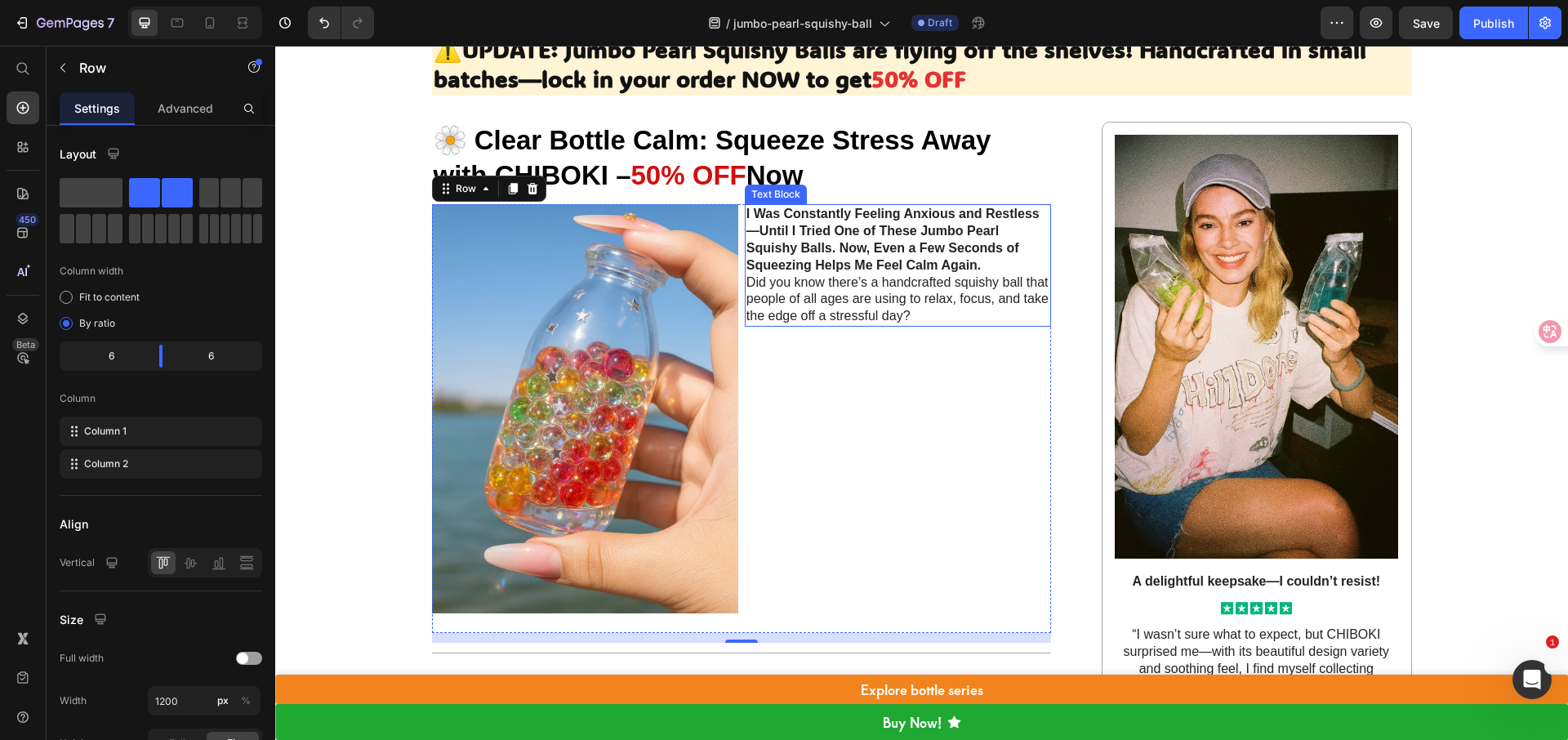scroll, scrollTop: 138, scrollLeft: 0, axis: vertical 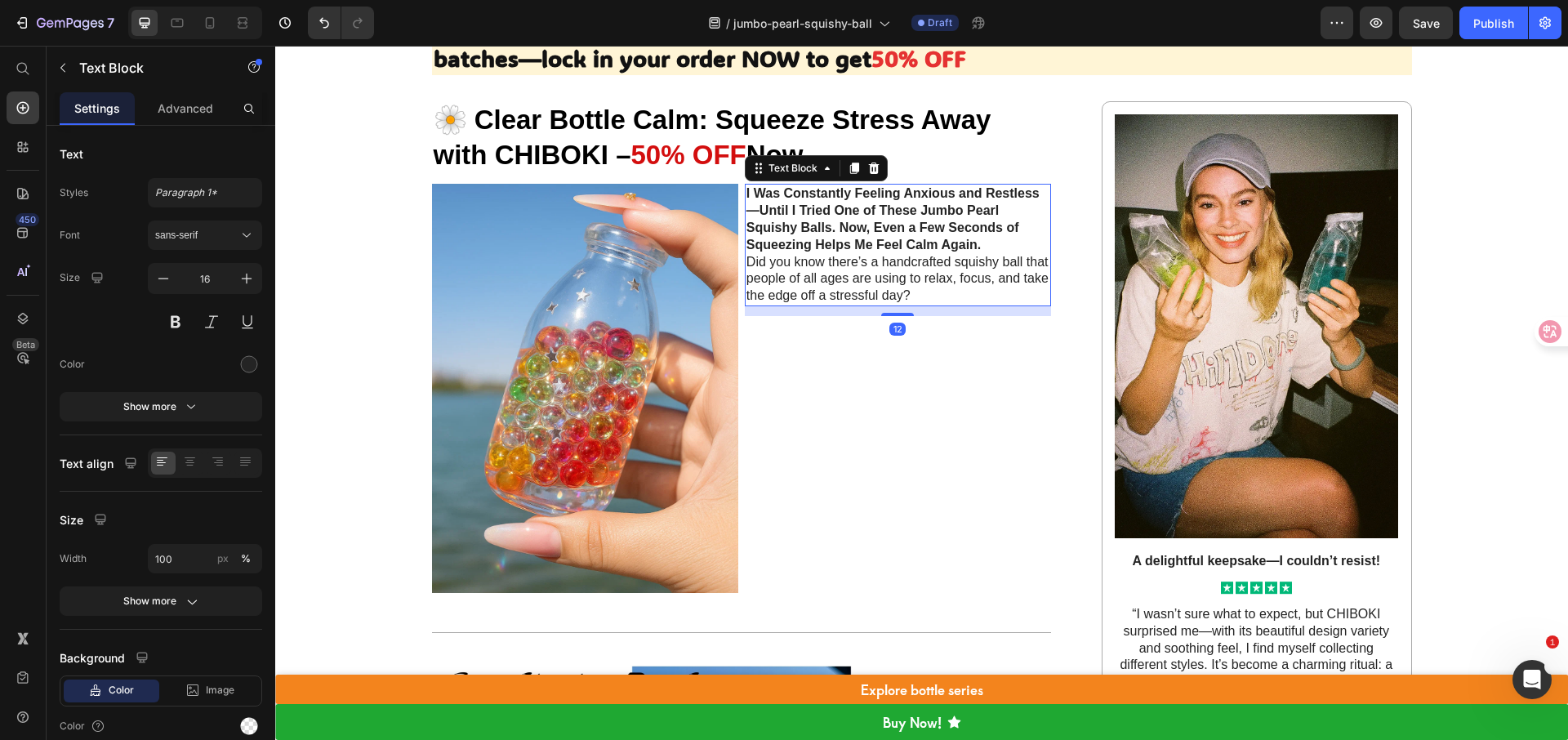 click on "Did you know there’s a handcrafted squishy ball that people of all ages are using to relax, focus, and take the edge off a stressful day?" at bounding box center [898, 279] 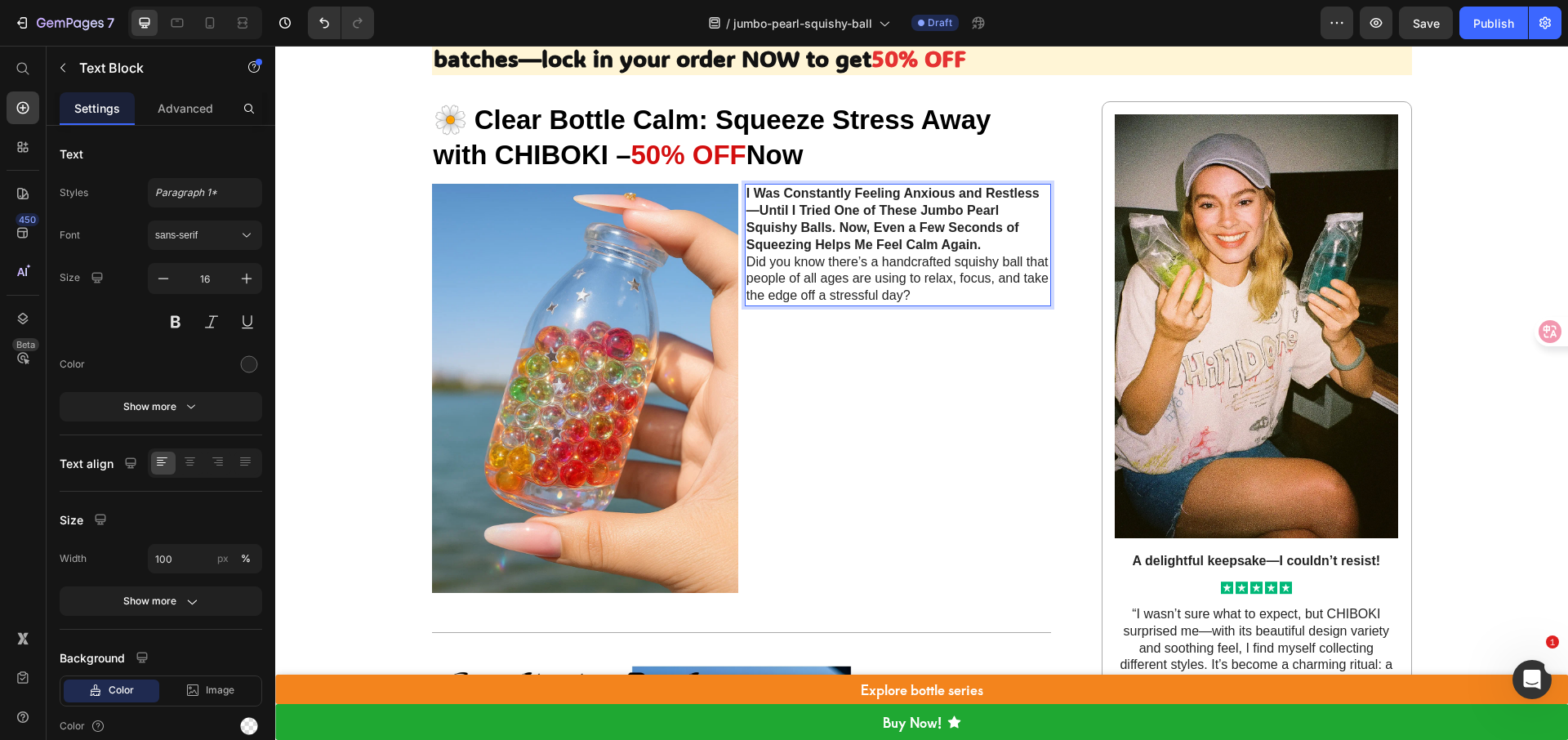 click on "Did you know there’s a handcrafted squishy ball that people of all ages are using to relax, focus, and take the edge off a stressful day?" at bounding box center (898, 279) 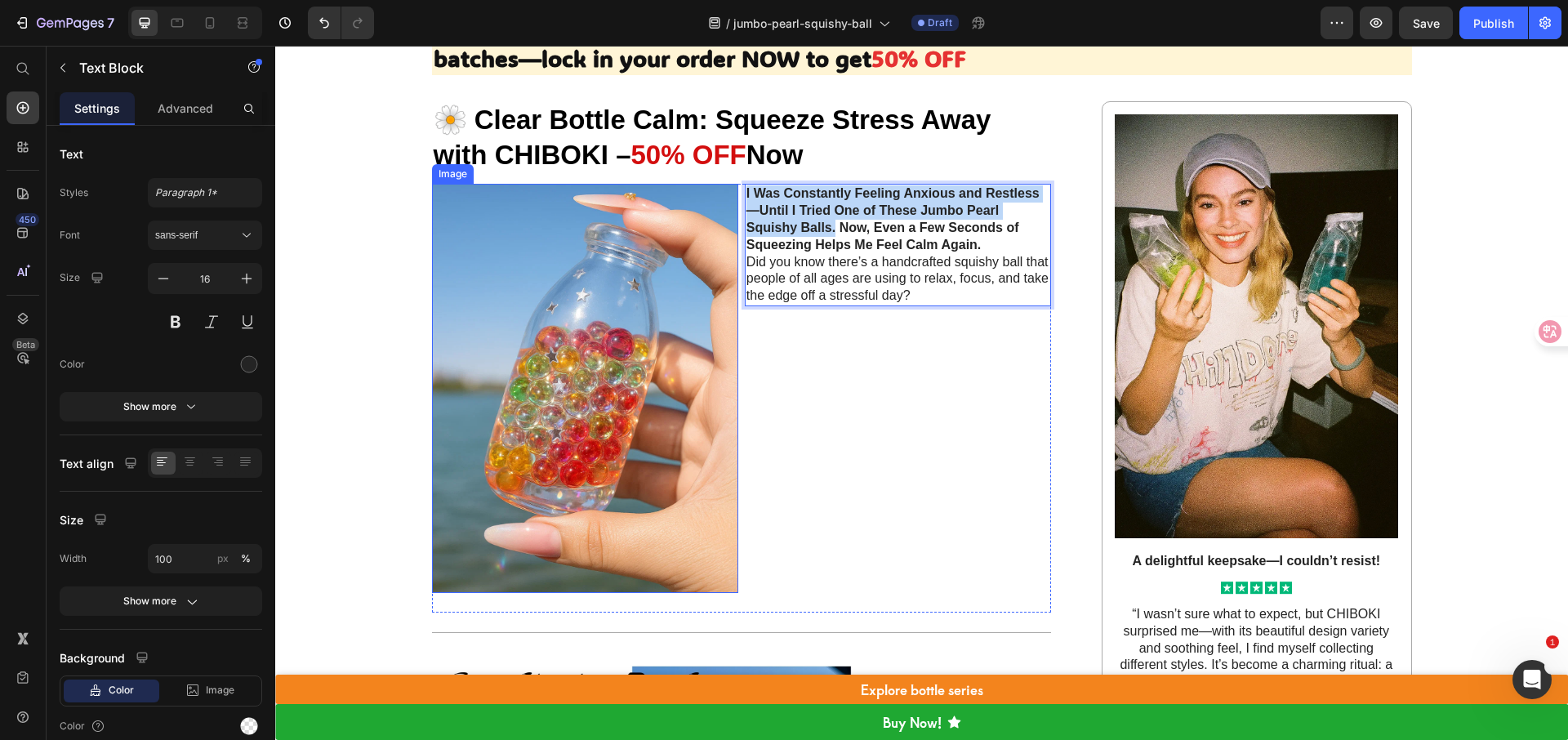 drag, startPoint x: 831, startPoint y: 230, endPoint x: 725, endPoint y: 189, distance: 113.65298 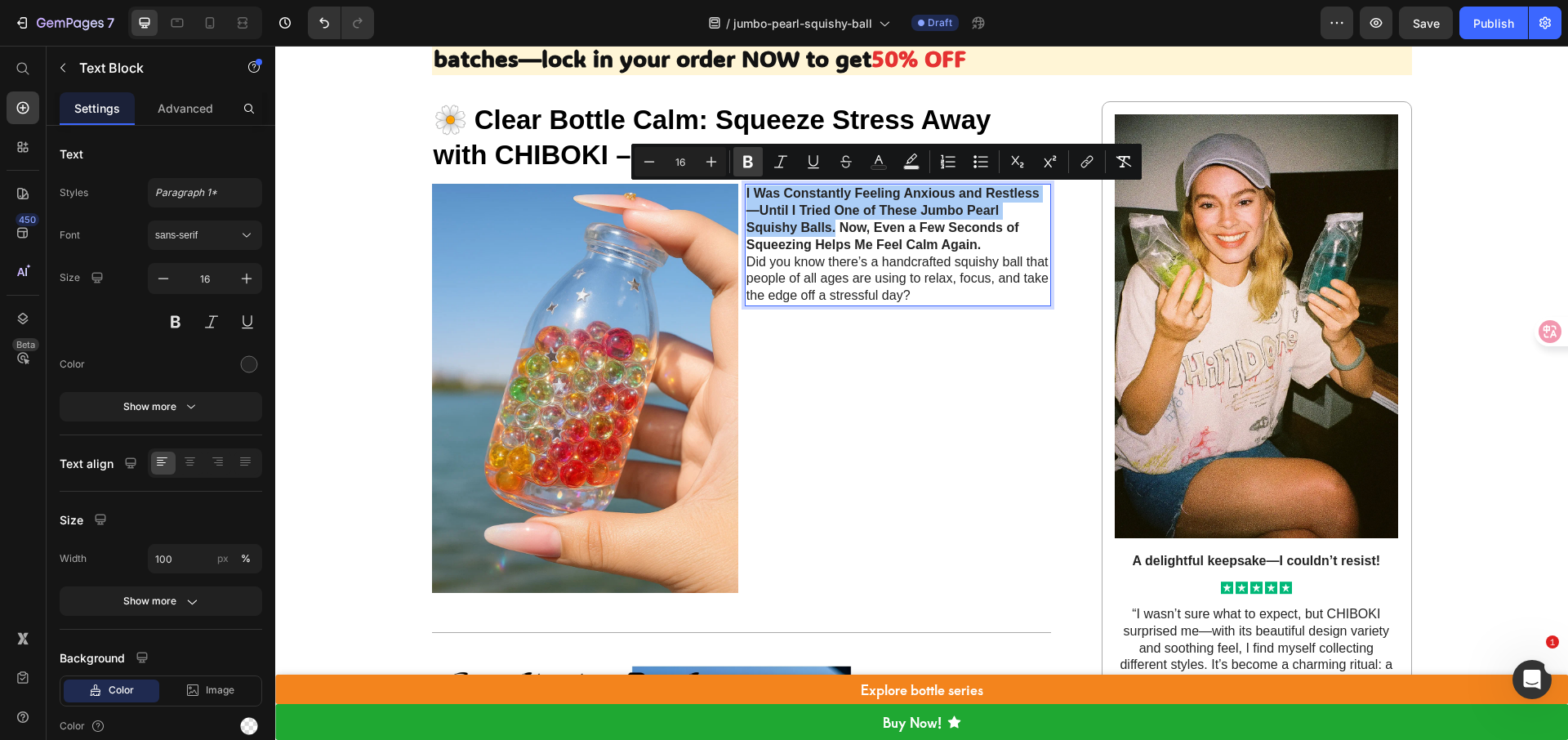 click 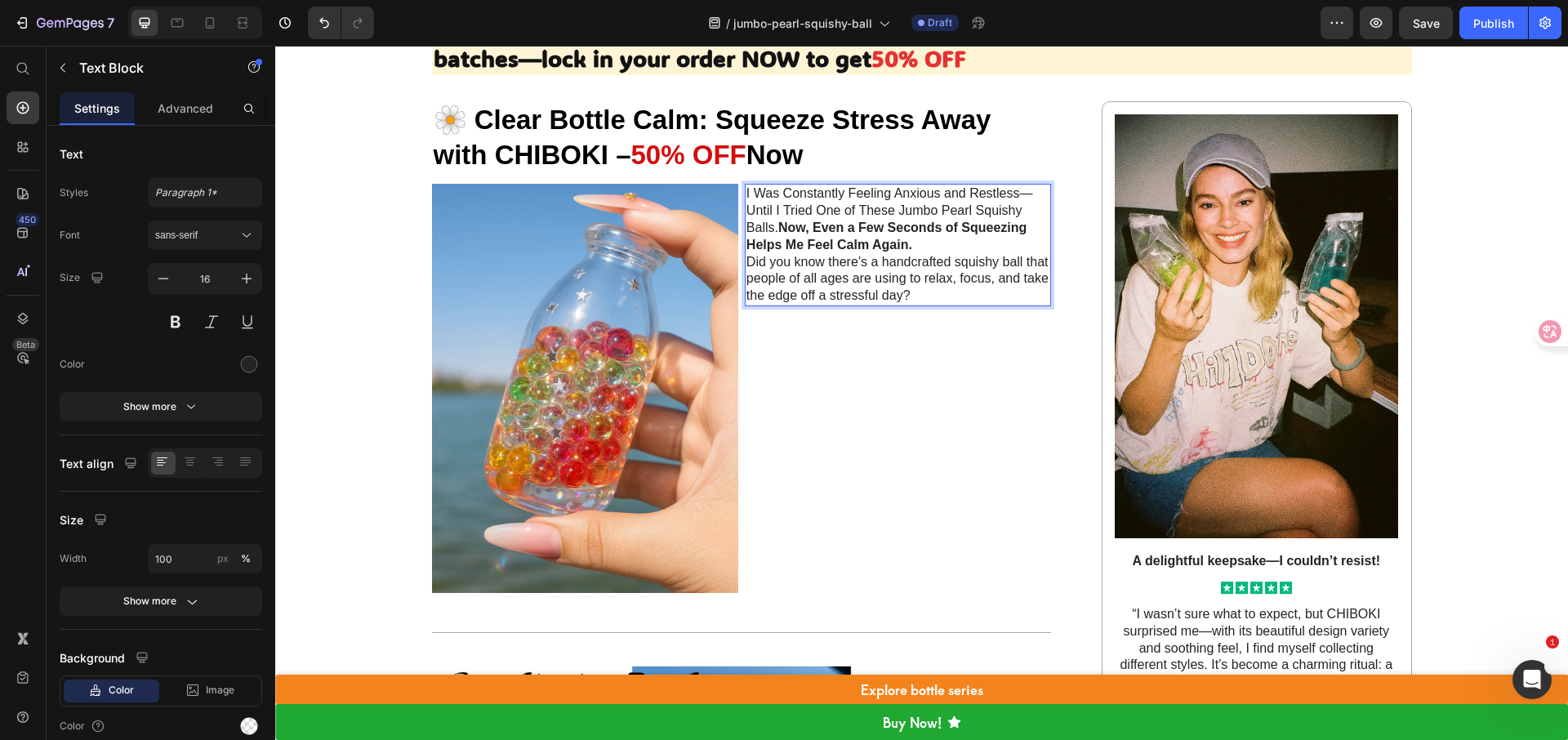 click on "Now, Even a Few Seconds of Squeezing Helps Me Feel Calm Again." at bounding box center [886, 236] 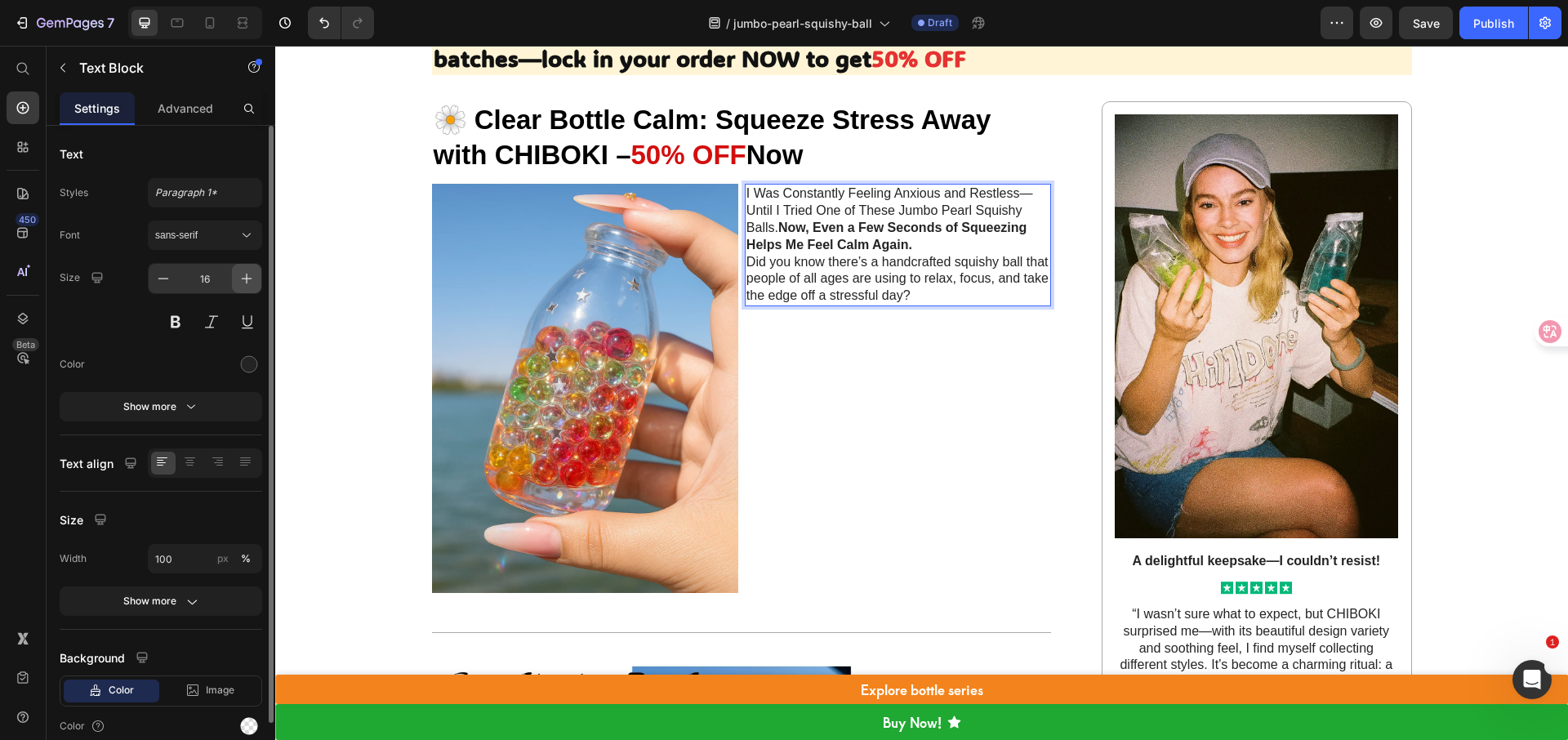 click 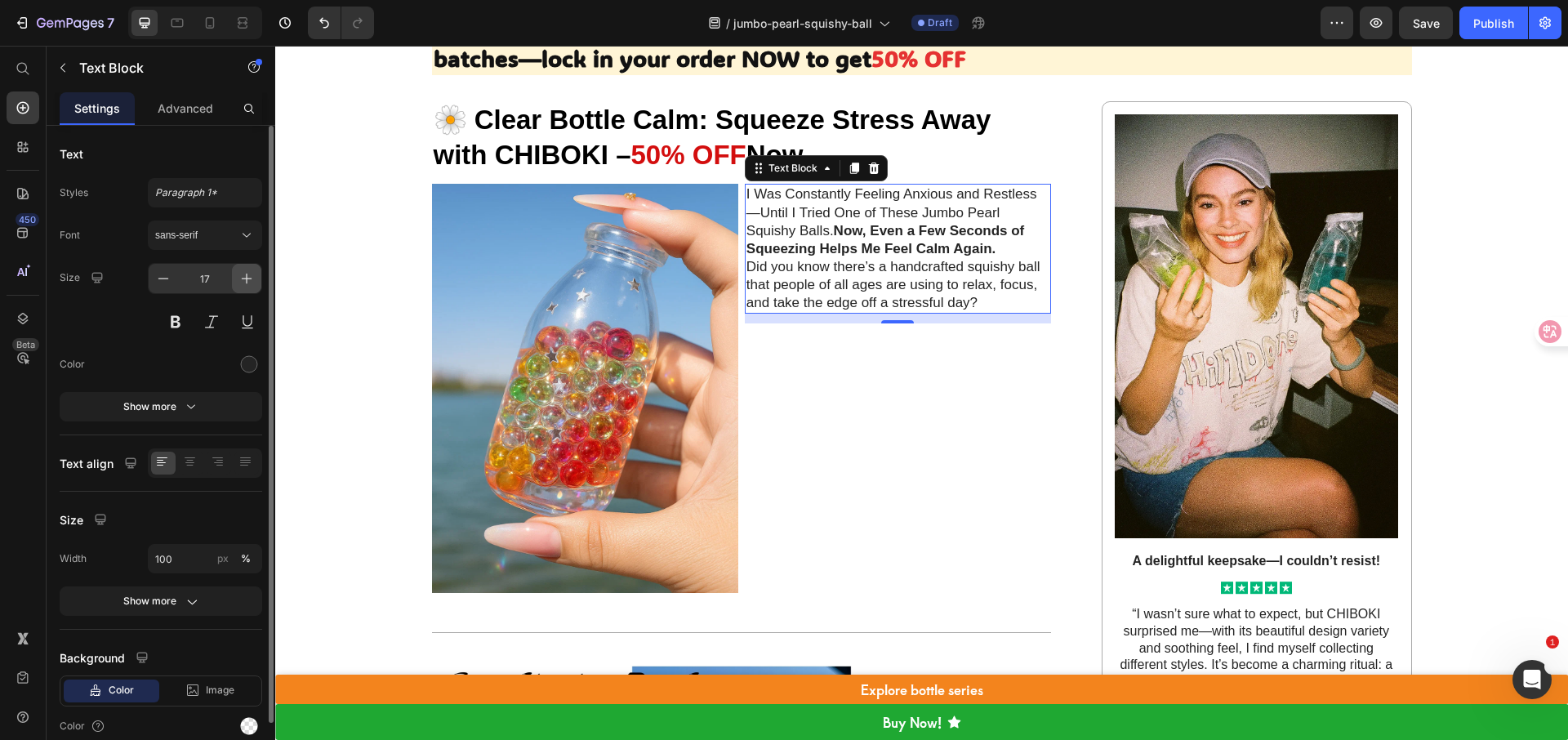 click 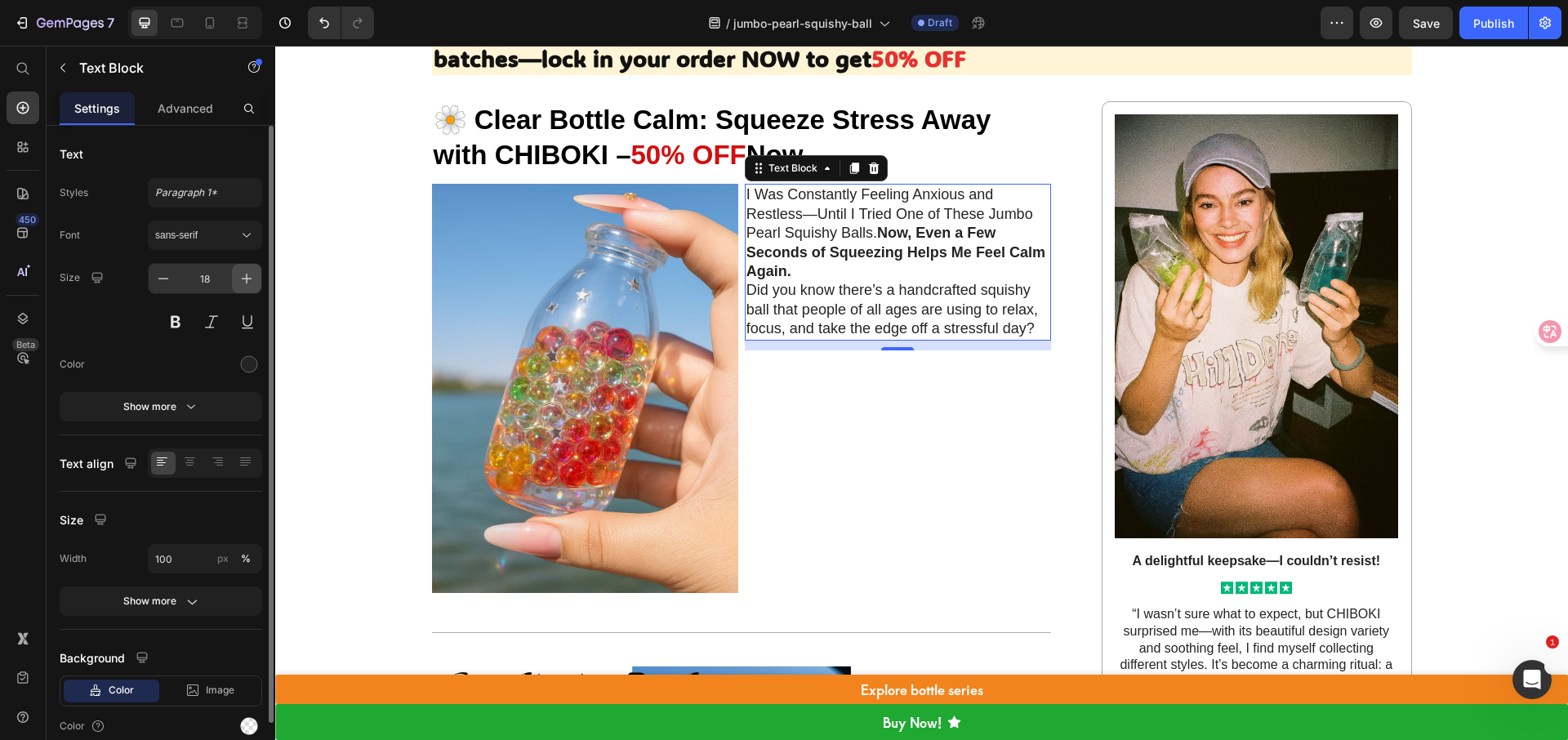 click 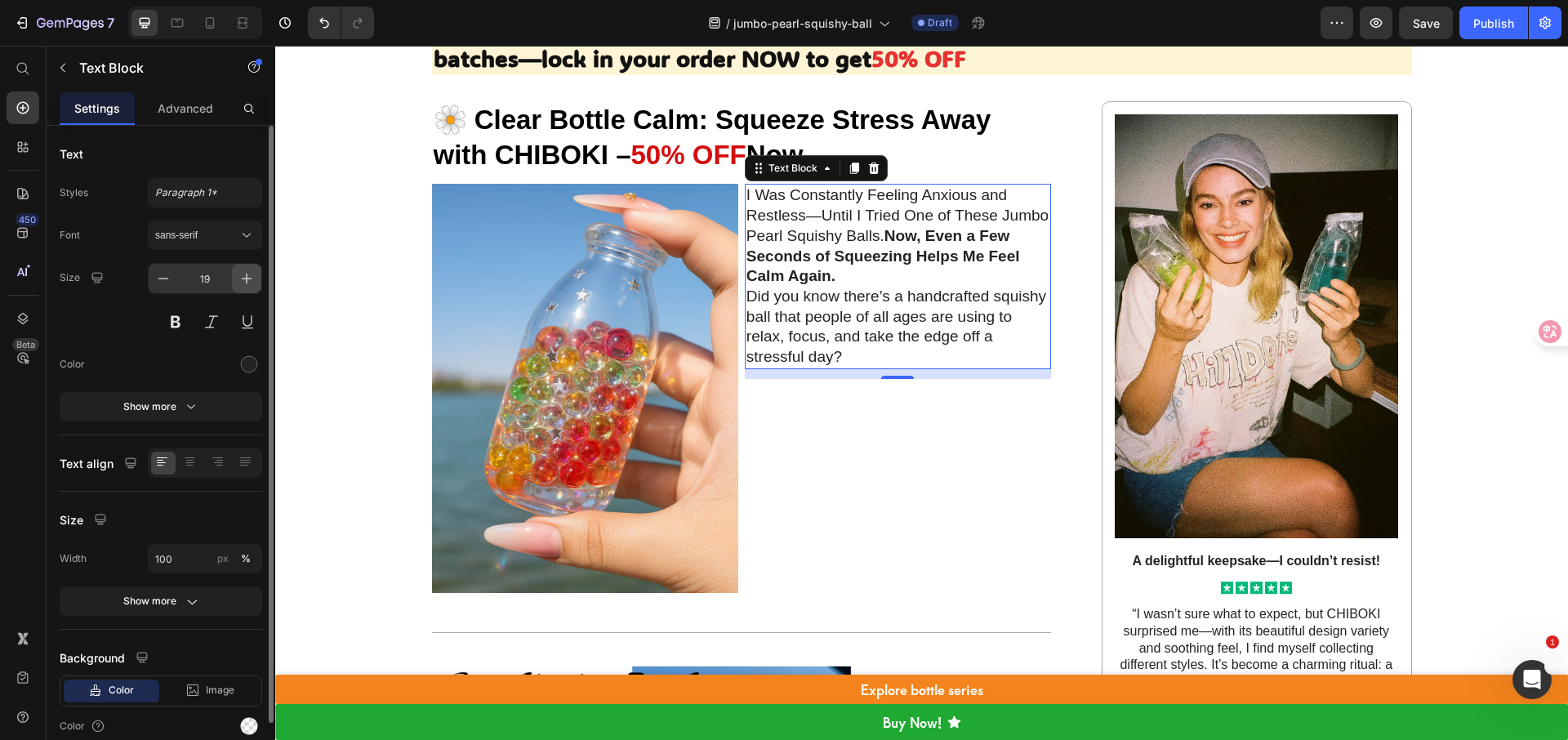 click 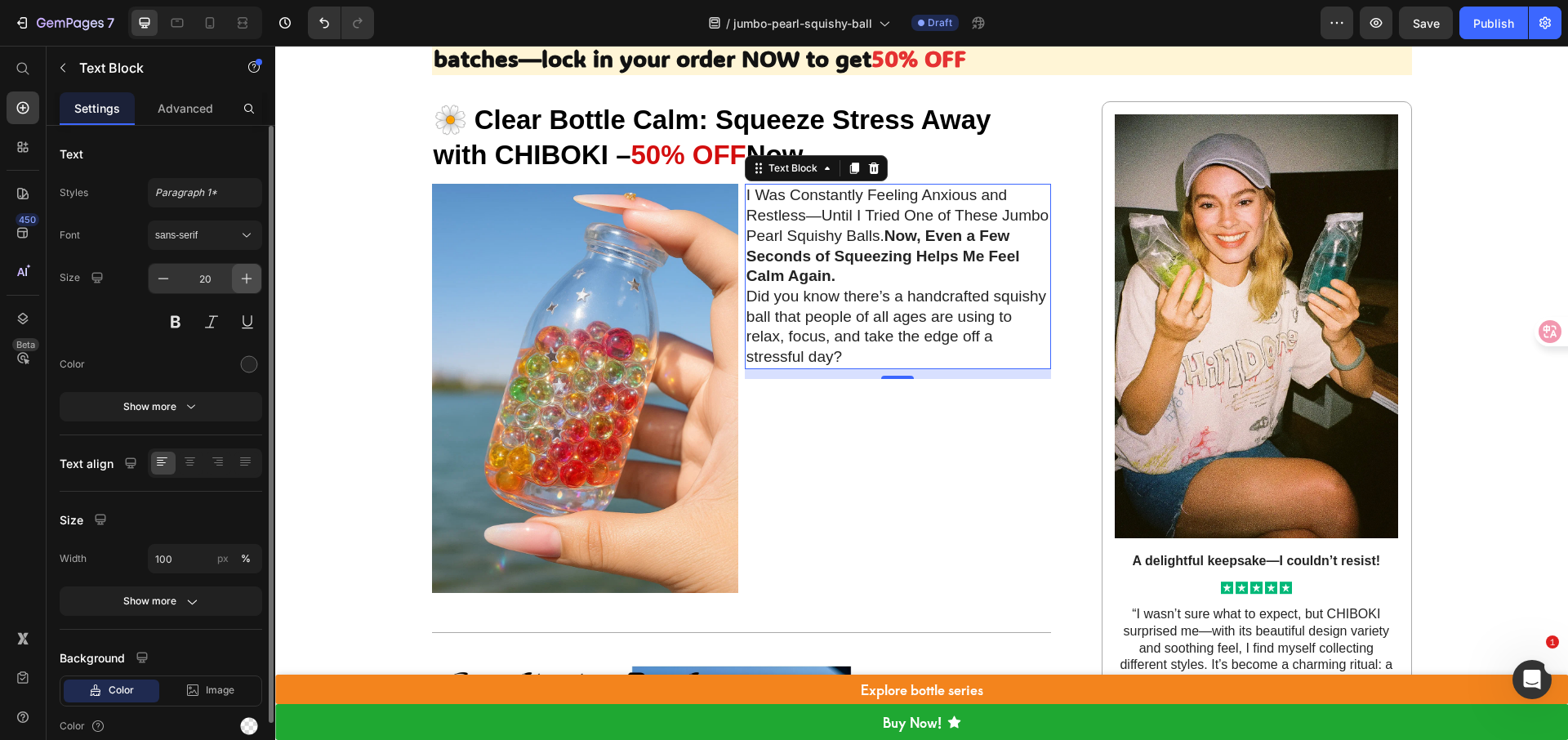 click 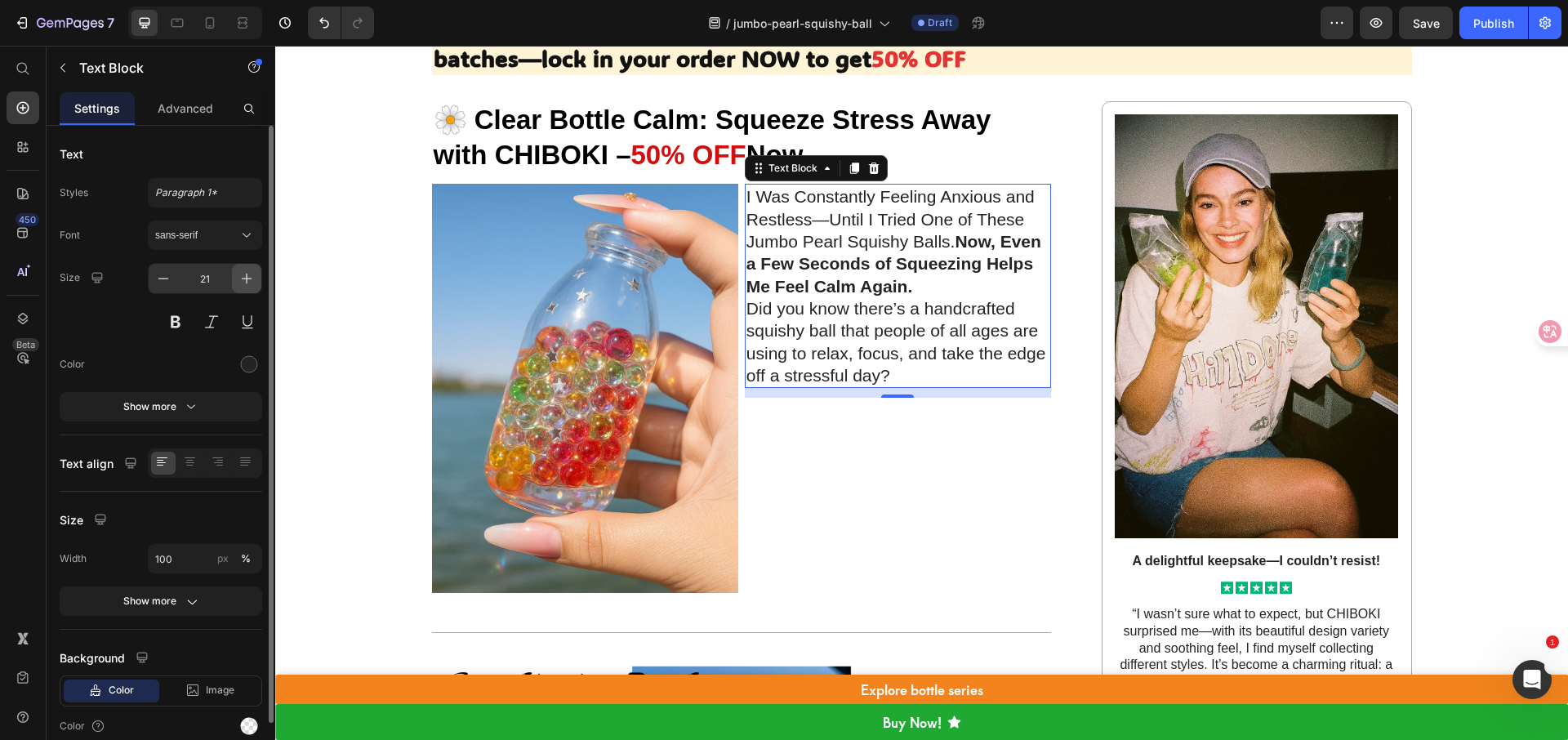 click 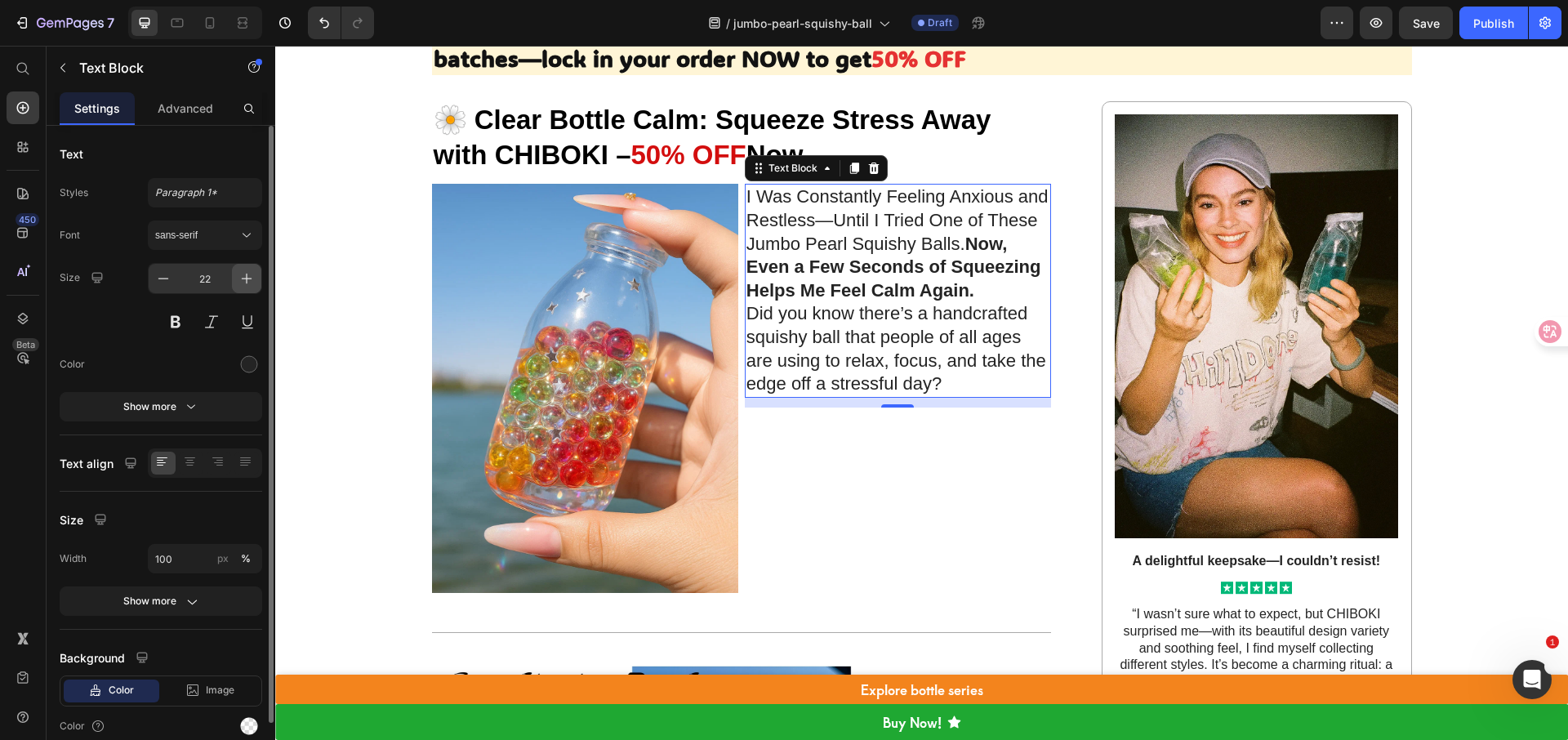 click 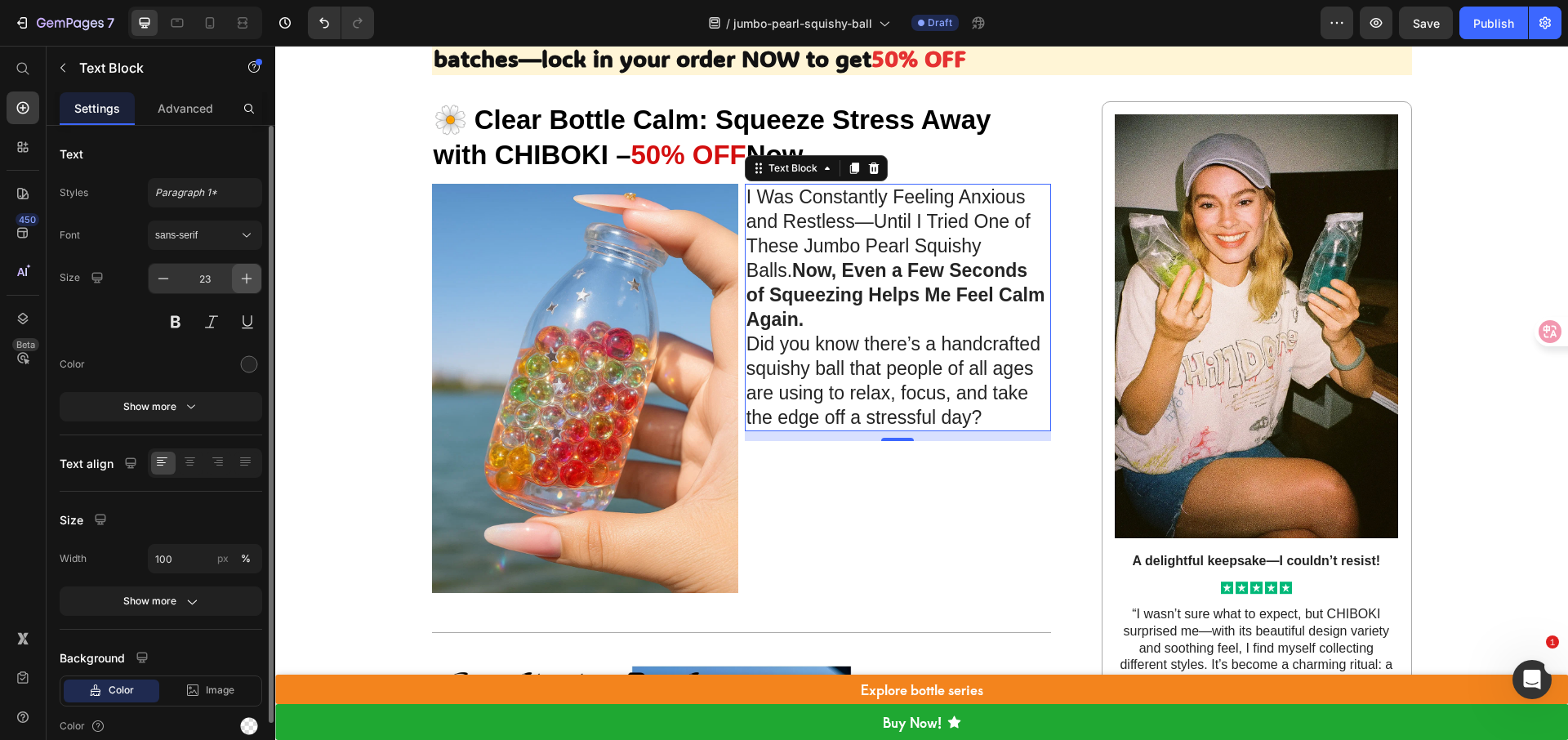 click 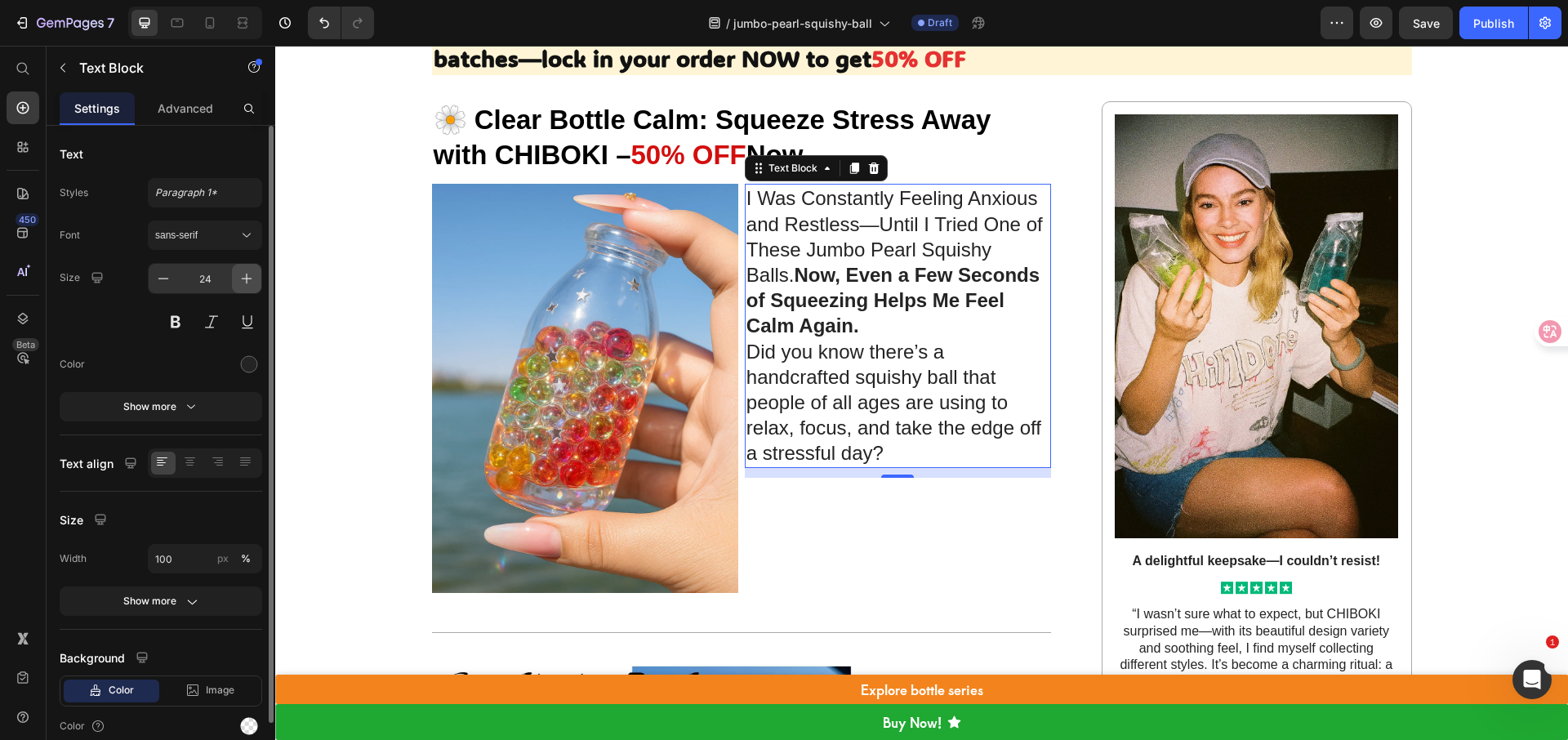 click 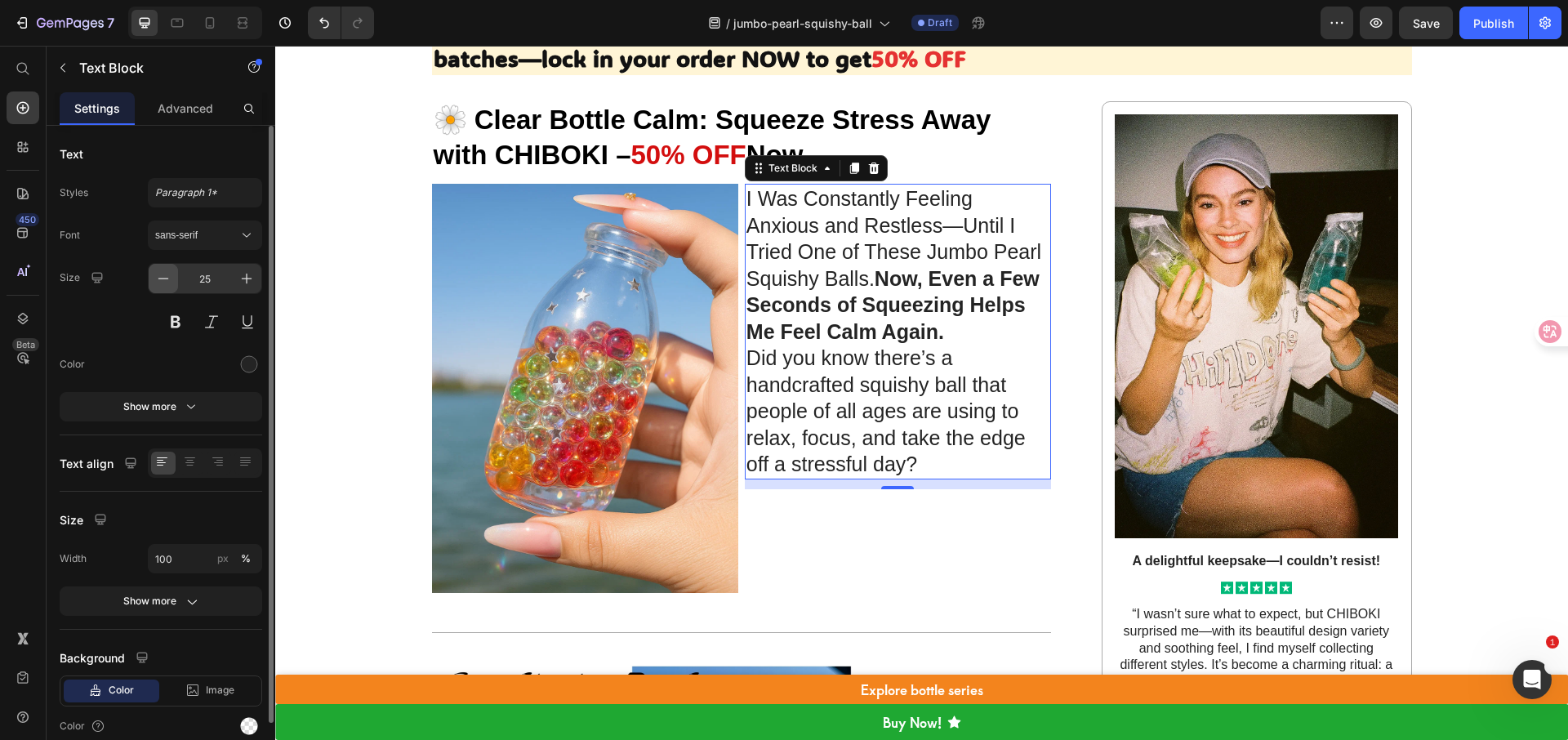 click 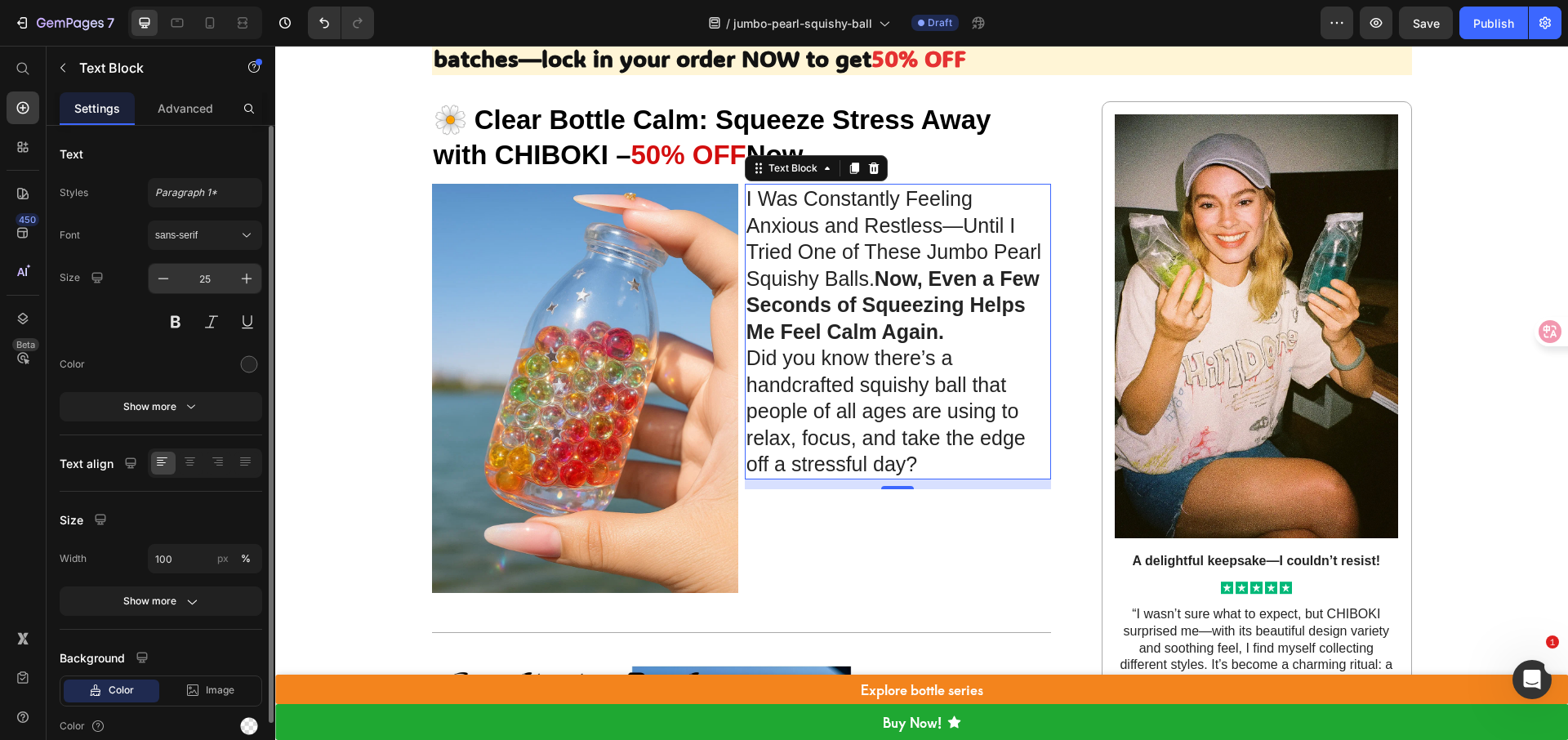 type on "24" 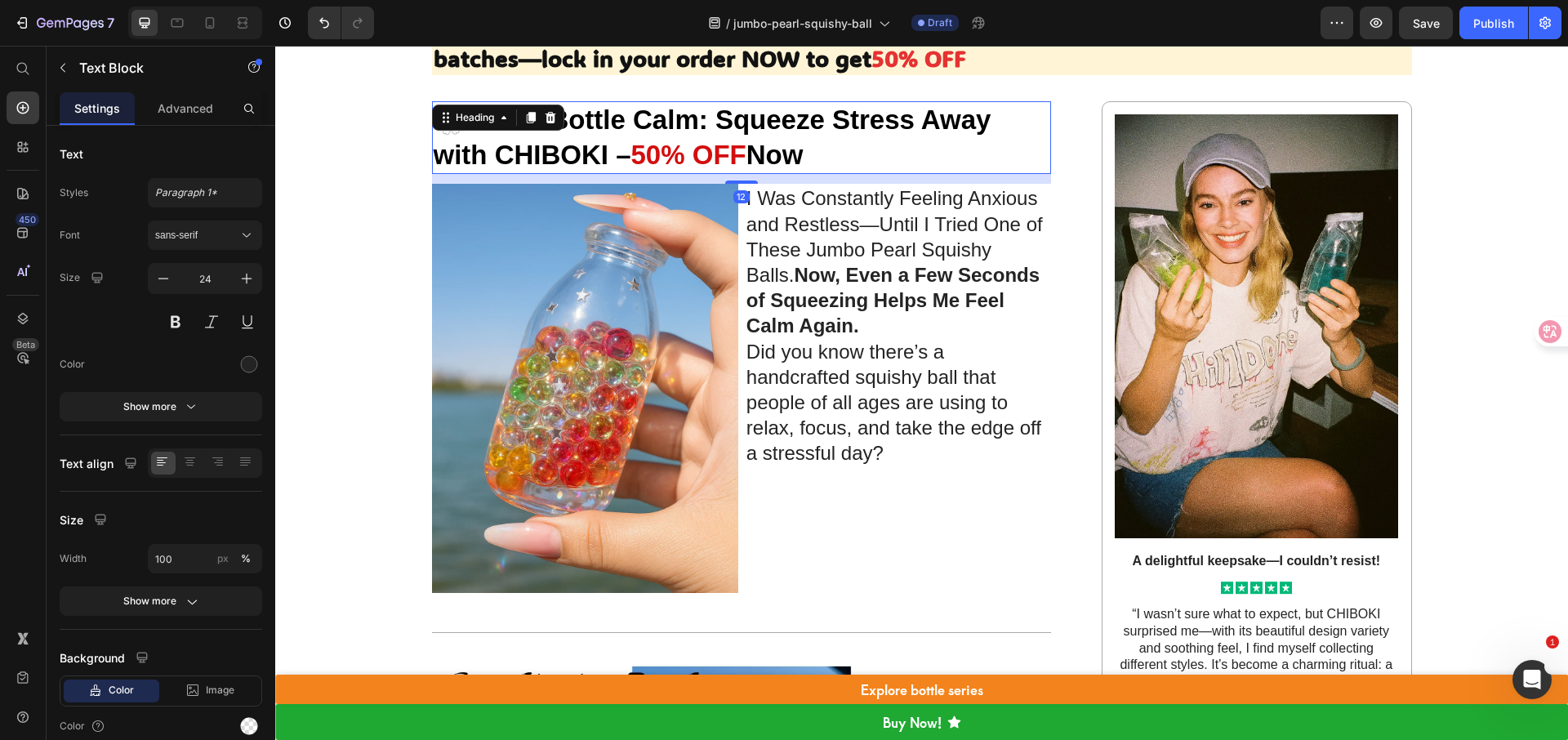 click on "🌼 Clear Bottle Calm: Squeeze Stress Away with CHIBOKI –  50% OFF  Now" at bounding box center (742, 138) 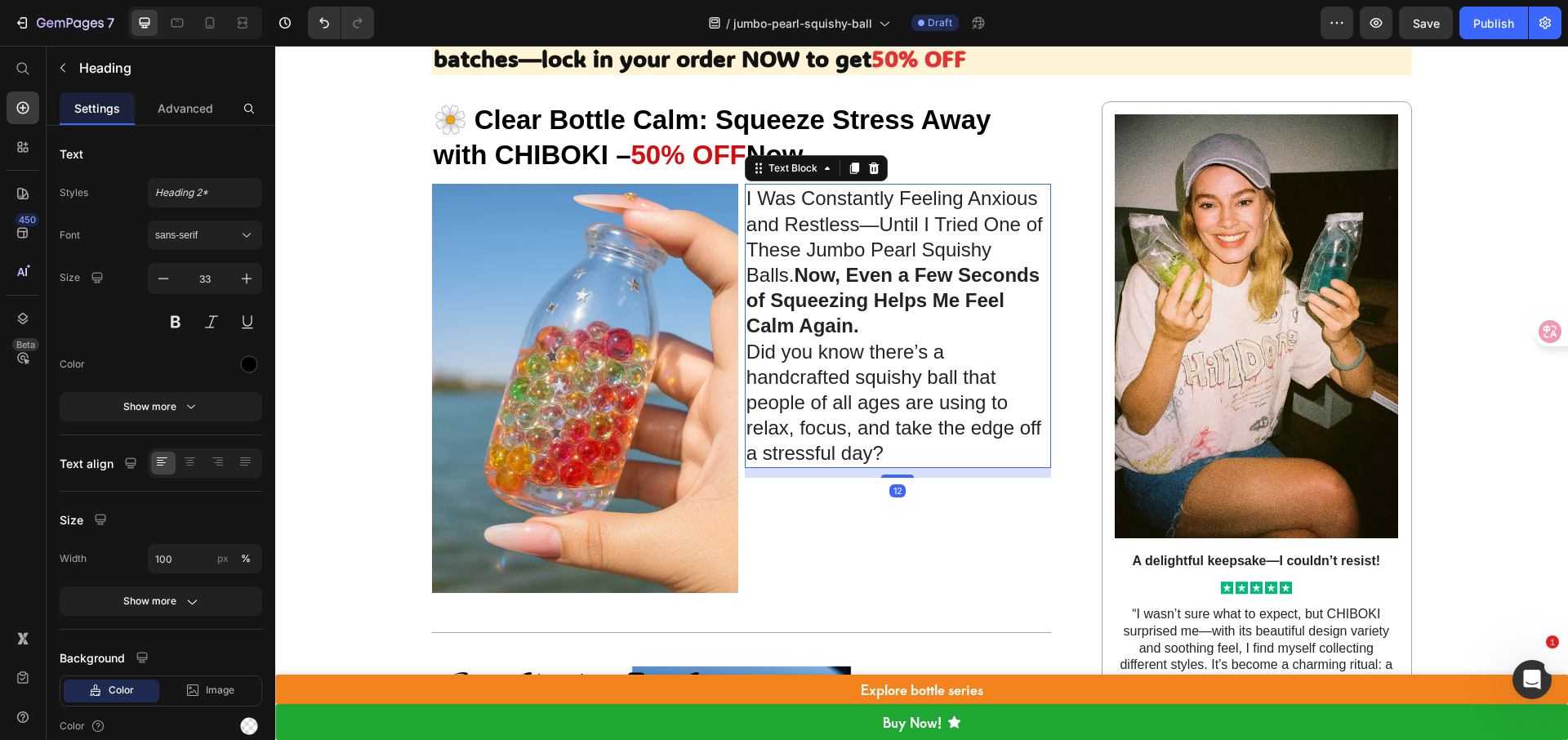 click on "Now, Even a Few Seconds of Squeezing Helps Me Feel Calm Again." at bounding box center (893, 300) 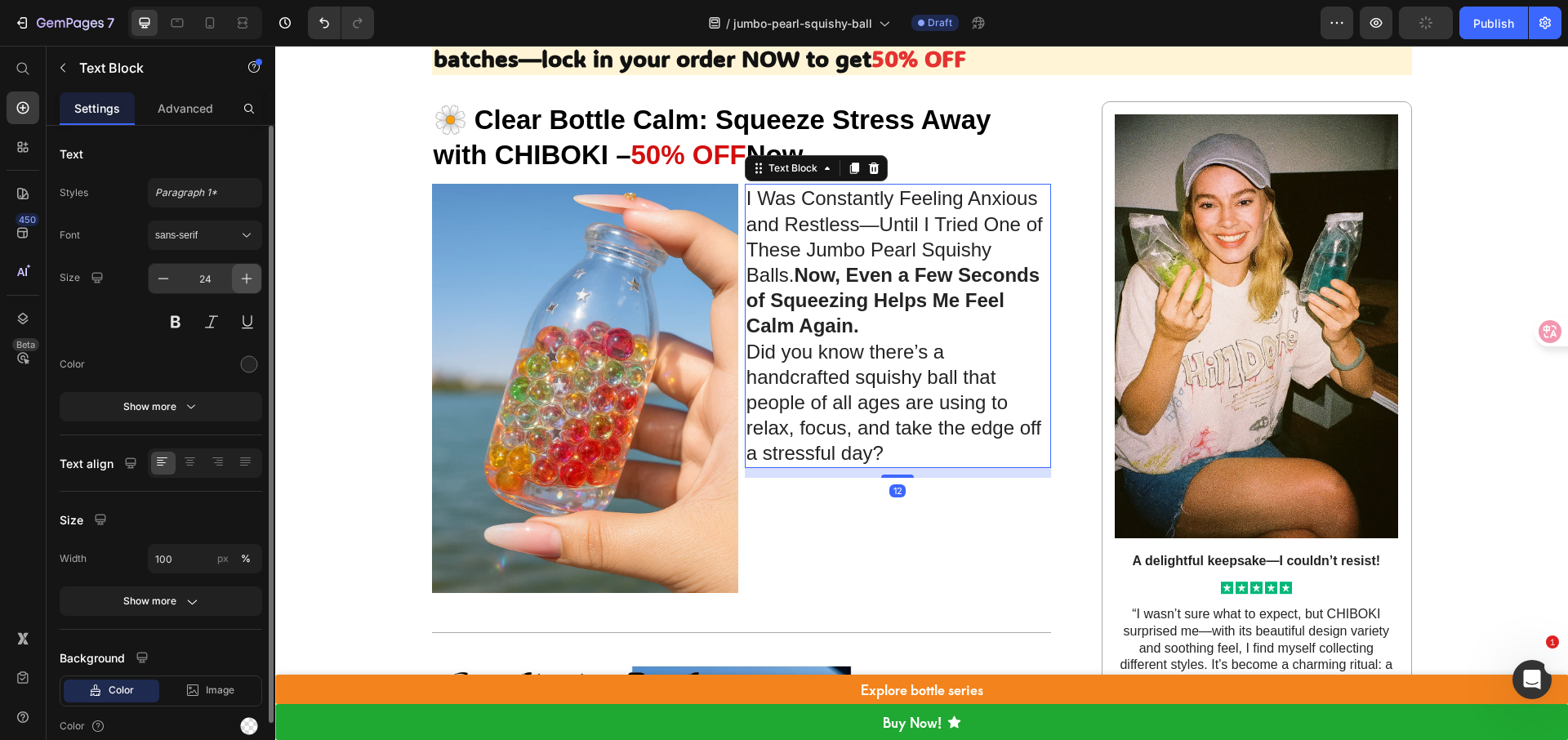 click 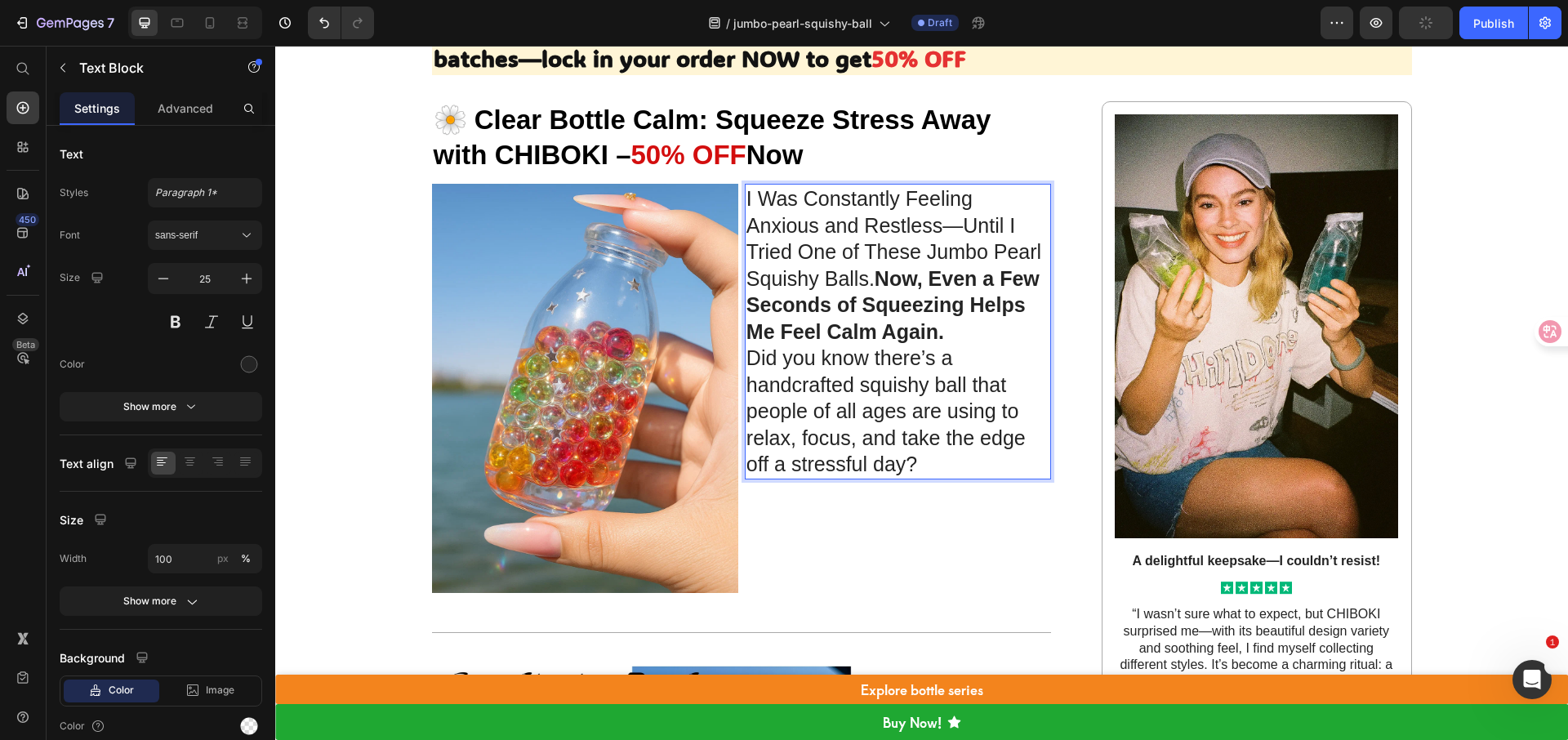 click on "Did you know there’s a handcrafted squishy ball that people of all ages are using to relax, focus, and take the edge off a stressful day?" at bounding box center (898, 411) 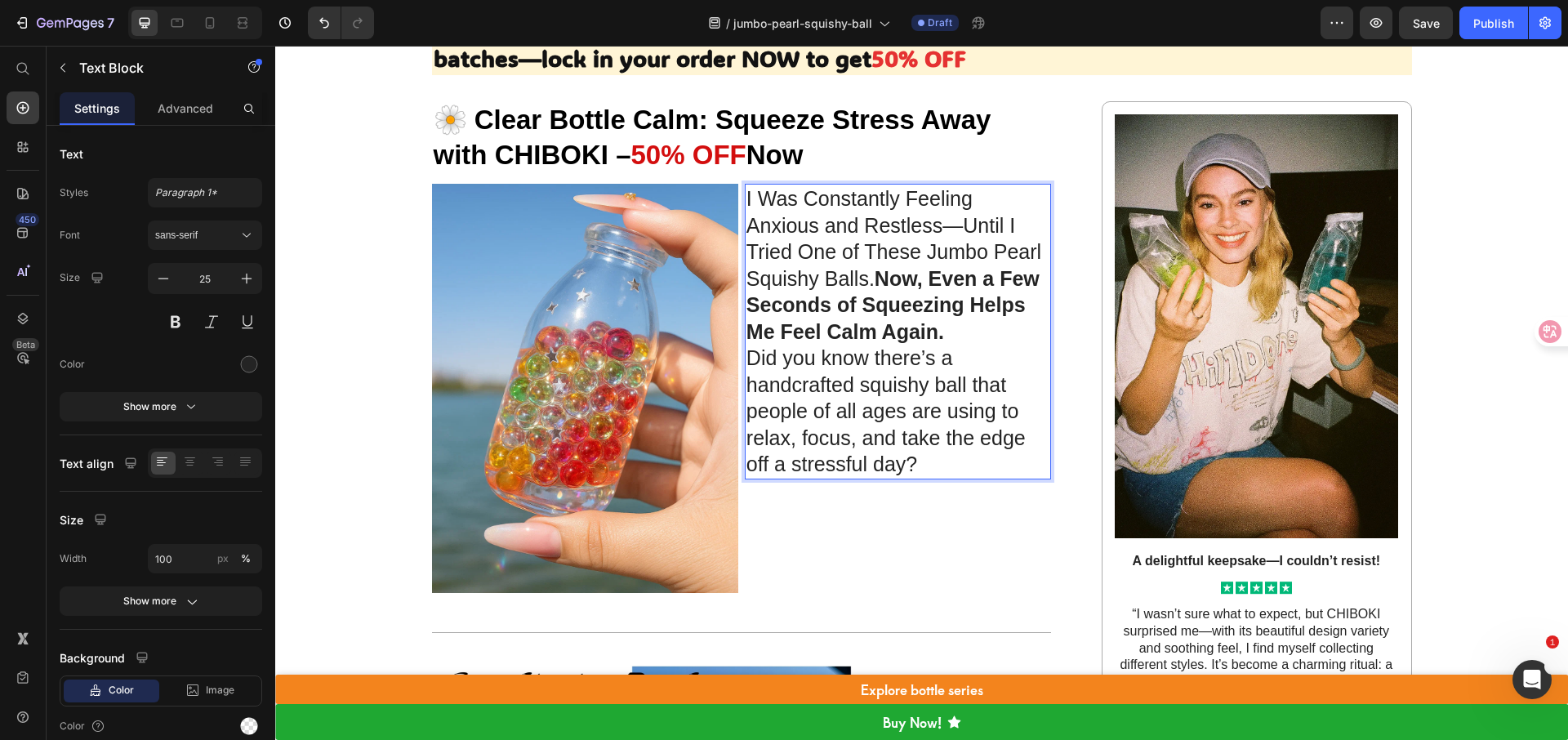 click on "I Was Constantly Feeling Anxious and Restless—Until I Tried One of These Jumbo Pearl Squishy Balls.  Now, Even a Few Seconds of Squeezing Helps Me Feel Calm Again." at bounding box center (898, 265) 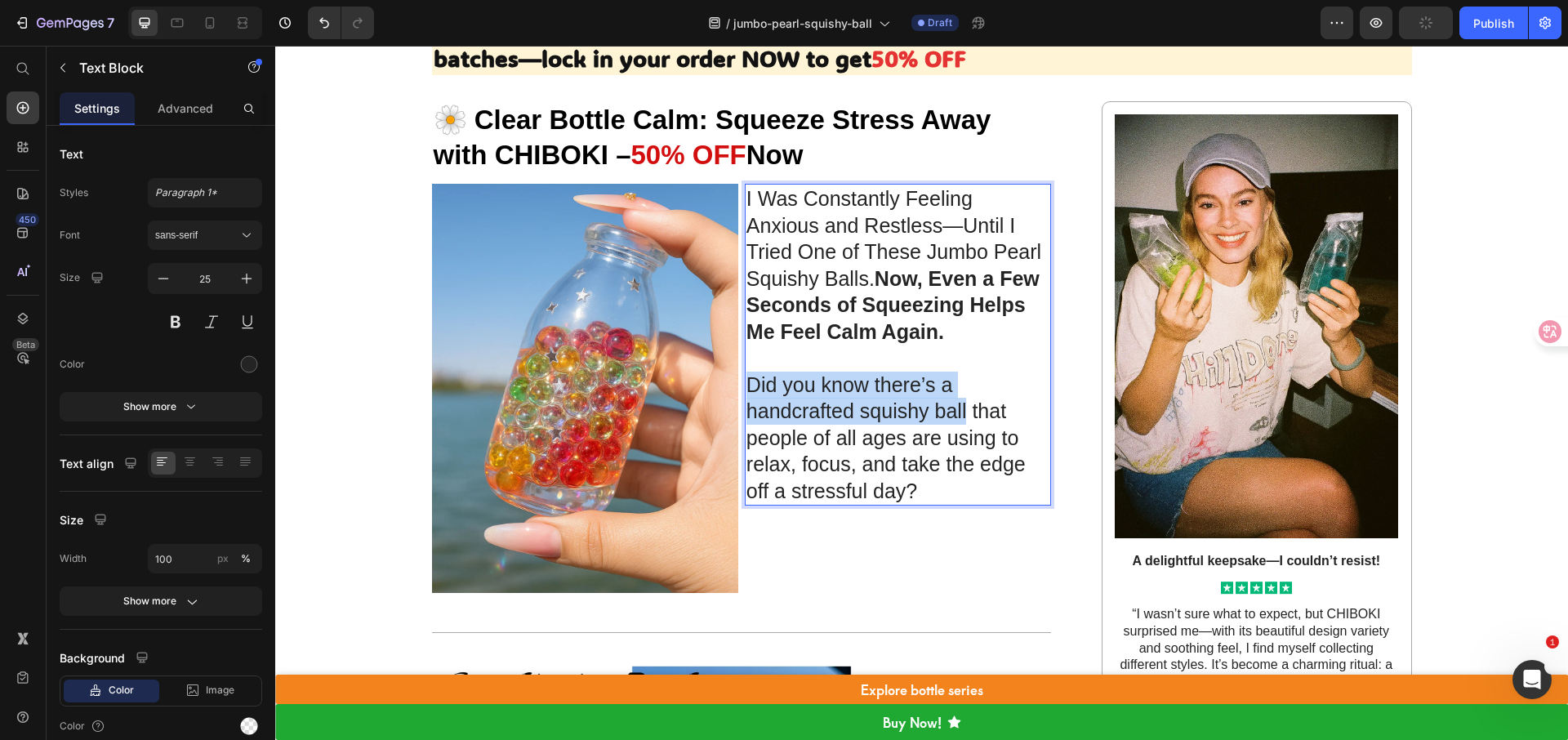 drag, startPoint x: 961, startPoint y: 417, endPoint x: 742, endPoint y: 384, distance: 221.4723 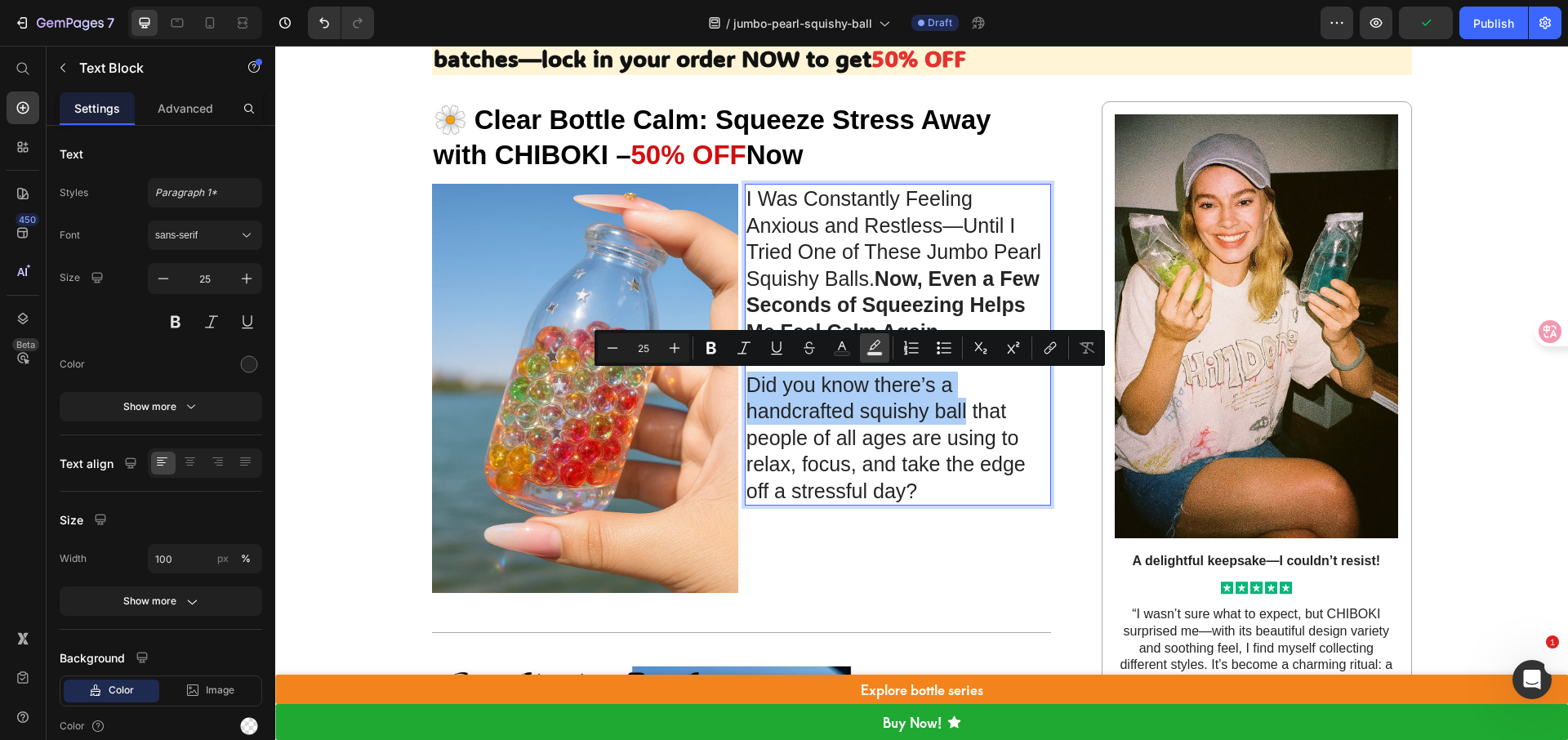 drag, startPoint x: 844, startPoint y: 345, endPoint x: 880, endPoint y: 342, distance: 36.124784 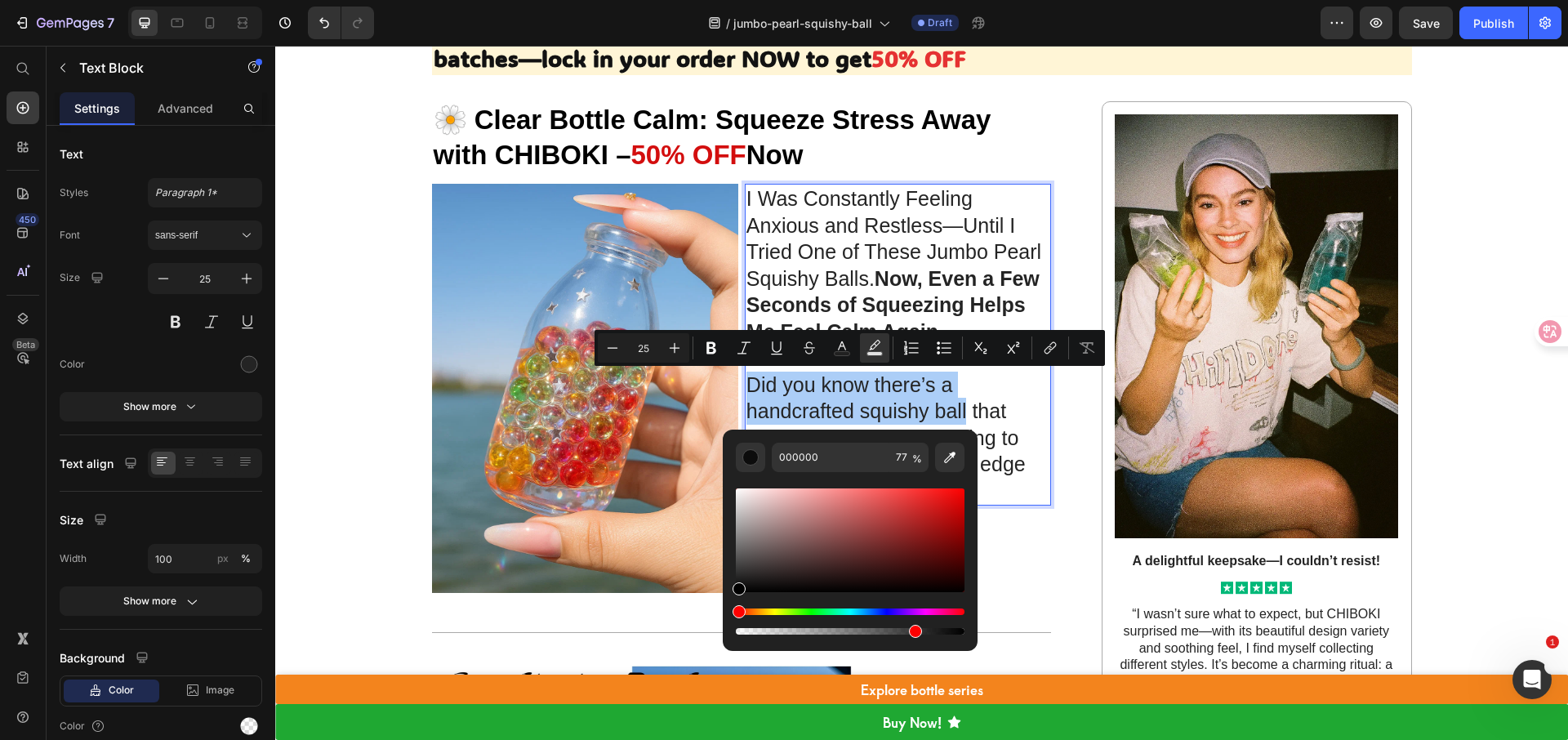 click at bounding box center (850, 612) 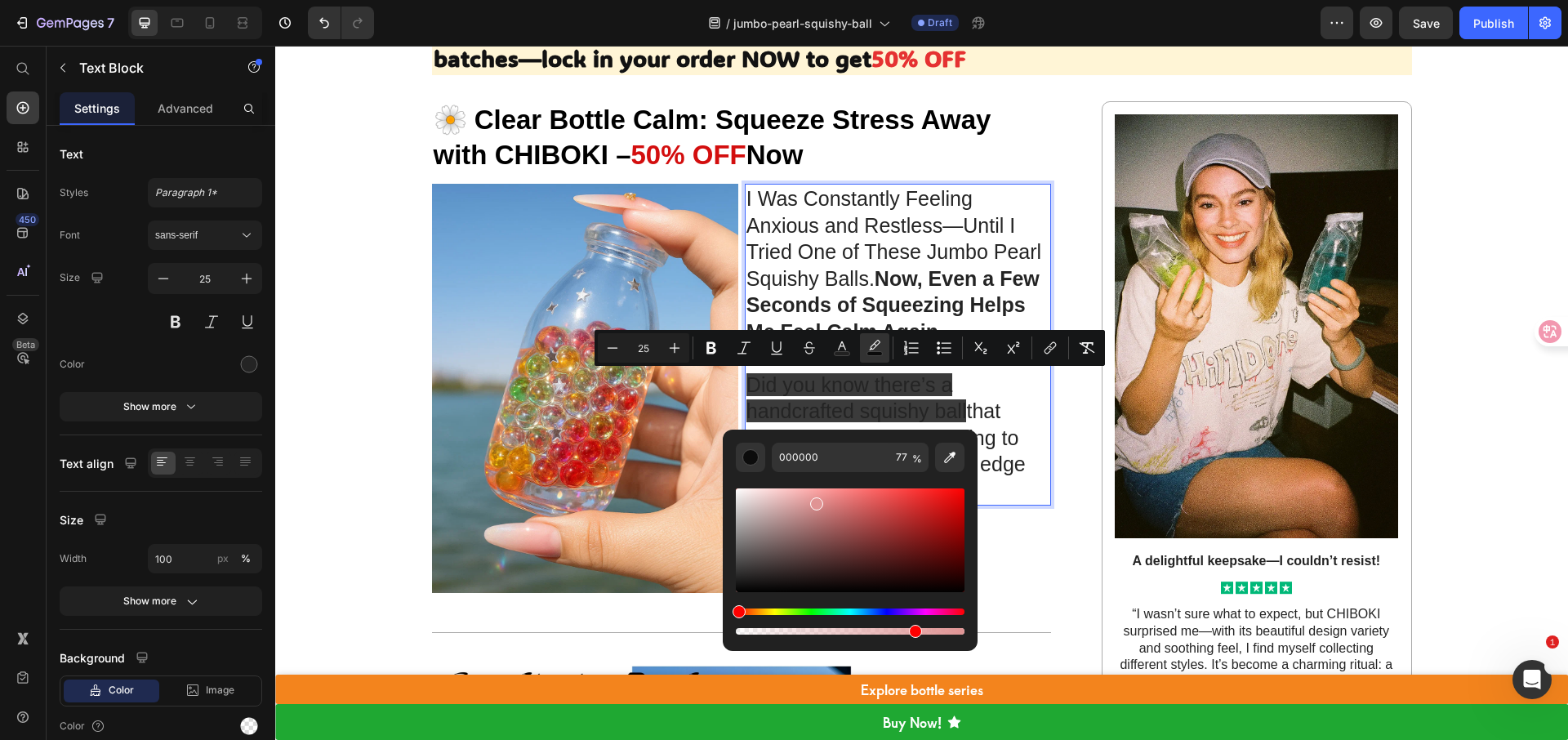 drag, startPoint x: 804, startPoint y: 539, endPoint x: 800, endPoint y: 510, distance: 29.274562 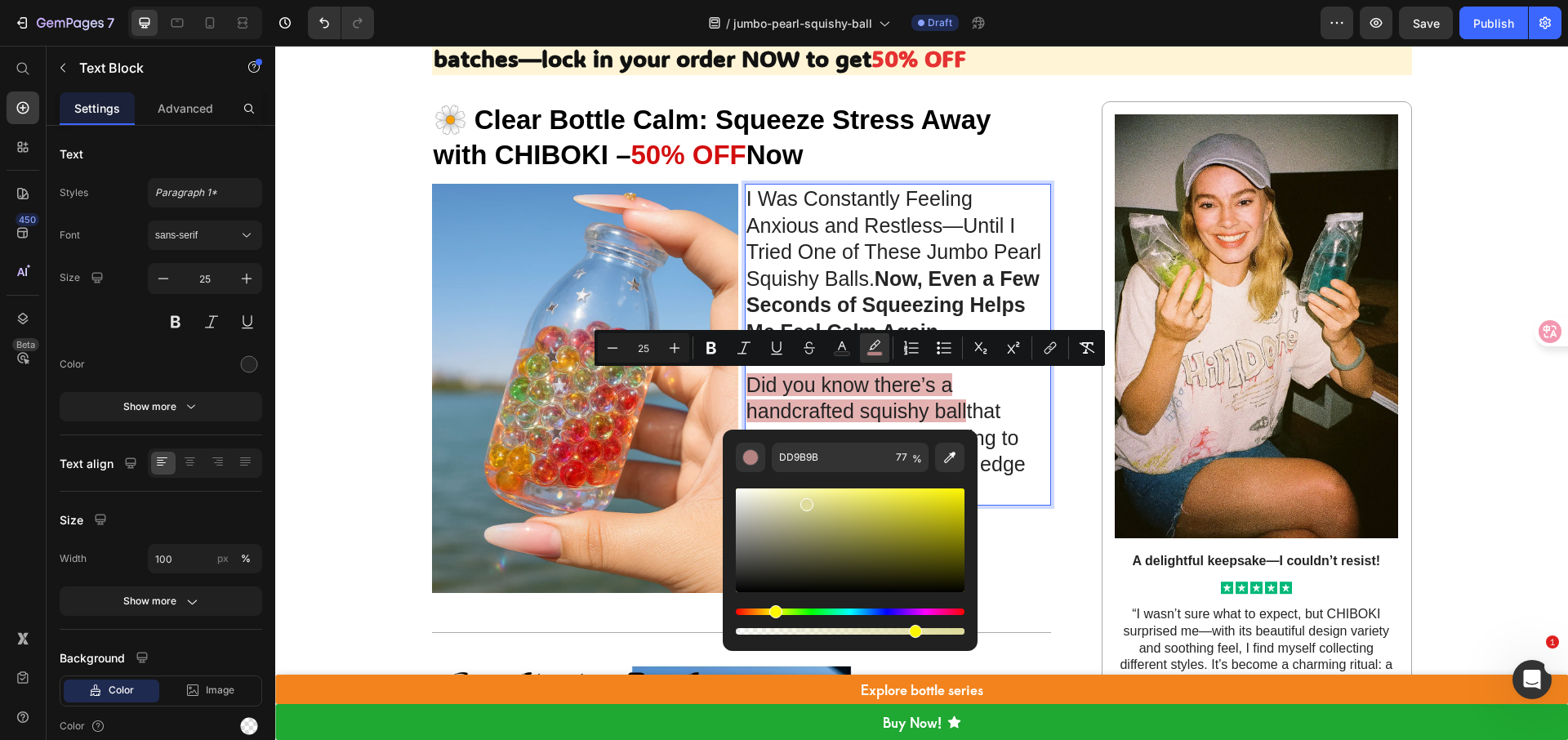 click at bounding box center (850, 612) 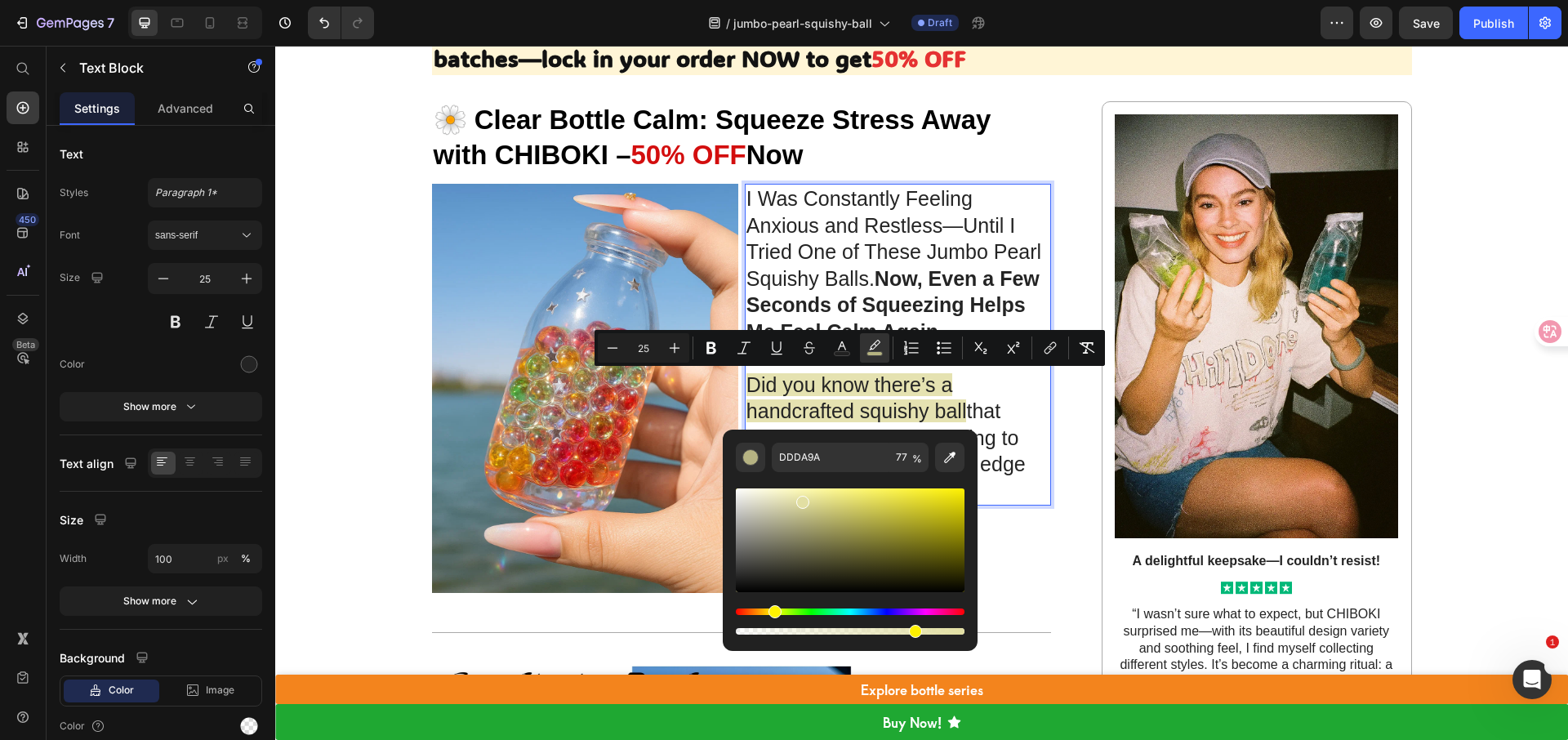 drag, startPoint x: 808, startPoint y: 509, endPoint x: 800, endPoint y: 499, distance: 12.8062 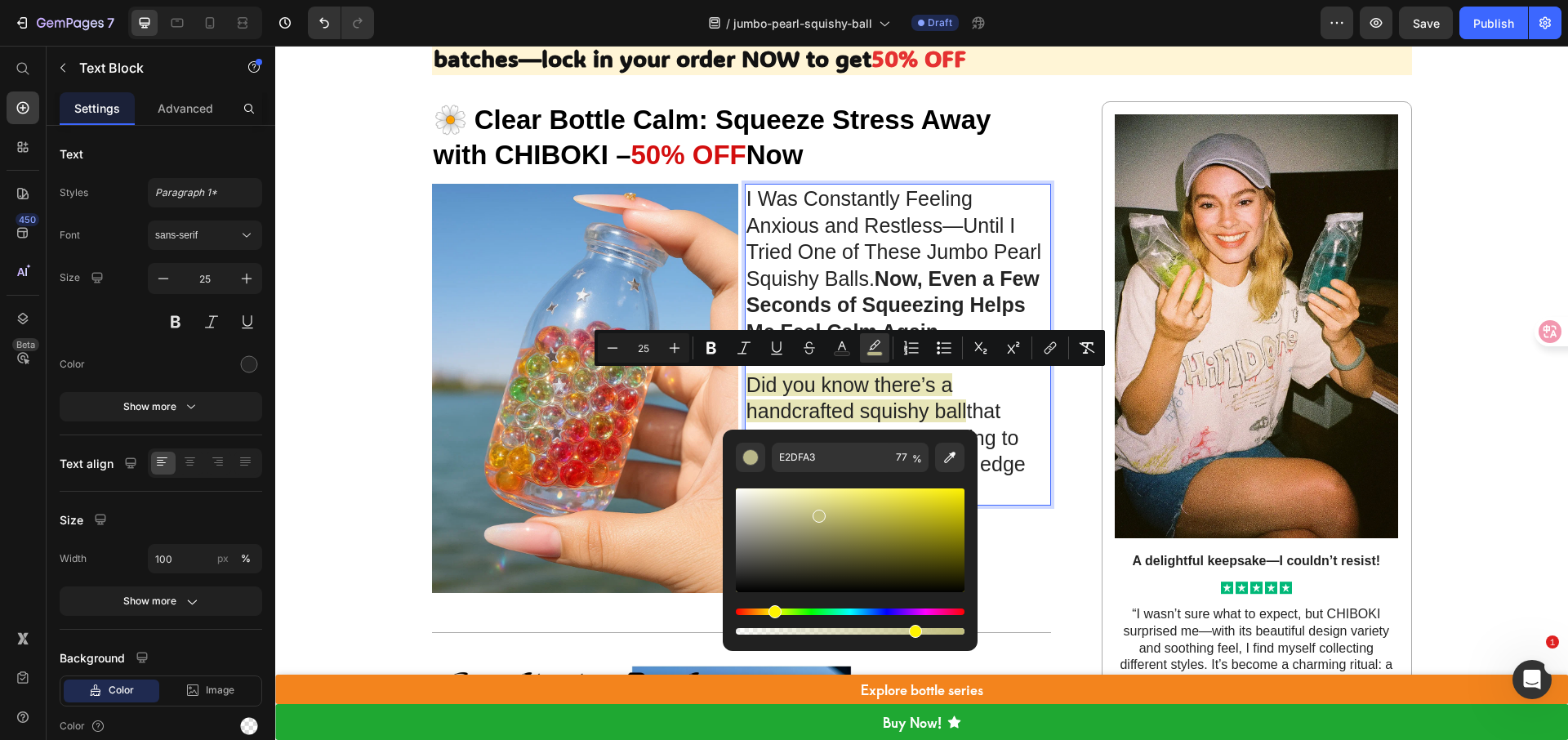 drag, startPoint x: 801, startPoint y: 503, endPoint x: 834, endPoint y: 516, distance: 35.468296 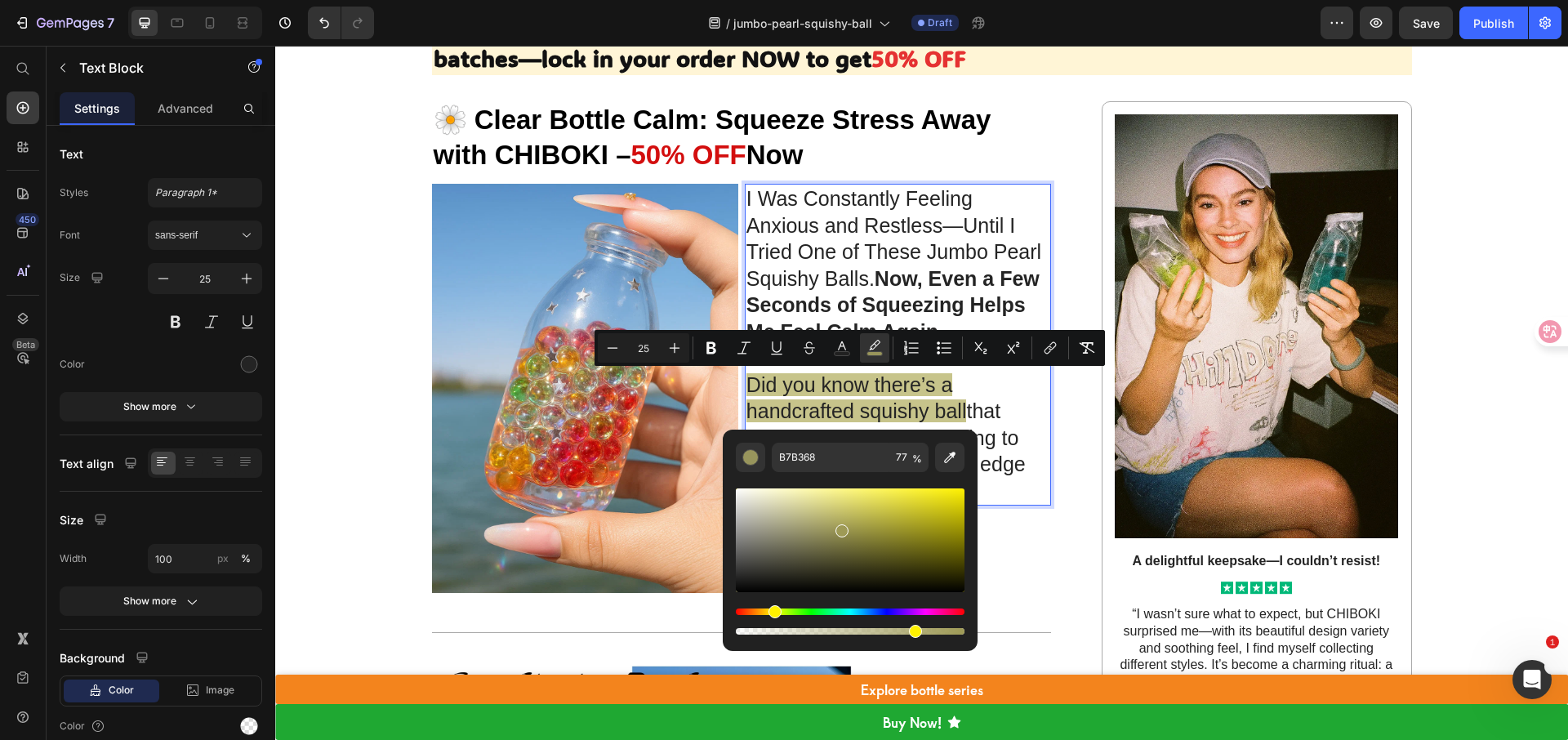 drag, startPoint x: 835, startPoint y: 520, endPoint x: 844, endPoint y: 538, distance: 20.124612 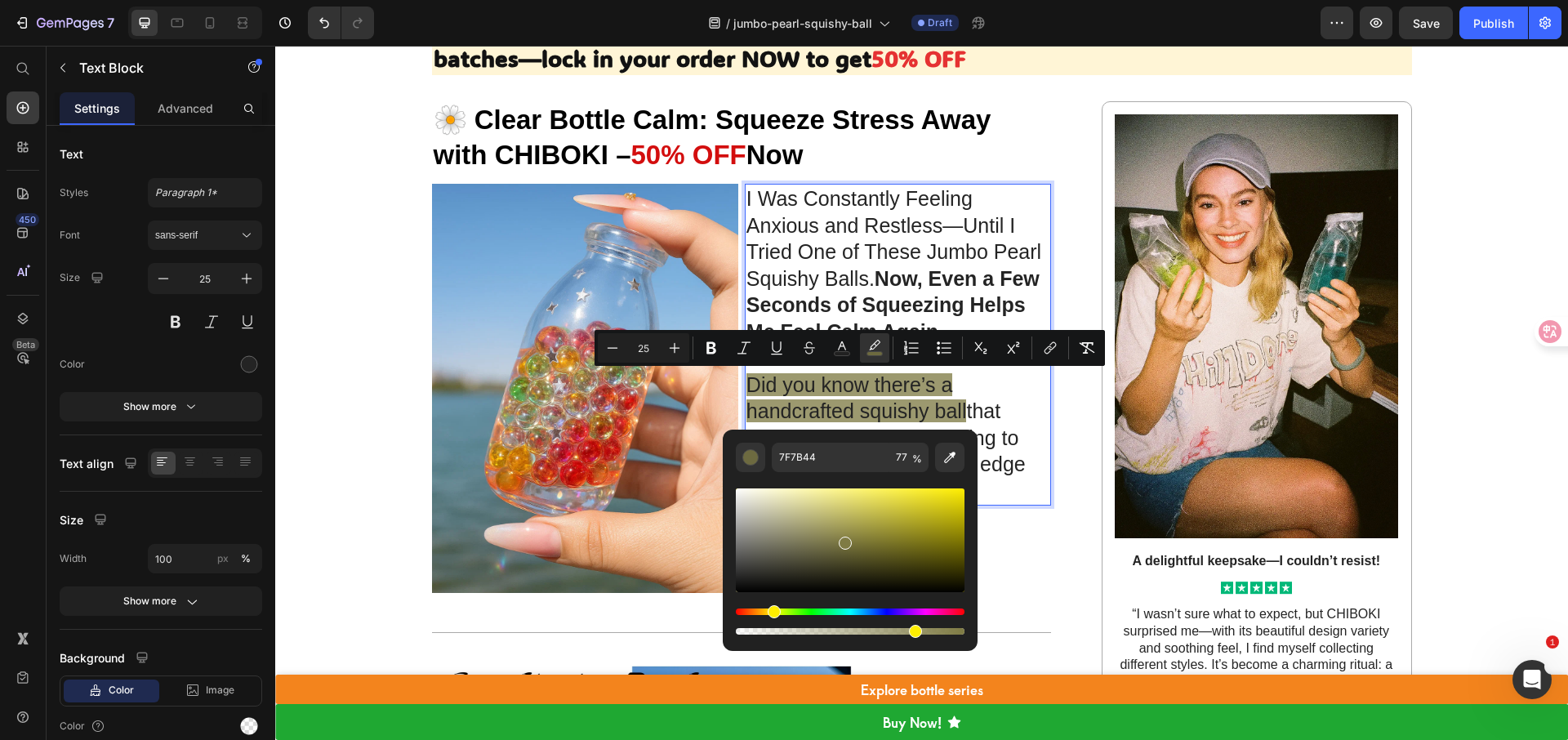 drag, startPoint x: 843, startPoint y: 540, endPoint x: 845, endPoint y: 521, distance: 19.104973 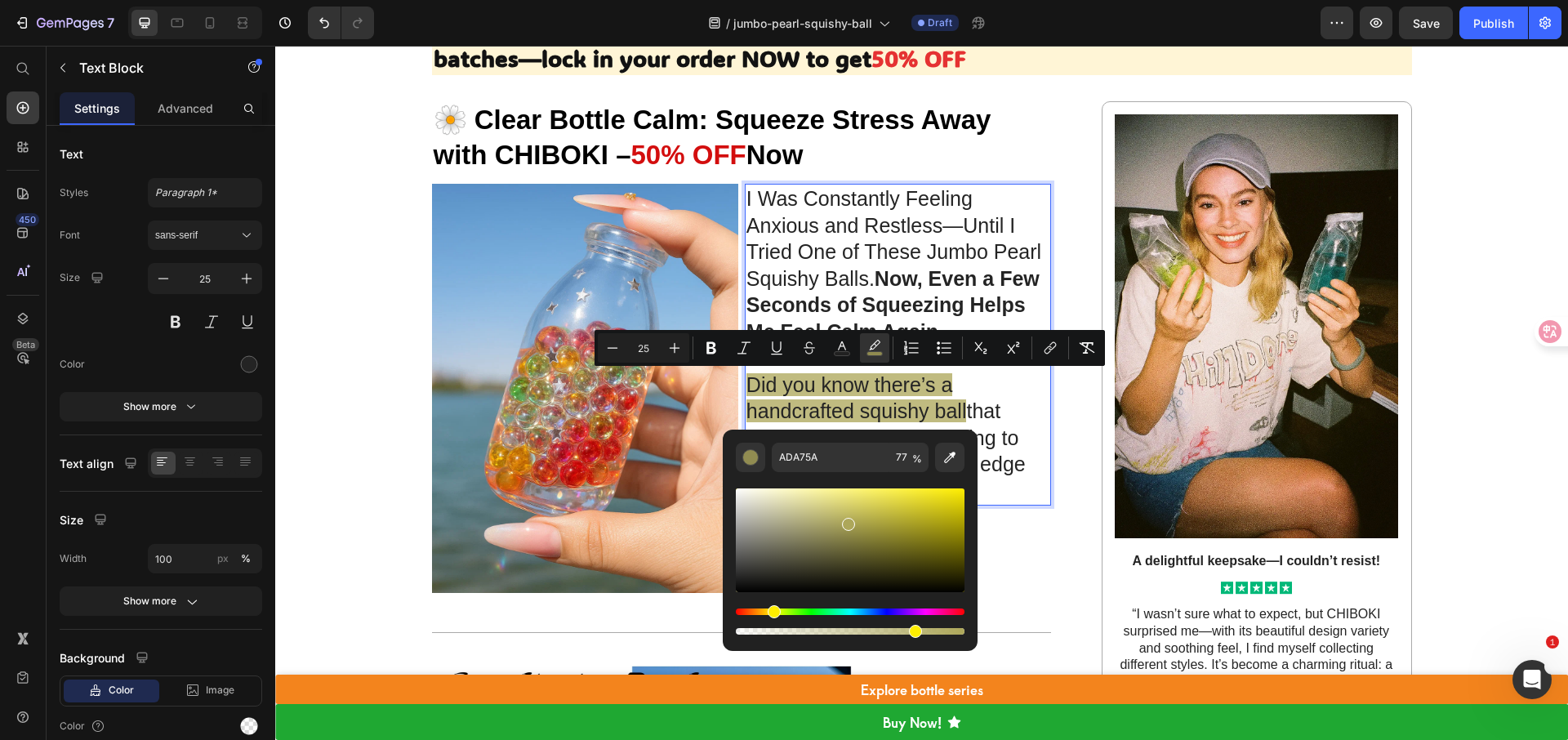 drag, startPoint x: 846, startPoint y: 530, endPoint x: 843, endPoint y: 512, distance: 18.24829 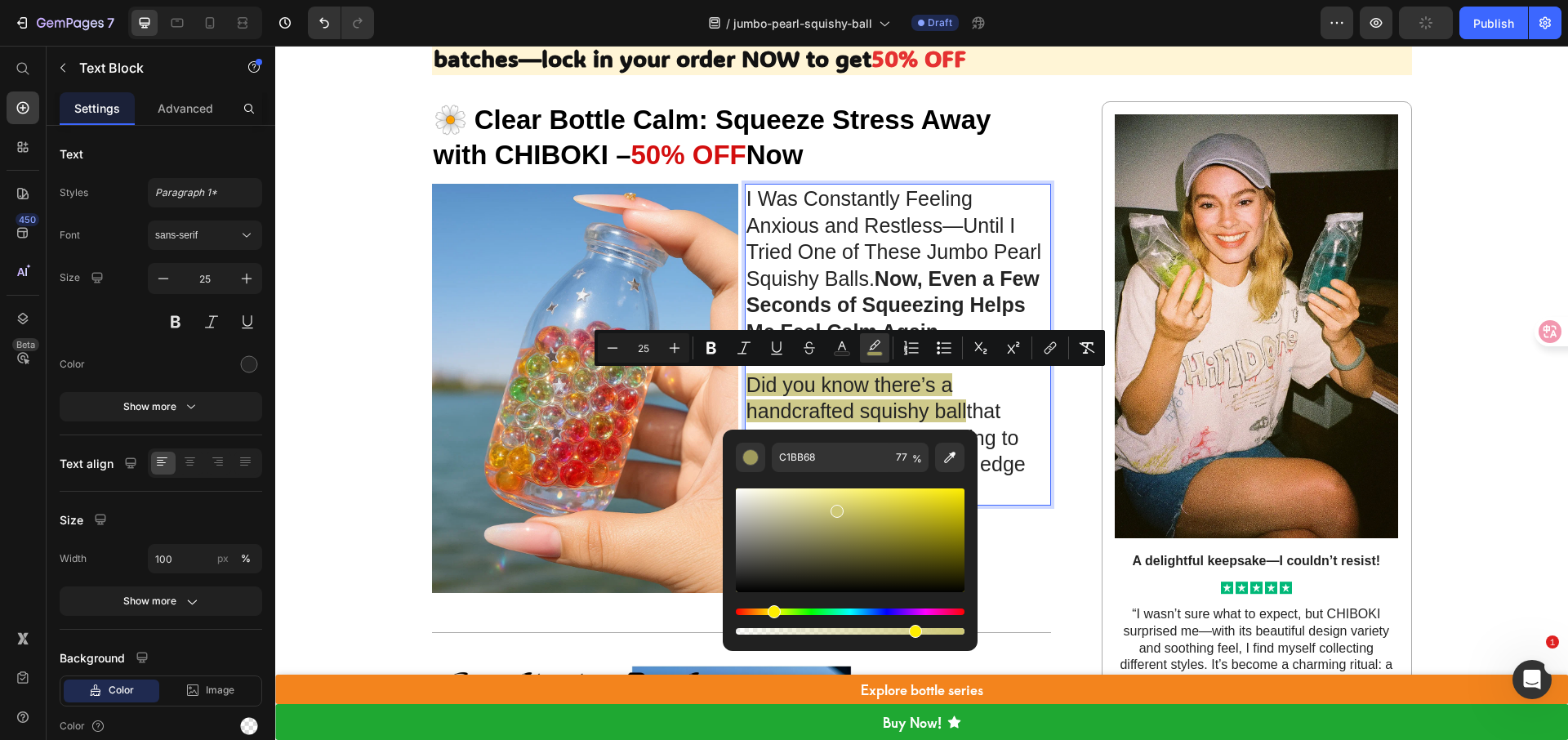 drag, startPoint x: 842, startPoint y: 521, endPoint x: 831, endPoint y: 502, distance: 21.954498 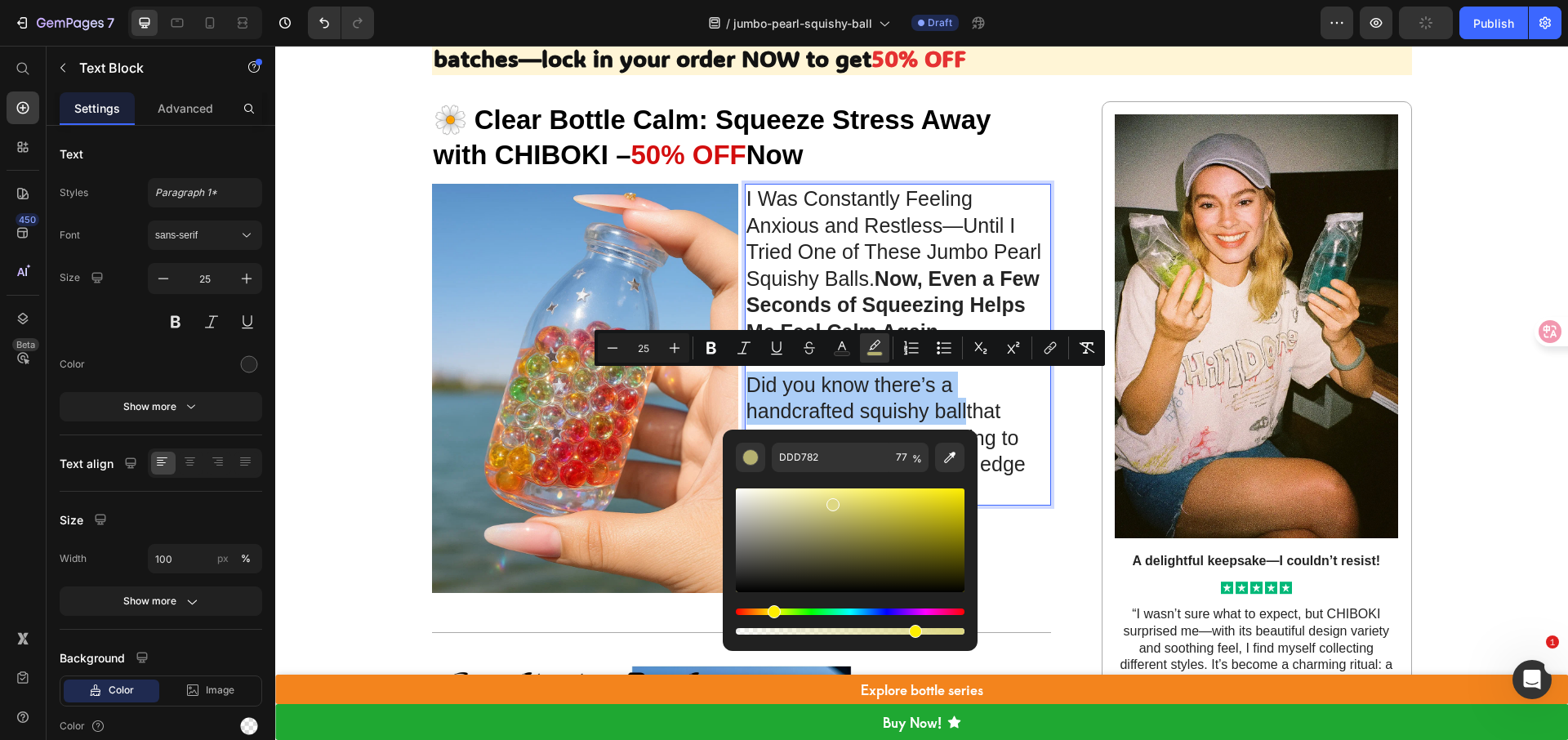 click at bounding box center (850, 622) 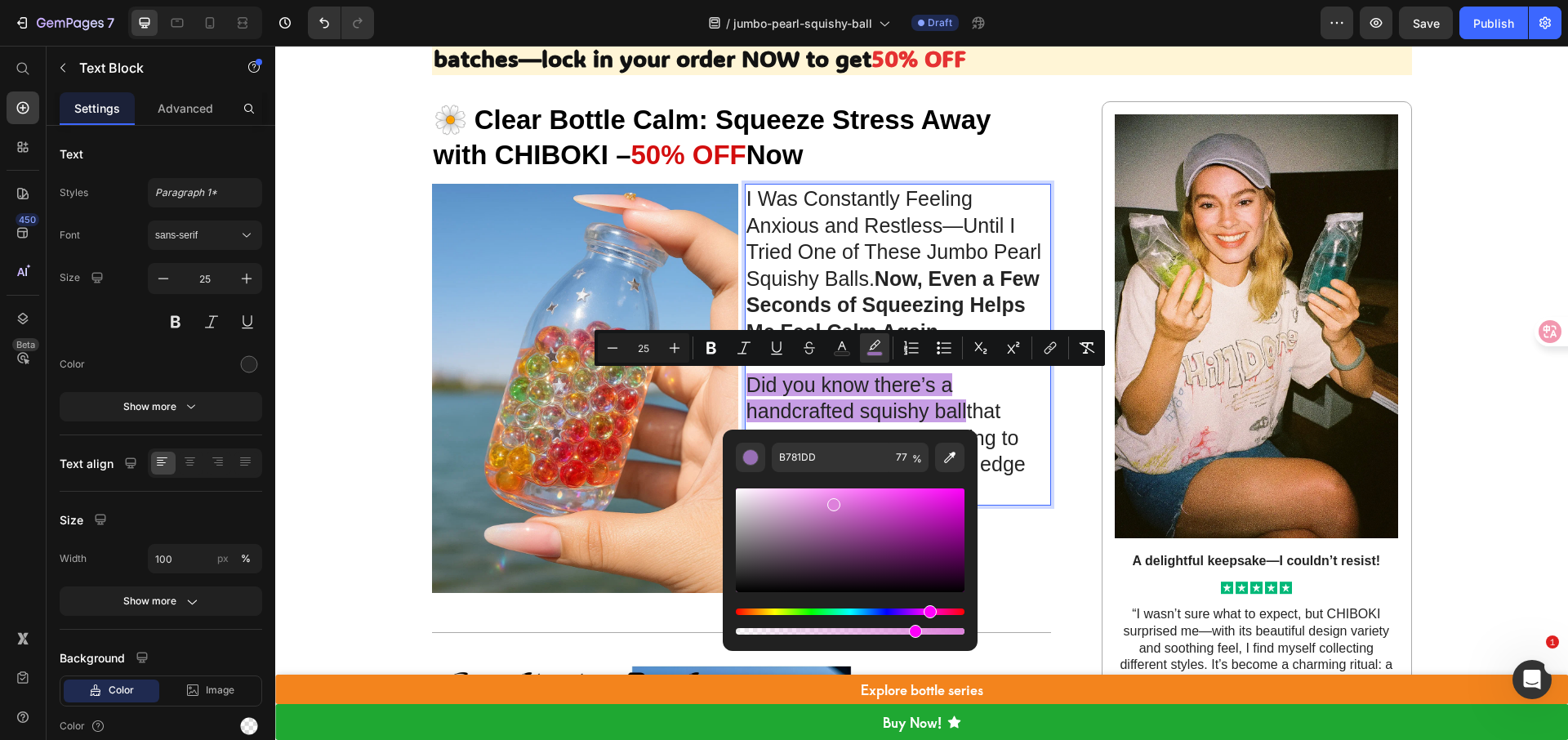 click at bounding box center (850, 612) 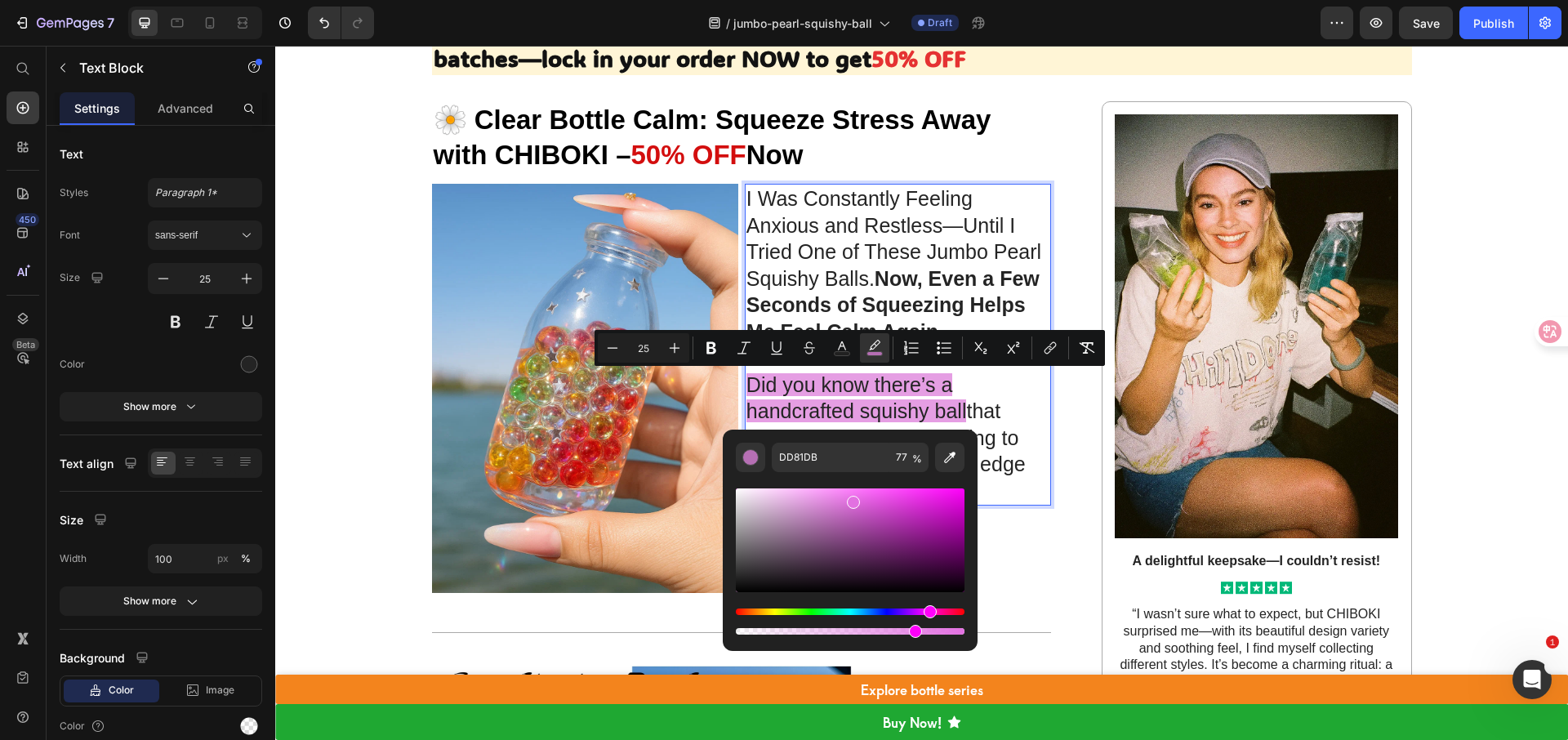 click at bounding box center [850, 540] 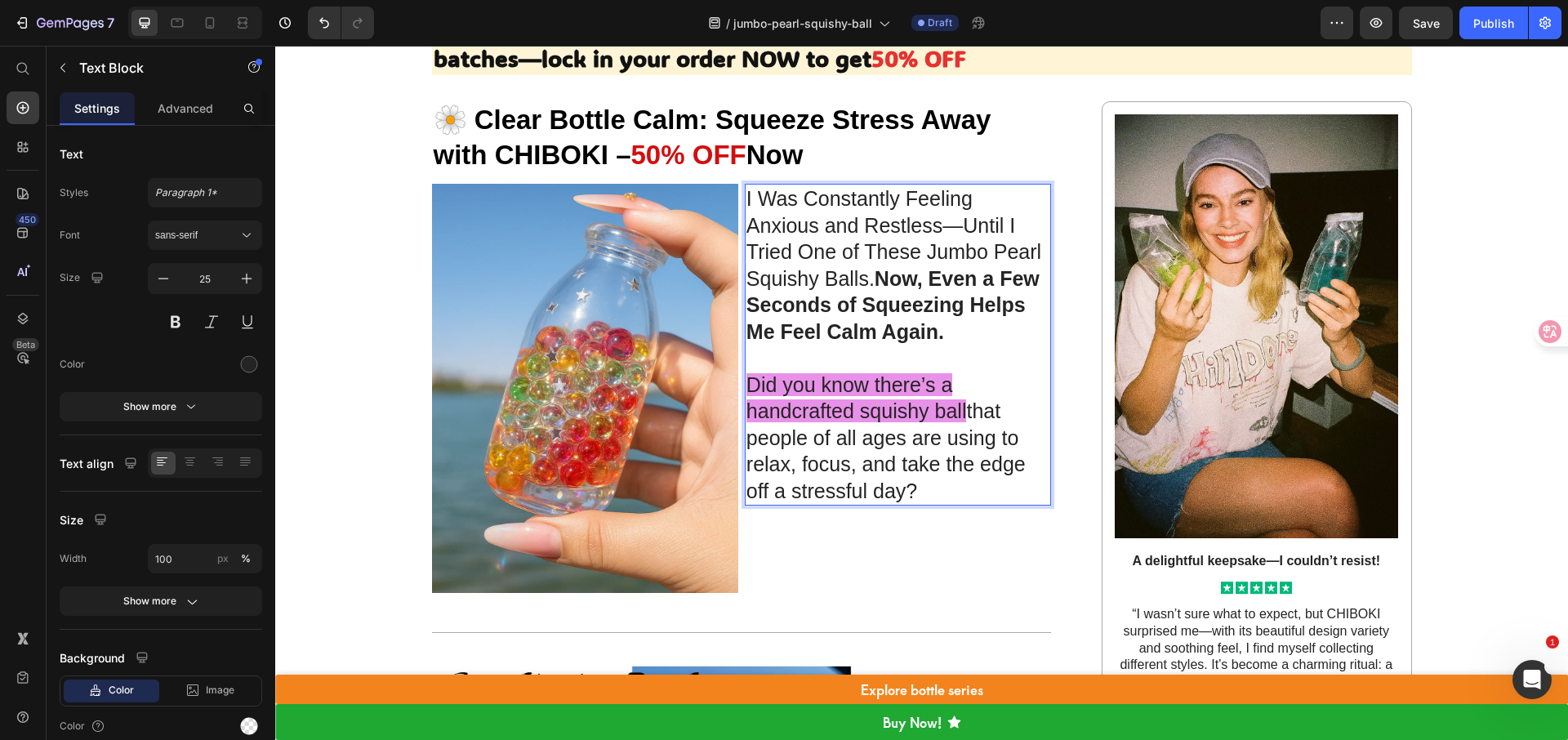 click on "Did you know there’s a handcrafted squishy ball  that people of all ages are using to relax, focus, and take the edge off a stressful day?" at bounding box center (898, 438) 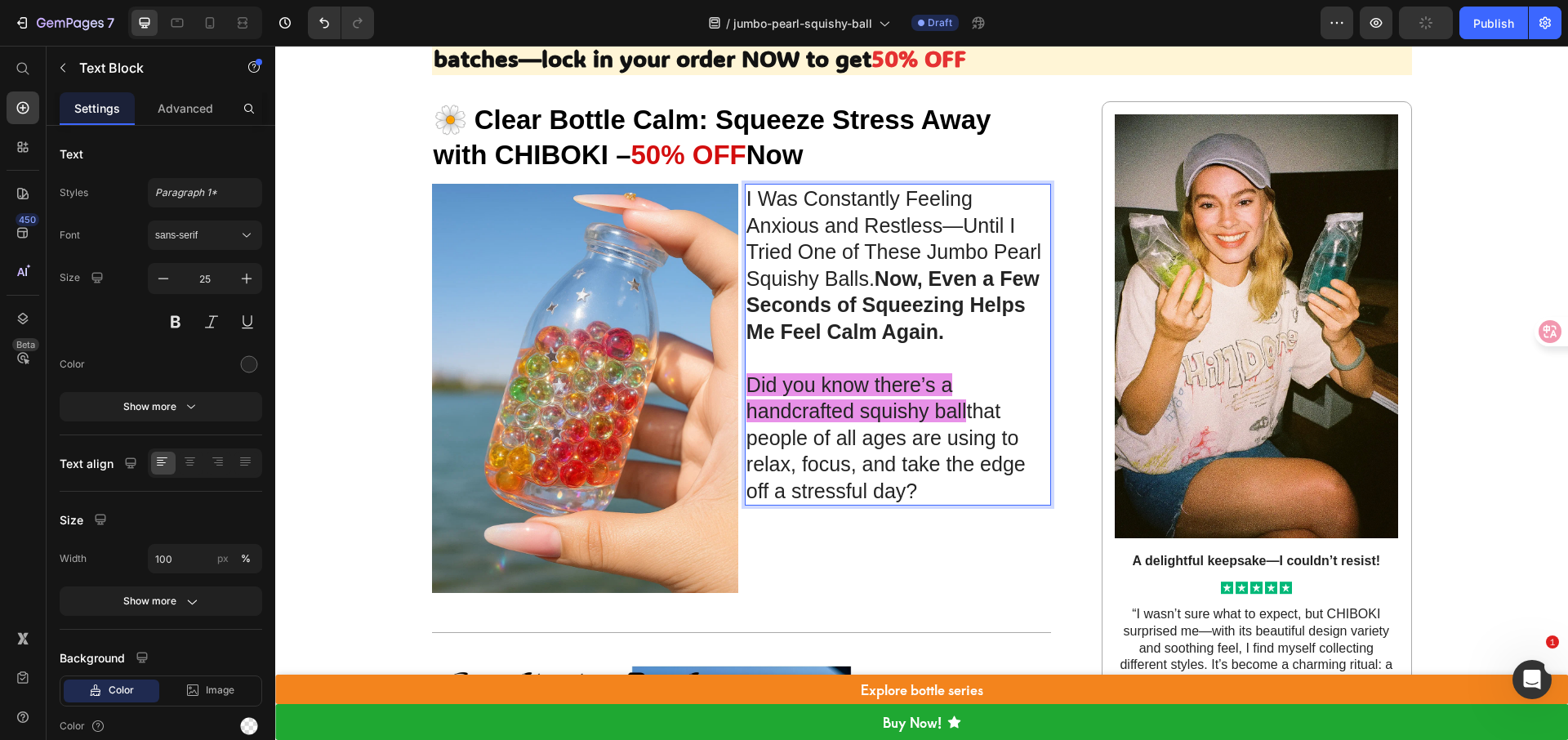 scroll, scrollTop: 260, scrollLeft: 0, axis: vertical 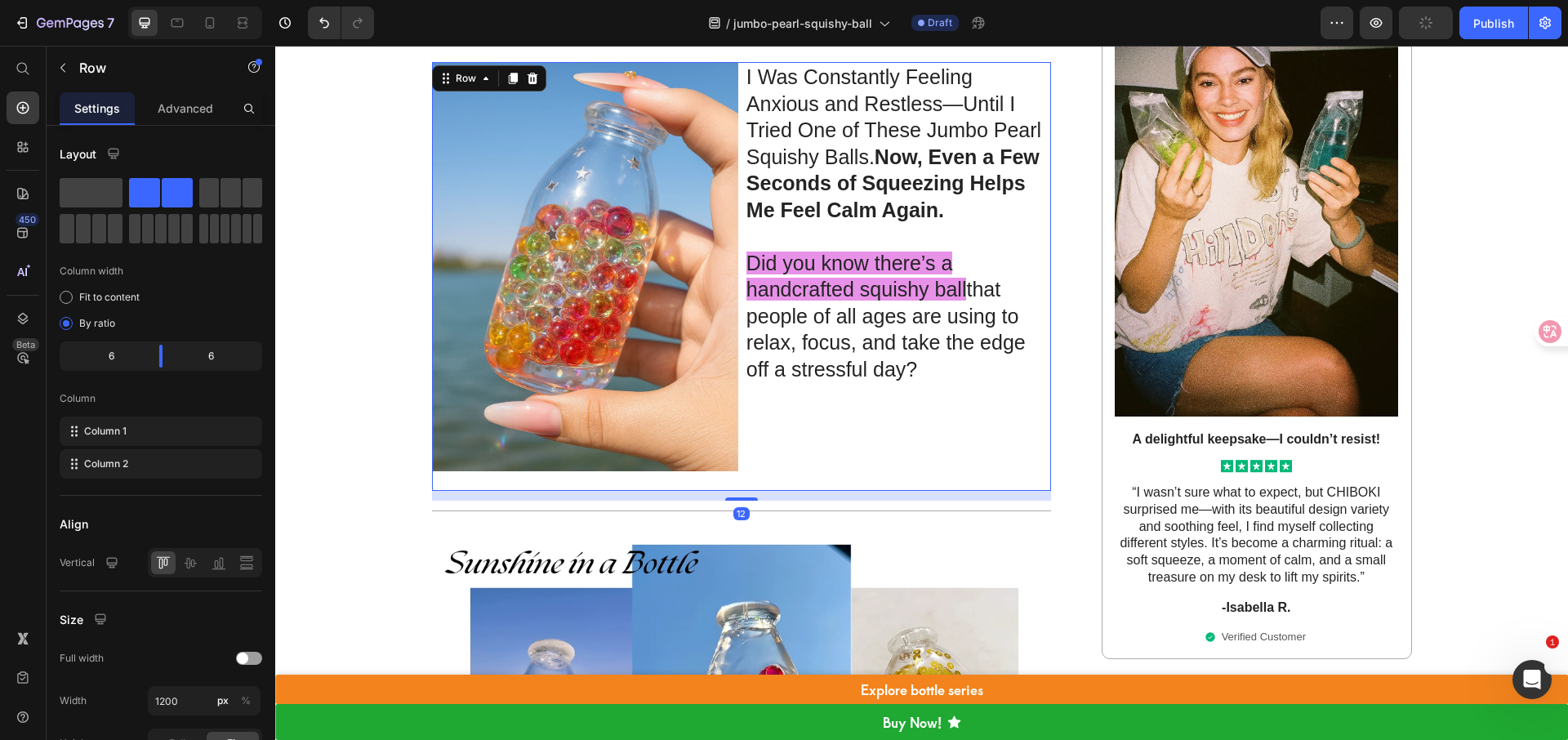 click on "I Was Constantly Feeling Anxious and Restless—Until I Tried One of These Jumbo Pearl Squishy Balls.  Now, Even a Few Seconds of Squeezing Helps Me Feel Calm Again. Did you know there’s a handcrafted squishy ball  that people of all ages are using to relax, focus, and take the edge off a stressful day? Text Block" at bounding box center [898, 276] 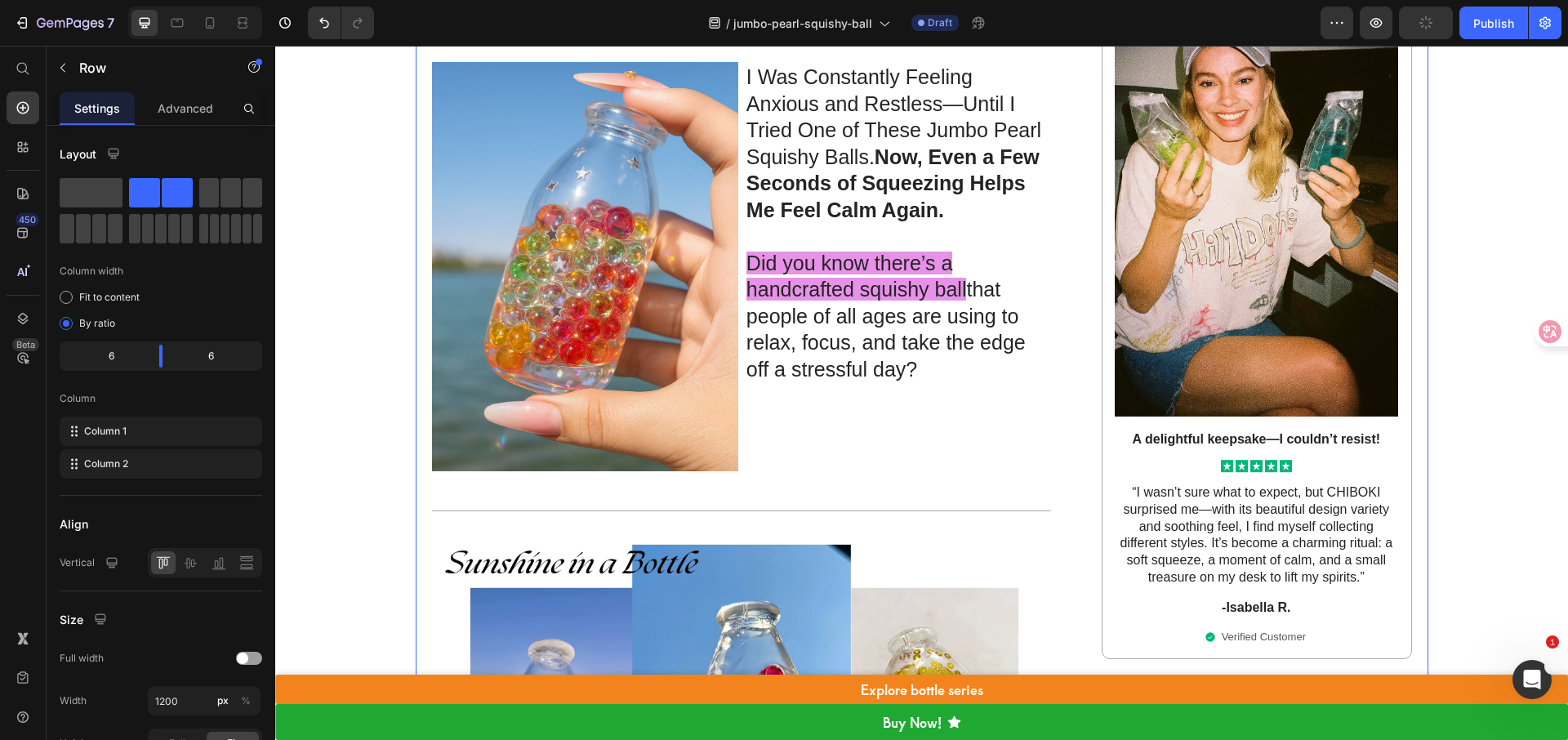 click on "🌼 Clear Bottle Calm: Squeeze Stress Away with CHIBOKI –  50% OFF  Now Heading Image I Was Constantly Feeling Anxious and Restless—Until I Tried One of These Jumbo Pearl Squishy Balls.  Now, Even a Few Seconds of Squeezing Helps Me Feel Calm Again. Did you know there’s a handcrafted squishy ball  that people of all ages are using to relax, focus, and take the edge off a stressful day? Text Block Row                Title Line Video Assertive Calm Amid Chaos Text Block Imagine this: You’re rounding a busy afternoon—emails stacking, Zoom meetings blurring together, your phone buzzing. A tiny breath. Your fingers find the clear bottle. Press → hold → release. Two more times. Shoulders relax. You look at your screen—and can see again.   That few-second ritual creates ripple effects. You carry pause forward. You’re kinder to yourself, more patient with others, more present in your own day.  Not because you paused everything—but because you paused something. Text Block Text Block   Text Block" at bounding box center (922, 1422) 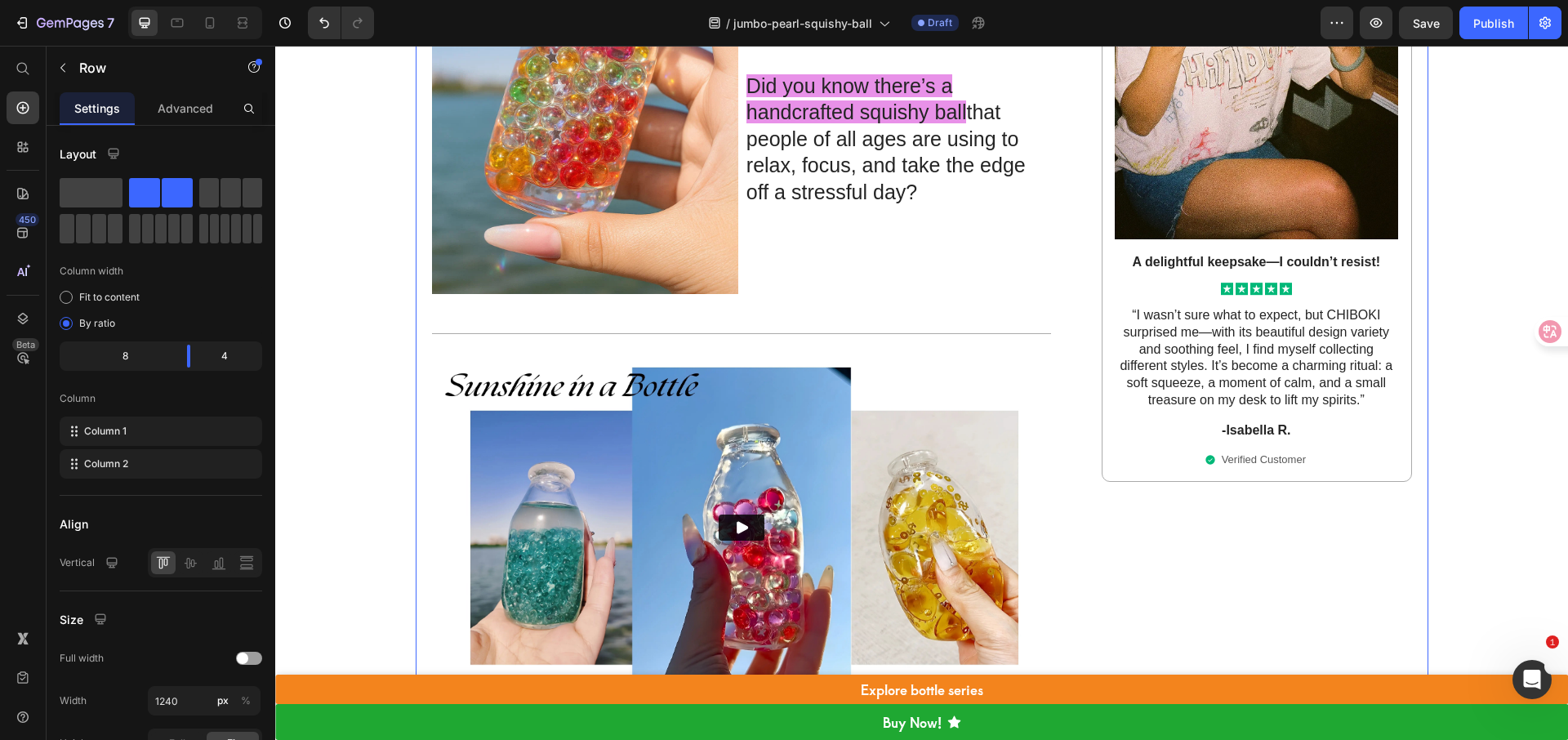 scroll, scrollTop: 559, scrollLeft: 0, axis: vertical 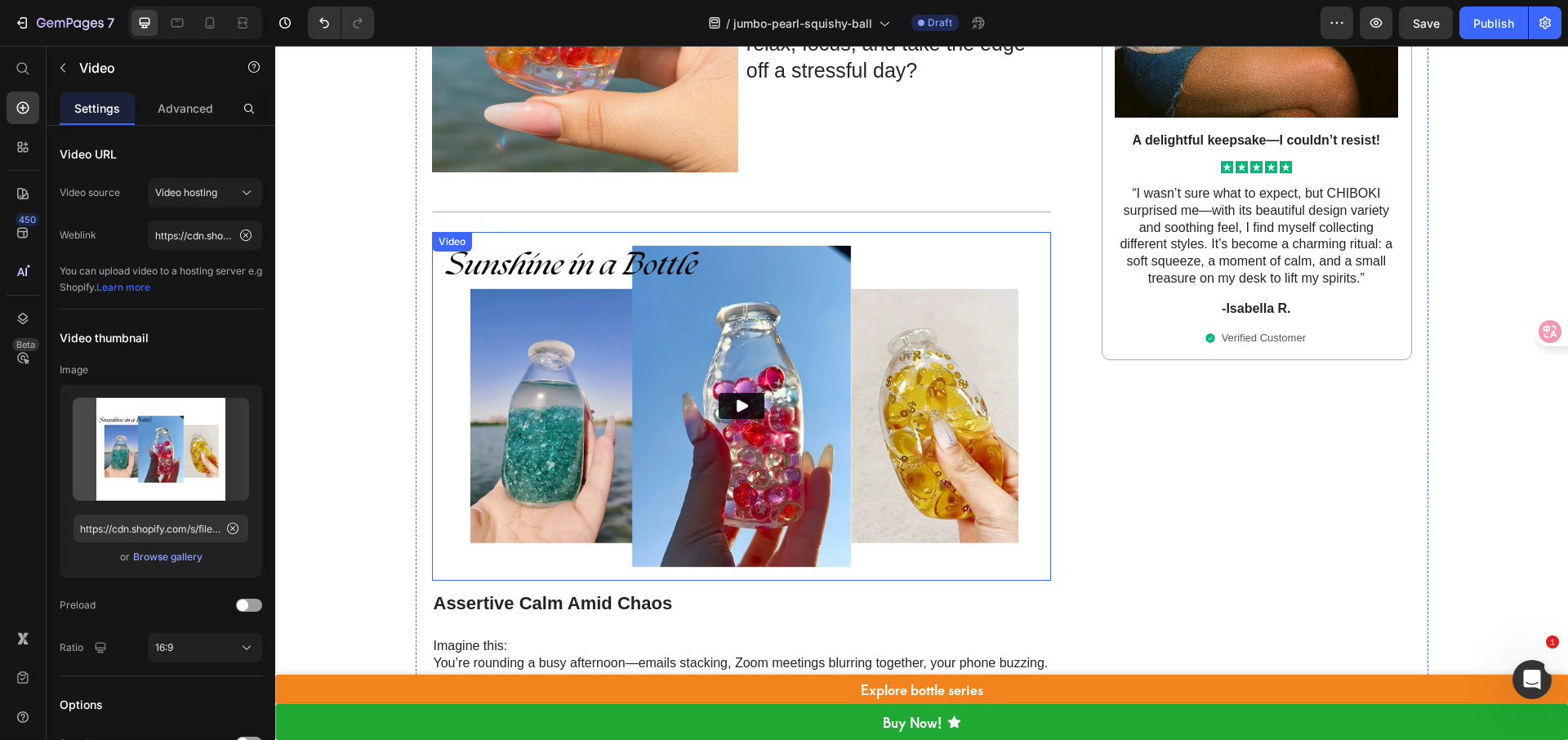 click at bounding box center [742, 406] 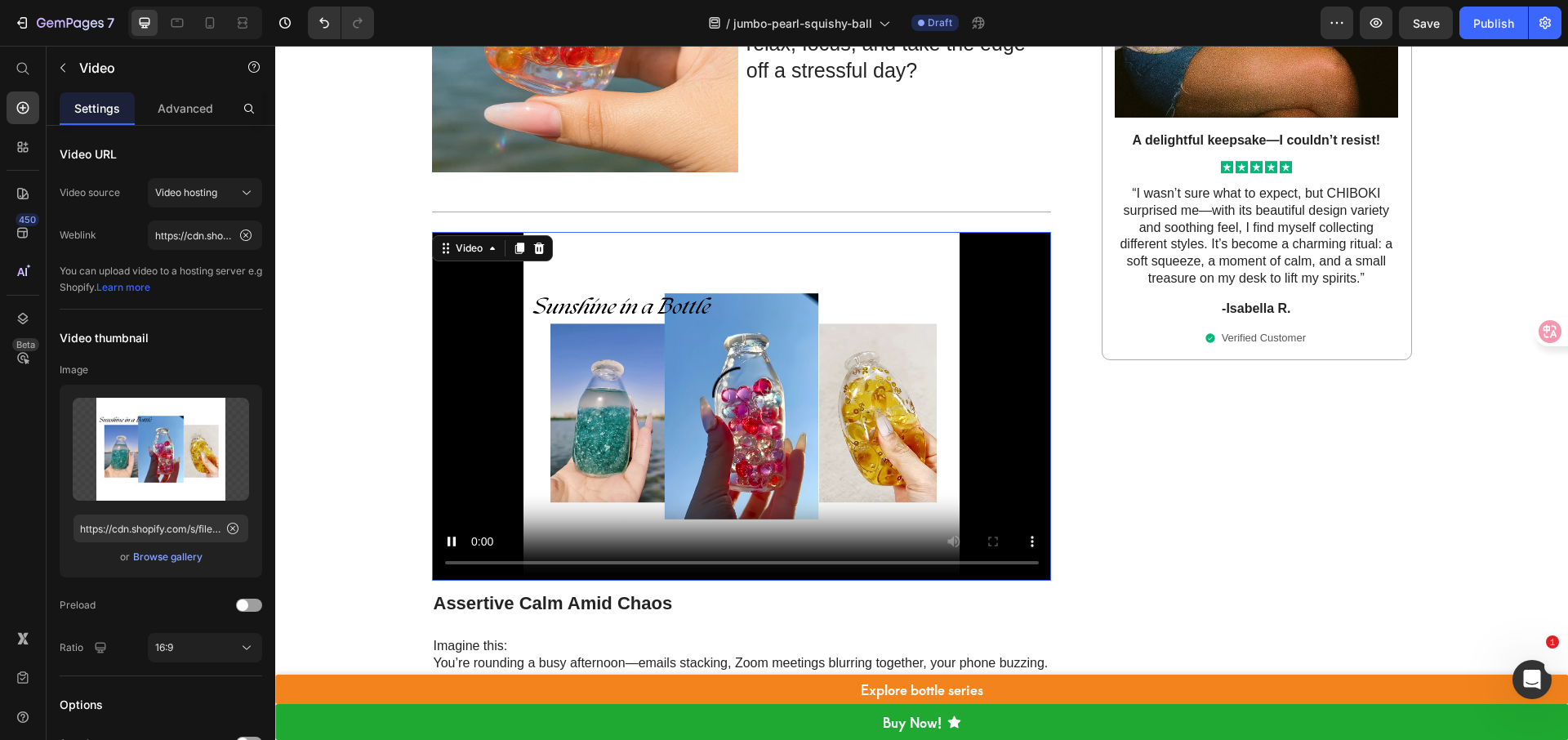 type 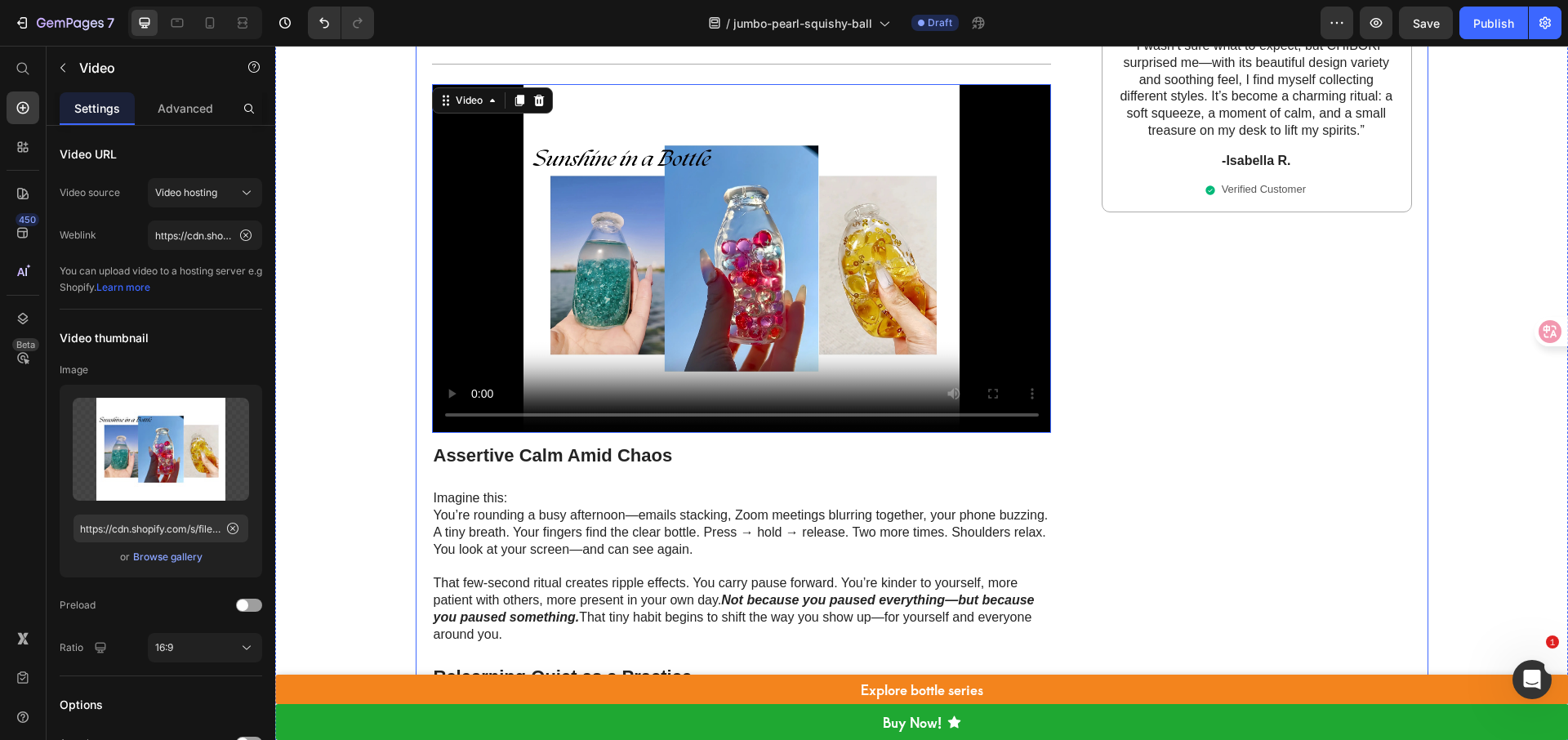 scroll, scrollTop: 651, scrollLeft: 0, axis: vertical 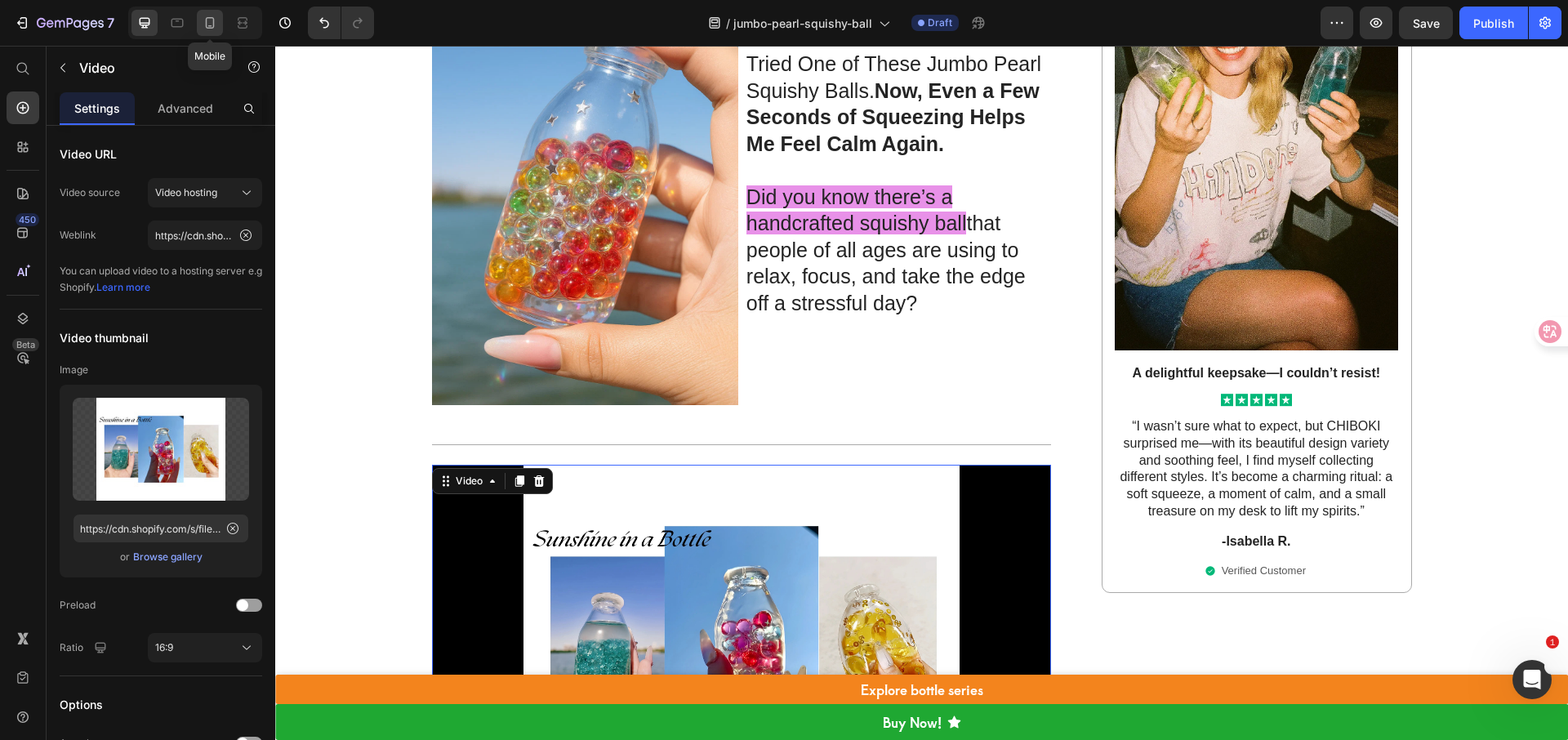 click 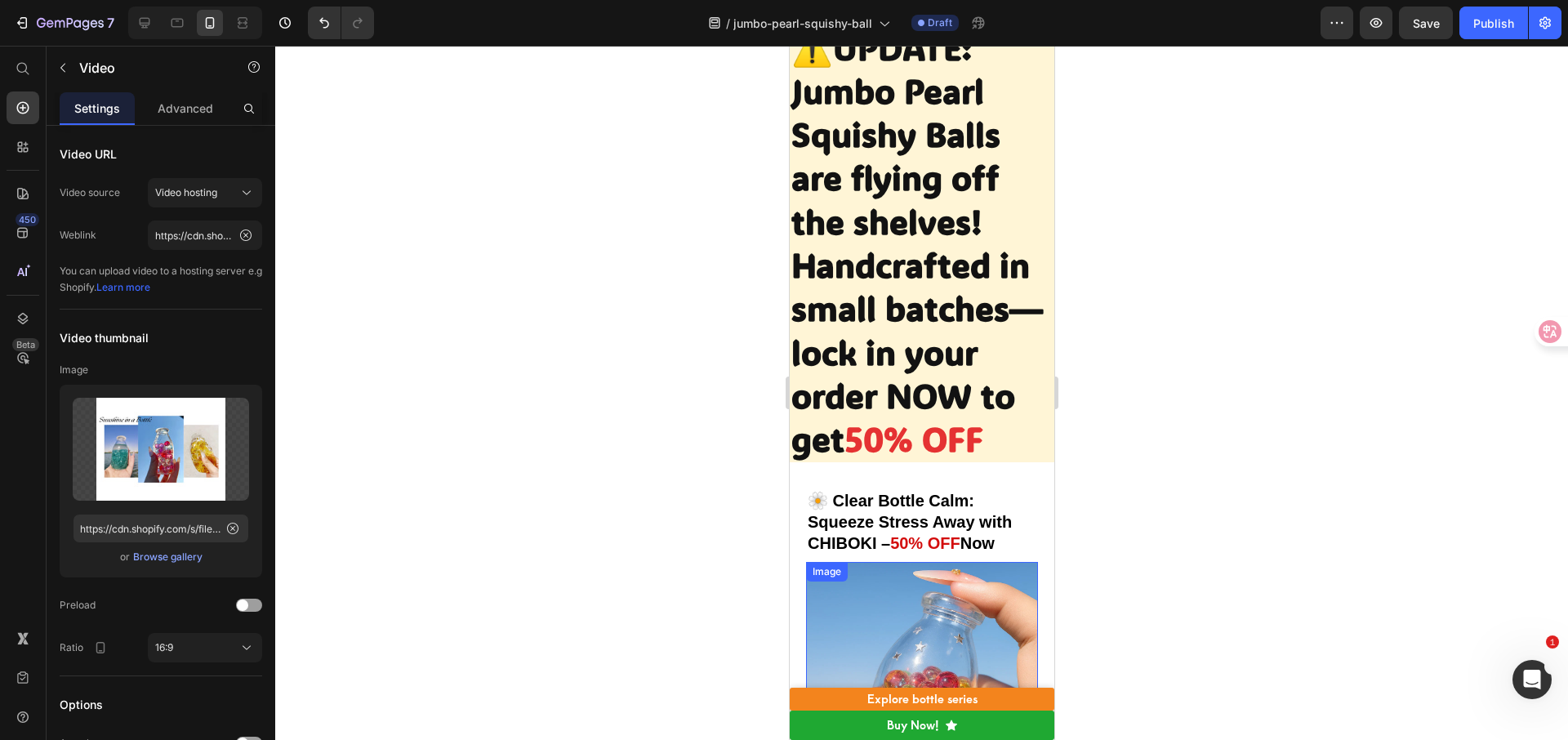 scroll, scrollTop: 0, scrollLeft: 0, axis: both 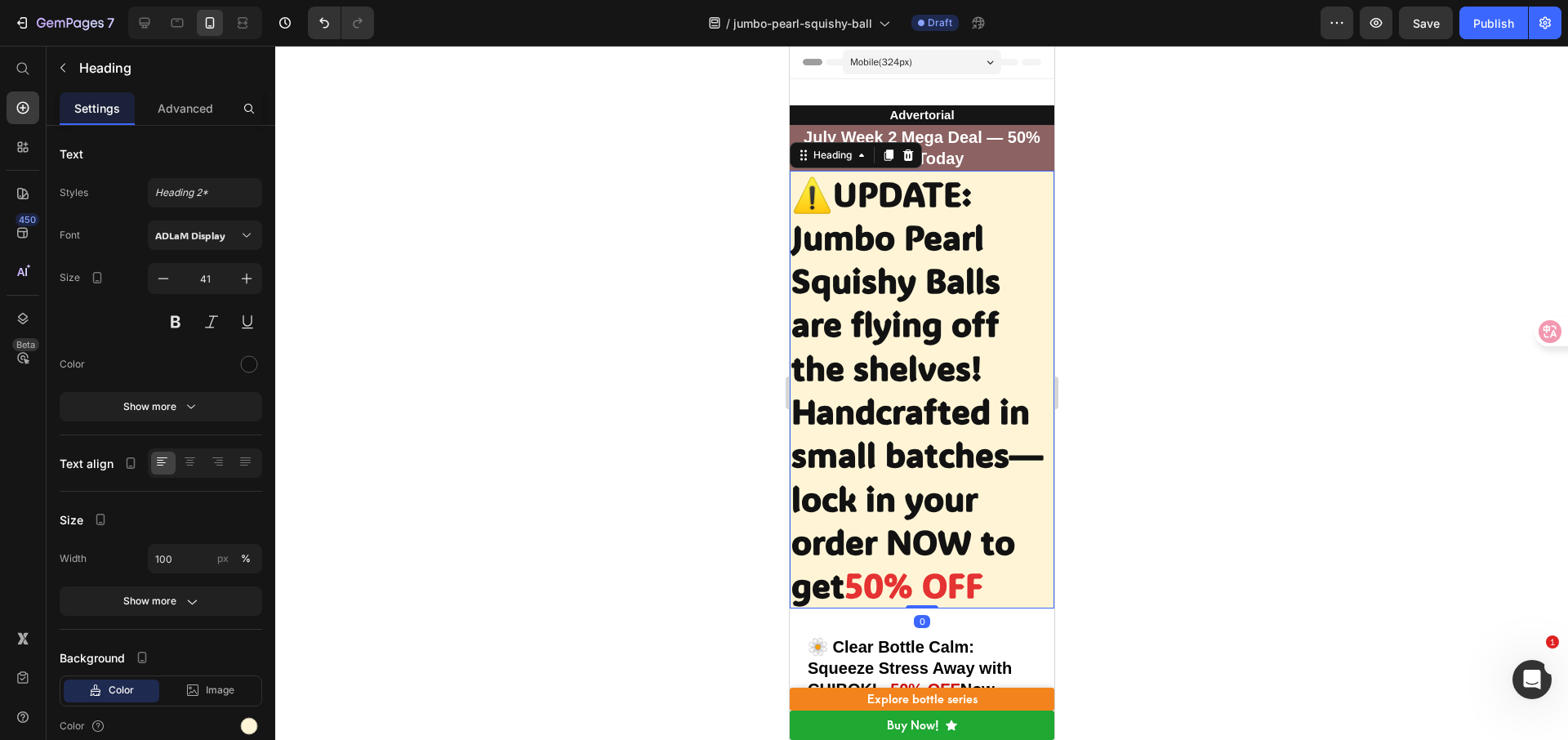 click on "⚠️UPDATE: Jumbo Pearl Squishy Balls are flying off the shelves! Handcrafted in small batches—lock in your order NOW to get" at bounding box center [916, 390] 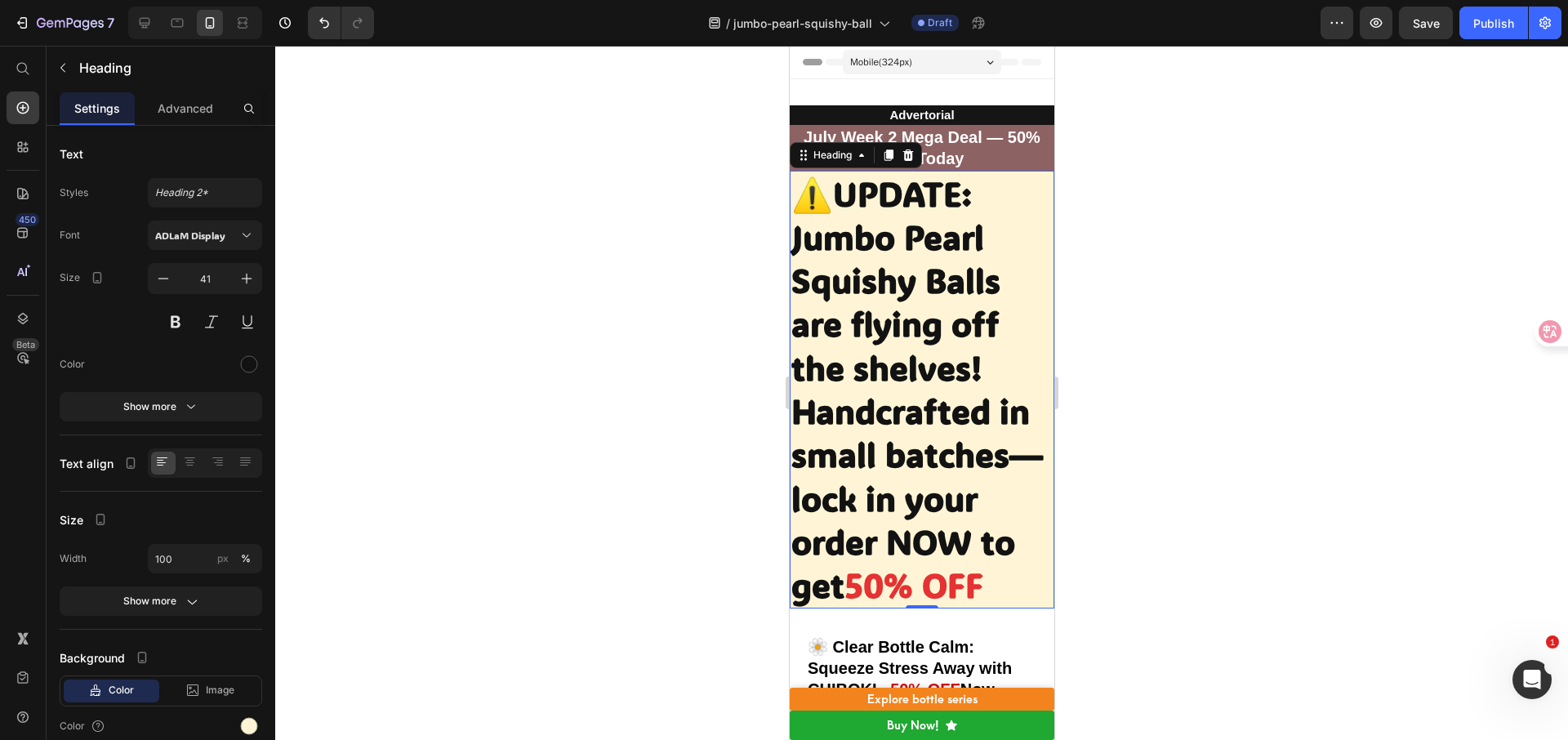 click on "Mobile  ( 324 px)" at bounding box center [880, 62] 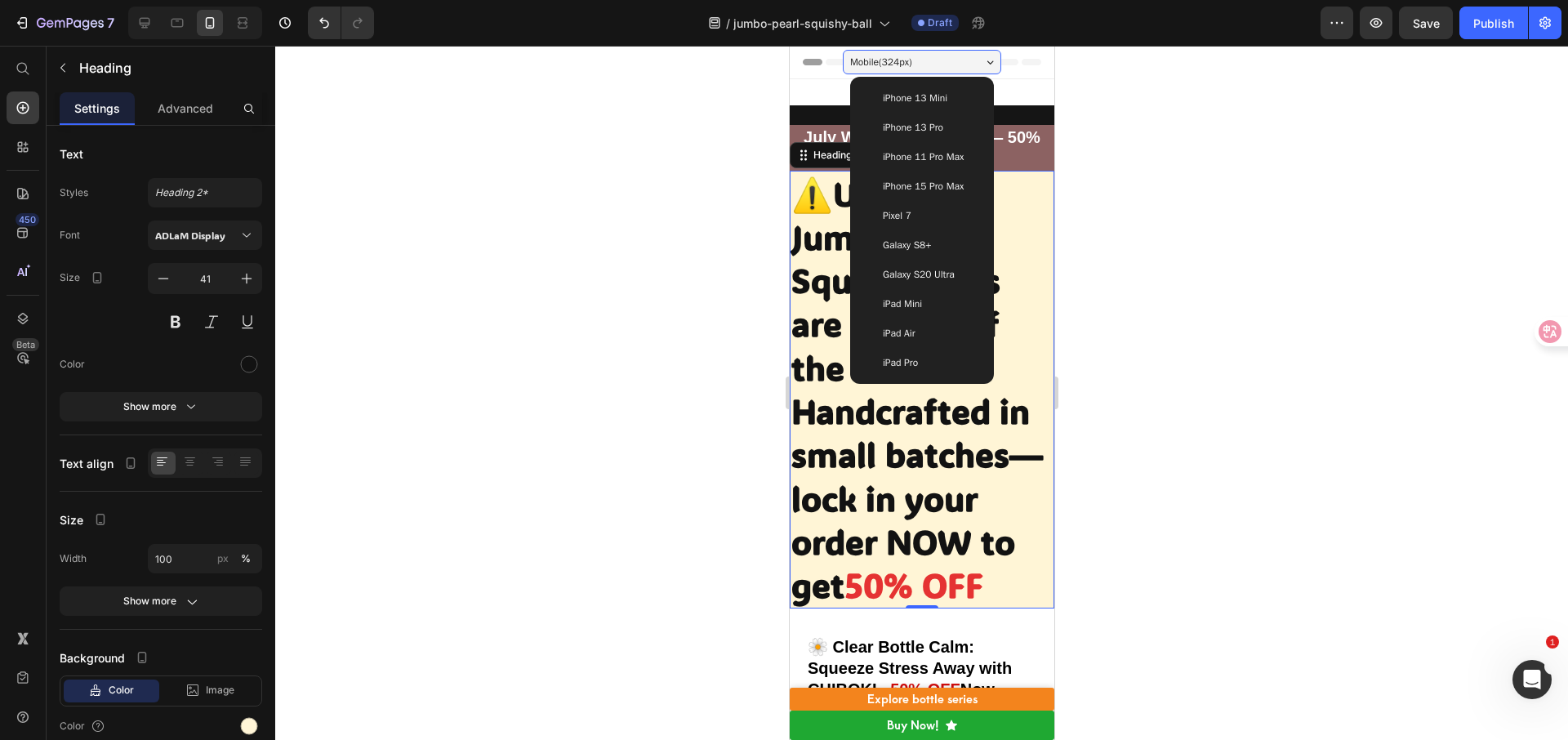 click on "iPhone 15 Pro Max" at bounding box center [922, 186] 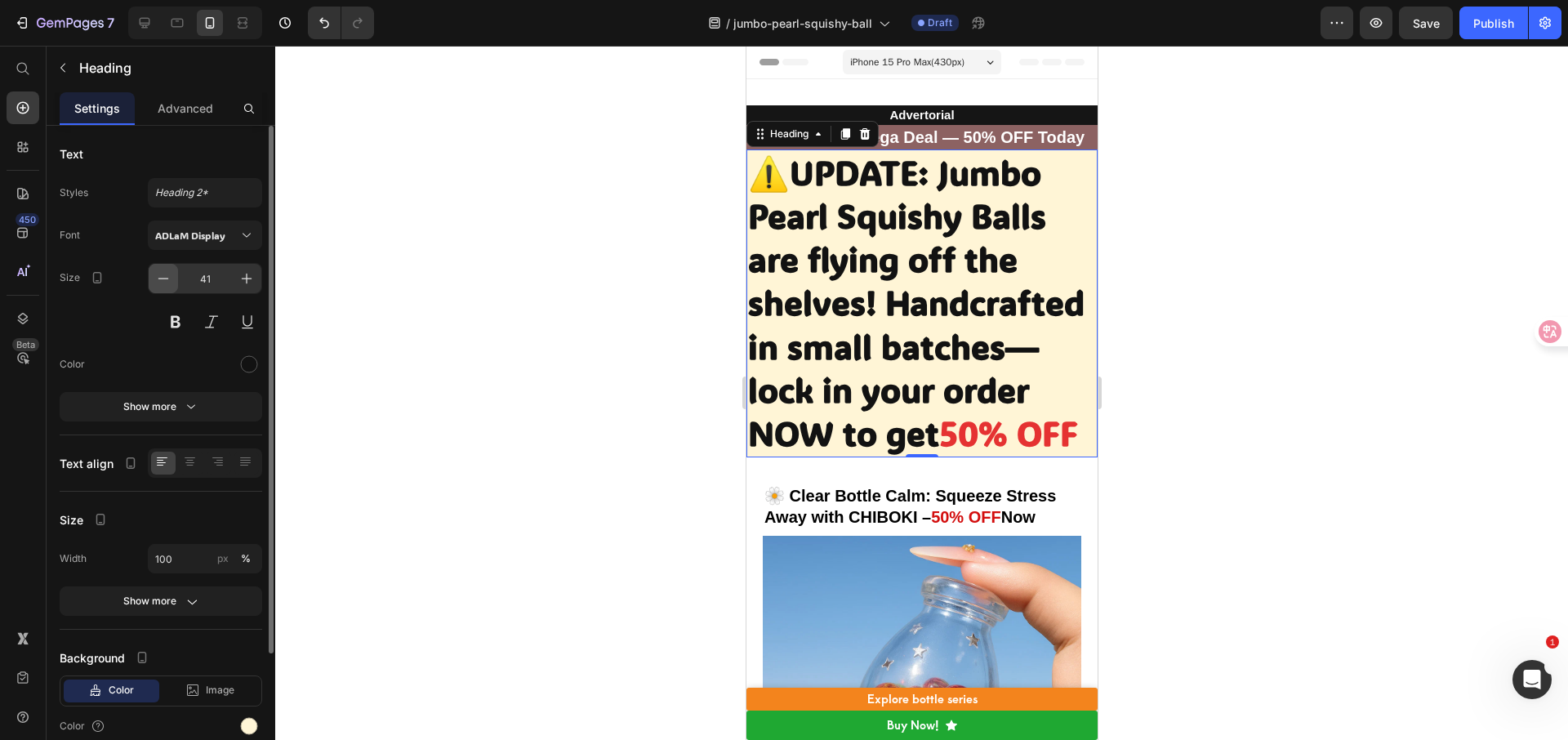click 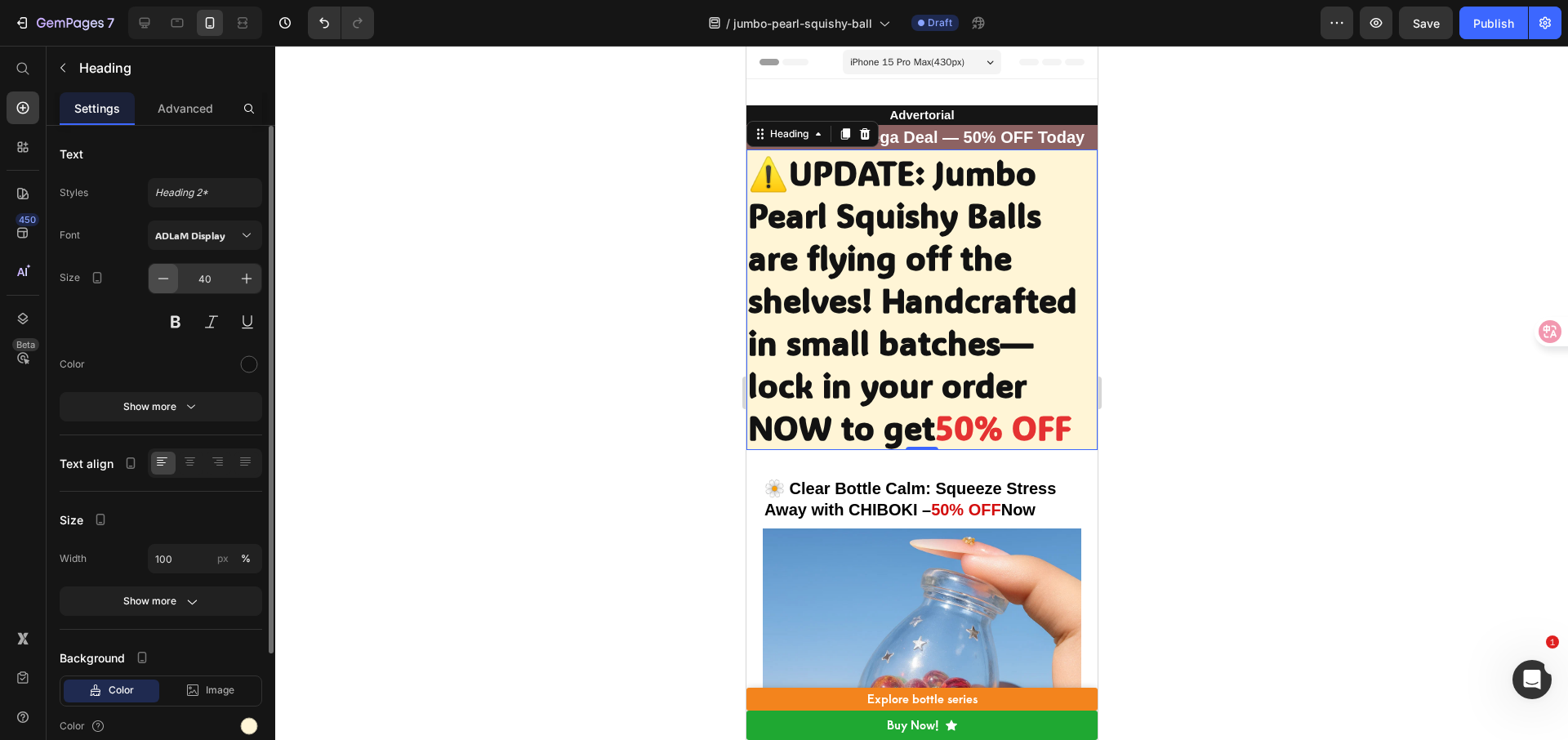 click 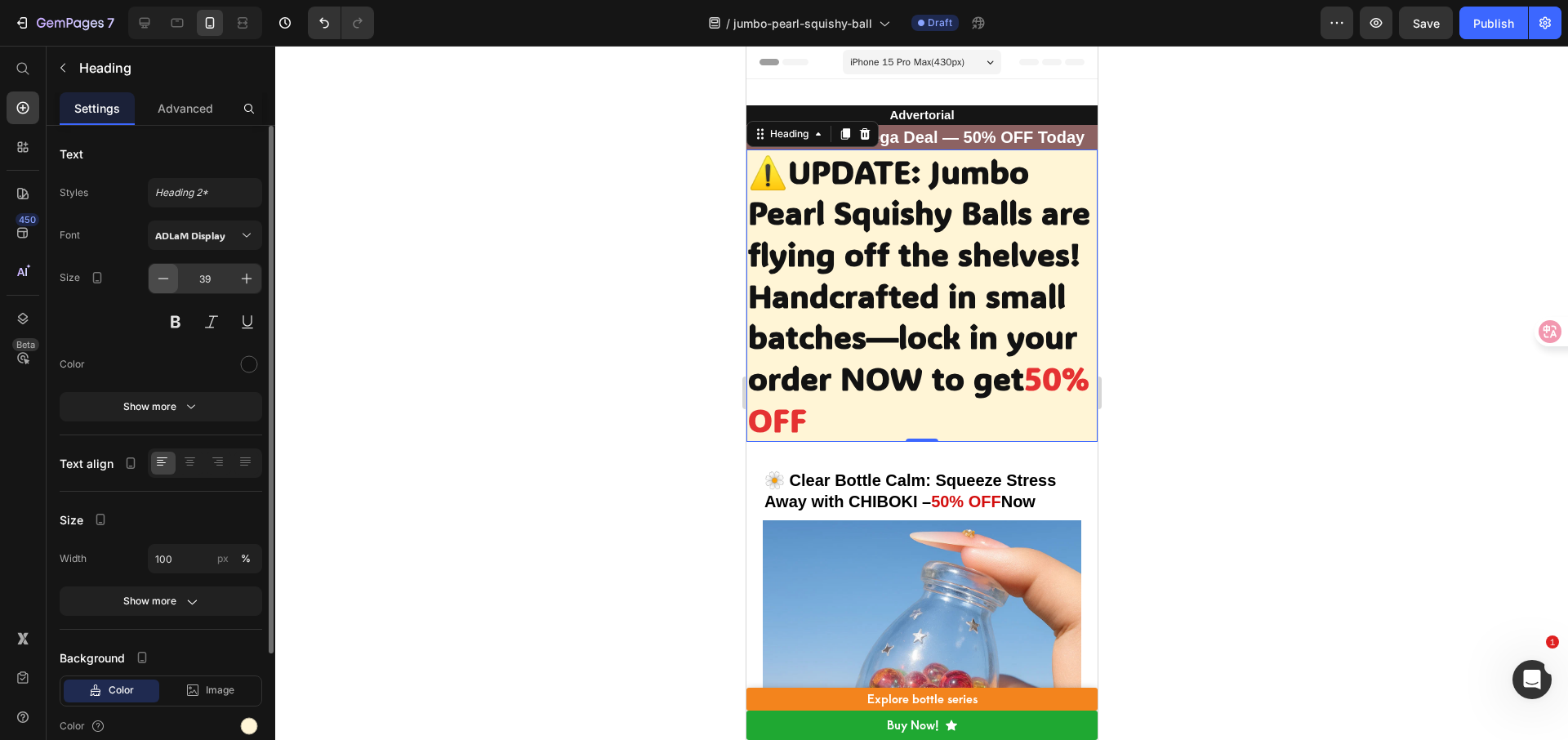 click 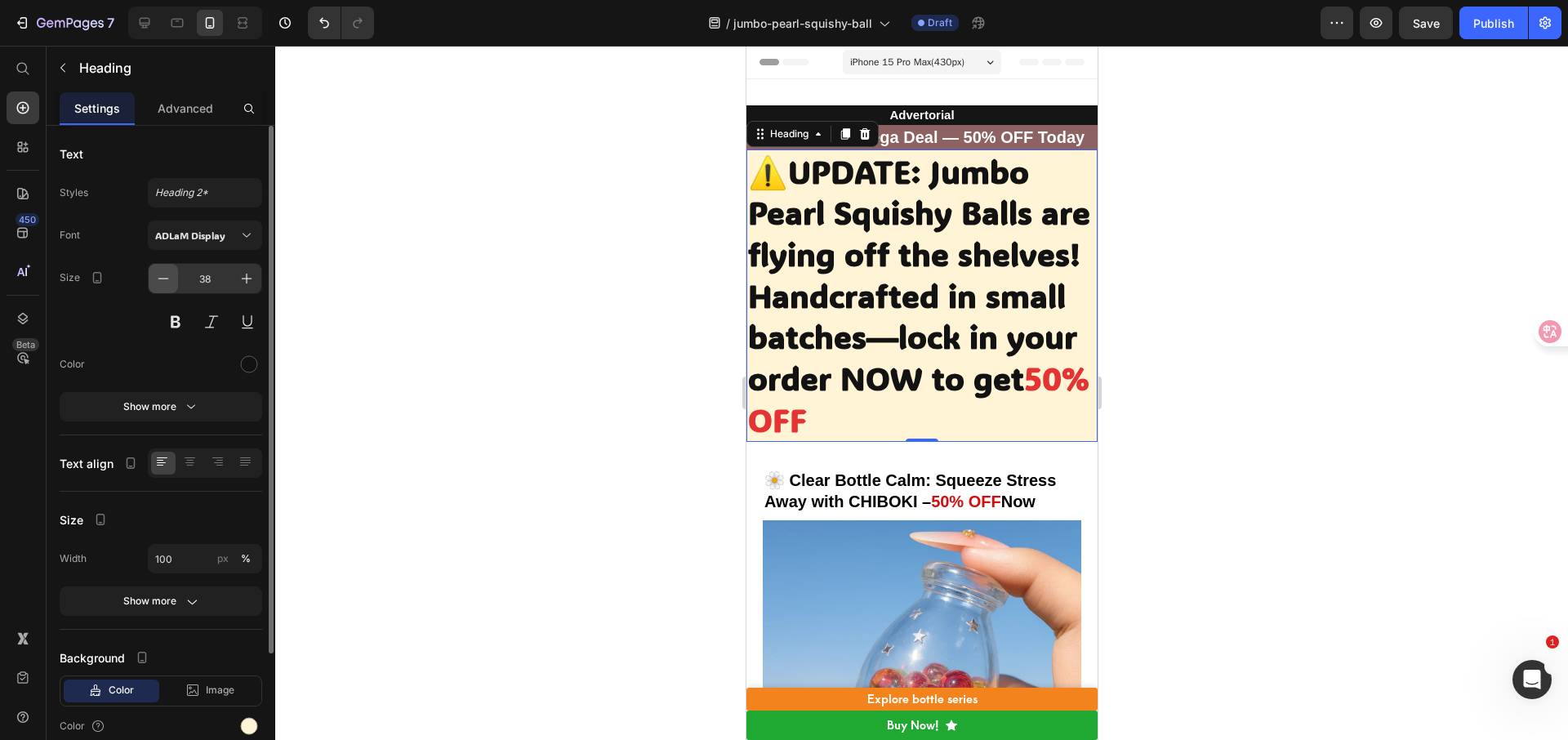 click 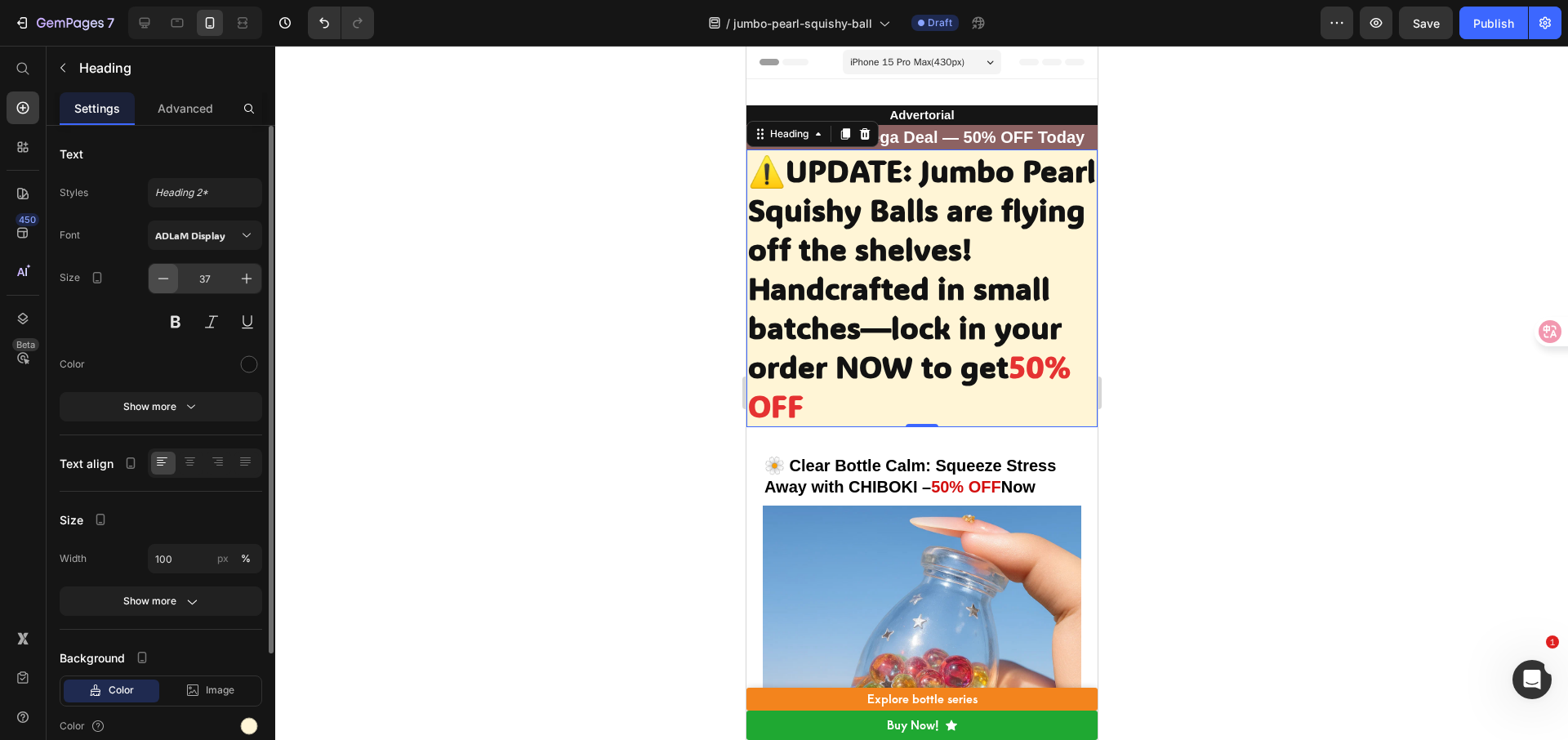 click 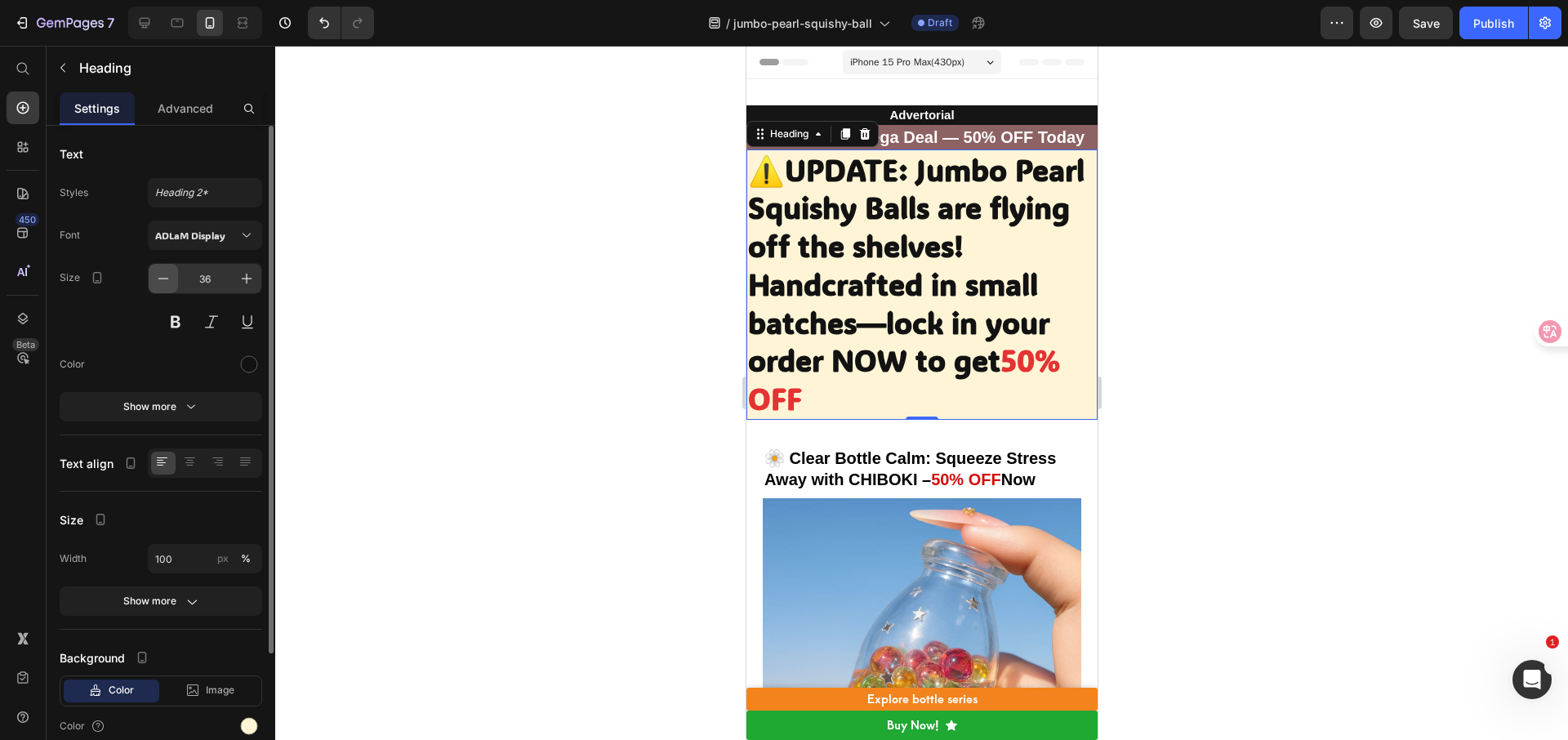 click 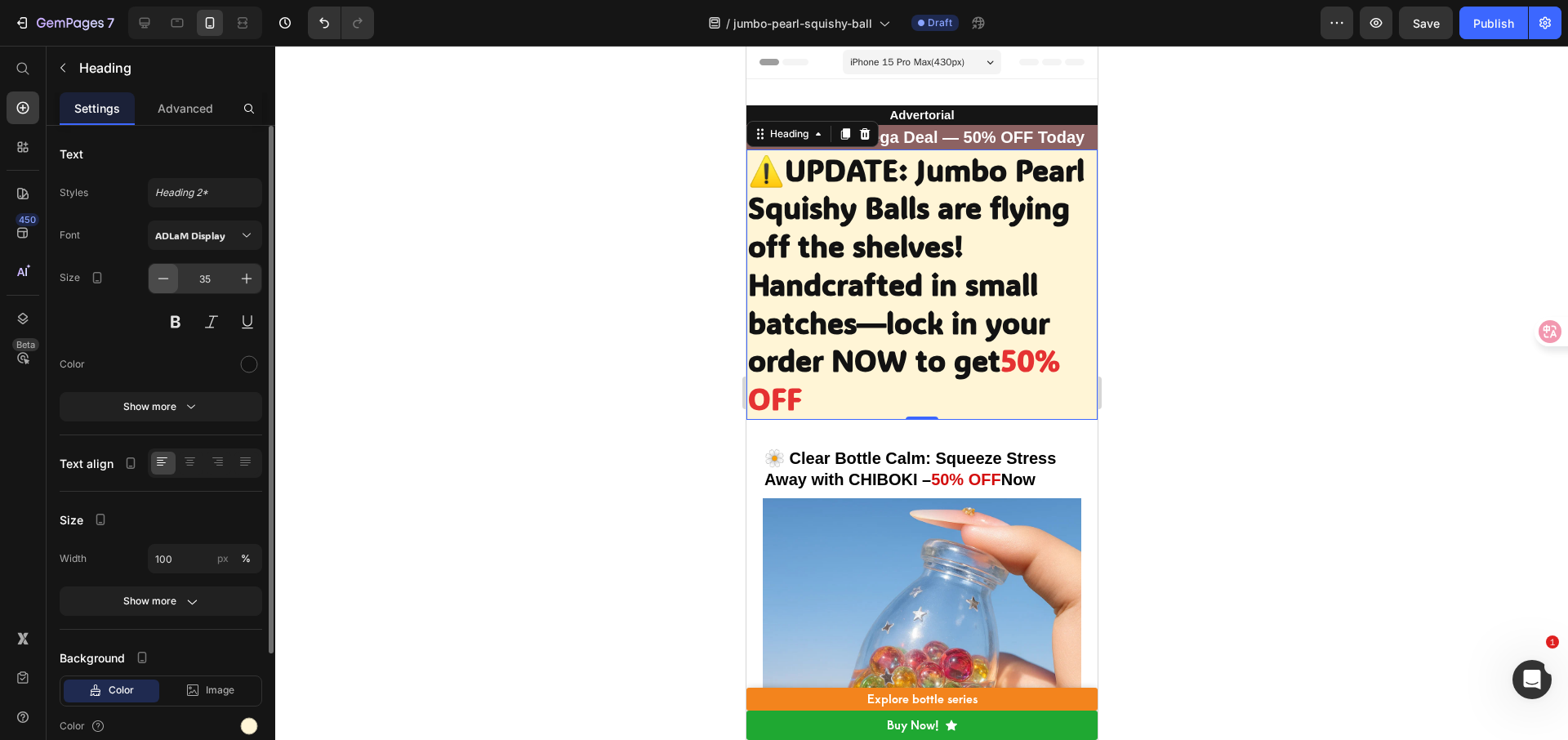 click 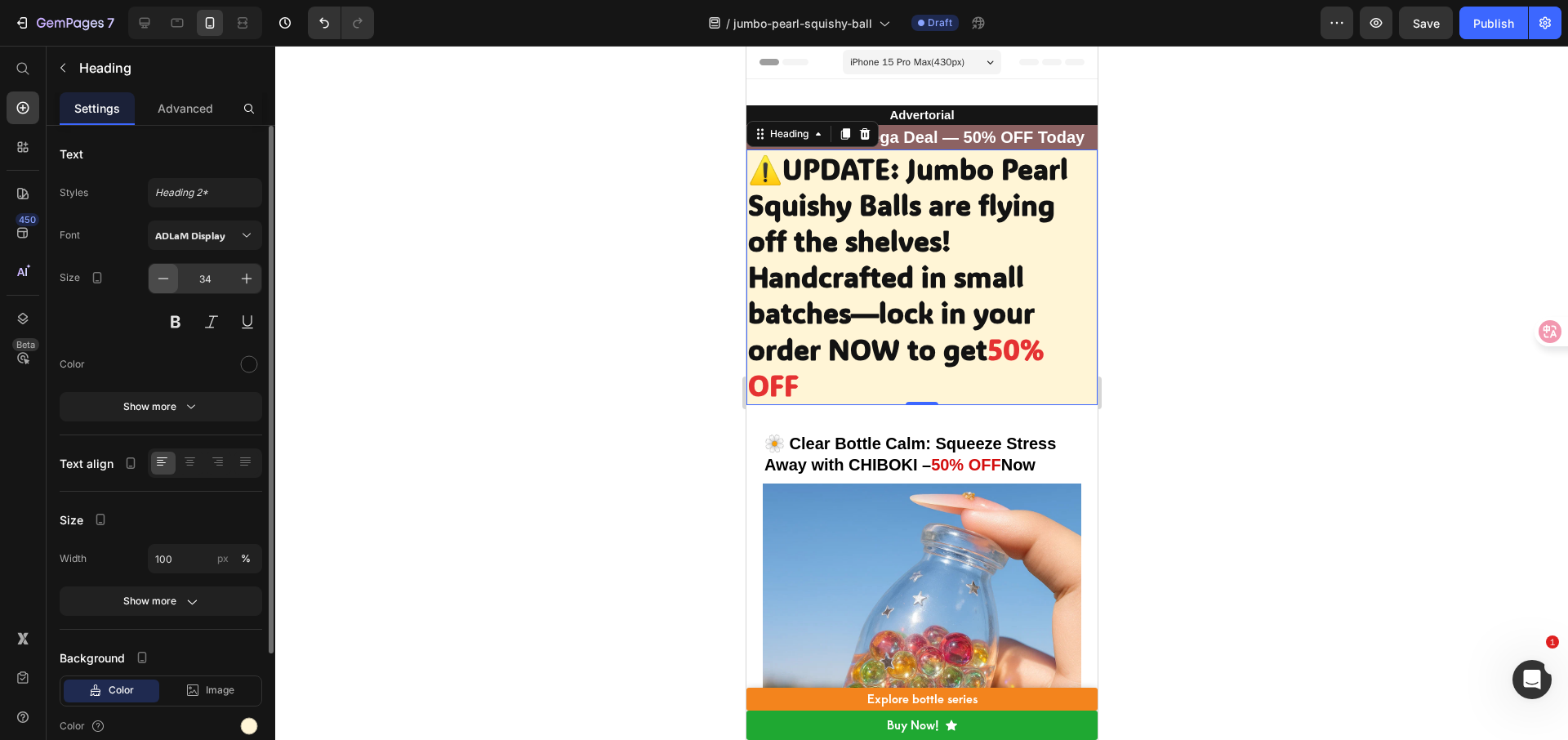 click 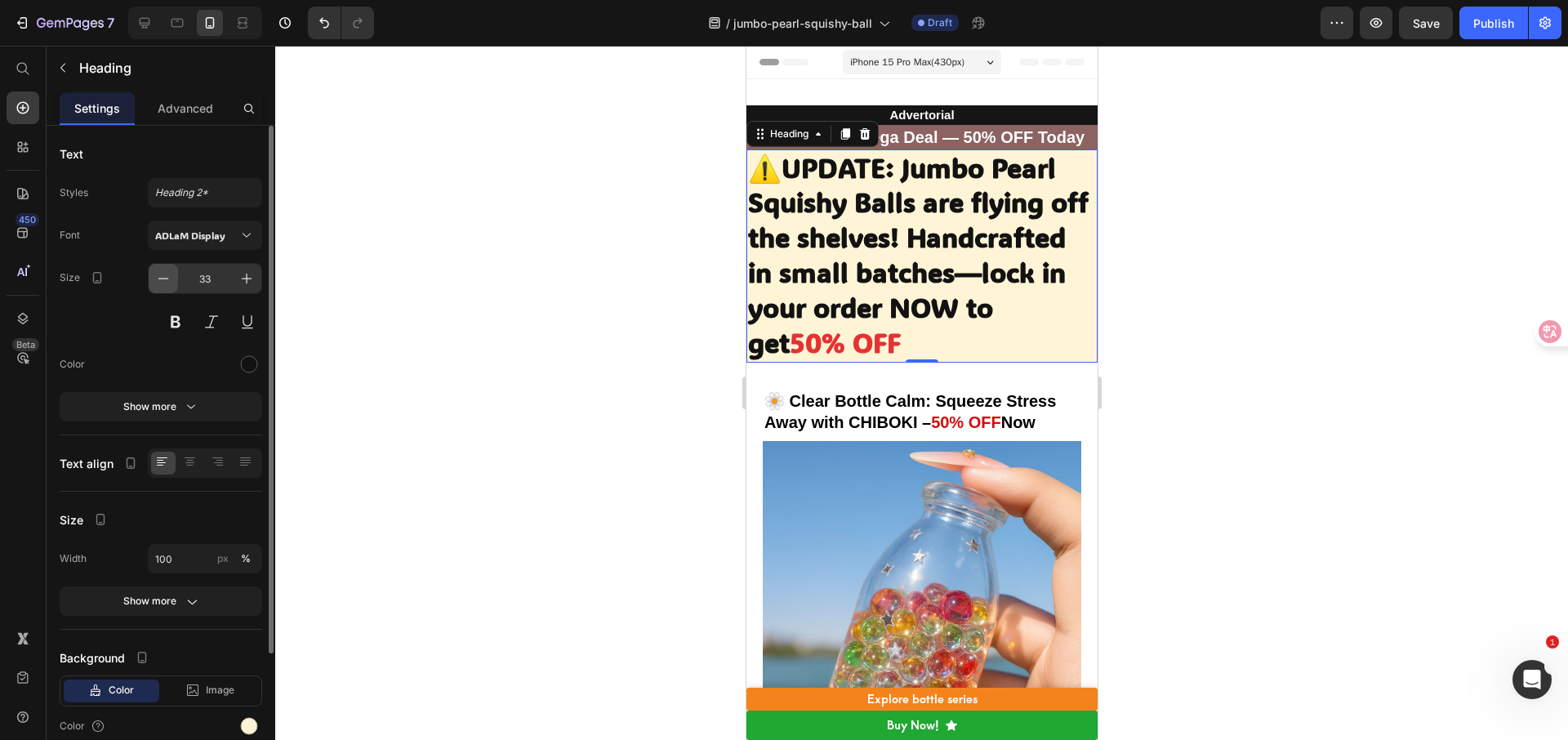 click 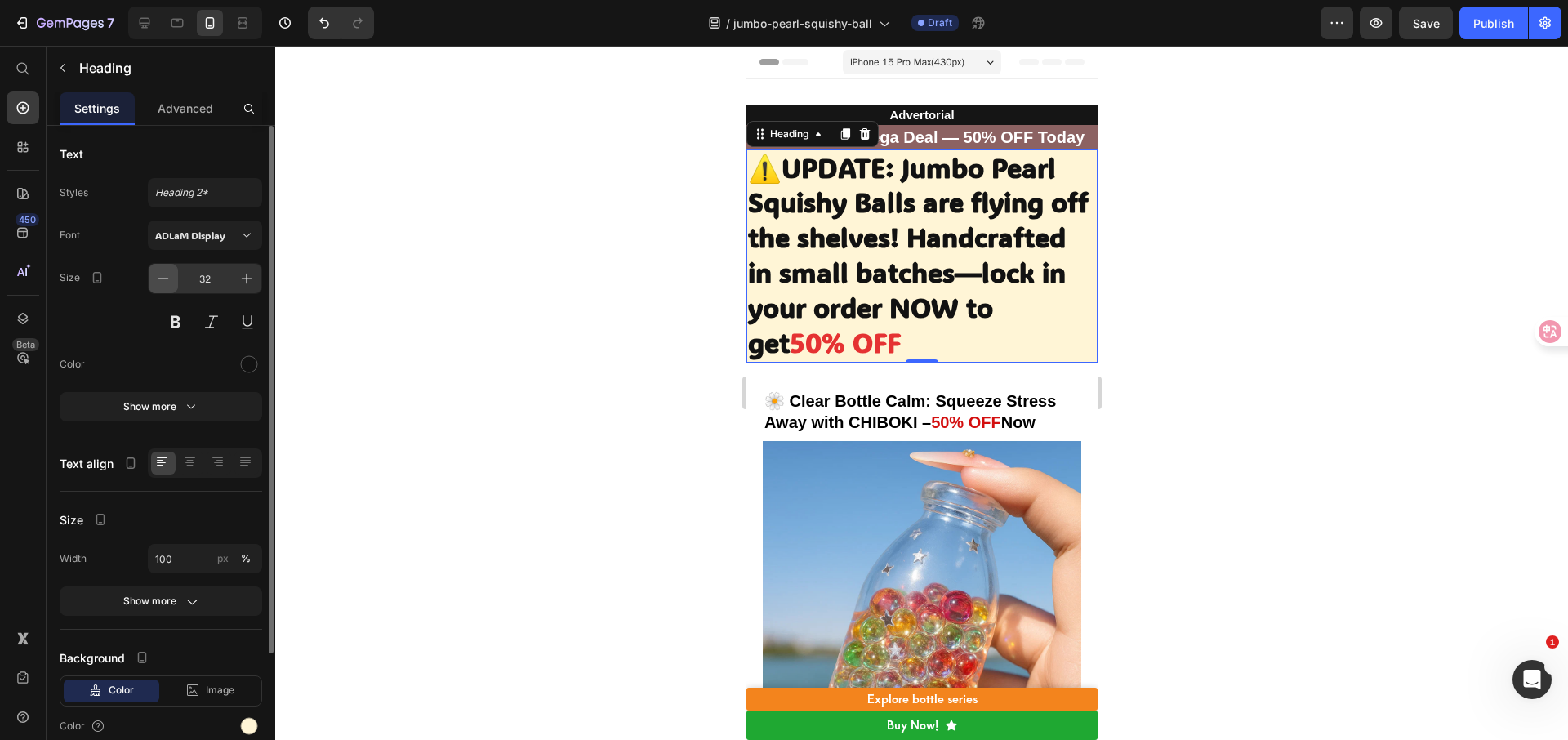 click 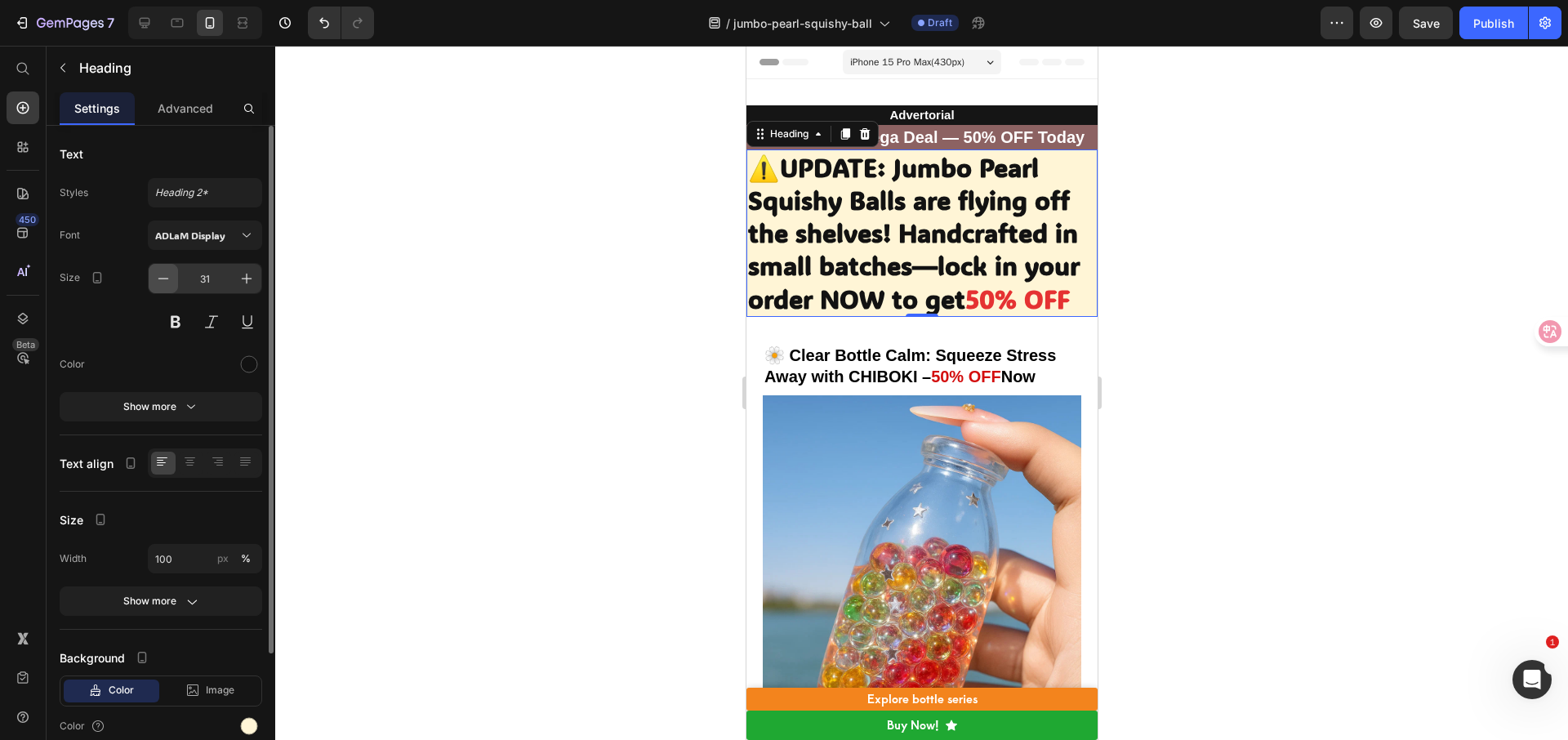 click 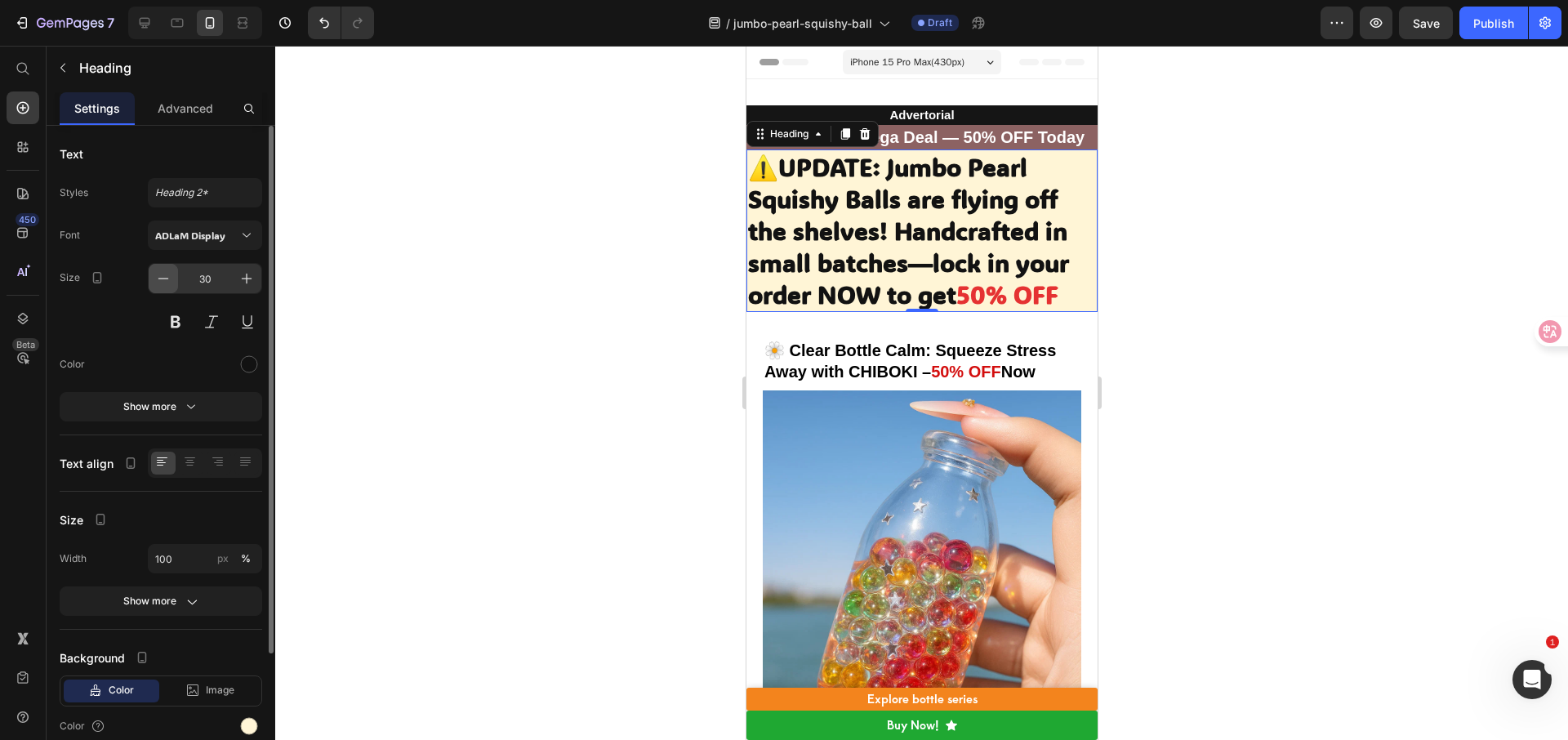 click 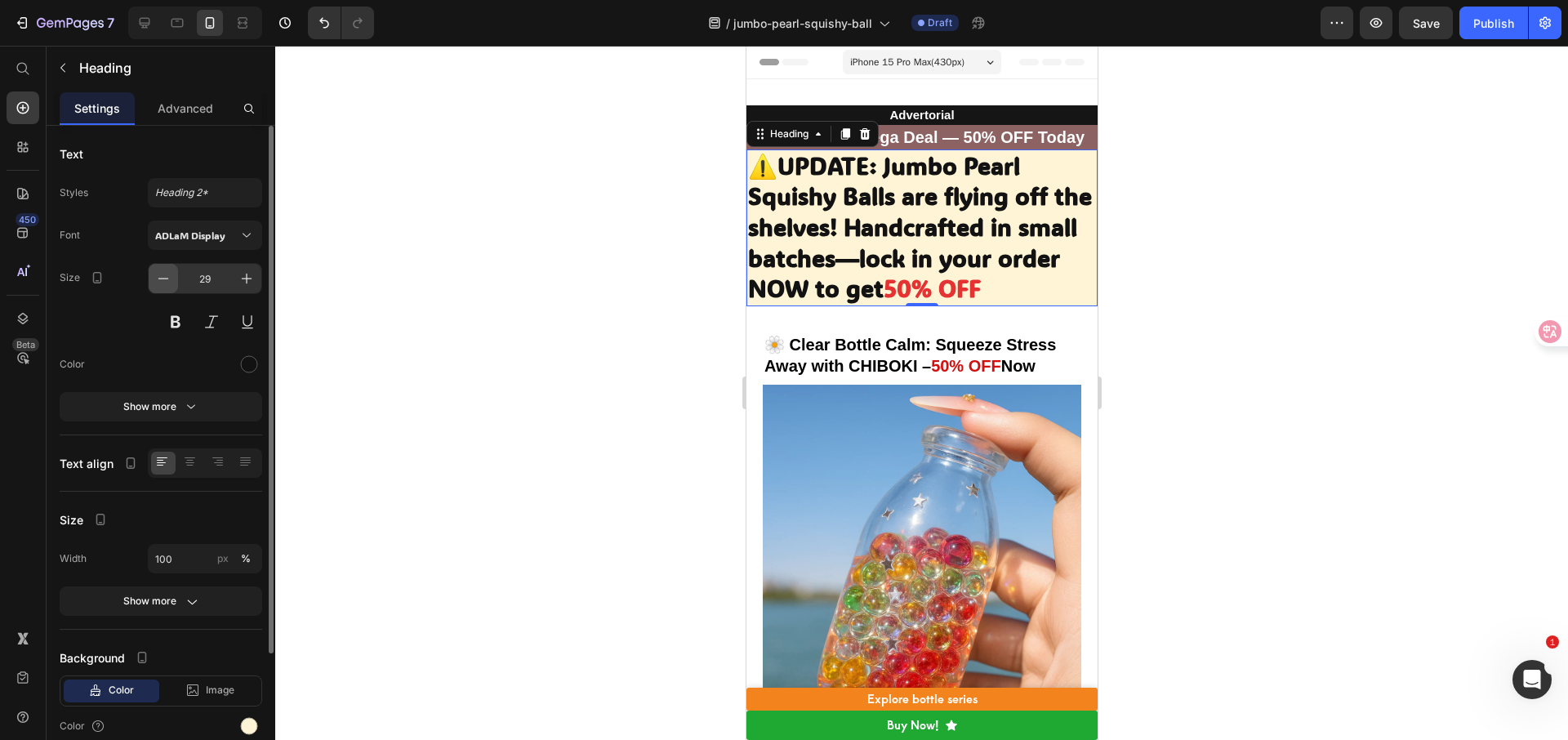 click 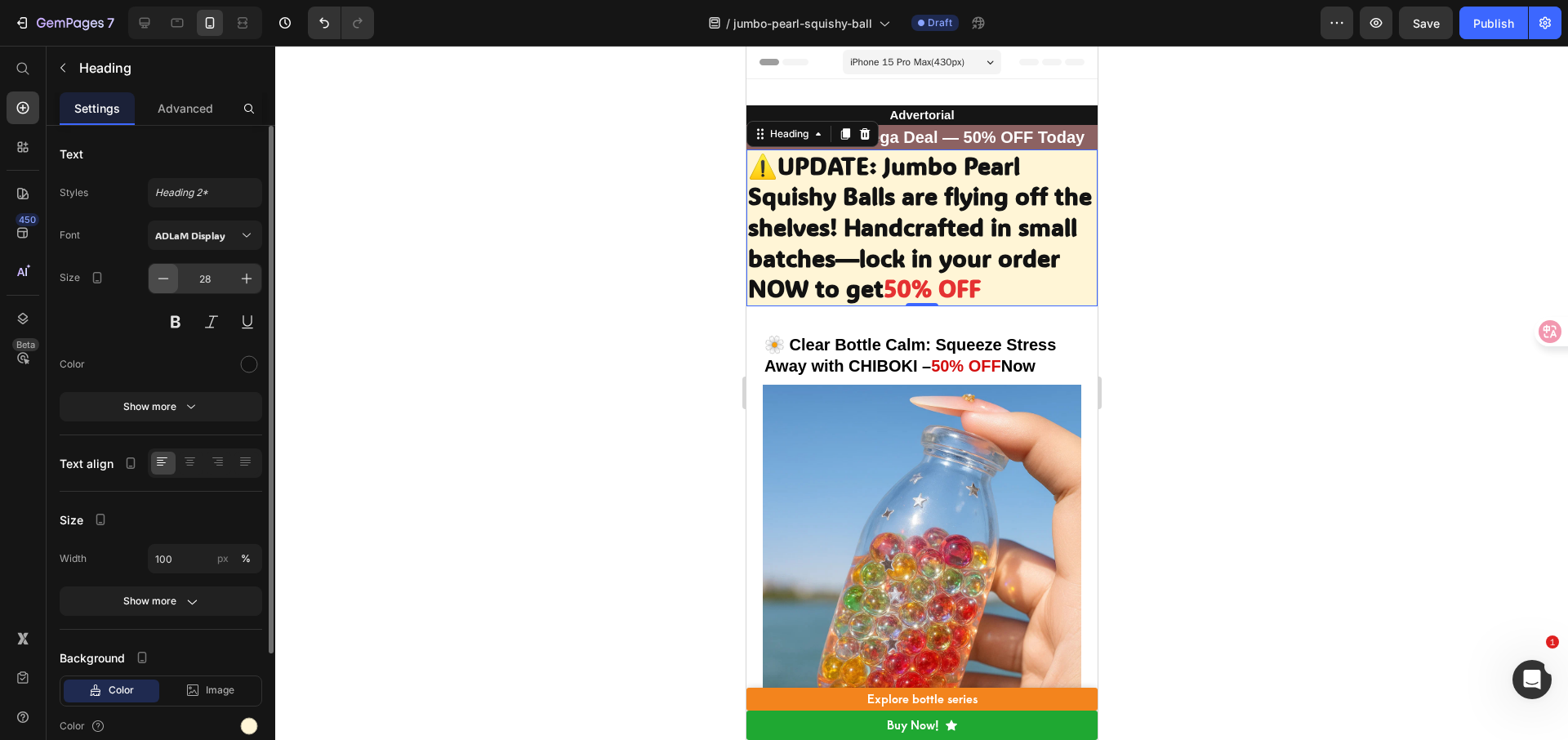 click 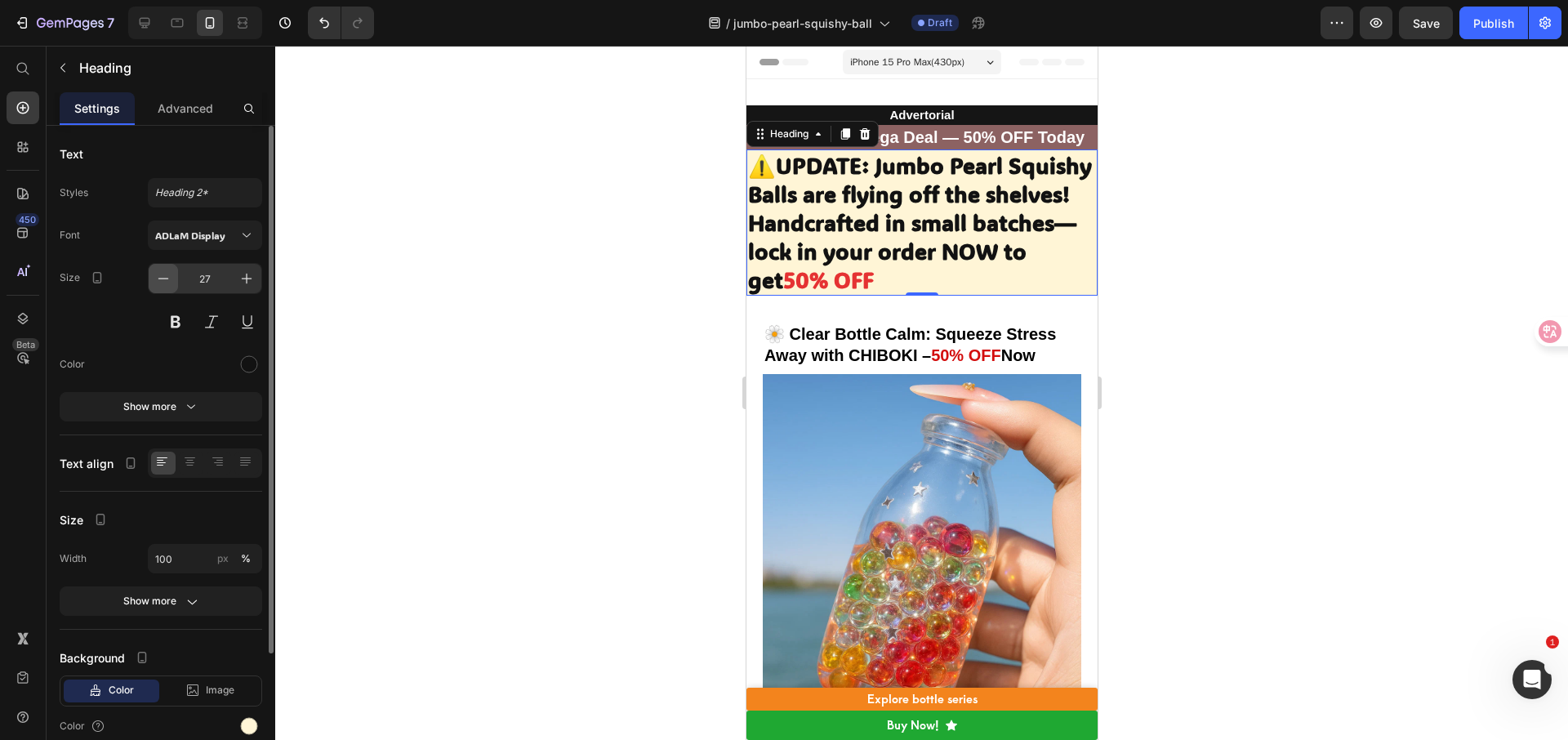 click 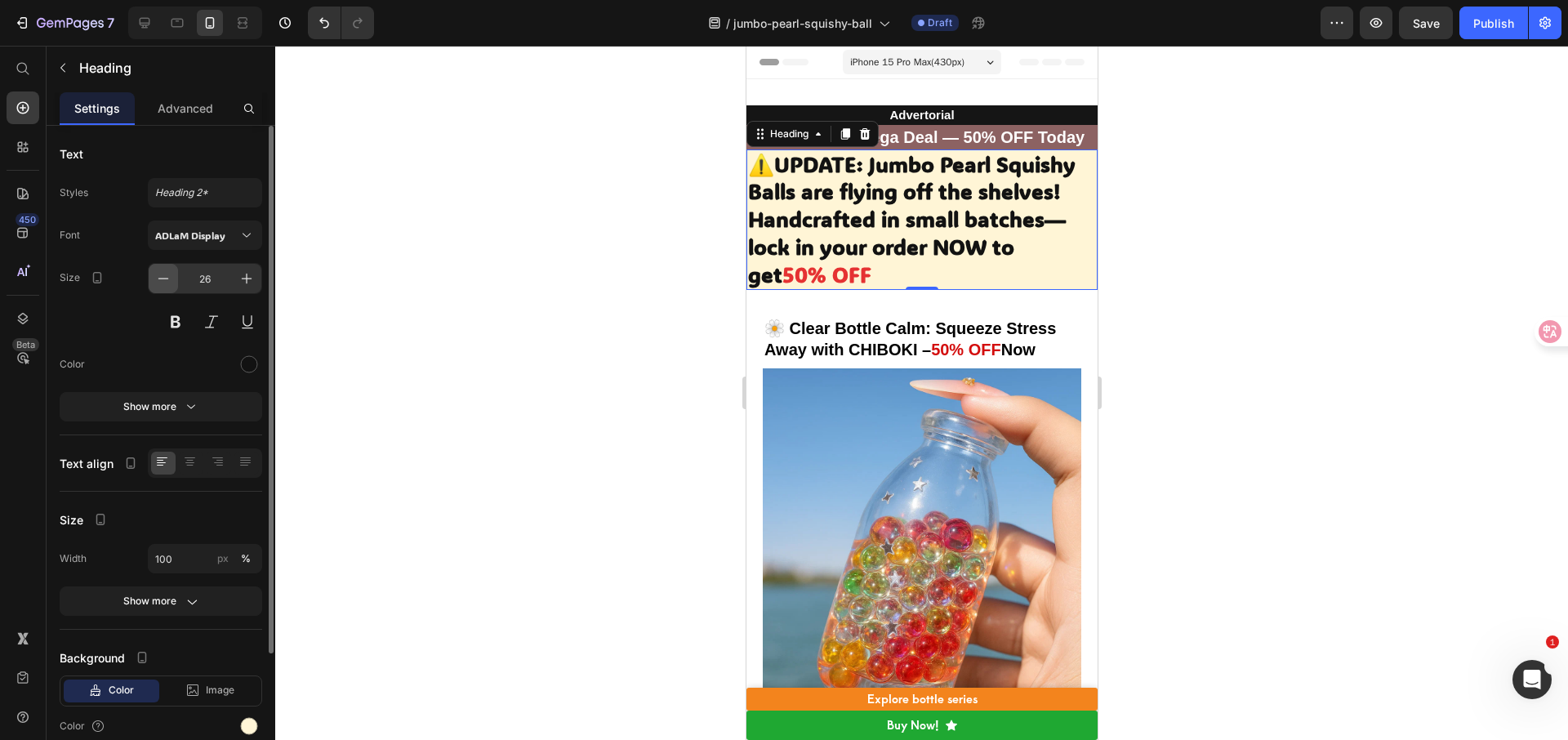click 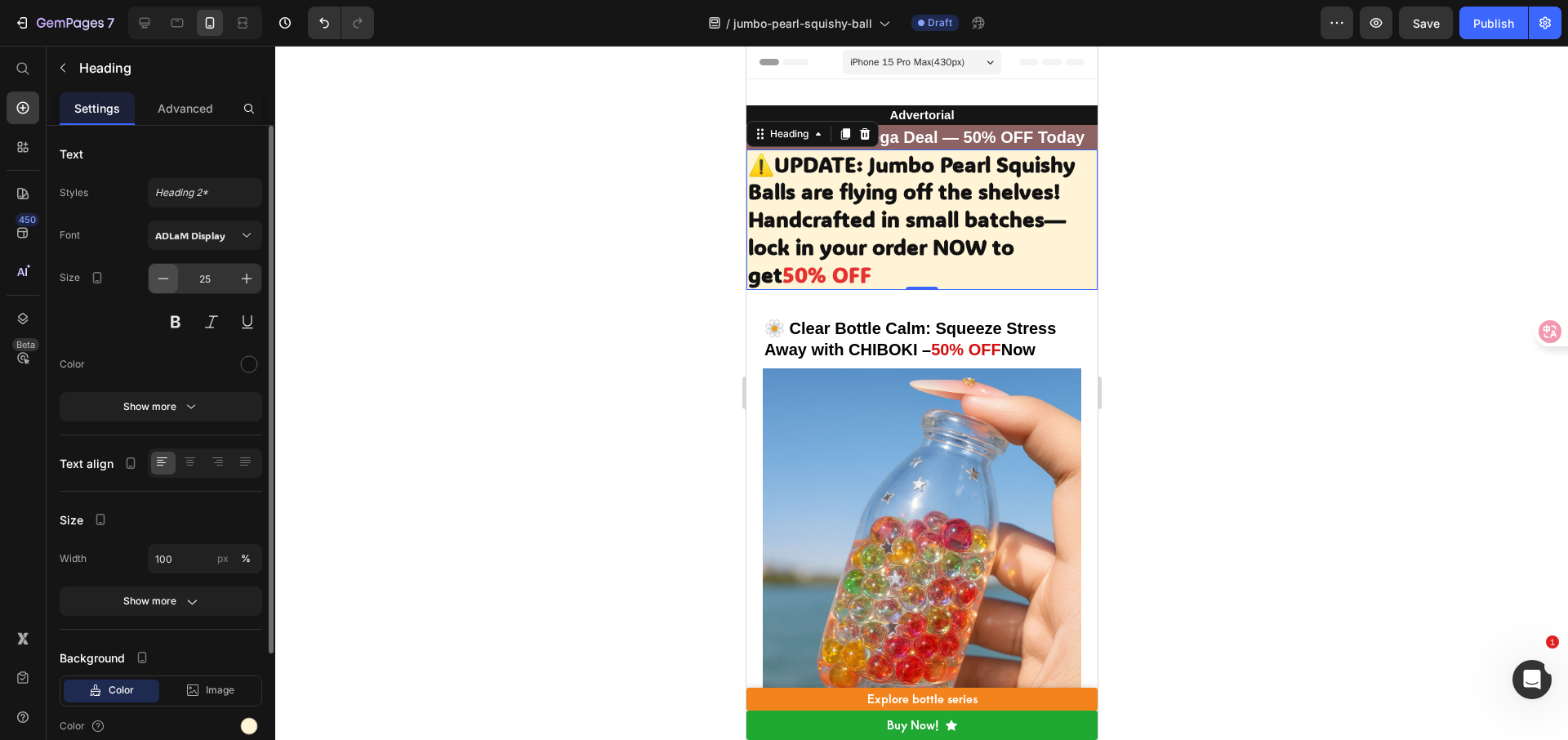 click 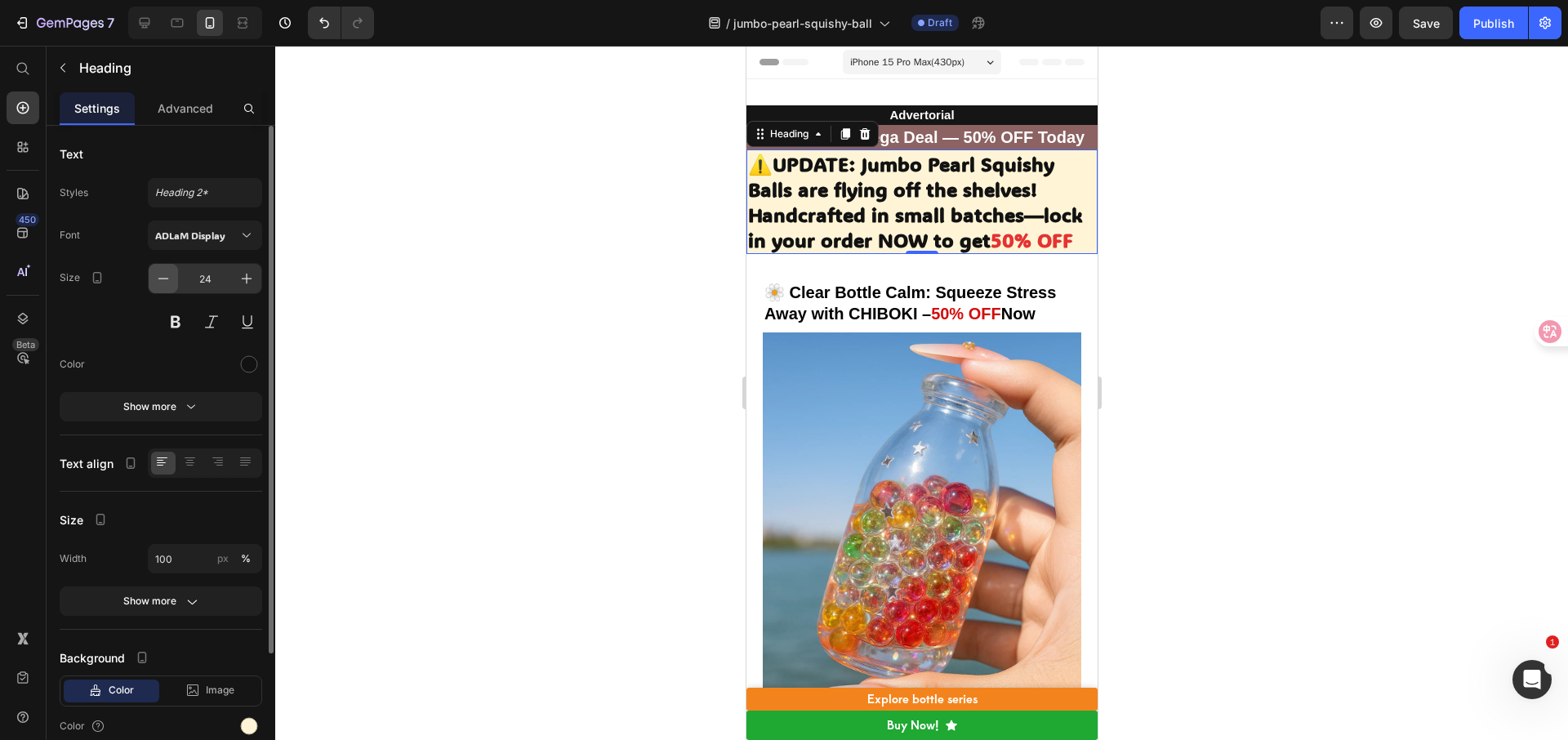 click 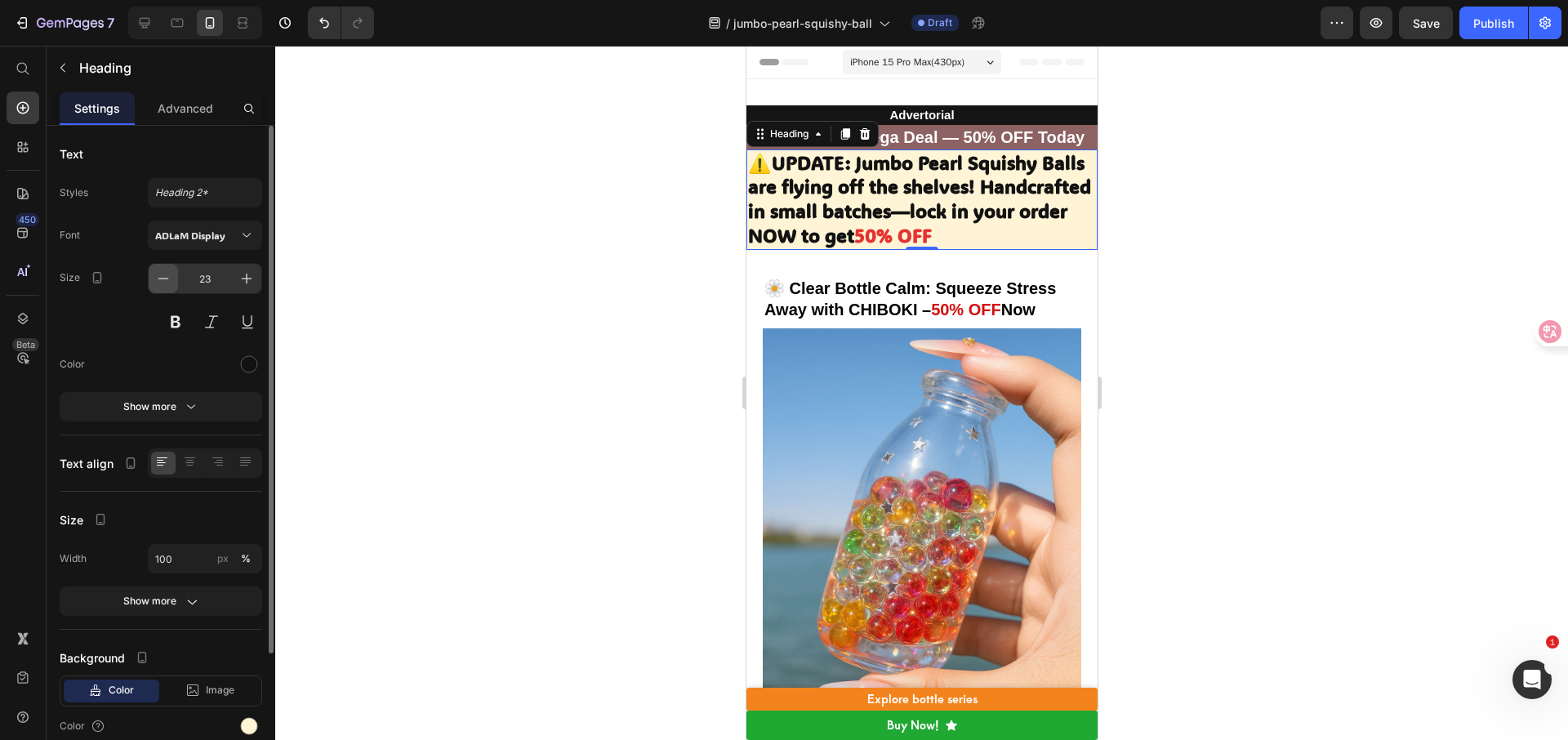 click 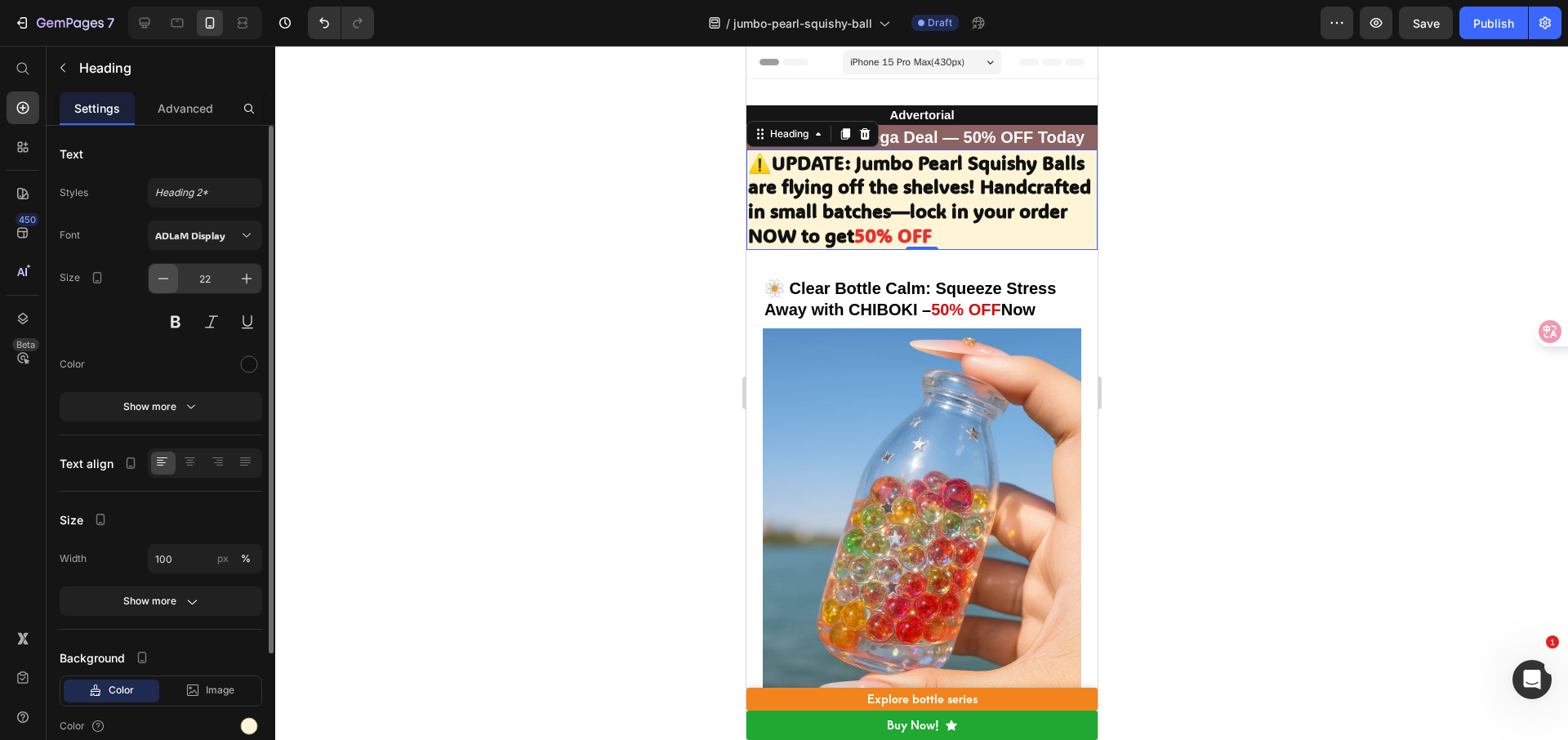 click 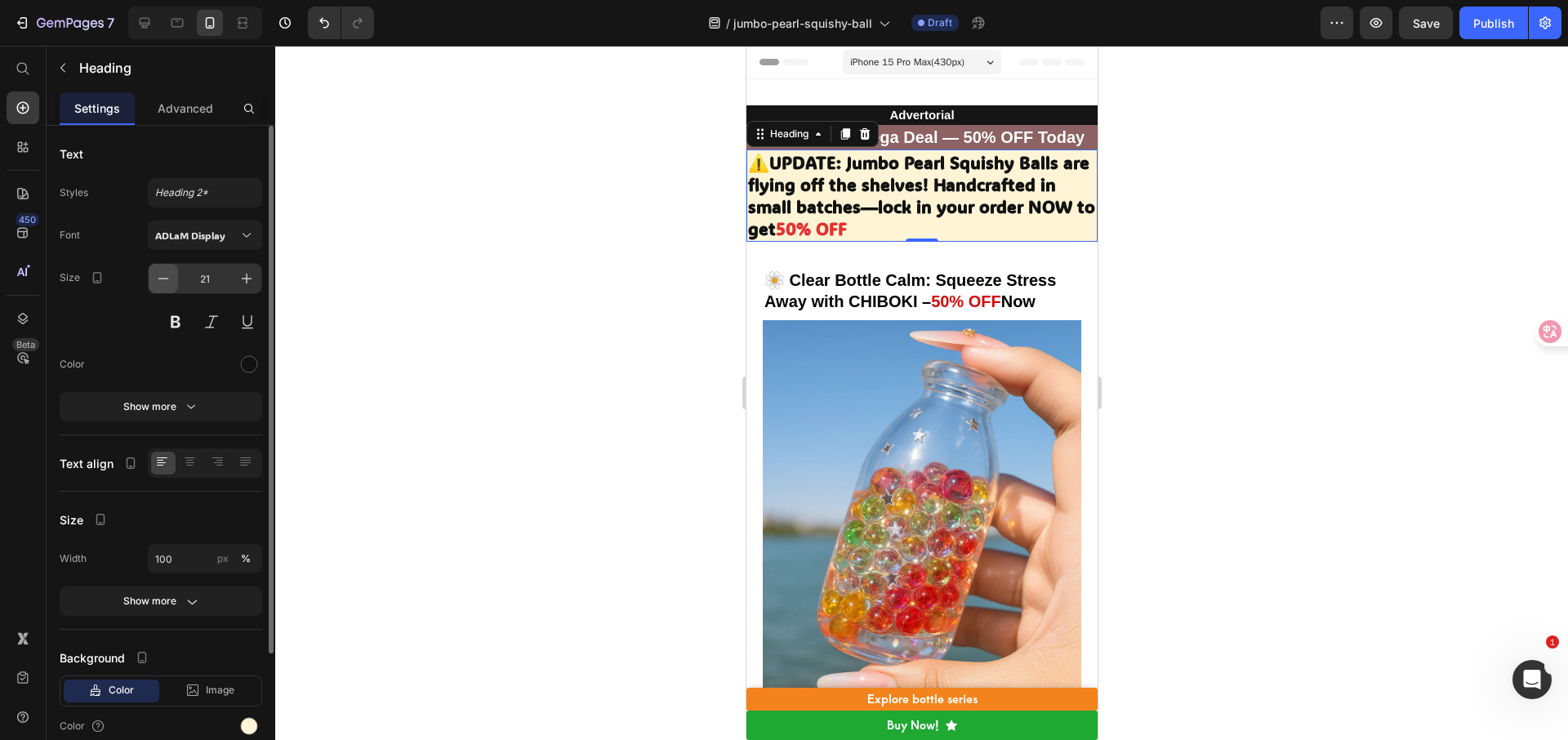click 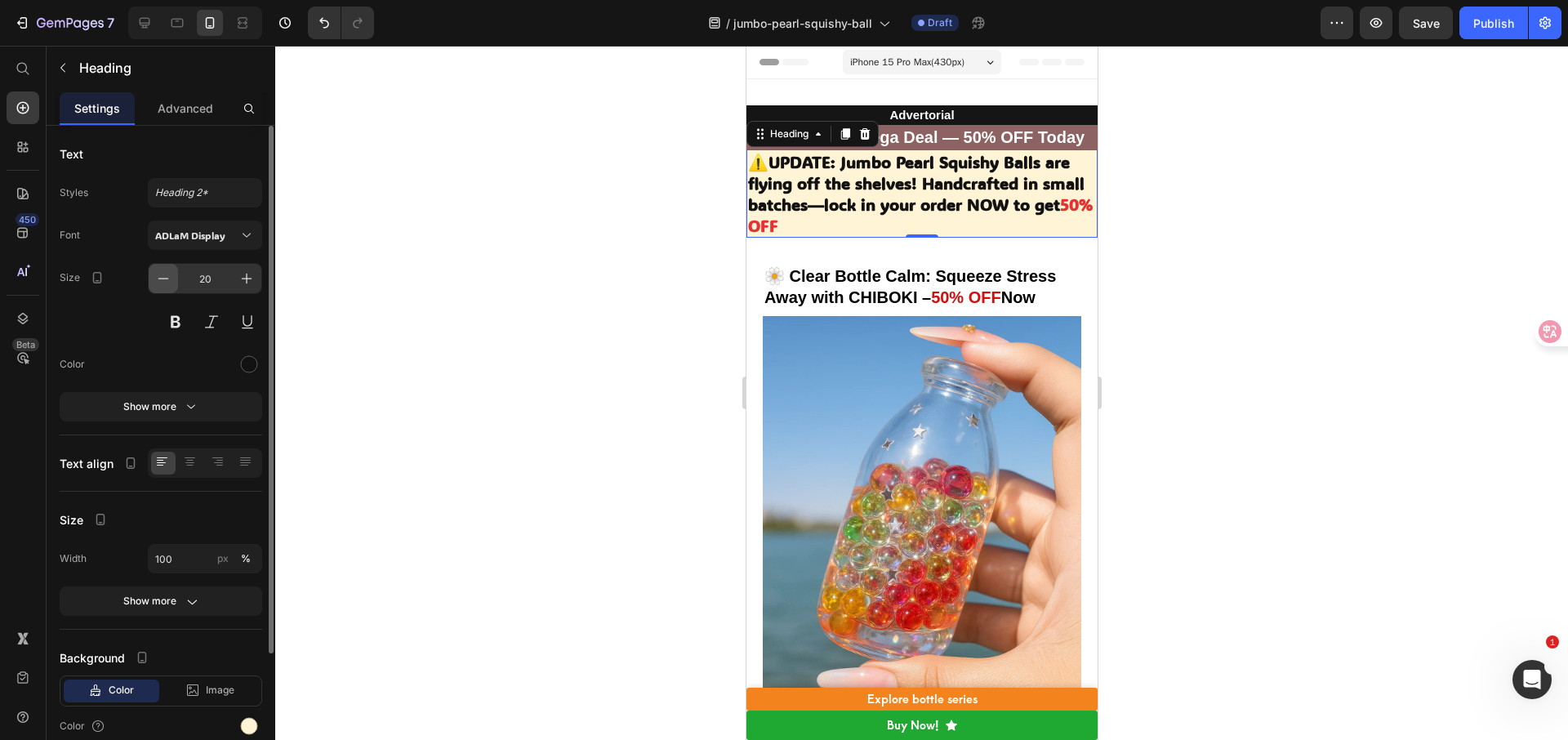 click 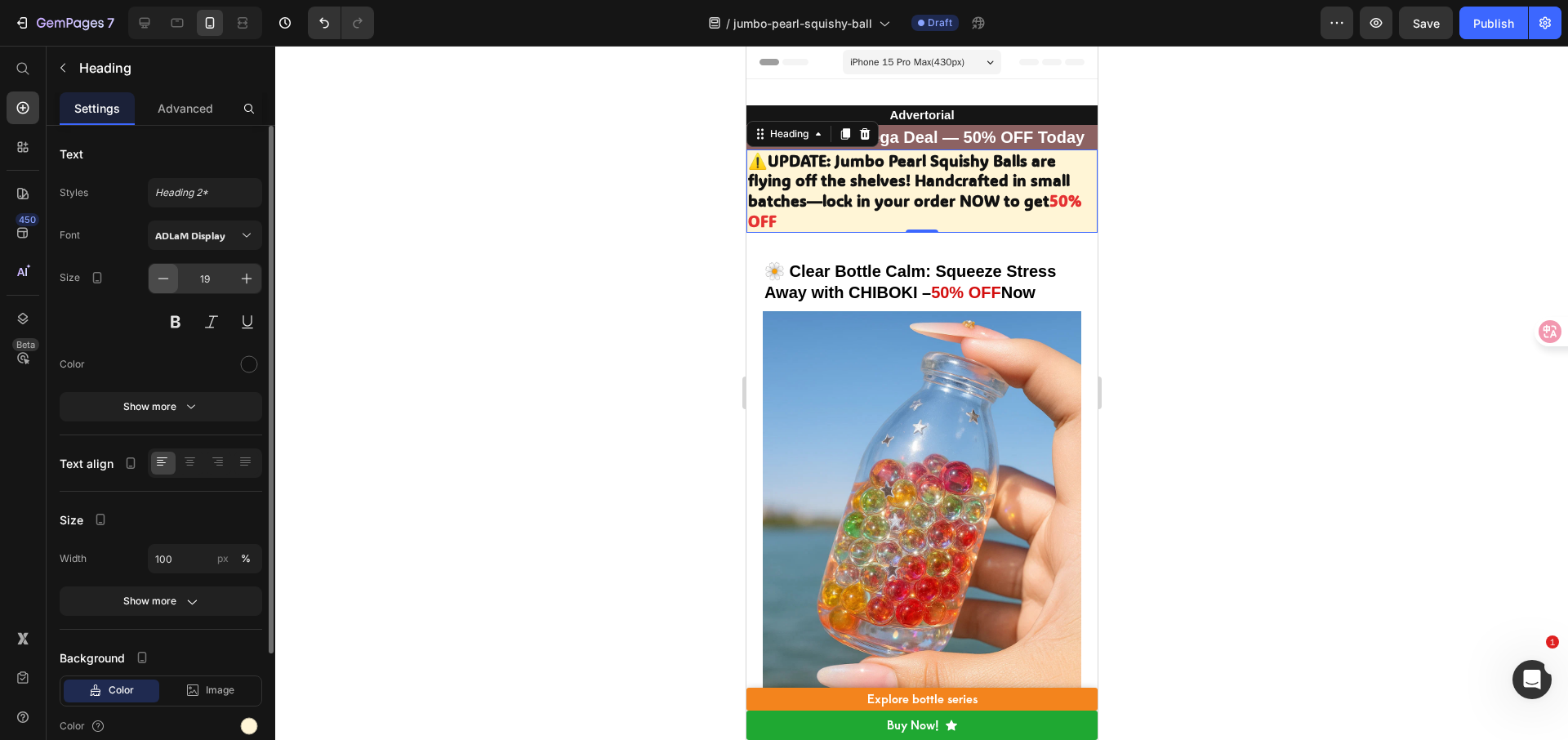 click 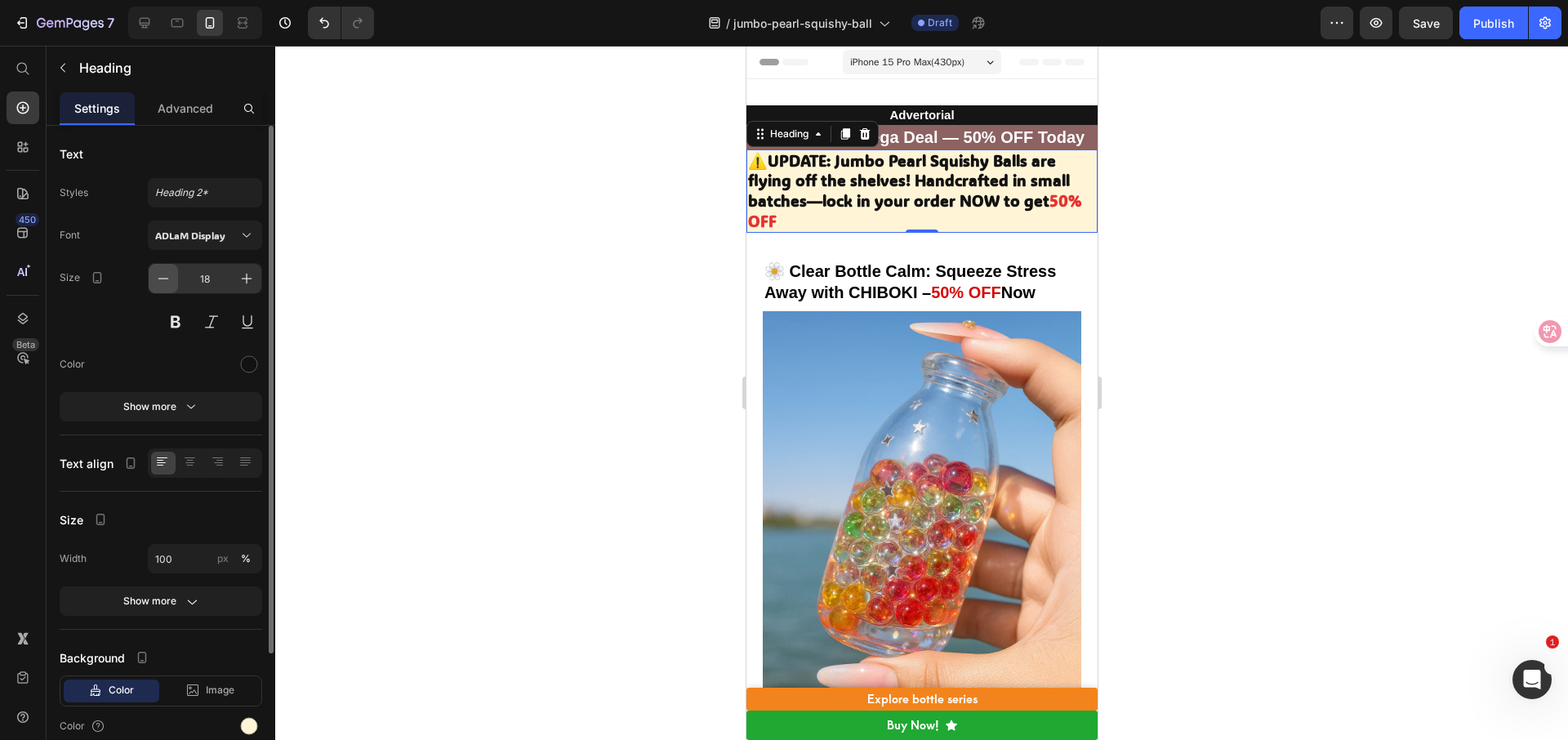 click 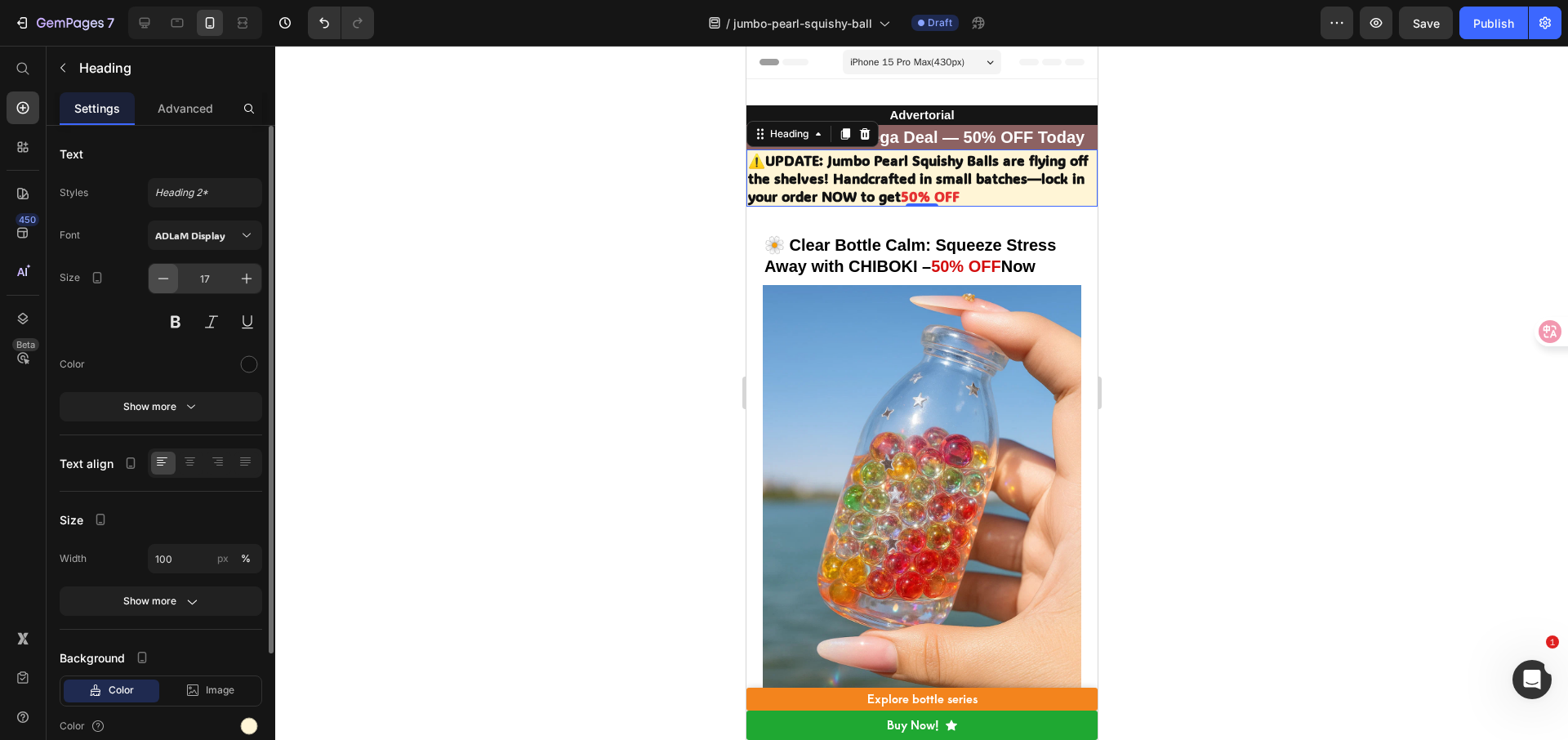 click 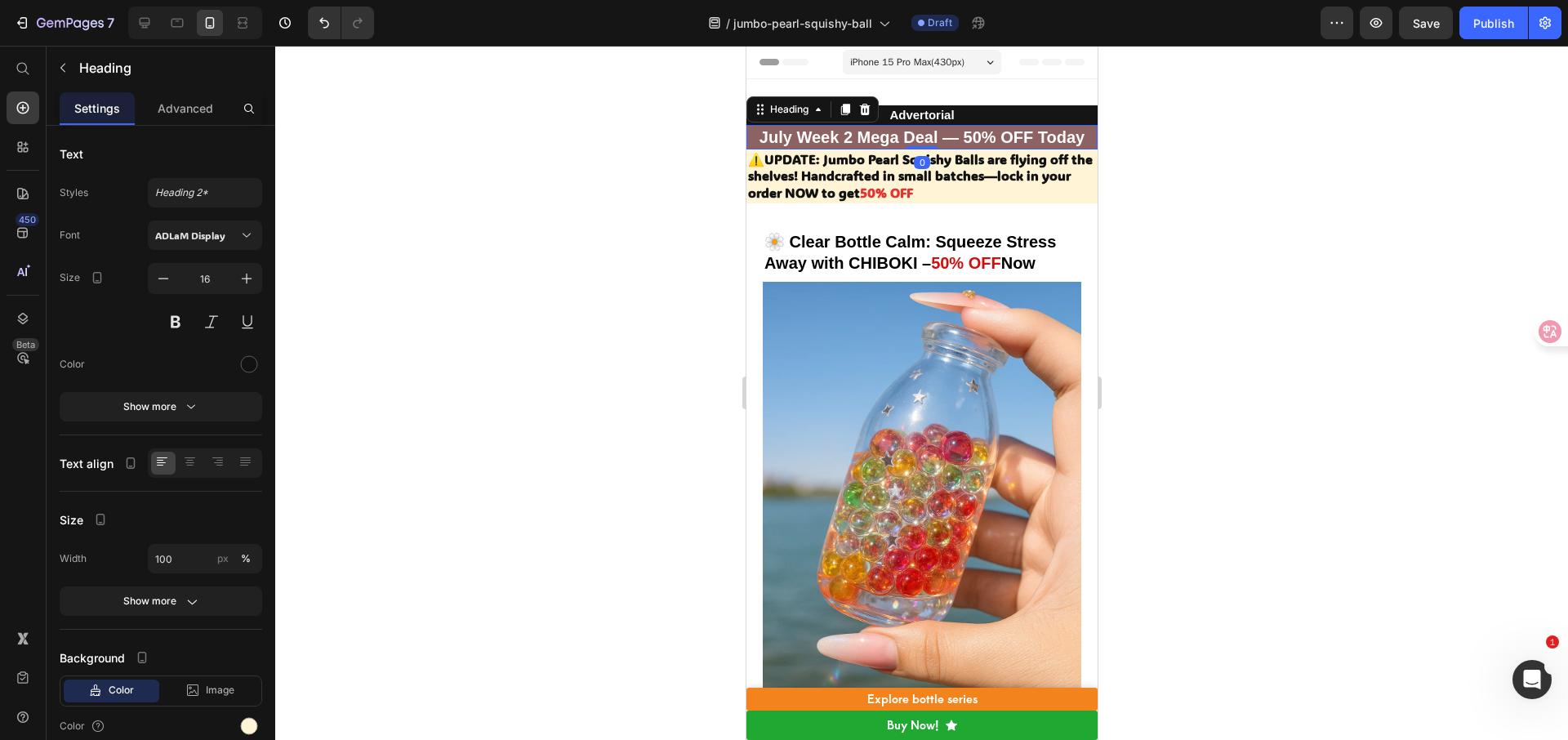 click on "July Week 2 Mega Deal — 50% OFF Today" at bounding box center (921, 137) 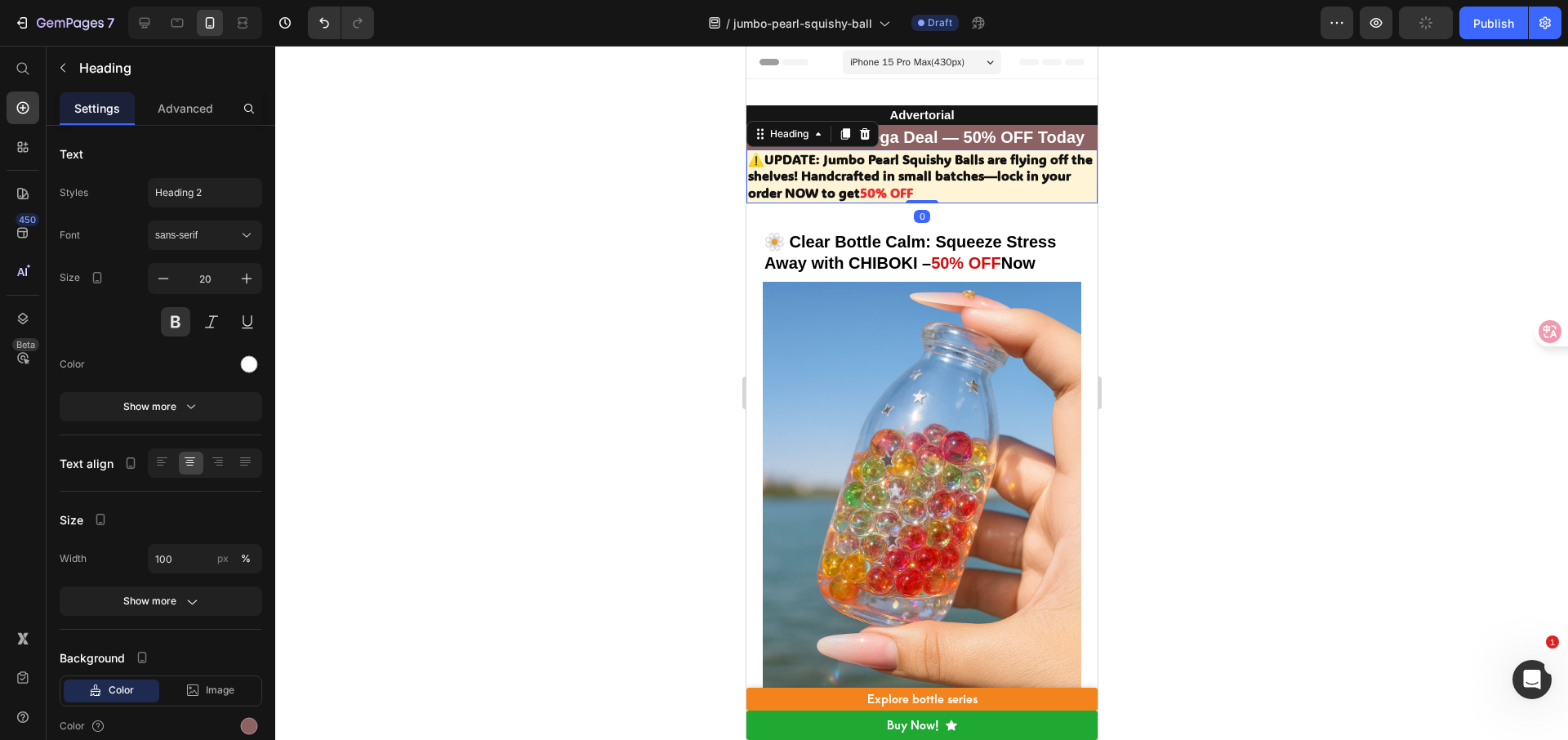 click on "⁠⁠⁠⁠⁠⁠⁠ ⚠️UPDATE: Jumbo Pearl Squishy Balls are flying off the shelves! Handcrafted in small batches—lock in your order NOW to get  50% OFF" at bounding box center (921, 176) 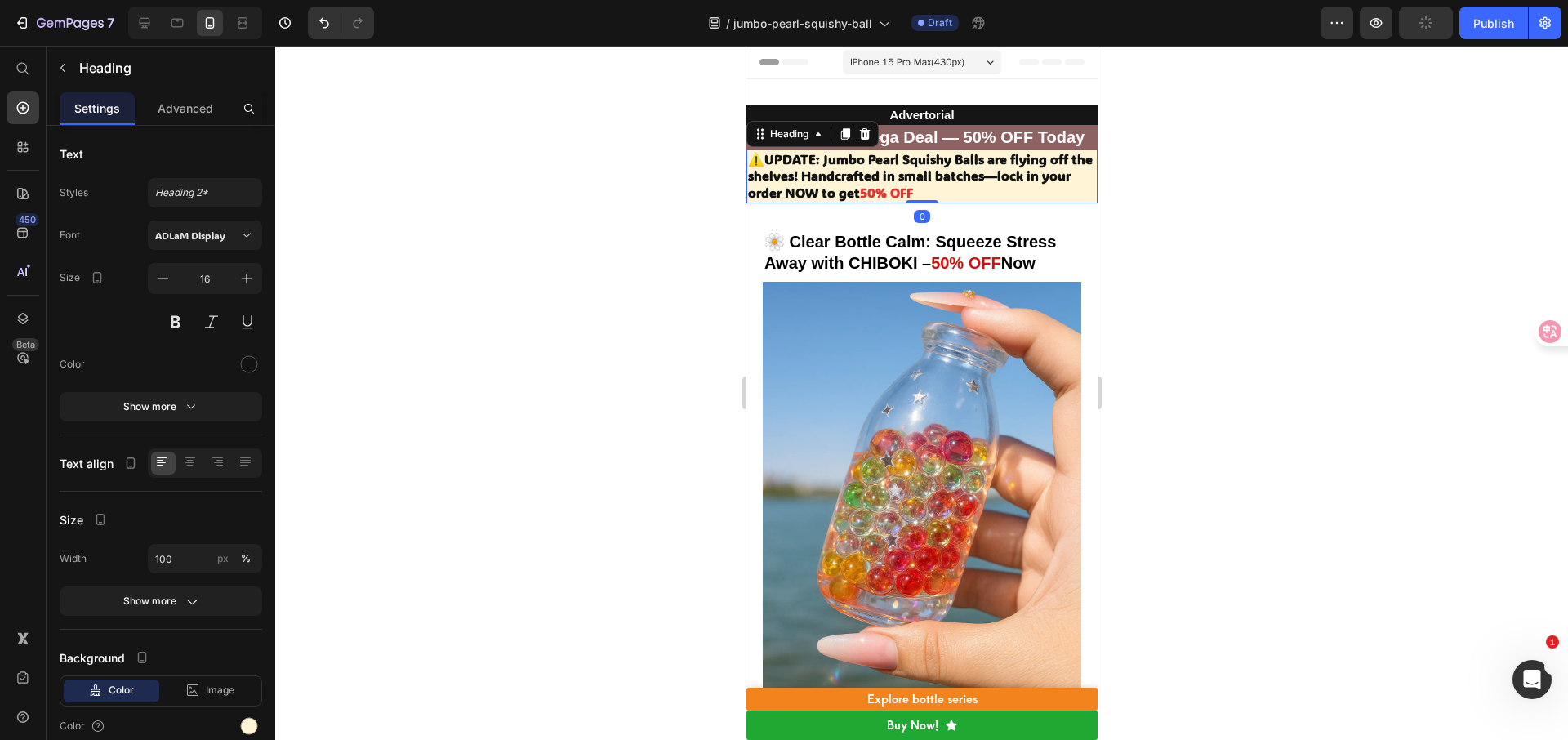 click 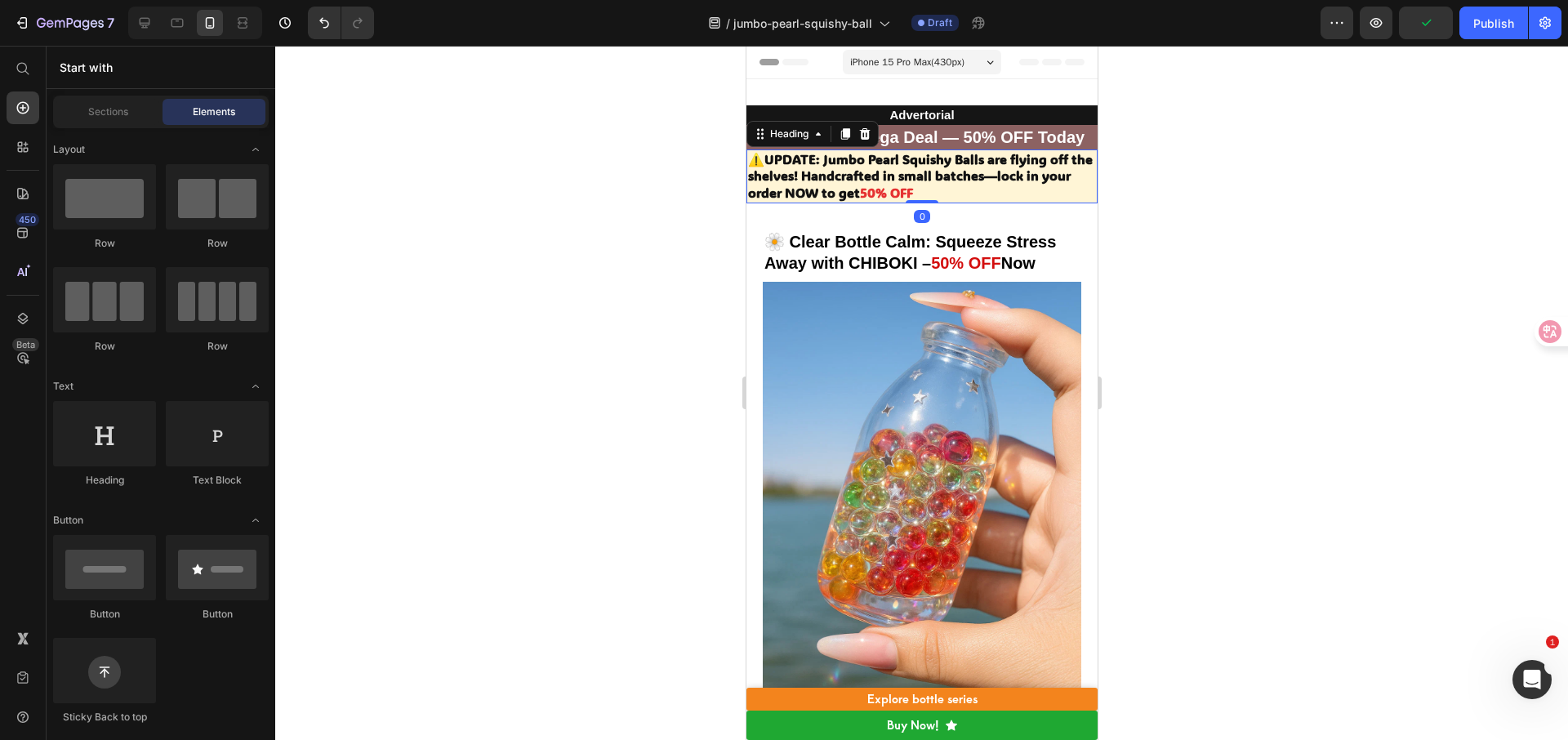 click on "⁠⁠⁠⁠⁠⁠⁠ ⚠️UPDATE: Jumbo Pearl Squishy Balls are flying off the shelves! Handcrafted in small batches—lock in your order NOW to get  50% OFF" at bounding box center (921, 176) 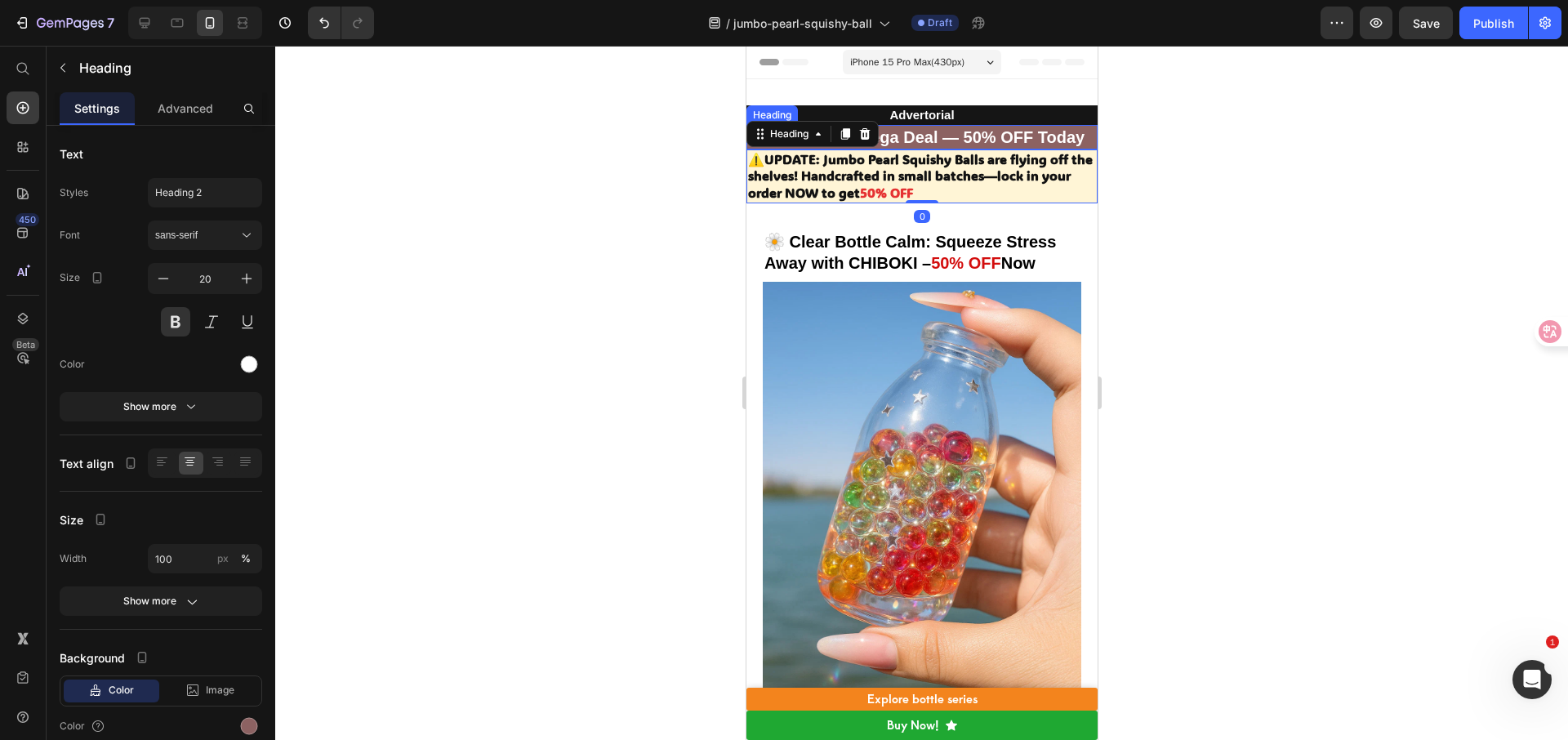 click on "July Week 2 Mega Deal — 50% OFF Today" at bounding box center [921, 137] 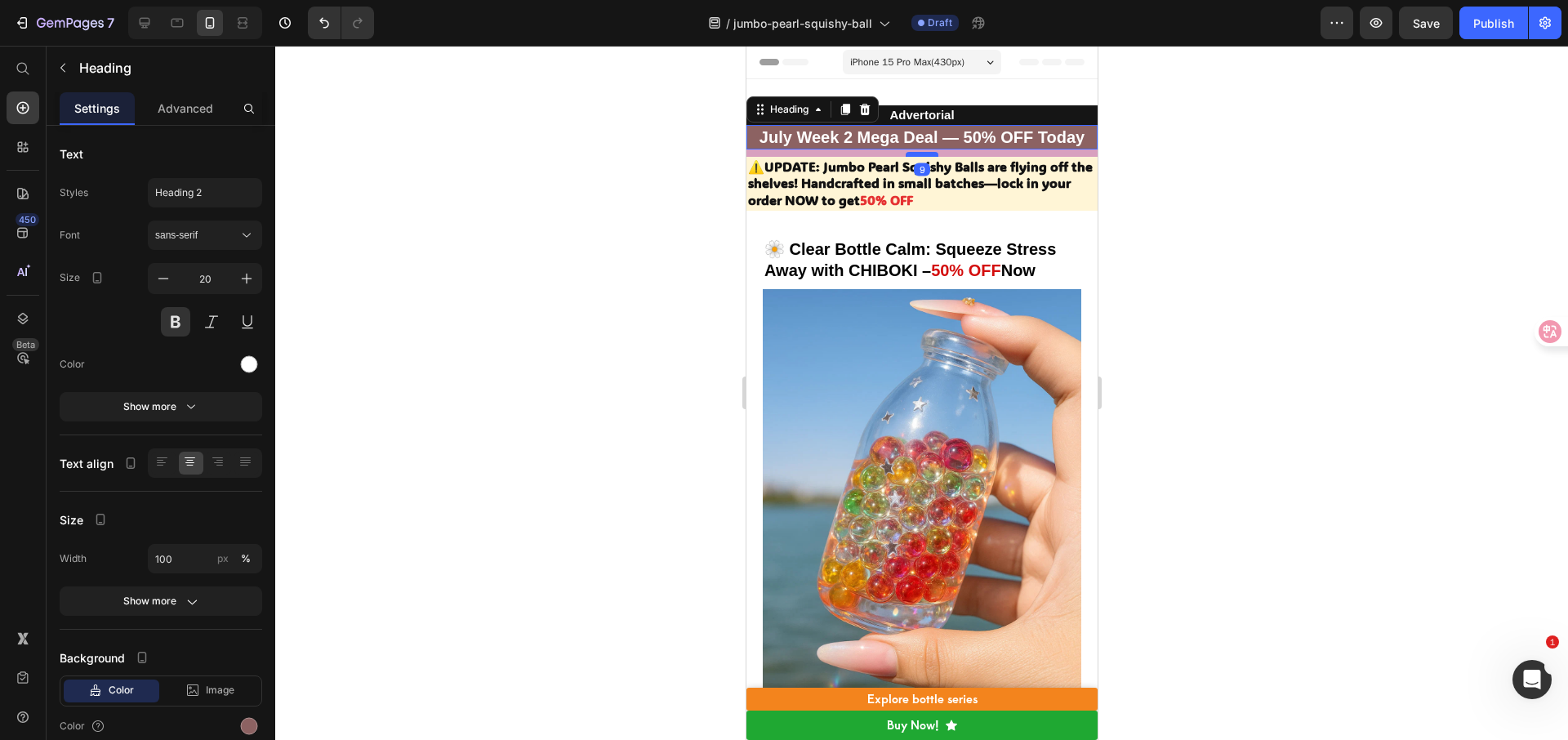 click at bounding box center [921, 154] 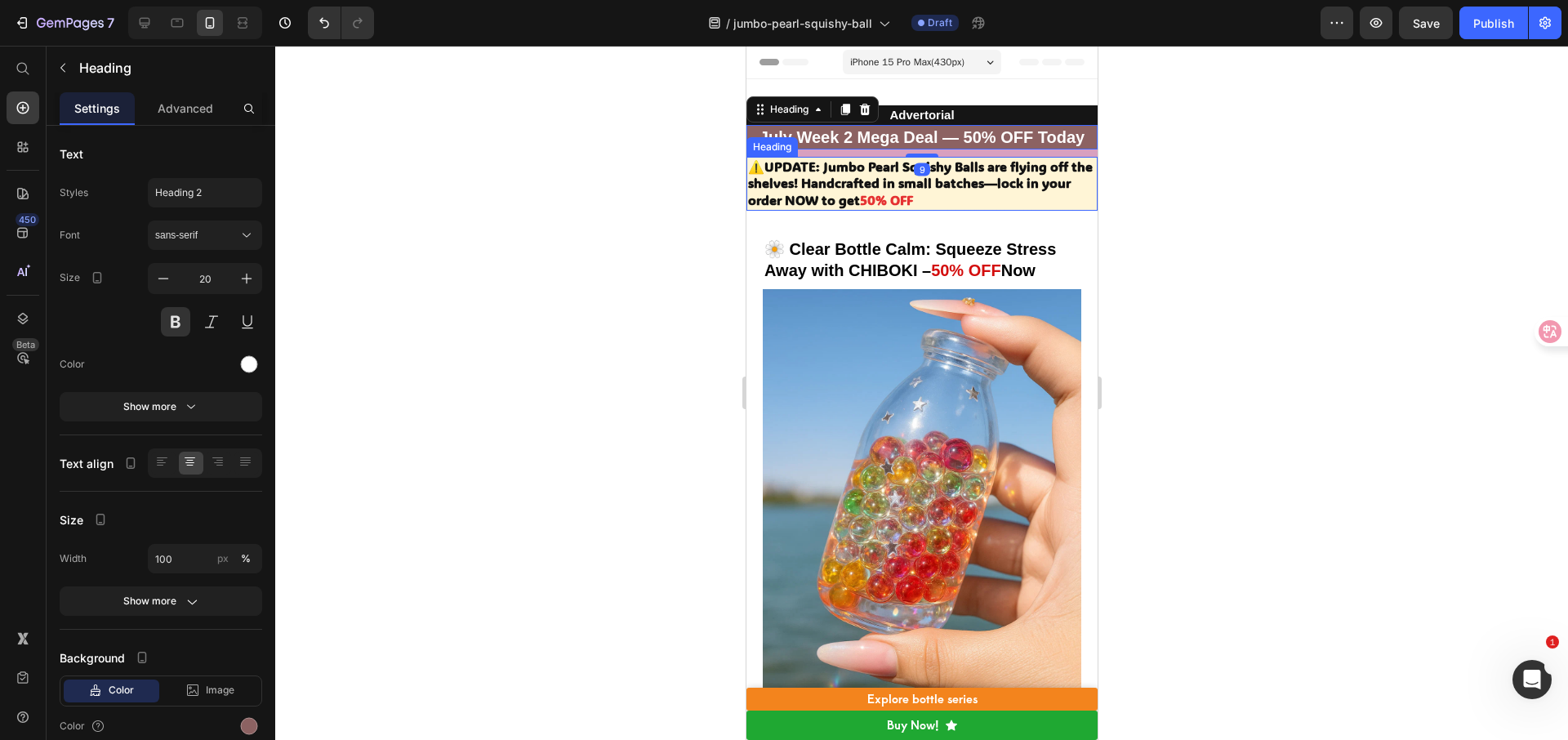 click on "⚠️UPDATE: Jumbo Pearl Squishy Balls are flying off the shelves! Handcrafted in small batches—lock in your order NOW to get" at bounding box center (920, 183) 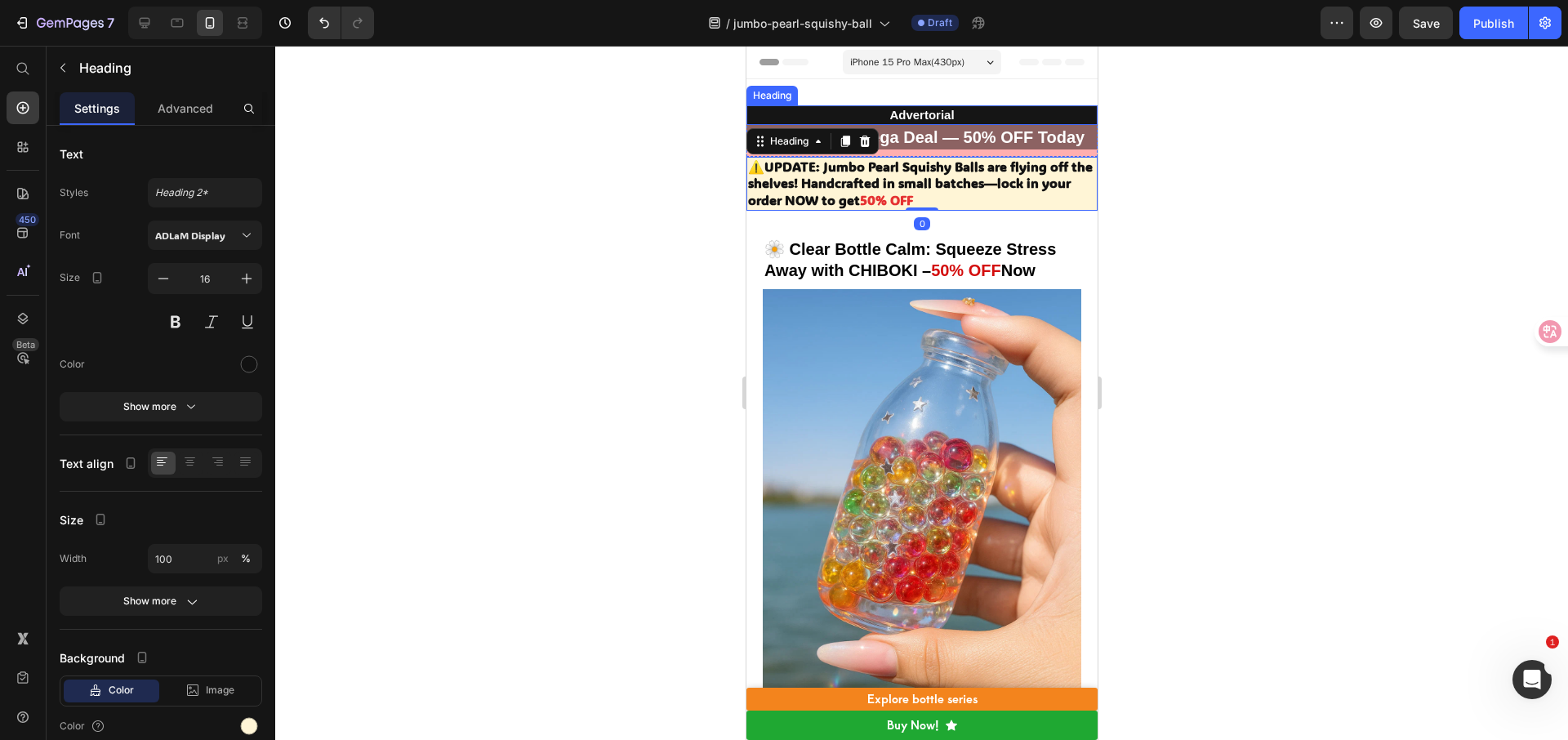 click on "Advertorial" at bounding box center (921, 115) 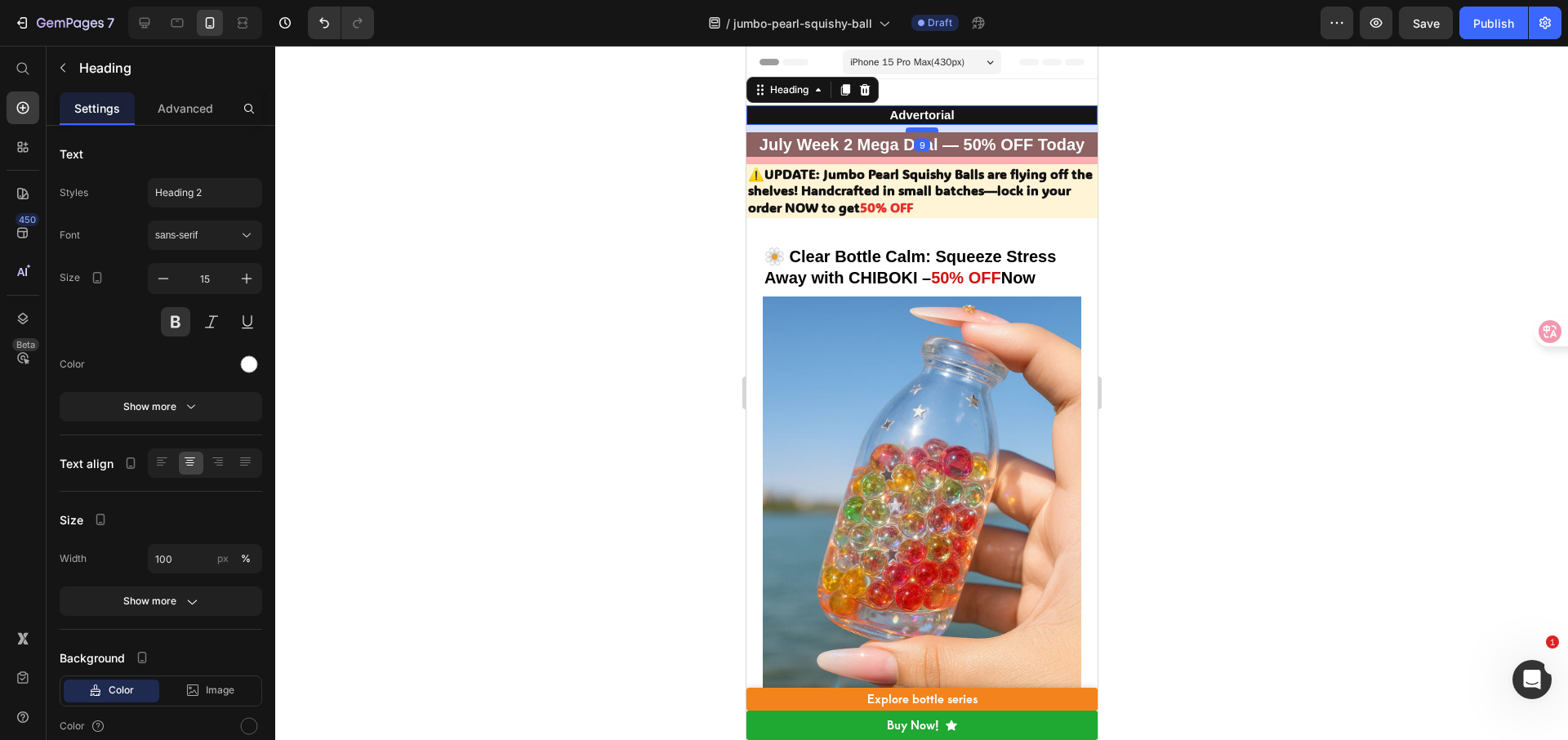 click at bounding box center [921, 130] 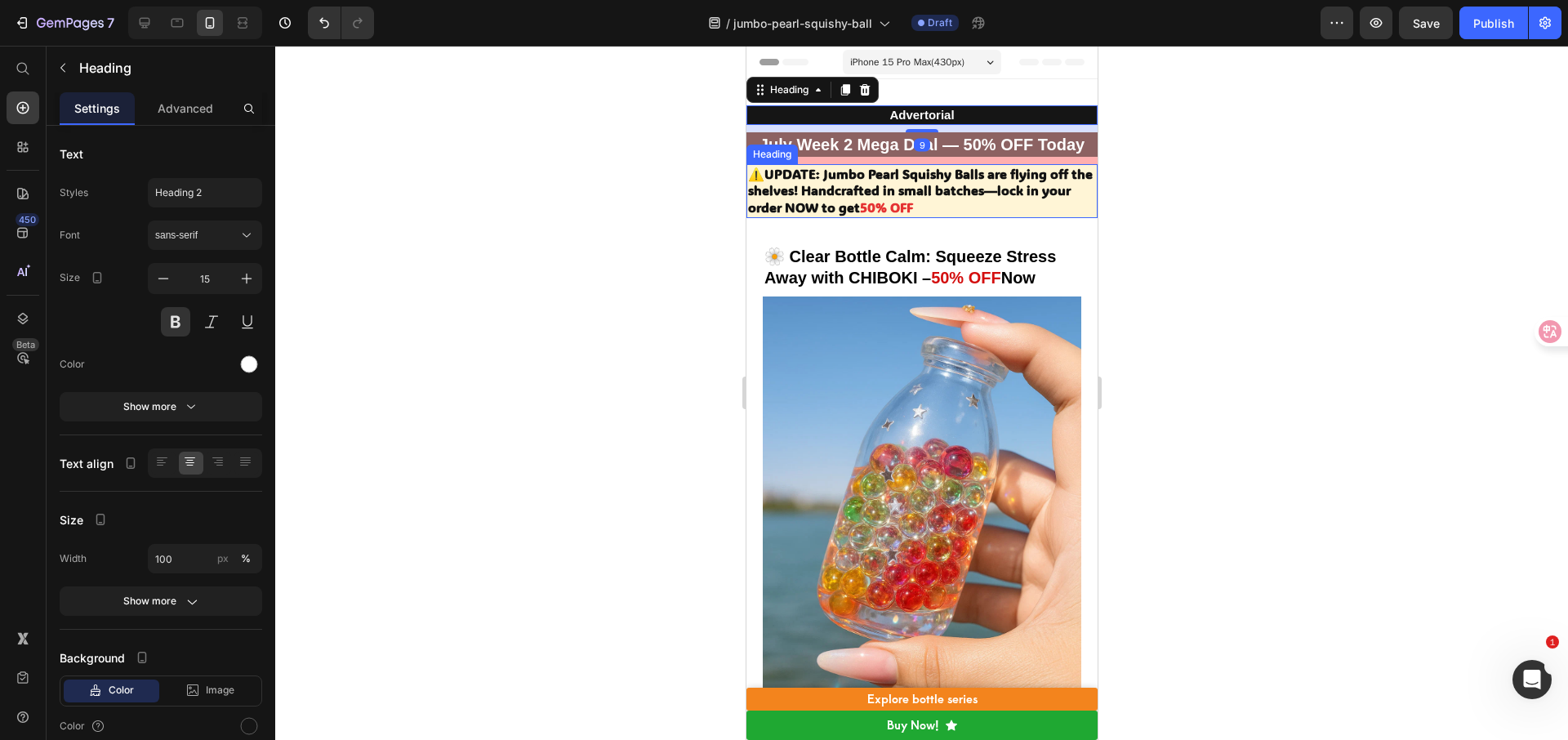 click on "⚠️UPDATE: Jumbo Pearl Squishy Balls are flying off the shelves! Handcrafted in small batches—lock in your order NOW to get" at bounding box center (920, 190) 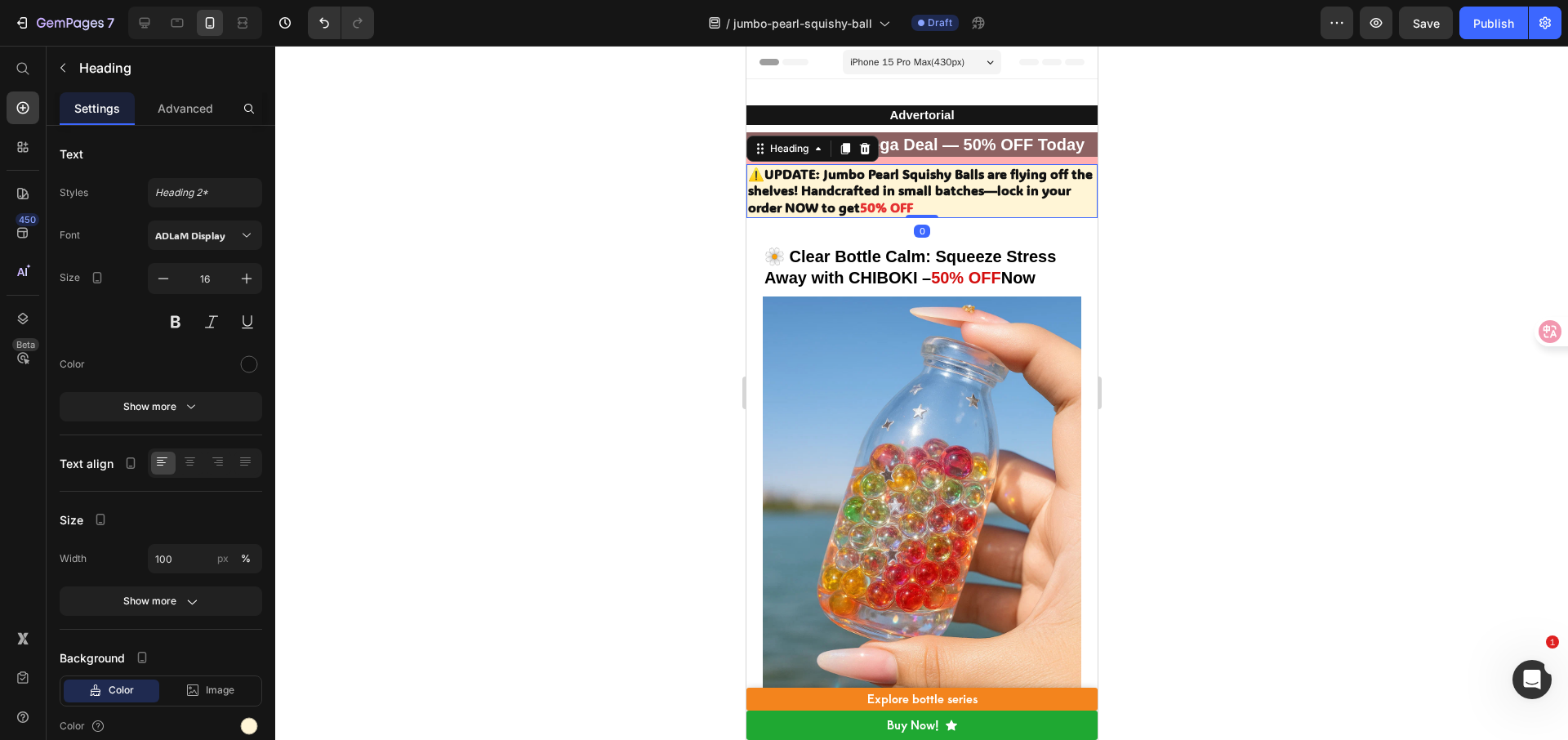 click 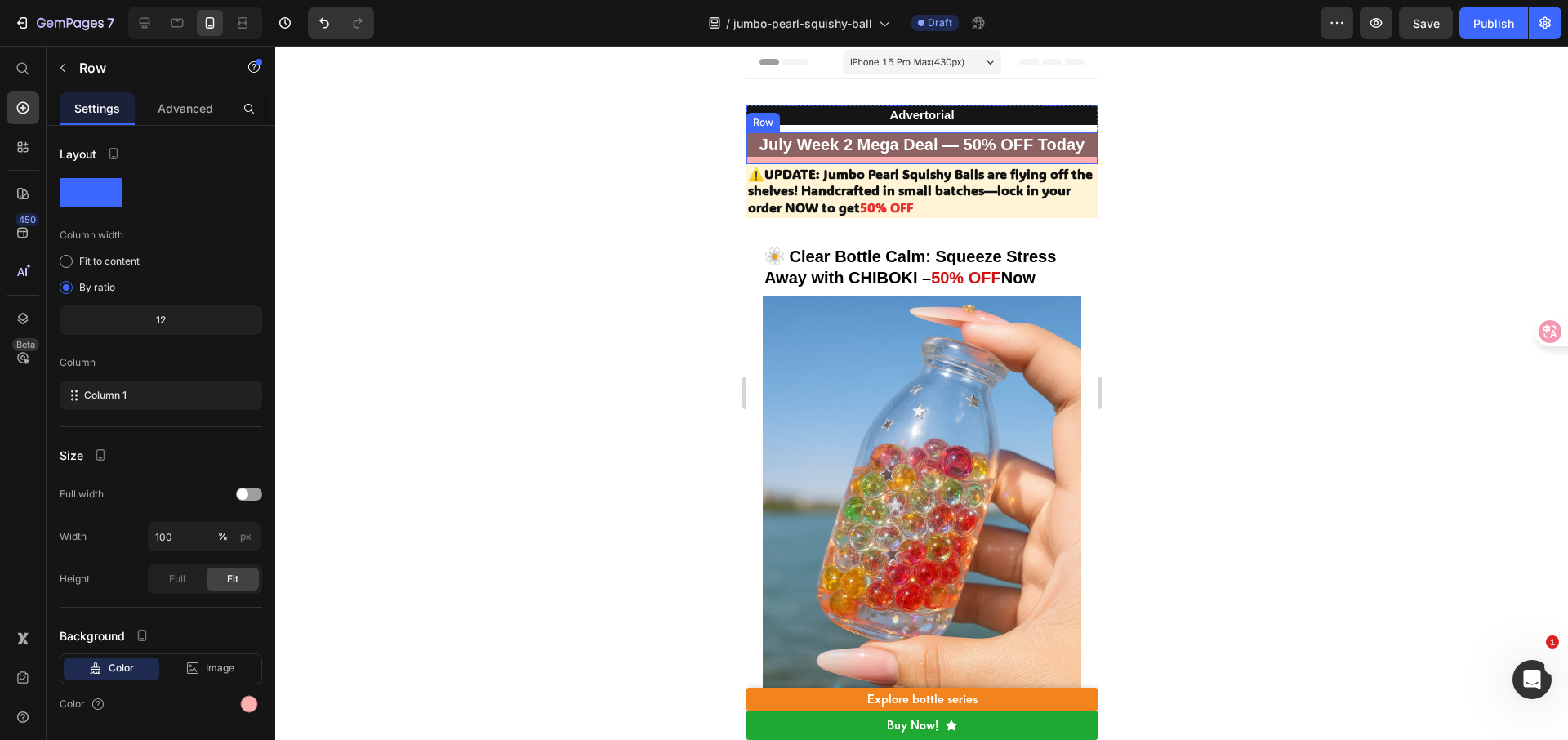 click on "July Week 2 Mega Deal — 50% OFF Today Heading" at bounding box center [921, 148] 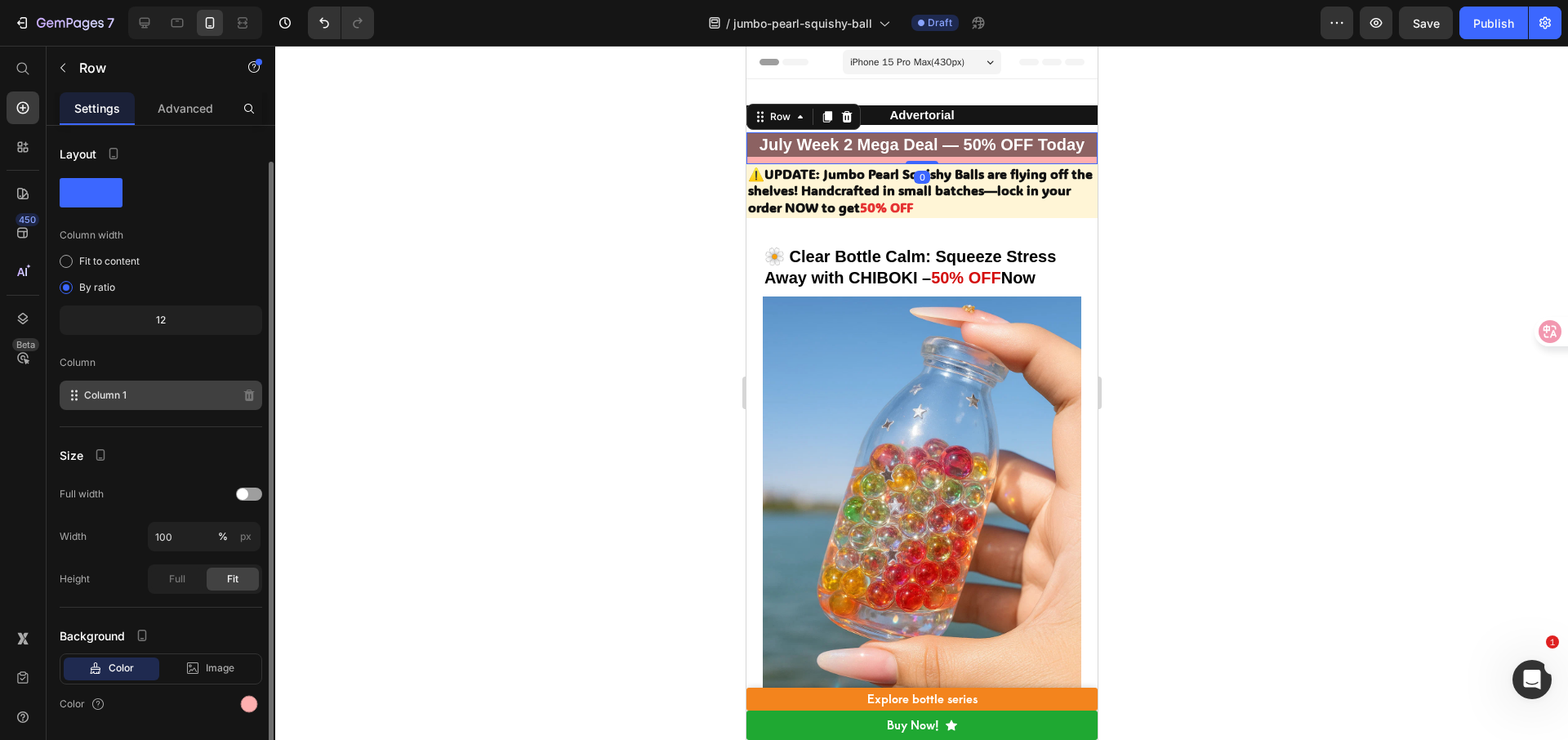 scroll, scrollTop: 48, scrollLeft: 0, axis: vertical 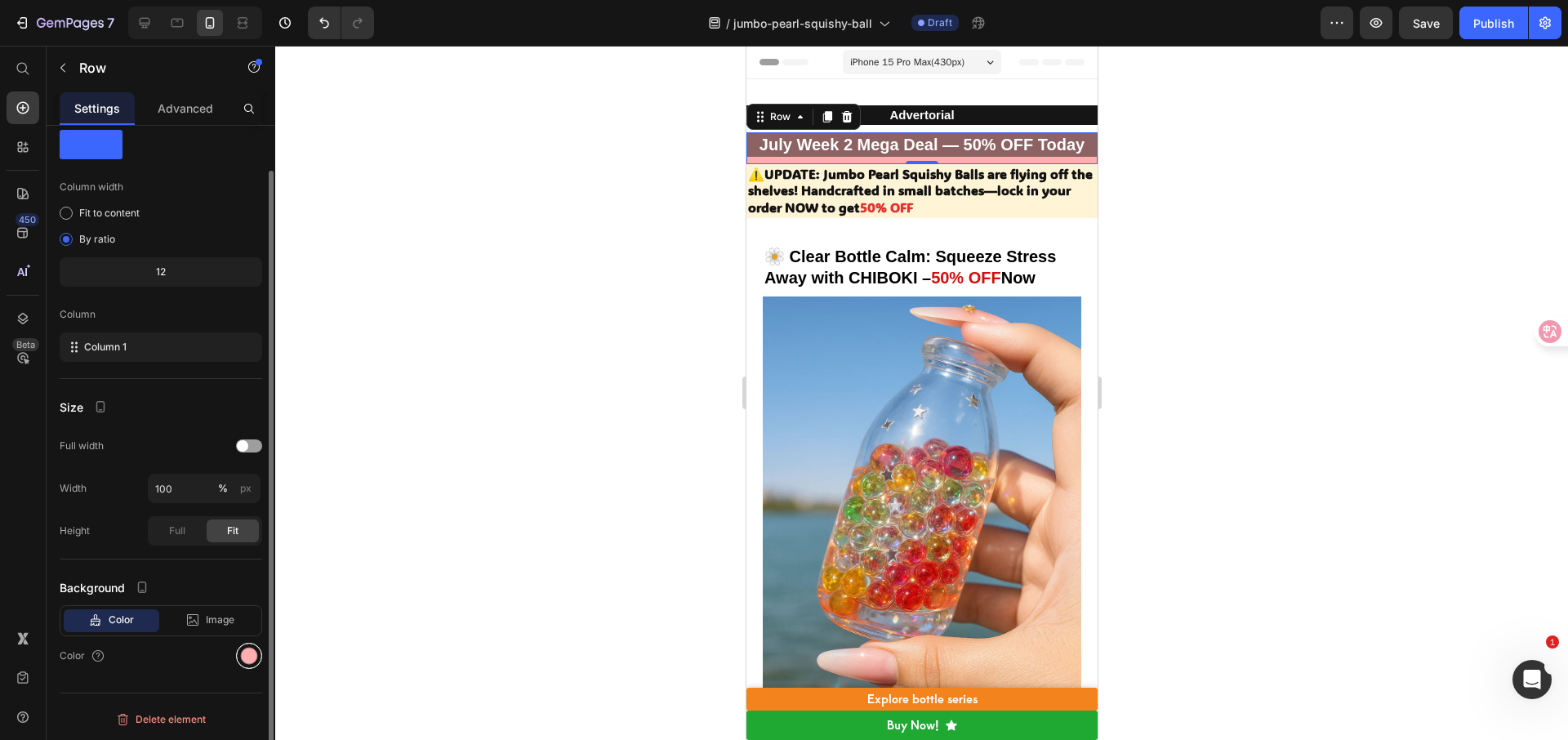 click at bounding box center (249, 656) 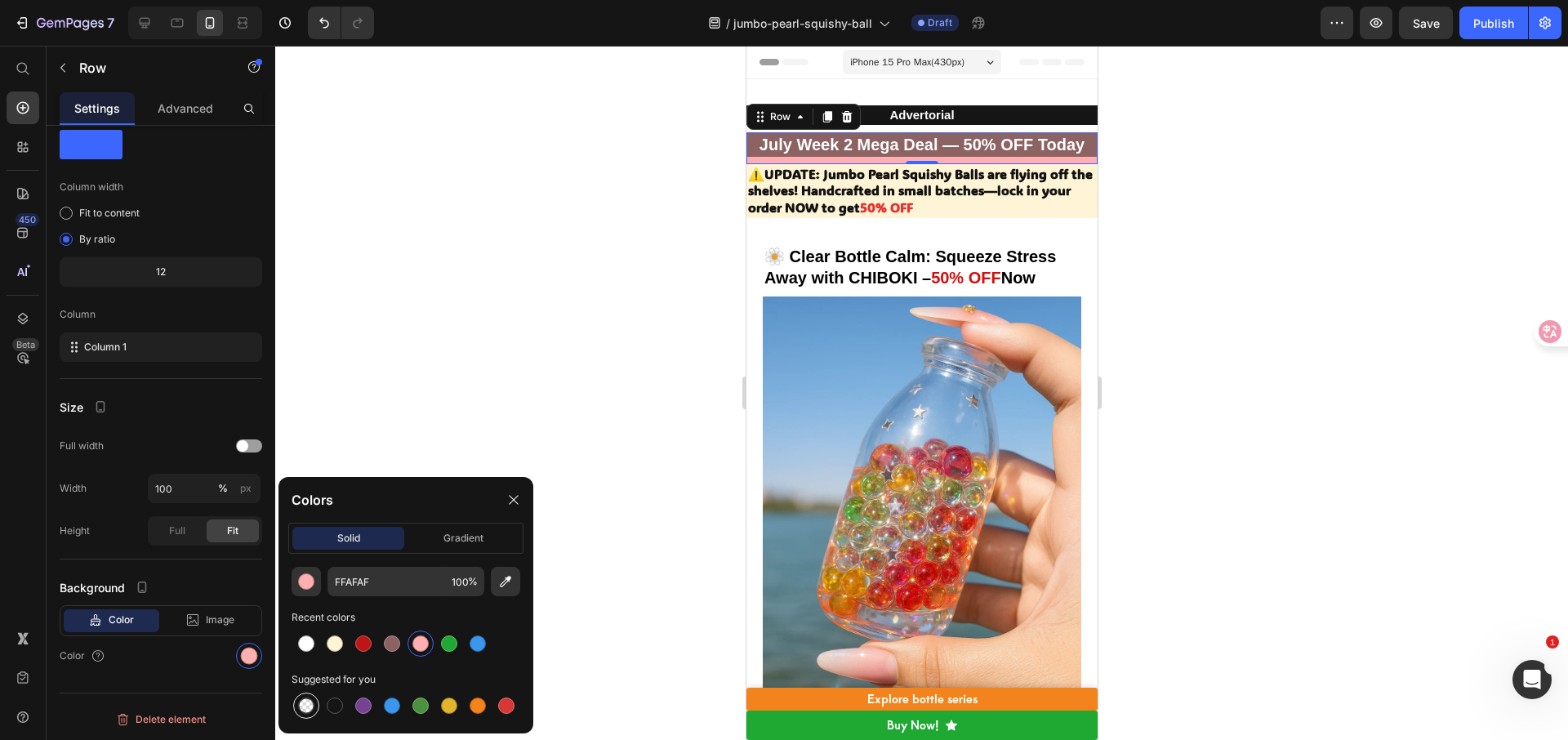 click at bounding box center (306, 706) 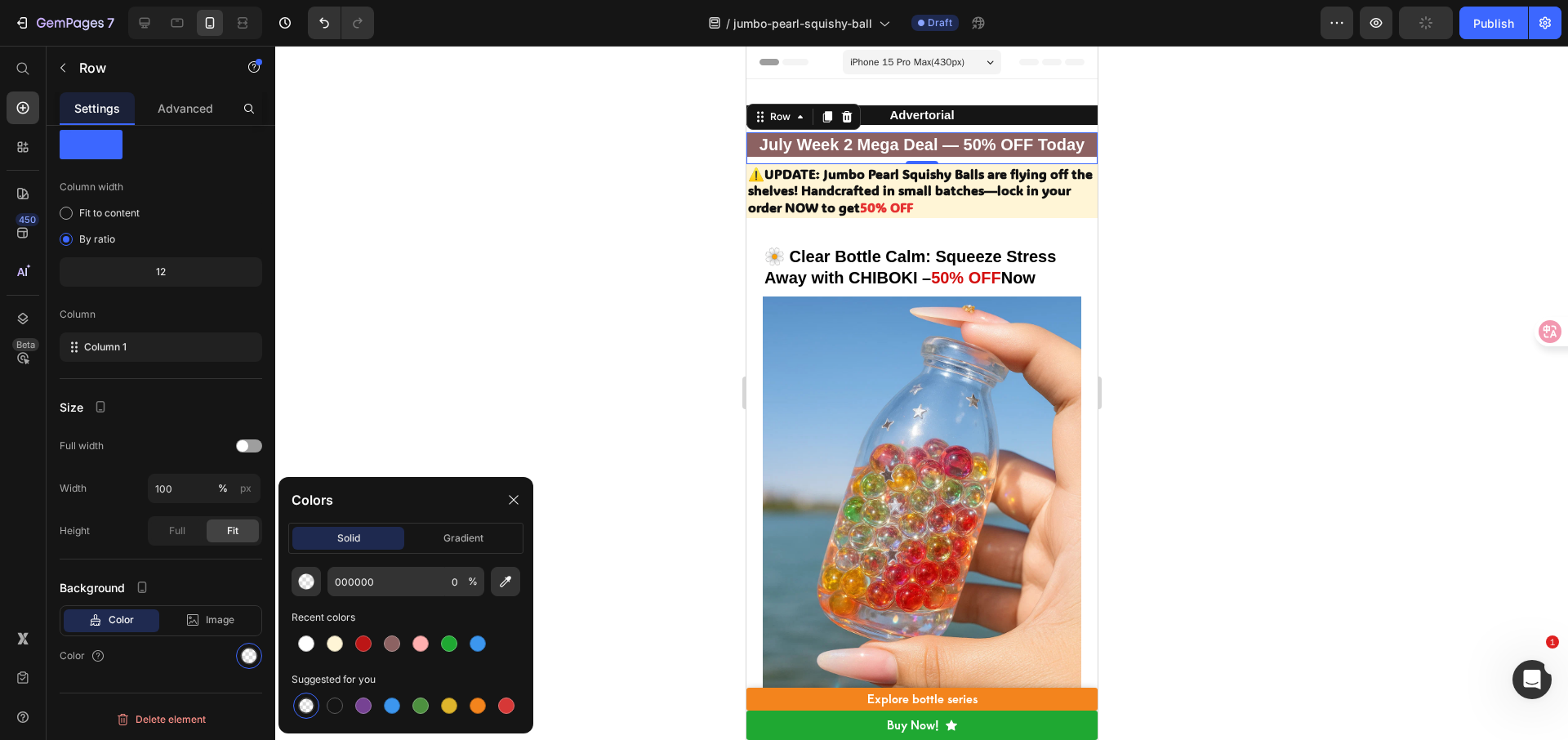 click 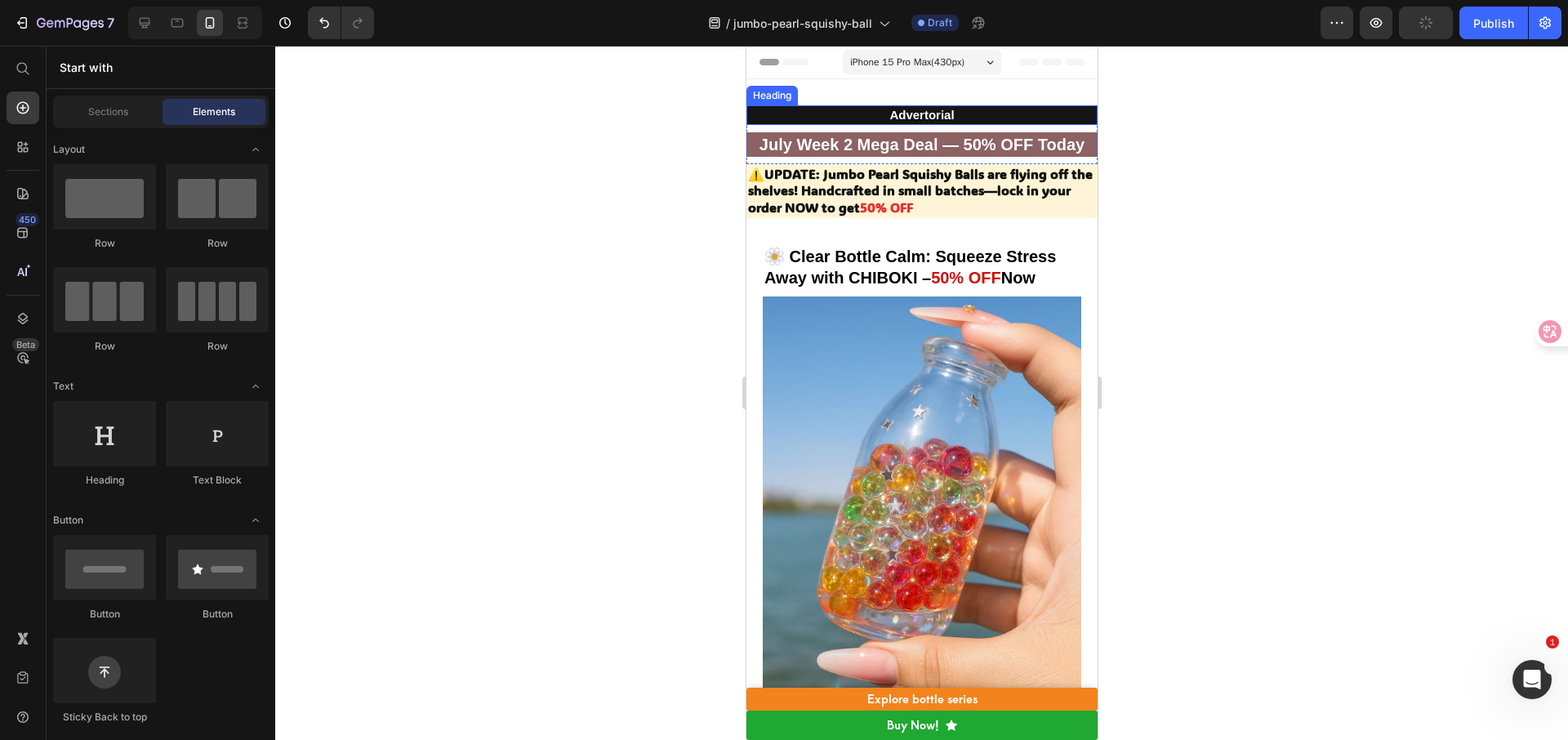 click on "Advertorial" at bounding box center [921, 115] 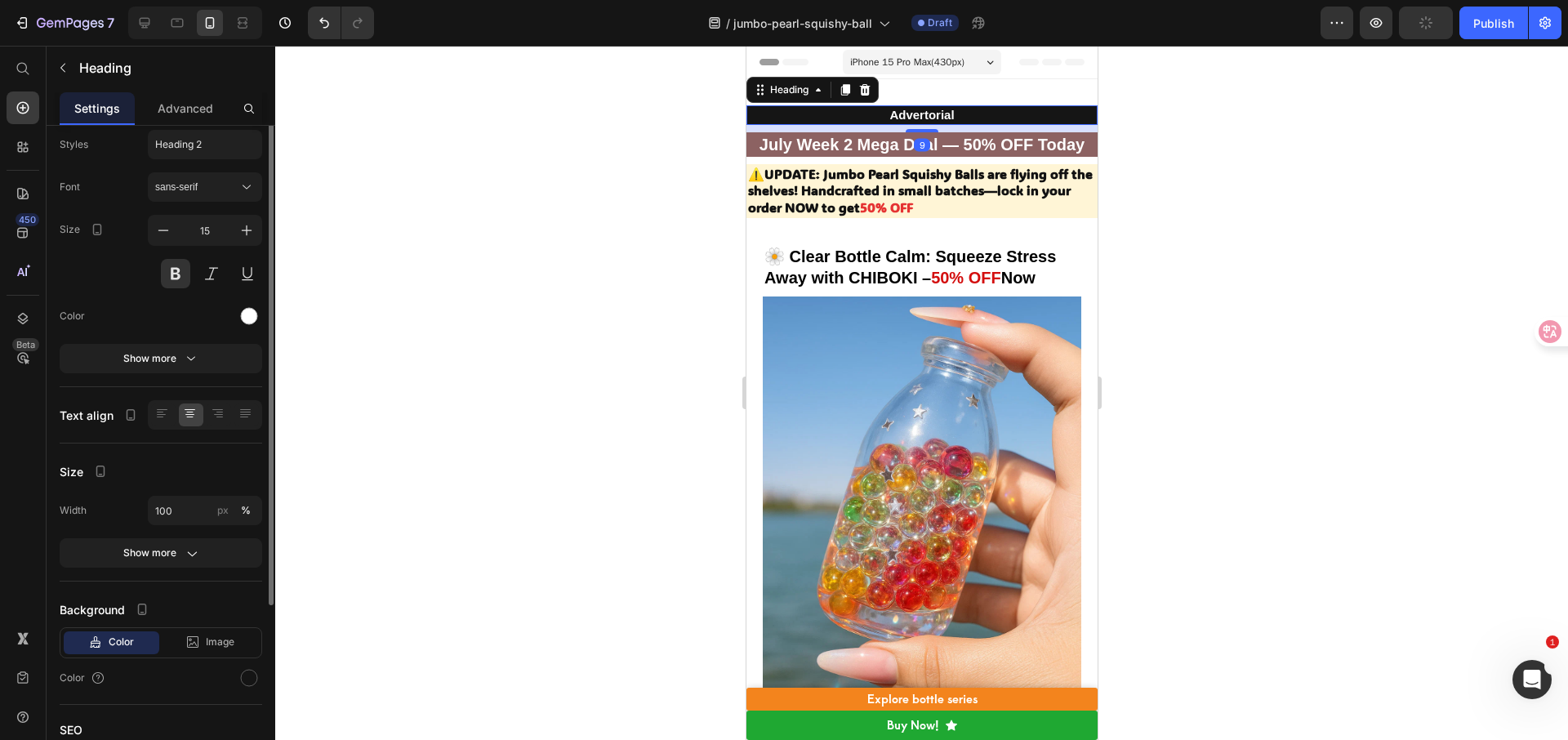 scroll, scrollTop: 0, scrollLeft: 0, axis: both 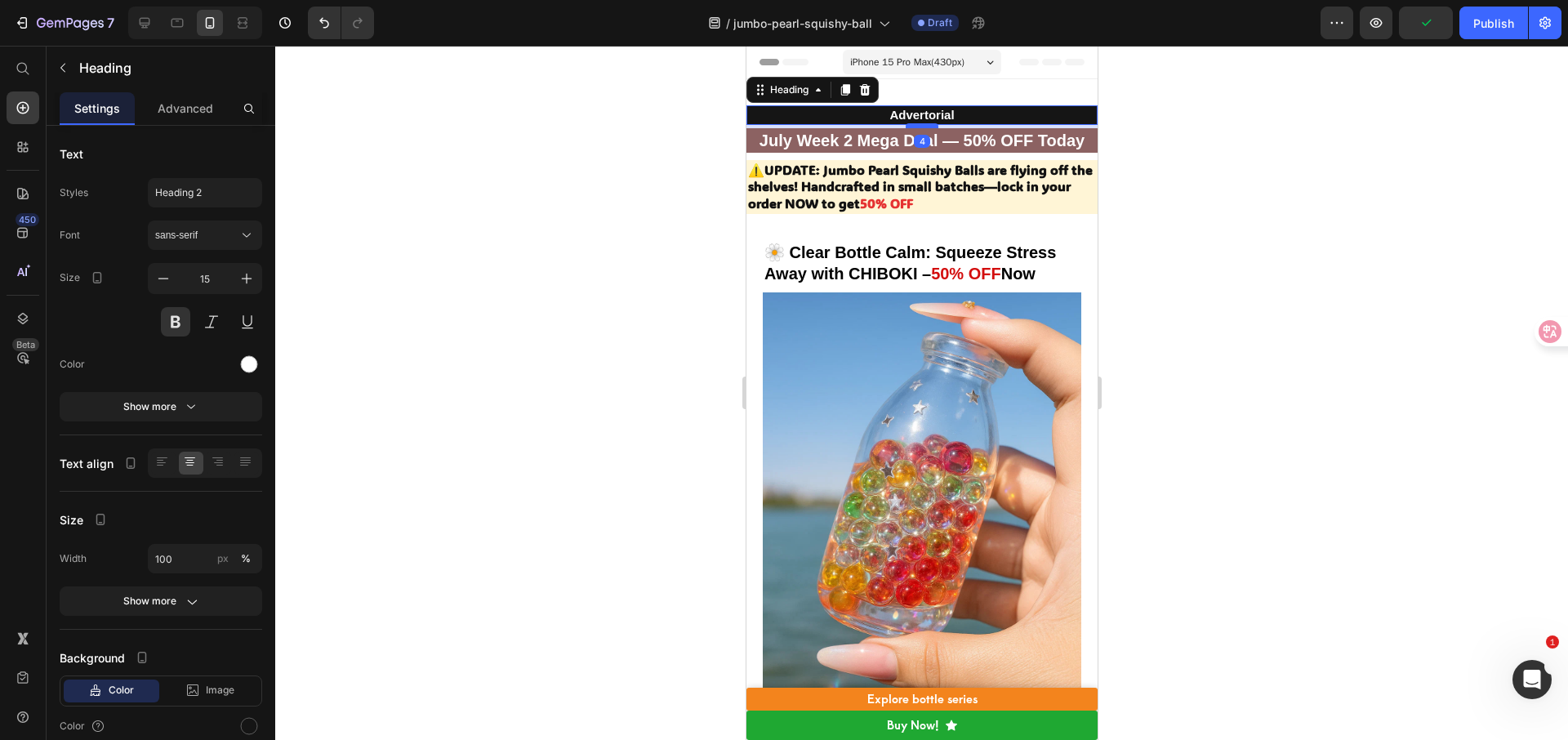 click at bounding box center (921, 126) 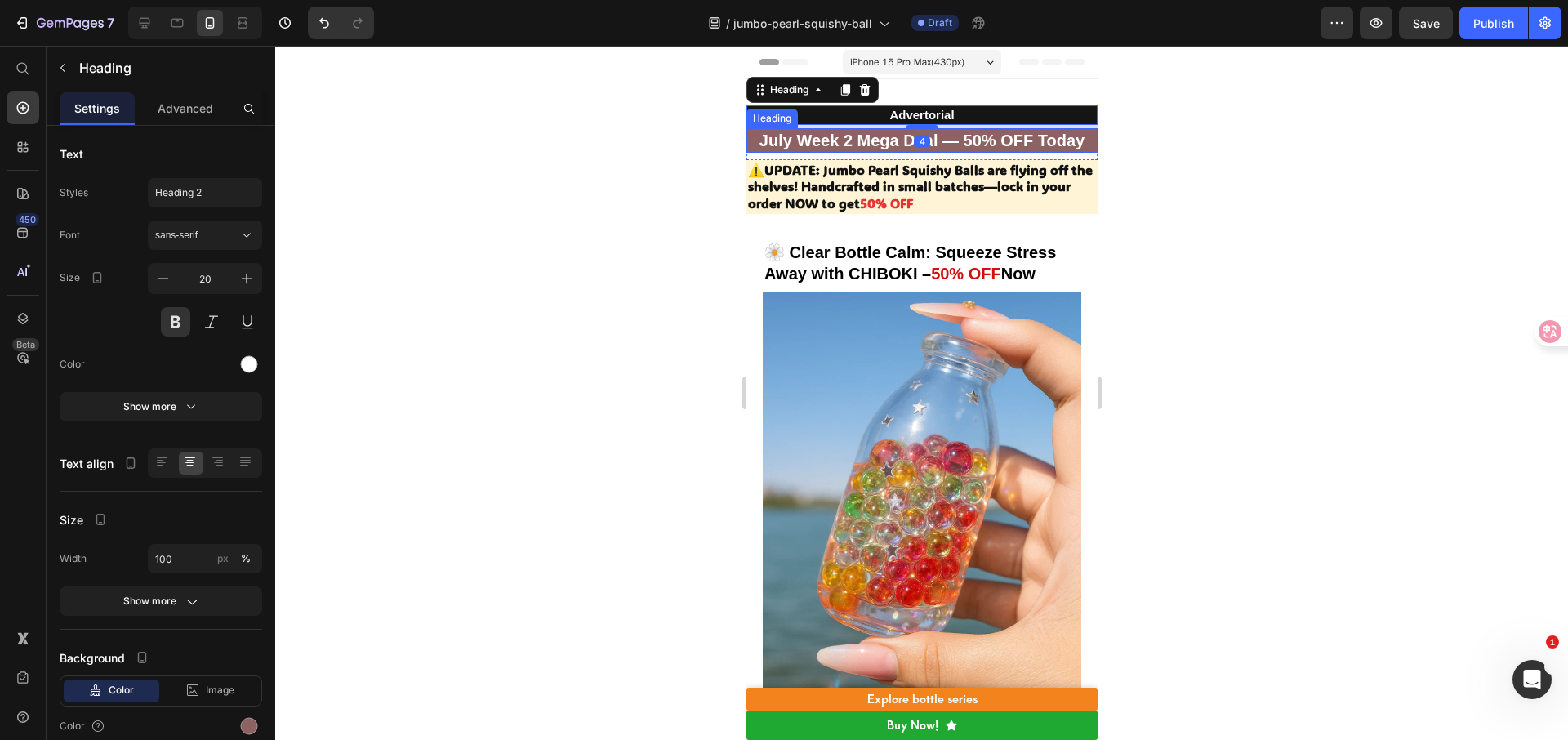 click on "July Week 2 Mega Deal — 50% OFF Today" at bounding box center [921, 140] 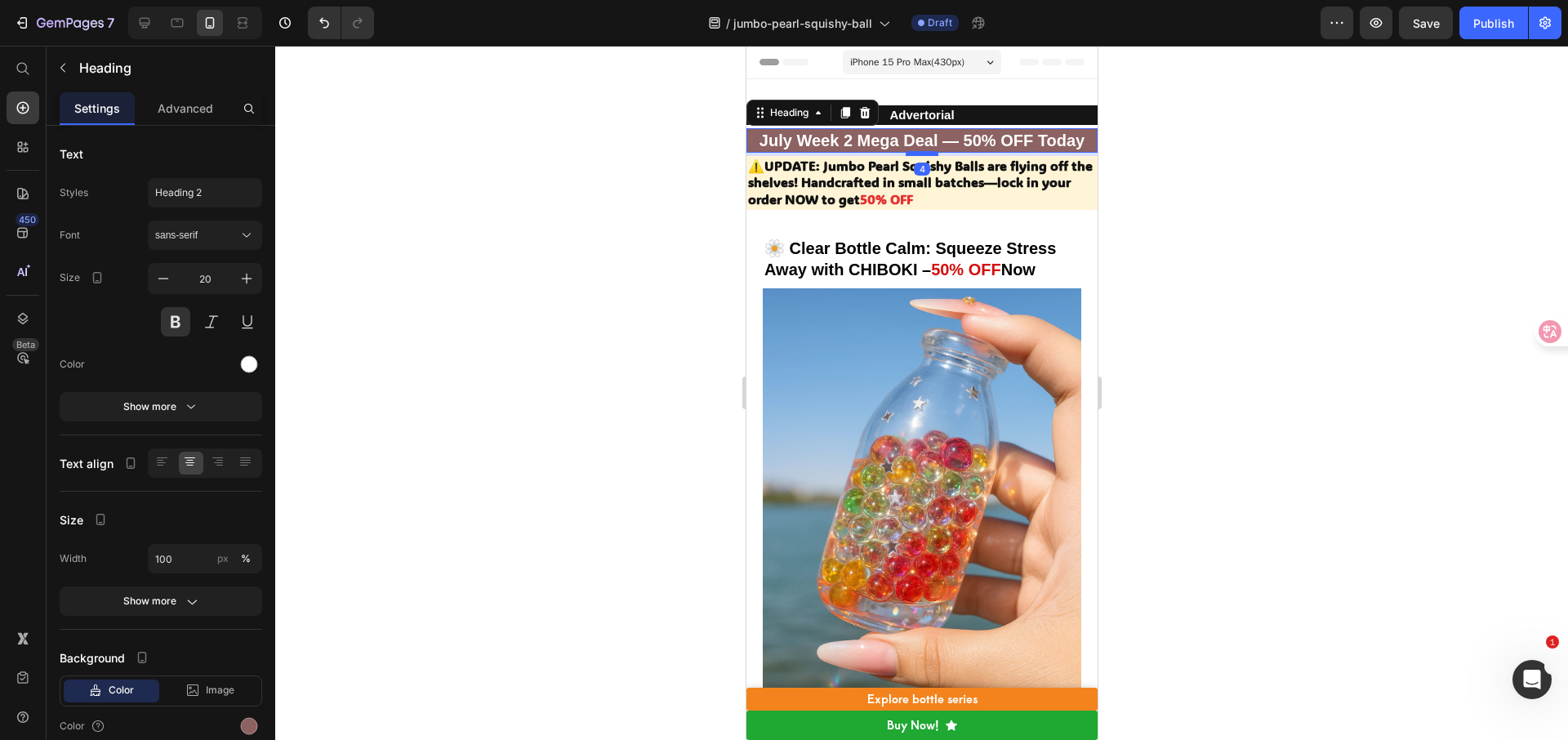 click at bounding box center [921, 154] 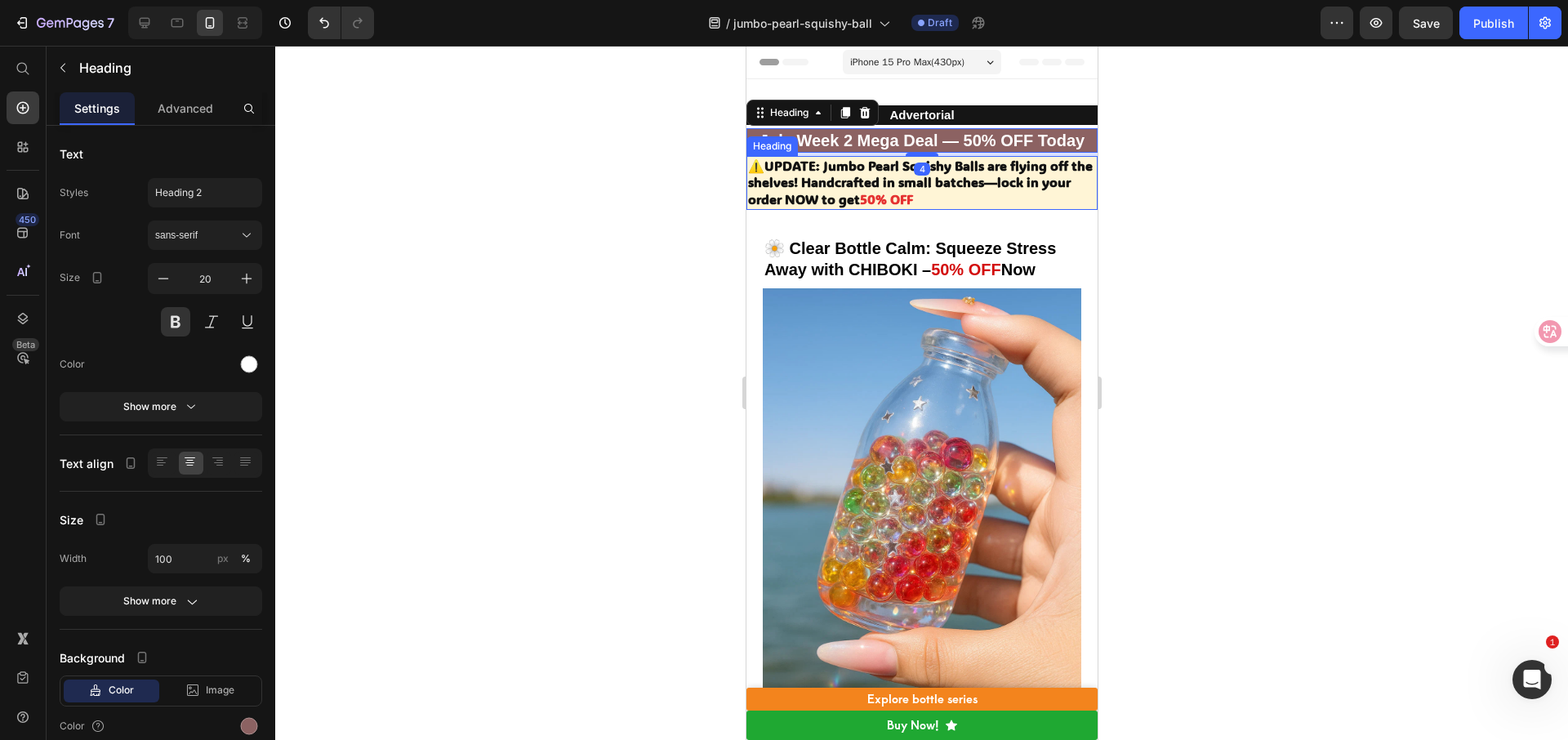 click on "⚠️UPDATE: Jumbo Pearl Squishy Balls are flying off the shelves! Handcrafted in small batches—lock in your order NOW to get" at bounding box center (920, 182) 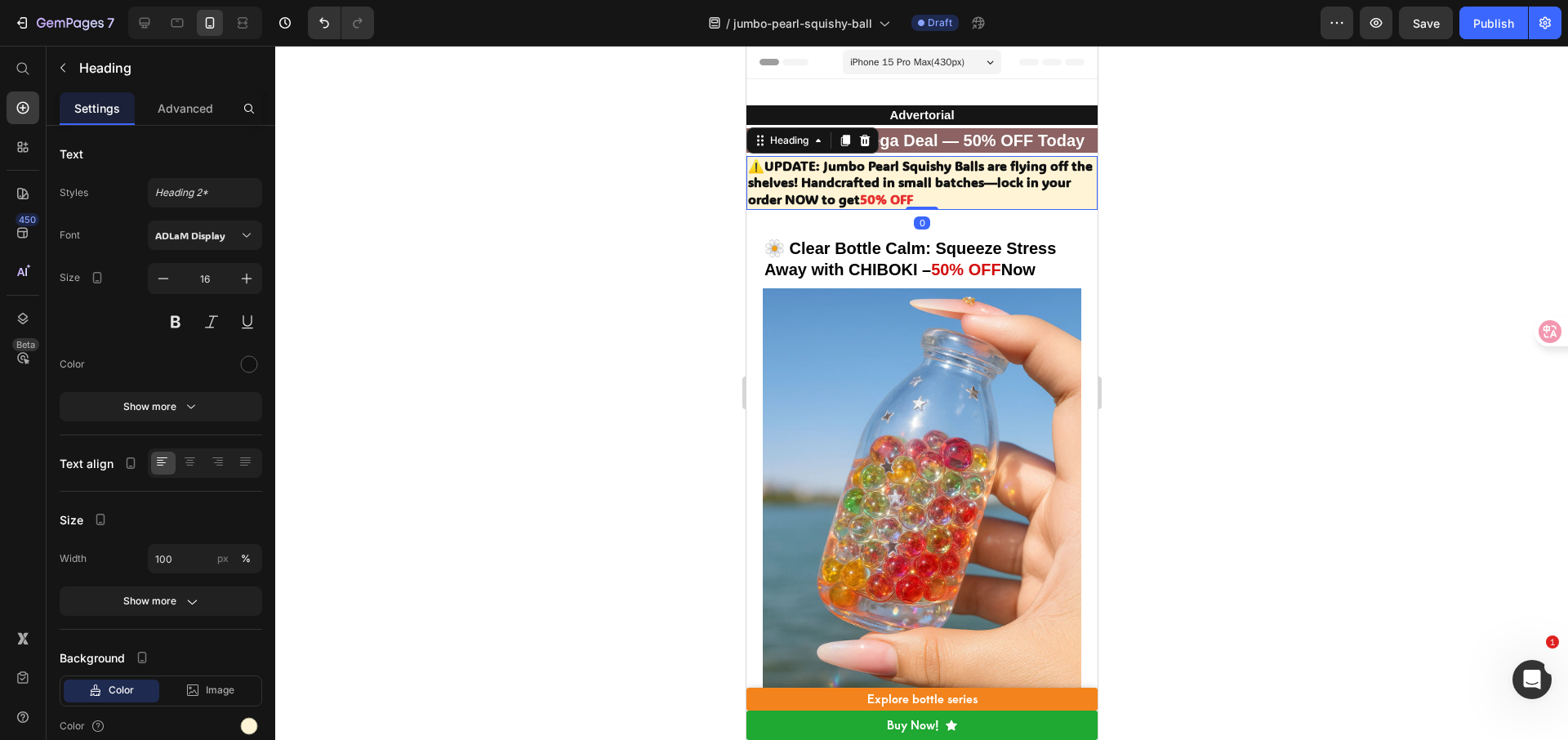 click 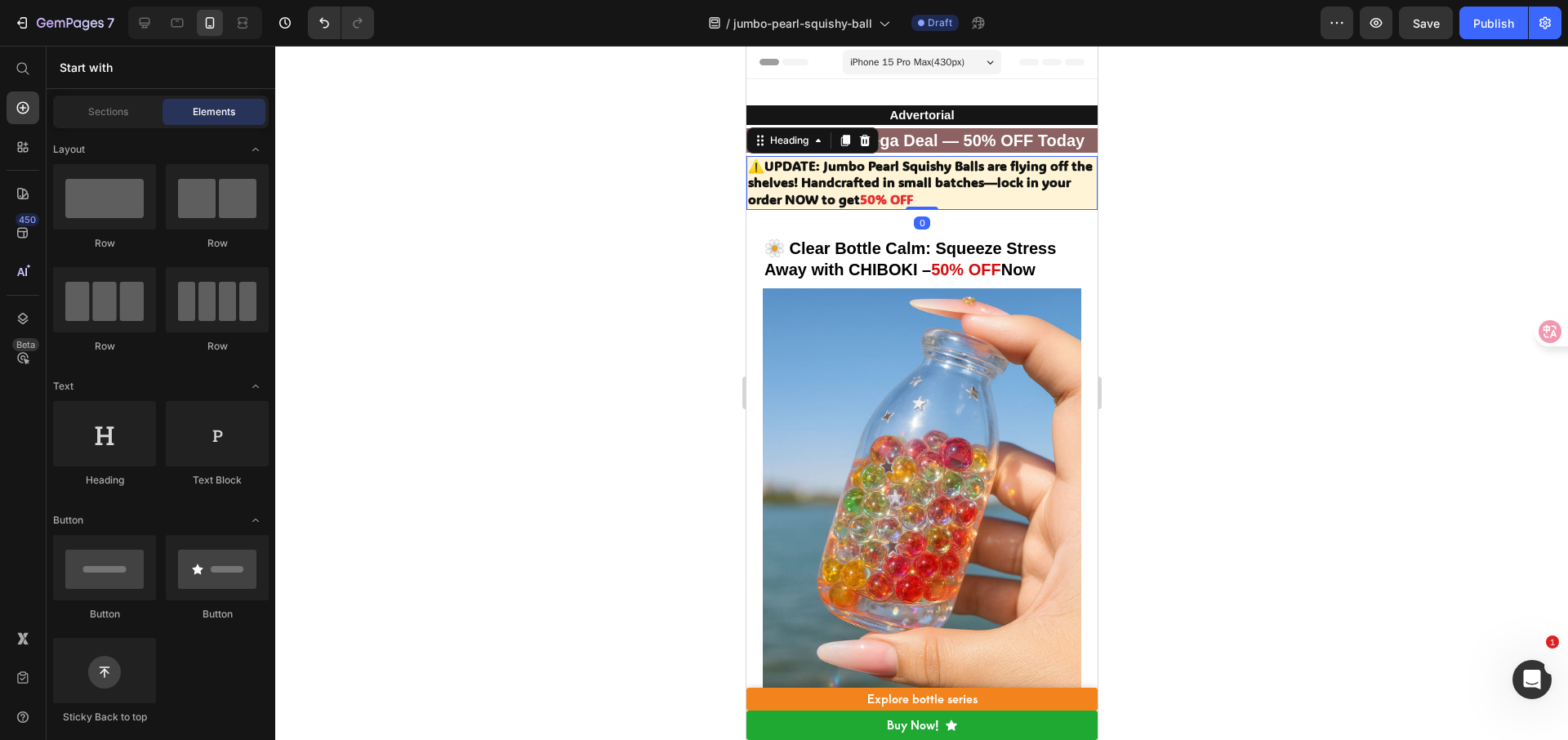 click on "⁠⁠⁠⁠⁠⁠⁠ ⚠️UPDATE: Jumbo Pearl Squishy Balls are flying off the shelves! Handcrafted in small batches—lock in your order NOW to get  50% OFF" at bounding box center (921, 183) 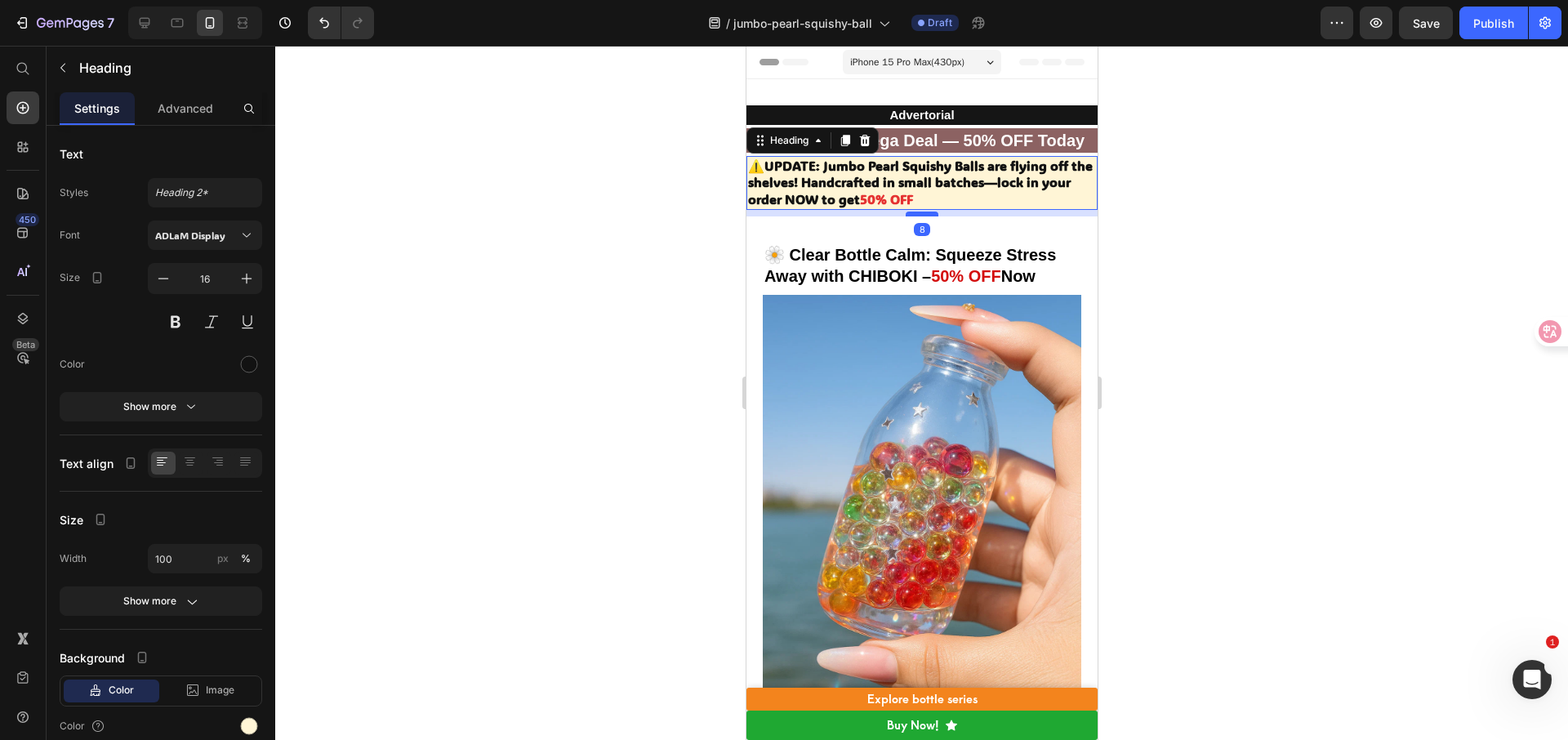 click at bounding box center [921, 214] 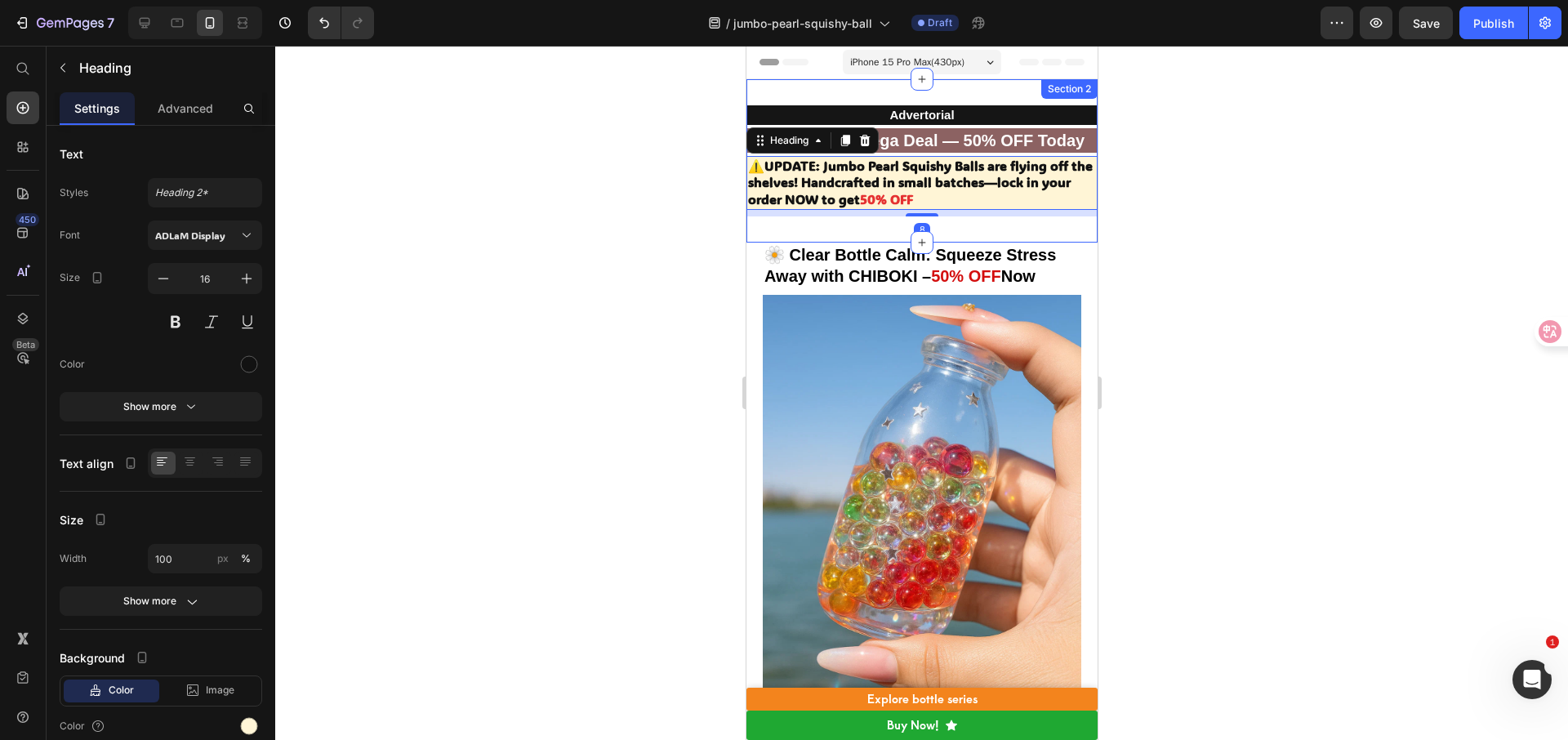 click 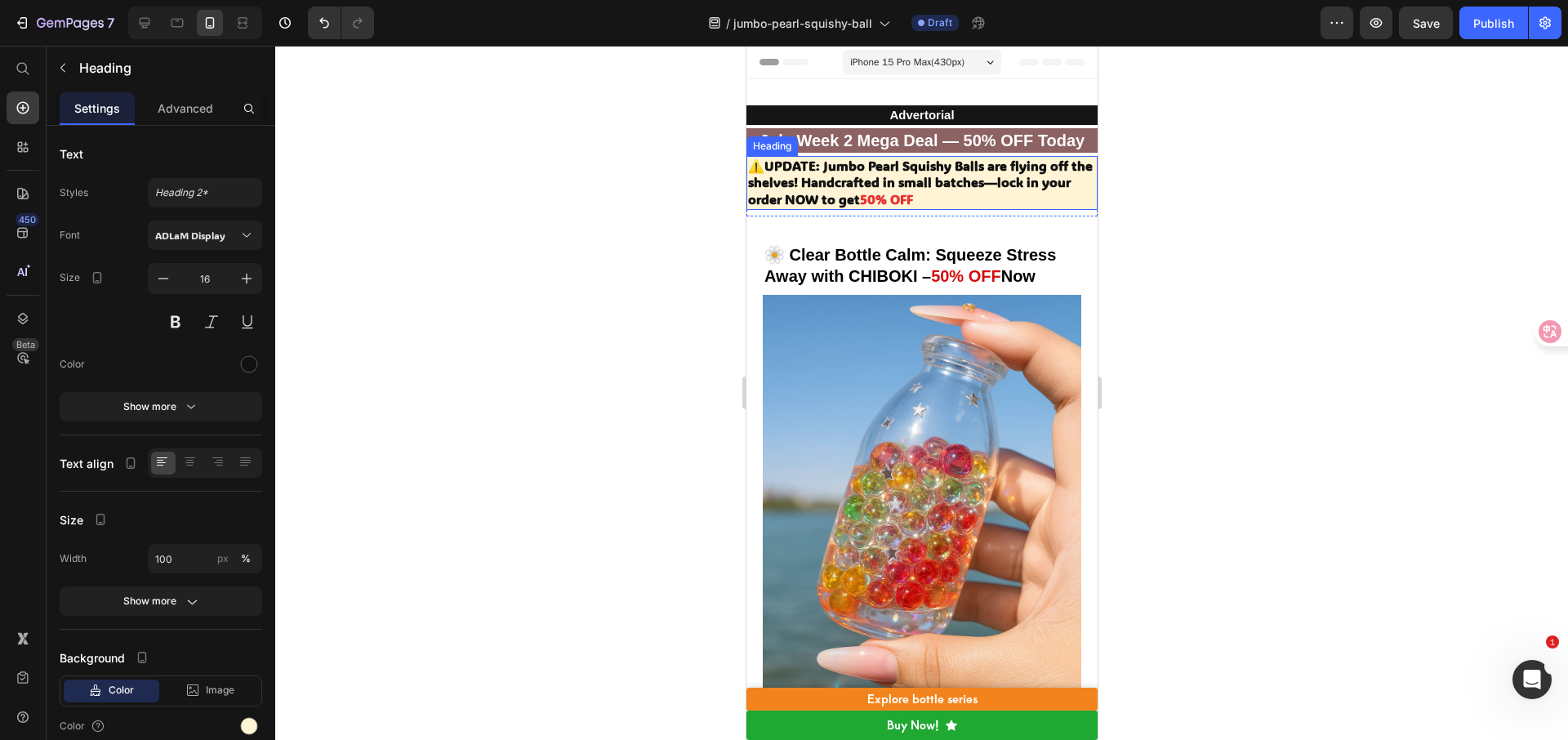 click on "⁠⁠⁠⁠⁠⁠⁠ ⚠️UPDATE: Jumbo Pearl Squishy Balls are flying off the shelves! Handcrafted in small batches—lock in your order NOW to get  50% OFF" at bounding box center (921, 183) 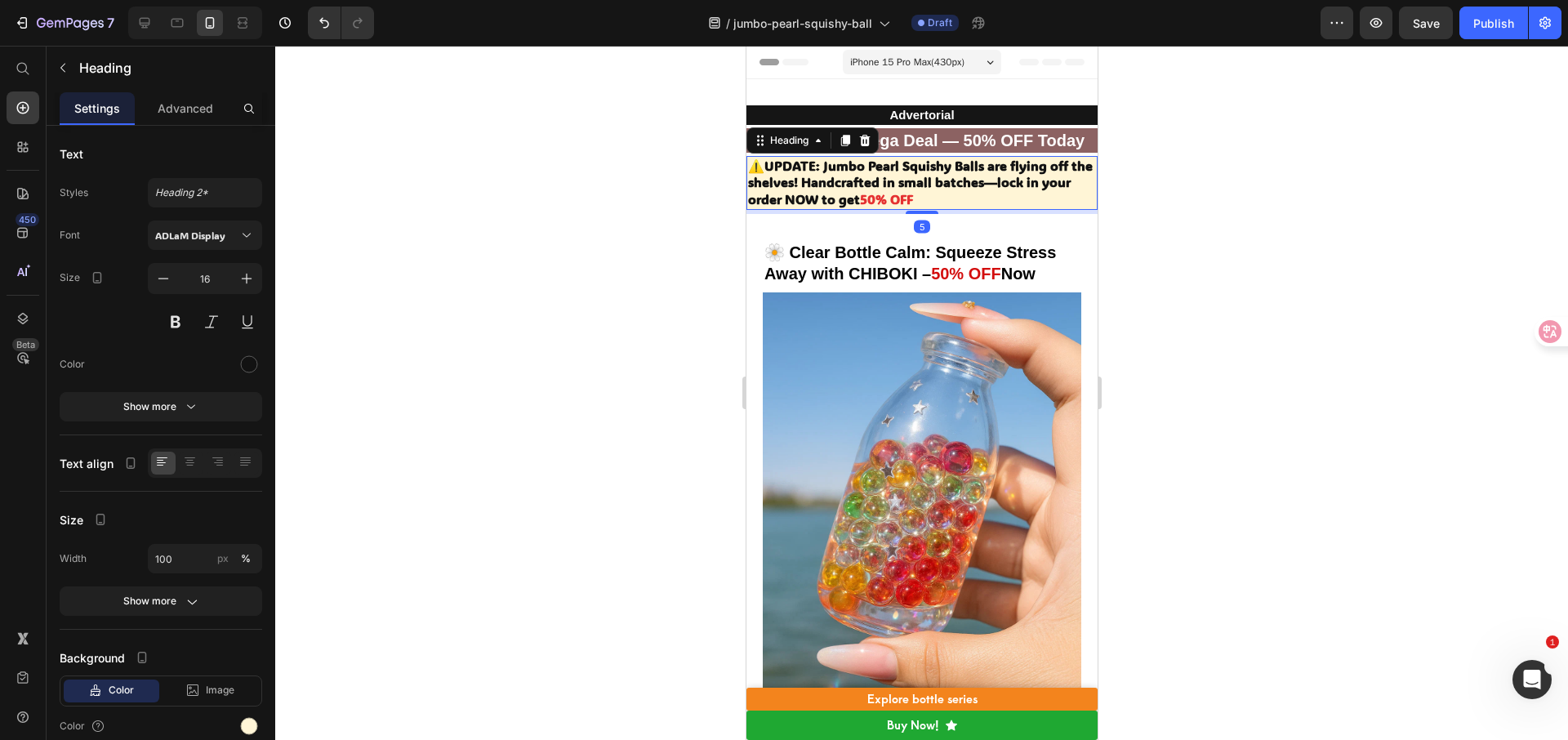 drag, startPoint x: 921, startPoint y: 213, endPoint x: 920, endPoint y: 198, distance: 15.033296 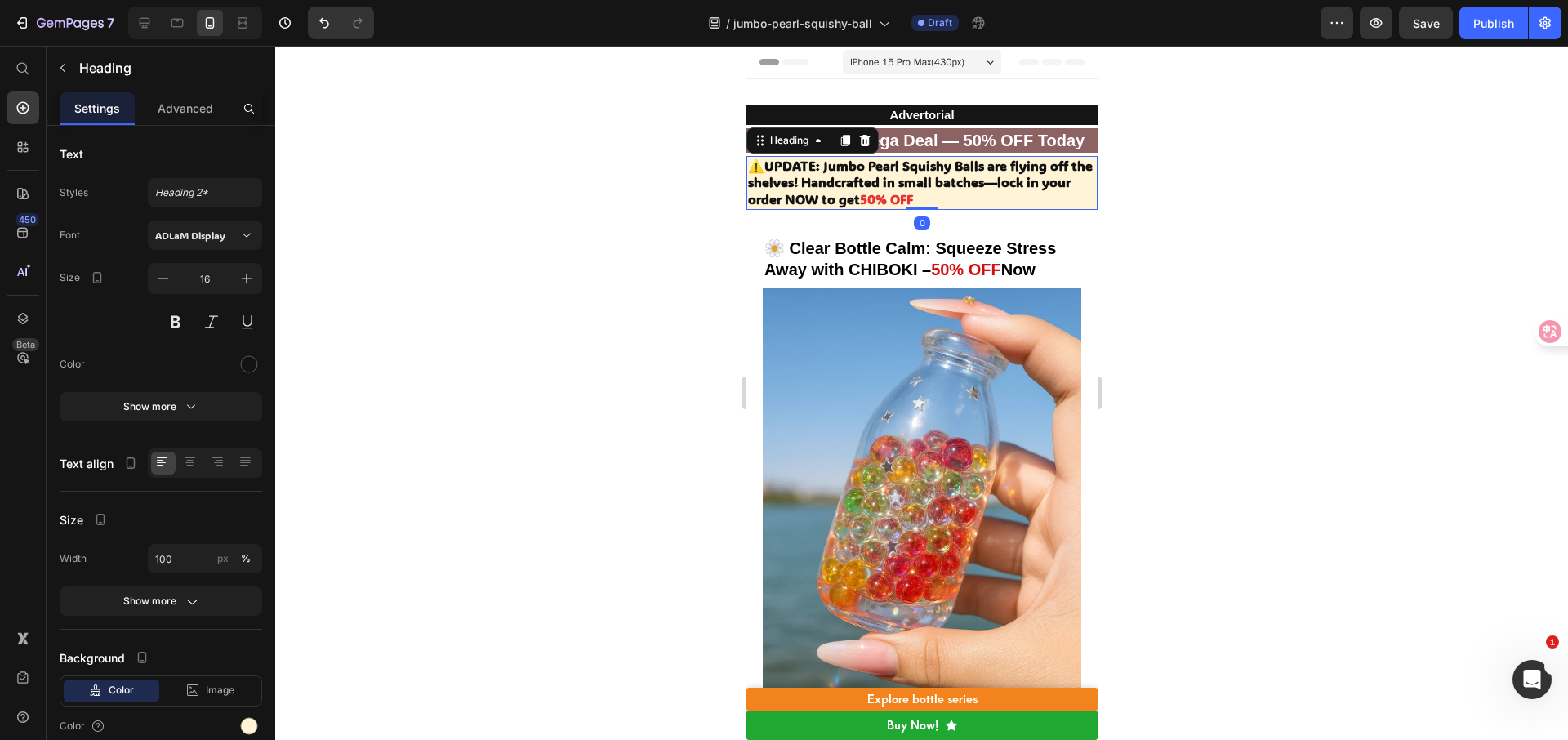 click 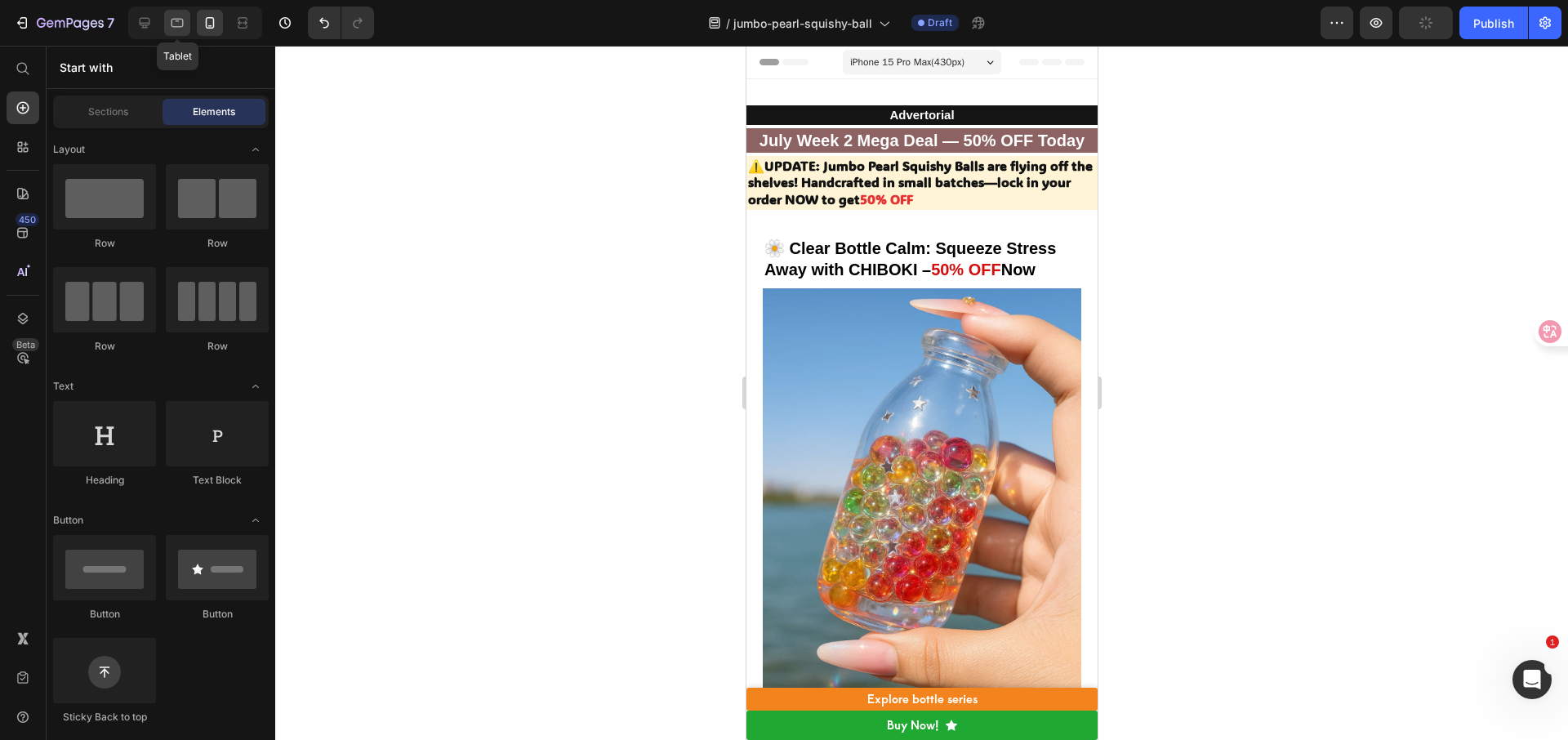 click 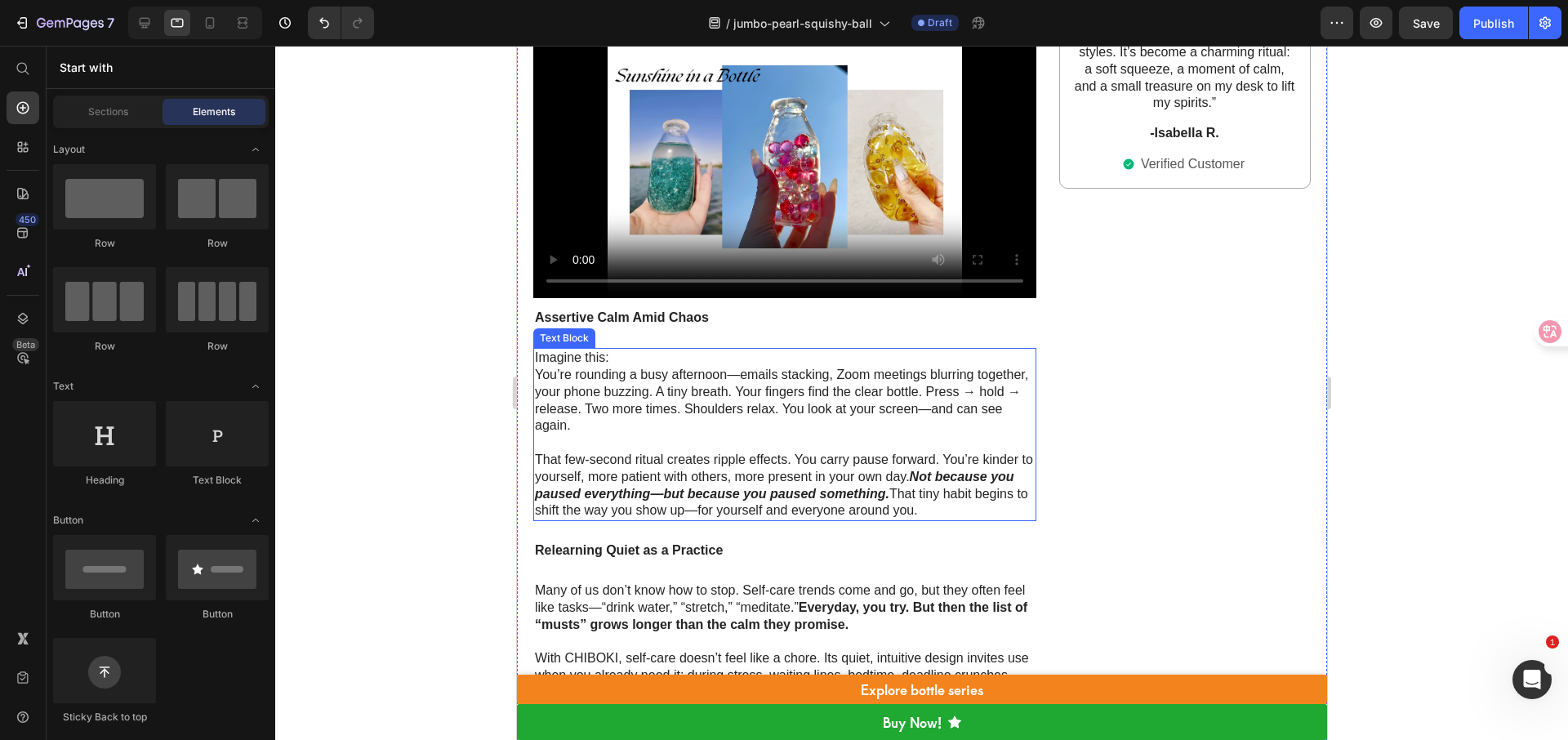 scroll, scrollTop: 914, scrollLeft: 0, axis: vertical 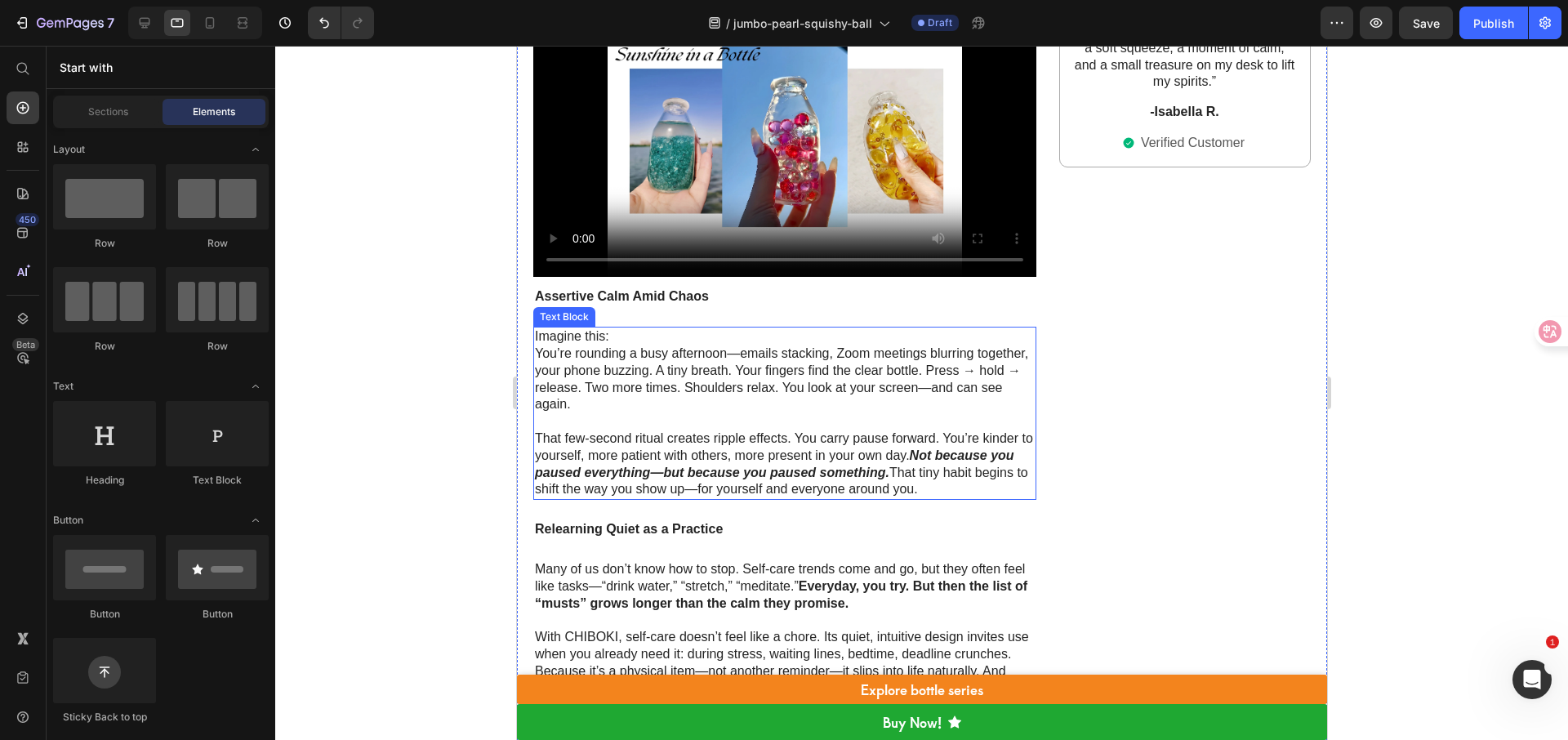 click on "Not because you paused everything—but because you paused something." at bounding box center (773, 464) 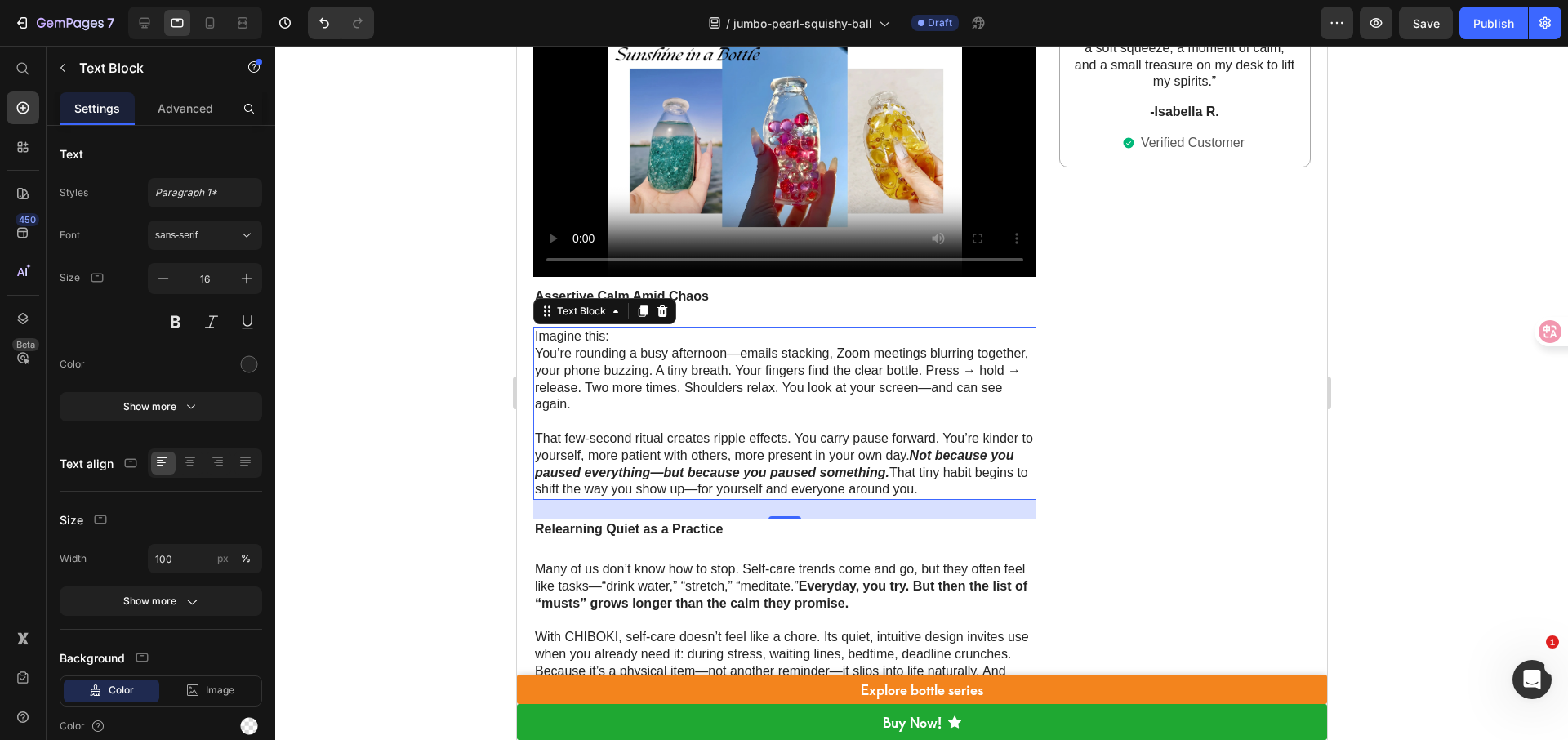 click on "Imagine this: You’re rounding a busy afternoon—emails stacking, Zoom meetings blurring together, your phone buzzing. A tiny breath. Your fingers find the clear bottle. Press → hold → release. Two more times. Shoulders relax. You look at your screen—and can see again." at bounding box center [784, 371] 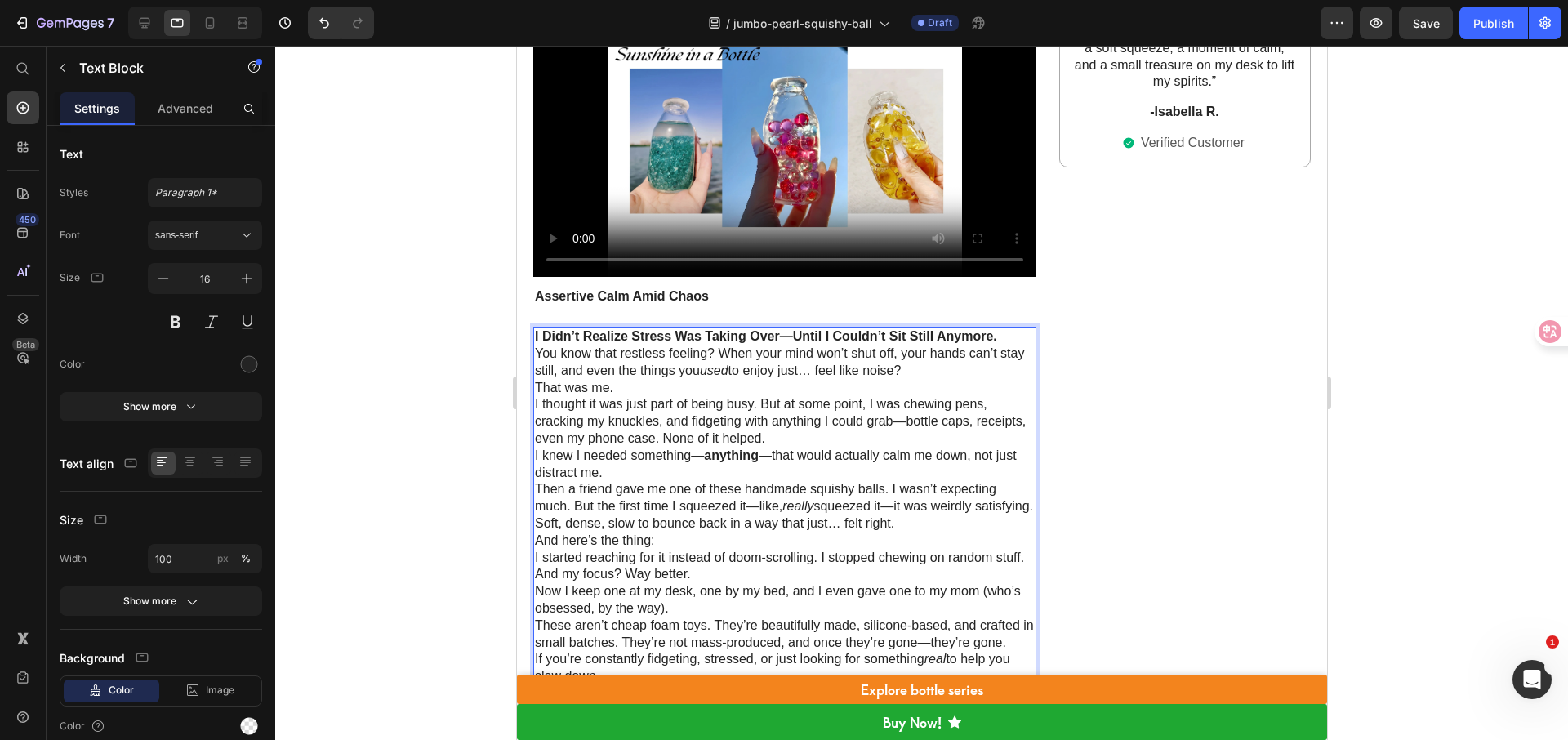 click on "I Didn’t Realize Stress Was Taking Over—Until I Couldn’t Sit Still Anymore." at bounding box center [784, 337] 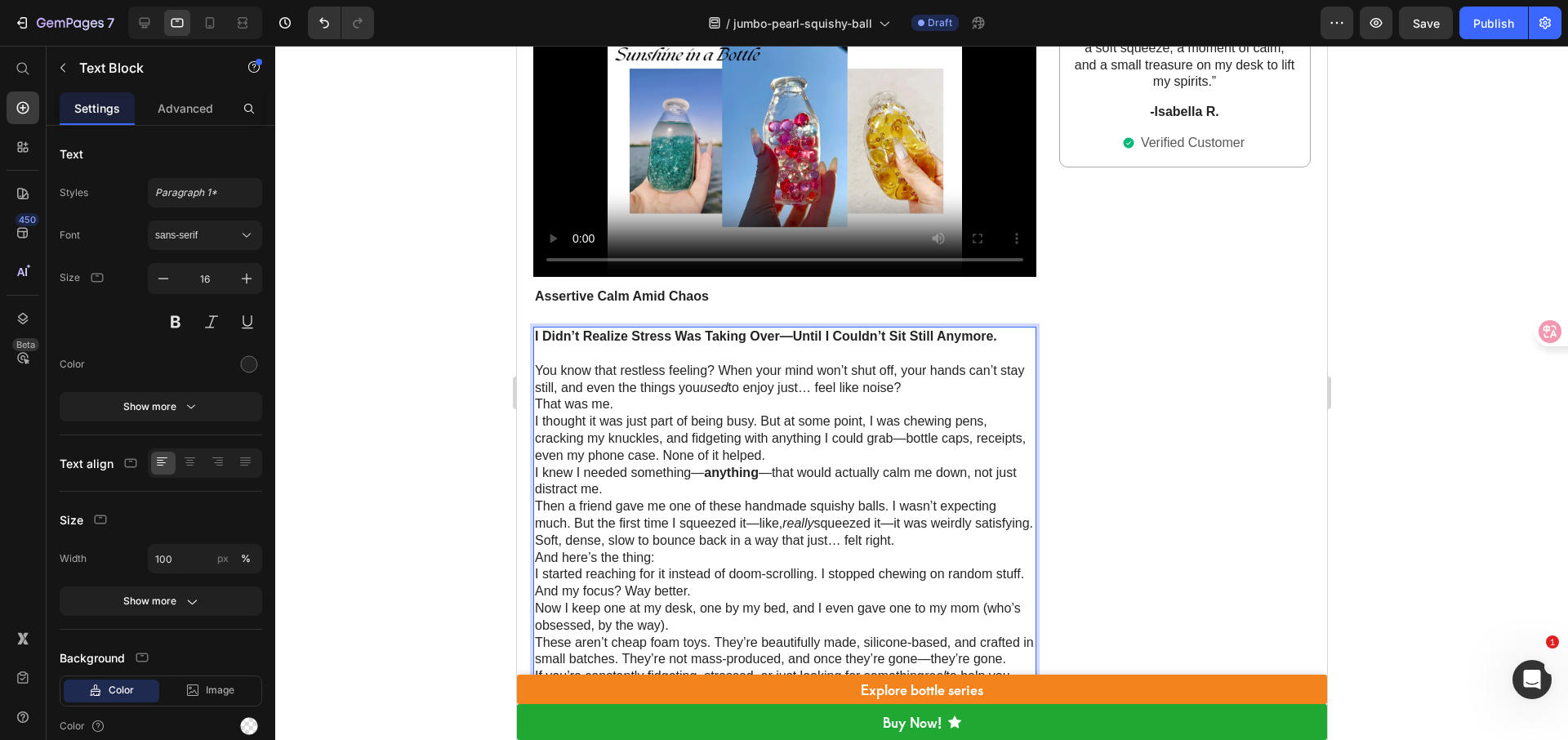 click on "That was me." at bounding box center (784, 404) 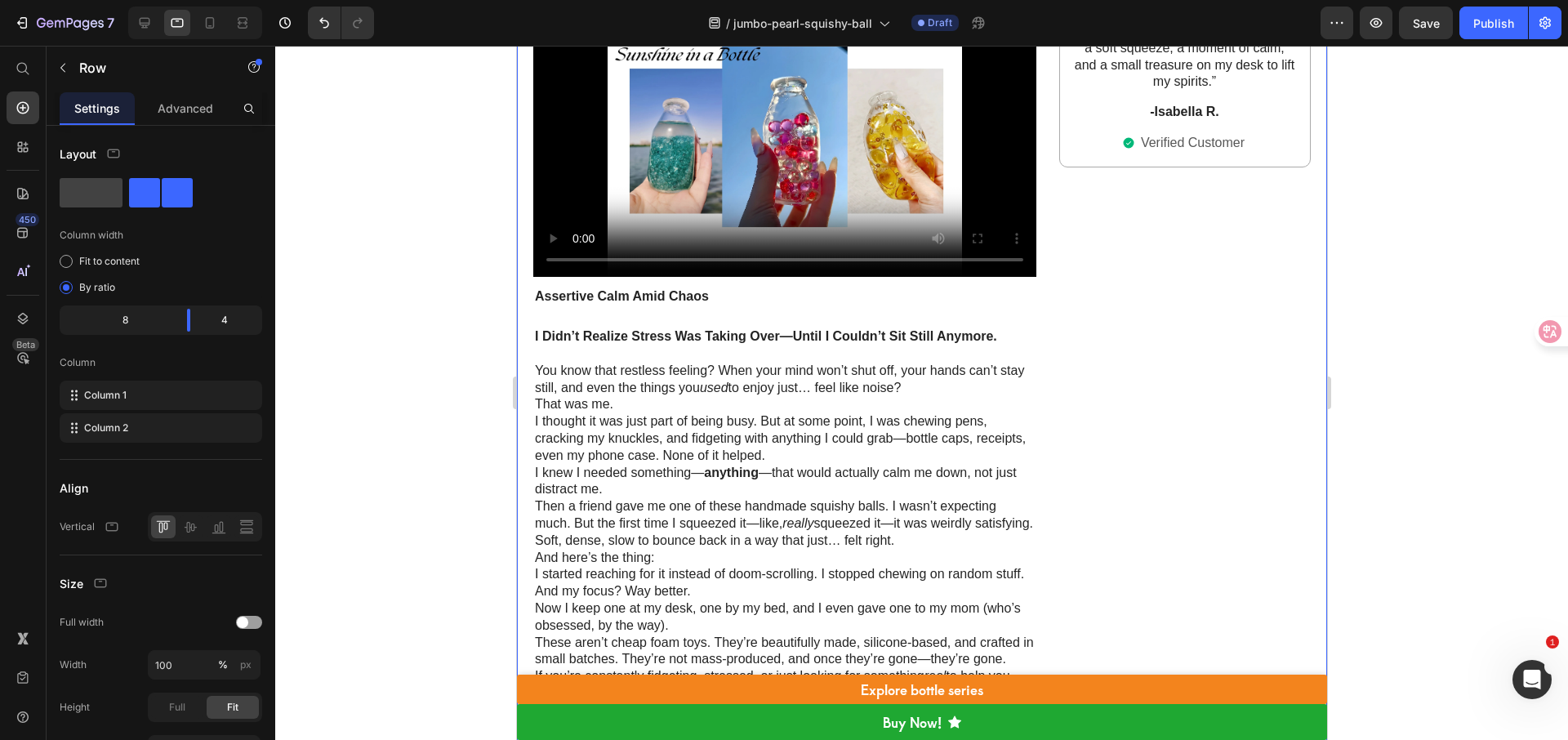 click on "Image A delightful keepsake—I couldn’t resist! Text Block
Icon
Icon
Icon
Icon
Icon Icon List “I wasn’t sure what to expect, but CHIBOKI surprised me—with its beautiful design variety and soothing feel, I find myself collecting different styles. It’s become a charming ritual: a soft squeeze, a moment of calm, and a small treasure on my desk to lift my spirits.” Text Block -Isabella R. Text Block
Verified Customer Item List Row" at bounding box center (1184, 970) 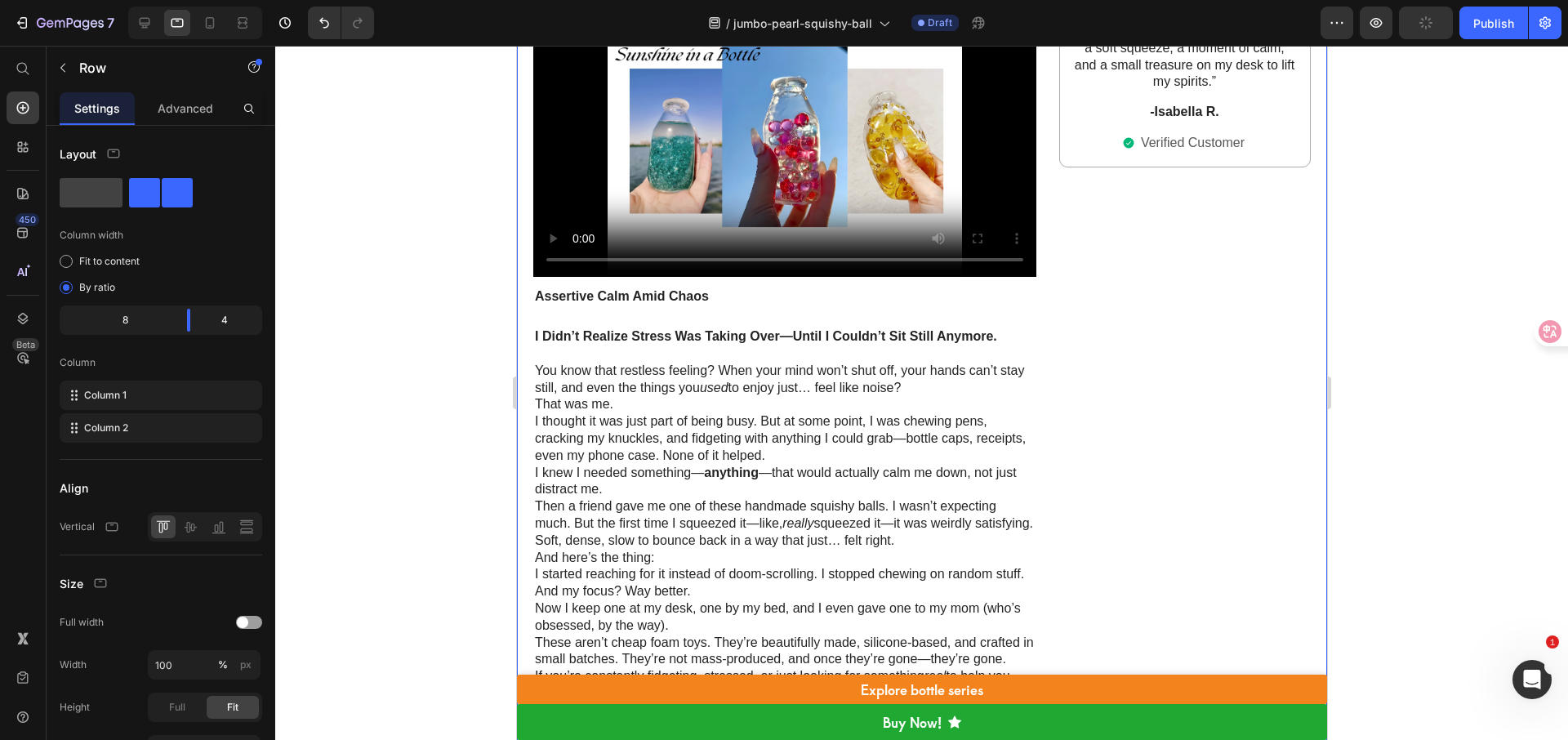 click on "Assertive Calm Amid Chaos" at bounding box center (784, 296) 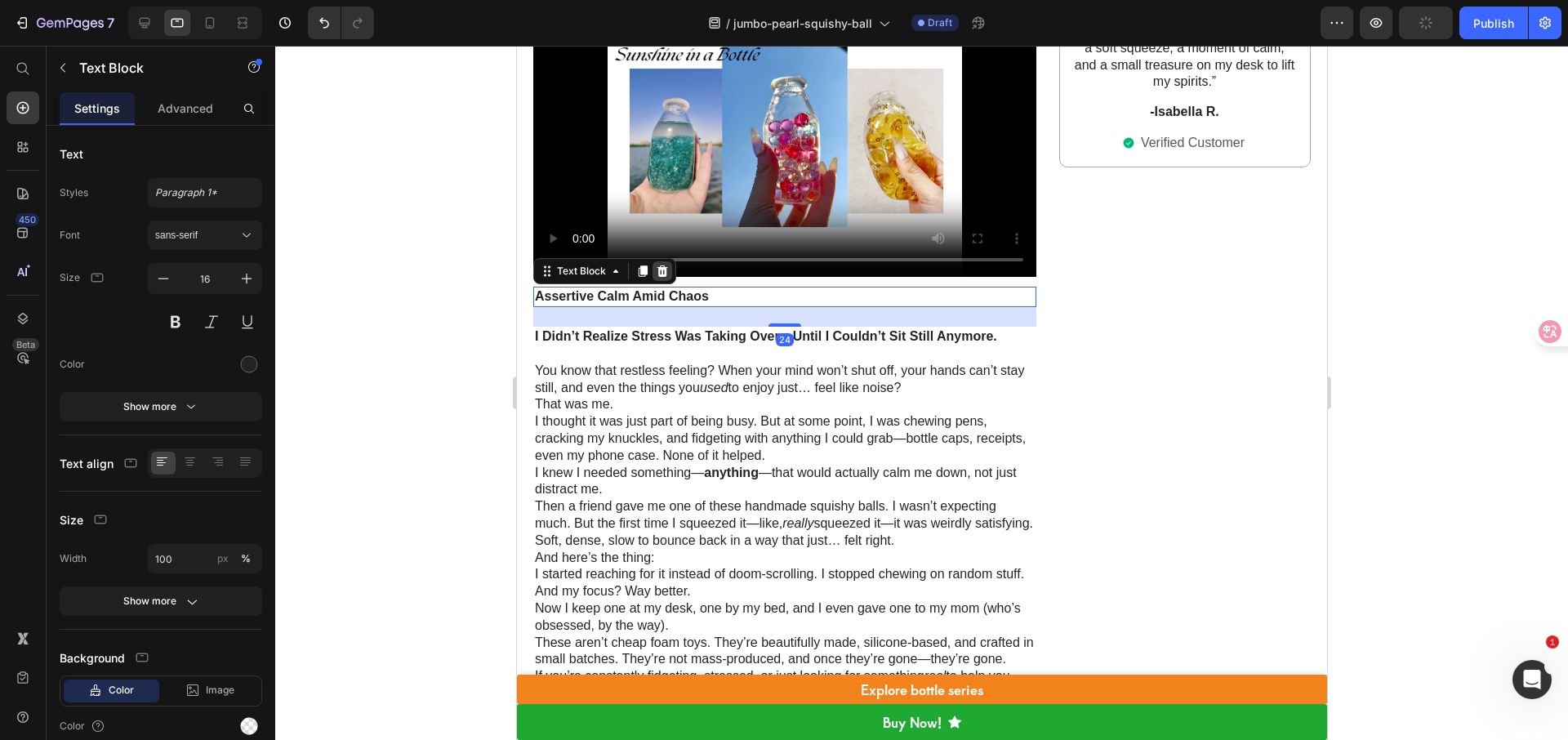 click 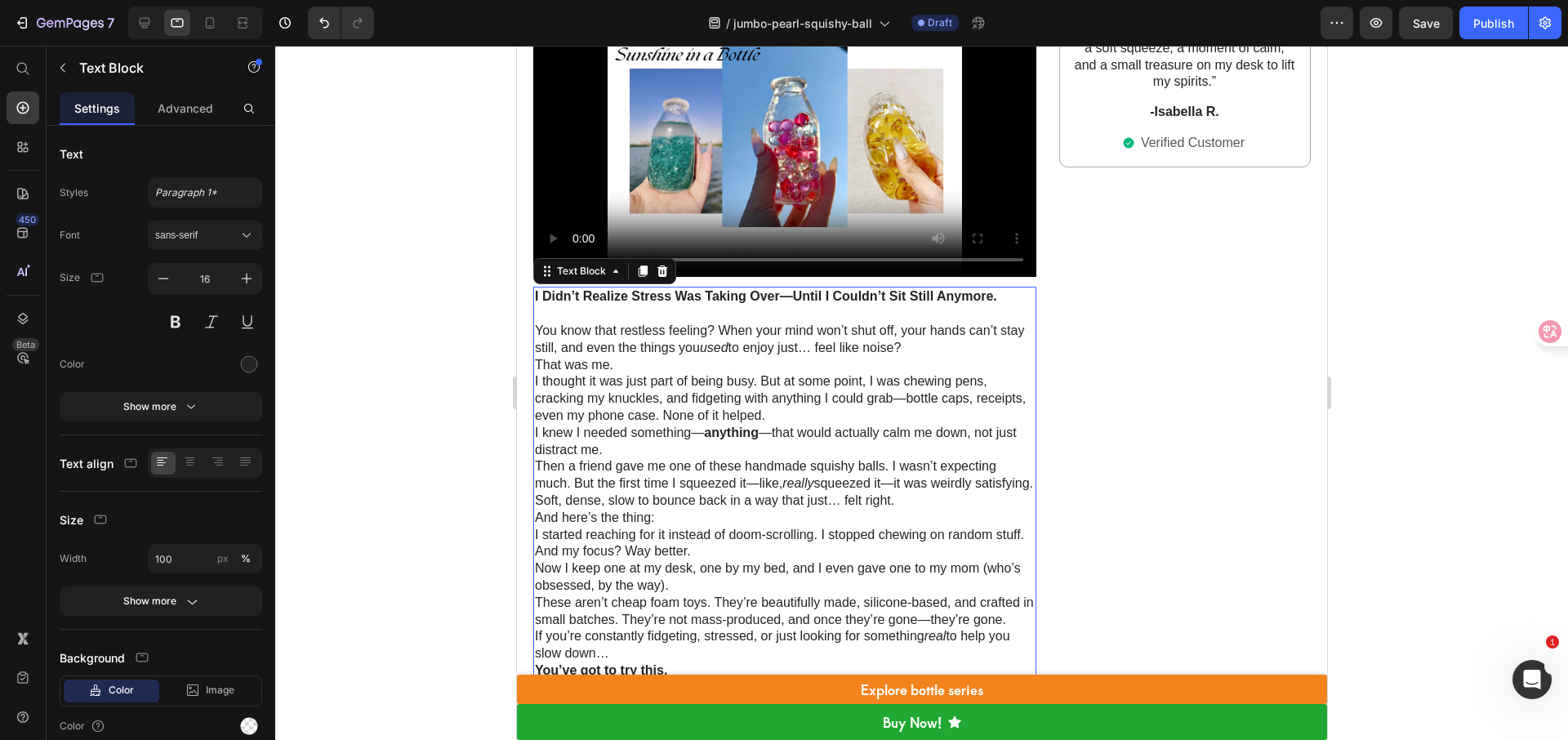 click on "I knew I needed something— anything —that would actually calm me down, not just distract me." at bounding box center [784, 442] 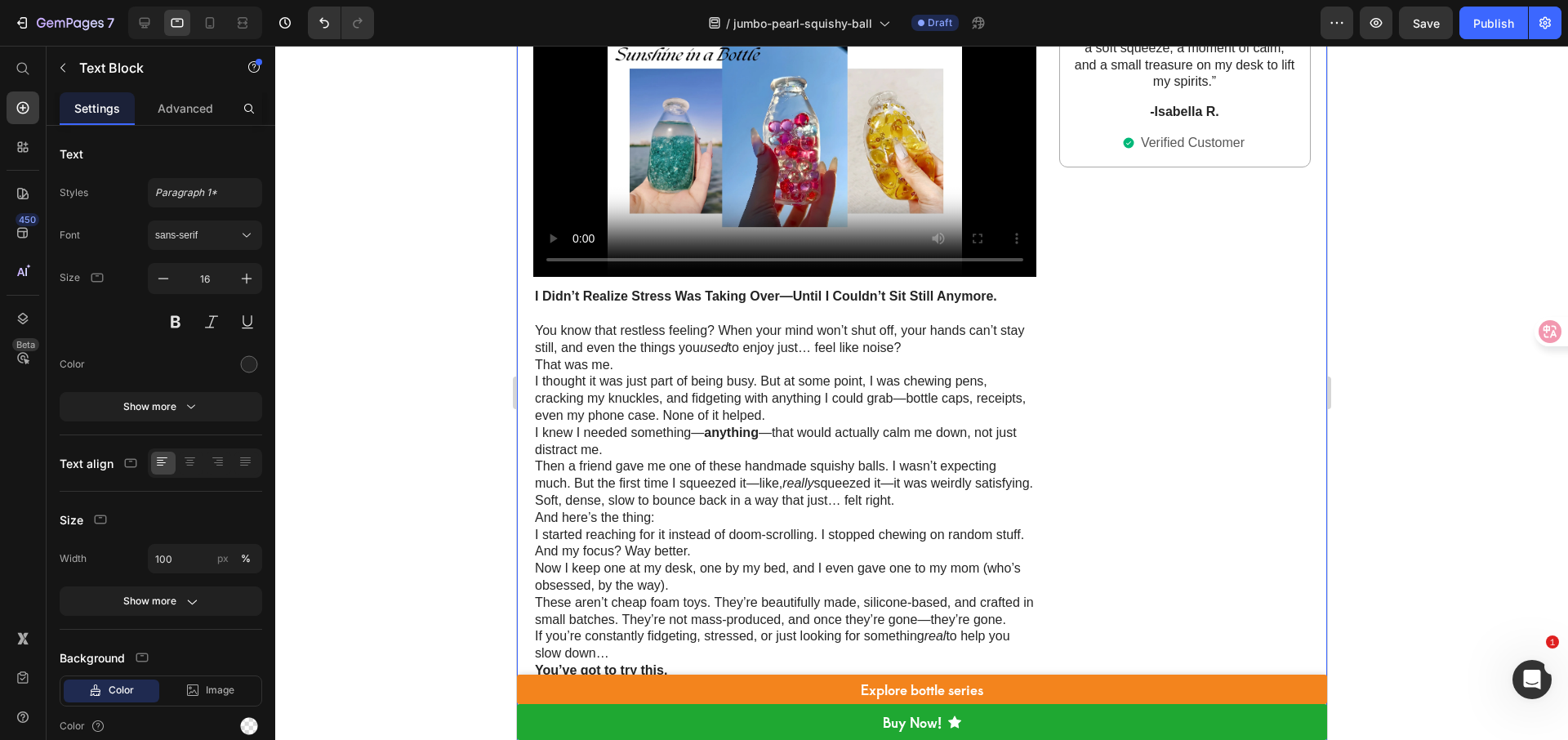 click on "Image A delightful keepsake—I couldn’t resist! Text Block
Icon
Icon
Icon
Icon
Icon Icon List “I wasn’t sure what to expect, but CHIBOKI surprised me—with its beautiful design variety and soothing feel, I find myself collecting different styles. It’s become a charming ritual: a soft squeeze, a moment of calm, and a small treasure on my desk to lift my spirits.” Text Block -Isabella R. Text Block
Verified Customer Item List Row" at bounding box center [1184, 950] 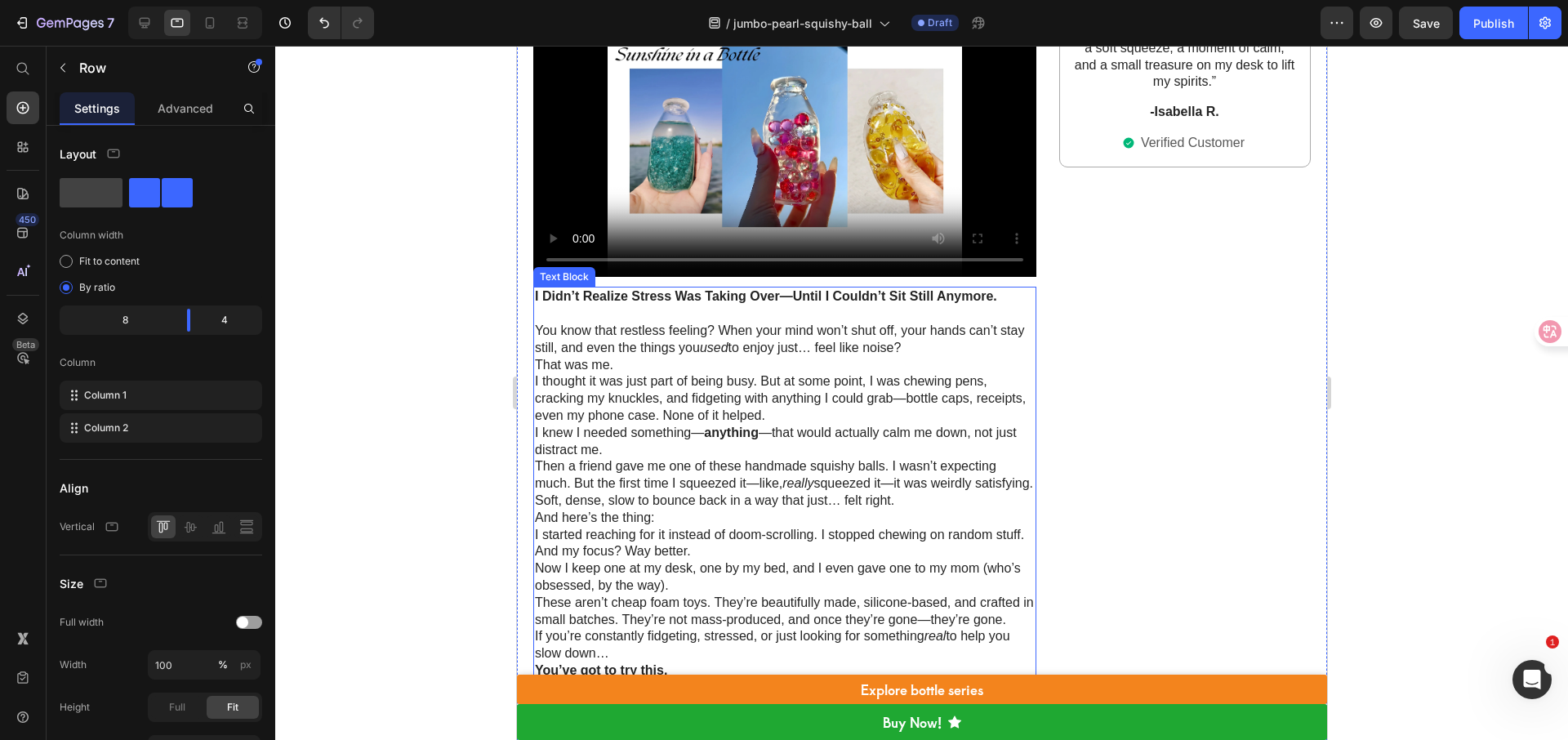 click on "I knew I needed something— anything —that would actually calm me down, not just distract me." at bounding box center (784, 442) 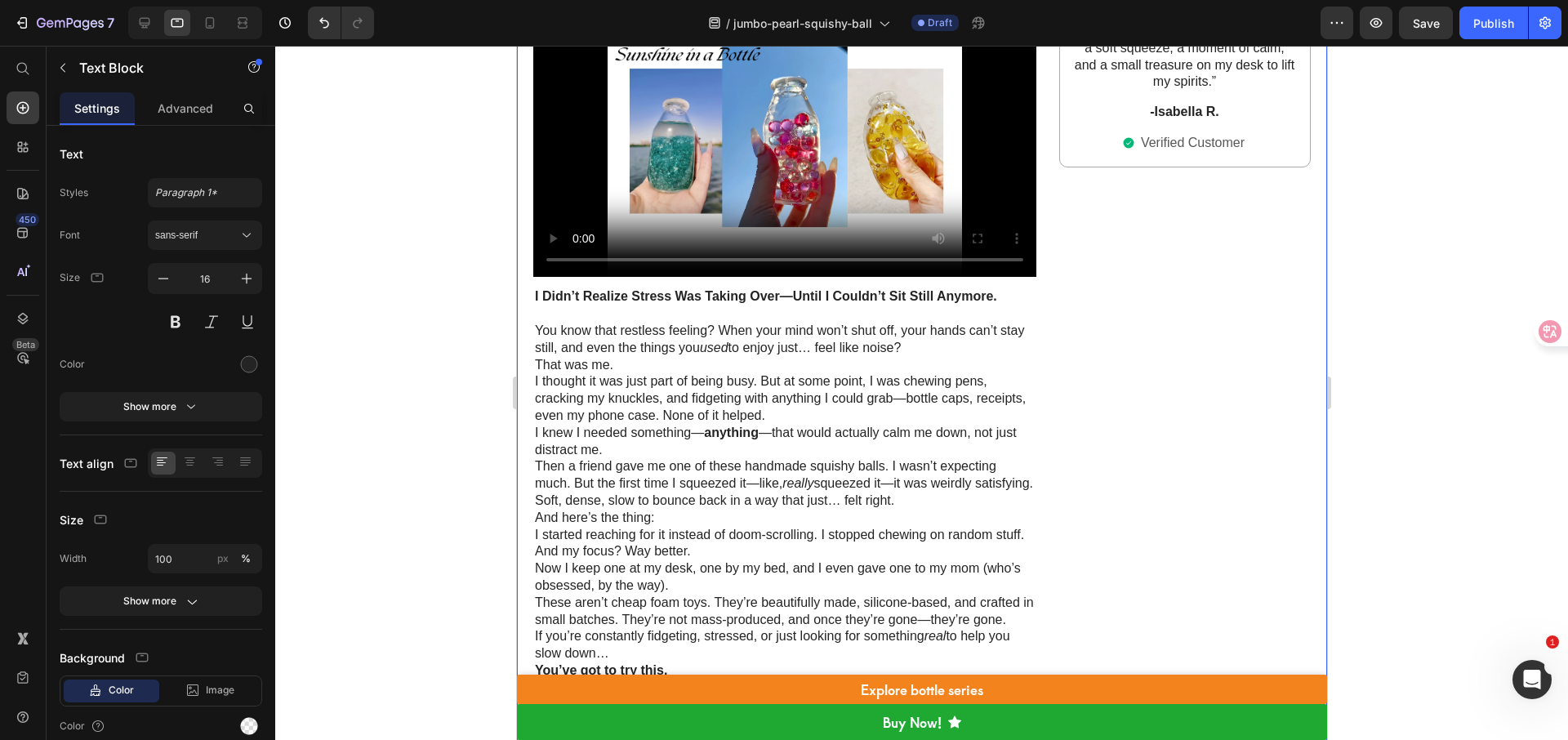 click on "Image A delightful keepsake—I couldn’t resist! Text Block
Icon
Icon
Icon
Icon
Icon Icon List “I wasn’t sure what to expect, but CHIBOKI surprised me—with its beautiful design variety and soothing feel, I find myself collecting different styles. It’s become a charming ritual: a soft squeeze, a moment of calm, and a small treasure on my desk to lift my spirits.” Text Block -Isabella R. Text Block
Verified Customer Item List Row" at bounding box center (1184, 950) 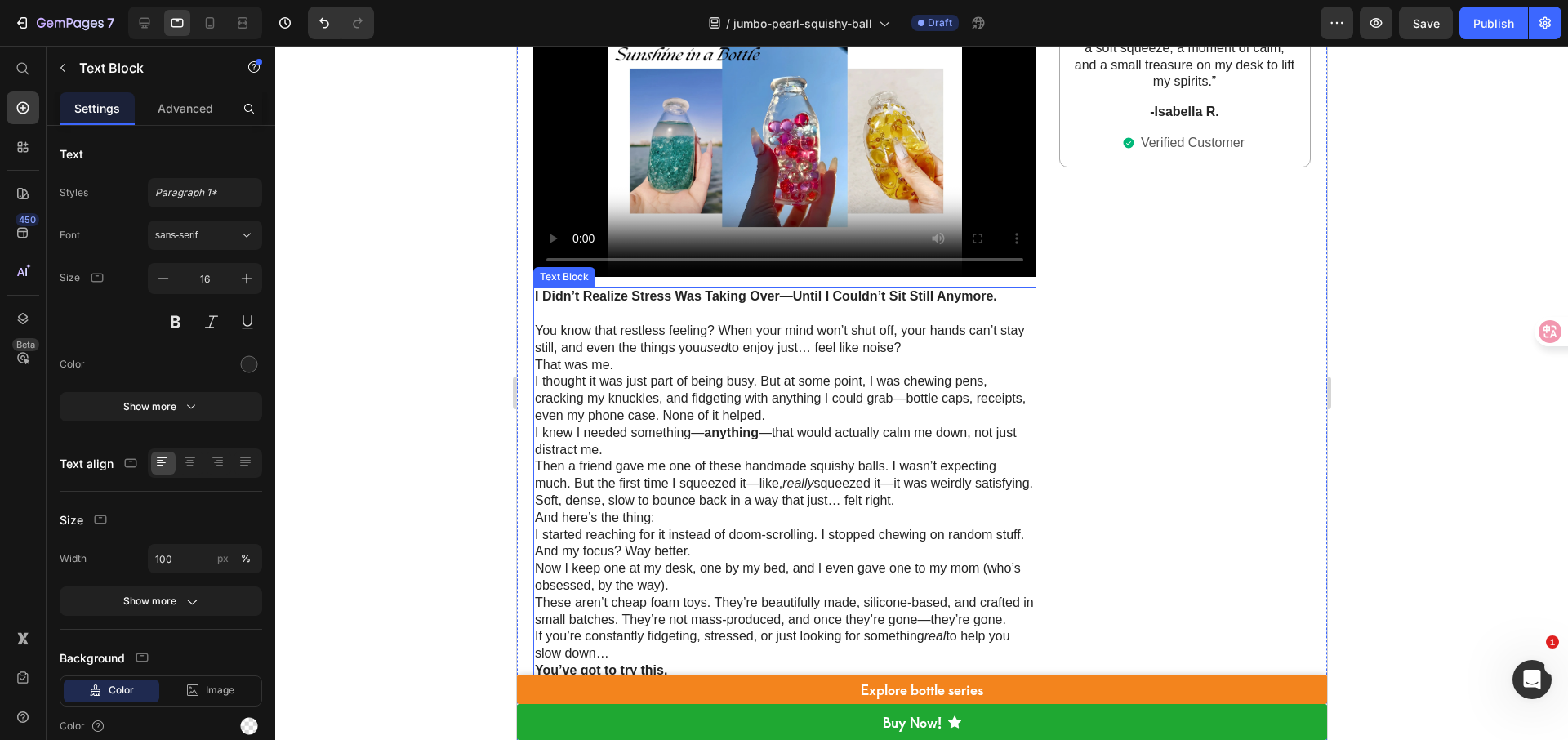 click on "I knew I needed something— anything —that would actually calm me down, not just distract me." at bounding box center [784, 442] 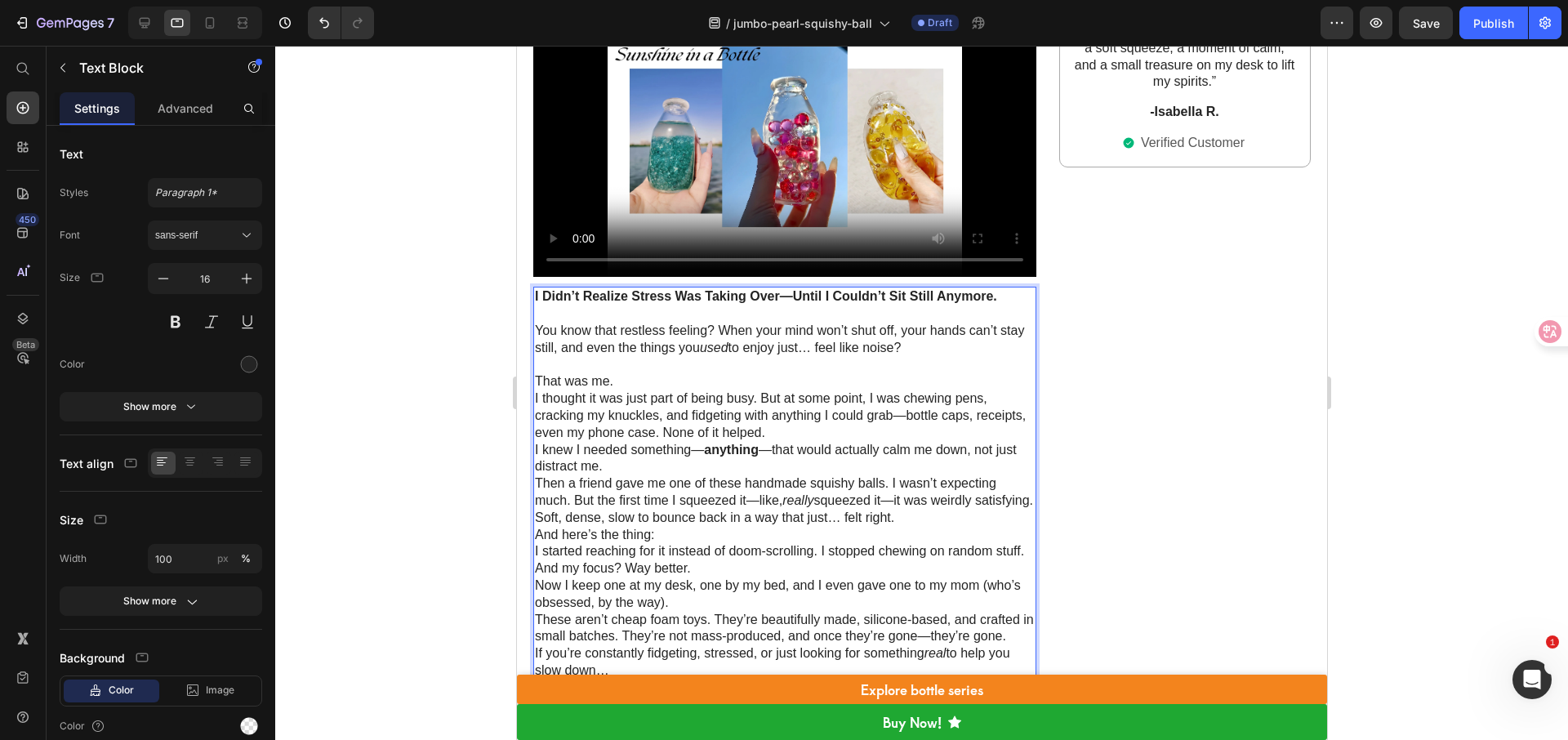 click on "That was me." at bounding box center [784, 381] 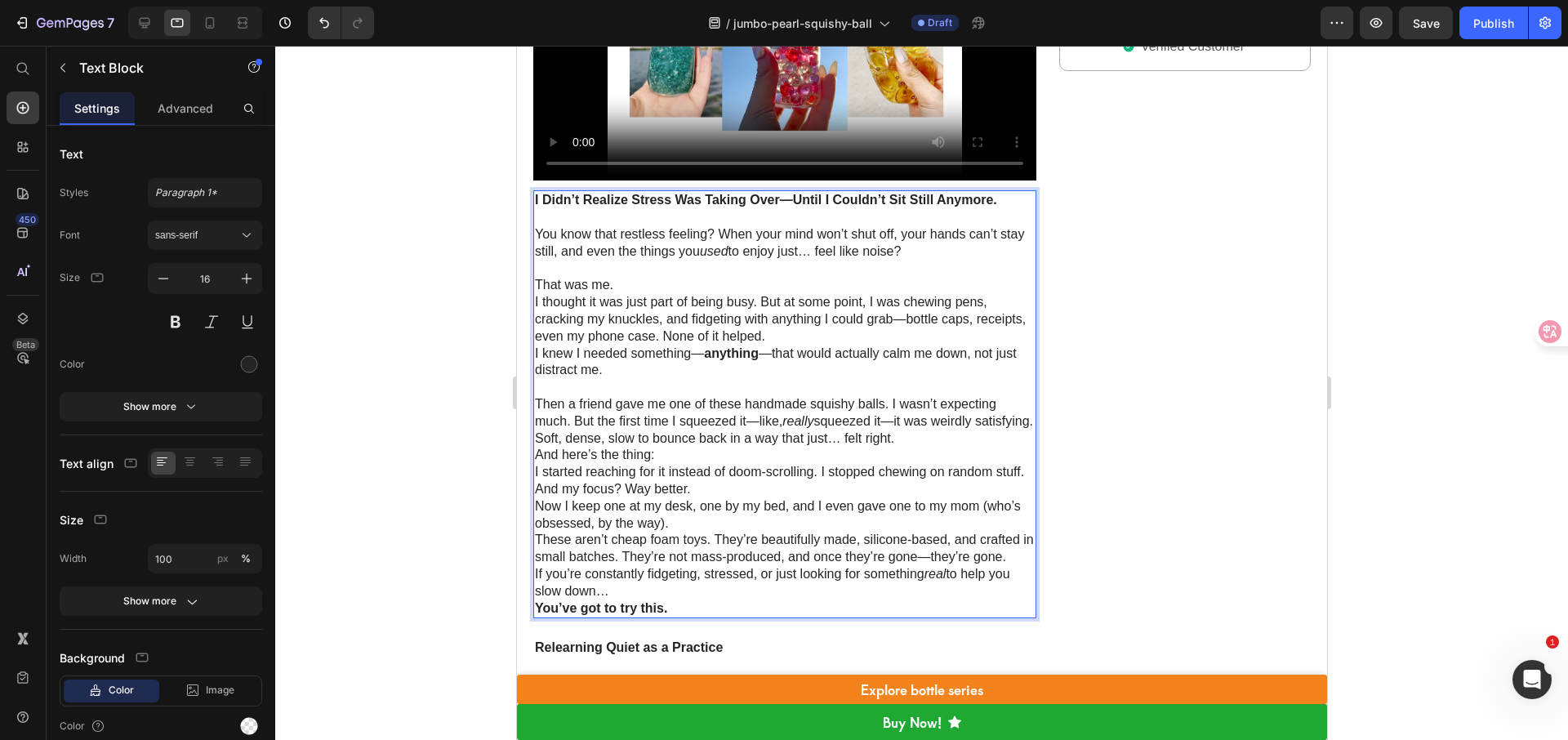 scroll, scrollTop: 1036, scrollLeft: 0, axis: vertical 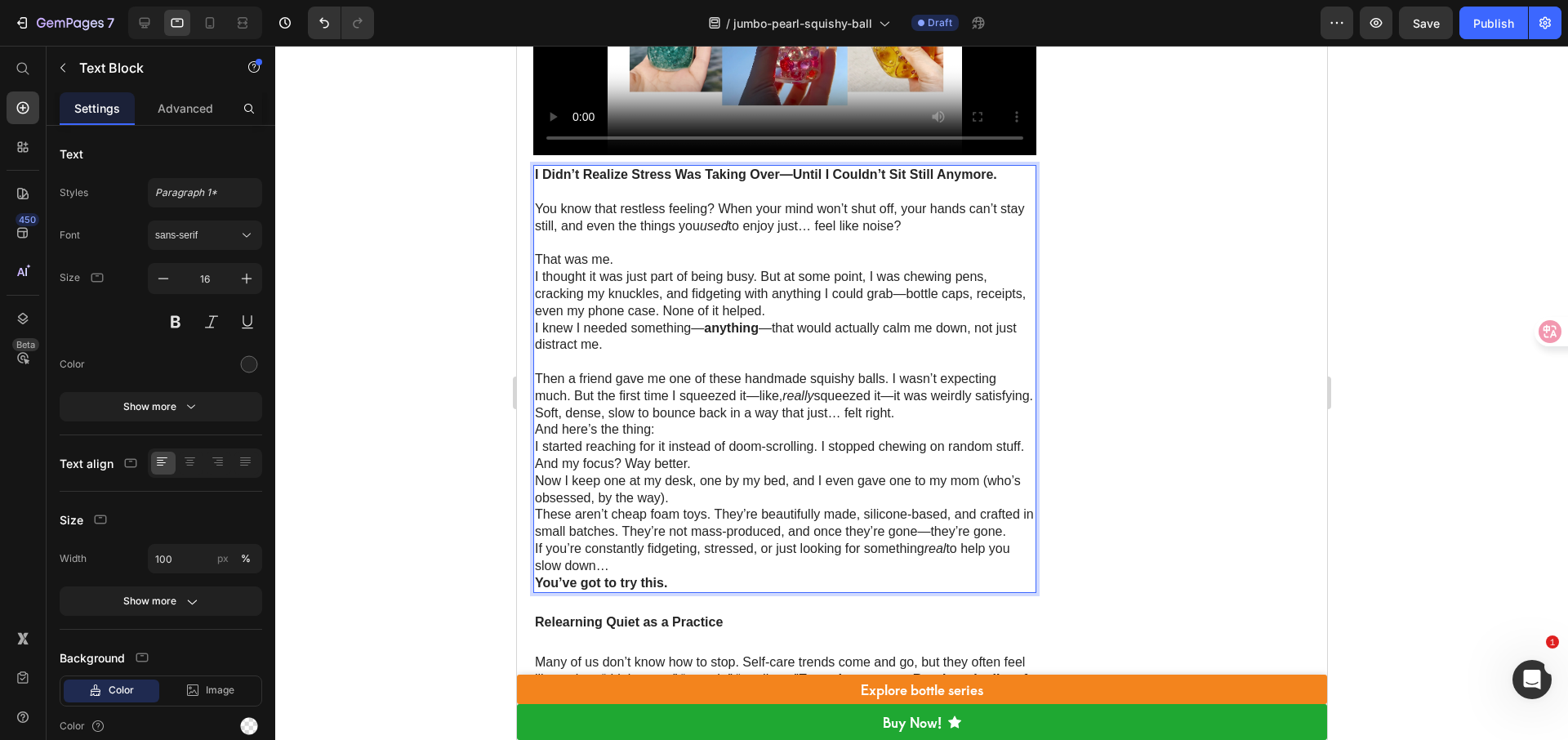click on "Then a friend gave me one of these handmade squishy balls. I wasn’t expecting much. But the first time I squeezed it—like,  really  squeezed it—it was weirdly satisfying. Soft, dense, slow to bounce back in a way that just… felt right." at bounding box center (784, 396) 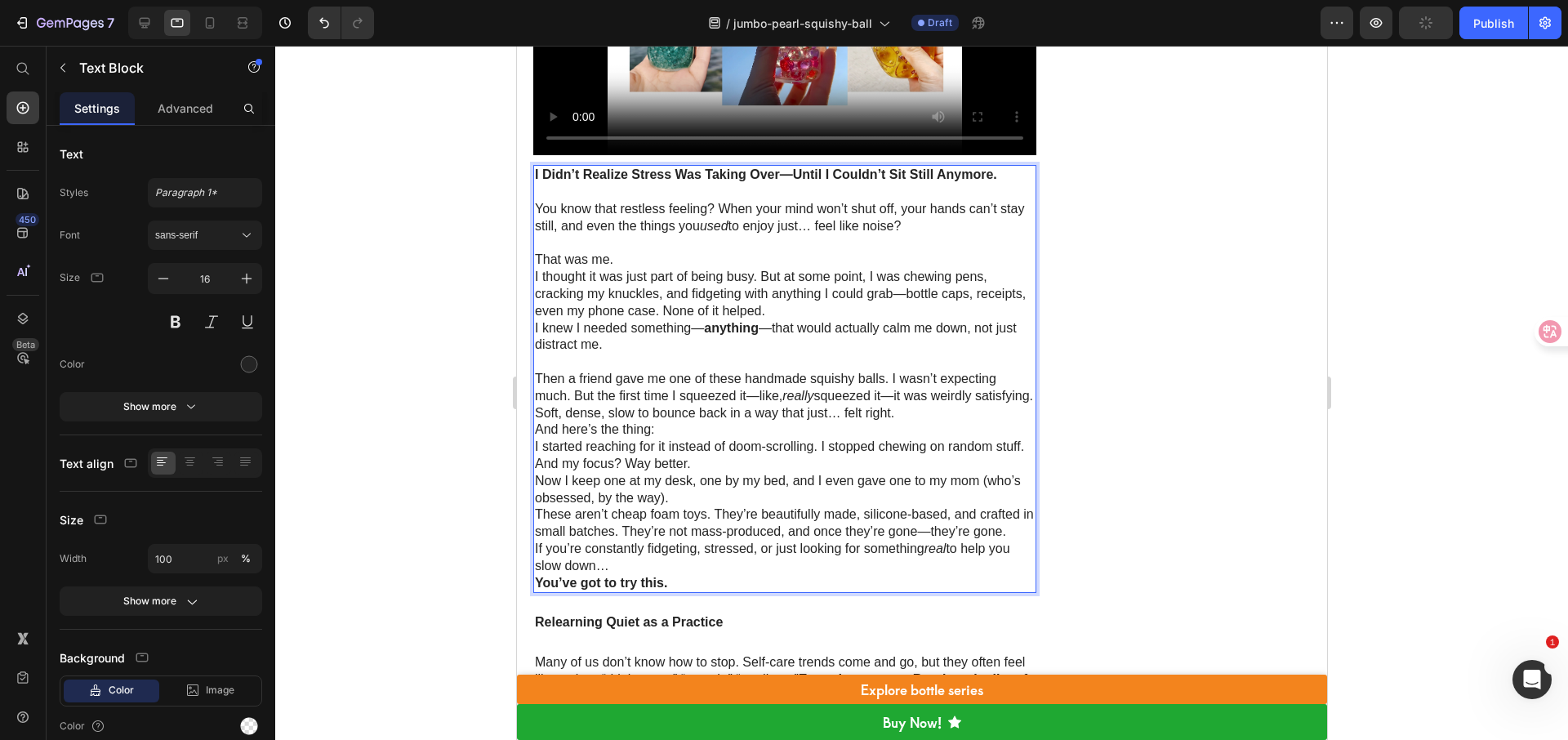 click on "Then a friend gave me one of these handmade squishy balls. I wasn’t expecting much. But the first time I squeezed it—like,  really  squeezed it—it was weirdly satisfying. Soft, dense, slow to bounce back in a way that just… felt right." at bounding box center (784, 396) 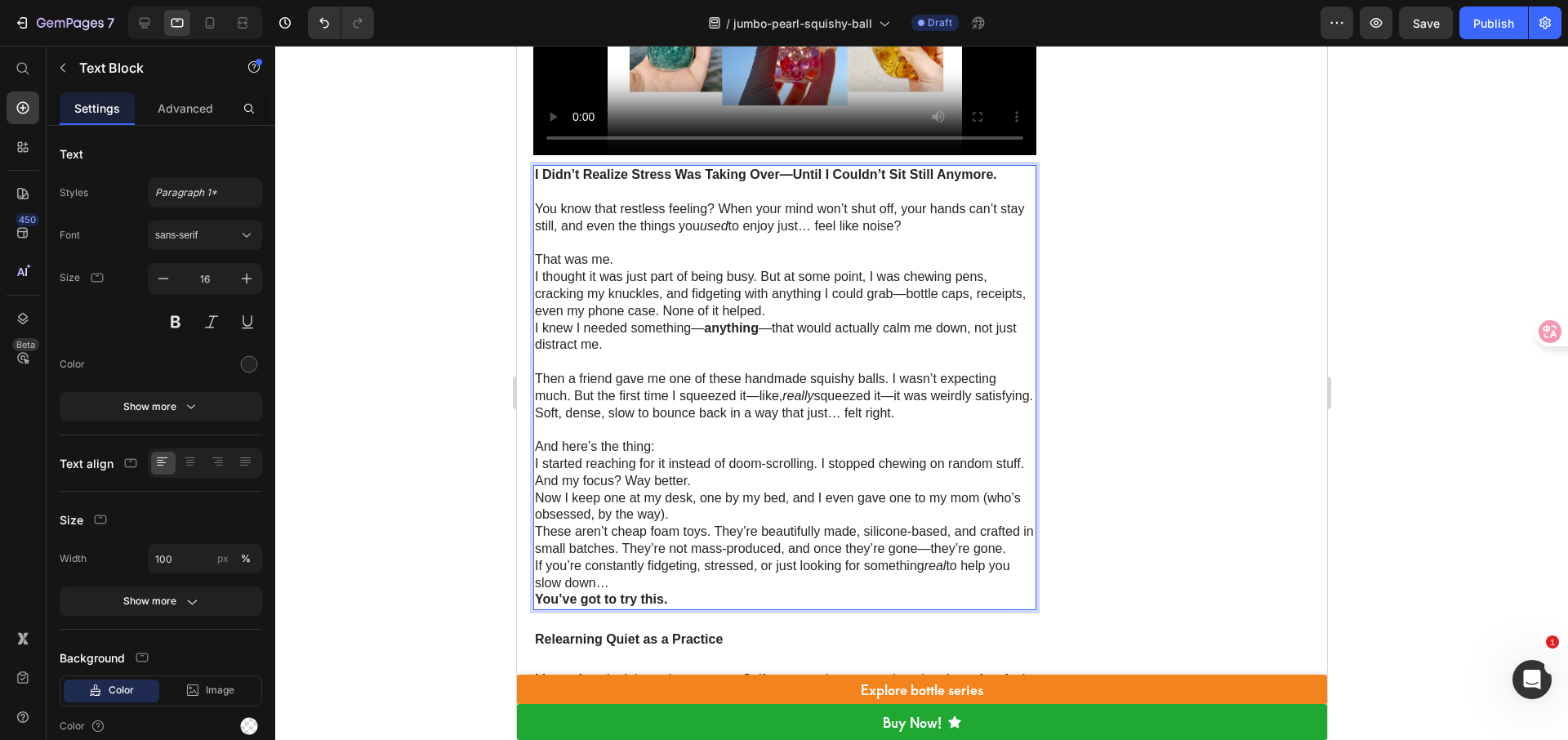 click on "Now I keep one at my desk, one by my bed, and I even gave one to my mom (who’s obsessed, by the way)." at bounding box center [784, 507] 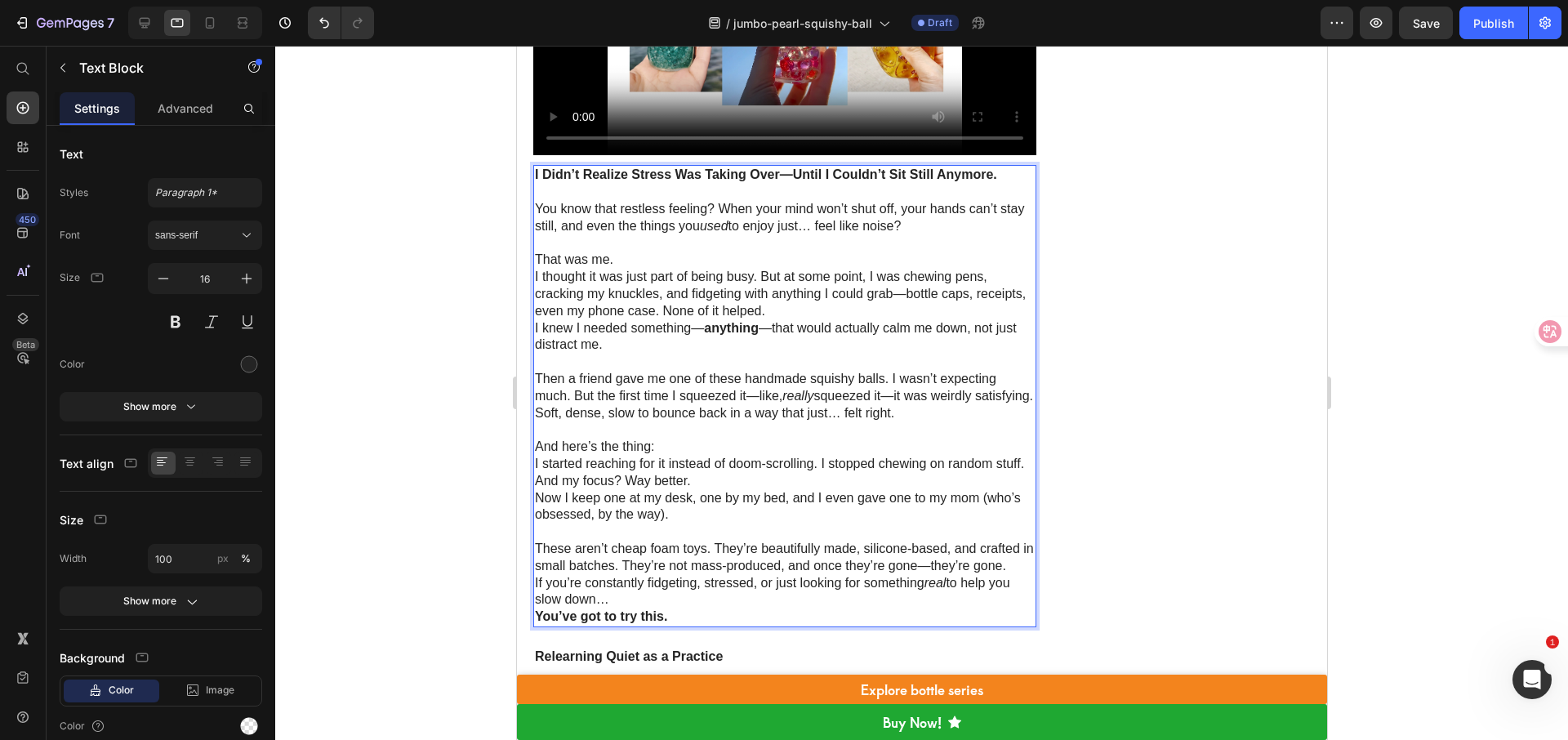click on "If you’re constantly fidgeting, stressed, or just looking for something  real  to help you slow down… You’ve got to try this." at bounding box center (784, 600) 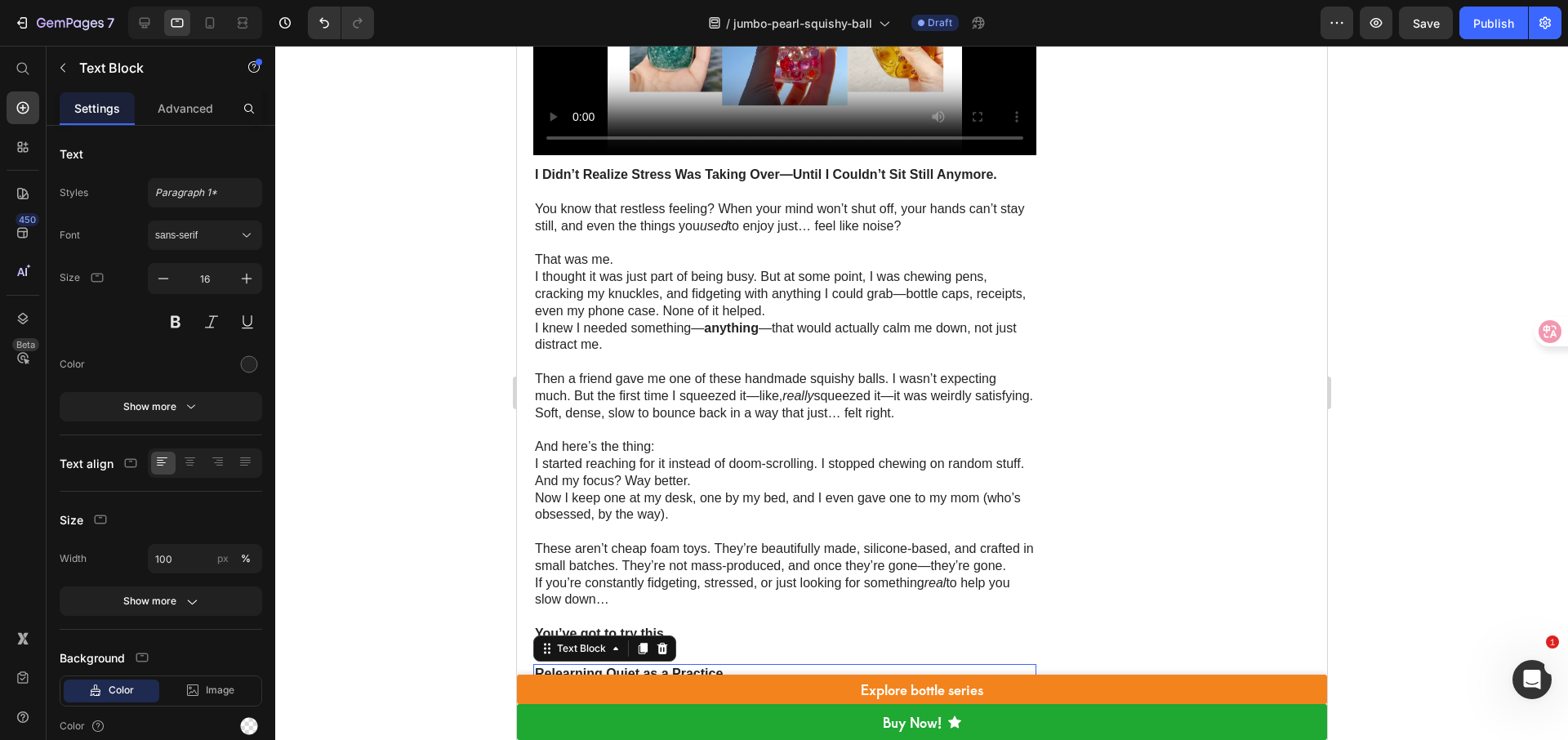 click on "Relearning Quiet as a Practice" at bounding box center [784, 674] 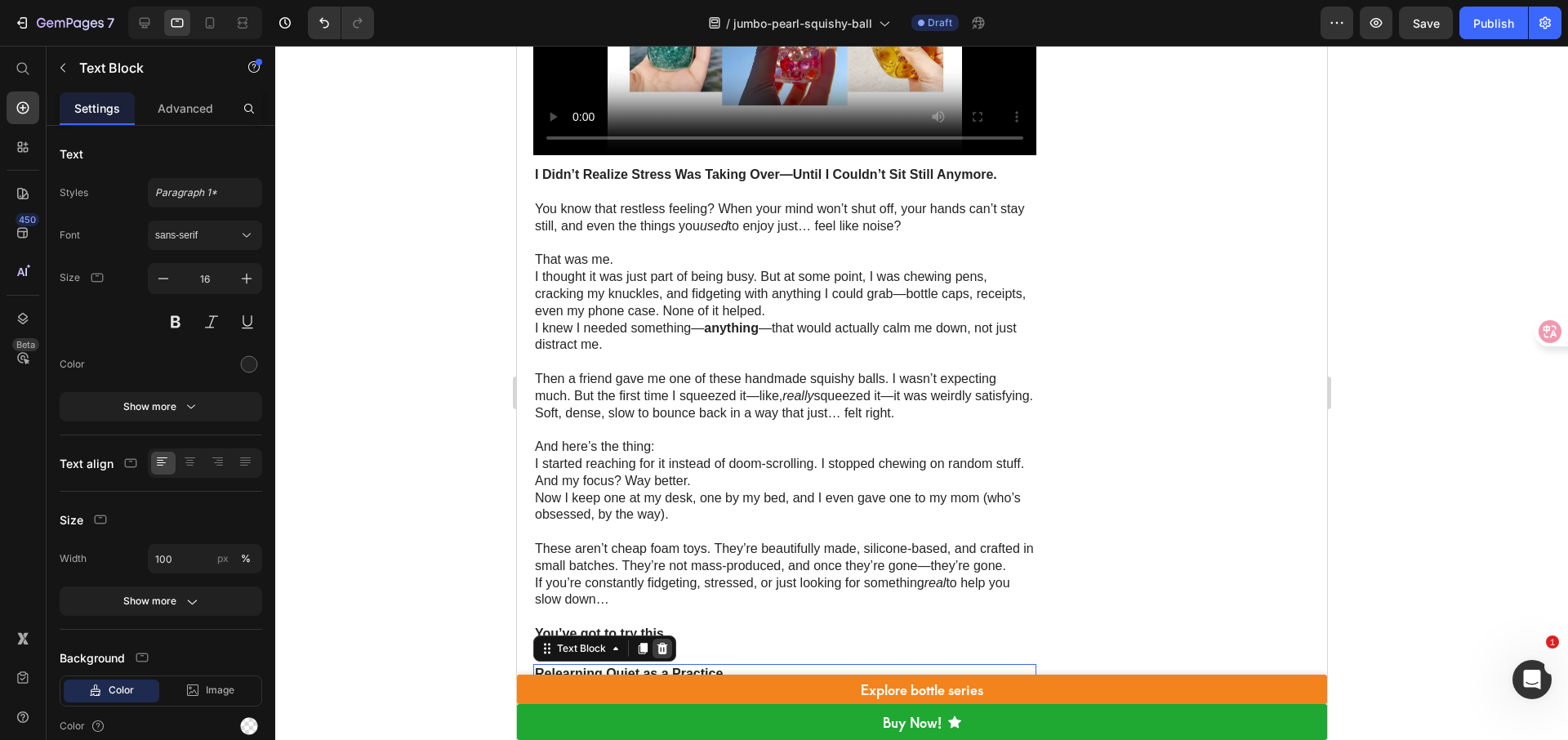 click 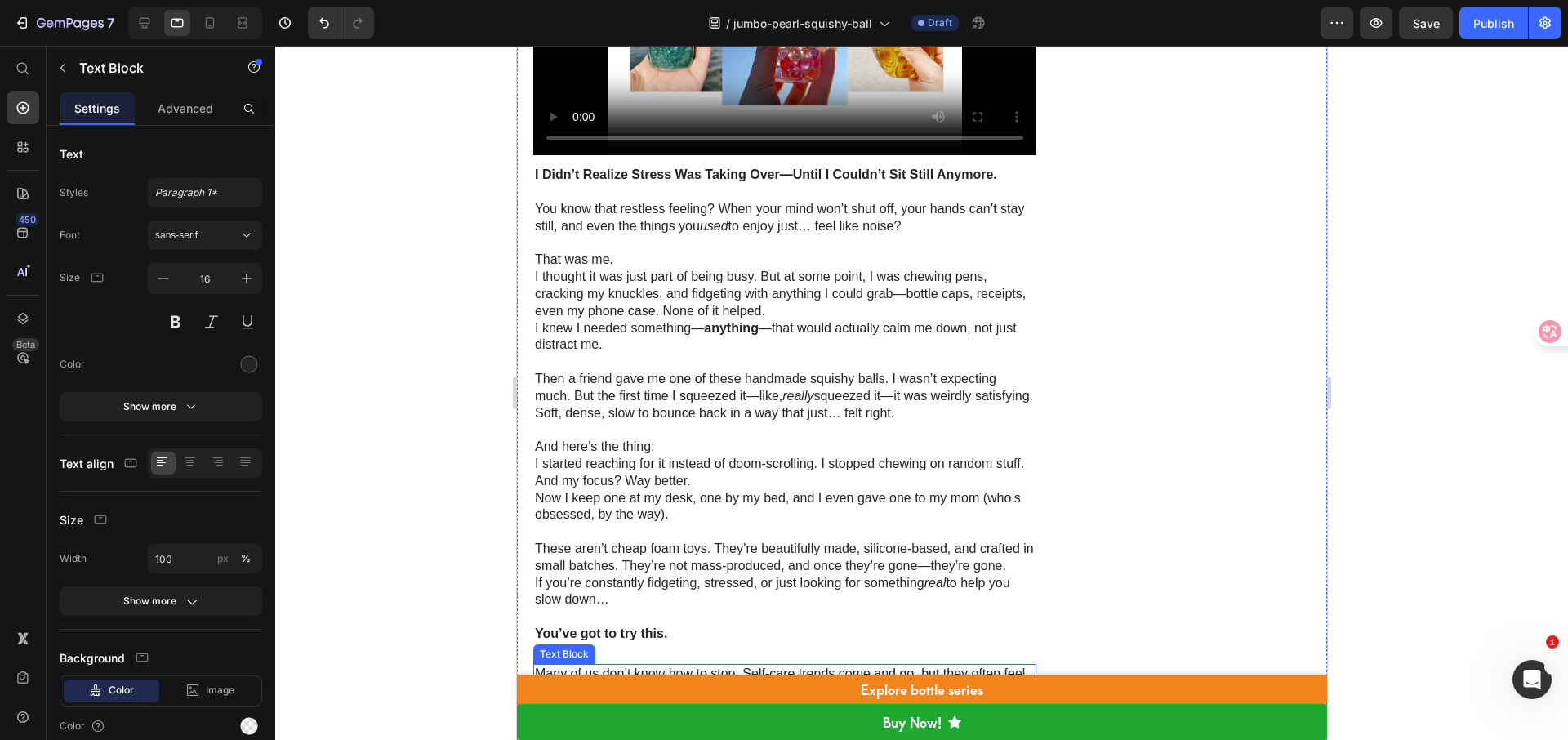click on "Many of us don’t know how to stop. Self-care trends come and go, but they often feel like tasks—“drink water,” “stretch,” “meditate.”  Everyday, you try. But then the list of “musts” grows longer than the calm they promise." at bounding box center (784, 691) 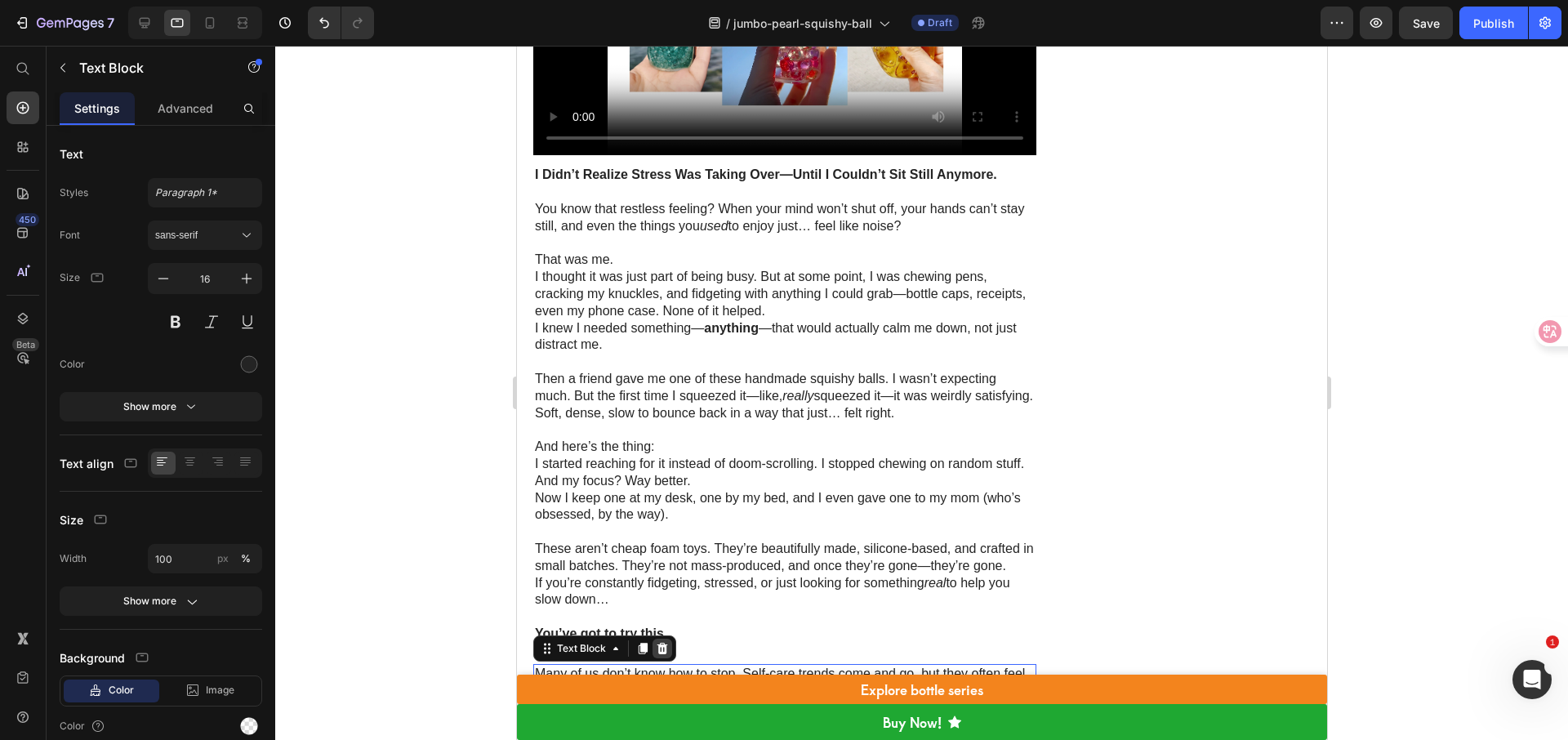 click 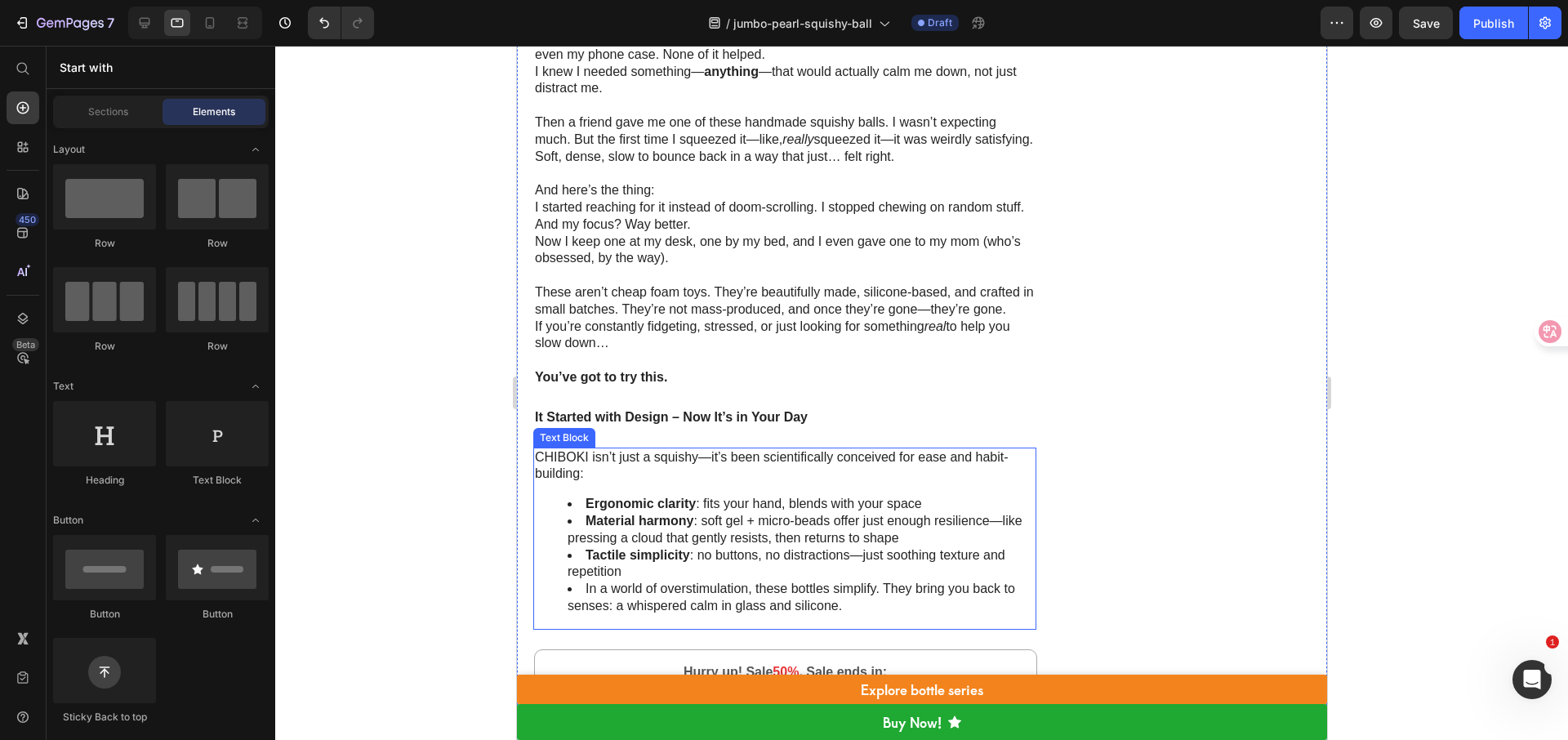 scroll, scrollTop: 1295, scrollLeft: 0, axis: vertical 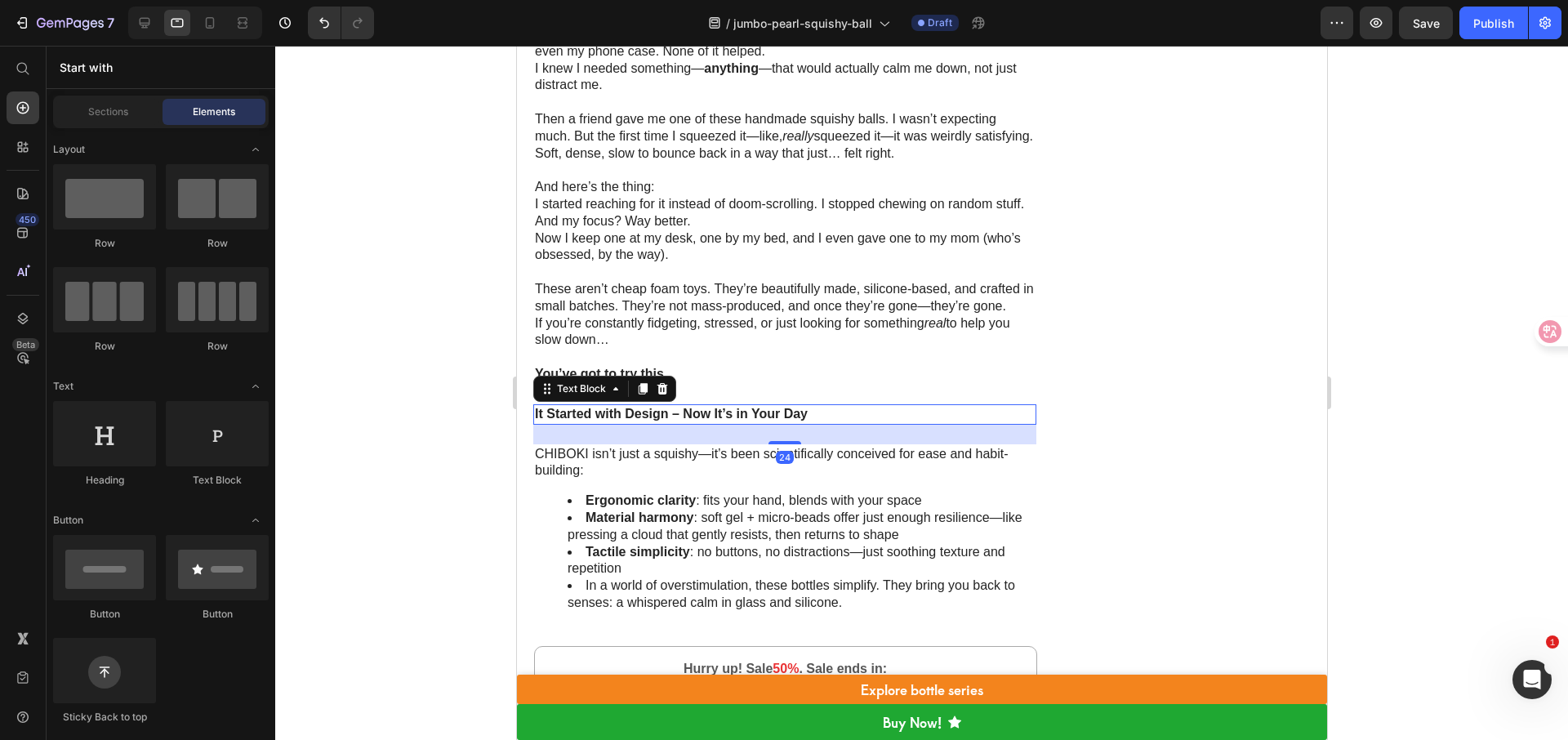 click on "It Started with Design – Now It’s in Your Day" at bounding box center (784, 414) 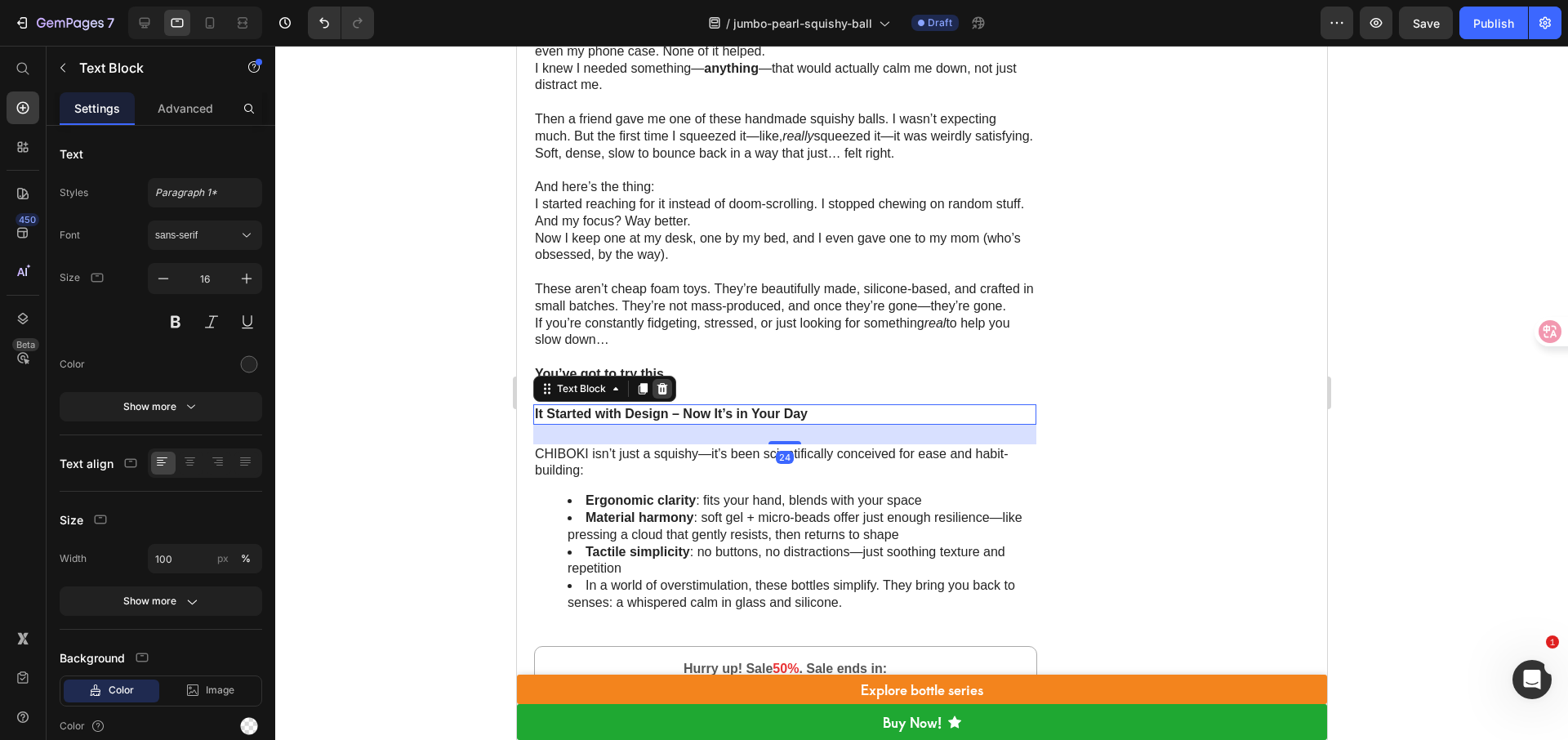 click 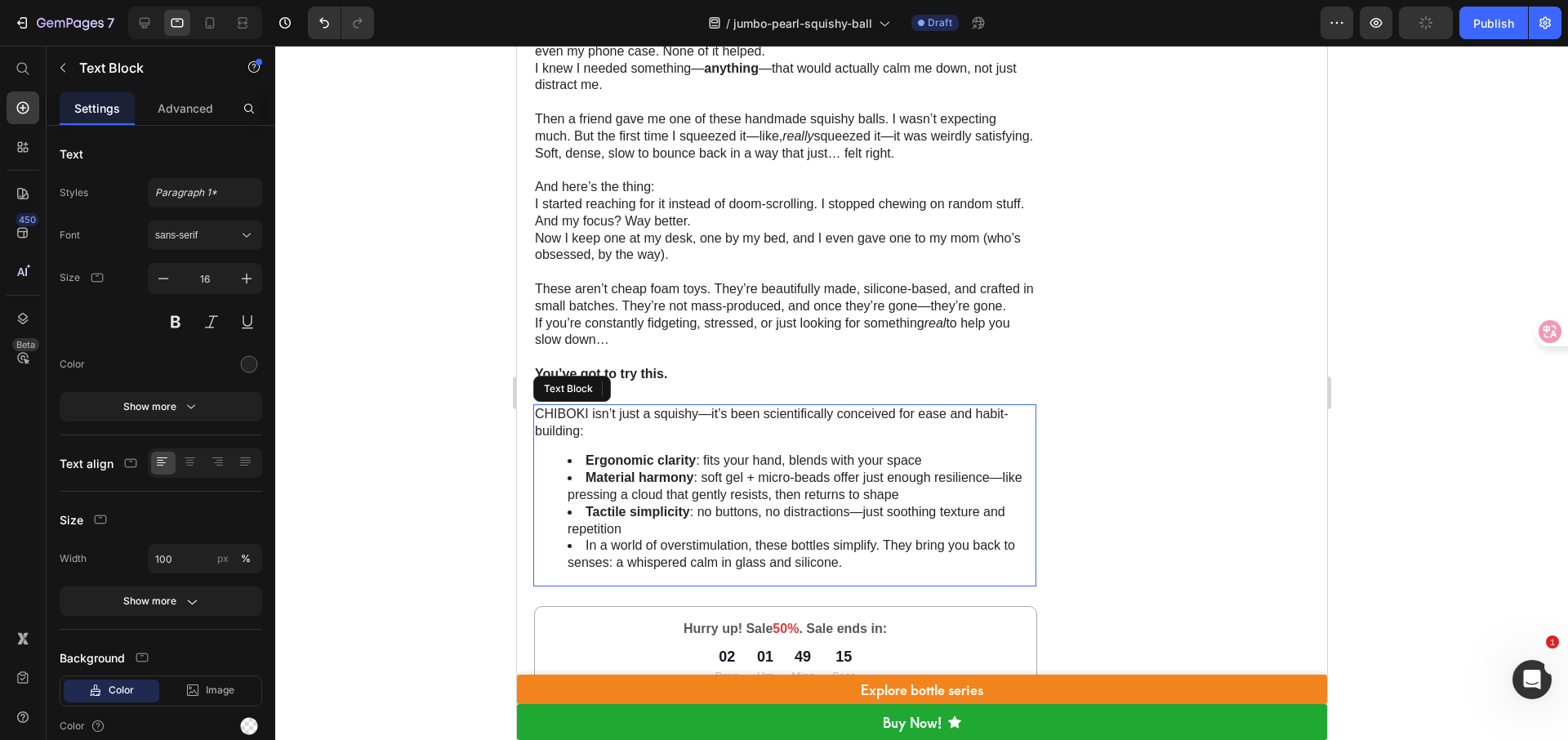 click on "Ergonomic clarity" at bounding box center (639, 460) 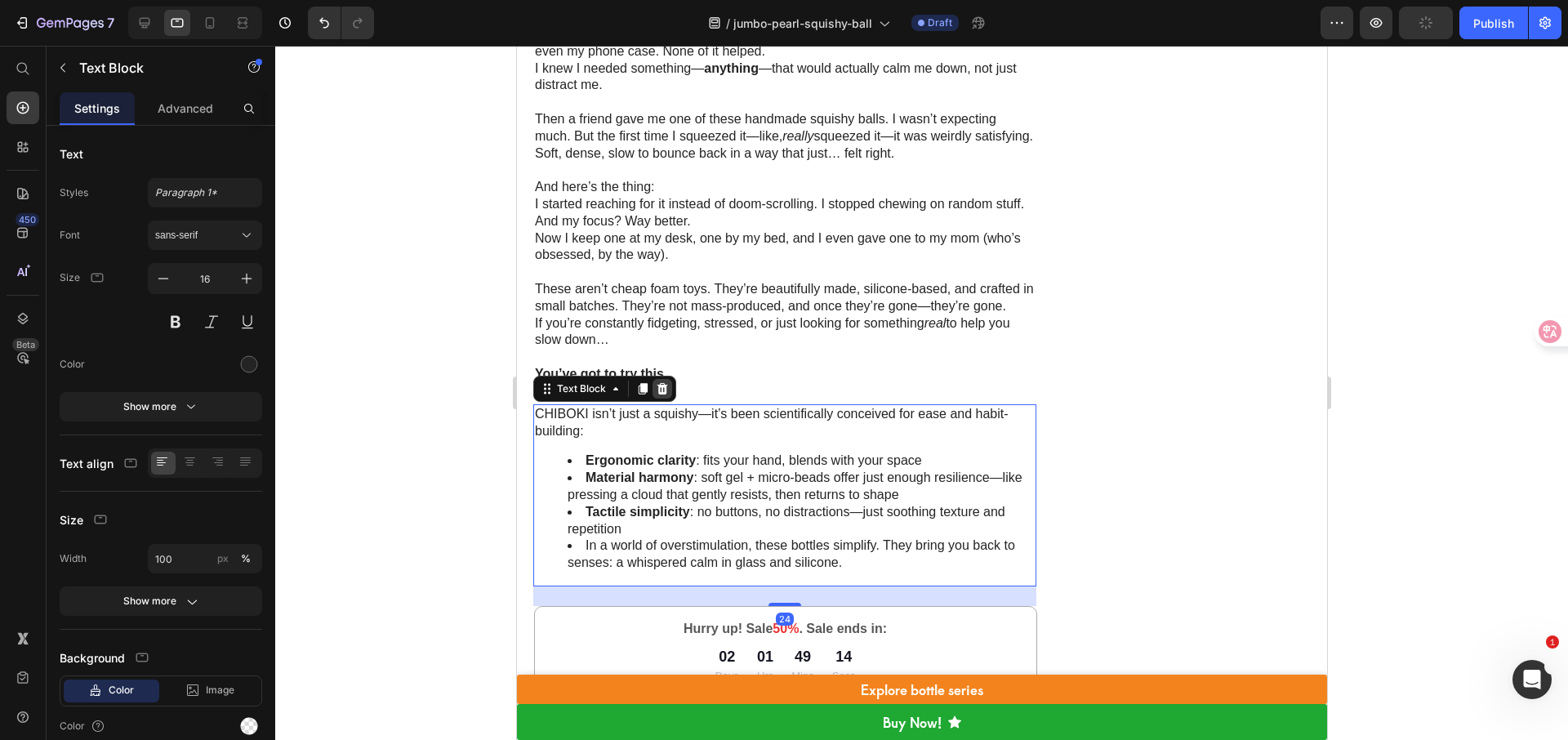click 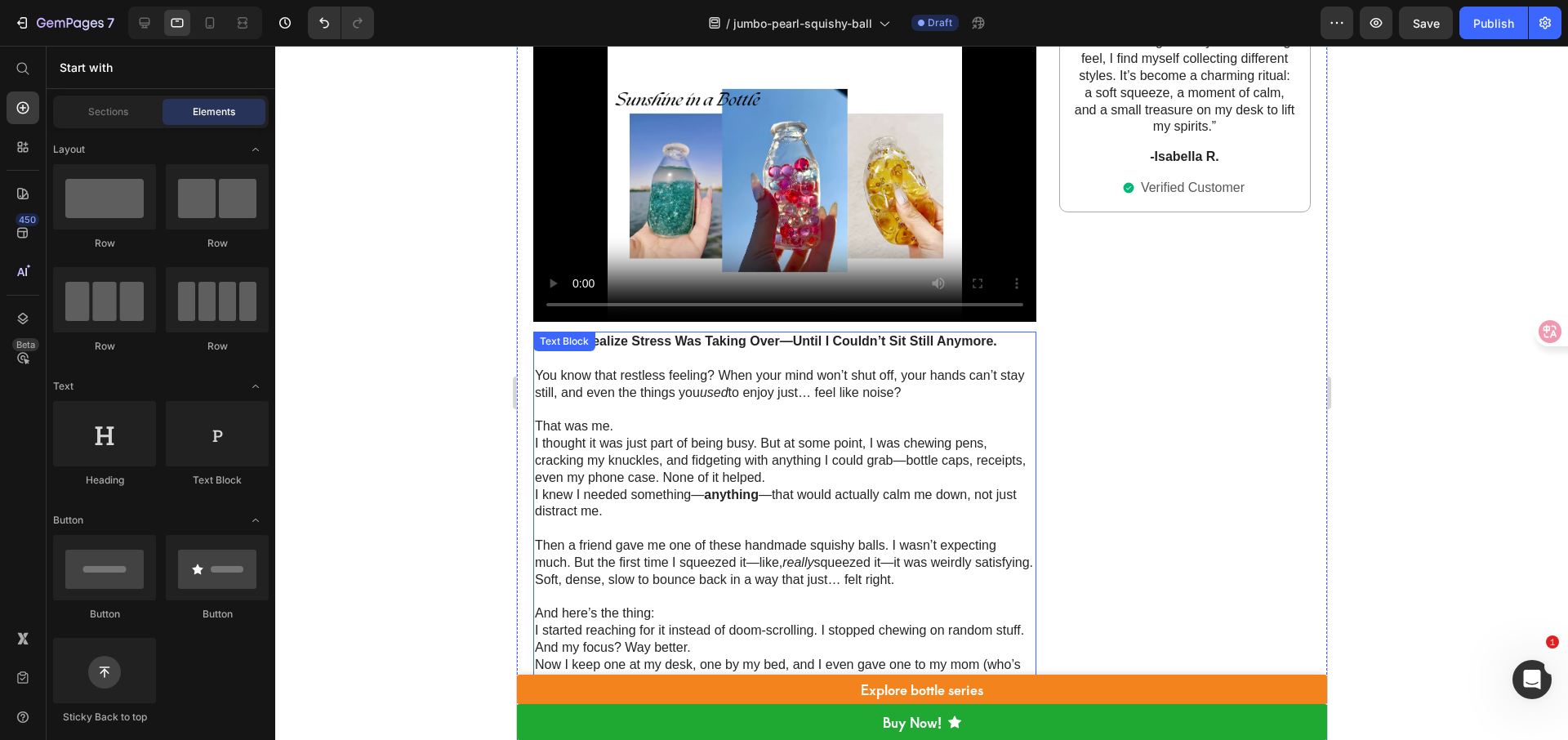 scroll, scrollTop: 894, scrollLeft: 0, axis: vertical 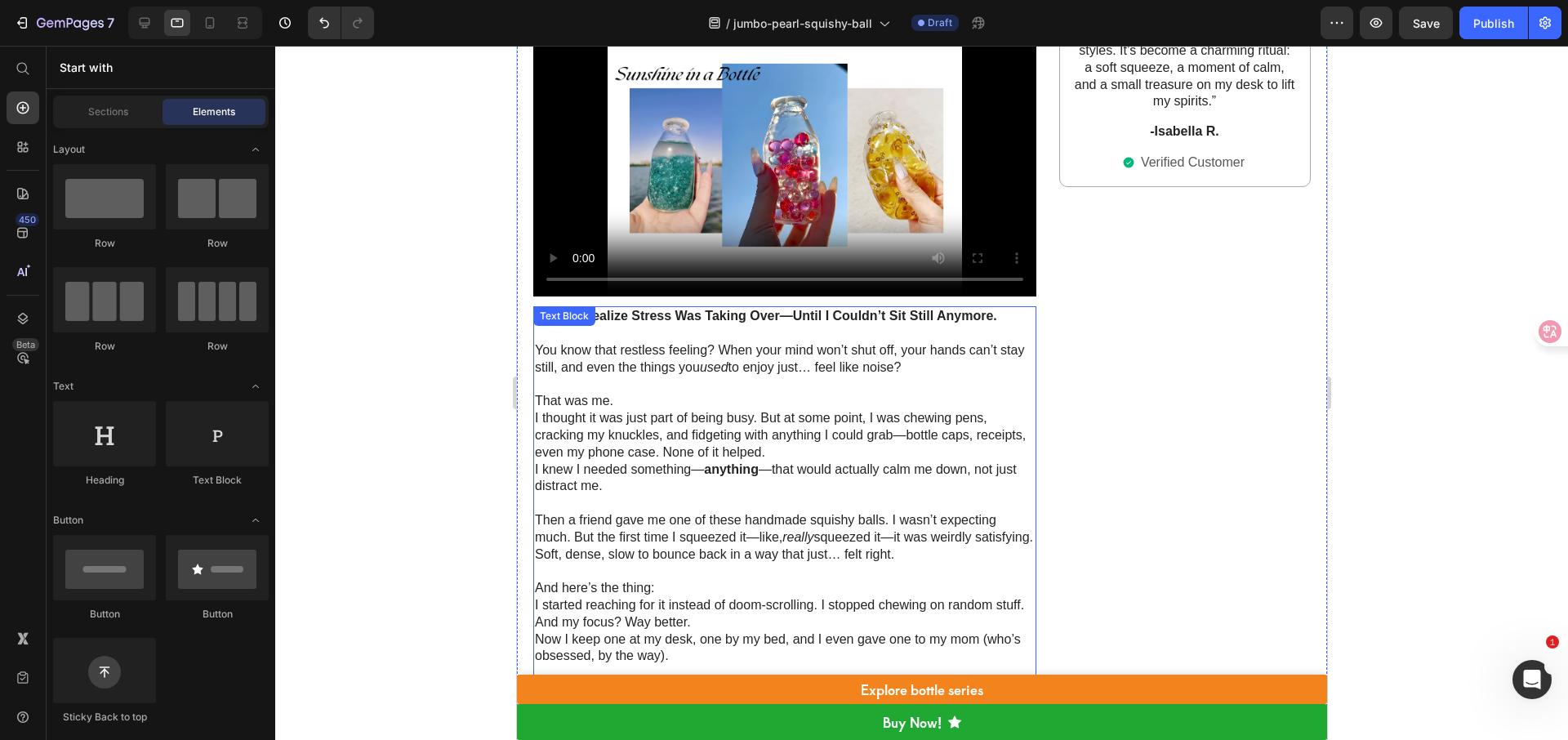 click on "I thought it was just part of being busy. But at some point, I was chewing pens, cracking my knuckles, and fidgeting with anything I could grab—bottle caps, receipts, even my phone case. None of it helped." at bounding box center (784, 435) 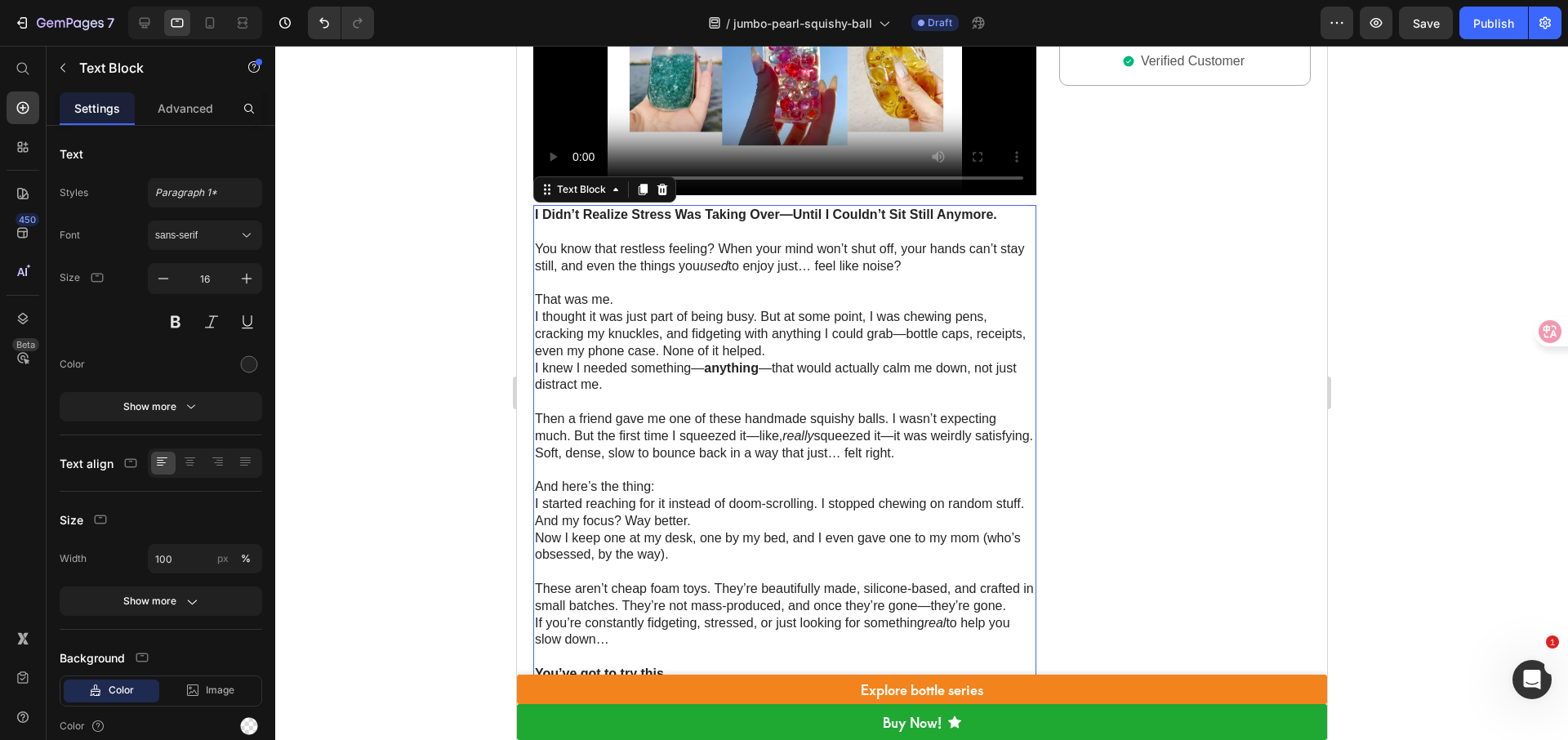 scroll, scrollTop: 1016, scrollLeft: 0, axis: vertical 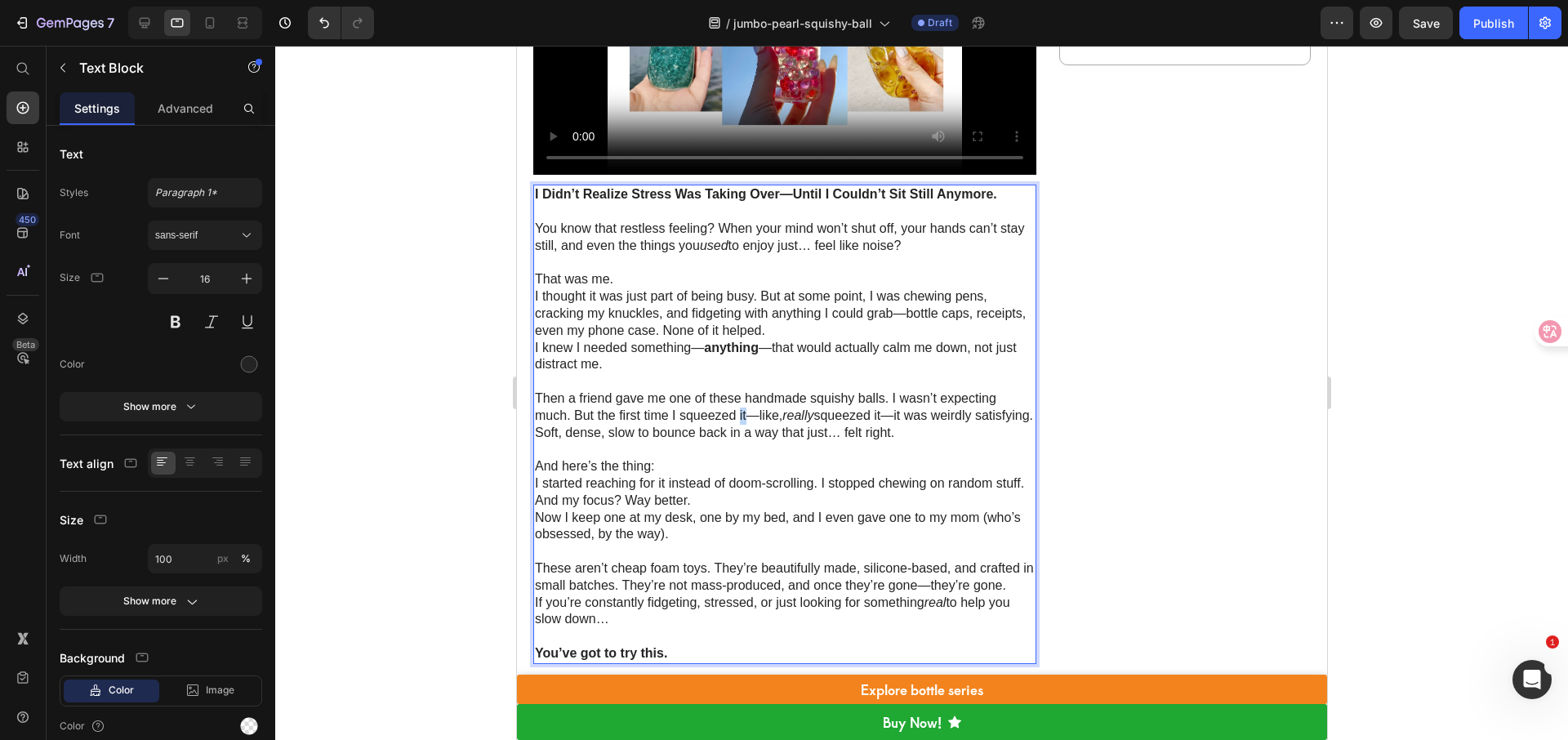 click on "Then a friend gave me one of these handmade squishy balls. I wasn’t expecting much. But the first time I squeezed it—like,  really  squeezed it—it was weirdly satisfying. Soft, dense, slow to bounce back in a way that just… felt right." at bounding box center (784, 416) 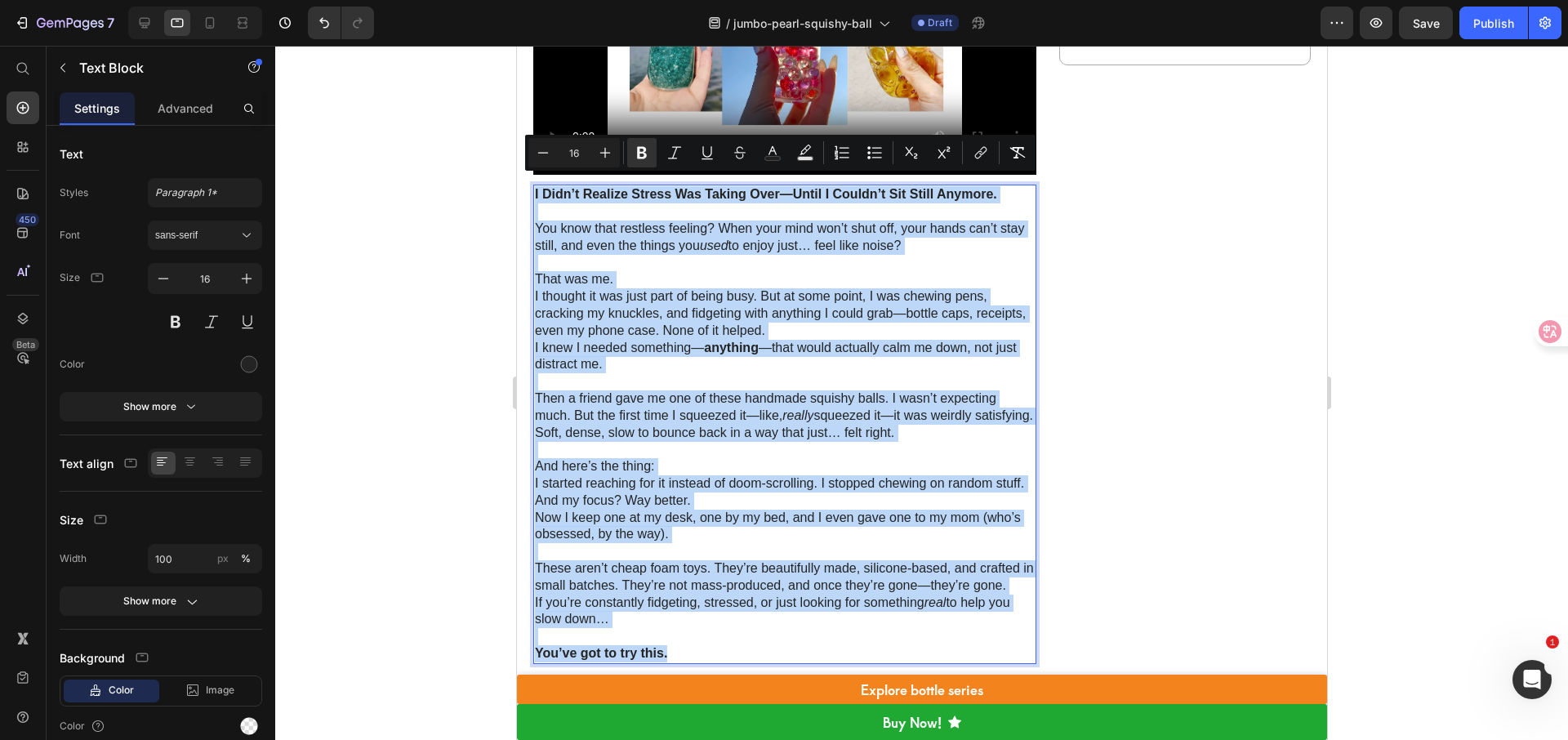 click at bounding box center [784, 263] 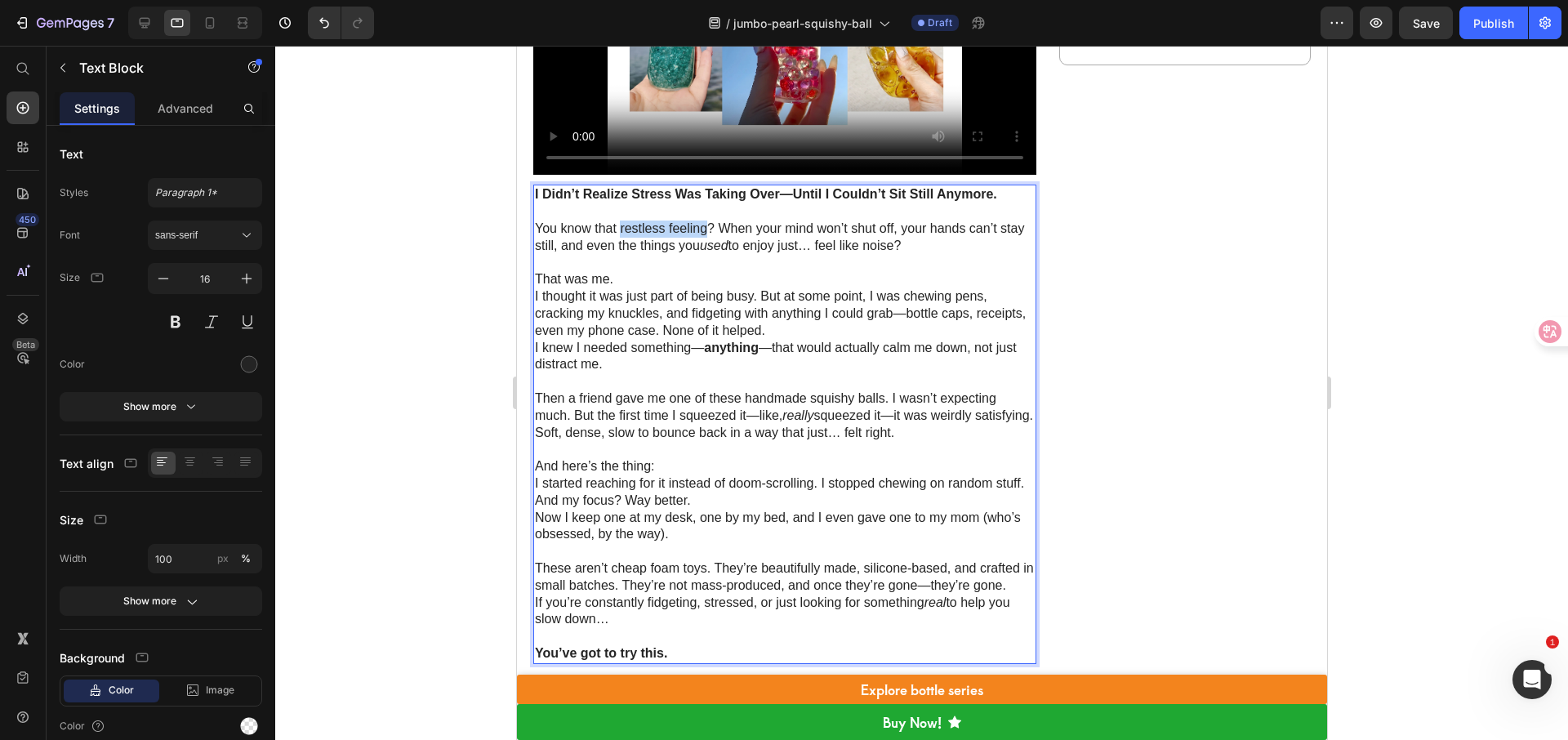 drag, startPoint x: 621, startPoint y: 221, endPoint x: 706, endPoint y: 221, distance: 85 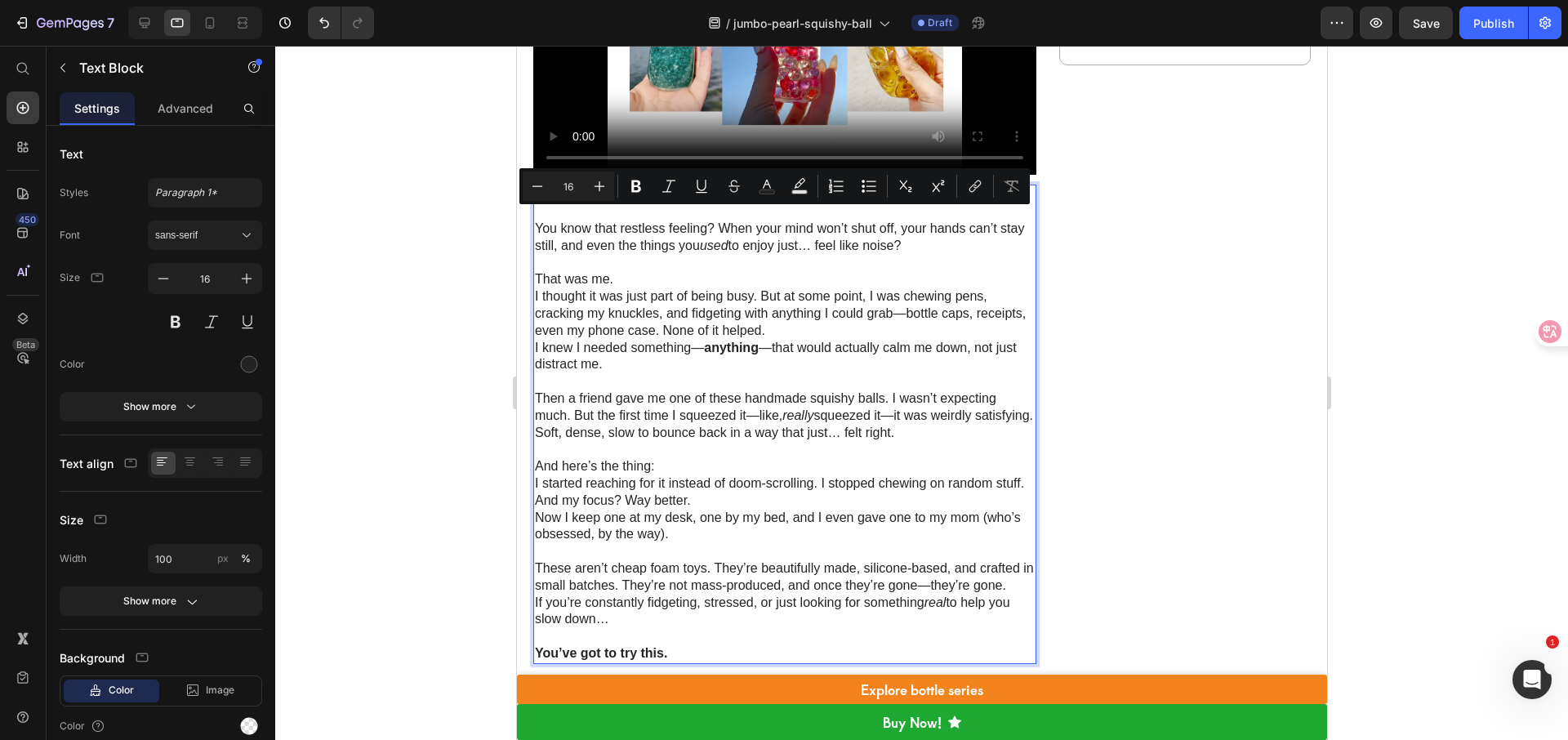 click at bounding box center [784, 263] 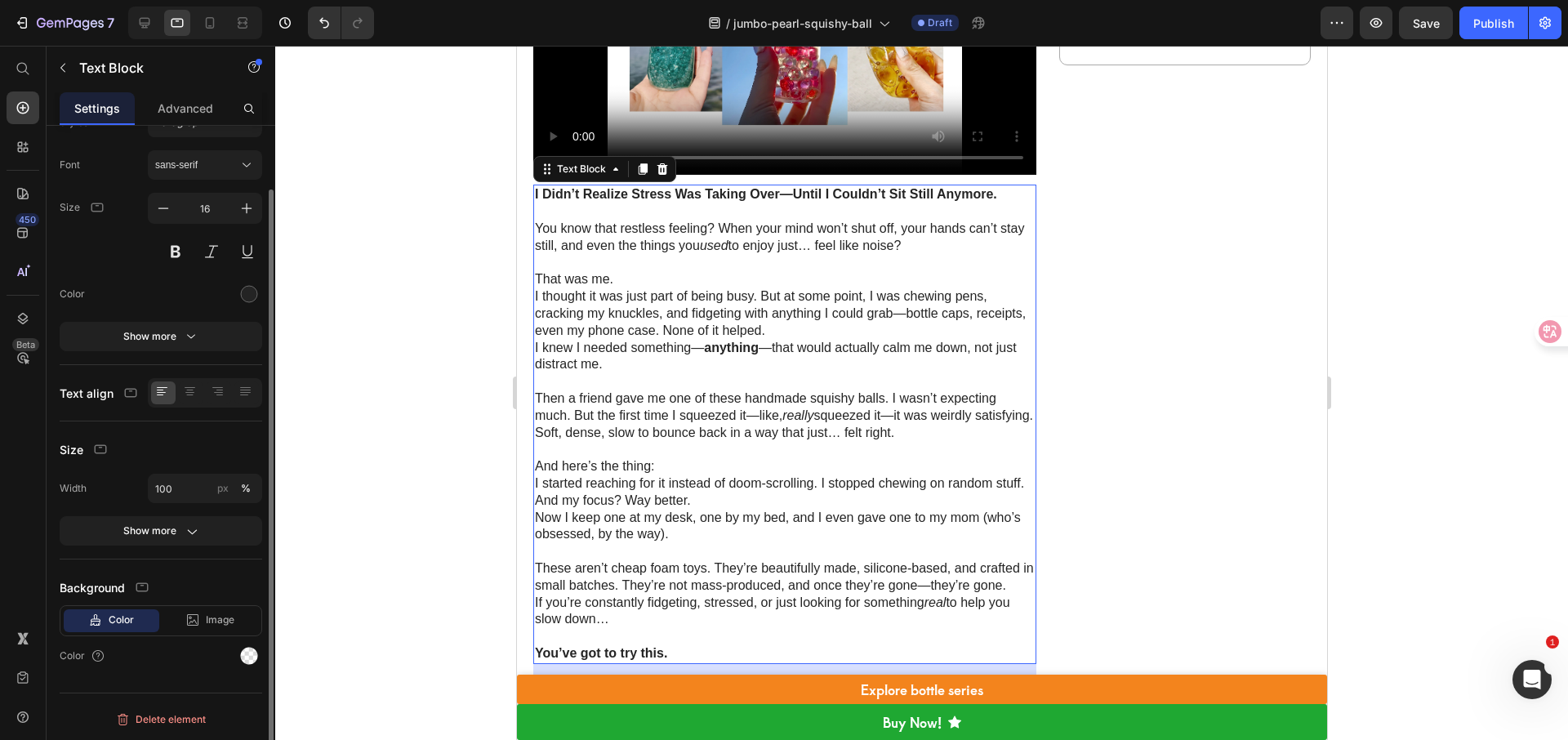 scroll, scrollTop: 0, scrollLeft: 0, axis: both 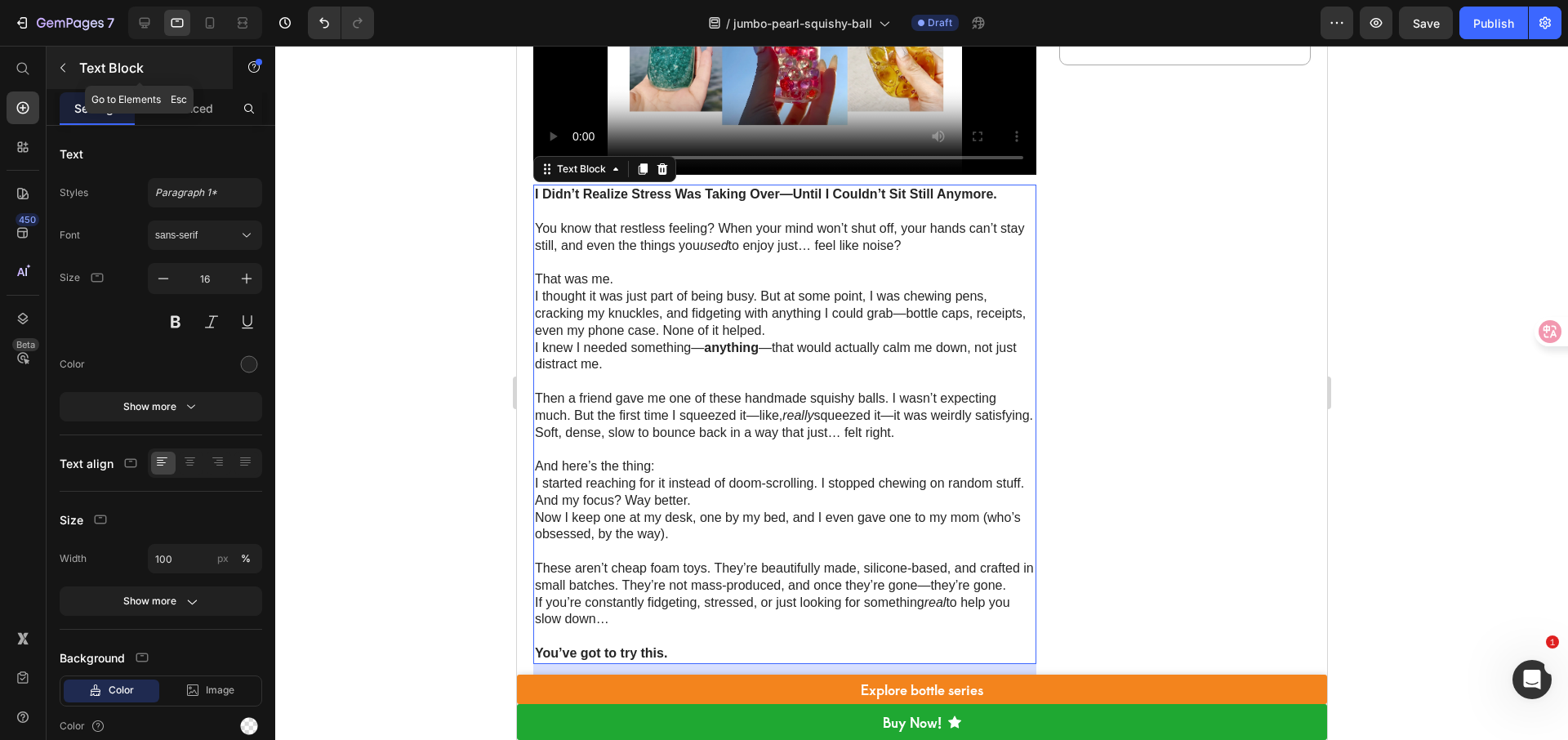 click 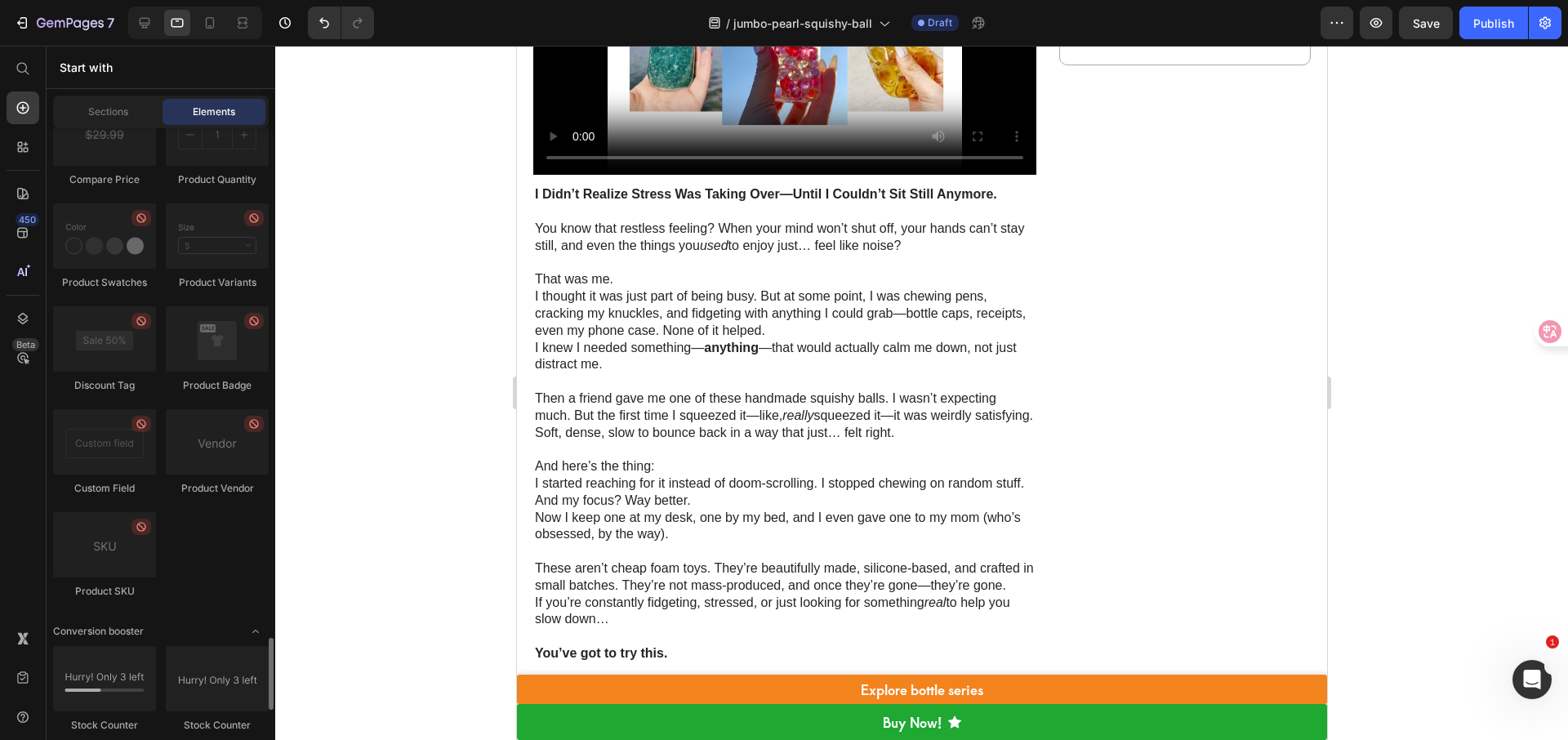 scroll, scrollTop: 4442, scrollLeft: 0, axis: vertical 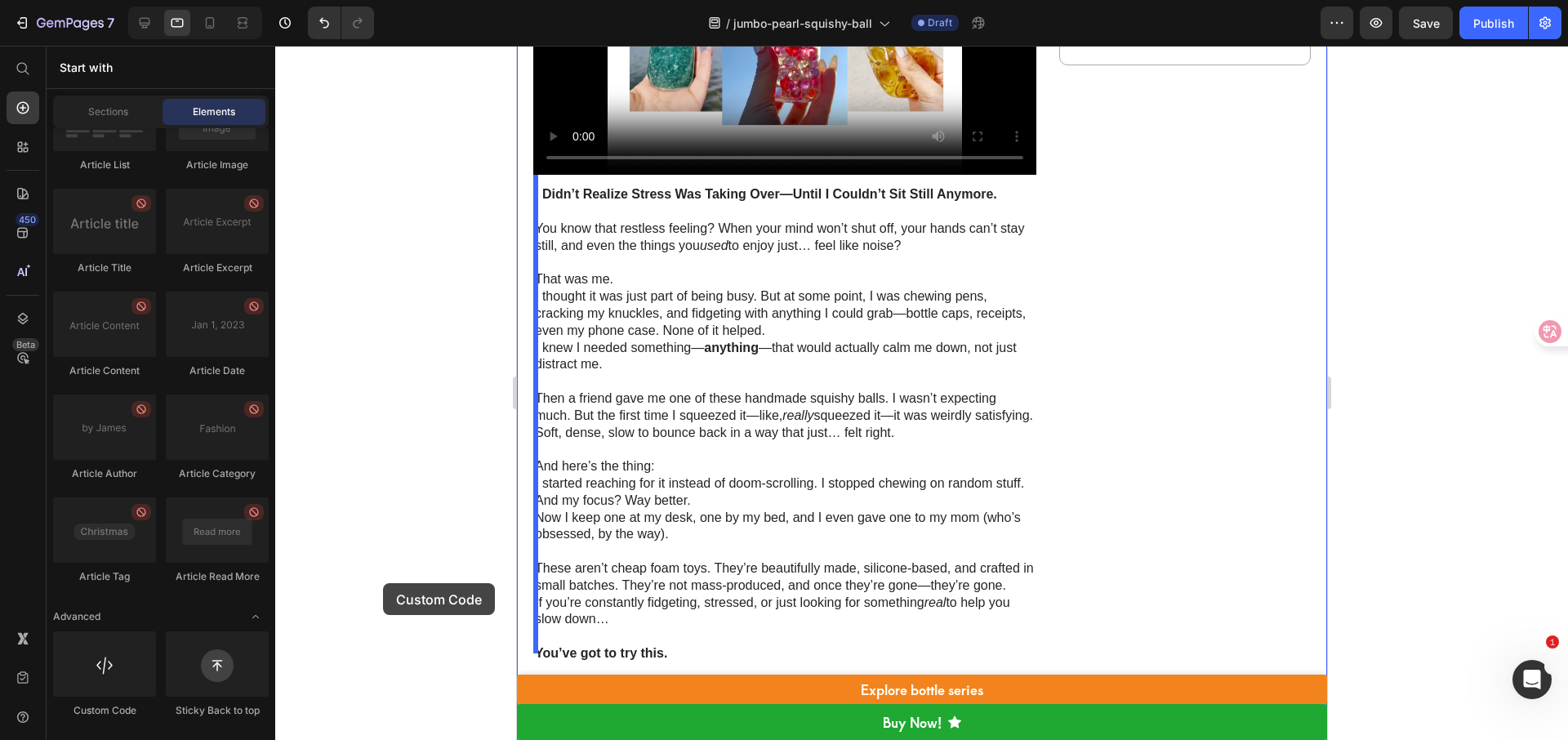 drag, startPoint x: 616, startPoint y: 720, endPoint x: 538, endPoint y: 526, distance: 209.09328 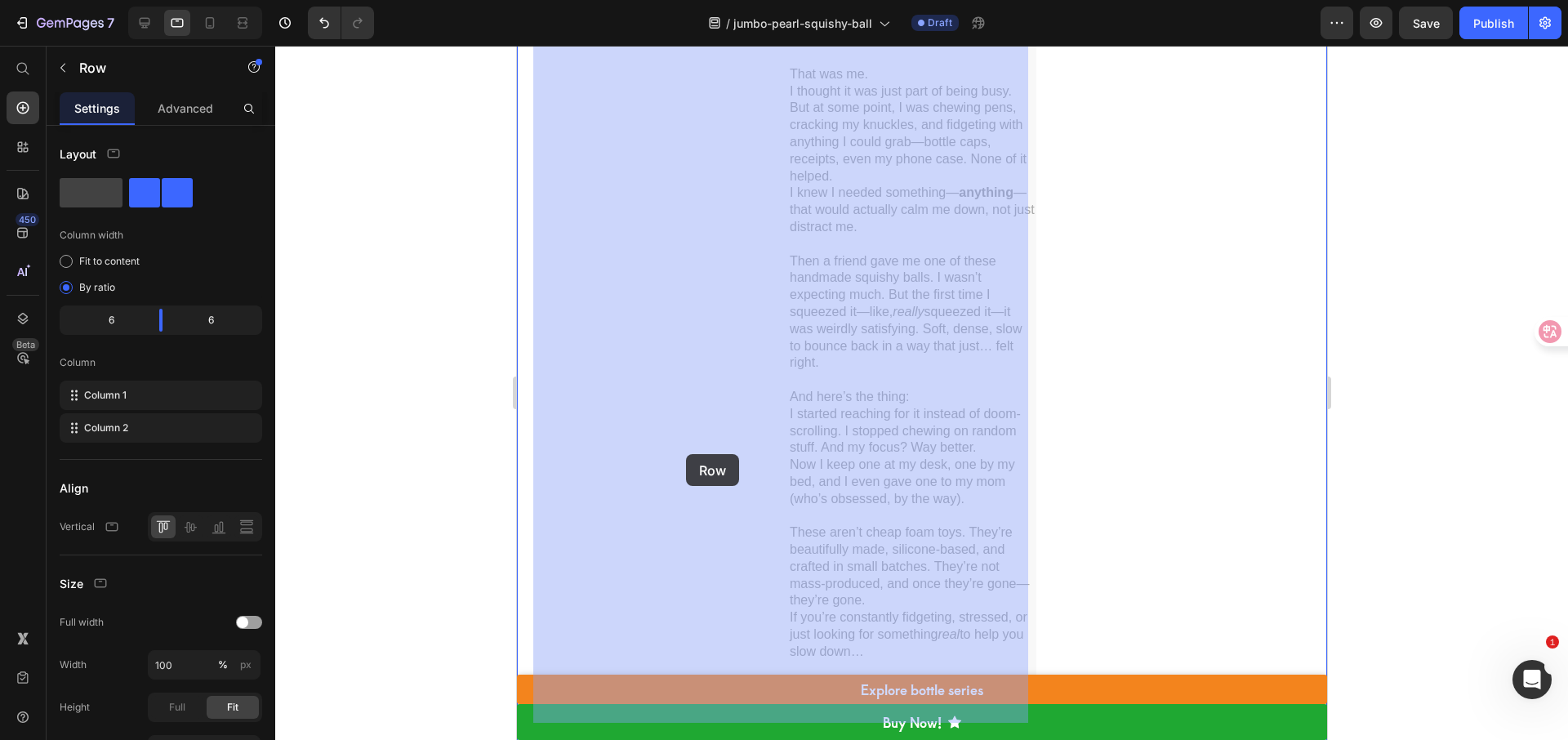 scroll, scrollTop: 1277, scrollLeft: 0, axis: vertical 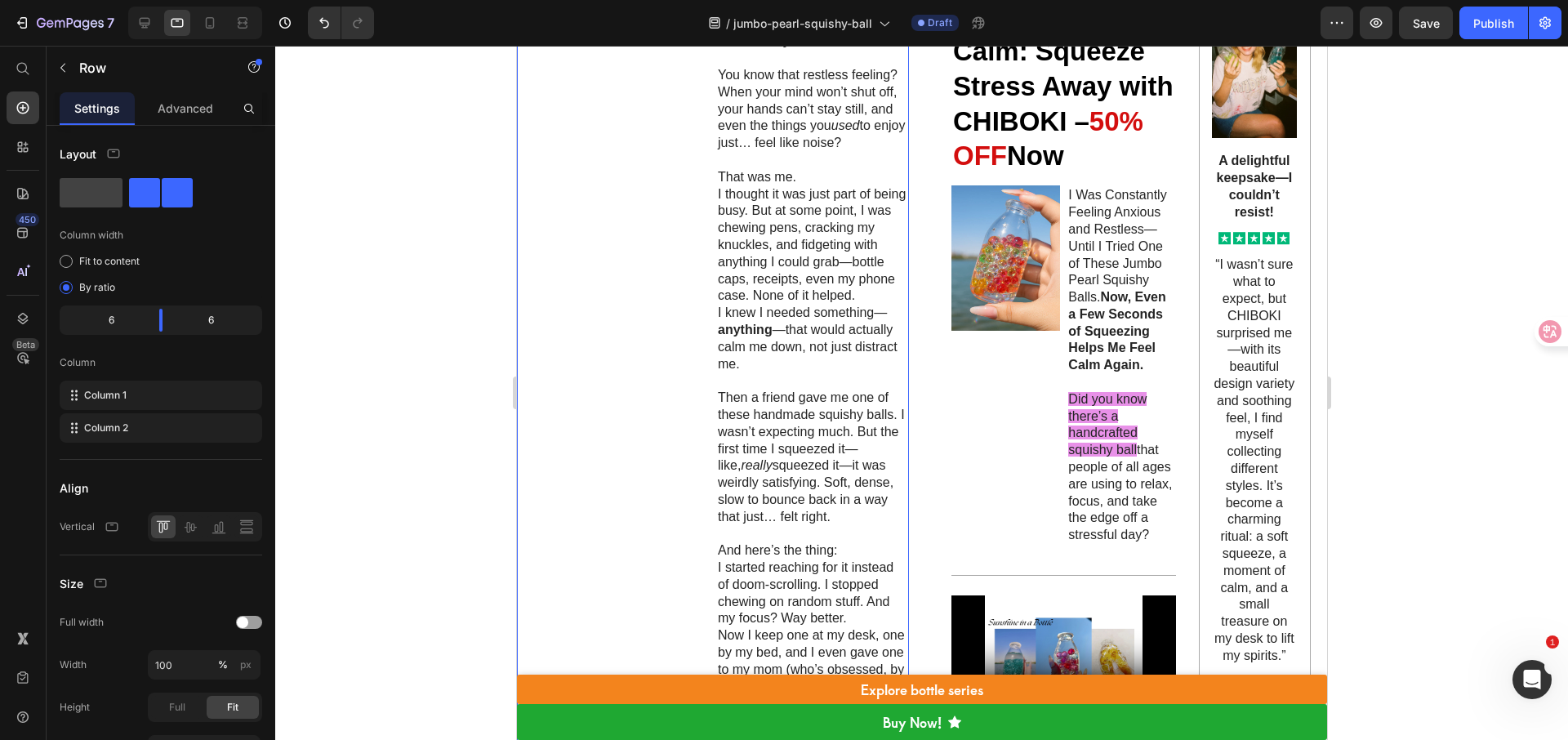 click 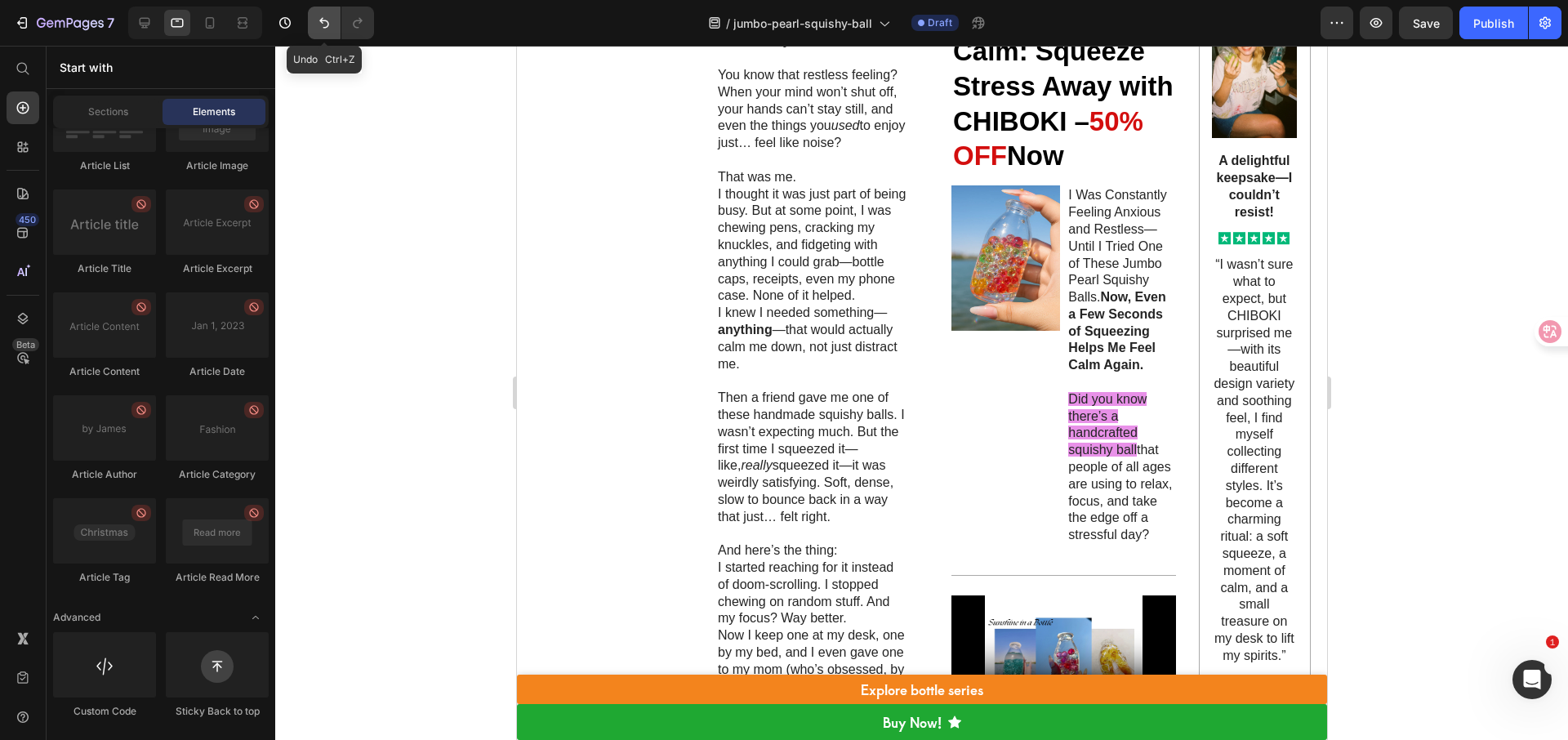 click 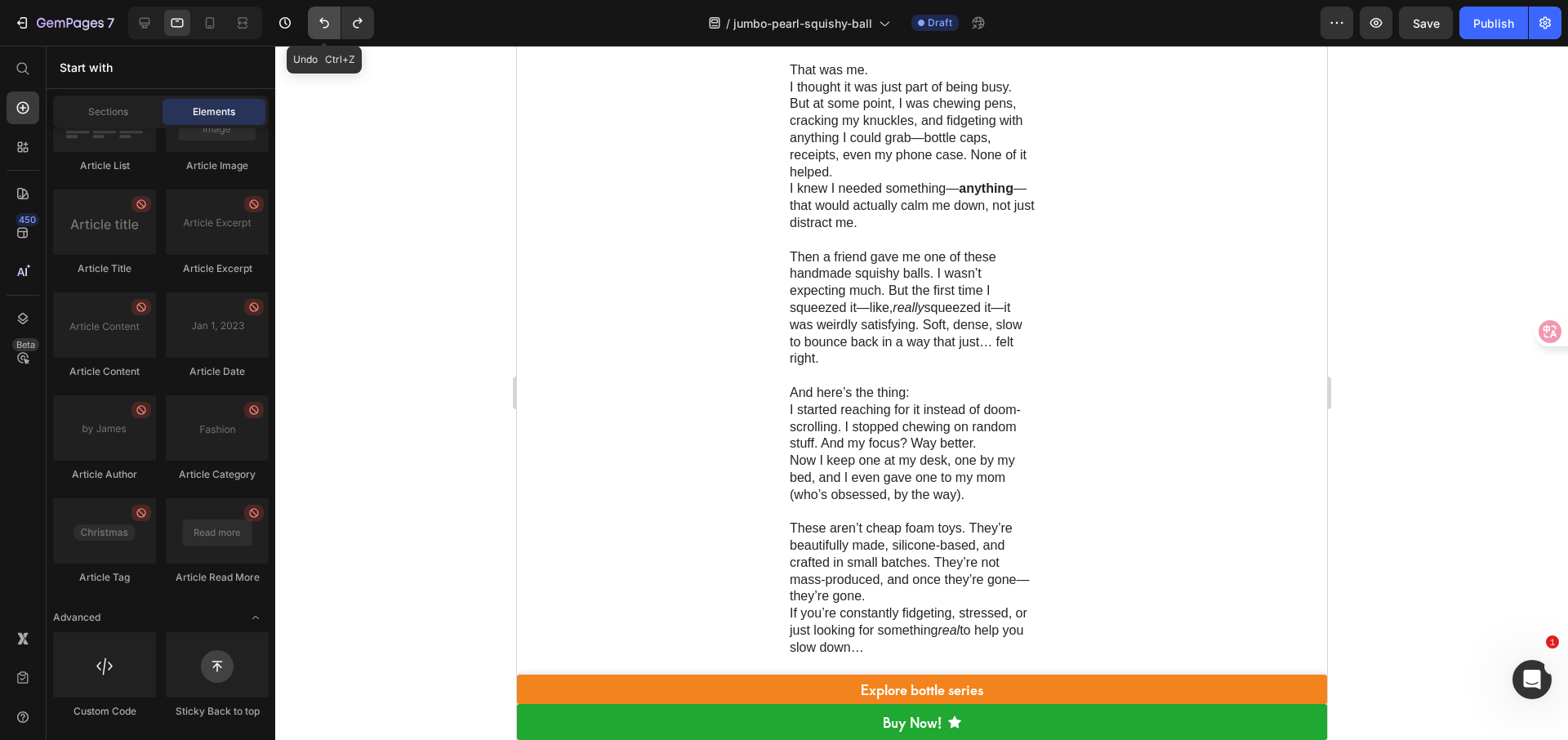 click 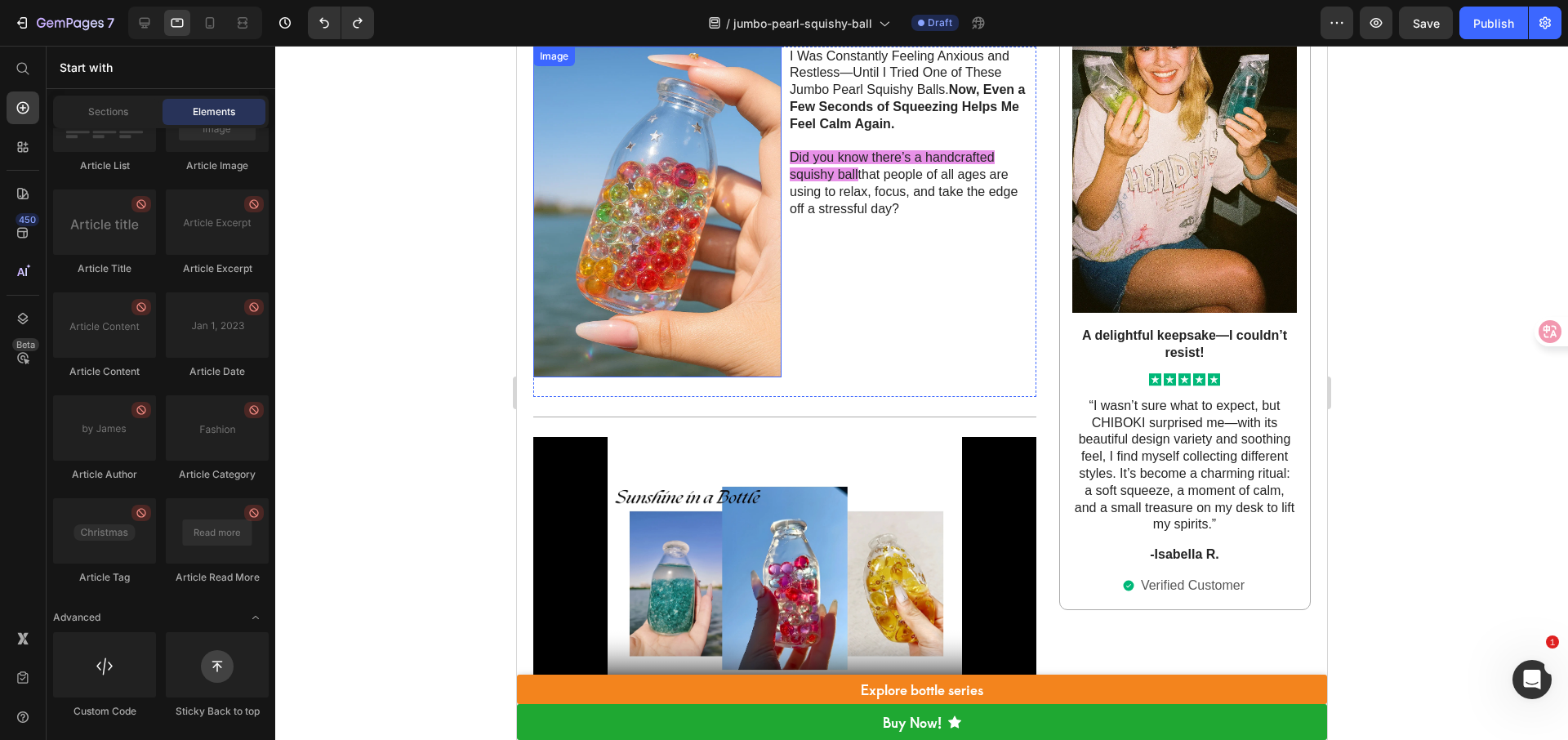scroll, scrollTop: 451, scrollLeft: 0, axis: vertical 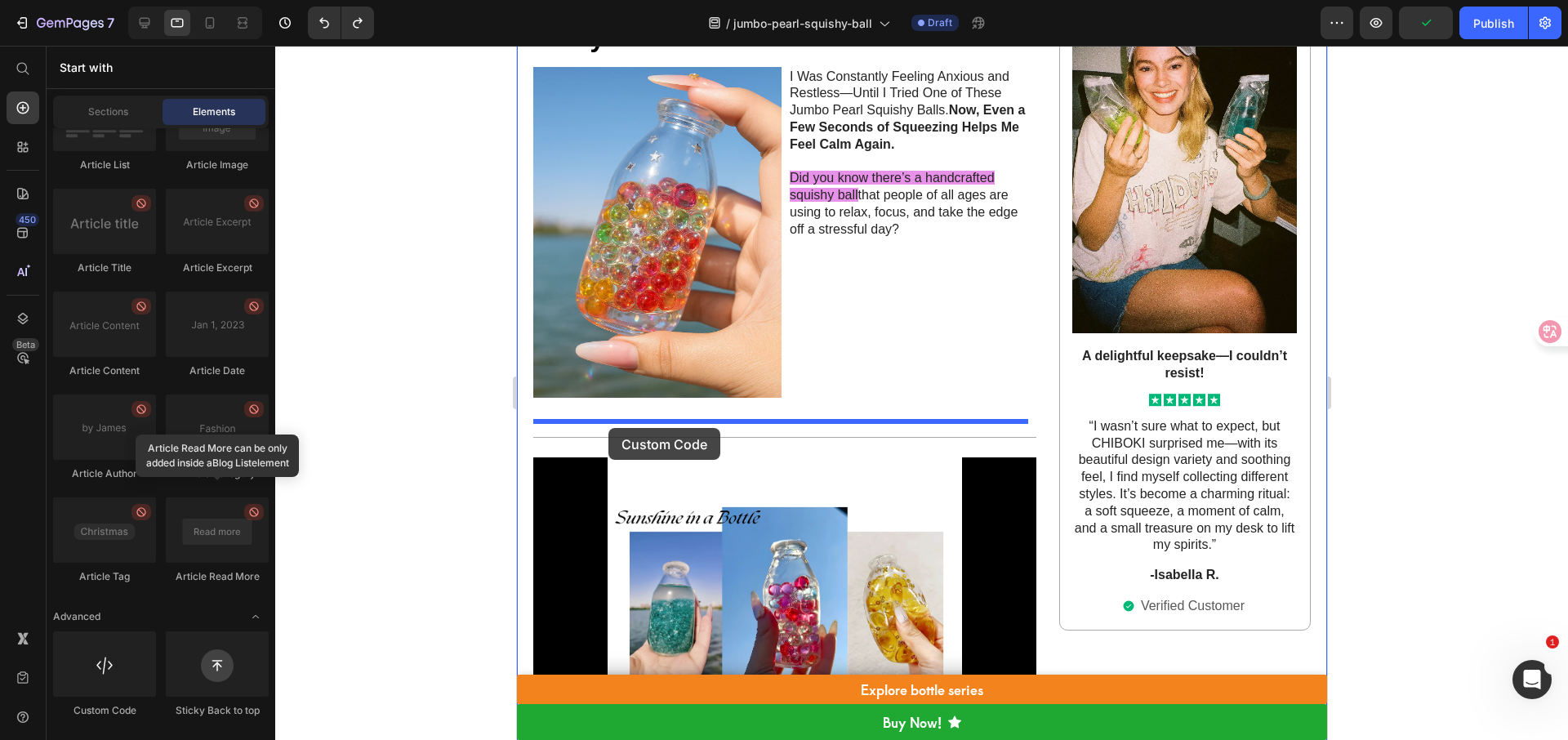 drag, startPoint x: 618, startPoint y: 705, endPoint x: 640, endPoint y: 412, distance: 293.8248 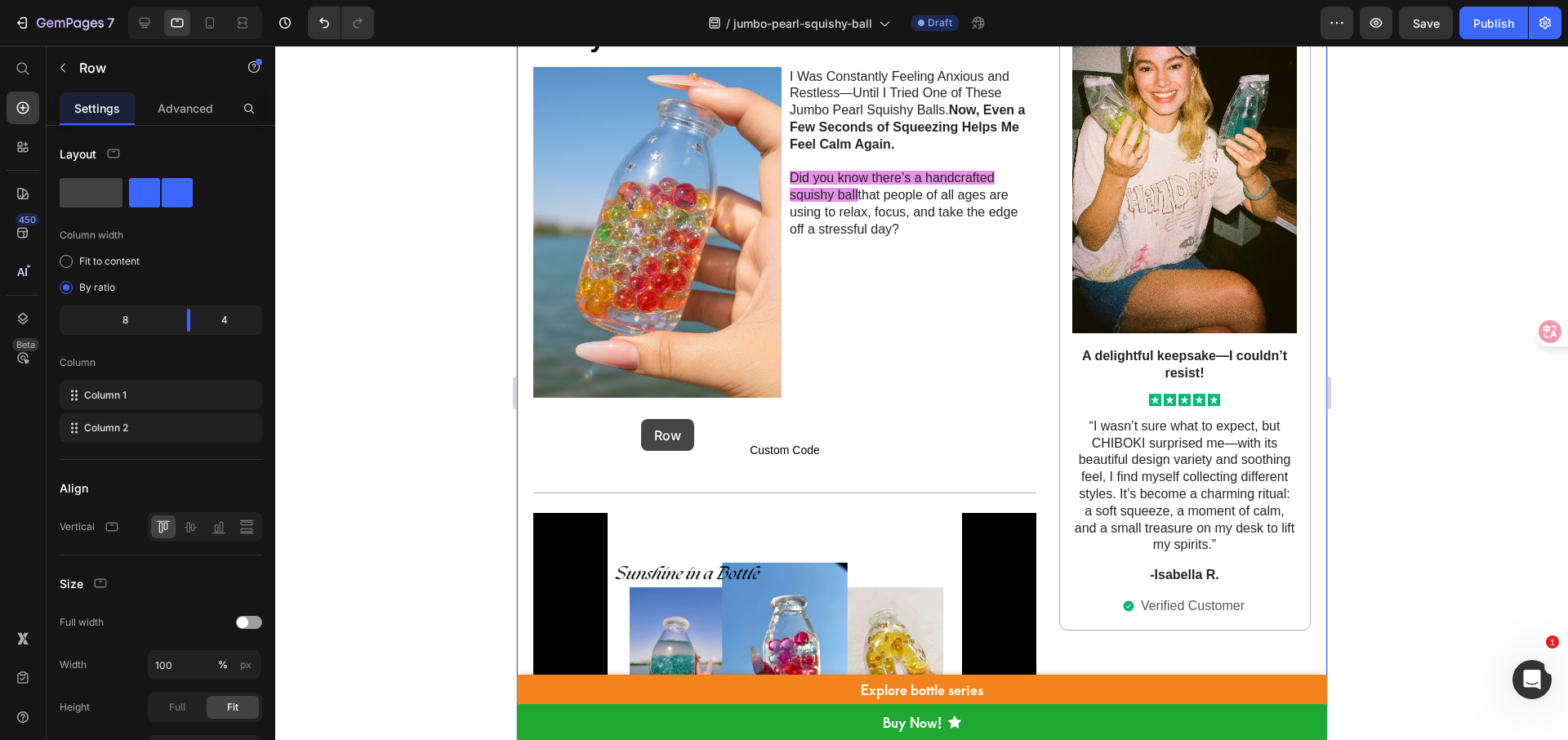 click on "🌼 Clear Bottle Calm: Squeeze Stress Away with CHIBOKI –  50% OFF  Now Heading Image I Was Constantly Feeling Anxious and Restless—Until I Tried One of These Jumbo Pearl Squishy Balls.  Now, Even a Few Seconds of Squeezing Helps Me Feel Calm Again. Did you know there’s a handcrafted squishy ball  that people of all ages are using to relax, focus, and take the edge off a stressful day? Text Block Row
Custom Code
Custom Code                Title Line Video I Didn’t Realize Stress Was Taking Over—Until I Couldn’t Sit Still Anymore.   You know that restless feeling? When your mind won’t shut off, your hands can’t stay still, and even the things you  used  to enjoy just… feel like noise?   That was me. I thought it was just part of being busy. But at some point, I was chewing pens, cracking my knuckles, and fidgeting with anything I could grab—bottle caps, receipts, even my phone case. None of it helped. I knew I needed something— anything   really   And here’s the thing:" at bounding box center [784, 1255] 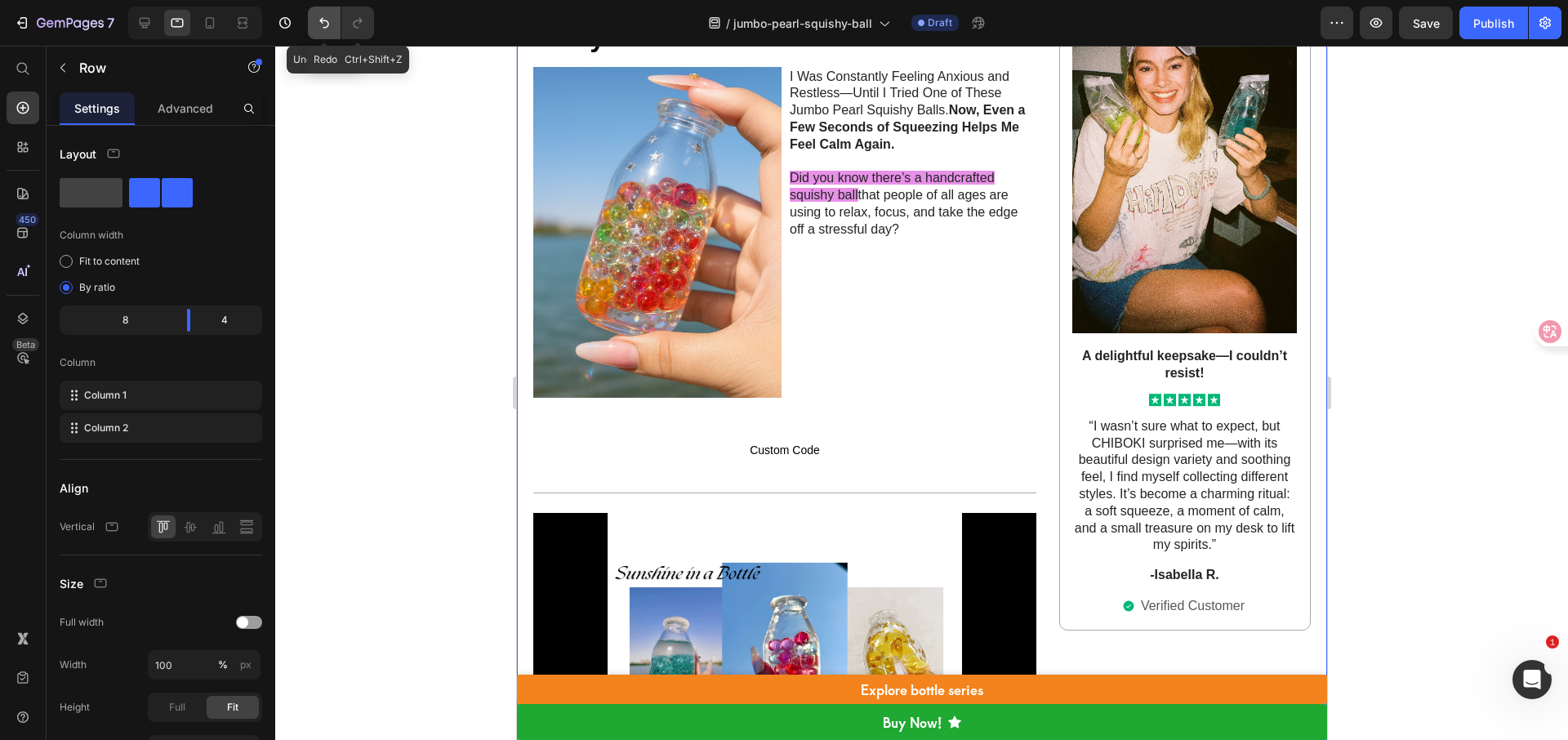 click 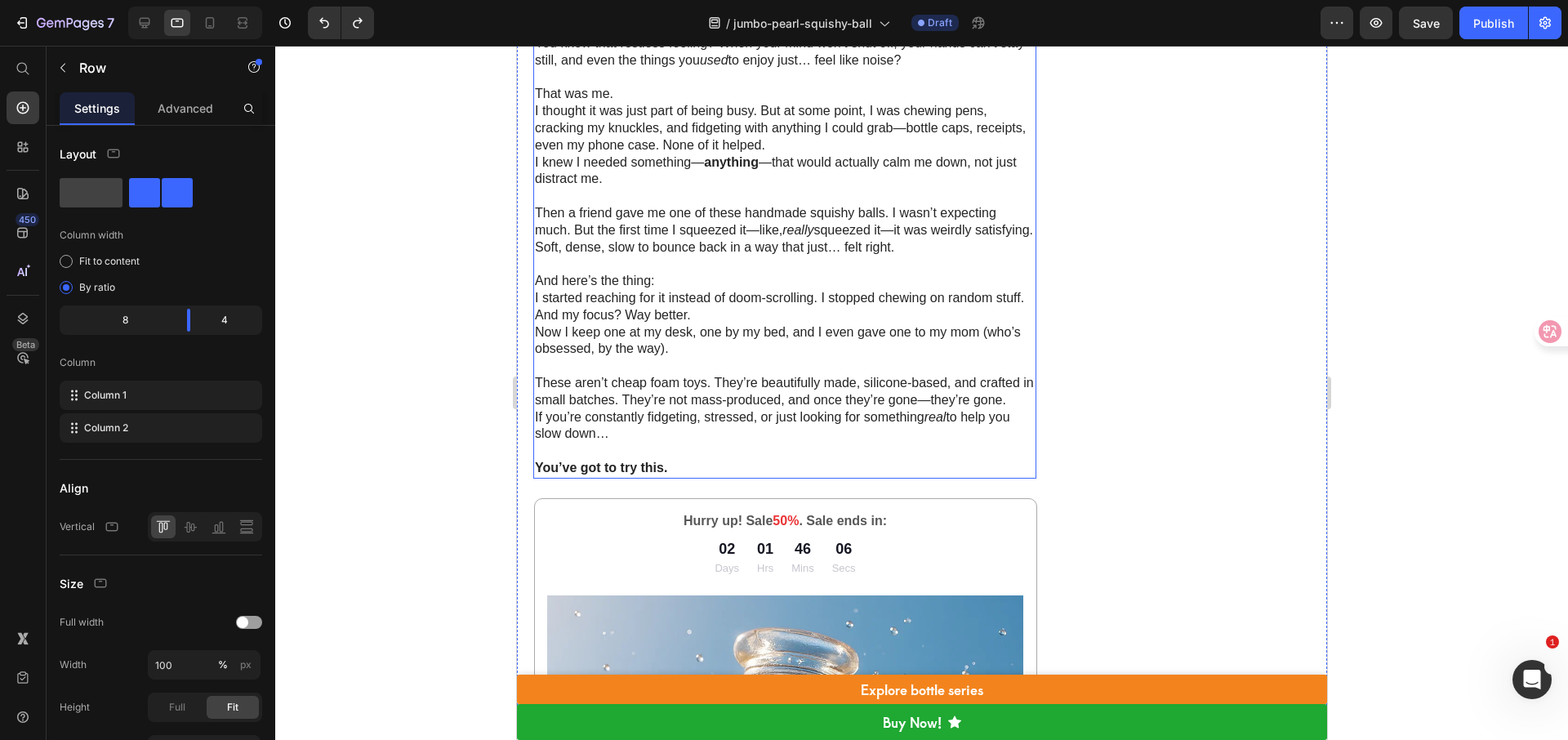 scroll, scrollTop: 1227, scrollLeft: 0, axis: vertical 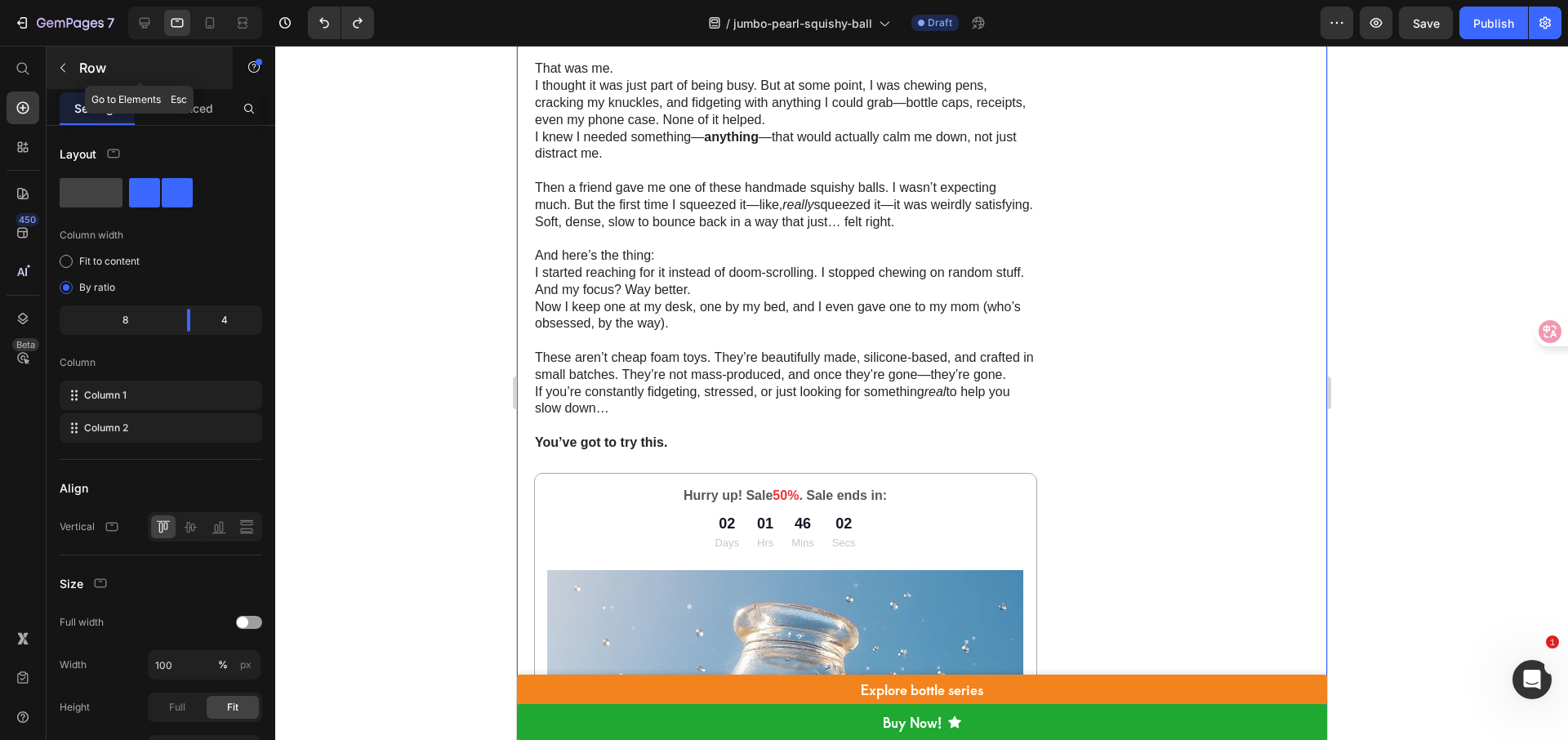 click at bounding box center (63, 68) 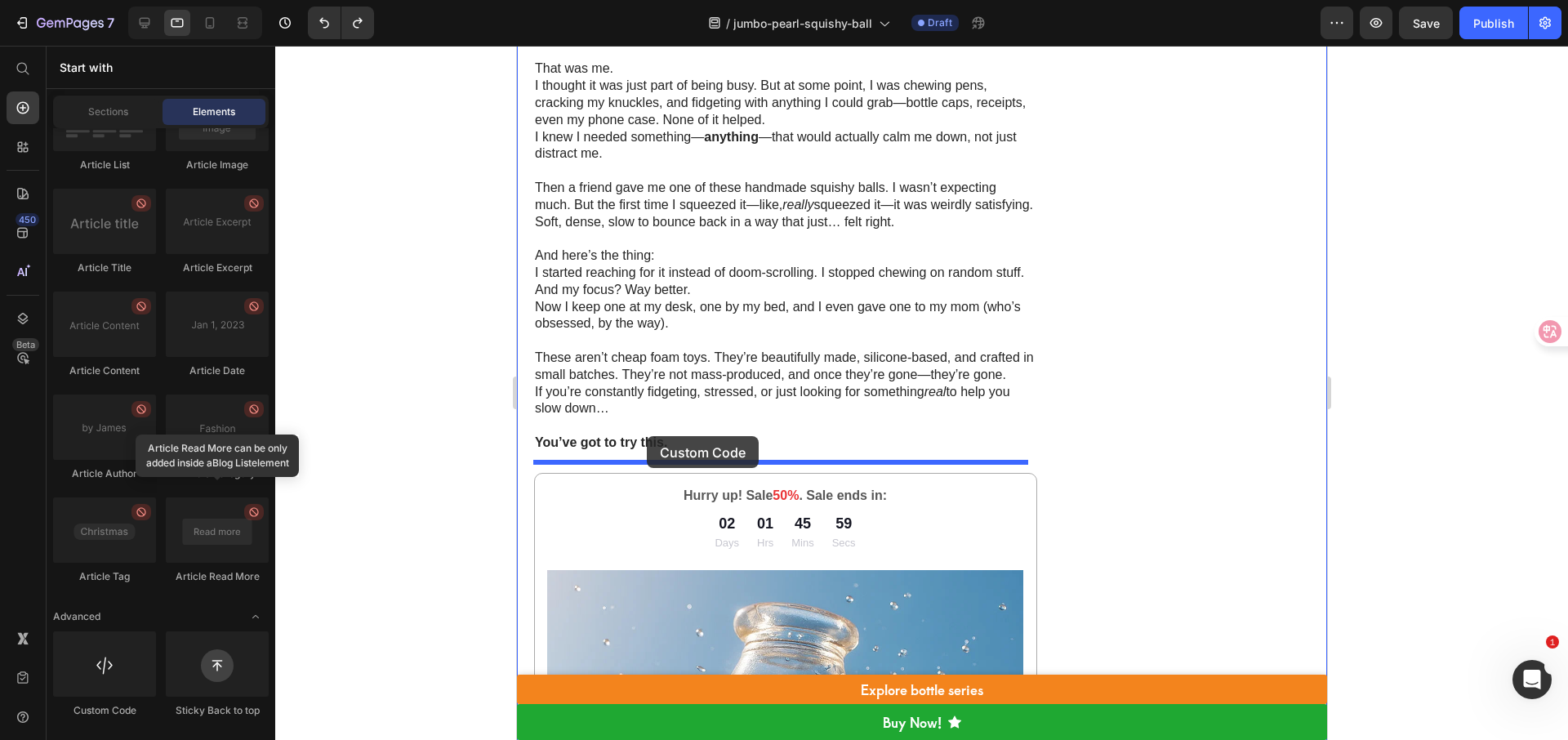 drag, startPoint x: 615, startPoint y: 710, endPoint x: 646, endPoint y: 436, distance: 275.74807 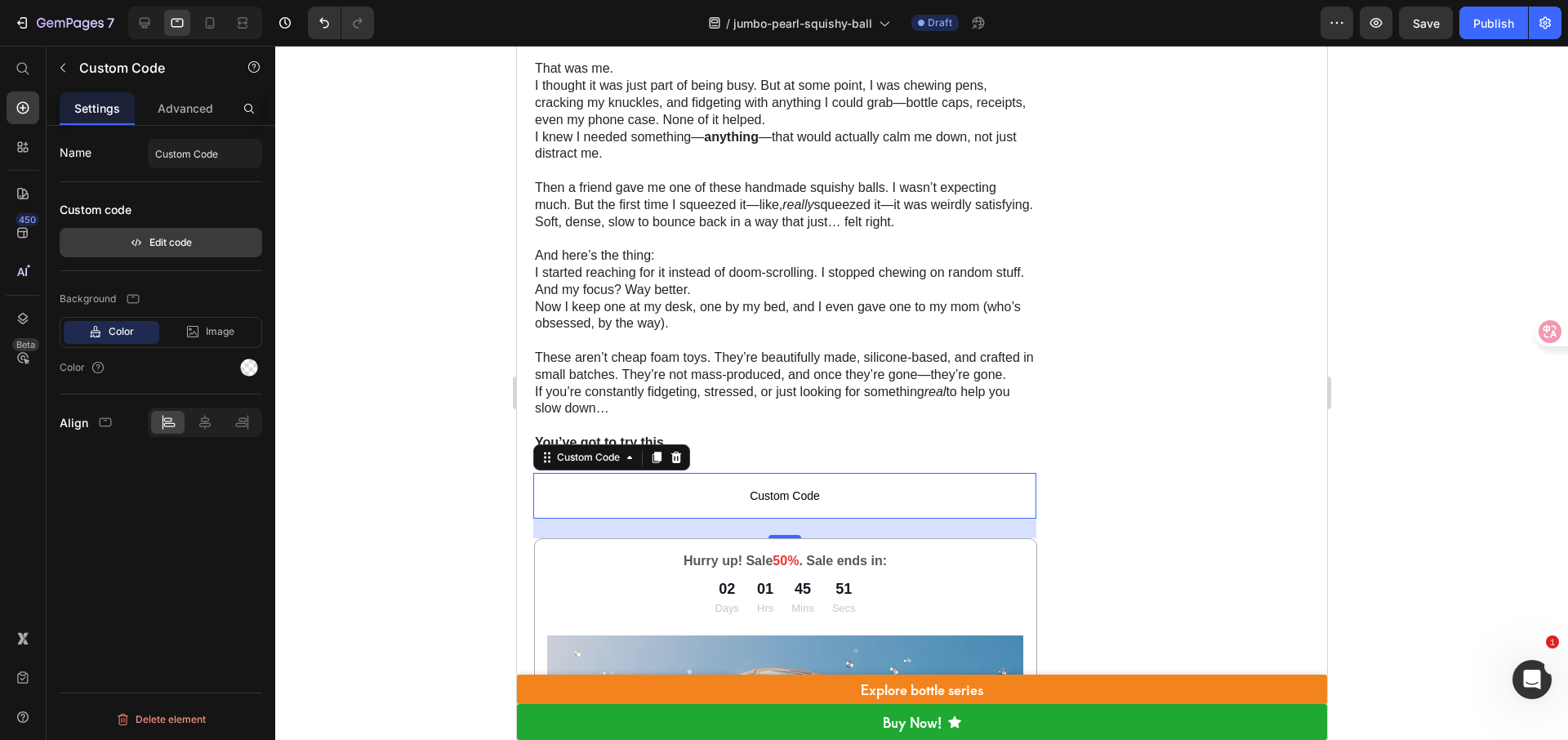 click on "Edit code" at bounding box center [161, 243] 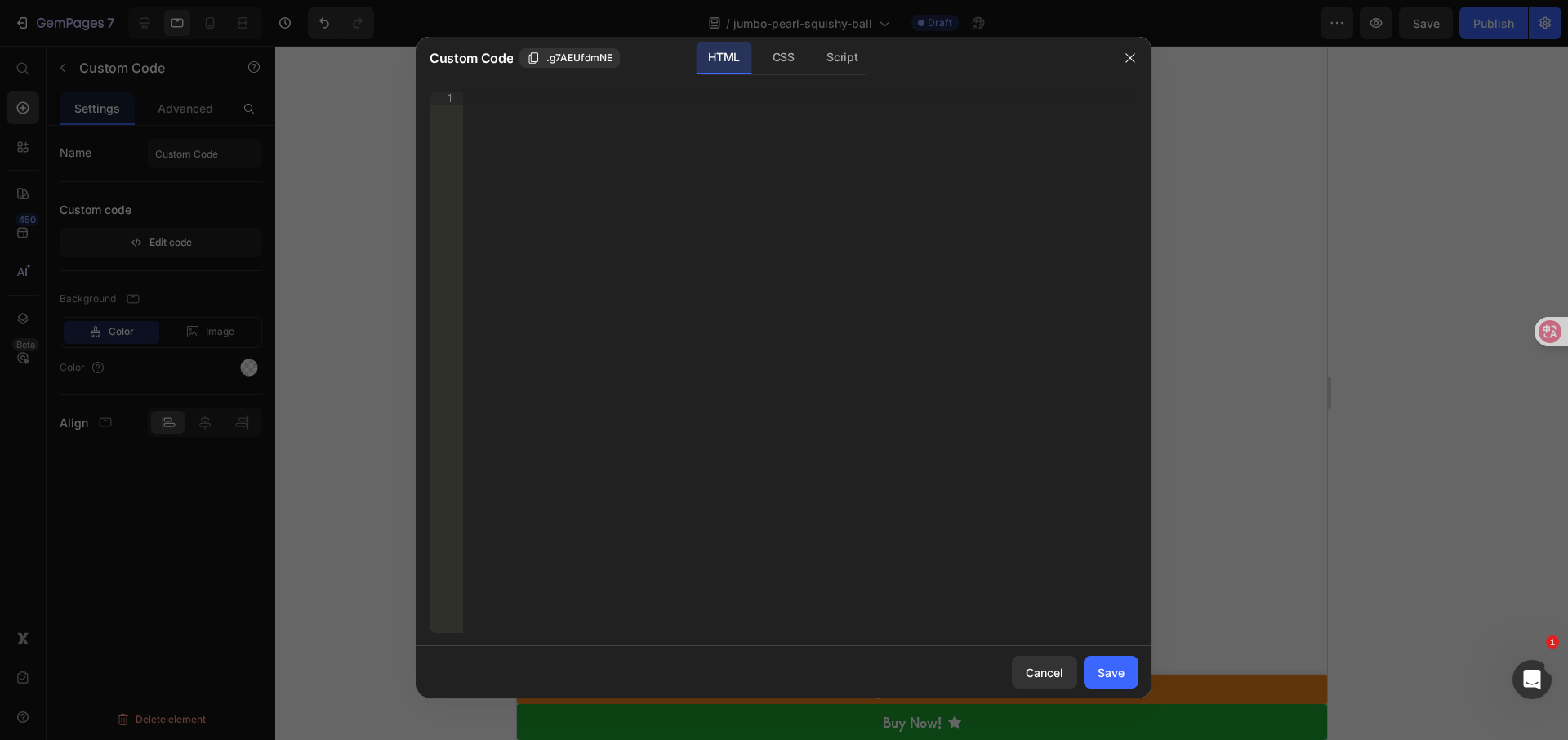 type 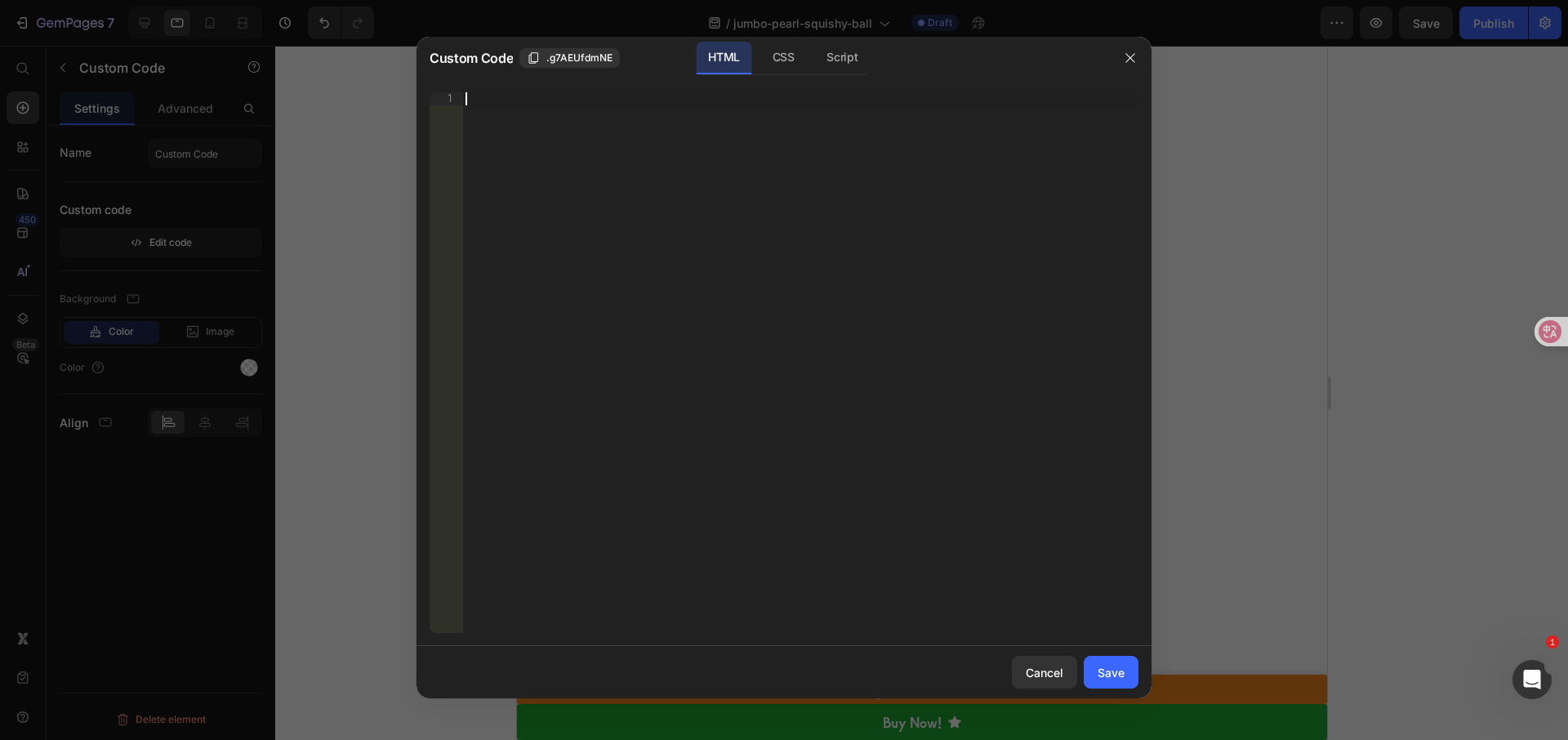 click on "Insert the 3rd-party installation code, HTML code, or Liquid code to display custom content." at bounding box center [800, 376] 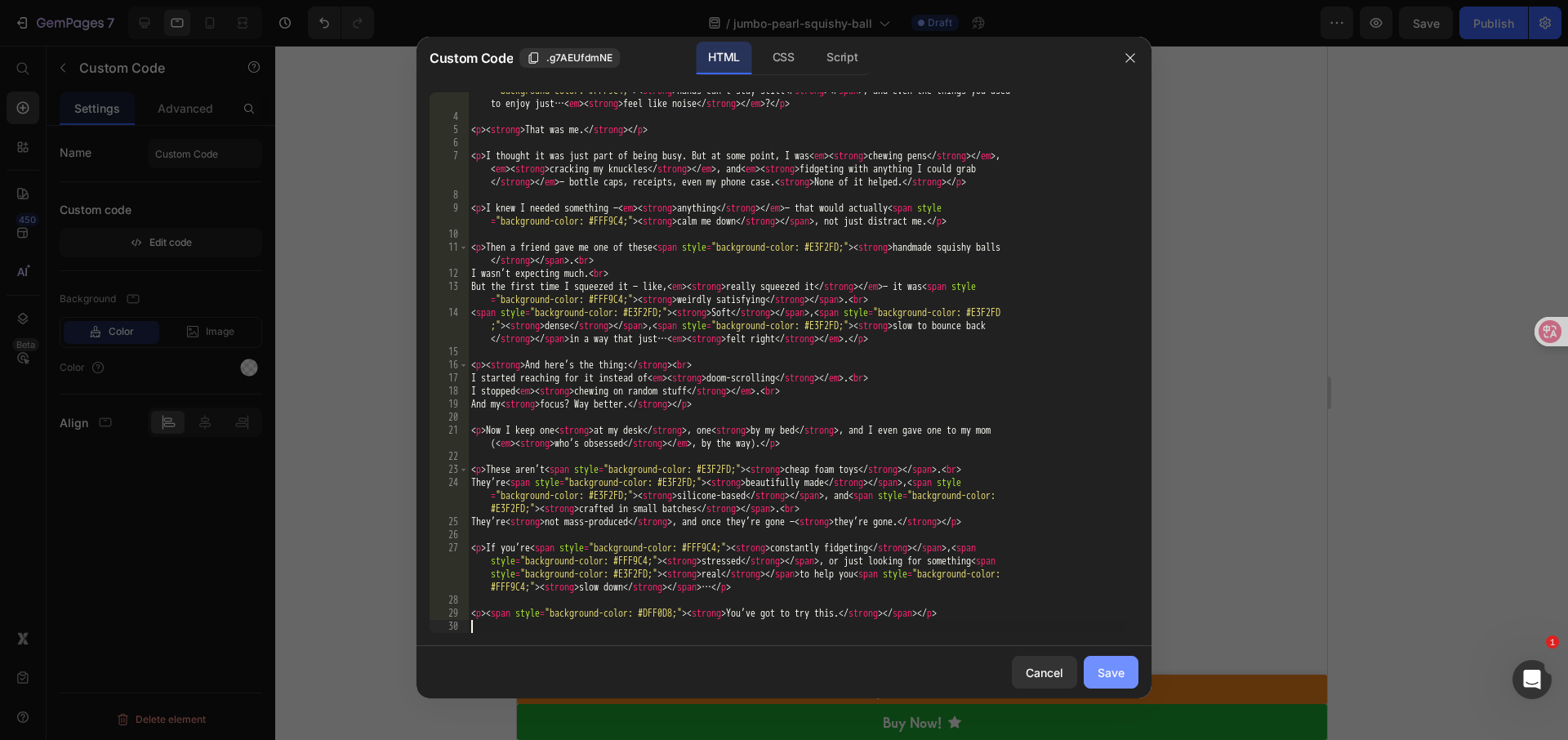 click on "Save" at bounding box center [1111, 672] 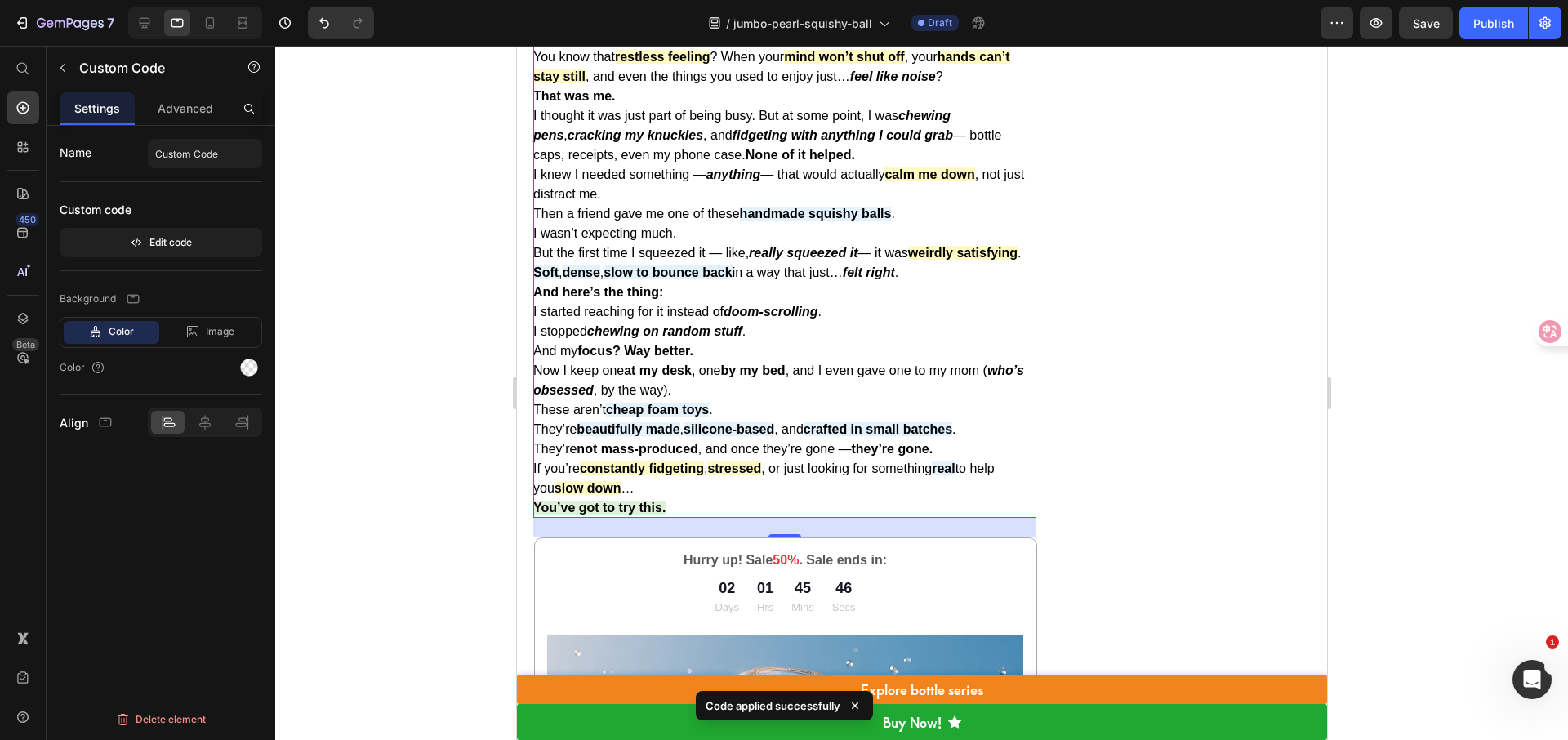 scroll, scrollTop: 1647, scrollLeft: 0, axis: vertical 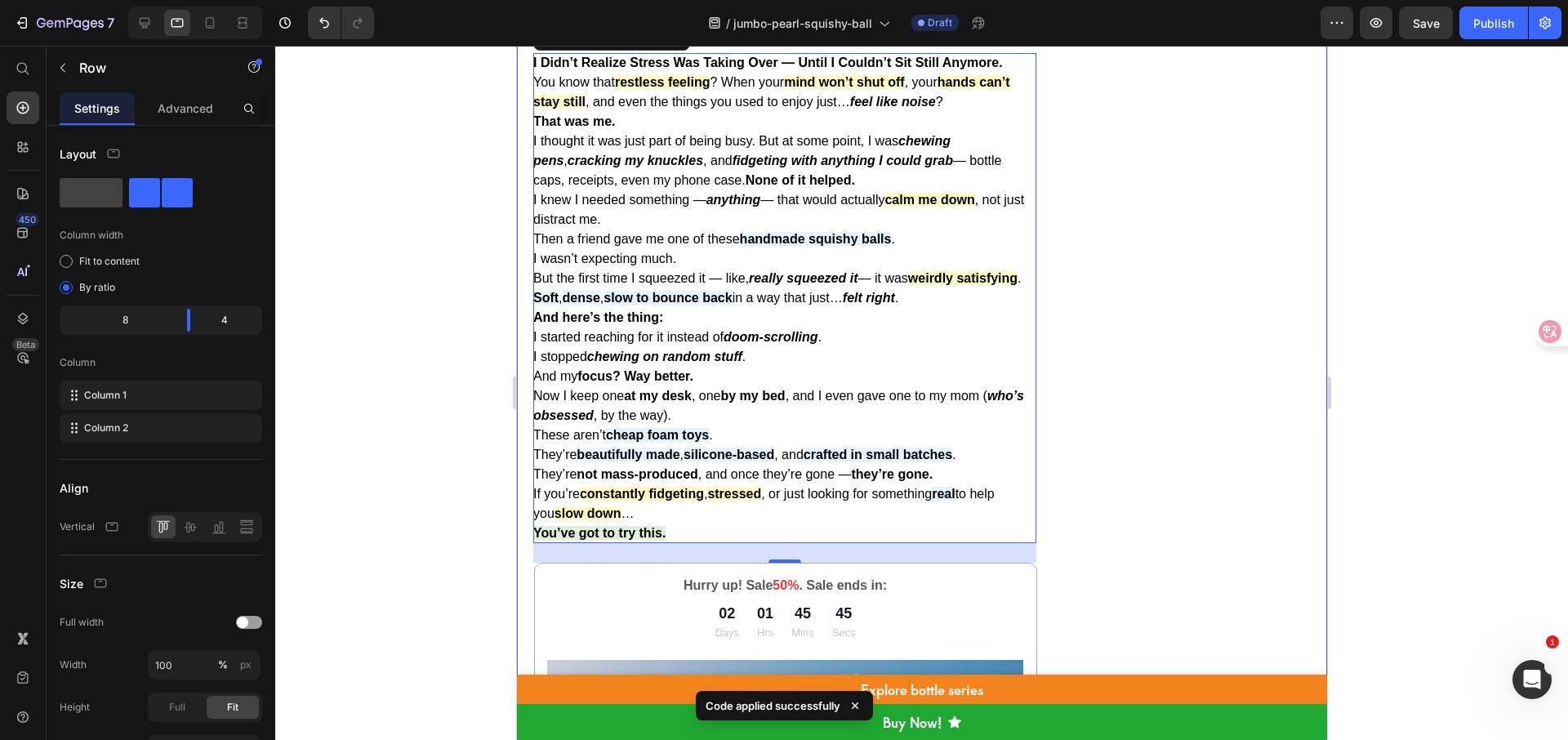 click on "Image A delightful keepsake—I couldn’t resist! Text Block
Icon
Icon
Icon
Icon
Icon Icon List “I wasn’t sure what to expect, but CHIBOKI surprised me—with its beautiful design variety and soothing feel, I find myself collecting different styles. It’s become a charming ritual: a soft squeeze, a moment of calm, and a small treasure on my desk to lift my spirits.” Text Block -Isabella R. Text Block
Verified Customer Item List Row" at bounding box center (1184, 286) 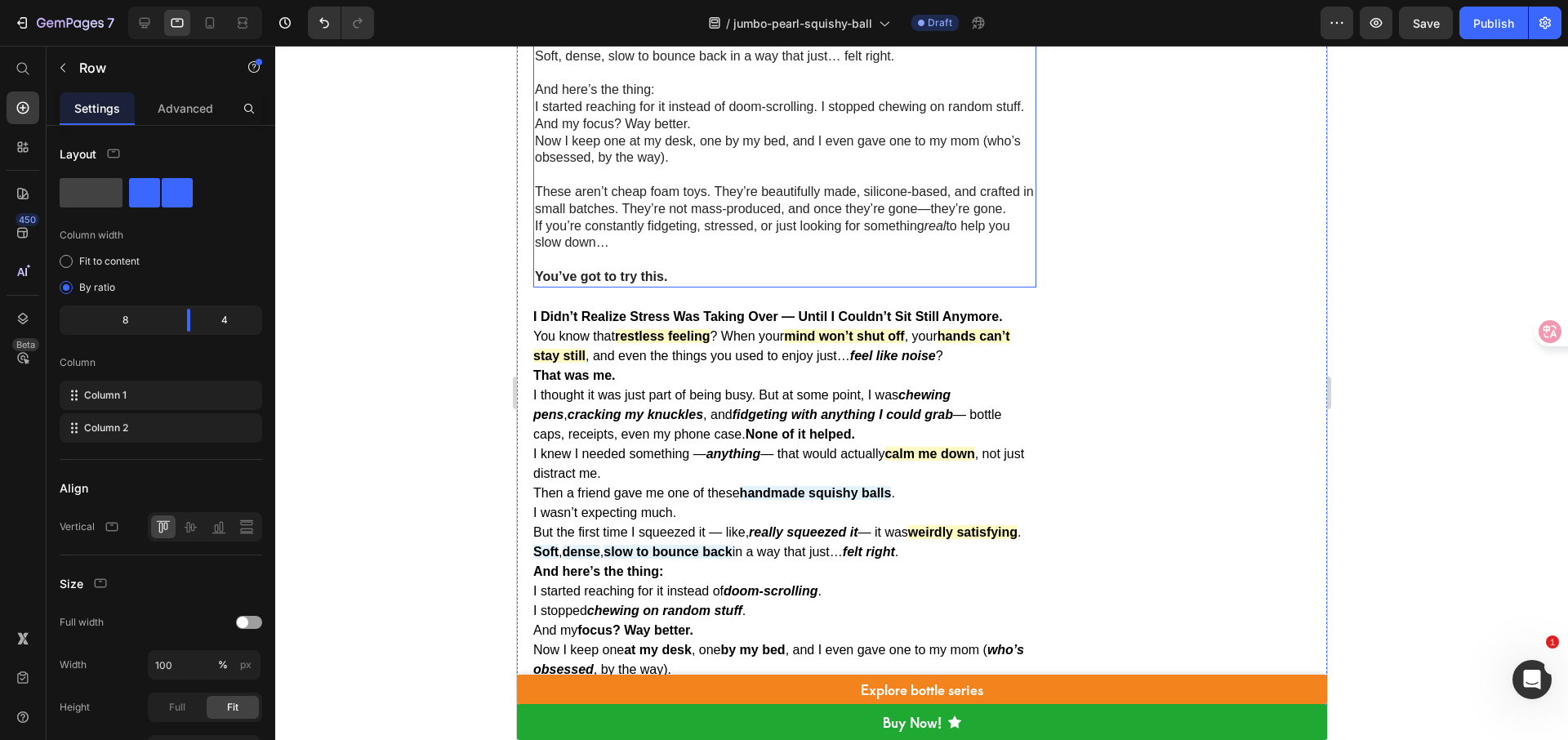 scroll, scrollTop: 1438, scrollLeft: 0, axis: vertical 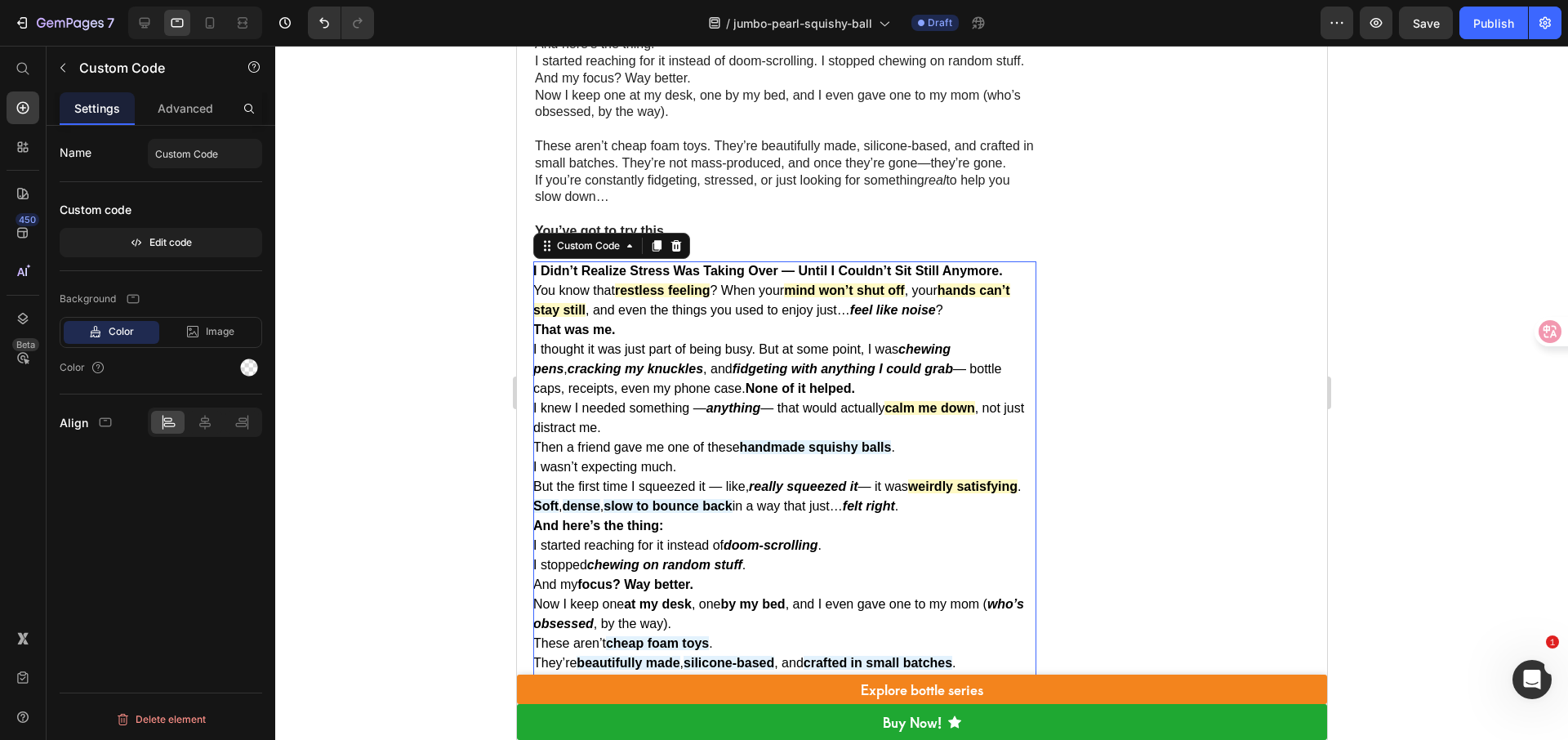 click on "I knew I needed something —  anything  — that would actually  calm me down , not just distract me." at bounding box center (784, 418) 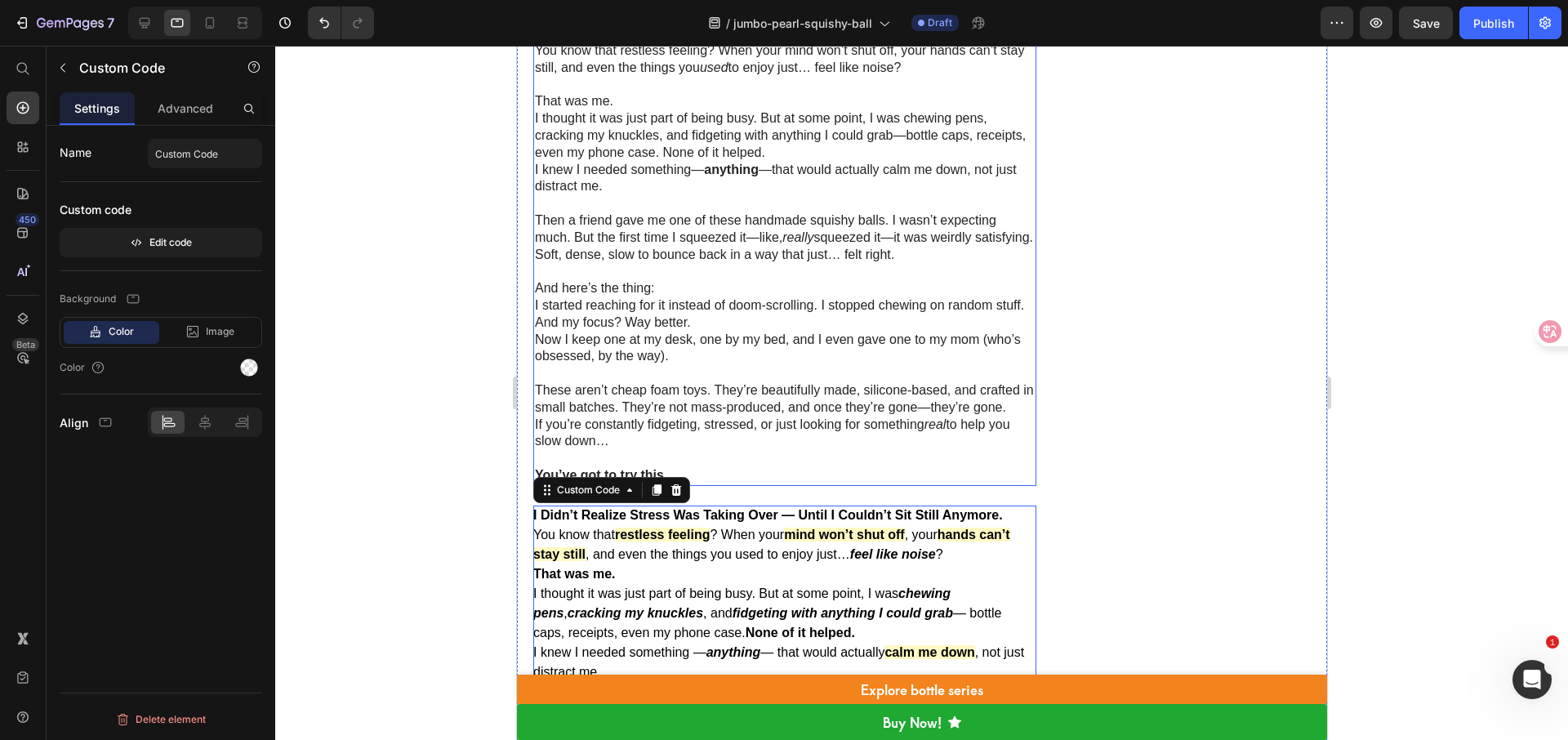 scroll, scrollTop: 1179, scrollLeft: 0, axis: vertical 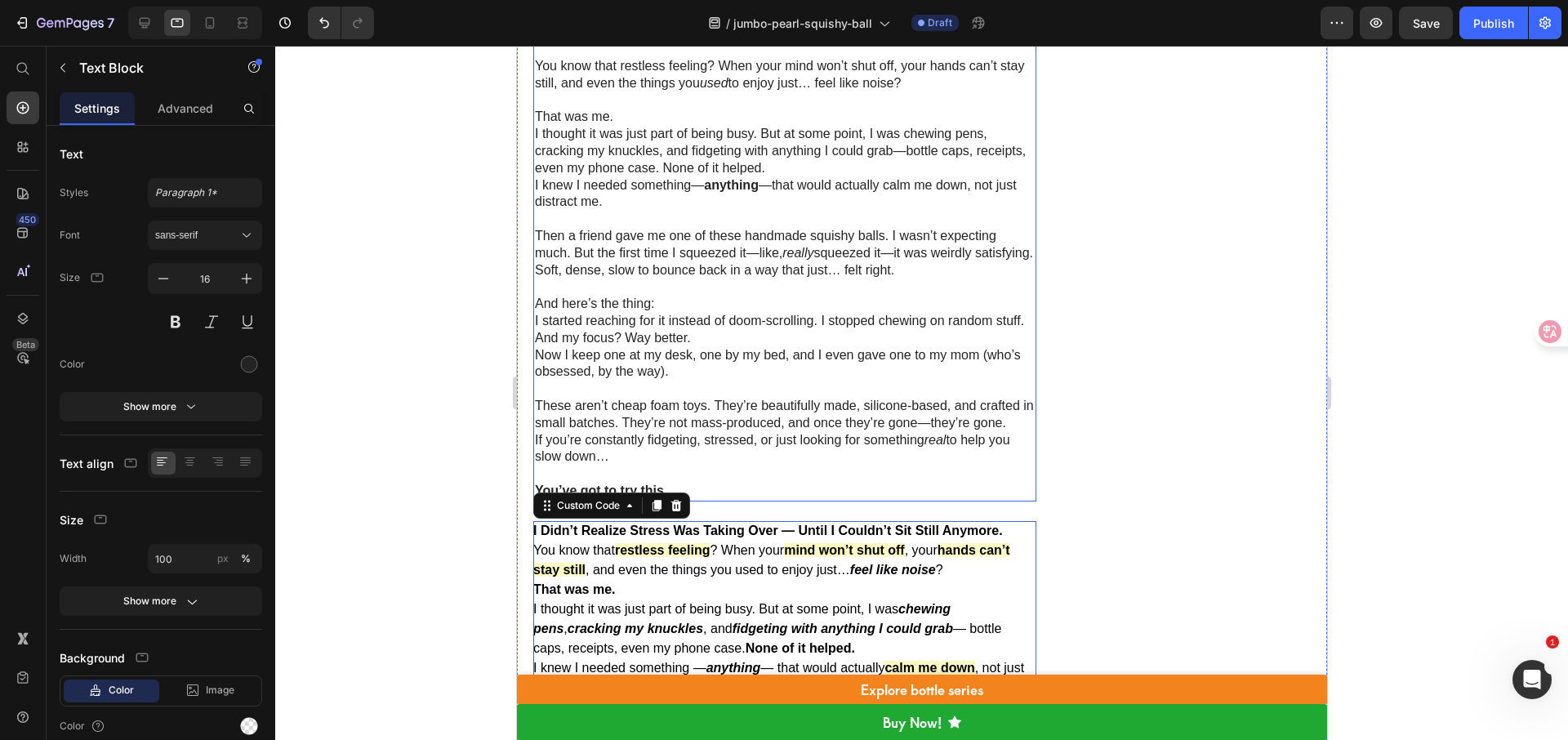 click on "Now I keep one at my desk, one by my bed, and I even gave one to my mom (who’s obsessed, by the way)." at bounding box center (784, 364) 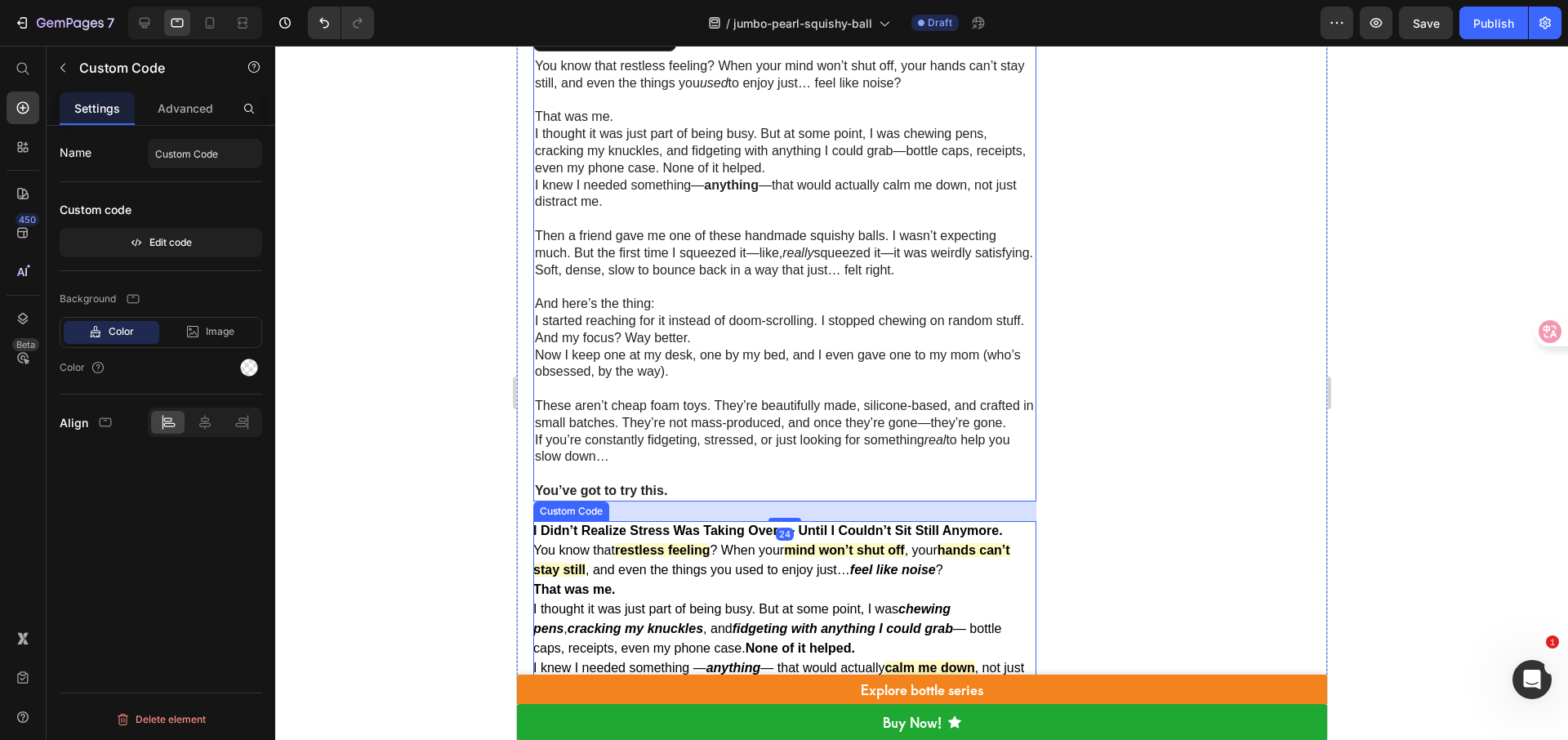 click on "That was me." at bounding box center (784, 590) 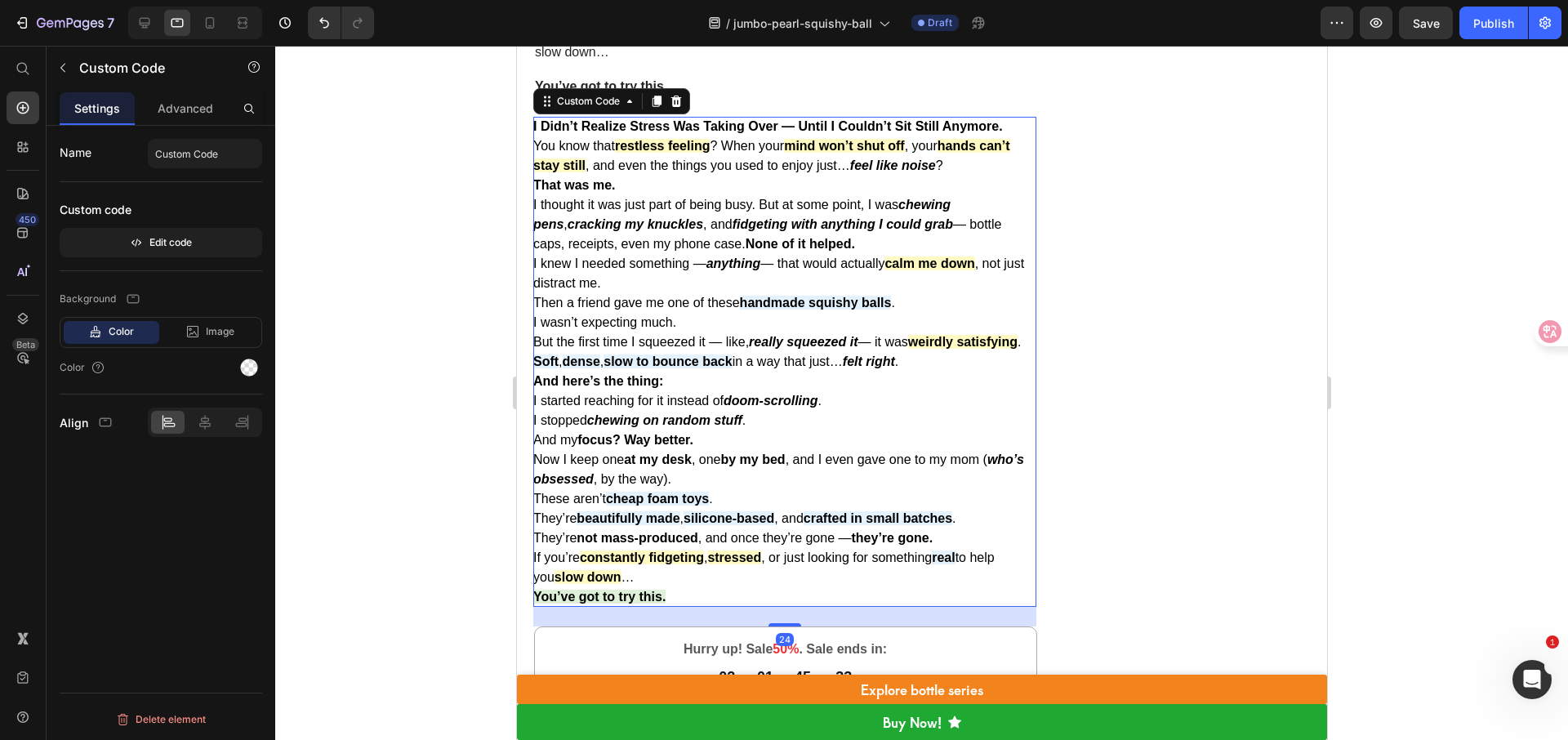 click on "These aren’t  cheap foam toys .
They’re  beautifully made ,  silicone-based , and  crafted in small batches .
They’re  not mass-produced , and once they’re gone —  they’re gone." at bounding box center [784, 519] 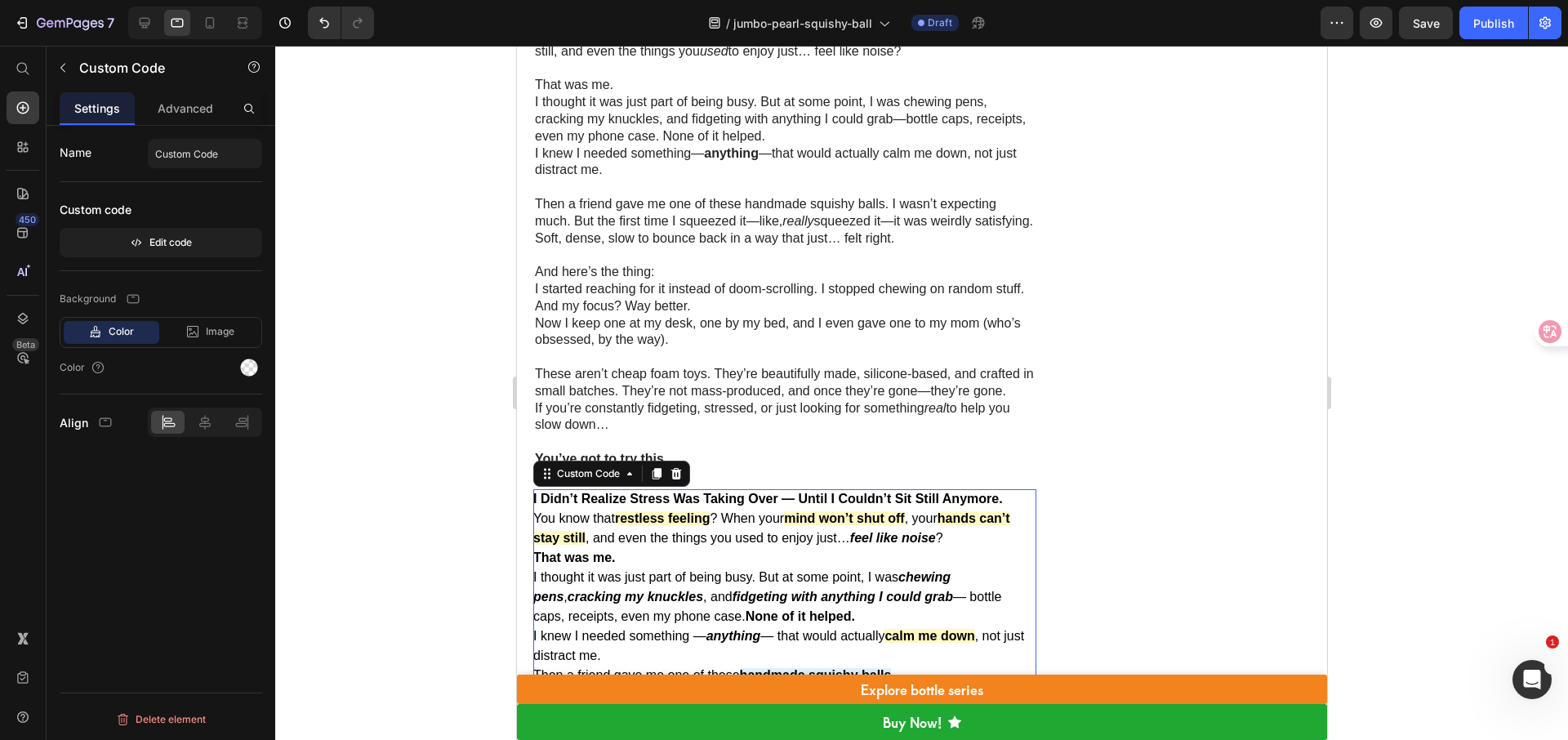 scroll, scrollTop: 1190, scrollLeft: 0, axis: vertical 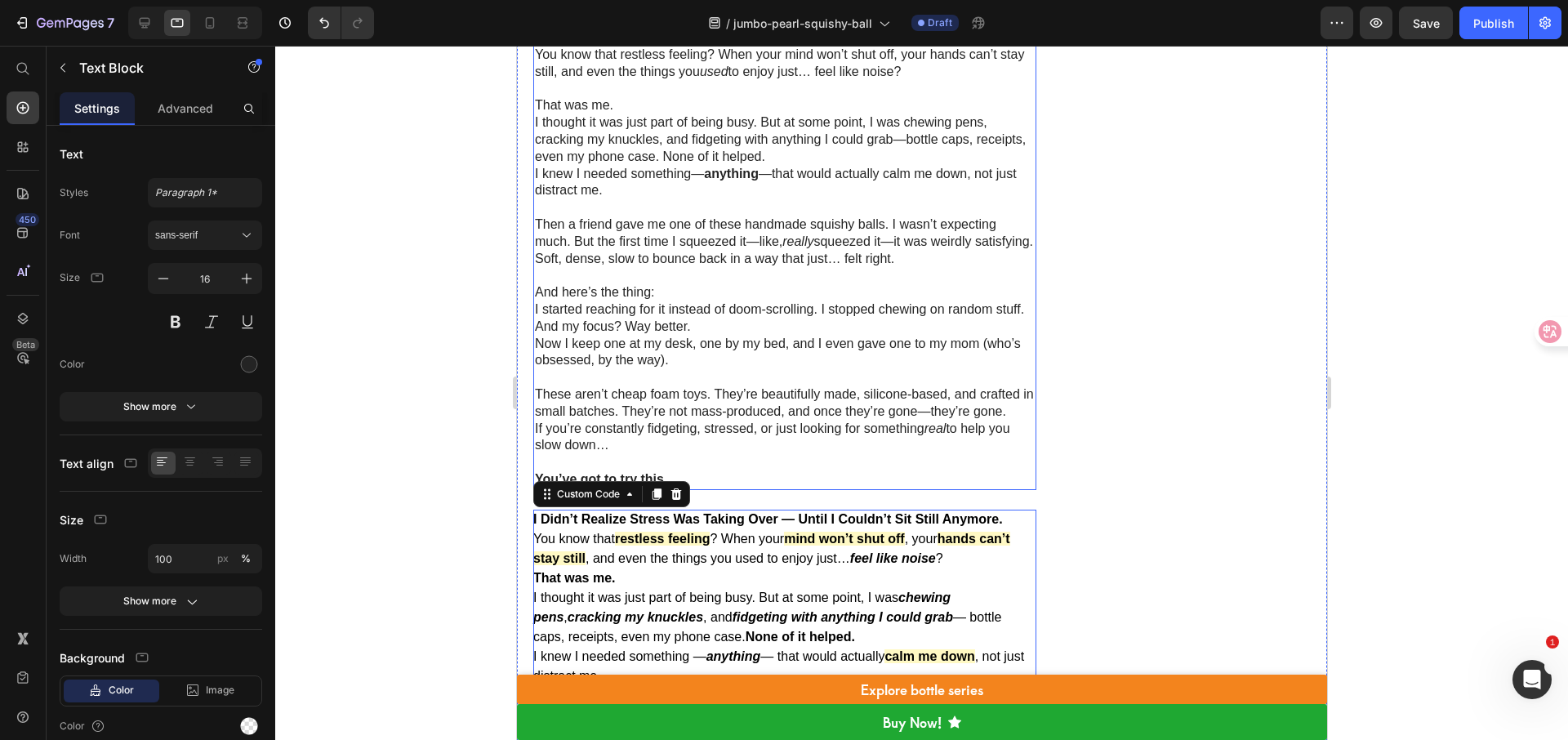 click on "Now I keep one at my desk, one by my bed, and I even gave one to my mom (who’s obsessed, by the way)." at bounding box center [784, 353] 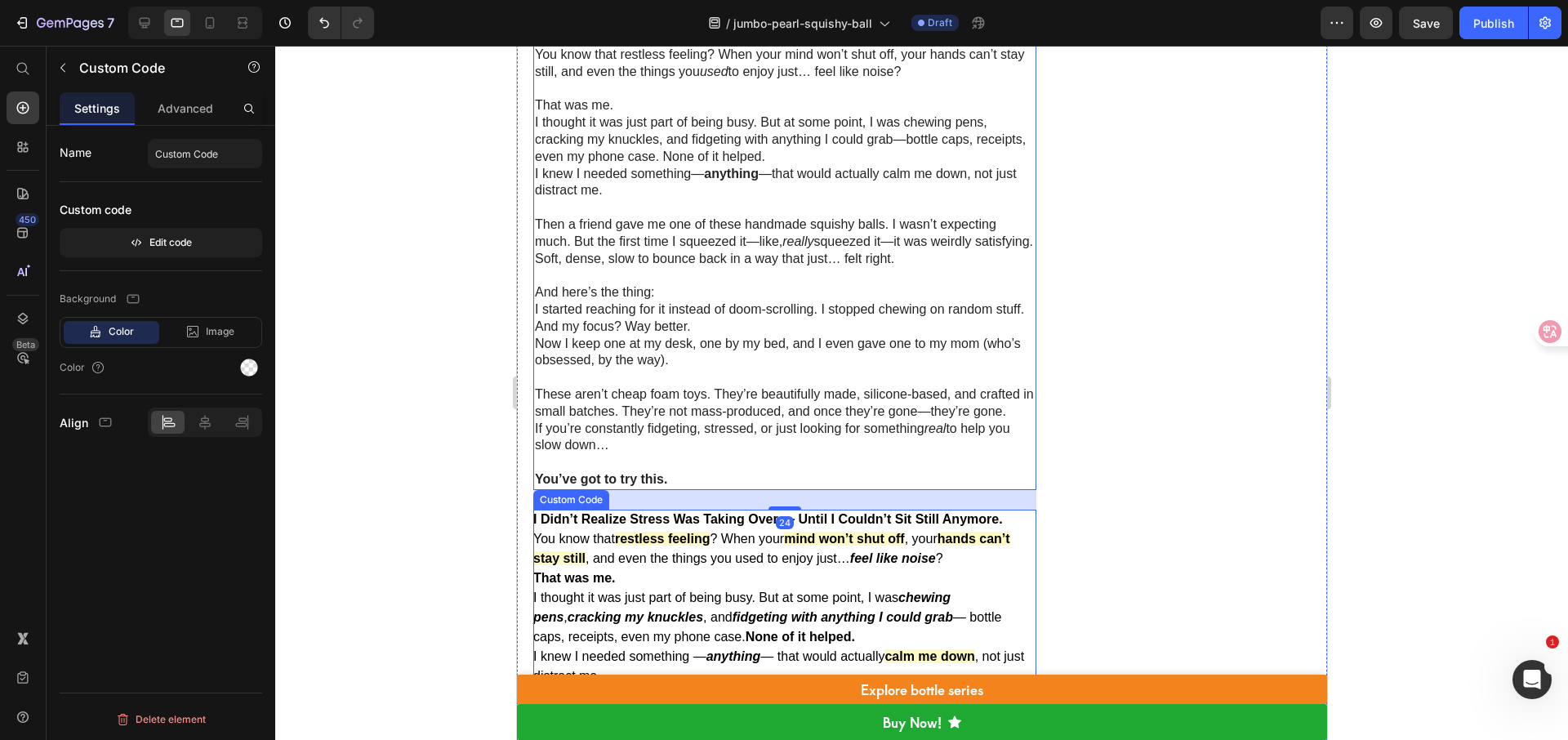 click on "I thought it was just part of being busy. But at some point, I was  chewing pens ,  cracking my knuckles , and  fidgeting with anything I could grab  — bottle caps, receipts, even my phone case.  None of it helped." at bounding box center (784, 617) 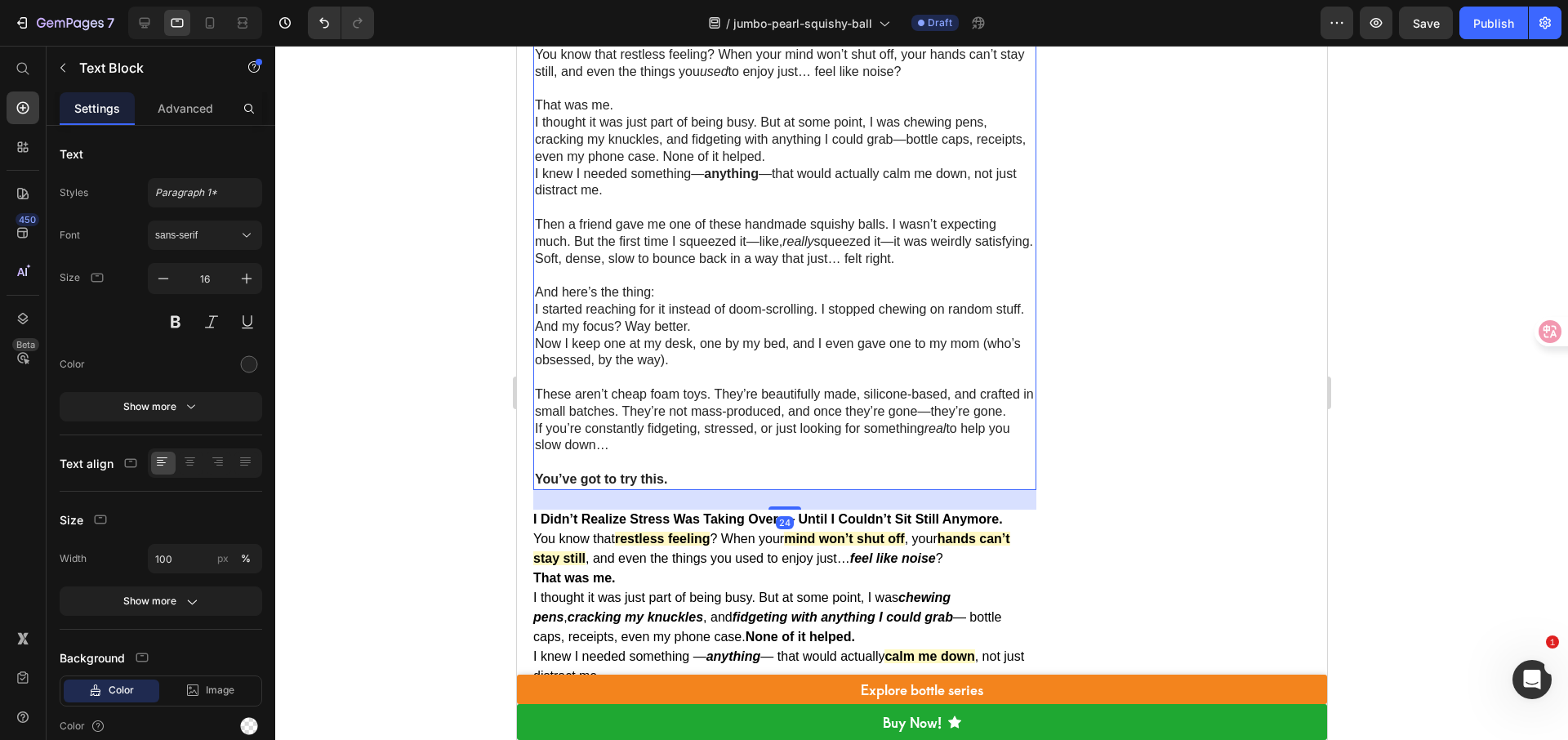 click on "These aren’t cheap foam toys. They’re beautifully made, silicone-based, and crafted in small batches. They’re not mass-produced, and once they’re gone—they’re gone." at bounding box center (784, 403) 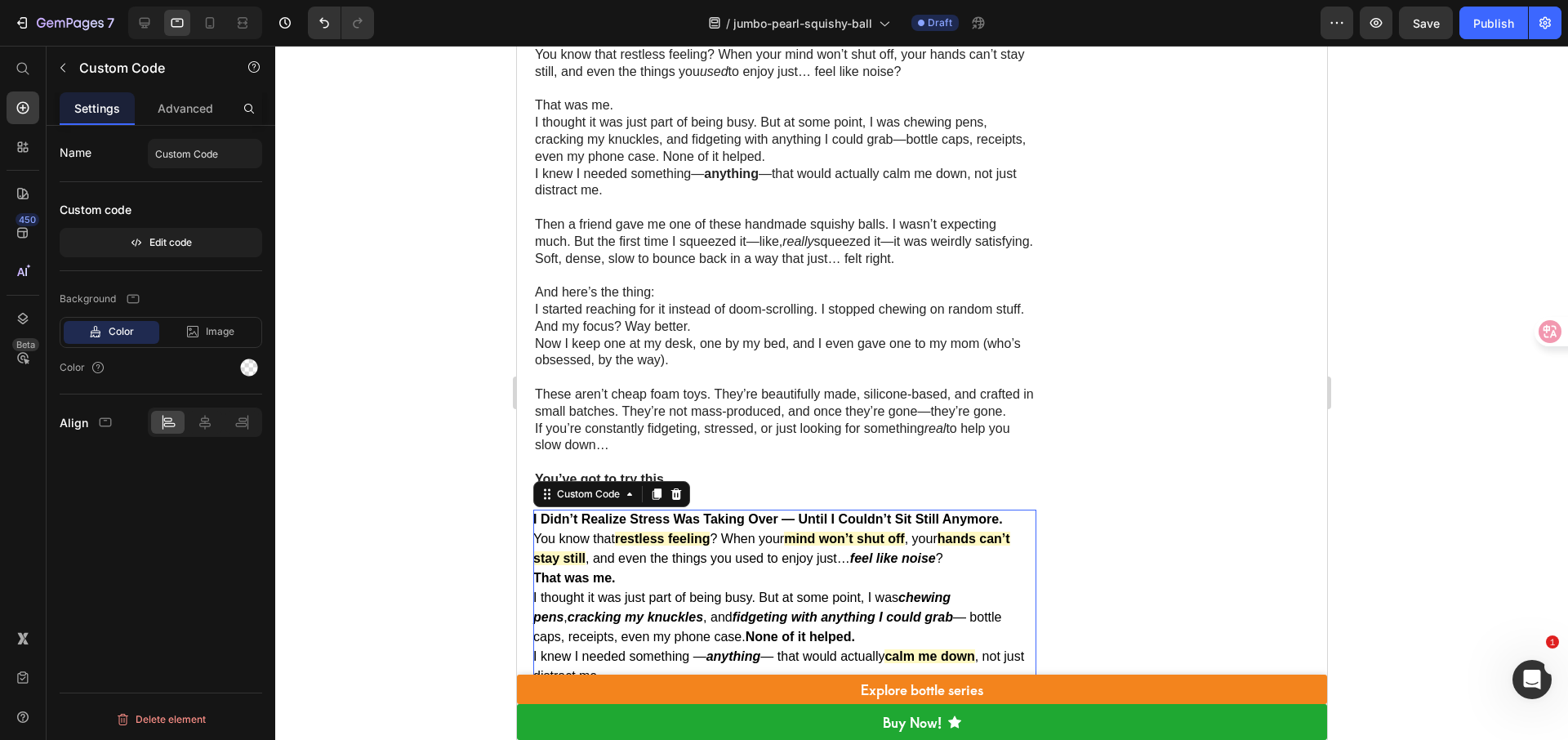 click on "You know that  restless feeling ? When your  mind won’t shut off , your  hands can’t stay still , and even the things you used to enjoy just…  feel like noise ?" at bounding box center (784, 549) 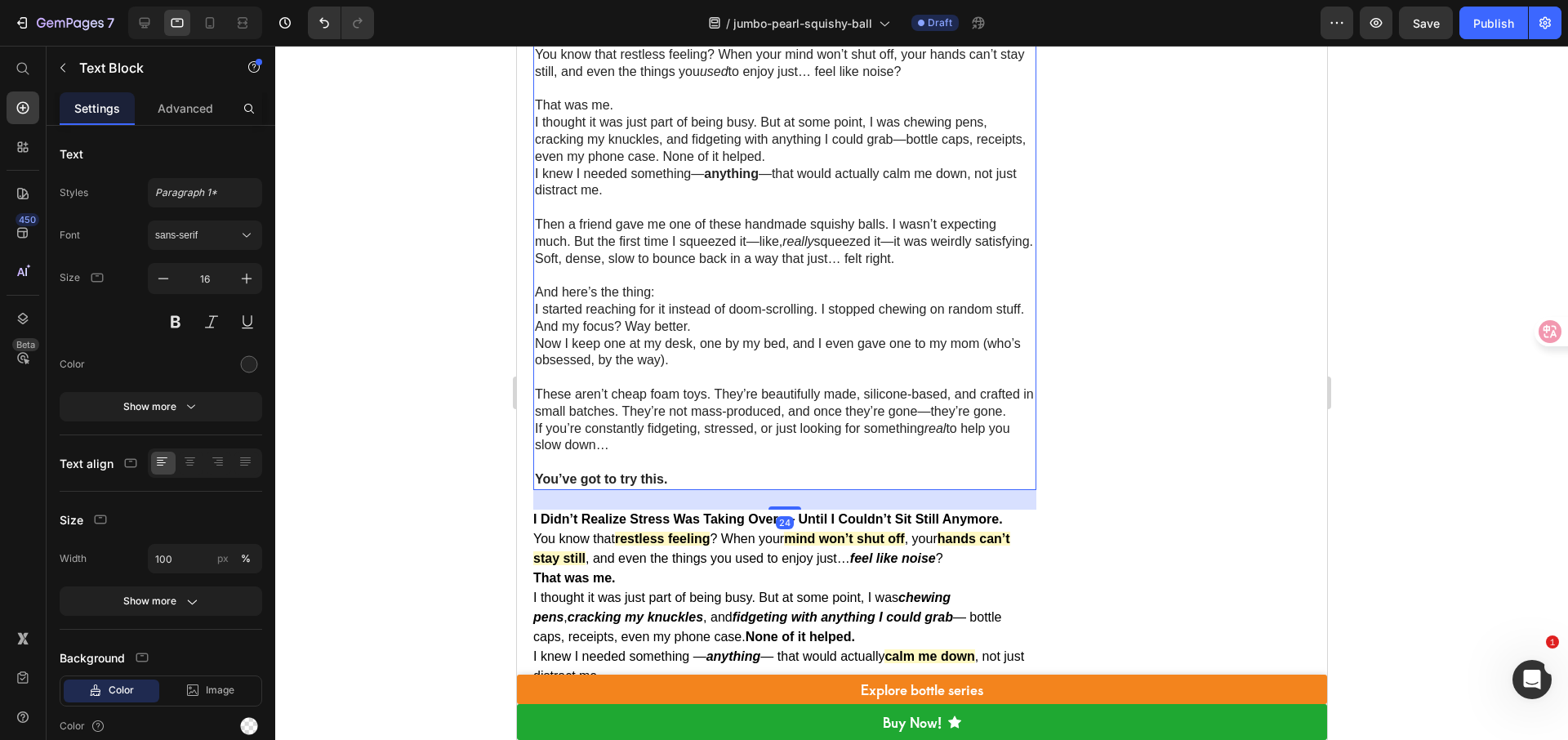 click on "If you’re constantly fidgeting, stressed, or just looking for something  real  to help you slow down…" at bounding box center [784, 438] 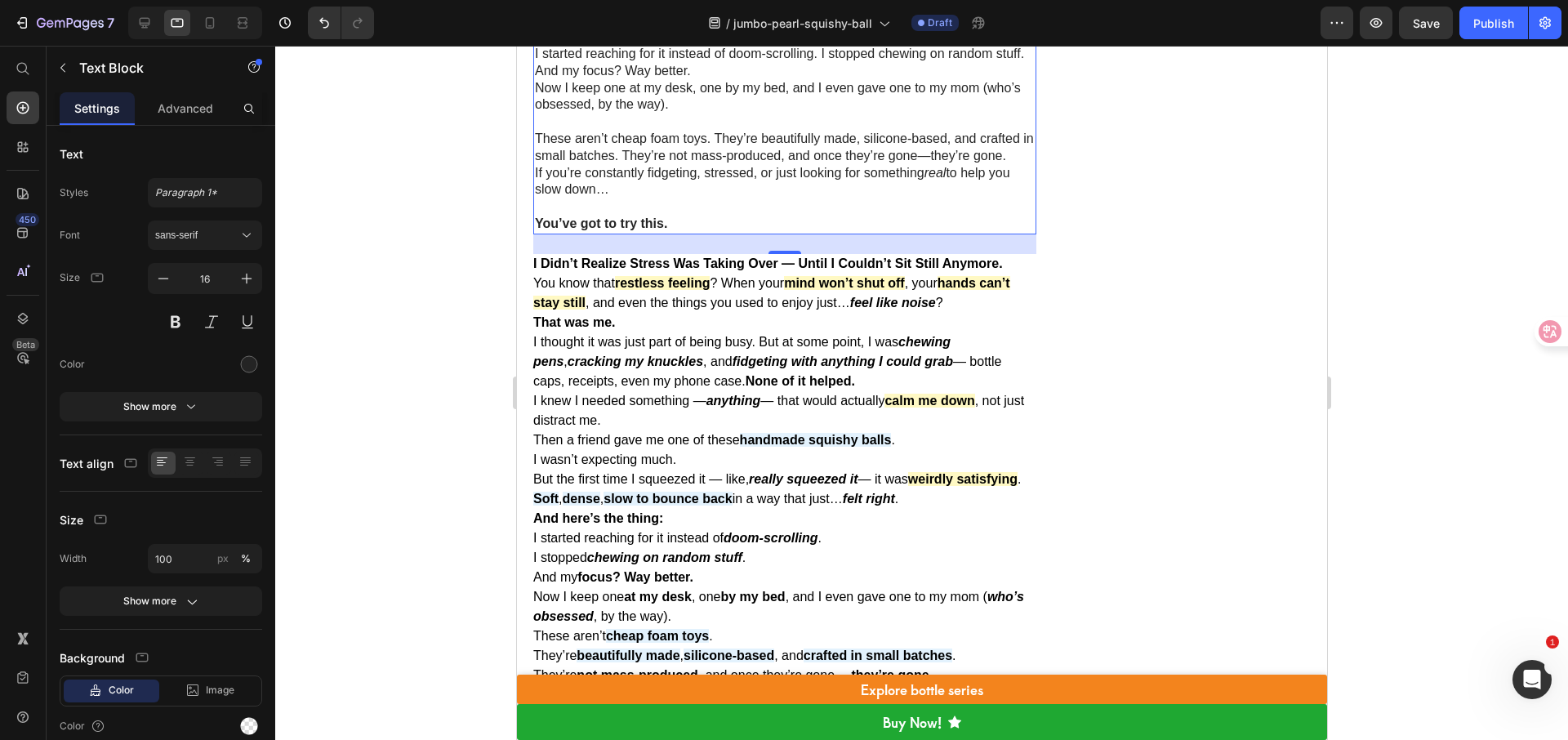 scroll, scrollTop: 1451, scrollLeft: 0, axis: vertical 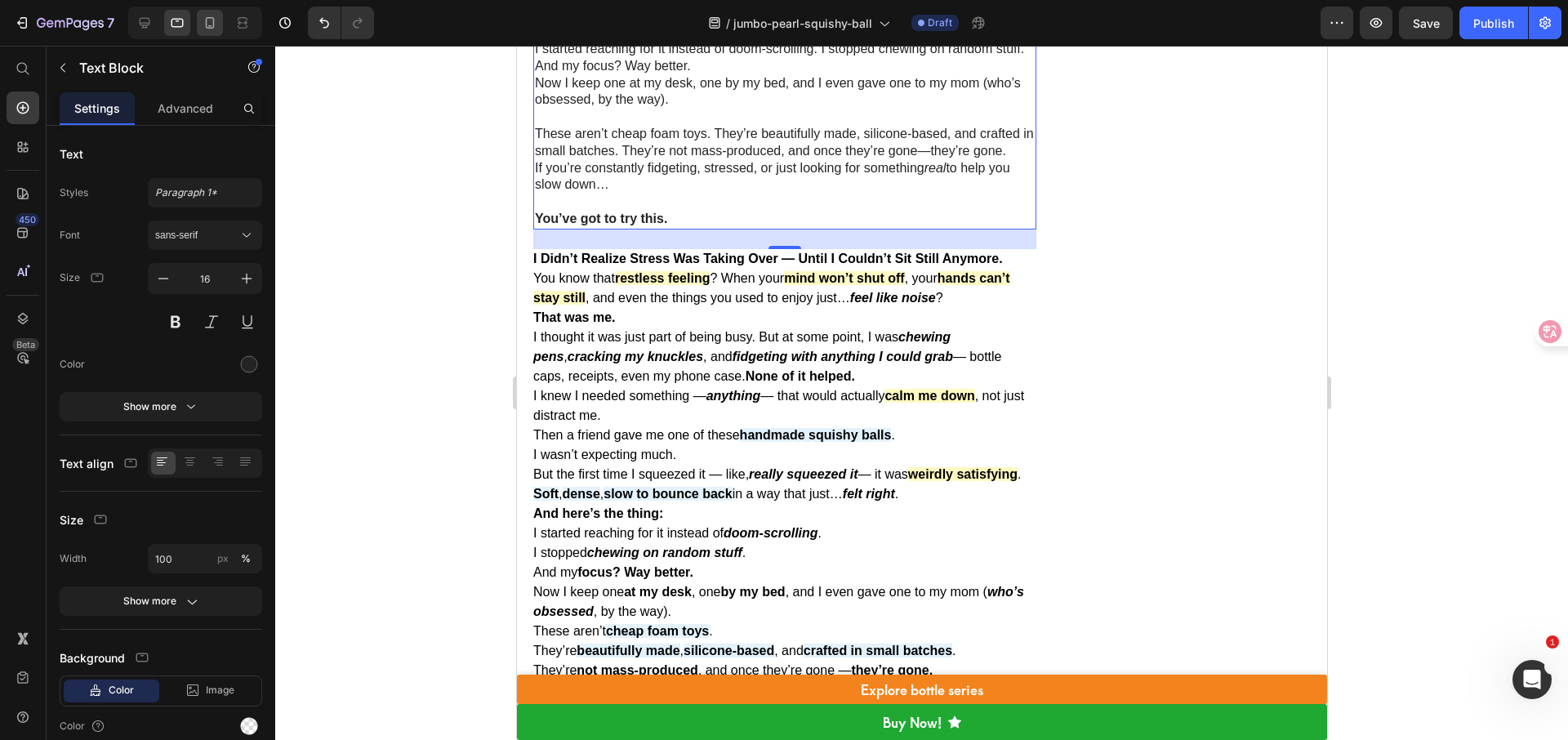 click 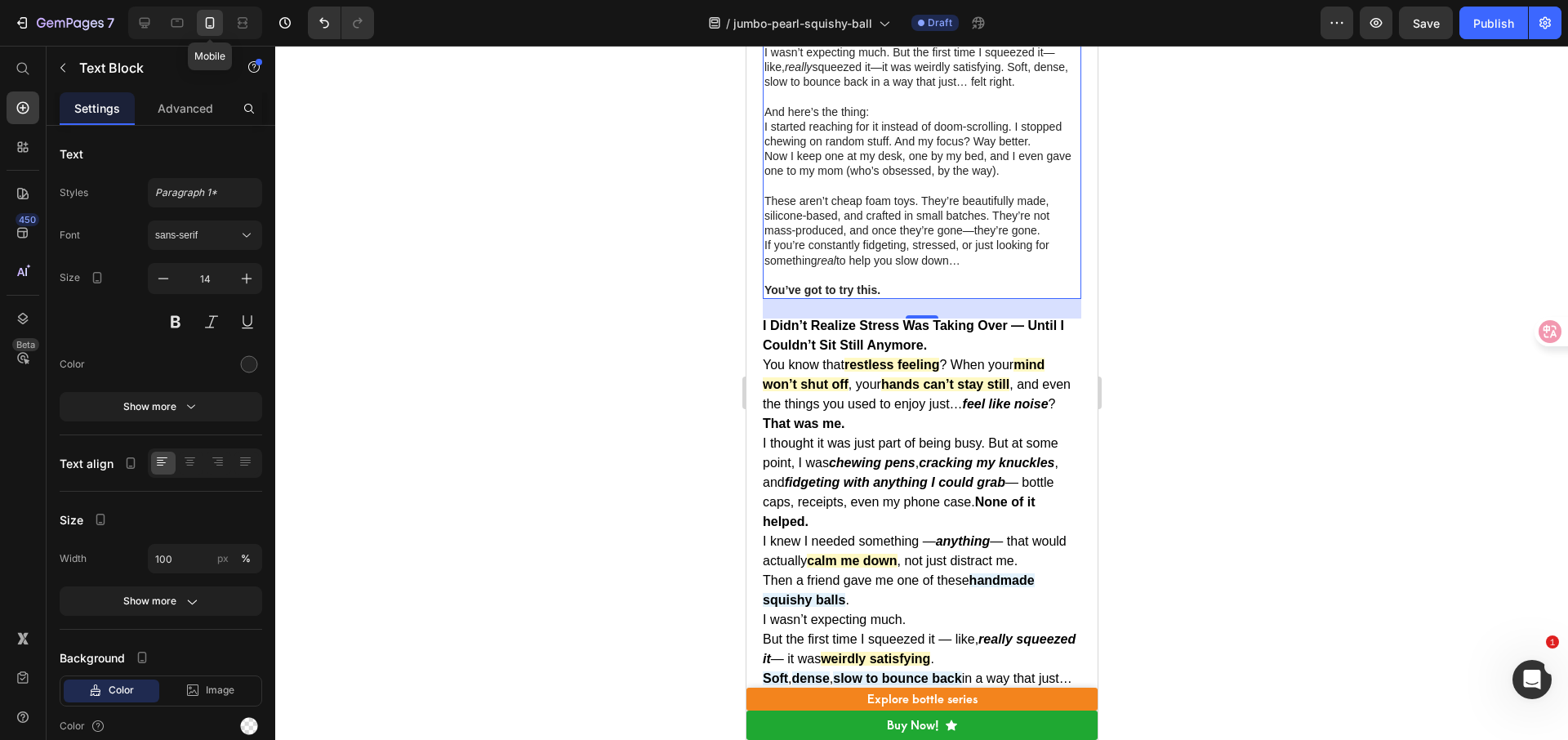 click 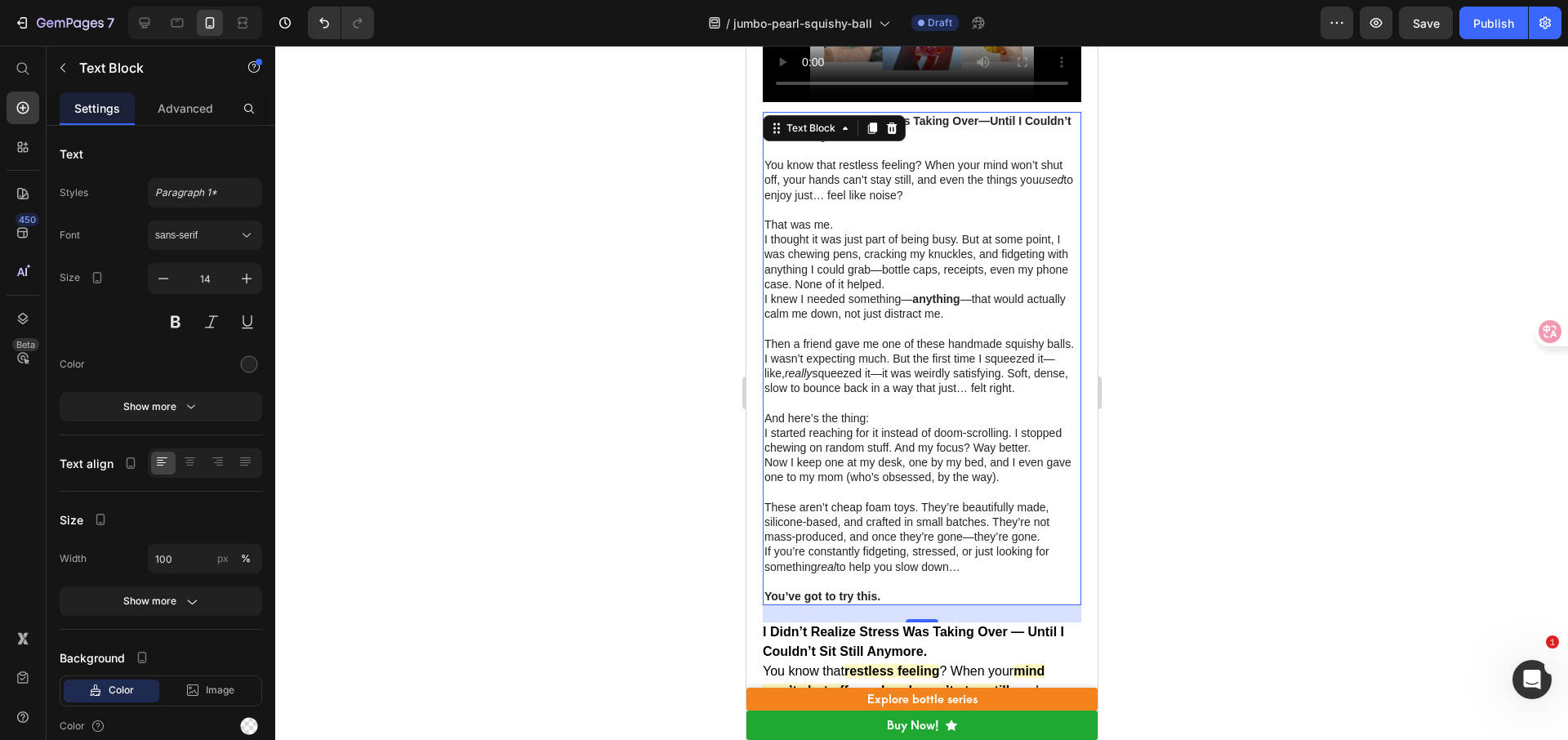 scroll, scrollTop: 1031, scrollLeft: 0, axis: vertical 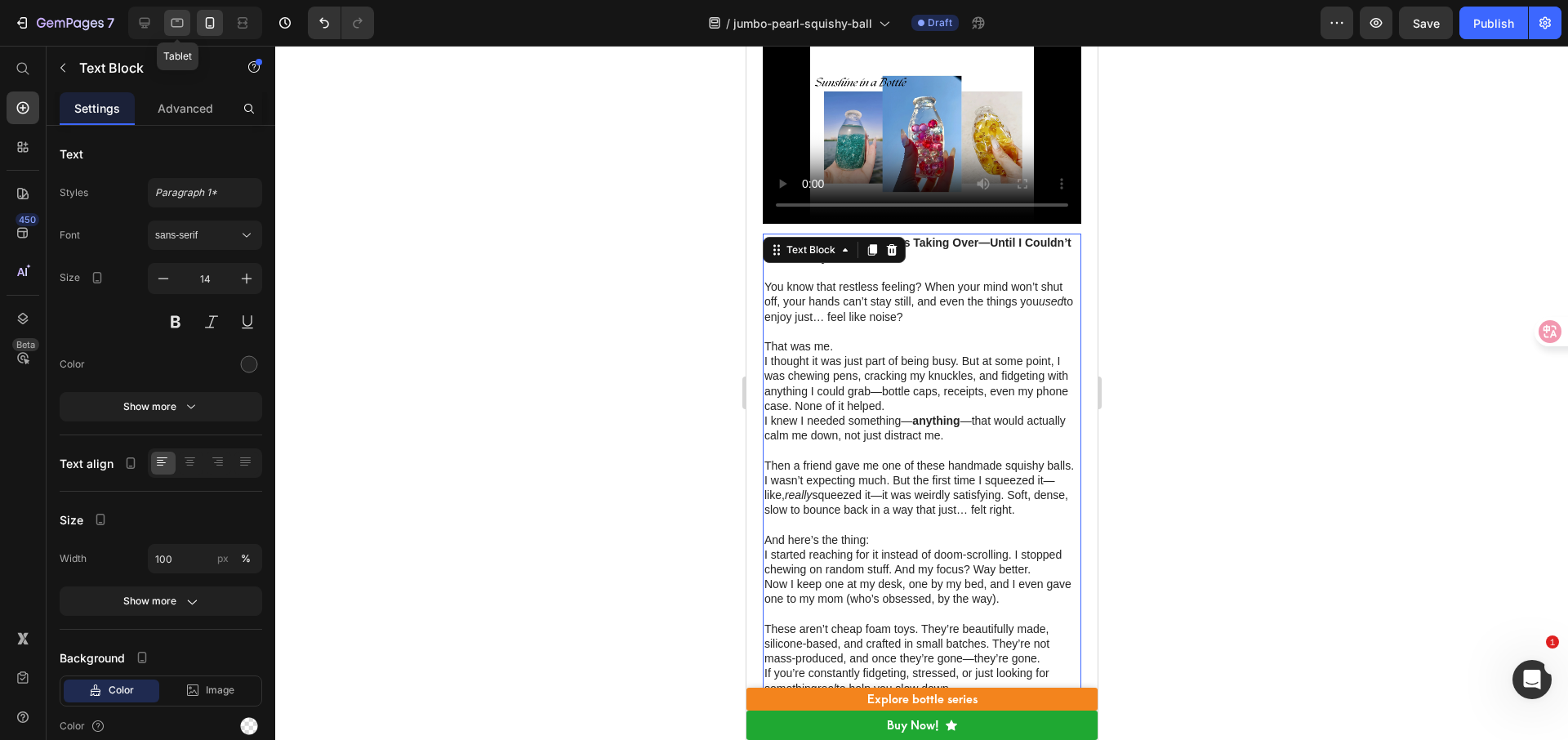 click 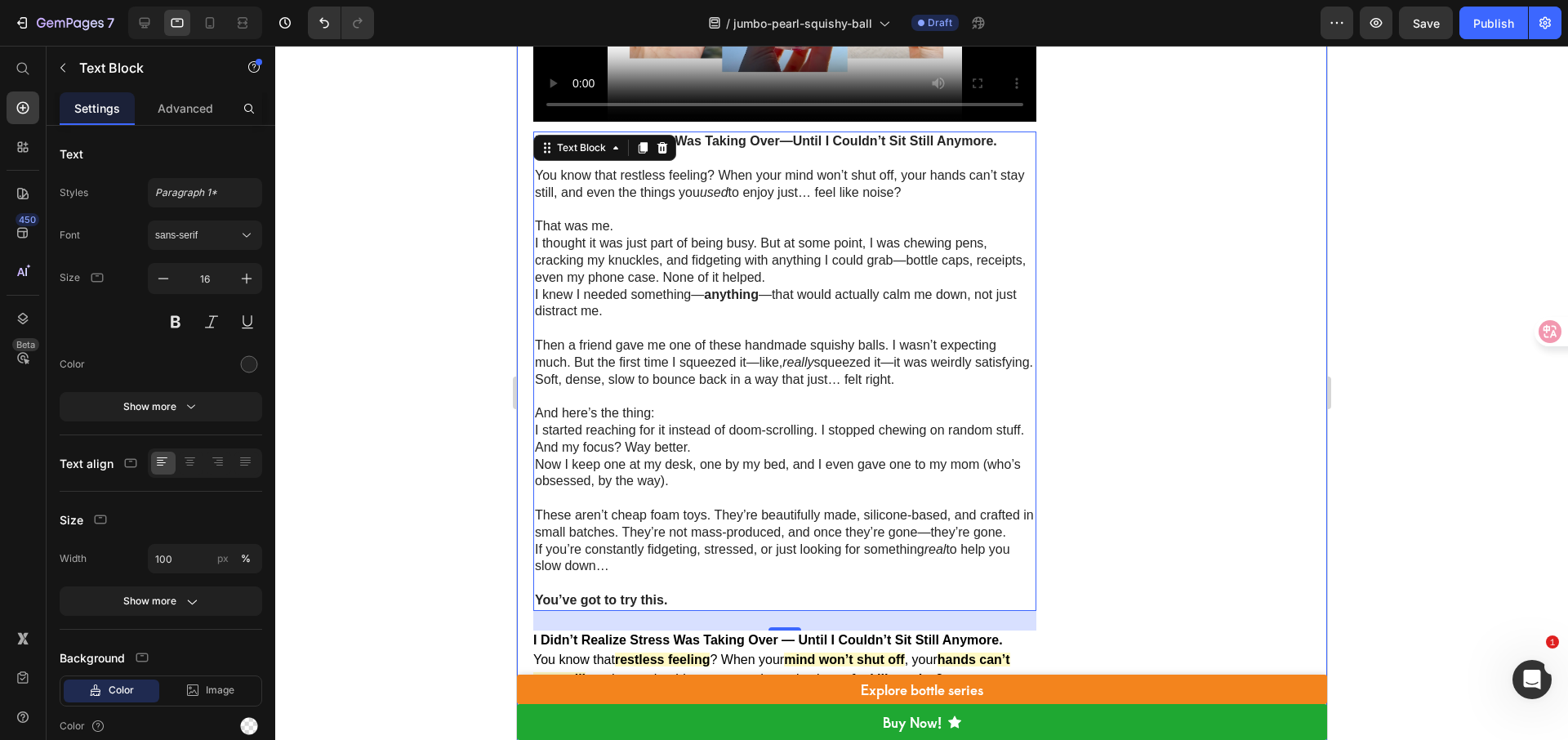 scroll, scrollTop: 1088, scrollLeft: 0, axis: vertical 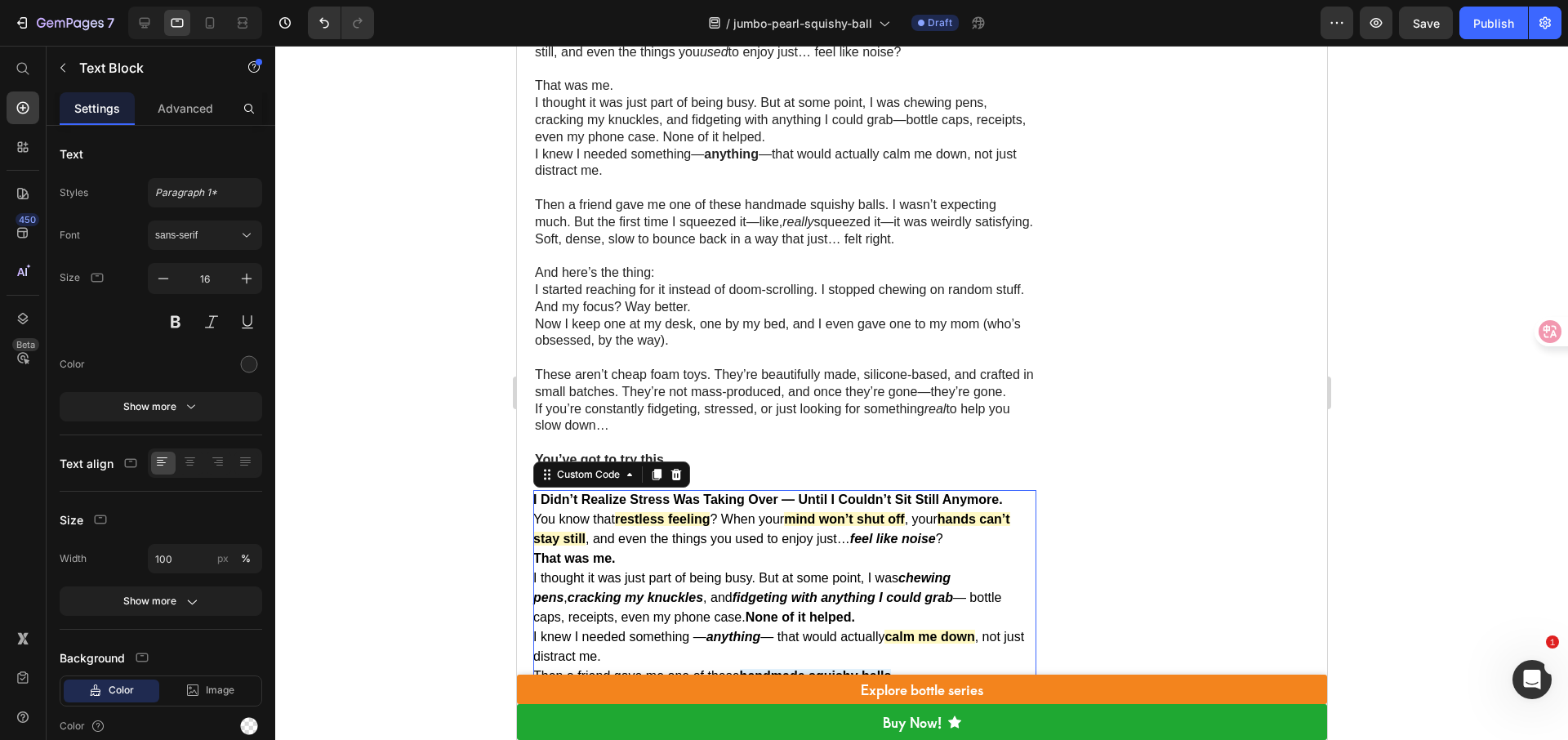 click on "That was me." at bounding box center [784, 559] 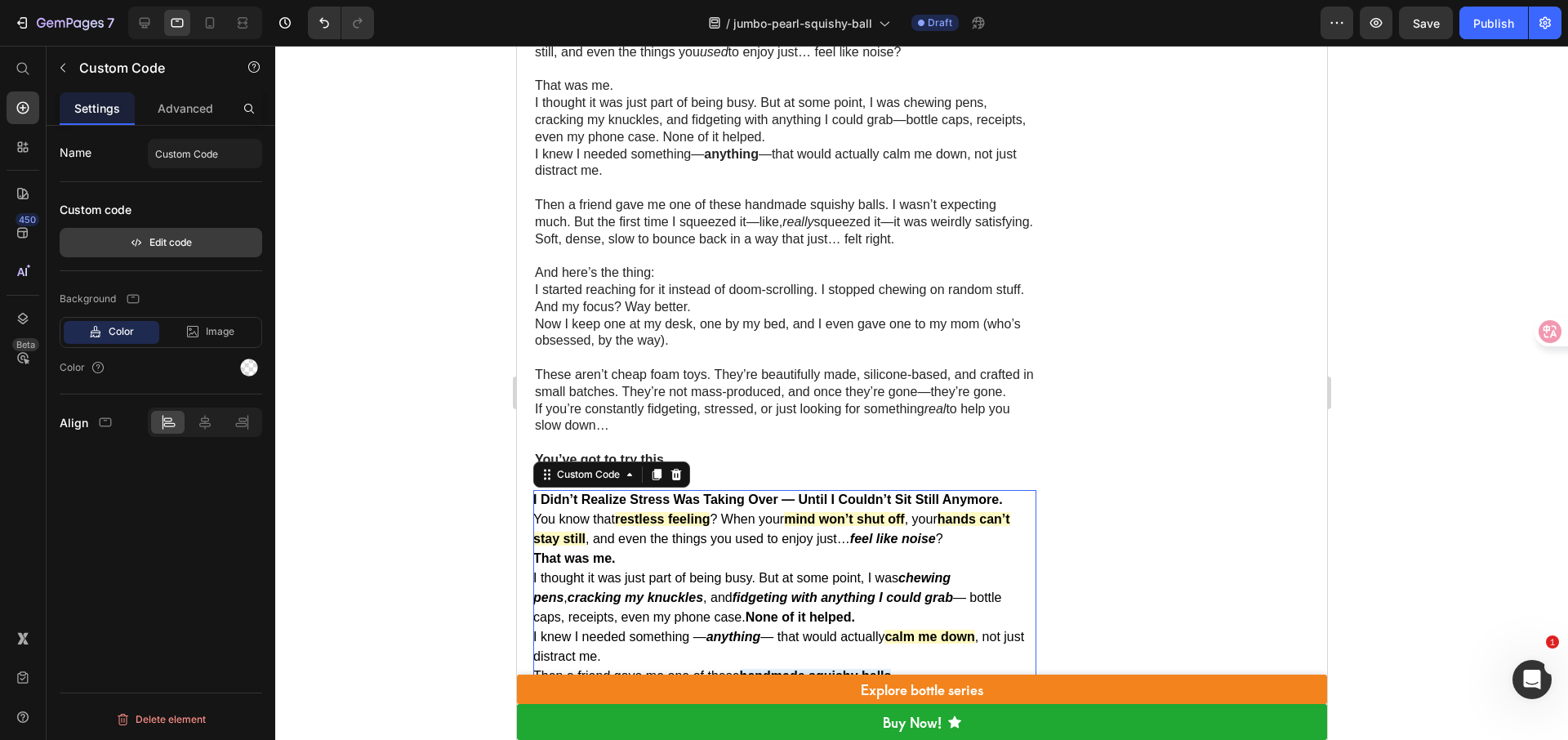 click on "Edit code" at bounding box center (161, 243) 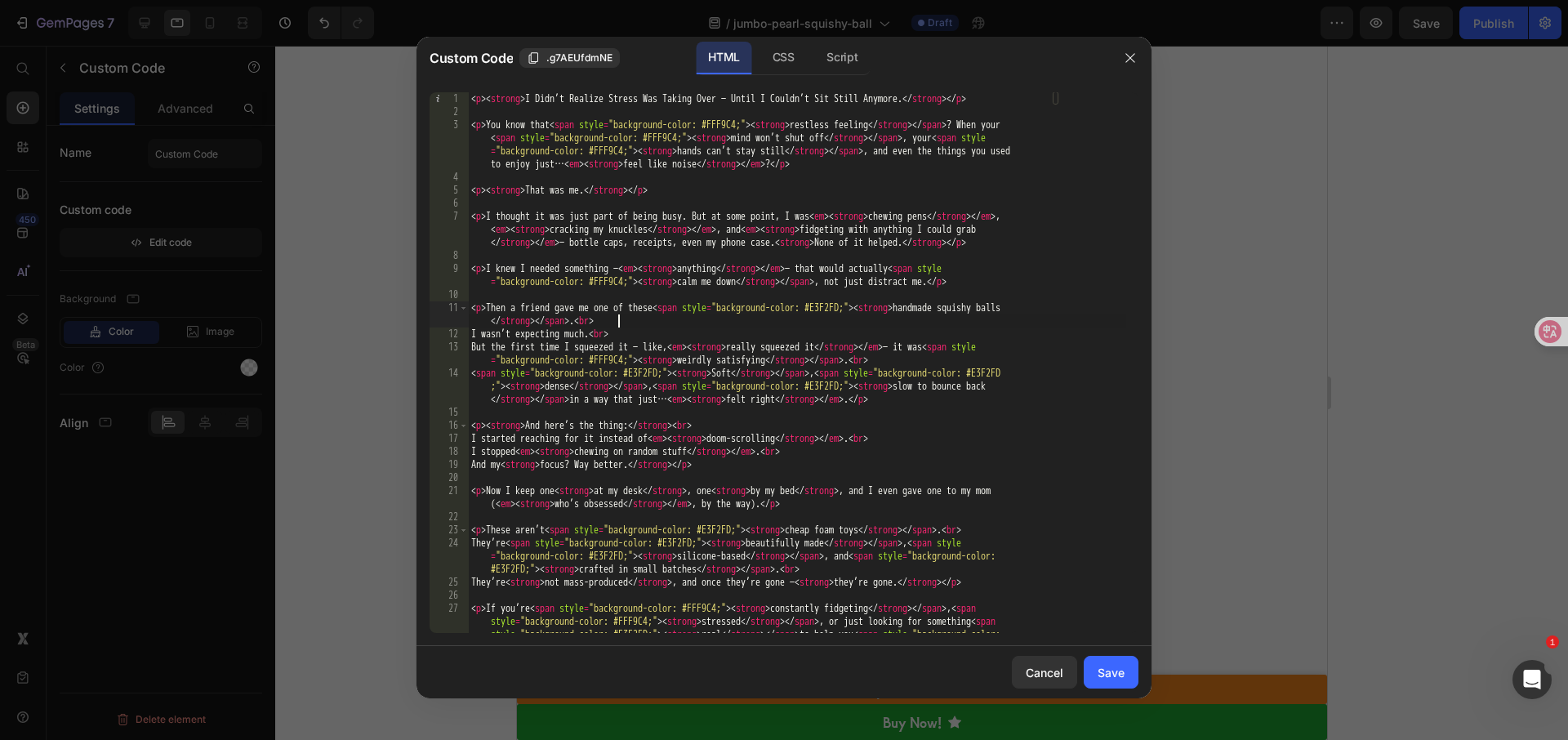 click on "< p > < strong > I Didn’t Realize Stress Was Taking Over — Until I Couldn’t Sit Still Anymore. </ strong > </ p > < p > You know that  < span   style = "background-color: #FFF9C4;" > < strong > restless feeling </ strong > </ span > ? When your       < span   style = "background-color: #FFF9C4;" > < strong > mind won’t shut off </ strong > </ span > , your  < span   style      = "background-color: #FFF9C4;" > < strong > hands can’t stay still </ strong > </ span > , and even the things you used       to enjoy just…  < em > < strong > feel like noise </ strong > </ em > ? </ p > < p > < strong > That was me. </ strong > </ p > < p > I thought it was just part of being busy. But at some point, I was  < em > < strong > chewing pens </ strong > </ em > ,       < em > < strong > cracking my knuckles </ strong > </ em > , and  < em > < strong > fidgeting with anything I could grab      </ strong > </ em >  — bottle caps, receipts, even my phone case.  < strong > None of it helped." at bounding box center [797, 395] 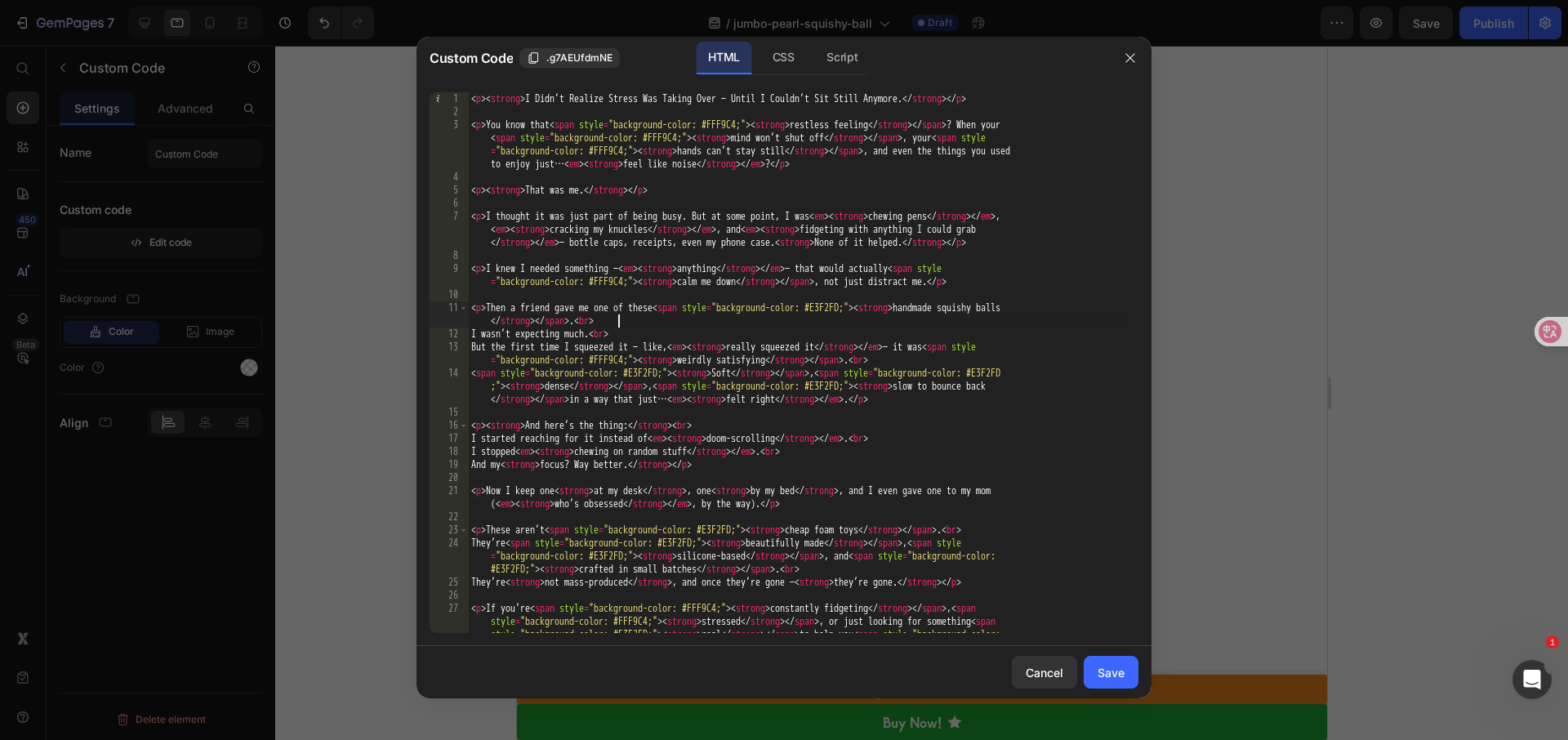 type on "<p><span style="background-color: #DFF0D8;"><strong>You’ve got to try this.</strong></span></p>" 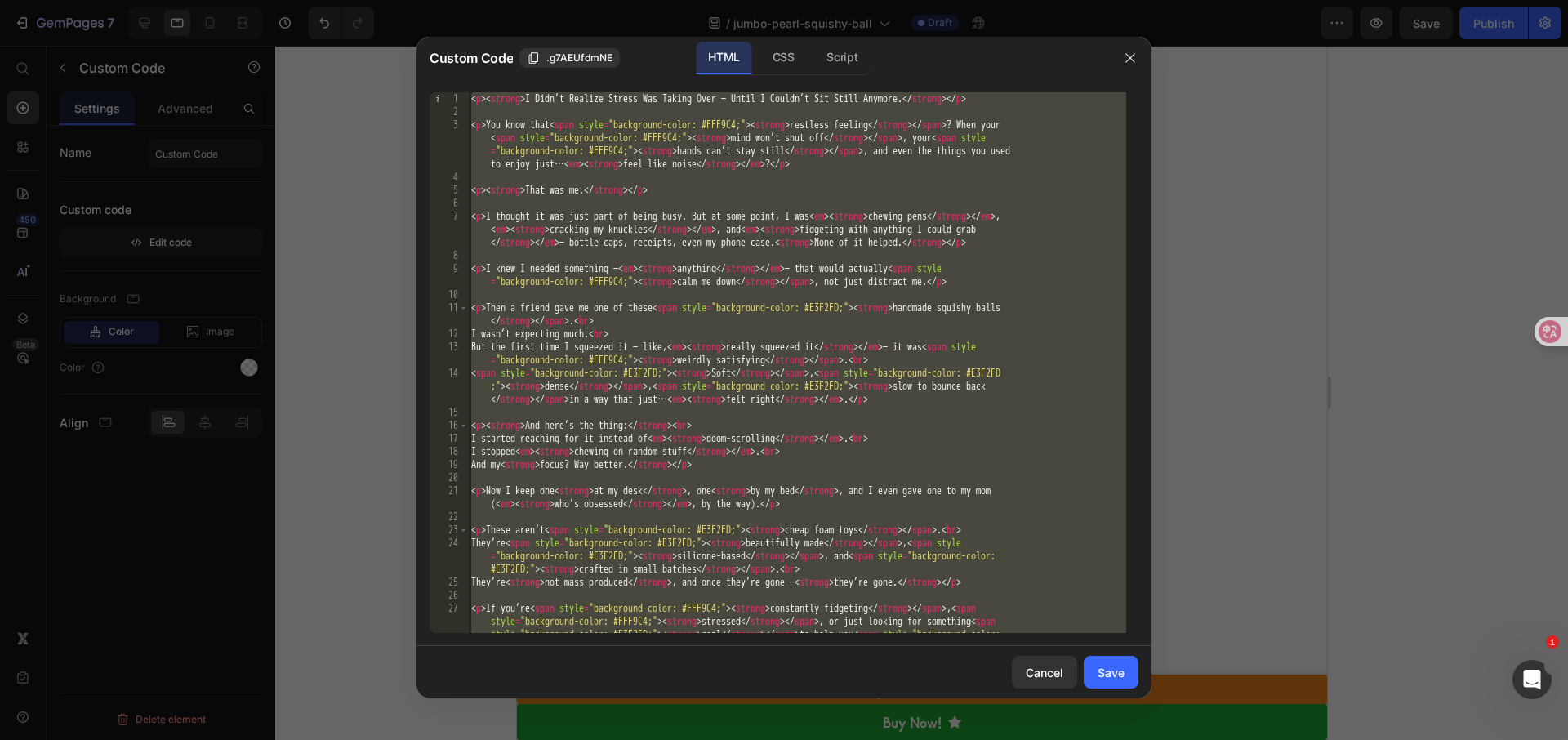 paste 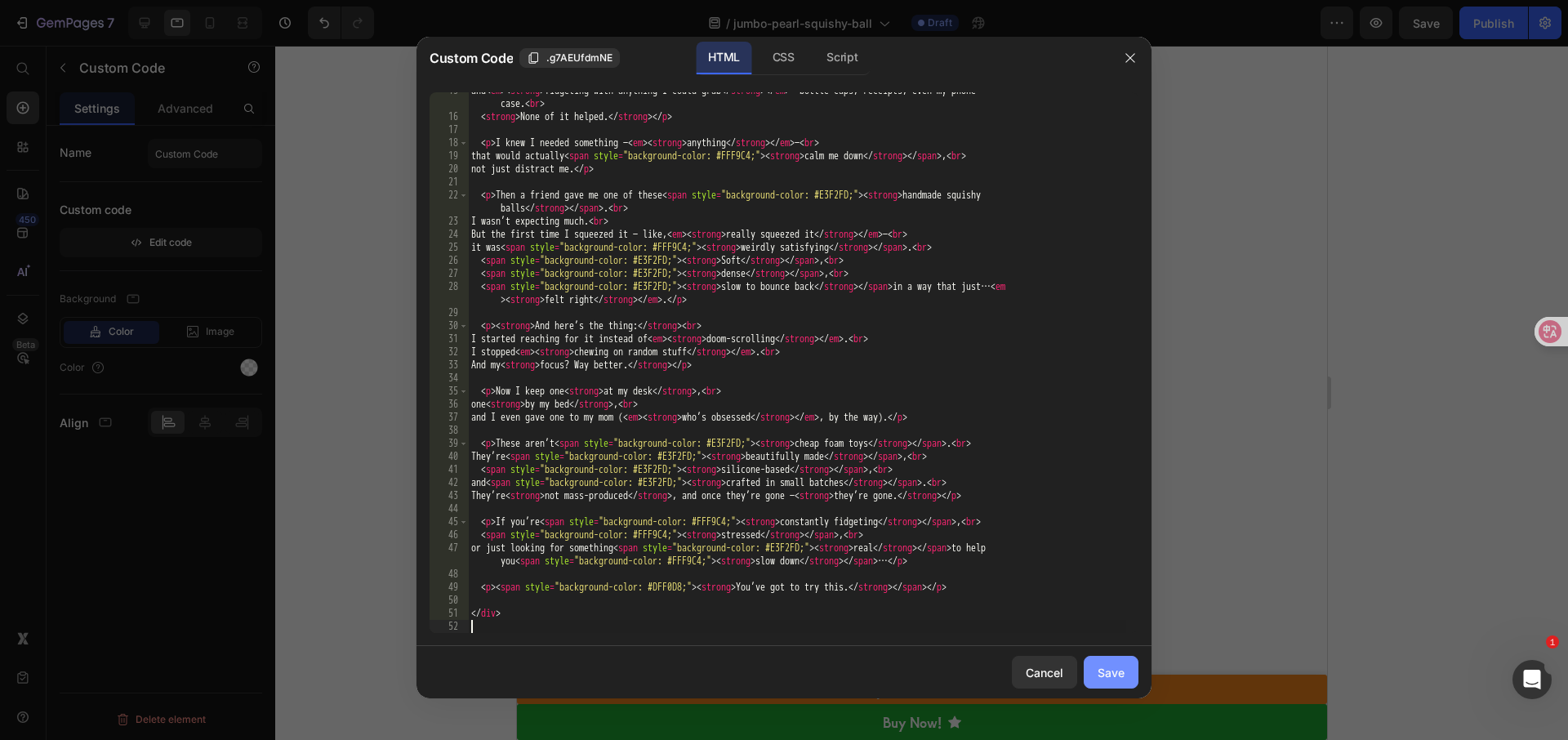 click on "Save" 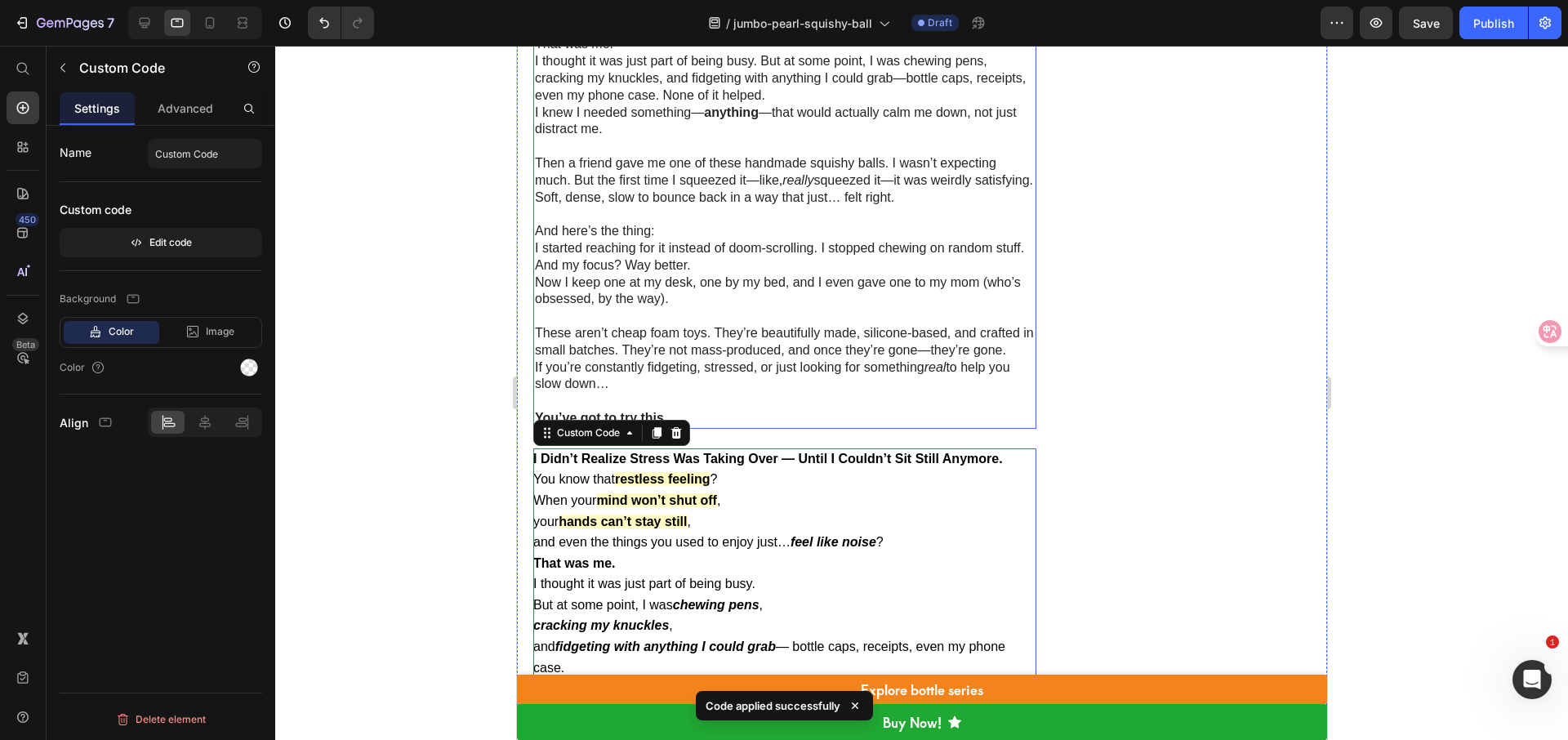 scroll, scrollTop: 1226, scrollLeft: 0, axis: vertical 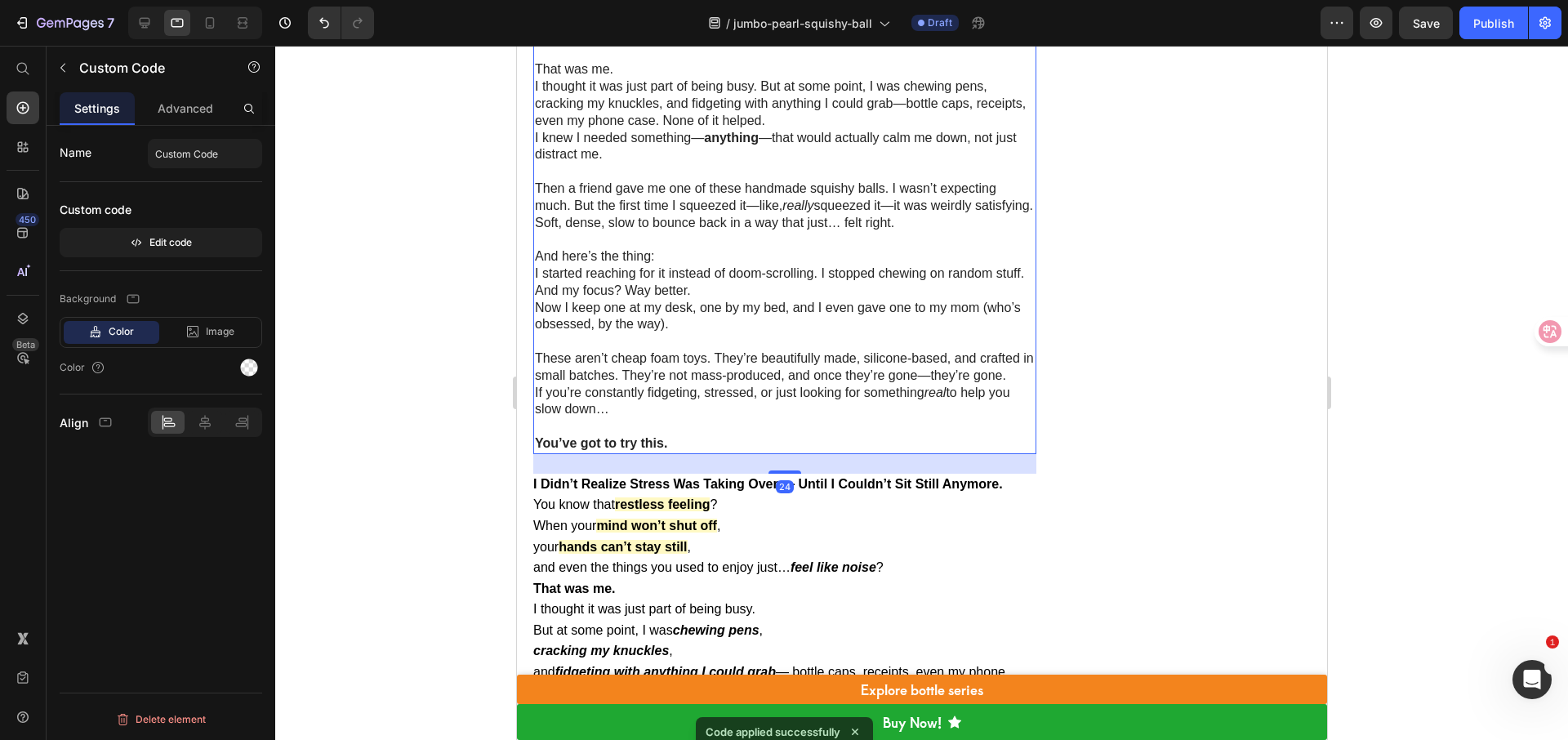 click on "If you’re constantly fidgeting, stressed, or just looking for something  real  to help you slow down…" at bounding box center [784, 402] 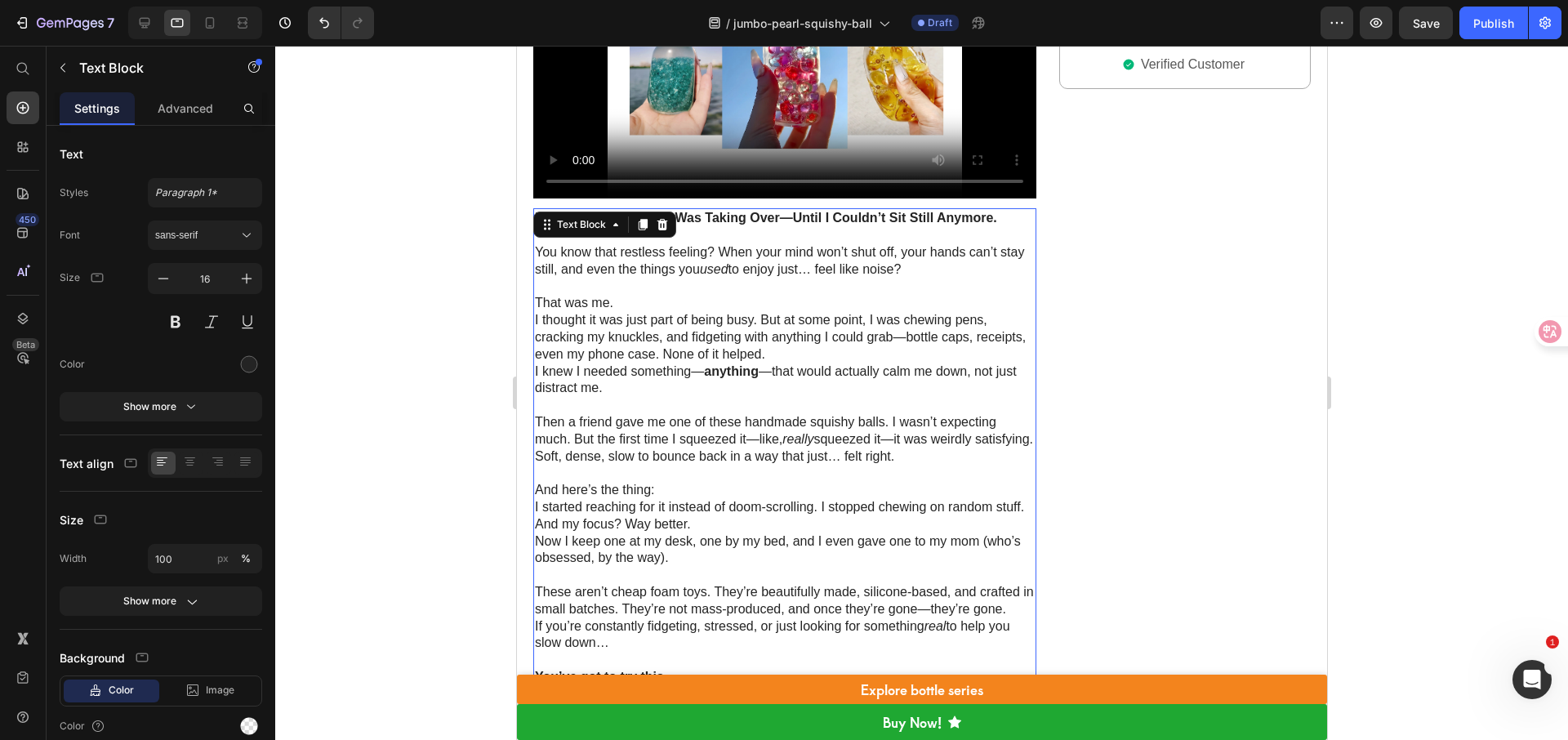 scroll, scrollTop: 983, scrollLeft: 0, axis: vertical 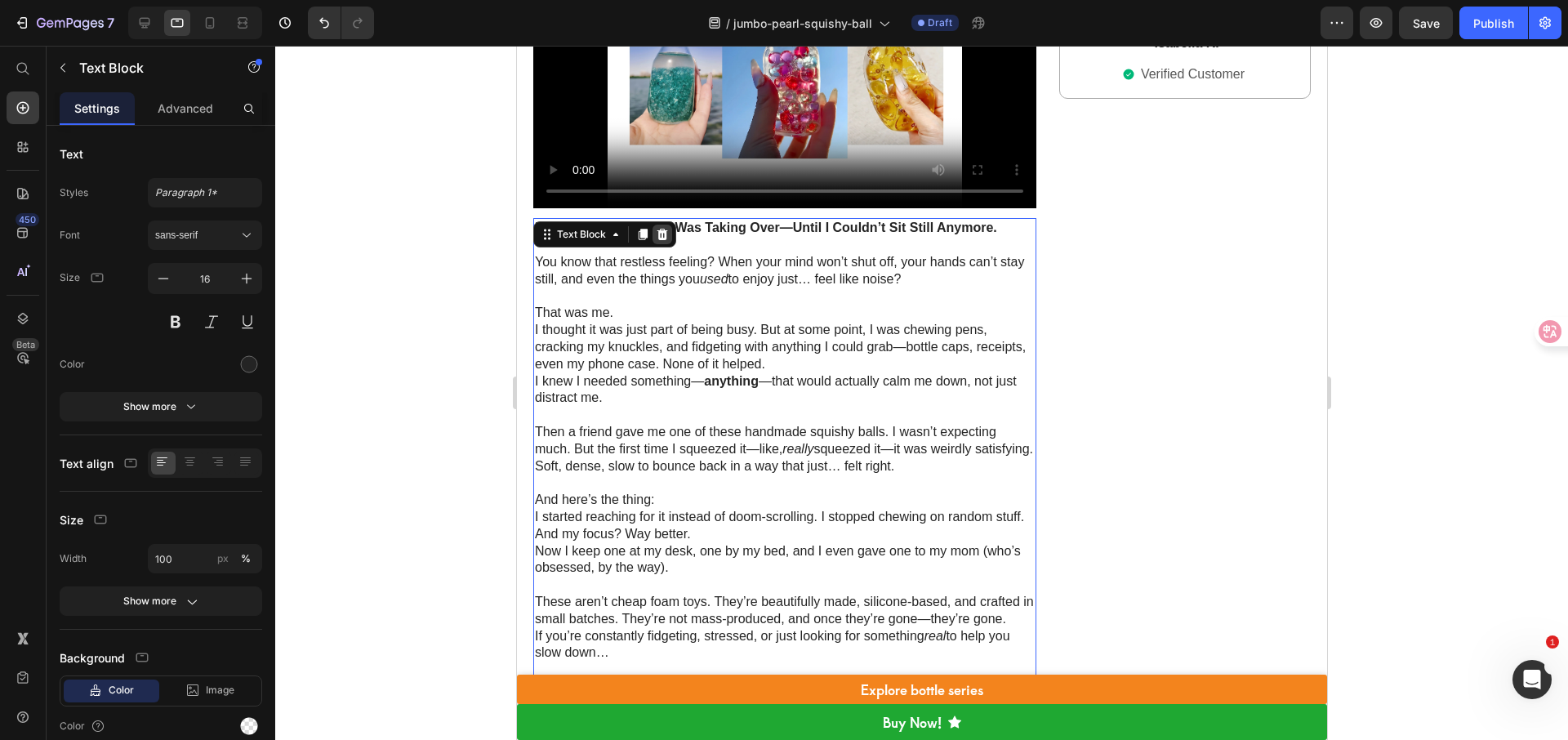 click 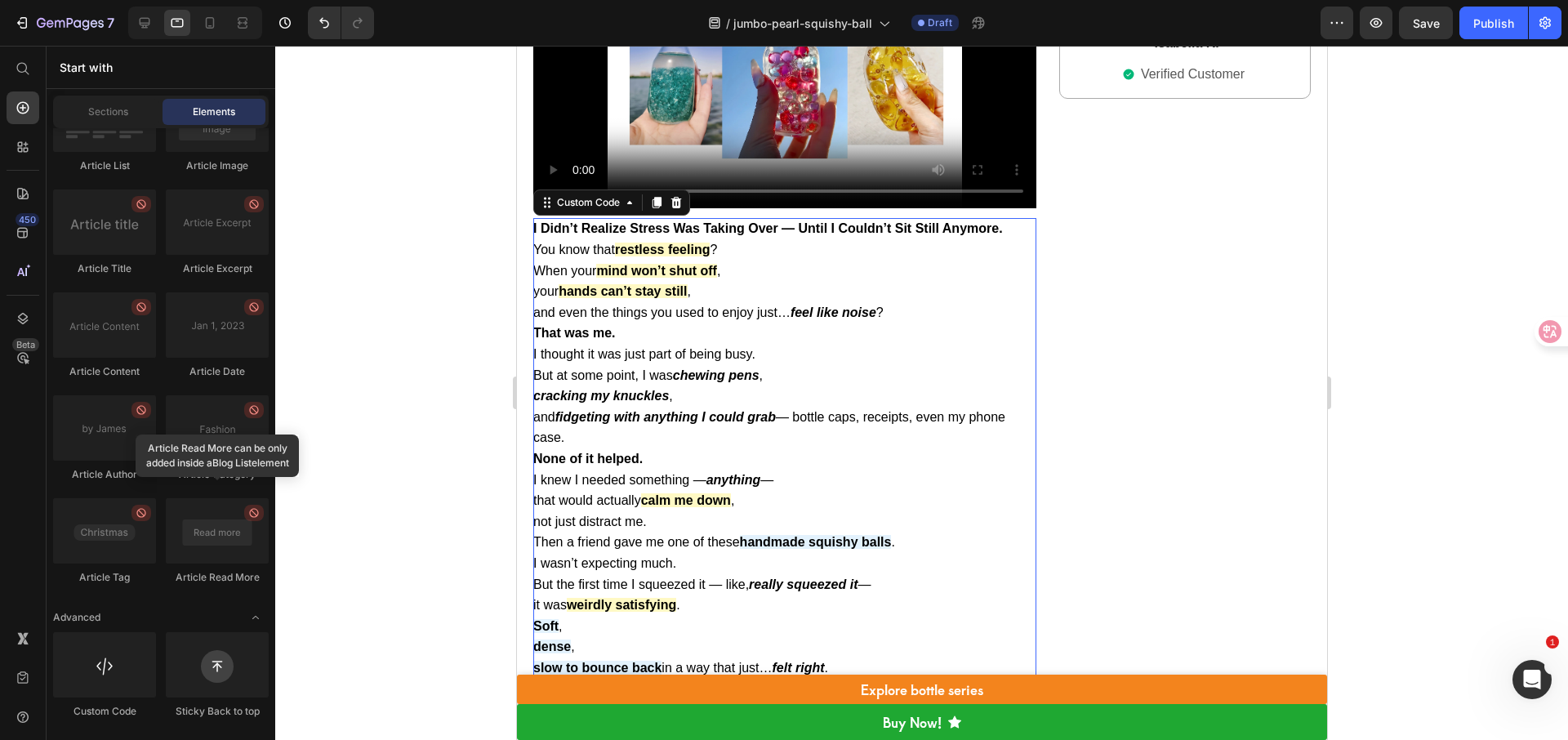 click on "You know that  restless feeling ?
When your  mind won’t shut off ,
your  hands can’t stay still ,
and even the things you used to enjoy just…  feel like noise ?" at bounding box center [784, 281] 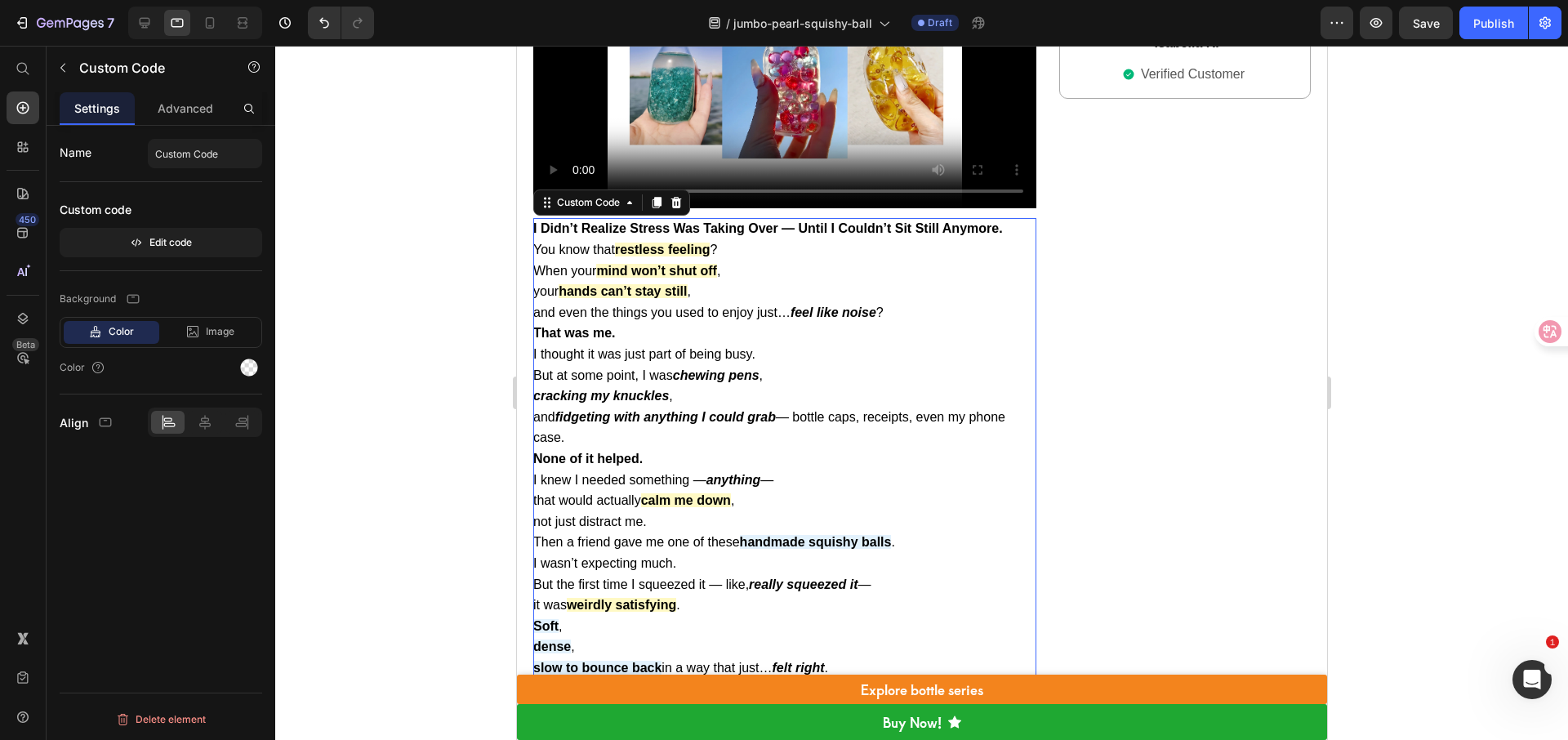 click on "You know that  restless feeling ?
When your  mind won’t shut off ,
your  hands can’t stay still ,
and even the things you used to enjoy just…  feel like noise ?" at bounding box center (784, 281) 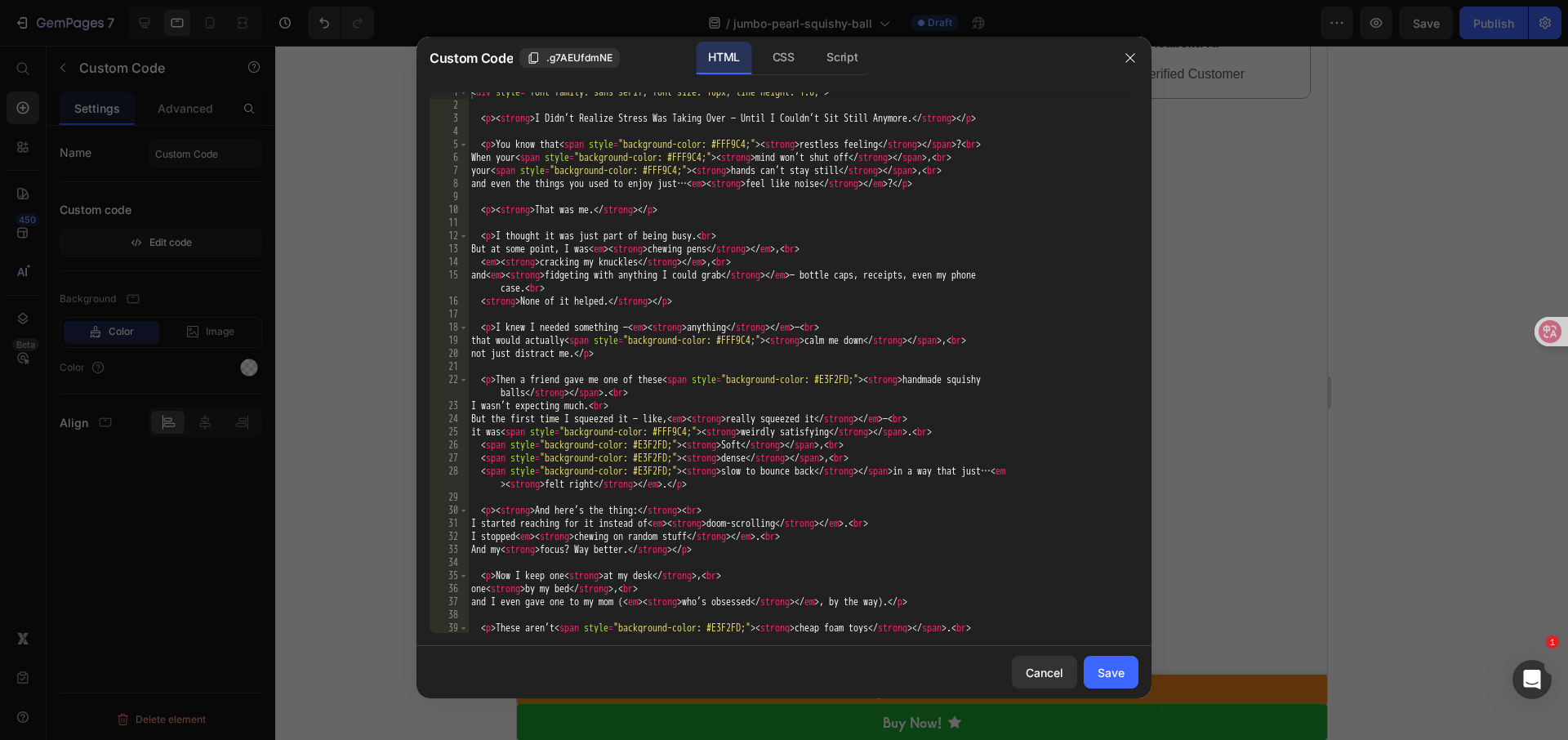 scroll, scrollTop: 73, scrollLeft: 0, axis: vertical 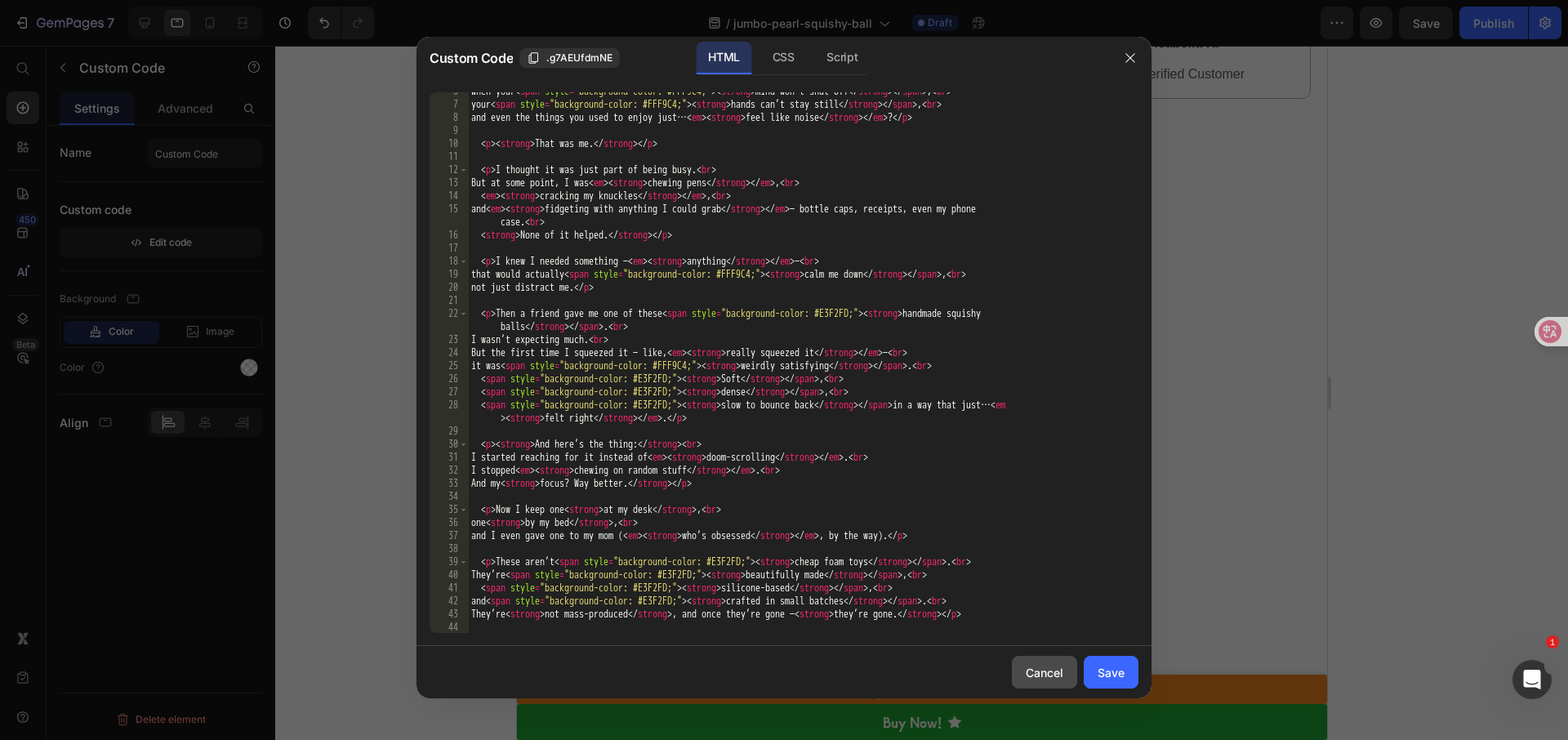 click on "Cancel" at bounding box center [1045, 672] 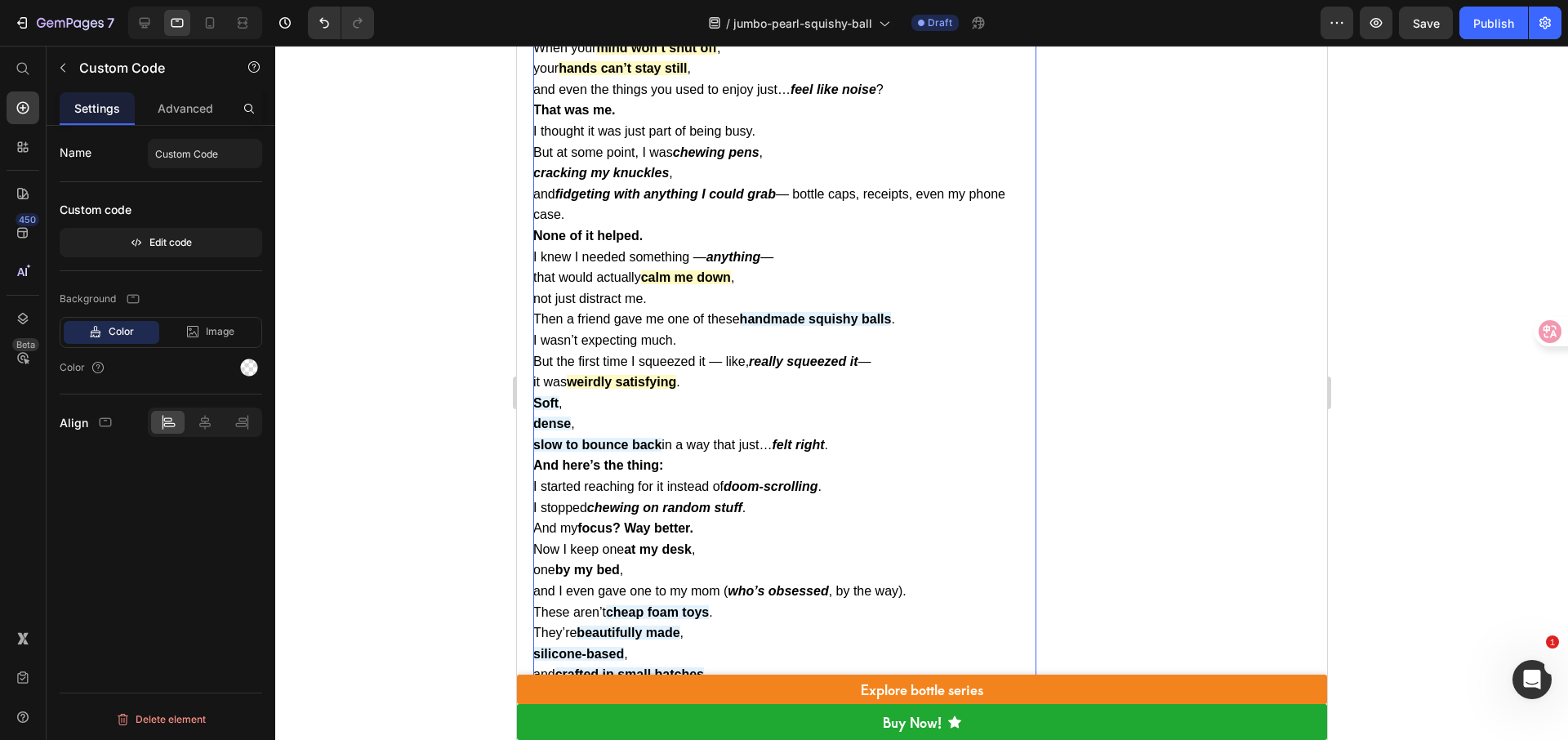 scroll, scrollTop: 1226, scrollLeft: 0, axis: vertical 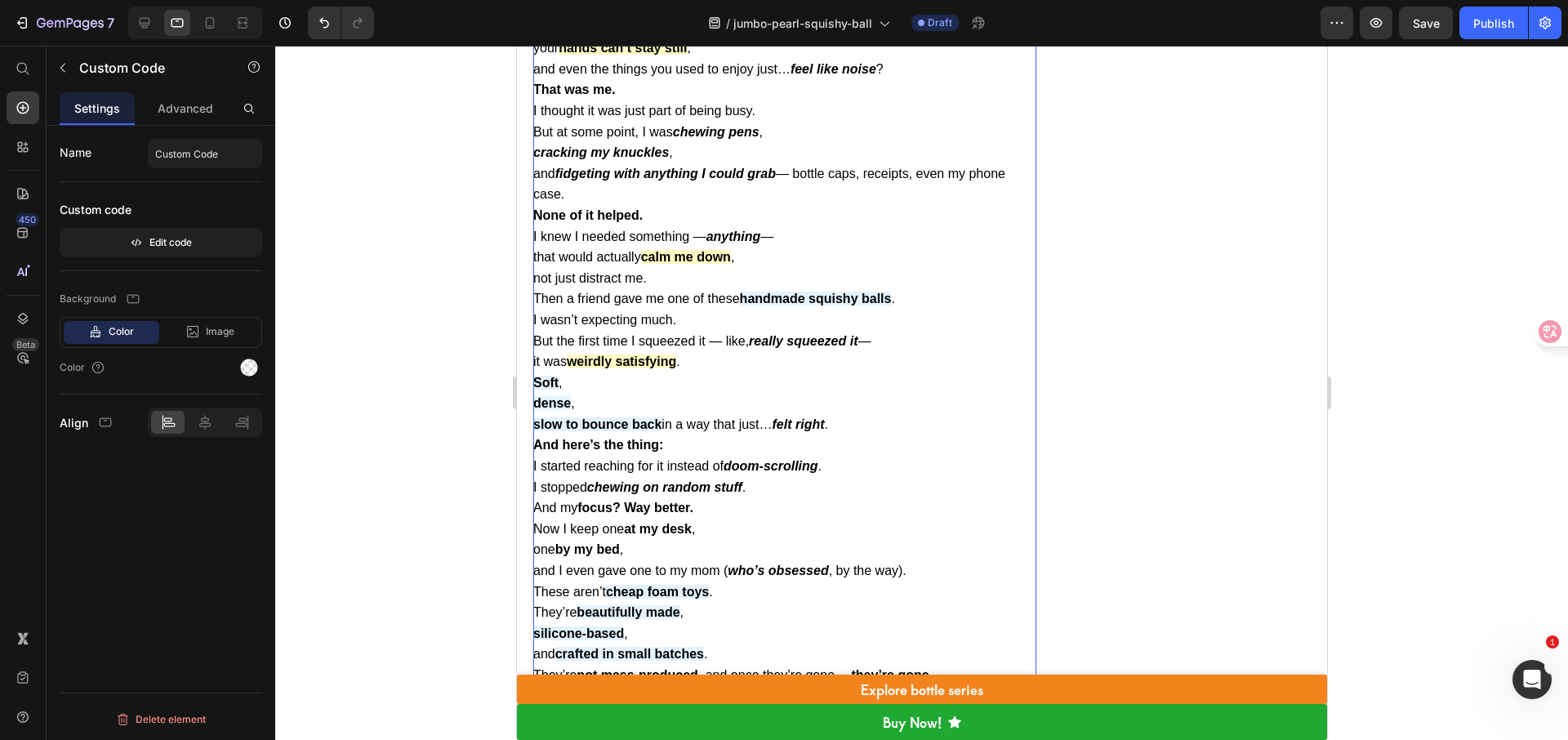 drag, startPoint x: 173, startPoint y: 237, endPoint x: 170, endPoint y: 224, distance: 13.341664 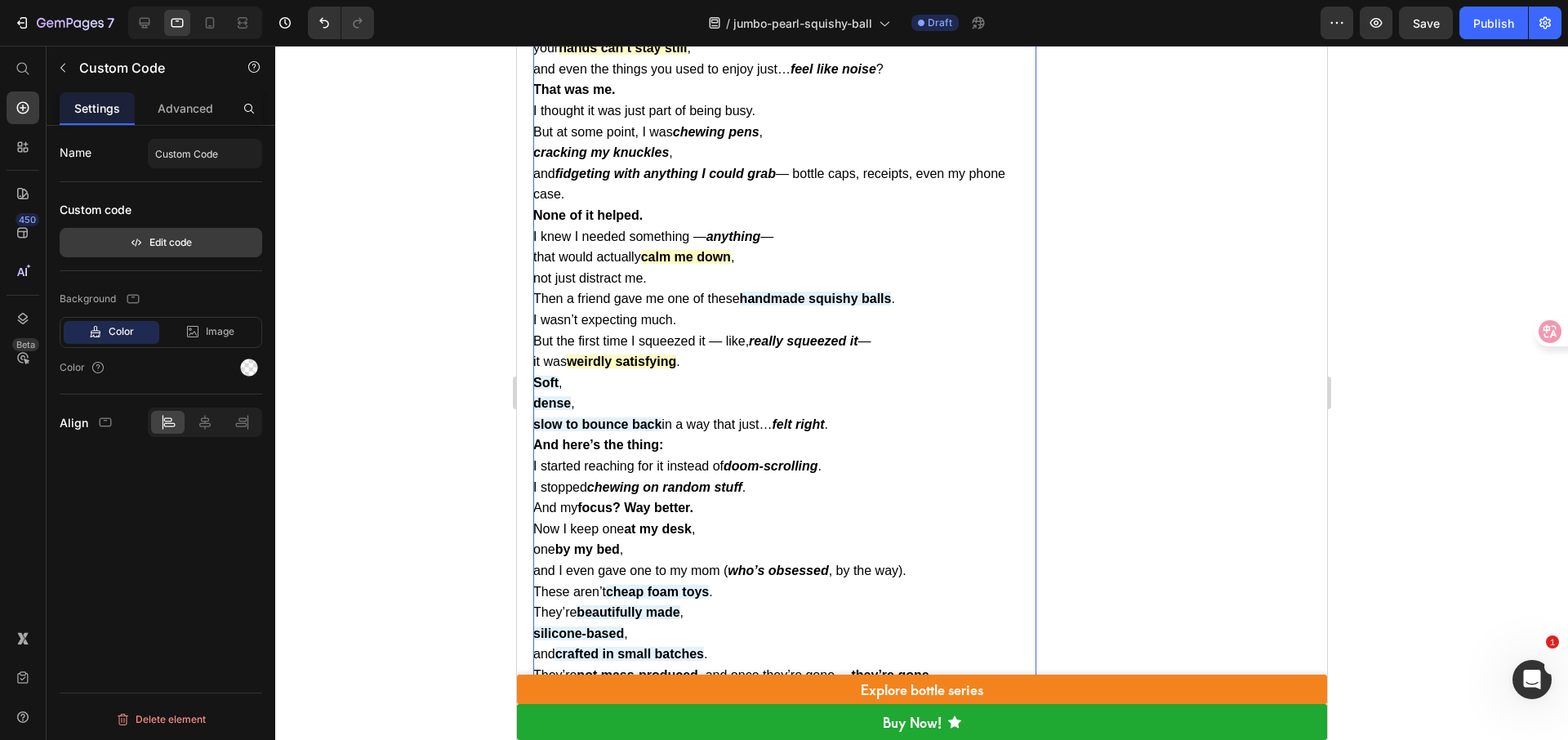 click on "Edit code" at bounding box center (161, 243) 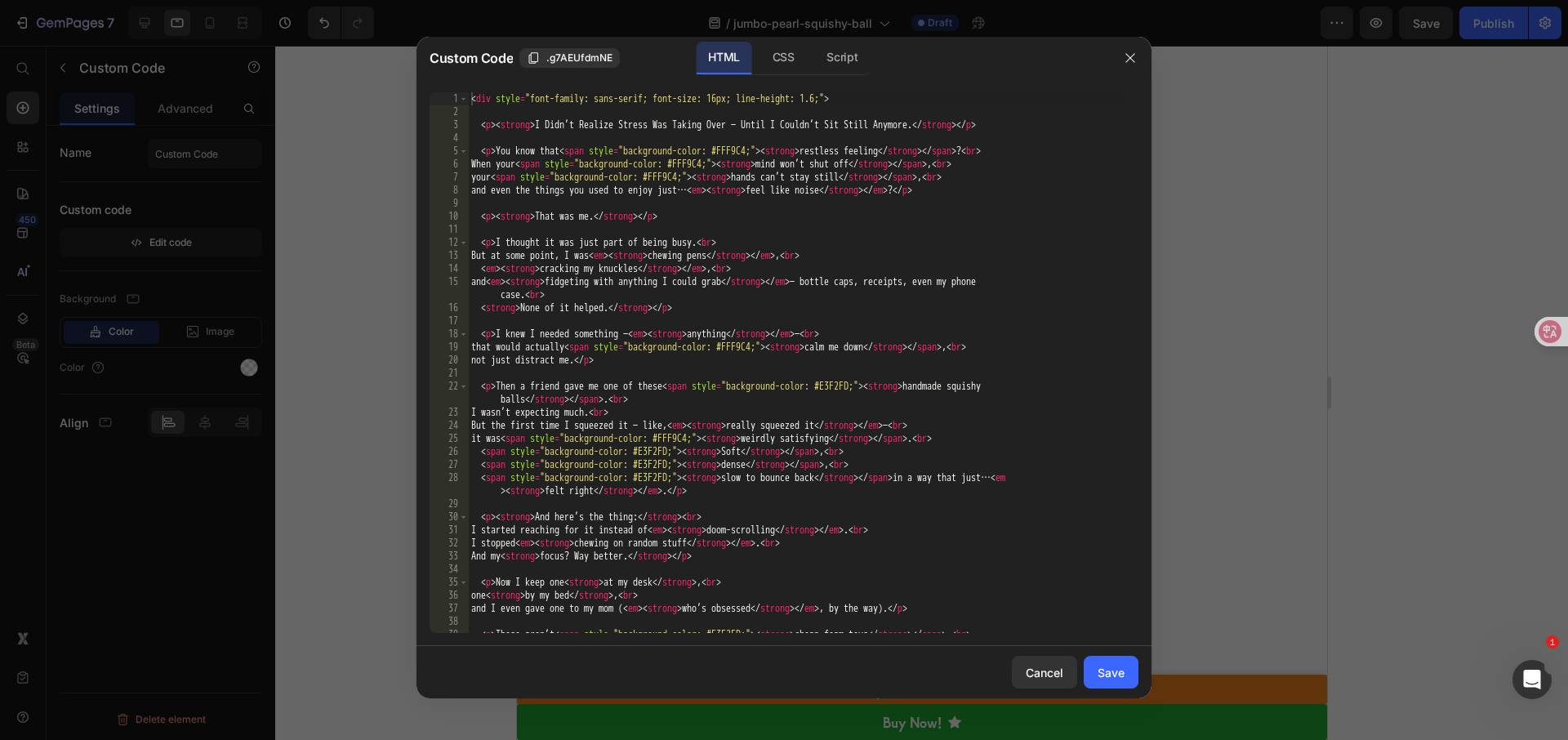 click on "< div   style = "font-family: sans-serif; font-size: 16px; line-height: 1.6;" >    < p > < strong > I Didn’t Realize Stress Was Taking Over — Until I Couldn’t Sit Still Anymore. </ strong > </ p >    < p > You know that  < span   style = "background-color: #FFF9C4;" > < strong > restless feeling </ strong > </ span > ? < br >   When your  < span   style = "background-color: #FFF9C4;" > < strong > mind won’t shut off </ strong > </ span > , < br >   your  < span   style = "background-color: #FFF9C4;" > < strong > hands can’t stay still </ strong > </ span > , < br >   and even the things you used to enjoy just…  < em > < strong > feel like noise </ strong > </ em > ? </ p >    < p > < strong > That was me. </ strong > </ p >    < p > I thought it was just part of being busy. < br >   But at some point, I was  < em > < strong > chewing pens </ strong > </ em > , < br >    < em > < strong > cracking my knuckles </ strong > </ em > , < br >   and  < em > < strong > fidgeting with anything I could grab" at bounding box center [797, 376] 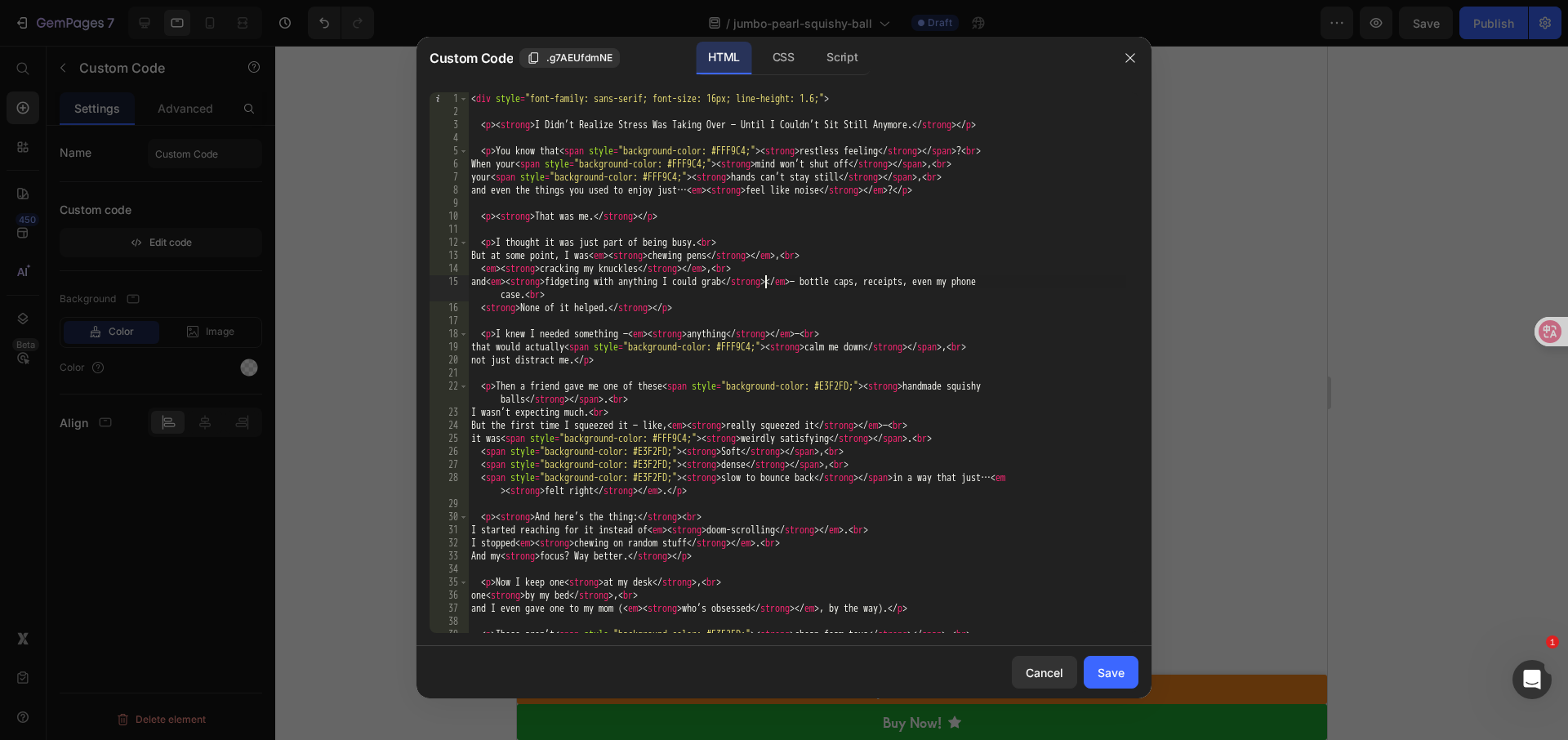 type on "</div>" 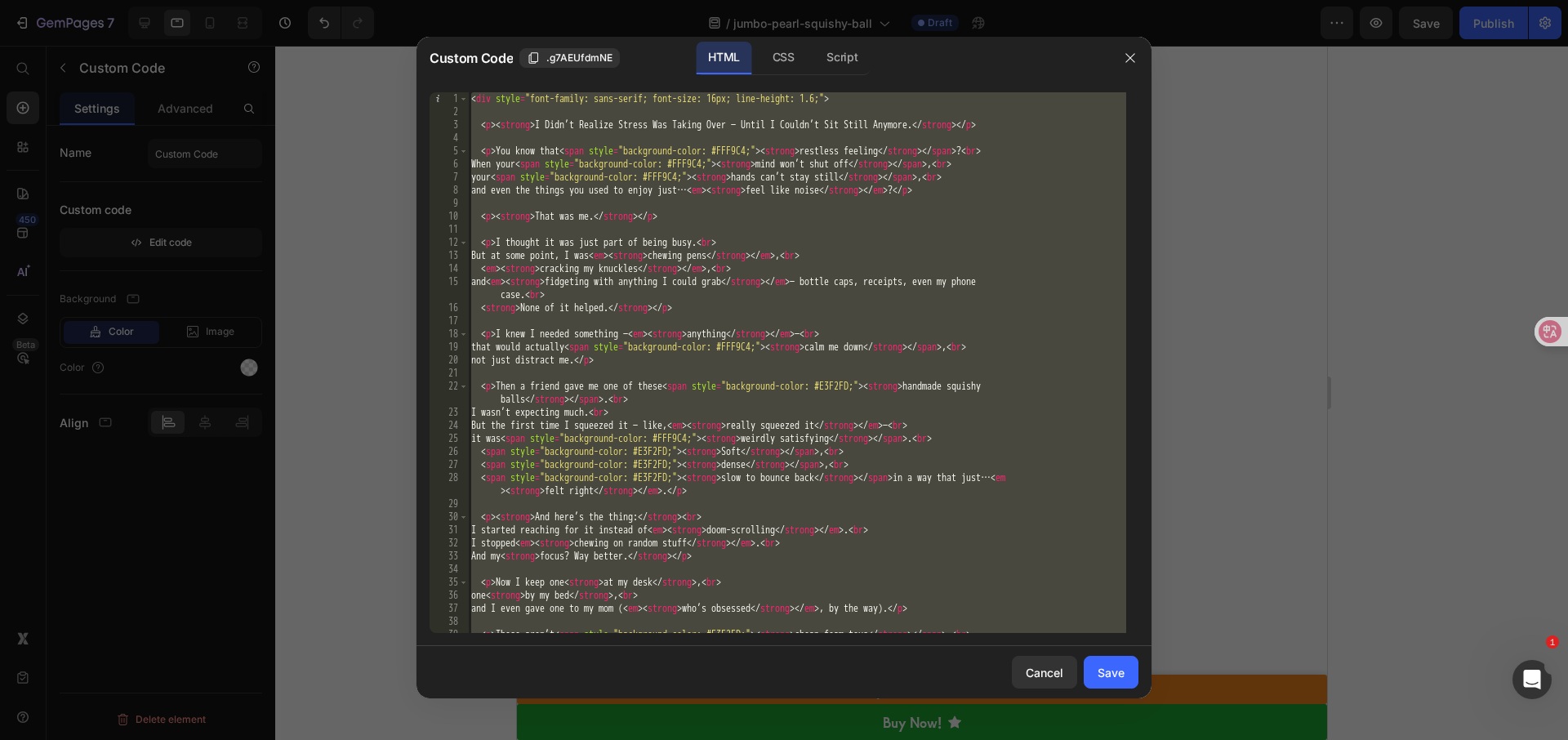 paste 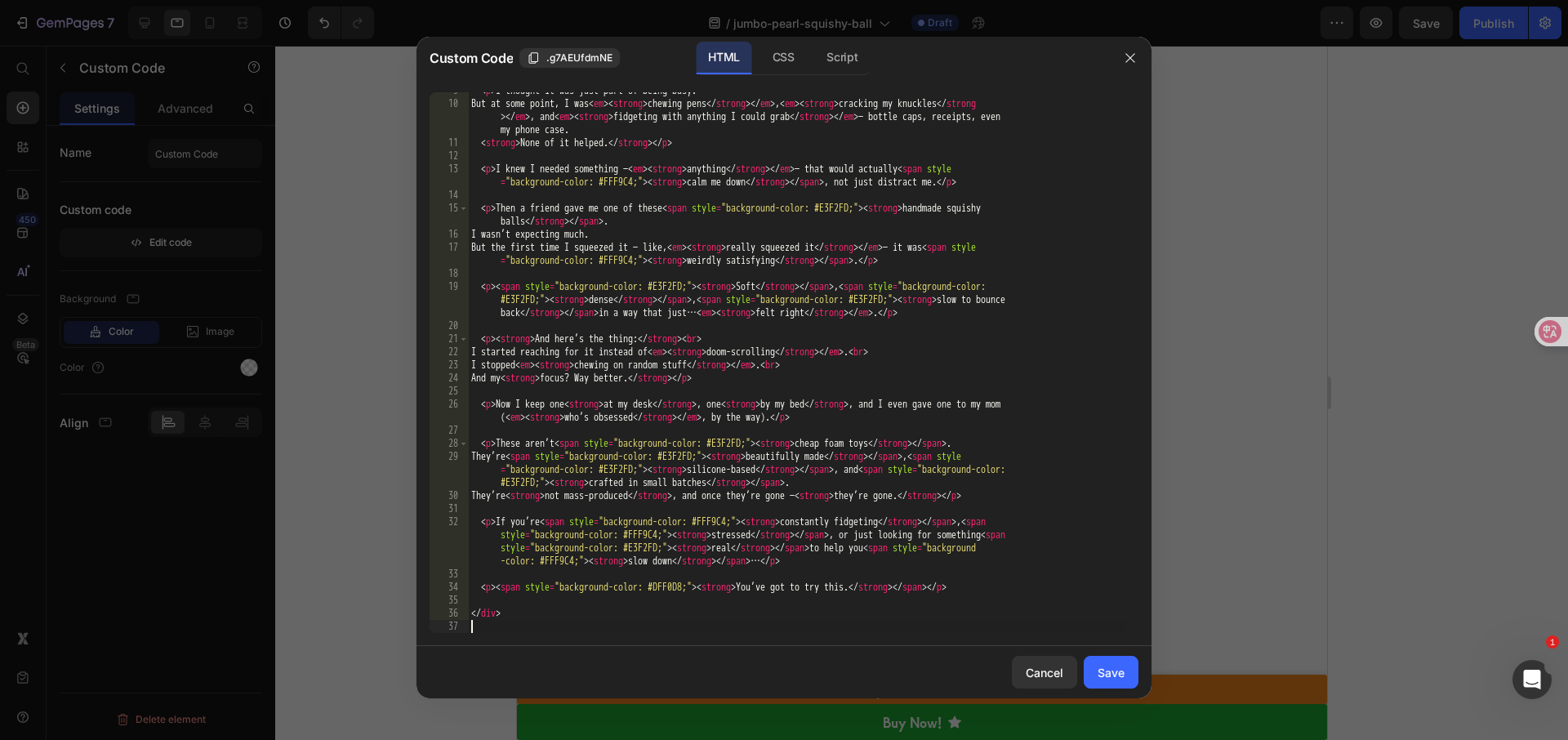 scroll, scrollTop: 152, scrollLeft: 0, axis: vertical 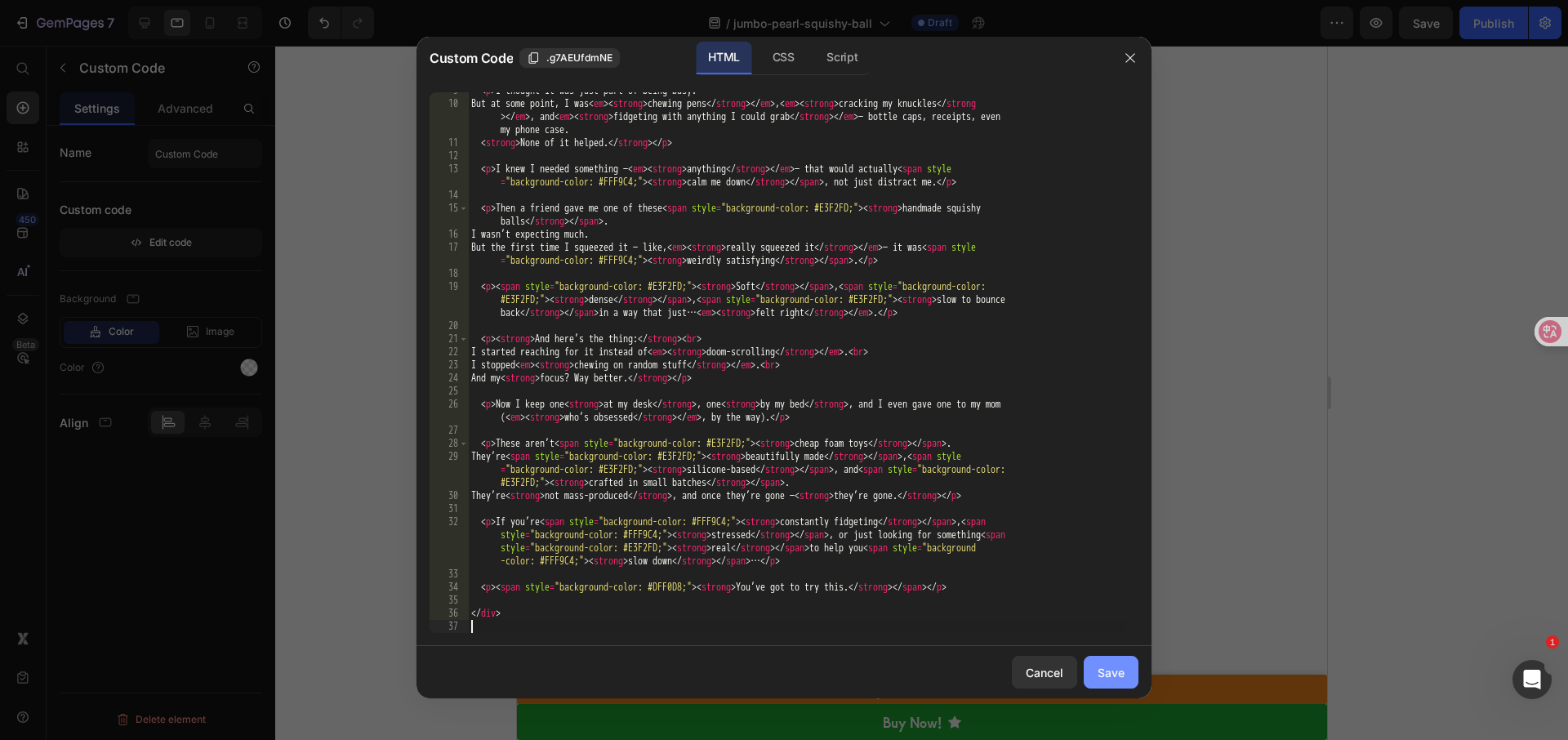 click on "Save" at bounding box center (1111, 672) 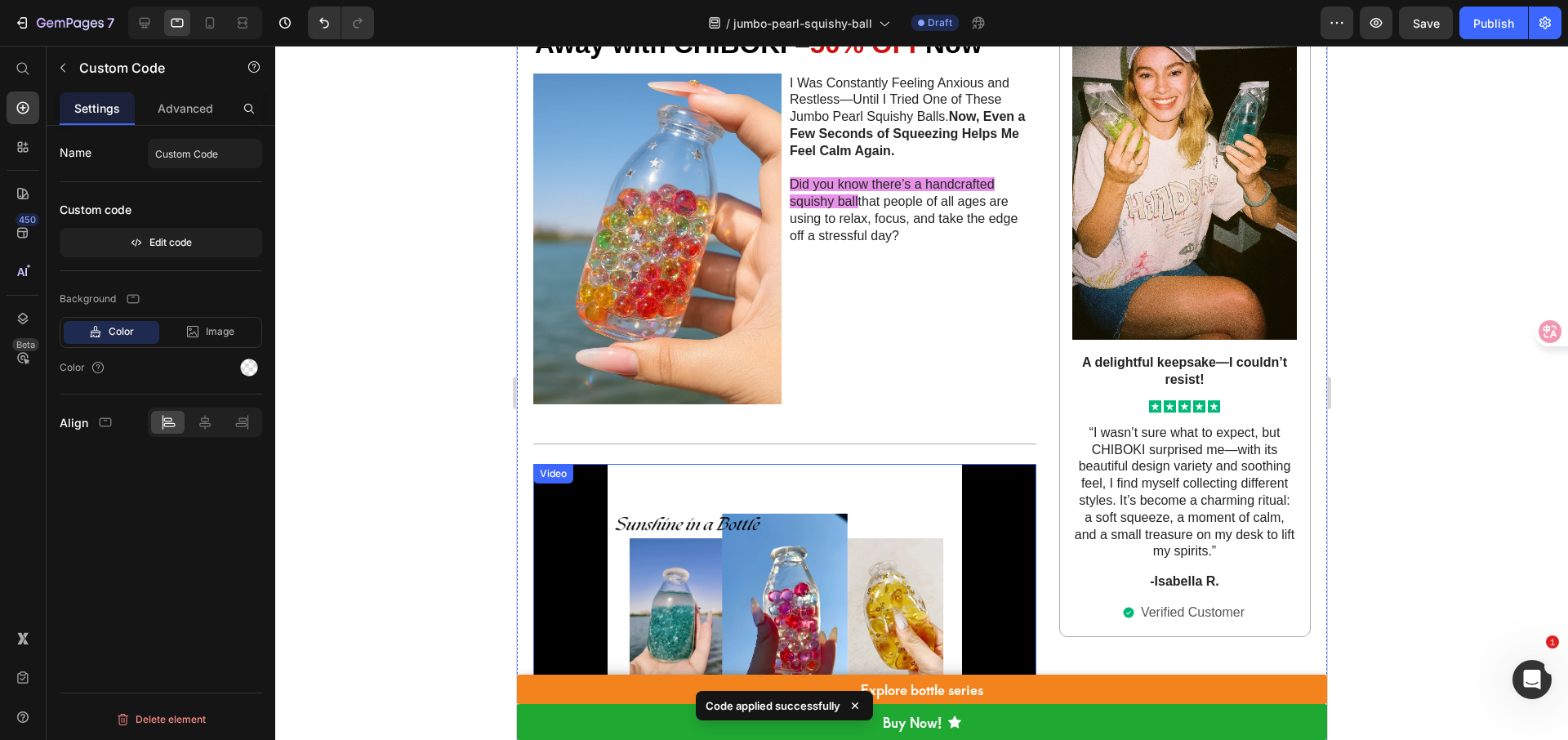 scroll, scrollTop: 323, scrollLeft: 0, axis: vertical 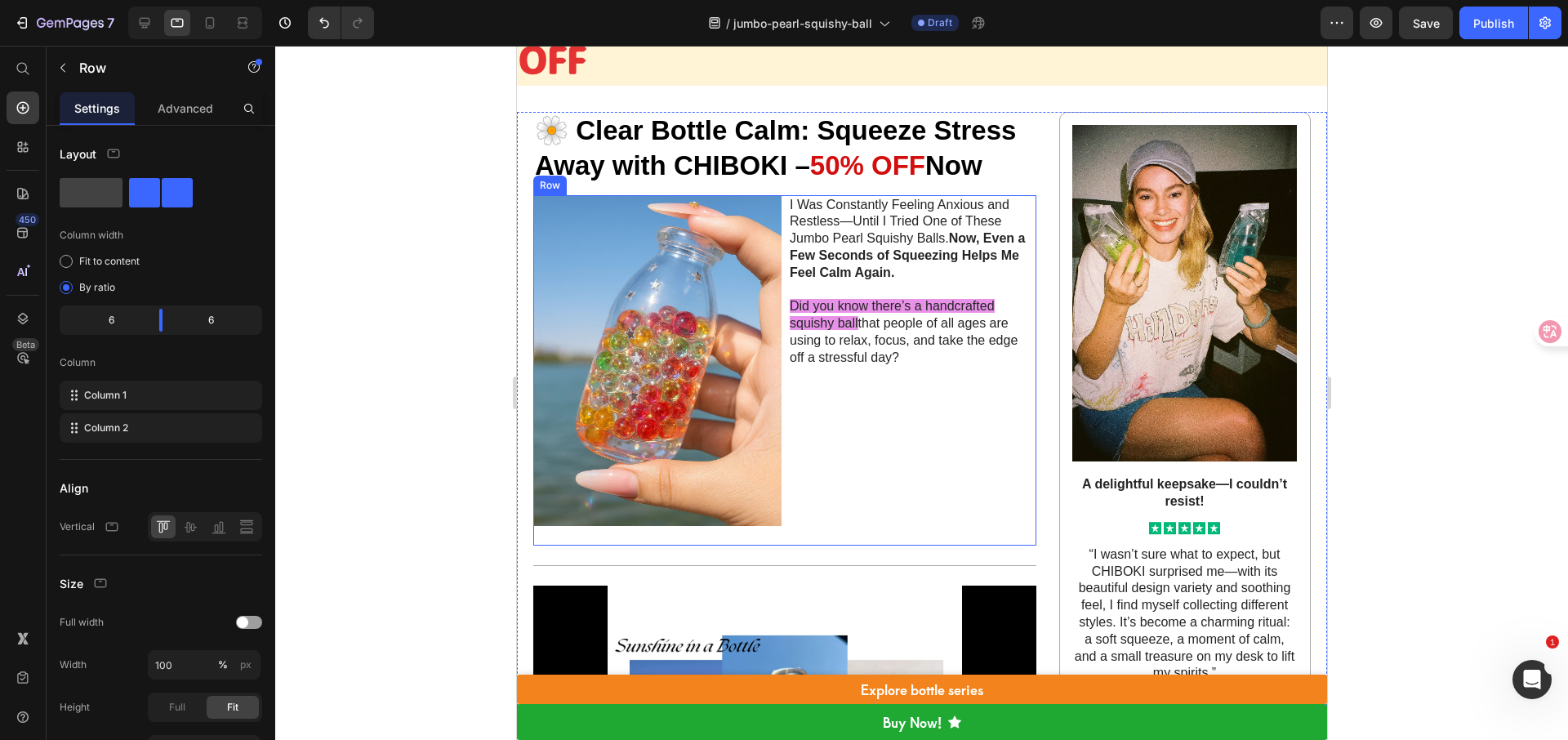 click on "I Was Constantly Feeling Anxious and Restless—Until I Tried One of These Jumbo Pearl Squishy Balls.  Now, Even a Few Seconds of Squeezing Helps Me Feel Calm Again. Did you know there’s a handcrafted squishy ball  that people of all ages are using to relax, focus, and take the edge off a stressful day? Text Block" at bounding box center (911, 370) 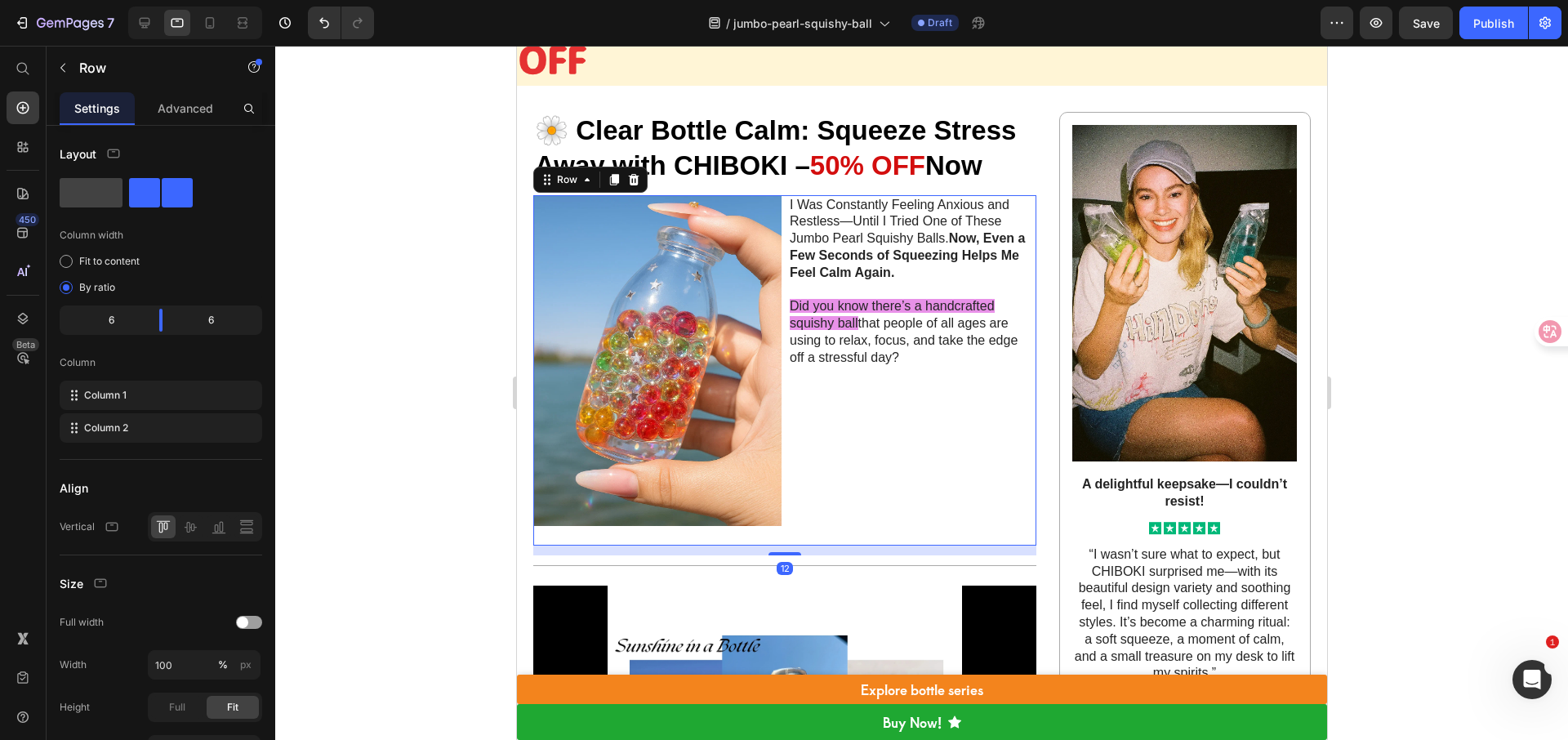 click on "I Was Constantly Feeling Anxious and Restless—Until I Tried One of These Jumbo Pearl Squishy Balls.  Now, Even a Few Seconds of Squeezing Helps Me Feel Calm Again. Did you know there’s a handcrafted squishy ball  that people of all ages are using to relax, focus, and take the edge off a stressful day? Text Block" at bounding box center (911, 370) 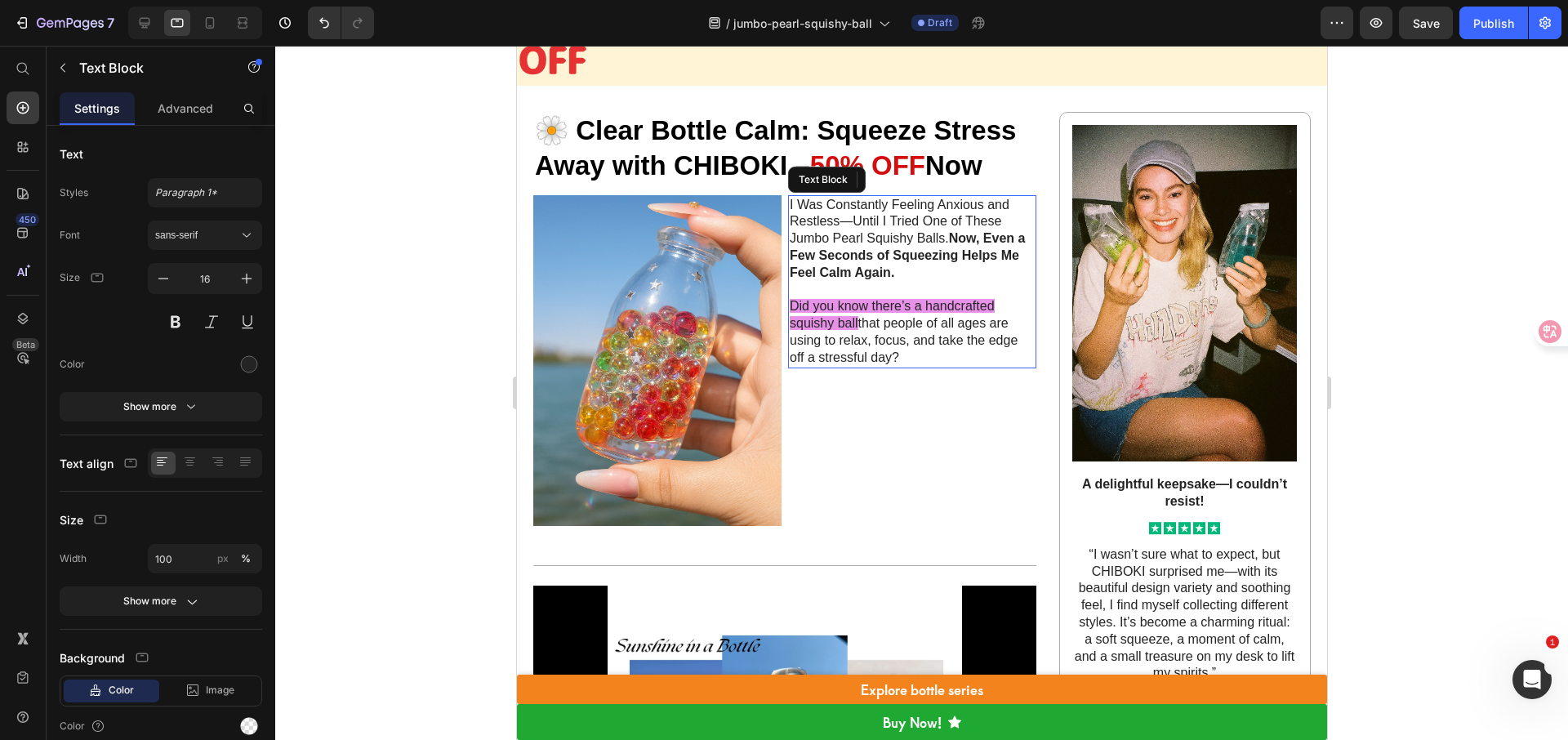 click on "Did you know there’s a handcrafted squishy ball  that people of all ages are using to relax, focus, and take the edge off a stressful day?" at bounding box center [911, 332] 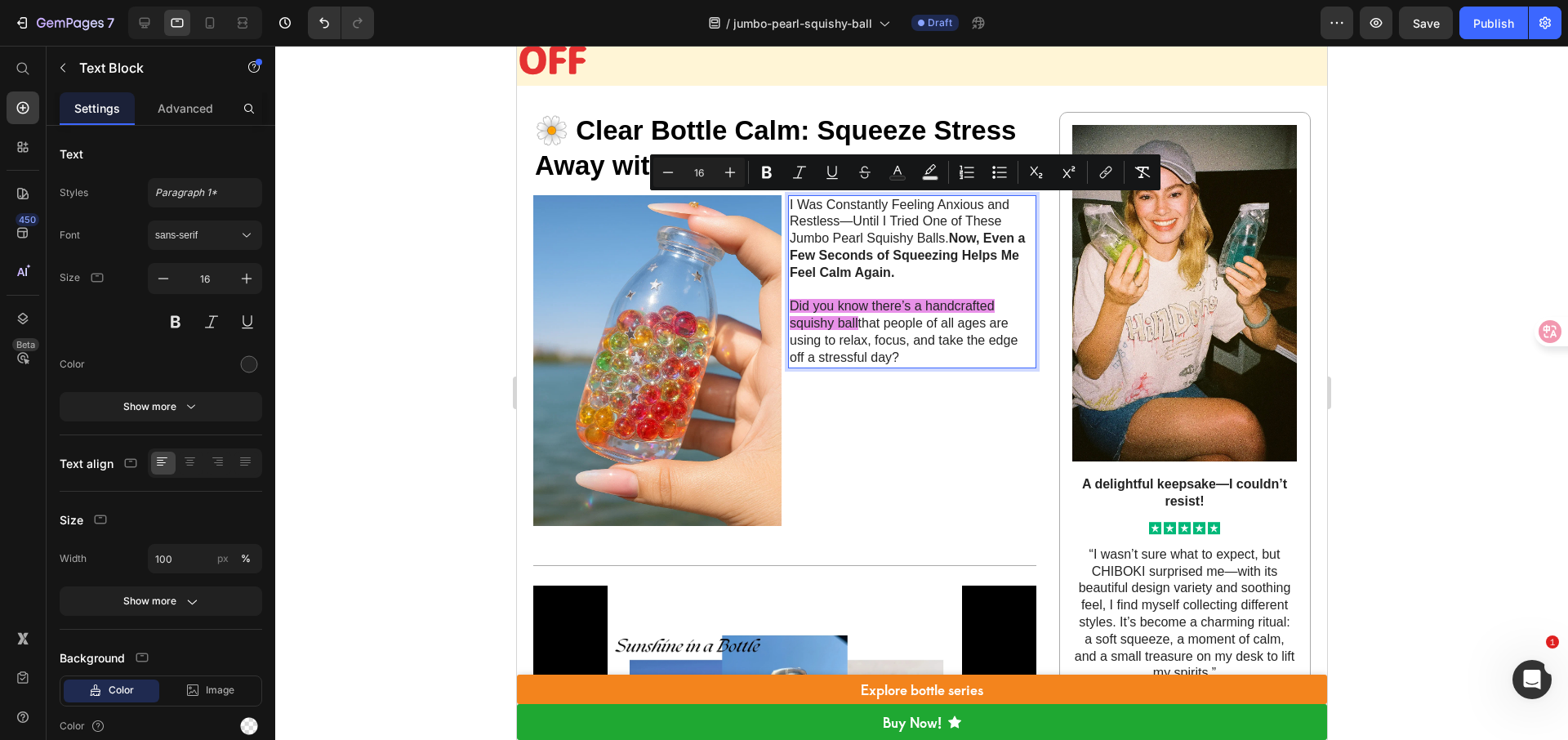 copy on "I Was Constantly Feeling Anxious and Restless—Until I Tried One of These Jumbo Pearl Squishy Balls.  Now, Even a Few Seconds of Squeezing Helps Me Feel Calm Again. Did you know there’s a handcrafted squishy ball  that people of all ages are using to relax, focus, and take the edge off a stressful day?" 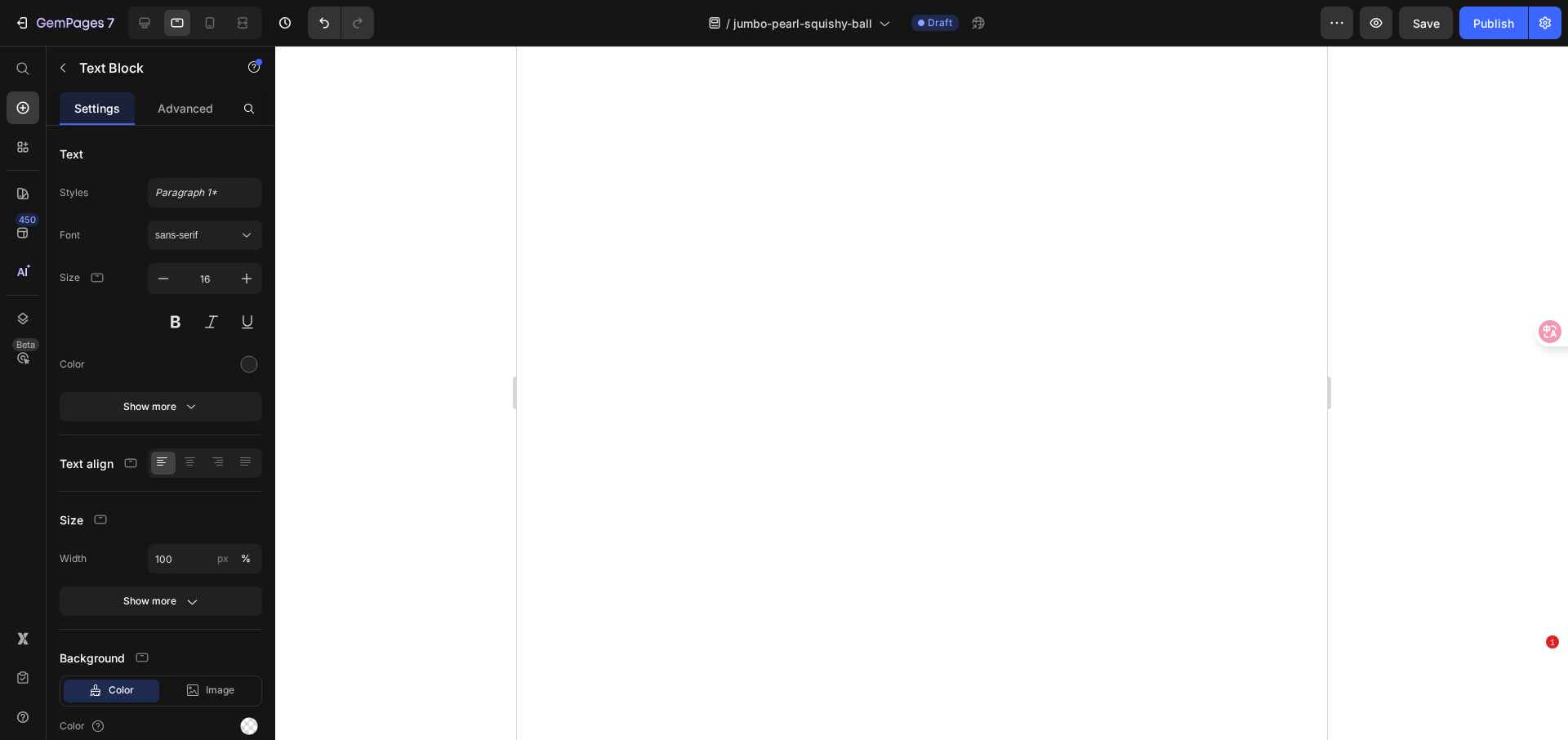 scroll, scrollTop: 0, scrollLeft: 0, axis: both 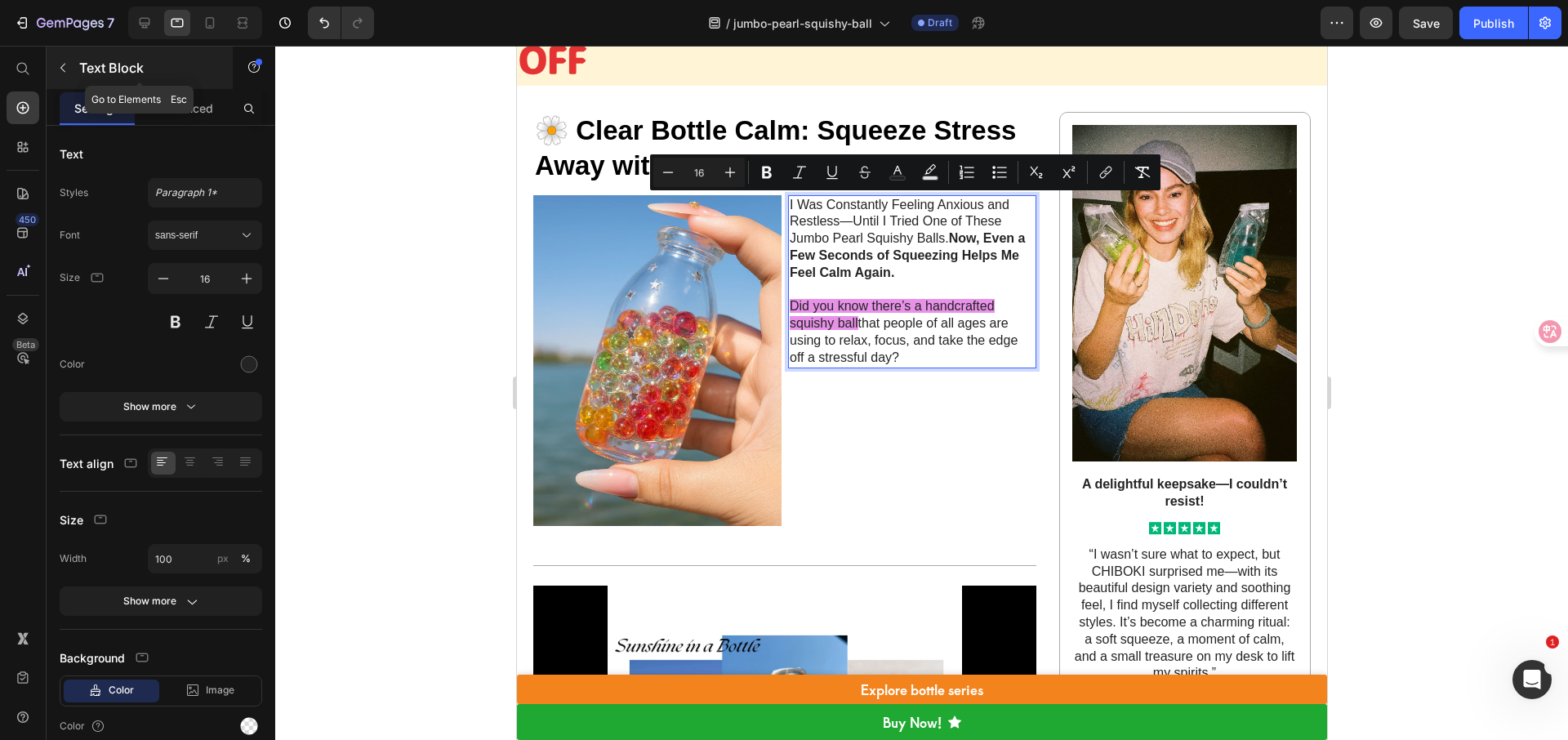 click 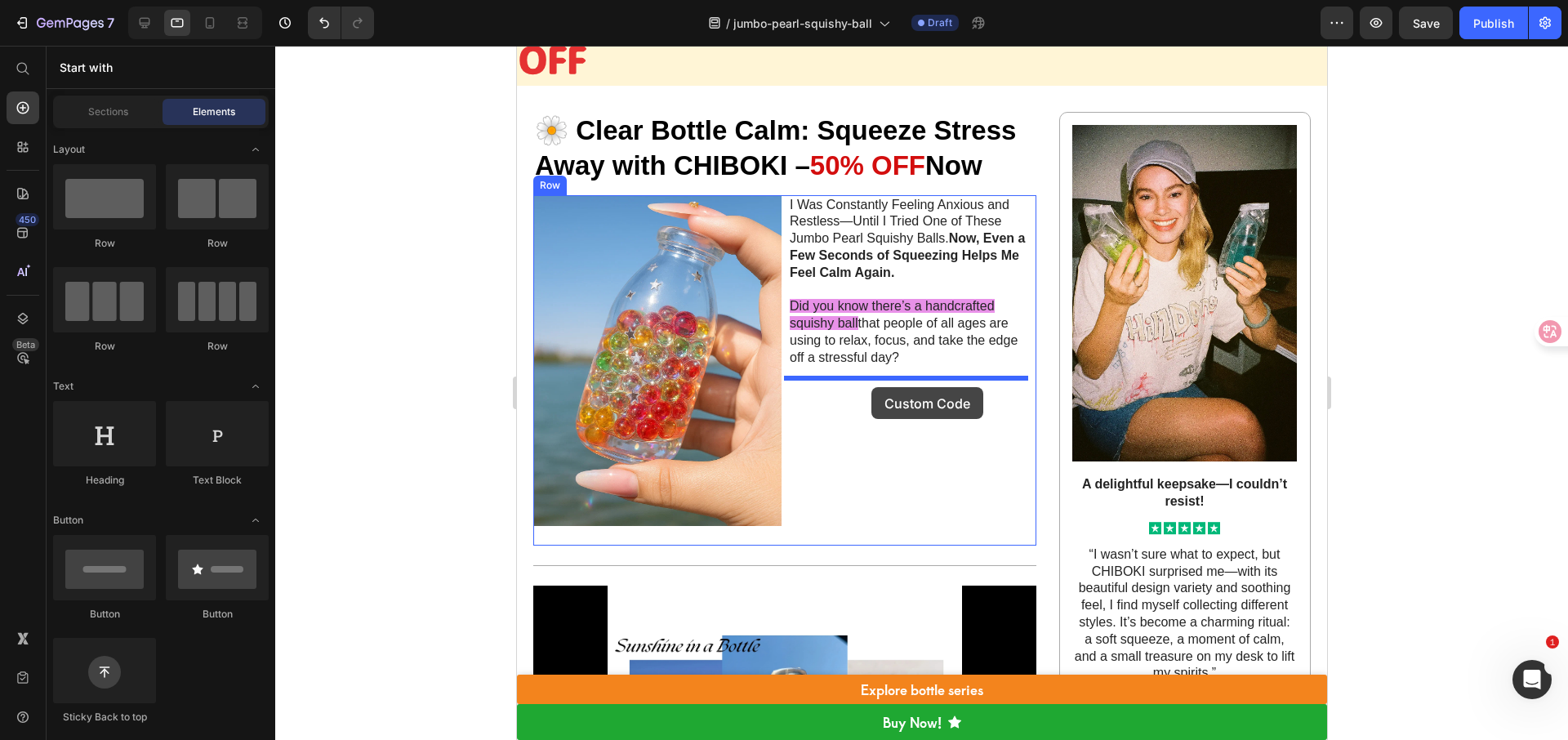 drag, startPoint x: 640, startPoint y: 702, endPoint x: 871, endPoint y: 387, distance: 390.62258 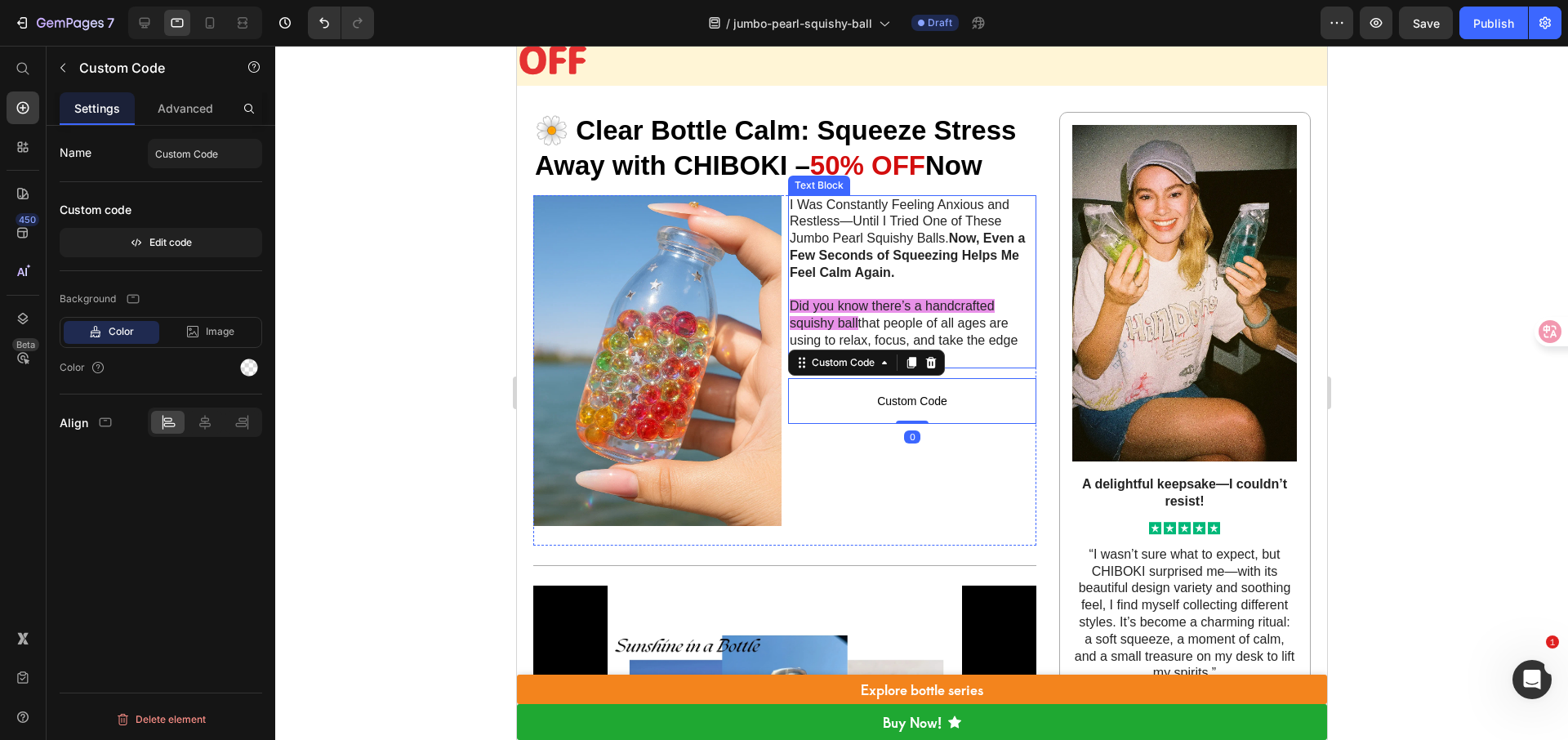 click on "Now, Even a Few Seconds of Squeezing Helps Me Feel Calm Again." at bounding box center (906, 255) 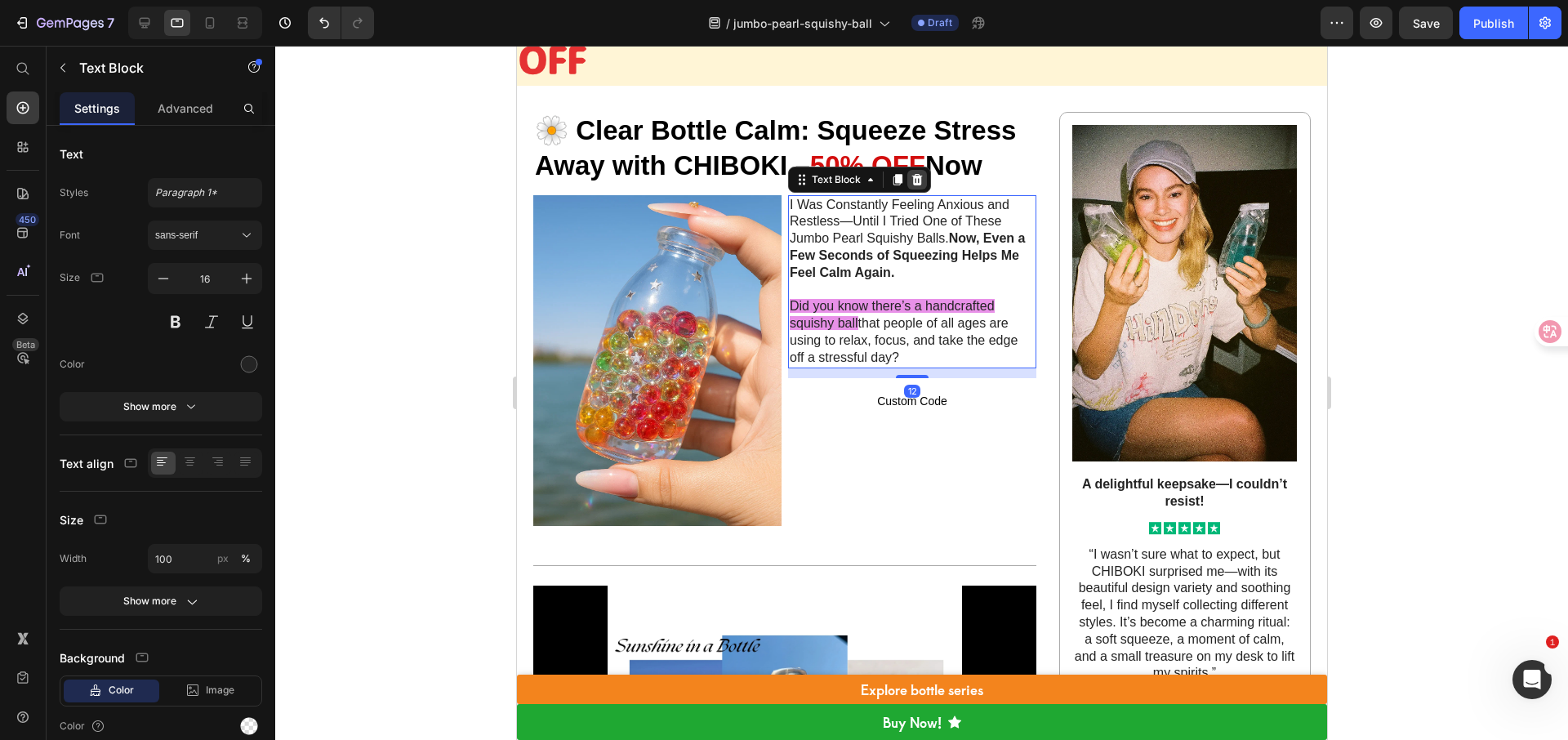 click 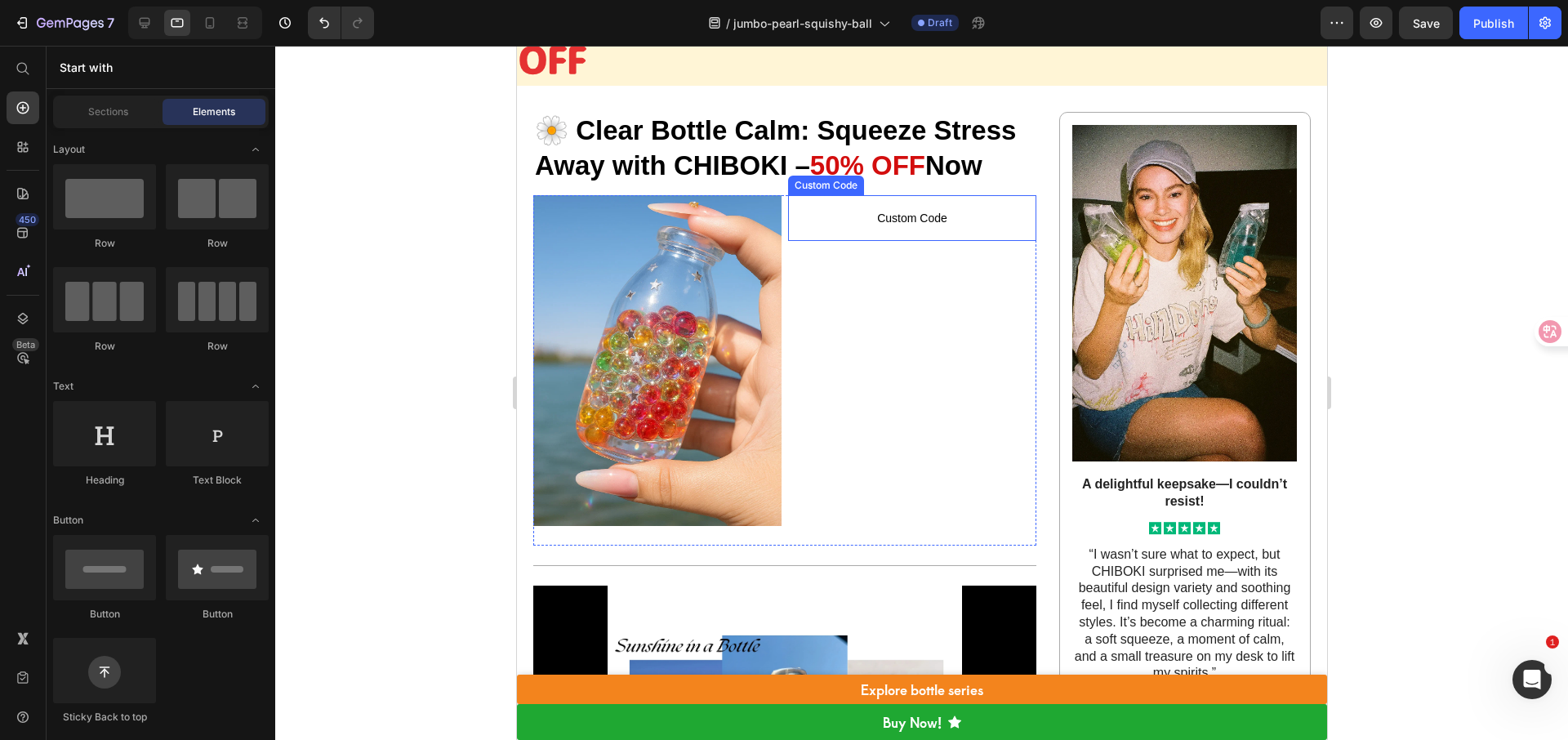 click on "Custom Code" at bounding box center [911, 218] 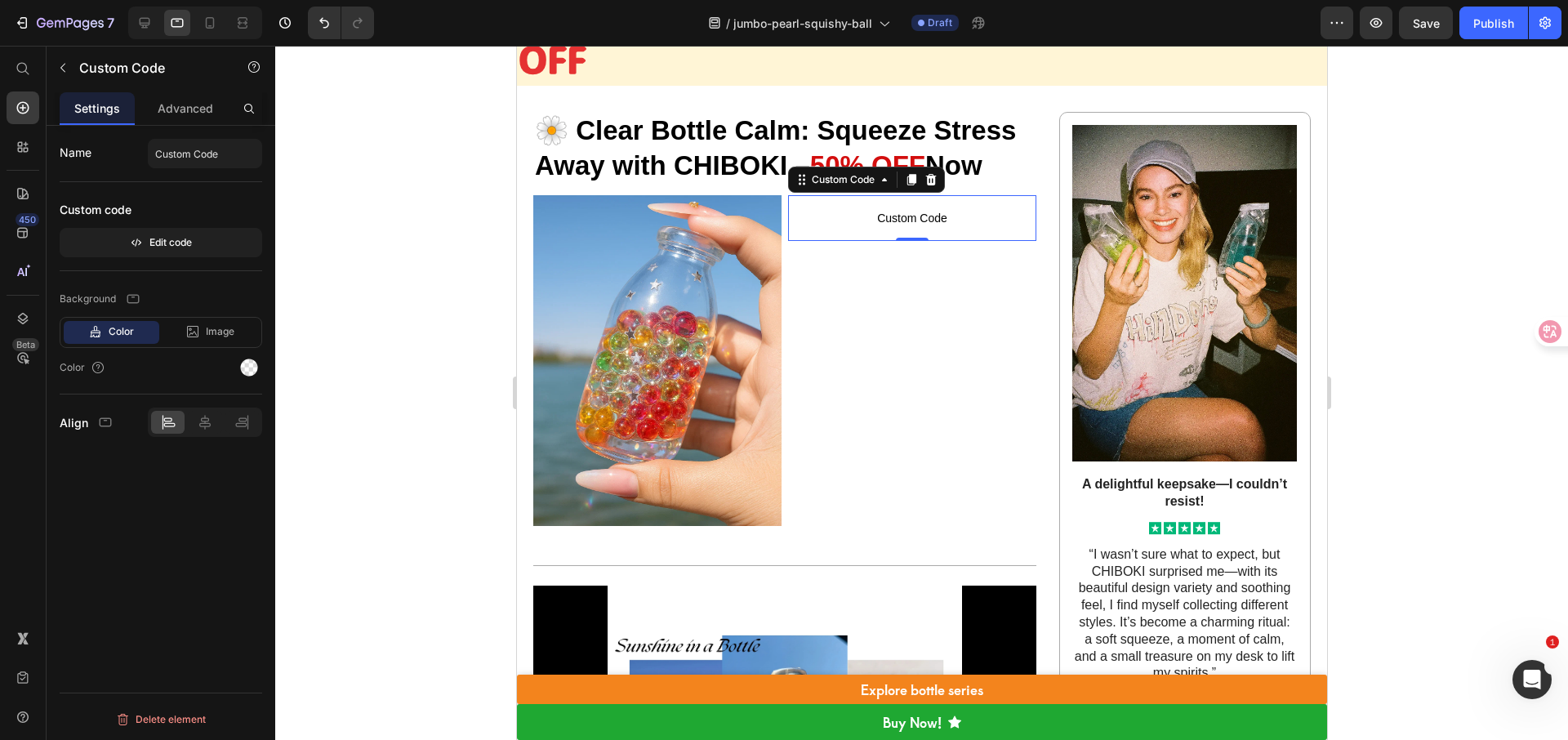 click on "Custom Code" at bounding box center (911, 218) 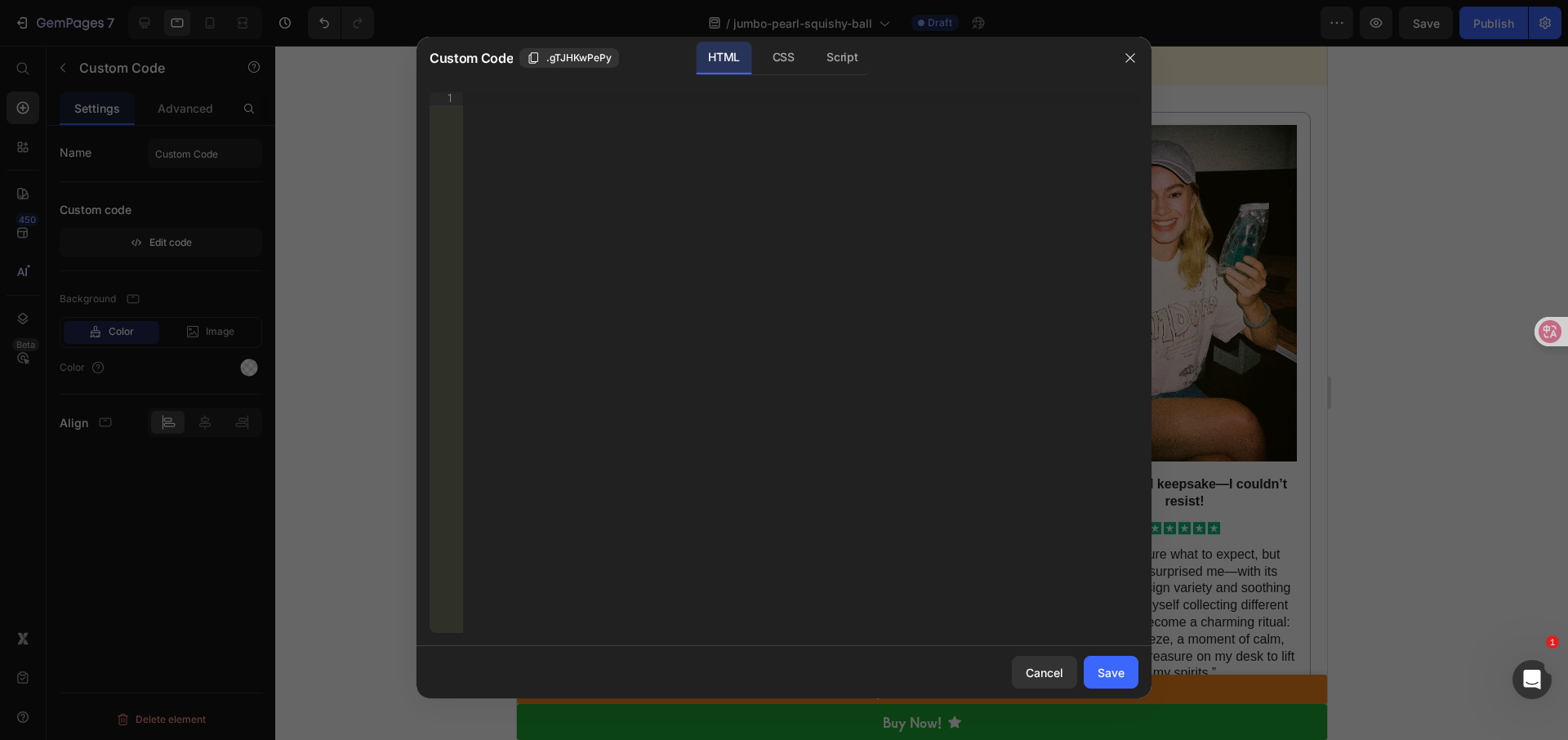 type 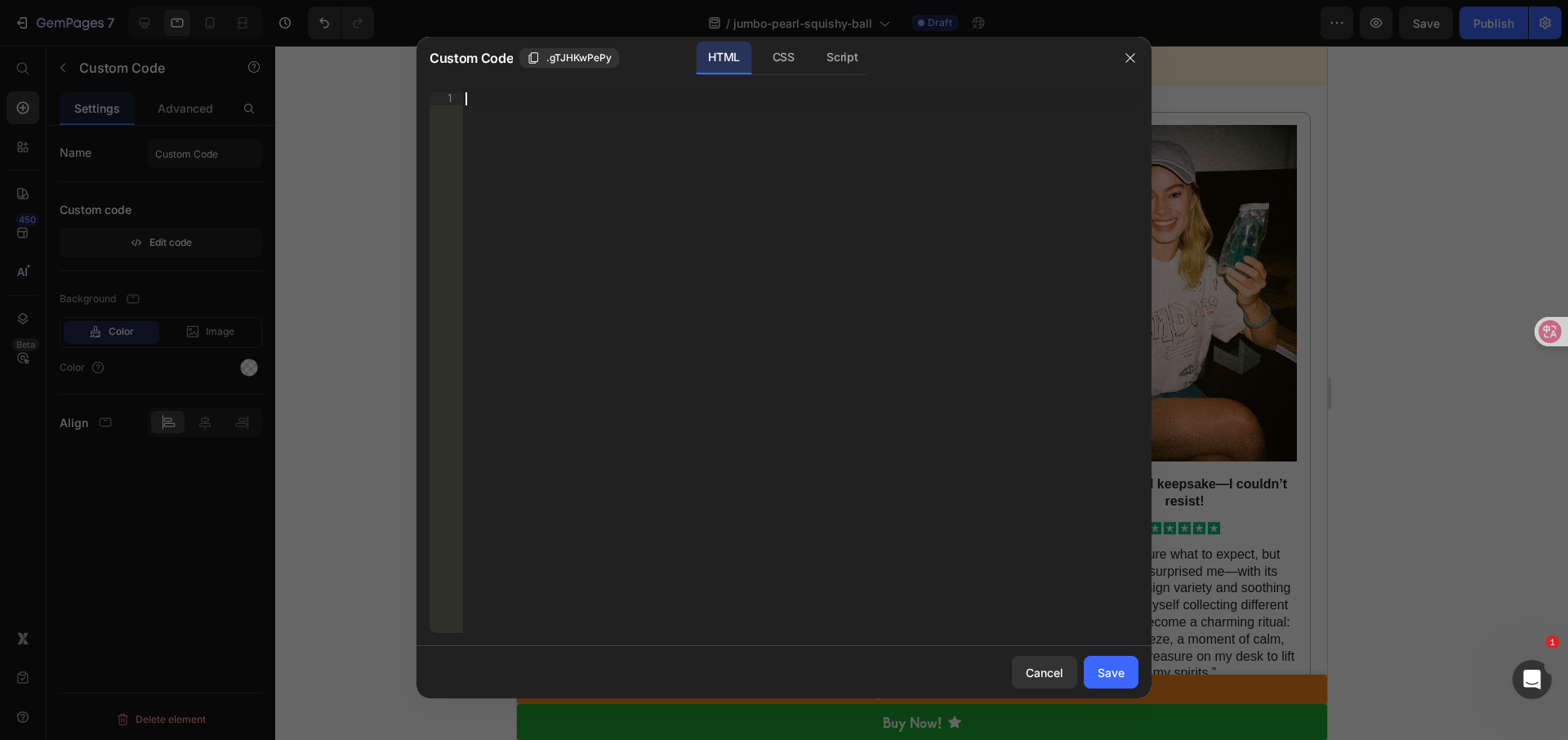 click on "Insert the 3rd-party installation code, HTML code, or Liquid code to display custom content." at bounding box center [800, 376] 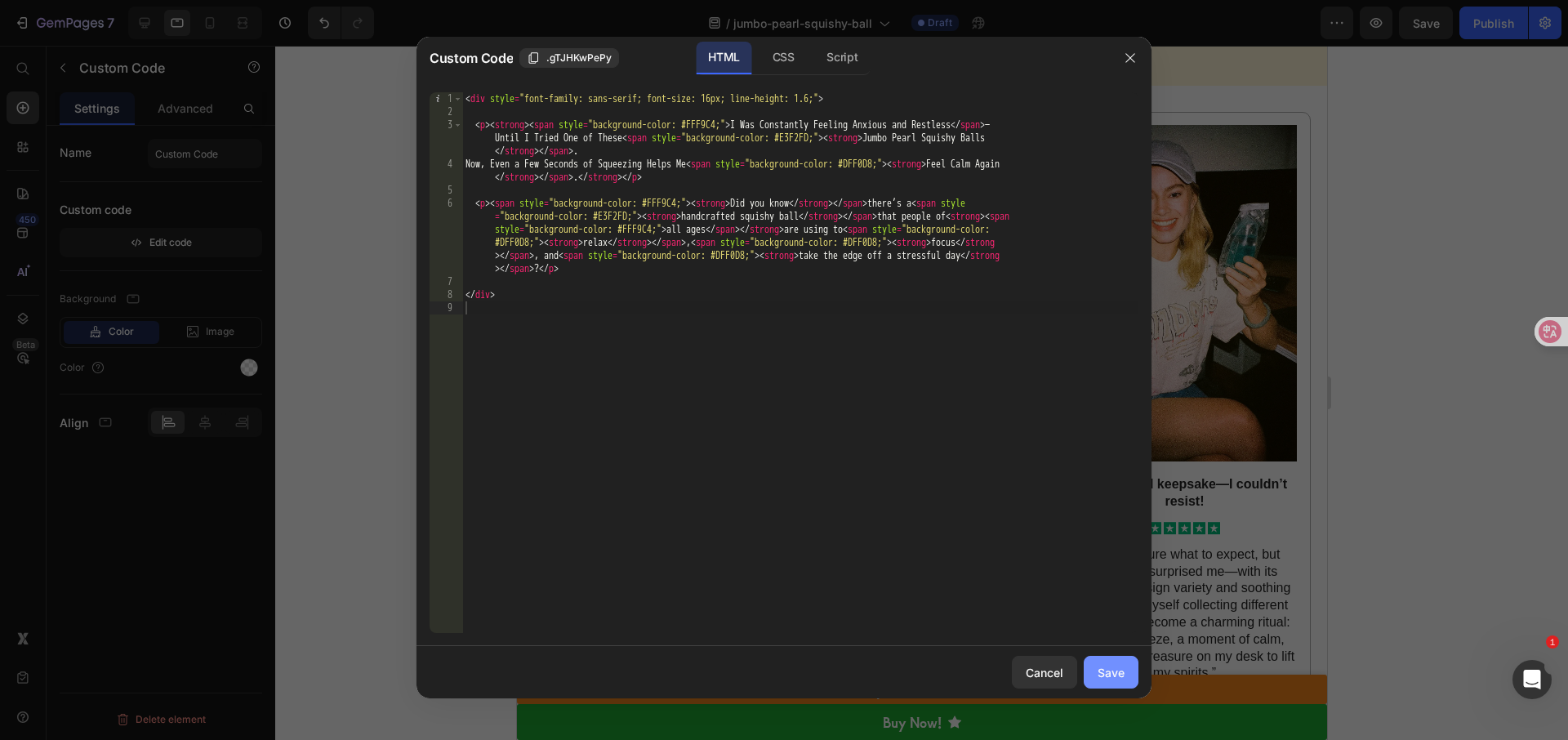 click on "Save" 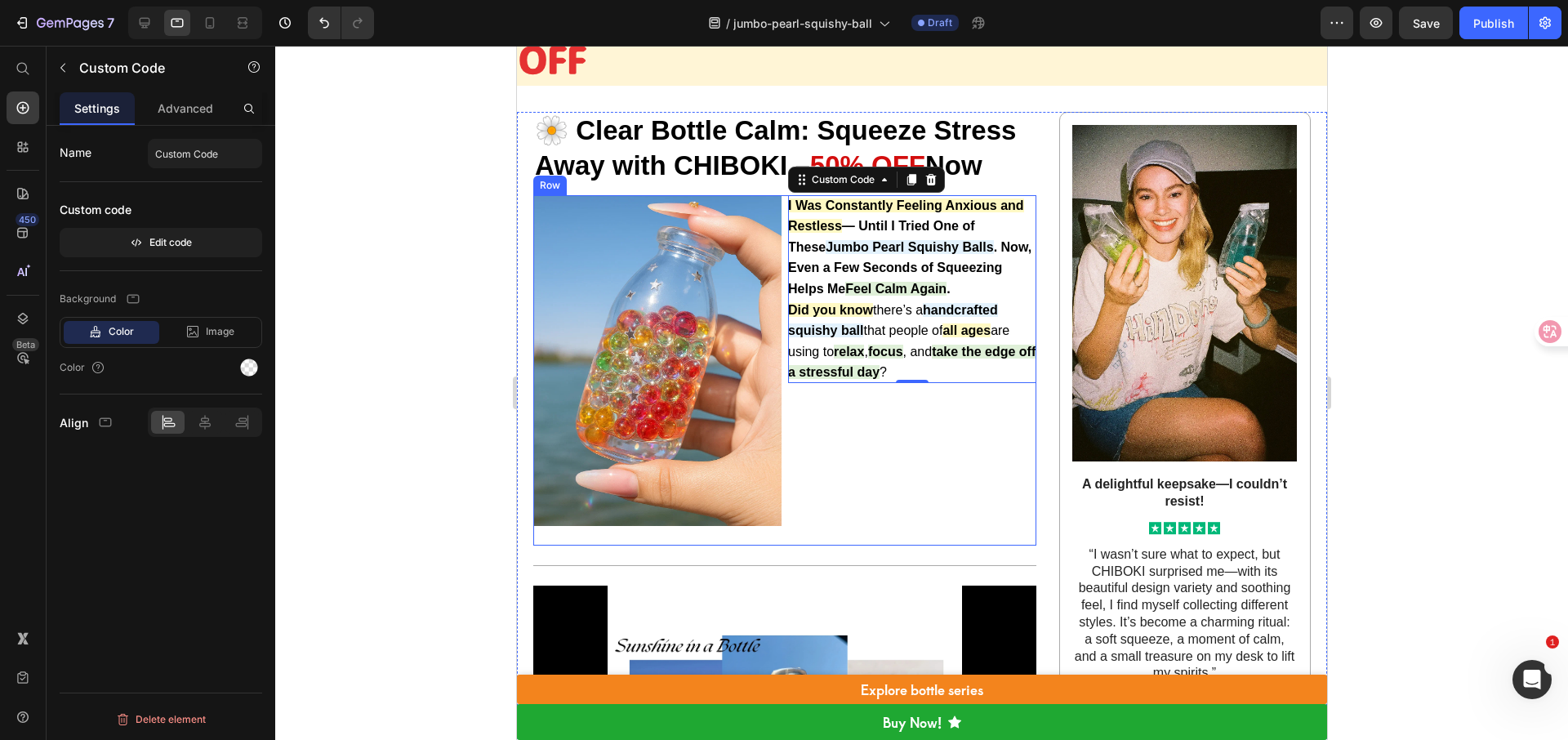 click on "I Was Constantly Feeling Anxious and Restless  — Until I Tried One of These  Jumbo Pearl Squishy Balls .
Now, Even a Few Seconds of Squeezing Helps Me  Feel Calm Again .
Did you know  there’s a  handcrafted squishy ball  that people of  all ages  are using to  relax ,  focus , and  take the edge off a stressful day ?
Custom Code   0" at bounding box center (911, 370) 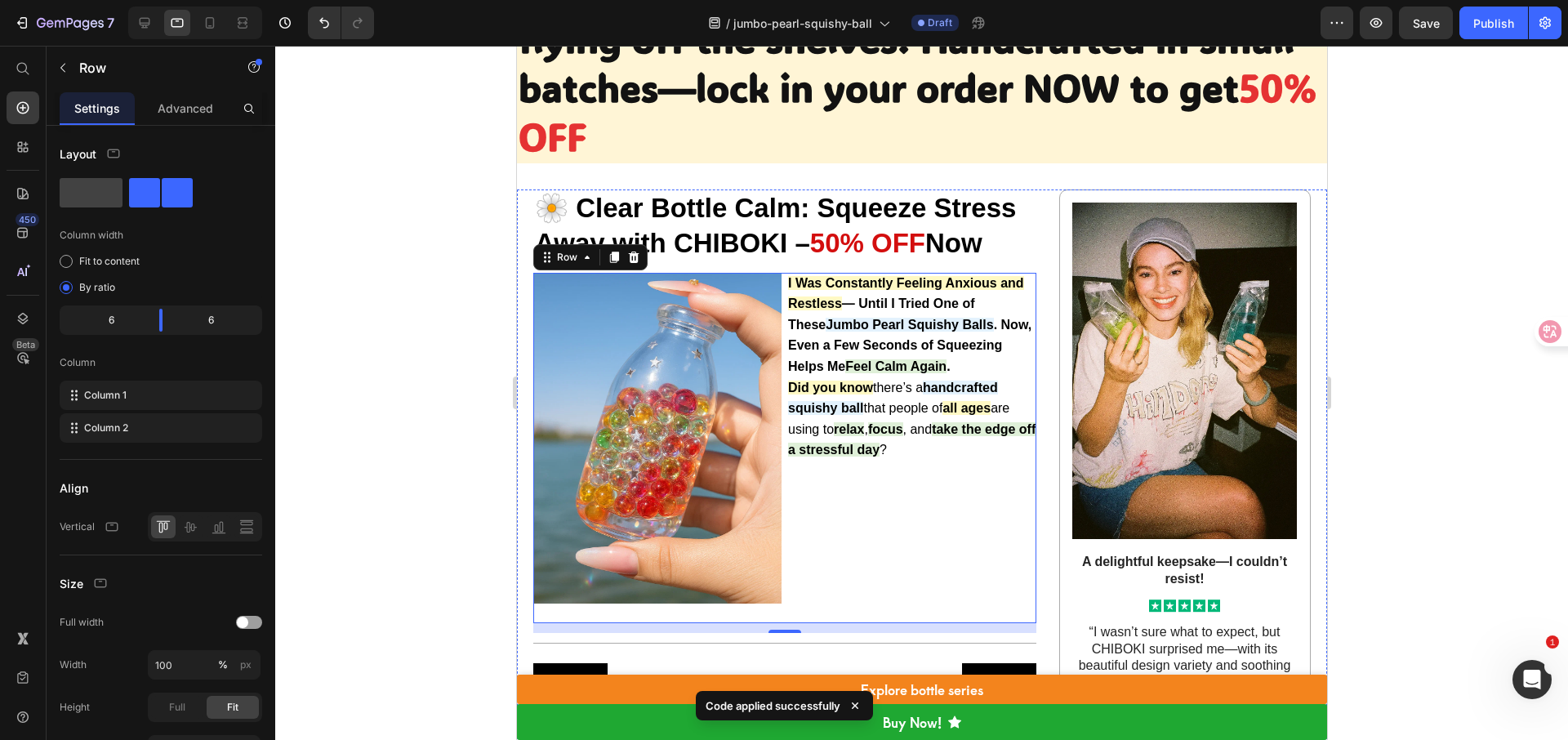 scroll, scrollTop: 224, scrollLeft: 0, axis: vertical 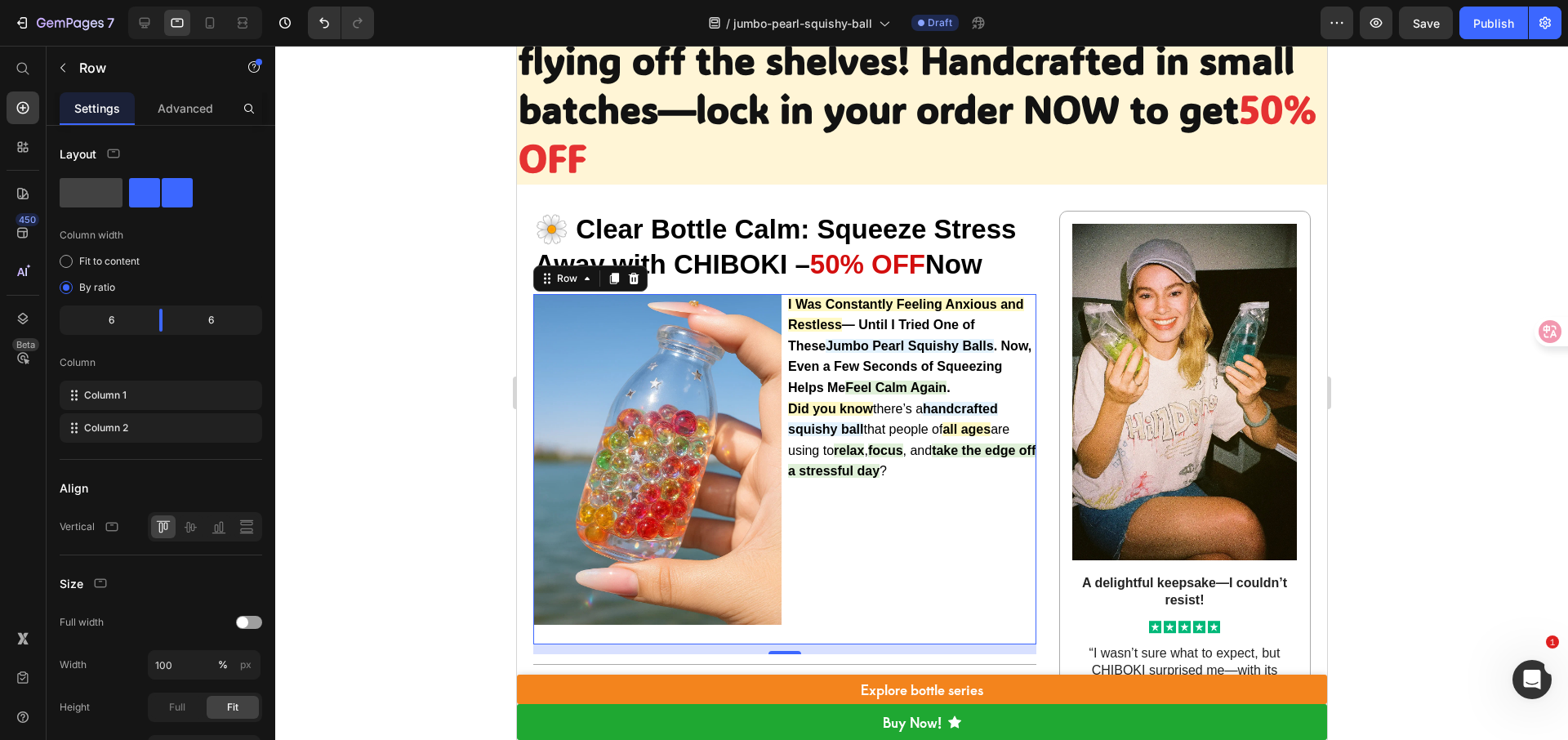 click 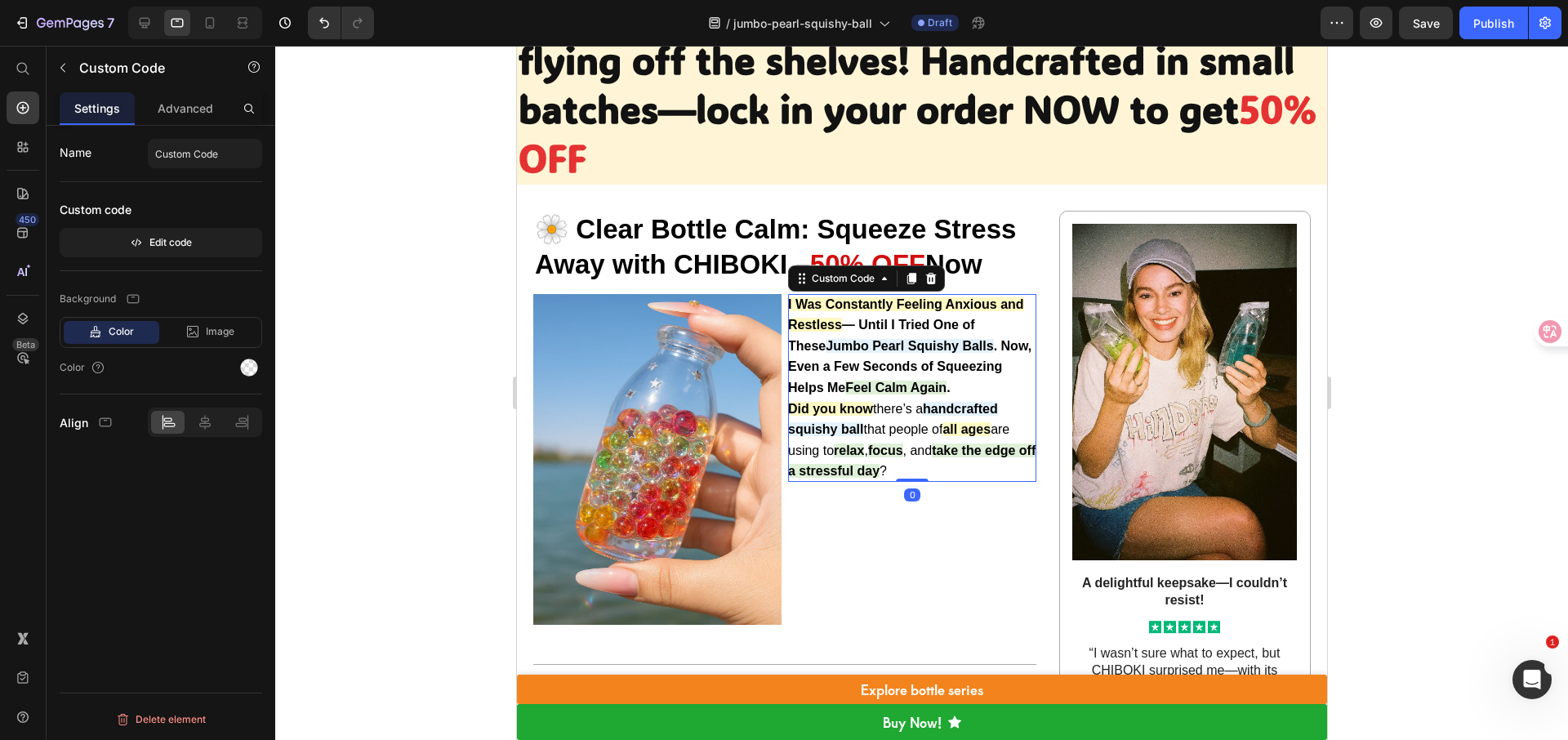 click on "focus" at bounding box center (884, 450) 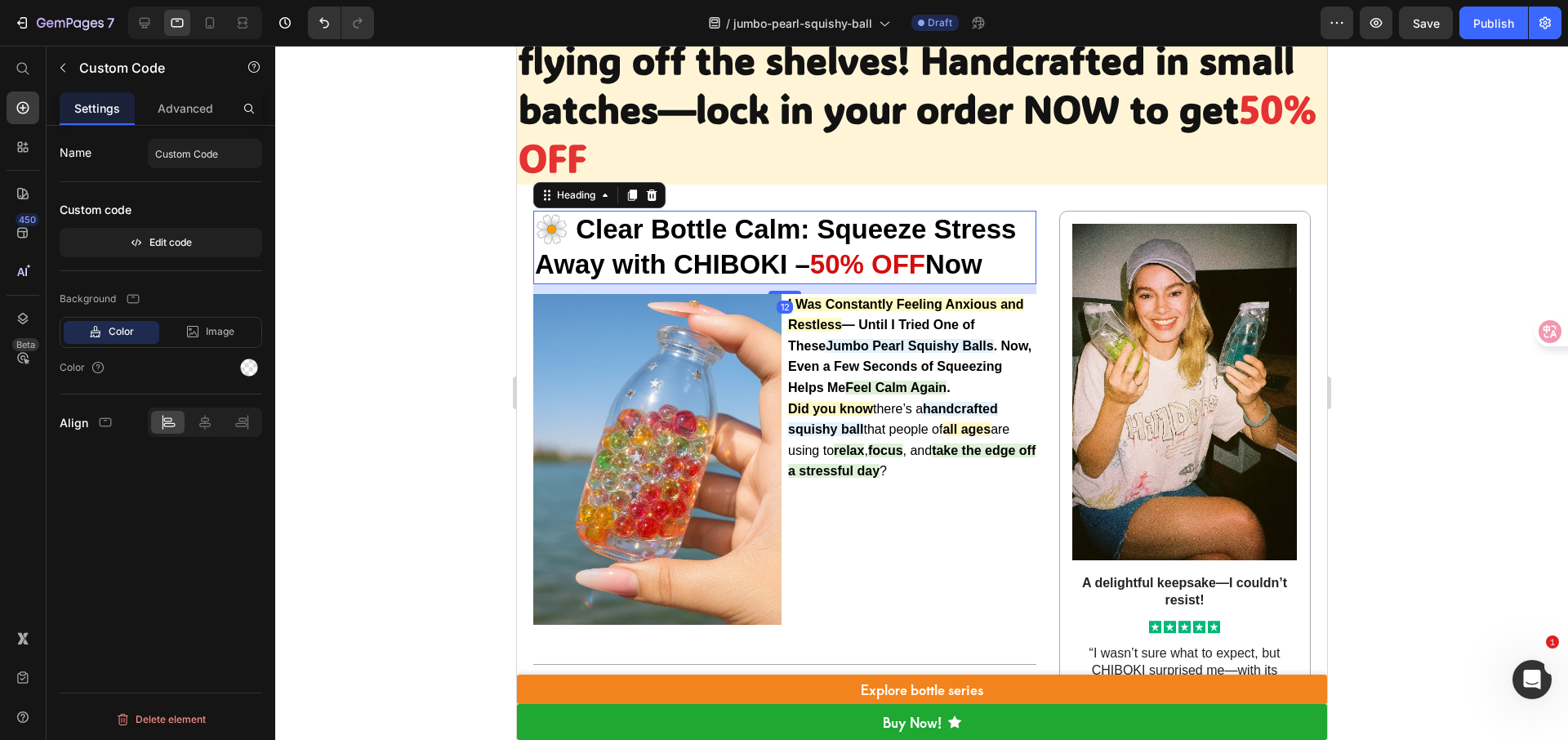 click on "🌼 Clear Bottle Calm: Squeeze Stress Away with CHIBOKI –  50% OFF  Now" at bounding box center [784, 247] 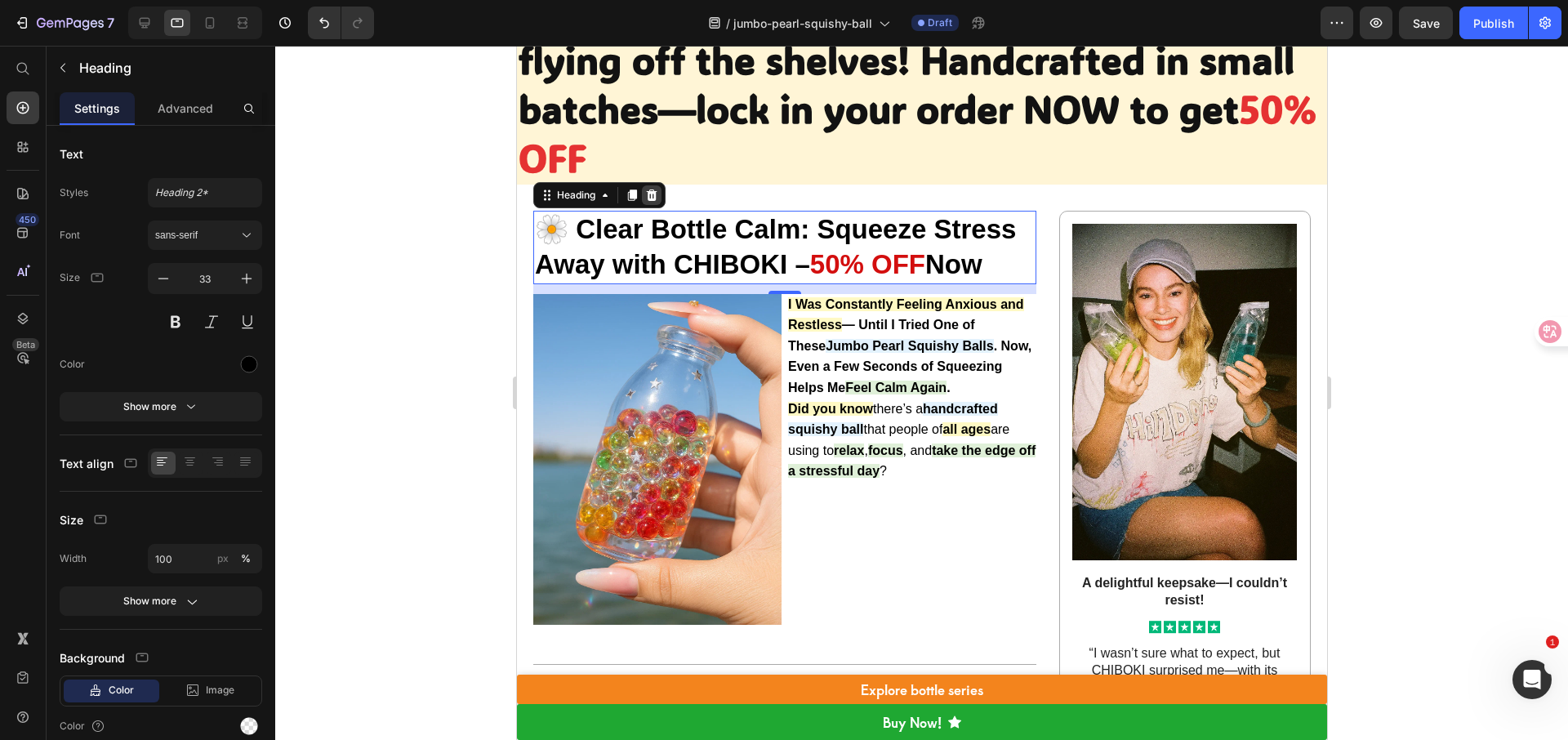 click at bounding box center [651, 195] 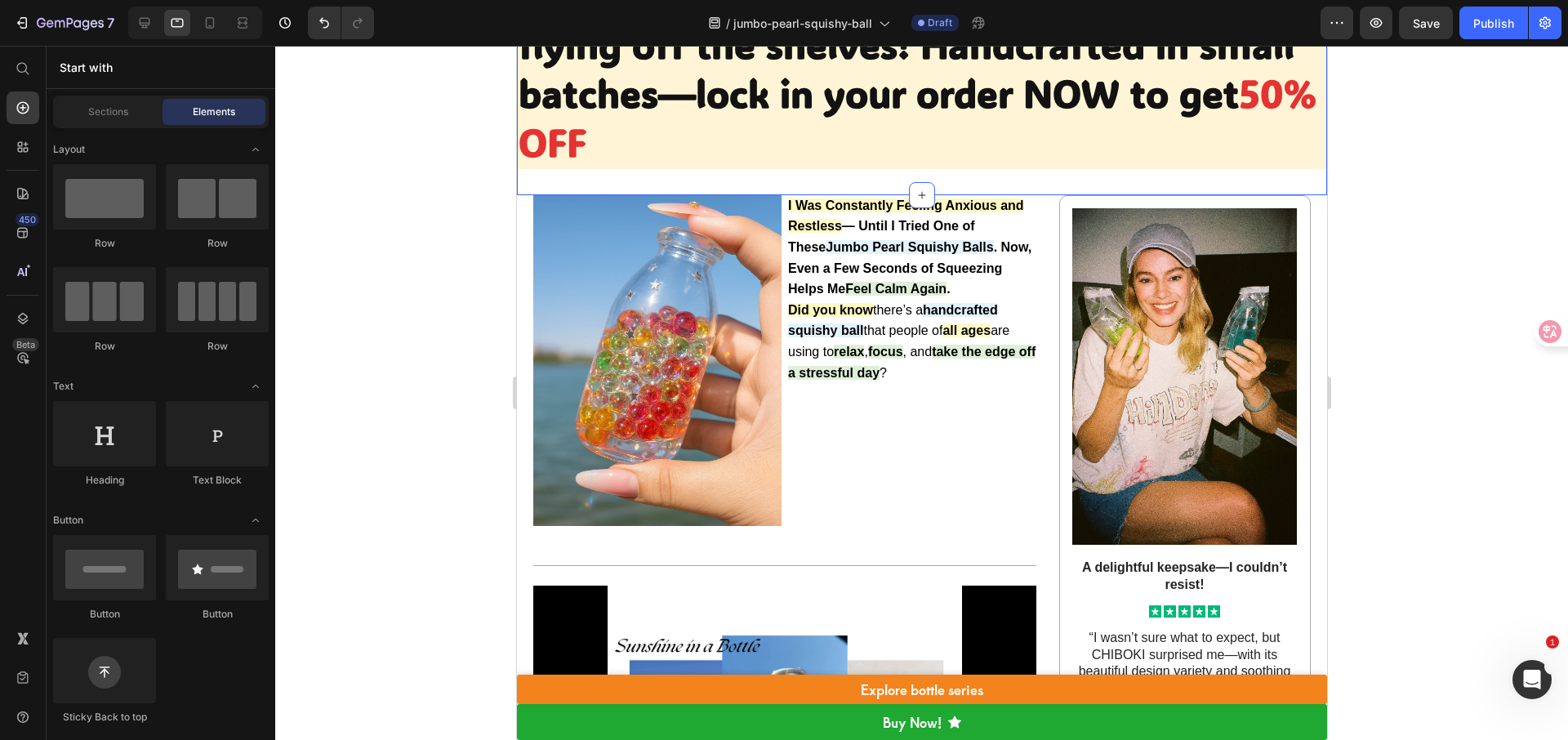 scroll, scrollTop: 260, scrollLeft: 0, axis: vertical 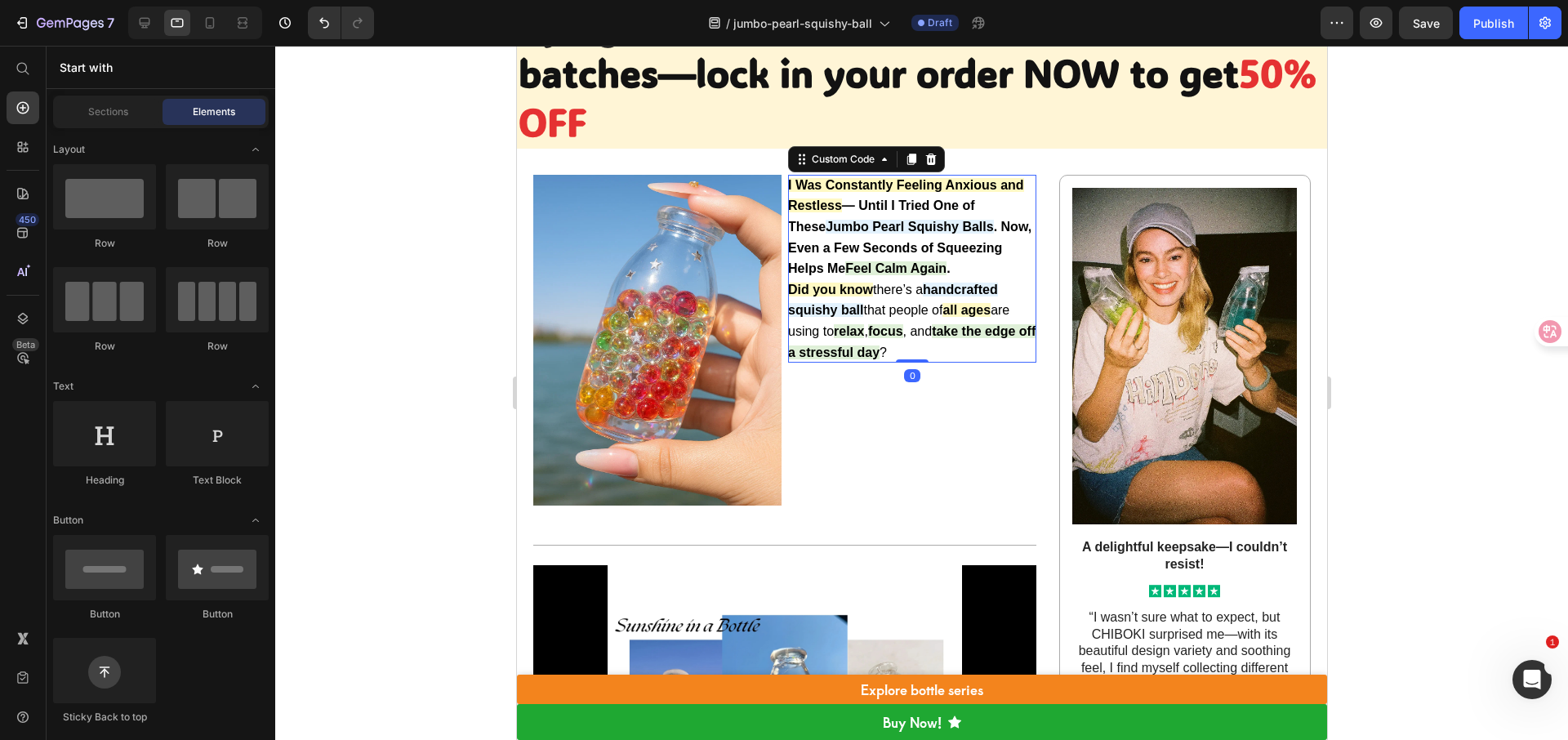 click on "focus" at bounding box center (884, 331) 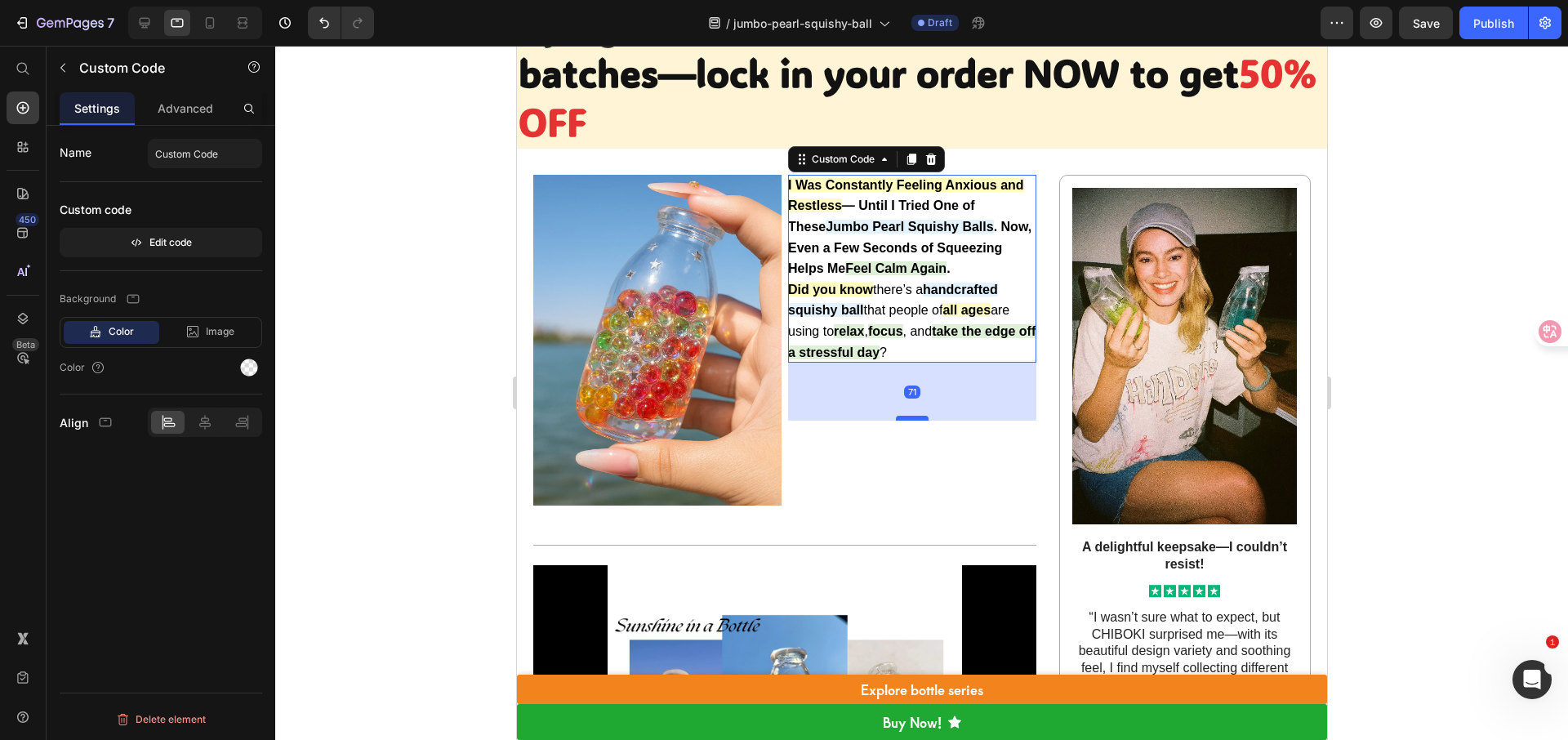 drag, startPoint x: 911, startPoint y: 361, endPoint x: 908, endPoint y: 421, distance: 60.07495 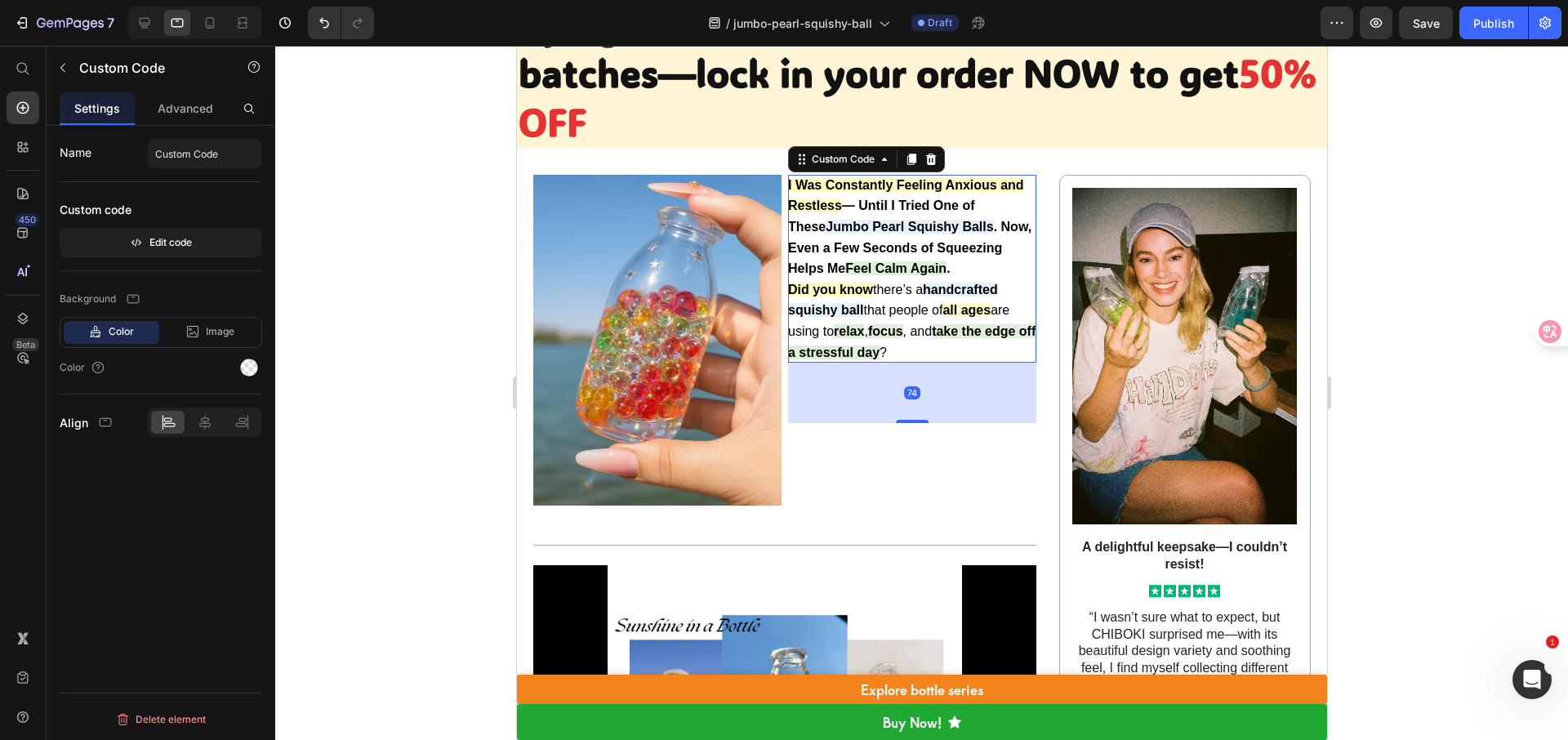 click on "Did you know  there’s a  handcrafted squishy ball  that people of  all ages  are using to  relax ,  focus , and  take the edge off a stressful day ?" at bounding box center (911, 321) 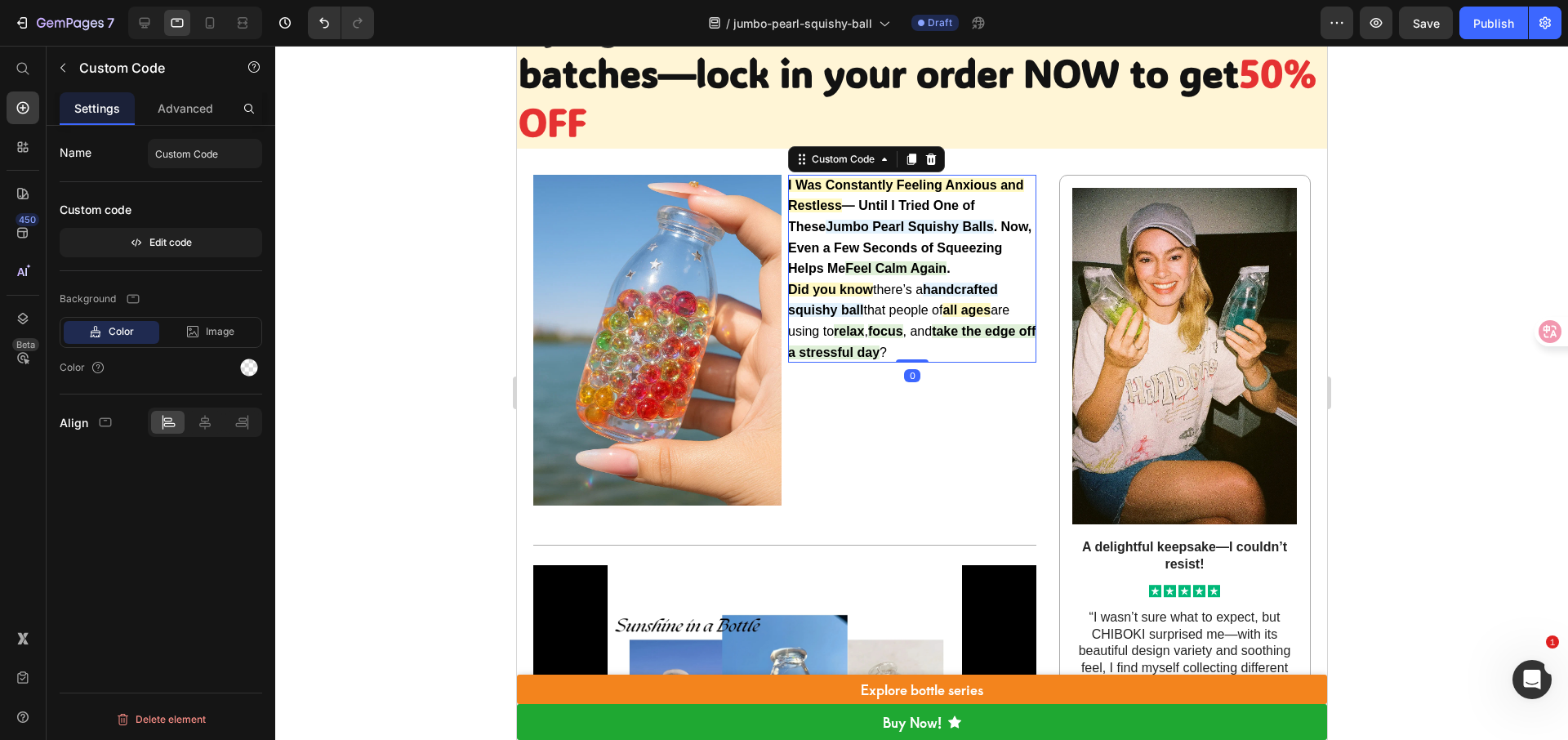 drag, startPoint x: 904, startPoint y: 421, endPoint x: 915, endPoint y: 337, distance: 84.7172 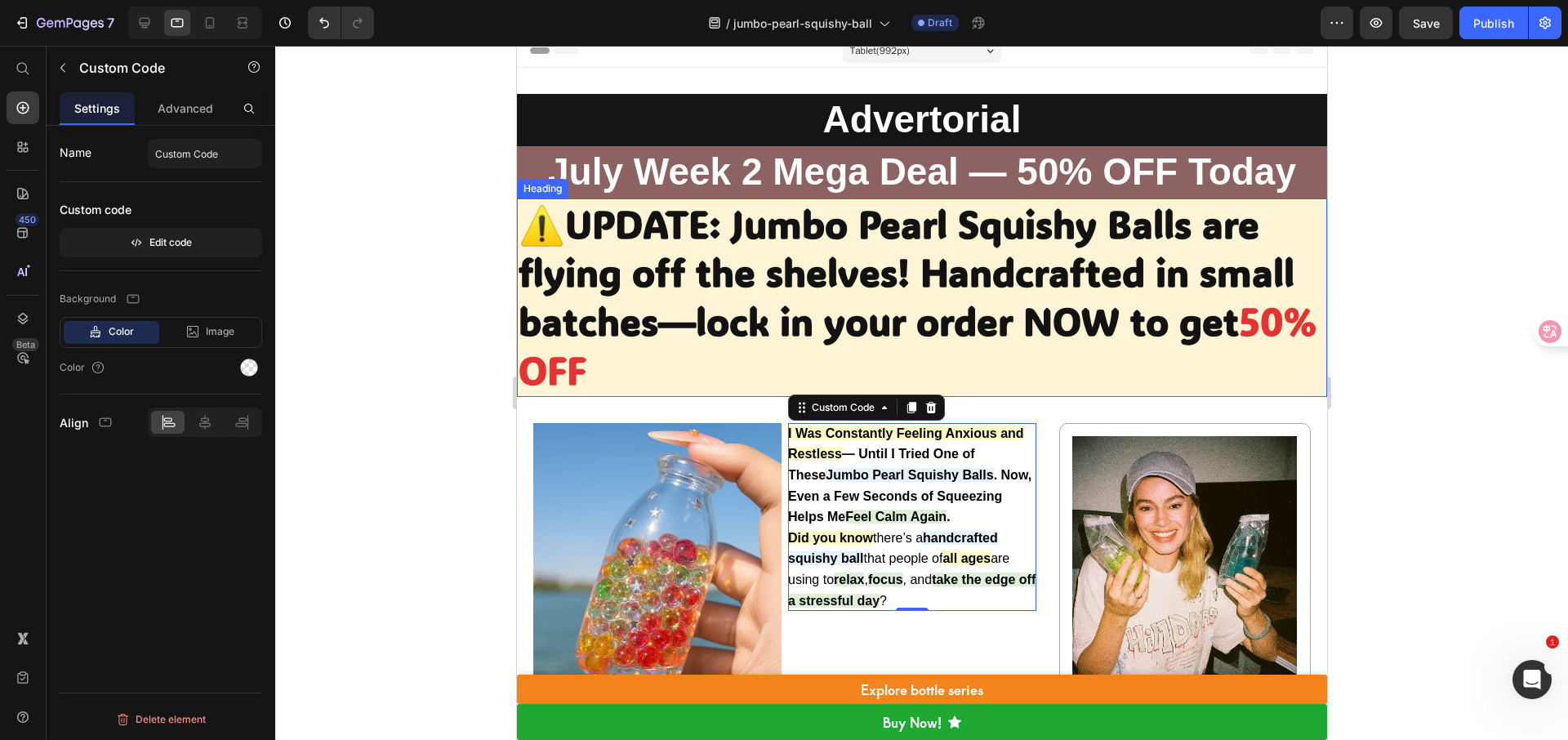 scroll, scrollTop: 0, scrollLeft: 0, axis: both 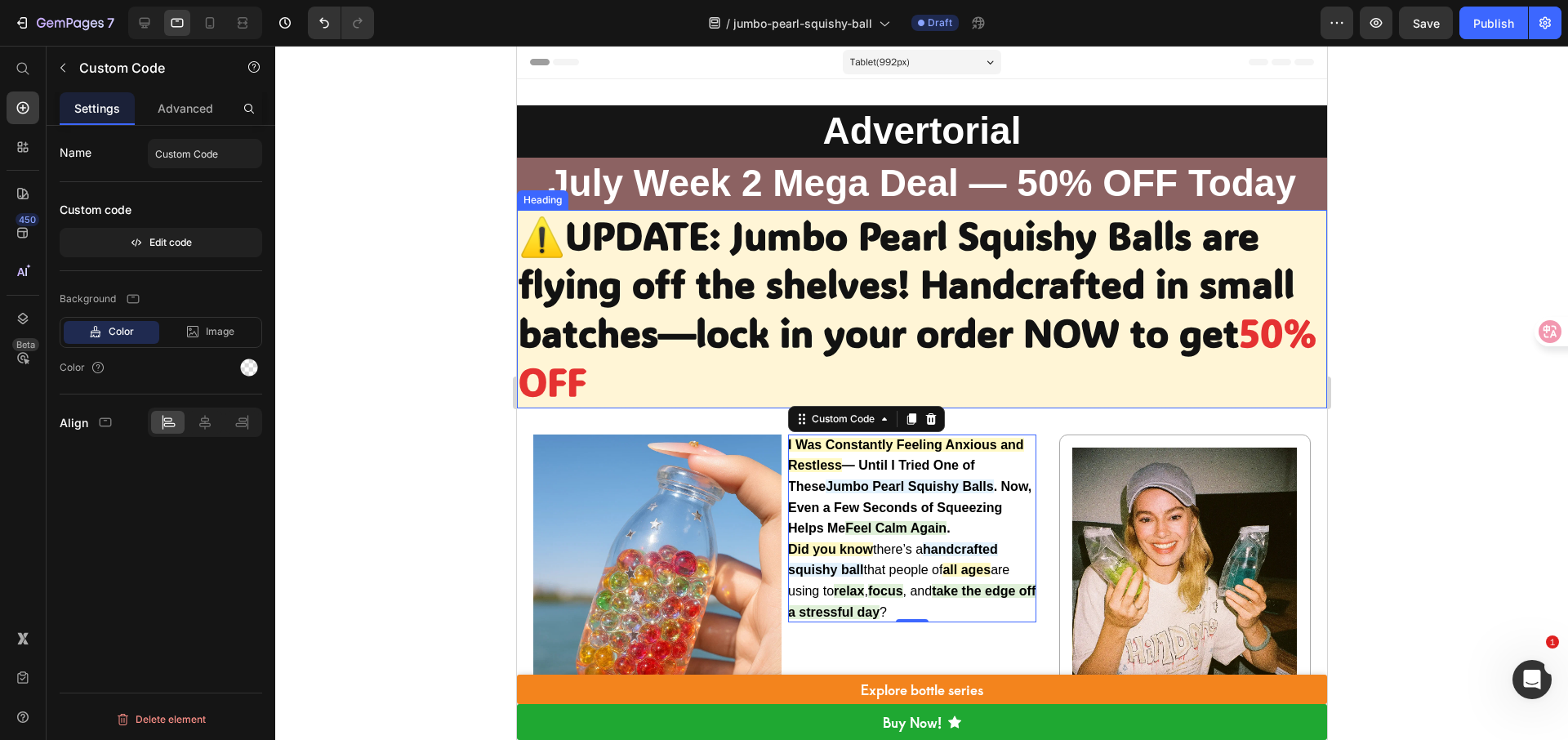 click on "⚠️UPDATE: Jumbo Pearl Squishy Balls are flying off the shelves! Handcrafted in small batches—lock in your order NOW to get" at bounding box center (906, 284) 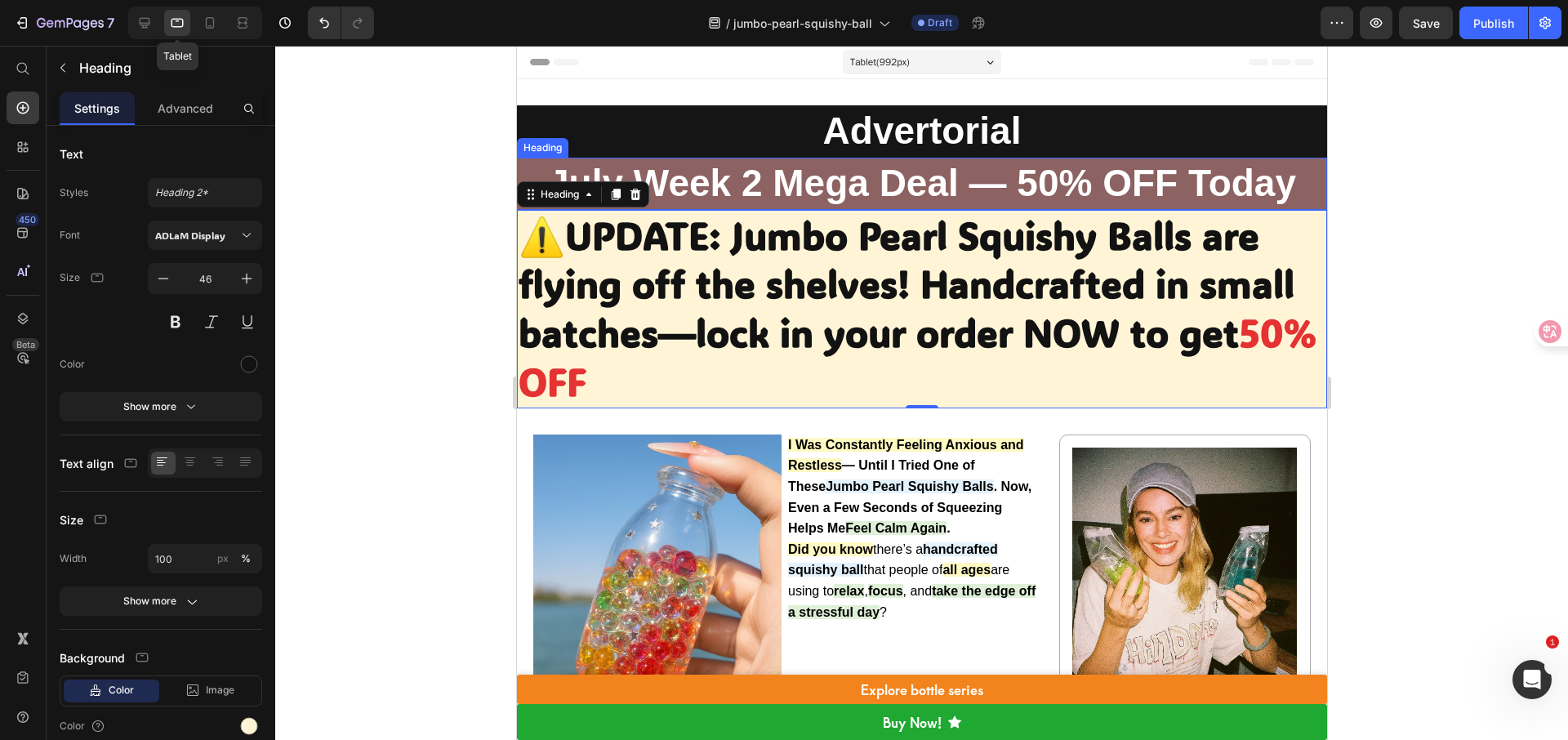 click 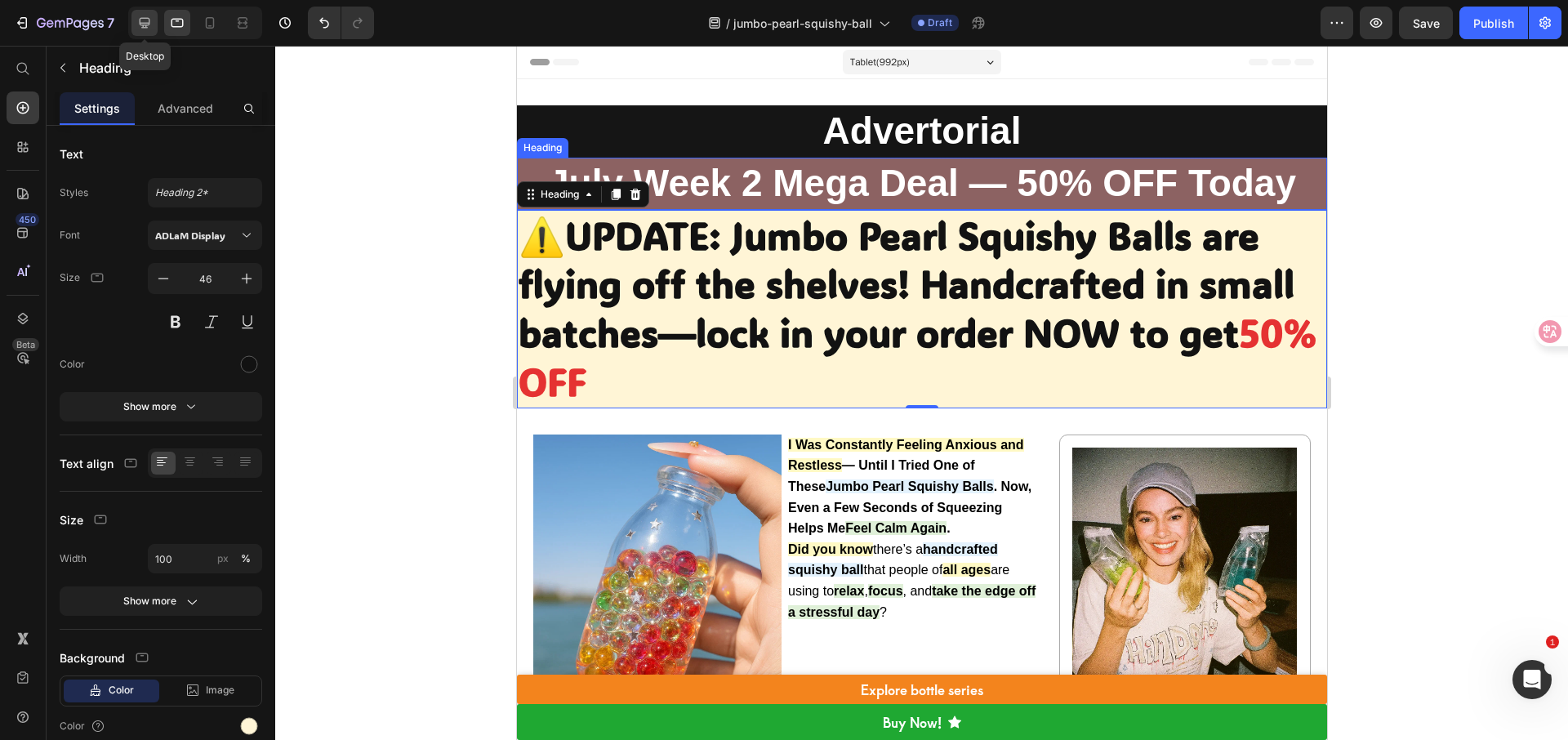 click 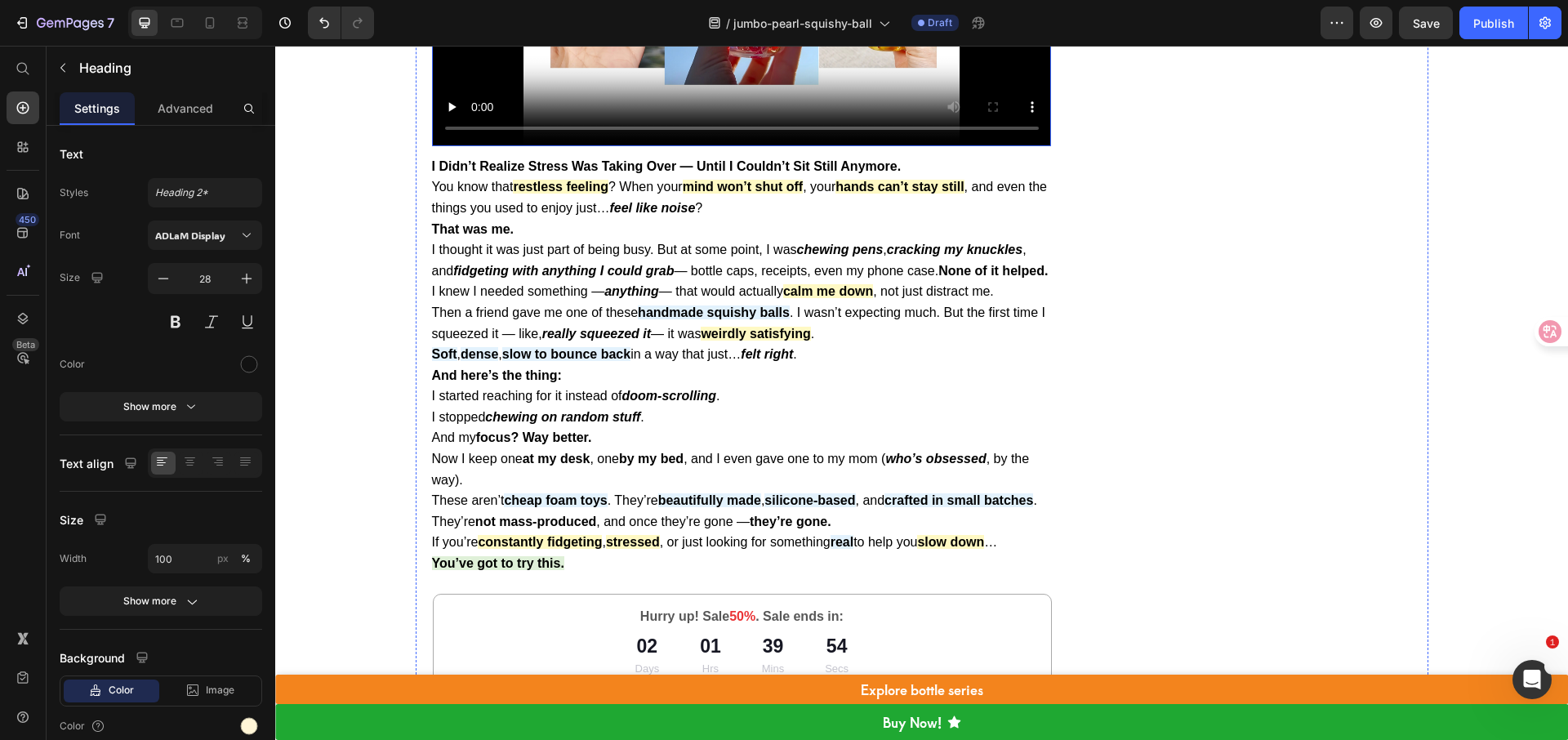 scroll, scrollTop: 917, scrollLeft: 0, axis: vertical 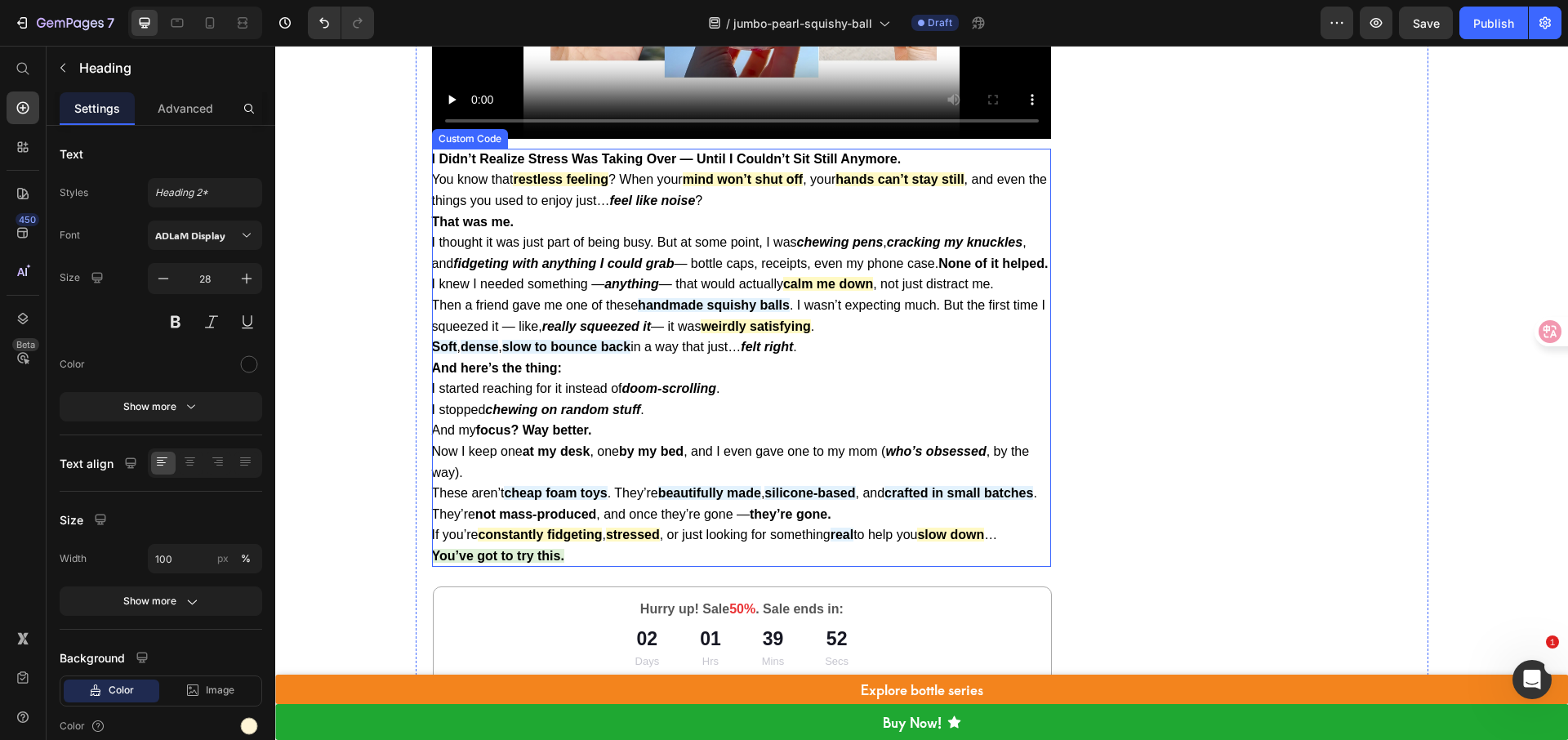 click on "Soft ,  dense ,  slow to bounce back  in a way that just…  felt right ." at bounding box center (742, 347) 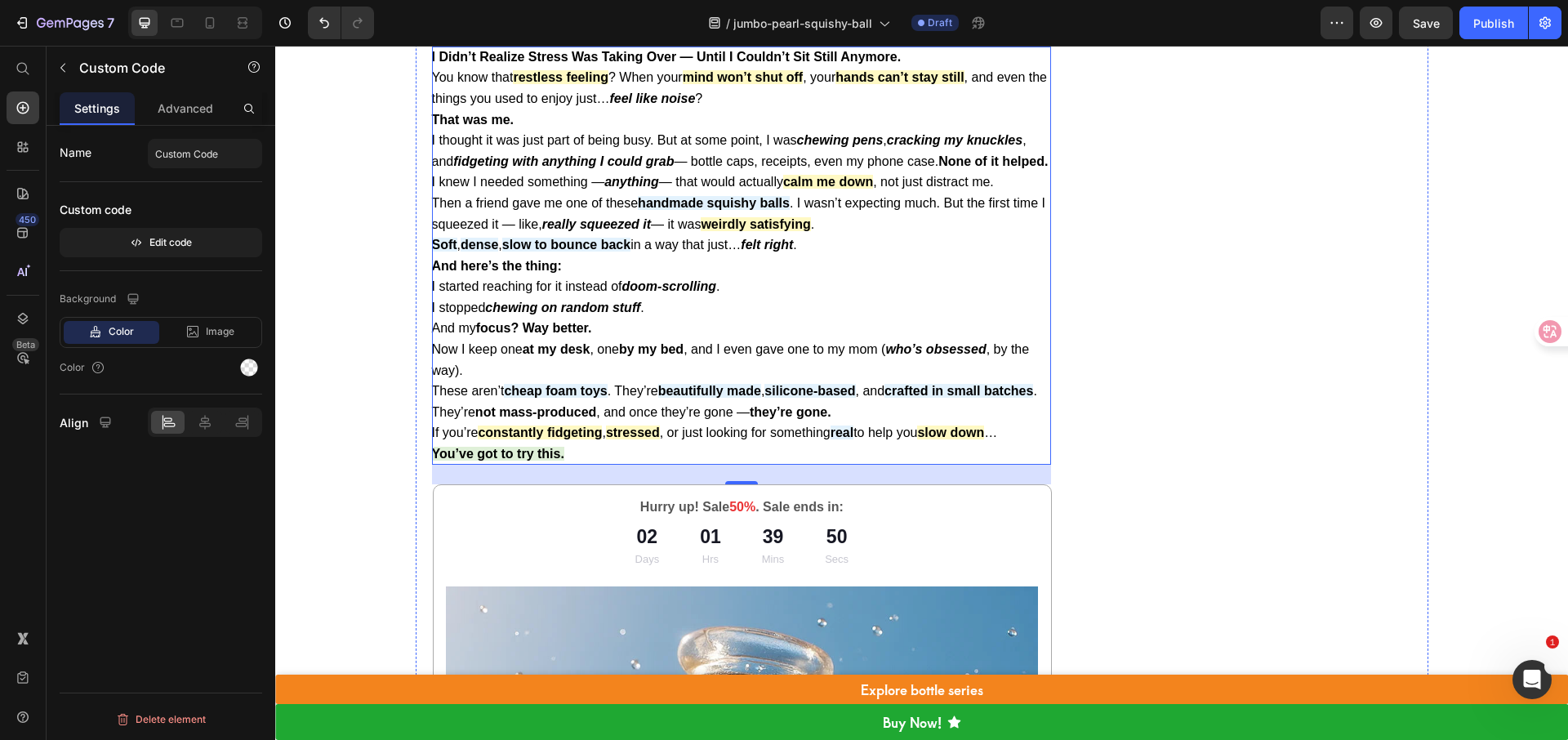 scroll, scrollTop: 1074, scrollLeft: 0, axis: vertical 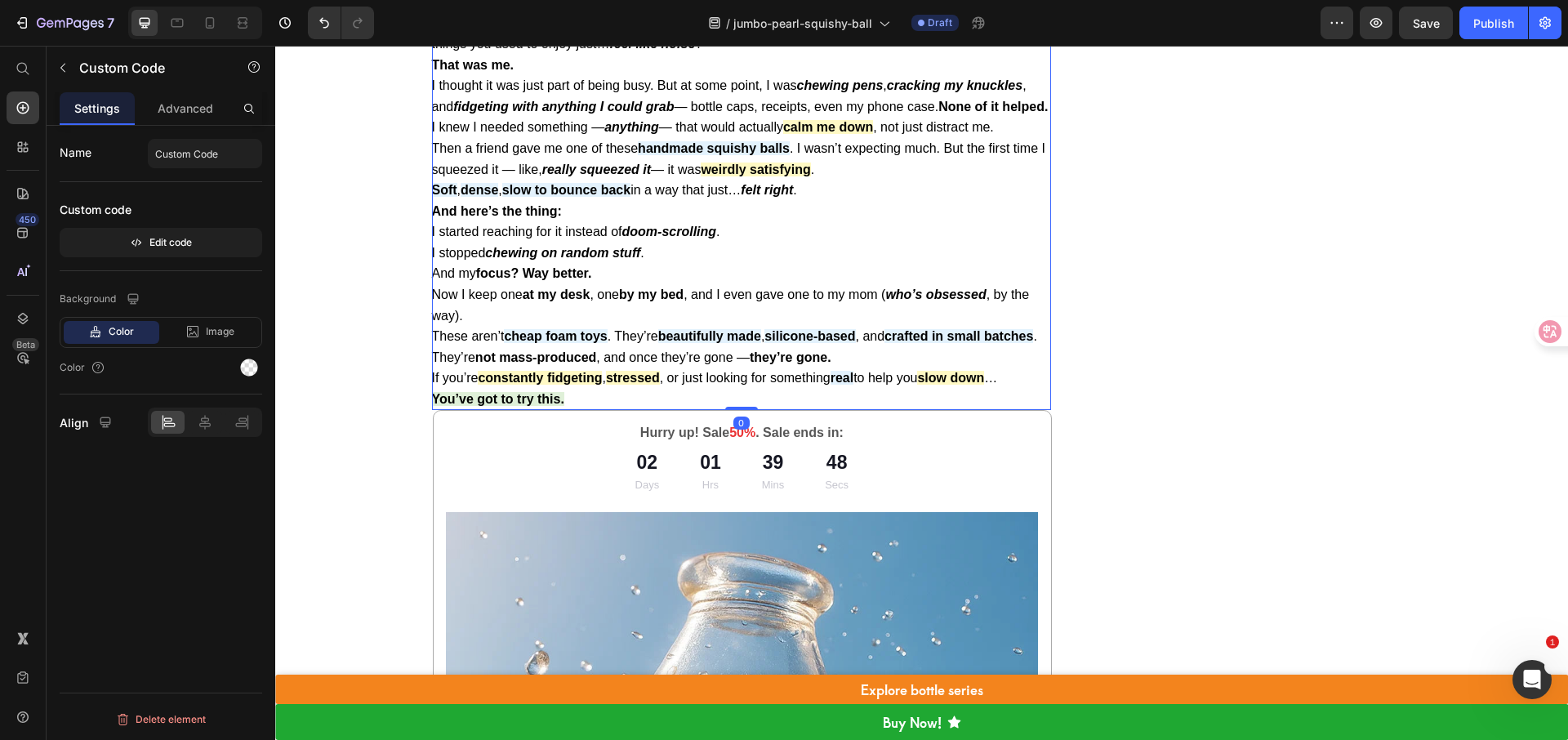 drag, startPoint x: 748, startPoint y: 448, endPoint x: 737, endPoint y: 400, distance: 49.244289 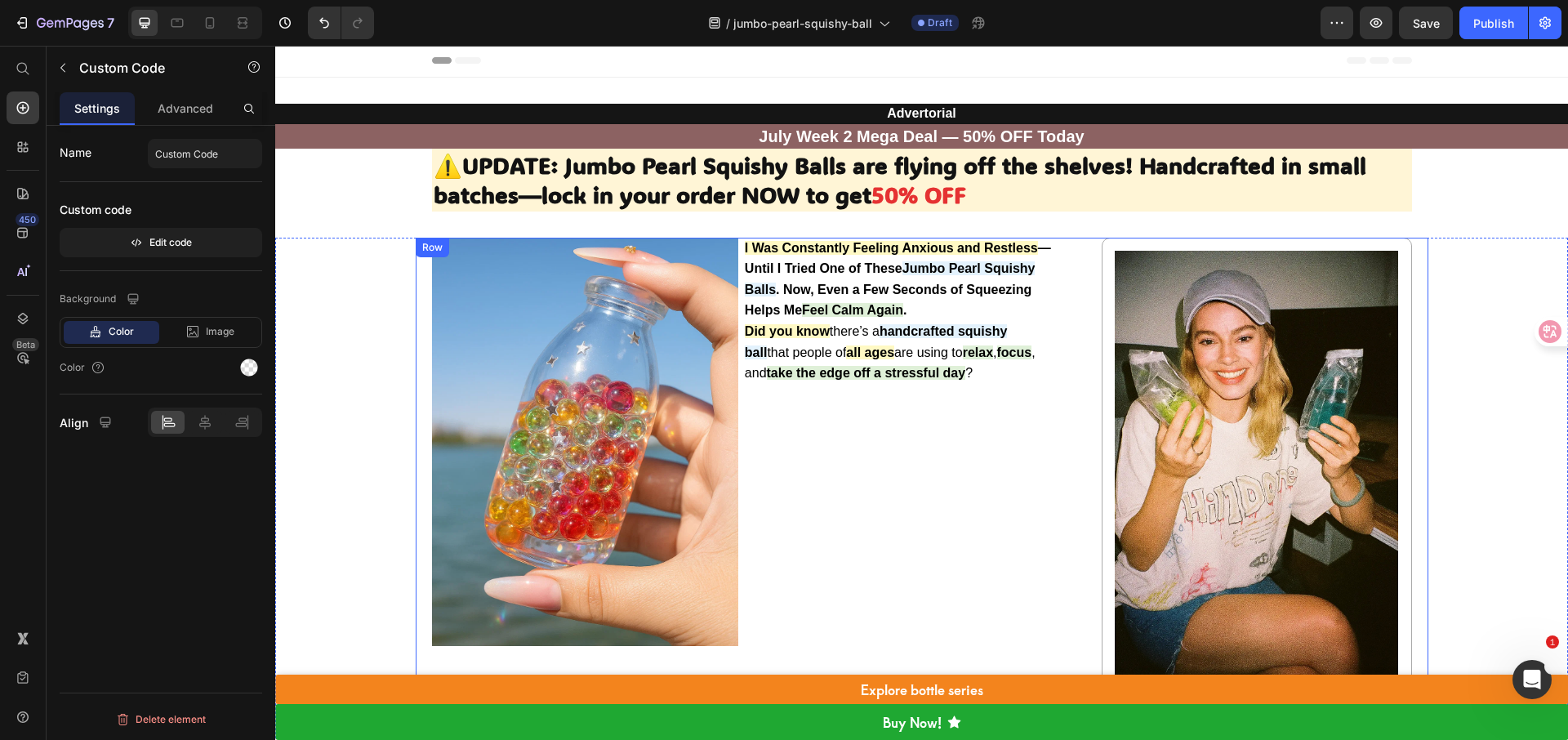 scroll, scrollTop: 0, scrollLeft: 0, axis: both 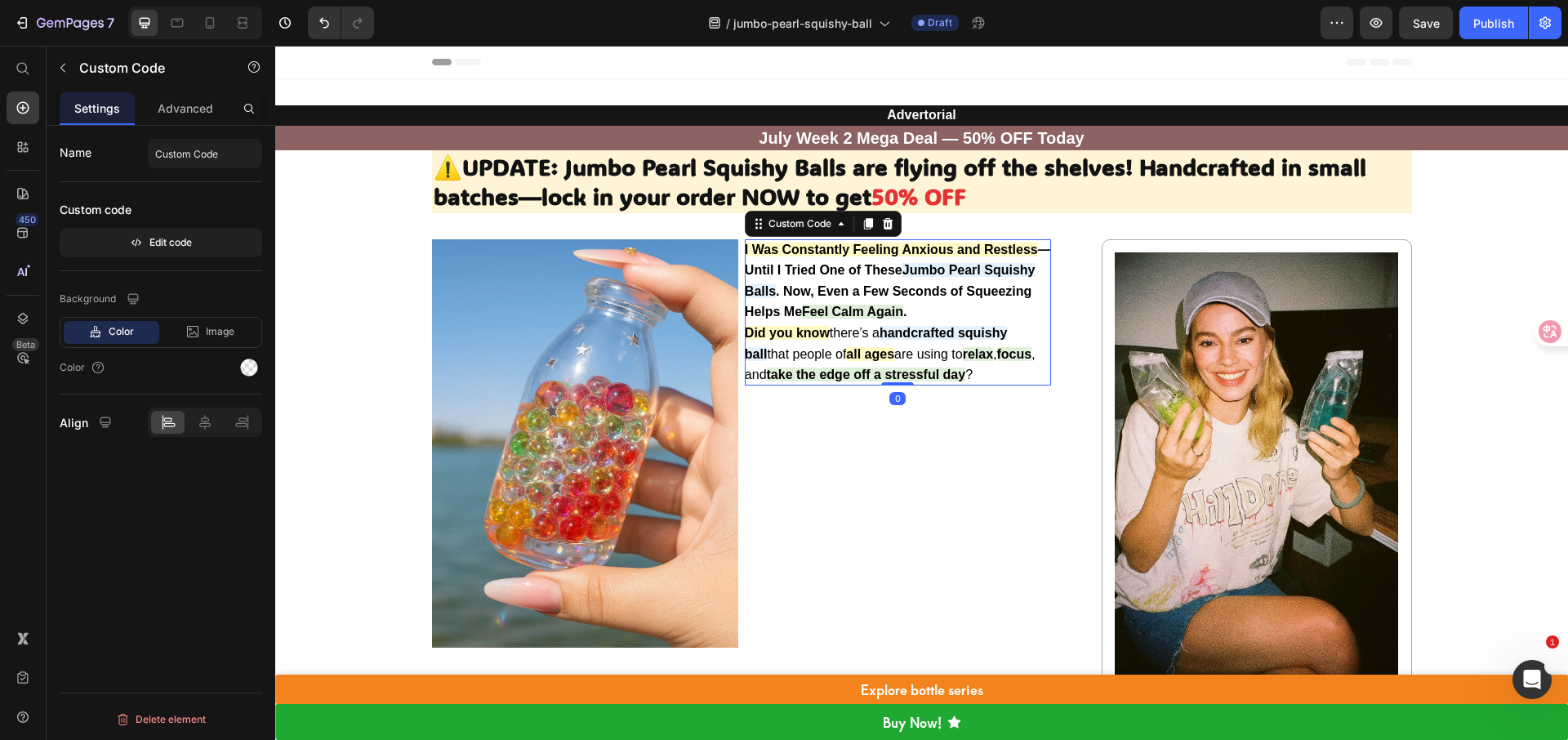 click on "handcrafted squishy ball" at bounding box center [876, 343] 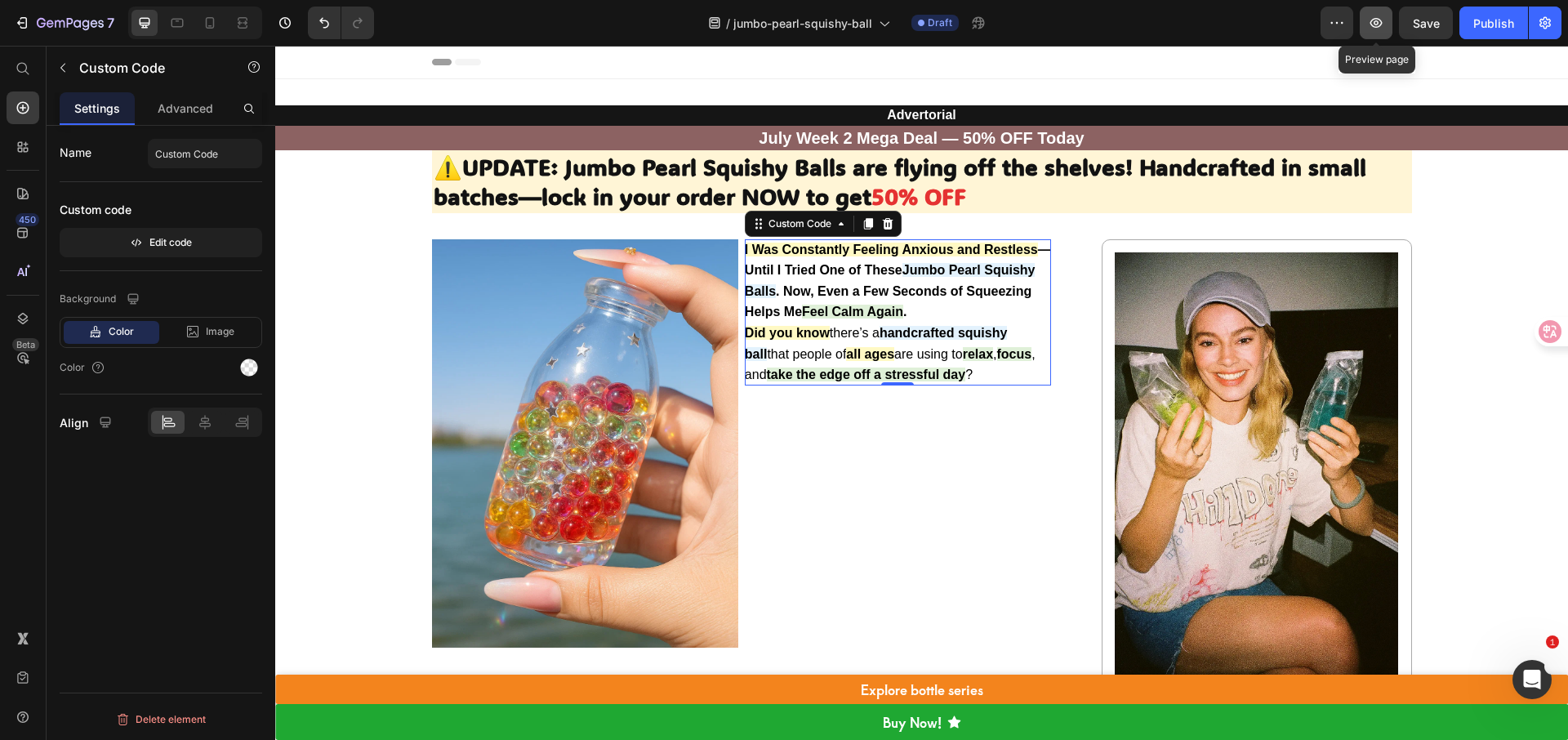 click 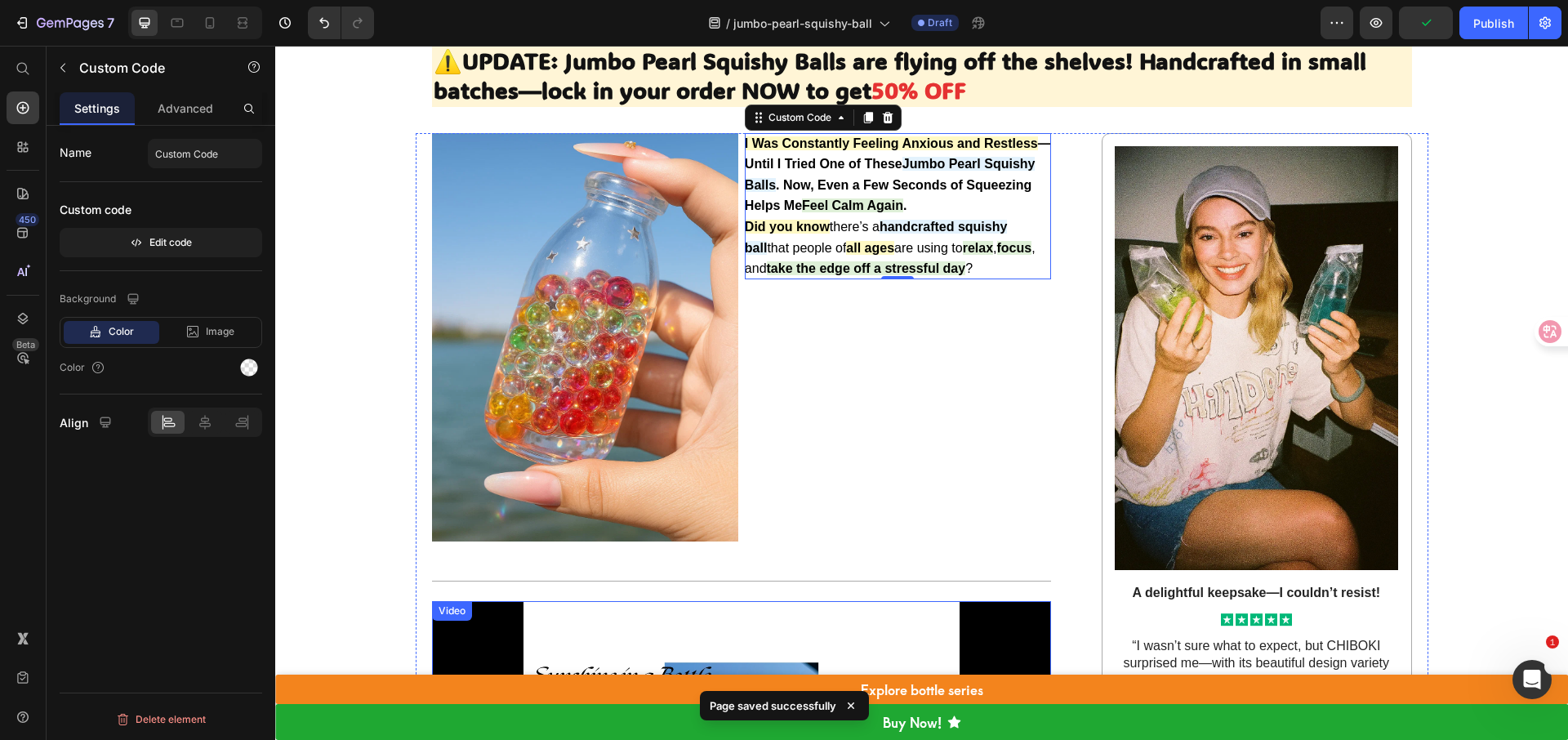 scroll, scrollTop: 0, scrollLeft: 0, axis: both 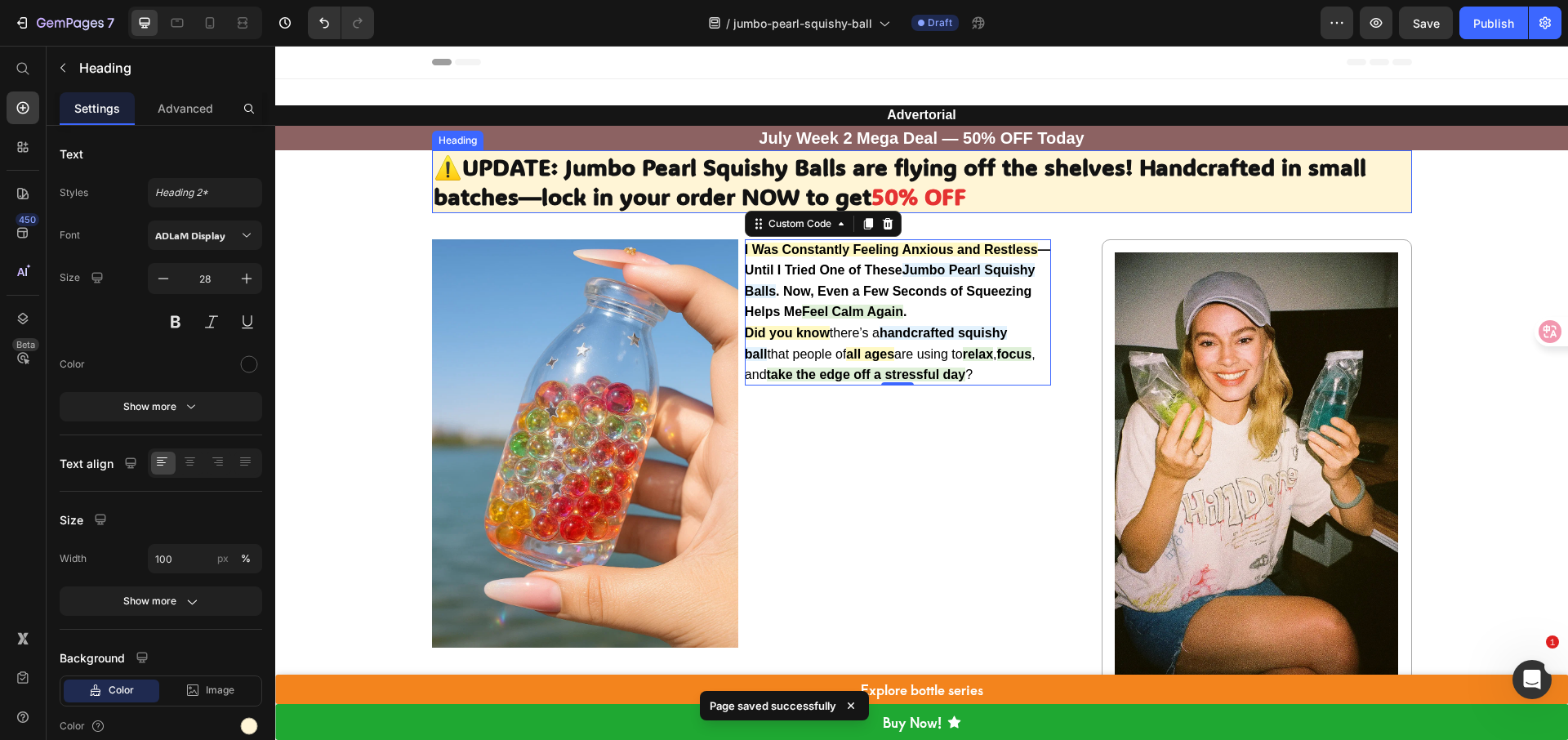 click on "⚠️UPDATE: Jumbo Pearl Squishy Balls are flying off the shelves! Handcrafted in small batches—lock in your order NOW to get" at bounding box center [900, 181] 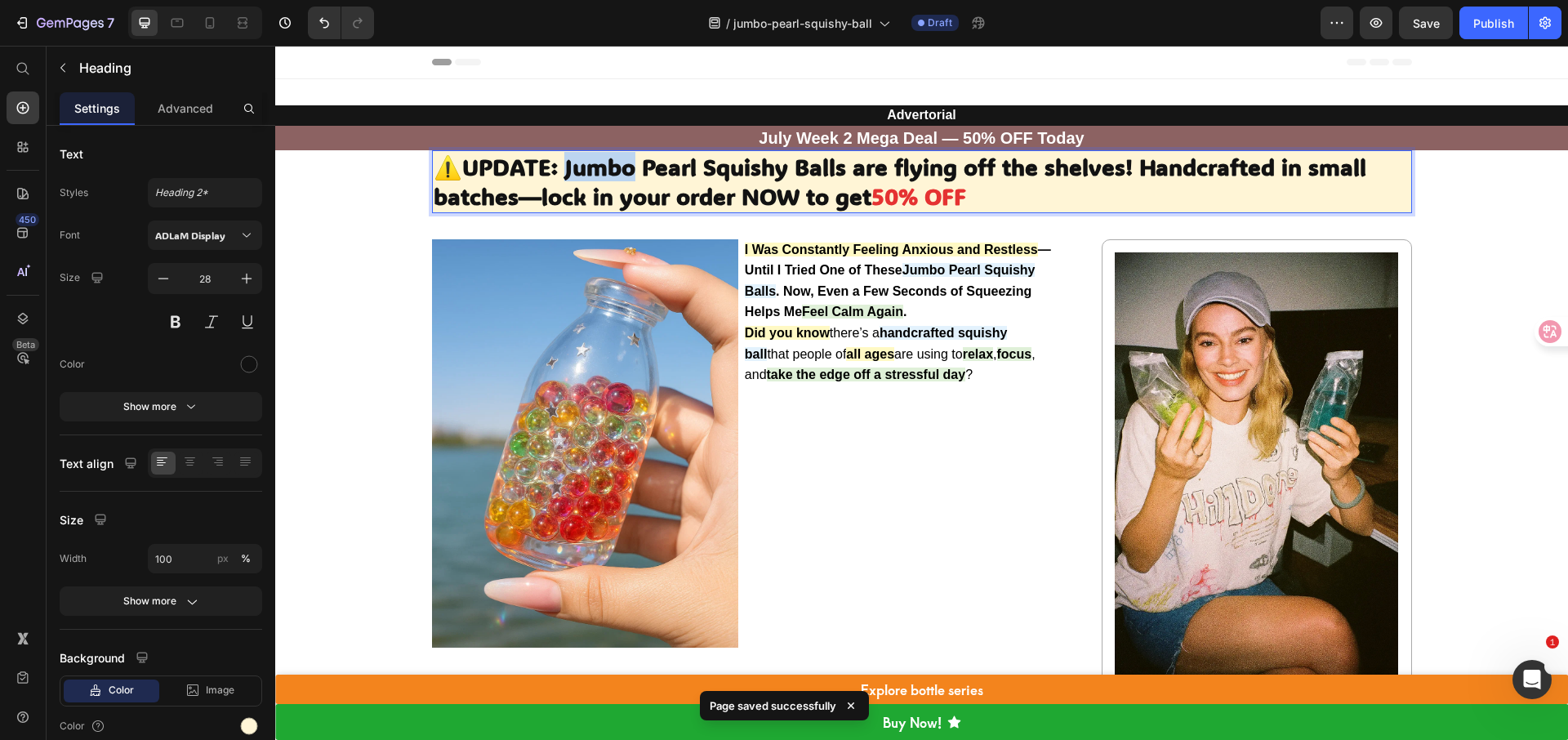 click on "⚠️UPDATE: Jumbo Pearl Squishy Balls are flying off the shelves! Handcrafted in small batches—lock in your order NOW to get" at bounding box center (900, 181) 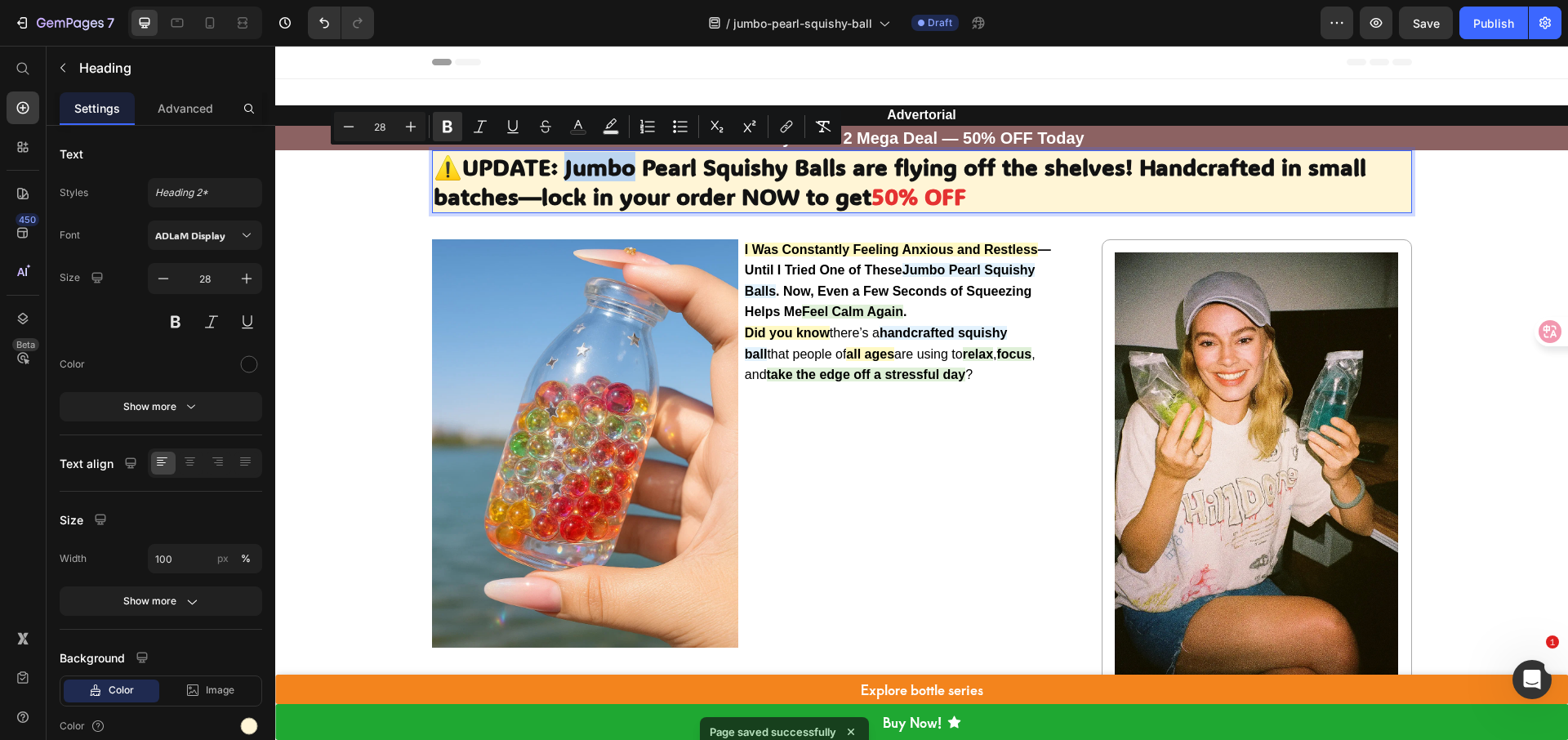click on "⚠️UPDATE: Jumbo Pearl Squishy Balls are flying off the shelves! Handcrafted in small batches—lock in your order NOW to get" at bounding box center (900, 181) 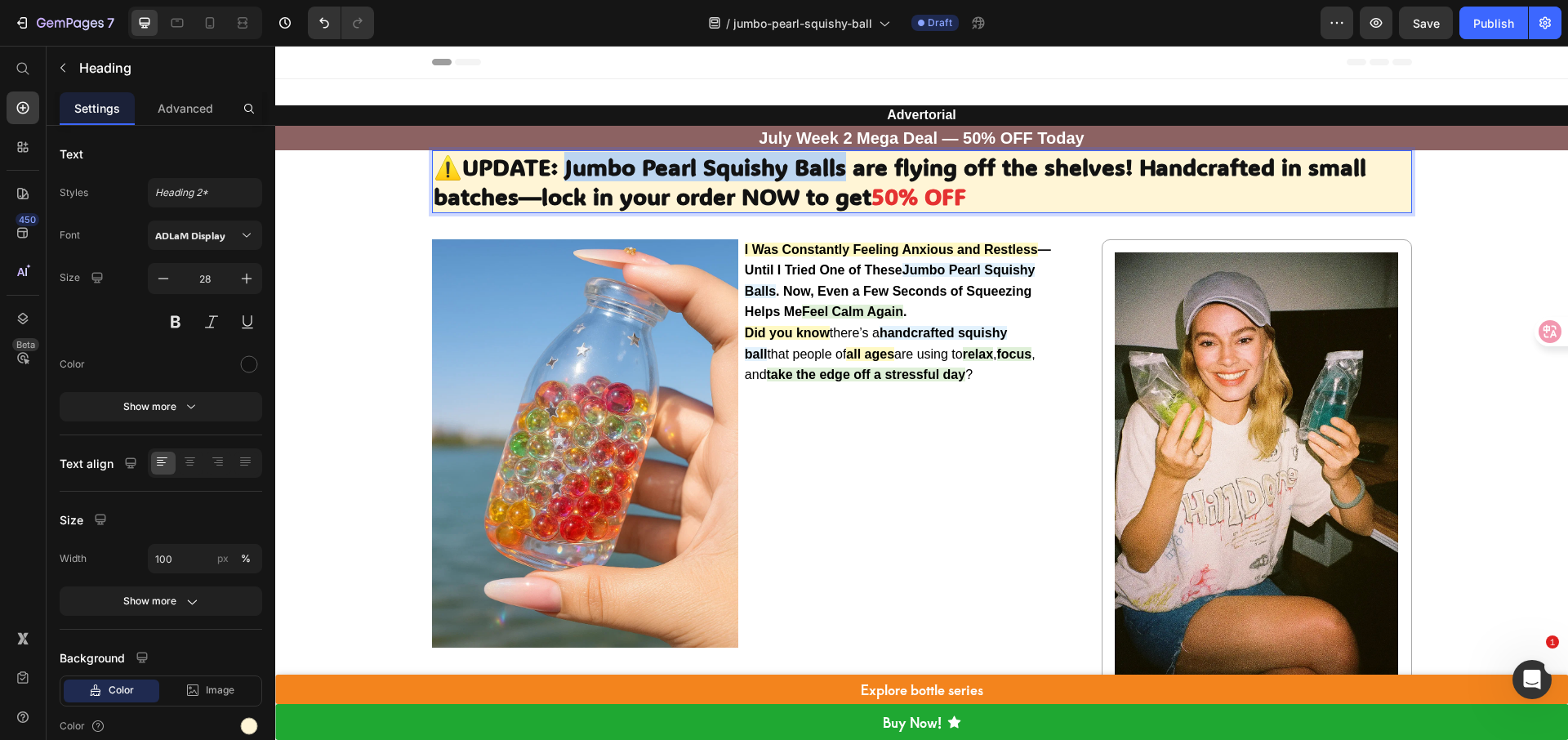 drag, startPoint x: 554, startPoint y: 169, endPoint x: 830, endPoint y: 175, distance: 276.06521 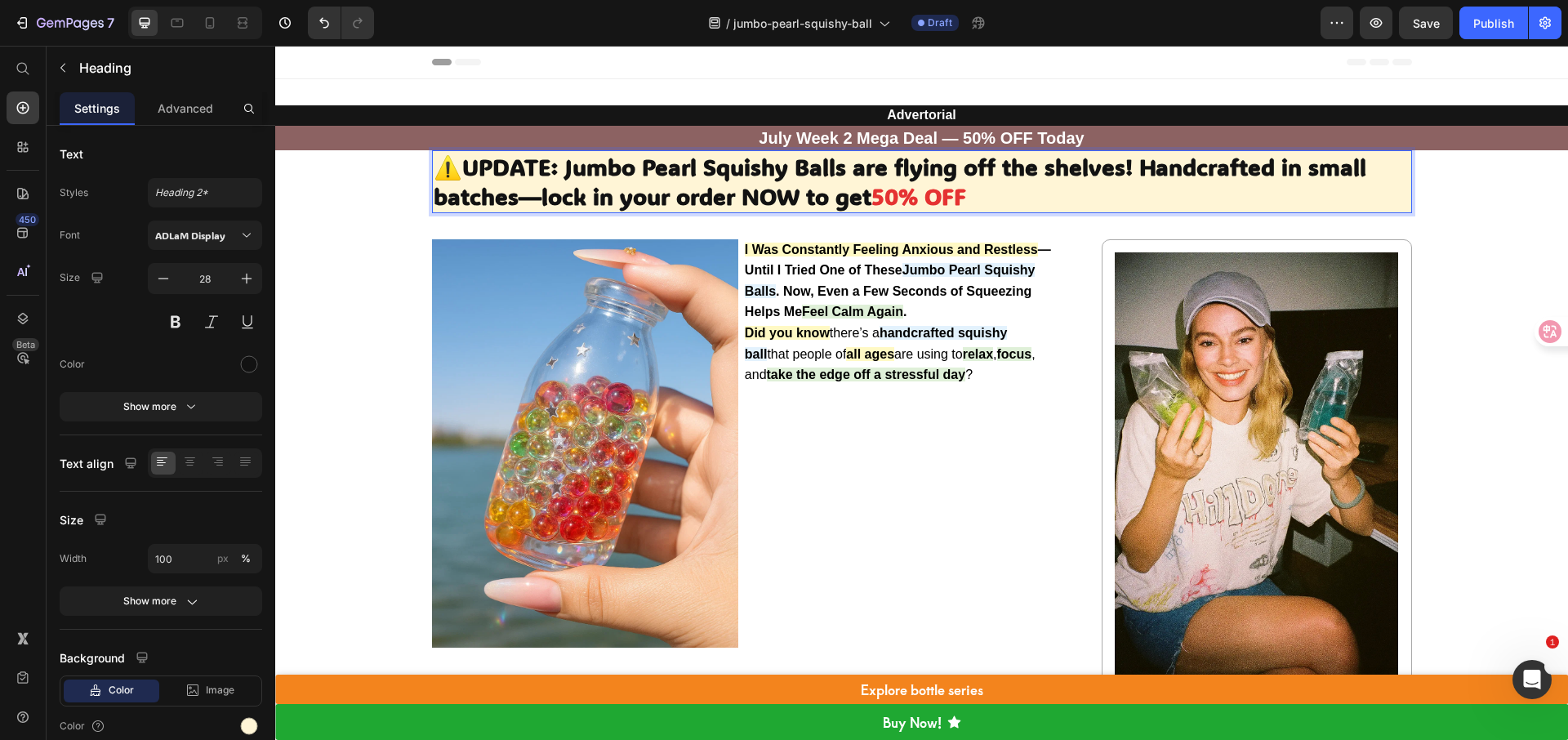 click on "50% OFF" at bounding box center [919, 196] 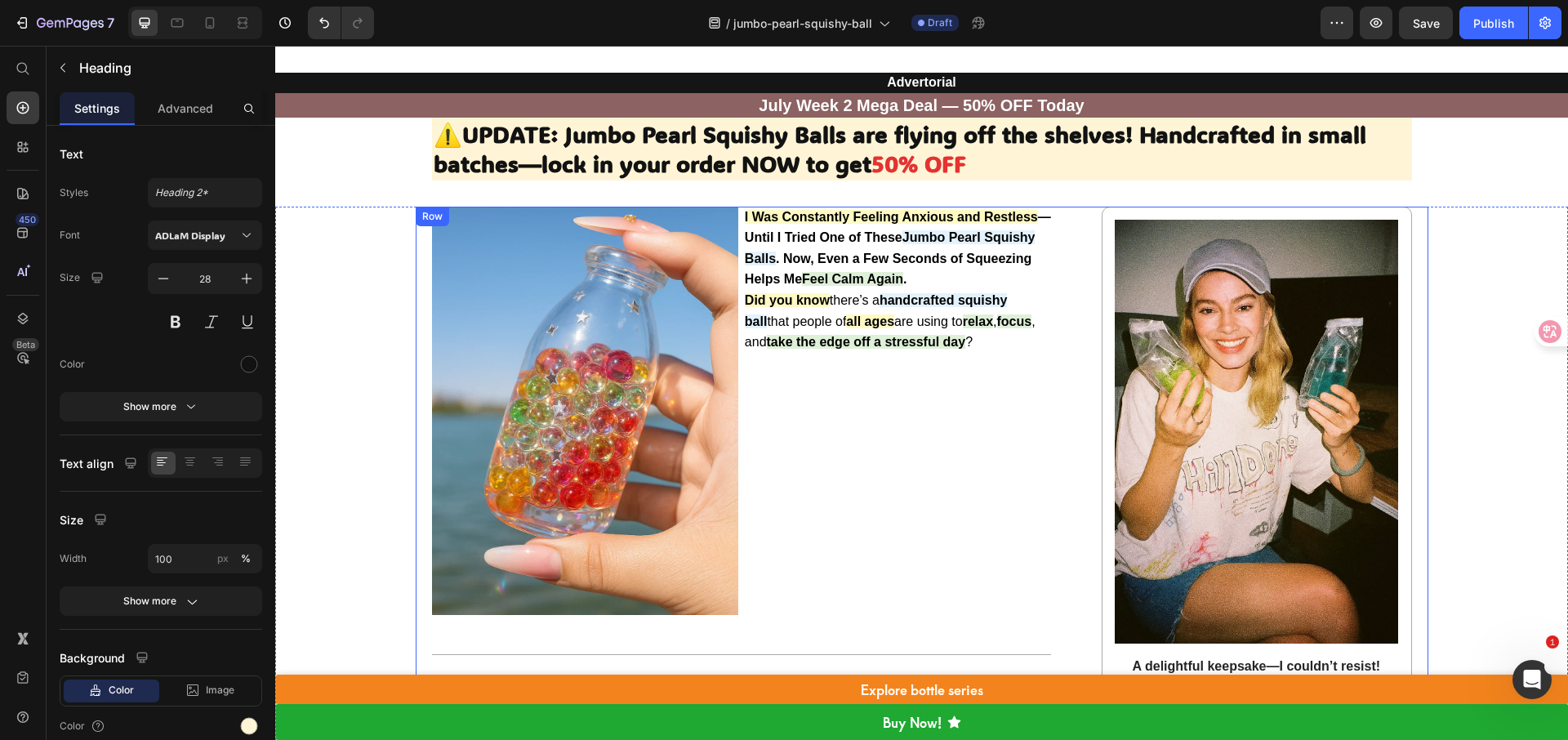 scroll, scrollTop: 0, scrollLeft: 0, axis: both 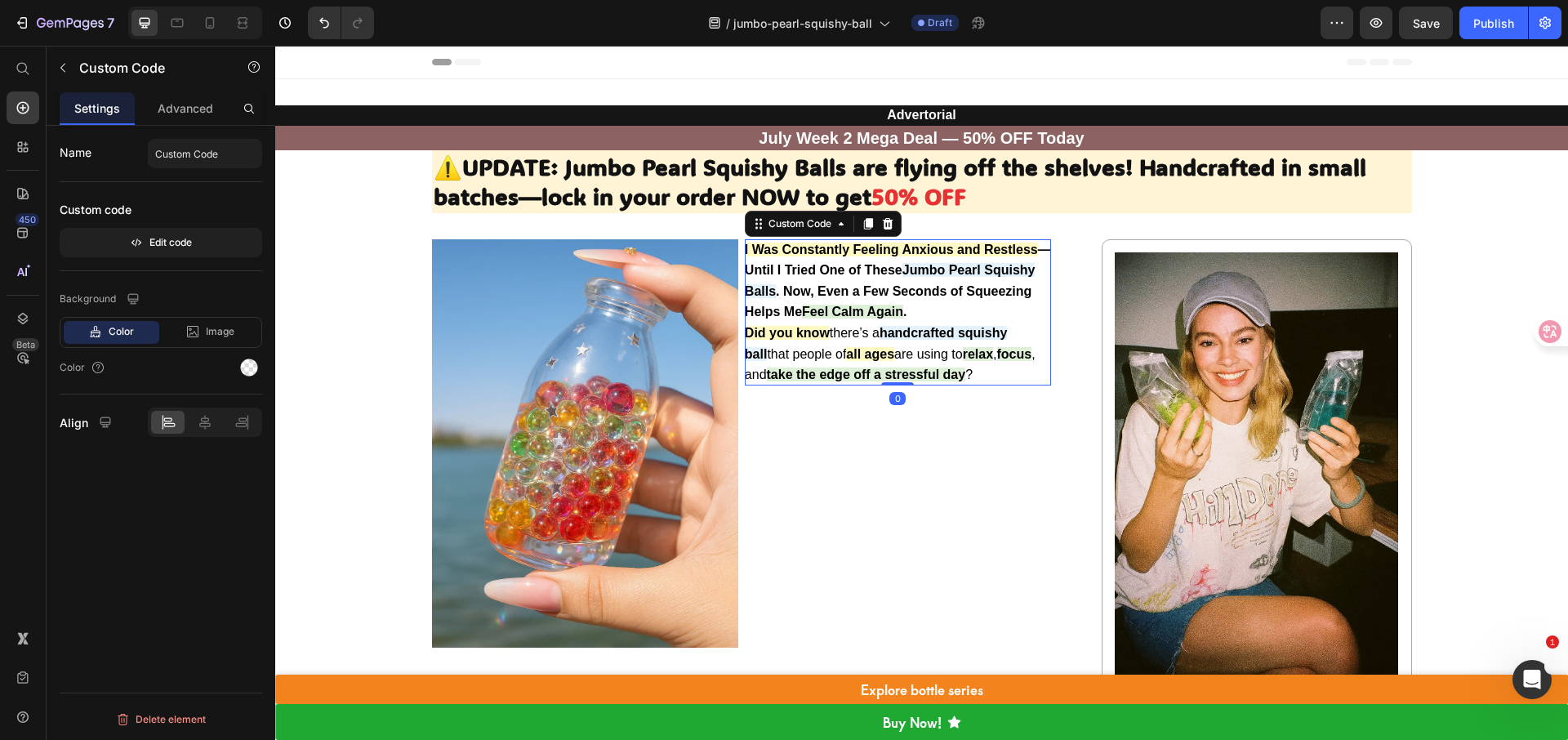 click on "take the edge off a stressful day" at bounding box center (866, 374) 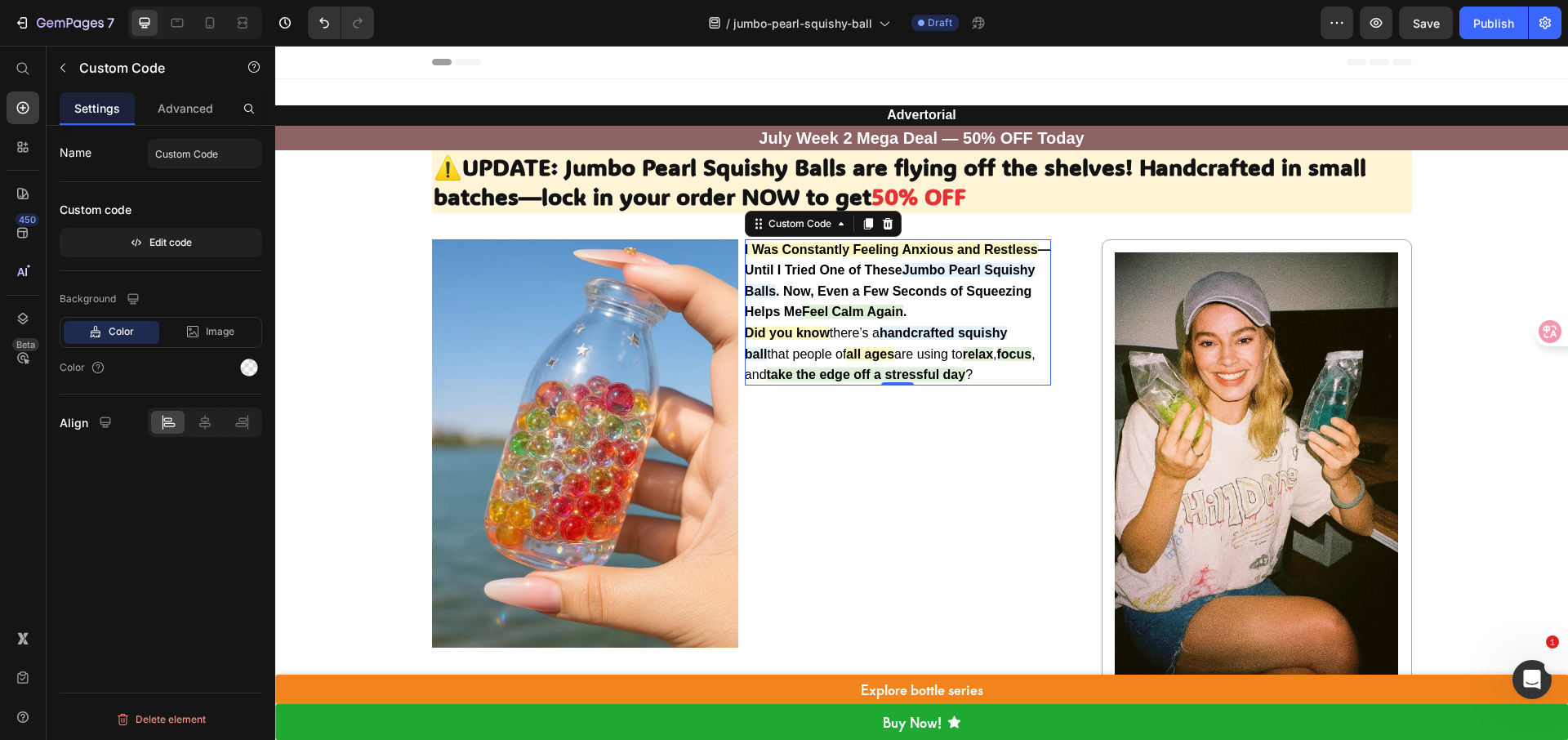 click on "I Was Constantly Feeling Anxious and Restless  — Until I Tried One of These  Jumbo Pearl Squishy Balls .
Now, Even a Few Seconds of Squeezing Helps Me  Feel Calm Again ." at bounding box center [898, 281] 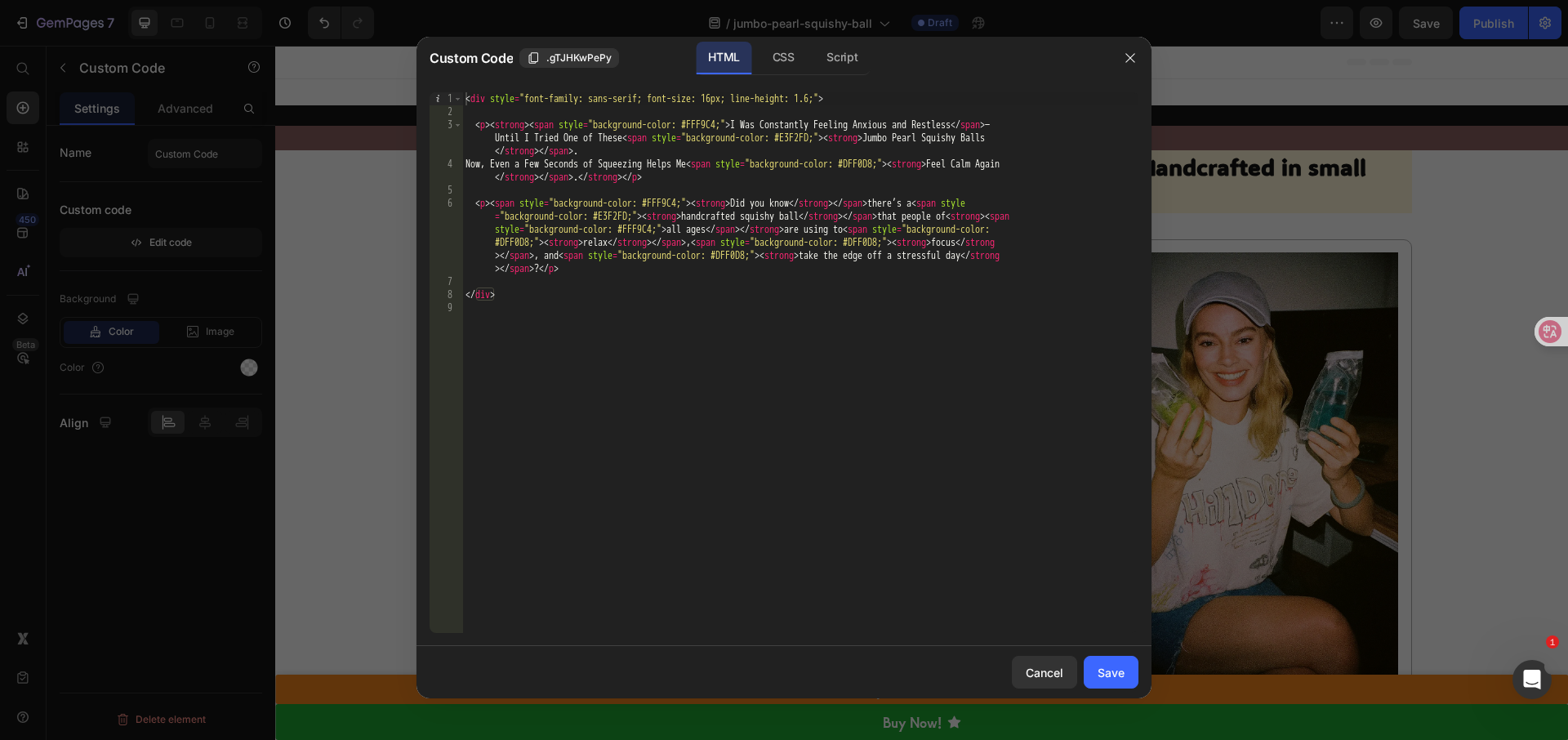 click on "< div   style = "font-family: sans-serif; font-size: 16px; line-height: 1.6;" >    < p > < strong > < span   style = "background-color: #FFF9C4;" > I Was Constantly Feeling Anxious and Restless </ span >  —         Until I Tried One of These  < span   style = "background-color: #E3F2FD;" > < strong > Jumbo Pearl Squishy Balls        </ strong > </ span > .     Now, Even a Few Seconds of Squeezing Helps Me  < span   style = "background-color: #DFF0D8;" > < strong > Feel Calm Again        </ strong > </ span > . </ strong > </ p >    < p > < span   style = "background-color: #FFF9C4;" > < strong > Did you know </ strong > </ span >  there’s a  < span   style        = "background-color: #E3F2FD;" > < strong > handcrafted squishy ball </ strong > </ span >  that people of  < strong > < span          style = "background-color: #FFF9C4;" > all ages </ span > </ strong >  are using to  < span   style = "background-color:         #DFF0D8;" > < strong > relax </ strong > </ span" at bounding box center [800, 376] 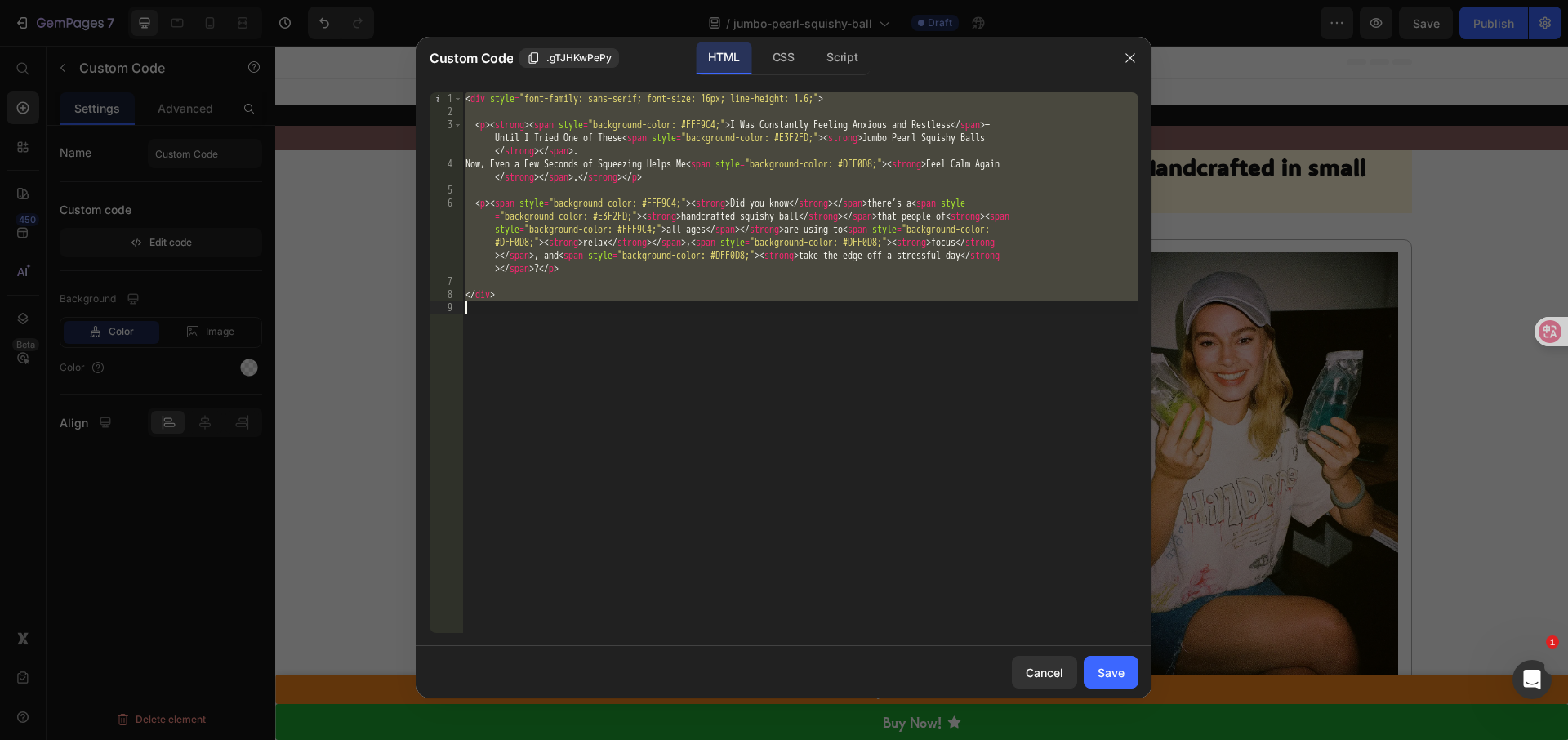 paste on "html>" 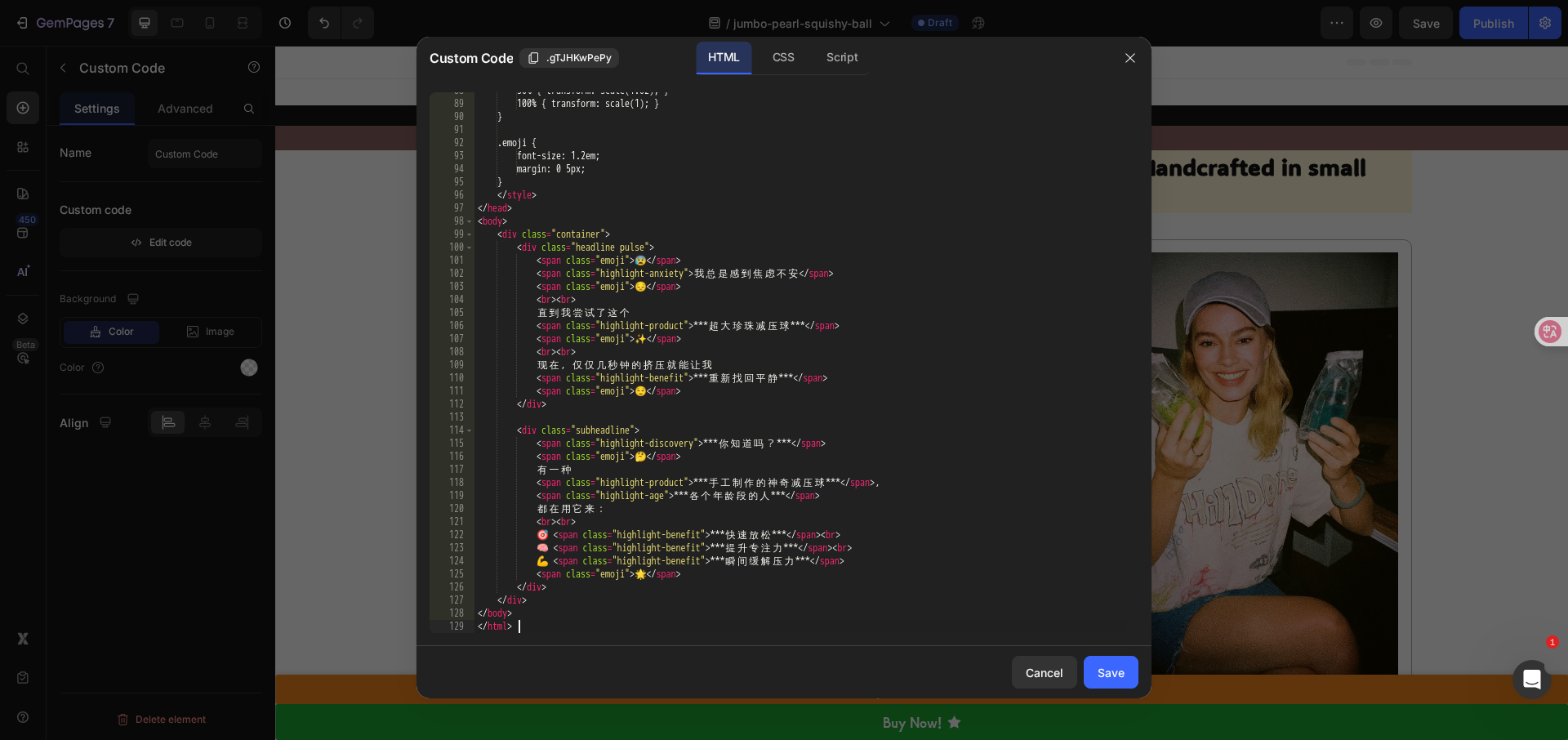 scroll, scrollTop: 1145, scrollLeft: 0, axis: vertical 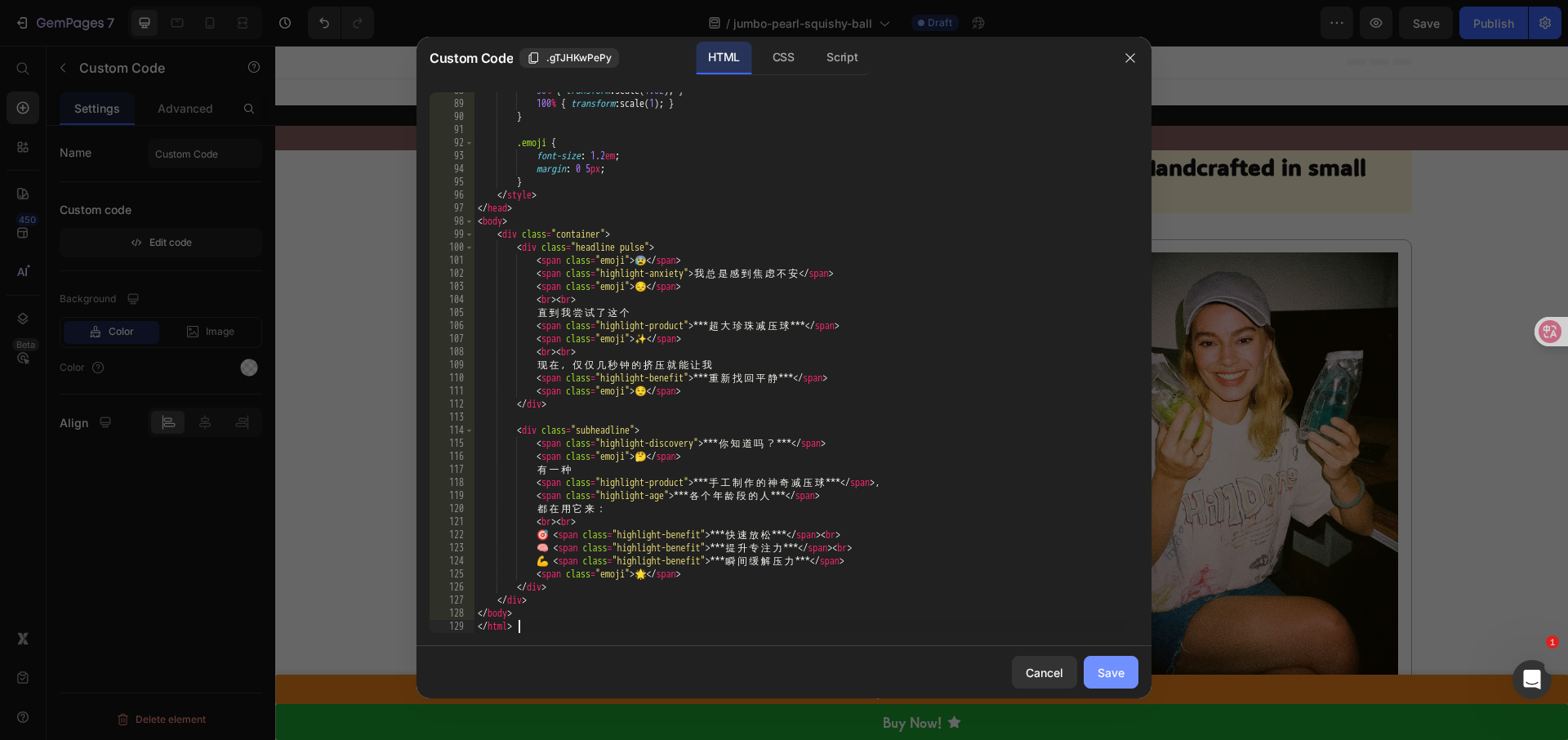 click on "Save" 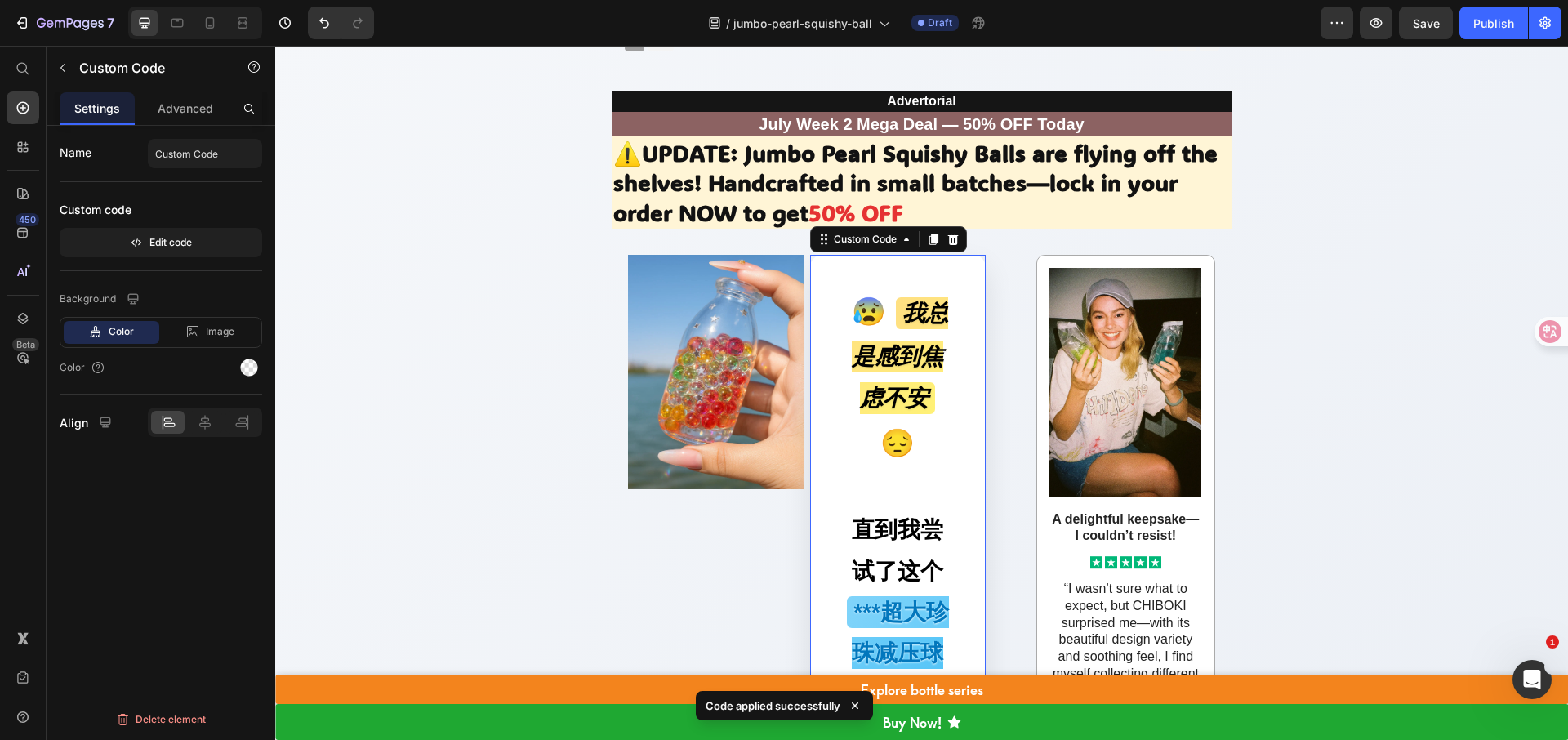 scroll, scrollTop: 5, scrollLeft: 0, axis: vertical 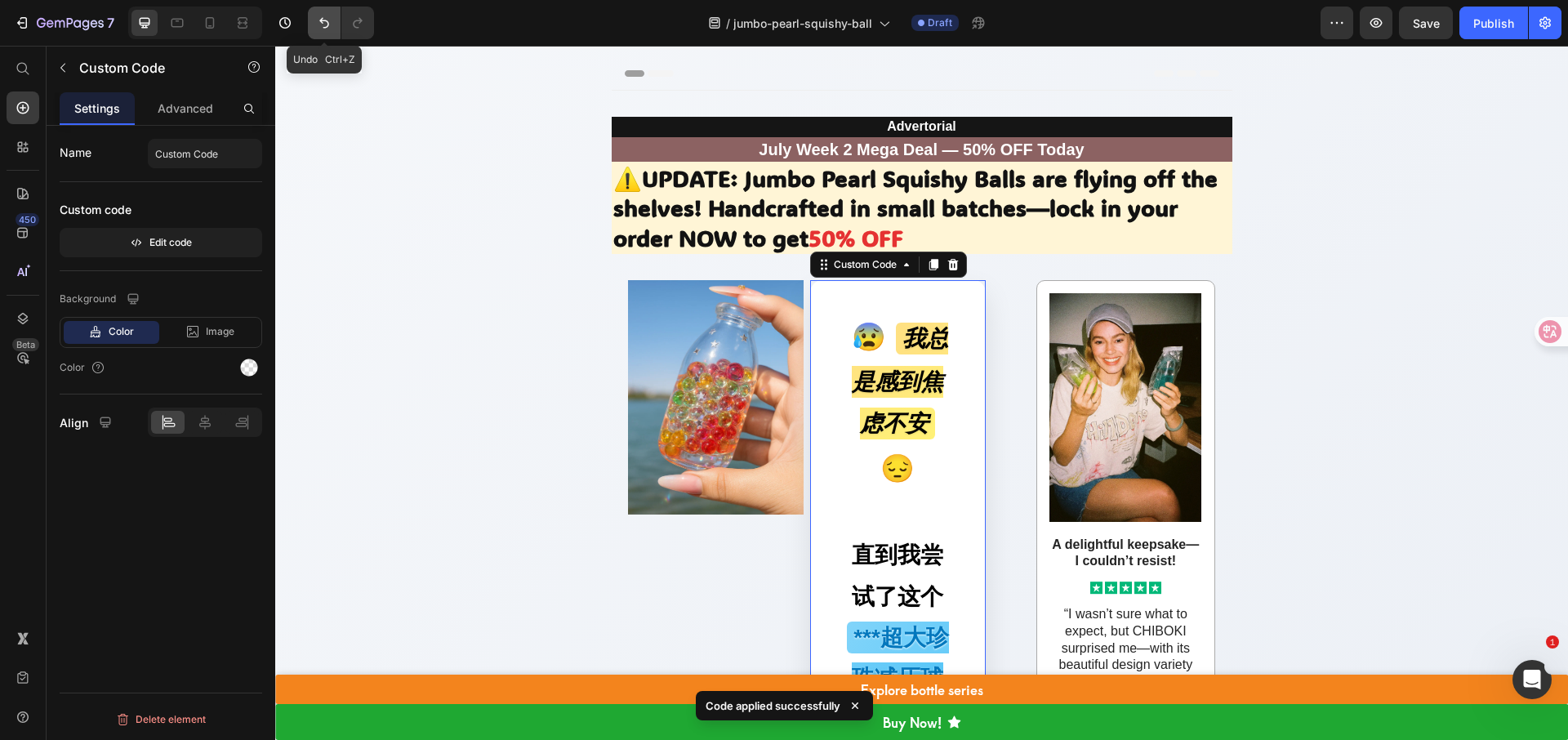 click 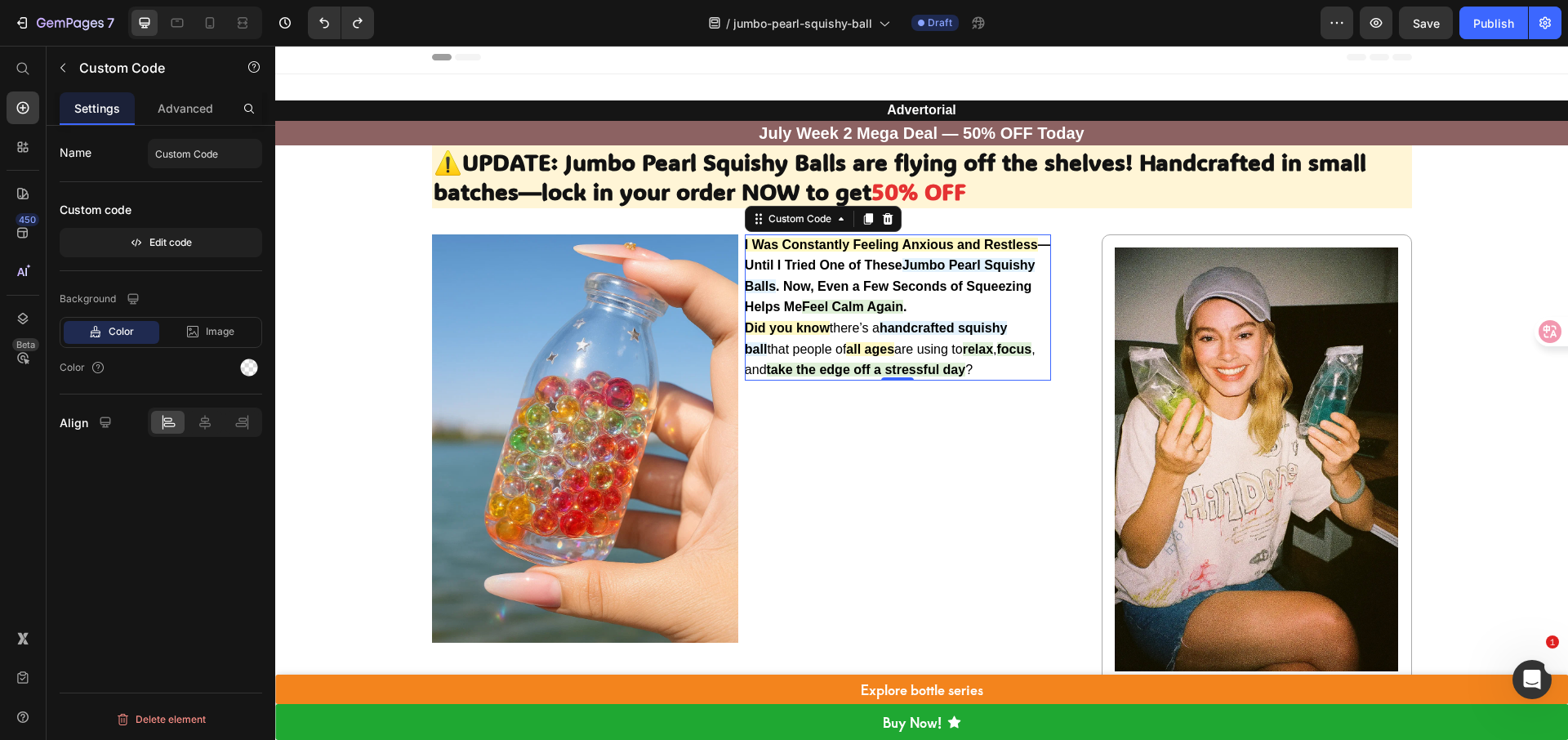 click on "I Was Constantly Feeling Anxious and Restless  — Until I Tried One of These  Jumbo Pearl Squishy Balls .
Now, Even a Few Seconds of Squeezing Helps Me  Feel Calm Again ." at bounding box center (898, 276) 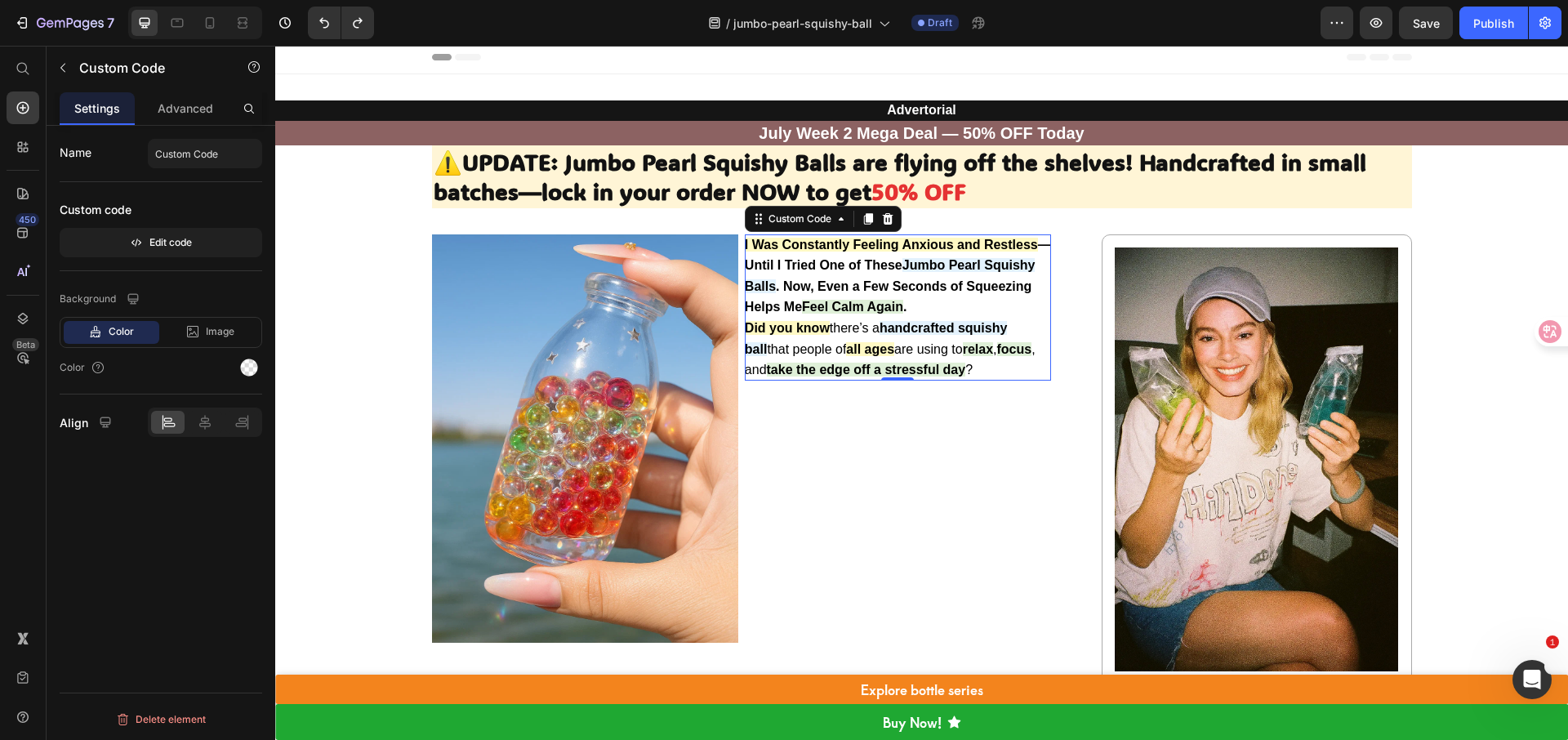 click on "I Was Constantly Feeling Anxious and Restless  — Until I Tried One of These  Jumbo Pearl Squishy Balls .
Now, Even a Few Seconds of Squeezing Helps Me  Feel Calm Again ." at bounding box center (898, 276) 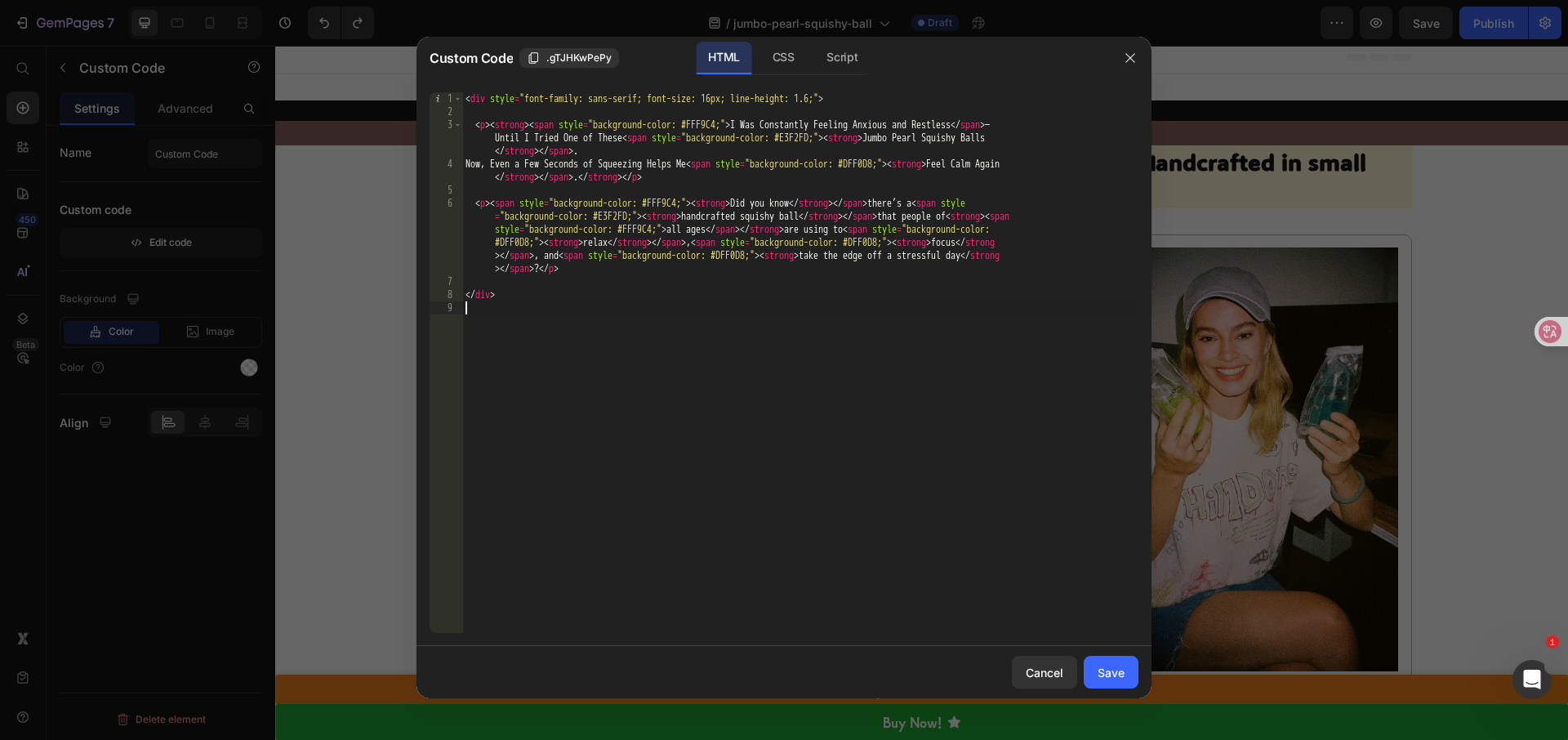 click on "< div   style = "font-family: sans-serif; font-size: 16px; line-height: 1.6;" >    < p > < strong > < span   style = "background-color: #FFF9C4;" > I Was Constantly Feeling Anxious and Restless </ span >  —         Until I Tried One of These  < span   style = "background-color: #E3F2FD;" > < strong > Jumbo Pearl Squishy Balls        </ strong > </ span > .     Now, Even a Few Seconds of Squeezing Helps Me  < span   style = "background-color: #DFF0D8;" > < strong > Feel Calm Again        </ strong > </ span > . </ strong > </ p >    < p > < span   style = "background-color: #FFF9C4;" > < strong > Did you know </ strong > </ span >  there’s a  < span   style        = "background-color: #E3F2FD;" > < strong > handcrafted squishy ball </ strong > </ span >  that people of  < strong > < span          style = "background-color: #FFF9C4;" > all ages </ span > </ strong >  are using to  < span   style = "background-color:         #DFF0D8;" > < strong > relax </ strong > </ span" at bounding box center (800, 376) 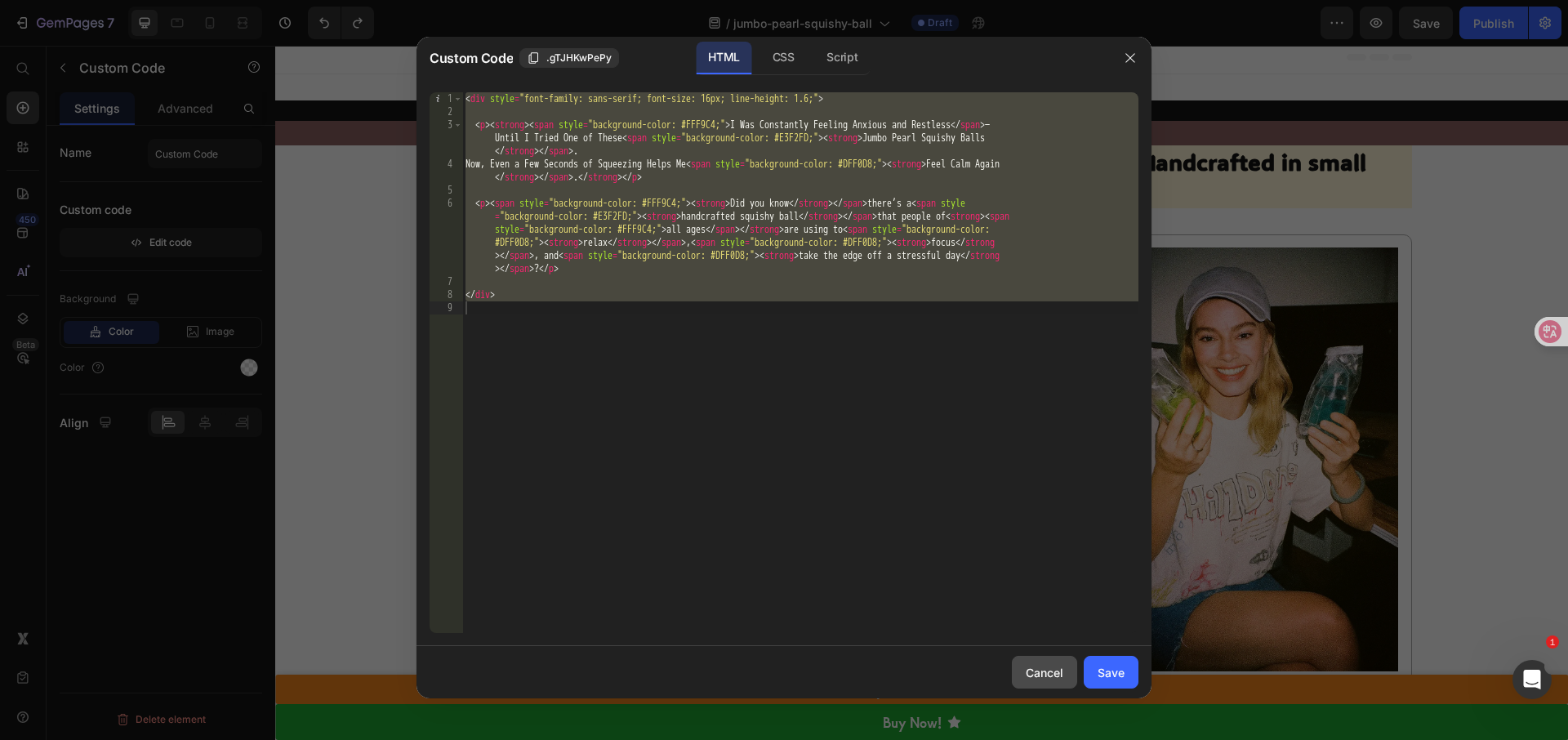drag, startPoint x: 1038, startPoint y: 682, endPoint x: 768, endPoint y: 609, distance: 279.69448 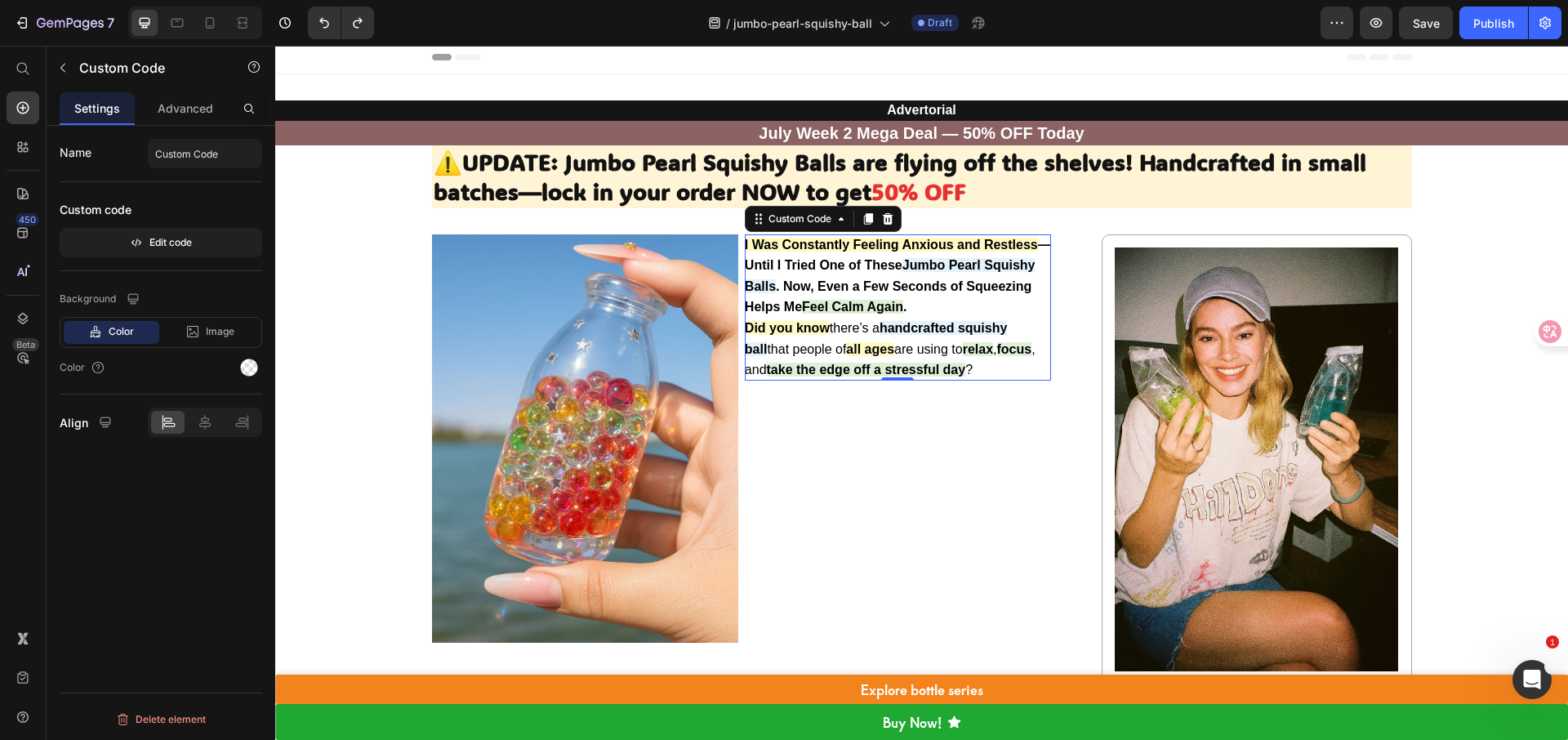 click on "Feel Calm Again" at bounding box center [853, 306] 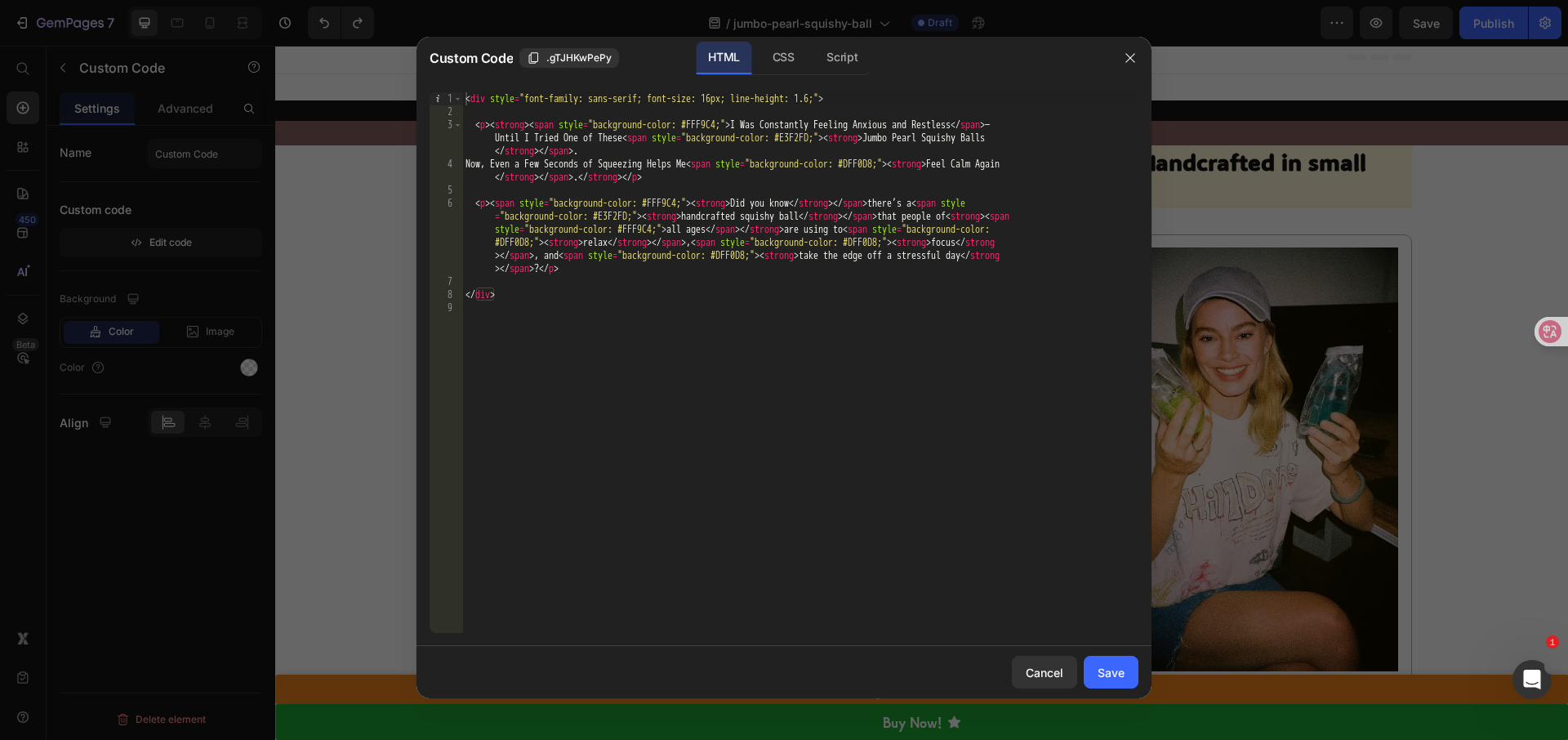 click on "< div   style = "font-family: sans-serif; font-size: 16px; line-height: 1.6;" >    < p > < strong > < span   style = "background-color: #FFF9C4;" > I Was Constantly Feeling Anxious and Restless </ span >  —         Until I Tried One of These  < span   style = "background-color: #E3F2FD;" > < strong > Jumbo Pearl Squishy Balls        </ strong > </ span > .     Now, Even a Few Seconds of Squeezing Helps Me  < span   style = "background-color: #DFF0D8;" > < strong > Feel Calm Again        </ strong > </ span > . </ strong > </ p >    < p > < span   style = "background-color: #FFF9C4;" > < strong > Did you know </ strong > </ span >  there’s a  < span   style        = "background-color: #E3F2FD;" > < strong > handcrafted squishy ball </ strong > </ span >  that people of  < strong > < span          style = "background-color: #FFF9C4;" > all ages </ span > </ strong >  are using to  < span   style = "background-color:         #DFF0D8;" > < strong > relax </ strong > </ span" at bounding box center [800, 376] 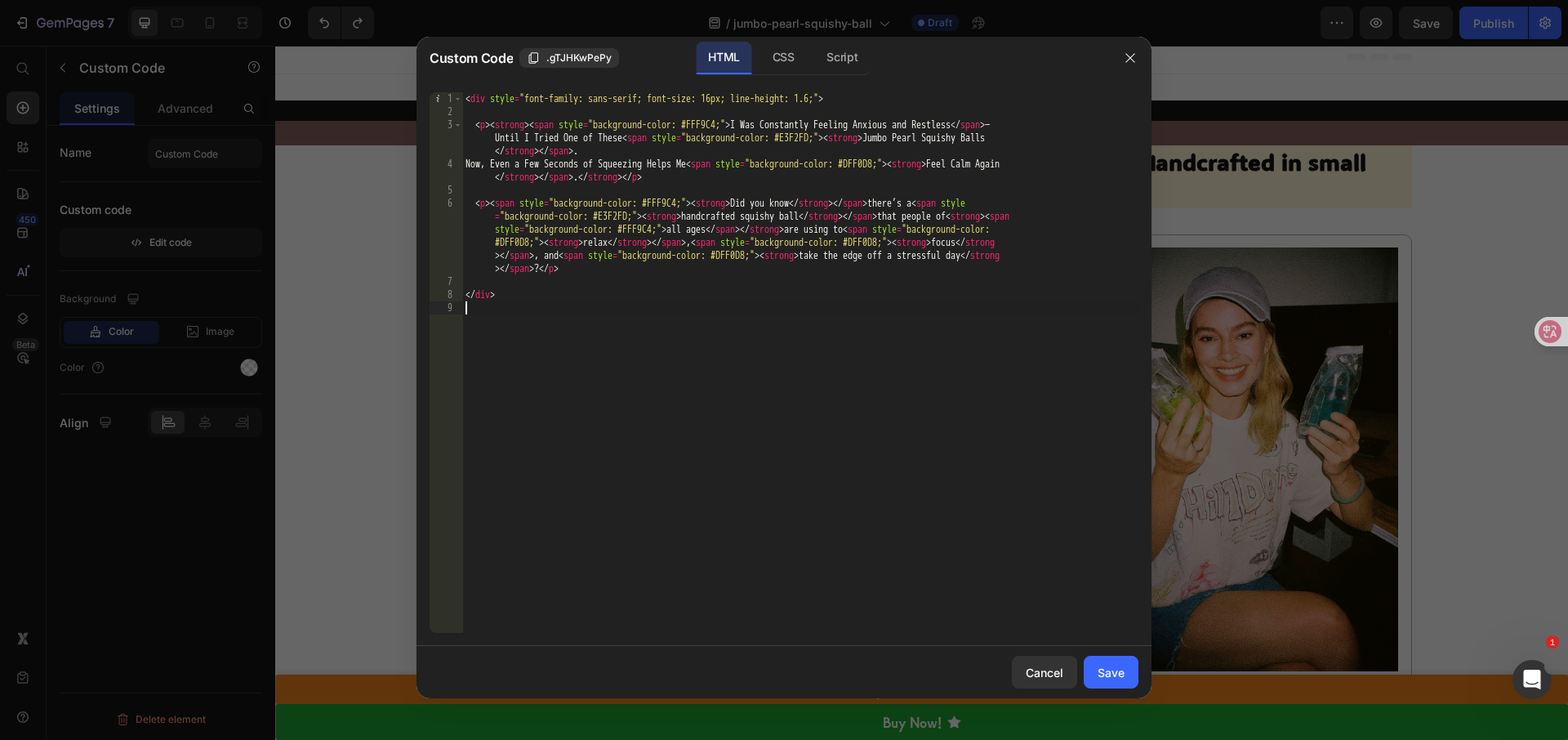 type on "</div>" 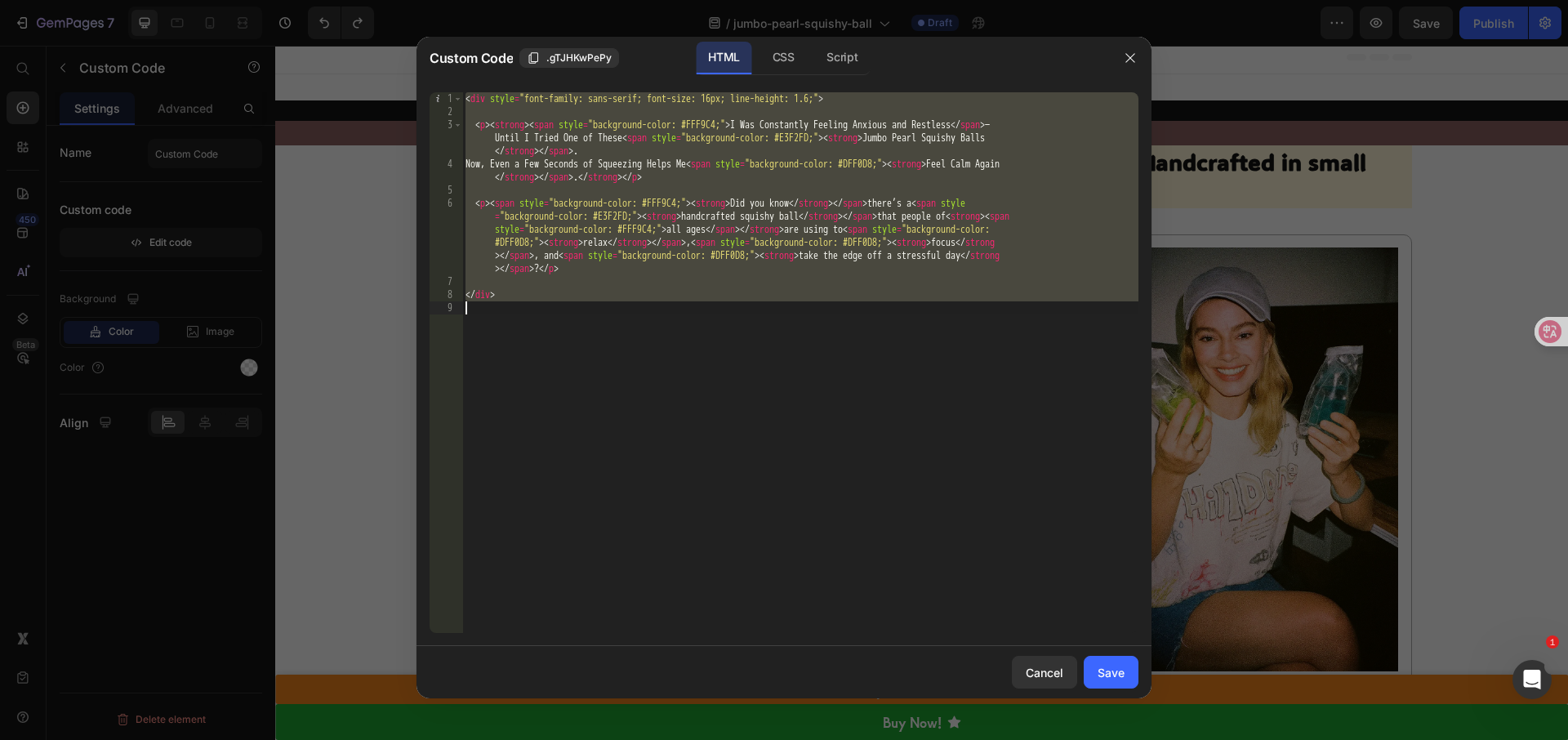 paste 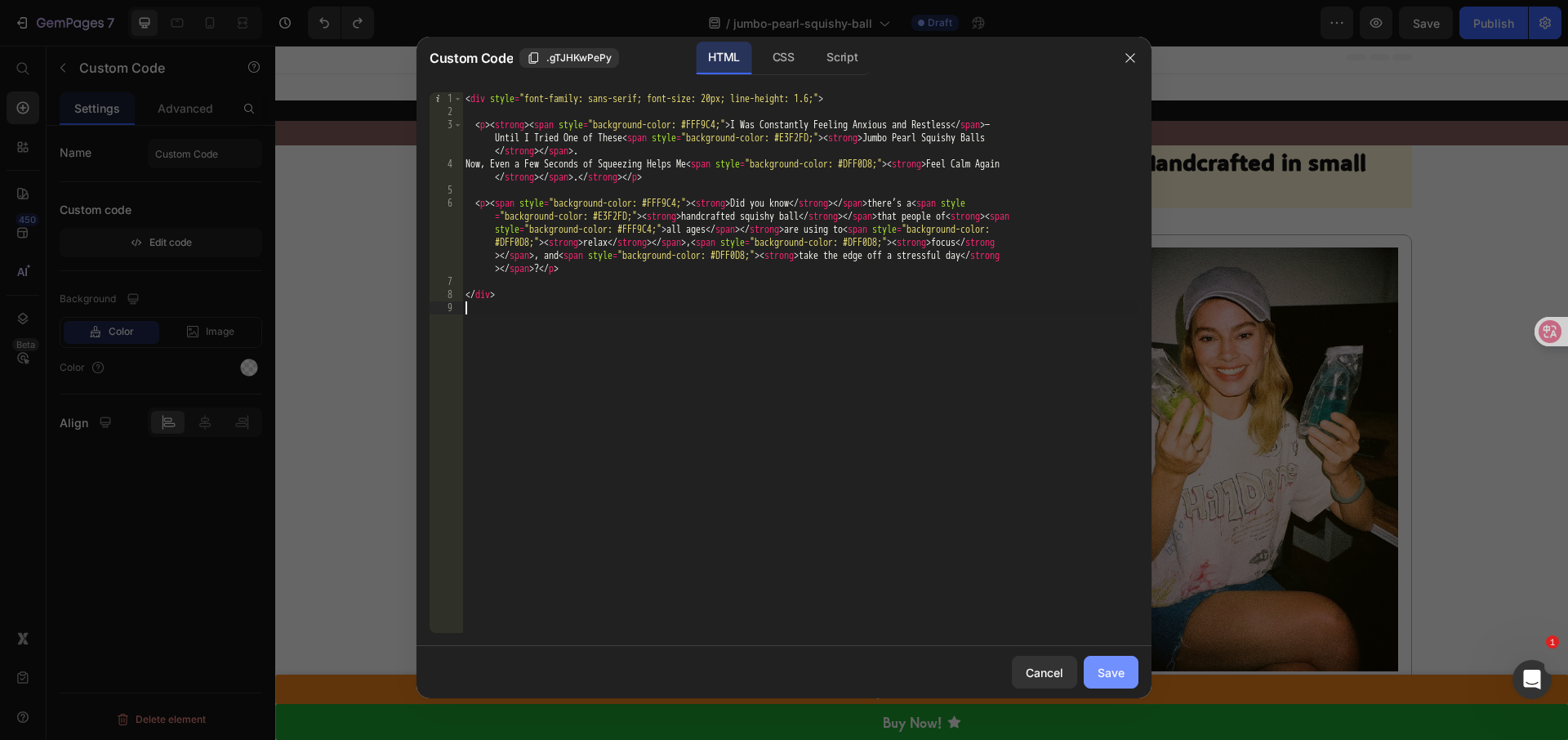 click on "Save" at bounding box center (1111, 672) 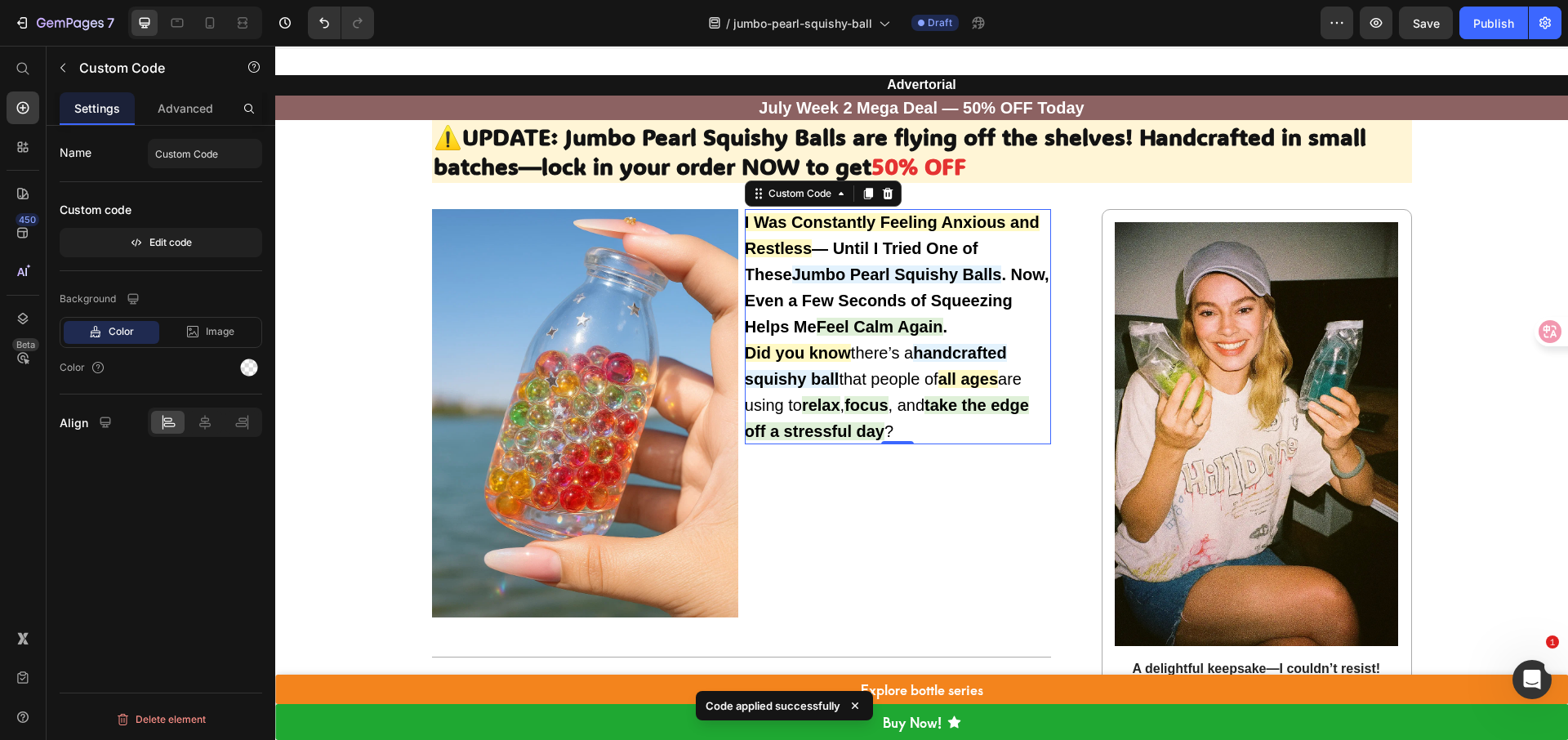 scroll, scrollTop: 5, scrollLeft: 0, axis: vertical 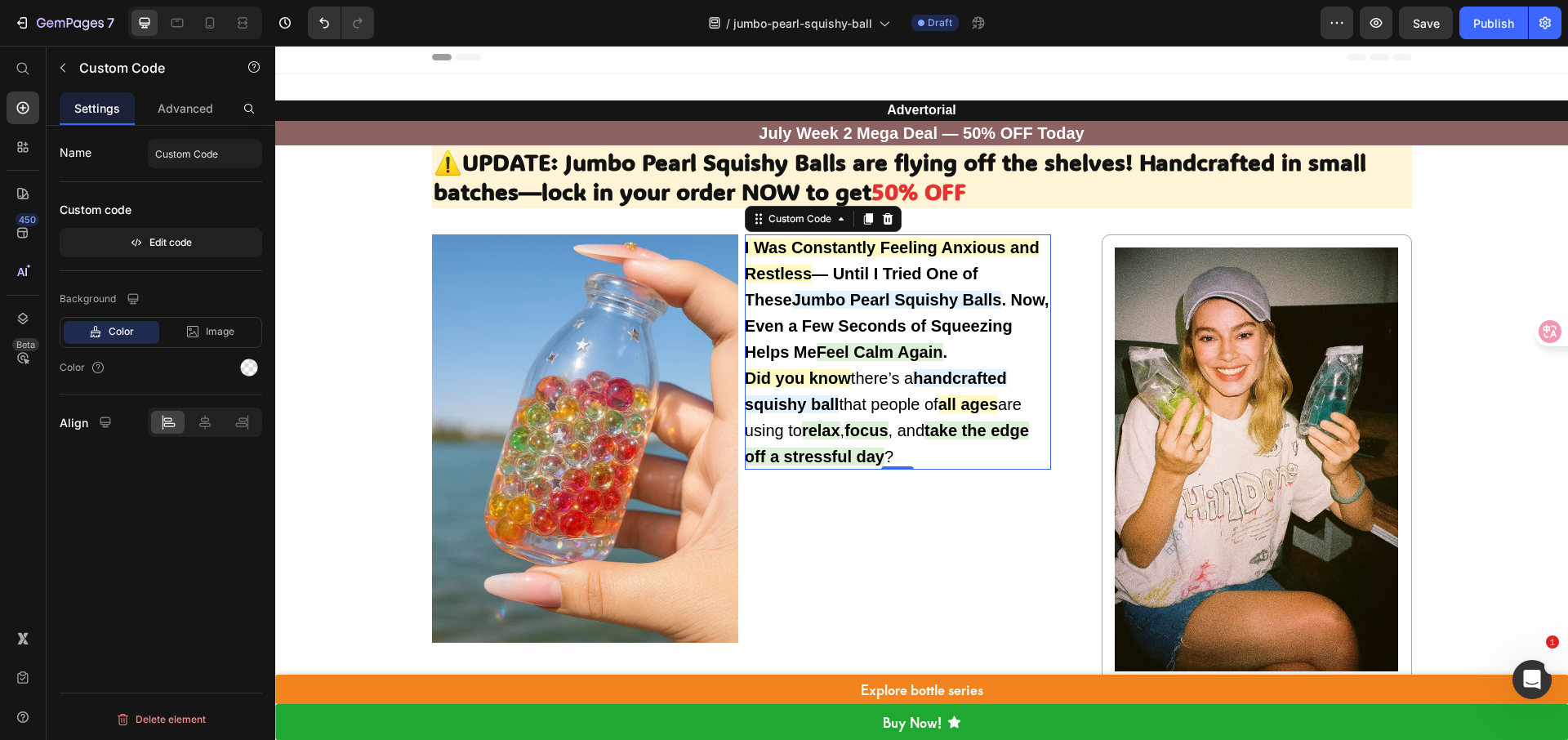 click on "I Was Constantly Feeling Anxious and Restless  — Until I Tried One of These  Jumbo Pearl Squishy Balls .
Now, Even a Few Seconds of Squeezing Helps Me  Feel Calm Again ." at bounding box center [897, 300] 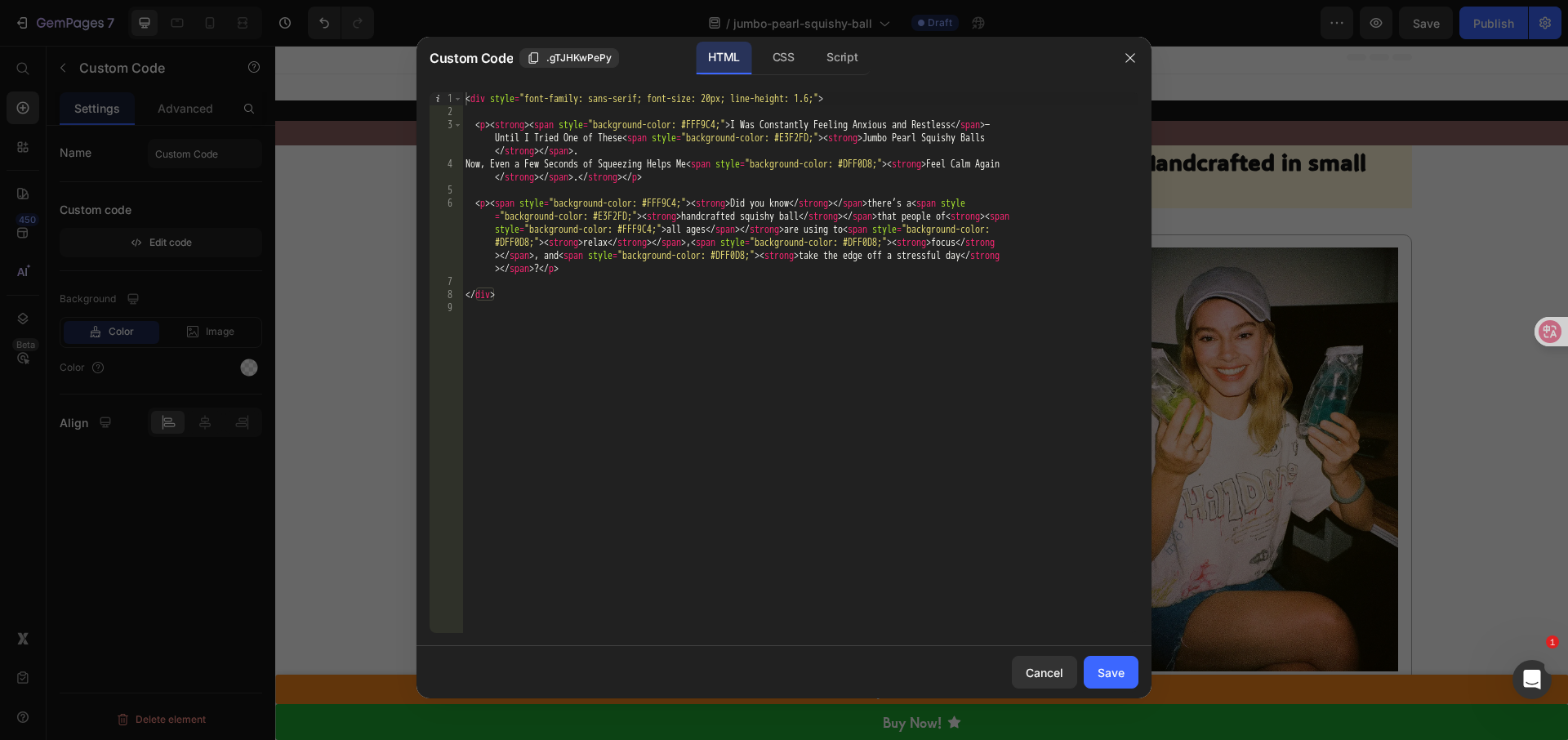 click on "< div   style = "font-family: sans-serif; font-size: 20px; line-height: 1.6;" >    < p > < strong > < span   style = "background-color: #FFF9C4;" > I Was Constantly Feeling Anxious and Restless </ span >  —         Until I Tried One of These  < span   style = "background-color: #E3F2FD;" > < strong > Jumbo Pearl Squishy Balls        </ strong > </ span > .     Now, Even a Few Seconds of Squeezing Helps Me  < span   style = "background-color: #DFF0D8;" > < strong > Feel Calm Again        </ strong > </ span > . </ strong > </ p >    < p > < span   style = "background-color: #FFF9C4;" > < strong > Did you know </ strong > </ span >  there’s a  < span   style        = "background-color: #E3F2FD;" > < strong > handcrafted squishy ball </ strong > </ span >  that people of  < strong > < span          style = "background-color: #FFF9C4;" > all ages </ span > </ strong >  are using to  < span   style = "background-color:         #DFF0D8;" > < strong > relax </ strong > </ span" at bounding box center [800, 376] 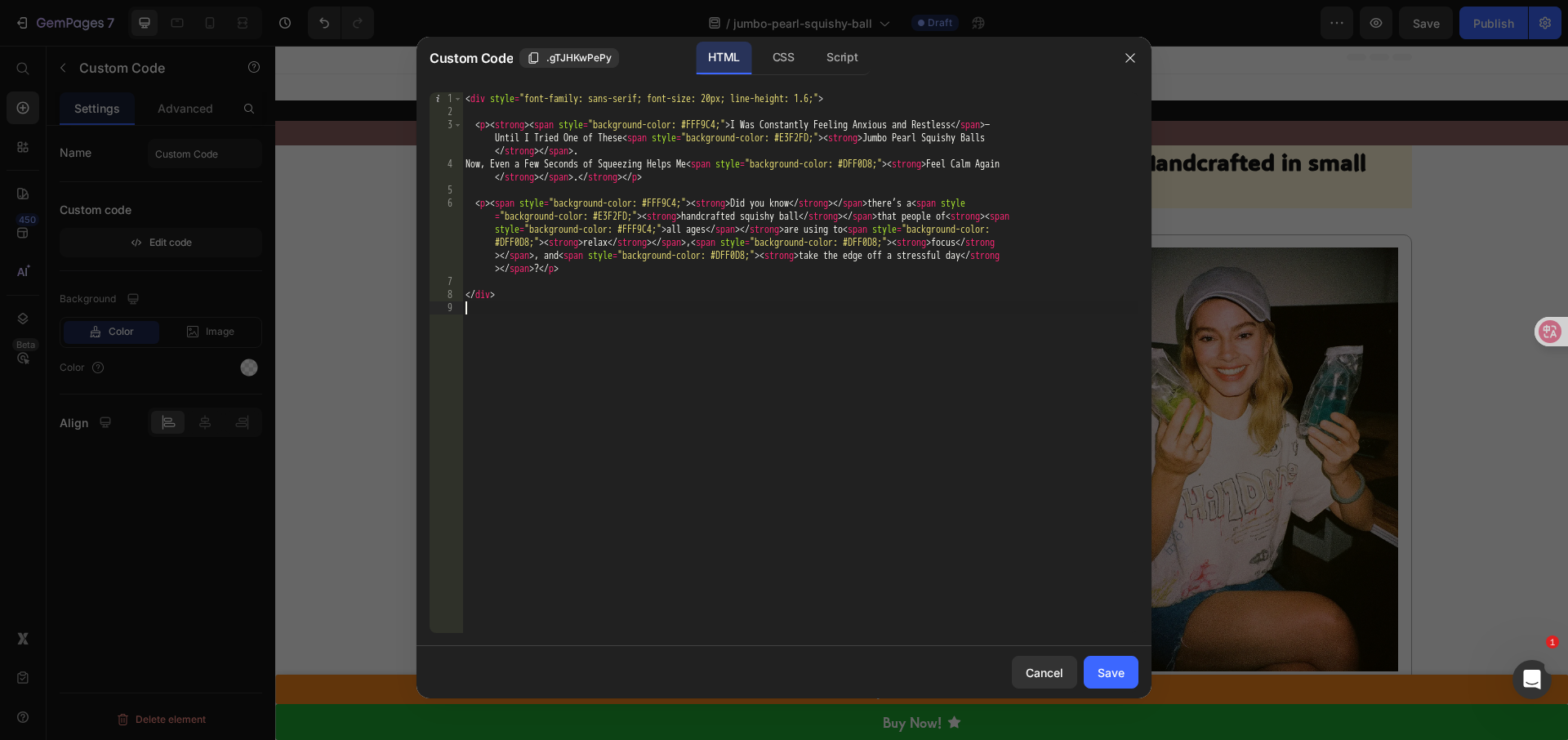 type on "</div>" 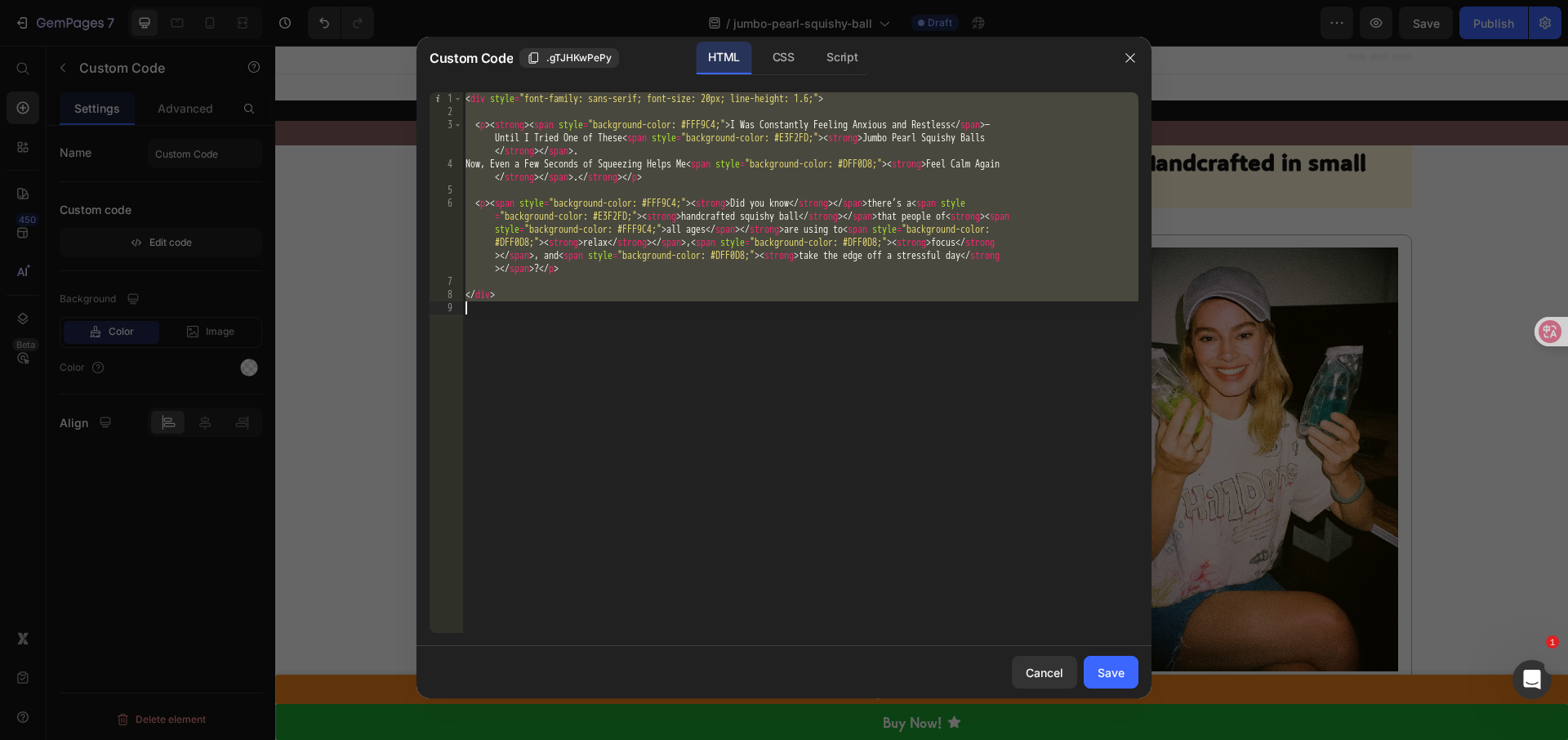 paste 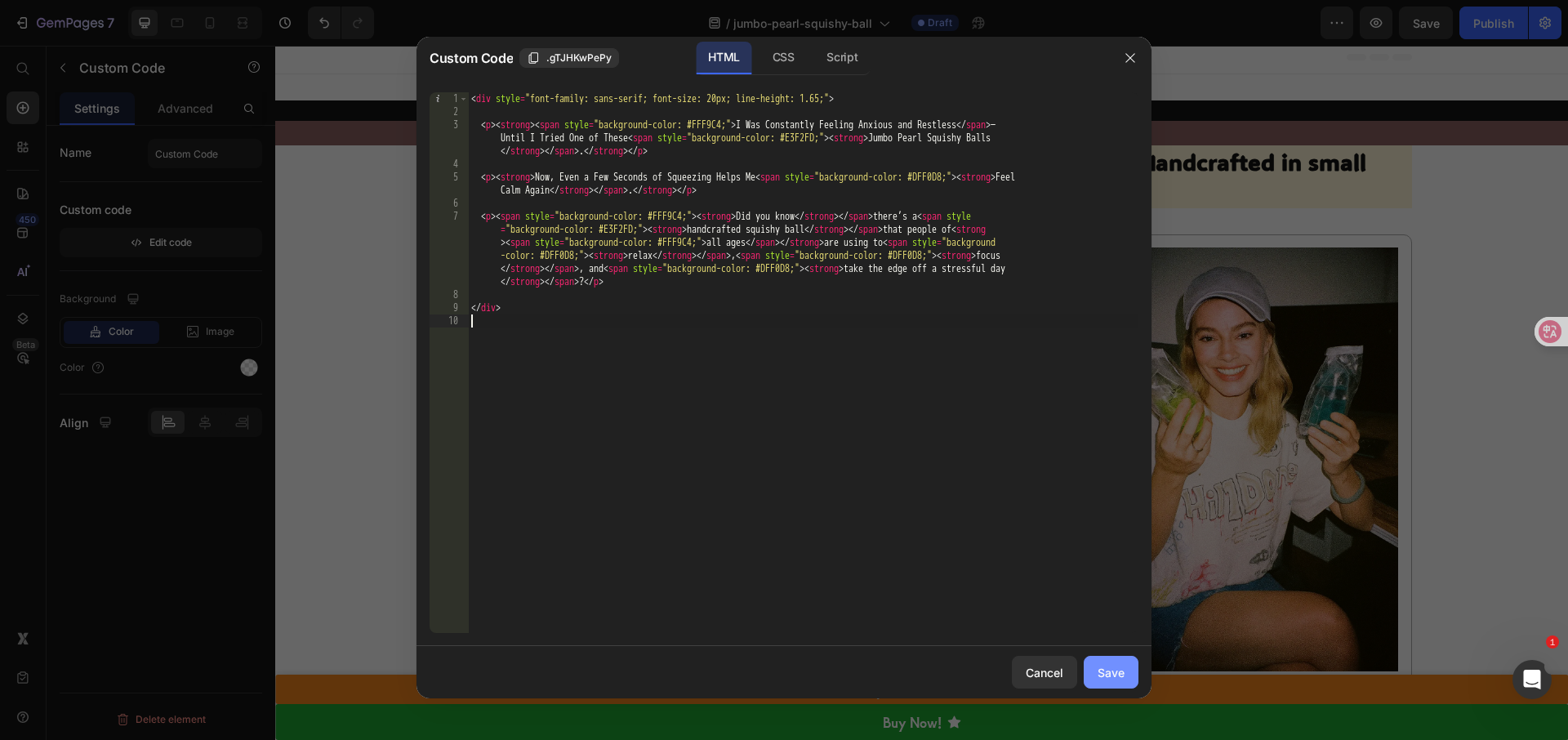 click on "Save" at bounding box center [1111, 672] 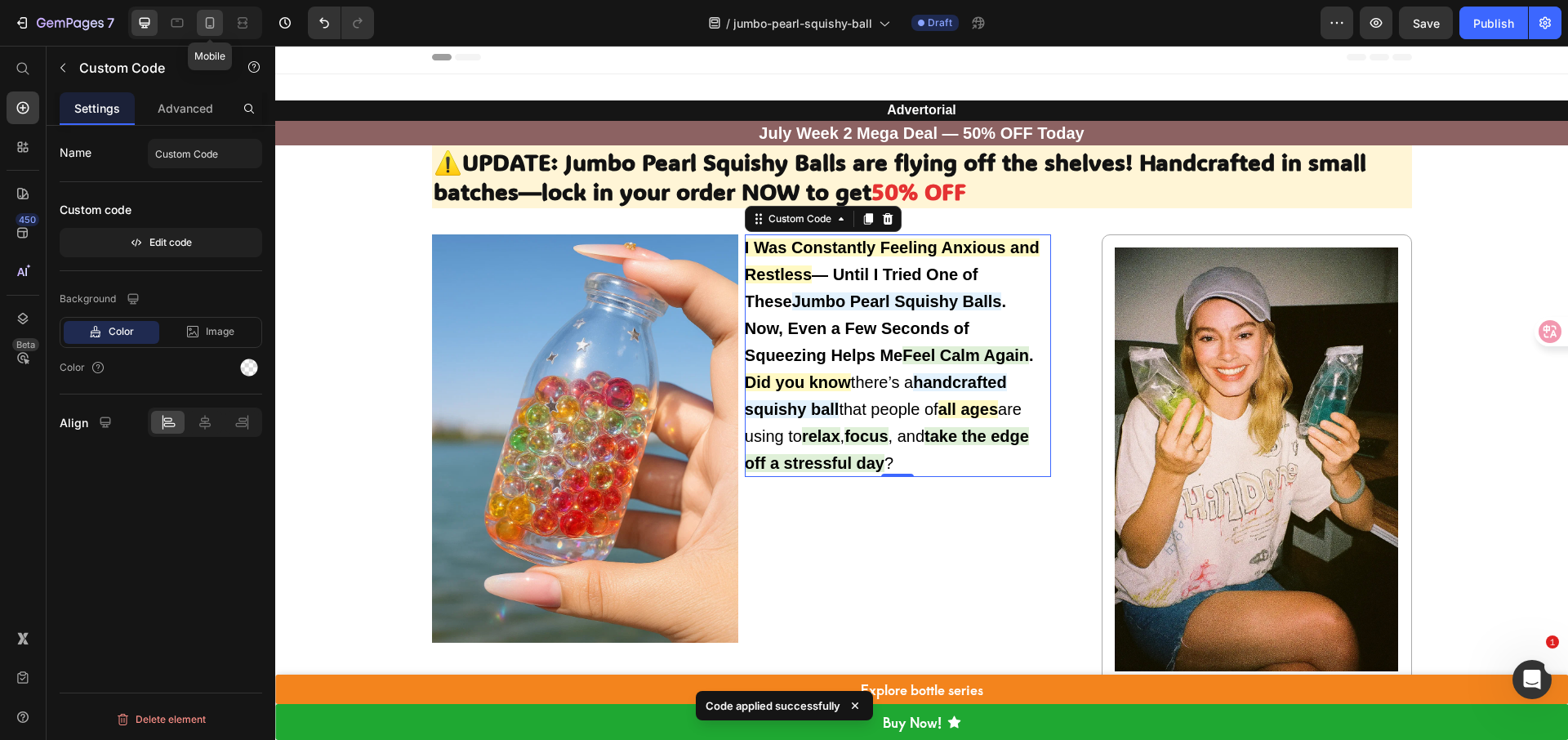 click 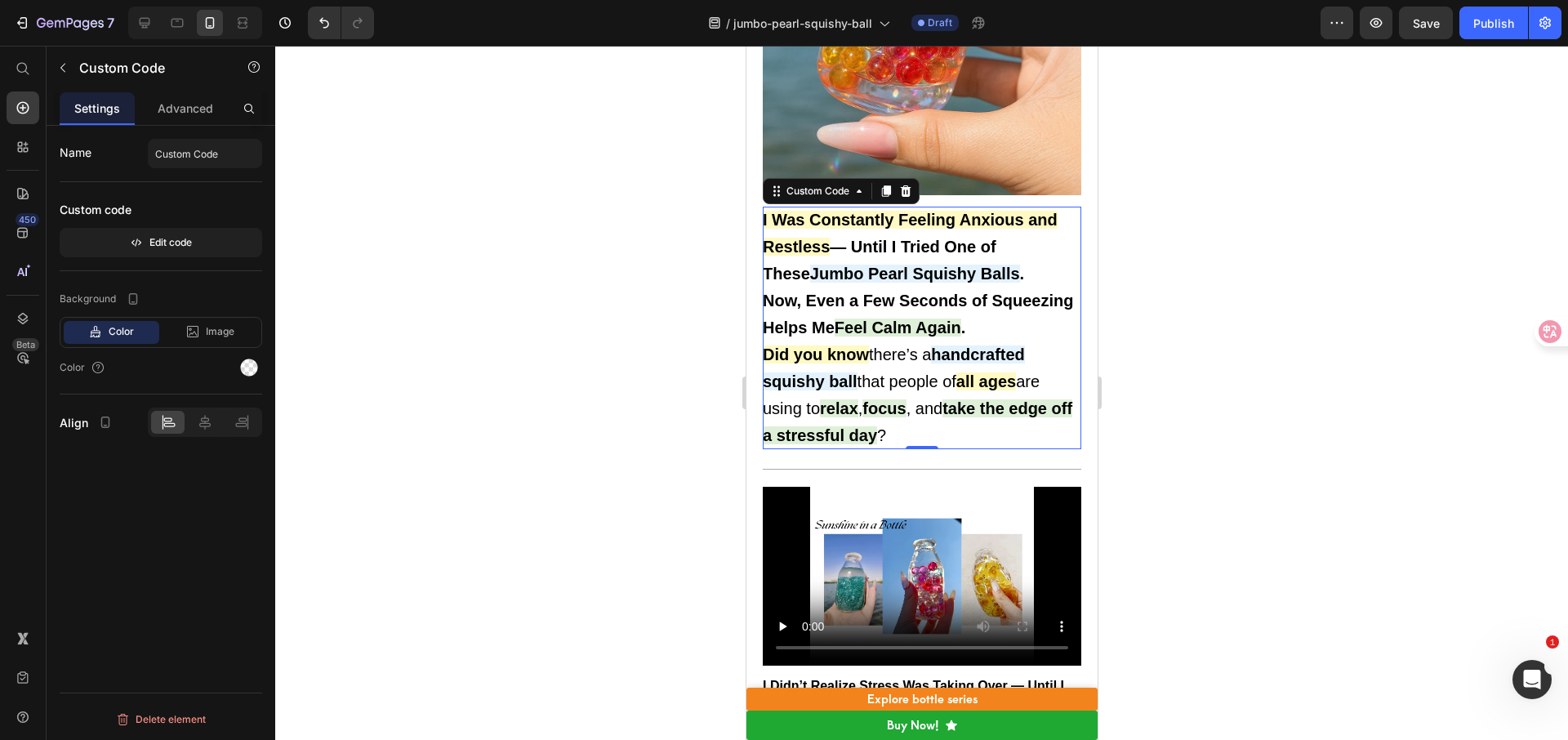 scroll, scrollTop: 445, scrollLeft: 0, axis: vertical 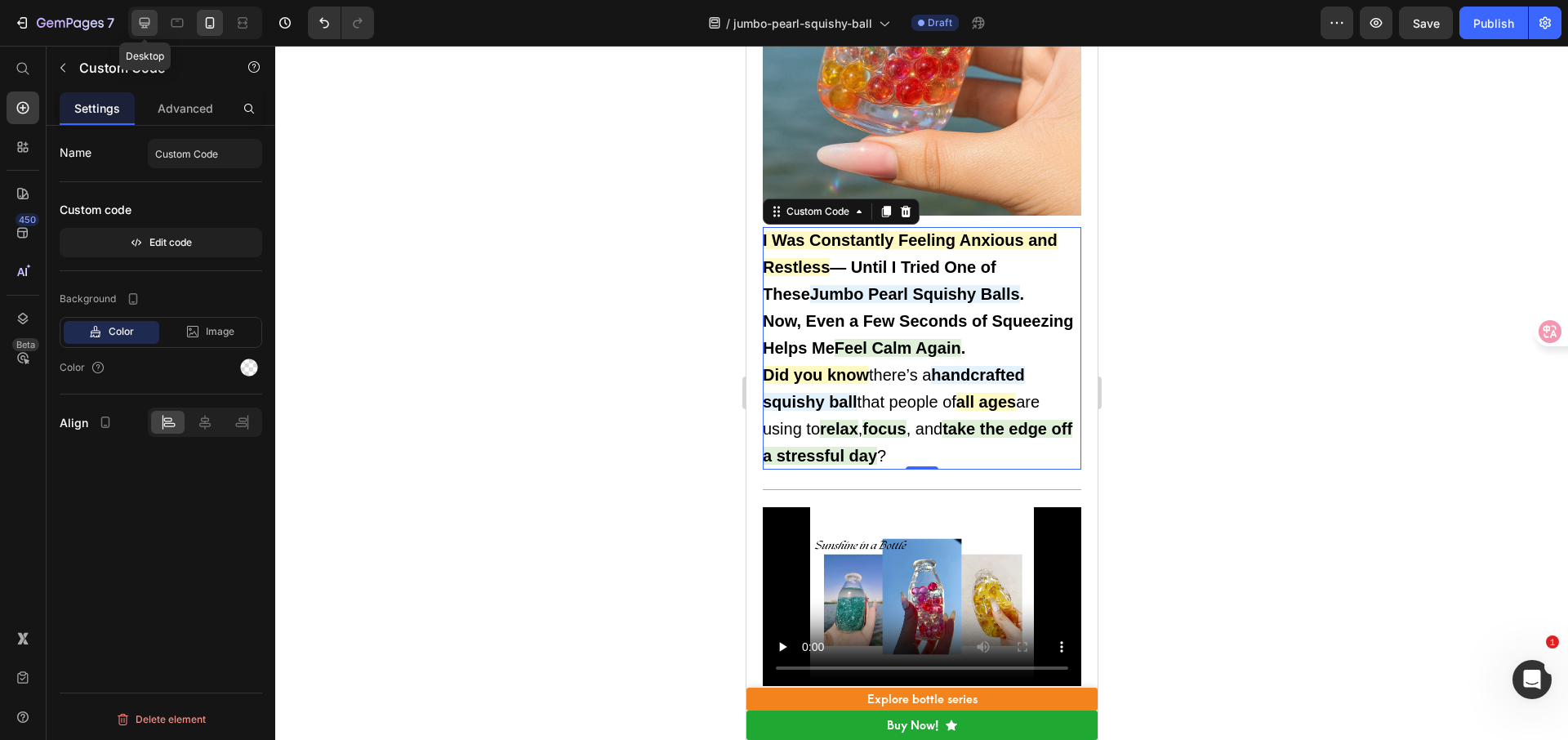 click 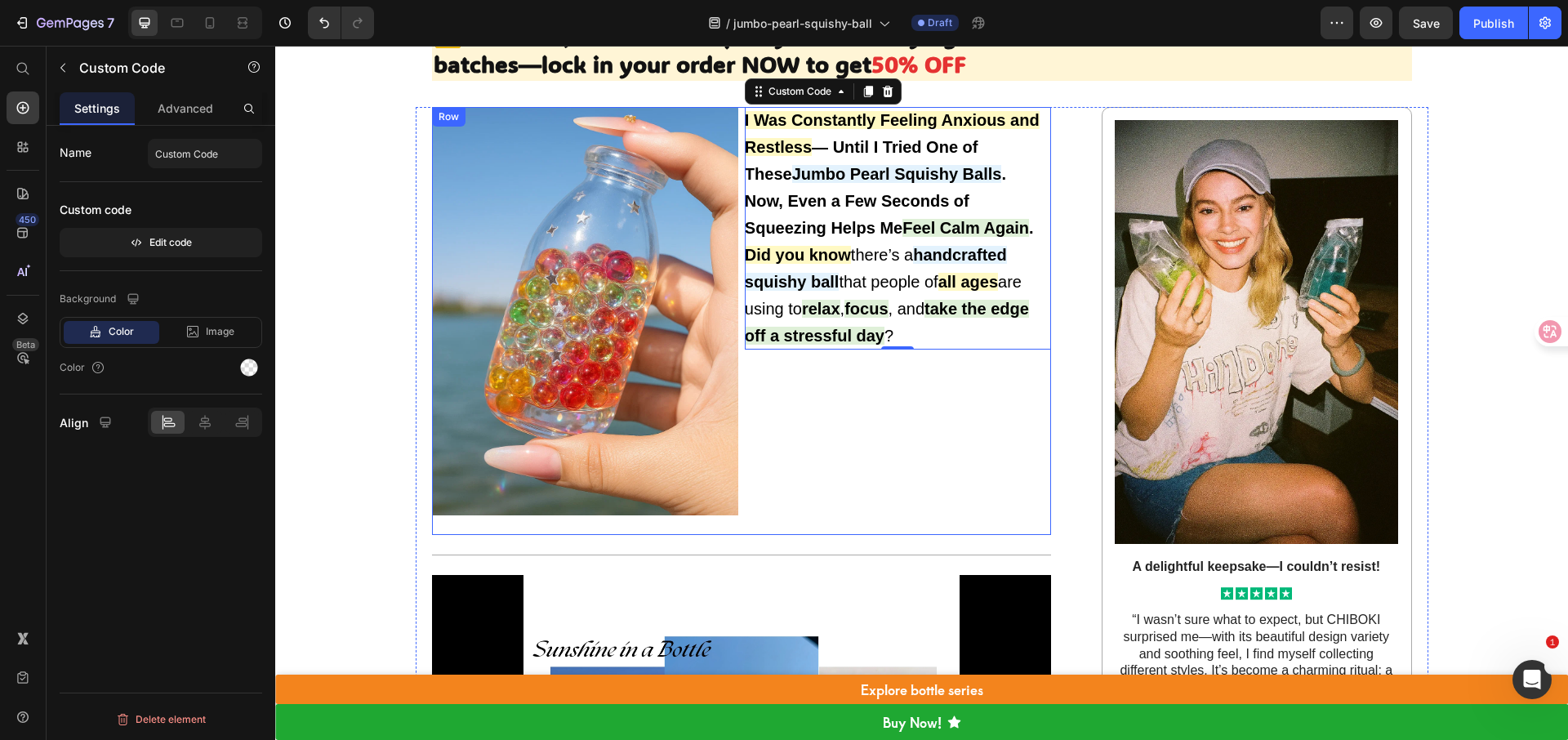 scroll, scrollTop: 131, scrollLeft: 0, axis: vertical 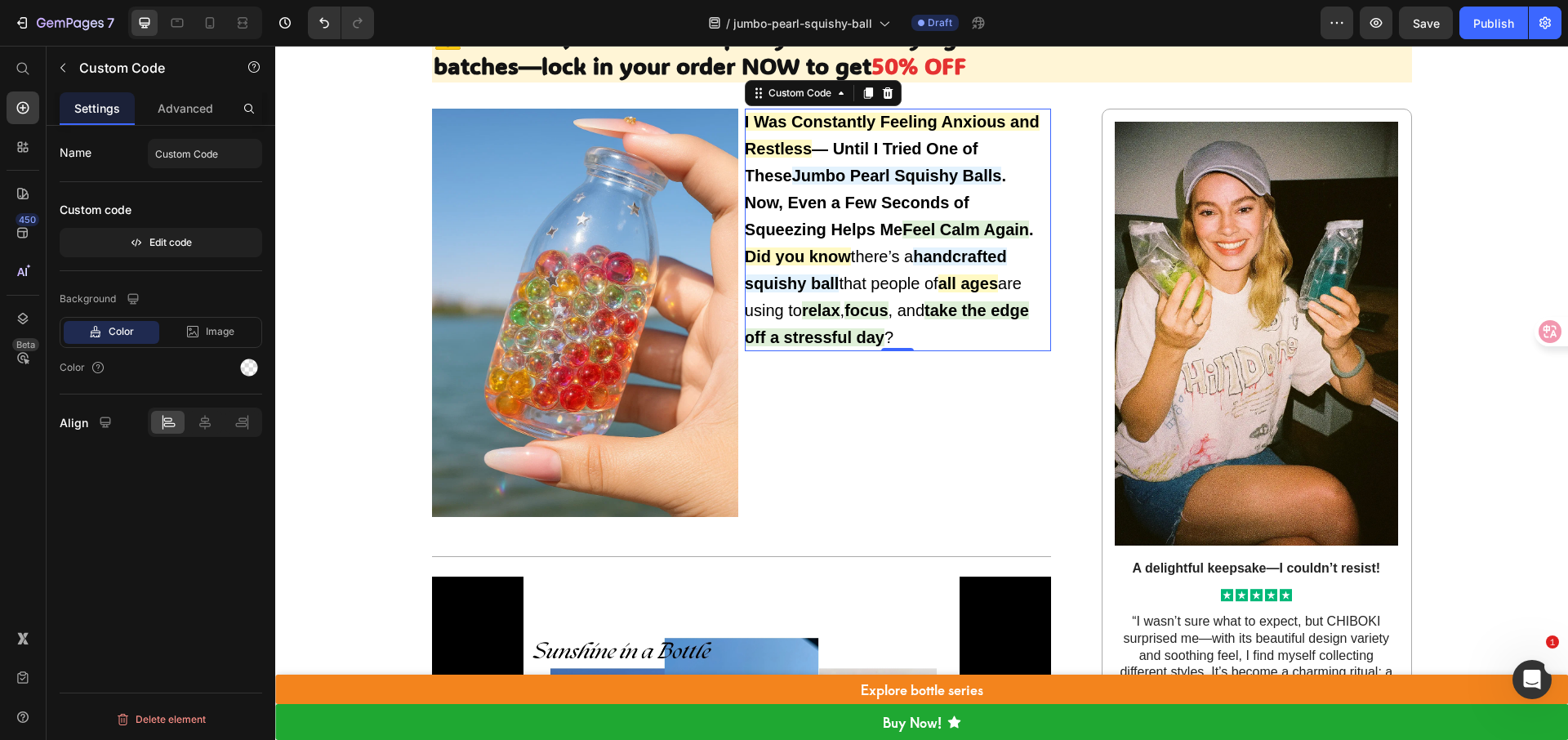click on "Now, Even a Few Seconds of Squeezing Helps Me  Feel Calm Again ." at bounding box center (898, 216) 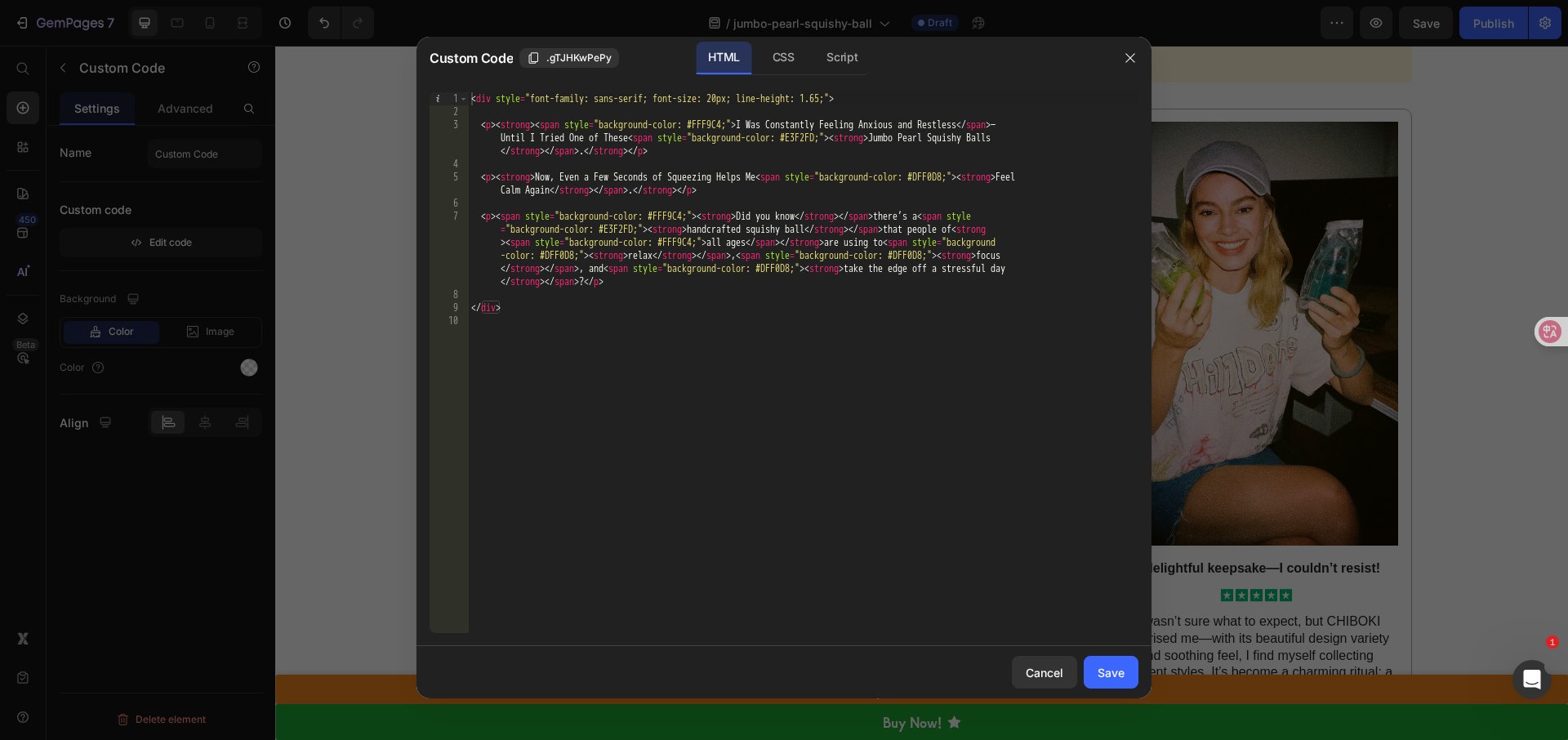 click on "< div   style = "font-family: sans-serif; font-size: 20px; line-height: 1.65;" >    < p > < strong > < span   style = "background-color: #FFF9C4;" > I Was Constantly Feeling Anxious and Restless </ span >  —         Until I Tried One of These  < span   style = "background-color: #E3F2FD;" > < strong > Jumbo Pearl Squishy Balls        </ strong > </ span > . </ strong > </ p >    < p > < strong > Now, Even a Few Seconds of Squeezing Helps Me  < span   style = "background-color: #DFF0D8;" > < strong > Feel         Calm Again </ strong > </ span > . </ strong > </ p >    < p > < span   style = "background-color: #FFF9C4;" > < strong > Did you know </ strong > </ span >  there’s a  < span   style        = "background-color: #E3F2FD;" > < strong > handcrafted squishy ball </ strong > </ span >  that people of  < strong        > < span   style = "background-color: #FFF9C4;" > all ages </ span > </ strong >  are using to  < span   style = "background        -color: #DFF0D8;" >" at bounding box center (803, 376) 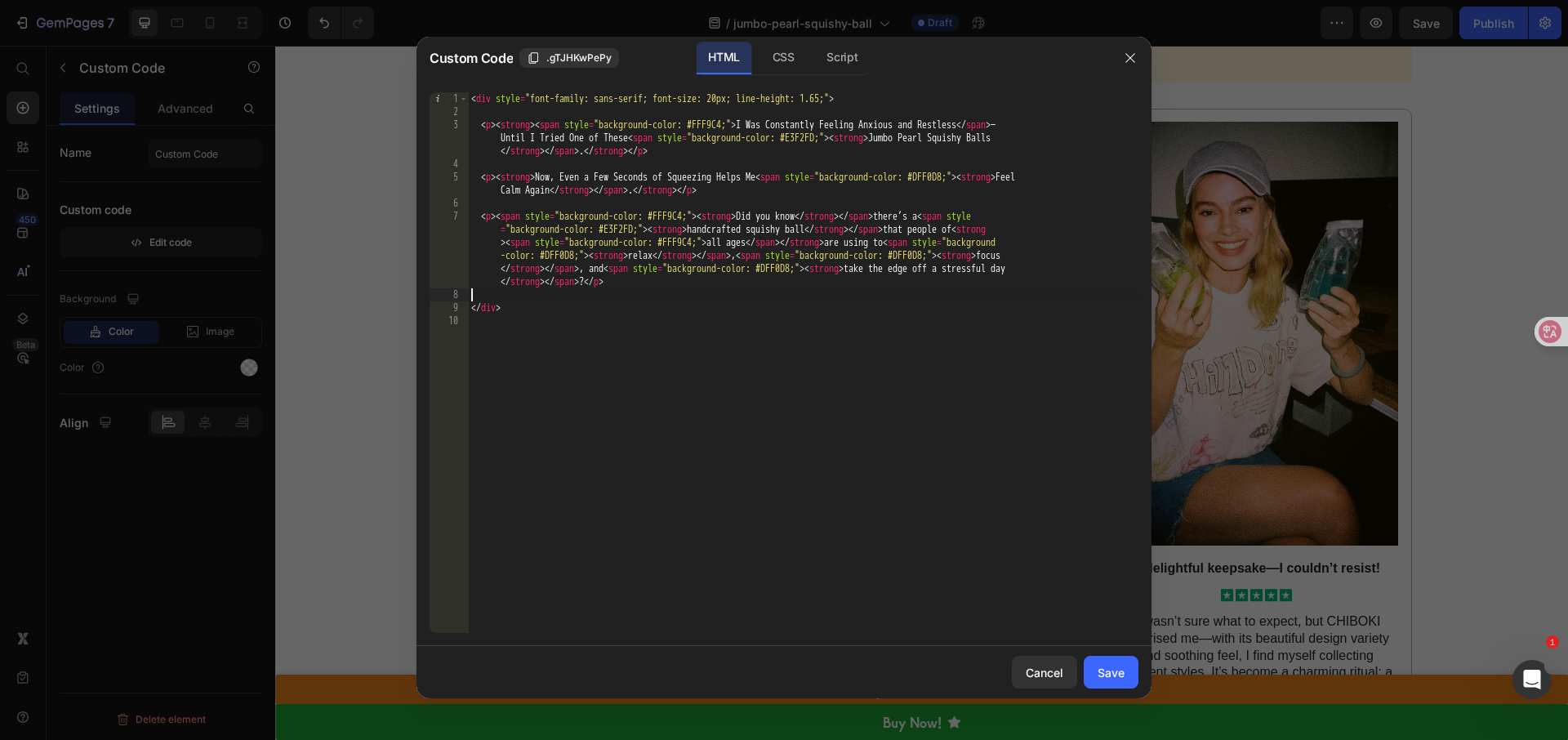 type on "</div>" 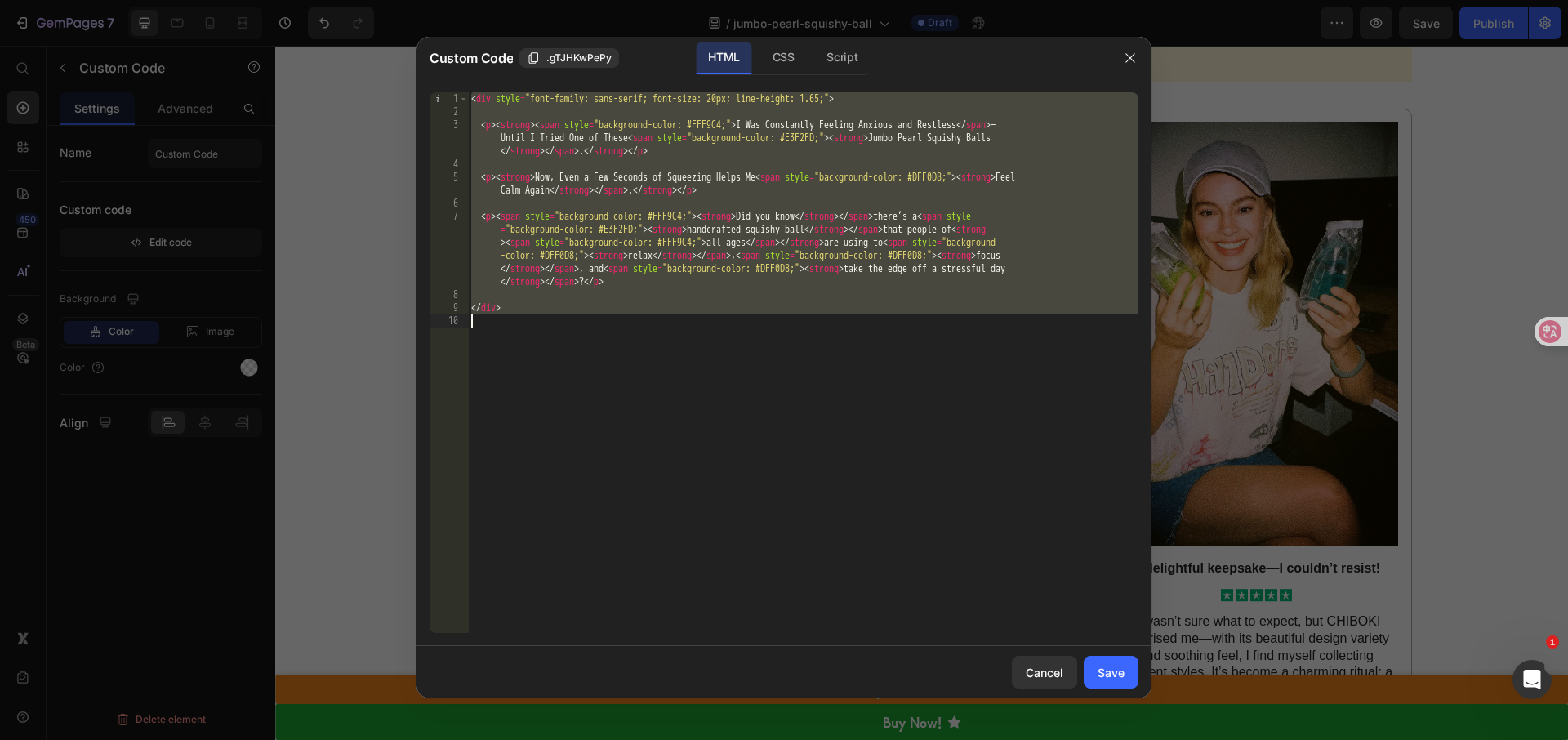 paste 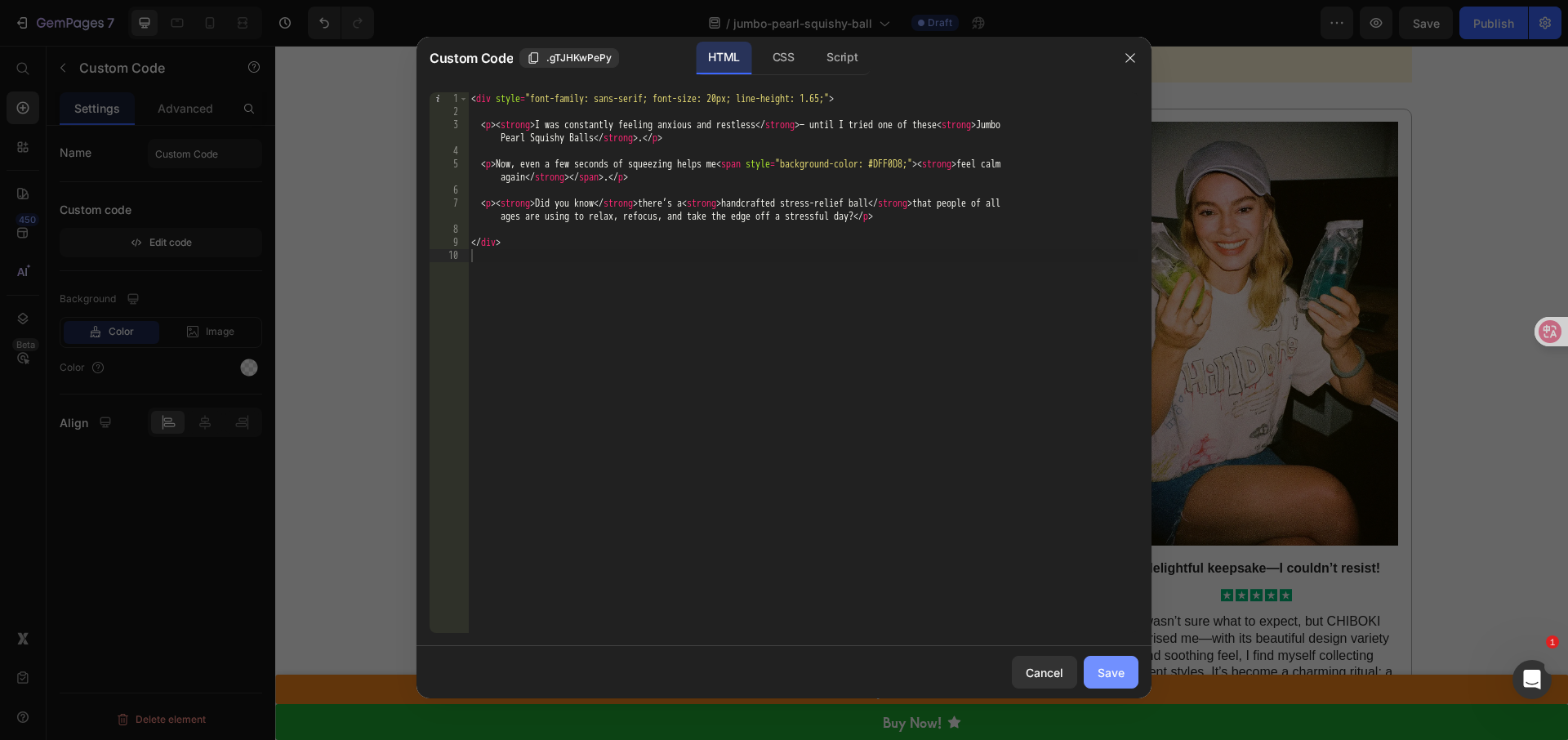 click on "Save" 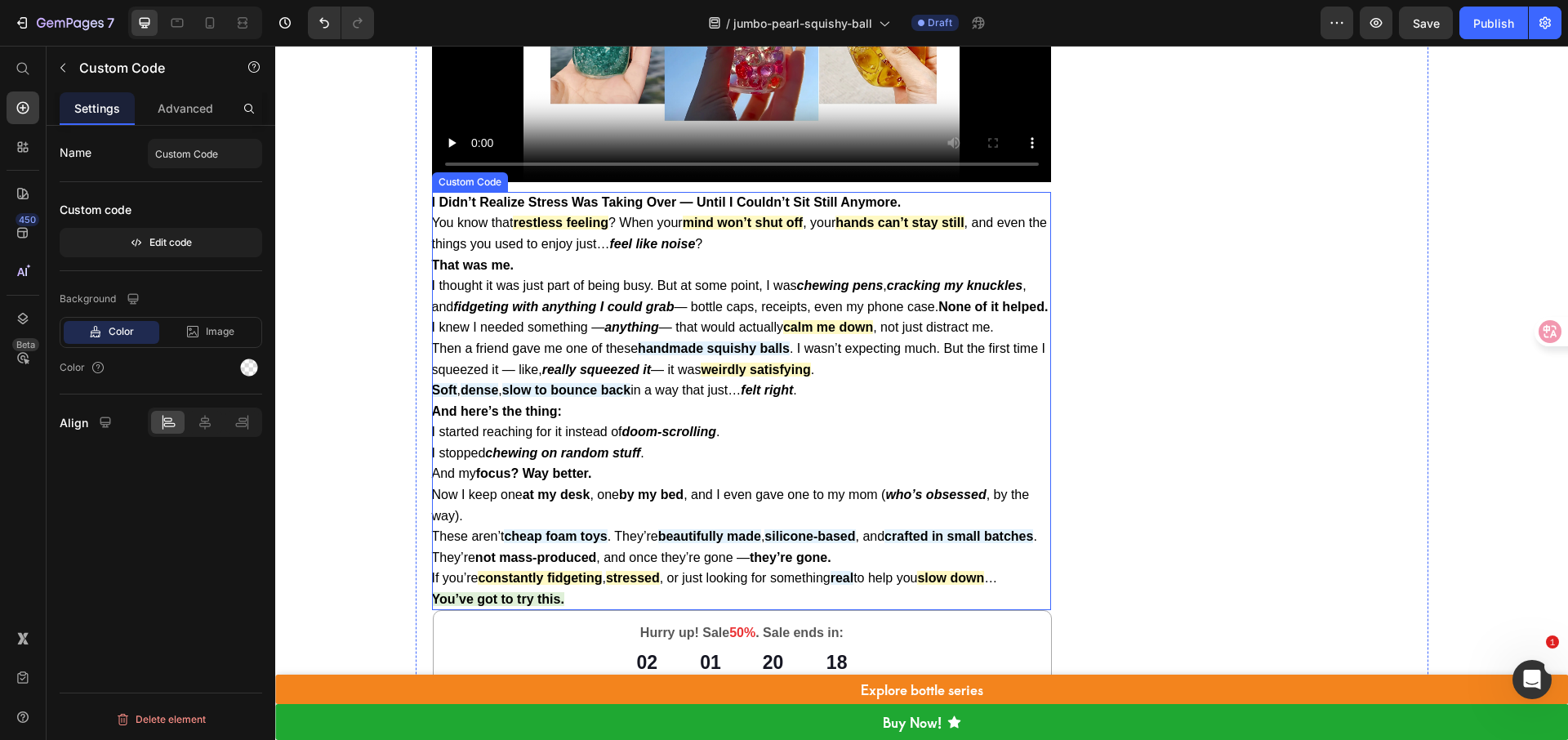 scroll, scrollTop: 937, scrollLeft: 0, axis: vertical 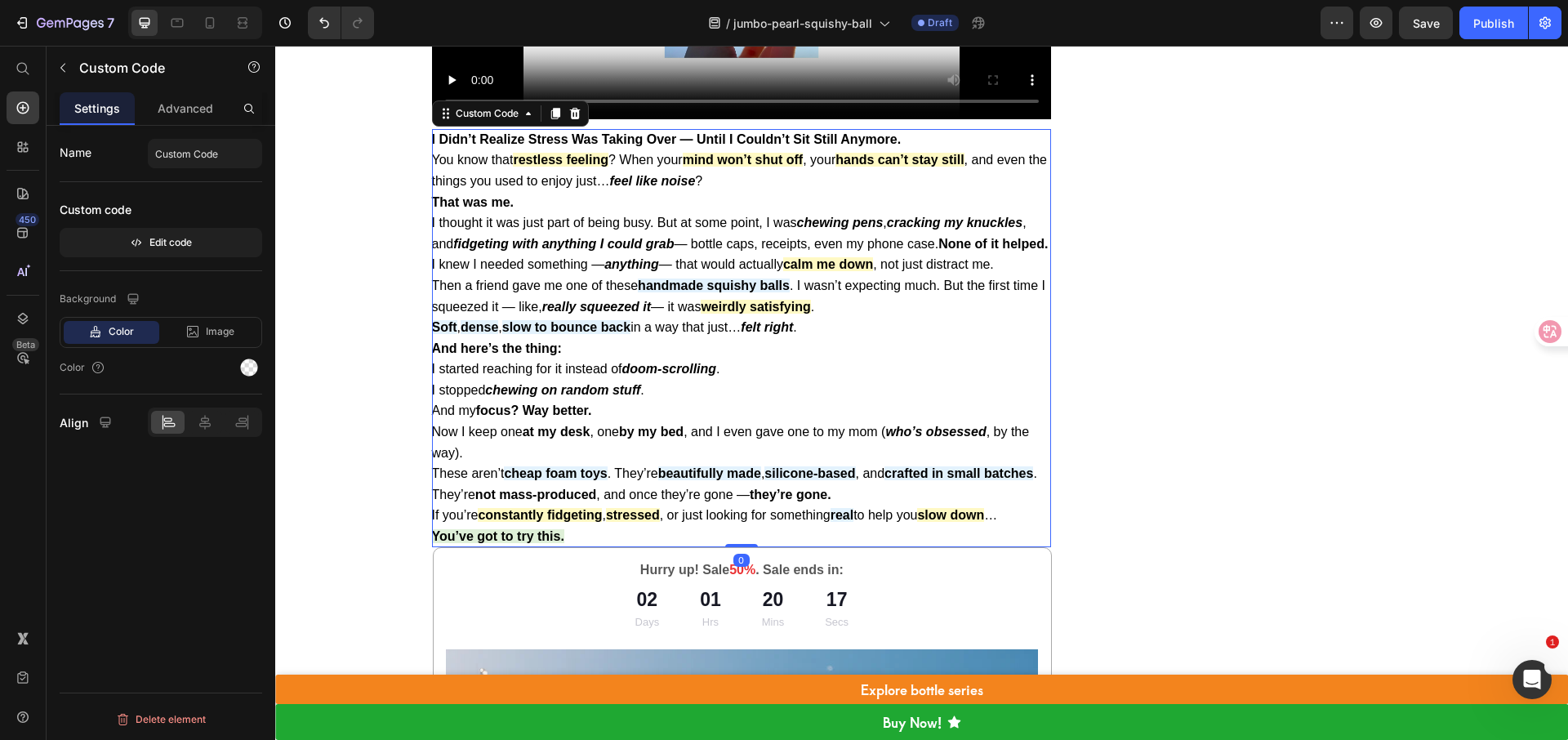 click on "And here’s the thing:
I started reaching for it instead of  doom-scrolling .
I stopped  chewing on random stuff .
And my  focus? Way better." at bounding box center (742, 380) 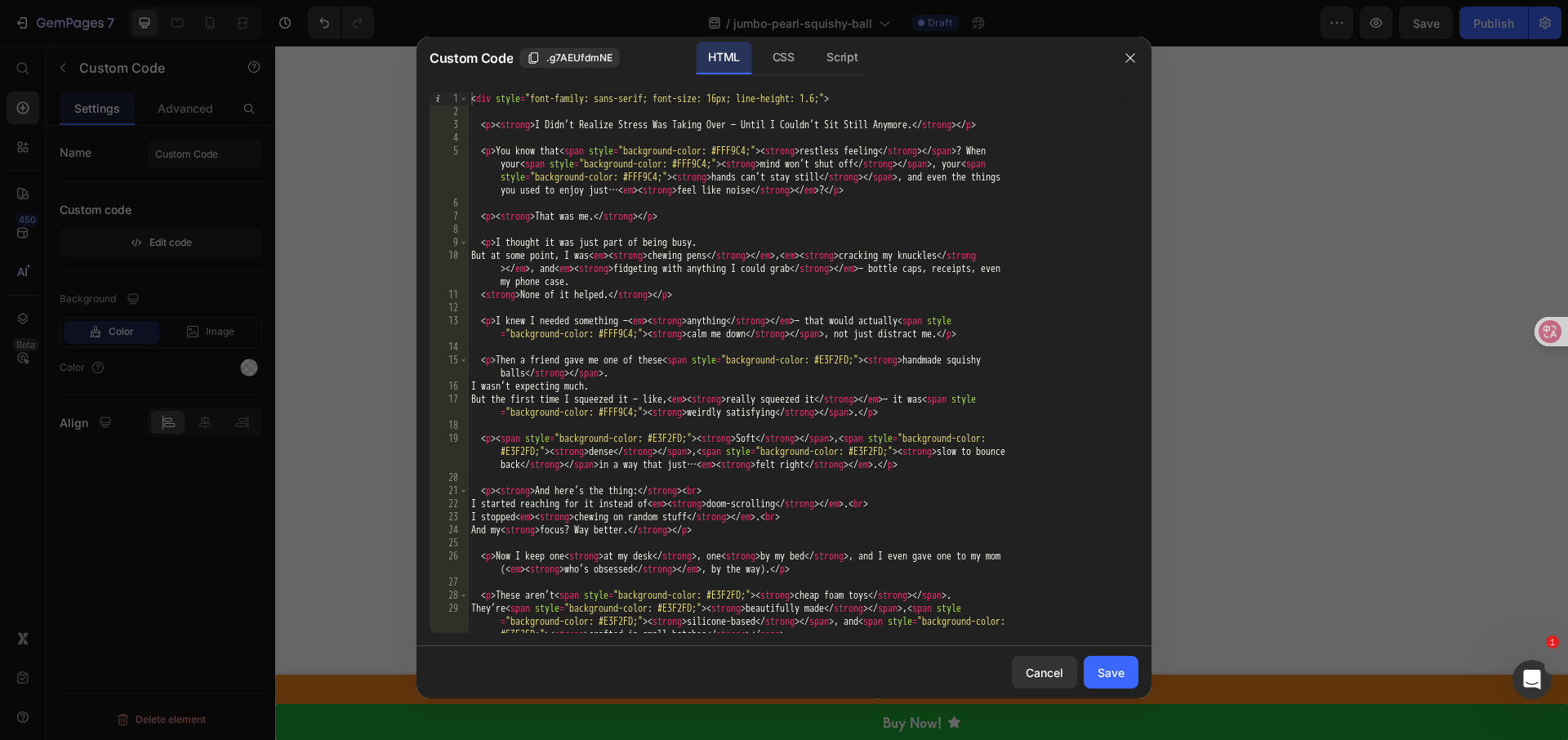 click on "< div   style = "font-family: sans-serif; font-size: 16px; line-height: 1.6;" >    < p > < strong > I Didn’t Realize Stress Was Taking Over — Until I Couldn’t Sit Still Anymore. </ strong > </ p >    < p > You know that  < span   style = "background-color: #FFF9C4;" > < strong > restless feeling </ strong > </ span > ? When         your  < span   style = "background-color: #FFF9C4;" > < strong > mind won’t shut off </ strong > </ span > , your  < span          style = "background-color: #FFF9C4;" > < strong > hands can’t stay still </ strong > </ span > , and even the things         you used to enjoy just…  < em > < strong > feel like noise </ strong > </ em > ? </ p >    < p > < strong > That was me. </ strong > </ p >    < p > I thought it was just part of being busy.     But at some point, I was  < em > < strong > chewing pens </ strong > </ em > ,  < em > < strong > cracking my knuckles </ strong        > </ em > , and  < em > < strong > </ strong > </ em >" at bounding box center [797, 376] 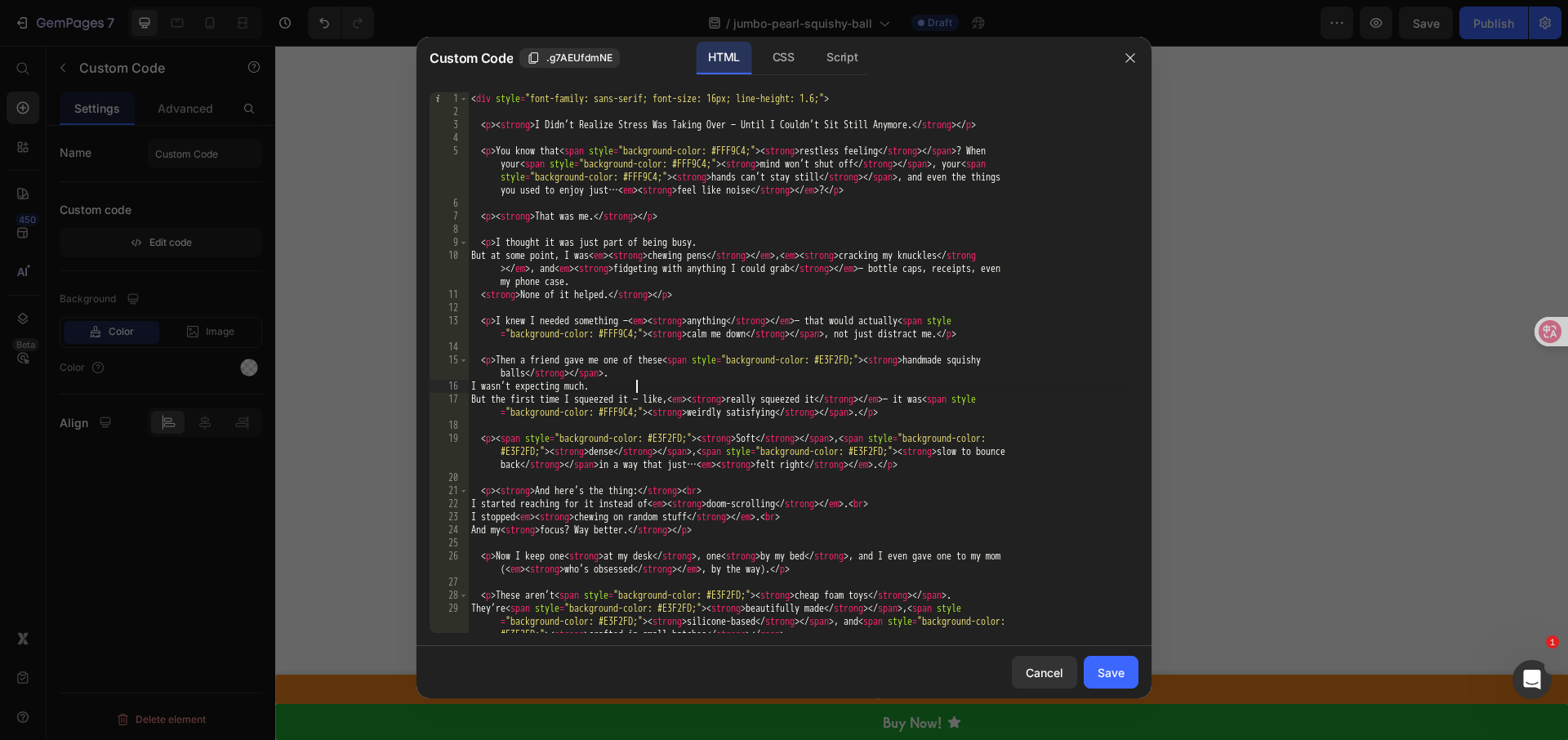 type on "</div>" 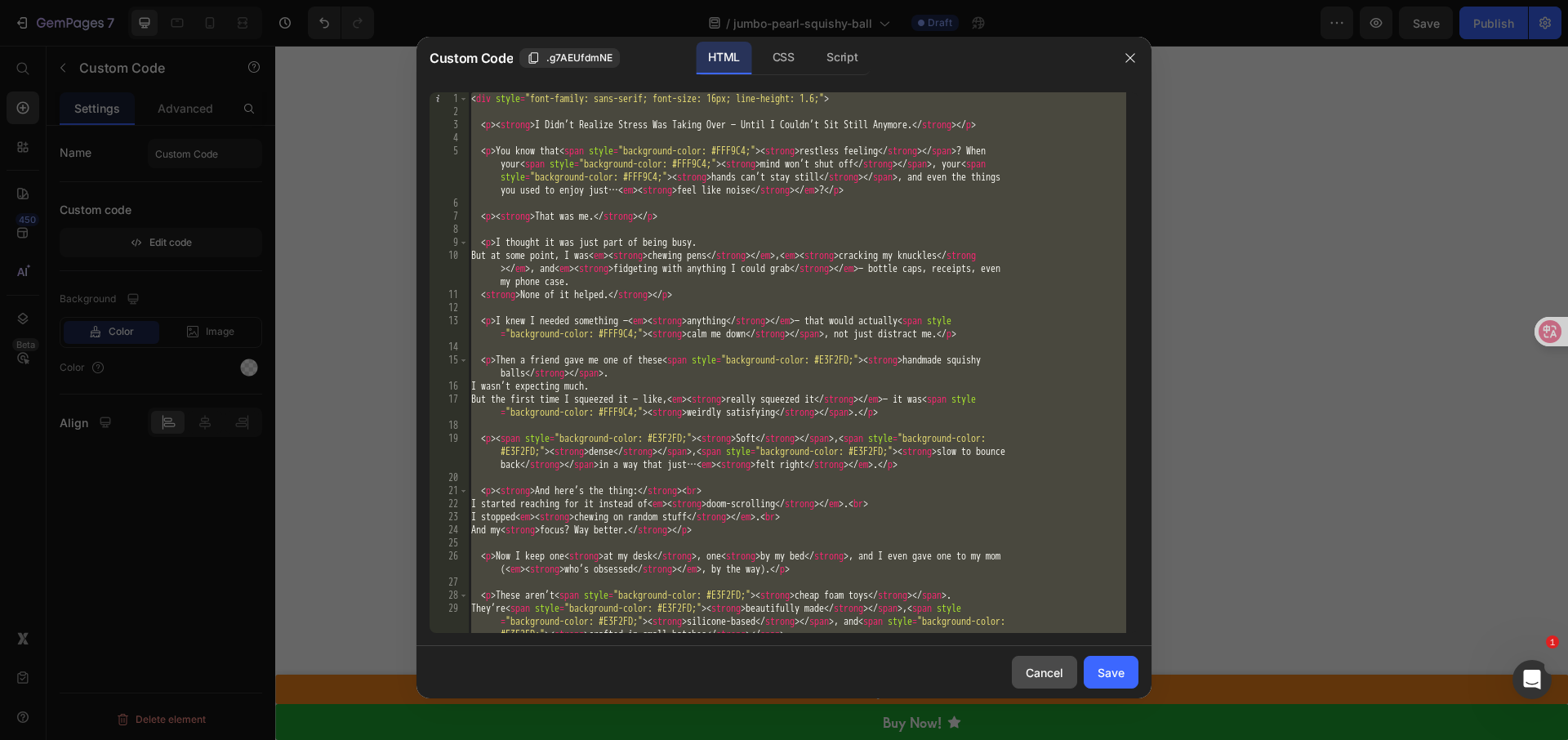 click on "Cancel" 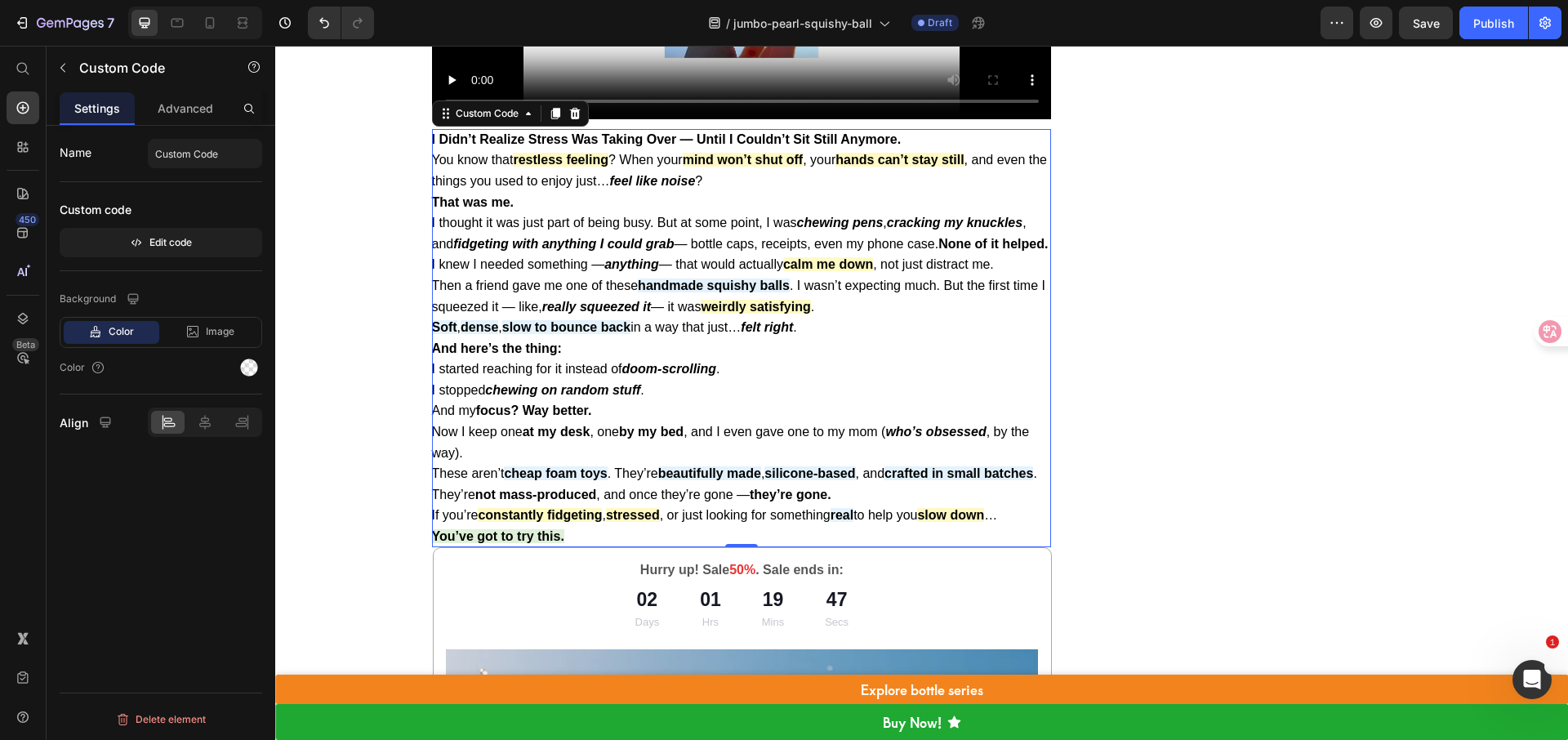 click on "And here’s the thing:
I started reaching for it instead of  doom-scrolling .
I stopped  chewing on random stuff .
And my  focus? Way better." at bounding box center [742, 380] 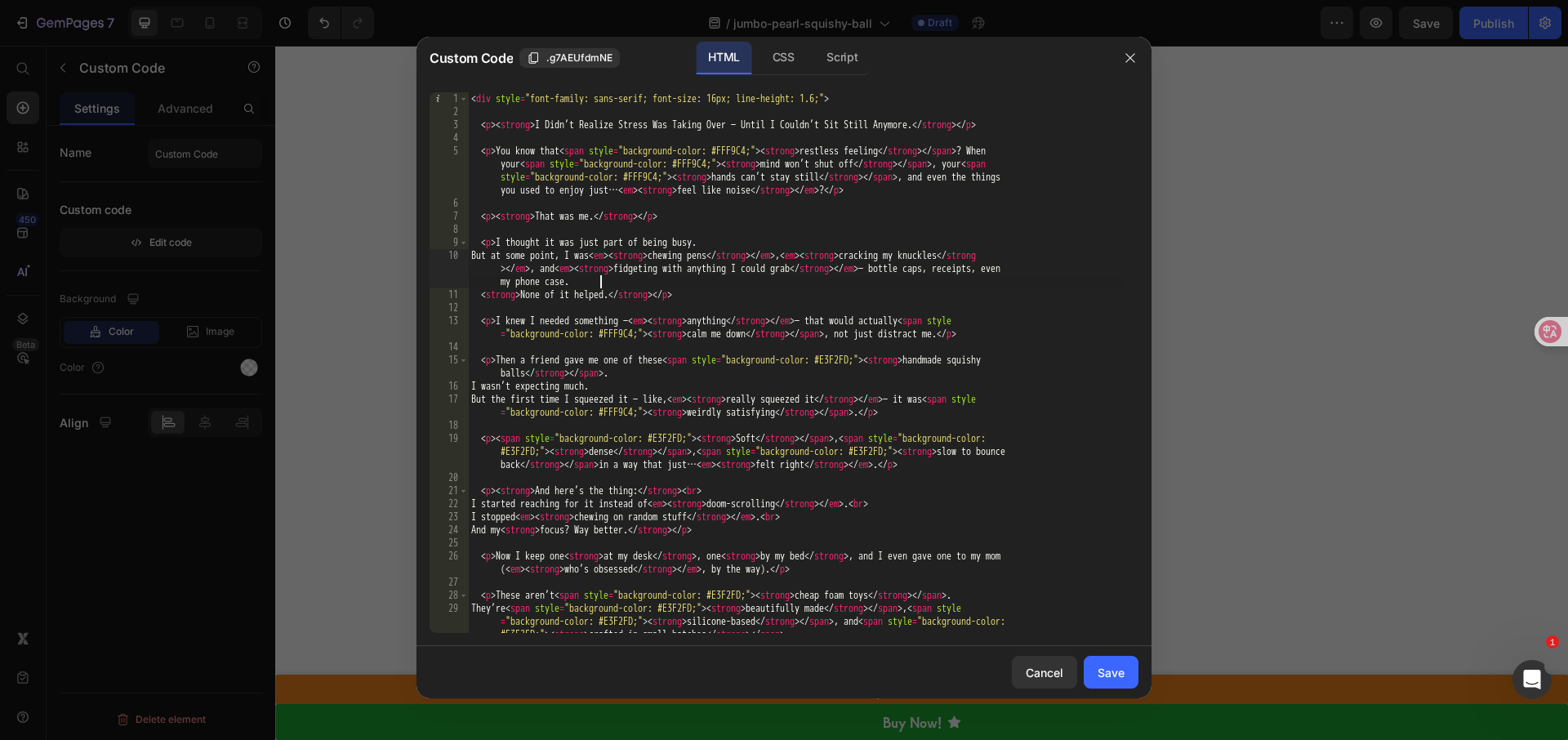 drag, startPoint x: 841, startPoint y: 285, endPoint x: 857, endPoint y: 285, distance: 16 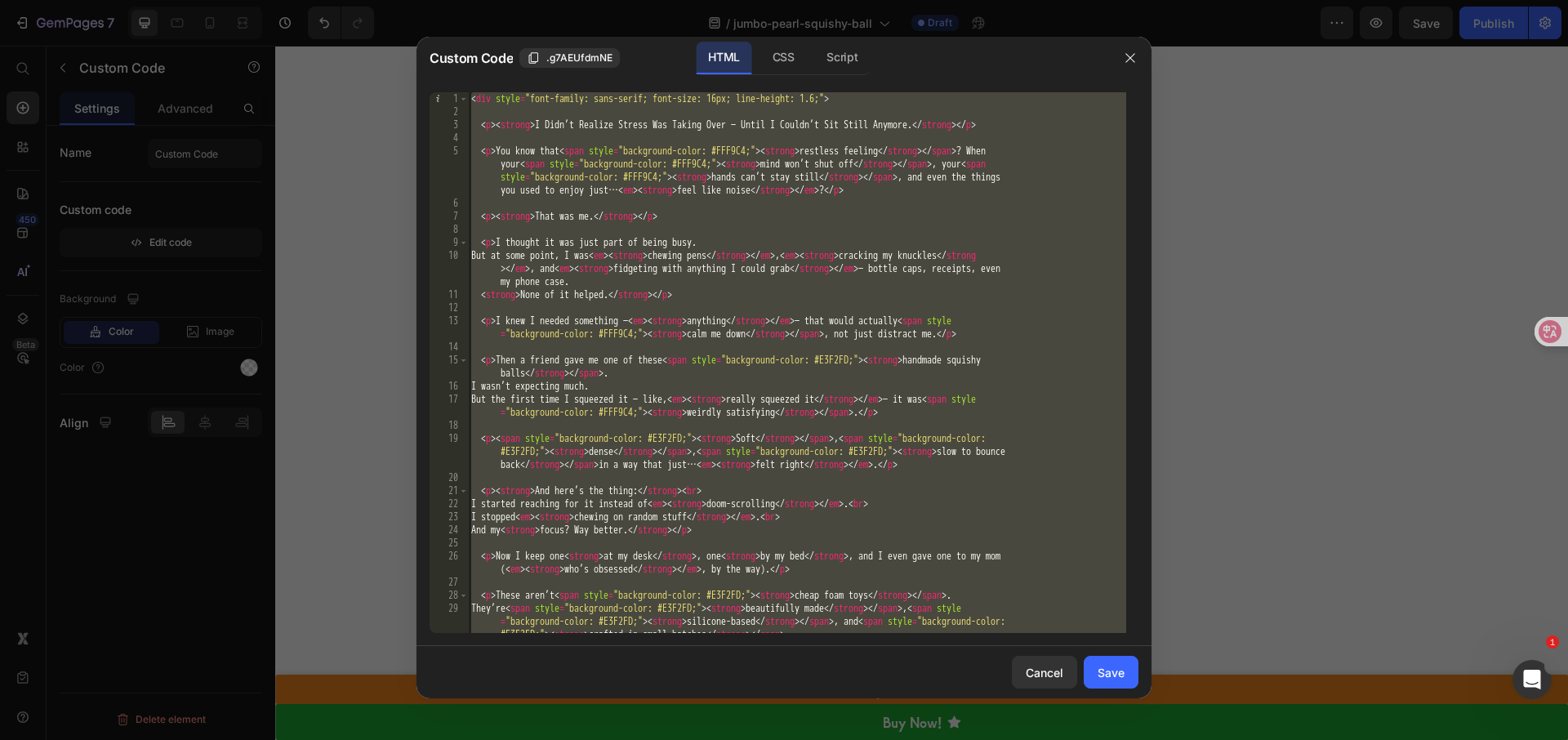 paste 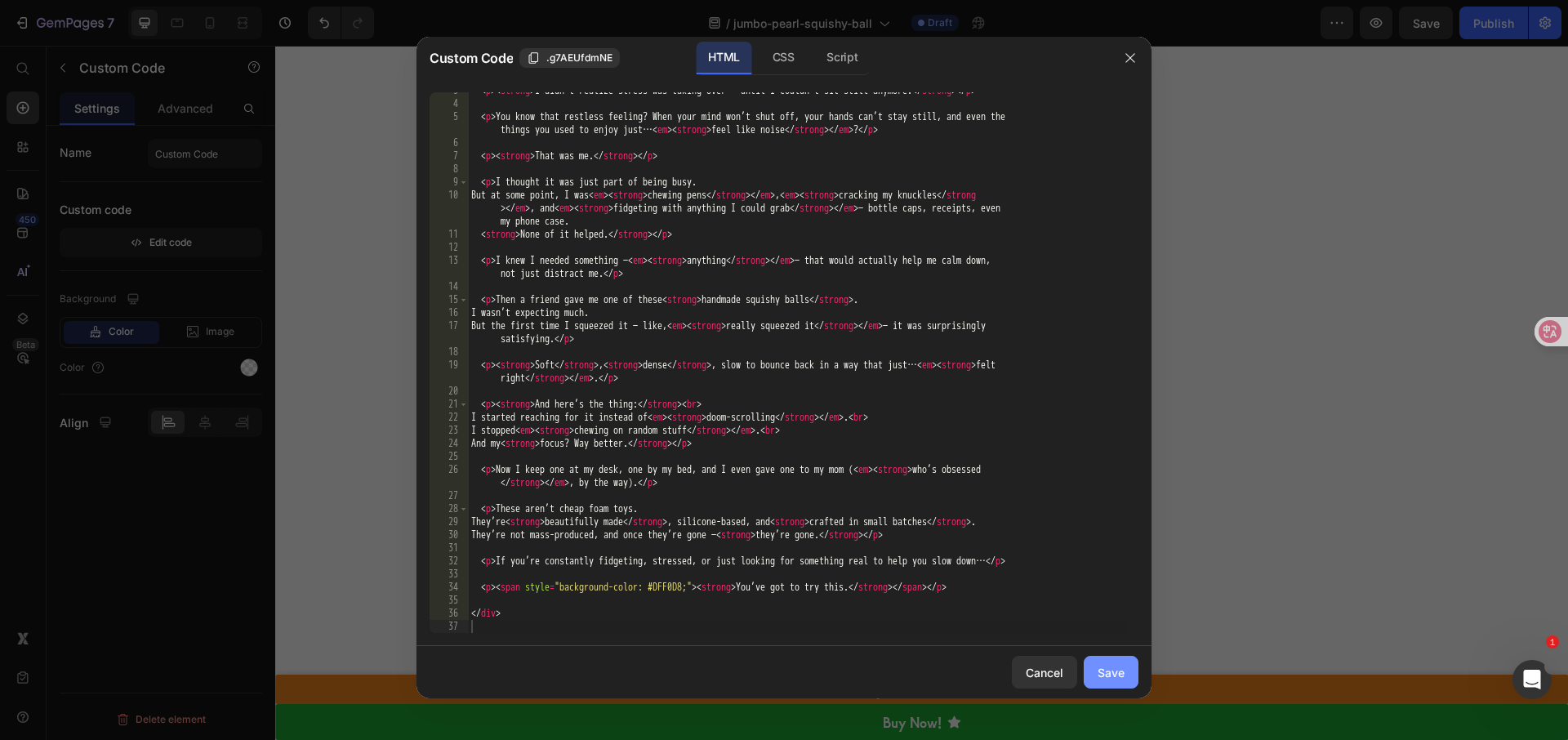 click on "Save" 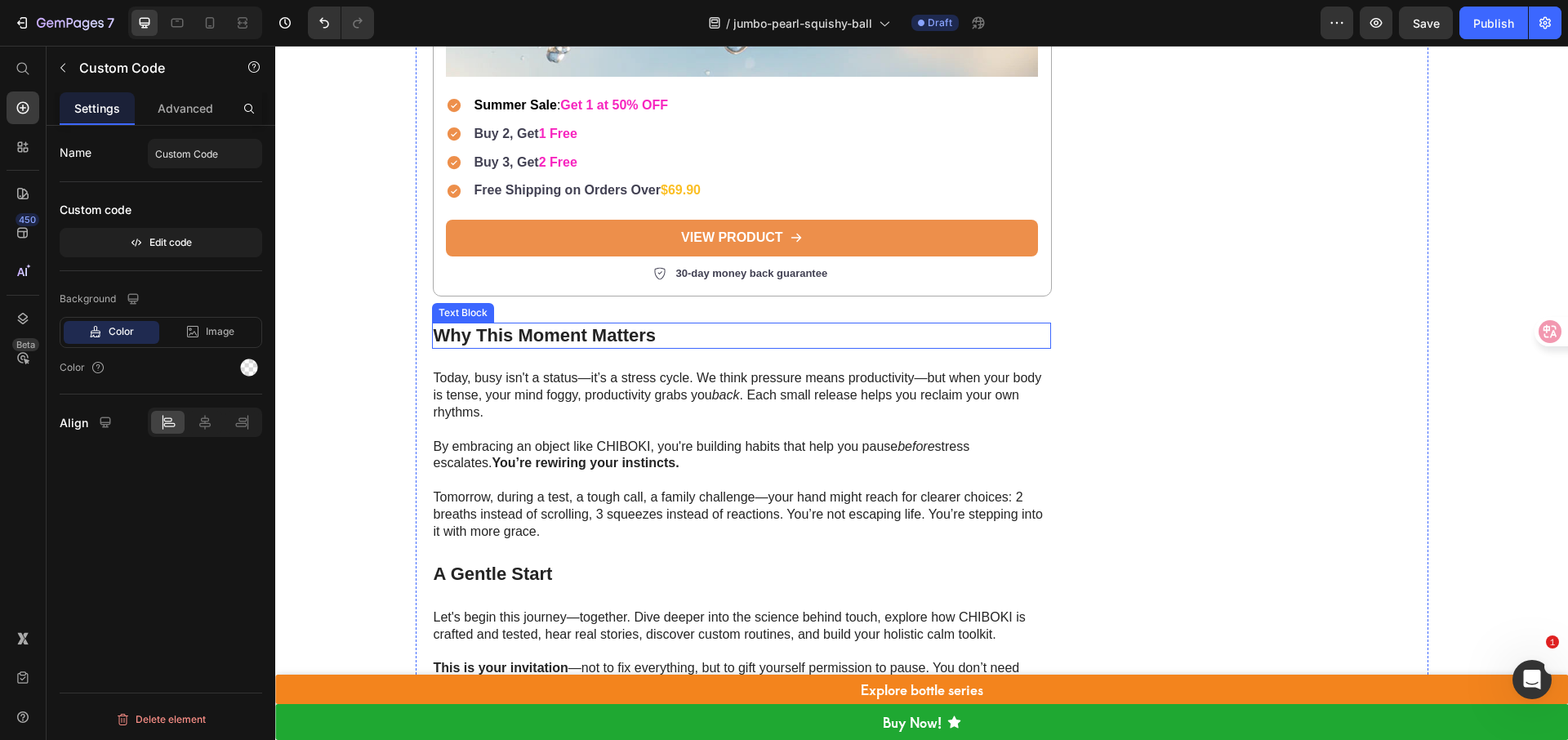 scroll, scrollTop: 2119, scrollLeft: 0, axis: vertical 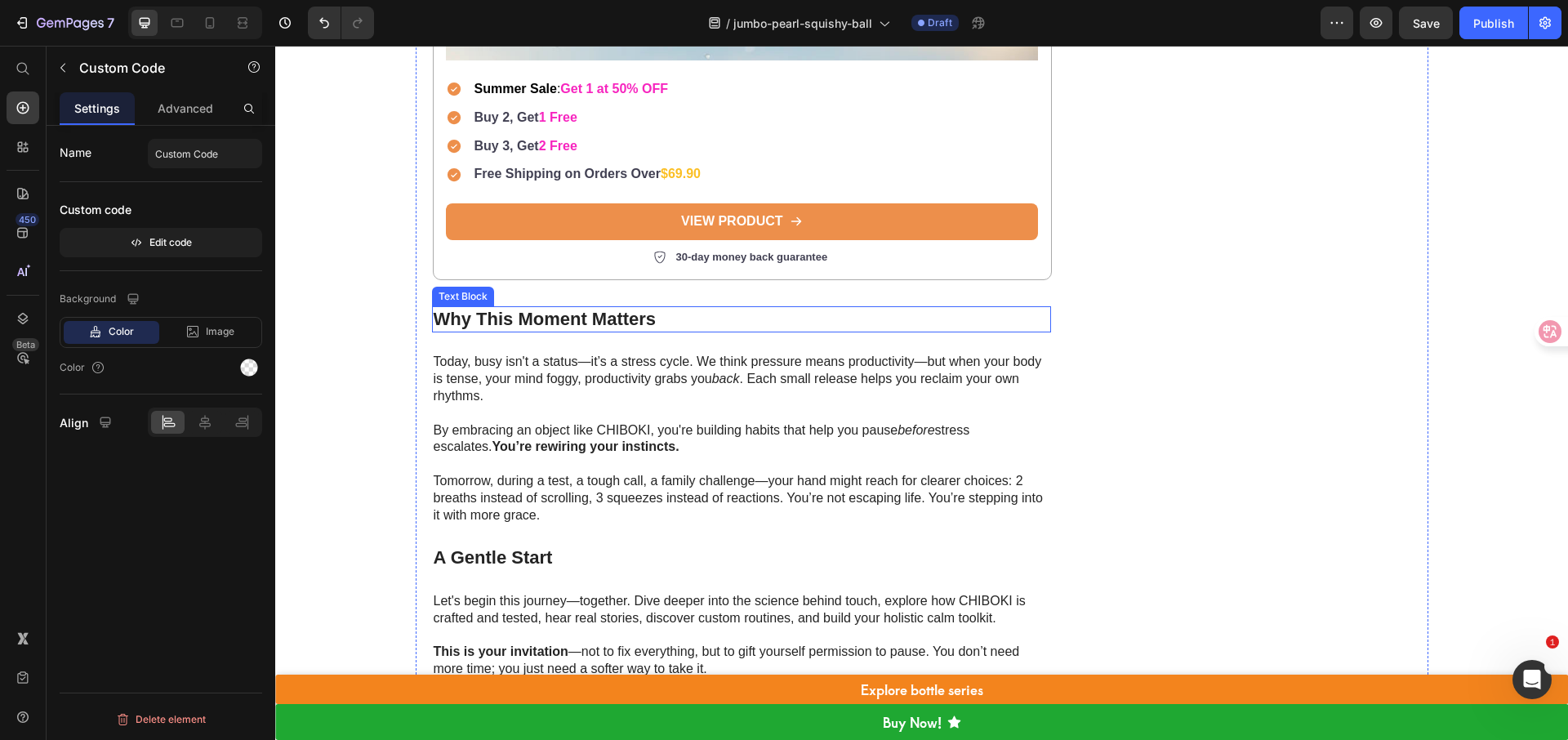 click on "Why This Moment Matters" at bounding box center (742, 319) 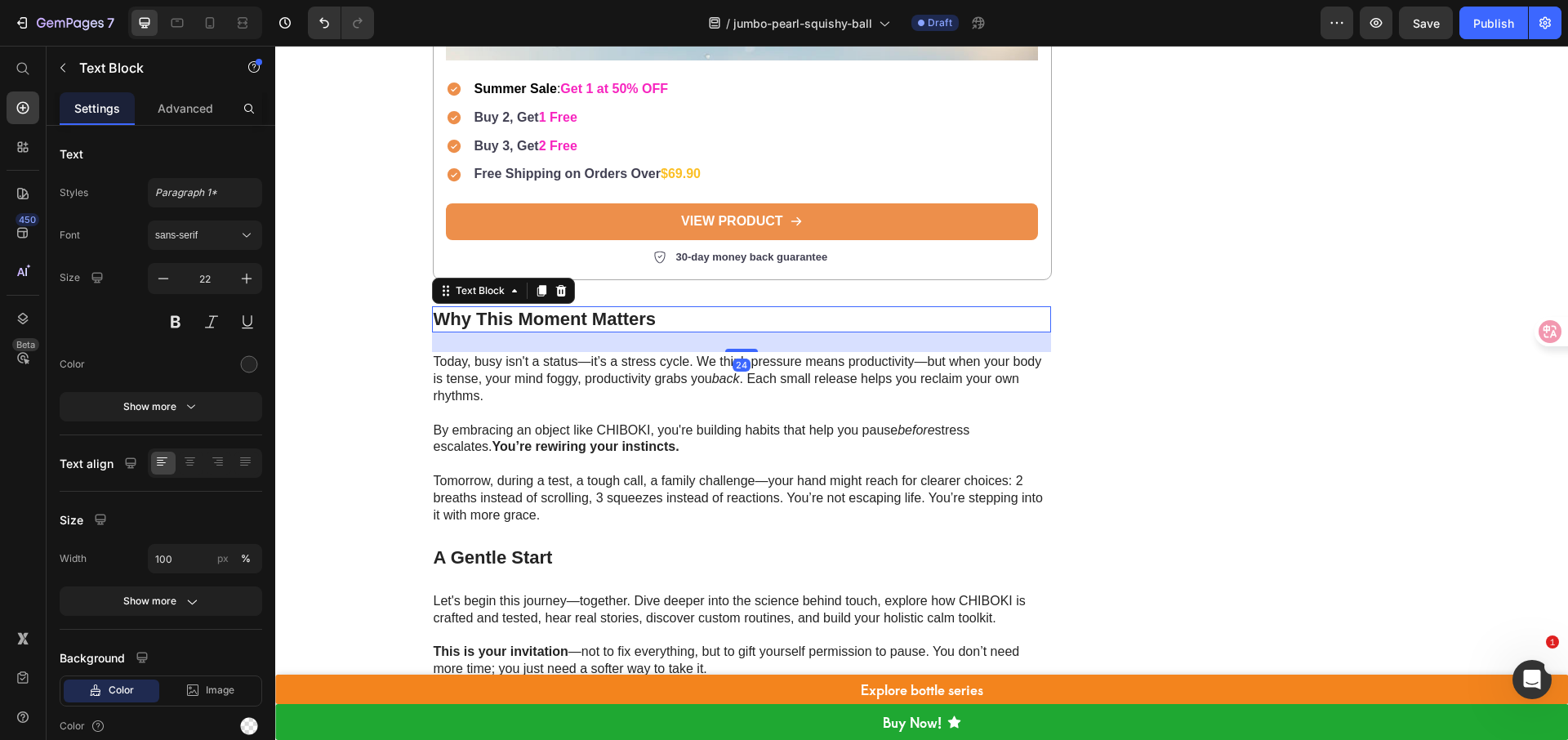 click 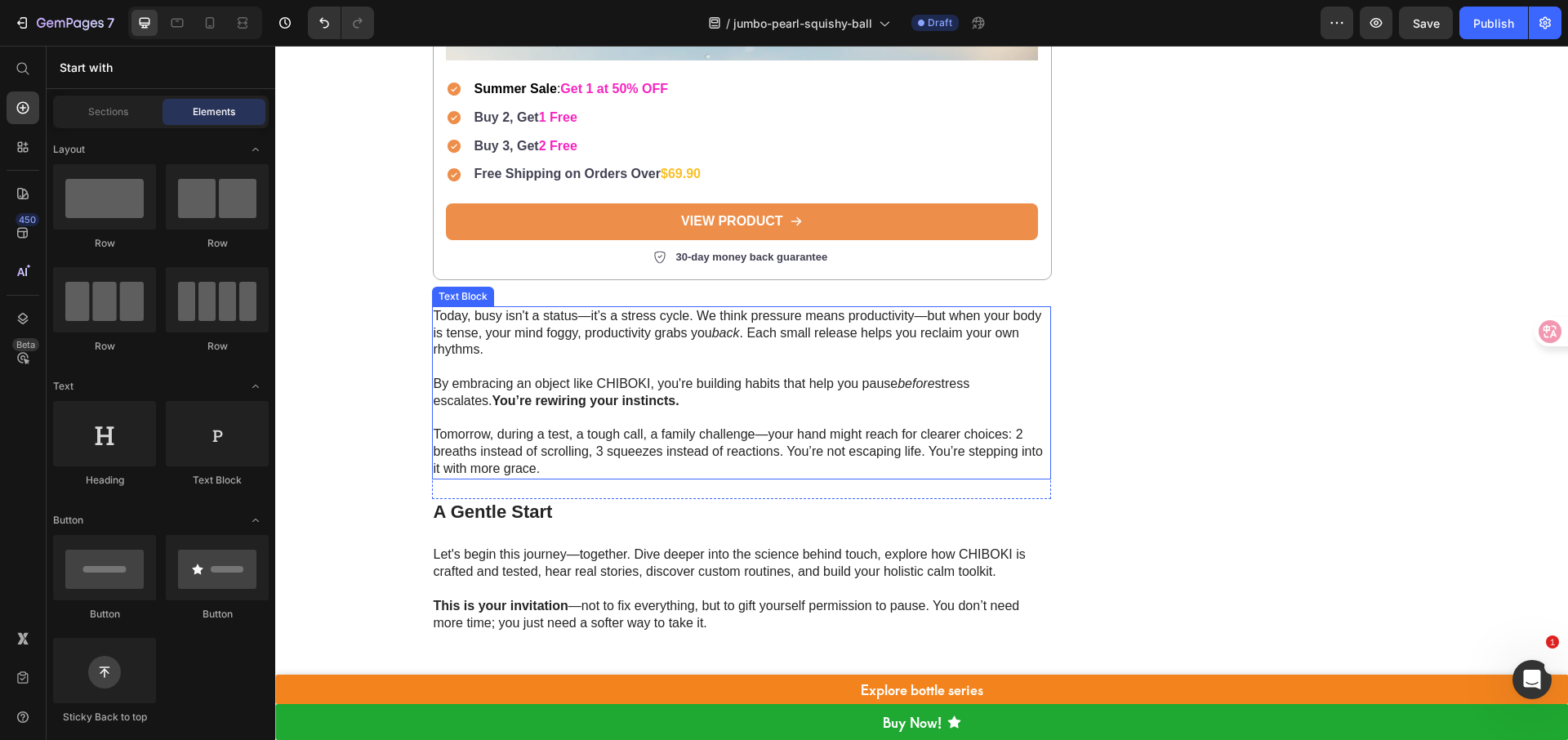 click on "Today, busy isn't a status—it’s a stress cycle. We think pressure means productivity—but when your body is tense, your mind foggy, productivity grabs you  back . Each small release helps you reclaim your own rhythms." at bounding box center (742, 333) 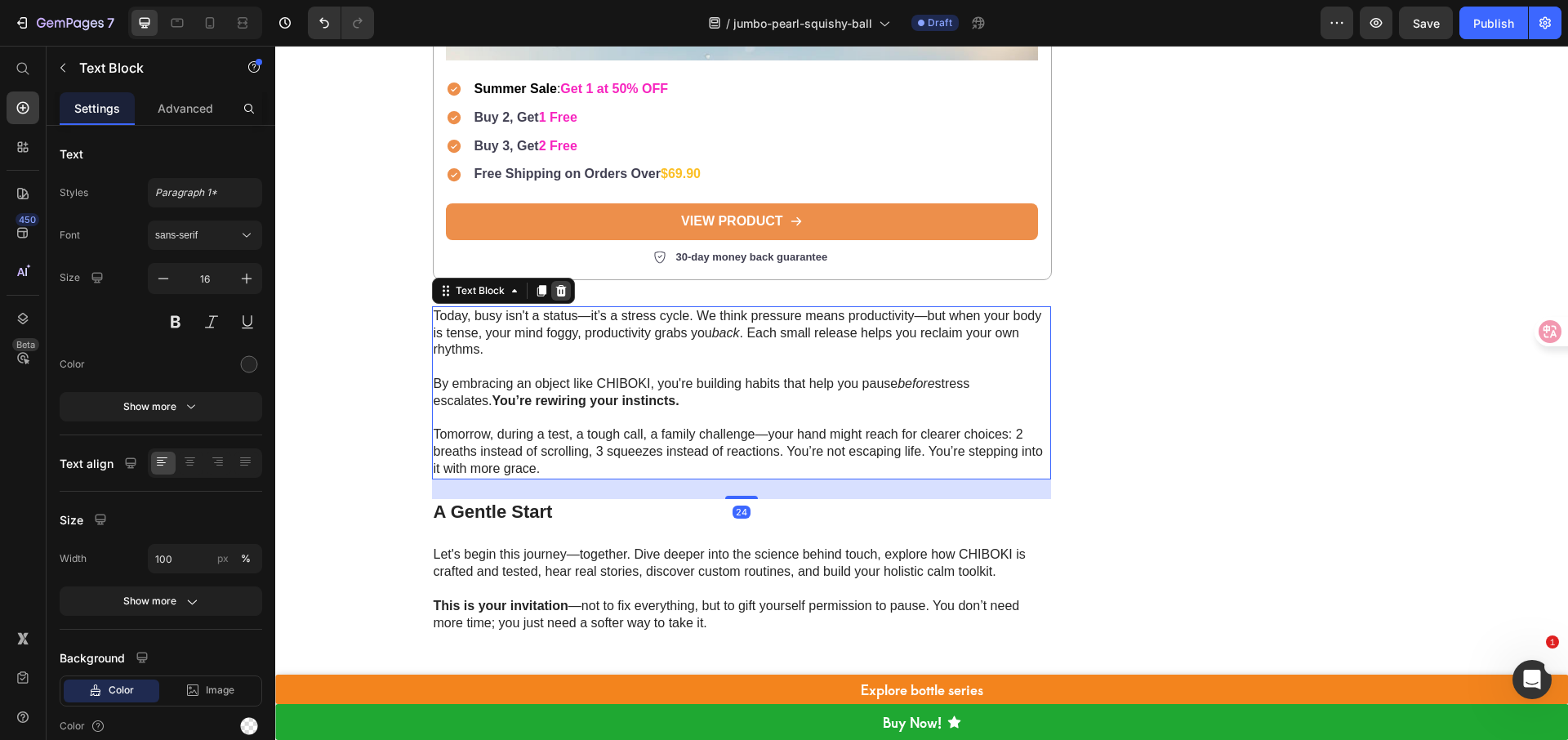 click 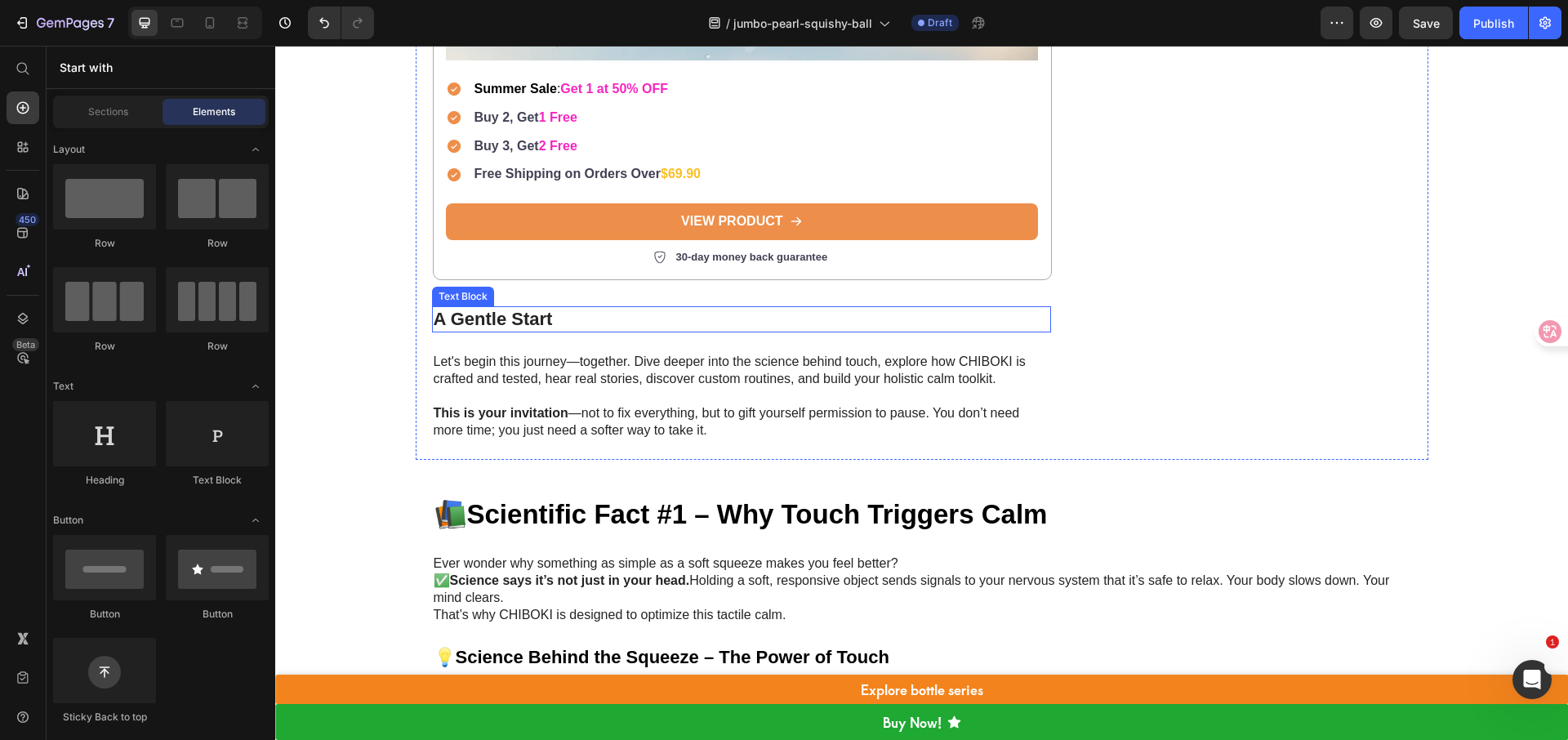 click on "A Gentle Start" at bounding box center [742, 319] 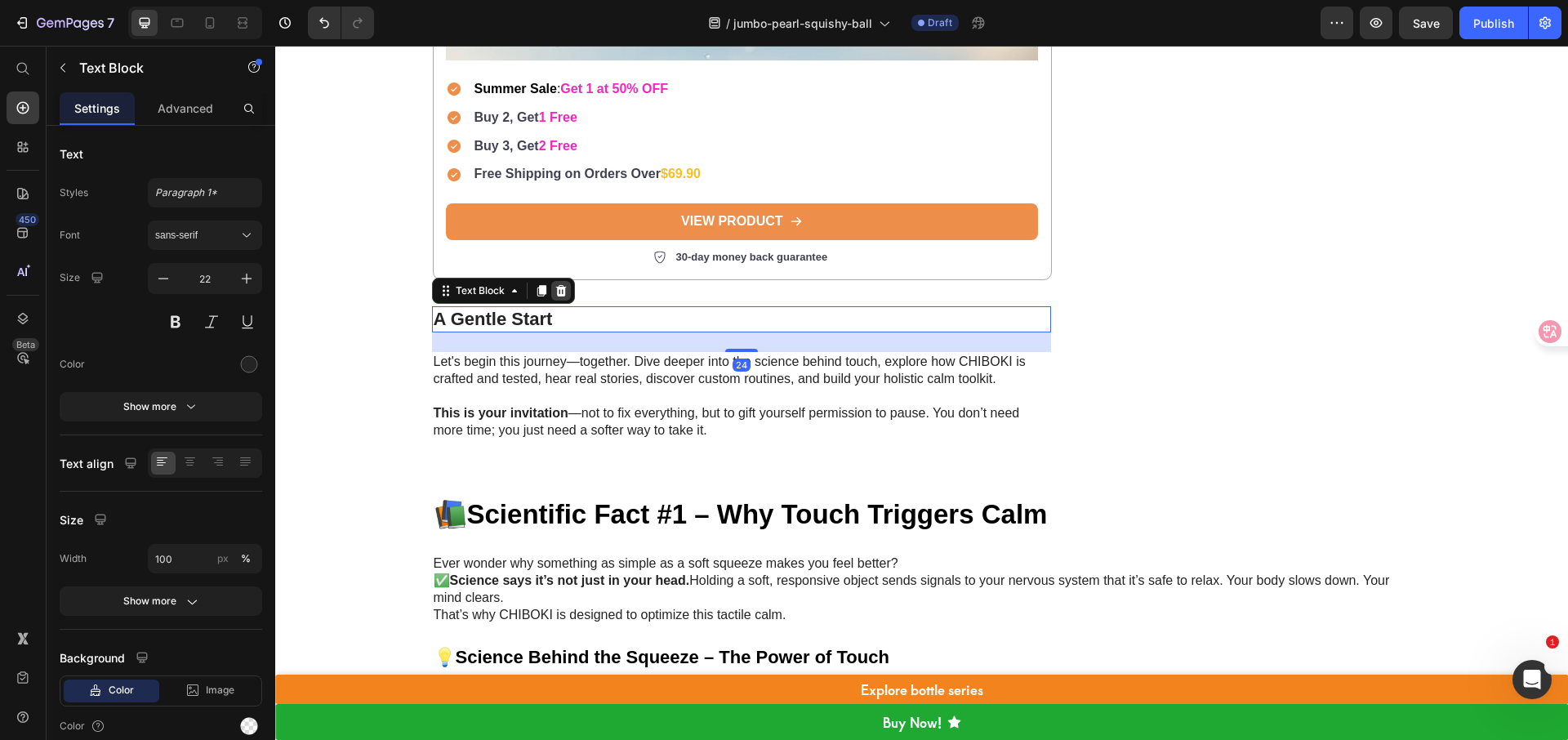 click 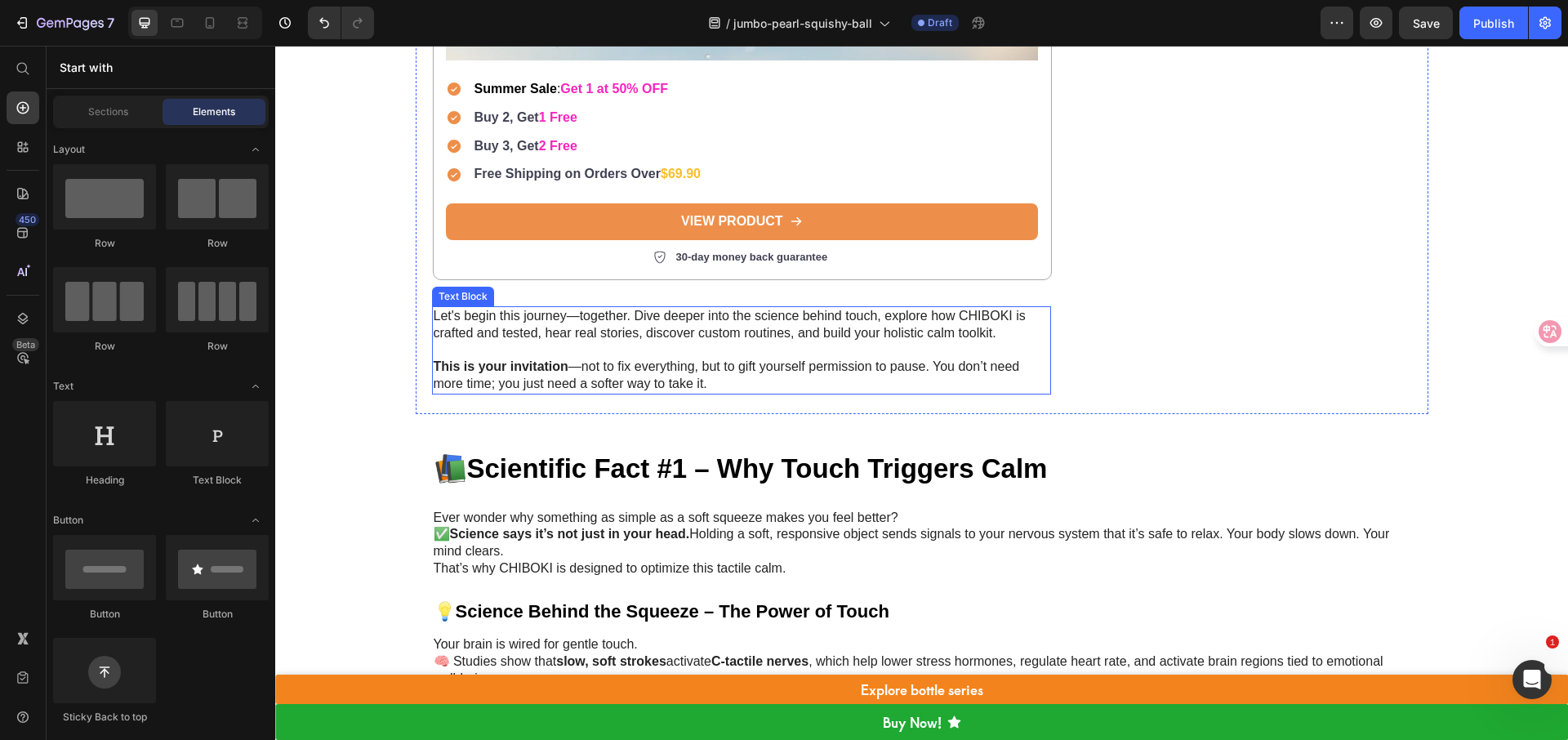 click on "Let's begin this journey—together. Dive deeper into the science behind touch, explore how CHIBOKI is crafted and tested, hear real stories, discover custom routines, and build your holistic calm toolkit." at bounding box center (742, 325) 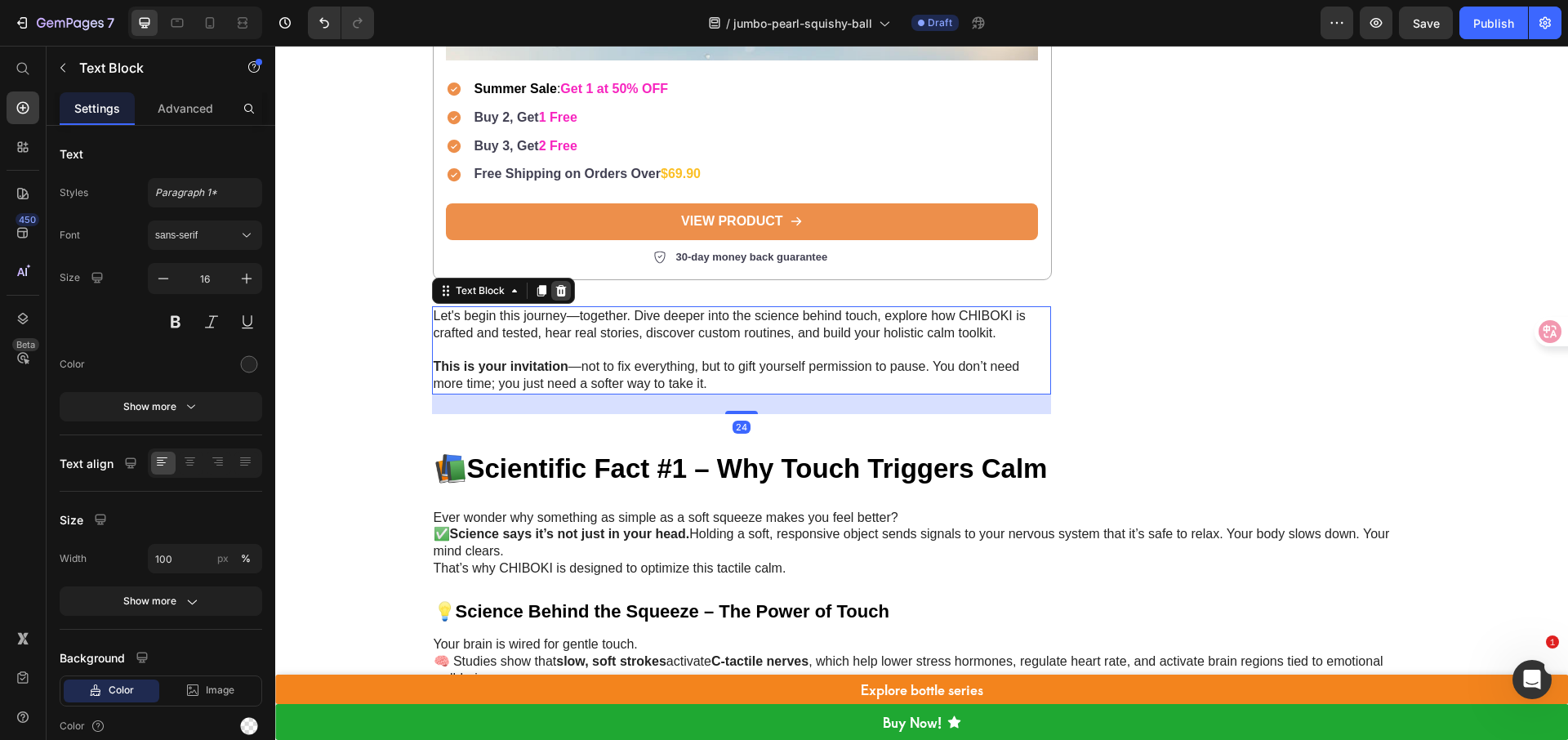 click 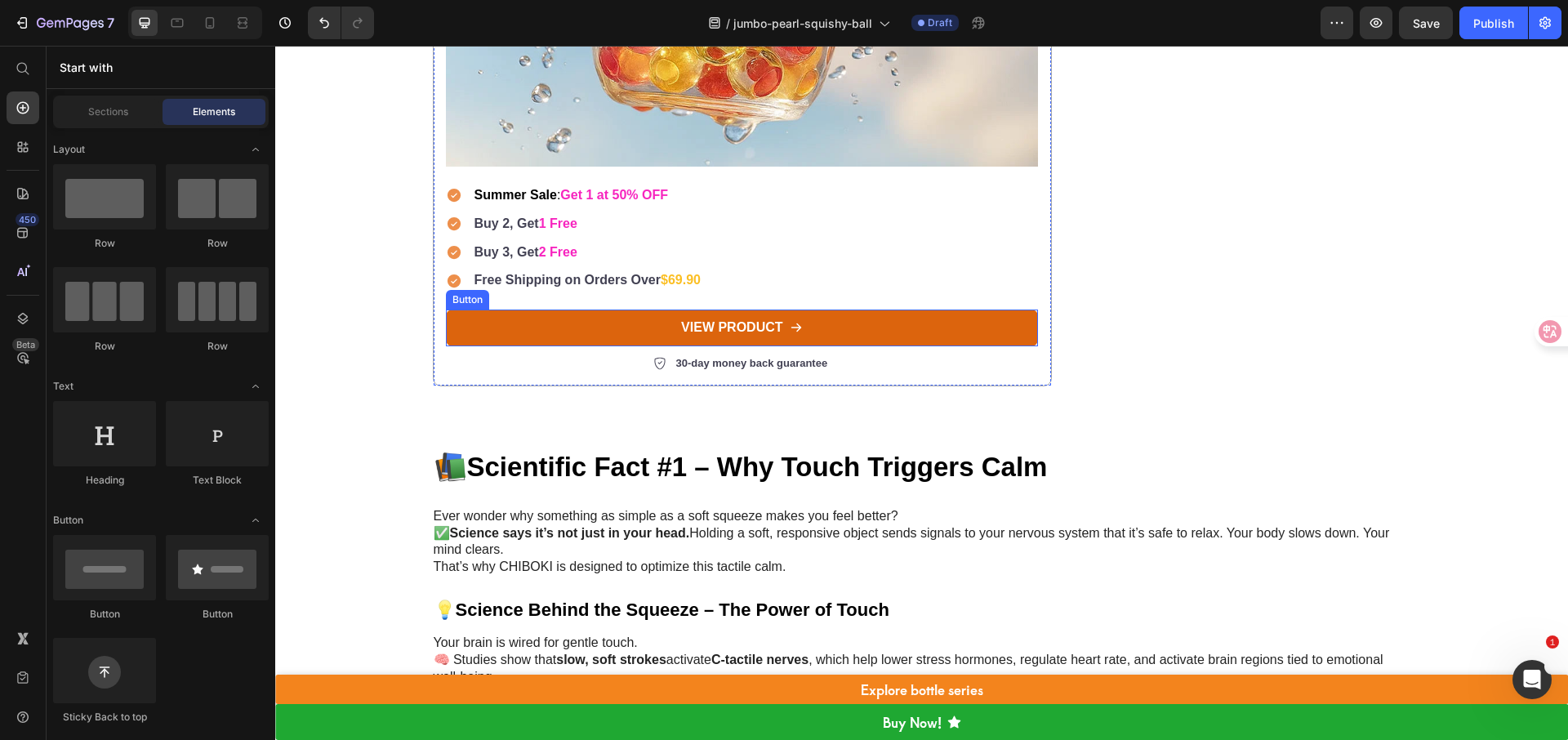 scroll, scrollTop: 1996, scrollLeft: 0, axis: vertical 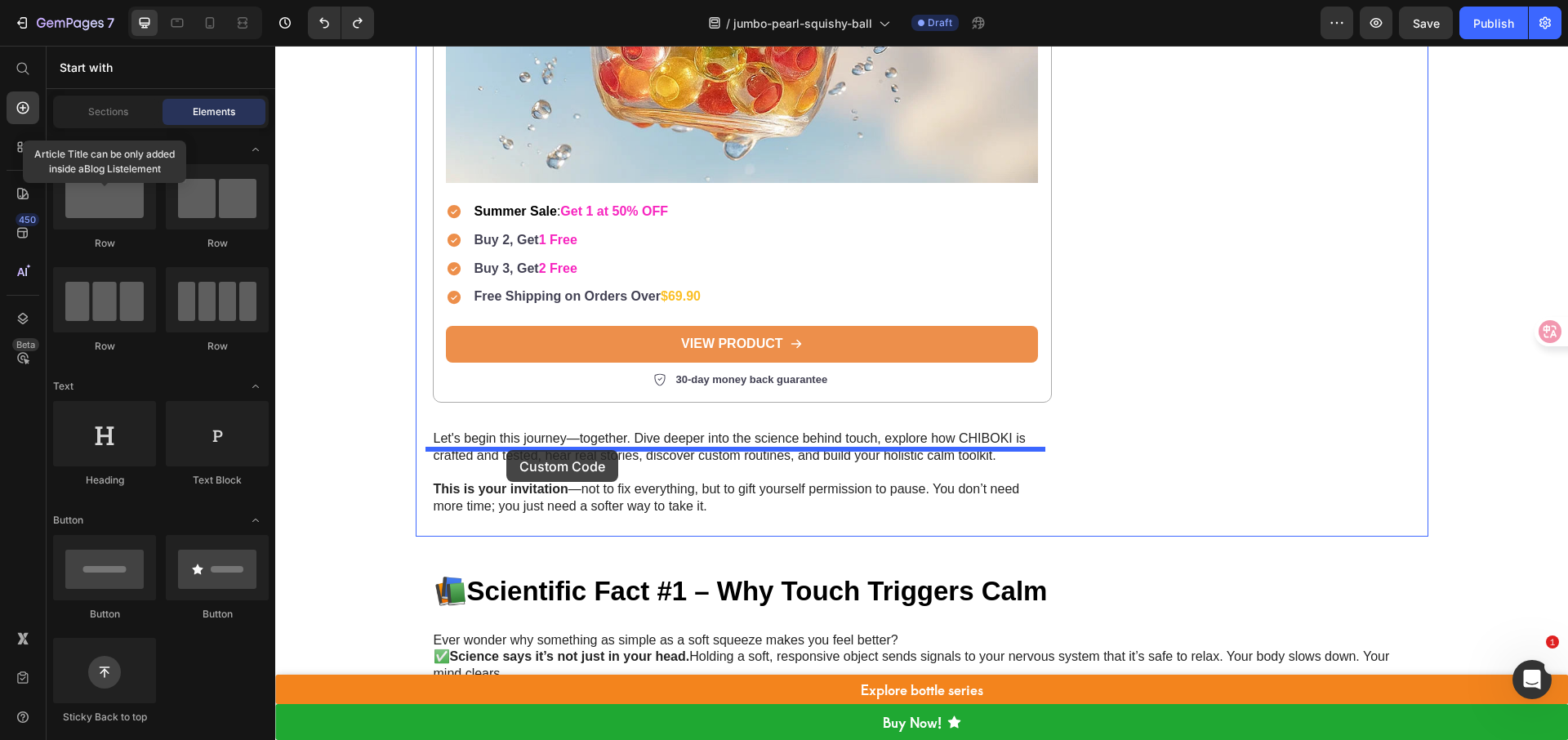 drag, startPoint x: 372, startPoint y: 739, endPoint x: 506, endPoint y: 450, distance: 318.55455 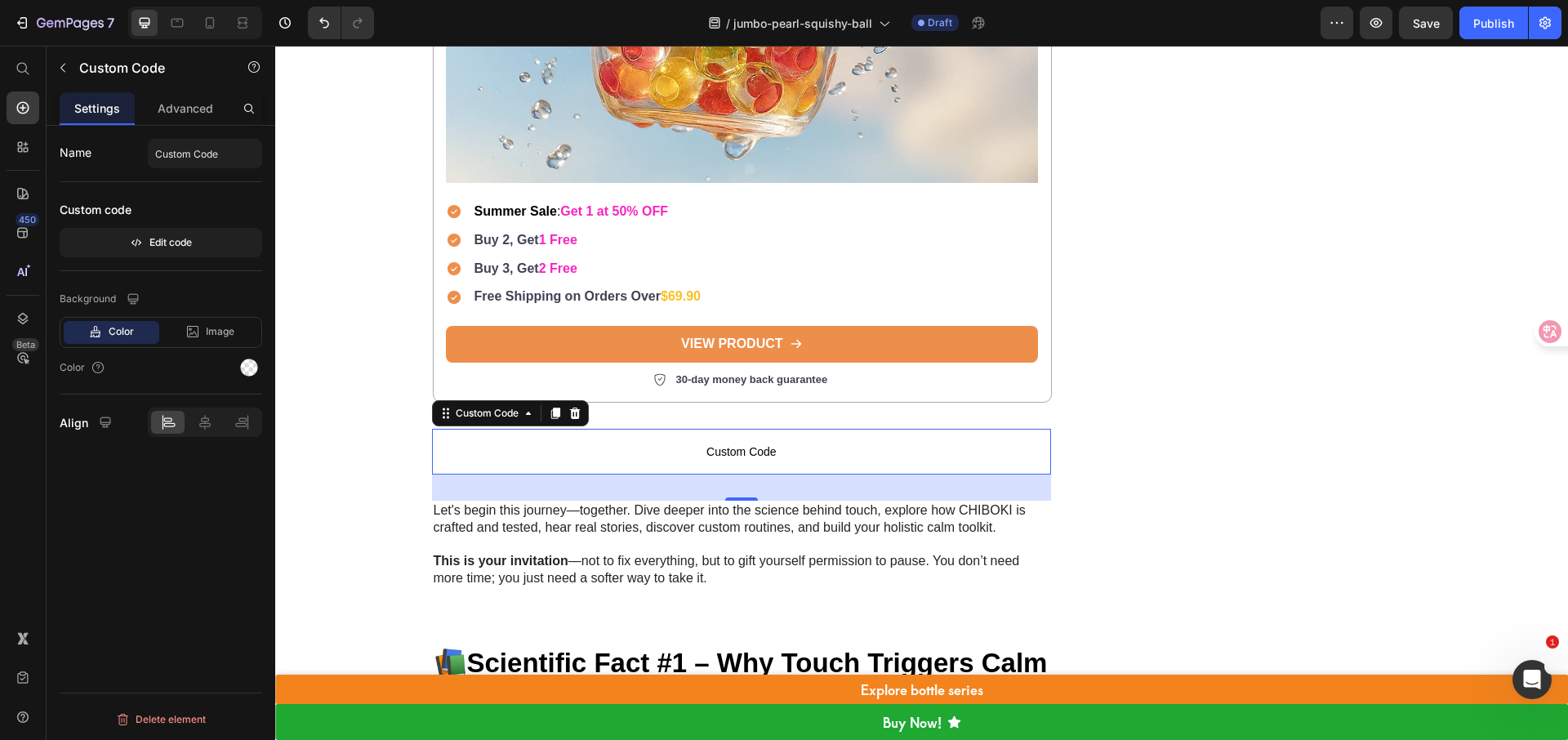 click on "Custom Code" at bounding box center (742, 452) 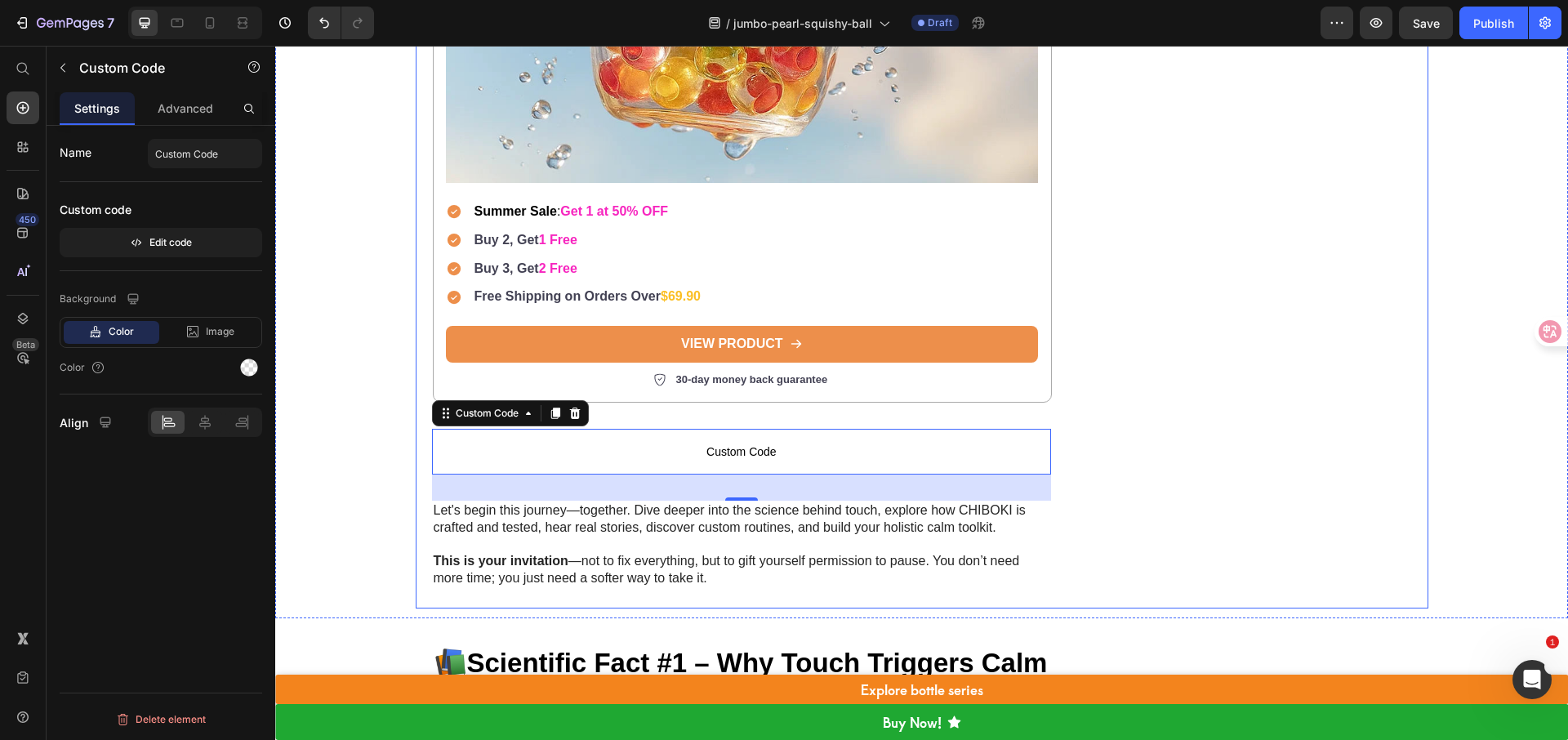 click on "Image
I was constantly feeling anxious and restless  — until I tried one of these  Jumbo Pearl Squishy Balls .
Now, even a few seconds of squeezing helps me  feel calm again .
Did you know  there’s a  handcrafted stress-relief ball  that people of all ages are using to relax, refocus, and take the edge off a stressful day?
Custom Code Row                Title Line Video
I didn’t realize stress was taking over — until I couldn’t sit still anymore.
You know that restless feeling? When your mind won’t shut off, your hands can’t stay still, and even the things you used to enjoy just…  feel like noise ?
That was me.
I thought it was just part of being busy.
But at some point, I was  chewing pens ,  cracking my knuckles , and  fidgeting with anything I could grab  — bottle caps, receipts, even my phone case.
None of it helped.
I knew I needed something —  anything  — that would actually help me calm down, not just distract me.
Soft" at bounding box center (742, -574) 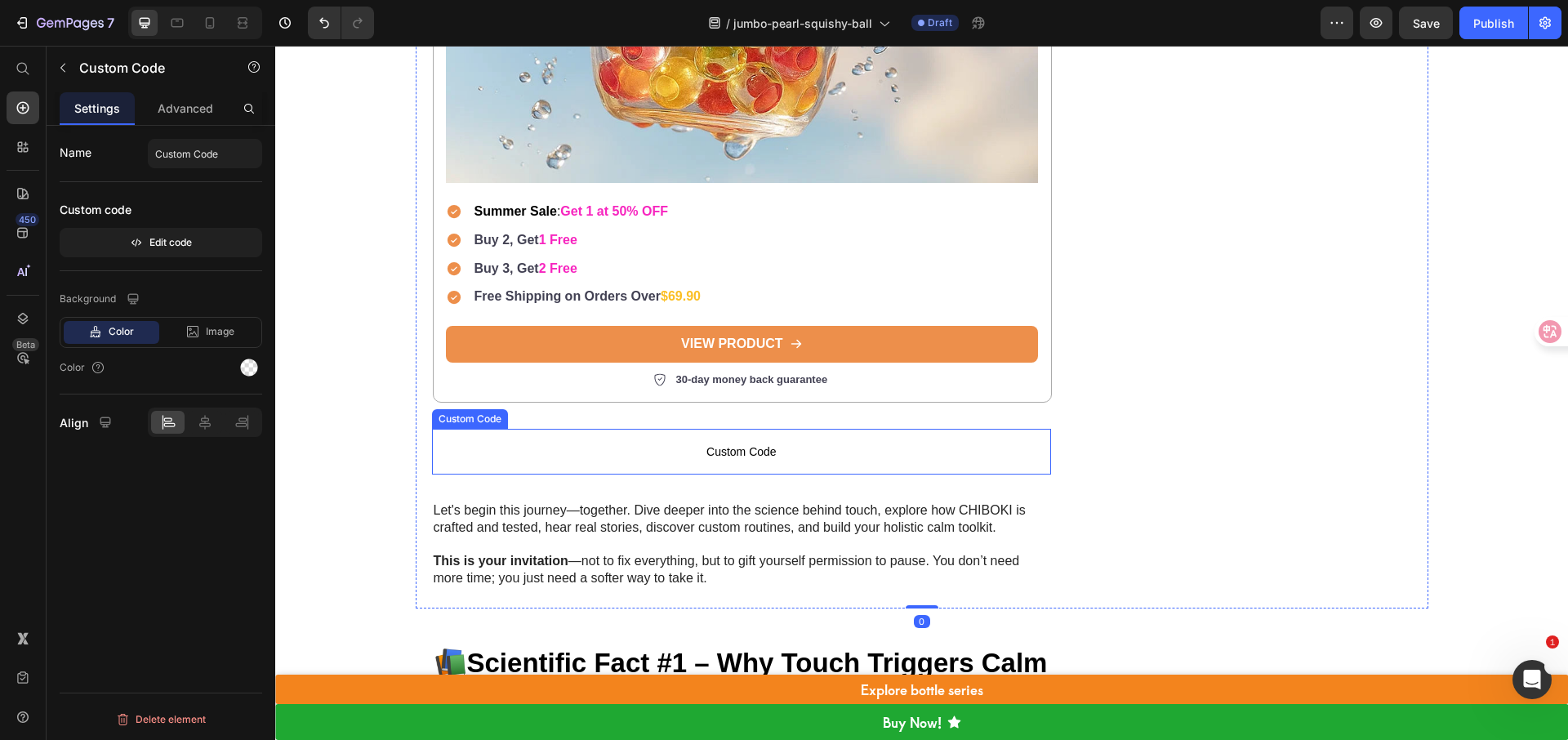 click on "Custom Code" at bounding box center [742, 452] 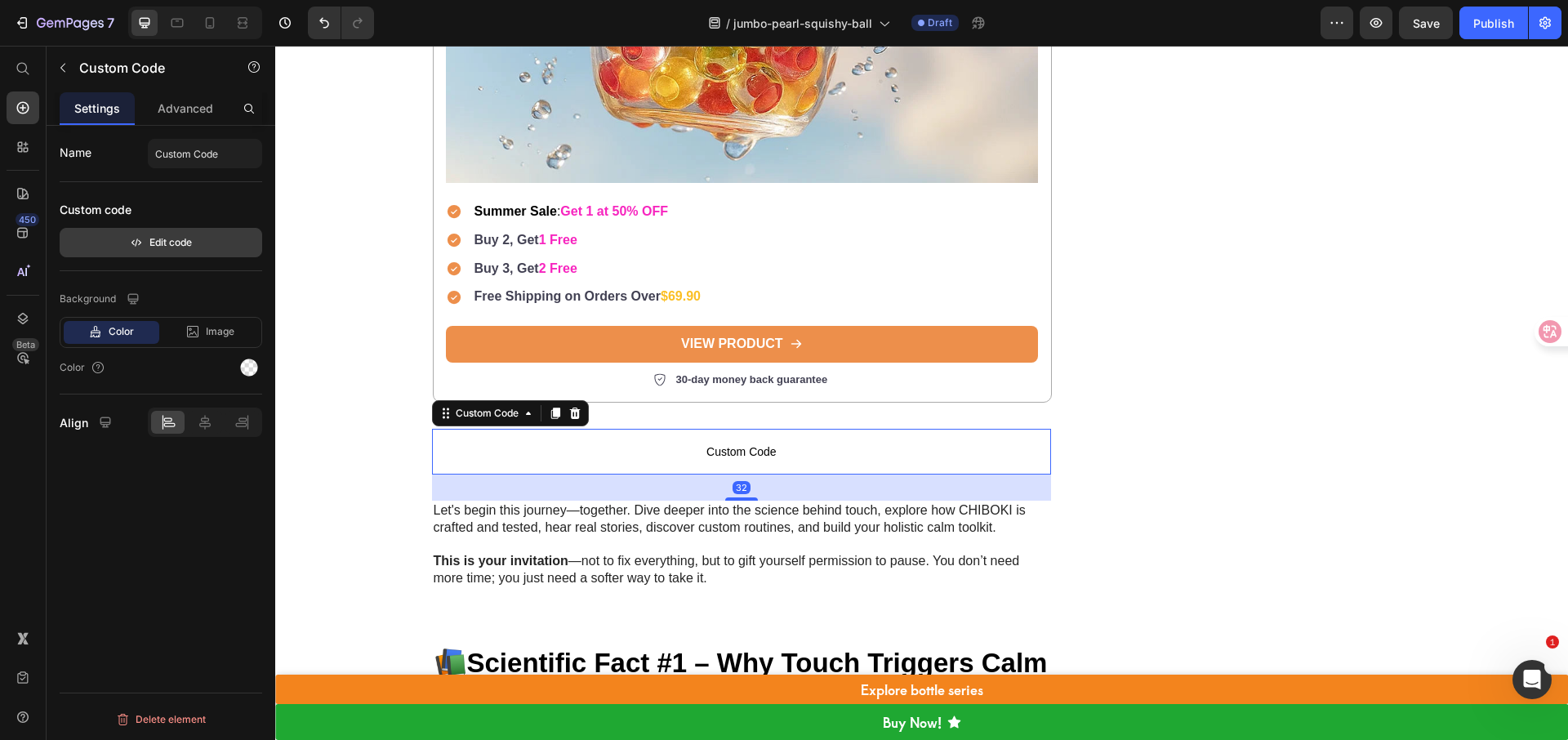 click on "Edit code" at bounding box center [161, 243] 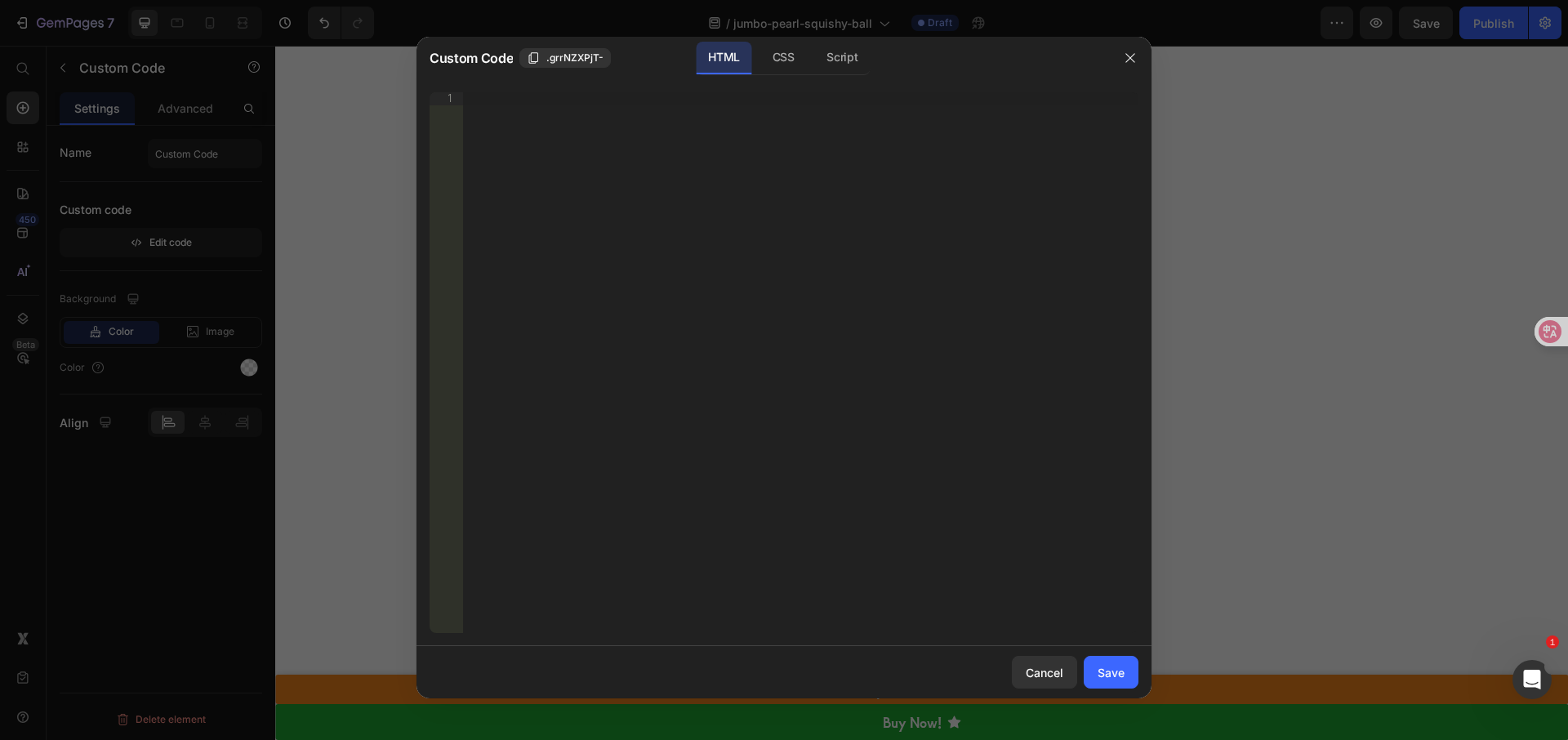 type 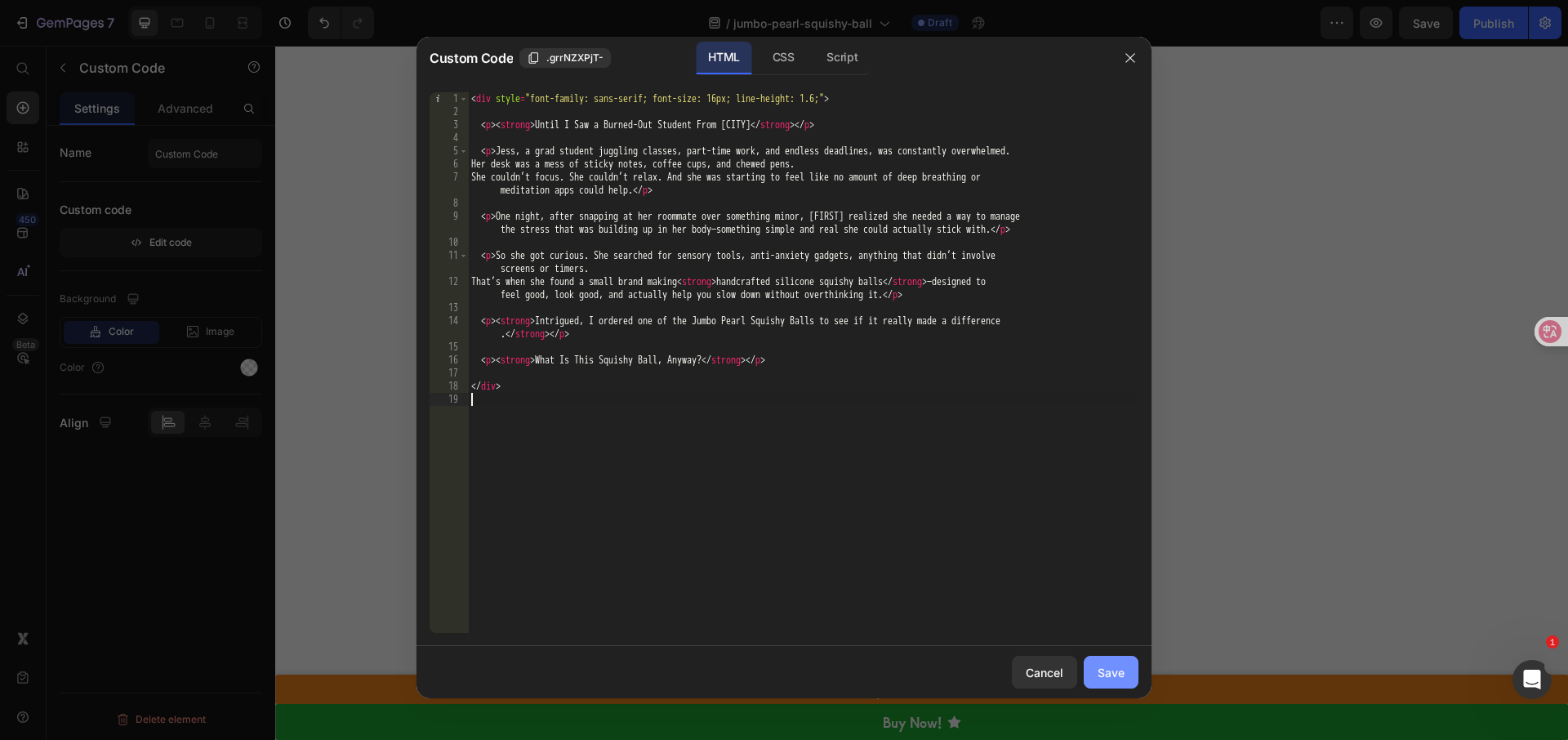 click on "Save" at bounding box center (1111, 672) 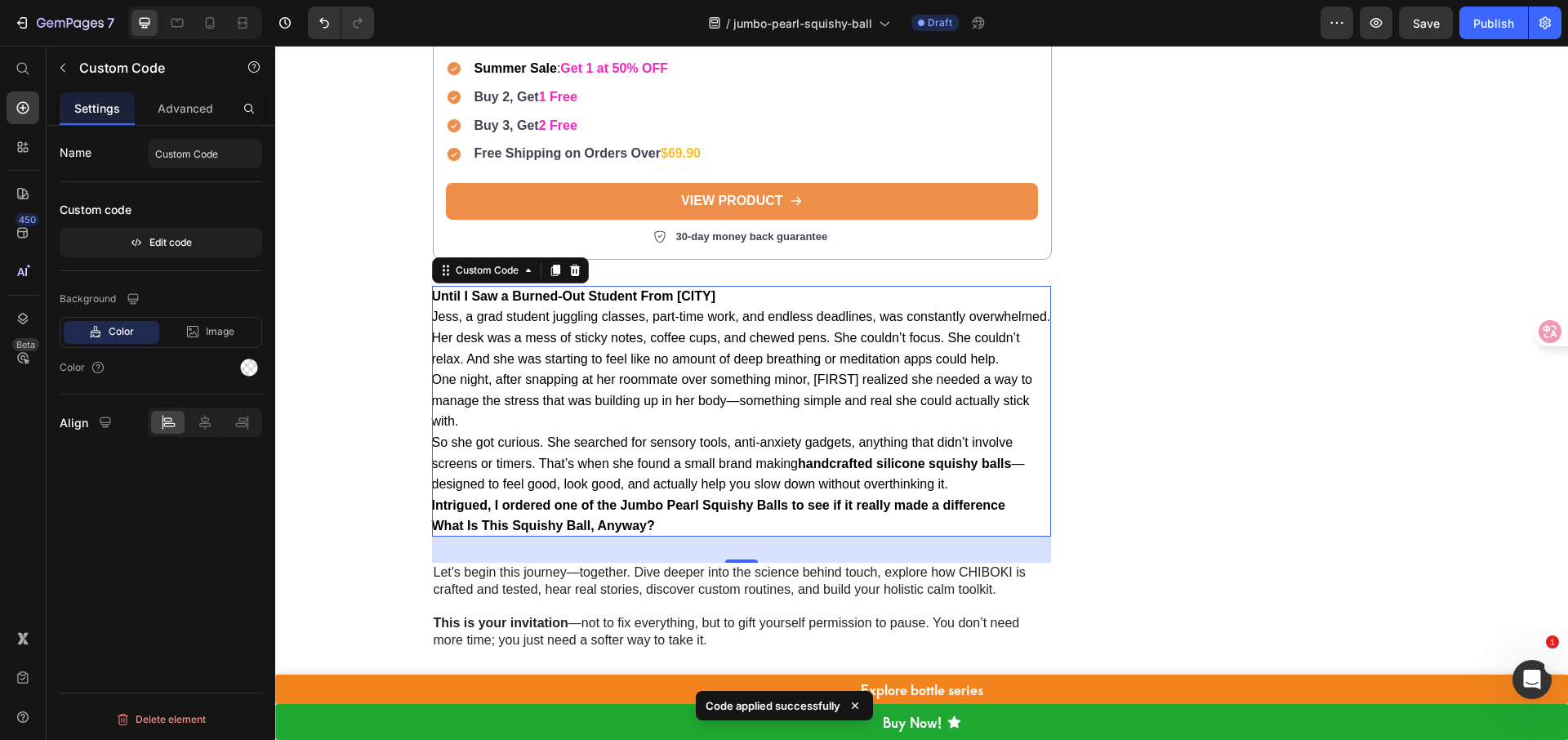 scroll, scrollTop: 2261, scrollLeft: 0, axis: vertical 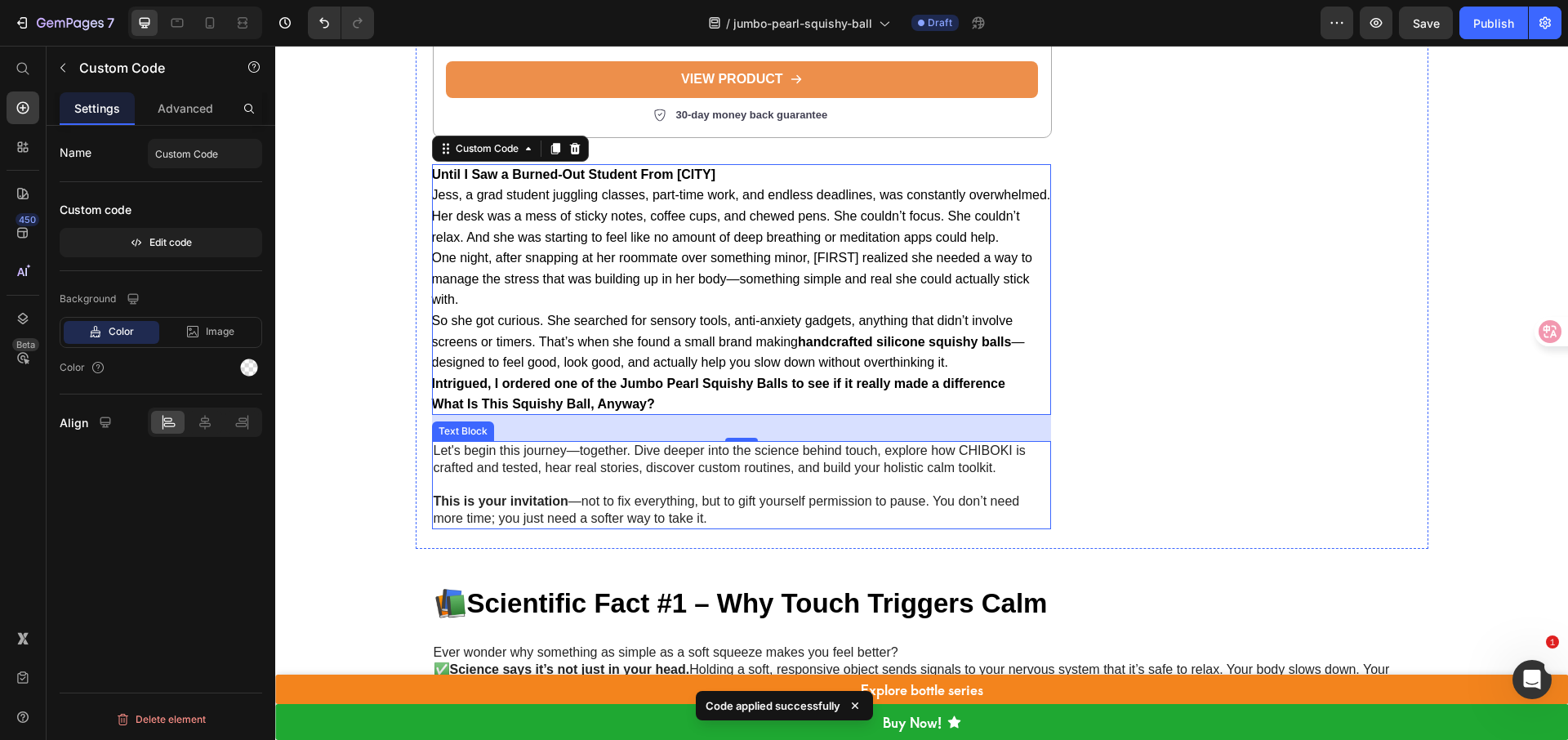 click at bounding box center (742, 485) 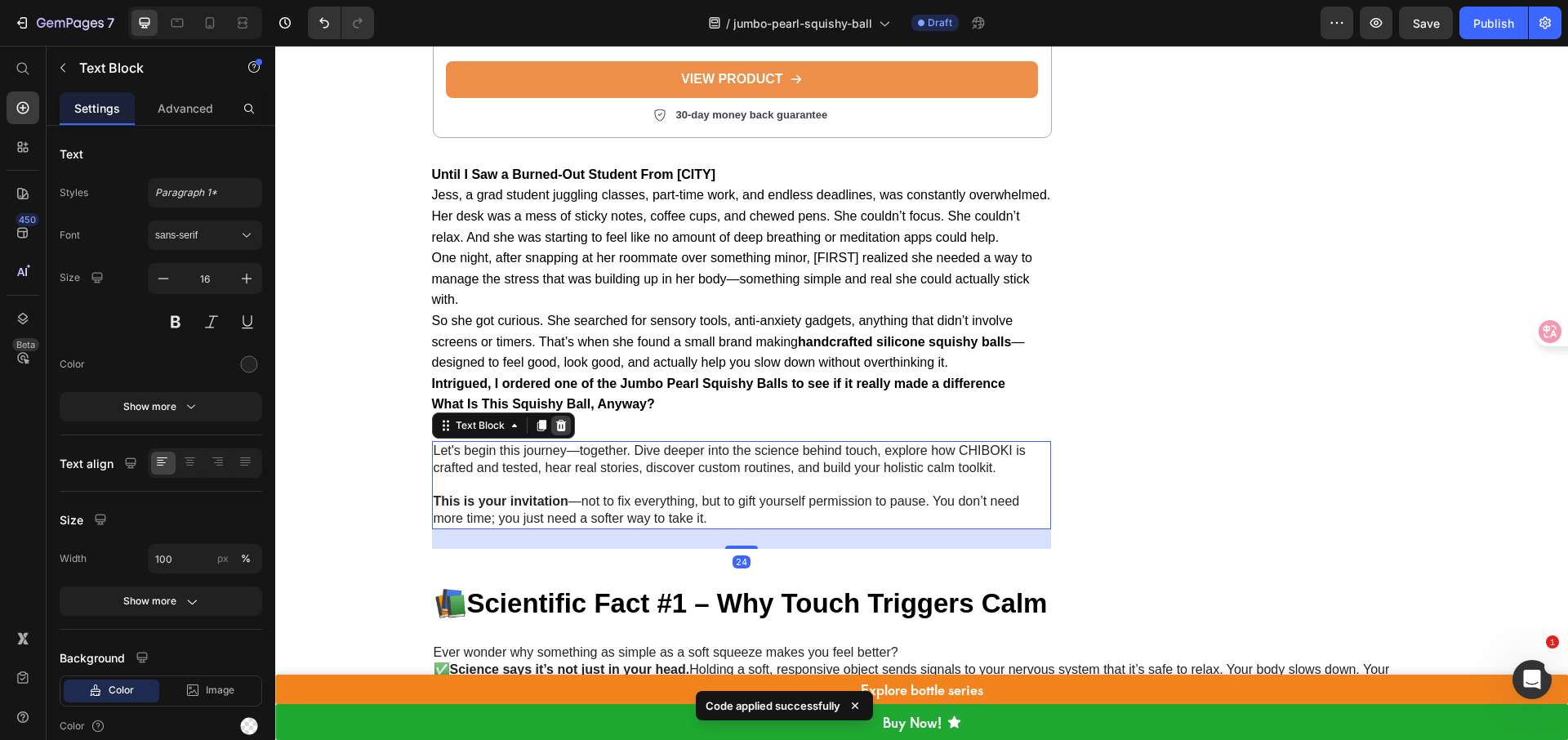 click 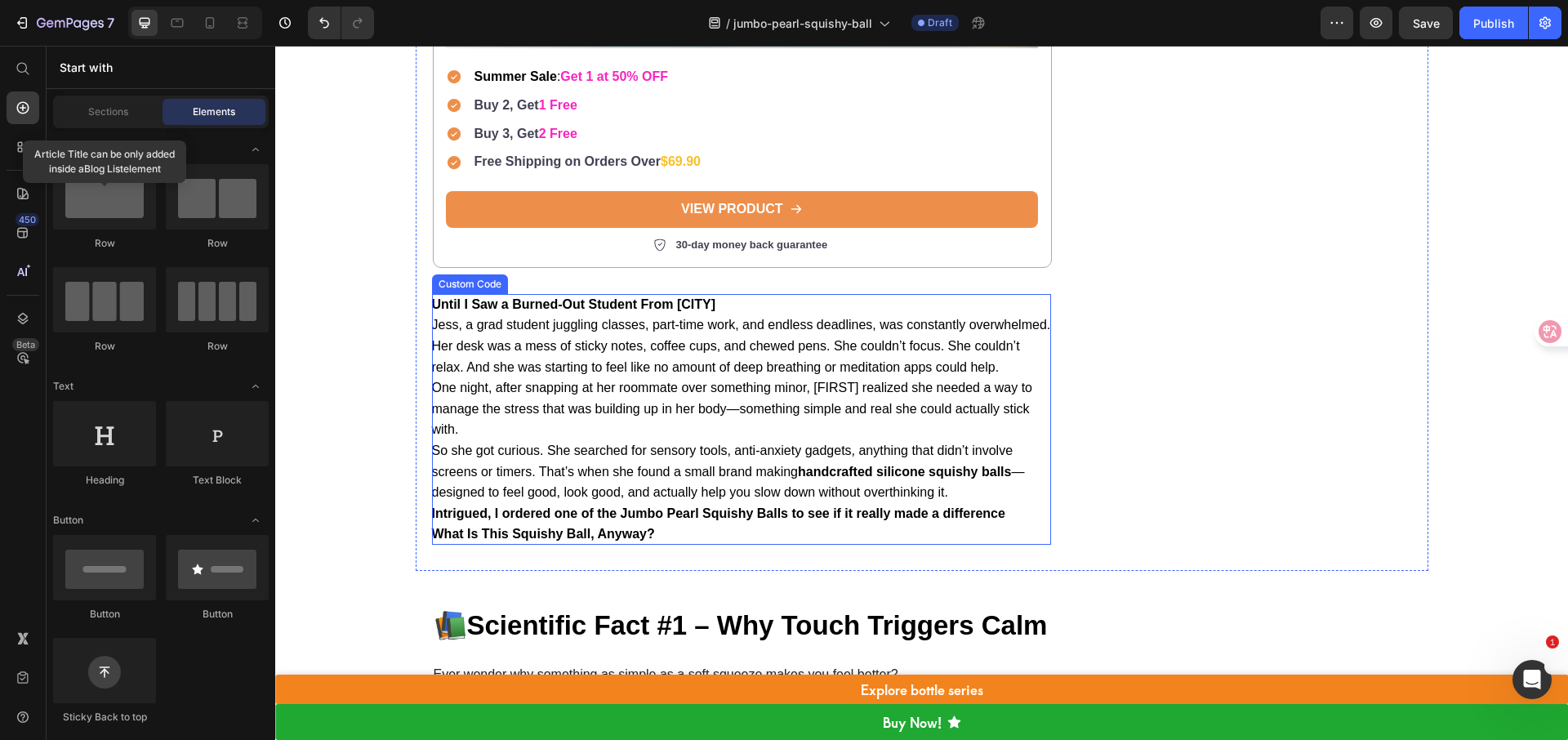 scroll, scrollTop: 2156, scrollLeft: 0, axis: vertical 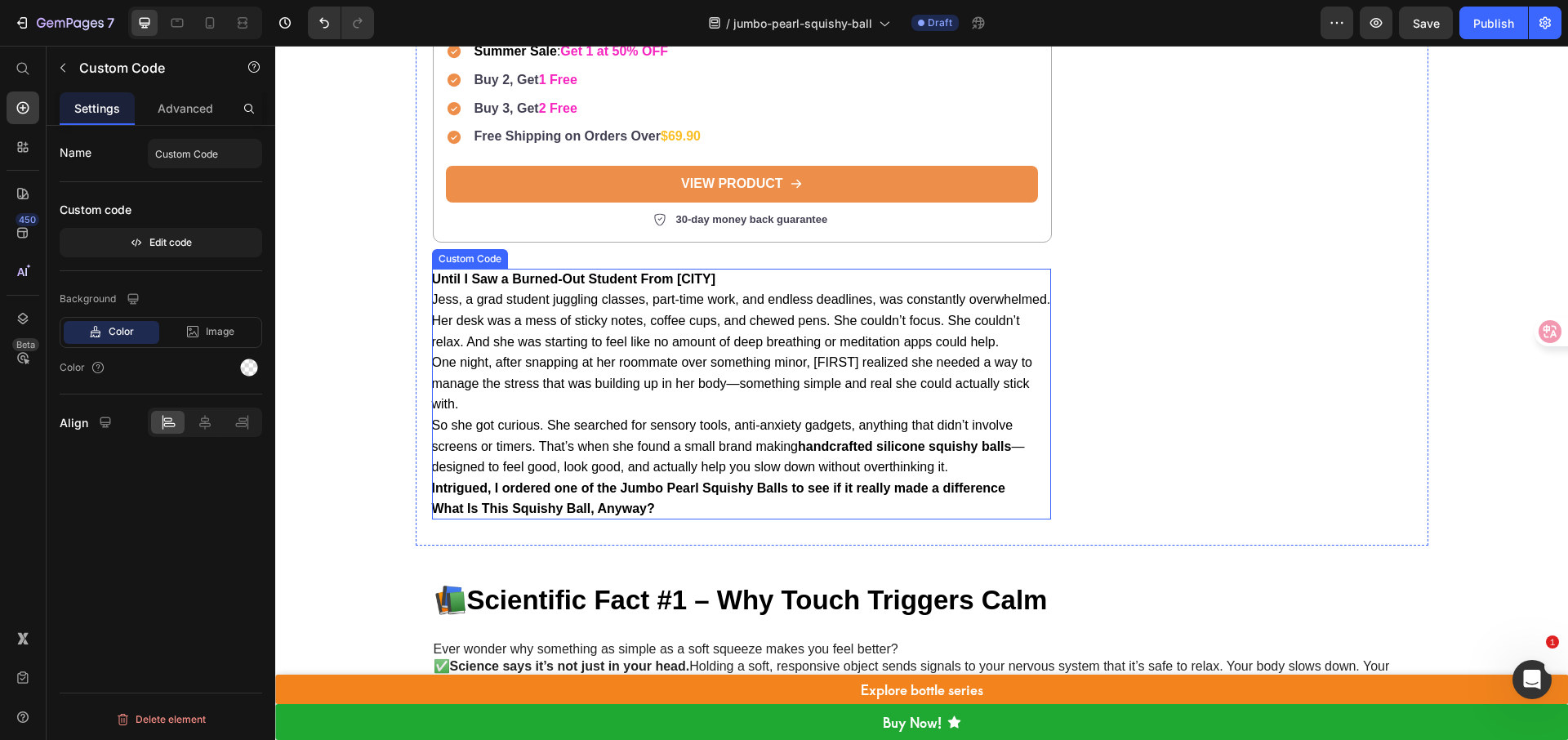click on "Jess, a grad student juggling classes, part-time work, and endless deadlines, was constantly overwhelmed.
Her desk was a mess of sticky notes, coffee cups, and chewed pens.
She couldn’t focus. She couldn’t relax. And she was starting to feel like no amount of deep breathing or meditation apps could help." at bounding box center (742, 320) 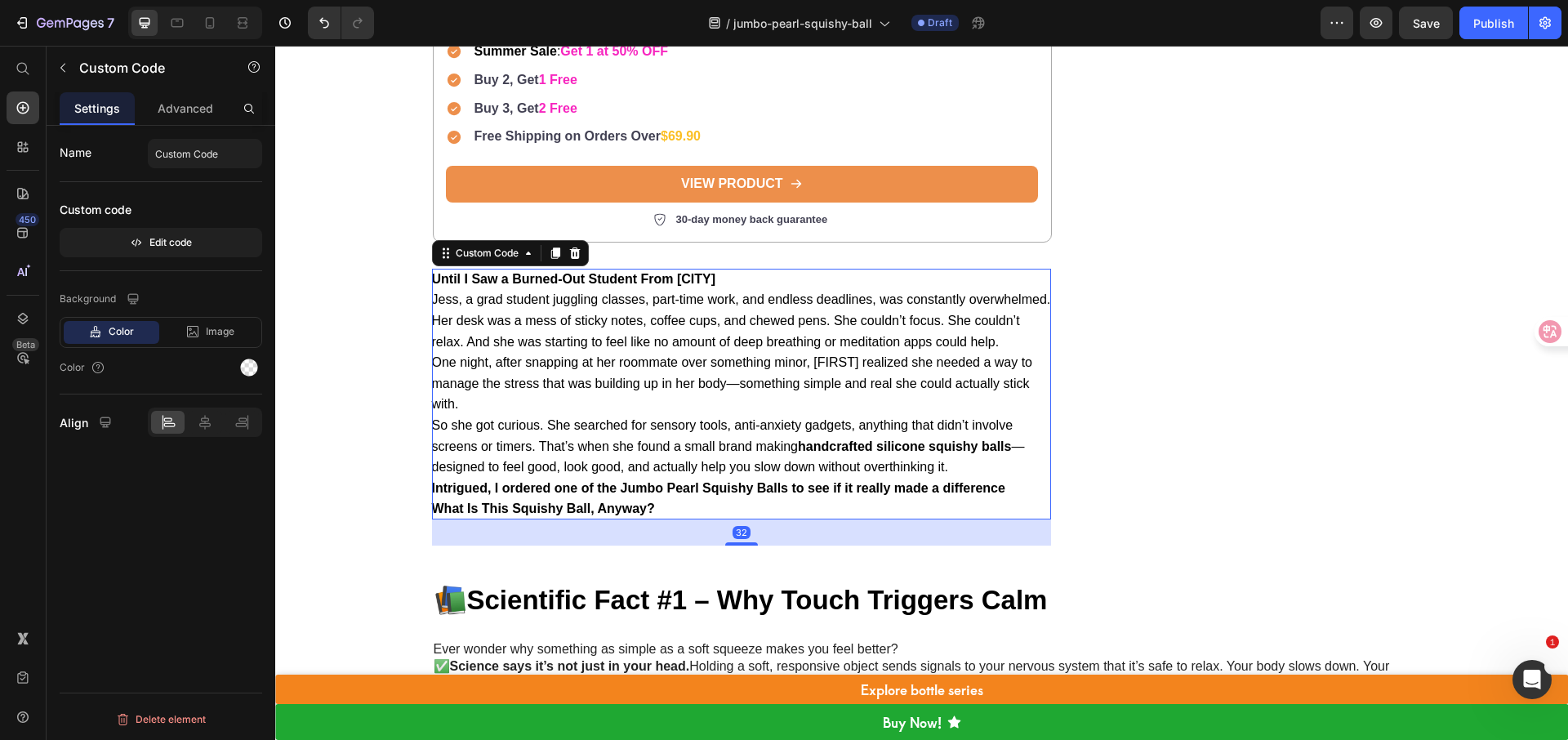 click on "Jess, a grad student juggling classes, part-time work, and endless deadlines, was constantly overwhelmed.
Her desk was a mess of sticky notes, coffee cups, and chewed pens.
She couldn’t focus. She couldn’t relax. And she was starting to feel like no amount of deep breathing or meditation apps could help." at bounding box center [742, 320] 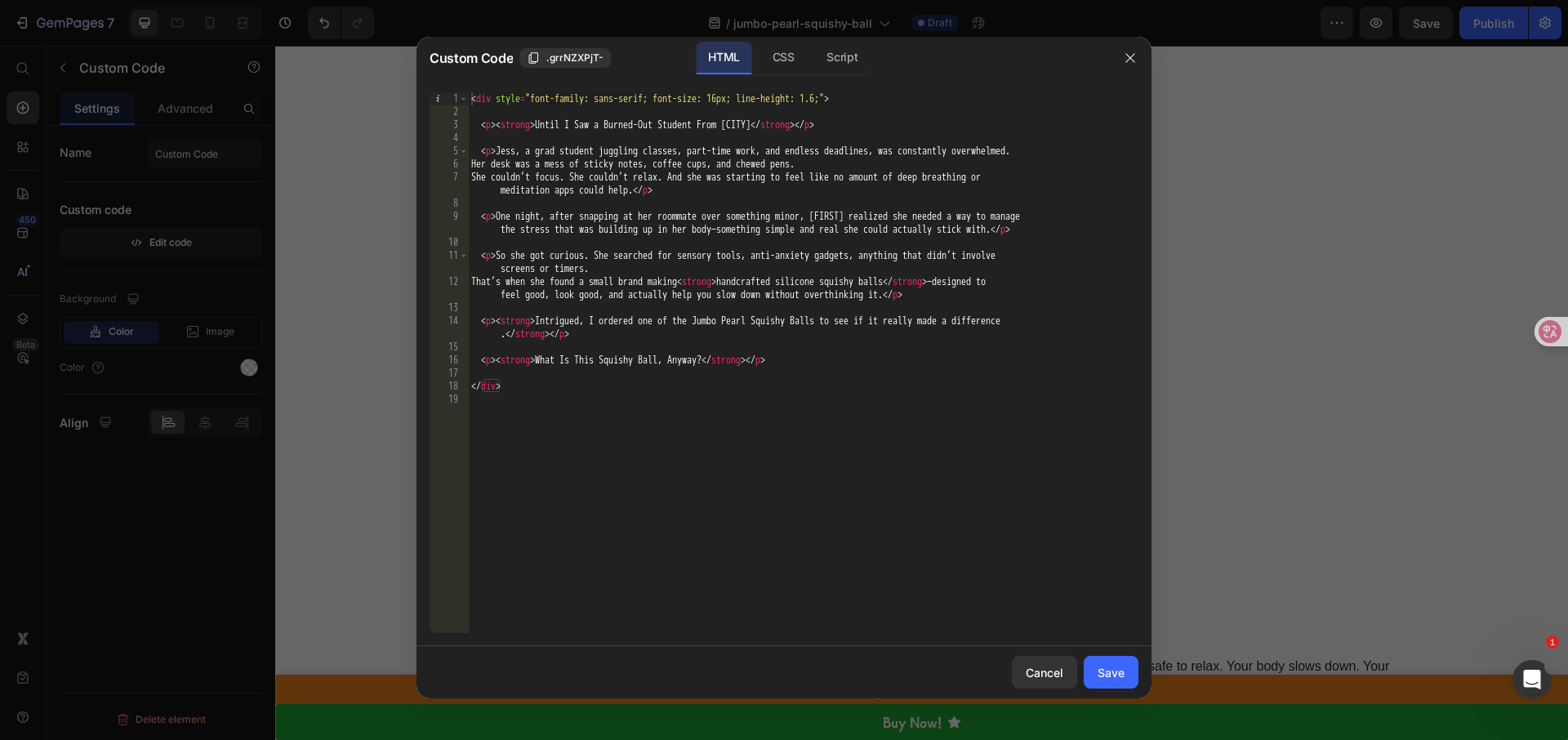 click on "< div   style = "font-family: sans-serif; font-size: 16px; line-height: 1.6;" >    < p > < strong > Until I Saw a Burned-Out Student From New York </ strong > </ p >    < p > Jess, a grad student juggling classes, part-time work, and endless deadlines, was constantly overwhelmed.     Her desk was a mess of sticky notes, coffee cups, and chewed pens.     She couldn’t focus. She couldn’t relax. And she was starting to feel like no amount of deep breathing or         meditation apps could help. </ p >    < p > One night, after snapping at her roommate over something minor, Jess realized she needed a way to manage         the stress that was building up in her body—something simple and real she could actually stick with. </ p >    < p > So she got curious. She searched for sensory tools, anti-anxiety gadgets, anything that didn’t involve         screens or timers.     That’s when she found a small brand making  < strong > handcrafted silicone squishy balls </ strong > —designed to  p" at bounding box center (803, 376) 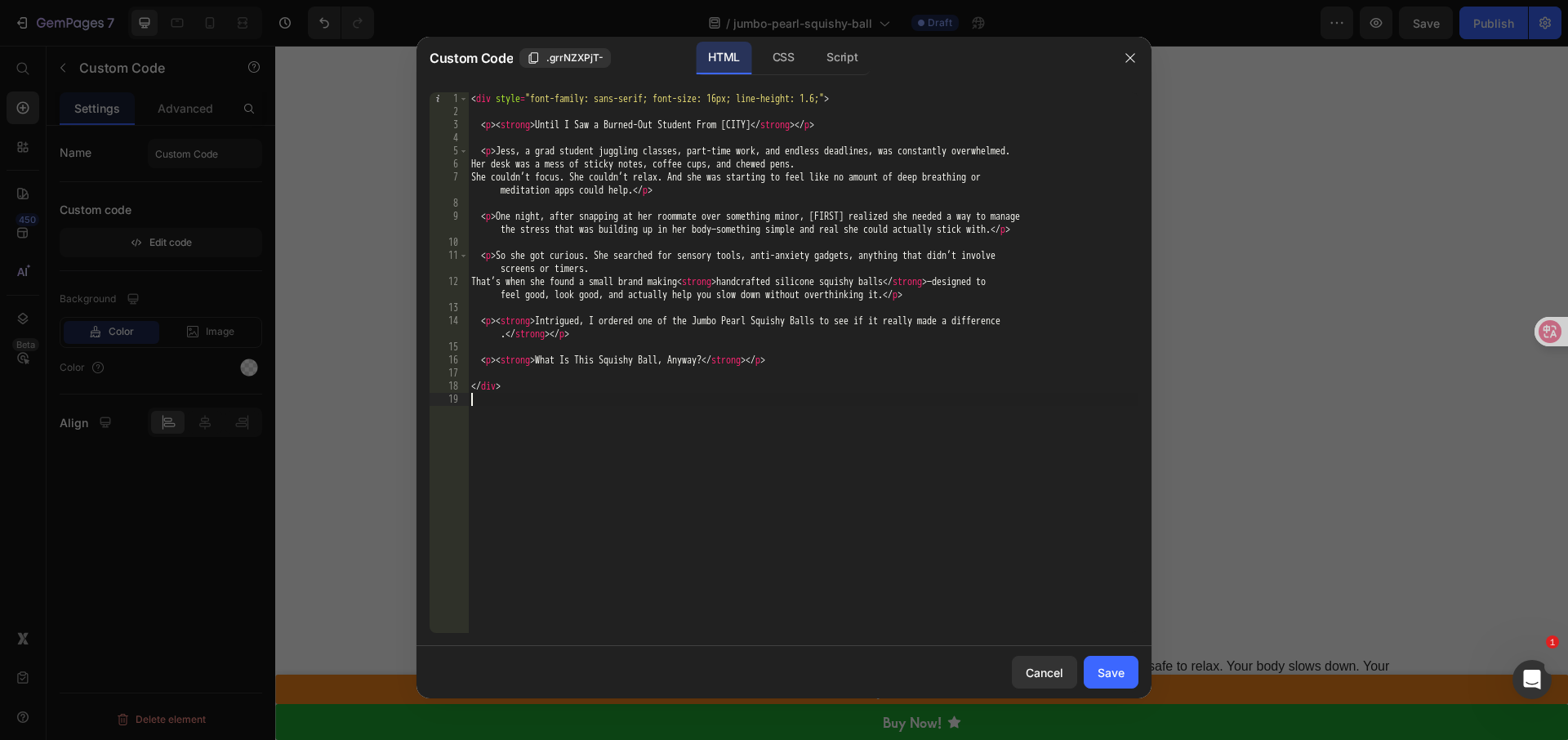 type on "</div>" 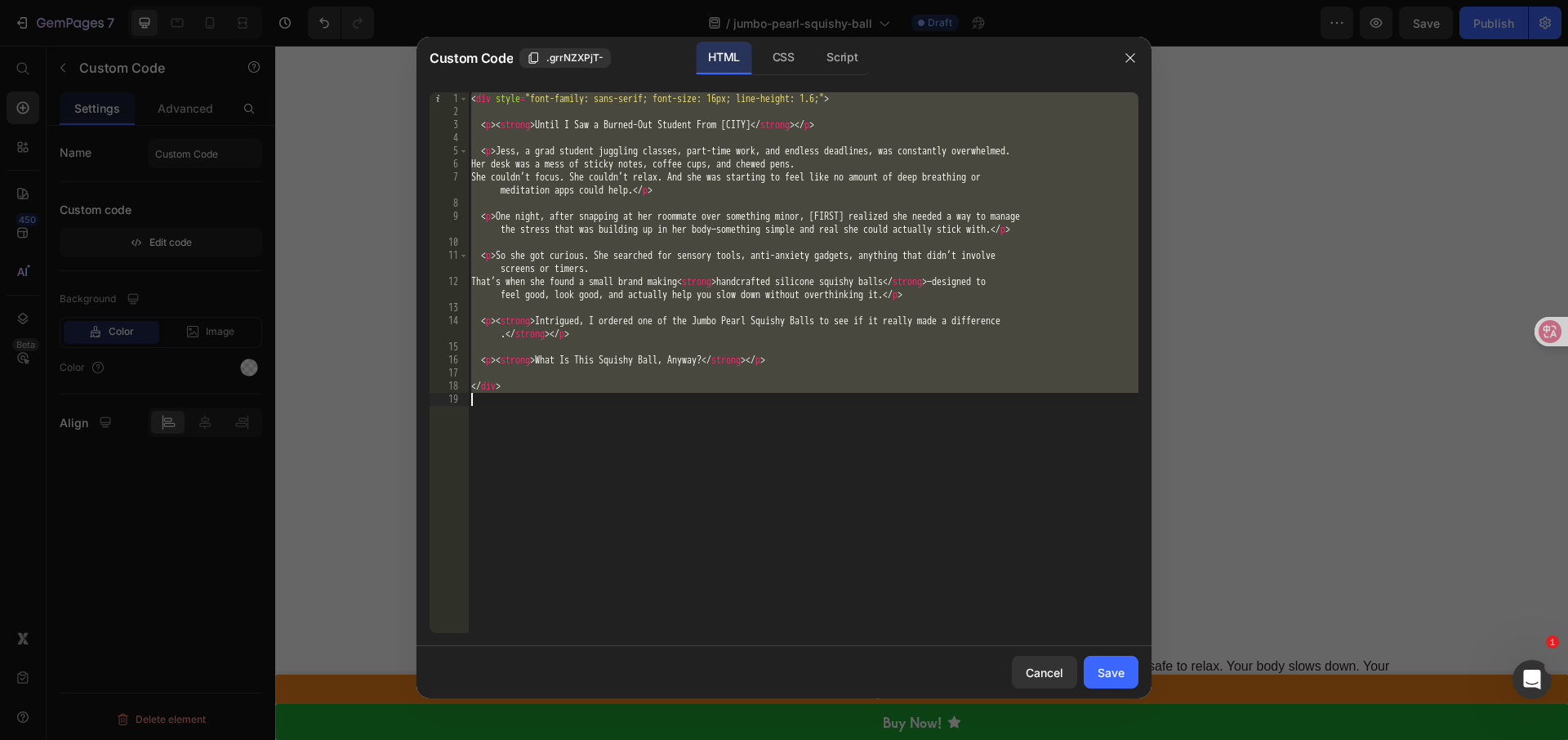 paste 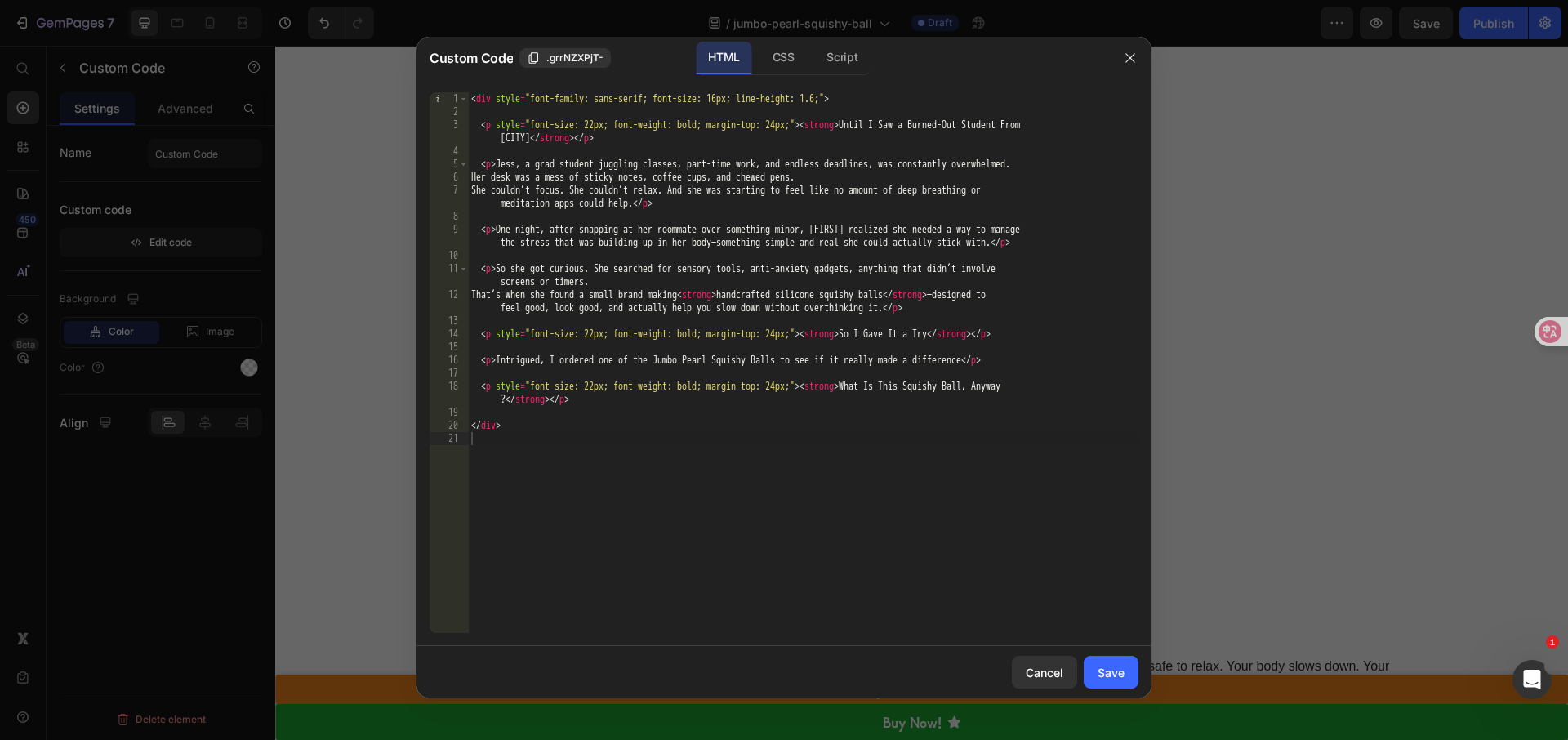 click on "Cancel Save" at bounding box center [784, 672] 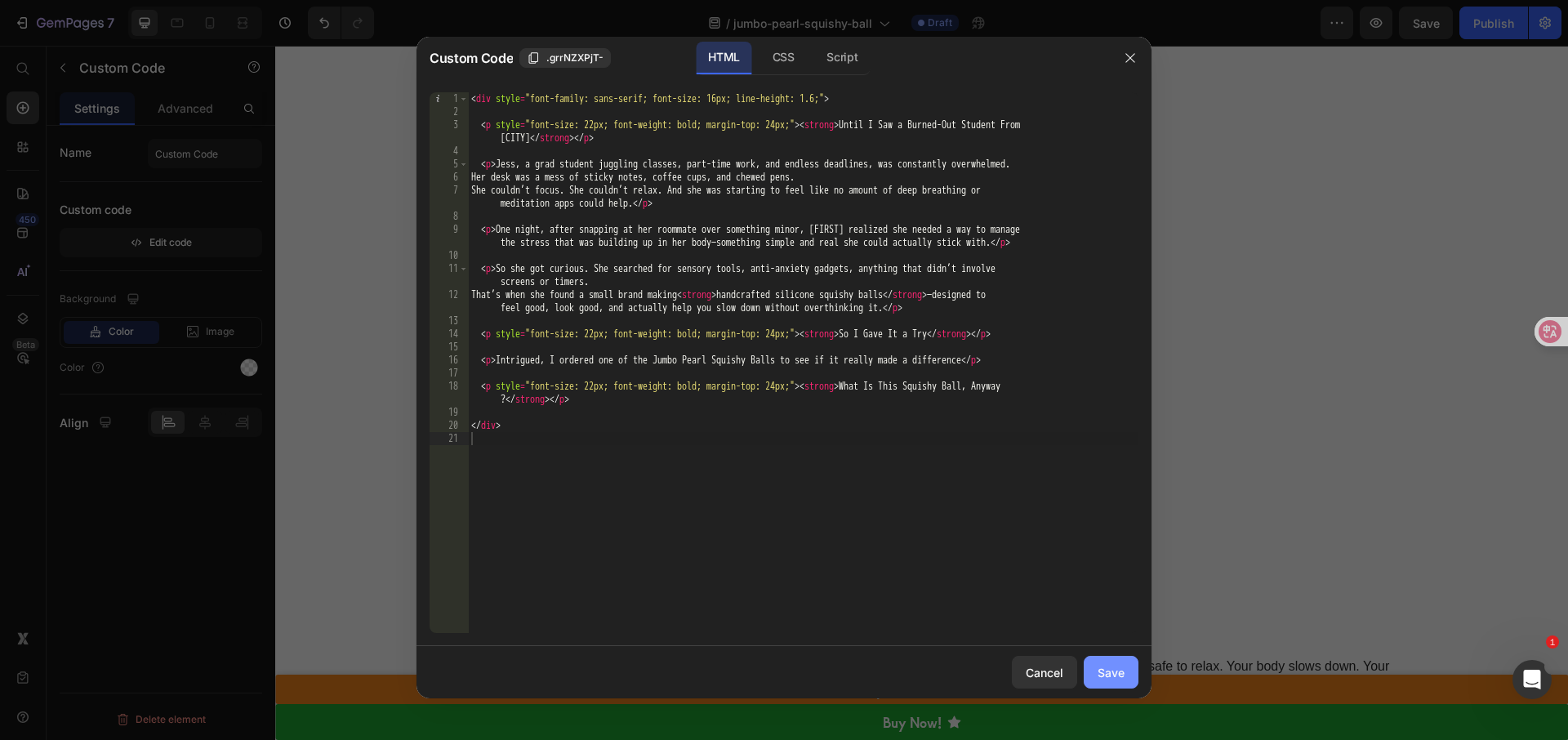 click on "Save" at bounding box center [1111, 672] 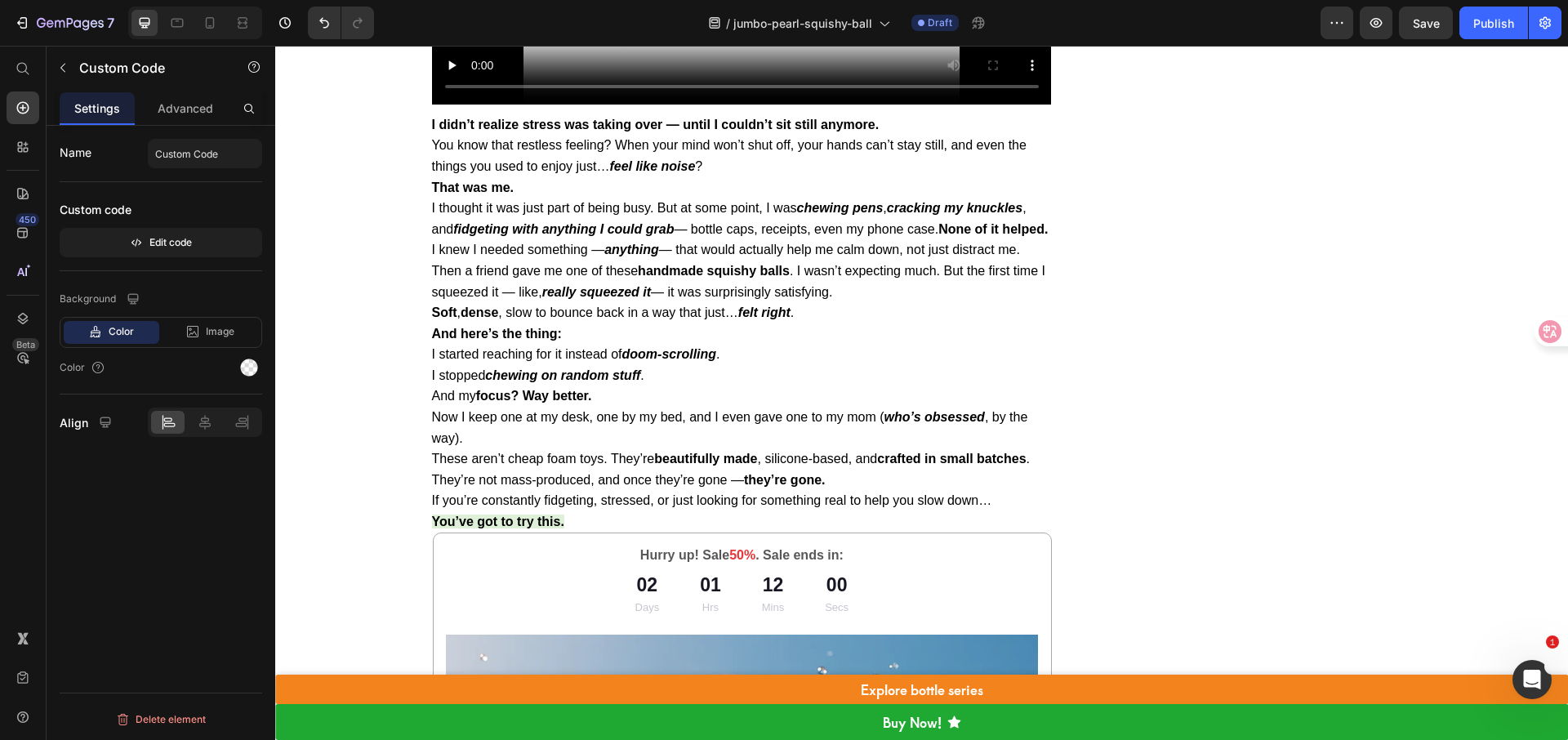 scroll, scrollTop: 926, scrollLeft: 0, axis: vertical 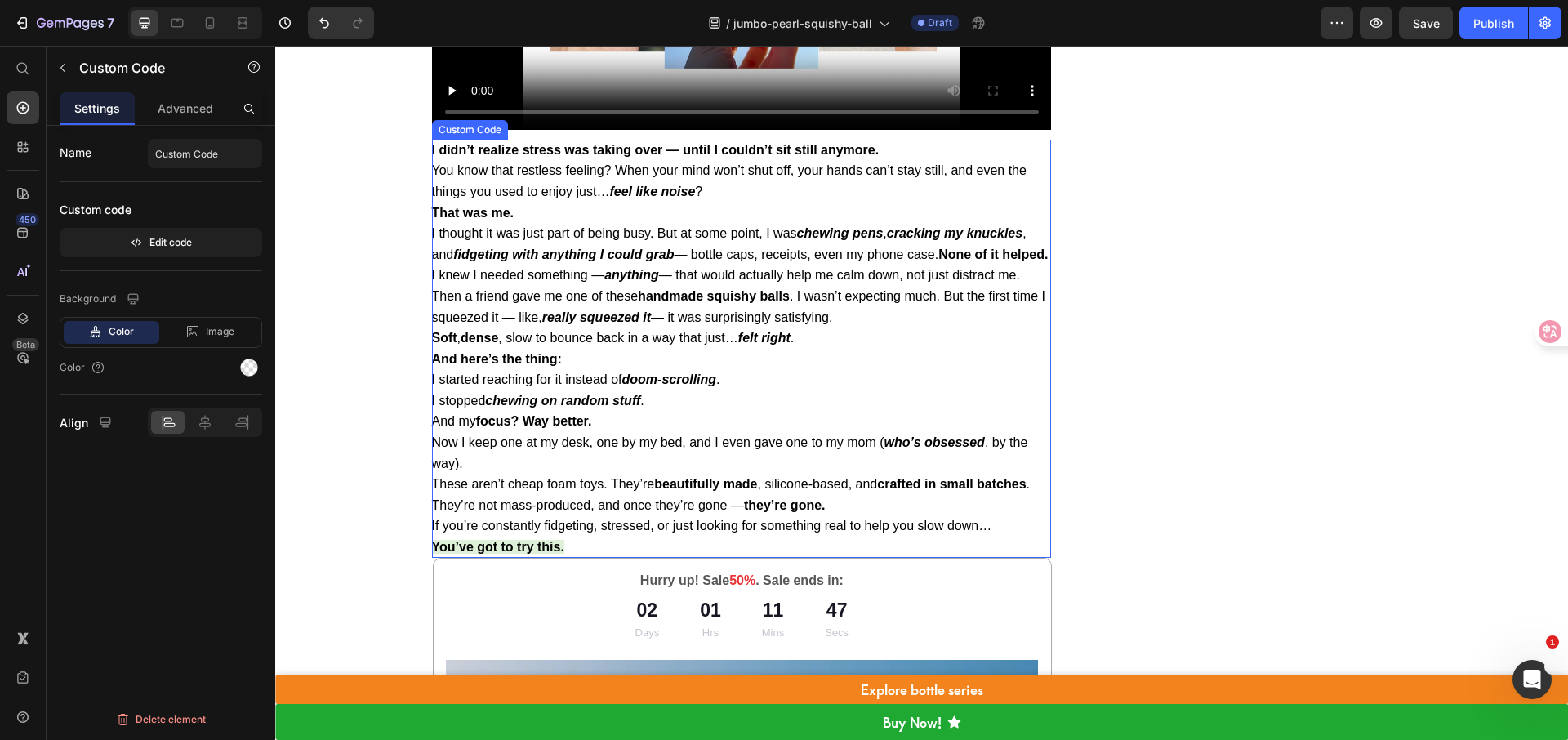 click on "And here’s the thing:
I started reaching for it instead of  doom-scrolling .
I stopped  chewing on random stuff .
And my  focus? Way better." at bounding box center [742, 390] 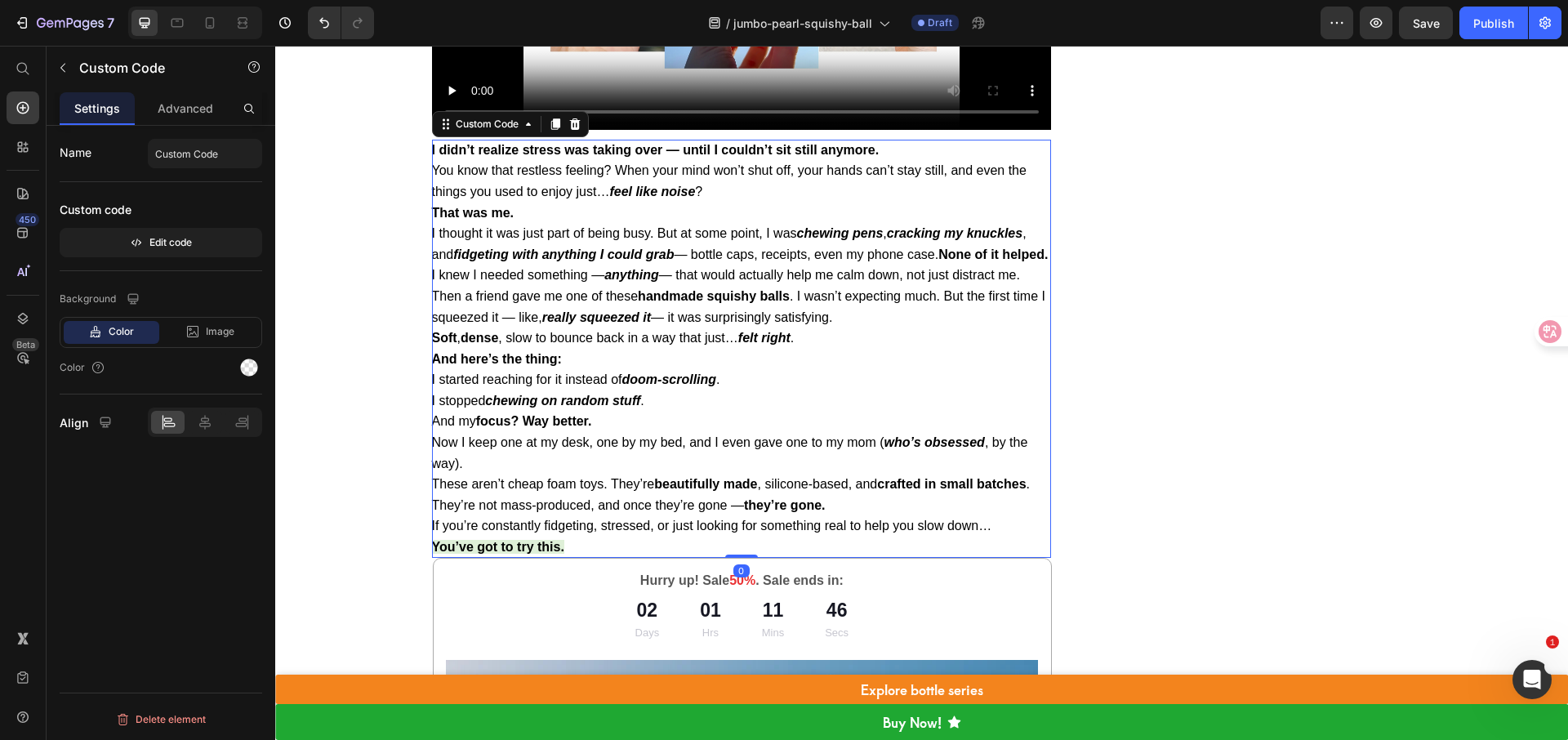 click on "And here’s the thing:
I started reaching for it instead of  doom-scrolling .
I stopped  chewing on random stuff .
And my  focus? Way better." at bounding box center (742, 390) 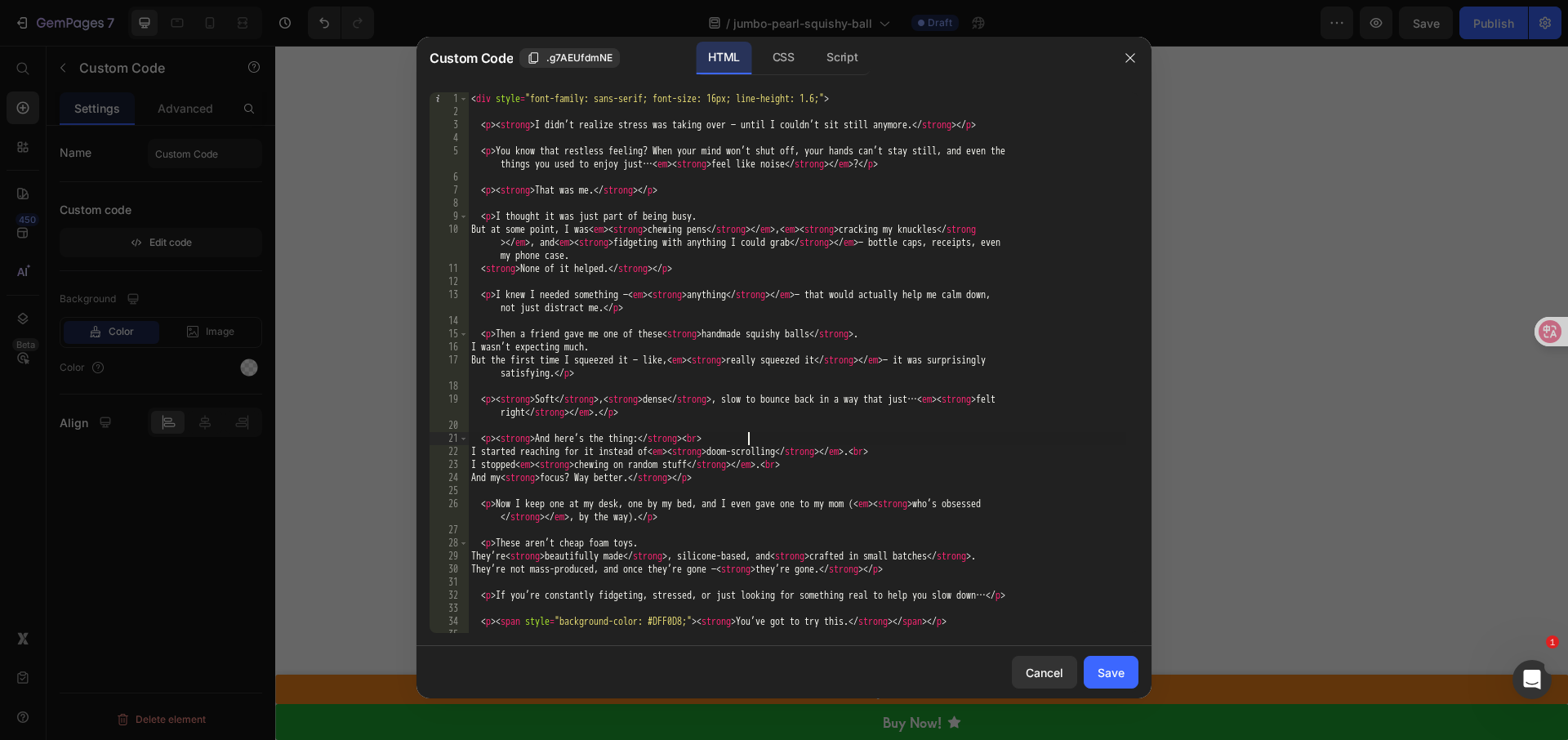 click on "< div   style = "font-family: sans-serif; font-size: 16px; line-height: 1.6;" >    < p > < strong > I didn’t realize stress was taking over — until I couldn’t sit still anymore. </ strong > </ p >    < p > You know that restless feeling? When your mind won’t shut off, your hands can’t stay still, and even the         things you used to enjoy just…  < em > < strong > feel like noise </ strong > </ em > ? </ p >    < p > < strong > That was me. </ strong > </ p >    < p > I thought it was just part of being busy.     But at some point, I was  < em > < strong > chewing pens </ strong > </ em > ,  < em > < strong > cracking my knuckles </ strong        > </ em > , and  < em > < strong > fidgeting with anything I could grab </ strong > </ em >  — bottle caps, receipts, even         my phone case.      < strong > None of it helped. </ strong > </ p >    < p > I knew I needed something —  < em > < strong > anything </ strong > </ em >  — that would actually help me calm down,  </" at bounding box center [797, 376] 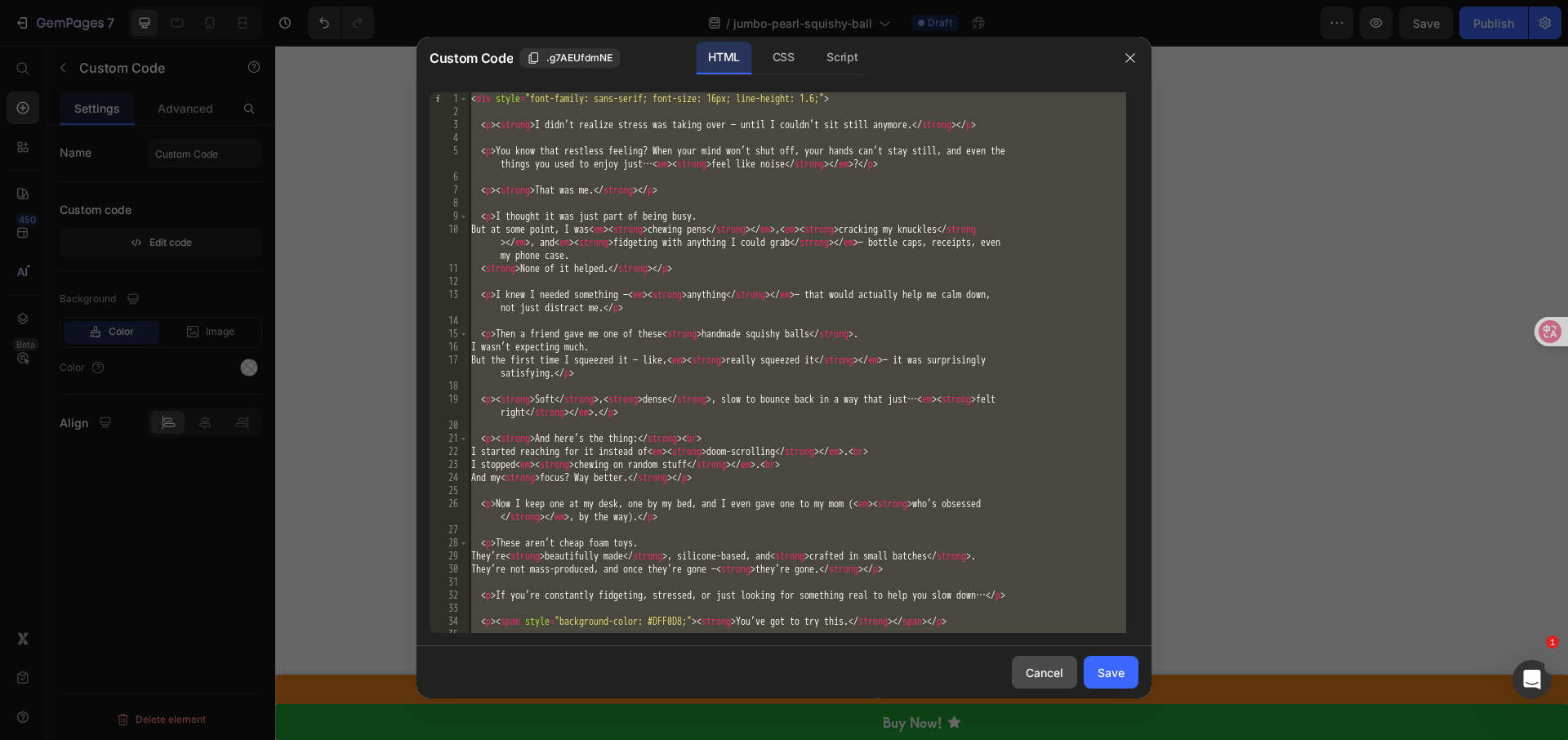 click on "Cancel" at bounding box center (1045, 672) 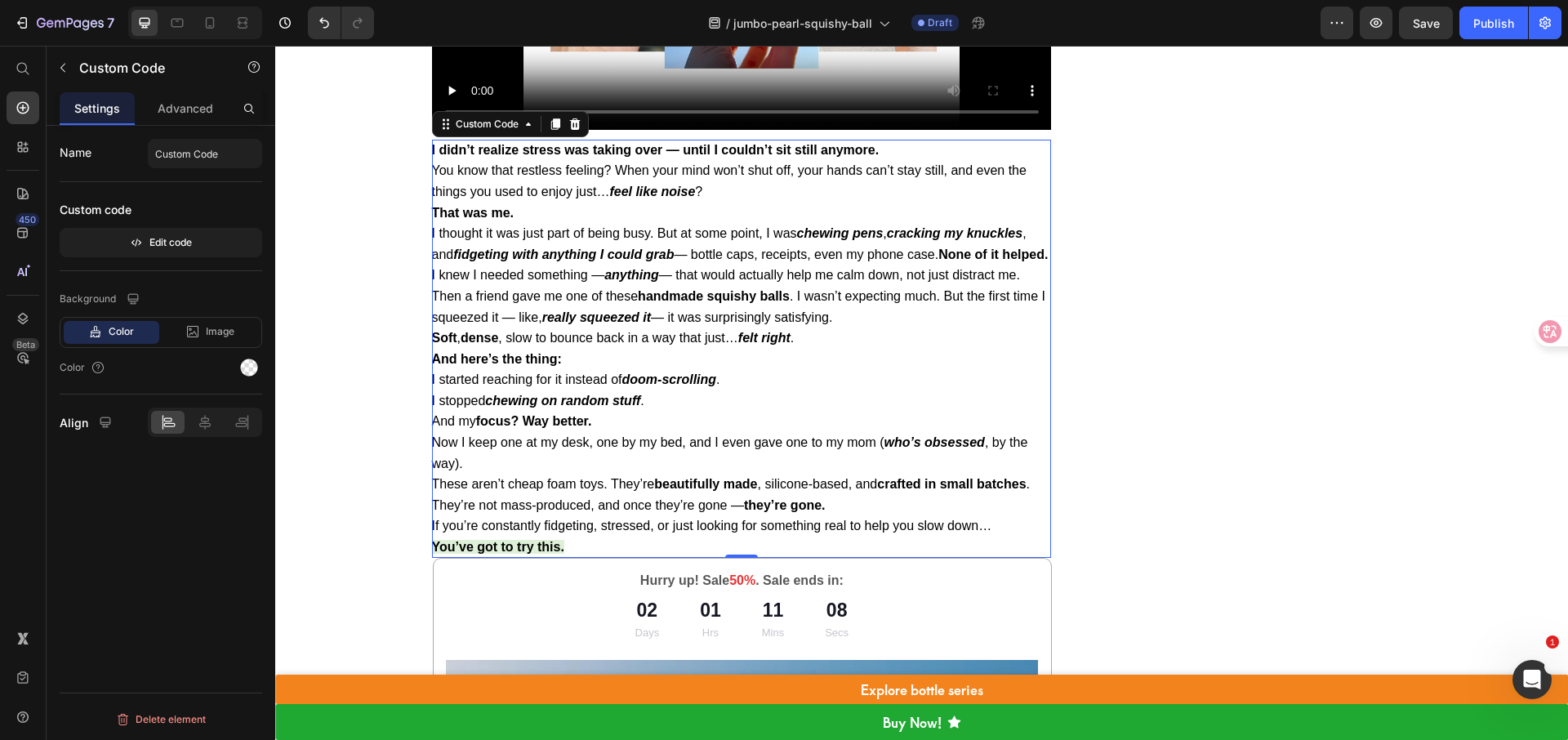 click on "I thought it was just part of being busy.
But at some point, I was  chewing pens ,  cracking my knuckles , and  fidgeting with anything I could grab  — bottle caps, receipts, even my phone case.
None of it helped." at bounding box center [742, 243] 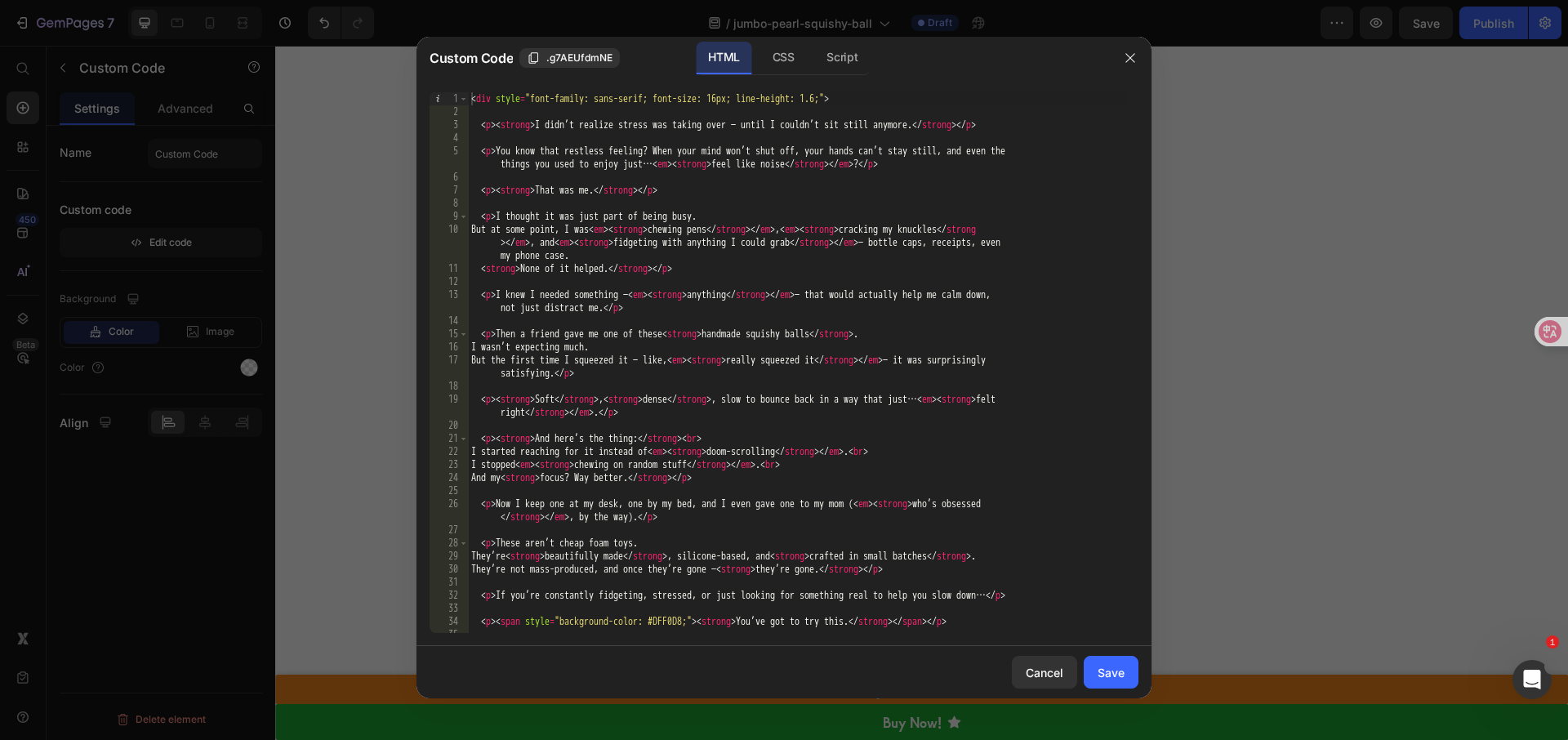 click on "< div   style = "font-family: sans-serif; font-size: 16px; line-height: 1.6;" >    < p > < strong > I didn’t realize stress was taking over — until I couldn’t sit still anymore. </ strong > </ p >    < p > You know that restless feeling? When your mind won’t shut off, your hands can’t stay still, and even the         things you used to enjoy just…  < em > < strong > feel like noise </ strong > </ em > ? </ p >    < p > < strong > That was me. </ strong > </ p >    < p > I thought it was just part of being busy.     But at some point, I was  < em > < strong > chewing pens </ strong > </ em > ,  < em > < strong > cracking my knuckles </ strong        > </ em > , and  < em > < strong > fidgeting with anything I could grab </ strong > </ em >  — bottle caps, receipts, even         my phone case.      < strong > None of it helped. </ strong > </ p >    < p > I knew I needed something —  < em > < strong > anything </ strong > </ em >  — that would actually help me calm down,  </" at bounding box center (797, 376) 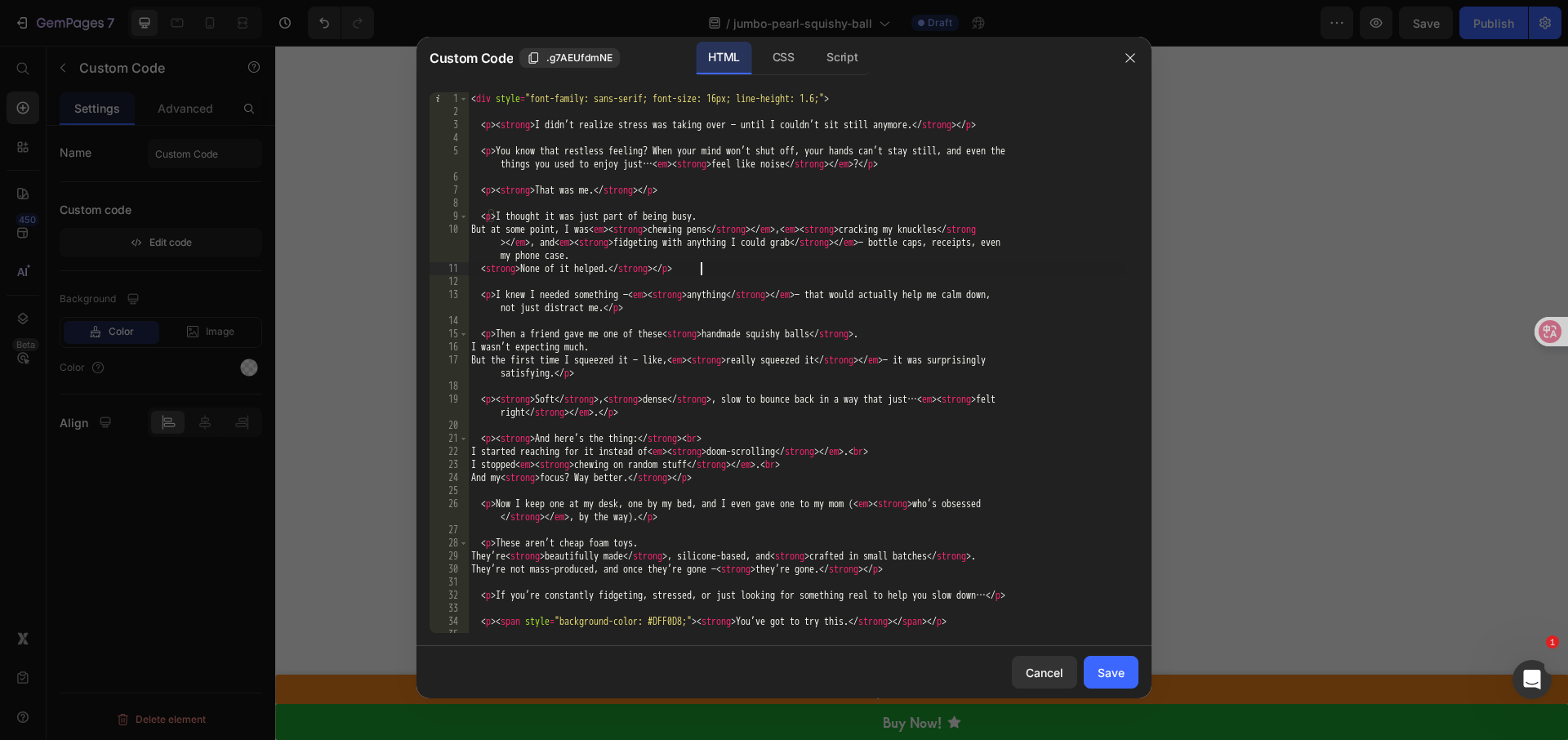 type on "</div>" 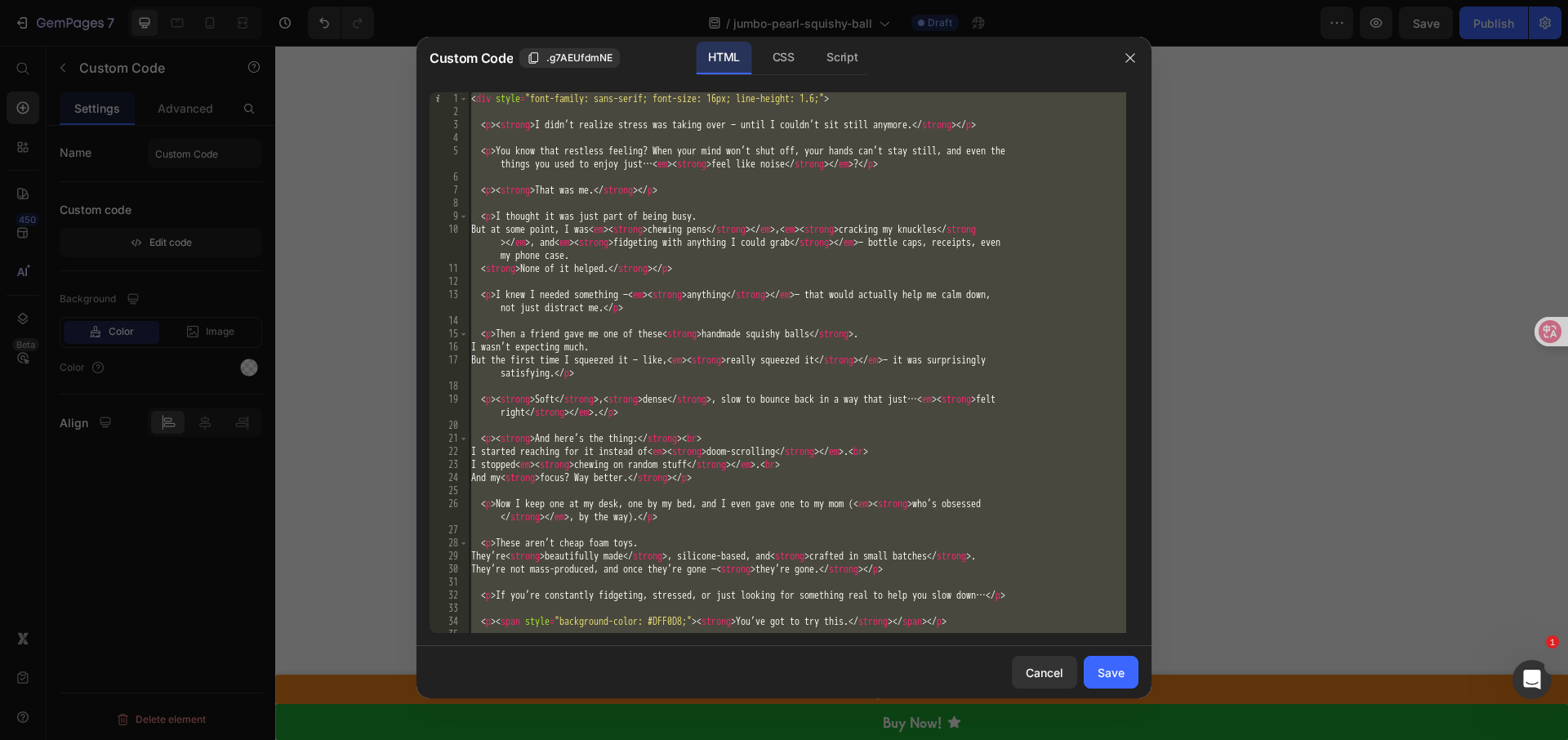 paste 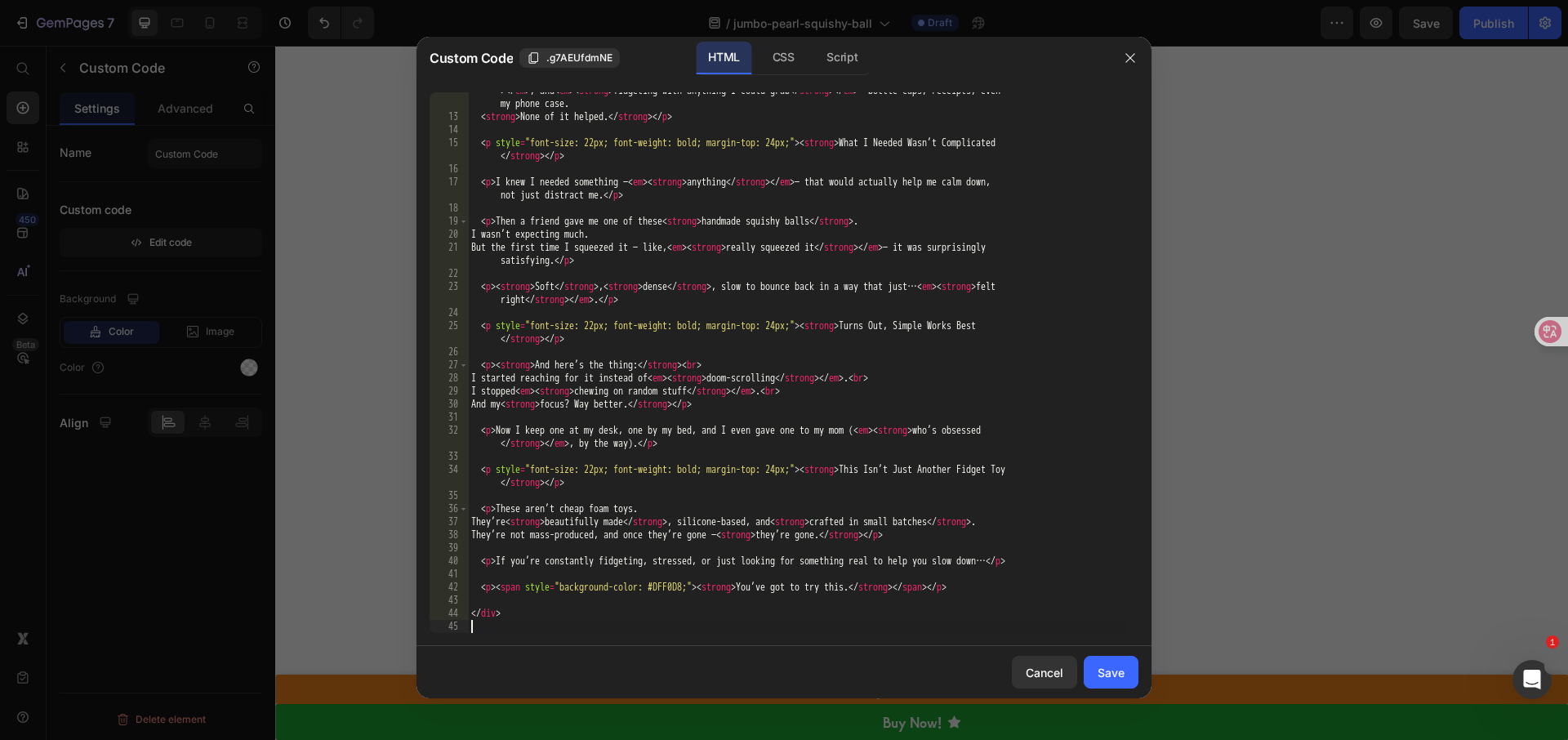 scroll, scrollTop: 191, scrollLeft: 0, axis: vertical 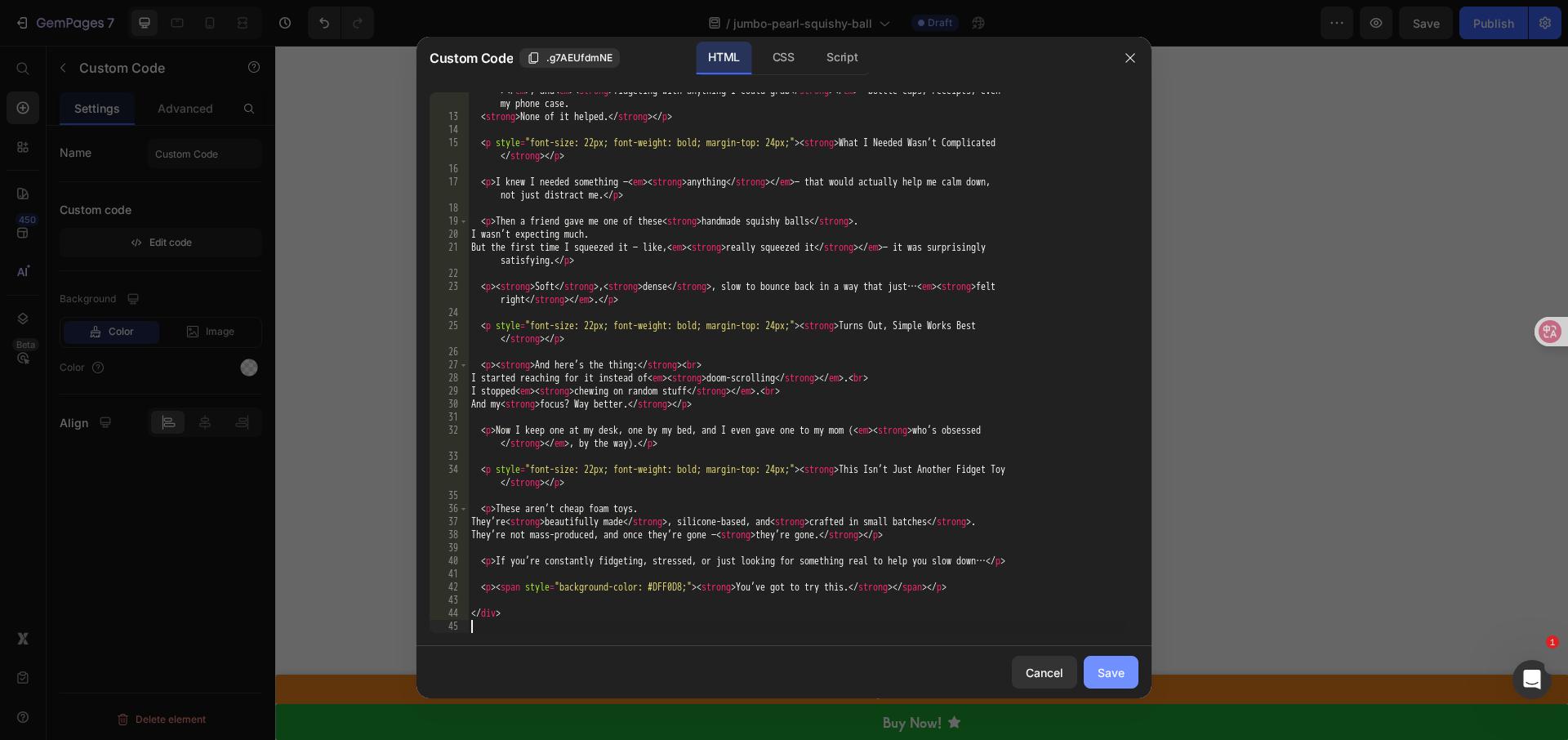 click on "Save" 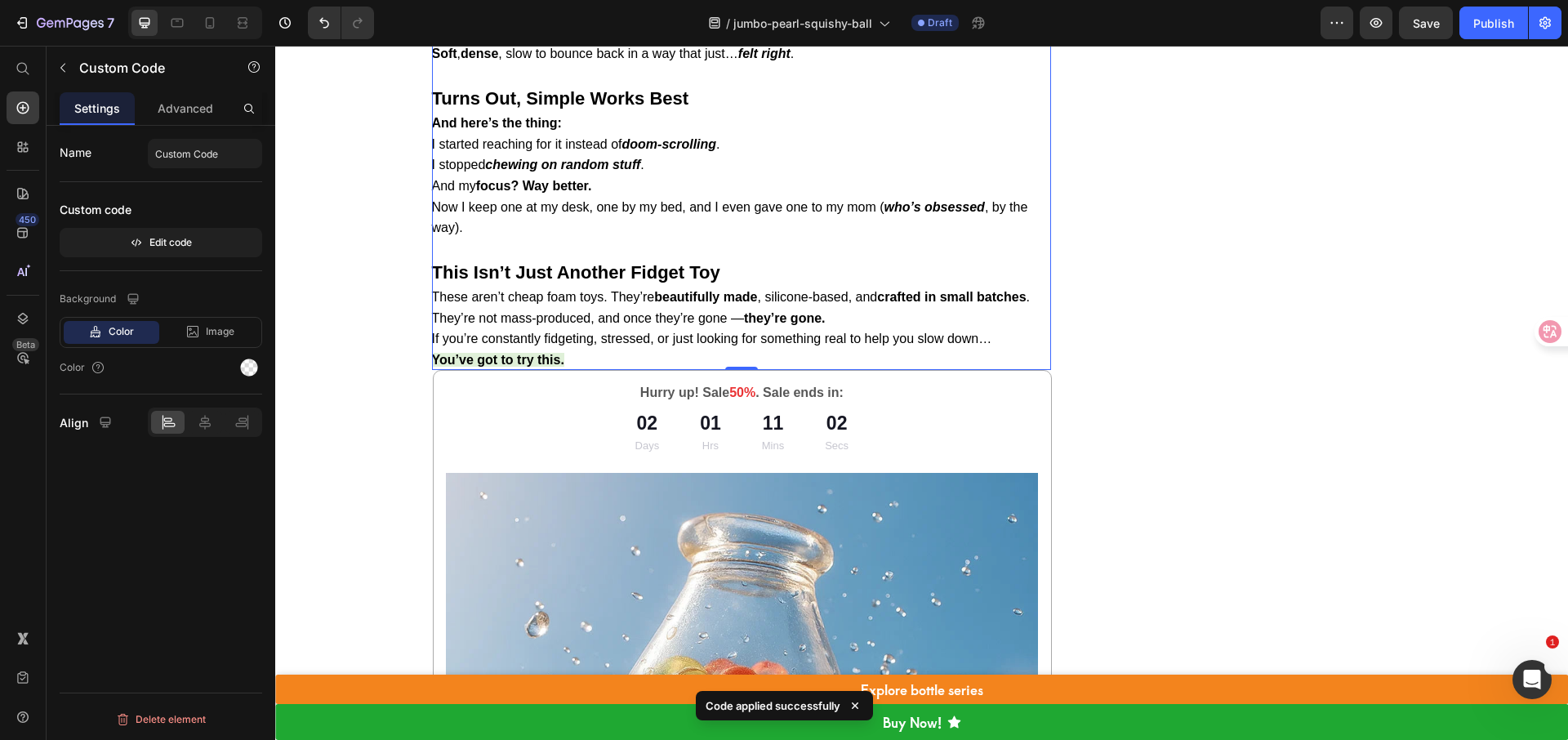 scroll, scrollTop: 1326, scrollLeft: 0, axis: vertical 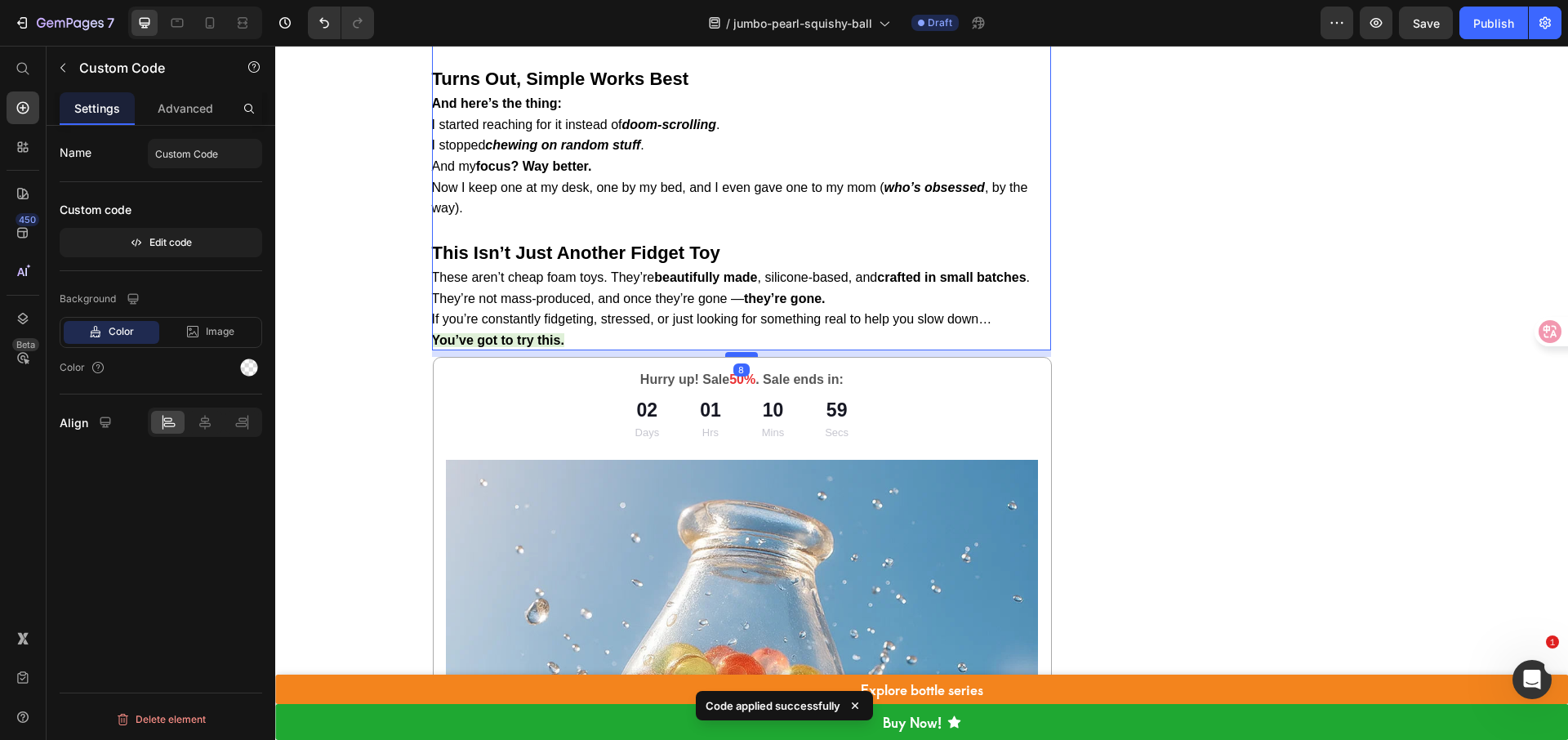 drag, startPoint x: 742, startPoint y: 370, endPoint x: 742, endPoint y: 381, distance: 11 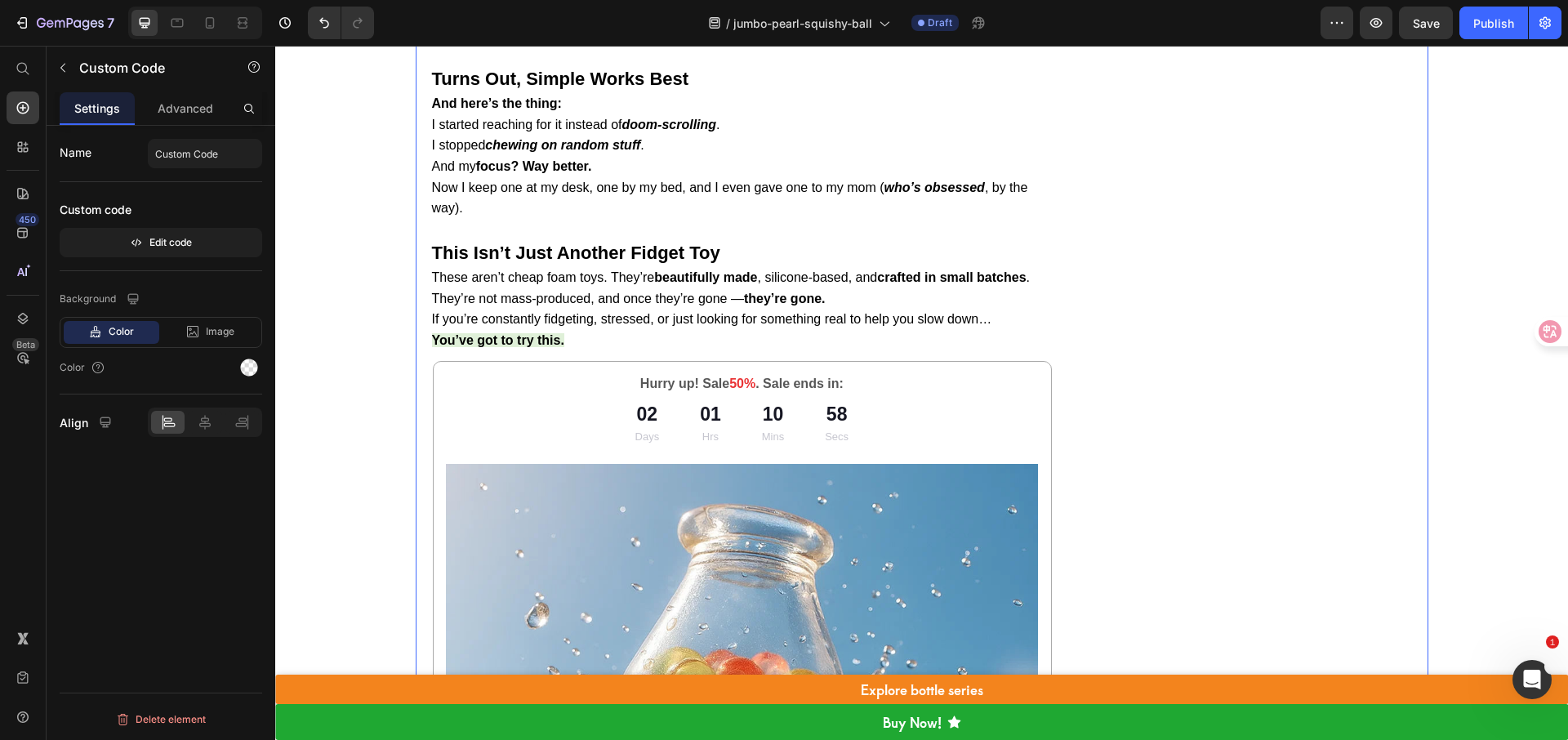 click on "Image A delightful keepsake—I couldn’t resist! Text Block
Icon
Icon
Icon
Icon
Icon Icon List “I wasn’t sure what to expect, but CHIBOKI surprised me—with its beautiful design variety and soothing feel, I find myself collecting different styles. It’s become a charming ritual: a soft squeeze, a moment of calm, and a small treasure on my desk to lift my spirits.” Text Block -Isabella R. Text Block
Verified Customer Item List Row" at bounding box center (1256, 297) 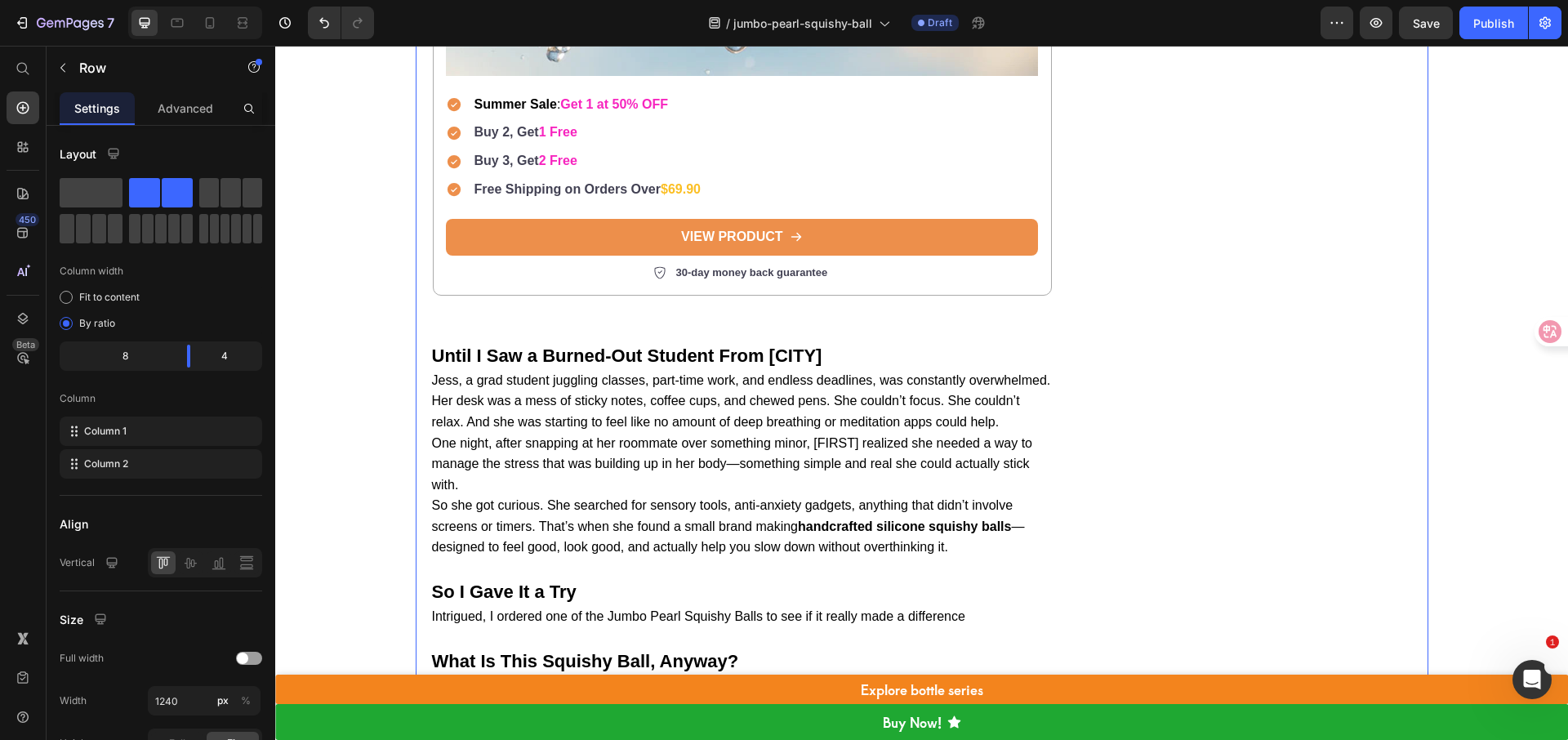 scroll, scrollTop: 2333, scrollLeft: 0, axis: vertical 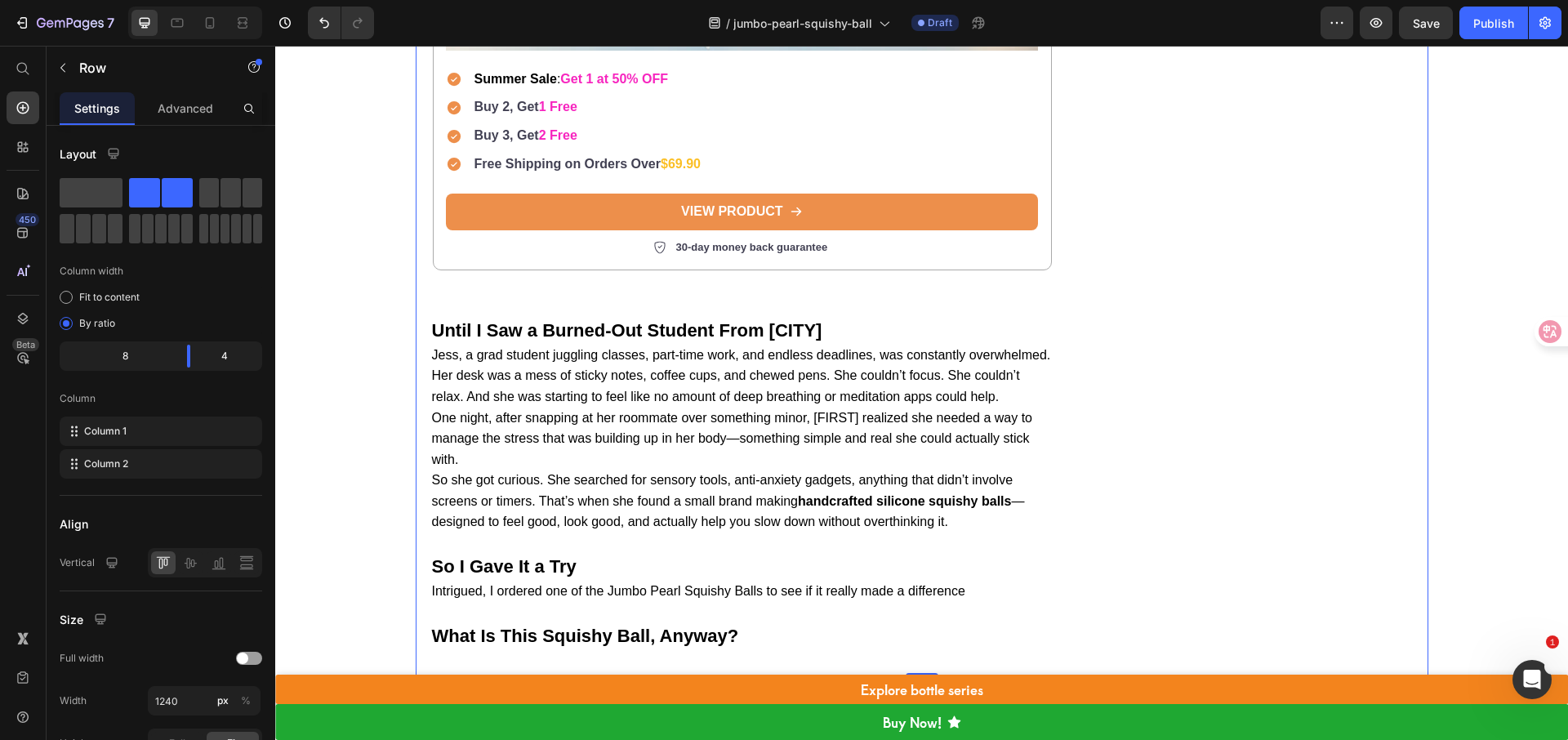 click on "Image
I was constantly feeling anxious and restless  — until I tried one of these  Jumbo Pearl Squishy Balls .
Now, even a few seconds of squeezing helps me  feel calm again .
Did you know  there’s a  handcrafted stress-relief ball  that people of all ages are using to relax, refocus, and take the edge off a stressful day?
Custom Code Row                Title Line Video
Stress Was Creeping In—And I Didn’t Even Notice
I didn’t realize stress was taking over — until I couldn’t sit still anymore.
You know that restless feeling? When your mind won’t shut off, your hands can’t stay still, and even the things you used to enjoy just…  feel like noise ?
That was me.
I thought it was just part of being busy.
But at some point, I was  chewing pens ,  cracking my knuckles , and  fidgeting with anything I could grab  — bottle caps, receipts, even my phone case.
None of it helped.
What I Needed Wasn’t Complicated
anything
Soft" at bounding box center [742, -709] 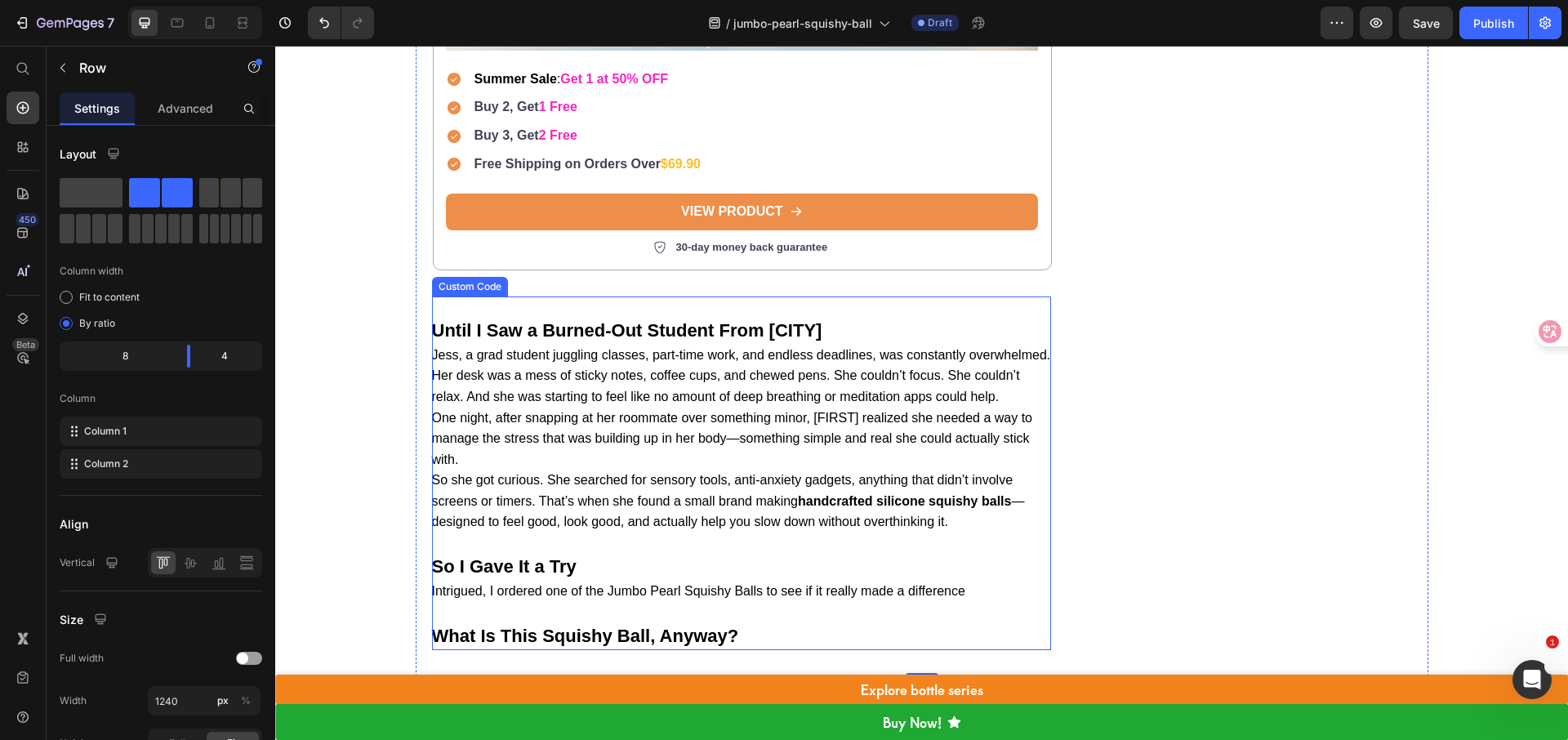 click on "Until I Saw a Burned-Out Student From New York" at bounding box center (742, 330) 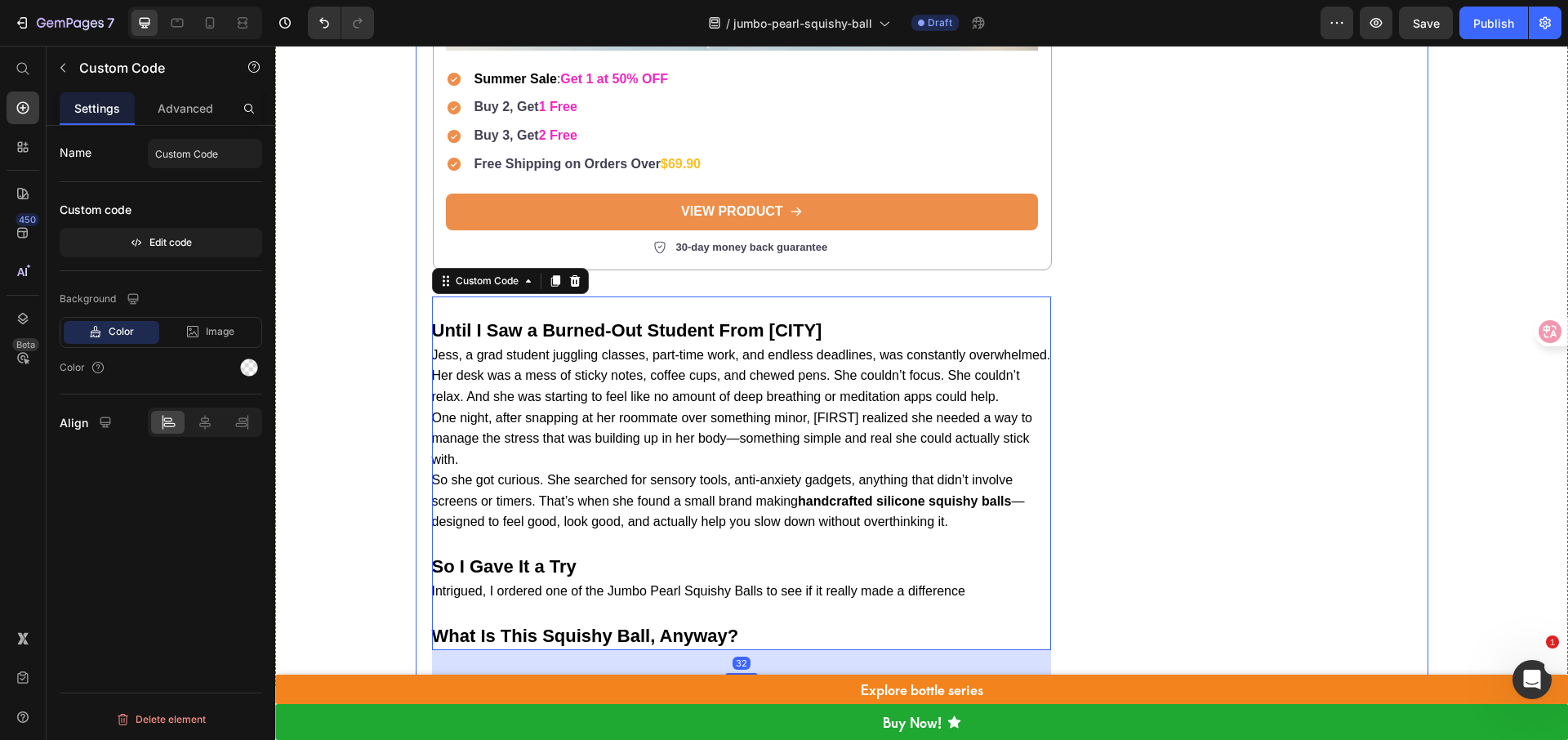click on "Image A delightful keepsake—I couldn’t resist! Text Block
Icon
Icon
Icon
Icon
Icon Icon List “I wasn’t sure what to expect, but CHIBOKI surprised me—with its beautiful design variety and soothing feel, I find myself collecting different styles. It’s become a charming ritual: a soft squeeze, a moment of calm, and a small treasure on my desk to lift my spirits.” Text Block -Isabella R. Text Block
Verified Customer Item List Row" at bounding box center [1256, -709] 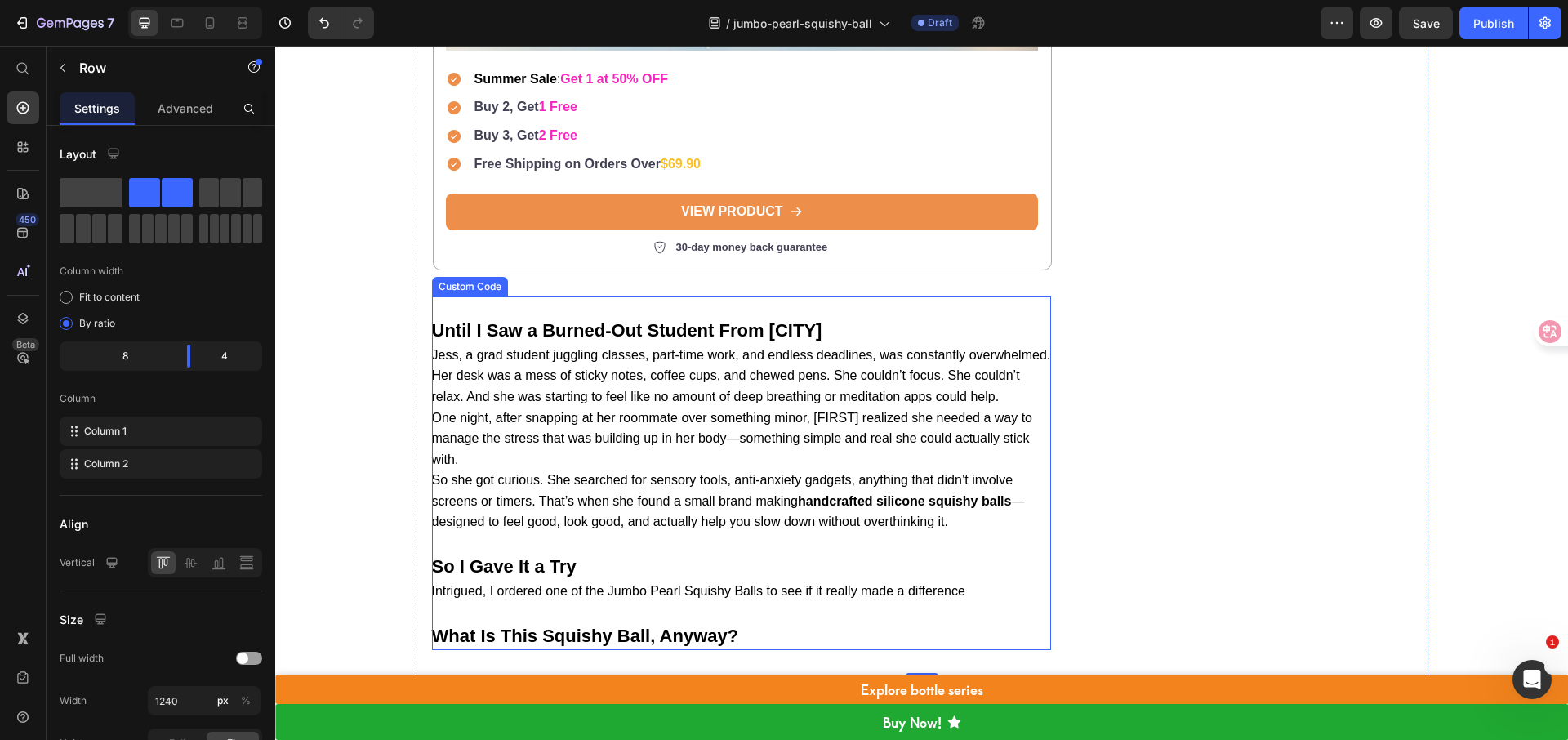 click on "Until I Saw a Burned-Out Student From New York" at bounding box center (742, 330) 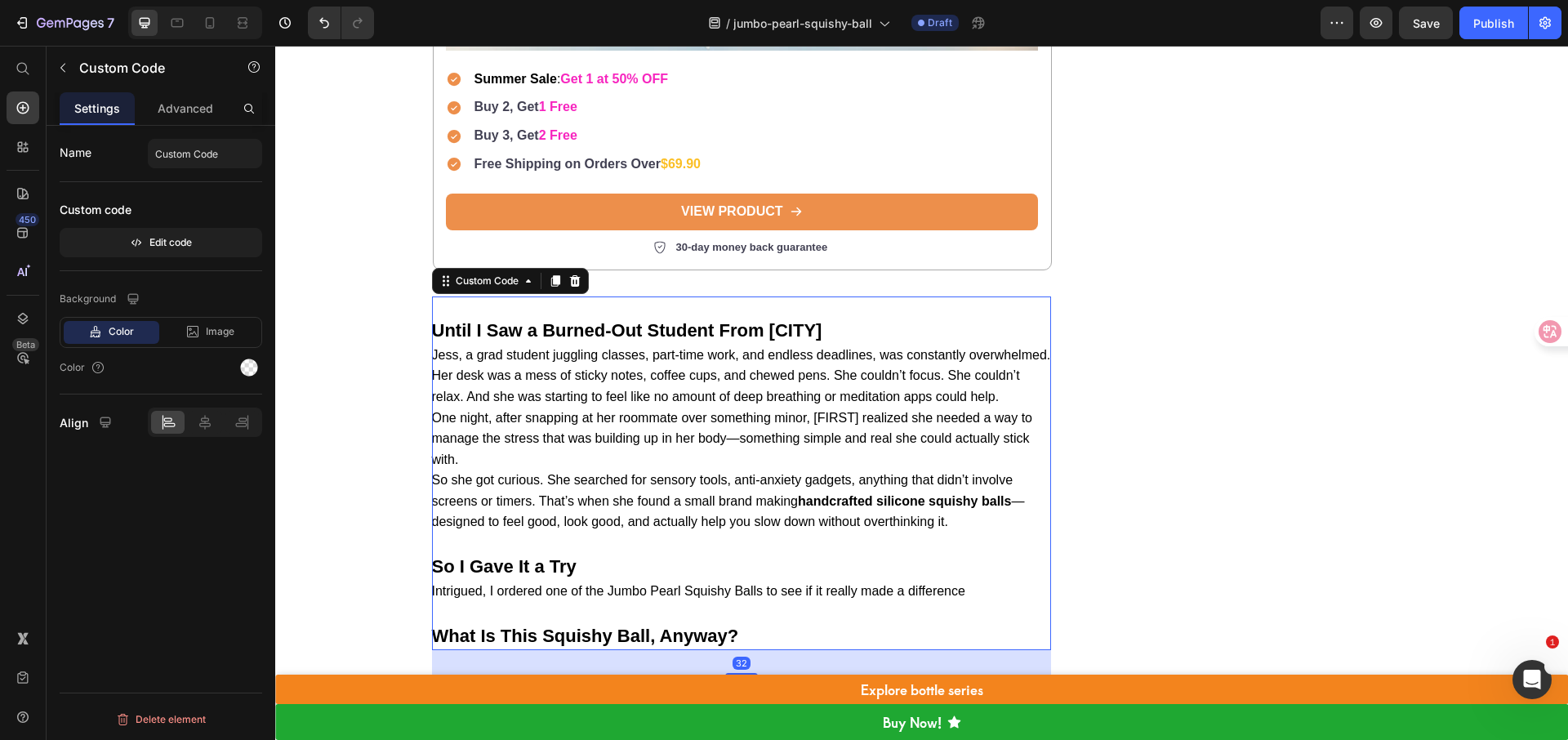 click on "Until I Saw a Burned-Out Student From New York" at bounding box center [742, 330] 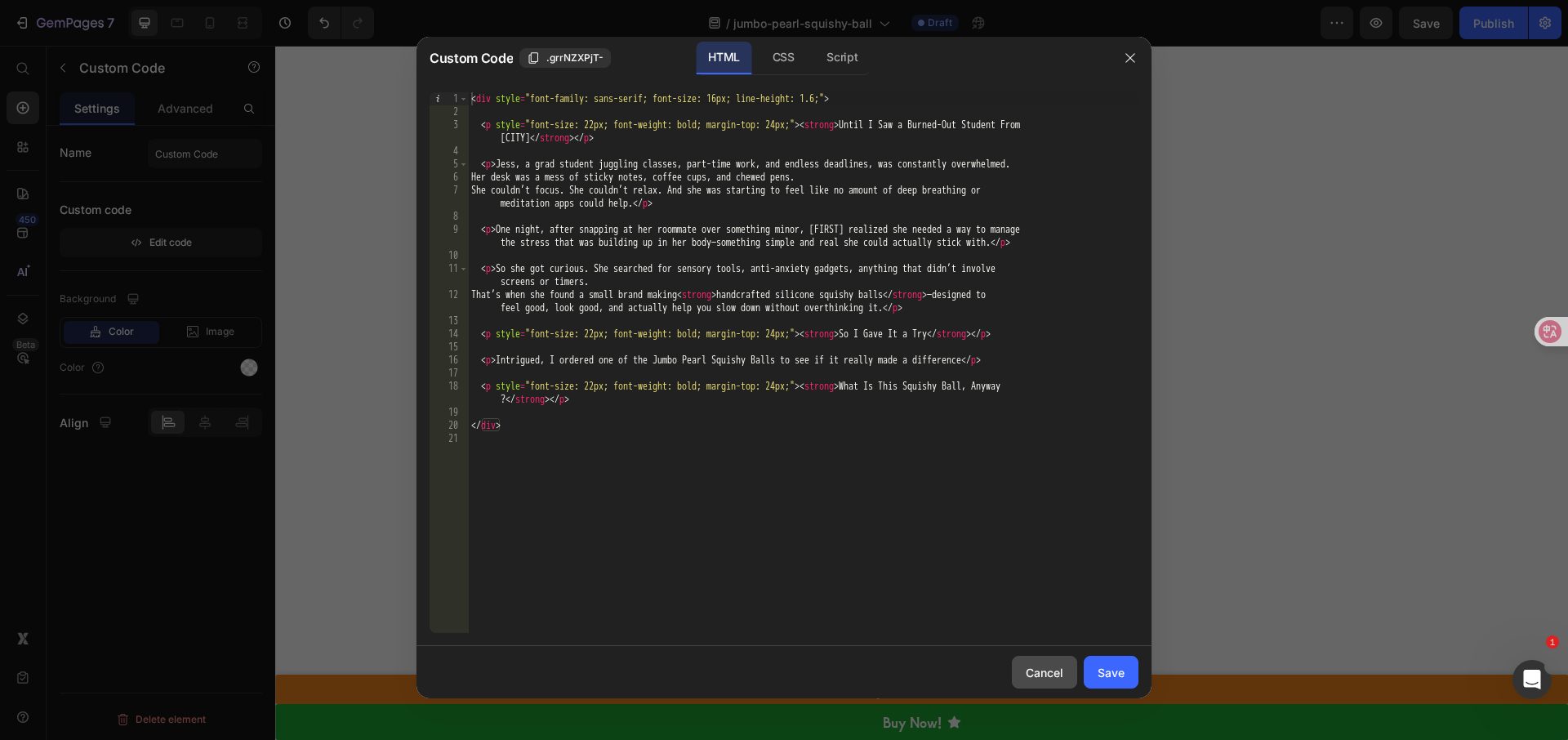 click on "Cancel" 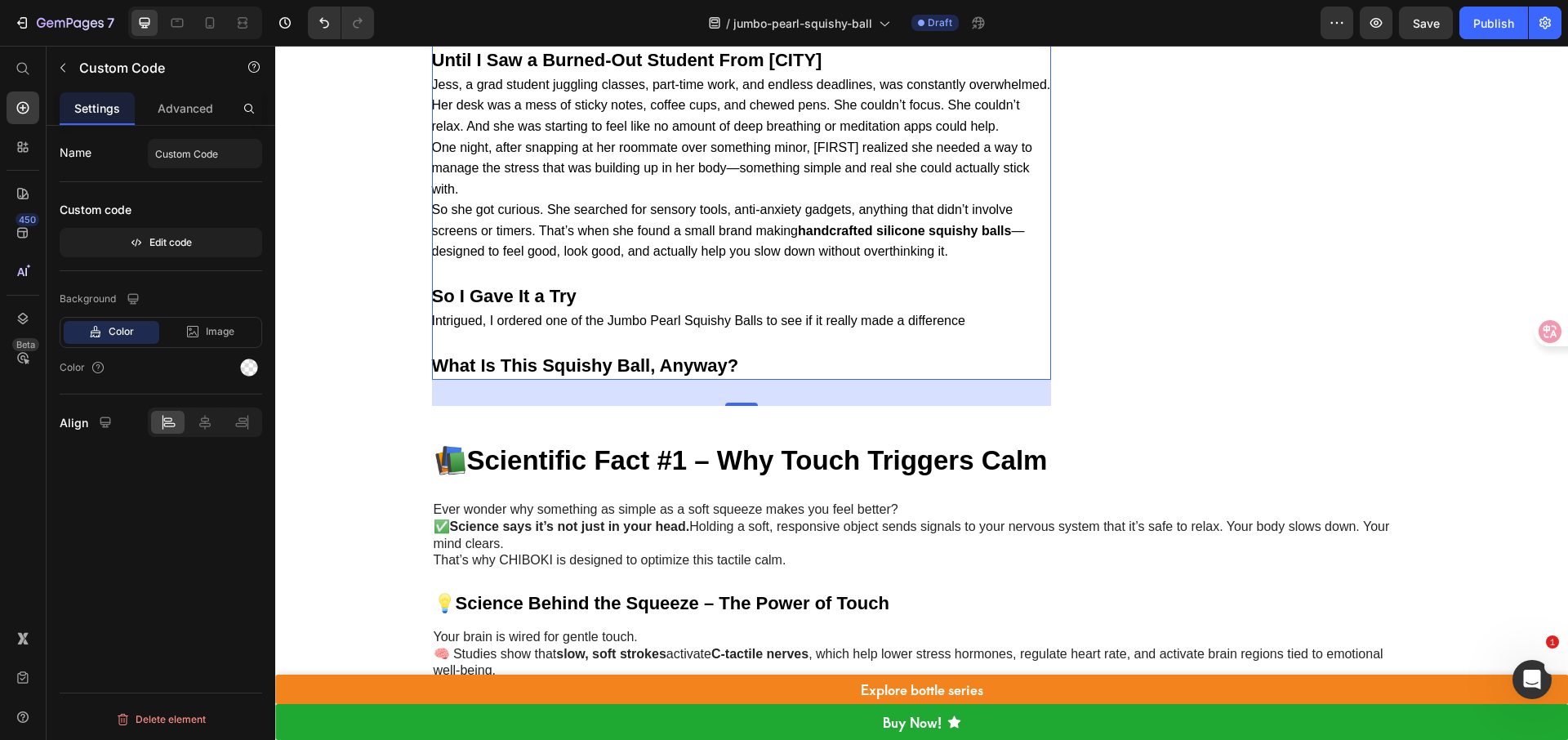 scroll, scrollTop: 2641, scrollLeft: 0, axis: vertical 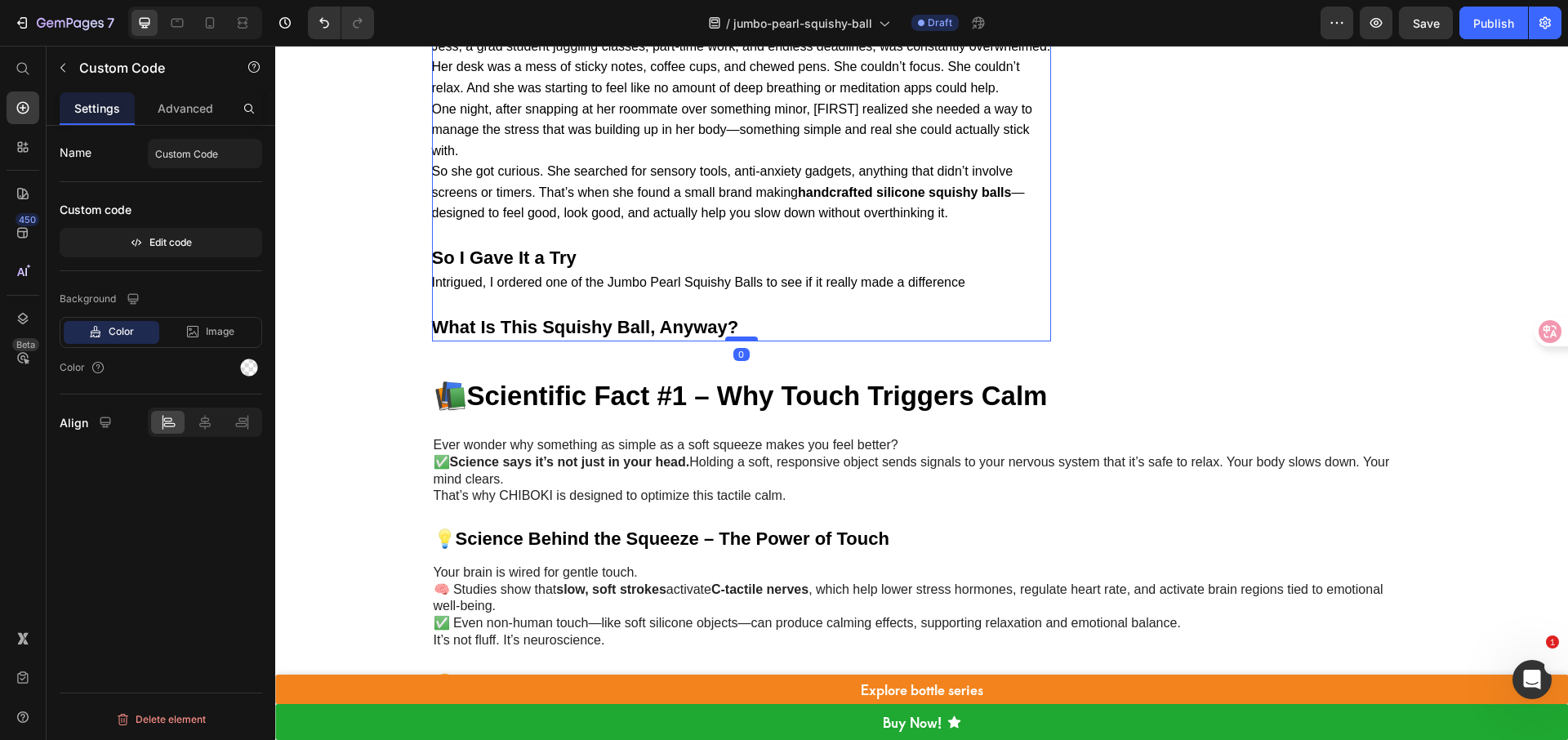 drag, startPoint x: 731, startPoint y: 386, endPoint x: 731, endPoint y: 358, distance: 28 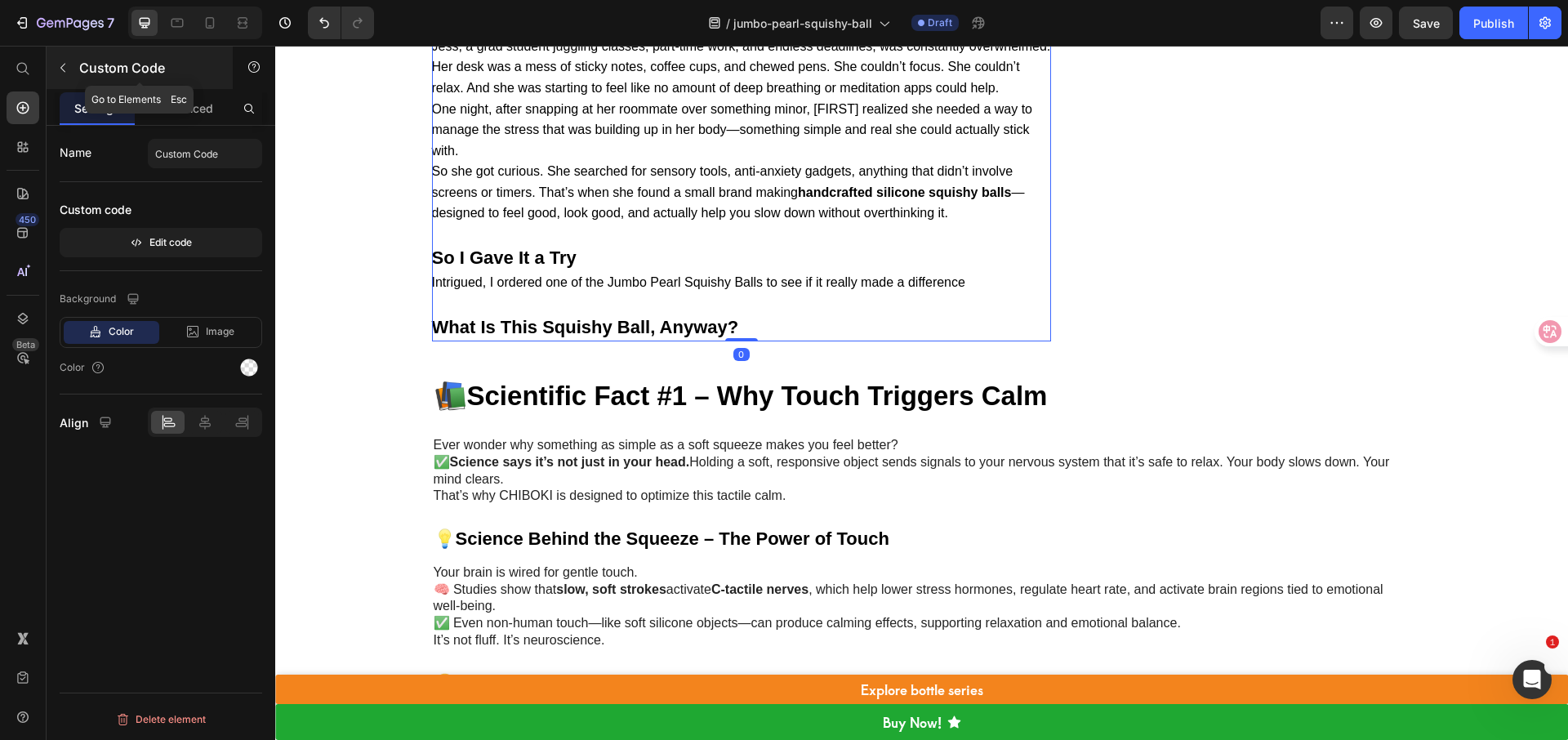 click 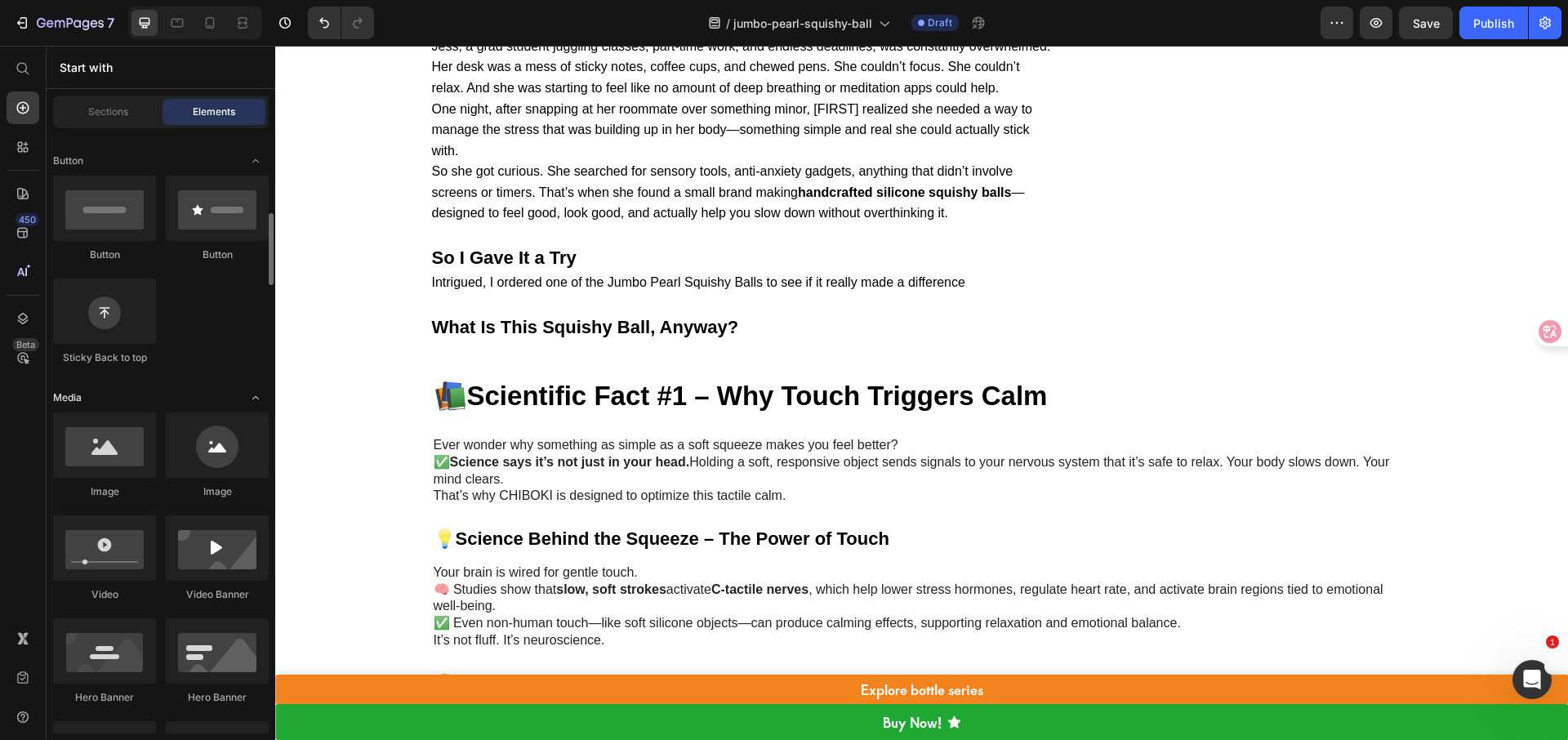 scroll, scrollTop: 404, scrollLeft: 0, axis: vertical 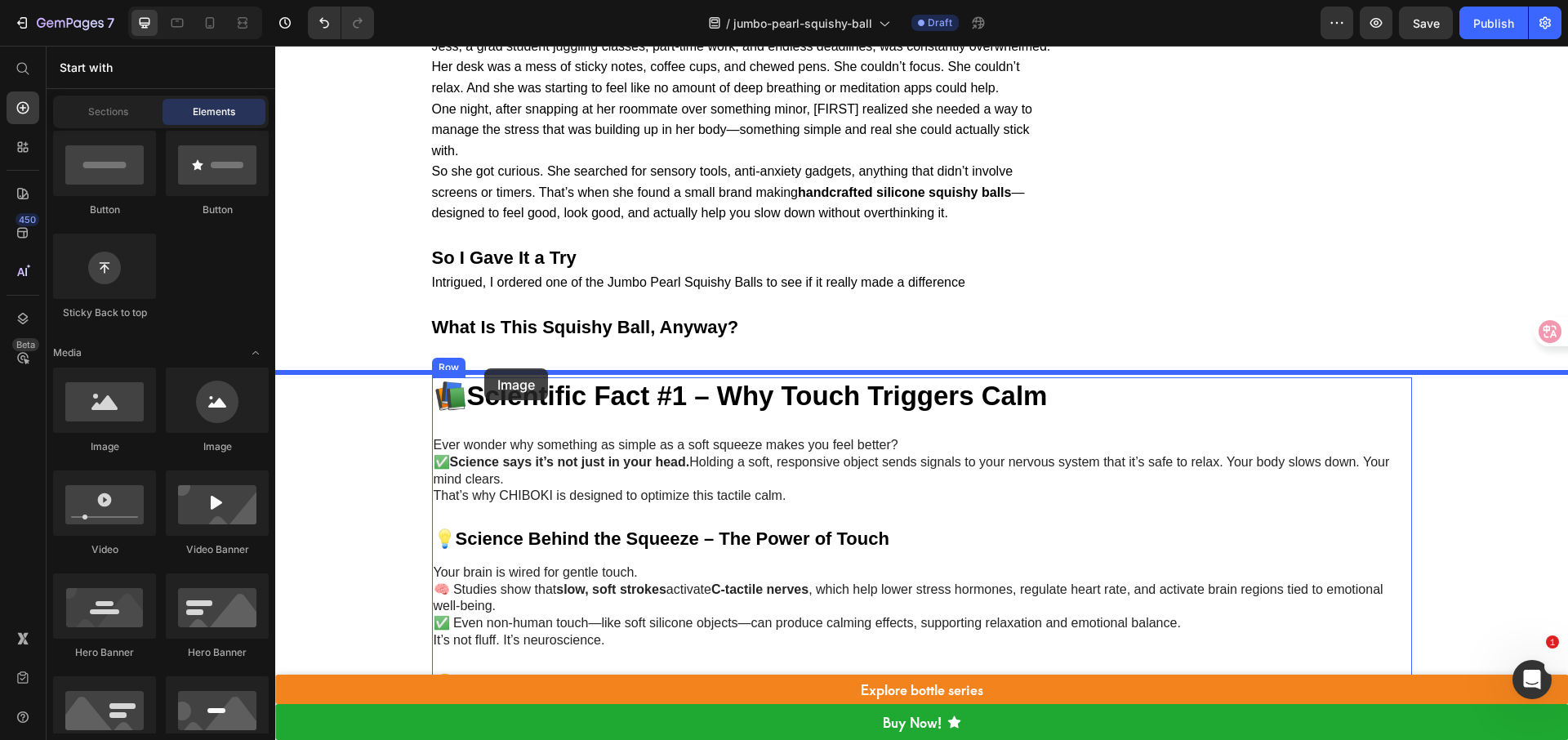 drag, startPoint x: 384, startPoint y: 450, endPoint x: 484, endPoint y: 368, distance: 129.32131 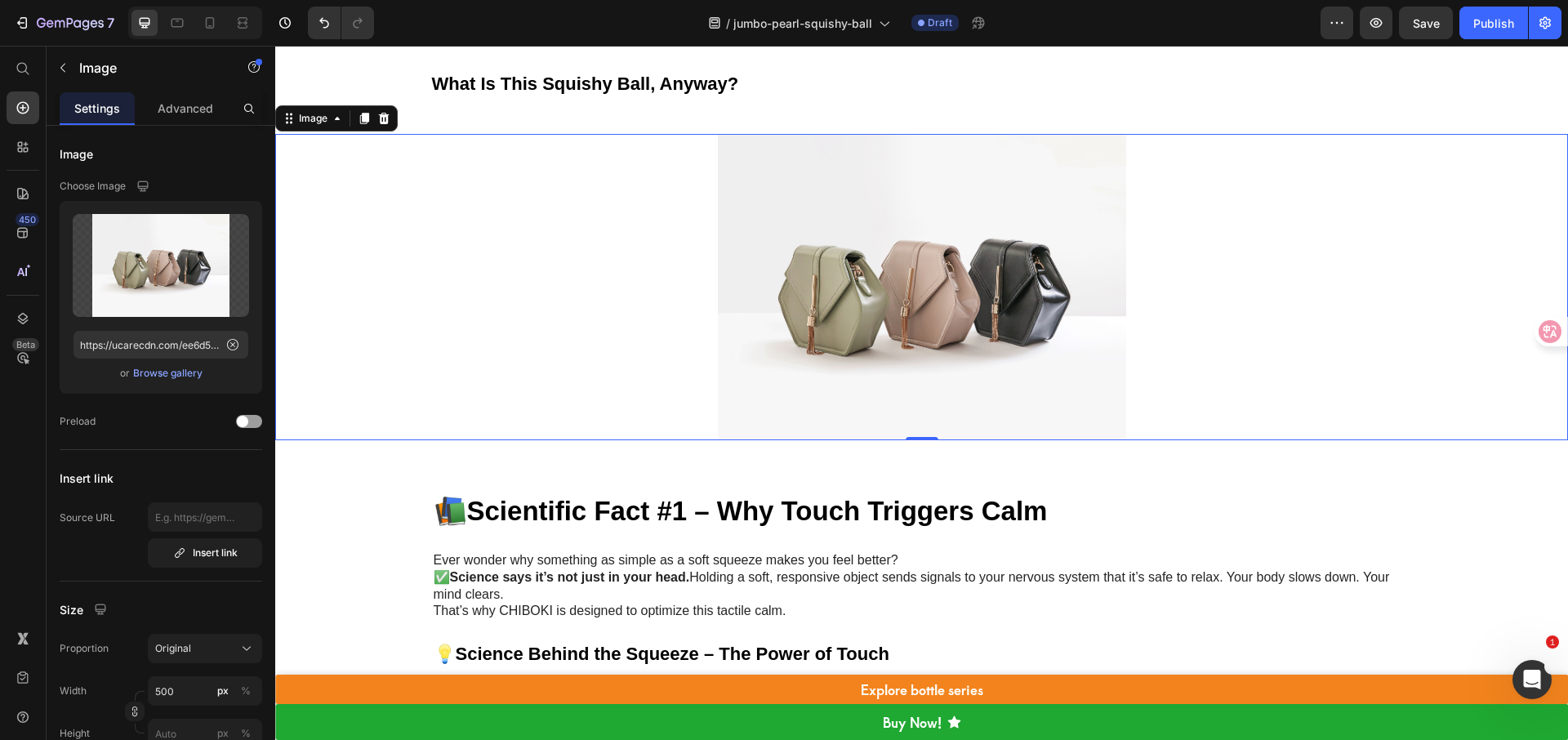 scroll, scrollTop: 2763, scrollLeft: 0, axis: vertical 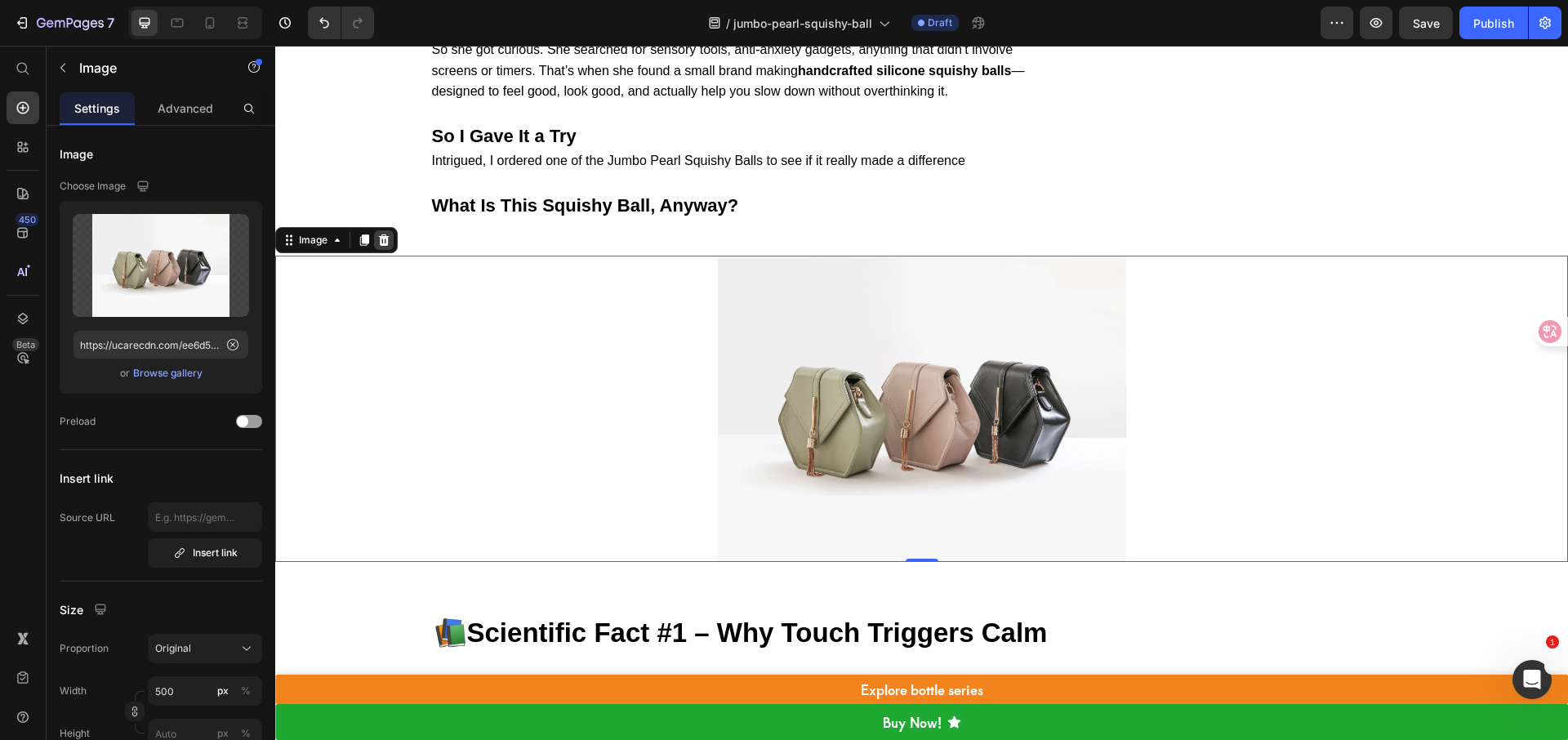 click 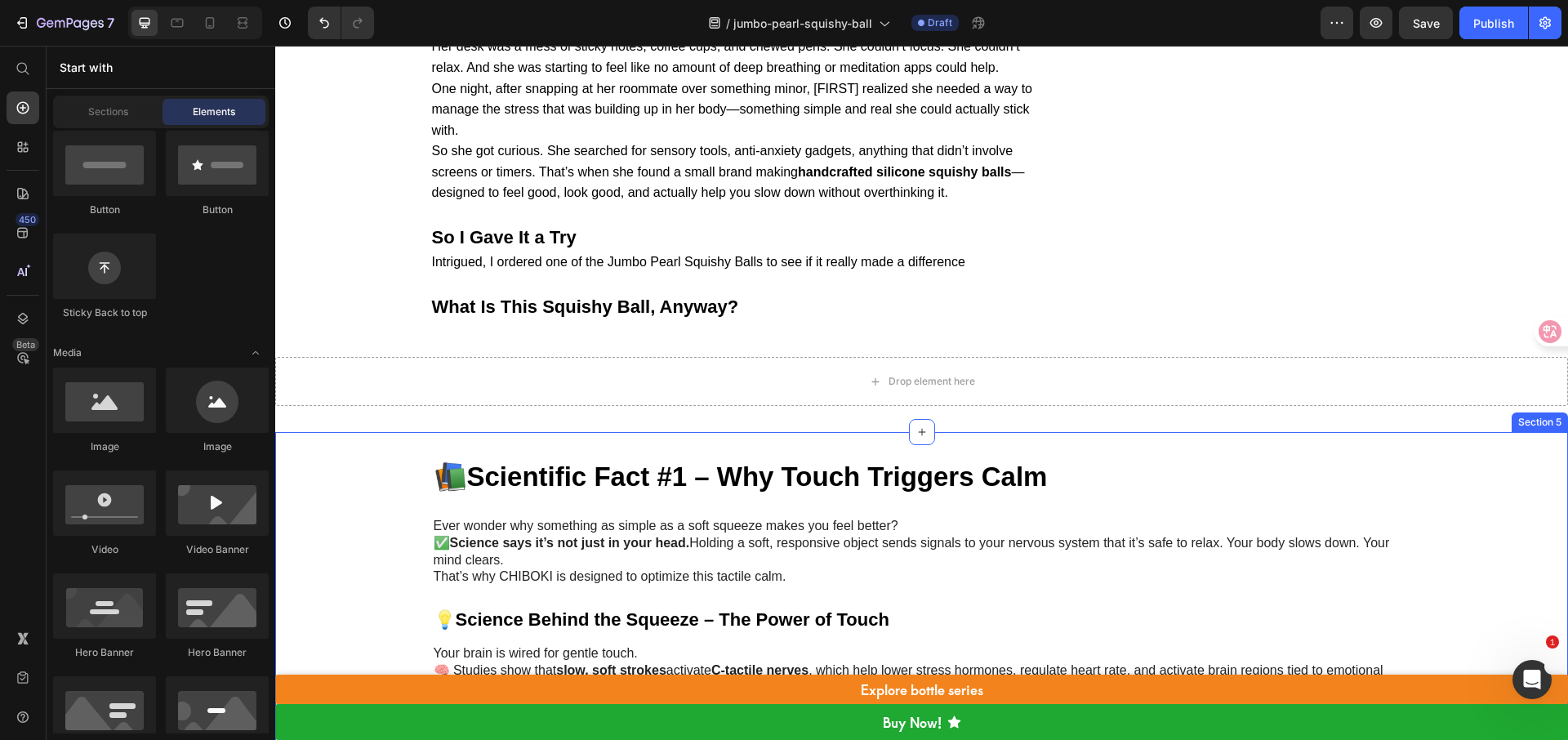 scroll, scrollTop: 2641, scrollLeft: 0, axis: vertical 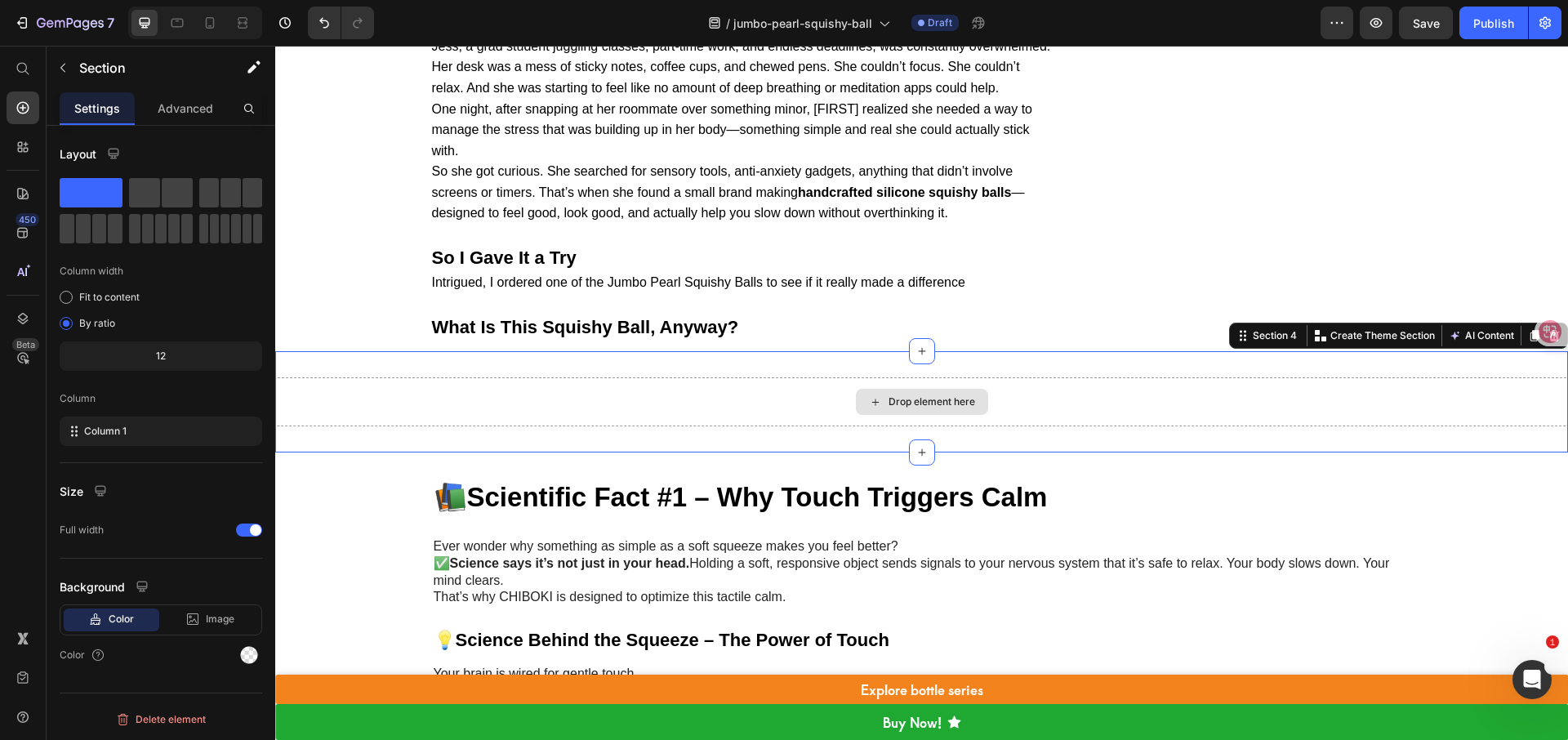 click on "Drop element here" at bounding box center [921, 402] 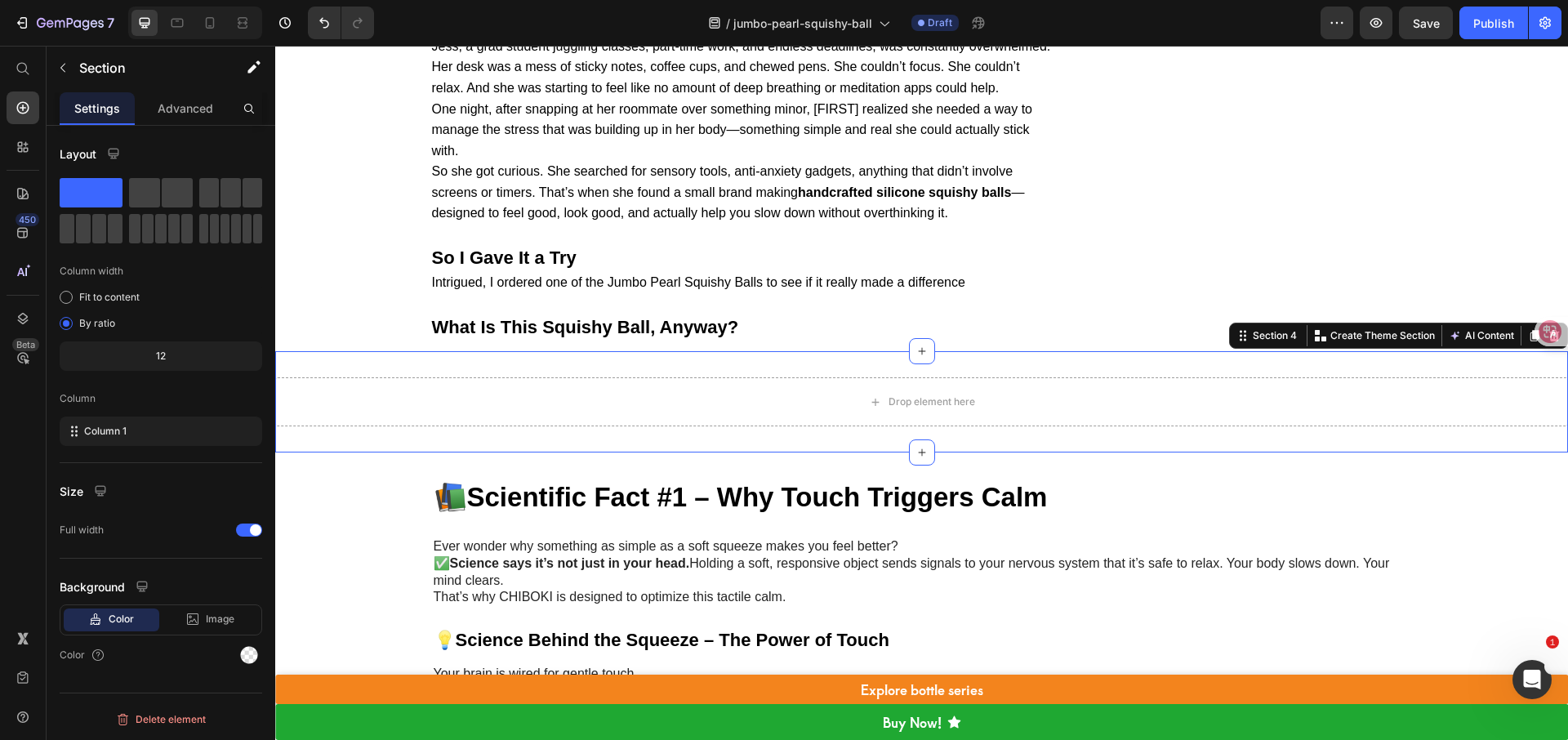click 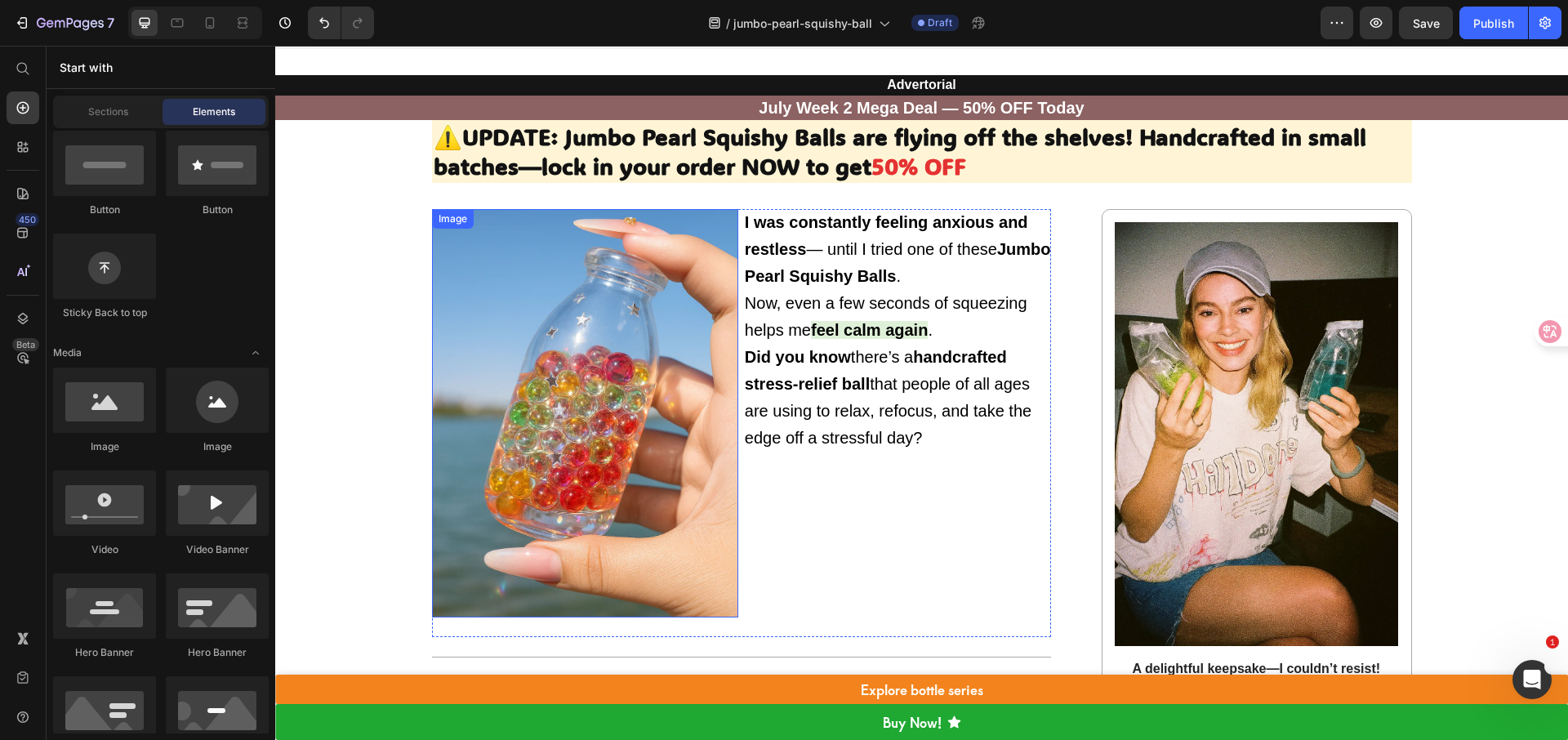 scroll, scrollTop: 0, scrollLeft: 0, axis: both 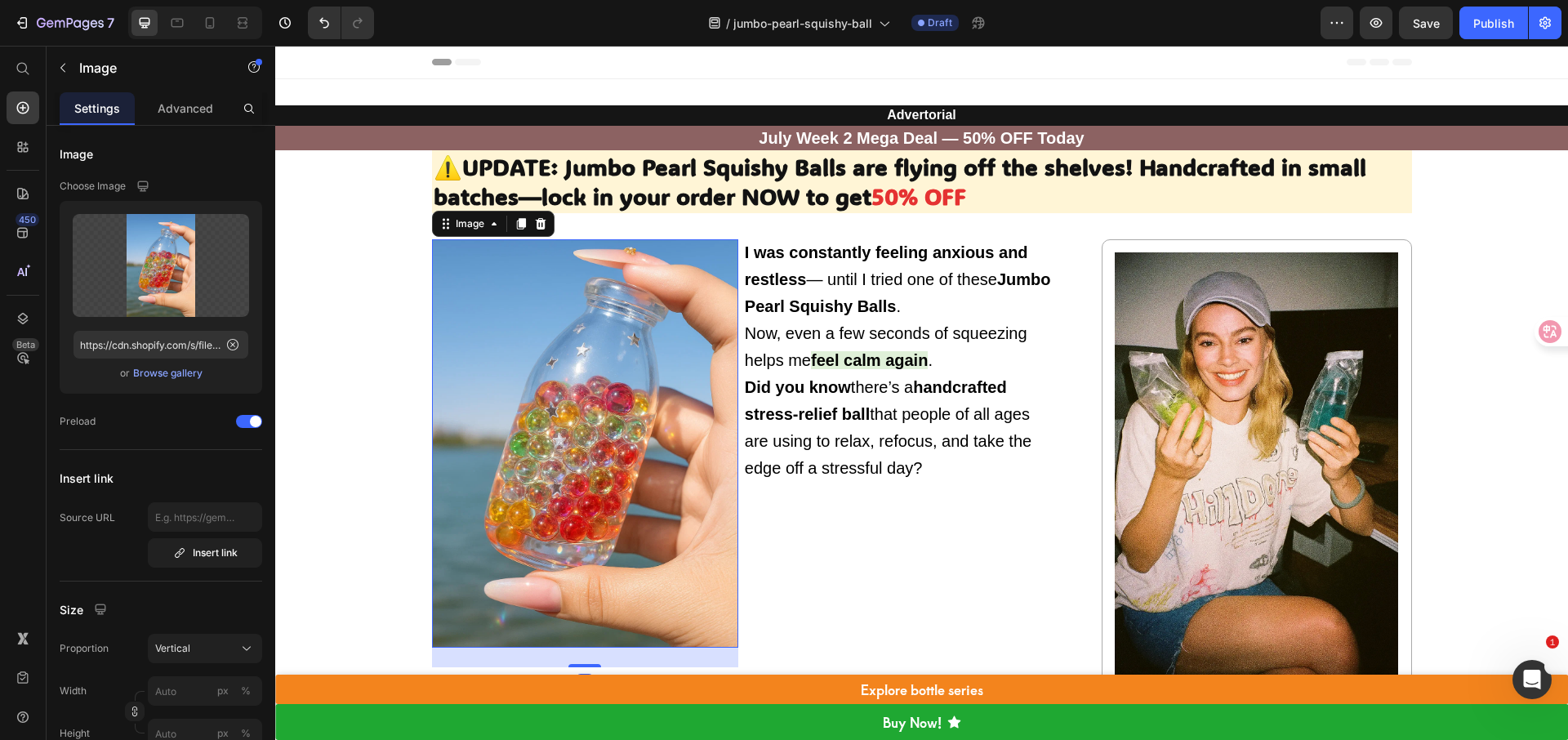 click at bounding box center [585, 444] 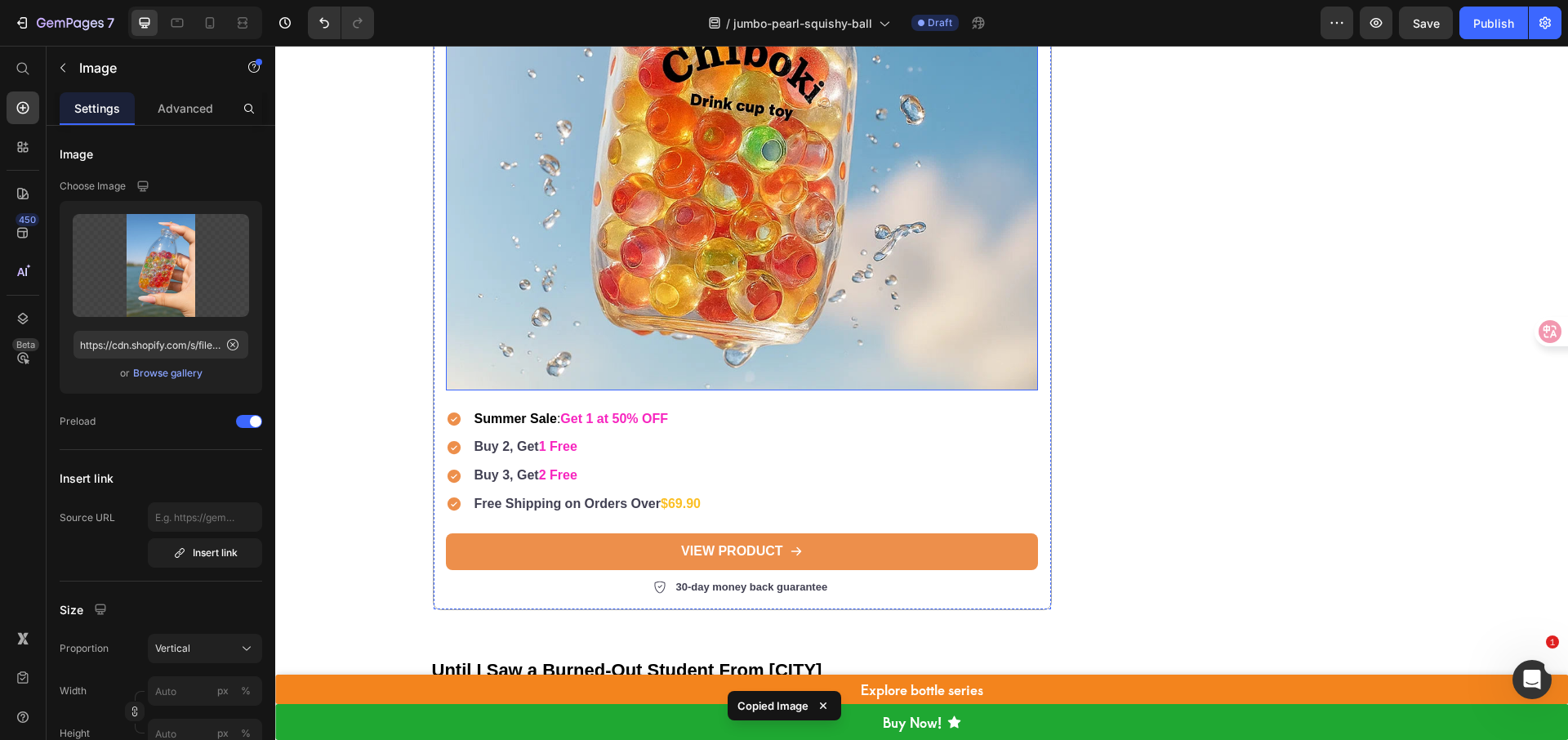 scroll, scrollTop: 2018, scrollLeft: 0, axis: vertical 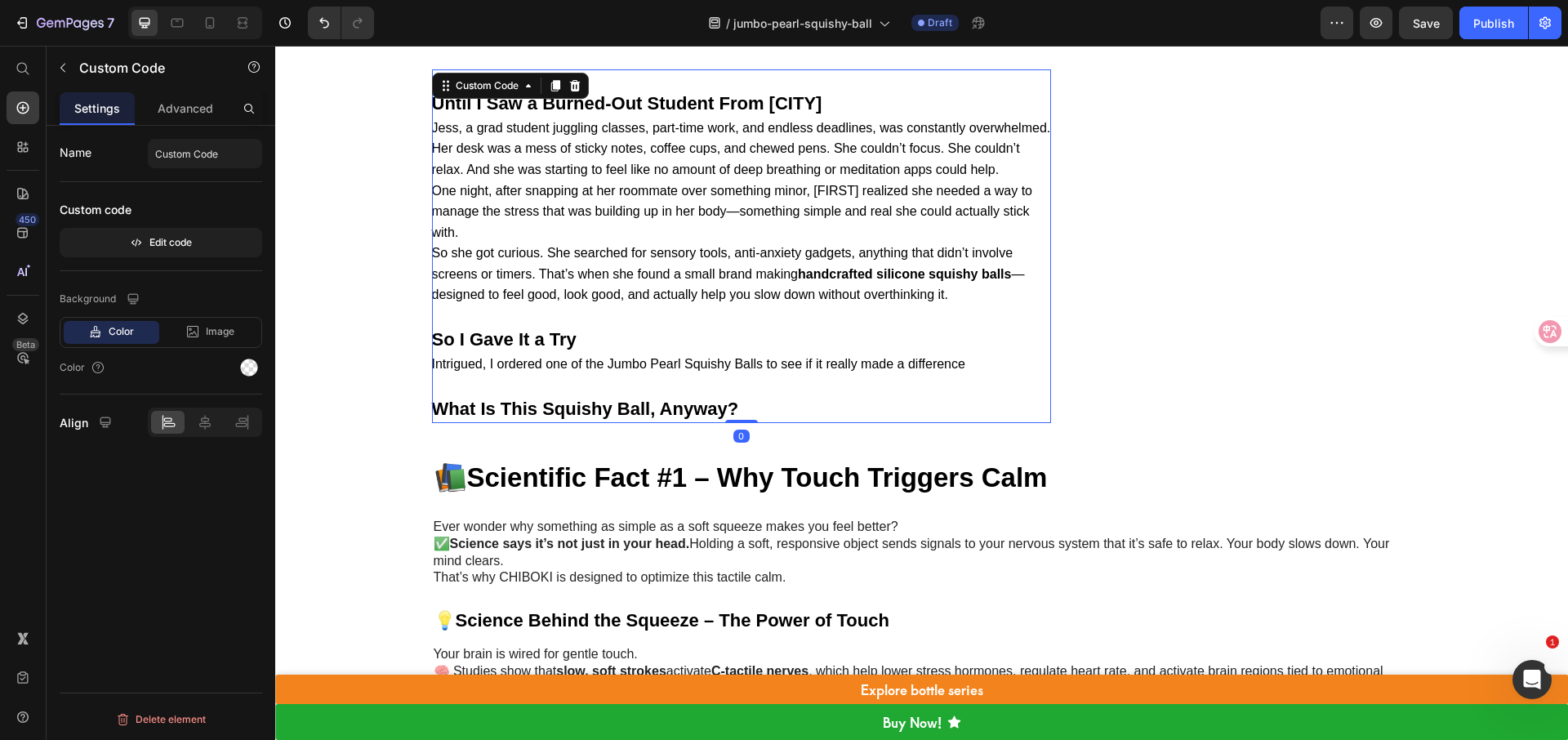 click on "Until I Saw a Burned-Out Student From New York
Jess, a grad student juggling classes, part-time work, and endless deadlines, was constantly overwhelmed.
Her desk was a mess of sticky notes, coffee cups, and chewed pens.
She couldn’t focus. She couldn’t relax. And she was starting to feel like no amount of deep breathing or meditation apps could help.
One night, after snapping at her roommate over something minor, Jess realized she needed a way to manage the stress that was building up in her body—something simple and real she could actually stick with.
So she got curious. She searched for sensory tools, anti-anxiety gadgets, anything that didn’t involve screens or timers.
That’s when she found a small brand making  handcrafted silicone squishy balls —designed to feel good, look good, and actually help you slow down without overthinking it.
So I Gave It a Try
Intrigued, I ordered one of the Jumbo Pearl Squishy Balls to see if it really made a difference." at bounding box center (742, 256) 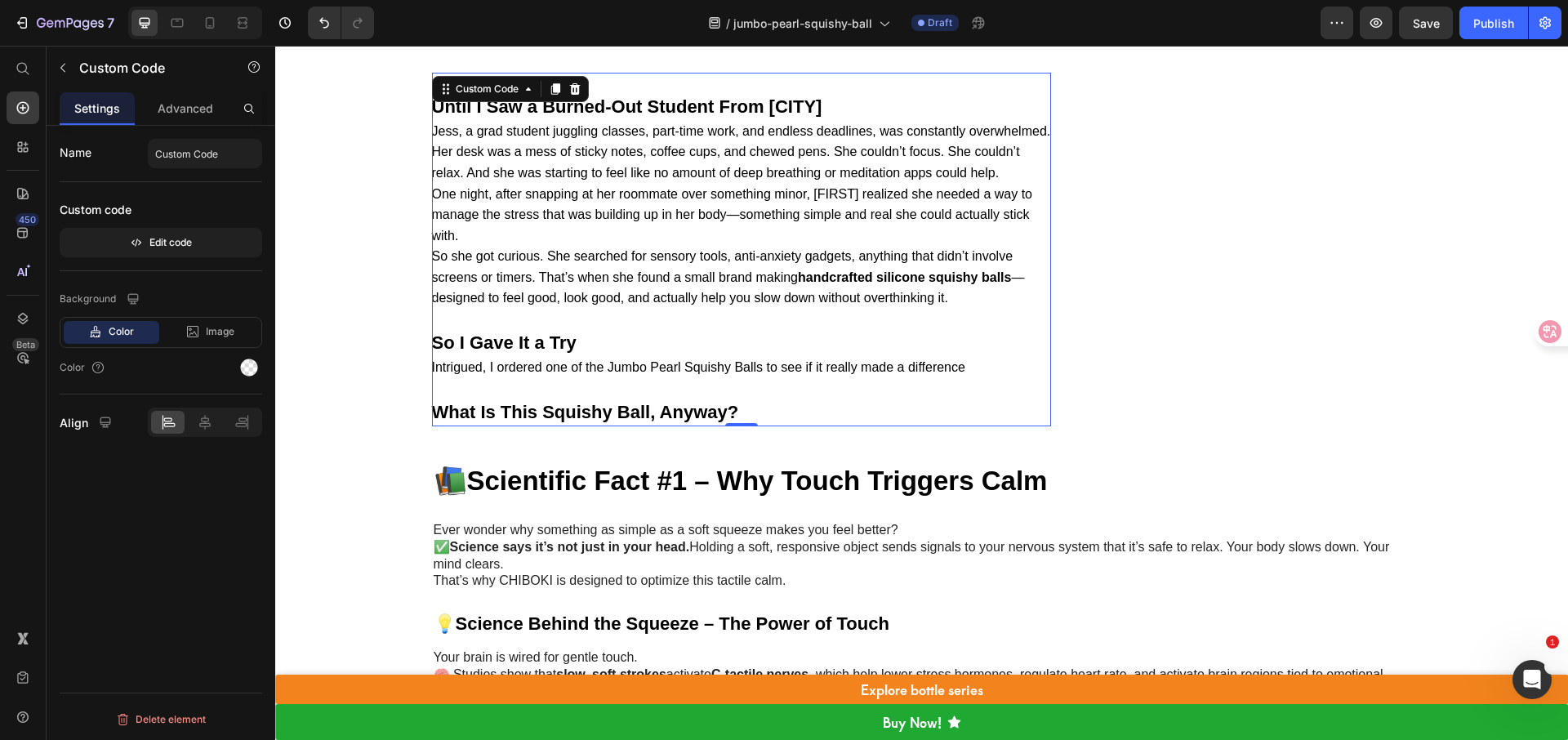 scroll, scrollTop: 2678, scrollLeft: 0, axis: vertical 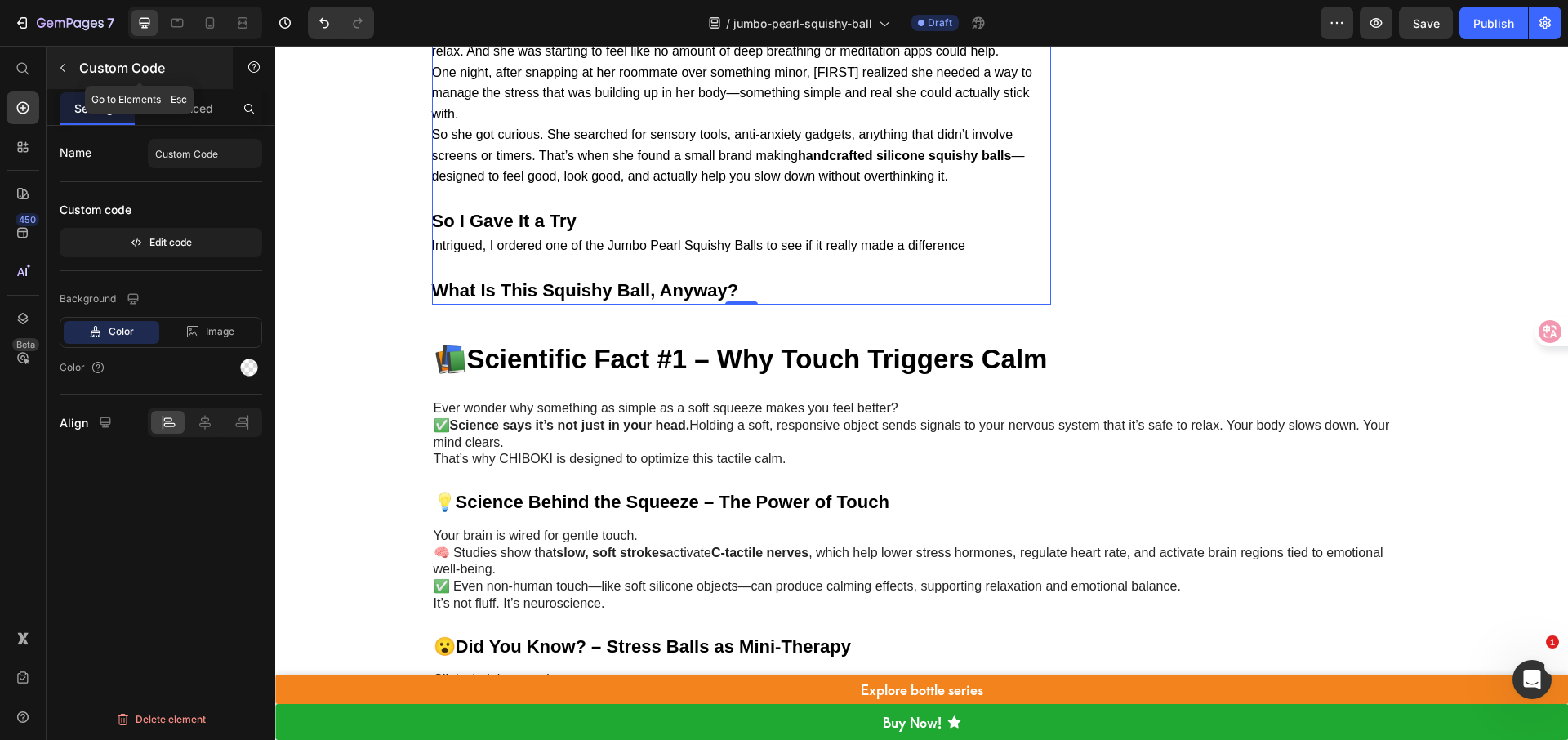 click 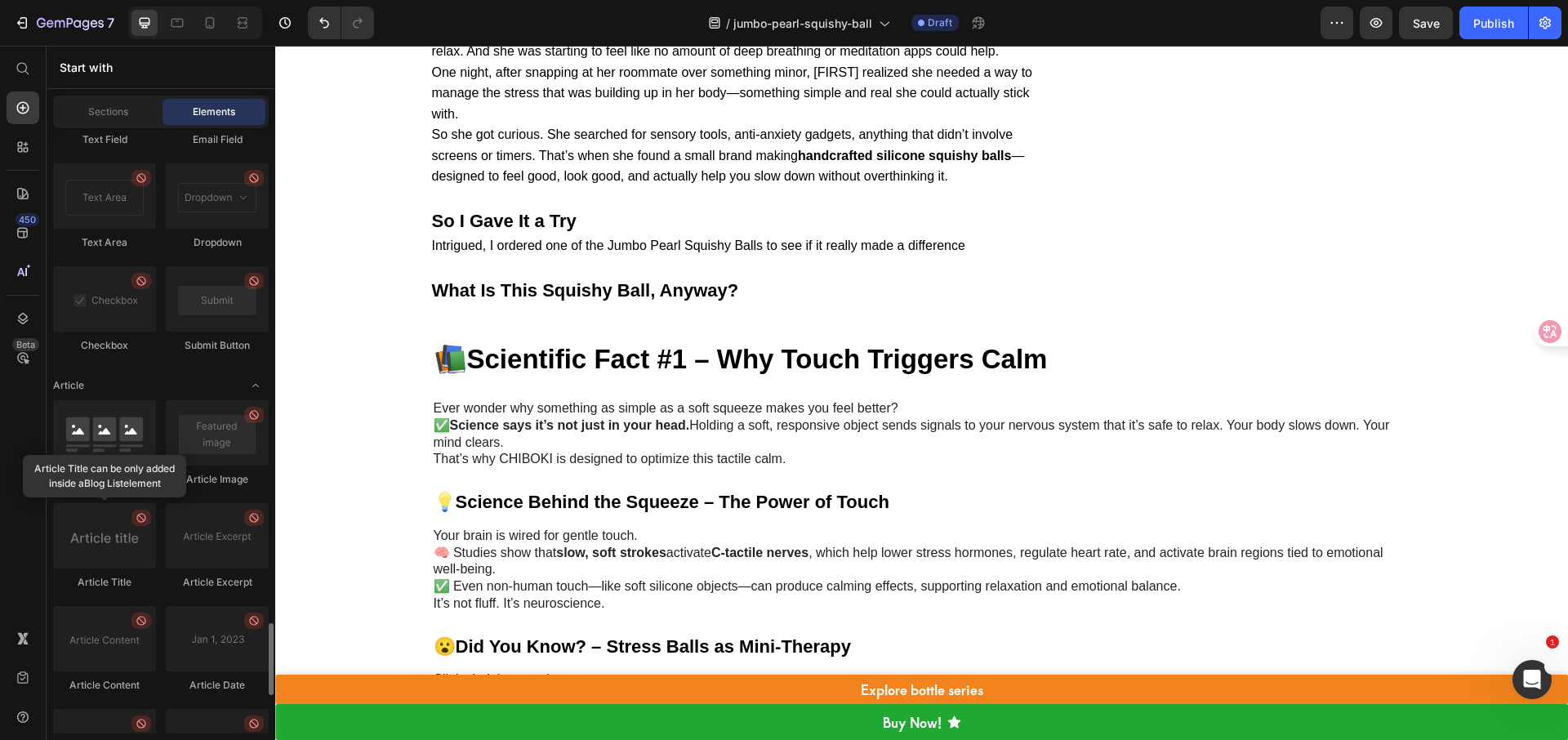 scroll, scrollTop: 4442, scrollLeft: 0, axis: vertical 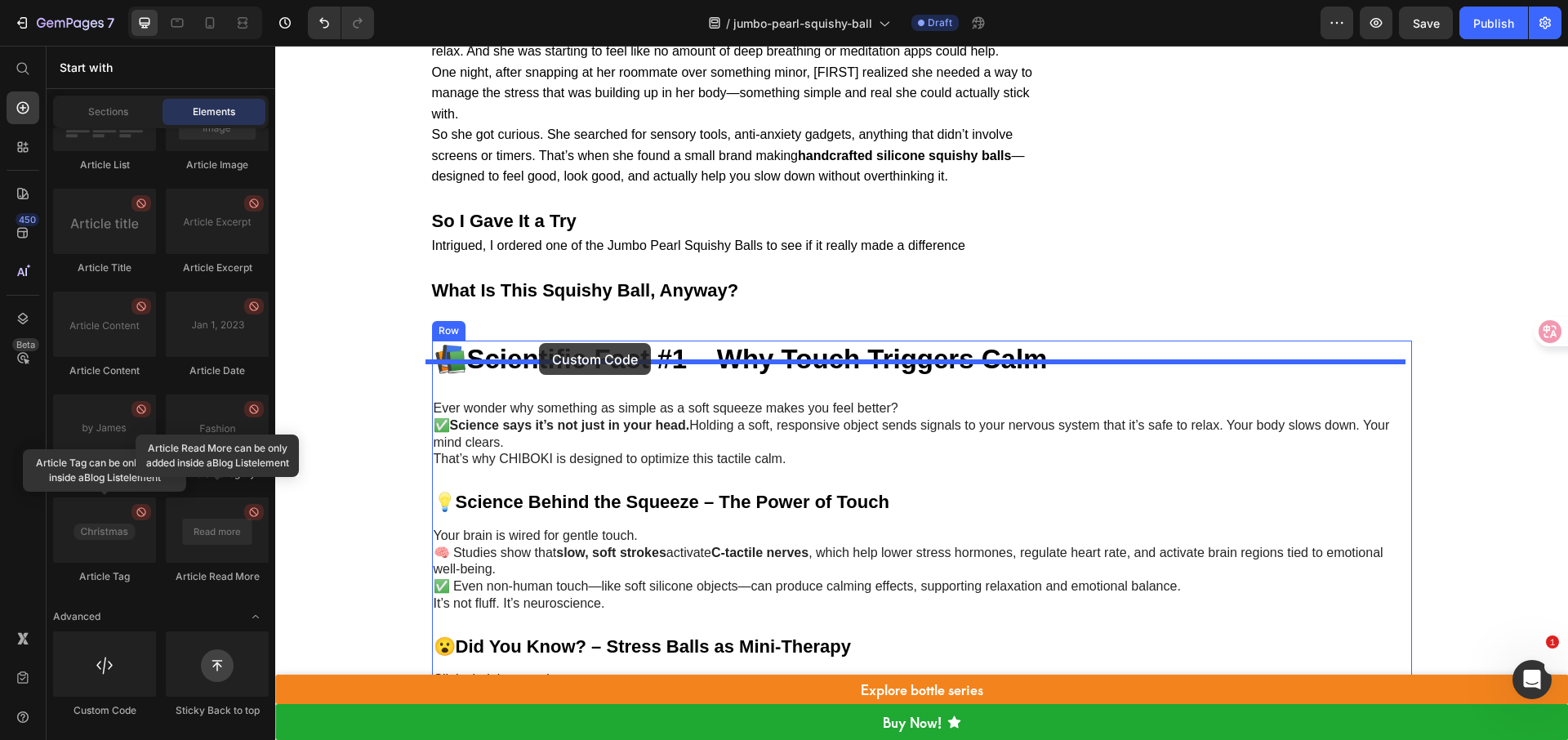 drag, startPoint x: 398, startPoint y: 704, endPoint x: 539, endPoint y: 343, distance: 387.559 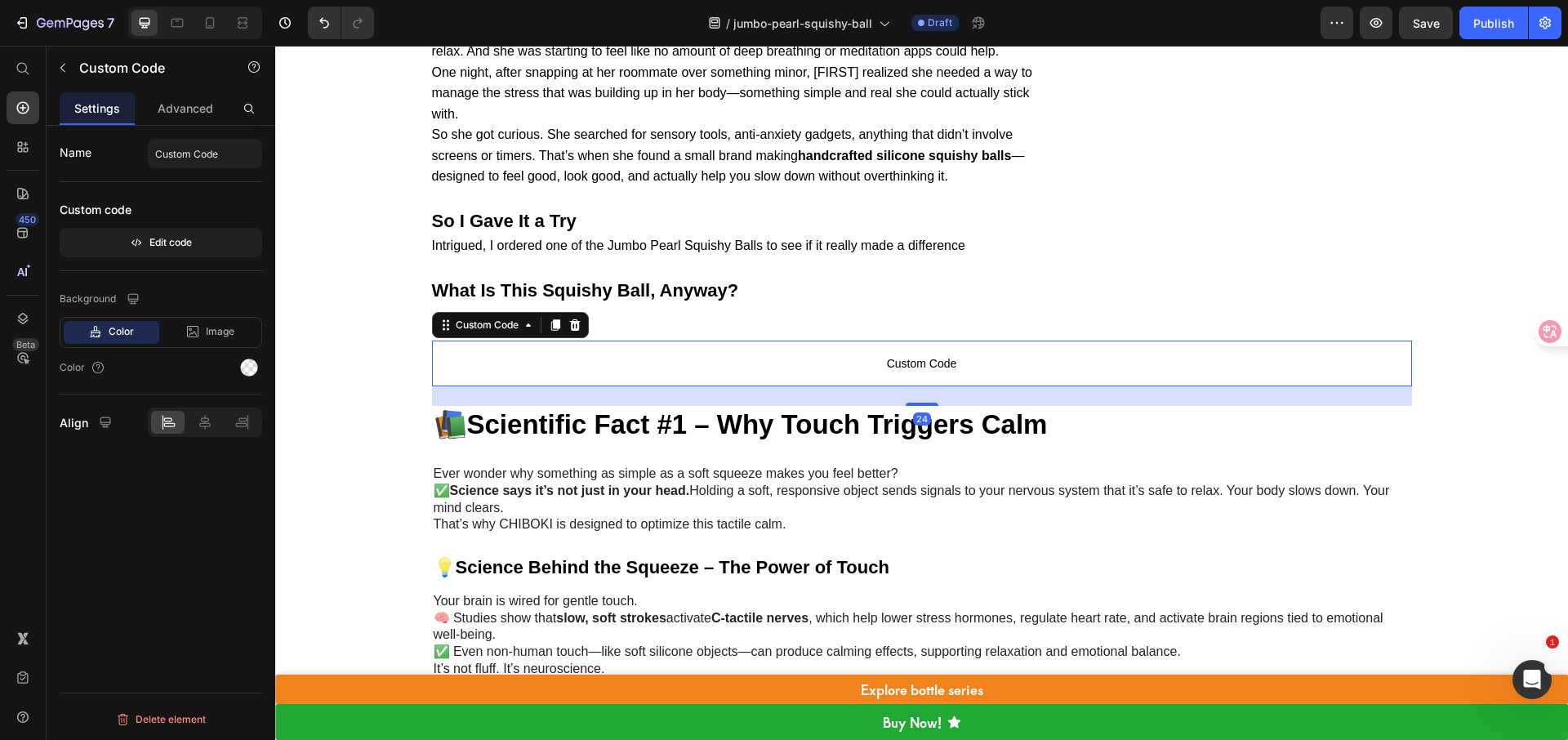 click on "Custom Code" at bounding box center (922, 363) 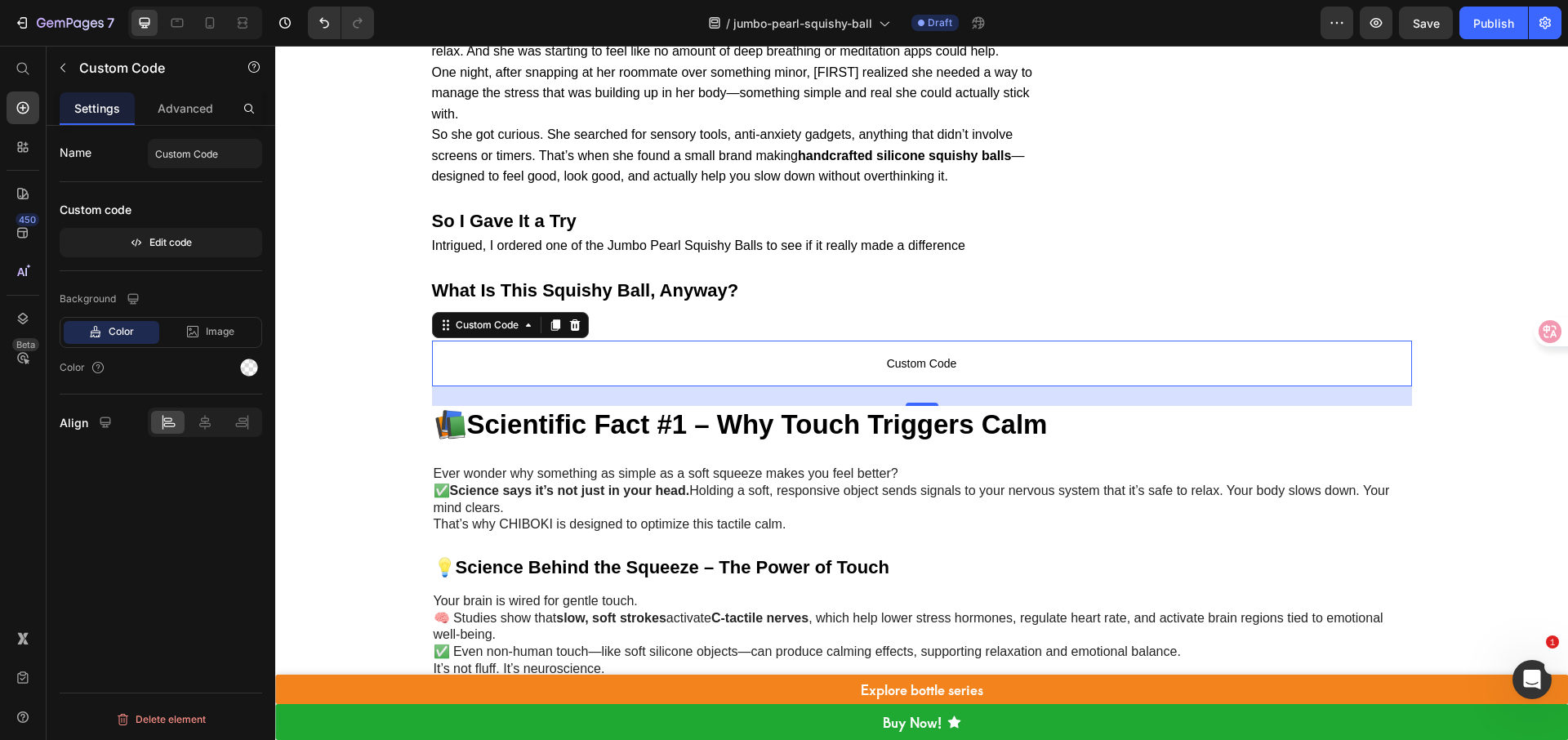 click on "Custom Code" at bounding box center (922, 363) 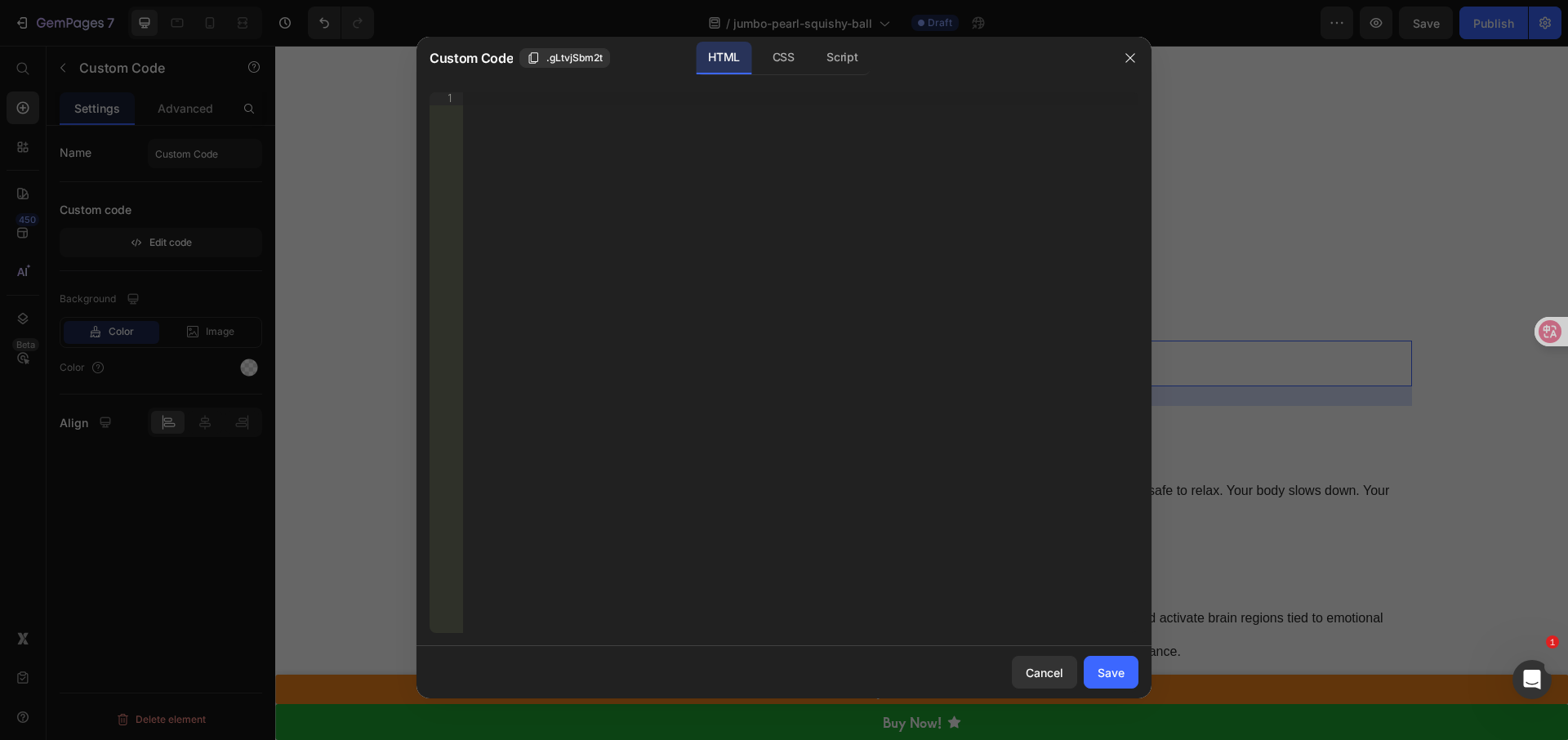 type 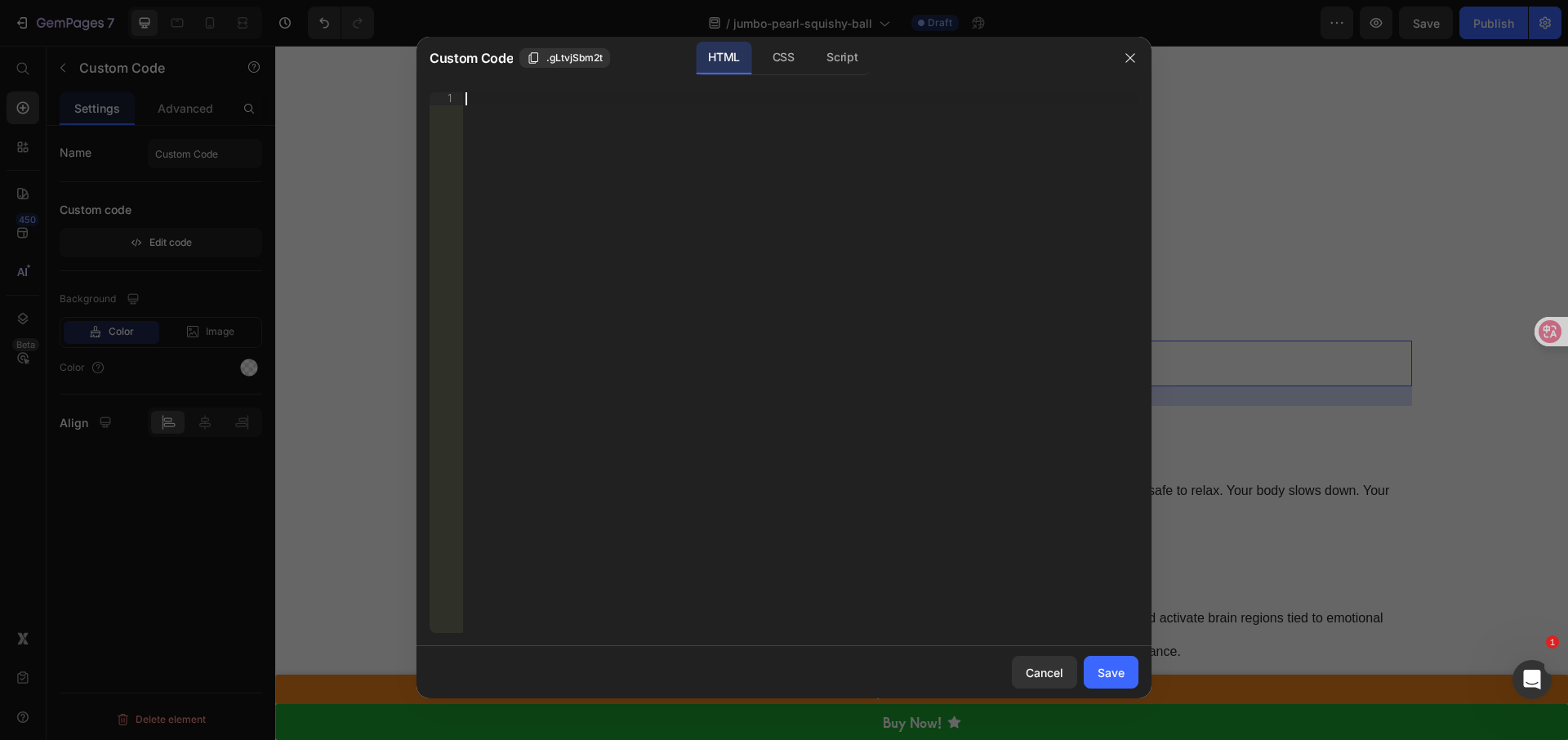 click on "Insert the 3rd-party installation code, HTML code, or Liquid code to display custom content." at bounding box center [800, 376] 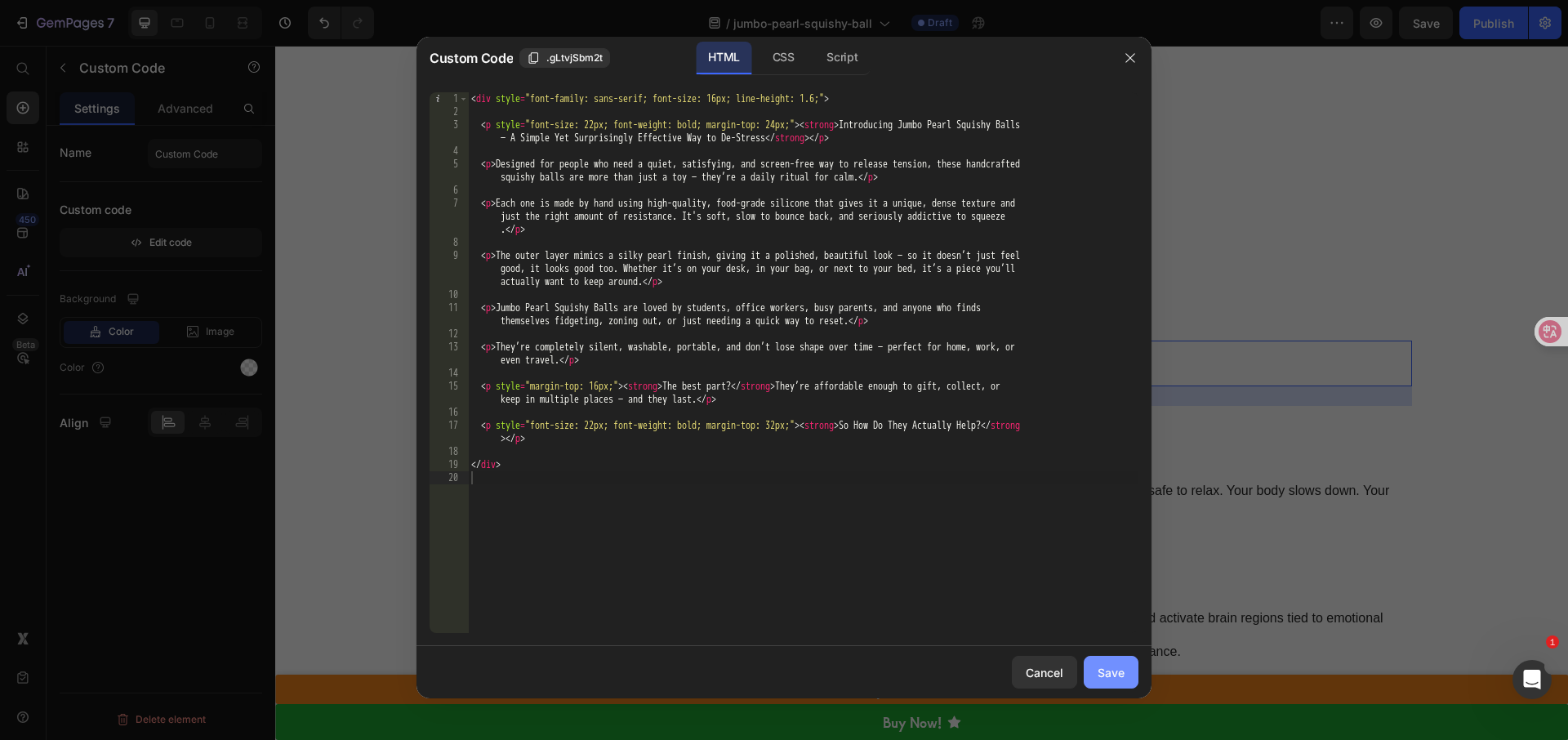 click on "Save" at bounding box center (1111, 672) 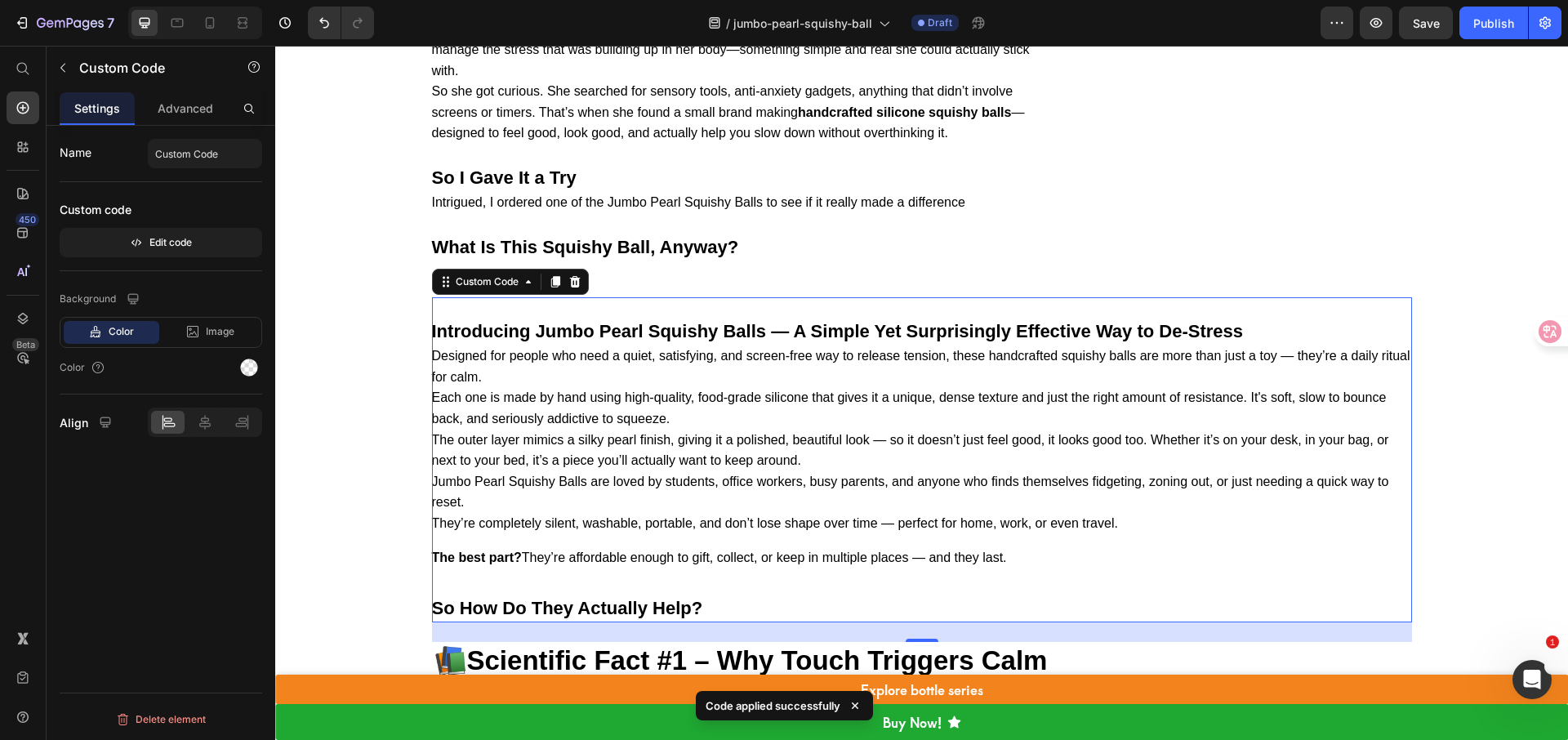scroll, scrollTop: 2696, scrollLeft: 0, axis: vertical 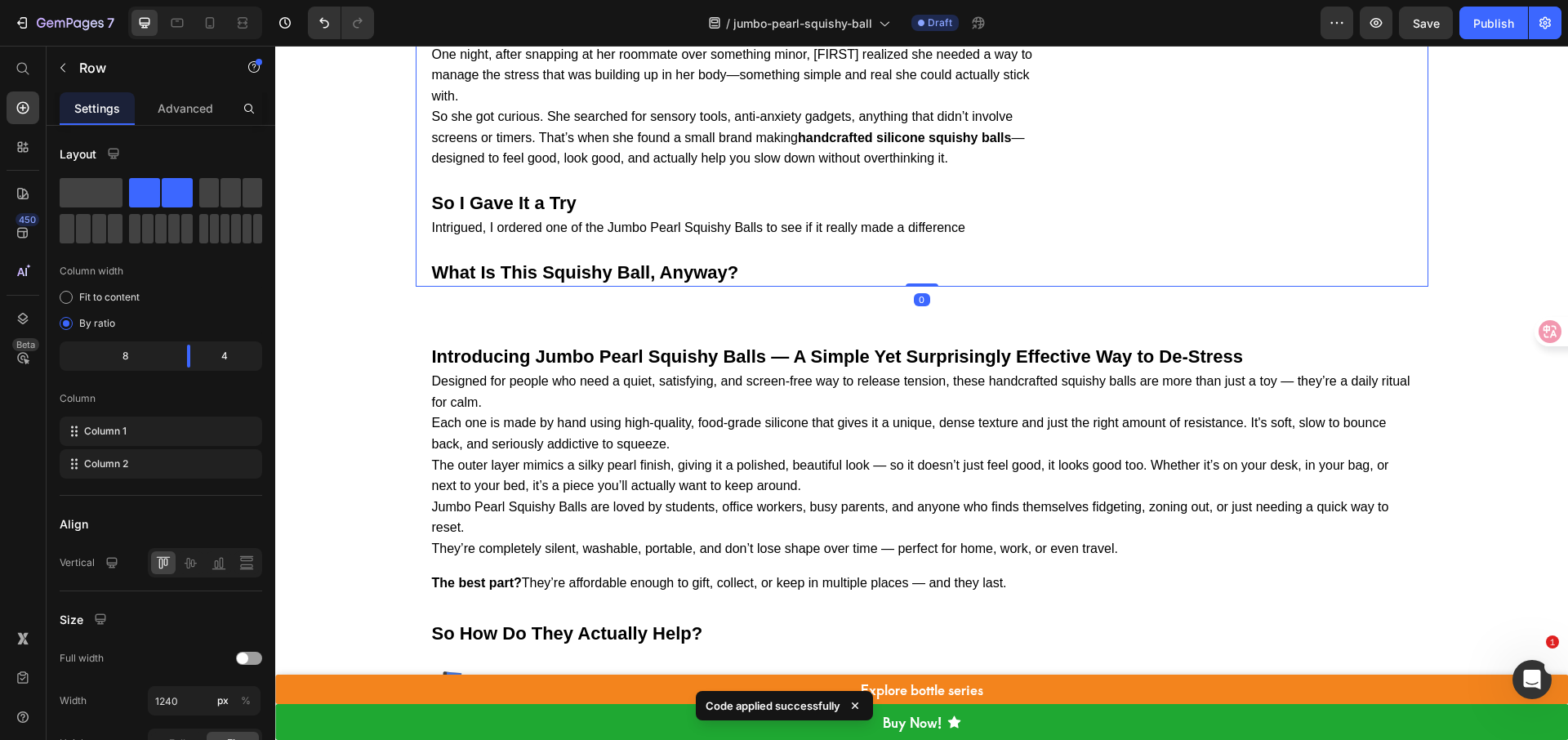 click on "Image A delightful keepsake—I couldn’t resist! Text Block
Icon
Icon
Icon
Icon
Icon Icon List “I wasn’t sure what to expect, but CHIBOKI surprised me—with its beautiful design variety and soothing feel, I find myself collecting different styles. It’s become a charming ritual: a soft squeeze, a moment of calm, and a small treasure on my desk to lift my spirits.” Text Block -Isabella R. Text Block
Verified Customer Item List Row" at bounding box center [1256, -1085] 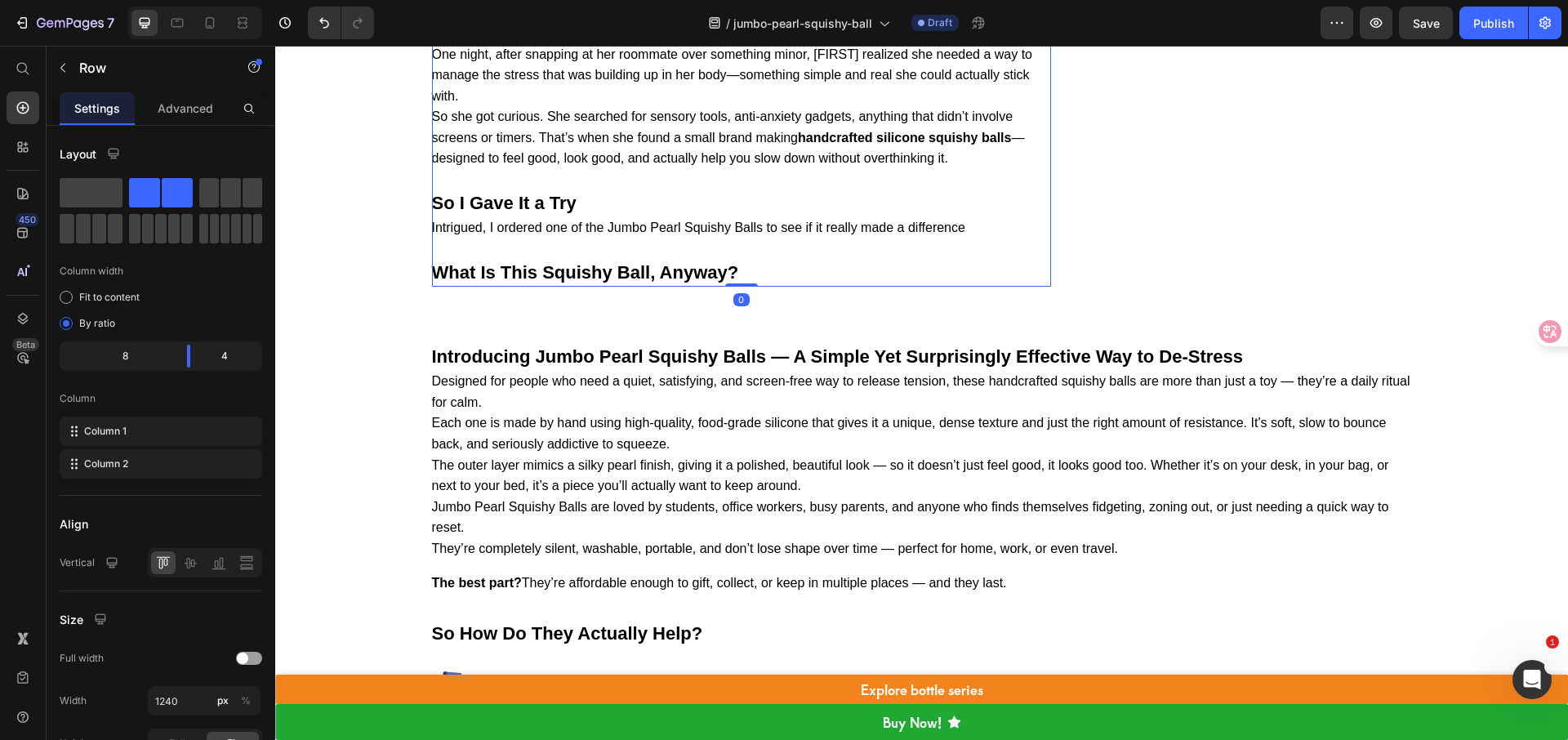click on "So I Gave It a Try" at bounding box center (742, 203) 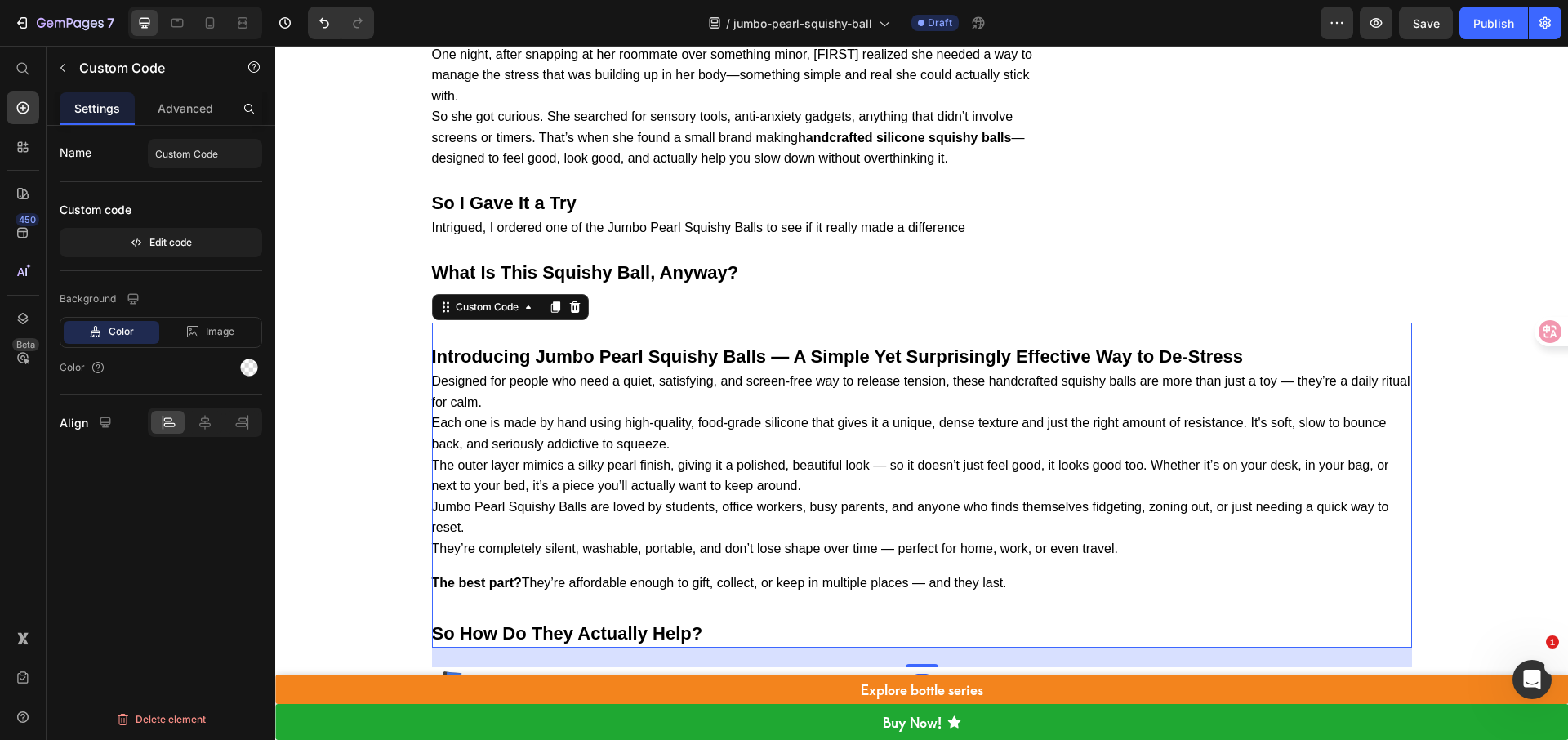 click on "Designed for people who need a quiet, satisfying, and screen-free way to release tension, these handcrafted squishy balls are more than just a toy — they’re a daily ritual for calm." at bounding box center (922, 391) 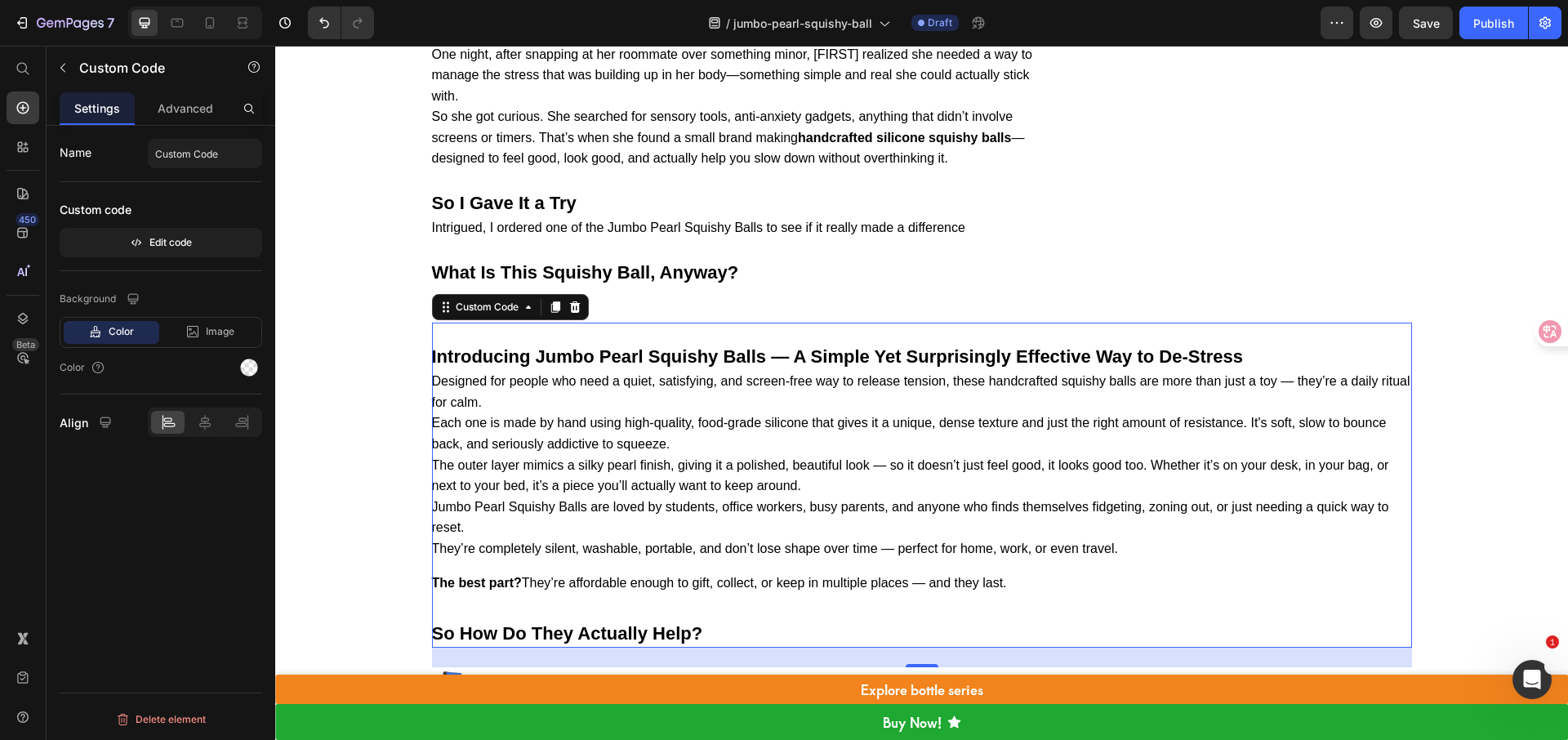click on "Each one is made by hand using high-quality, food-grade silicone that gives it a unique, dense texture and just the right amount of resistance. It's soft, slow to bounce back, and seriously addictive to squeeze." at bounding box center [922, 433] 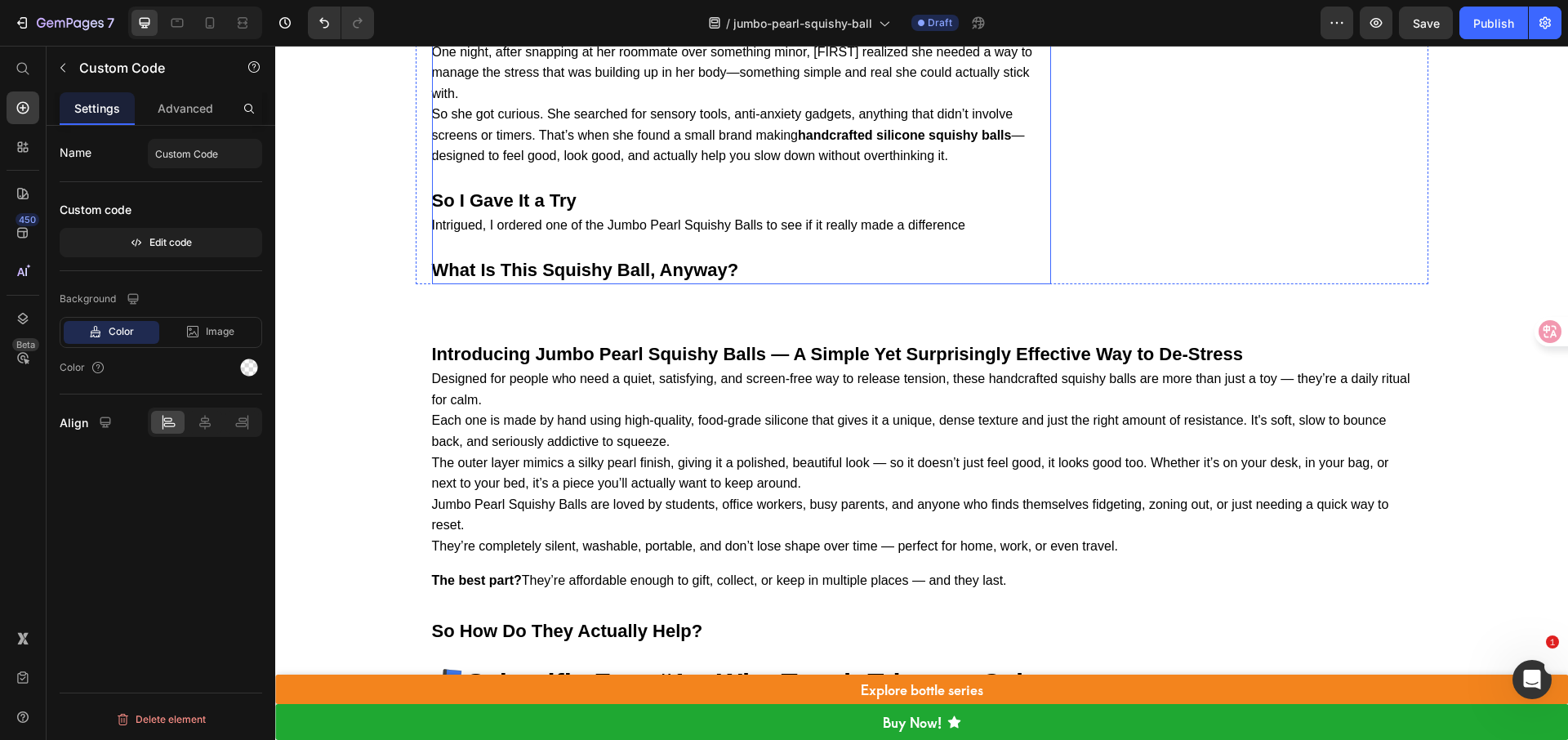 scroll, scrollTop: 2821, scrollLeft: 0, axis: vertical 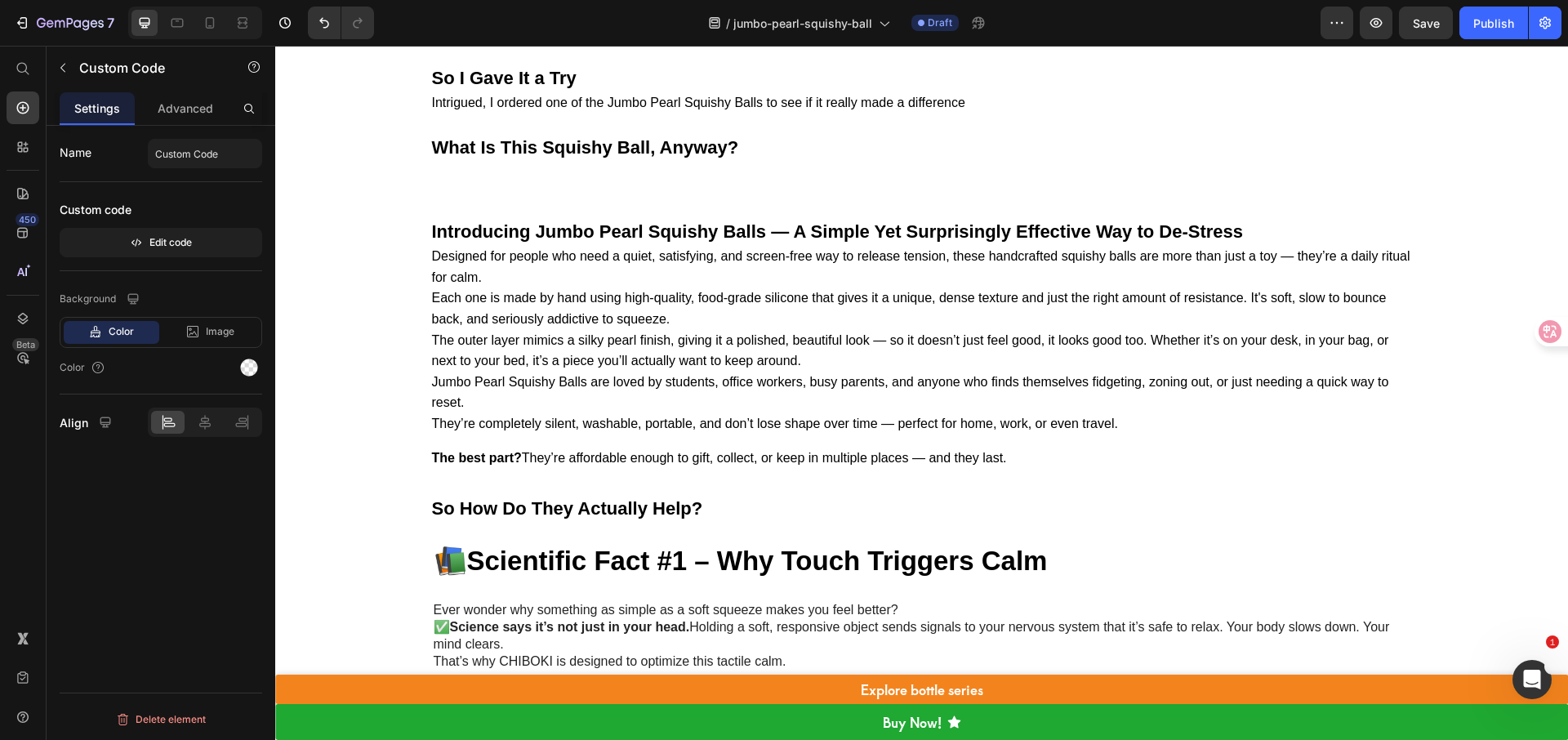 click on "The outer layer mimics a silky pearl finish, giving it a polished, beautiful look — so it doesn’t just feel good, it looks good too. Whether it’s on your desk, in your bag, or next to your bed, it’s a piece you’ll actually want to keep around." at bounding box center [922, 350] 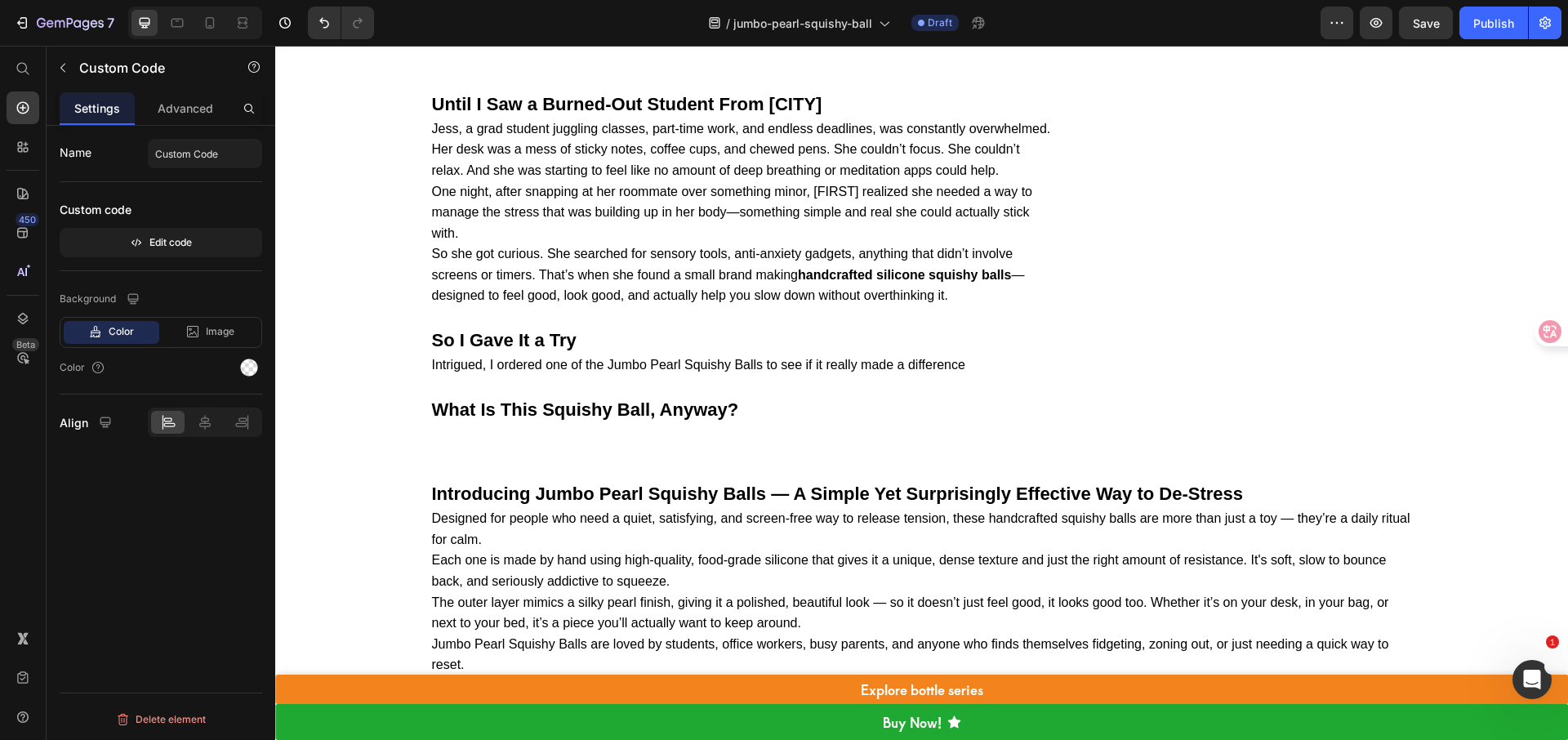 click on "Until I Saw a Burned-Out Student From New York
Jess, a grad student juggling classes, part-time work, and endless deadlines, was constantly overwhelmed.
Her desk was a mess of sticky notes, coffee cups, and chewed pens.
She couldn’t focus. She couldn’t relax. And she was starting to feel like no amount of deep breathing or meditation apps could help.
One night, after snapping at her roommate over something minor, Jess realized she needed a way to manage the stress that was building up in her body—something simple and real she could actually stick with.
So she got curious. She searched for sensory tools, anti-anxiety gadgets, anything that didn’t involve screens or timers.
That’s when she found a small brand making  handcrafted silicone squishy balls —designed to feel good, look good, and actually help you slow down without overthinking it.
So I Gave It a Try
Intrigued, I ordered one of the Jumbo Pearl Squishy Balls to see if it really made a difference." at bounding box center [742, 257] 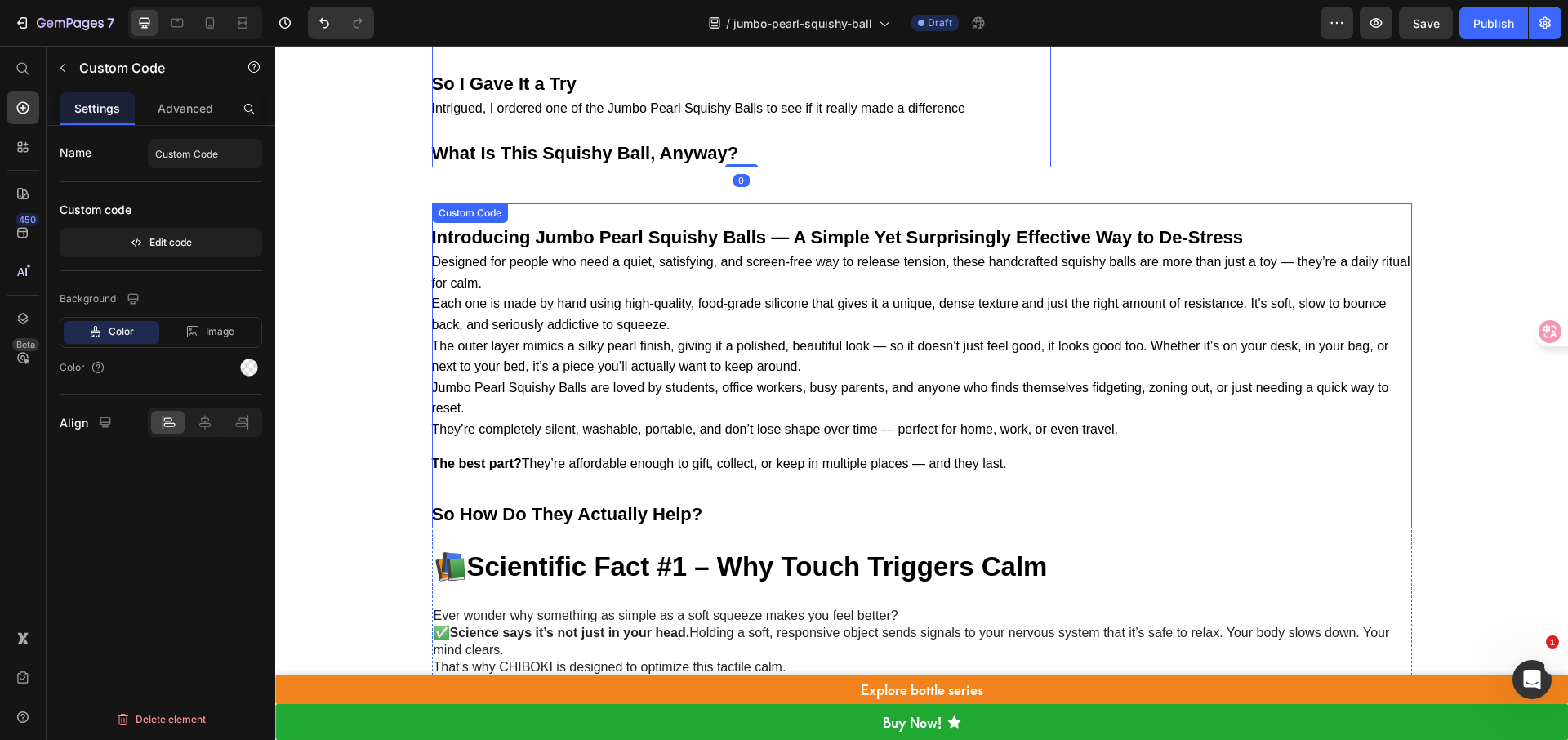 scroll, scrollTop: 2802, scrollLeft: 0, axis: vertical 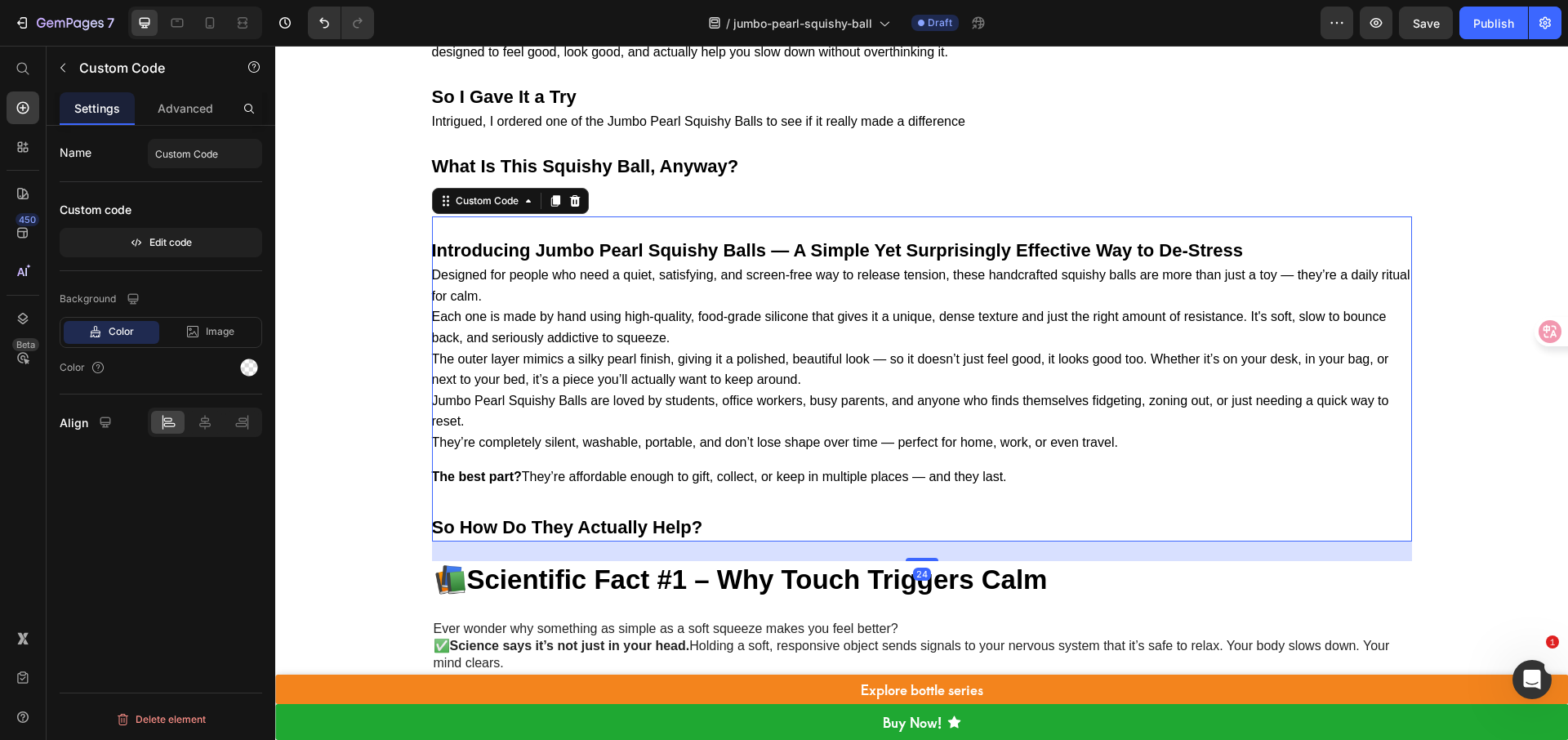 click on "Each one is made by hand using high-quality, food-grade silicone that gives it a unique, dense texture and just the right amount of resistance. It's soft, slow to bounce back, and seriously addictive to squeeze." at bounding box center [922, 327] 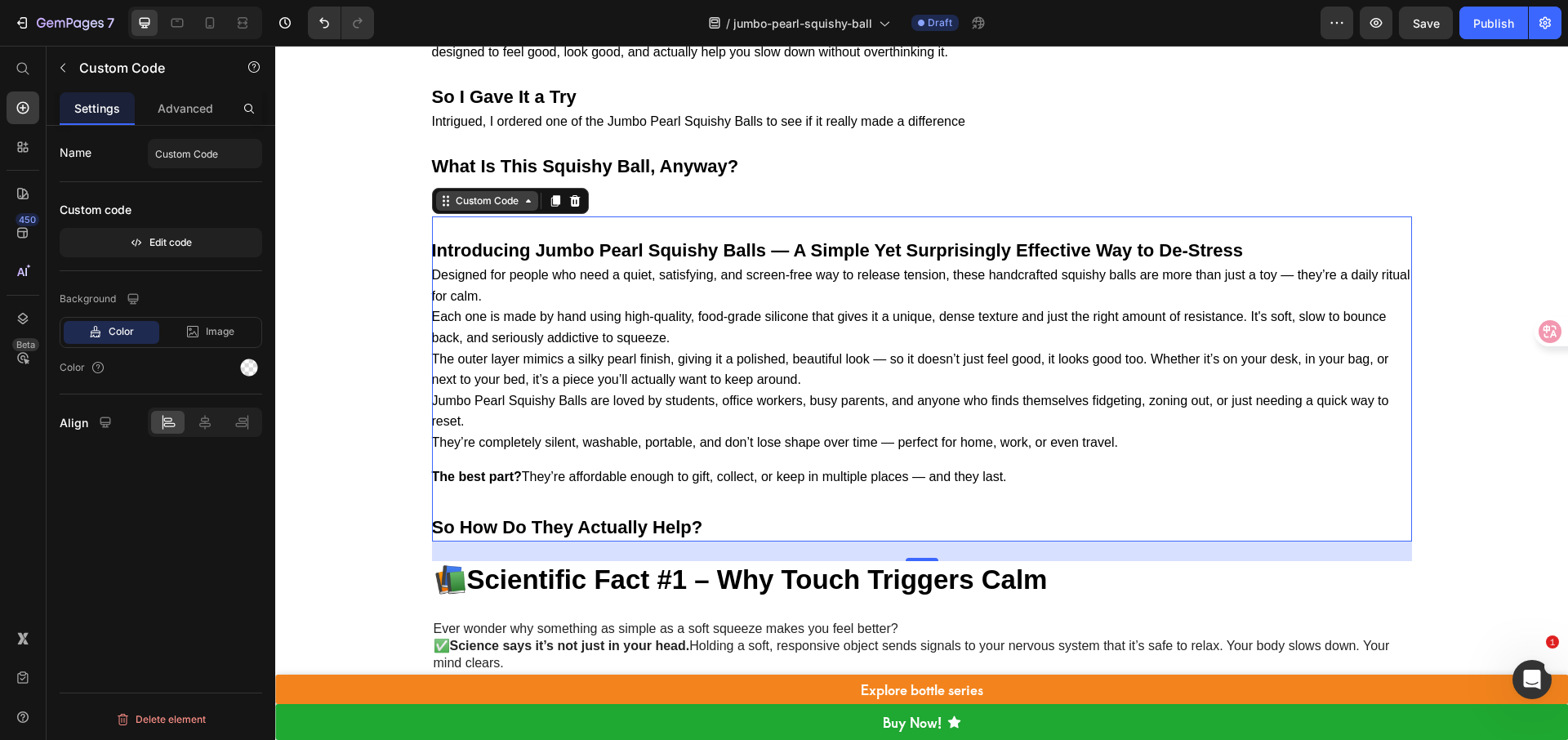 click on "Custom Code" at bounding box center (487, 201) 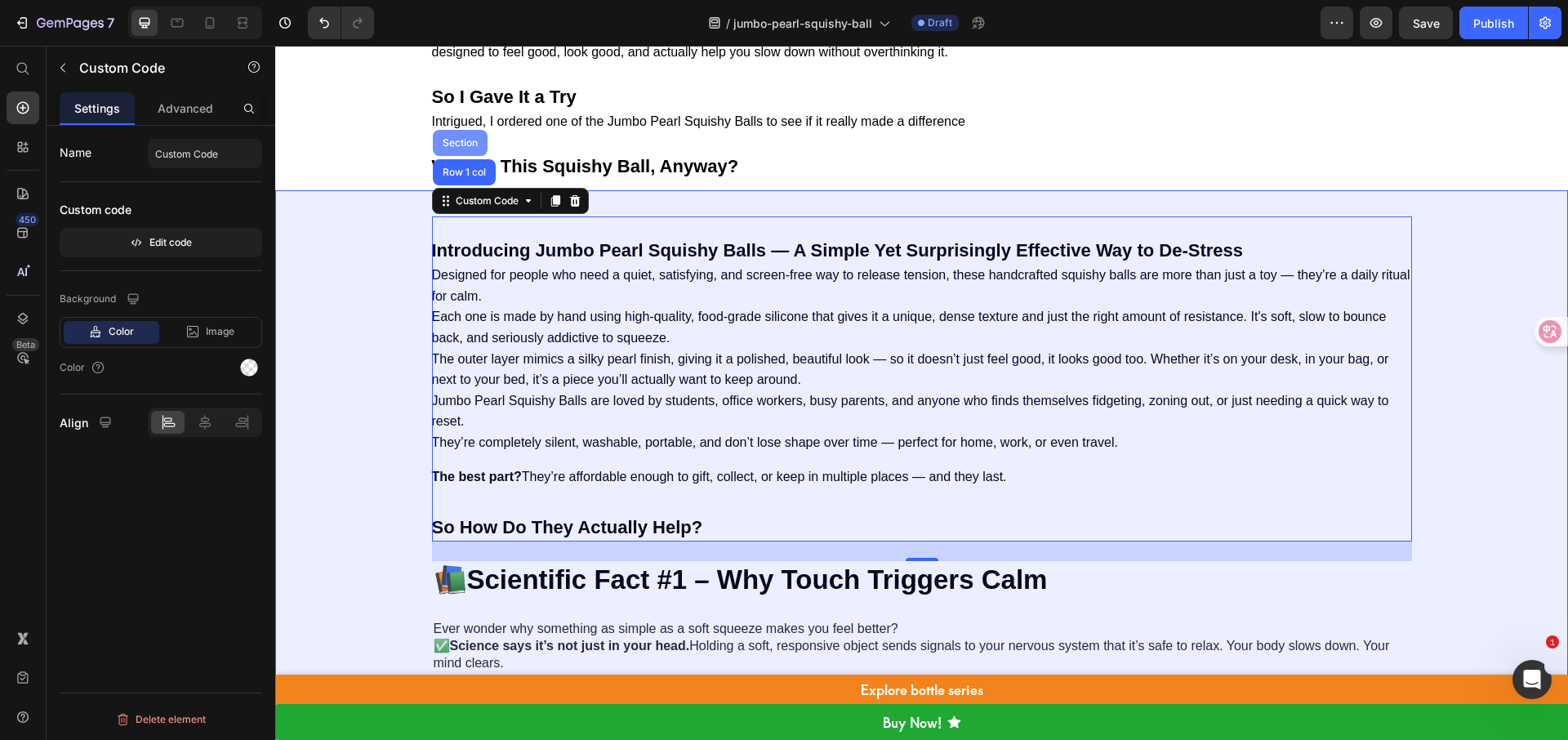 click on "Section" at bounding box center [460, 143] 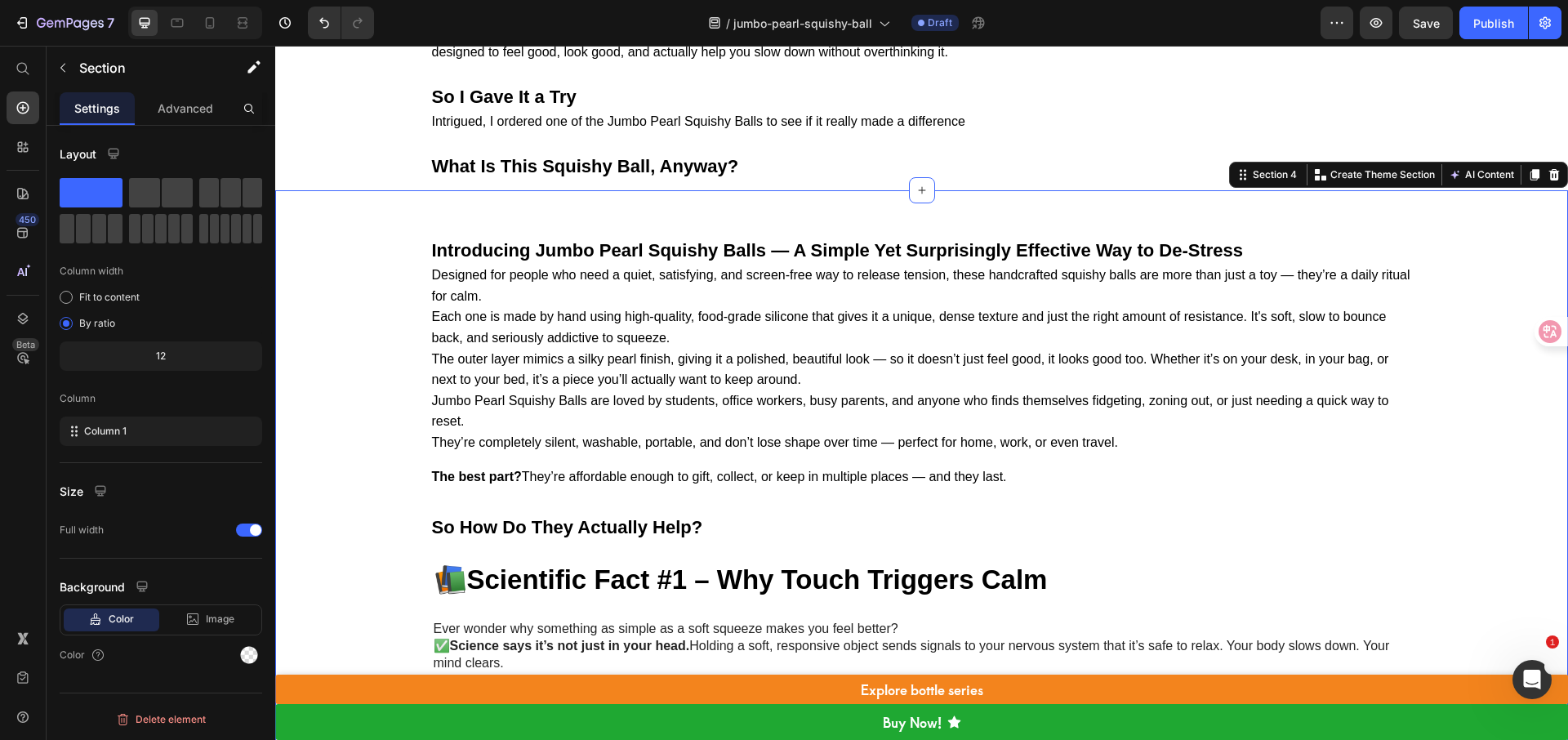 drag, startPoint x: 162, startPoint y: 358, endPoint x: 150, endPoint y: 359, distance: 12.041595 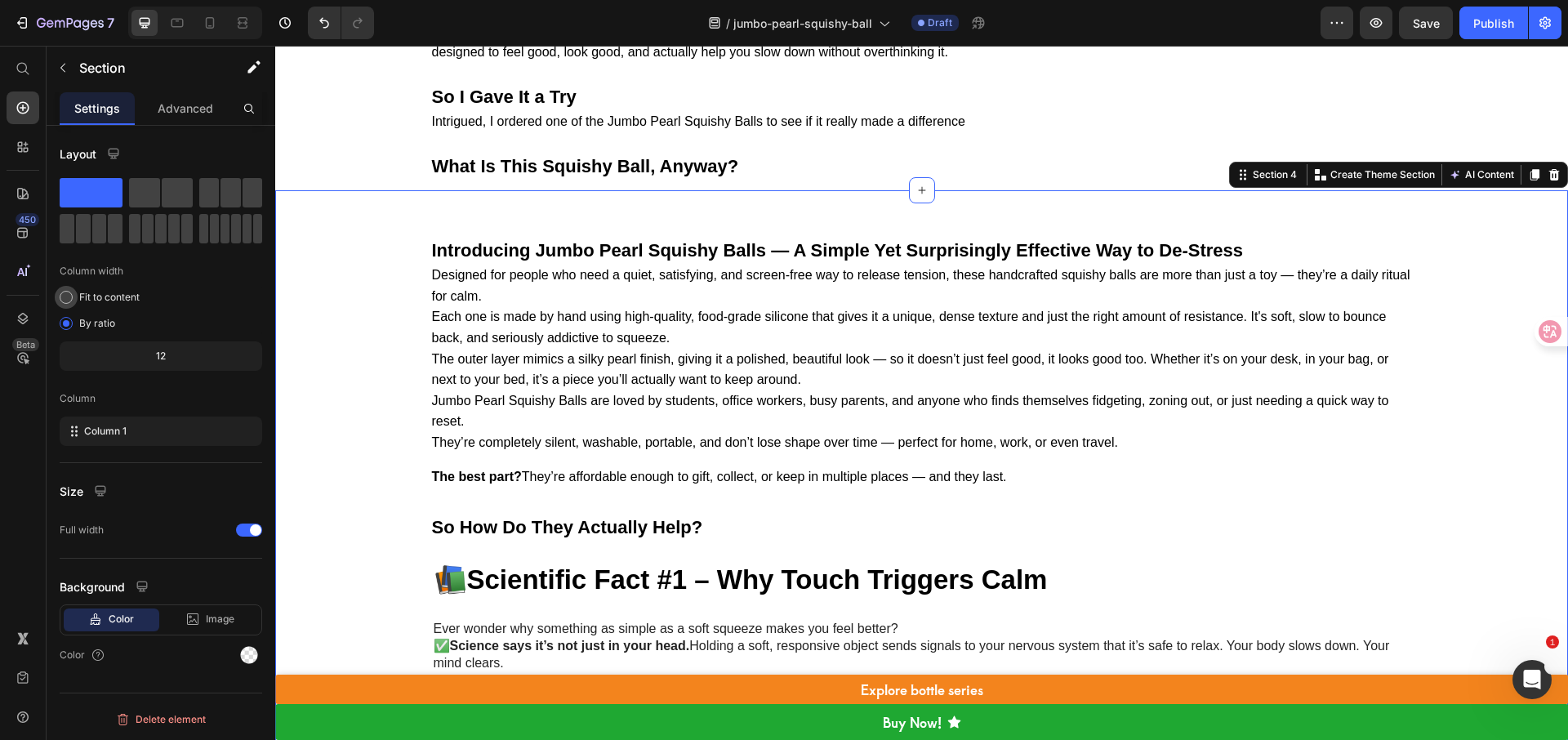 click on "Fit to content" at bounding box center (109, 297) 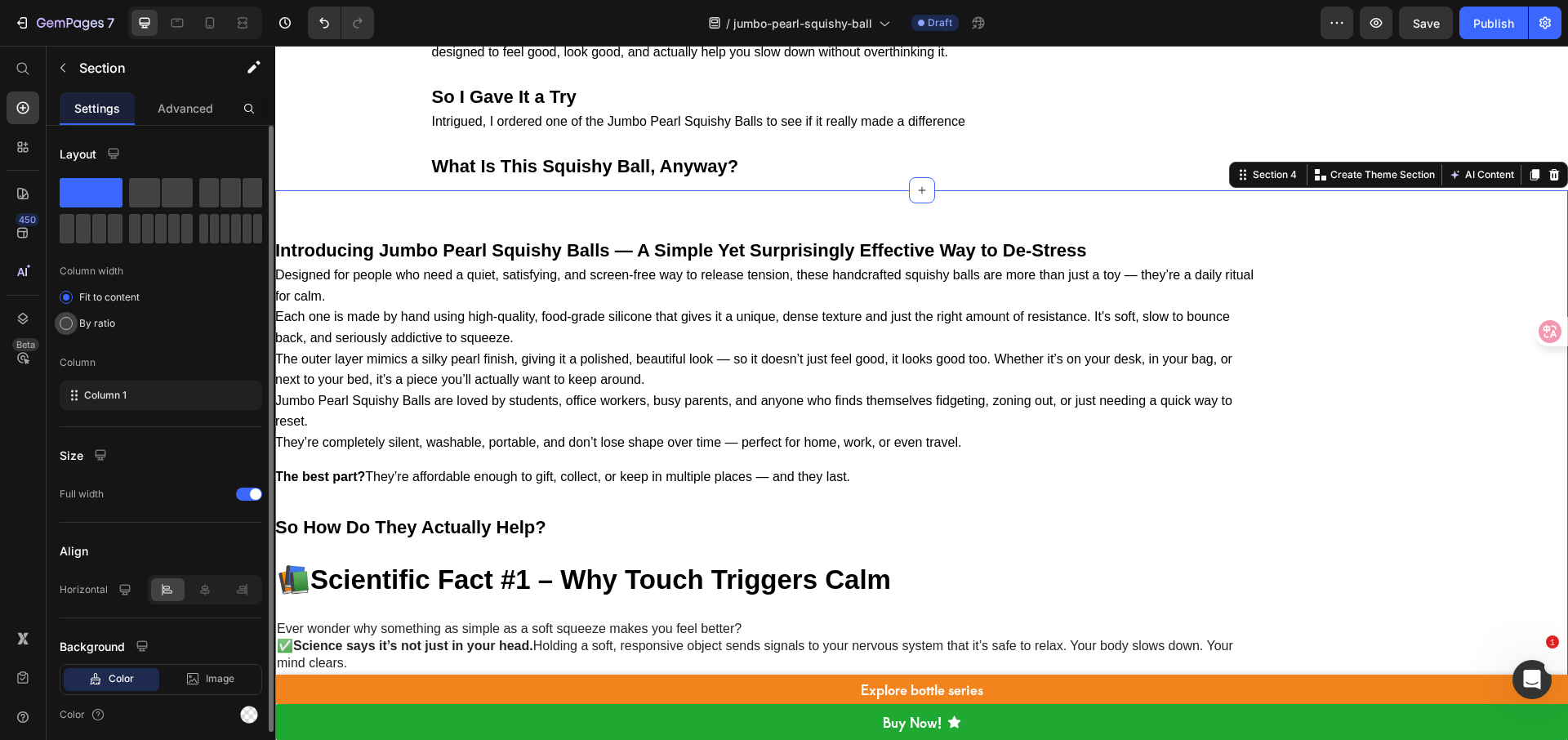 click on "By ratio" at bounding box center (97, 323) 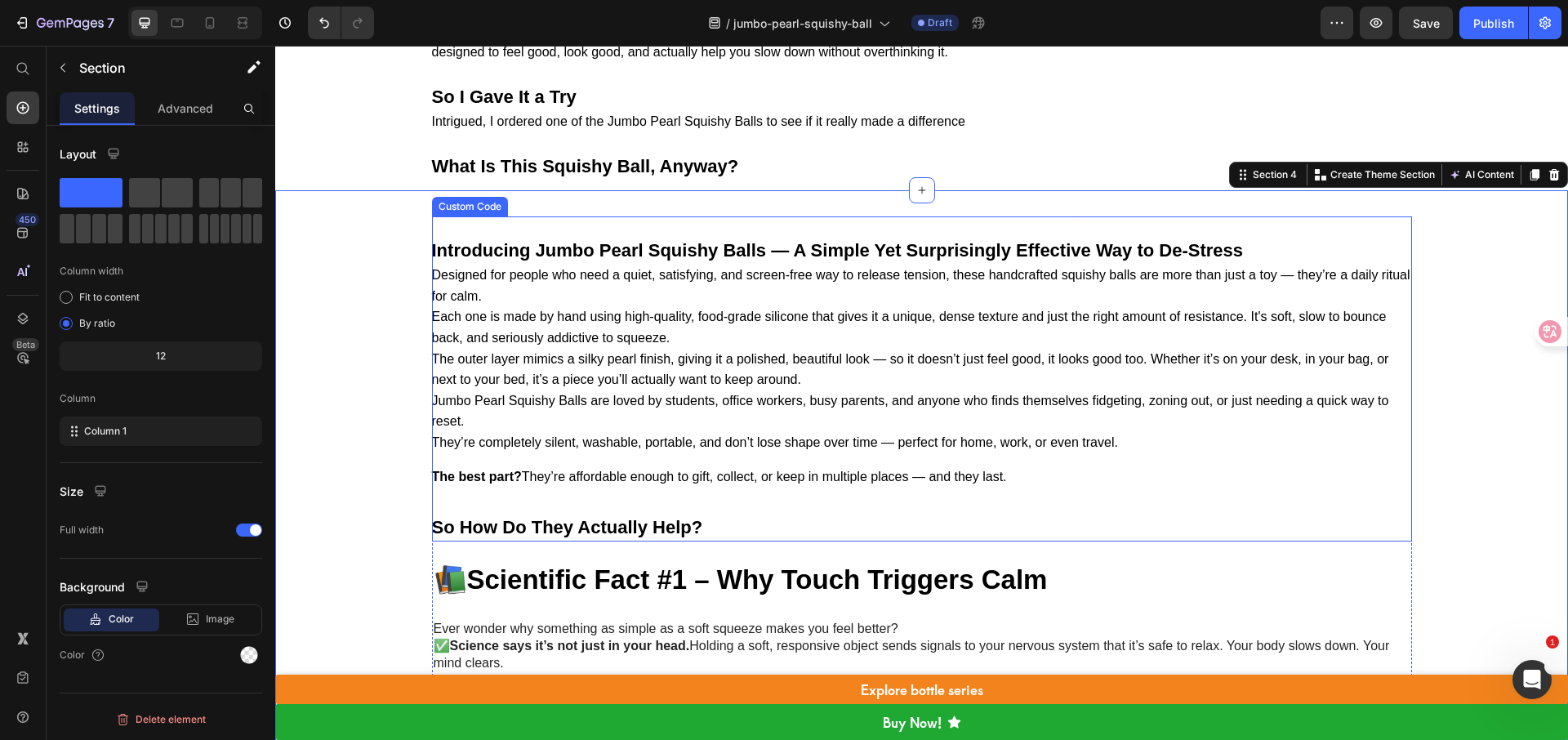 click on "Each one is made by hand using high-quality, food-grade silicone that gives it a unique, dense texture and just the right amount of resistance. It's soft, slow to bounce back, and seriously addictive to squeeze." at bounding box center [922, 327] 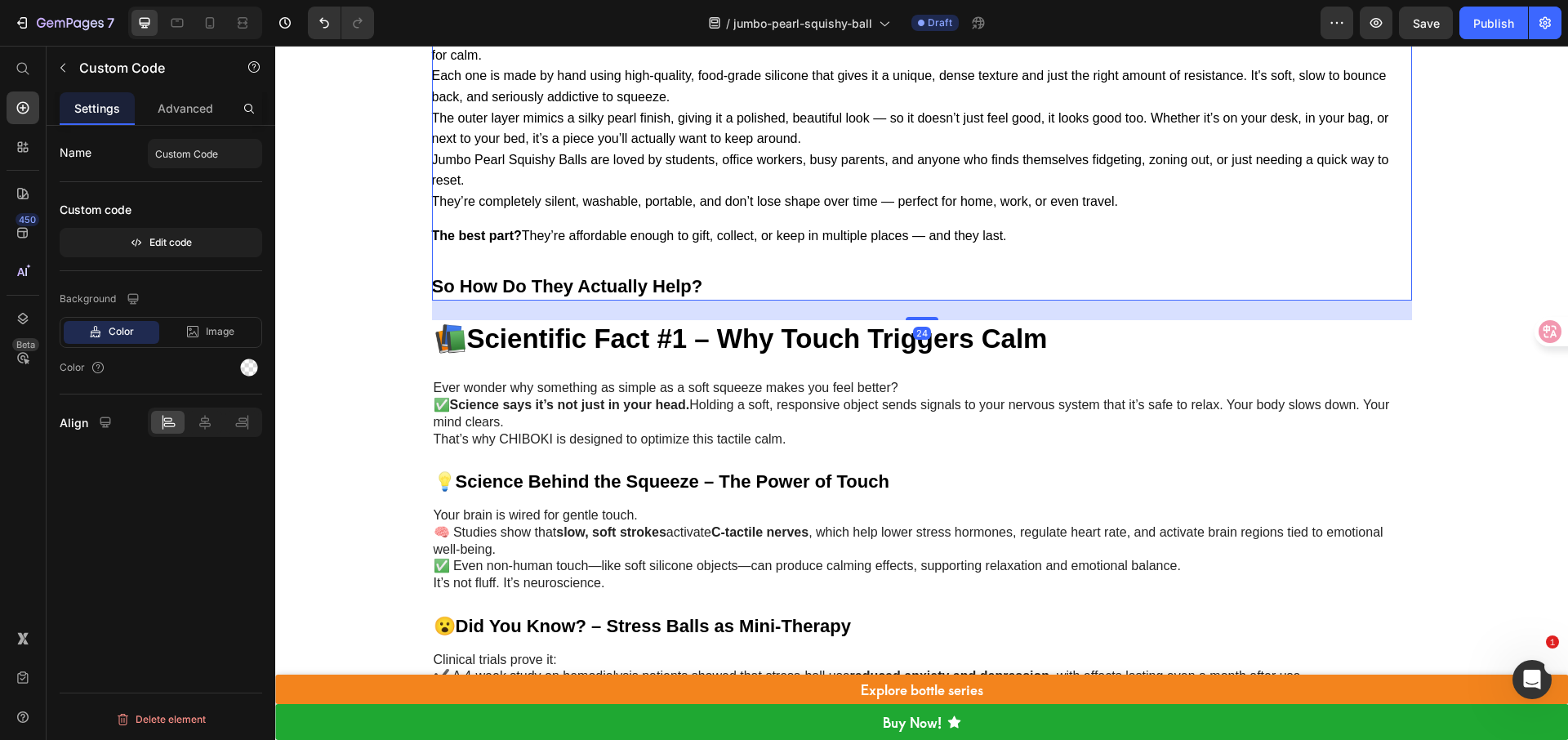 scroll, scrollTop: 3064, scrollLeft: 0, axis: vertical 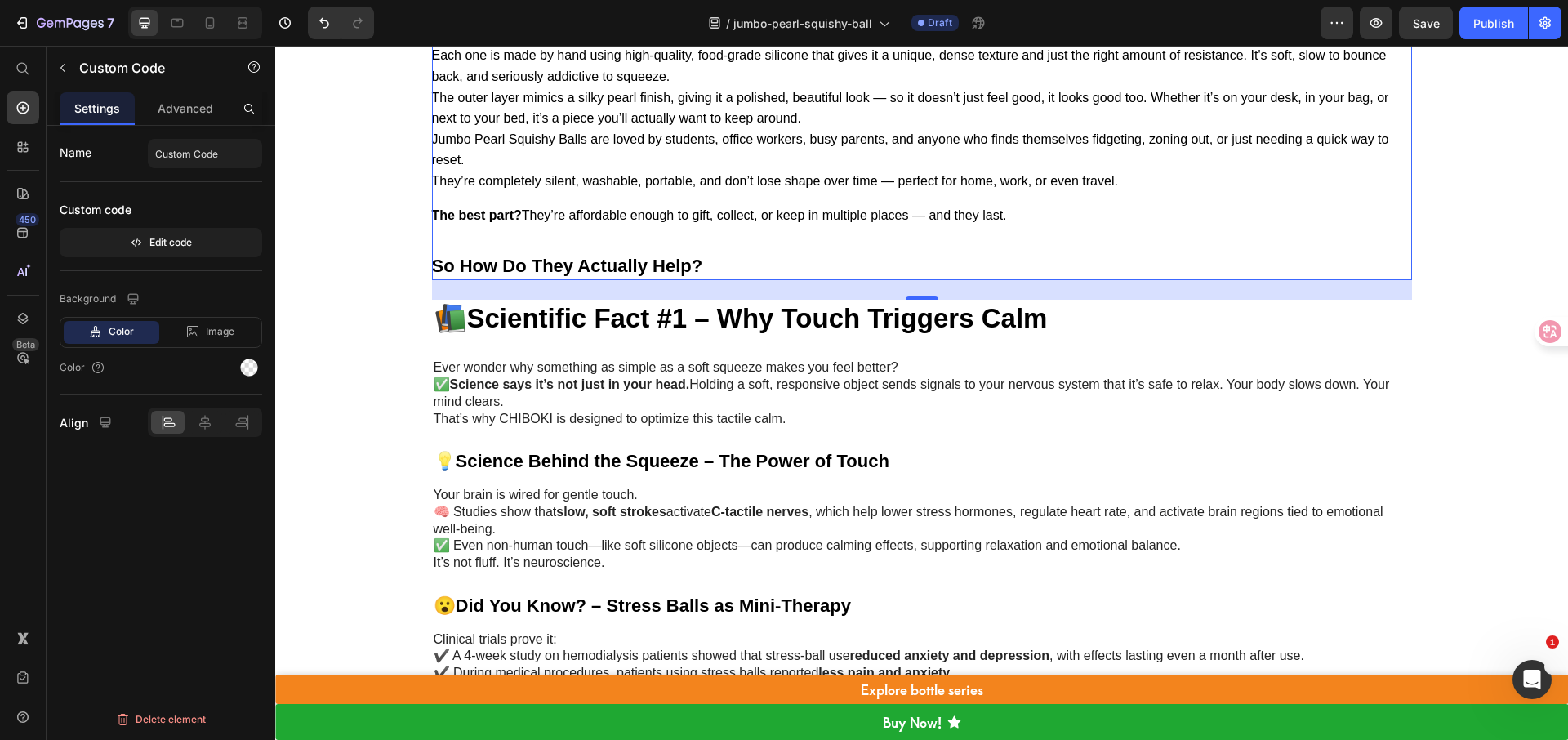 drag, startPoint x: 920, startPoint y: 320, endPoint x: 919, endPoint y: 300, distance: 20.024984 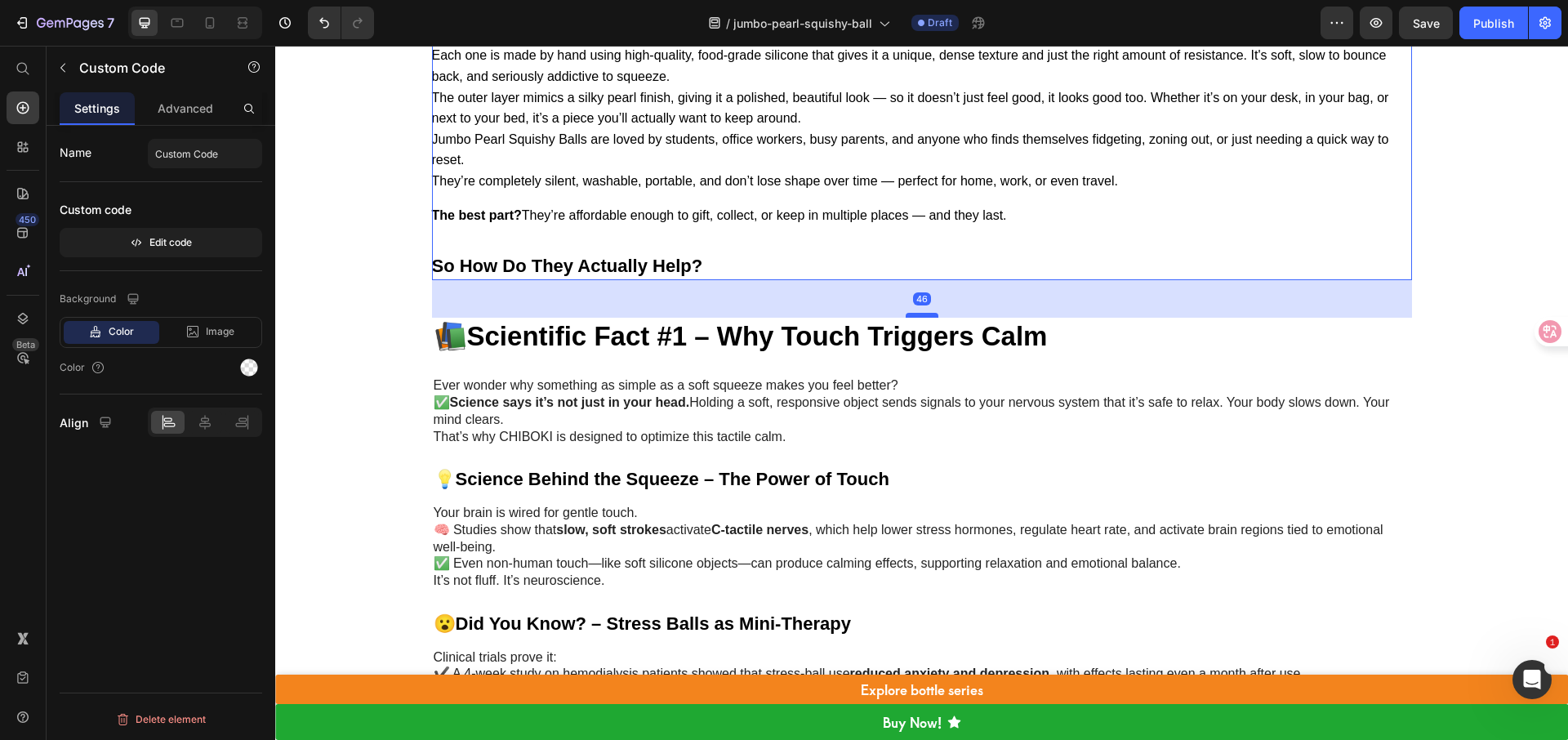 drag, startPoint x: 915, startPoint y: 319, endPoint x: 903, endPoint y: 337, distance: 21.633308 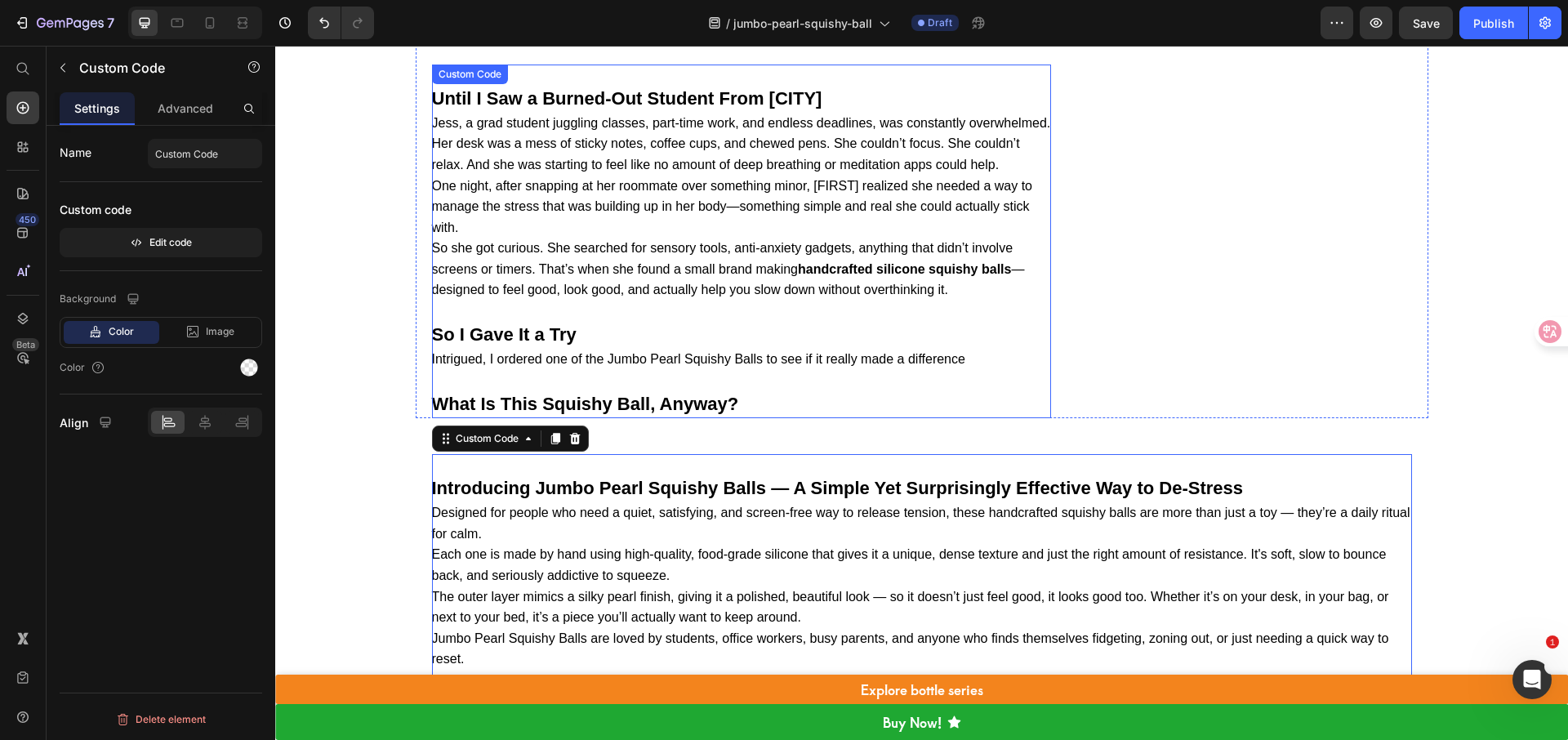 scroll, scrollTop: 2539, scrollLeft: 0, axis: vertical 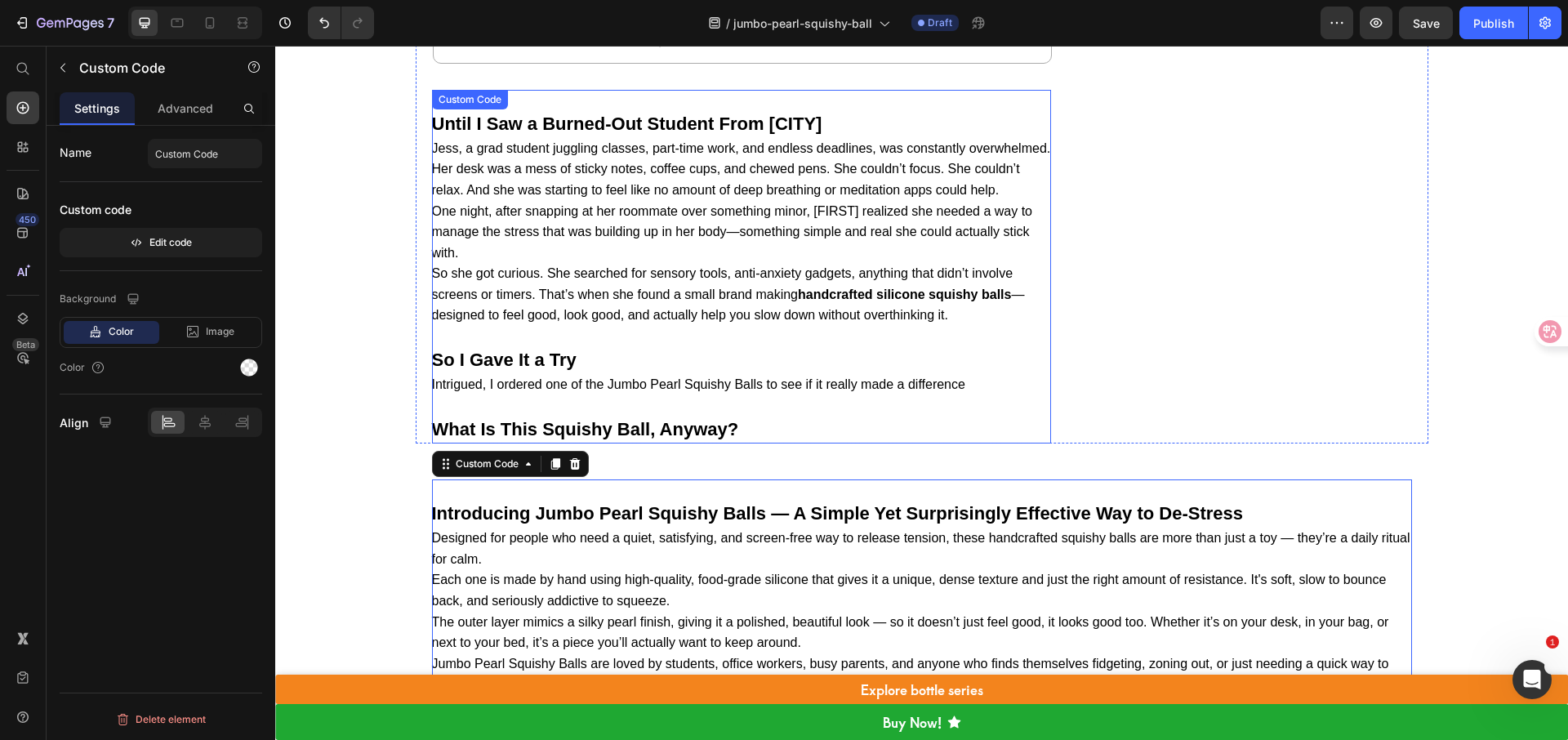 click on "So I Gave It a Try" at bounding box center [742, 359] 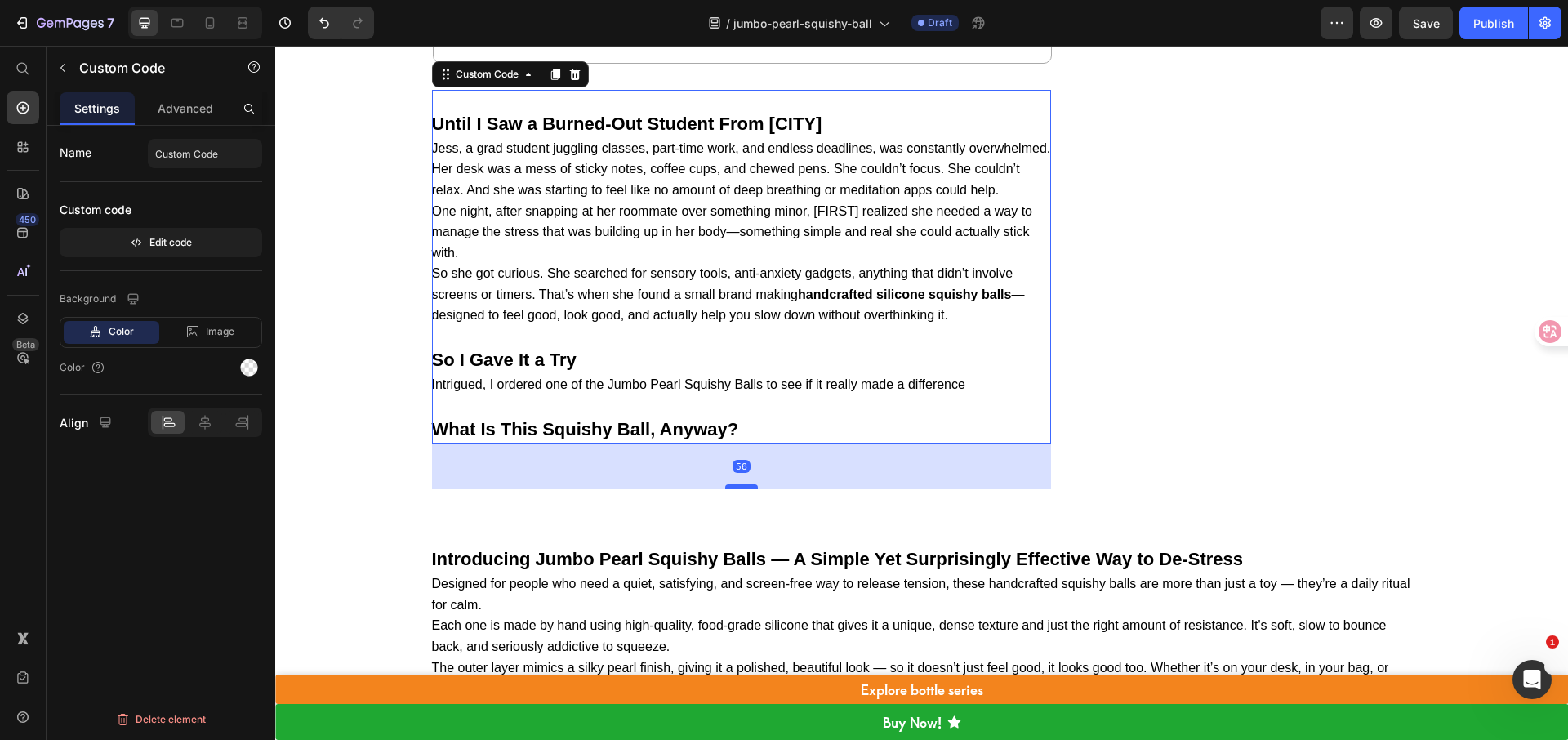 drag, startPoint x: 732, startPoint y: 463, endPoint x: 736, endPoint y: 529, distance: 66.121101 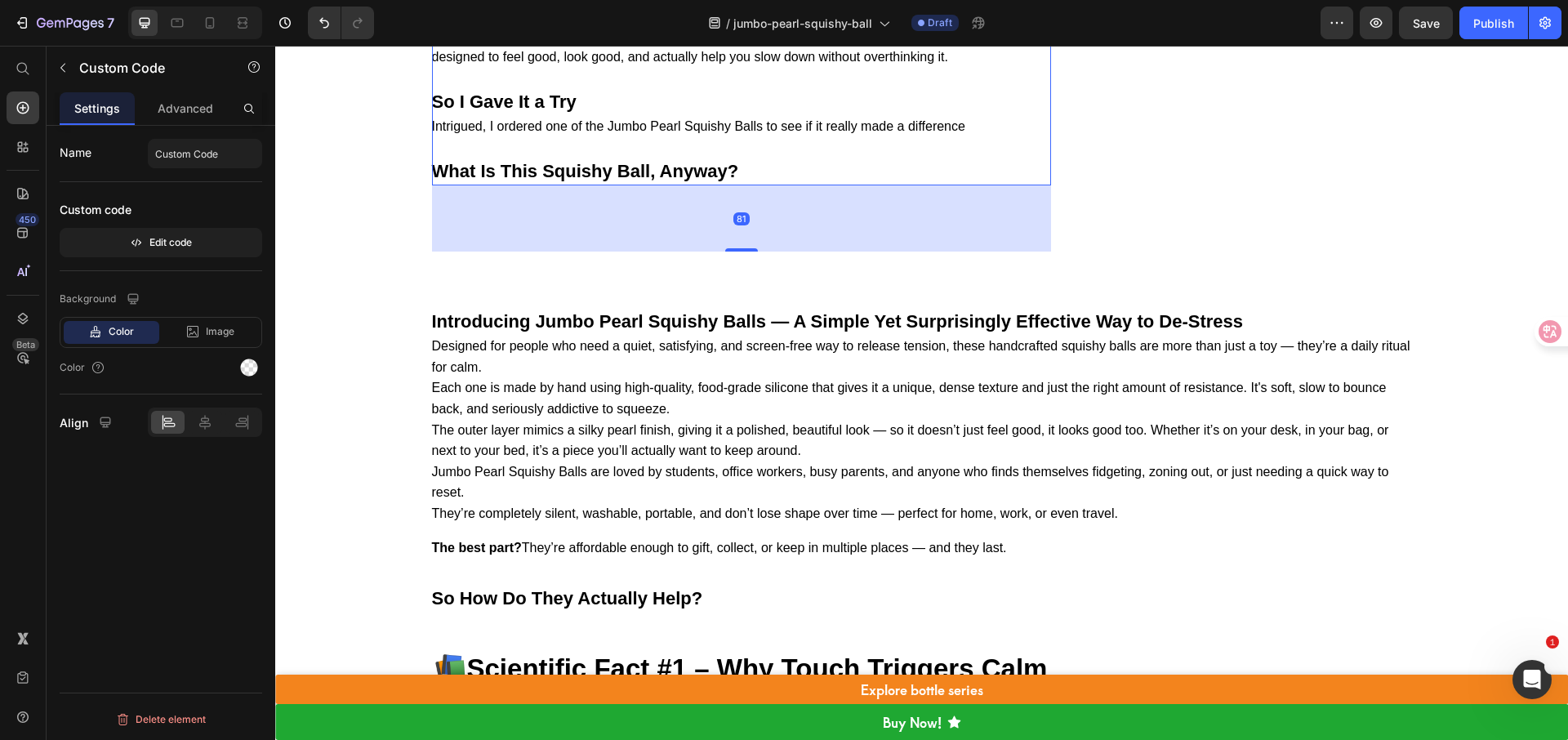 scroll, scrollTop: 2802, scrollLeft: 0, axis: vertical 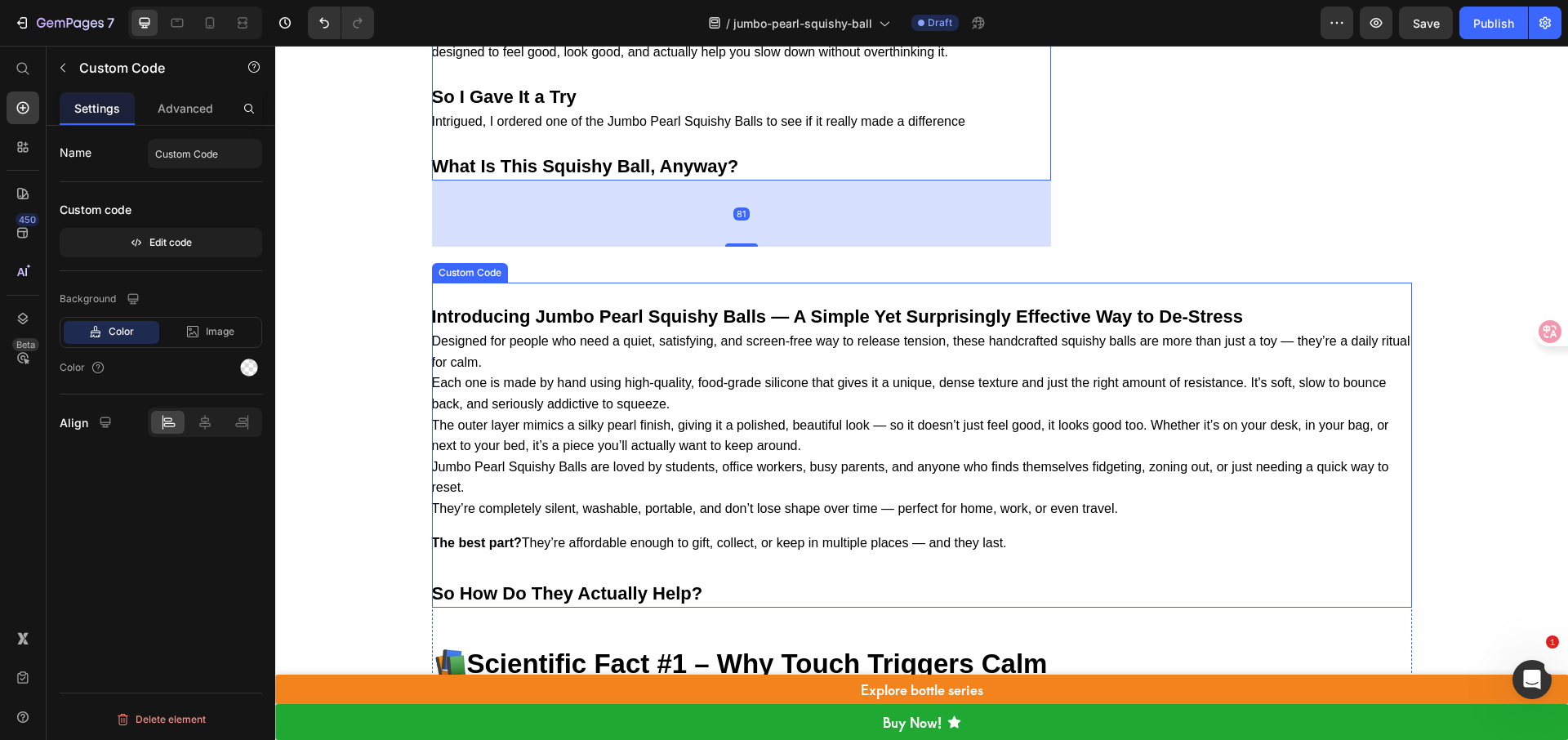 click on "The outer layer mimics a silky pearl finish, giving it a polished, beautiful look — so it doesn’t just feel good, it looks good too. Whether it’s on your desk, in your bag, or next to your bed, it’s a piece you’ll actually want to keep around." at bounding box center [922, 435] 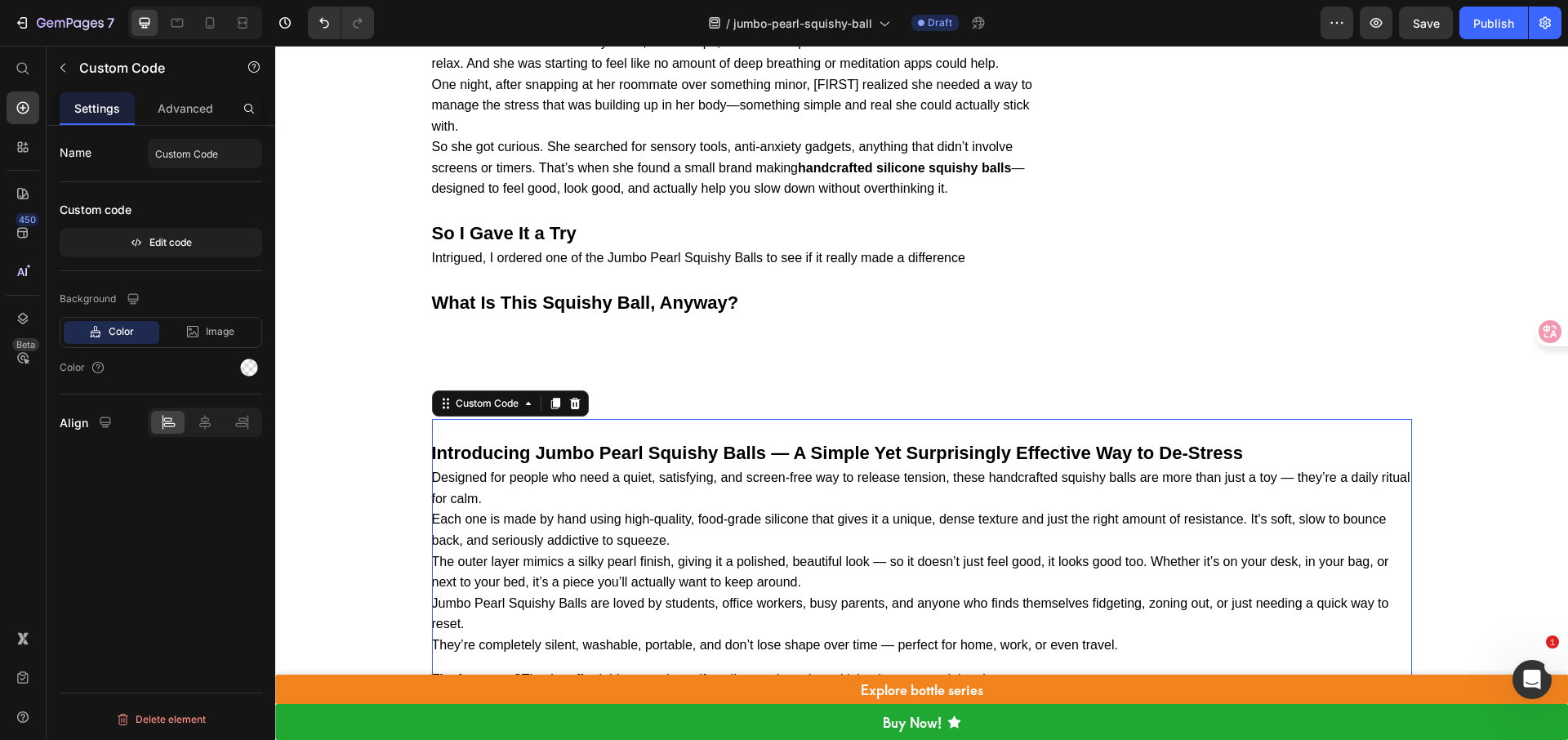 scroll, scrollTop: 2664, scrollLeft: 0, axis: vertical 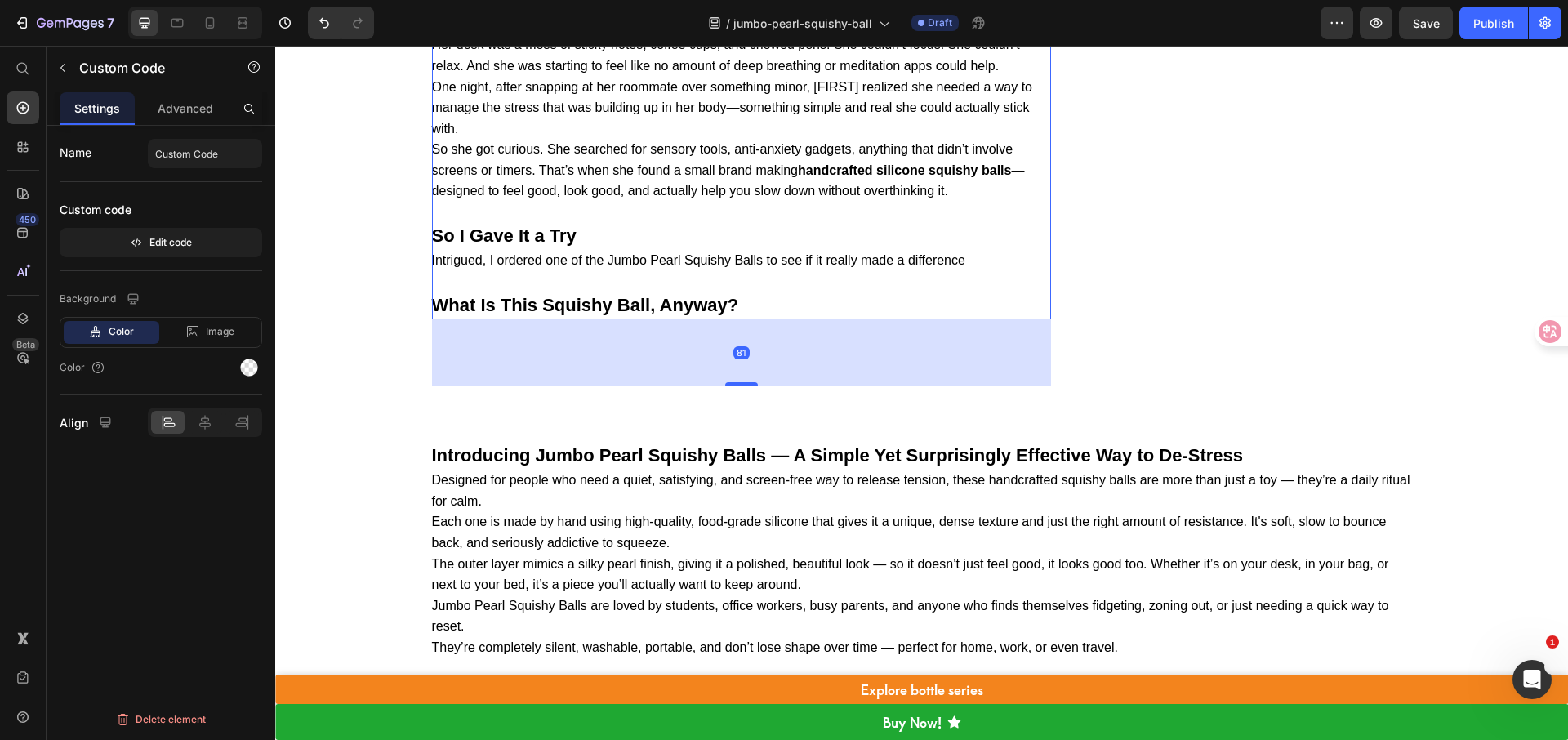click on "So I Gave It a Try" at bounding box center (742, 235) 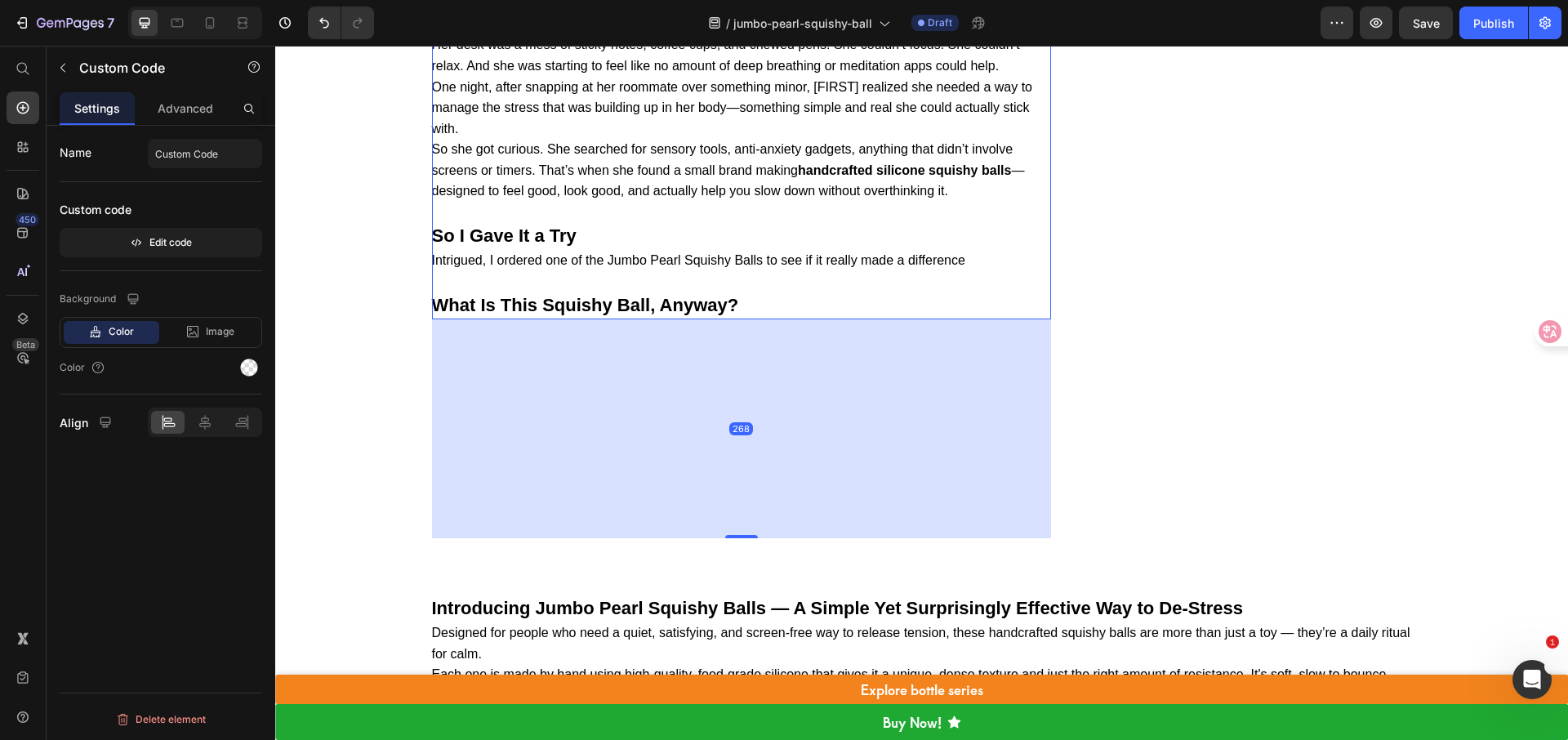 drag, startPoint x: 731, startPoint y: 403, endPoint x: 754, endPoint y: 555, distance: 153.73028 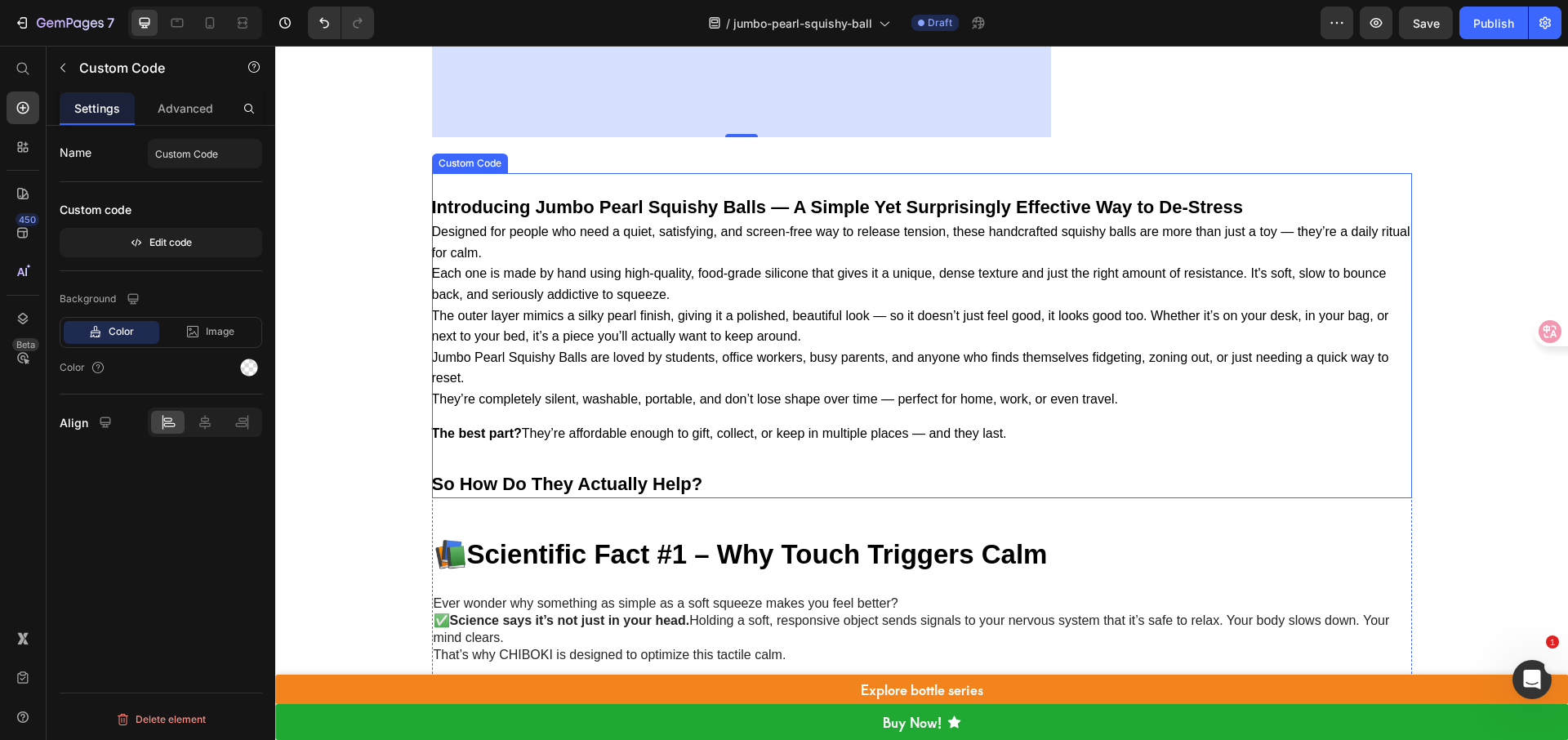 click on "Jumbo Pearl Squishy Balls are loved by students, office workers, busy parents, and anyone who finds themselves fidgeting, zoning out, or just needing a quick way to reset." at bounding box center (922, 368) 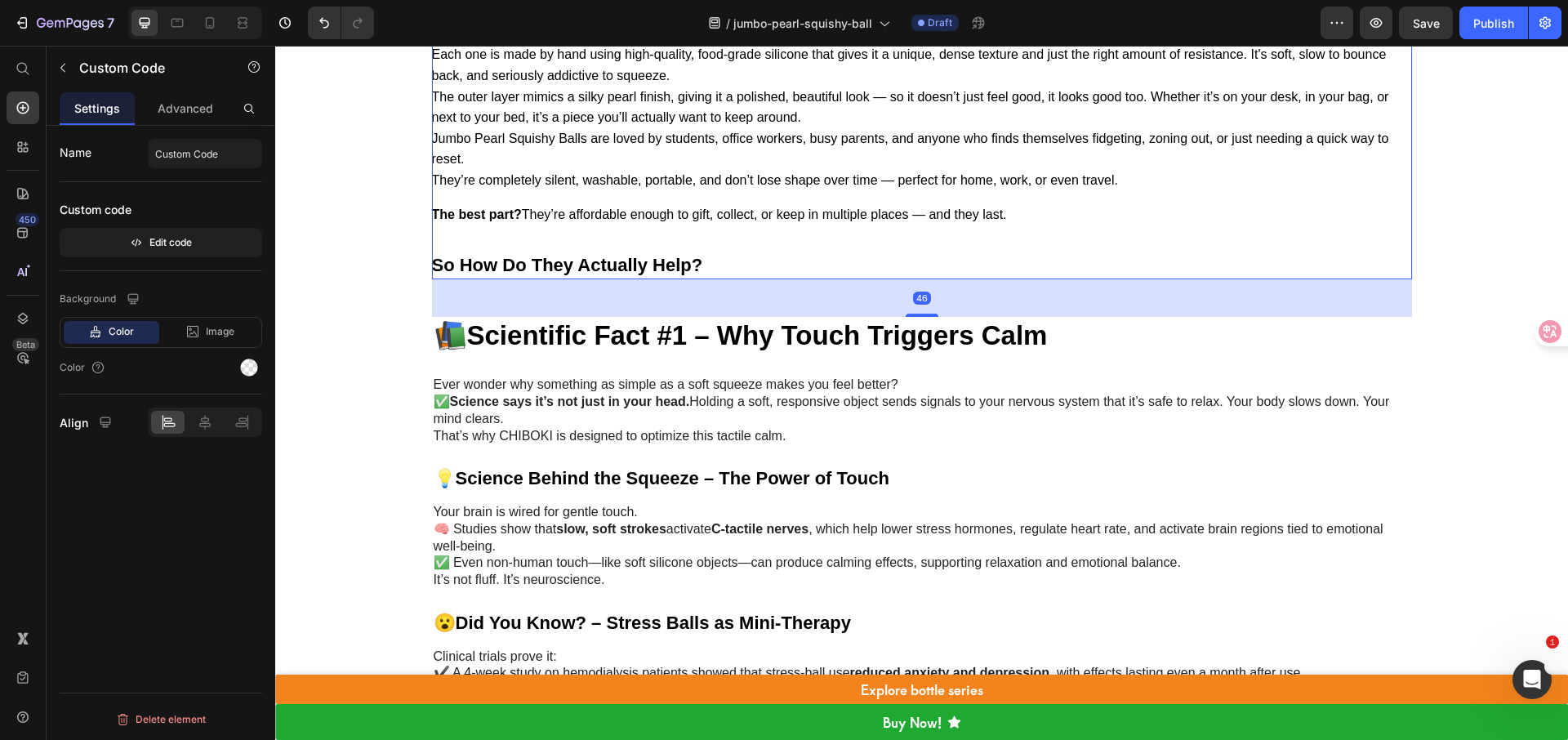 scroll, scrollTop: 3328, scrollLeft: 0, axis: vertical 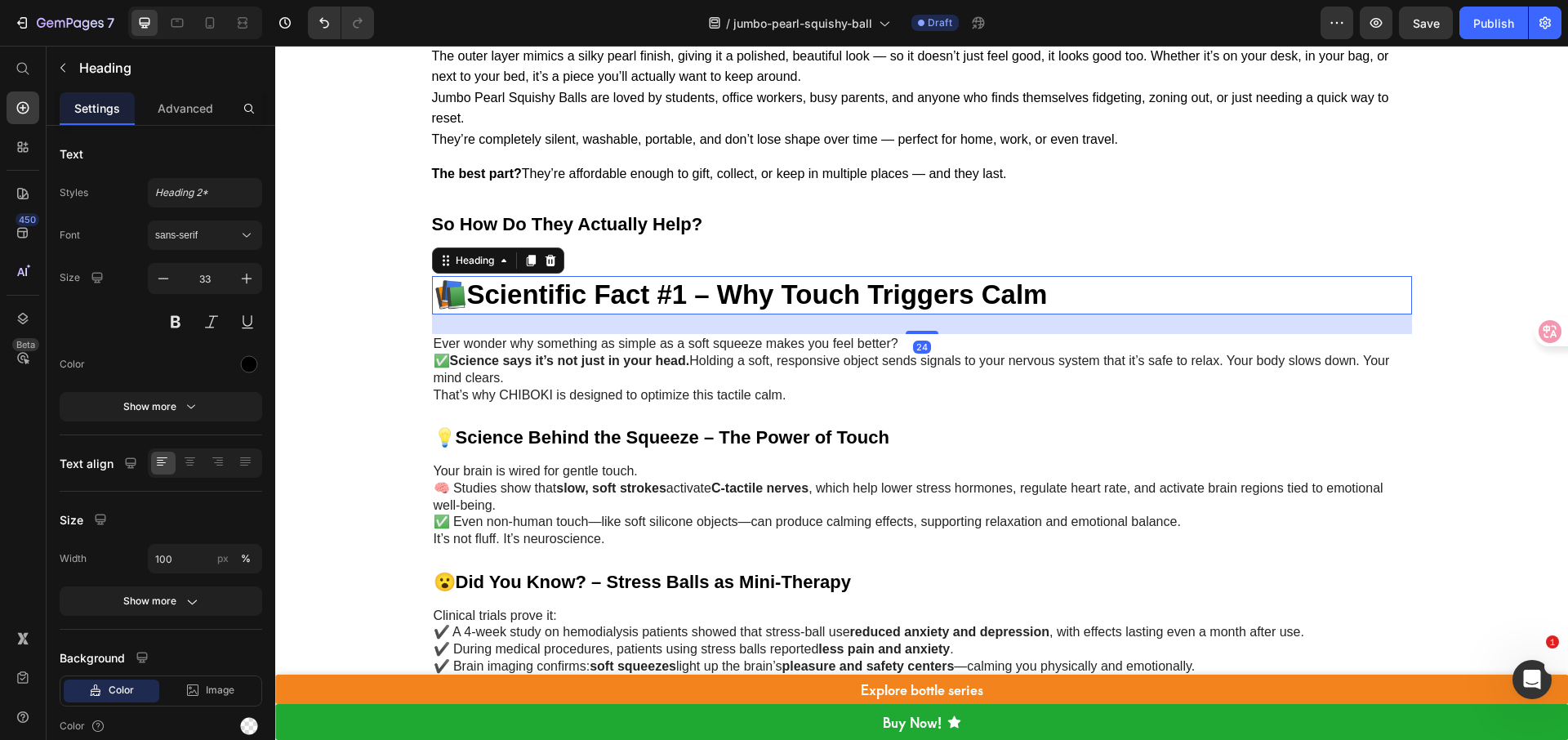 click on "Scientific Fact #1 – Why Touch Triggers Calm" at bounding box center (757, 294) 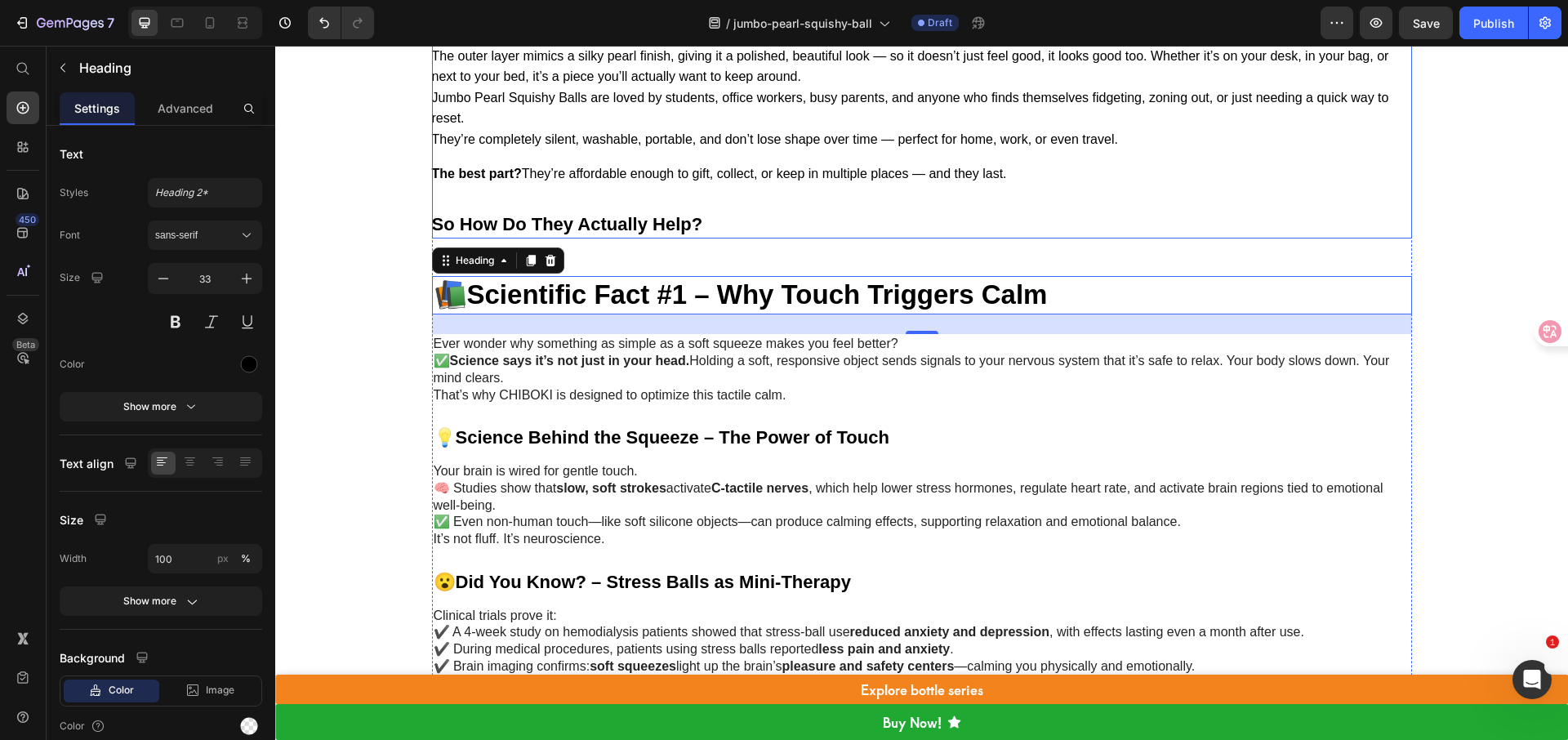 click on "So How Do They Actually Help?" at bounding box center [568, 224] 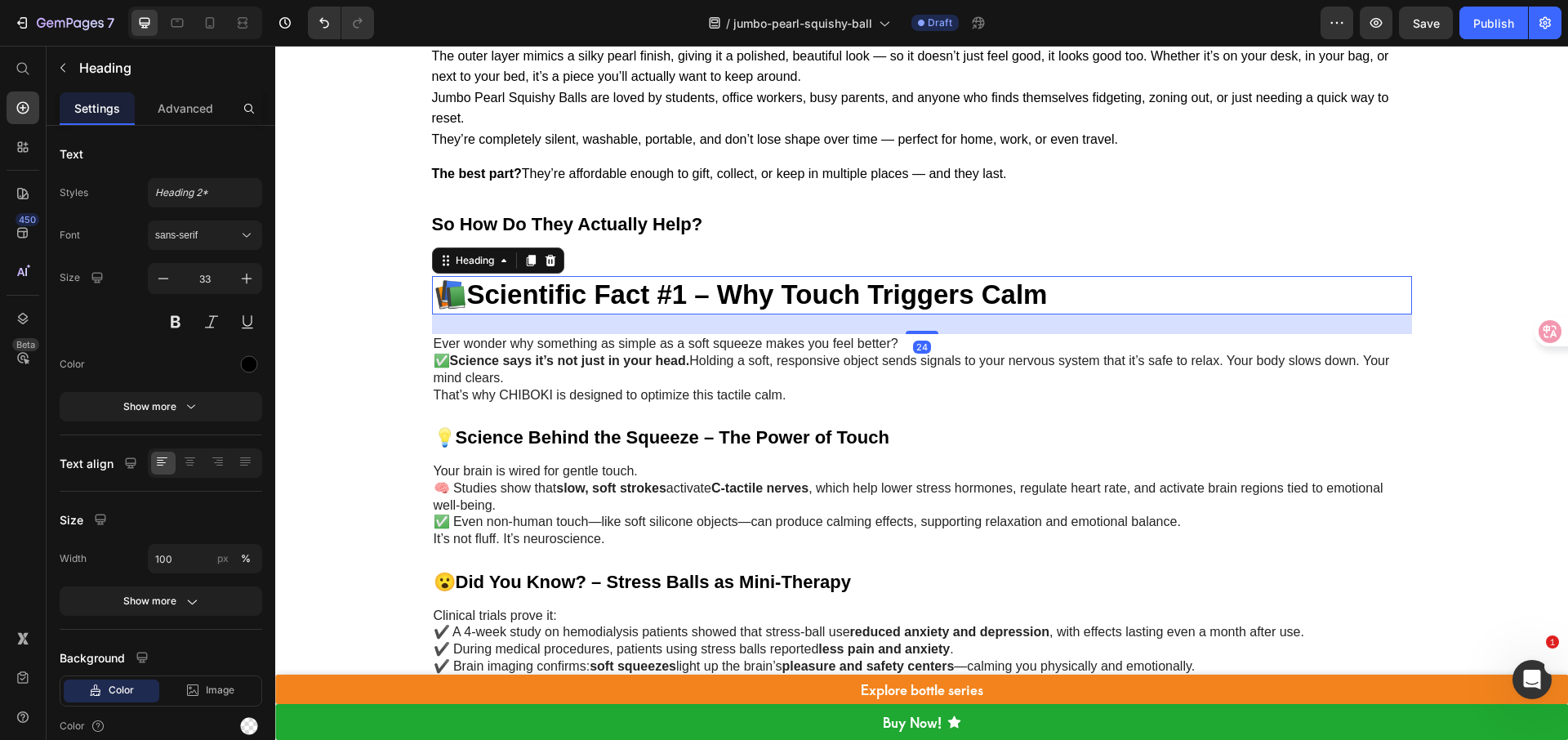 click on "Scientific Fact #1 – Why Touch Triggers Calm" at bounding box center [757, 294] 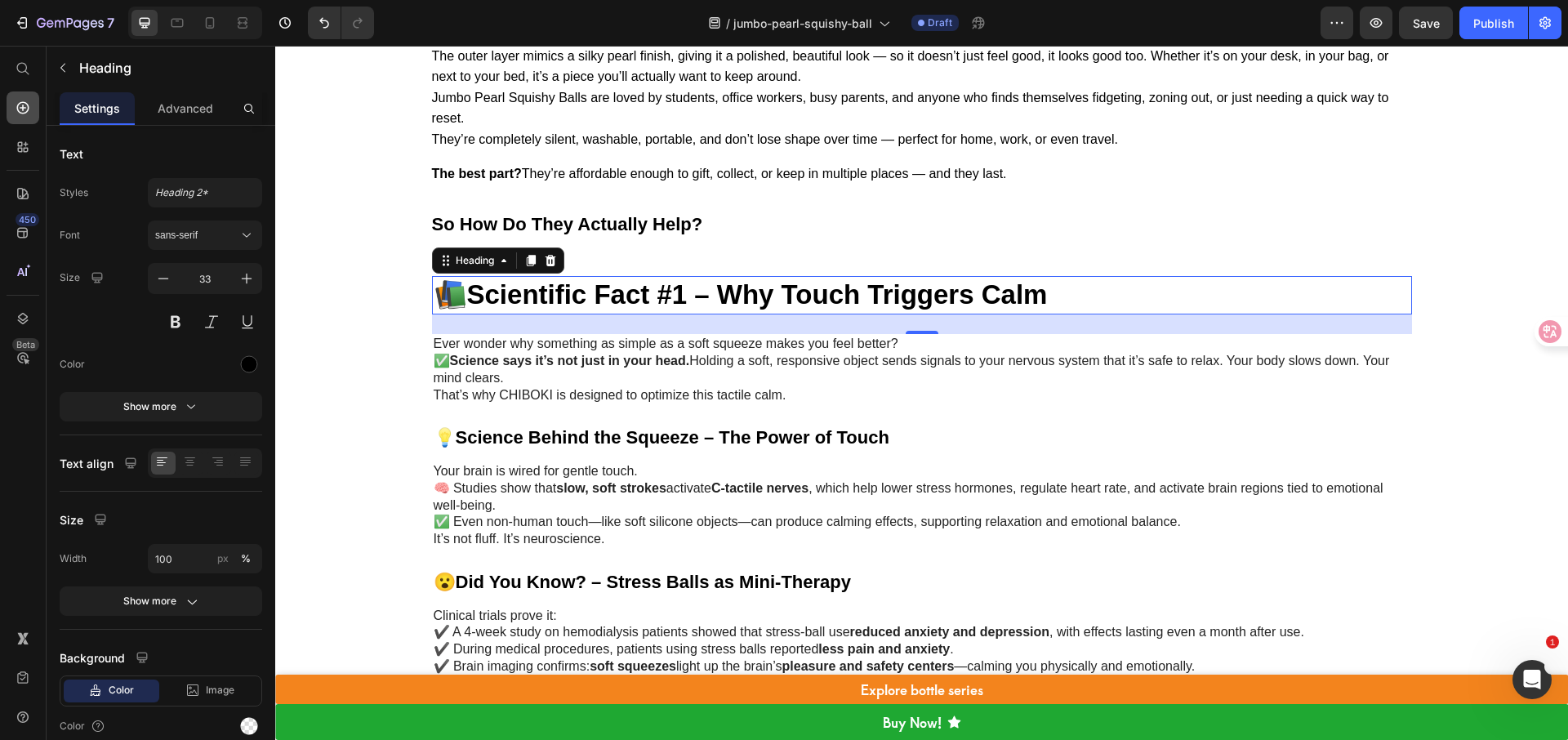 click 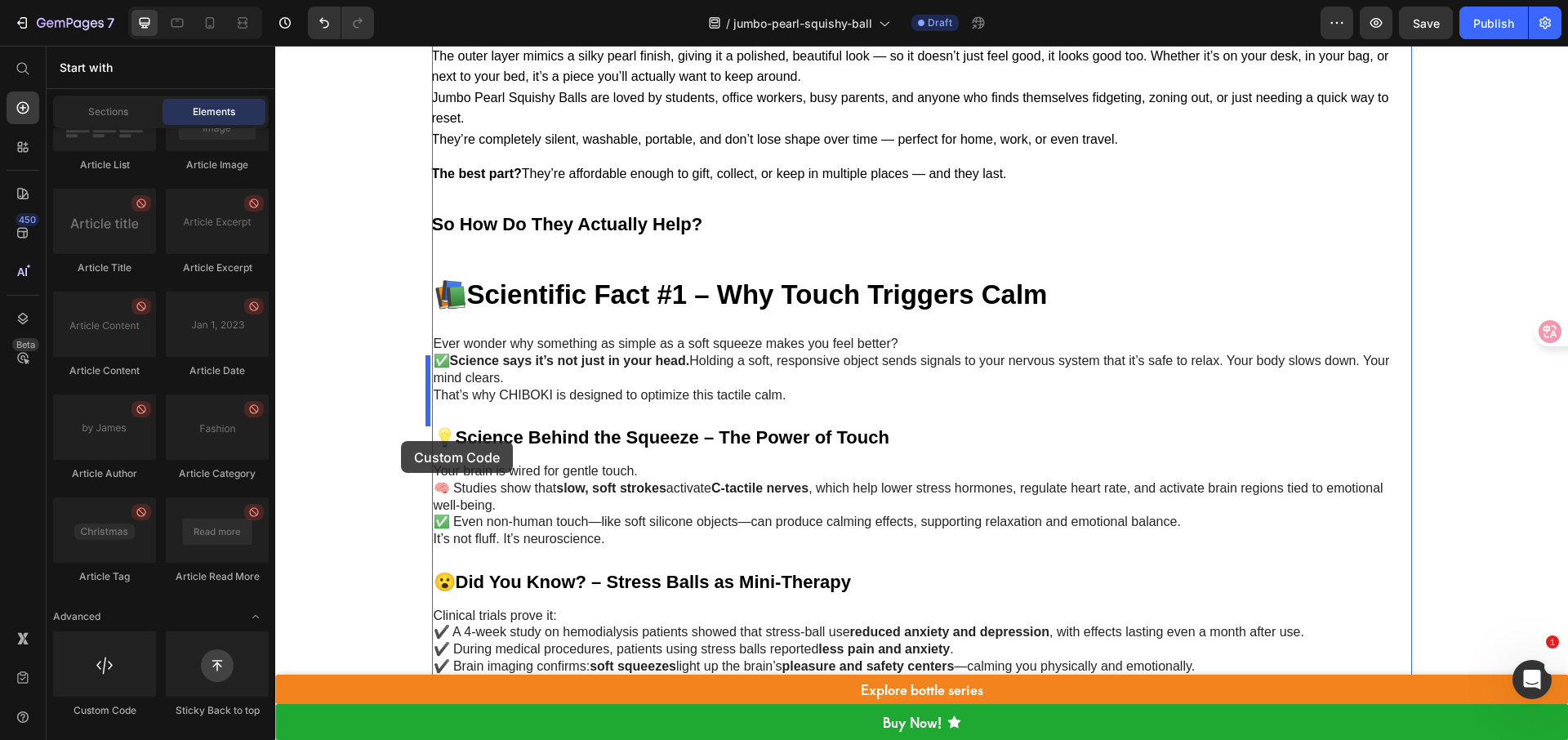 drag, startPoint x: 388, startPoint y: 711, endPoint x: 483, endPoint y: 306, distance: 415.99279 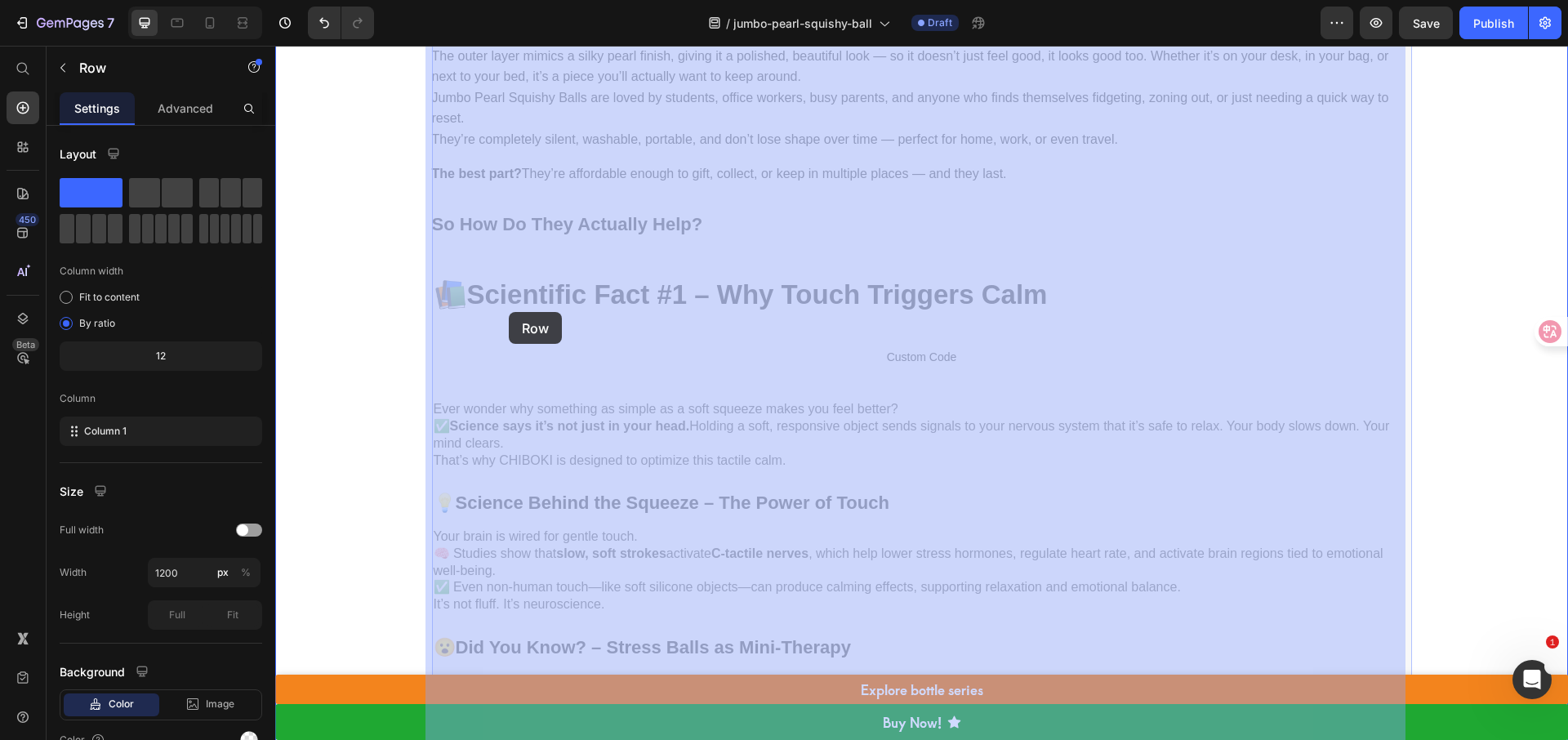 drag, startPoint x: 483, startPoint y: 291, endPoint x: 509, endPoint y: 312, distance: 33.42155 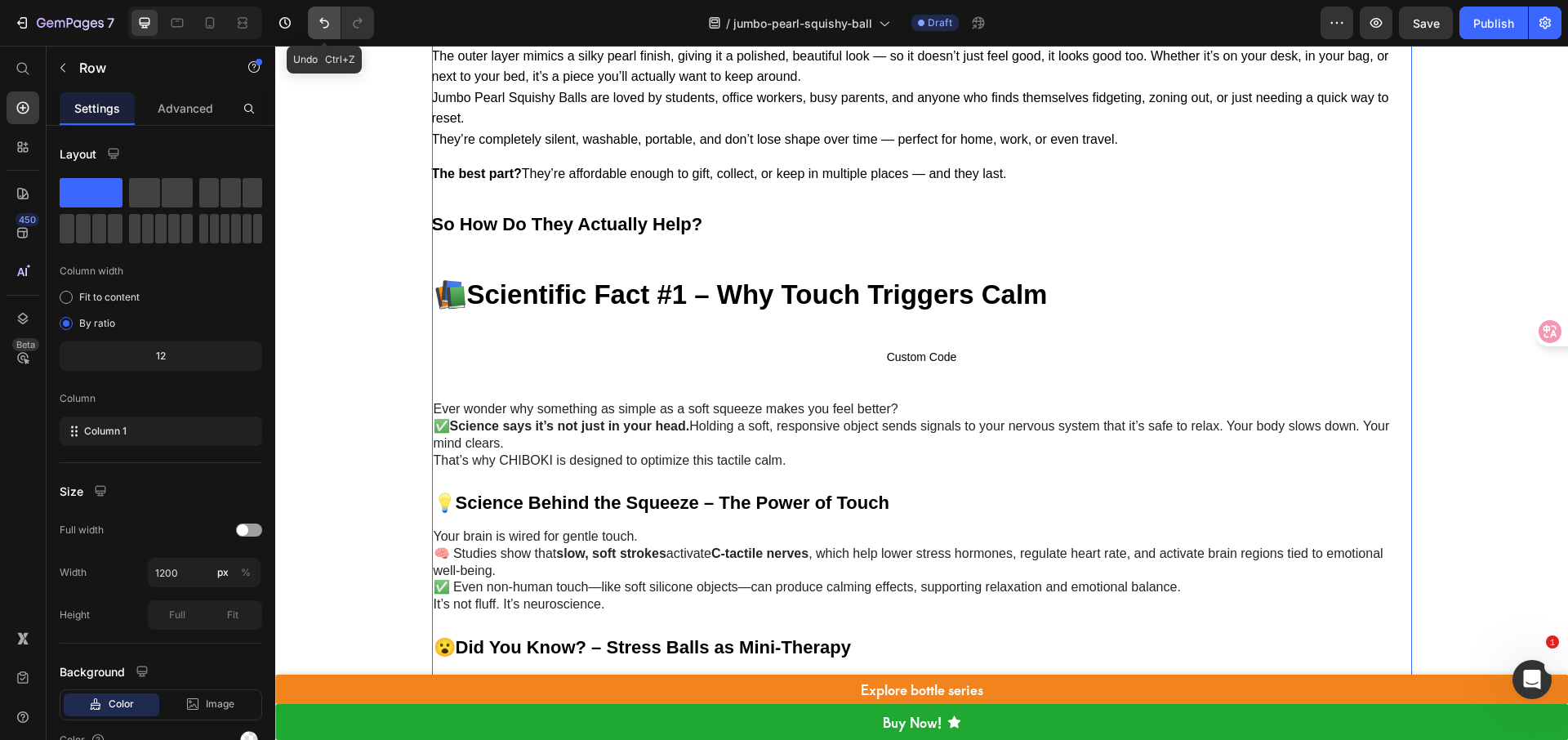 click 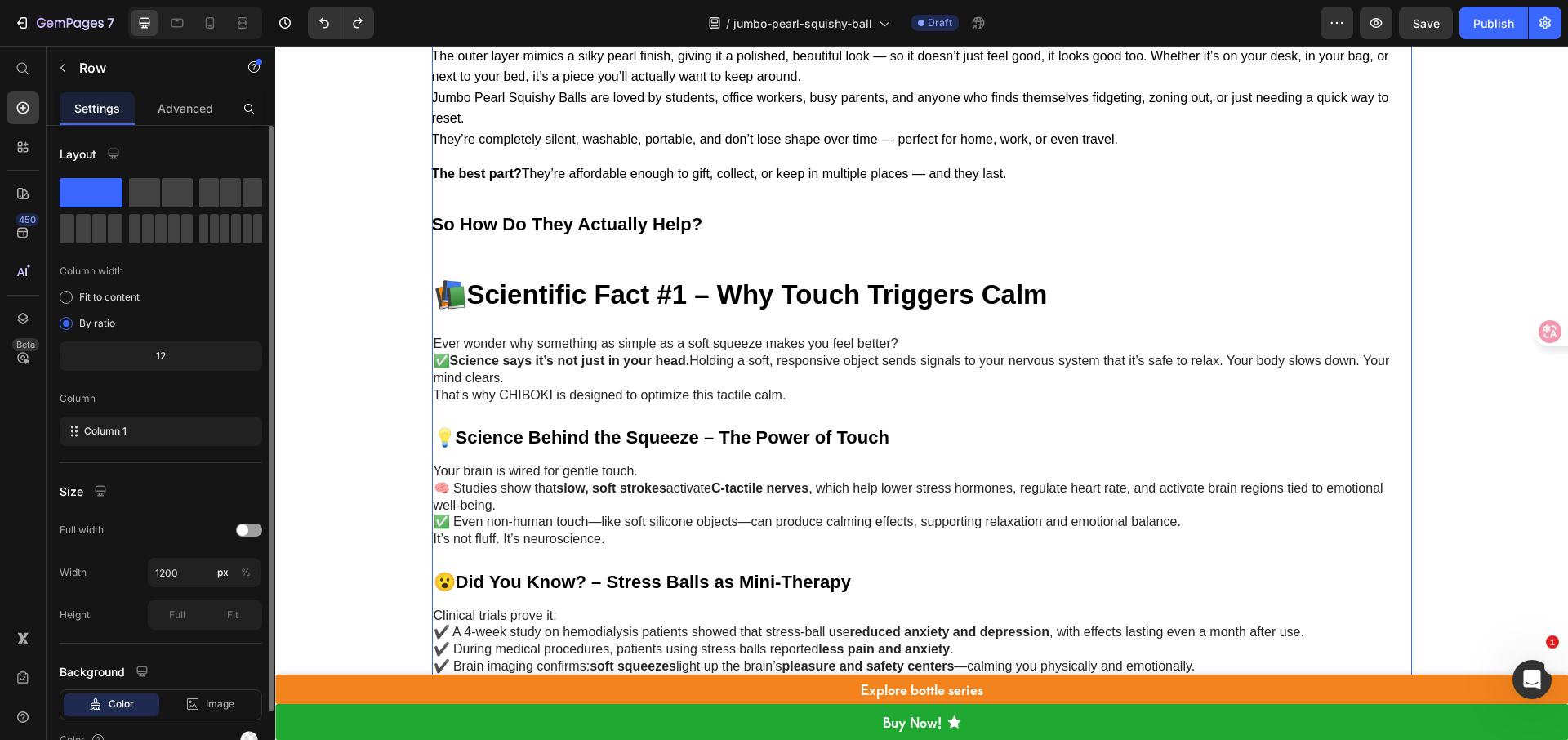 scroll, scrollTop: 84, scrollLeft: 0, axis: vertical 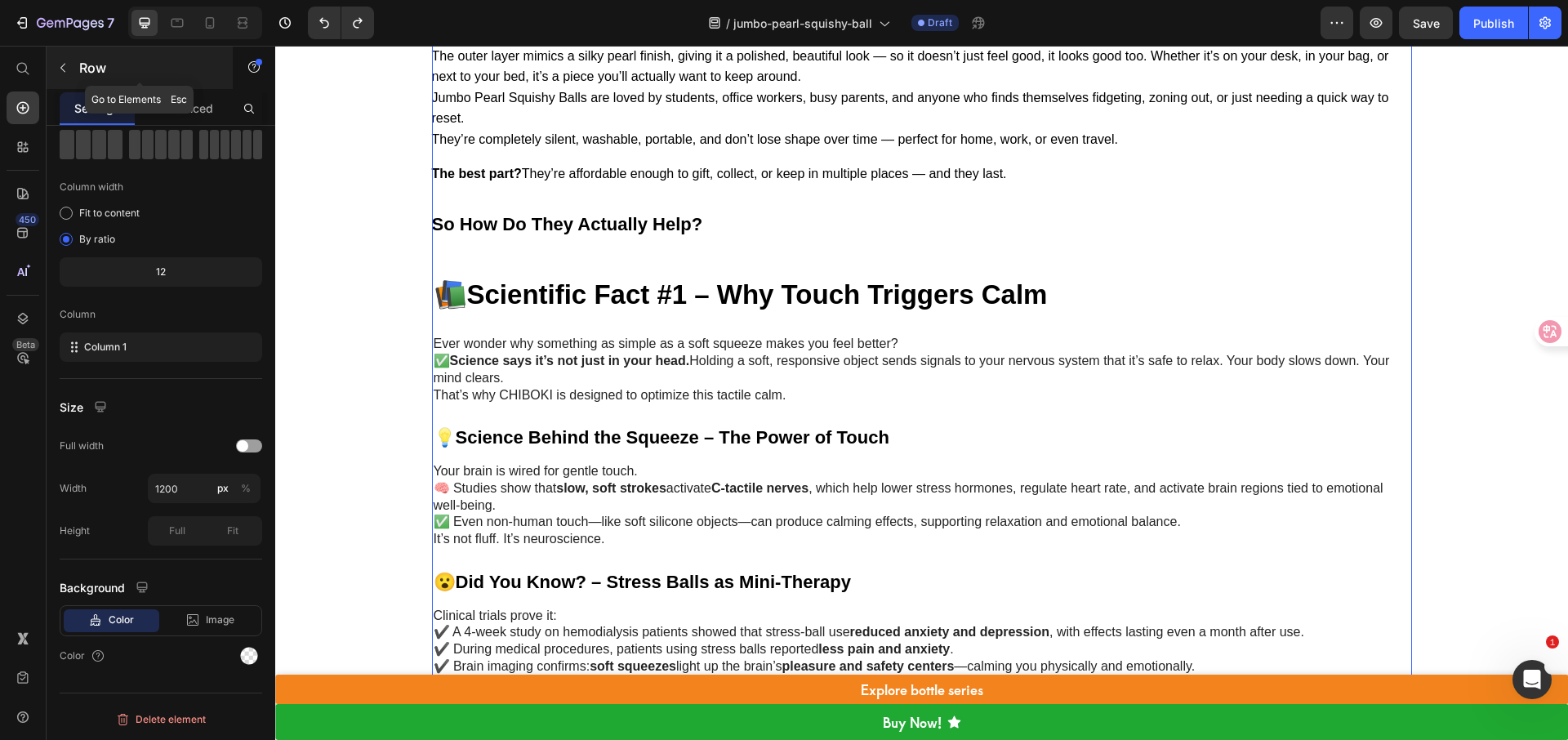 click 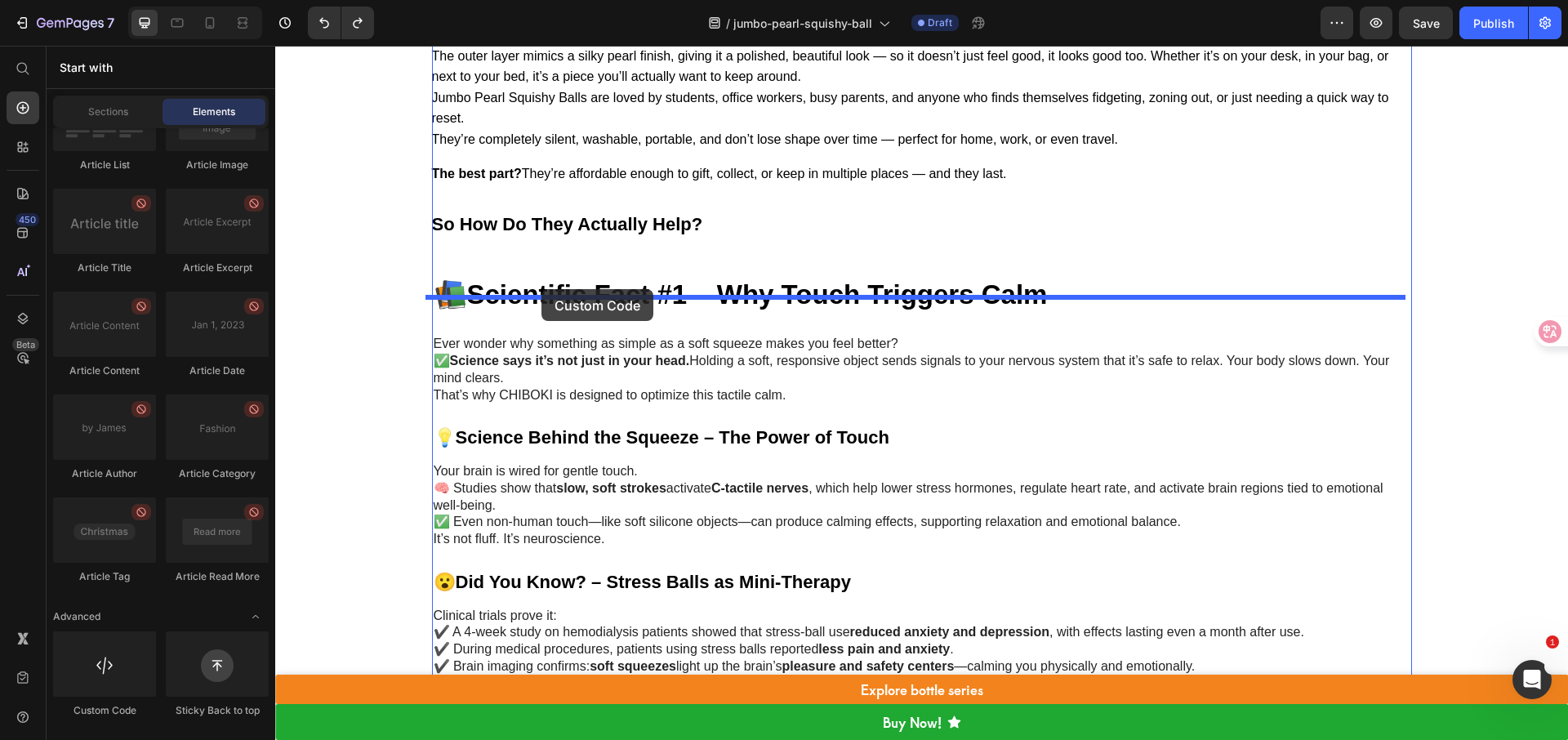 drag, startPoint x: 393, startPoint y: 707, endPoint x: 541, endPoint y: 289, distance: 443.4276 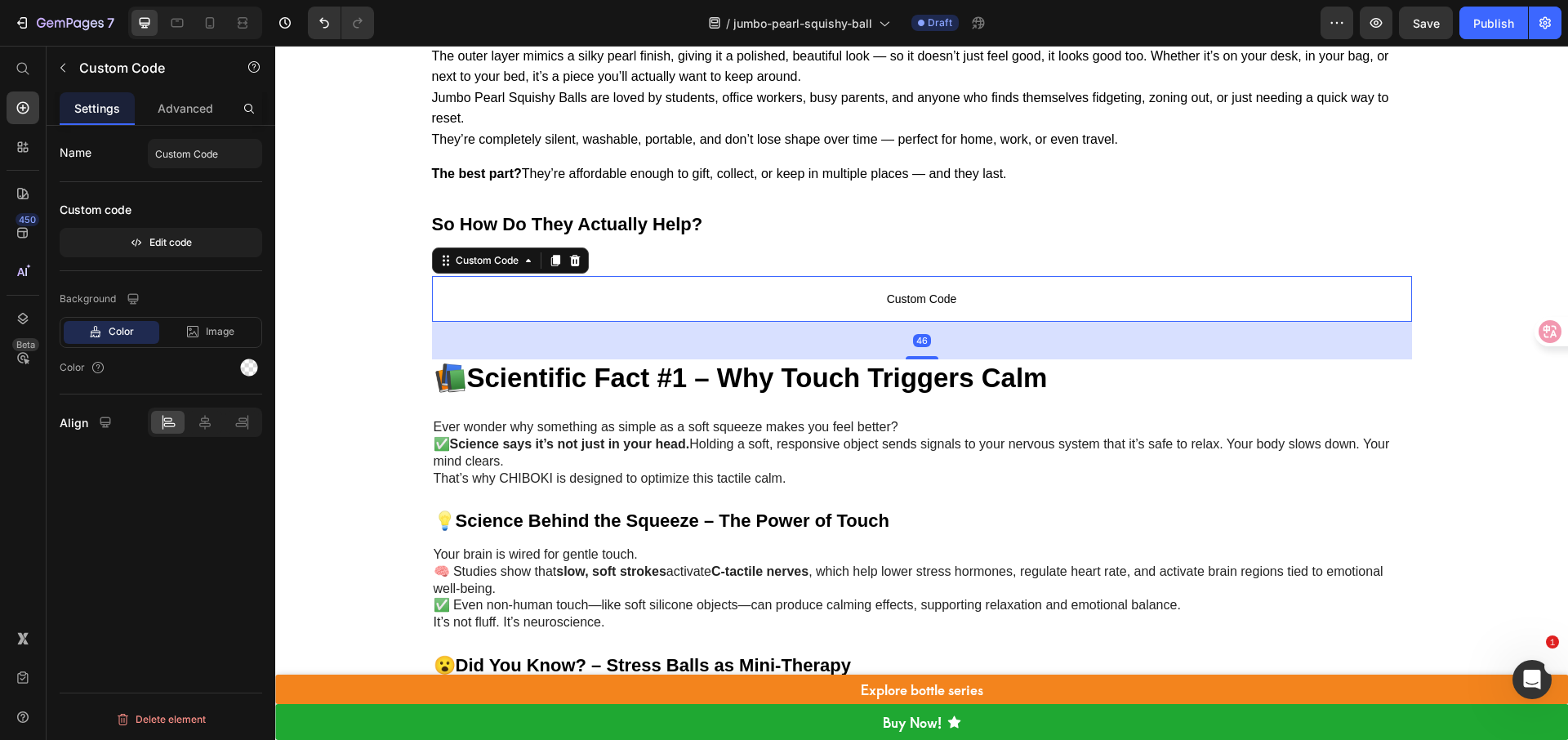 scroll, scrollTop: 0, scrollLeft: 0, axis: both 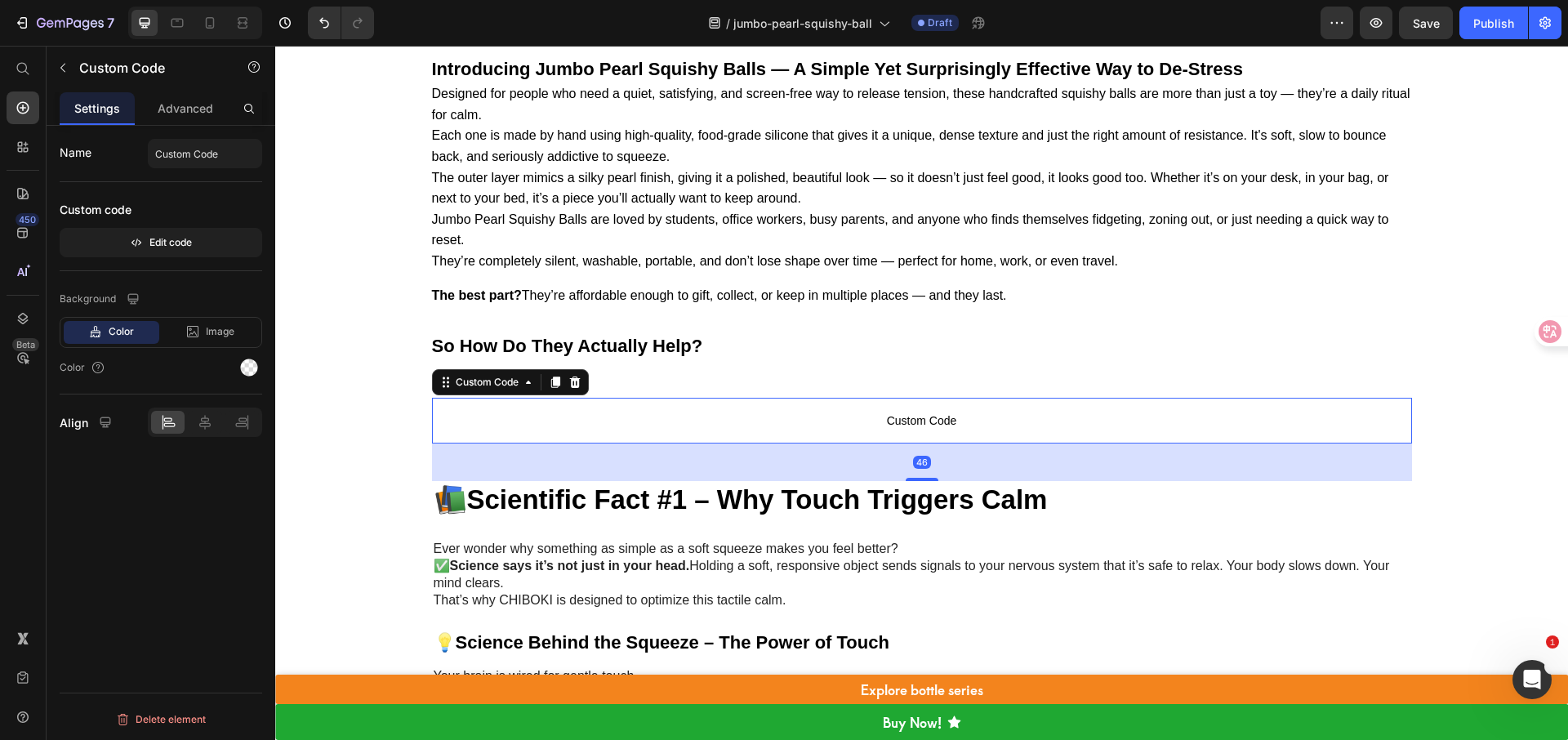 click on "Custom Code" at bounding box center (922, 421) 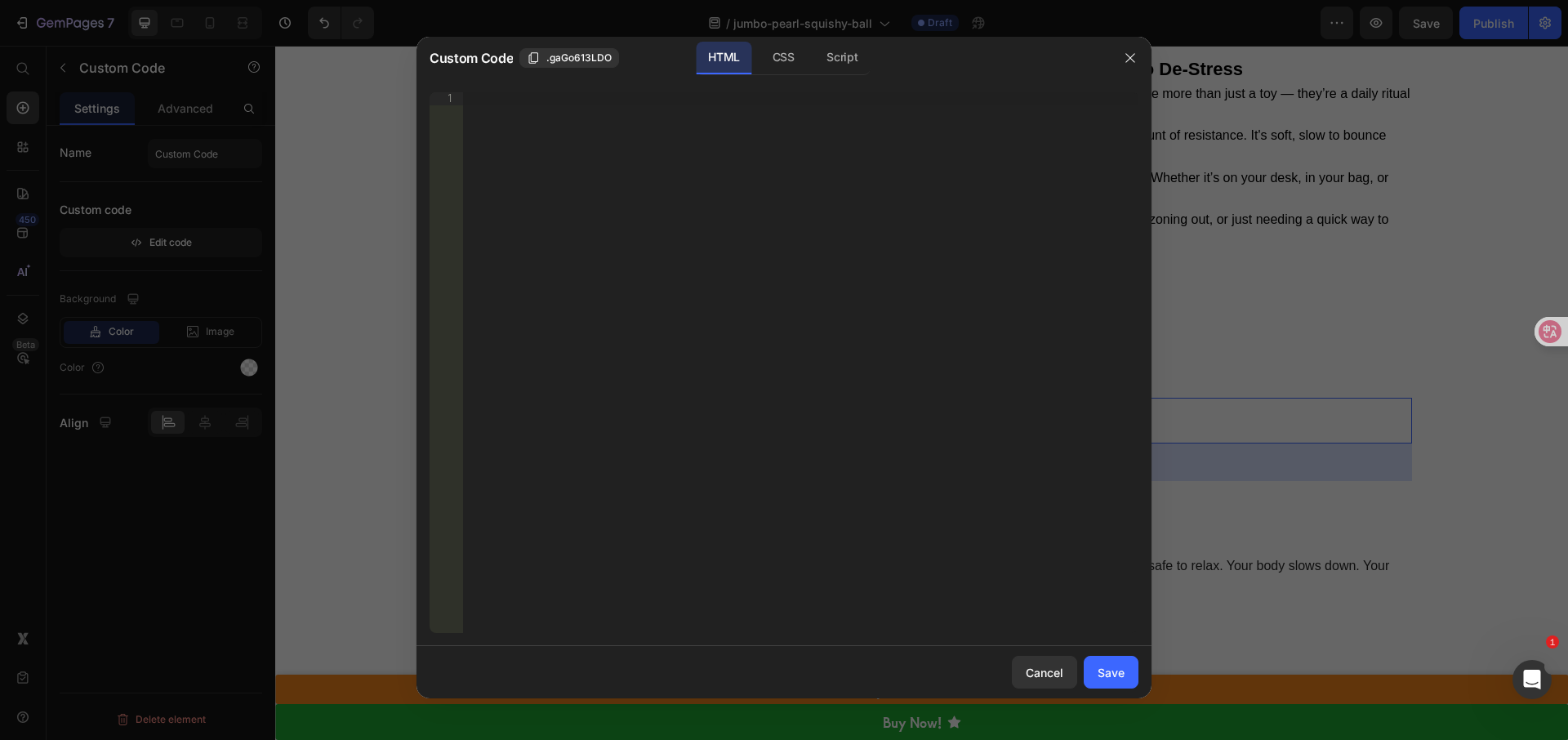 type 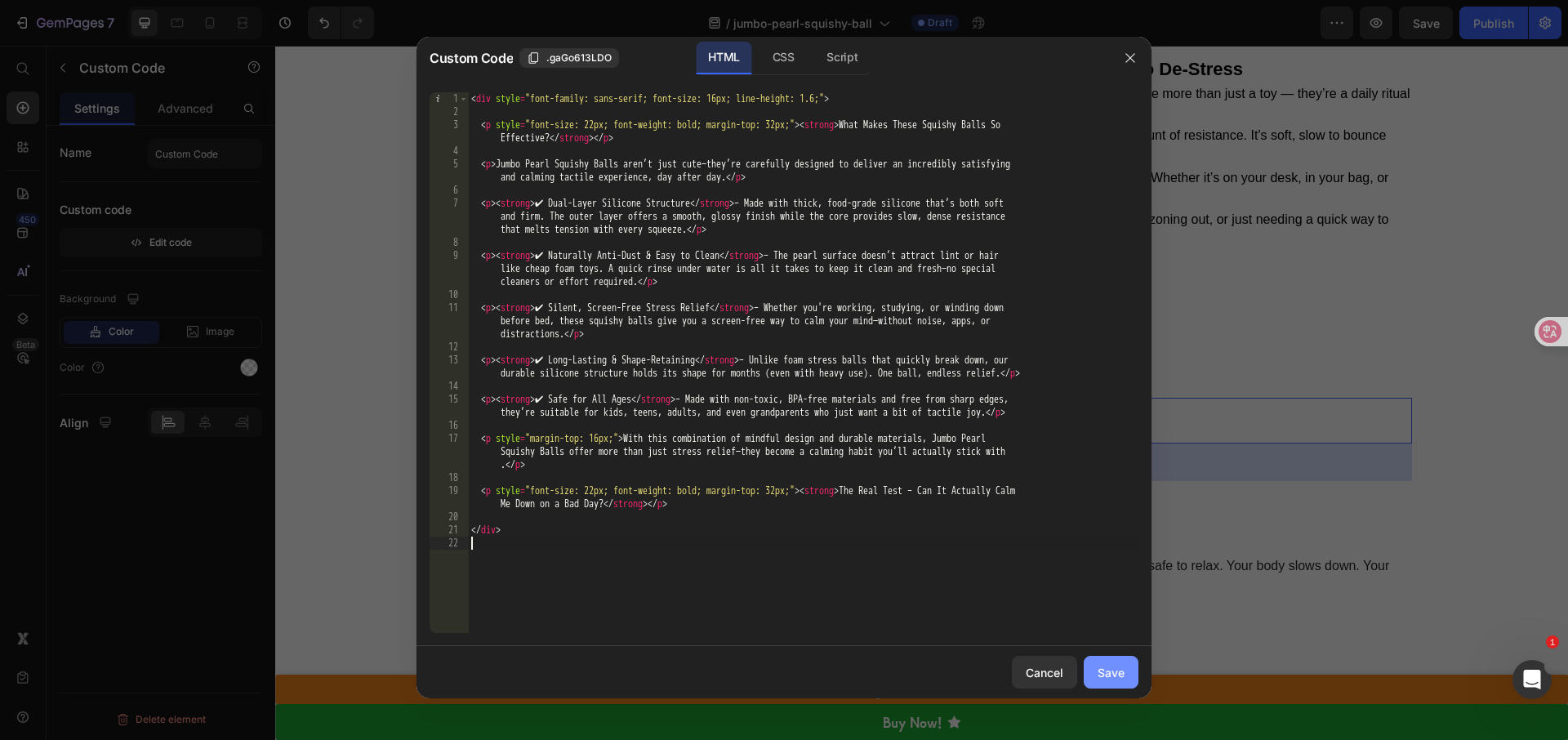 click on "Save" at bounding box center (1111, 672) 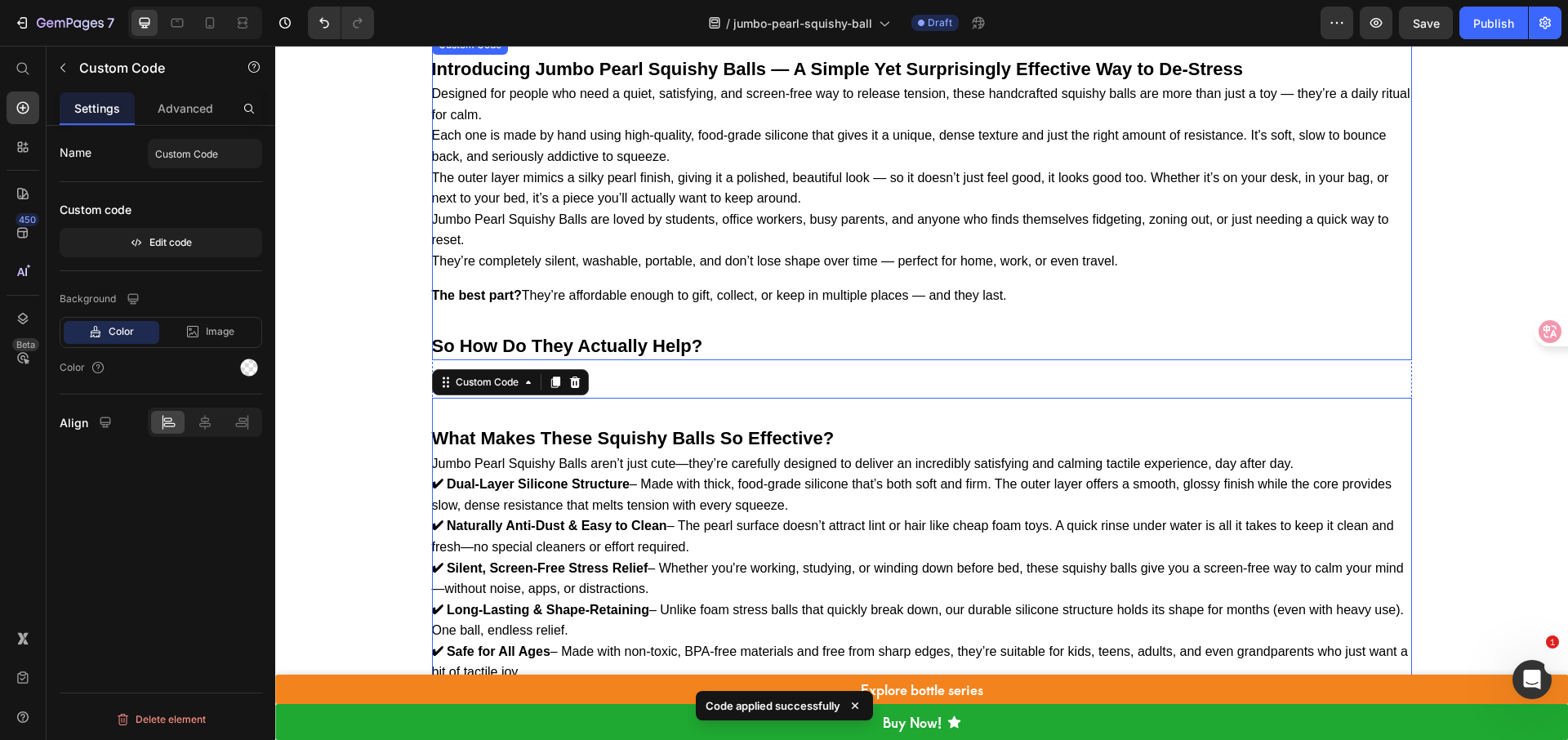 click on "So How Do They Actually Help?" at bounding box center [568, 345] 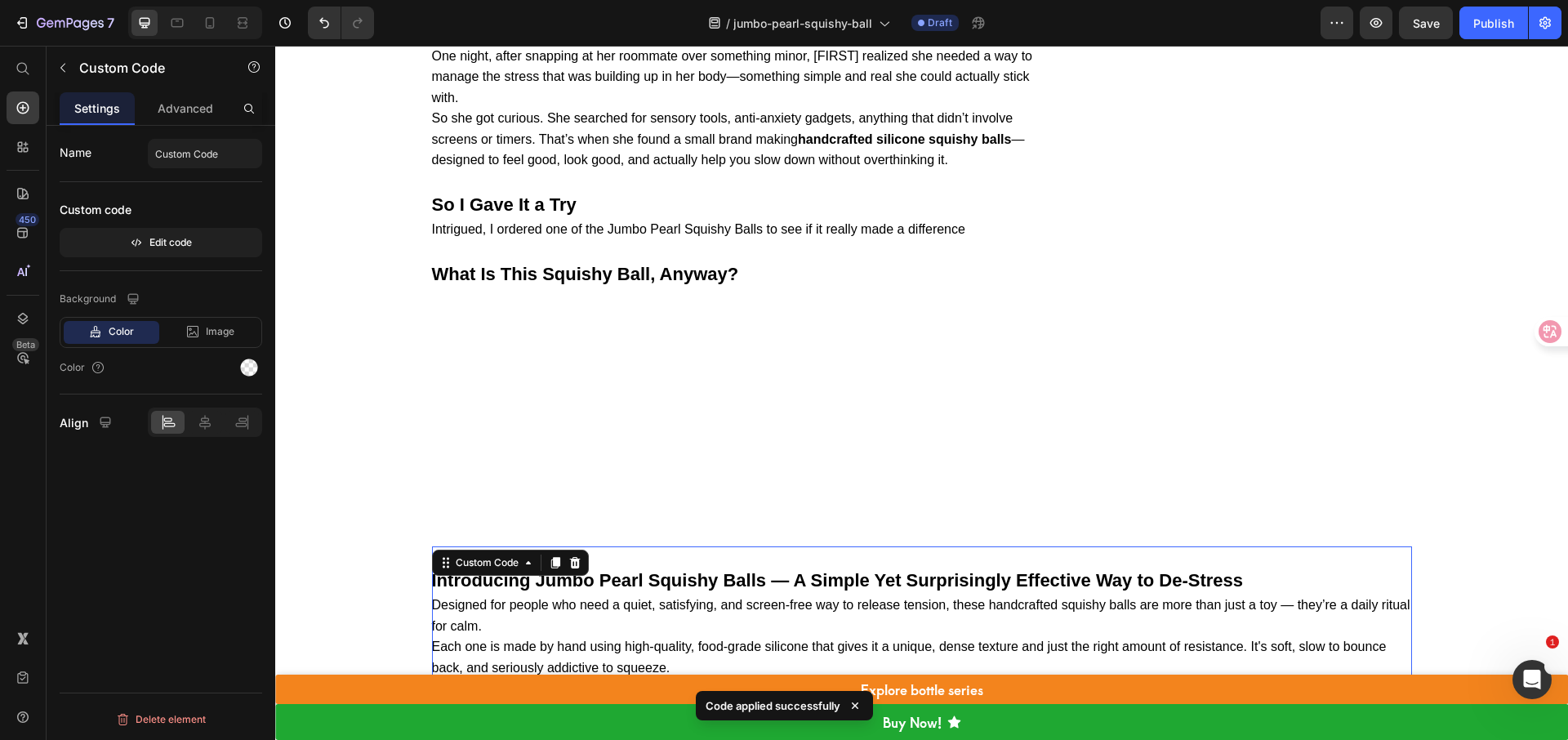 scroll, scrollTop: 2664, scrollLeft: 0, axis: vertical 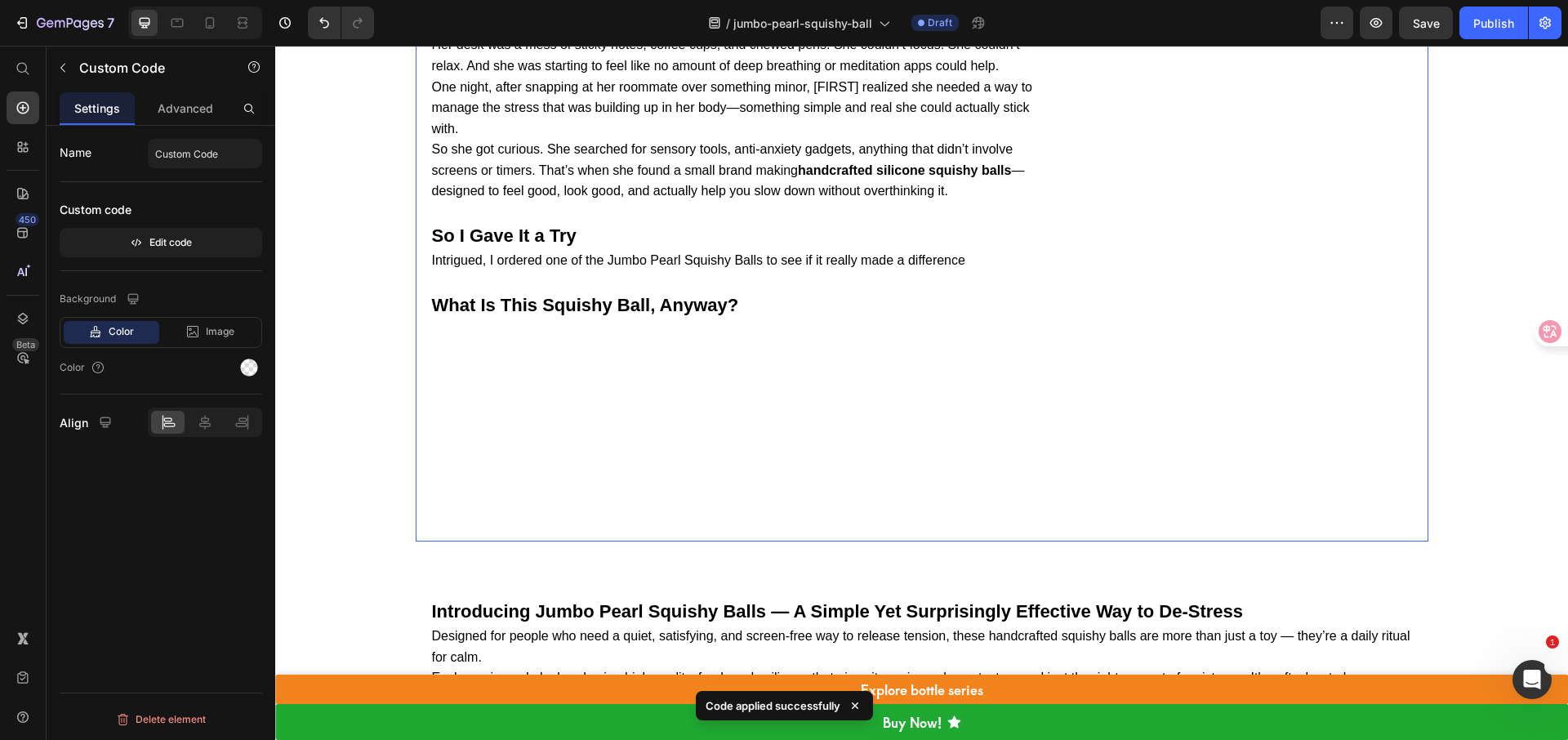click on "Image
I was constantly feeling anxious and restless  — until I tried one of these  Jumbo Pearl Squishy Balls .
Now, even a few seconds of squeezing helps me  feel calm again .
Did you know  there’s a  handcrafted stress-relief ball  that people of all ages are using to relax, refocus, and take the edge off a stressful day?
Custom Code Row                Title Line Video
Stress Was Creeping In—And I Didn’t Even Notice
I didn’t realize stress was taking over — until I couldn’t sit still anymore.
You know that restless feeling? When your mind won’t shut off, your hands can’t stay still, and even the things you used to enjoy just…  feel like noise ?
That was me.
I thought it was just part of being busy.
But at some point, I was  chewing pens ,  cracking my knuckles , and  fidgeting with anything I could grab  — bottle caps, receipts, even my phone case.
None of it helped.
What I Needed Wasn’t Complicated
anything
Soft" at bounding box center [742, -942] 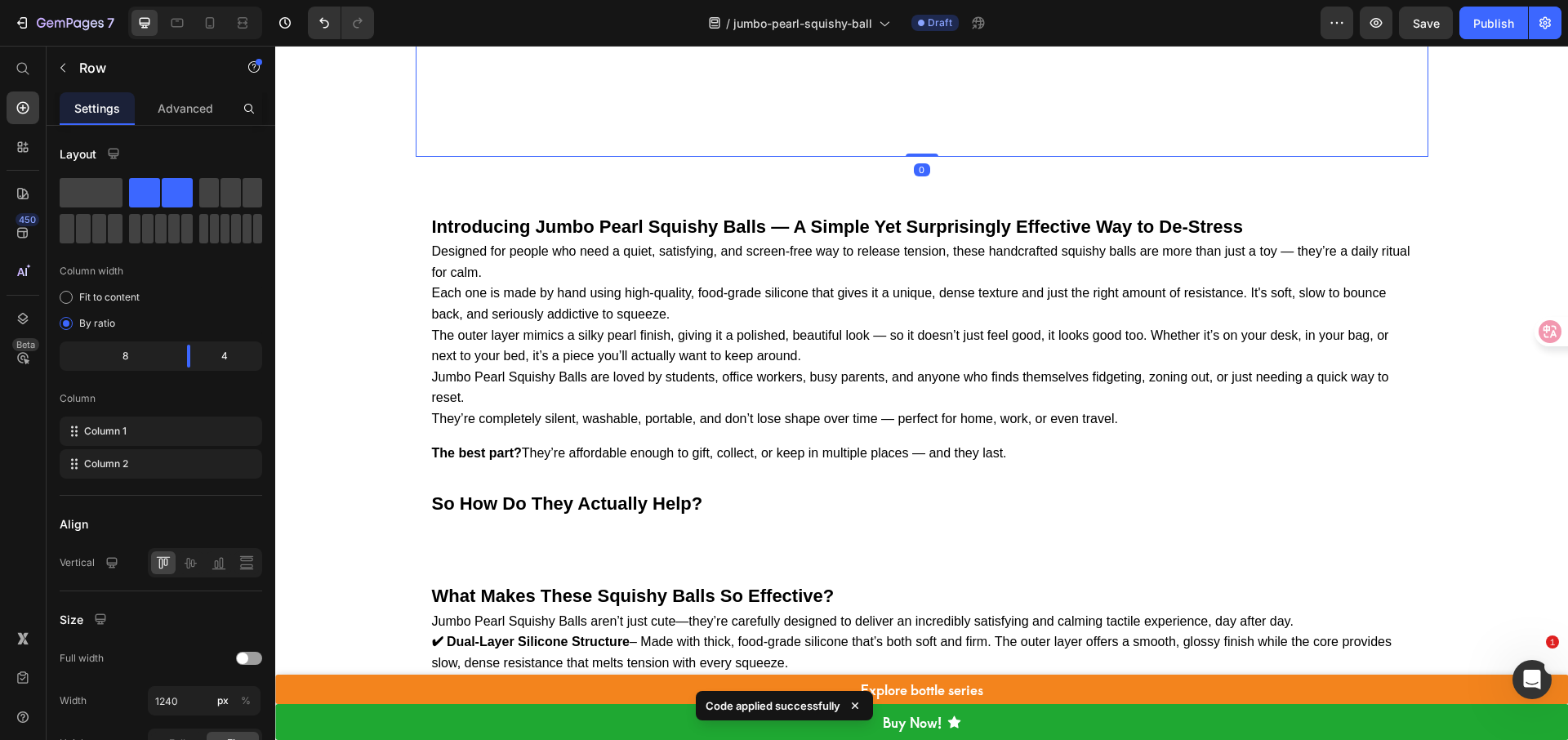 scroll, scrollTop: 3065, scrollLeft: 0, axis: vertical 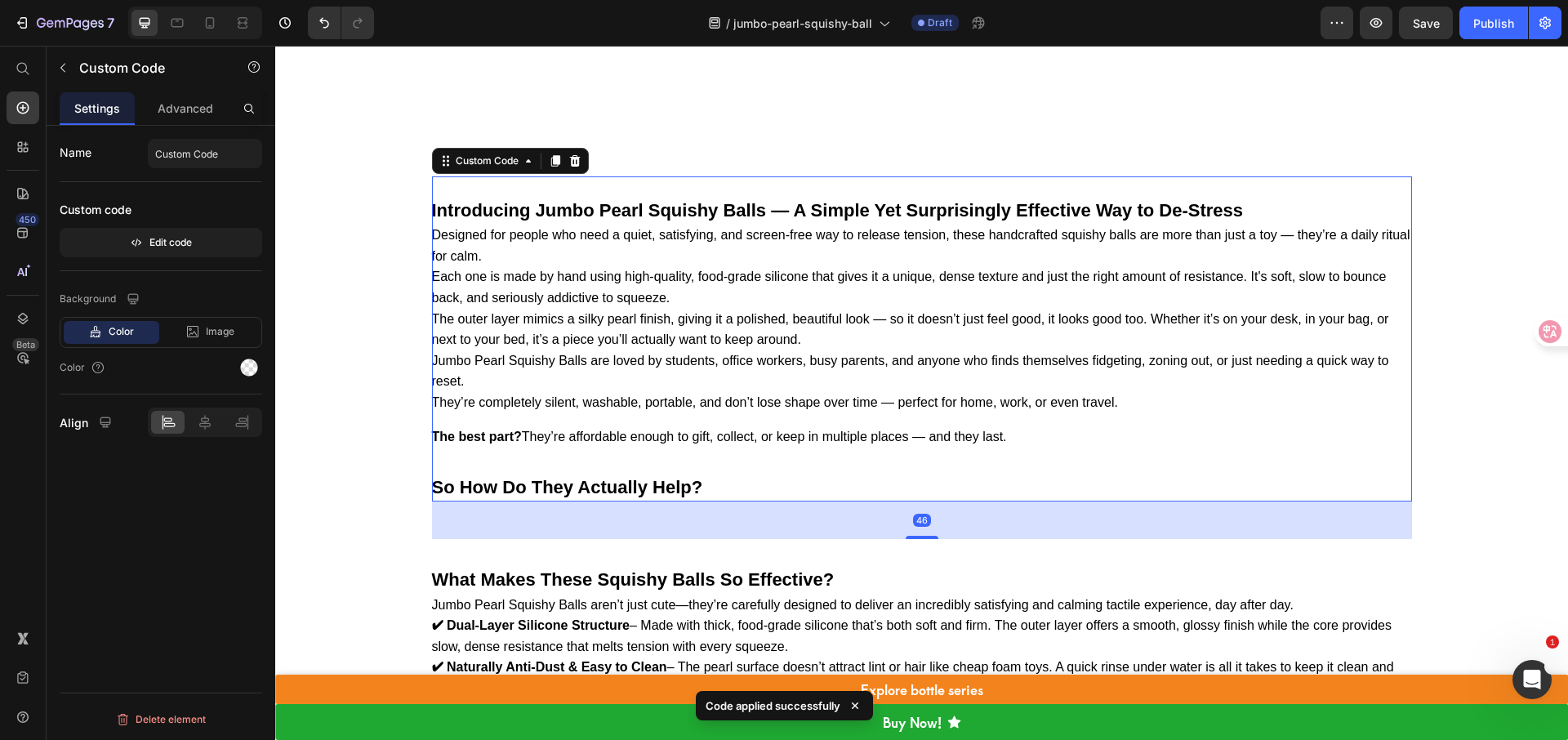 click on "They’re completely silent, washable, portable, and don’t lose shape over time — perfect for home, work, or even travel." at bounding box center [922, 403] 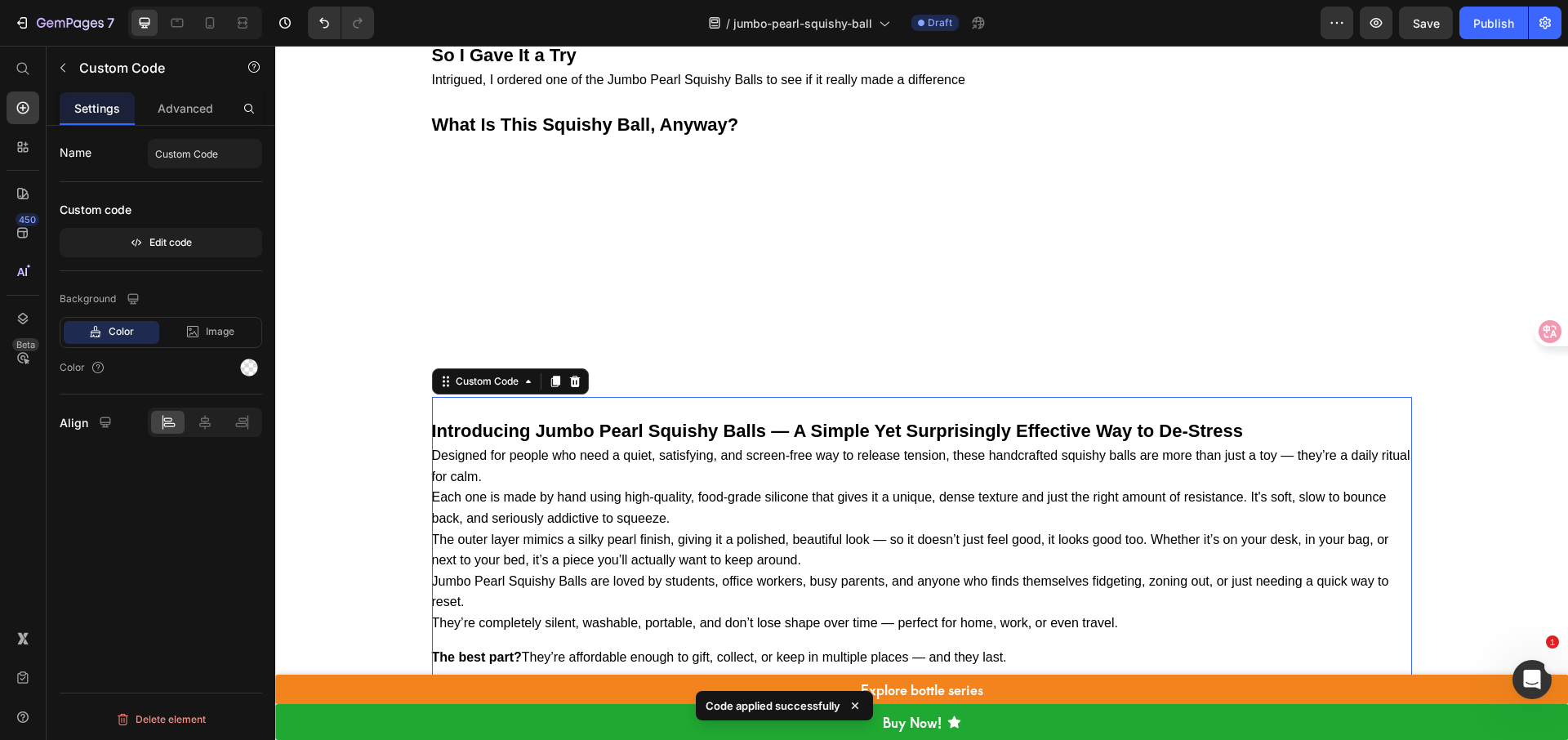 scroll, scrollTop: 2805, scrollLeft: 0, axis: vertical 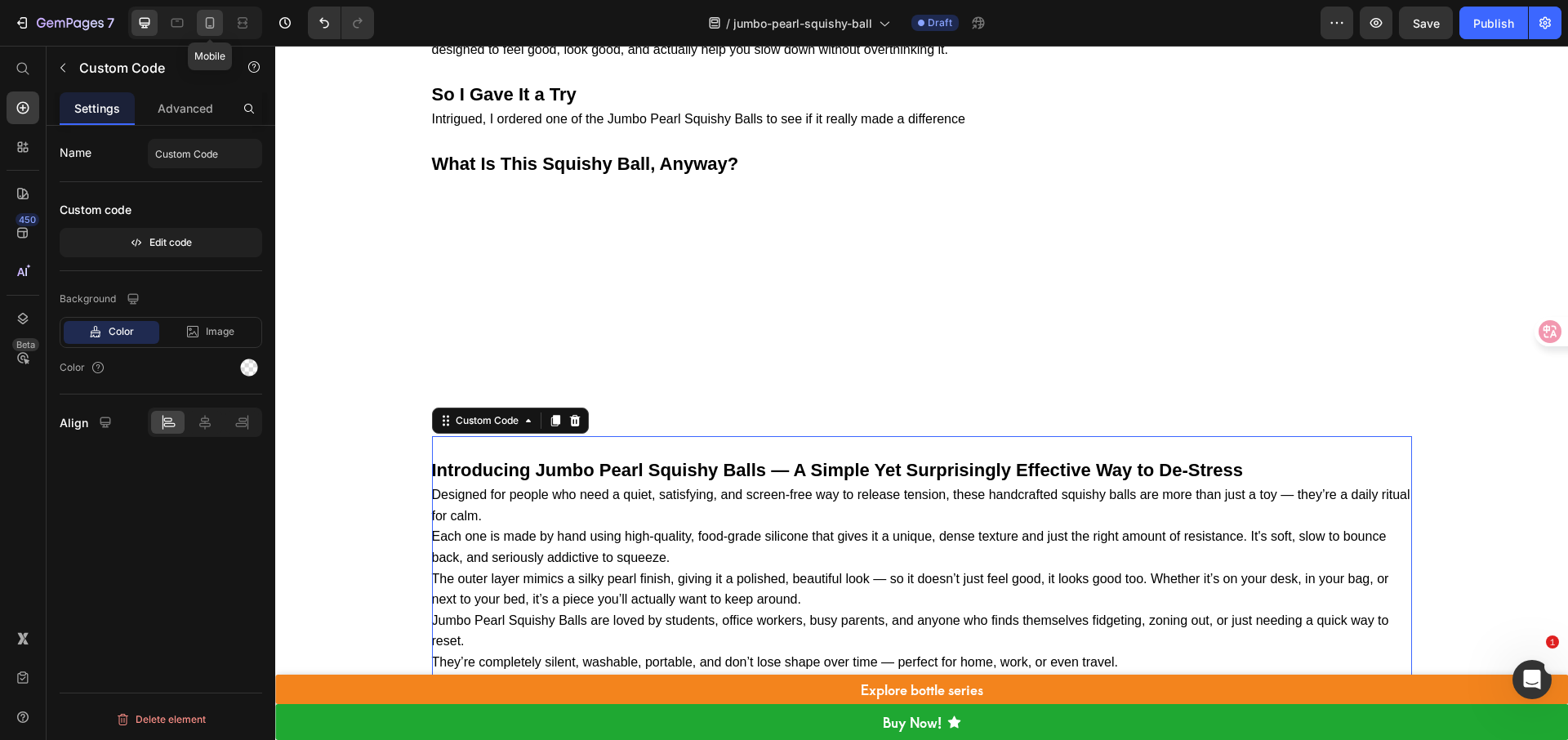 click 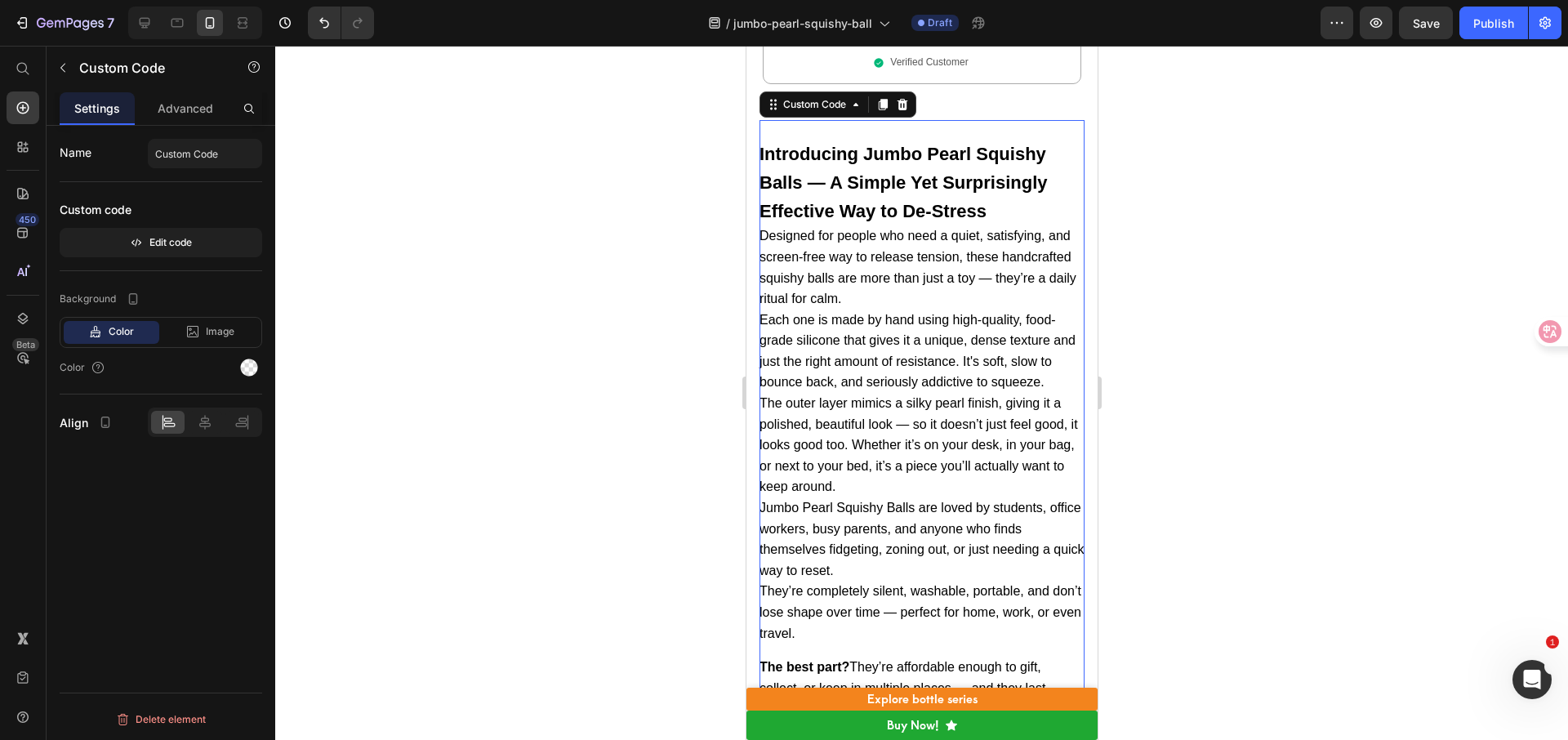 scroll, scrollTop: 4036, scrollLeft: 0, axis: vertical 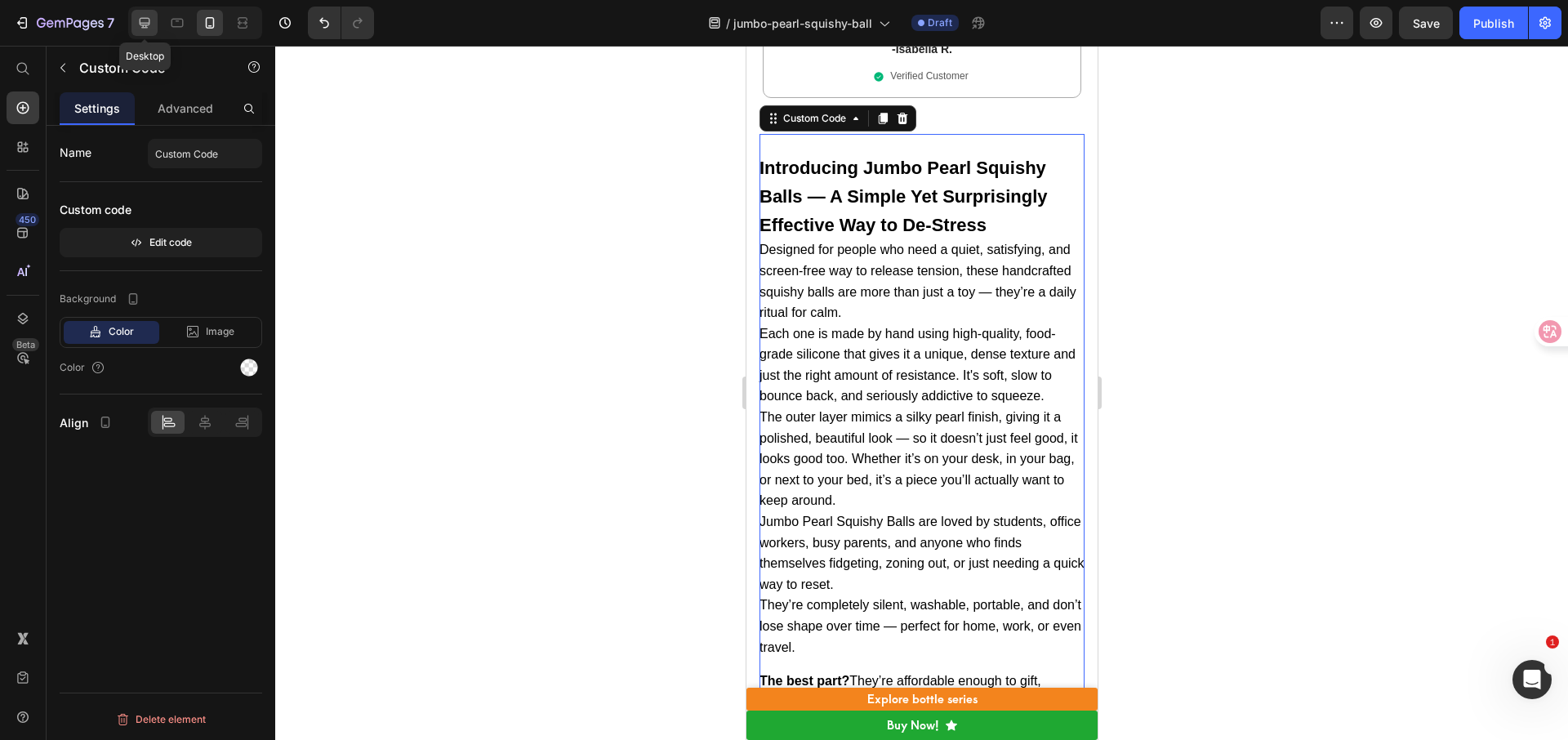 click 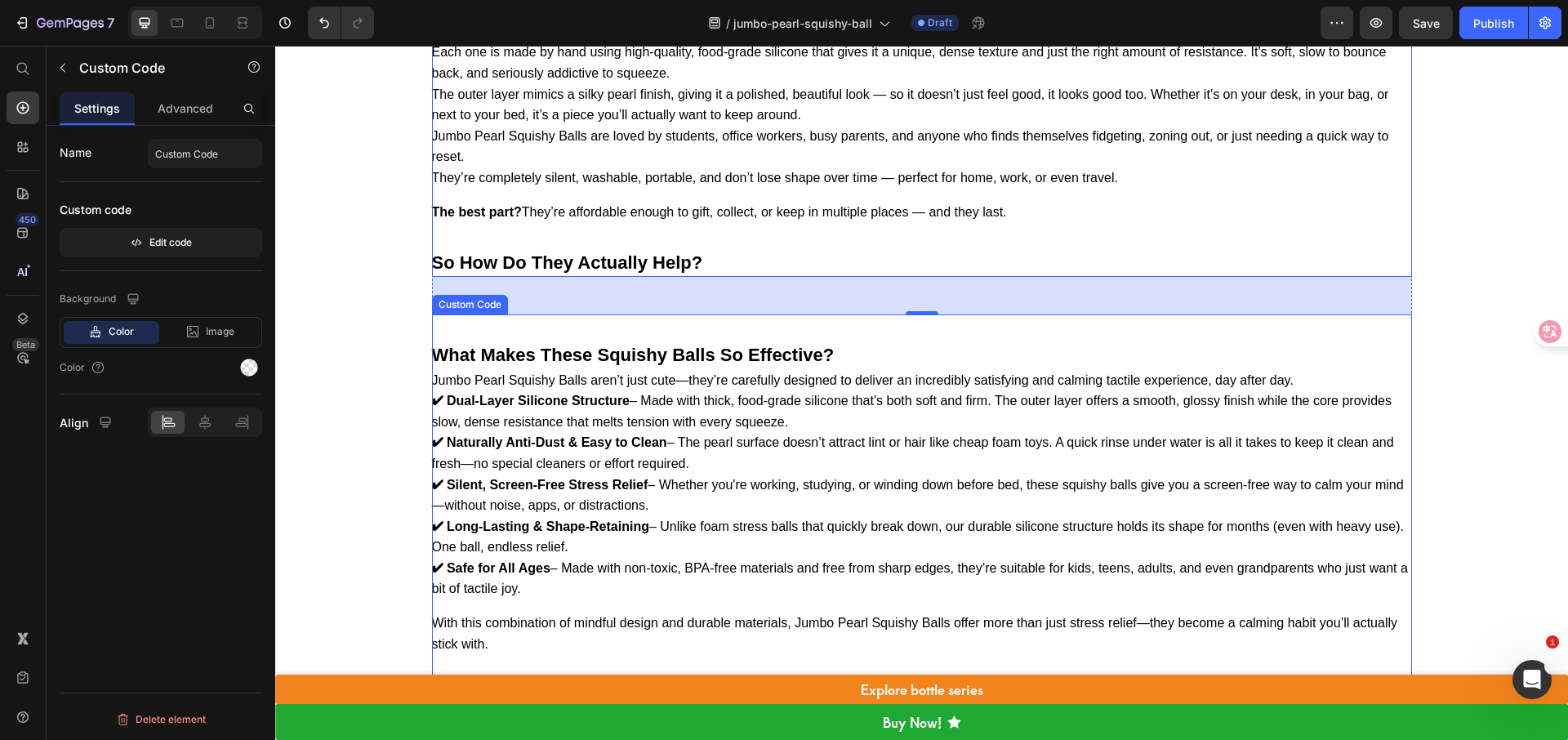 scroll, scrollTop: 3332, scrollLeft: 0, axis: vertical 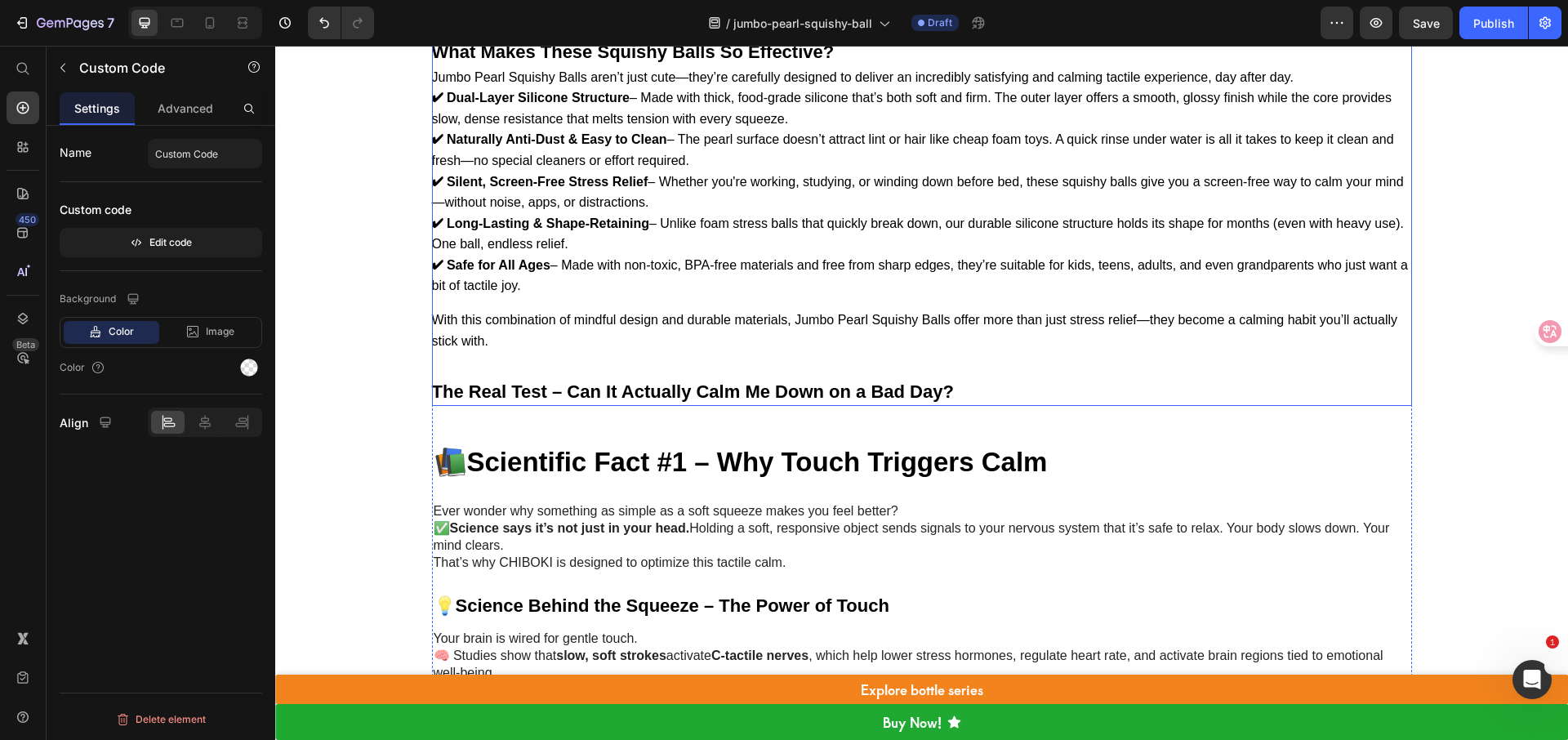 click on "With this combination of mindful design and durable materials, Jumbo Pearl Squishy Balls offer more than just stress relief—they become a calming habit you’ll actually stick with." at bounding box center (922, 330) 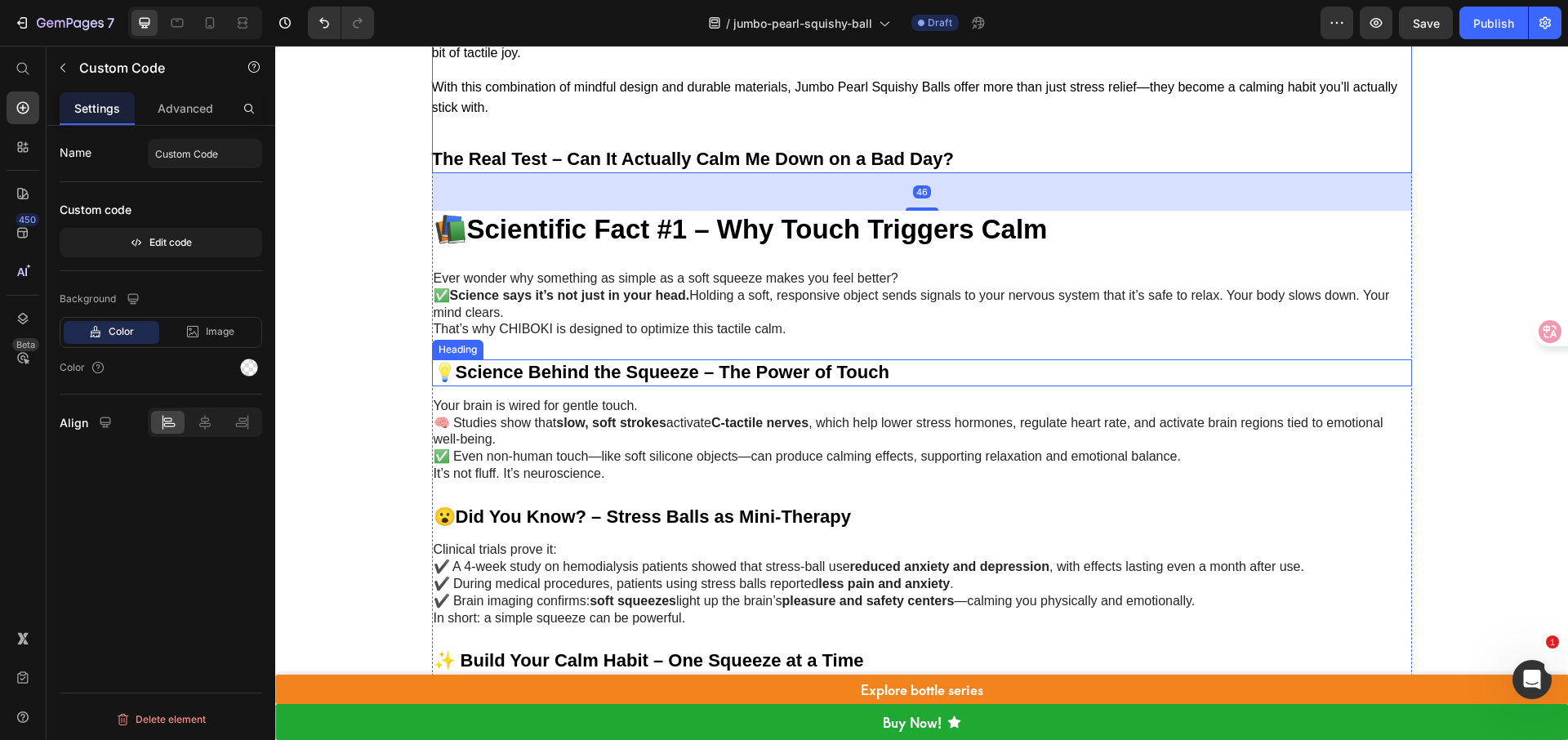 scroll, scrollTop: 3854, scrollLeft: 0, axis: vertical 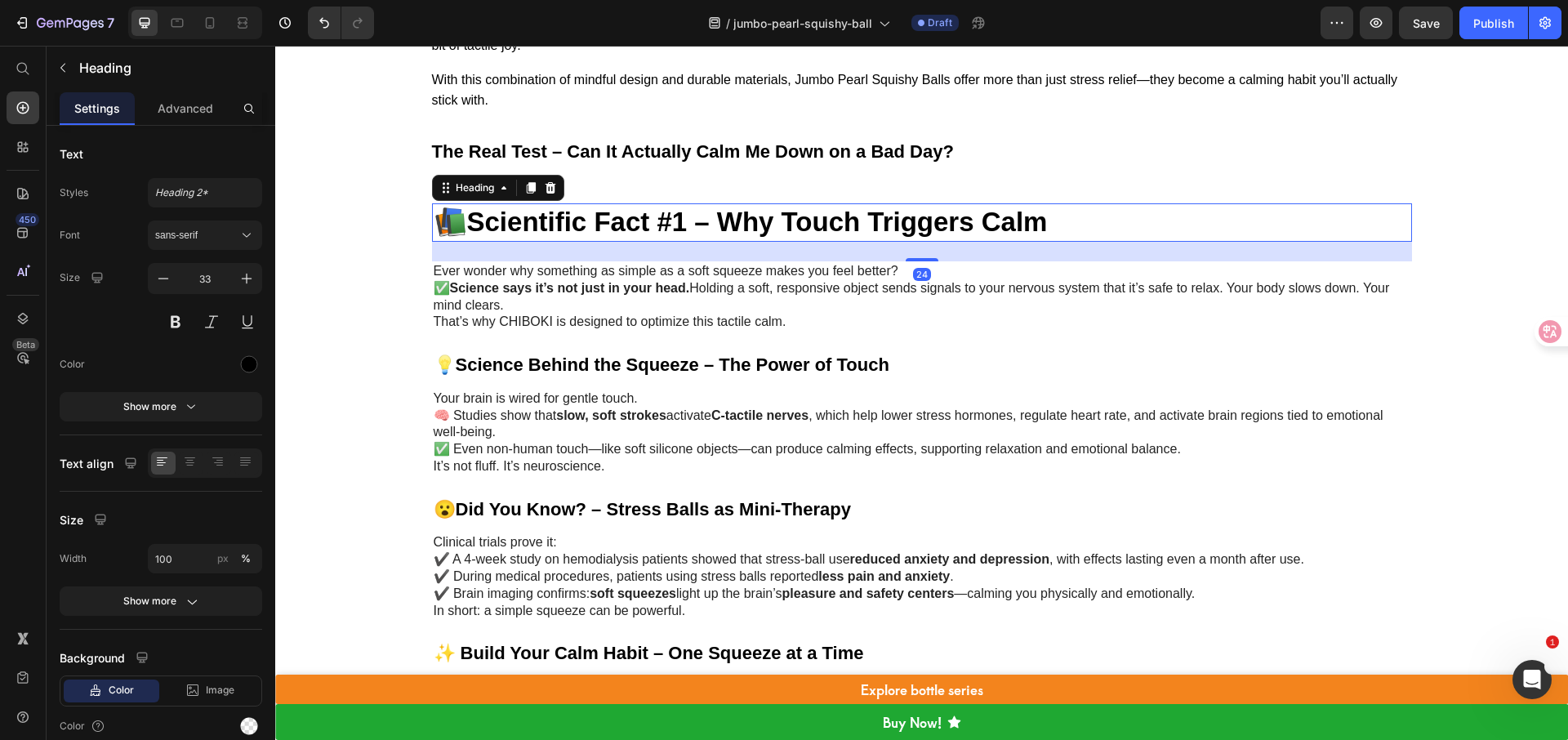 click on "Scientific Fact #1 – Why Touch Triggers Calm" at bounding box center [757, 221] 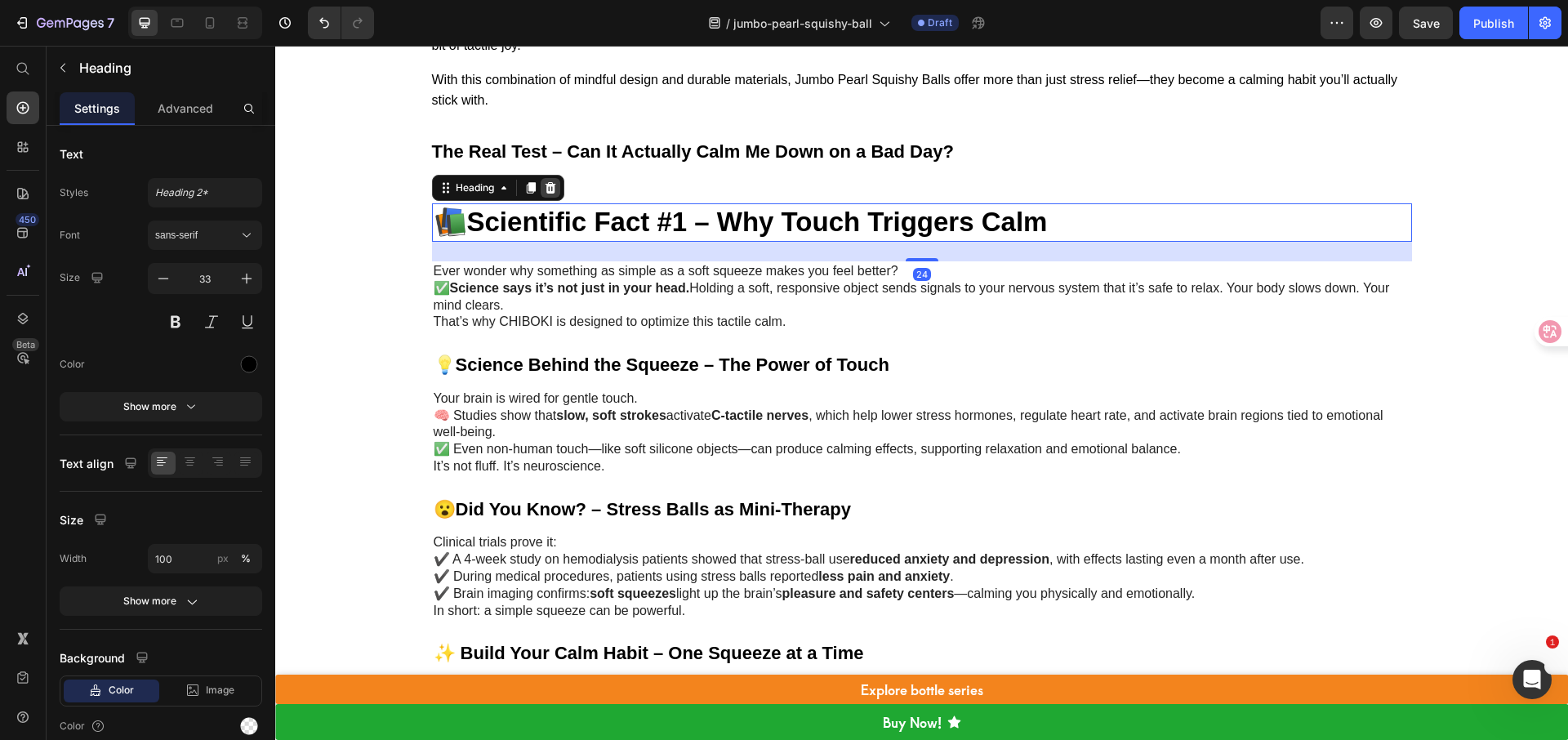 click 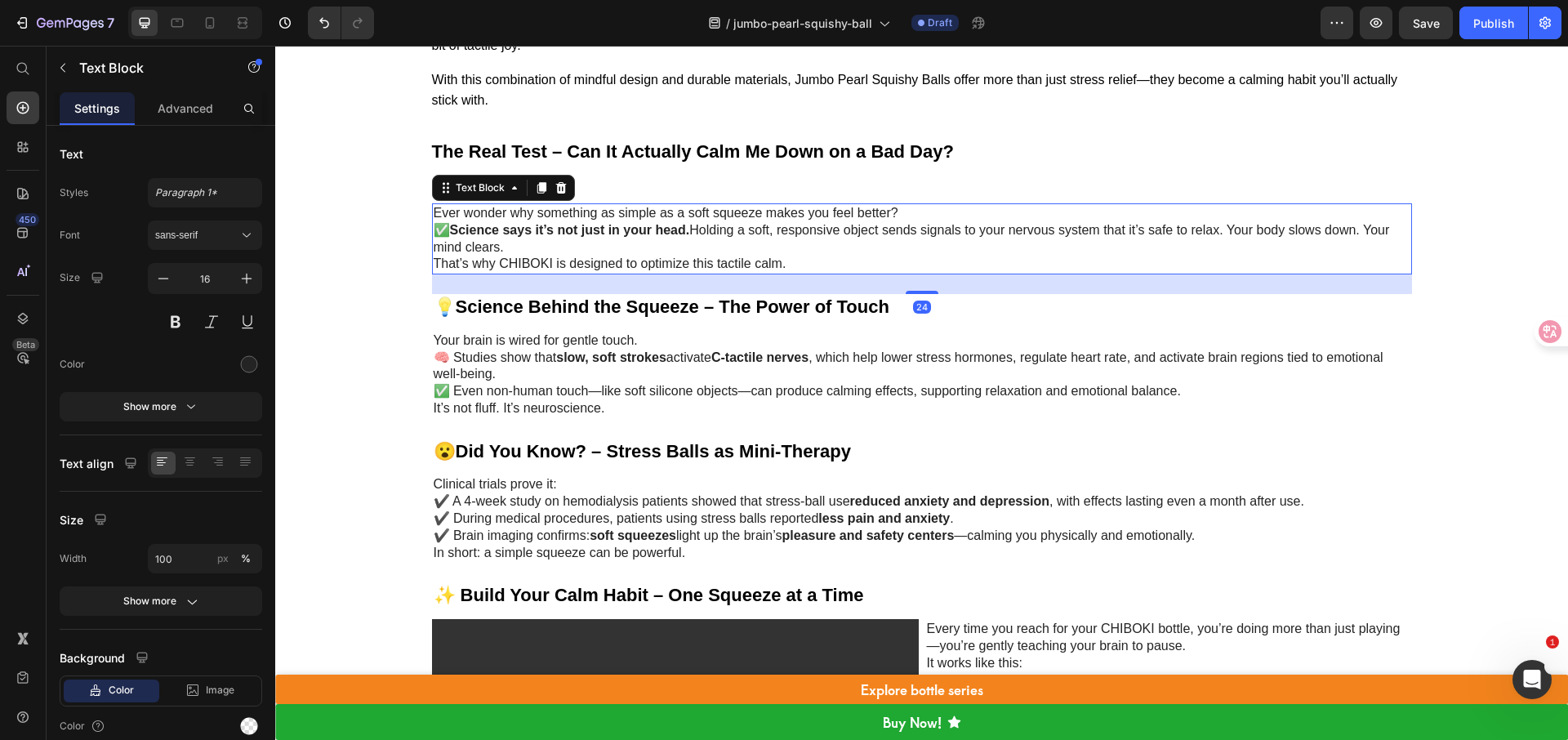 click on "Science says it’s not just in your head." at bounding box center [570, 230] 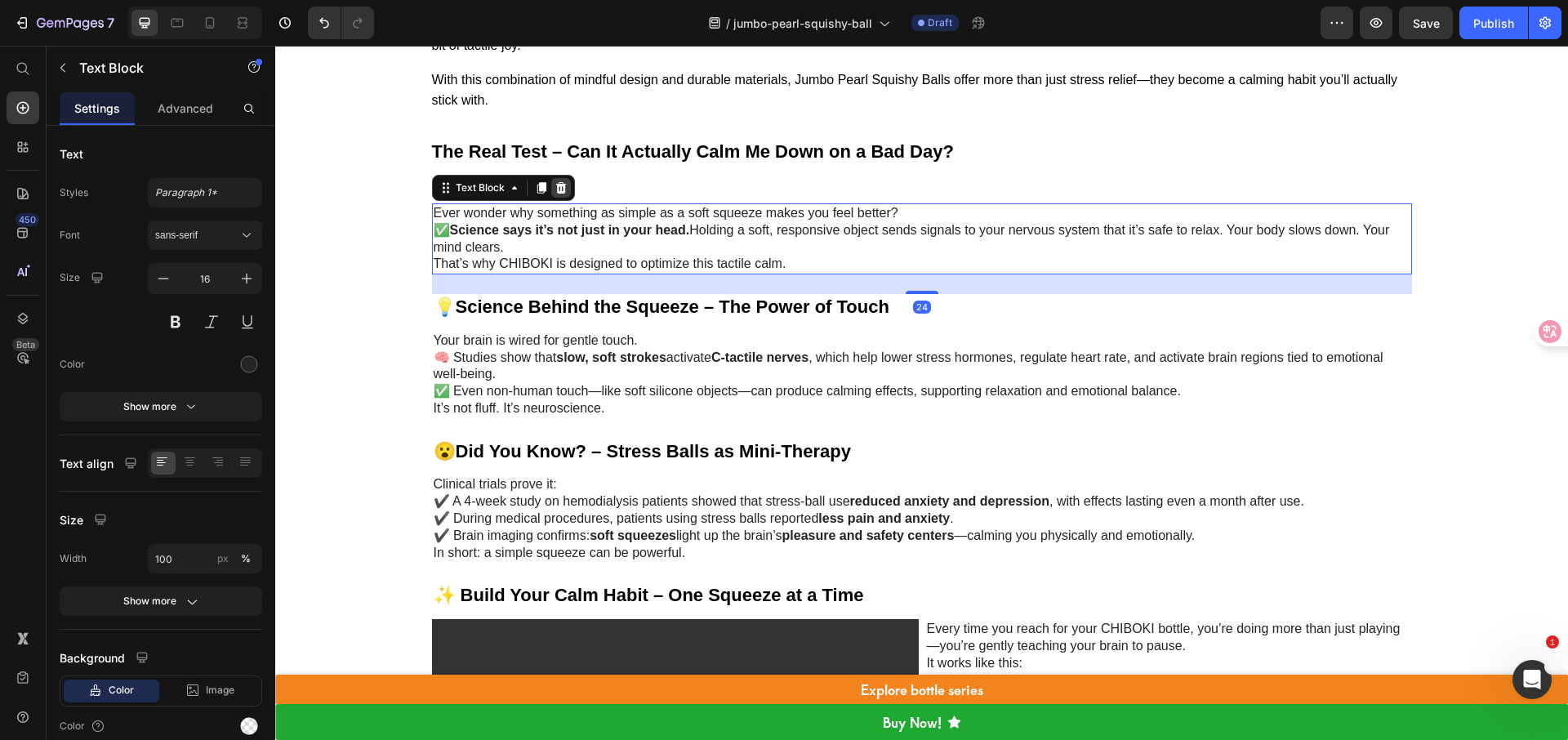 click 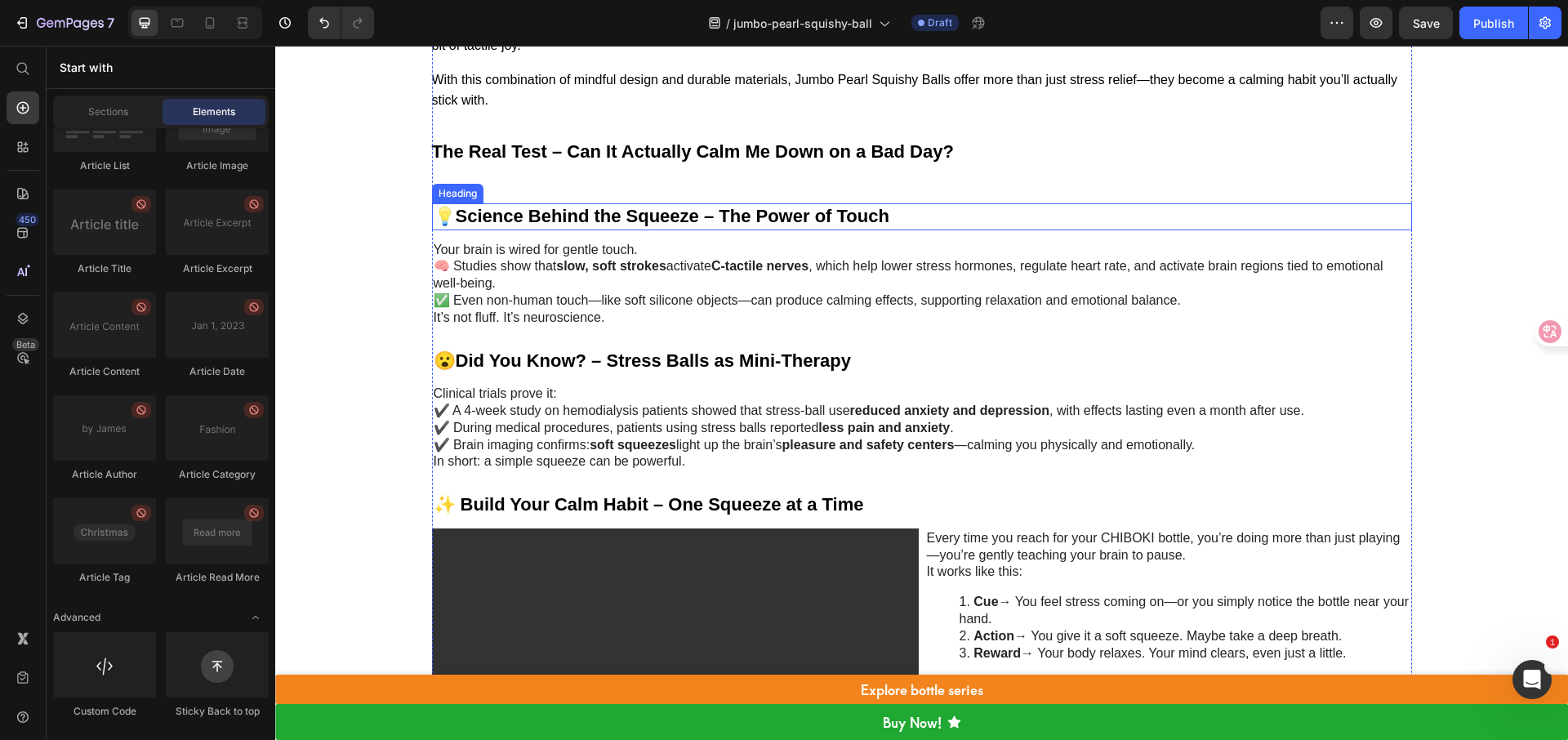 click on "Science Behind the Squeeze – The Power of Touch" at bounding box center [672, 216] 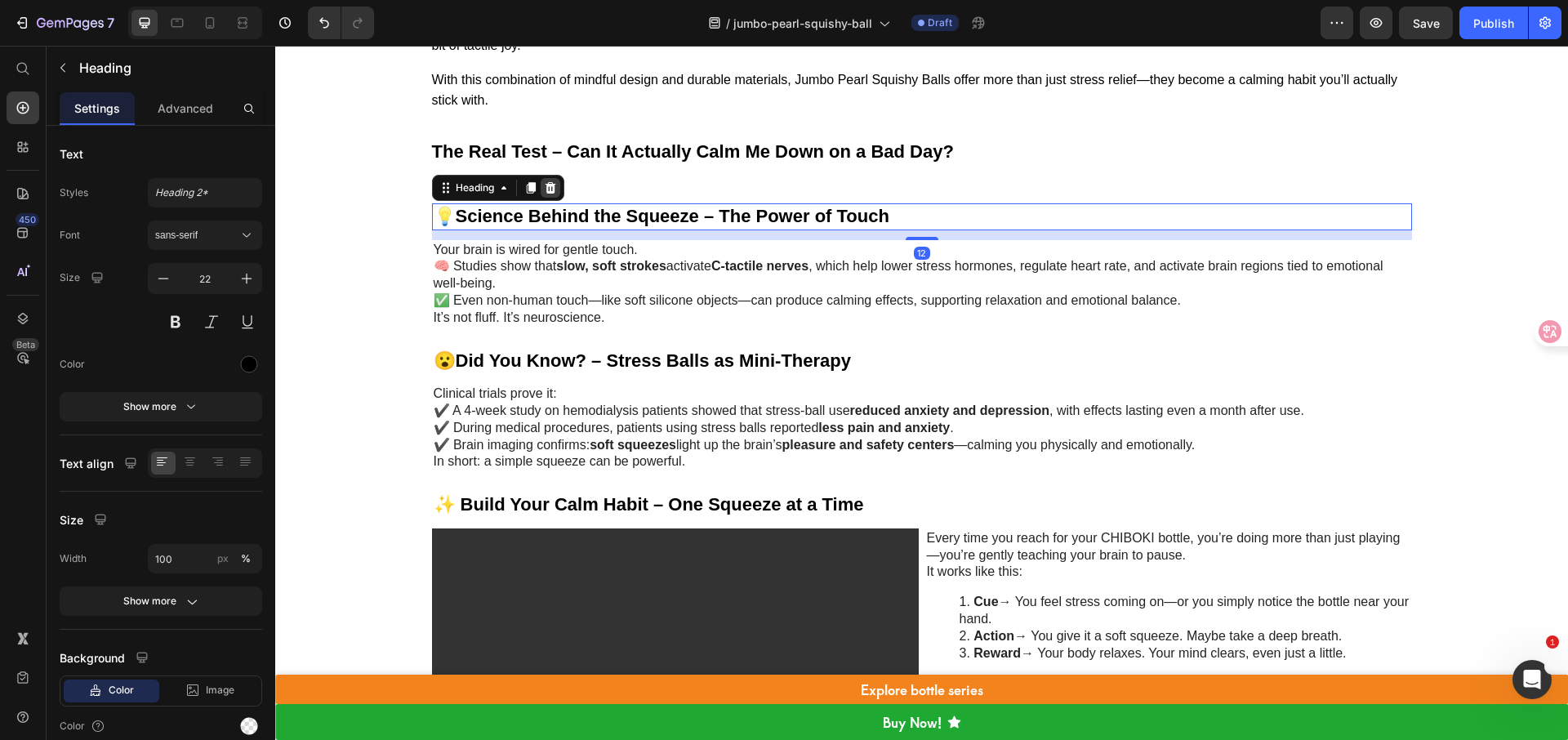 click 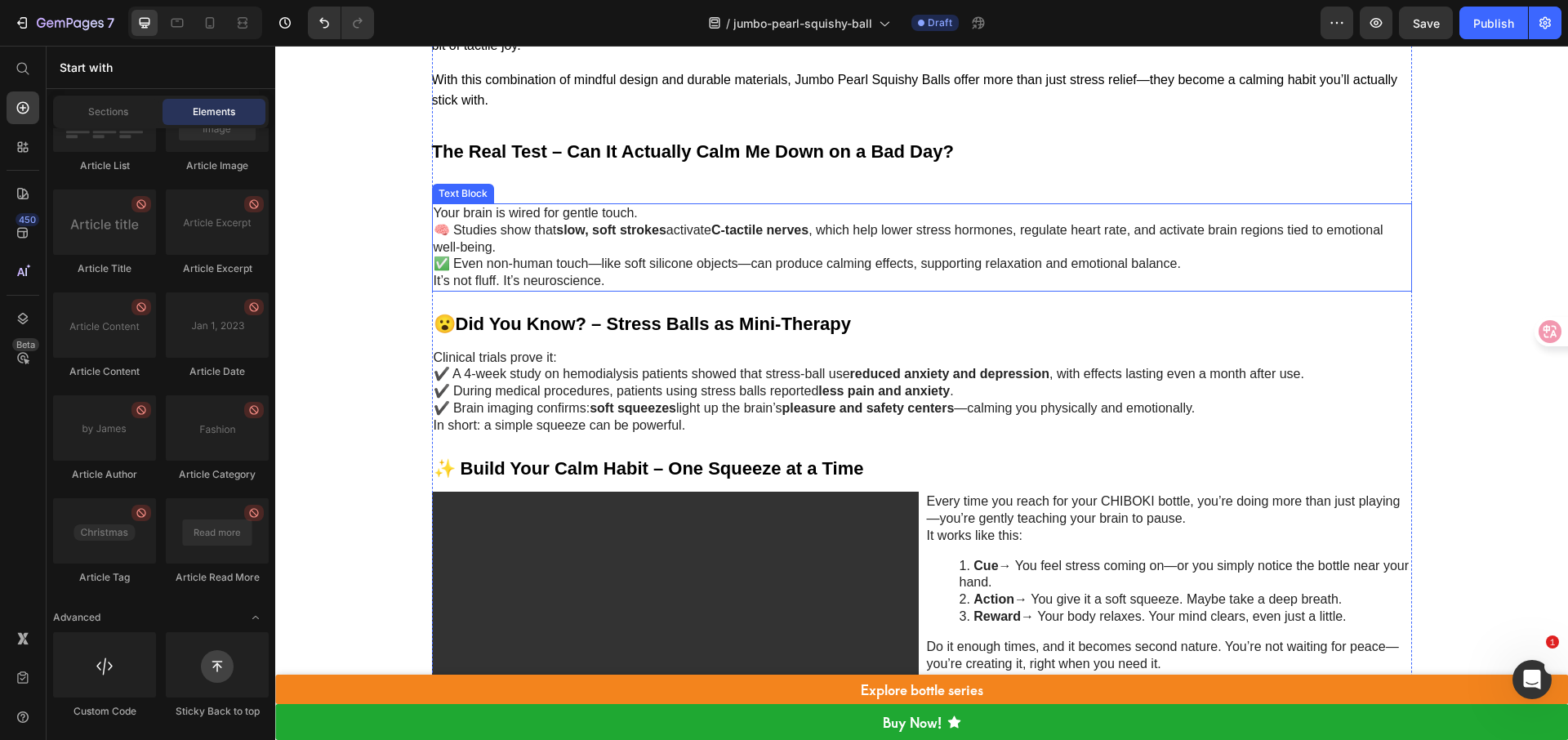 click on "🧠 Studies show that  slow, soft strokes  activate  C-tactile nerves , which help lower stress hormones, regulate heart rate, and activate brain regions tied to emotional well-being." at bounding box center (922, 239) 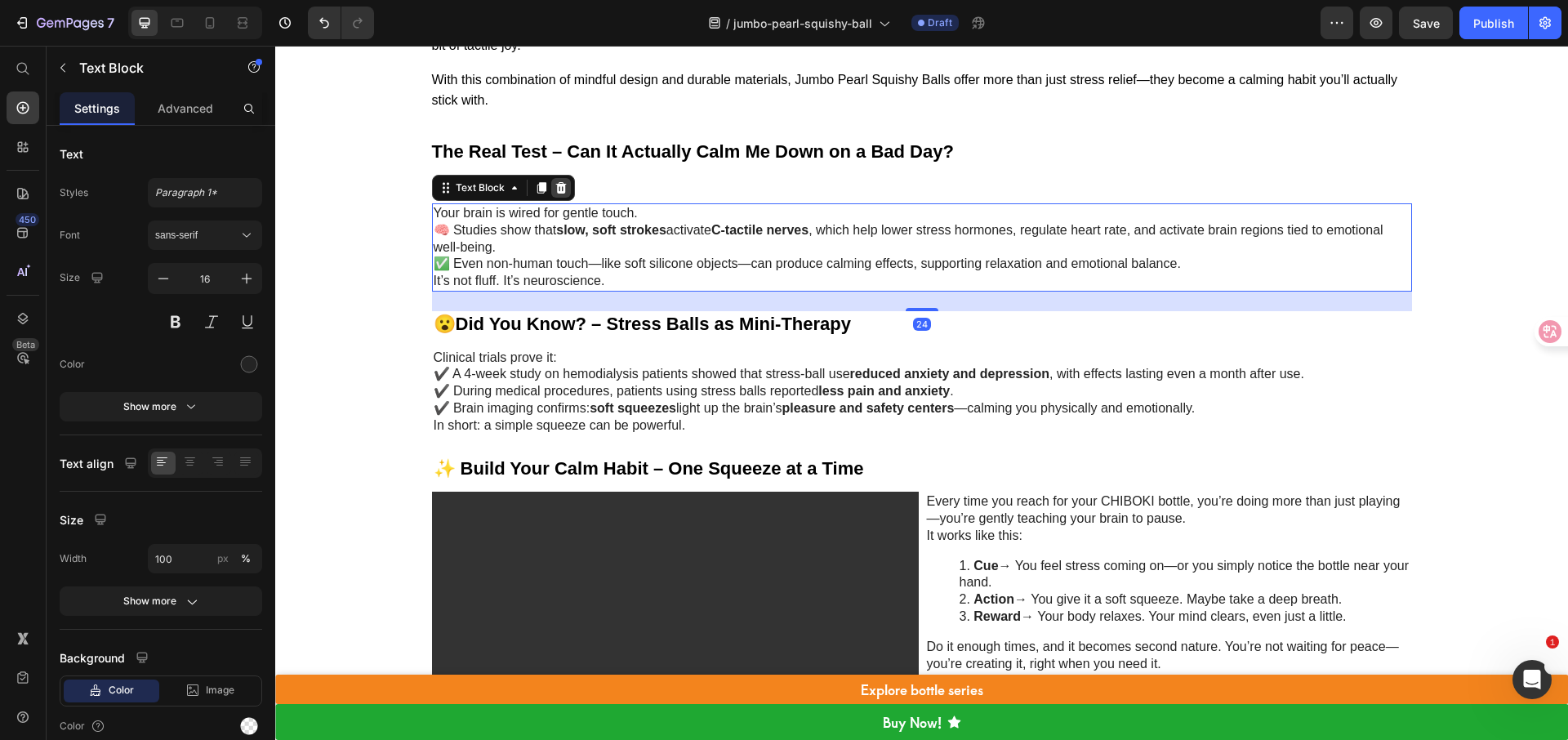 click 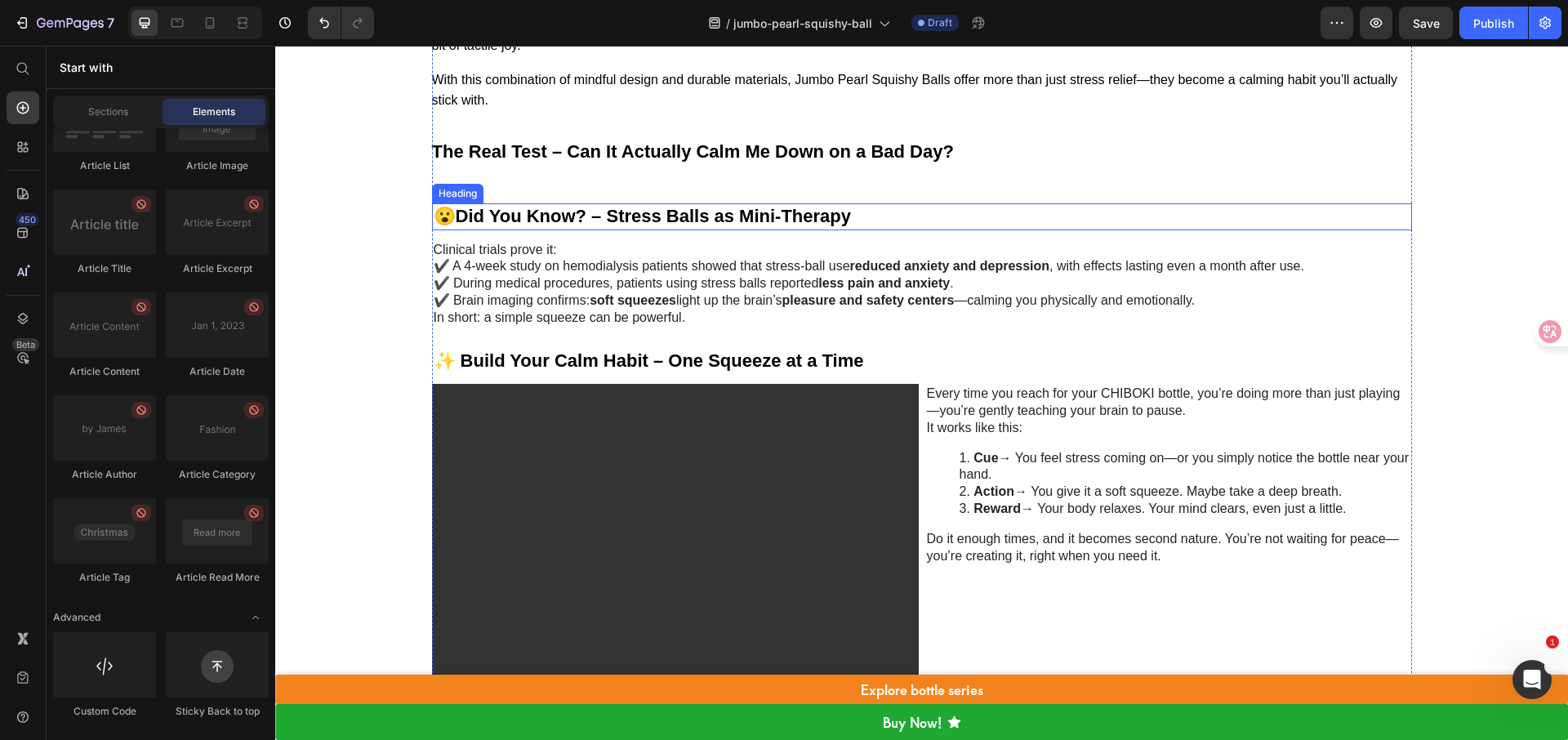 click on "Did You Know? – Stress Balls as Mini-Therapy" at bounding box center [653, 216] 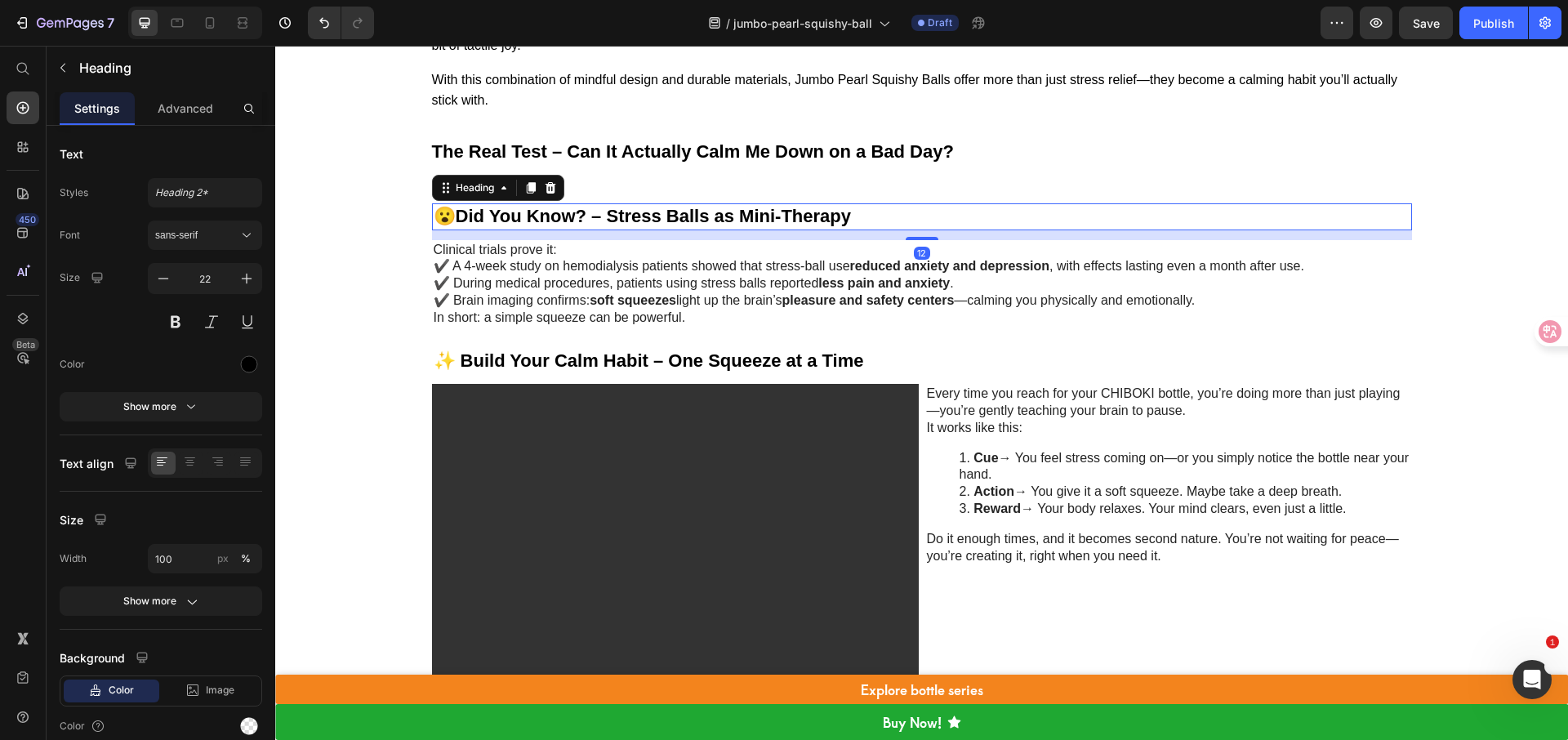 click 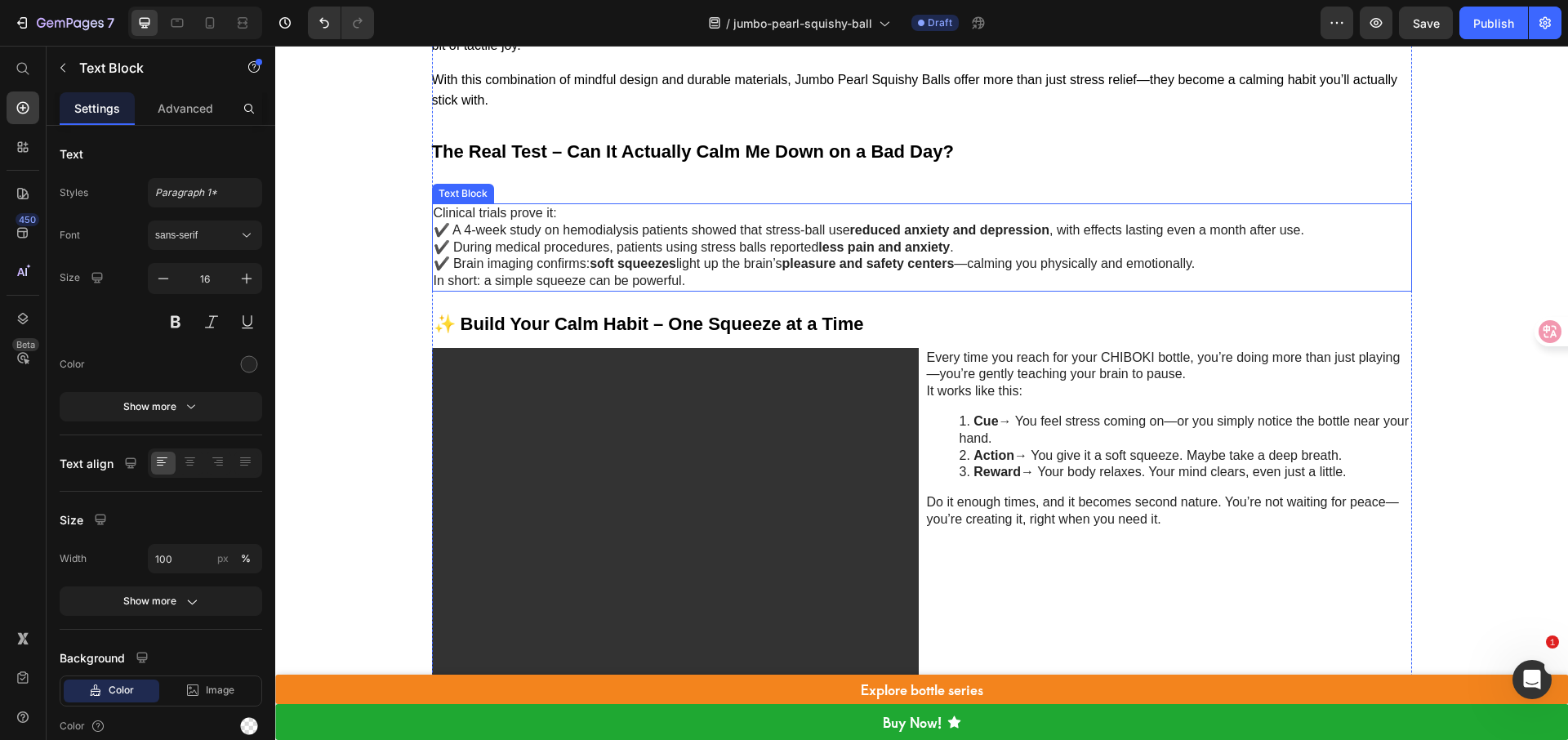 click on "✔️ A 4-week study on hemodialysis patients showed that stress-ball use  reduced anxiety and depression , with effects lasting even a month after use. ✔️ During medical procedures, patients using stress balls reported  less pain and anxiety . ✔️ Brain imaging confirms:  soft squeezes  light up the brain’s  pleasure and safety centers —calming you physically and emotionally." at bounding box center (922, 247) 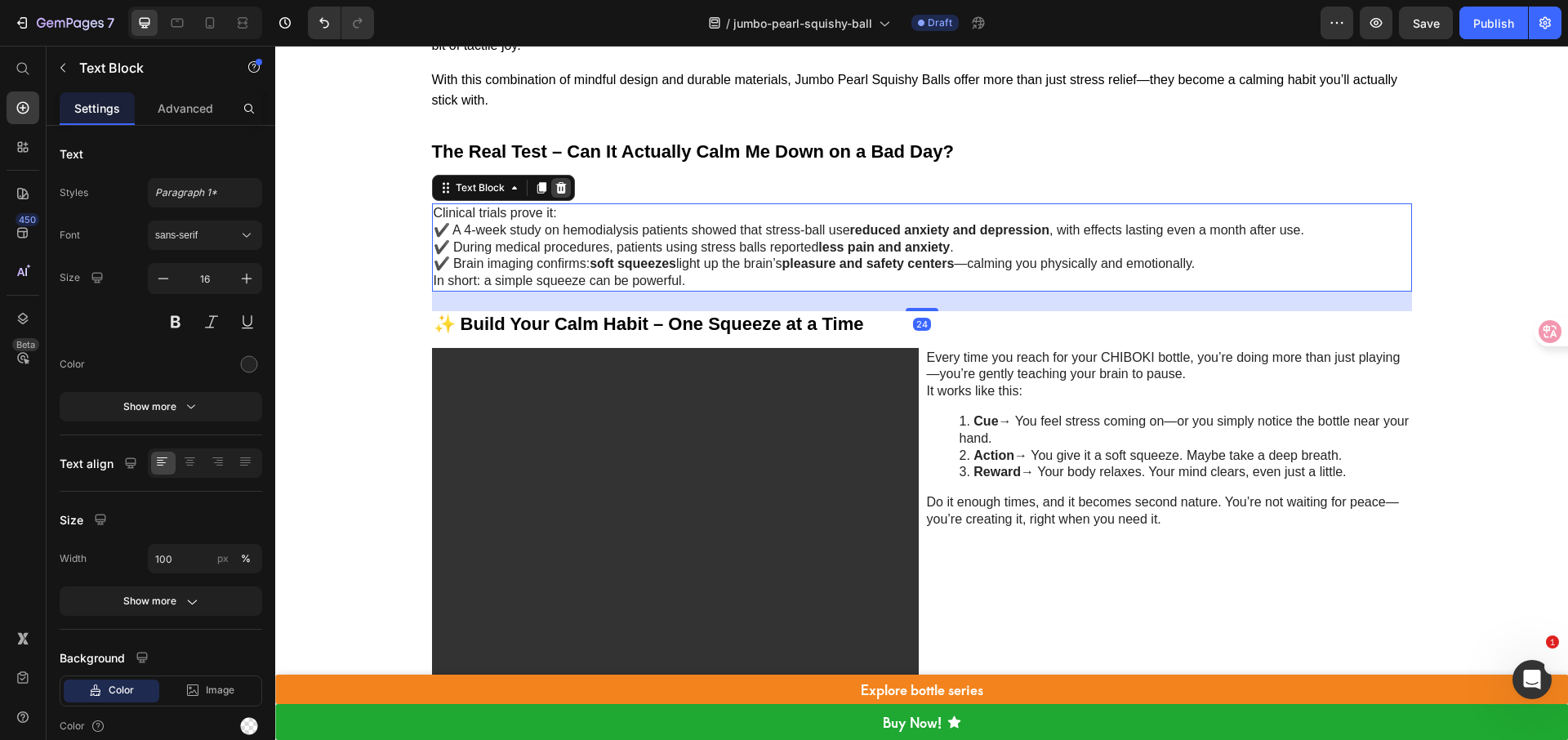 click 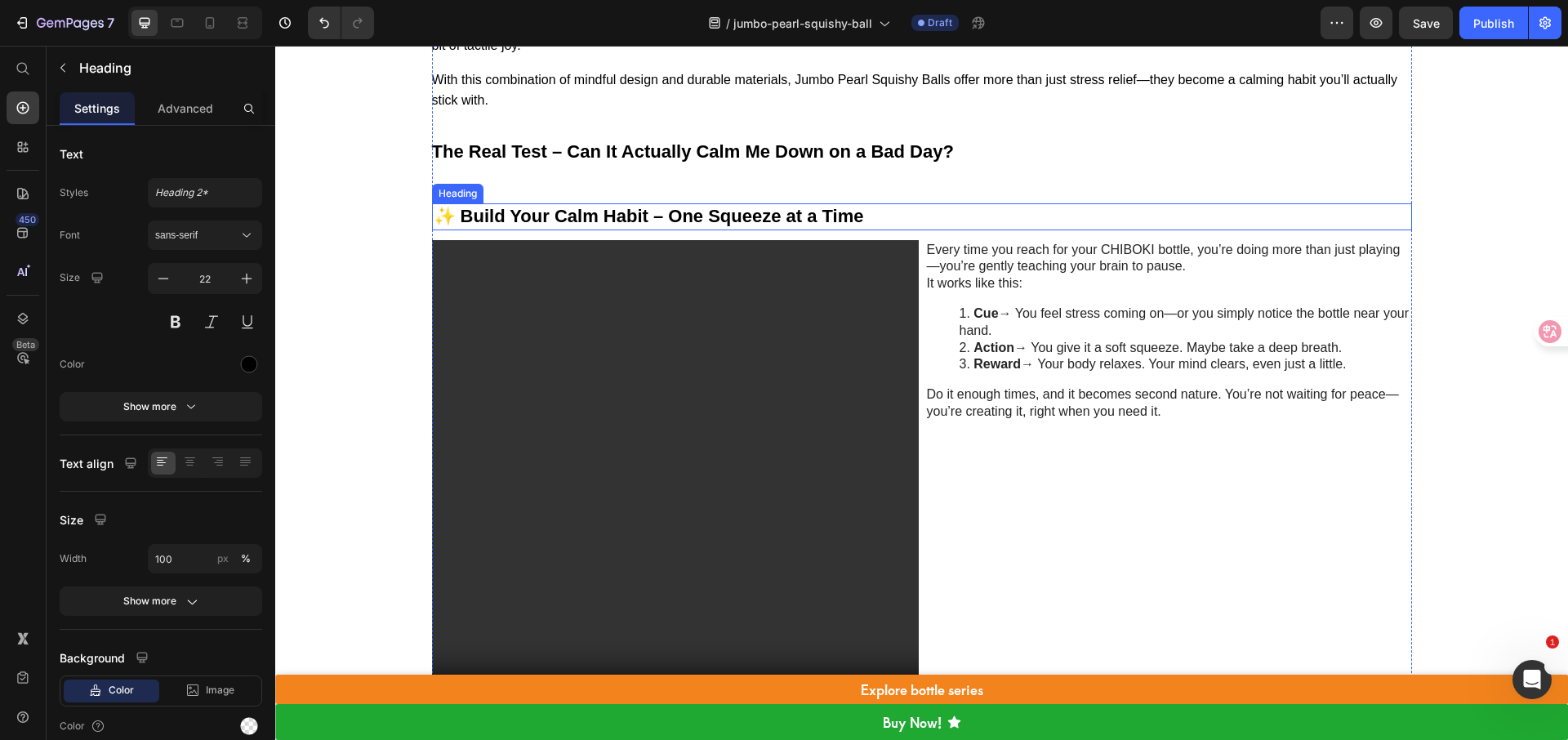 click on "✨ Build Your Calm Habit – One Squeeze at a Time" at bounding box center [922, 216] 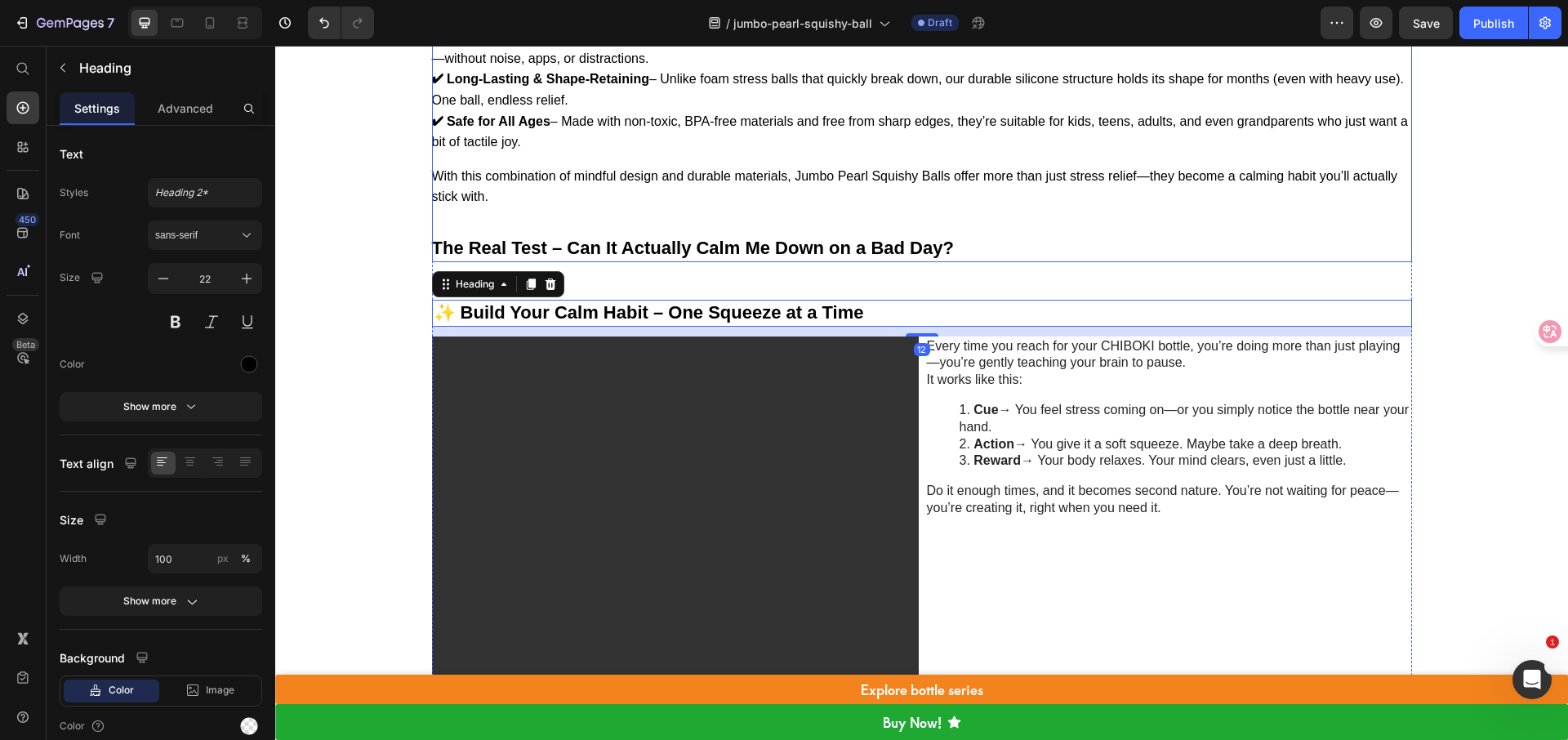 scroll, scrollTop: 3595, scrollLeft: 0, axis: vertical 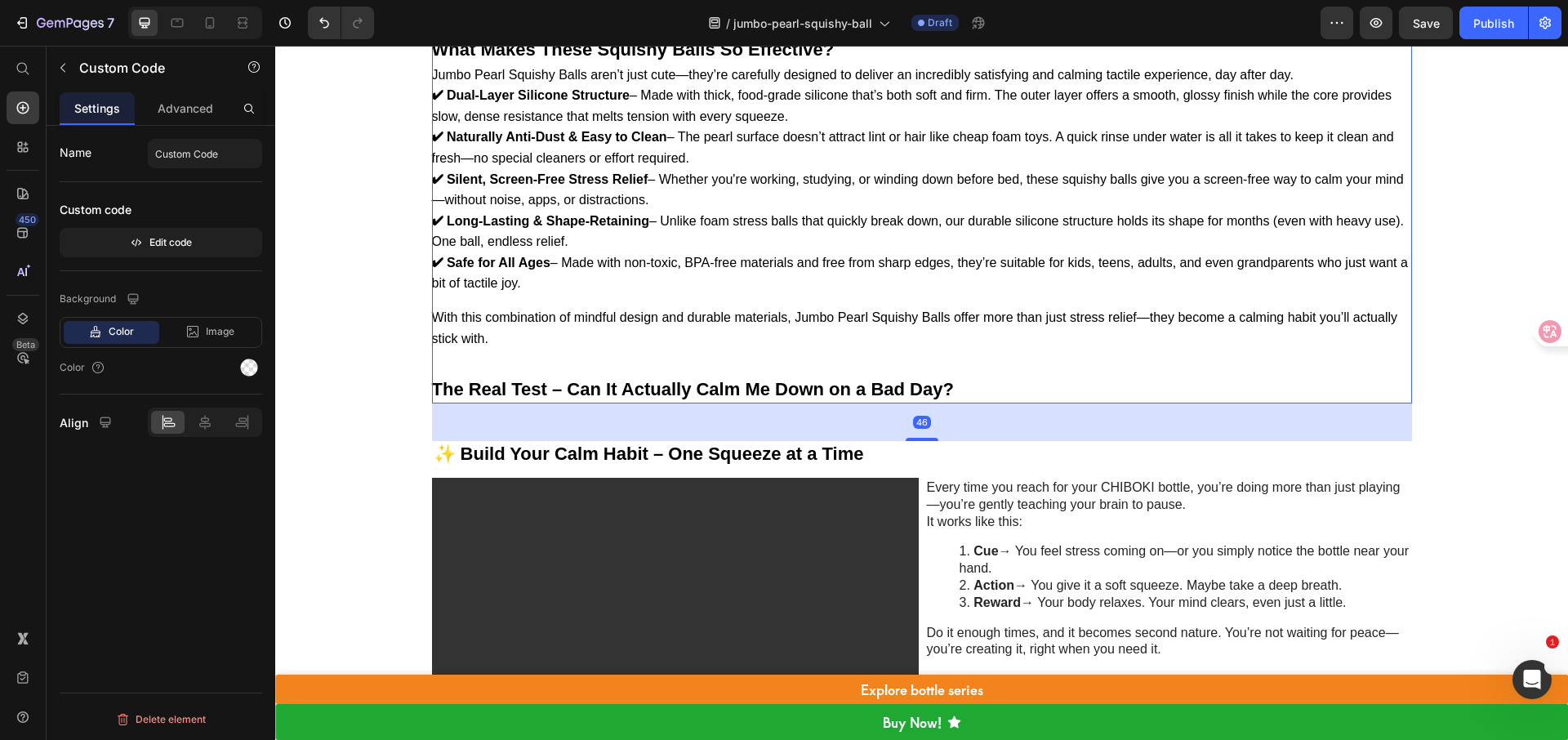click on "✔ Safe for All Ages  – Made with non-toxic, BPA-free materials and free from sharp edges, they’re suitable for kids, teens, adults, and even grandparents who just want a bit of tactile joy." at bounding box center (922, 273) 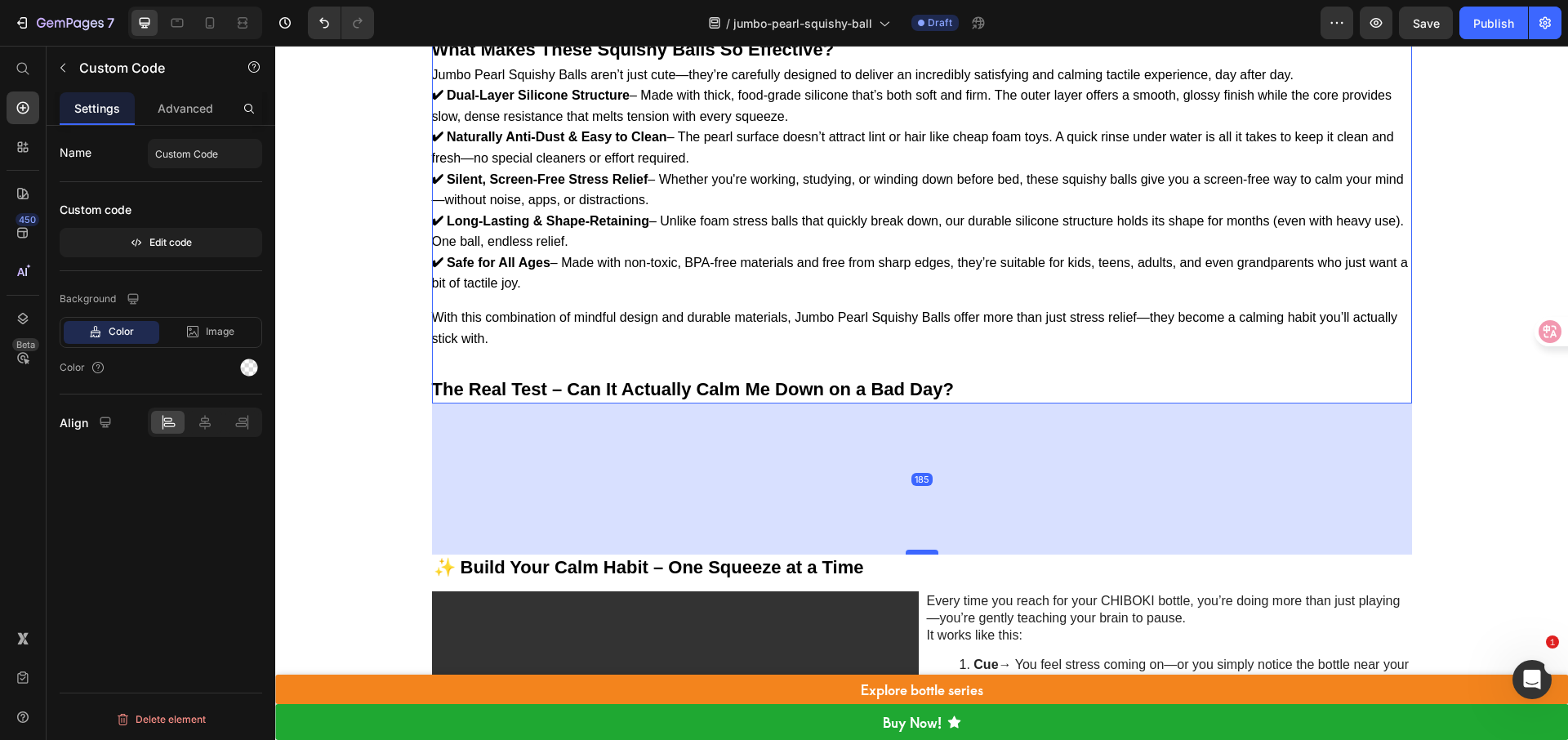 drag, startPoint x: 915, startPoint y: 461, endPoint x: 930, endPoint y: 574, distance: 113.99123 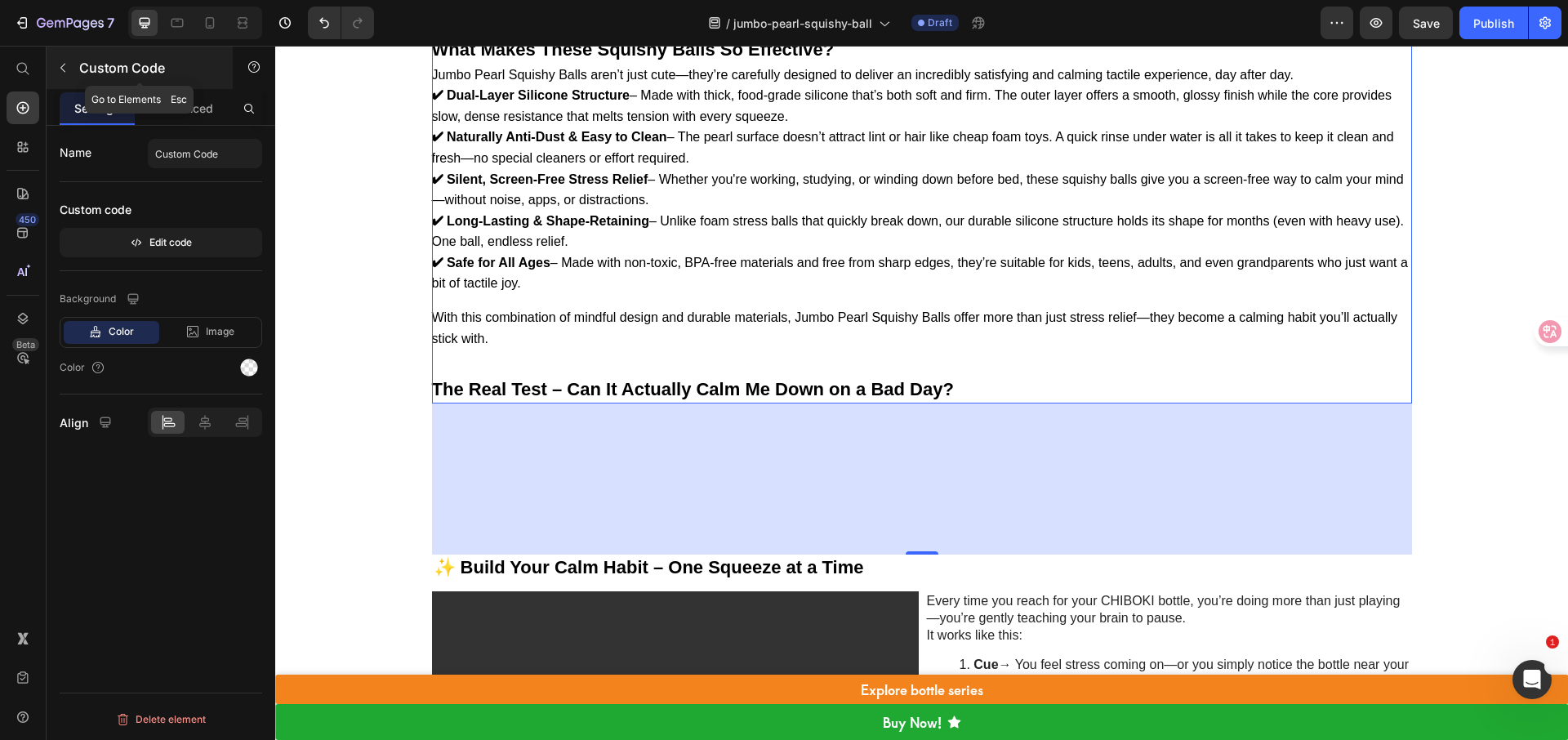 click at bounding box center (63, 68) 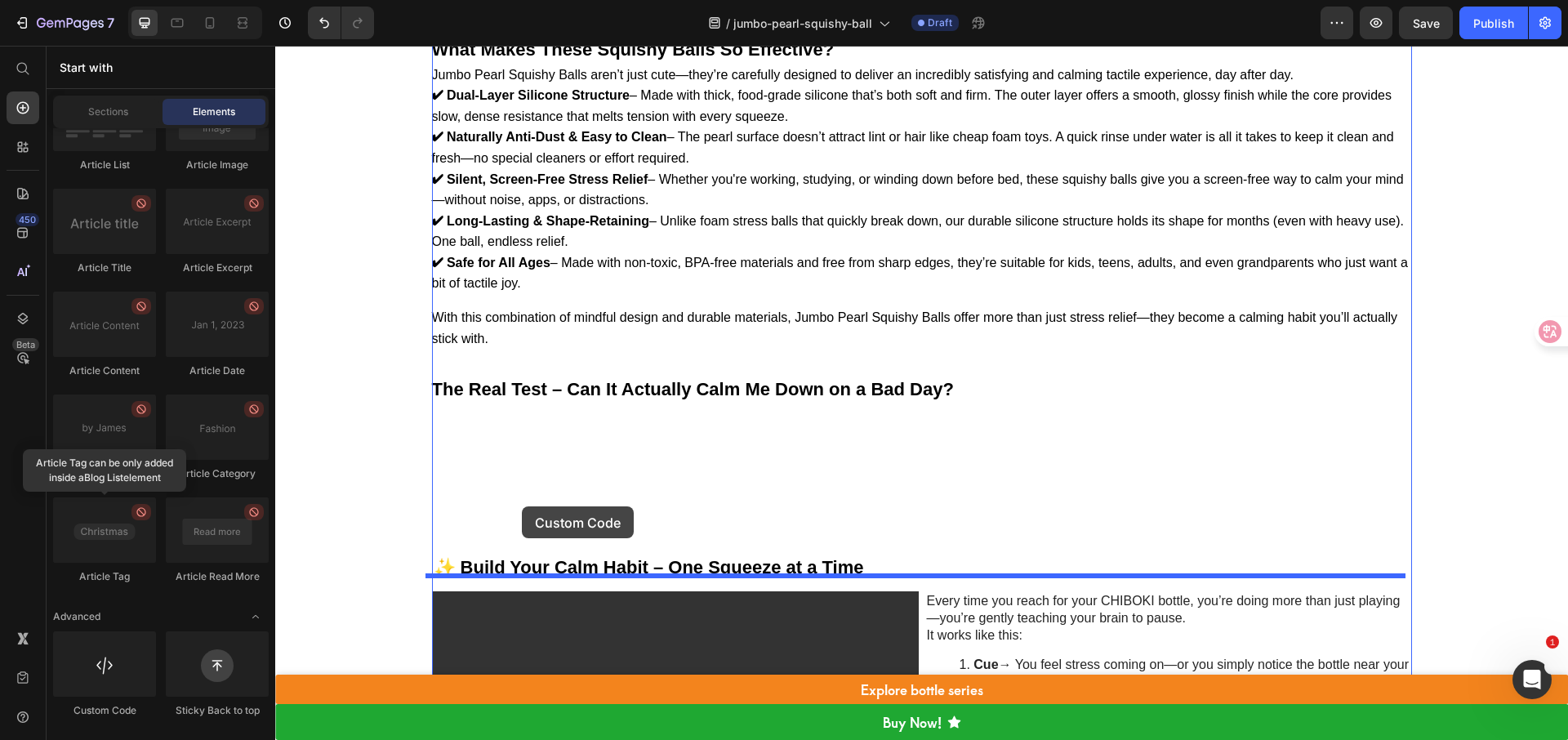 drag, startPoint x: 382, startPoint y: 714, endPoint x: 522, endPoint y: 506, distance: 250.72694 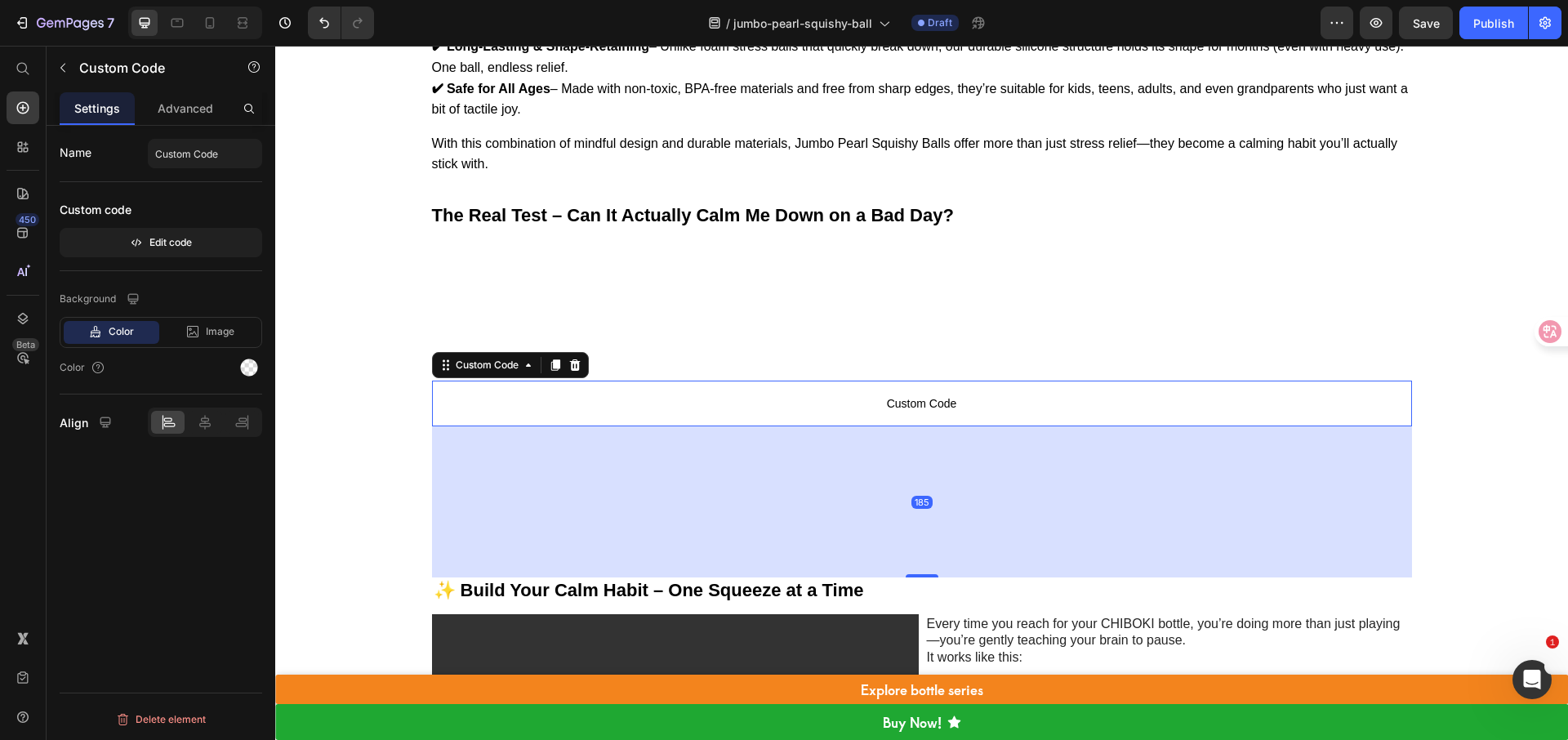 scroll, scrollTop: 3855, scrollLeft: 0, axis: vertical 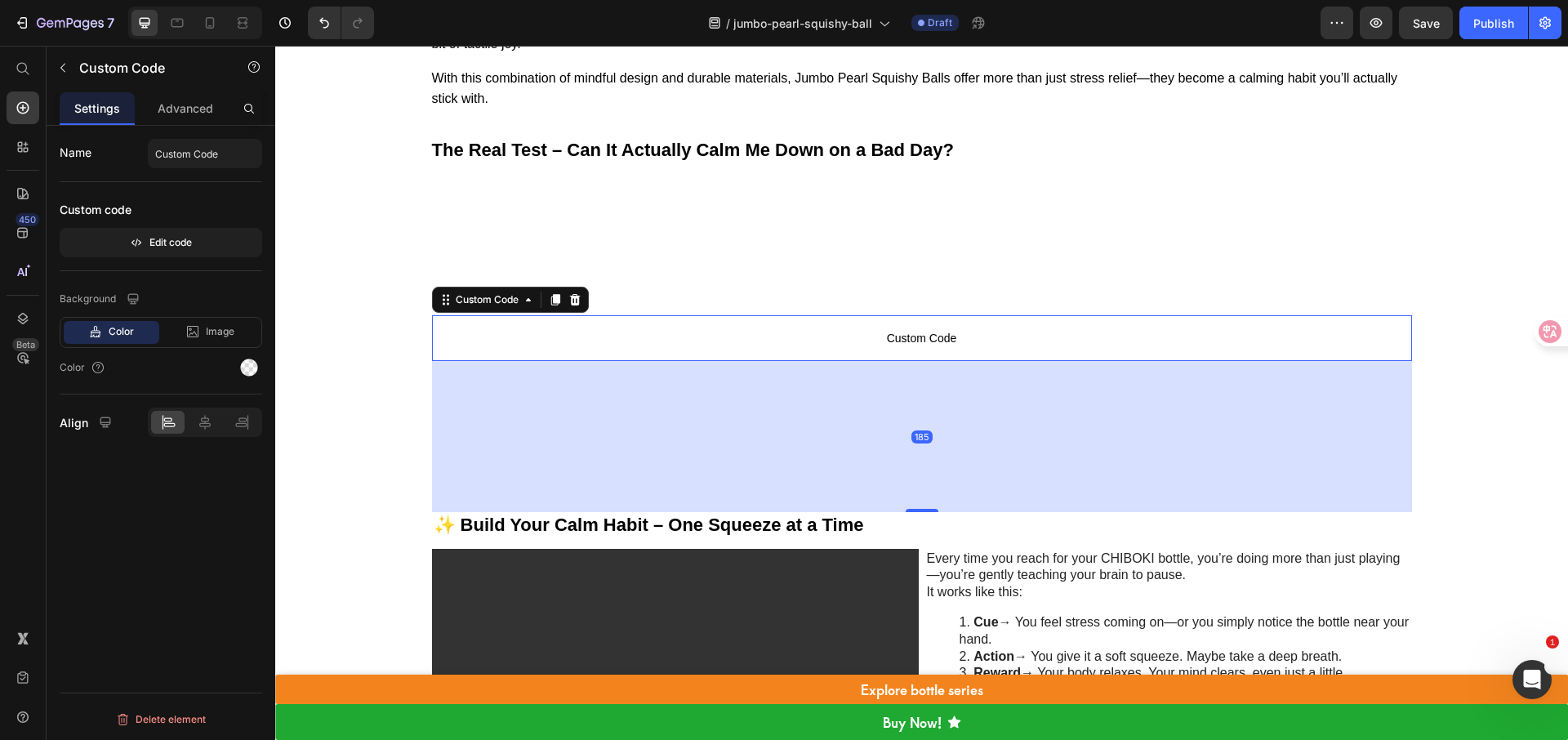 click on "Custom Code" at bounding box center (922, 338) 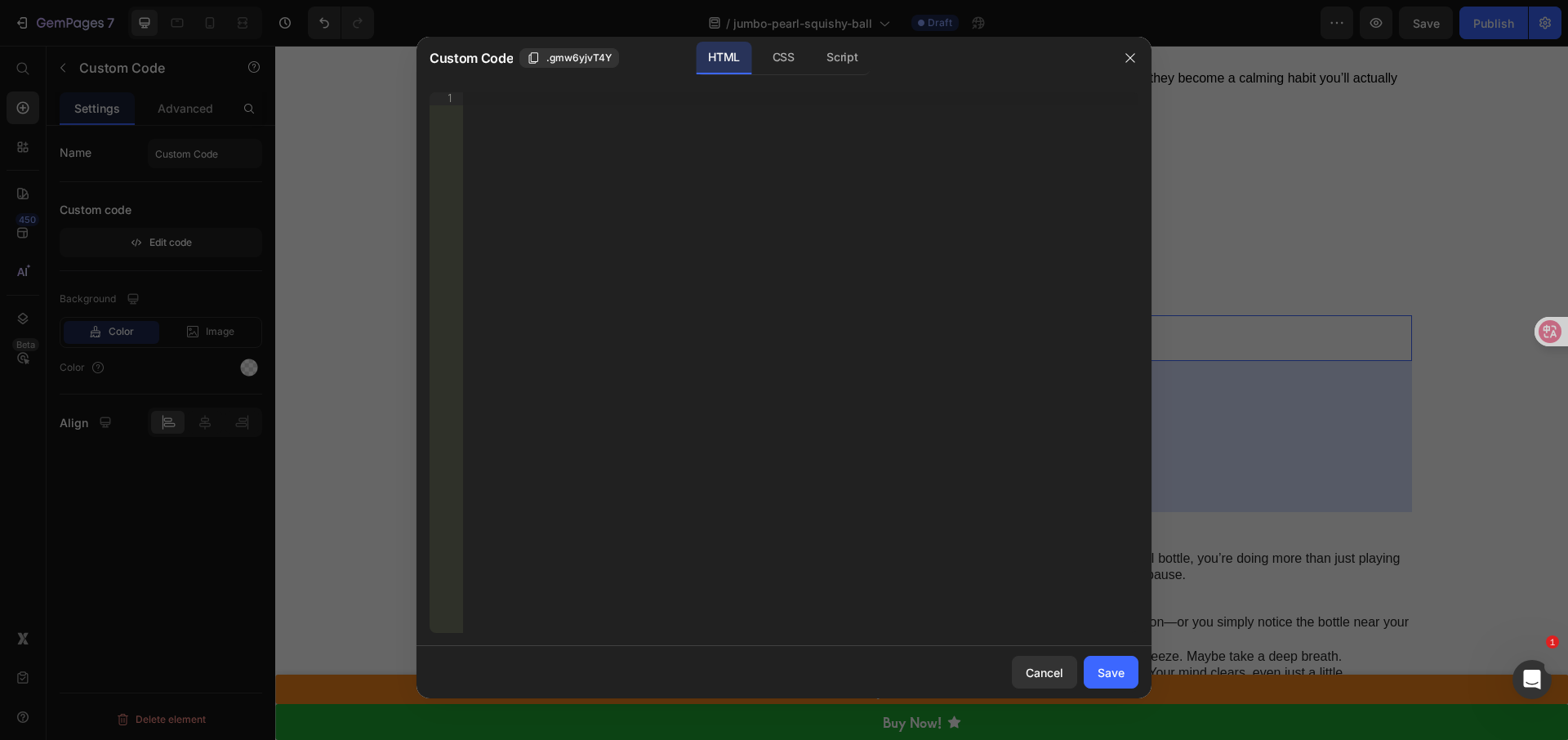 type 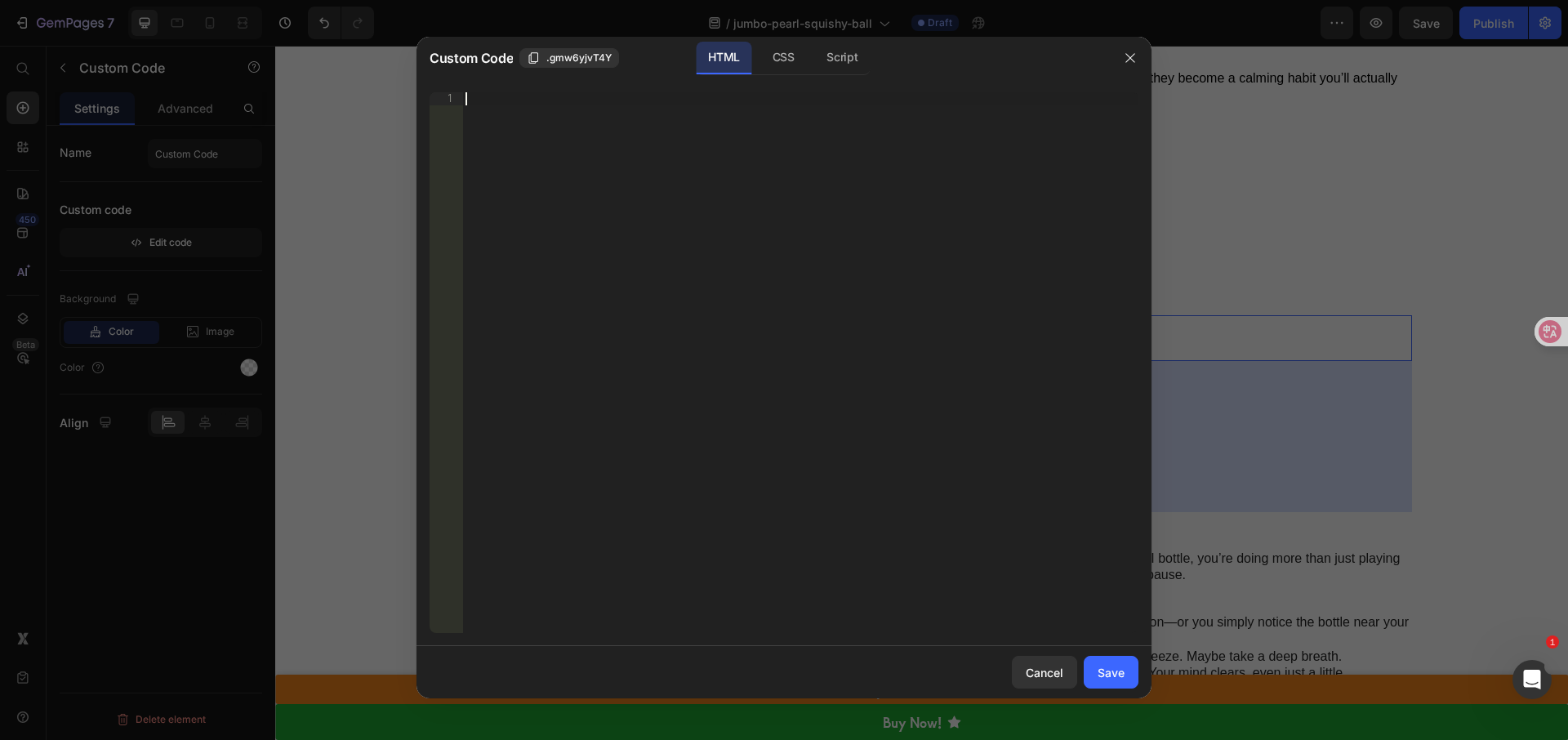click on "Insert the 3rd-party installation code, HTML code, or Liquid code to display custom content." at bounding box center [800, 376] 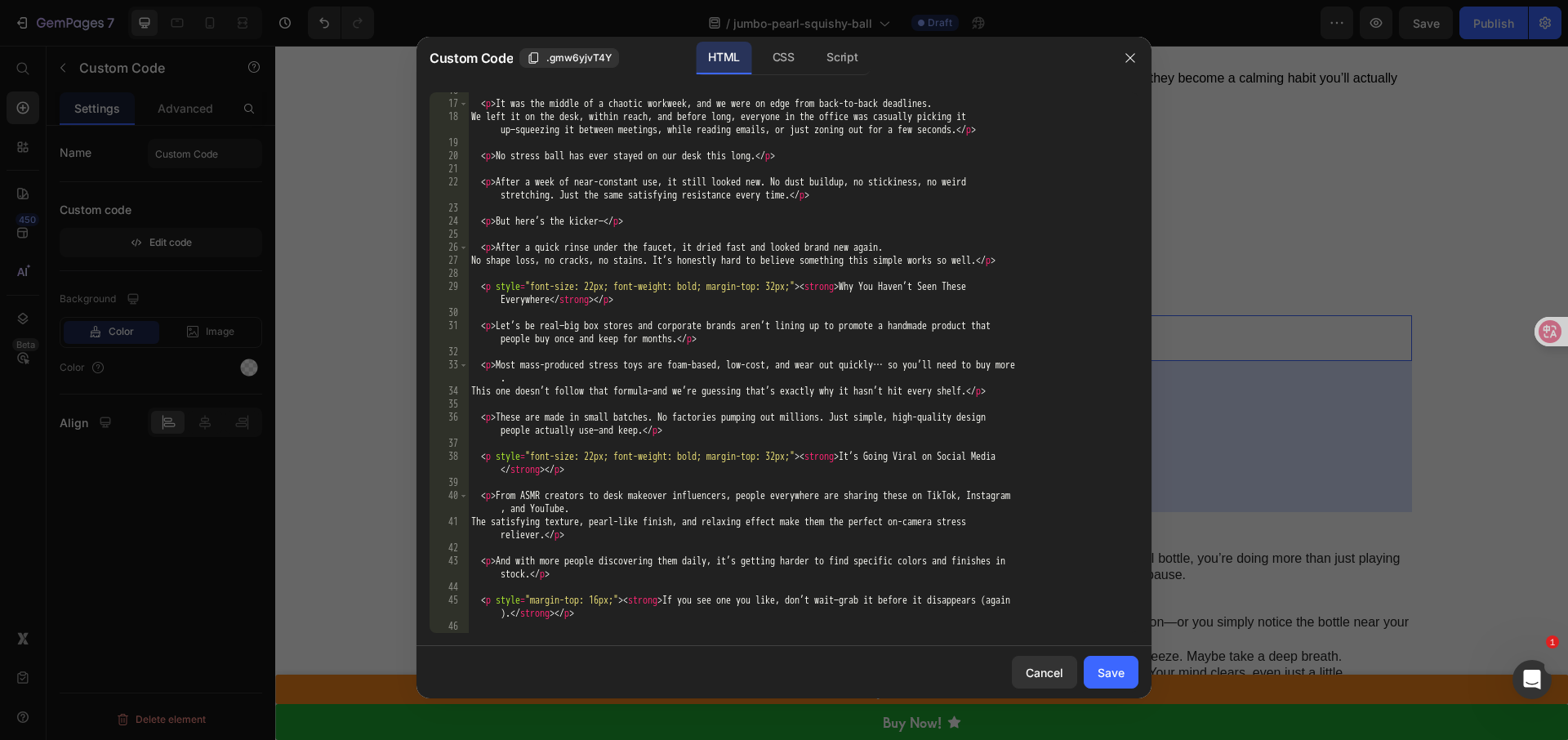 scroll, scrollTop: 270, scrollLeft: 0, axis: vertical 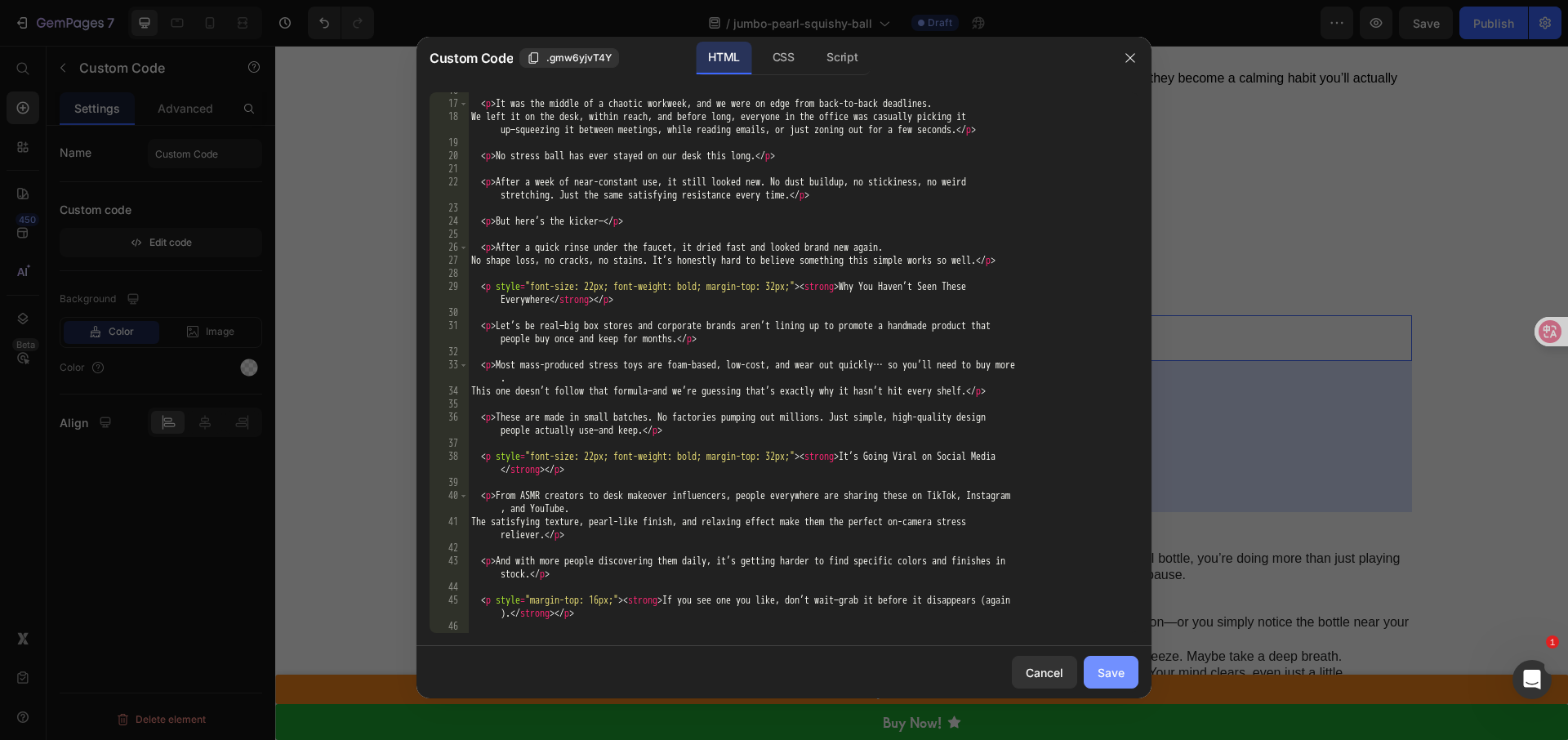 click on "Save" at bounding box center (1111, 672) 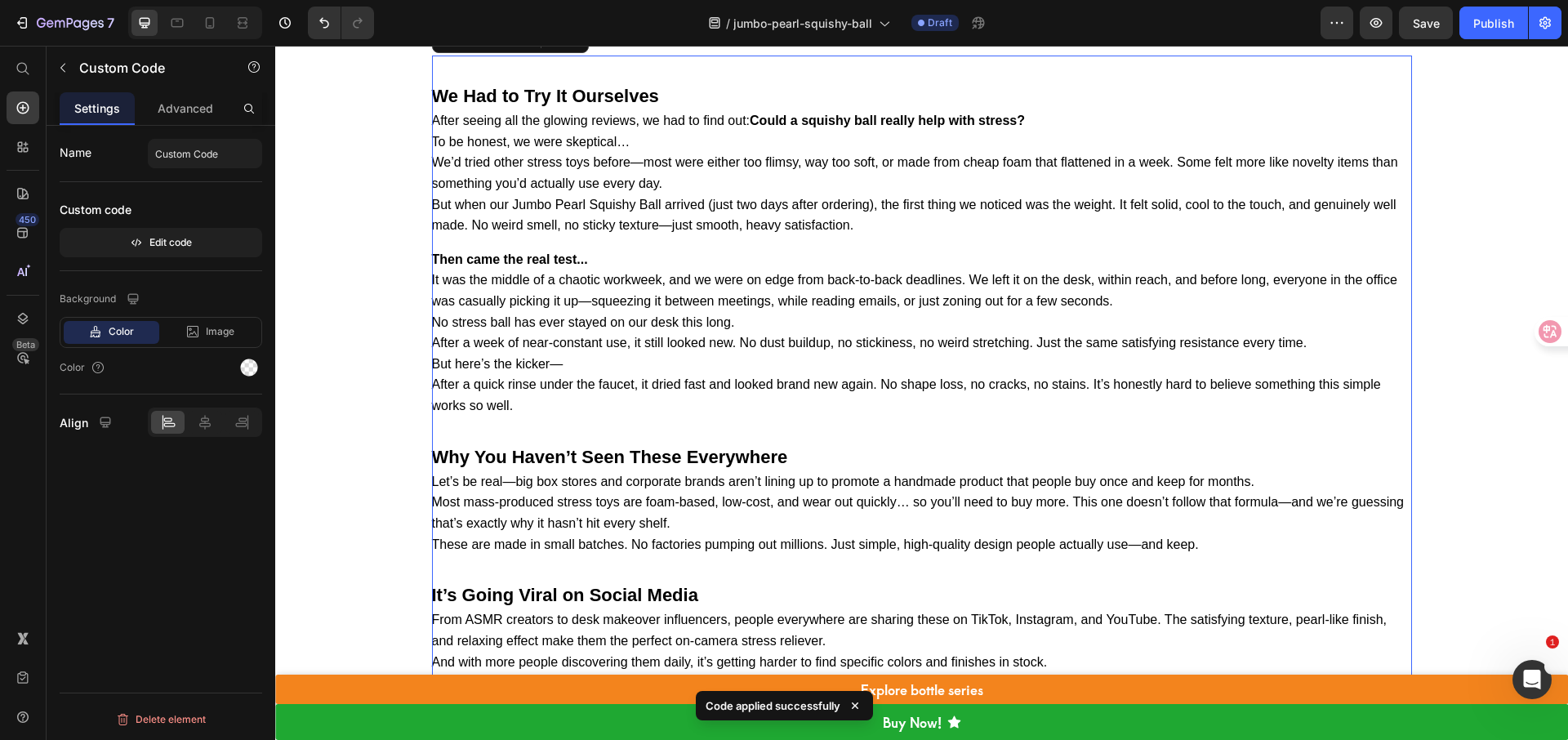 scroll, scrollTop: 4132, scrollLeft: 0, axis: vertical 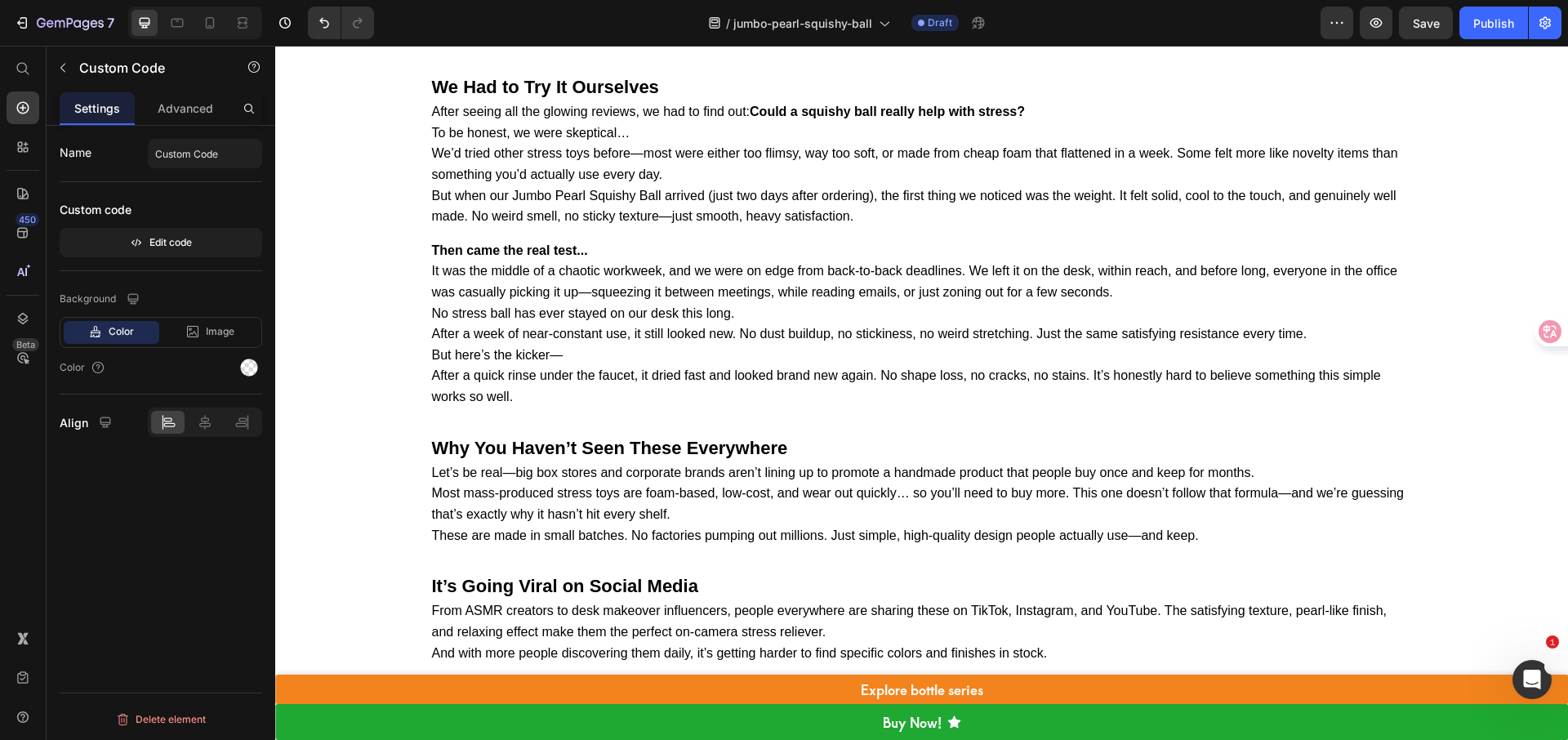 click on "Why You Haven’t Seen These Everywhere" at bounding box center [610, 448] 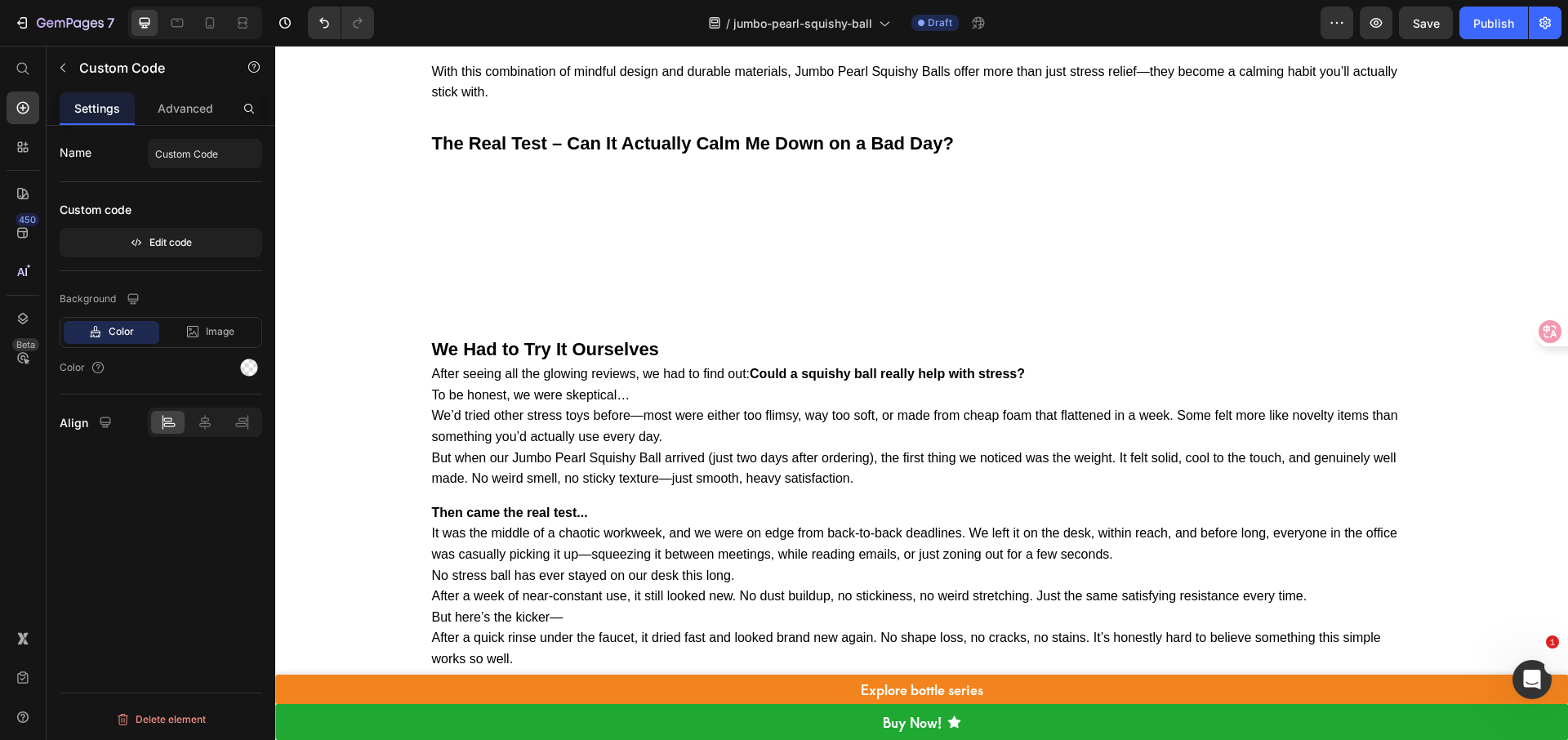 click on "But when our Jumbo Pearl Squishy Ball arrived (just two days after ordering), the first thing we noticed was the weight.
It felt solid, cool to the touch, and genuinely well made. No weird smell, no sticky texture—just smooth, heavy satisfaction." at bounding box center [922, 468] 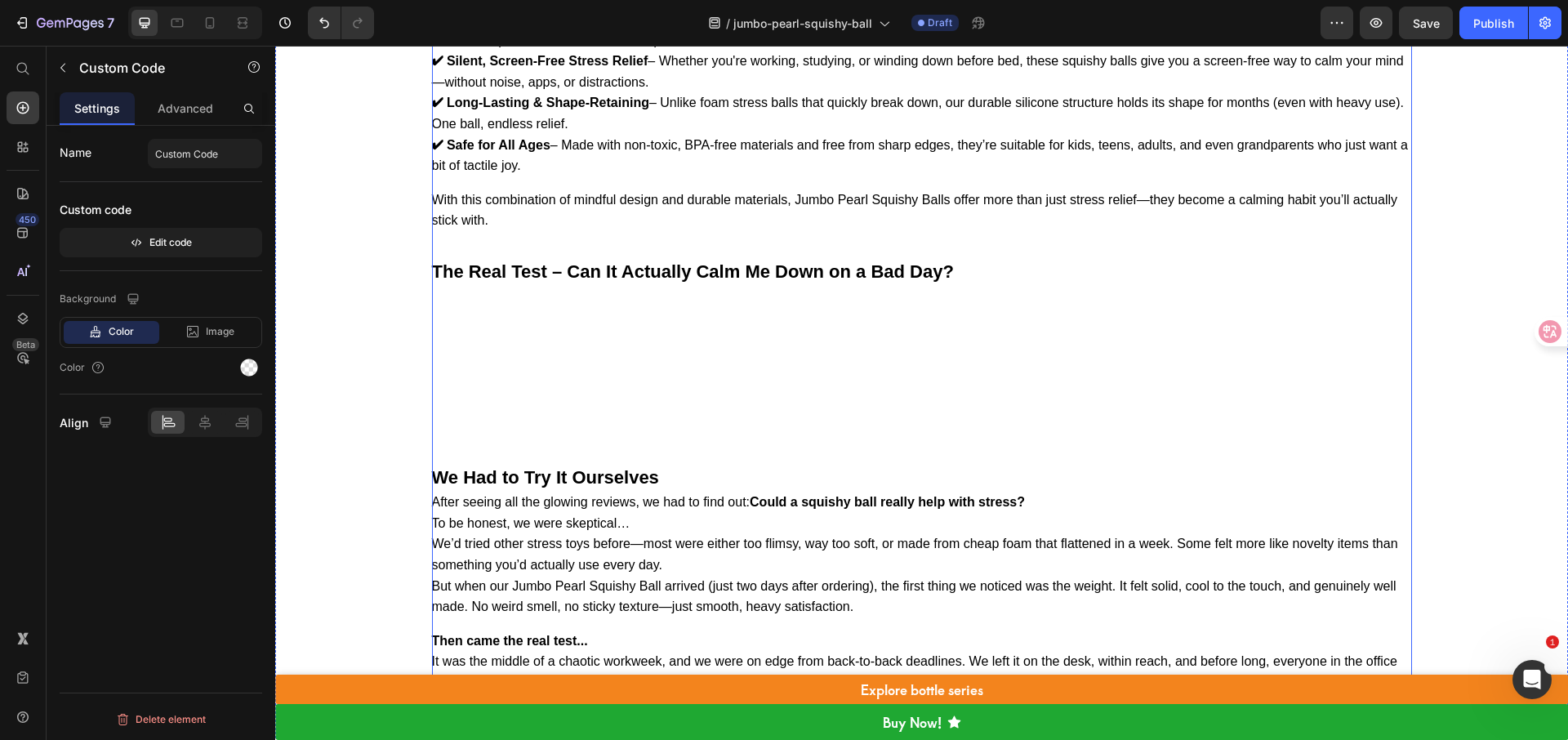 click on "Introducing Jumbo Pearl Squishy Balls — A Simple Yet Surprisingly Effective Way to De-Stress
Designed for people who need a quiet, satisfying, and screen-free way to release tension, these handcrafted squishy balls are more than just a toy — they’re a daily ritual for calm.
Each one is made by hand using high-quality, food-grade silicone that gives it a unique, dense texture and just the right amount of resistance. It's soft, slow to bounce back, and seriously addictive to squeeze.
The outer layer mimics a silky pearl finish, giving it a polished, beautiful look — so it doesn’t just feel good, it looks good too. Whether it’s on your desk, in your bag, or next to your bed, it’s a piece you’ll actually want to keep around.
Jumbo Pearl Squishy Balls are loved by students, office workers, busy parents, and anyone who finds themselves fidgeting, zoning out, or just needing a quick way to reset.
The best part?
So How Do They Actually Help?
Custom Code" at bounding box center [922, 3078] 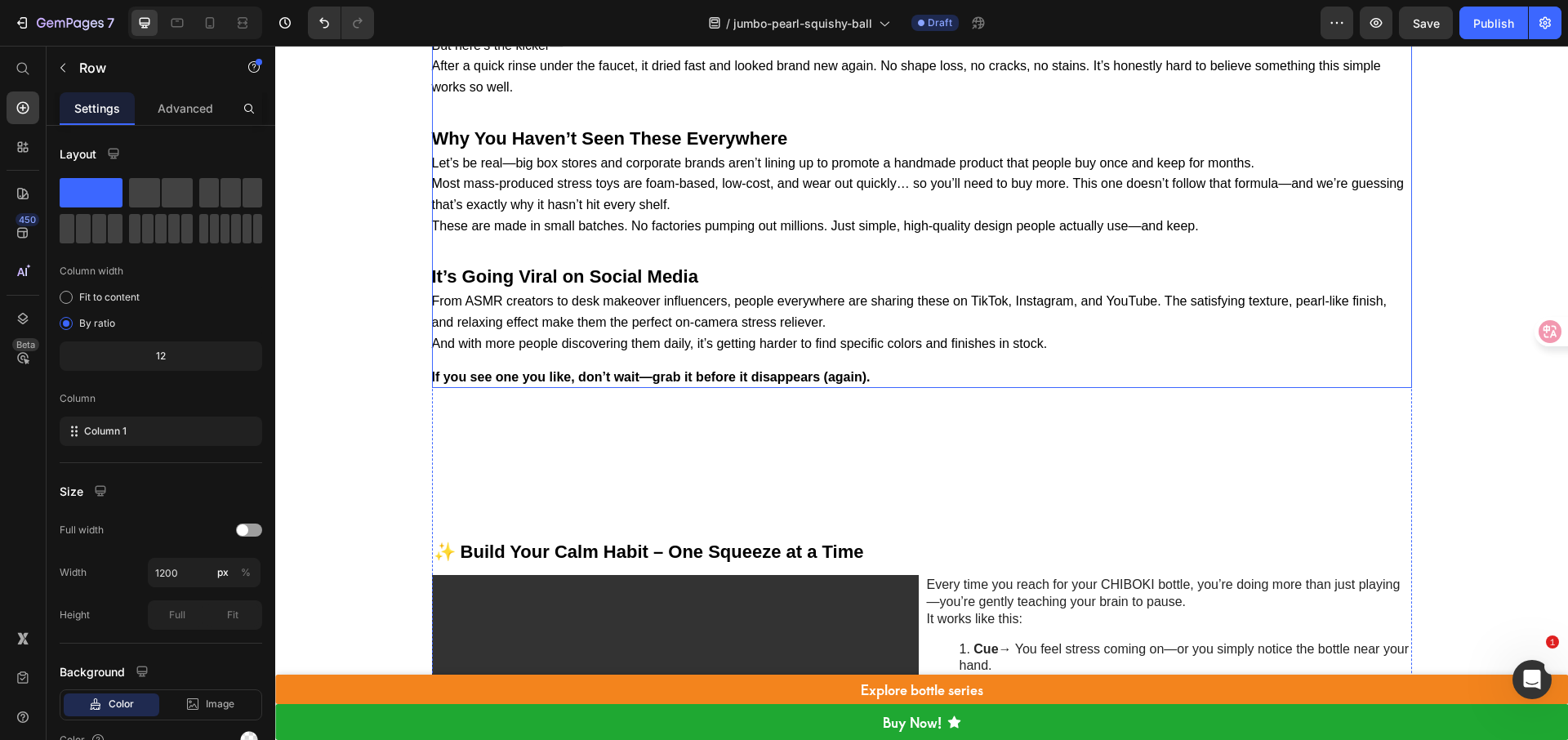 scroll, scrollTop: 4413, scrollLeft: 0, axis: vertical 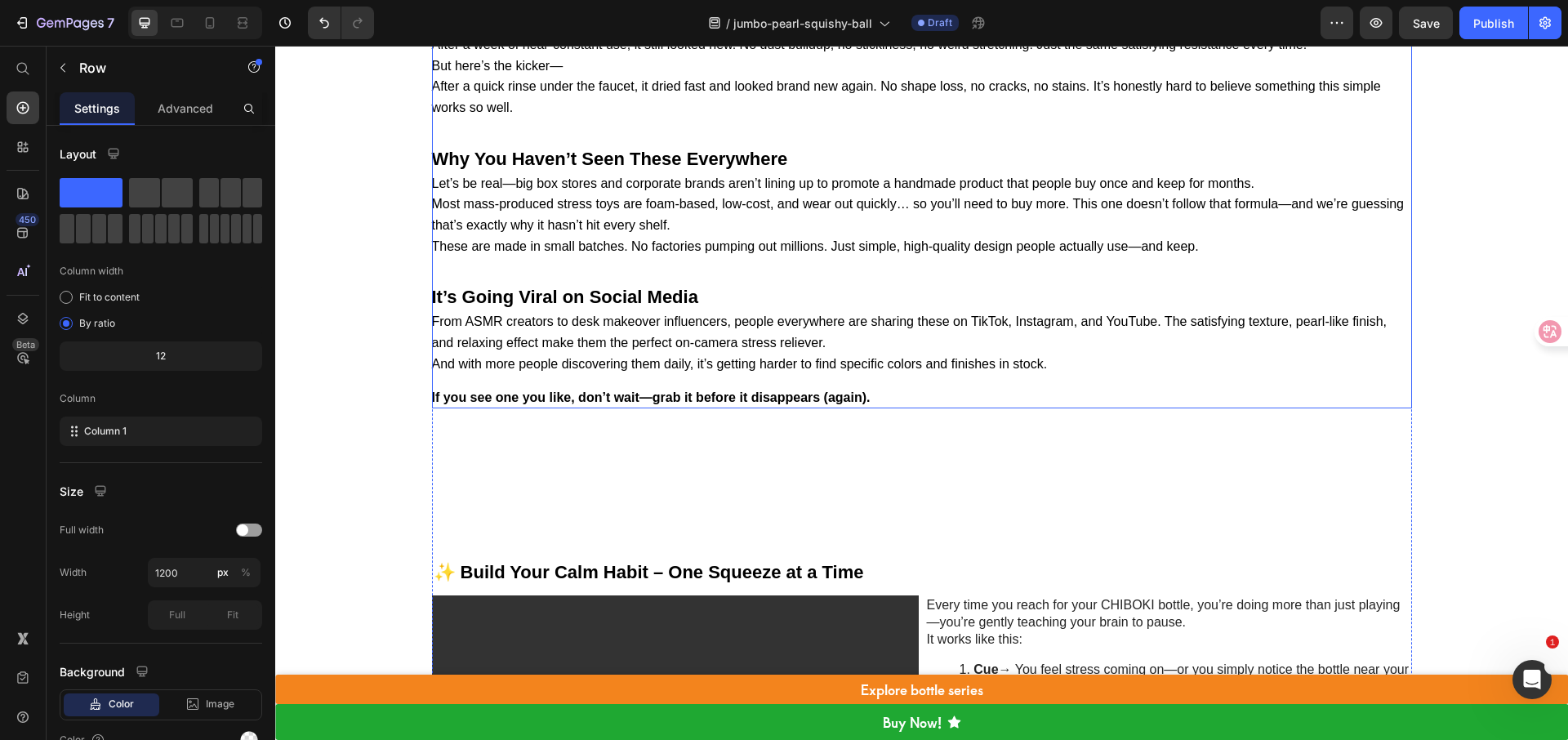 click on "We Had to Try It Ourselves
After seeing all the glowing reviews, we had to find out:
Could a squishy ball really help with stress?
To be honest, we were skeptical…
We’d tried other stress toys before—most were either too flimsy, way too soft, or made from cheap foam that flattened in a week. Some felt more like novelty items than something you’d actually use every day.
But when our Jumbo Pearl Squishy Ball arrived (just two days after ordering), the first thing we noticed was the weight.
It felt solid, cool to the touch, and genuinely well made. No weird smell, no sticky texture—just smooth, heavy satisfaction.
Then came the real test...
It was the middle of a chaotic workweek, and we were on edge from back-to-back deadlines.
We left it on the desk, within reach, and before long, everyone in the office was casually picking it up—squeezing it between meetings, while reading emails, or just zoning out for a few seconds." at bounding box center (922, 96) 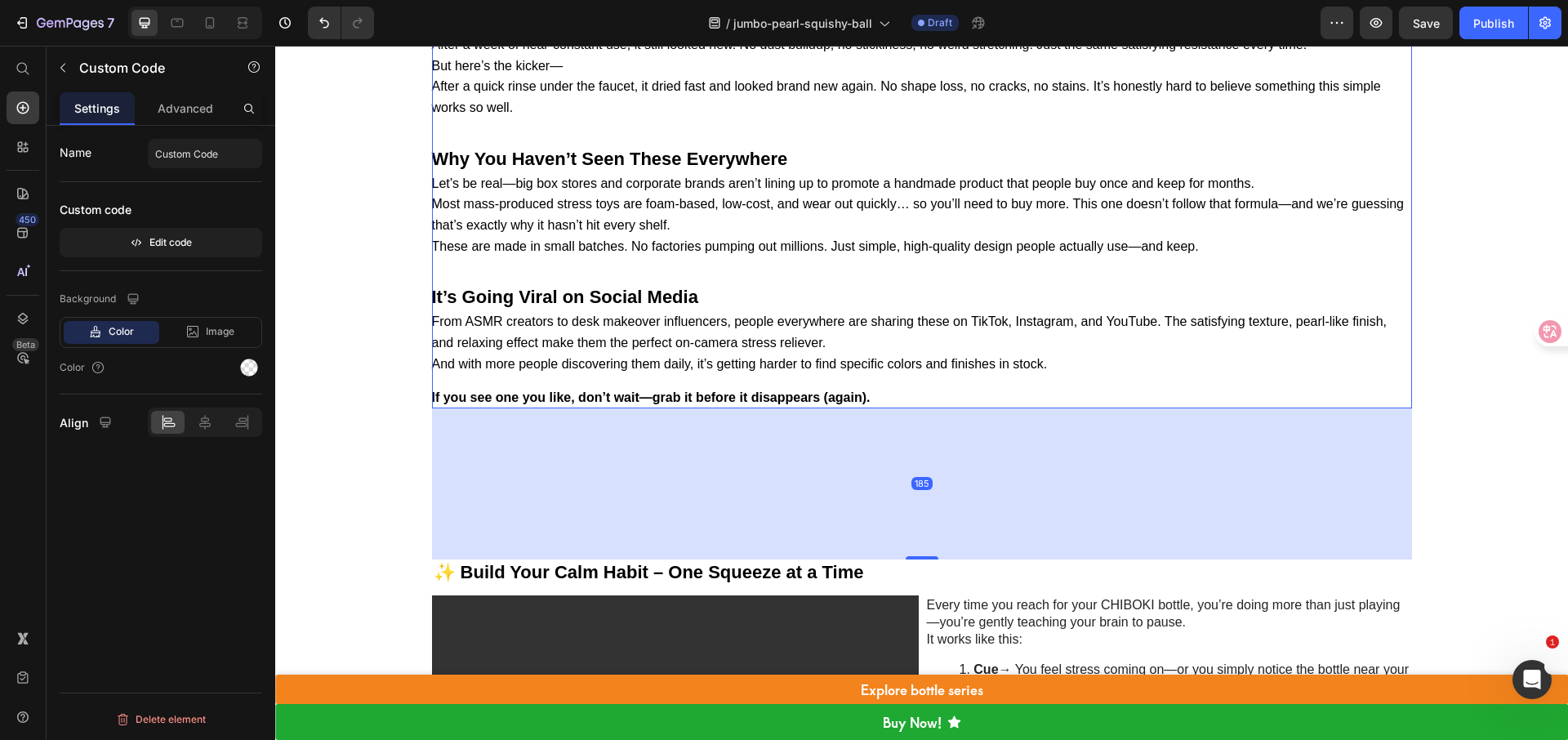 click on "From ASMR creators to desk makeover influencers, people everywhere are sharing these on TikTok, Instagram, and YouTube.
The satisfying texture, pearl-like finish, and relaxing effect make them the perfect on-camera stress reliever." at bounding box center [922, 332] 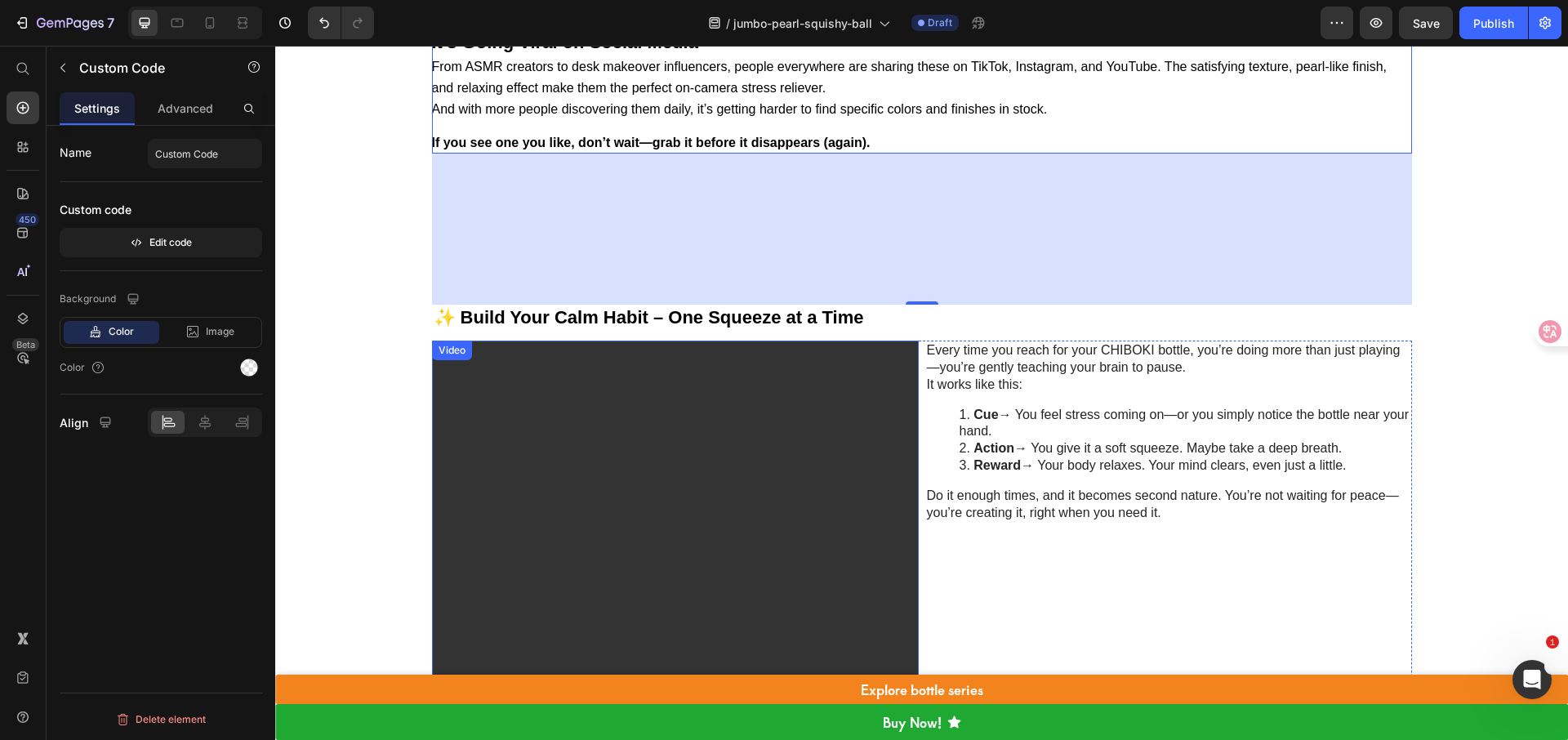 scroll, scrollTop: 4675, scrollLeft: 0, axis: vertical 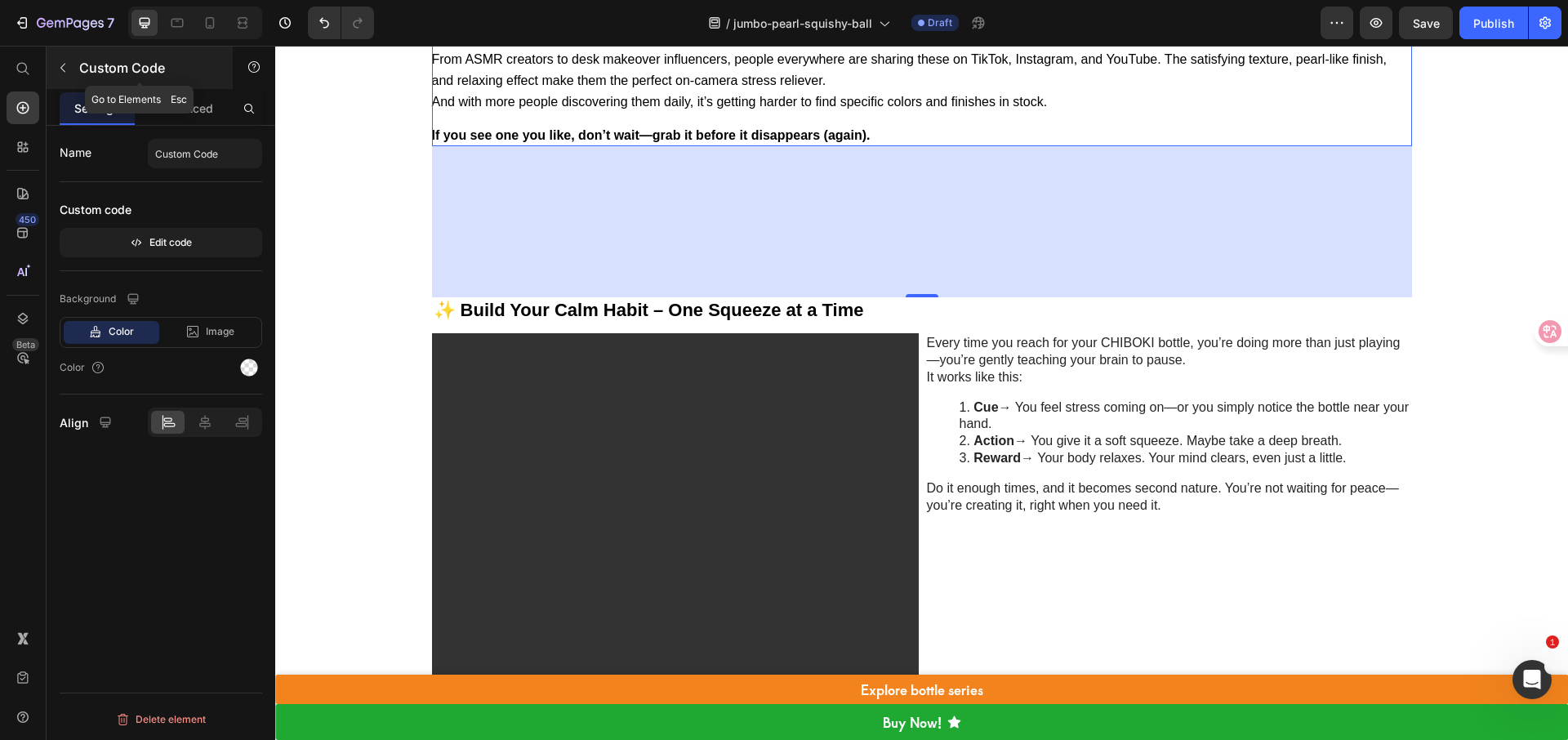 click 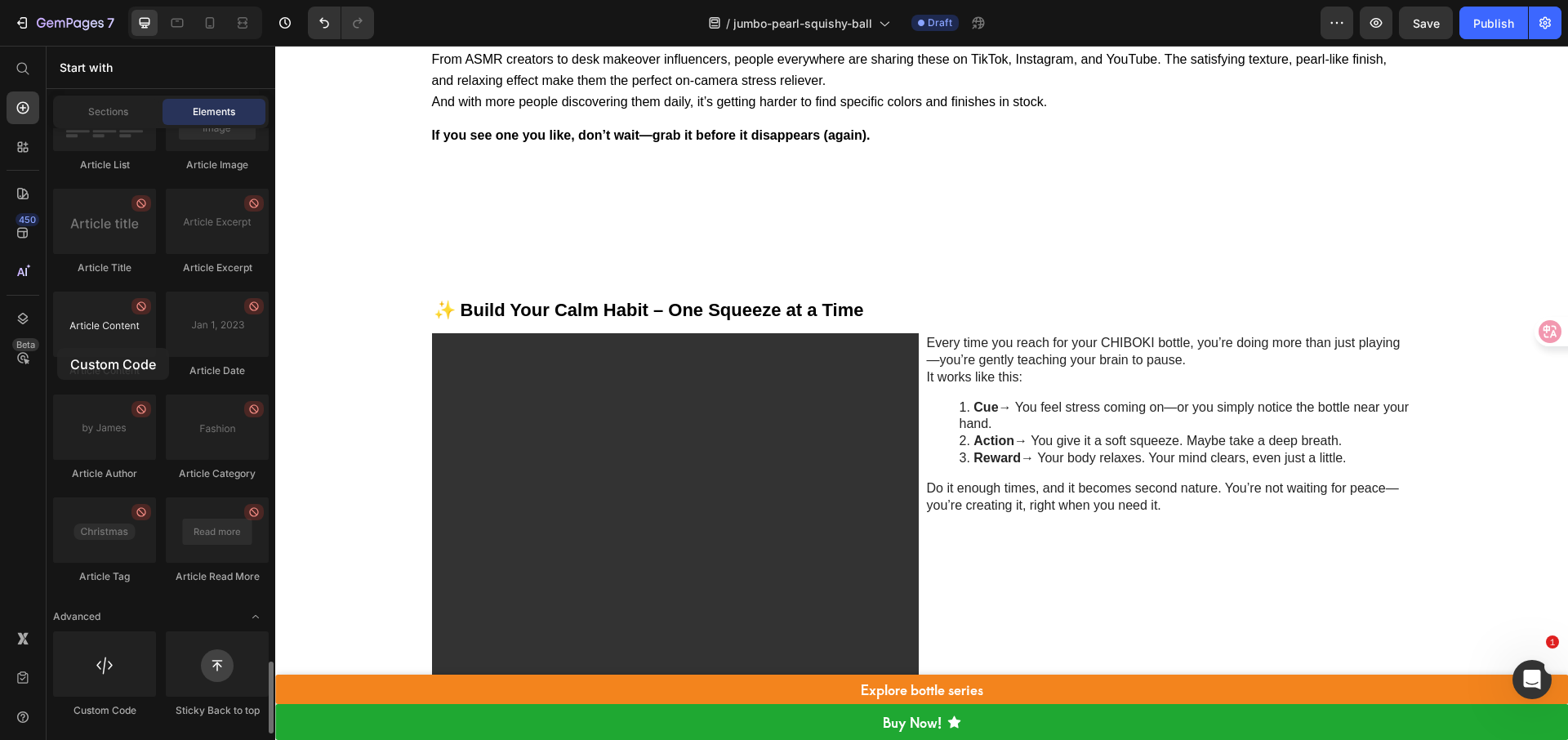 drag, startPoint x: 97, startPoint y: 679, endPoint x: 57, endPoint y: 348, distance: 333.40816 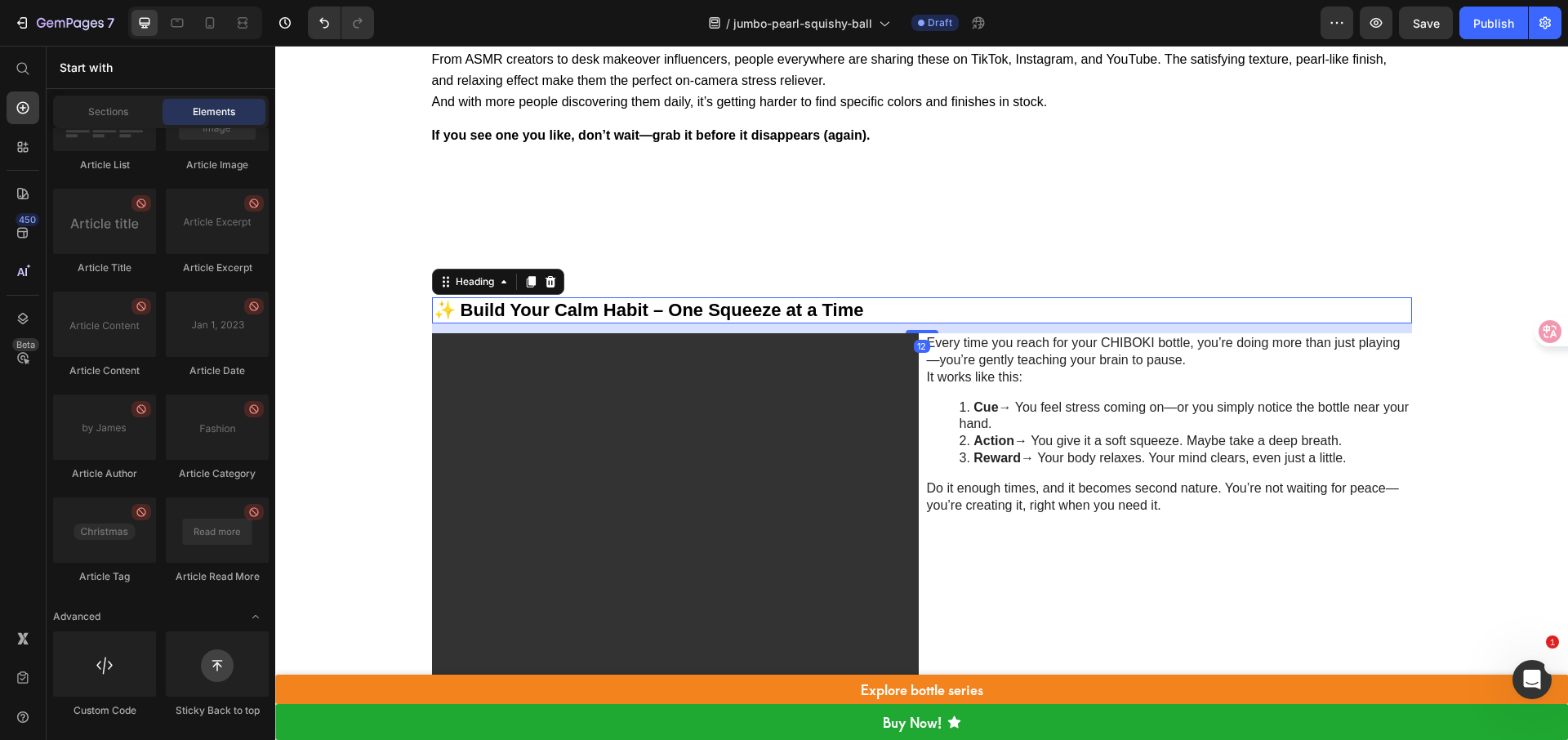 click on "✨ Build Your Calm Habit – One Squeeze at a Time" at bounding box center [922, 310] 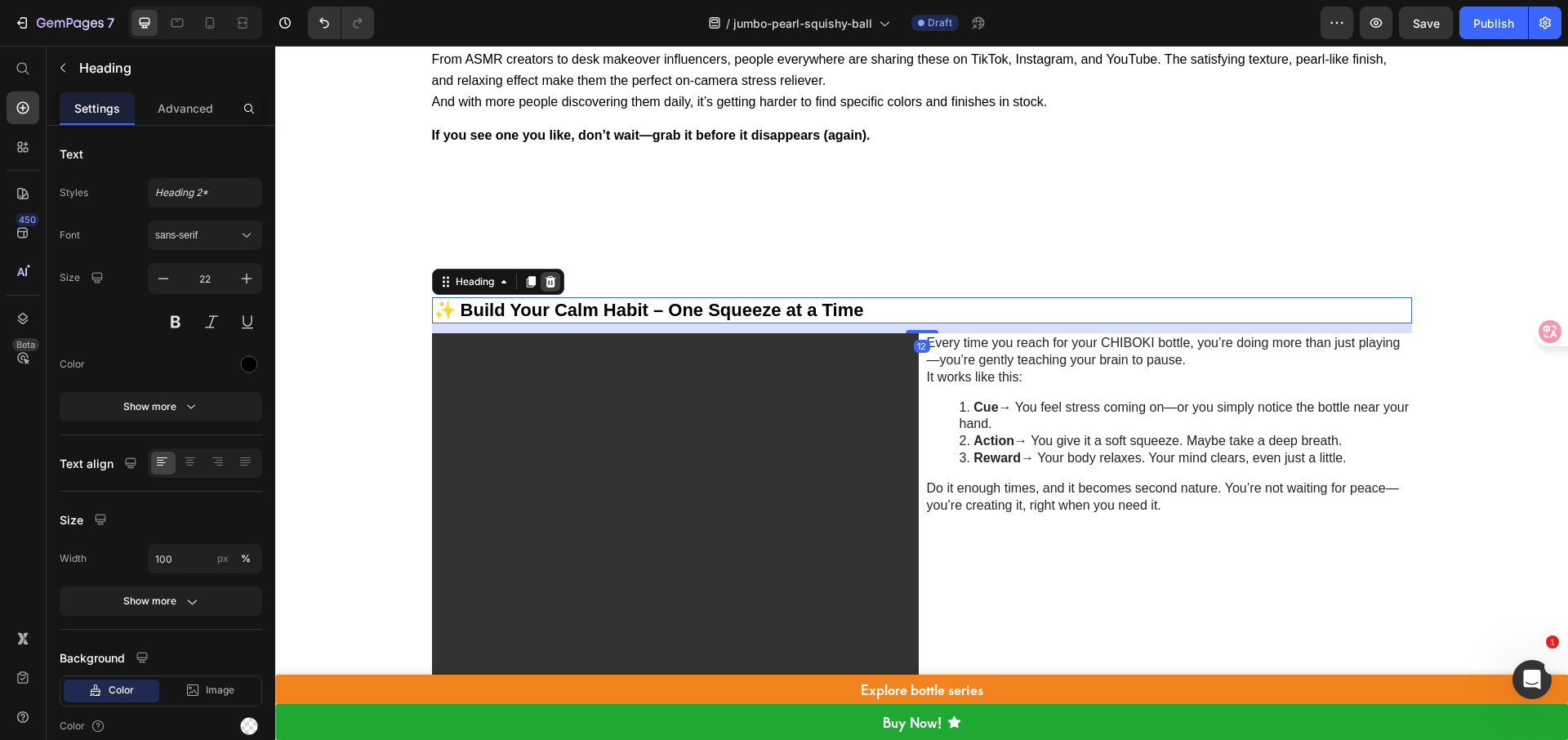 click 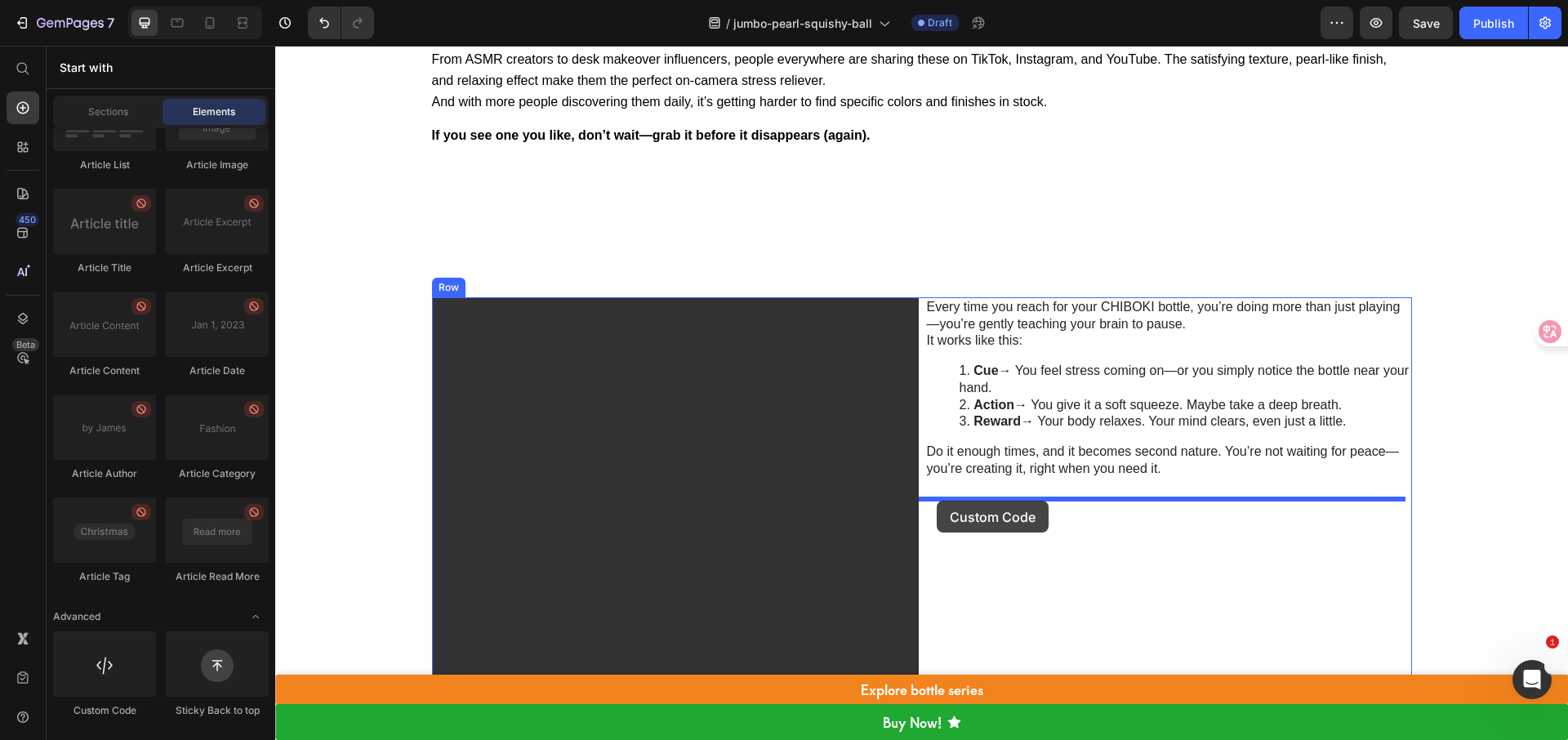 drag, startPoint x: 390, startPoint y: 707, endPoint x: 936, endPoint y: 501, distance: 583.5683 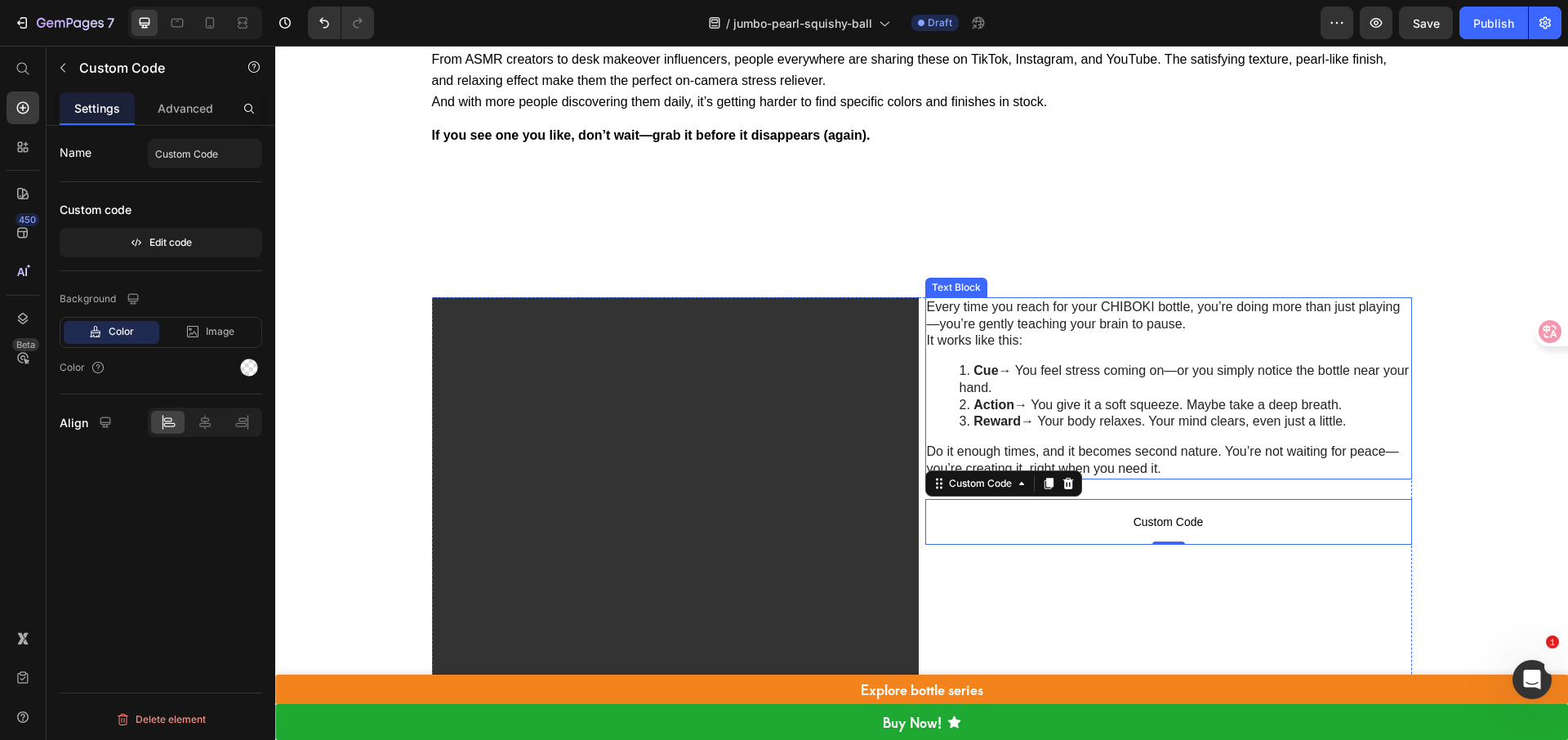 click on "Cue  → You feel stress coming on—or you simply notice the bottle near your hand." at bounding box center (1185, 380) 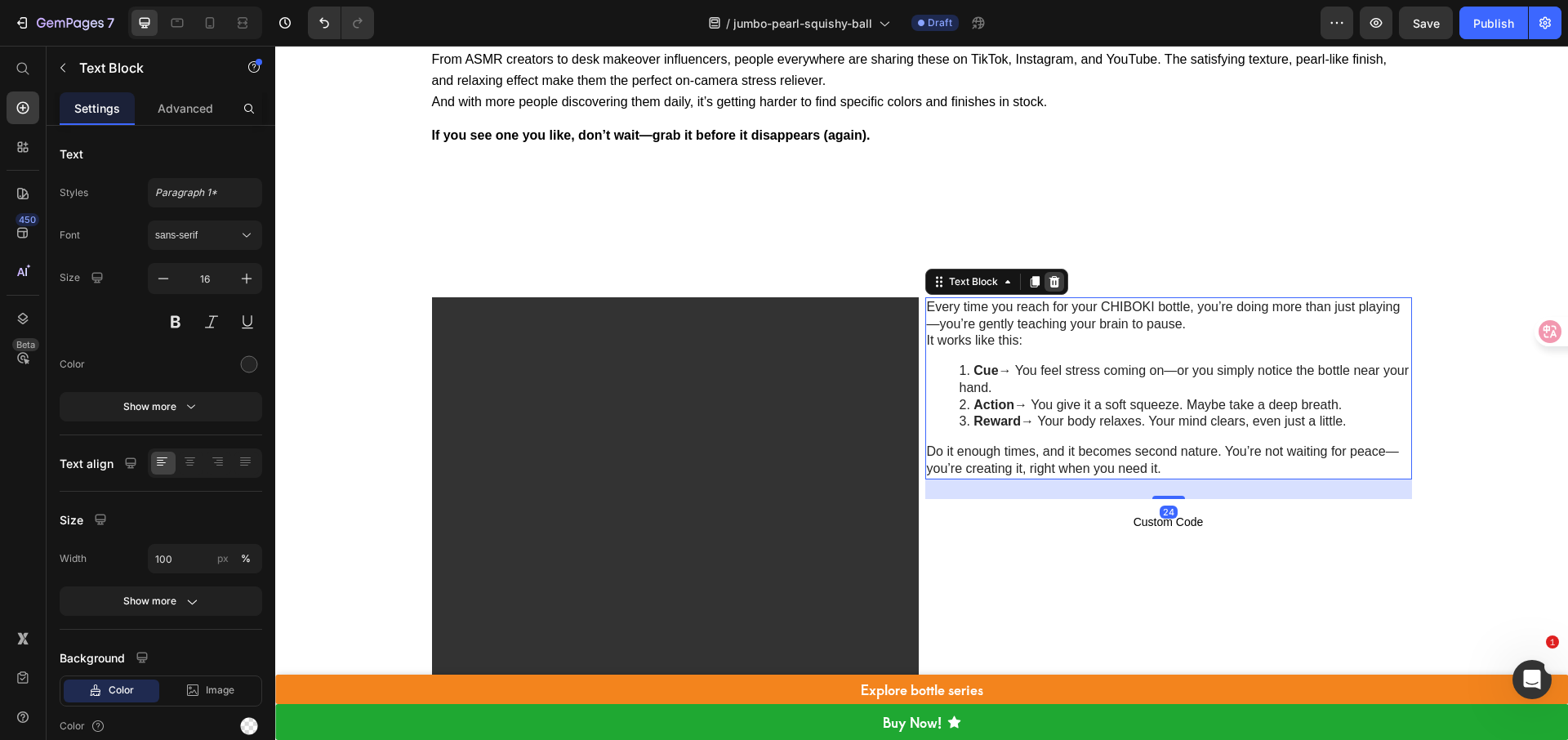 click at bounding box center [1054, 282] 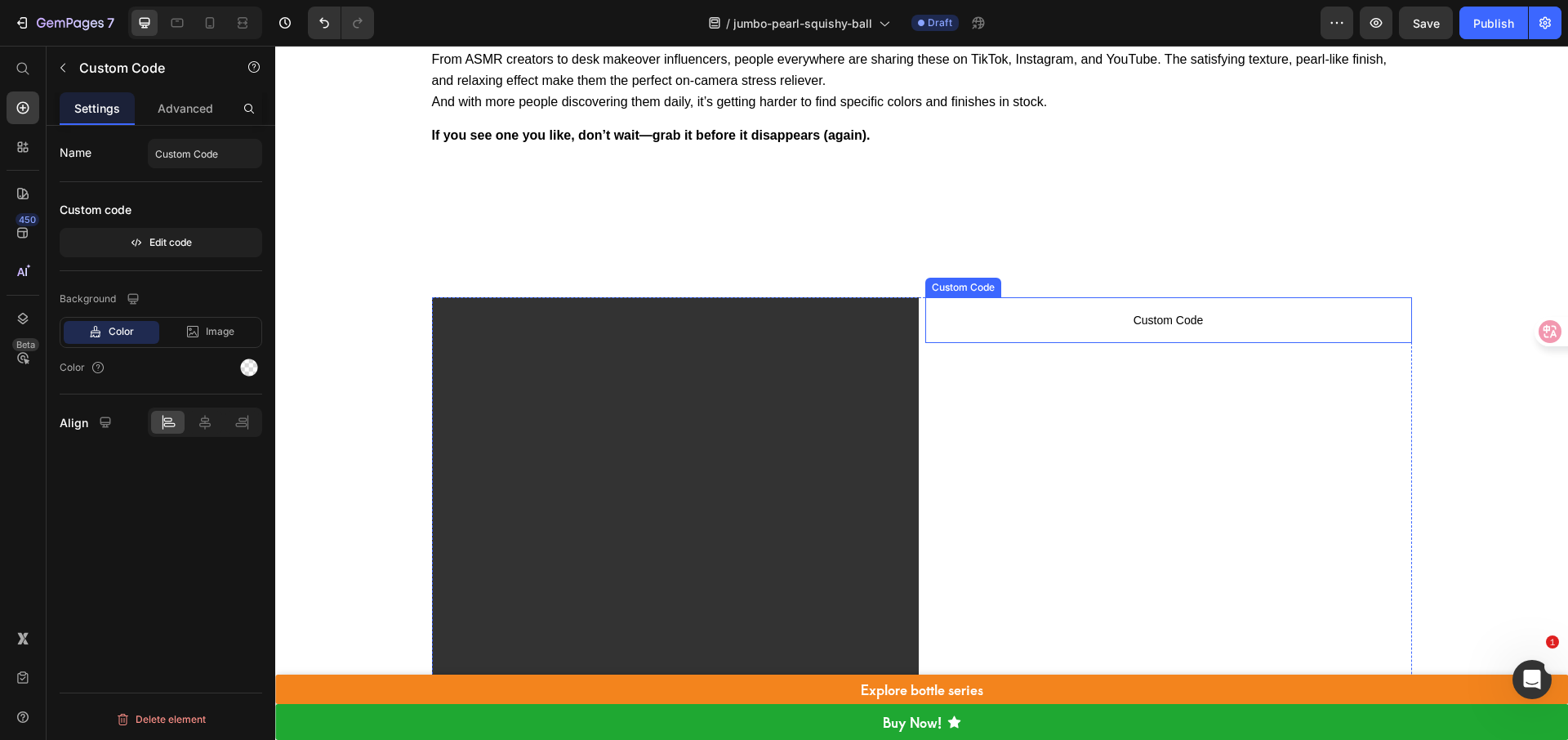 click on "Custom Code" at bounding box center (1169, 320) 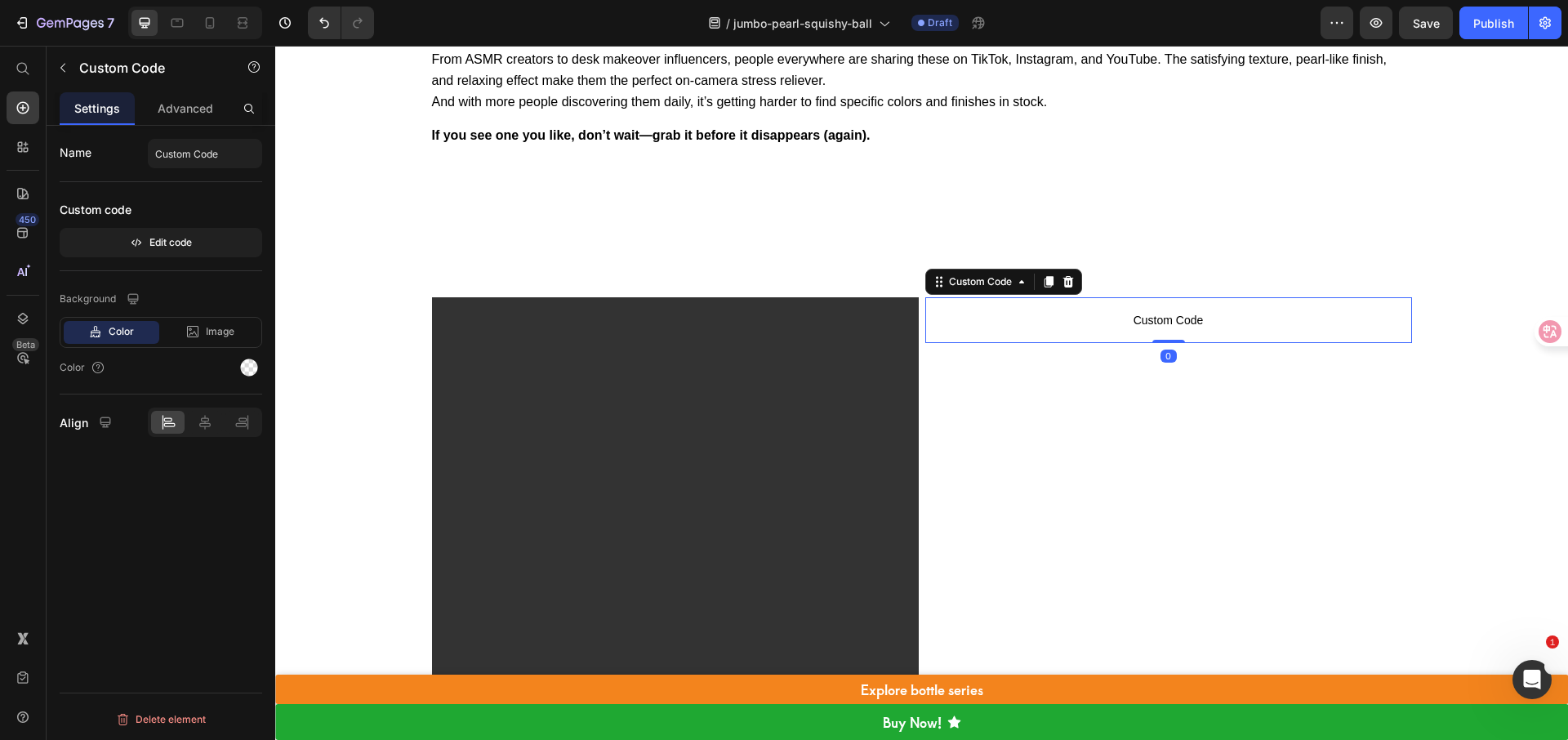 click on "Custom Code" at bounding box center (1169, 320) 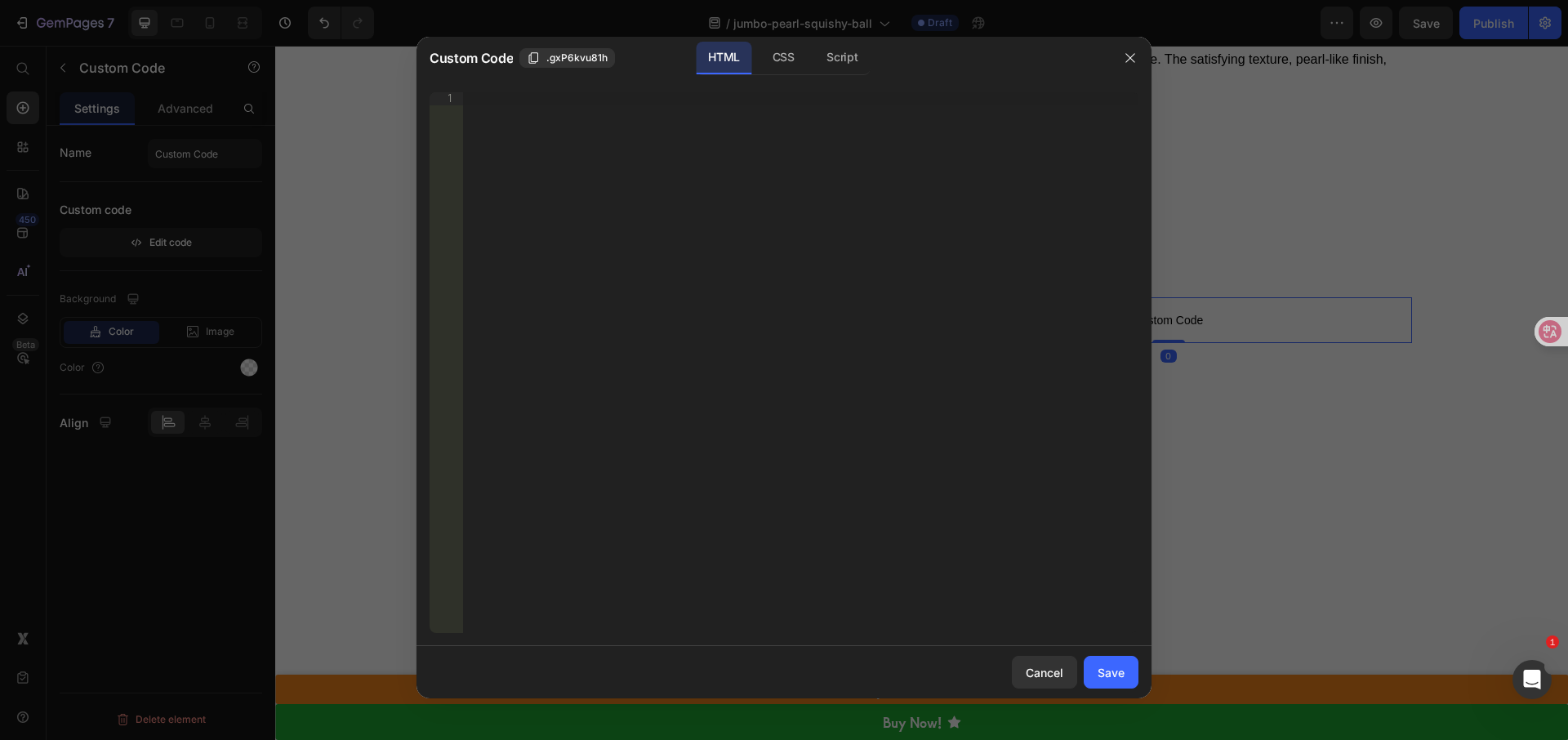 type 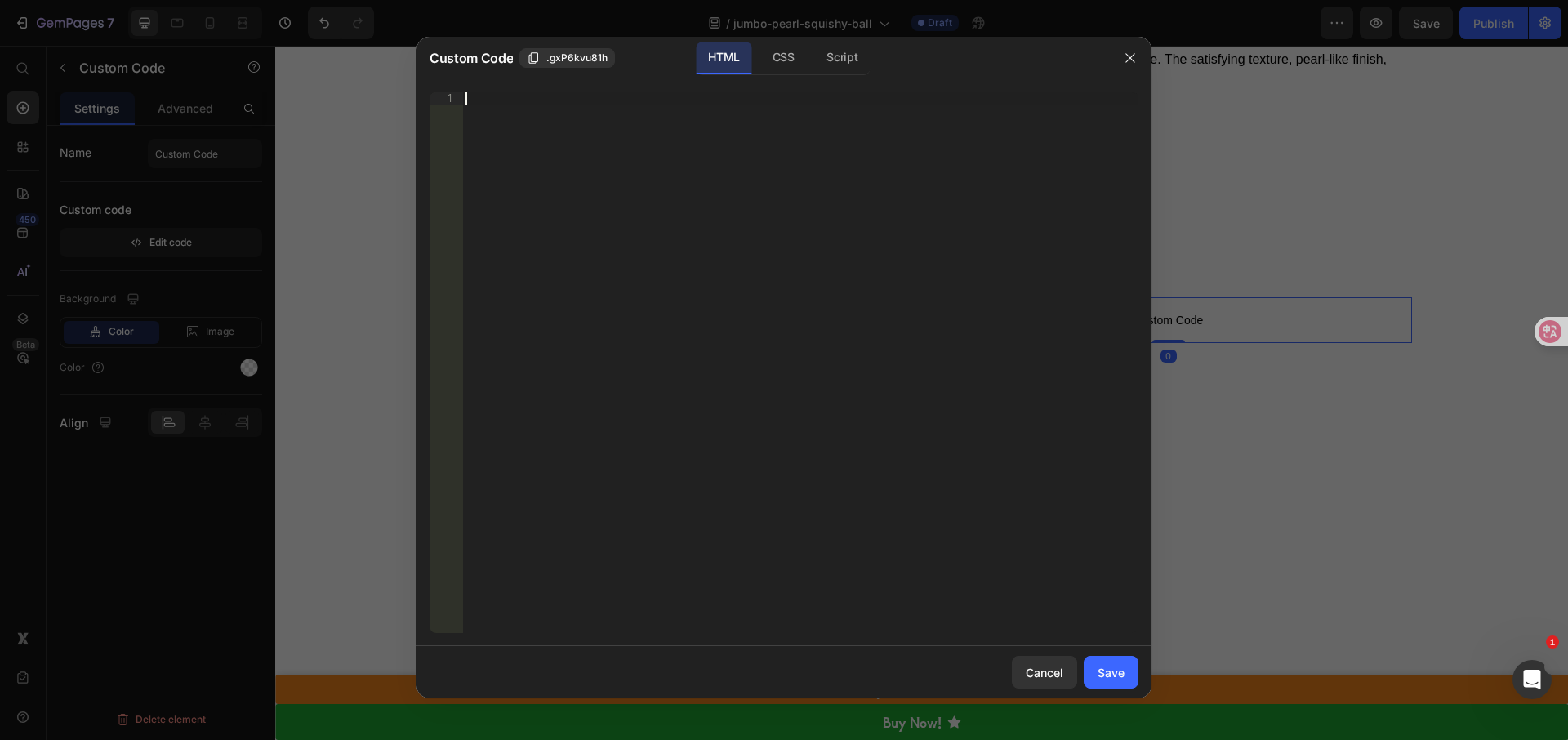 click on "Insert the 3rd-party installation code, HTML code, or Liquid code to display custom content." at bounding box center [800, 376] 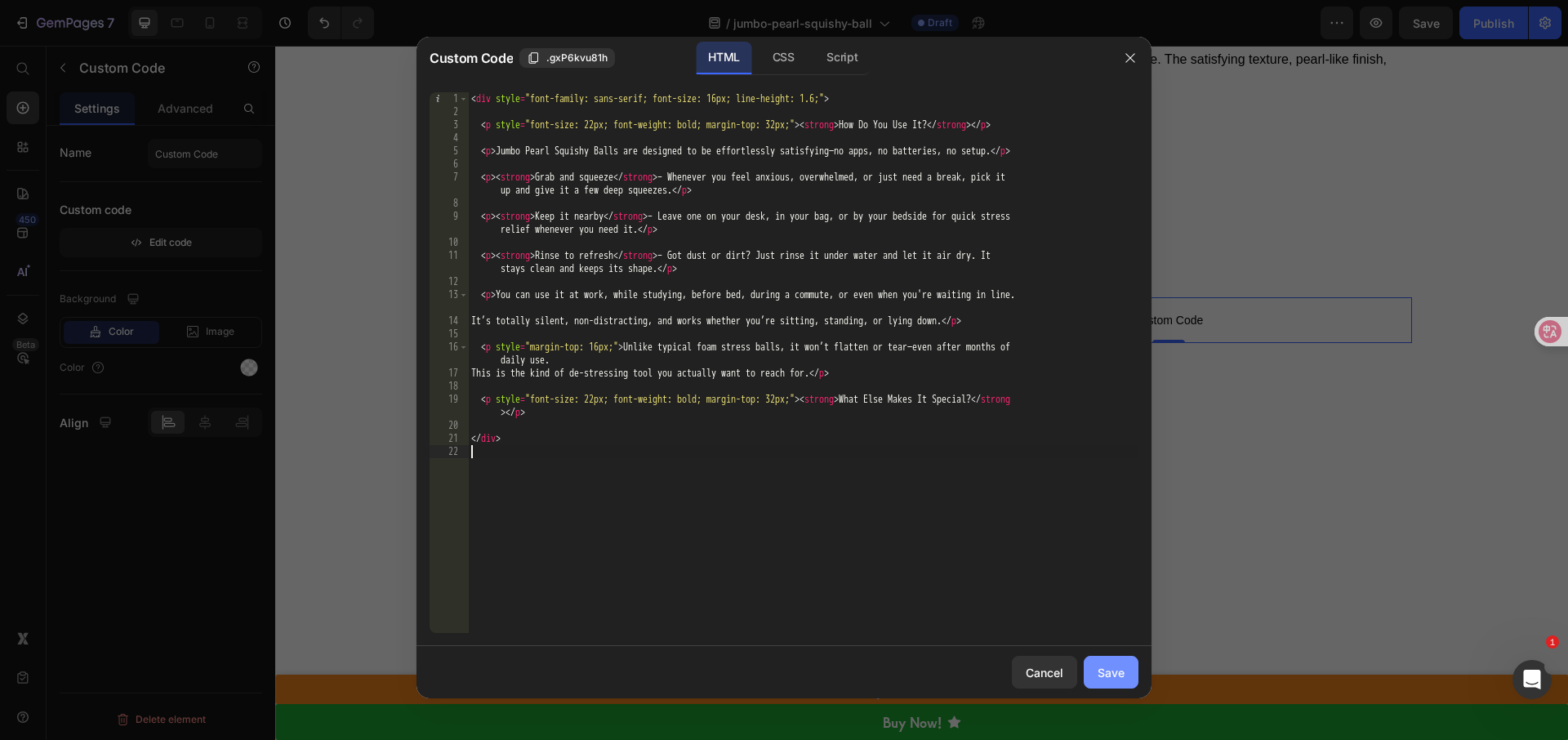 click on "Save" at bounding box center (1111, 672) 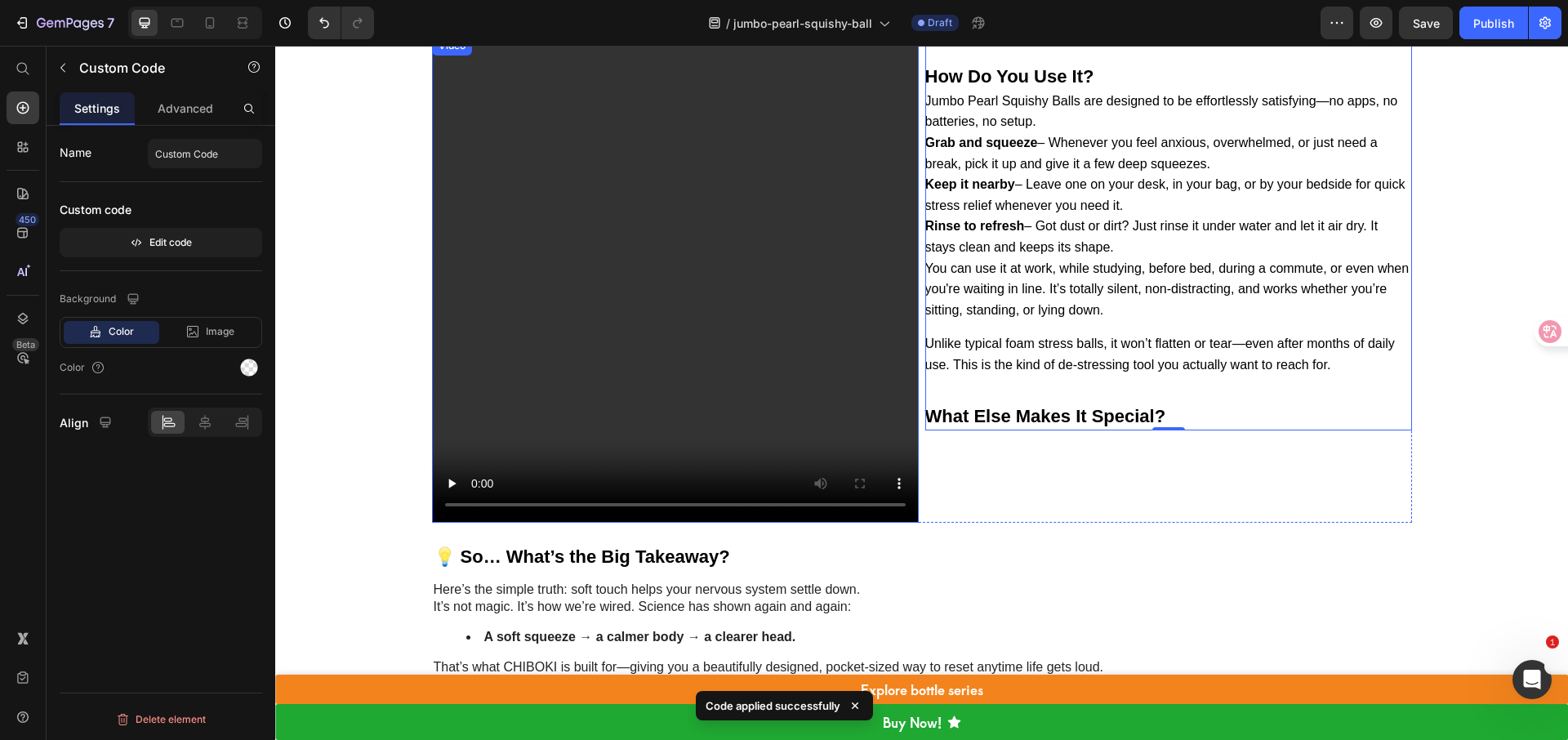 scroll, scrollTop: 4815, scrollLeft: 0, axis: vertical 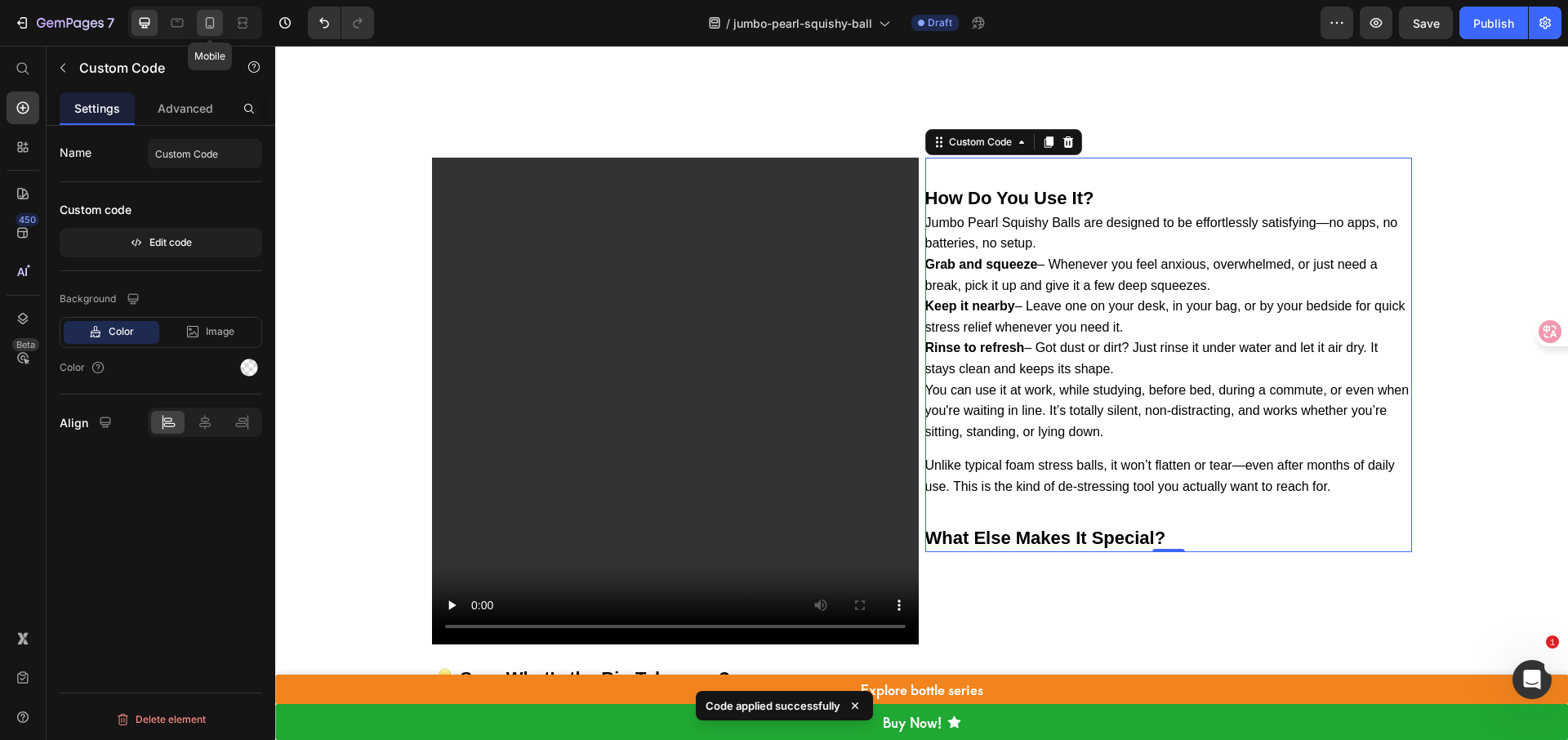 click 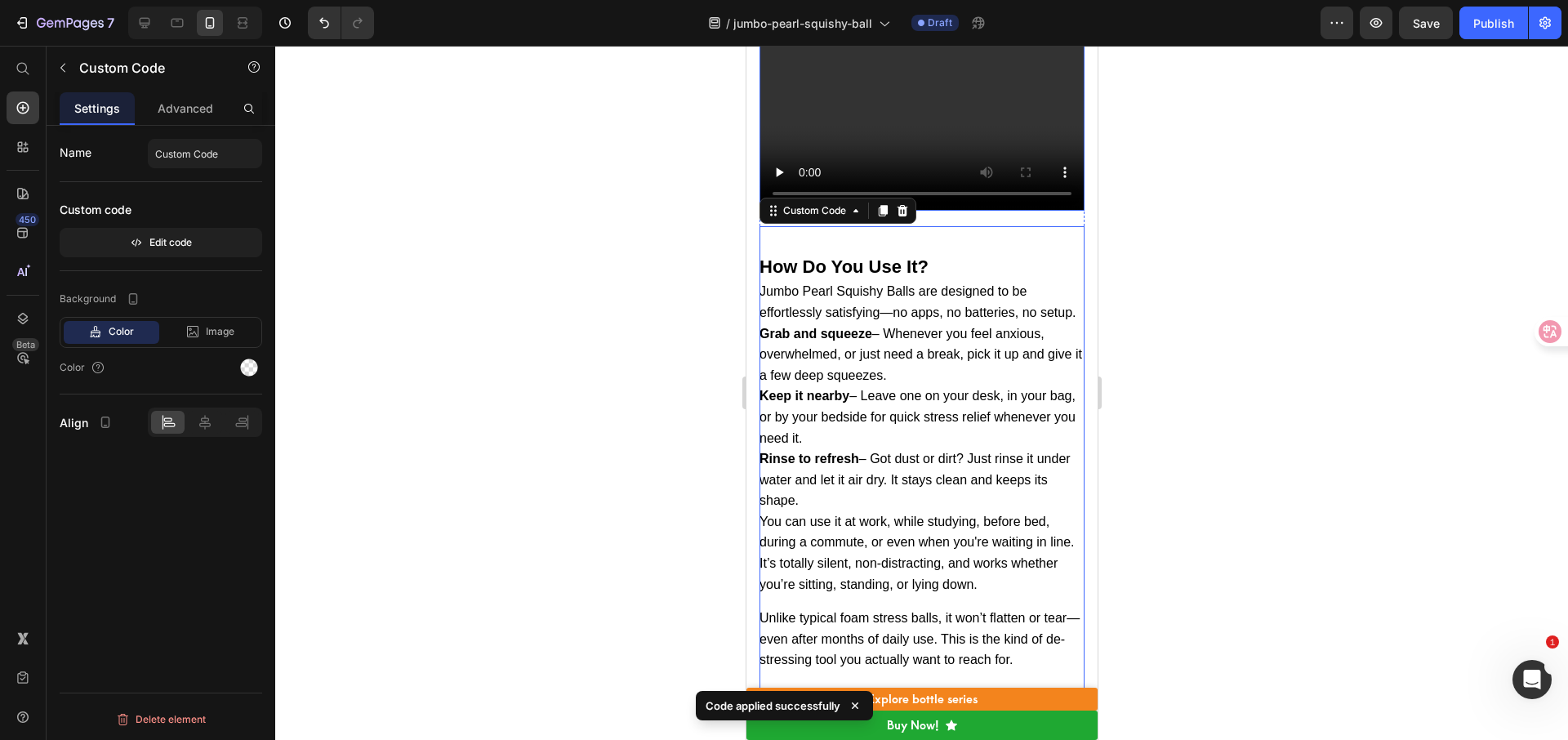 scroll, scrollTop: 6574, scrollLeft: 0, axis: vertical 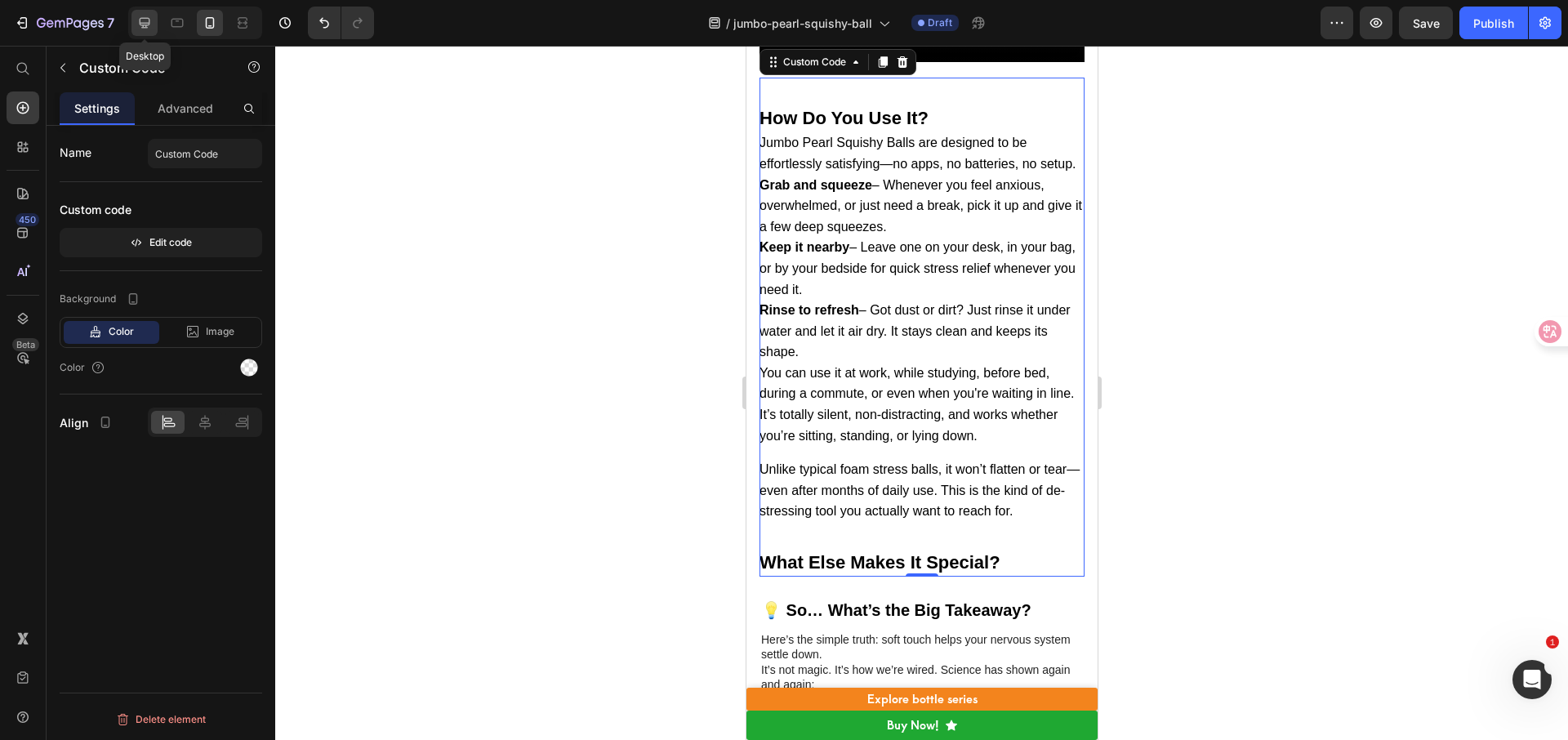 click 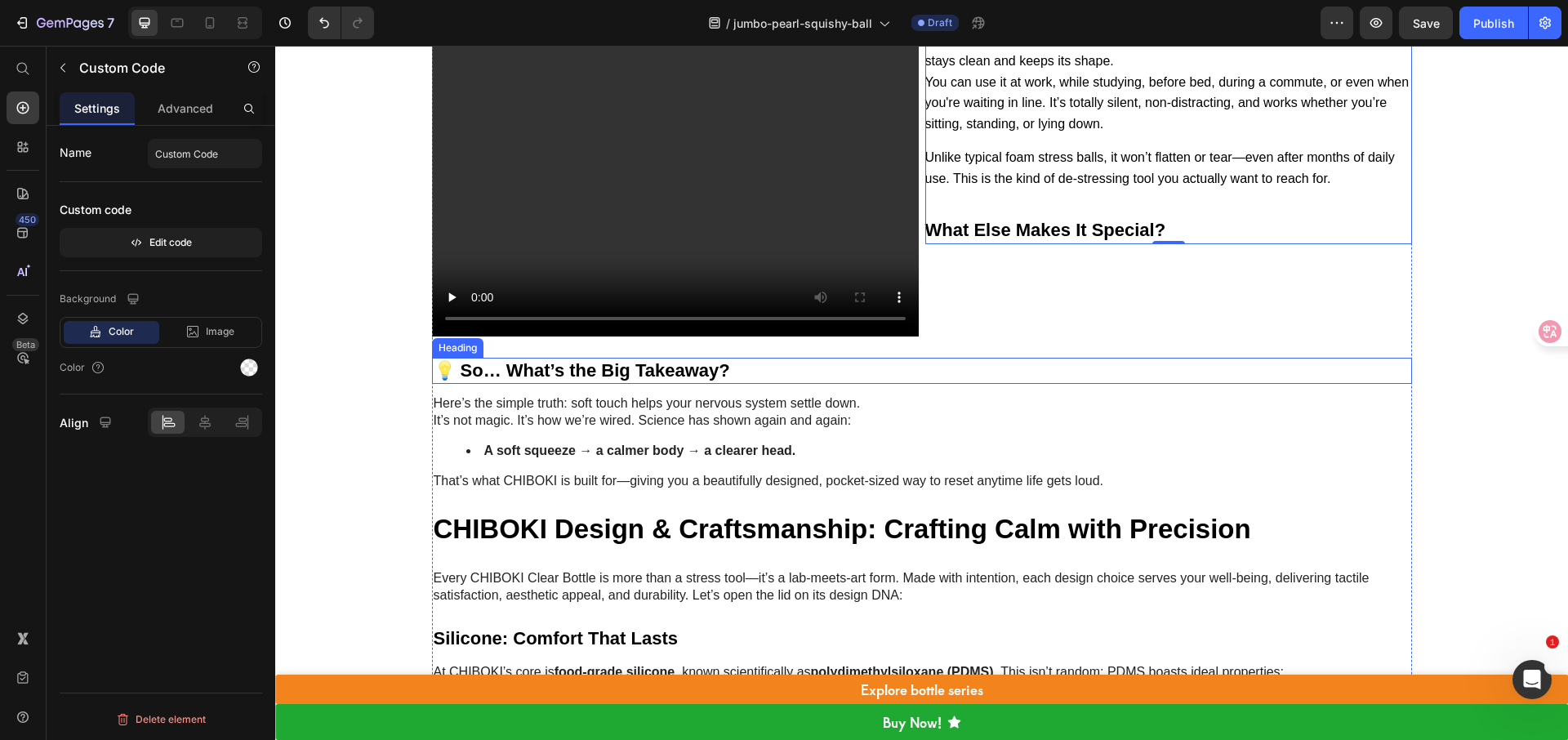 scroll, scrollTop: 5126, scrollLeft: 0, axis: vertical 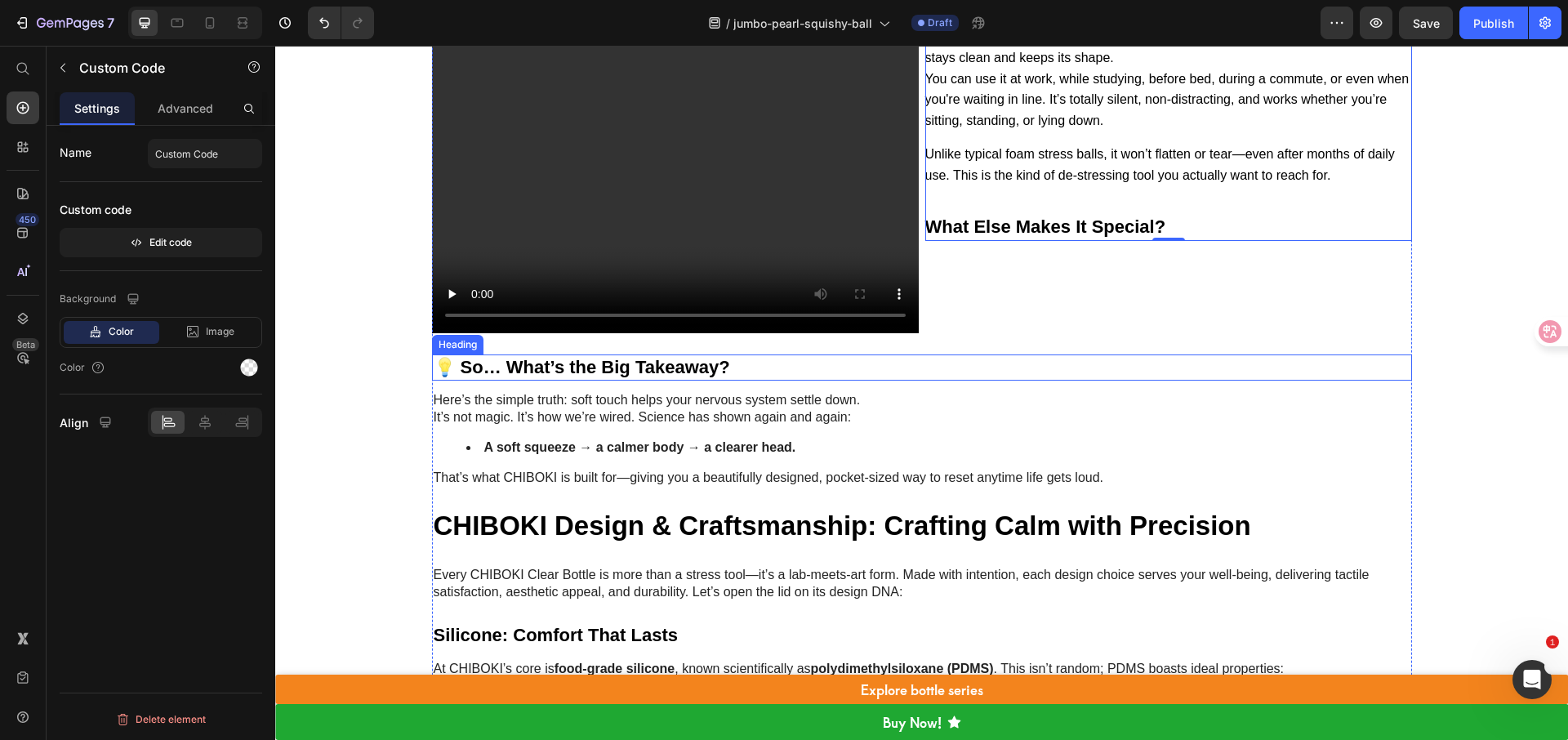 click on "💡 So… What’s the Big Takeaway?" at bounding box center (922, 368) 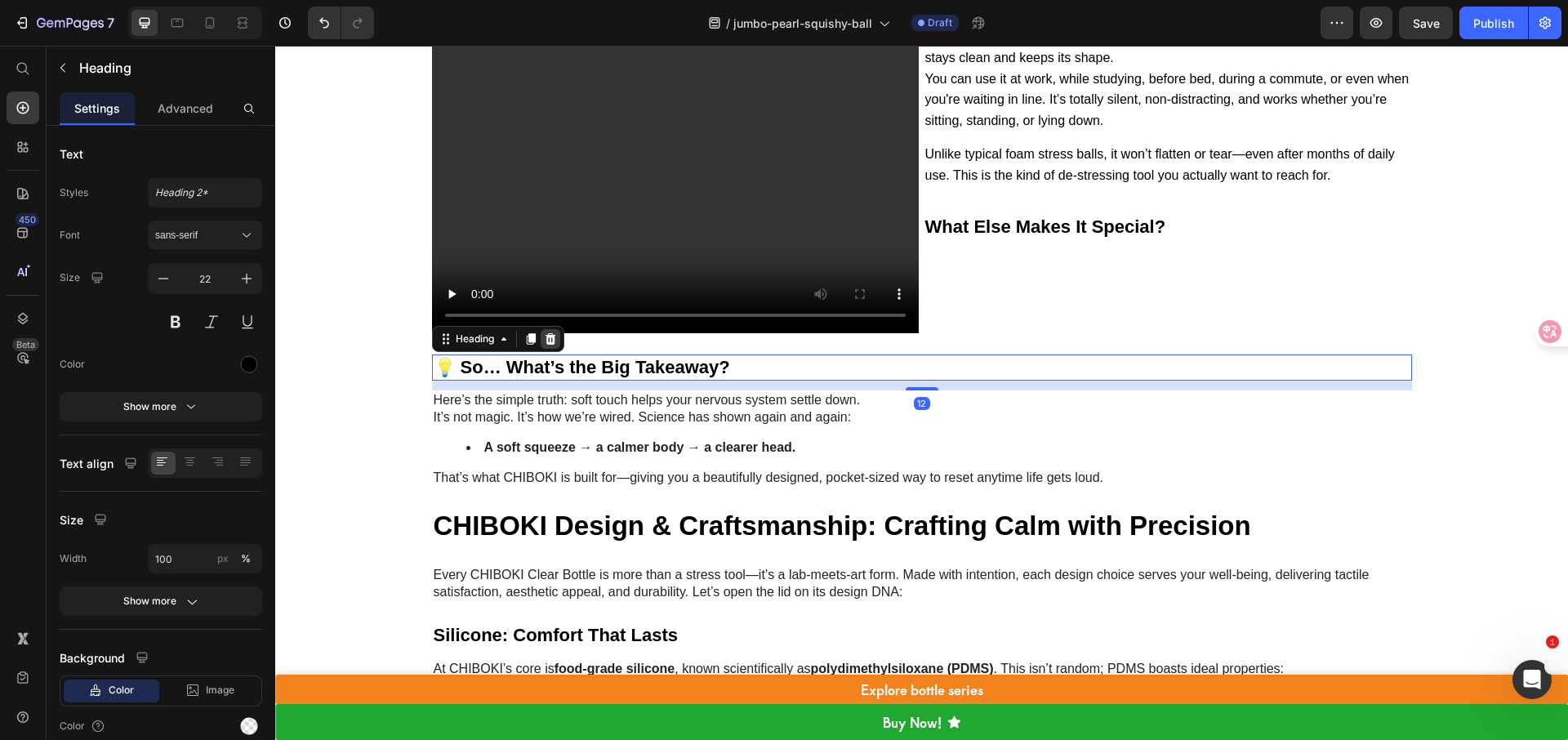 click 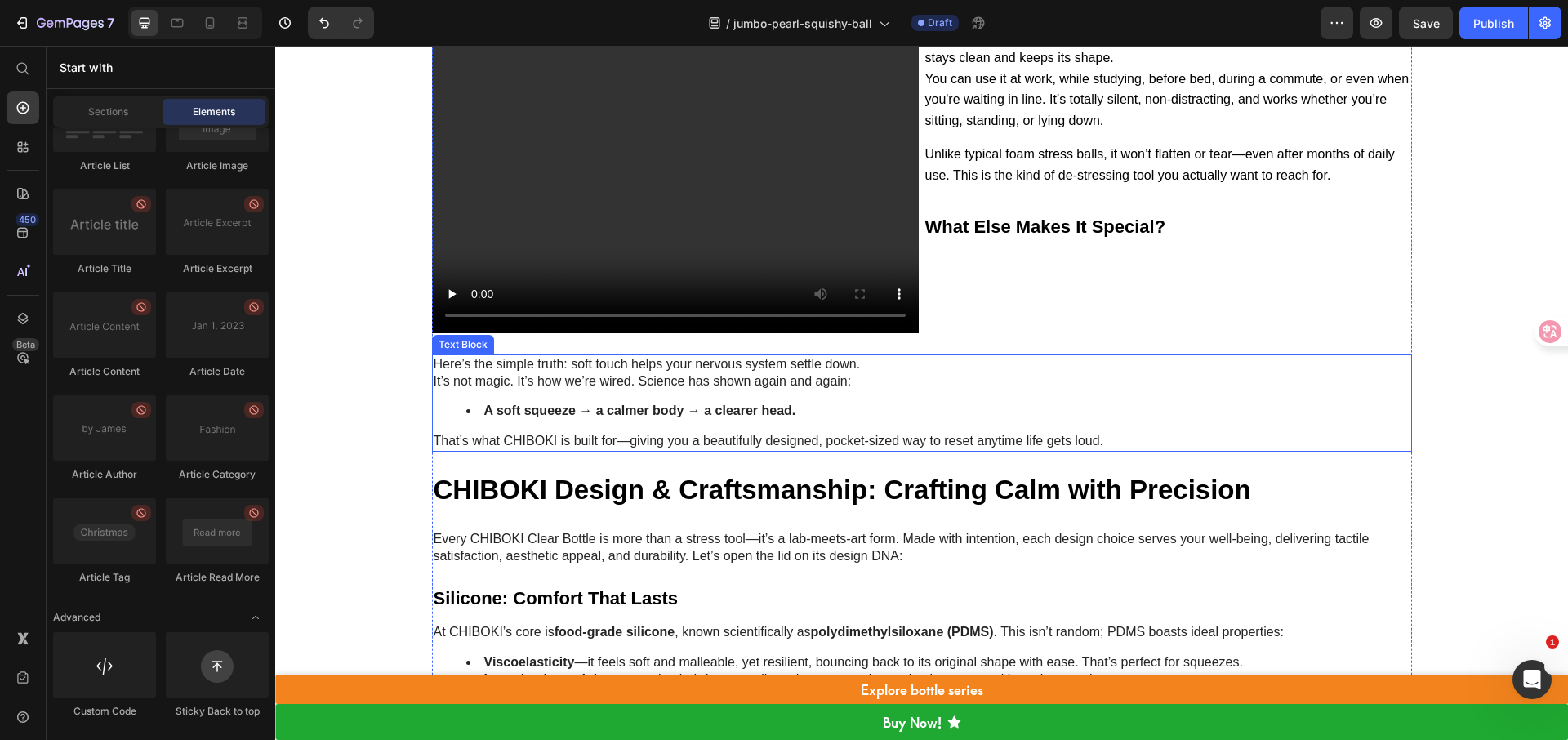 click on "It’s not magic. It’s how we’re wired. Science has shown again and again:" at bounding box center (922, 381) 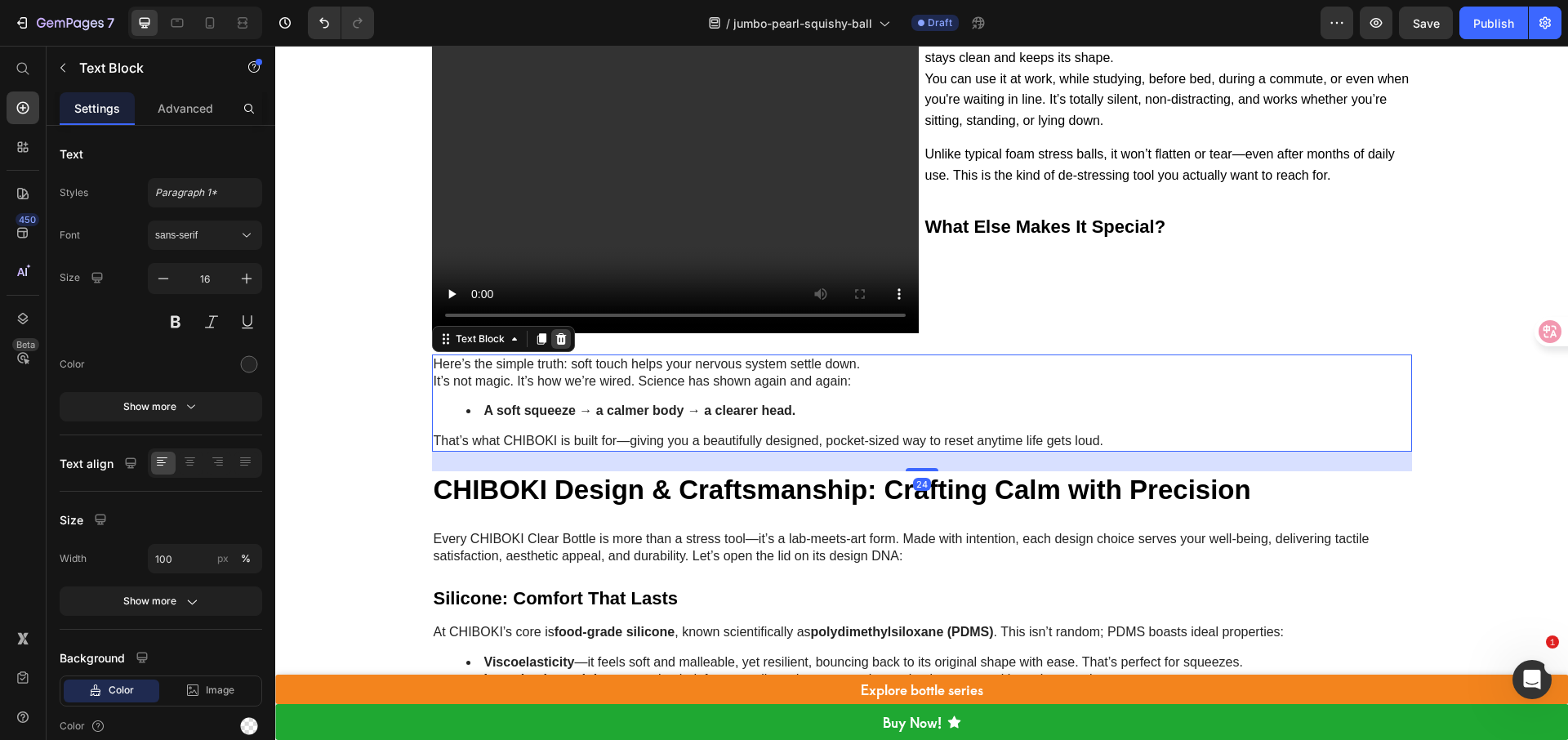 click 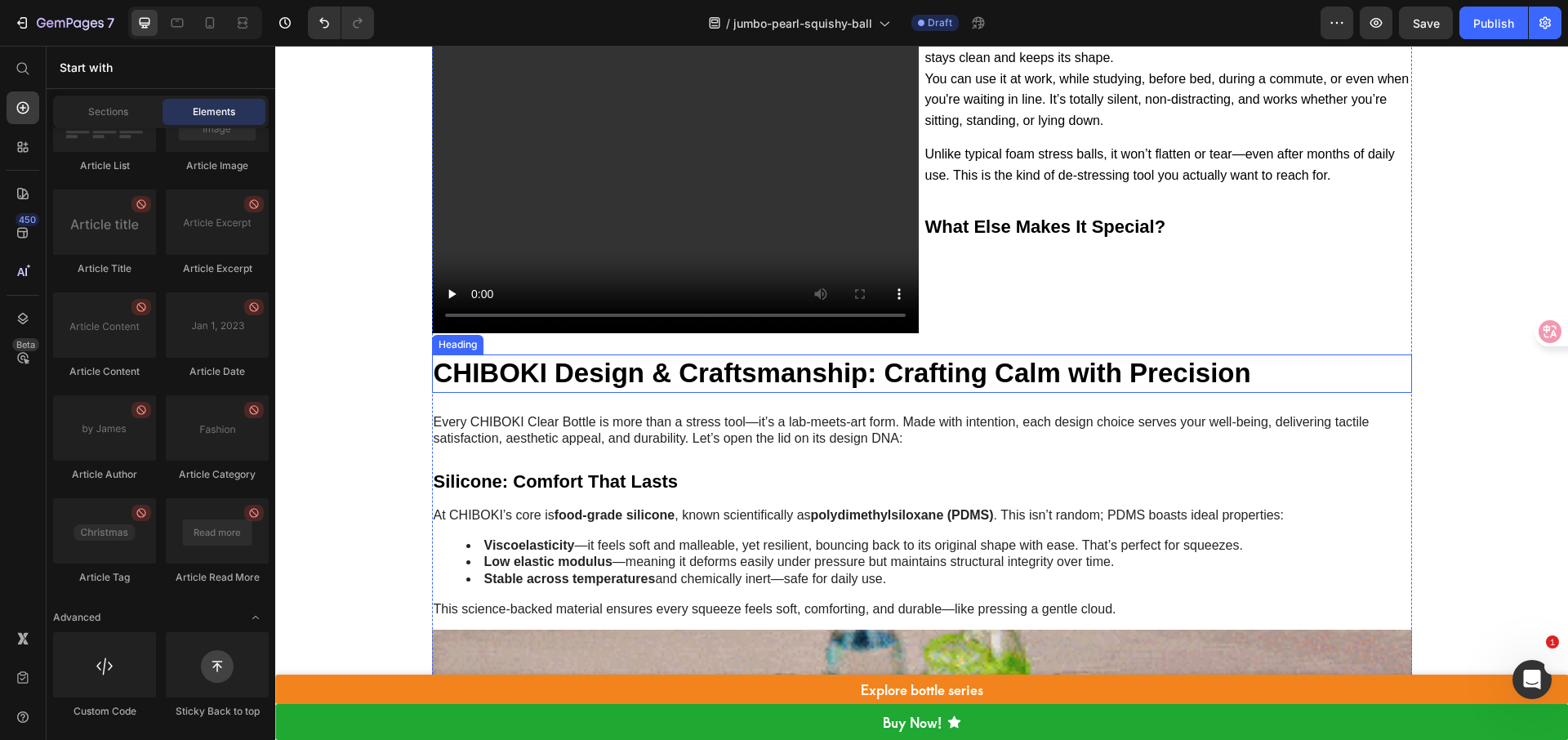 click on "CHIBOKI Design & Craftsmanship: Crafting Calm with Precision" at bounding box center (842, 372) 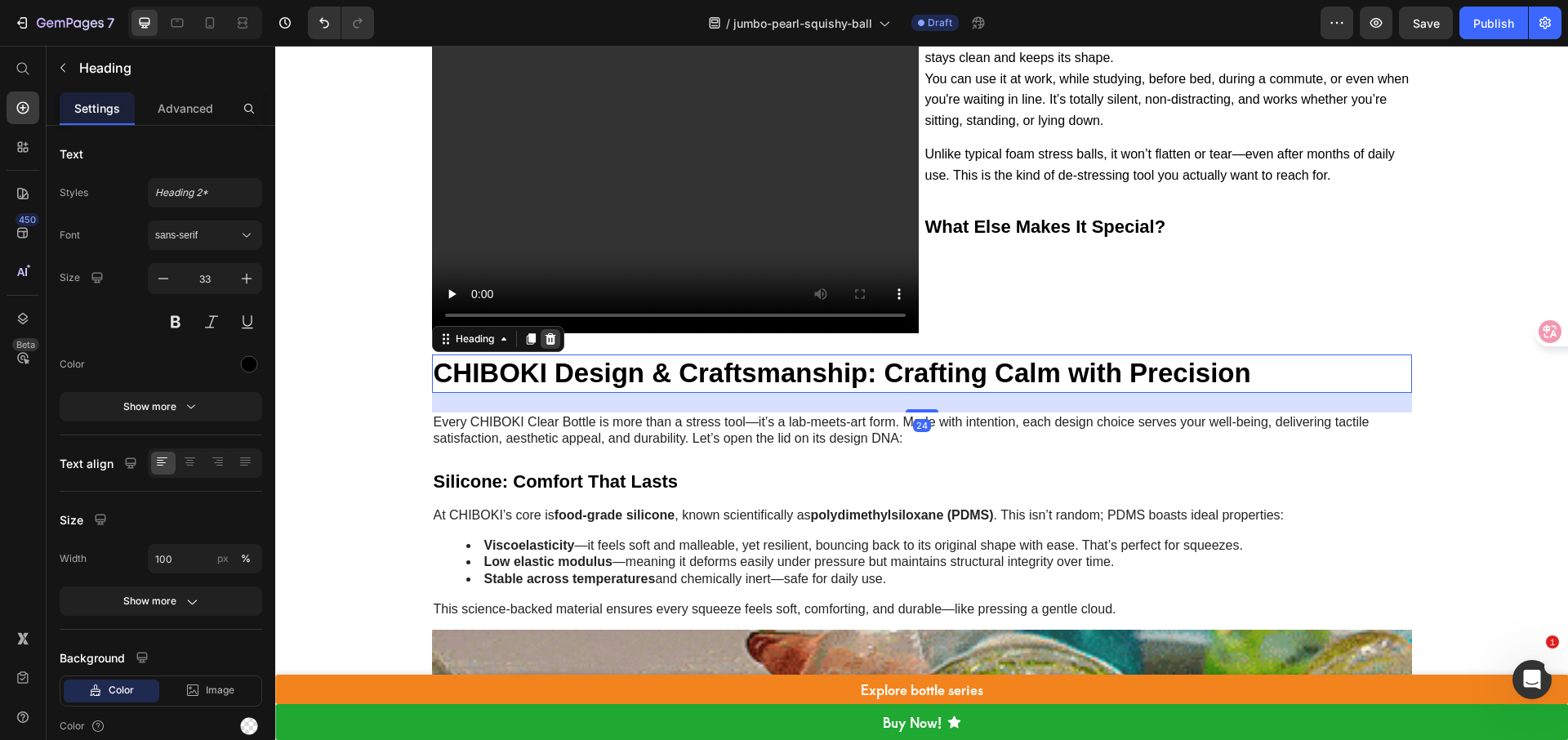 click at bounding box center [550, 339] 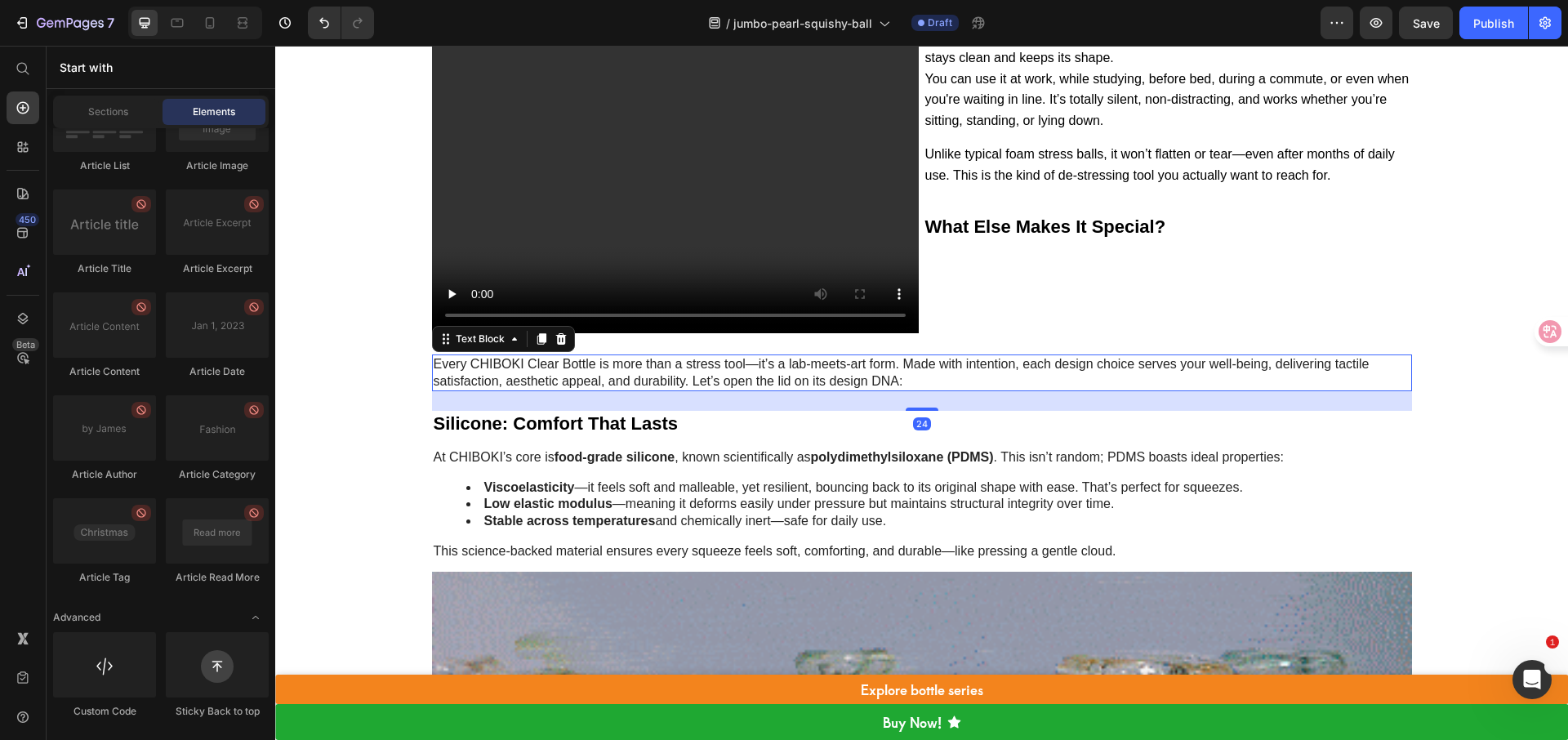 click on "Every CHIBOKI Clear Bottle is more than a stress tool—it’s a lab-meets-art form. Made with intention, each design choice serves your well-being, delivering tactile satisfaction, aesthetic appeal, and durability. Let’s open the lid on its design DNA:" at bounding box center (922, 373) 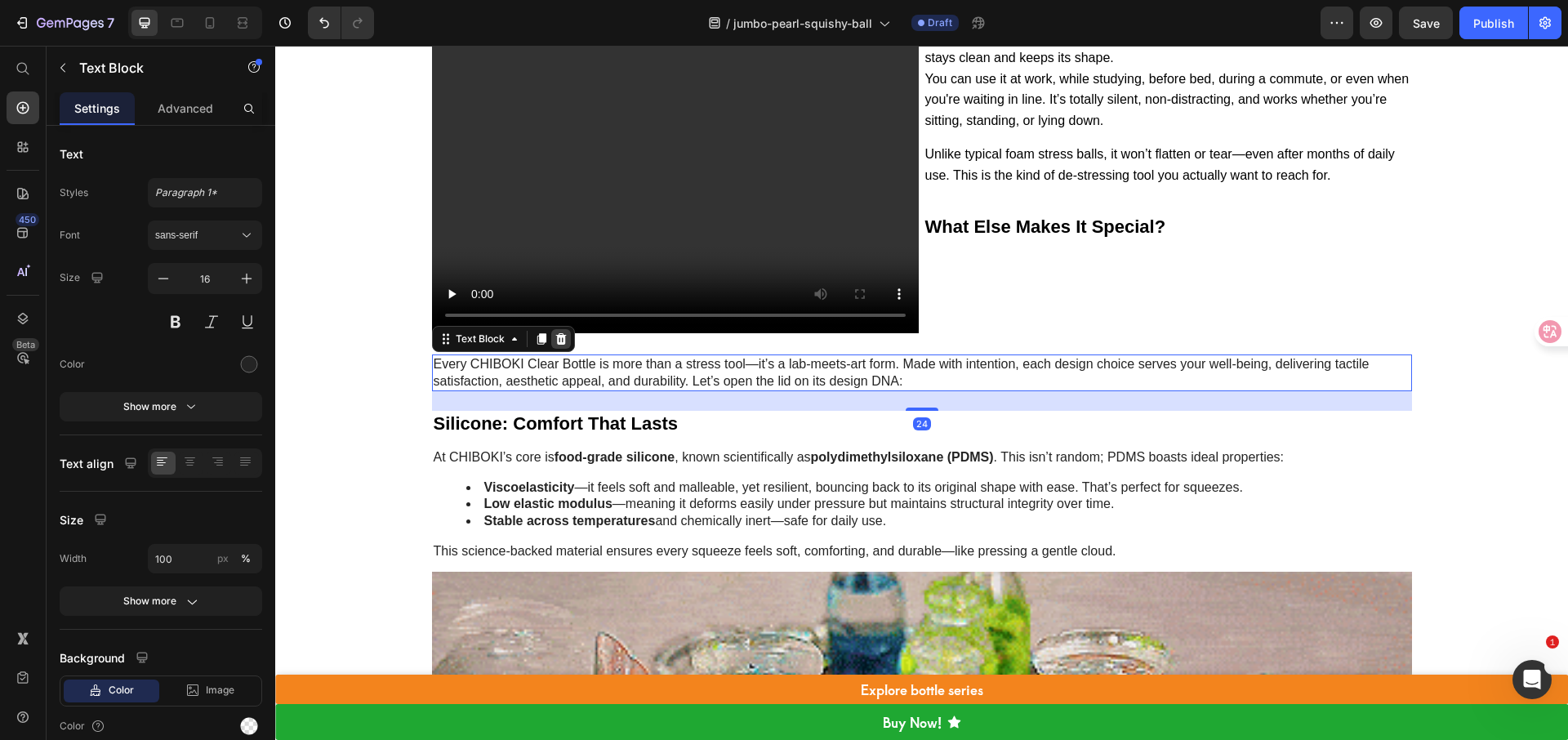 click 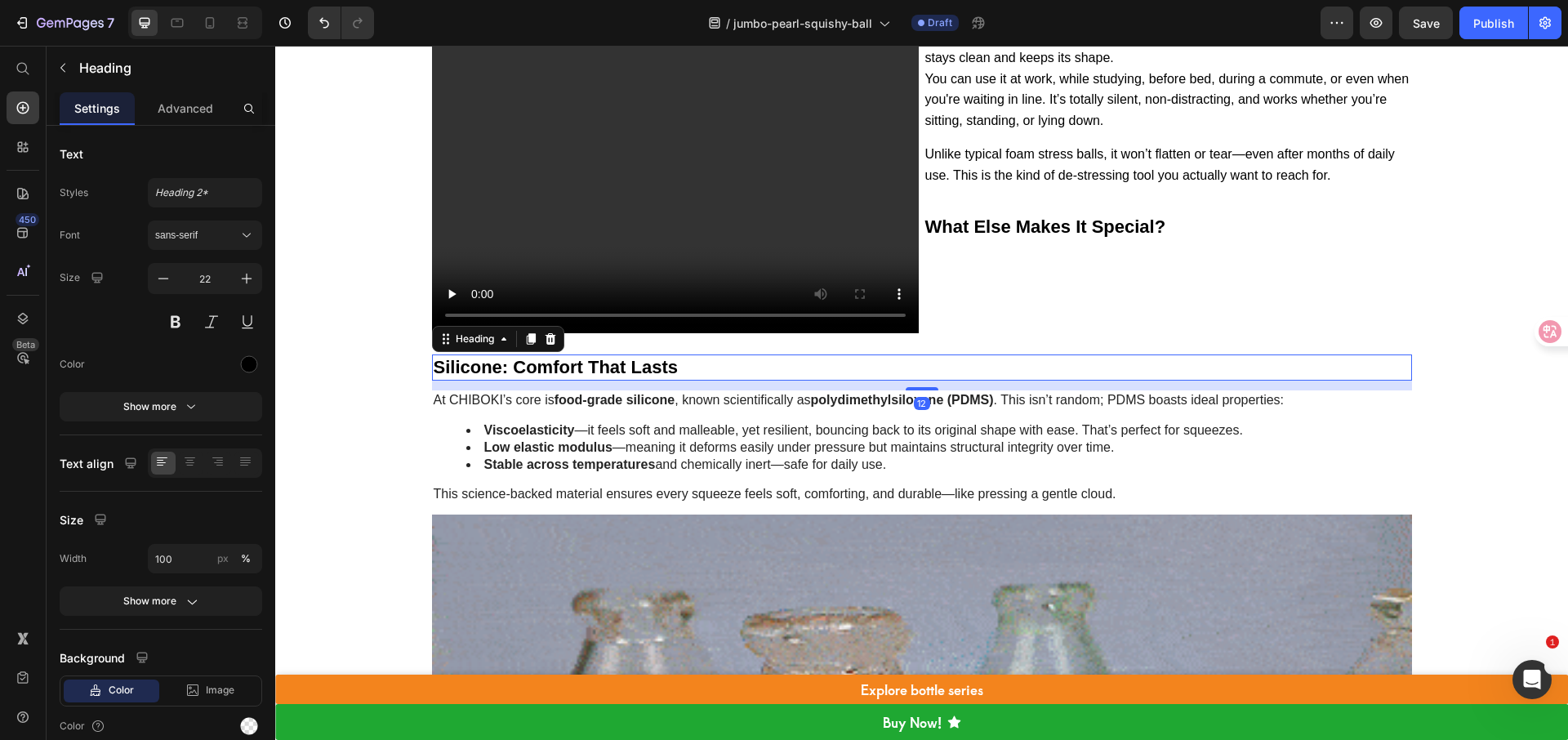 click on "Silicone: Comfort That Lasts" at bounding box center (922, 368) 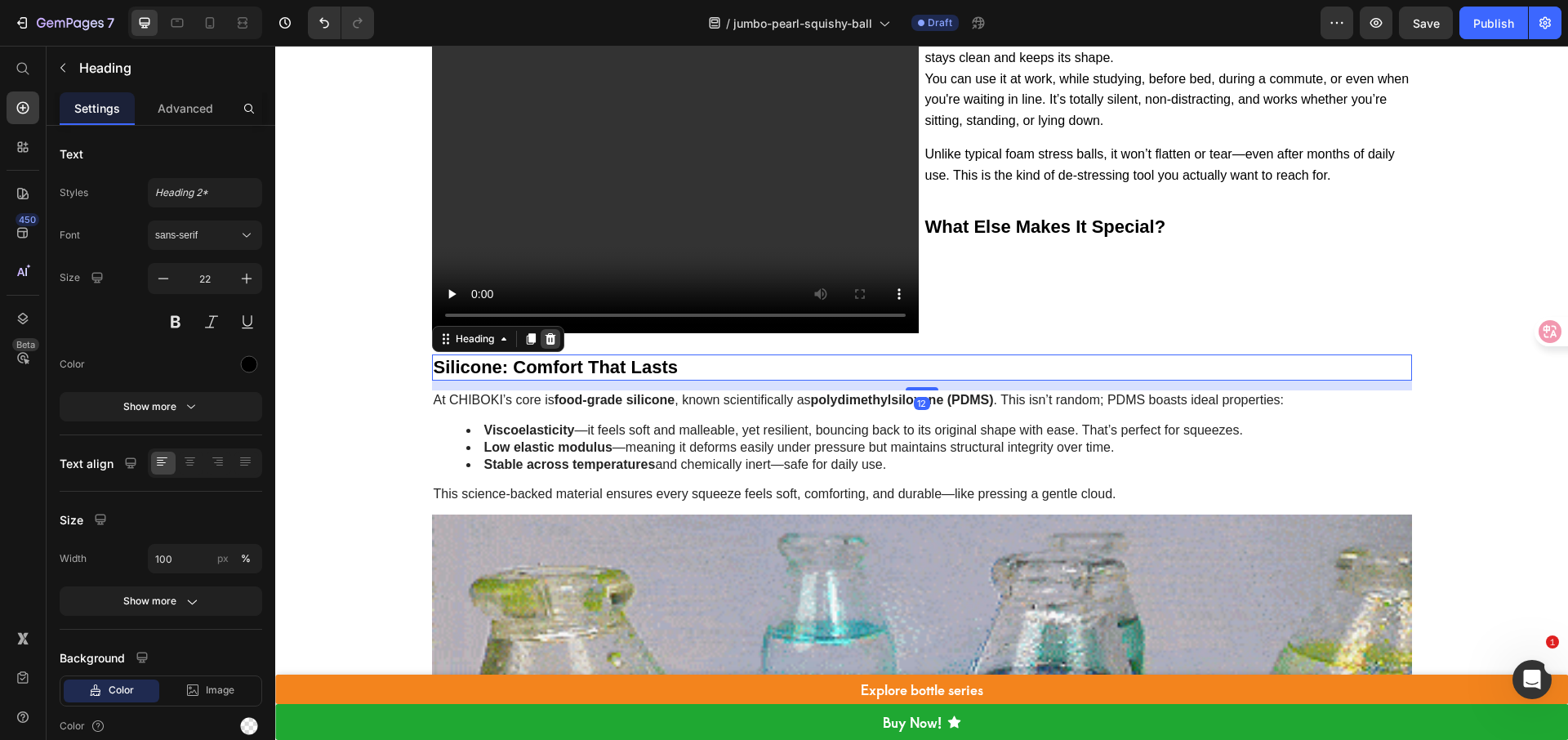 click 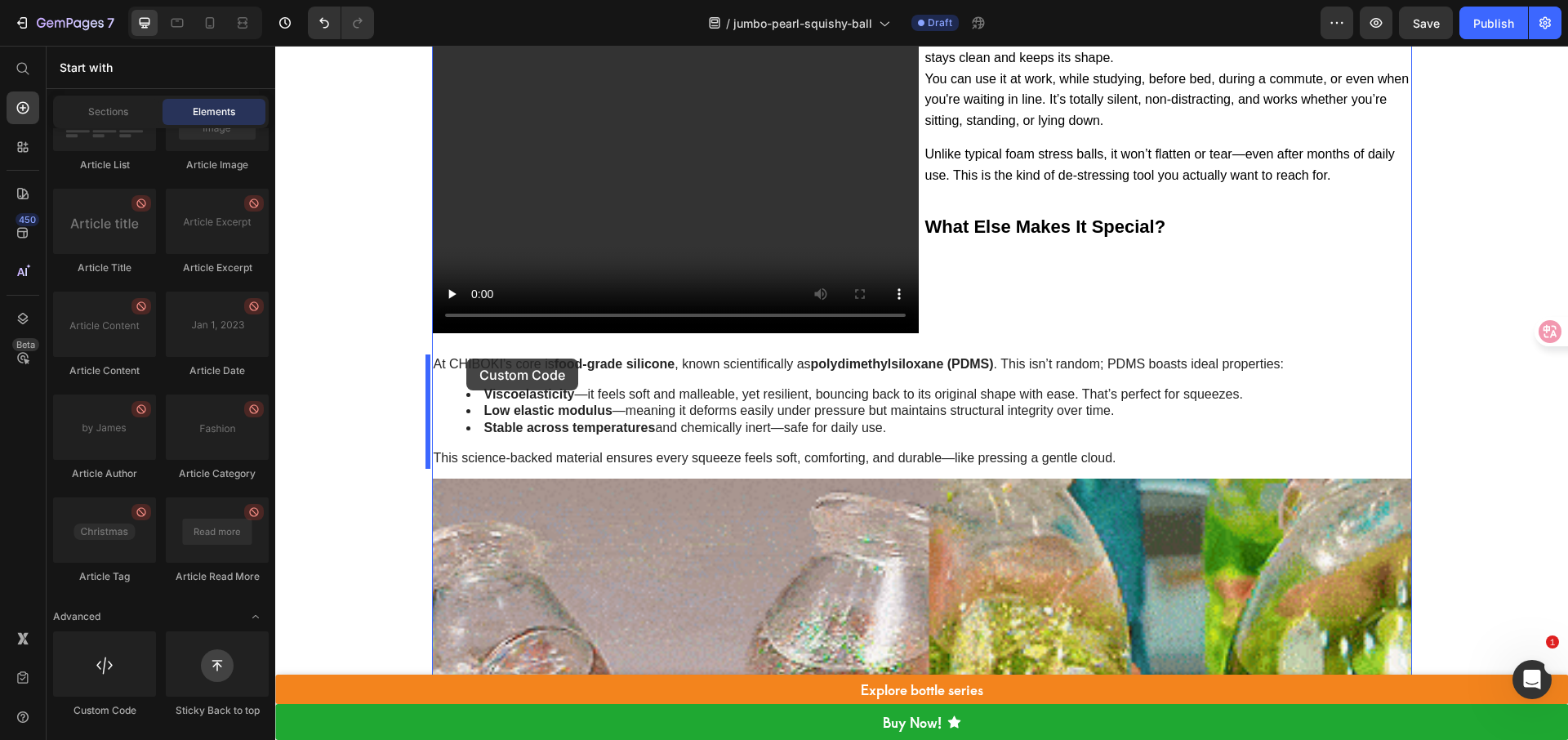 drag, startPoint x: 361, startPoint y: 728, endPoint x: 466, endPoint y: 359, distance: 383.64828 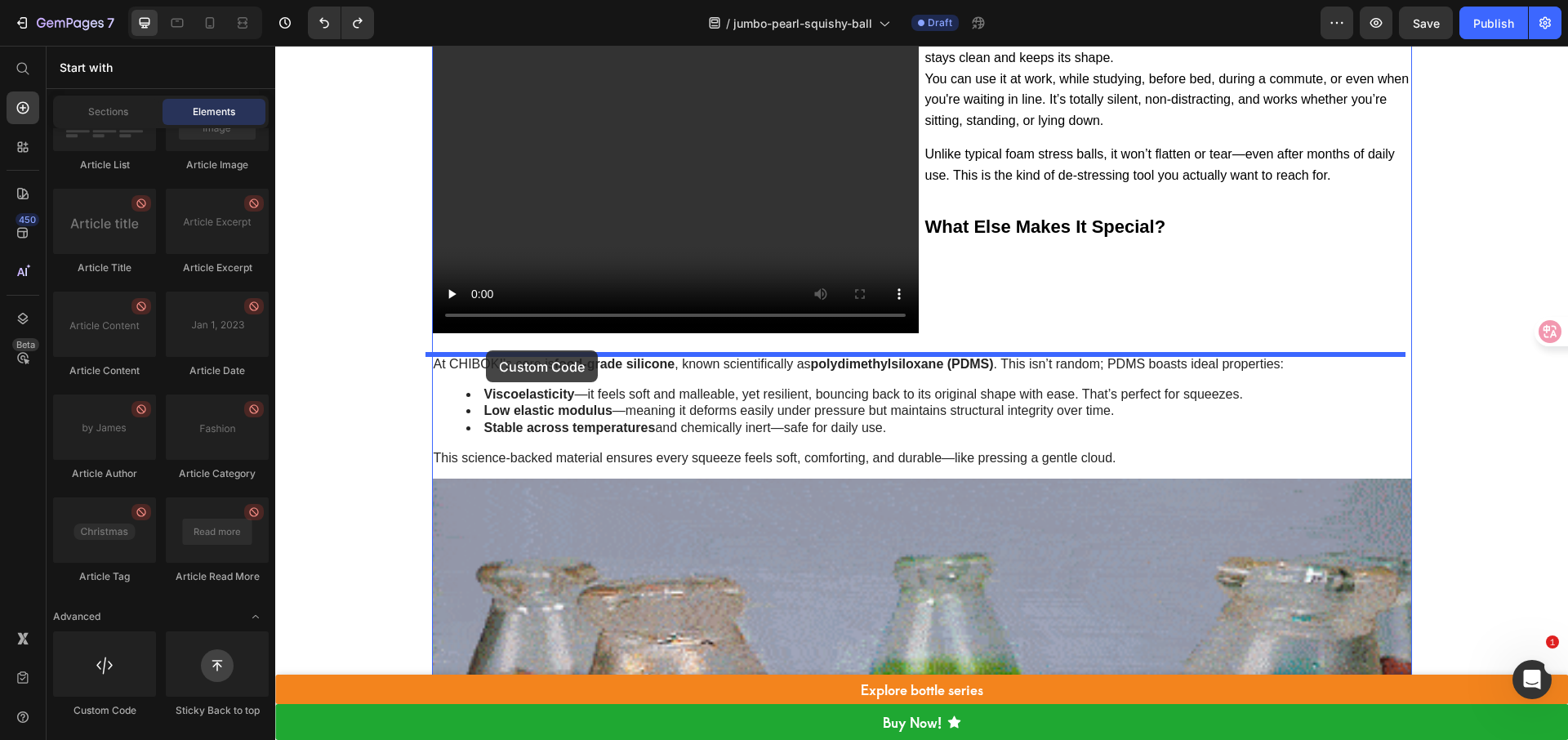 drag, startPoint x: 408, startPoint y: 707, endPoint x: 486, endPoint y: 350, distance: 365.42167 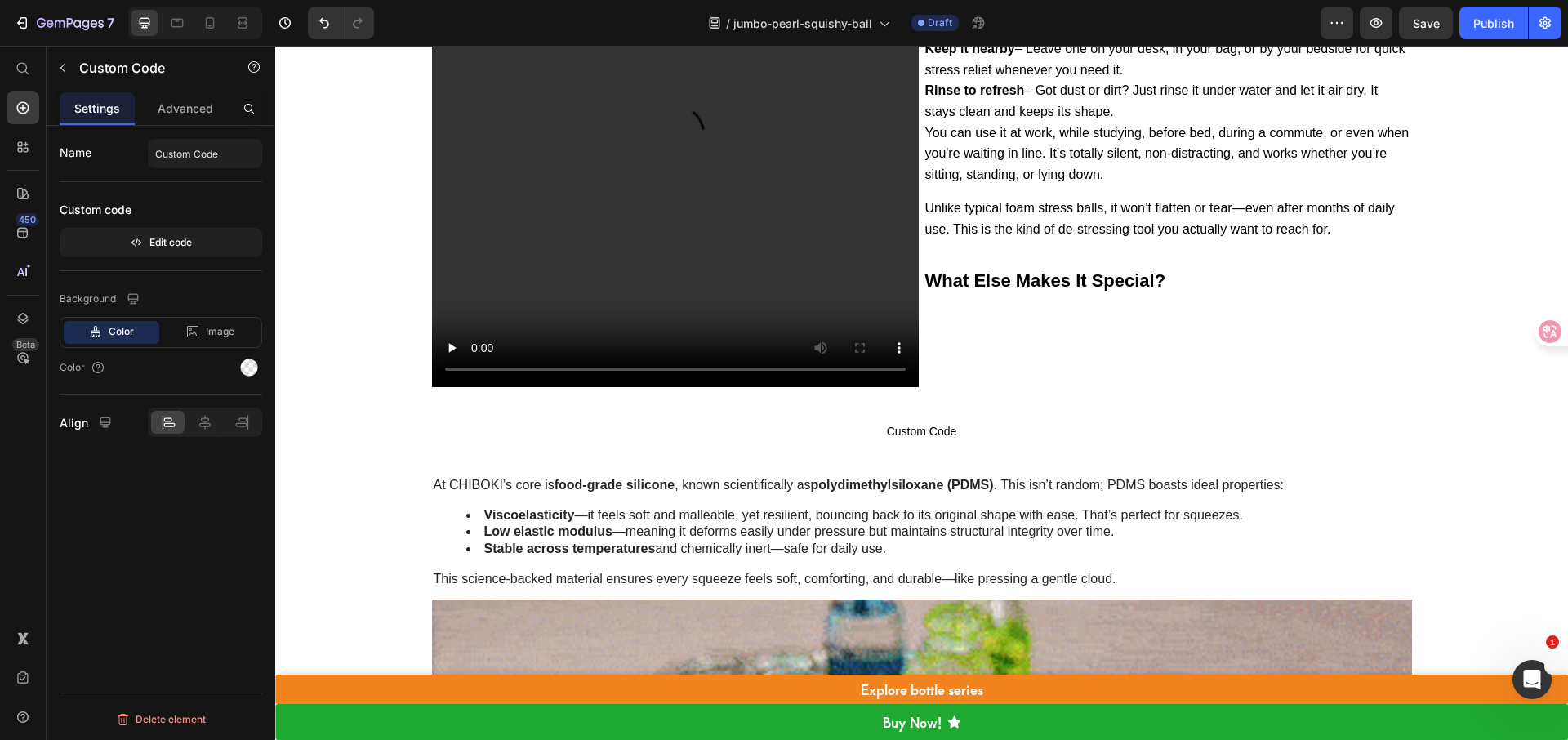 scroll, scrollTop: 5069, scrollLeft: 0, axis: vertical 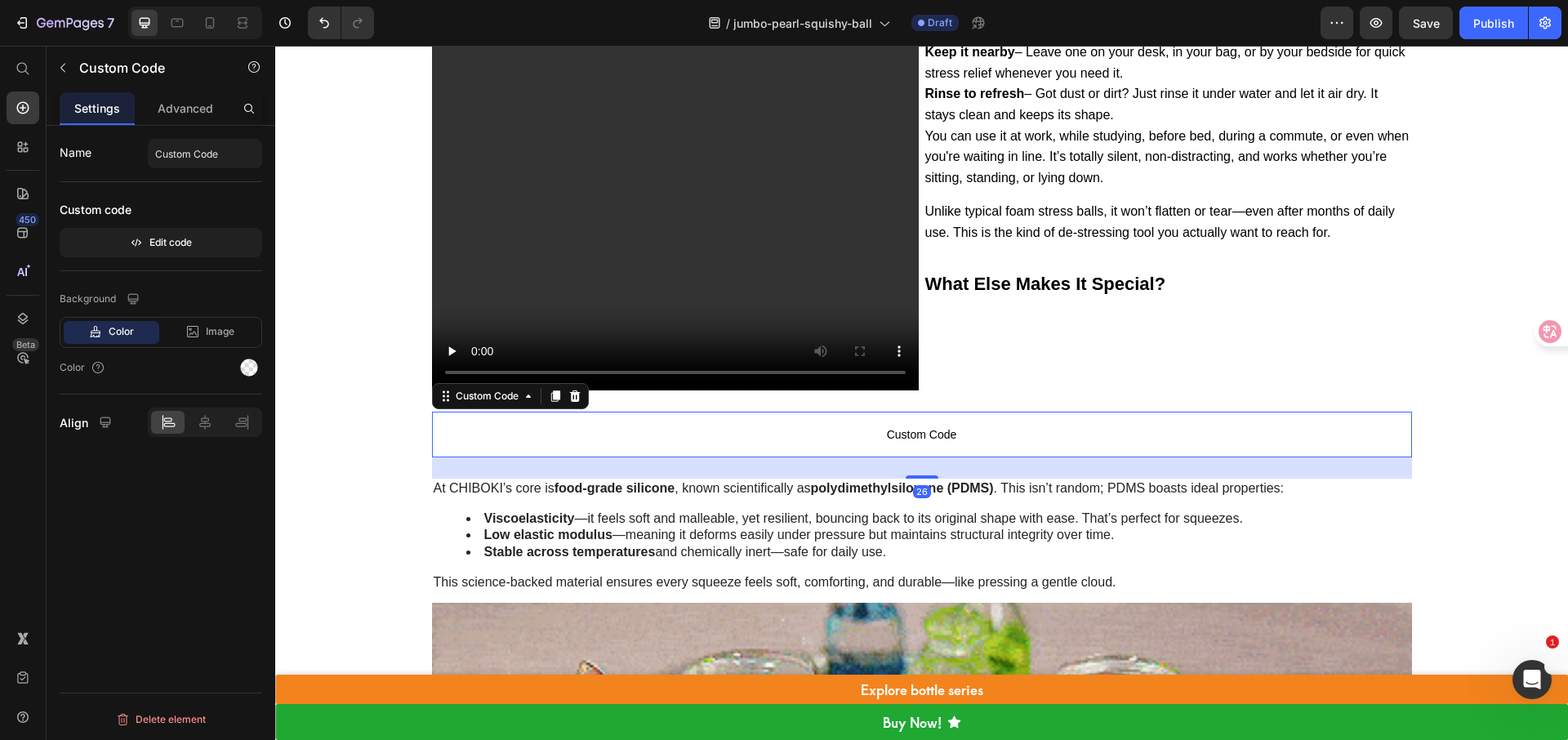 click on "Custom Code" at bounding box center (922, 435) 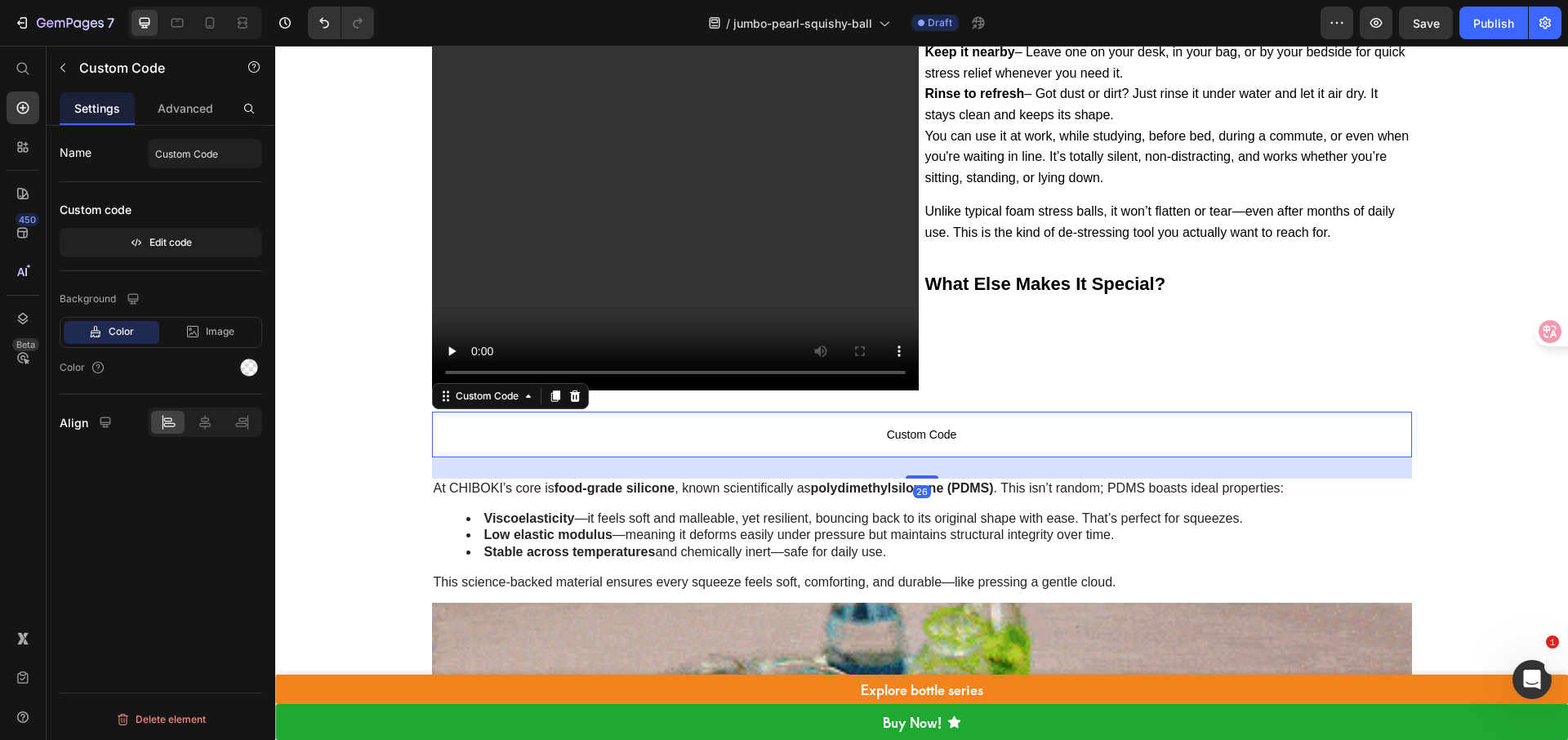 click on "Custom Code" at bounding box center (922, 435) 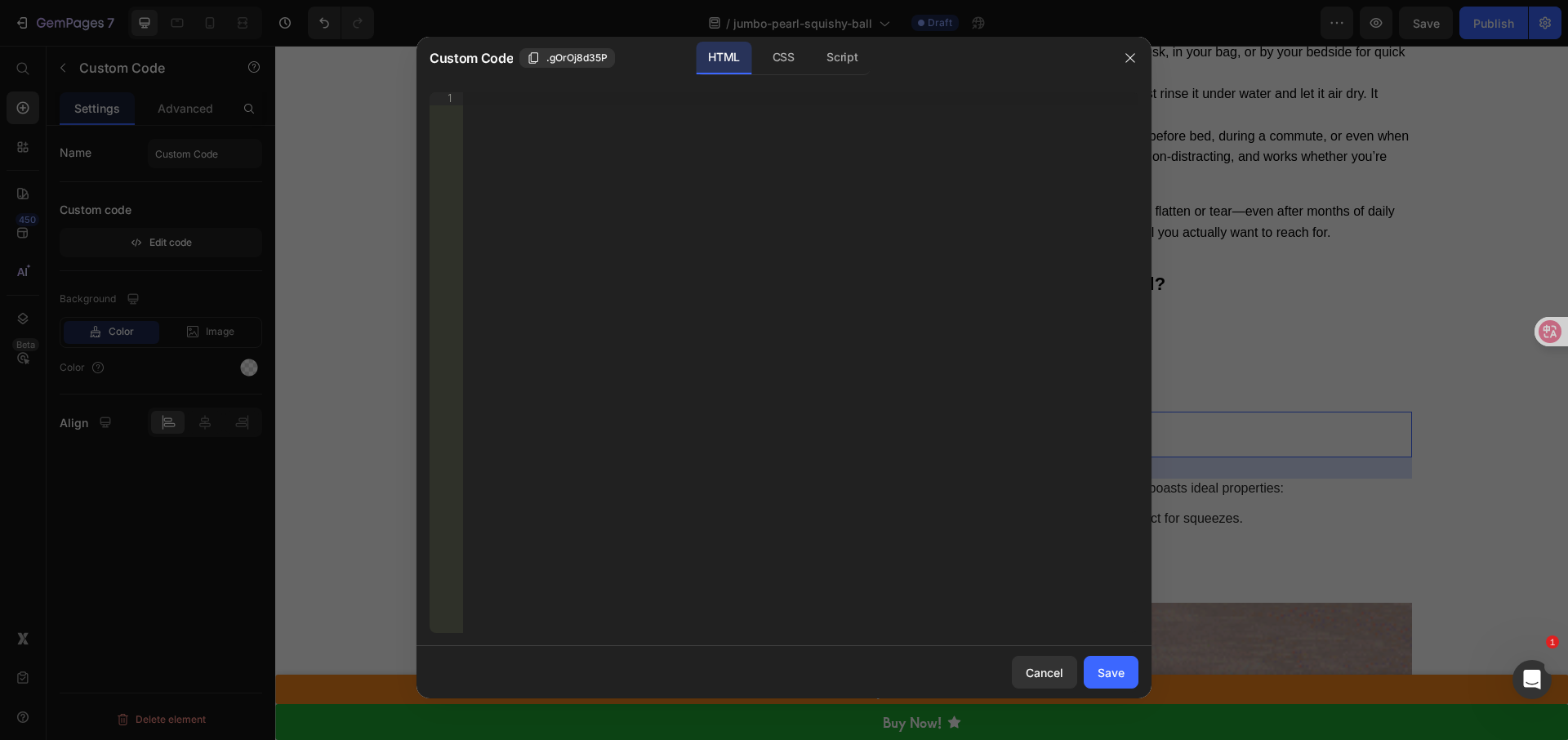 type 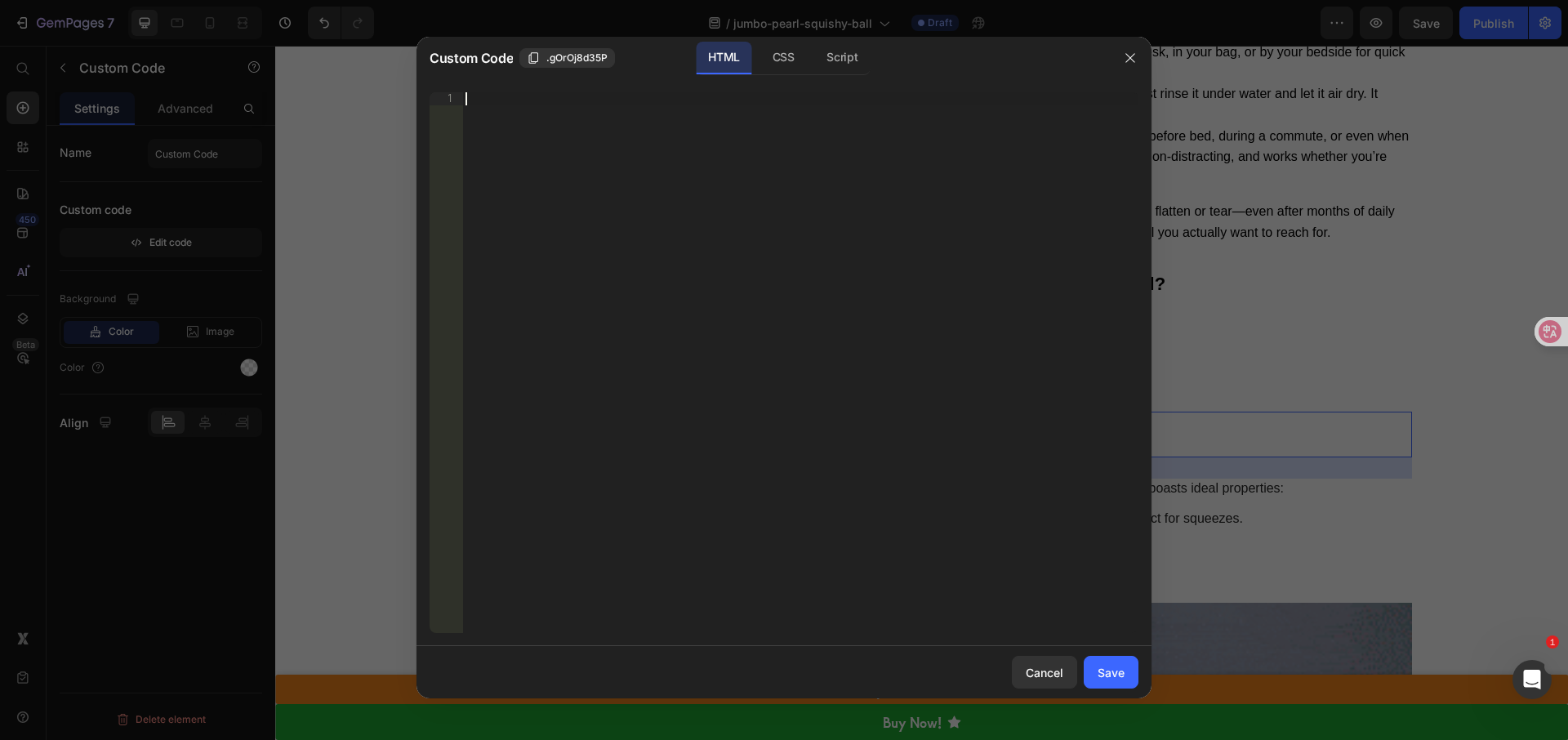 click on "Insert the 3rd-party installation code, HTML code, or Liquid code to display custom content." at bounding box center (800, 376) 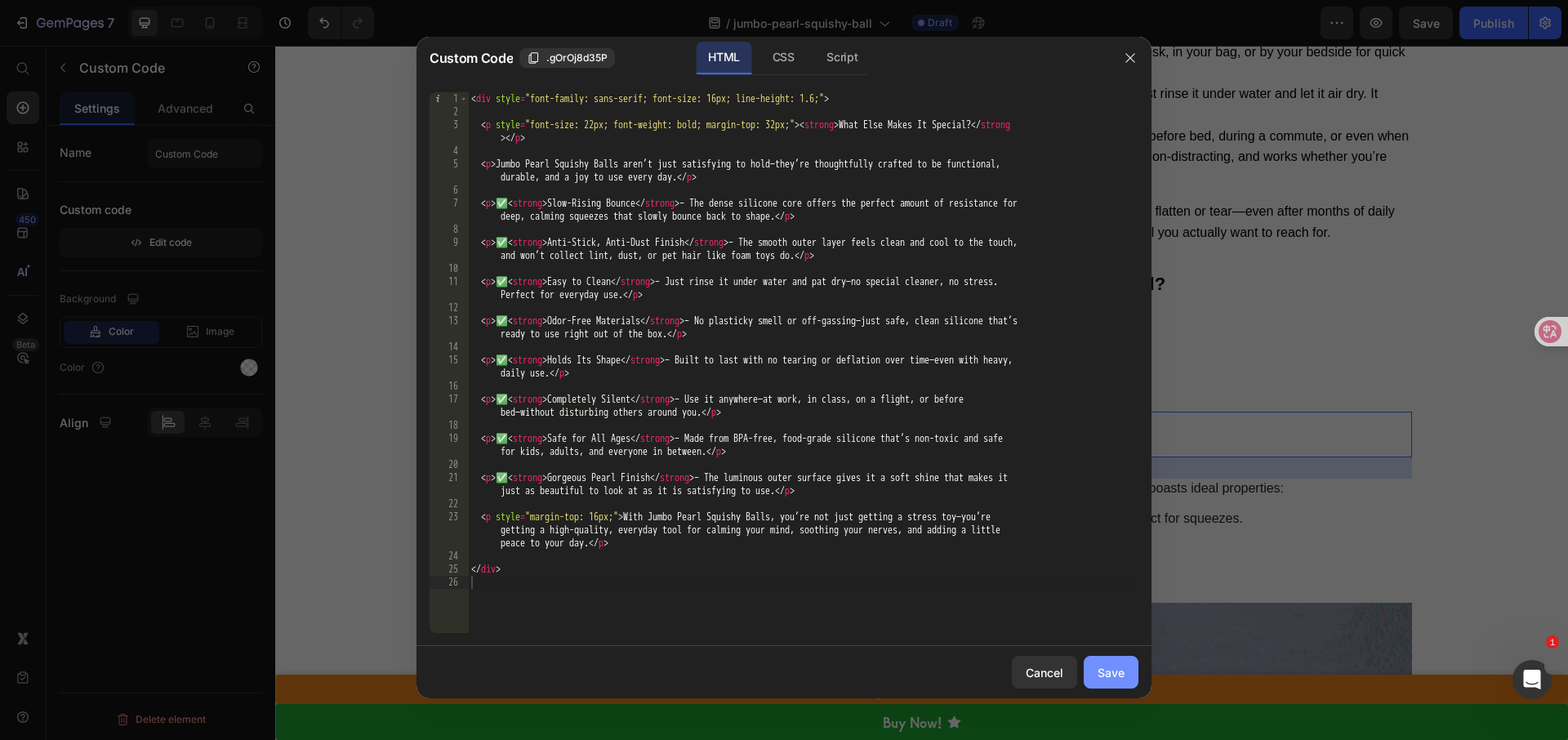 drag, startPoint x: 1104, startPoint y: 676, endPoint x: 448, endPoint y: 662, distance: 656.1494 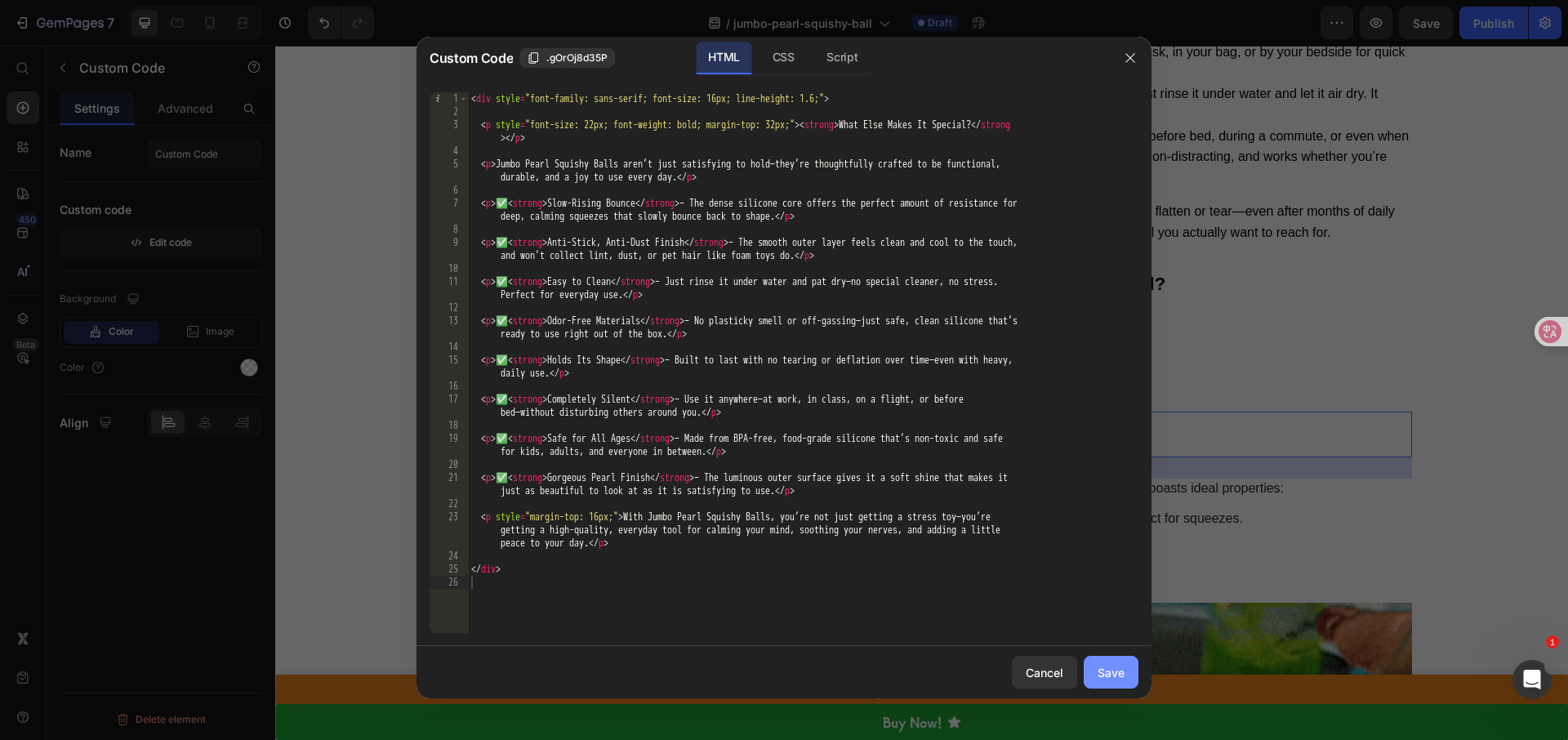 click on "Save" at bounding box center (1111, 672) 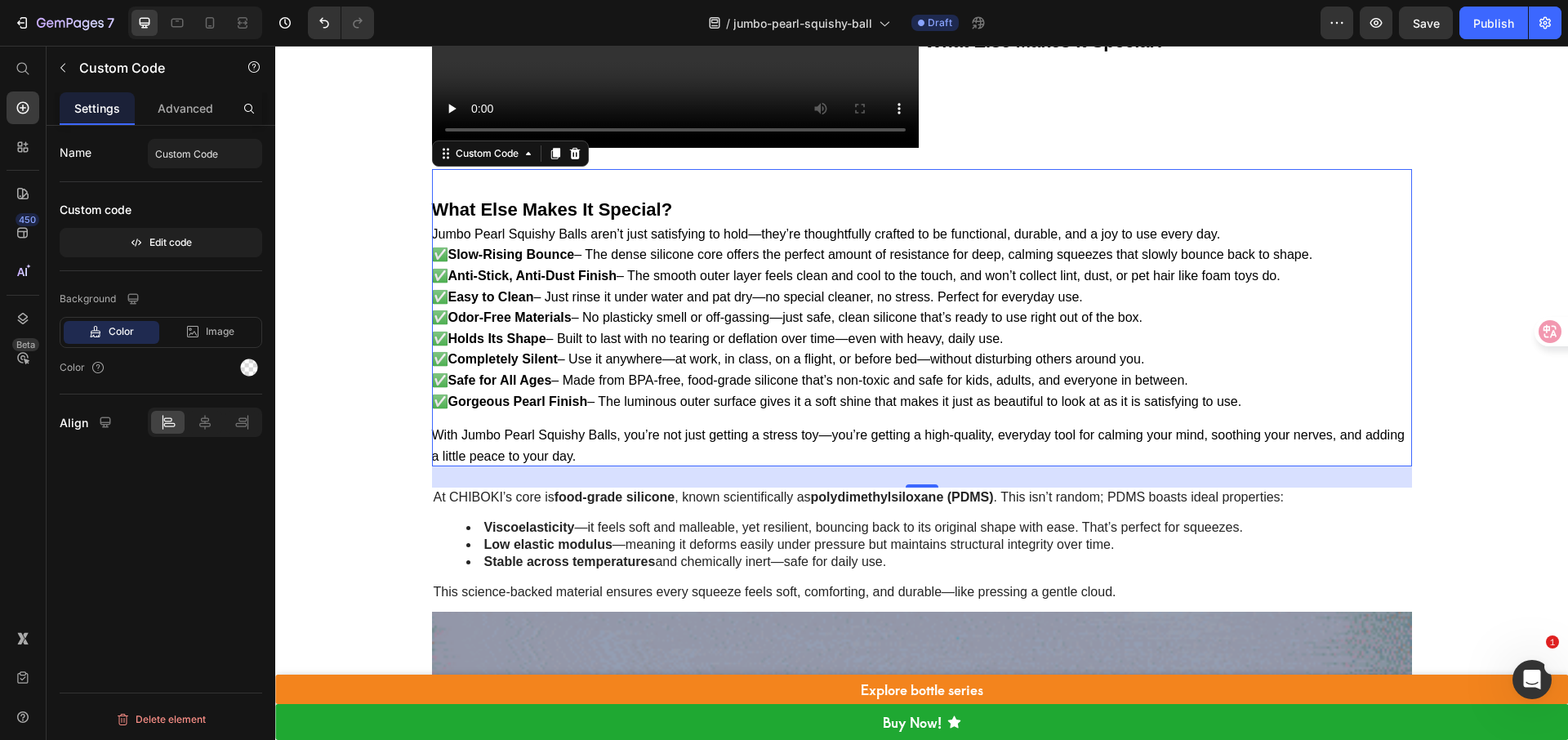 scroll, scrollTop: 5315, scrollLeft: 0, axis: vertical 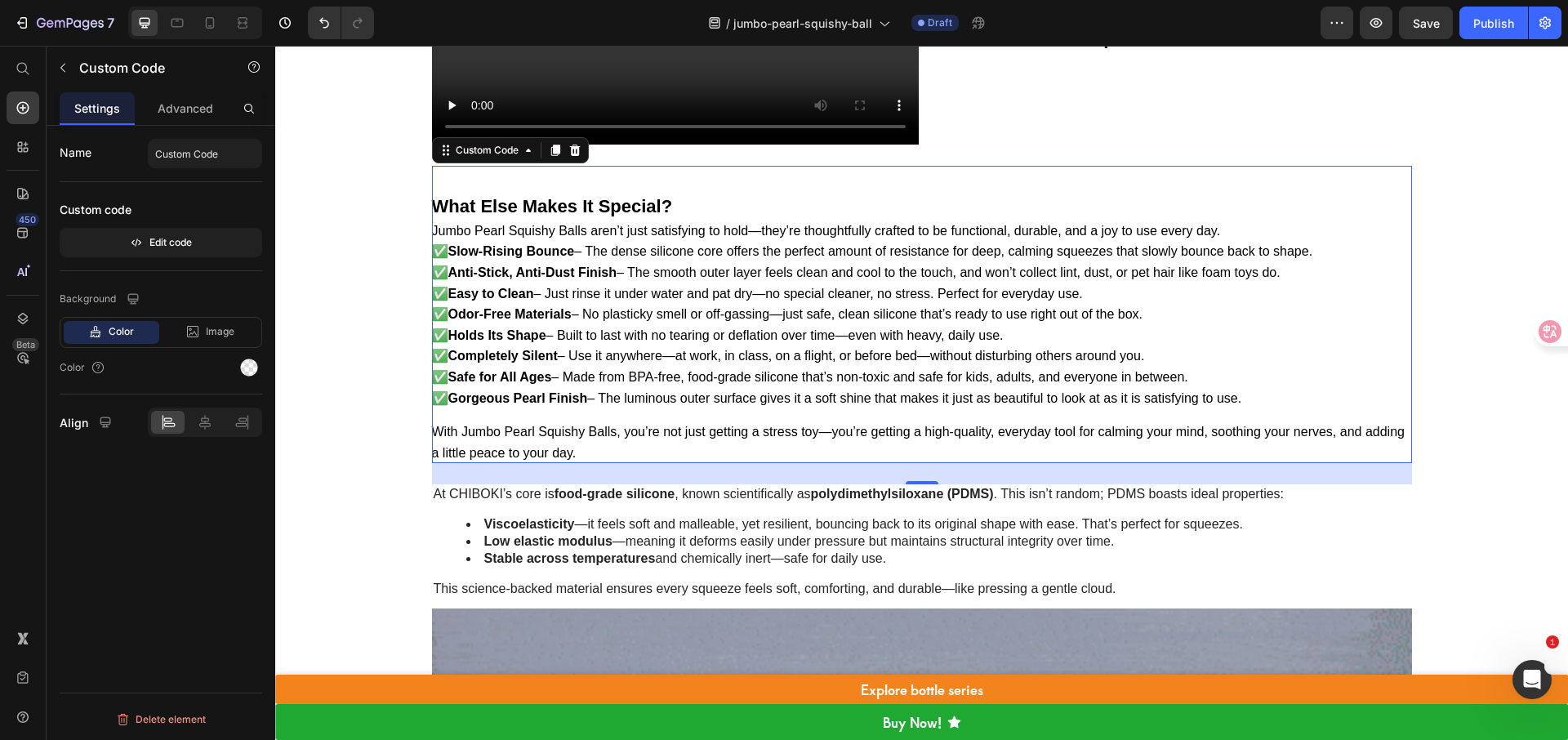 click on "What Else Makes It Special?
Jumbo Pearl Squishy Balls aren’t just satisfying to hold—they’re thoughtfully crafted to be functional, durable, and a joy to use every day.
✅  Slow-Rising Bounce  – The dense silicone core offers the perfect amount of resistance for deep, calming squeezes that slowly bounce back to shape.
✅  Anti-Stick, Anti-Dust Finish  – The smooth outer layer feels clean and cool to the touch, and won’t collect lint, dust, or pet hair like foam toys do.
✅  Easy to Clean  – Just rinse it under water and pat dry—no special cleaner, no stress. Perfect for everyday use.
✅  Odor-Free Materials  – No plasticky smell or off-gassing—just safe, clean silicone that’s ready to use right out of the box.
✅  Holds Its Shape  – Built to last with no tearing or deflation over time—even with heavy, daily use.
✅  Completely Silent
✅  Safe for All Ages
✅  Gorgeous Pearl Finish" at bounding box center [922, 328] 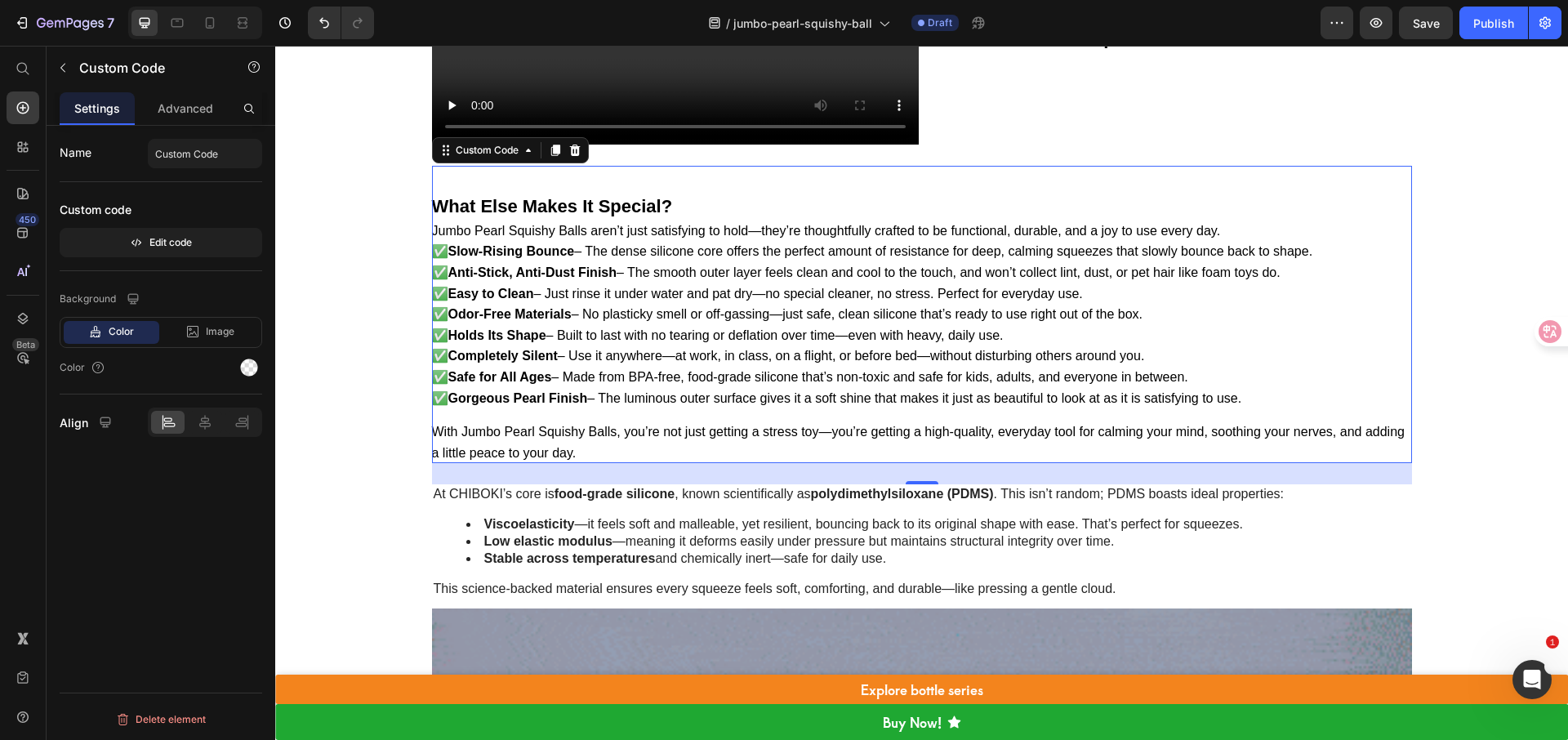 click on "What Else Makes It Special?
Jumbo Pearl Squishy Balls aren’t just satisfying to hold—they’re thoughtfully crafted to be functional, durable, and a joy to use every day.
✅  Slow-Rising Bounce  – The dense silicone core offers the perfect amount of resistance for deep, calming squeezes that slowly bounce back to shape.
✅  Anti-Stick, Anti-Dust Finish  – The smooth outer layer feels clean and cool to the touch, and won’t collect lint, dust, or pet hair like foam toys do.
✅  Easy to Clean  – Just rinse it under water and pat dry—no special cleaner, no stress. Perfect for everyday use.
✅  Odor-Free Materials  – No plasticky smell or off-gassing—just safe, clean silicone that’s ready to use right out of the box.
✅  Holds Its Shape  – Built to last with no tearing or deflation over time—even with heavy, daily use.
✅  Completely Silent
✅  Safe for All Ages
✅  Gorgeous Pearl Finish" at bounding box center (922, 328) 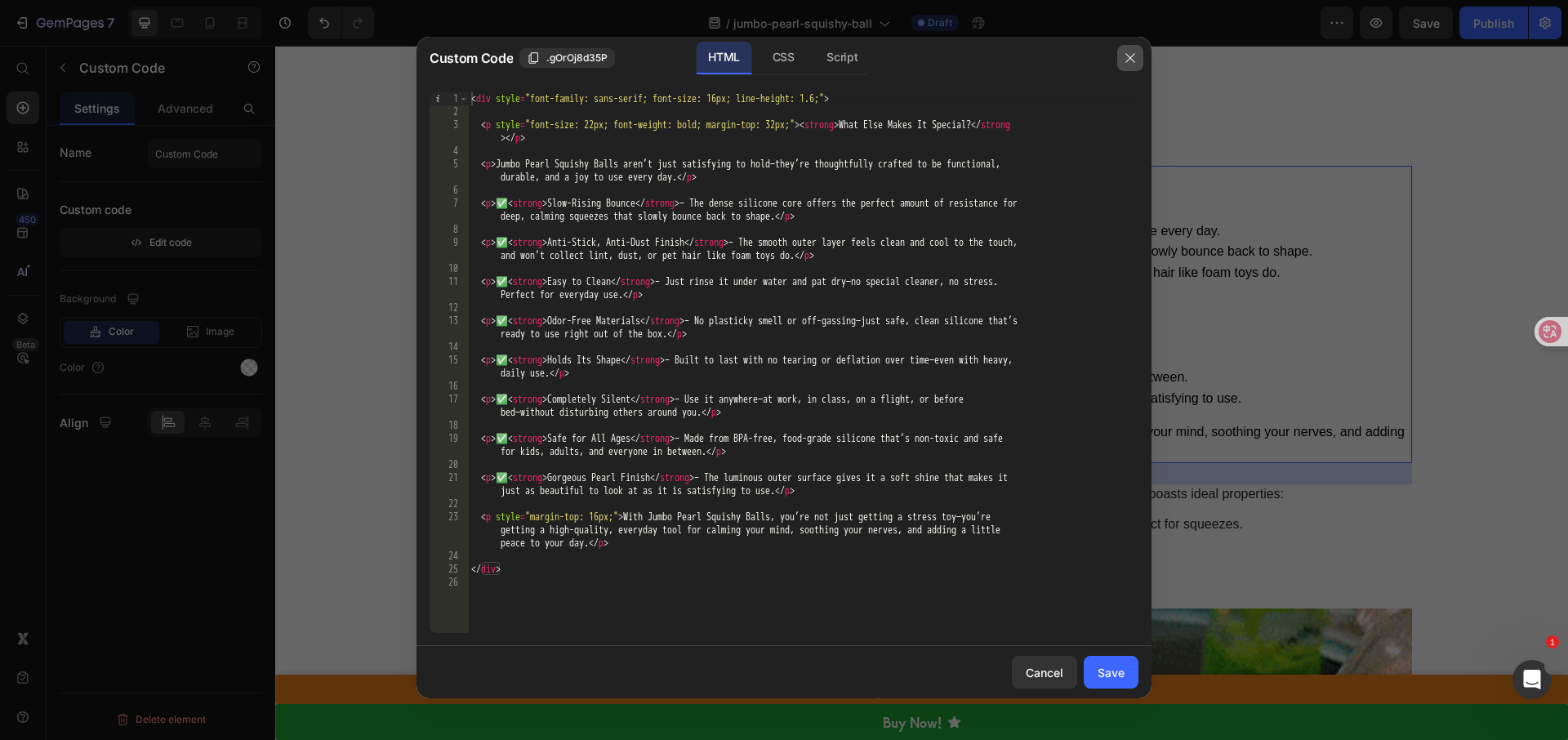 click 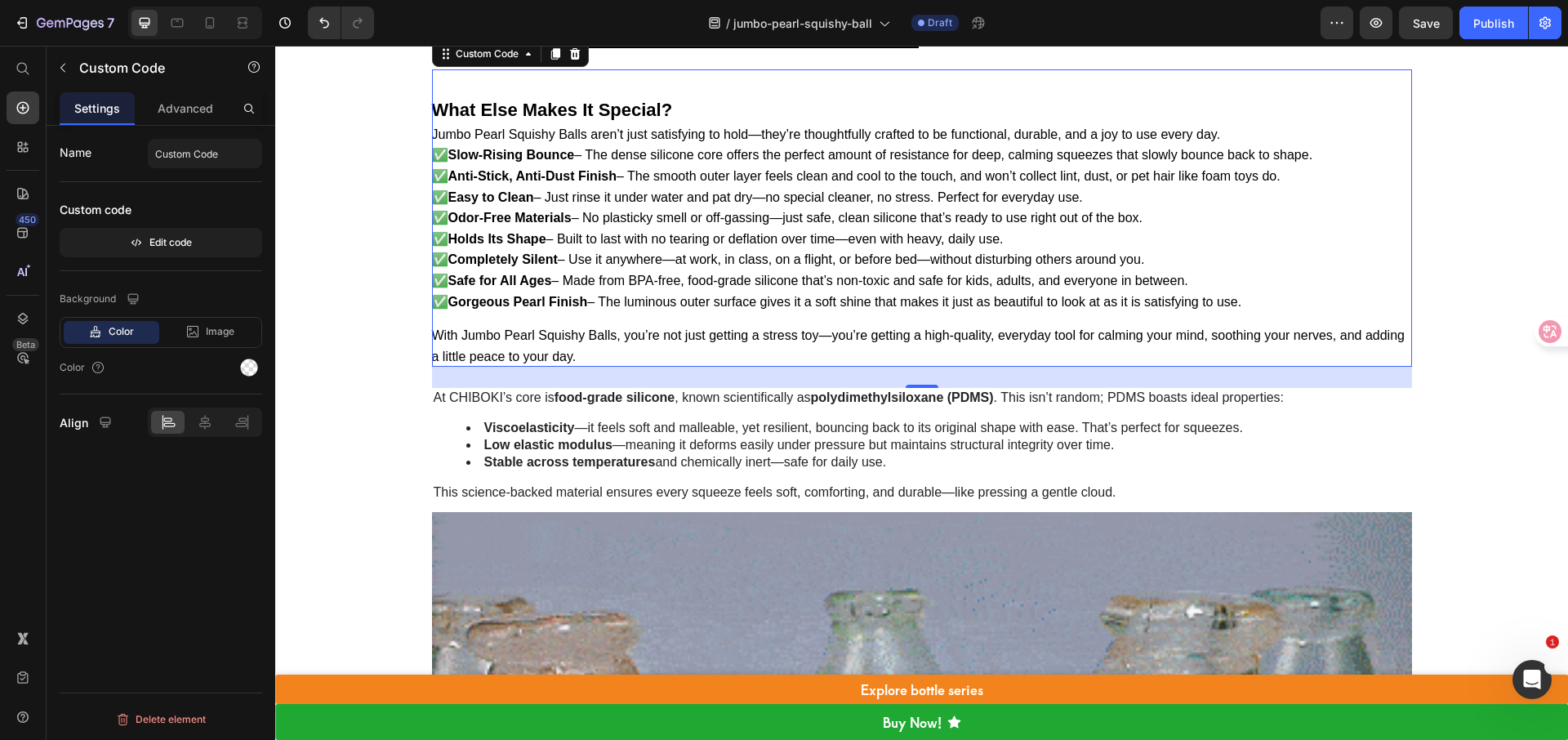 scroll, scrollTop: 5436, scrollLeft: 0, axis: vertical 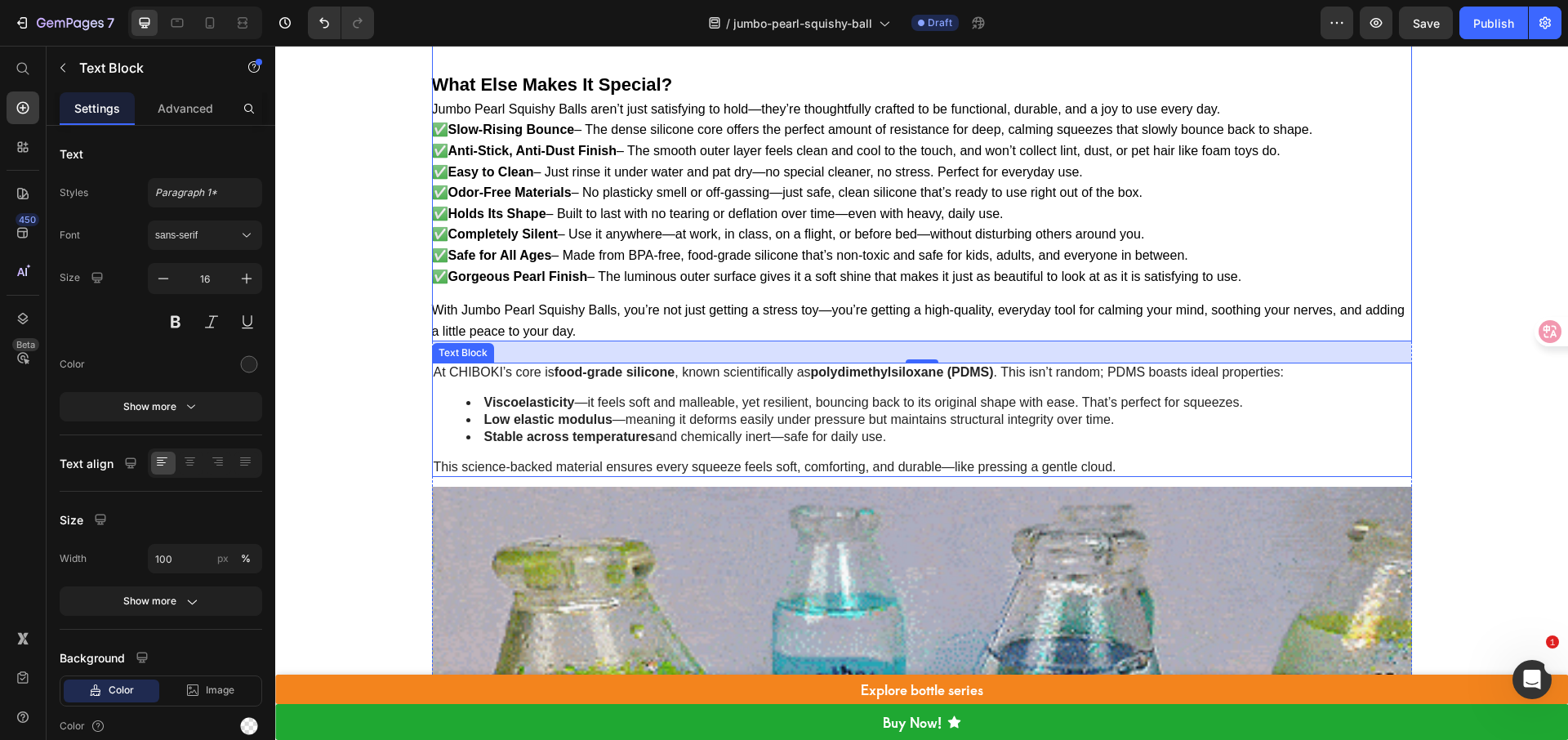 click on "Viscoelasticity —it feels soft and malleable, yet resilient, bouncing back to its original shape with ease. That’s perfect for squeezes." at bounding box center [938, 403] 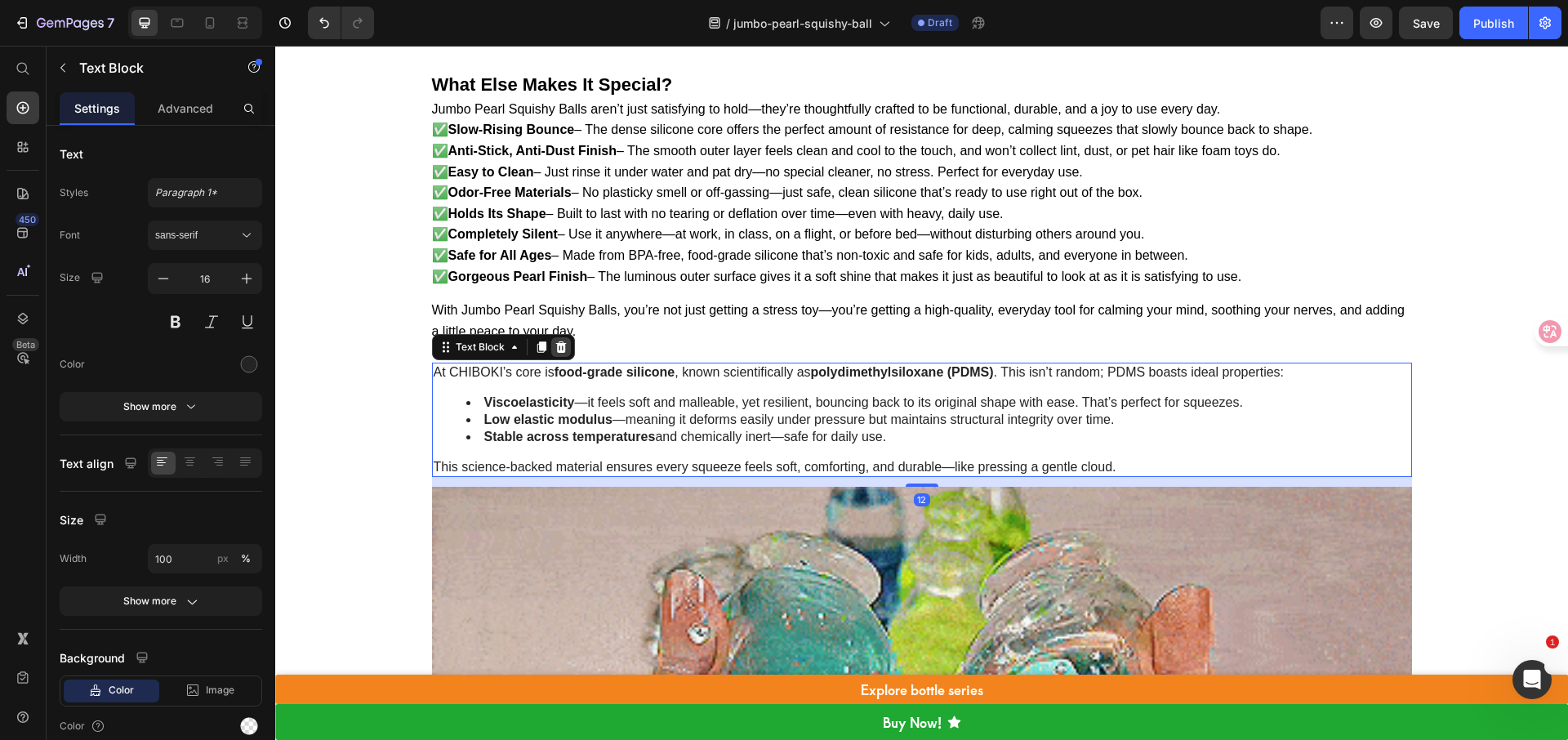 click 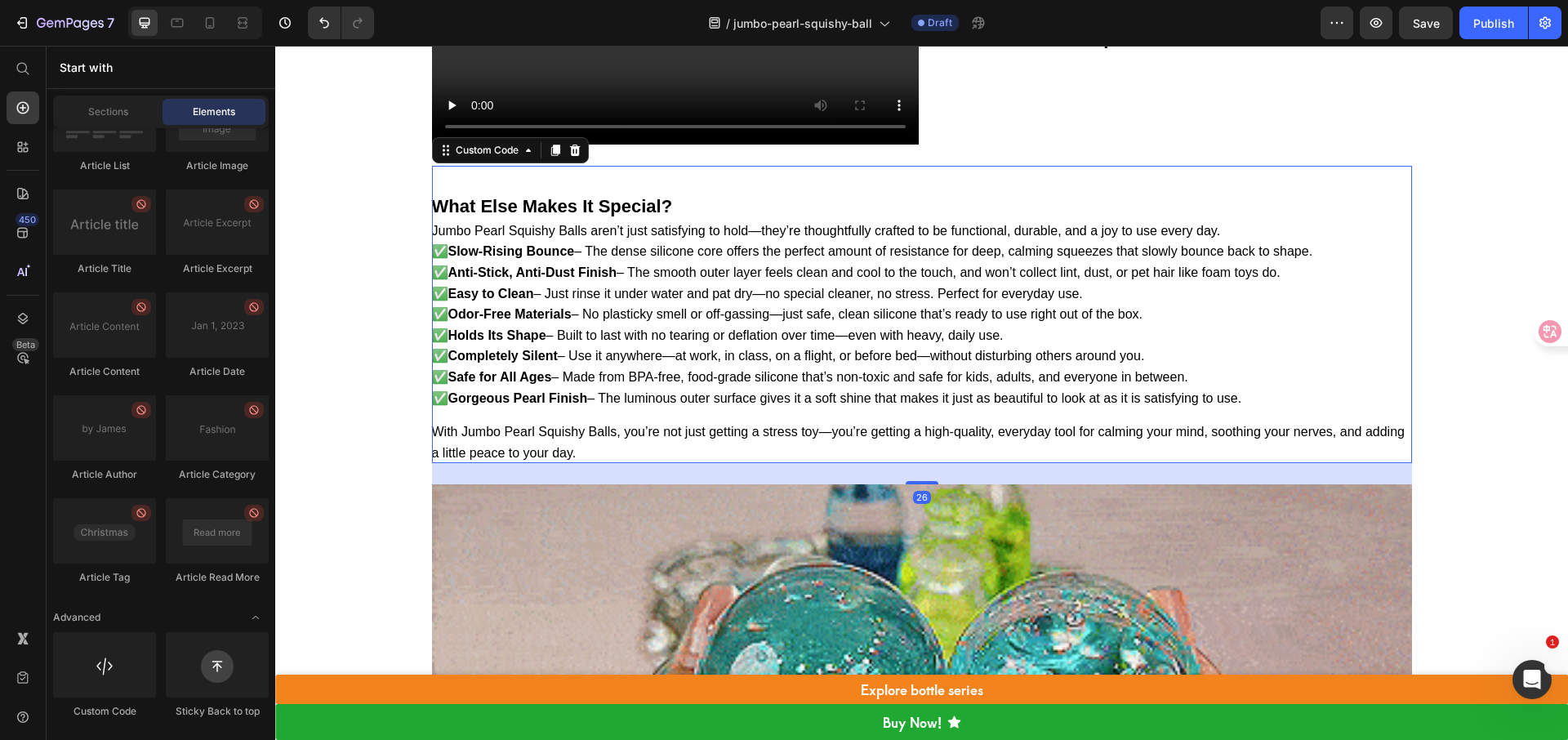 click on "✅  Holds Its Shape  – Built to last with no tearing or deflation over time—even with heavy, daily use." at bounding box center (922, 336) 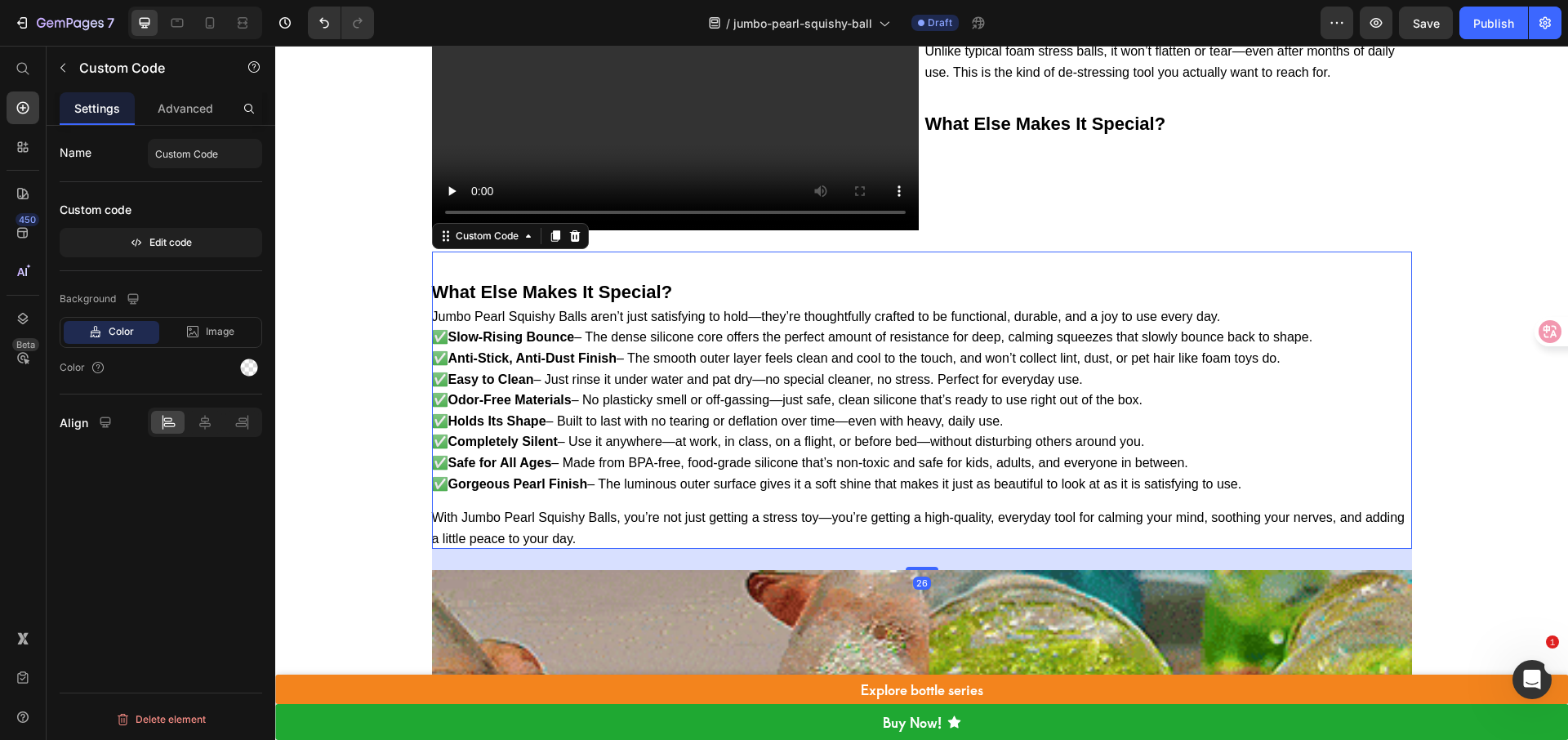 scroll, scrollTop: 5193, scrollLeft: 0, axis: vertical 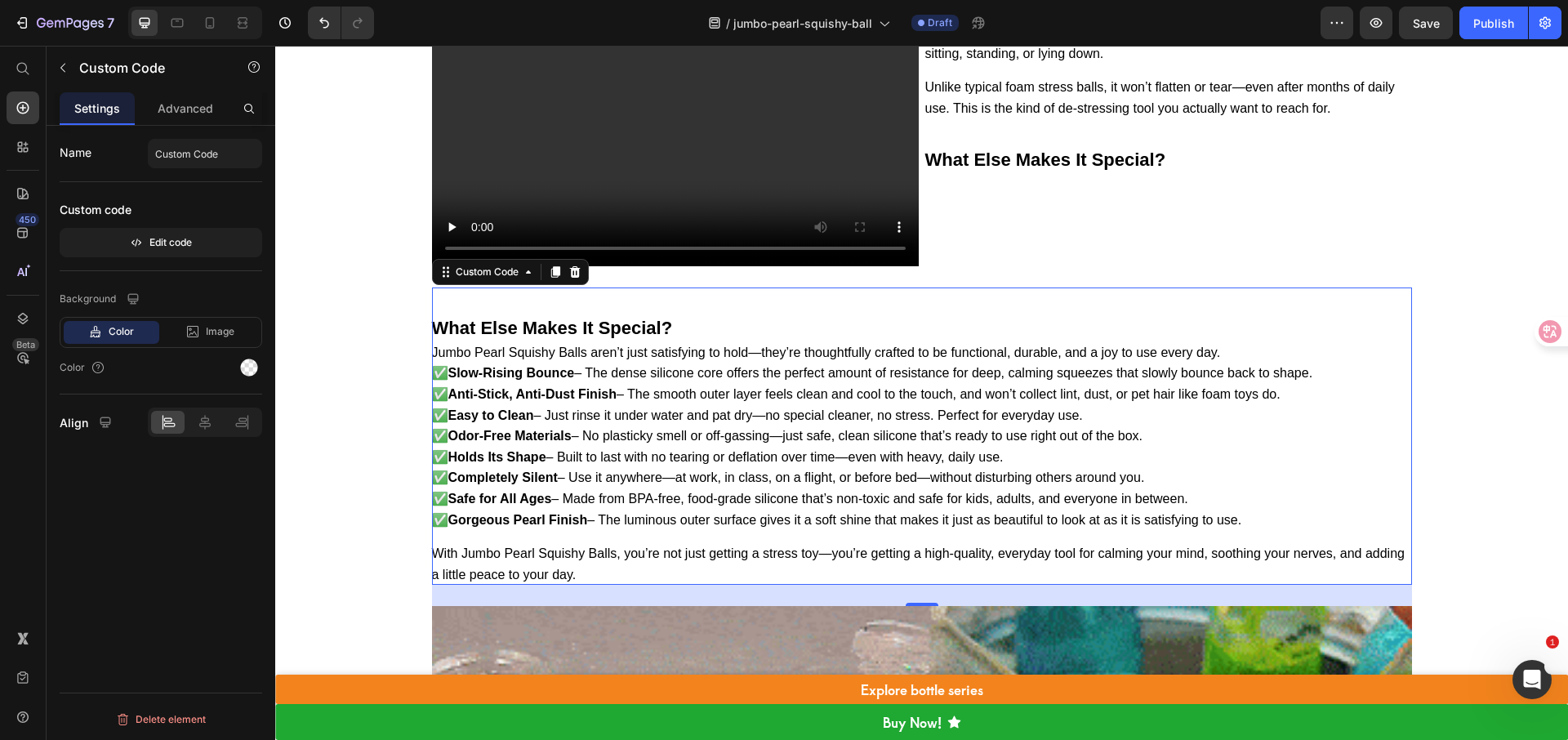 click on "✅  Easy to Clean  – Just rinse it under water and pat dry—no special cleaner, no stress. Perfect for everyday use." at bounding box center (922, 416) 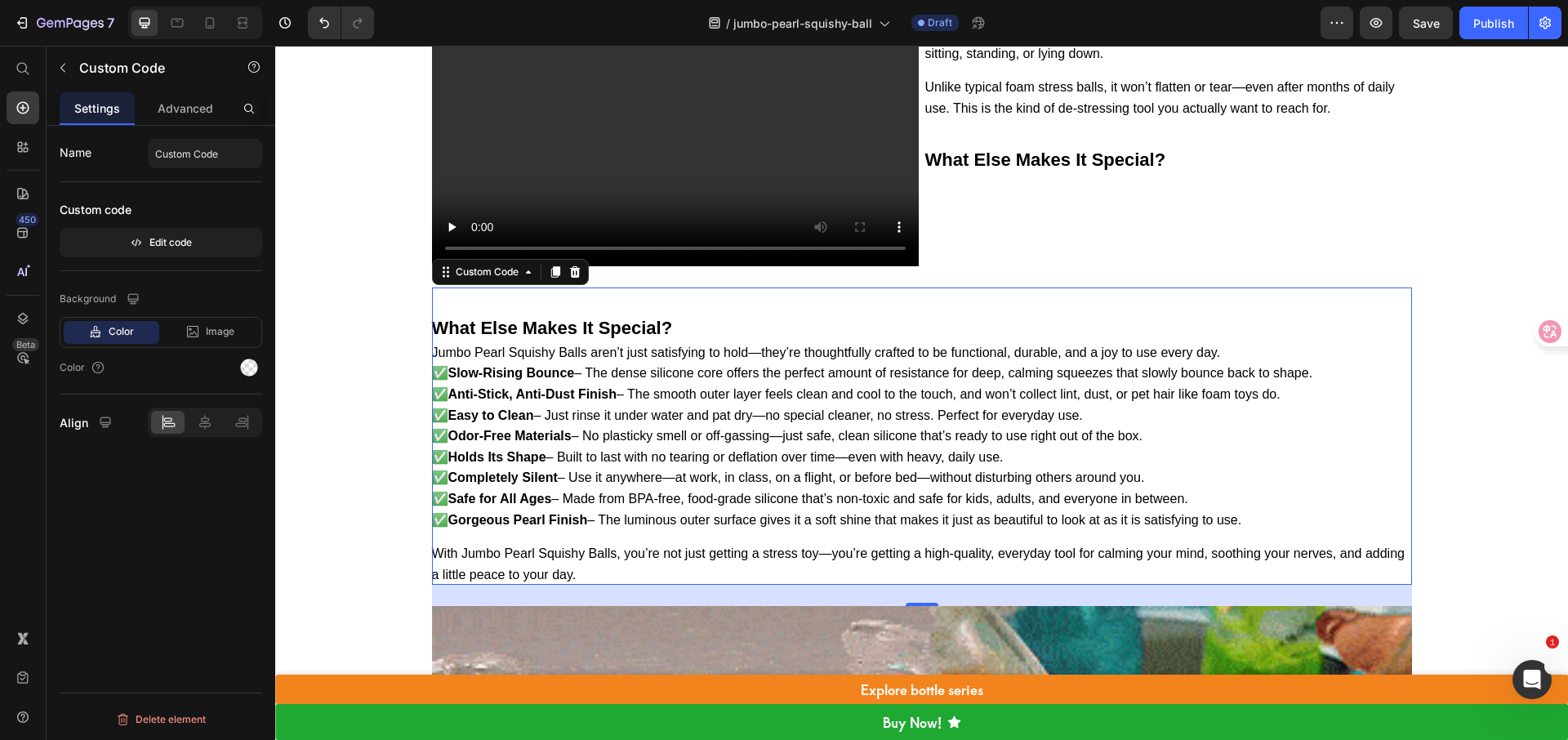 click on "✅  Easy to Clean  – Just rinse it under water and pat dry—no special cleaner, no stress. Perfect for everyday use." at bounding box center (922, 416) 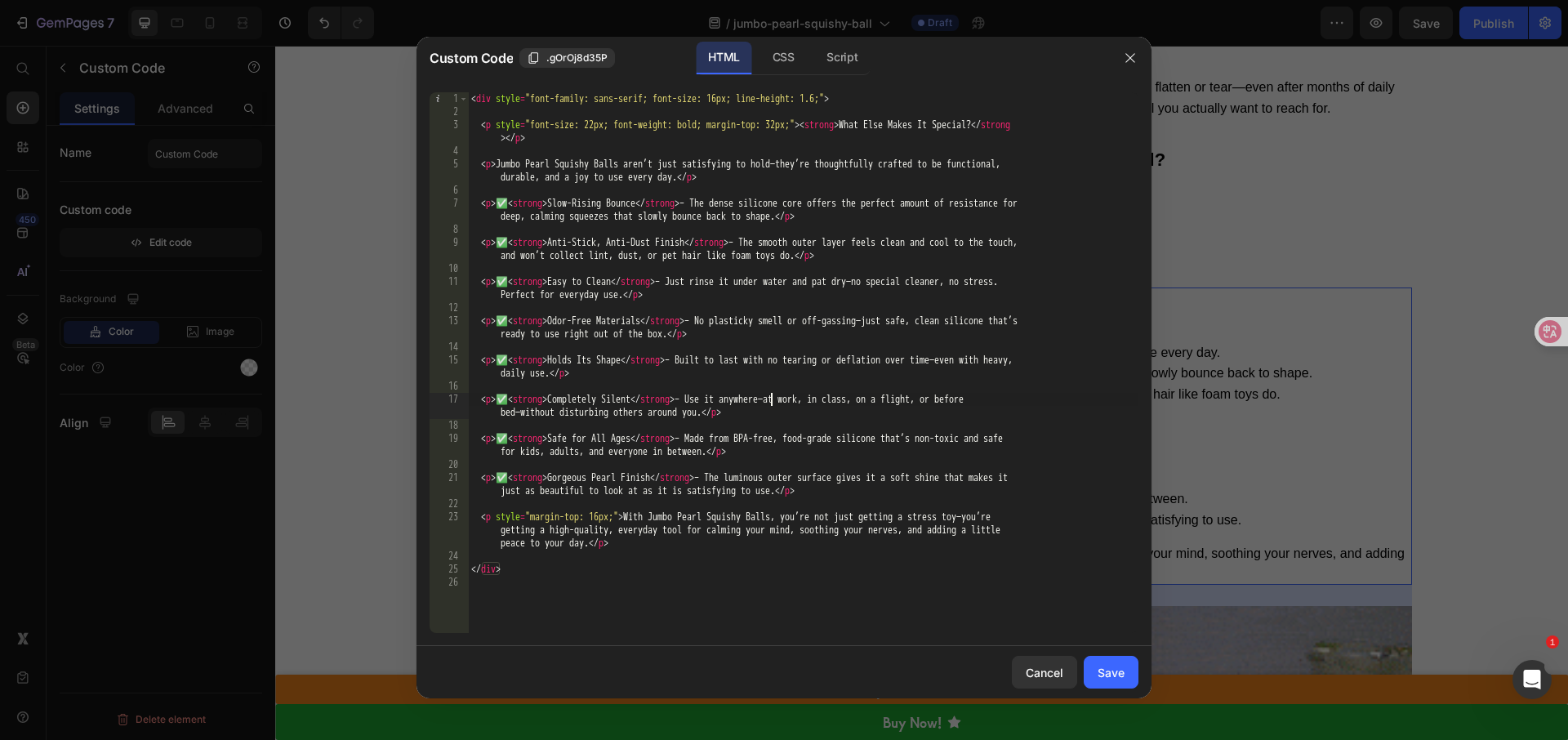 click on "< div   style = "font-family: sans-serif; font-size: 16px; line-height: 1.6;" >    < p   style = "font-size: 22px; font-weight: bold; margin-top: 32px;" > < strong > What Else Makes It Special? </ strong        > </ p >    < p > Jumbo Pearl Squishy Balls aren’t just satisfying to hold—they’re thoughtfully crafted to be functional,         durable, and a joy to use every day. </ p >    < p > ✅  < strong > Slow-Rising Bounce </ strong >  – The dense silicone core offers the perfect amount of resistance for         deep, calming squeezes that slowly bounce back to shape. </ p >    < p > ✅  < strong > Anti-Stick, Anti-Dust Finish </ strong >  – The smooth outer layer feels clean and cool to the touch,         and won’t collect lint, dust, or pet hair like foam toys do. </ p >    < p > ✅  < strong > Easy to Clean </ strong >  – Just rinse it under water and pat dry—no special cleaner, no stress.         Perfect for everyday use. </ p >    < p > ✅  < strong > </" at bounding box center (803, 376) 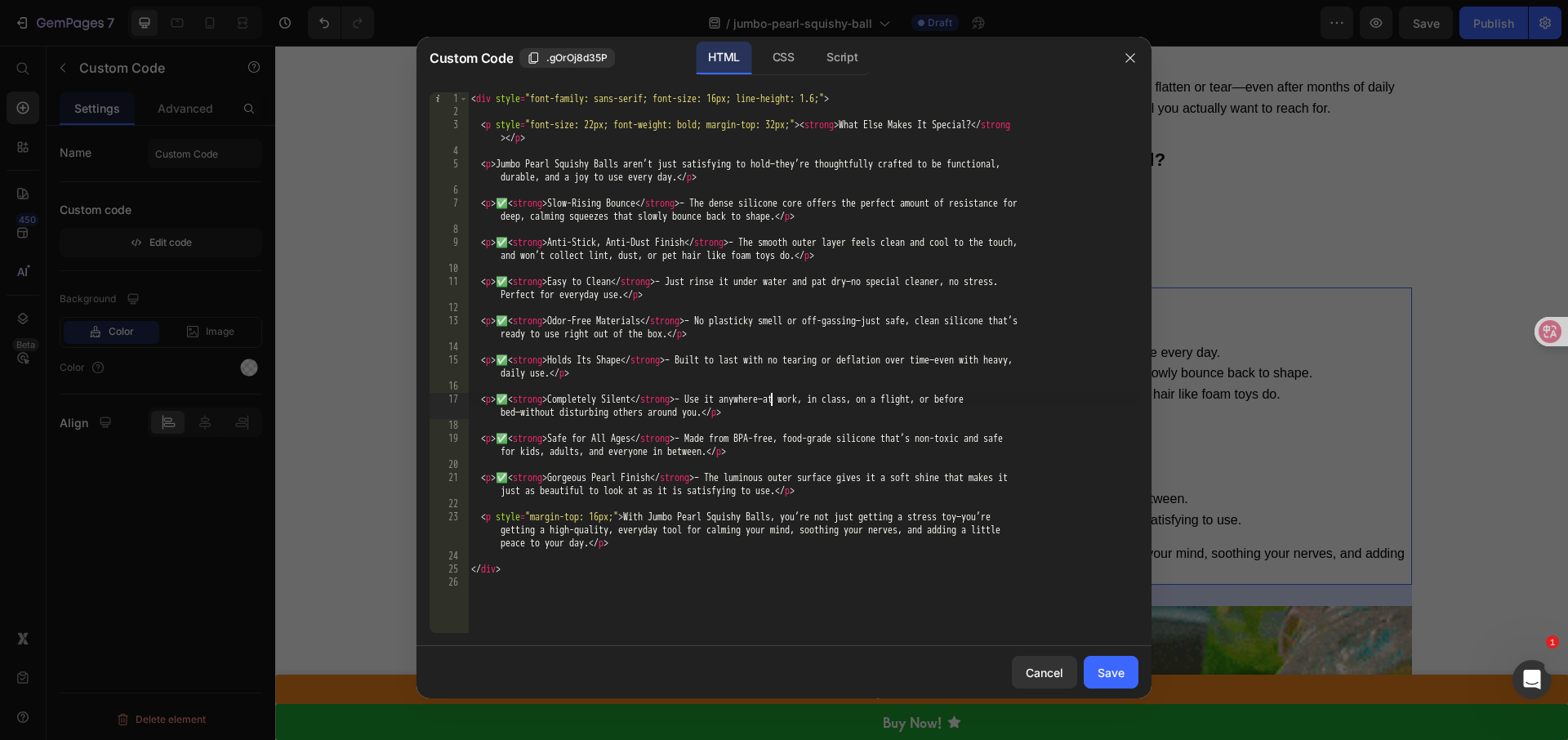 type on "</div>" 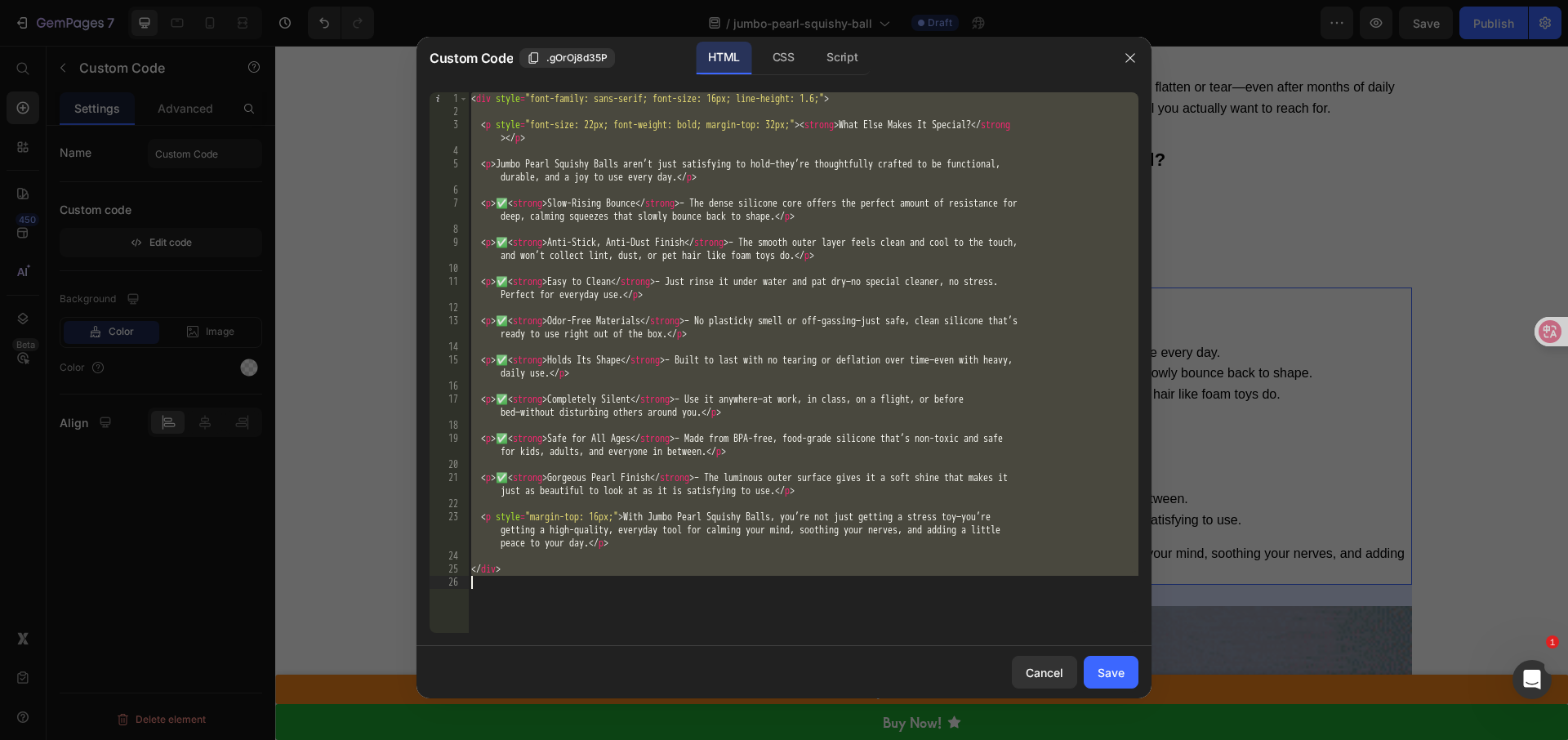 paste 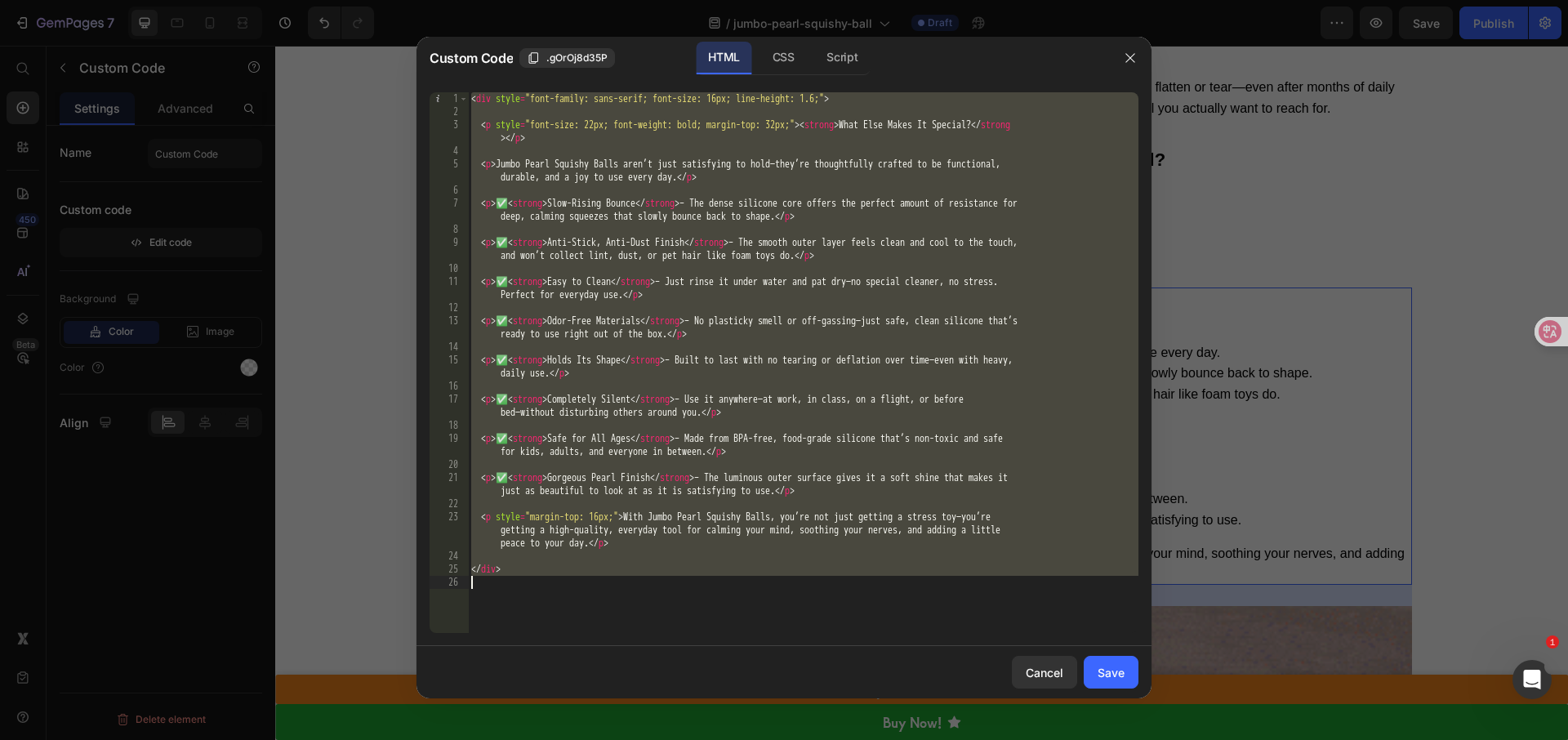 type 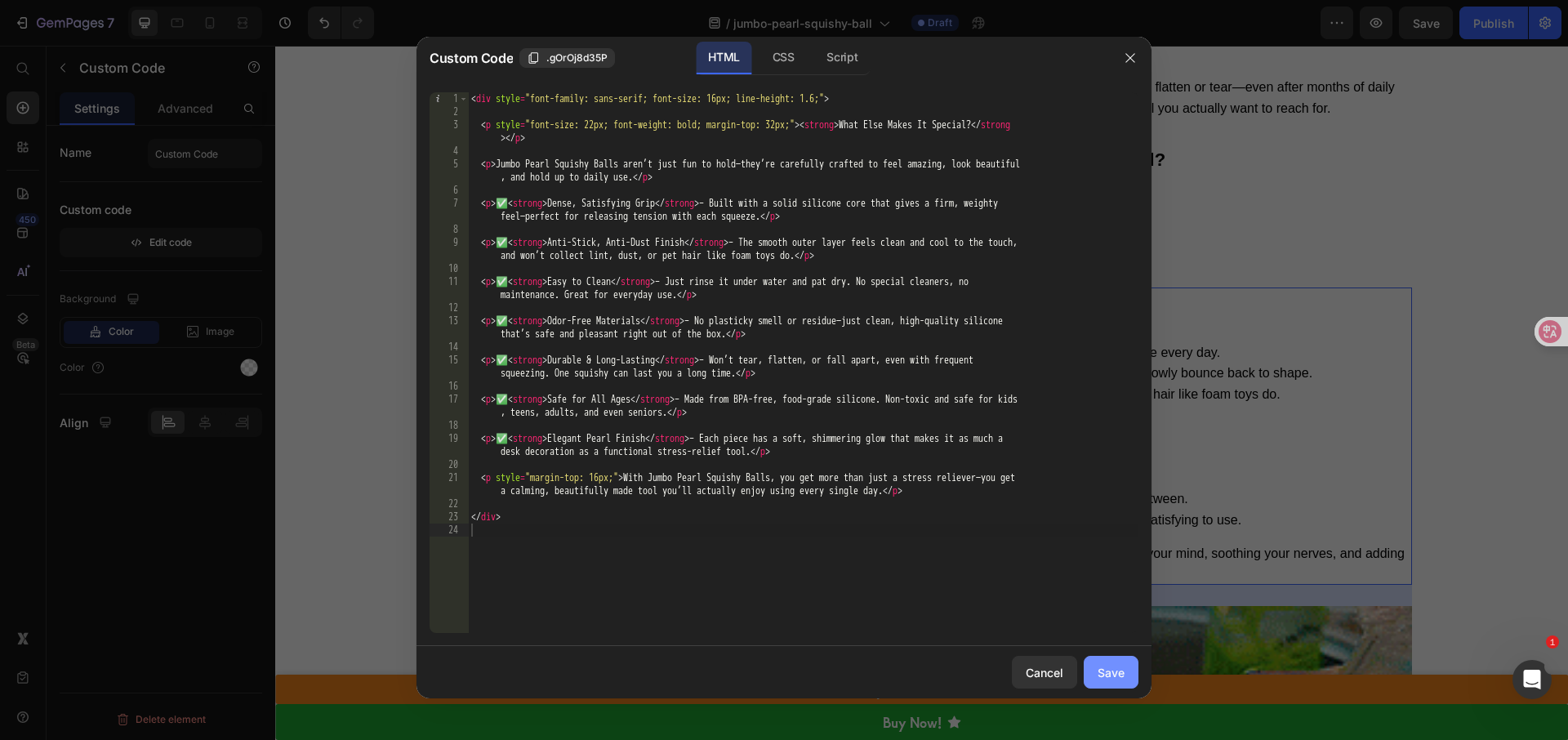 click on "Save" at bounding box center (1111, 672) 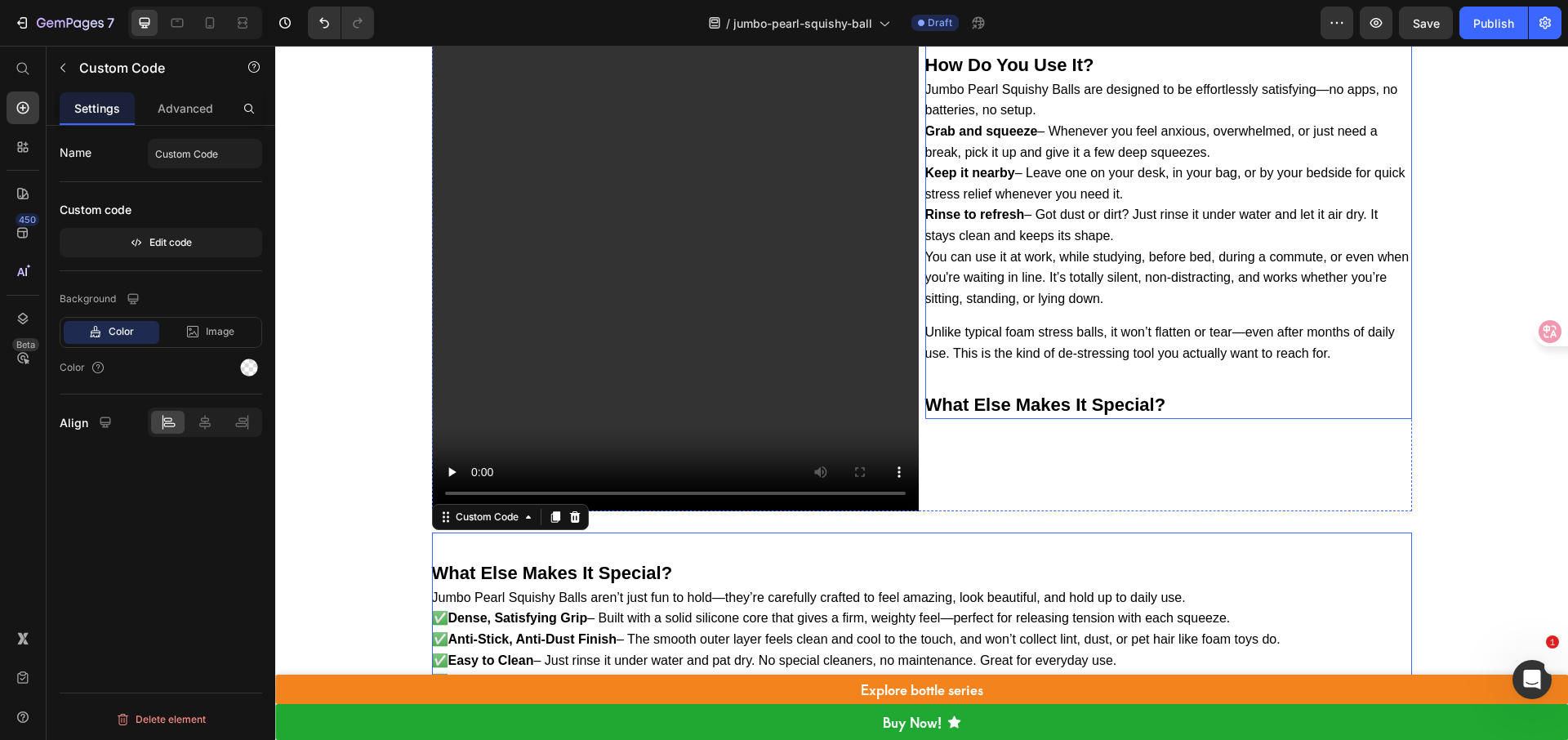 scroll, scrollTop: 4915, scrollLeft: 0, axis: vertical 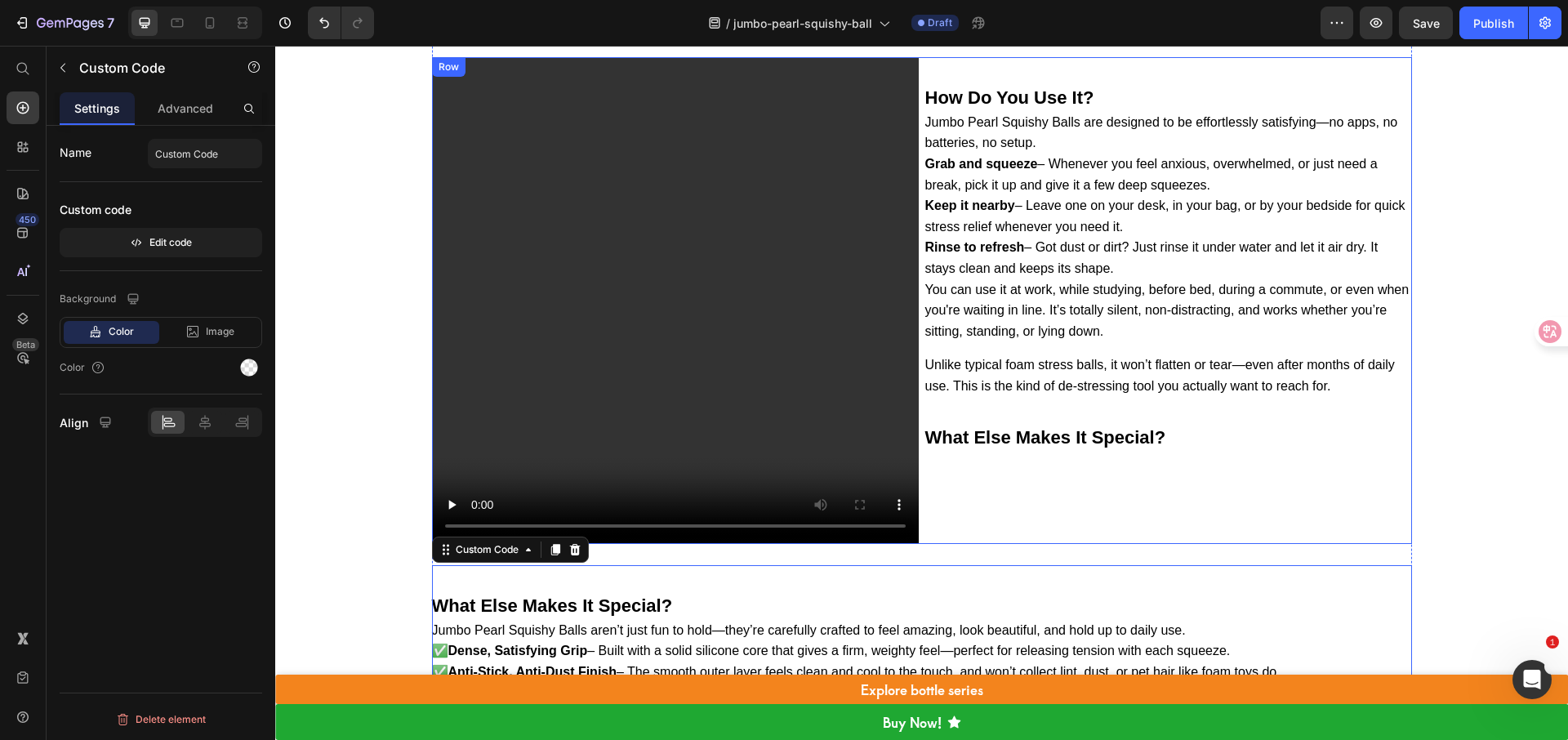 click on "How Do You Use It?
Jumbo Pearl Squishy Balls are designed to be effortlessly satisfying—no apps, no batteries, no setup.
Grab and squeeze  – Whenever you feel anxious, overwhelmed, or just need a break, pick it up and give it a few deep squeezes.
Keep it nearby  – Leave one on your desk, in your bag, or by your bedside for quick stress relief whenever you need it.
Rinse to refresh  – Got dust or dirt? Just rinse it under water and let it air dry. It stays clean and keeps its shape.
You can use it at work, while studying, before bed, during a commute, or even when you're waiting in line.
It’s totally silent, non-distracting, and works whether you’re sitting, standing, or lying down.
Unlike typical foam stress balls, it won’t flatten or tear—even after months of daily use.
This is the kind of de-stressing tool you actually want to reach for.
What Else Makes It Special?
Custom Code" at bounding box center (1169, 301) 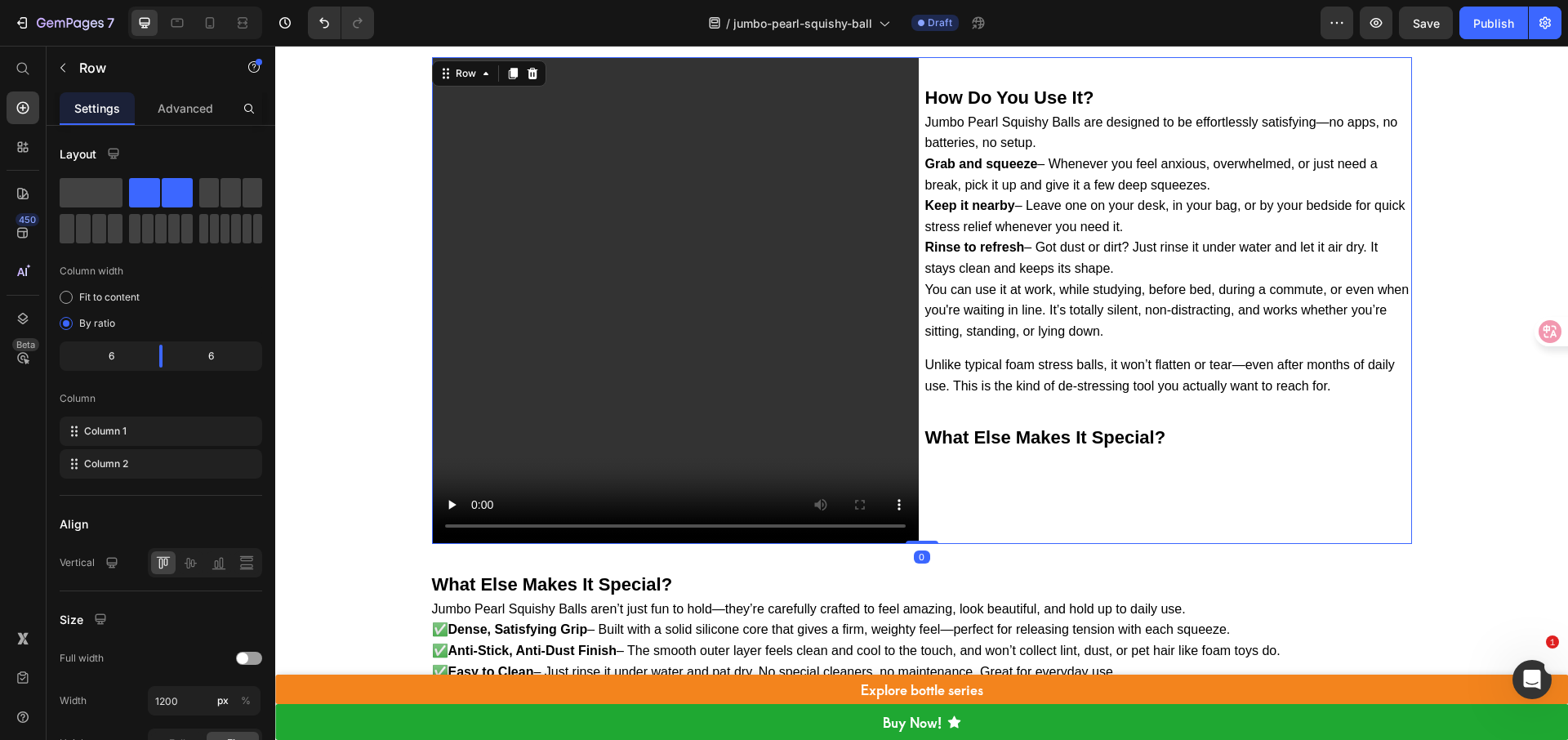 drag, startPoint x: 920, startPoint y: 564, endPoint x: 920, endPoint y: 533, distance: 31 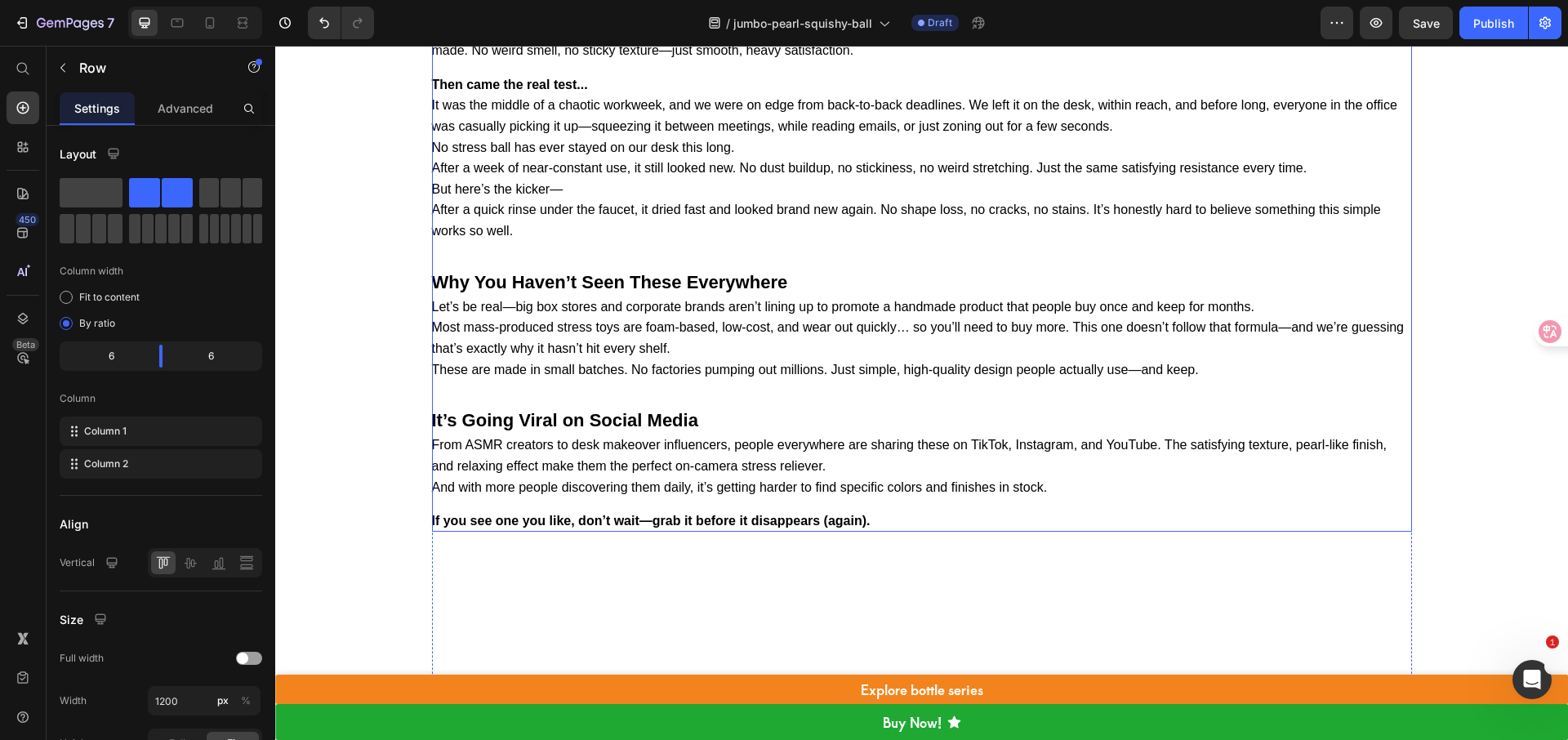 scroll, scrollTop: 4152, scrollLeft: 0, axis: vertical 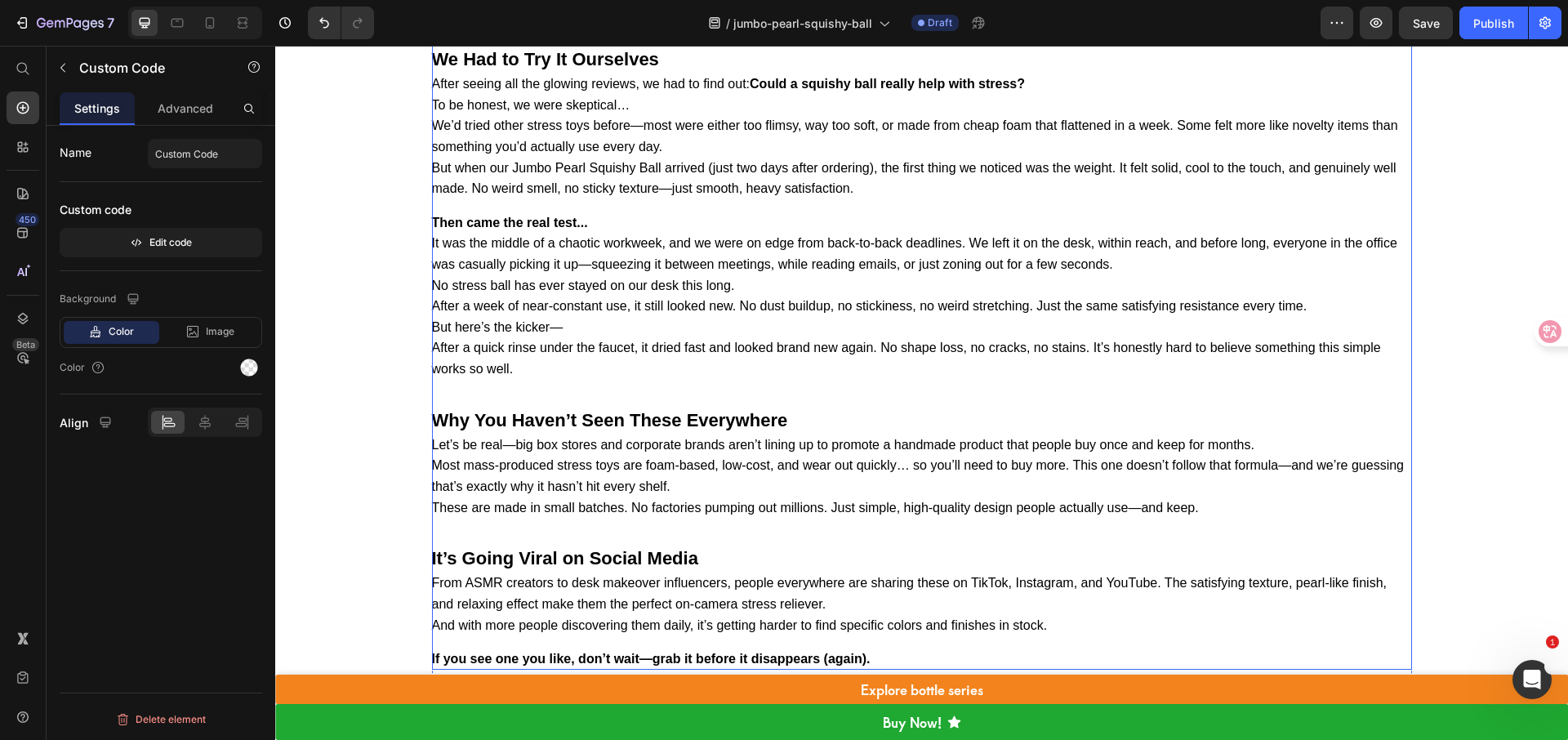 click on "Most mass-produced stress toys are foam-based, low-cost, and wear out quickly… so you’ll need to buy more.
This one doesn’t follow that formula—and we’re guessing that’s exactly why it hasn’t hit every shelf." at bounding box center (922, 475) 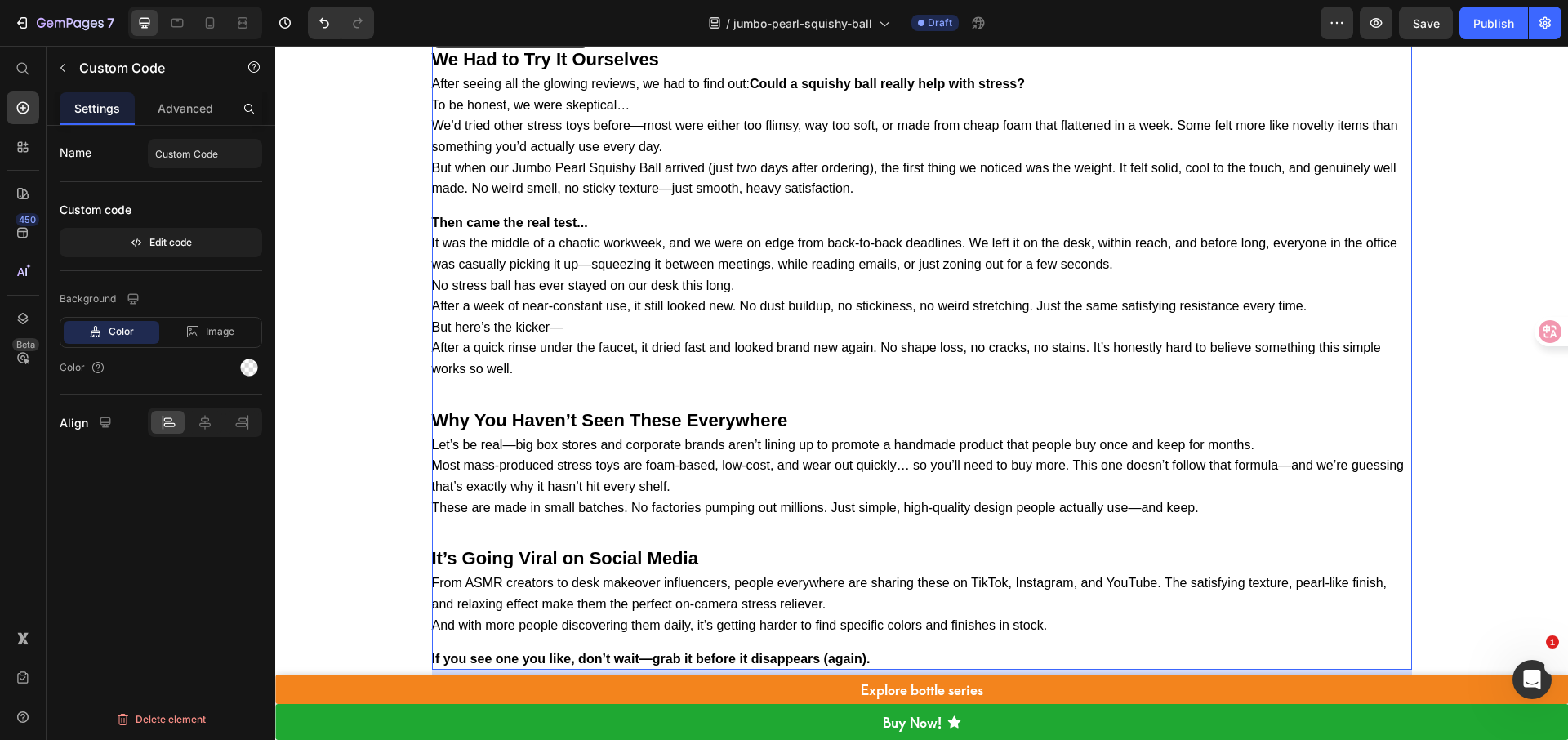 click on "These are made in small batches. No factories pumping out millions. Just simple, high-quality design people actually use—and keep." at bounding box center [922, 508] 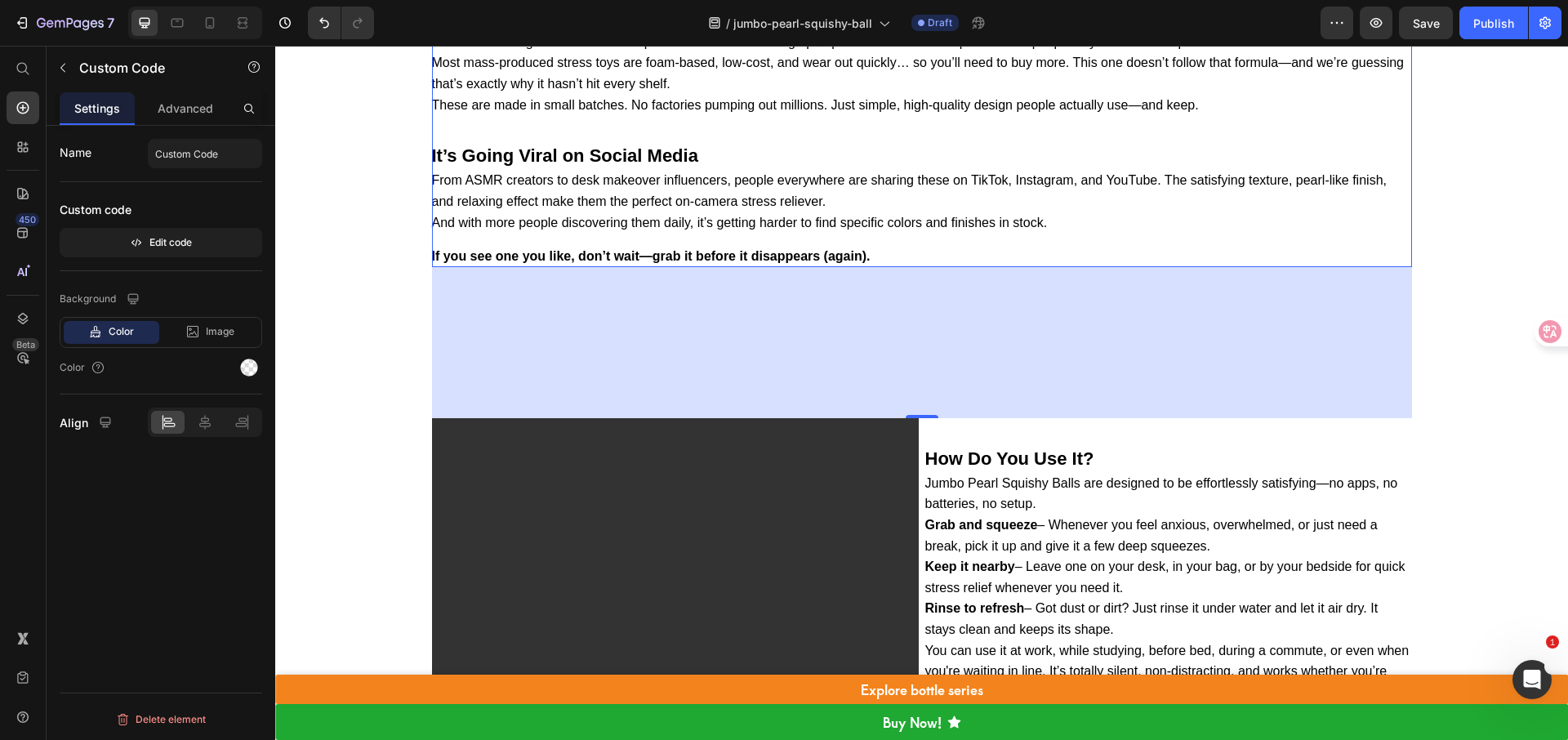 scroll, scrollTop: 4558, scrollLeft: 0, axis: vertical 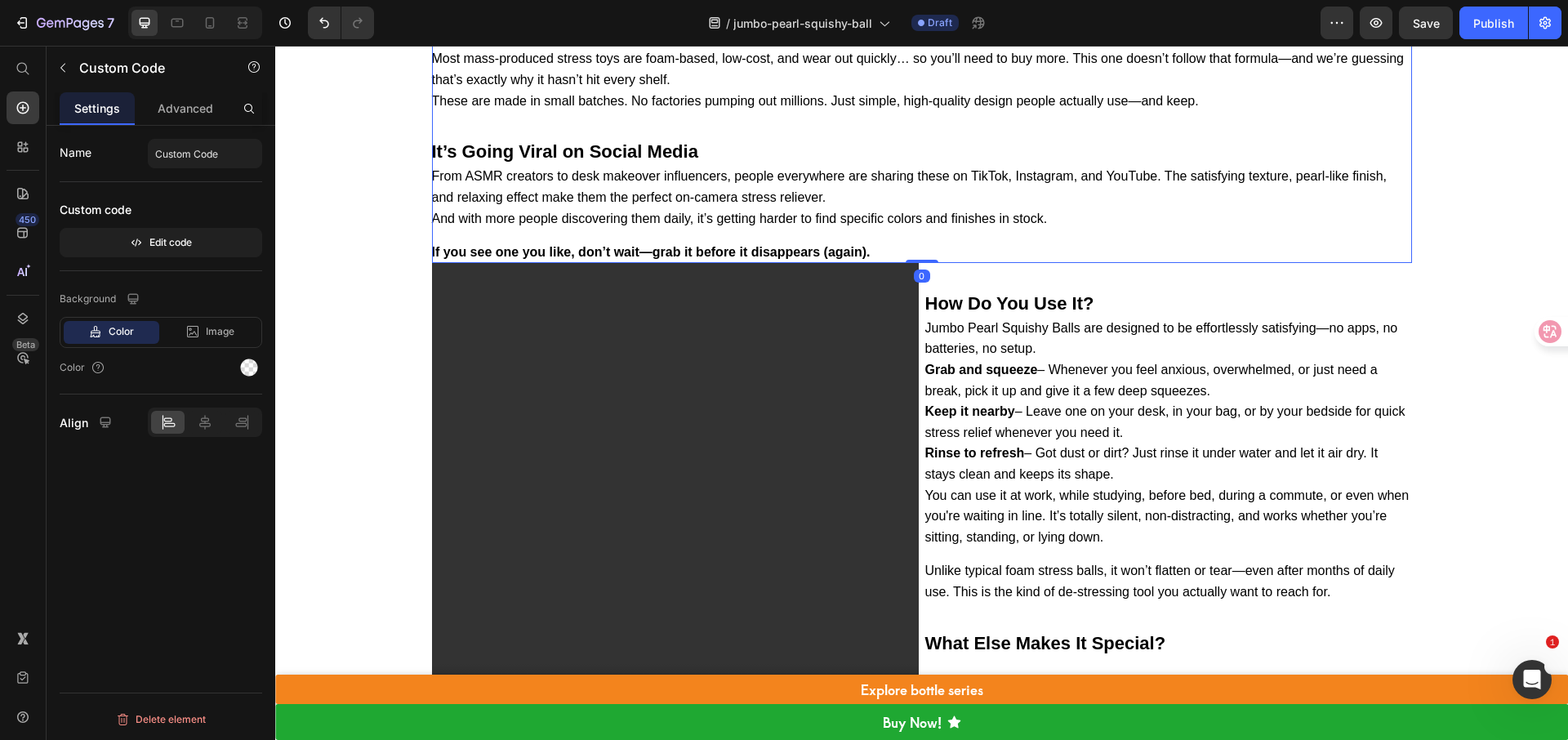 drag, startPoint x: 911, startPoint y: 413, endPoint x: 911, endPoint y: 249, distance: 164 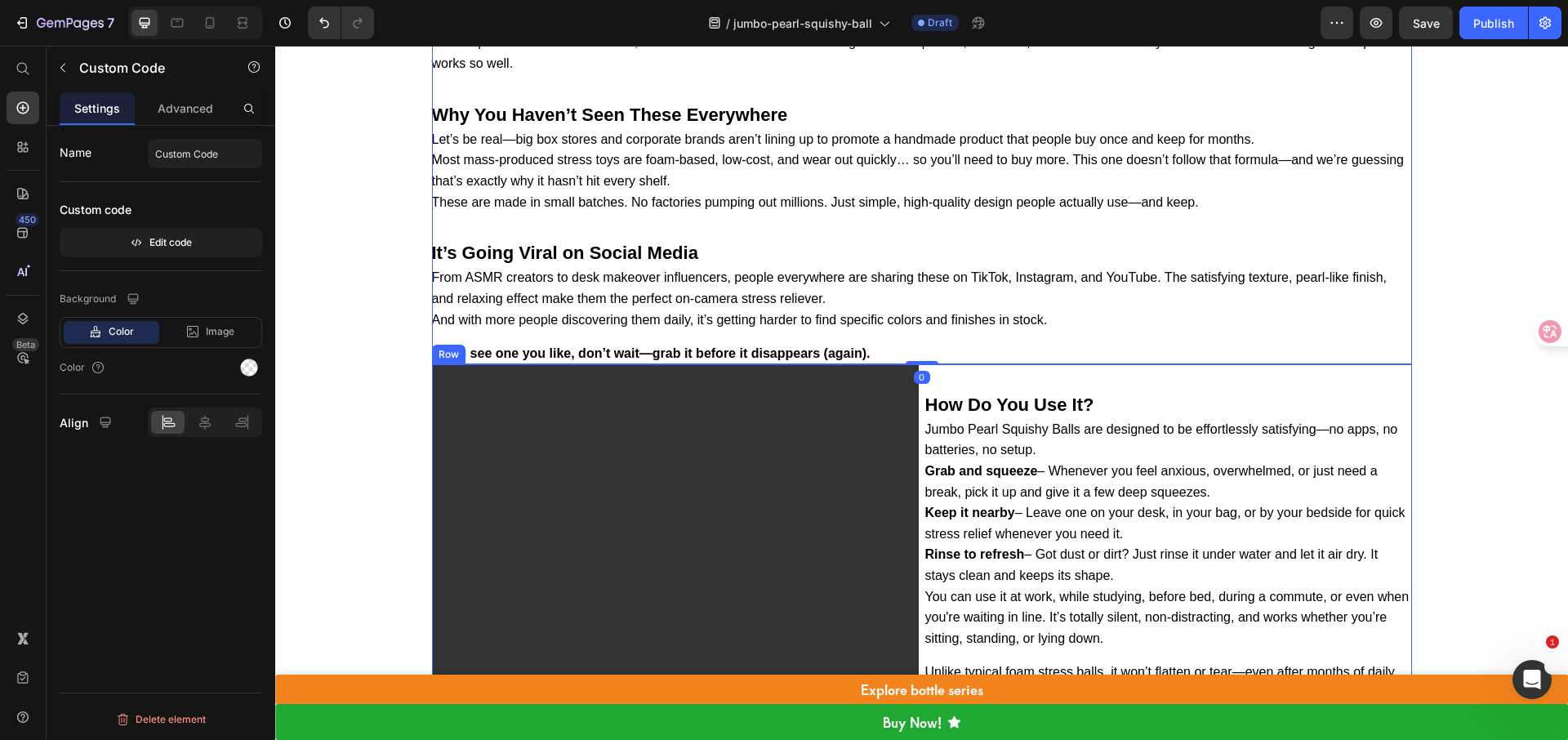 scroll, scrollTop: 4437, scrollLeft: 0, axis: vertical 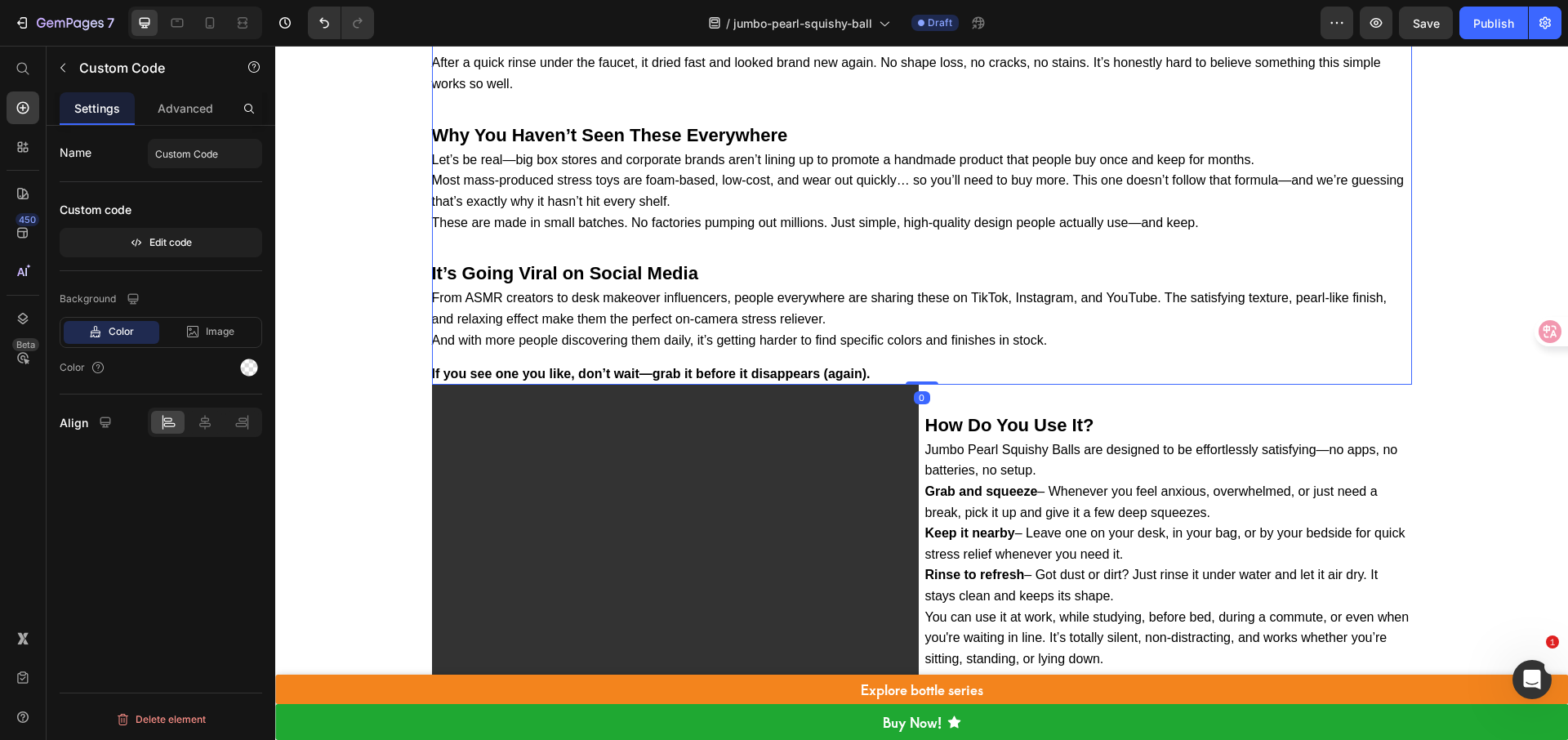 click on "From ASMR creators to desk makeover influencers, people everywhere are sharing these on TikTok, Instagram, and YouTube.
The satisfying texture, pearl-like finish, and relaxing effect make them the perfect on-camera stress reliever." at bounding box center (922, 308) 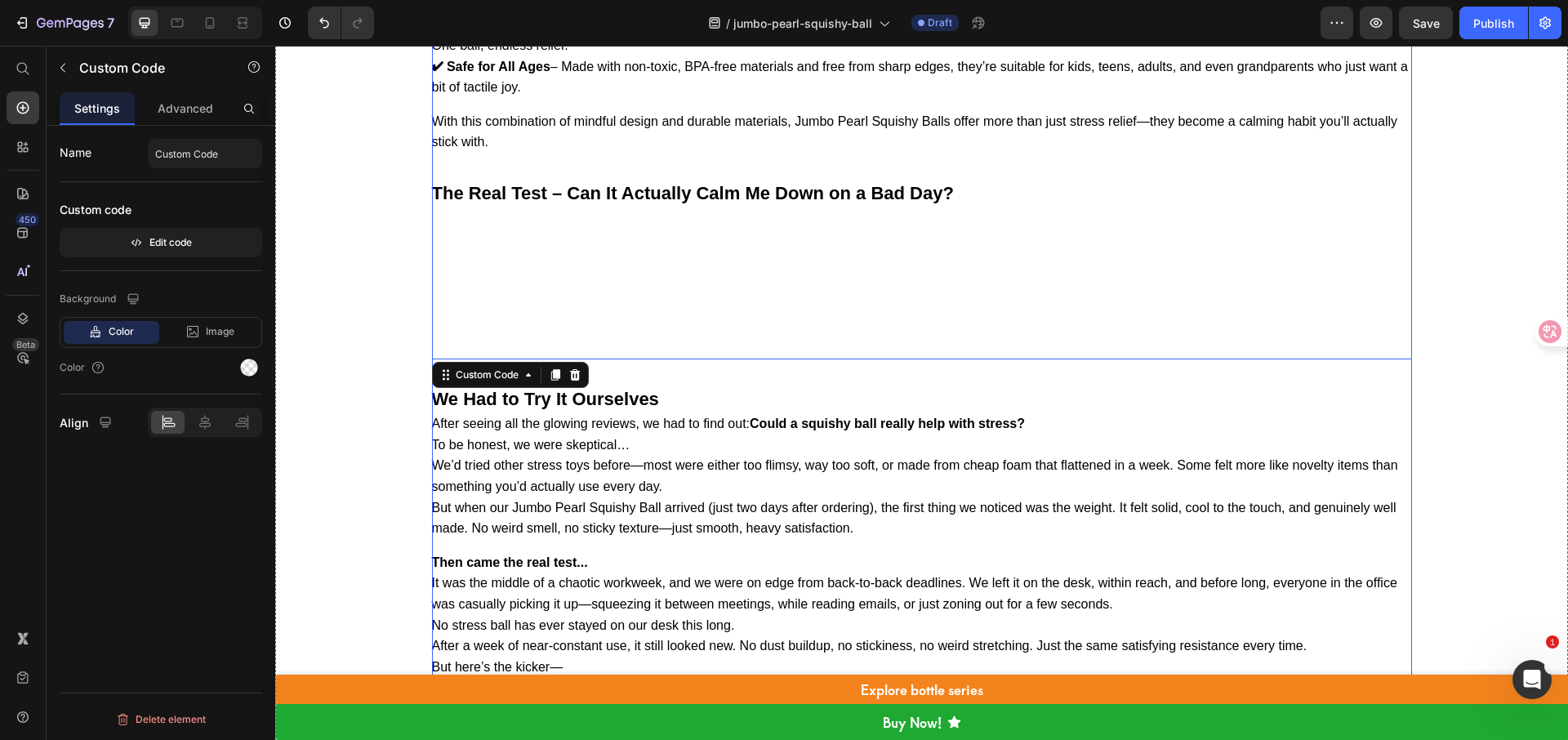 scroll, scrollTop: 3791, scrollLeft: 0, axis: vertical 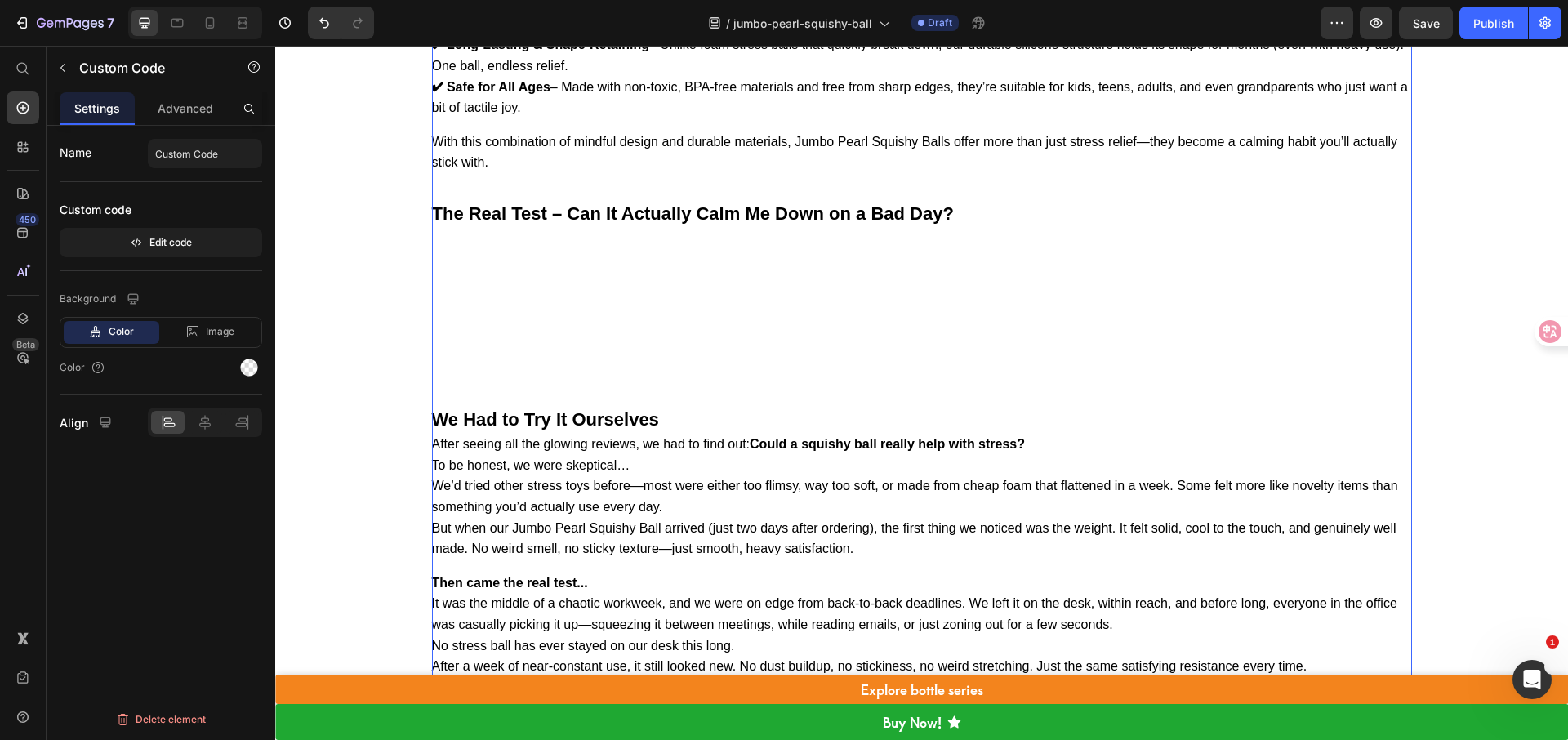 click on "Introducing Jumbo Pearl Squishy Balls — A Simple Yet Surprisingly Effective Way to De-Stress
Designed for people who need a quiet, satisfying, and screen-free way to release tension, these handcrafted squishy balls are more than just a toy — they’re a daily ritual for calm.
Each one is made by hand using high-quality, food-grade silicone that gives it a unique, dense texture and just the right amount of resistance. It's soft, slow to bounce back, and seriously addictive to squeeze.
The outer layer mimics a silky pearl finish, giving it a polished, beautiful look — so it doesn’t just feel good, it looks good too. Whether it’s on your desk, in your bag, or next to your bed, it’s a piece you’ll actually want to keep around.
Jumbo Pearl Squishy Balls are loved by students, office workers, busy parents, and anyone who finds themselves fidgeting, zoning out, or just needing a quick way to reset.
The best part?
So How Do They Actually Help?
Custom Code" at bounding box center (922, 2839) 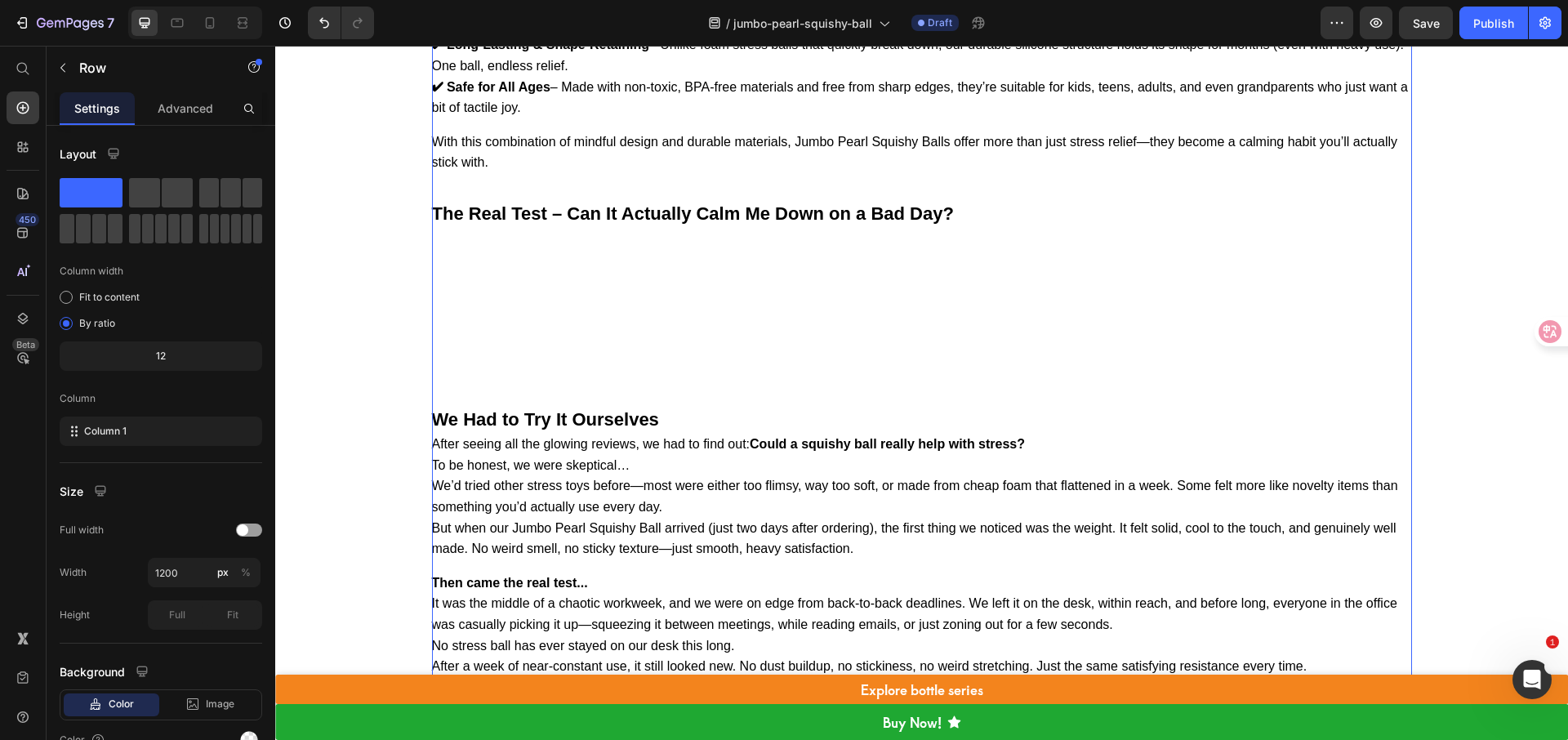 click on "Introducing Jumbo Pearl Squishy Balls — A Simple Yet Surprisingly Effective Way to De-Stress
Designed for people who need a quiet, satisfying, and screen-free way to release tension, these handcrafted squishy balls are more than just a toy — they’re a daily ritual for calm.
Each one is made by hand using high-quality, food-grade silicone that gives it a unique, dense texture and just the right amount of resistance. It's soft, slow to bounce back, and seriously addictive to squeeze.
The outer layer mimics a silky pearl finish, giving it a polished, beautiful look — so it doesn’t just feel good, it looks good too. Whether it’s on your desk, in your bag, or next to your bed, it’s a piece you’ll actually want to keep around.
Jumbo Pearl Squishy Balls are loved by students, office workers, busy parents, and anyone who finds themselves fidgeting, zoning out, or just needing a quick way to reset.
The best part?
So How Do They Actually Help?
Custom Code" at bounding box center [922, 2839] 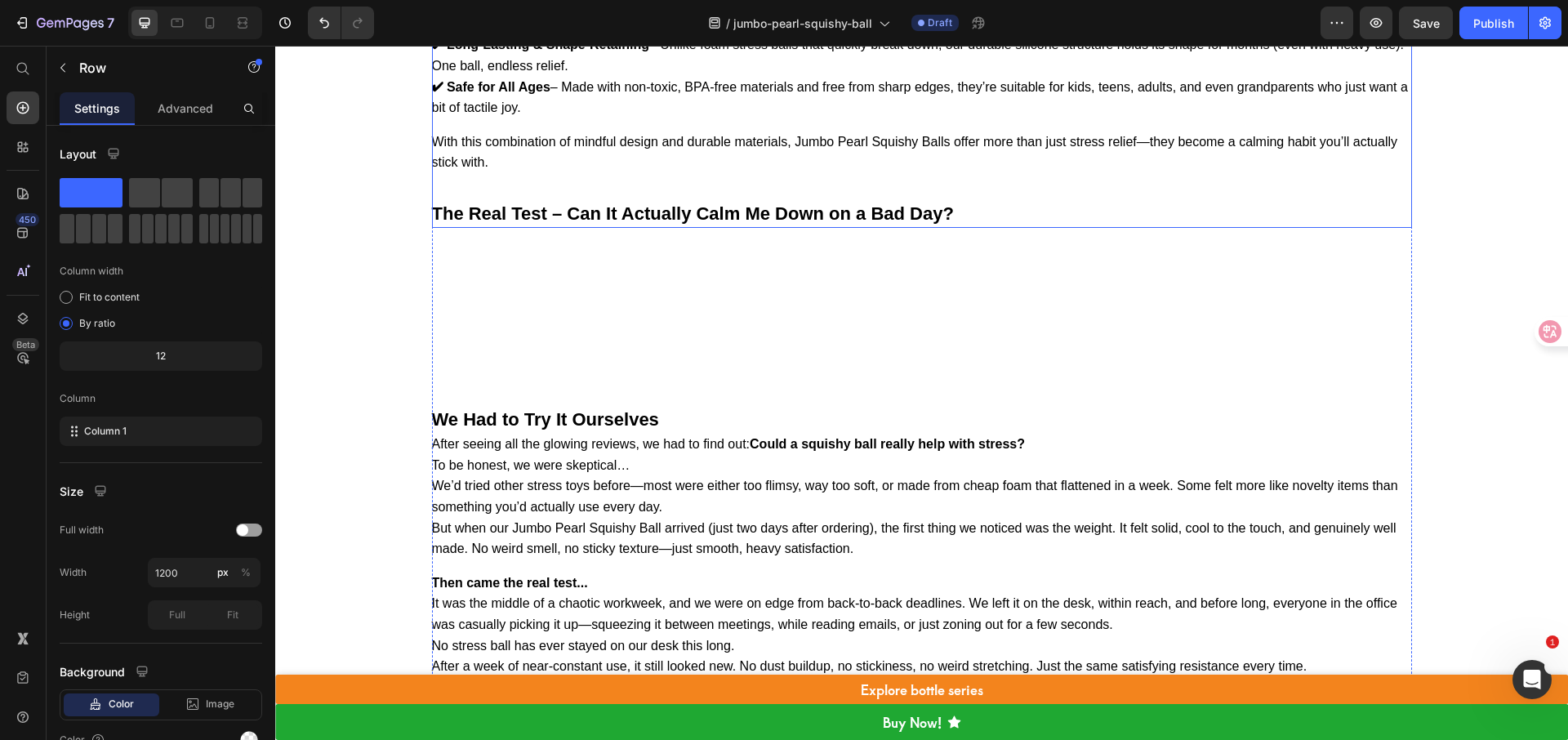 click on "The Real Test – Can It Actually Calm Me Down on a Bad Day?" at bounding box center [693, 213] 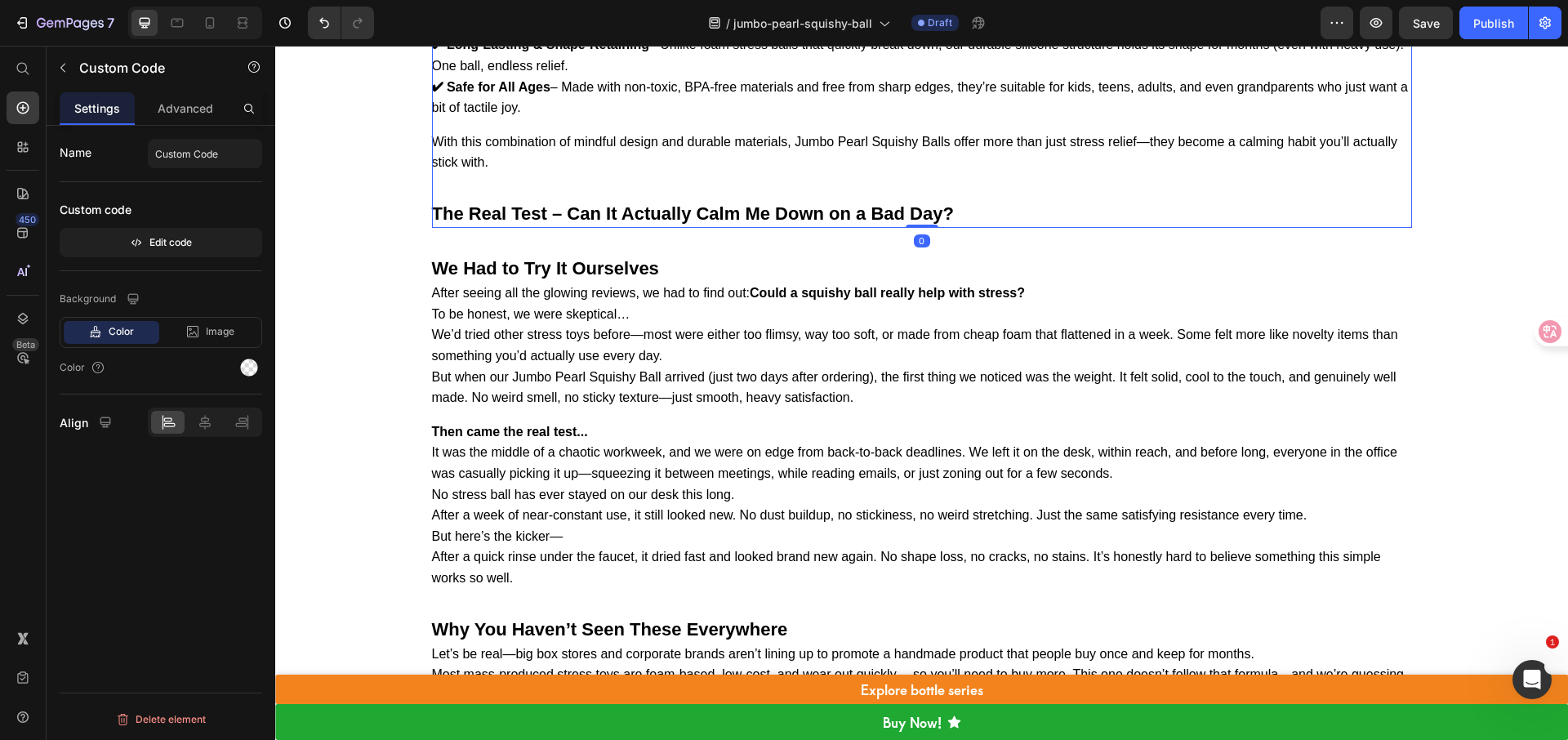 drag, startPoint x: 910, startPoint y: 376, endPoint x: 874, endPoint y: 193, distance: 186.50737 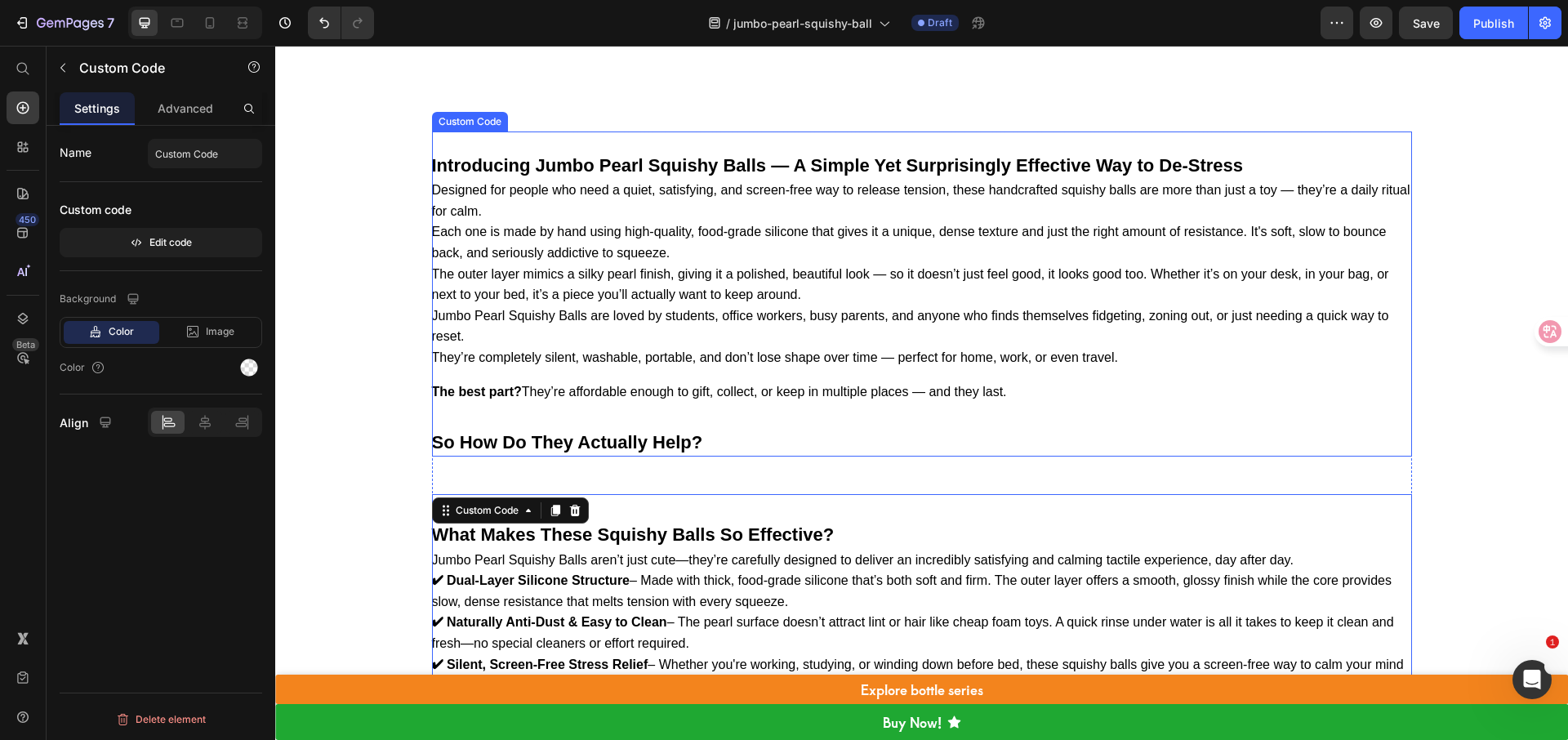 scroll, scrollTop: 3089, scrollLeft: 0, axis: vertical 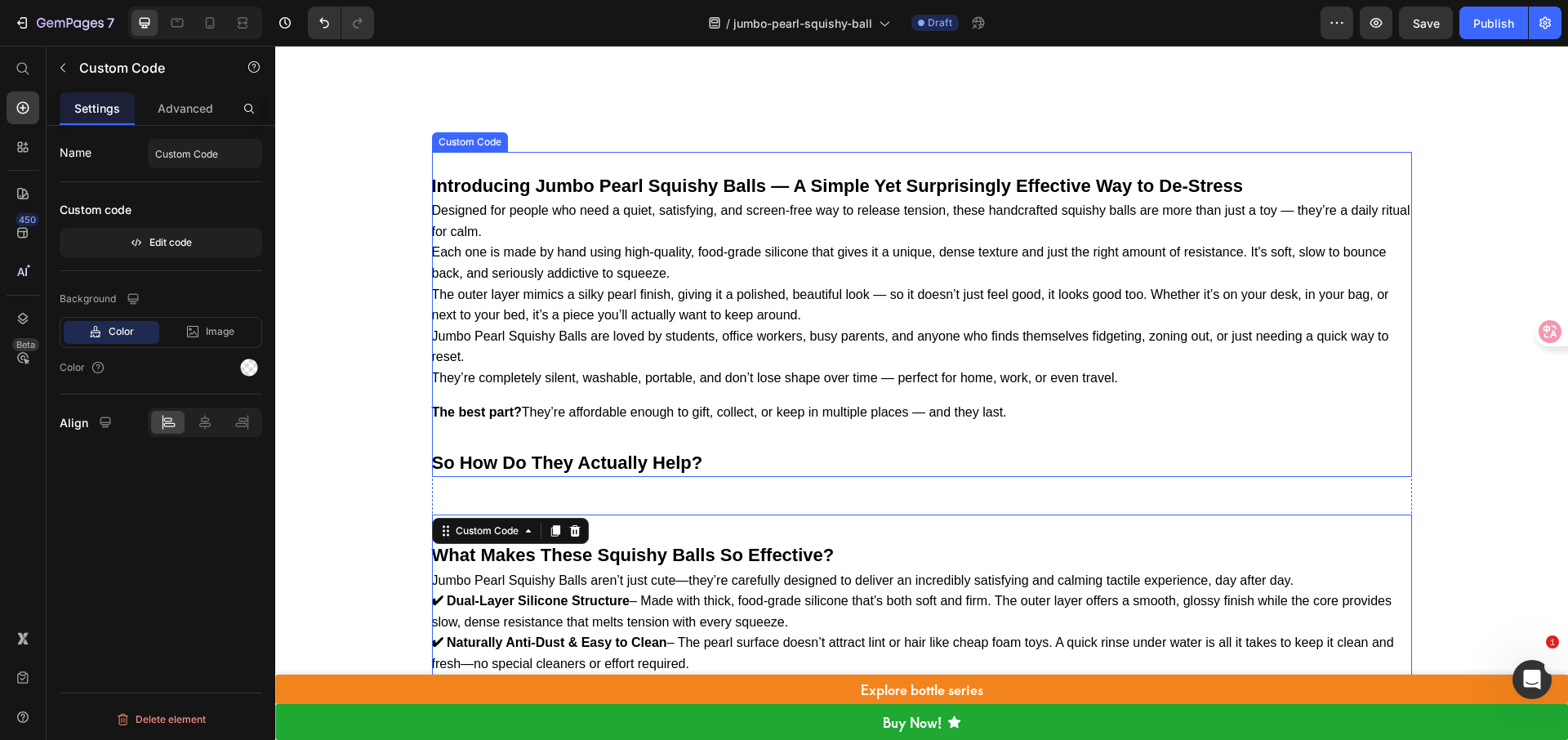 click on "Jumbo Pearl Squishy Balls are loved by students, office workers, busy parents, and anyone who finds themselves fidgeting, zoning out, or just needing a quick way to reset." at bounding box center (922, 346) 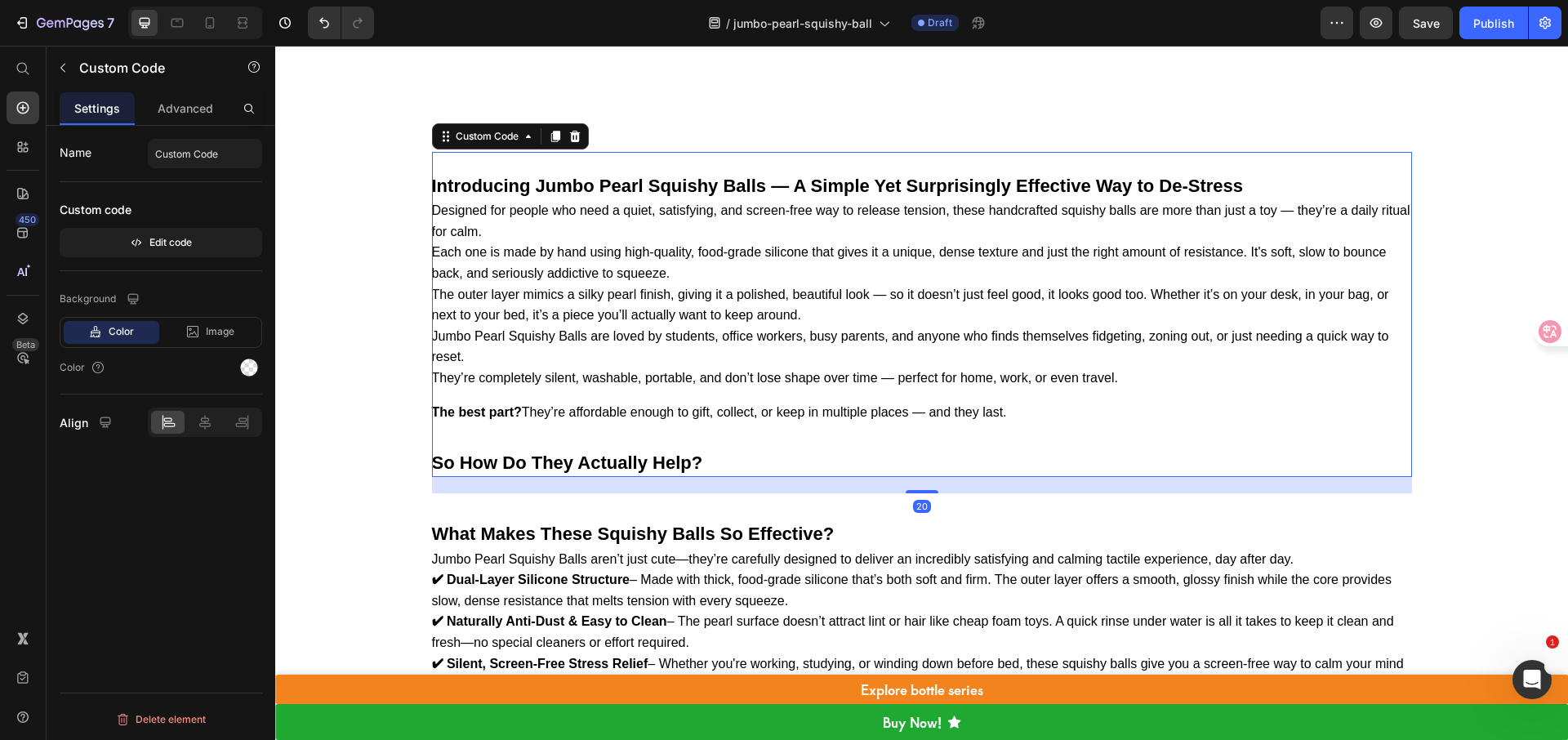 drag, startPoint x: 912, startPoint y: 533, endPoint x: 896, endPoint y: 461, distance: 73.75636 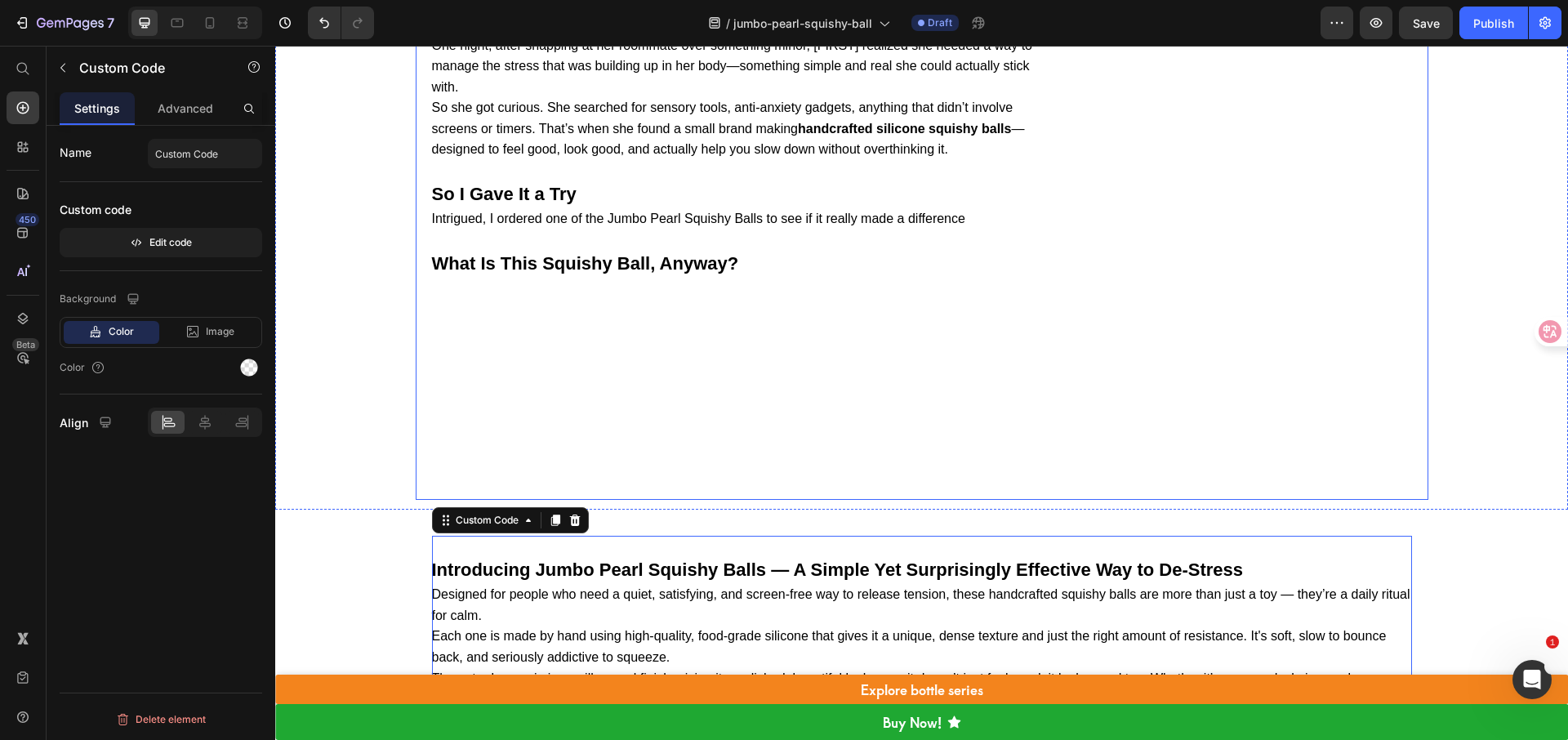 scroll, scrollTop: 2685, scrollLeft: 0, axis: vertical 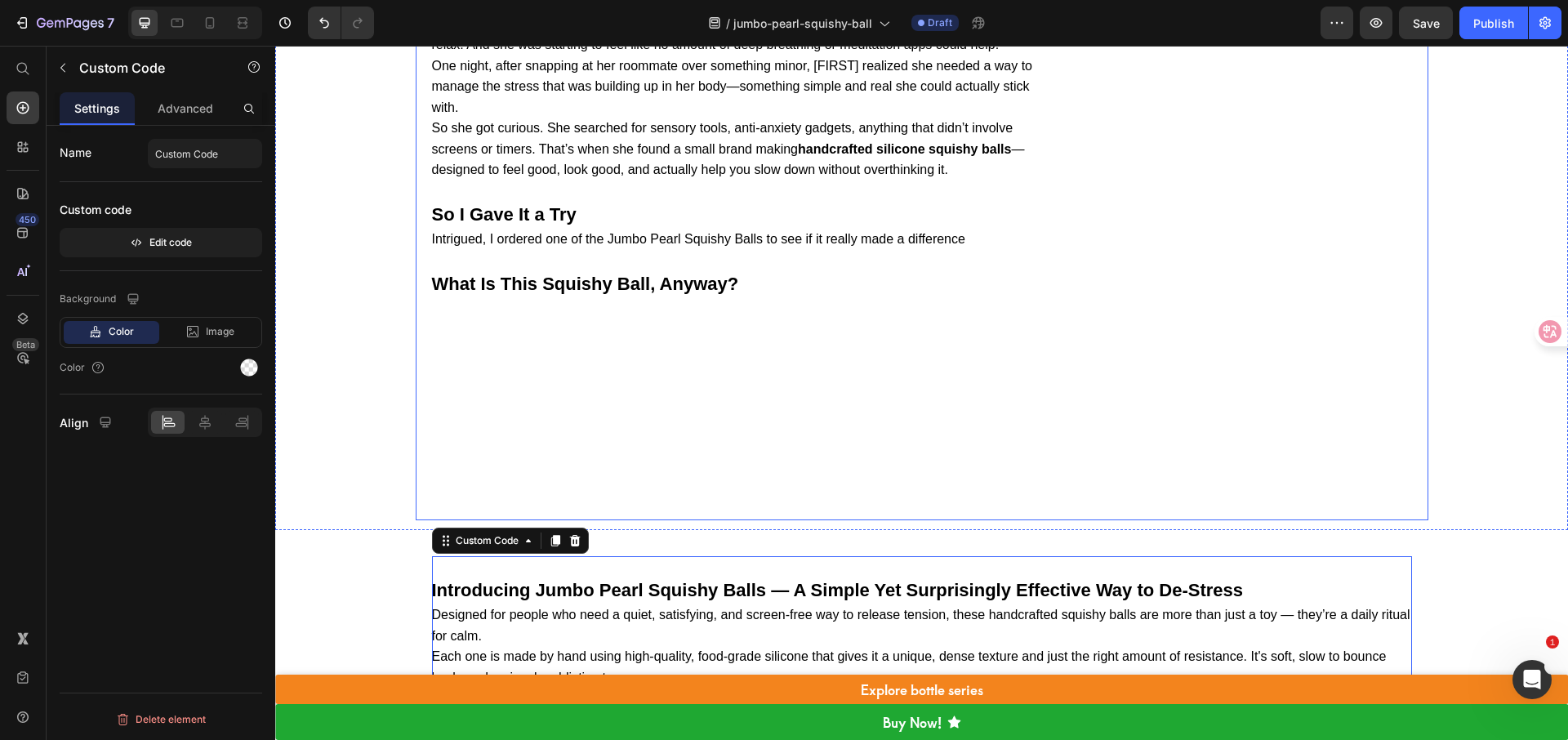 click on "Image
I was constantly feeling anxious and restless  — until I tried one of these  Jumbo Pearl Squishy Balls .
Now, even a few seconds of squeezing helps me  feel calm again .
Did you know  there’s a  handcrafted stress-relief ball  that people of all ages are using to relax, refocus, and take the edge off a stressful day?
Custom Code Row                Title Line Video
Stress Was Creeping In—And I Didn’t Even Notice
I didn’t realize stress was taking over — until I couldn’t sit still anymore.
You know that restless feeling? When your mind won’t shut off, your hands can’t stay still, and even the things you used to enjoy just…  feel like noise ?
That was me.
I thought it was just part of being busy.
But at some point, I was  chewing pens ,  cracking my knuckles , and  fidgeting with anything I could grab  — bottle caps, receipts, even my phone case.
None of it helped.
What I Needed Wasn’t Complicated
anything
Soft" at bounding box center (742, -963) 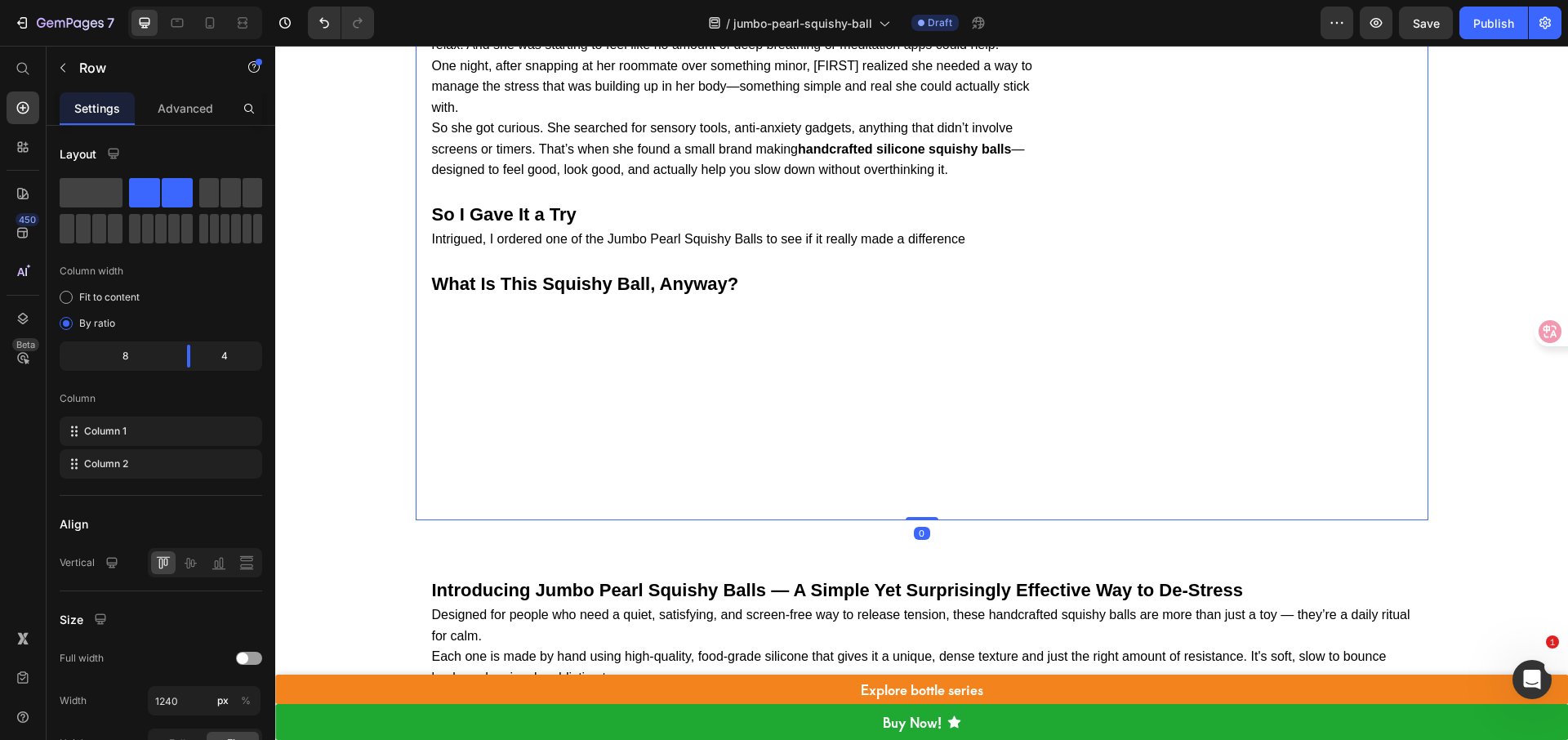 drag, startPoint x: 901, startPoint y: 538, endPoint x: 872, endPoint y: 403, distance: 138.07969 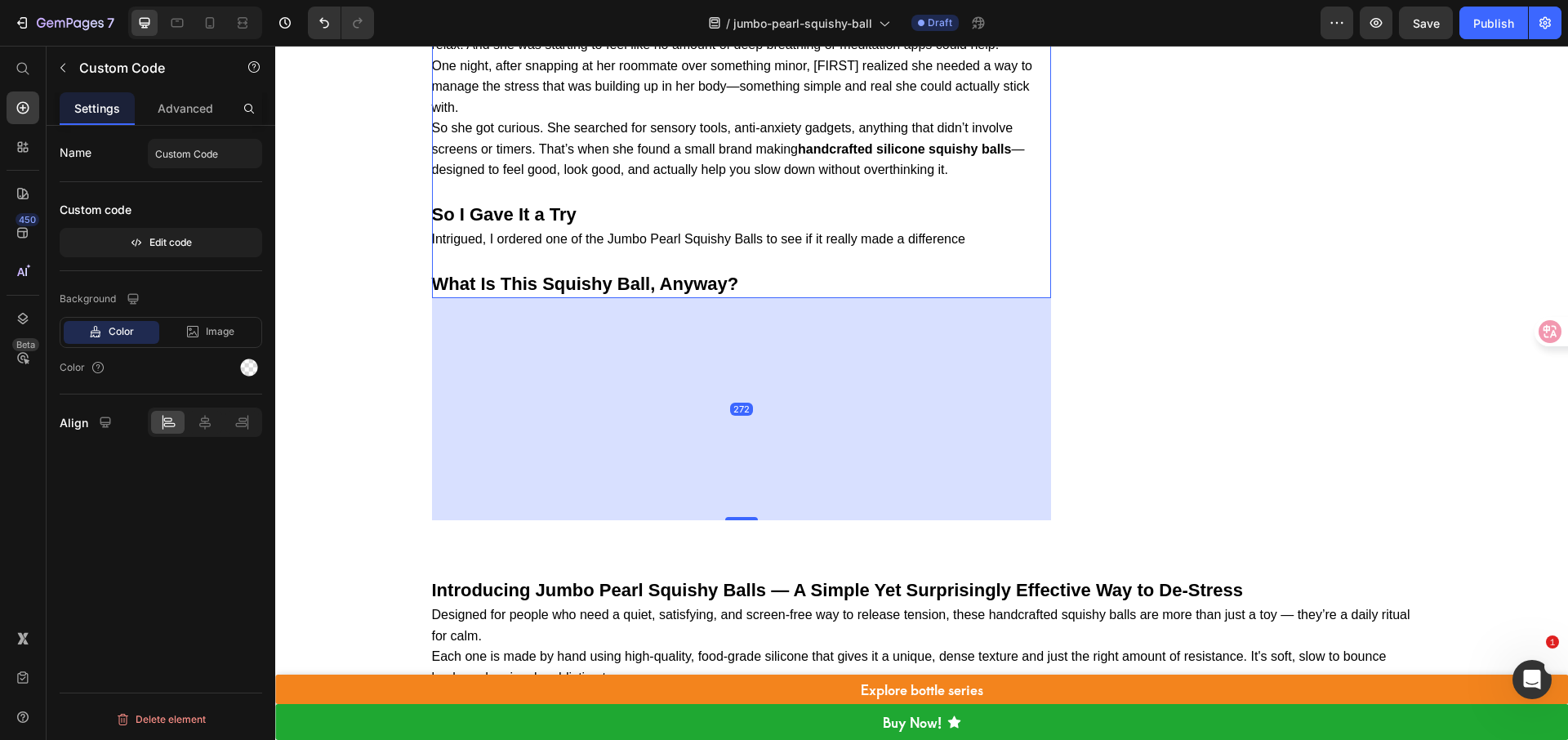 click on "What Is This Squishy Ball, Anyway?" at bounding box center [586, 283] 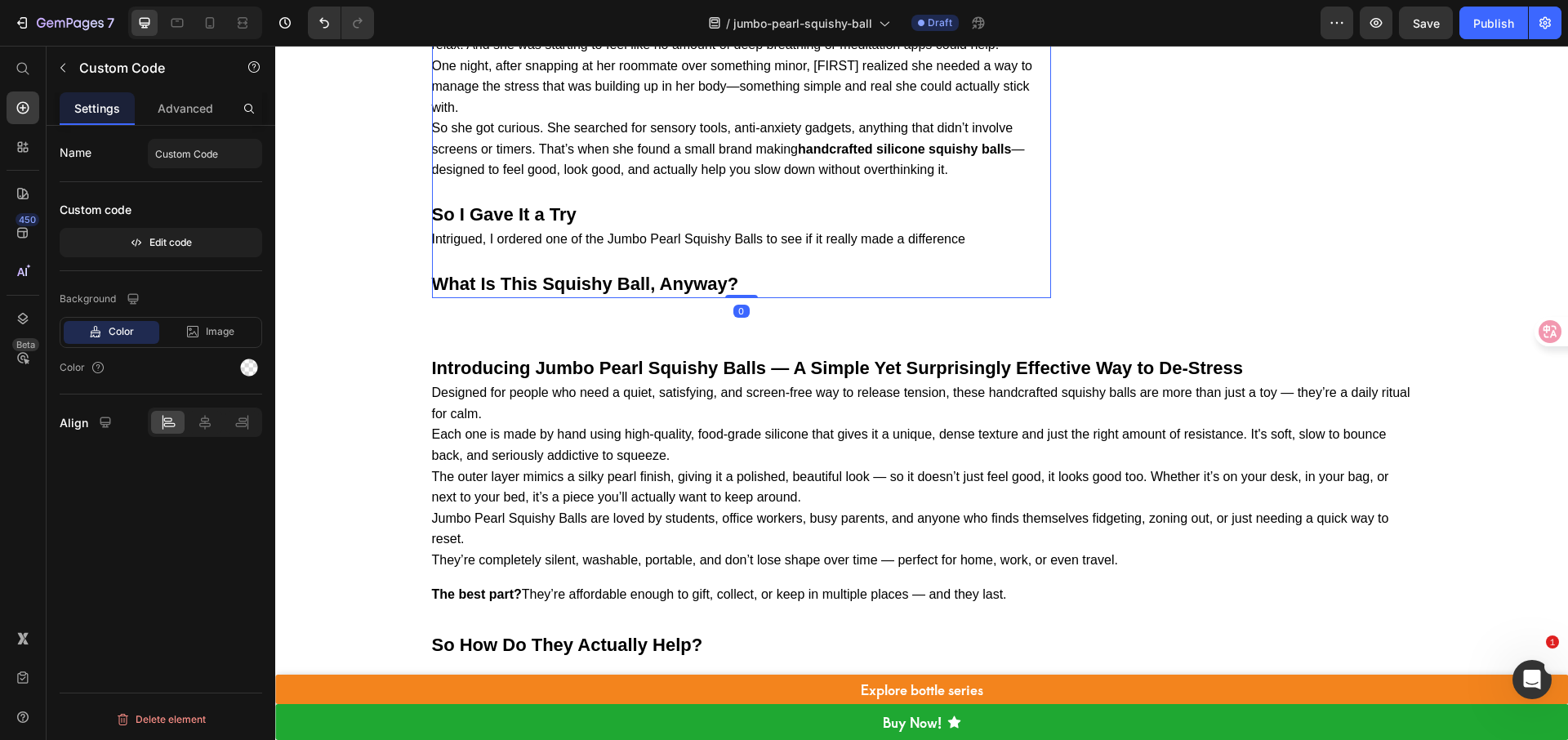 drag, startPoint x: 739, startPoint y: 538, endPoint x: 704, endPoint y: 290, distance: 250.45758 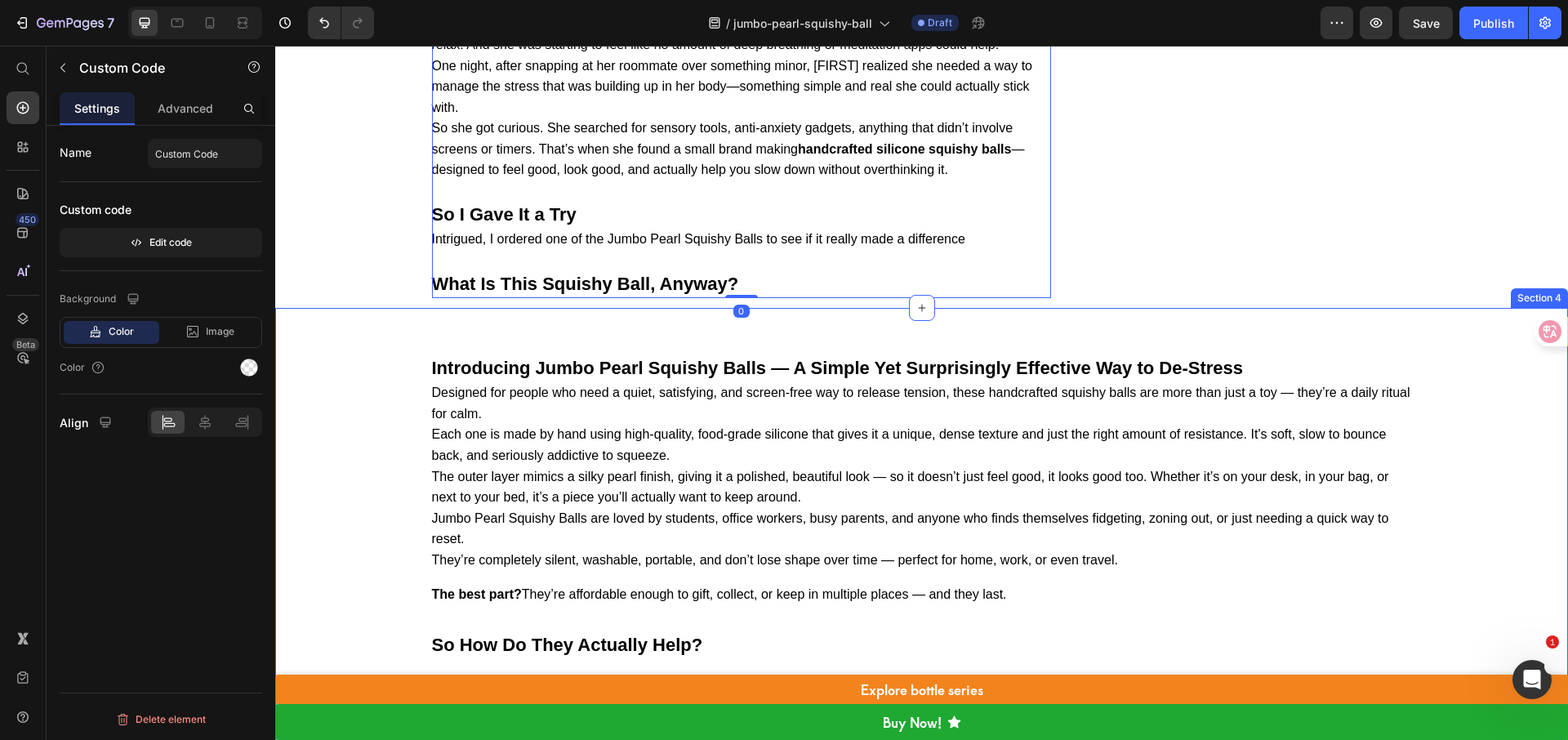 click on "Introducing Jumbo Pearl Squishy Balls — A Simple Yet Surprisingly Effective Way to De-Stress
Designed for people who need a quiet, satisfying, and screen-free way to release tension, these handcrafted squishy balls are more than just a toy — they’re a daily ritual for calm.
Each one is made by hand using high-quality, food-grade silicone that gives it a unique, dense texture and just the right amount of resistance. It's soft, slow to bounce back, and seriously addictive to squeeze.
The outer layer mimics a silky pearl finish, giving it a polished, beautiful look — so it doesn’t just feel good, it looks good too. Whether it’s on your desk, in your bag, or next to your bed, it’s a piece you’ll actually want to keep around.
Jumbo Pearl Squishy Balls are loved by students, office workers, busy parents, and anyone who finds themselves fidgeting, zoning out, or just needing a quick way to reset.
The best part?
So How Do They Actually Help?
Custom Code" at bounding box center [921, 3609] 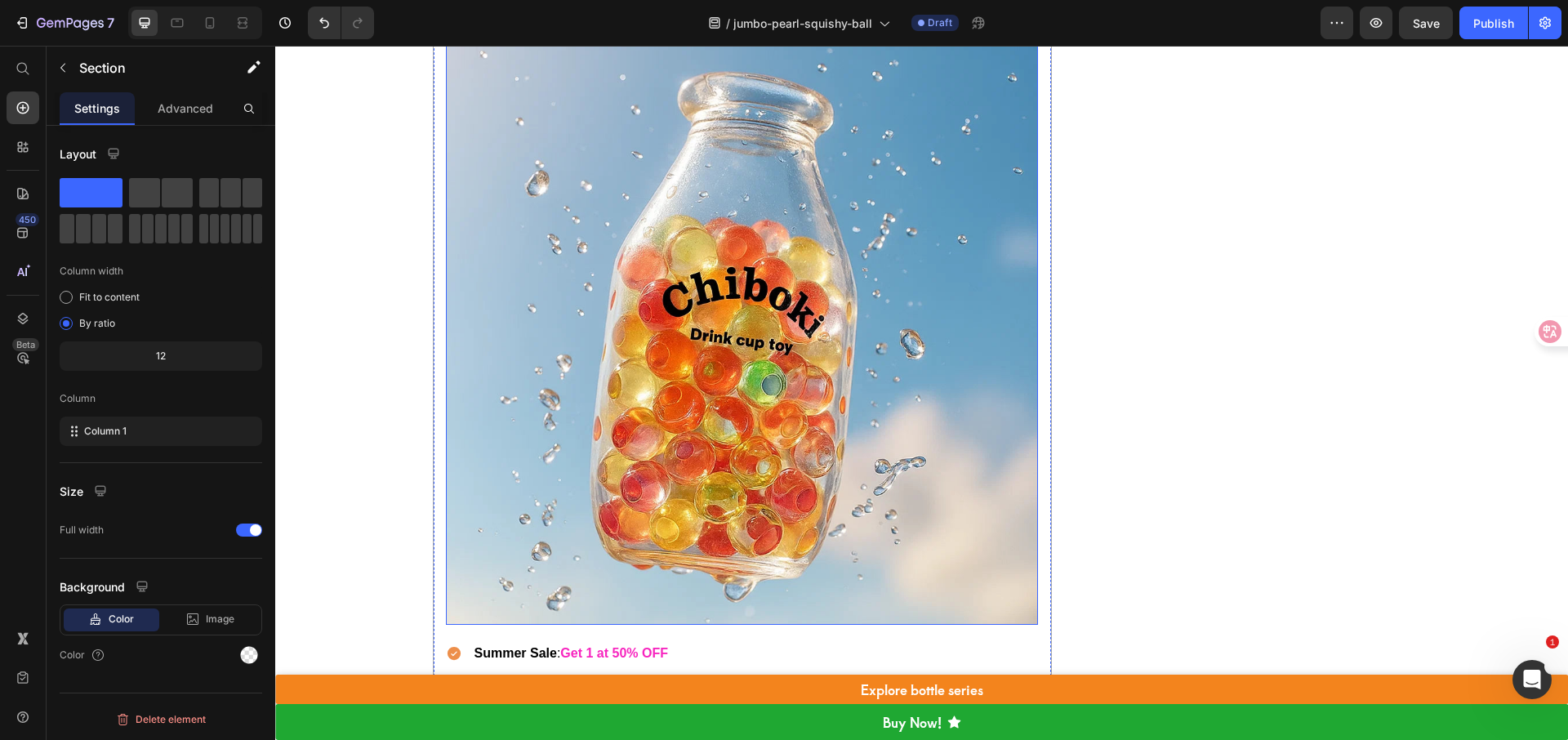 scroll, scrollTop: 1763, scrollLeft: 0, axis: vertical 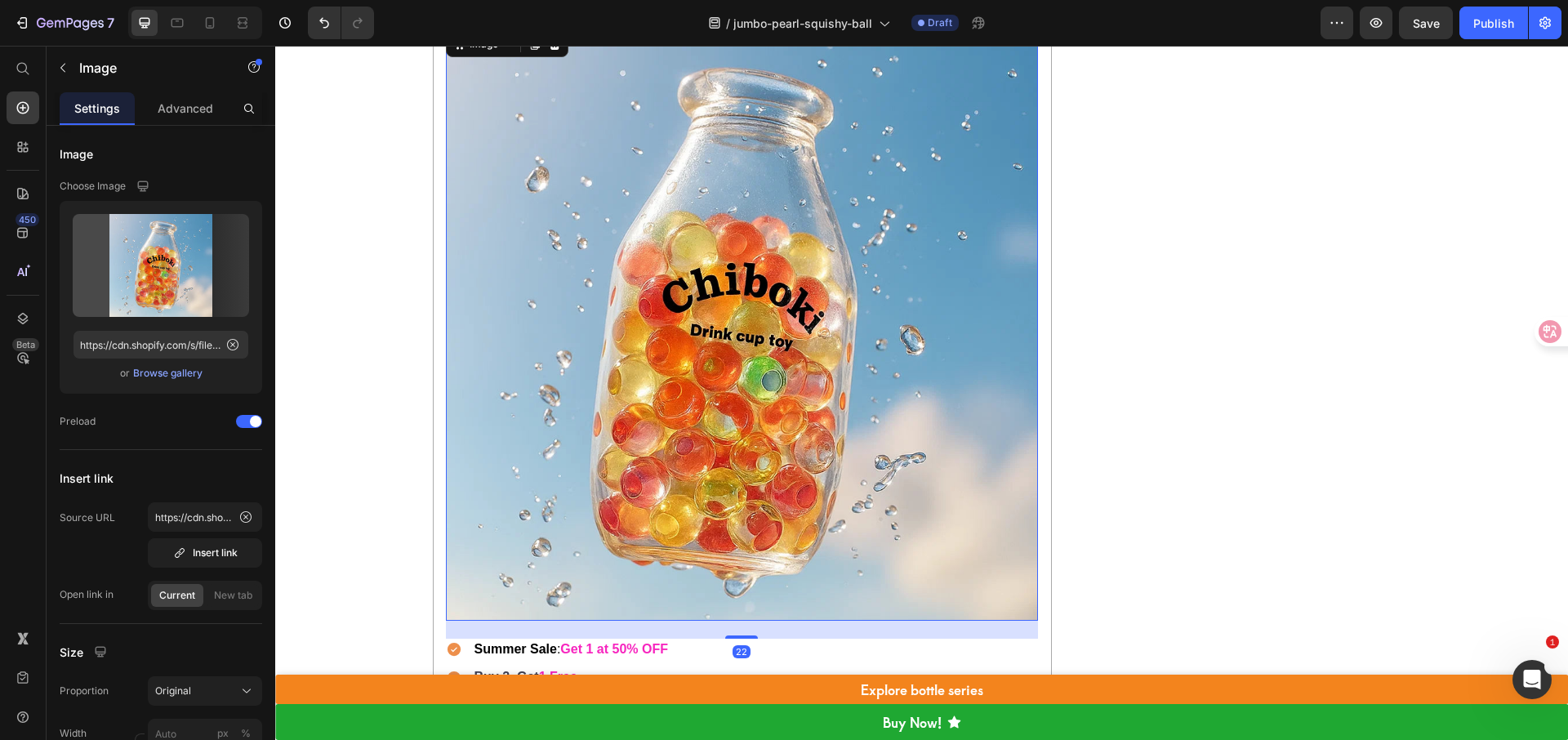 click at bounding box center [742, 324] 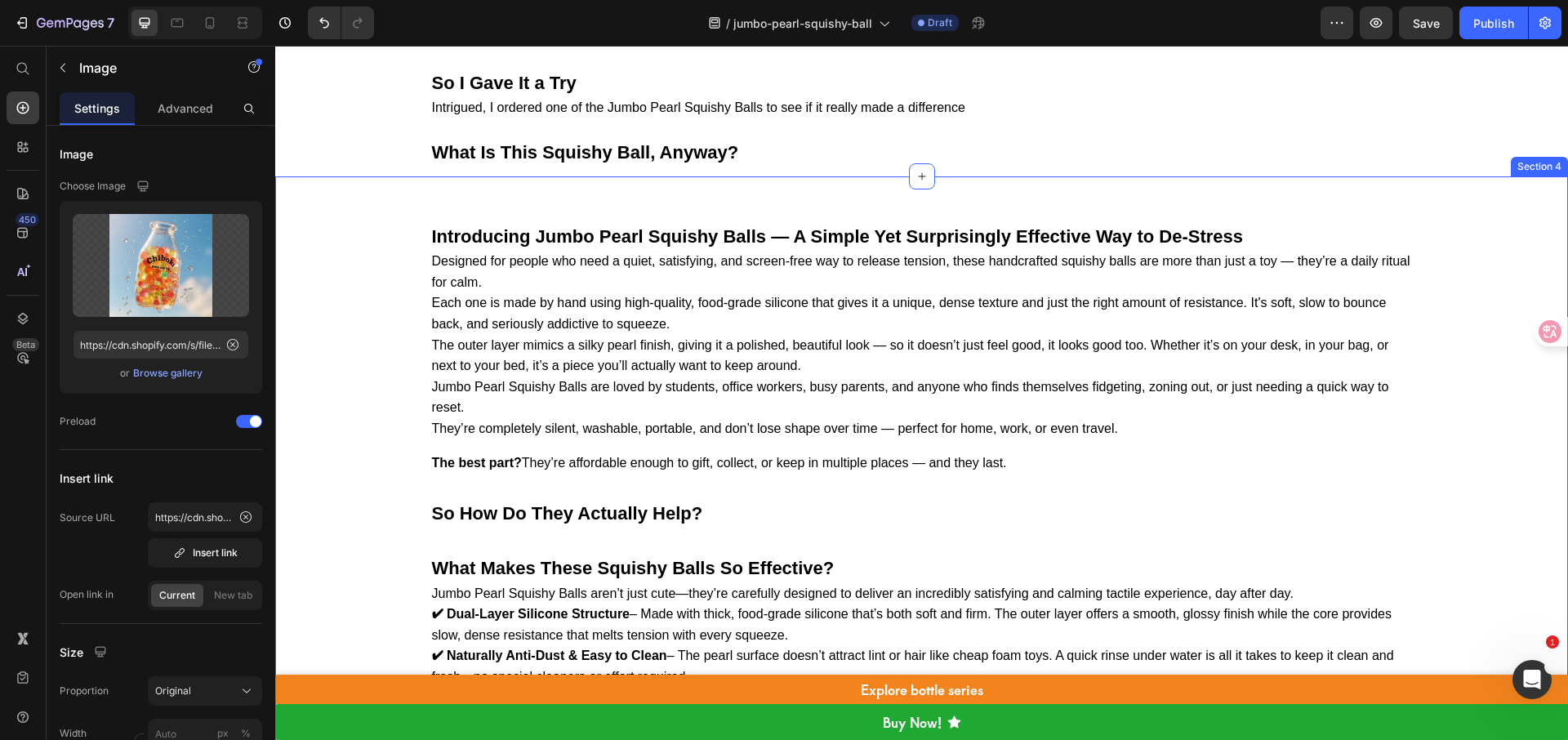 scroll, scrollTop: 2979, scrollLeft: 0, axis: vertical 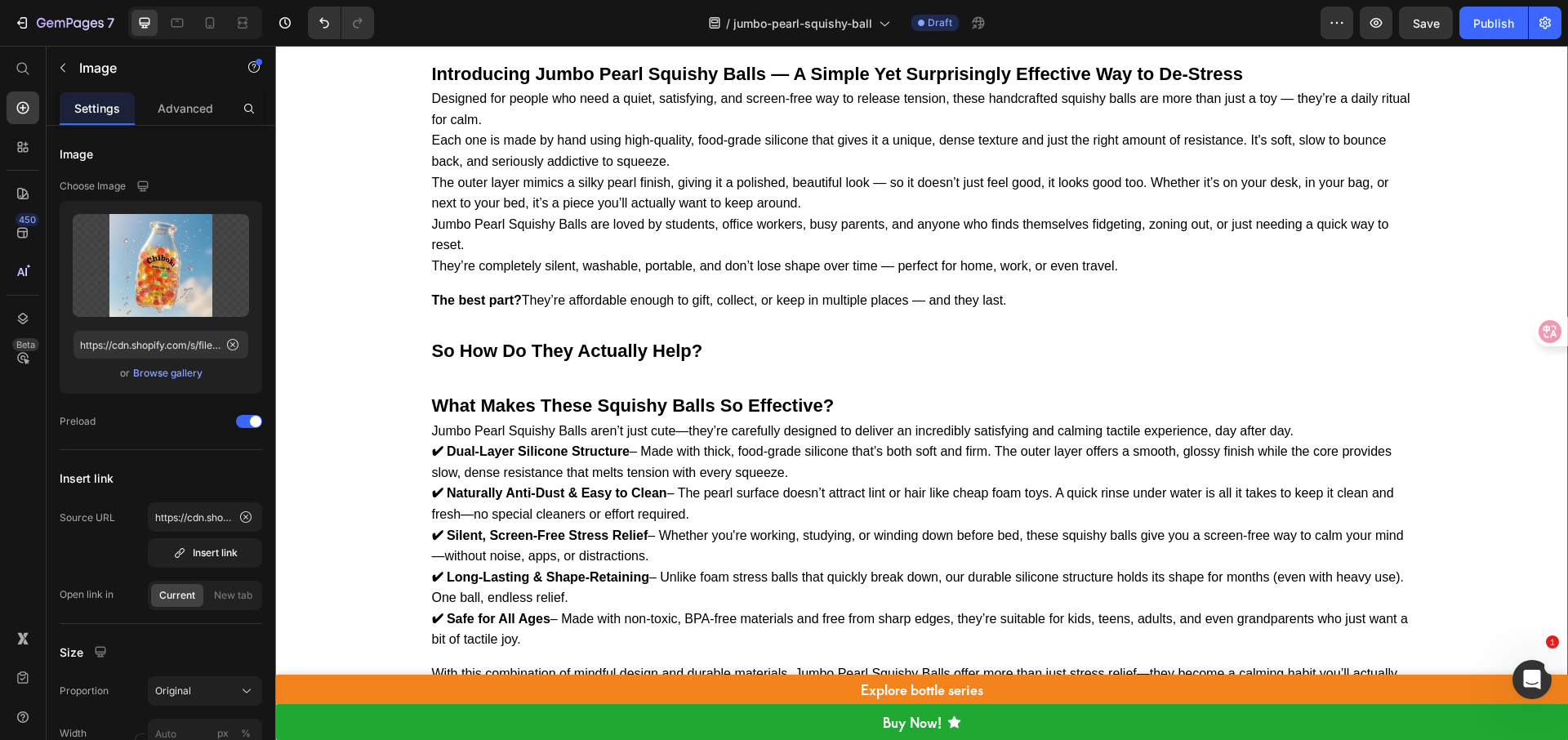 click on "What Makes These Squishy Balls So Effective?
Jumbo Pearl Squishy Balls aren’t just cute—they’re carefully designed to deliver an incredibly satisfying and calming tactile experience, day after day.
✔ Dual-Layer Silicone Structure  – Made with thick, food-grade silicone that’s both soft and firm. The outer layer offers a smooth, glossy finish while the core provides slow, dense resistance that melts tension with every squeeze.
✔ Naturally Anti-Dust & Easy to Clean  – The pearl surface doesn’t attract lint or hair like cheap foam toys. A quick rinse under water is all it takes to keep it clean and fresh—no special cleaners or effort required.
✔ Silent, Screen-Free Stress Relief  – Whether you're working, studying, or winding down before bed, these squishy balls give you a screen-free way to calm your mind—without noise, apps, or distractions.
✔ Long-Lasting & Shape-Retaining
✔ Safe for All Ages
Custom Code" at bounding box center (922, 562) 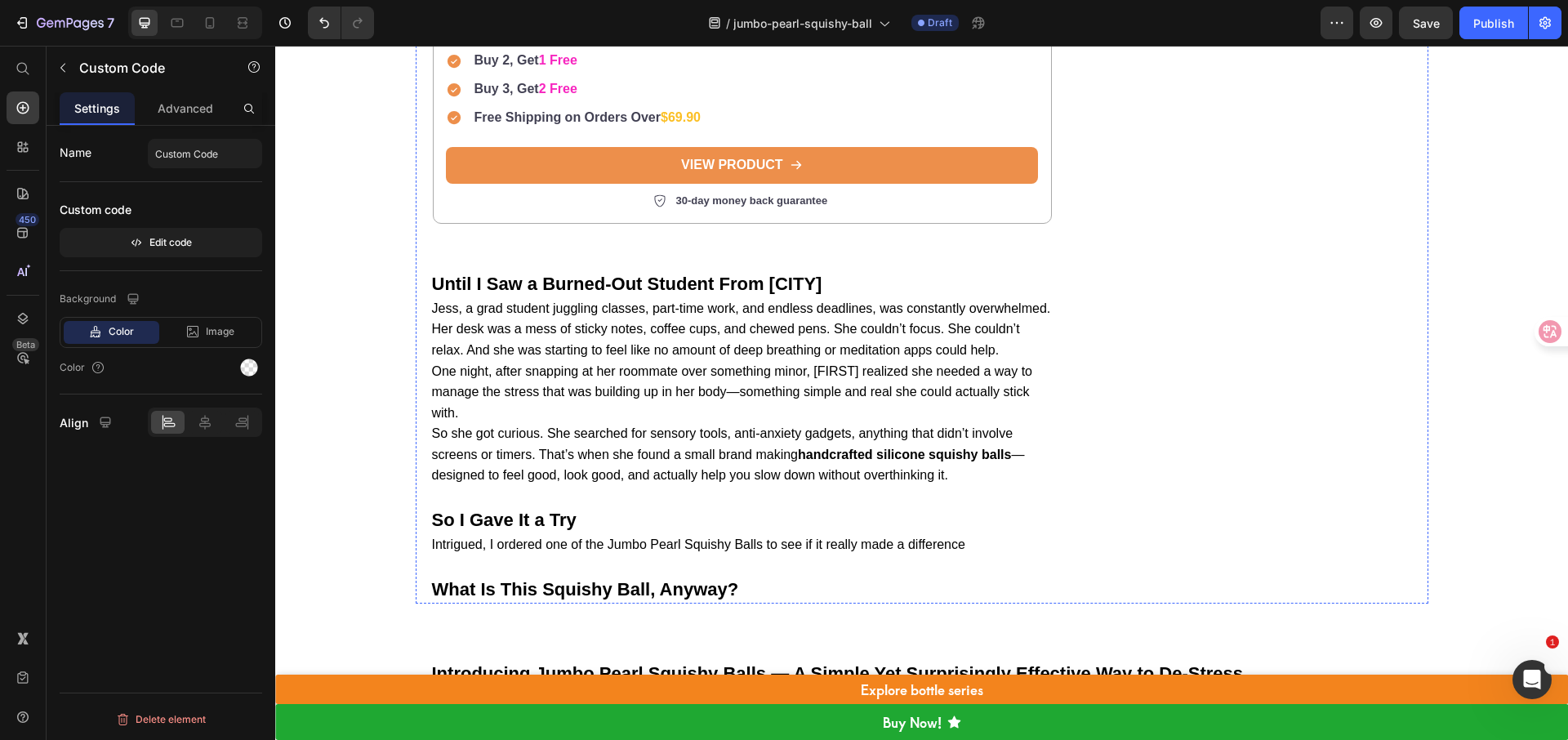 scroll, scrollTop: 2381, scrollLeft: 0, axis: vertical 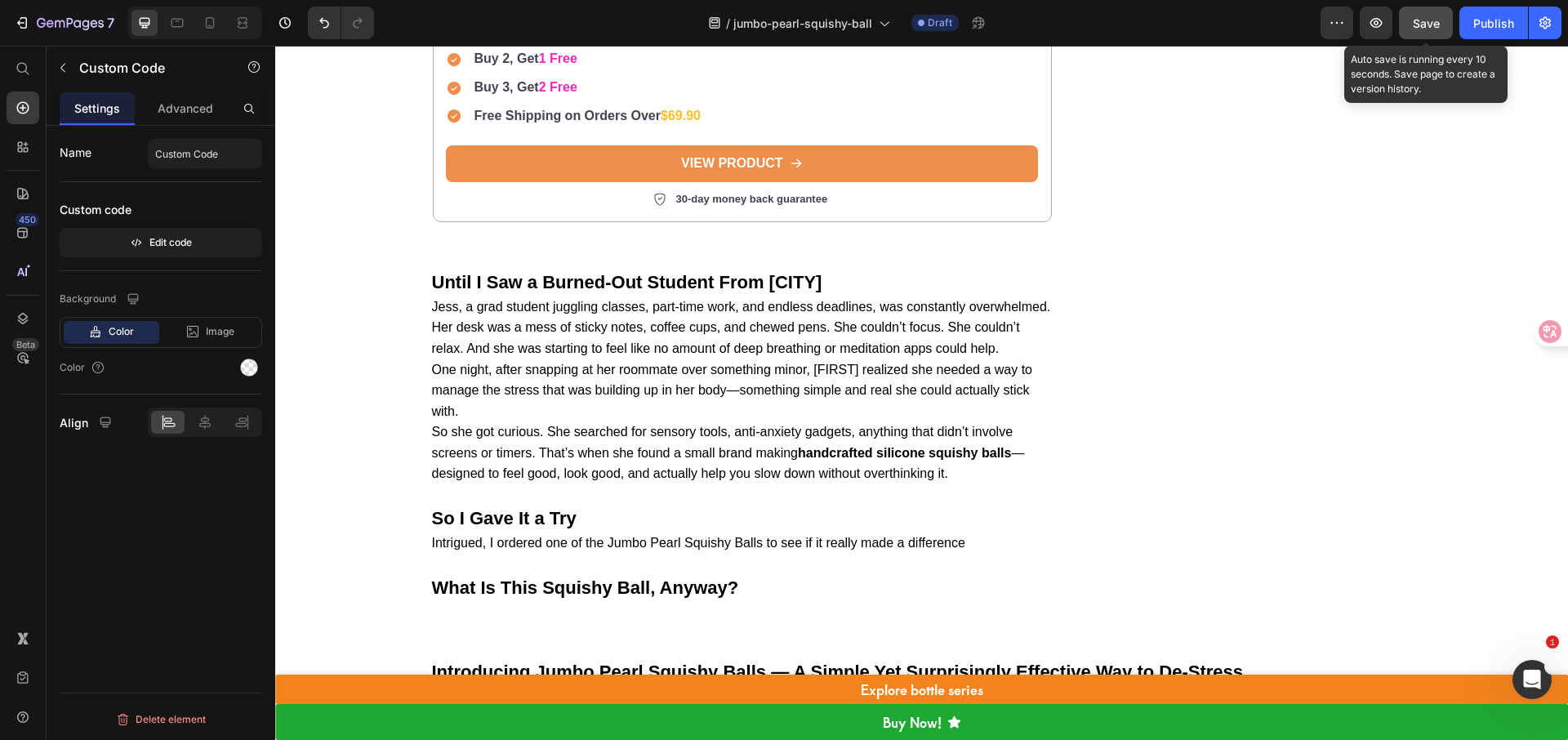 click on "Save" 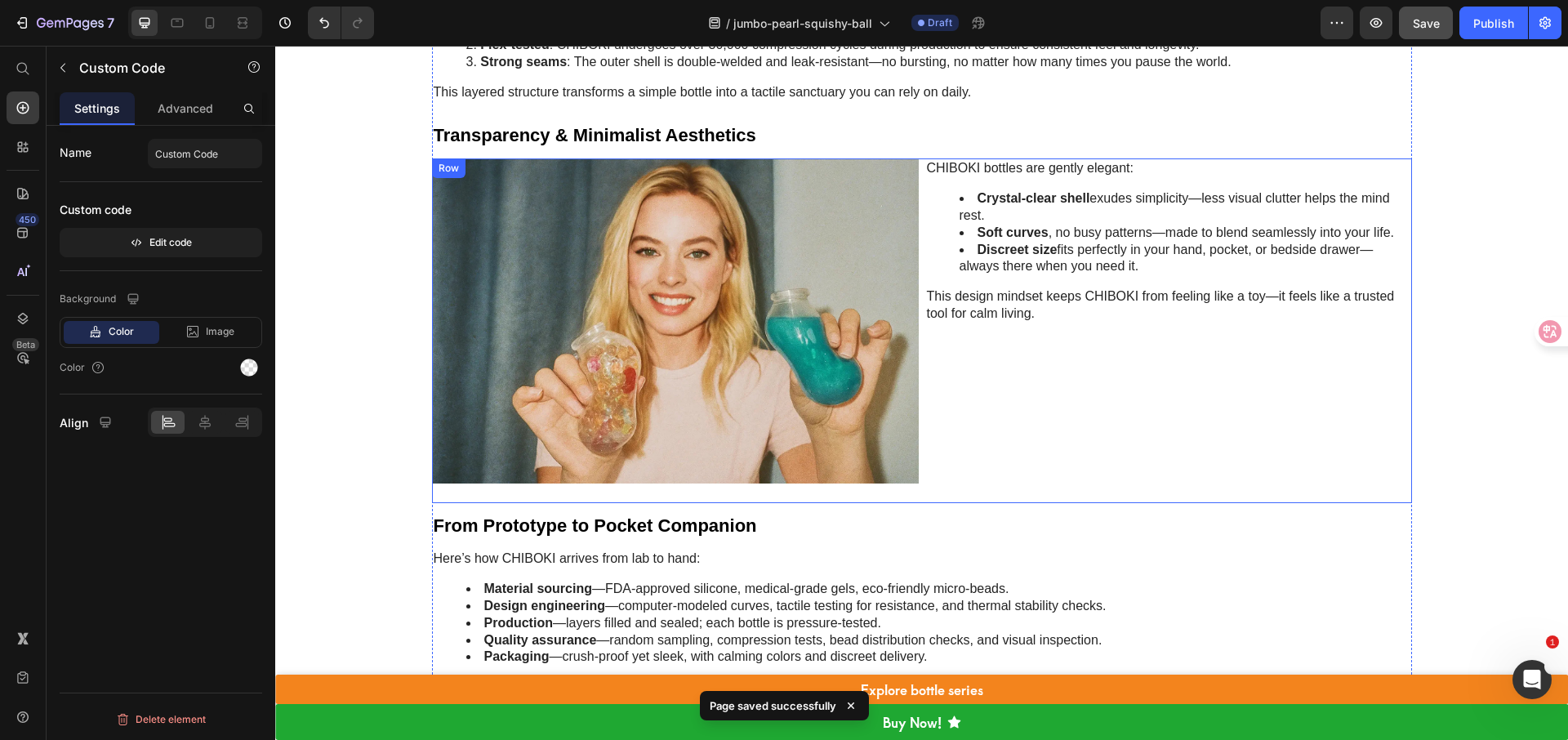 scroll, scrollTop: 5774, scrollLeft: 0, axis: vertical 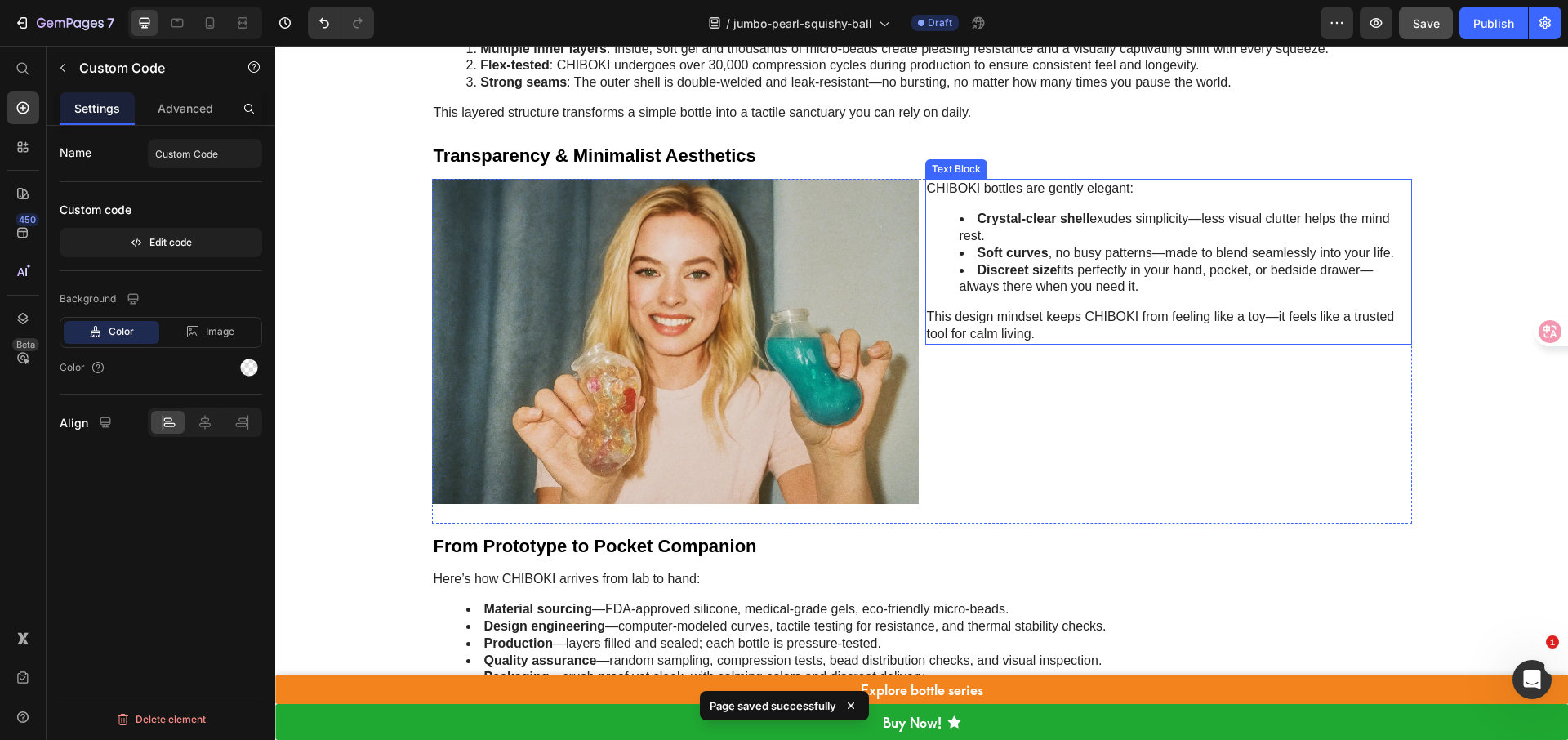 click on "This design mindset keeps CHIBOKI from feeling like a toy—it feels like a trusted tool for calm living." at bounding box center (1169, 326) 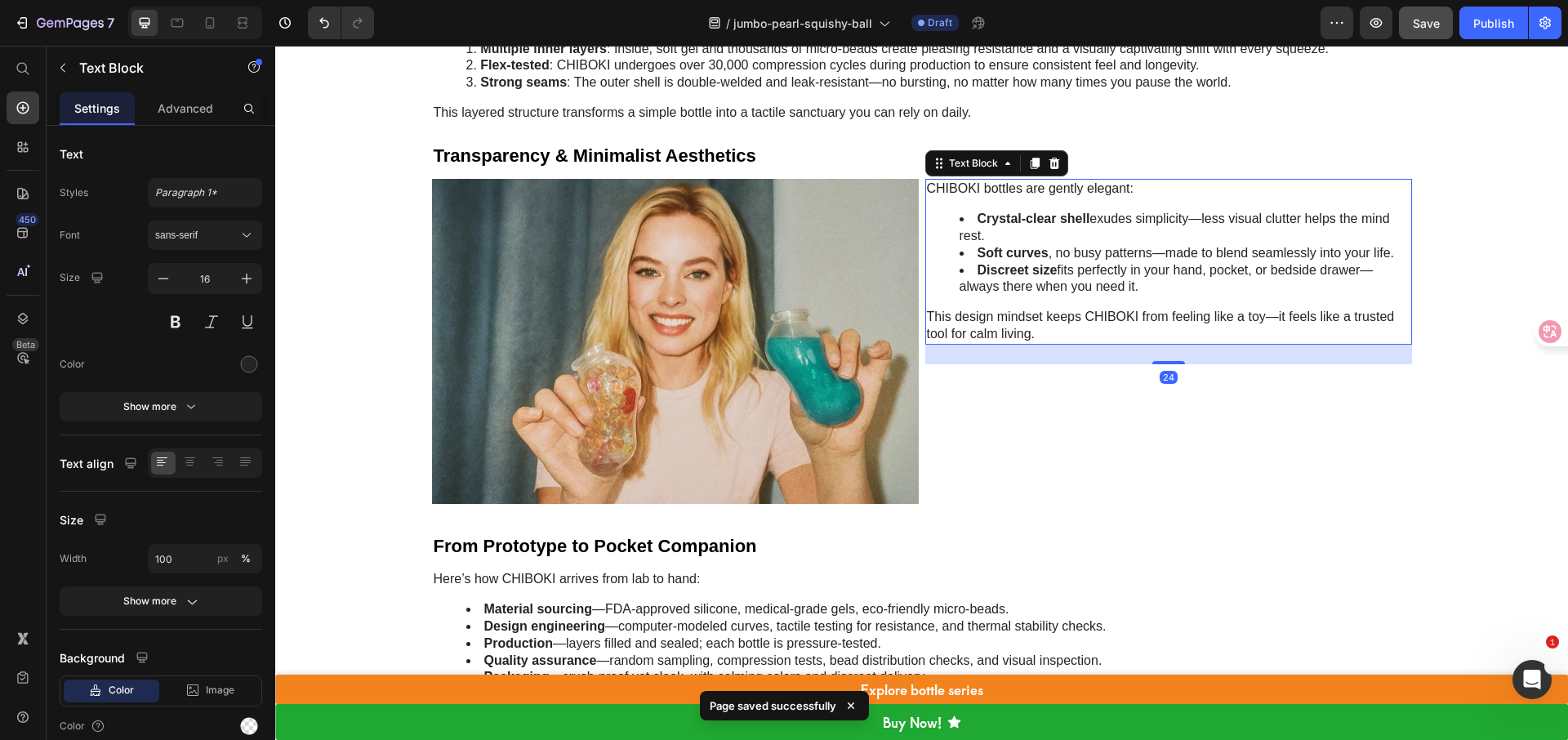 click on "This design mindset keeps CHIBOKI from feeling like a toy—it feels like a trusted tool for calm living." at bounding box center [1169, 326] 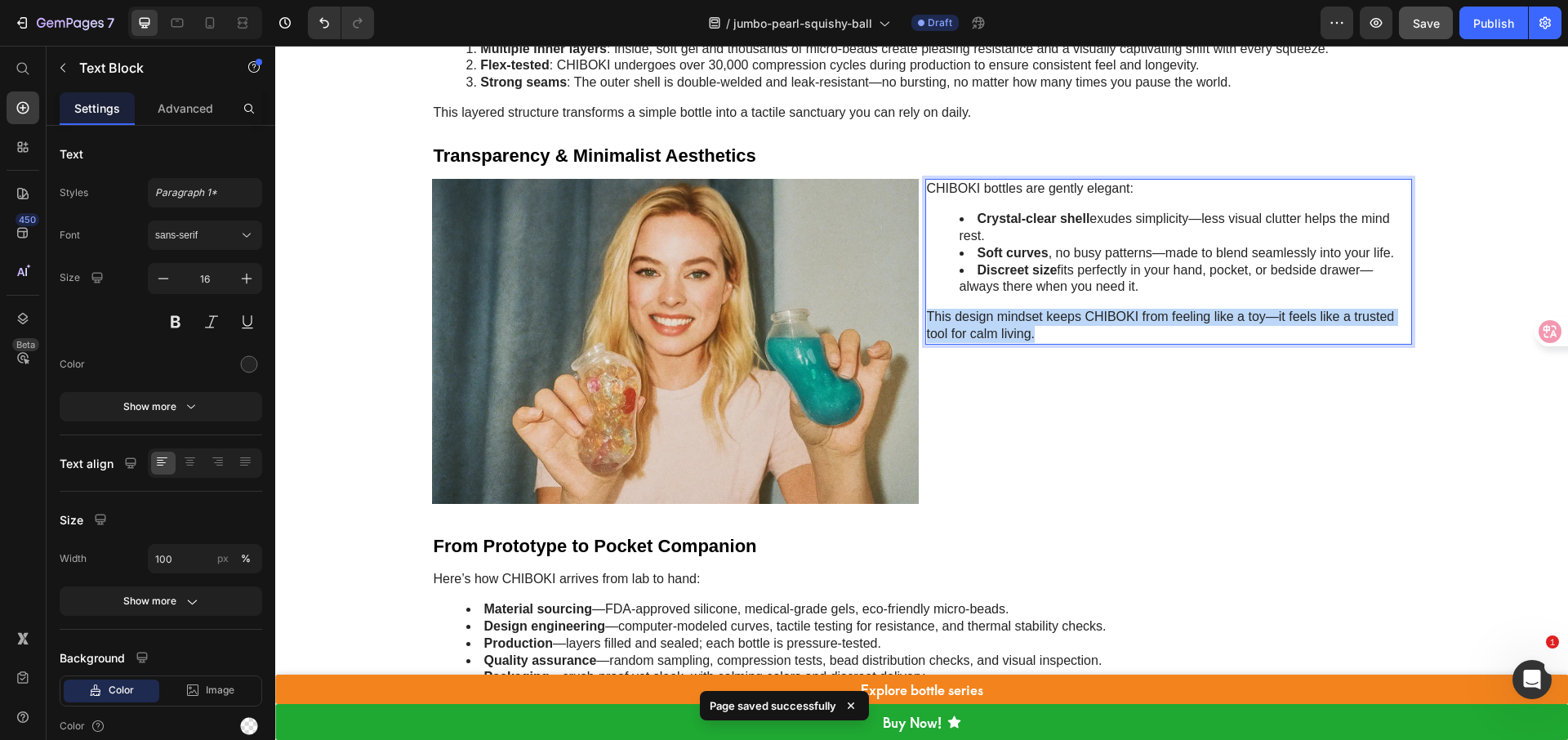 click on "This design mindset keeps CHIBOKI from feeling like a toy—it feels like a trusted tool for calm living." at bounding box center (1169, 326) 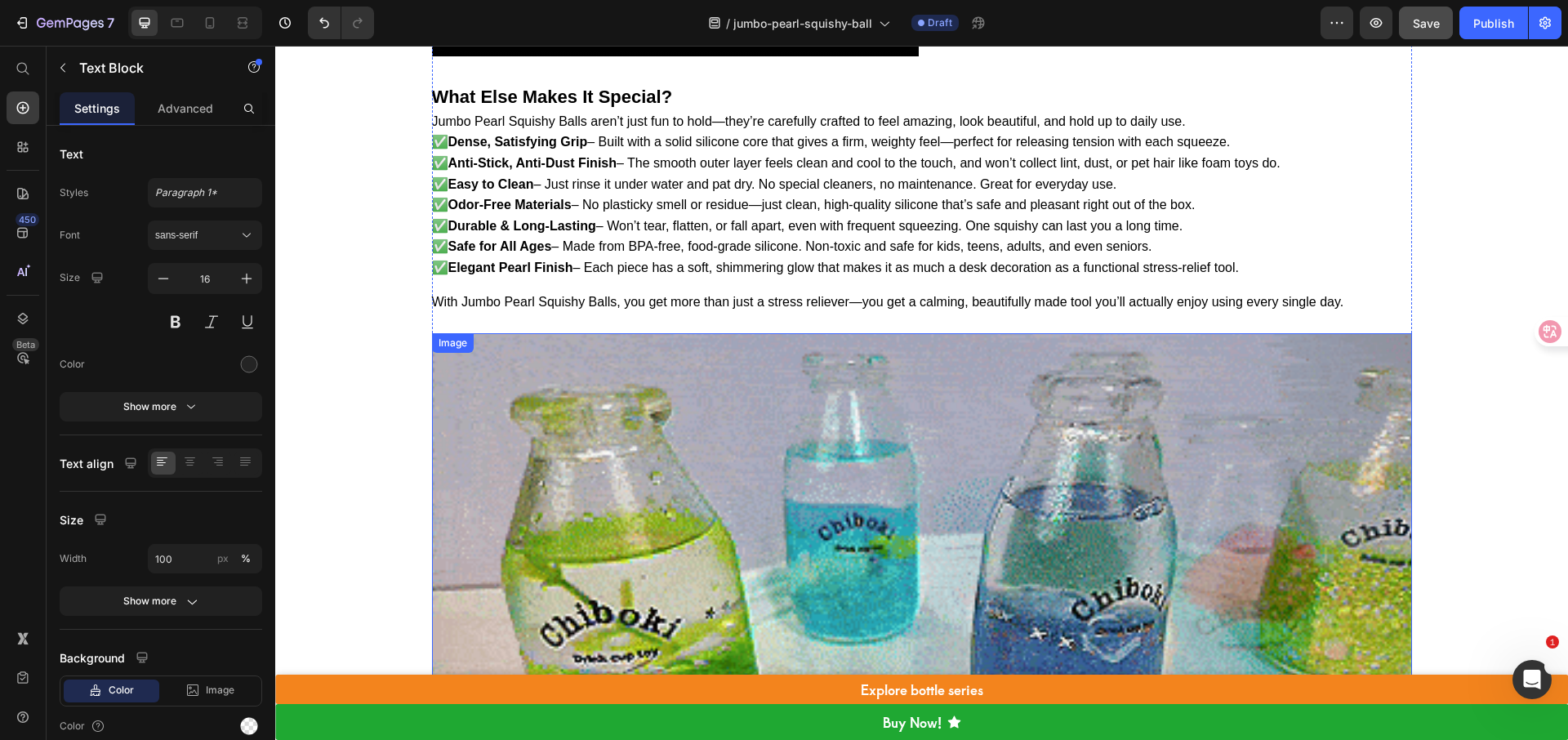scroll, scrollTop: 4811, scrollLeft: 0, axis: vertical 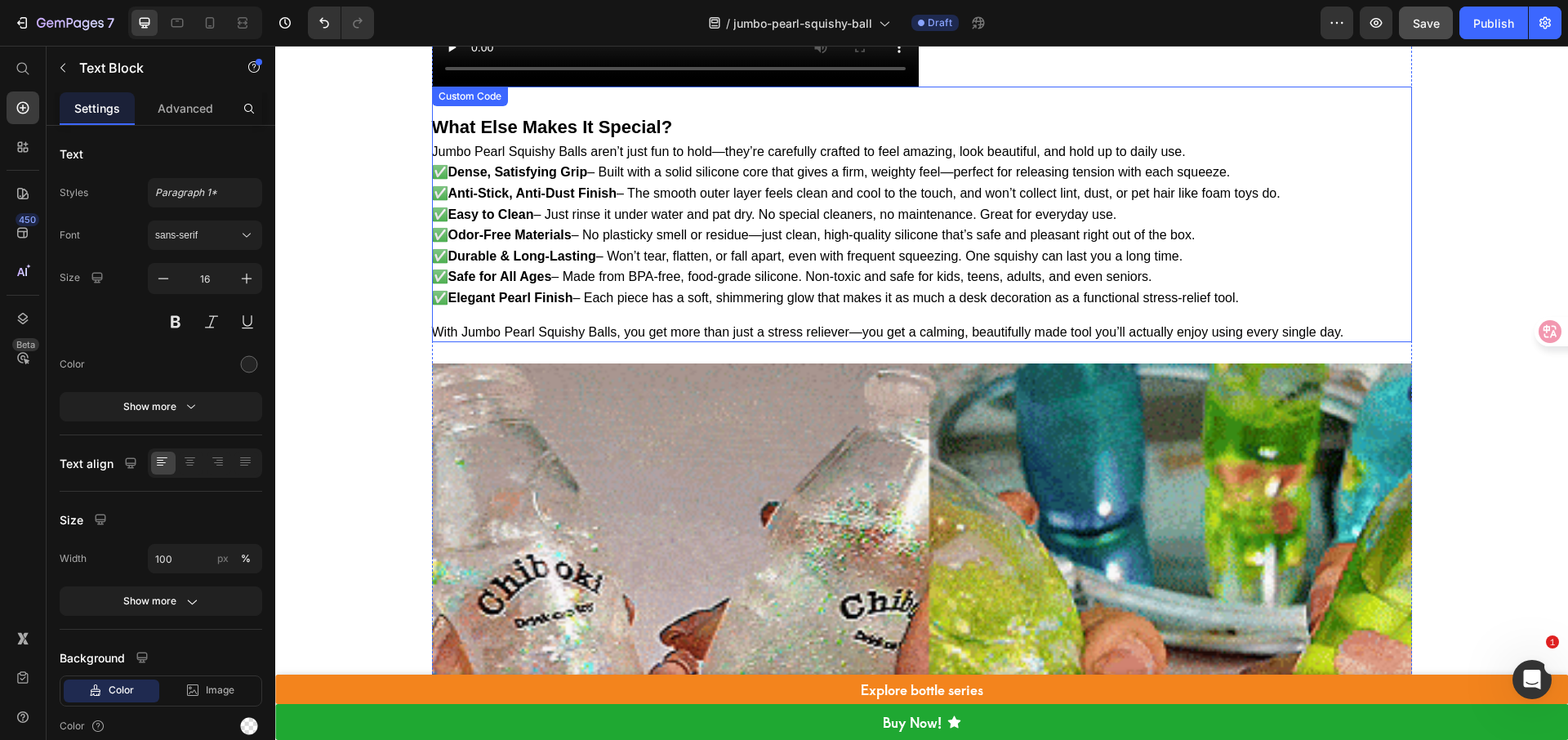 click on "✅  Elegant Pearl Finish  – Each piece has a soft, shimmering glow that makes it as much a desk decoration as a functional stress-relief tool." at bounding box center [922, 298] 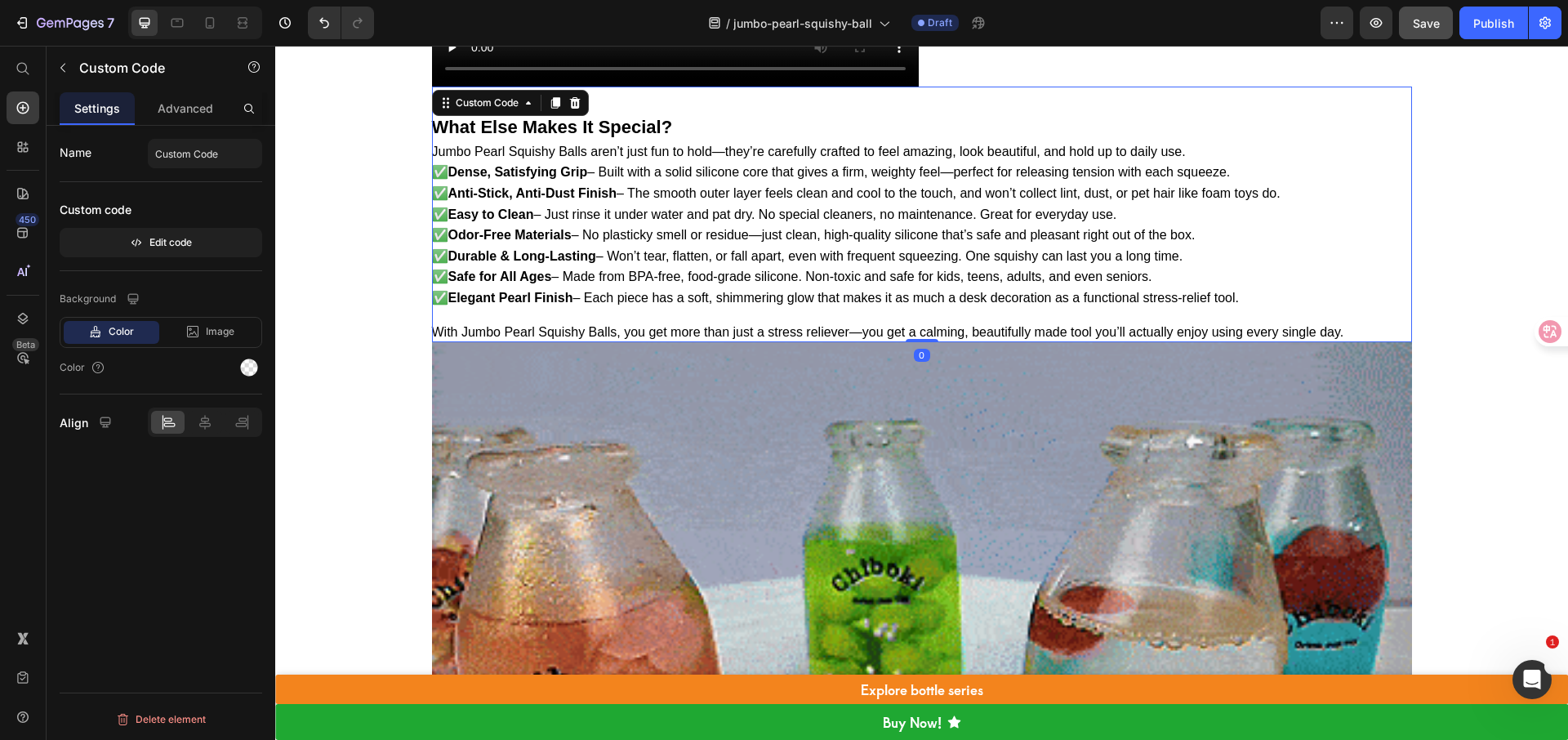 drag, startPoint x: 915, startPoint y: 362, endPoint x: 909, endPoint y: 331, distance: 31.575307 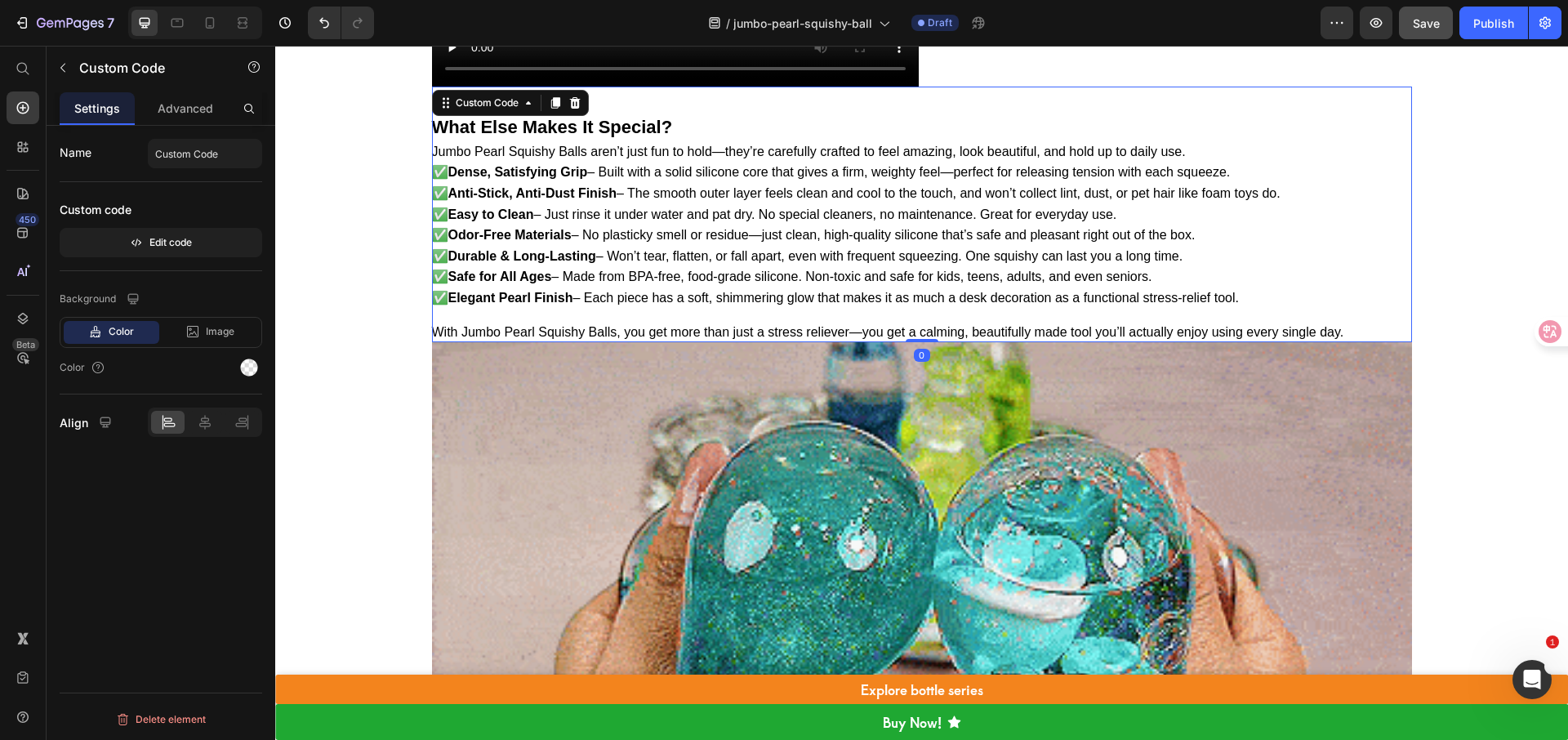 click on "What Else Makes It Special?
Jumbo Pearl Squishy Balls aren’t just fun to hold—they’re carefully crafted to feel amazing, look beautiful, and hold up to daily use.
✅  Dense, Satisfying Grip  – Built with a solid silicone core that gives a firm, weighty feel—perfect for releasing tension with each squeeze.
✅  Anti-Stick, Anti-Dust Finish  – The smooth outer layer feels clean and cool to the touch, and won’t collect lint, dust, or pet hair like foam toys do.
✅  Easy to Clean  – Just rinse it under water and pat dry. No special cleaners, no maintenance. Great for everyday use.
✅  Odor-Free Materials  – No plasticky smell or residue—just clean, high-quality silicone that’s safe and pleasant right out of the box.
✅  Durable & Long-Lasting  – Won’t tear, flatten, or fall apart, even with frequent squeezing. One squishy can last you a long time.
✅  Safe for All Ages
✅  Elegant Pearl Finish
Custom Code   0" at bounding box center [922, 215] 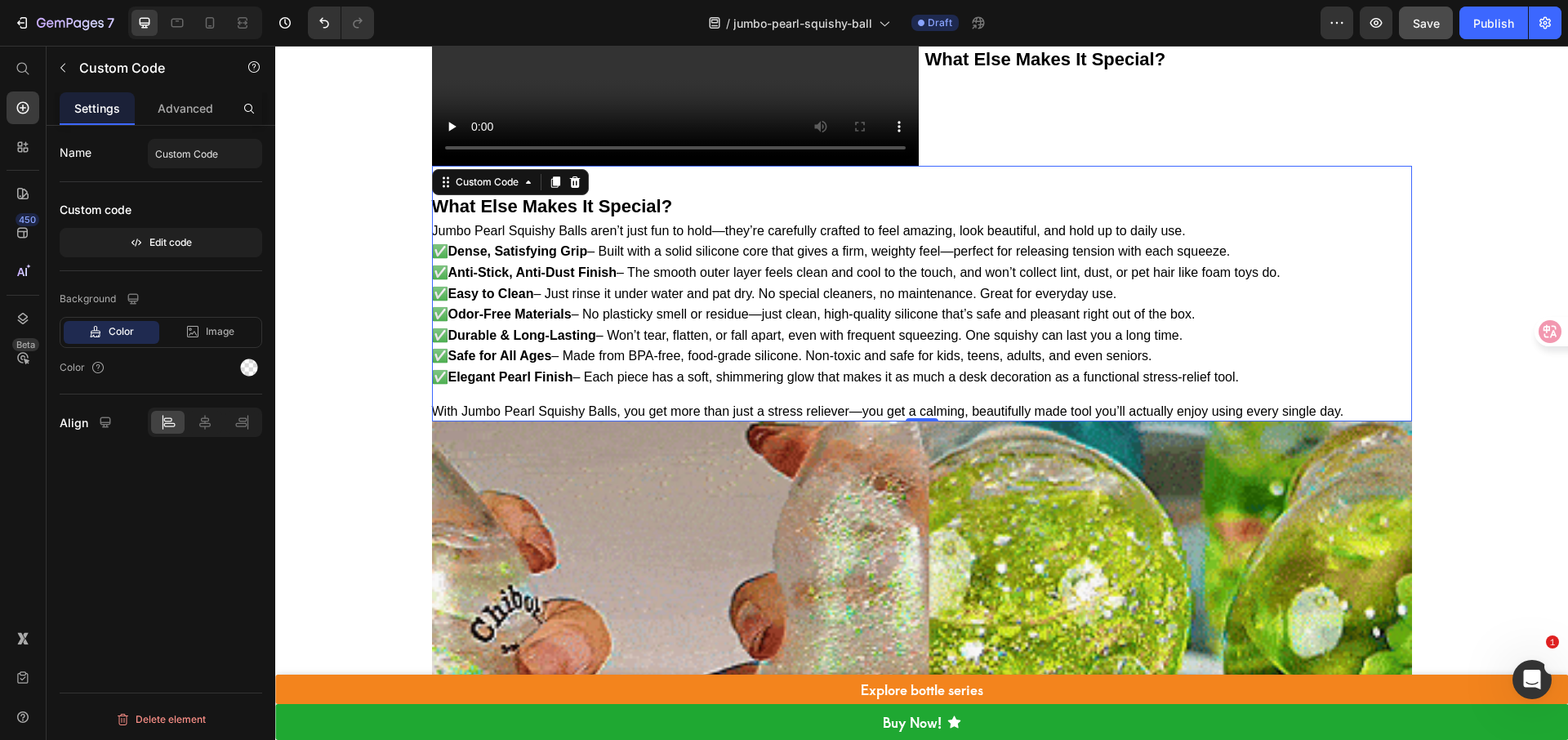 scroll, scrollTop: 4689, scrollLeft: 0, axis: vertical 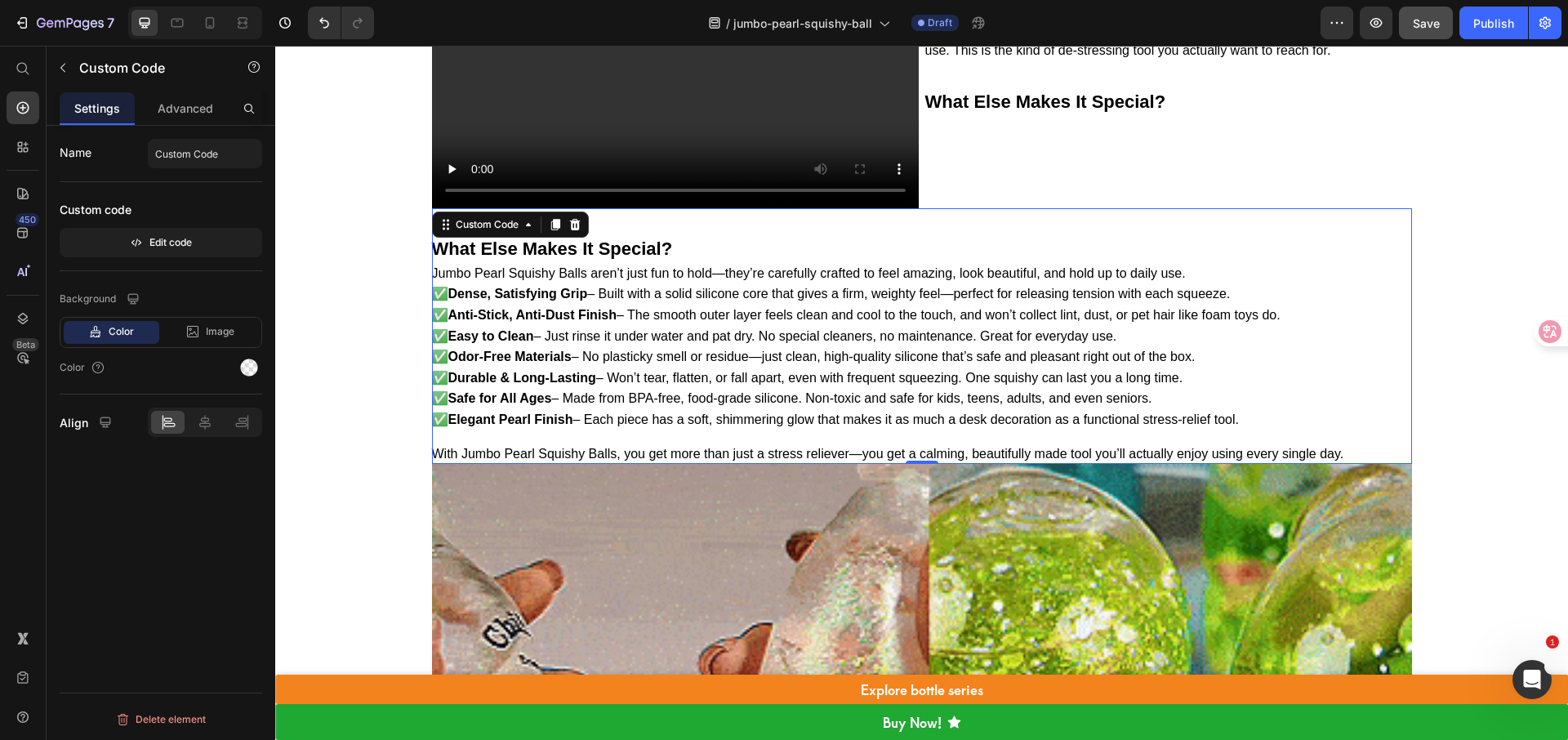 click on "✅  Anti-Stick, Anti-Dust Finish  – The smooth outer layer feels clean and cool to the touch, and won’t collect lint, dust, or pet hair like foam toys do." at bounding box center [922, 315] 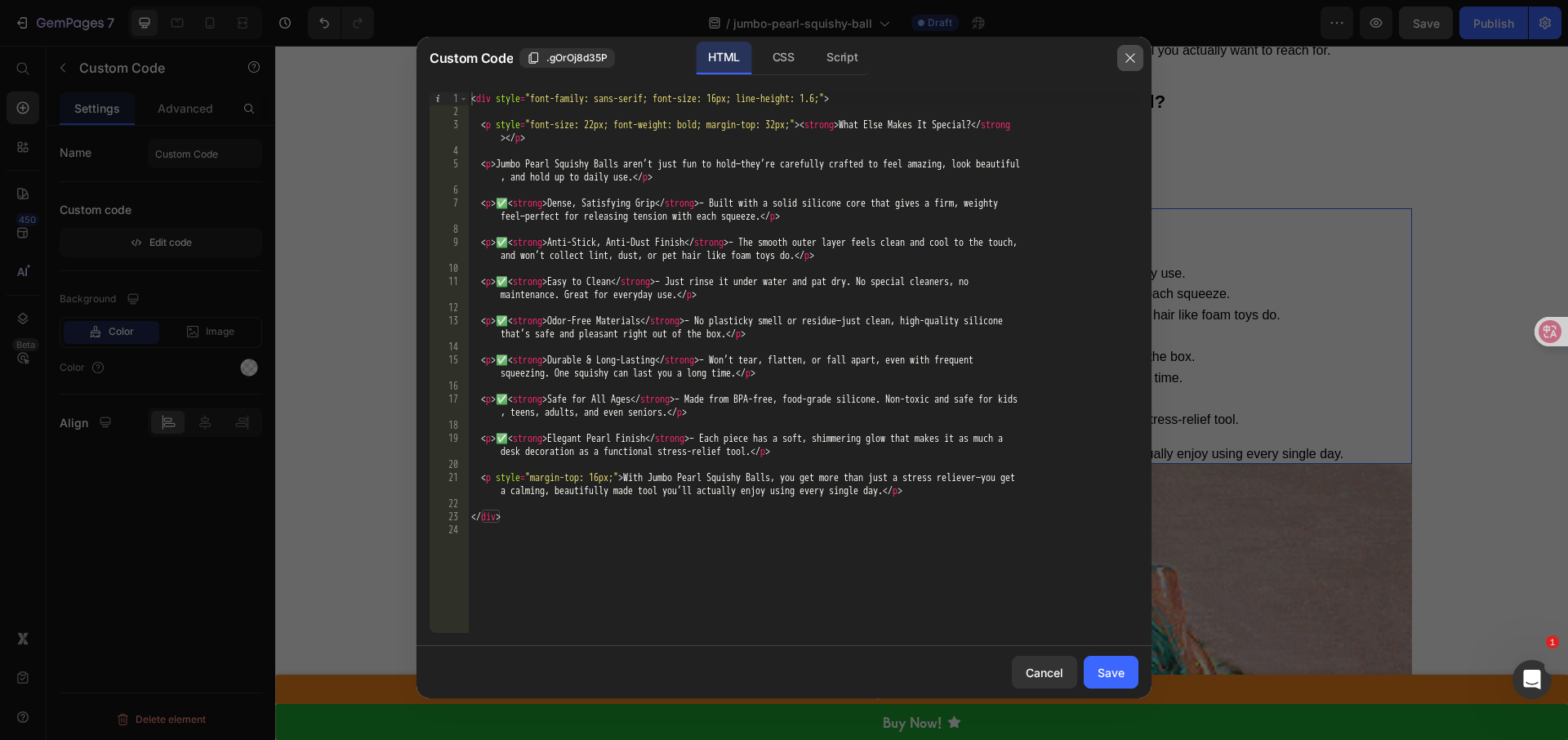 click 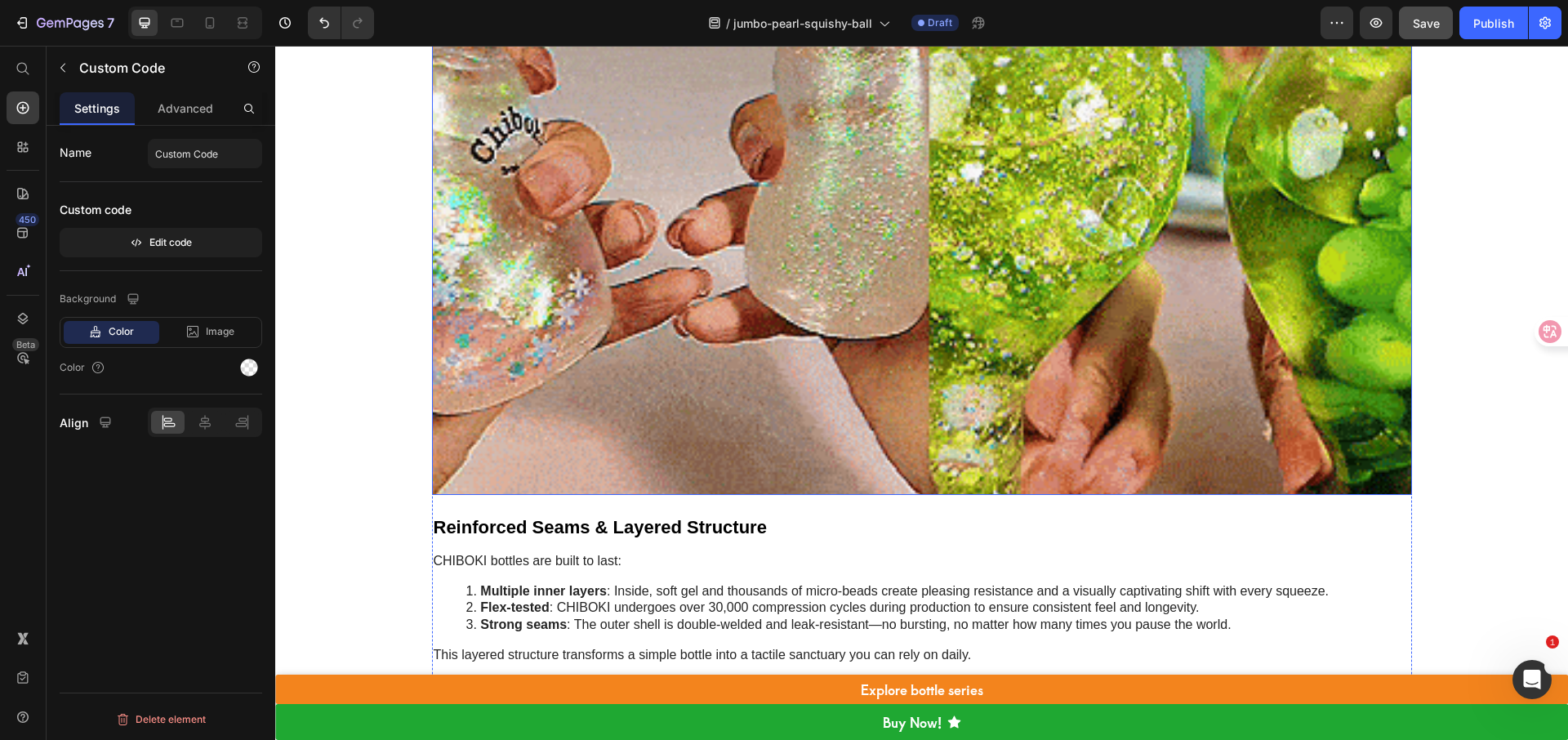 scroll, scrollTop: 5292, scrollLeft: 0, axis: vertical 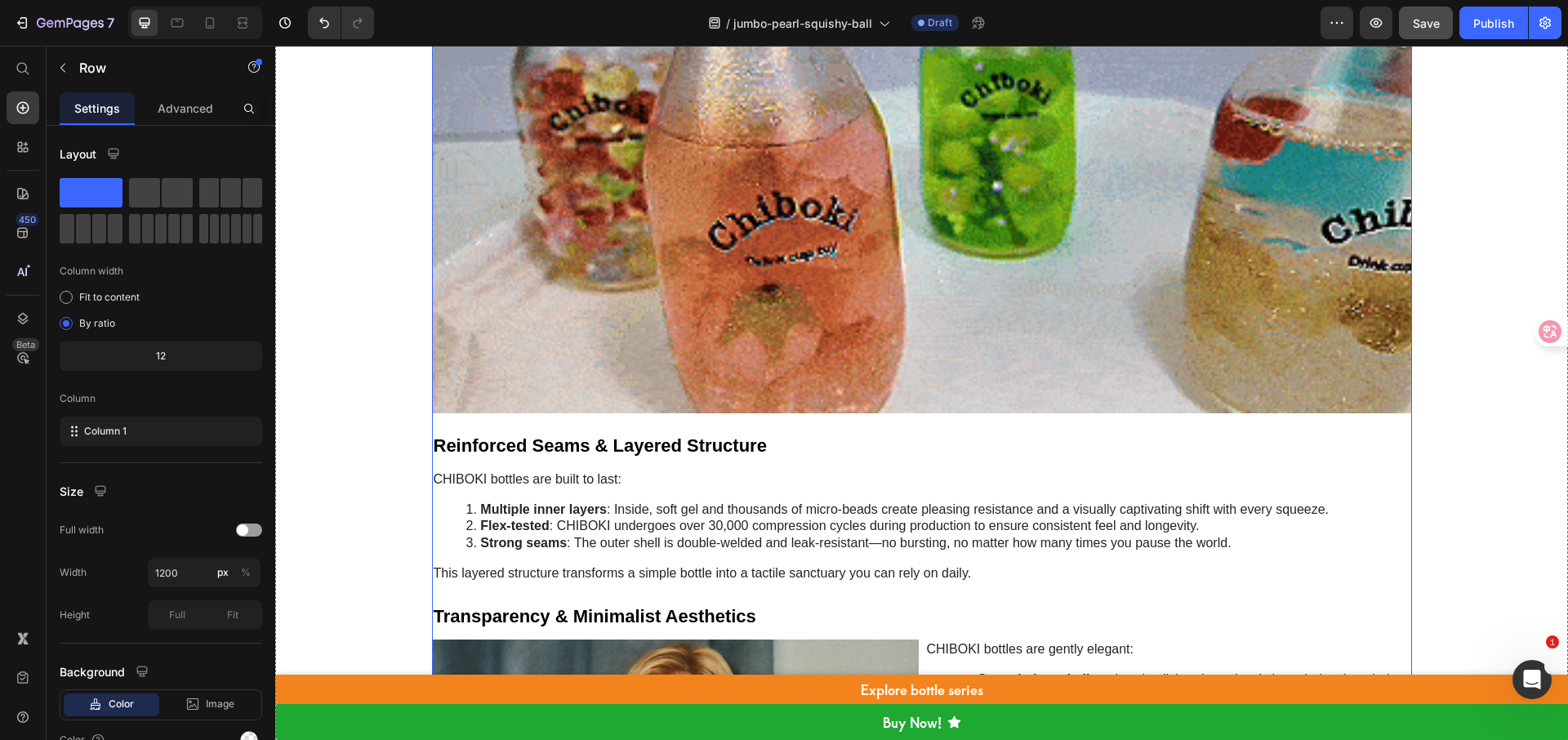 click on "Introducing Jumbo Pearl Squishy Balls — A Simple Yet Surprisingly Effective Way to De-Stress
Designed for people who need a quiet, satisfying, and screen-free way to release tension, these handcrafted squishy balls are more than just a toy — they’re a daily ritual for calm.
Each one is made by hand using high-quality, food-grade silicone that gives it a unique, dense texture and just the right amount of resistance. It's soft, slow to bounce back, and seriously addictive to squeeze.
The outer layer mimics a silky pearl finish, giving it a polished, beautiful look — so it doesn’t just feel good, it looks good too. Whether it’s on your desk, in your bag, or next to your bed, it’s a piece you’ll actually want to keep around.
Jumbo Pearl Squishy Balls are loved by students, office workers, busy parents, and anyone who finds themselves fidgeting, zoning out, or just needing a quick way to reset.
The best part?
So How Do They Actually Help?
Custom Code" at bounding box center [922, 1012] 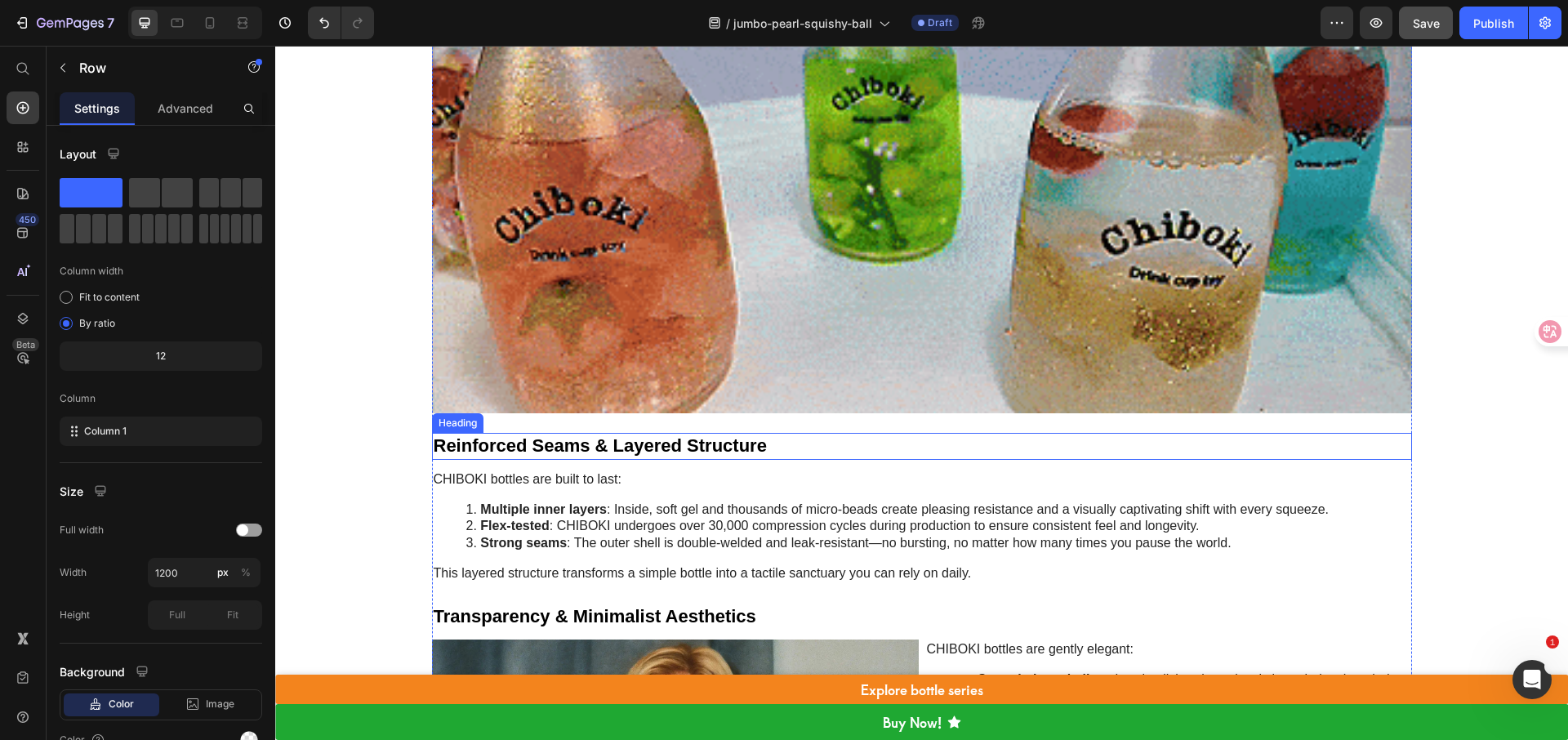 click on "Reinforced Seams & Layered Structure" at bounding box center (922, 446) 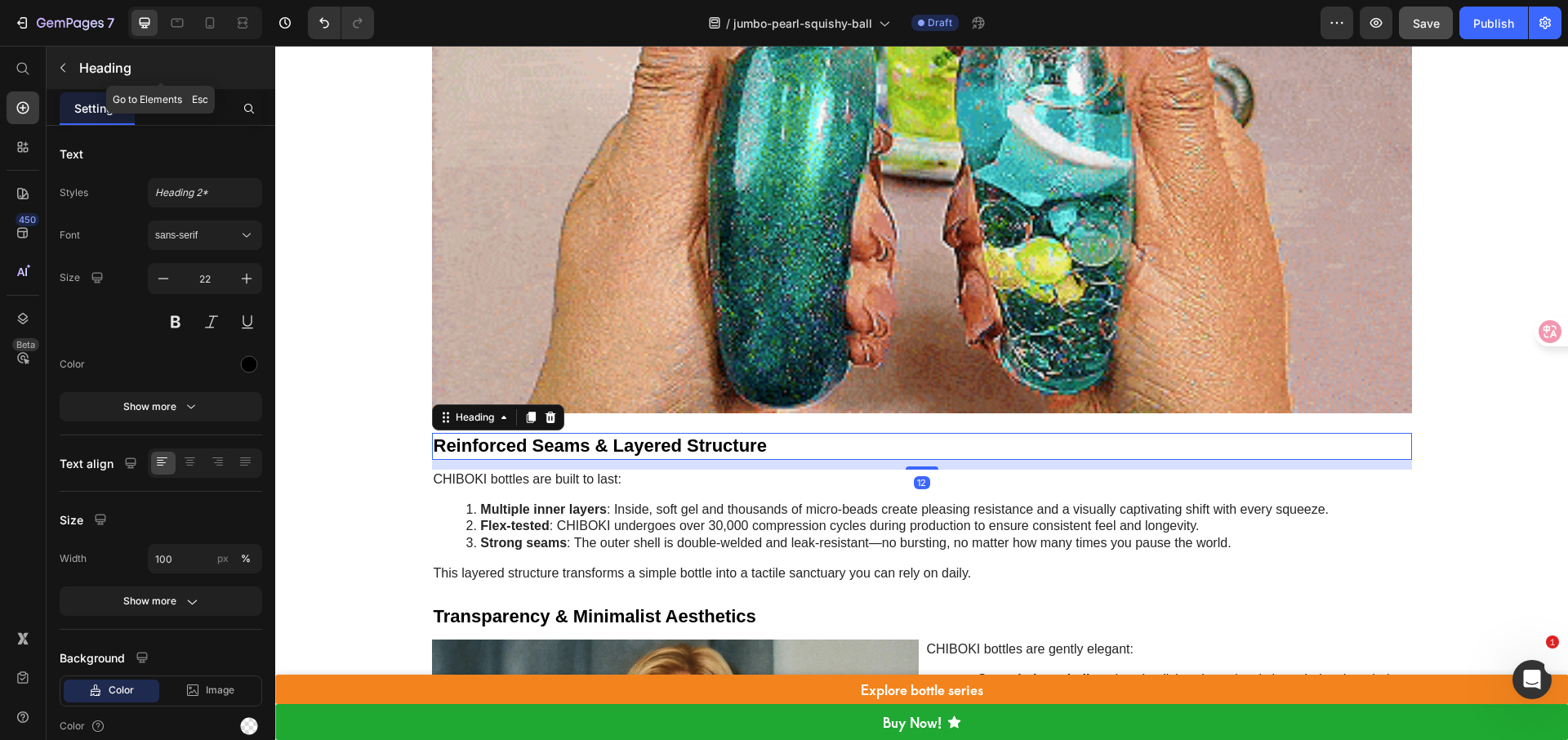 click on "Heading" at bounding box center (176, 68) 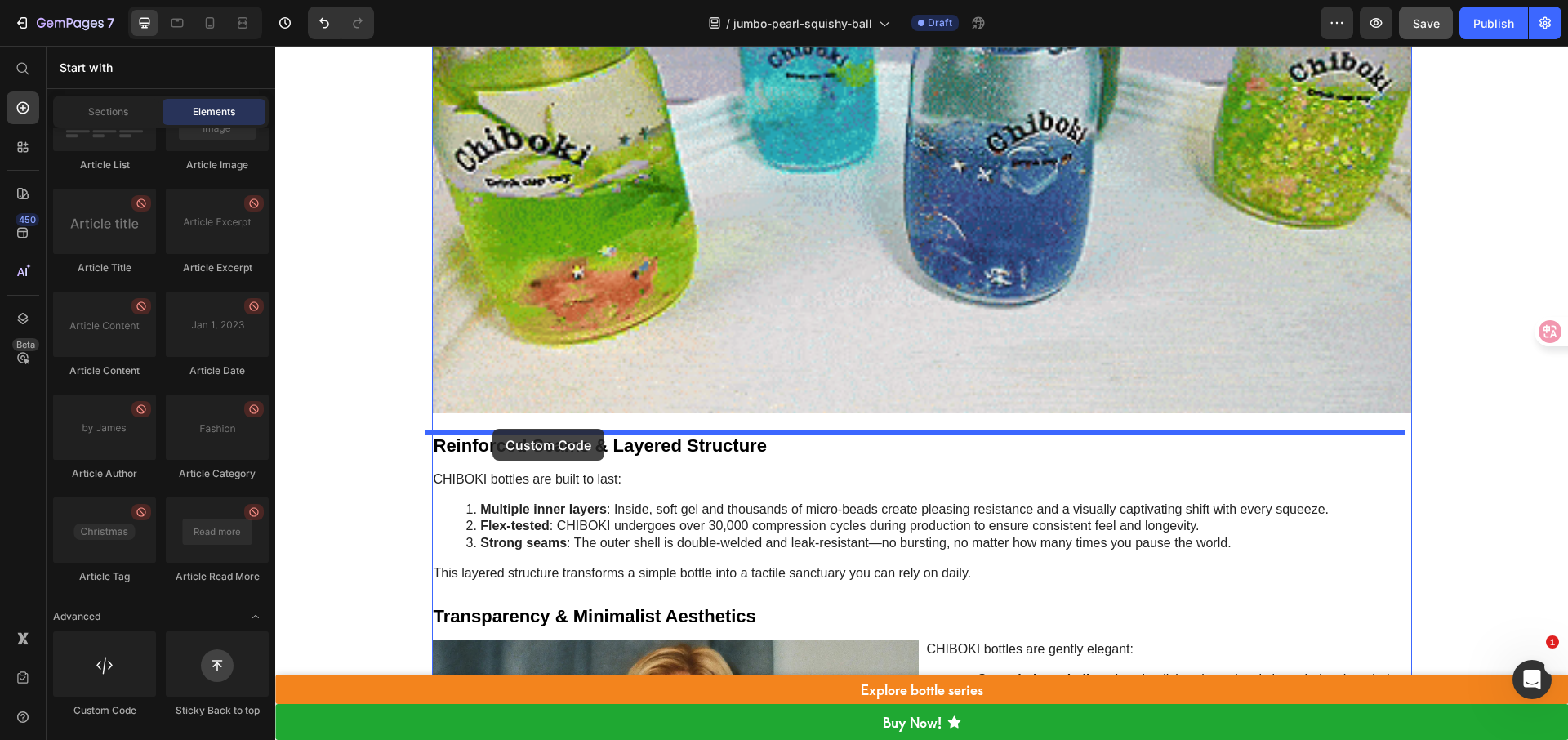 drag, startPoint x: 385, startPoint y: 701, endPoint x: 492, endPoint y: 429, distance: 292.28924 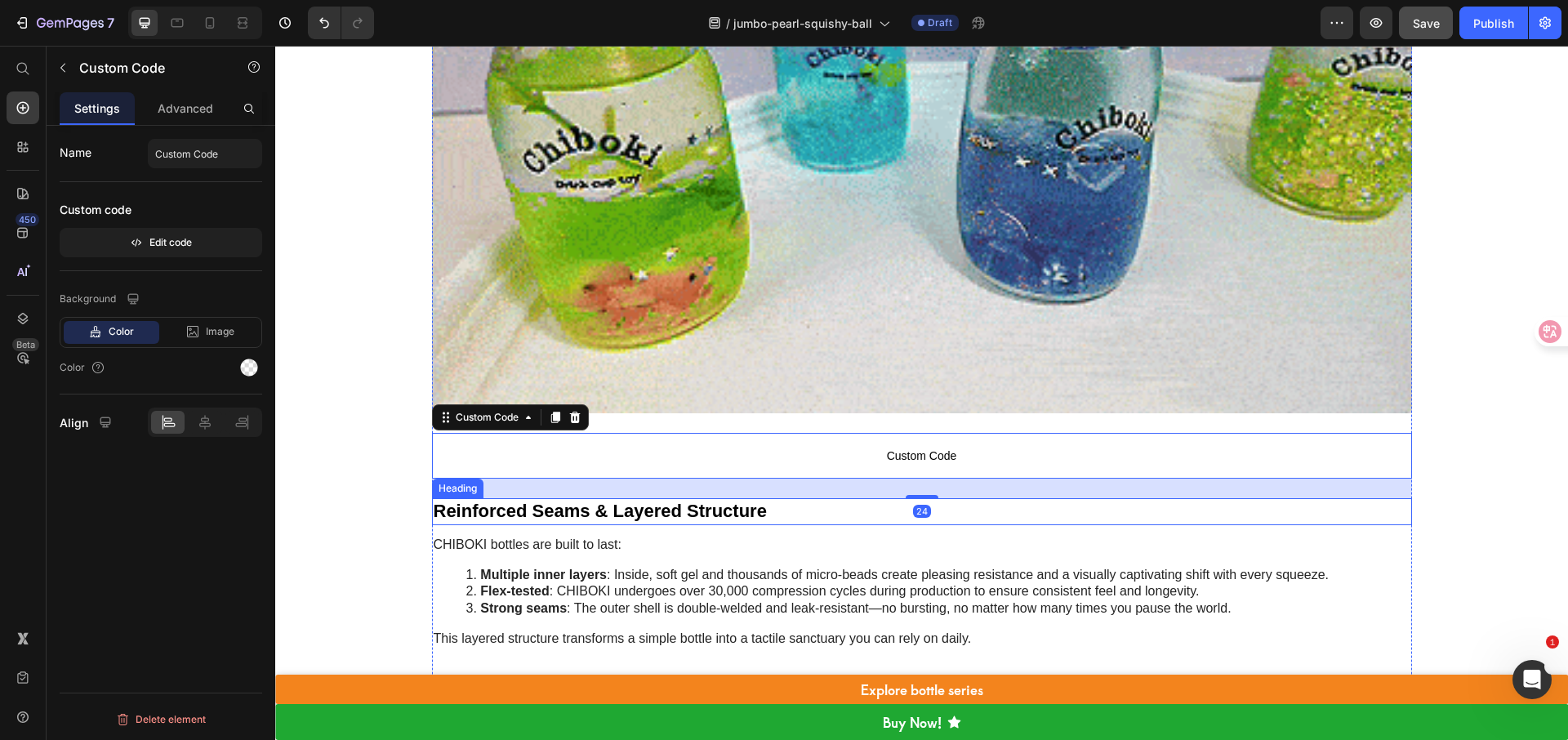 click on "Reinforced Seams & Layered Structure" at bounding box center (922, 511) 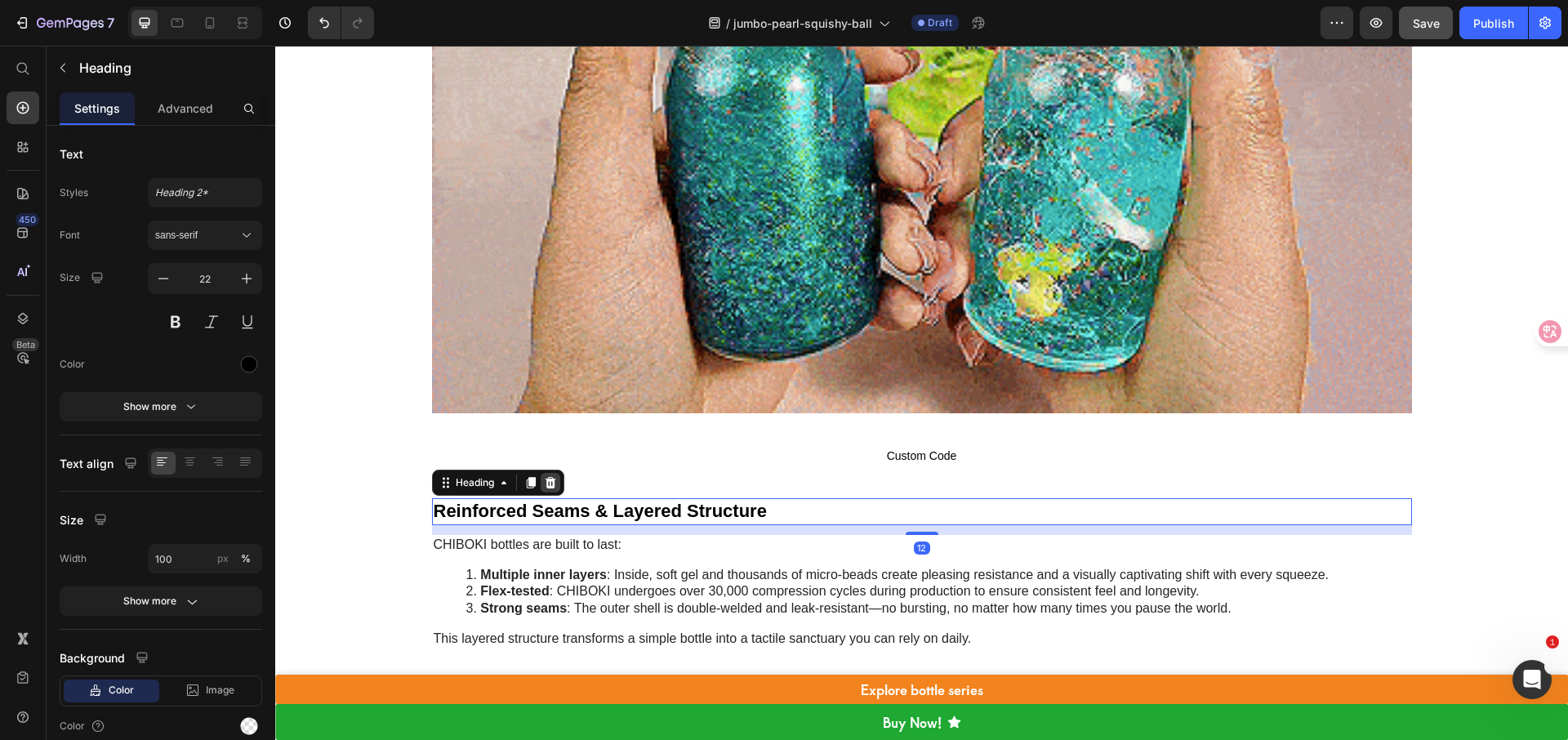 click at bounding box center (550, 483) 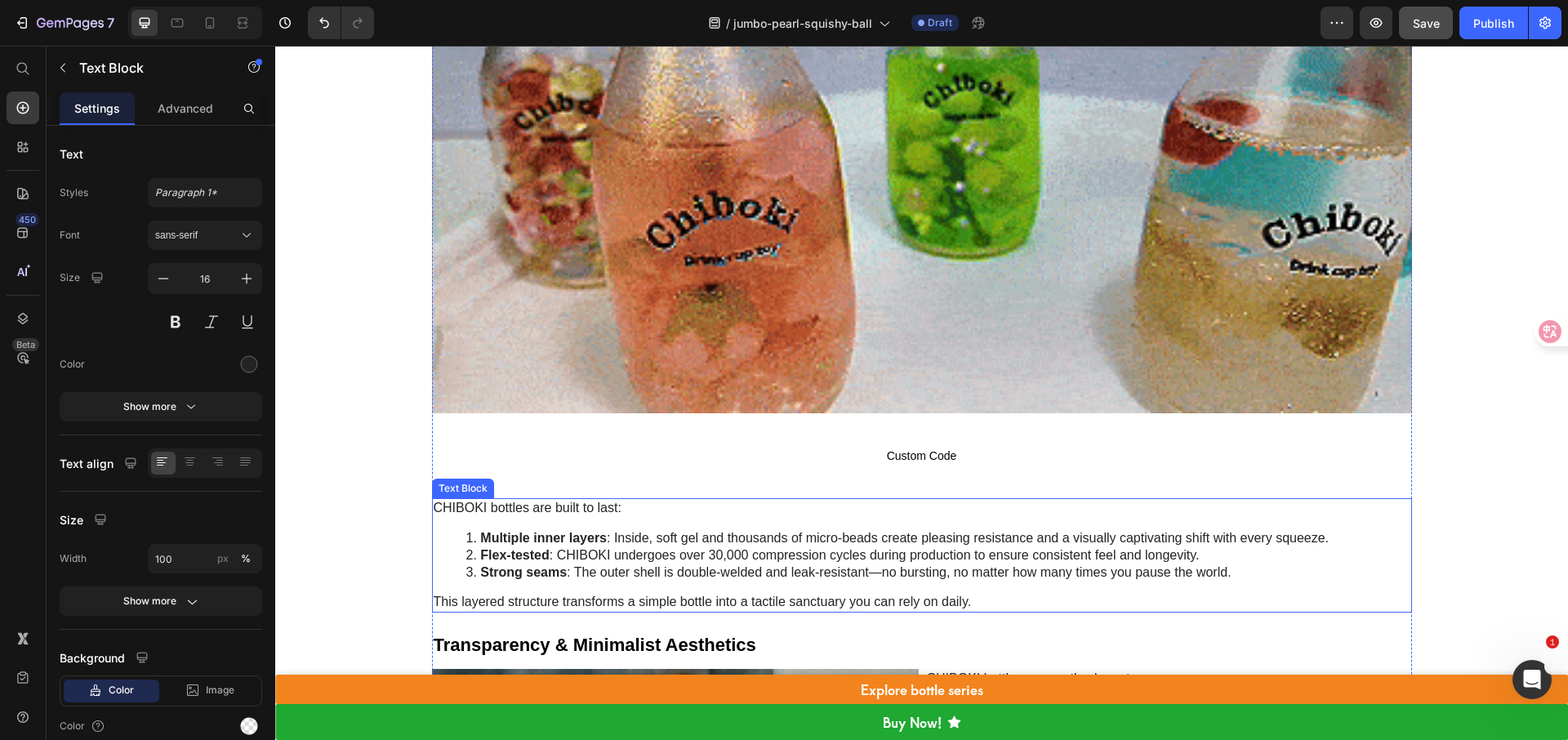 click on "CHIBOKI bottles are built to last: Multiple inner layers : Inside, soft gel and thousands of micro-beads create pleasing resistance and a visually captivating shift with every squeeze. Flex-tested : CHIBOKI undergoes over 30,000 compression cycles during production to ensure consistent feel and longevity. Strong seams : The outer shell is double-welded and leak-resistant—no bursting, no matter how many times you pause the world. This layered structure transforms a simple bottle into a tactile sanctuary you can rely on daily." at bounding box center (922, 555) 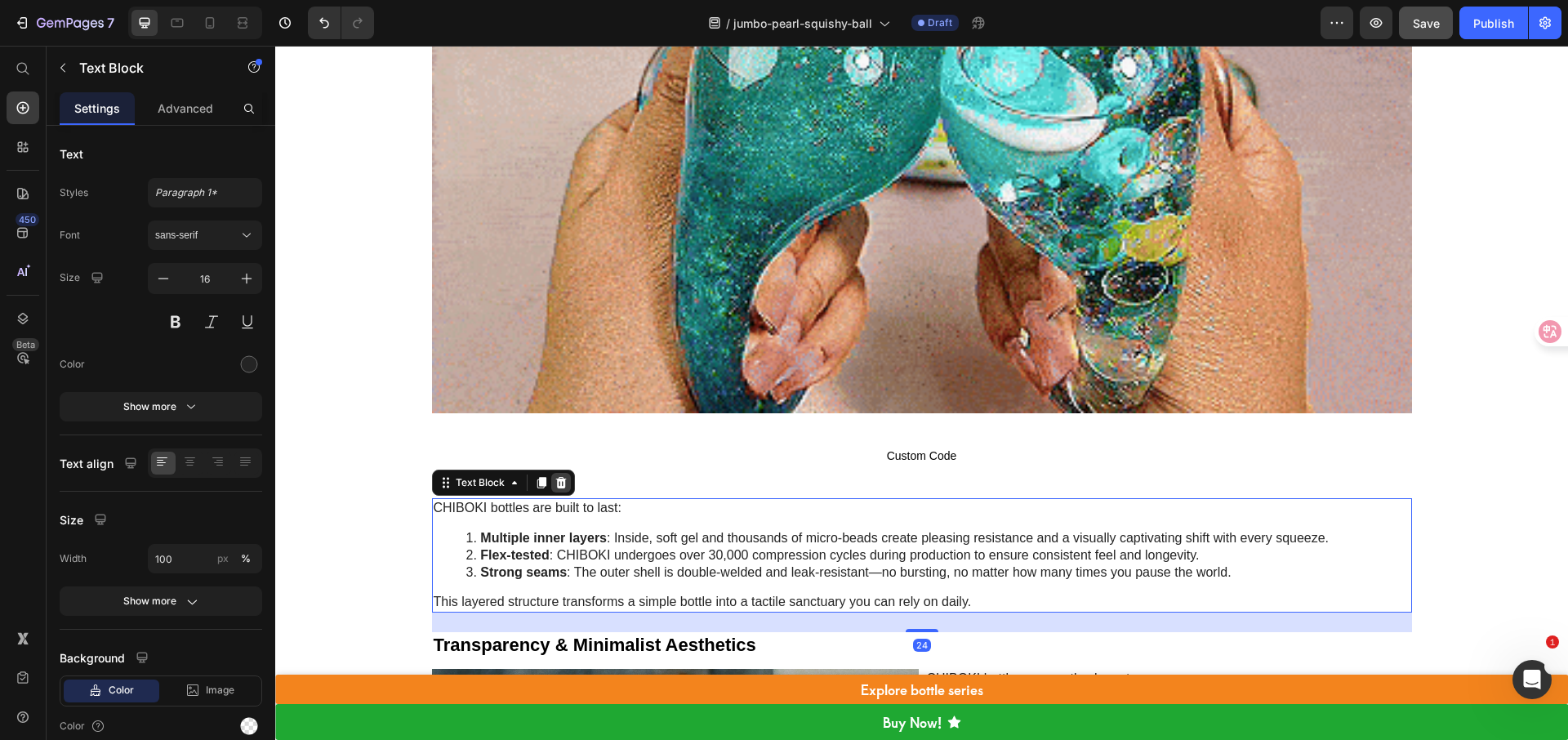 click 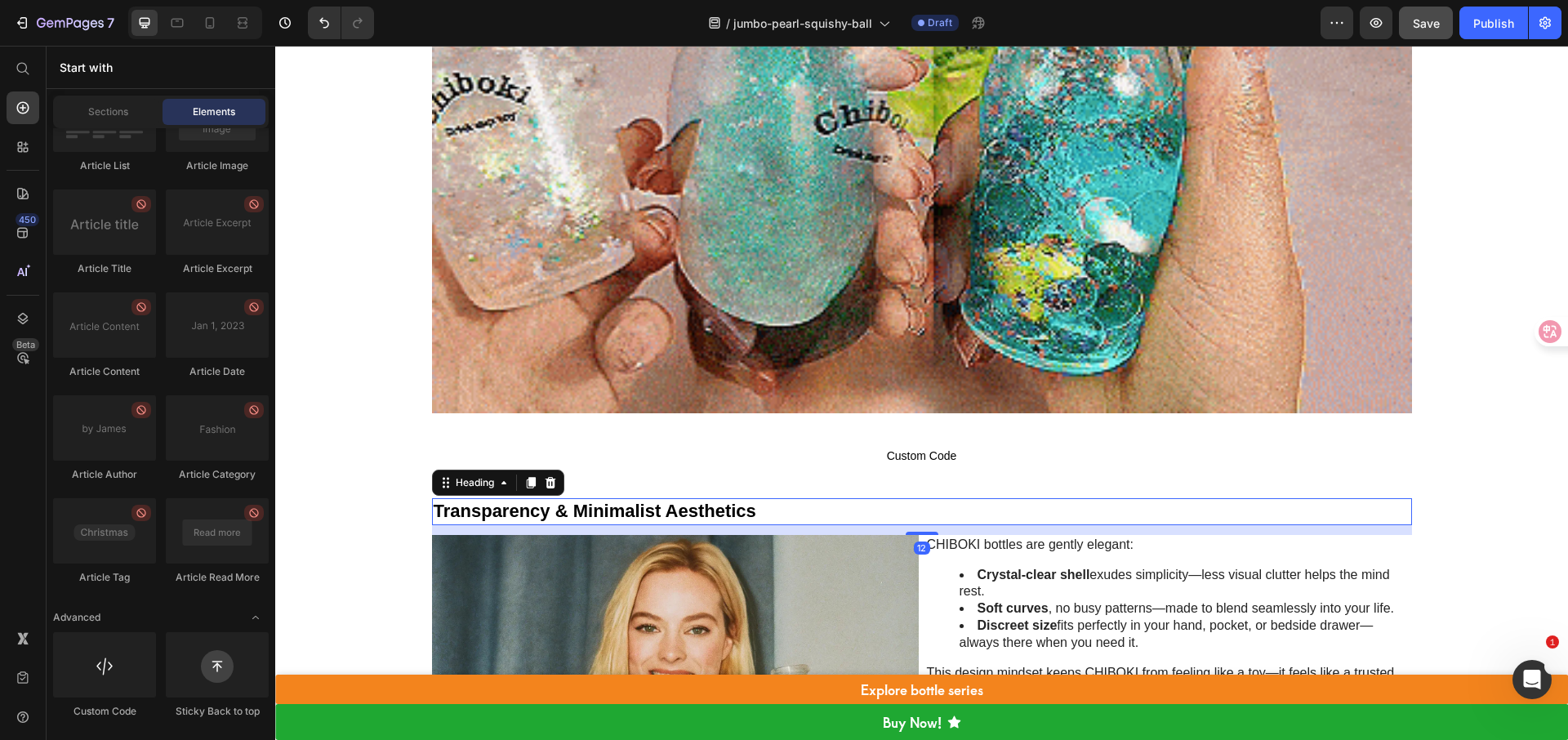 click on "Transparency & Minimalist Aesthetics" at bounding box center [922, 511] 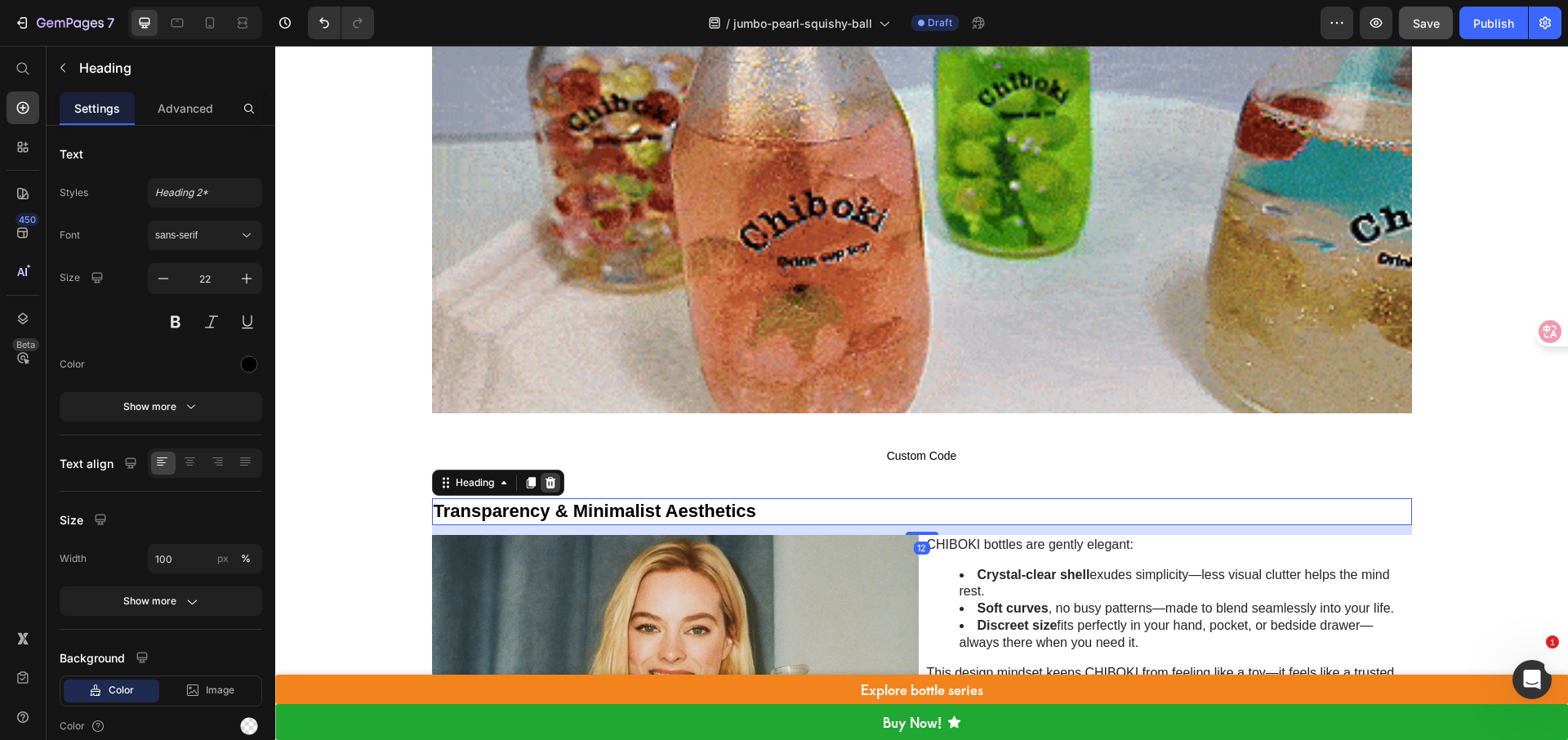 click 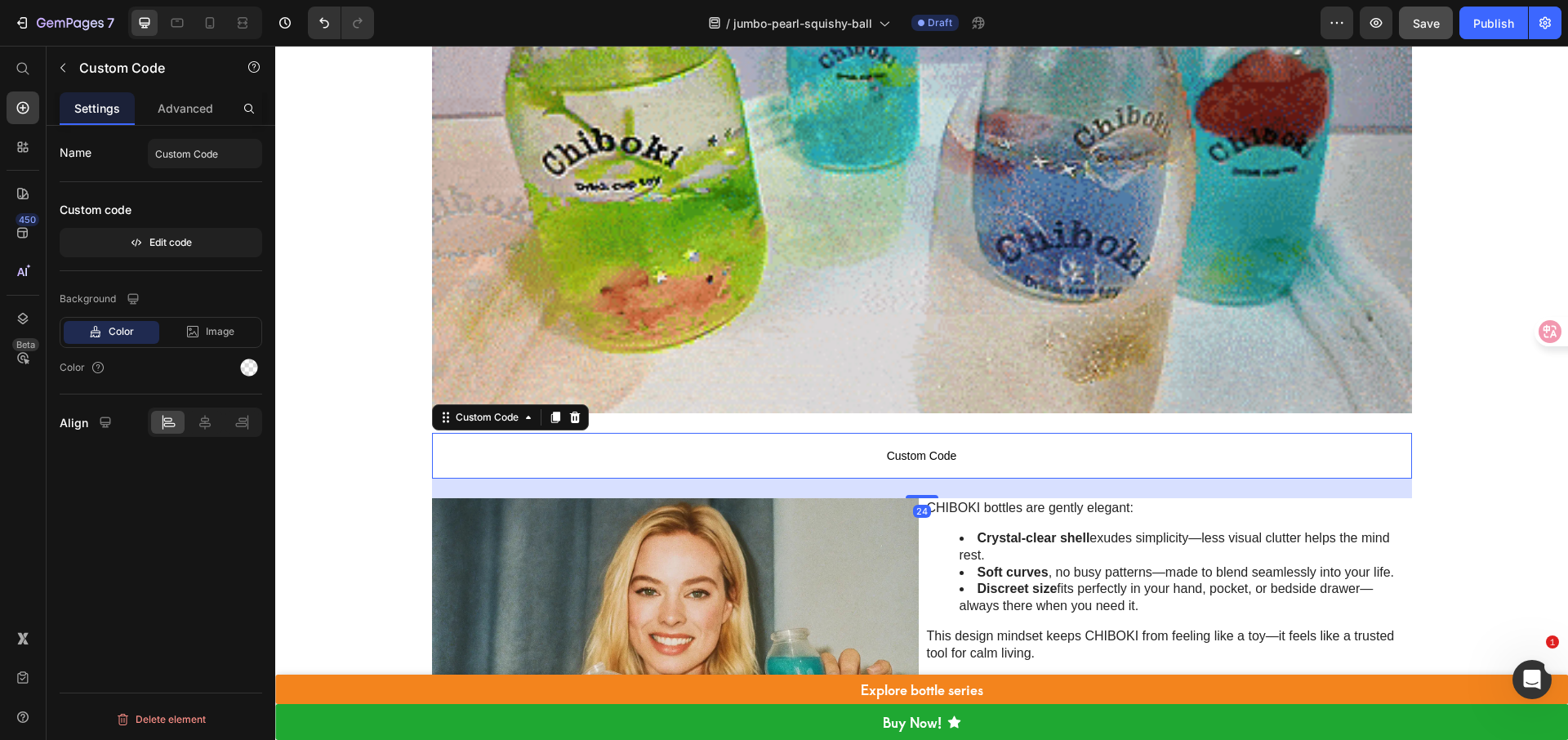 click on "Custom Code" at bounding box center [922, 456] 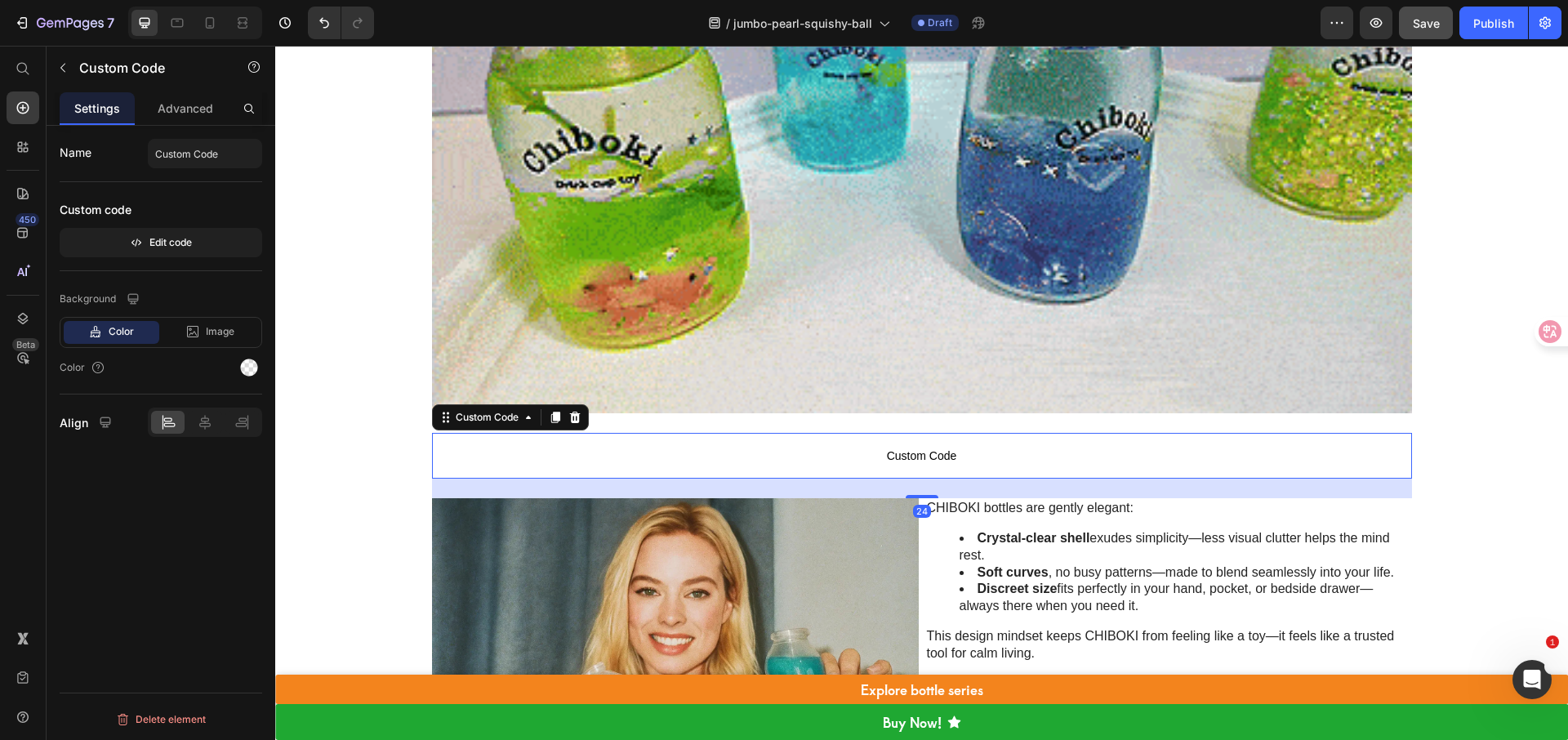 click on "Custom Code" at bounding box center (922, 456) 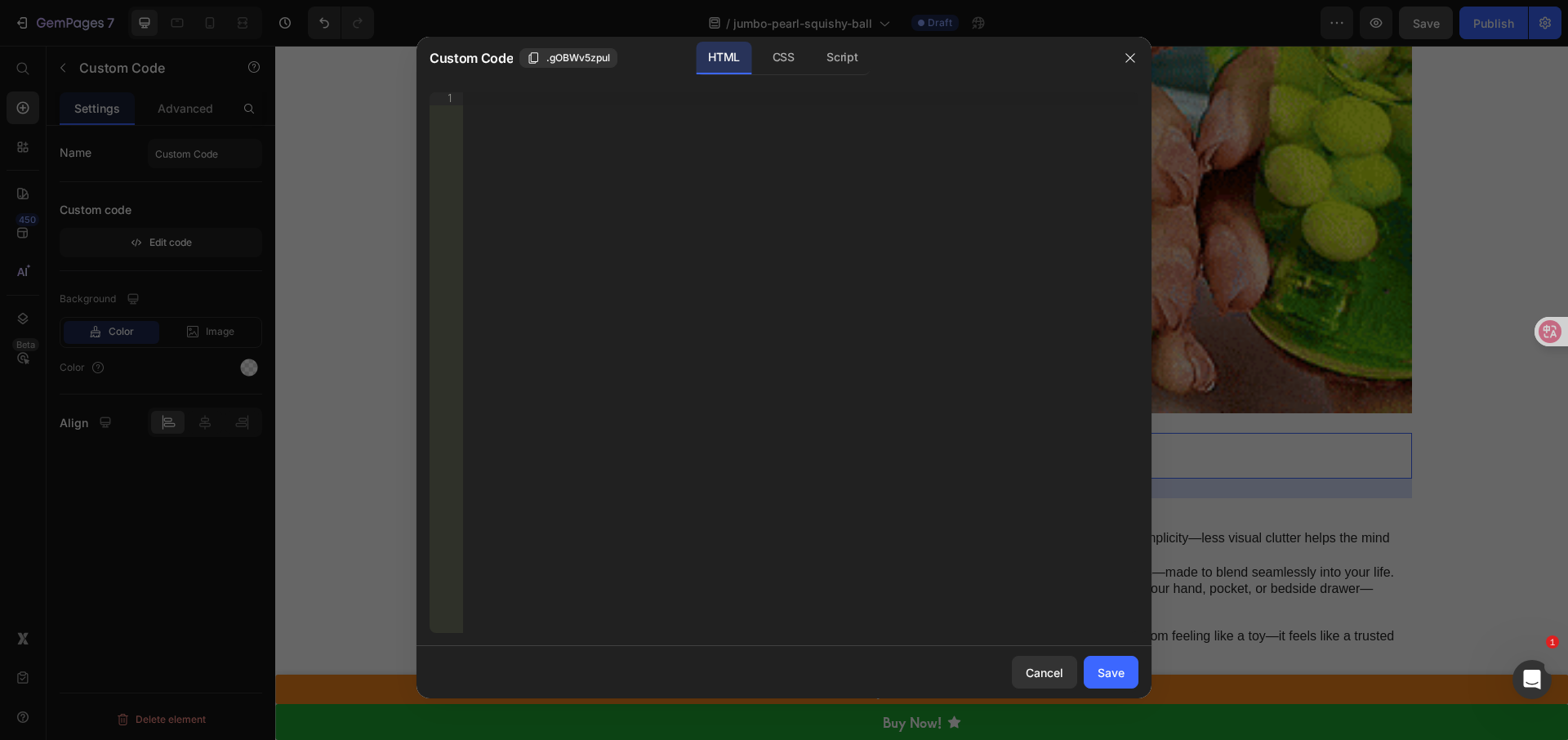 type 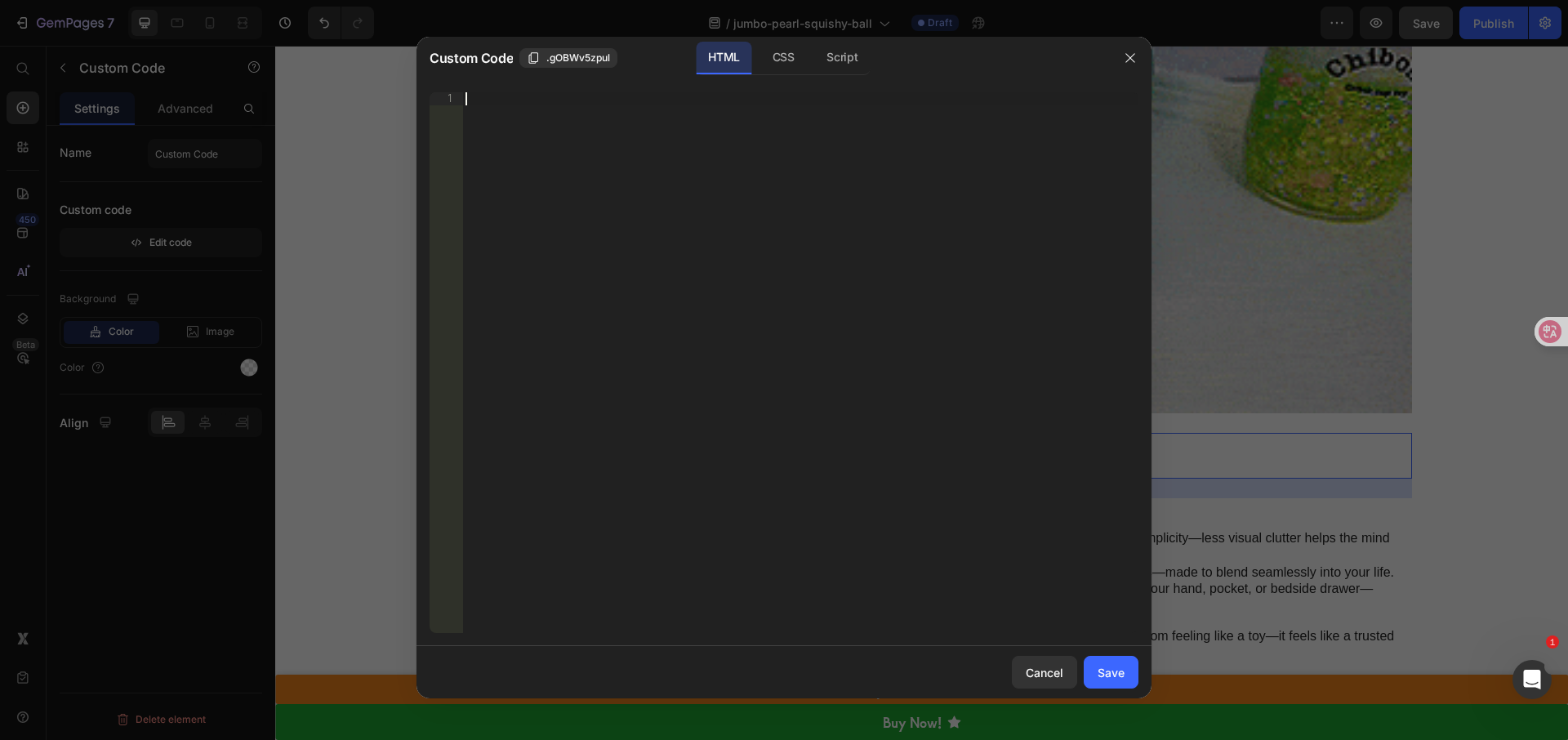 click on "Insert the 3rd-party installation code, HTML code, or Liquid code to display custom content." at bounding box center (800, 376) 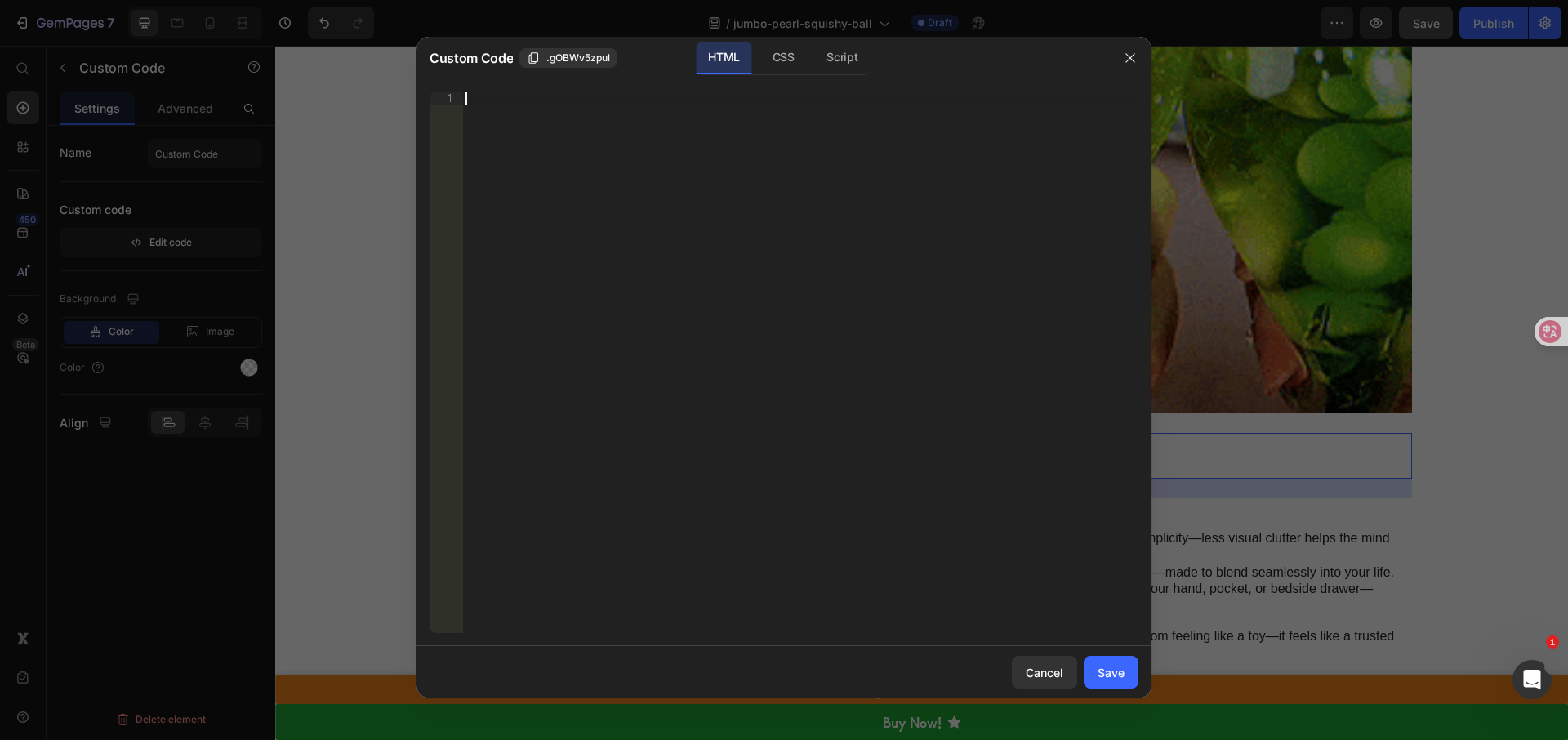 scroll, scrollTop: 583, scrollLeft: 0, axis: vertical 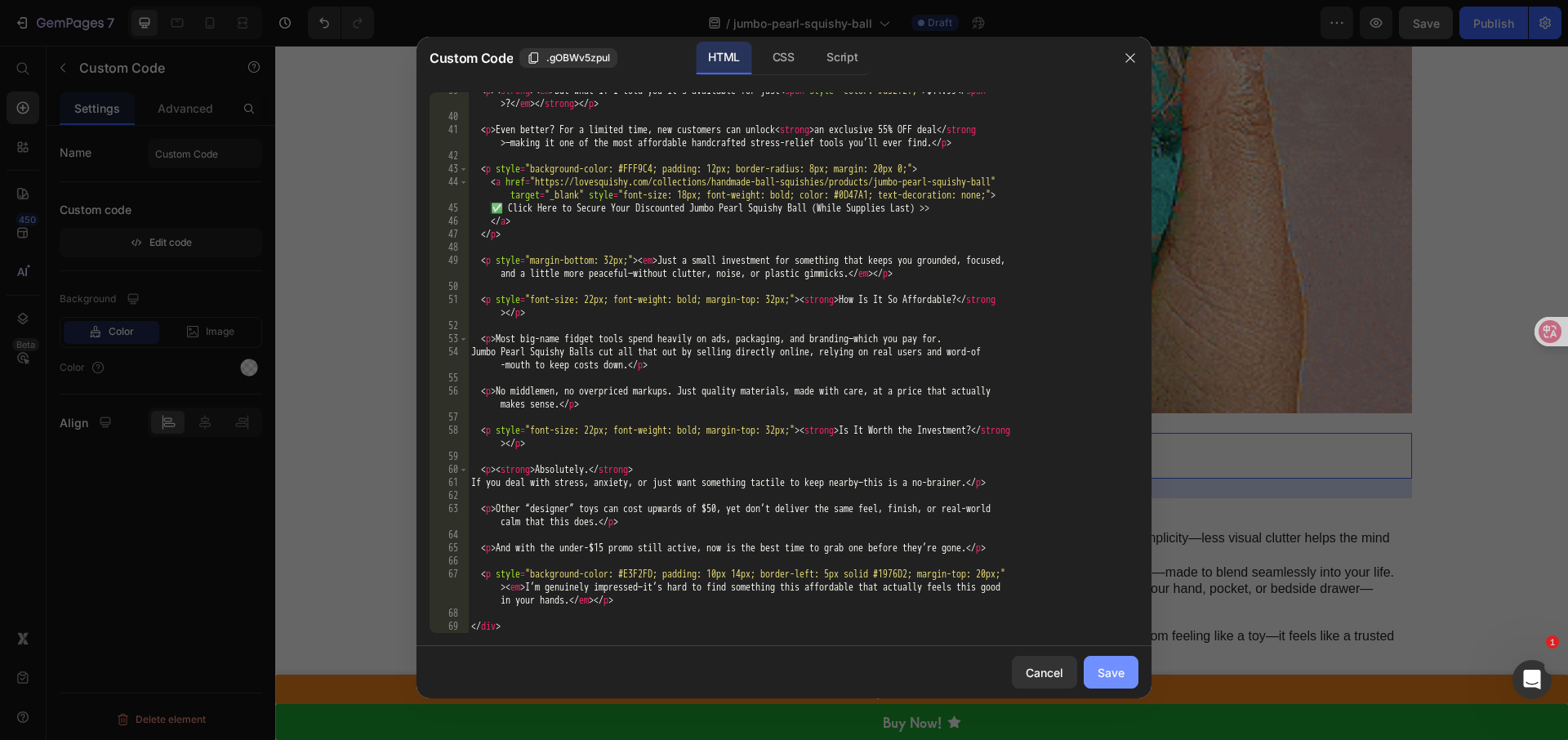 click on "Save" at bounding box center (1111, 672) 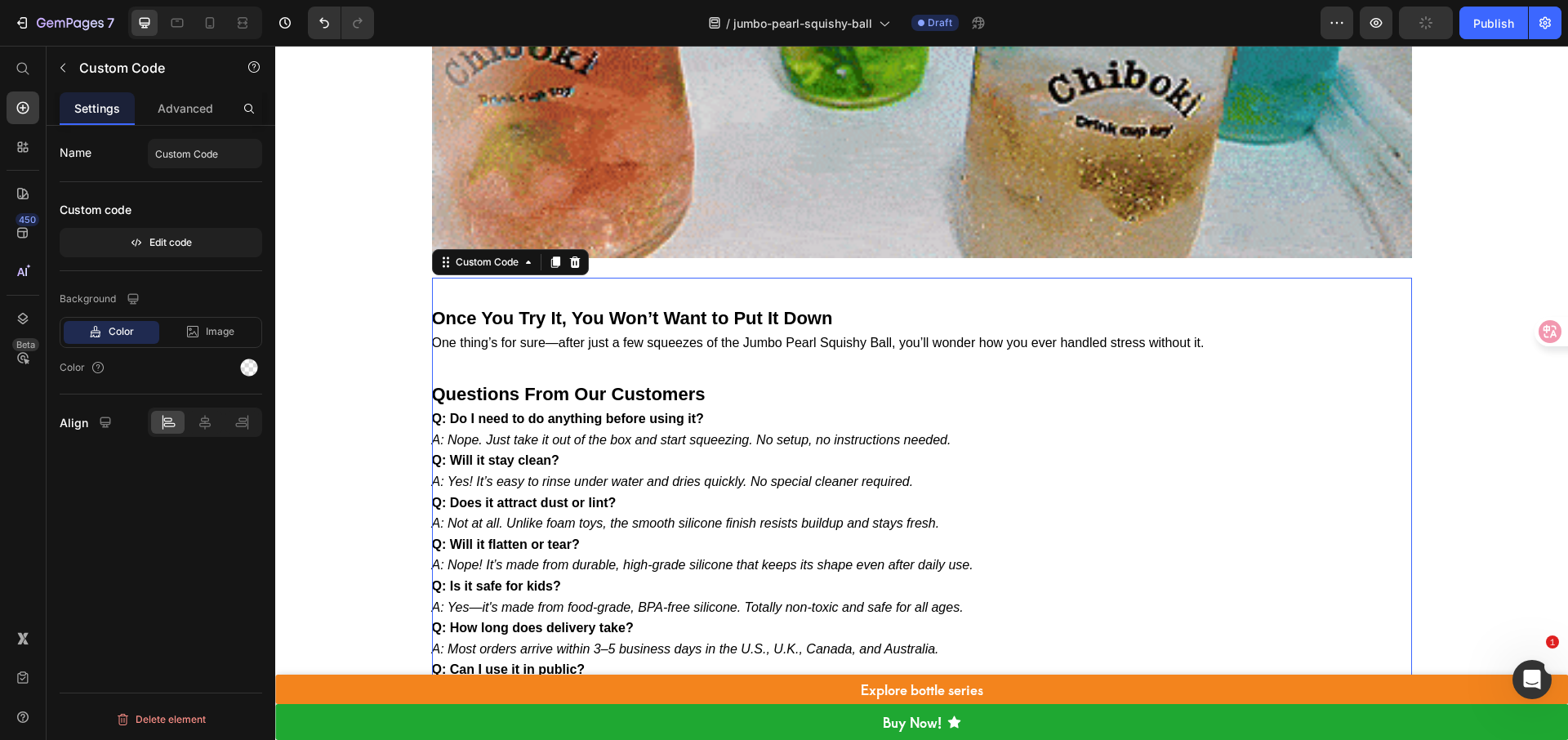 scroll, scrollTop: 5431, scrollLeft: 0, axis: vertical 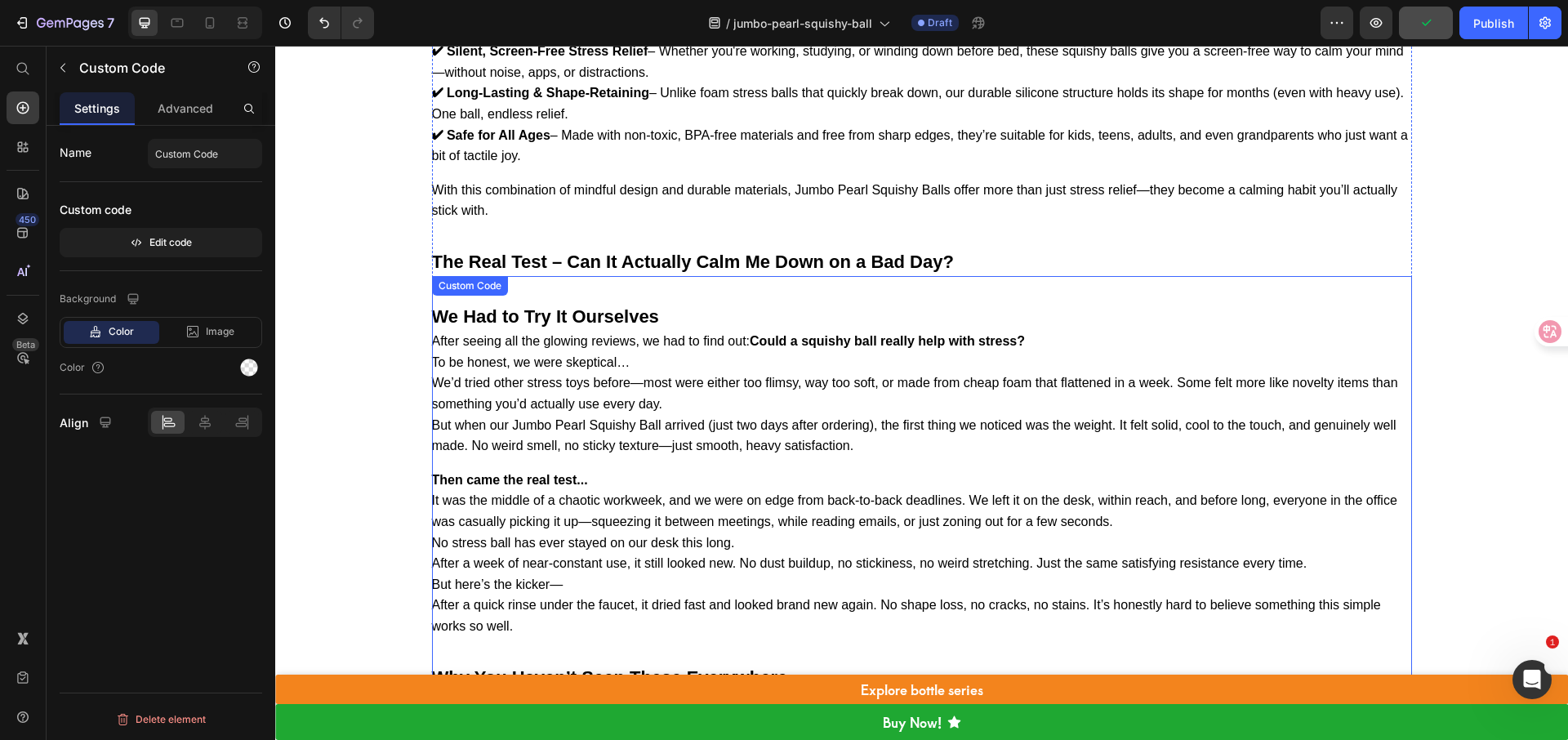click on "But when our Jumbo Pearl Squishy Ball arrived (just two days after ordering), the first thing we noticed was the weight.
It felt solid, cool to the touch, and genuinely well made. No weird smell, no sticky texture—just smooth, heavy satisfaction." at bounding box center [922, 435] 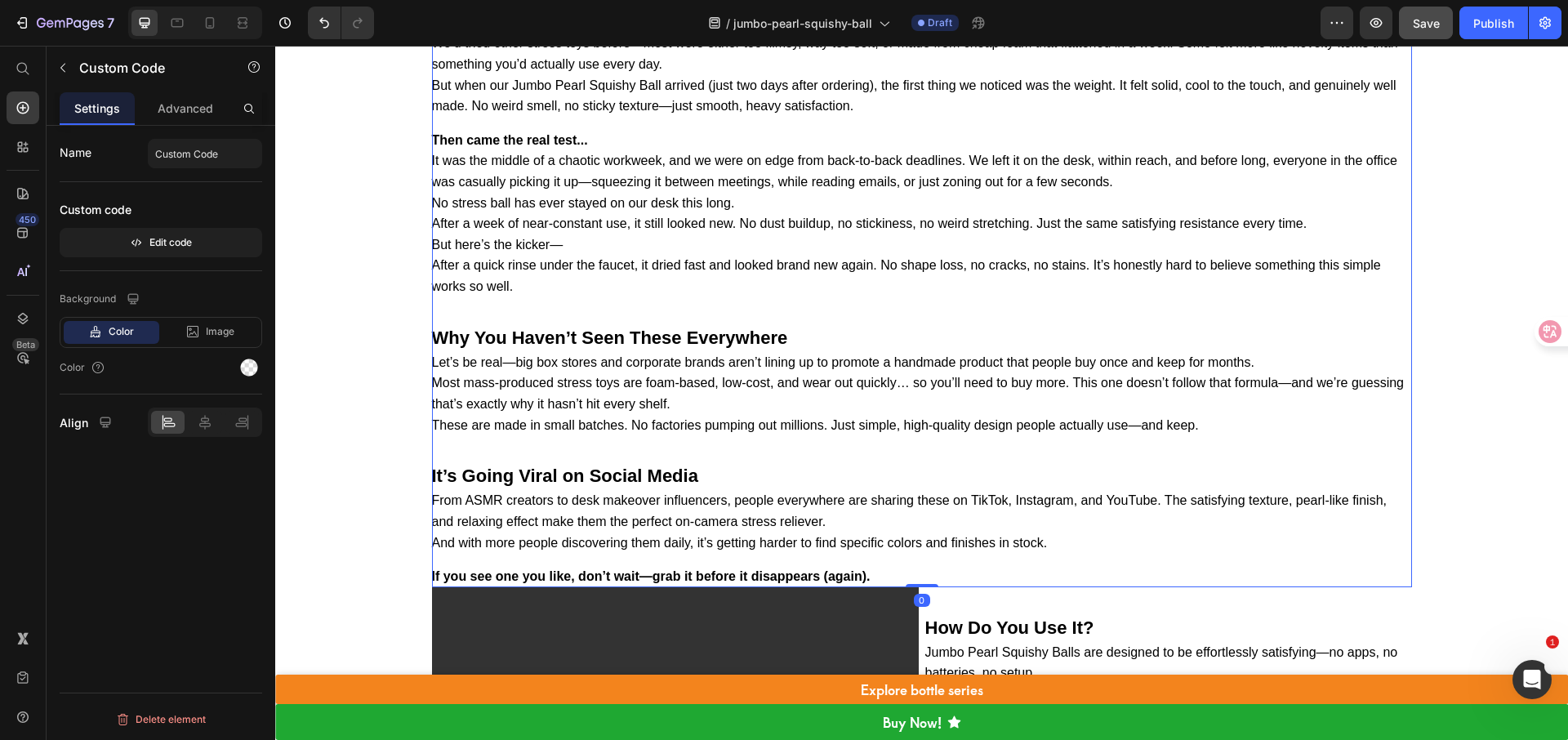 scroll, scrollTop: 3849, scrollLeft: 0, axis: vertical 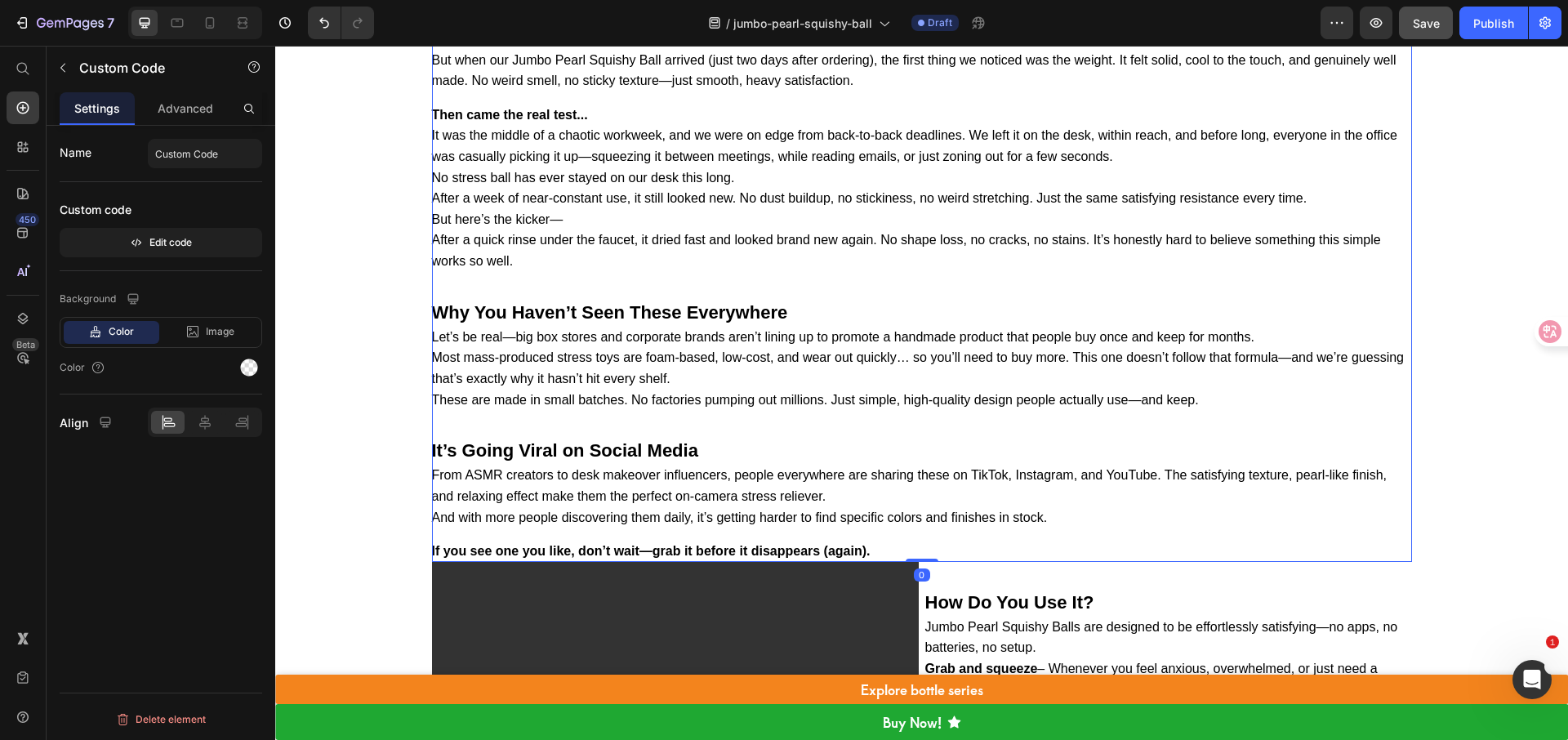 click on "These are made in small batches. No factories pumping out millions. Just simple, high-quality design people actually use—and keep." at bounding box center (922, 400) 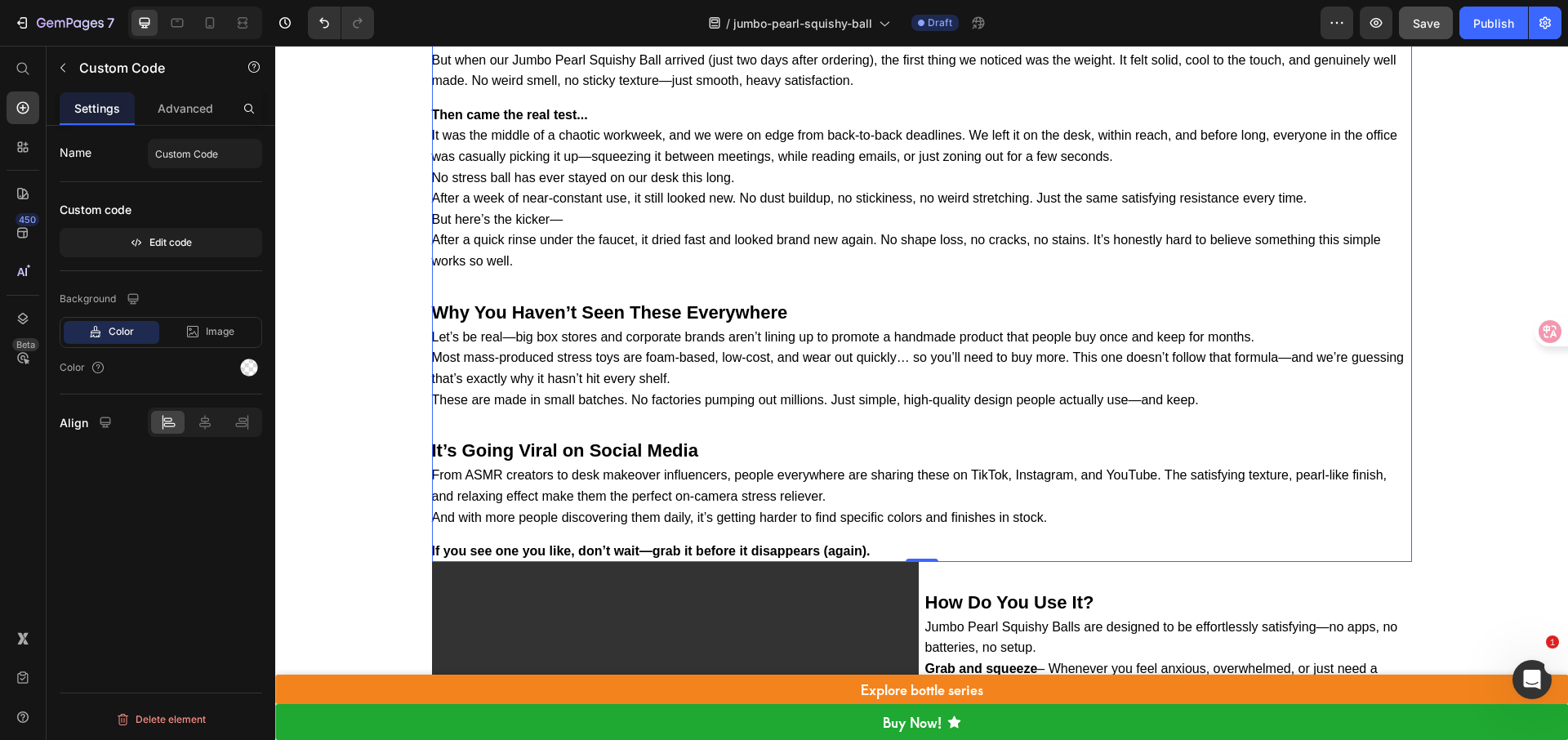 click on "These are made in small batches. No factories pumping out millions. Just simple, high-quality design people actually use—and keep." at bounding box center (922, 400) 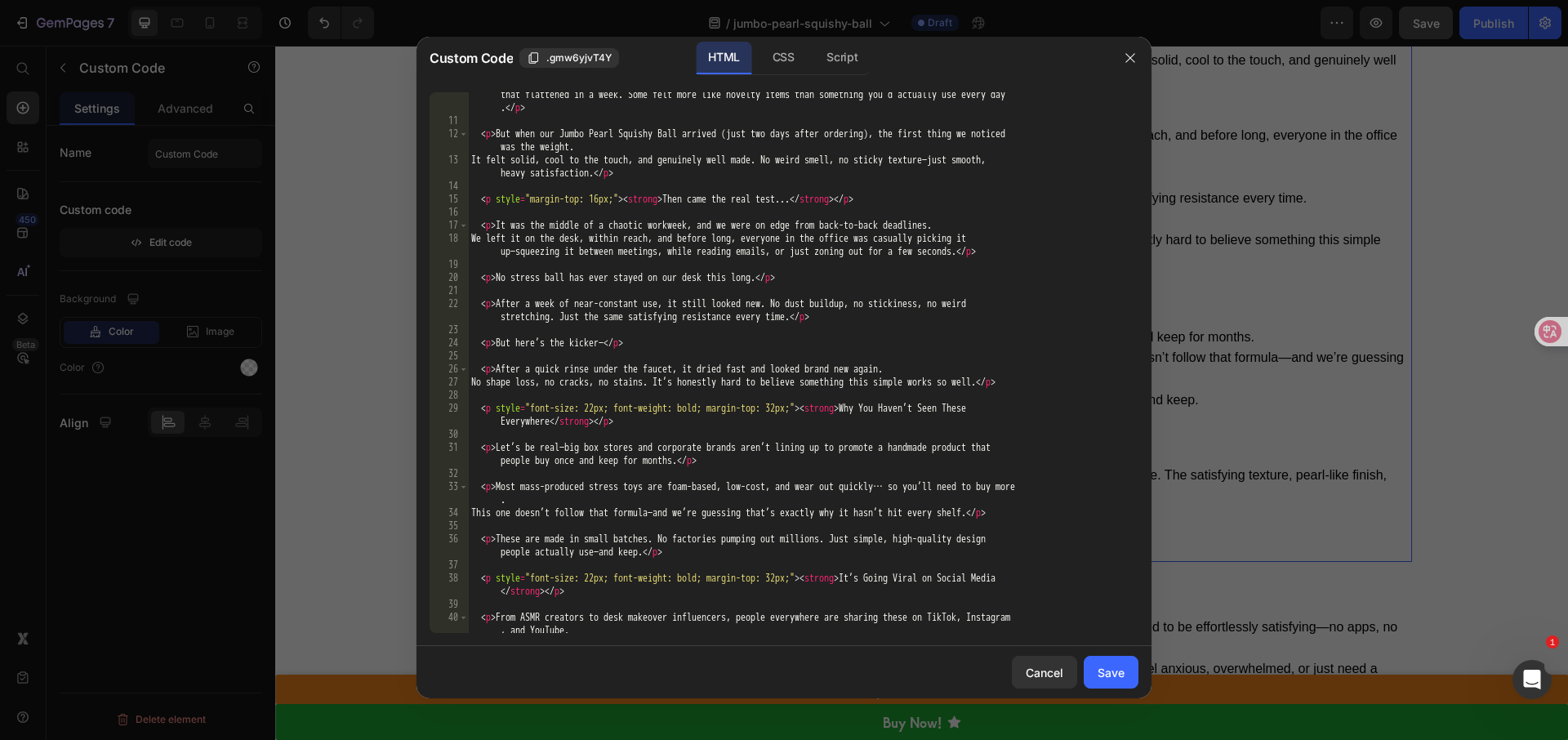 scroll, scrollTop: 296, scrollLeft: 0, axis: vertical 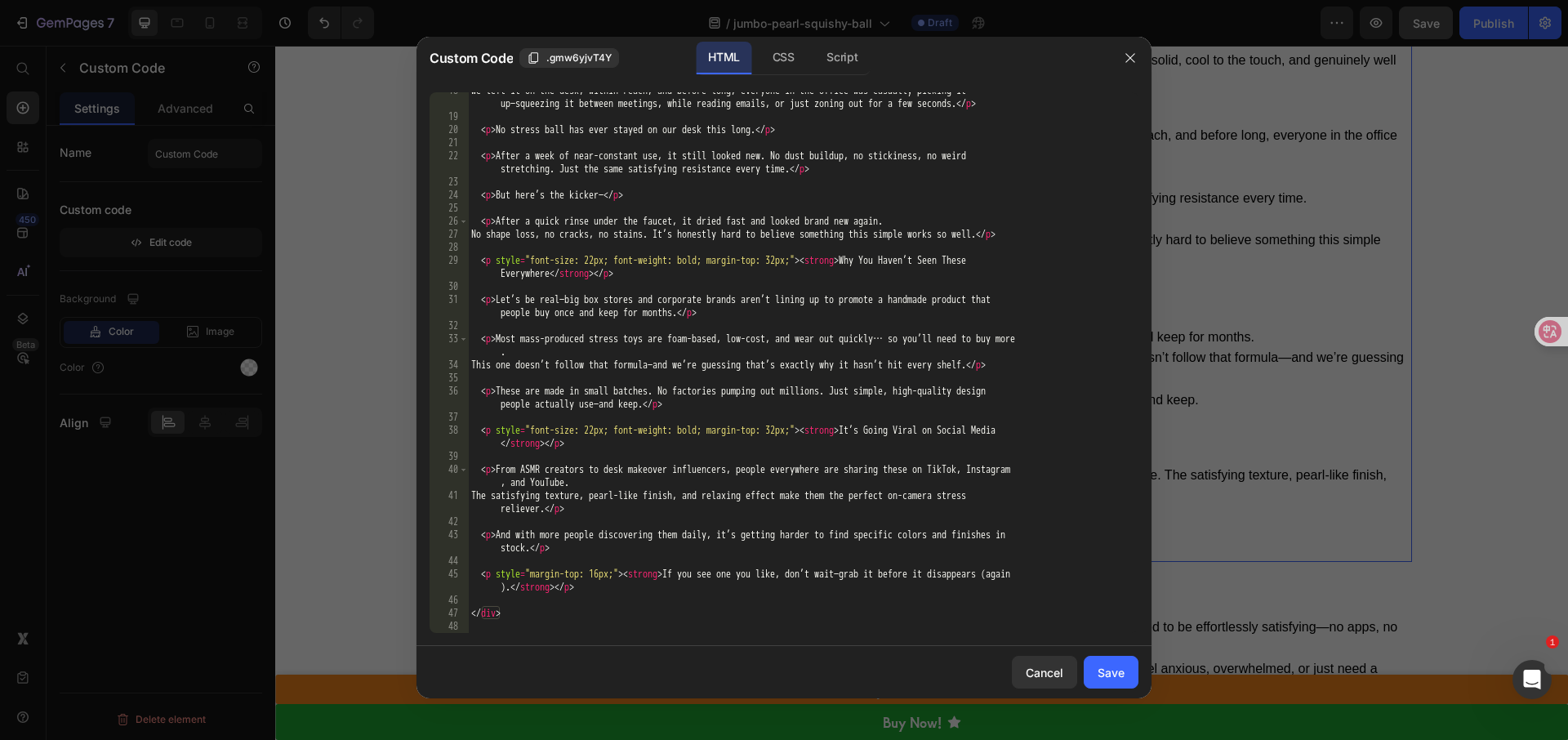 click on "We left it on the desk, within reach, and before long, everyone in the office was casually picking it         up—squeezing it between meetings, while reading emails, or just zoning out for a few seconds. </ p >    < p > No stress ball has ever stayed on our desk this long. </ p >    < p > After a week of near-constant use, it still looked new. No dust buildup, no stickiness, no weird         stretching. Just the same satisfying resistance every time. </ p >    < p > But here’s the kicker— </ p >    < p > After a quick rinse under the faucet, it dried fast and looked brand new again.     No shape loss, no cracks, no stains. It’s honestly hard to believe something this simple works so well. </ p >    < p   style = "font-size: 22px; font-weight: bold; margin-top: 32px;" > < strong > Why You Haven’t Seen These         Everywhere </ strong > </ p >    < p > Let’s be real—big box stores and corporate brands aren’t lining up to promote a handmade product that         </ p >" at bounding box center (797, 374) 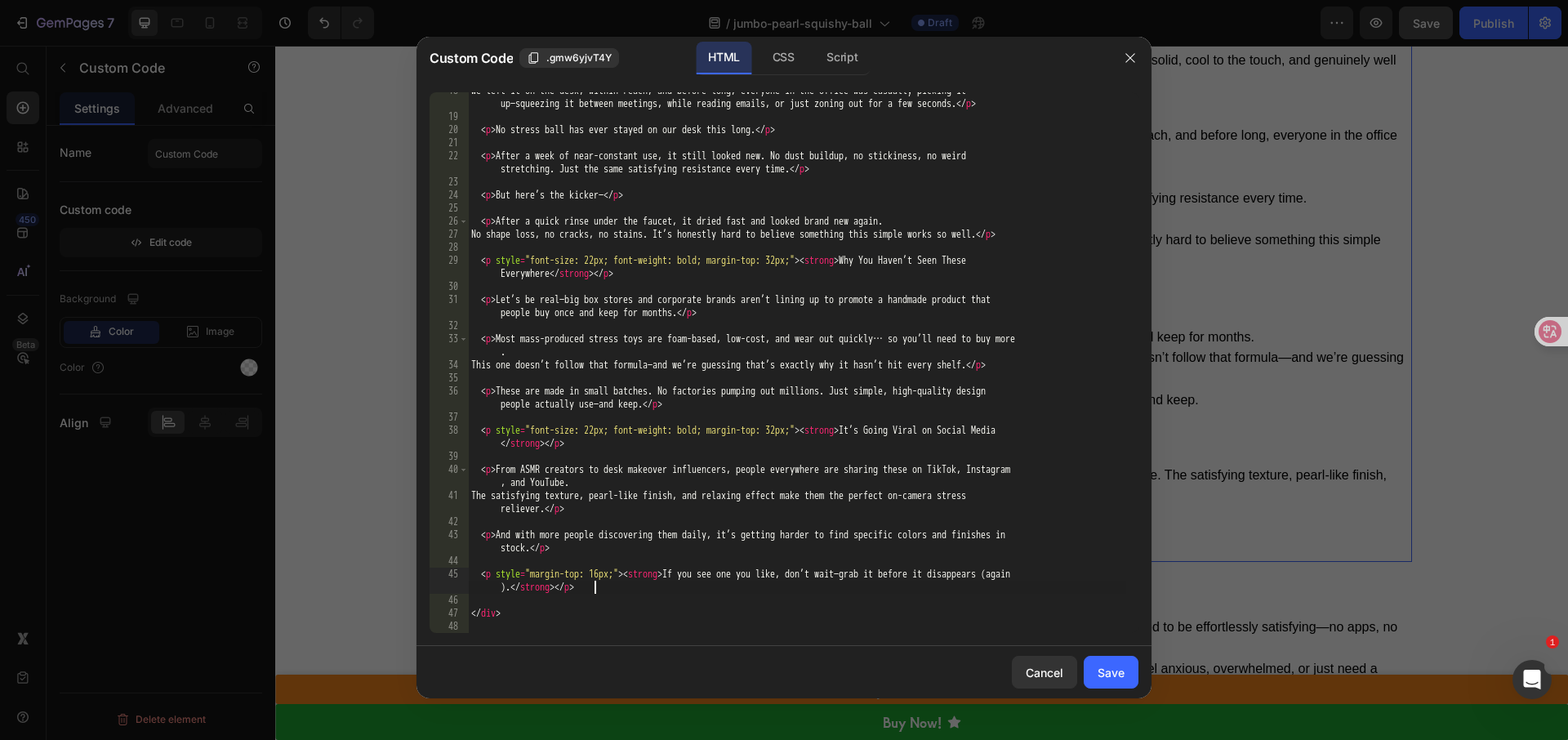 type on "</div>" 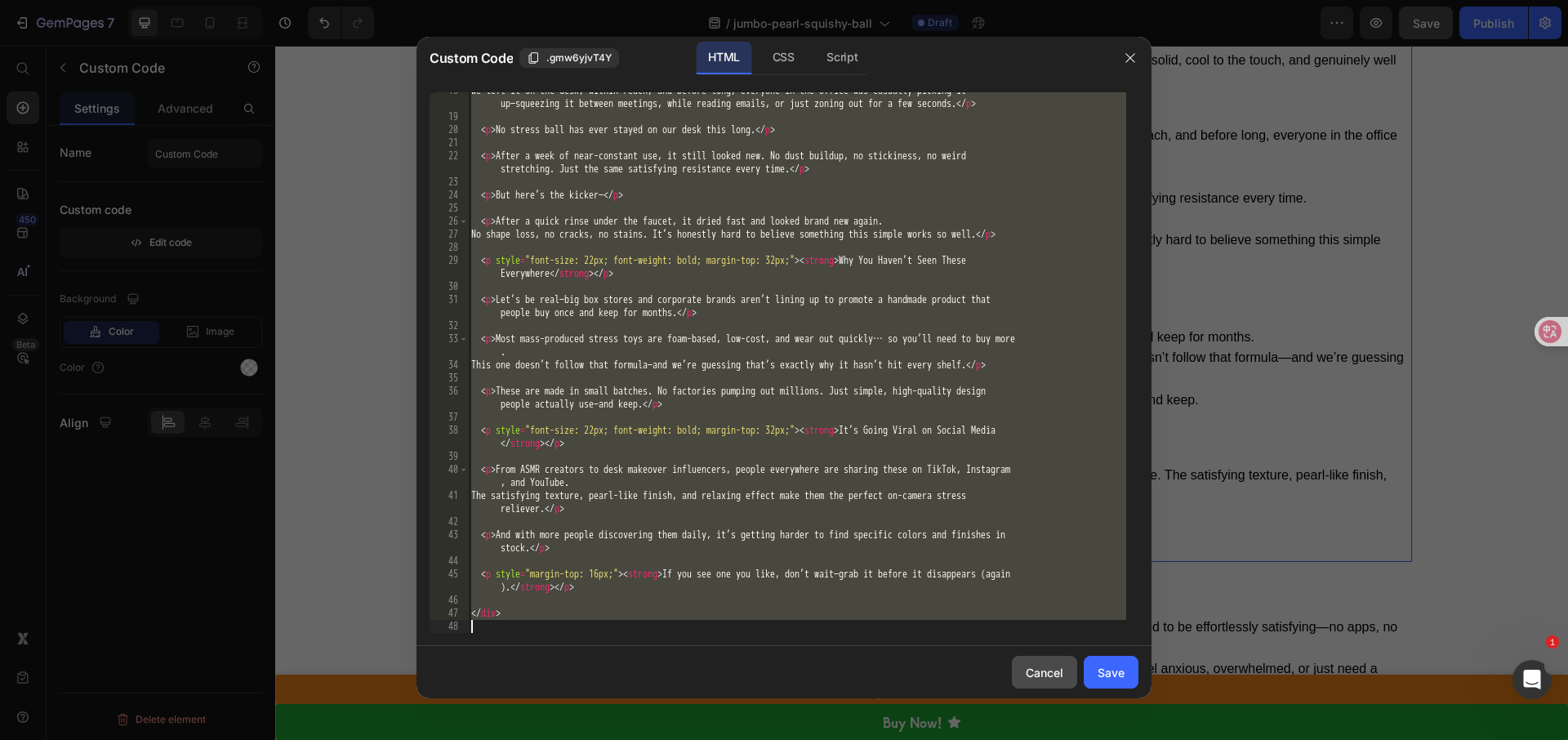 click on "Cancel" at bounding box center (1045, 672) 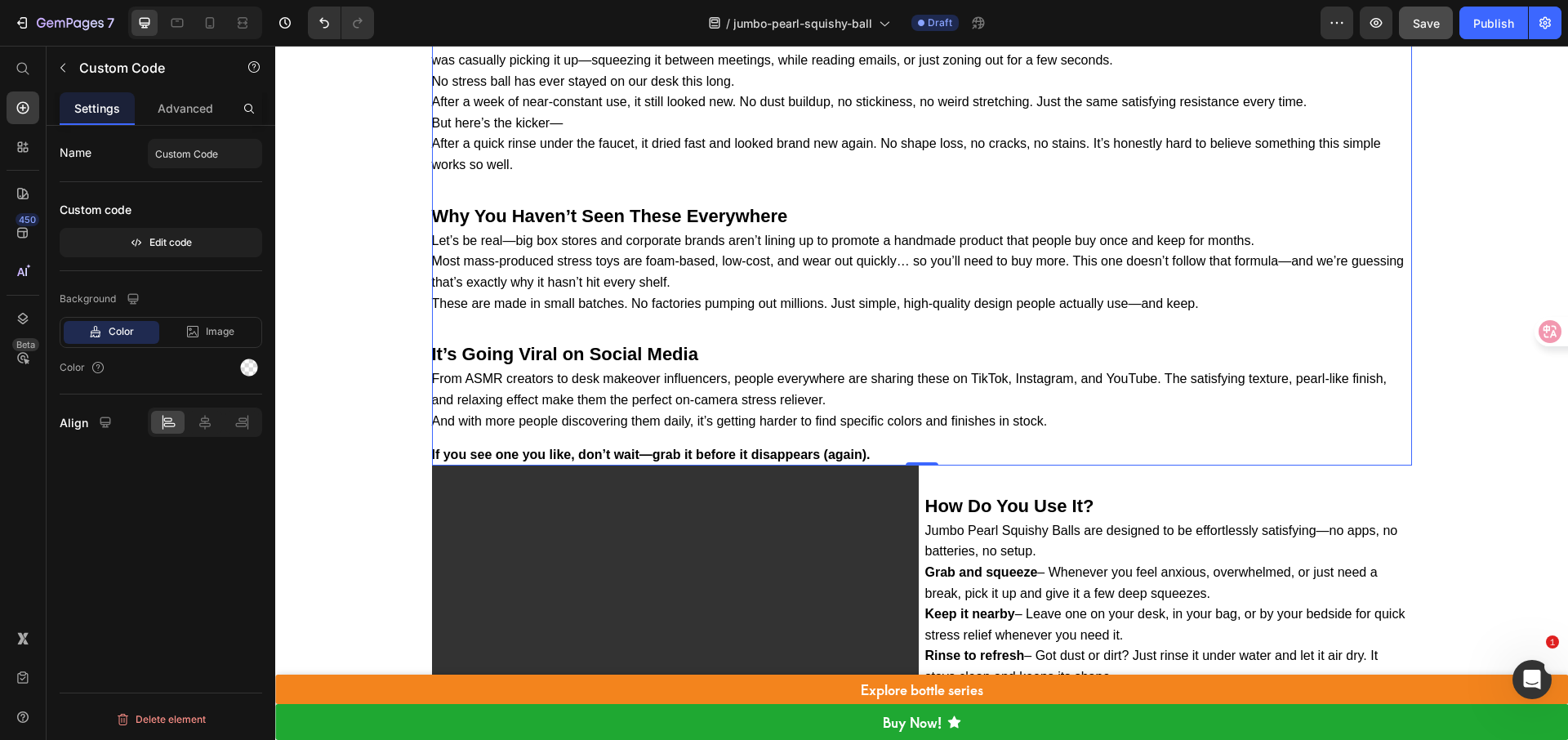 scroll, scrollTop: 3950, scrollLeft: 0, axis: vertical 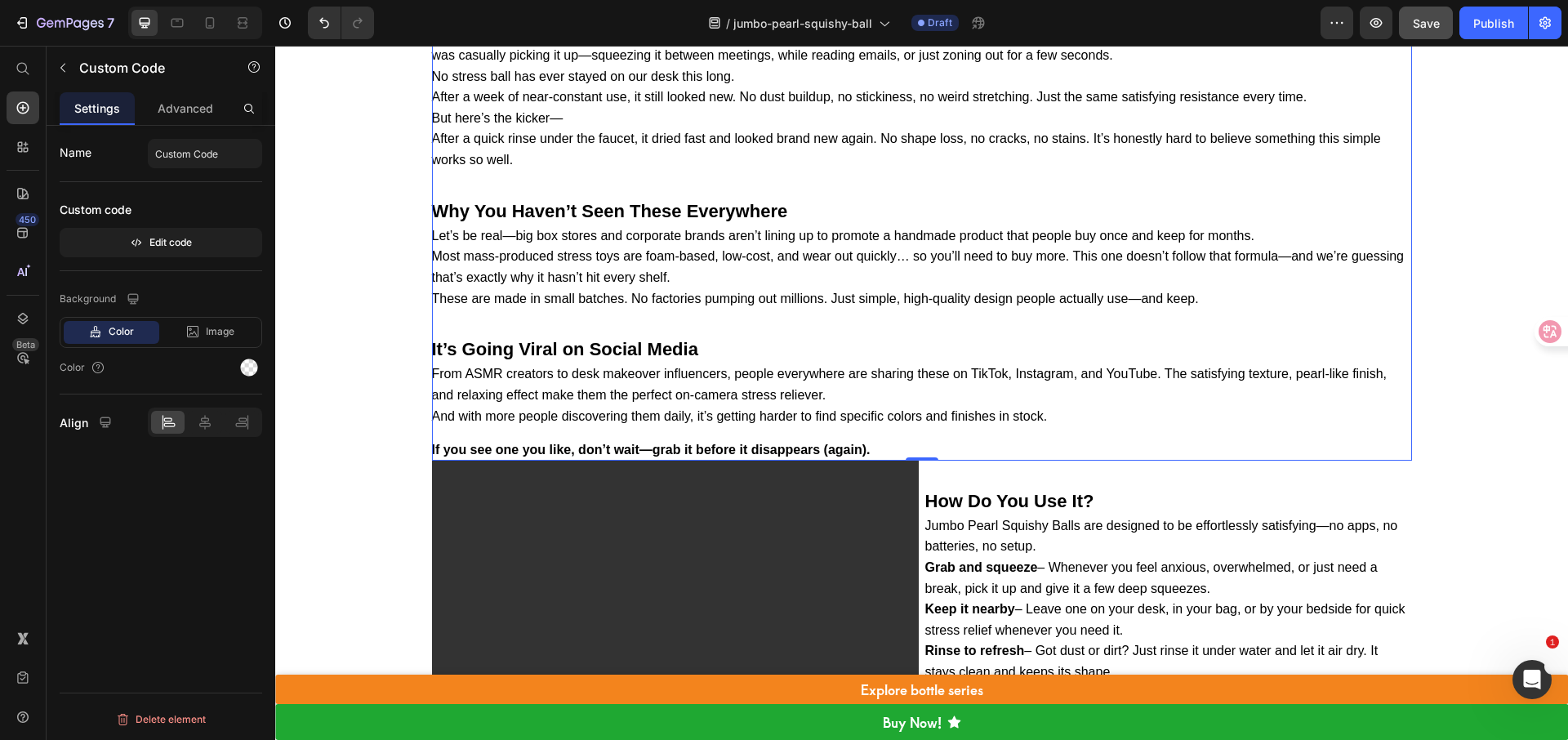 click on "Most mass-produced stress toys are foam-based, low-cost, and wear out quickly… so you’ll need to buy more.
This one doesn’t follow that formula—and we’re guessing that’s exactly why it hasn’t hit every shelf." at bounding box center [922, 266] 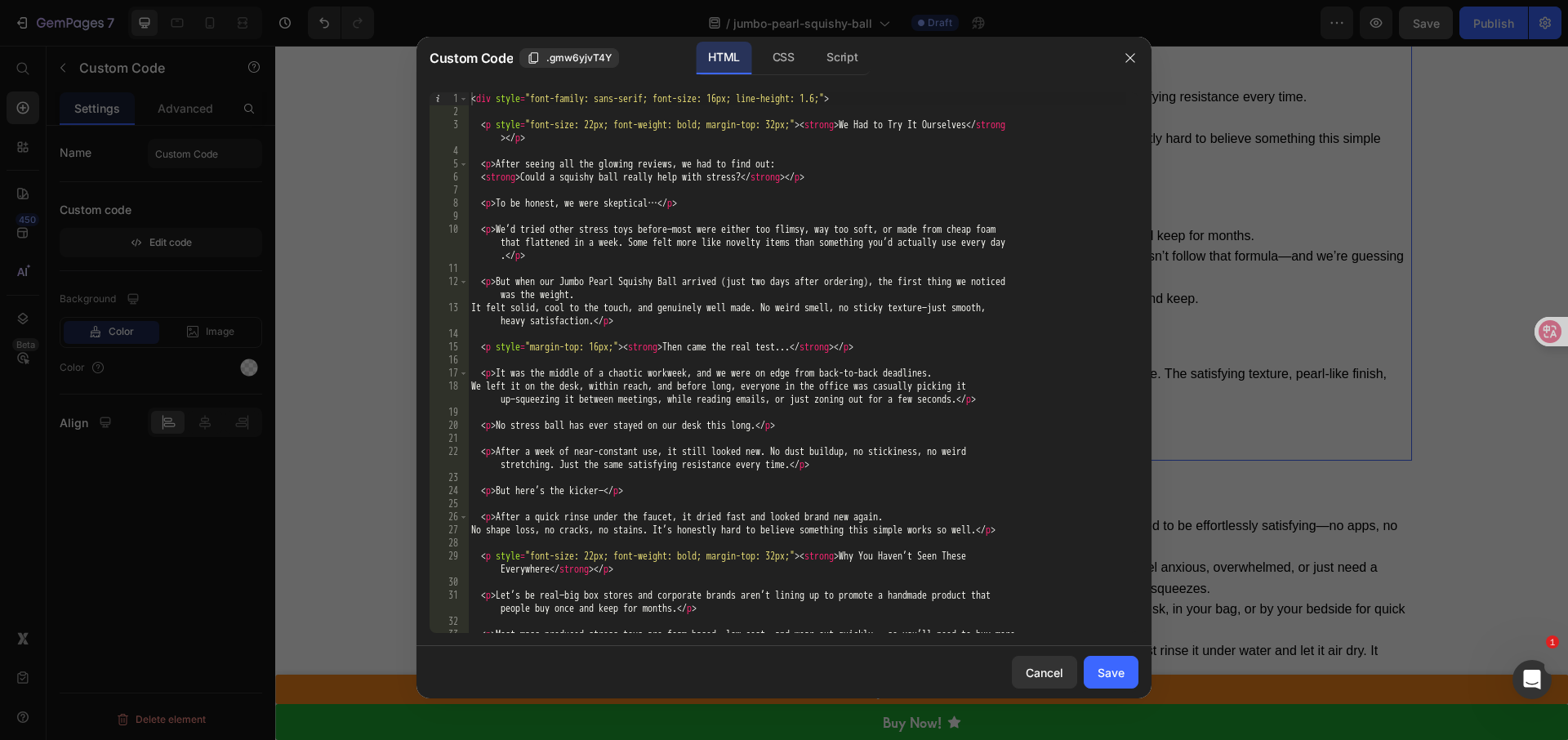 click on "< div   style = "font-family: sans-serif; font-size: 16px; line-height: 1.6;" >    < p   style = "font-size: 22px; font-weight: bold; margin-top: 32px;" > < strong > We Had to Try It Ourselves </ strong        > </ p >    < p > After seeing all the glowing reviews, we had to find out:      < strong > Could a squishy ball really help with stress? </ strong > </ p >    < p > To be honest, we were skeptical… </ p >    < p > We’d tried other stress toys before—most were either too flimsy, way too soft, or made from cheap foam         that flattened in a week. Some felt more like novelty items than something you’d actually use every day        . </ p >    < p > But when our Jumbo Pearl Squishy Ball arrived (just two days after ordering), the first thing we noticed         was the weight.     It felt solid, cool to the touch, and genuinely well made. No weird smell, no sticky texture—just smooth,         heavy satisfaction. </ p >    < p   style = "margin-top: 16px;" > < > </" at bounding box center (797, 382) 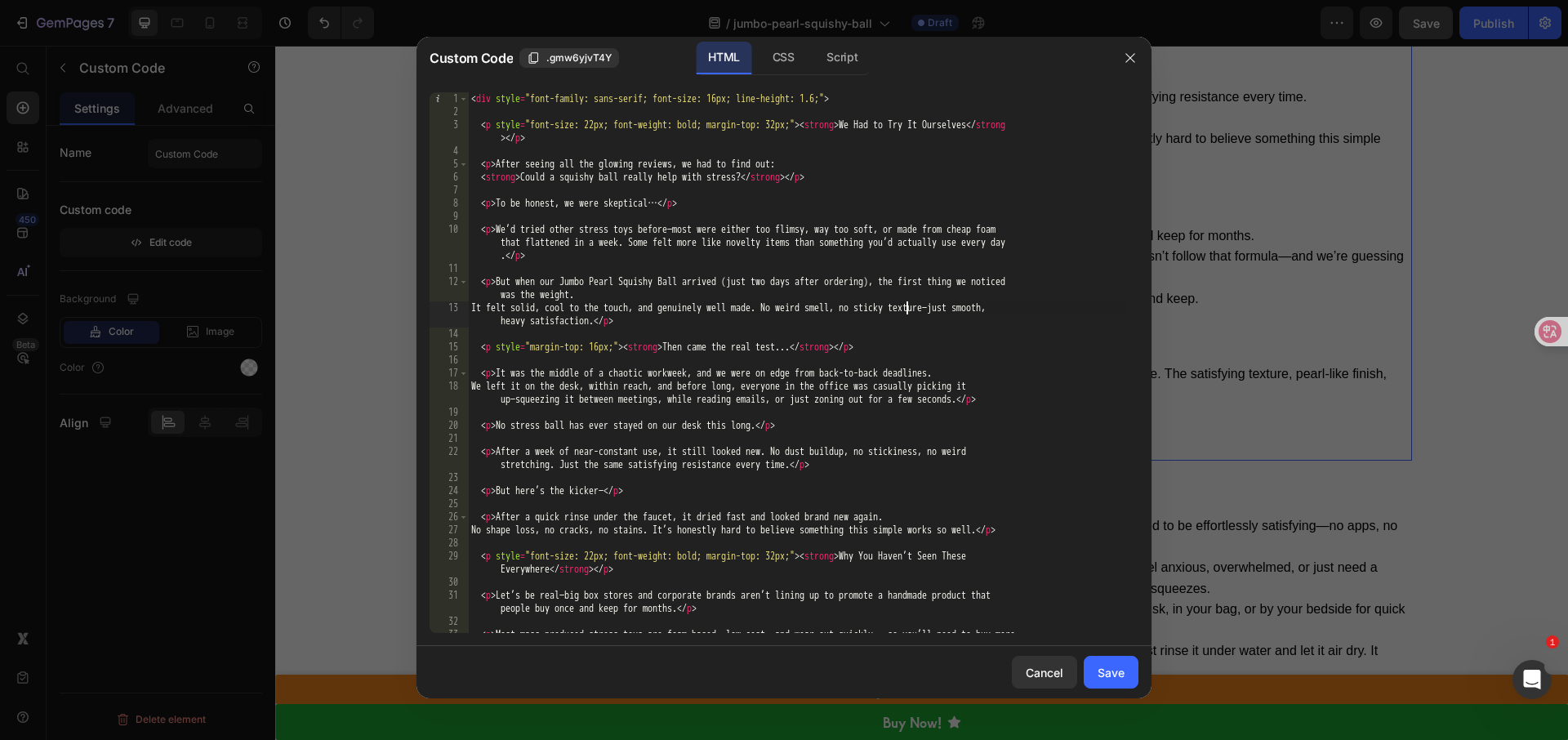 type on "</div>" 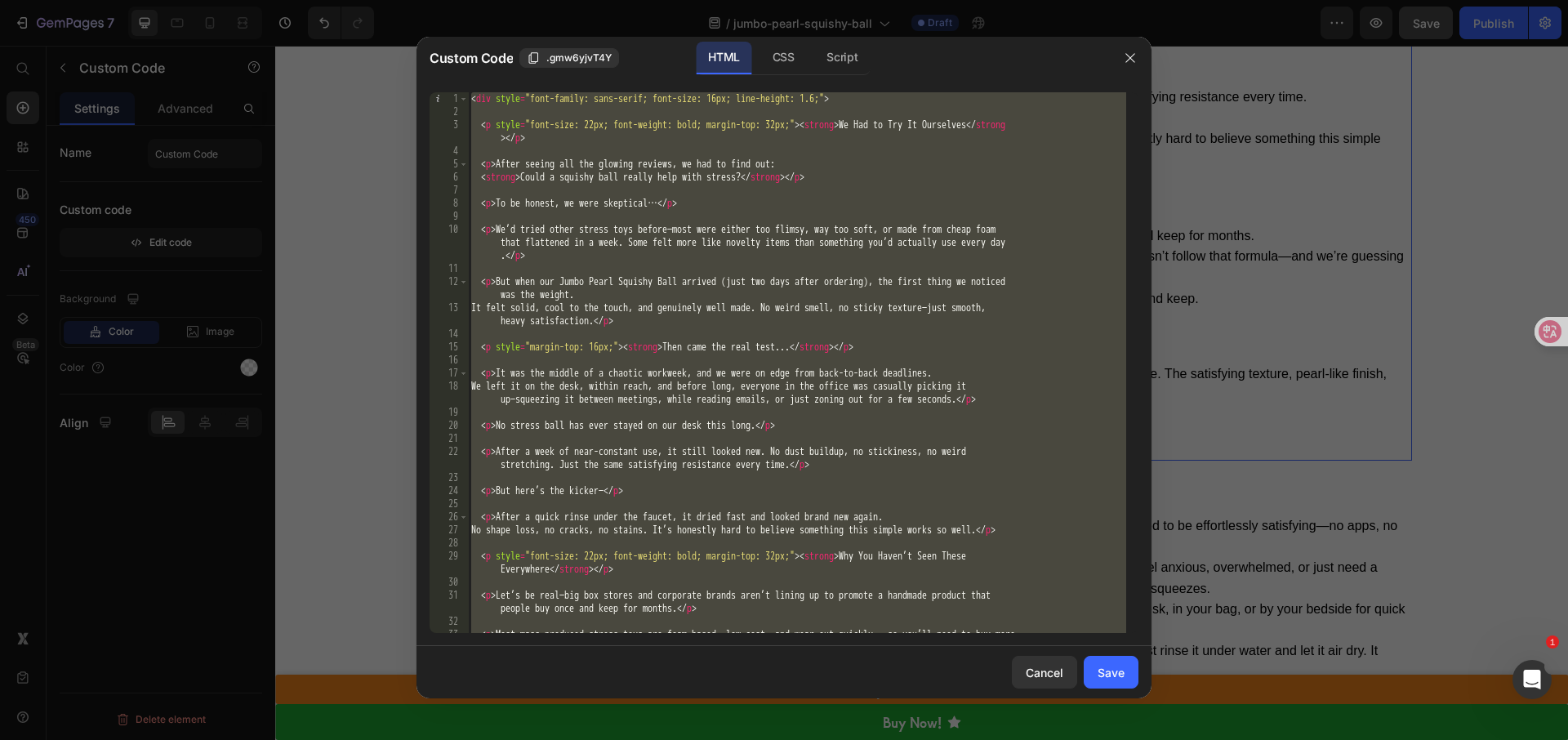 paste 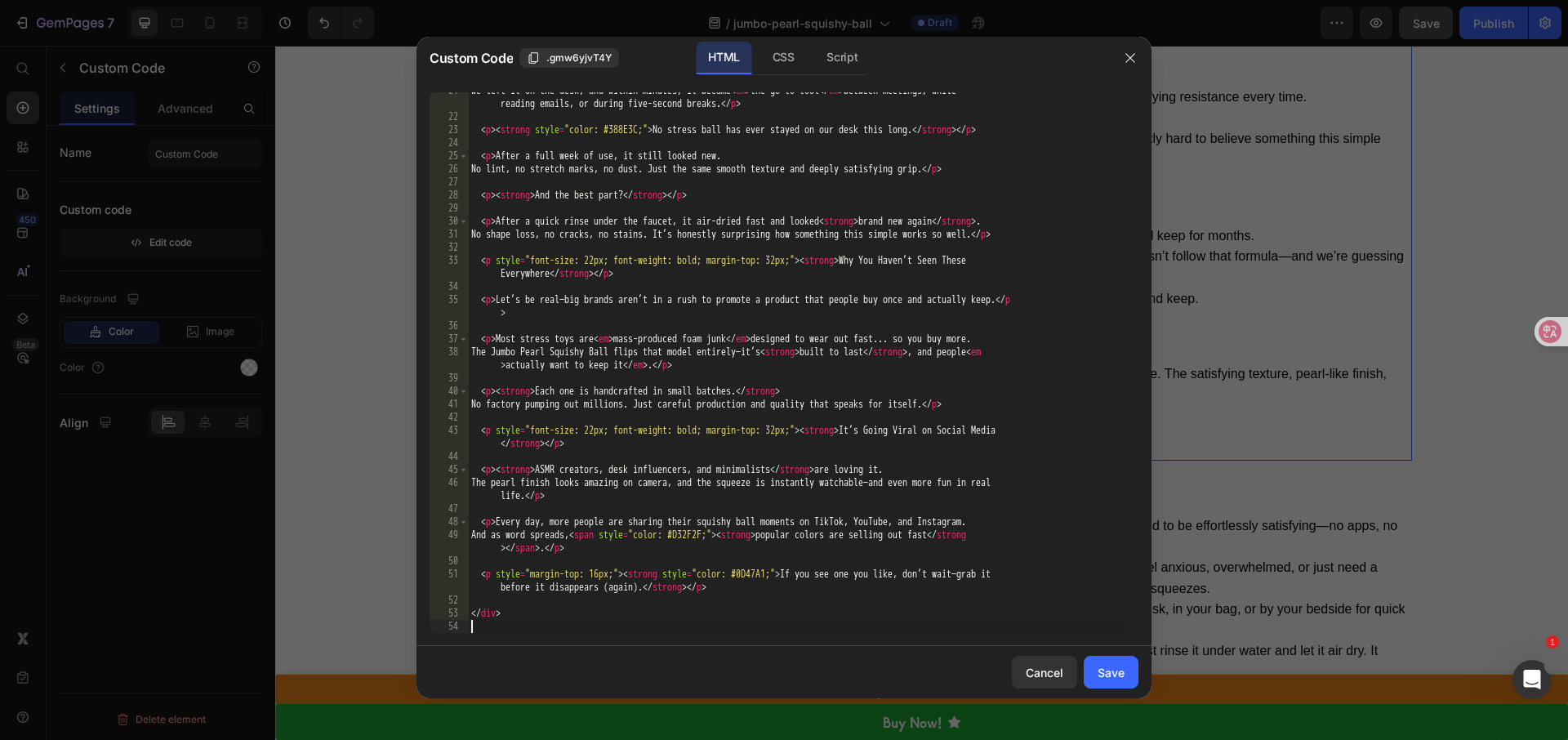 scroll, scrollTop: 309, scrollLeft: 0, axis: vertical 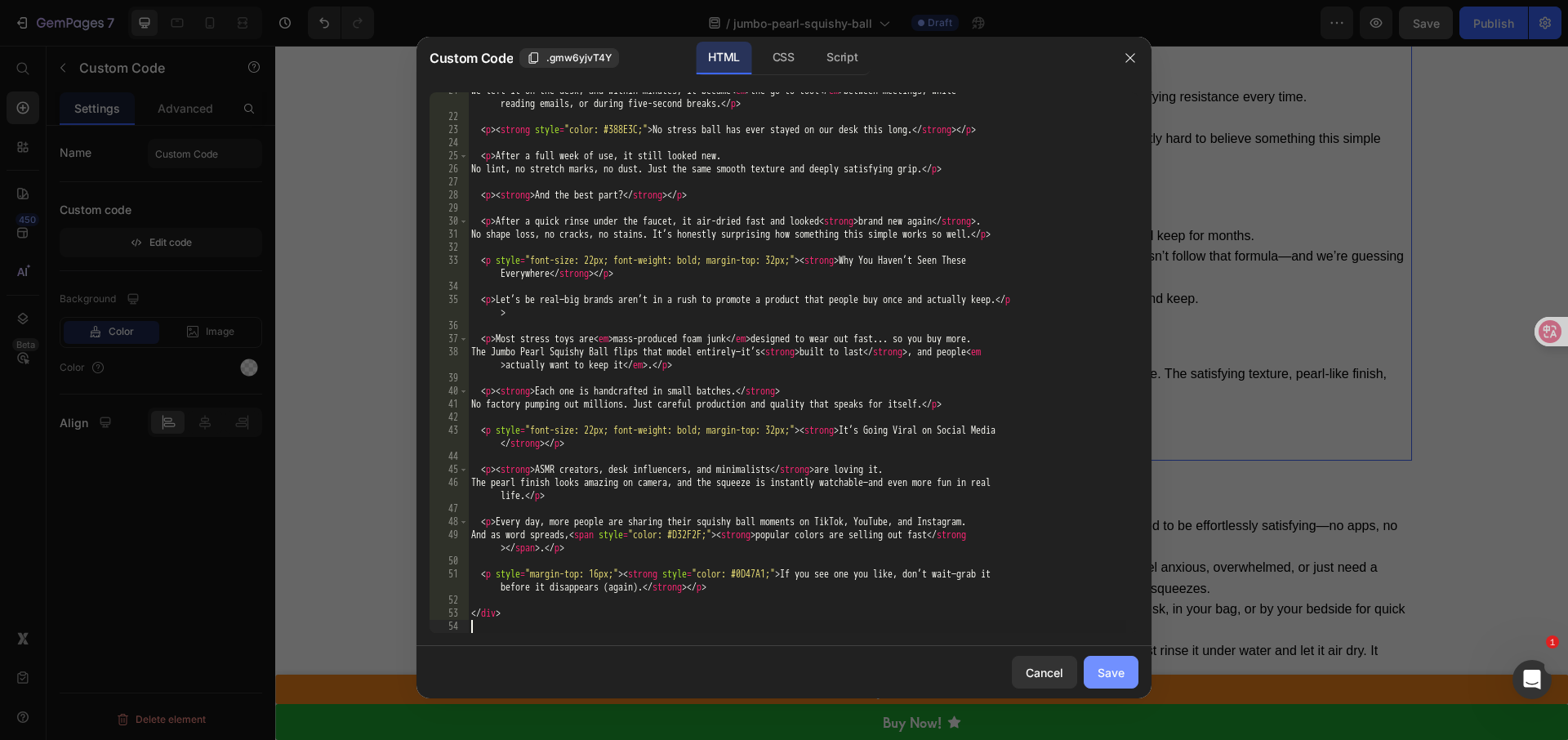 click on "Save" at bounding box center (1111, 672) 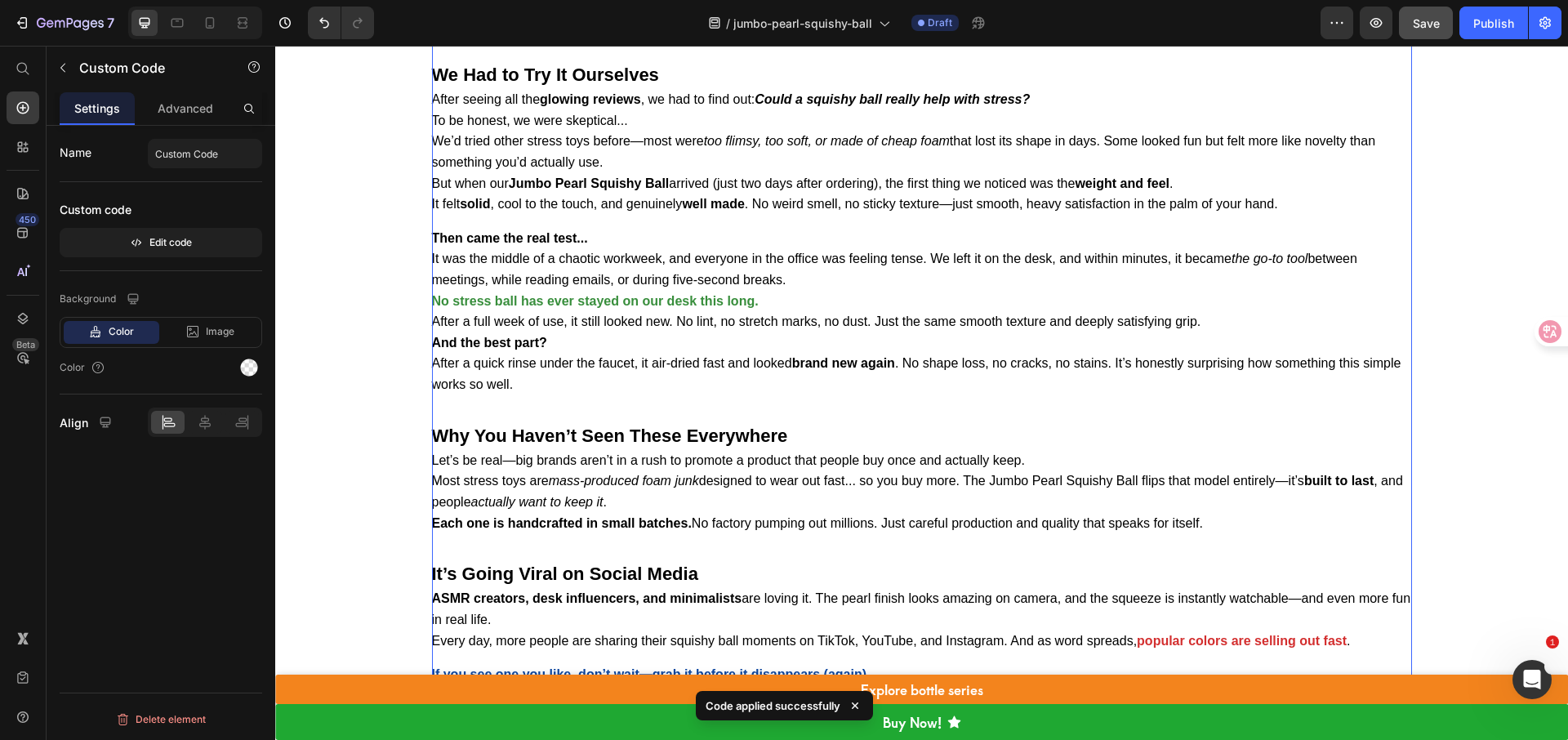 scroll, scrollTop: 3847, scrollLeft: 0, axis: vertical 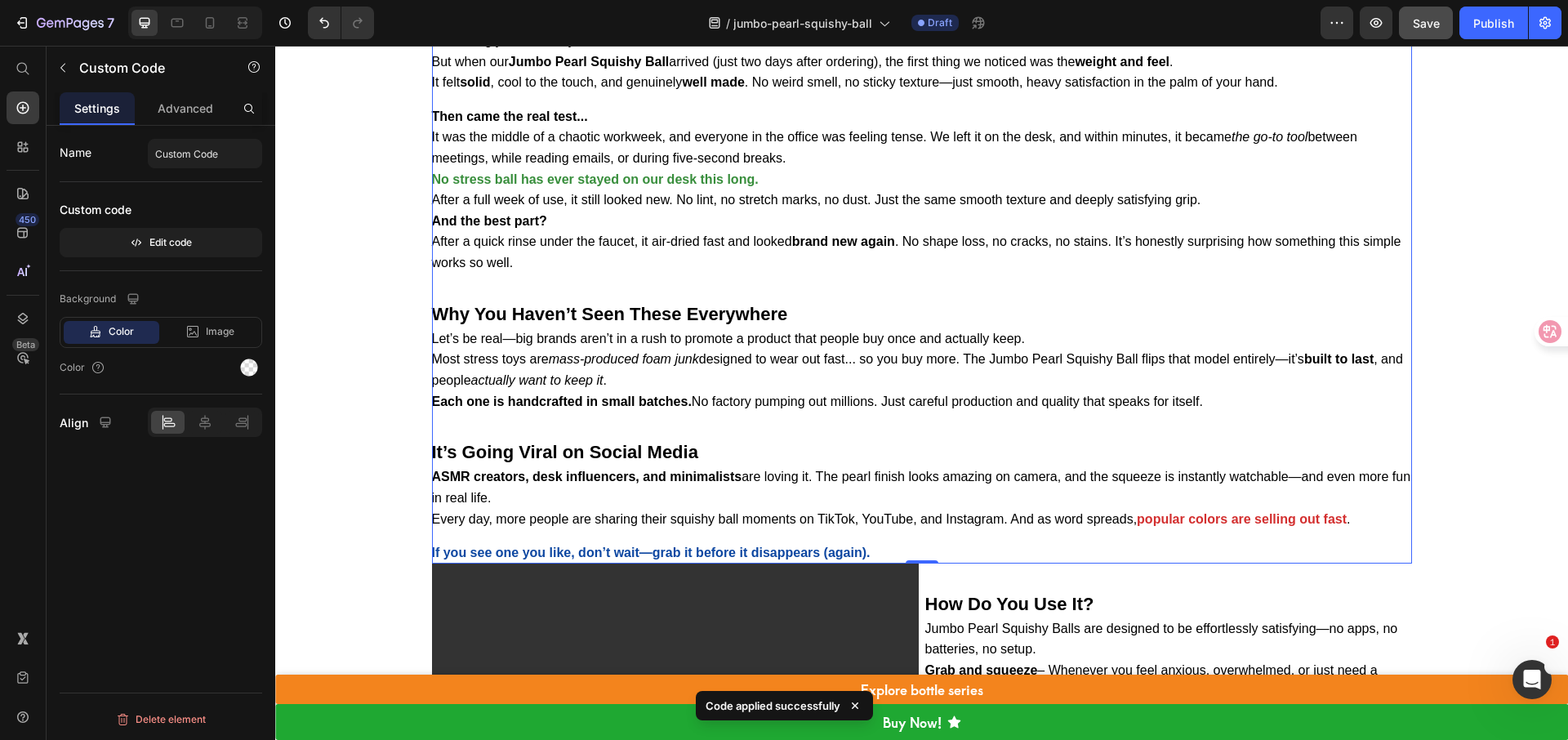 click on "Most stress toys are  mass-produced foam junk  designed to wear out fast... so you buy more.
The Jumbo Pearl Squishy Ball flips that model entirely—it’s  built to last , and people  actually want to keep it ." at bounding box center [922, 369] 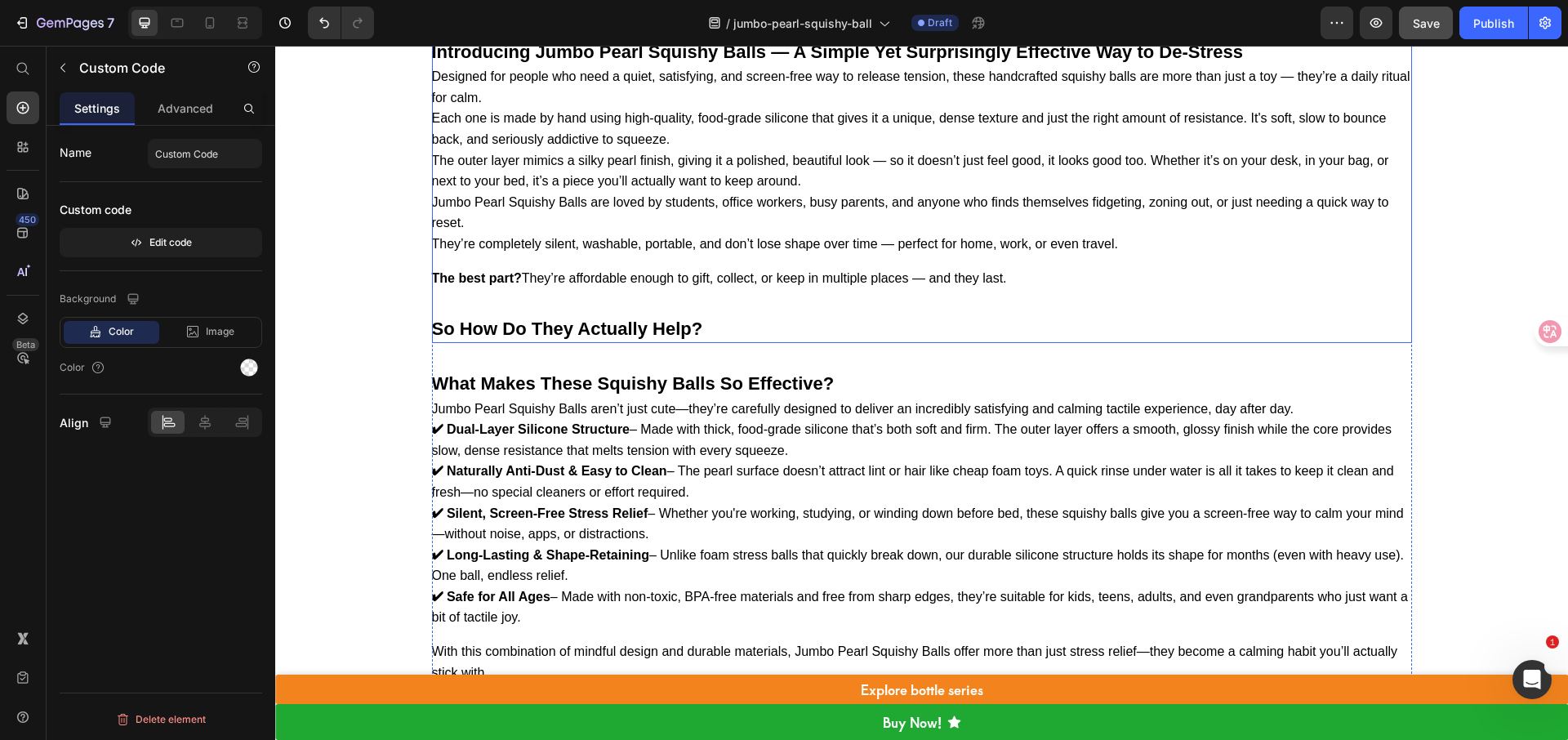 scroll, scrollTop: 3026, scrollLeft: 0, axis: vertical 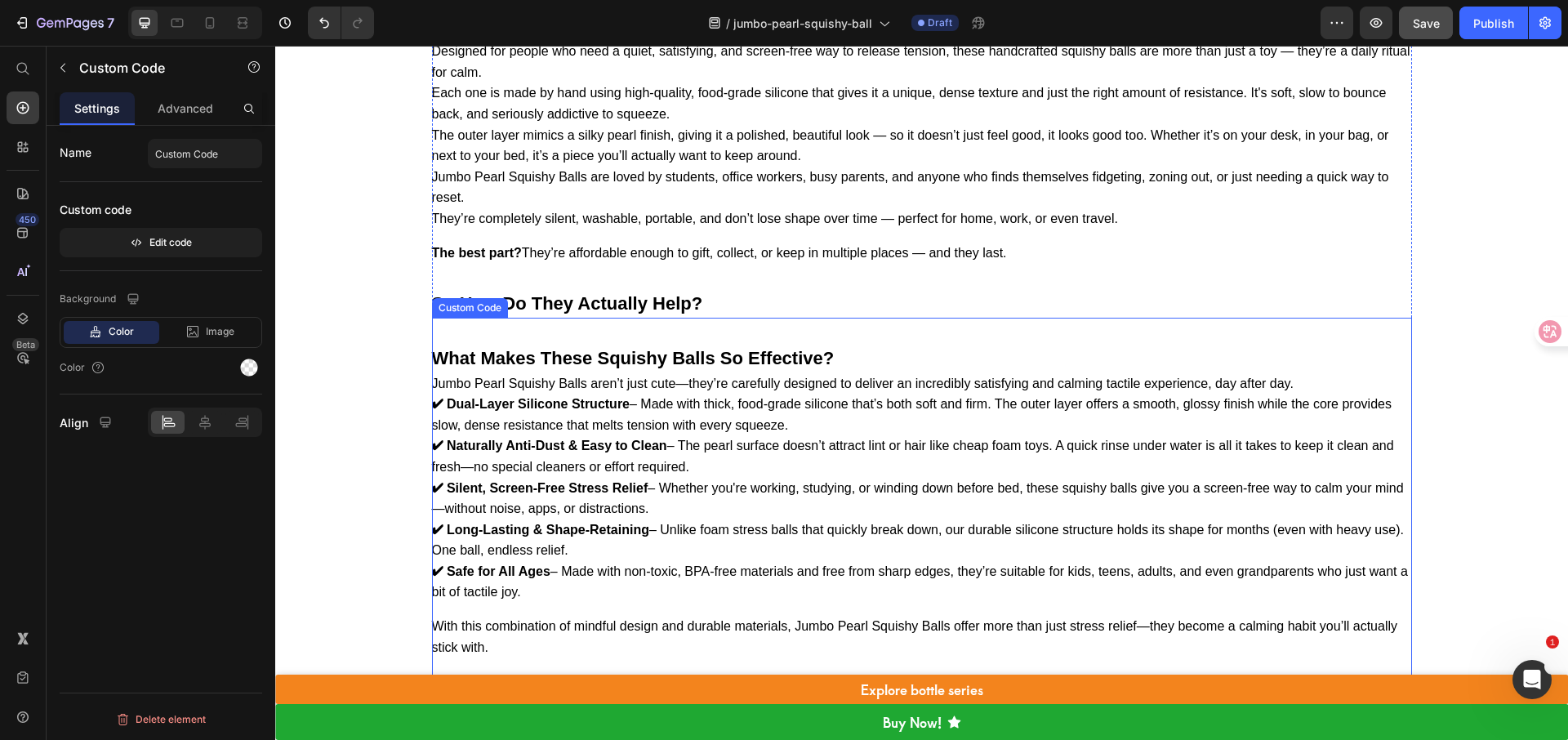 click on "✔ Dual-Layer Silicone Structure  – Made with thick, food-grade silicone that’s both soft and firm. The outer layer offers a smooth, glossy finish while the core provides slow, dense resistance that melts tension with every squeeze." at bounding box center (922, 414) 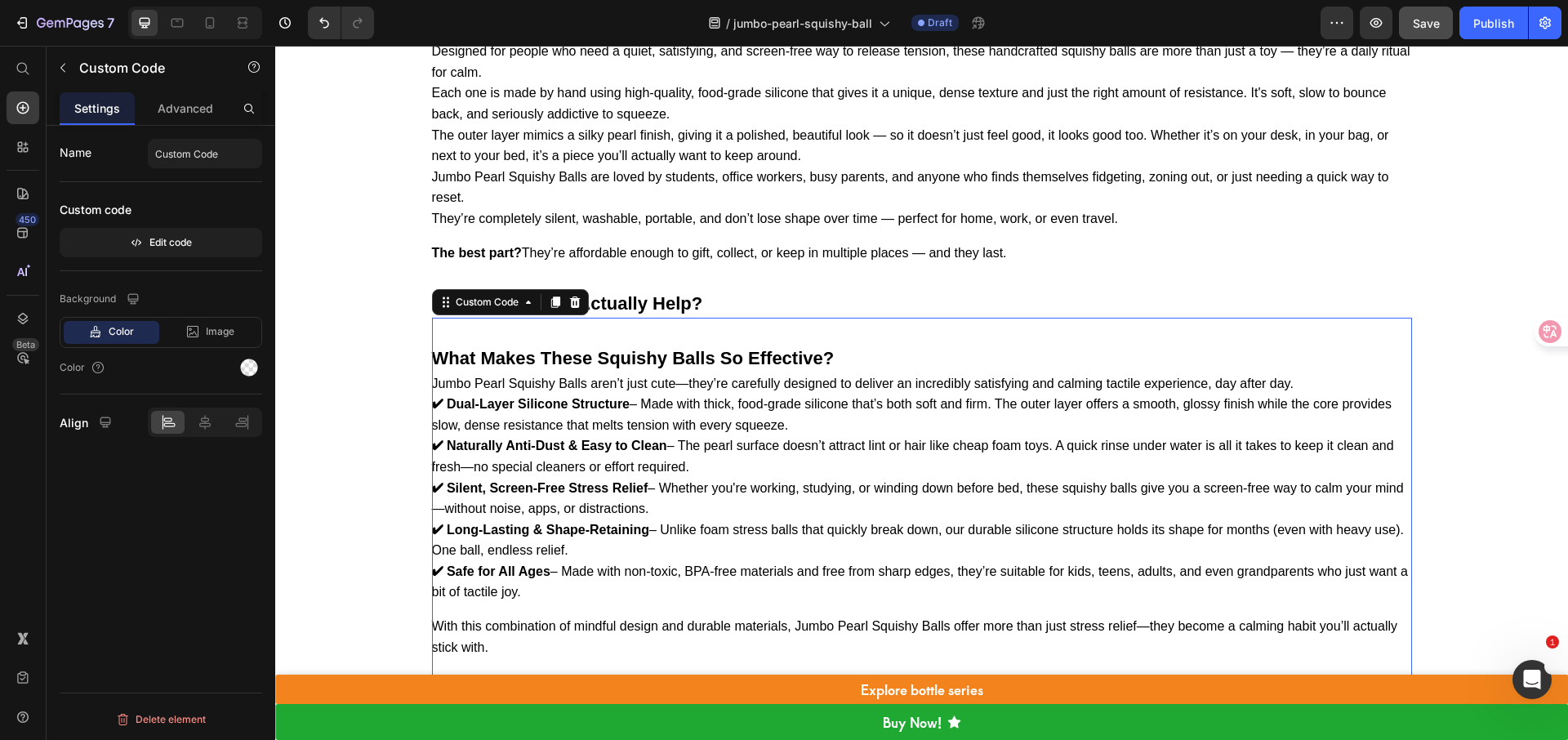 scroll, scrollTop: 3148, scrollLeft: 0, axis: vertical 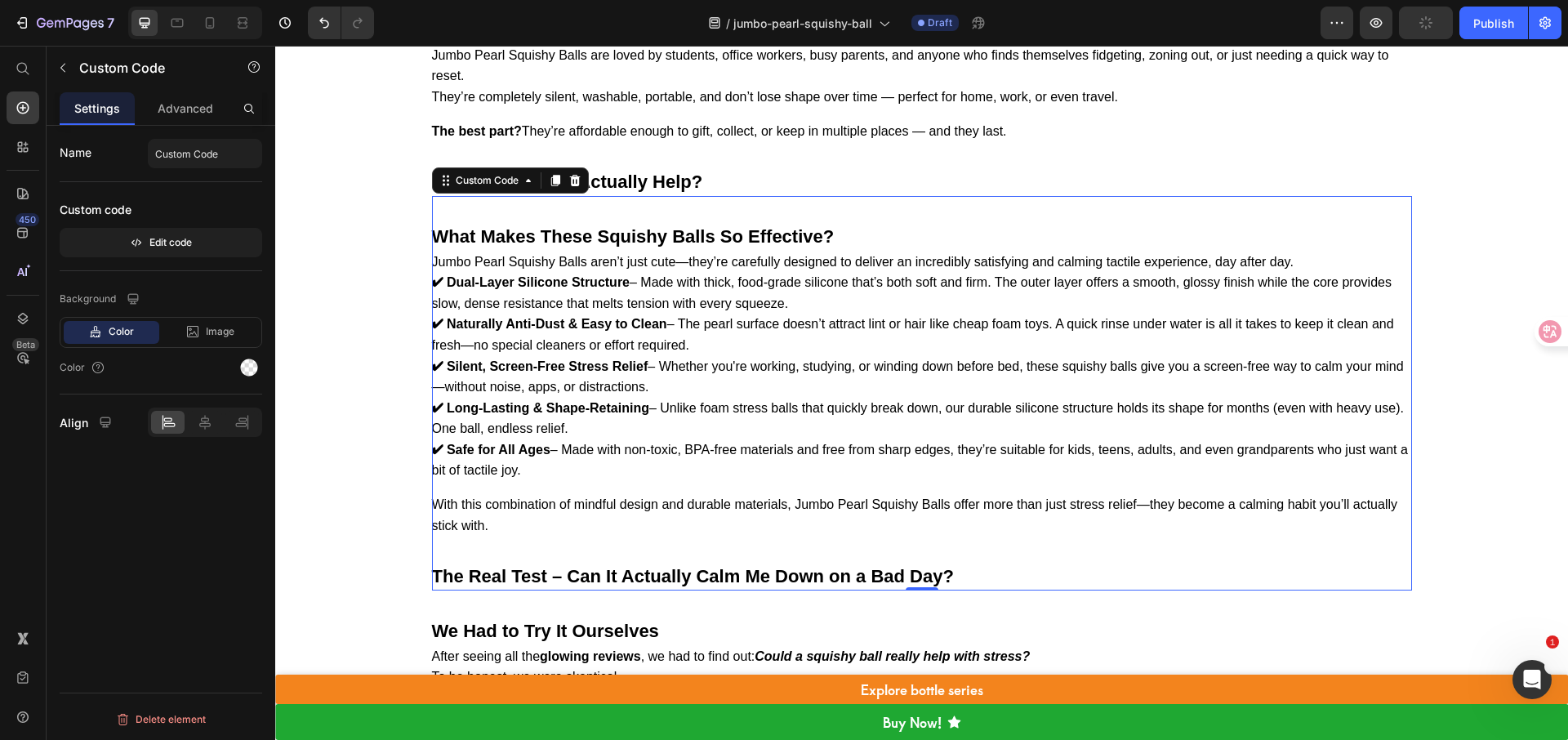 click on "✔ Silent, Screen-Free Stress Relief  – Whether you're working, studying, or winding down before bed, these squishy balls give you a screen-free way to calm your mind—without noise, apps, or distractions." at bounding box center [922, 377] 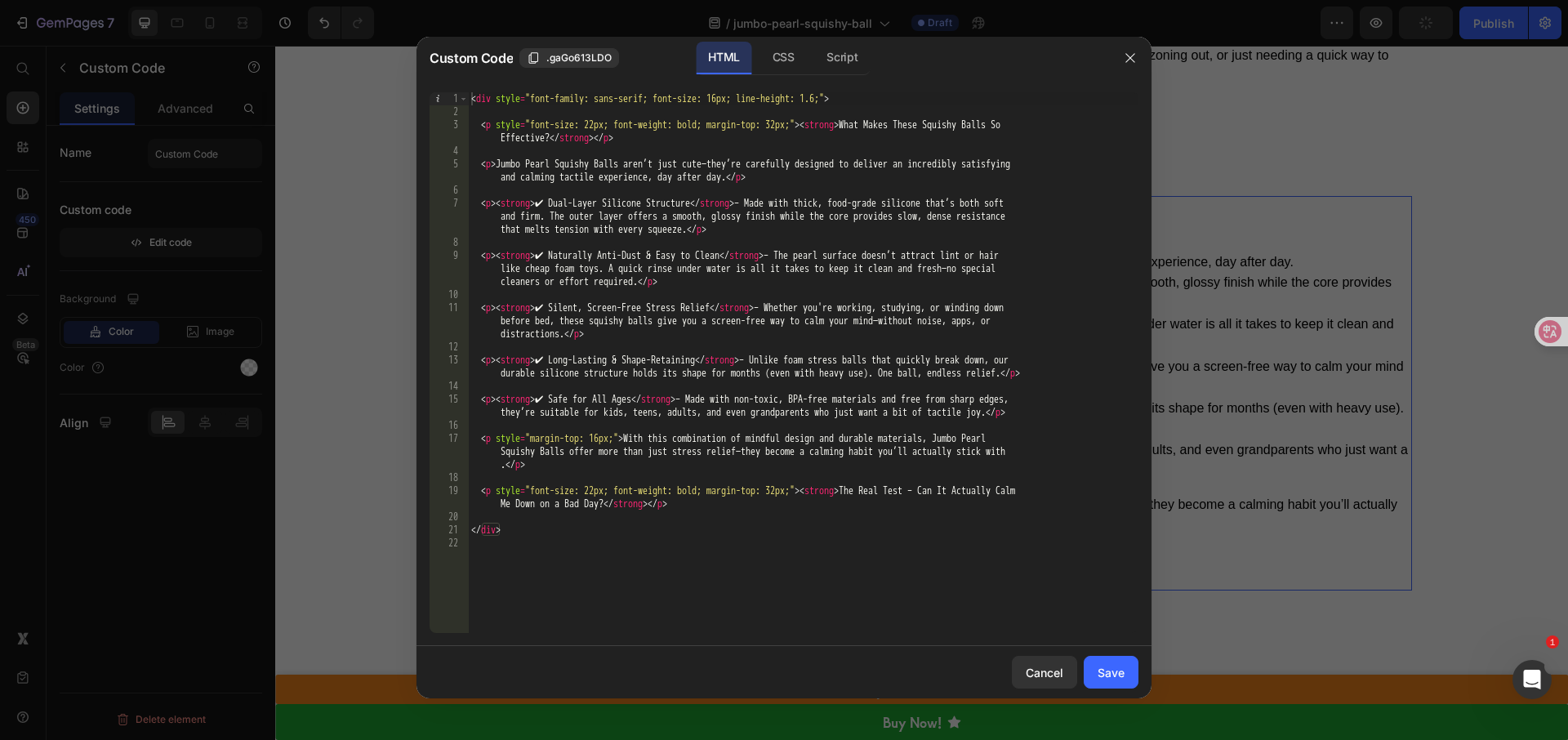 click on "< div   style = "font-family: sans-serif; font-size: 16px; line-height: 1.6;" >    < p   style = "font-size: 22px; font-weight: bold; margin-top: 32px;" > < strong > What Makes These Squishy Balls So         Effective? </ strong > </ p >    < p > Jumbo Pearl Squishy Balls aren’t just cute—they’re carefully designed to deliver an incredibly satisfying         and calming tactile experience, day after day. </ p >    < p > < strong > ✔ Dual-Layer Silicone Structure </ strong >  – Made with thick, food-grade silicone that’s both soft         and firm. The outer layer offers a smooth, glossy finish while the core provides slow, dense resistance         that melts tension with every squeeze. </ p >    < p > < strong > ✔ Naturally Anti-Dust & Easy to Clean </ strong >  – The pearl surface doesn’t attract lint or hair         like cheap foam toys. A quick rinse under water is all it takes to keep it clean and fresh—no special         cleaners or effort required." at bounding box center [803, 376] 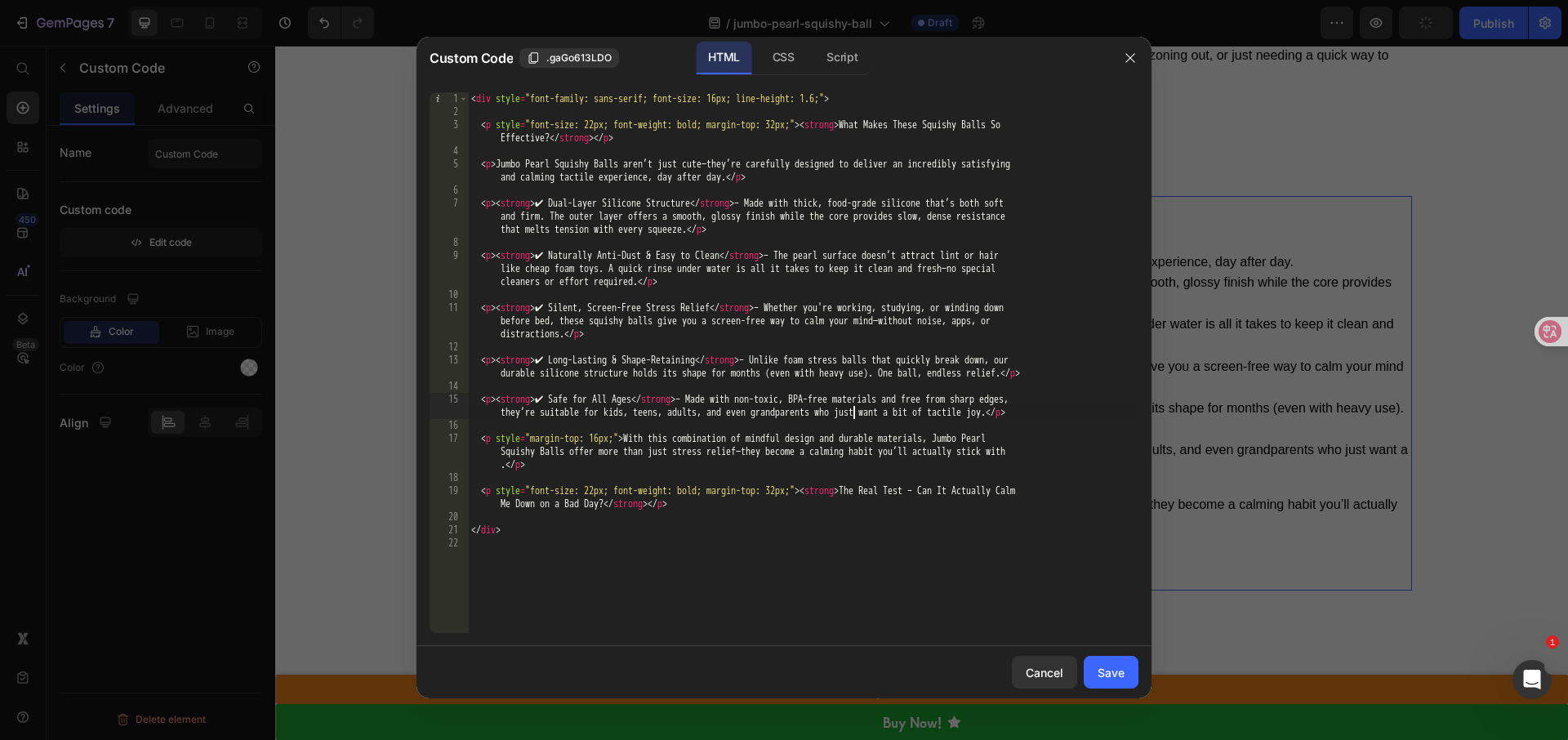 type on "</div>" 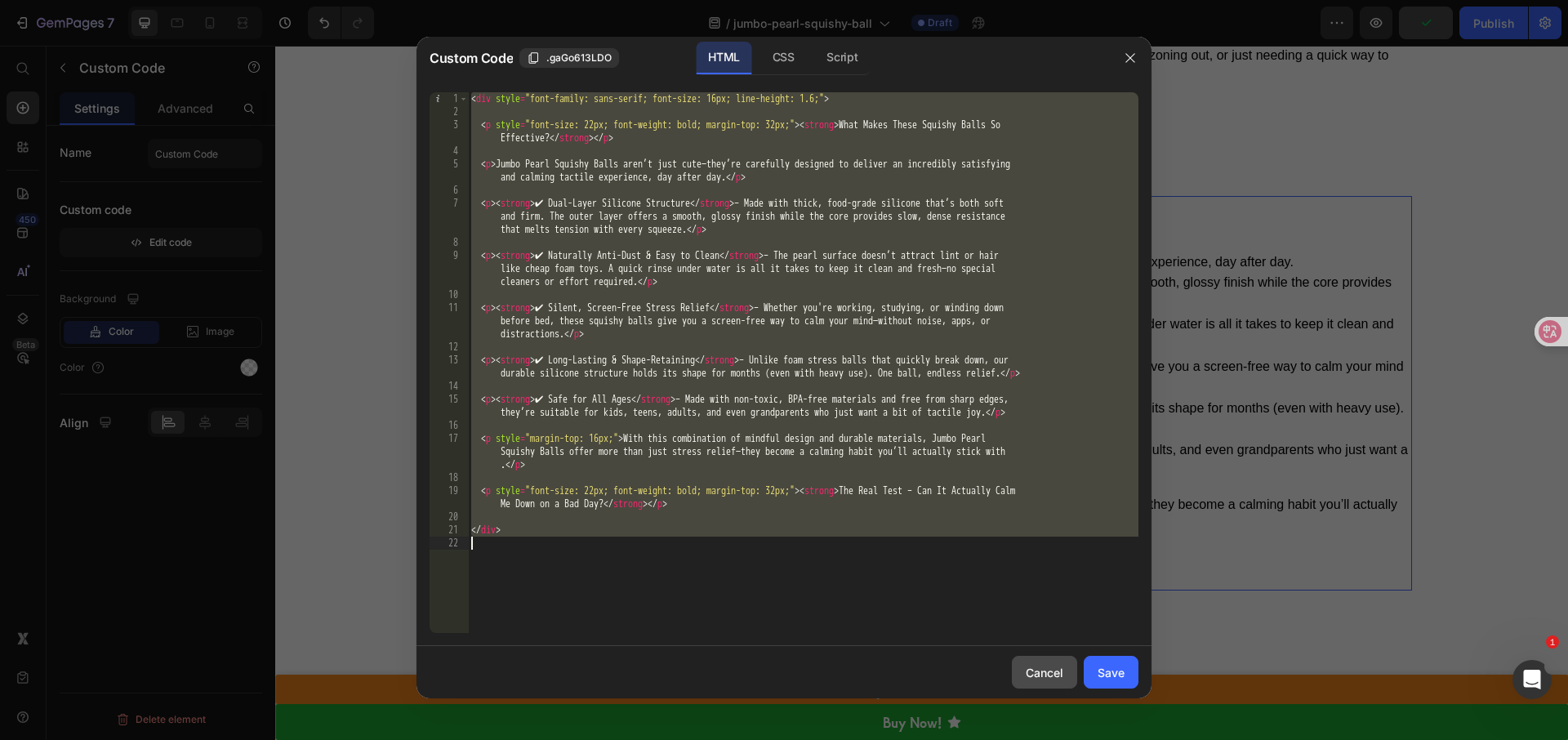 click on "Cancel" at bounding box center (1045, 672) 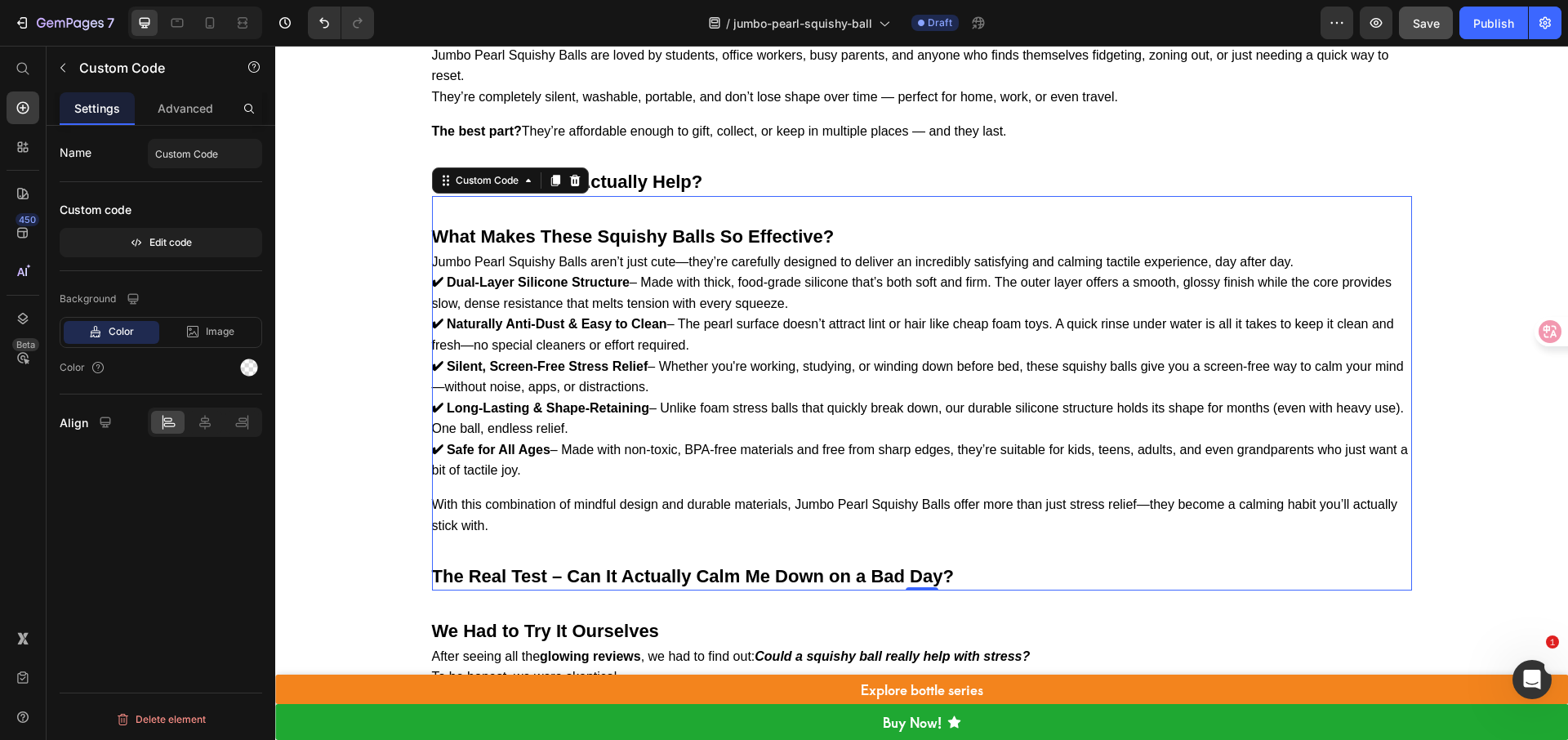 click on "✔ Dual-Layer Silicone Structure  – Made with thick, food-grade silicone that’s both soft and firm. The outer layer offers a smooth, glossy finish while the core provides slow, dense resistance that melts tension with every squeeze." at bounding box center (922, 292) 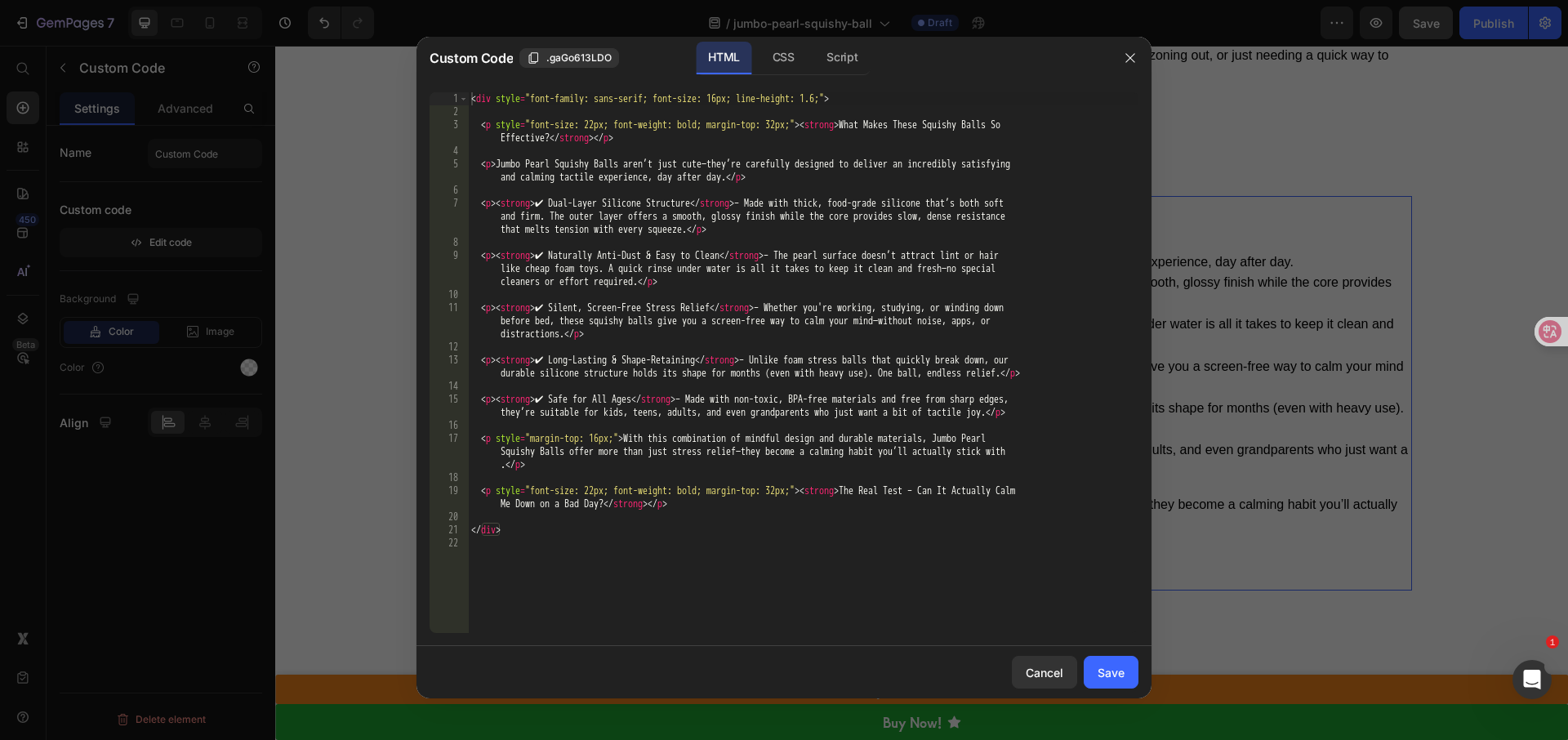 click on "< div   style = "font-family: sans-serif; font-size: 16px; line-height: 1.6;" >    < p   style = "font-size: 22px; font-weight: bold; margin-top: 32px;" > < strong > What Makes These Squishy Balls So         Effective? </ strong > </ p >    < p > Jumbo Pearl Squishy Balls aren’t just cute—they’re carefully designed to deliver an incredibly satisfying         and calming tactile experience, day after day. </ p >    < p > < strong > ✔ Dual-Layer Silicone Structure </ strong >  – Made with thick, food-grade silicone that’s both soft         and firm. The outer layer offers a smooth, glossy finish while the core provides slow, dense resistance         that melts tension with every squeeze. </ p >    < p > < strong > ✔ Naturally Anti-Dust & Easy to Clean </ strong >  – The pearl surface doesn’t attract lint or hair         like cheap foam toys. A quick rinse under water is all it takes to keep it clean and fresh—no special         cleaners or effort required." at bounding box center (803, 376) 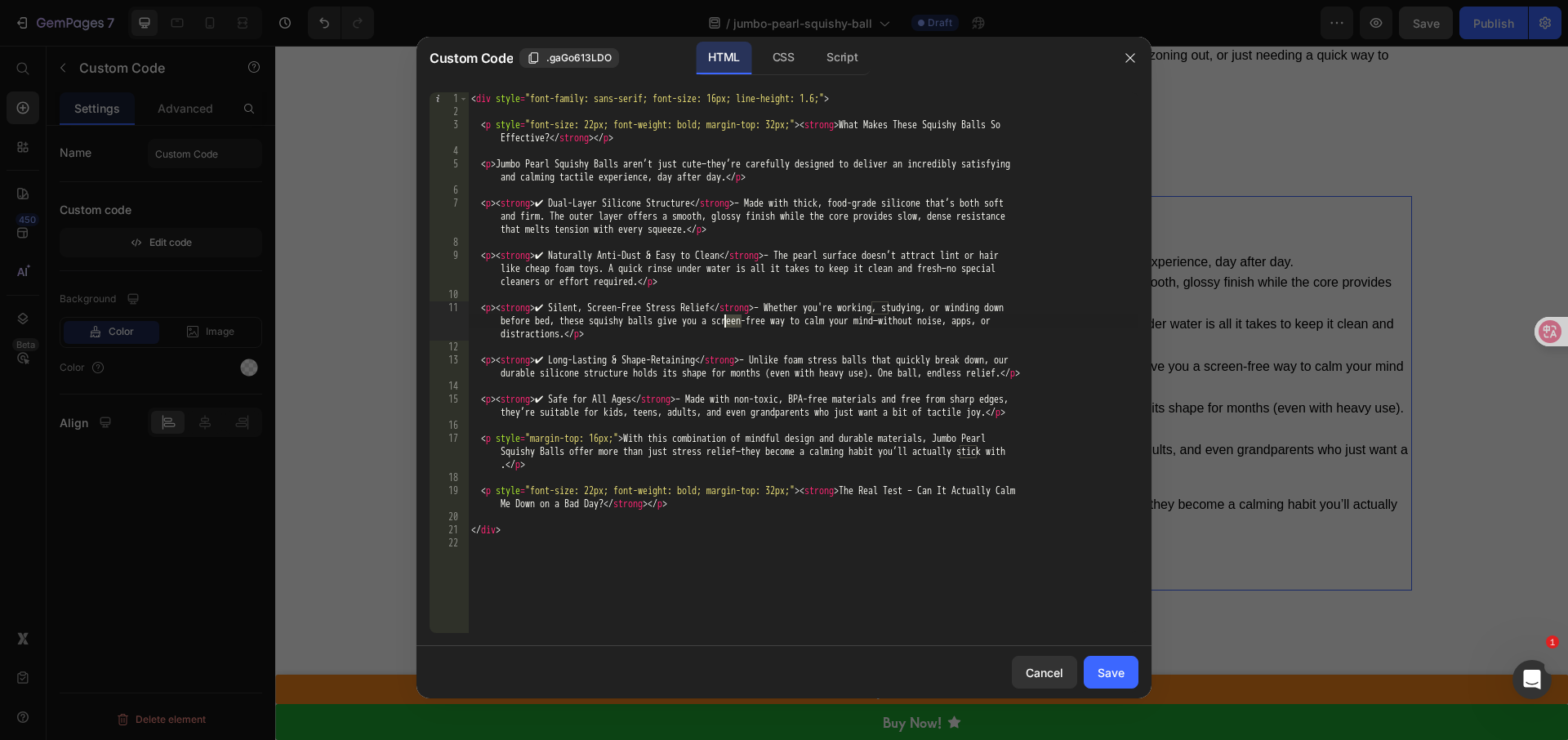 click on "< div   style = "font-family: sans-serif; font-size: 16px; line-height: 1.6;" >    < p   style = "font-size: 22px; font-weight: bold; margin-top: 32px;" > < strong > What Makes These Squishy Balls So         Effective? </ strong > </ p >    < p > Jumbo Pearl Squishy Balls aren’t just cute—they’re carefully designed to deliver an incredibly satisfying         and calming tactile experience, day after day. </ p >    < p > < strong > ✔ Dual-Layer Silicone Structure </ strong >  – Made with thick, food-grade silicone that’s both soft         and firm. The outer layer offers a smooth, glossy finish while the core provides slow, dense resistance         that melts tension with every squeeze. </ p >    < p > < strong > ✔ Naturally Anti-Dust & Easy to Clean </ strong >  – The pearl surface doesn’t attract lint or hair         like cheap foam toys. A quick rinse under water is all it takes to keep it clean and fresh—no special         cleaners or effort required." at bounding box center [803, 376] 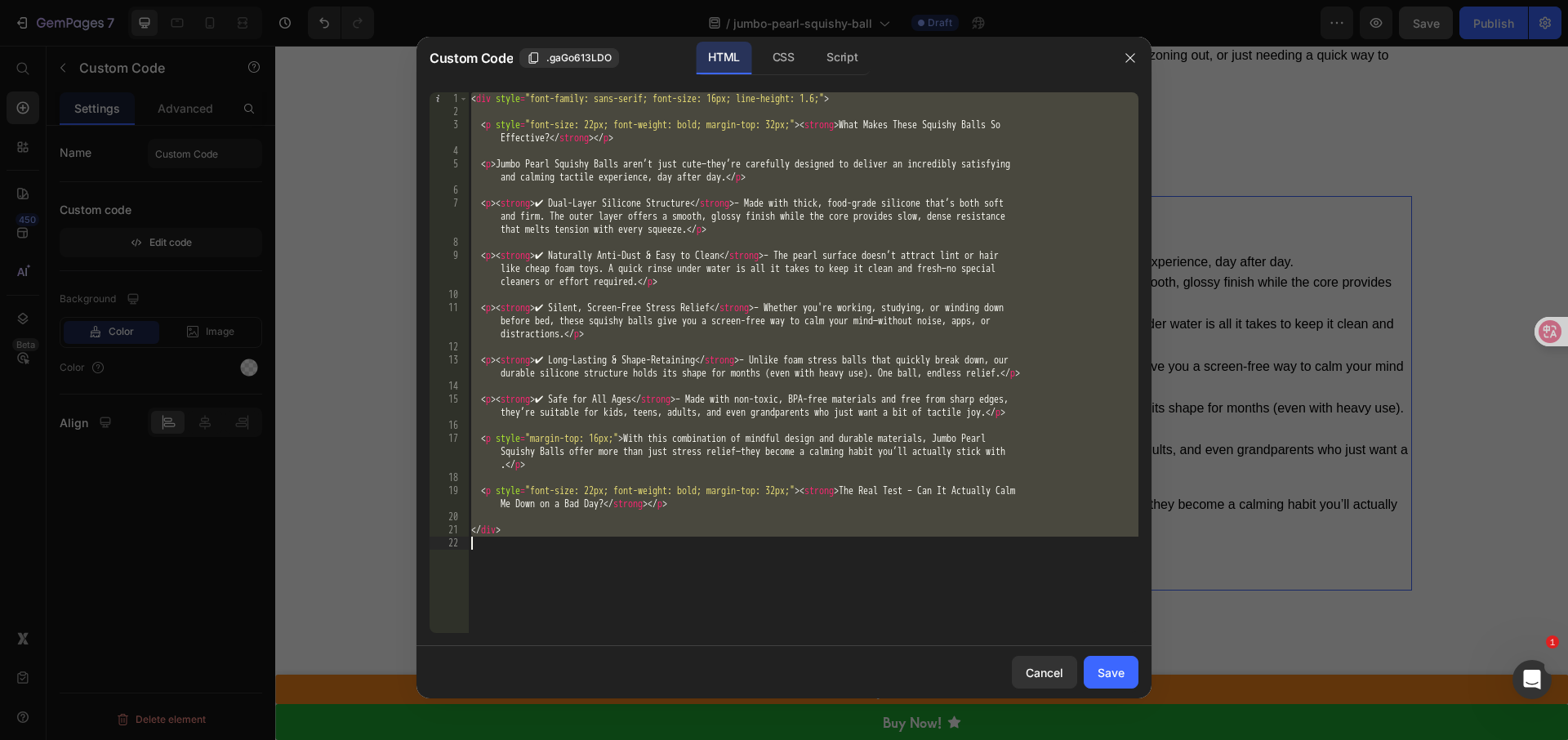 paste 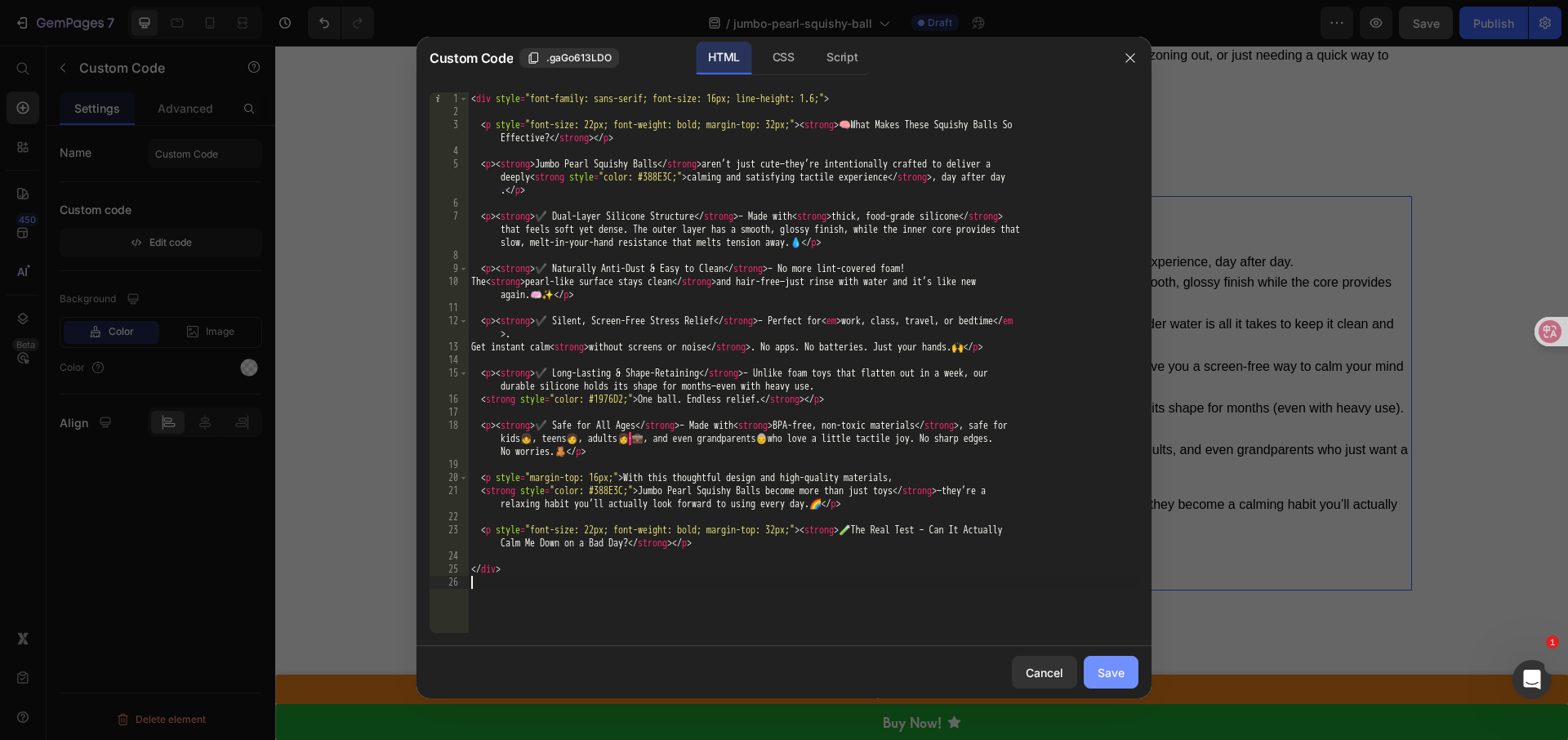 click on "Save" 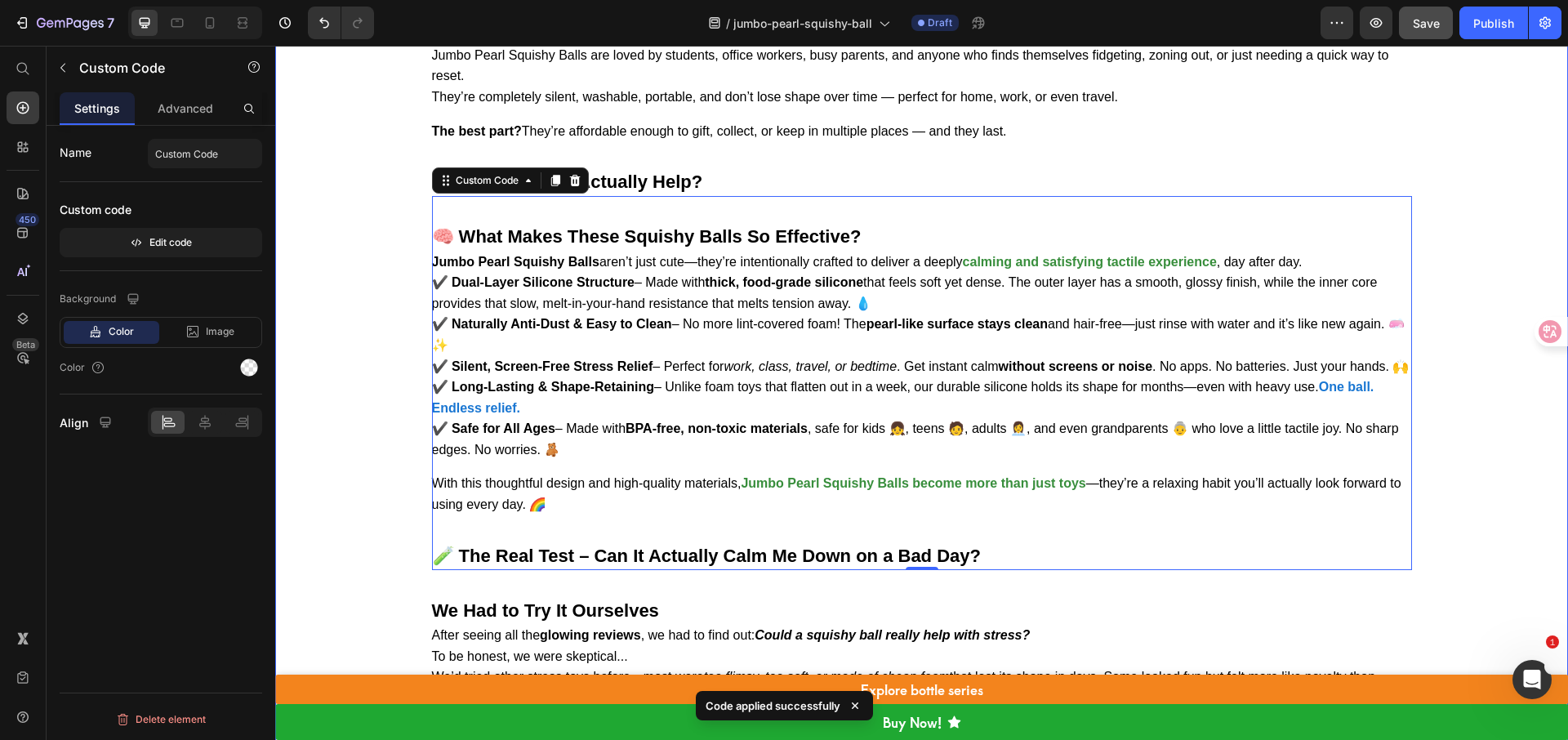 click on "Introducing Jumbo Pearl Squishy Balls — A Simple Yet Surprisingly Effective Way to De-Stress
Designed for people who need a quiet, satisfying, and screen-free way to release tension, these handcrafted squishy balls are more than just a toy — they’re a daily ritual for calm.
Each one is made by hand using high-quality, food-grade silicone that gives it a unique, dense texture and just the right amount of resistance. It's soft, slow to bounce back, and seriously addictive to squeeze.
The outer layer mimics a silky pearl finish, giving it a polished, beautiful look — so it doesn’t just feel good, it looks good too. Whether it’s on your desk, in your bag, or next to your bed, it’s a piece you’ll actually want to keep around.
Jumbo Pearl Squishy Balls are loved by students, office workers, busy parents, and anyone who finds themselves fidgeting, zoning out, or just needing a quick way to reset.
The best part?
So How Do They Actually Help?
Custom Code" at bounding box center [921, 3536] 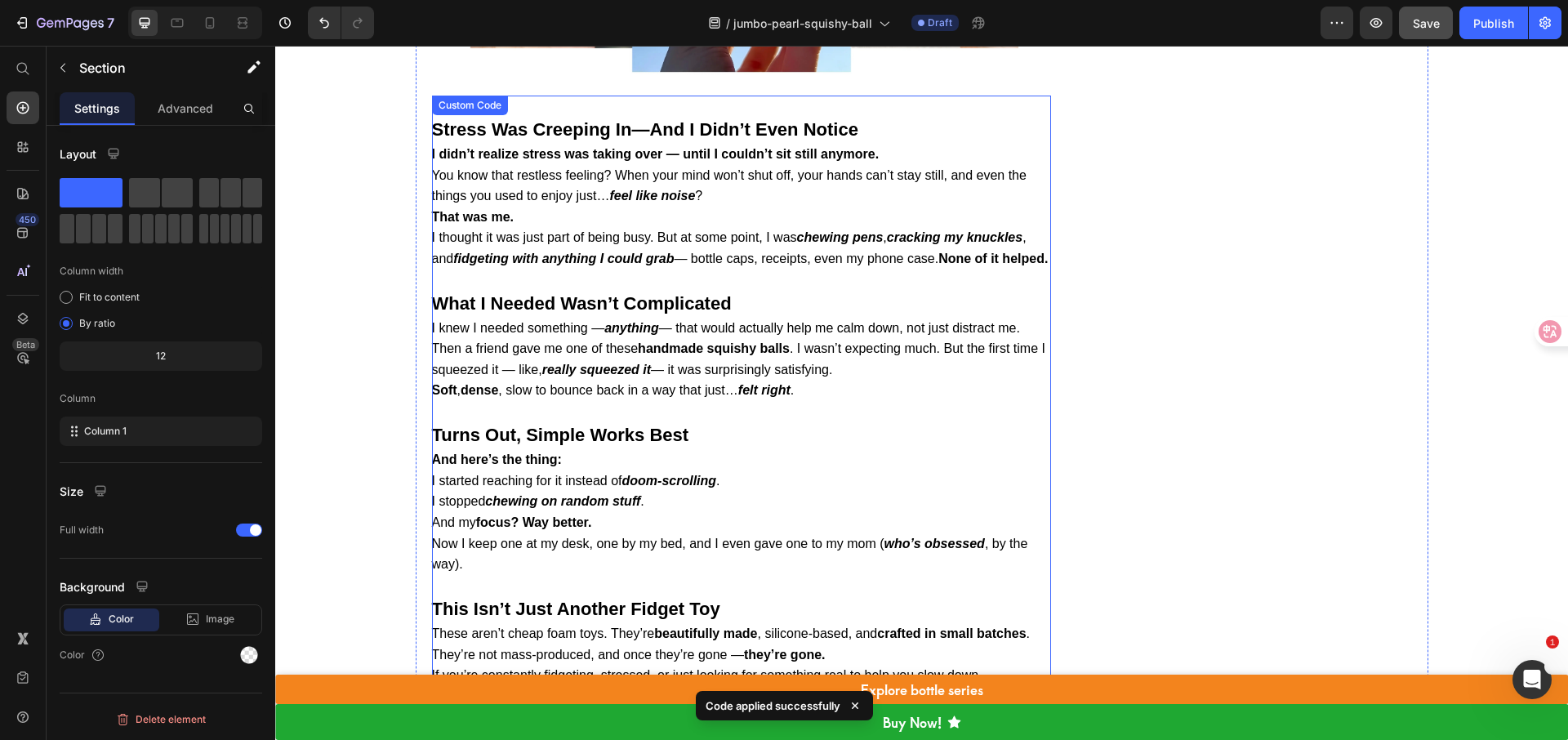 scroll, scrollTop: 980, scrollLeft: 0, axis: vertical 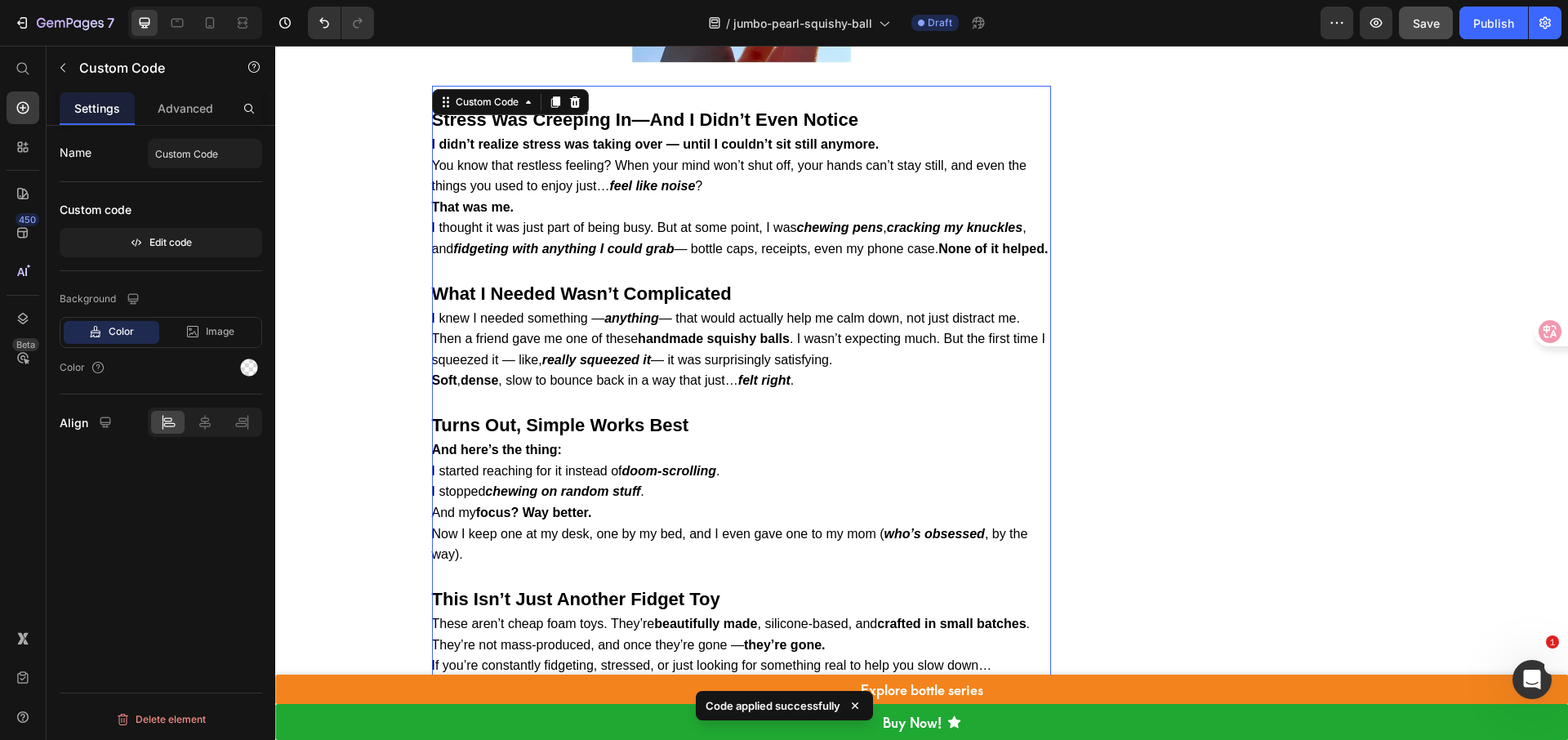 click on "Soft ,  dense , slow to bounce back in a way that just…  felt right ." at bounding box center [742, 381] 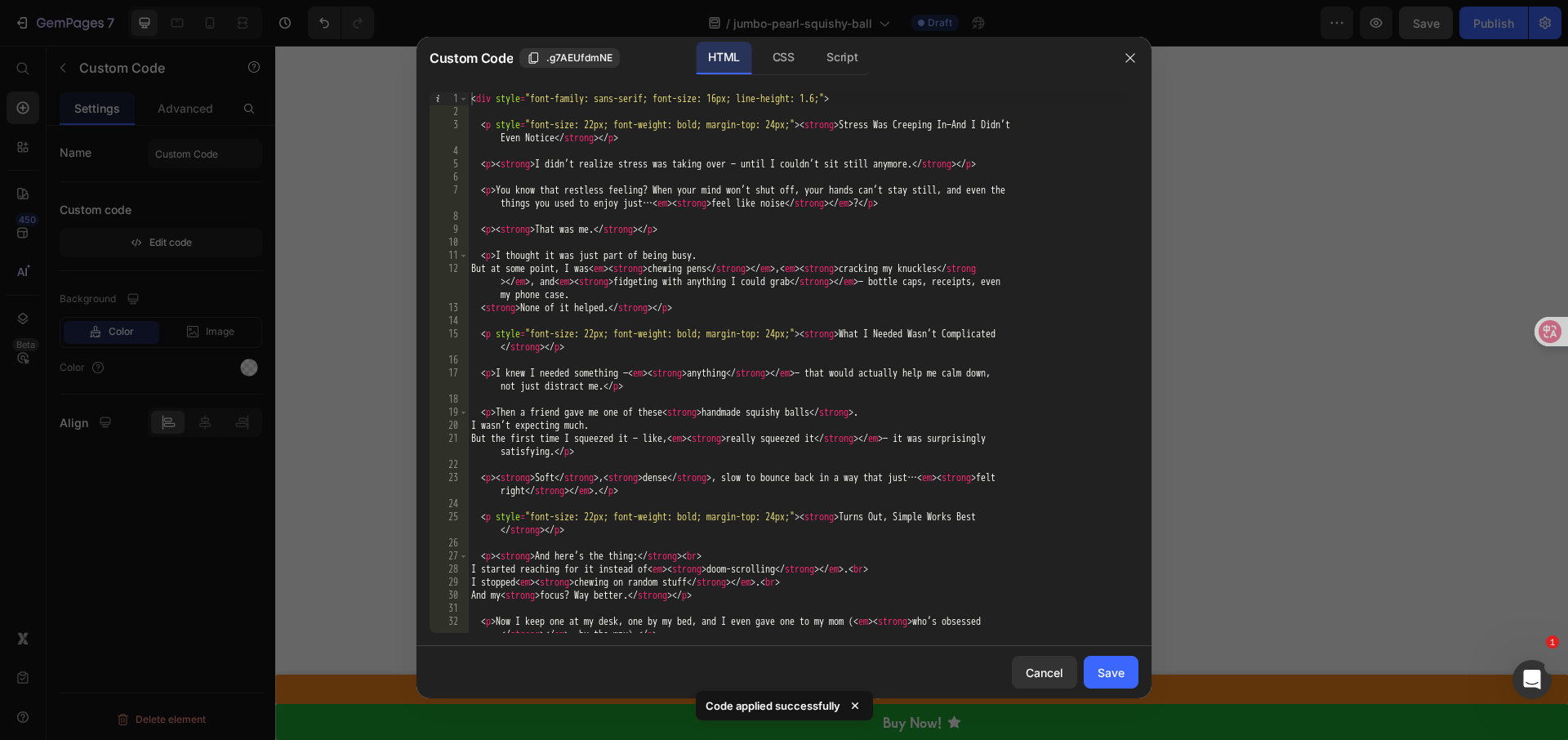 click on "< div   style = "font-family: sans-serif; font-size: 16px; line-height: 1.6;" >    < p   style = "font-size: 22px; font-weight: bold; margin-top: 24px;" > < strong > Stress Was Creeping In—And I Didn’t         Even Notice </ strong > </ p >    < p > < strong > I didn’t realize stress was taking over — until I couldn’t sit still anymore. </ strong > </ p >    < p > You know that restless feeling? When your mind won’t shut off, your hands can’t stay still, and even the         things you used to enjoy just…  < em > < strong > feel like noise </ strong > </ em > ? </ p >    < p > < strong > That was me. </ strong > </ p >    < p > I thought it was just part of being busy.     But at some point, I was  < em > < strong > chewing pens </ strong > </ em > ,  < em > < strong > cracking my knuckles </ strong        > </ em > , and  < em > < strong > fidgeting with anything I could grab </ strong > </ em >  — bottle caps, receipts, even         my phone case.      < strong > </" at bounding box center [797, 376] 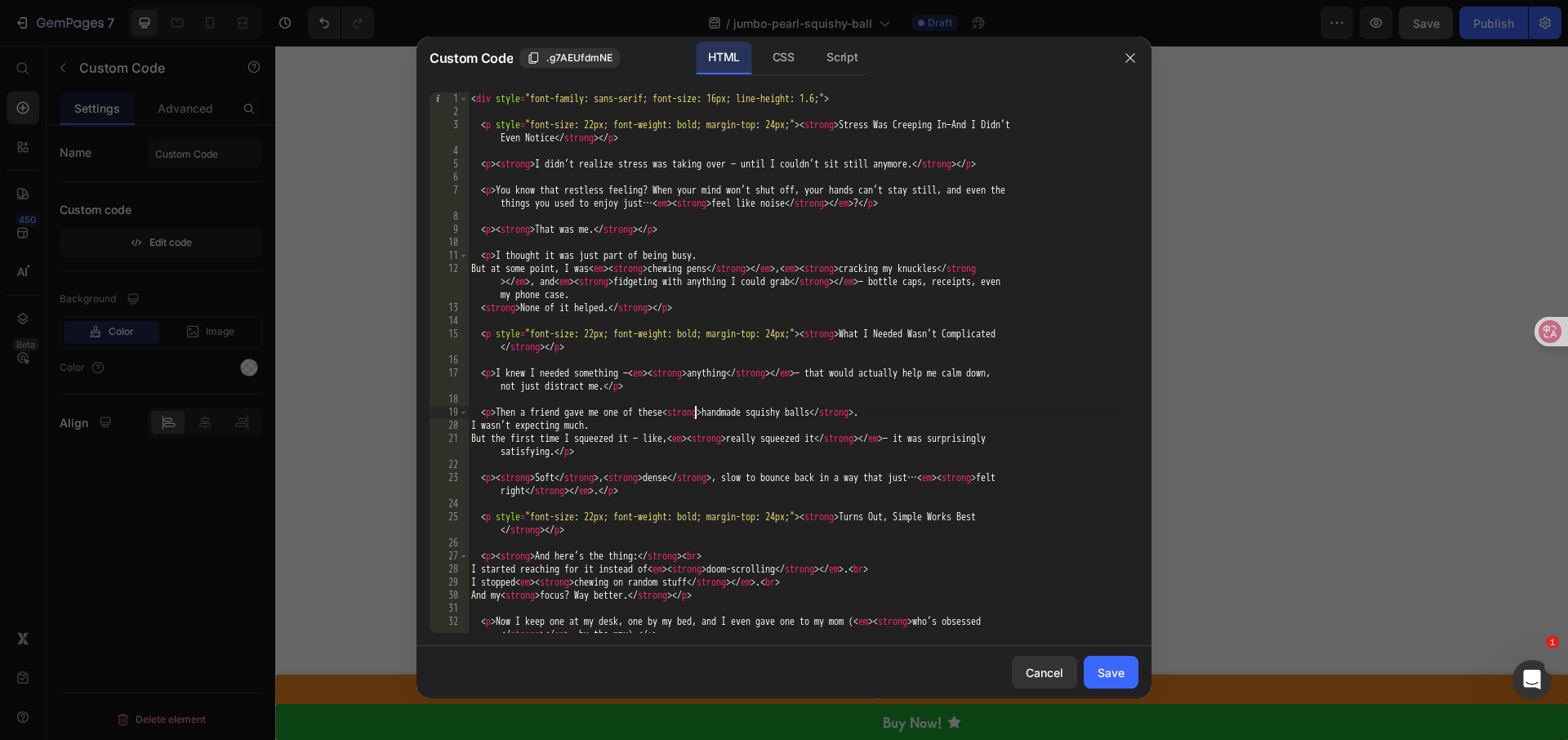 type on "</div>" 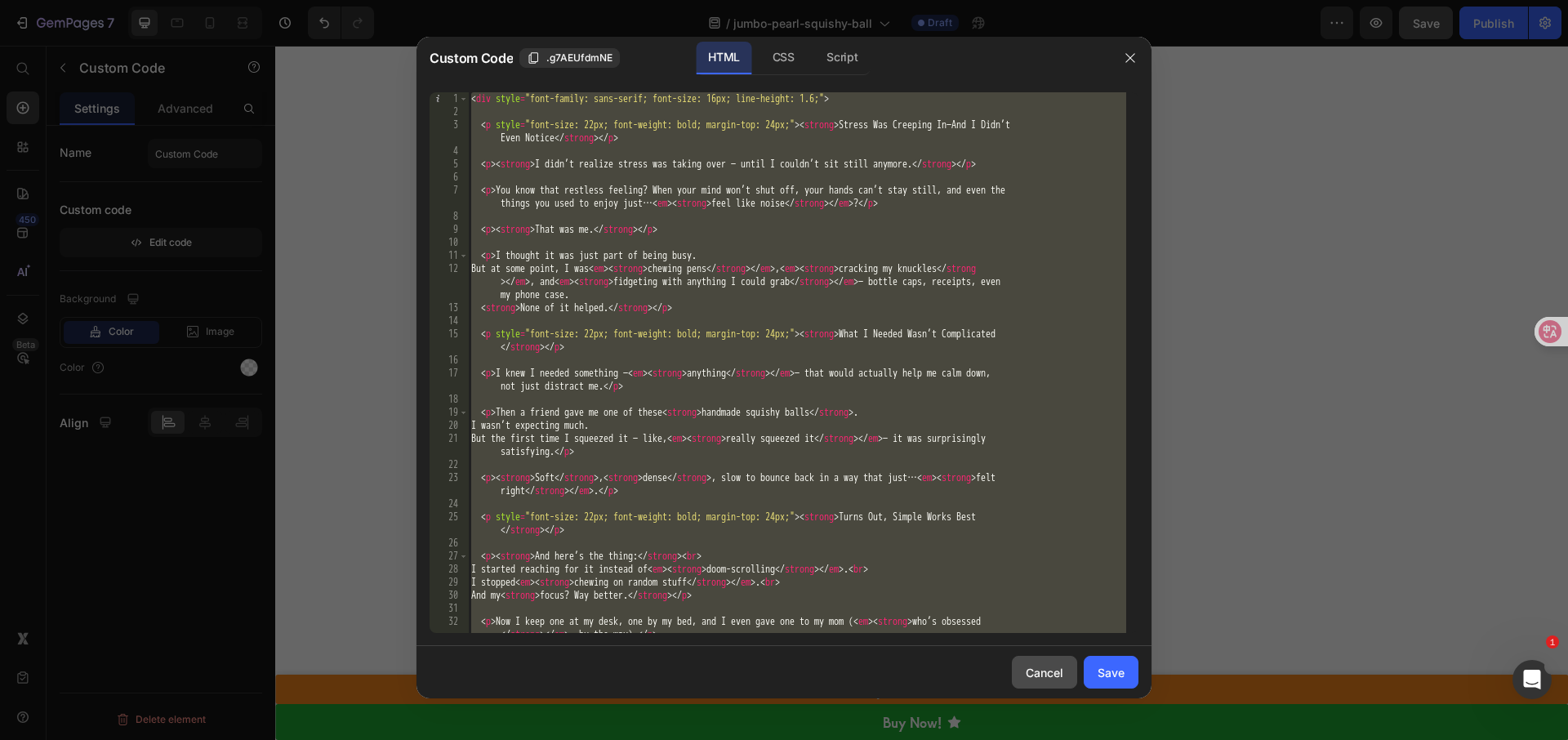 click on "Cancel" at bounding box center [1045, 672] 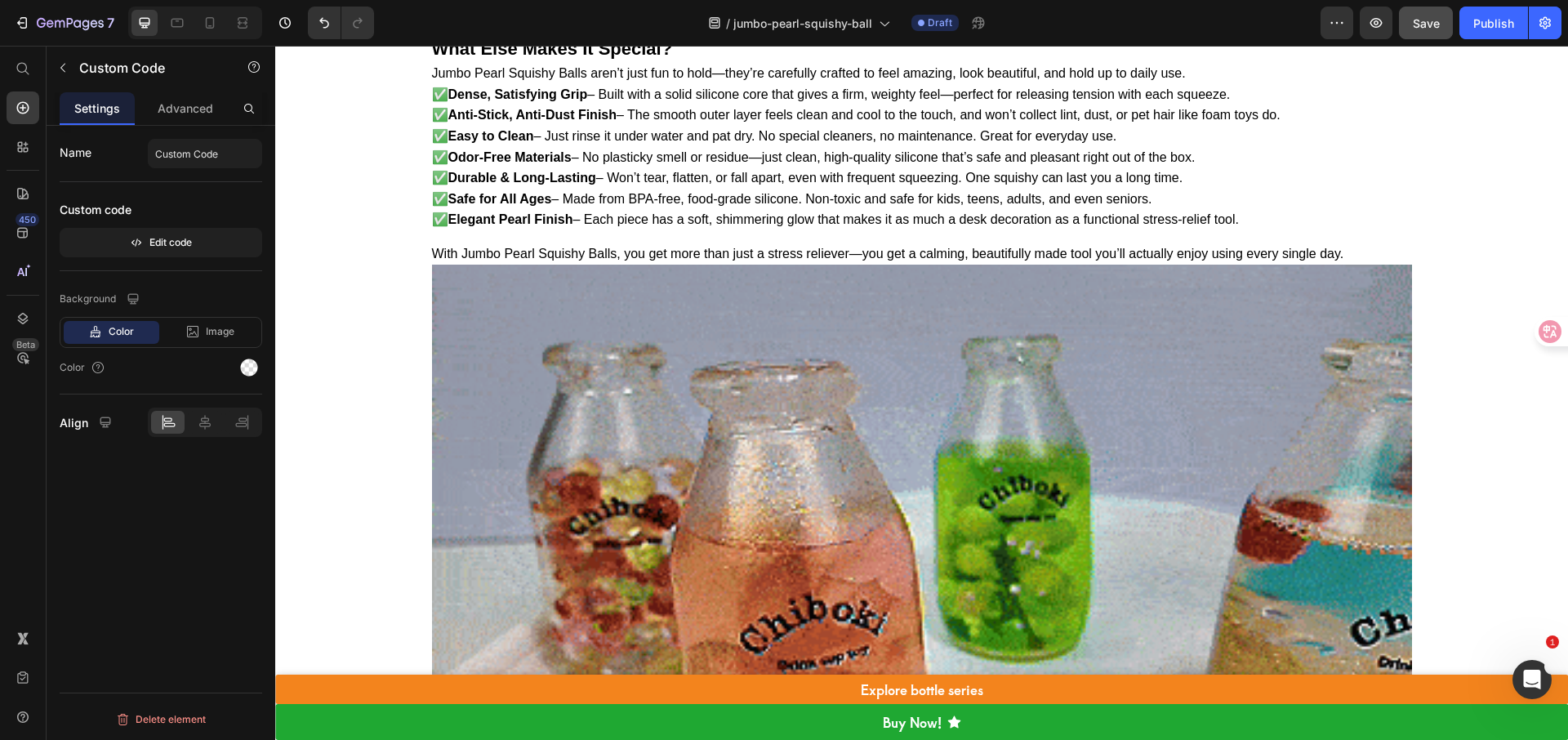 scroll, scrollTop: 4664, scrollLeft: 0, axis: vertical 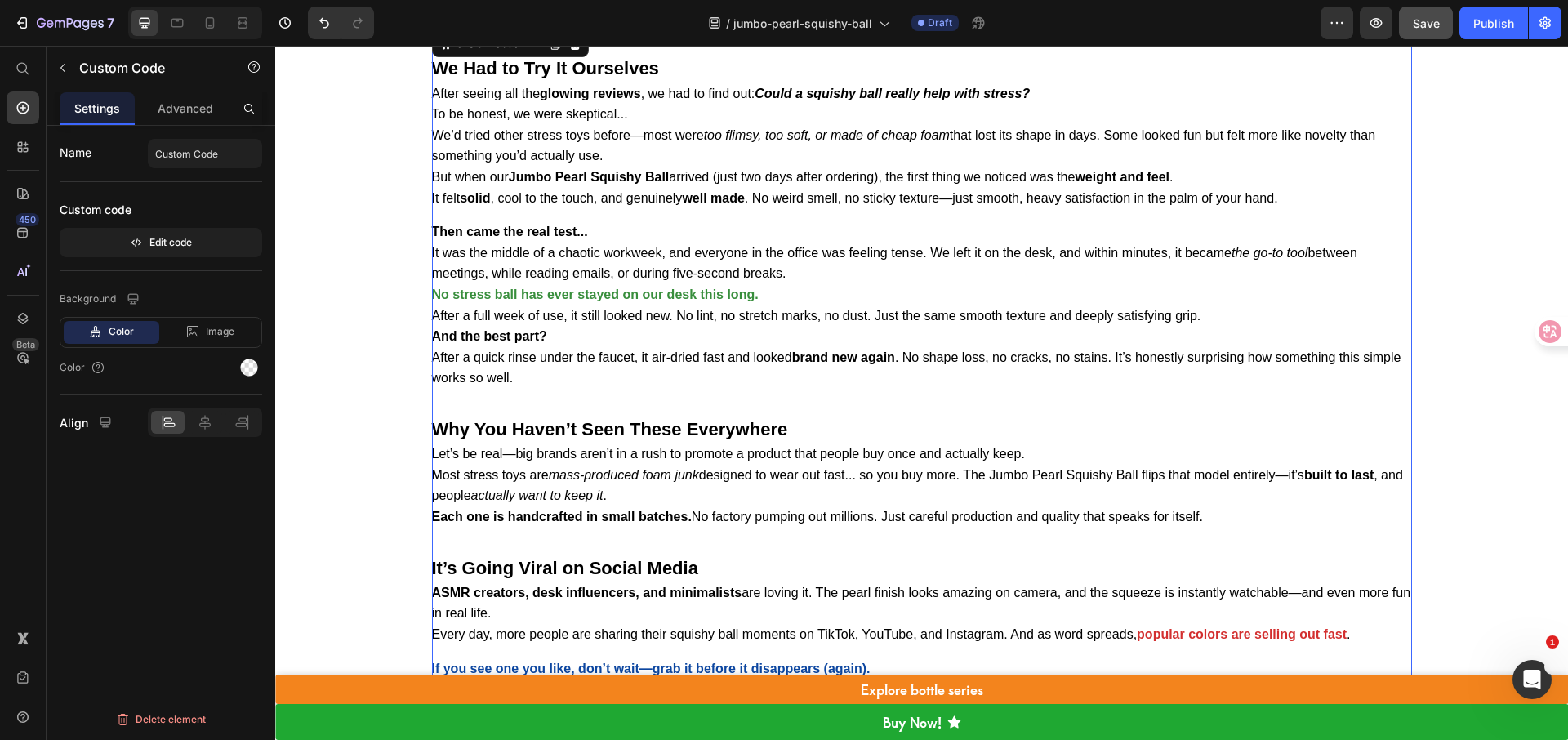 click on "And the best part?" at bounding box center (922, 337) 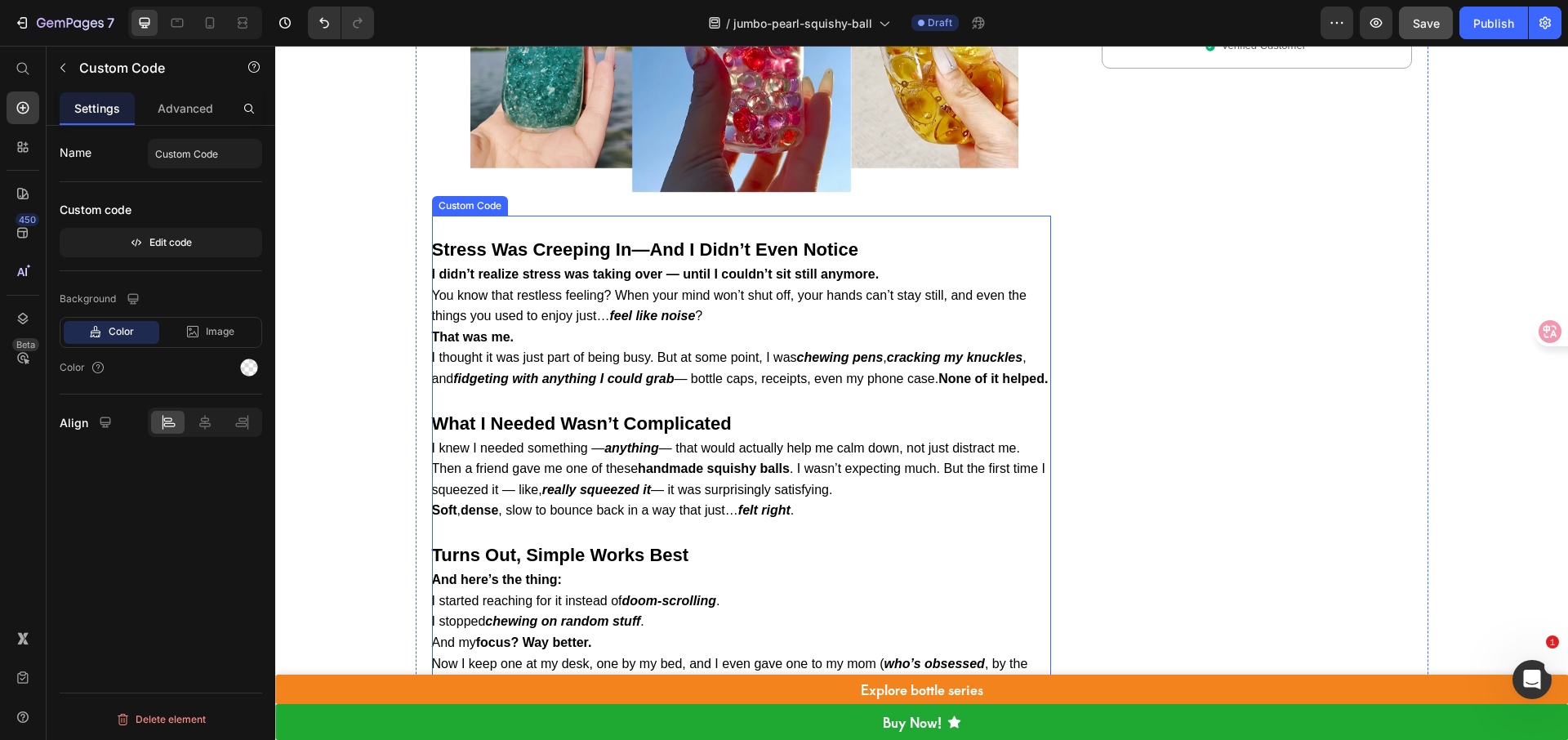 scroll, scrollTop: 914, scrollLeft: 0, axis: vertical 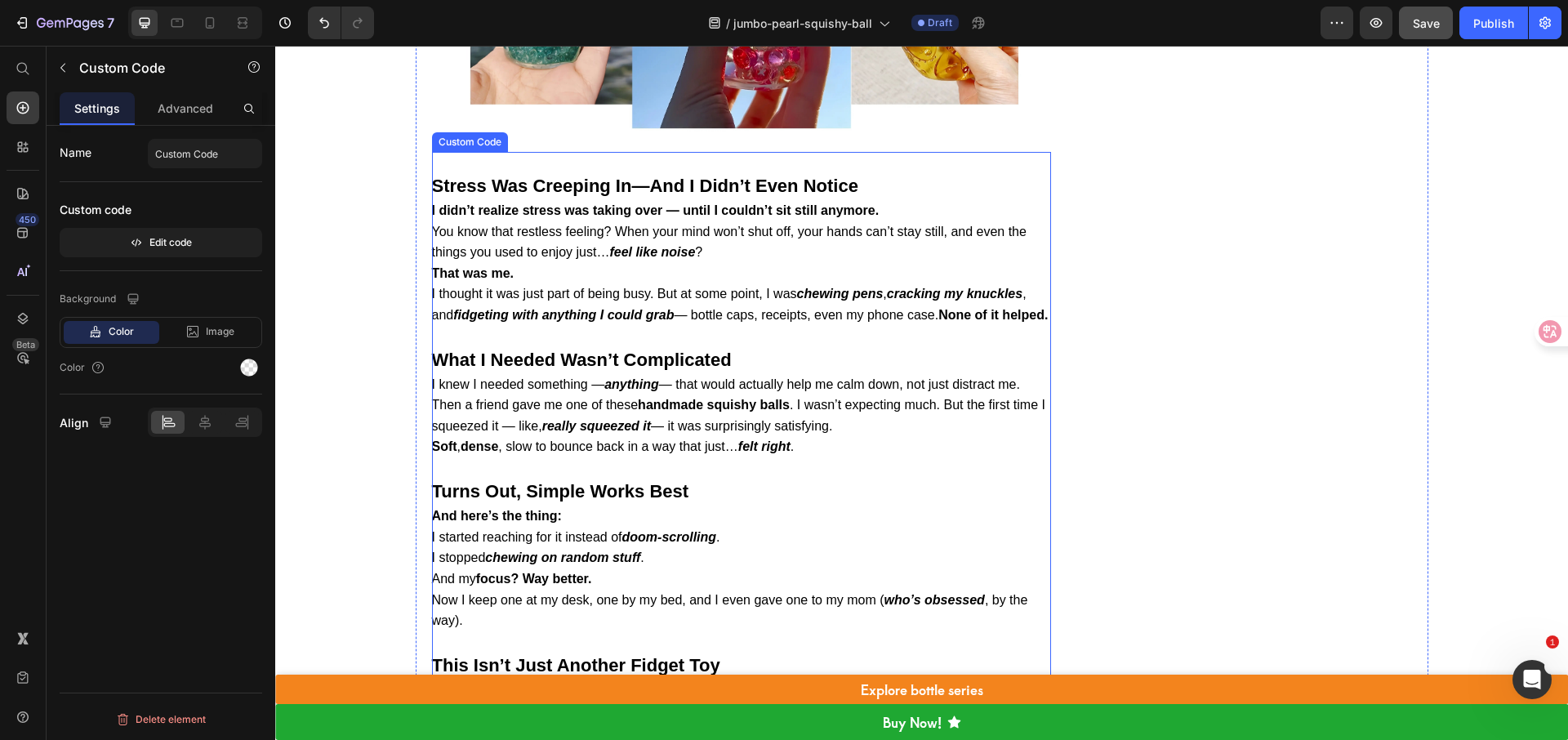 click on "Stress Was Creeping In—And I Didn’t Even Notice
I didn’t realize stress was taking over — until I couldn’t sit still anymore.
You know that restless feeling? When your mind won’t shut off, your hands can’t stay still, and even the things you used to enjoy just…  feel like noise ?
That was me.
I thought it was just part of being busy.
But at some point, I was  chewing pens ,  cracking my knuckles , and  fidgeting with anything I could grab  — bottle caps, receipts, even my phone case.
None of it helped.
What I Needed Wasn’t Complicated
I knew I needed something —  anything  — that would actually help me calm down, not just distract me.
Then a friend gave me one of these  handmade squishy balls .
I wasn’t expecting much.
But the first time I squeezed it — like,  really squeezed it  — it was surprisingly satisfying.
Soft ,  dense , slow to bounce back in a way that just…  felt right .
Turns Out, Simple Works Best ." at bounding box center (742, 467) 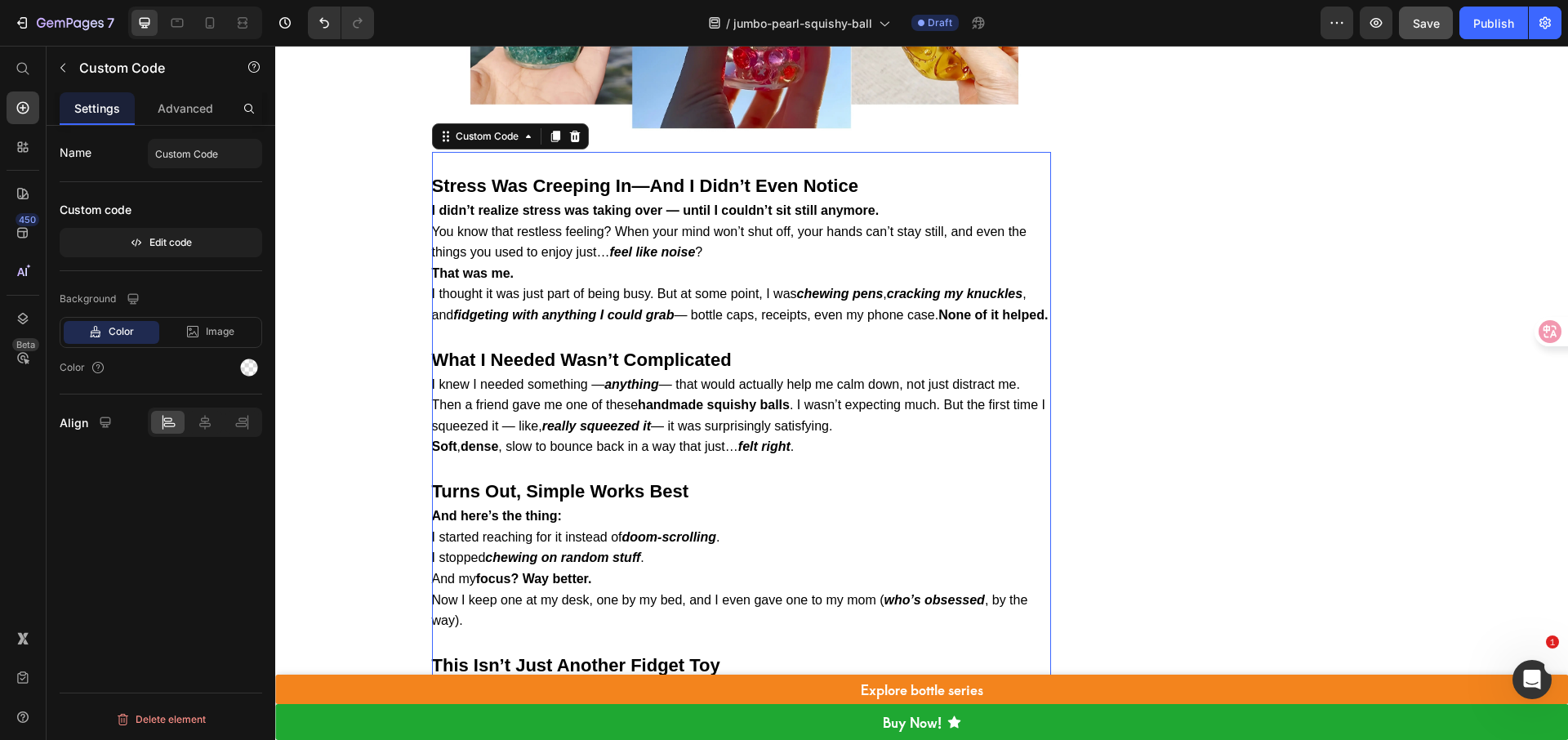 scroll, scrollTop: 792, scrollLeft: 0, axis: vertical 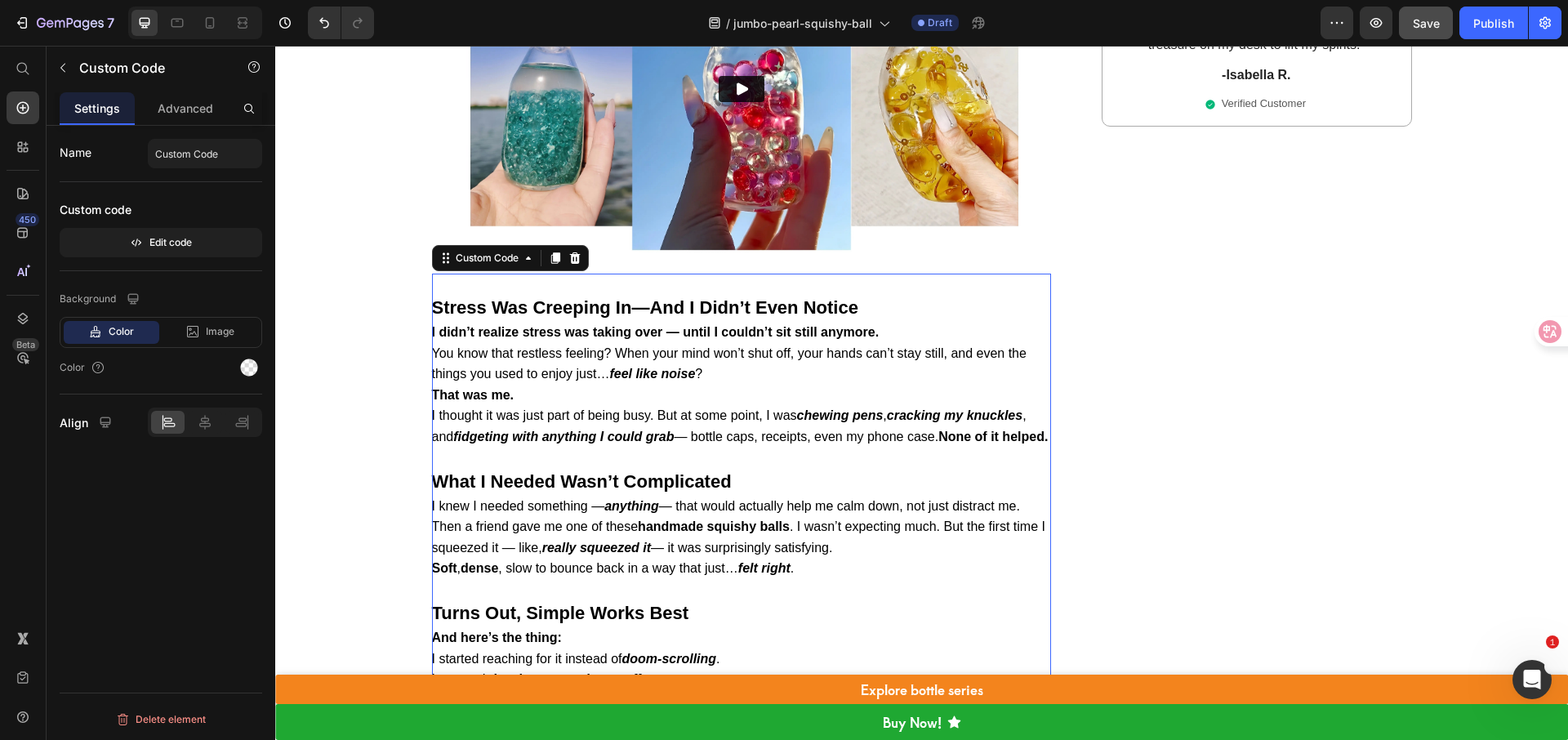 click on "You know that restless feeling? When your mind won’t shut off, your hands can’t stay still, and even the things you used to enjoy just…  feel like noise ?" at bounding box center (742, 363) 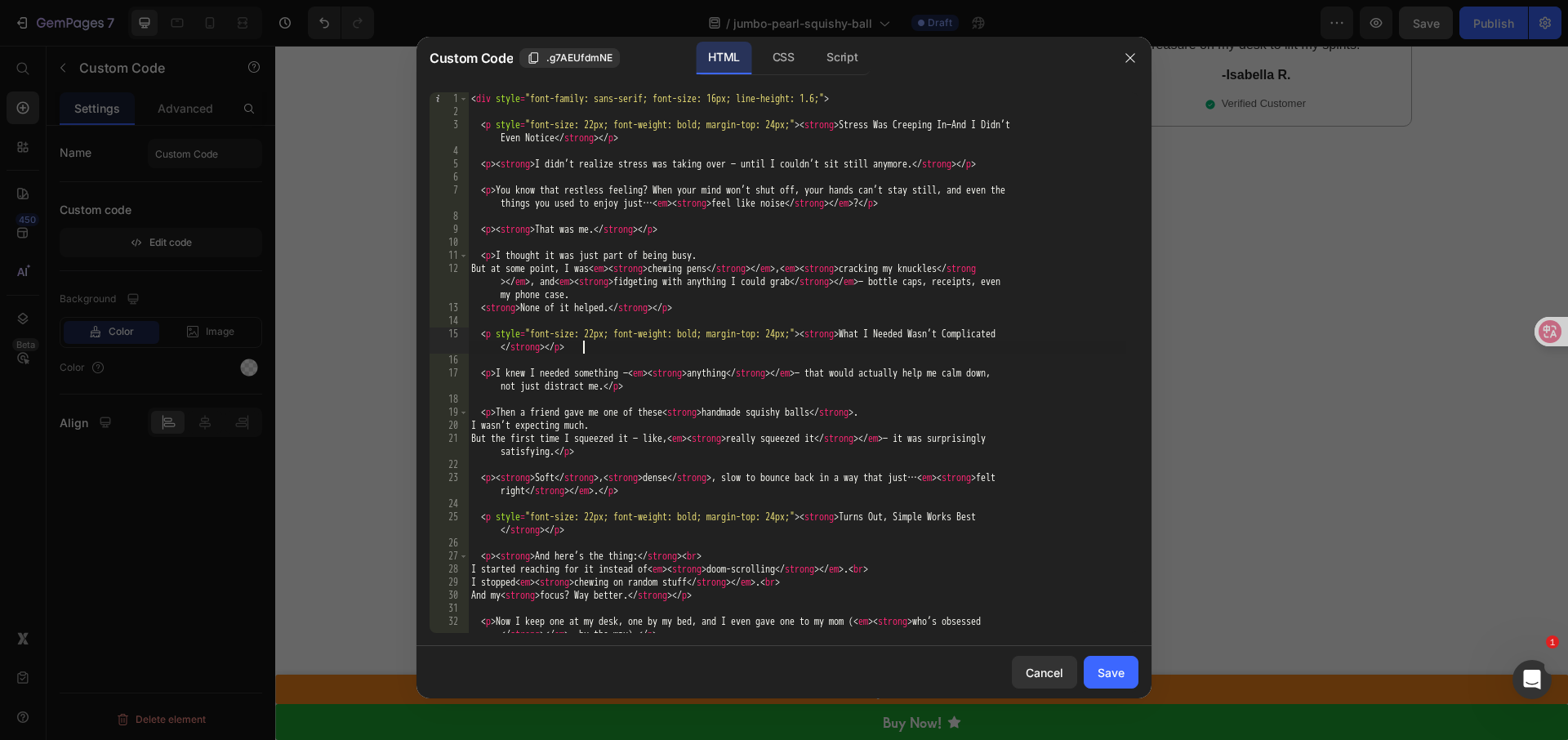 click on "< div   style = "font-family: sans-serif; font-size: 16px; line-height: 1.6;" >    < p   style = "font-size: 22px; font-weight: bold; margin-top: 24px;" > < strong > Stress Was Creeping In—And I Didn’t         Even Notice </ strong > </ p >    < p > < strong > I didn’t realize stress was taking over — until I couldn’t sit still anymore. </ strong > </ p >    < p > You know that restless feeling? When your mind won’t shut off, your hands can’t stay still, and even the         things you used to enjoy just…  < em > < strong > feel like noise </ strong > </ em > ? </ p >    < p > < strong > That was me. </ strong > </ p >    < p > I thought it was just part of being busy.     But at some point, I was  < em > < strong > chewing pens </ strong > </ em > ,  < em > < strong > cracking my knuckles </ strong        > </ em > , and  < em > < strong > fidgeting with anything I could grab </ strong > </ em >  — bottle caps, receipts, even         my phone case.      < strong > </" at bounding box center [797, 376] 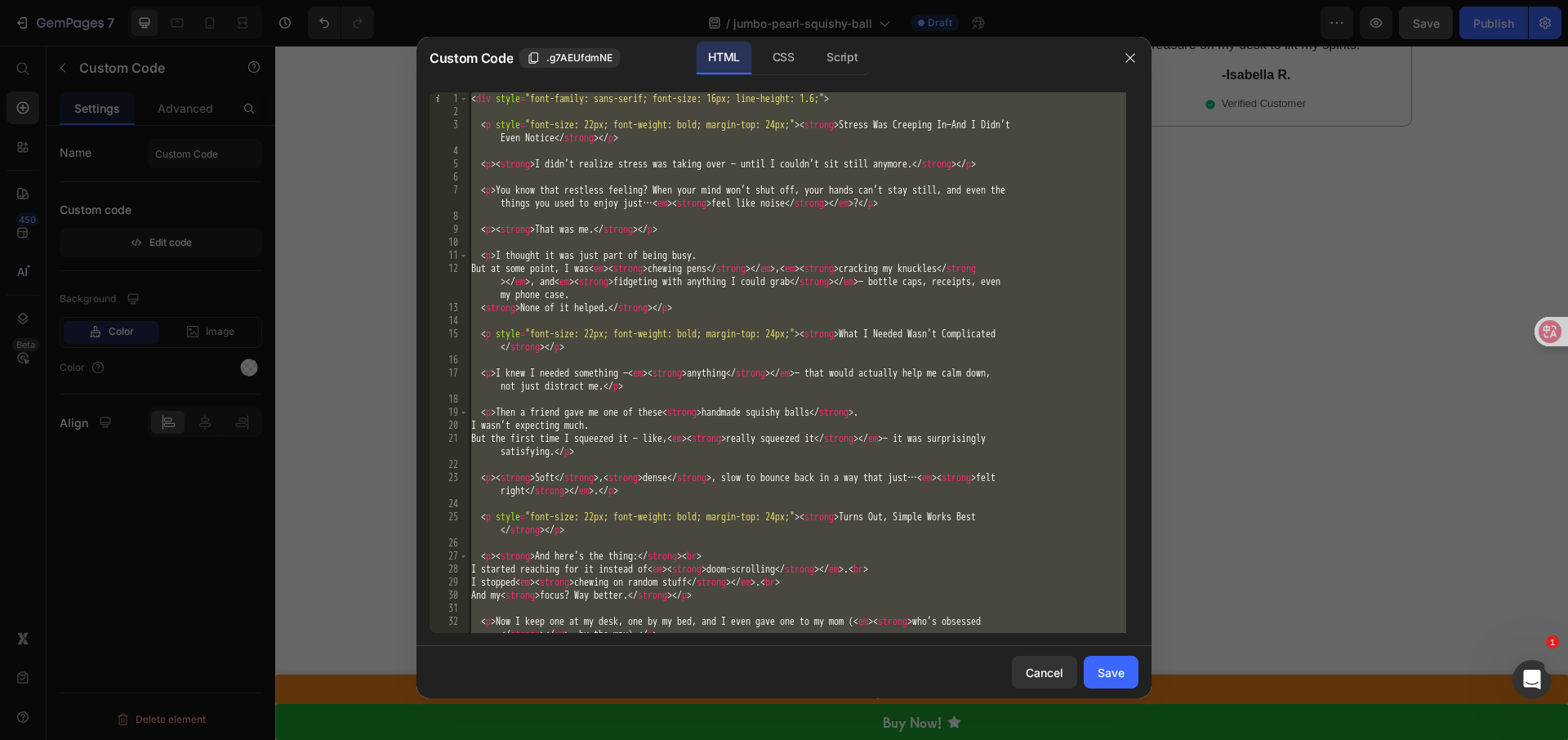 paste 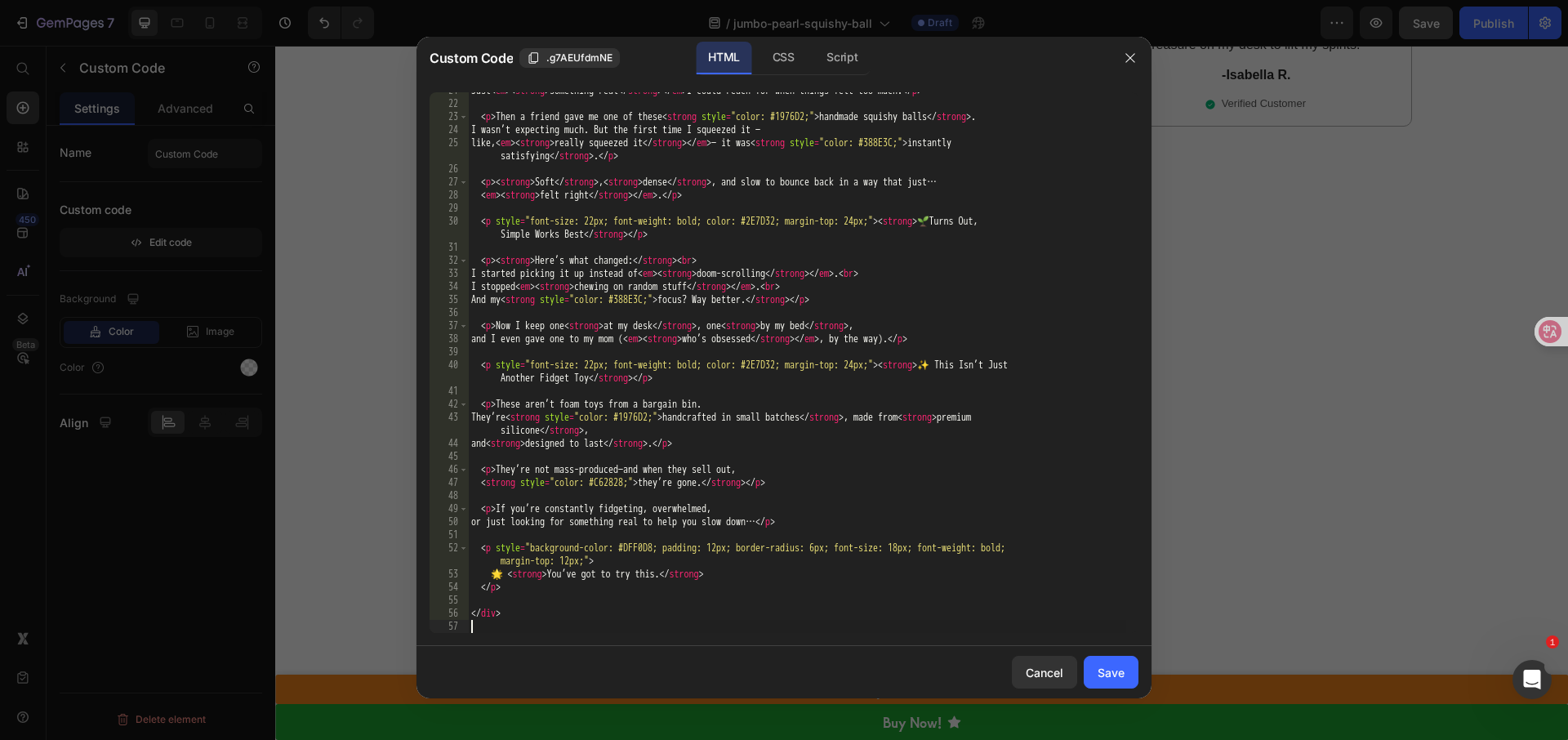 scroll, scrollTop: 296, scrollLeft: 0, axis: vertical 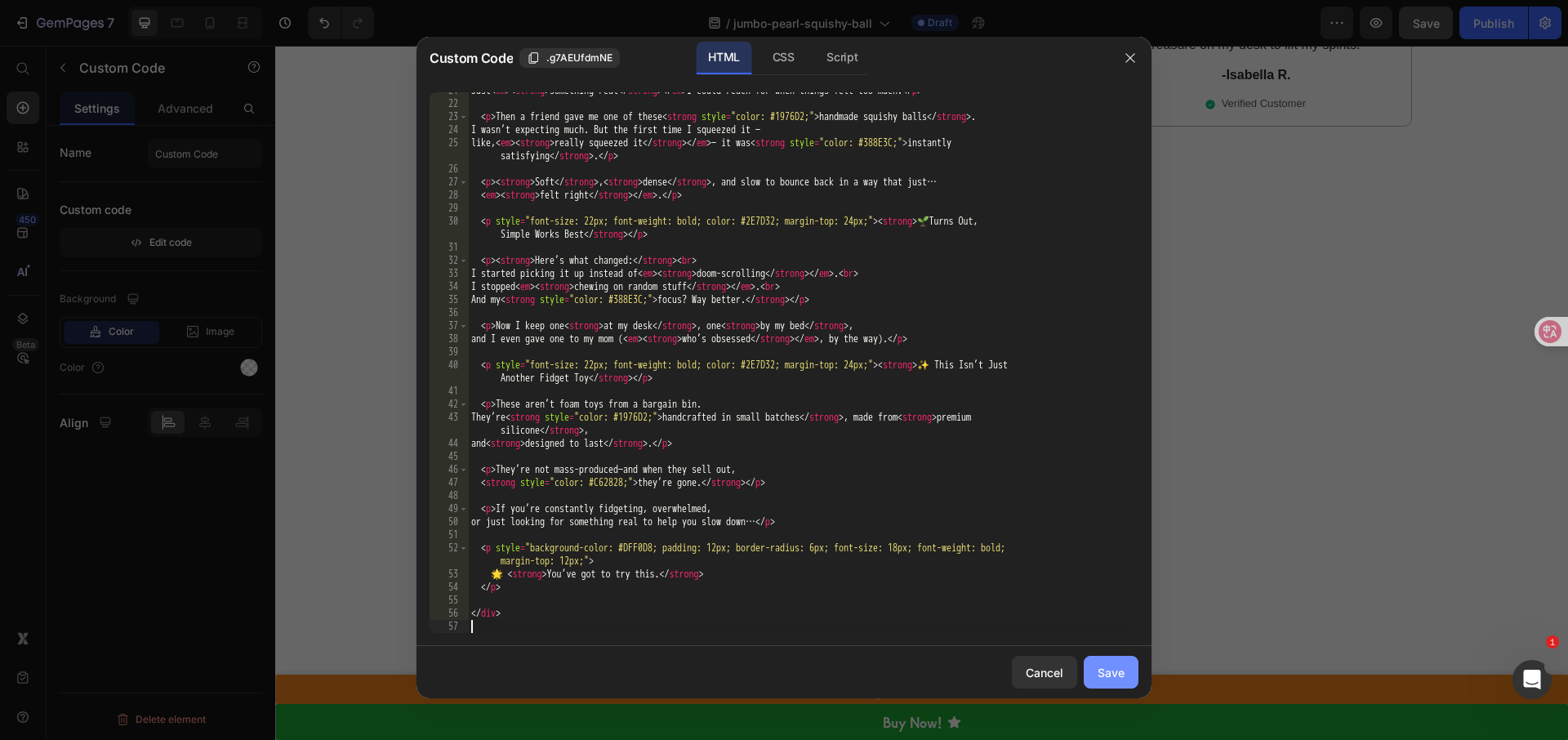 click on "Save" at bounding box center [1111, 672] 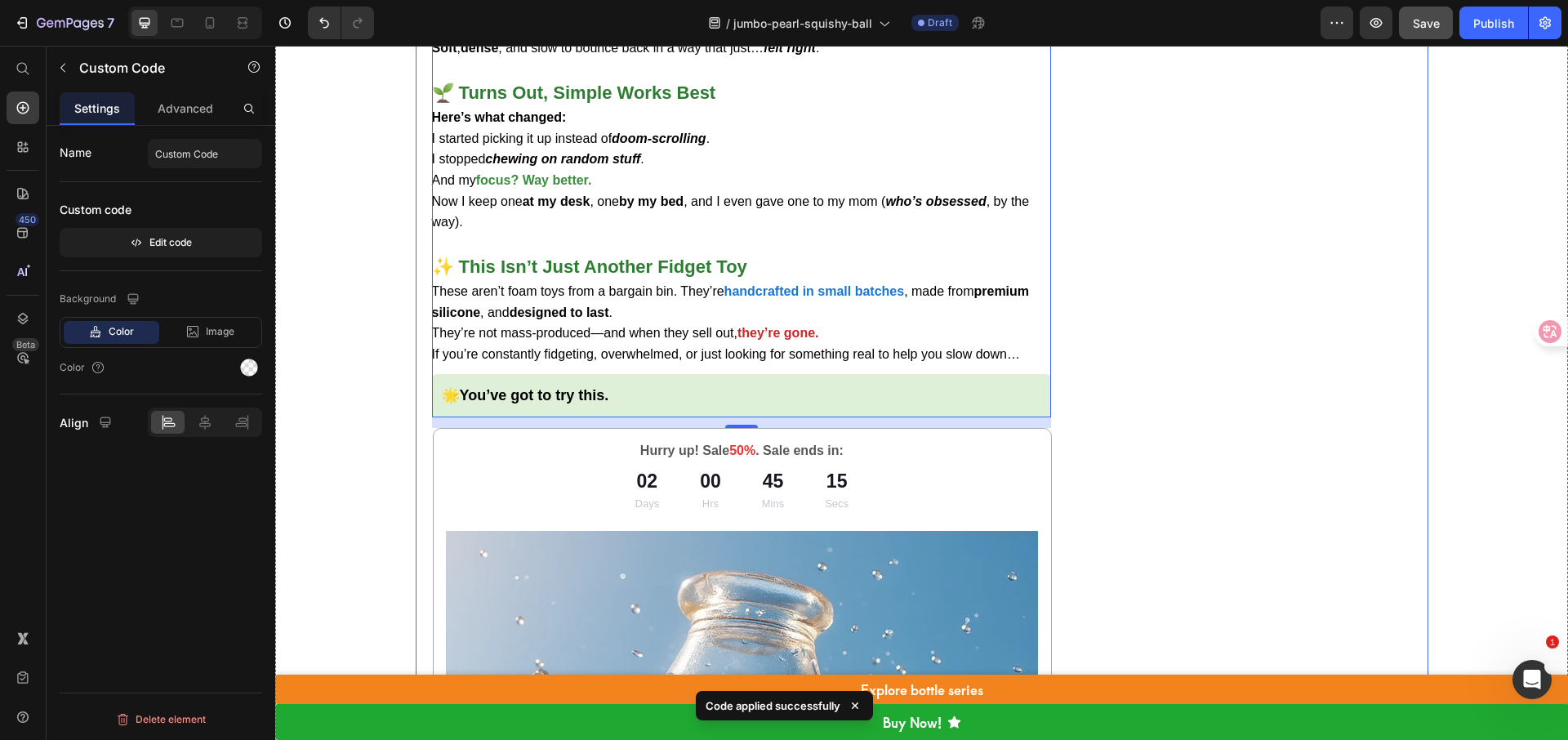 click on "Image A delightful keepsake—I couldn’t resist! Text Block
Icon
Icon
Icon
Icon
Icon Icon List “I wasn’t sure what to expect, but CHIBOKI surprised me—with its beautiful design variety and soothing feel, I find myself collecting different styles. It’s become a charming ritual: a soft squeeze, a moment of calm, and a small treasure on my desk to lift my spirits.” Text Block -Isabella R. Text Block
Verified Customer Item List Row" at bounding box center (1256, 325) 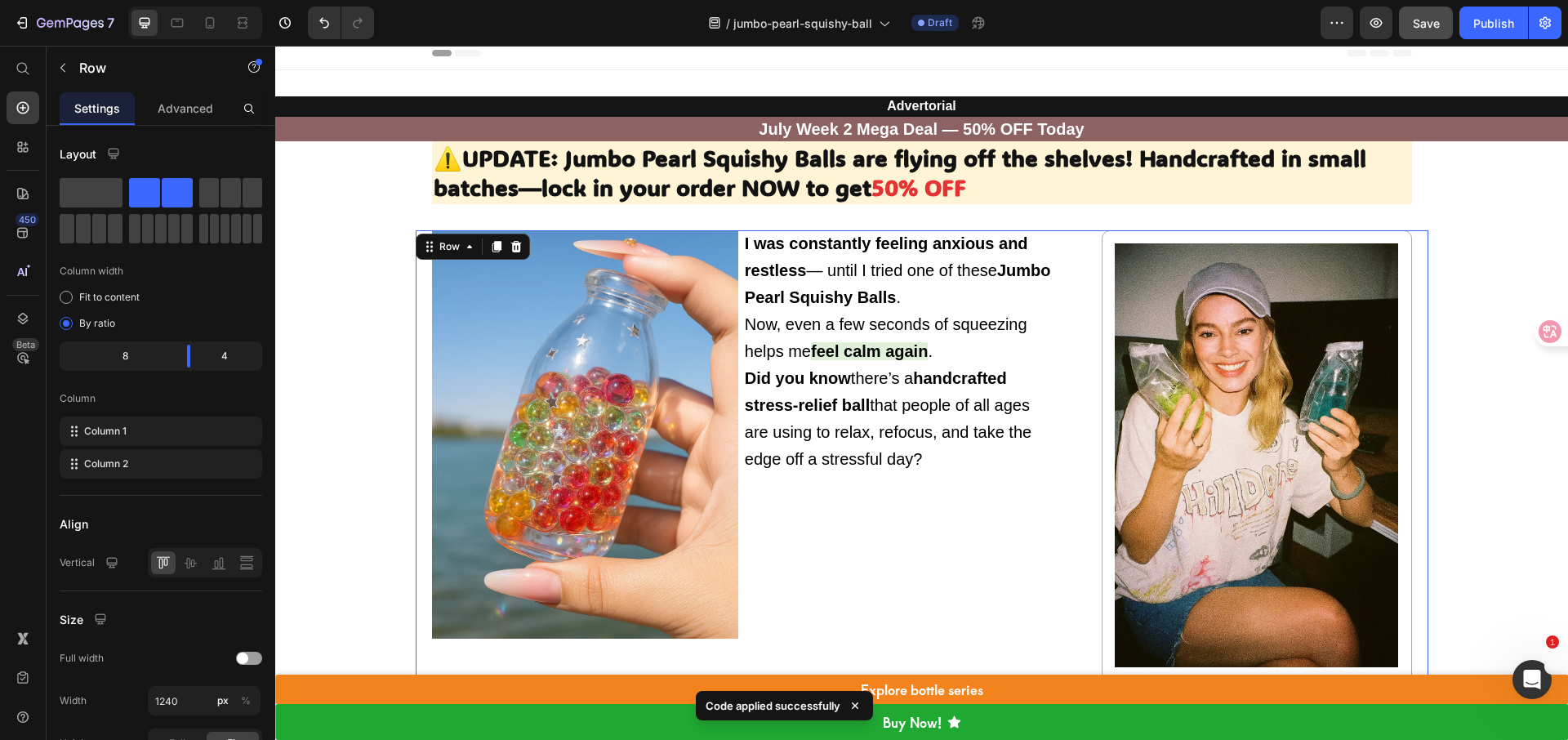 scroll, scrollTop: 0, scrollLeft: 0, axis: both 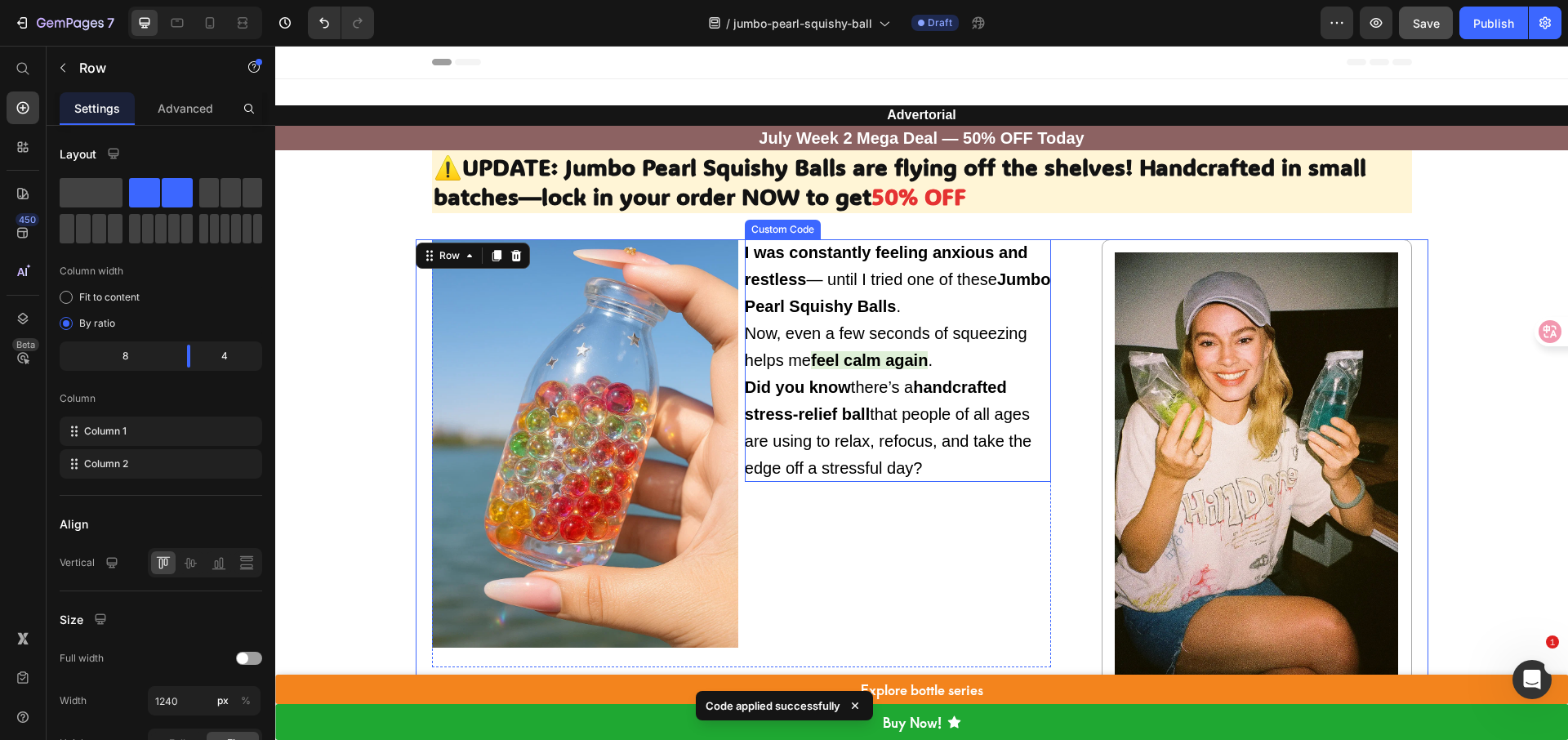 click on "feel calm again" at bounding box center [869, 360] 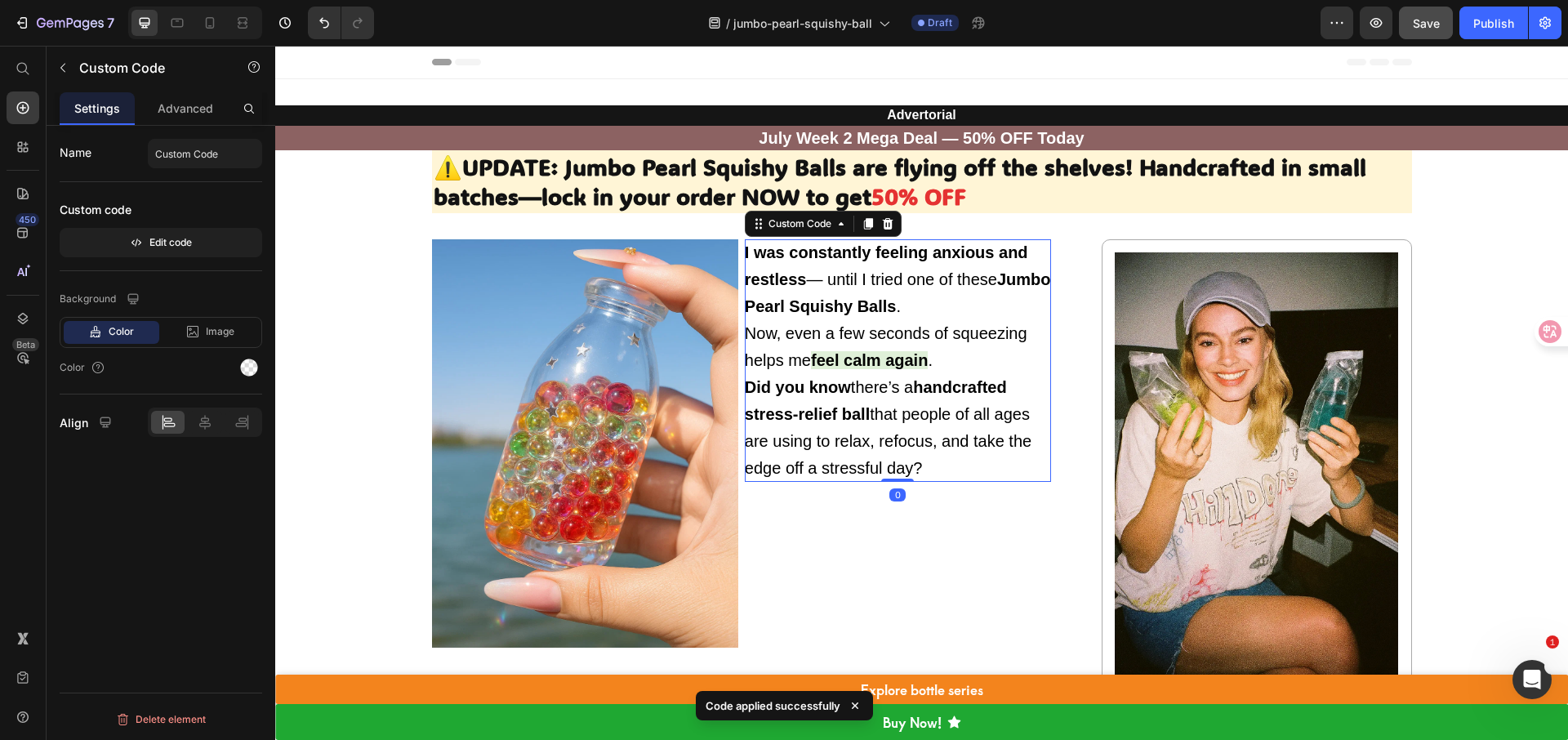 click on "feel calm again" at bounding box center (869, 360) 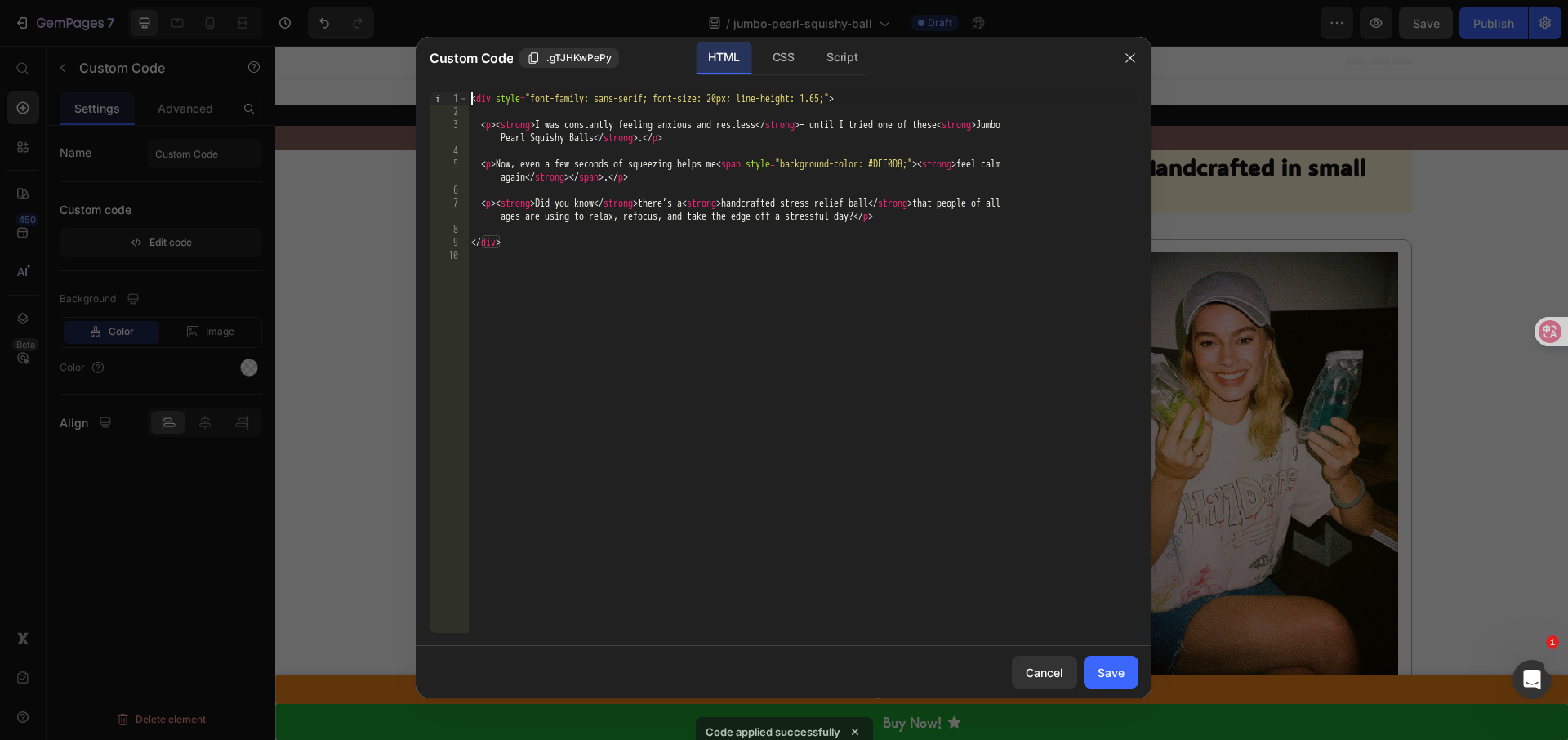 click on "< div   style = "font-family: sans-serif; font-size: 20px; line-height: 1.65;" >    < p > < strong > I was constantly feeling anxious and restless </ strong >  — until I tried one of these  < strong > Jumbo         Pearl Squishy Balls </ strong > . </ p >    < p > Now, even a few seconds of squeezing helps me  < span   style = "background-color: #DFF0D8;" > < strong > feel calm         again </ strong > </ span > . </ p >    < p > < strong > Did you know </ strong >  there’s a  < strong > handcrafted stress-relief ball </ strong >  that people of all         ages are using to relax, refocus, and take the edge off a stressful day? </ p > </ div >" at bounding box center [803, 376] 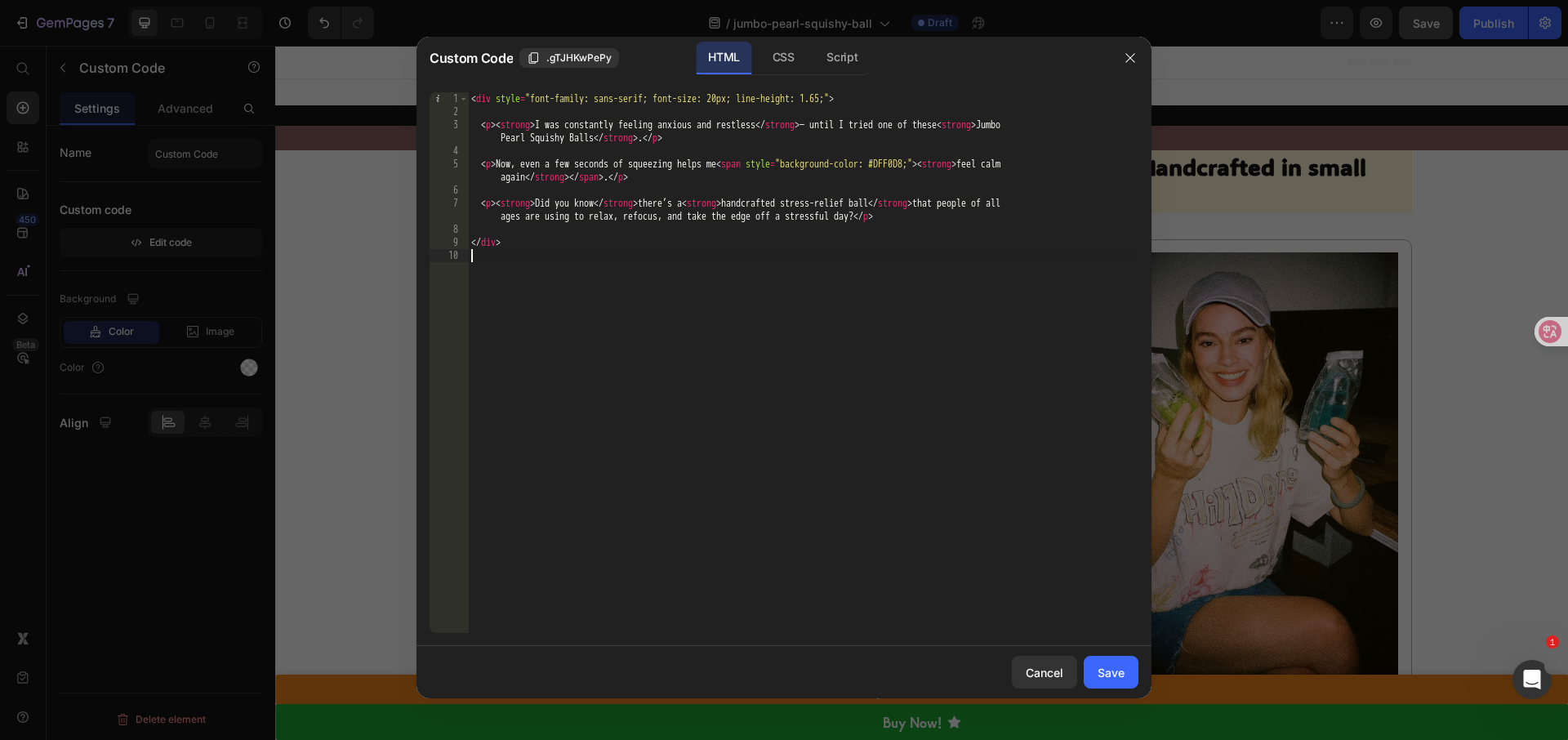 type on "</div>" 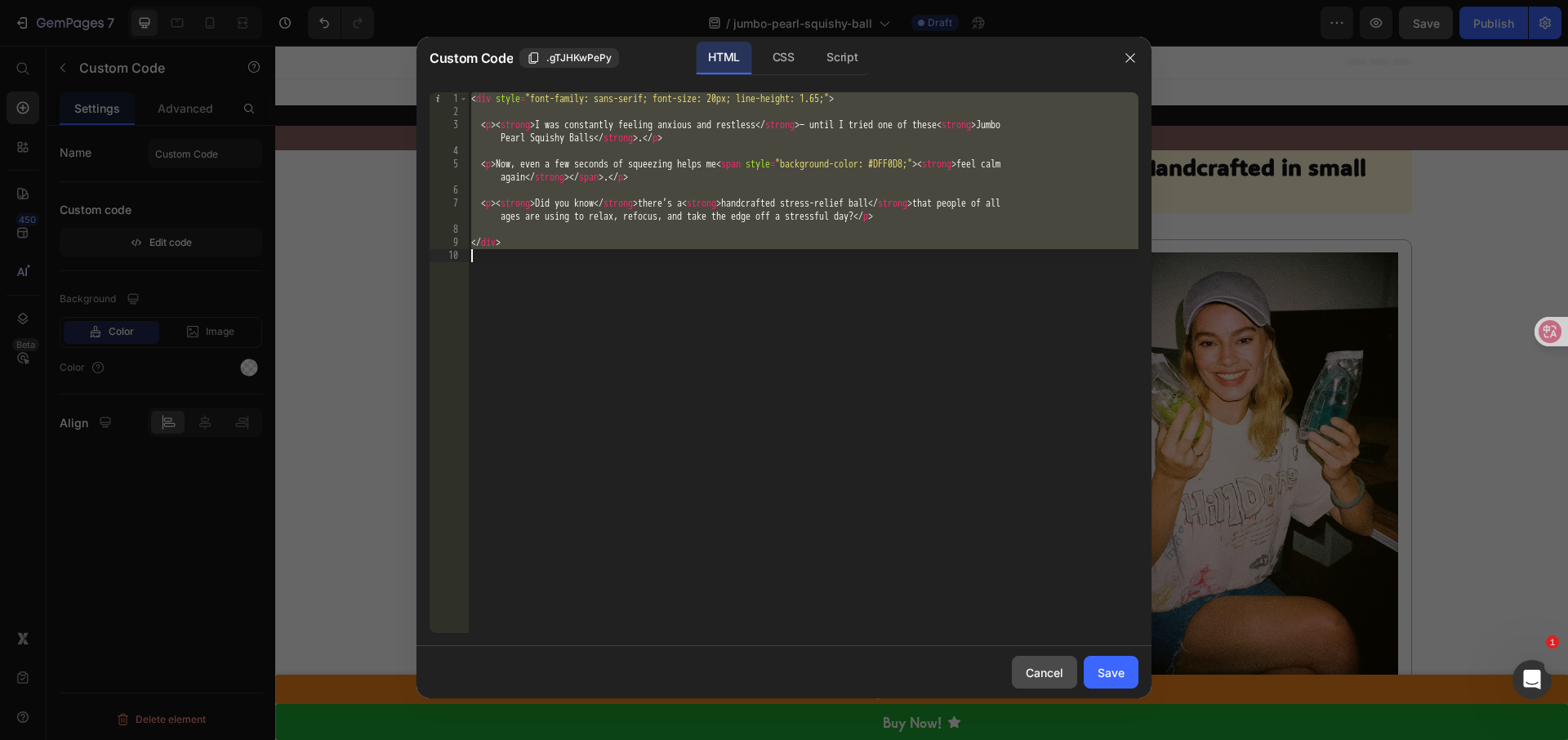 click on "Cancel" at bounding box center (1045, 672) 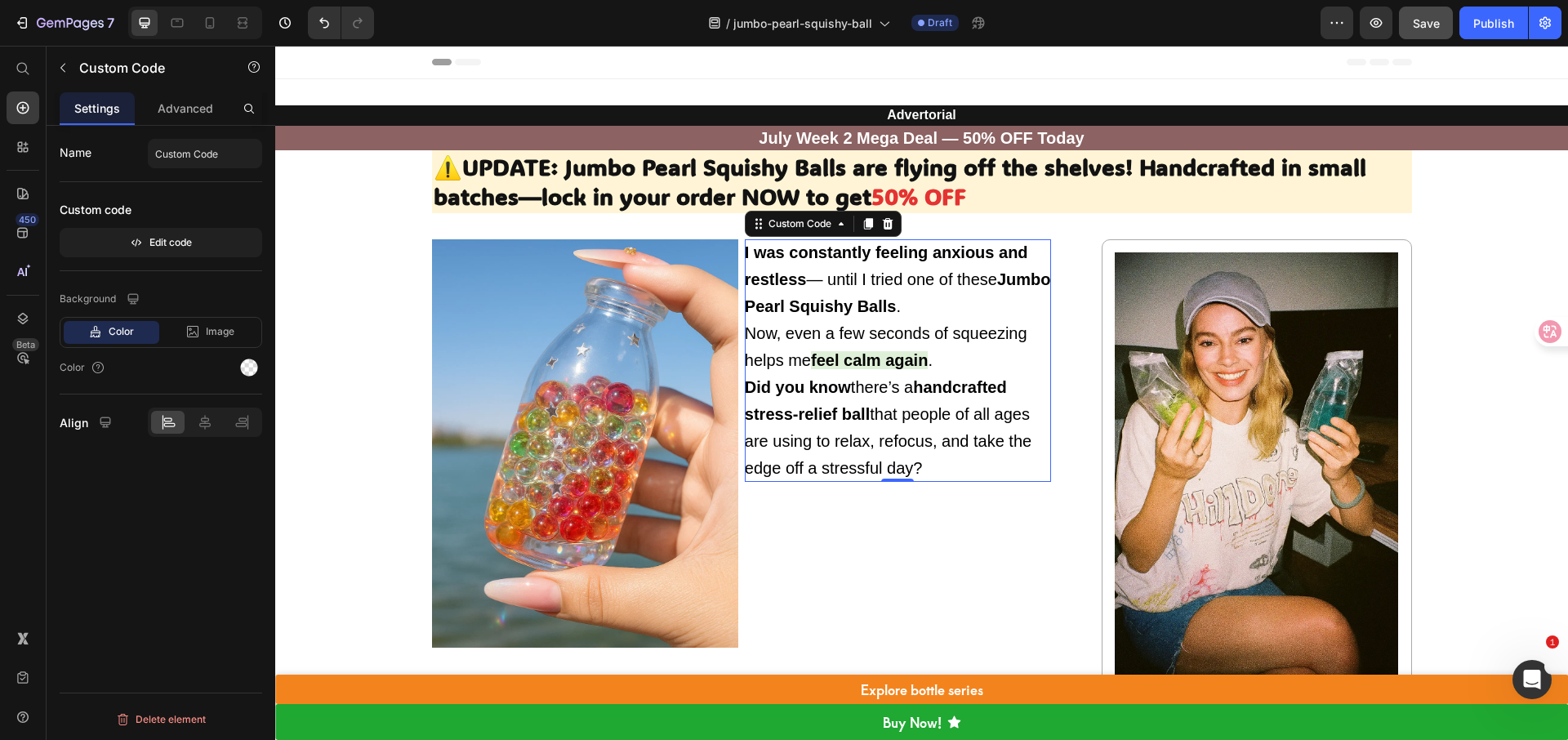 click on "I was constantly feeling anxious and restless  — until I tried one of these  Jumbo Pearl Squishy Balls ." at bounding box center [898, 279] 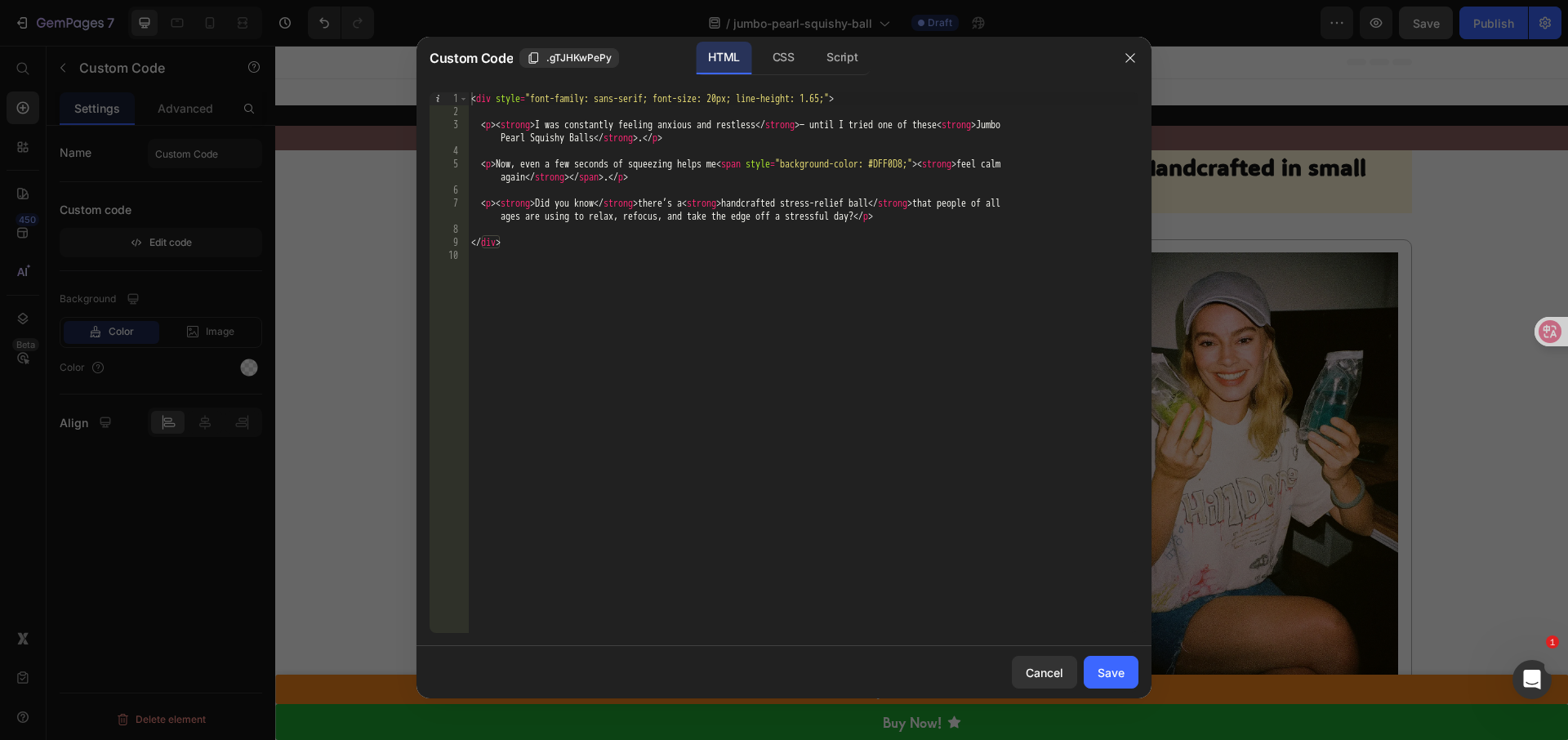 click on "< div   style = "font-family: sans-serif; font-size: 20px; line-height: 1.65;" >    < p > < strong > I was constantly feeling anxious and restless </ strong >  — until I tried one of these  < strong > Jumbo         Pearl Squishy Balls </ strong > . </ p >    < p > Now, even a few seconds of squeezing helps me  < span   style = "background-color: #DFF0D8;" > < strong > feel calm         again </ strong > </ span > . </ p >    < p > < strong > Did you know </ strong >  there’s a  < strong > handcrafted stress-relief ball </ strong >  that people of all         ages are using to relax, refocus, and take the edge off a stressful day? </ p > </ div >" at bounding box center [803, 376] 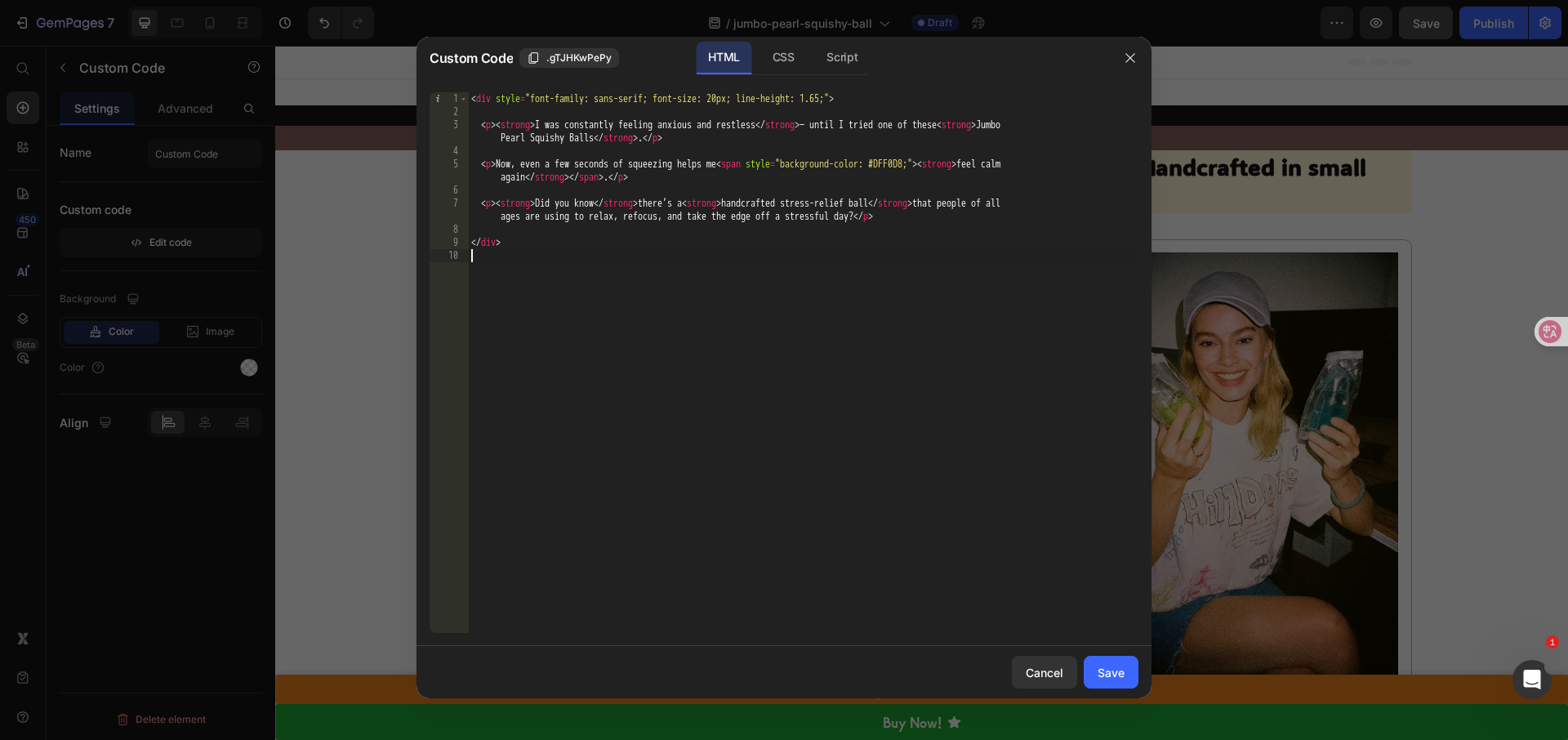 type on "</div>" 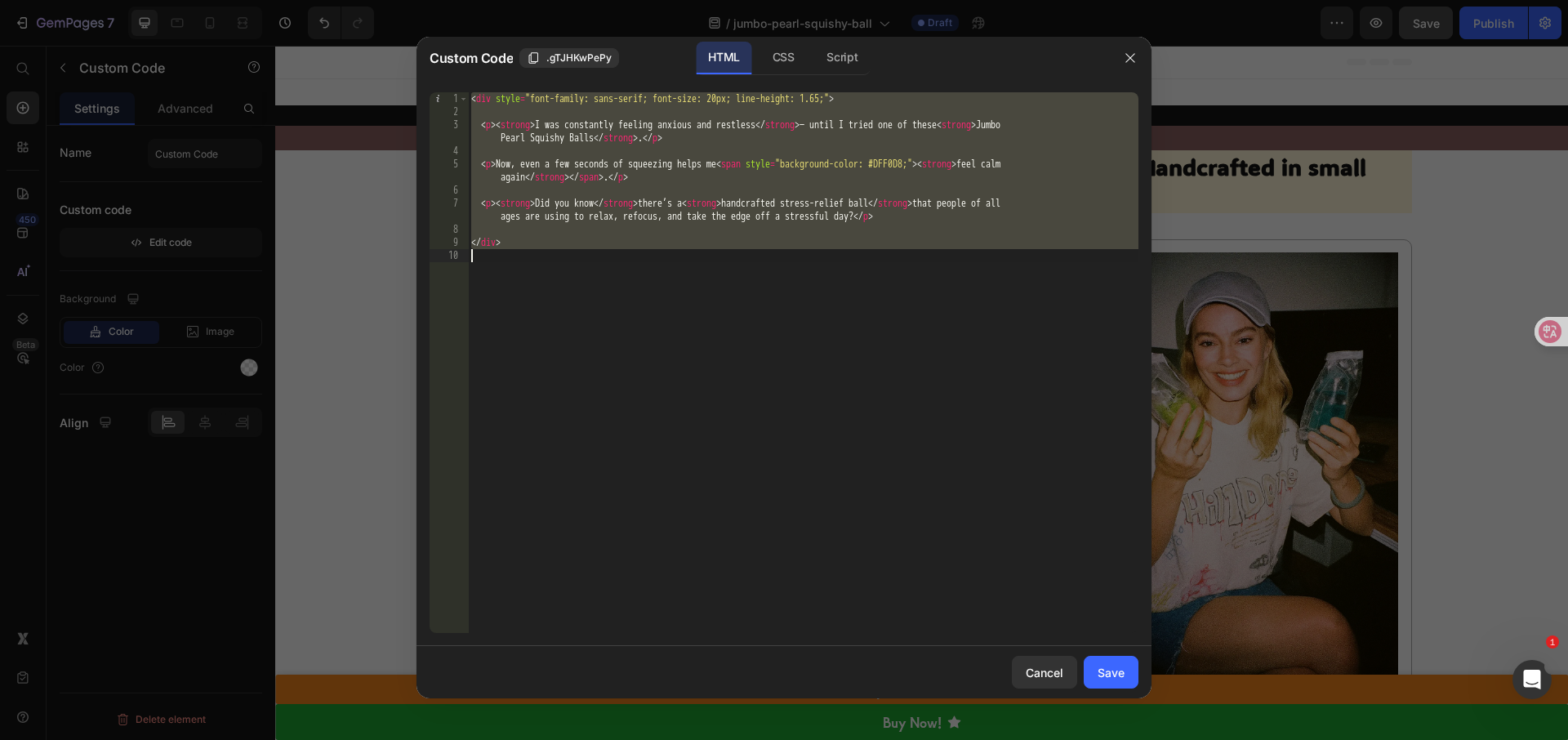 paste 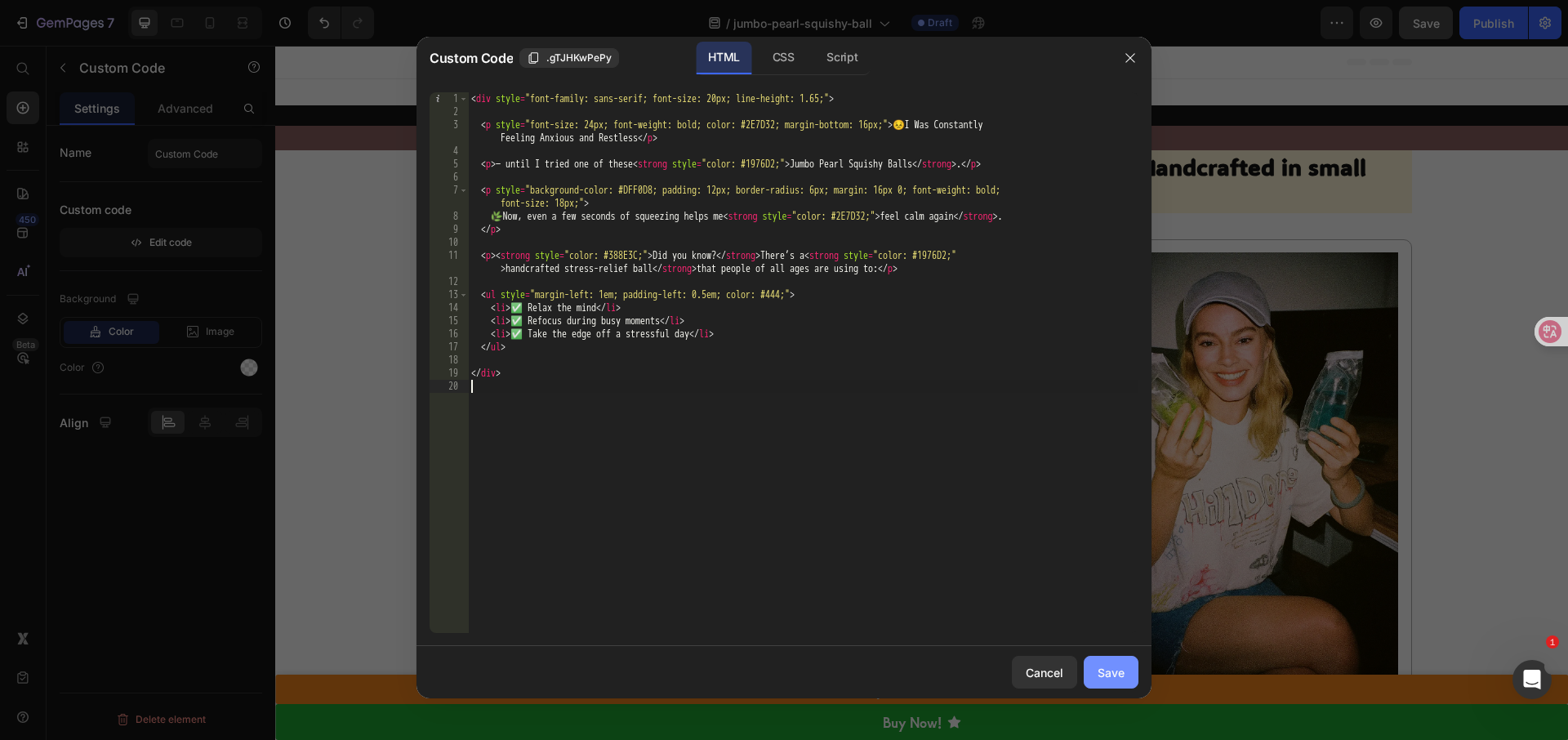 click on "Save" at bounding box center (1111, 672) 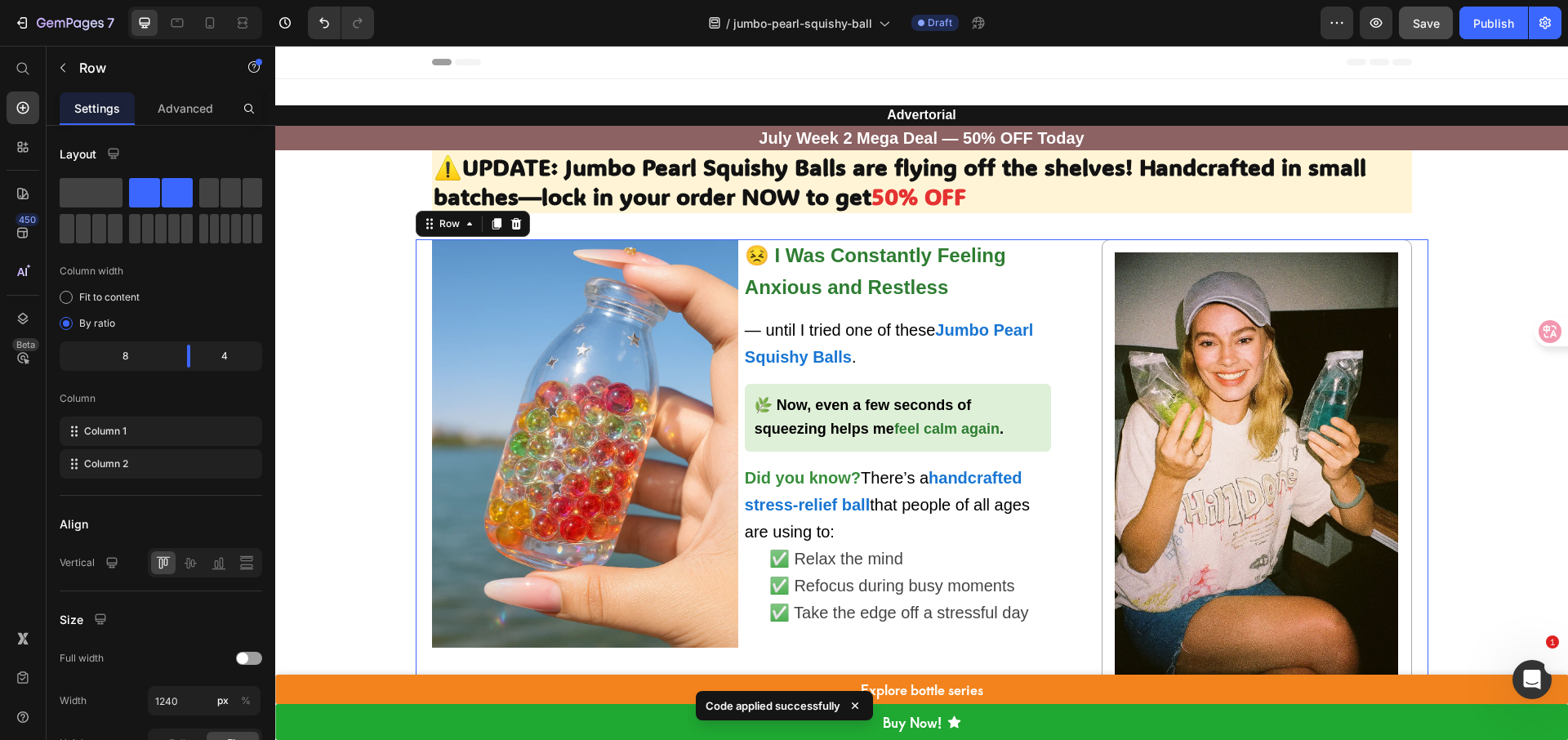 click on "Image
😣 I Was Constantly Feeling Anxious and Restless
— until I tried one of these  Jumbo Pearl Squishy Balls .
🌿 Now, even a few seconds of squeezing helps me  feel calm again .
Did you know?  There’s a  handcrafted stress-relief ball  that people of all ages are using to:
✅ Relax the mind
✅ Refocus during busy moments
✅ Take the edge off a stressful day
Custom Code Row                Title Line Video
😵 Stress Was Creeping In — And I Didn’t Even Notice
I didn’t realize stress was taking over  — until I couldn’t sit still anymore.
You know that  restless feeling ?
When your mind won’t shut off, your hands can’t stay still, and even the things you used to enjoy just…
feel like noise ?
That was me.
I thought it was just part of being busy.
But soon I was  chewing pens ,  cracking my knuckles ,
fidgeting with bottle caps, receipts—even my phone case .
Nothing helped." at bounding box center (922, 1638) 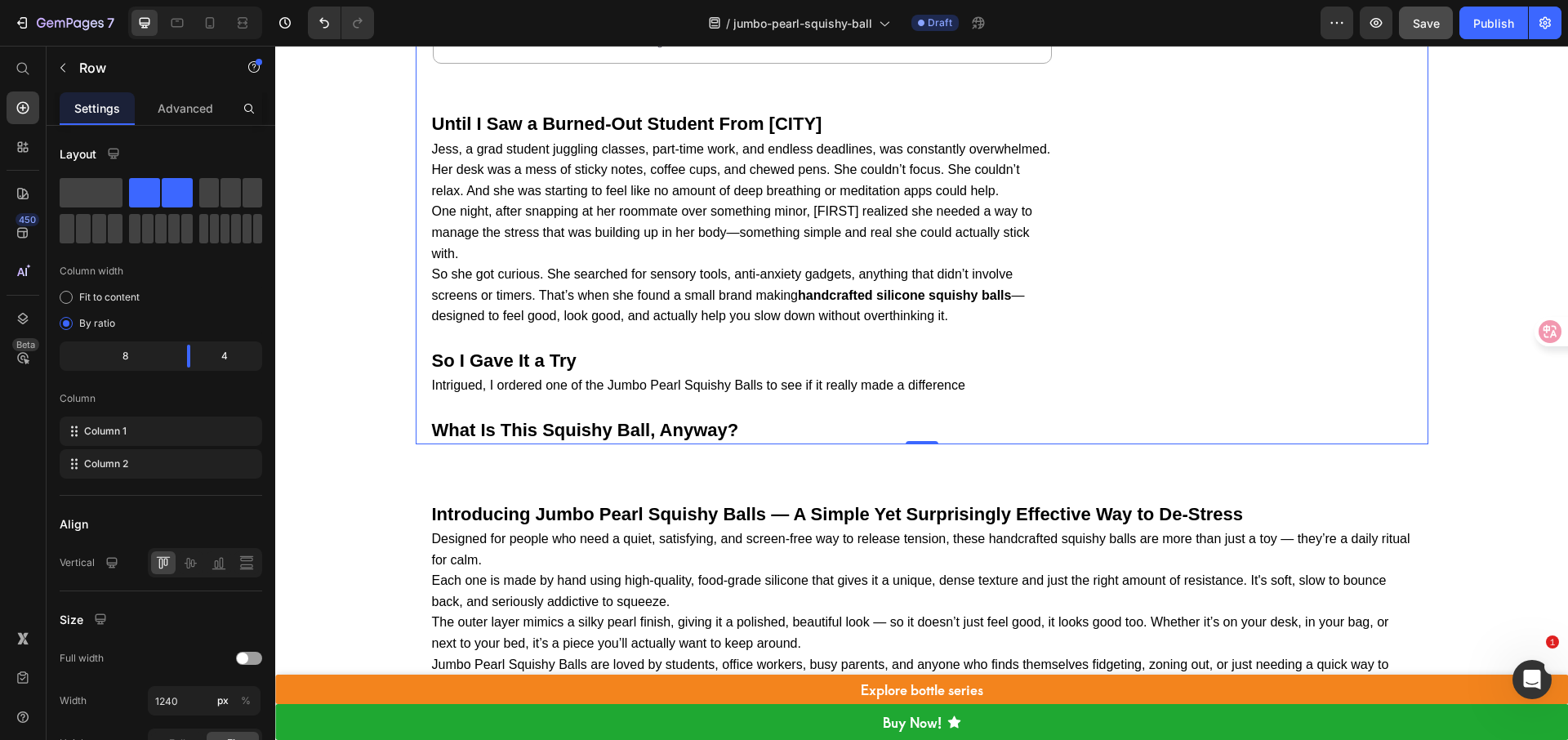 scroll, scrollTop: 2616, scrollLeft: 0, axis: vertical 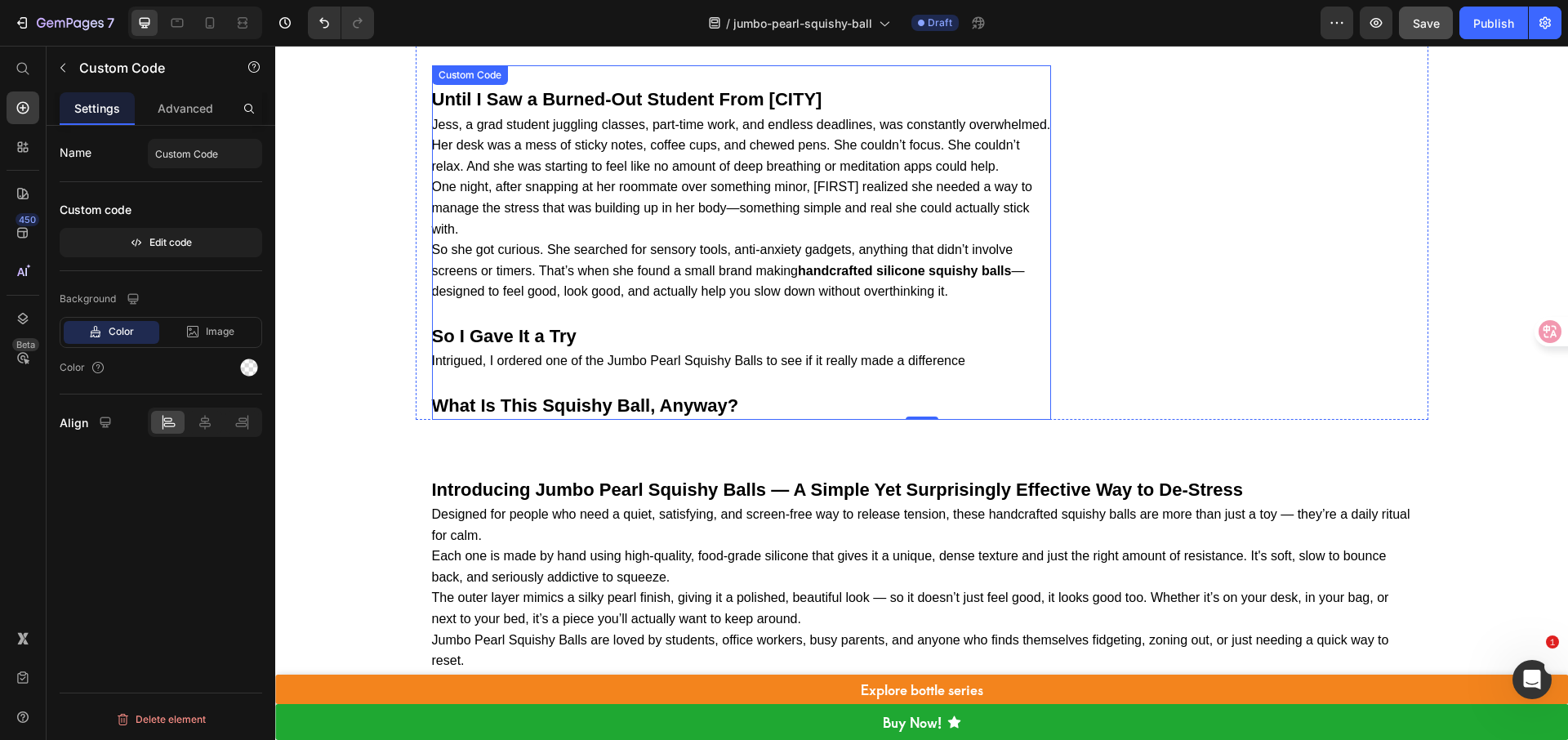 click on "So she got curious. She searched for sensory tools, anti-anxiety gadgets, anything that didn’t involve screens or timers.
That’s when she found a small brand making  handcrafted silicone squishy balls —designed to feel good, look good, and actually help you slow down without overthinking it." at bounding box center [742, 270] 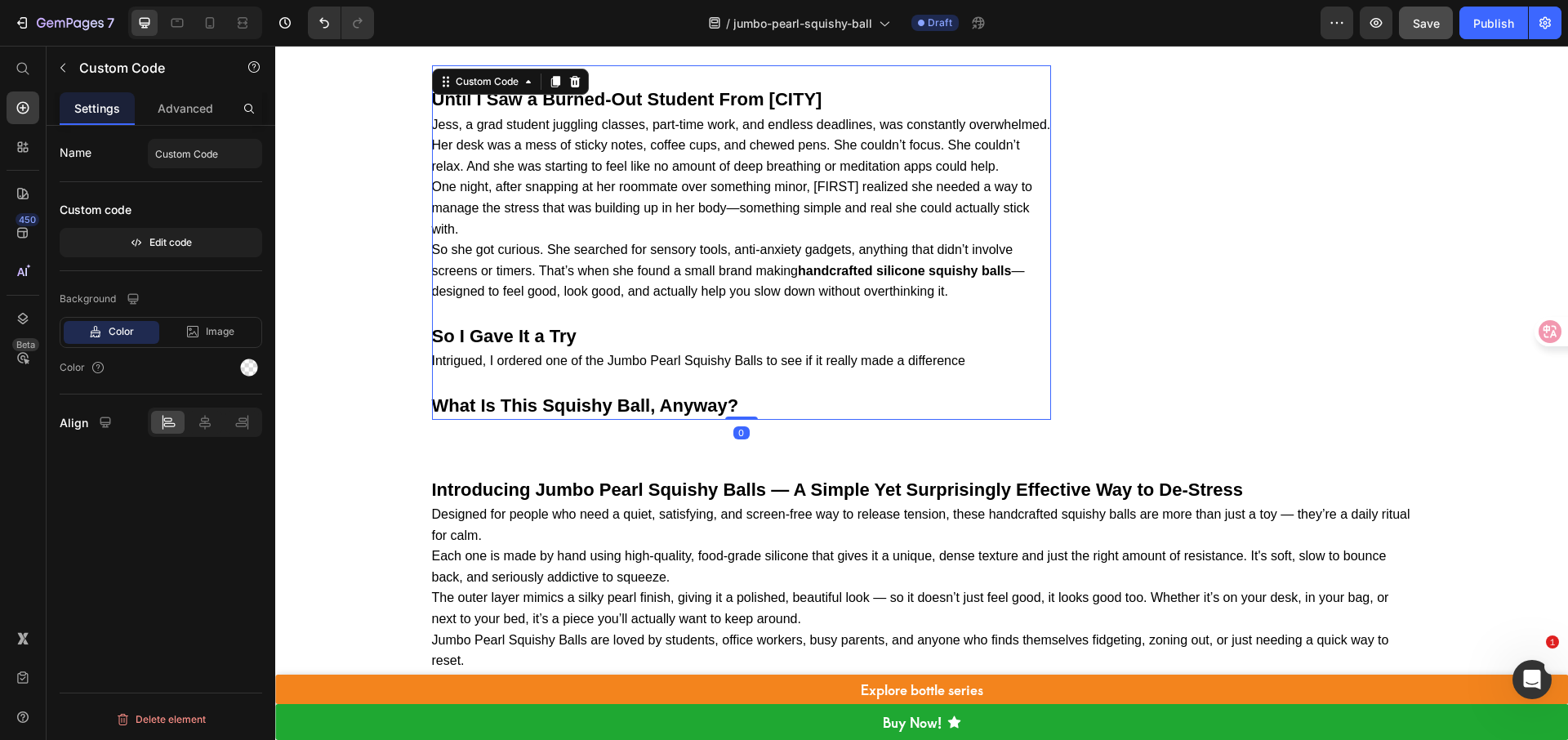 click on "So she got curious. She searched for sensory tools, anti-anxiety gadgets, anything that didn’t involve screens or timers.
That’s when she found a small brand making  handcrafted silicone squishy balls —designed to feel good, look good, and actually help you slow down without overthinking it." at bounding box center [742, 270] 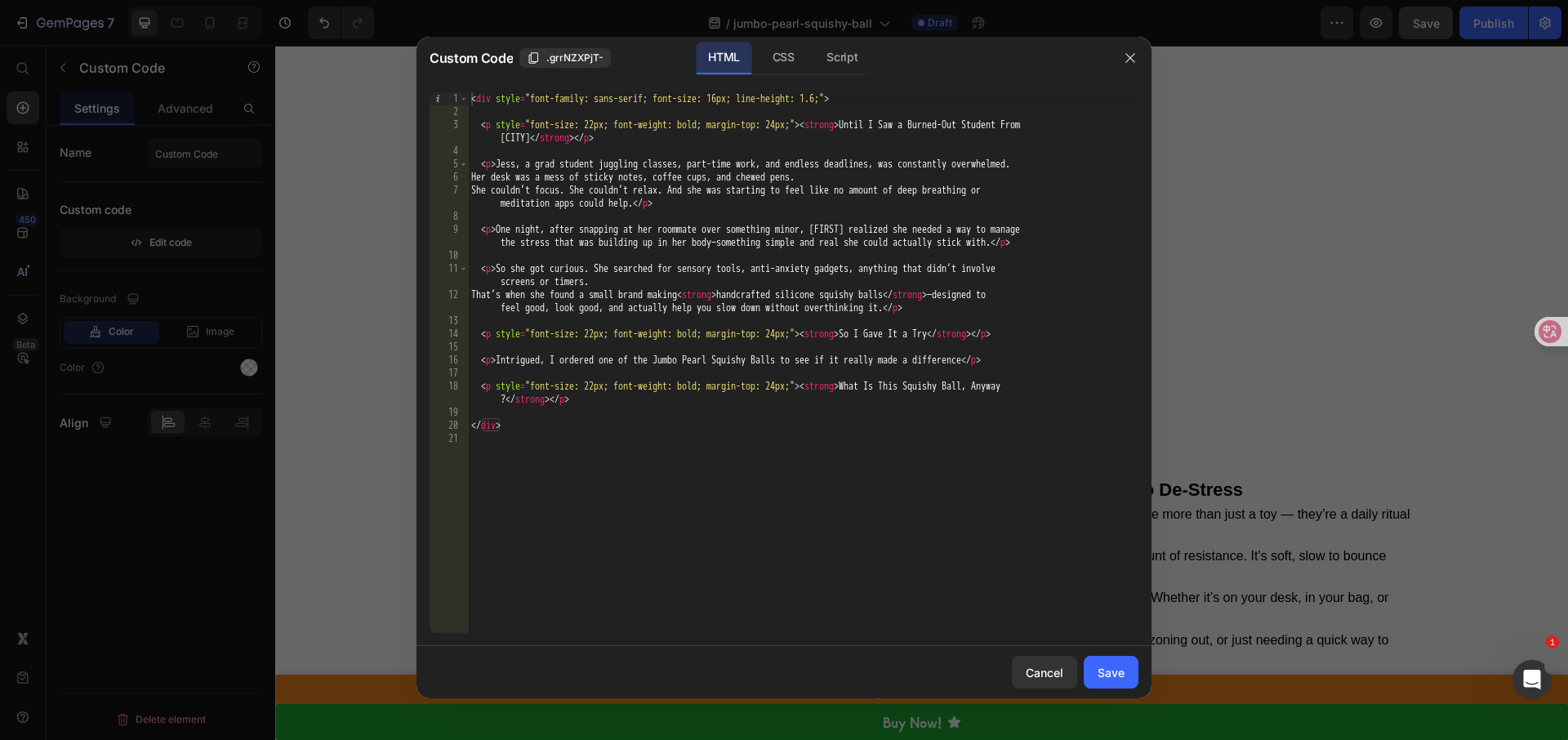 click on "< div   style = "font-family: sans-serif; font-size: 16px; line-height: 1.6;" >    < p   style = "font-size: 22px; font-weight: bold; margin-top: 24px;" > < strong > Until I Saw a Burned-Out Student From         New York </ strong > </ p >    < p > Jess, a grad student juggling classes, part-time work, and endless deadlines, was constantly overwhelmed.     Her desk was a mess of sticky notes, coffee cups, and chewed pens.     She couldn’t focus. She couldn’t relax. And she was starting to feel like no amount of deep breathing or         meditation apps could help. </ p >    < p > One night, after snapping at her roommate over something minor, Jess realized she needed a way to manage         the stress that was building up in her body—something simple and real she could actually stick with. </ p >    < p > So she got curious. She searched for sensory tools, anti-anxiety gadgets, anything that didn’t involve         screens or timers.   < strong > </ strong > —designed to  </ p" at bounding box center (803, 376) 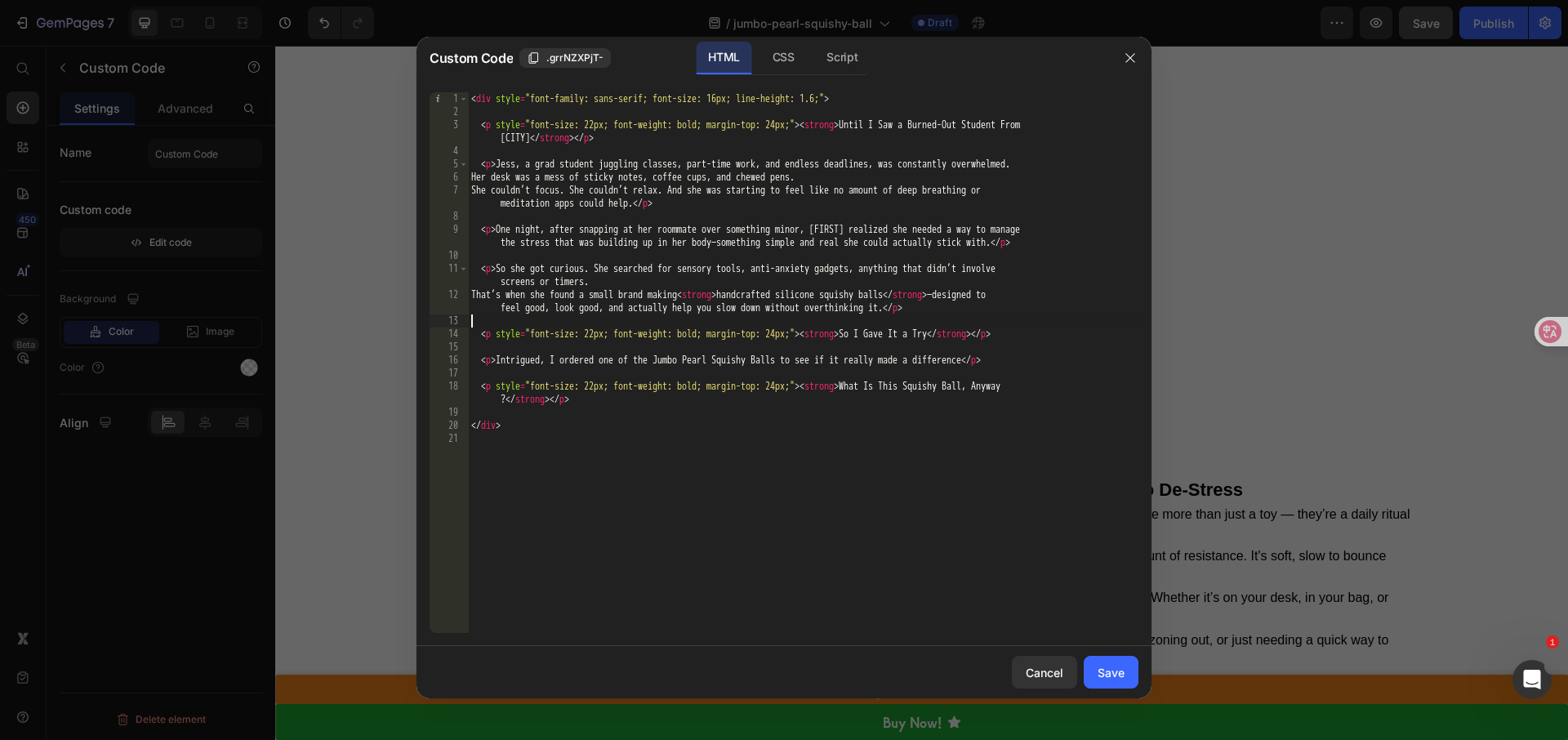 type on "</div>" 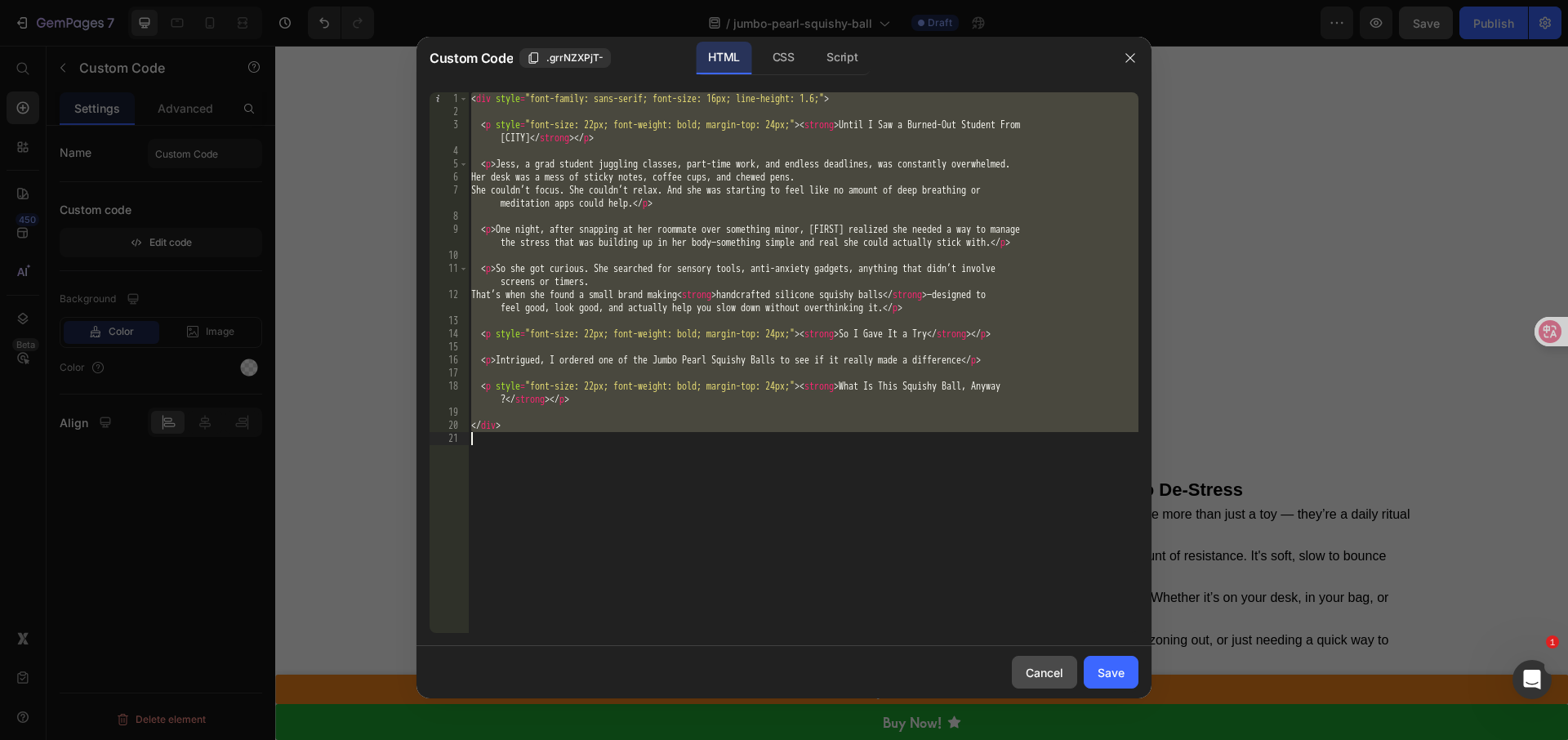 click on "Cancel" at bounding box center (1045, 672) 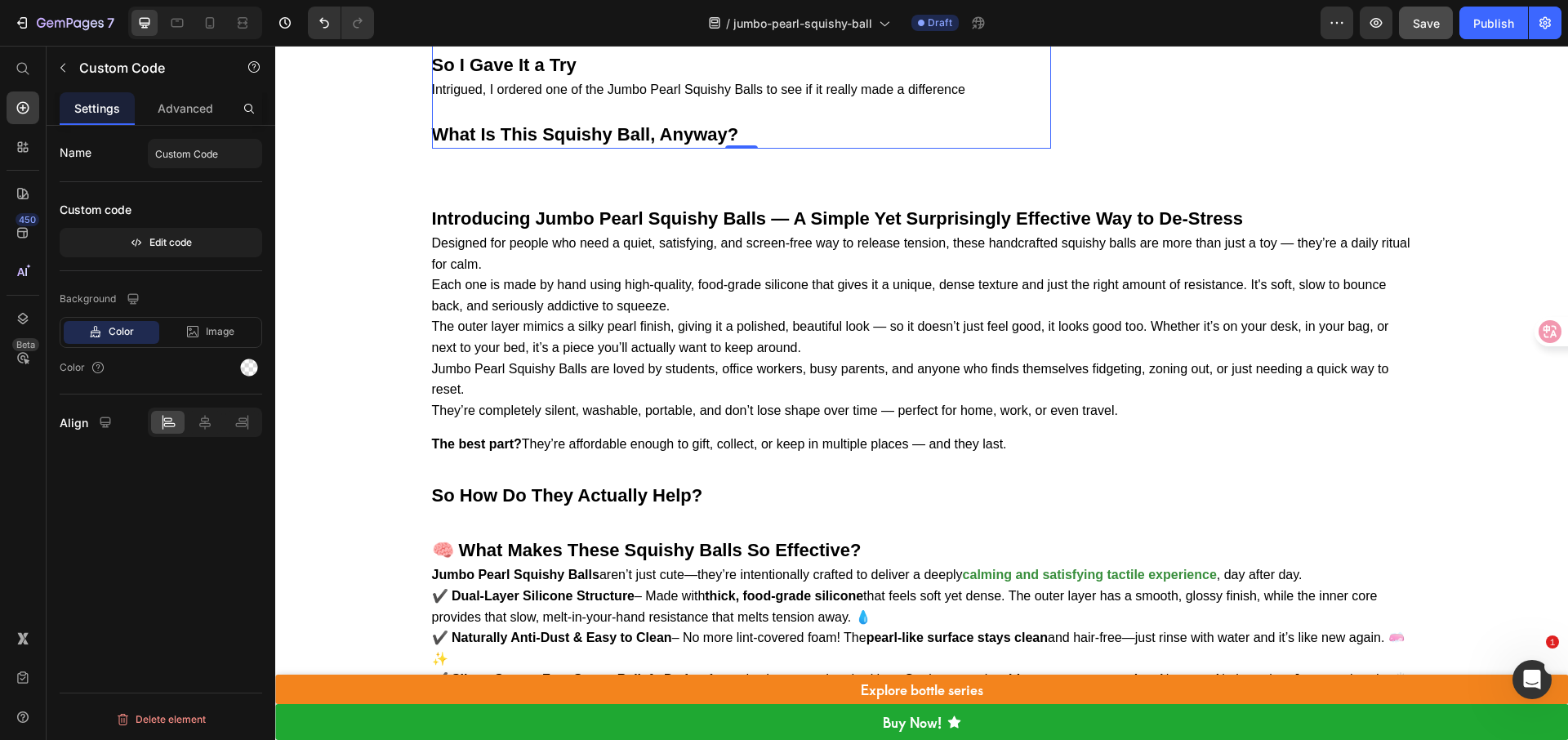 scroll, scrollTop: 2875, scrollLeft: 0, axis: vertical 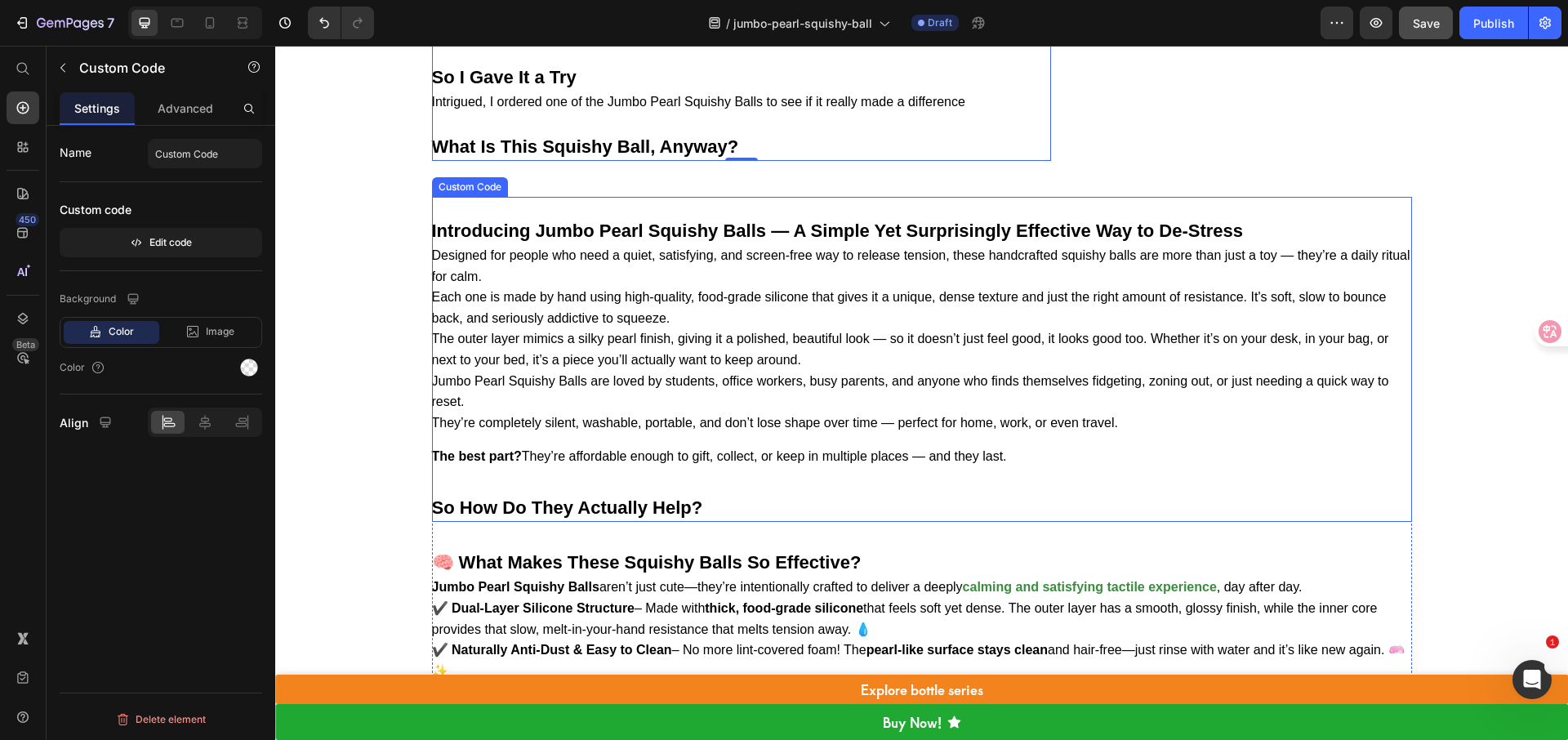 click on "Jumbo Pearl Squishy Balls are loved by students, office workers, busy parents, and anyone who finds themselves fidgeting, zoning out, or just needing a quick way to reset." at bounding box center [922, 391] 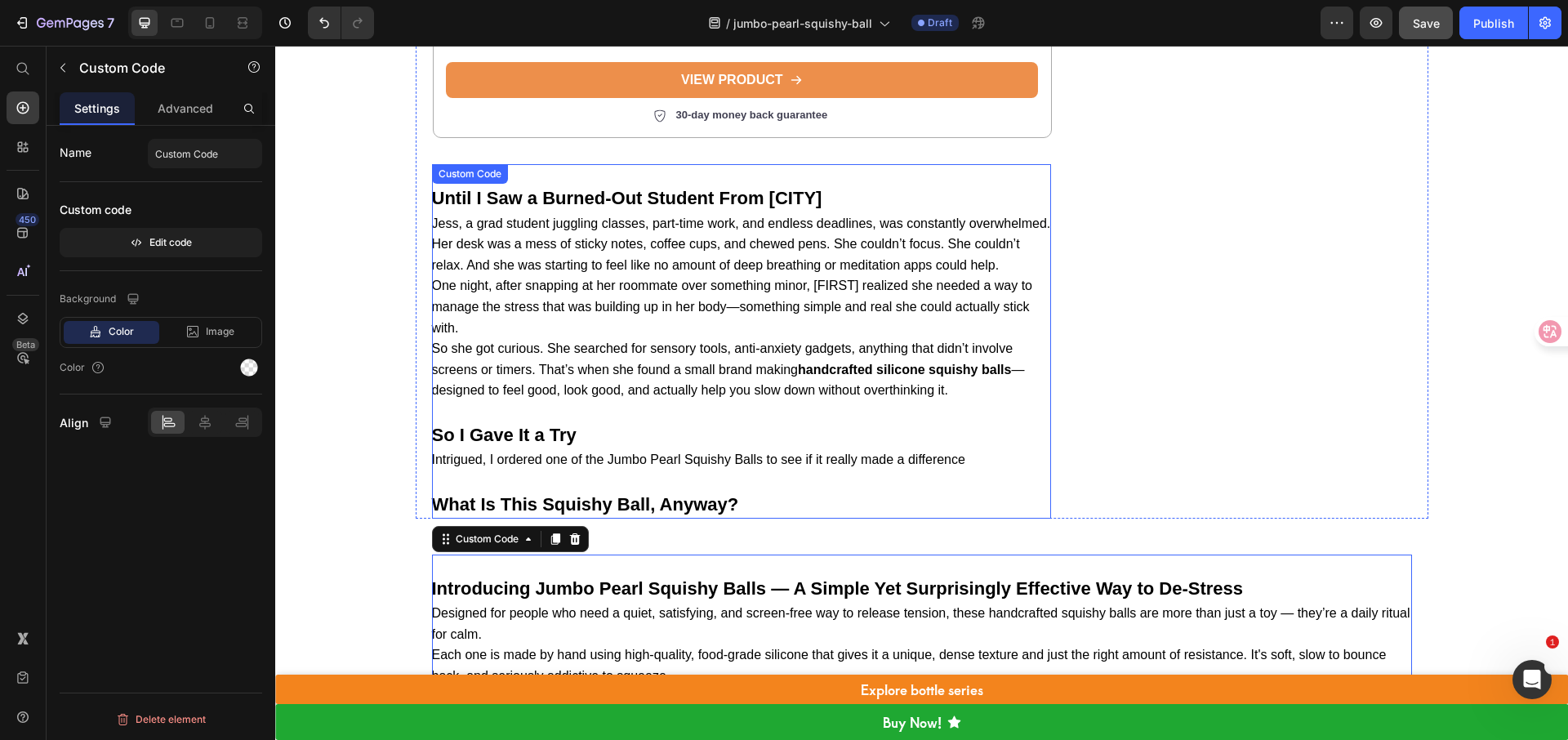 scroll, scrollTop: 2492, scrollLeft: 0, axis: vertical 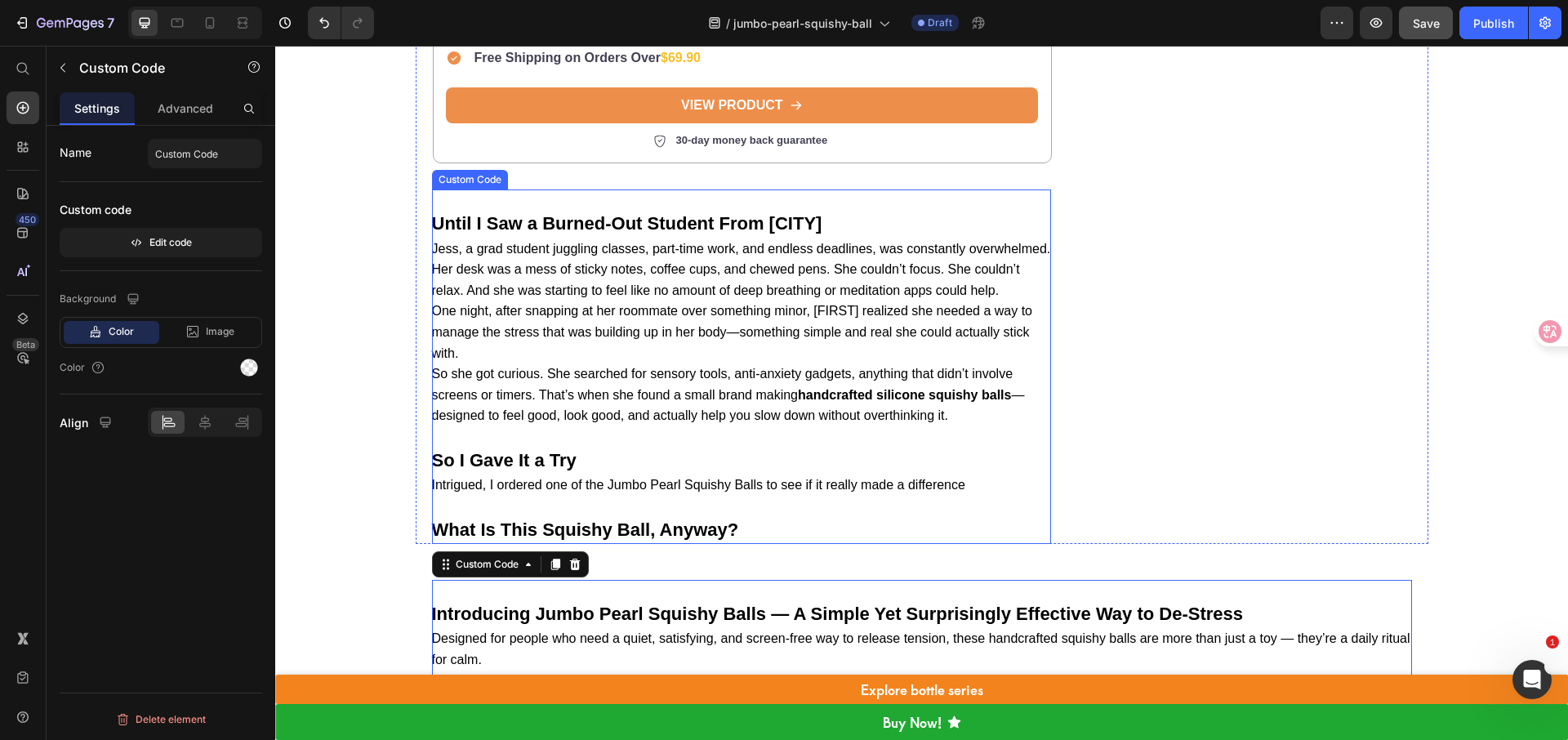 click on "One night, after snapping at her roommate over something minor, Jess realized she needed a way to manage the stress that was building up in her body—something simple and real she could actually stick with." at bounding box center [742, 332] 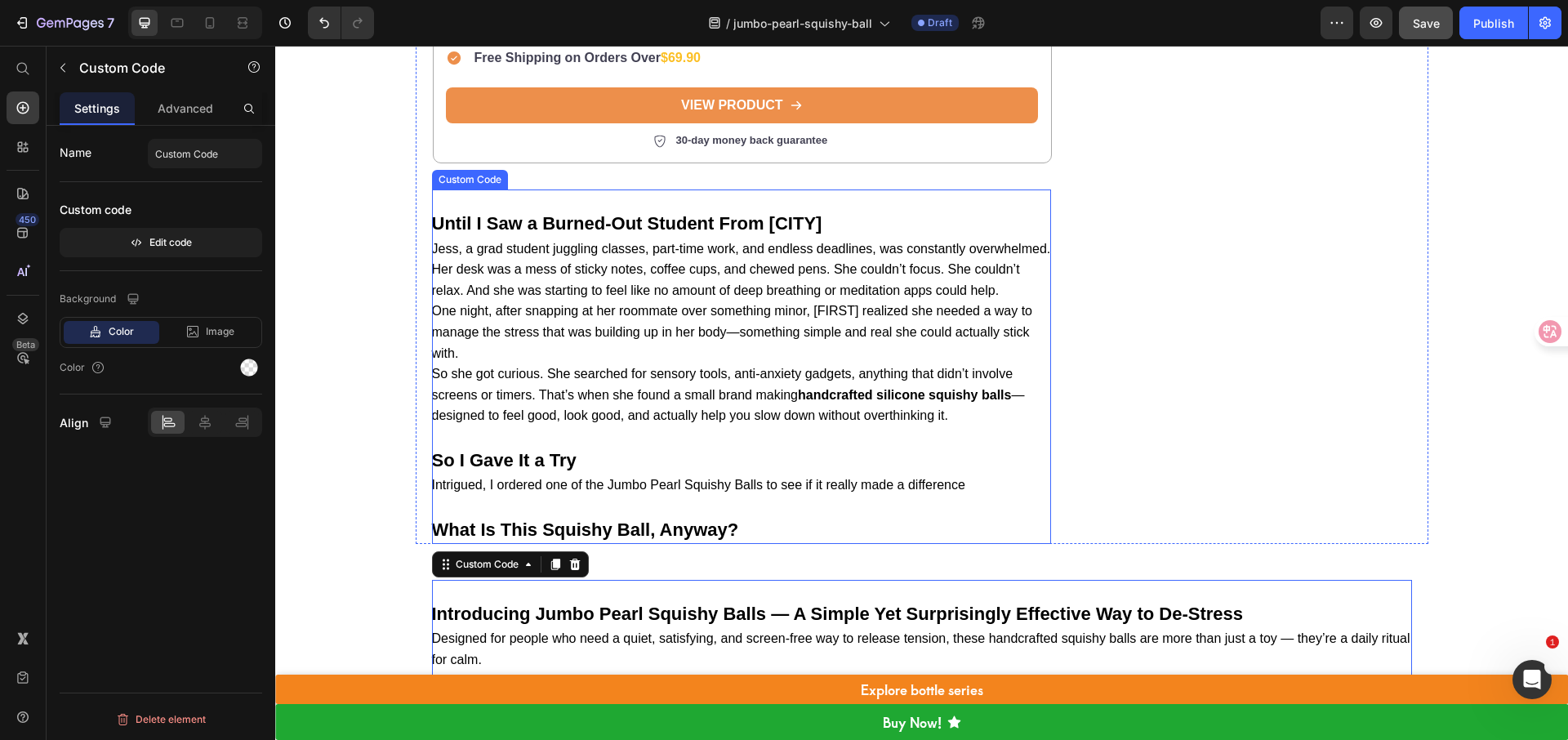click on "One night, after snapping at her roommate over something minor, Jess realized she needed a way to manage the stress that was building up in her body—something simple and real she could actually stick with." at bounding box center (742, 332) 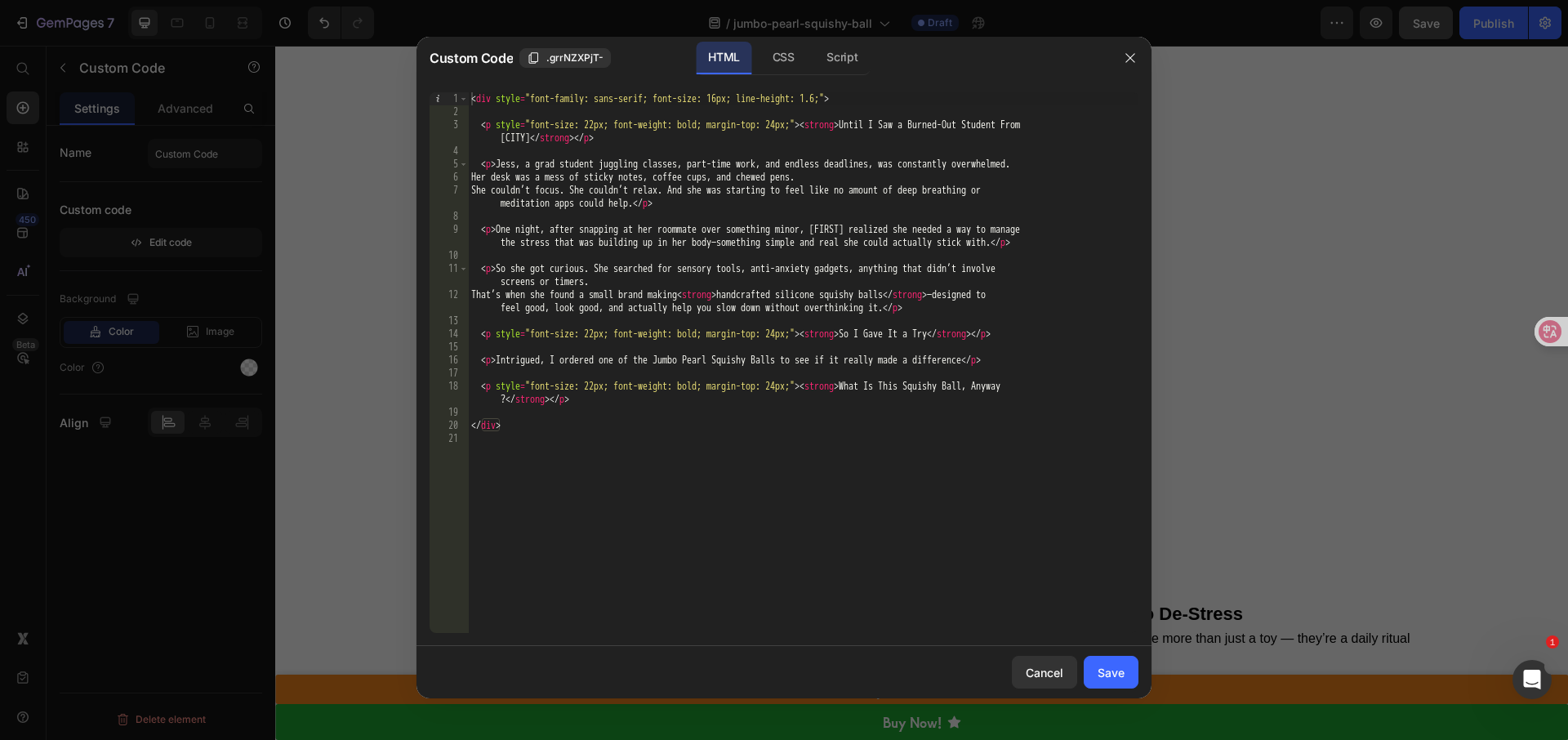 click on "< div   style = "font-family: sans-serif; font-size: 16px; line-height: 1.6;" >    < p   style = "font-size: 22px; font-weight: bold; margin-top: 24px;" > < strong > Until I Saw a Burned-Out Student From         New York </ strong > </ p >    < p > Jess, a grad student juggling classes, part-time work, and endless deadlines, was constantly overwhelmed.     Her desk was a mess of sticky notes, coffee cups, and chewed pens.     She couldn’t focus. She couldn’t relax. And she was starting to feel like no amount of deep breathing or         meditation apps could help. </ p >    < p > One night, after snapping at her roommate over something minor, Jess realized she needed a way to manage         the stress that was building up in her body—something simple and real she could actually stick with. </ p >    < p > So she got curious. She searched for sensory tools, anti-anxiety gadgets, anything that didn’t involve         screens or timers.   < strong > </ strong > —designed to  </ p" at bounding box center [803, 376] 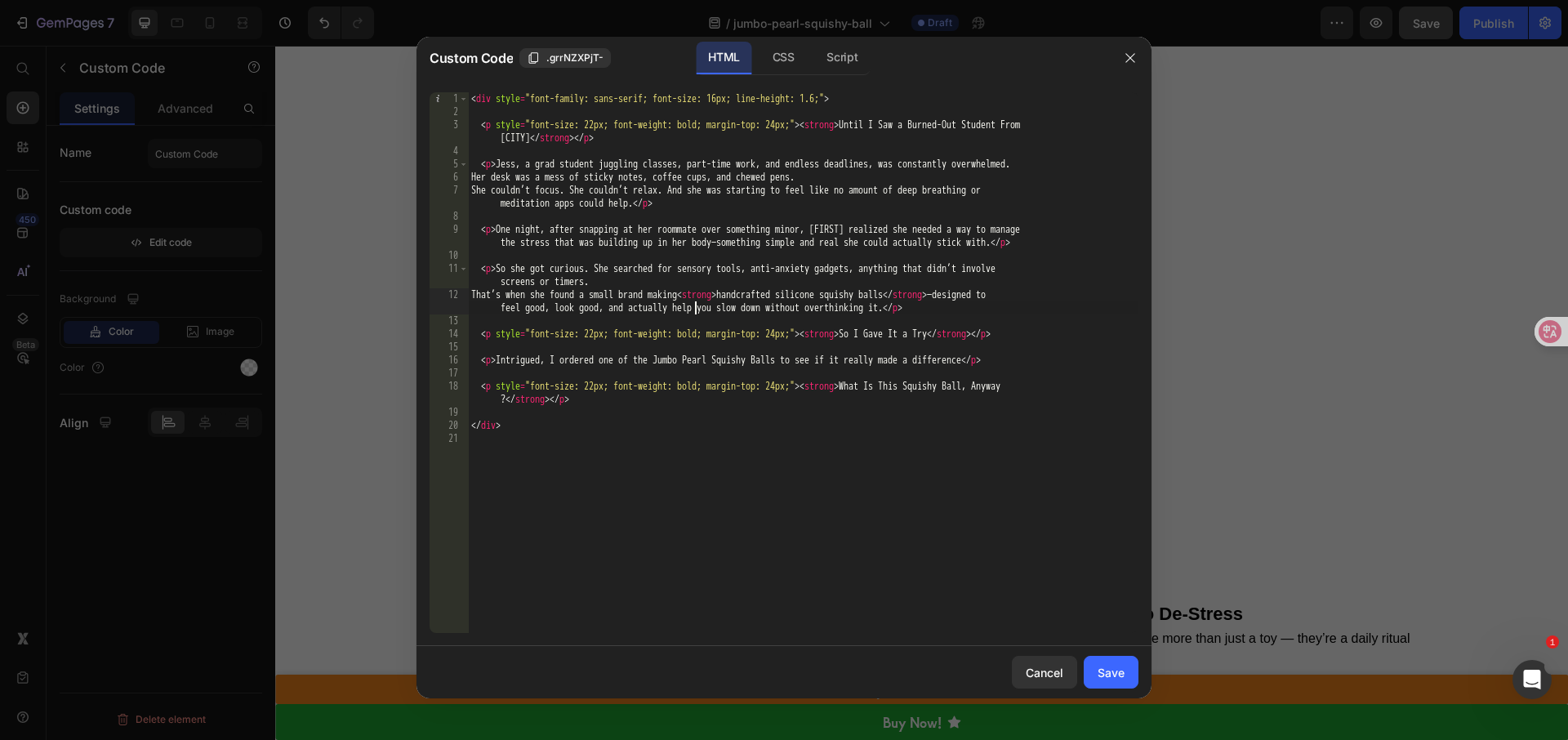 type on "</div>" 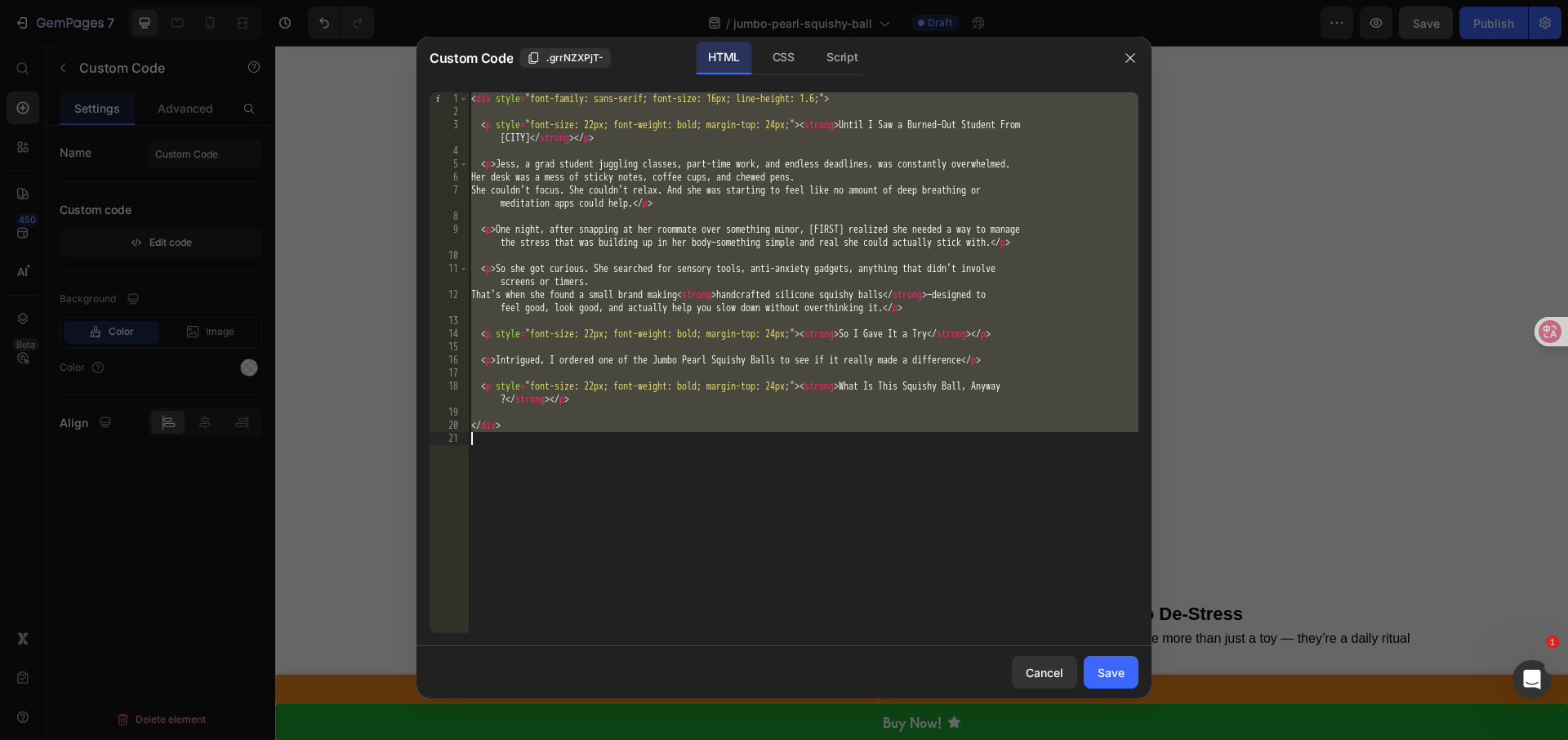 paste 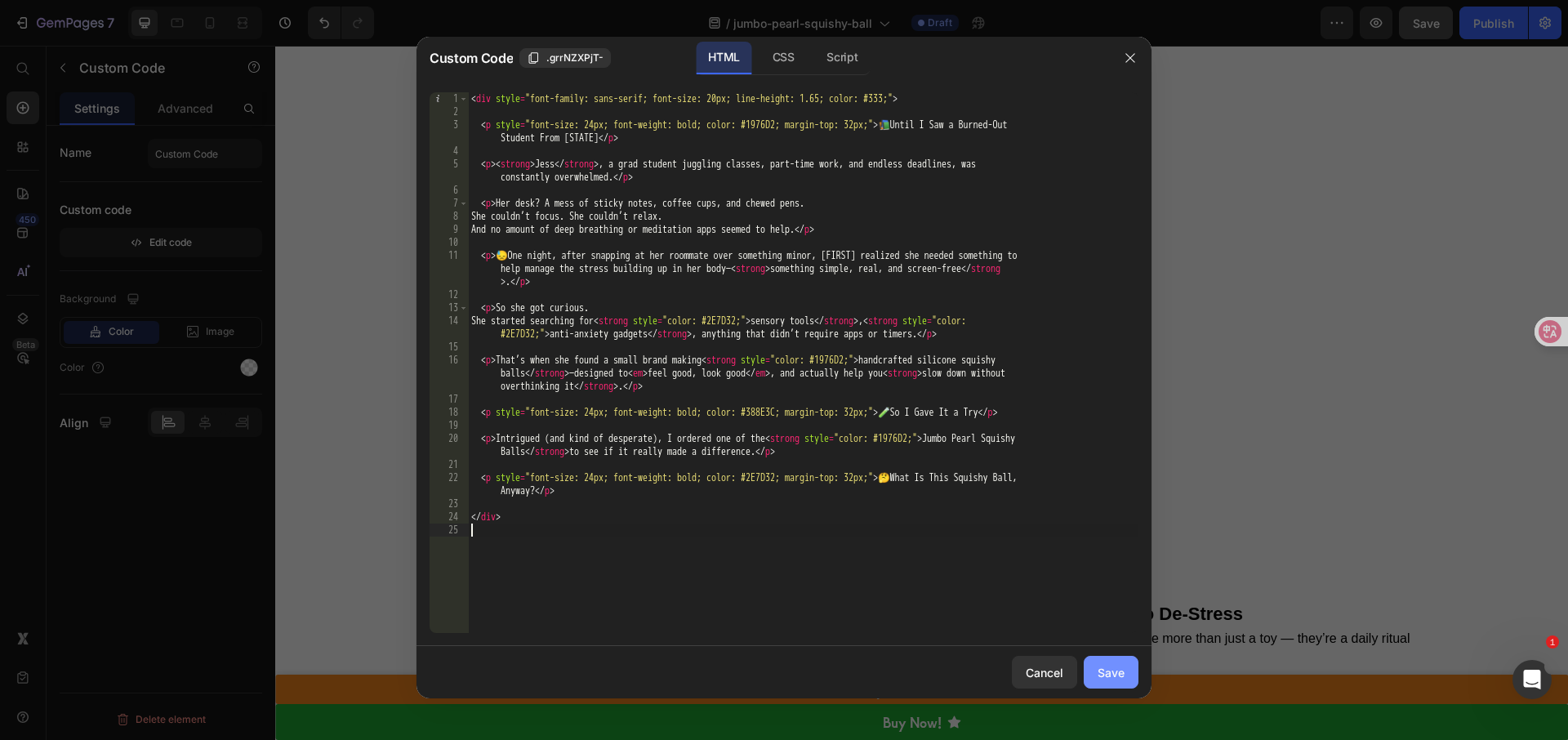 click on "Save" 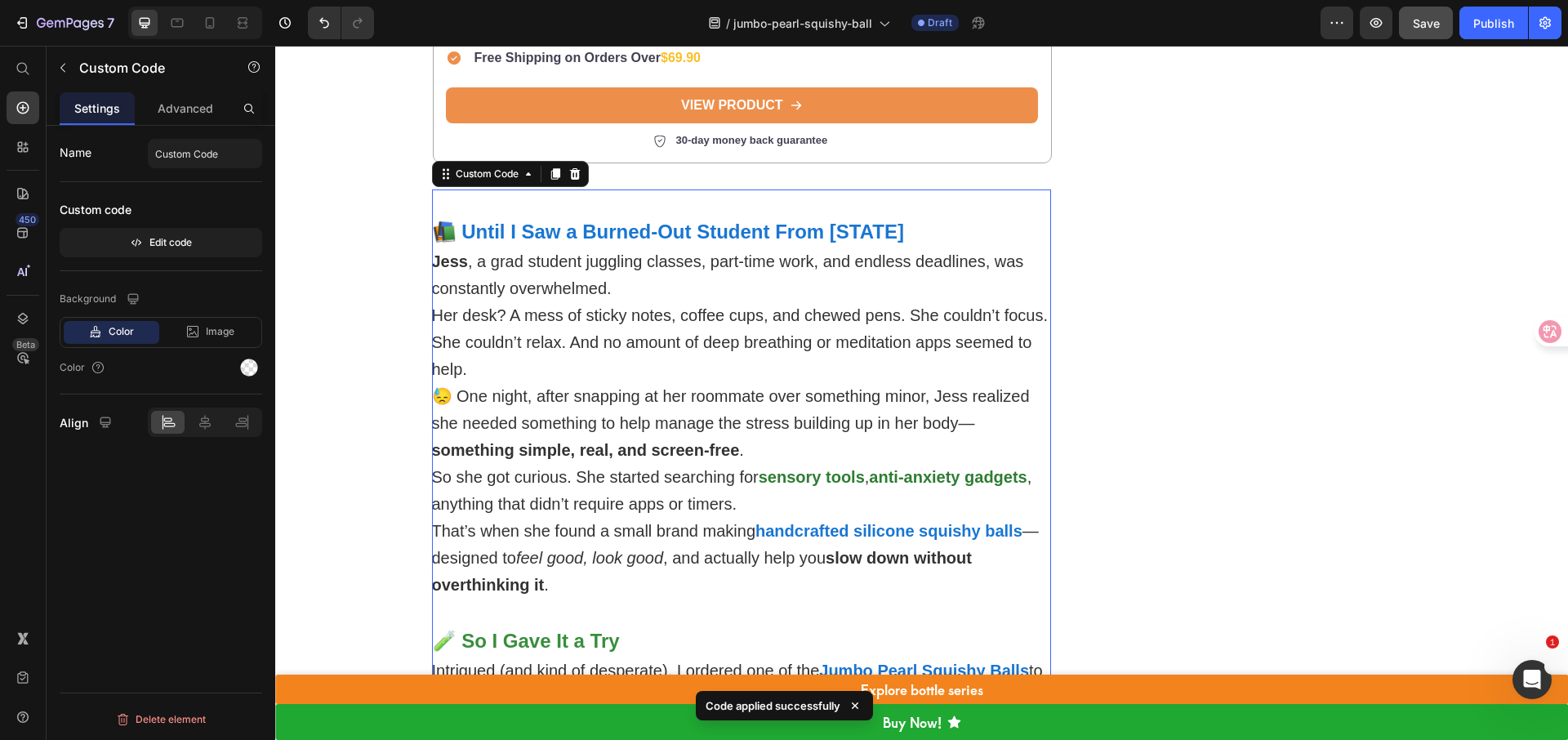 scroll, scrollTop: 2614, scrollLeft: 0, axis: vertical 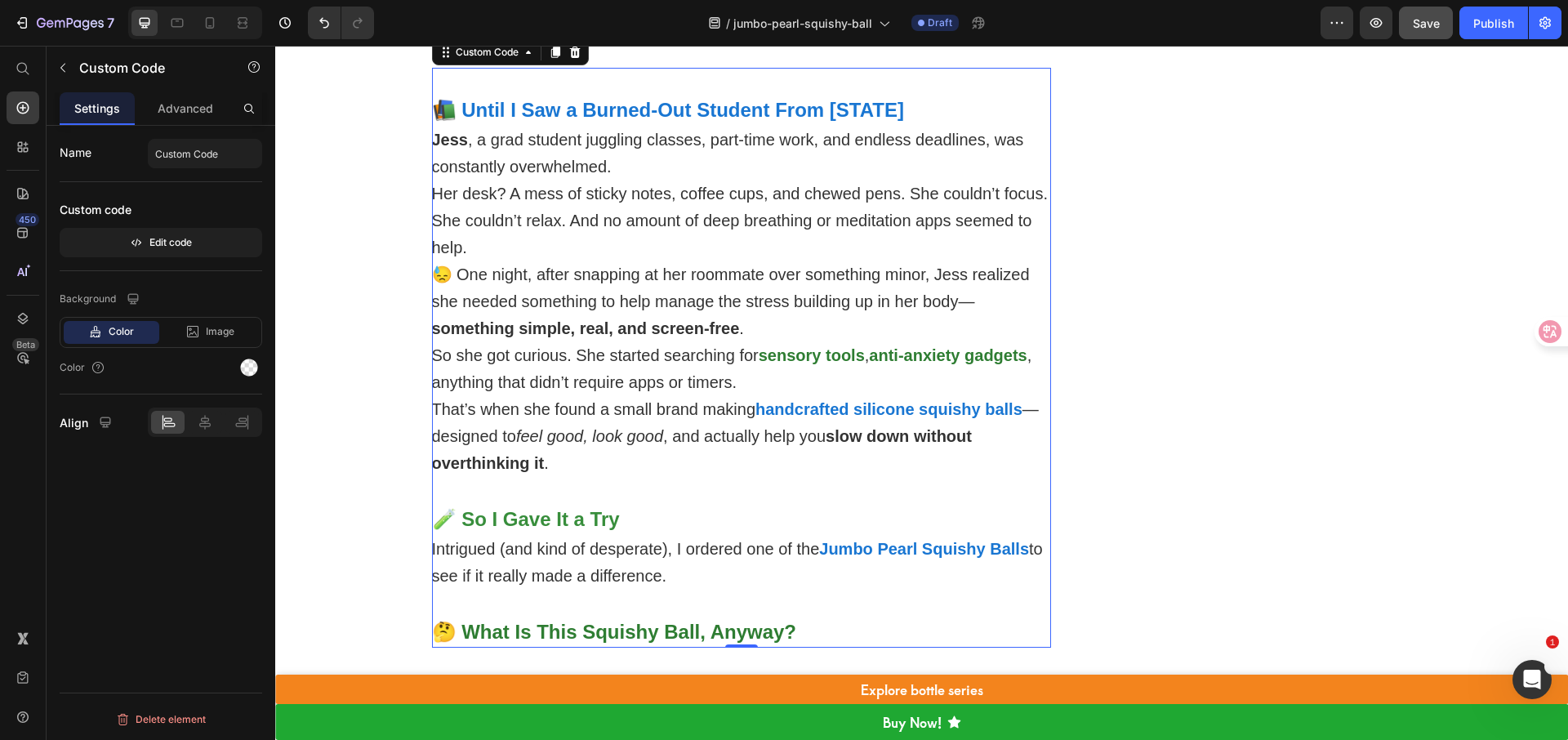 click on "😓 One night, after snapping at her roommate over something minor, Jess realized she needed something to help manage the stress building up in her body— something simple, real, and screen-free ." at bounding box center (742, 301) 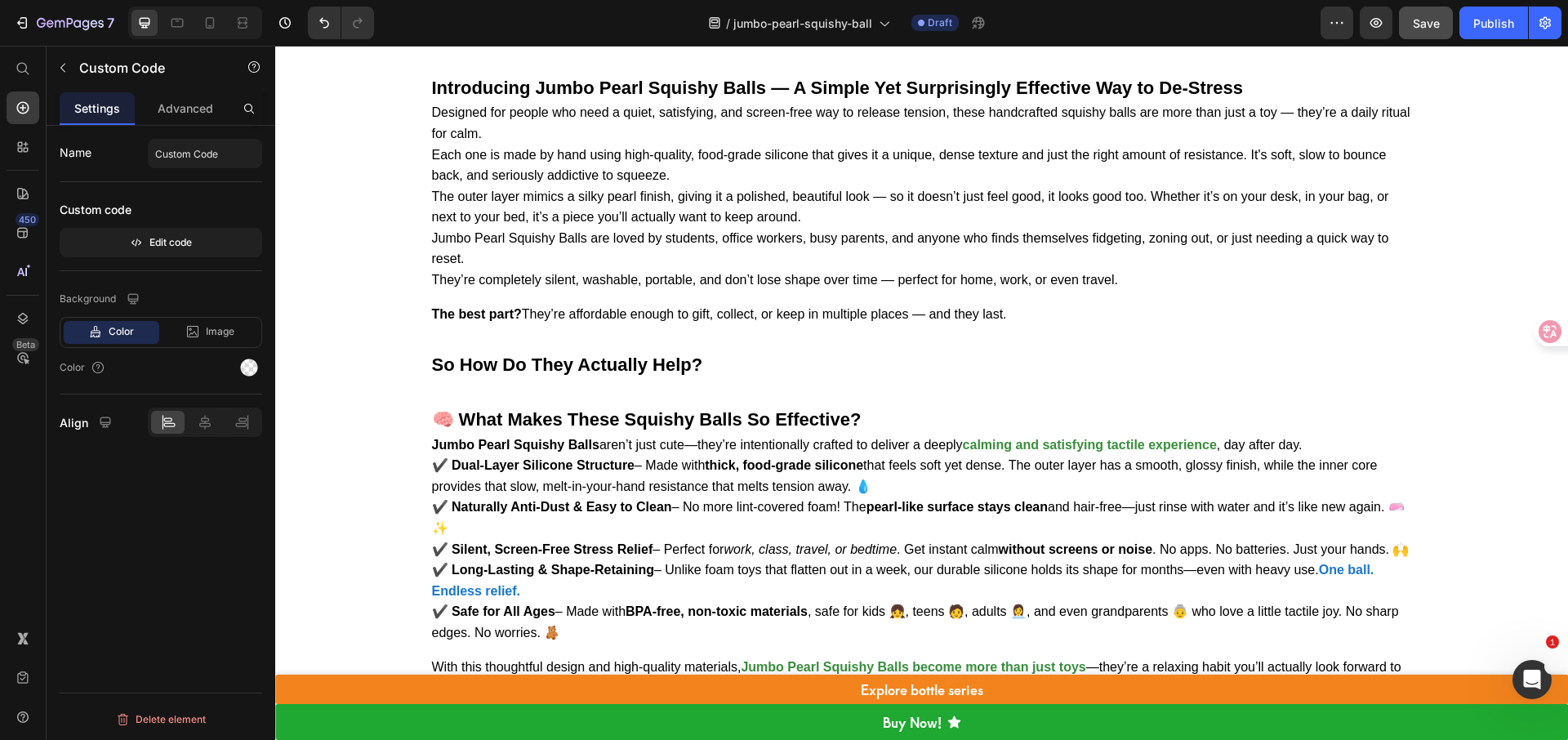 scroll, scrollTop: 3256, scrollLeft: 0, axis: vertical 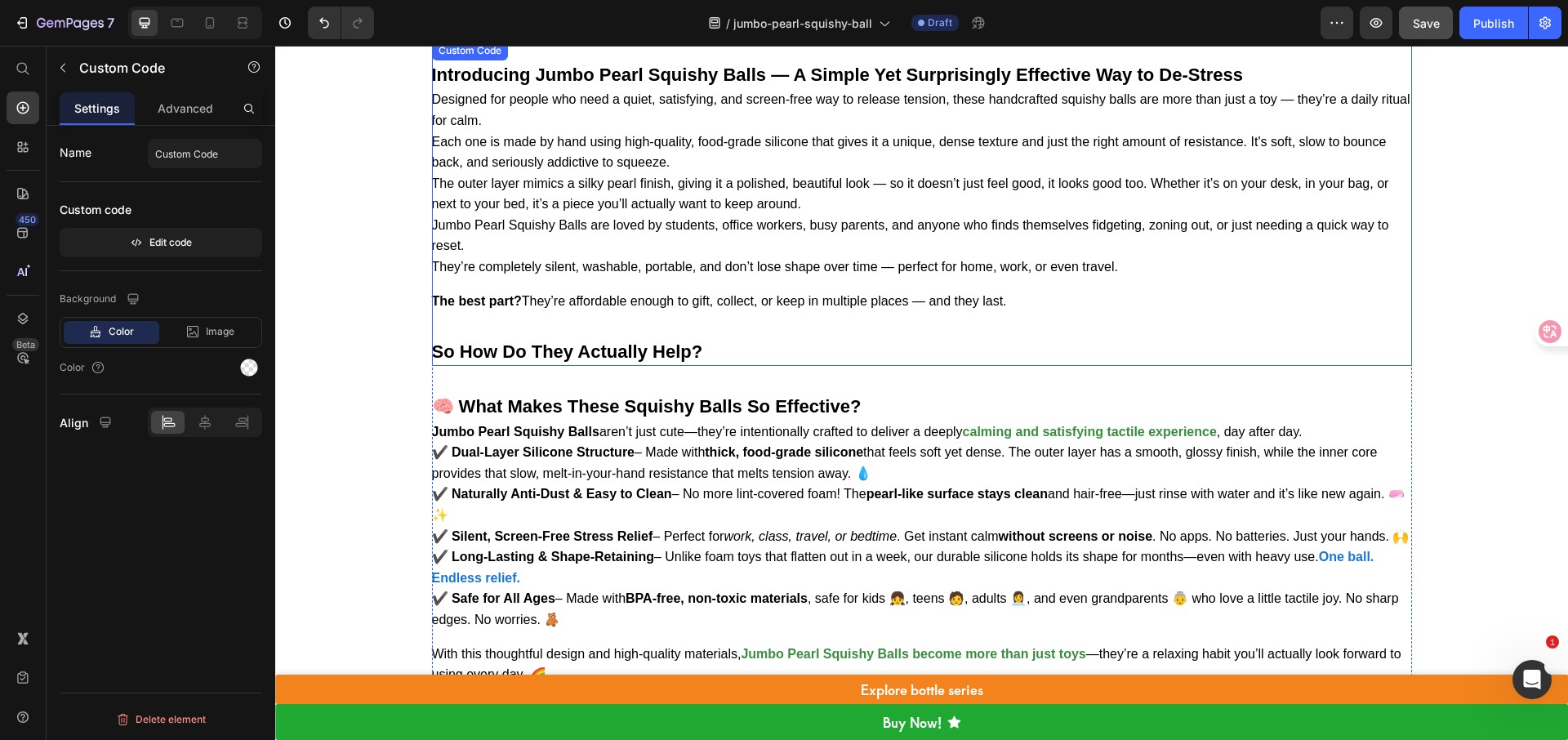 click on "Jumbo Pearl Squishy Balls are loved by students, office workers, busy parents, and anyone who finds themselves fidgeting, zoning out, or just needing a quick way to reset." at bounding box center (922, 235) 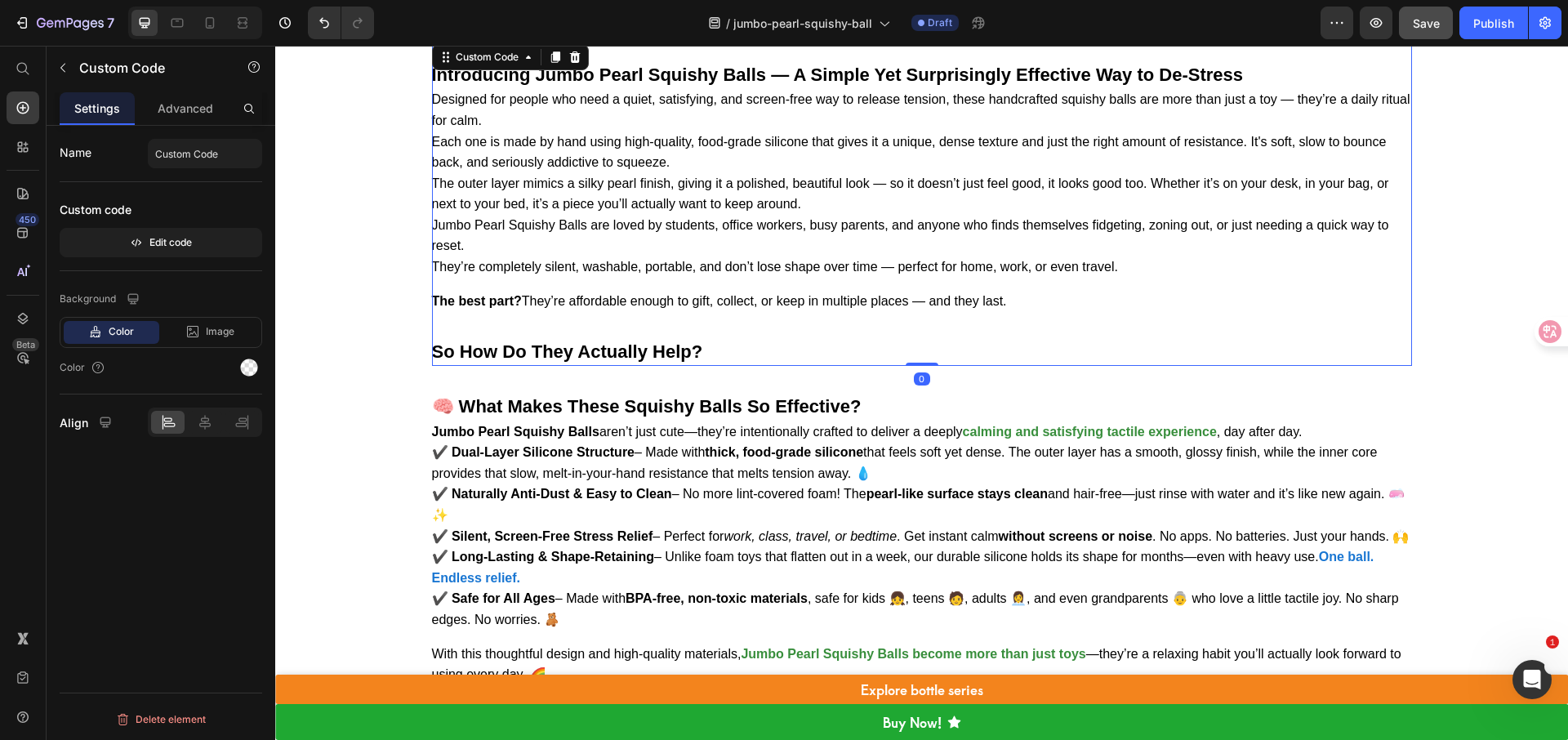 click on "Jumbo Pearl Squishy Balls are loved by students, office workers, busy parents, and anyone who finds themselves fidgeting, zoning out, or just needing a quick way to reset." at bounding box center [922, 235] 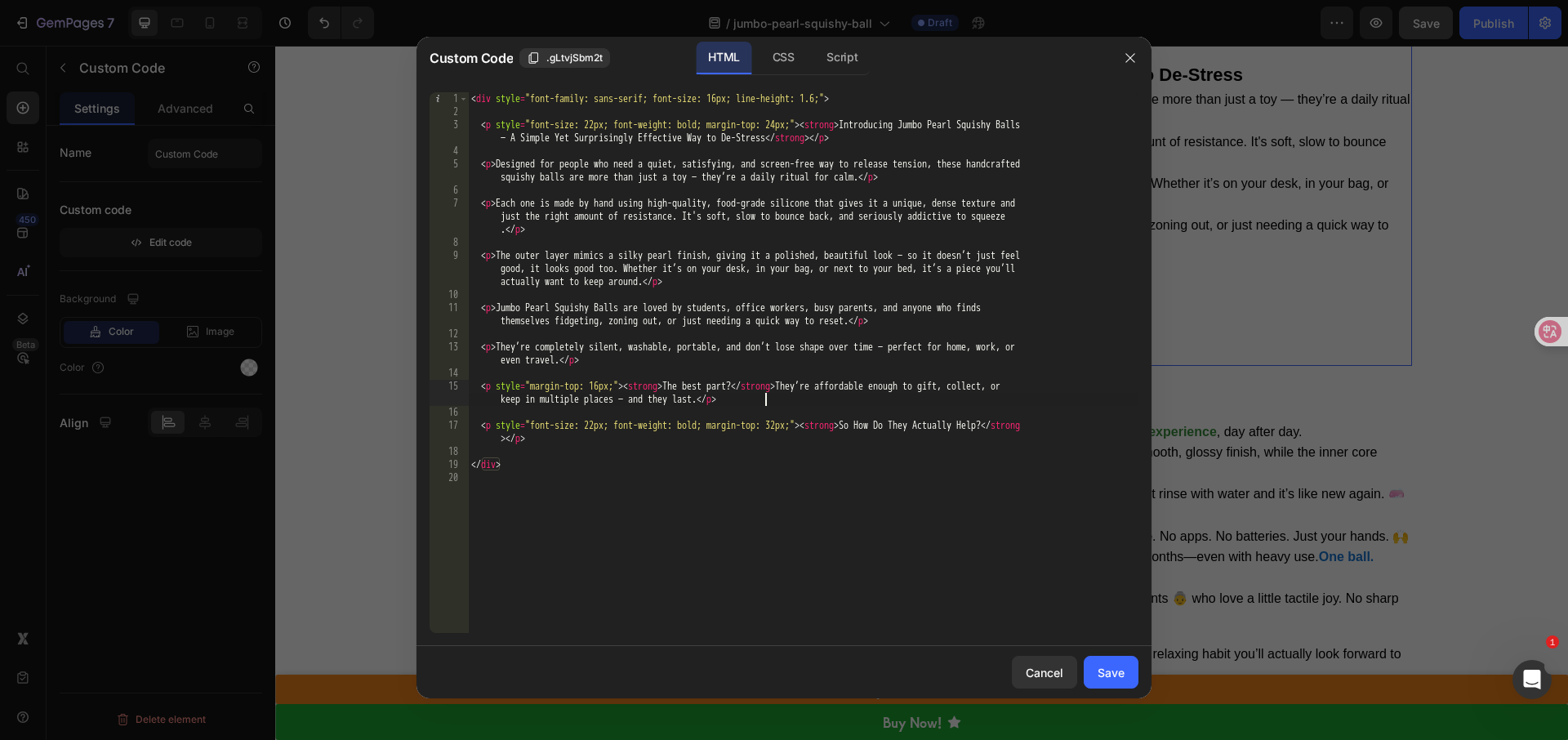 click on "< div   style = "font-family: sans-serif; font-size: 16px; line-height: 1.6;" >    < p   style = "font-size: 22px; font-weight: bold; margin-top: 24px;" > < strong > Introducing Jumbo Pearl Squishy Balls         — A Simple Yet Surprisingly Effective Way to De-Stress </ strong > </ p >    < p > Designed for people who need a quiet, satisfying, and screen-free way to release tension, these handcrafted         squishy balls are more than just a toy — they’re a daily ritual for calm. </ p >    < p > Each one is made by hand using high-quality, food-grade silicone that gives it a unique, dense texture and         just the right amount of resistance. It's soft, slow to bounce back, and seriously addictive to squeeze        . </ p >    < p > The outer layer mimics a silky pearl finish, giving it a polished, beautiful look — so it doesn’t just feel         good, it looks good too. Whether it’s on your desk, in your bag, or next to your bed, it’s a piece you’ll  </ p >" at bounding box center [803, 376] 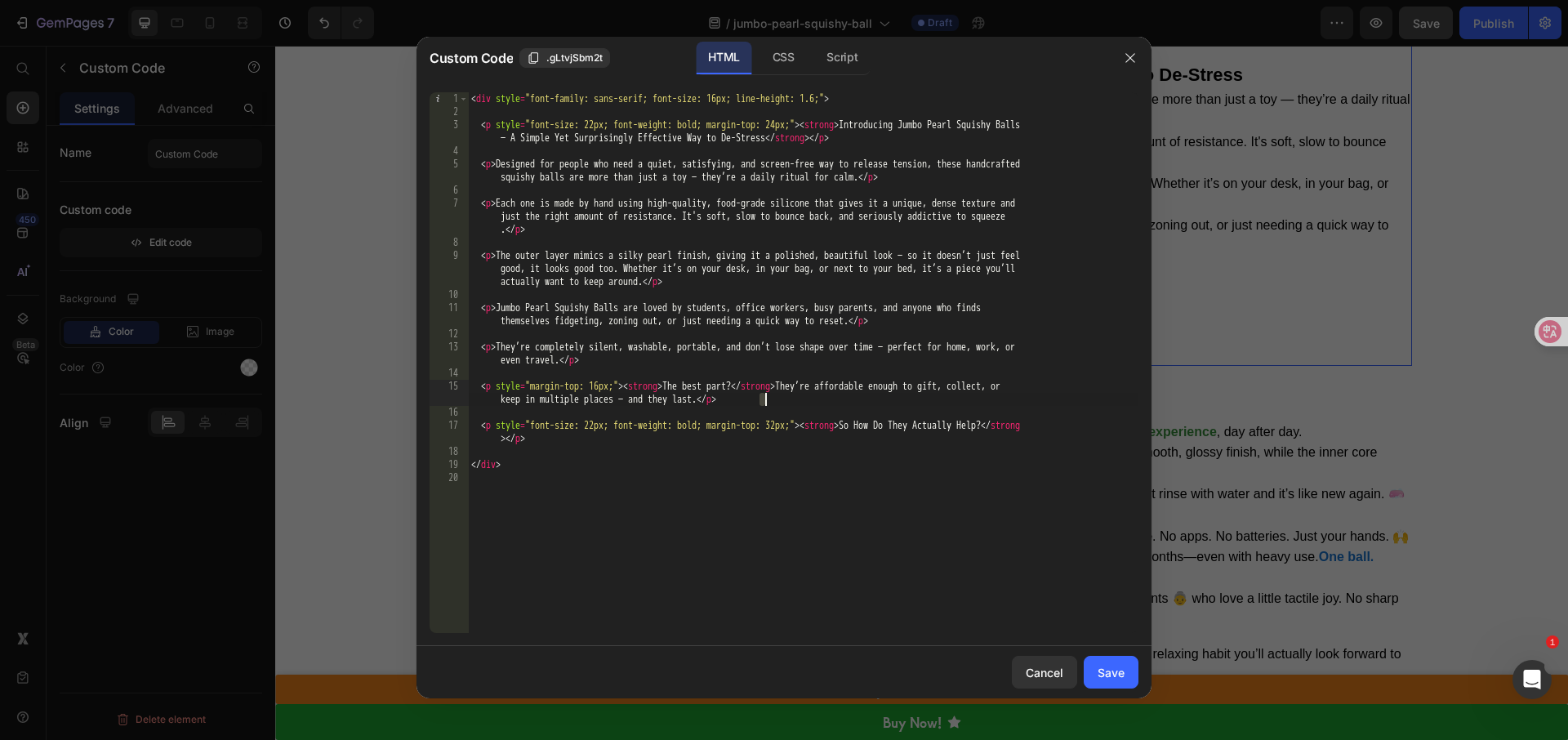 click on "< div   style = "font-family: sans-serif; font-size: 16px; line-height: 1.6;" >    < p   style = "font-size: 22px; font-weight: bold; margin-top: 24px;" > < strong > Introducing Jumbo Pearl Squishy Balls         — A Simple Yet Surprisingly Effective Way to De-Stress </ strong > </ p >    < p > Designed for people who need a quiet, satisfying, and screen-free way to release tension, these handcrafted         squishy balls are more than just a toy — they’re a daily ritual for calm. </ p >    < p > Each one is made by hand using high-quality, food-grade silicone that gives it a unique, dense texture and         just the right amount of resistance. It's soft, slow to bounce back, and seriously addictive to squeeze        . </ p >    < p > The outer layer mimics a silky pearl finish, giving it a polished, beautiful look — so it doesn’t just feel         good, it looks good too. Whether it’s on your desk, in your bag, or next to your bed, it’s a piece you’ll  </ p >" at bounding box center (803, 376) 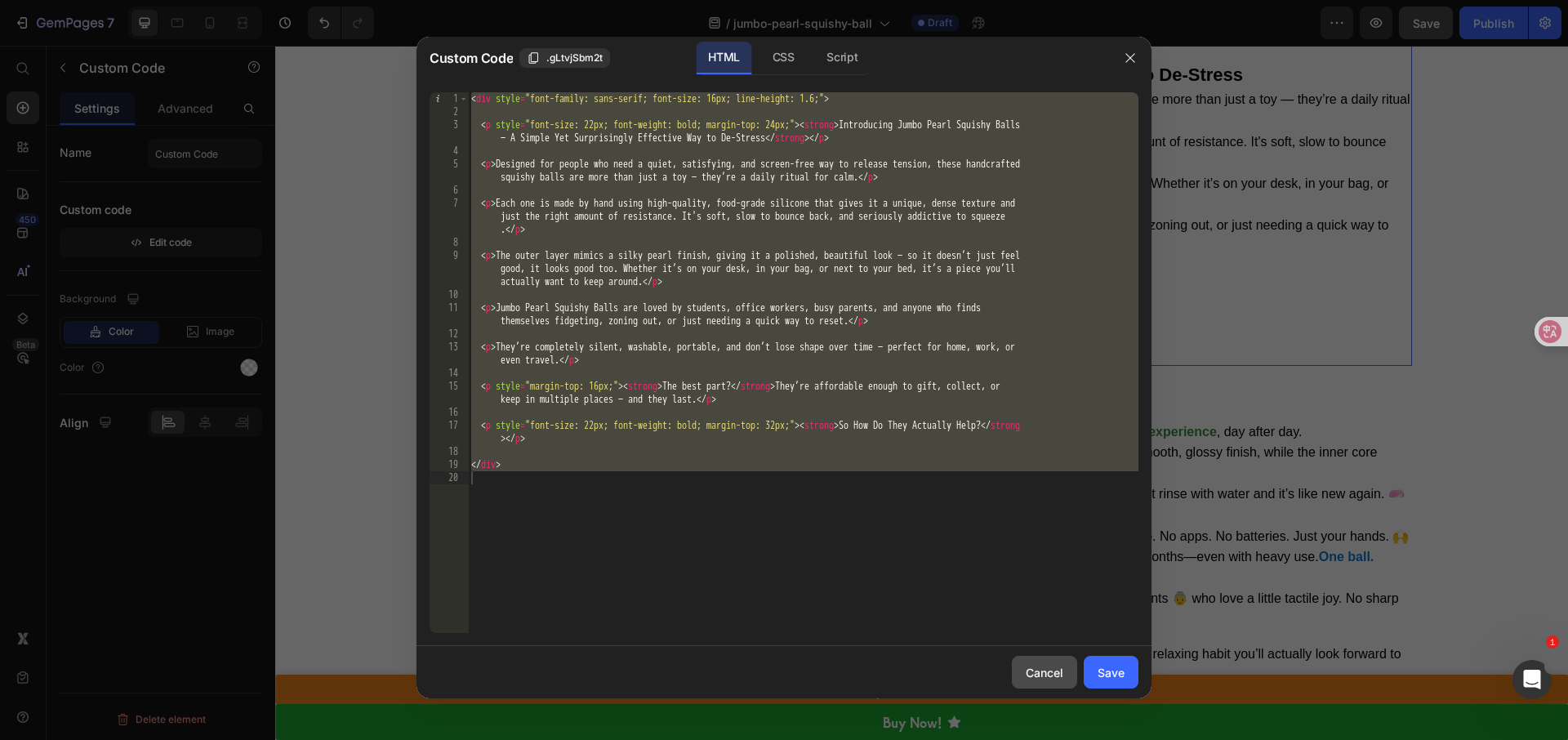 click on "Cancel" 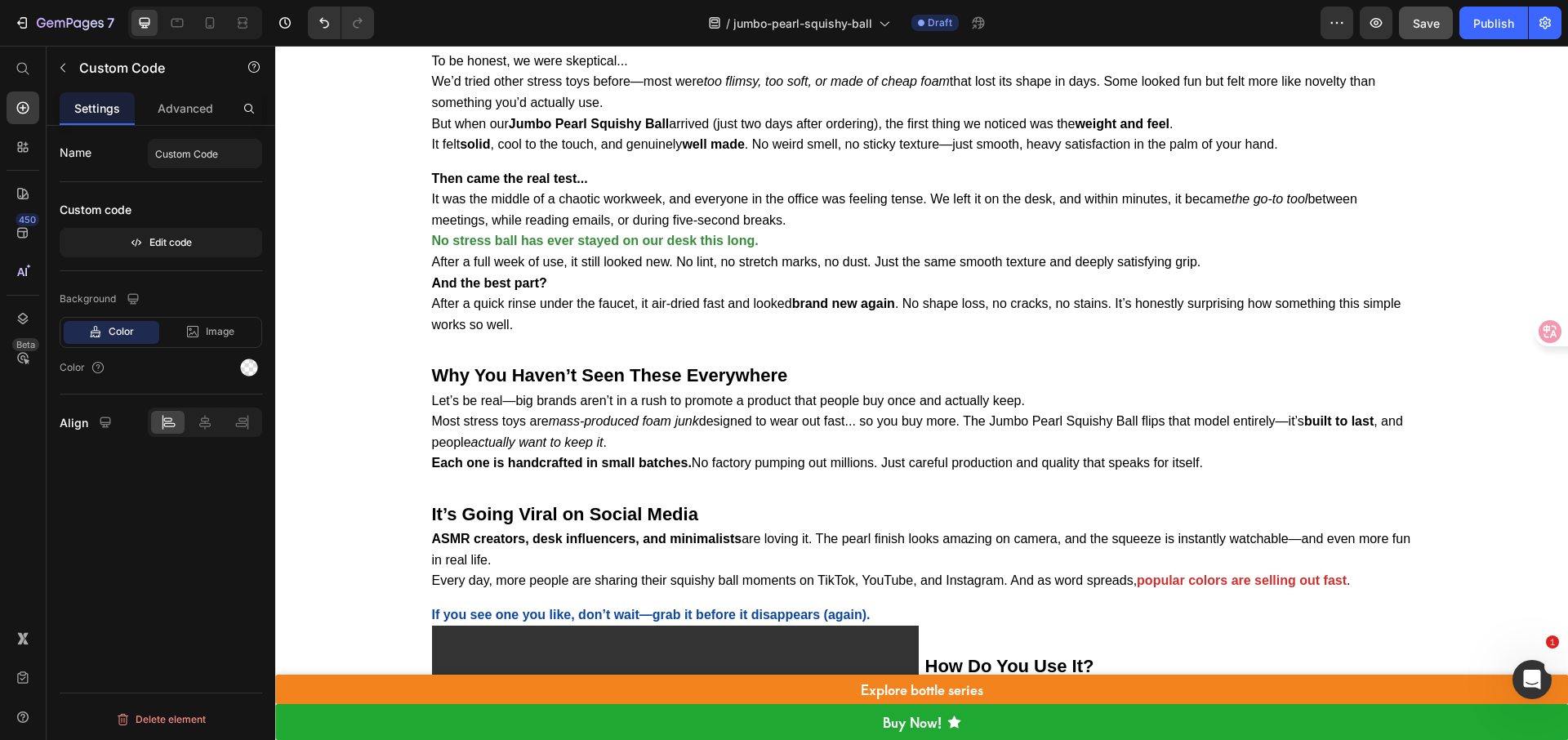 scroll, scrollTop: 4020, scrollLeft: 0, axis: vertical 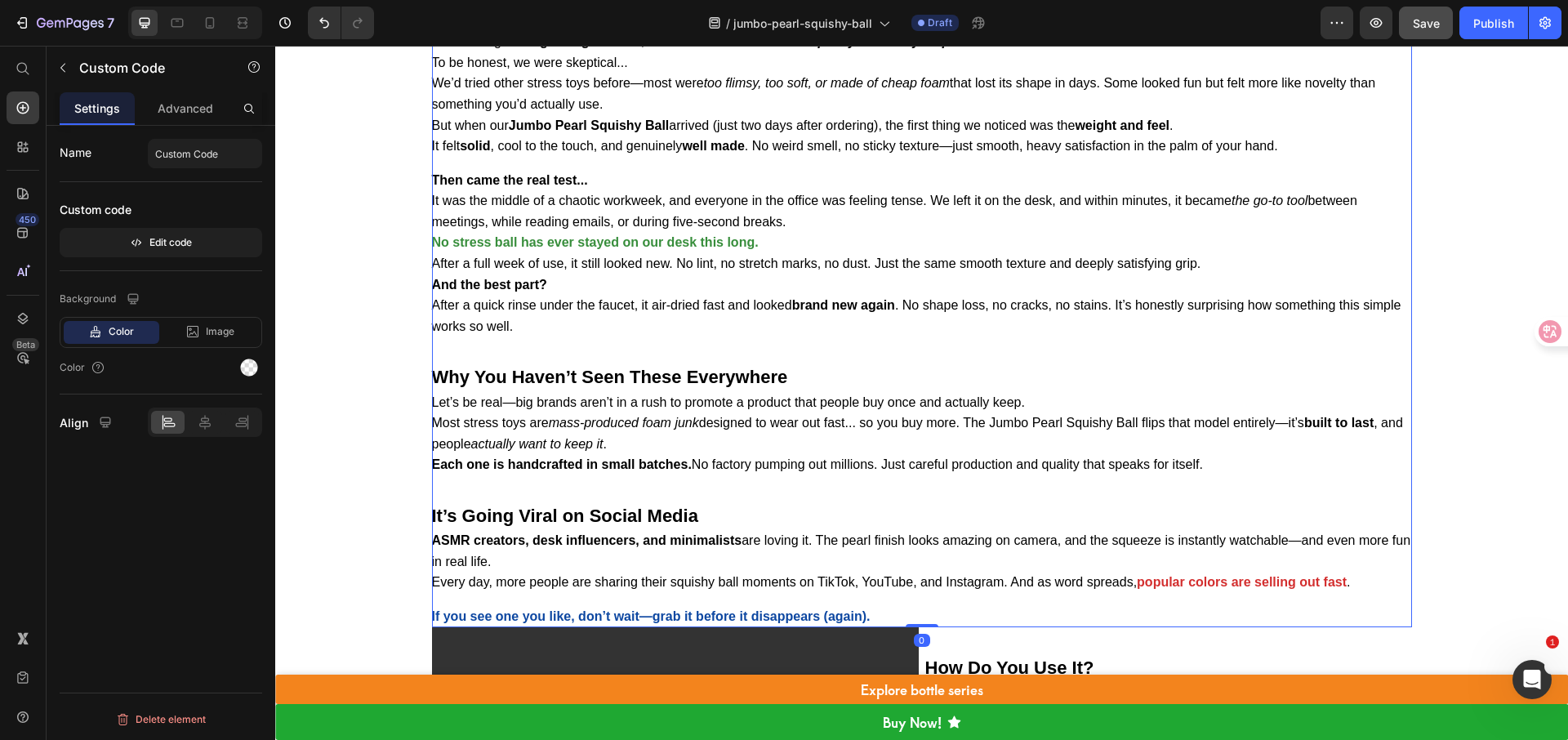 click on "Let’s be real—big brands aren’t in a rush to promote a product that people buy once and actually keep." at bounding box center [922, 403] 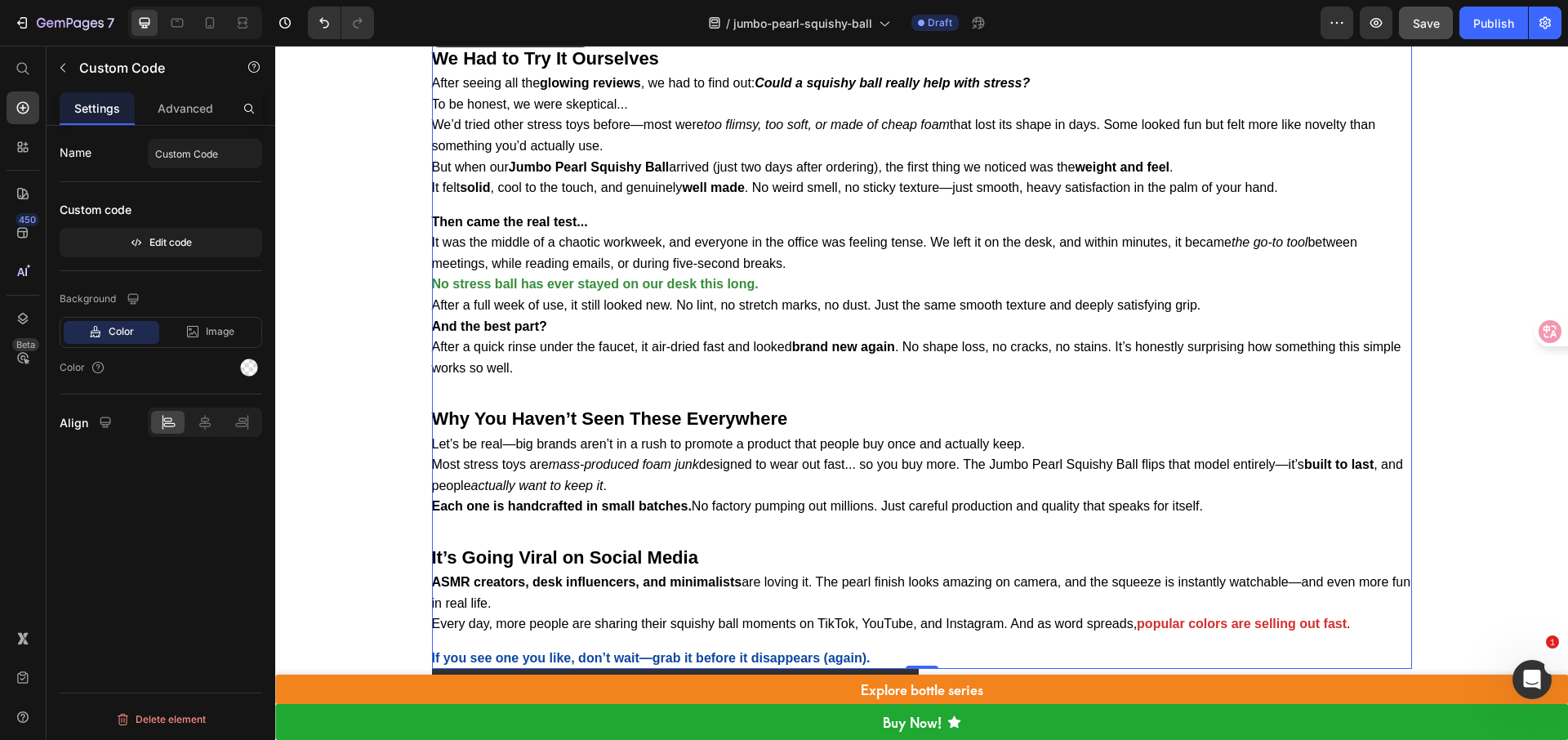 scroll, scrollTop: 4004, scrollLeft: 0, axis: vertical 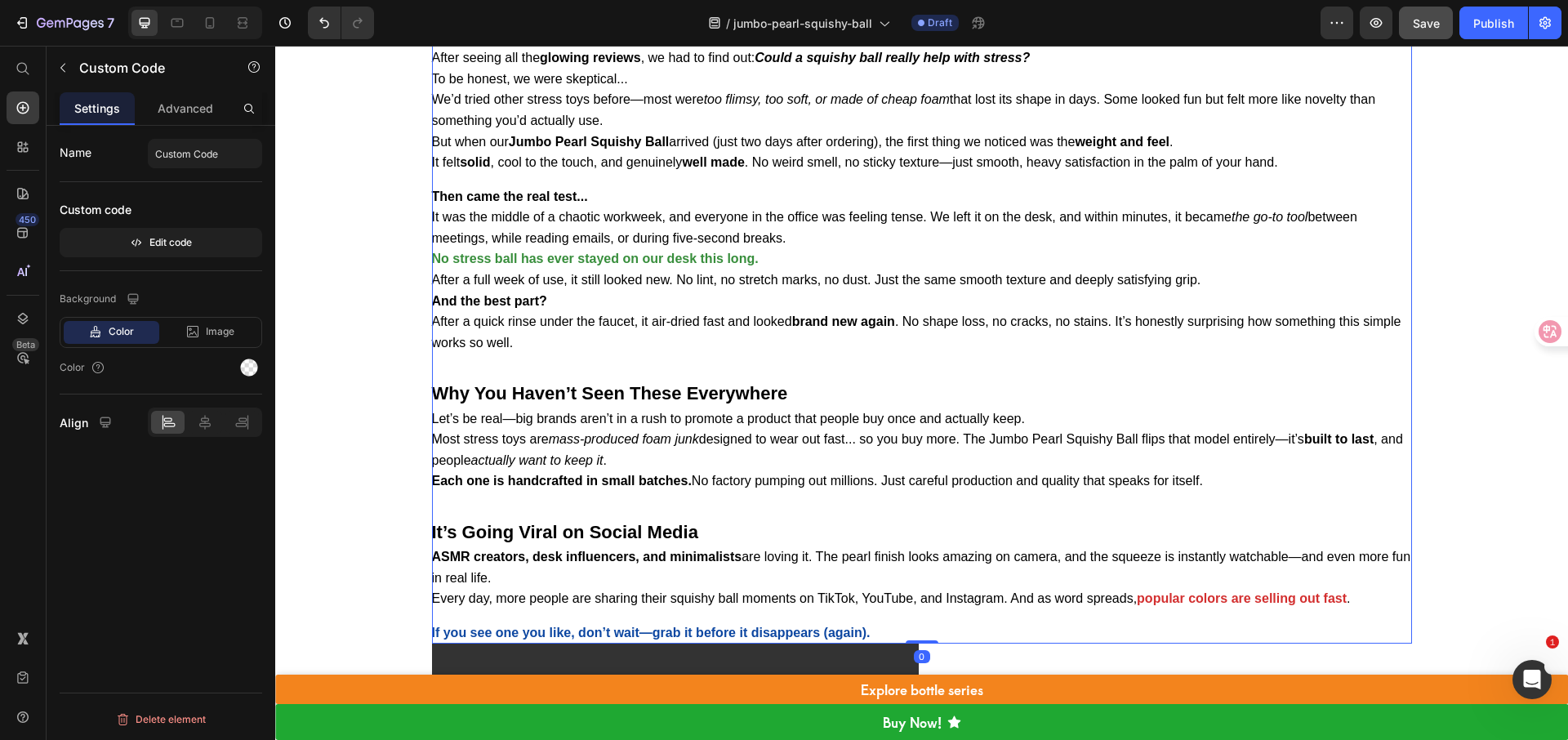 click on "We Had to Try It Ourselves
After seeing all the  glowing reviews , we had to find out:
Could a squishy ball really help with stress?
To be honest, we were skeptical...
We’d tried other stress toys before—most were  too flimsy, too soft, or made of cheap foam  that lost its shape in days.
Some looked fun but felt more like novelty than something you’d actually use.
But when our  Jumbo Pearl Squishy Ball  arrived (just two days after ordering), the first thing we noticed was the  weight and feel .
It felt  solid , cool to the touch, and genuinely  well made .
No weird smell, no sticky texture—just smooth, heavy satisfaction in the palm of your hand.
Then came the real test...
It was the middle of a chaotic workweek, and everyone in the office was feeling tense.
We left it on the desk, and within minutes, it became  the go-to tool  between meetings, while reading emails, or during five-second breaks.
And the best part?" at bounding box center (922, 331) 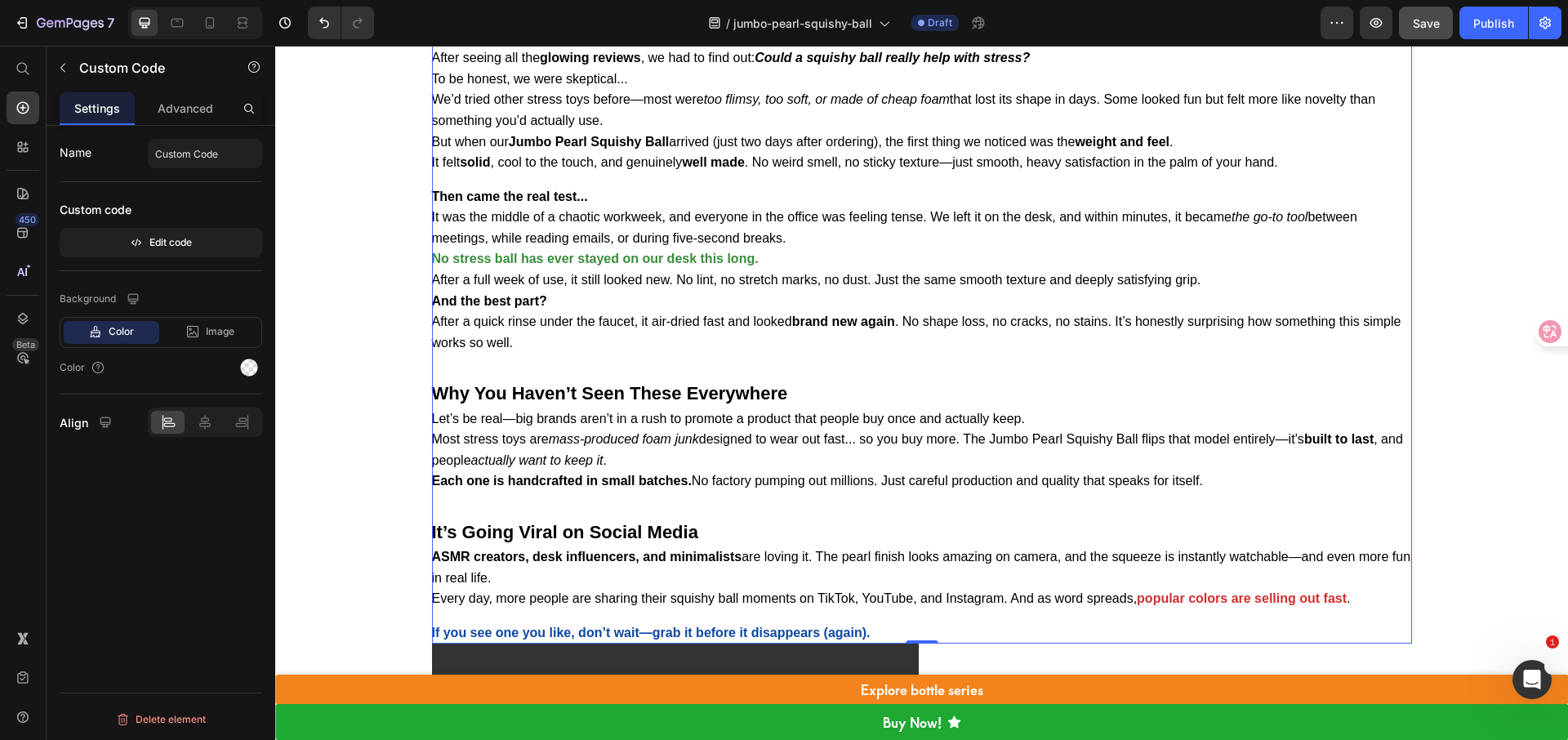 click on "We Had to Try It Ourselves
After seeing all the  glowing reviews , we had to find out:
Could a squishy ball really help with stress?
To be honest, we were skeptical...
We’d tried other stress toys before—most were  too flimsy, too soft, or made of cheap foam  that lost its shape in days.
Some looked fun but felt more like novelty than something you’d actually use.
But when our  Jumbo Pearl Squishy Ball  arrived (just two days after ordering), the first thing we noticed was the  weight and feel .
It felt  solid , cool to the touch, and genuinely  well made .
No weird smell, no sticky texture—just smooth, heavy satisfaction in the palm of your hand.
Then came the real test...
It was the middle of a chaotic workweek, and everyone in the office was feeling tense.
We left it on the desk, and within minutes, it became  the go-to tool  between meetings, while reading emails, or during five-second breaks.
And the best part?" at bounding box center [922, 331] 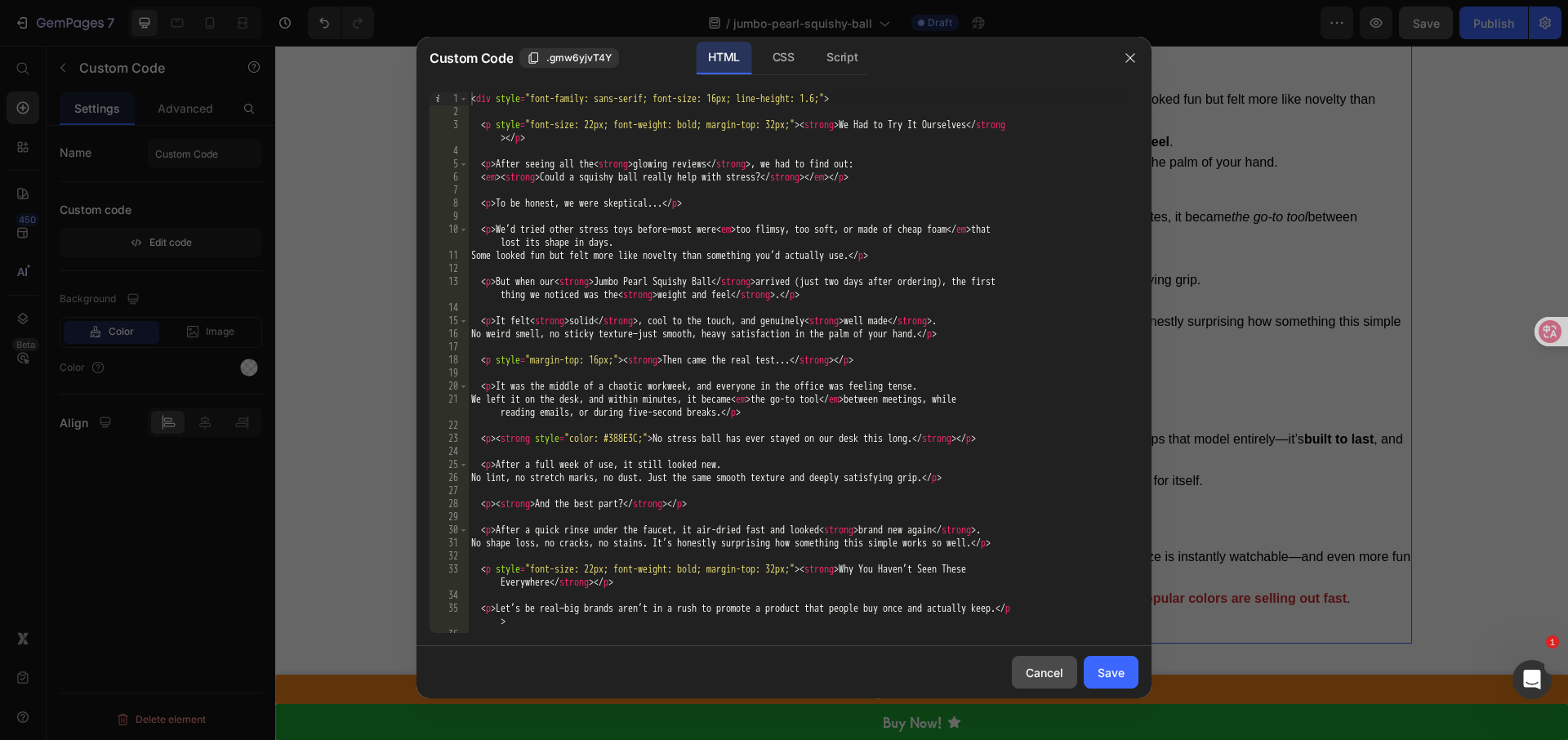 click on "Cancel" at bounding box center (1045, 672) 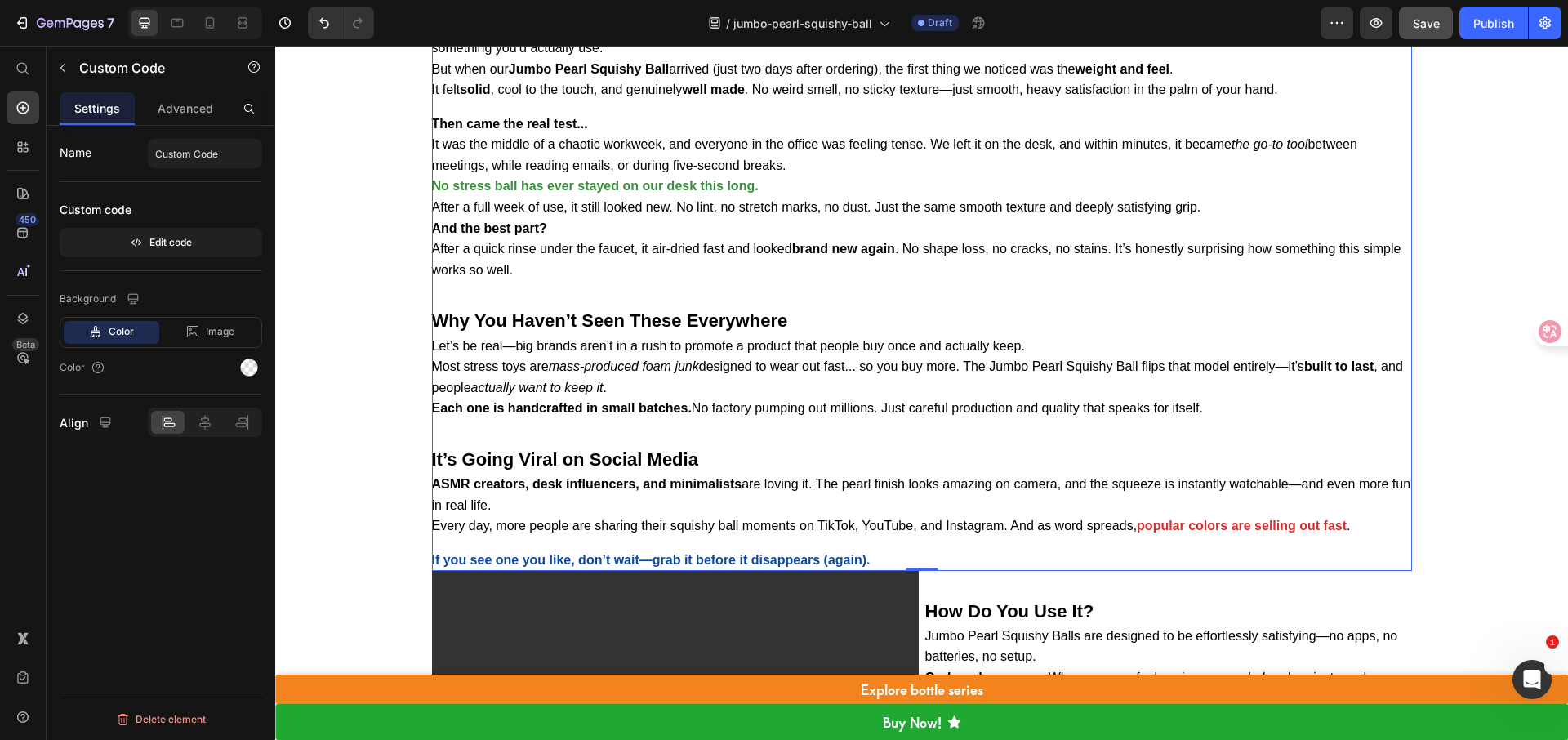 scroll, scrollTop: 3814, scrollLeft: 0, axis: vertical 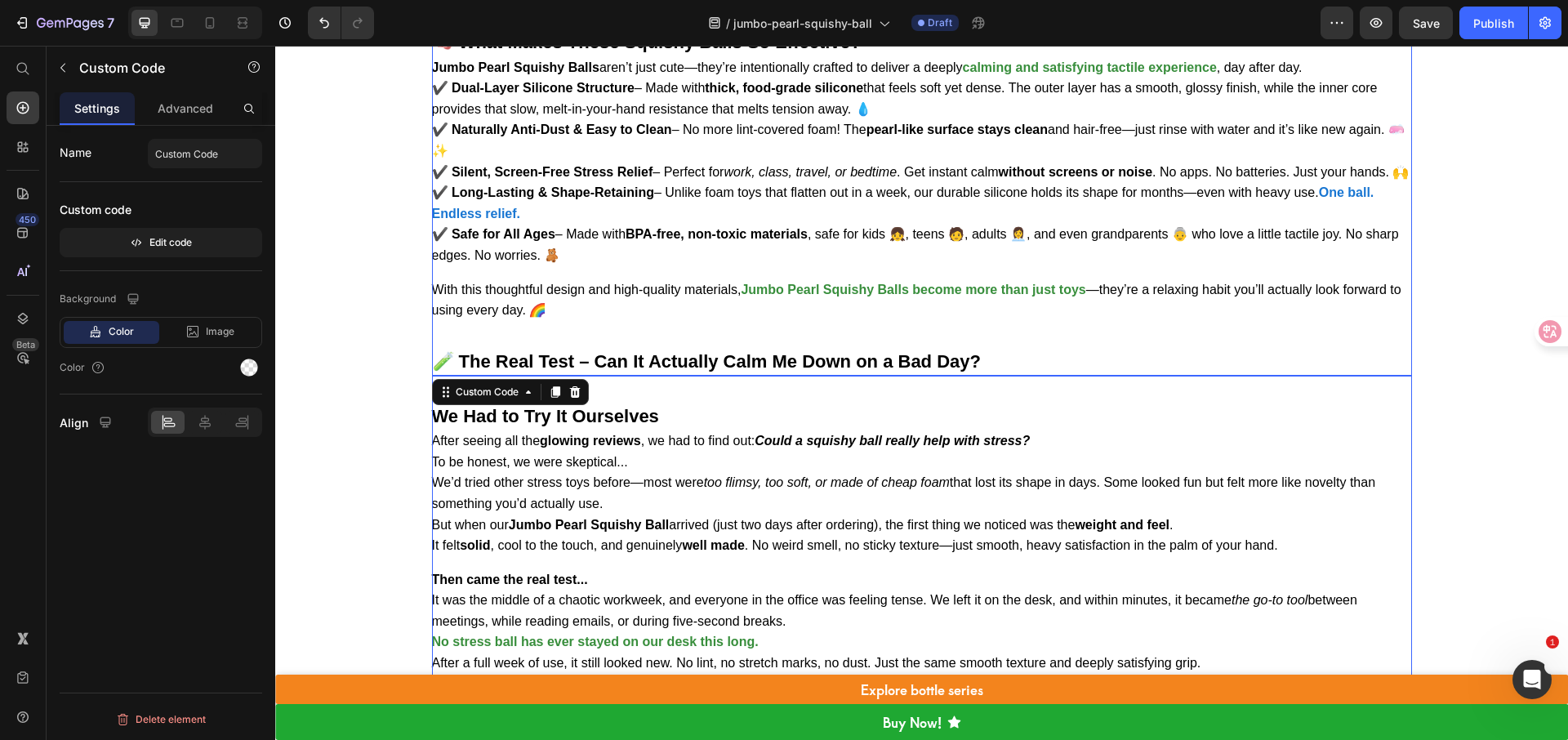 click on "🧪 The Real Test – Can It Actually Calm Me Down on a Bad Day?" at bounding box center (706, 361) 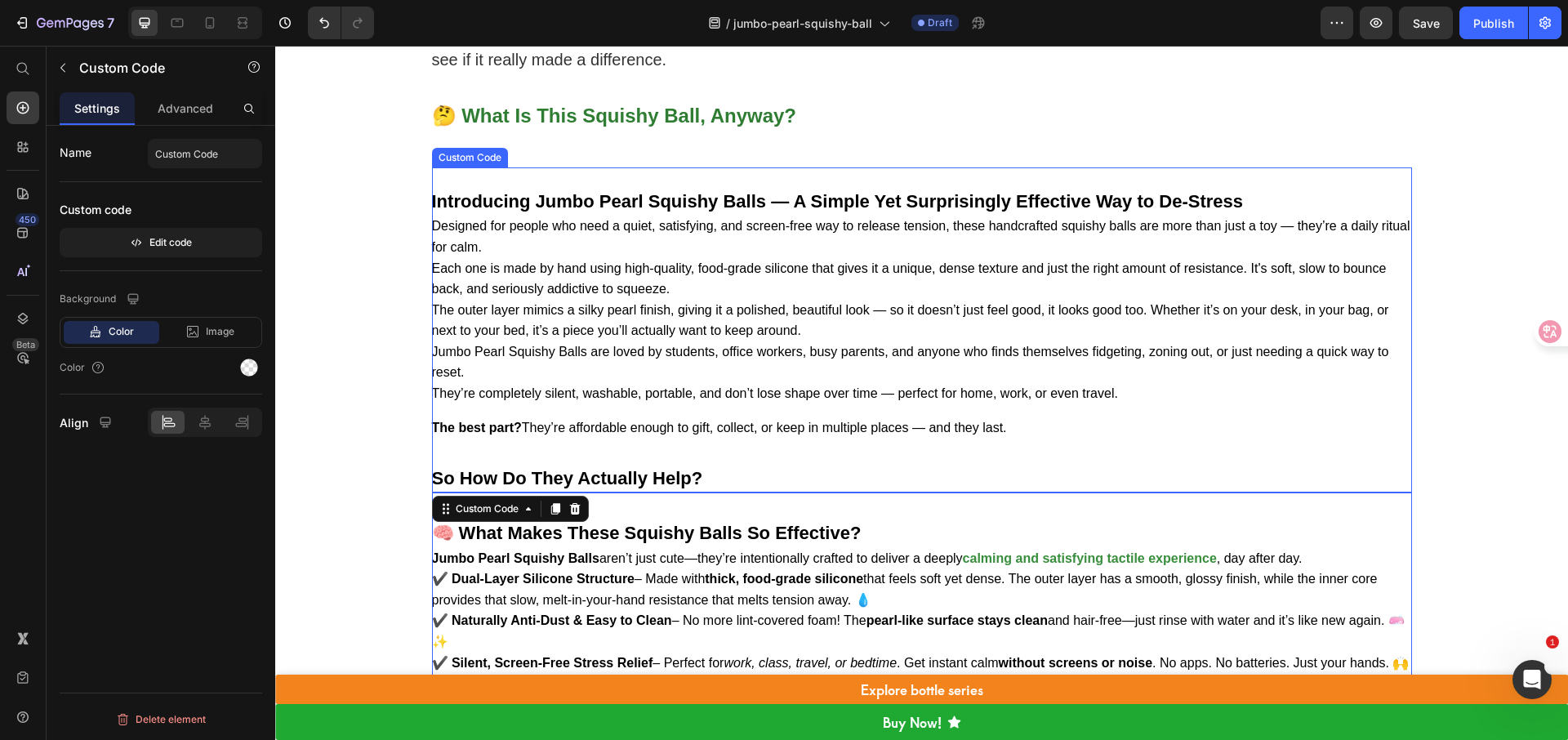 scroll, scrollTop: 3100, scrollLeft: 0, axis: vertical 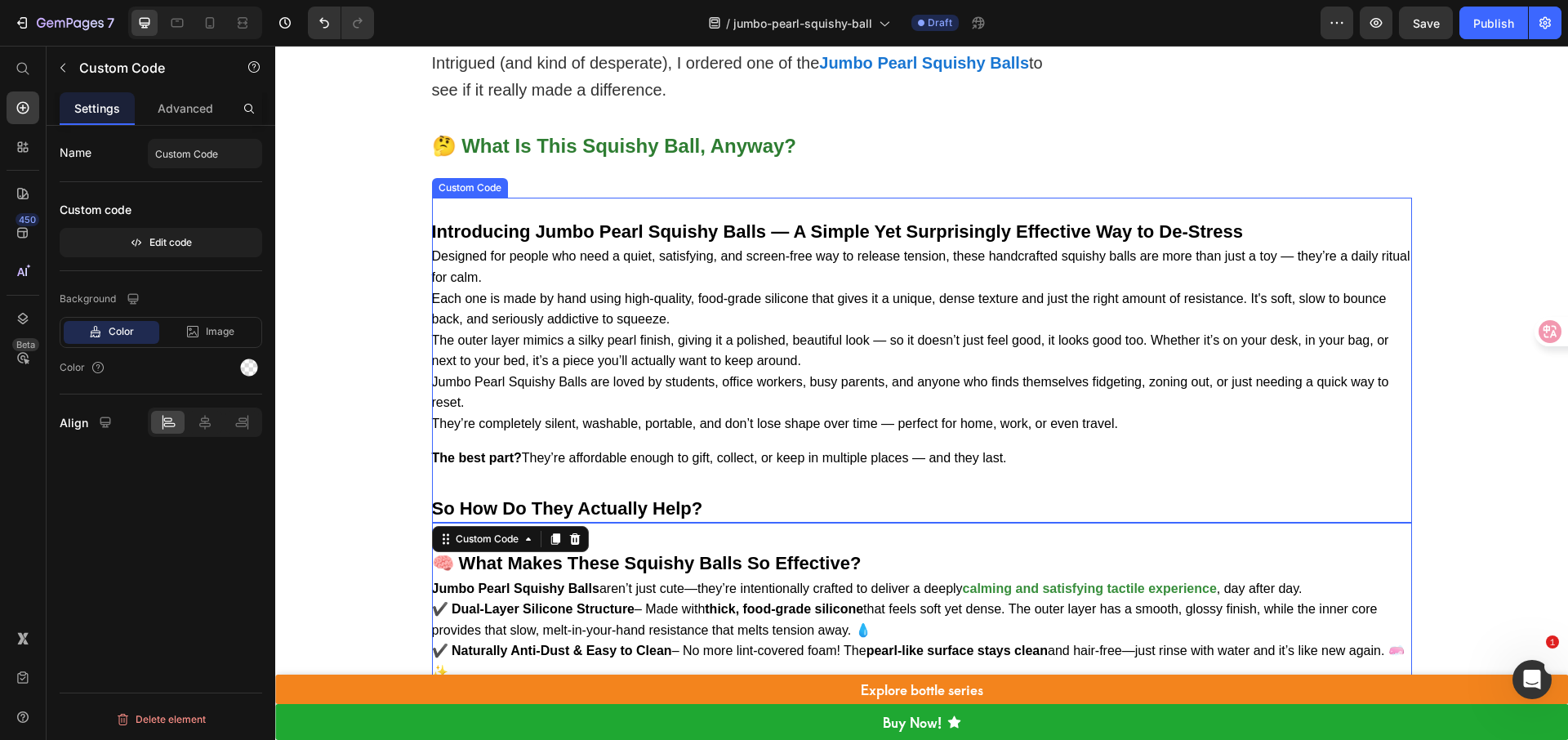 click on "Jumbo Pearl Squishy Balls are loved by students, office workers, busy parents, and anyone who finds themselves fidgeting, zoning out, or just needing a quick way to reset." at bounding box center (922, 392) 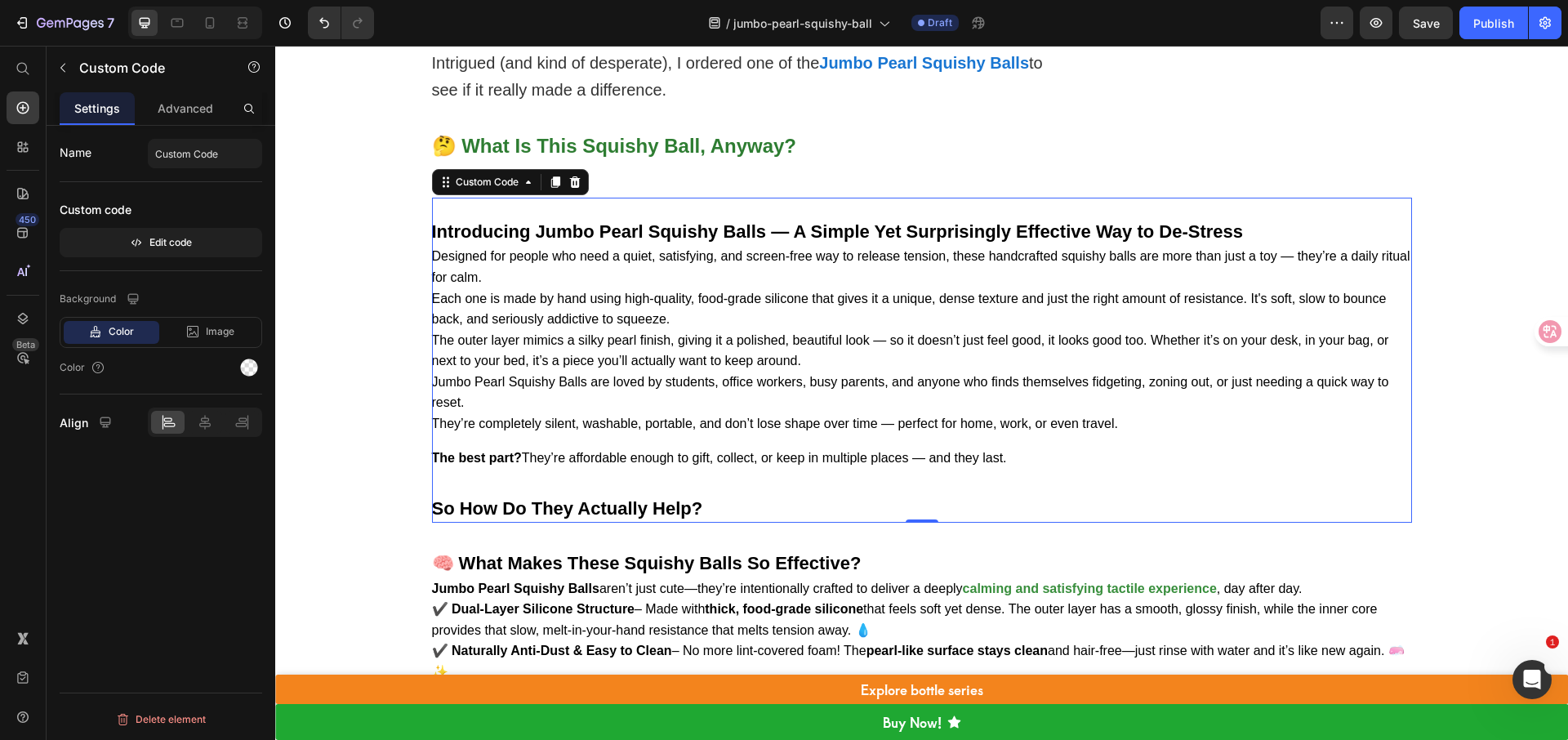 click on "The outer layer mimics a silky pearl finish, giving it a polished, beautiful look — so it doesn’t just feel good, it looks good too. Whether it’s on your desk, in your bag, or next to your bed, it’s a piece you’ll actually want to keep around." at bounding box center [922, 350] 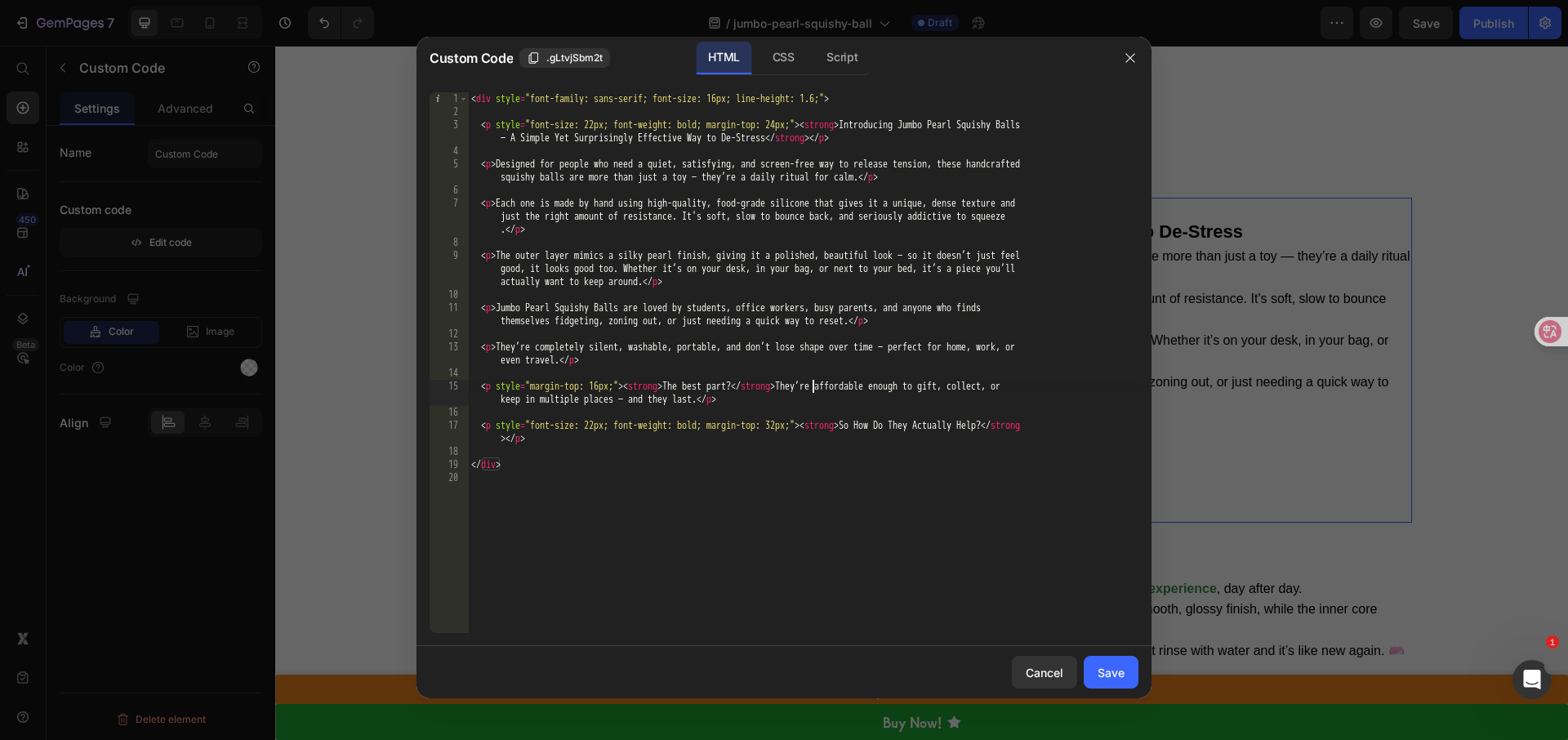 click on "< div   style = "font-family: sans-serif; font-size: 16px; line-height: 1.6;" >    < p   style = "font-size: 22px; font-weight: bold; margin-top: 24px;" > < strong > Introducing Jumbo Pearl Squishy Balls         — A Simple Yet Surprisingly Effective Way to De-Stress </ strong > </ p >    < p > Designed for people who need a quiet, satisfying, and screen-free way to release tension, these handcrafted         squishy balls are more than just a toy — they’re a daily ritual for calm. </ p >    < p > Each one is made by hand using high-quality, food-grade silicone that gives it a unique, dense texture and         just the right amount of resistance. It's soft, slow to bounce back, and seriously addictive to squeeze        . </ p >    < p > The outer layer mimics a silky pearl finish, giving it a polished, beautiful look — so it doesn’t just feel         good, it looks good too. Whether it’s on your desk, in your bag, or next to your bed, it’s a piece you’ll  </ p >" at bounding box center [803, 376] 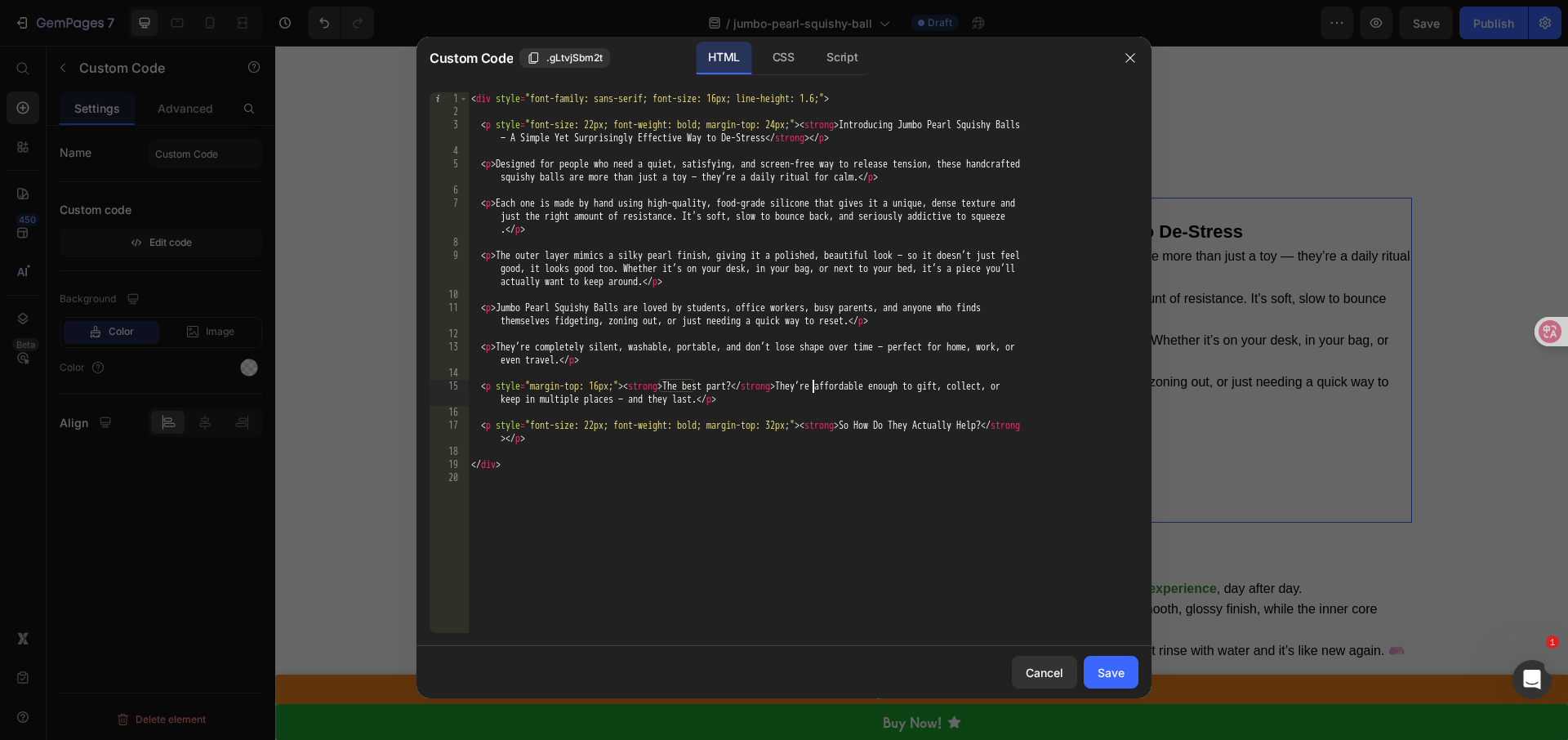 type on "</div>" 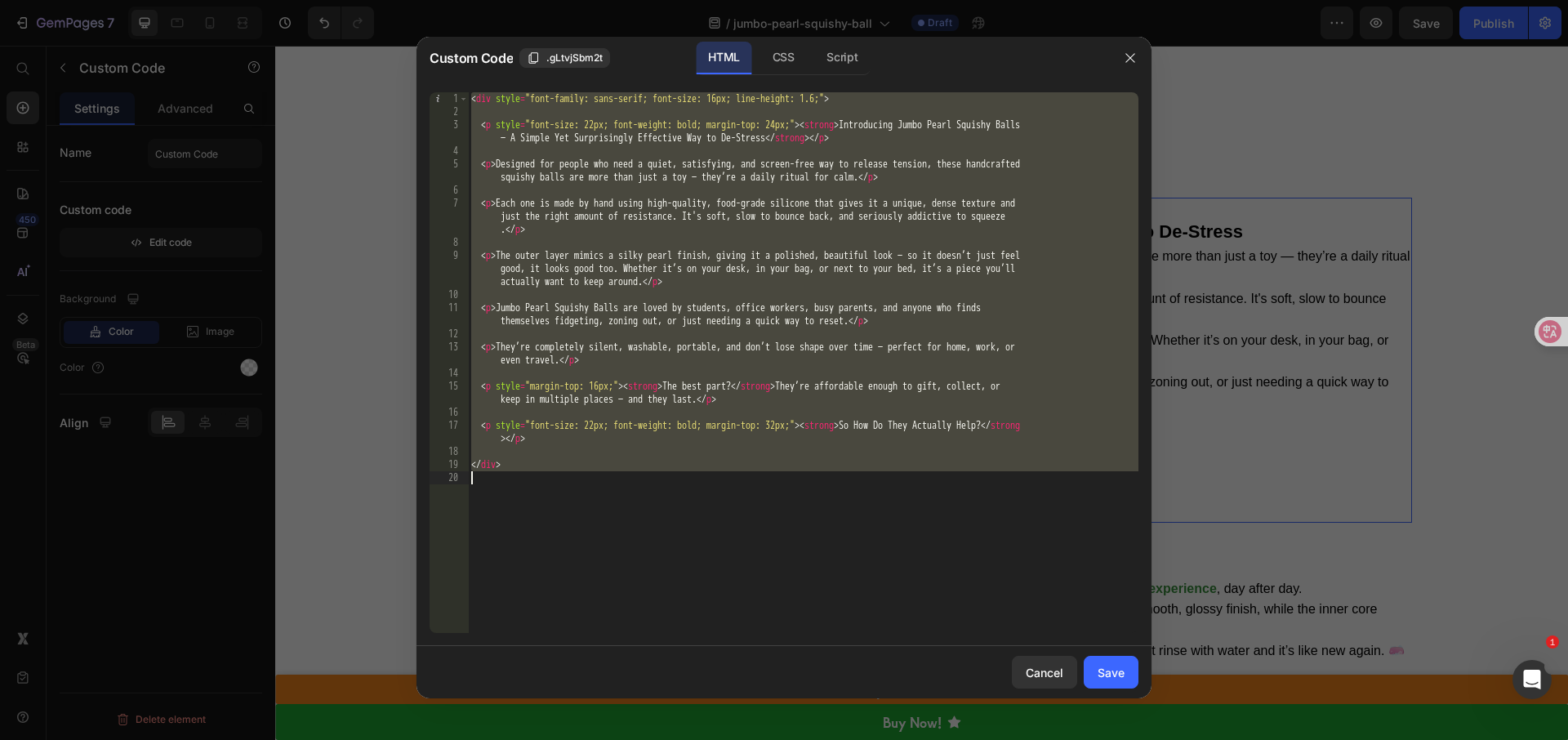 paste 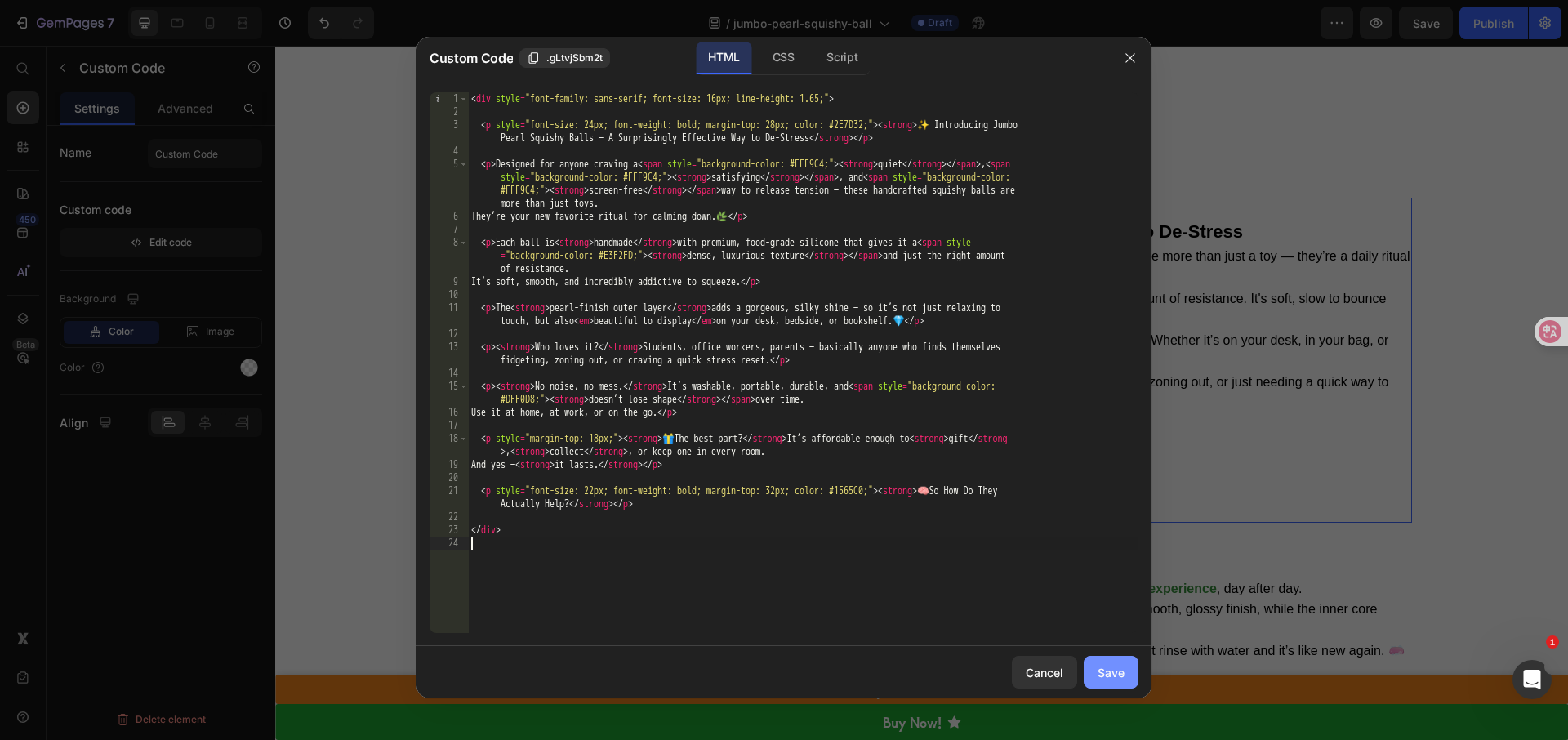 click on "Save" 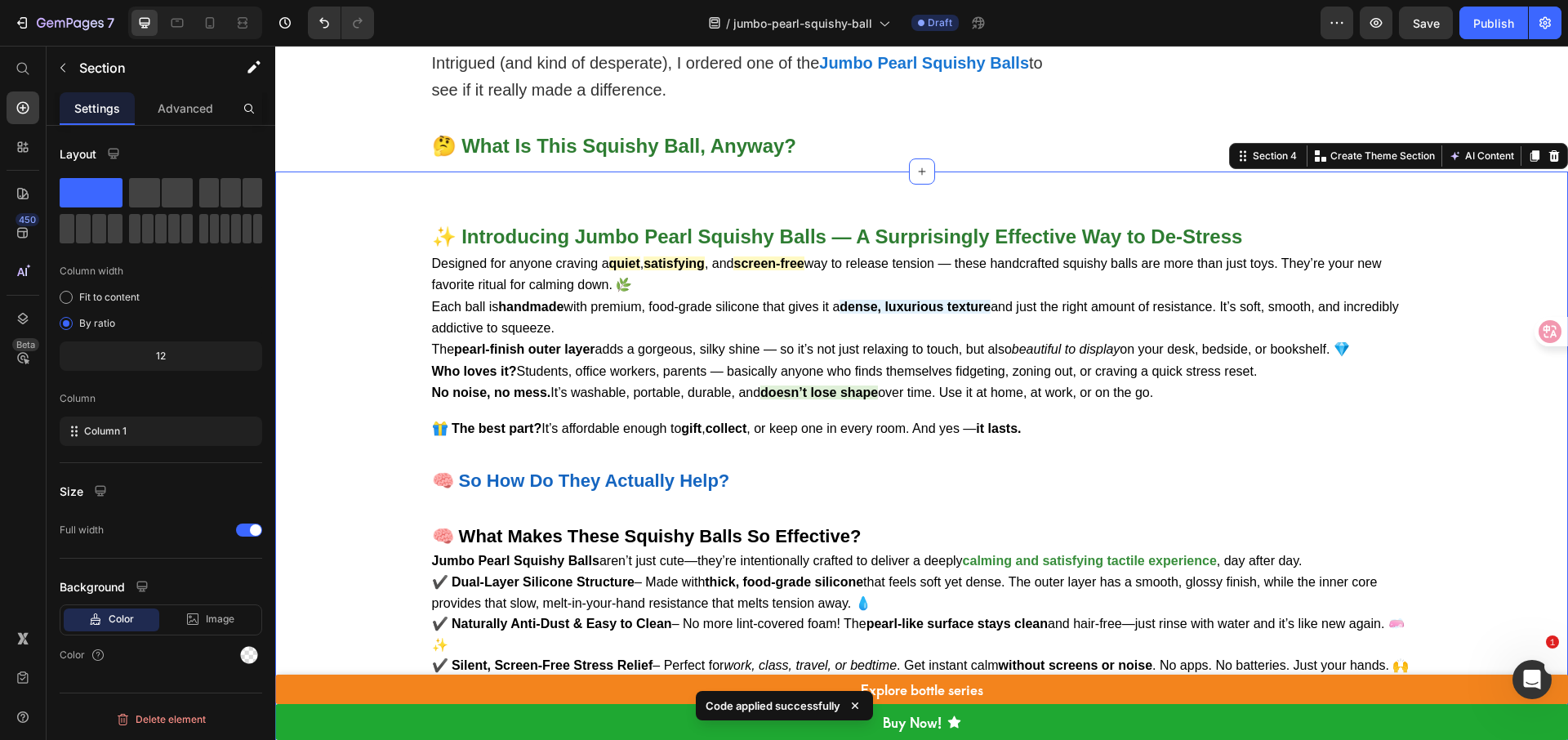 click on "✨ Introducing Jumbo Pearl Squishy Balls — A Surprisingly Effective Way to De-Stress
Designed for anyone craving a  quiet ,  satisfying , and  screen-free  way to release tension — these handcrafted squishy balls are more than just toys.
They’re your new favorite ritual for calming down. 🌿
Each ball is  handmade  with premium, food-grade silicone that gives it a  dense, luxurious texture  and just the right amount of resistance.
It’s soft, smooth, and incredibly addictive to squeeze.
The  pearl-finish outer layer  adds a gorgeous, silky shine — so it’s not just relaxing to touch, but also  beautiful to display  on your desk, bedside, or bookshelf. 💎
Who loves it?  Students, office workers, parents — basically anyone who finds themselves fidgeting, zoning out, or craving a quick stress reset.
No noise, no mess.  It’s washable, portable, durable, and  doesn’t lose shape  over time.
Use it at home, at work, or on the go.
🎁 The best part?" at bounding box center (921, 3849) 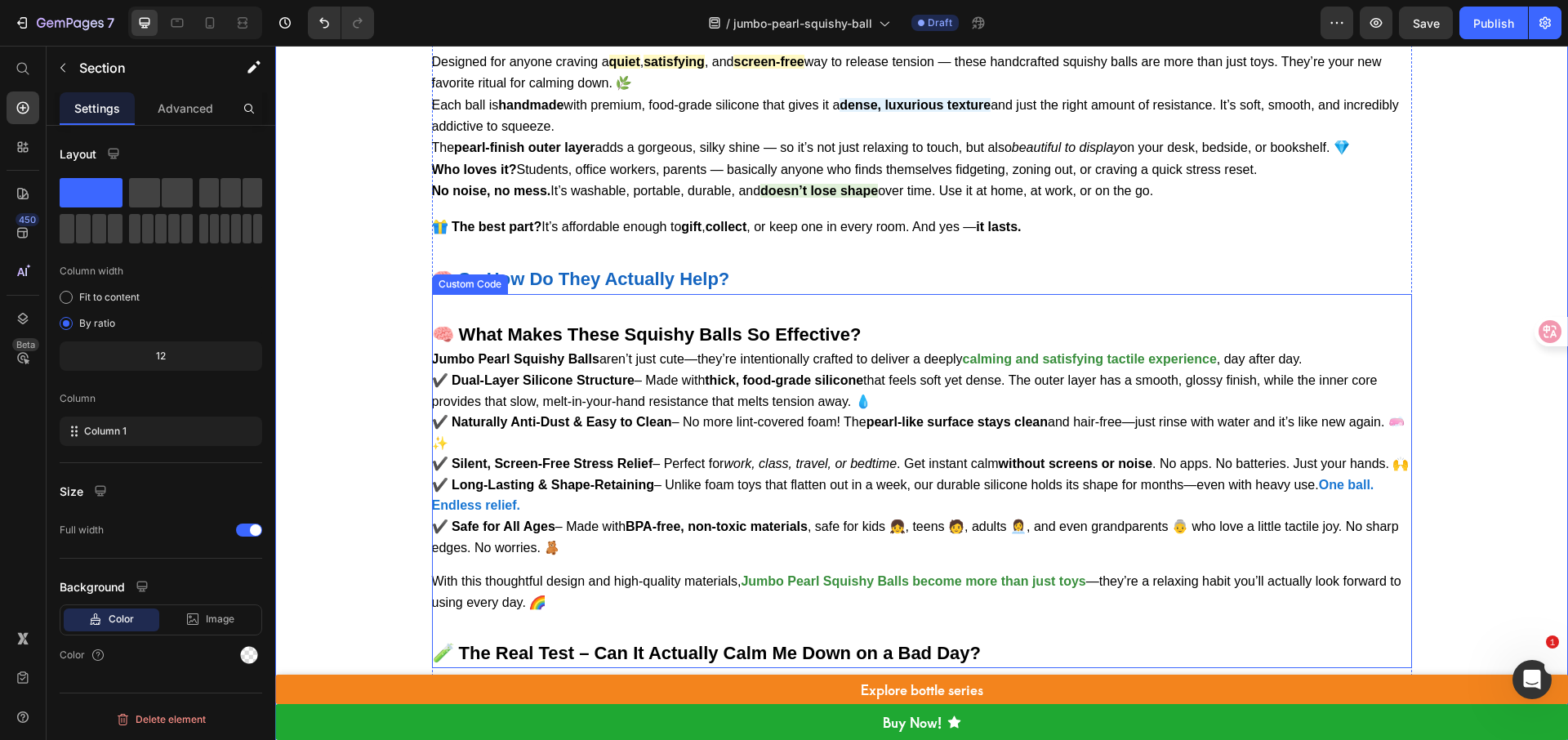 scroll, scrollTop: 3359, scrollLeft: 0, axis: vertical 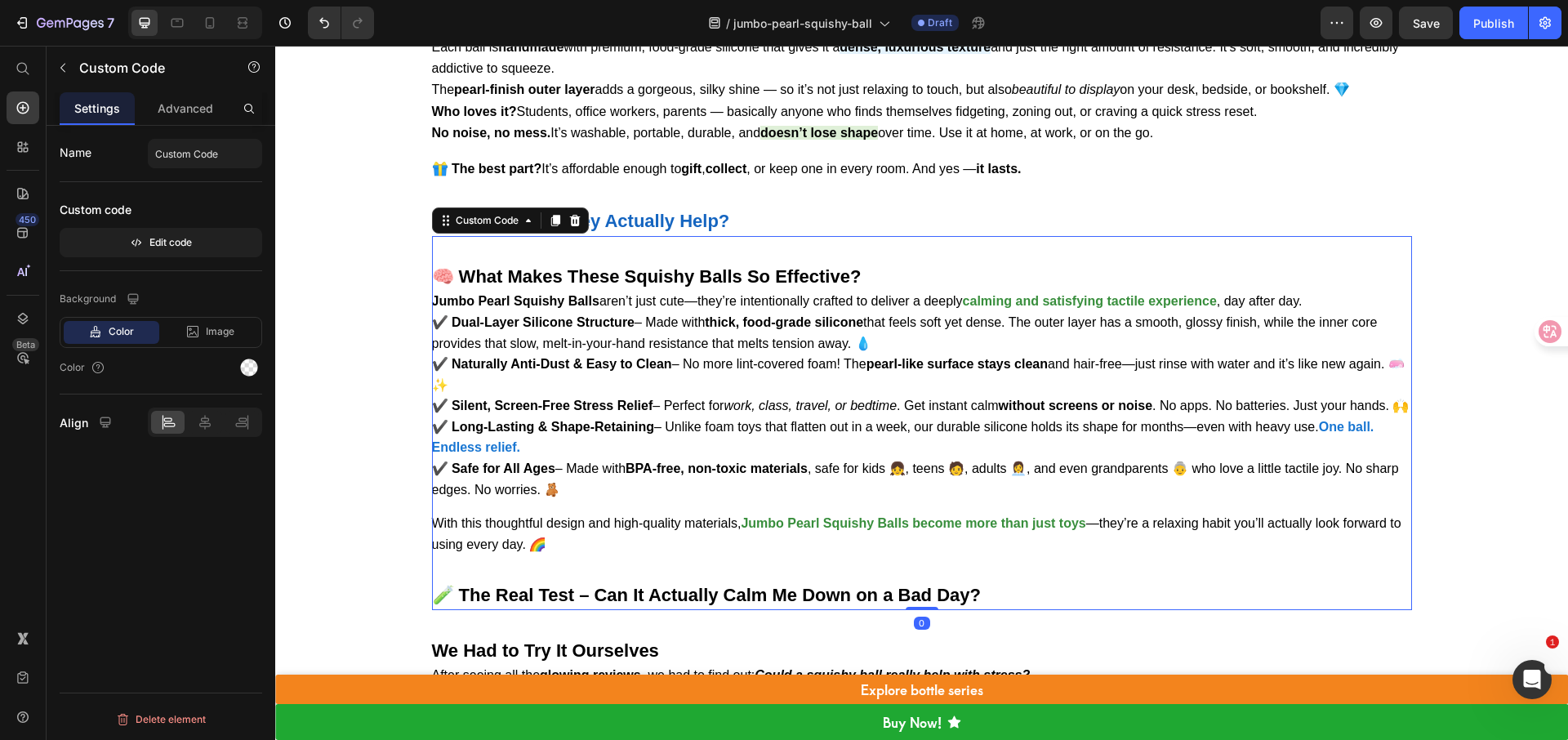 click on "✔️ Dual-Layer Silicone Structure  – Made with  thick, food-grade silicone  that feels soft yet dense. The outer layer has a smooth, glossy finish, while the inner core provides that slow, melt-in-your-hand resistance that melts tension away. 💧" at bounding box center (922, 332) 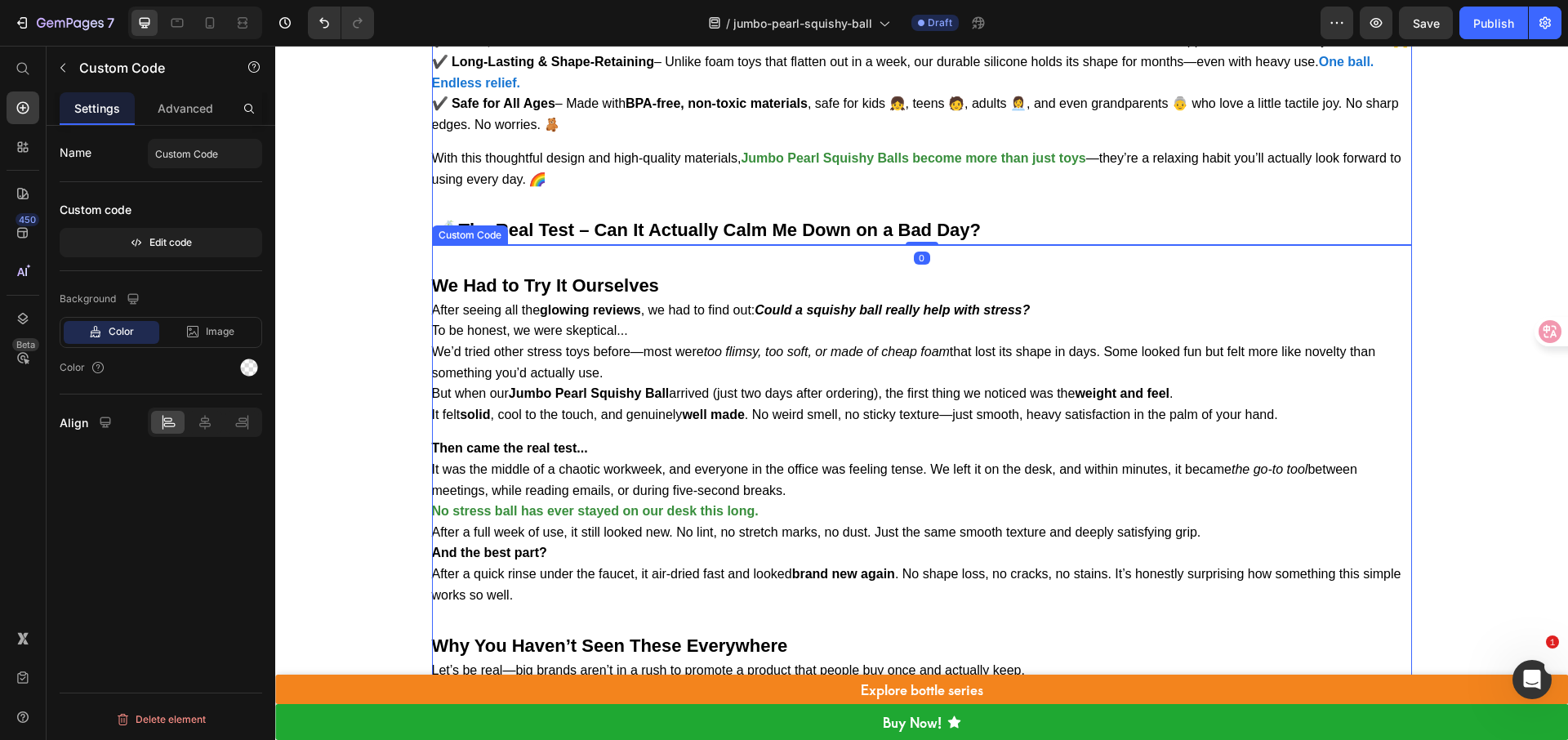 click on "We’d tried other stress toys before—most were  too flimsy, too soft, or made of cheap foam  that lost its shape in days.
Some looked fun but felt more like novelty than something you’d actually use." at bounding box center (922, 362) 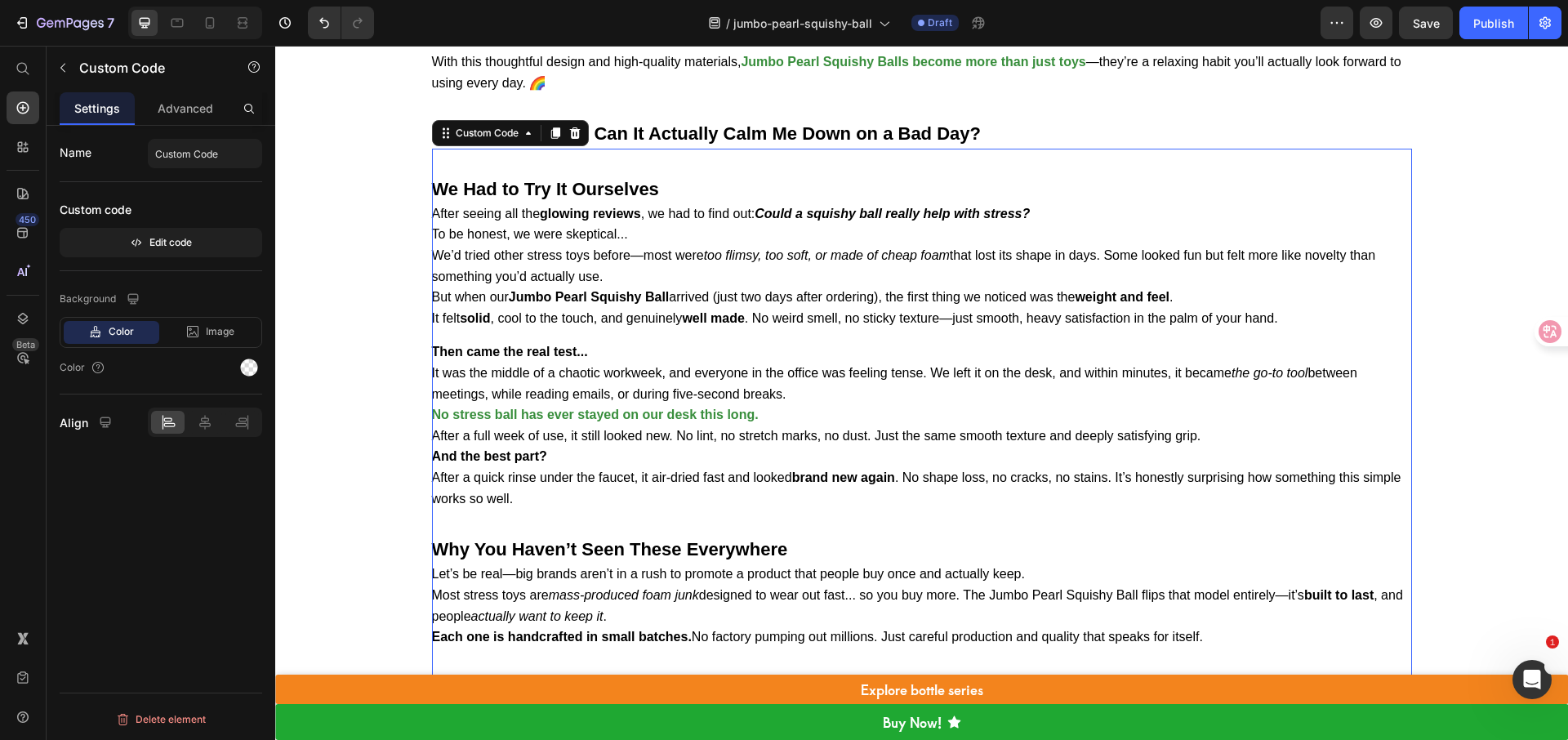 scroll, scrollTop: 3846, scrollLeft: 0, axis: vertical 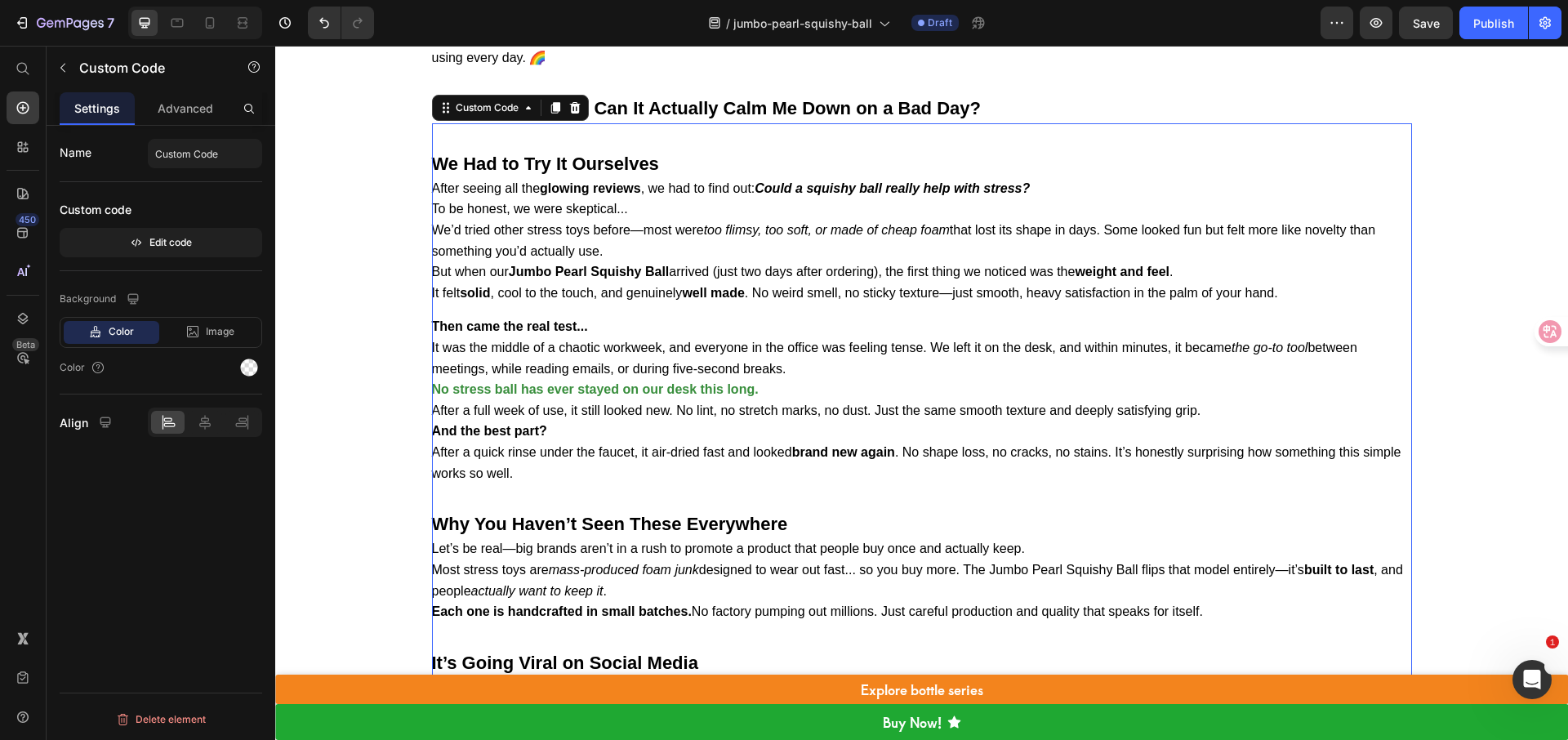 click on "It was the middle of a chaotic workweek, and everyone in the office was feeling tense.
We left it on the desk, and within minutes, it became  the go-to tool  between meetings, while reading emails, or during five-second breaks." at bounding box center [922, 358] 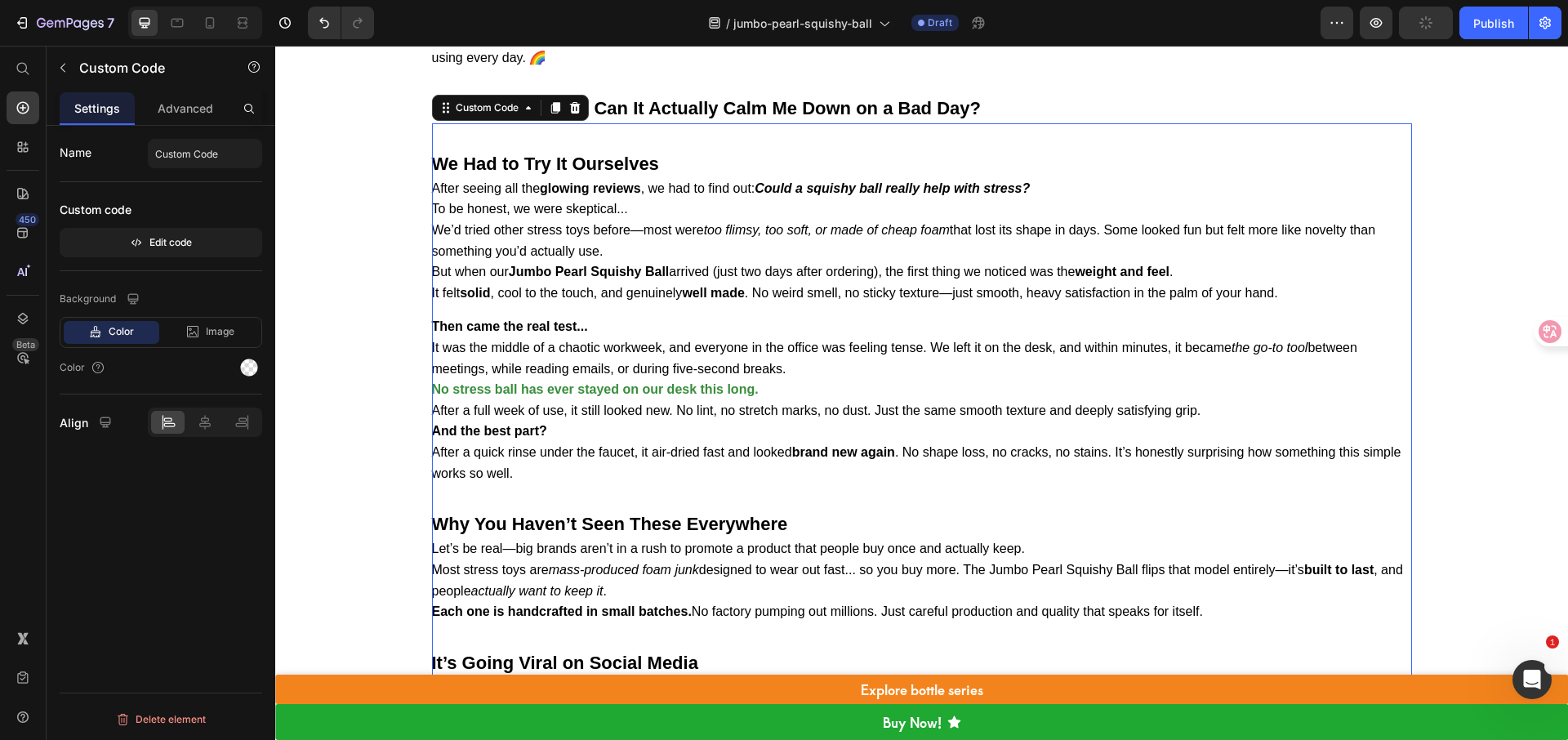 click on "It was the middle of a chaotic workweek, and everyone in the office was feeling tense.
We left it on the desk, and within minutes, it became  the go-to tool  between meetings, while reading emails, or during five-second breaks." at bounding box center (922, 358) 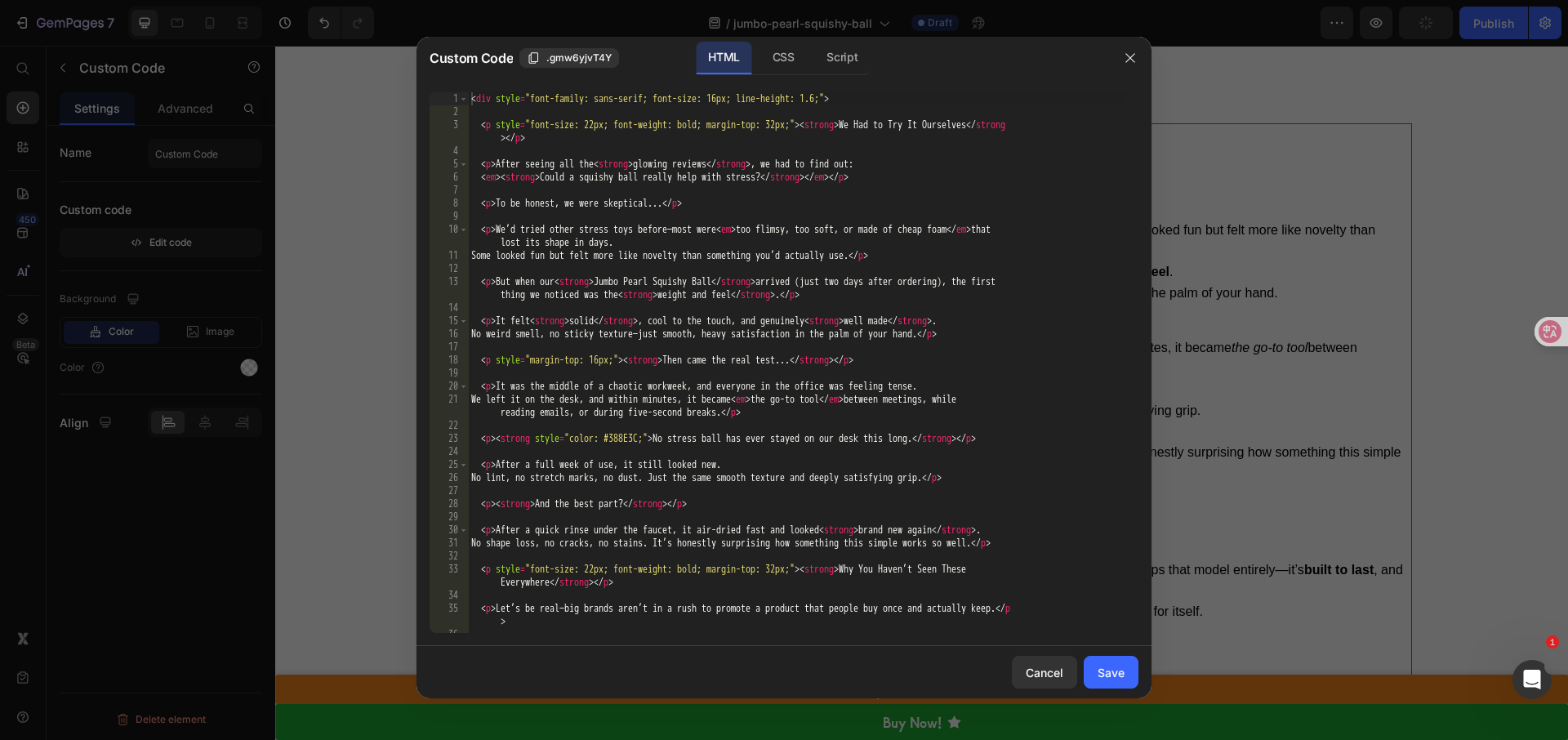 click on "< div   style = "font-family: sans-serif; font-size: 16px; line-height: 1.6;" >    < p   style = "font-size: 22px; font-weight: bold; margin-top: 32px;" > < strong > We Had to Try It Ourselves </ strong        > </ p >    < p > After seeing all the  < strong > glowing reviews </ strong > , we had to find out:      < em > < strong > Could a squishy ball really help with stress? </ strong > </ em > </ p >    < p > To be honest, we were skeptical... </ p >    < p > We’d tried other stress toys before—most were  < em > too flimsy, too soft, or made of cheap foam </ em >  that         lost its shape in days.     Some looked fun but felt more like novelty than something you’d actually use. </ p >    < p > But when our  < strong > Jumbo Pearl Squishy Ball </ strong >  arrived (just two days after ordering), the first         thing we noticed was the  < strong > weight and feel </ strong > . </ p >    < p > It felt  < strong > solid </ strong > , cool to the touch, and genuinely  < strong > </" at bounding box center [797, 376] 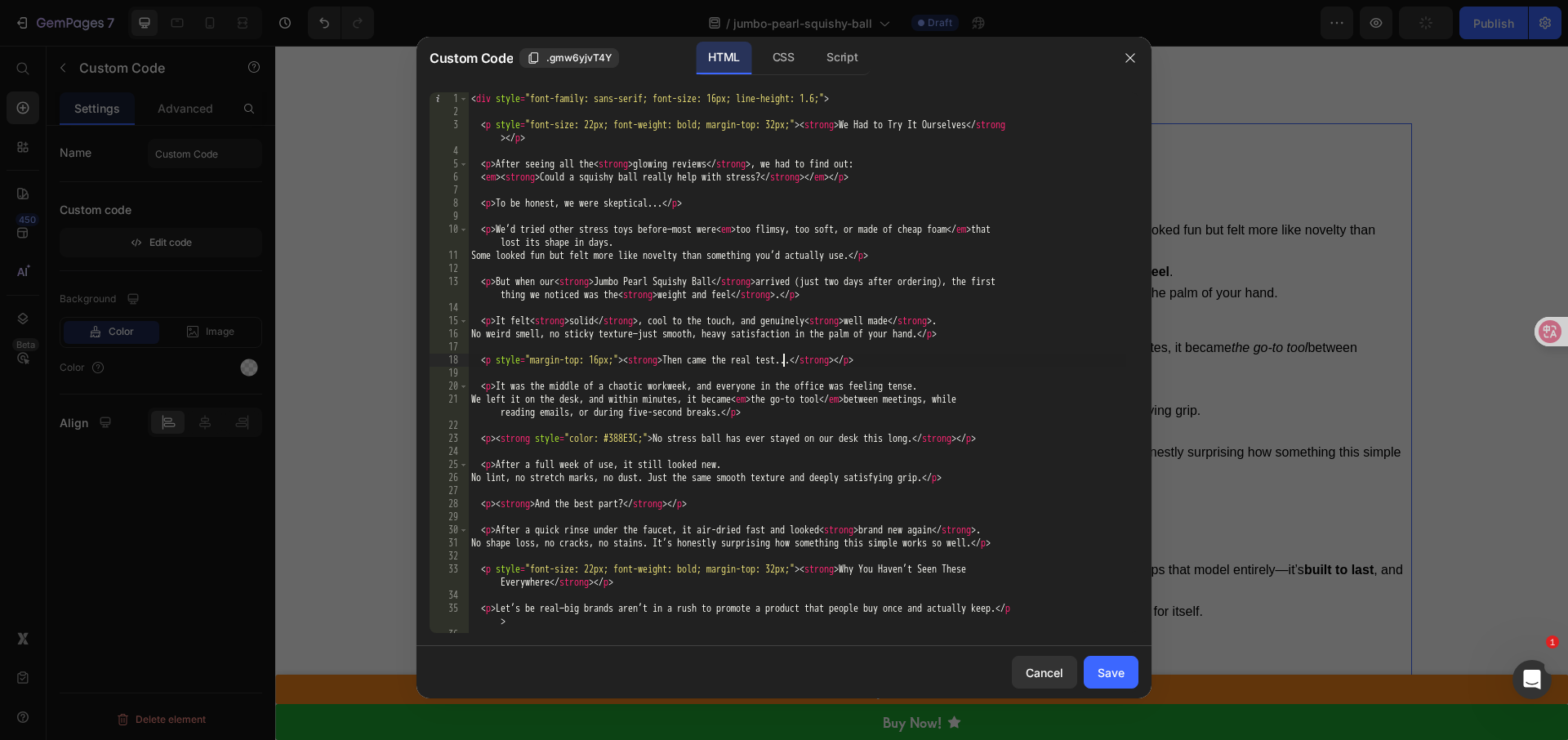 type on "</div>" 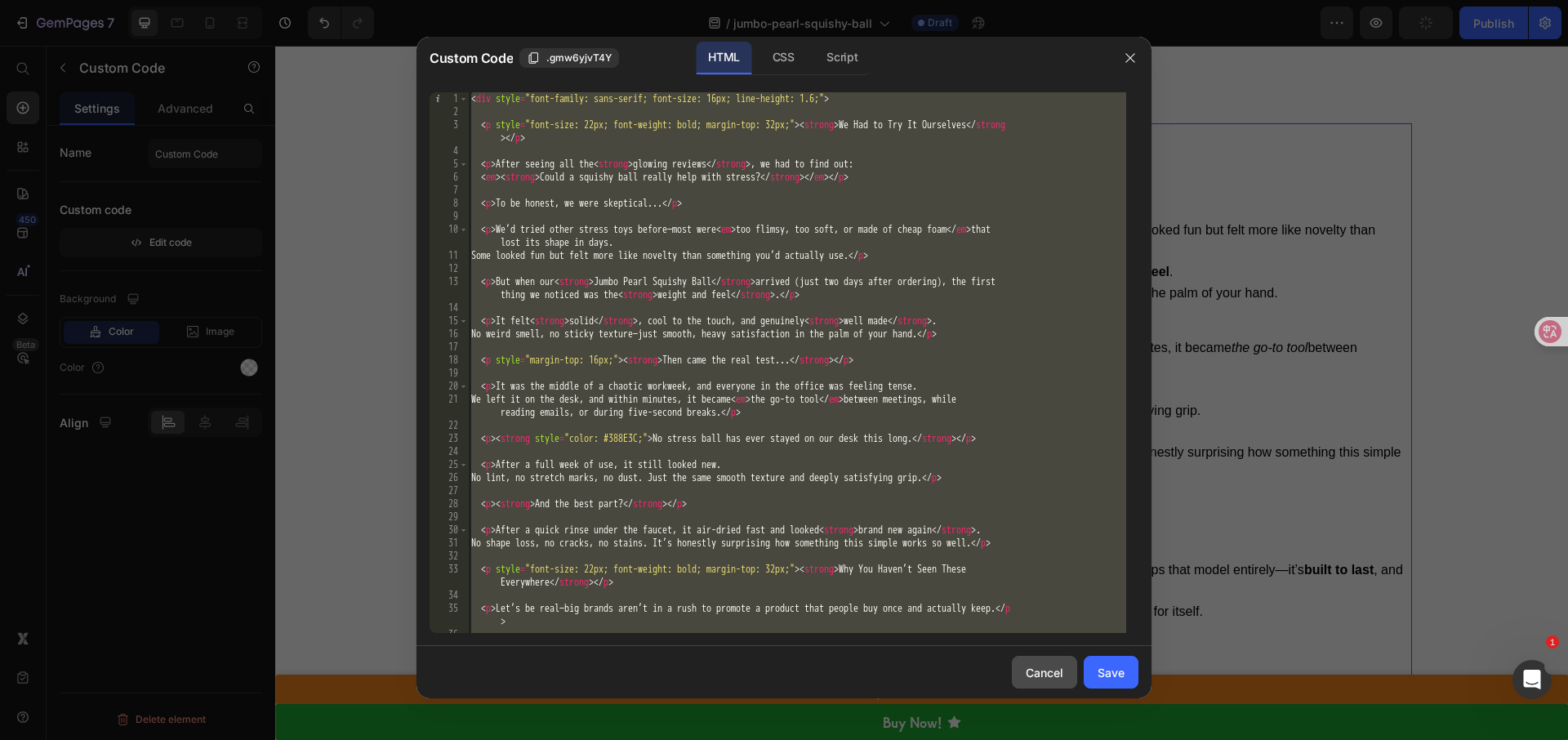 click on "Cancel" 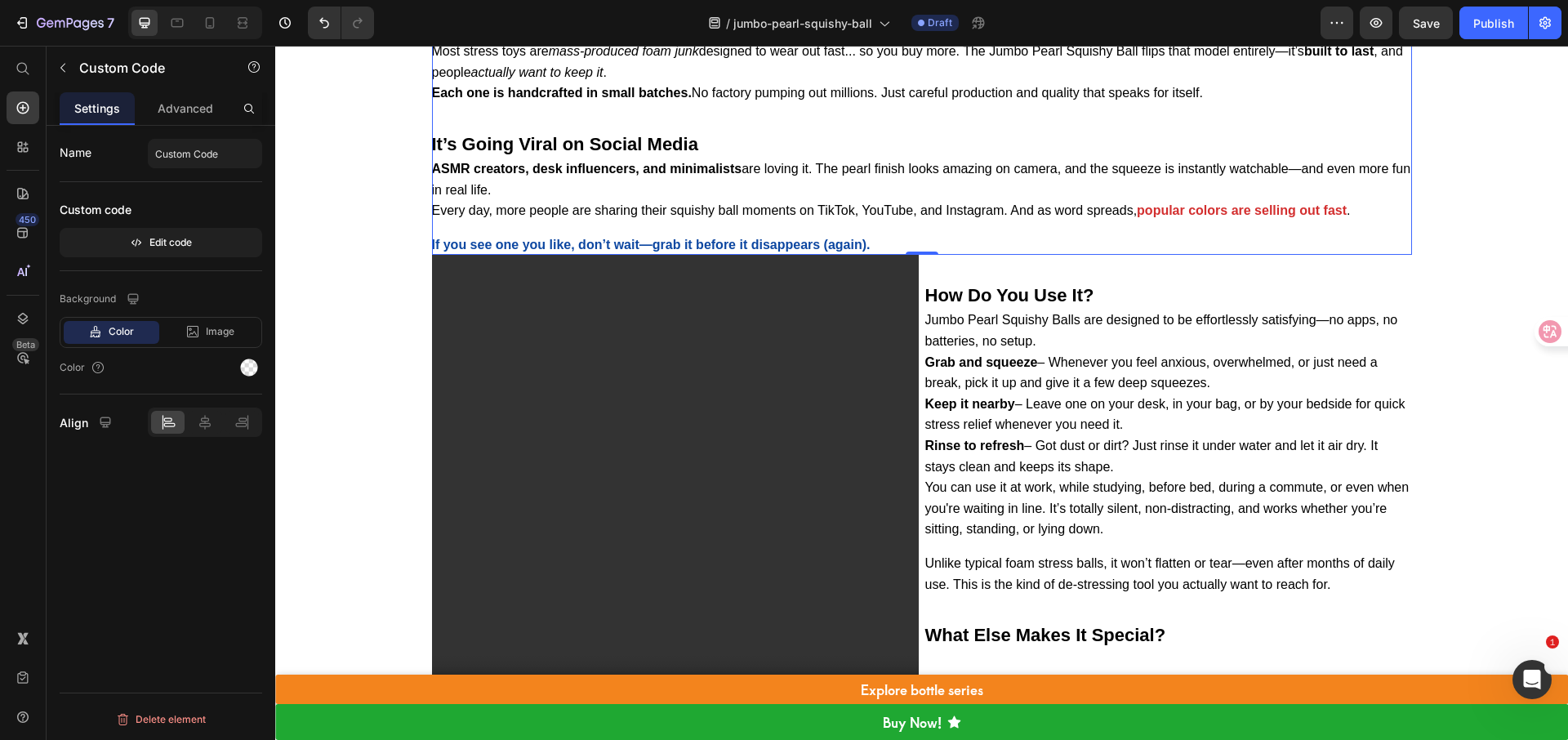 scroll, scrollTop: 4367, scrollLeft: 0, axis: vertical 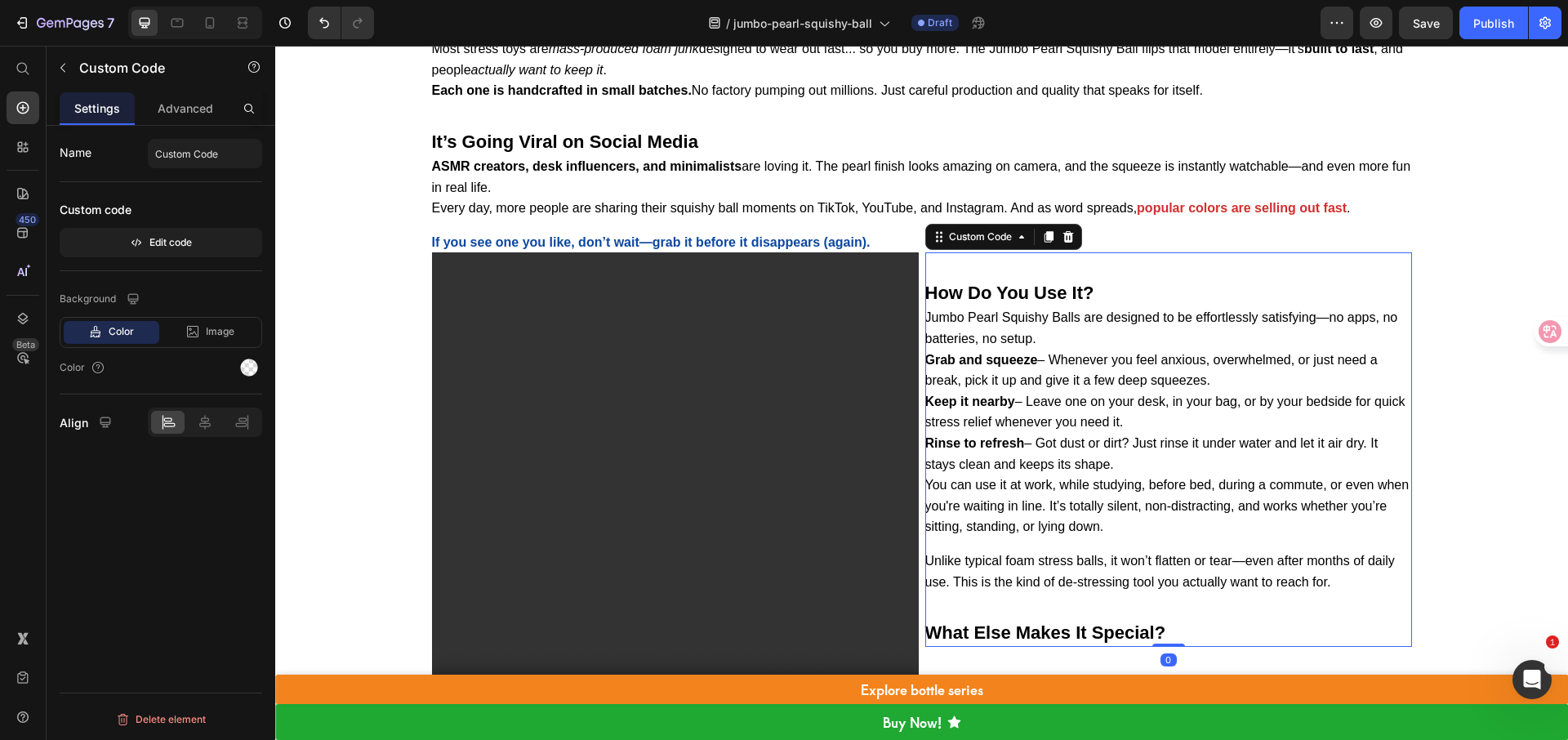 click on "Keep it nearby  – Leave one on your desk, in your bag, or by your bedside for quick stress relief whenever you need it." at bounding box center (1169, 412) 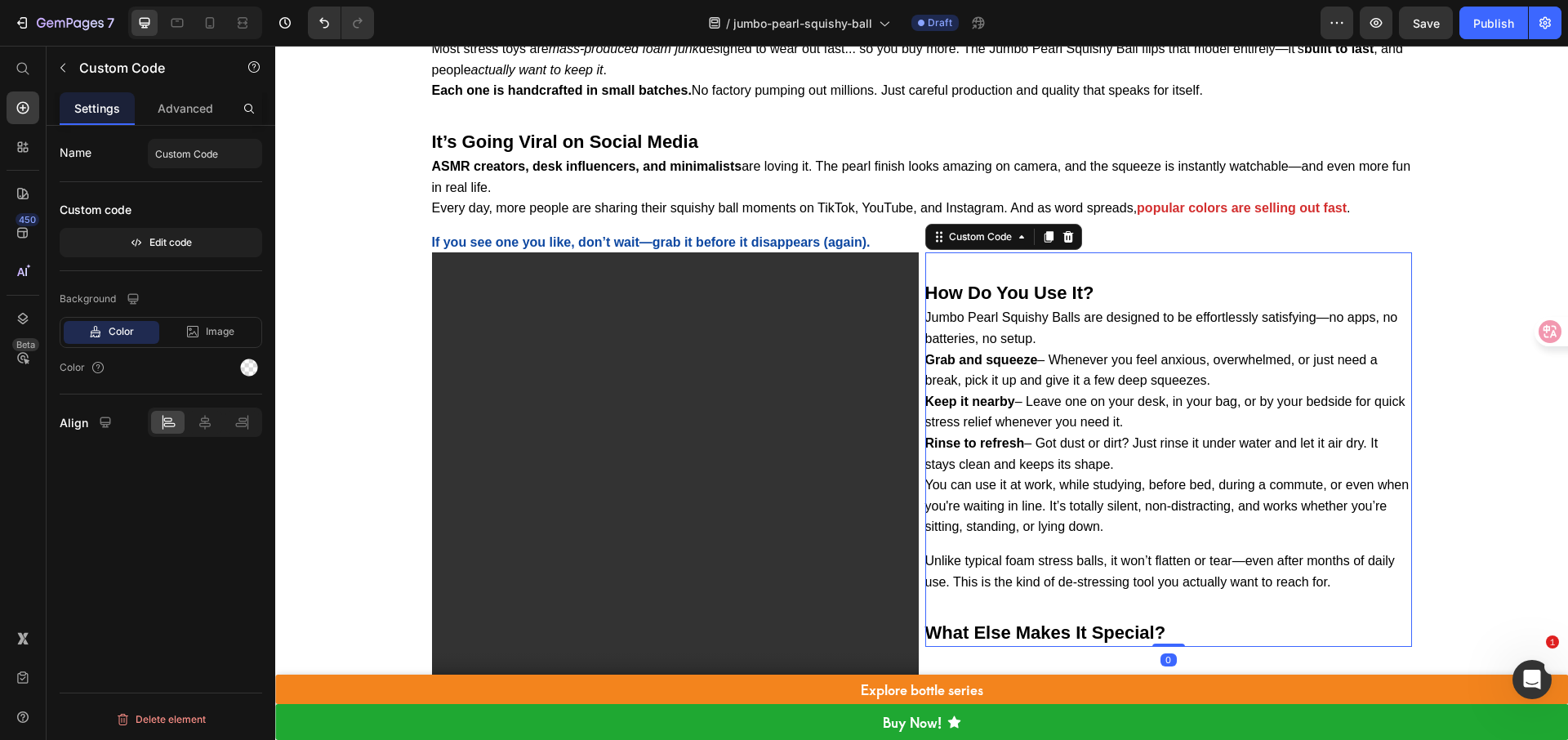 click on "Keep it nearby  – Leave one on your desk, in your bag, or by your bedside for quick stress relief whenever you need it." at bounding box center (1169, 412) 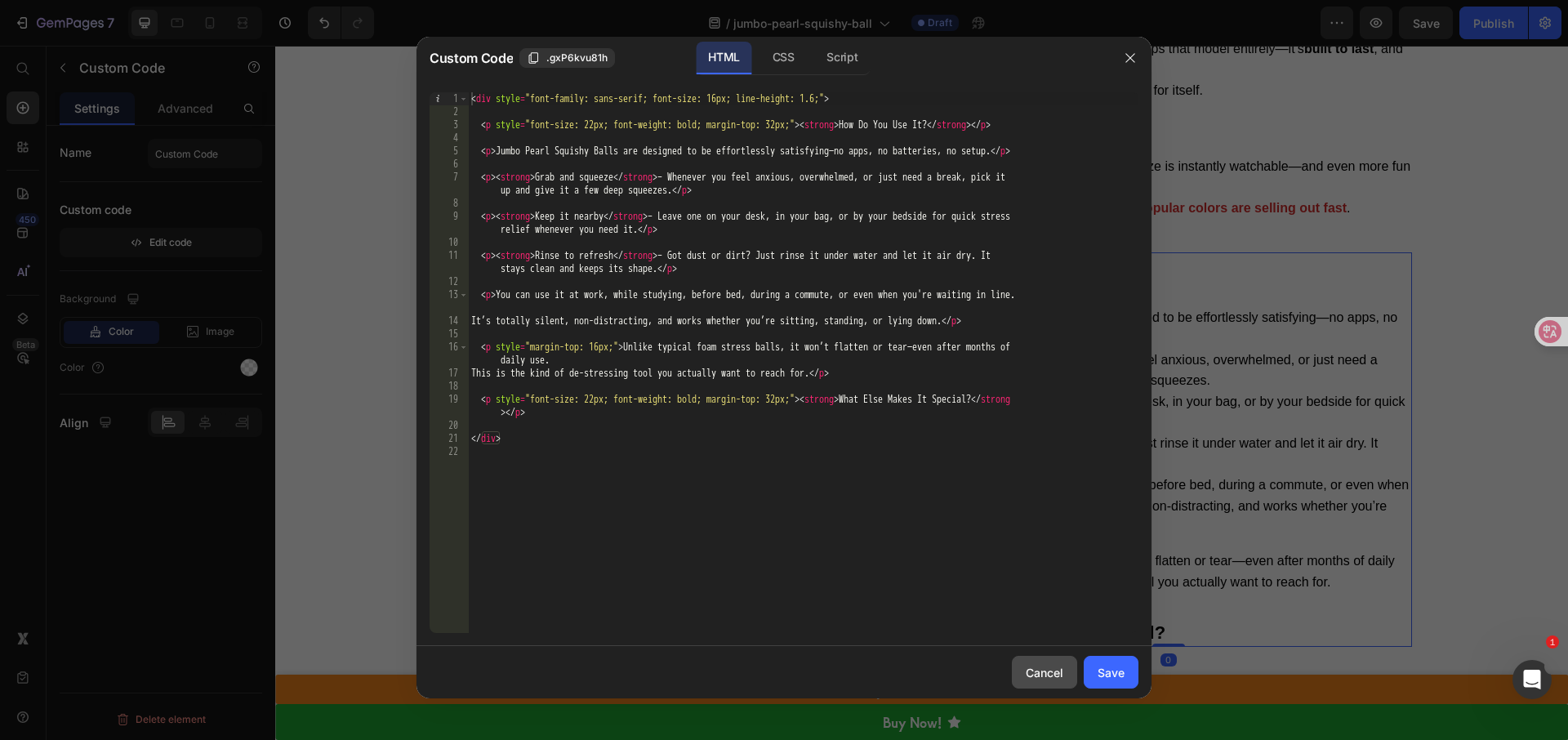 click on "Cancel" at bounding box center [1045, 672] 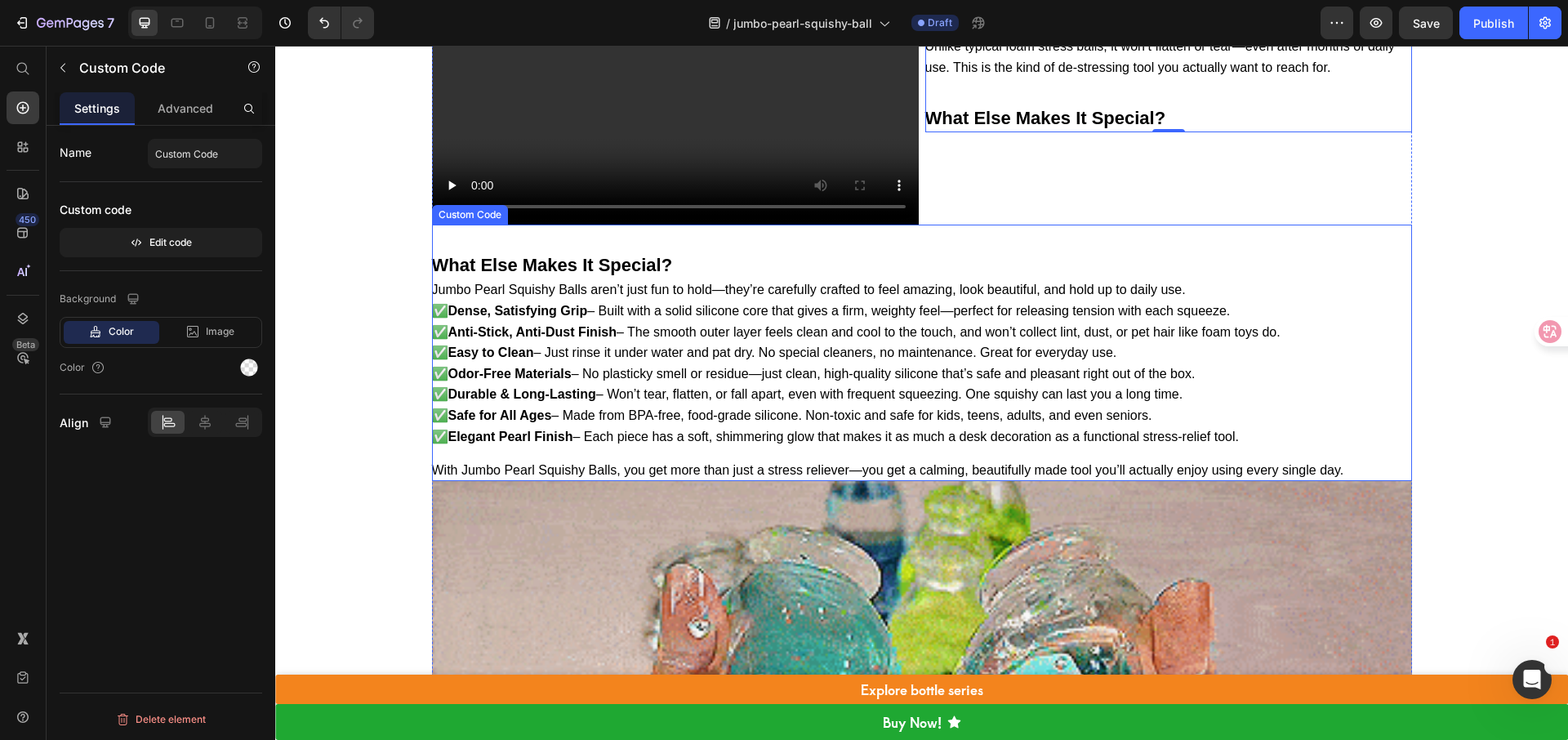 scroll, scrollTop: 4886, scrollLeft: 0, axis: vertical 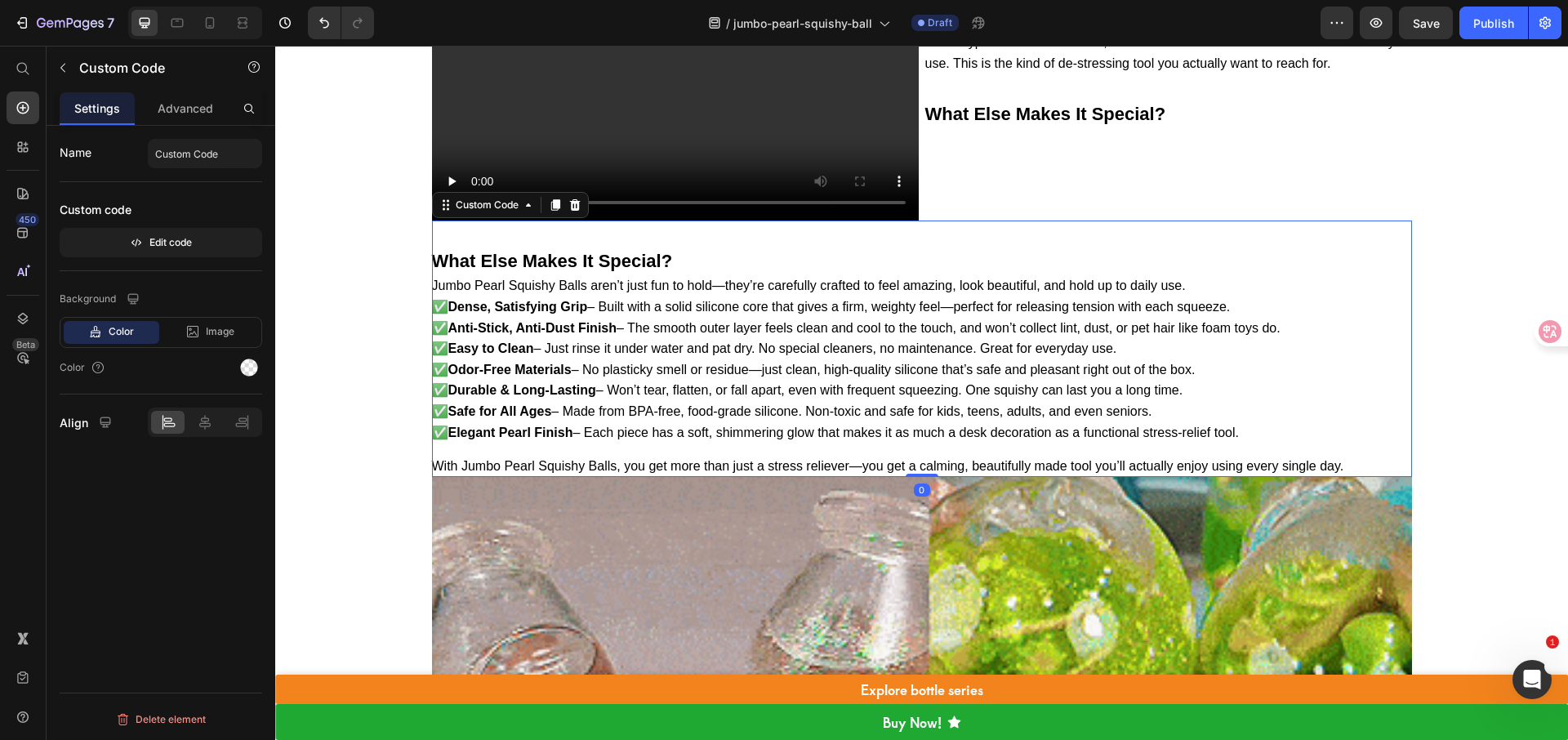 click on "✅  Durable & Long-Lasting  – Won’t tear, flatten, or fall apart, even with frequent squeezing. One squishy can last you a long time." at bounding box center [922, 390] 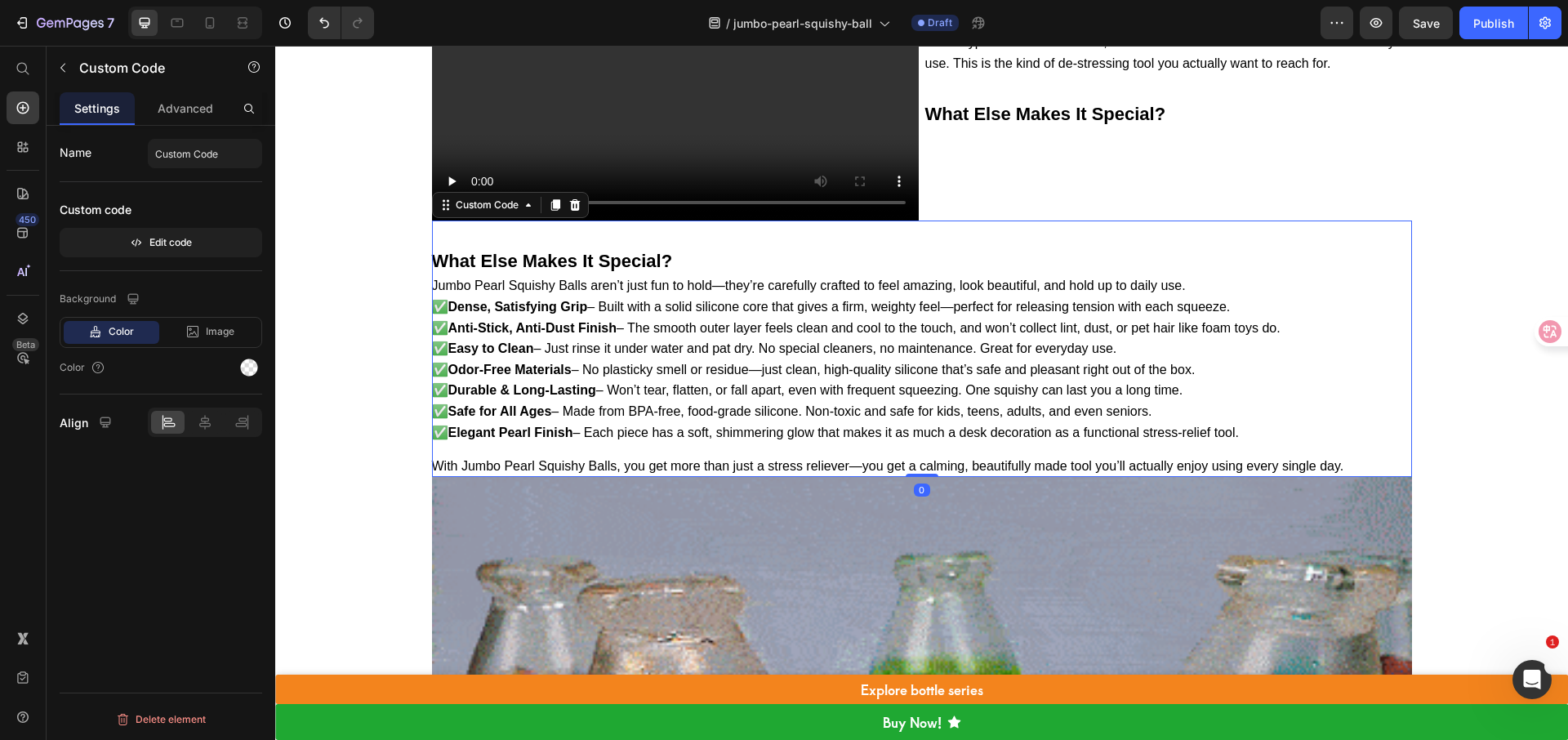 click on "✅  Durable & Long-Lasting  – Won’t tear, flatten, or fall apart, even with frequent squeezing. One squishy can last you a long time." at bounding box center [922, 390] 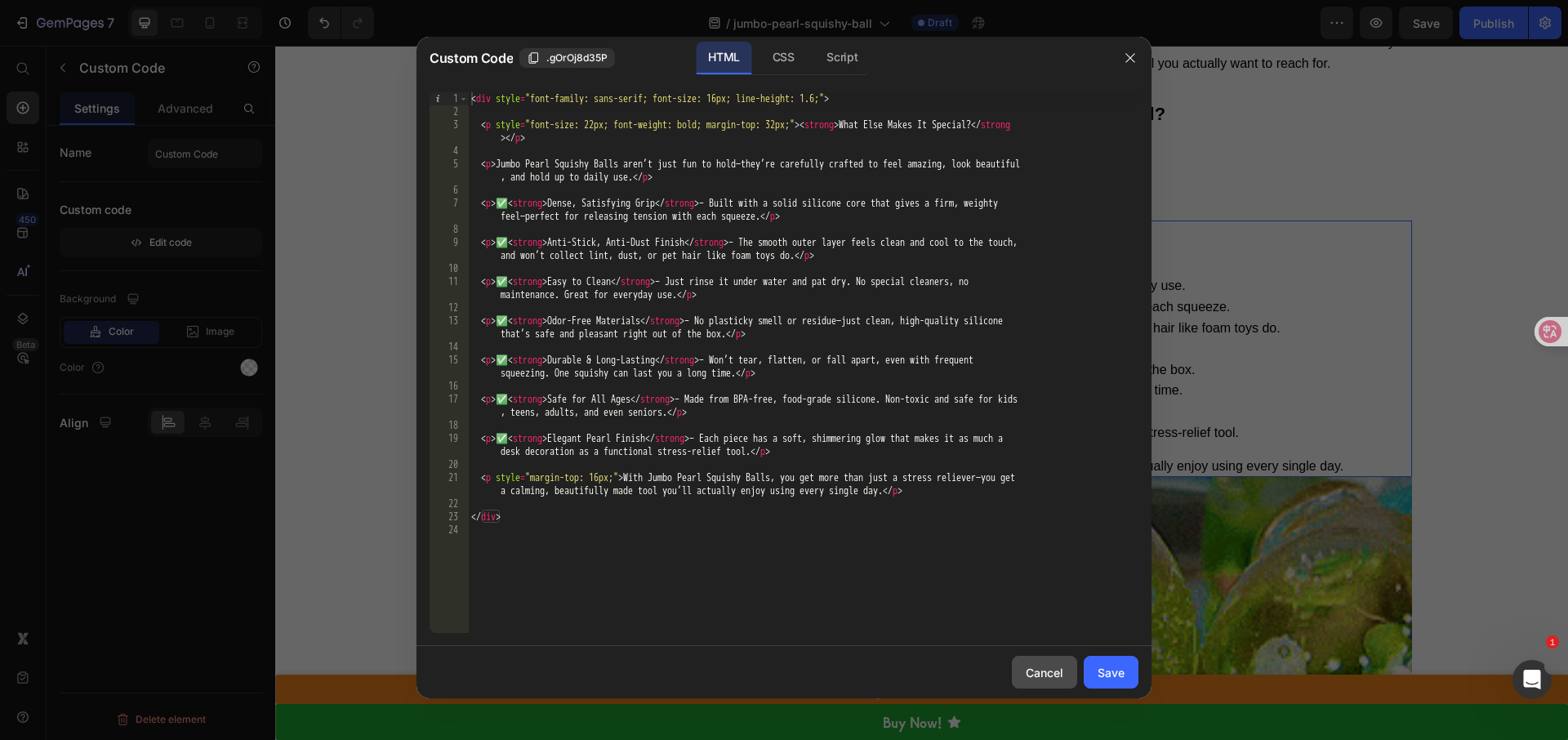 click on "Cancel" at bounding box center (1045, 672) 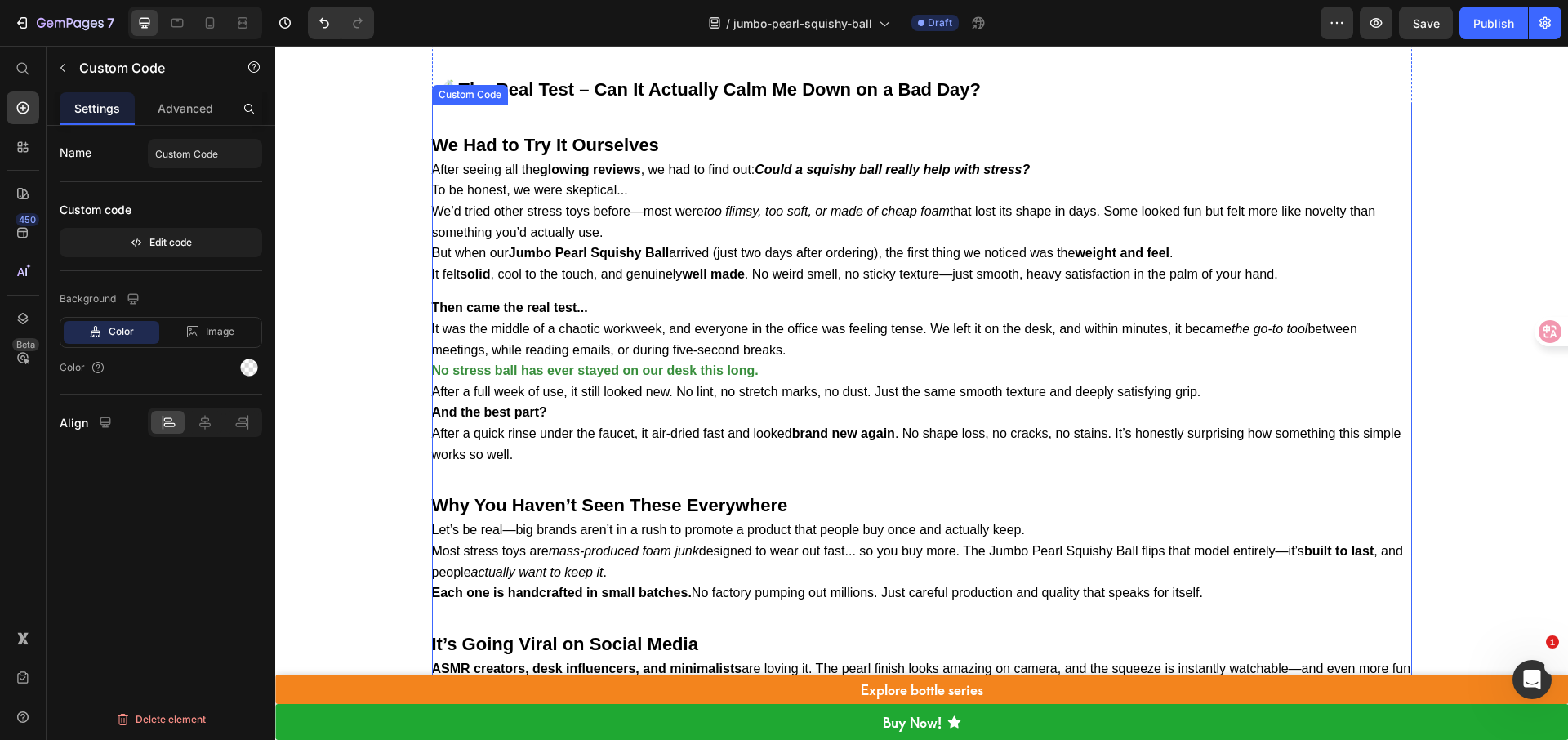 scroll, scrollTop: 3872, scrollLeft: 0, axis: vertical 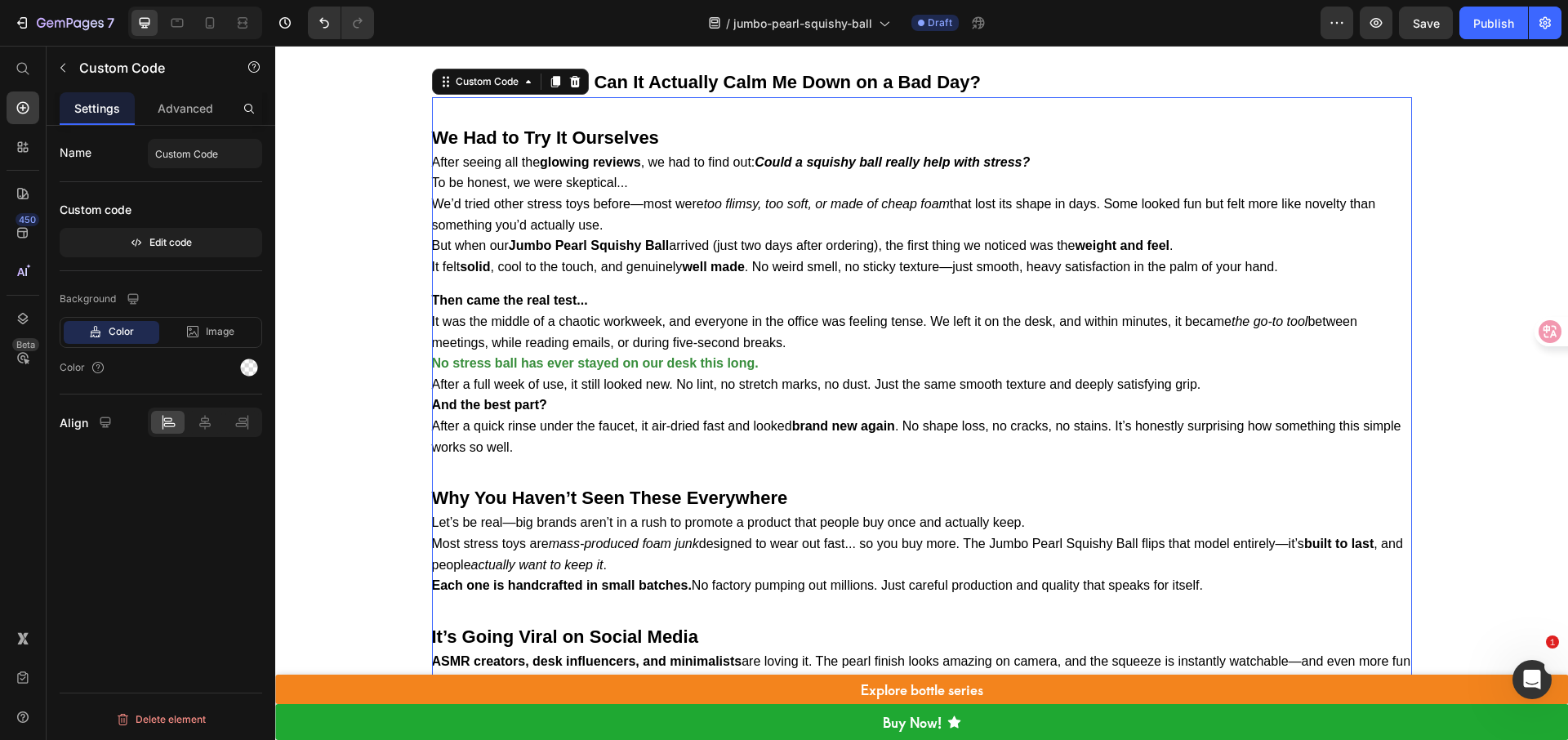 click on "No stress ball has ever stayed on our desk this long." at bounding box center (922, 363) 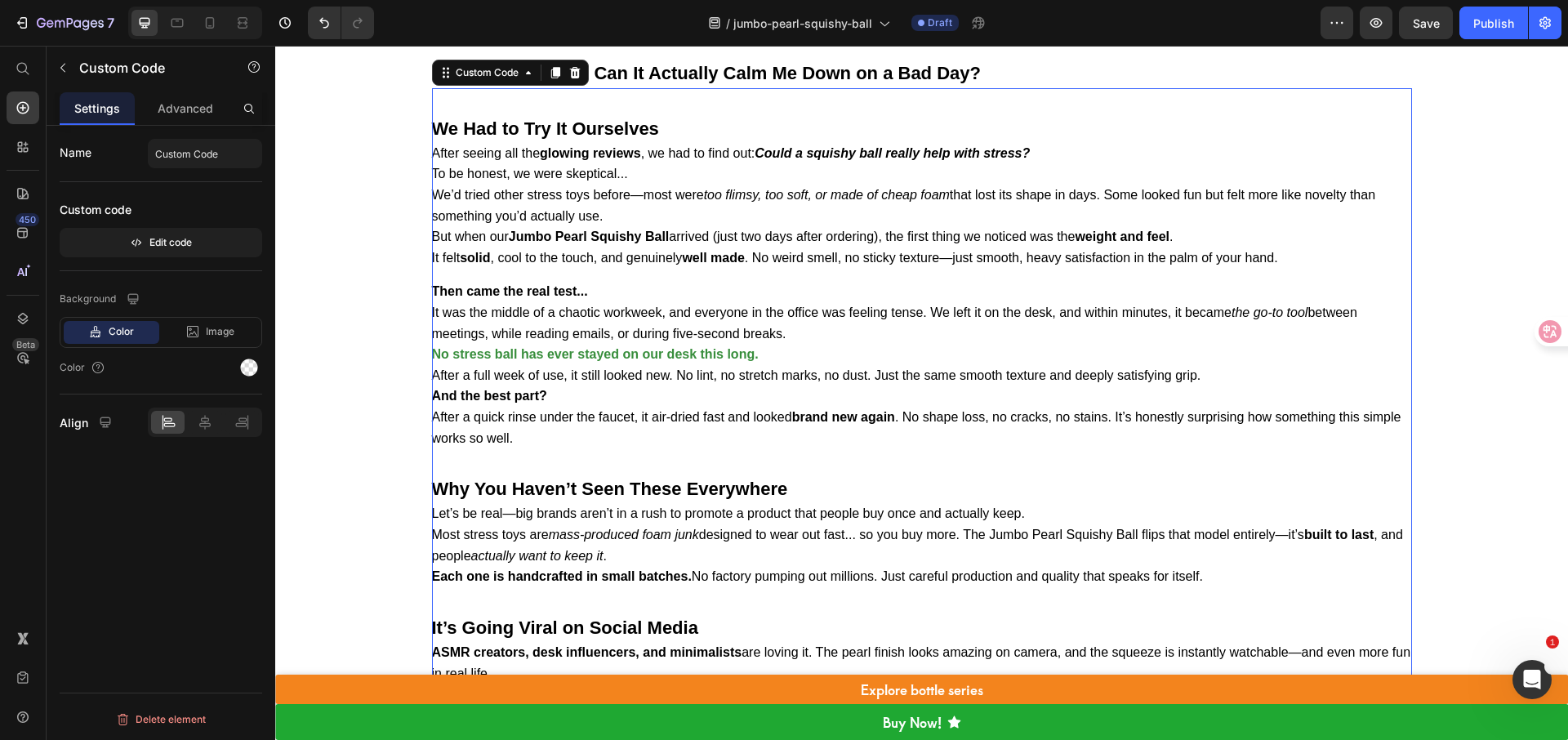 scroll, scrollTop: 3856, scrollLeft: 0, axis: vertical 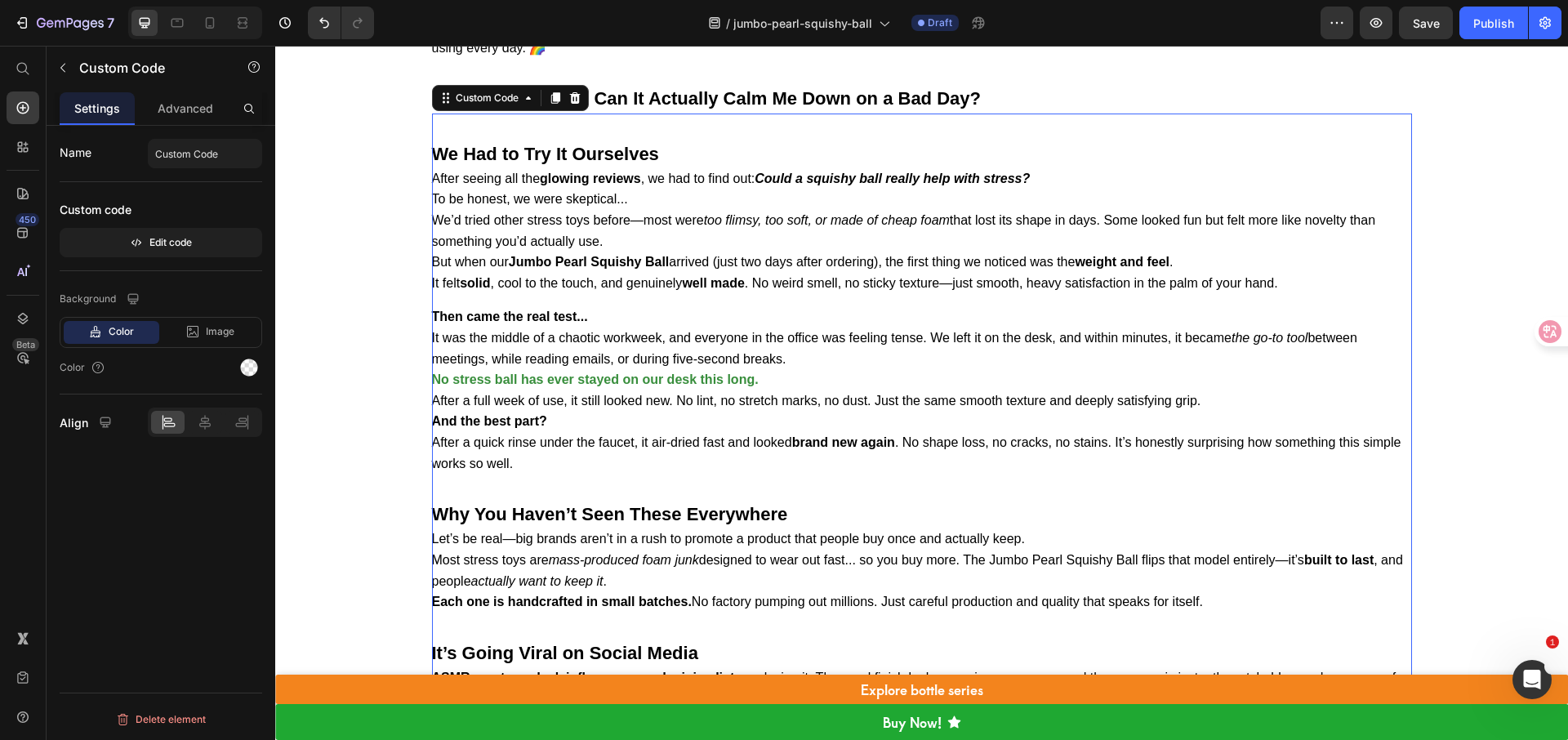 click on "But when our  Jumbo Pearl Squishy Ball  arrived (just two days after ordering), the first thing we noticed was the  weight and feel ." at bounding box center (922, 262) 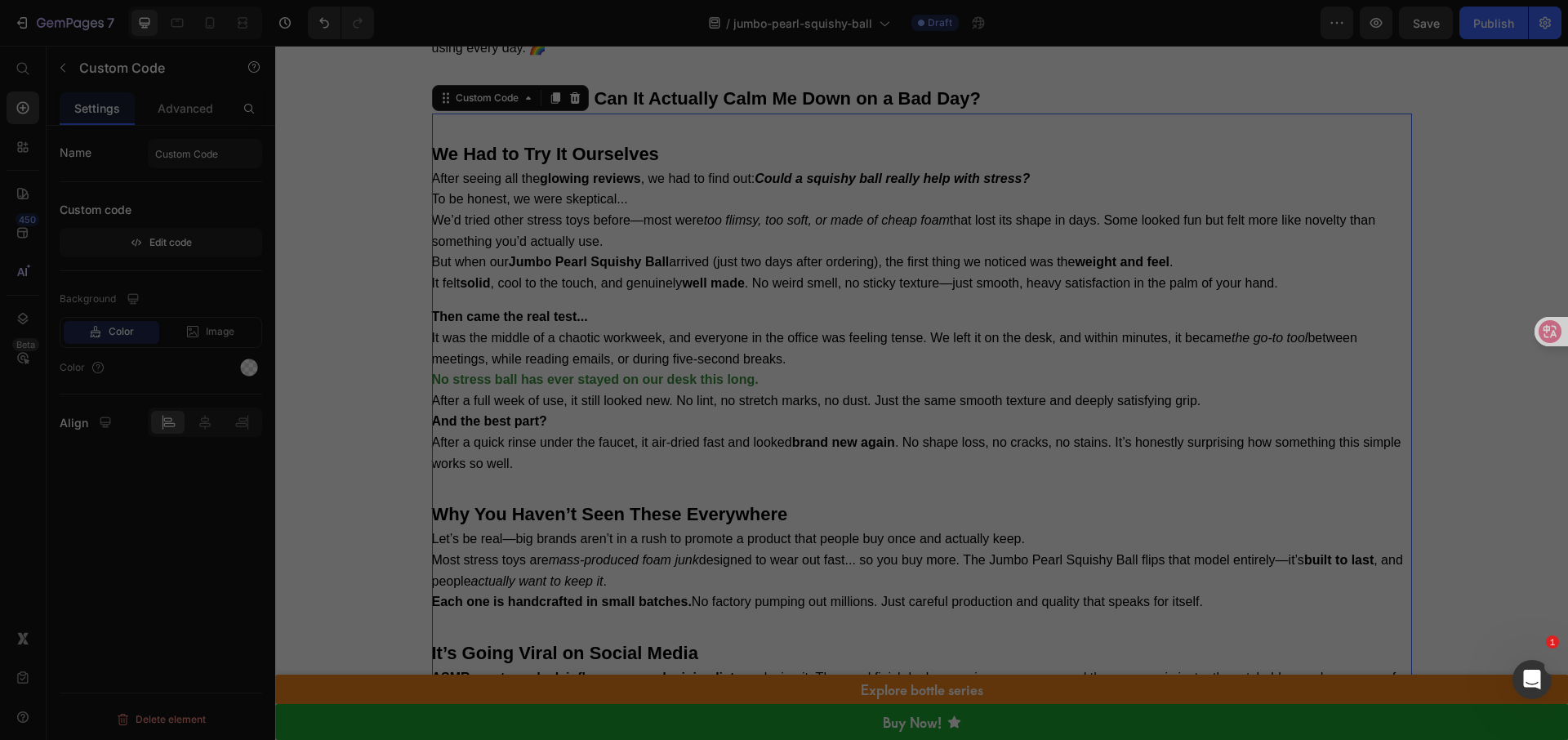 click on "< div   style = "font-family: sans-serif; font-size: 16px; line-height: 1.6;" >    < p   style = "font-size: 22px; font-weight: bold; margin-top: 32px;" > < strong > We Had to Try It Ourselves </ strong        > </ p >    < p > After seeing all the  < strong > glowing reviews </ strong > , we had to find out:      < em > < strong > Could a squishy ball really help with stress? </ strong > </ em > </ p >    < p > To be honest, we were skeptical... </ p >    < p > We’d tried other stress toys before—most were  < em > too flimsy, too soft, or made of cheap foam </ em >  that         lost its shape in days.     Some looked fun but felt more like novelty than something you’d actually use. </ p >    < p > But when our  < strong > Jumbo Pearl Squishy Ball </ strong >  arrived (just two days after ordering), the first         thing we noticed was the  < strong > weight and feel </ strong > . </ p >    < p > It felt  < strong > solid </ strong > , cool to the touch, and genuinely  < strong > </" at bounding box center [797, 376] 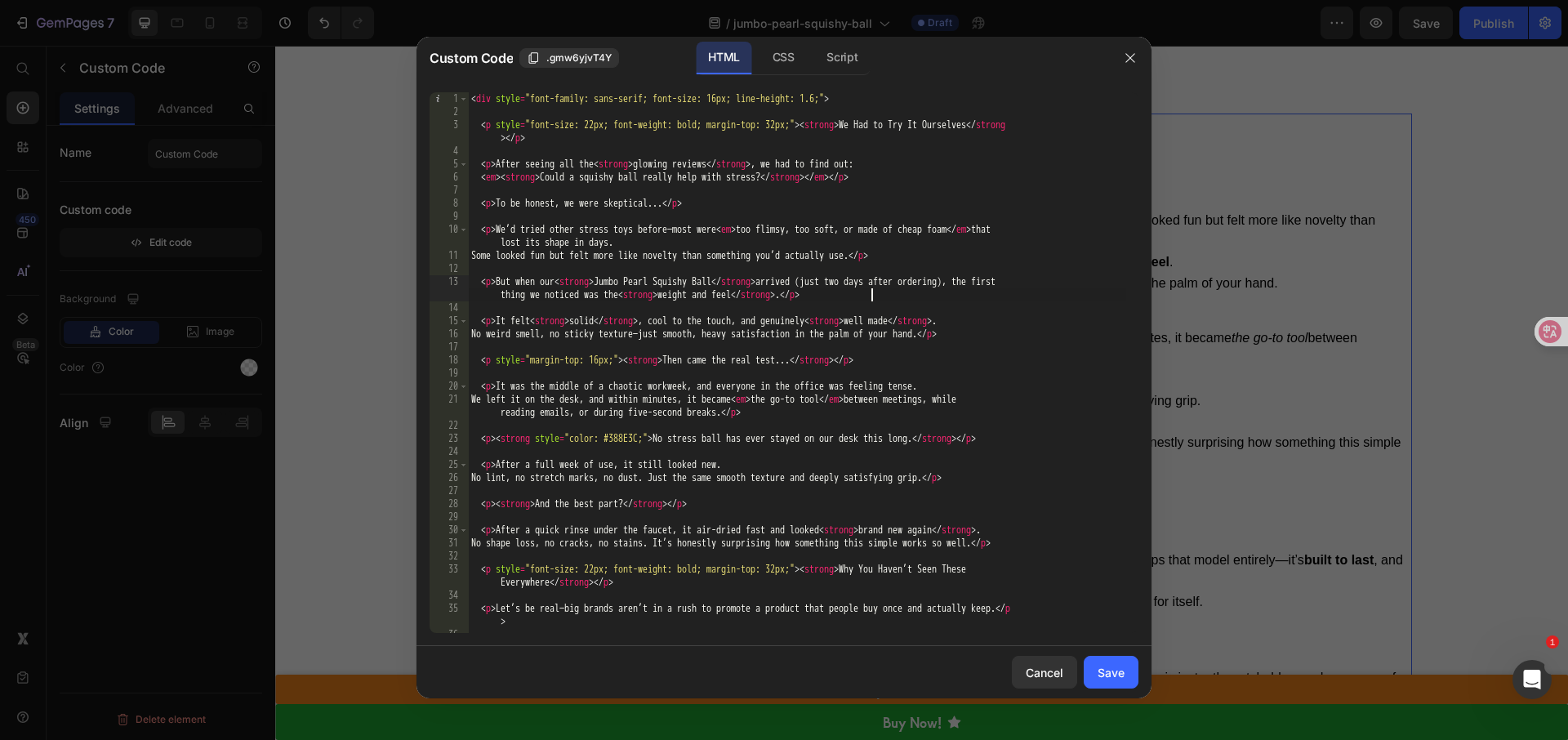 click on "< div   style = "font-family: sans-serif; font-size: 16px; line-height: 1.6;" >    < p   style = "font-size: 22px; font-weight: bold; margin-top: 32px;" > < strong > We Had to Try It Ourselves </ strong        > </ p >    < p > After seeing all the  < strong > glowing reviews </ strong > , we had to find out:      < em > < strong > Could a squishy ball really help with stress? </ strong > </ em > </ p >    < p > To be honest, we were skeptical... </ p >    < p > We’d tried other stress toys before—most were  < em > too flimsy, too soft, or made of cheap foam </ em >  that         lost its shape in days.     Some looked fun but felt more like novelty than something you’d actually use. </ p >    < p > But when our  < strong > Jumbo Pearl Squishy Ball </ strong >  arrived (just two days after ordering), the first         thing we noticed was the  < strong > weight and feel </ strong > . </ p >    < p > It felt  < strong > solid </ strong > , cool to the touch, and genuinely  < strong > </" at bounding box center (797, 376) 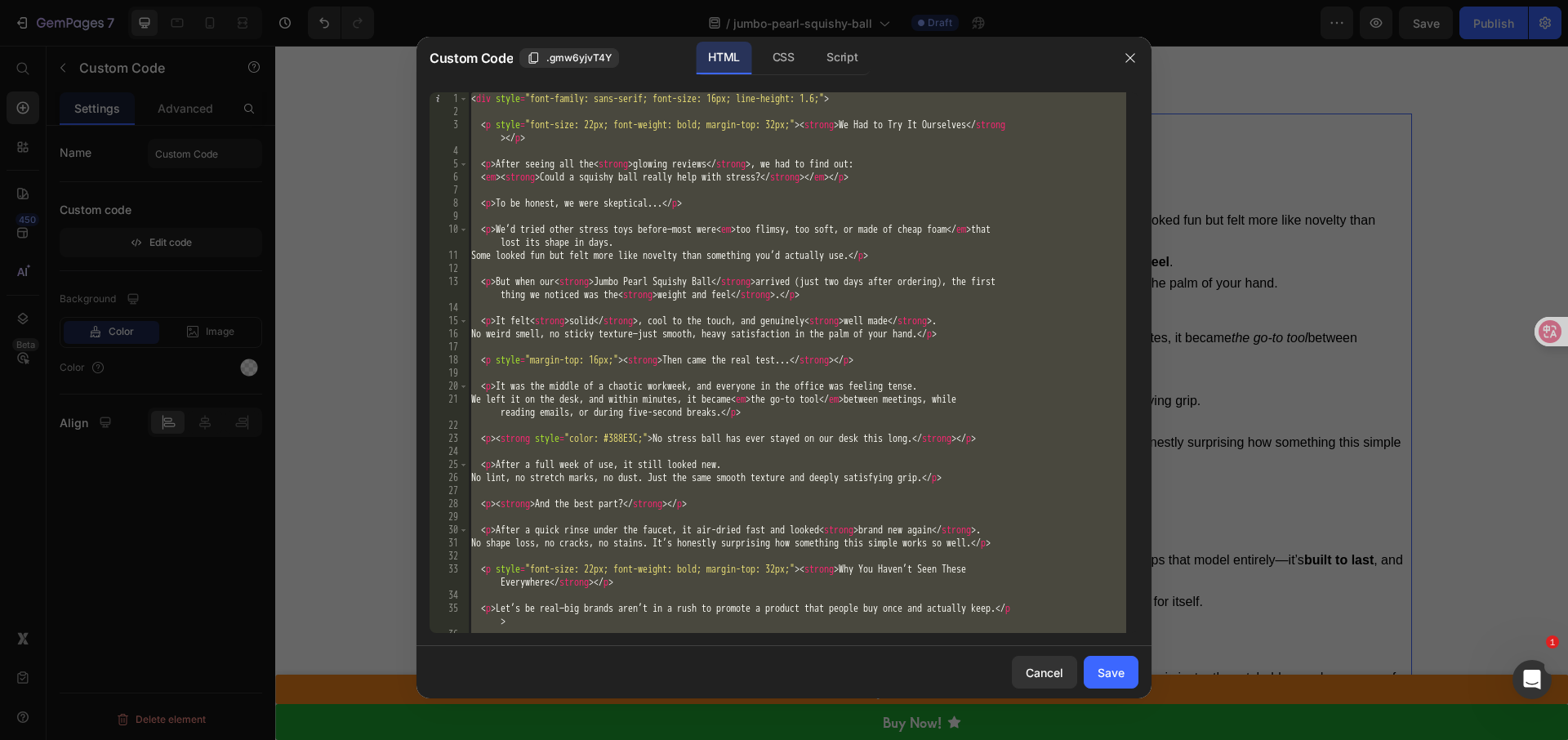 paste 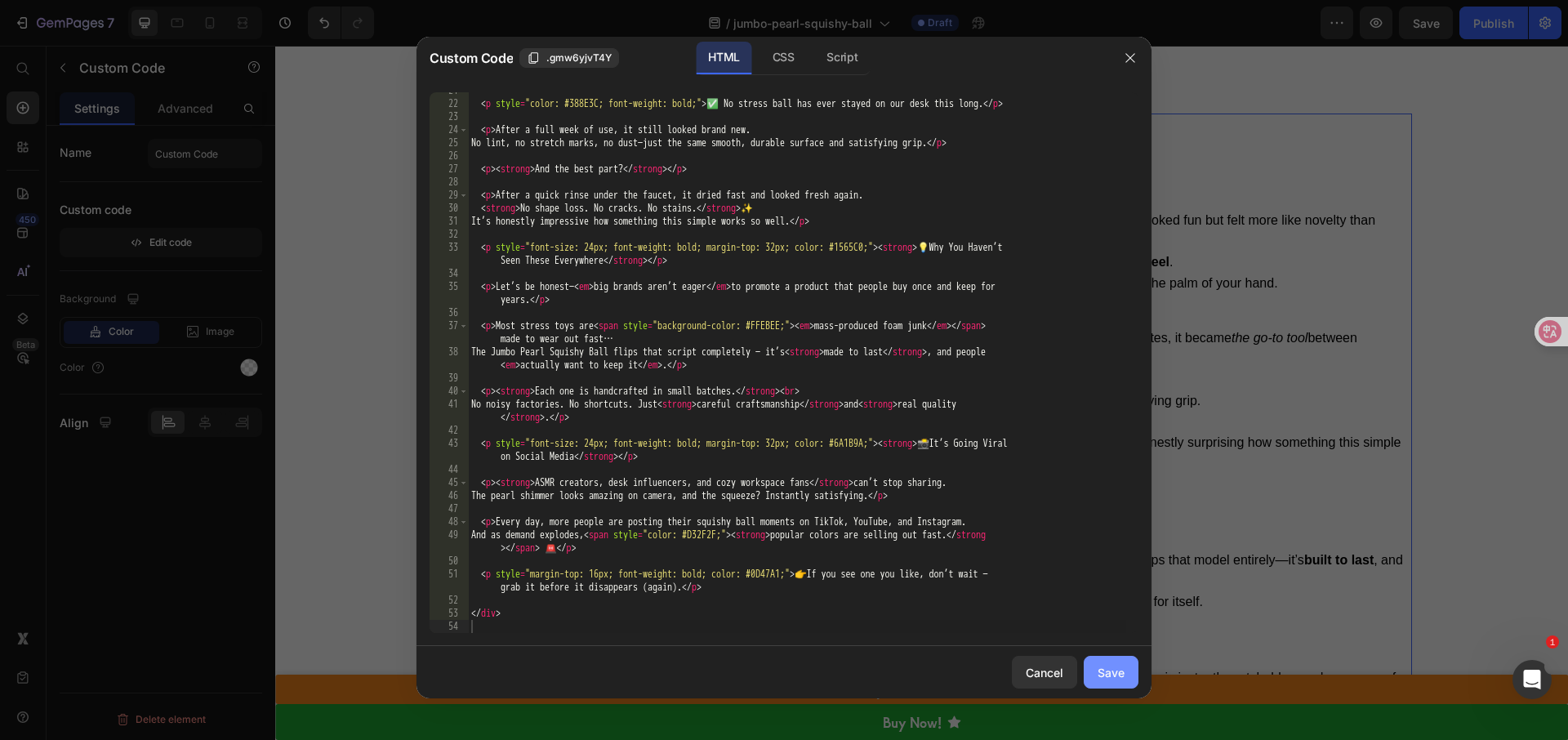click on "Save" at bounding box center (1111, 672) 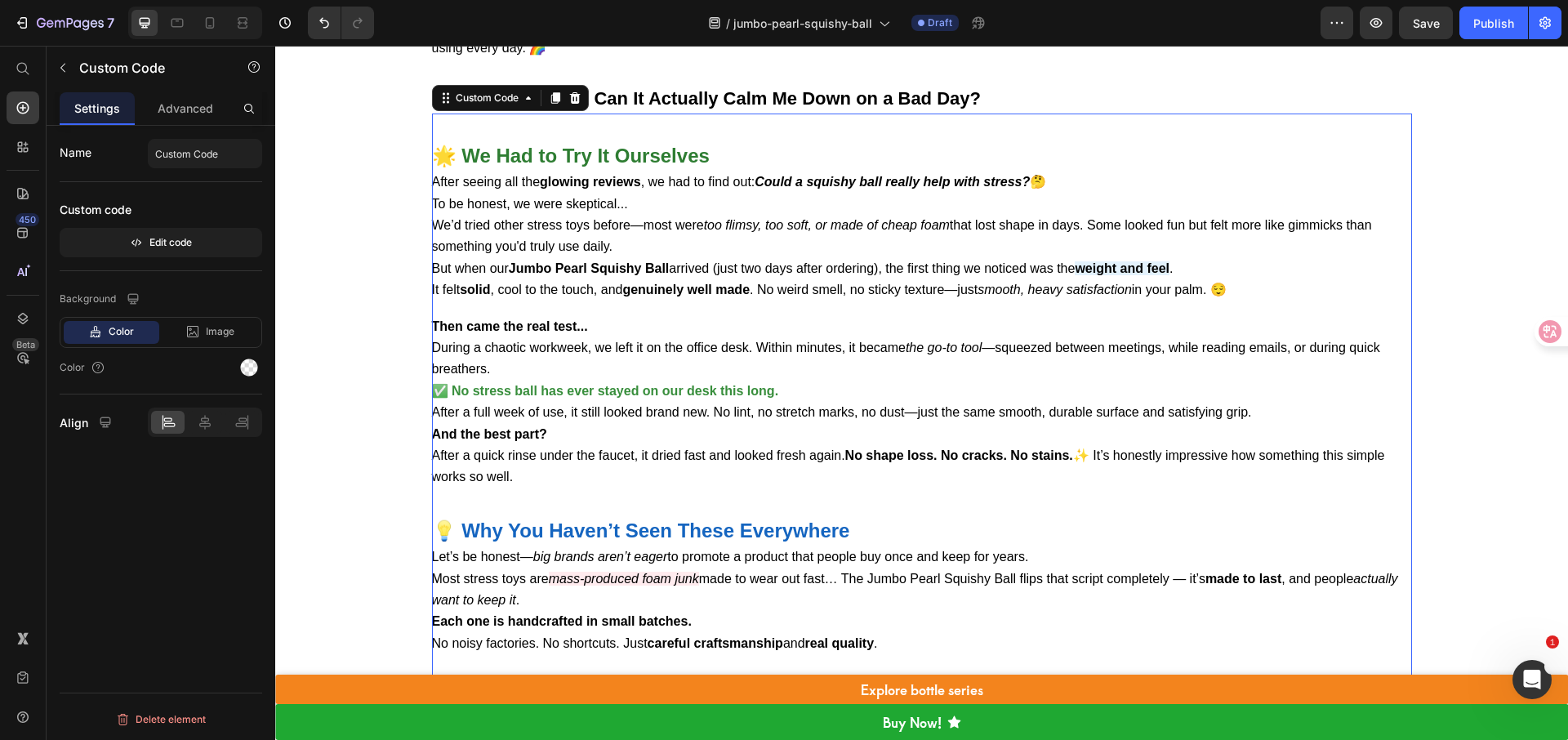 scroll, scrollTop: 3734, scrollLeft: 0, axis: vertical 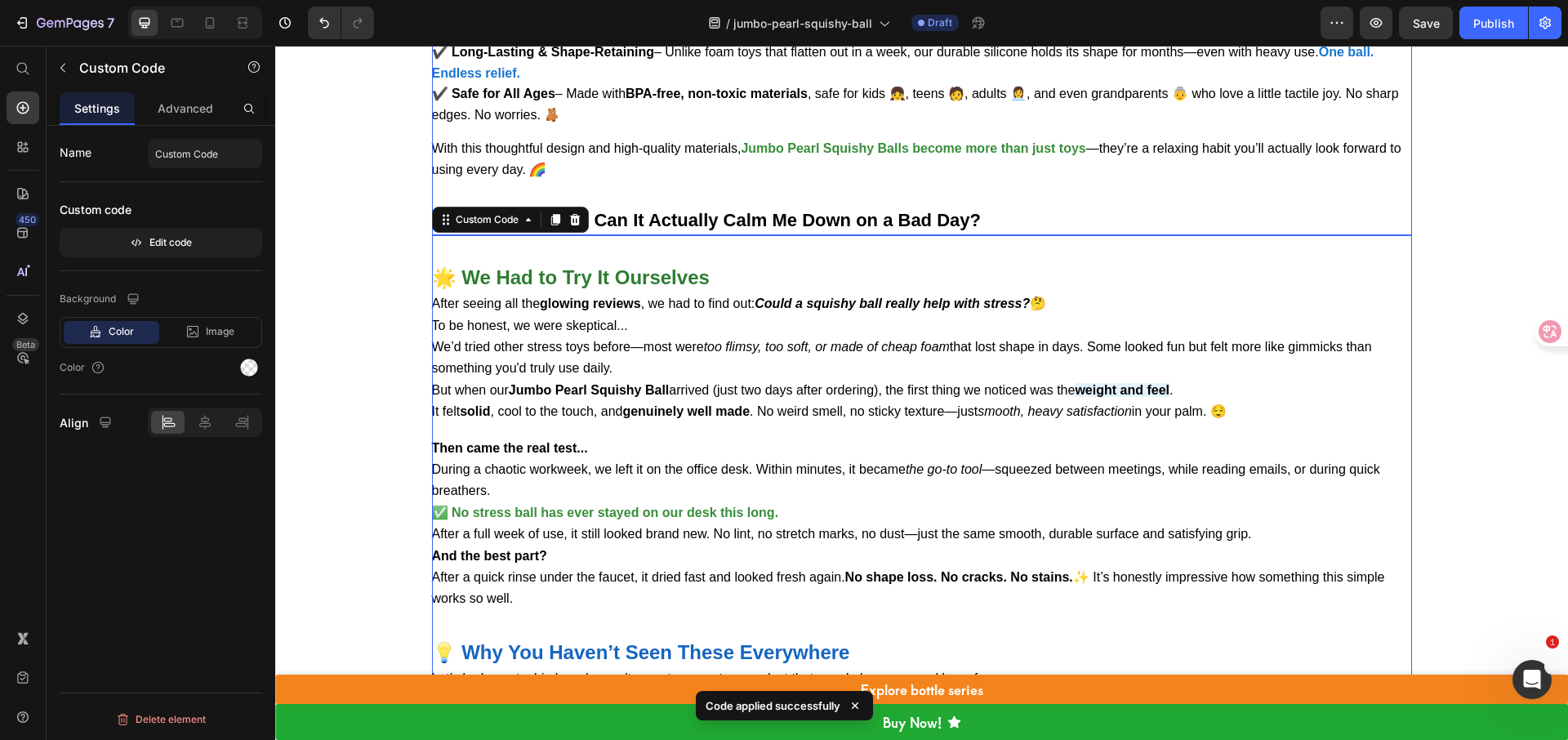 click on "🧠 What Makes These Squishy Balls So Effective?
Jumbo Pearl Squishy Balls  aren’t just cute—they’re intentionally crafted to deliver a deeply  calming and satisfying tactile experience , day after day.
✔️ Dual-Layer Silicone Structure  – Made with  thick, food-grade silicone  that feels soft yet dense. The outer layer has a smooth, glossy finish, while the inner core provides that slow, melt-in-your-hand resistance that melts tension away. 💧
✔️ Naturally Anti-Dust & Easy to Clean  – No more lint-covered foam!
The  pearl-like surface stays clean  and hair-free—just rinse with water and it’s like new again. 🧼✨
✔️ Silent, Screen-Free Stress Relief  – Perfect for  work, class, travel, or bedtime .
Get instant calm  without screens or noise . No apps. No batteries. Just your hands. 🙌
✔️ Long-Lasting & Shape-Retaining One ball. Endless relief.
✔️ Safe for All Ages  – Made with  BPA-free, non-toxic materials" at bounding box center (922, 61) 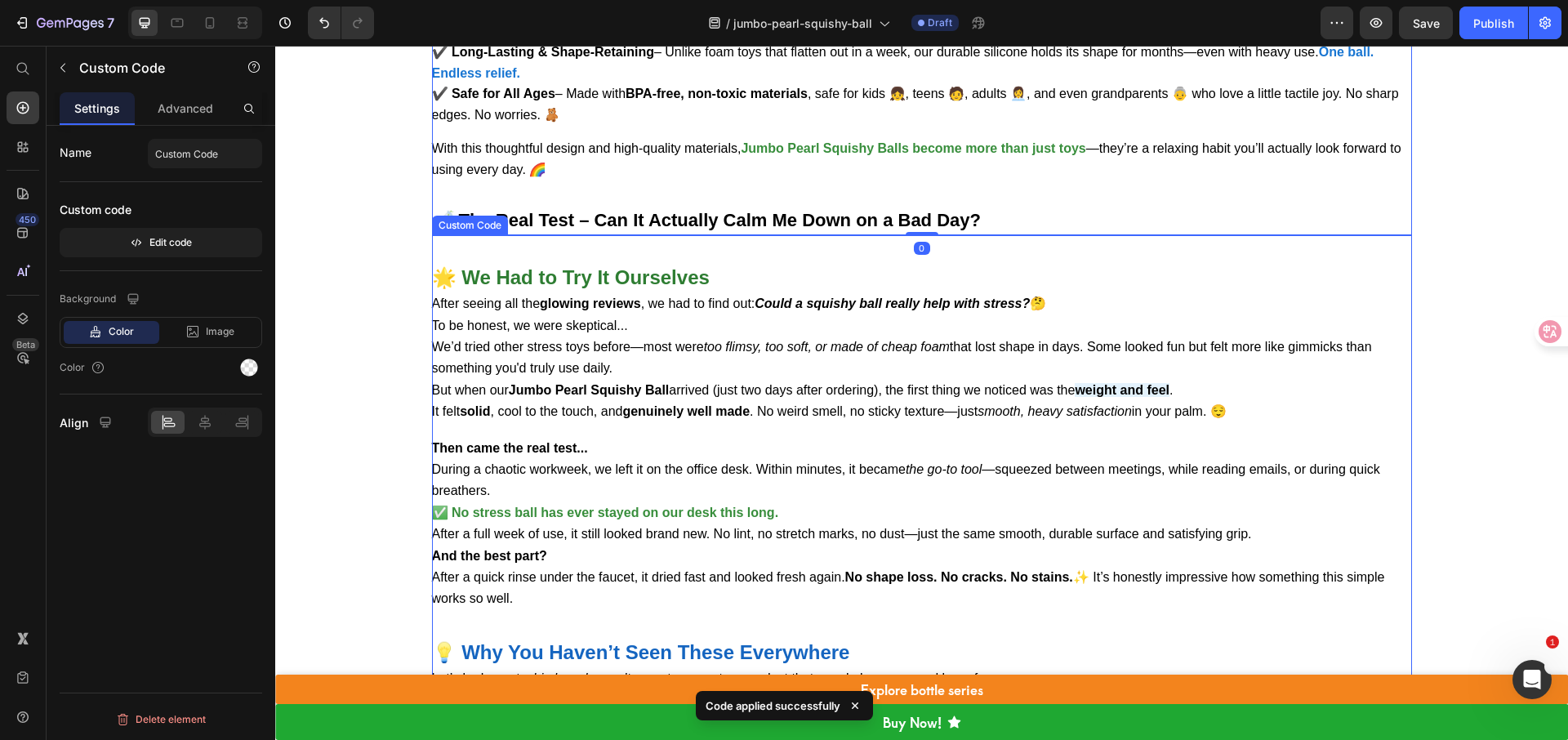 click on "Could a squishy ball really help with stress?" at bounding box center (892, 303) 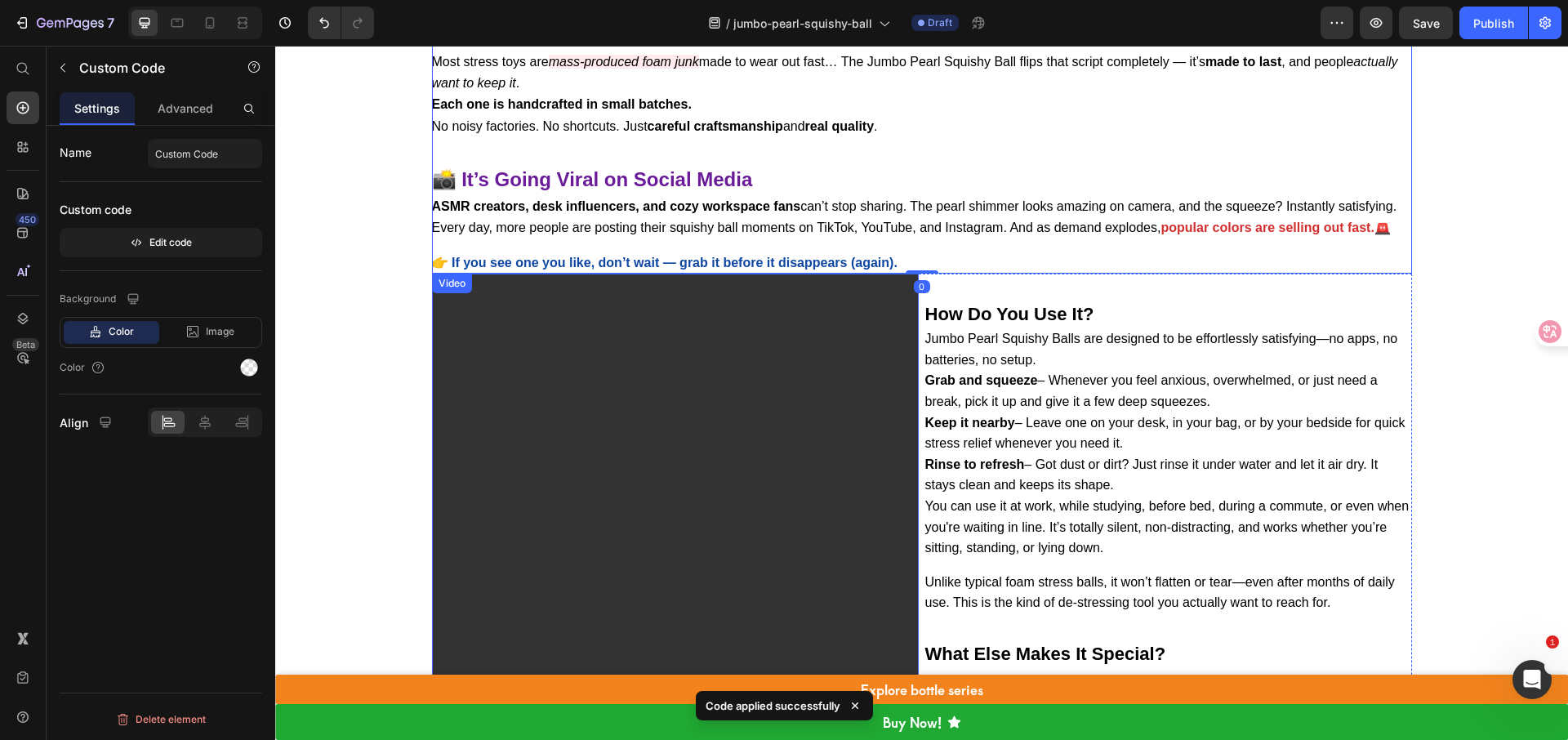 scroll, scrollTop: 4393, scrollLeft: 0, axis: vertical 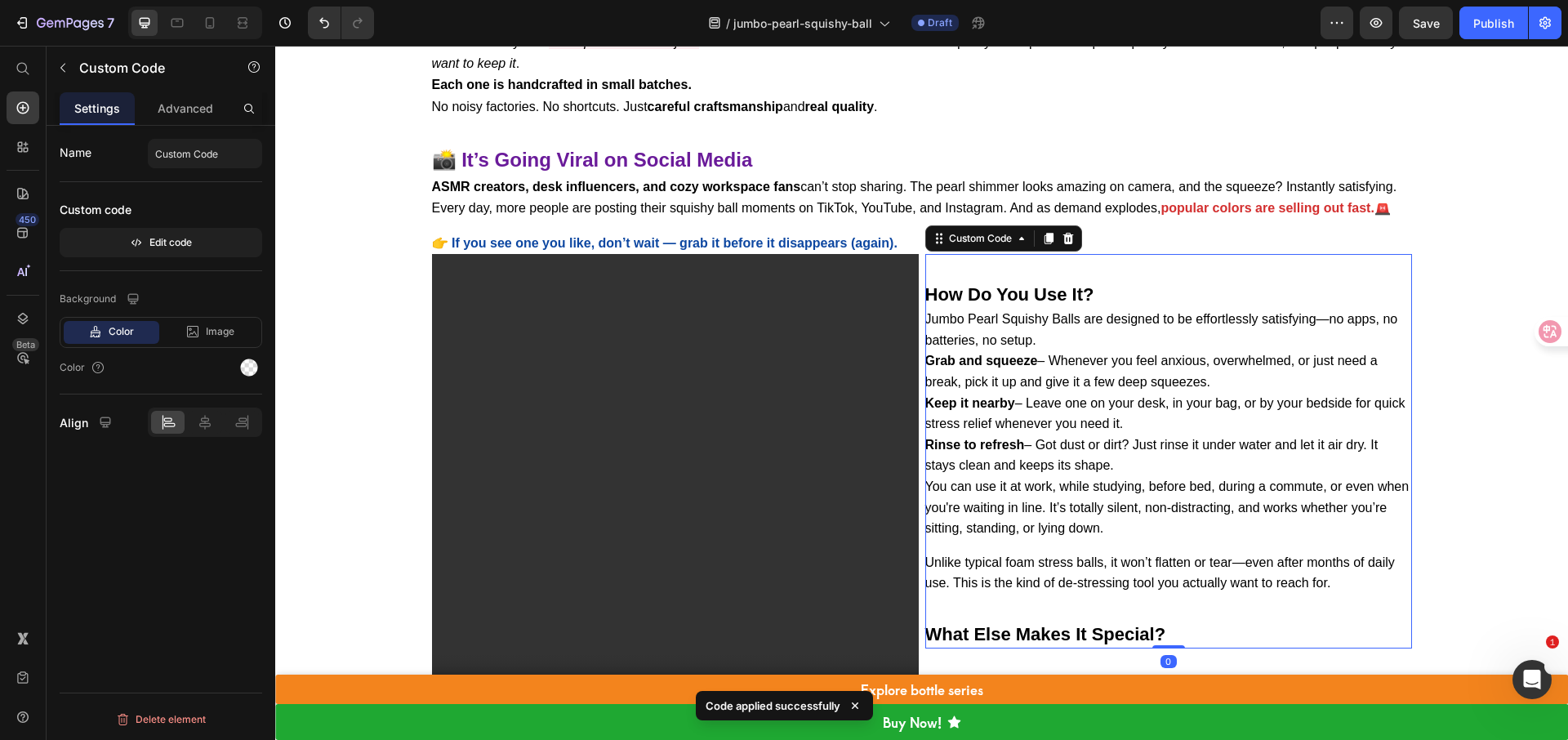 click on "Jumbo Pearl Squishy Balls are designed to be effortlessly satisfying—no apps, no batteries, no setup." at bounding box center [1169, 329] 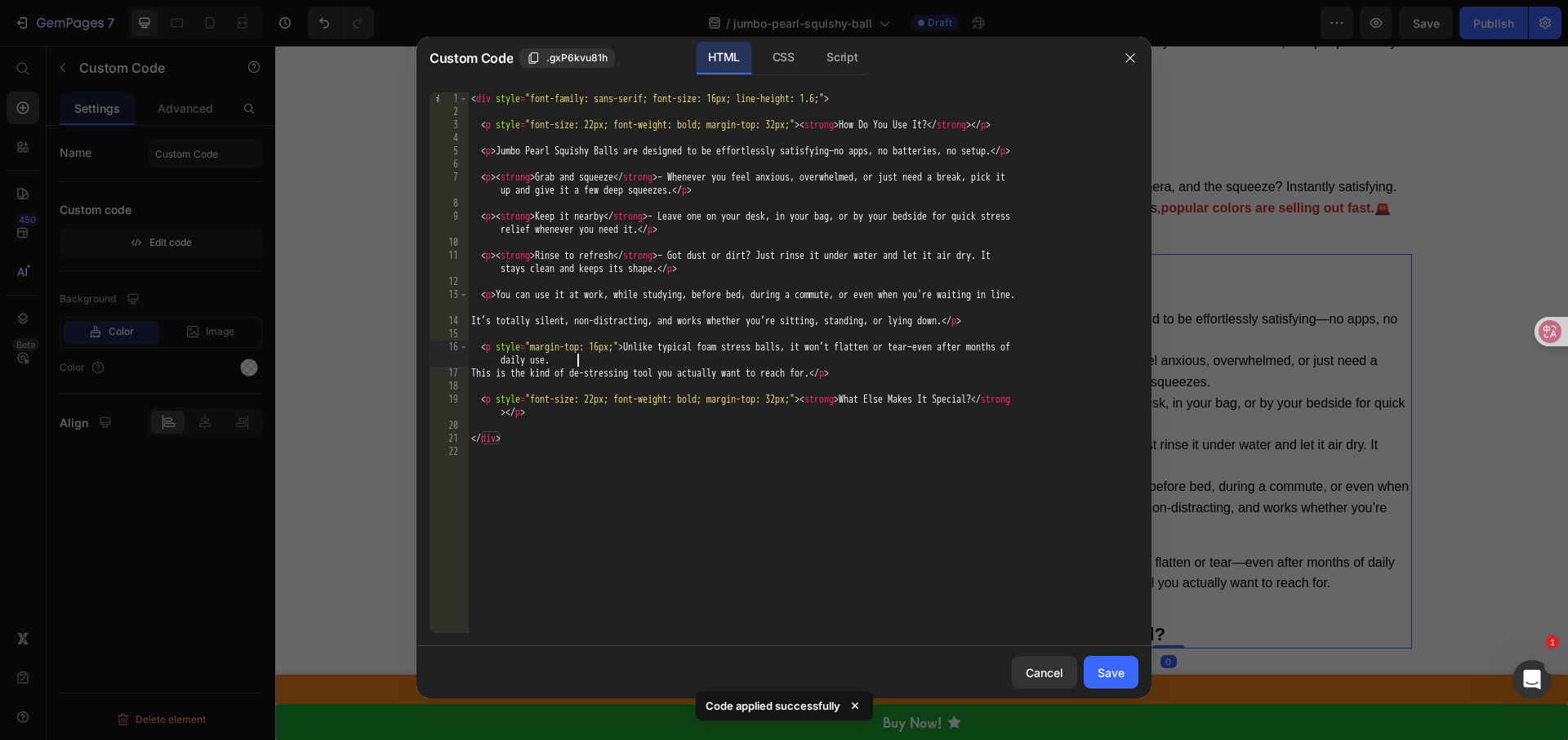 click on "< div   style = "font-family: sans-serif; font-size: 16px; line-height: 1.6;" >    < p   style = "font-size: 22px; font-weight: bold; margin-top: 32px;" > < strong > How Do You Use It? </ strong > </ p >    < p > Jumbo Pearl Squishy Balls are designed to be effortlessly satisfying—no apps, no batteries, no setup. </ p >    < p > < strong > Grab and squeeze </ strong >  – Whenever you feel anxious, overwhelmed, or just need a break, pick it         up and give it a few deep squeezes. </ p >    < p > < strong > Keep it nearby </ strong >  – Leave one on your desk, in your bag, or by your bedside for quick stress         relief whenever you need it. </ p >    < p > < strong > Rinse to refresh </ strong >  – Got dust or dirt? Just rinse it under water and let it air dry. It         stays clean and keeps its shape. </ p >    < p > You can use it at work, while studying, before bed, during a commute, or even when you're waiting in line.           </ p >    < p   style = > </ p >    <" at bounding box center [803, 376] 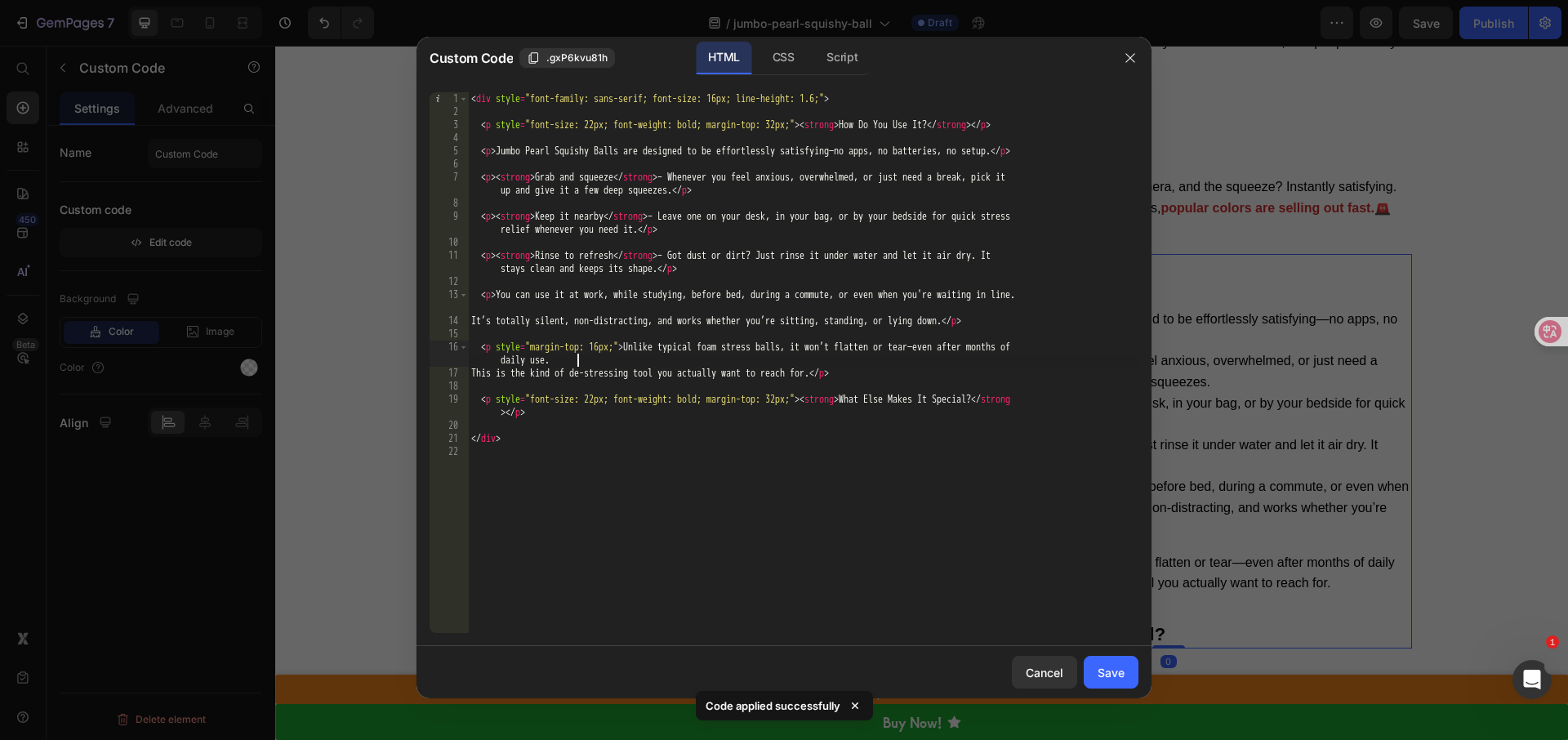 type on "</div>" 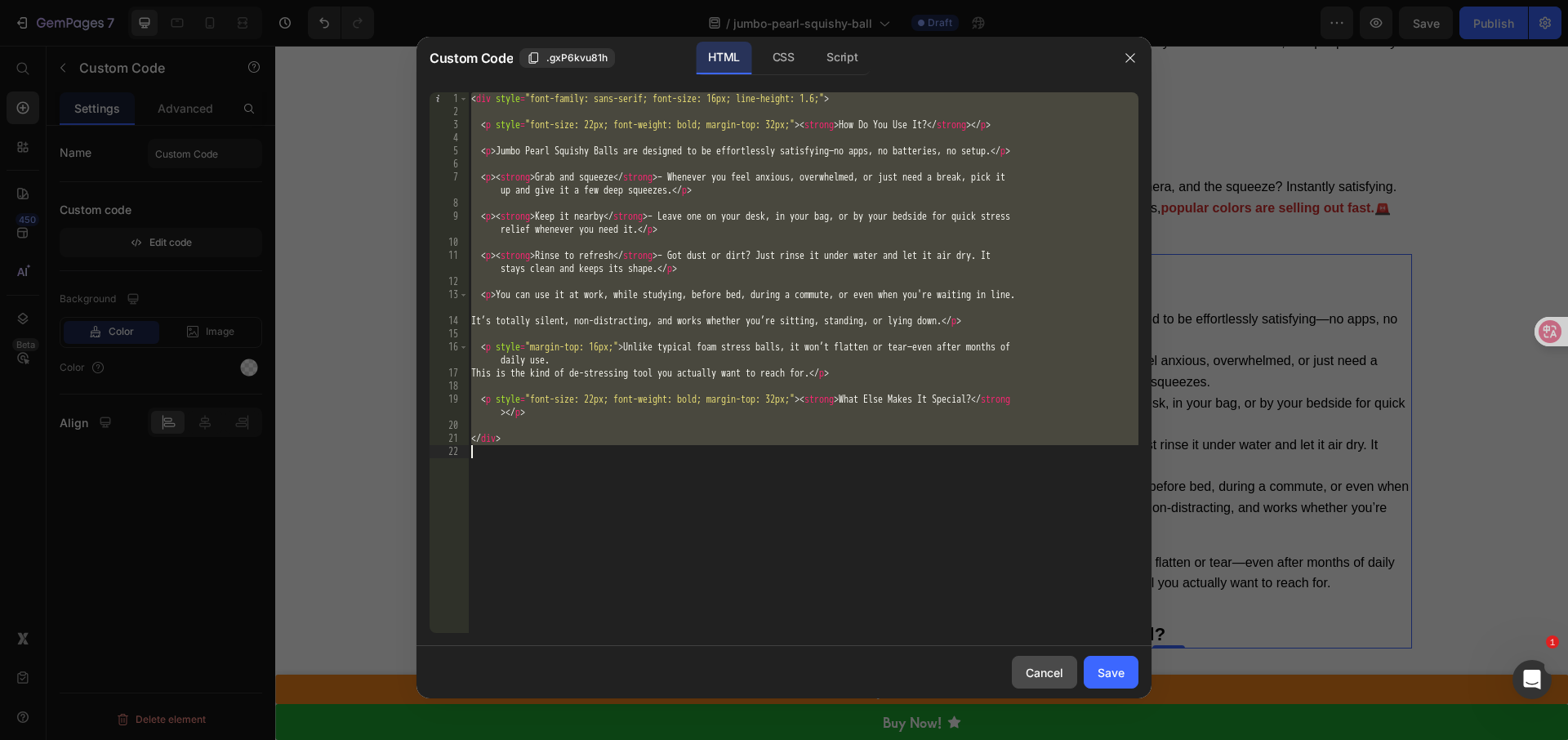 click on "Cancel" at bounding box center [1045, 672] 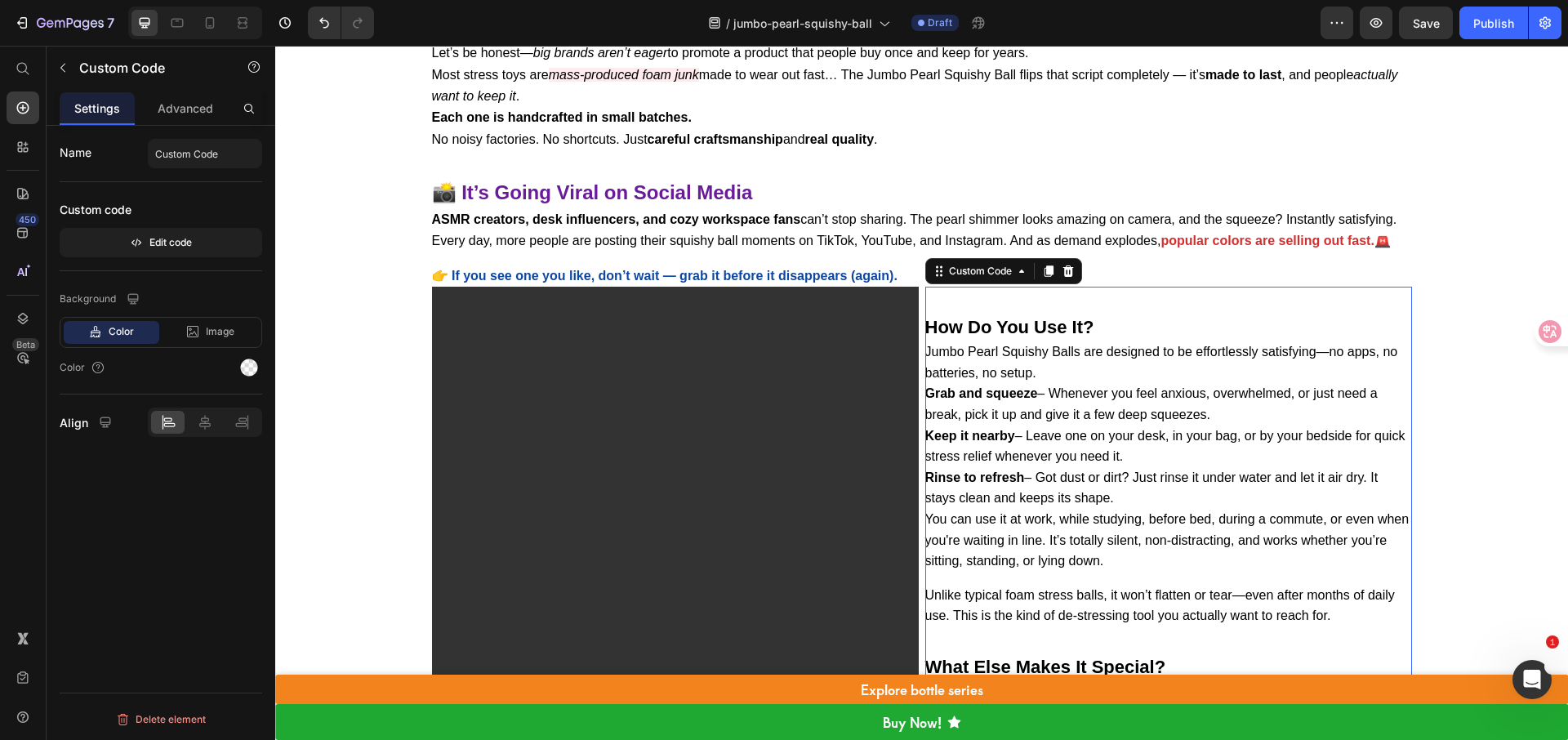 scroll, scrollTop: 4390, scrollLeft: 0, axis: vertical 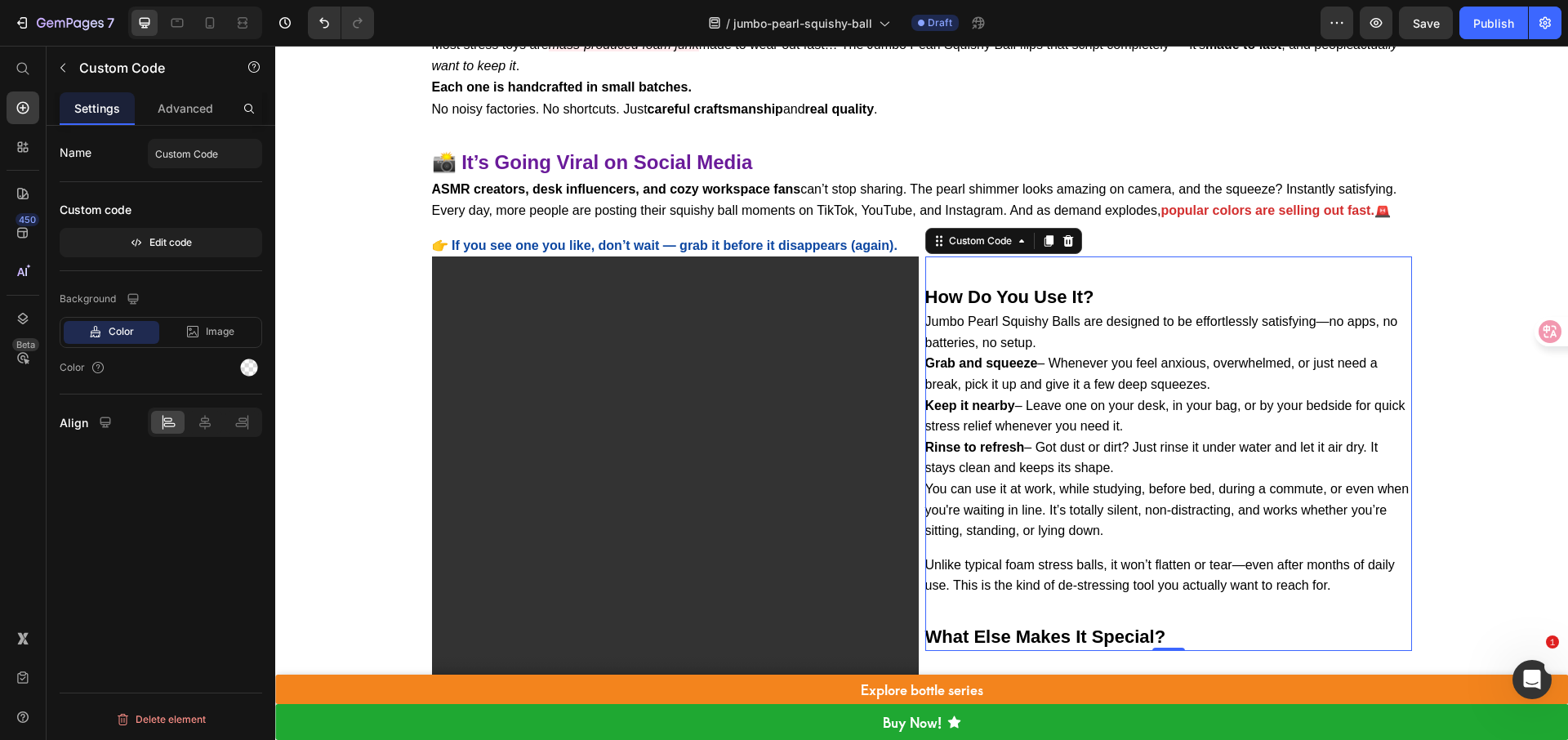 click on "Rinse to refresh" at bounding box center [975, 447] 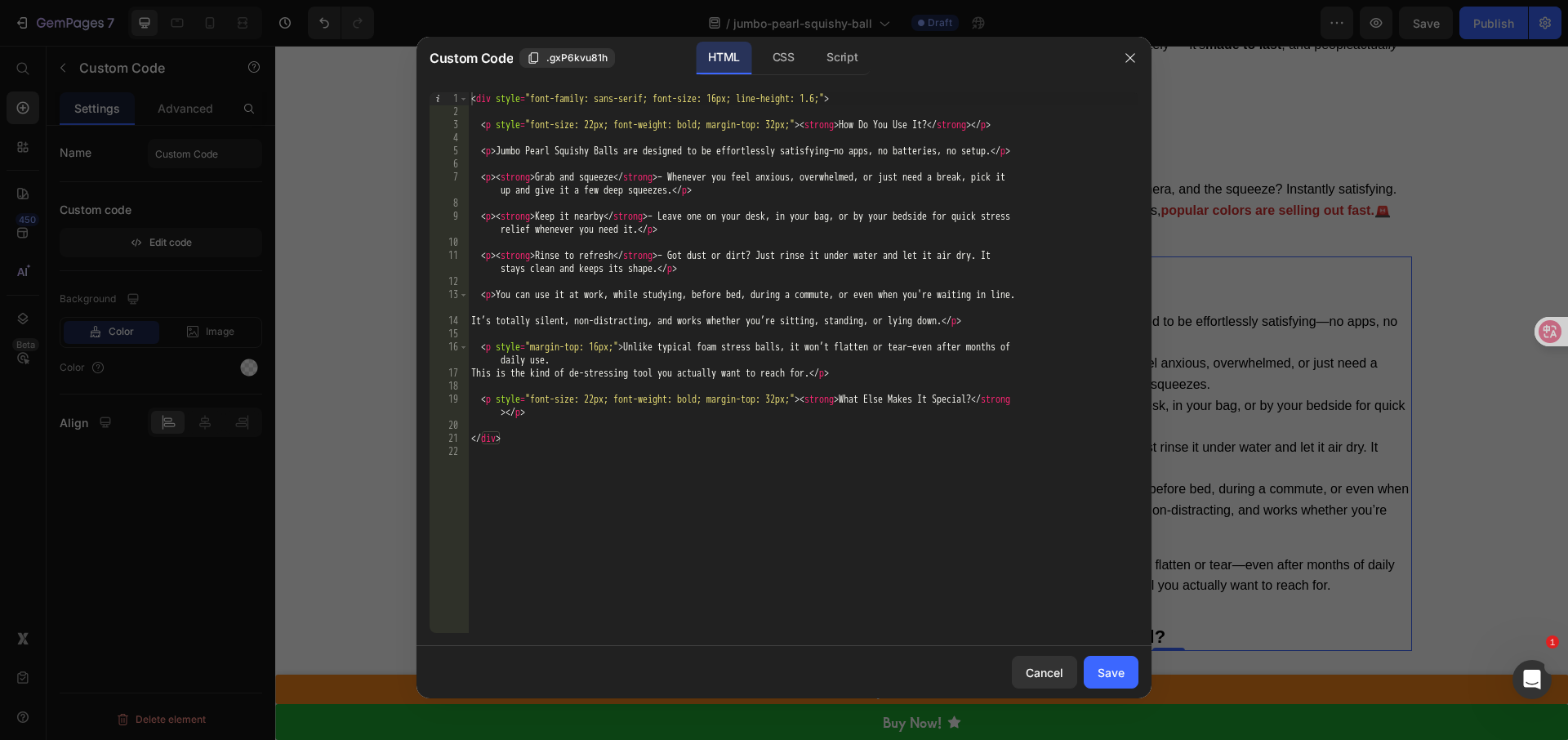 click on "< div   style = "font-family: sans-serif; font-size: 16px; line-height: 1.6;" >    < p   style = "font-size: 22px; font-weight: bold; margin-top: 32px;" > < strong > How Do You Use It? </ strong > </ p >    < p > Jumbo Pearl Squishy Balls are designed to be effortlessly satisfying—no apps, no batteries, no setup. </ p >    < p > < strong > Grab and squeeze </ strong >  – Whenever you feel anxious, overwhelmed, or just need a break, pick it         up and give it a few deep squeezes. </ p >    < p > < strong > Keep it nearby </ strong >  – Leave one on your desk, in your bag, or by your bedside for quick stress         relief whenever you need it. </ p >    < p > < strong > Rinse to refresh </ strong >  – Got dust or dirt? Just rinse it under water and let it air dry. It         stays clean and keeps its shape. </ p >    < p > You can use it at work, while studying, before bed, during a commute, or even when you're waiting in line.           </ p >    < p   style = > </ p >    <" at bounding box center (803, 376) 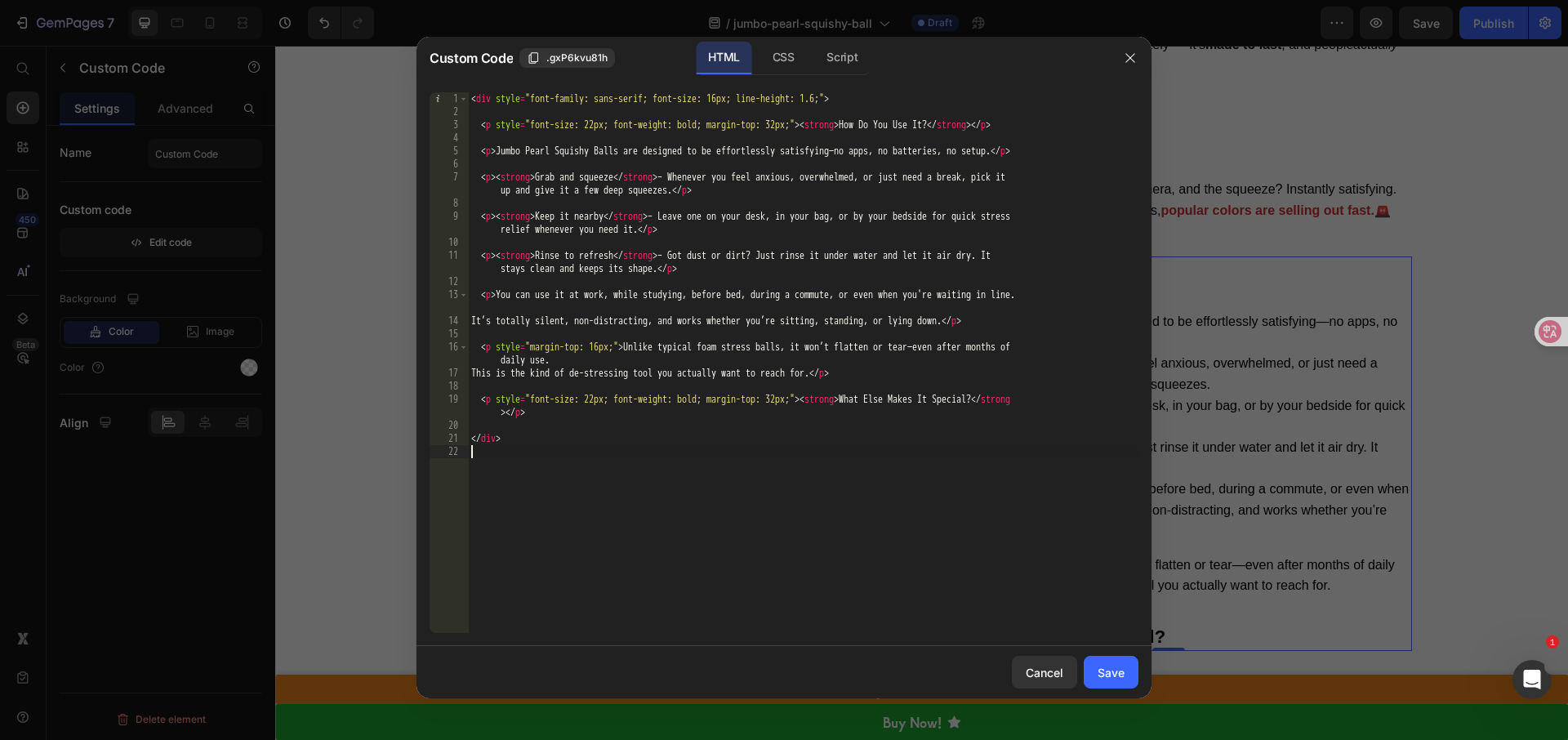 type on "</div>" 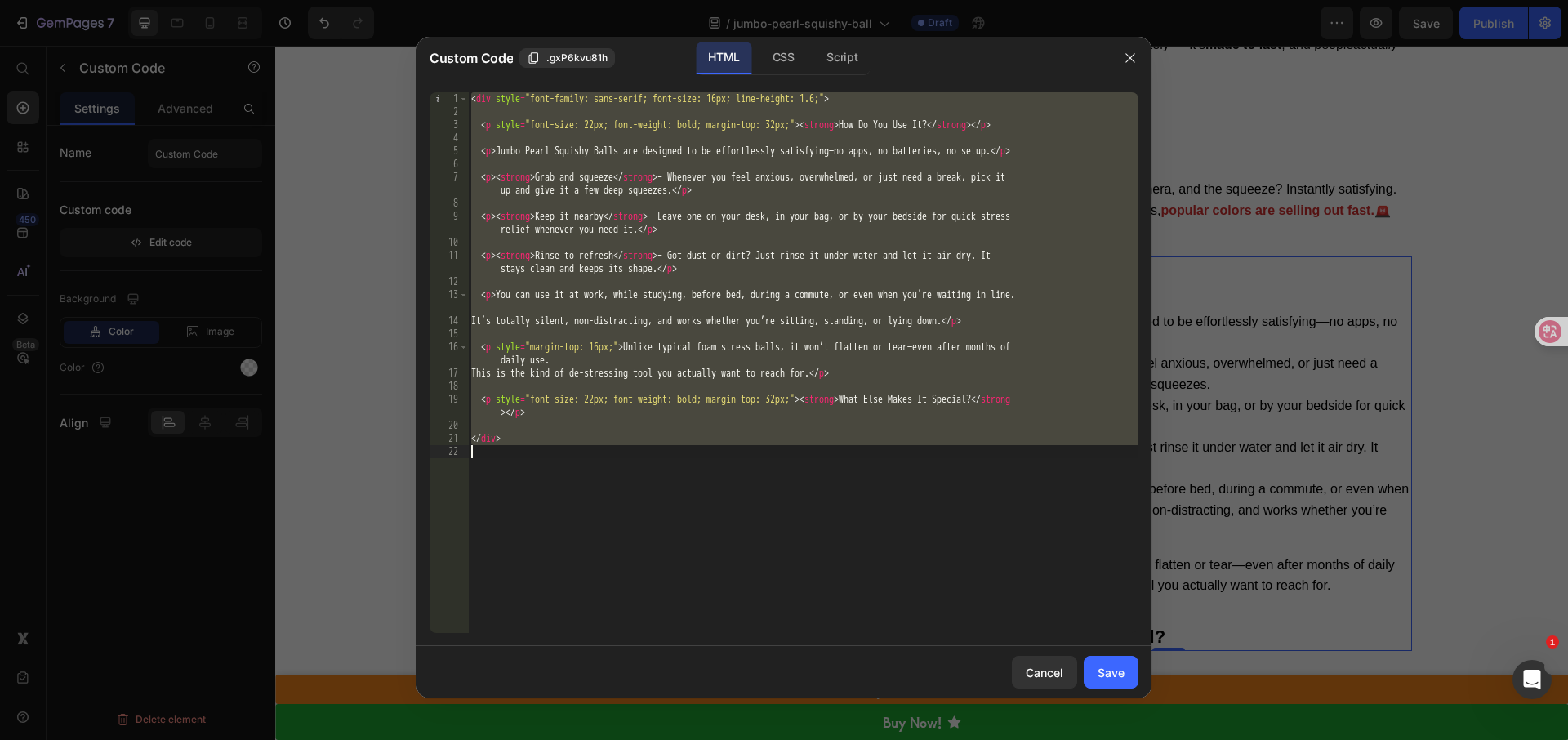 paste 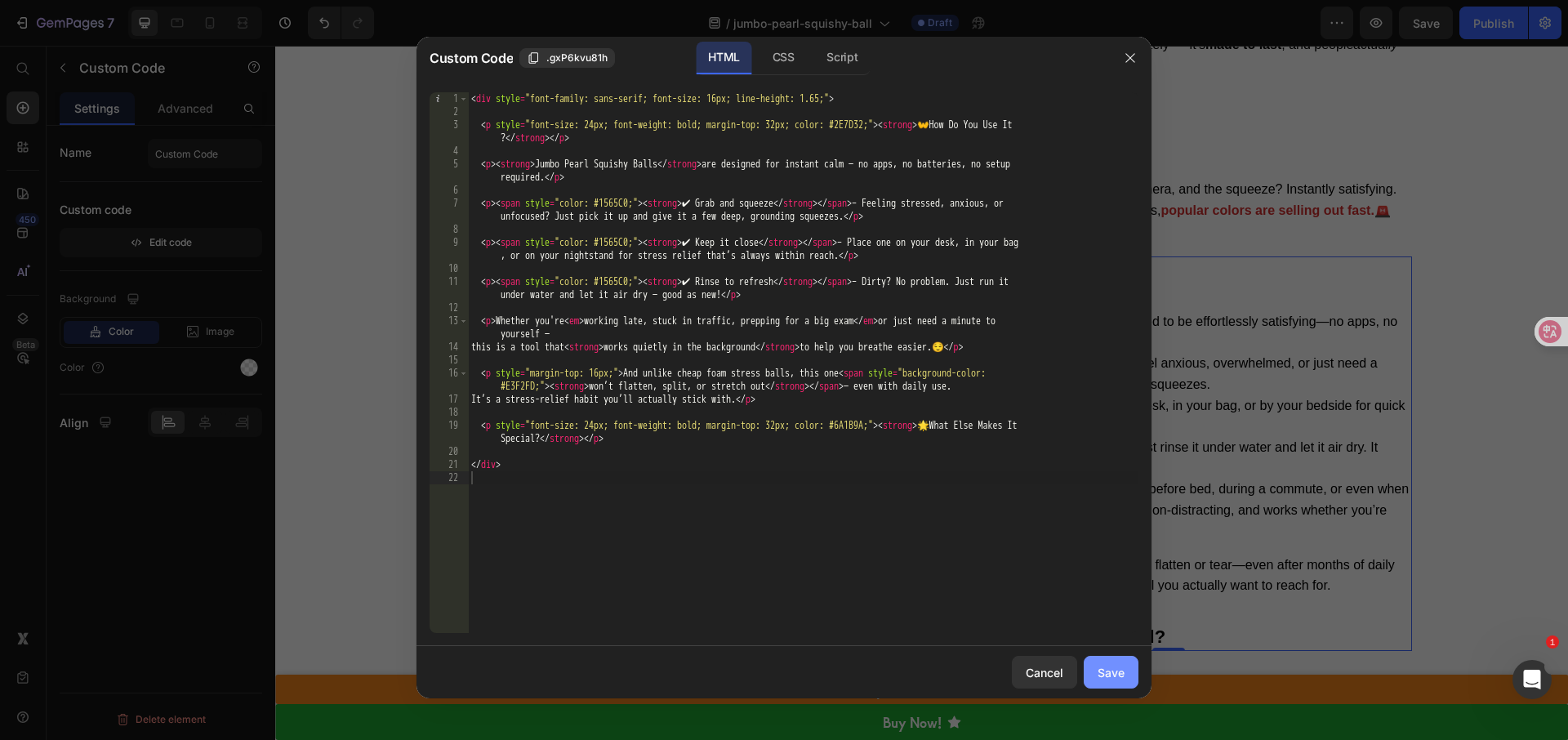 click on "Save" 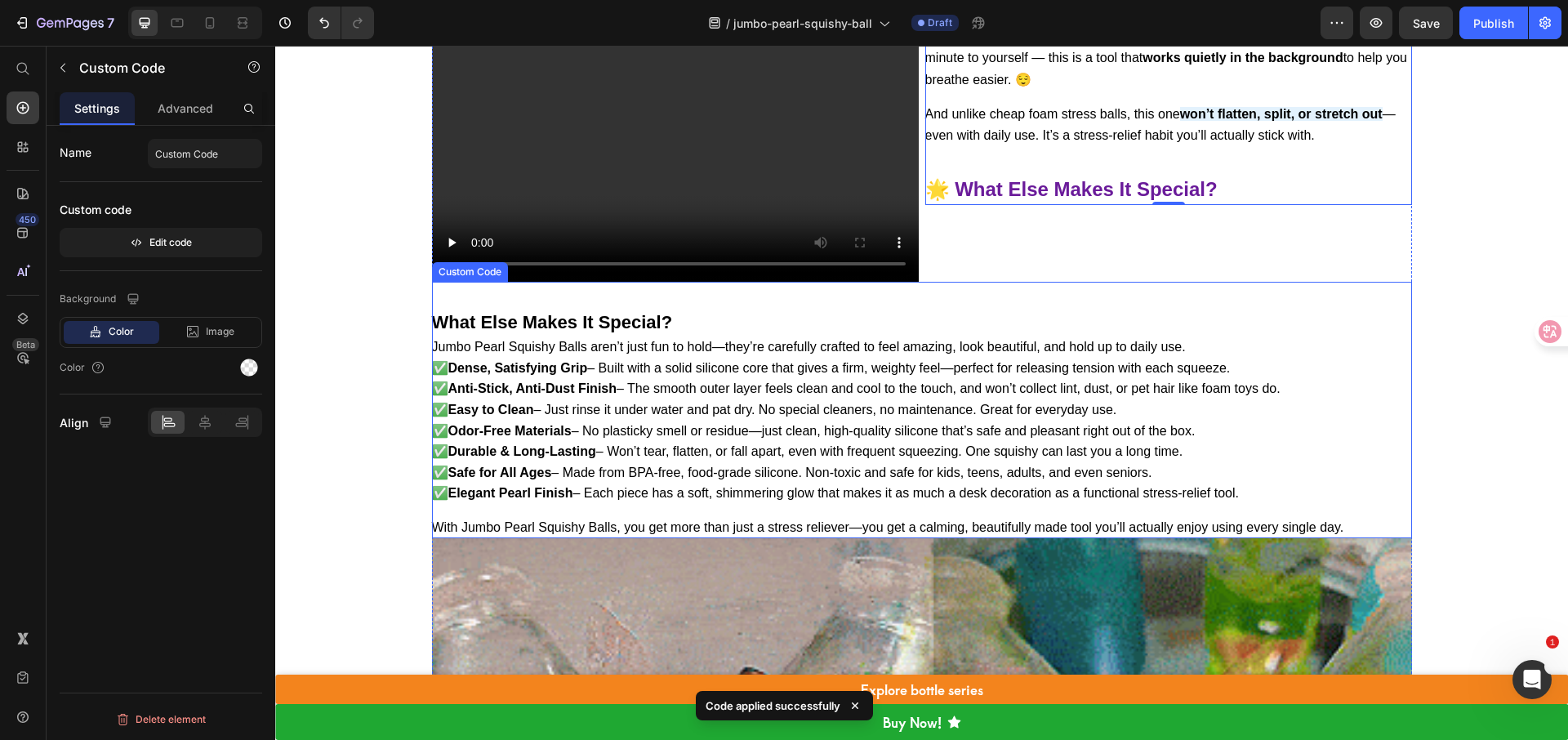 scroll, scrollTop: 4877, scrollLeft: 0, axis: vertical 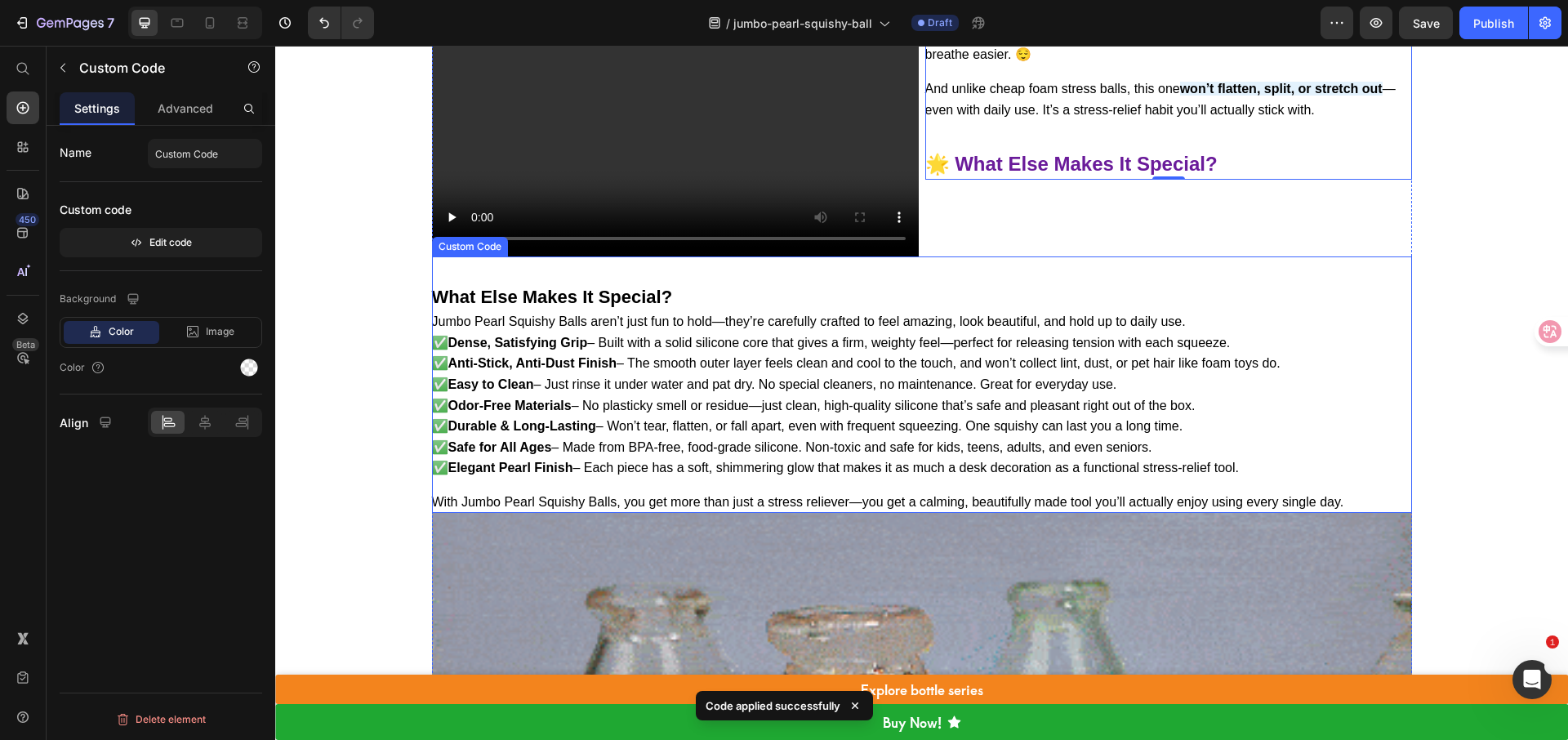 click on "✅  Odor-Free Materials  – No plasticky smell or residue—just clean, high-quality silicone that’s safe and pleasant right out of the box." at bounding box center [922, 406] 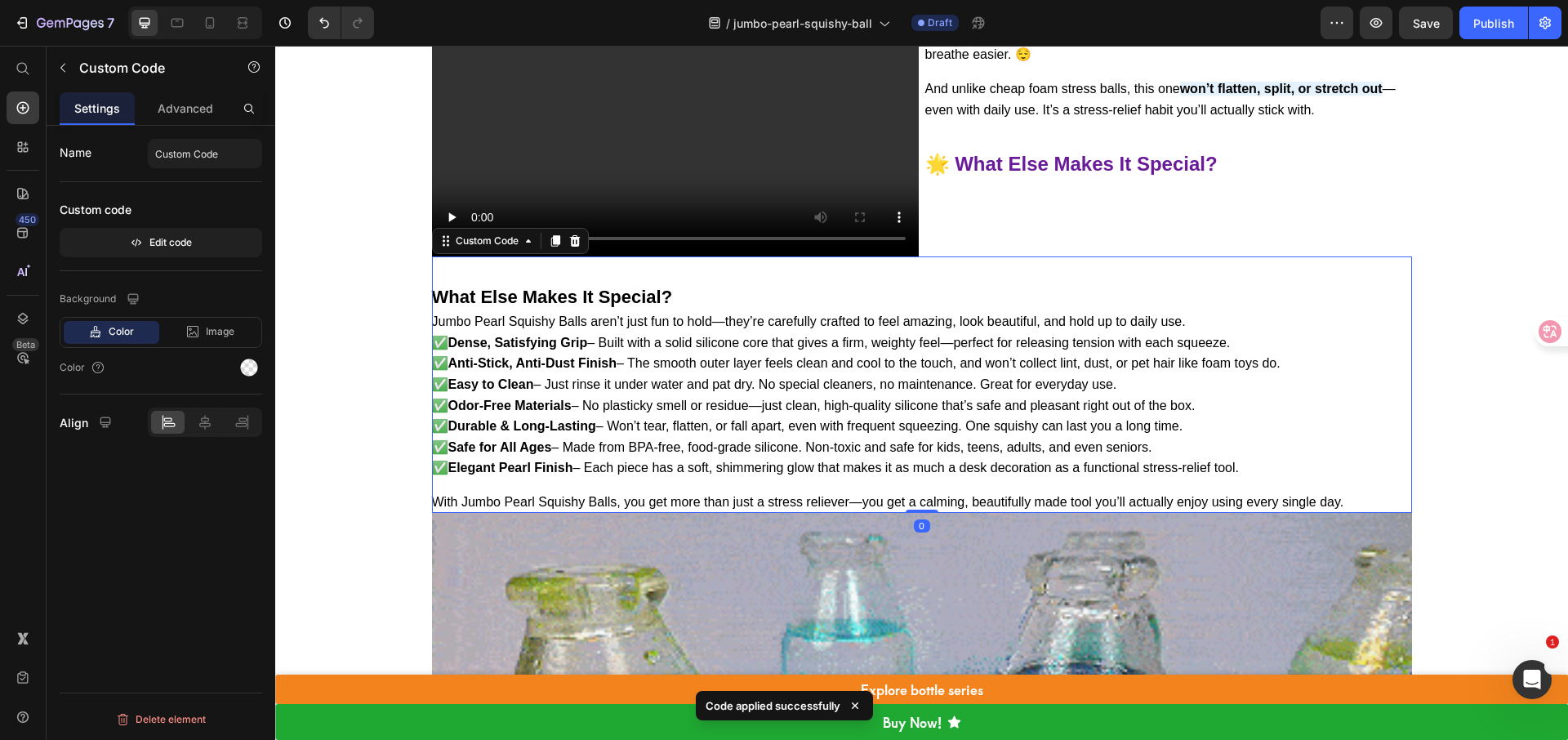 click on "✅  Odor-Free Materials  – No plasticky smell or residue—just clean, high-quality silicone that’s safe and pleasant right out of the box." at bounding box center (922, 406) 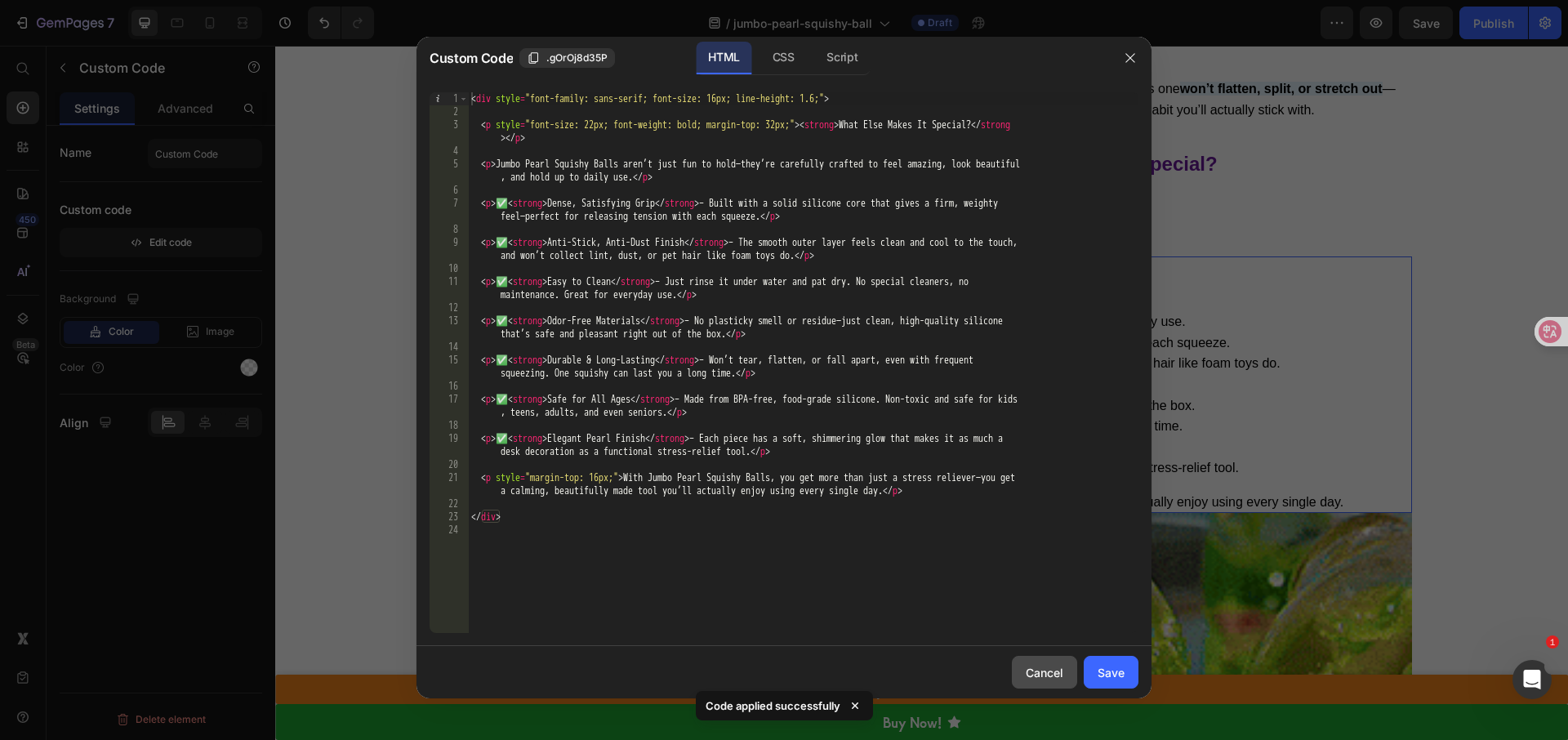 click on "Cancel" at bounding box center [1045, 672] 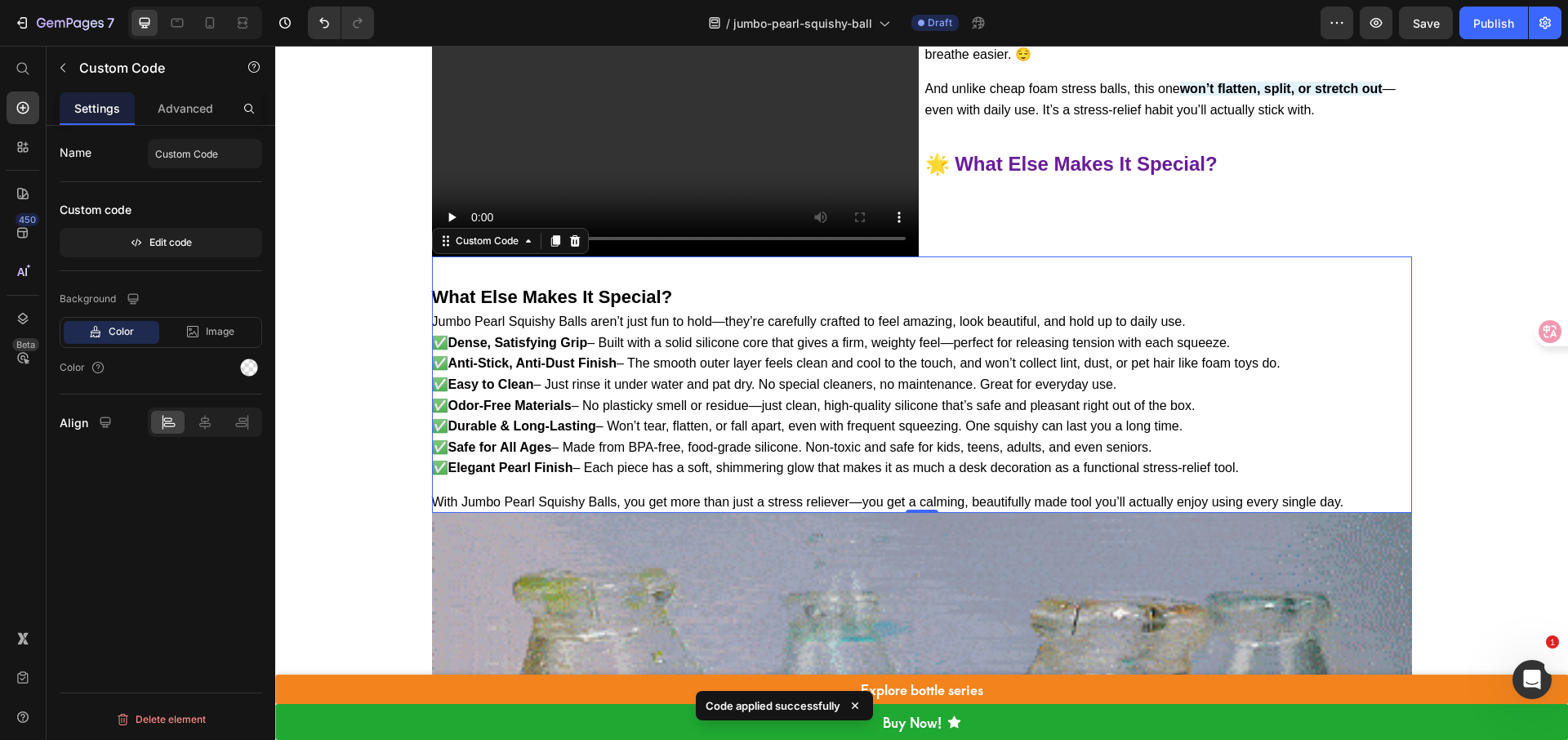 click on "✅  Elegant Pearl Finish  – Each piece has a soft, shimmering glow that makes it as much a desk decoration as a functional stress-relief tool." at bounding box center [922, 468] 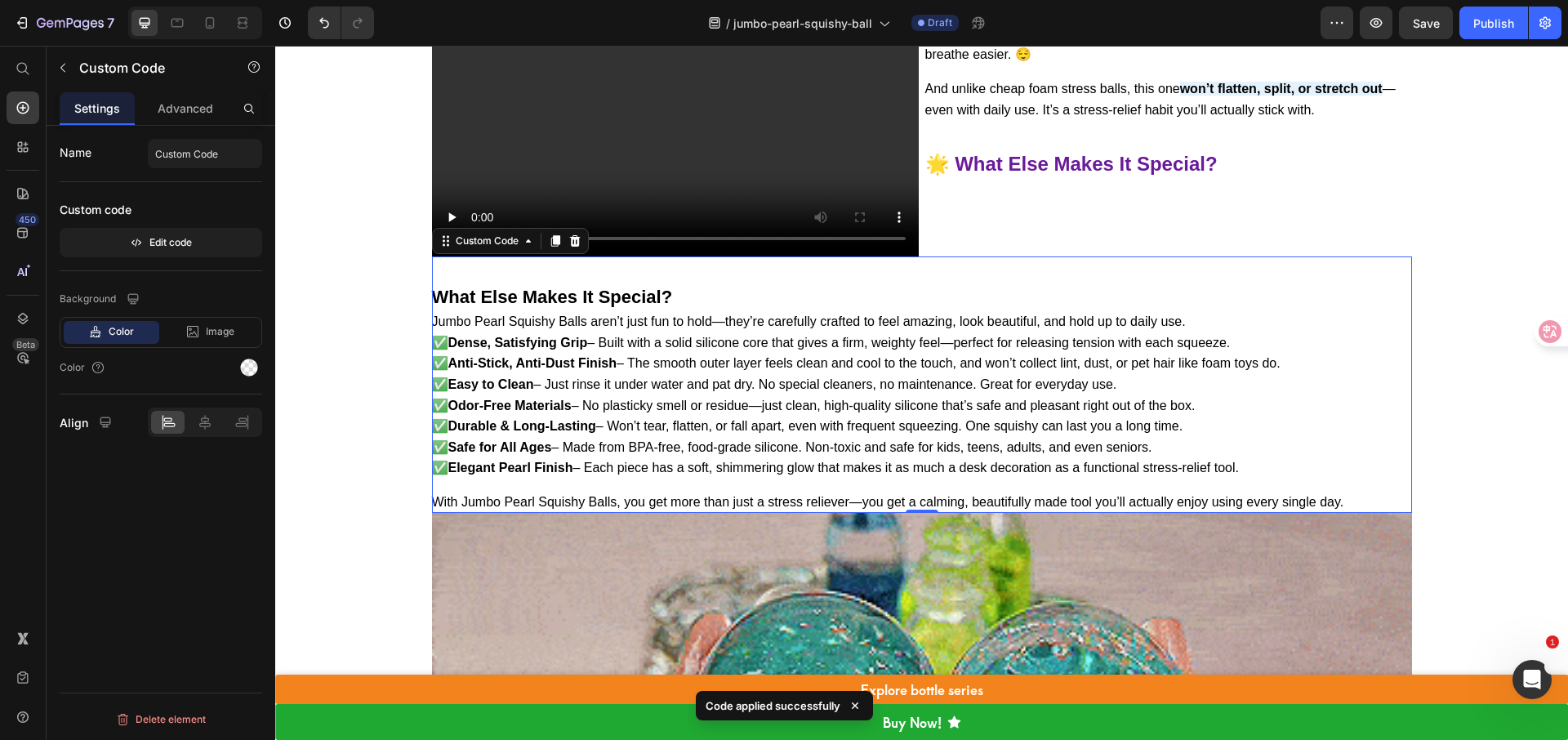 click on "✅  Elegant Pearl Finish  – Each piece has a soft, shimmering glow that makes it as much a desk decoration as a functional stress-relief tool." at bounding box center (922, 468) 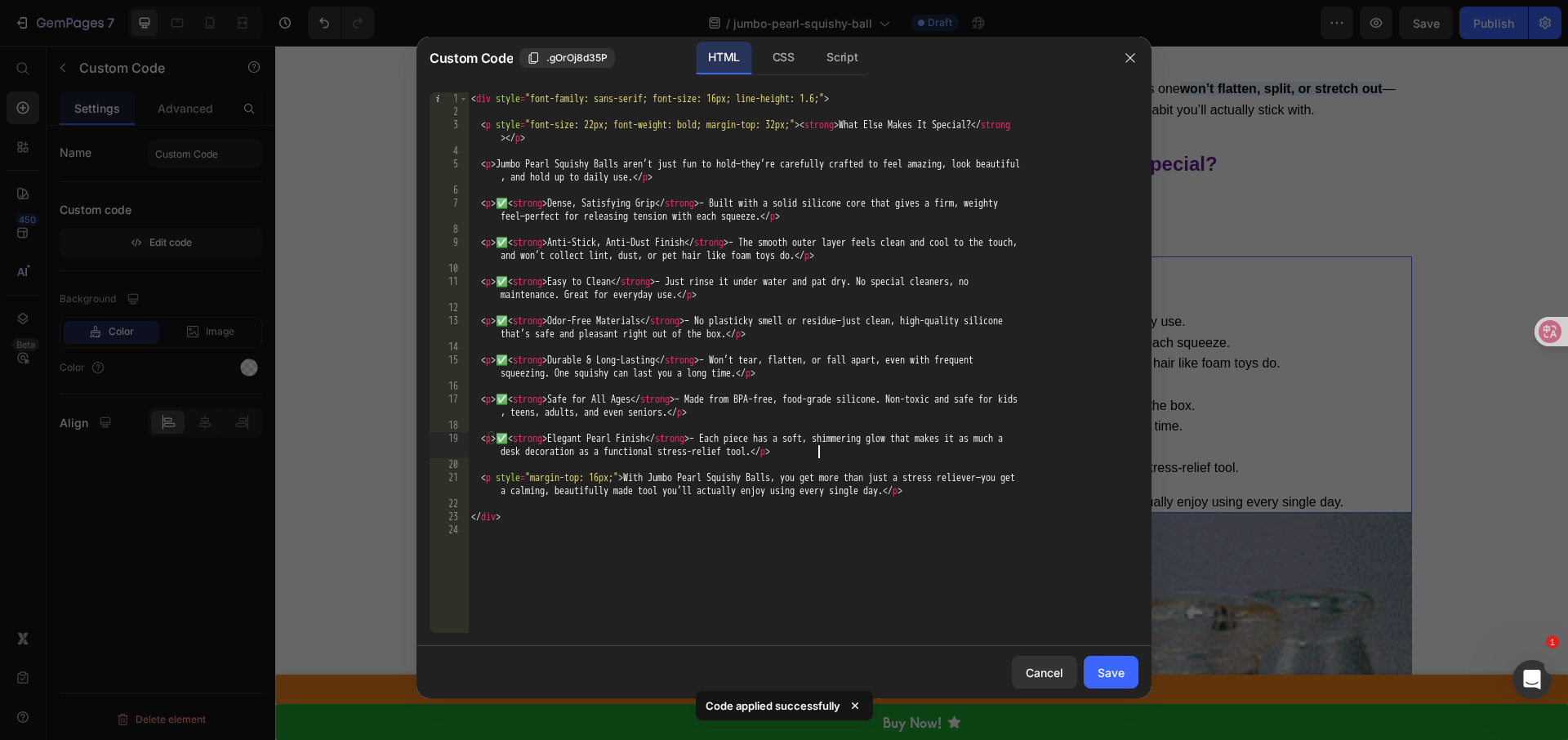 click on "< div   style = "font-family: sans-serif; font-size: 16px; line-height: 1.6;" >    < p   style = "font-size: 22px; font-weight: bold; margin-top: 32px;" > < strong > What Else Makes It Special? </ strong        > </ p >    < p > Jumbo Pearl Squishy Balls aren’t just fun to hold—they’re carefully crafted to feel amazing, look beautiful        , and hold up to daily use. </ p >    < p > ✅  < strong > Dense, Satisfying Grip </ strong >  – Built with a solid silicone core that gives a firm, weighty         feel—perfect for releasing tension with each squeeze. </ p >    < p > ✅  < strong > Anti-Stick, Anti-Dust Finish </ strong >  – The smooth outer layer feels clean and cool to the touch,         and won’t collect lint, dust, or pet hair like foam toys do. </ p >    < p > ✅  < strong > Easy to Clean </ strong >  – Just rinse it under water and pat dry. No special cleaners, no         maintenance. Great for everyday use. </ p >    < p > ✅  < strong > </ strong" at bounding box center (803, 376) 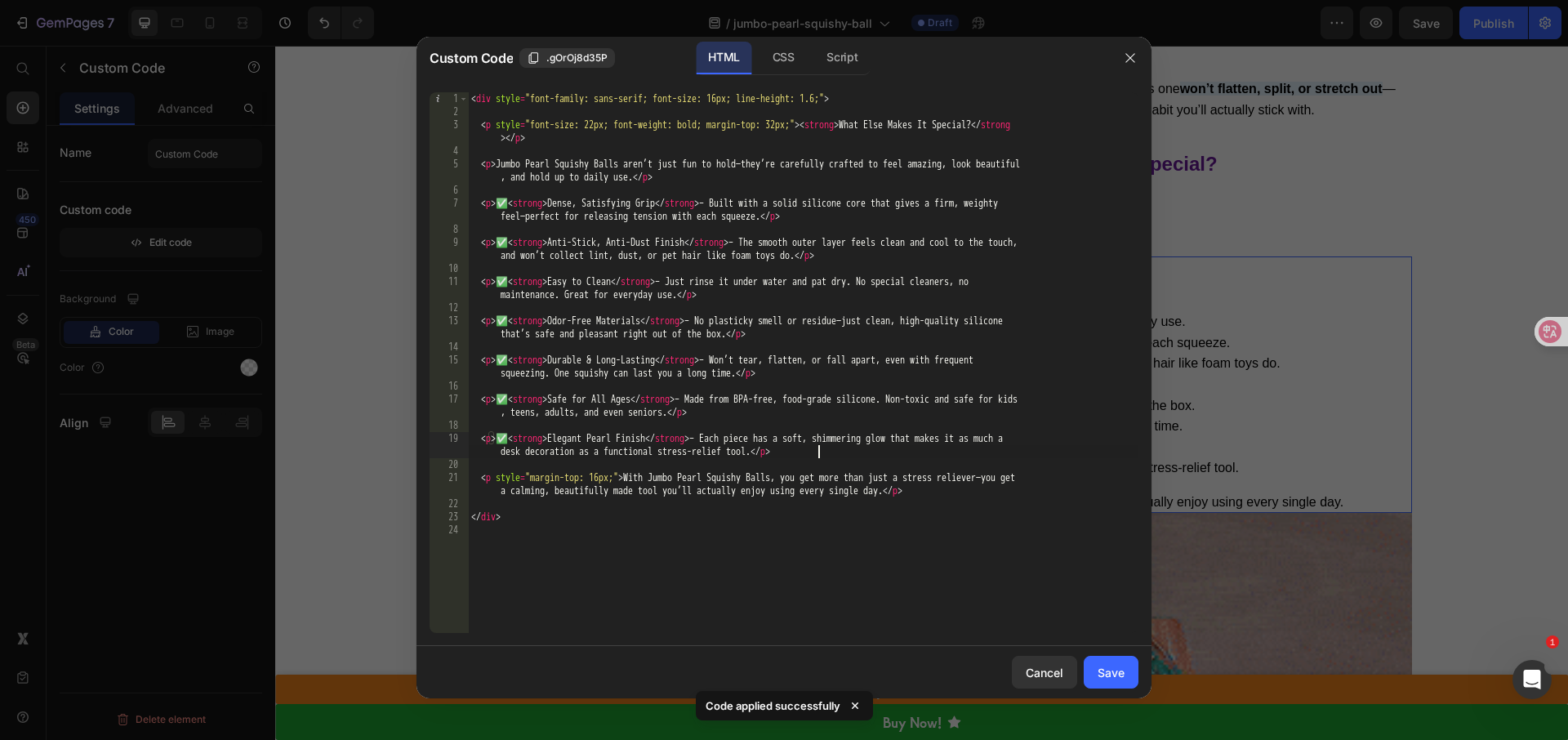 type on "</div>" 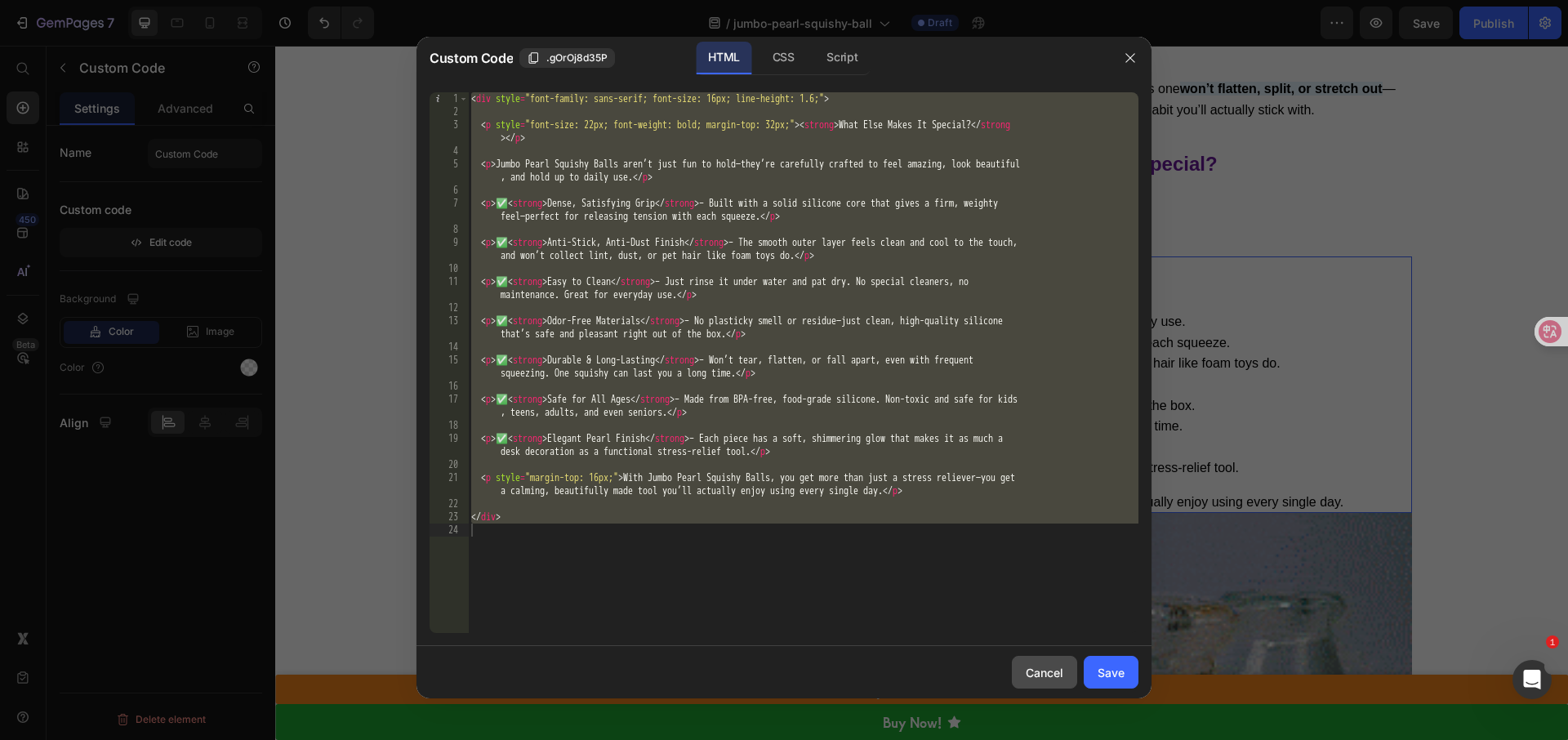 click on "Cancel" 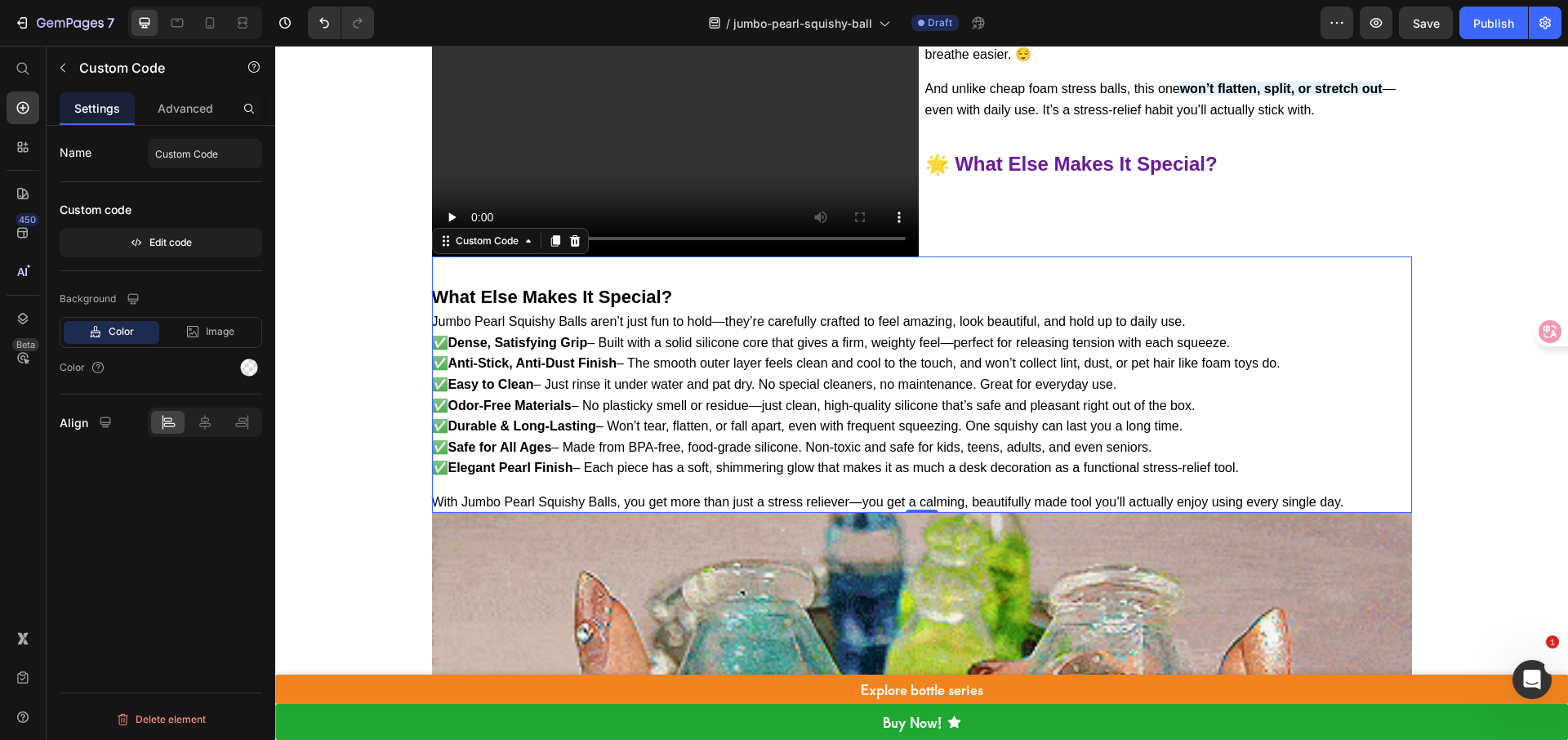click on "✅  Durable & Long-Lasting  – Won’t tear, flatten, or fall apart, even with frequent squeezing. One squishy can last you a long time." at bounding box center (922, 426) 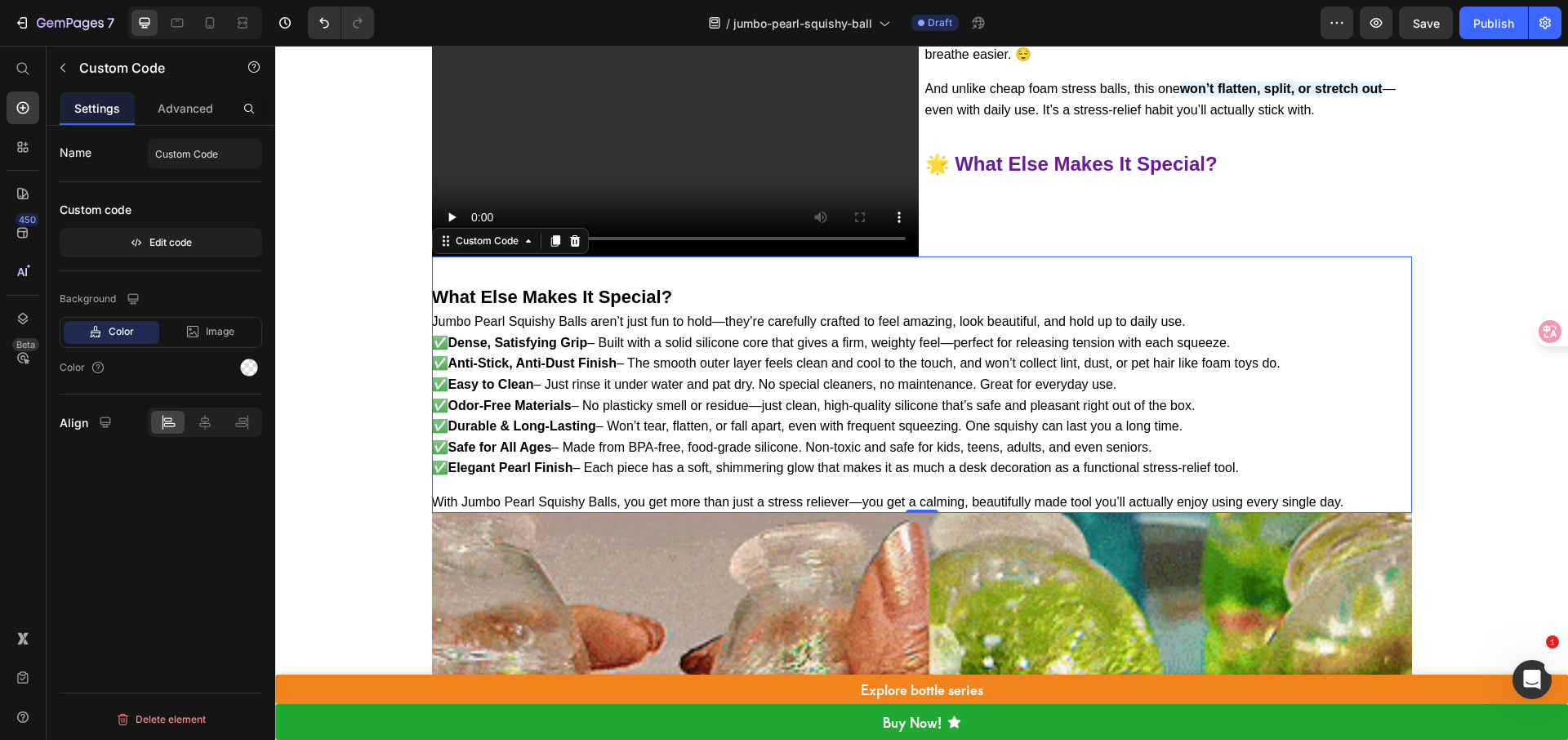 click on "✅  Durable & Long-Lasting  – Won’t tear, flatten, or fall apart, even with frequent squeezing. One squishy can last you a long time." at bounding box center [922, 426] 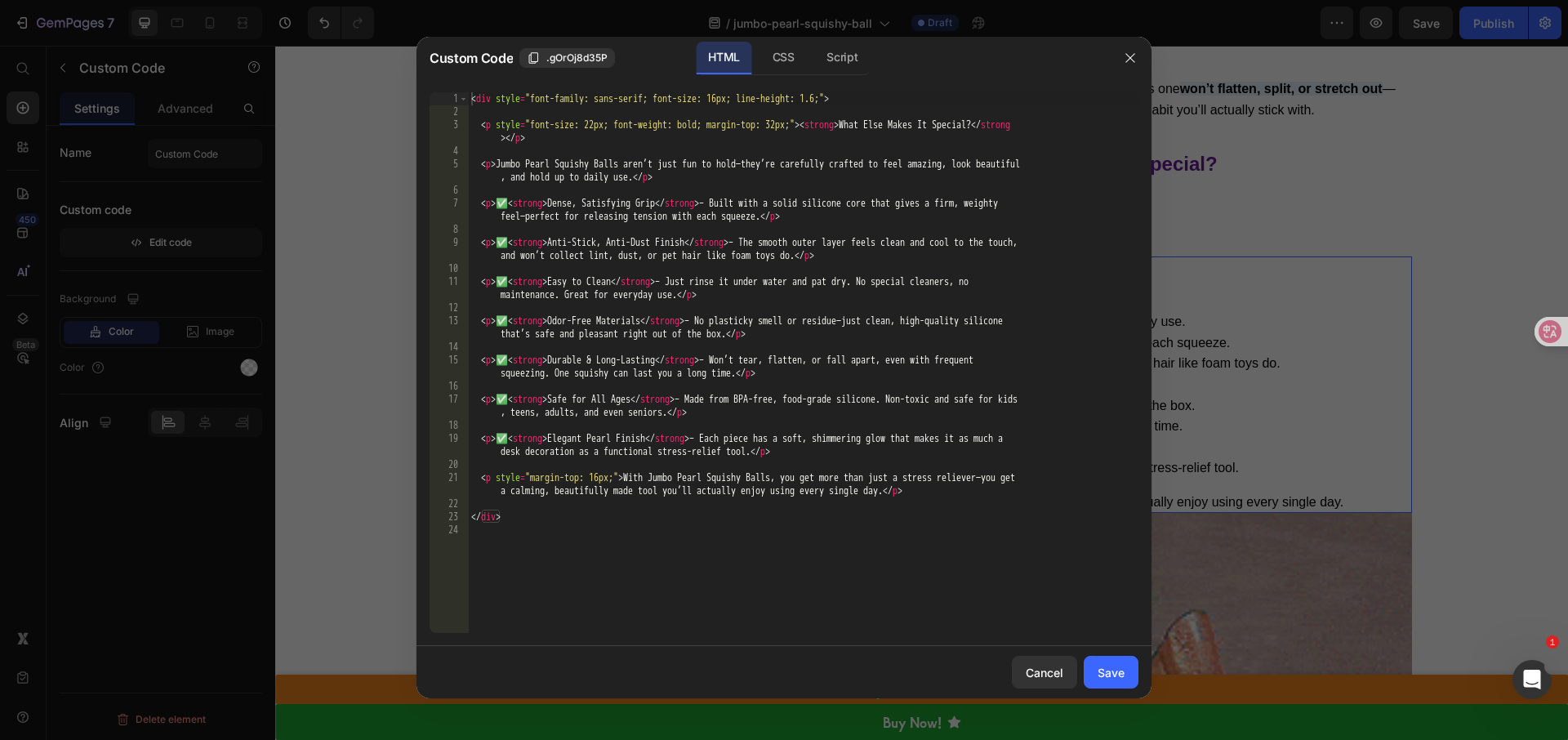 click on "< div   style = "font-family: sans-serif; font-size: 16px; line-height: 1.6;" >    < p   style = "font-size: 22px; font-weight: bold; margin-top: 32px;" > < strong > What Else Makes It Special? </ strong        > </ p >    < p > Jumbo Pearl Squishy Balls aren’t just fun to hold—they’re carefully crafted to feel amazing, look beautiful        , and hold up to daily use. </ p >    < p > ✅  < strong > Dense, Satisfying Grip </ strong >  – Built with a solid silicone core that gives a firm, weighty         feel—perfect for releasing tension with each squeeze. </ p >    < p > ✅  < strong > Anti-Stick, Anti-Dust Finish </ strong >  – The smooth outer layer feels clean and cool to the touch,         and won’t collect lint, dust, or pet hair like foam toys do. </ p >    < p > ✅  < strong > Easy to Clean </ strong >  – Just rinse it under water and pat dry. No special cleaners, no         maintenance. Great for everyday use. </ p >    < p > ✅  < strong > </ strong" at bounding box center [803, 376] 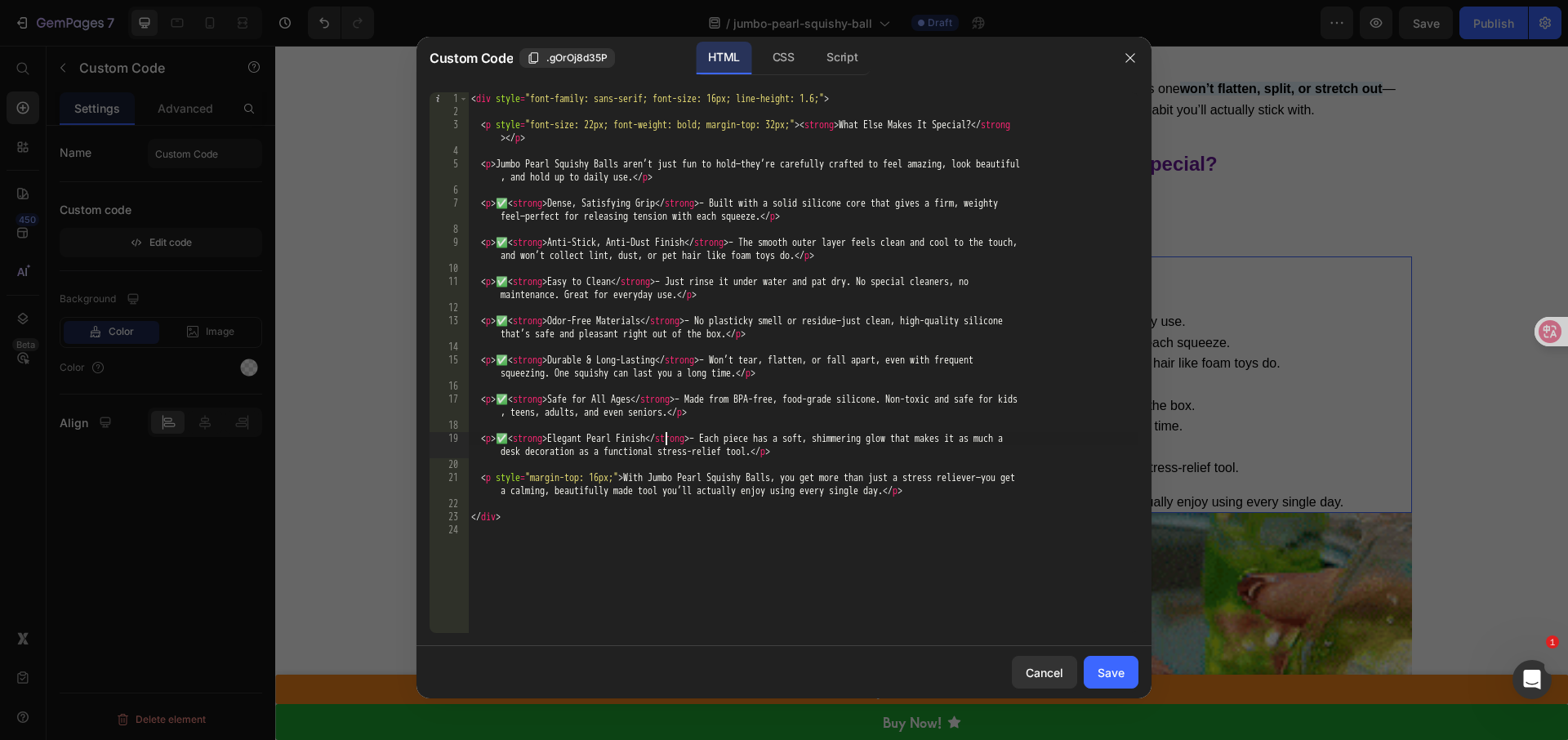 type on "</div>" 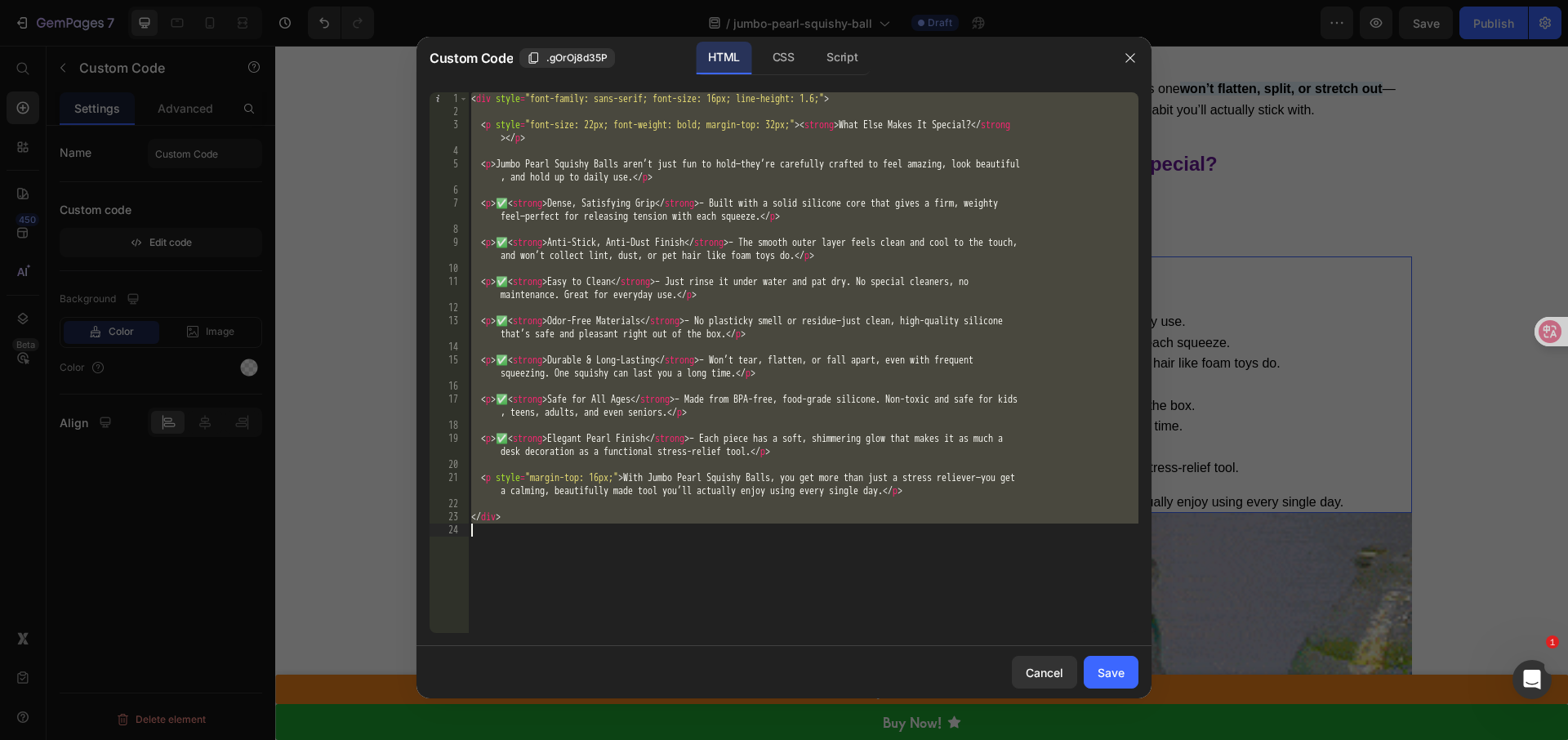 paste 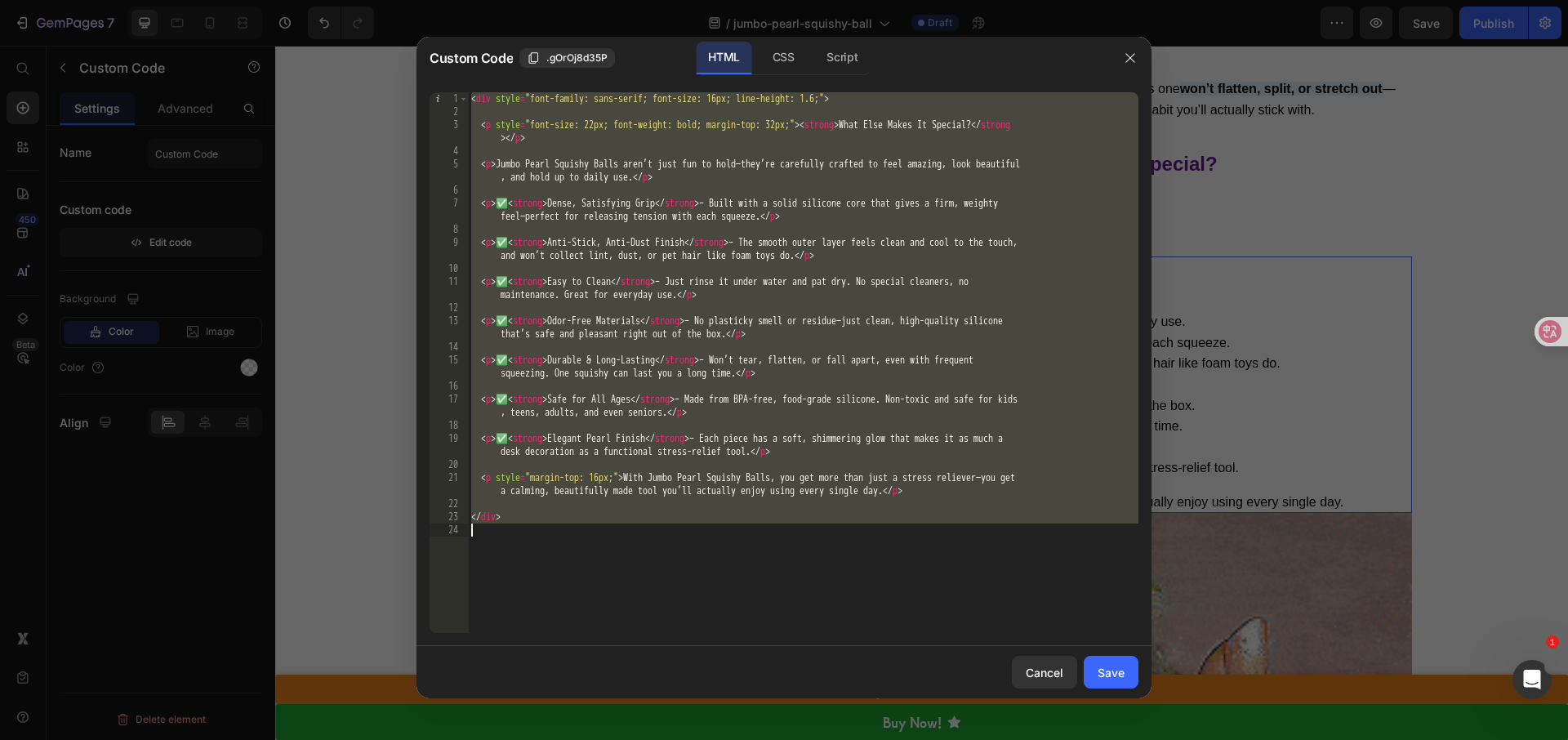 type 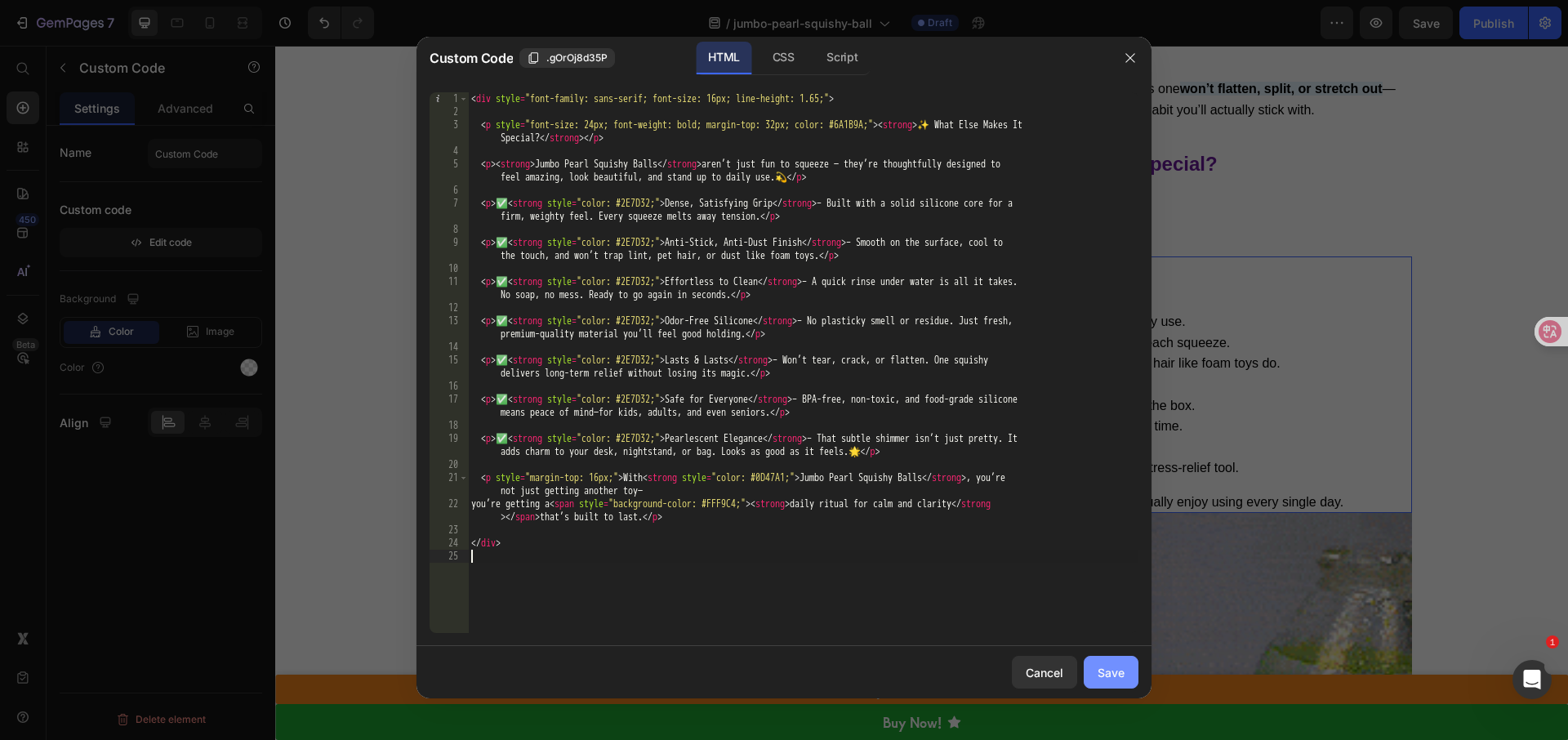 click on "Save" at bounding box center (1111, 672) 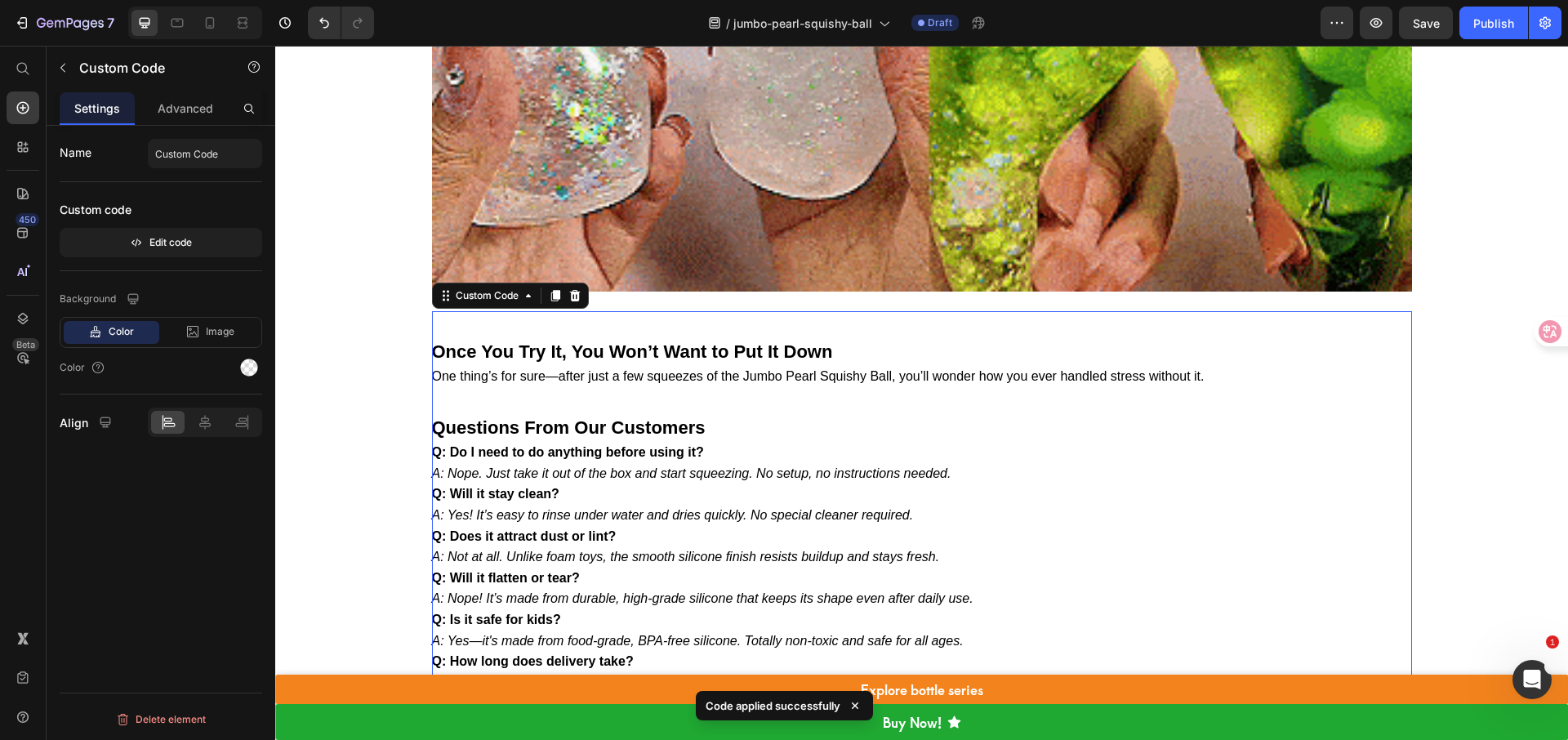 click on "Questions From Our Customers" at bounding box center [922, 427] 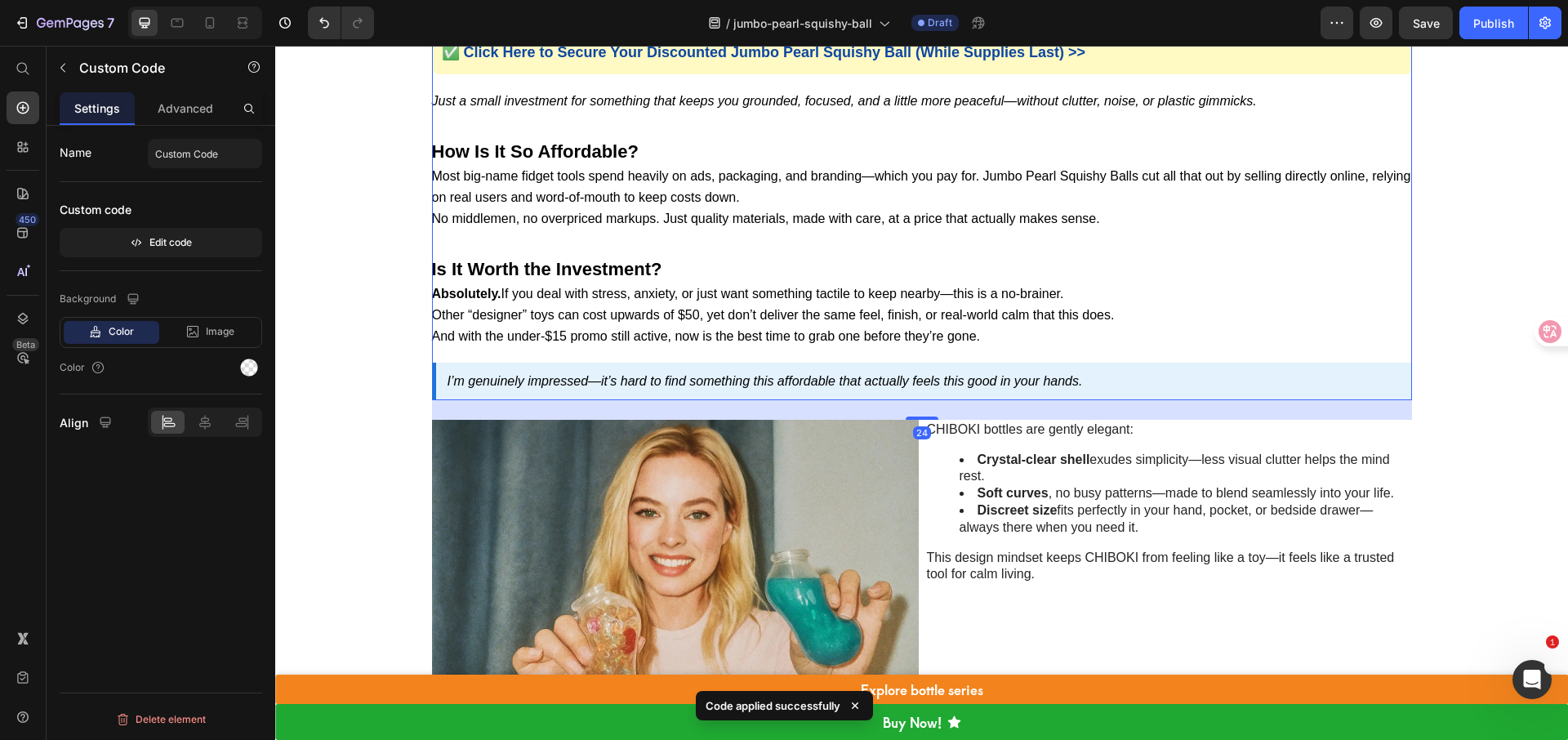 scroll, scrollTop: 6584, scrollLeft: 0, axis: vertical 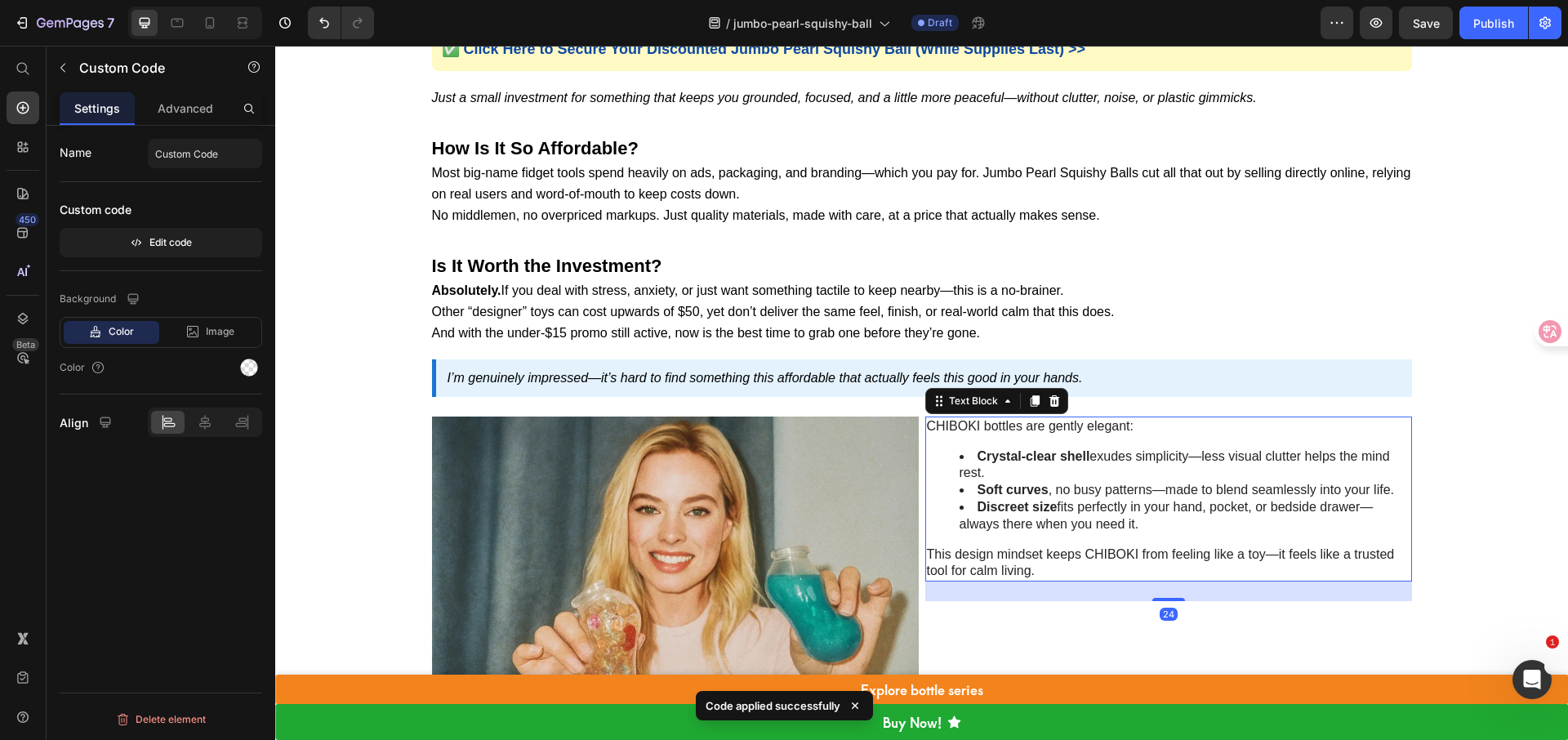 click on "Crystal-clear shell  exudes simplicity—less visual clutter helps the mind rest." at bounding box center (1185, 466) 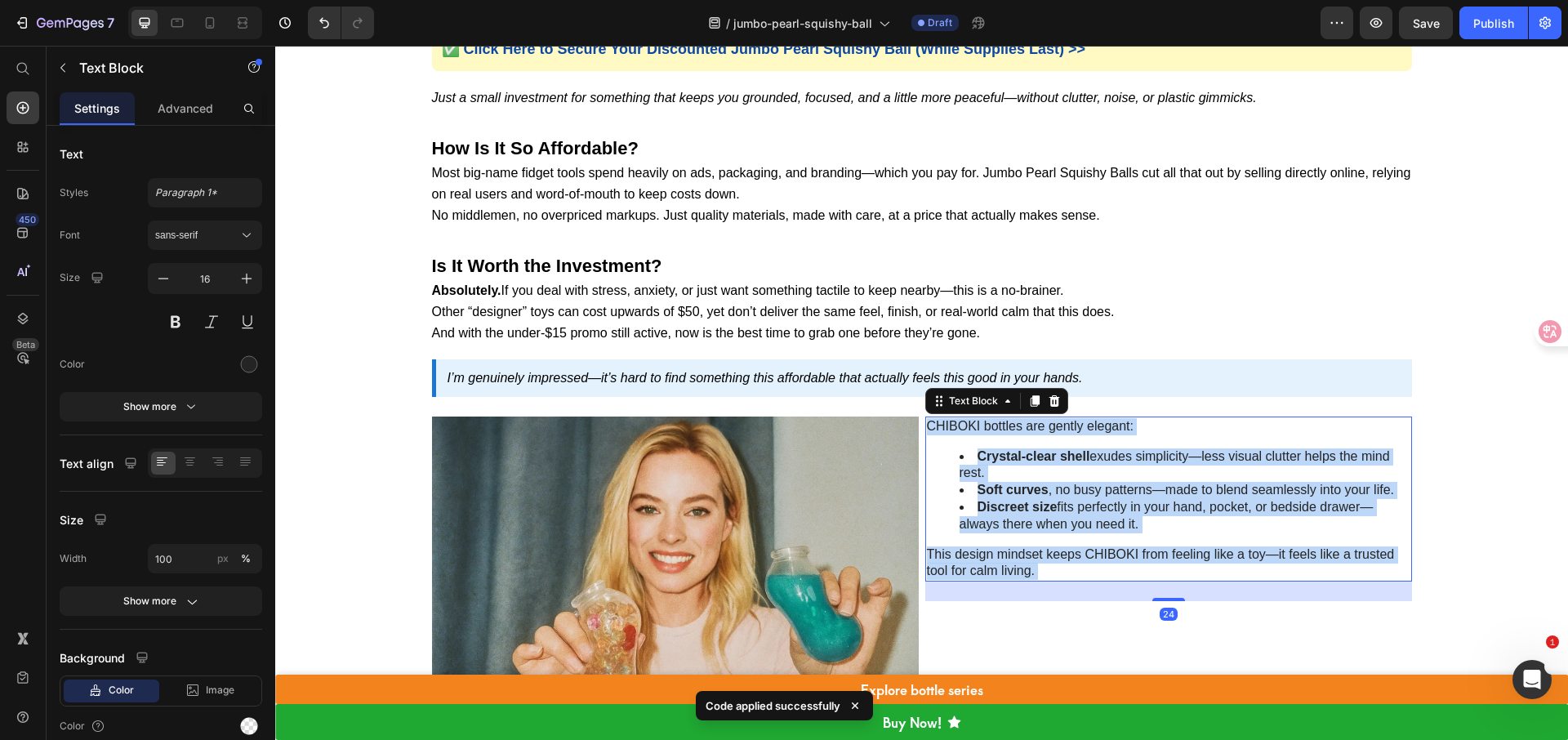 click on "Crystal-clear shell  exudes simplicity—less visual clutter helps the mind rest." at bounding box center (1185, 466) 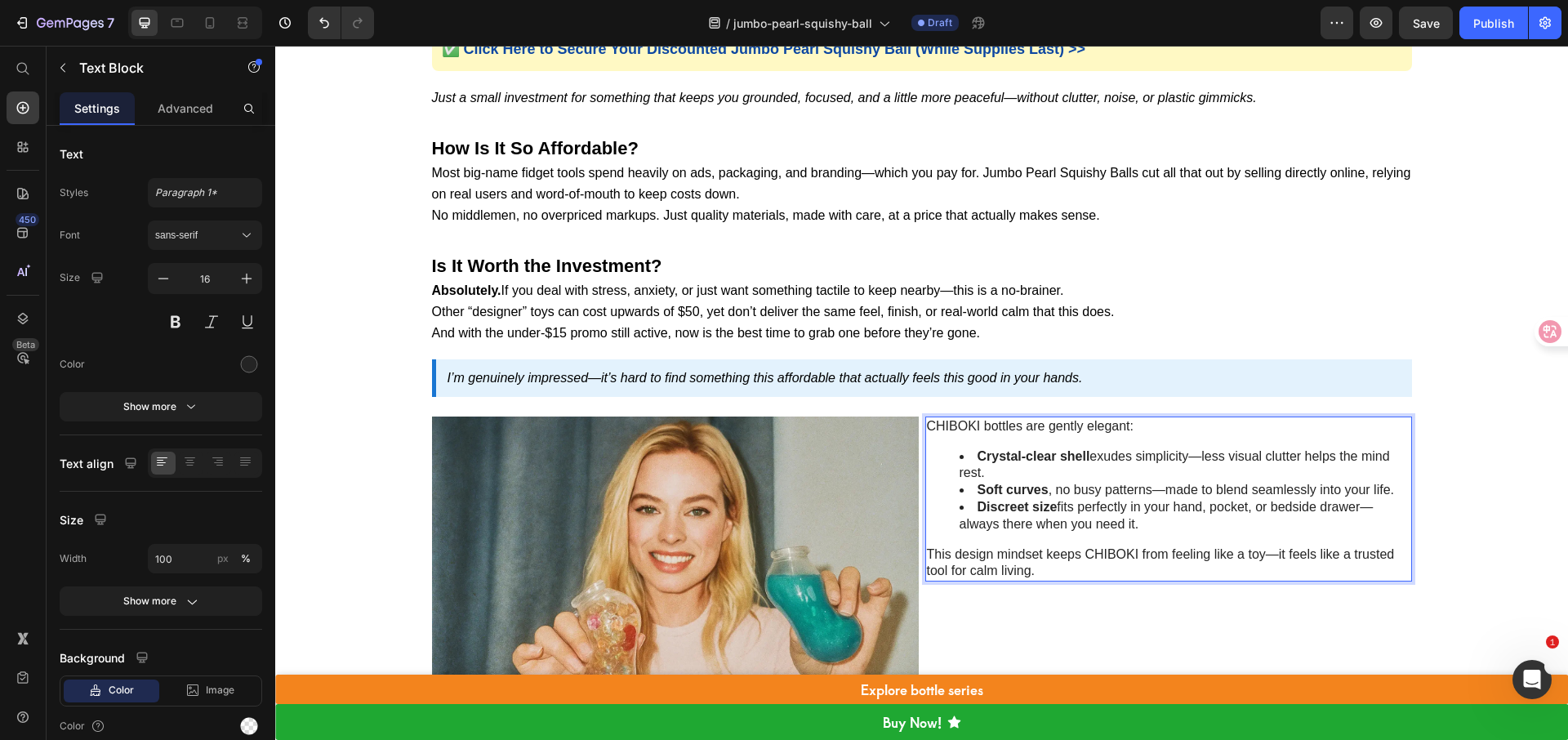 click on "Crystal-clear shell  exudes simplicity—less visual clutter helps the mind rest." at bounding box center [1185, 466] 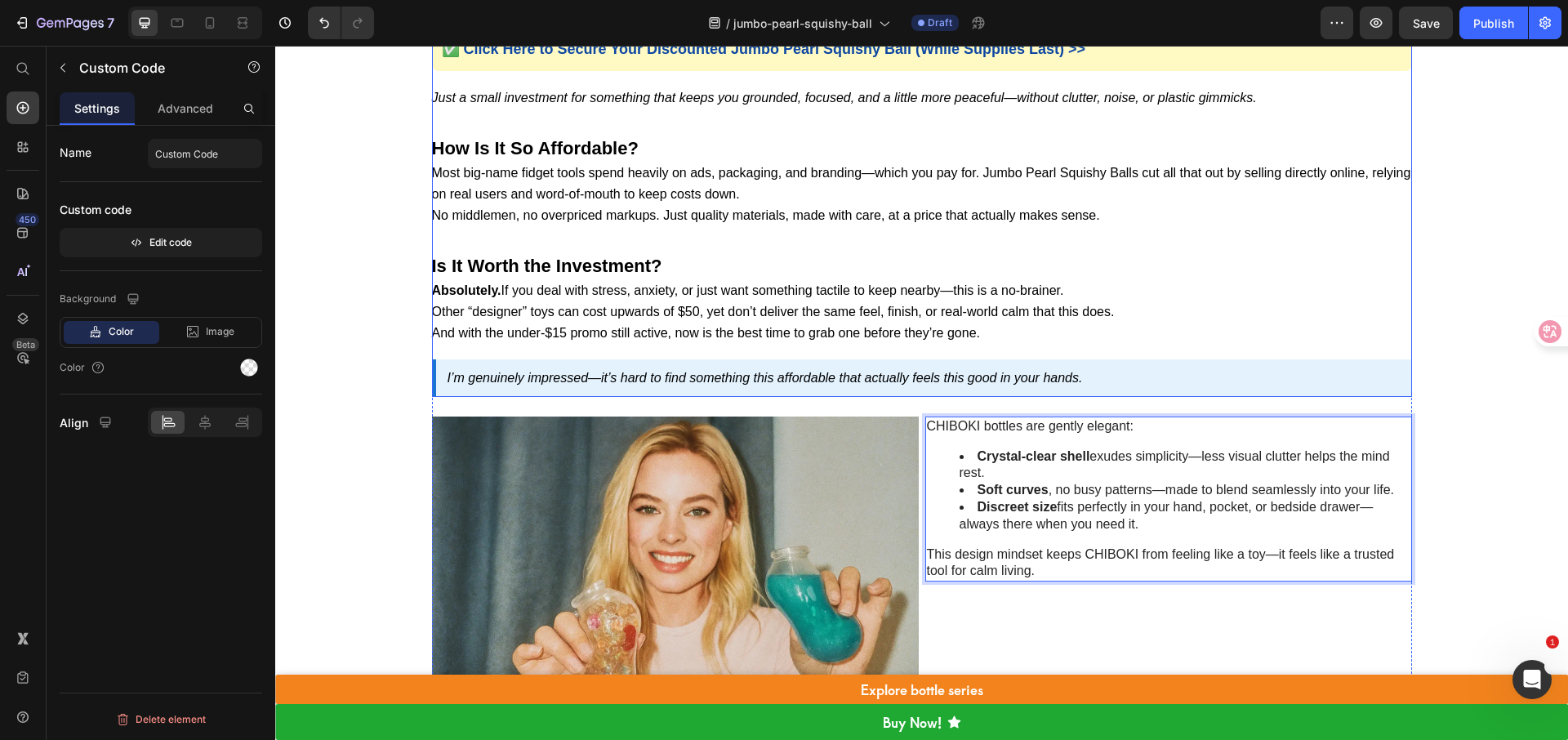 click on "And with the under-$15 promo still active, now is the best time to grab one before they’re gone." at bounding box center [922, 333] 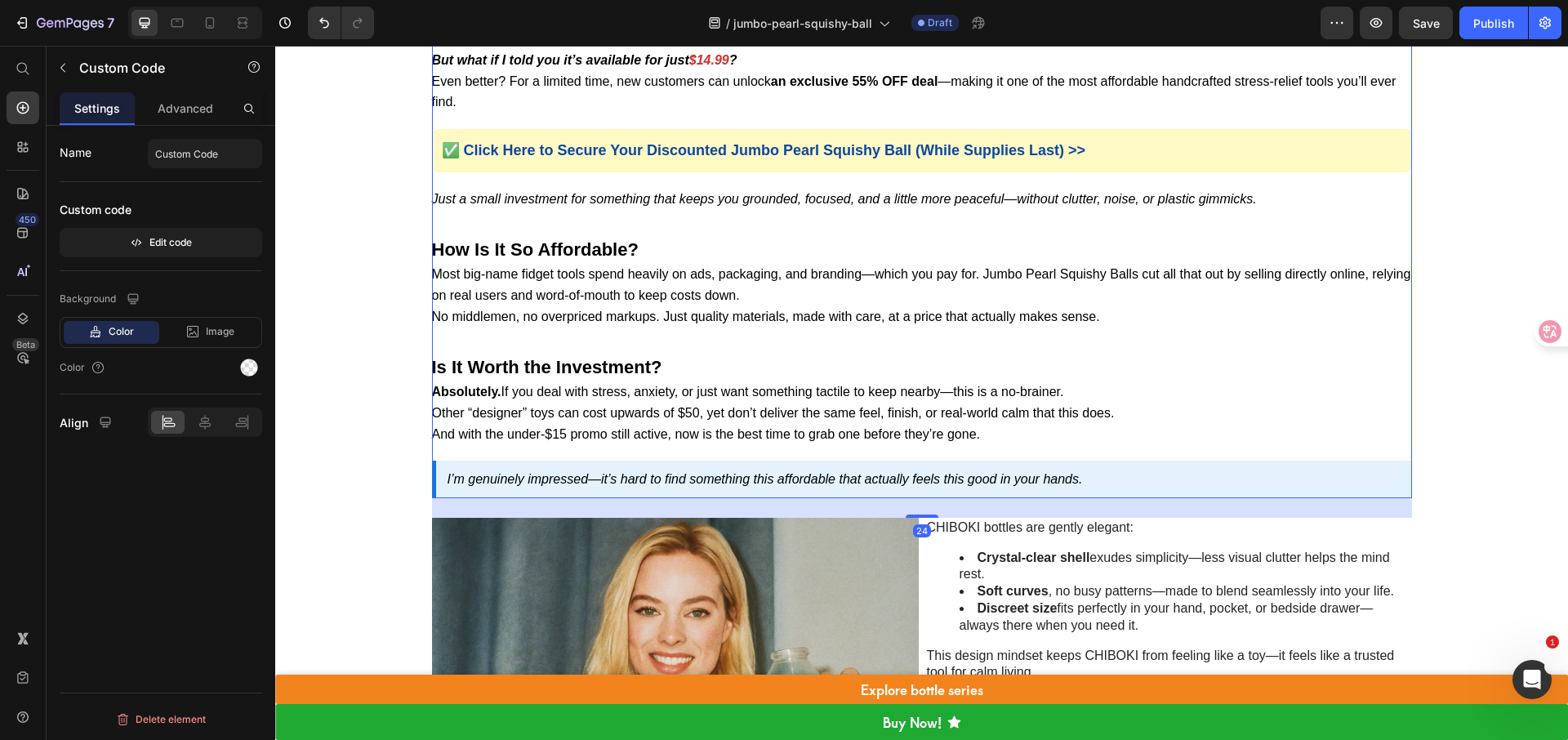 scroll, scrollTop: 6462, scrollLeft: 0, axis: vertical 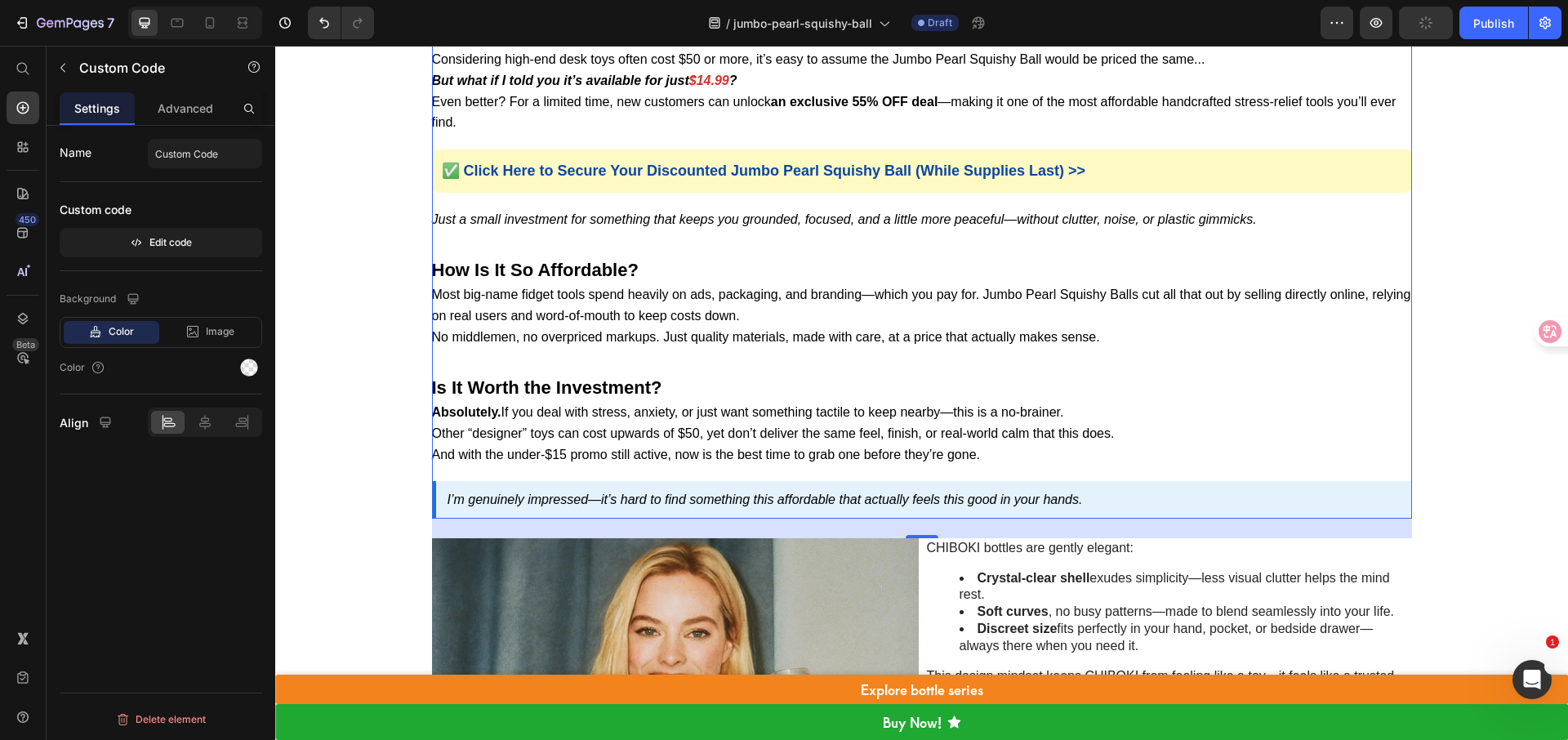 click on "How Is It So Affordable?" at bounding box center (922, 270) 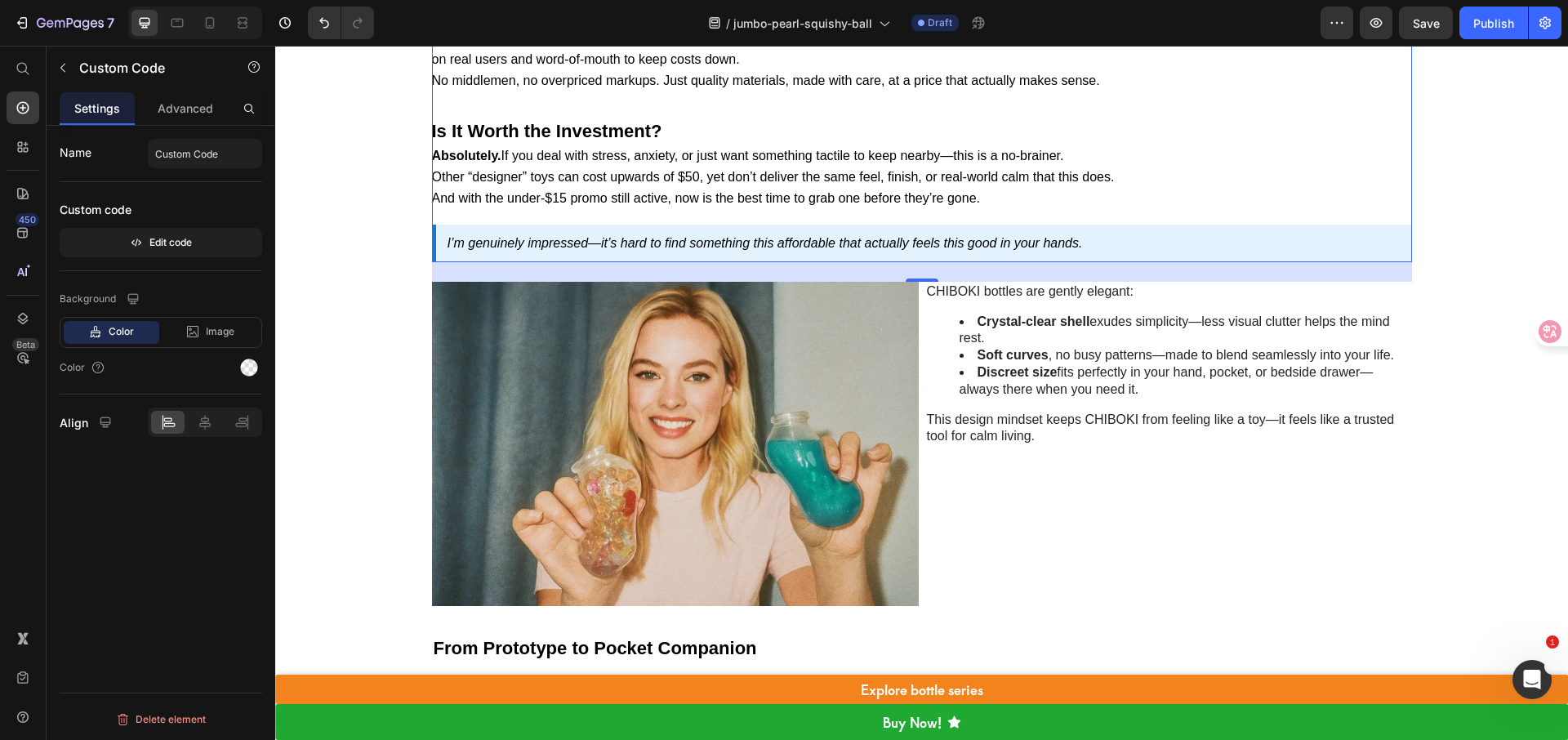 scroll, scrollTop: 6723, scrollLeft: 0, axis: vertical 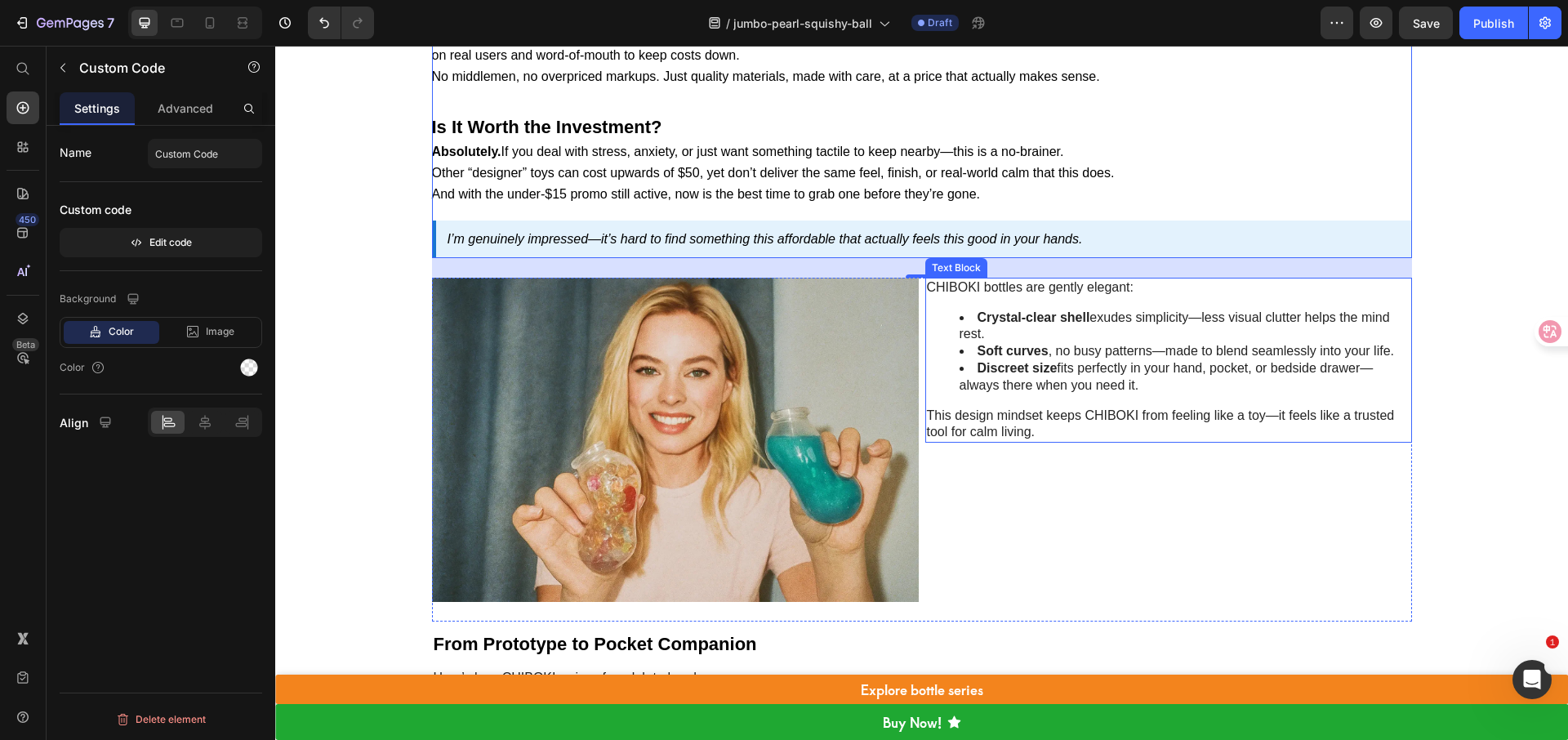 click on "Discreet size" at bounding box center (1018, 368) 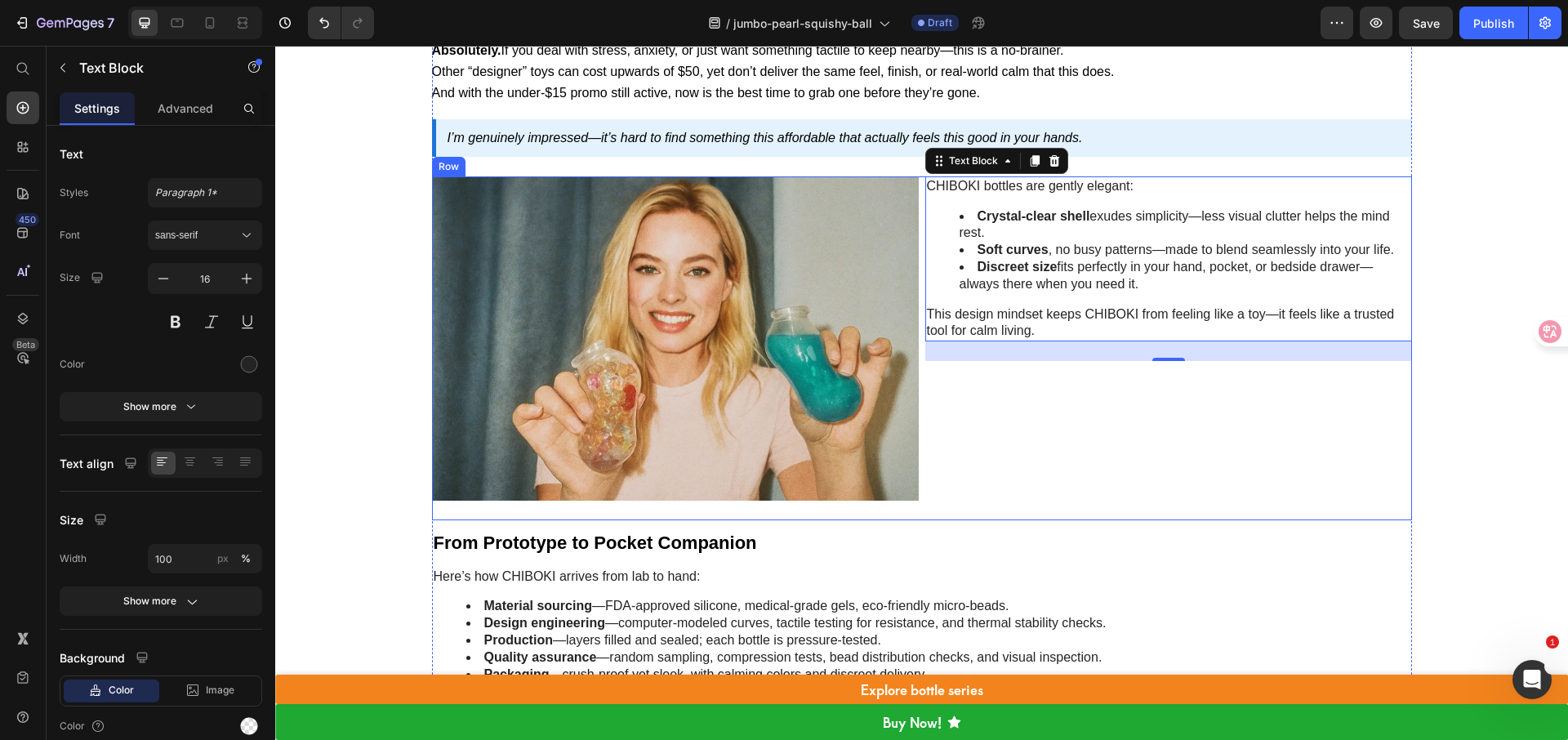 scroll, scrollTop: 6845, scrollLeft: 0, axis: vertical 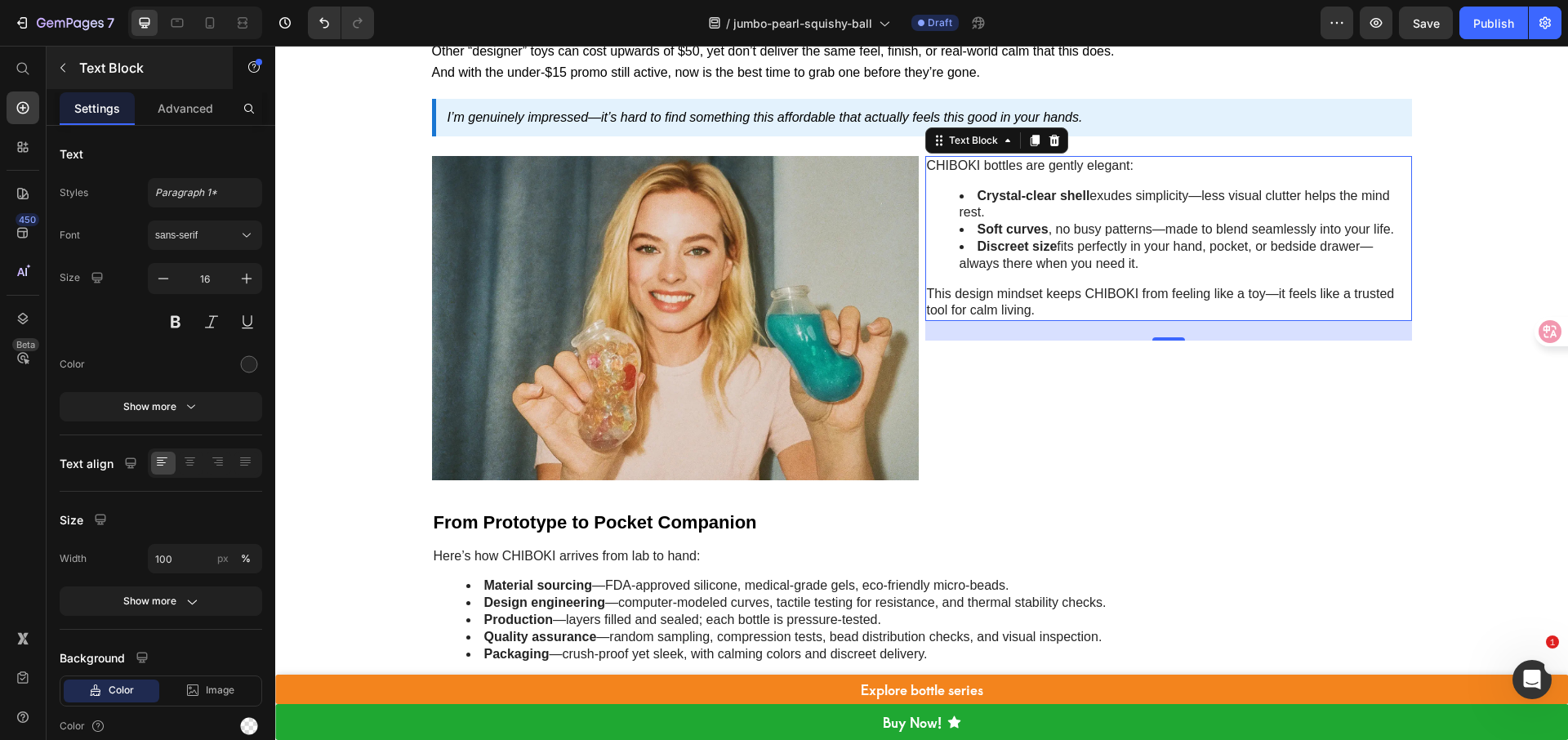 click at bounding box center (63, 68) 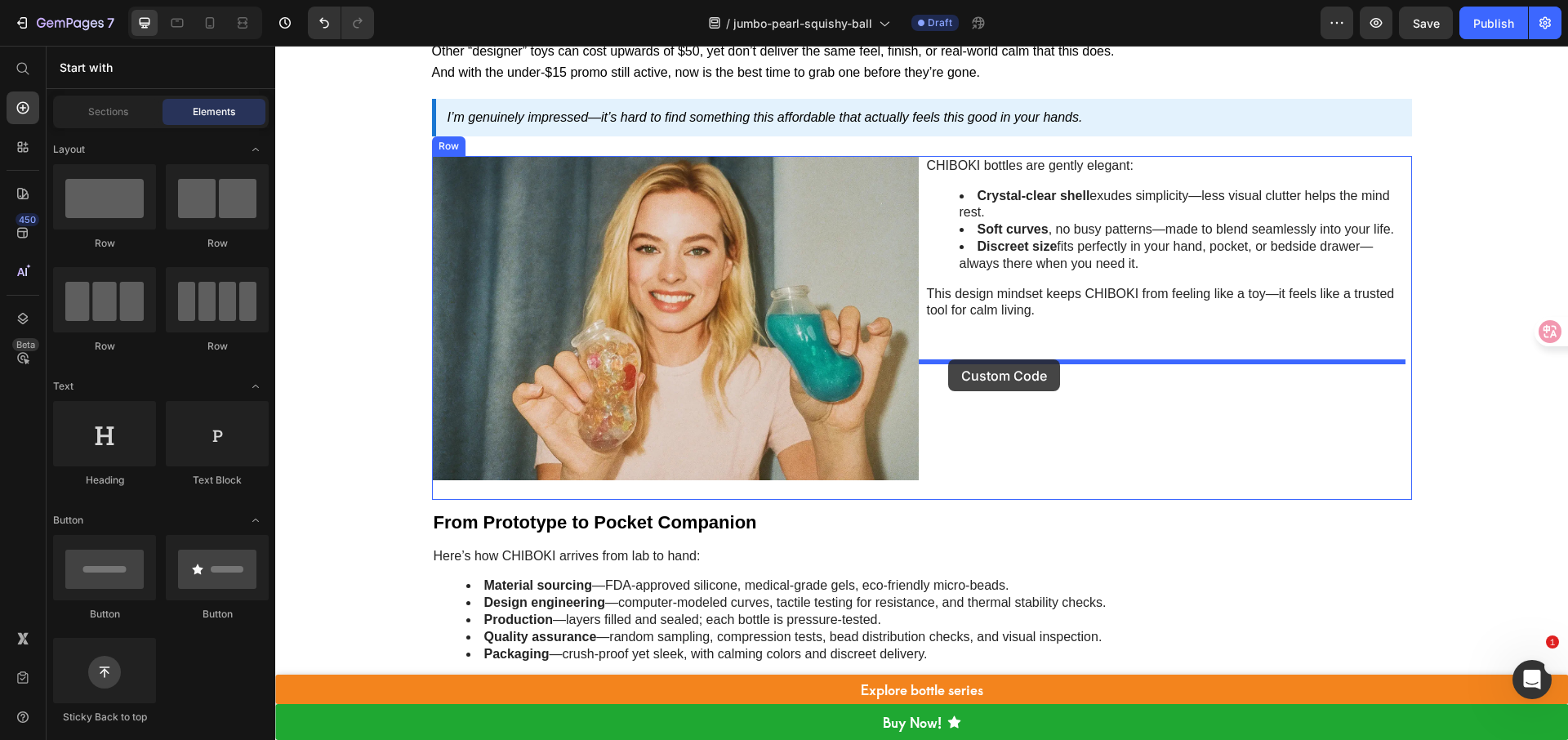 drag, startPoint x: 400, startPoint y: 705, endPoint x: 948, endPoint y: 359, distance: 648.0895 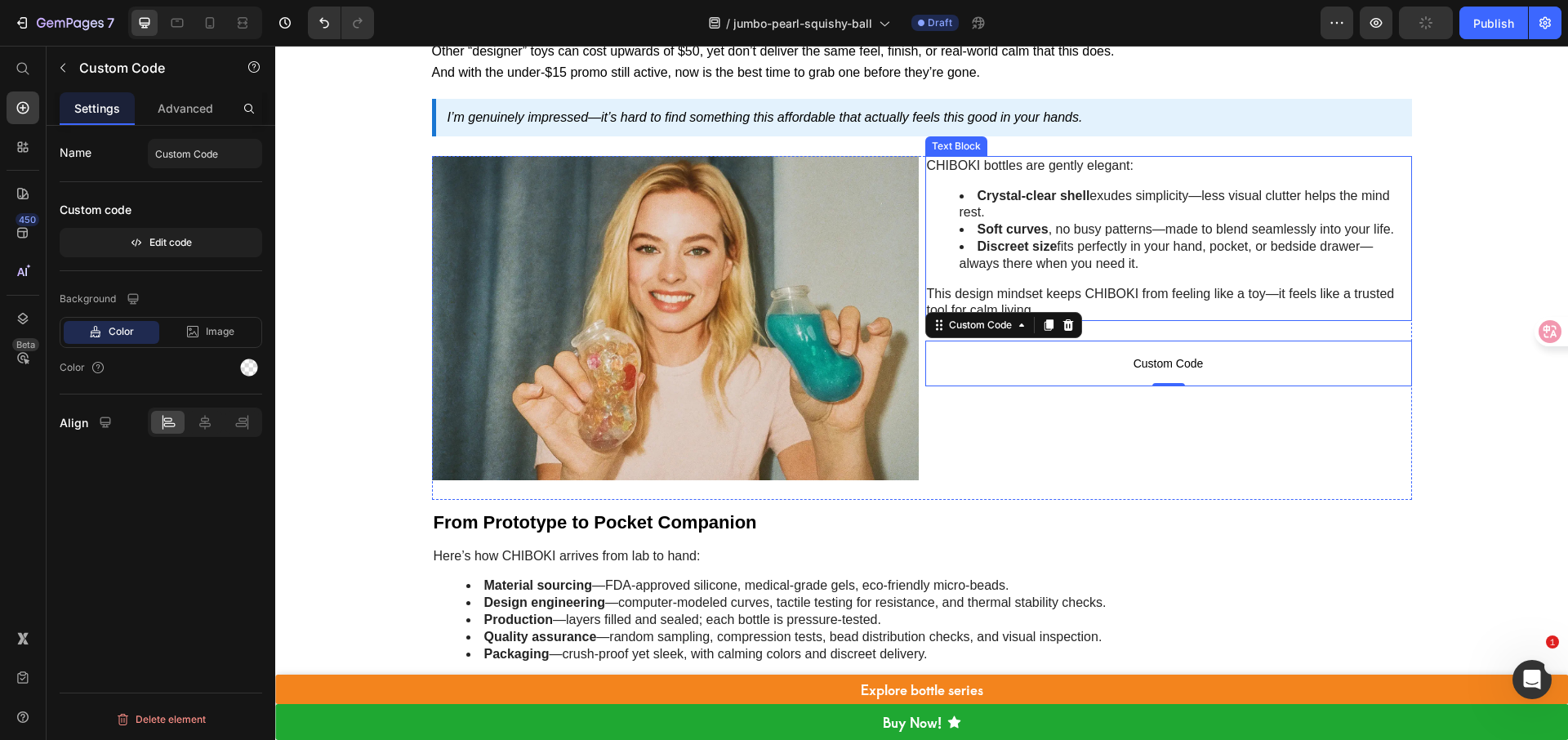click on "Crystal-clear shell  exudes simplicity—less visual clutter helps the mind rest." at bounding box center (1185, 205) 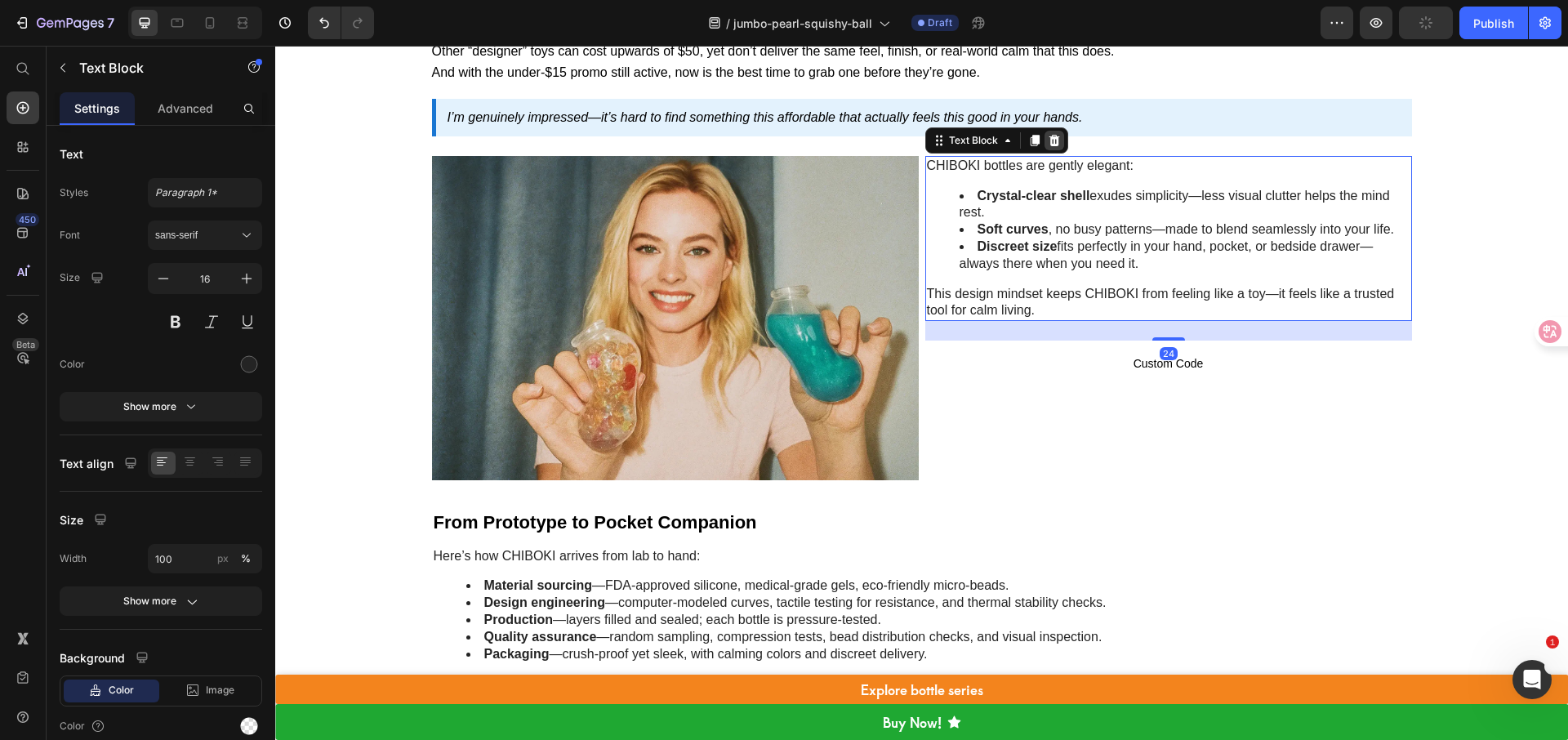 click 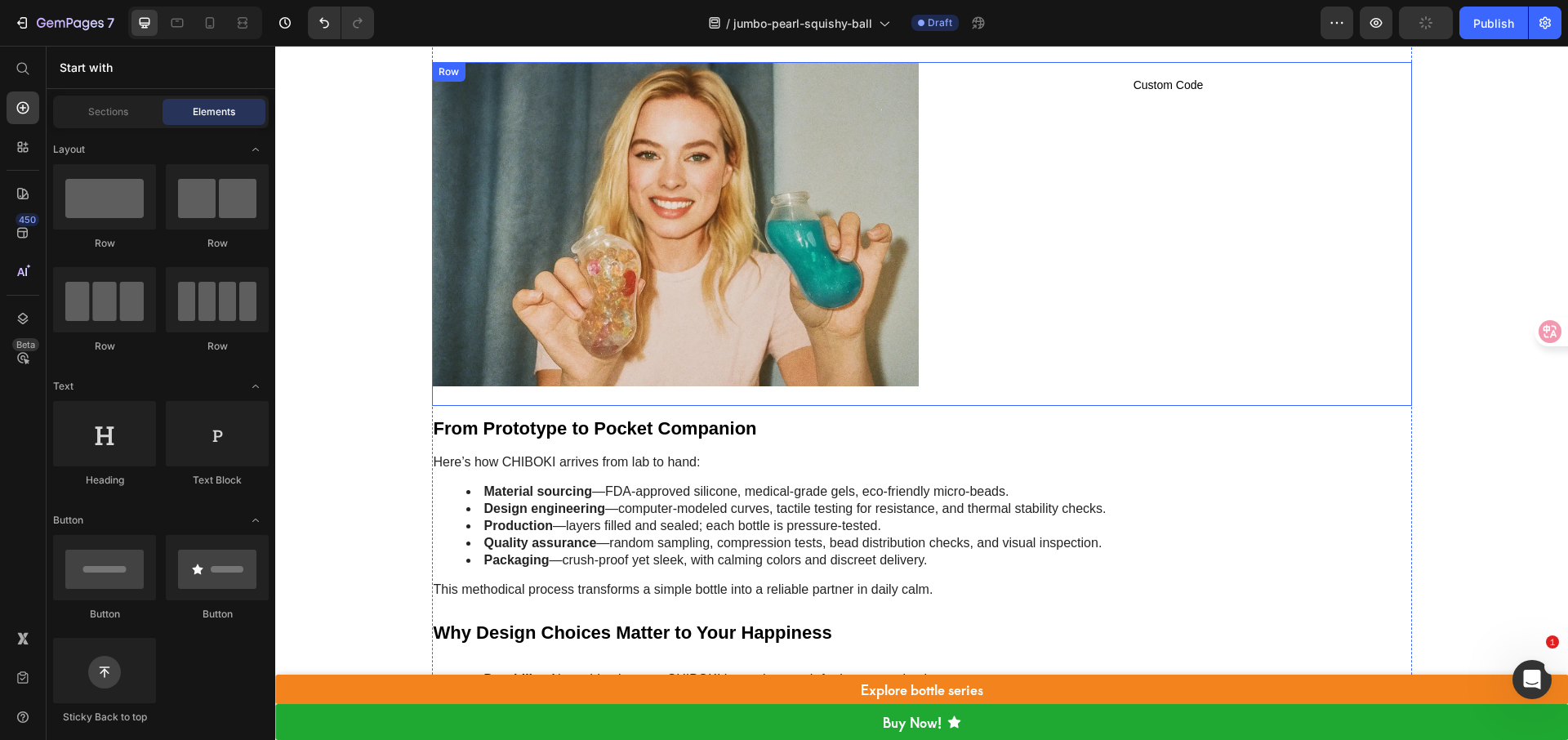 scroll, scrollTop: 6845, scrollLeft: 0, axis: vertical 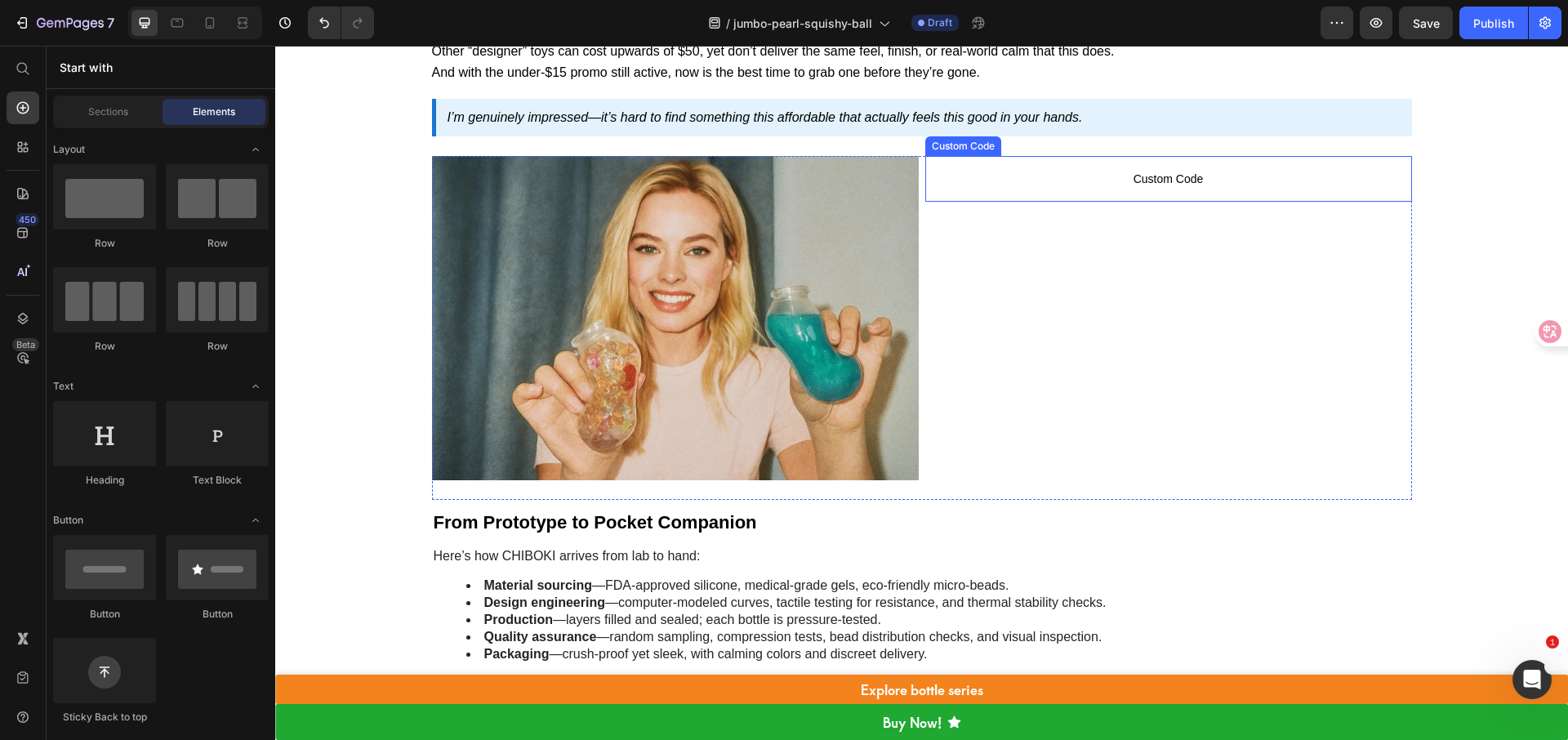 click on "Custom Code" at bounding box center (1169, 179) 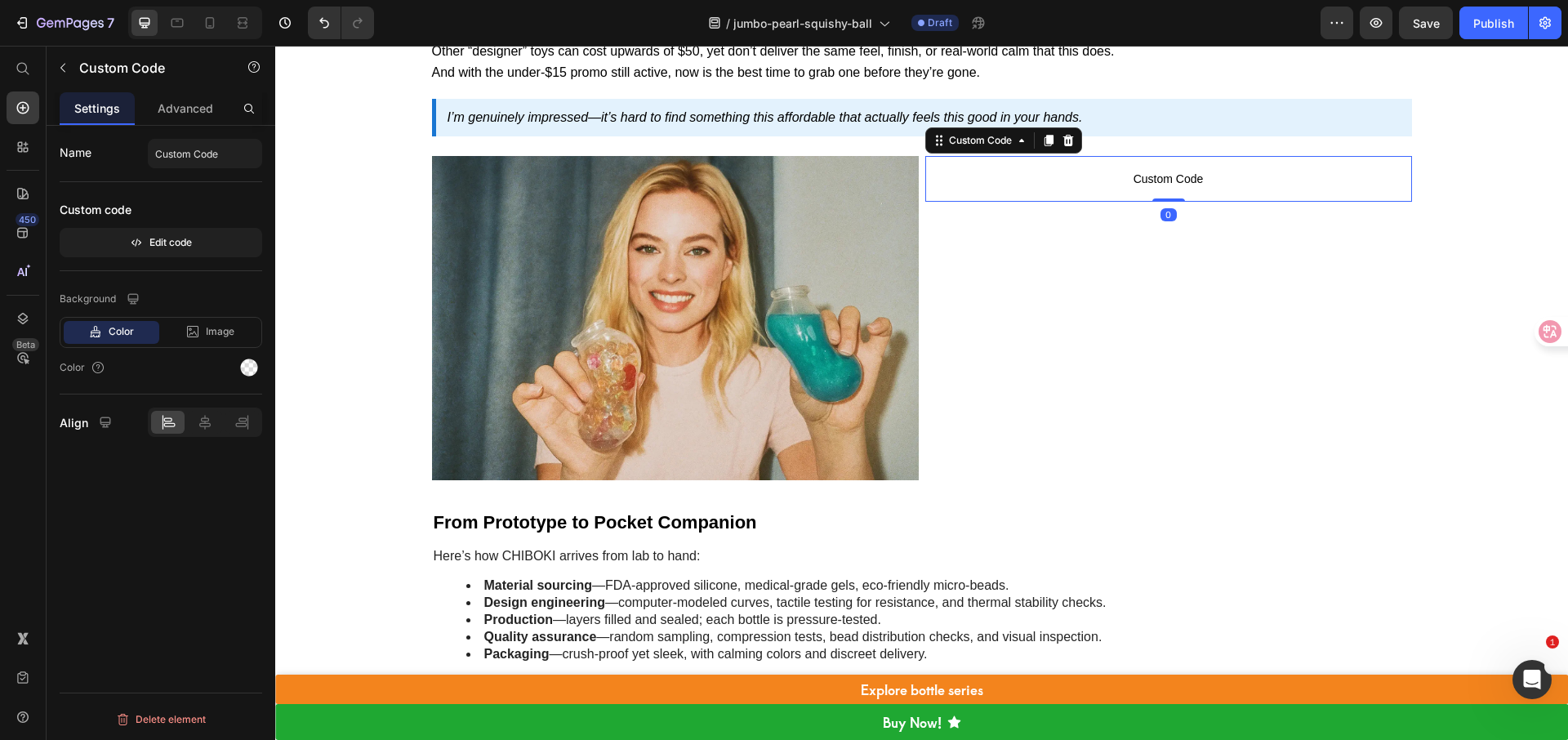 click on "Custom Code" at bounding box center [1169, 179] 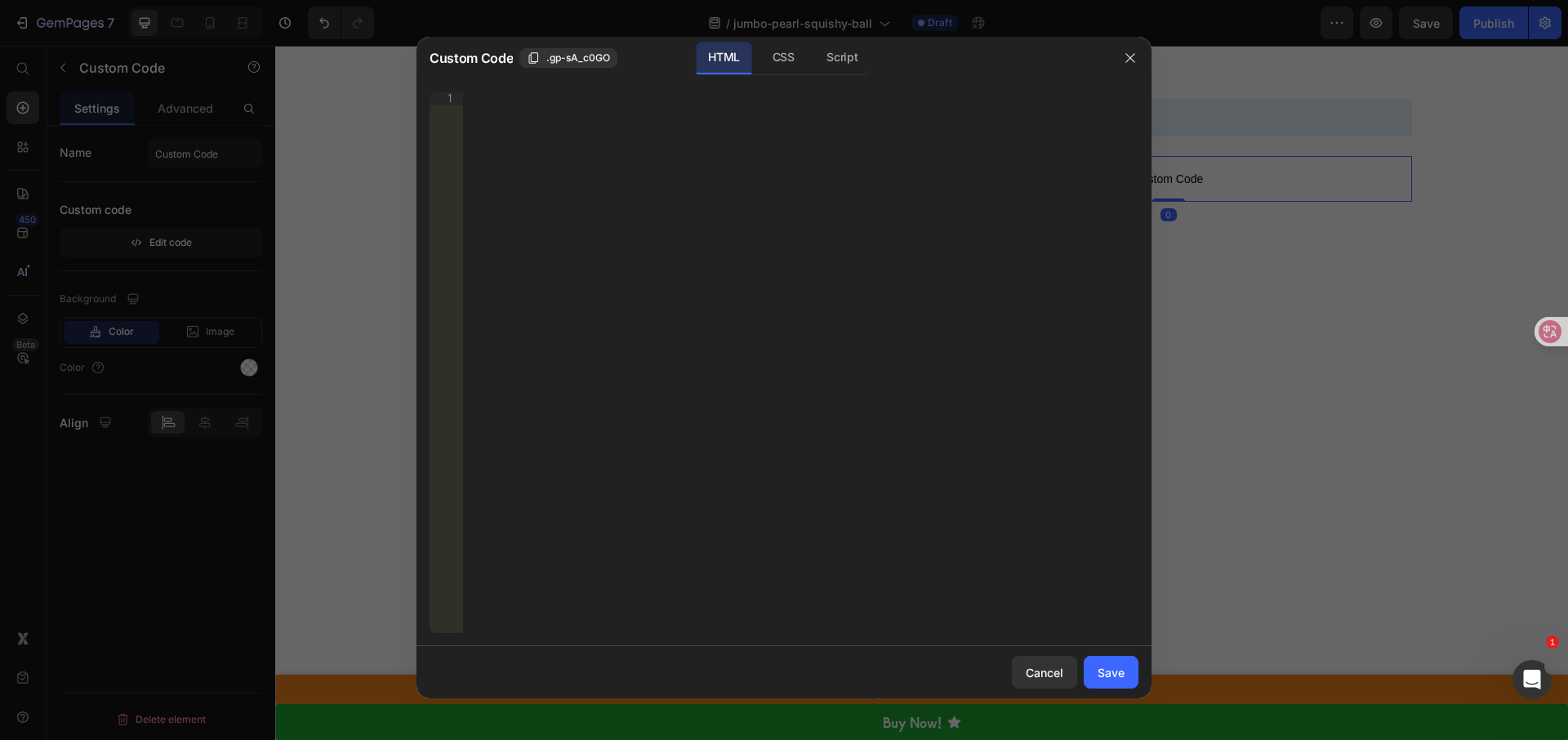 type 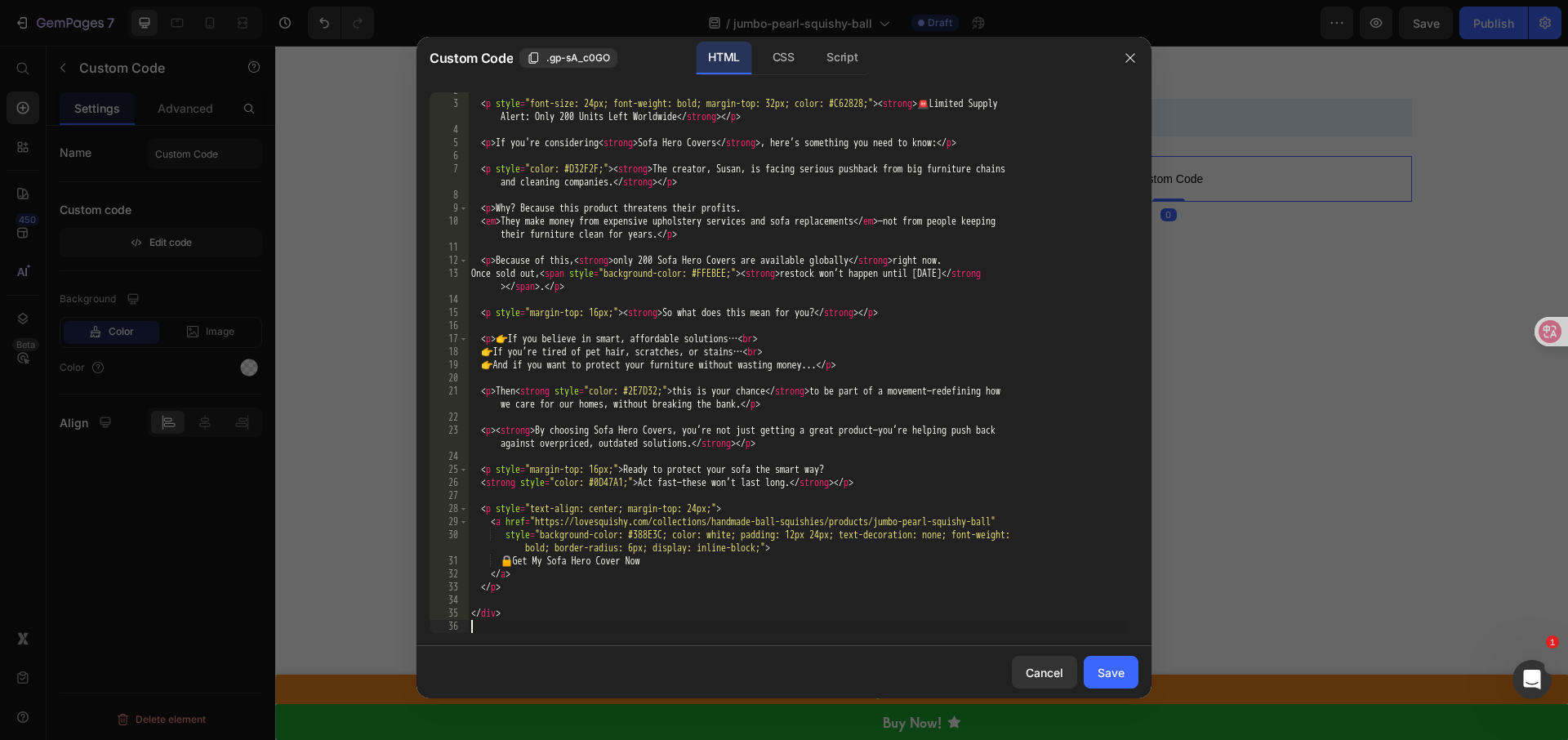 scroll, scrollTop: 21, scrollLeft: 0, axis: vertical 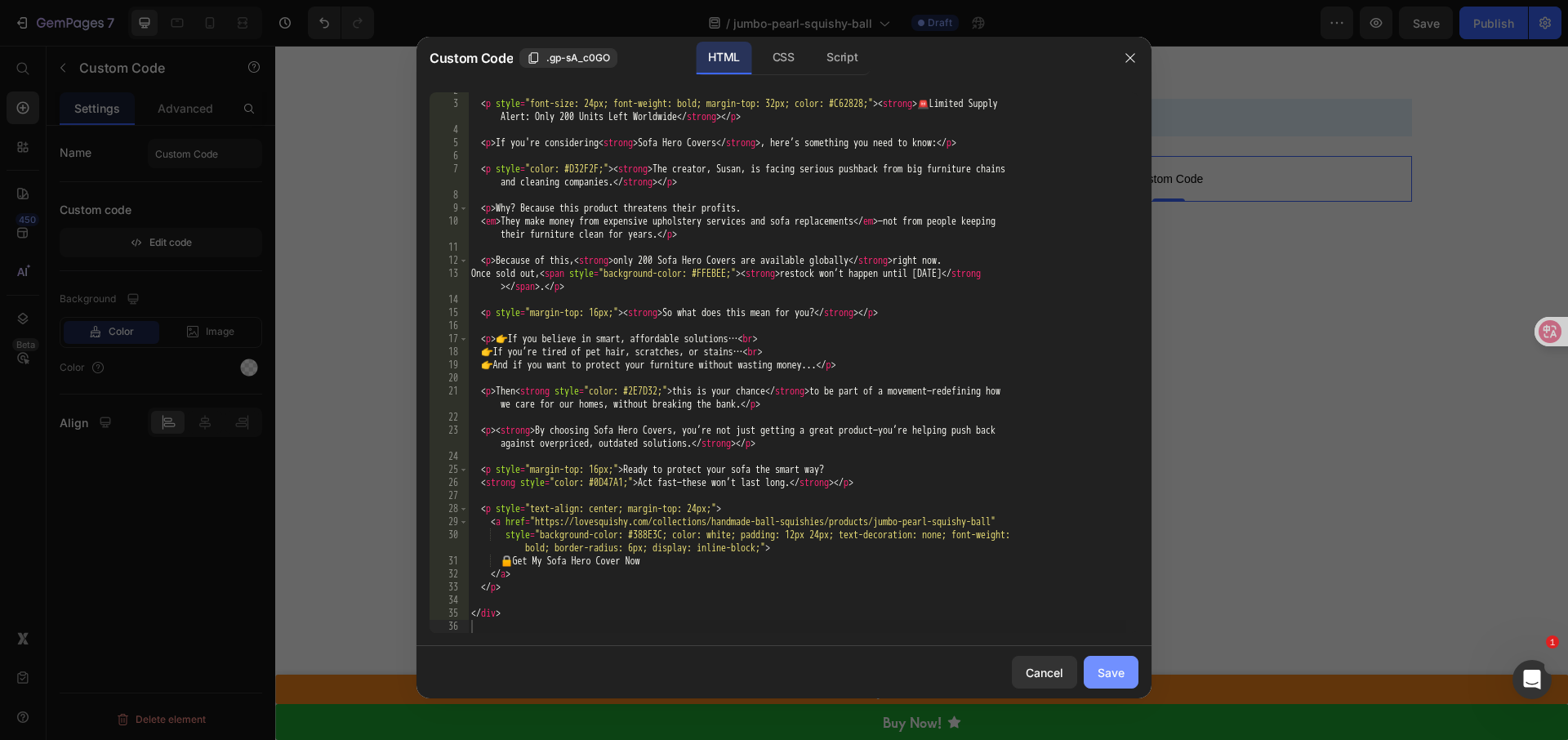 drag, startPoint x: 1115, startPoint y: 675, endPoint x: 755, endPoint y: 350, distance: 485 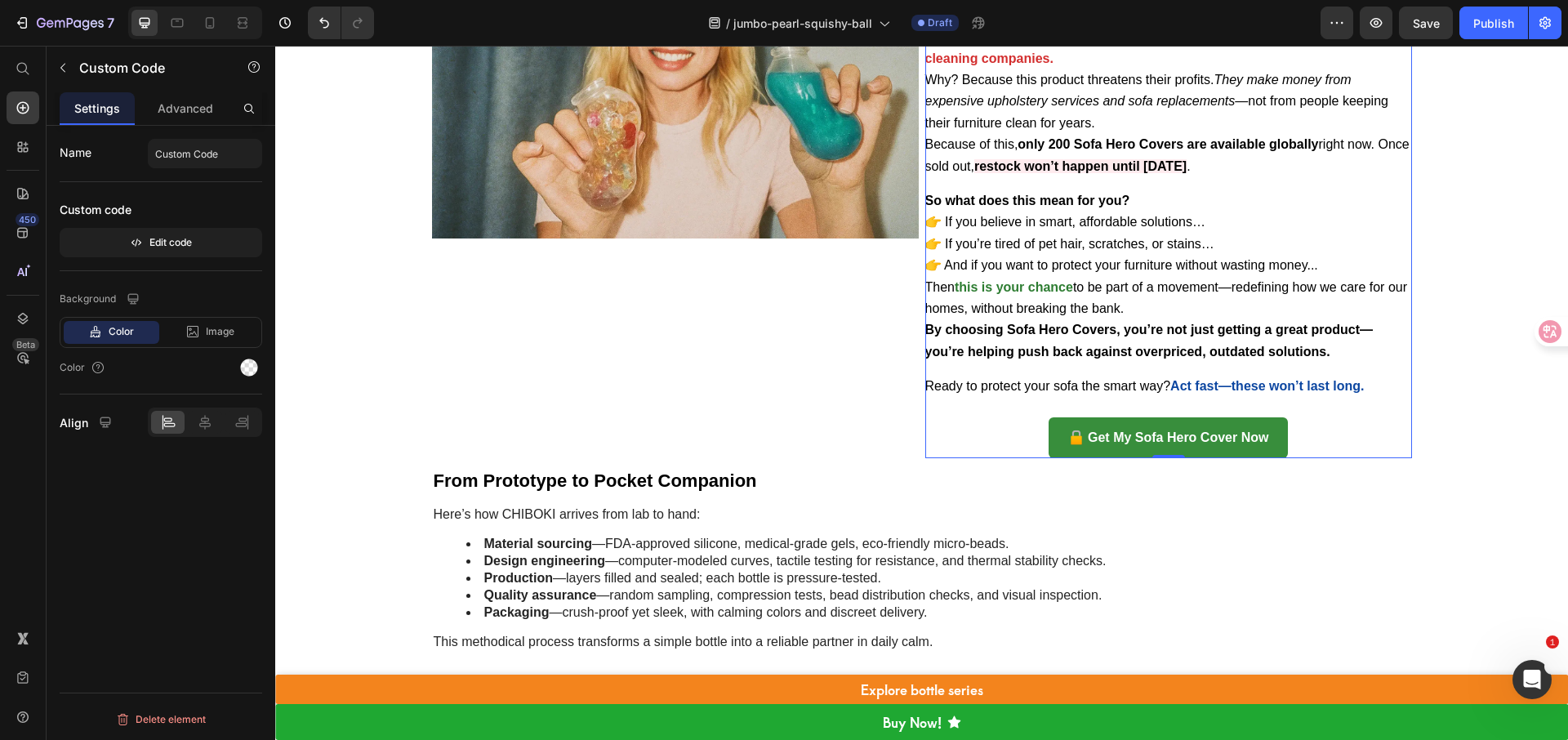 scroll, scrollTop: 7106, scrollLeft: 0, axis: vertical 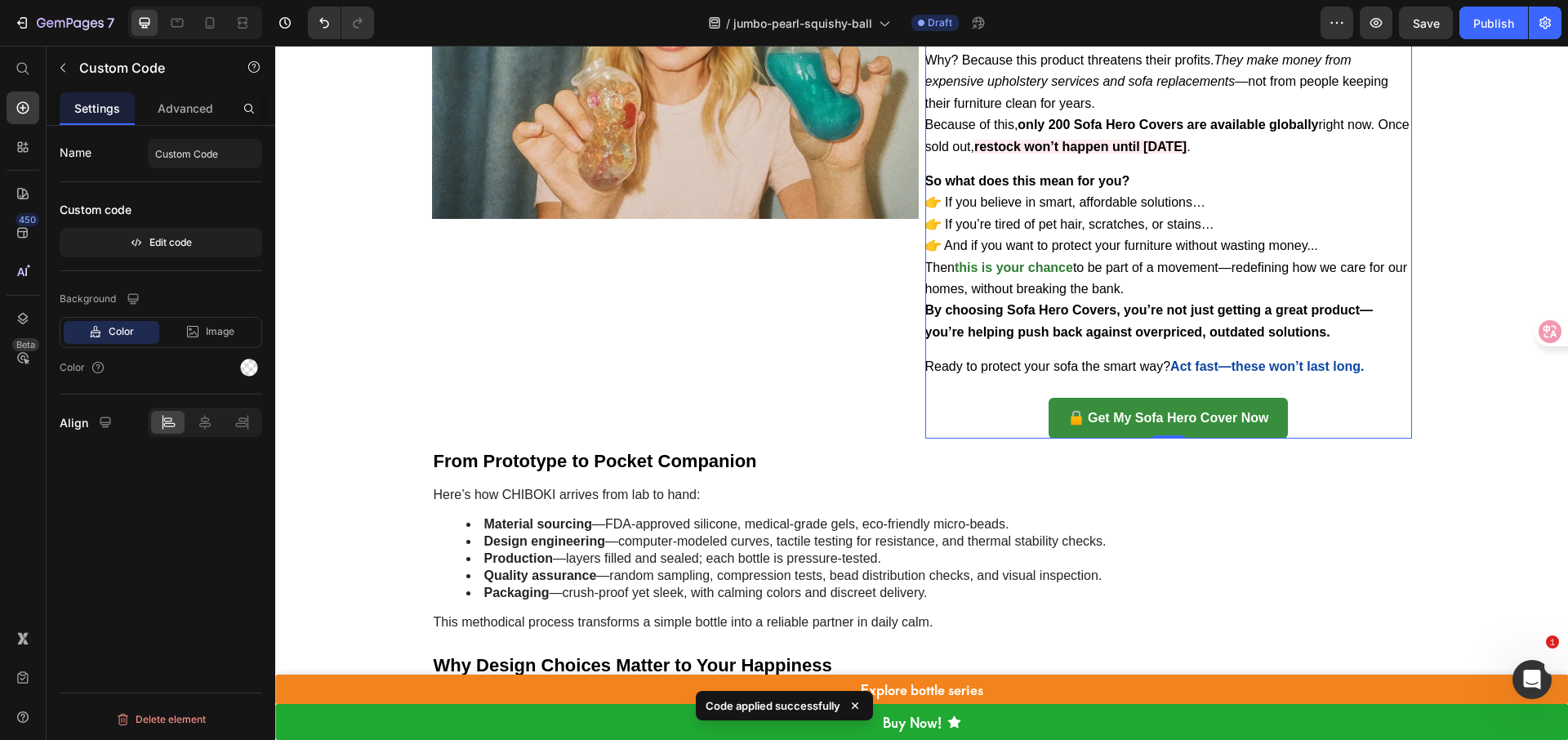 click on "🔒 Get My Sofa Hero Cover Now" at bounding box center [1169, 418] 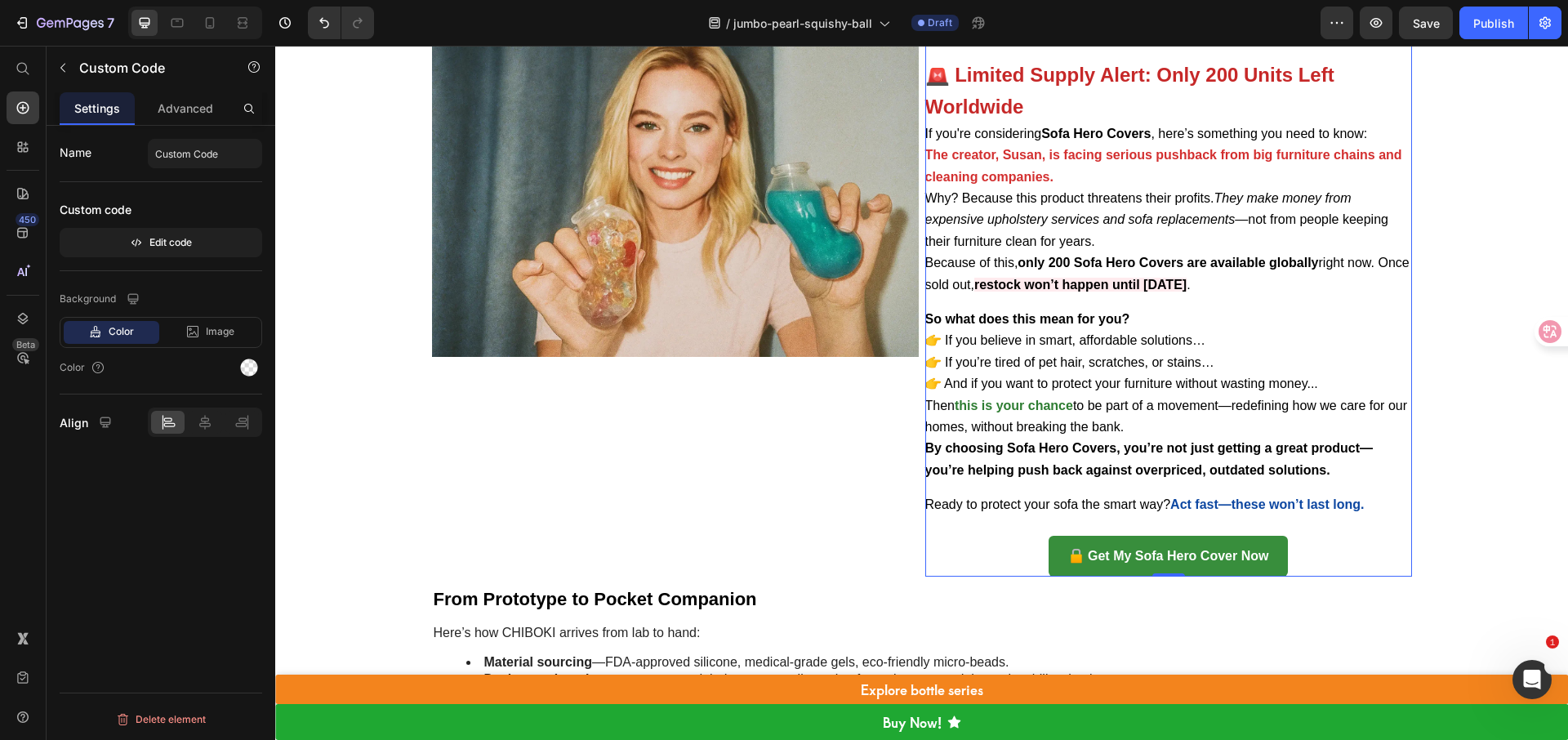 scroll, scrollTop: 6984, scrollLeft: 0, axis: vertical 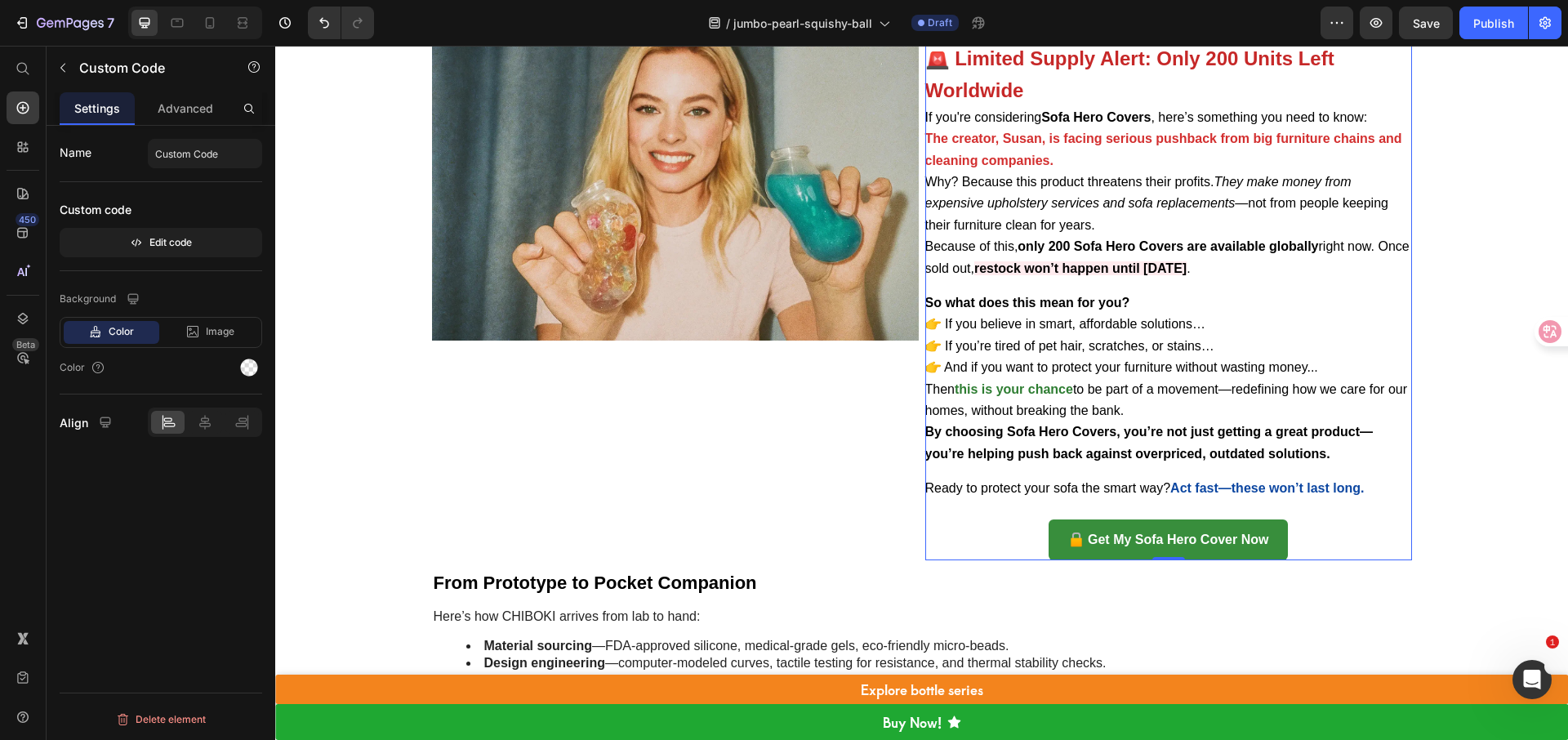 click on "Why? Because this product threatens their profits.
They make money from expensive upholstery services and sofa replacements —not from people keeping their furniture clean for years." at bounding box center [1169, 203] 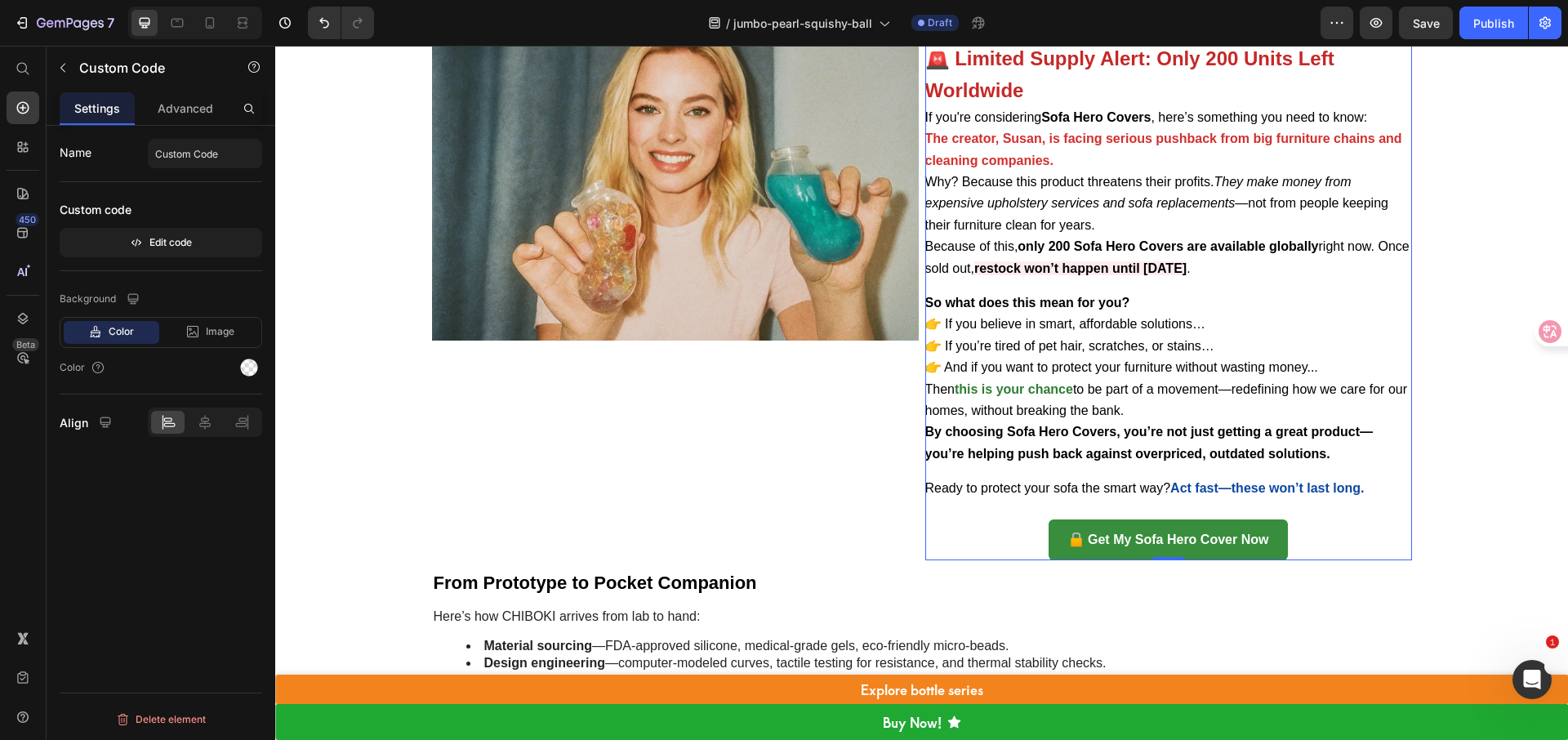 click on "Why? Because this product threatens their profits.
They make money from expensive upholstery services and sofa replacements —not from people keeping their furniture clean for years." at bounding box center [1169, 203] 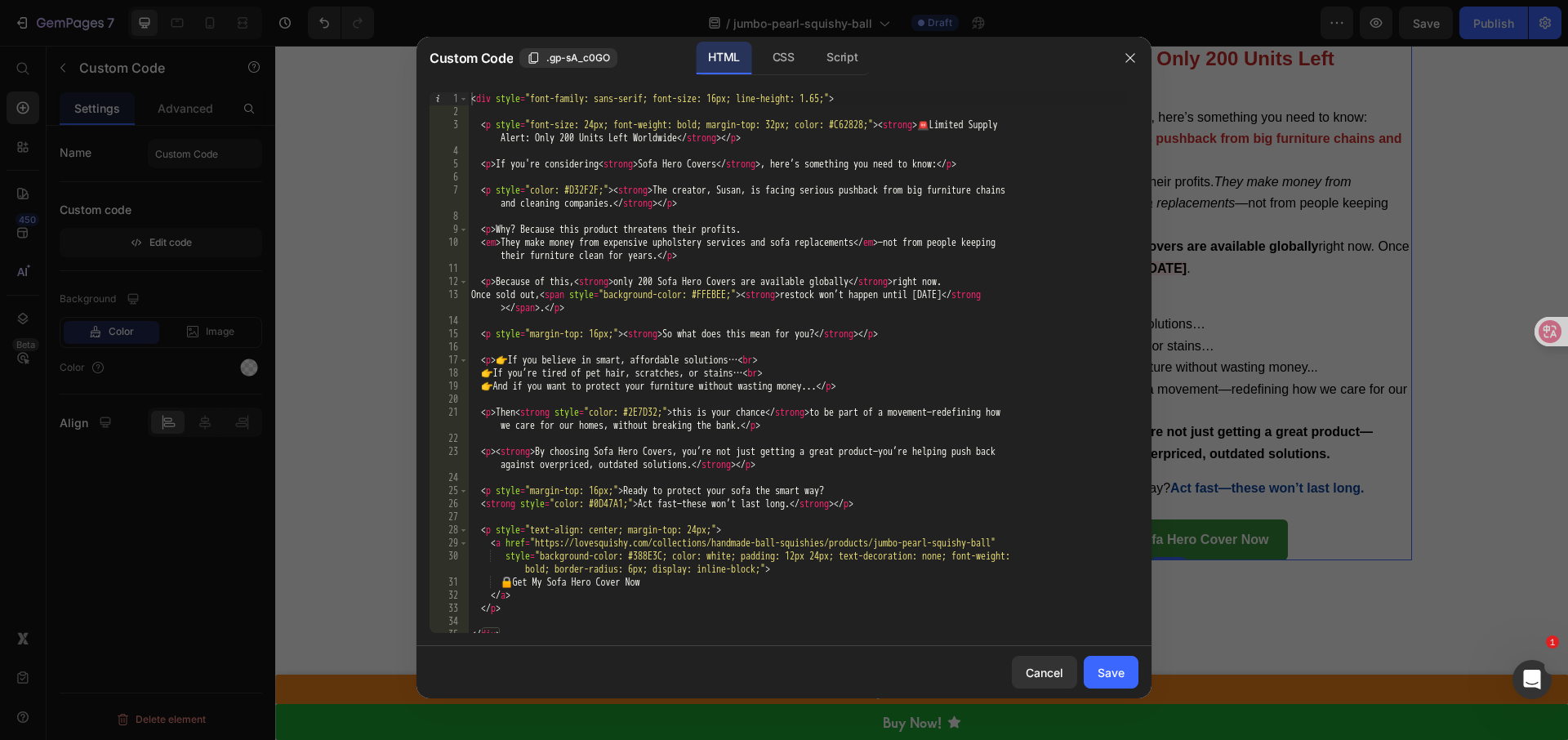 click on "If you're considering  <b> Sofa Hero Covers </b> , here’s something you need to know:
<b> 🚨  Limited Supply         Alert: Only [NUMBER] Units Left Worldwide </b>
The creator, [FIRST] [LAST], is facing serious pushback from big furniture chains         and cleaning companies.
Because of this,  <b> only [NUMBER] Sofa Hero Covers are available globally </b>  right now.     Once sold out,  <span> <b> </b> </span>" at bounding box center [797, 376] 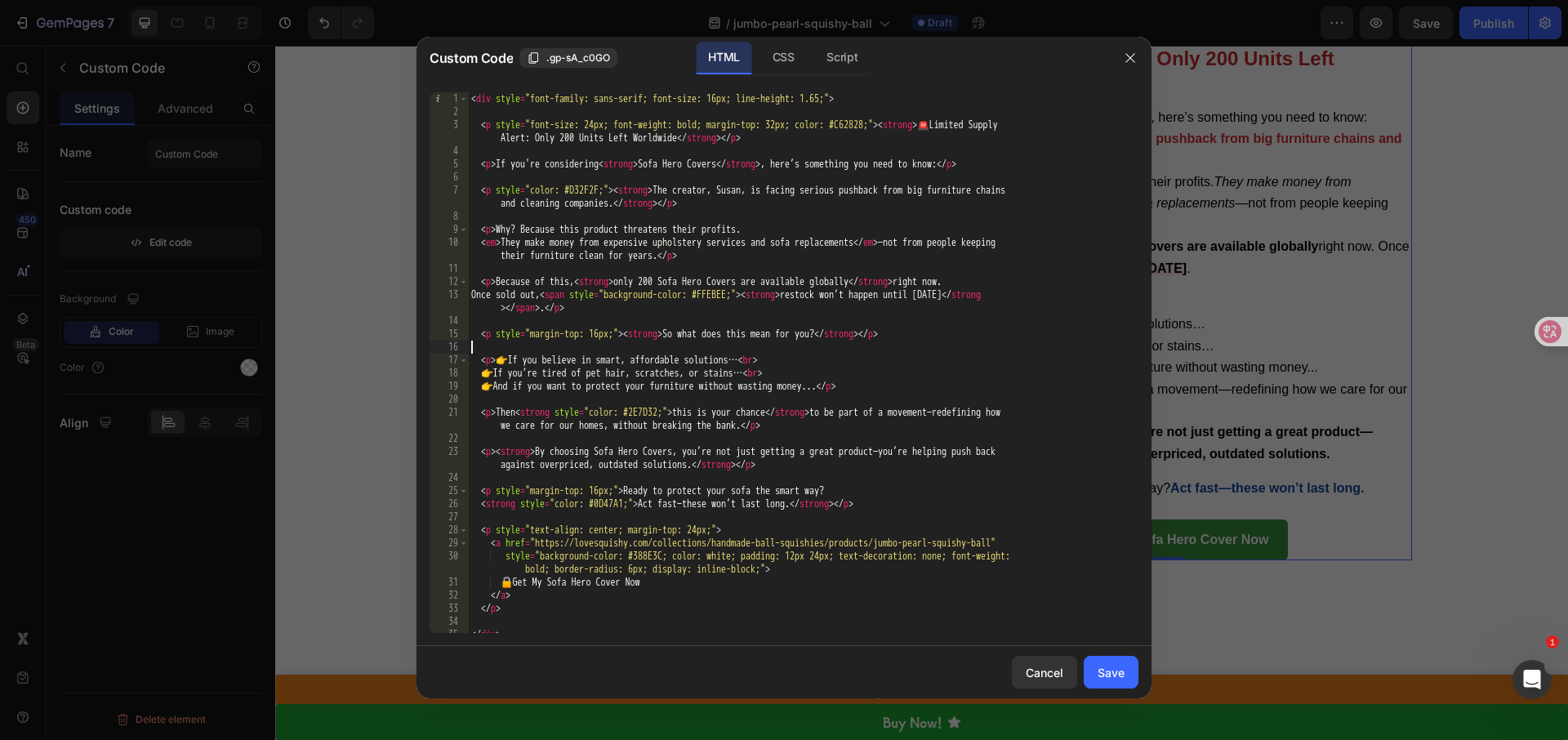 type on "</div>" 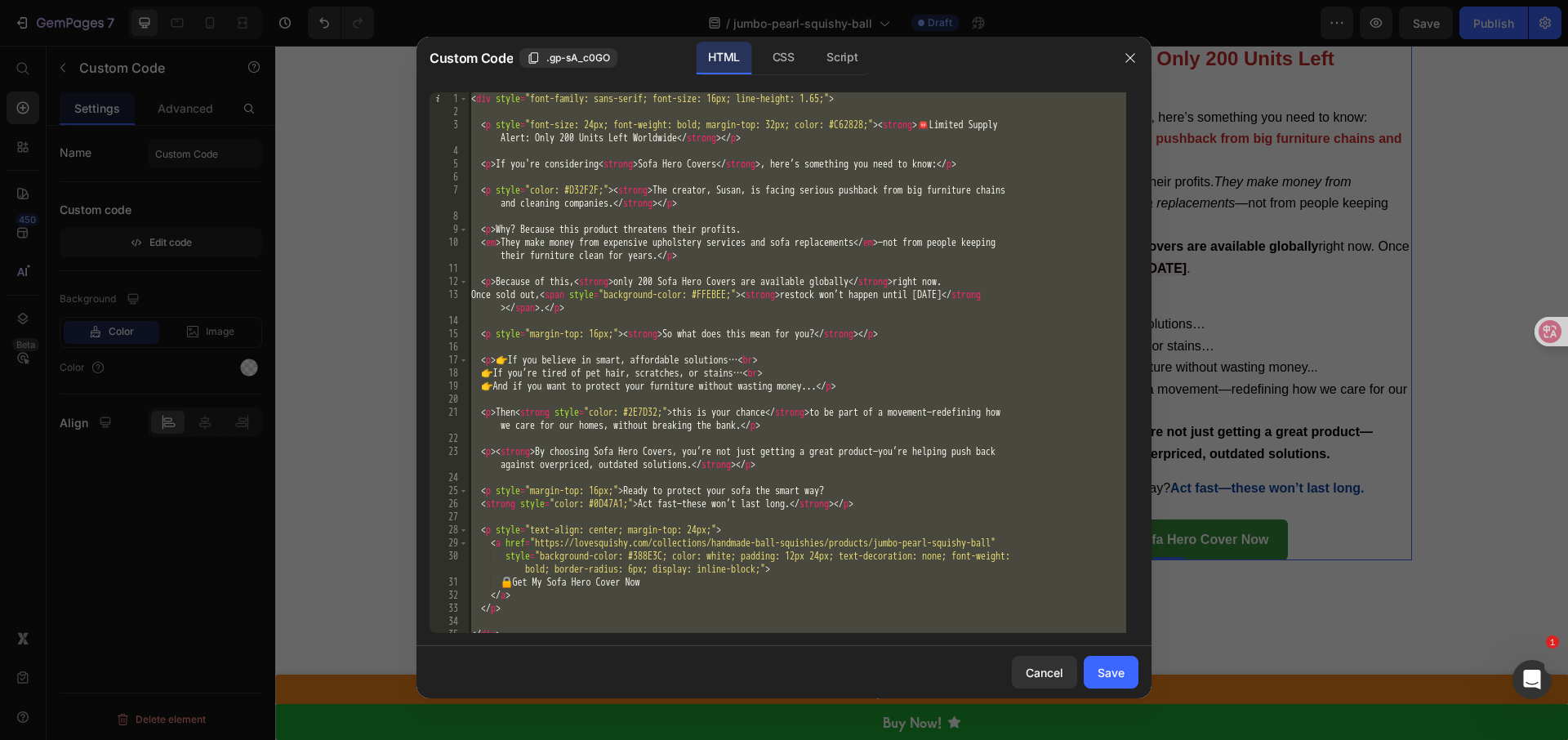 paste 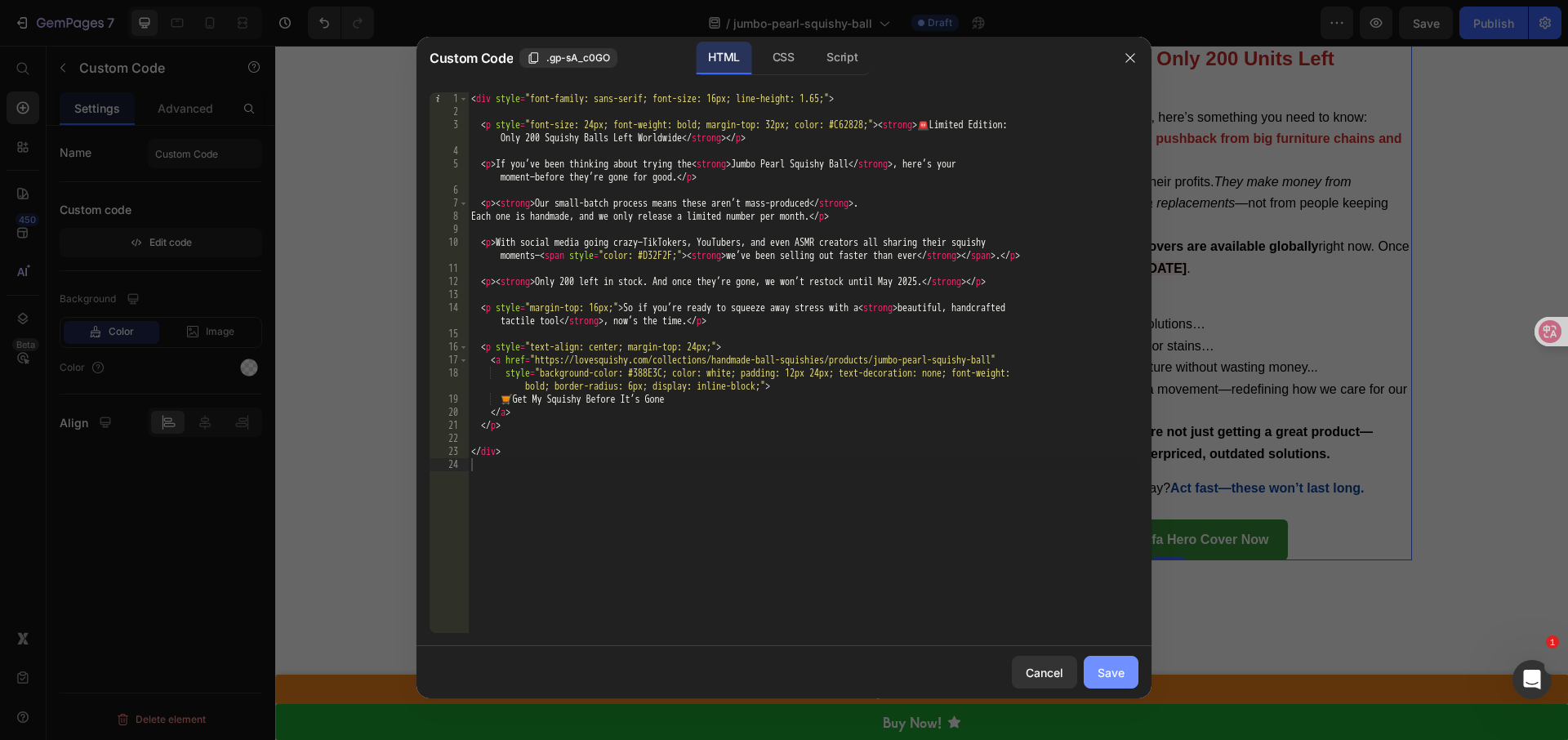click on "Save" at bounding box center (1111, 672) 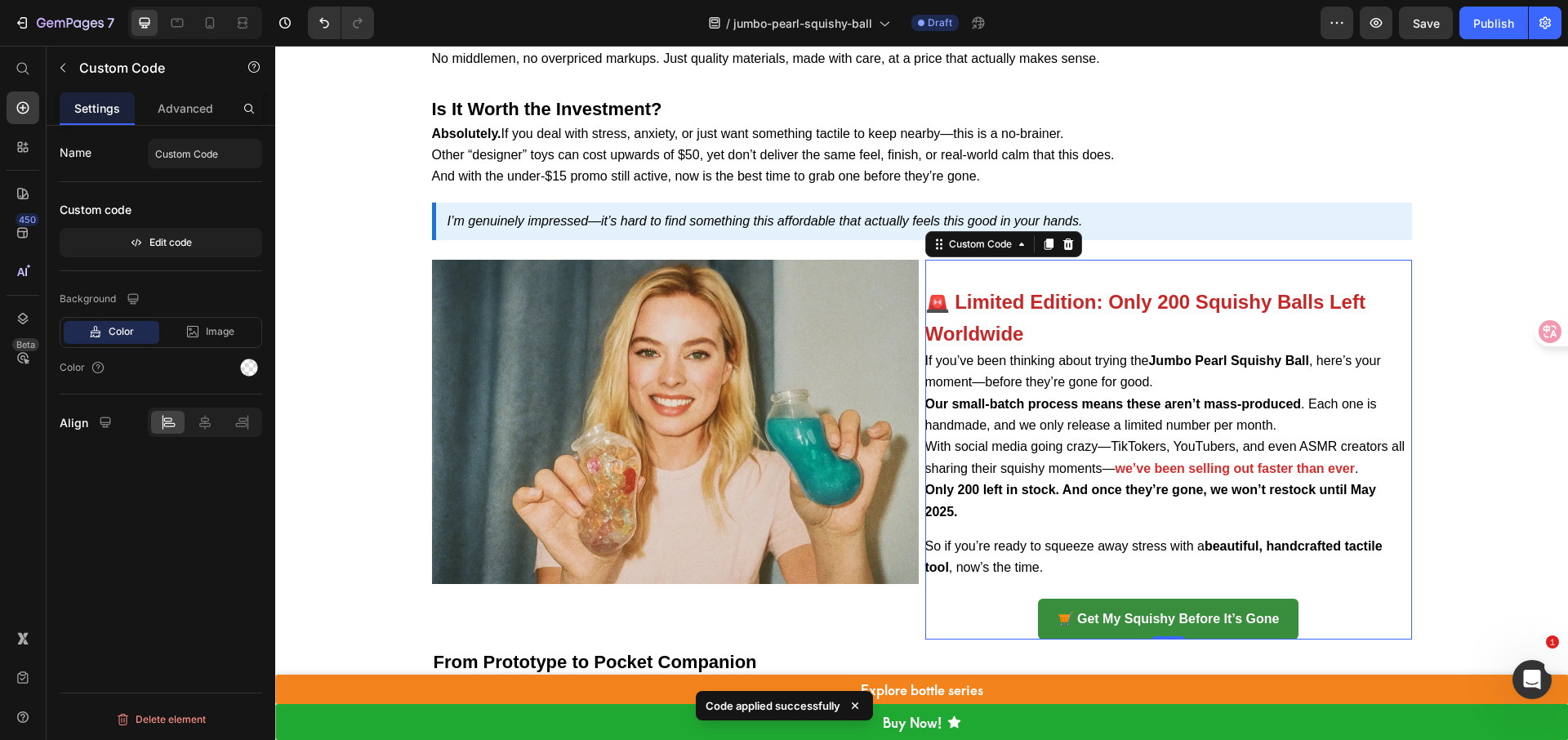scroll, scrollTop: 6863, scrollLeft: 0, axis: vertical 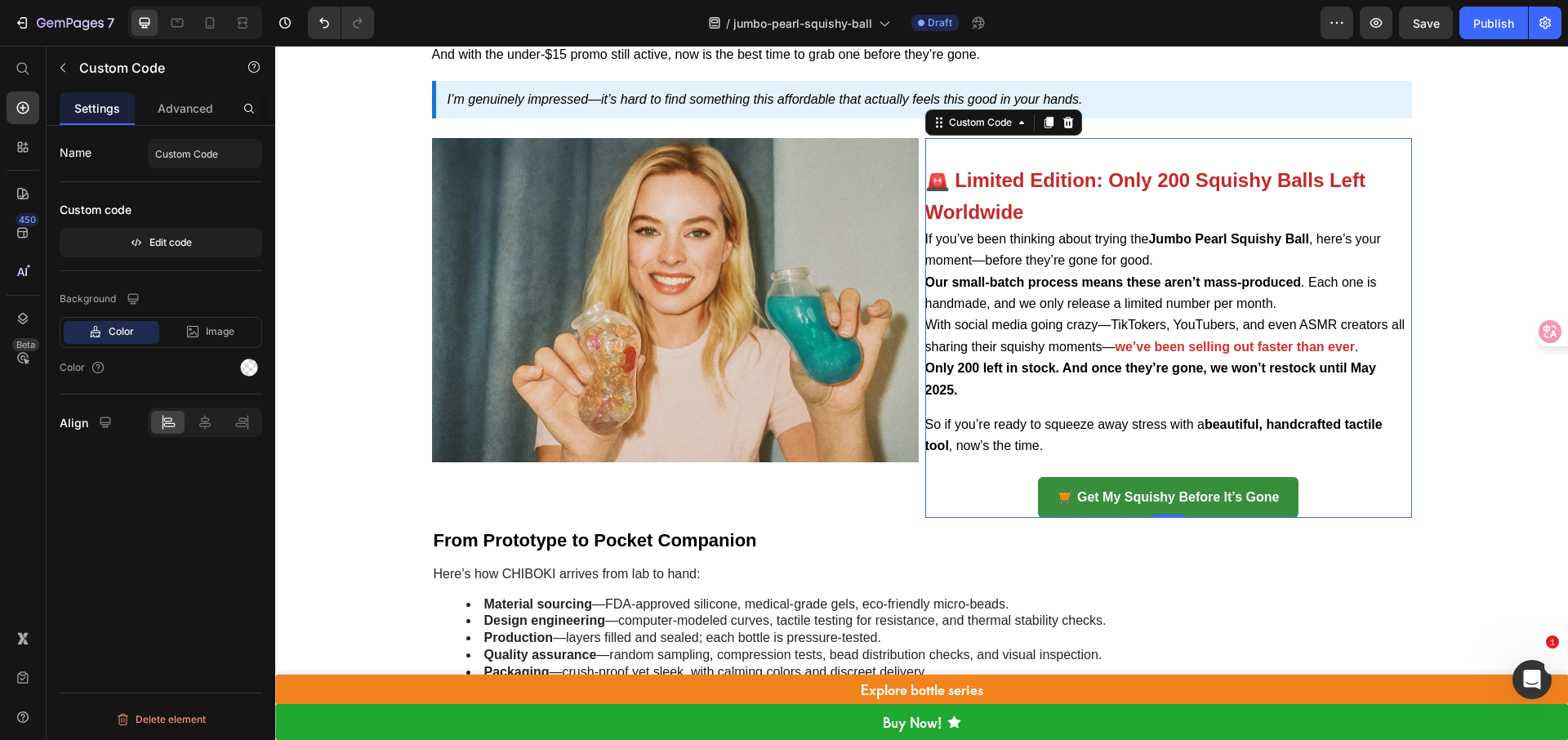 click on "Only 200 left in stock. And once they’re gone, we won’t restock until May 2025." at bounding box center (1169, 379) 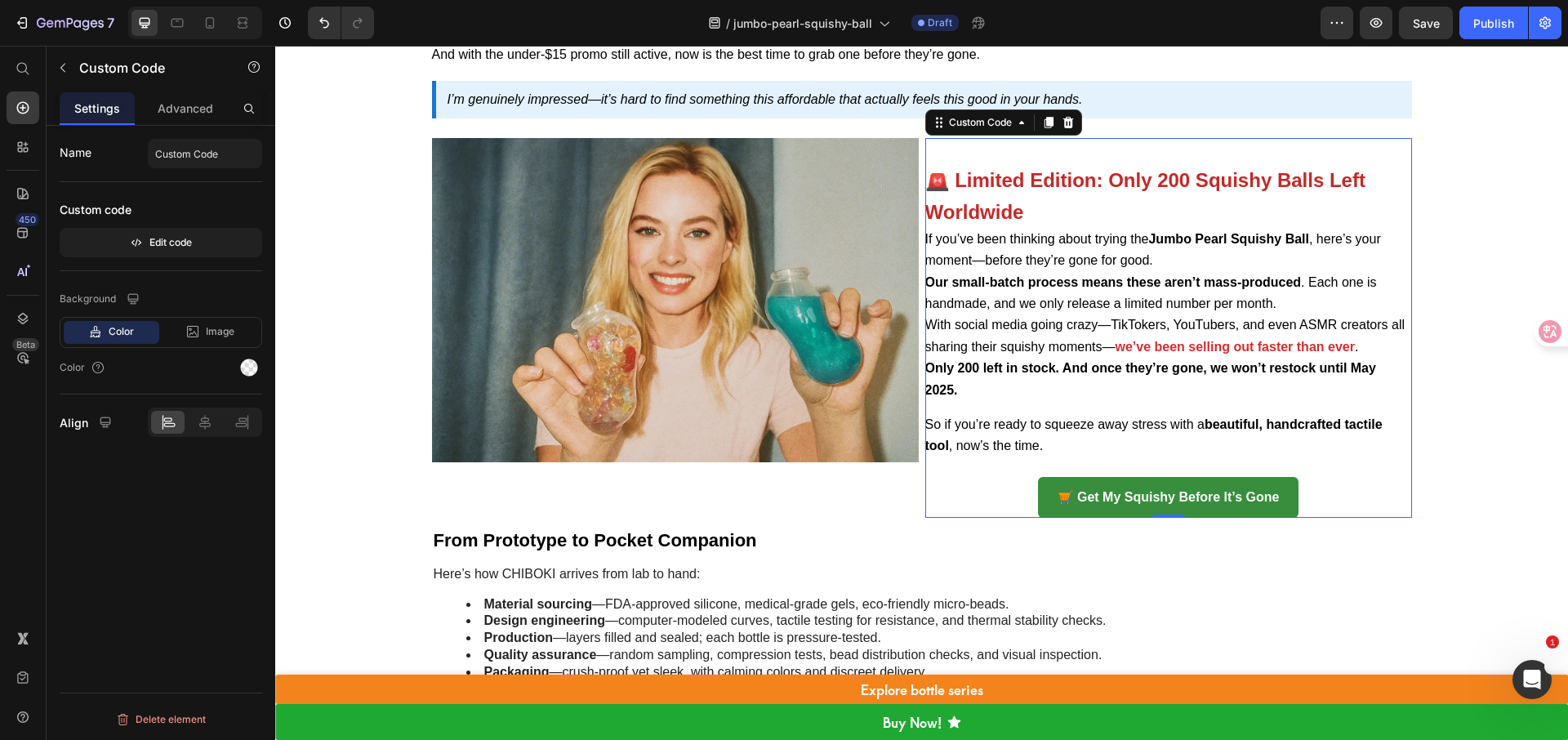 click on "Only 200 left in stock. And once they’re gone, we won’t restock until May 2025." at bounding box center (1169, 379) 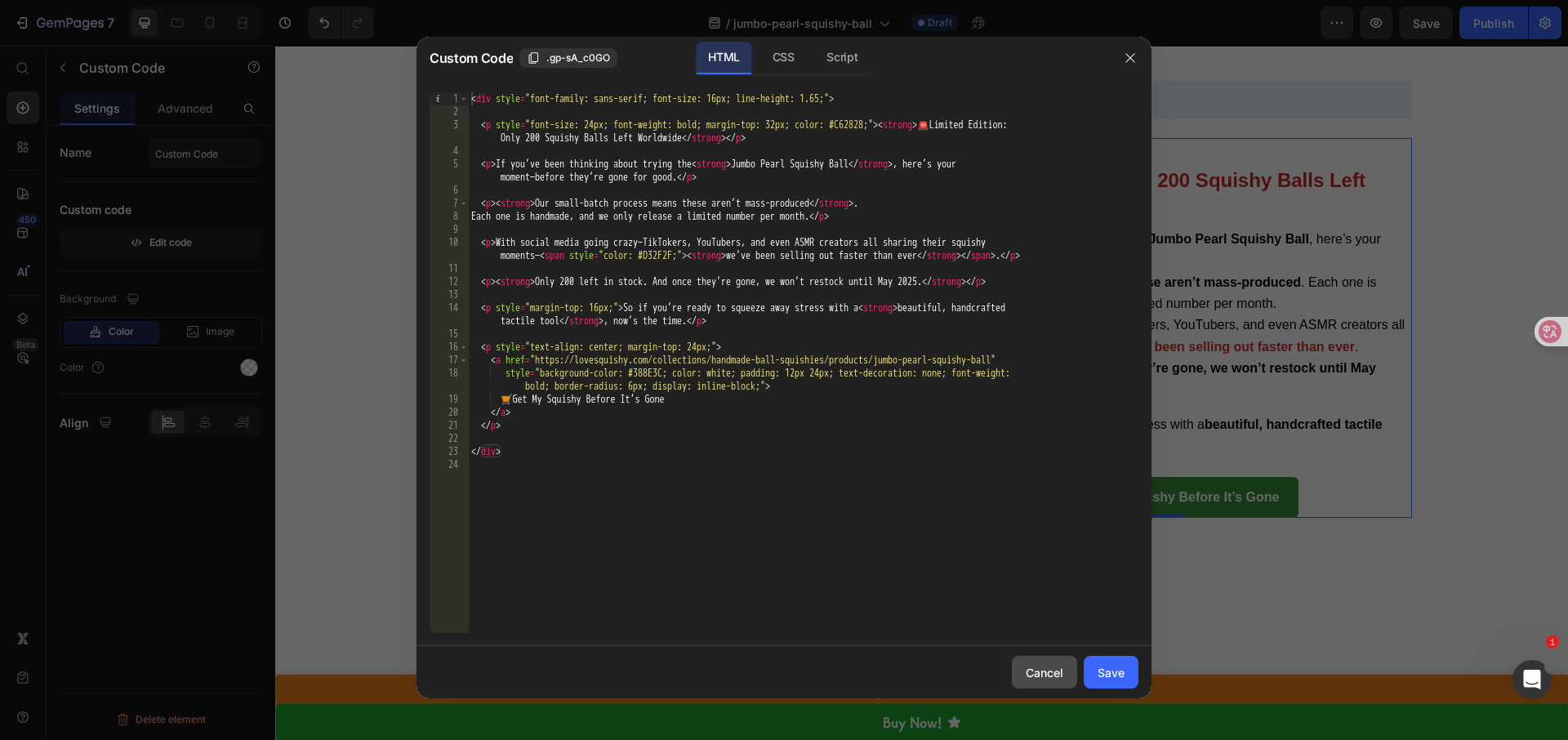 drag, startPoint x: 1043, startPoint y: 664, endPoint x: 768, endPoint y: 616, distance: 279.15766 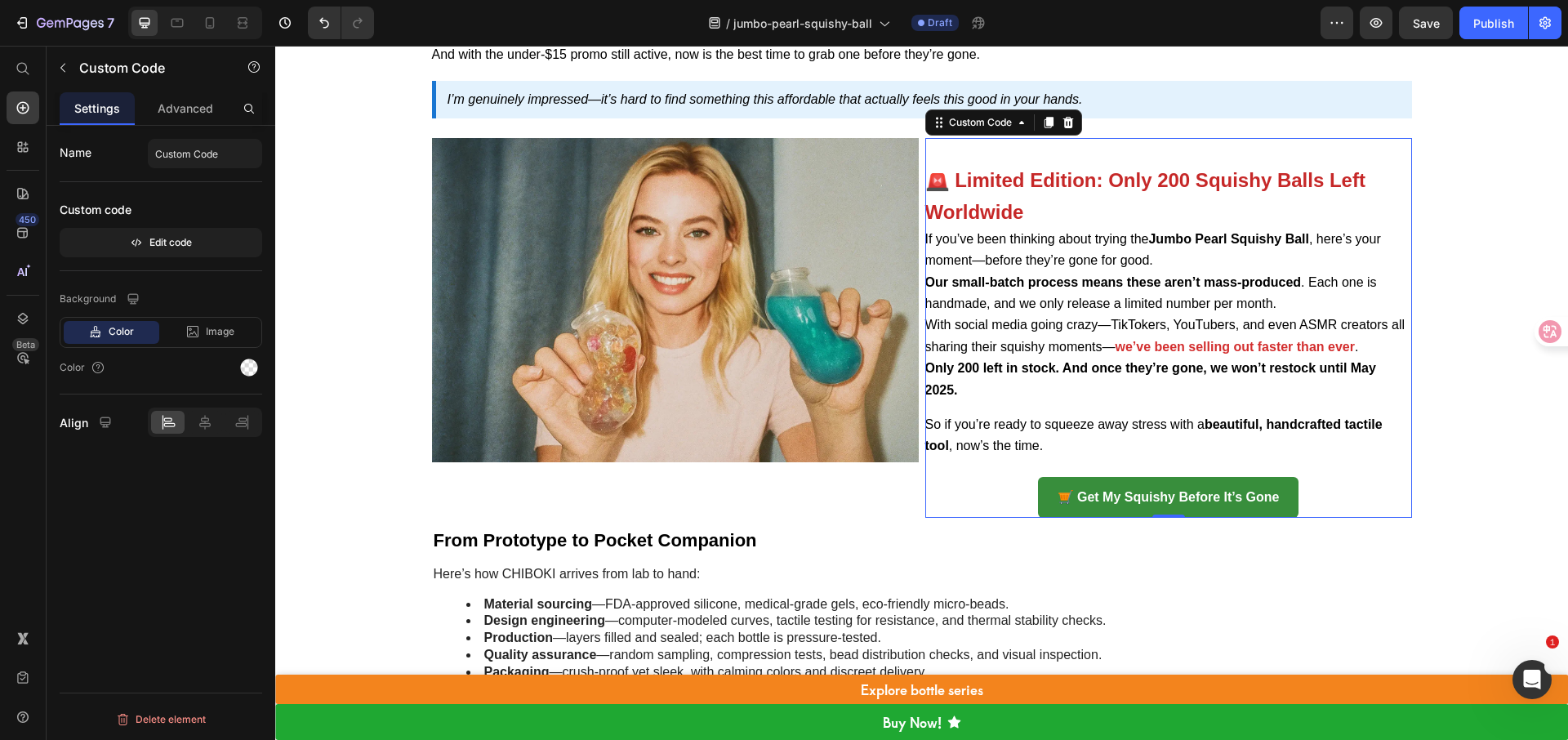 click on "With social media going crazy—TikTokers, YouTubers, and even ASMR creators all sharing their squishy moments— we’ve been selling out faster than ever ." at bounding box center [1169, 336] 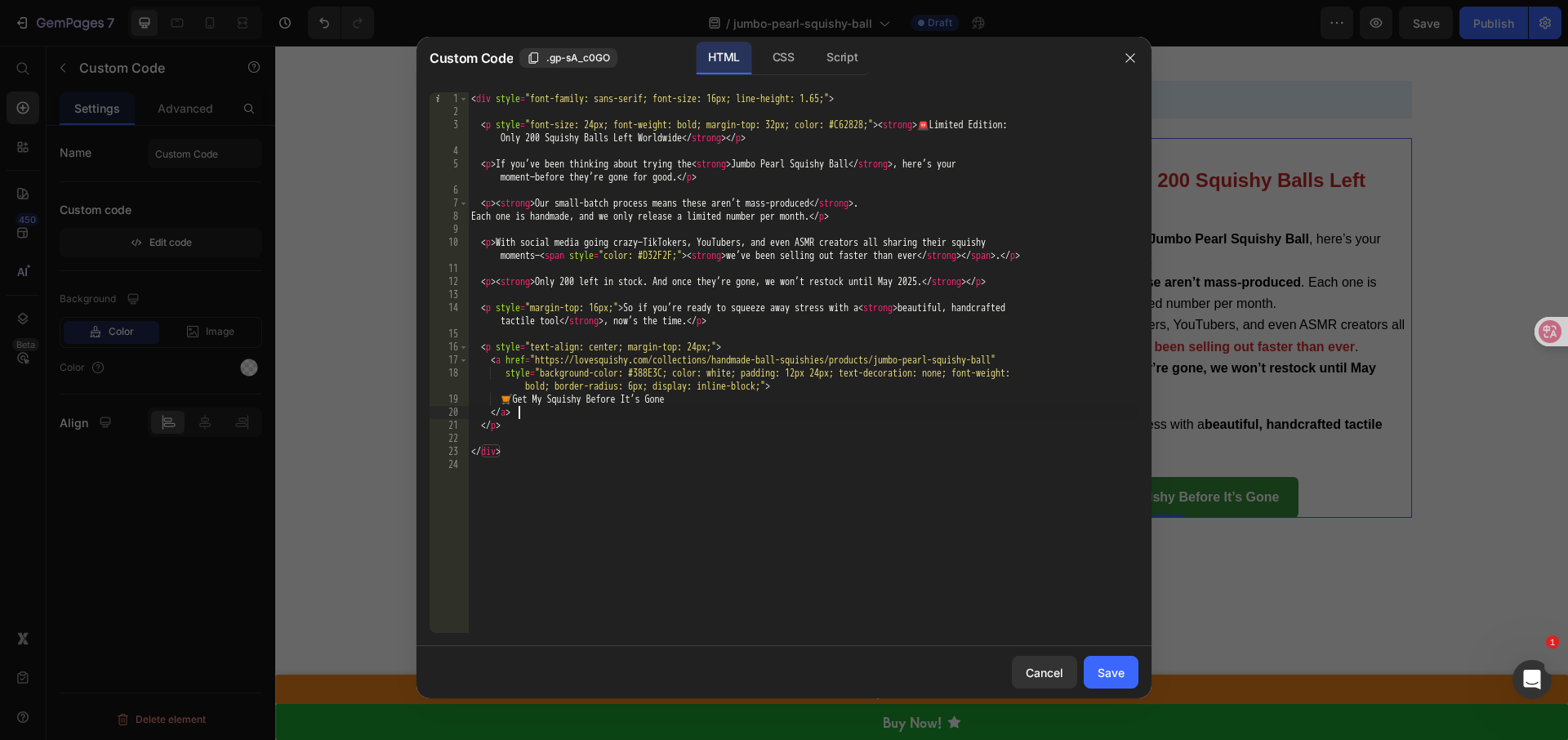 click on "< div   style = "font-family: sans-serif; font-size: 16px; line-height: 1.65;" >    < p   style = "font-size: 24px; font-weight: bold; margin-top: 32px; color: #C62828;" > < strong > 🚨  Limited Edition:         Only 200 Squishy Balls Left Worldwide </ strong > </ p >    < p > If you’ve been thinking about trying the  < strong > Jumbo Pearl Squishy Ball </ strong > , here’s your         moment—before they’re gone for good. </ p >    < p > < strong > Our small-batch process means these aren’t mass-produced </ strong > .     Each one is handmade, and we only release a limited number per month. </ p >    < p > With social media going crazy—TikTokers, YouTubers, and even ASMR creators all sharing their squishy         moments— < span   style = "color: #D32F2F;" > < strong > we’ve been selling out faster than ever </ strong > </ span > . </ p >    < p > < strong > Only 200 left in stock. And once they’re gone, we won’t restock until May 2025. </ strong > </ p >    < p   = >" at bounding box center [803, 376] 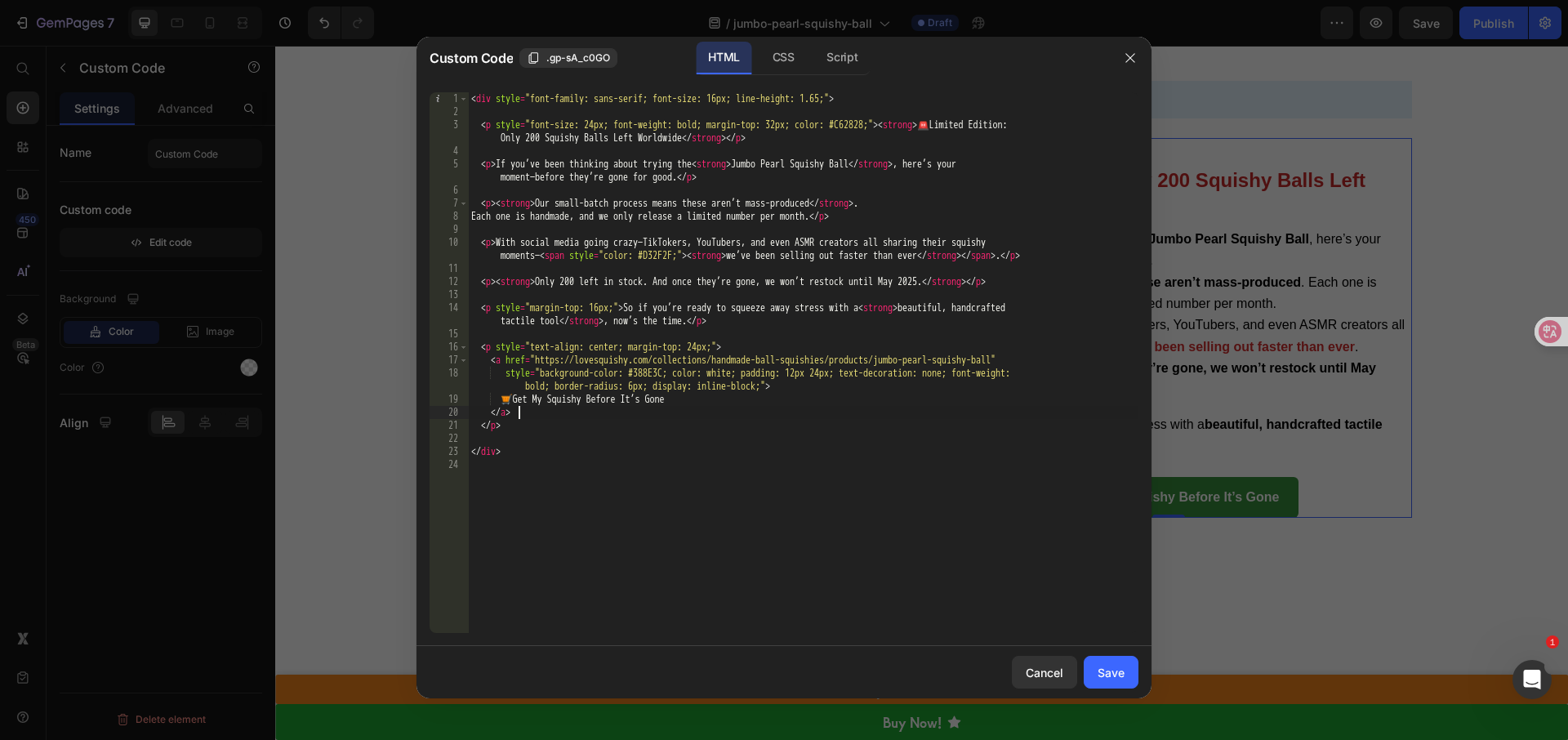 type on "</div>" 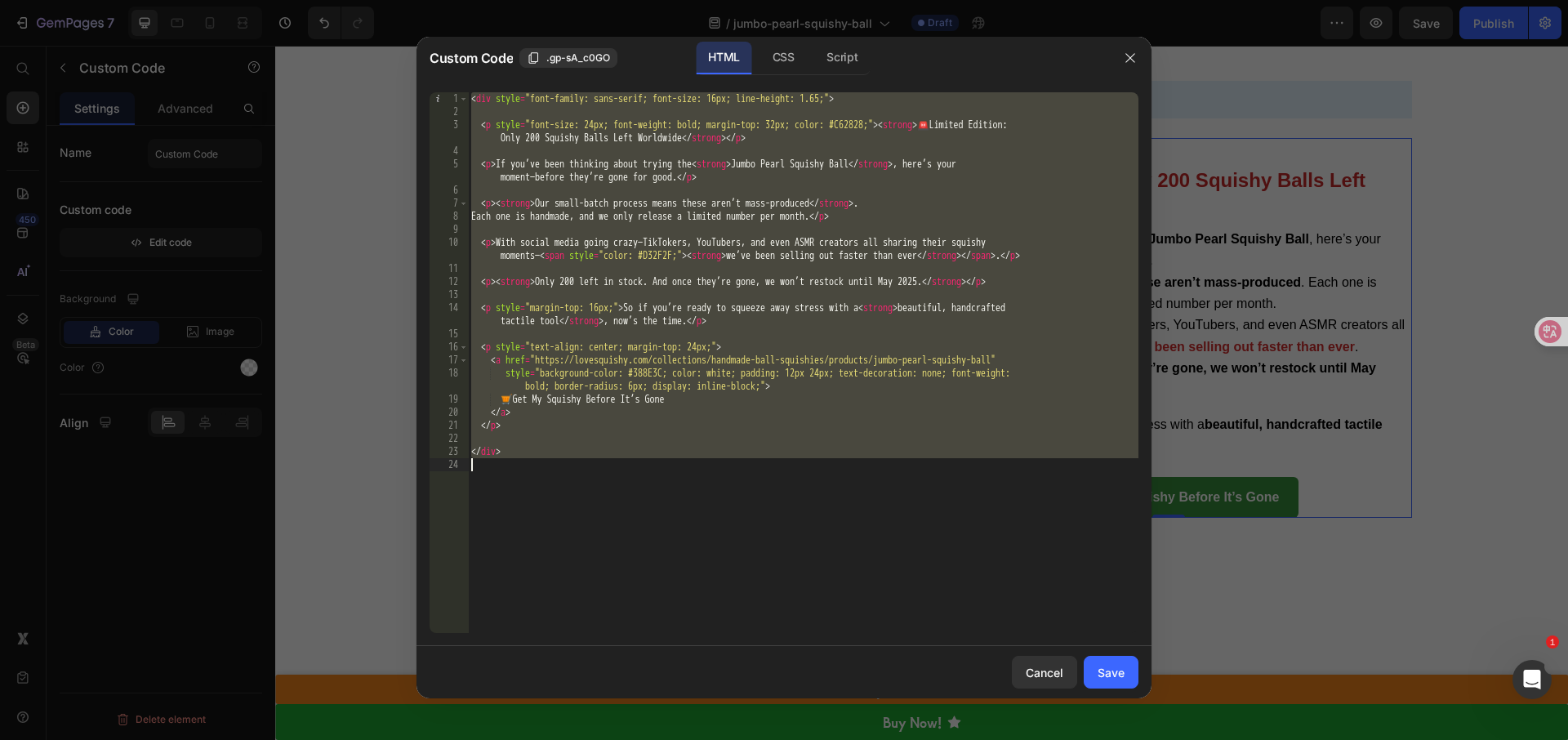 paste 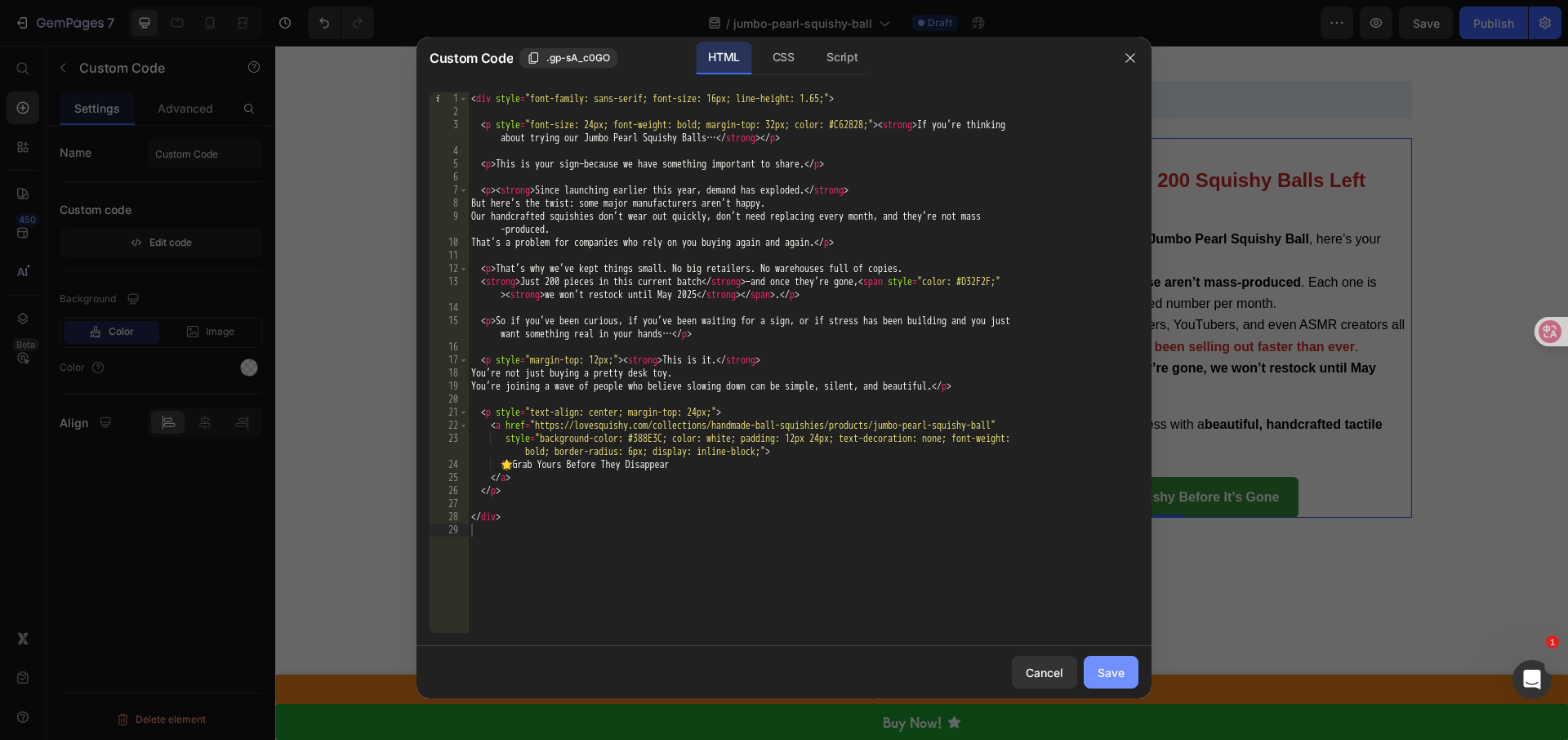 drag, startPoint x: 1113, startPoint y: 681, endPoint x: 840, endPoint y: 621, distance: 279.5157 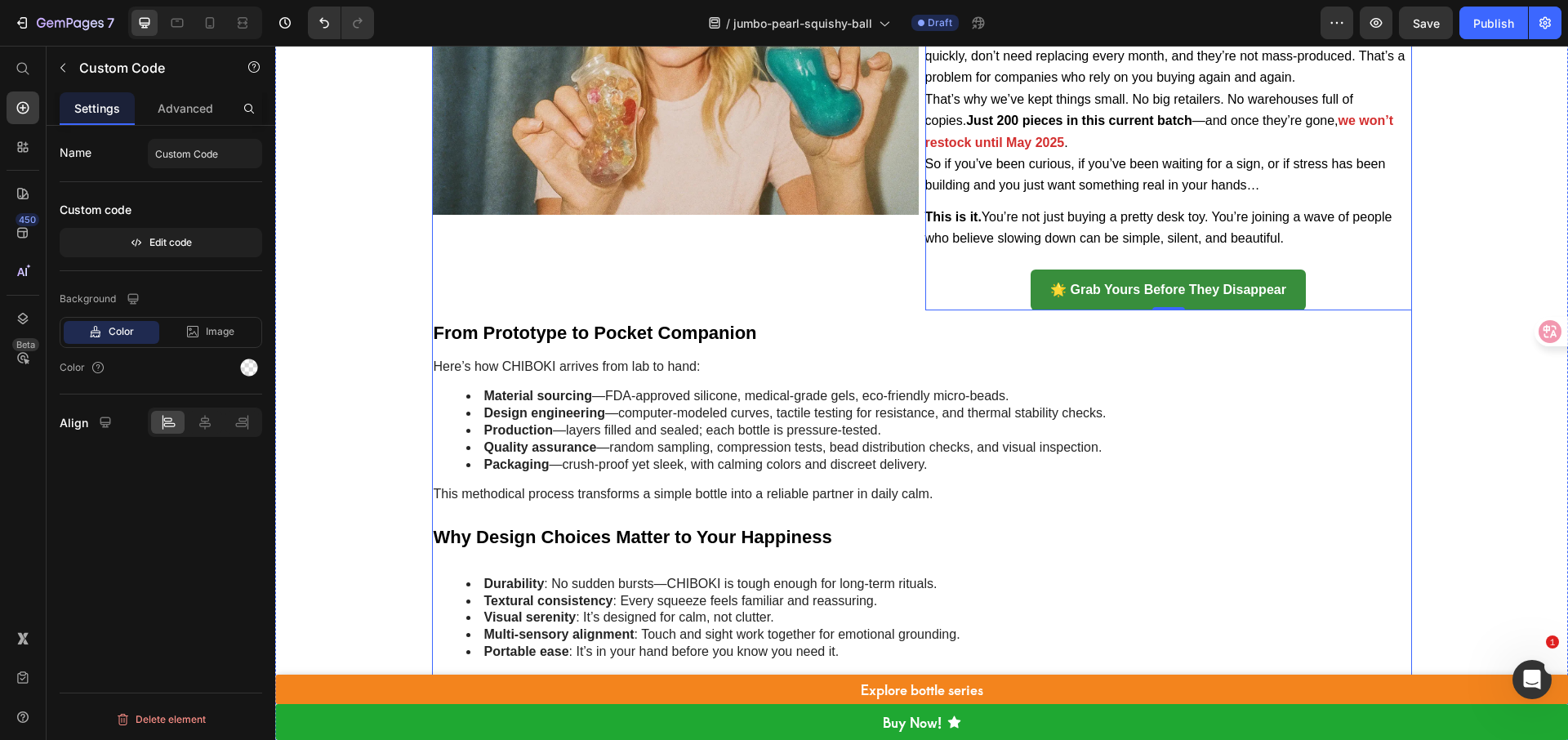 scroll, scrollTop: 7123, scrollLeft: 0, axis: vertical 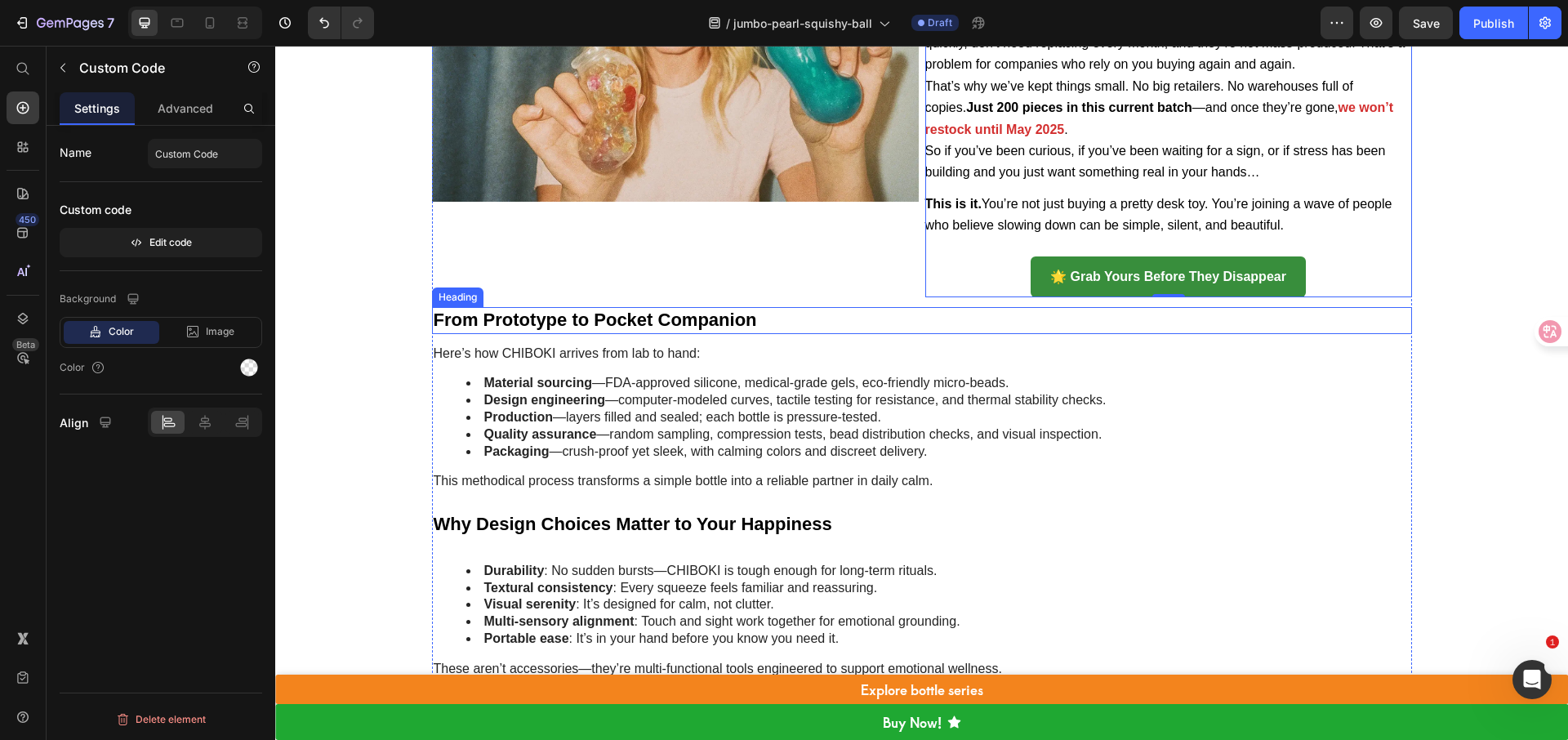 click on "From Prototype to Pocket Companion" at bounding box center (922, 320) 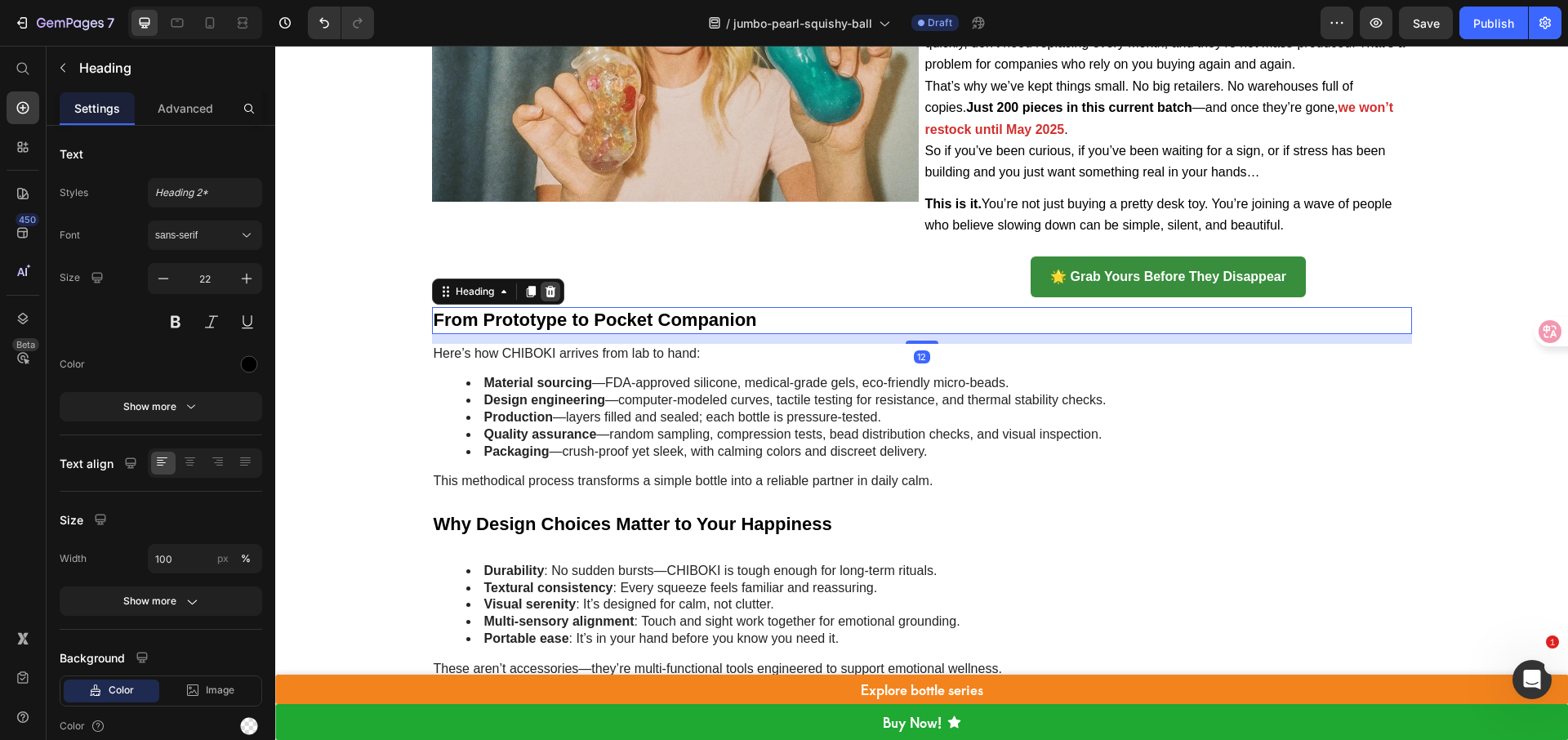 click 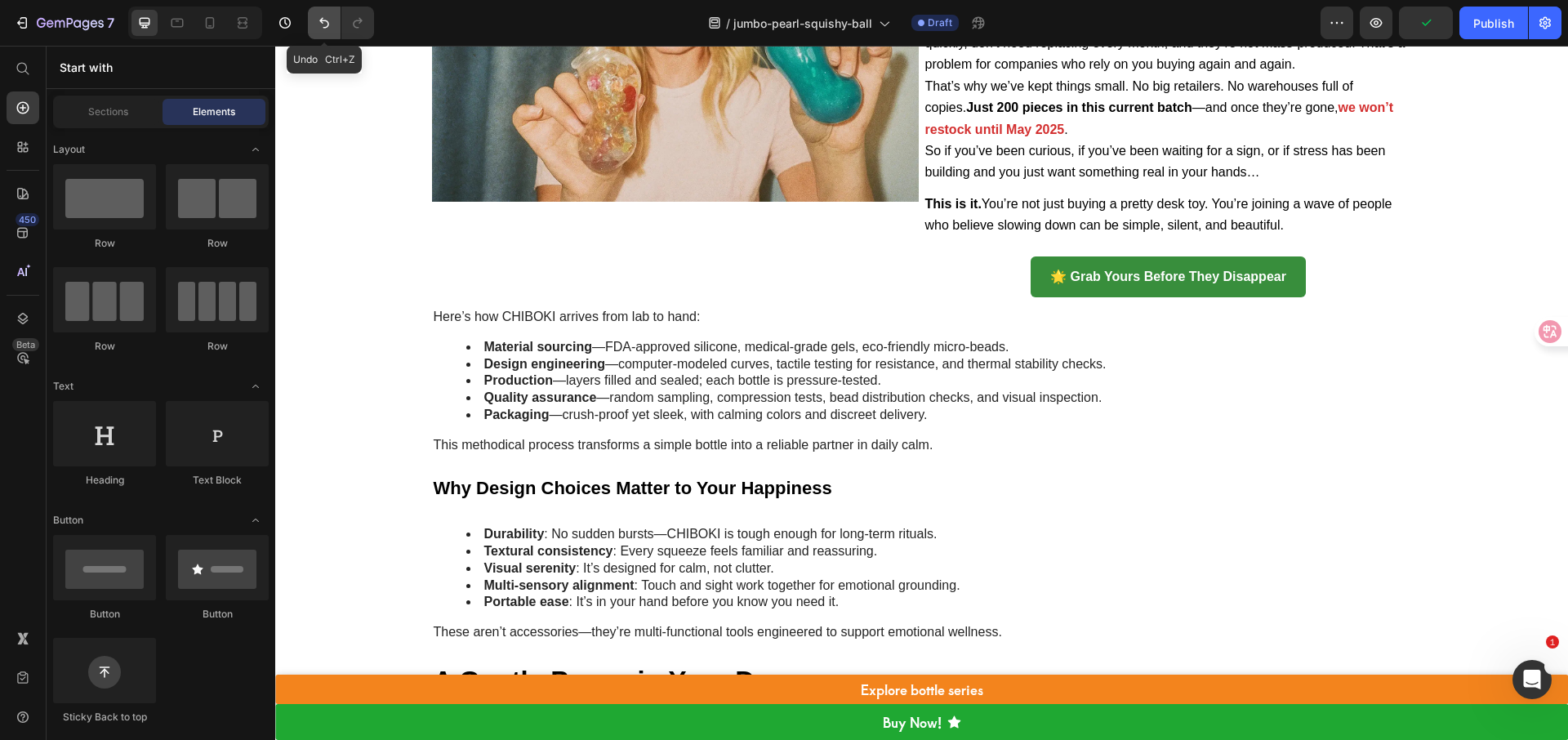 click 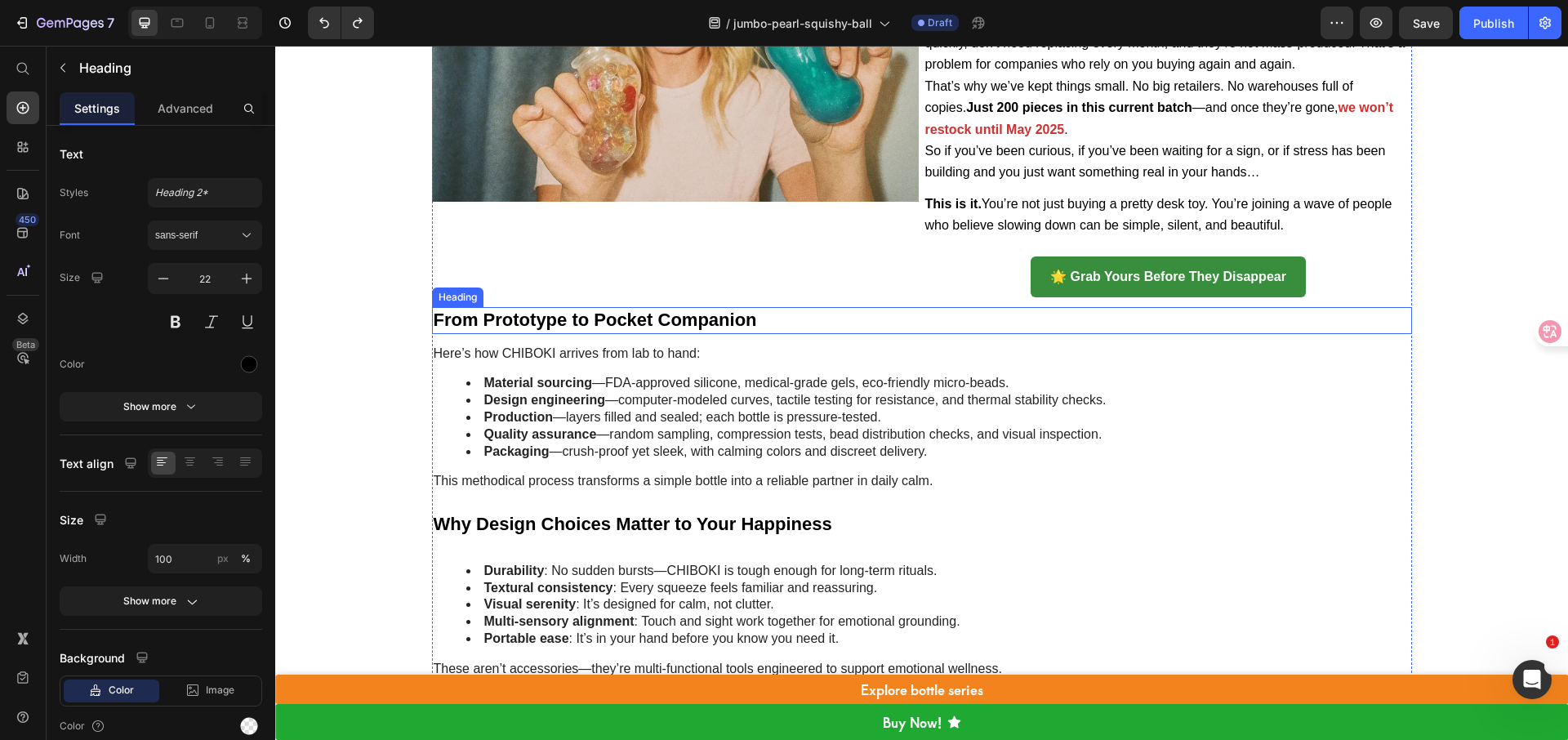 click on "From Prototype to Pocket Companion" at bounding box center [922, 320] 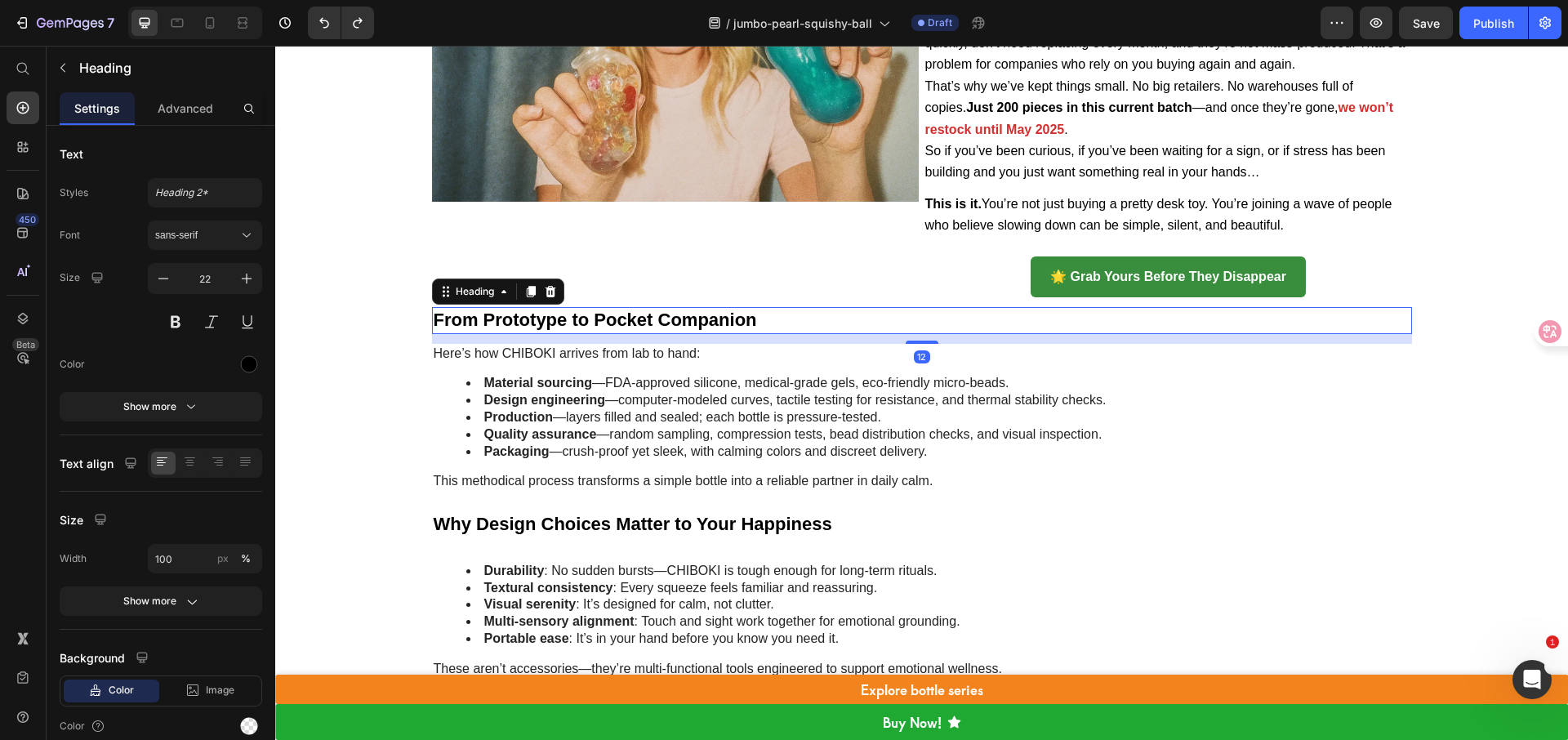 click on "From Prototype to Pocket Companion" at bounding box center (922, 320) 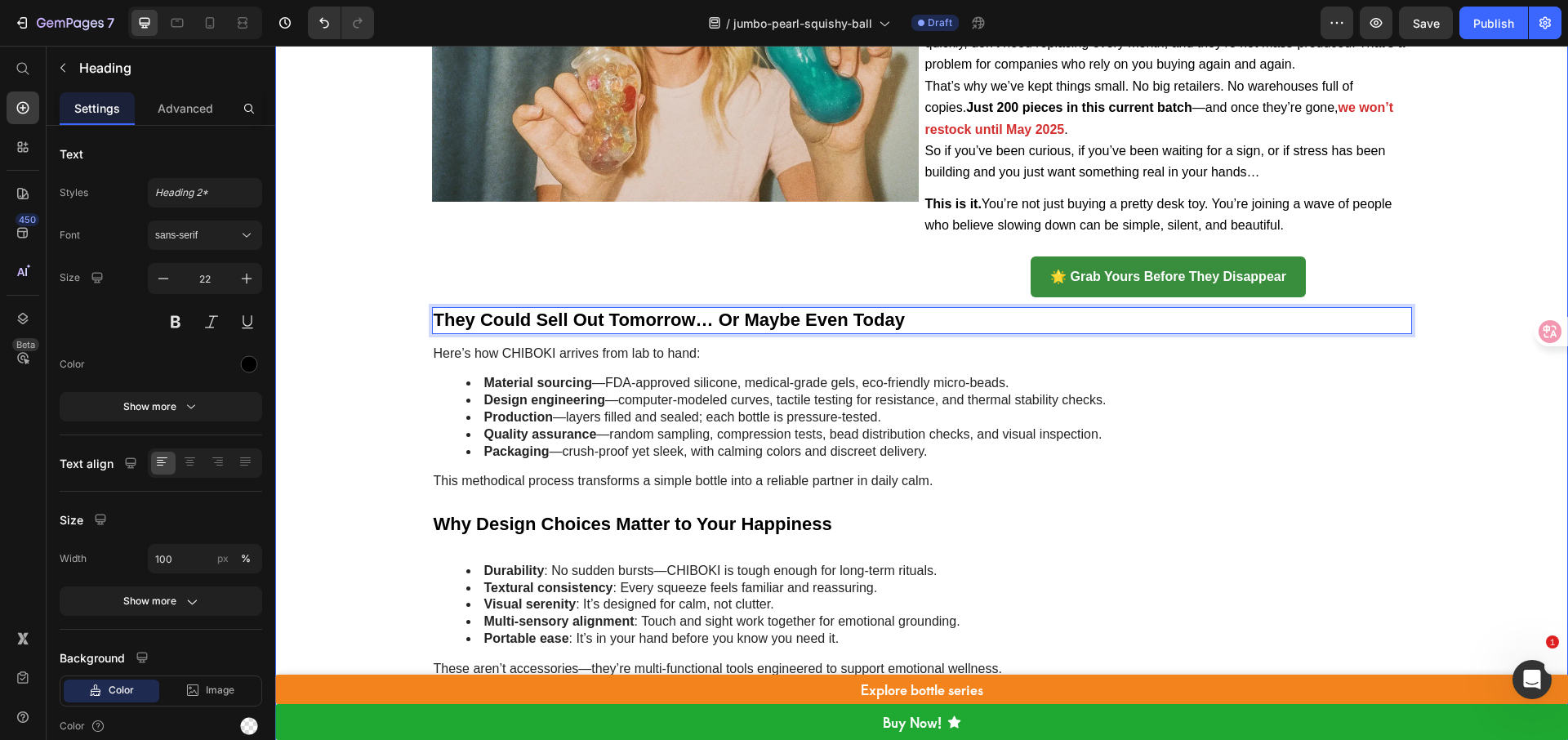 click on "✨ Introducing Jumbo Pearl Squishy Balls — A Surprisingly Effective Way to De-Stress
Designed for anyone craving a  quiet ,  satisfying , and  screen-free  way to release tension — these handcrafted squishy balls are more than just toys.
They’re your new favorite ritual for calming down. 🌿
Each ball is  handmade  with premium, food-grade silicone that gives it a  dense, luxurious texture  and just the right amount of resistance.
It’s soft, smooth, and incredibly addictive to squeeze.
The  pearl-finish outer layer  adds a gorgeous, silky shine — so it’s not just relaxing to touch, but also  beautiful to display  on your desk, bedside, or bookshelf. 💎
Who loves it?  Students, office workers, parents — basically anyone who finds themselves fidgeting, zoning out, or craving a quick stress reset.
No noise, no mess.  It’s washable, portable, durable, and  doesn’t lose shape  over time.
Use it at home, at work, or on the go.
🎁 The best part?" at bounding box center (921, -118) 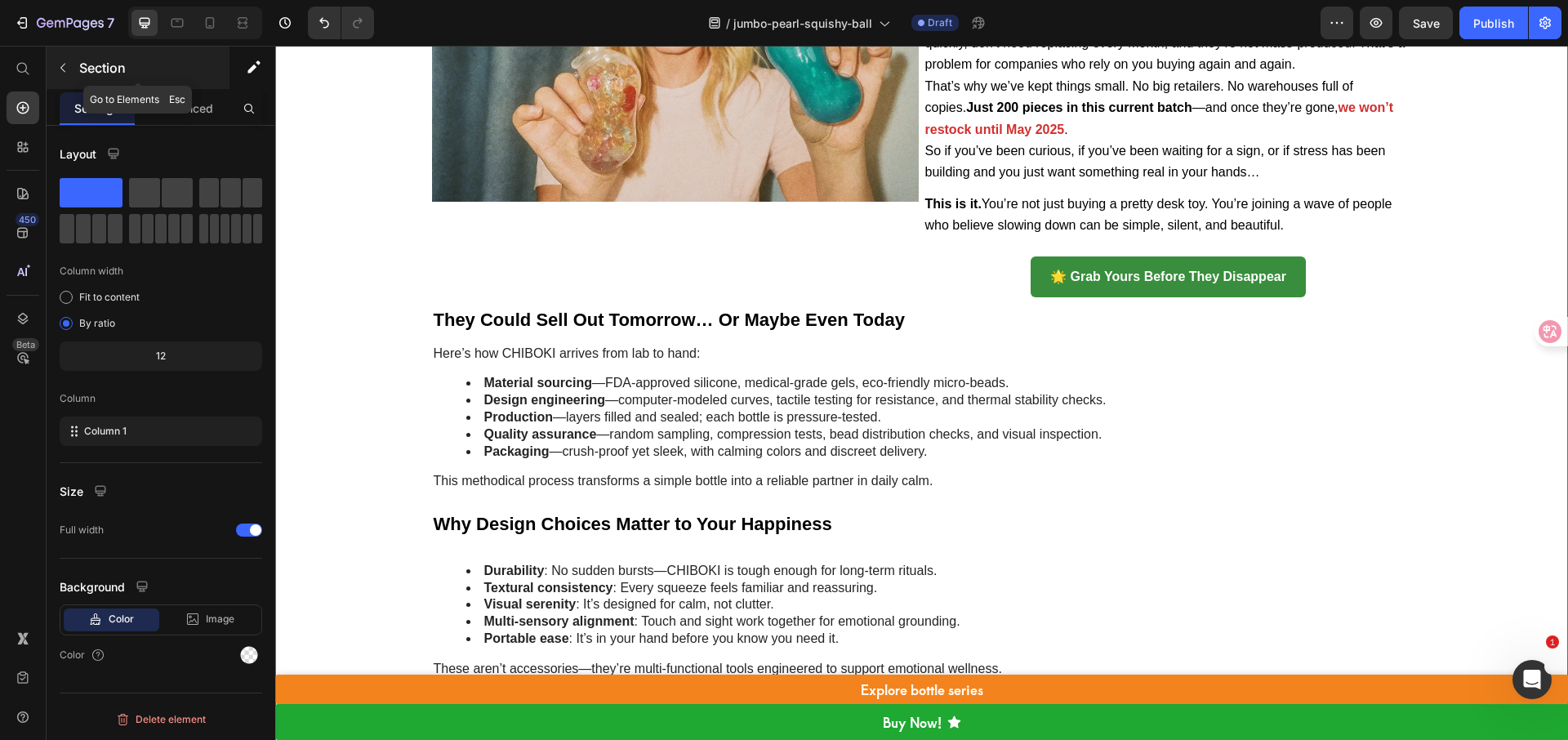 click 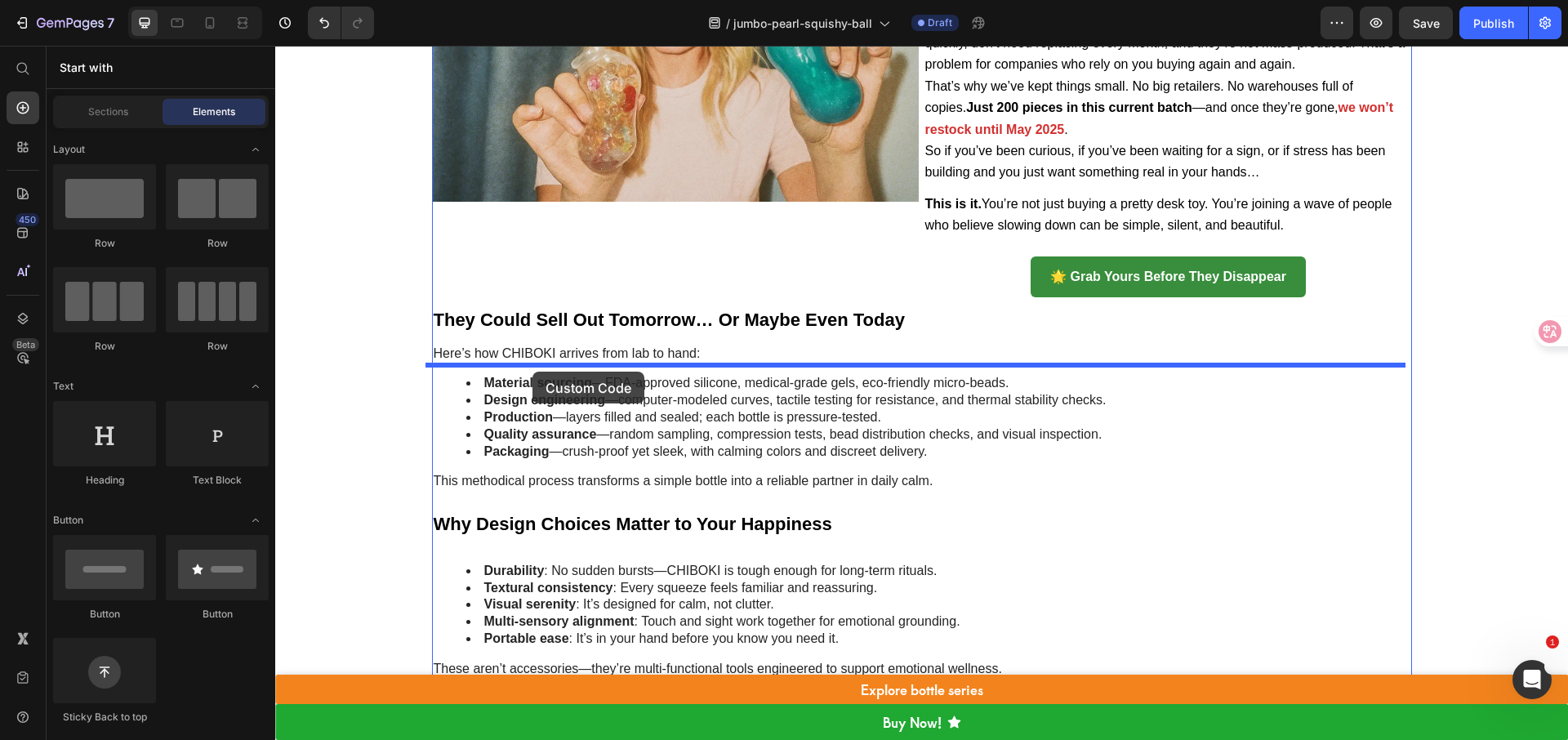 drag, startPoint x: 391, startPoint y: 702, endPoint x: 532, endPoint y: 372, distance: 358.8607 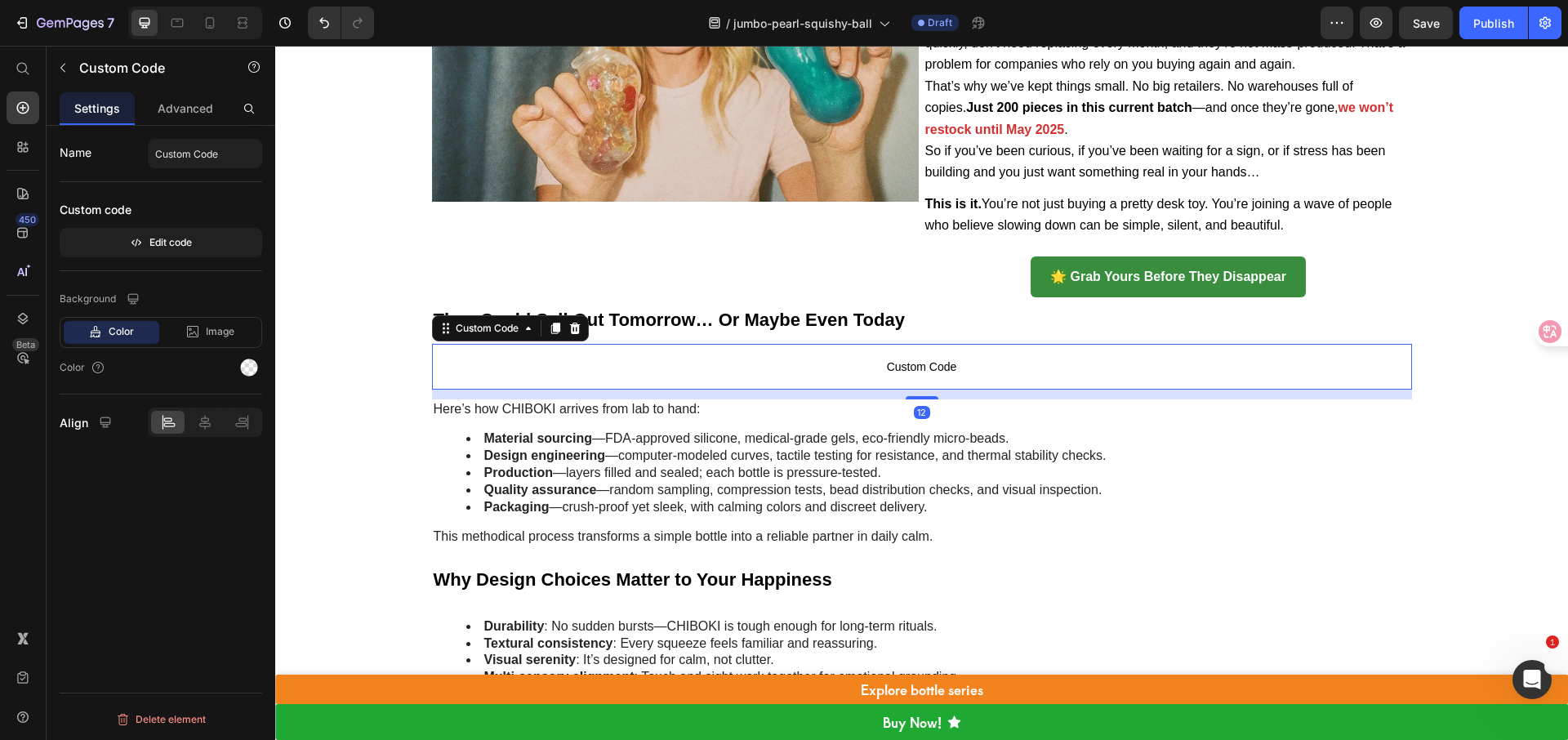 click on "Custom Code" at bounding box center (922, 367) 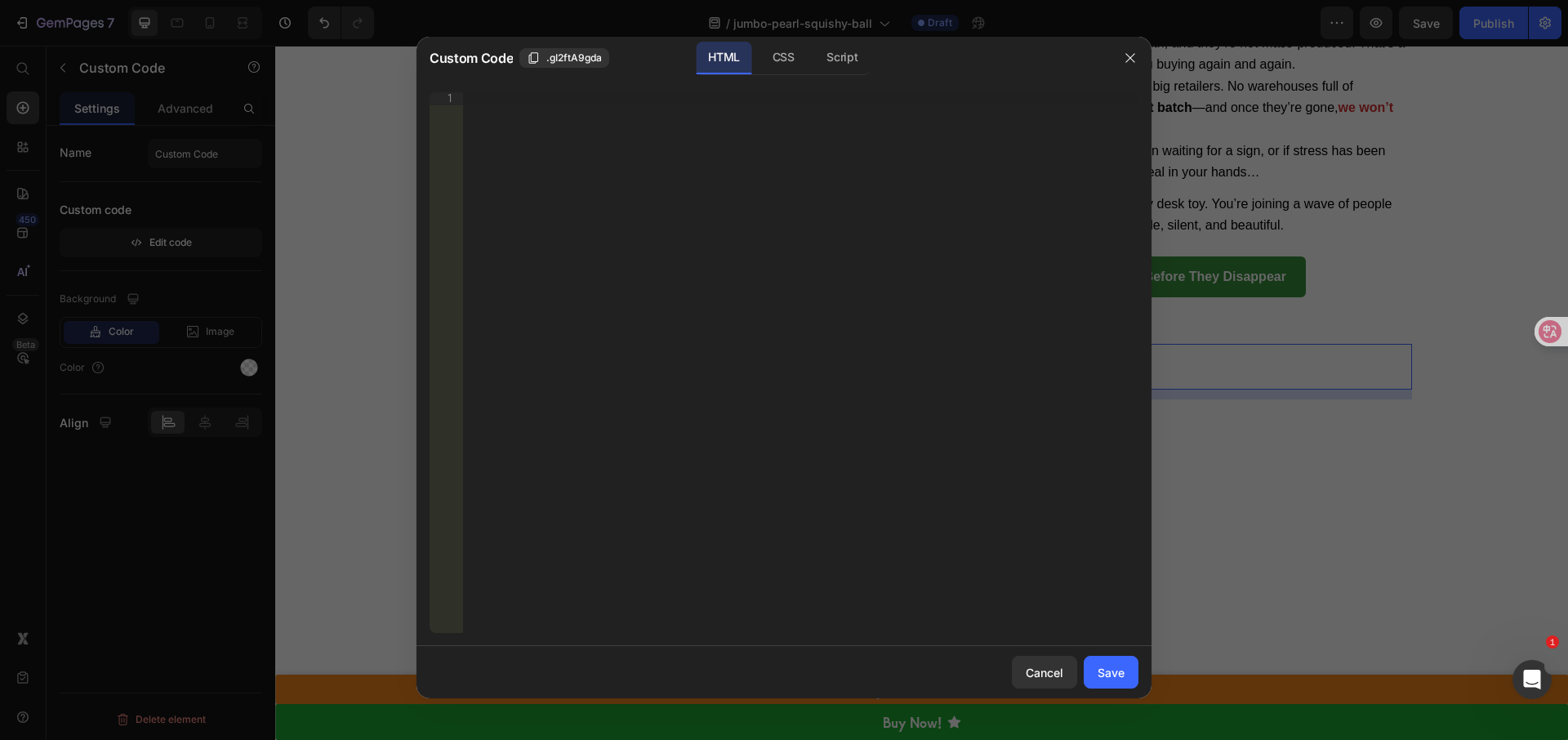 type 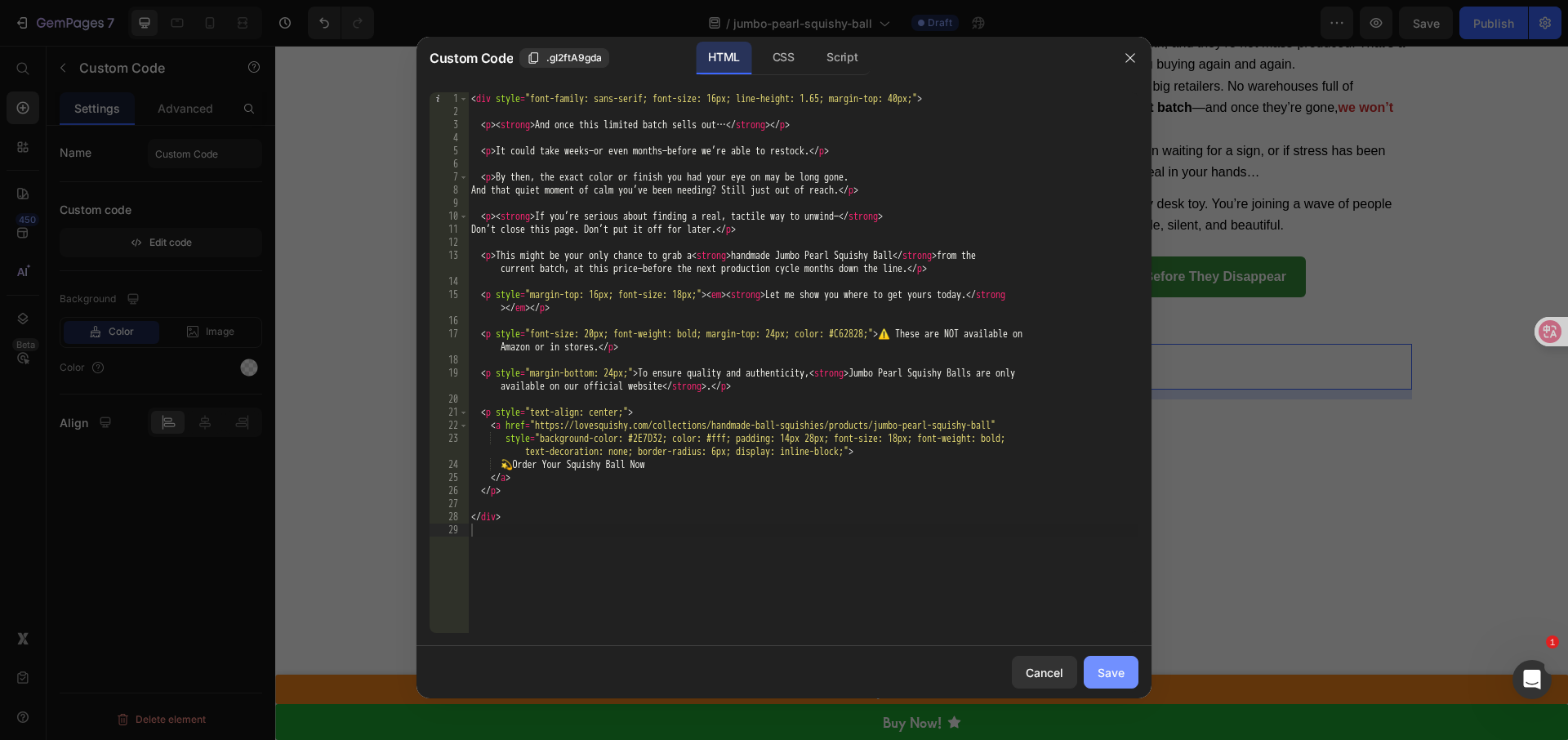 drag, startPoint x: 1110, startPoint y: 679, endPoint x: 779, endPoint y: 570, distance: 348.48529 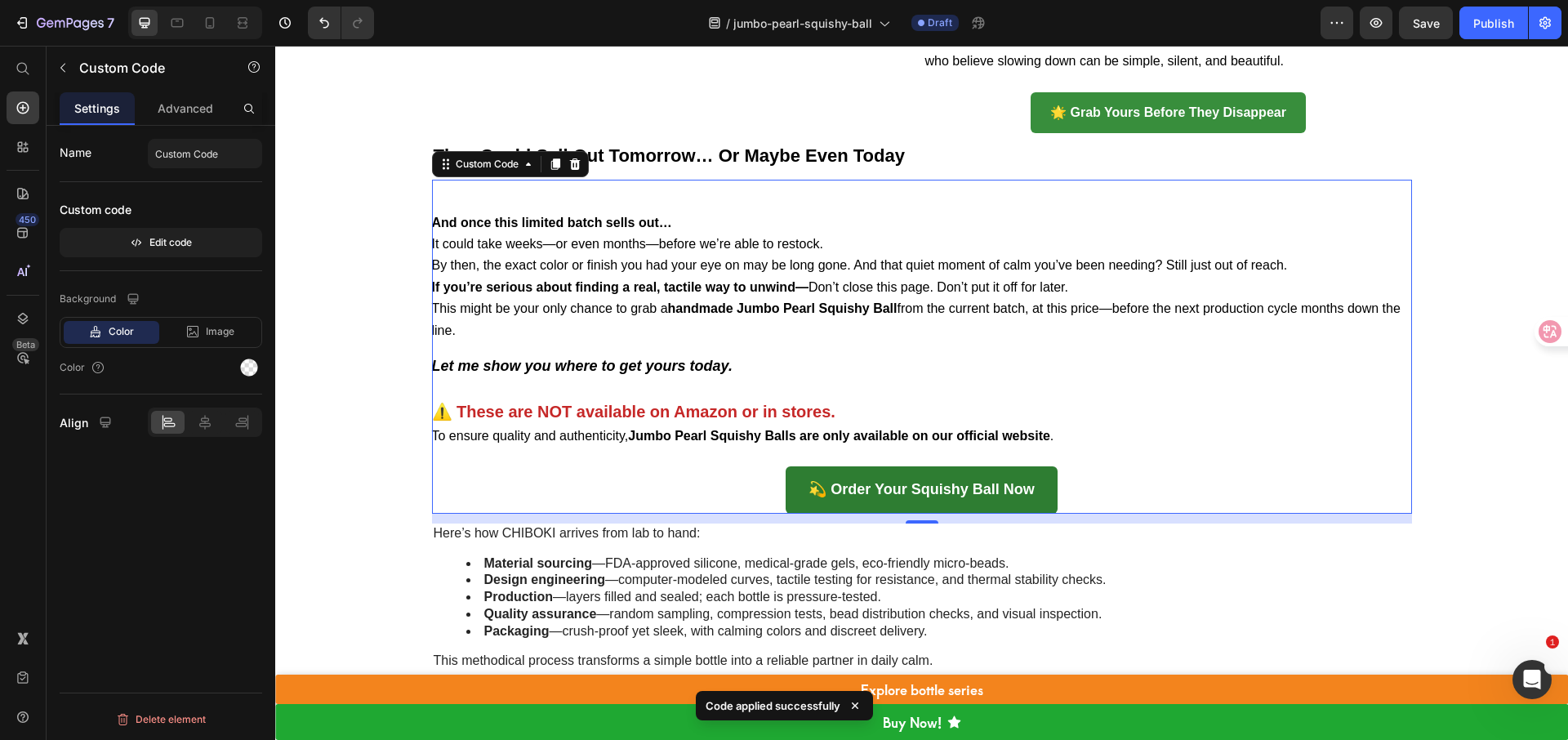 scroll, scrollTop: 7262, scrollLeft: 0, axis: vertical 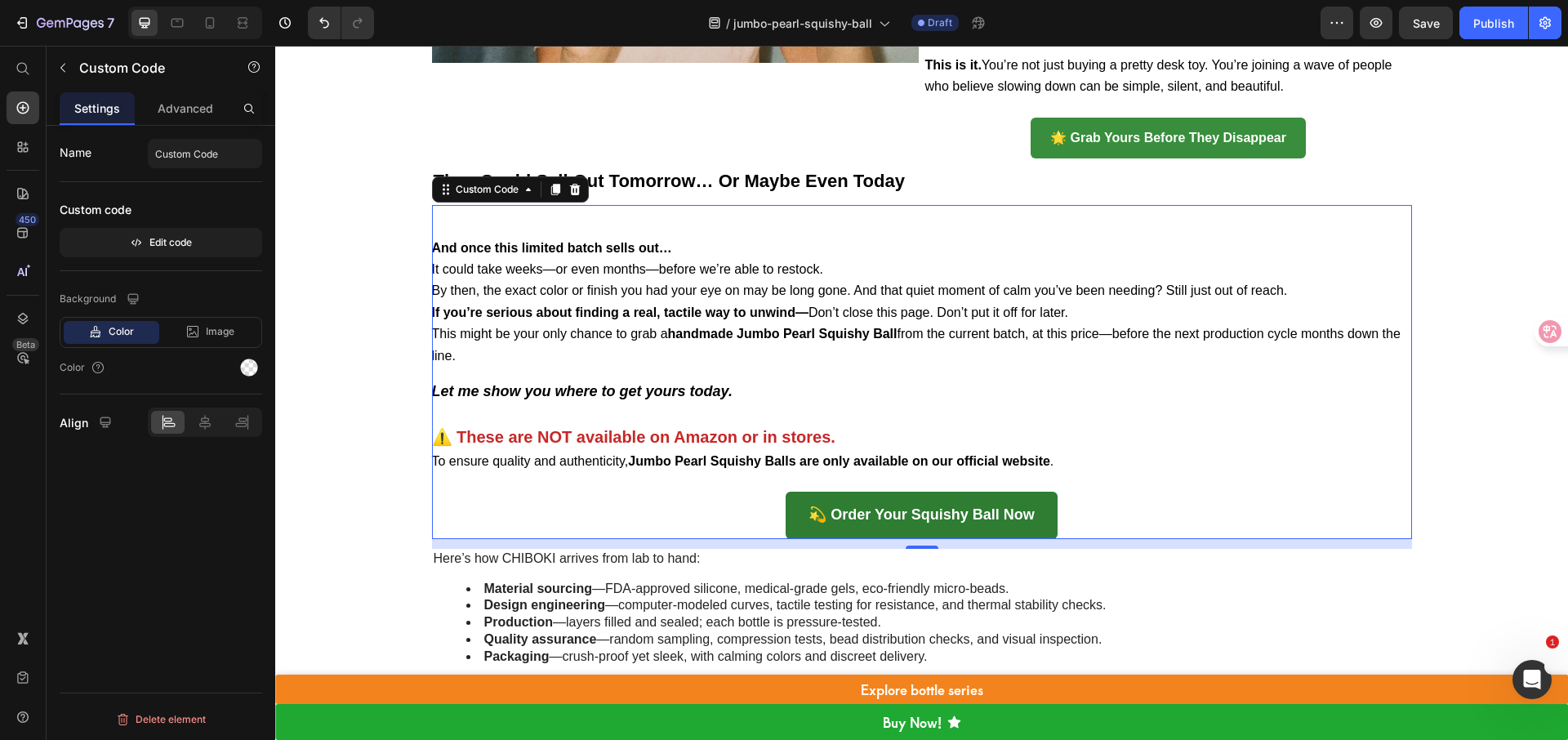 click on "If you’re serious about finding a real, tactile way to unwind—" at bounding box center (620, 312) 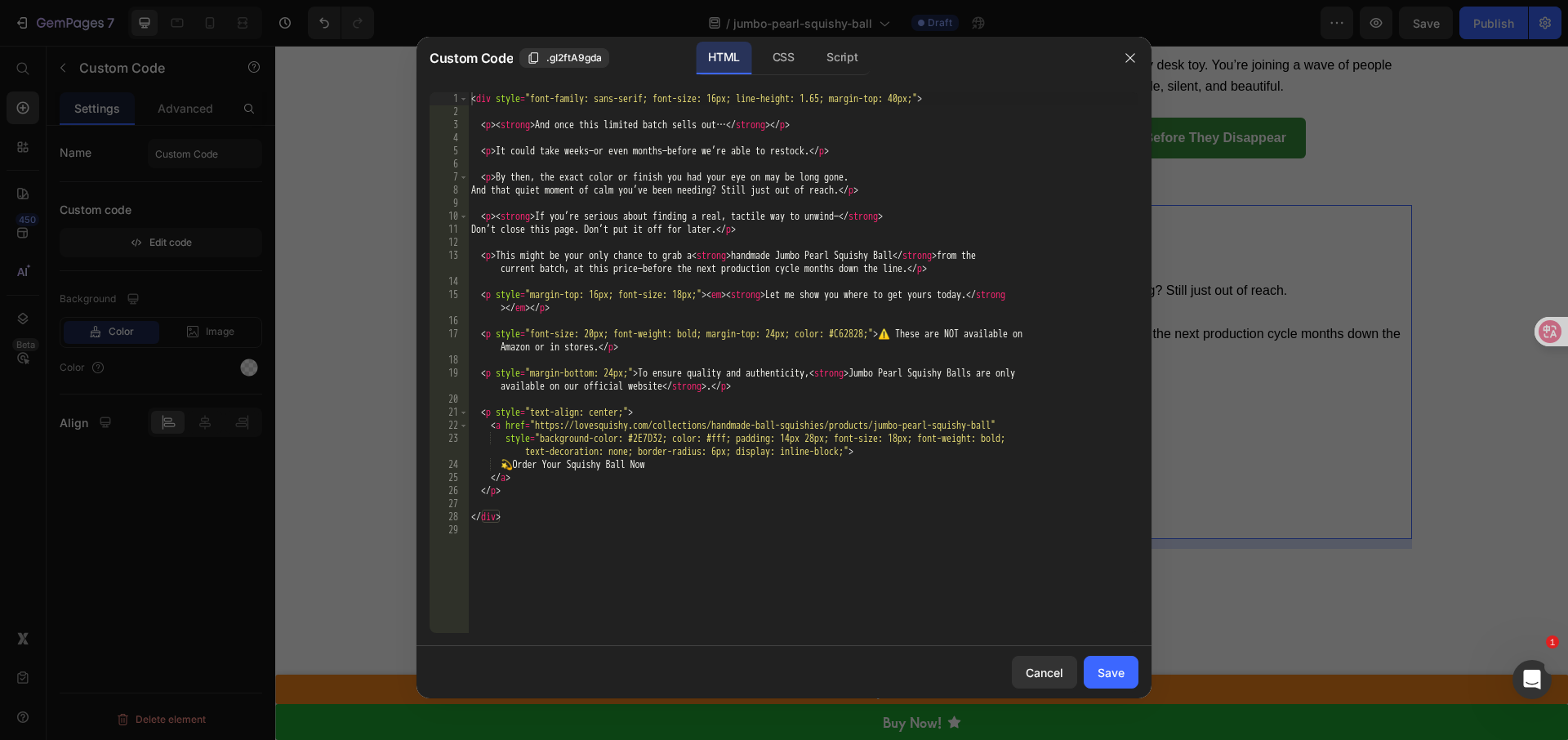 click on "< div   style = "font-family: sans-serif; font-size: 16px; line-height: 1.65; margin-top: 40px;" >    < p > < strong > And once this limited batch sells out… </ strong > </ p >    < p > It could take weeks—or even months—before we’re able to restock. </ p >    < p > By then, the exact color or finish you had your eye on may be long gone.     And that quiet moment of calm you’ve been needing? Still just out of reach. </ p >    < p > < strong > If you’re serious about finding a real, tactile way to unwind— </ strong >      Don’t close this page. Don’t put it off for later. </ p >    < p > This might be your only chance to grab a  < strong > handmade Jumbo Pearl Squishy Ball </ strong >  from the         current batch, at this price—before the next production cycle months down the line. </ p >    < p   style = "margin-top: 16px; font-size: 18px;" > < em > < strong > Let me show you where to get yours today. </ strong        > </ em > </ p >    < p   style = >        </ p > <" at bounding box center [803, 376] 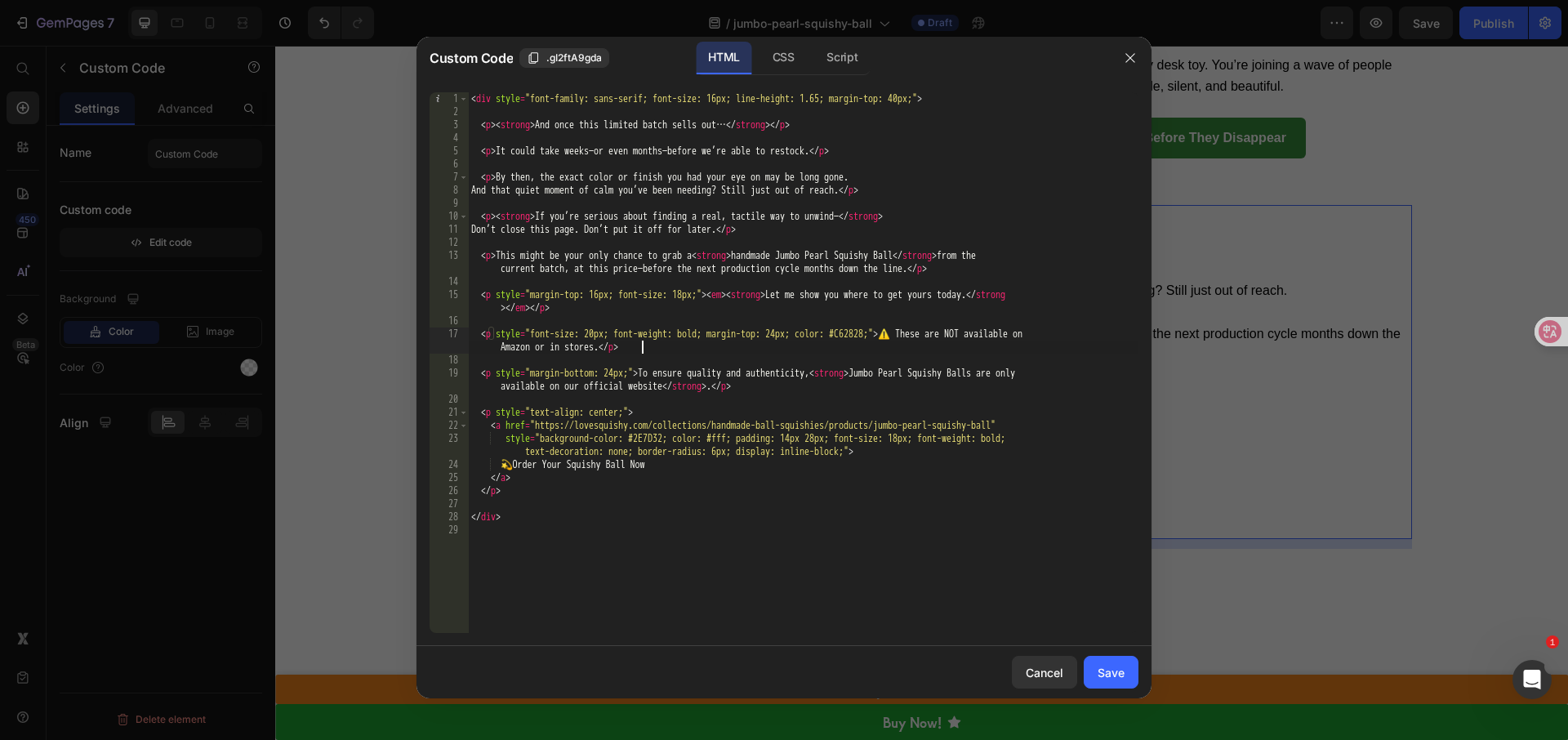 type on "</div>" 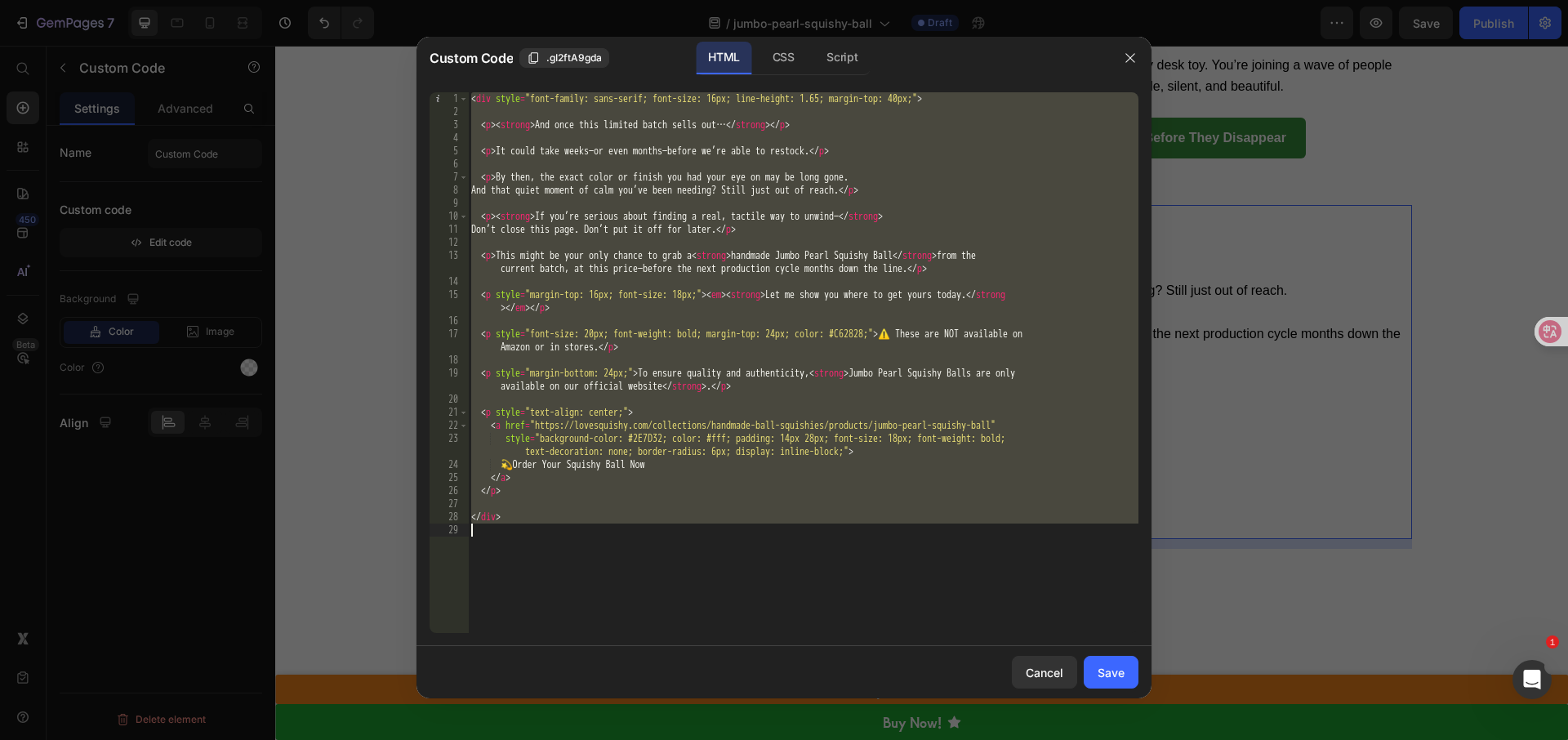 paste 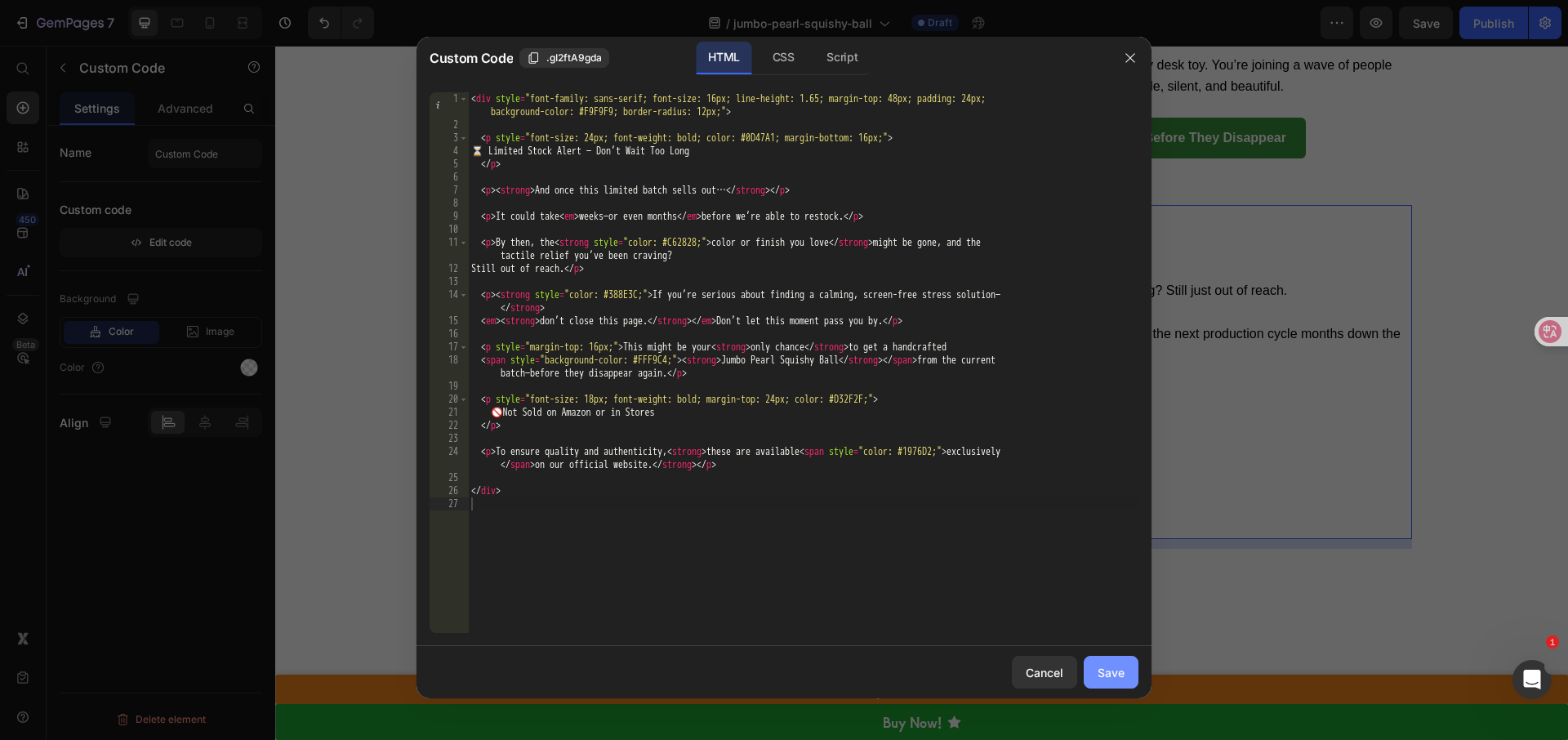 click on "Save" at bounding box center (1111, 672) 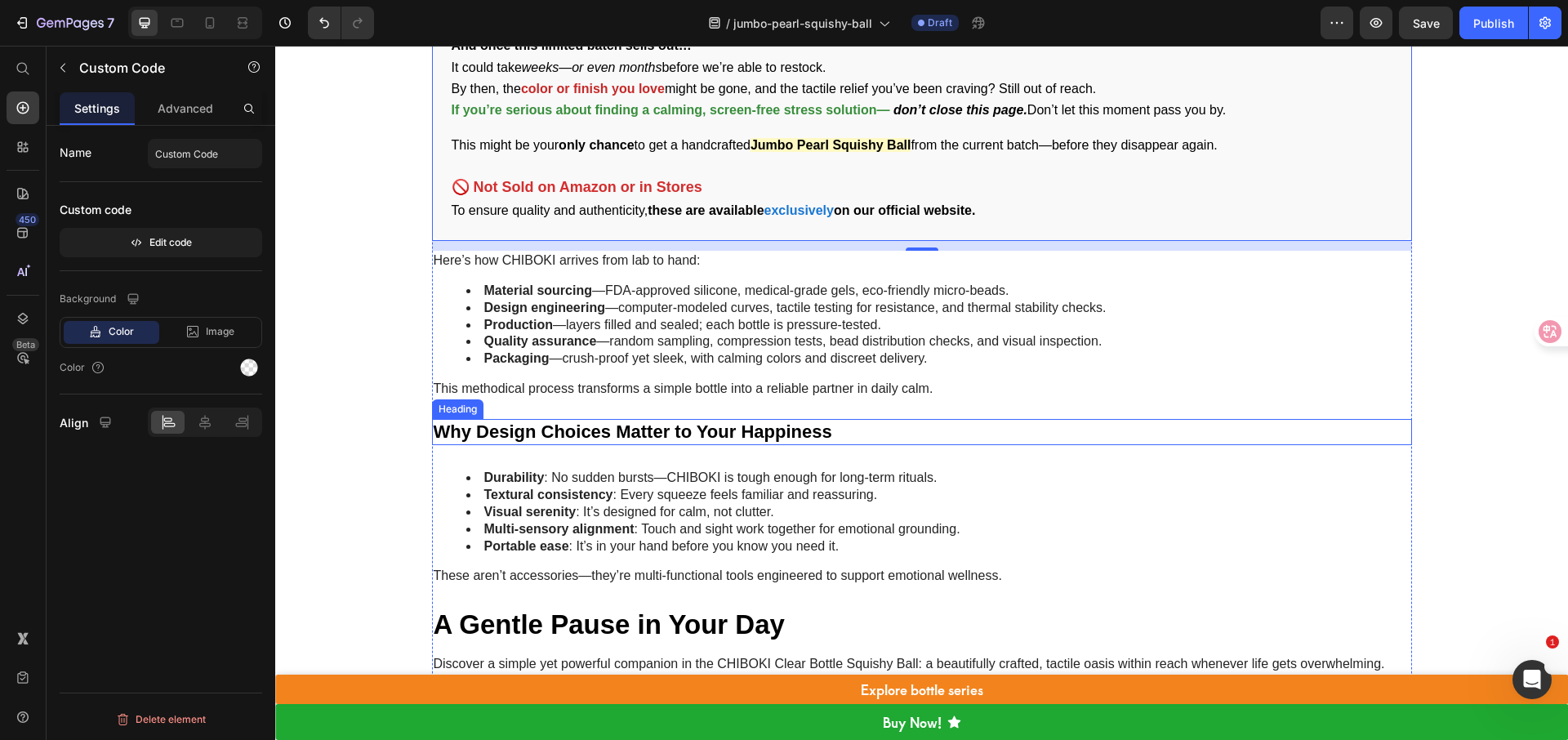 scroll, scrollTop: 7543, scrollLeft: 0, axis: vertical 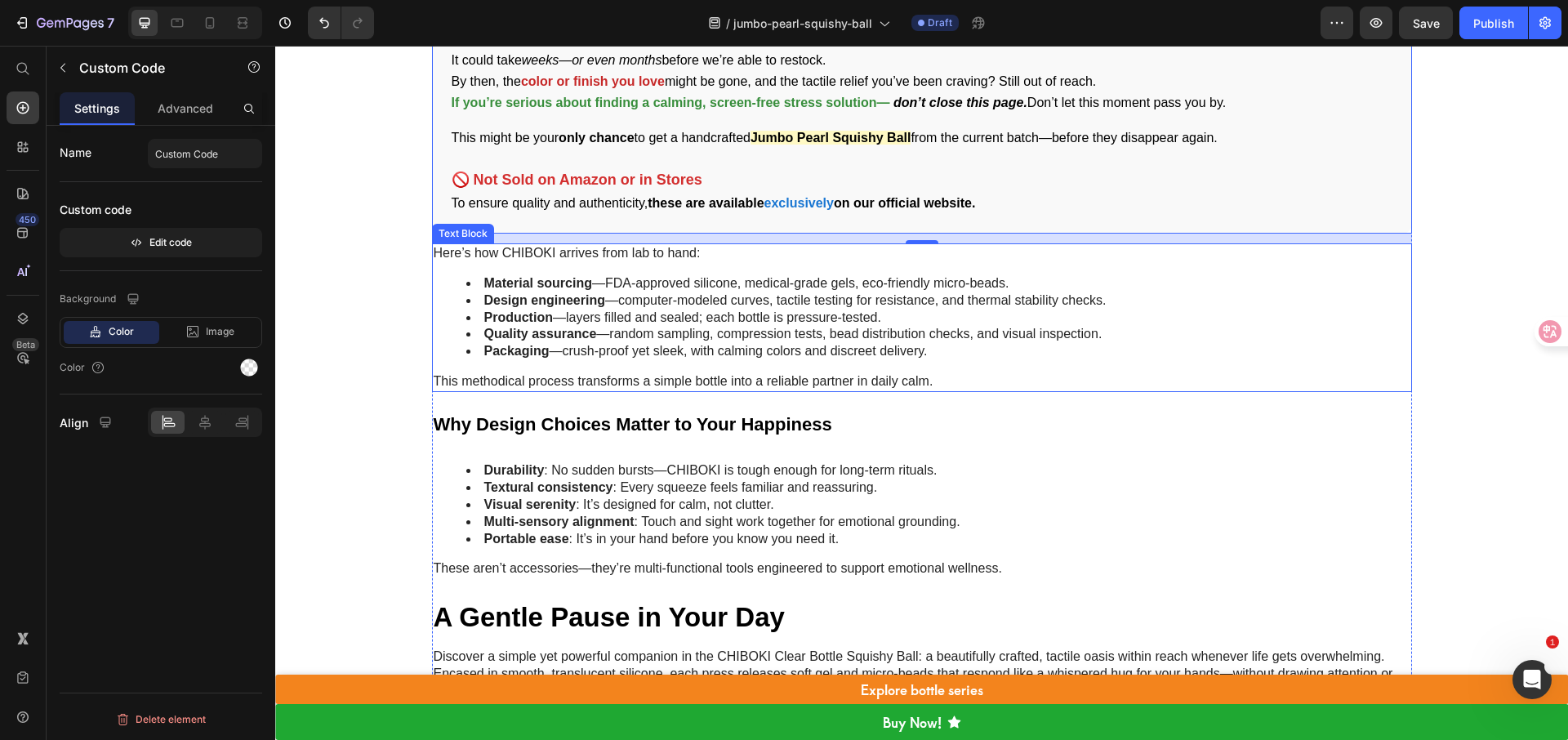 click on "Design engineering —computer-modeled curves, tactile testing for resistance, and thermal stability checks." at bounding box center [938, 301] 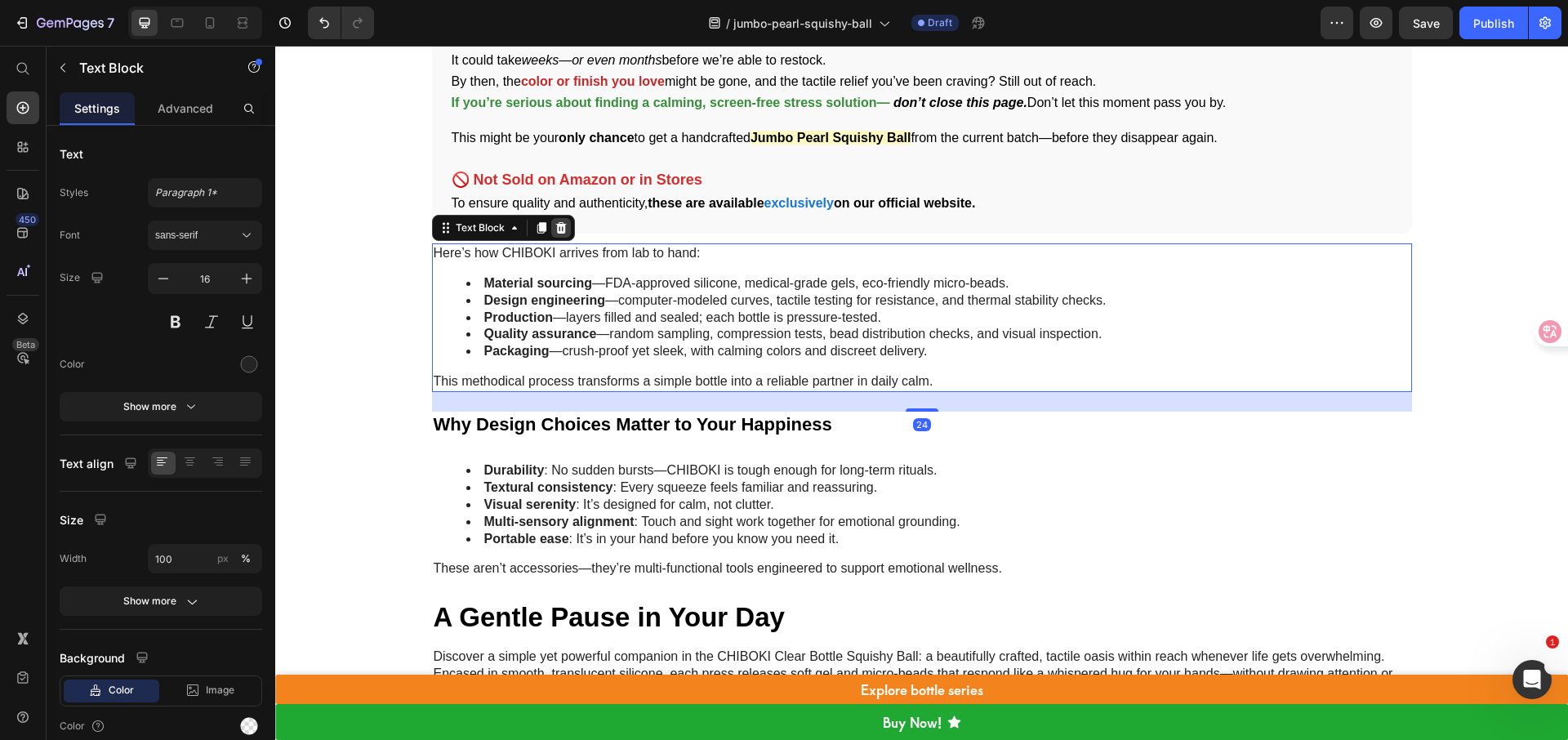 click 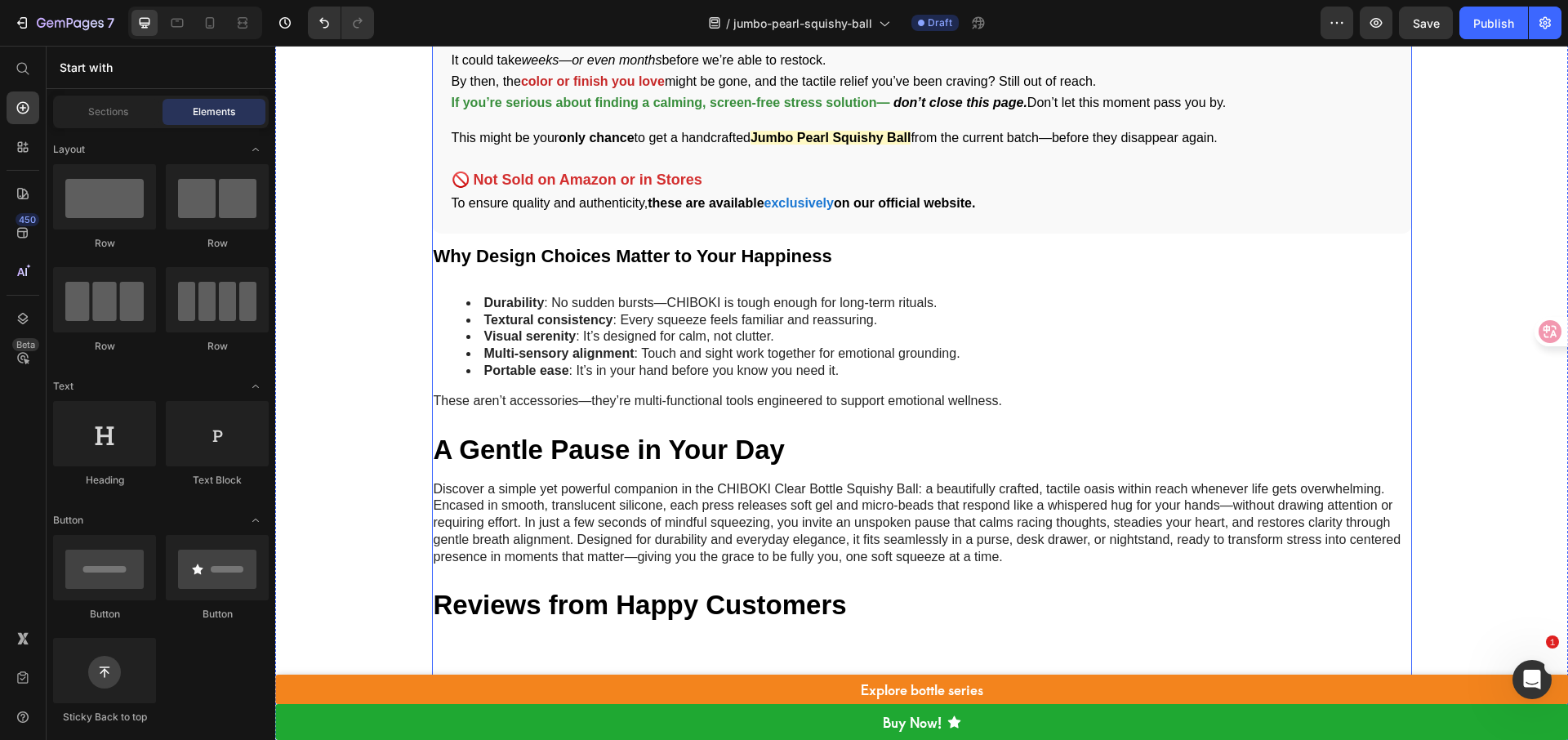 click on "✨ Introducing Jumbo Pearl Squishy Balls — A Surprisingly Effective Way to De-Stress
Designed for anyone craving a  quiet ,  satisfying , and  screen-free  way to release tension — these handcrafted squishy balls are more than just toys.
They’re your new favorite ritual for calming down. 🌿
Each ball is  handmade  with premium, food-grade silicone that gives it a  dense, luxurious texture  and just the right amount of resistance.
It’s soft, smooth, and incredibly addictive to squeeze.
The  pearl-finish outer layer  adds a gorgeous, silky shine — so it’s not just relaxing to touch, but also  beautiful to display  on your desk, bedside, or bookshelf. 💎
Who loves it?  Students, office workers, parents — basically anyone who finds themselves fidgeting, zoning out, or craving a quick stress reset.
No noise, no mess.  It’s washable, portable, durable, and  doesn’t lose shape  over time.
Use it at home, at work, or on the go.
🎁 The best part?" at bounding box center (922, -462) 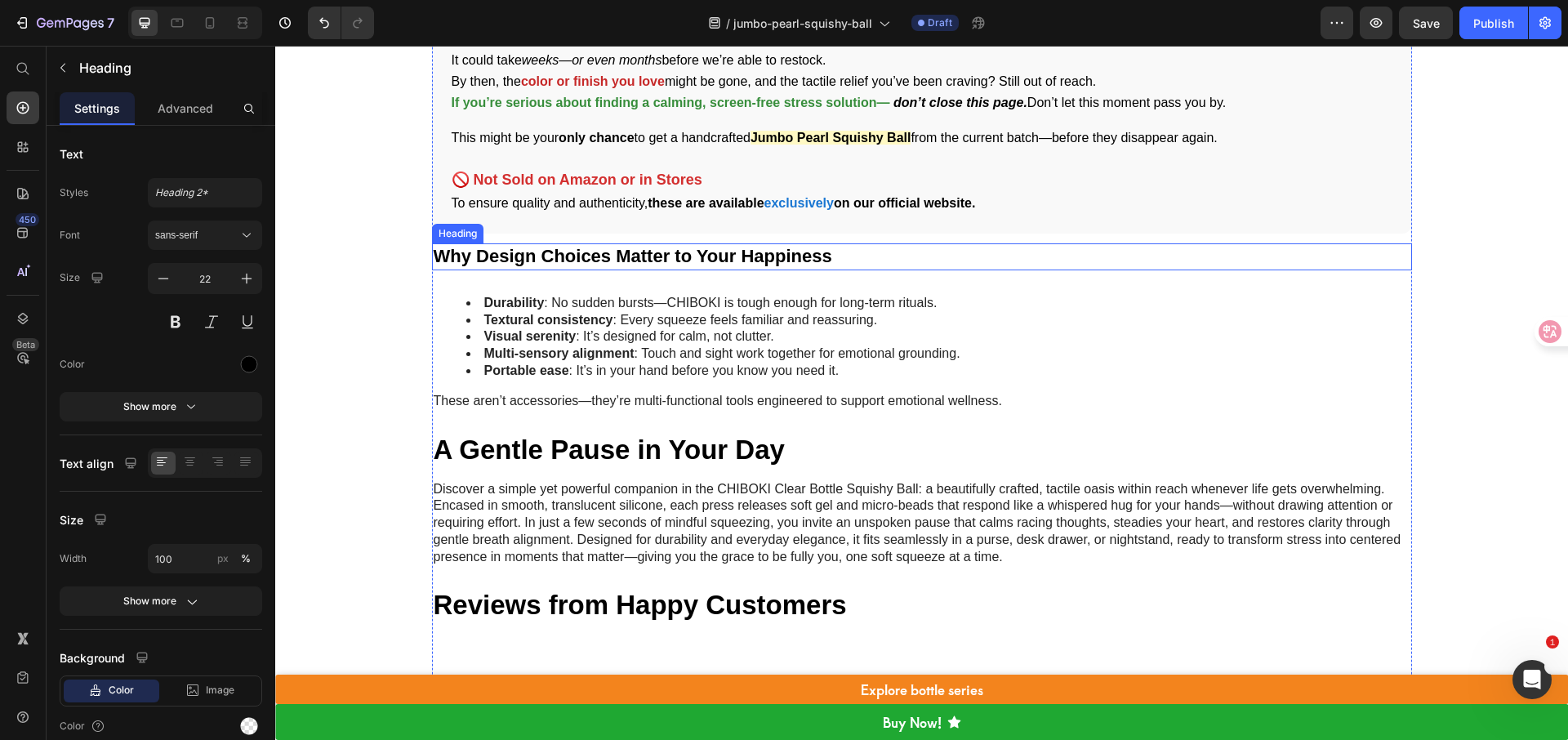 click on "Why Design Choices Matter to Your Happiness" at bounding box center [922, 256] 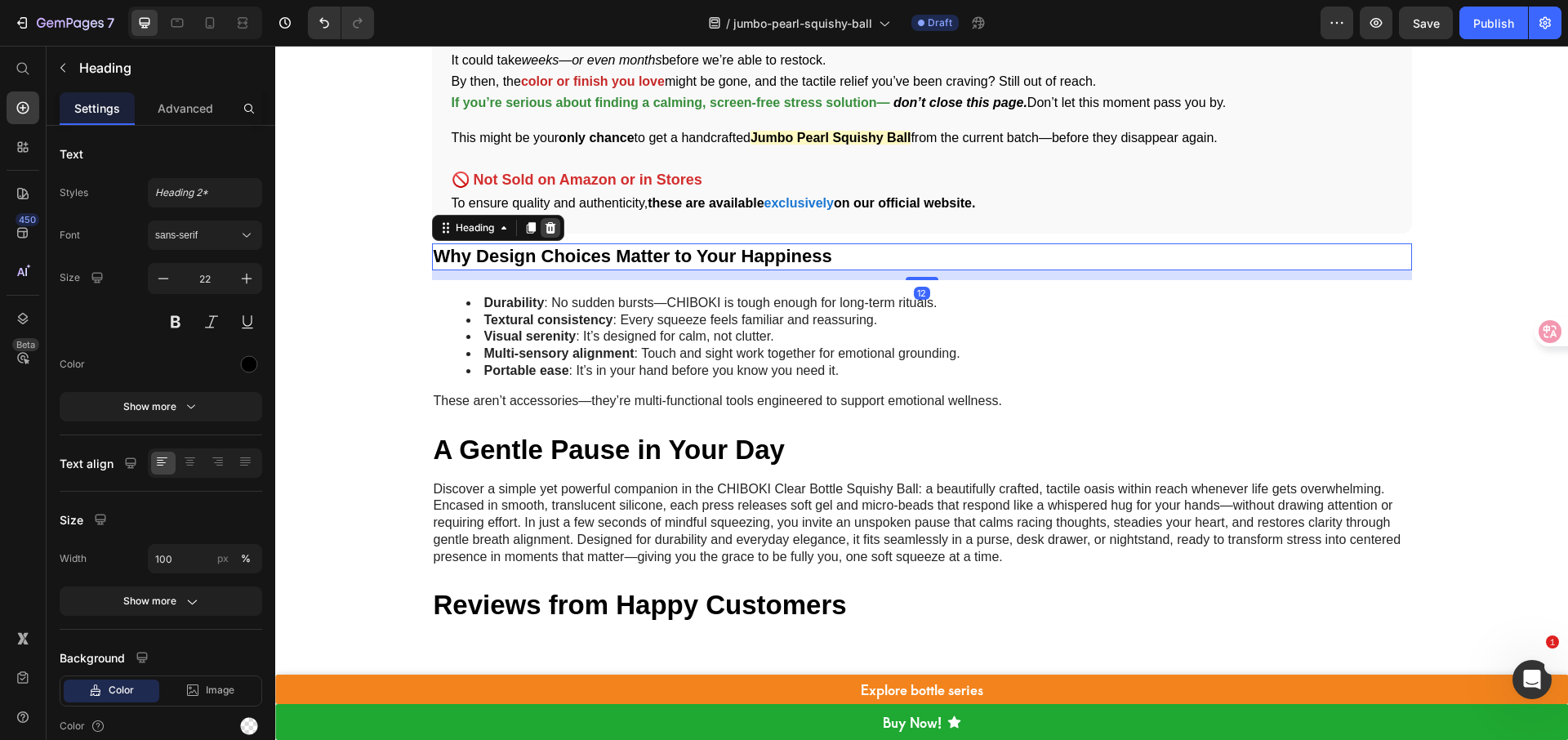 click 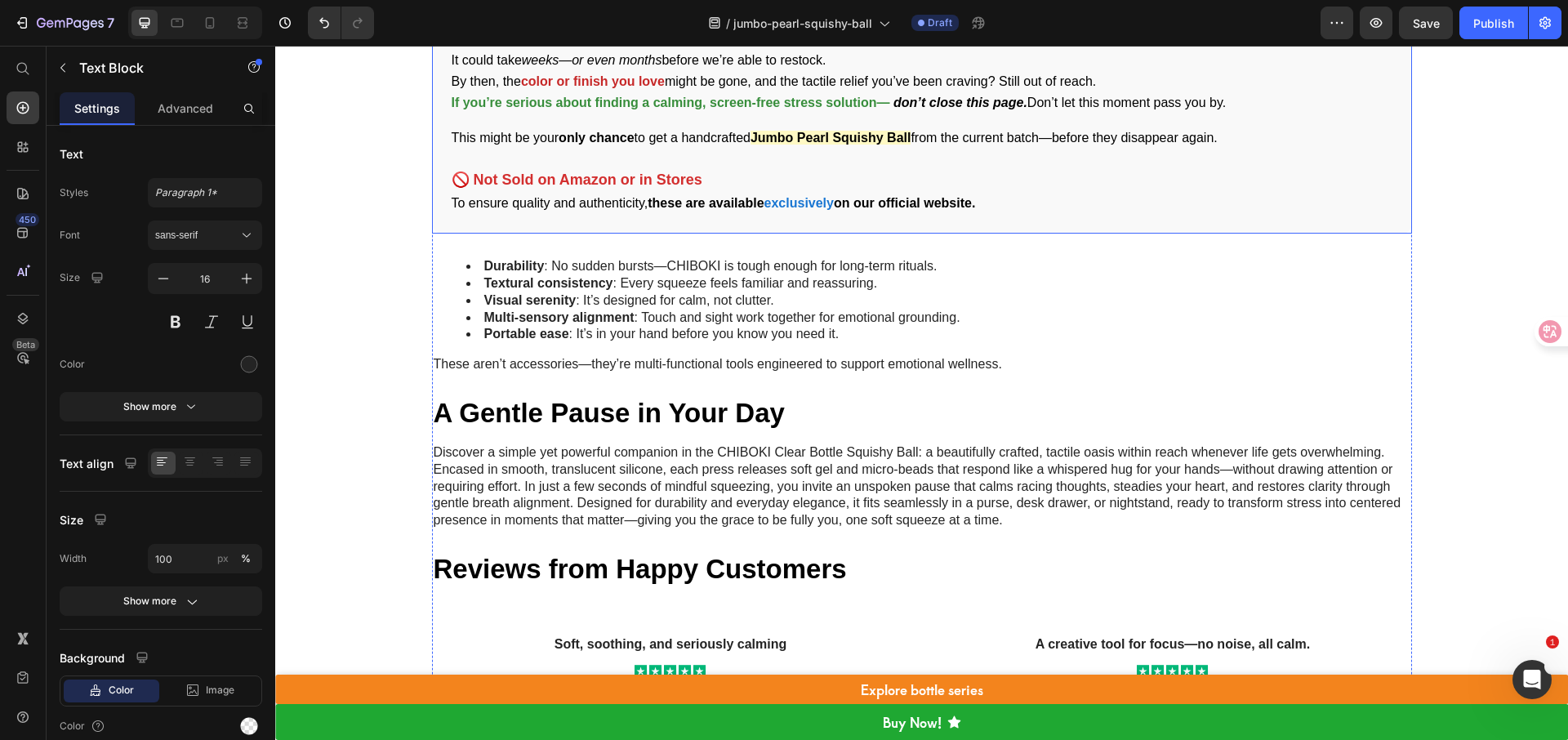 click on "Durability : No sudden bursts—CHIBOKI is tough enough for long-term rituals." at bounding box center [938, 266] 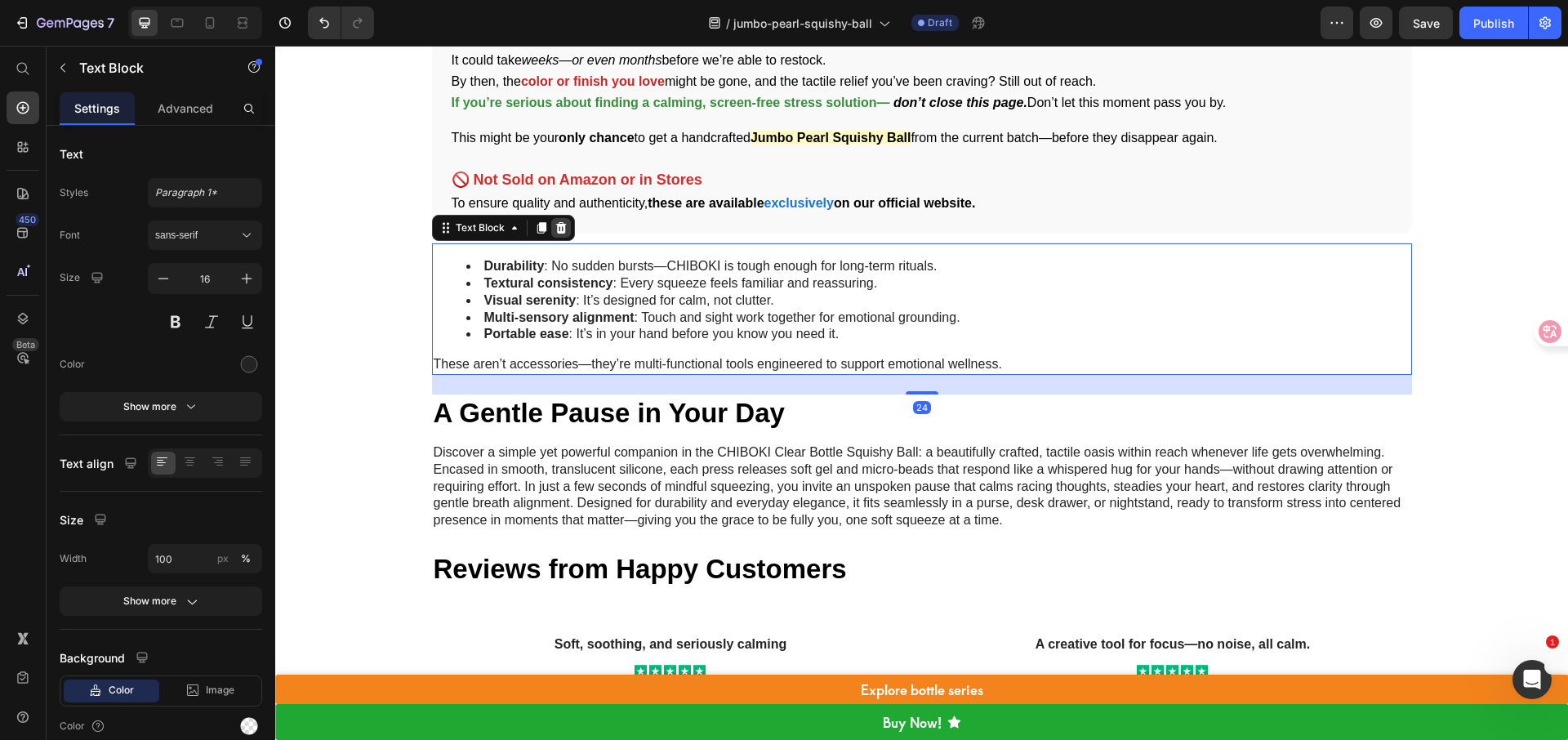 click 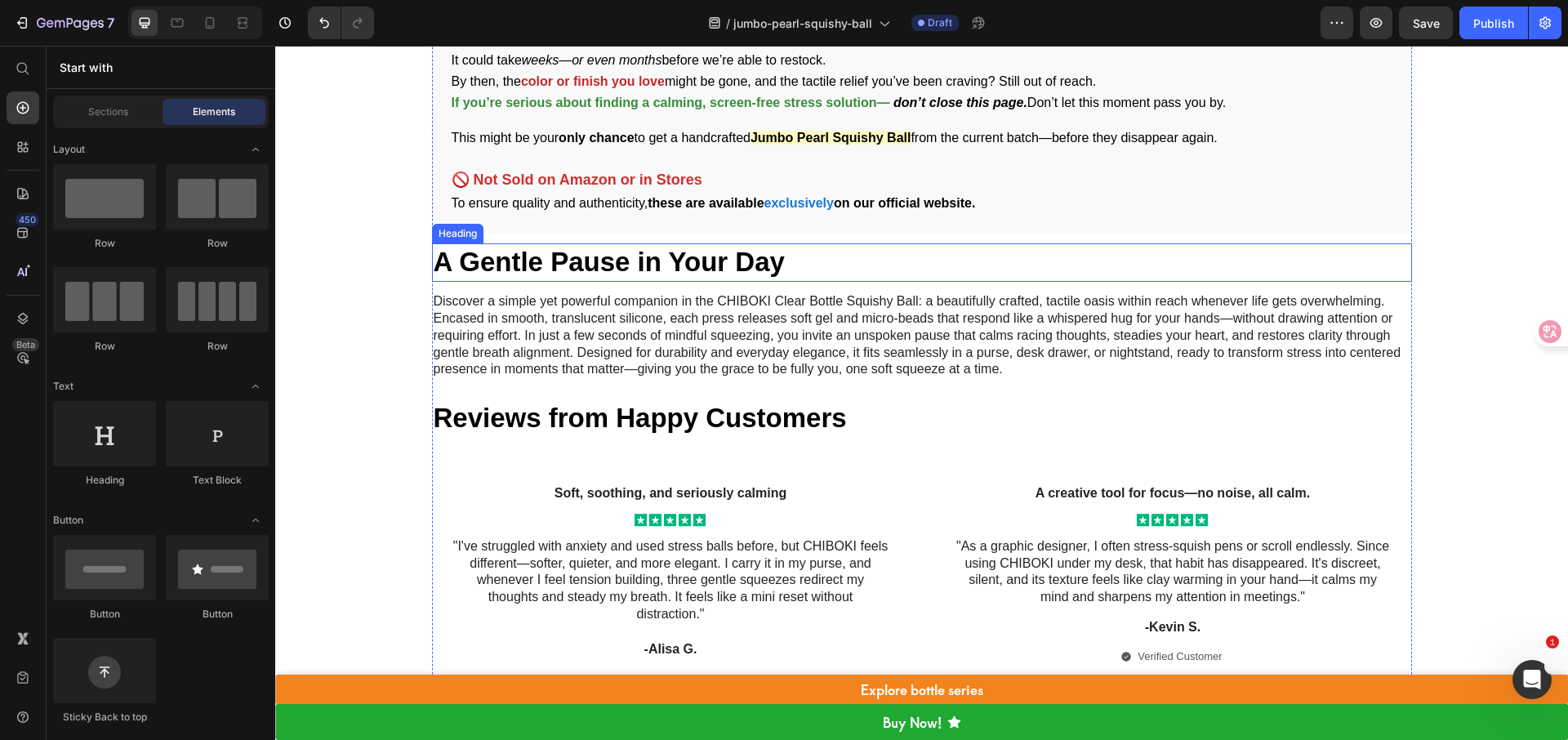 click on "A Gentle Pause in Your Day" at bounding box center (609, 261) 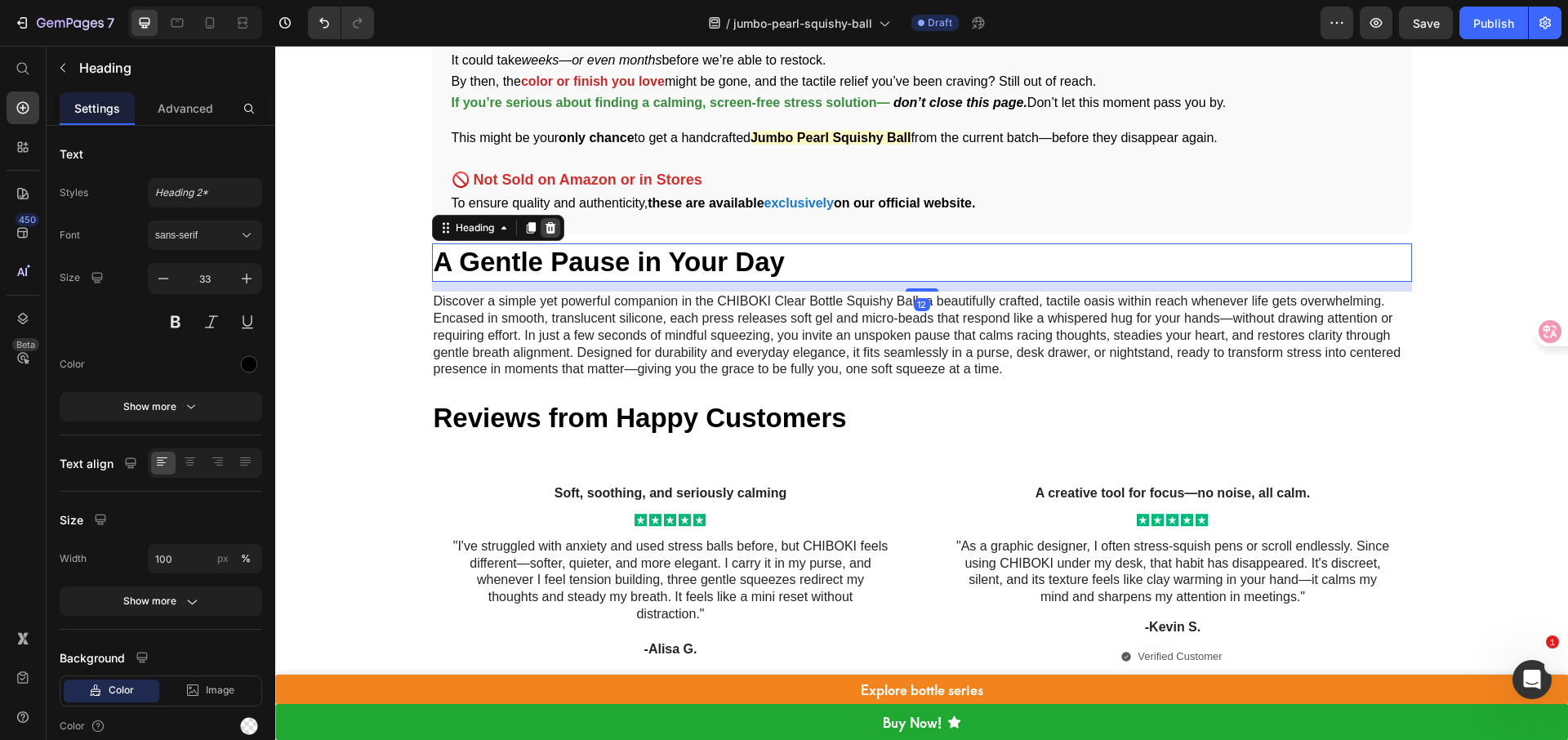 click 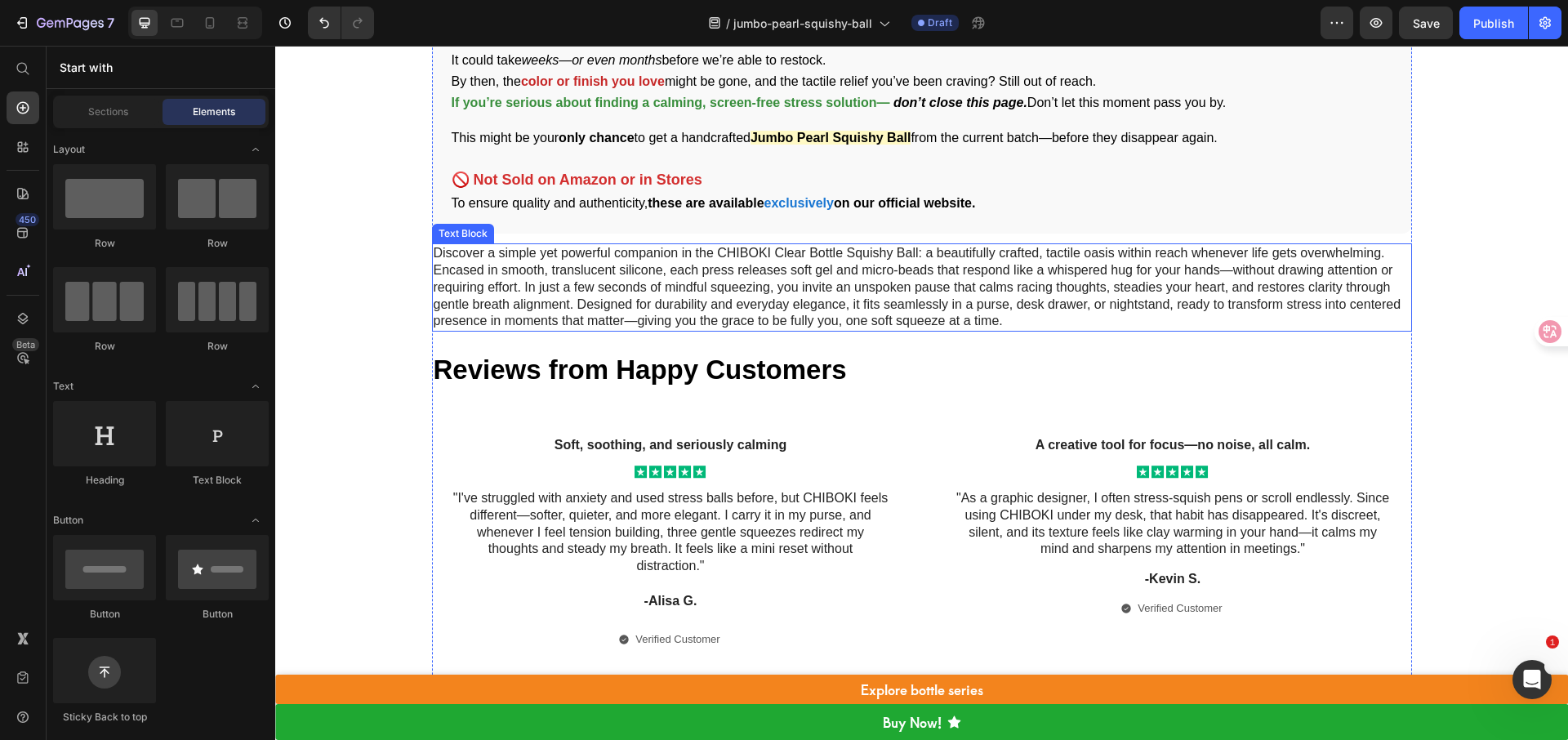 click on "Discover a simple yet powerful companion in the CHIBOKI Clear Bottle Squishy Ball: a beautifully crafted, tactile oasis within reach whenever life gets overwhelming. Encased in smooth, translucent silicone, each press releases soft gel and micro-beads that respond like a whispered hug for your hands—without drawing attention or requiring effort. In just a few seconds of mindful squeezing, you invite an unspoken pause that calms racing thoughts, steadies your heart, and restores clarity through gentle breath alignment. Designed for durability and everyday elegance, it fits seamlessly in a purse, desk drawer, or nightstand, ready to transform stress into centered presence in moments that matter—giving you the grace to be fully you, one soft squeeze at a time." at bounding box center (922, 288) 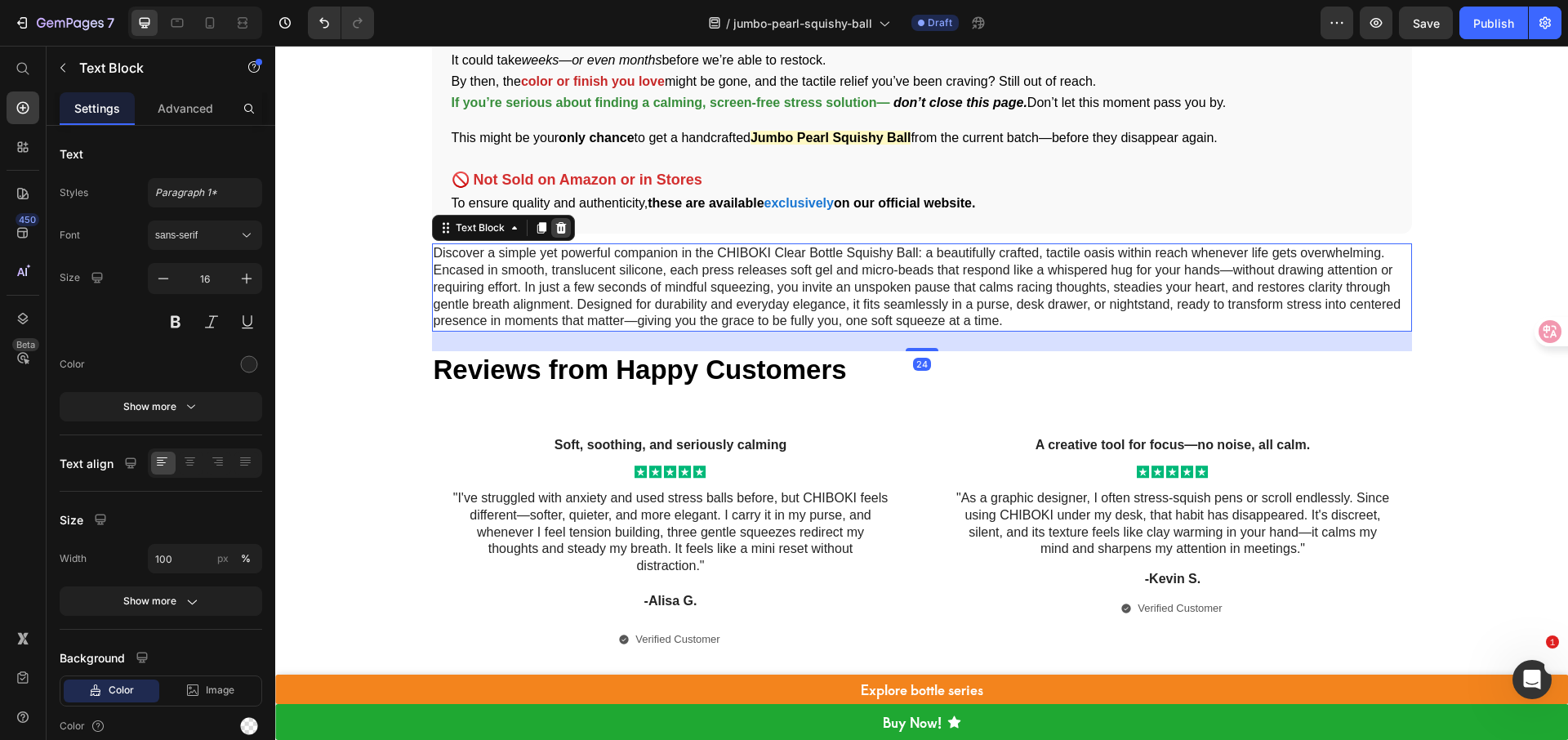 click 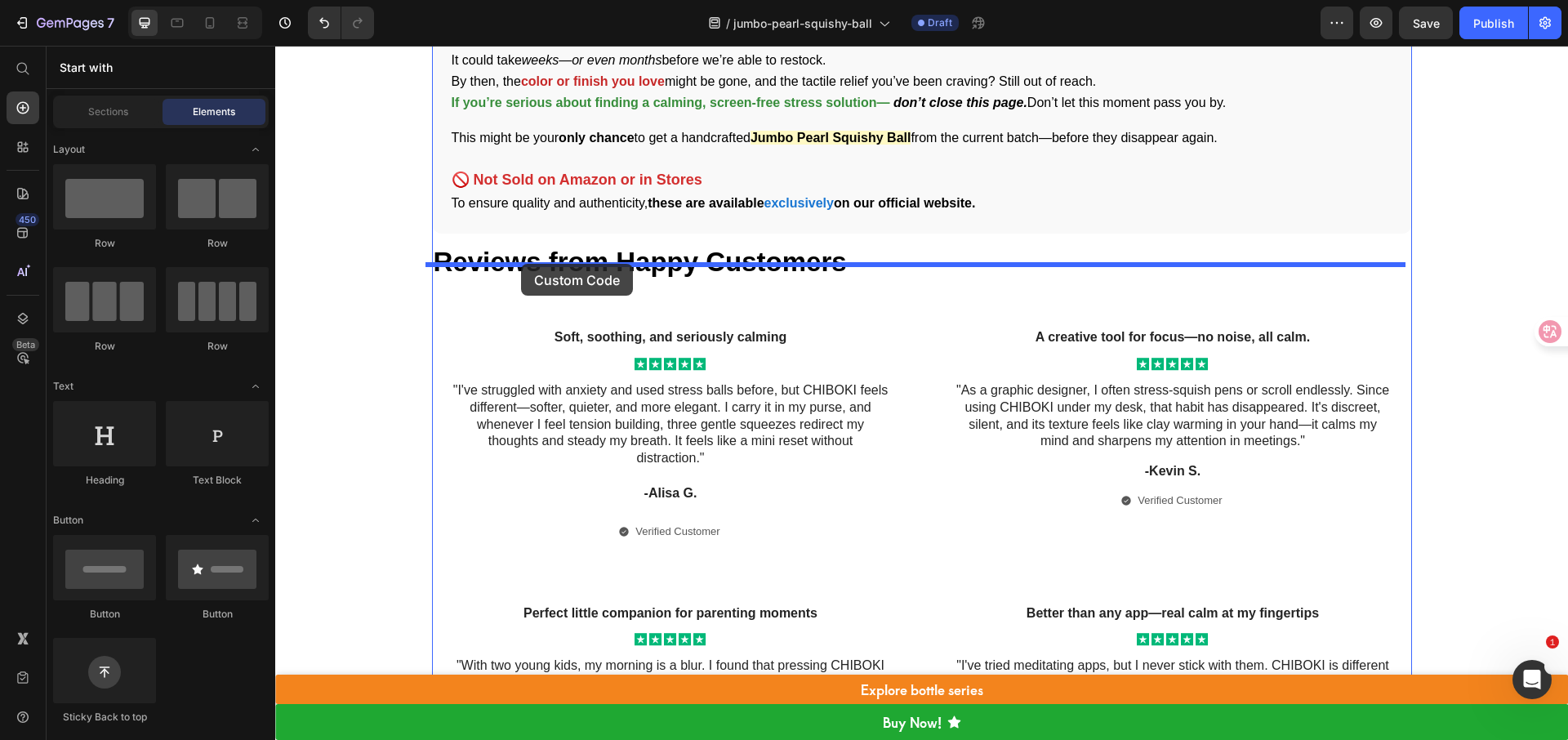 drag, startPoint x: 377, startPoint y: 701, endPoint x: 533, endPoint y: 261, distance: 466.83616 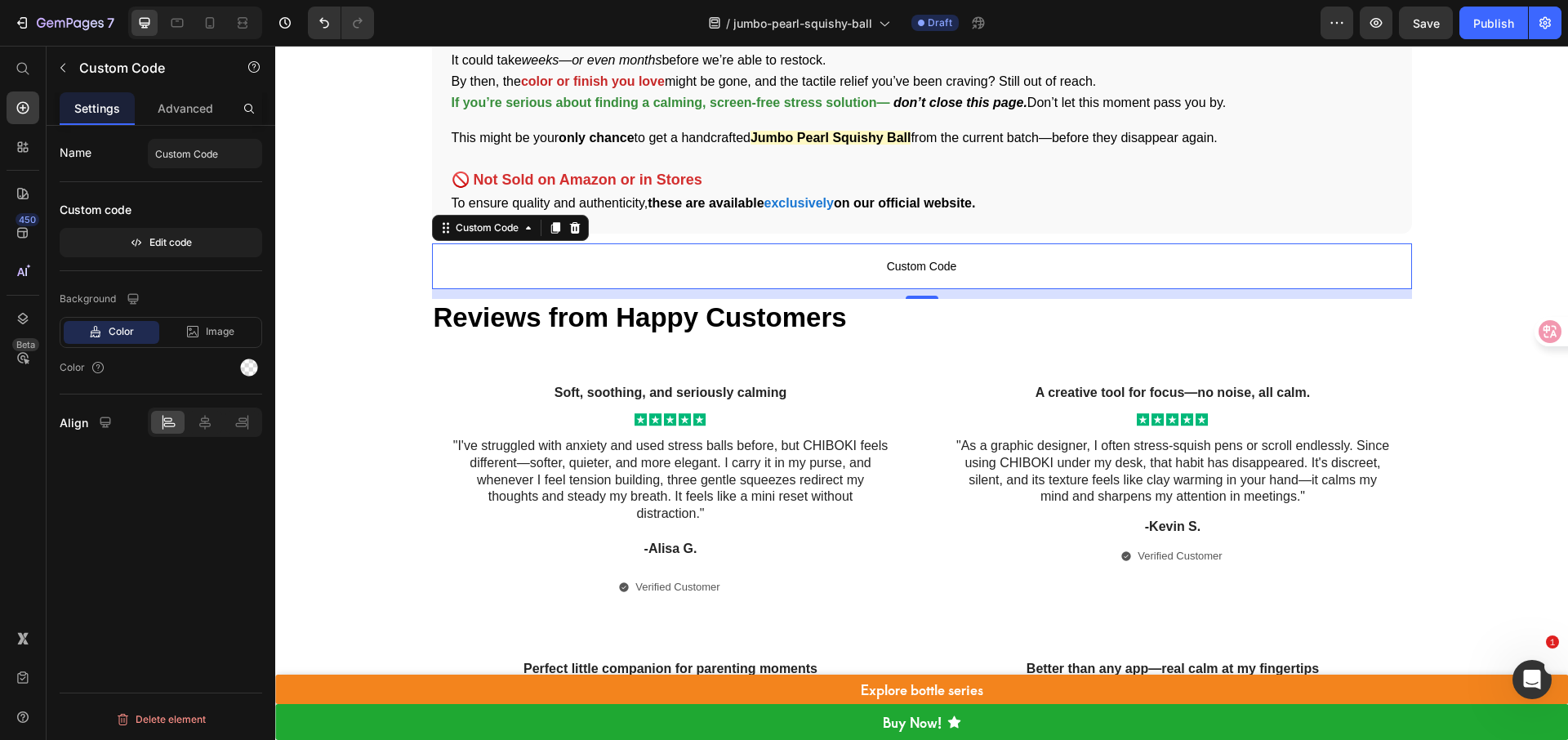 click on "Custom Code" at bounding box center (922, 266) 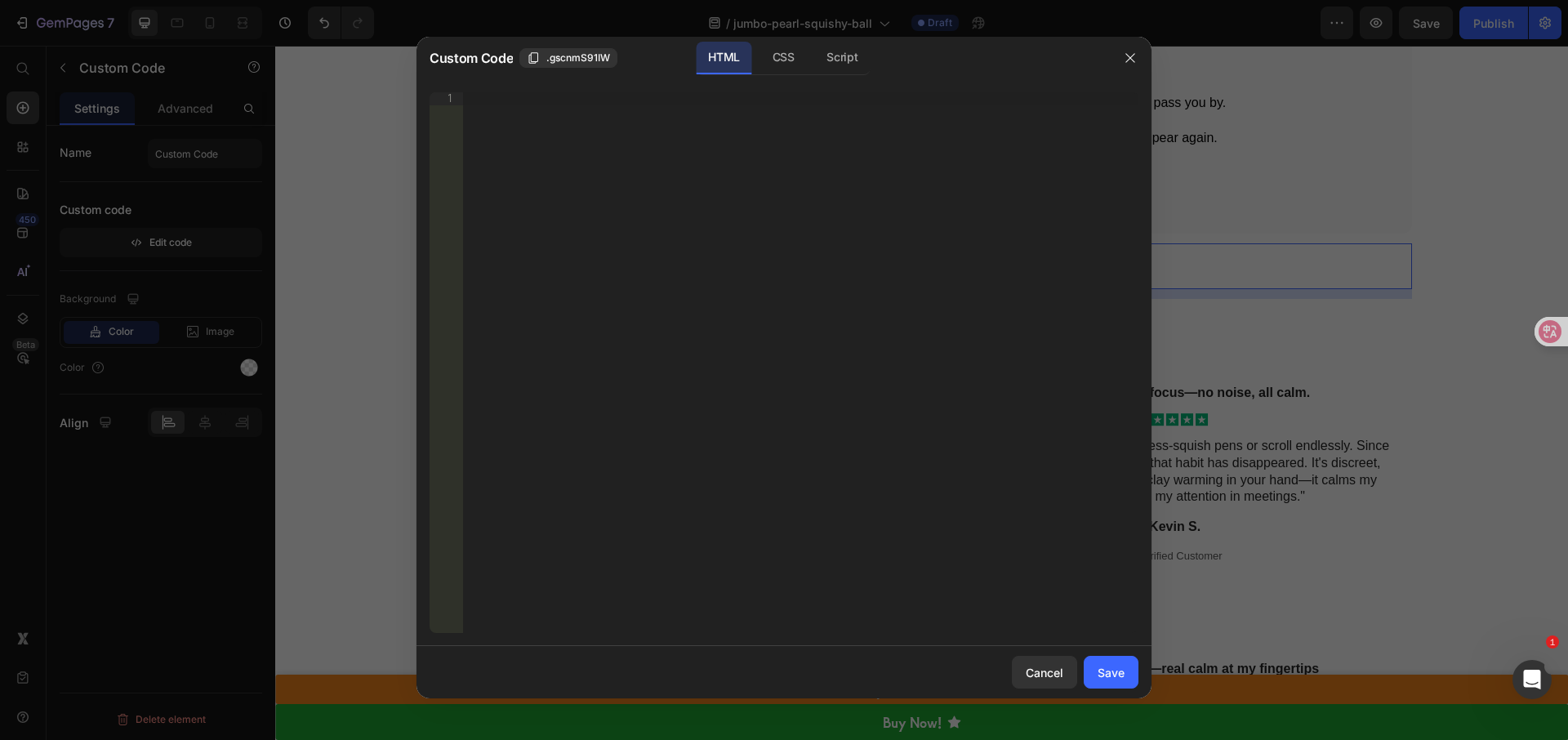 type 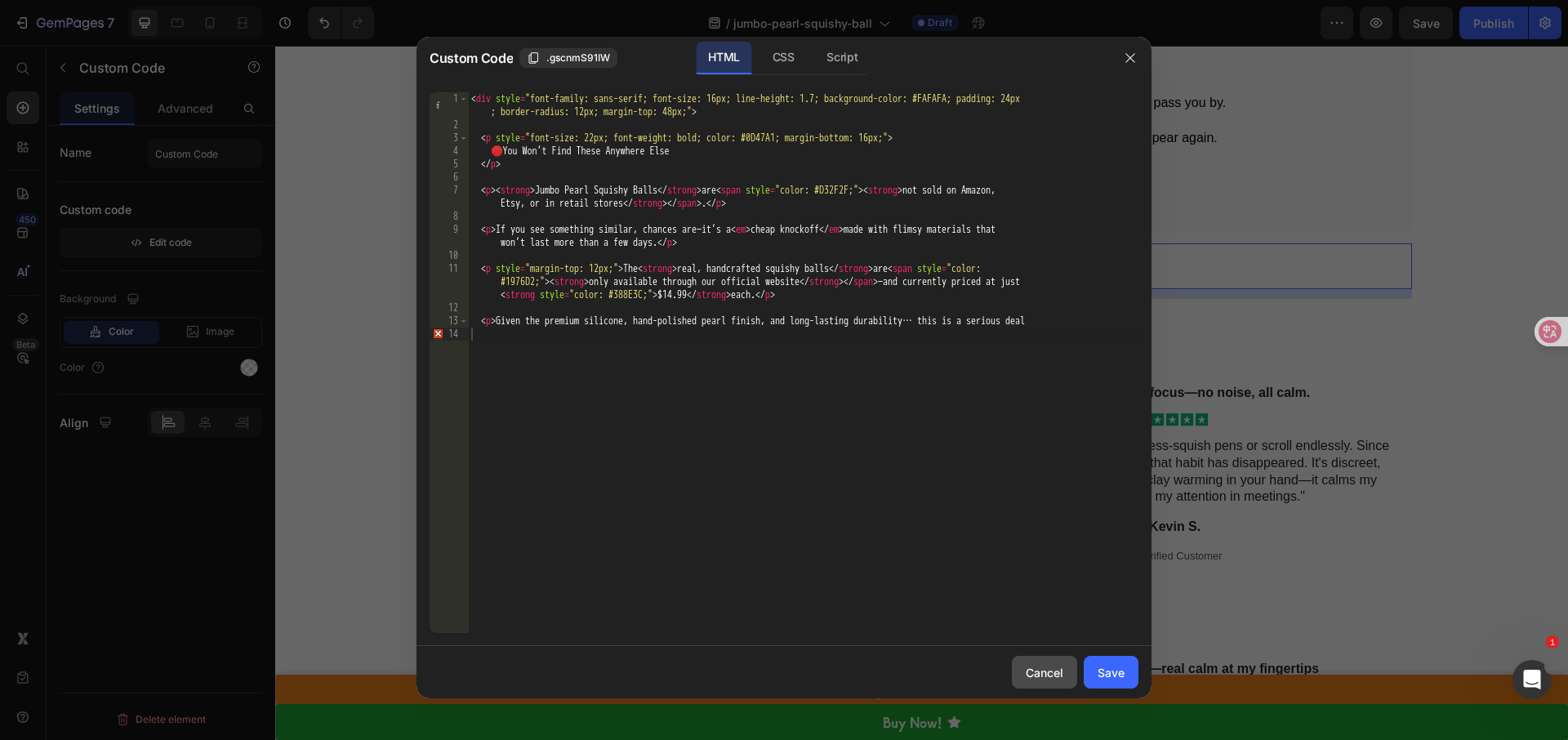 click on "Cancel" at bounding box center (1045, 672) 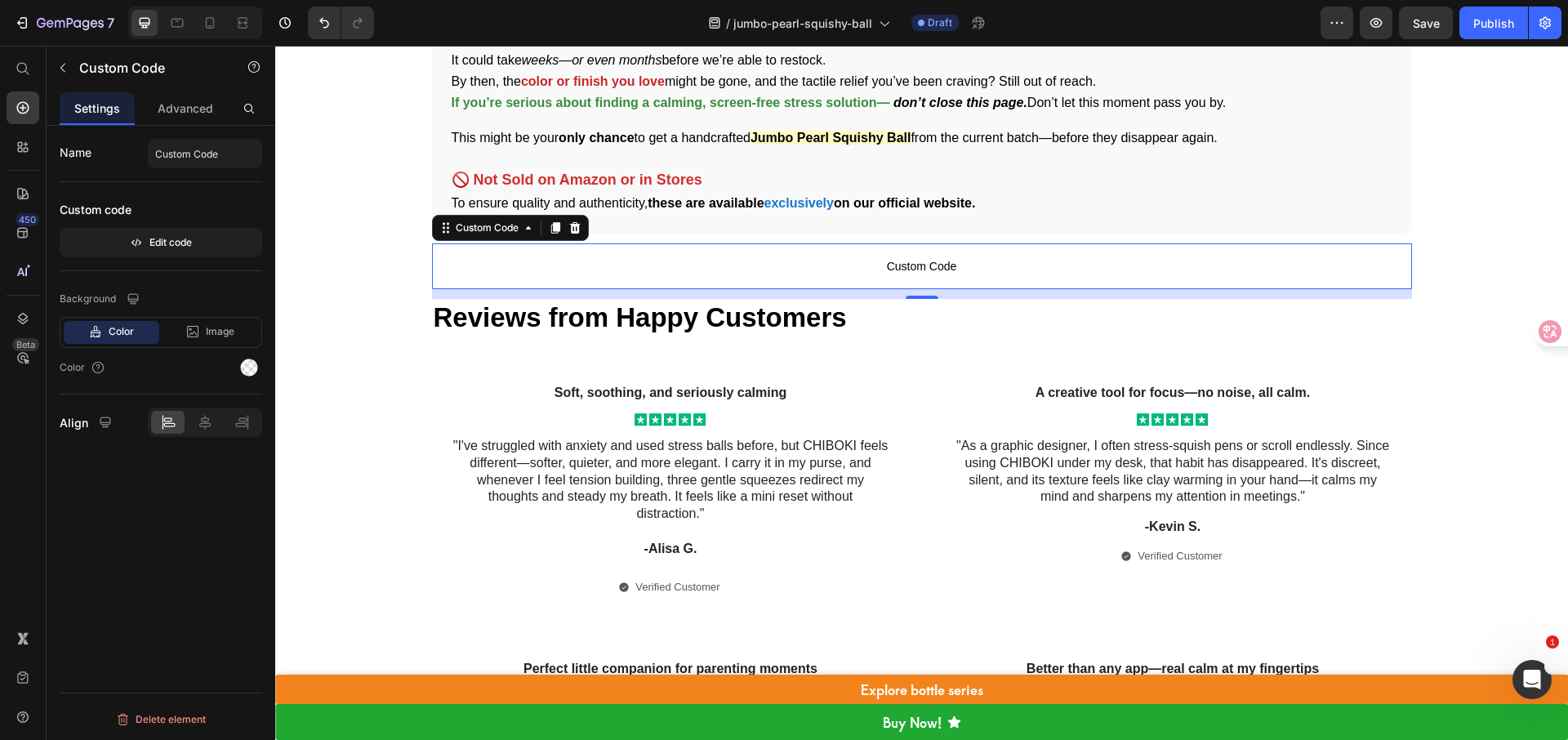 click on "Custom Code" at bounding box center (922, 266) 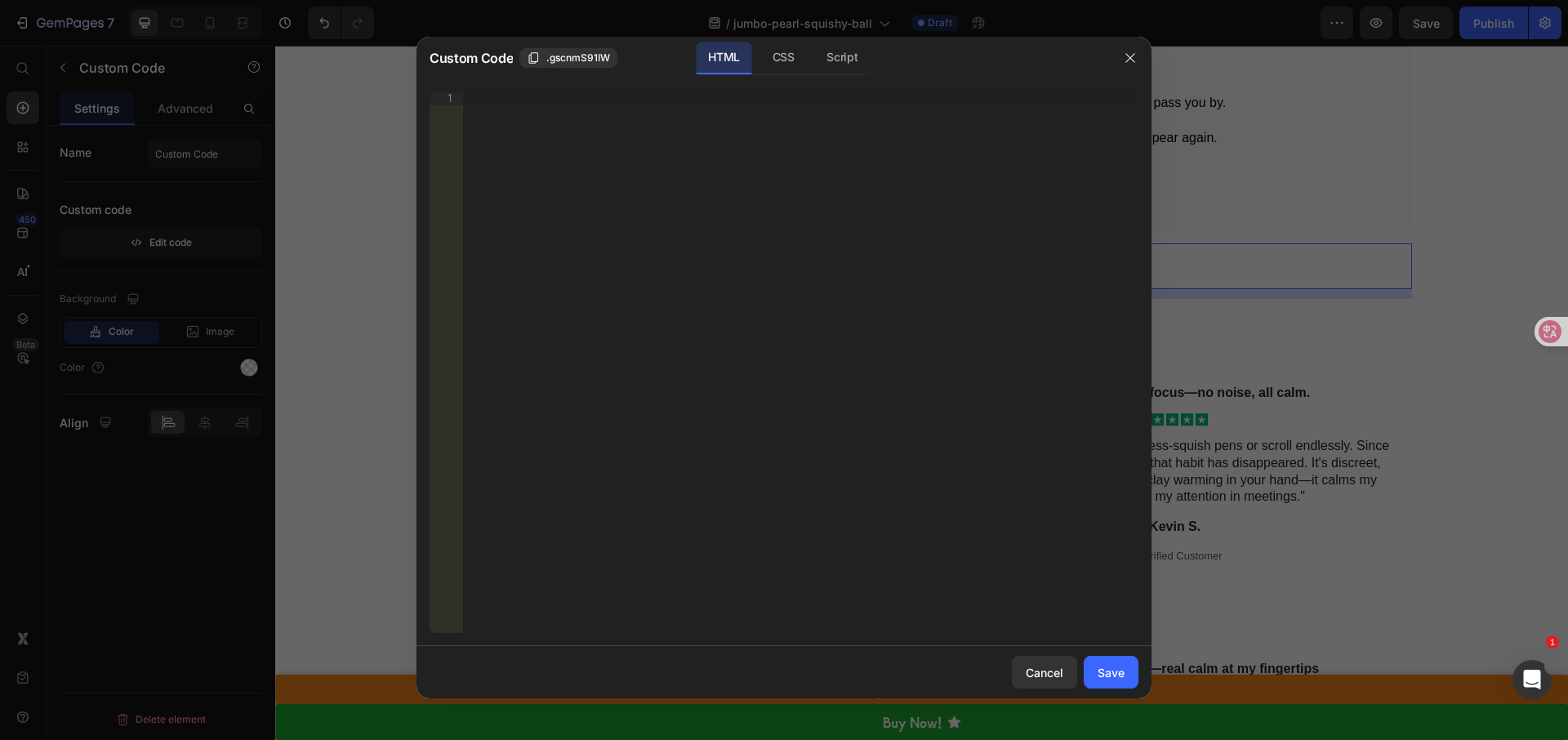 type 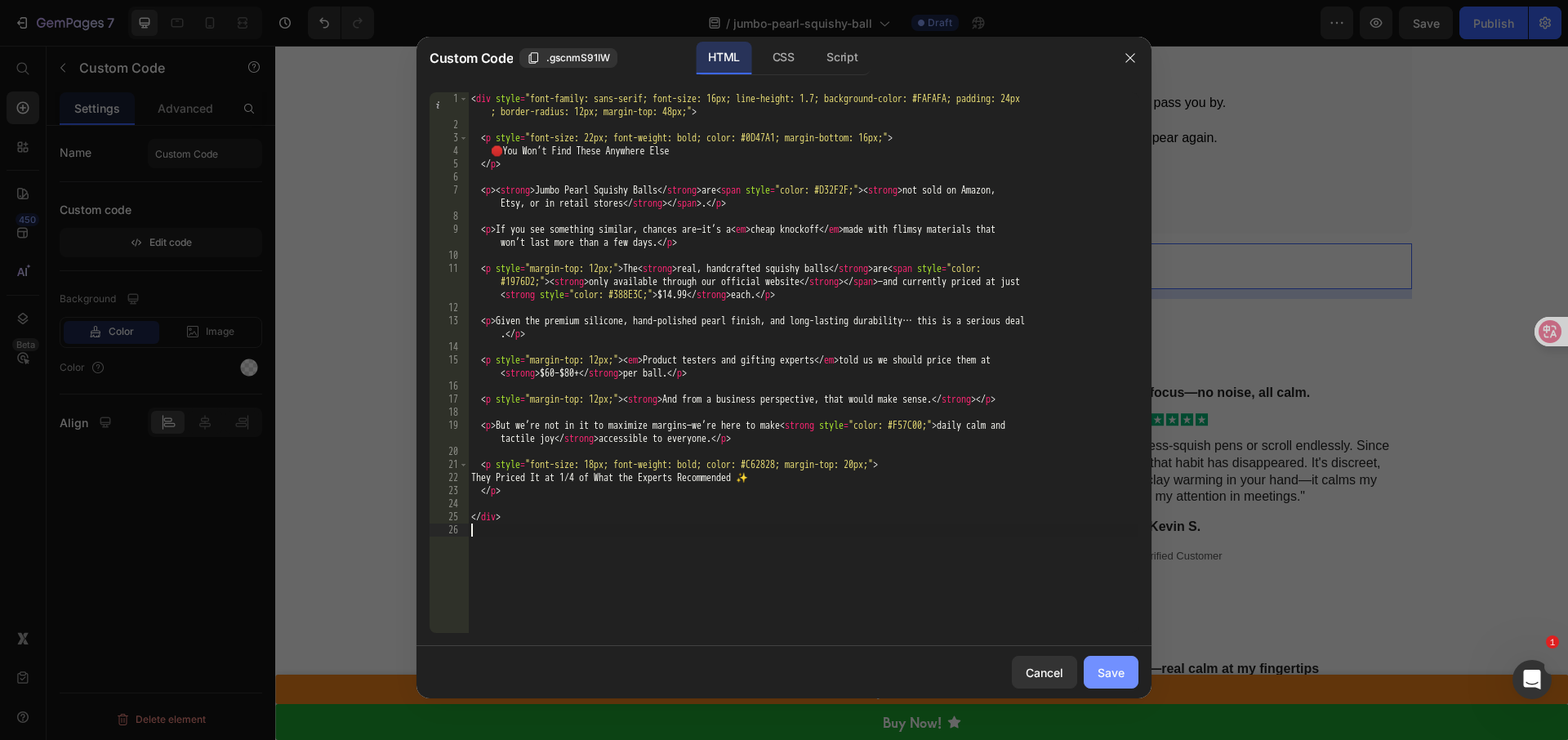 click on "Save" at bounding box center (1111, 672) 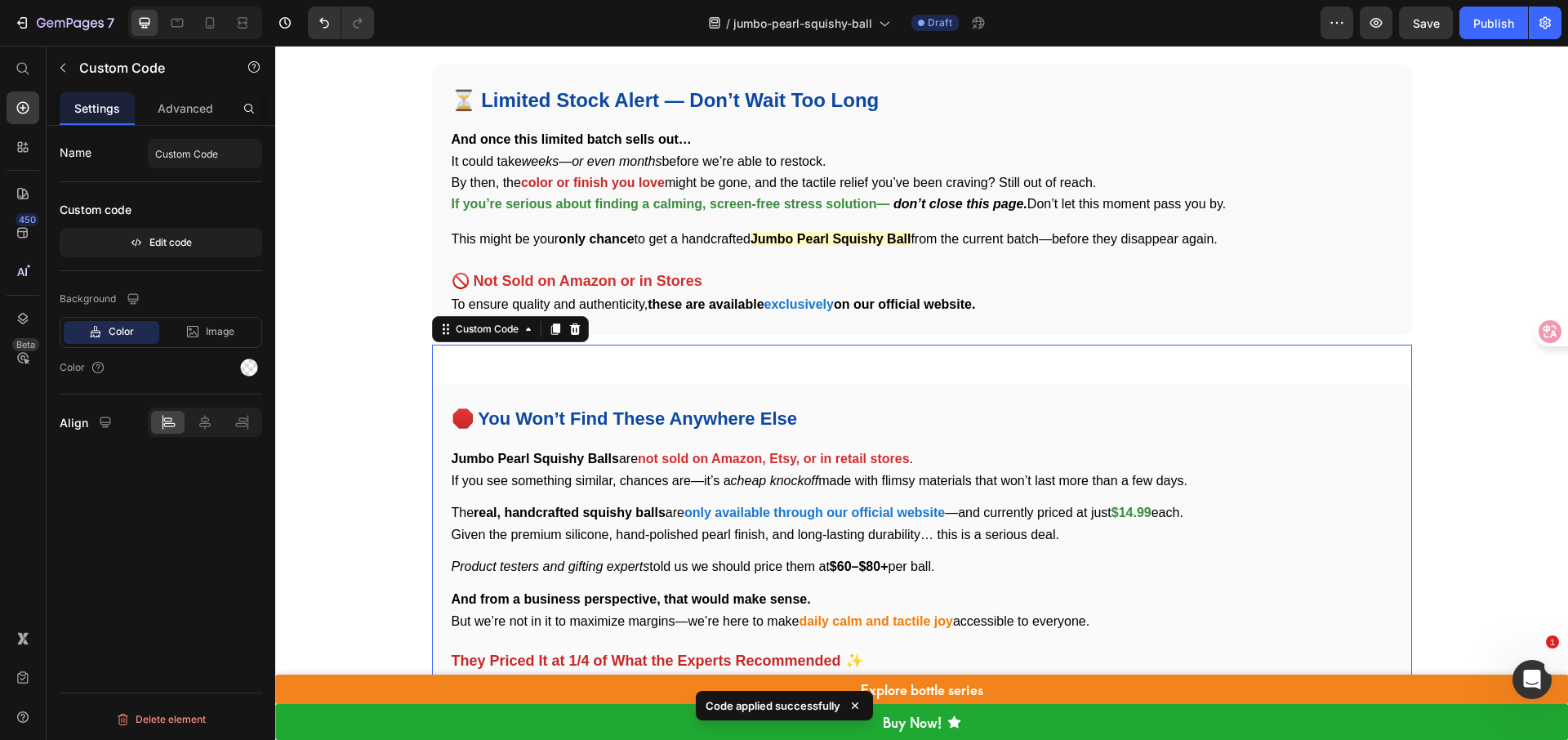 scroll, scrollTop: 7421, scrollLeft: 0, axis: vertical 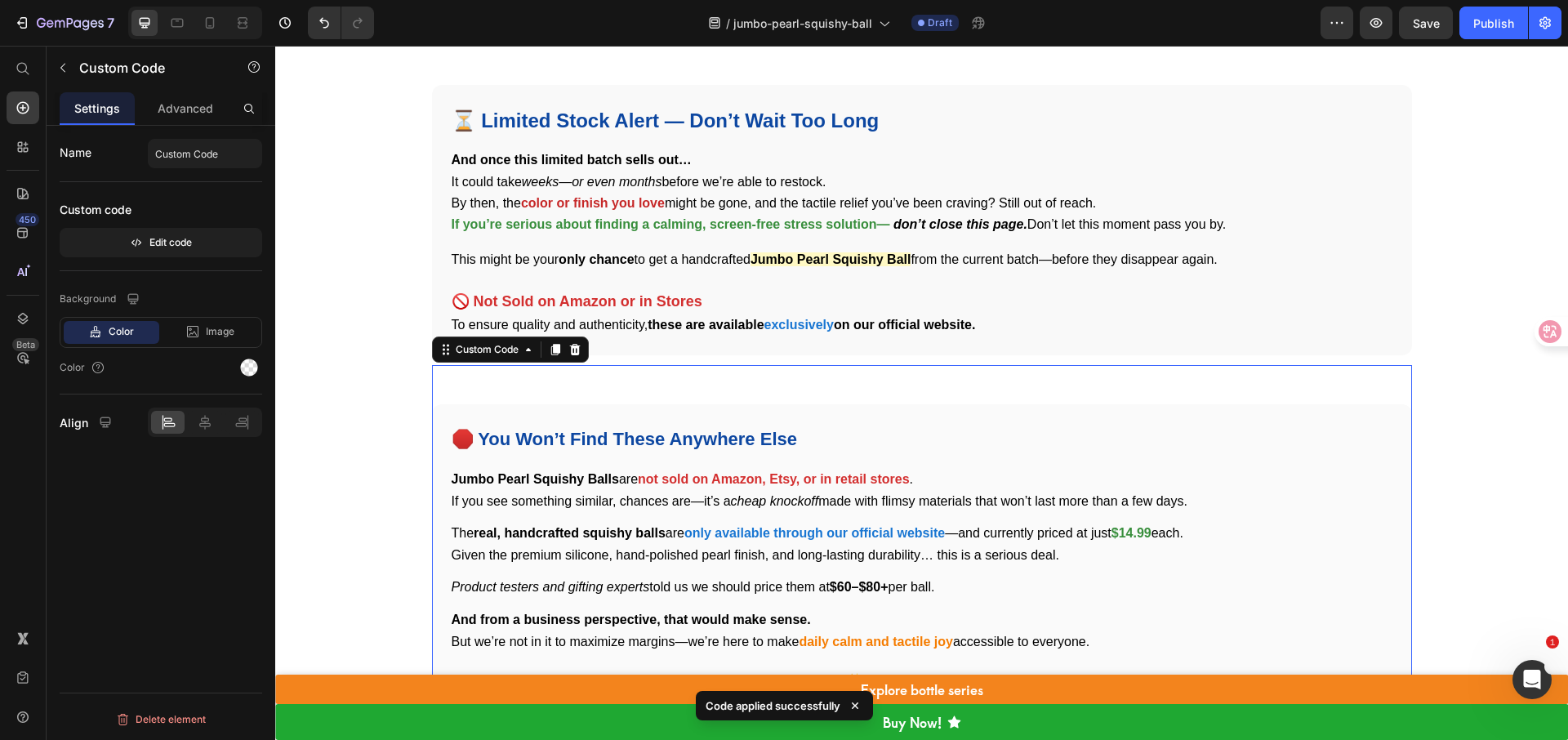 click on "🛑 You Won’t Find These Anywhere Else
Jumbo Pearl Squishy Balls  are  not sold on Amazon, Etsy, or in retail stores .
If you see something similar, chances are—it’s a  cheap knockoff  made with flimsy materials that won’t last more than a few days.
The  real, handcrafted squishy balls  are  only available through our official website —and currently priced at just  $[PRICE]  each.
Given the premium silicone, hand-polished pearl finish, and long-lasting durability… this is a serious deal.
Product testers and gifting experts  told us we should price them at  $[PRICE]–$[PRICE]+  per ball.
And from a business perspective, that would make sense.
But we’re not in it to maximize margins—we’re here to make  daily calm and tactile joy  accessible to everyone.
They Priced It at 1/4 of What the Experts Recommended ✨
Custom Code   [NUMBER]" at bounding box center (922, 539) 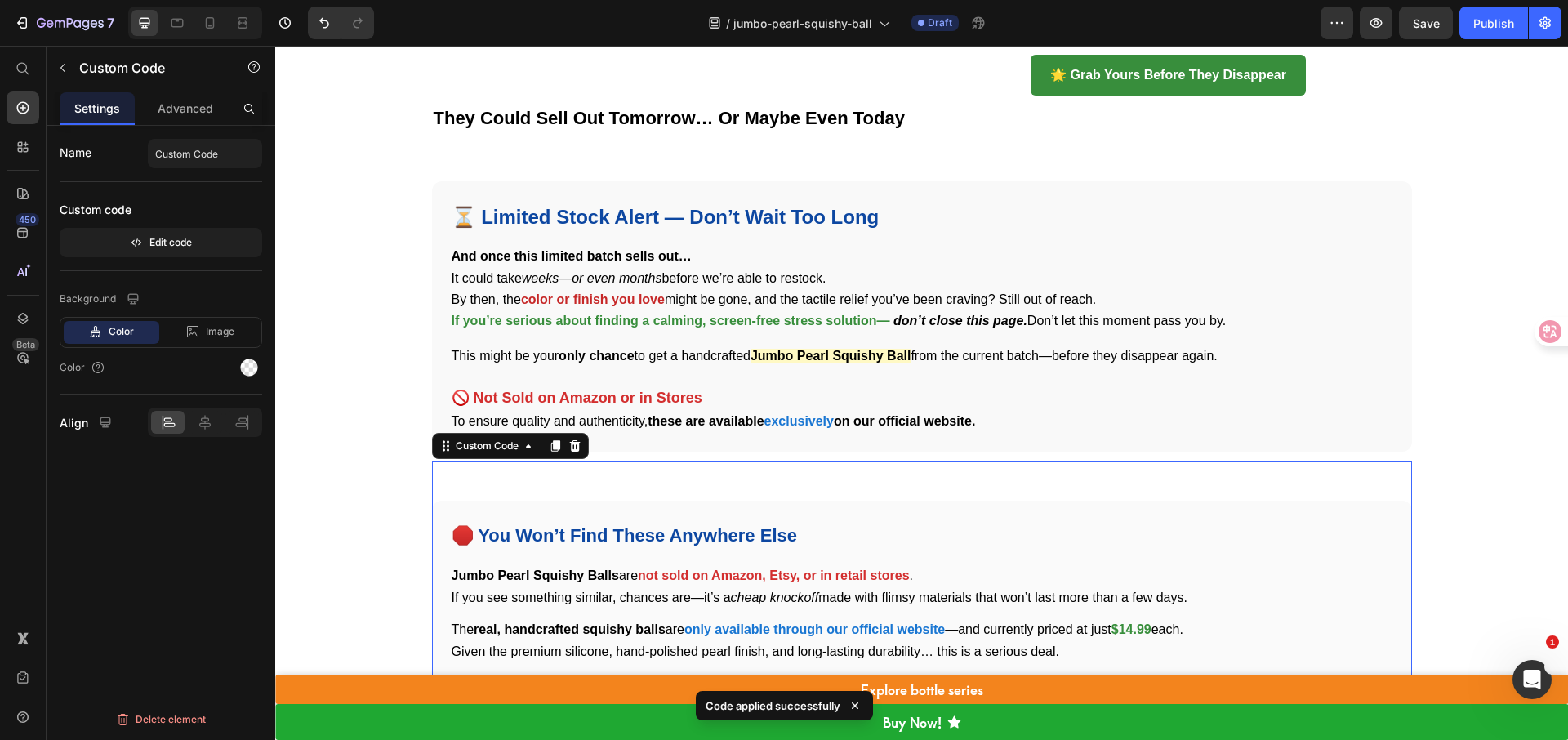 scroll, scrollTop: 7300, scrollLeft: 0, axis: vertical 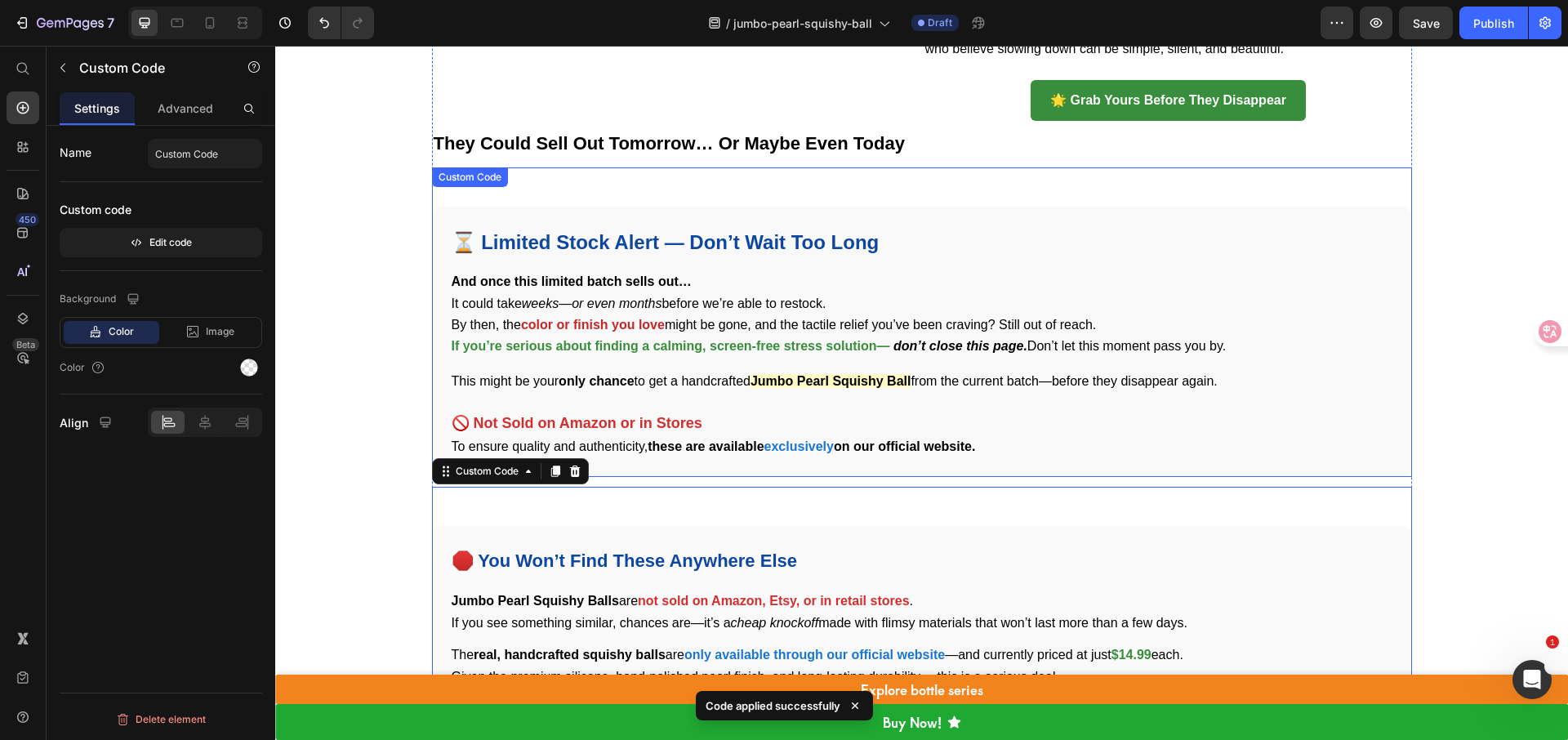 click on "⏳ Limited Stock Alert — Don’t Wait Too Long
And once this limited batch sells out…
It could take  weeks—or even months  before we’re able to restock.
By then, the  color or finish you love  might be gone, and the tactile relief you’ve been craving?
Still out of reach.
If you’re serious about finding a calming, screen-free stress solution—
don’t close this page.  Don’t let this moment pass you by.
This might be your  only chance  to get a handcrafted
Jumbo Pearl Squishy Ball  from the current batch—before they disappear again.
🚫 Not Sold on Amazon or in Stores
To ensure quality and authenticity,  these are available  exclusively  on our official website." at bounding box center (922, 342) 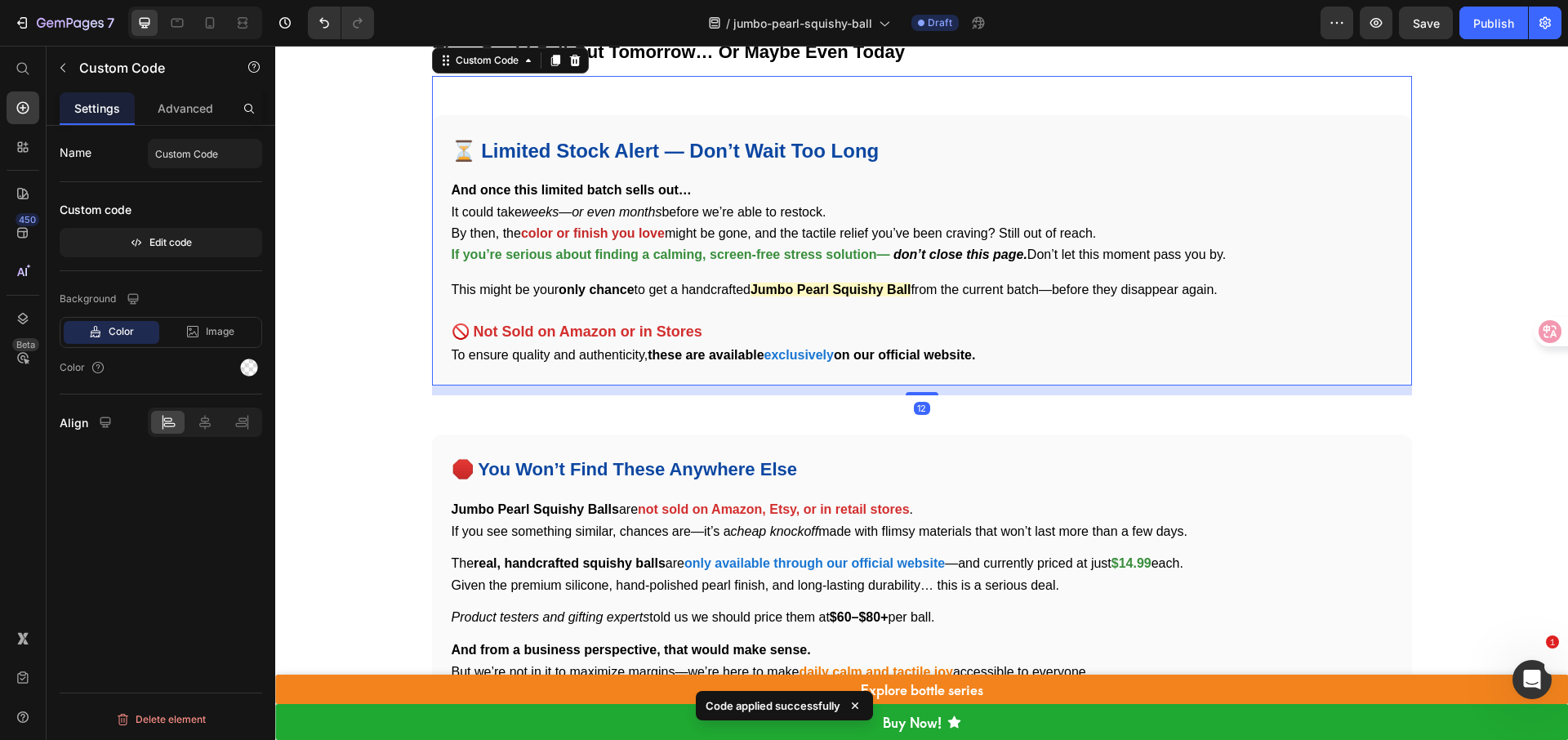 scroll, scrollTop: 7421, scrollLeft: 0, axis: vertical 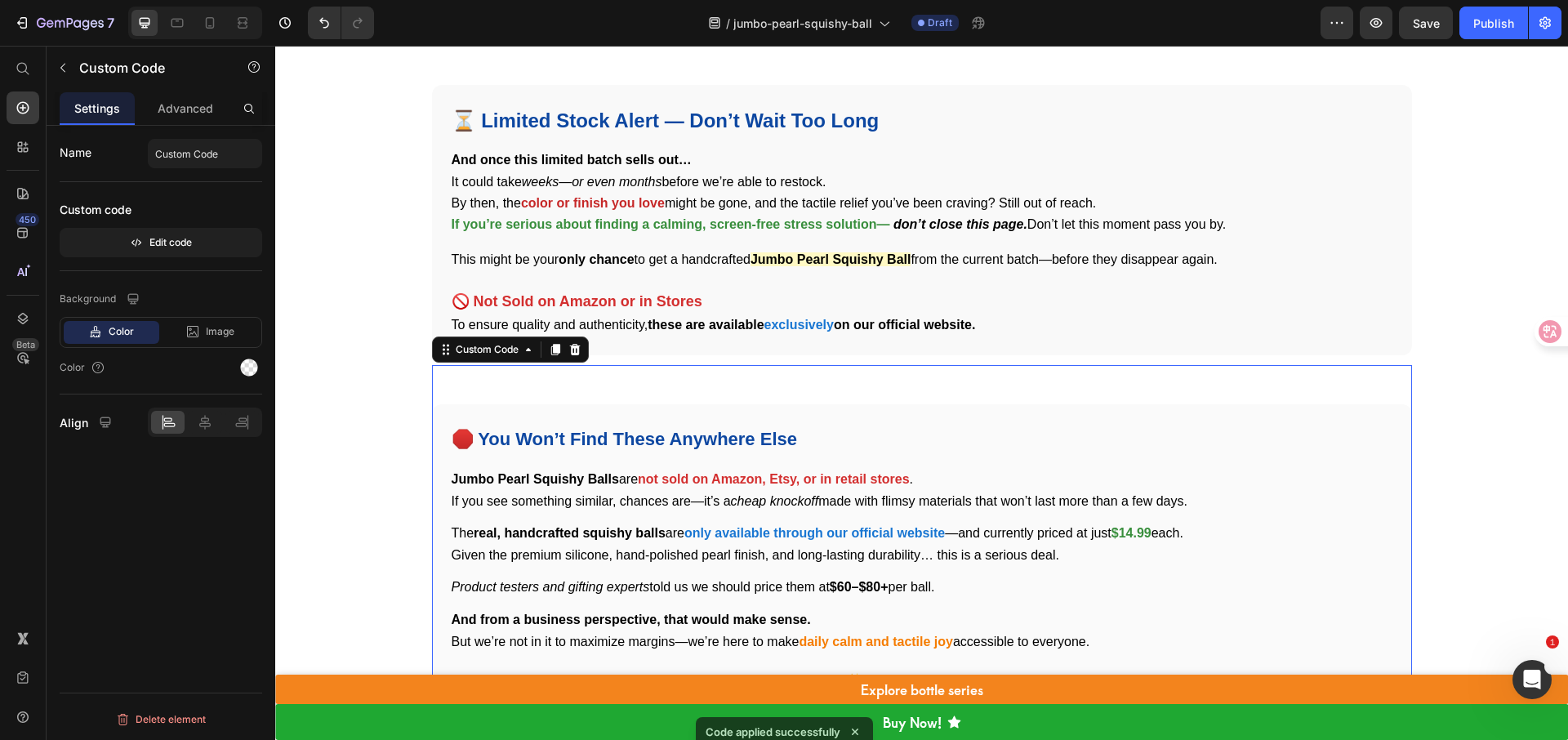 click on "🛑 You Won’t Find These Anywhere Else
Jumbo Pearl Squishy Balls  are  not sold on Amazon, Etsy, or in retail stores .
If you see something similar, chances are—it’s a  cheap knockoff  made with flimsy materials that won’t last more than a few days.
The  real, handcrafted squishy balls  are  only available through our official website —and currently priced at just  $[PRICE]  each.
Given the premium silicone, hand-polished pearl finish, and long-lasting durability… this is a serious deal.
Product testers and gifting experts  told us we should price them at  $[PRICE]–$[PRICE]+  per ball.
And from a business perspective, that would make sense.
But we’re not in it to maximize margins—we’re here to make  daily calm and tactile joy  accessible to everyone.
They Priced It at 1/4 of What the Experts Recommended ✨
Custom Code   [NUMBER]" at bounding box center (922, 539) 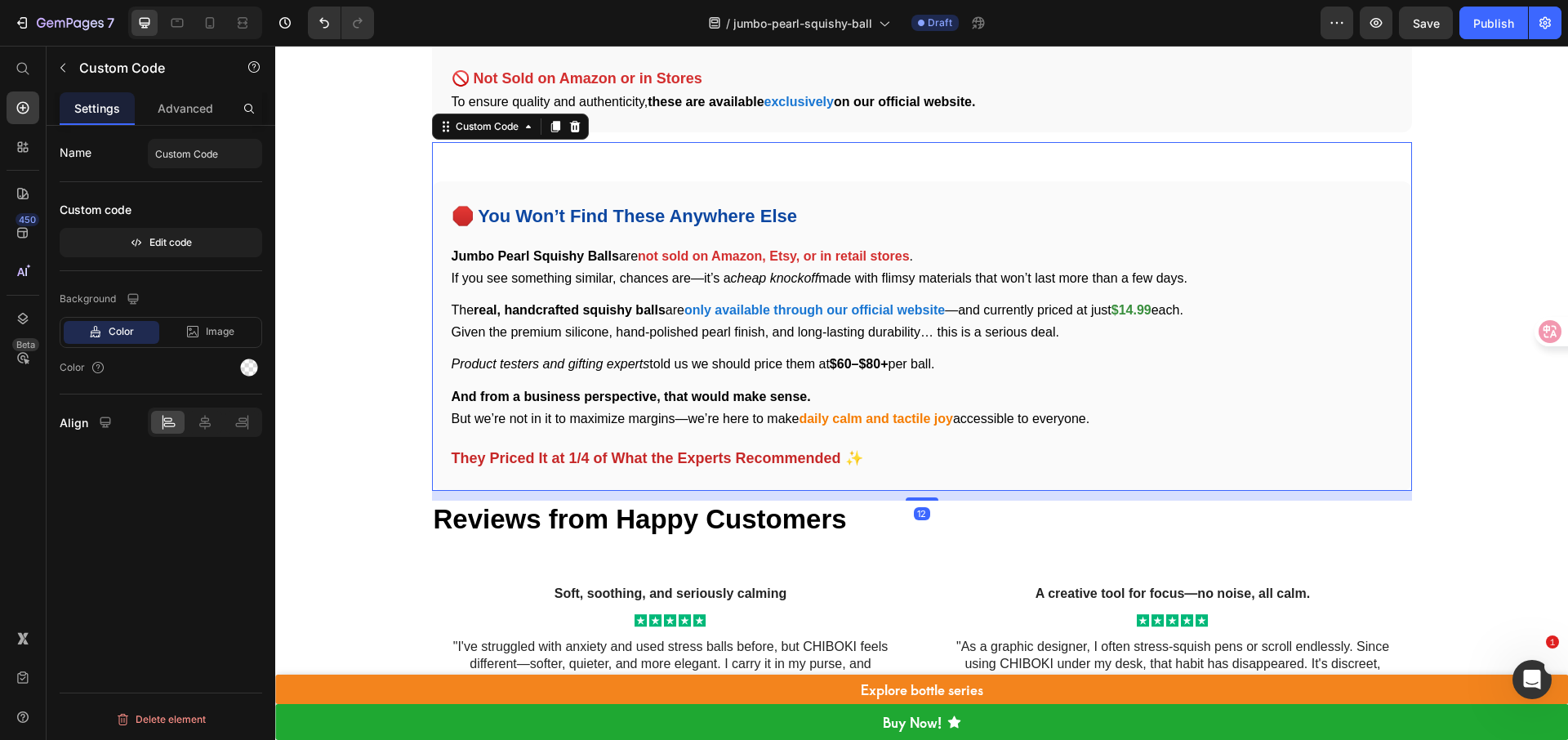 scroll, scrollTop: 7665, scrollLeft: 0, axis: vertical 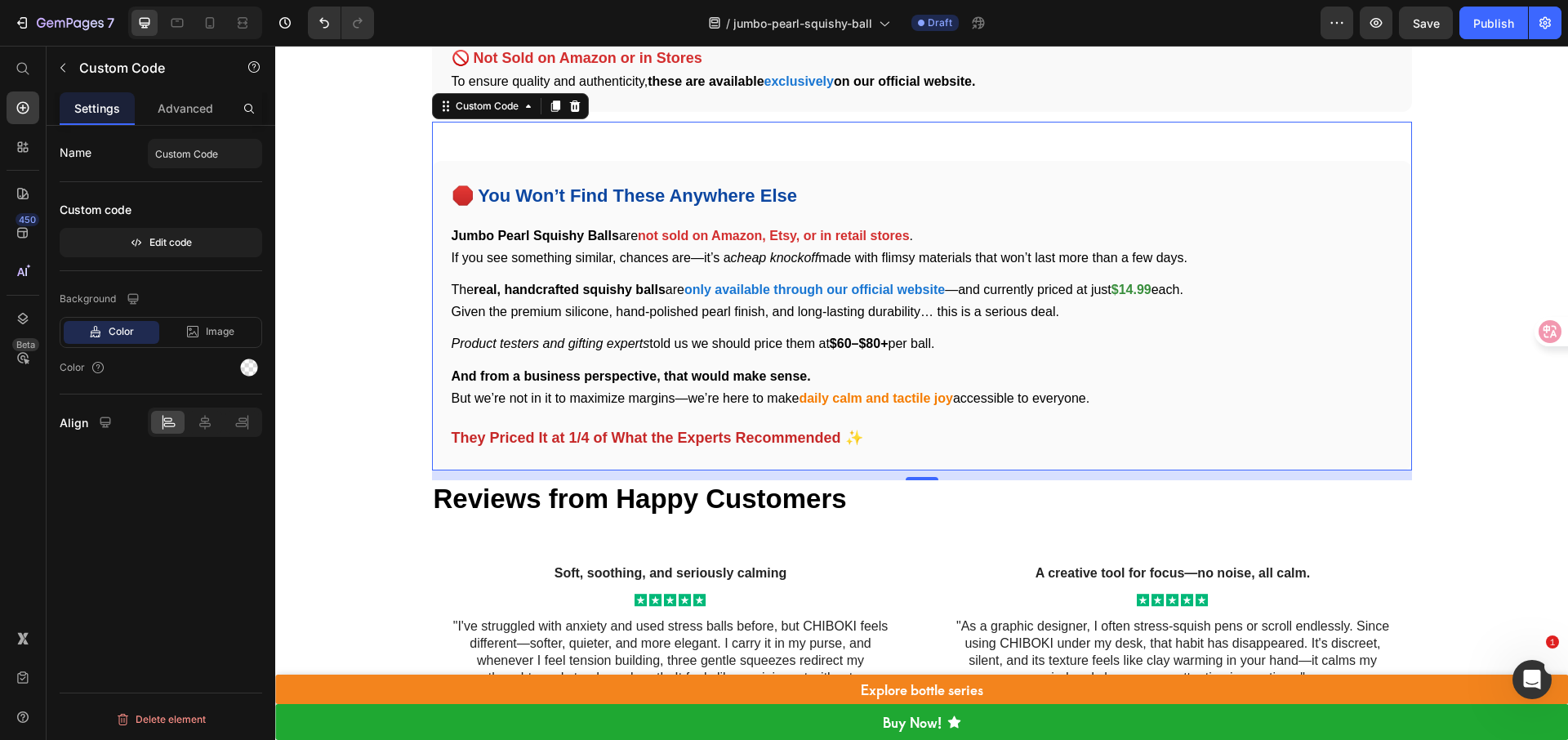 click on "daily calm and tactile joy" at bounding box center [875, 398] 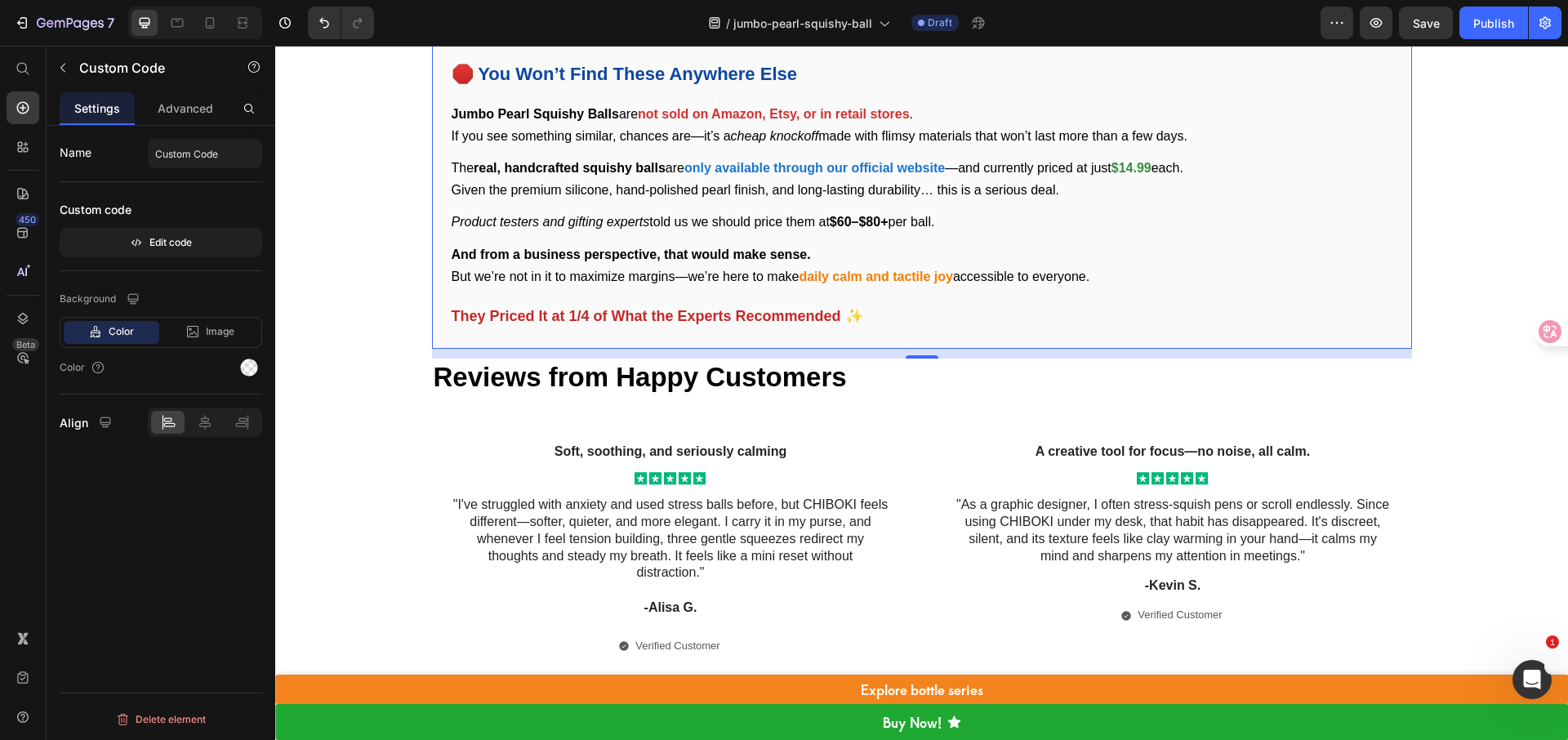 scroll, scrollTop: 7749, scrollLeft: 0, axis: vertical 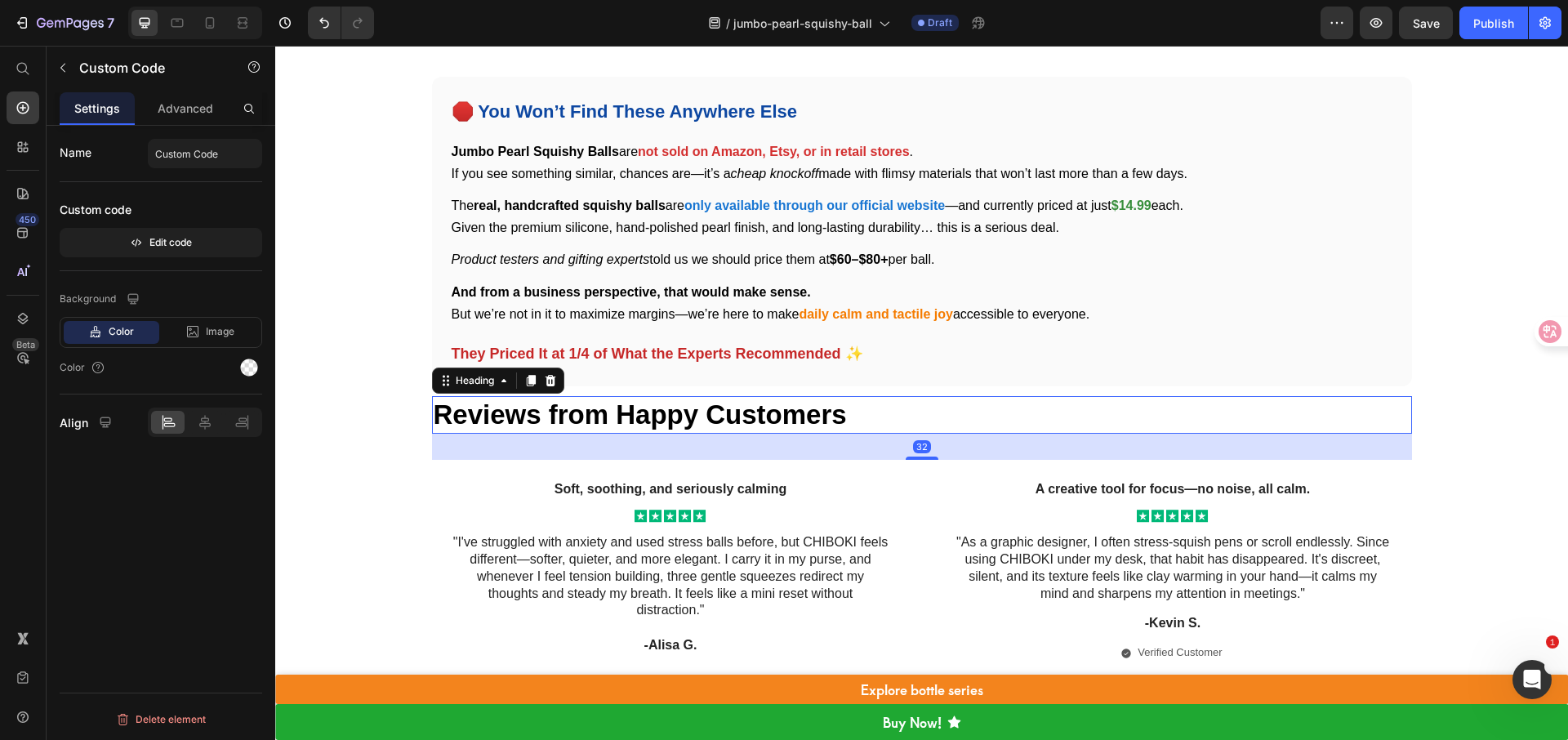click on "Reviews from Happy Customers" at bounding box center (922, 415) 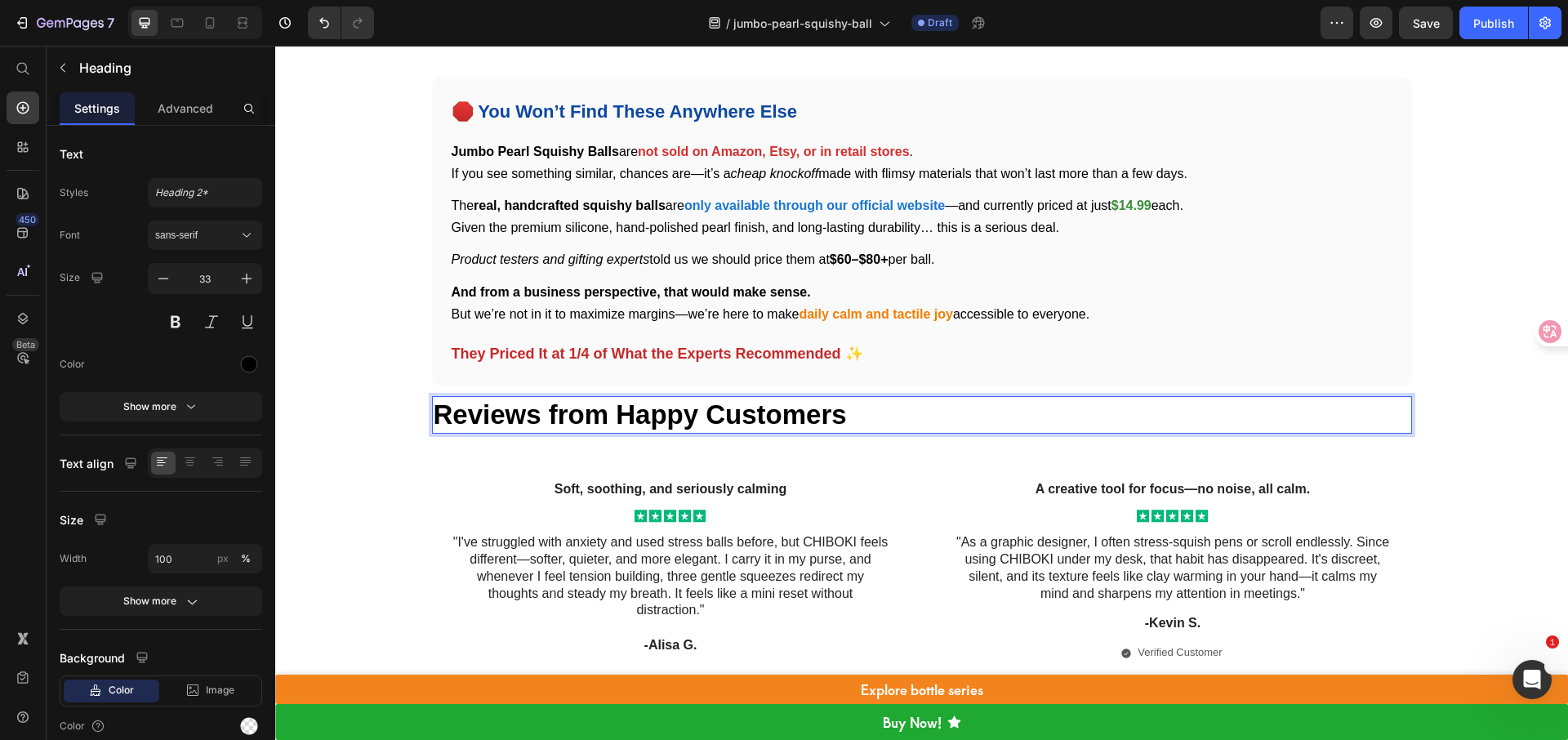 click on "Reviews from Happy Customers" at bounding box center (922, 415) 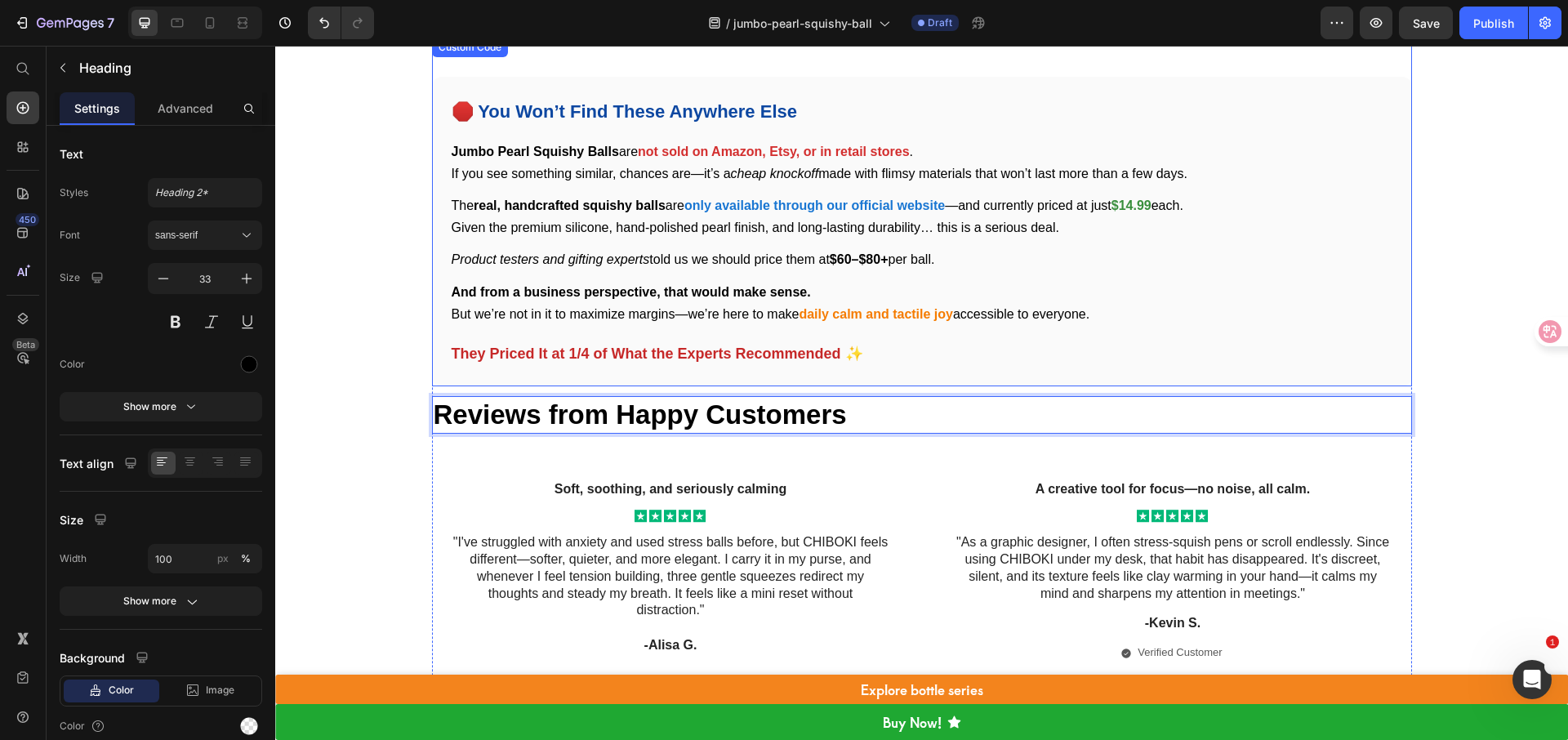 click on "🛑 You Won’t Find These Anywhere Else
Jumbo Pearl Squishy Balls  are  not sold on Amazon, Etsy, or in retail stores .
If you see something similar, chances are—it’s a  cheap knockoff  made with flimsy materials that won’t last more than a few days.
The  real, handcrafted squishy balls  are  only available through our official website —and currently priced at just  $14.99  each.
Given the premium silicone, hand-polished pearl finish, and long-lasting durability… this is a serious deal.
Product testers and gifting experts  told us we should price them at  $60–$80+  per ball.
And from a business perspective, that would make sense.
But we’re not in it to maximize margins—we’re here to make  daily calm and tactile joy  accessible to everyone.
They Priced It at 1/4 of What the Experts Recommended ✨" at bounding box center (922, 231) 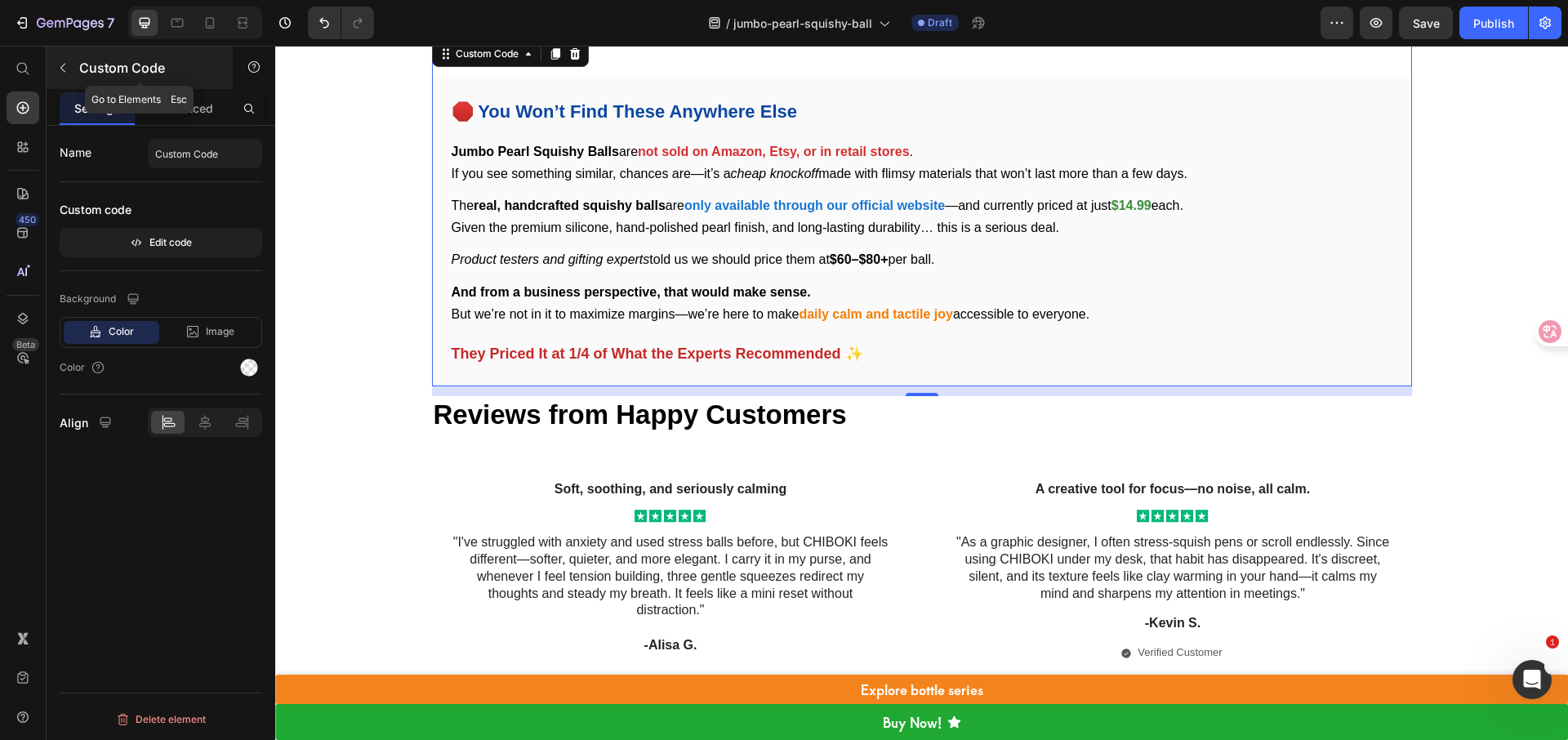click 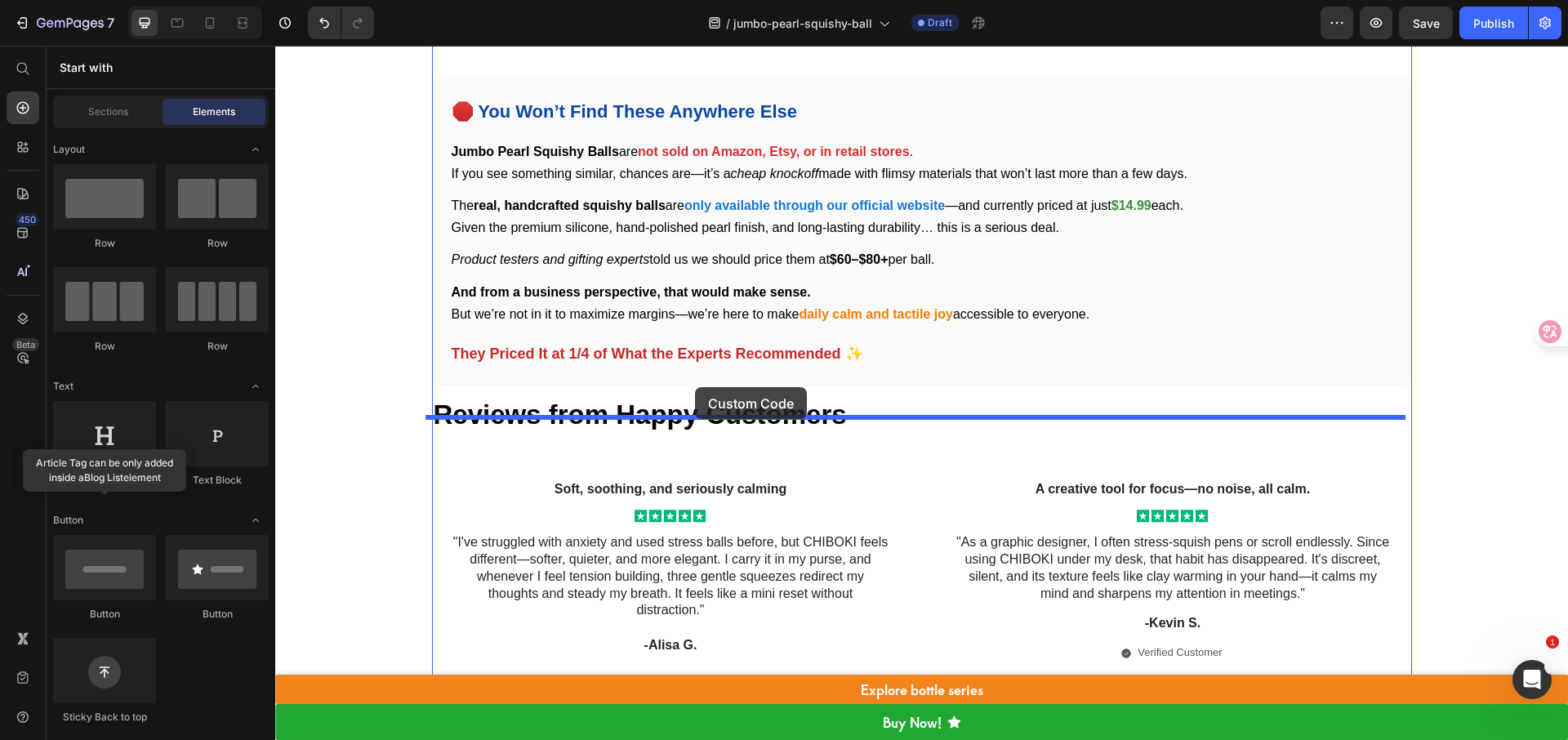 drag, startPoint x: 419, startPoint y: 711, endPoint x: 694, endPoint y: 388, distance: 424.2099 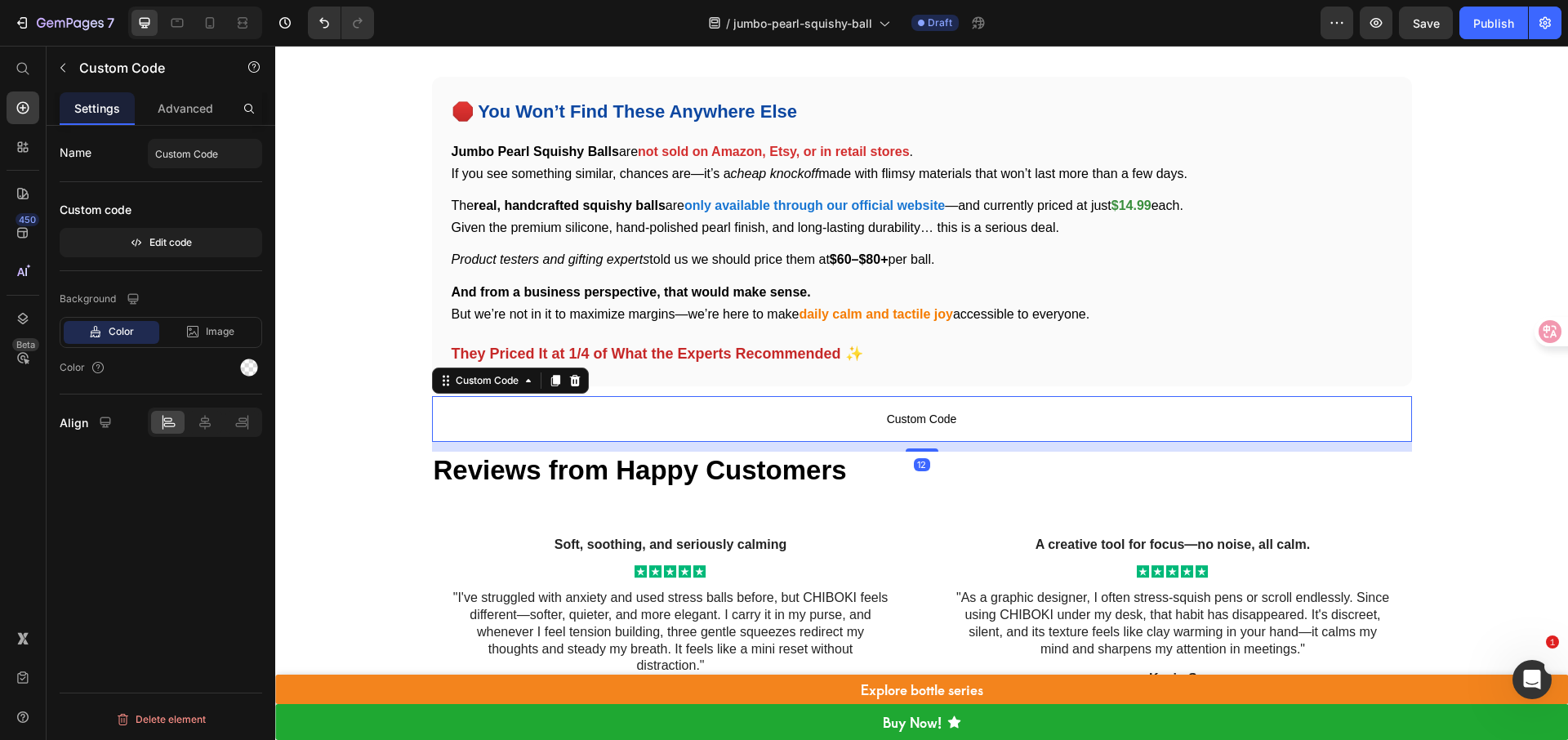 click on "Custom Code" at bounding box center (922, 419) 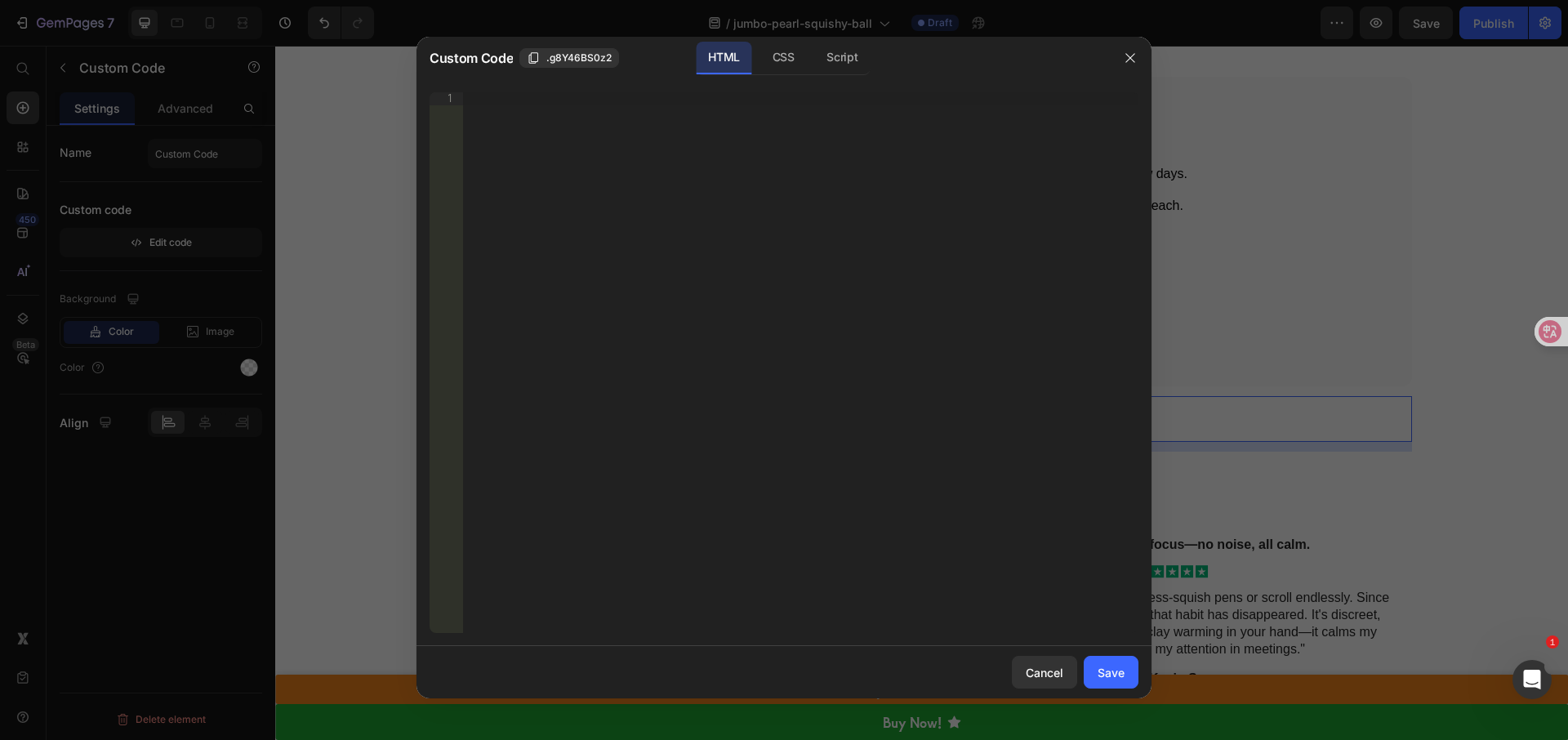 type 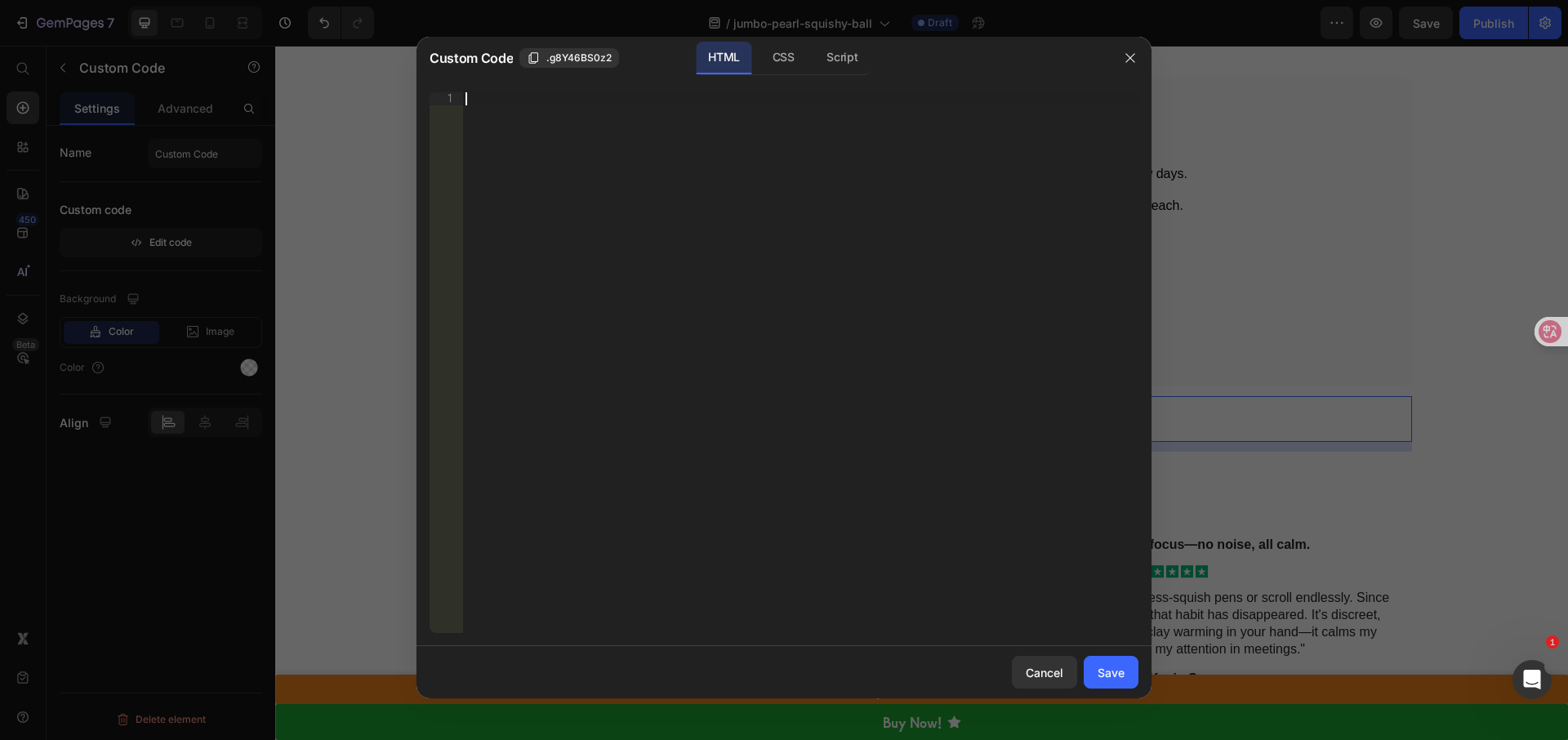 click on "Insert the 3rd-party installation code, HTML code, or Liquid code to display custom content." at bounding box center (800, 376) 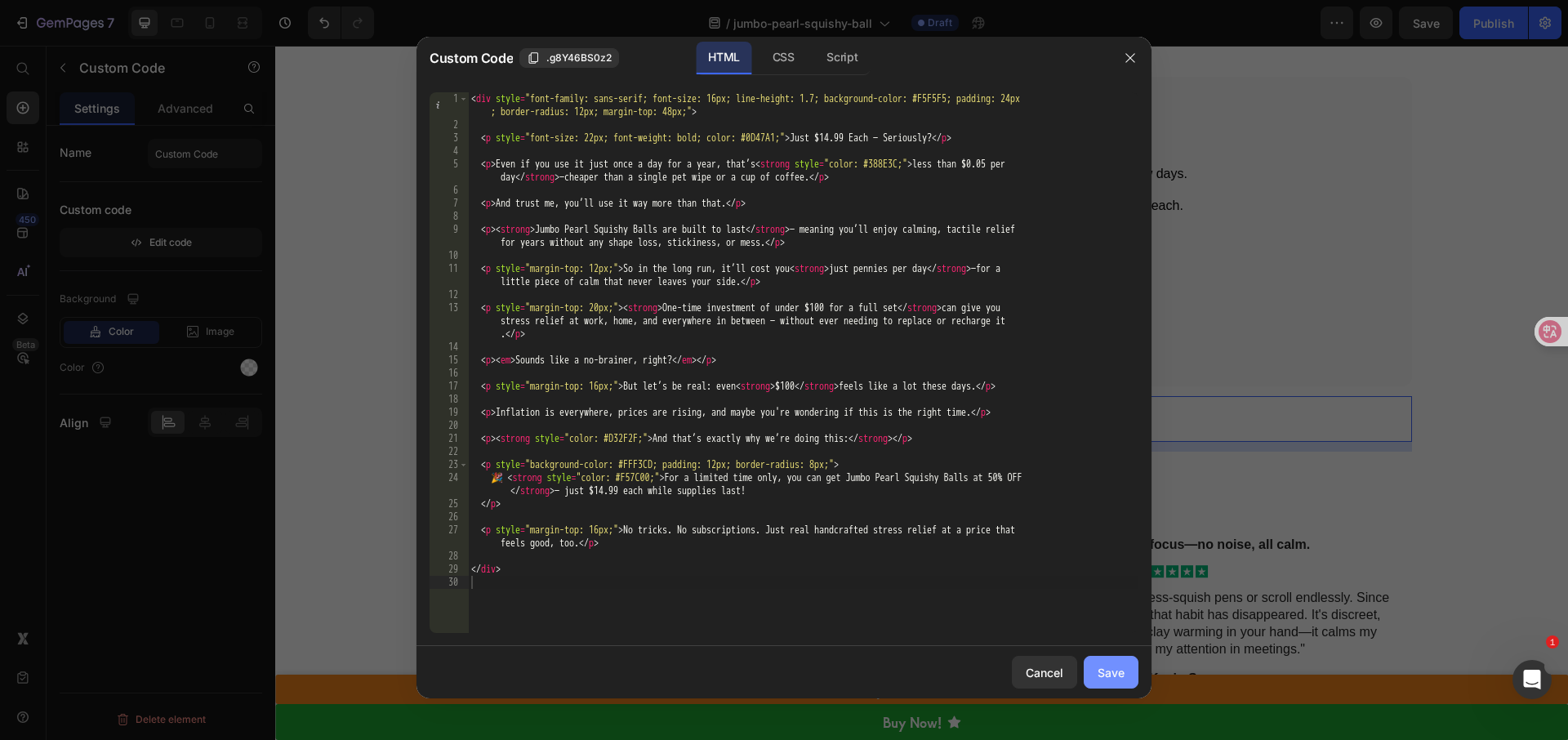click on "Save" at bounding box center [1111, 672] 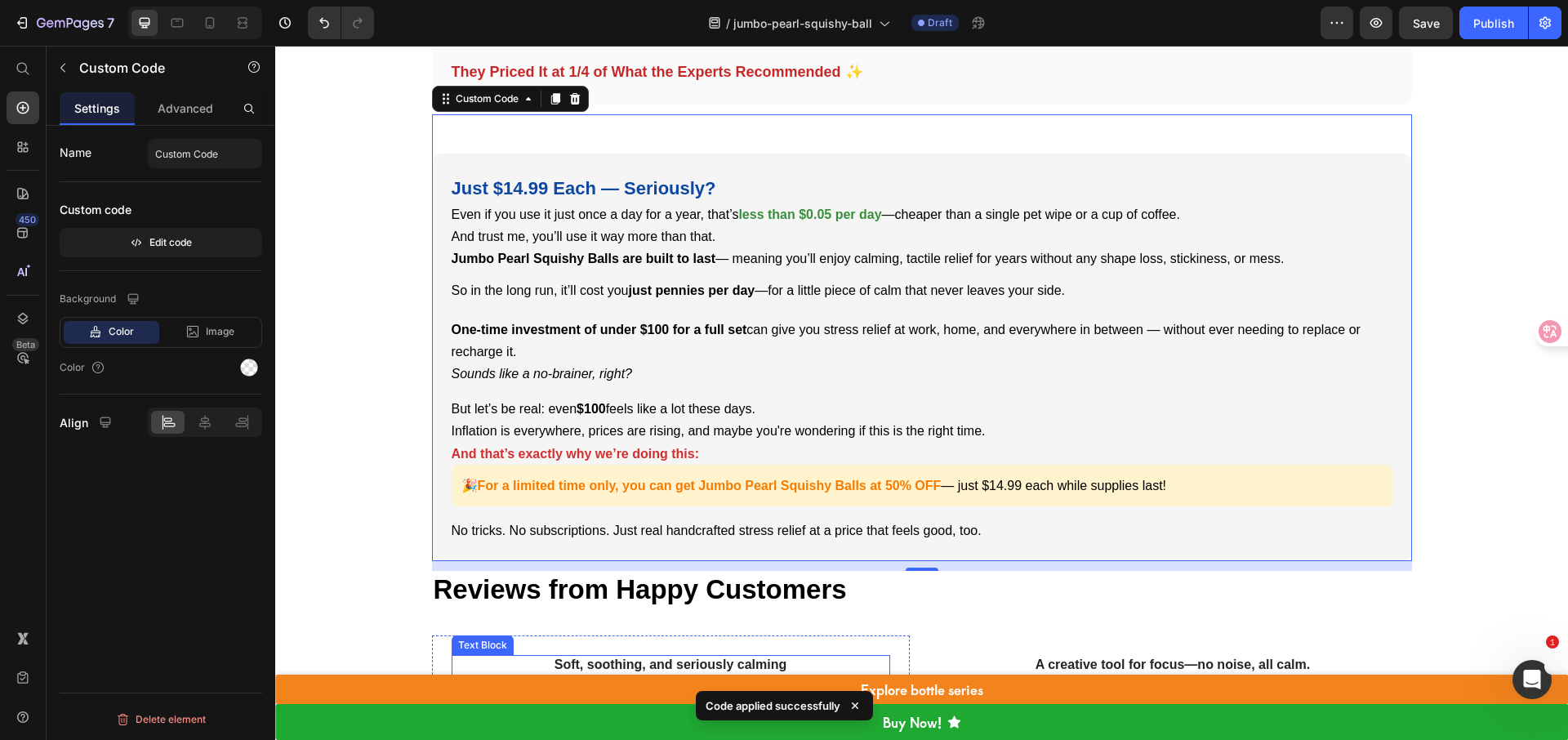 scroll, scrollTop: 8010, scrollLeft: 0, axis: vertical 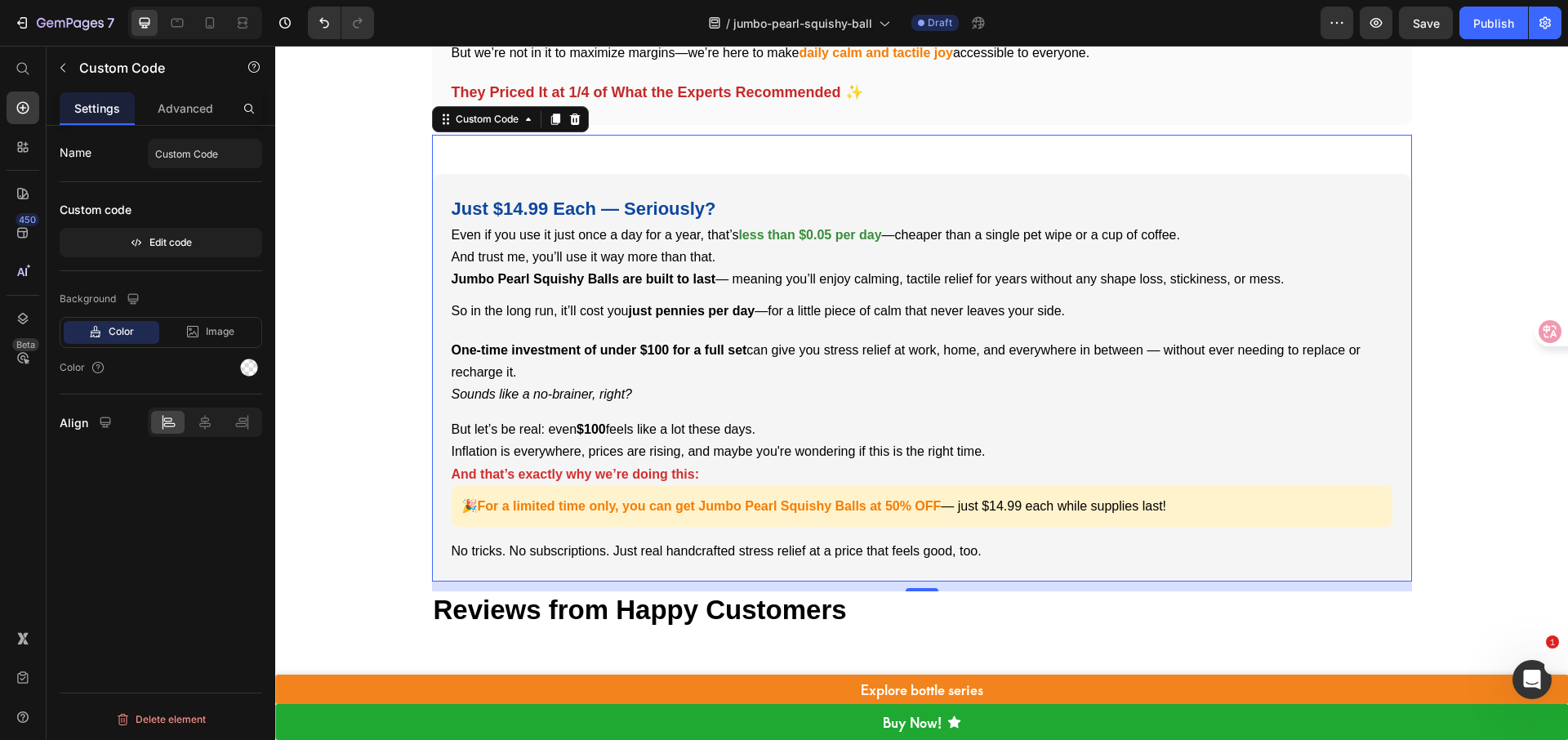 click on "less than $0.05 per day" at bounding box center [809, 234] 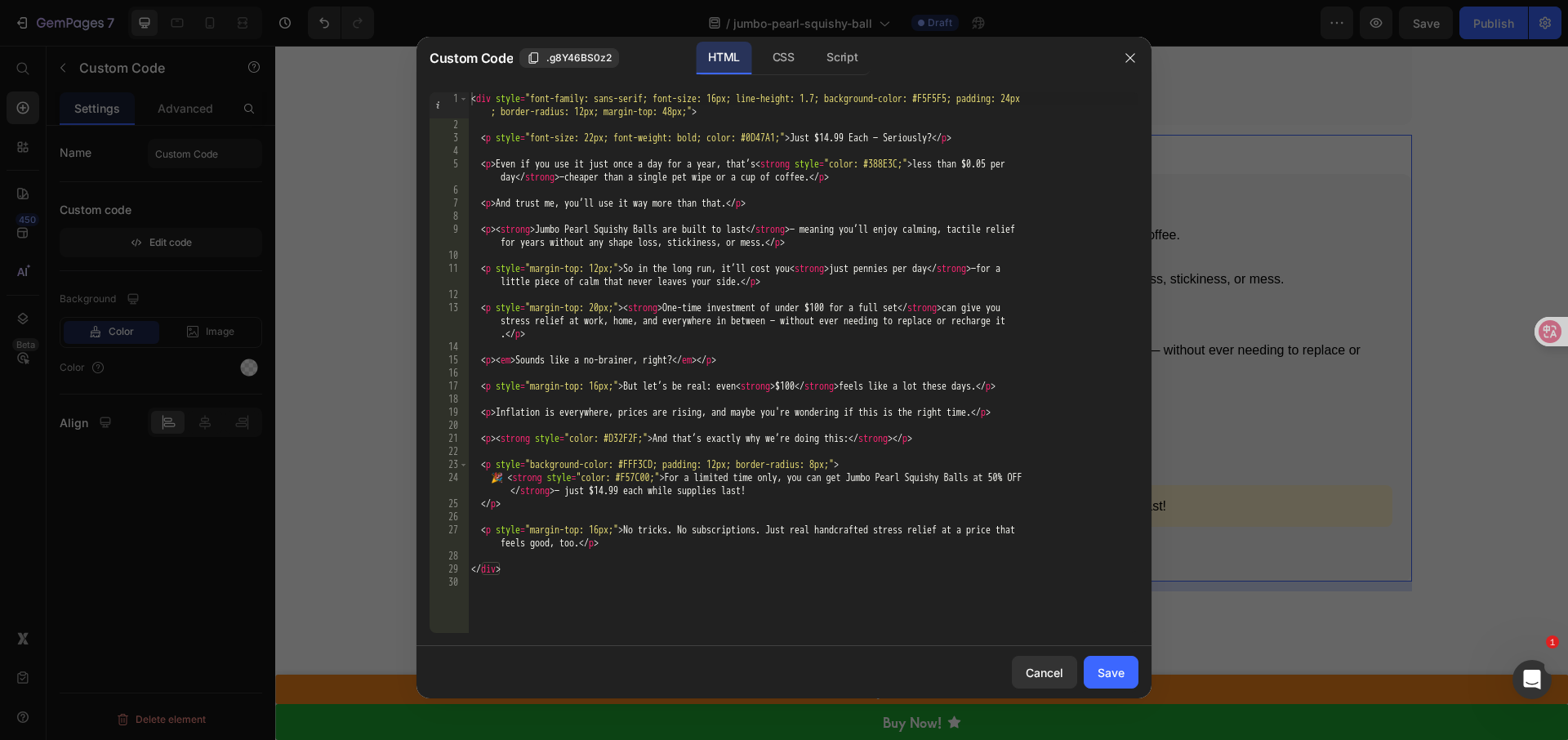 click on "< div   style = "font-family: sans-serif; font-size: 16px; line-height: 1.7; background-color: #F5F5F5; padding: 24px      ; border-radius: 12px; margin-top: 48px;" >    < p   style = "font-size: 22px; font-weight: bold; color: #0D47A1;" > Just $[PRICE] Each — Seriously? </ p >    < p > Even if you use it just once a day for a year, that’s  < strong   style = "color: #388E3C;" > less than $[PRICE] per         day </ strong > —cheaper than a single pet wipe or a cup of coffee. </ p >    < p > And trust me, you’ll use it way more than that. </ p >    < p > < strong > Jumbo Pearl Squishy Balls are built to last </ strong >  — meaning you’ll enjoy calming, tactile relief         for years without any shape loss, stickiness, or mess. </ p >    < p   style = "margin-top: 12px;" > So in the long run, it’ll cost you  < strong > just pennies per day </ strong > —for a         little piece of calm that never leaves your side. </ p >    < p   style = "margin-top: 20px;" > < strong > </ >" at bounding box center (803, 382) 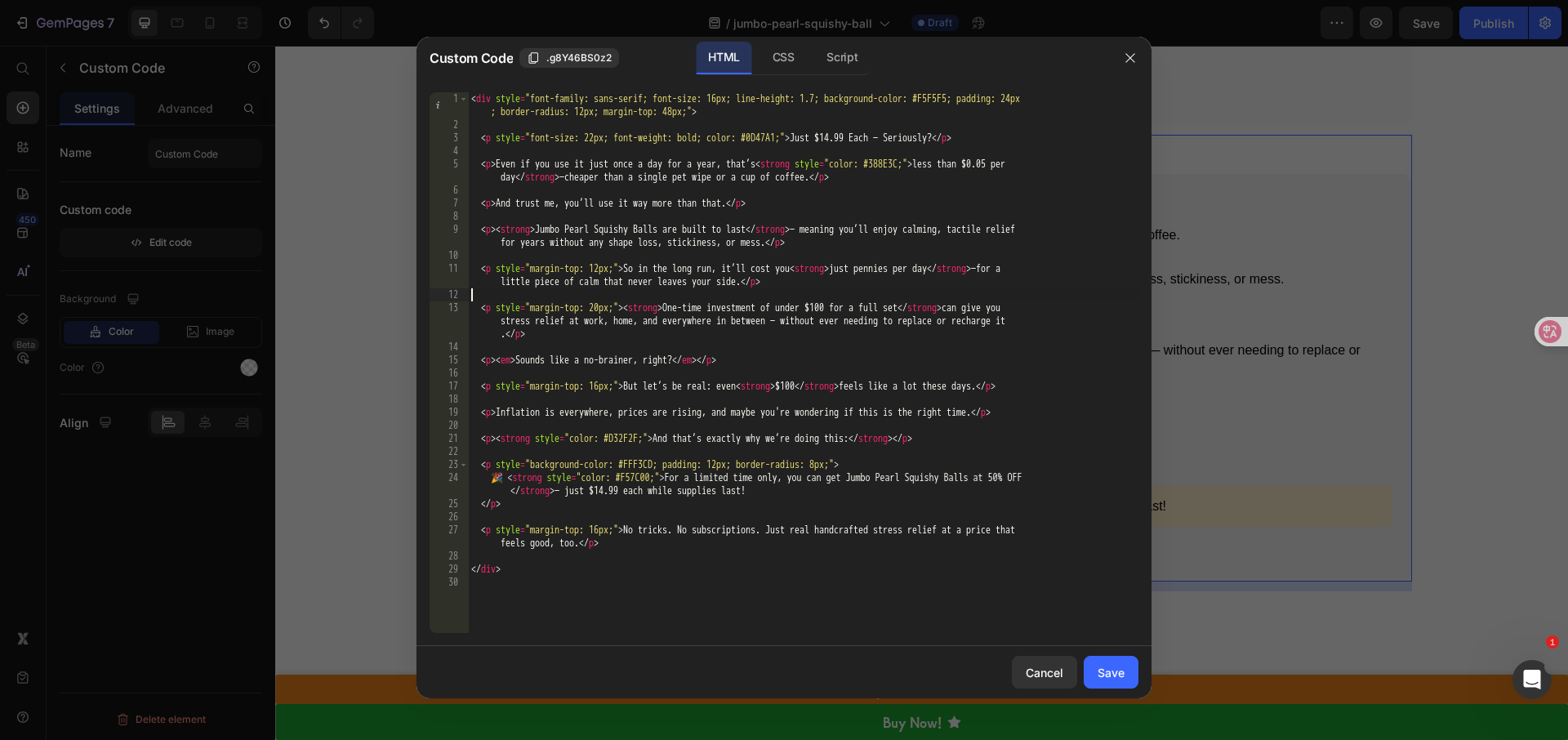 type on "</div>" 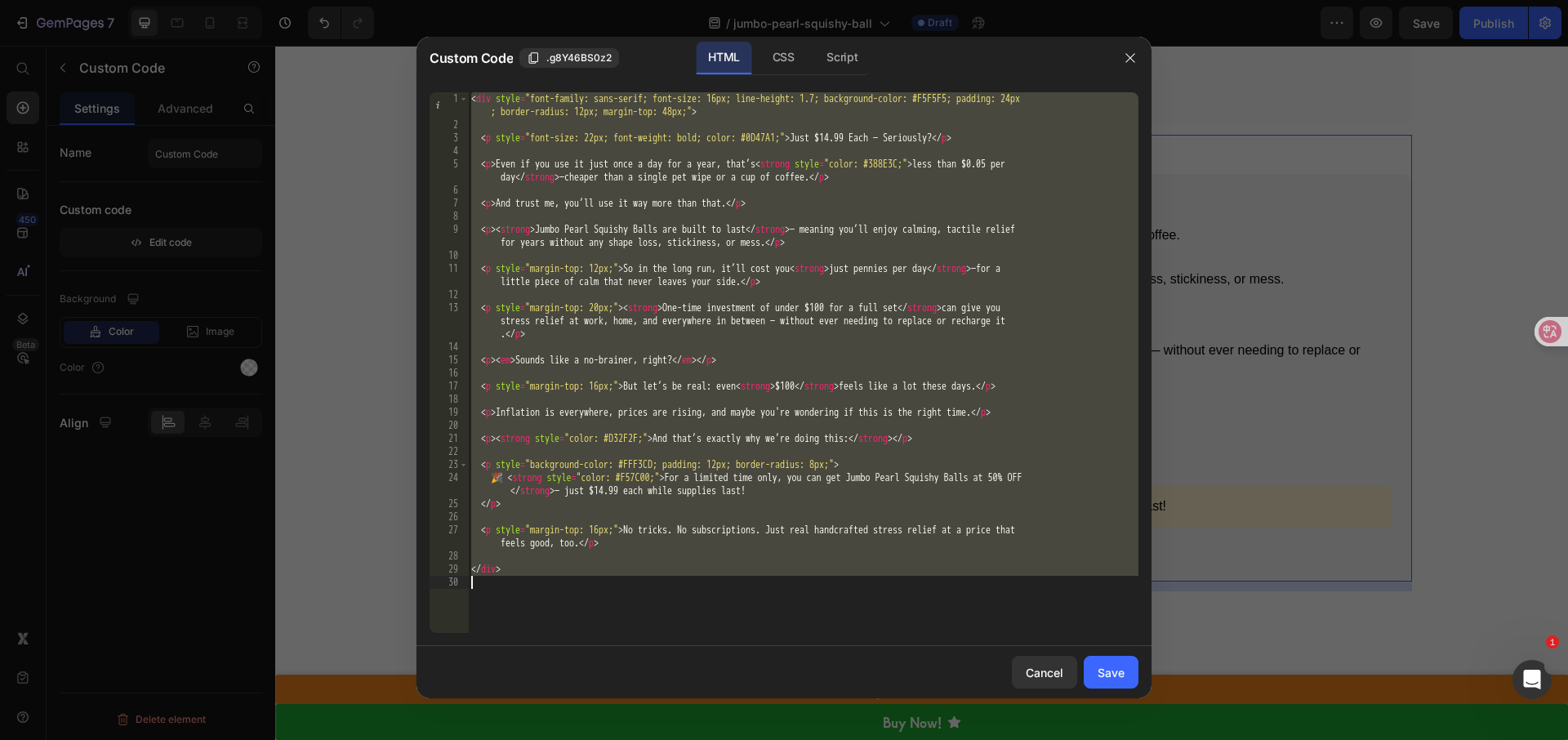 paste 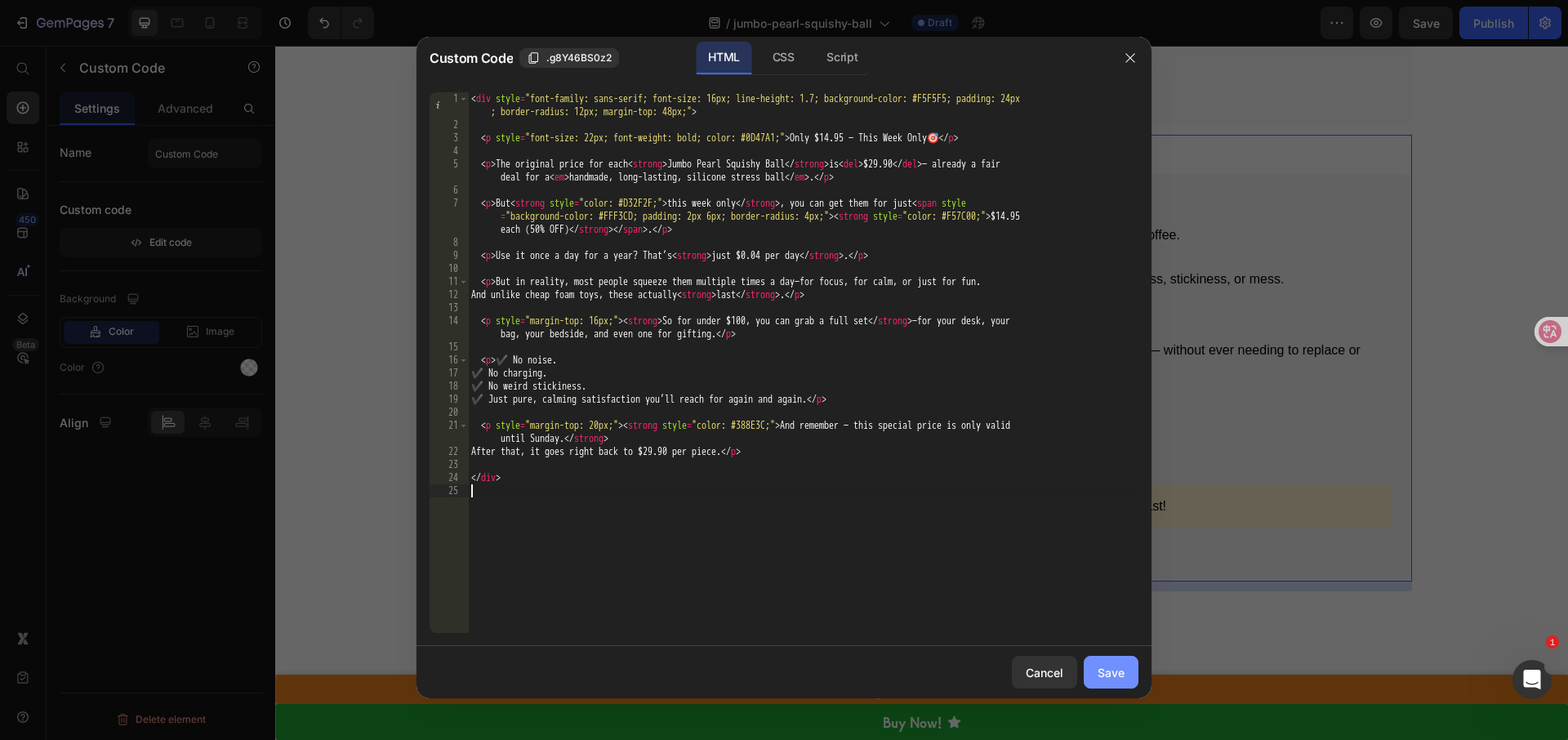 click on "Save" at bounding box center [1111, 672] 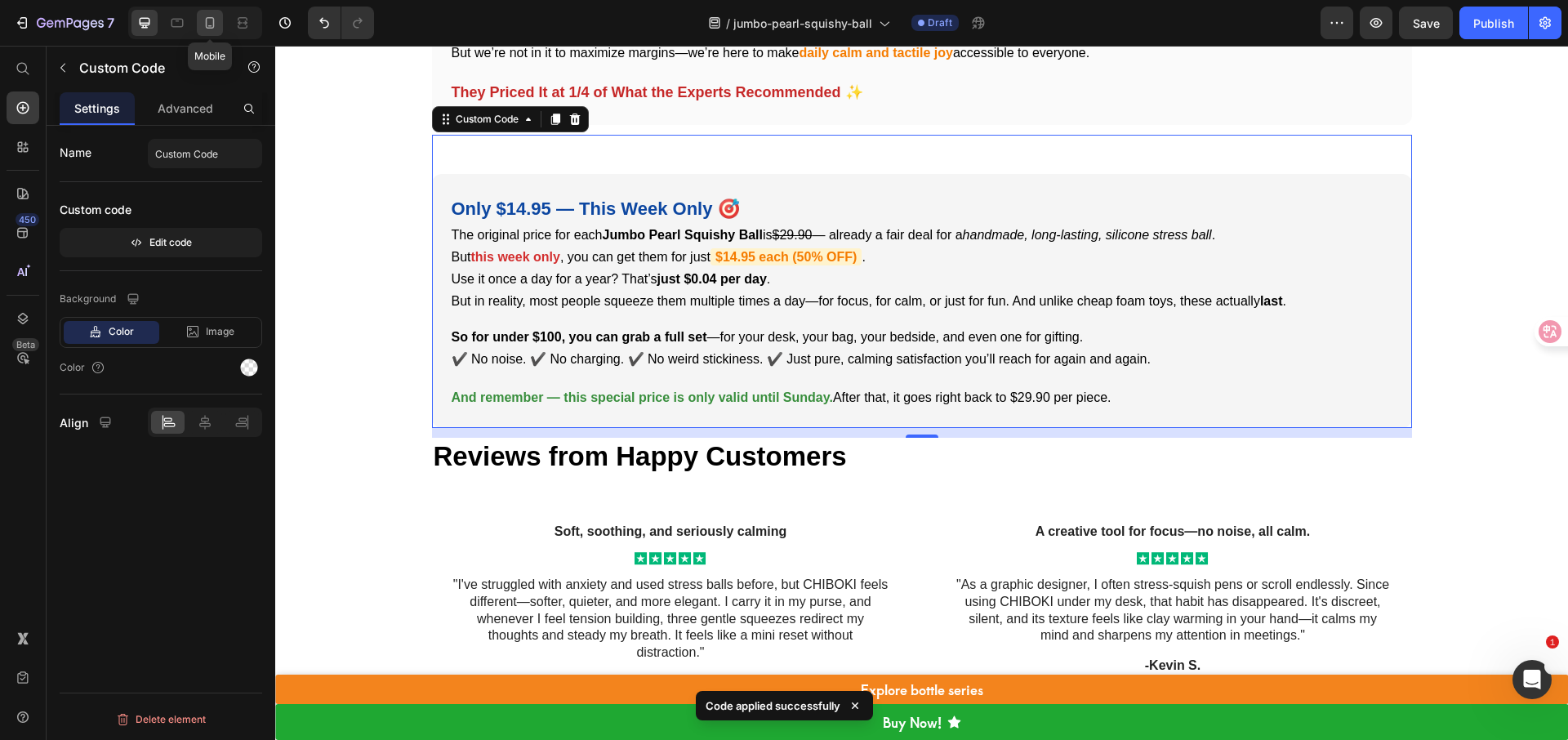 click 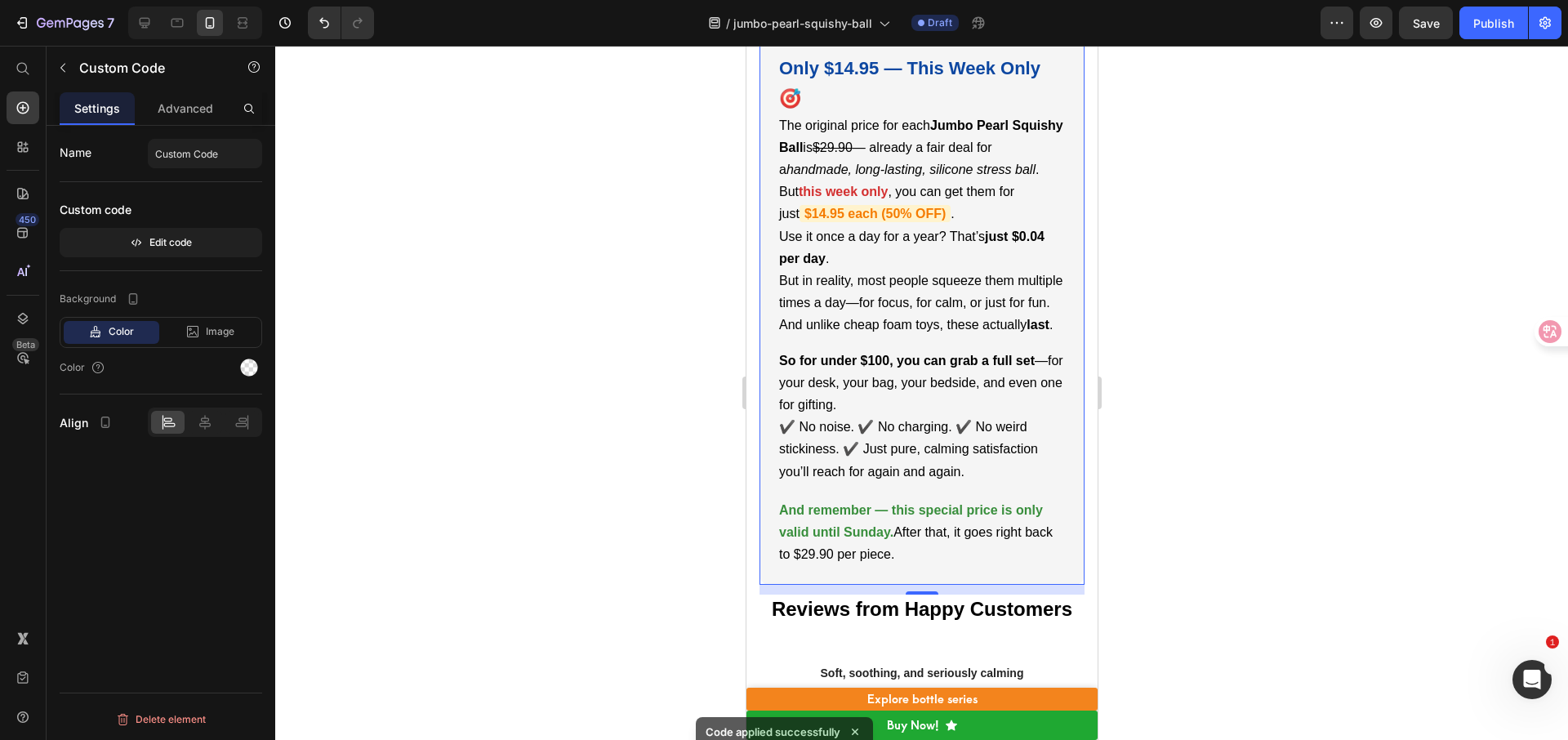 scroll, scrollTop: 11602, scrollLeft: 0, axis: vertical 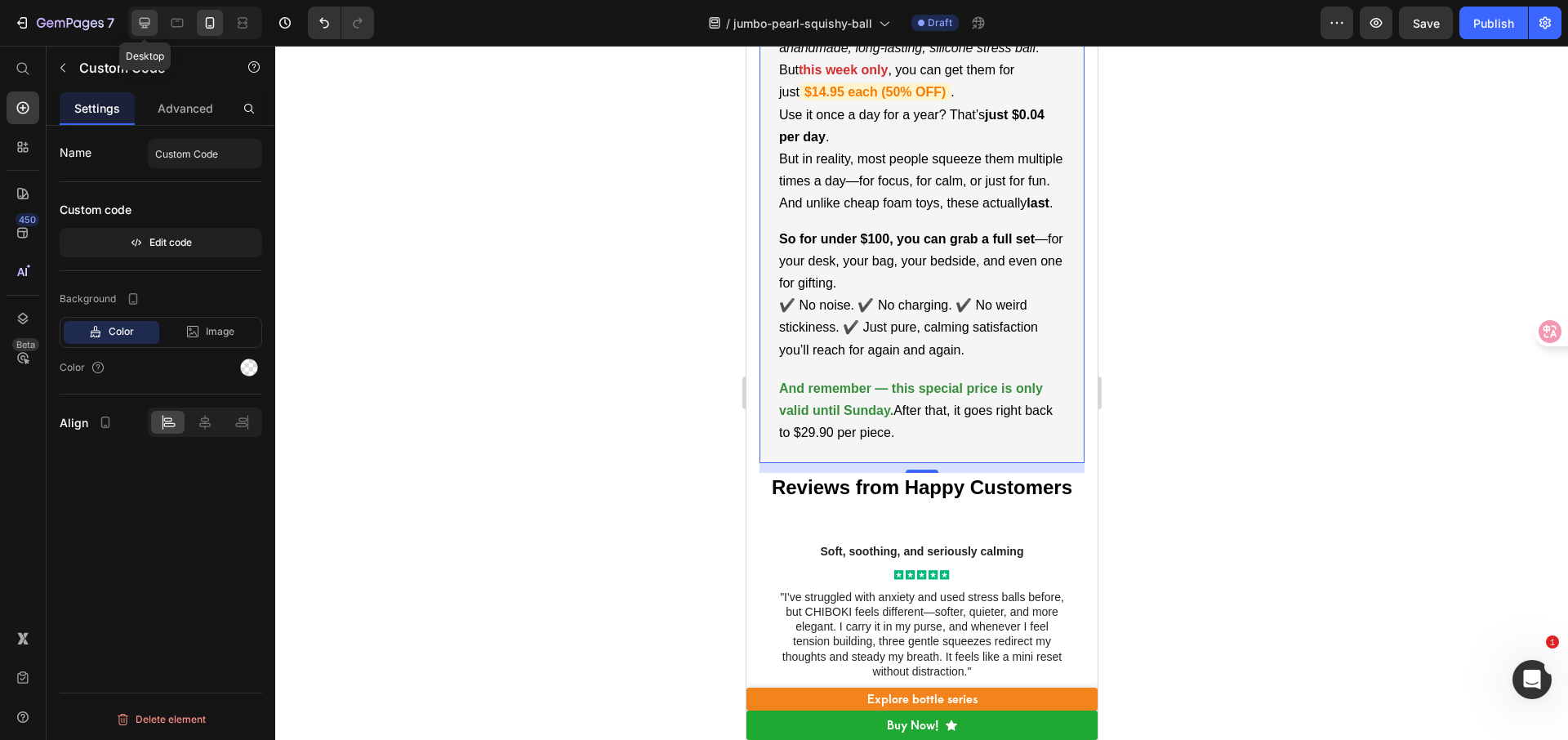 click 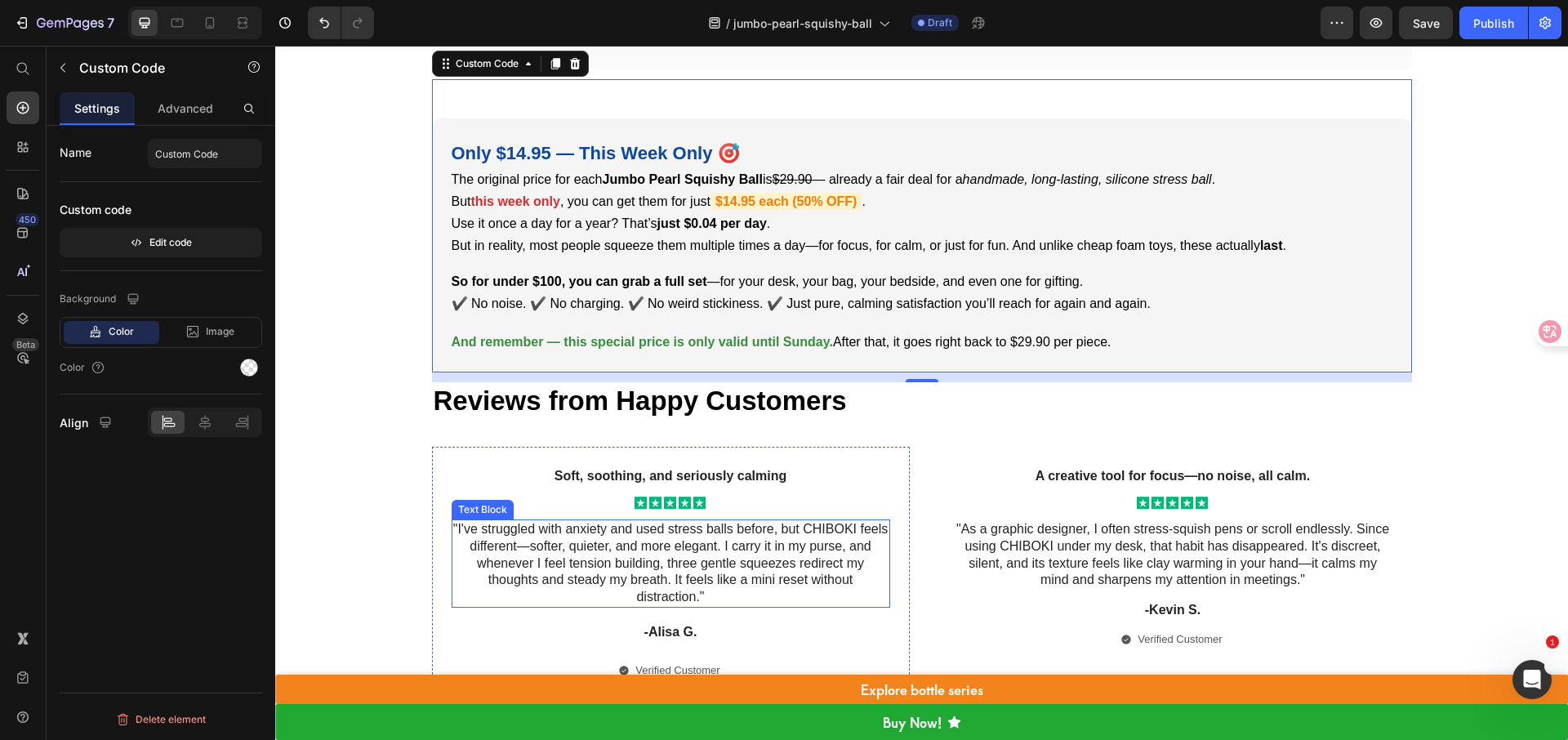 scroll, scrollTop: 8062, scrollLeft: 0, axis: vertical 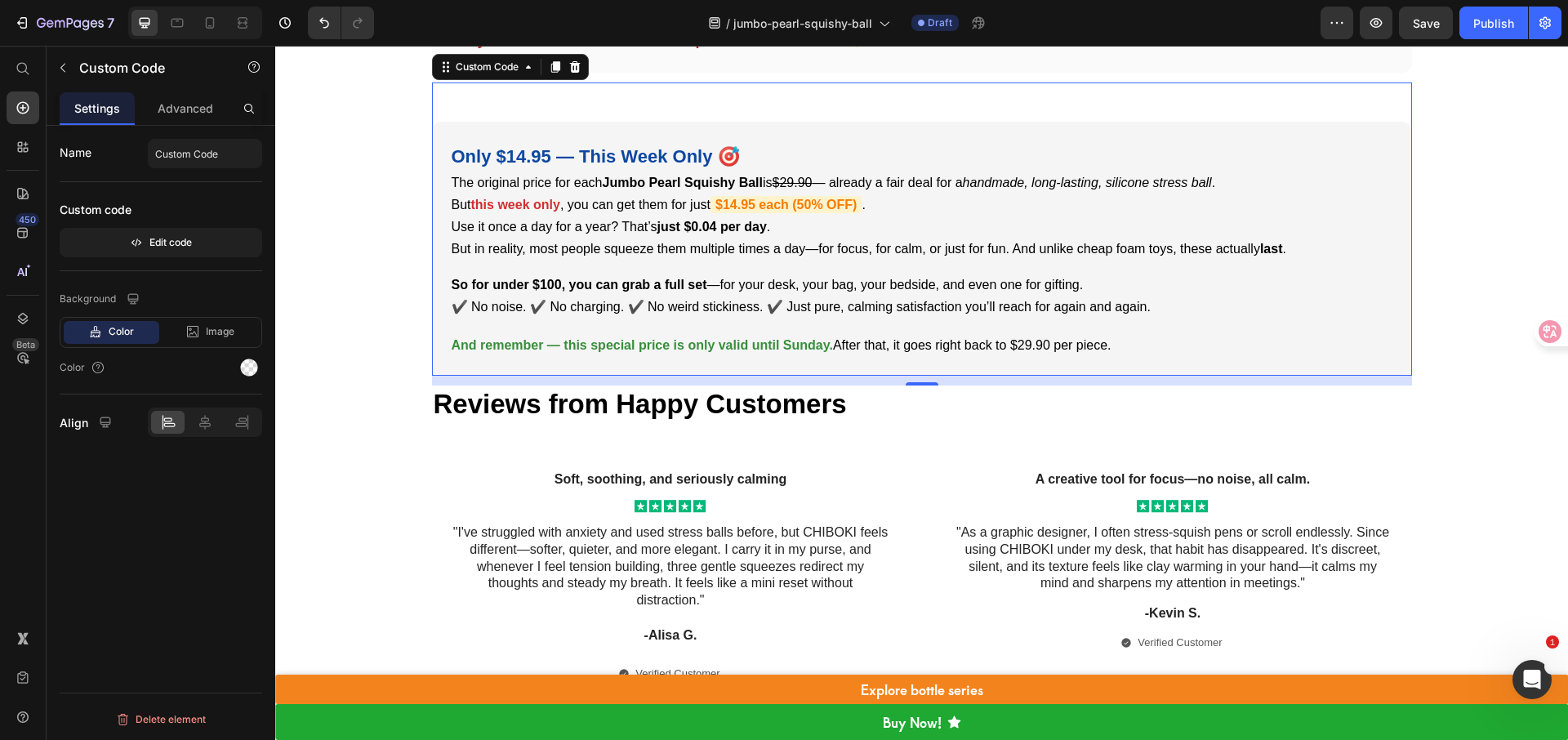 click on "But in reality, most people squeeze them multiple times a day—for focus, for calm, or just for fun.
And unlike cheap foam toys, these actually  last ." at bounding box center (922, 248) 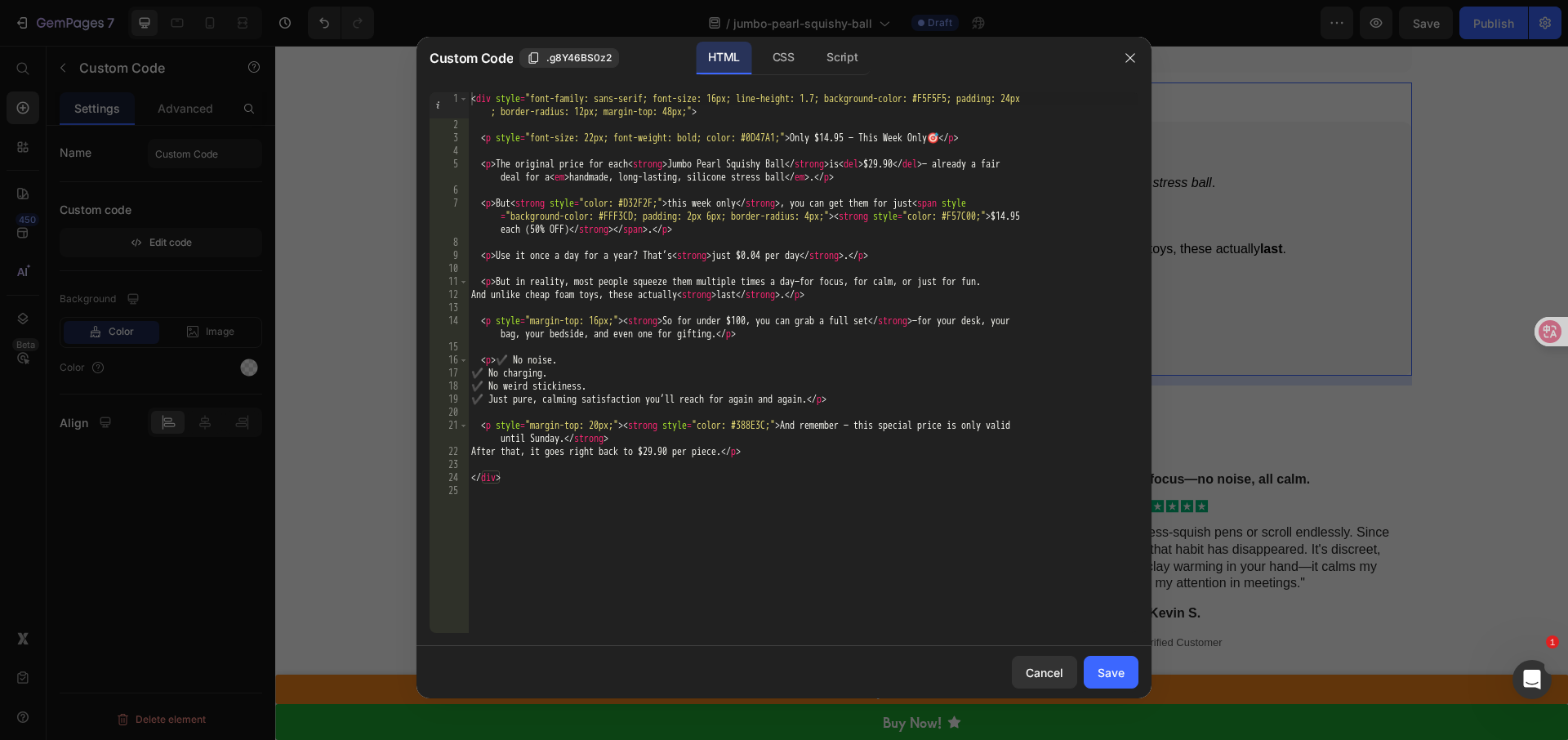 click on "< div   style = "font-family: sans-serif; font-size: 16px; line-height: 1.7; background-color: #F5F5F5; padding: 24px      ; border-radius: 12px; margin-top: 48px;" >    < p   style = "font-size: 22px; font-weight: bold; color: #0D47A1;" > Only $[PRICE] — This Week Only  🎯 </ p >    < p > The original price for each  < strong > Jumbo Pearl Squishy Ball </ strong >  is  < del > $[PRICE] </ del >  — already a fair         deal for a  < em > handmade, long-lasting, silicone stress ball </ em > . </ p >    < p > But  < strong   style = "color: #D32F2F;" > this week only </ strong > , you can get them for just  < span   style        = "background-color: #FFF3CD; padding: 2px 6px; border-radius: 4px;" > < strong   style = "color: #F57C00;" > $[PRICE]         each (50% OFF) </ strong > </ span > . </ p >    < p > Use it once a day for a year? That’s  < strong > just $[PRICE] per day </ strong > . </ p >    < p >   And unlike cheap foam toys, these actually  < strong > last </ strong > . </ p >" at bounding box center [803, 382] 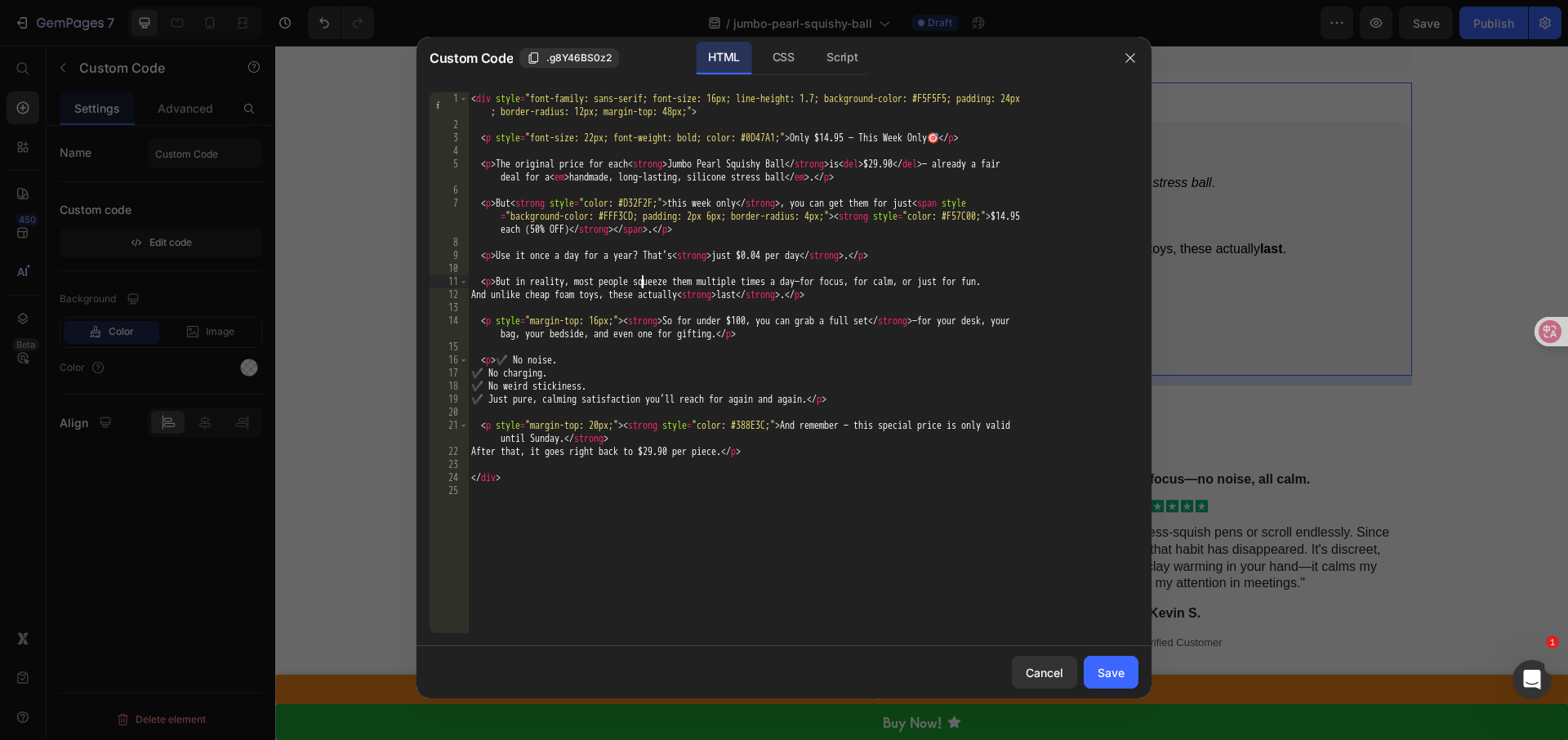 type on "</div>" 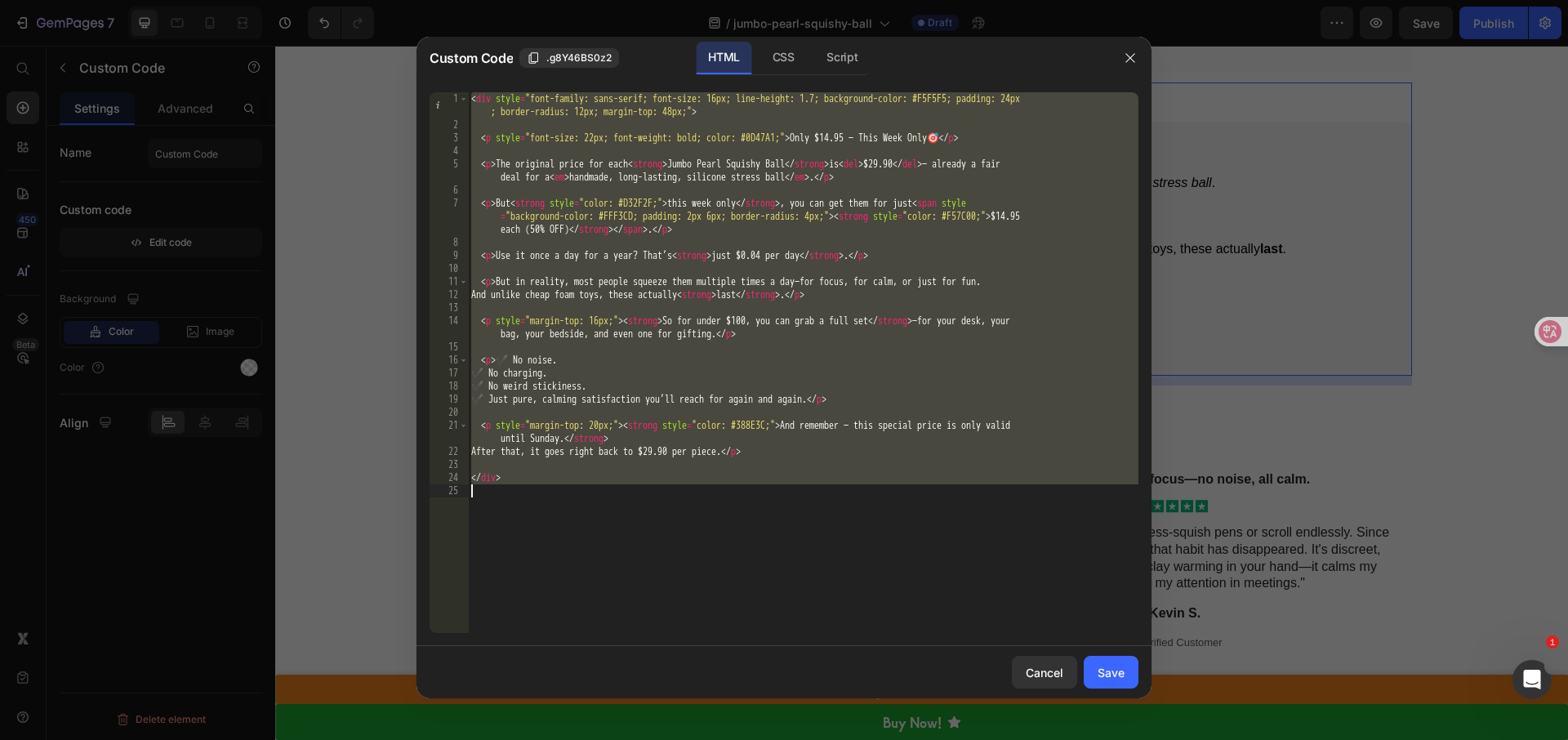 paste 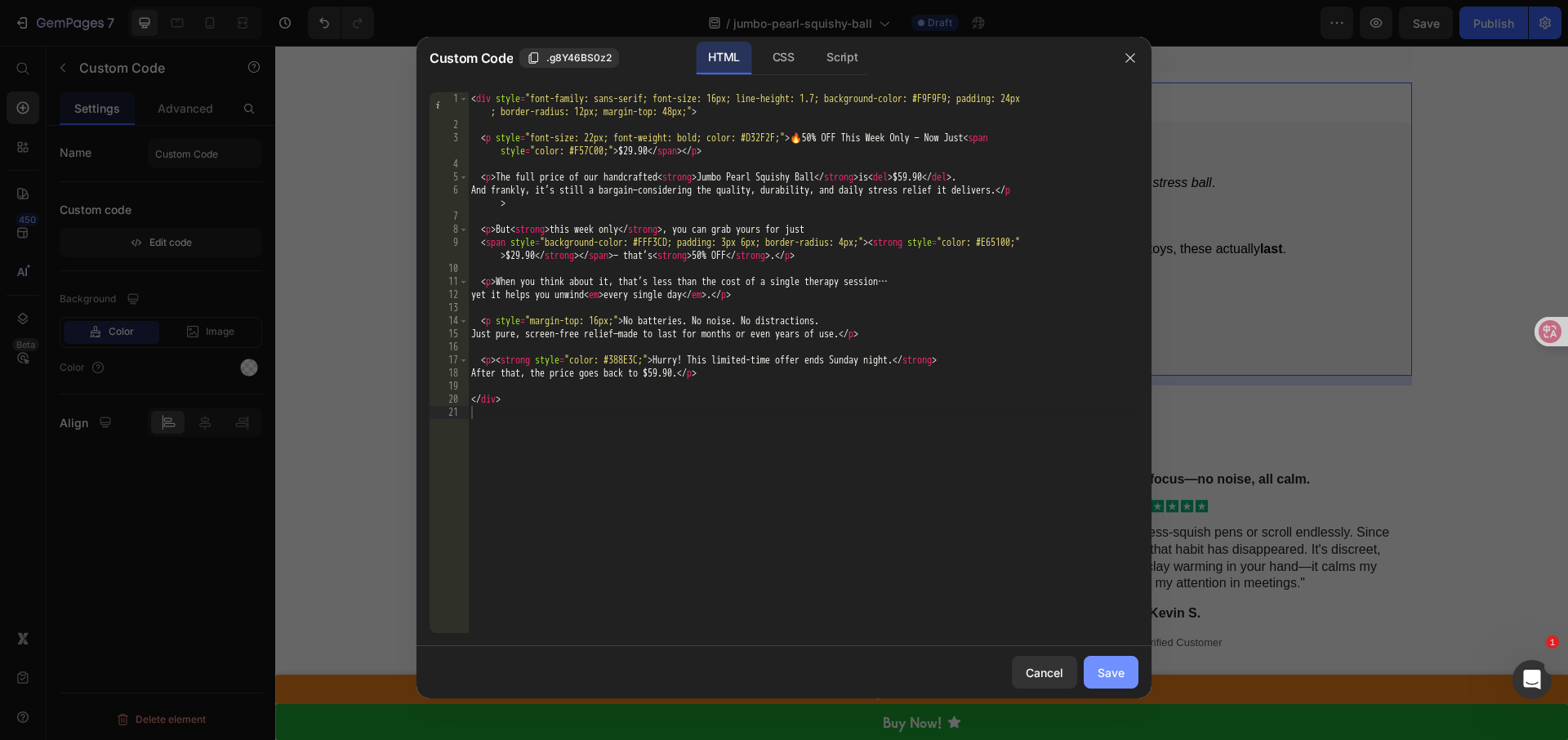 click on "Save" at bounding box center [1111, 672] 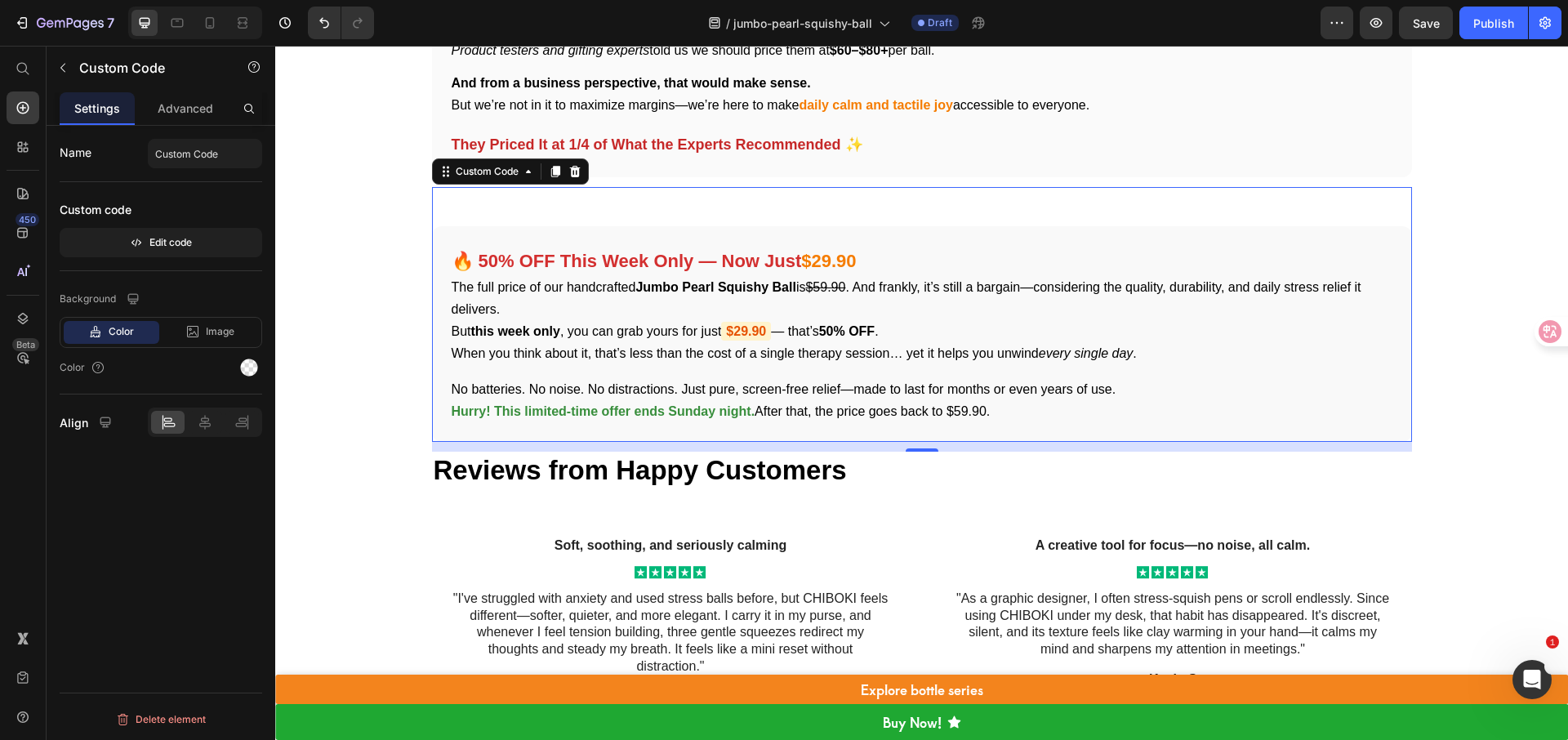 scroll, scrollTop: 7937, scrollLeft: 0, axis: vertical 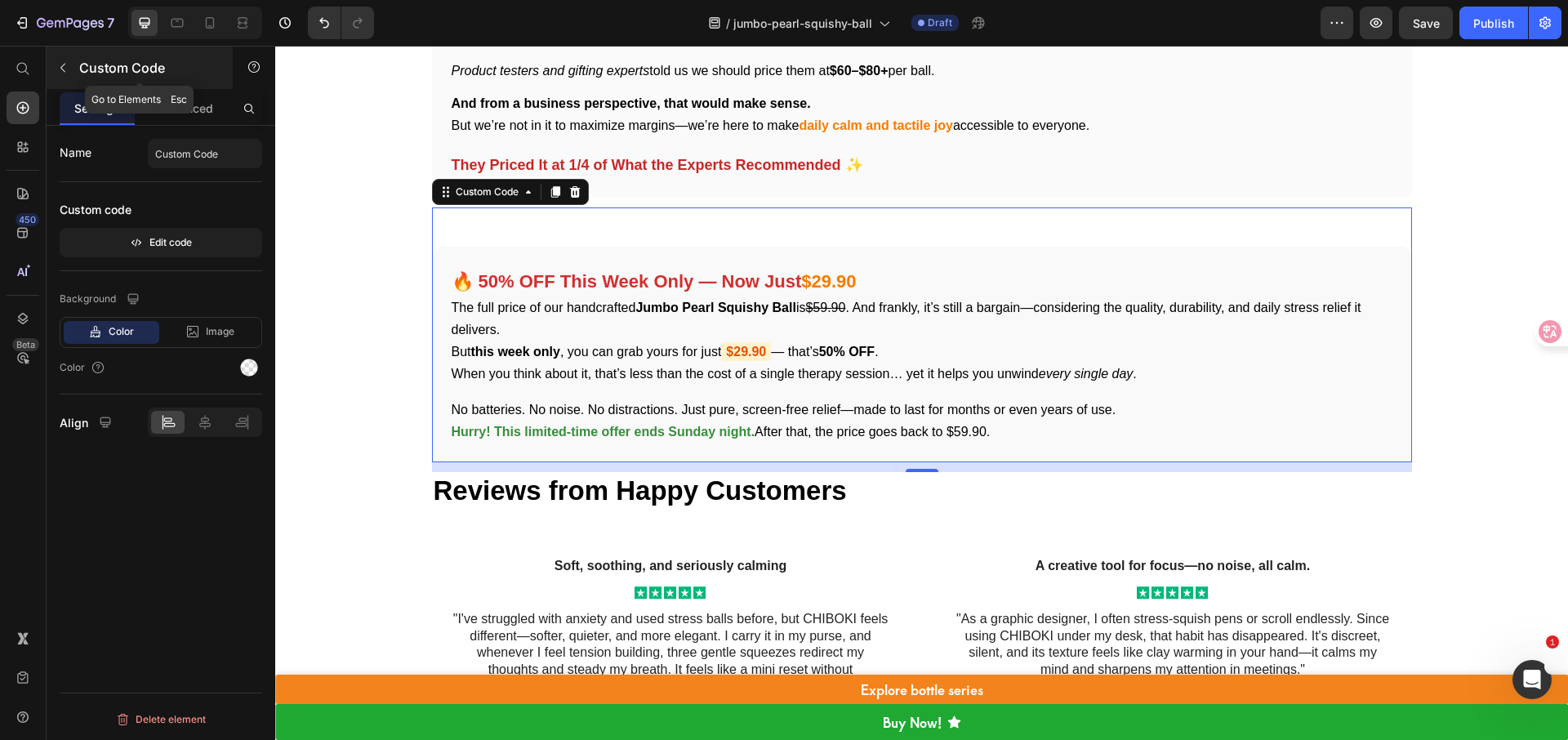 click 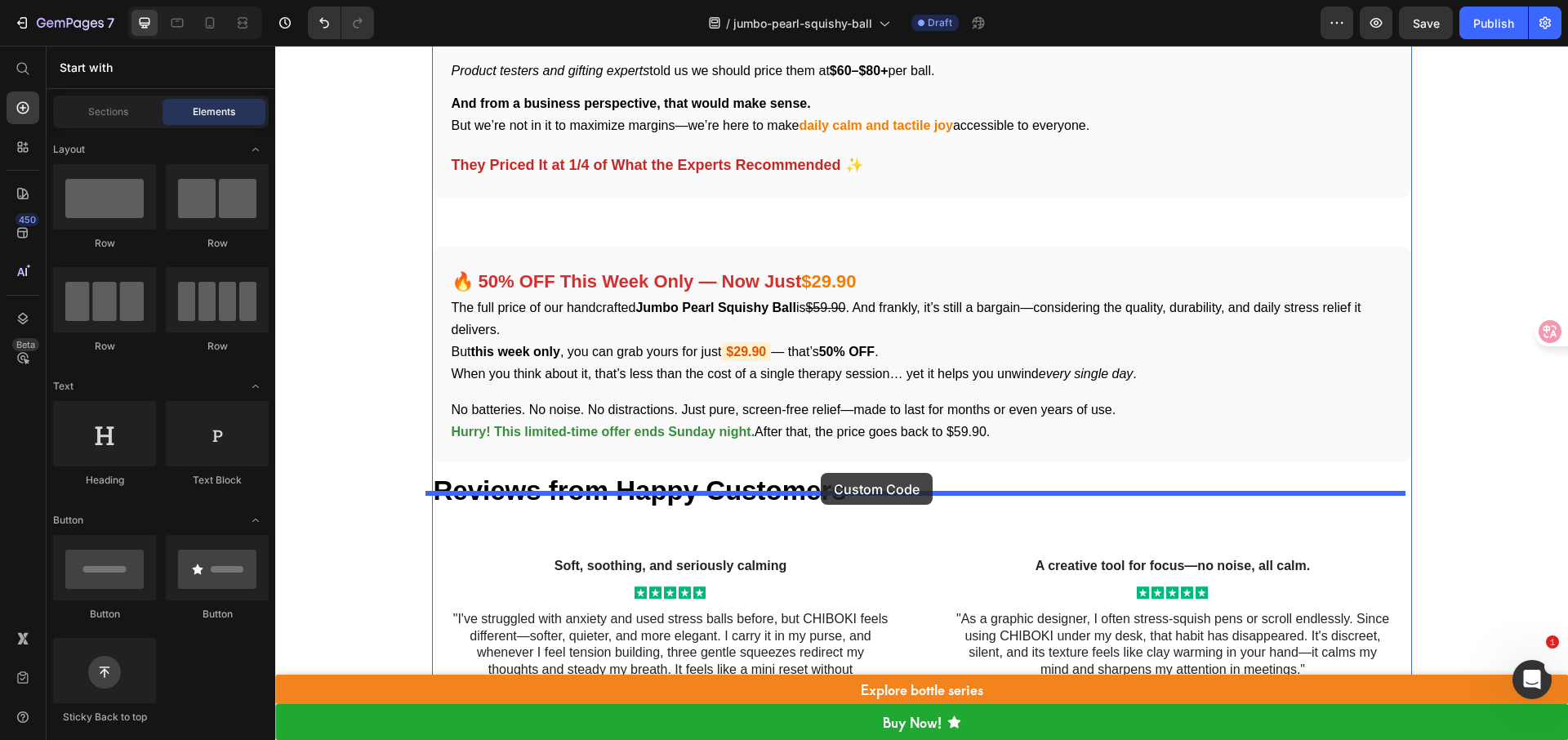 drag, startPoint x: 378, startPoint y: 726, endPoint x: 821, endPoint y: 473, distance: 510.1549 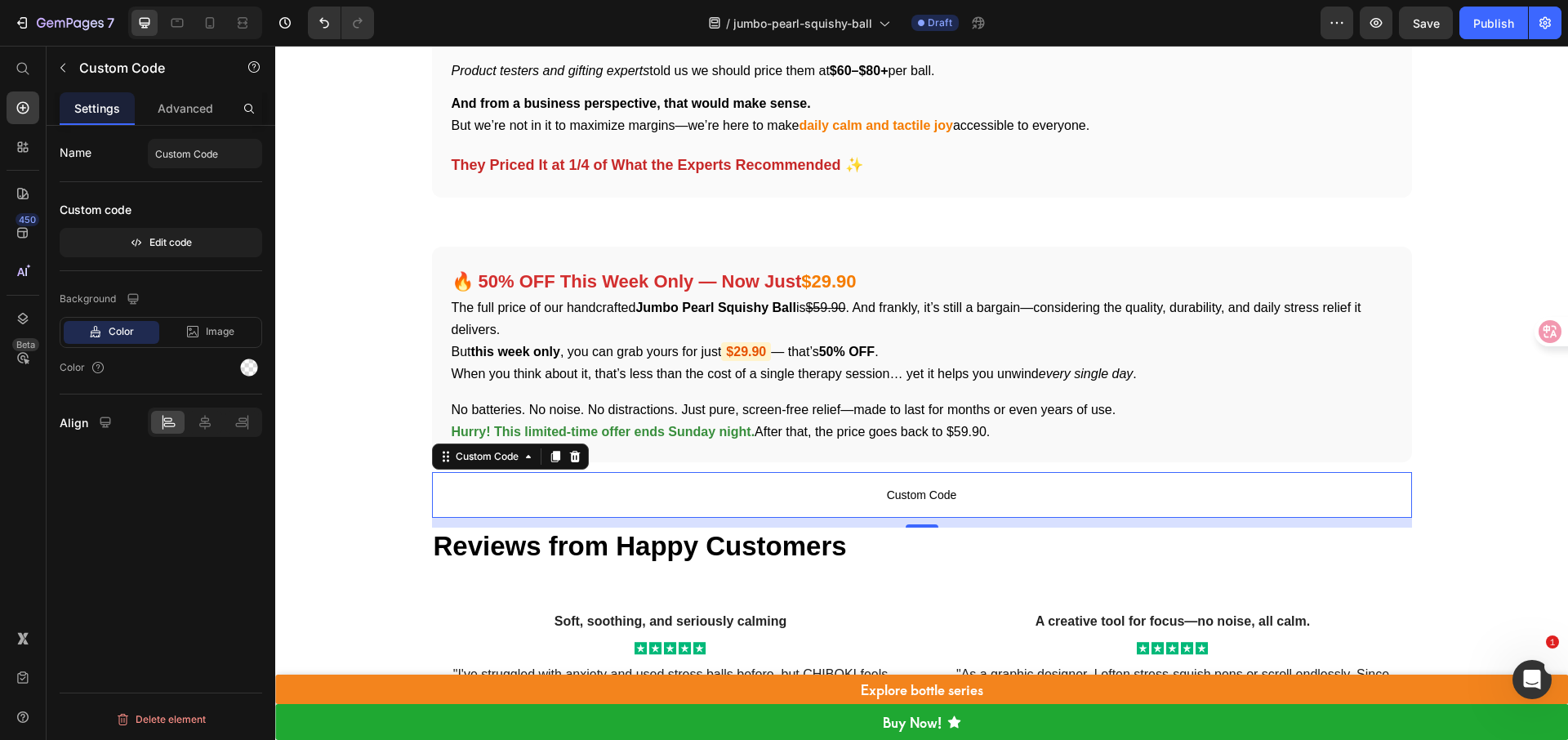 click on "Custom Code" at bounding box center (922, 495) 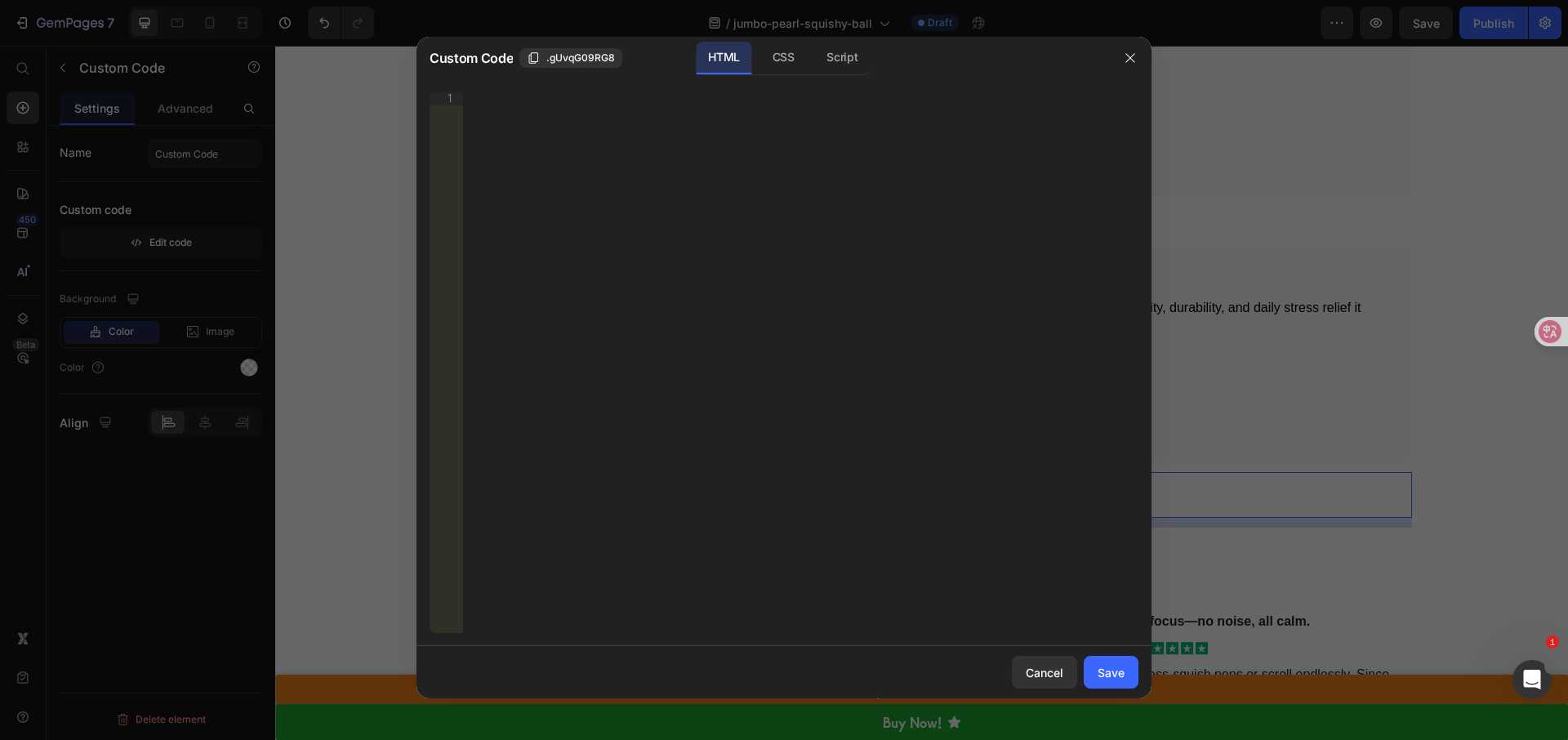type 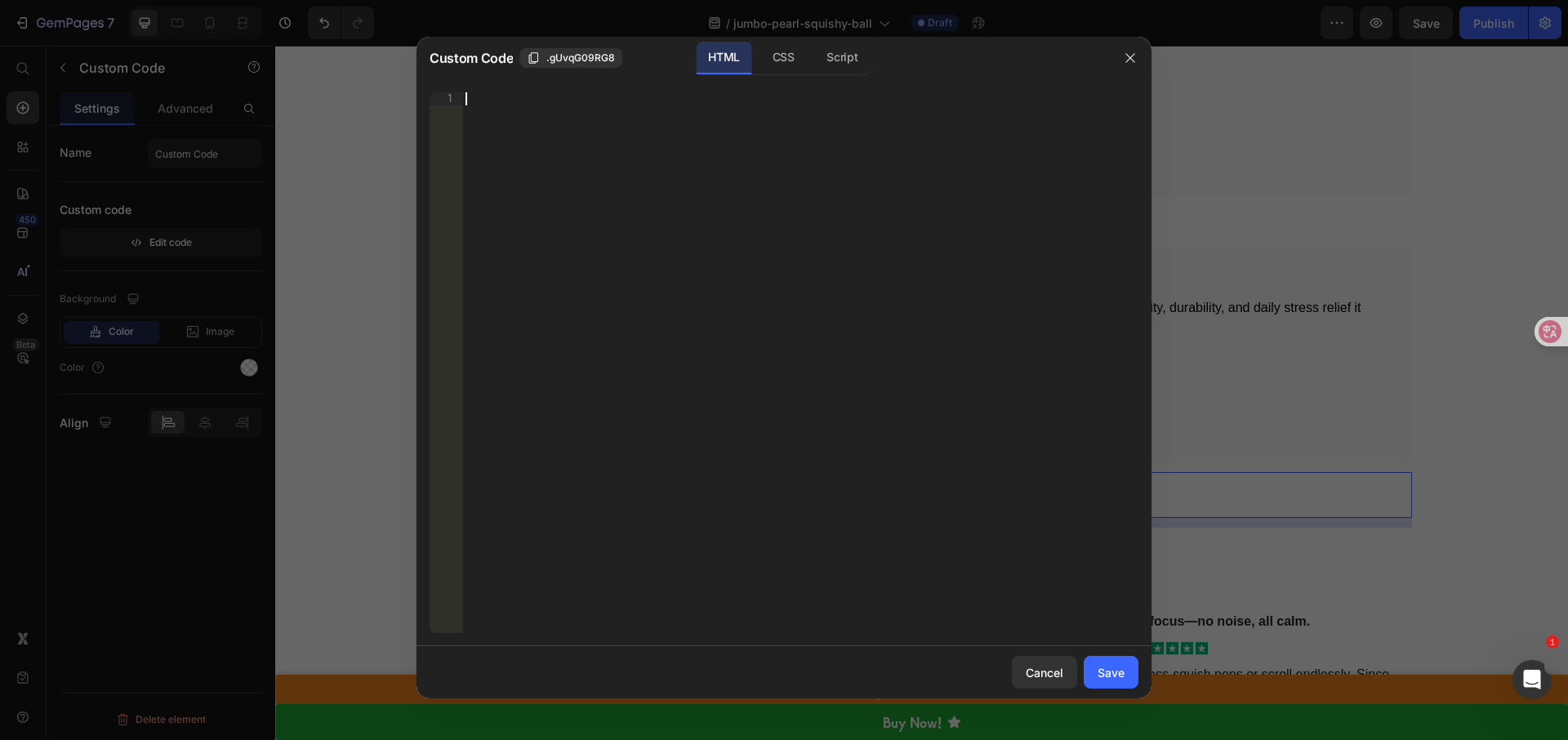 click on "Insert the 3rd-party installation code, HTML code, or Liquid code to display custom content." at bounding box center [800, 376] 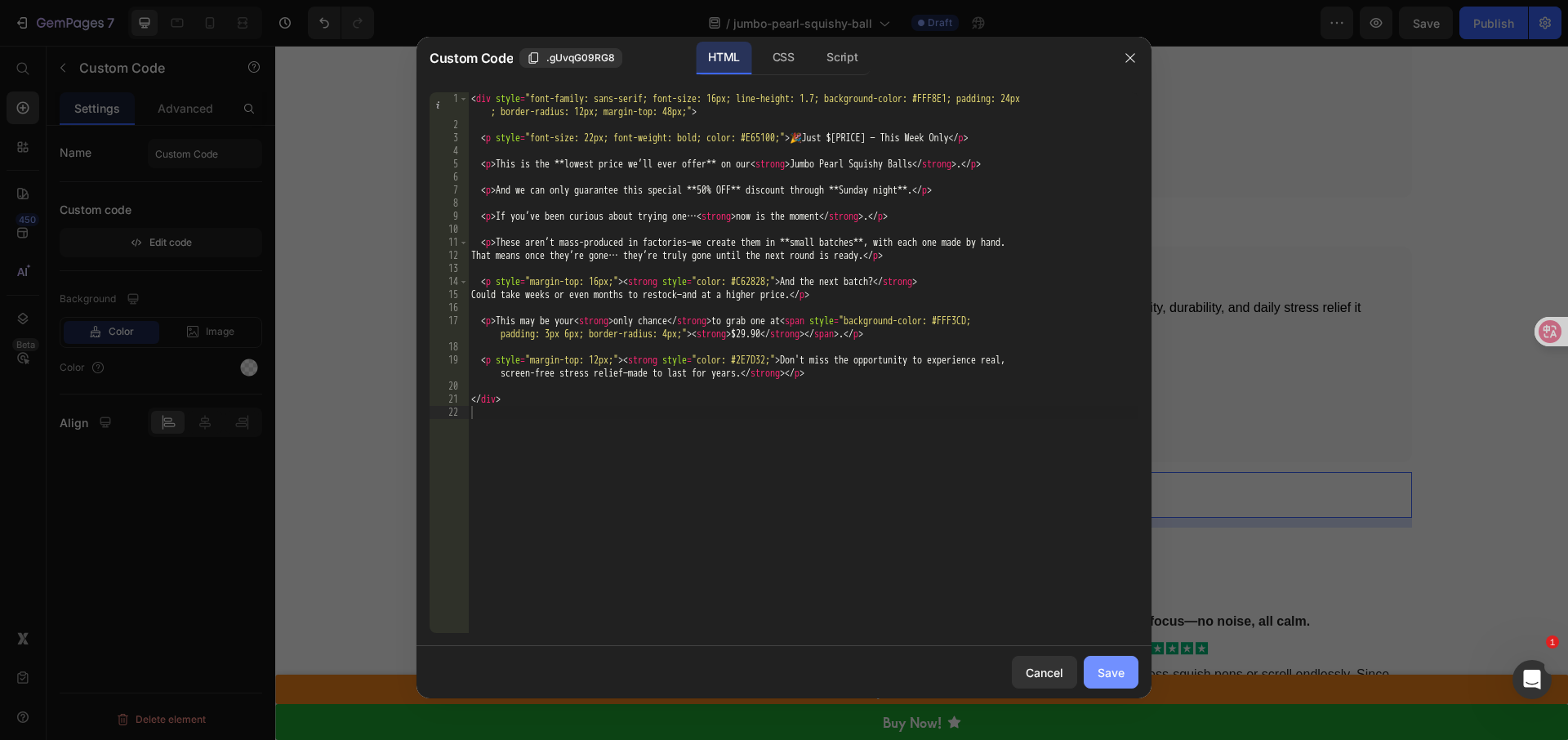 drag, startPoint x: 1116, startPoint y: 678, endPoint x: 757, endPoint y: 483, distance: 408.54131 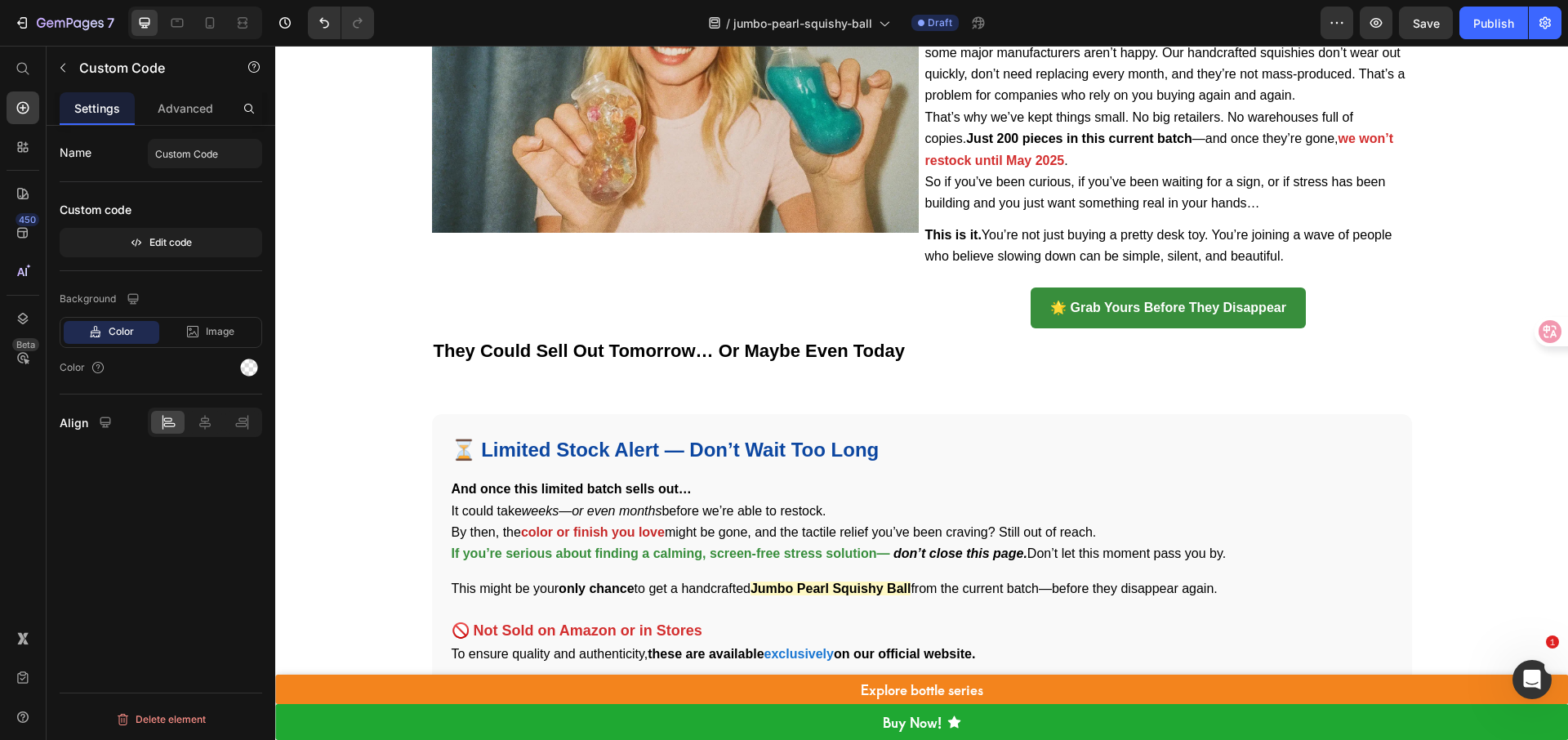 scroll, scrollTop: 7082, scrollLeft: 0, axis: vertical 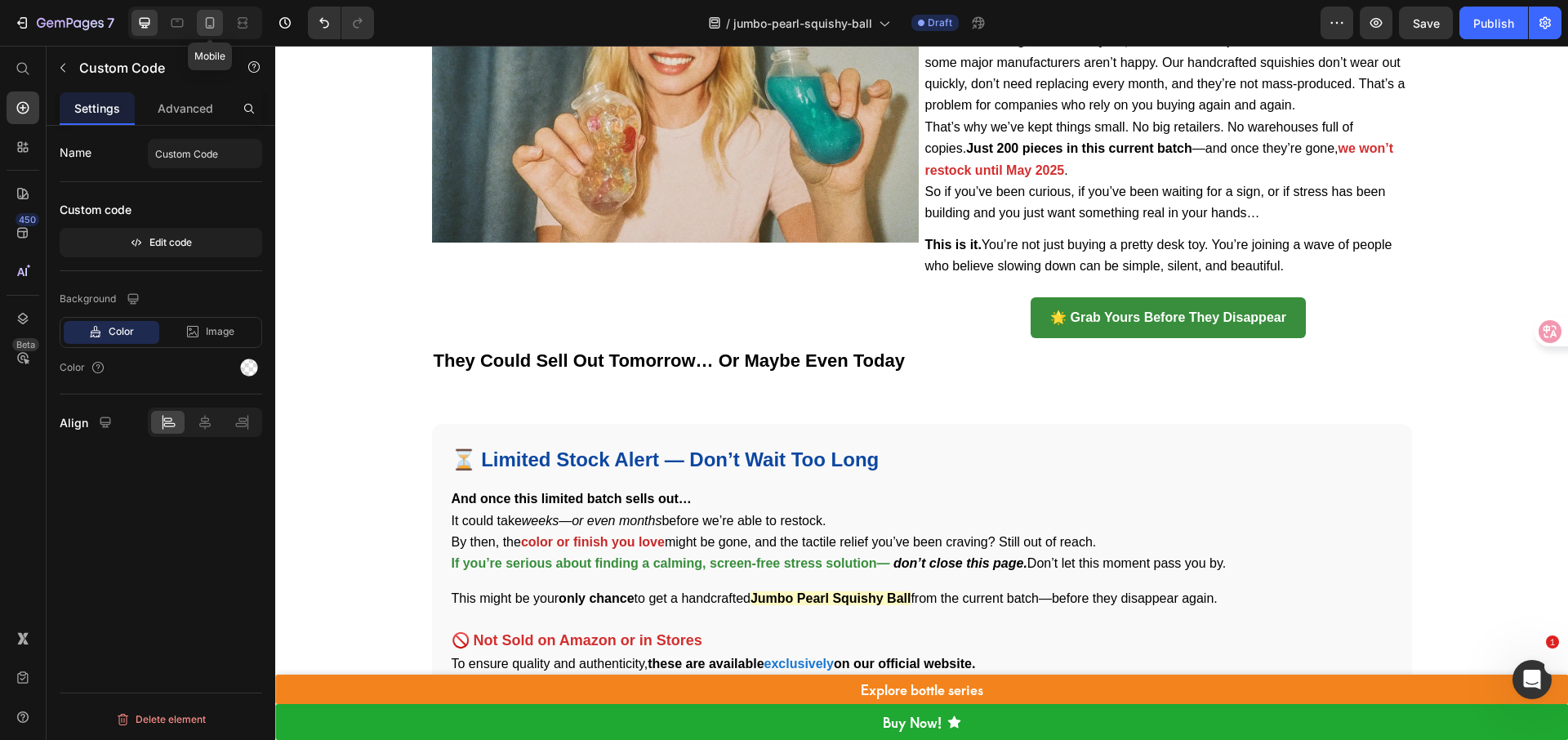 click 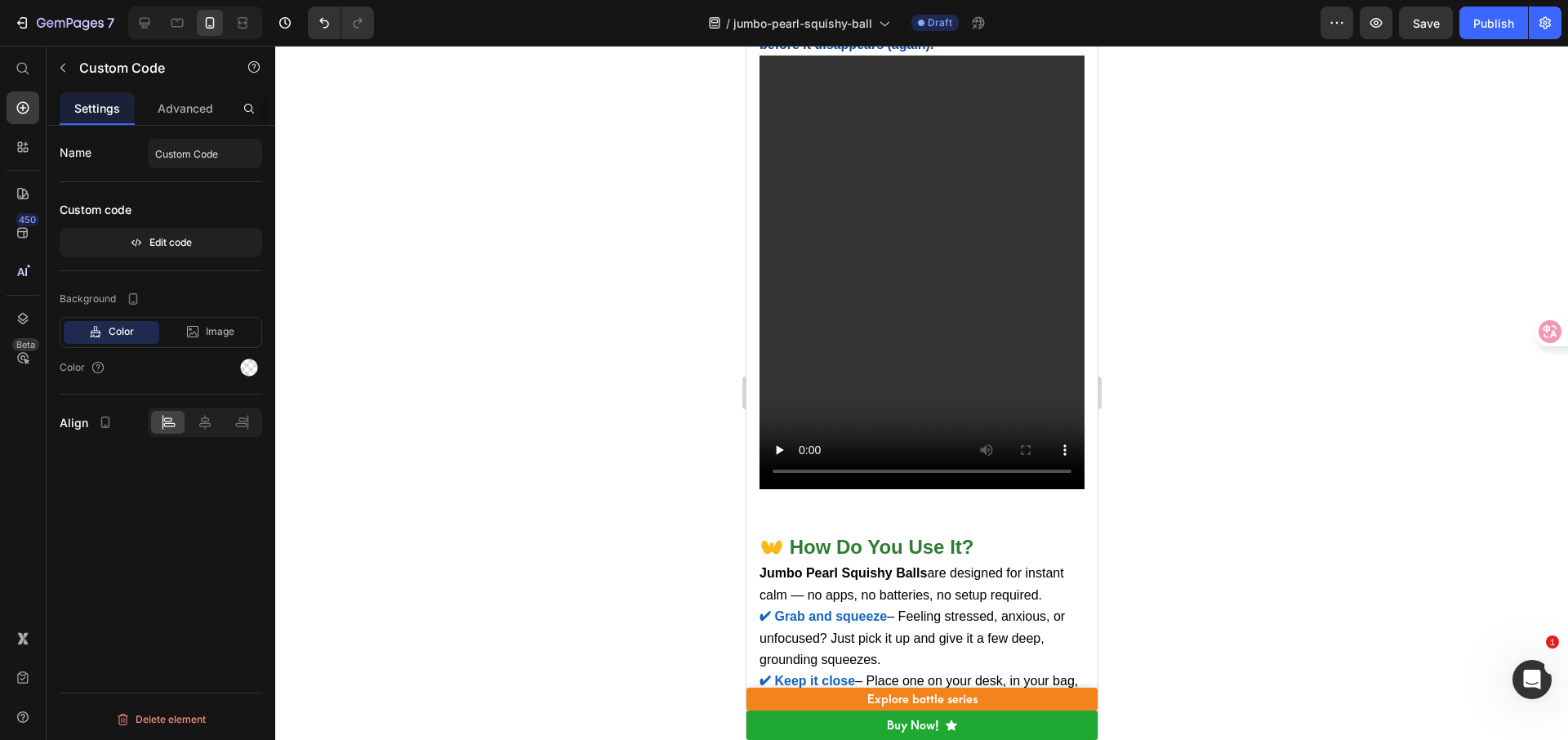 scroll, scrollTop: 5865, scrollLeft: 0, axis: vertical 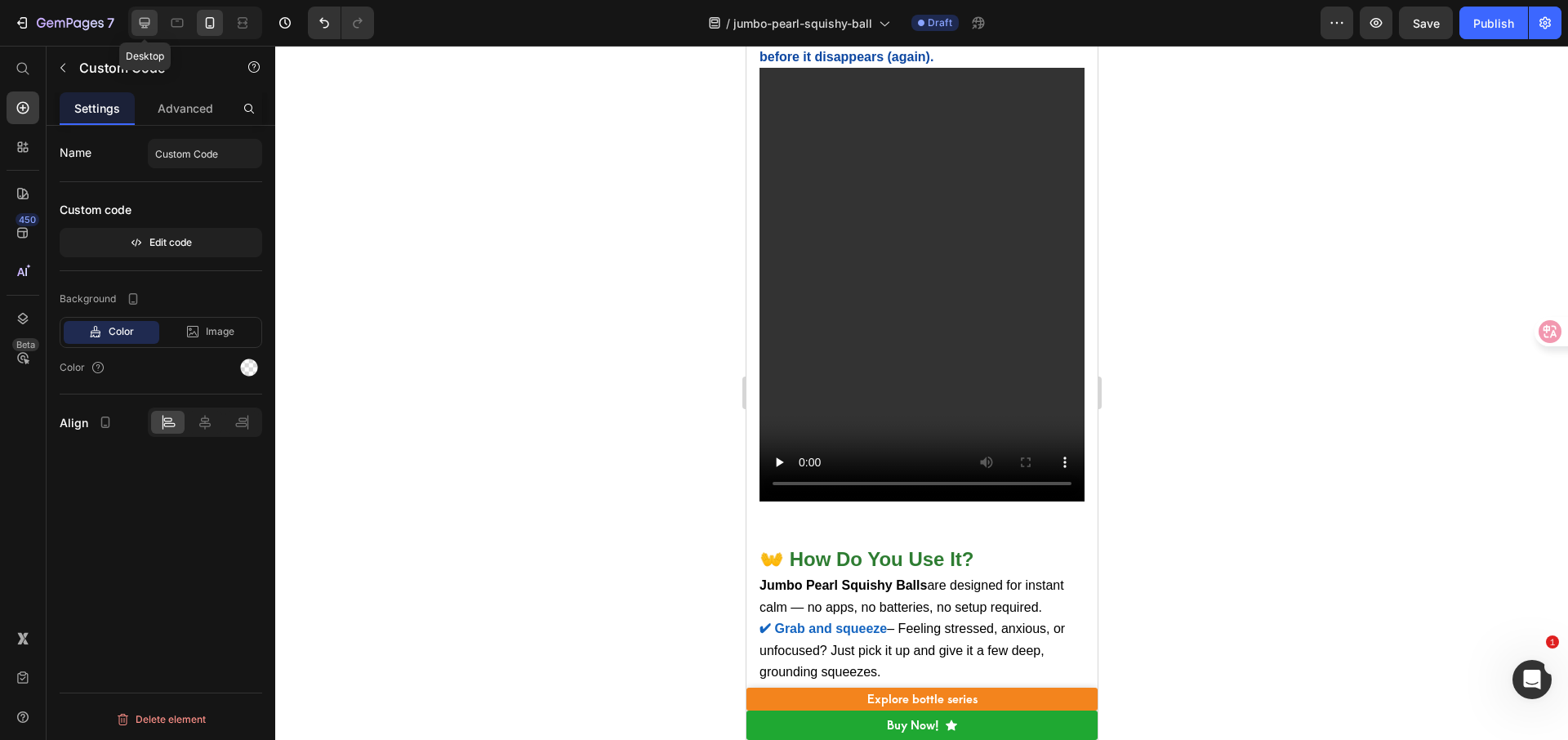 click 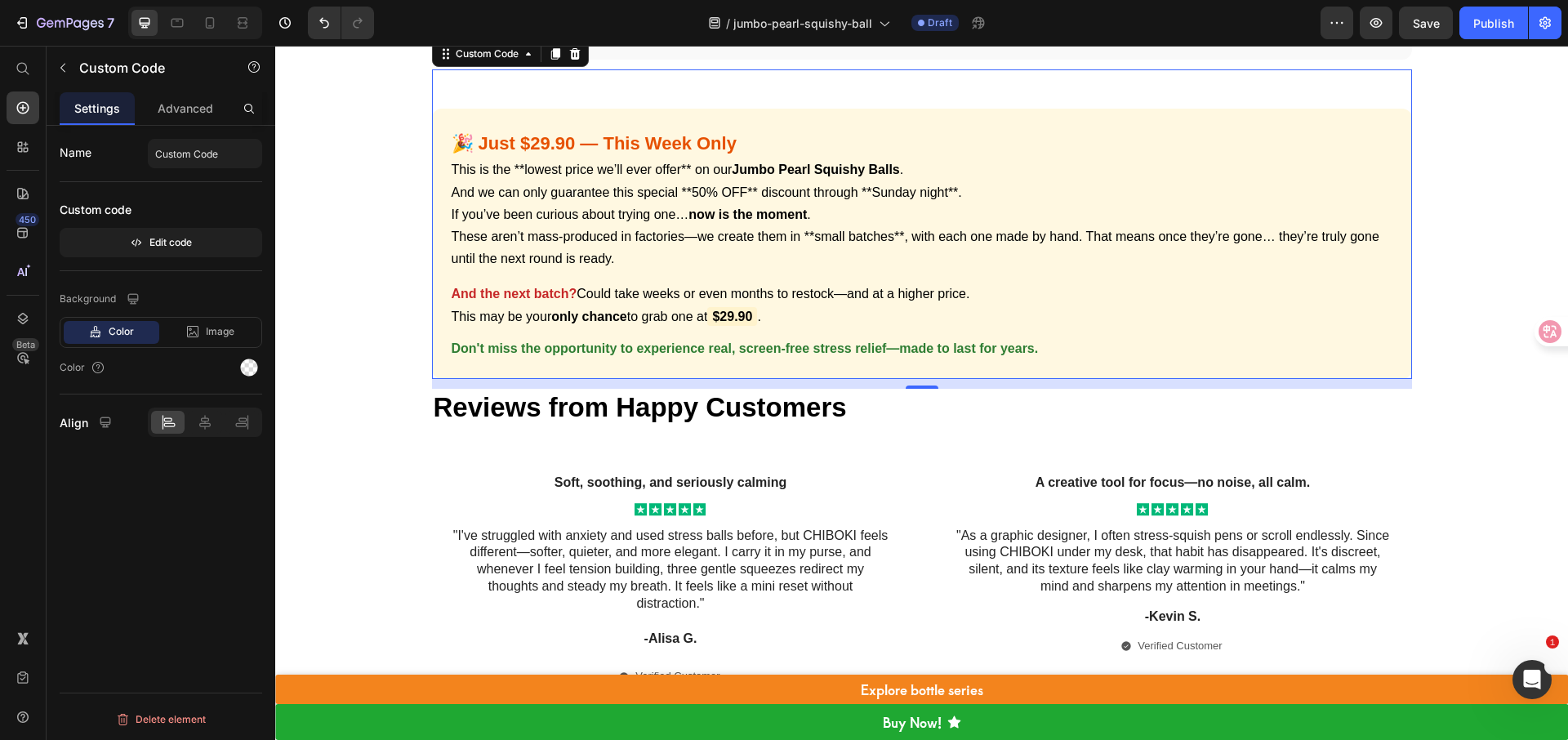 scroll, scrollTop: 8333, scrollLeft: 0, axis: vertical 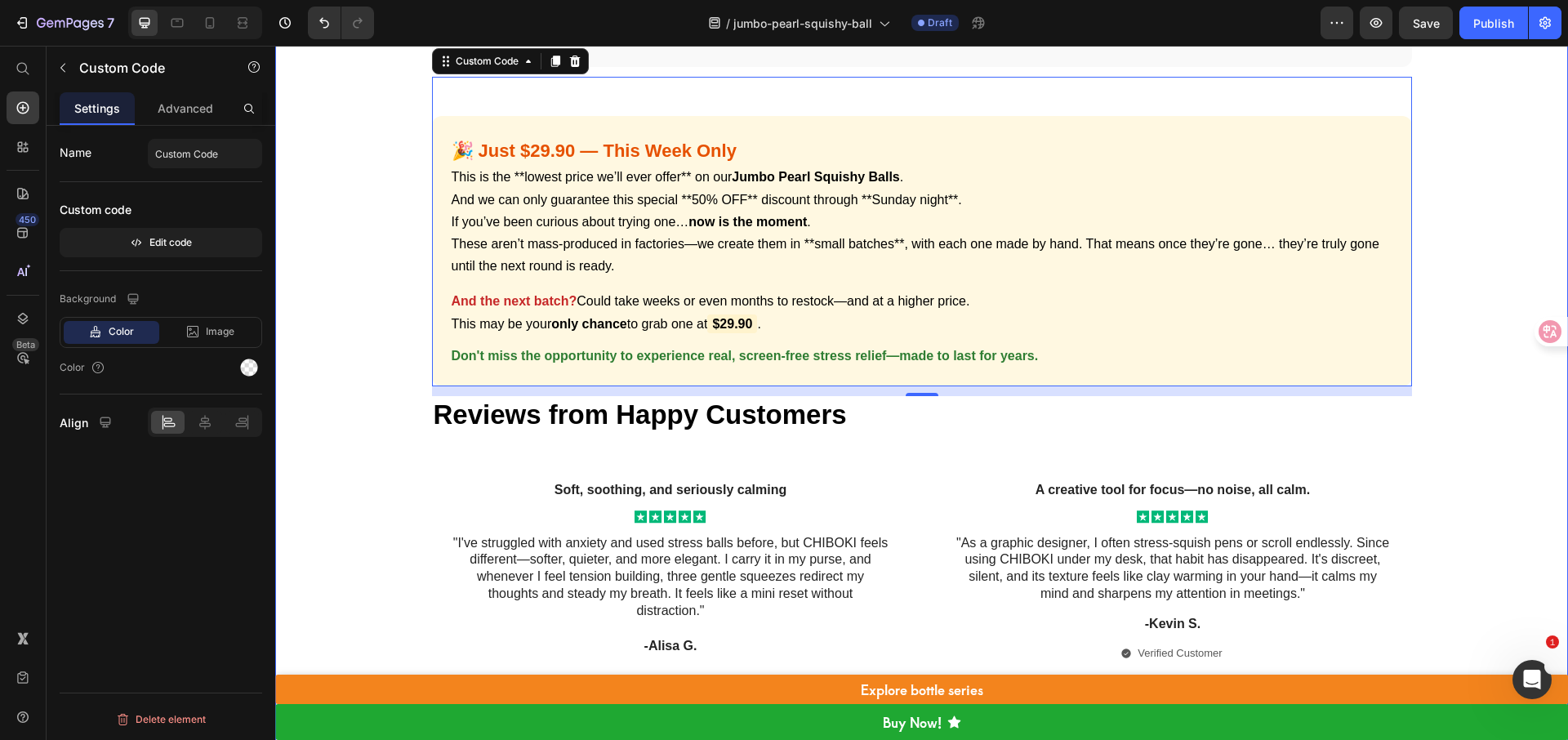 click on "✨ Introducing Jumbo Pearl Squishy Balls — A Surprisingly Effective Way to De-Stress
Designed for anyone craving a  quiet ,  satisfying , and  screen-free  way to release tension — these handcrafted squishy balls are more than just toys.
They’re your new favorite ritual for calming down. 🌿
Each ball is  handmade  with premium, food-grade silicone that gives it a  dense, luxurious texture  and just the right amount of resistance.
It’s soft, smooth, and incredibly addictive to squeeze.
The  pearl-finish outer layer  adds a gorgeous, silky shine — so it’s not just relaxing to touch, but also  beautiful to display  on your desk, bedside, or bookshelf. 💎
Who loves it?  Students, office workers, parents — basically anyone who finds themselves fidgeting, zoning out, or craving a quick stress reset.
No noise, no mess.  It’s washable, portable, durable, and  doesn’t lose shape  over time.
Use it at home, at work, or on the go.
🎁 The best part?" at bounding box center (921, -953) 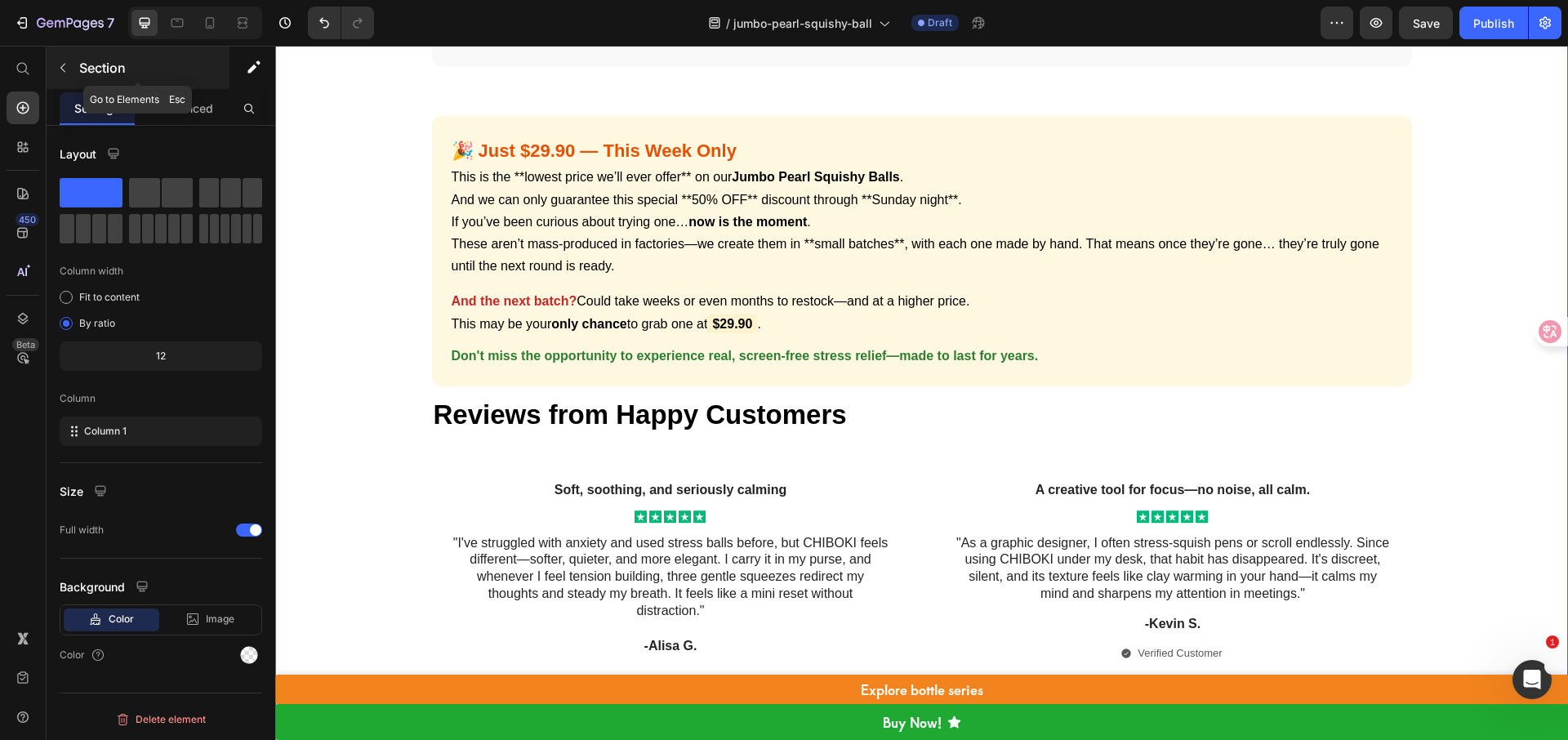 click 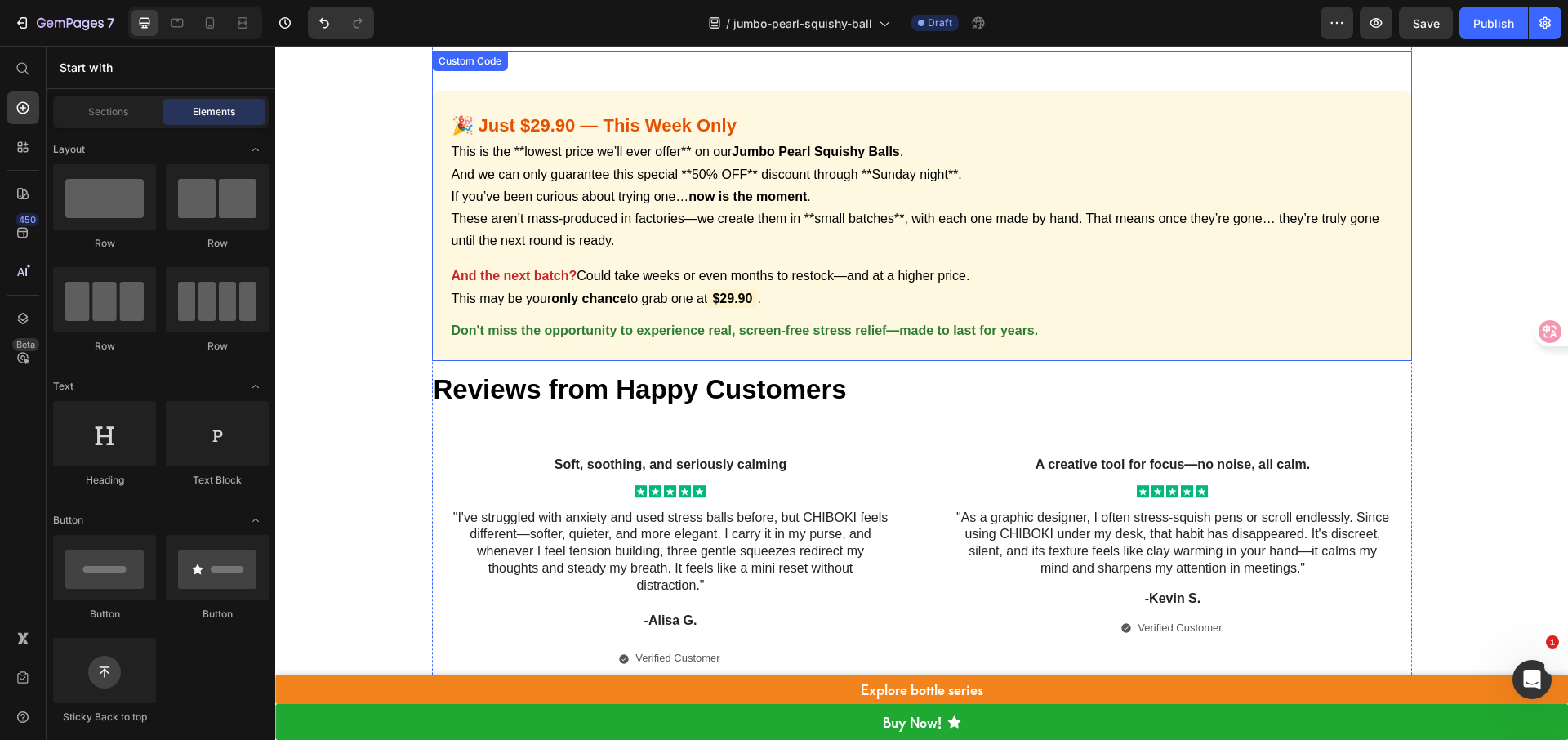 scroll, scrollTop: 8338, scrollLeft: 0, axis: vertical 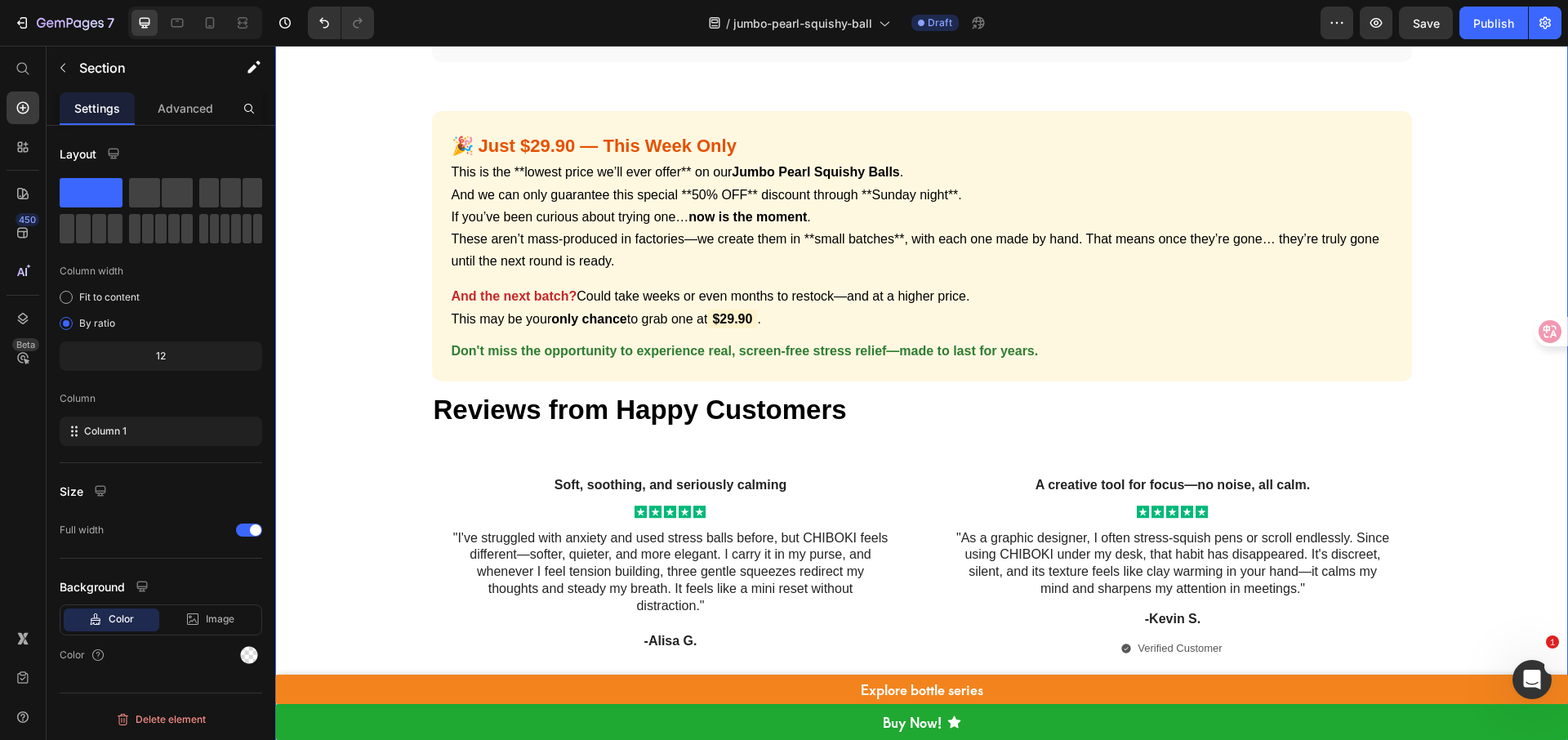 click on "✨ Introducing Jumbo Pearl Squishy Balls — A Surprisingly Effective Way to De-Stress
Designed for anyone craving a  quiet ,  satisfying , and  screen-free  way to release tension — these handcrafted squishy balls are more than just toys.
They’re your new favorite ritual for calming down. 🌿
Each ball is  handmade  with premium, food-grade silicone that gives it a  dense, luxurious texture  and just the right amount of resistance.
It’s soft, smooth, and incredibly addictive to squeeze.
The  pearl-finish outer layer  adds a gorgeous, silky shine — so it’s not just relaxing to touch, but also  beautiful to display  on your desk, bedside, or bookshelf. 💎
Who loves it?  Students, office workers, parents — basically anyone who finds themselves fidgeting, zoning out, or craving a quick stress reset.
No noise, no mess.  It’s washable, portable, durable, and  doesn’t lose shape  over time.
Use it at home, at work, or on the go.
🎁 The best part?" at bounding box center (921, -958) 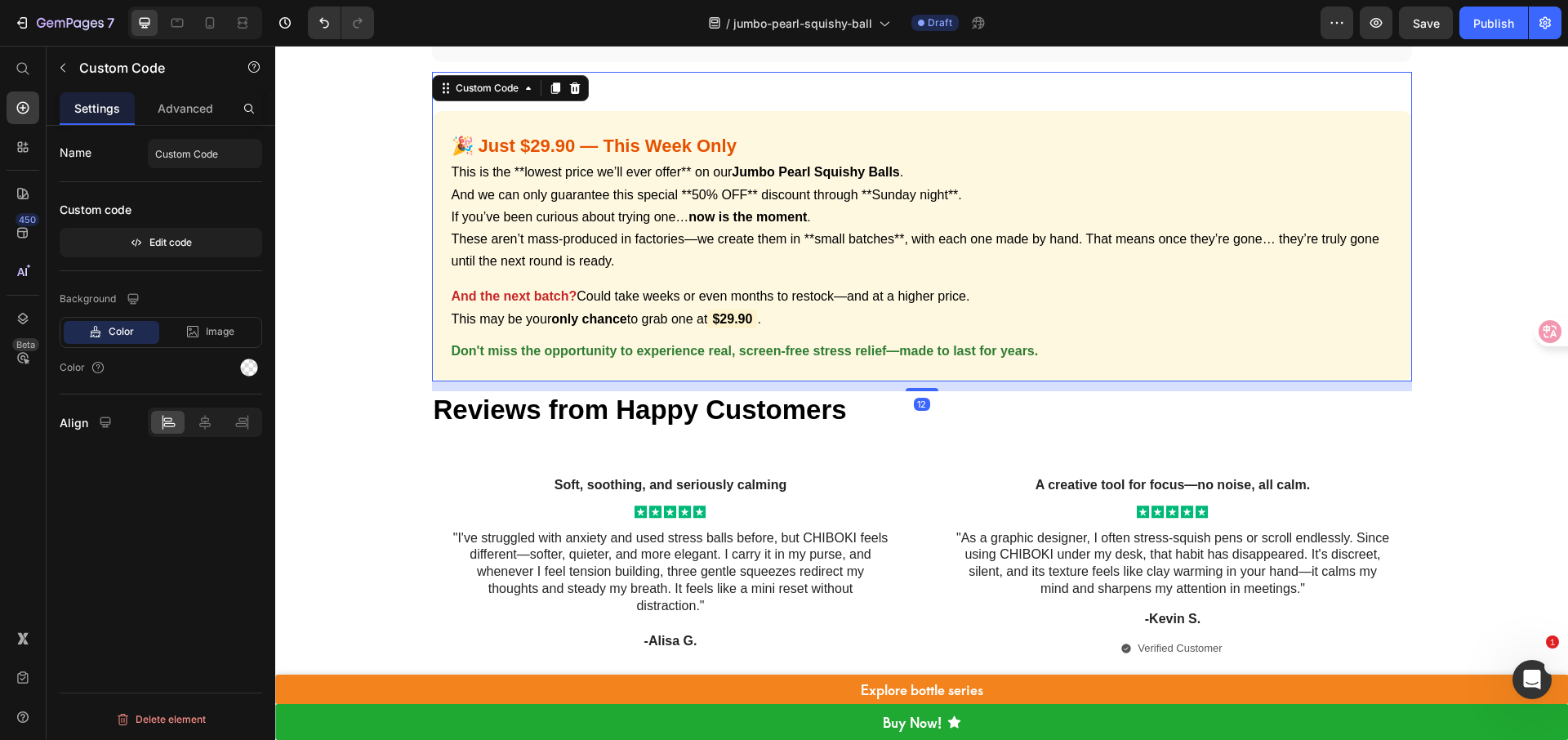 click on "Don't miss the opportunity to experience real, screen-free stress relief—made to last for years." at bounding box center (922, 350) 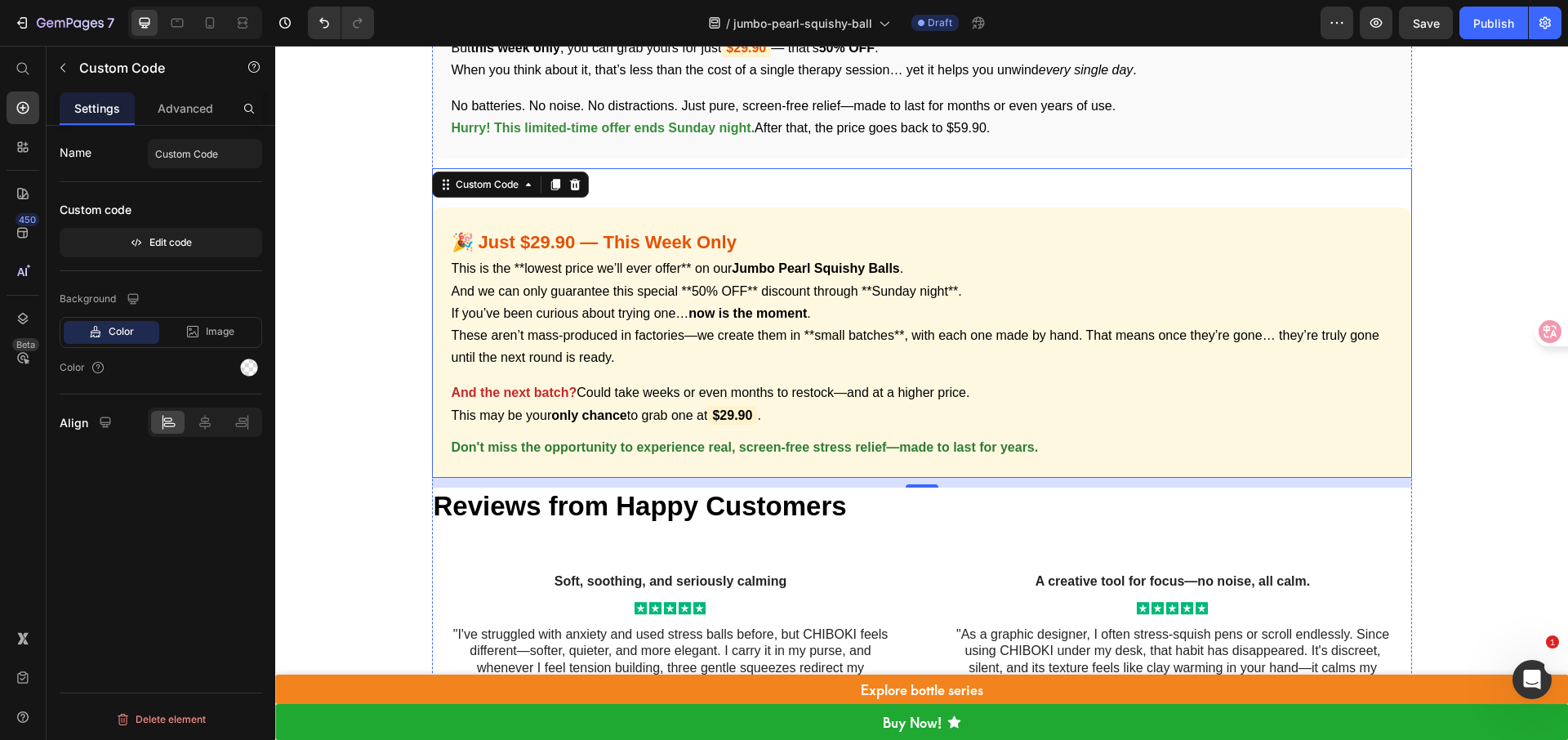 scroll, scrollTop: 8254, scrollLeft: 0, axis: vertical 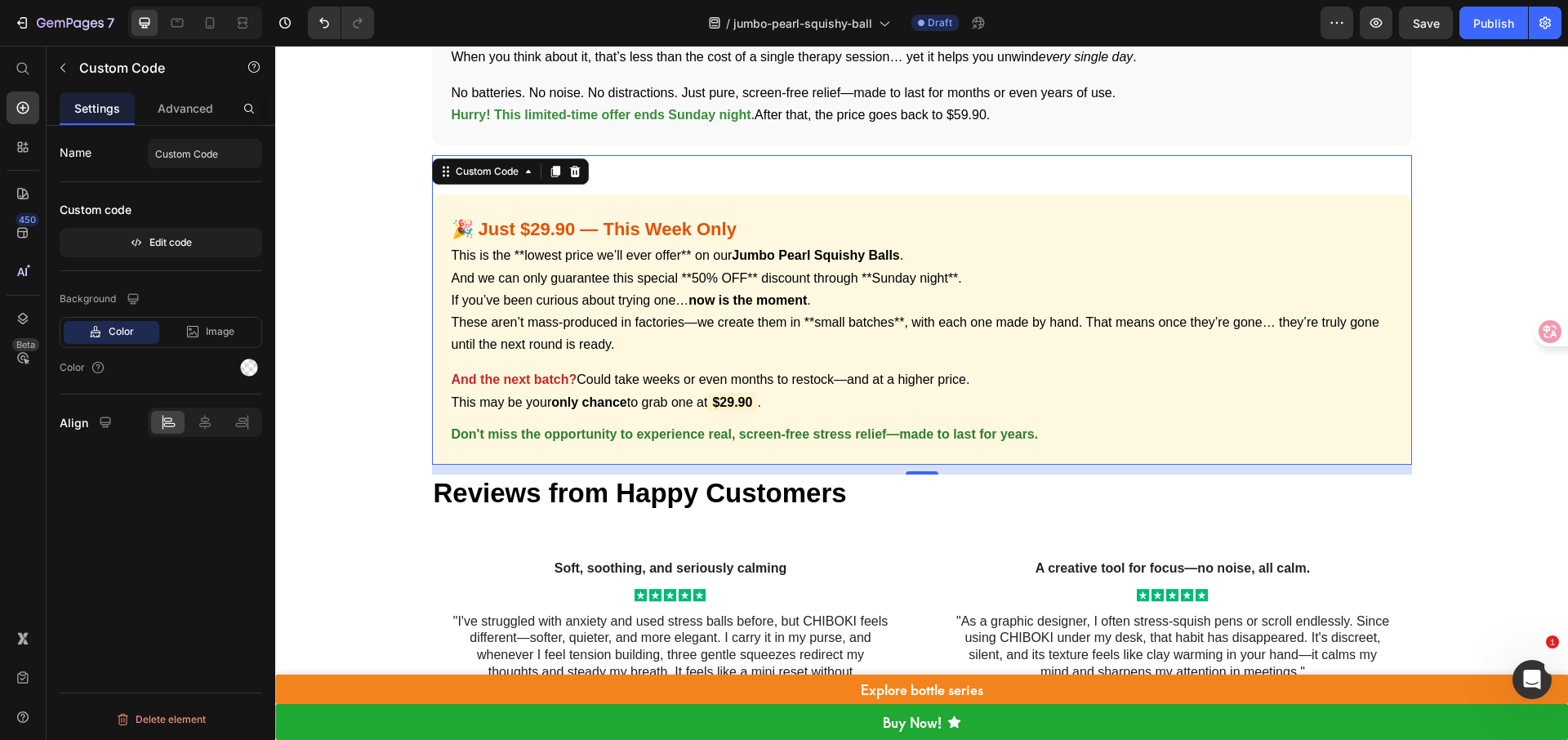 click on "And the next batch?
Could take weeks or even months to restock—and at a higher price." at bounding box center [922, 379] 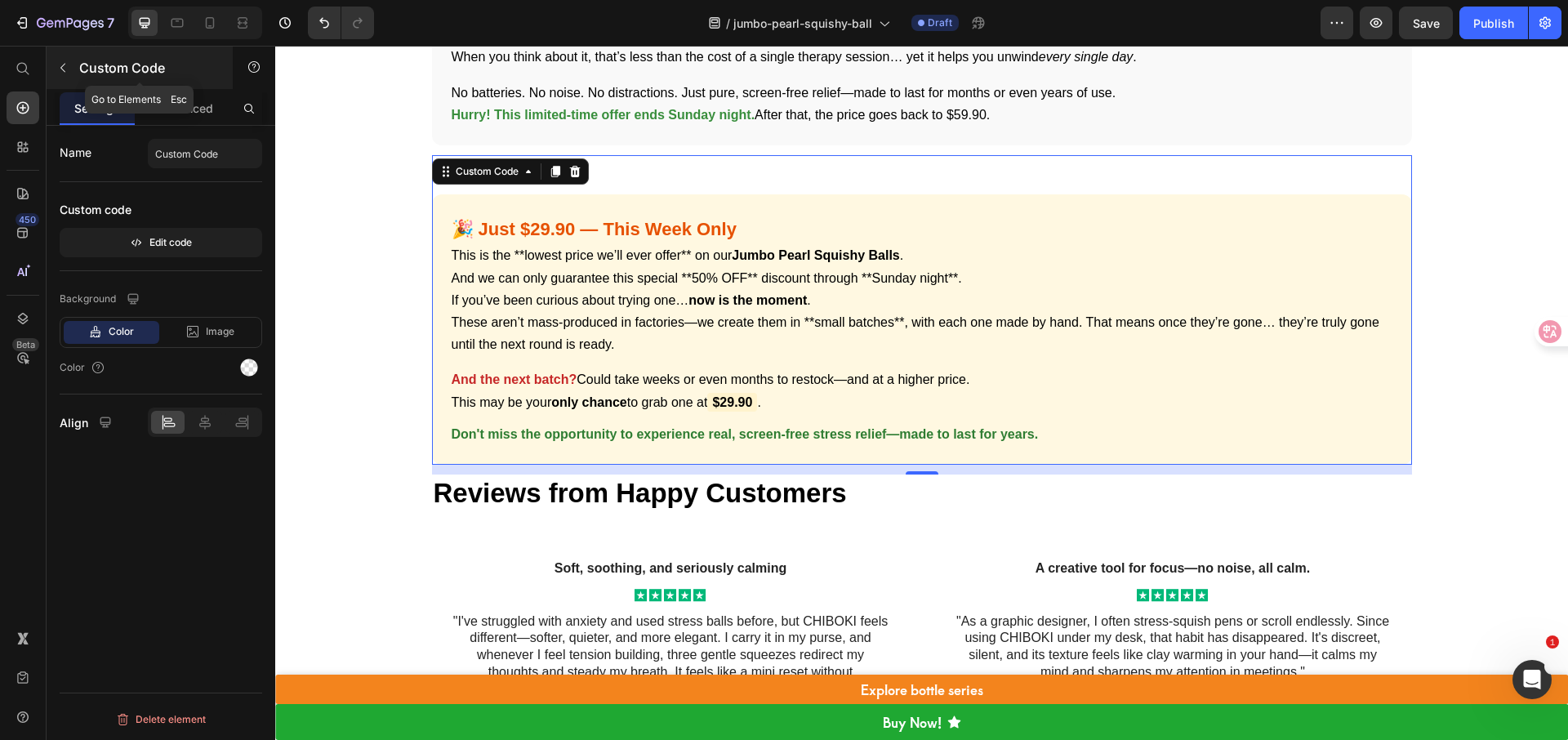 click 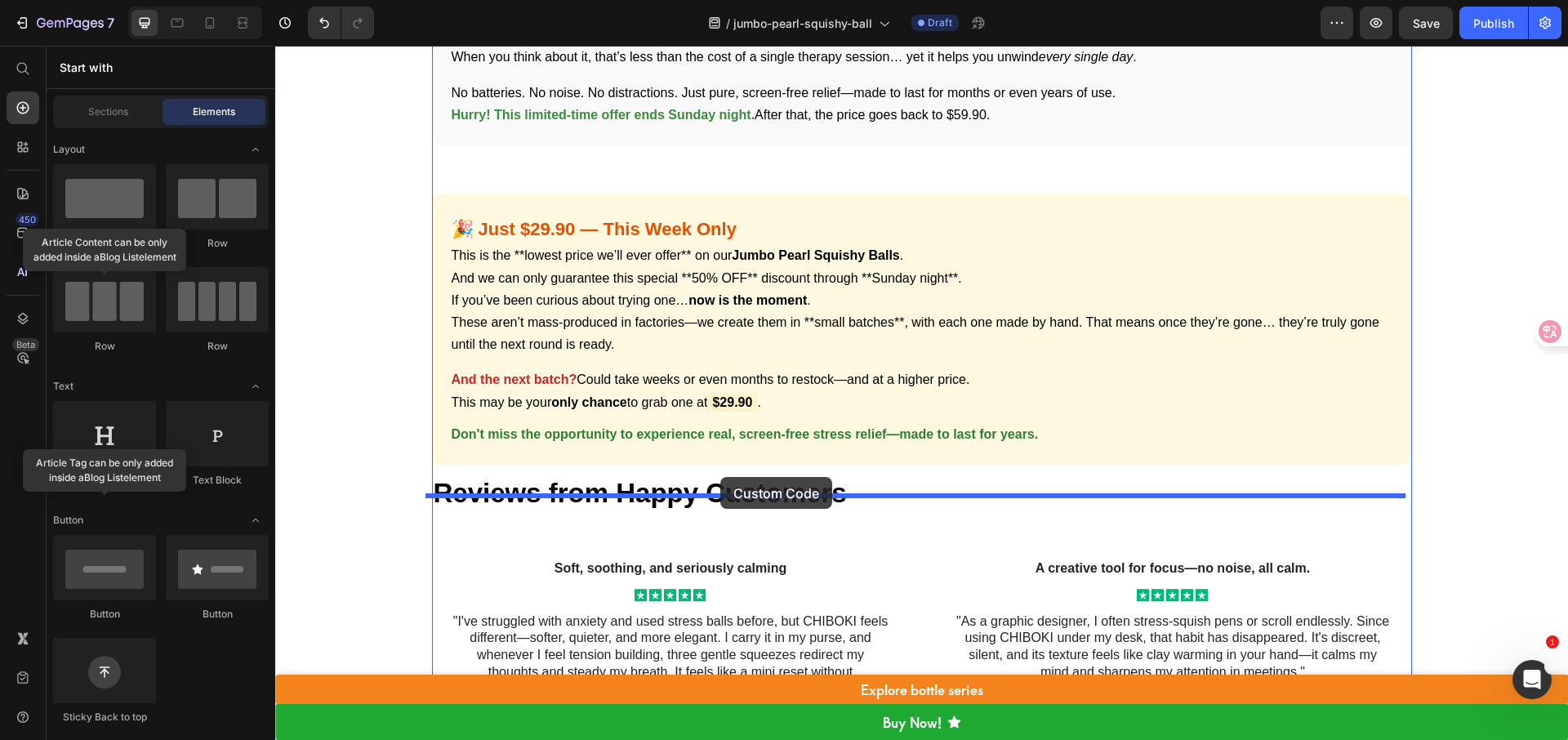drag, startPoint x: 397, startPoint y: 699, endPoint x: 720, endPoint y: 477, distance: 391.93494 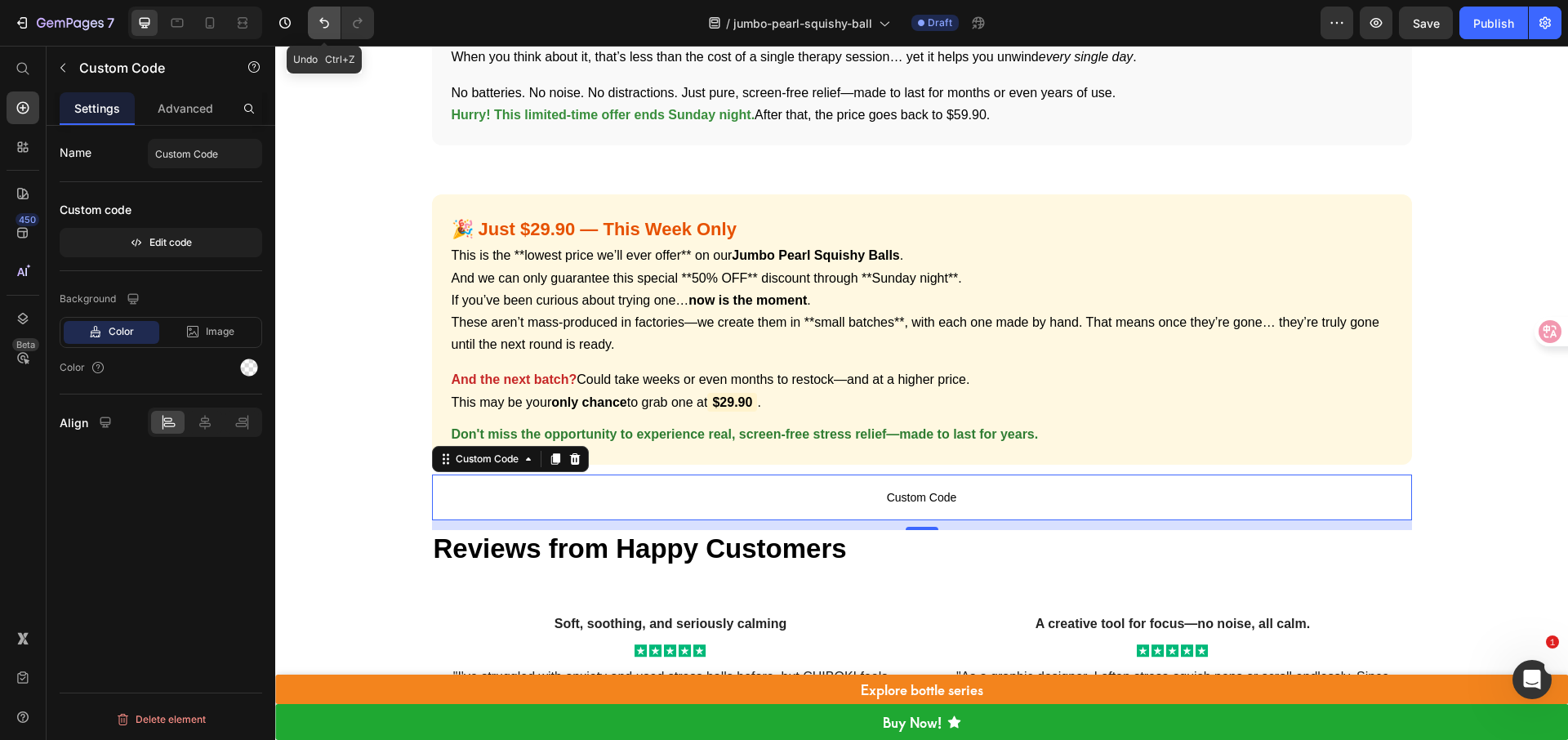 click 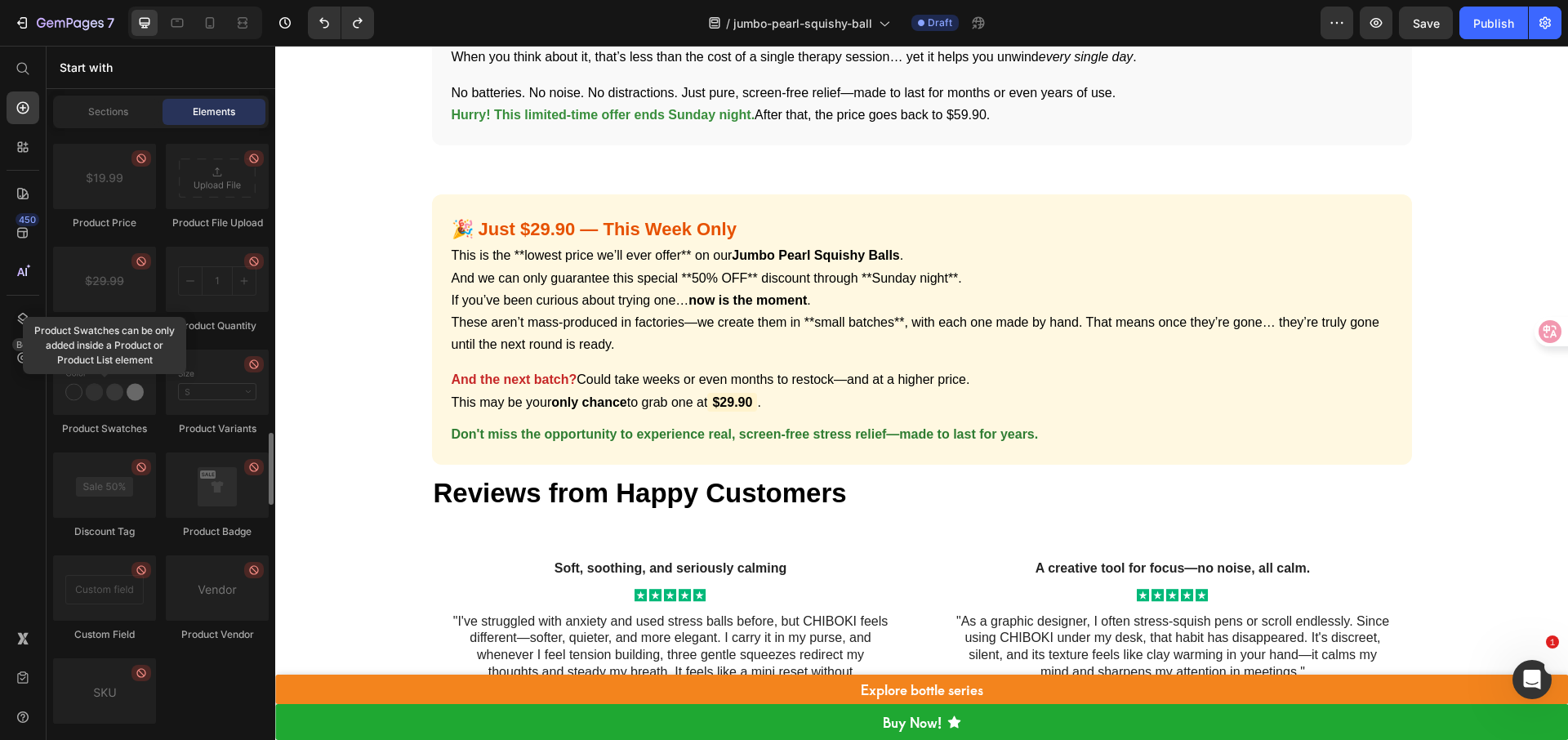 scroll, scrollTop: 2790, scrollLeft: 0, axis: vertical 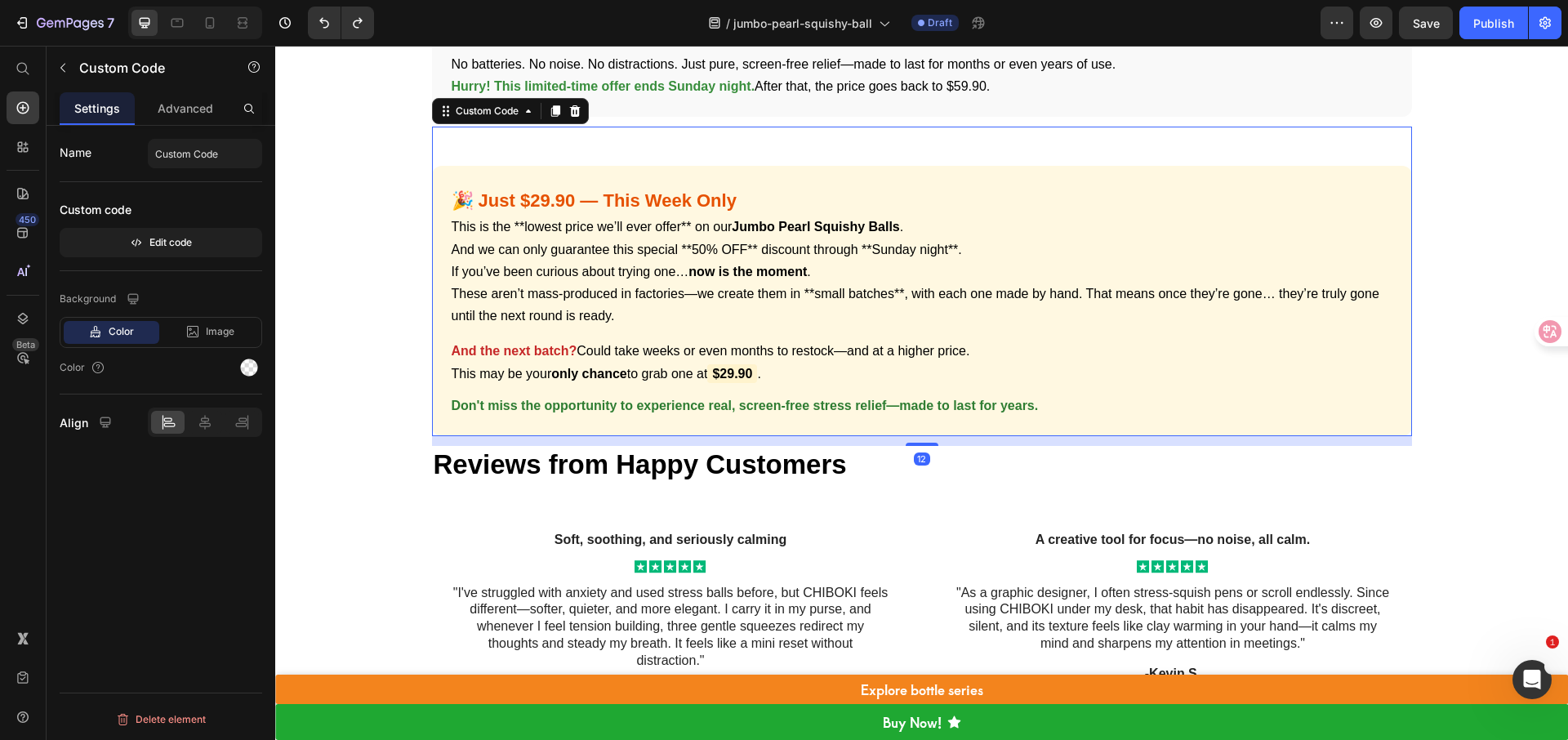 click on "This may be your  only chance  to grab one at  $[PRICE] ." at bounding box center [922, 373] 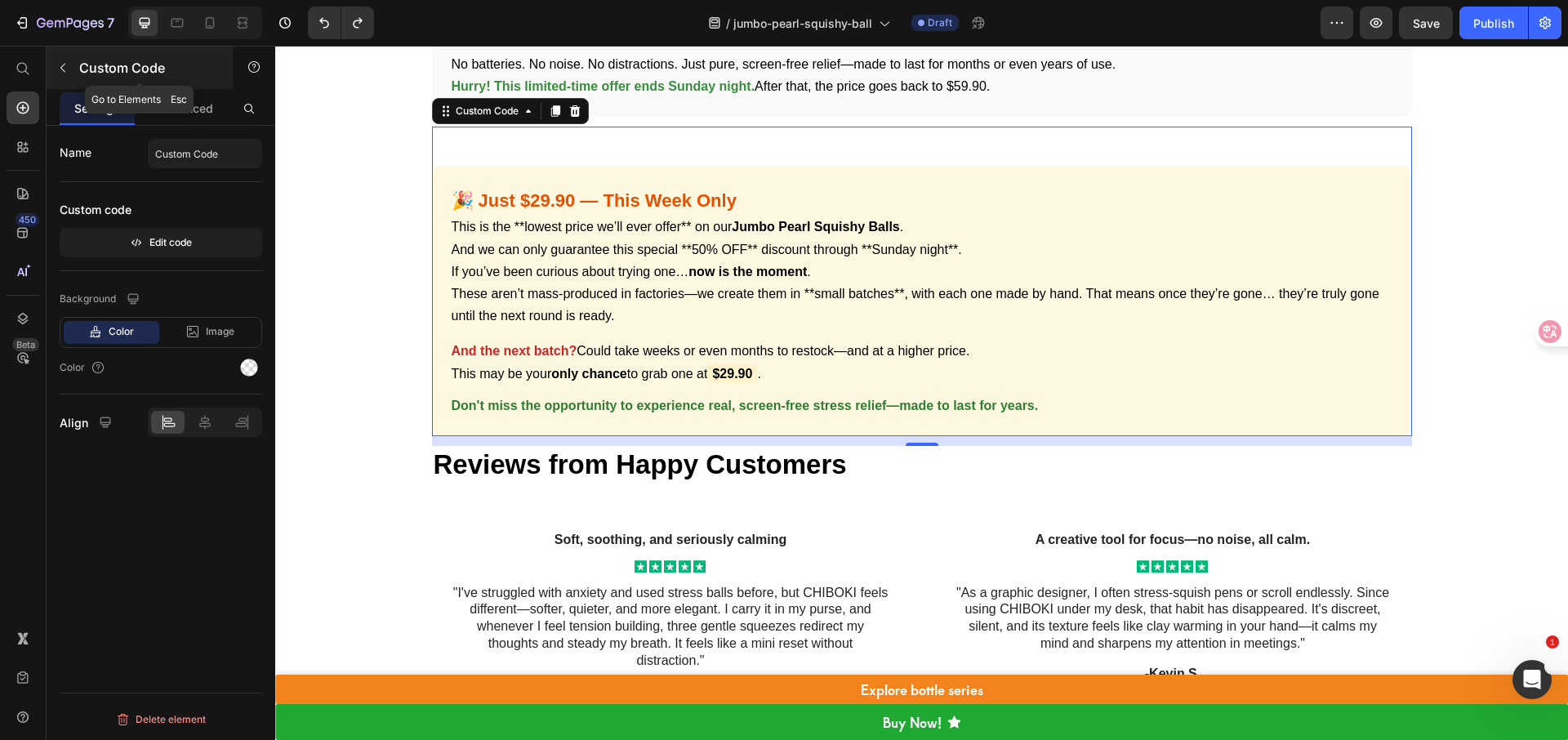 click 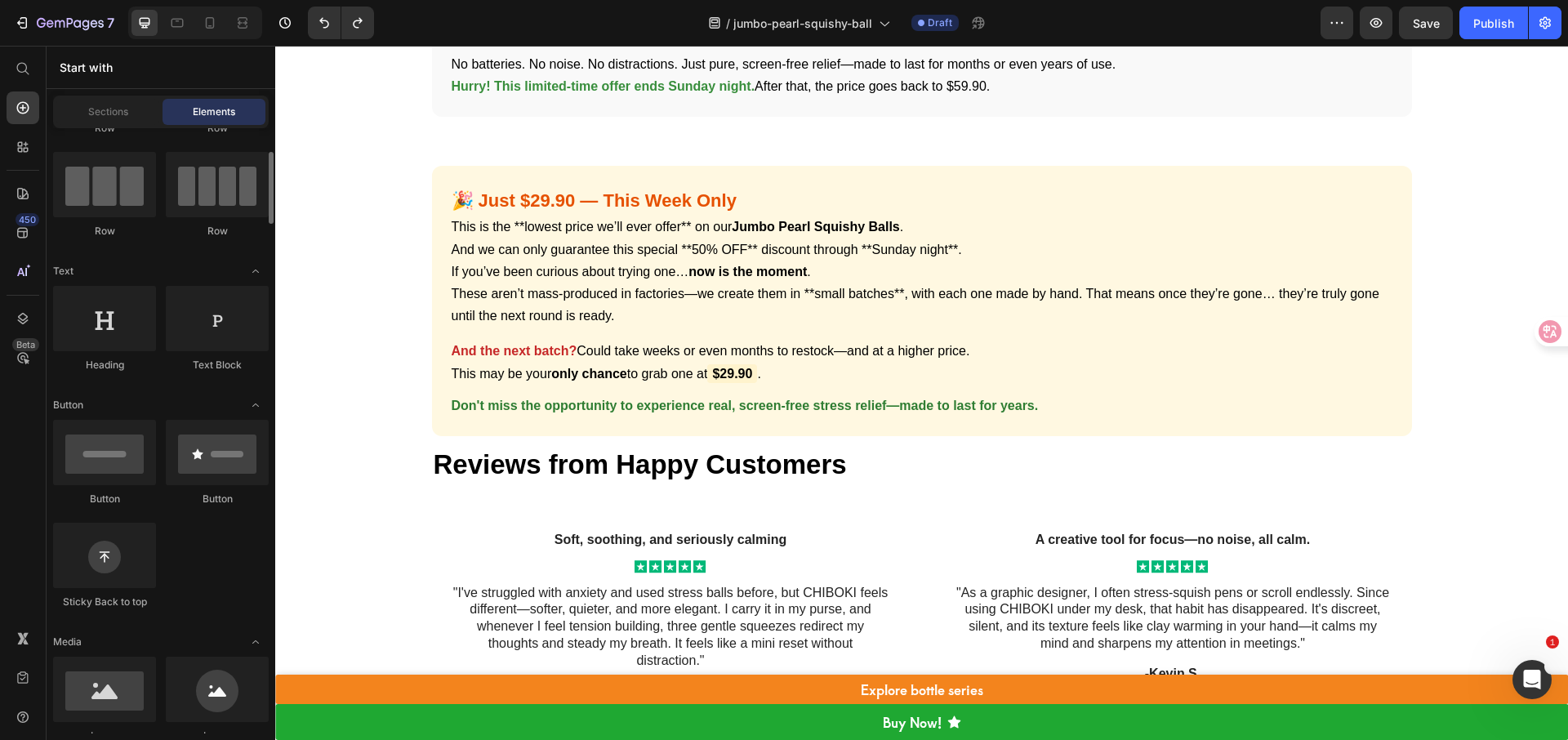 scroll, scrollTop: 99, scrollLeft: 0, axis: vertical 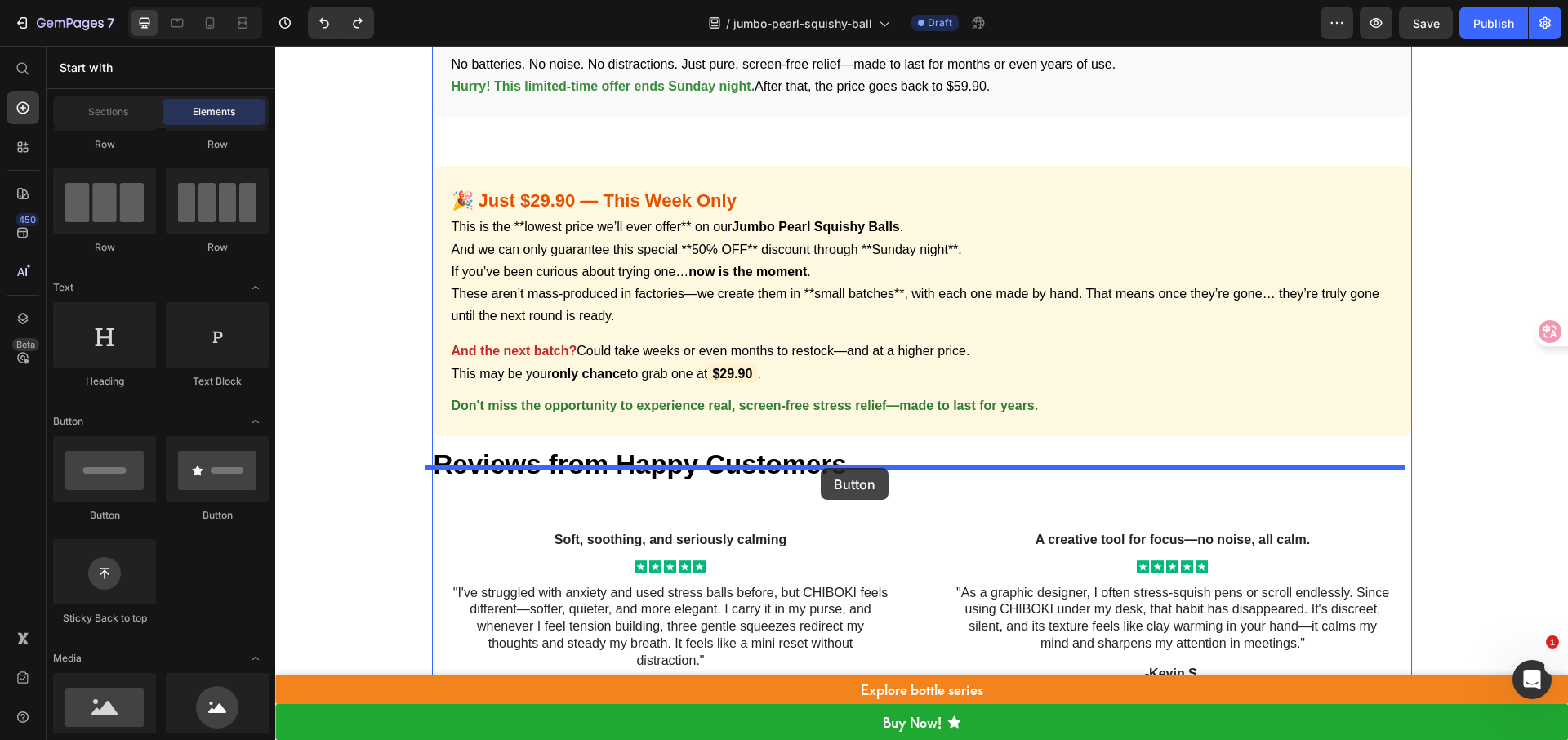 drag, startPoint x: 472, startPoint y: 511, endPoint x: 821, endPoint y: 468, distance: 351.63902 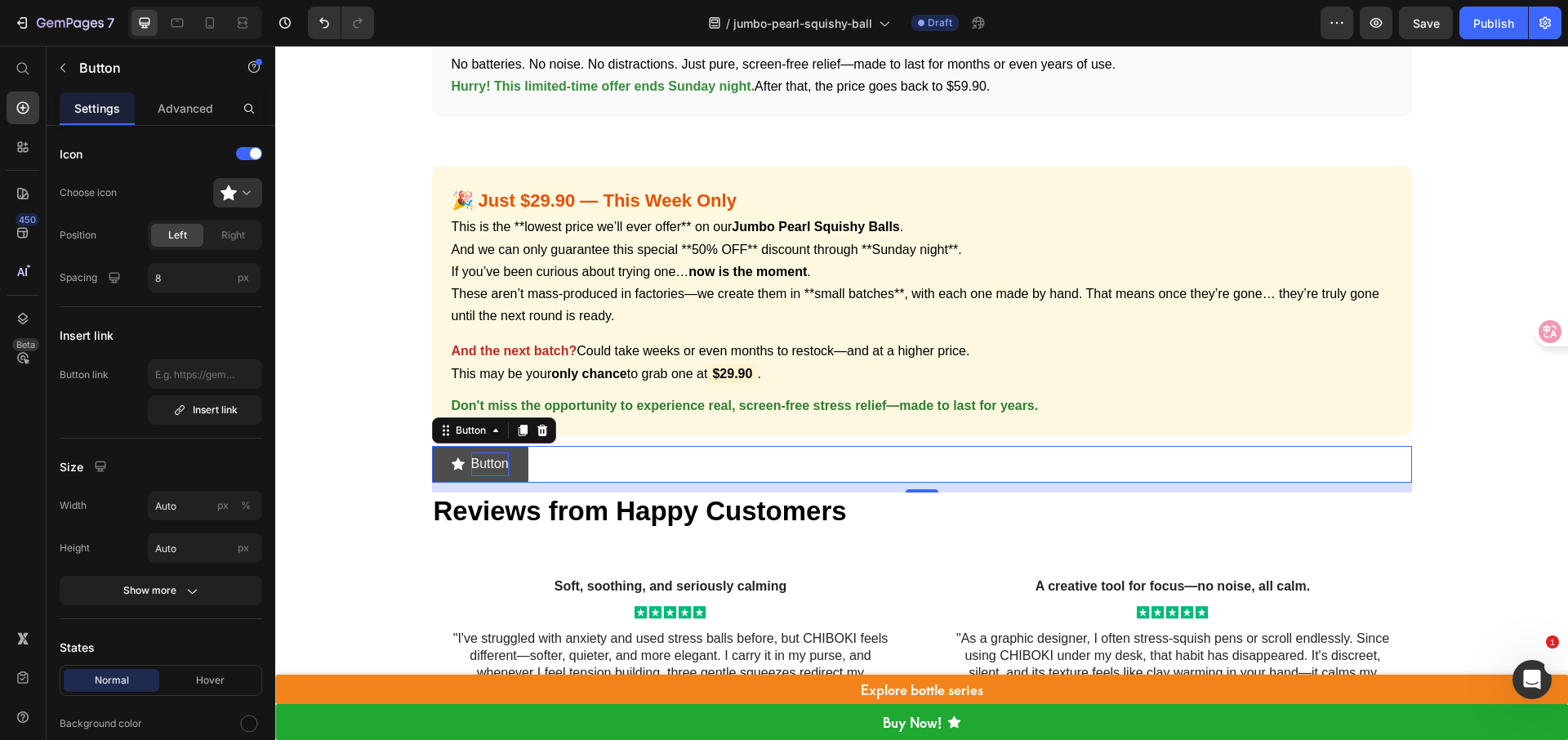 click on "Button" at bounding box center [490, 464] 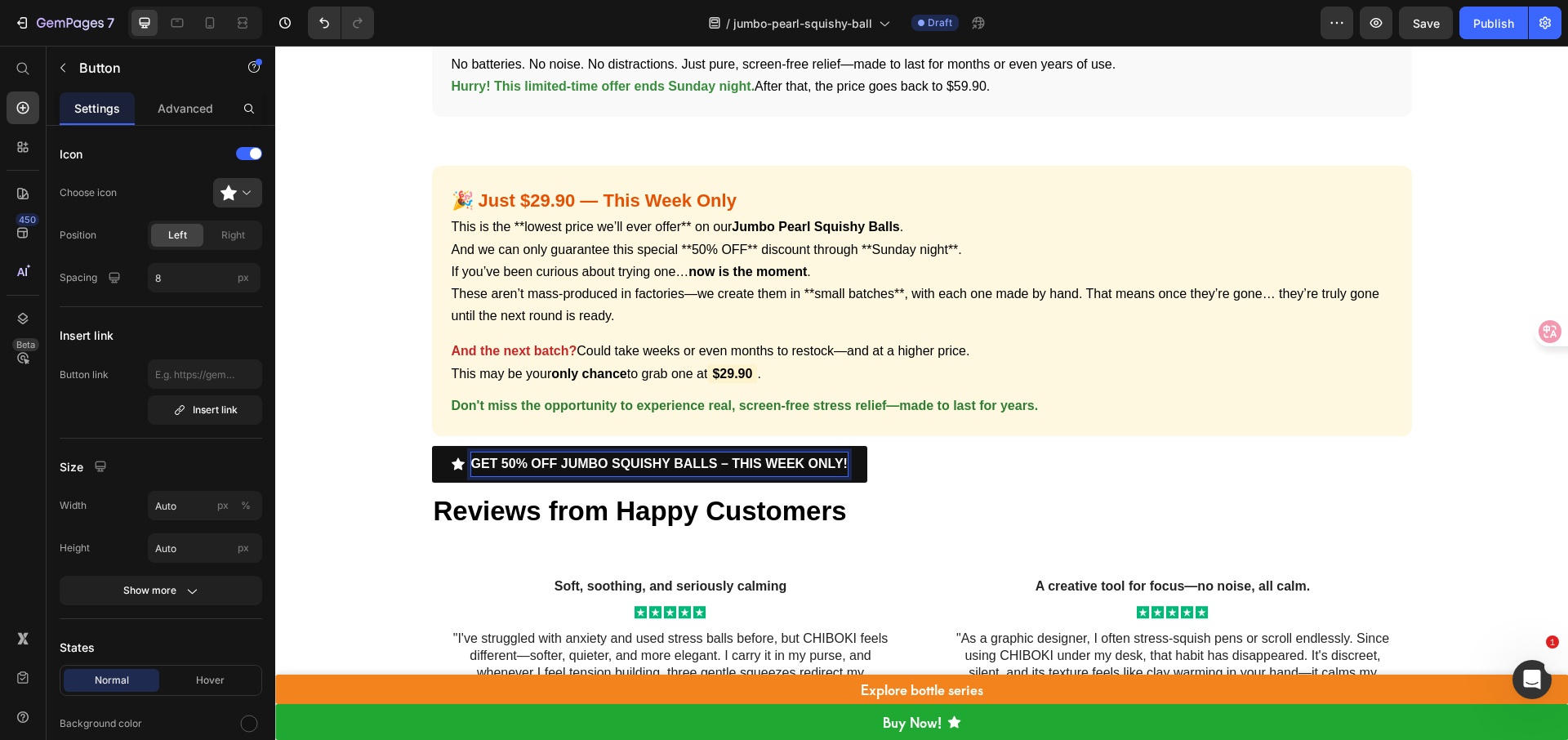 click on "GET 50% OFF JUMBO SQUISHY BALLS – THIS WEEK ONLY! Button   12" at bounding box center [922, 464] 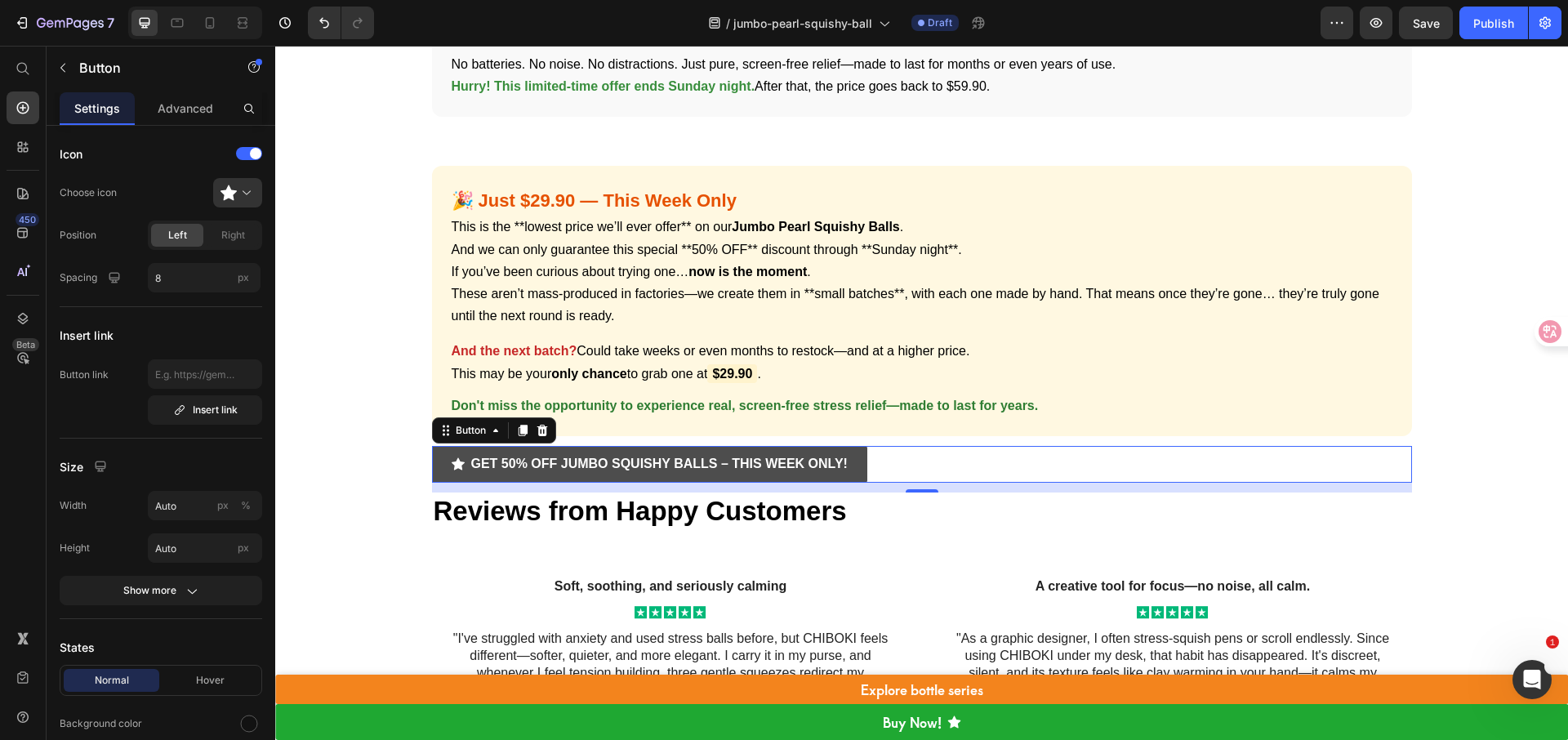 click on "GET 50% OFF JUMBO SQUISHY BALLS – THIS WEEK ONLY!" at bounding box center (649, 464) 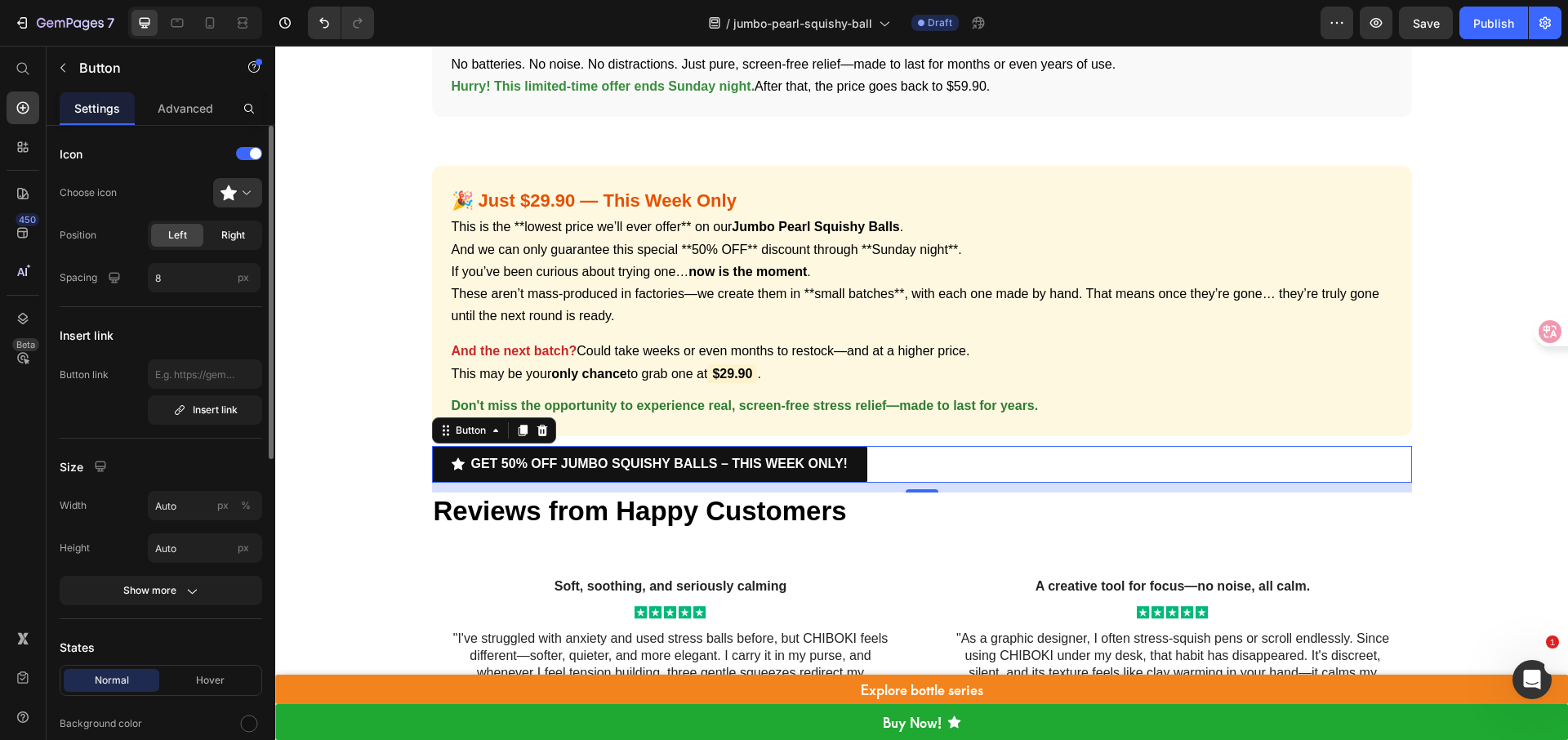 click on "Right" 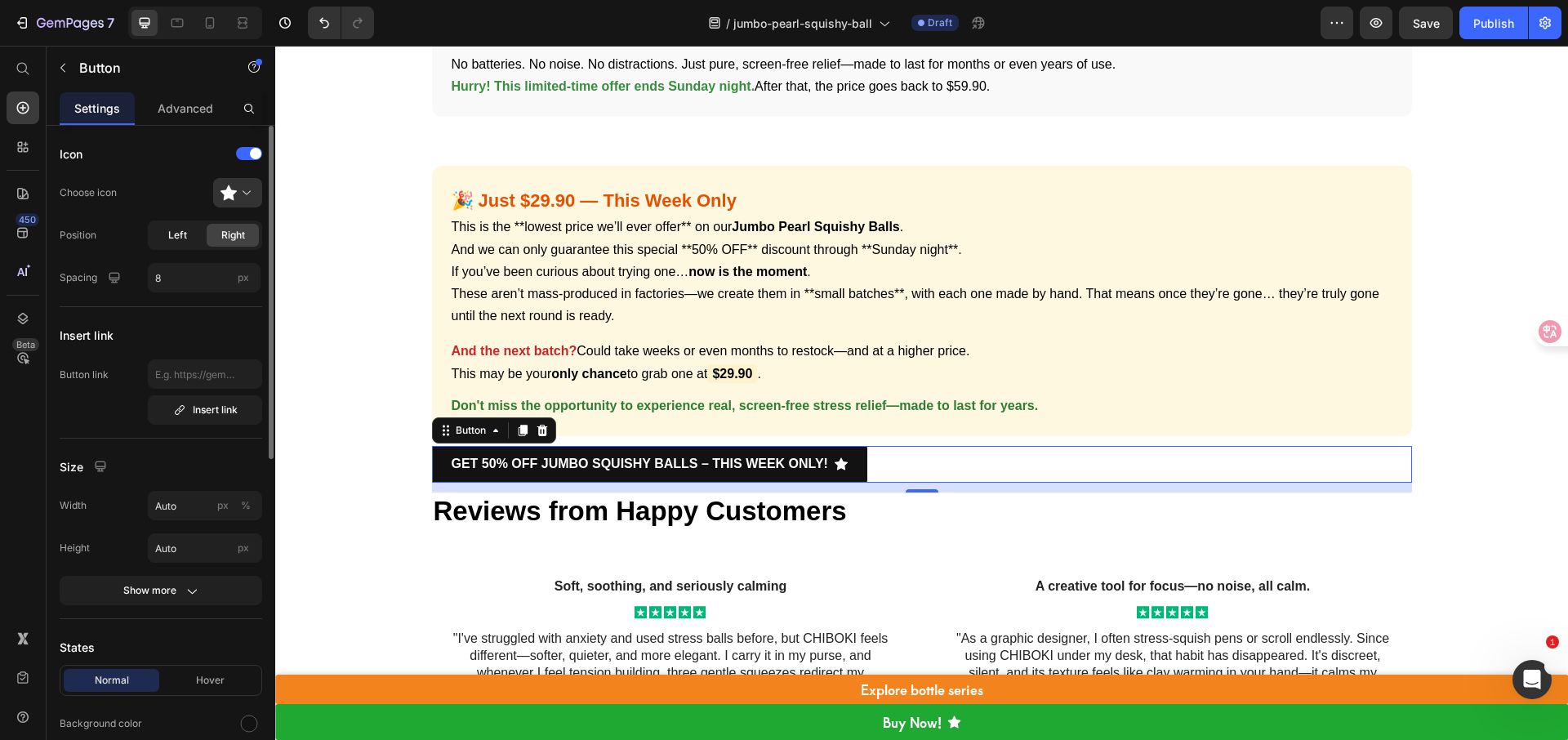 click on "Left" 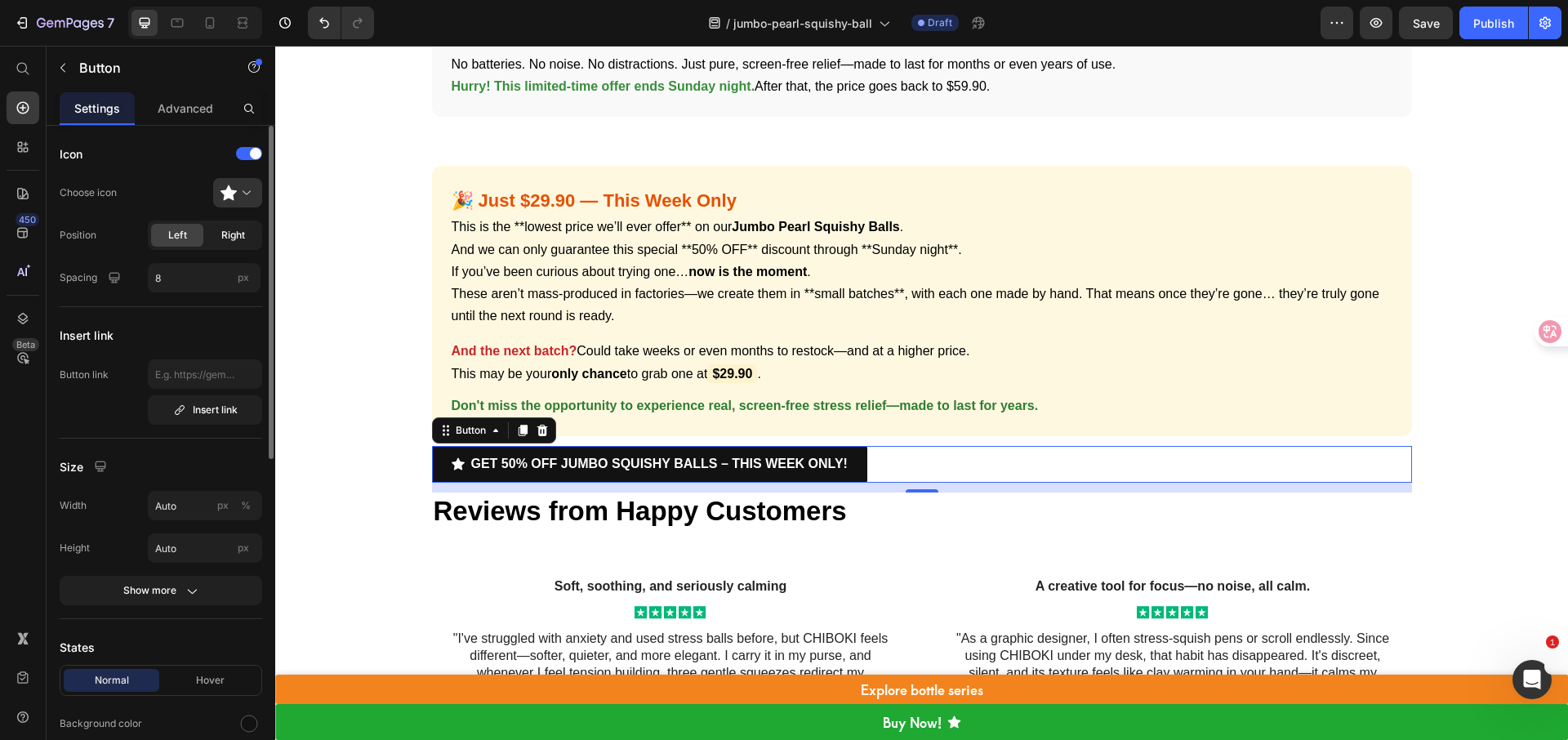click on "Right" 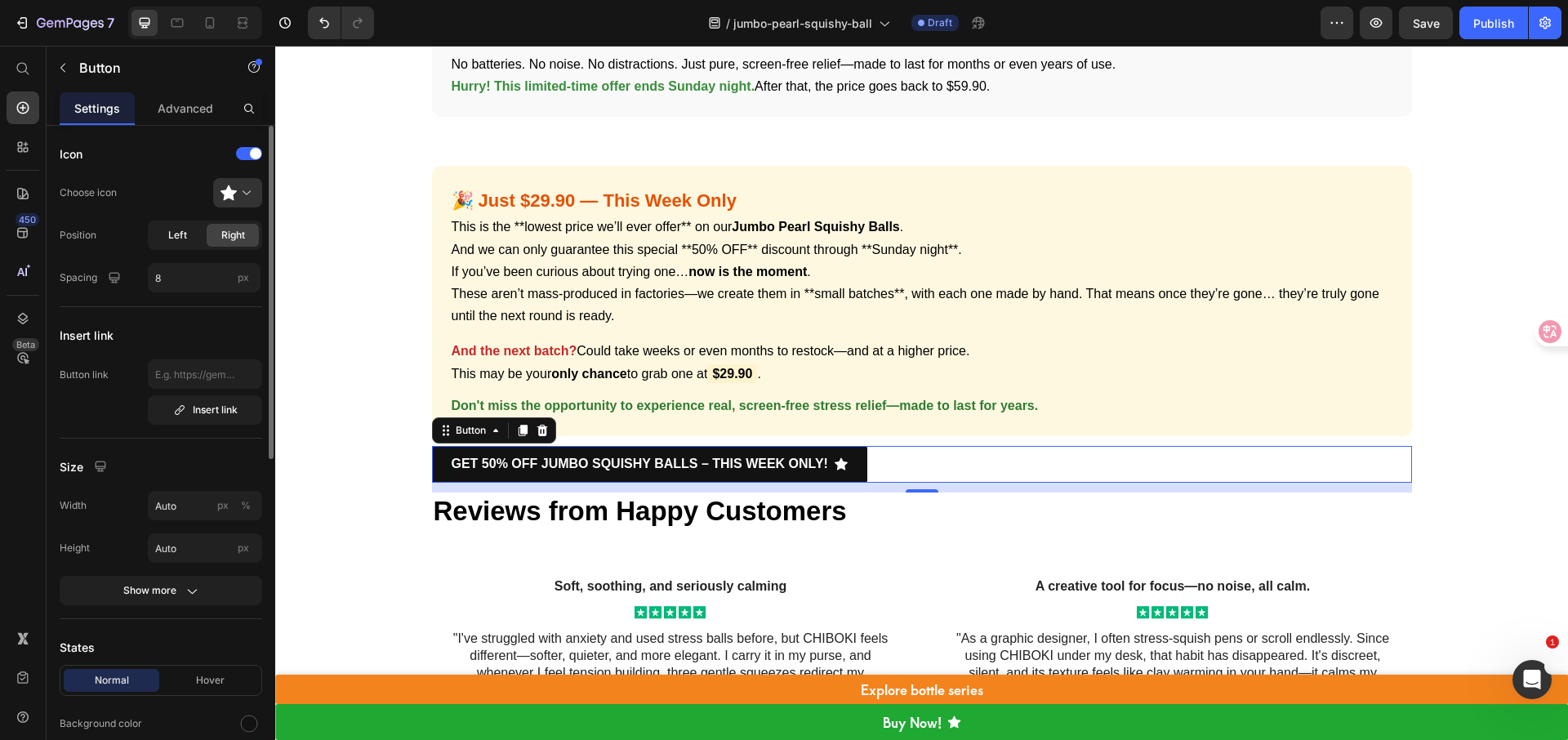 click on "Left" 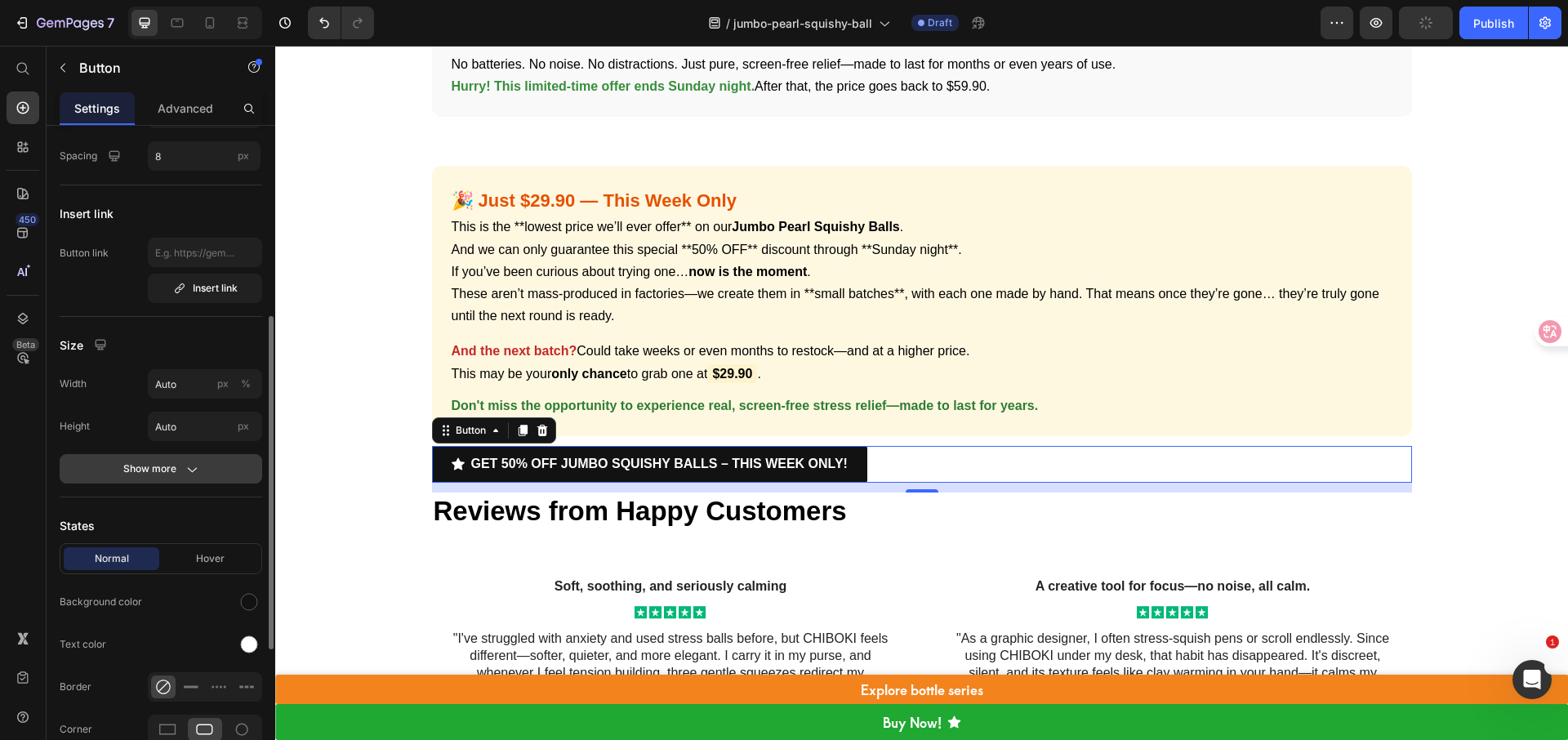 scroll, scrollTop: 243, scrollLeft: 0, axis: vertical 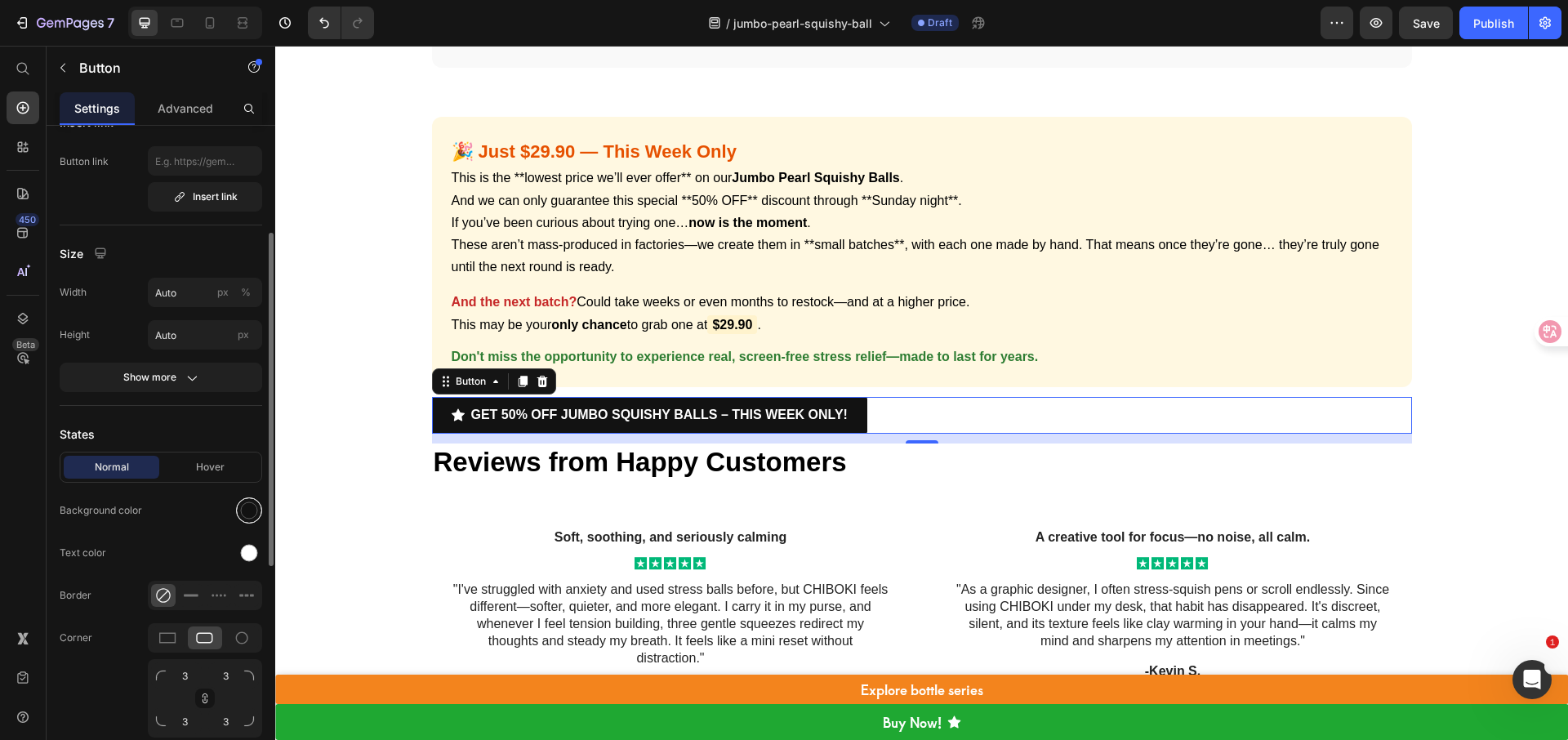 click at bounding box center (249, 510) 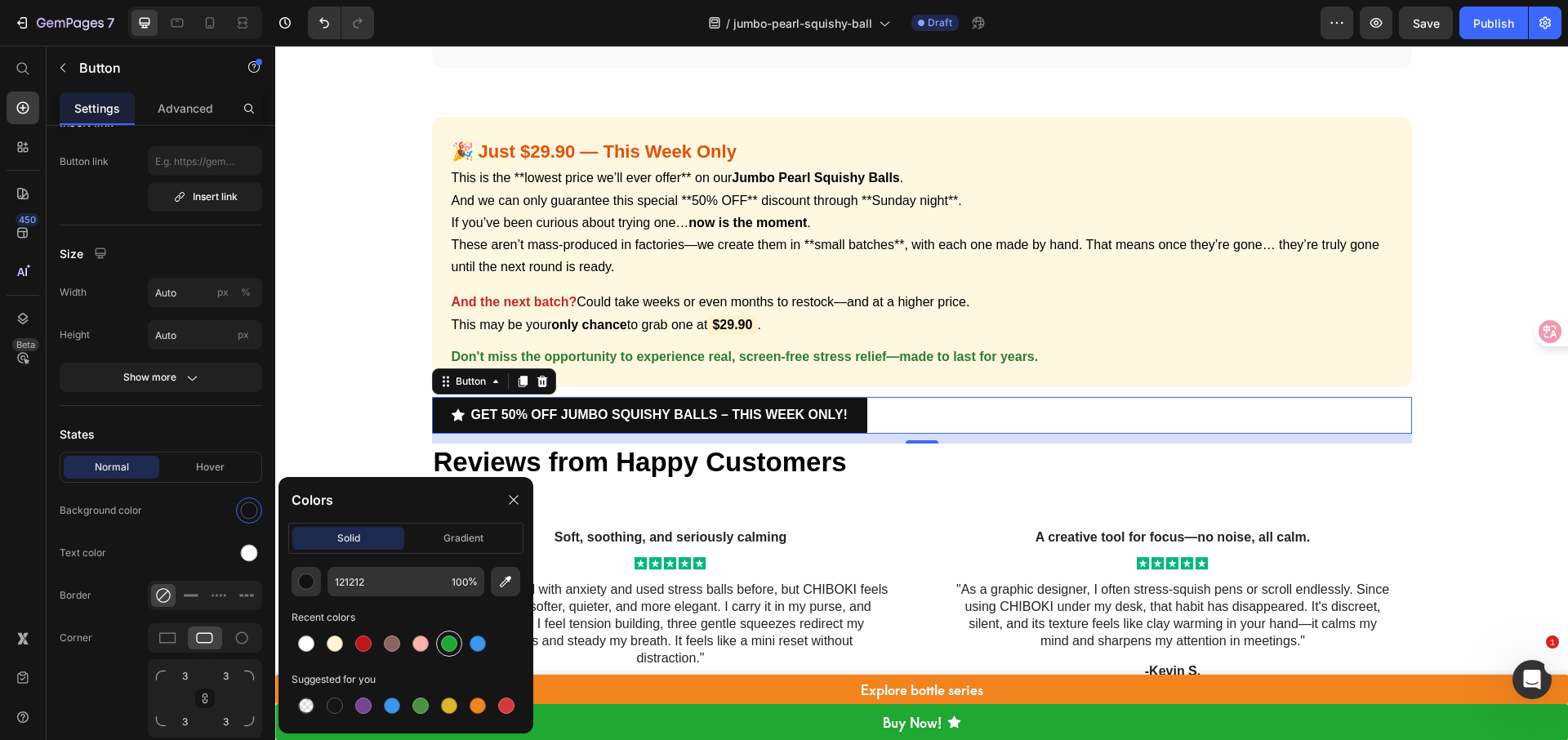 click at bounding box center [449, 644] 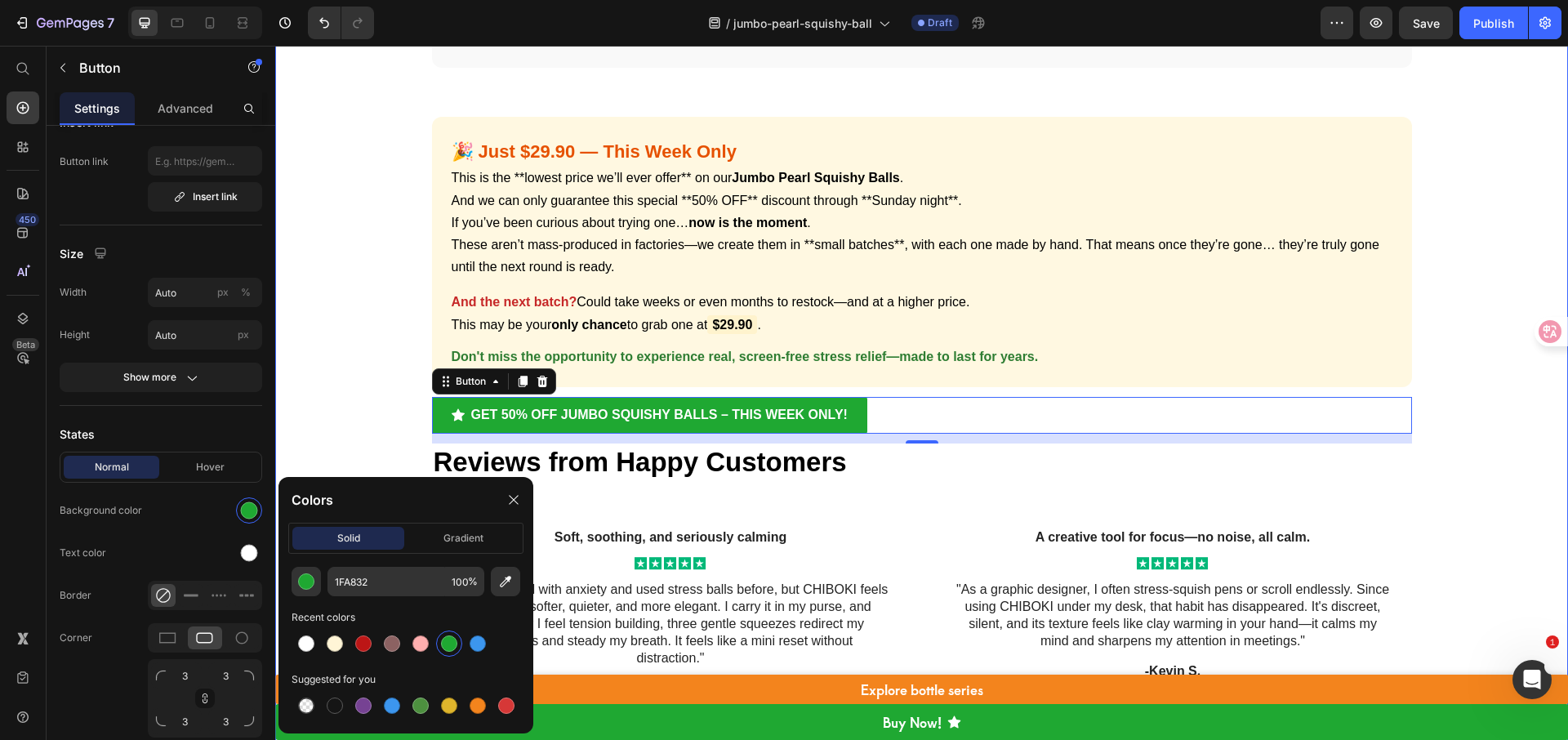 click on "✨ Introducing Jumbo Pearl Squishy Balls — A Surprisingly Effective Way to De-Stress
Designed for anyone craving a  quiet ,  satisfying , and  screen-free  way to release tension — these handcrafted squishy balls are more than just toys.
They’re your new favorite ritual for calming down. 🌿
Each ball is  handmade  with premium, food-grade silicone that gives it a  dense, luxurious texture  and just the right amount of resistance.
It’s soft, smooth, and incredibly addictive to squeeze.
The  pearl-finish outer layer  adds a gorgeous, silky shine — so it’s not just relaxing to touch, but also  beautiful to display  on your desk, bedside, or bookshelf. 💎
Who loves it?  Students, office workers, parents — basically anyone who finds themselves fidgeting, zoning out, or craving a quick stress reset.
No noise, no mess.  It’s washable, portable, durable, and  doesn’t lose shape  over time.
Use it at home, at work, or on the go.
🎁 The best part?" at bounding box center (921, -929) 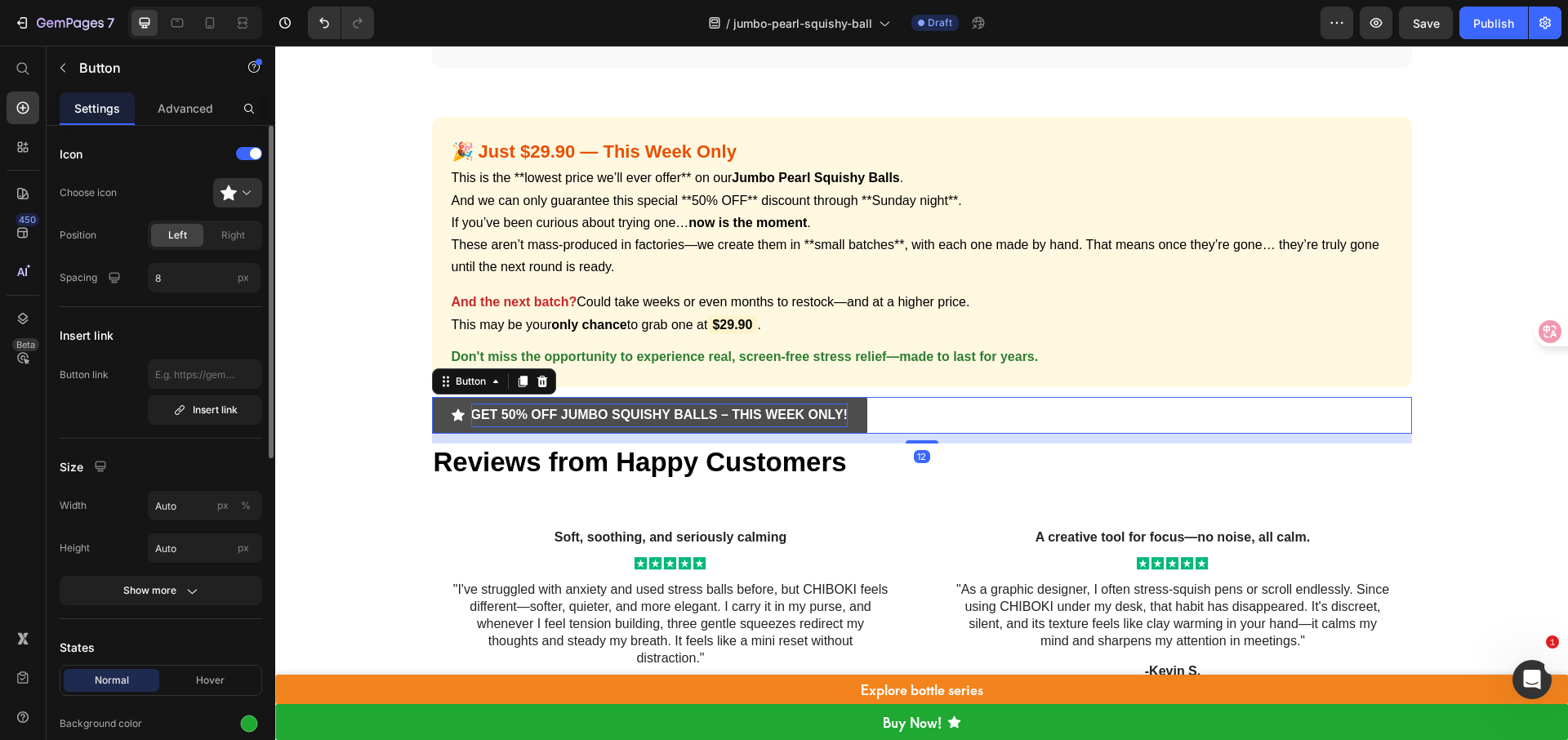 click on "GET 50% OFF JUMBO SQUISHY BALLS – THIS WEEK ONLY!" at bounding box center (659, 414) 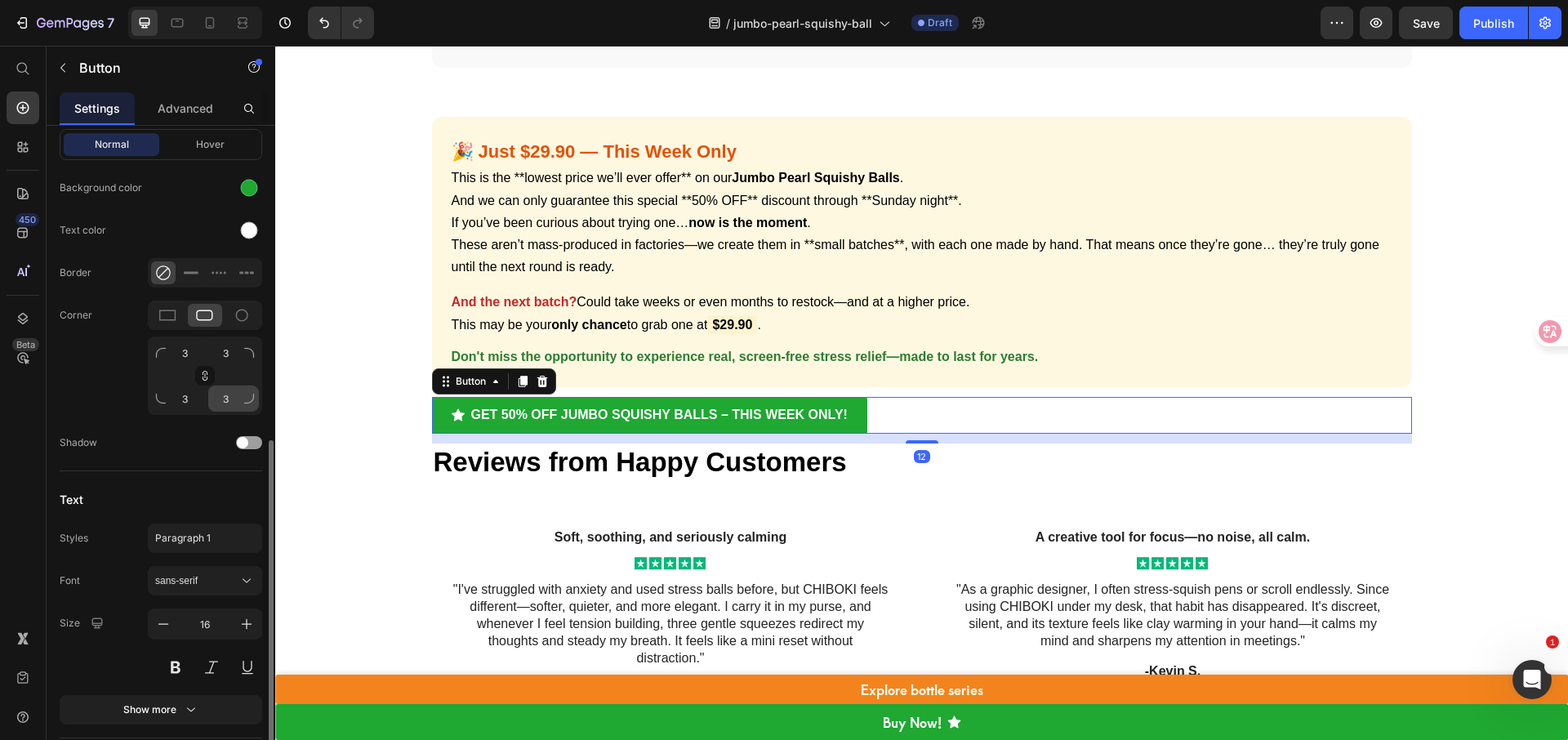 scroll, scrollTop: 648, scrollLeft: 0, axis: vertical 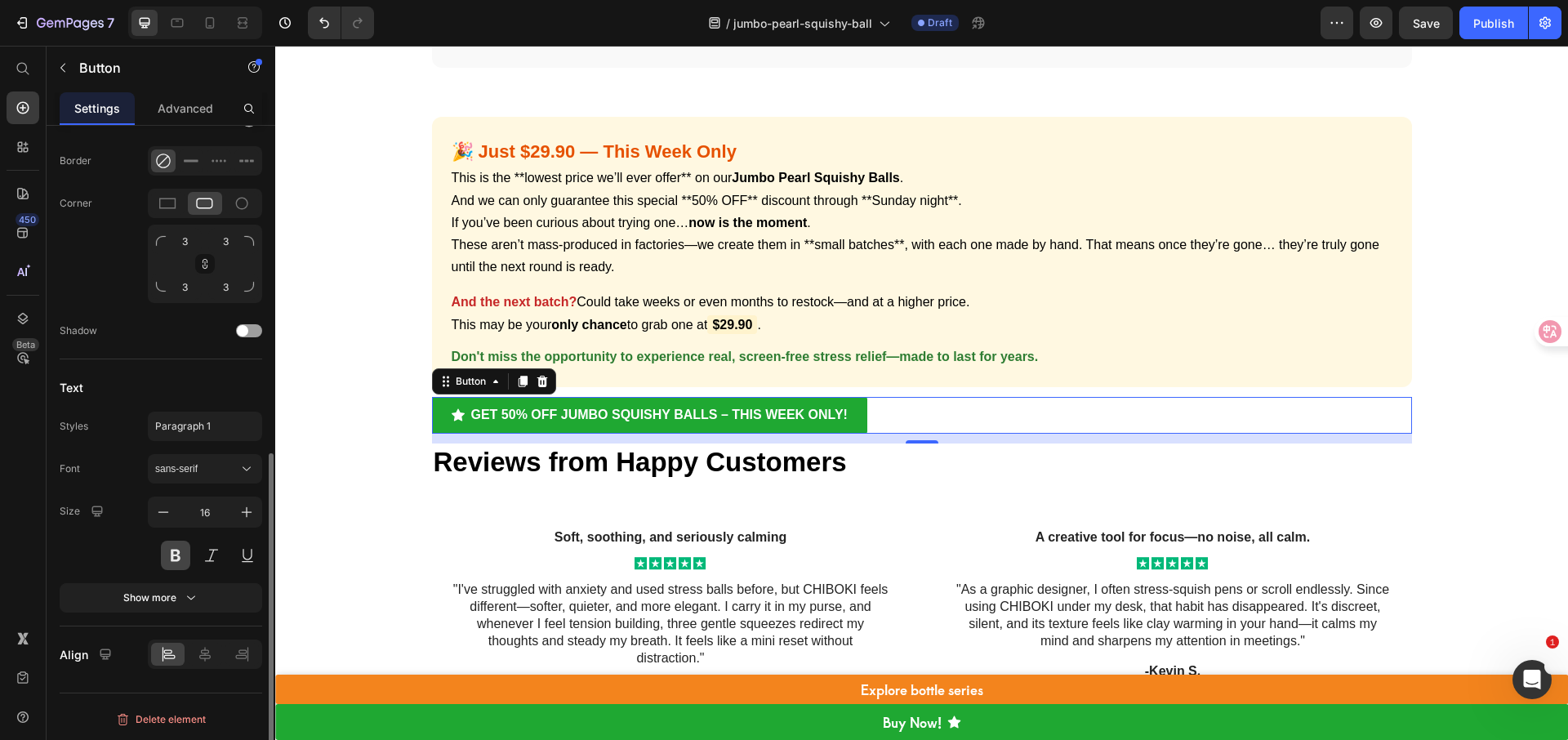 click at bounding box center (176, 555) 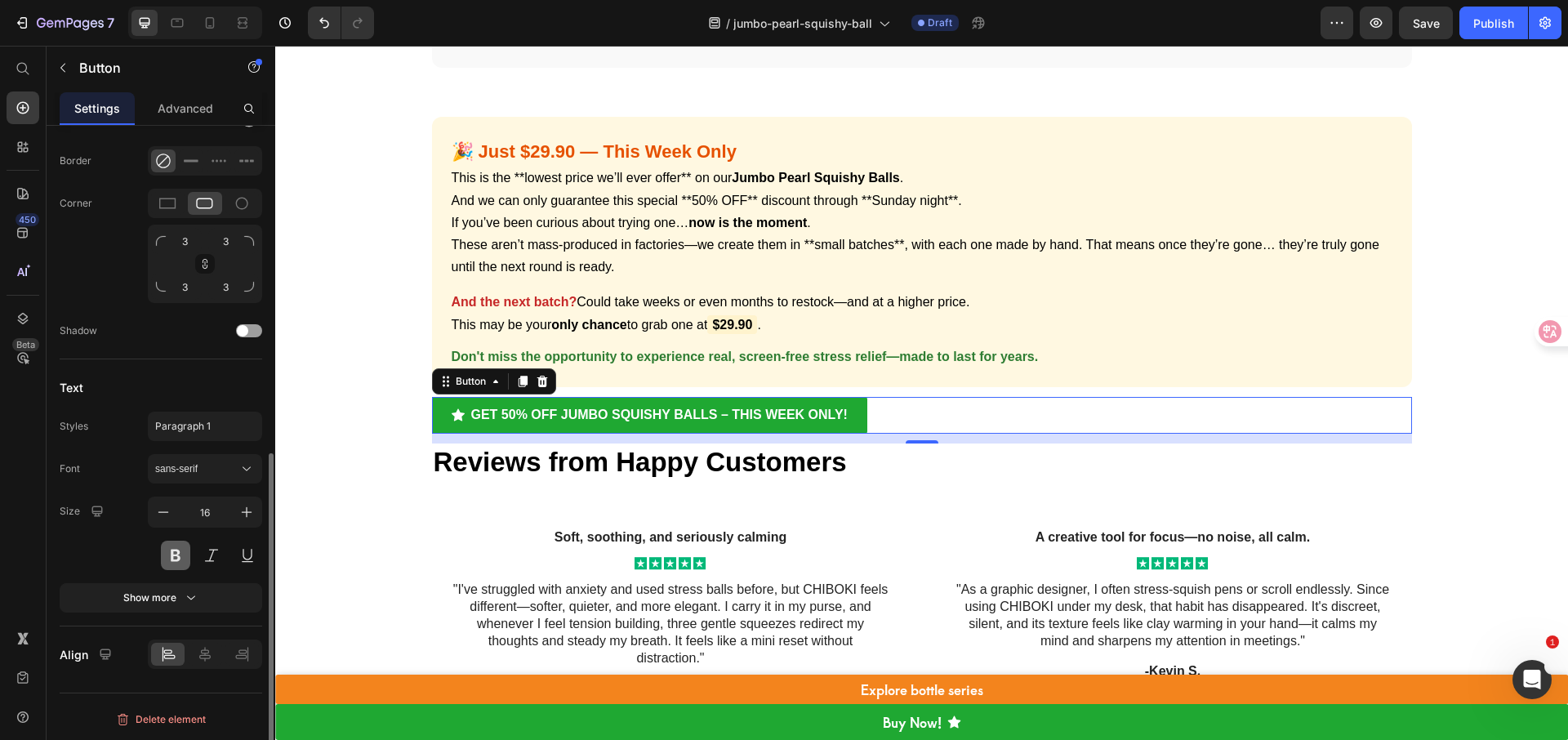 click at bounding box center (176, 555) 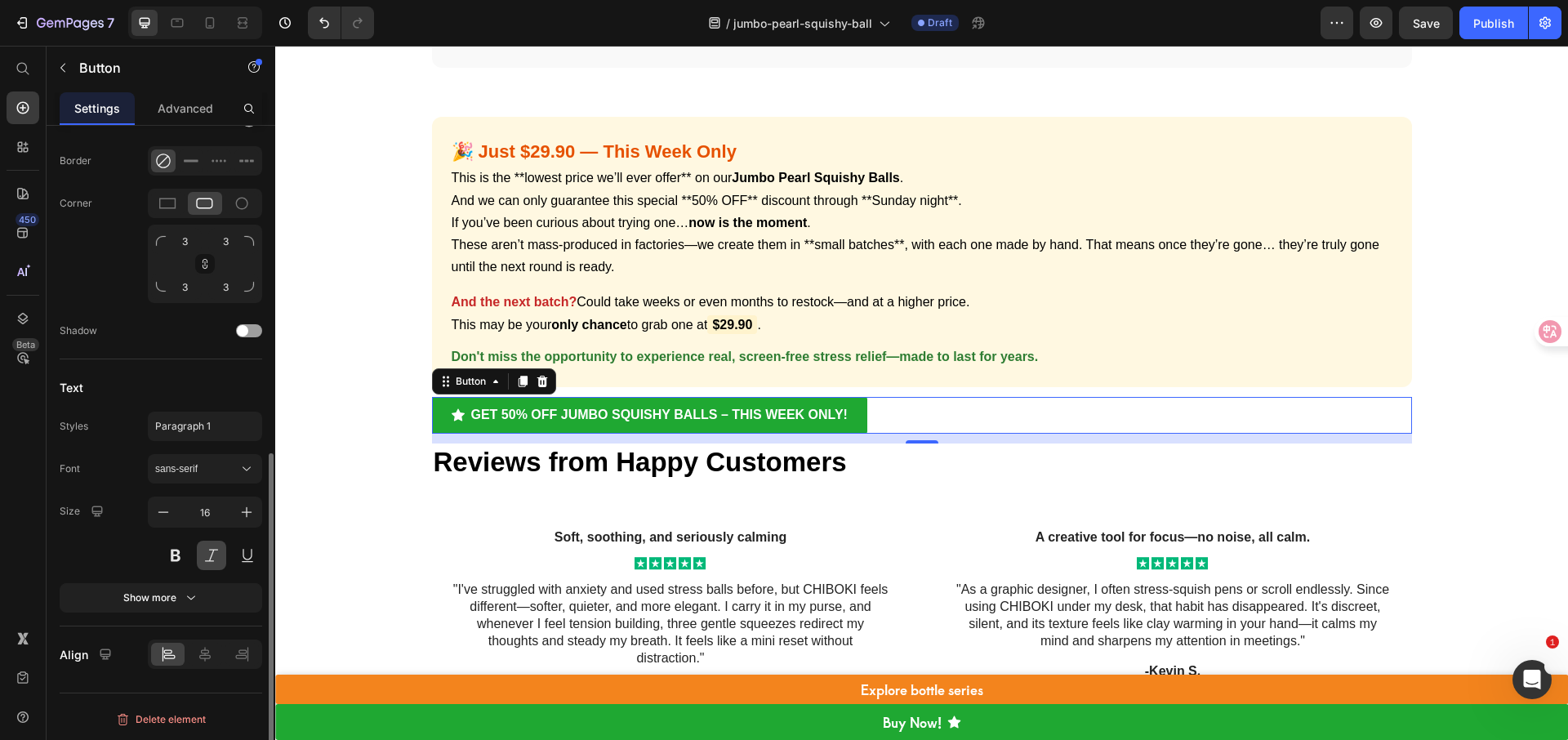 click at bounding box center (212, 555) 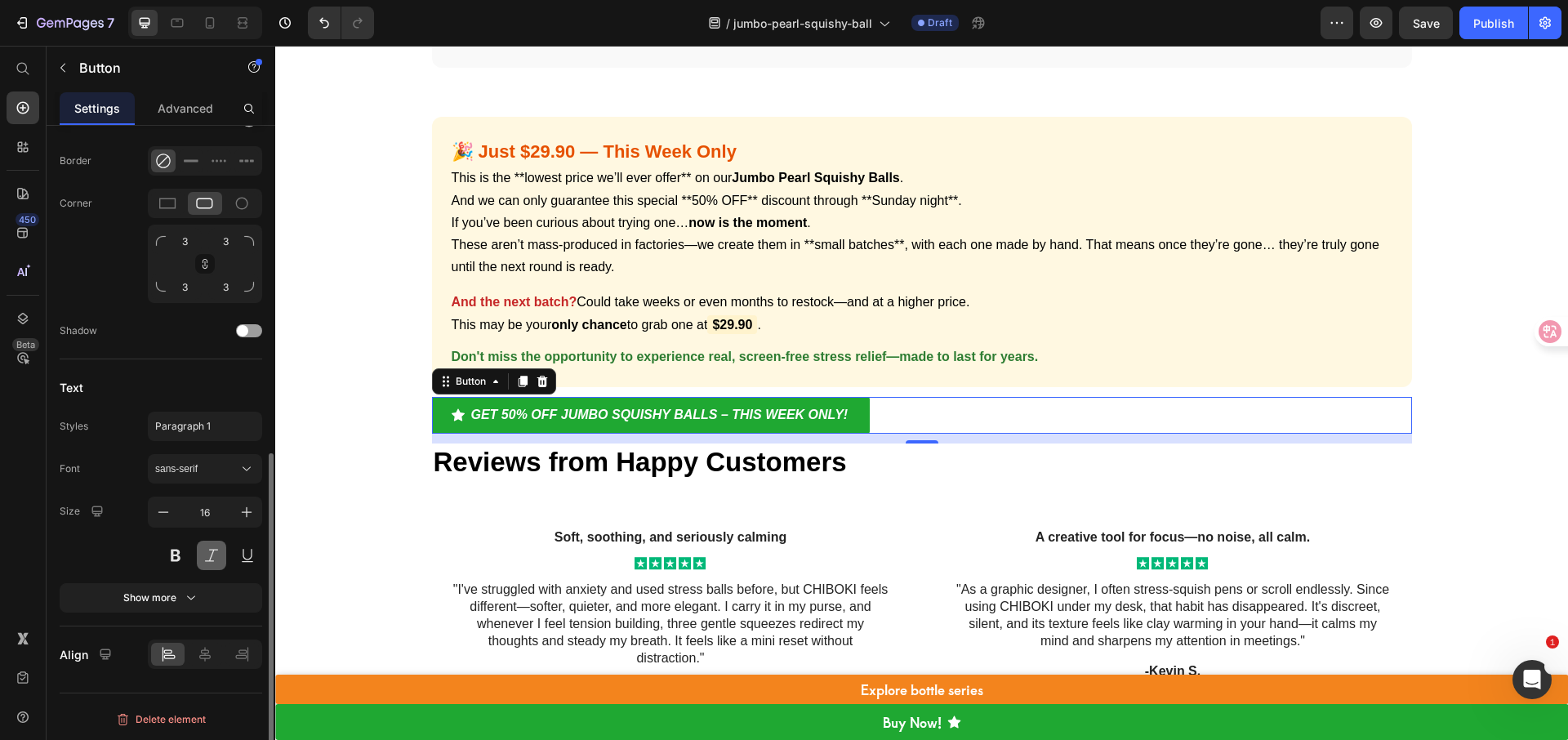 click at bounding box center [212, 555] 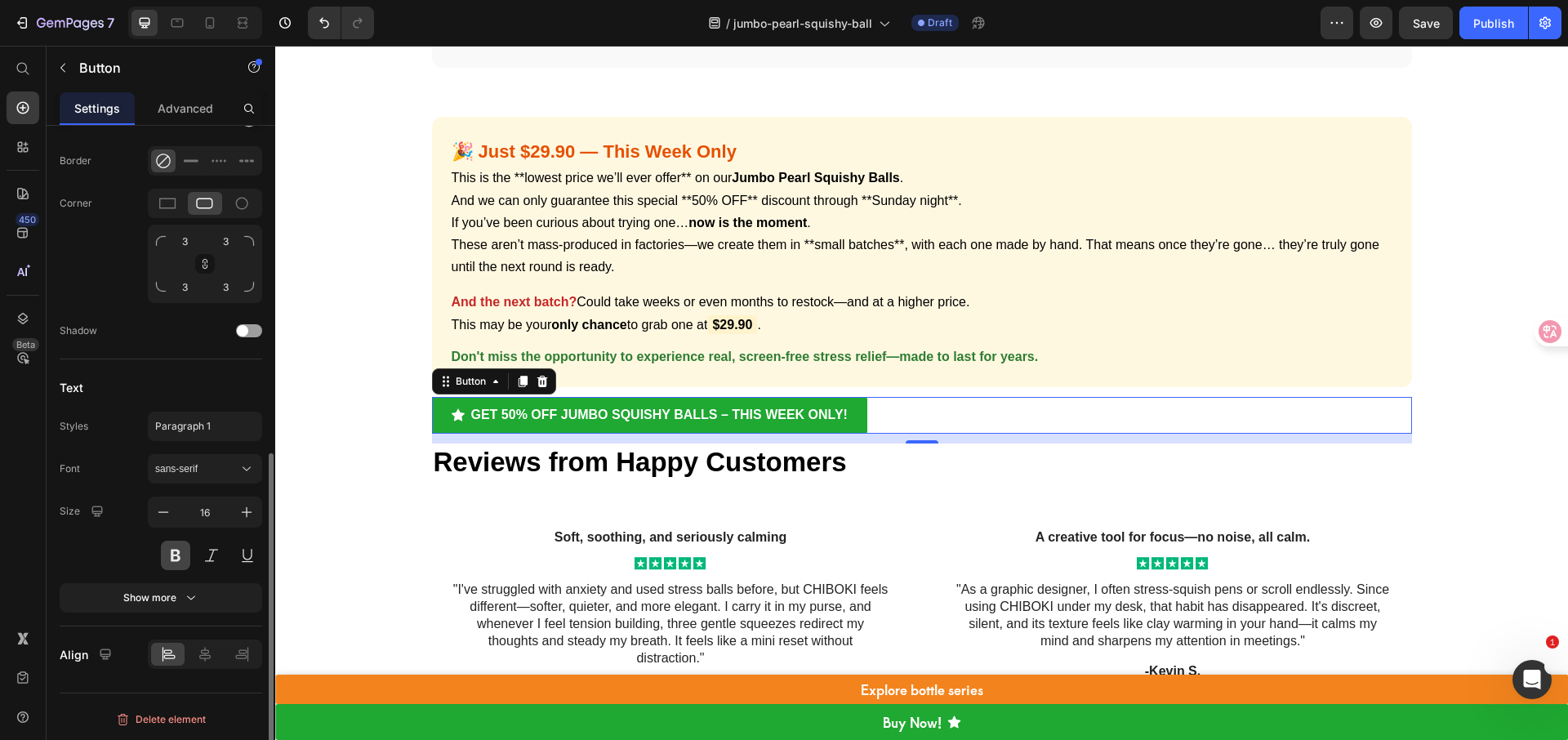 click at bounding box center [176, 555] 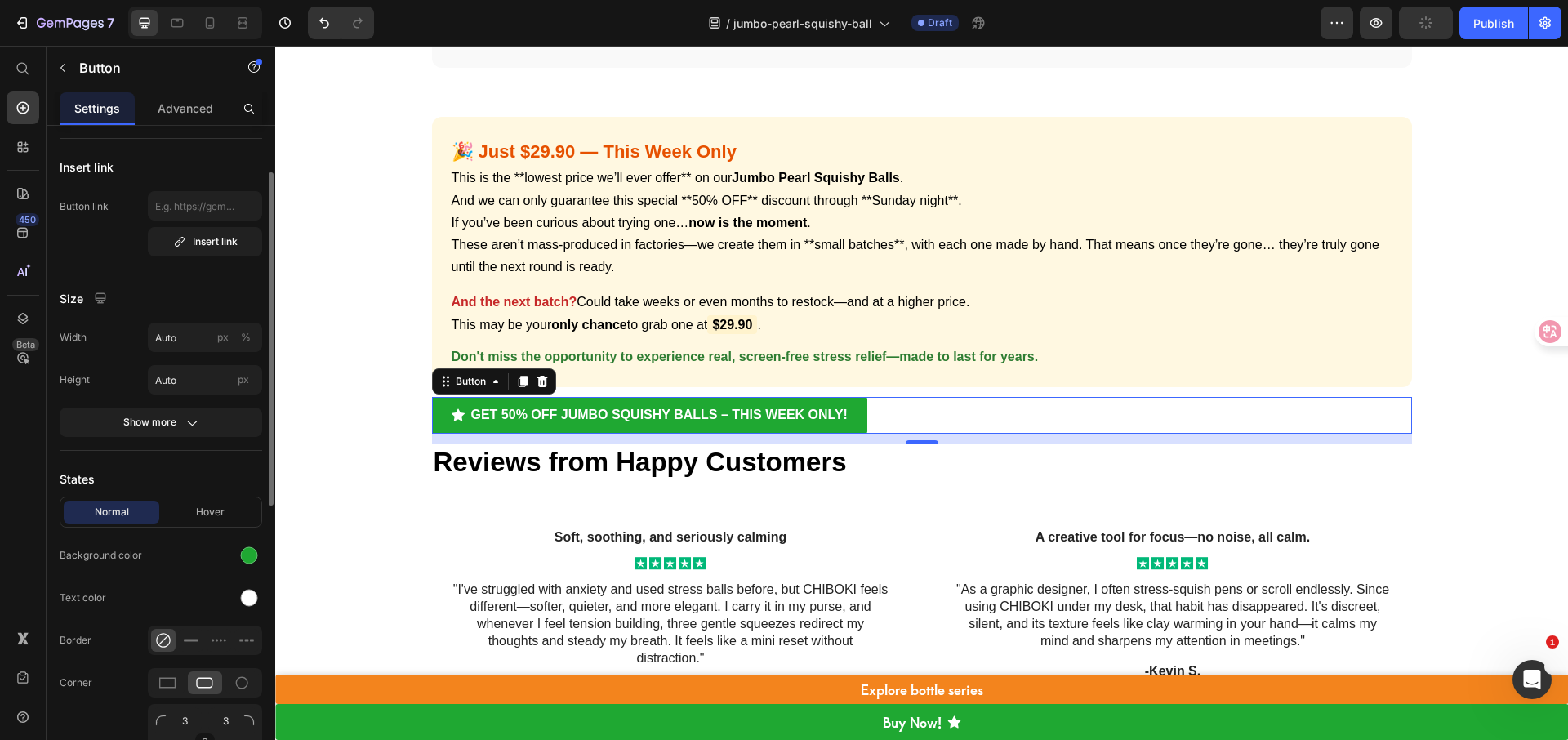 scroll, scrollTop: 143, scrollLeft: 0, axis: vertical 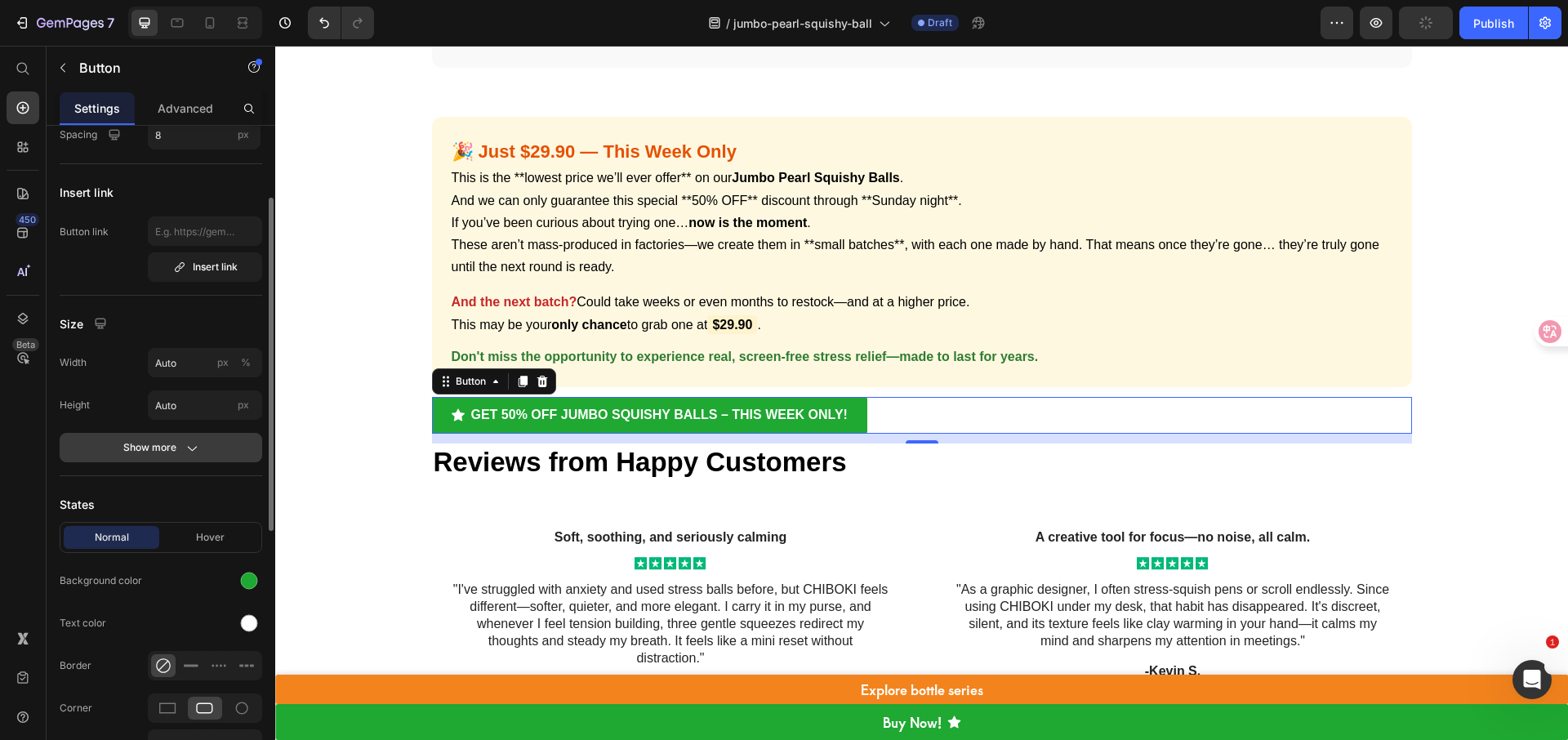 click 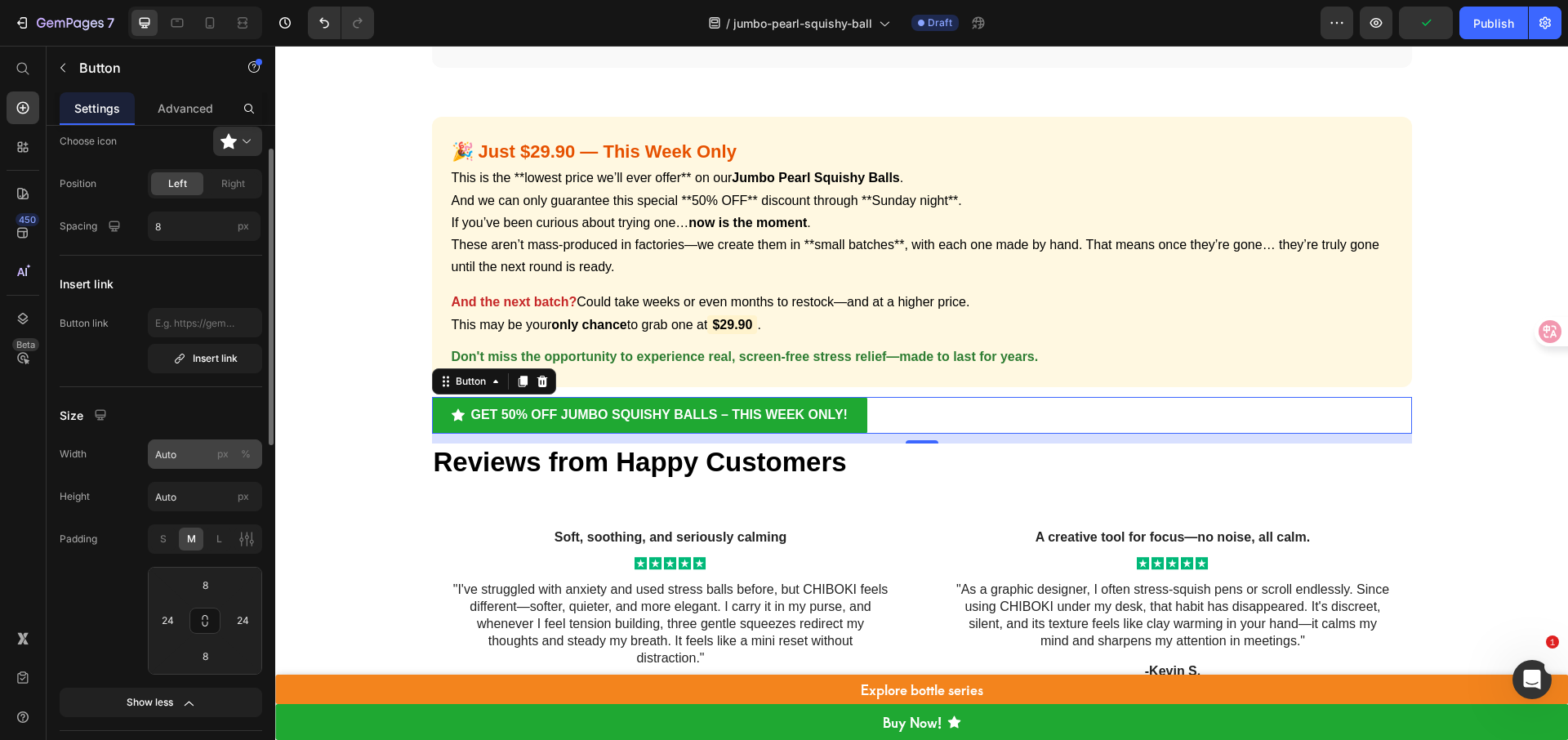 scroll, scrollTop: 0, scrollLeft: 0, axis: both 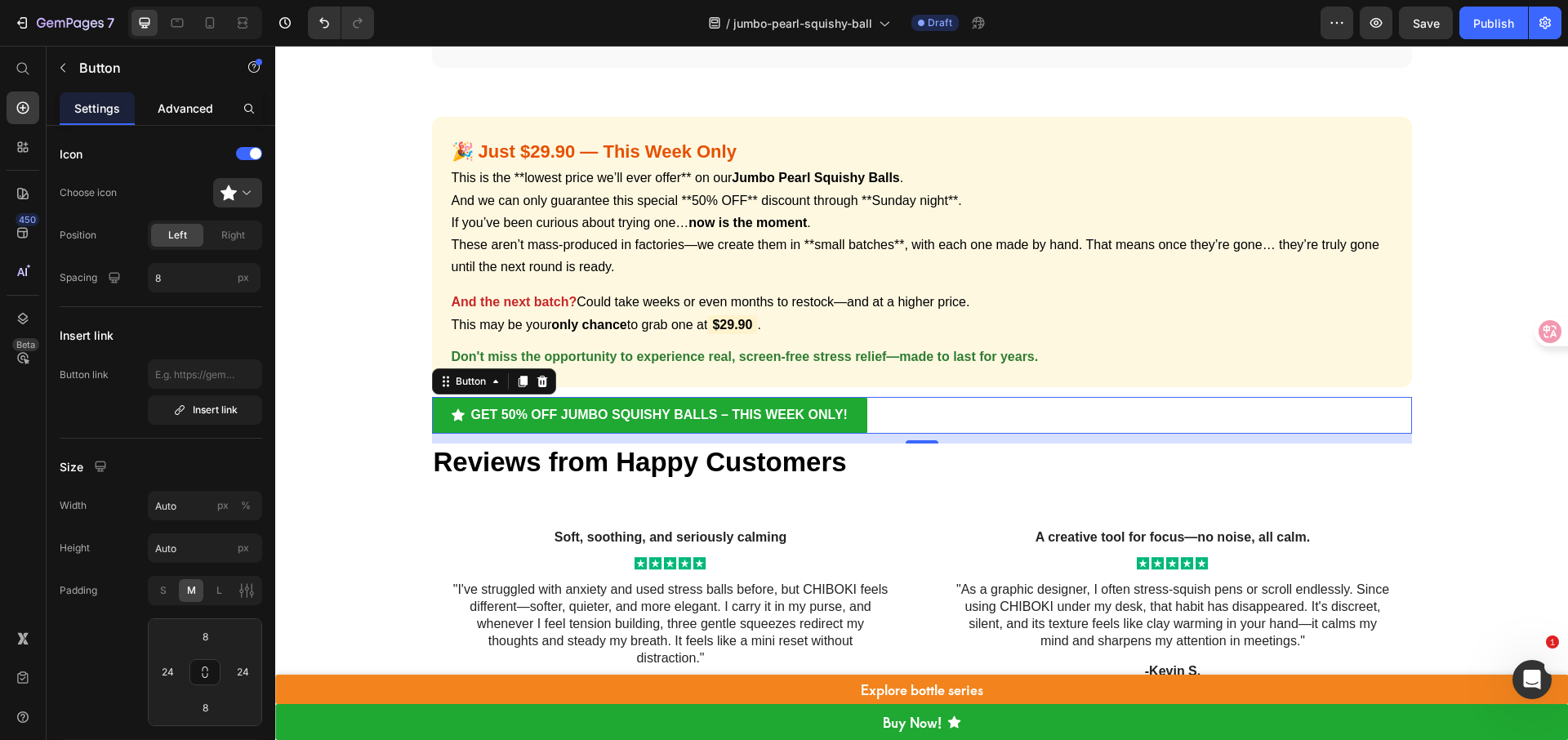 click on "Advanced" at bounding box center (185, 108) 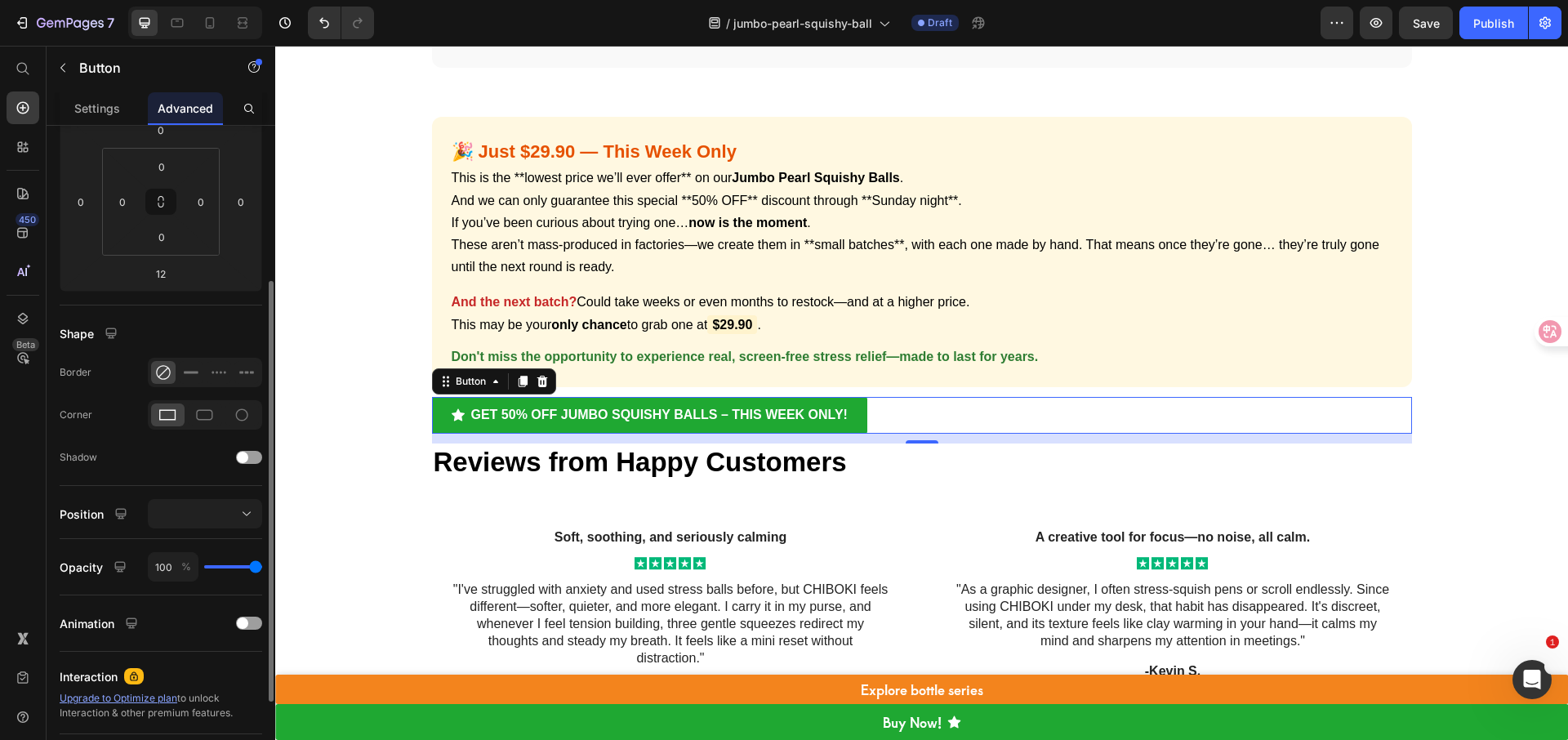 scroll, scrollTop: 376, scrollLeft: 0, axis: vertical 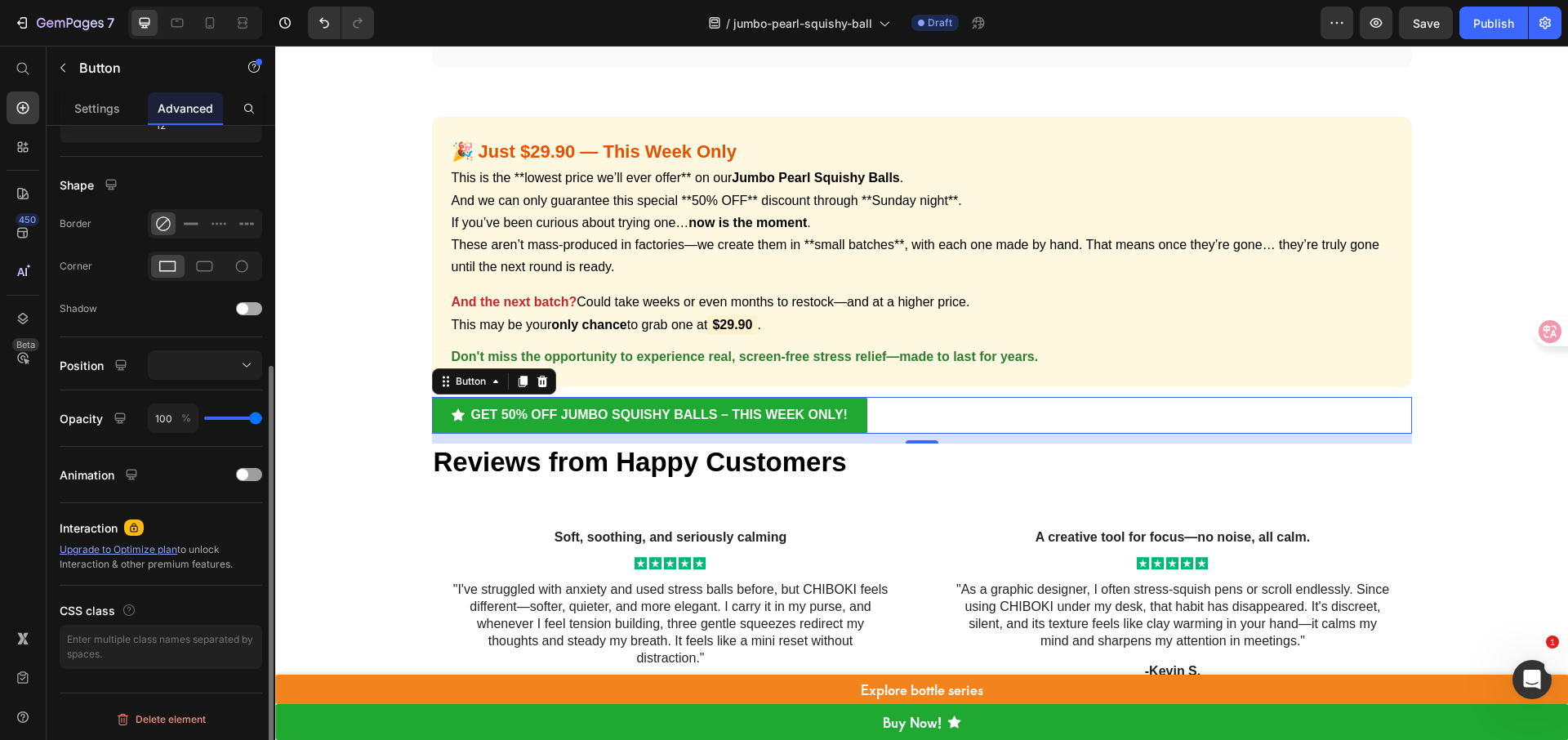 click at bounding box center (243, 309) 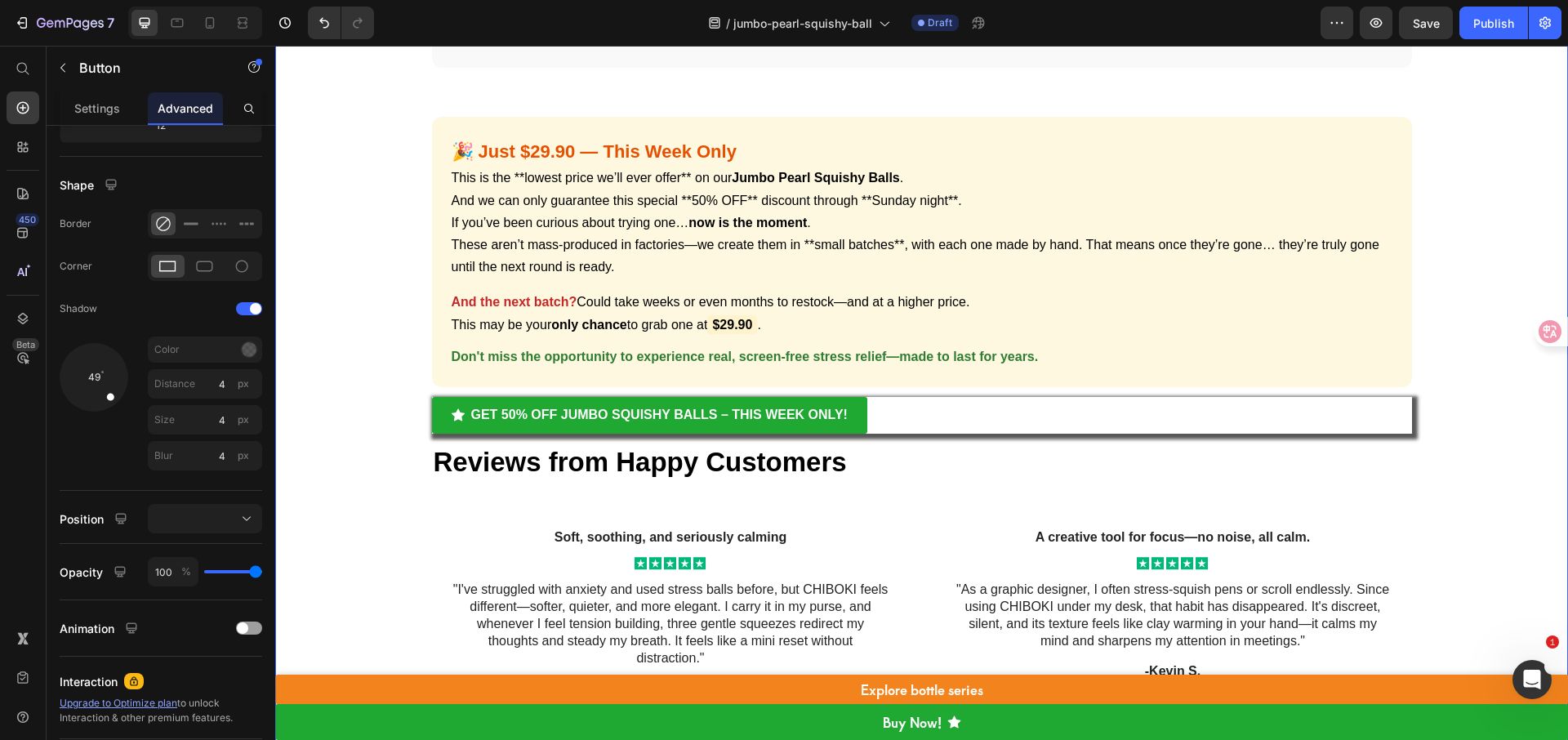 click on "✨ Introducing Jumbo Pearl Squishy Balls — A Surprisingly Effective Way to De-Stress
Designed for anyone craving a  quiet ,  satisfying , and  screen-free  way to release tension — these handcrafted squishy balls are more than just toys.
They’re your new favorite ritual for calming down. 🌿
Each ball is  handmade  with premium, food-grade silicone that gives it a  dense, luxurious texture  and just the right amount of resistance.
It’s soft, smooth, and incredibly addictive to squeeze.
The  pearl-finish outer layer  adds a gorgeous, silky shine — so it’s not just relaxing to touch, but also  beautiful to display  on your desk, bedside, or bookshelf. 💎
Who loves it?  Students, office workers, parents — basically anyone who finds themselves fidgeting, zoning out, or craving a quick stress reset.
No noise, no mess.  It’s washable, portable, durable, and  doesn’t lose shape  over time.
Use it at home, at work, or on the go.
🎁 The best part?" at bounding box center (921, -929) 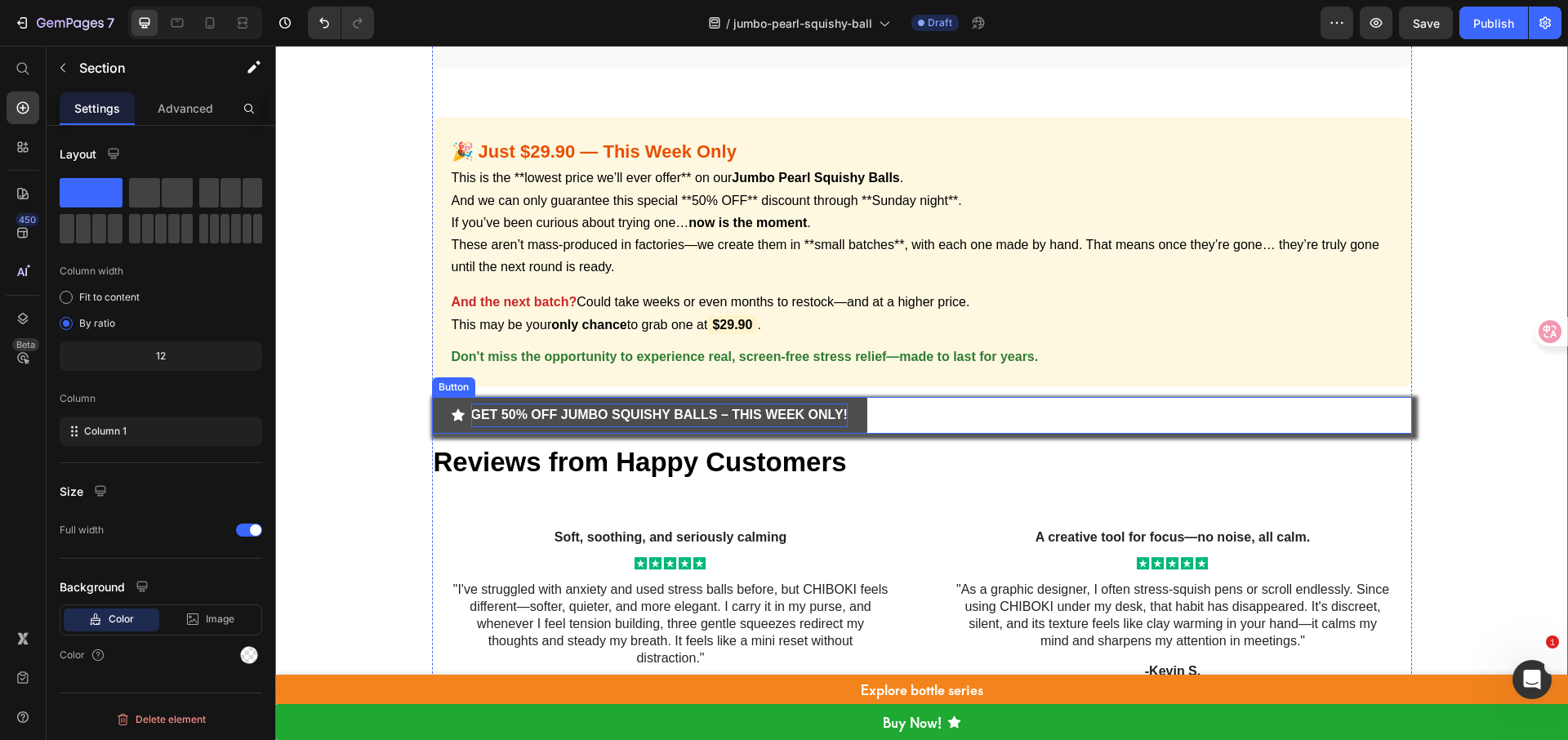 click on "GET 50% OFF JUMBO SQUISHY BALLS – THIS WEEK ONLY!" at bounding box center (659, 414) 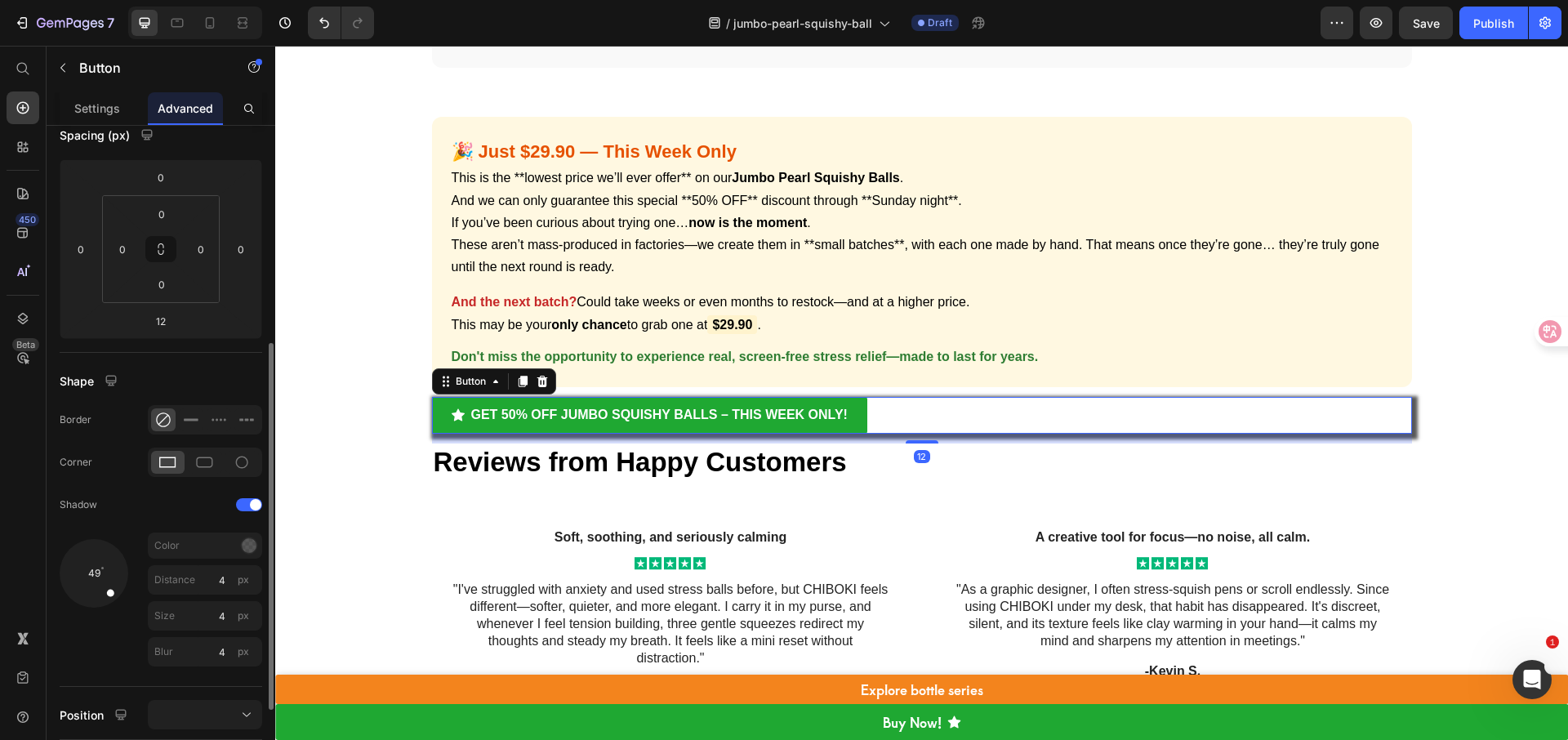 scroll, scrollTop: 263, scrollLeft: 0, axis: vertical 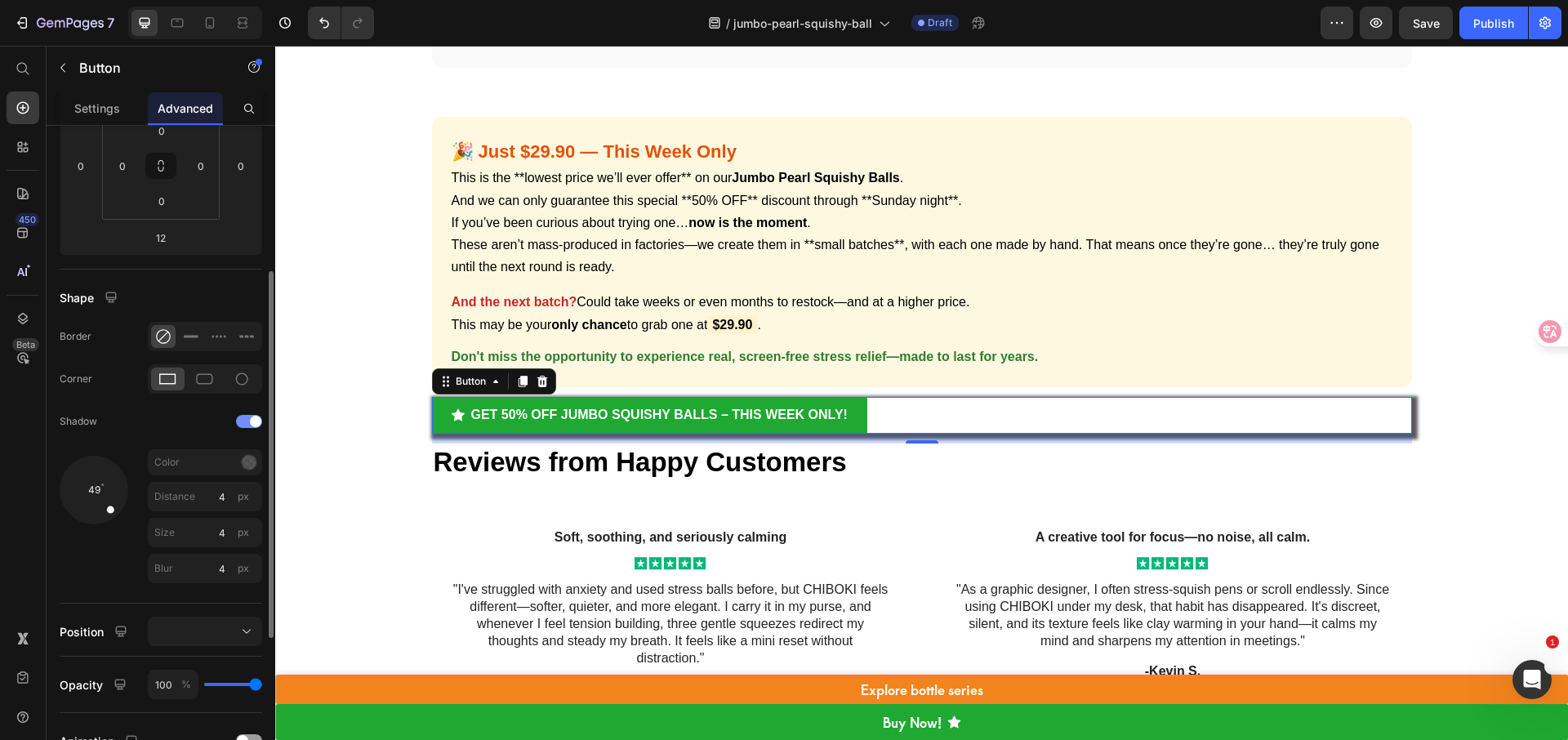 click at bounding box center [249, 421] 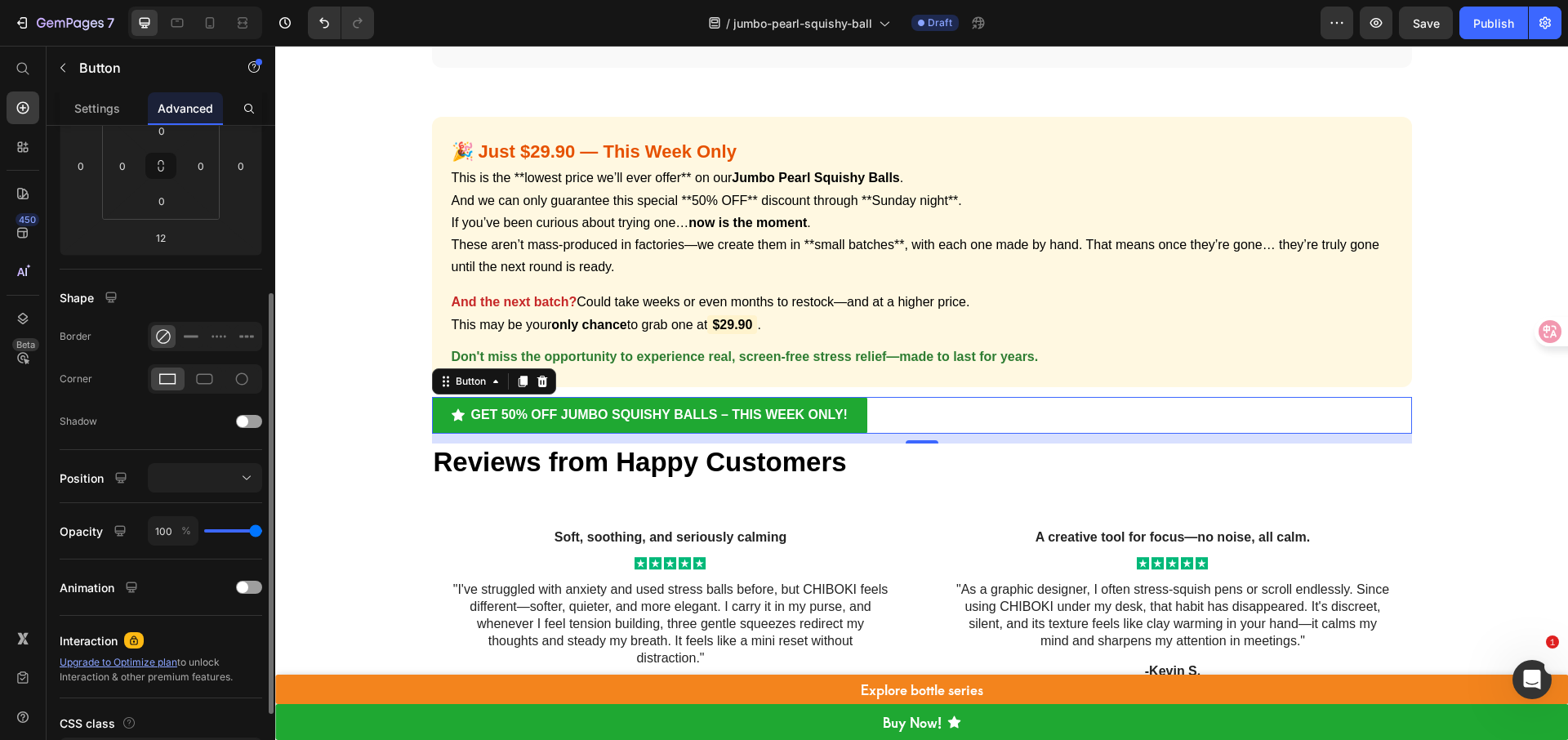 scroll, scrollTop: 376, scrollLeft: 0, axis: vertical 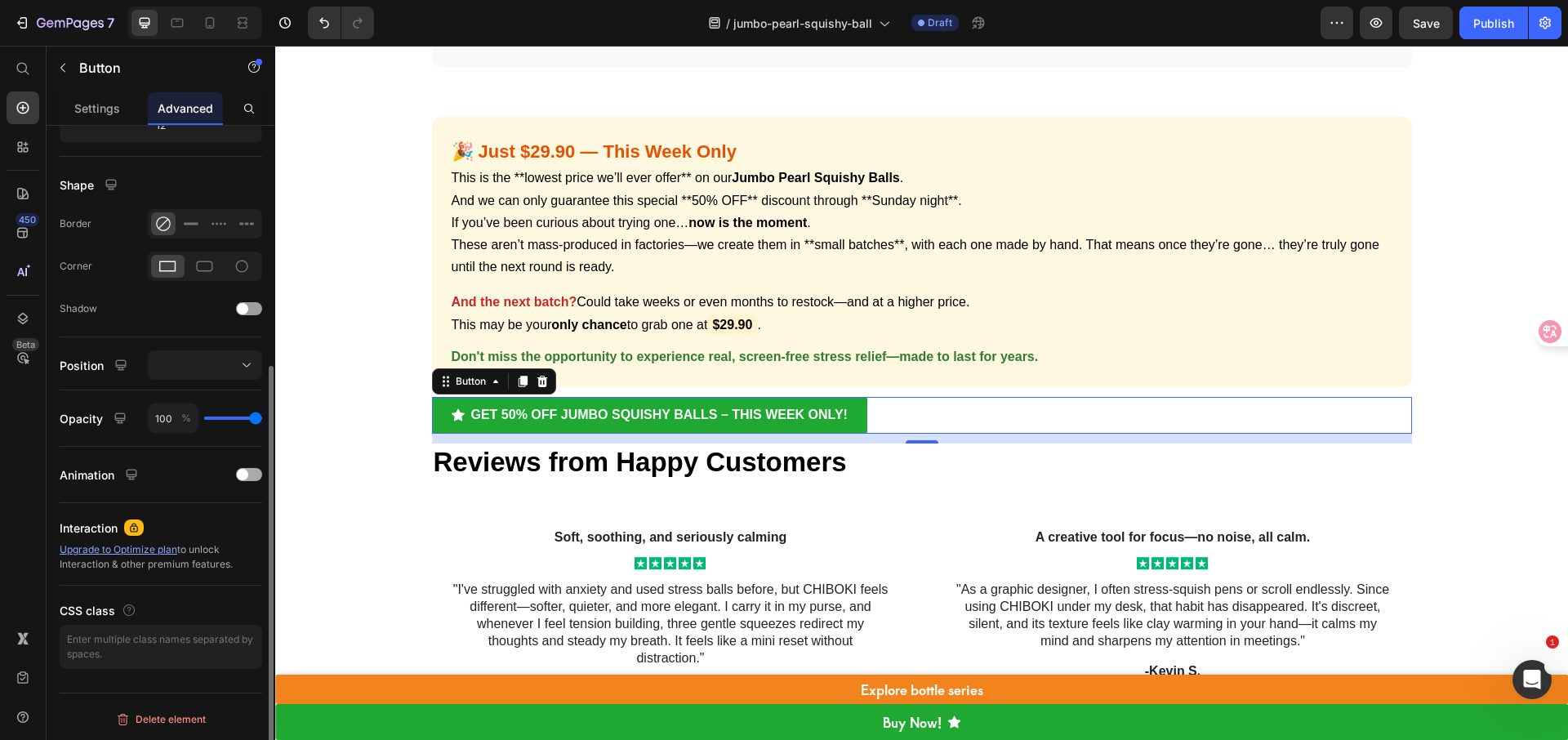 click at bounding box center (249, 475) 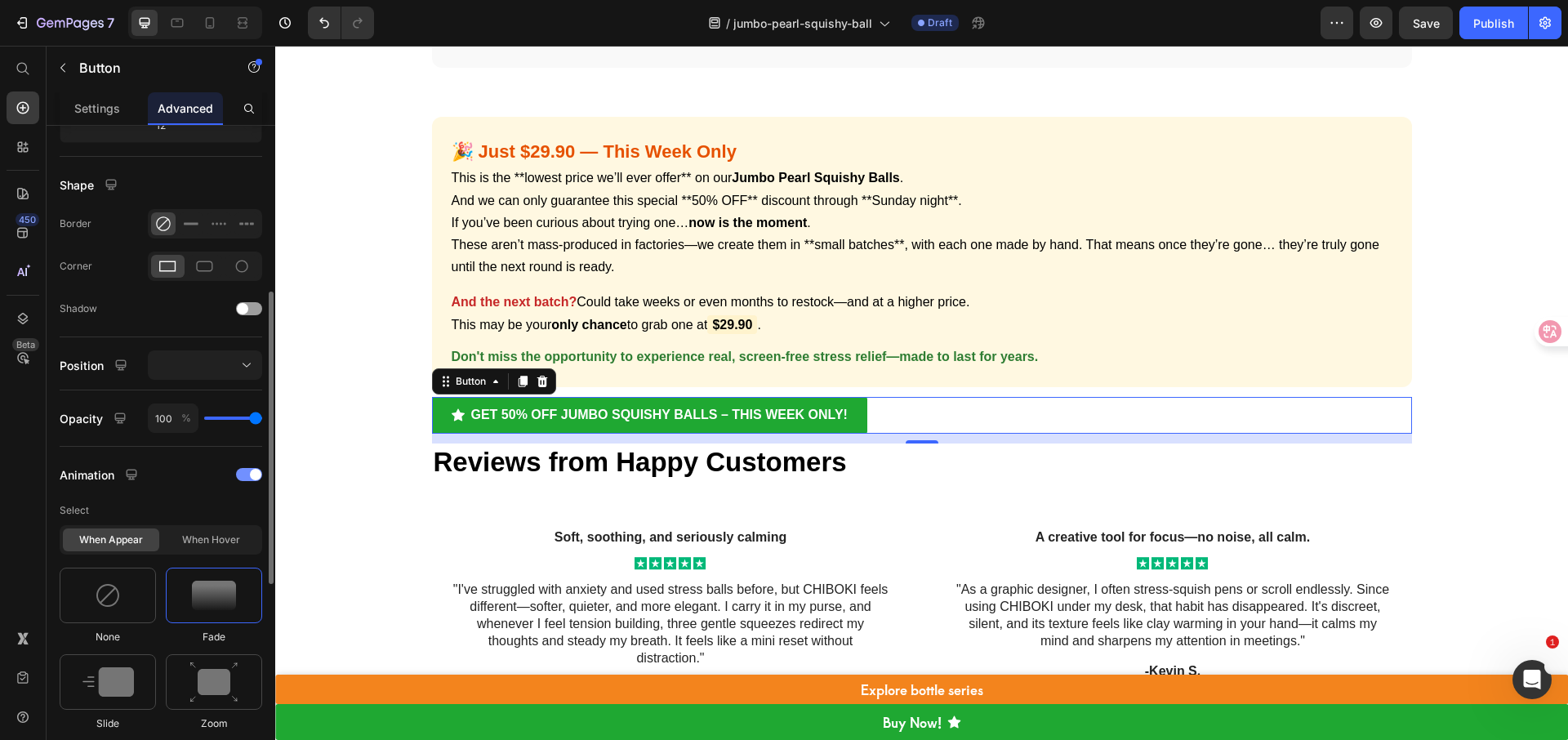 click at bounding box center (249, 475) 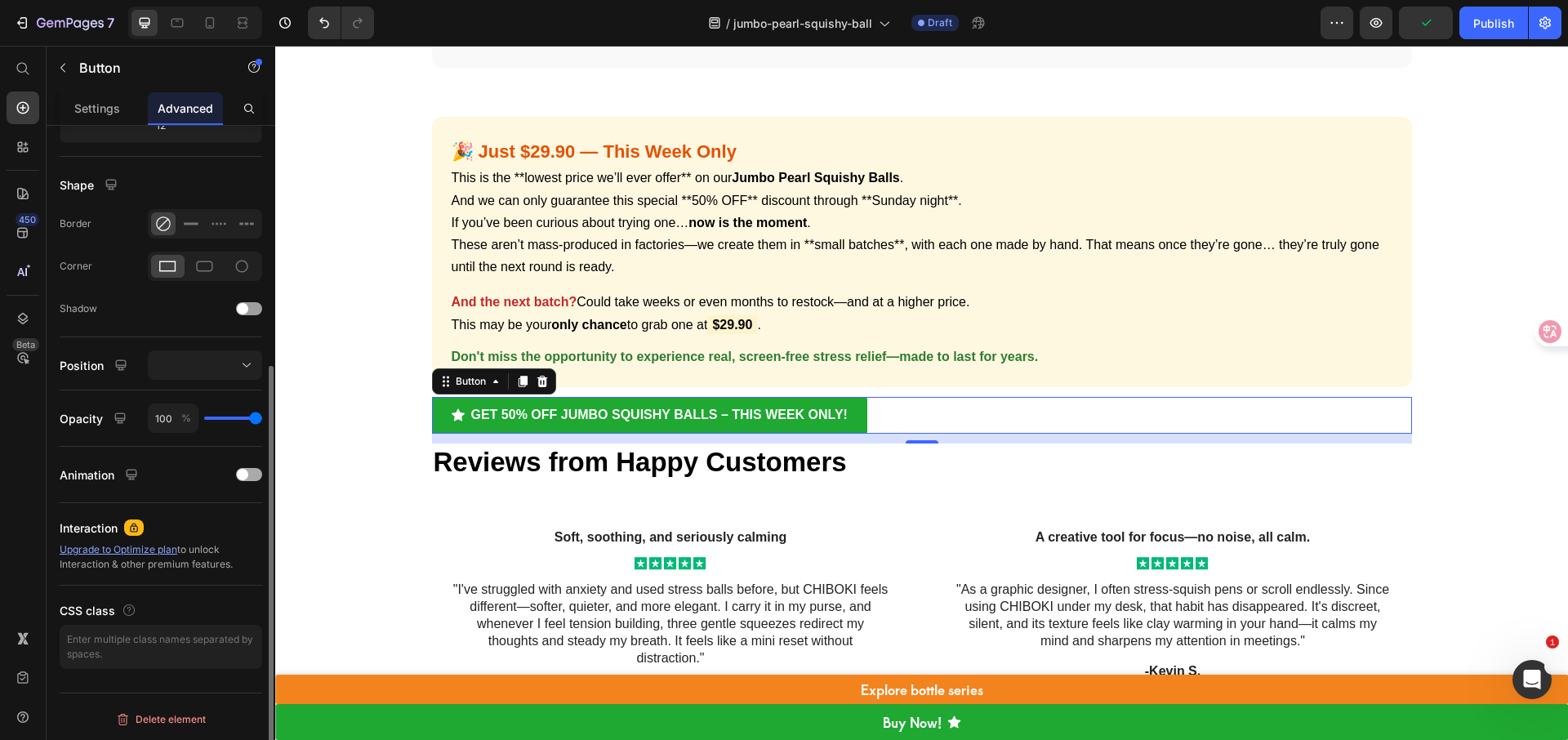 click at bounding box center [243, 475] 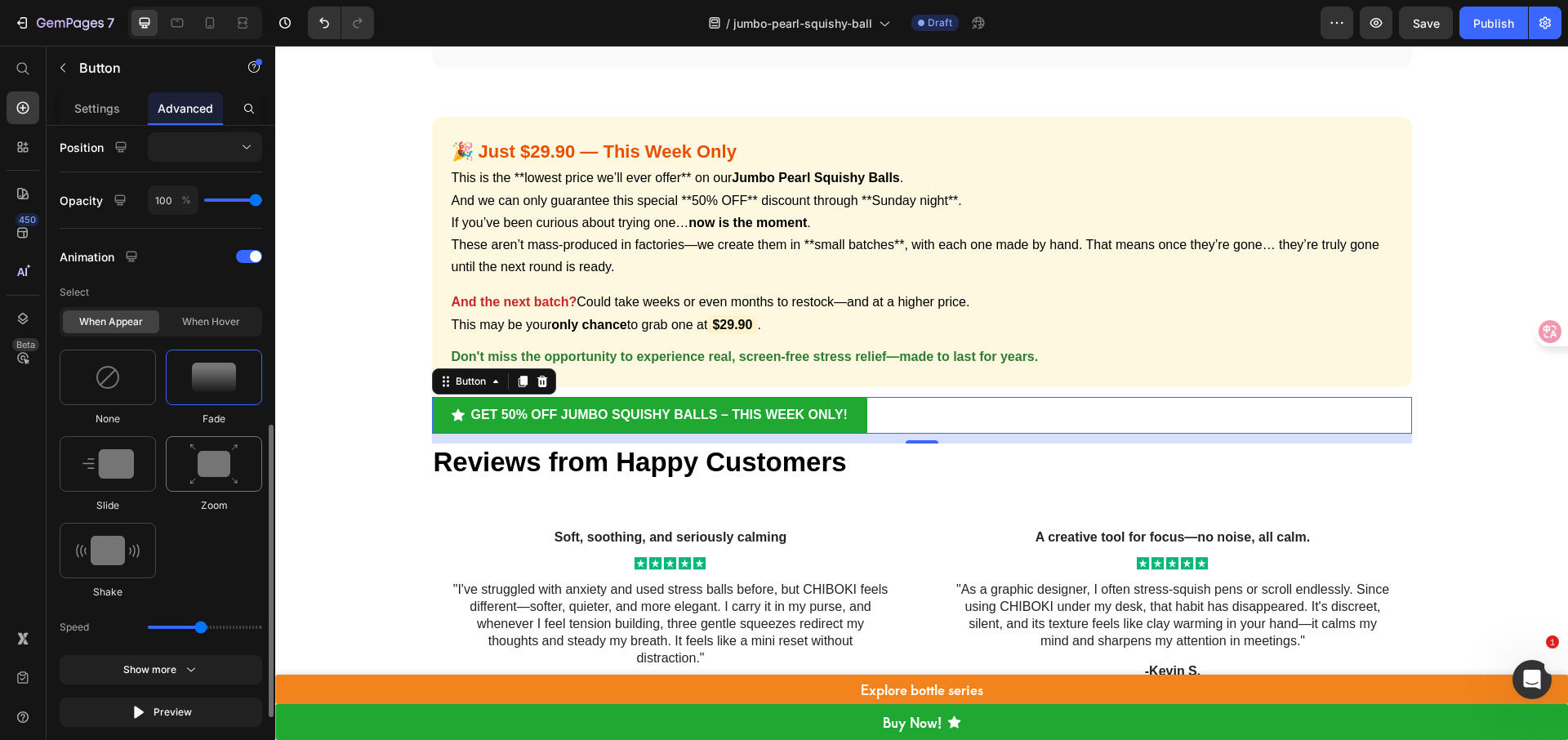 scroll, scrollTop: 619, scrollLeft: 0, axis: vertical 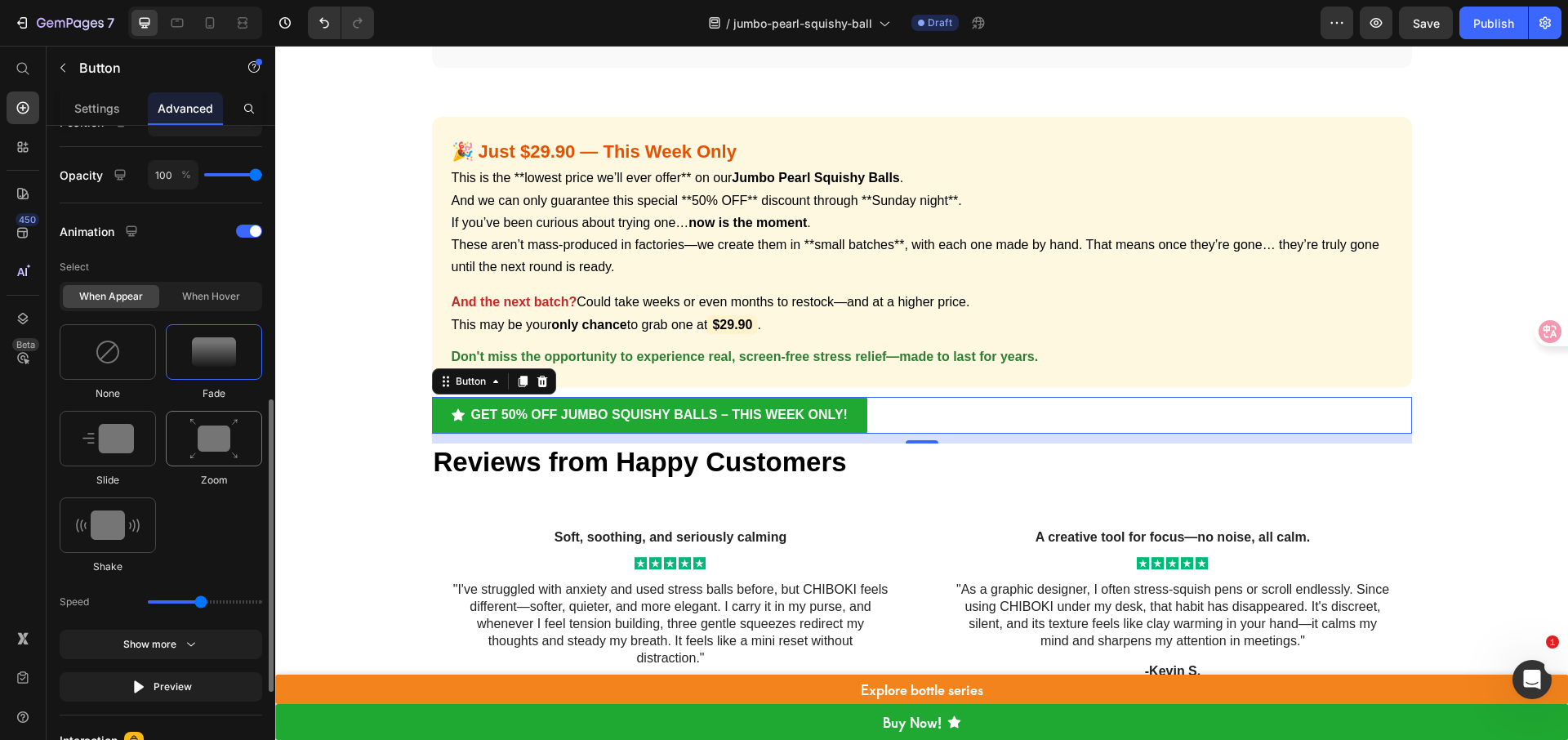 click at bounding box center [214, 439] 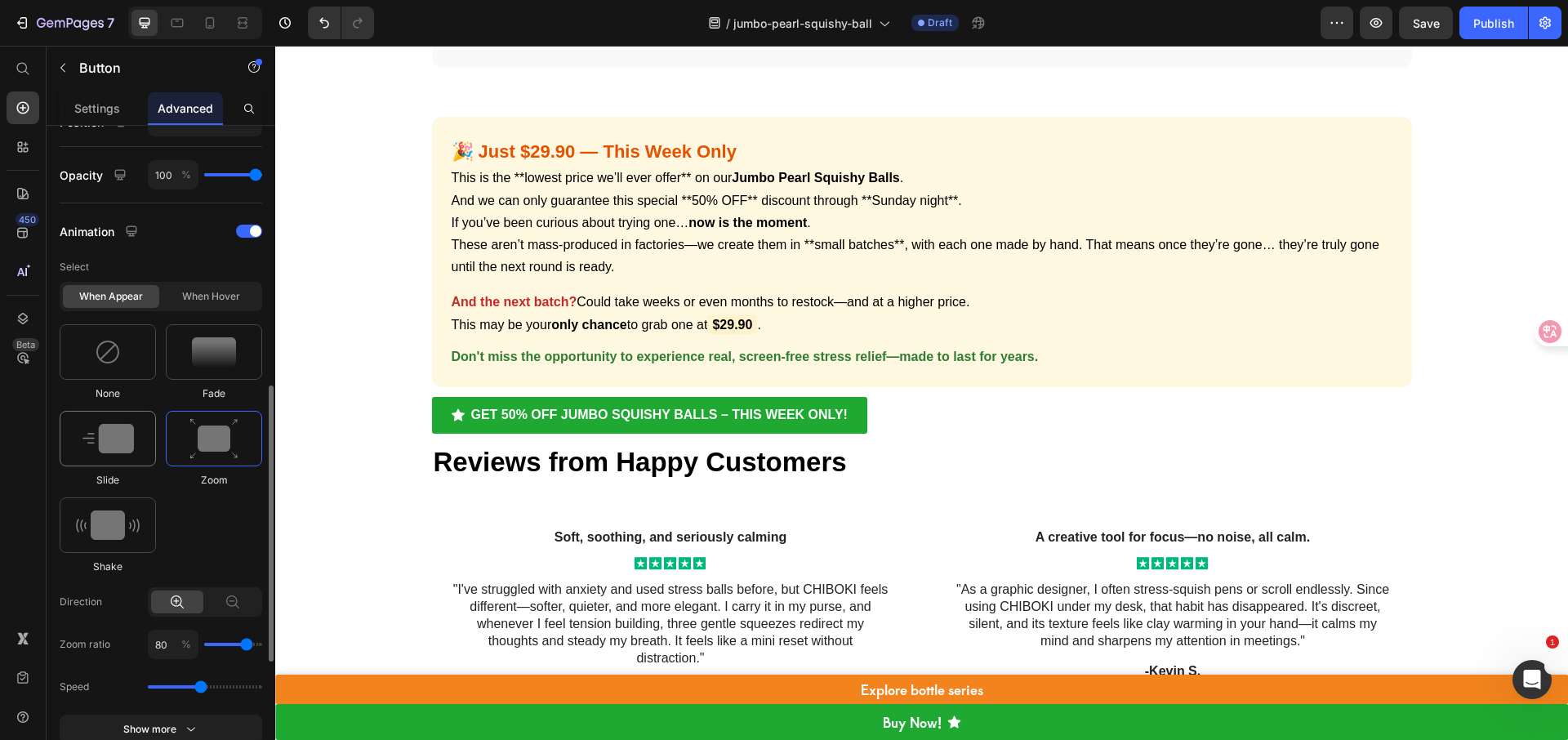 click at bounding box center [108, 439] 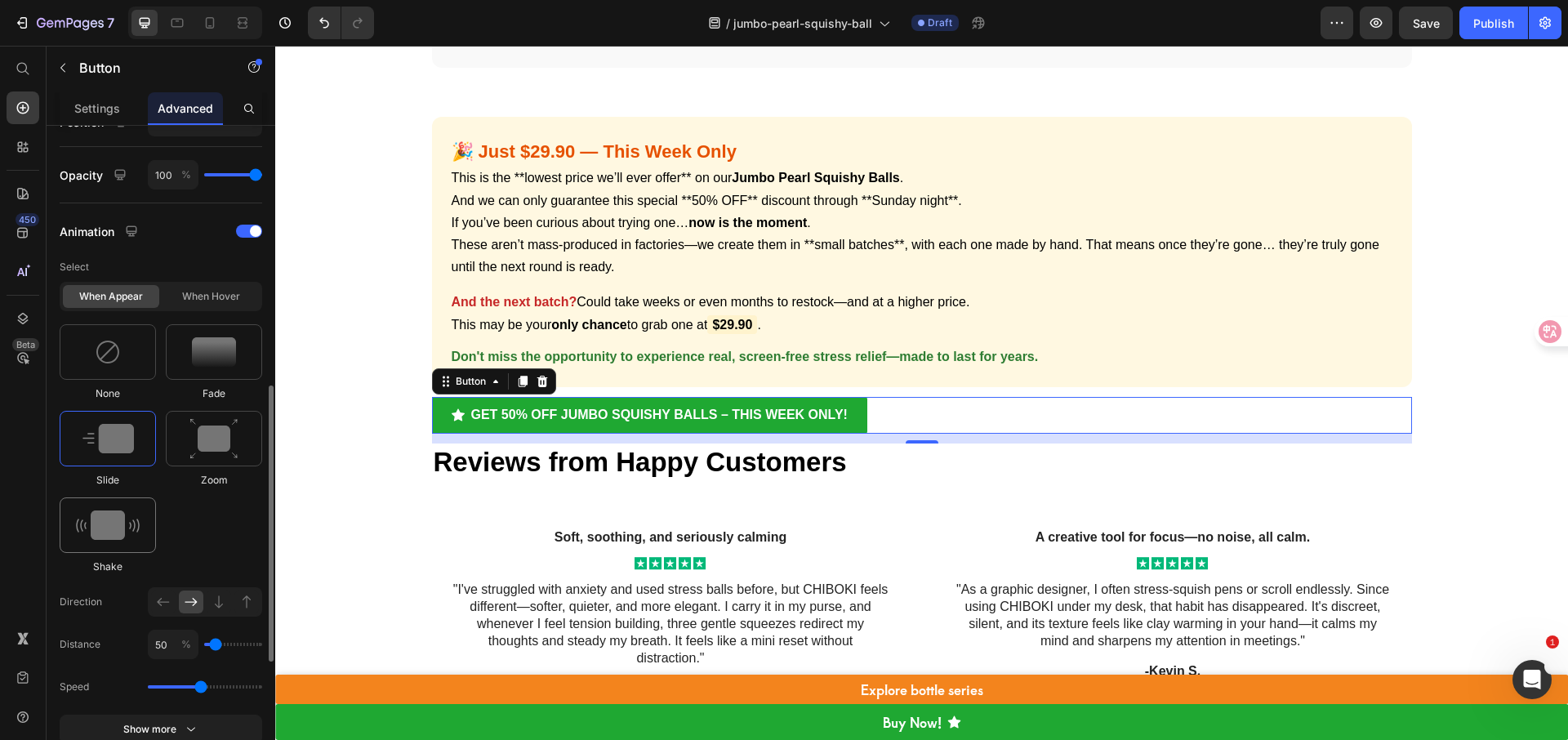 click at bounding box center (108, 525) 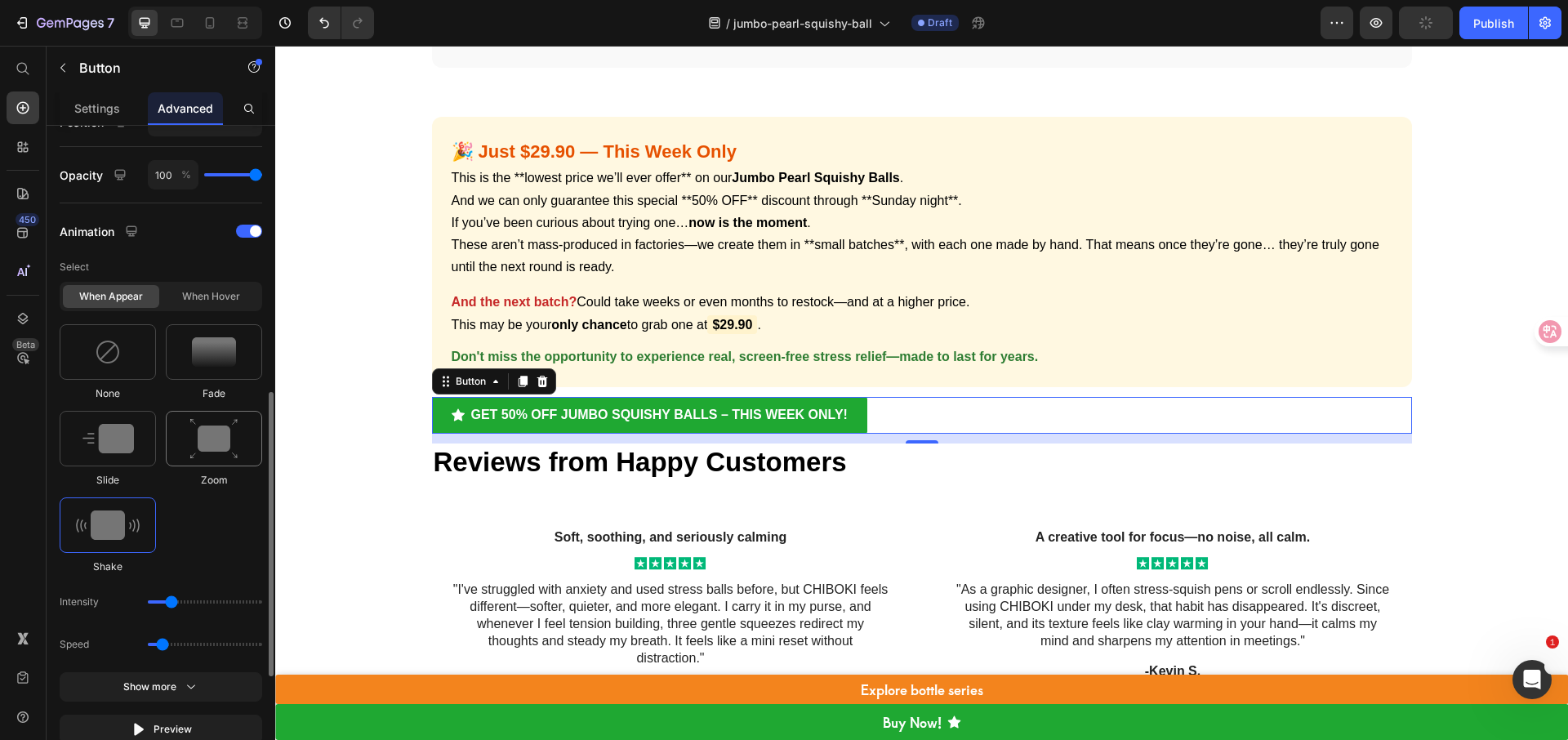 click at bounding box center (214, 439) 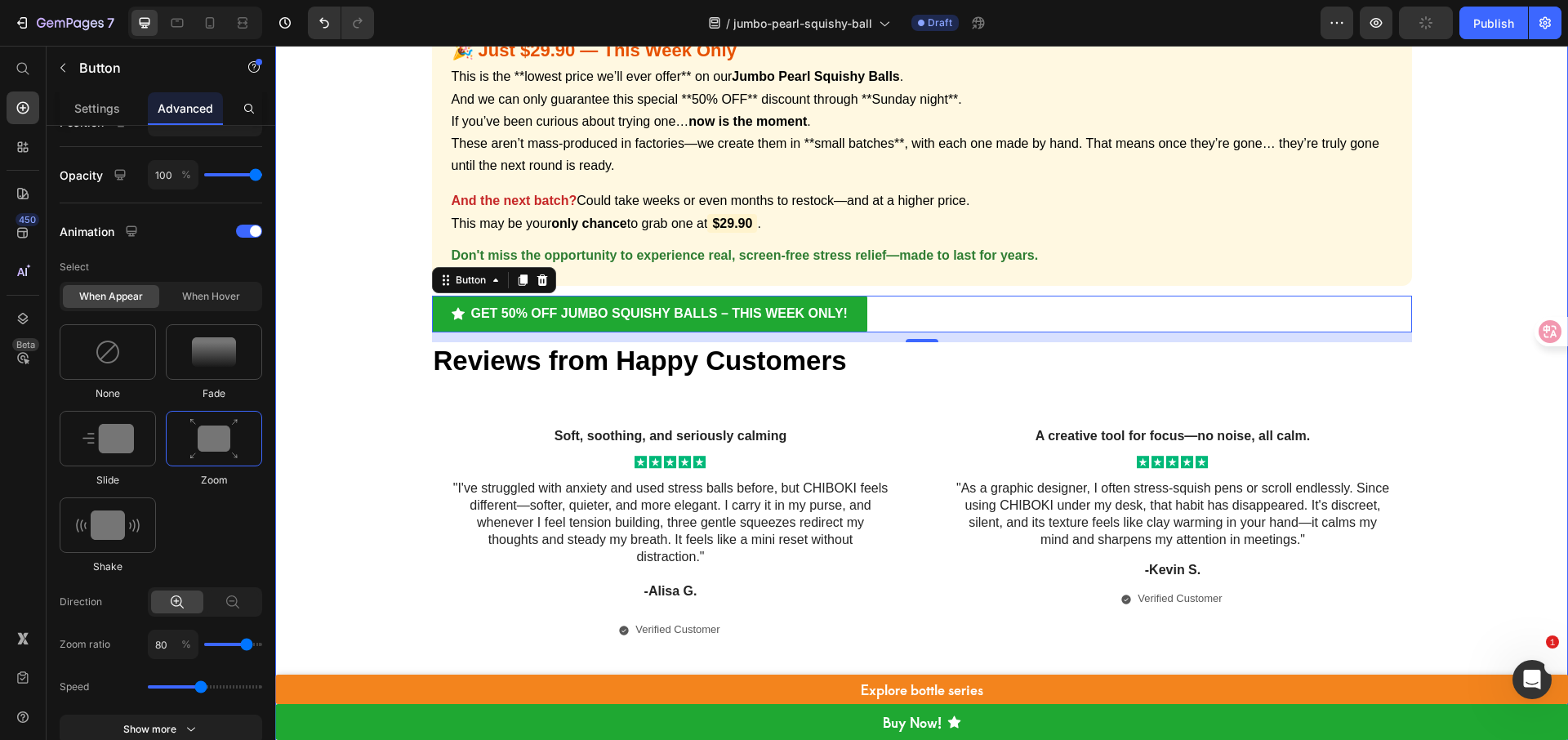 scroll, scrollTop: 8454, scrollLeft: 0, axis: vertical 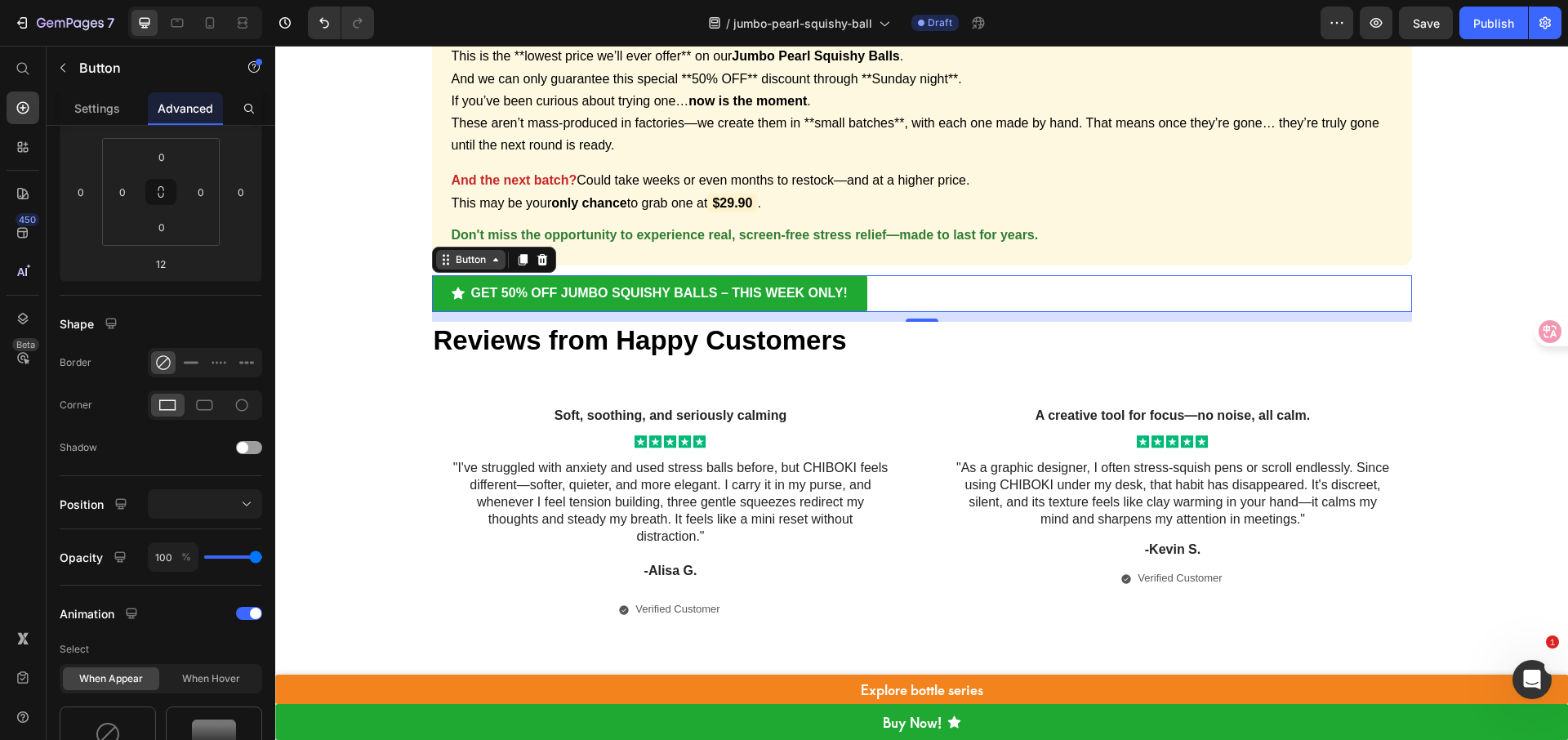 click 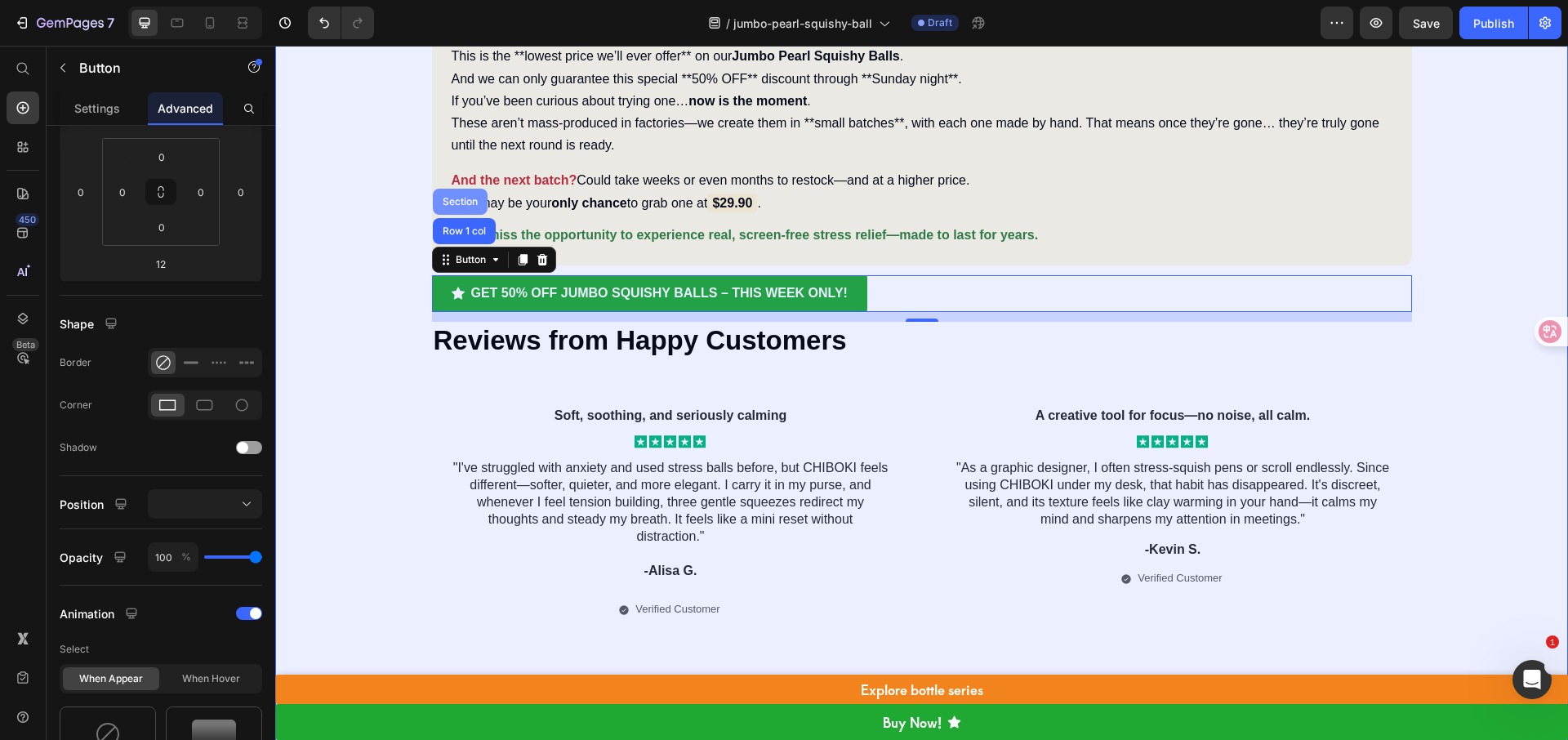 click on "Section" at bounding box center [460, 202] 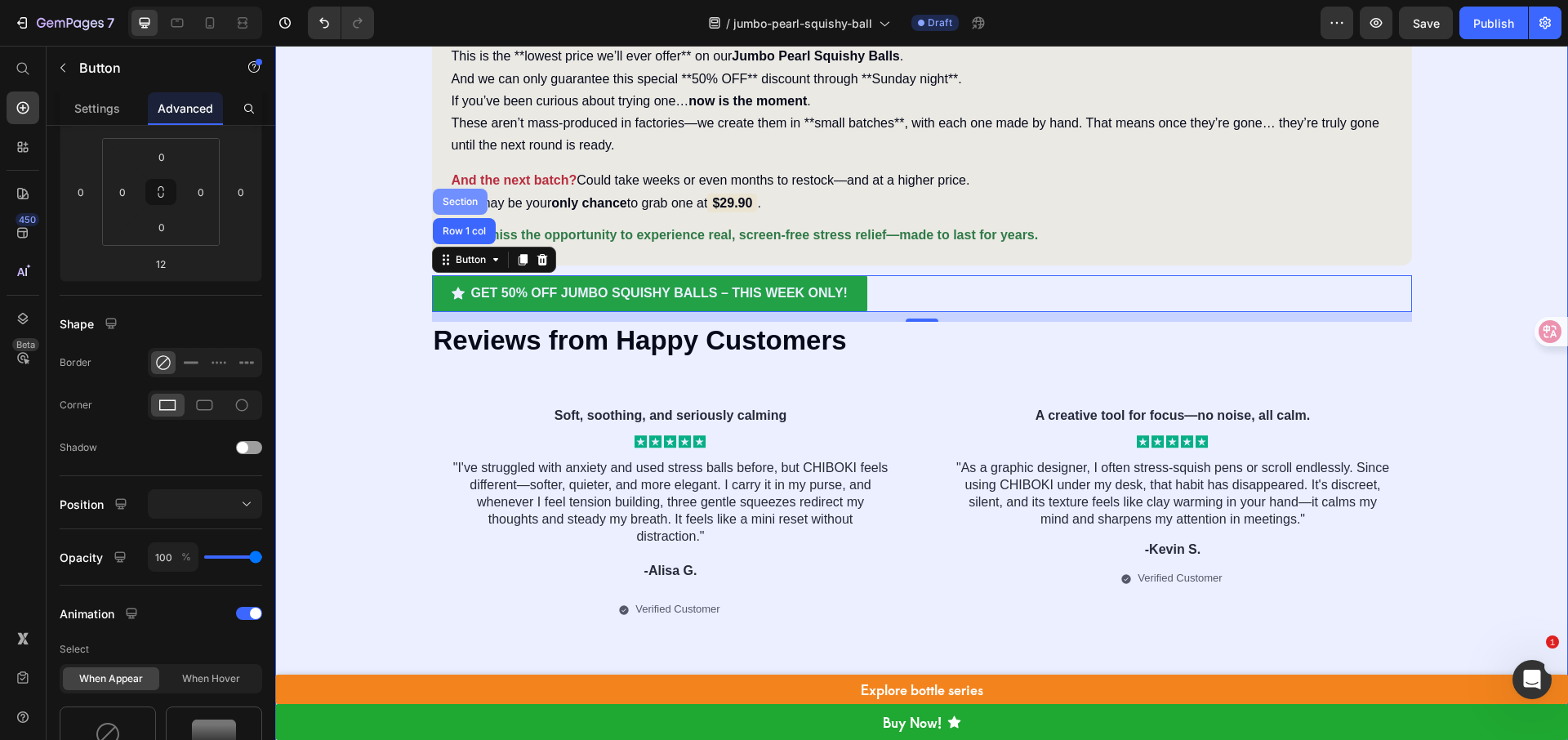 scroll, scrollTop: 0, scrollLeft: 0, axis: both 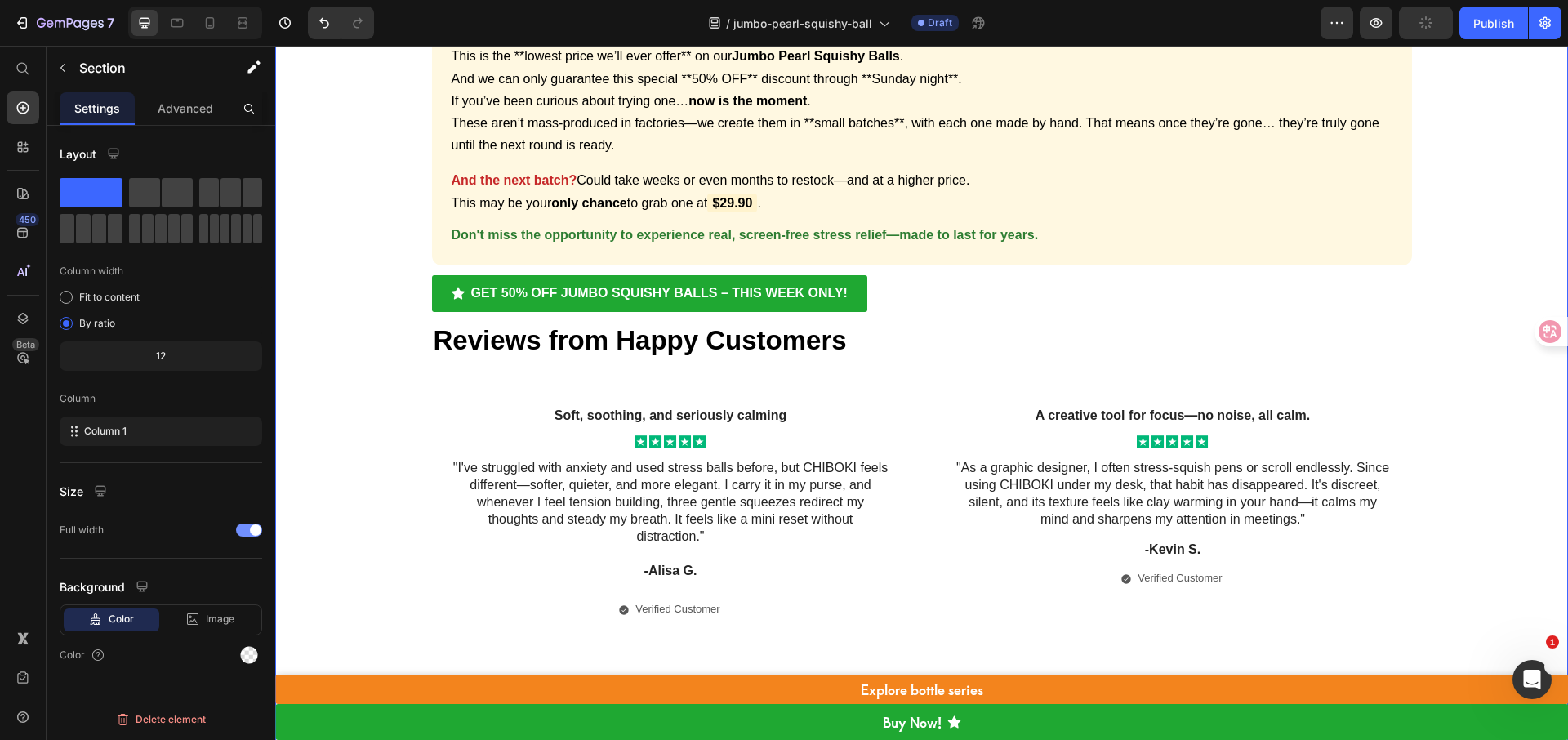 click at bounding box center (249, 530) 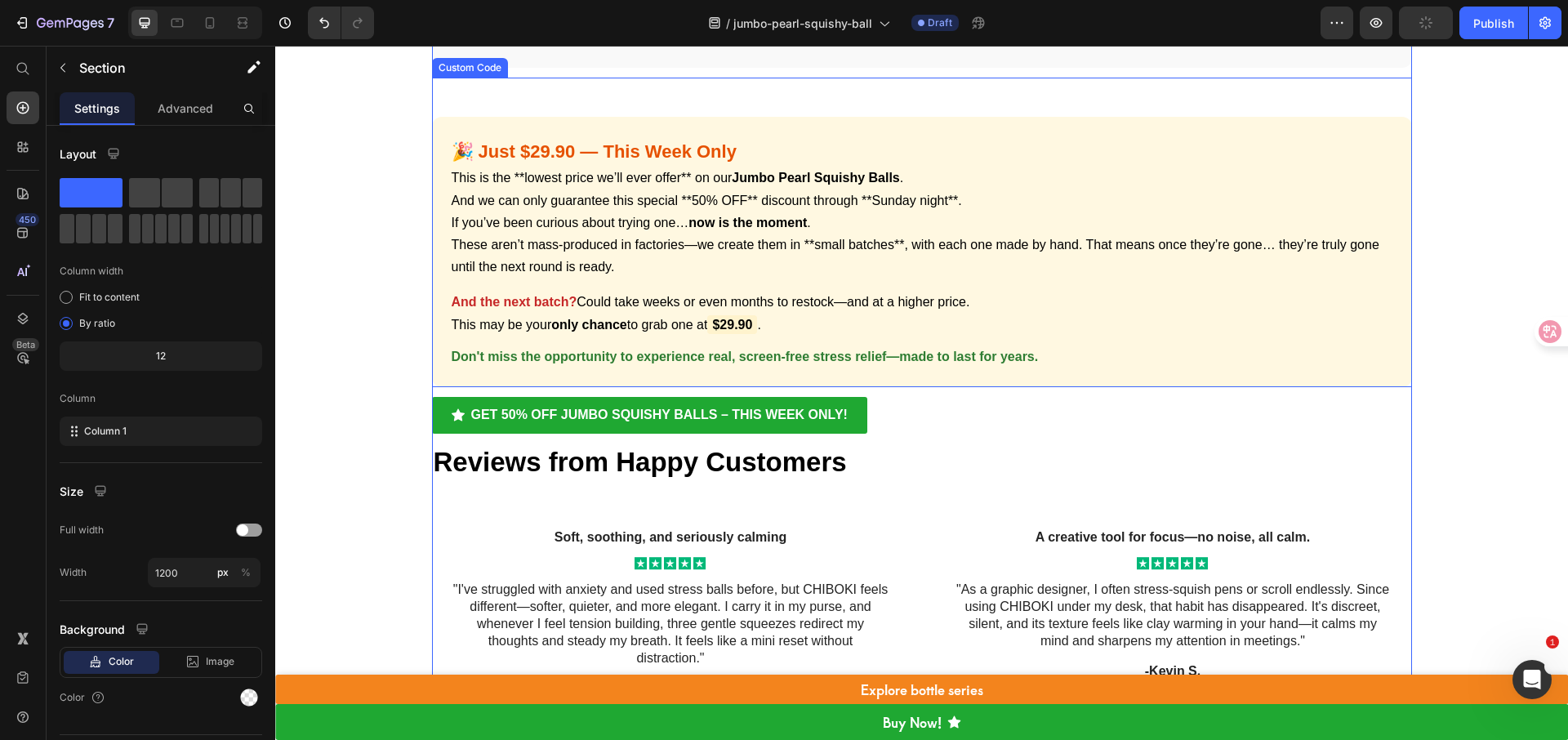 scroll, scrollTop: 8210, scrollLeft: 0, axis: vertical 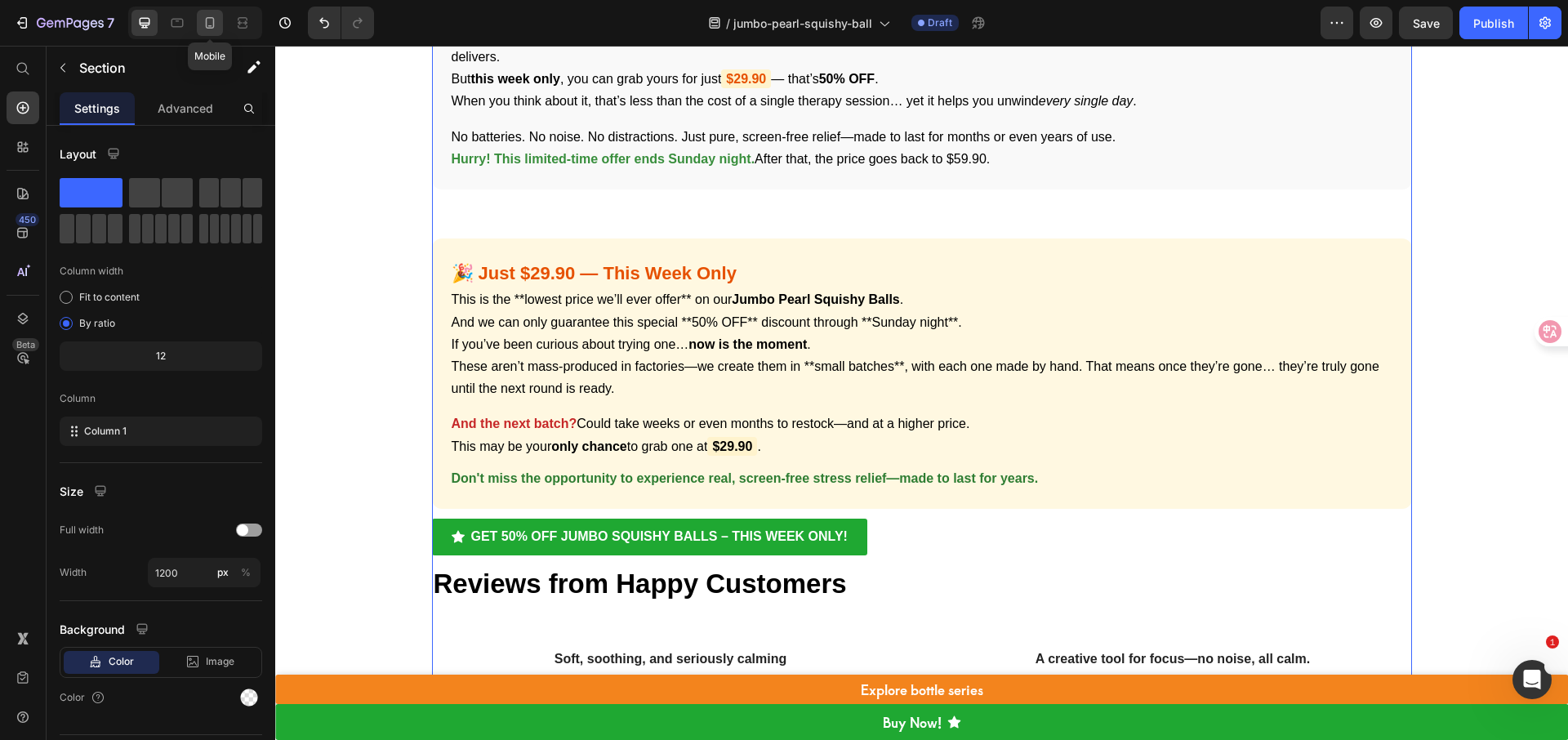 click 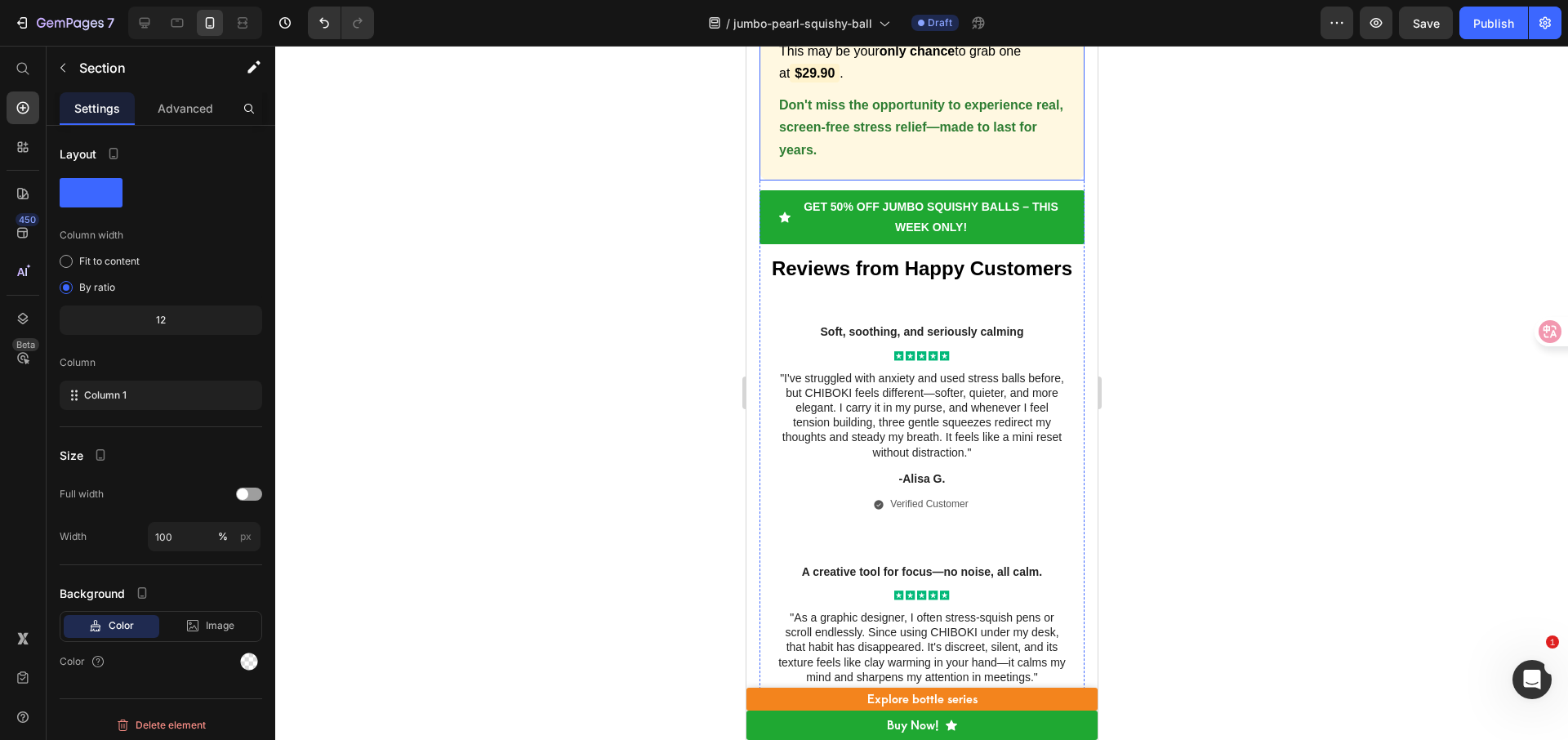 scroll, scrollTop: 13492, scrollLeft: 0, axis: vertical 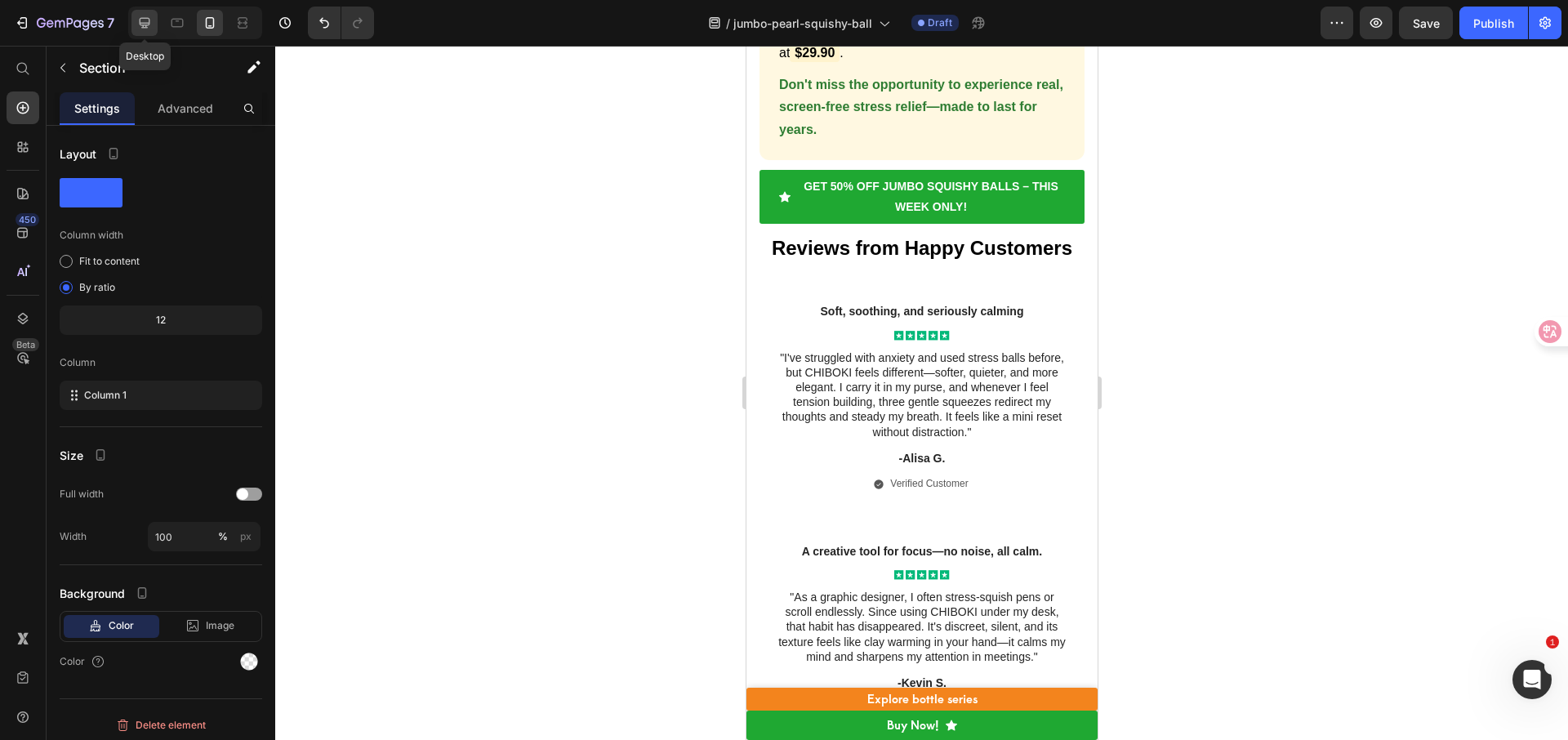 click 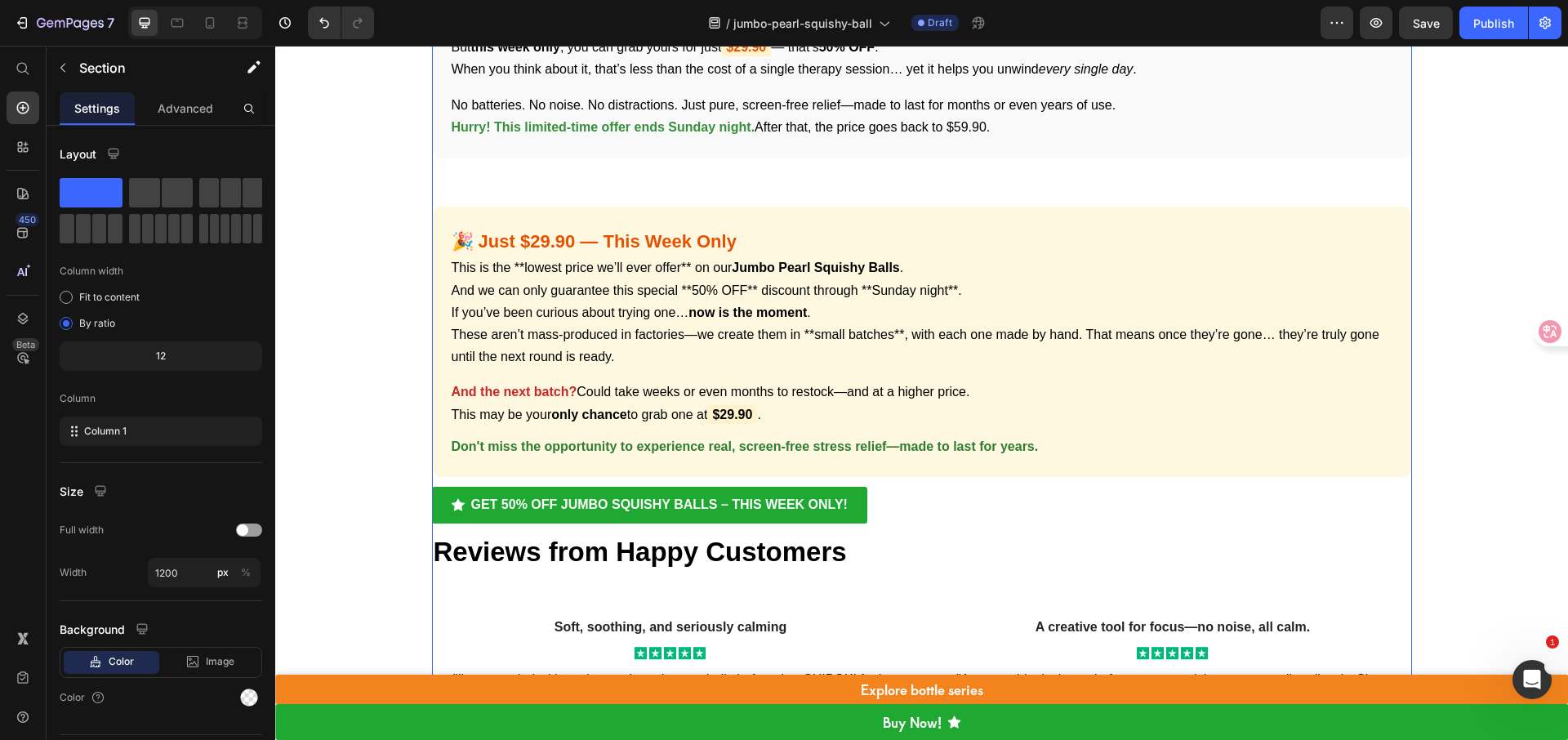 scroll, scrollTop: 8090, scrollLeft: 0, axis: vertical 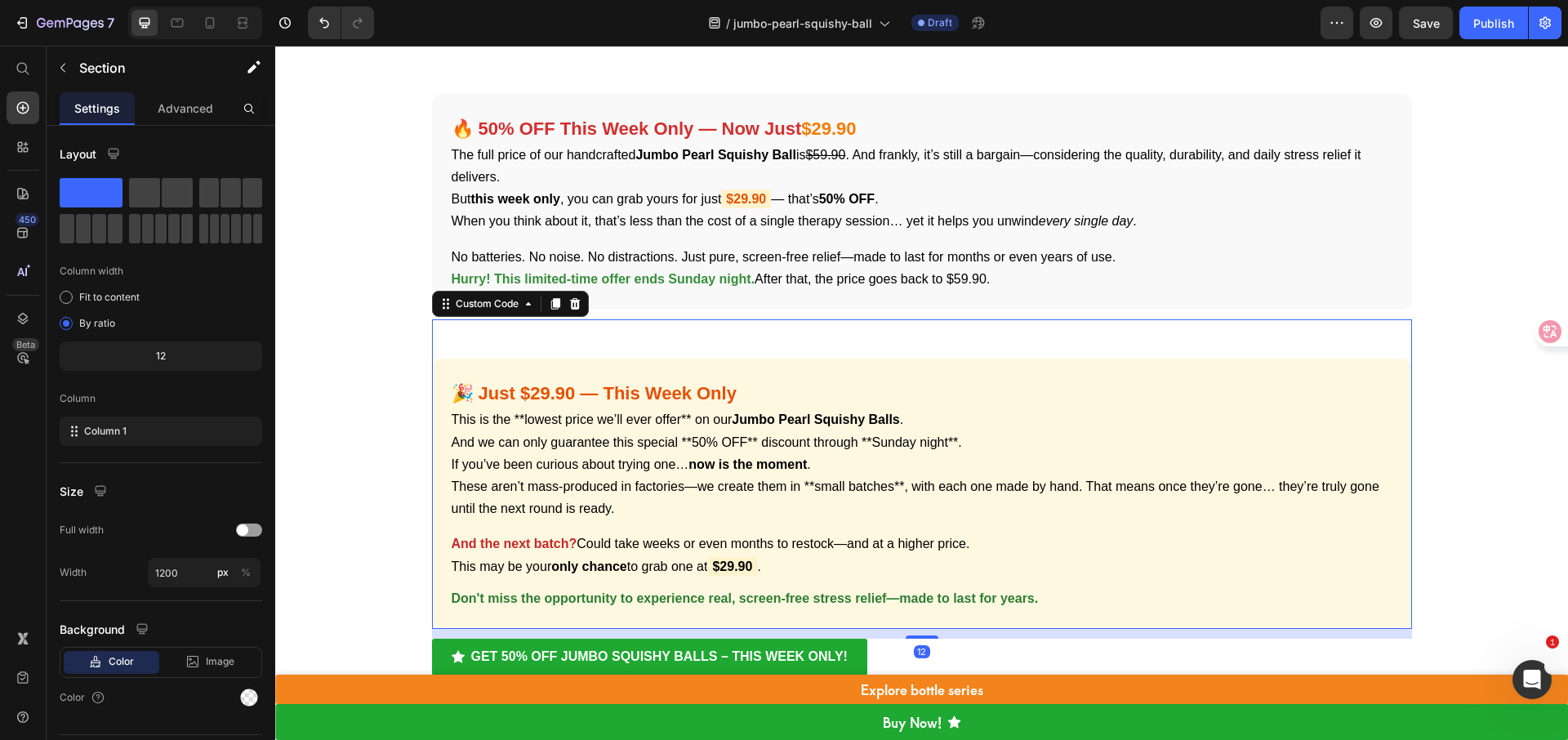 click on "🎉 Just $29.90 — This Week Only" at bounding box center (922, 393) 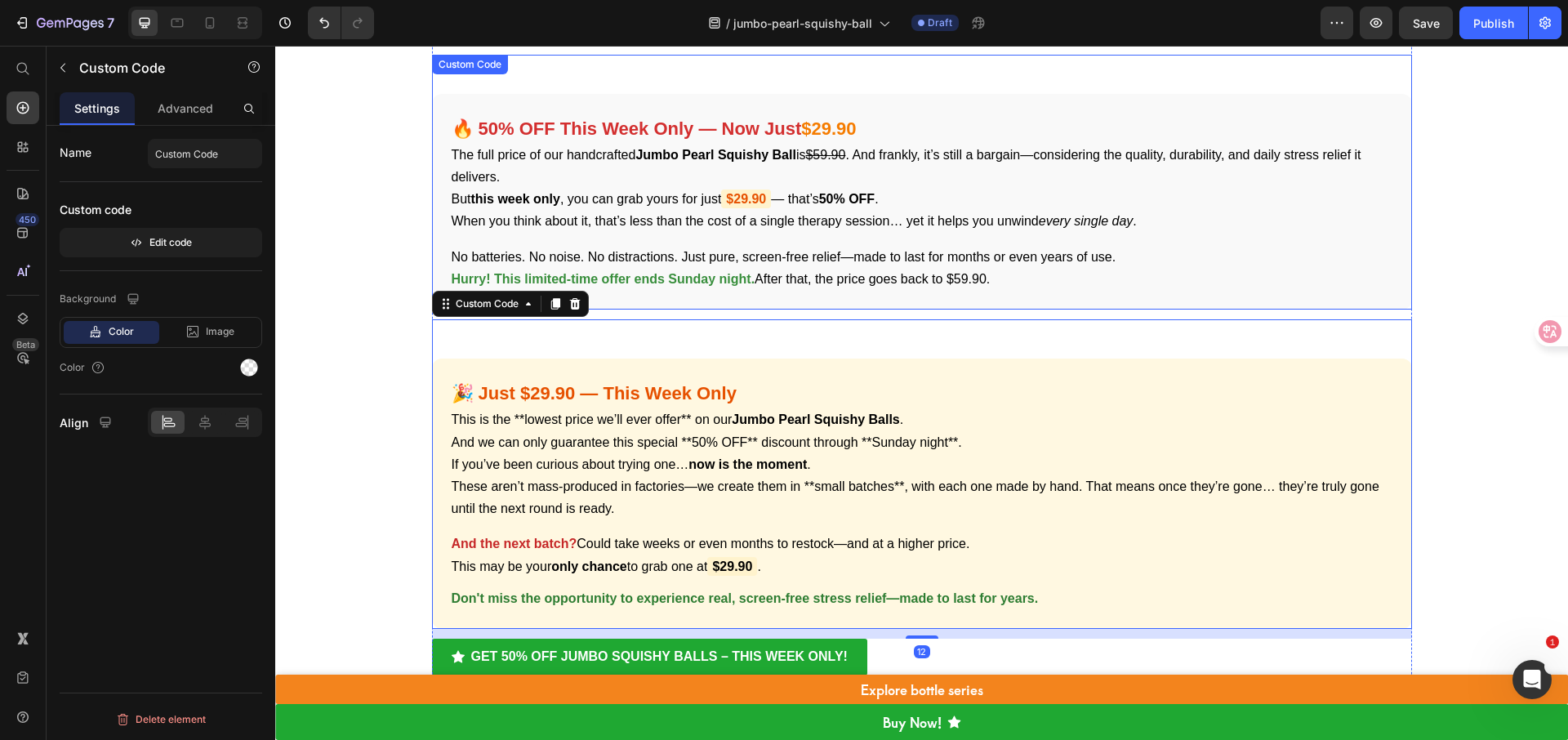 click on "No batteries. No noise. No distractions.
Just pure, screen-free relief—made to last for months or even years of use." at bounding box center (922, 256) 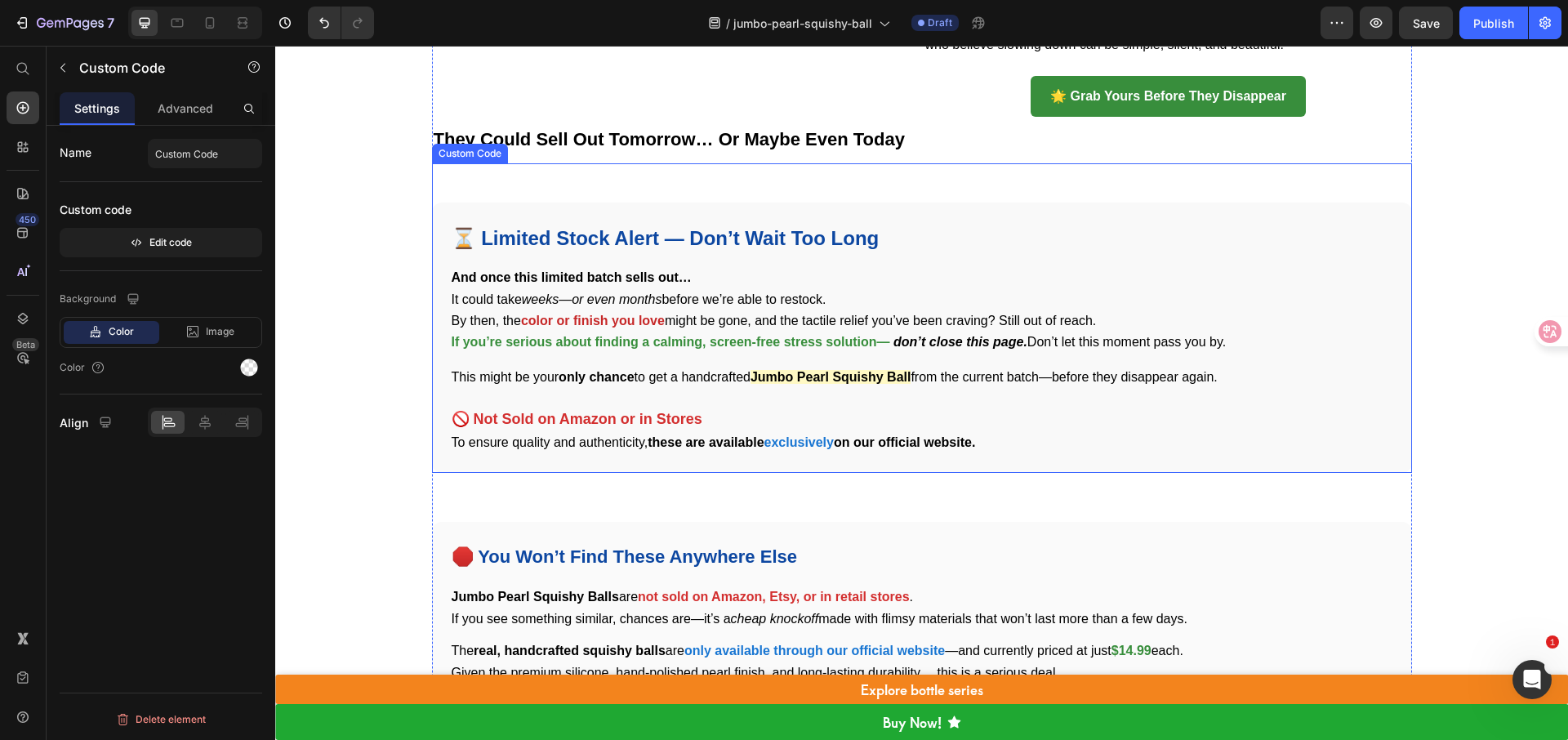 scroll, scrollTop: 7296, scrollLeft: 0, axis: vertical 